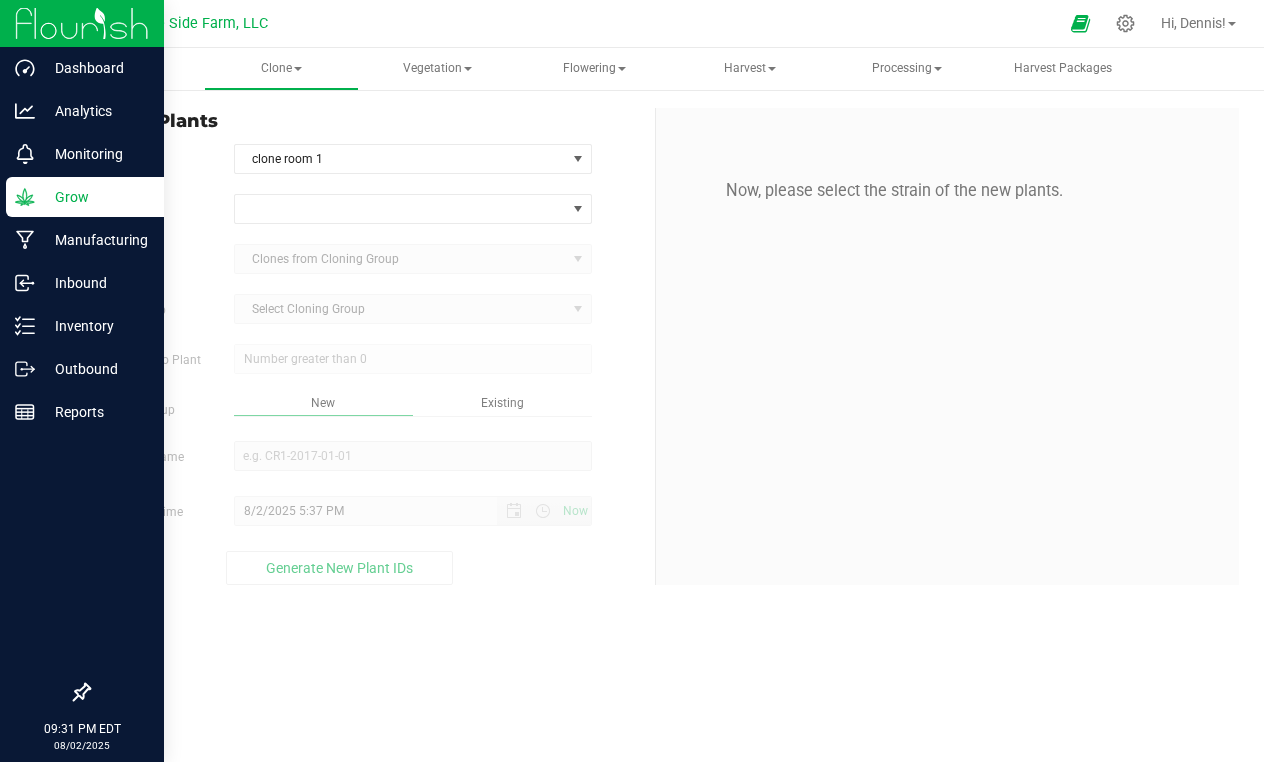 scroll, scrollTop: 0, scrollLeft: 0, axis: both 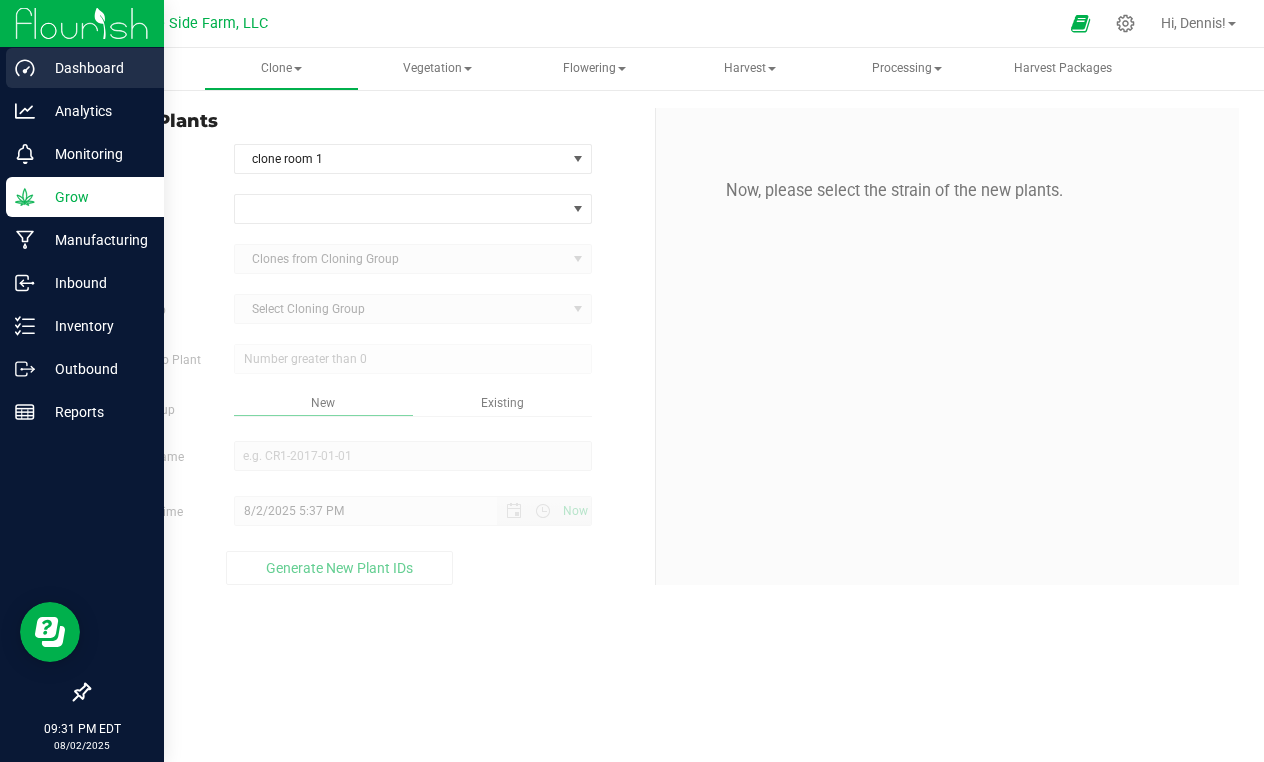 click on "Dashboard" at bounding box center [95, 68] 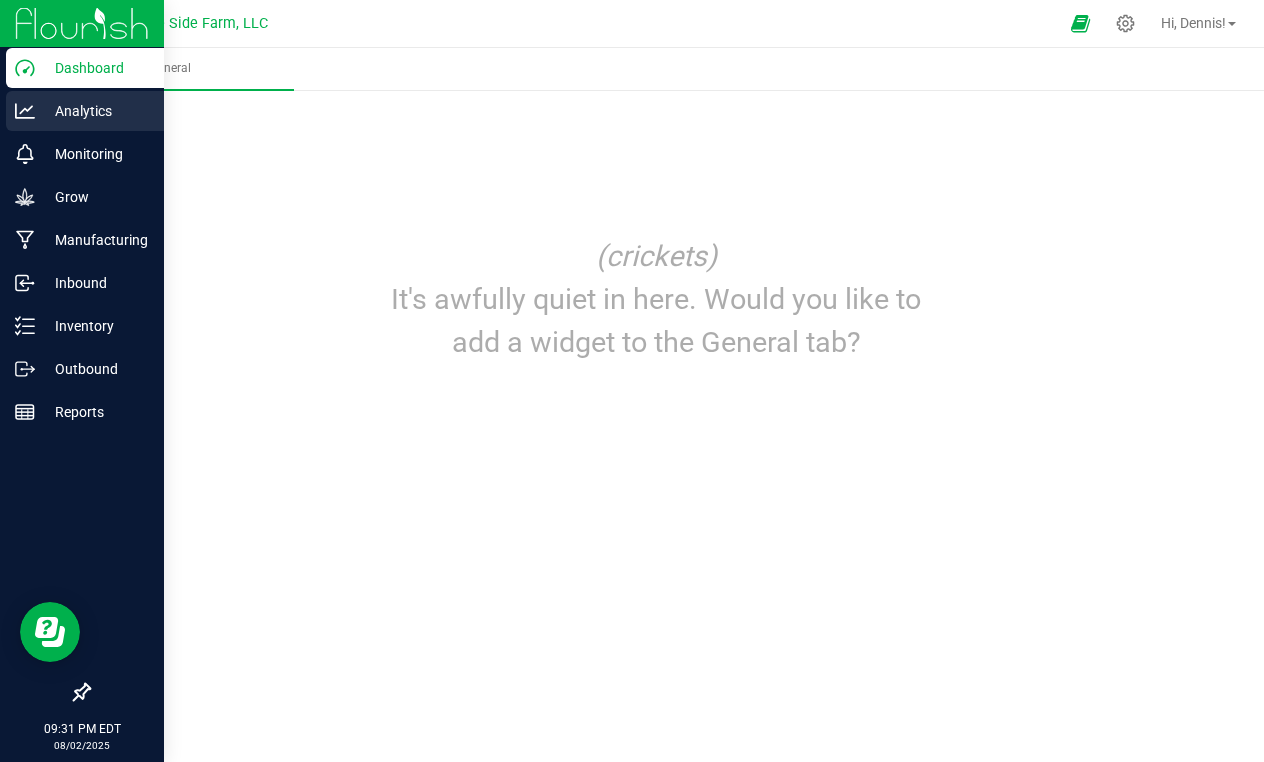 click on "Analytics" at bounding box center (85, 111) 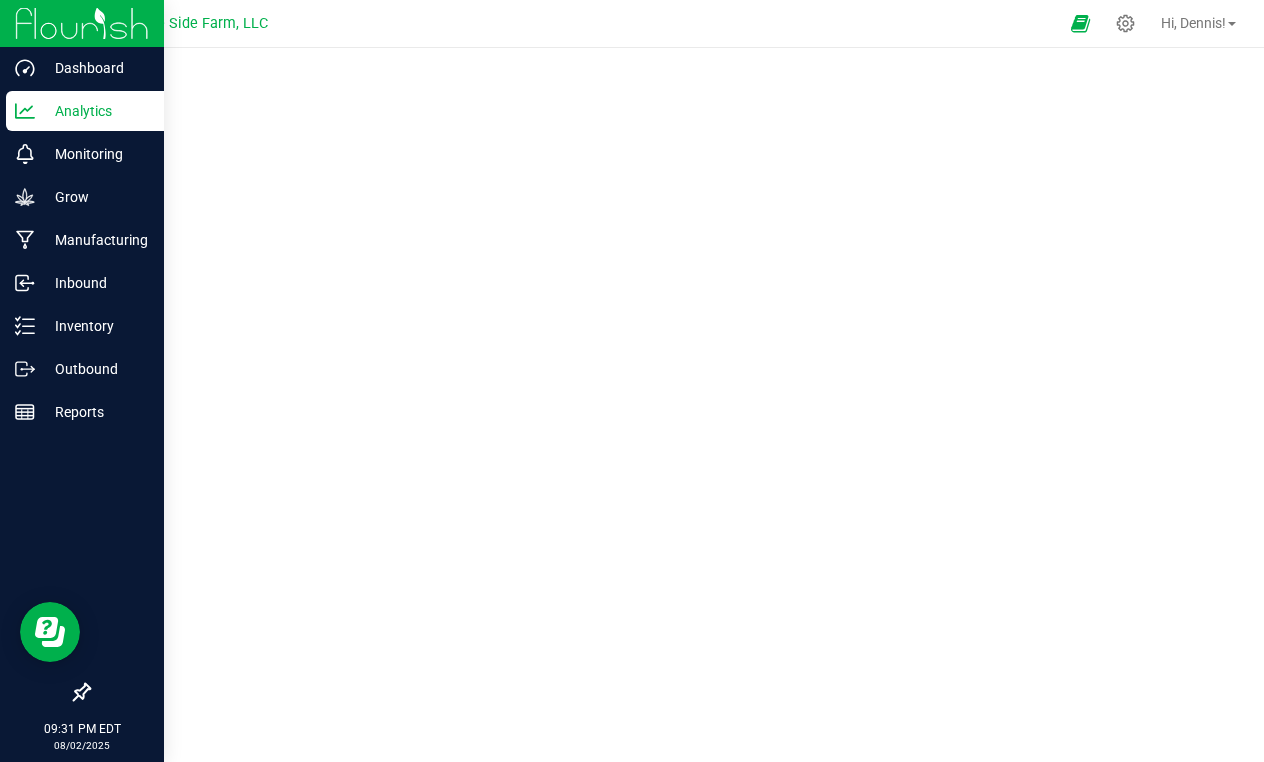 click on "Analytics" at bounding box center [95, 111] 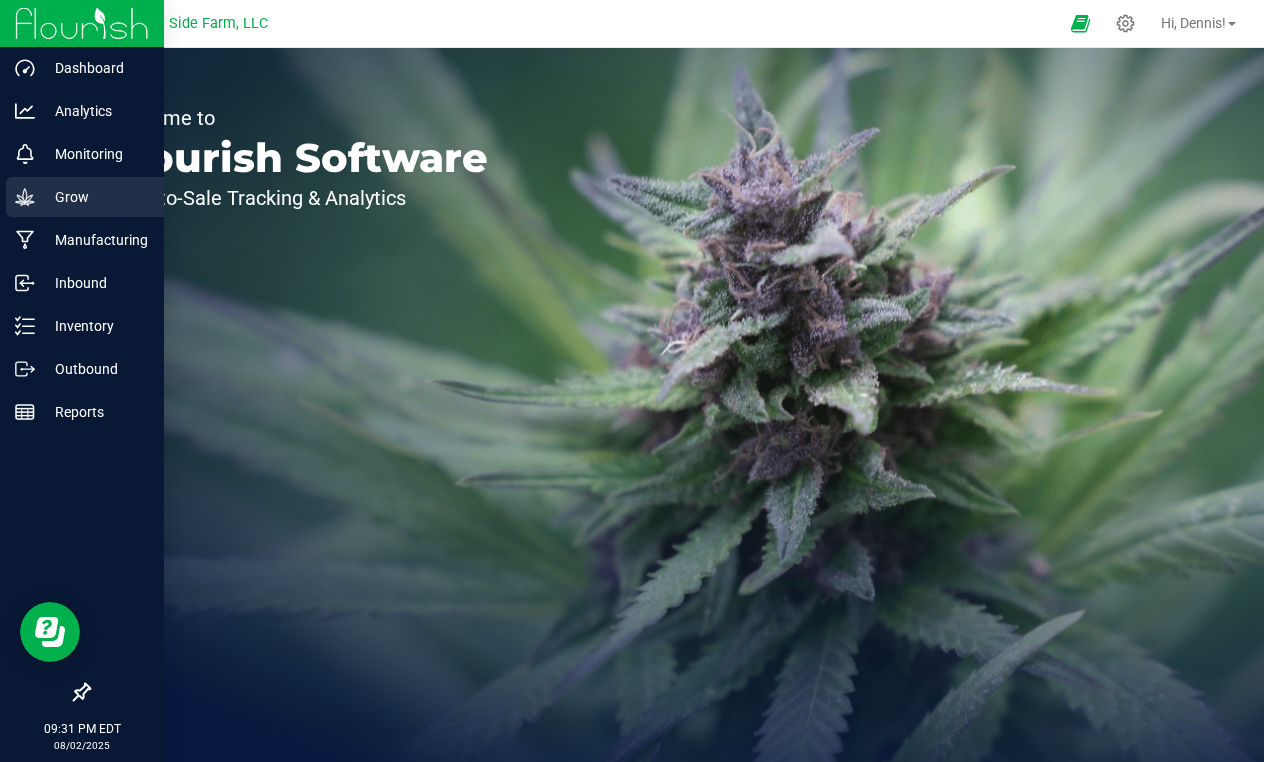click on "Grow" at bounding box center (95, 197) 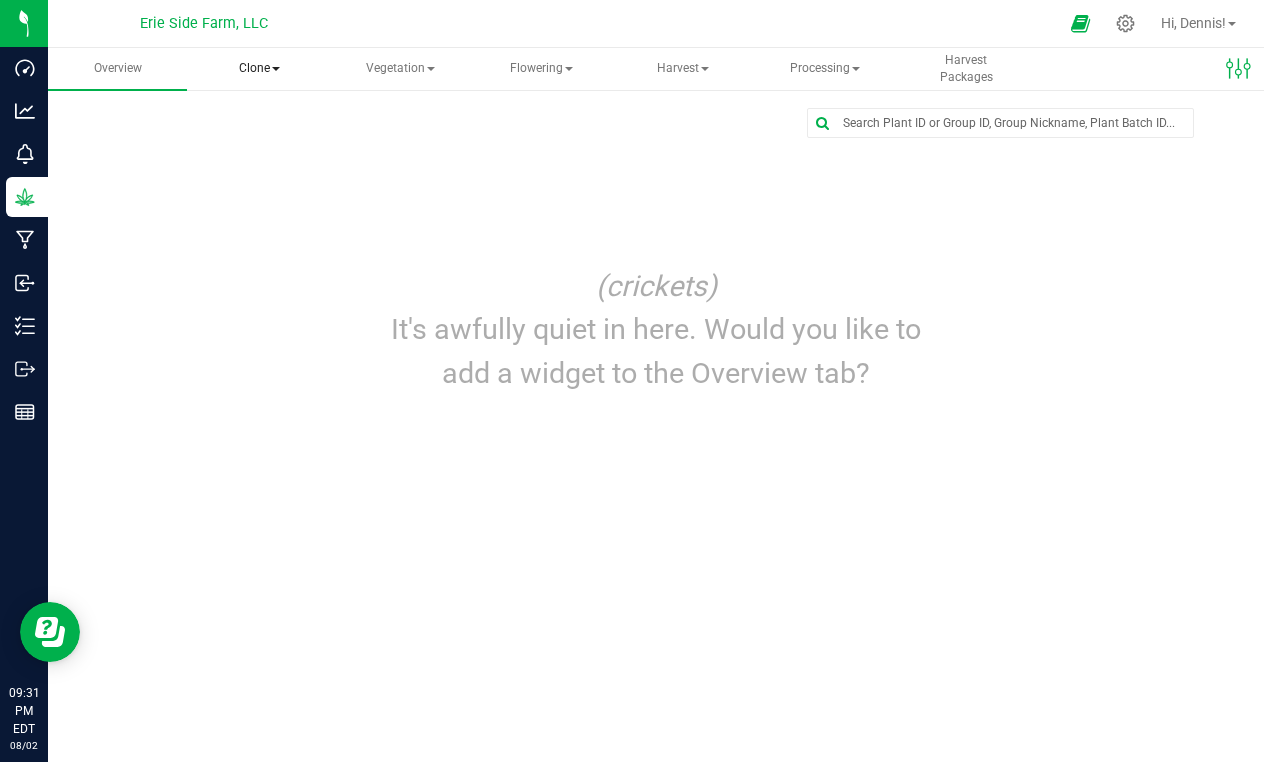click on "Clone" at bounding box center [258, 69] 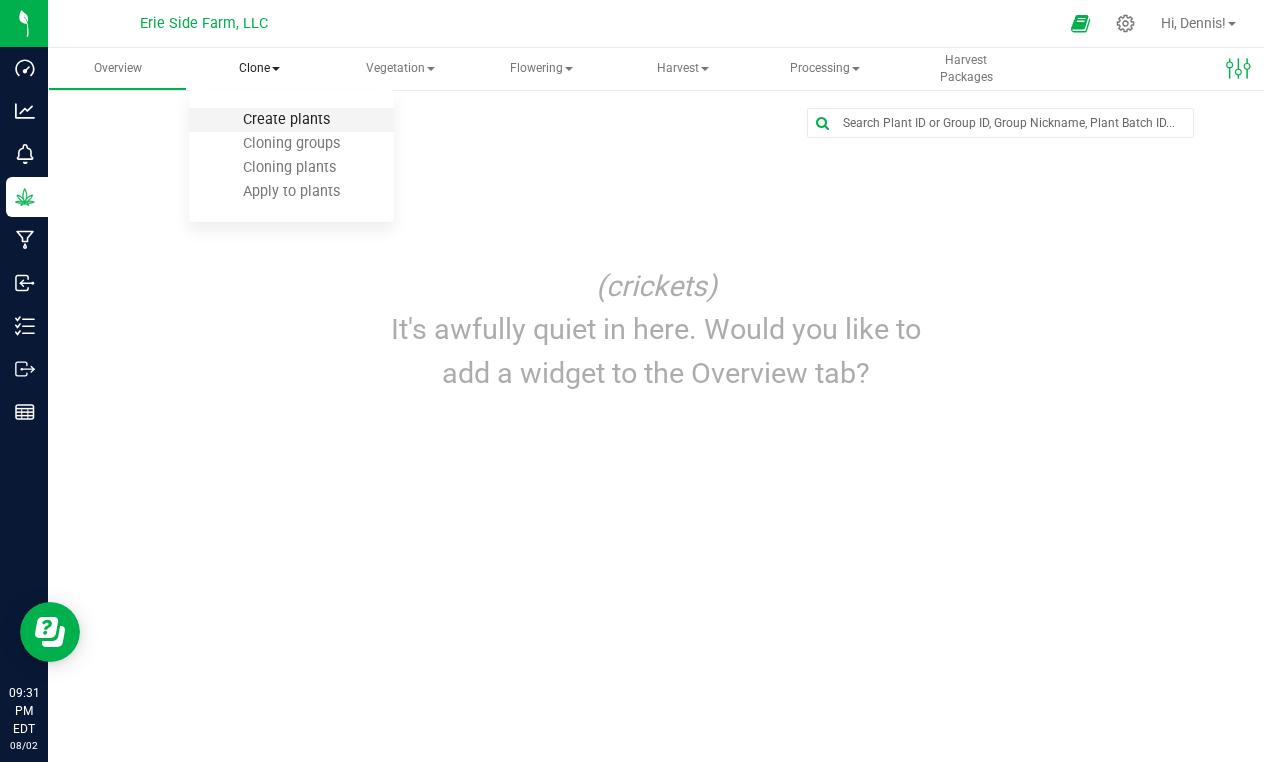 click on "Create plants" at bounding box center [286, 119] 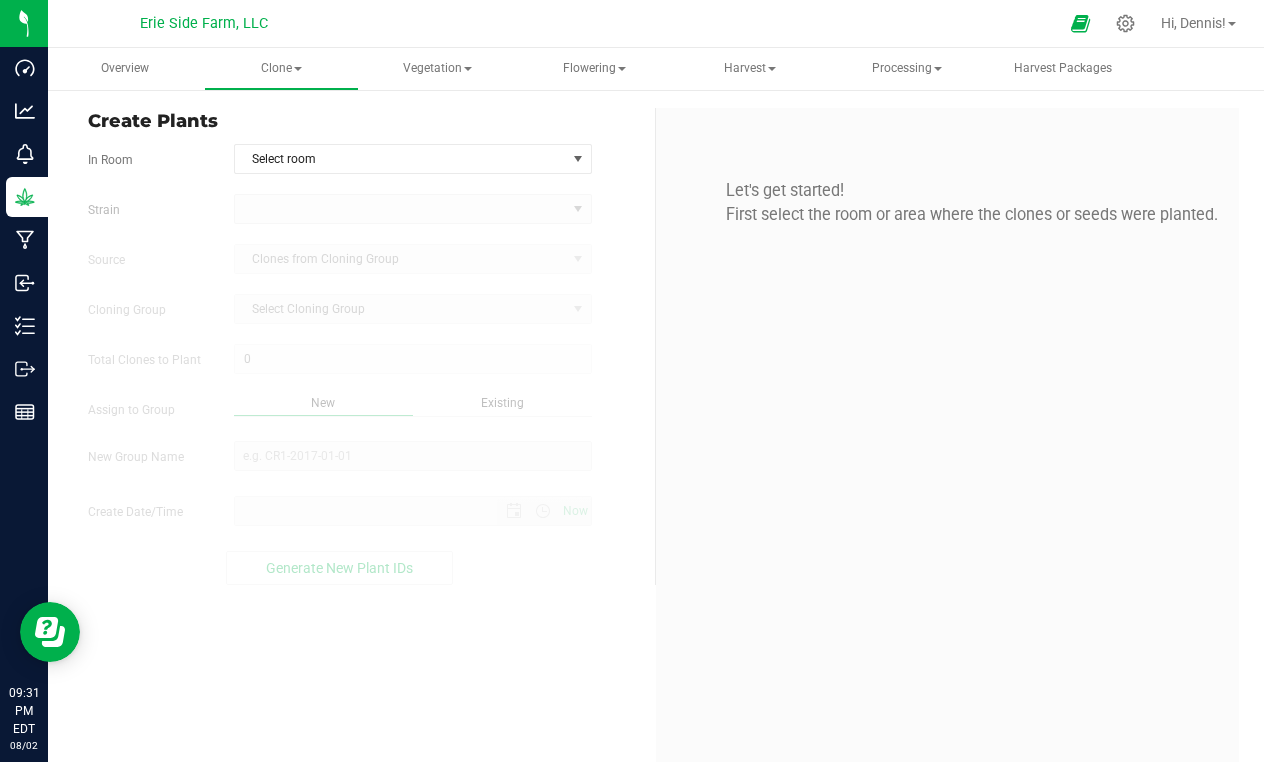 type on "8/2/2025 9:31 PM" 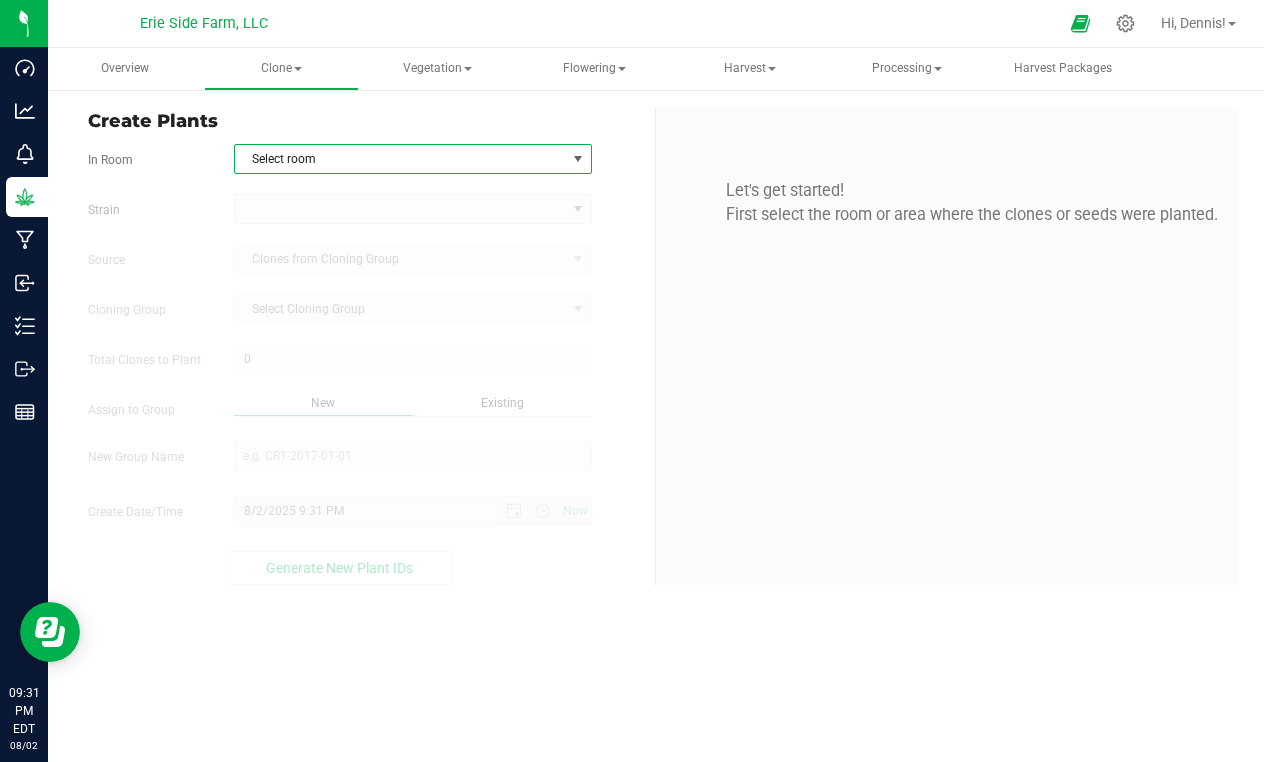 click at bounding box center [578, 159] 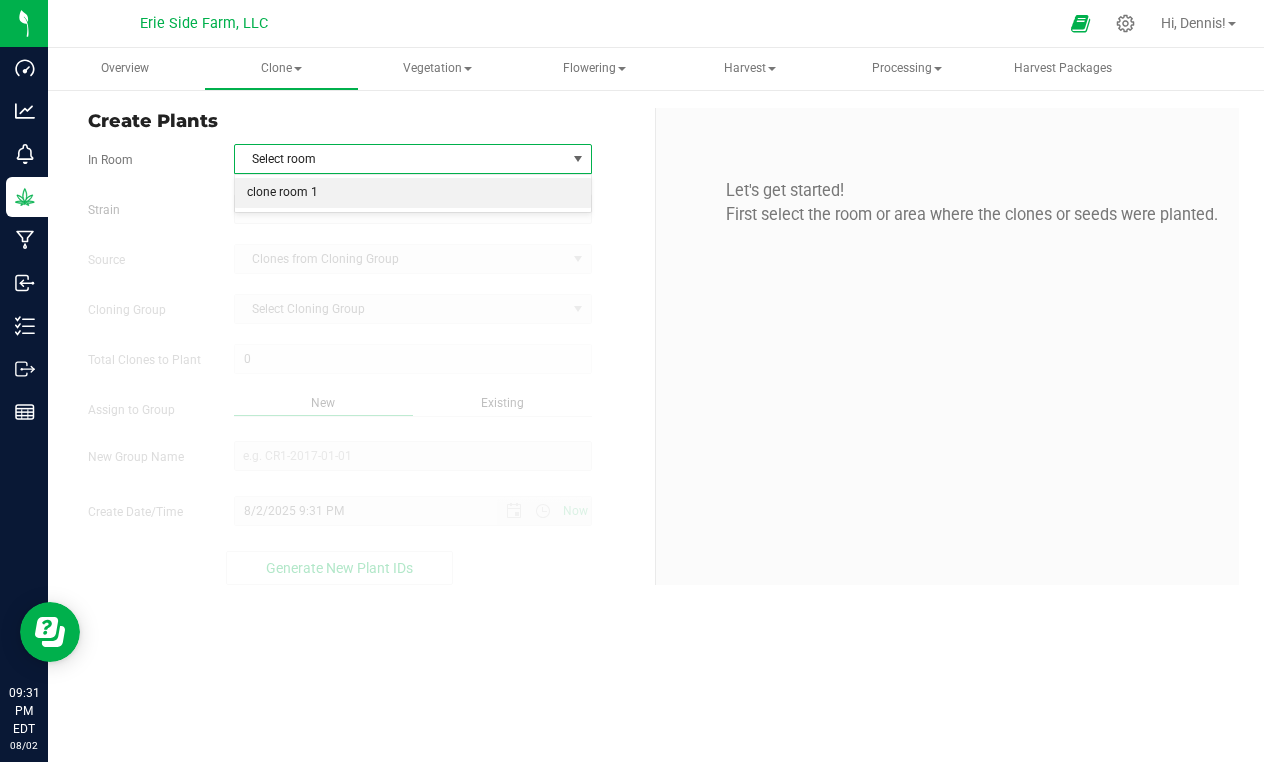 click on "clone room 1" at bounding box center [413, 193] 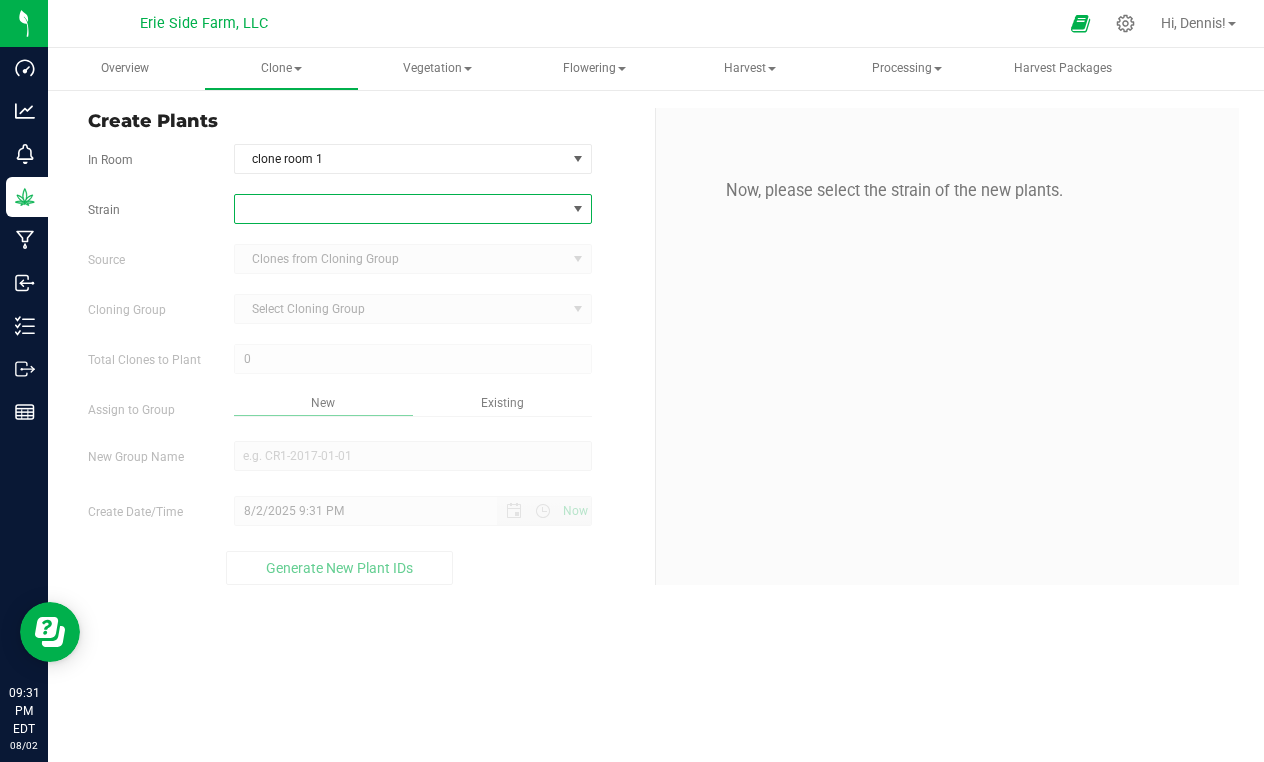click at bounding box center [577, 209] 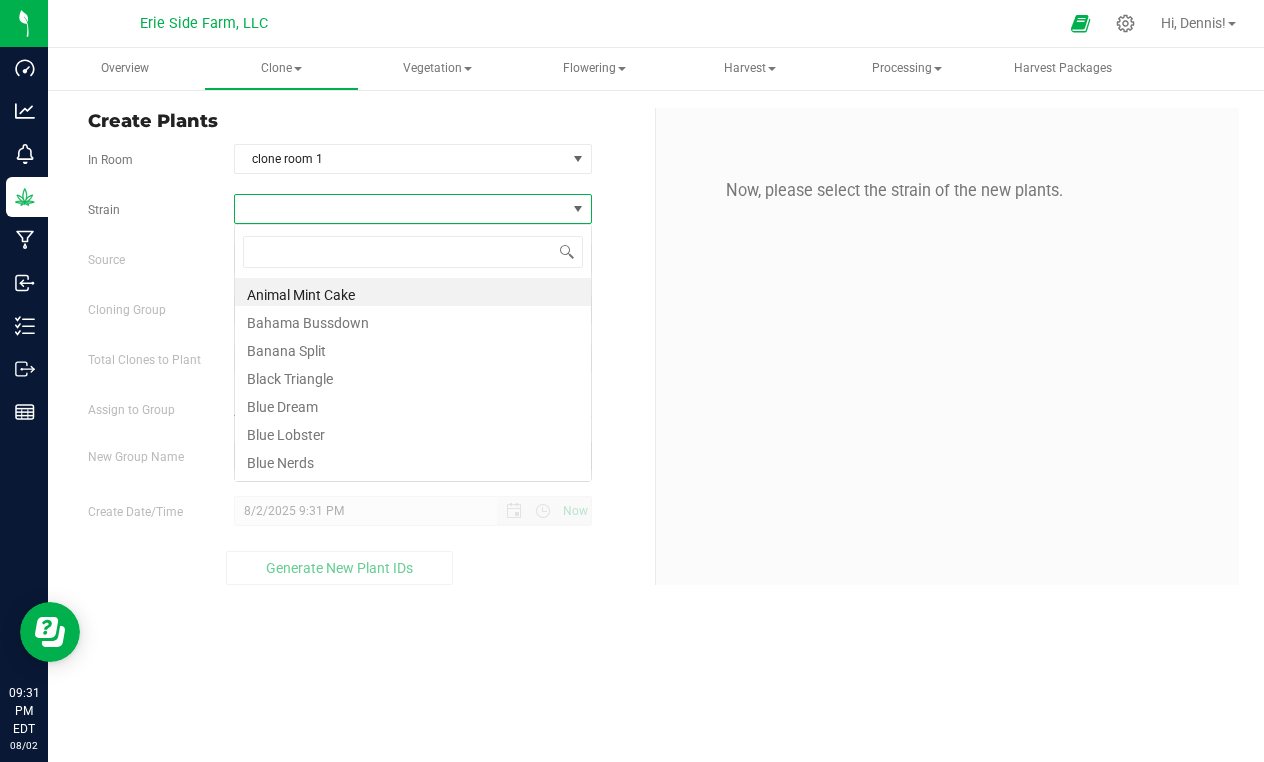 scroll, scrollTop: 99970, scrollLeft: 99642, axis: both 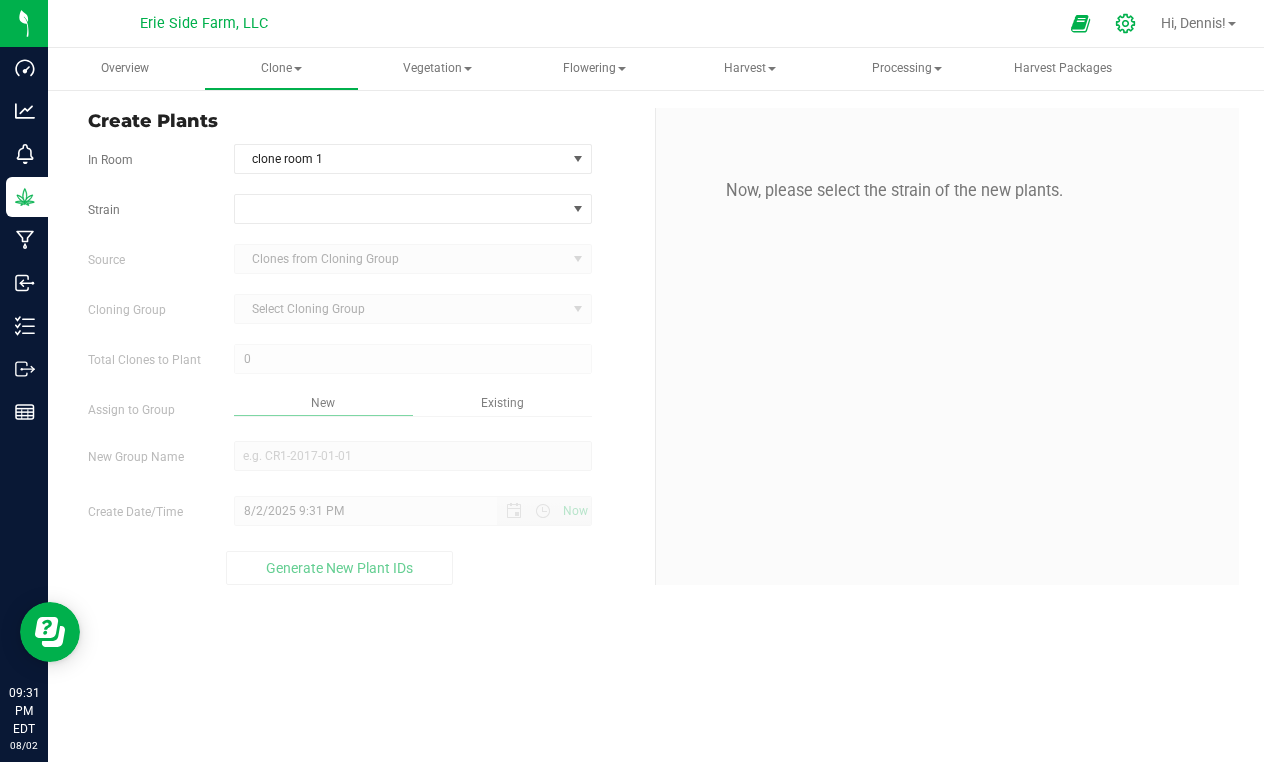 click 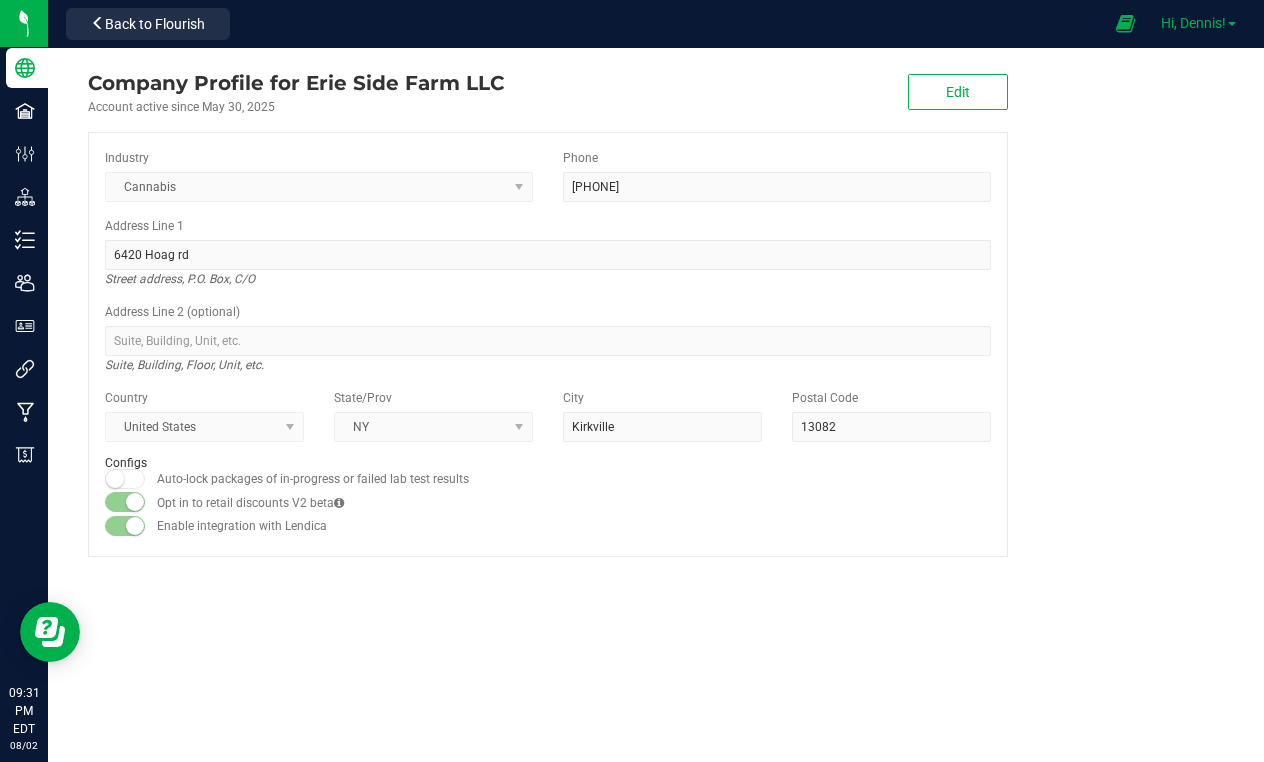 click on "Hi, Dennis!" at bounding box center (1193, 23) 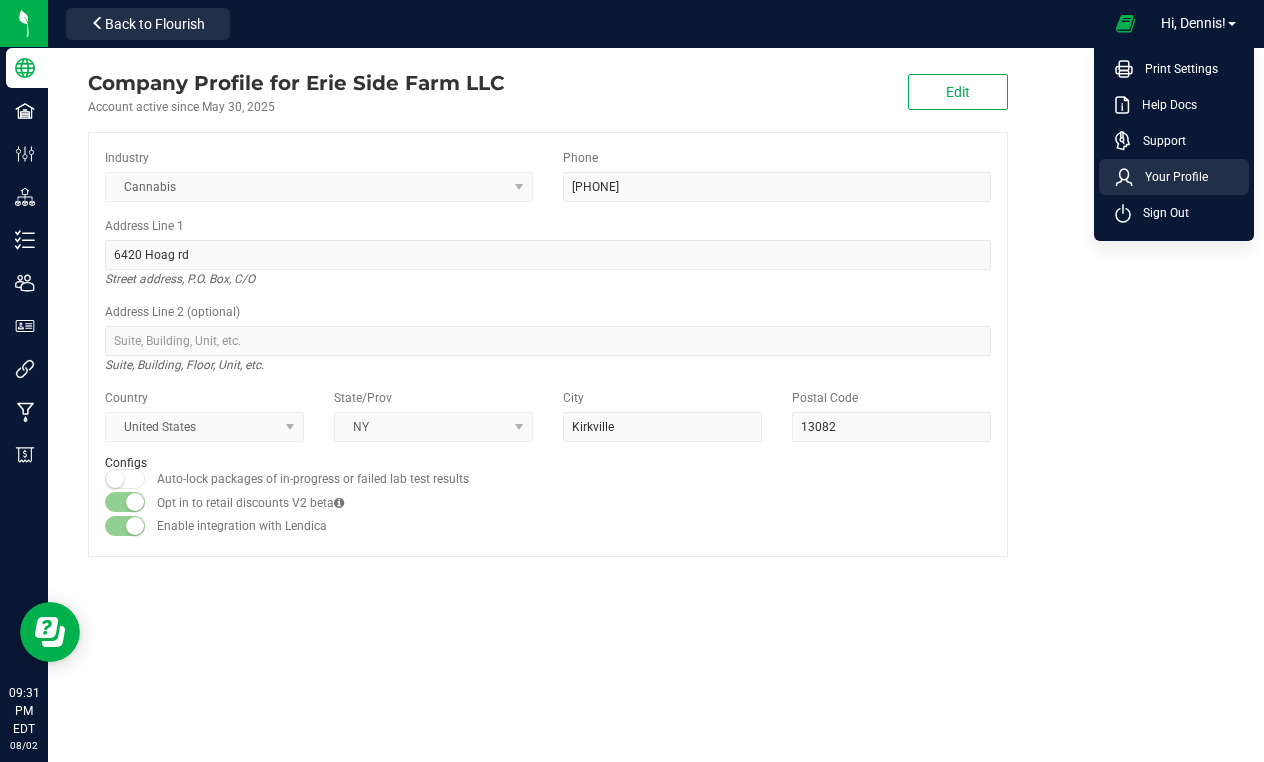 click on "Your Profile" at bounding box center (1170, 177) 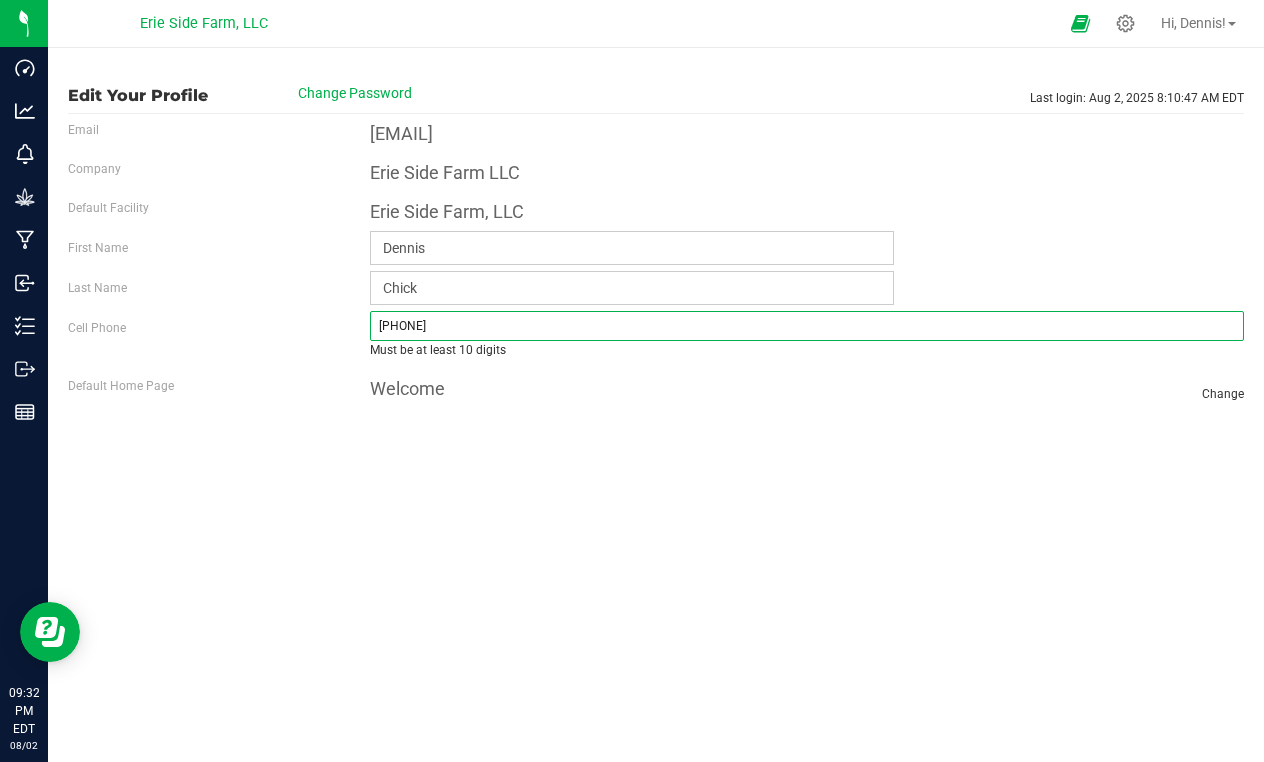 drag, startPoint x: 869, startPoint y: 333, endPoint x: 1035, endPoint y: 306, distance: 168.18144 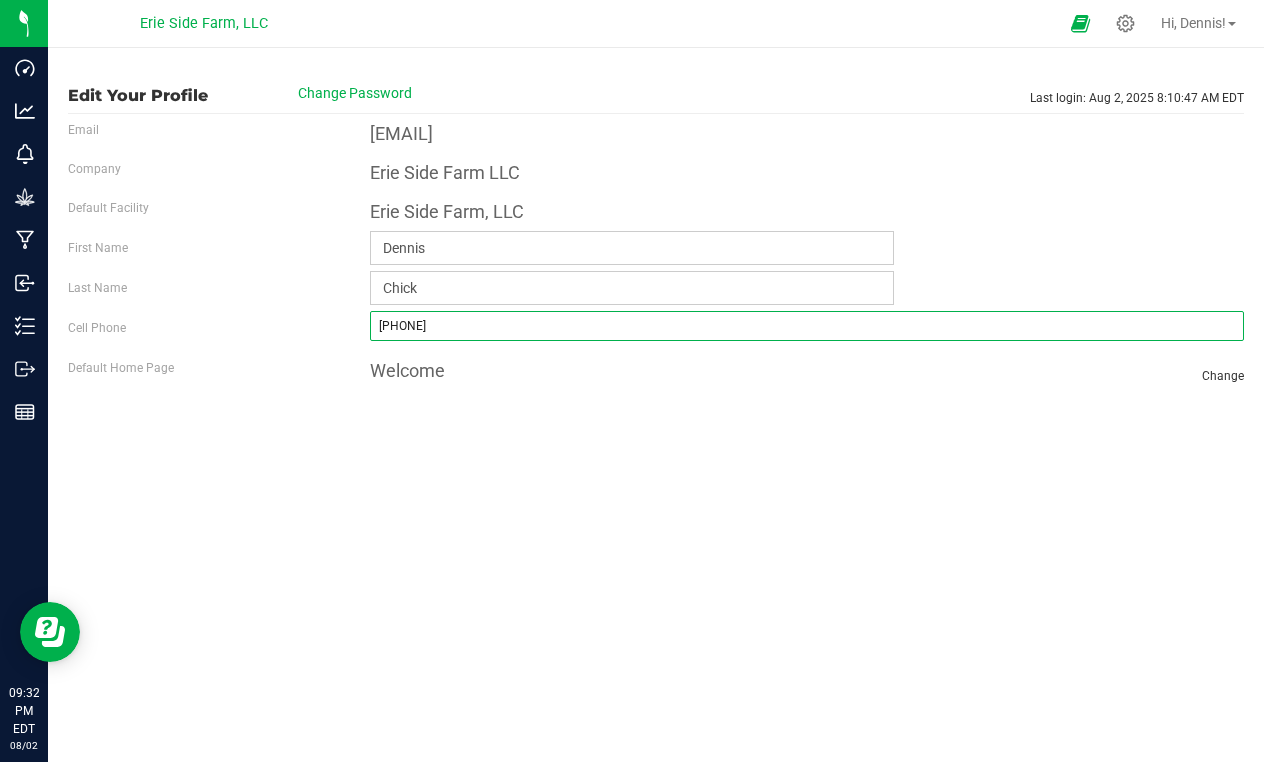 click on "([PHONE]) [PHONE]" at bounding box center [807, 326] 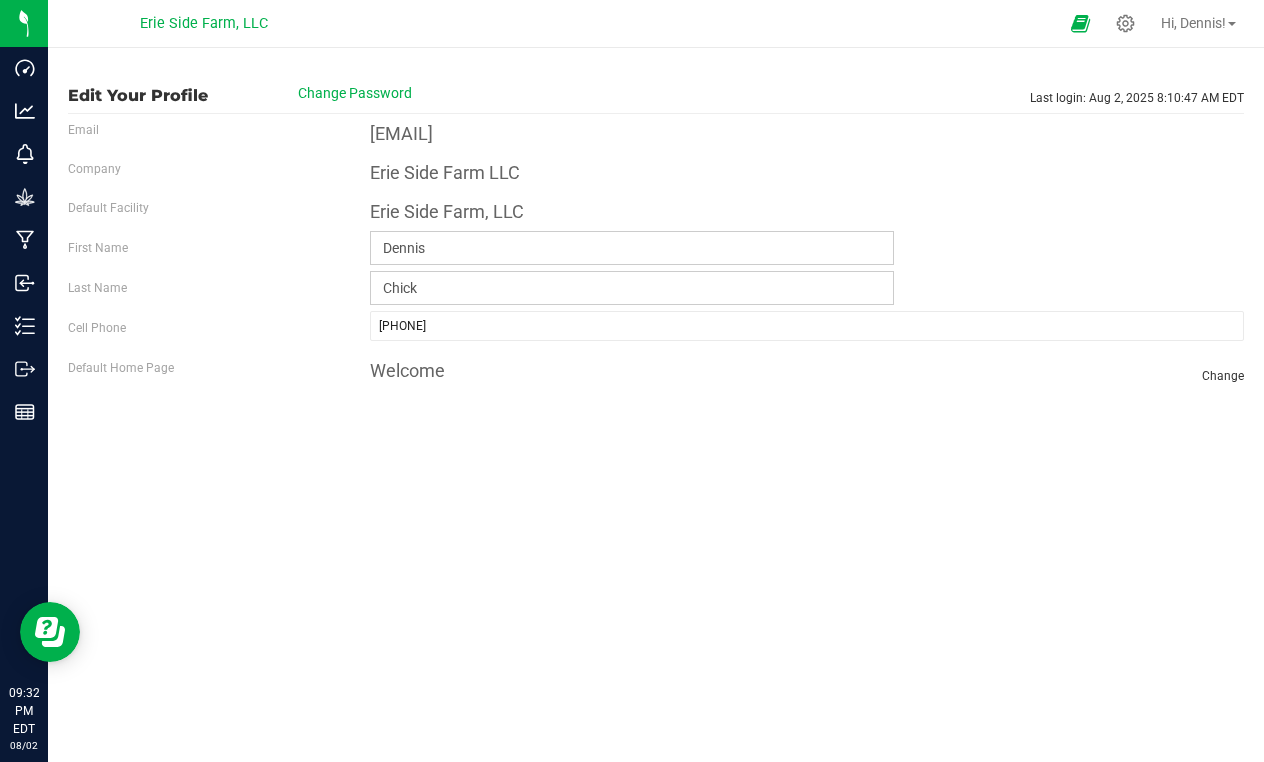 click on "Edit Your Profile
Change Password
Last login: Aug 2, 2025 8:10:47 AM EDT
Email
eriebanksfarmcny@gmail.com
Company
Erie Side Farm LLC
Default Facility
Erie Side Farm, LLC" at bounding box center [656, 405] 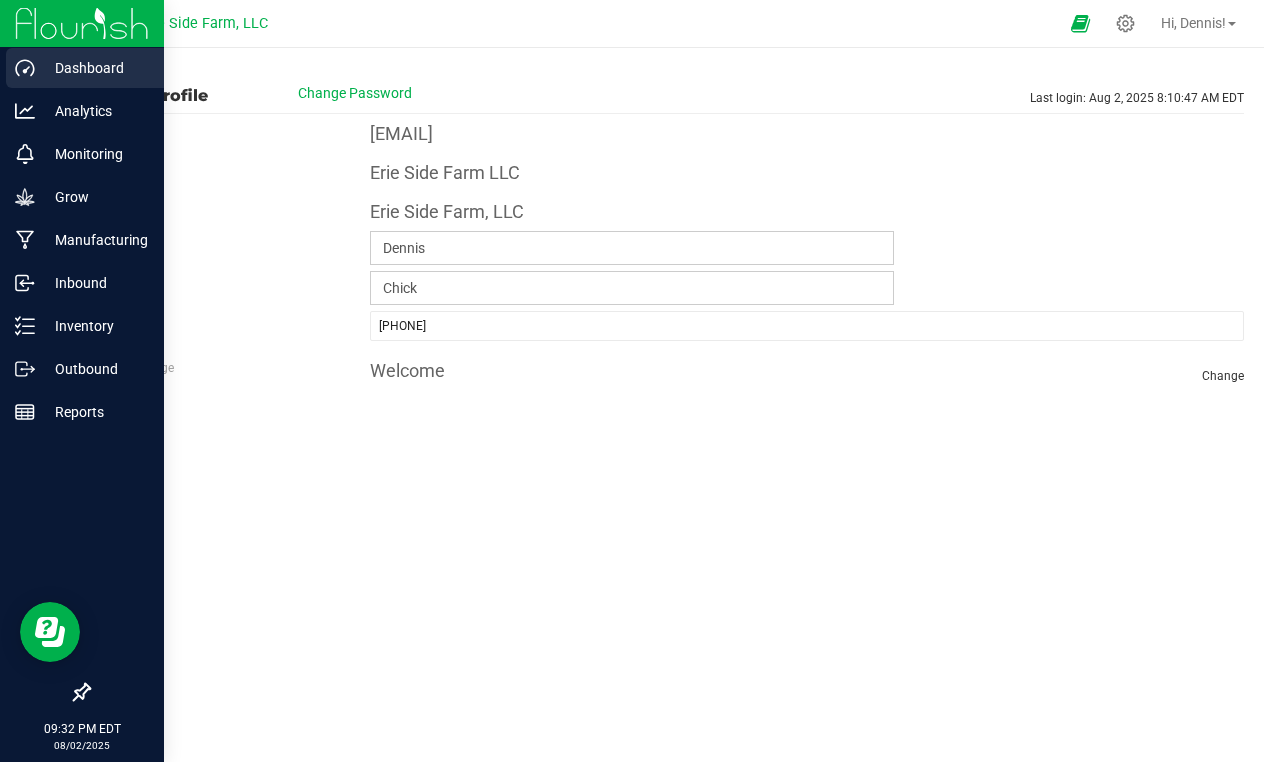 click on "Dashboard" at bounding box center (85, 68) 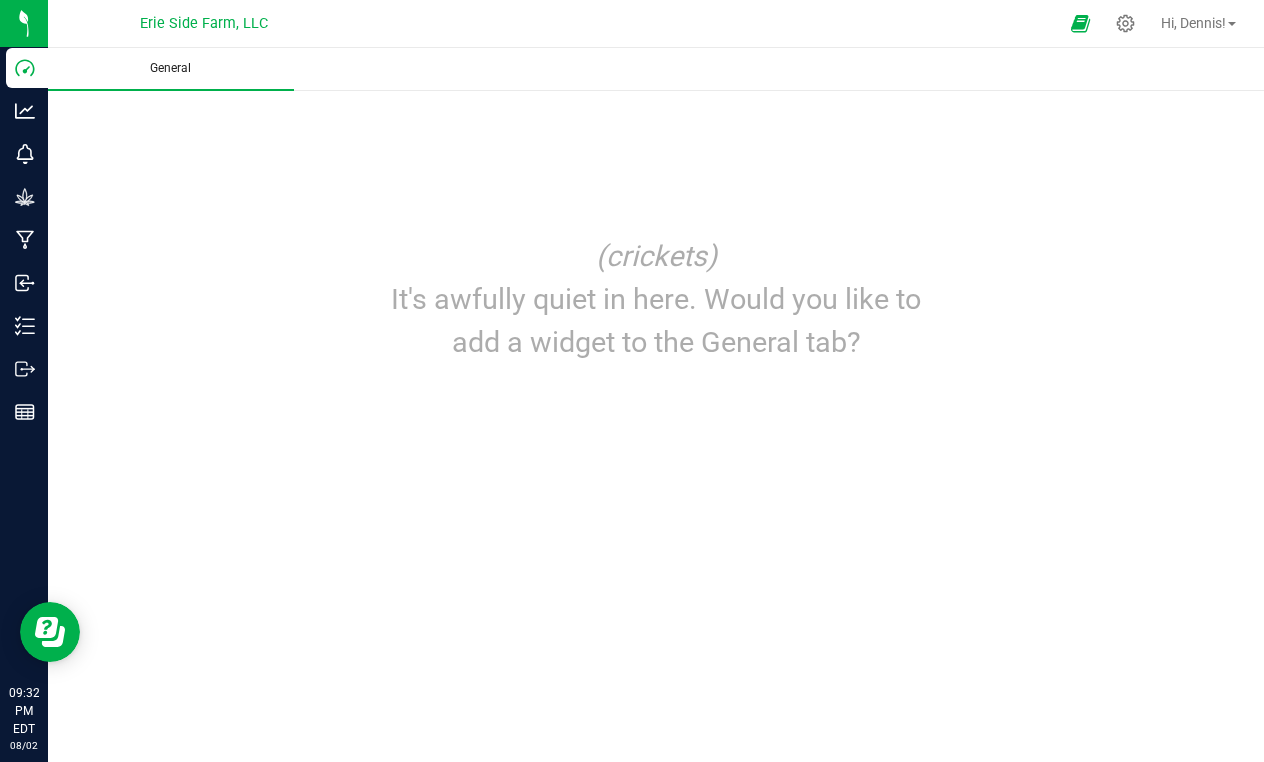 scroll, scrollTop: 0, scrollLeft: 0, axis: both 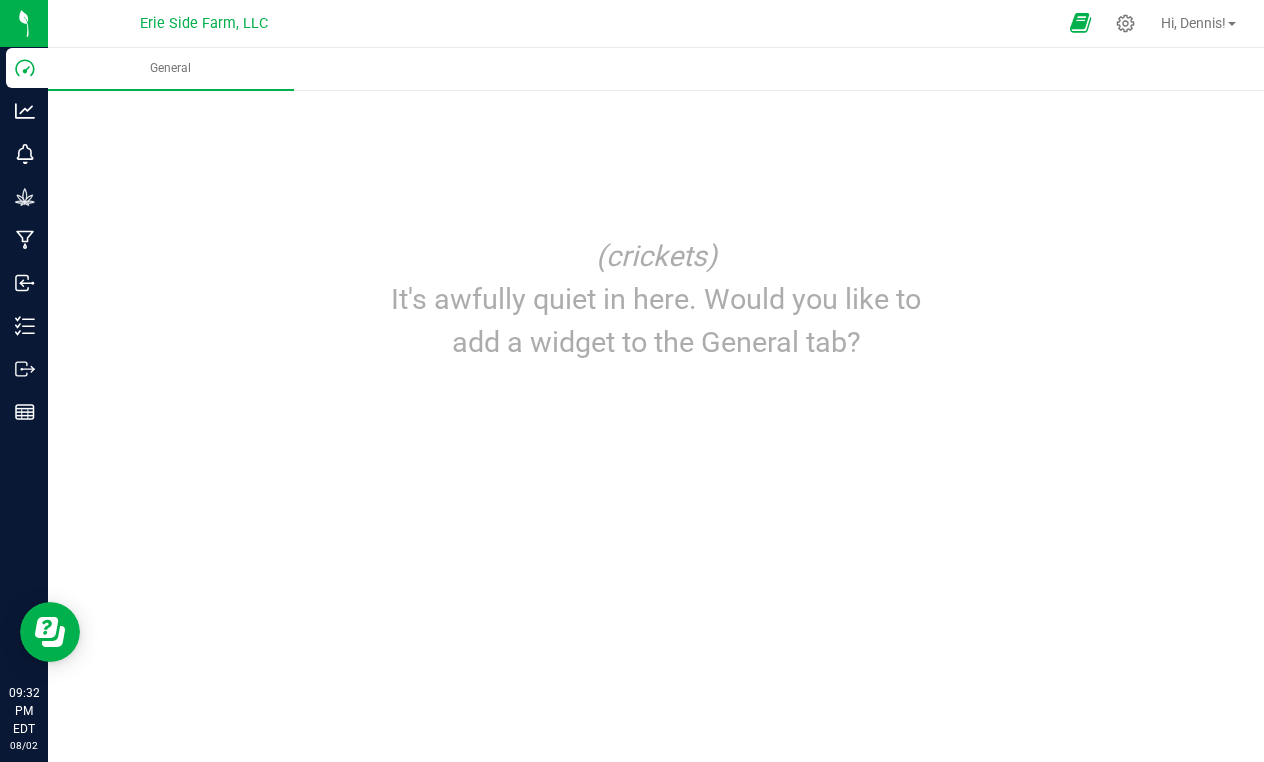 click at bounding box center [1080, 23] 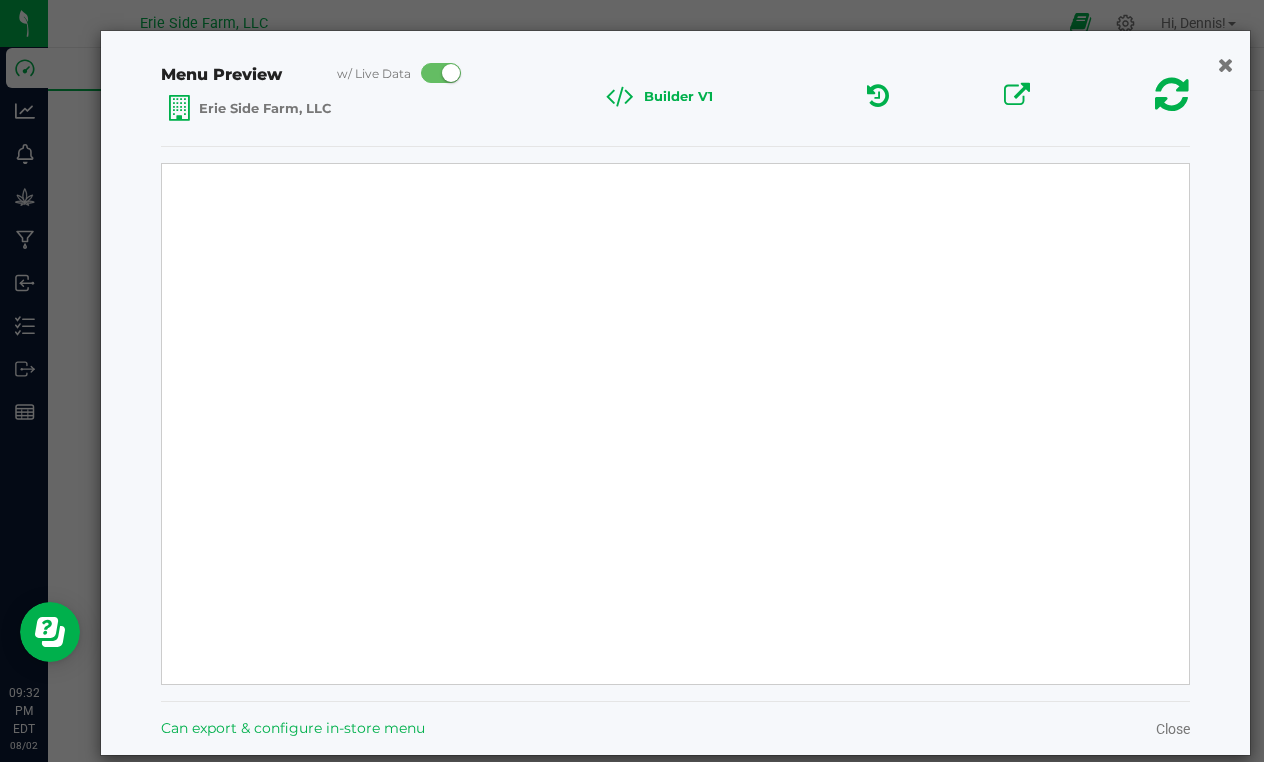 select on "Source Sans Pro" 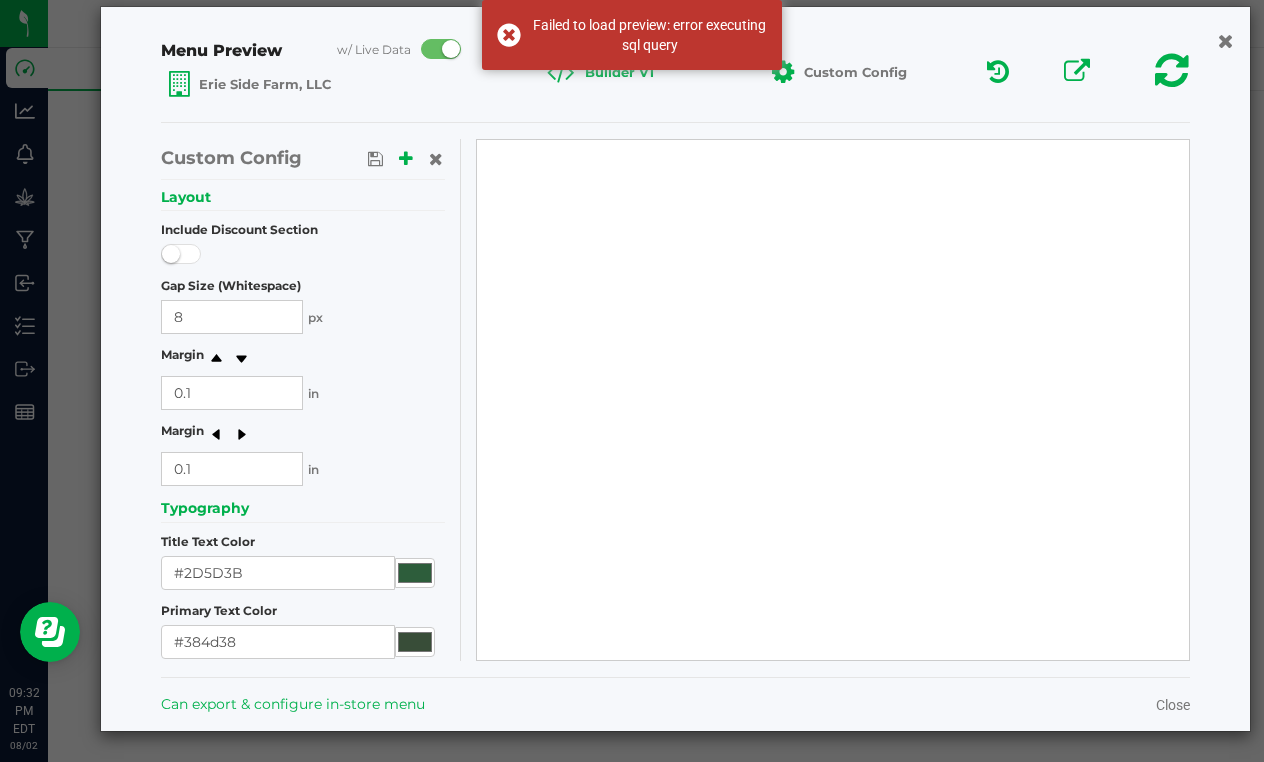 scroll, scrollTop: 24, scrollLeft: 0, axis: vertical 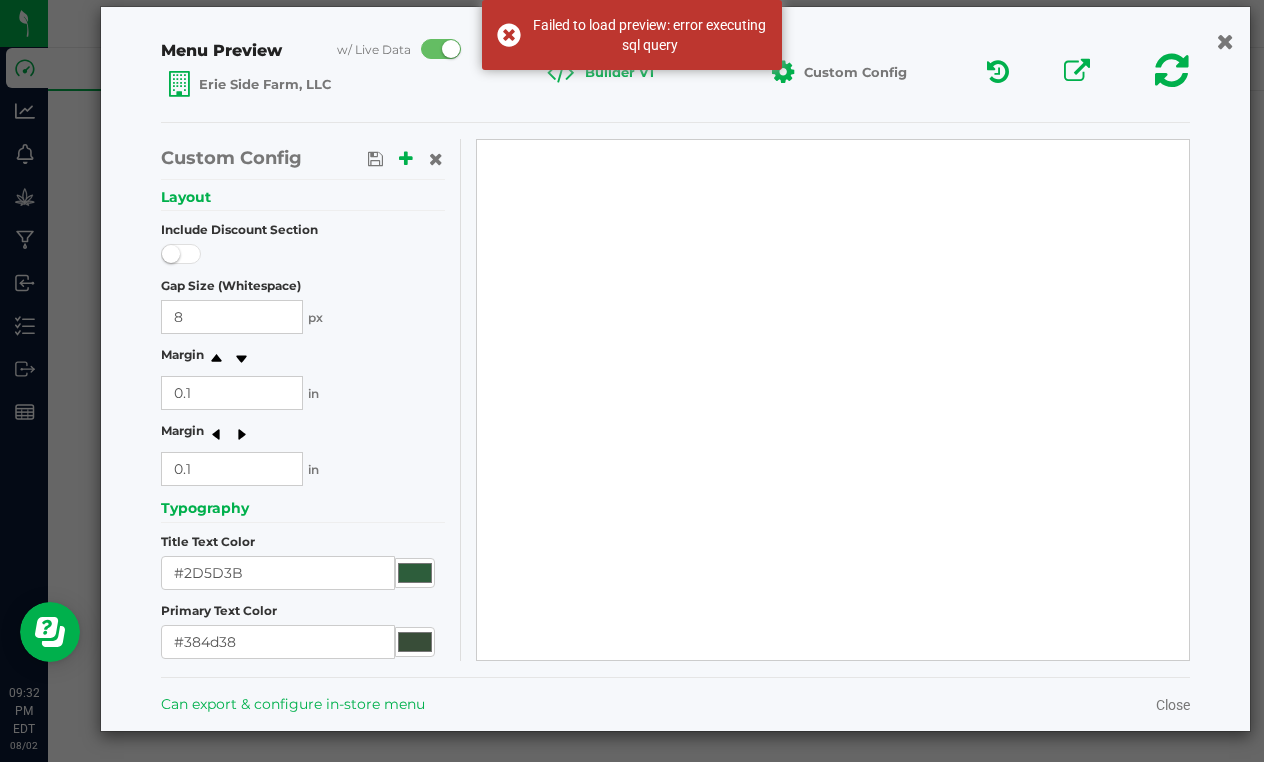 click 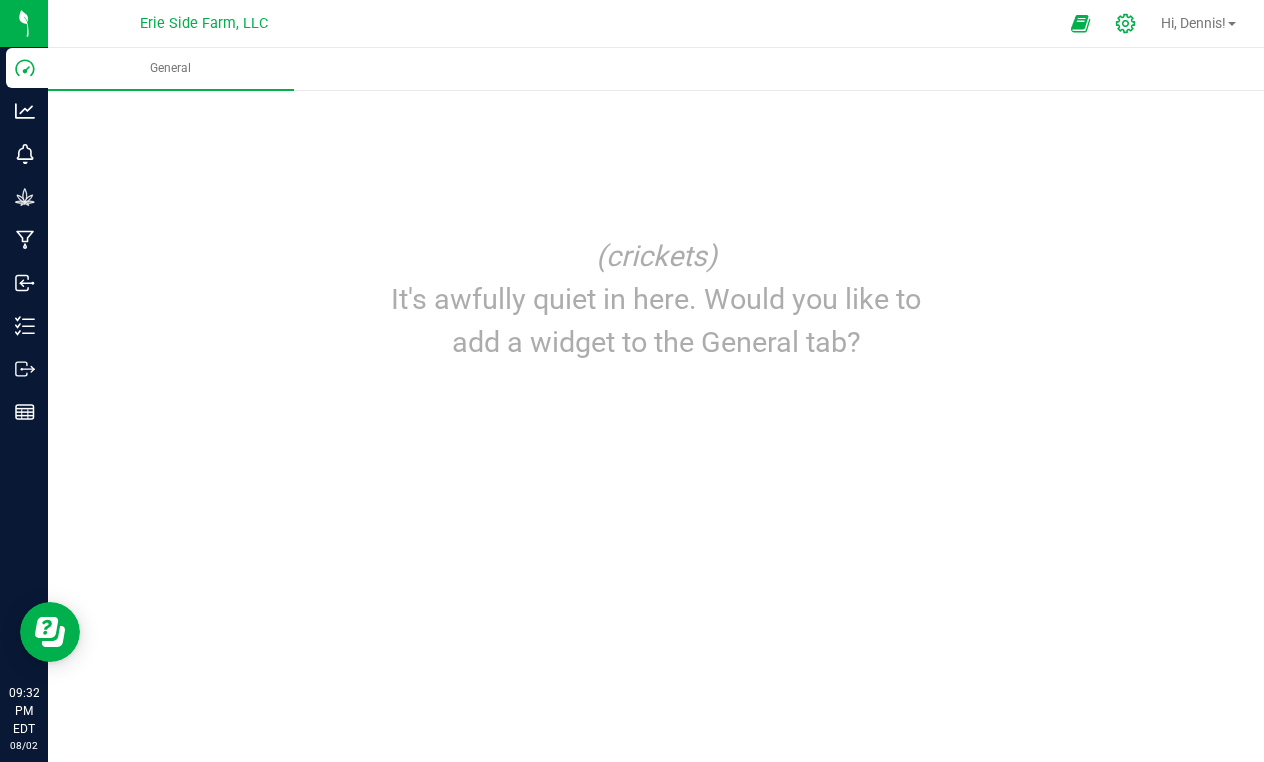 click 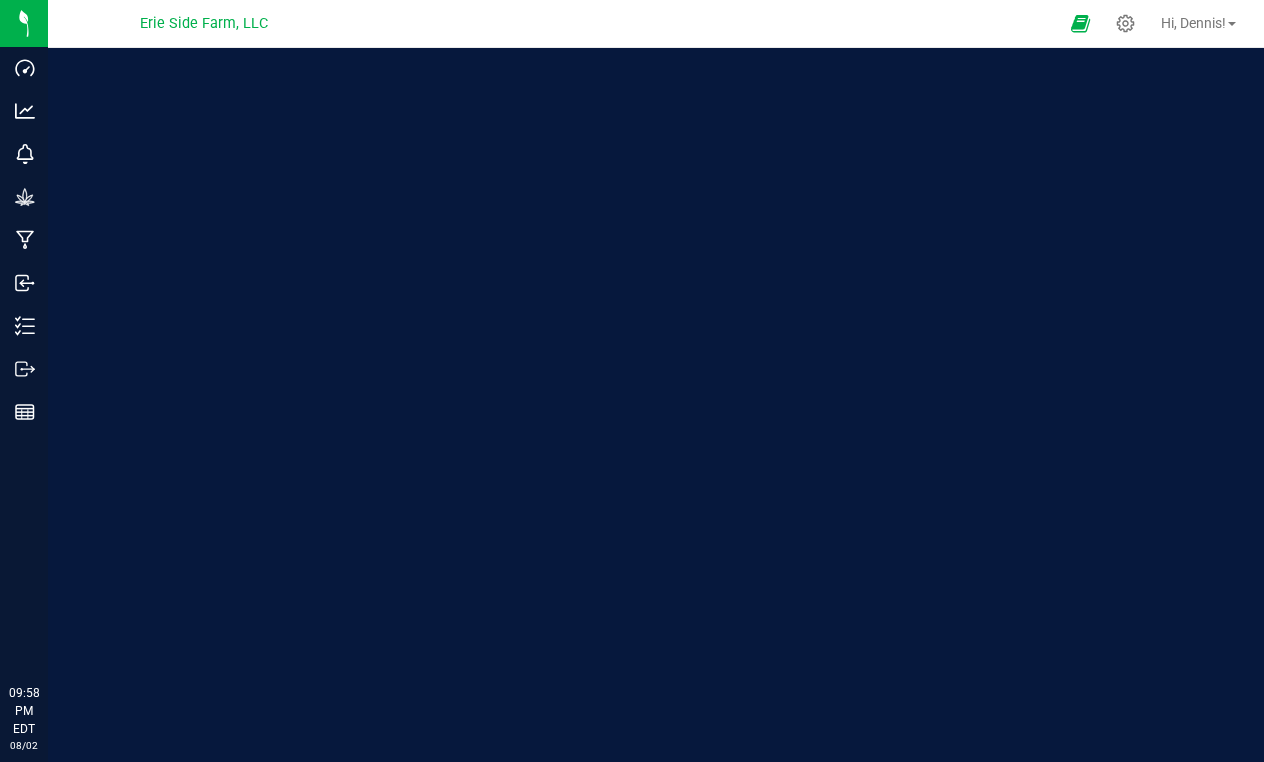 scroll, scrollTop: 0, scrollLeft: 0, axis: both 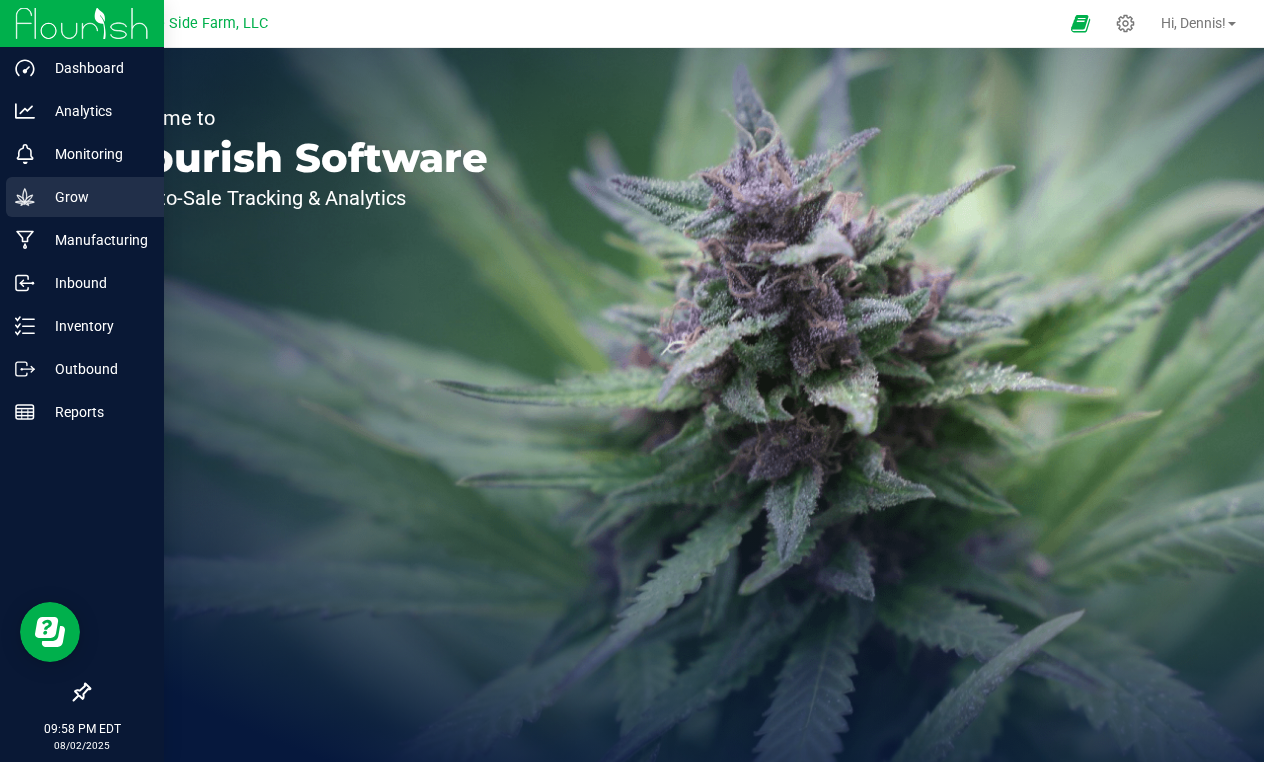 click on "Grow" at bounding box center [85, 197] 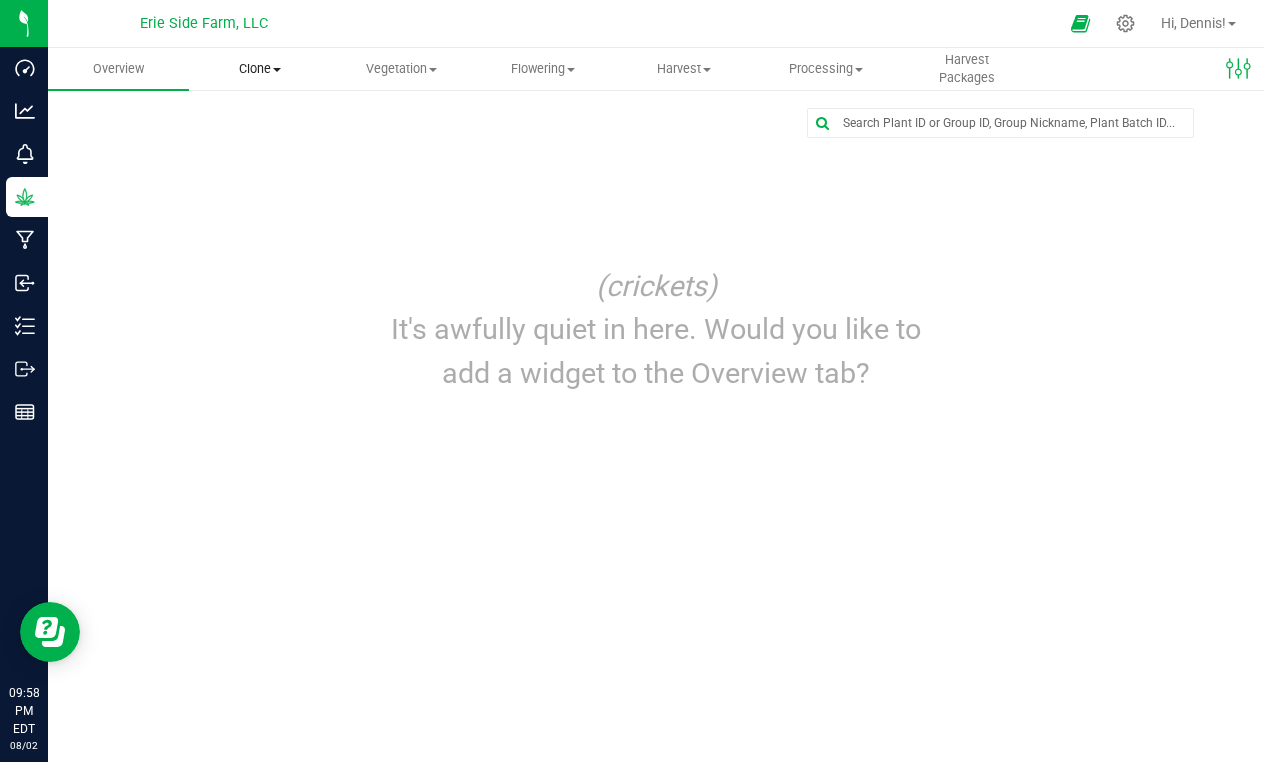 click on "Clone" at bounding box center (259, 69) 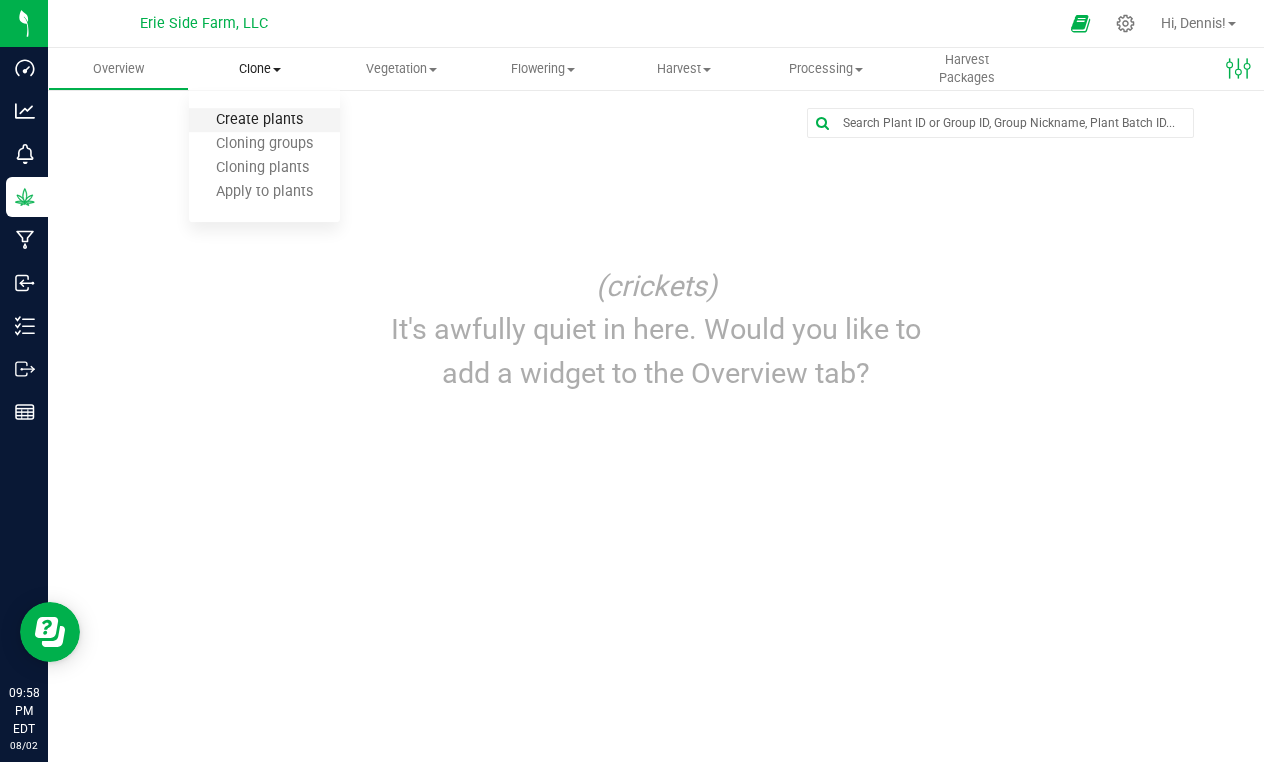 click on "Create plants" at bounding box center [259, 120] 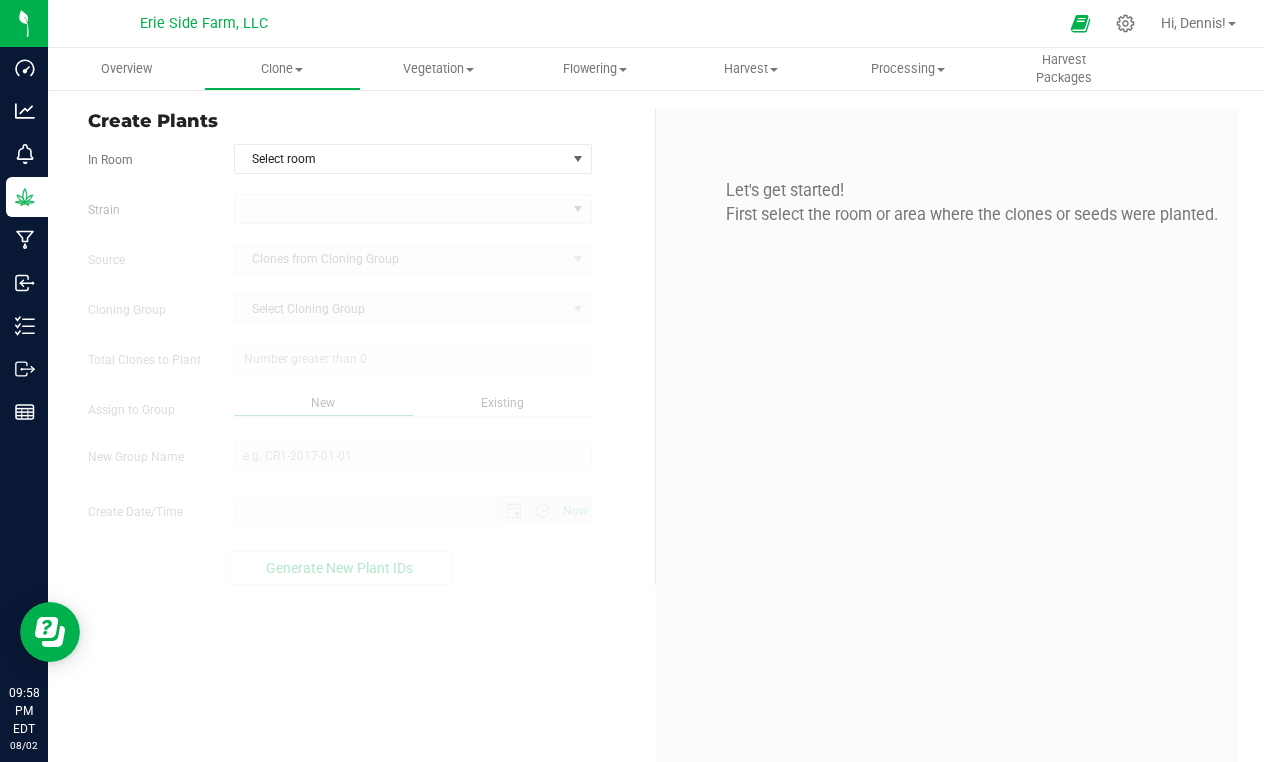type on "[DATE] [TIME]" 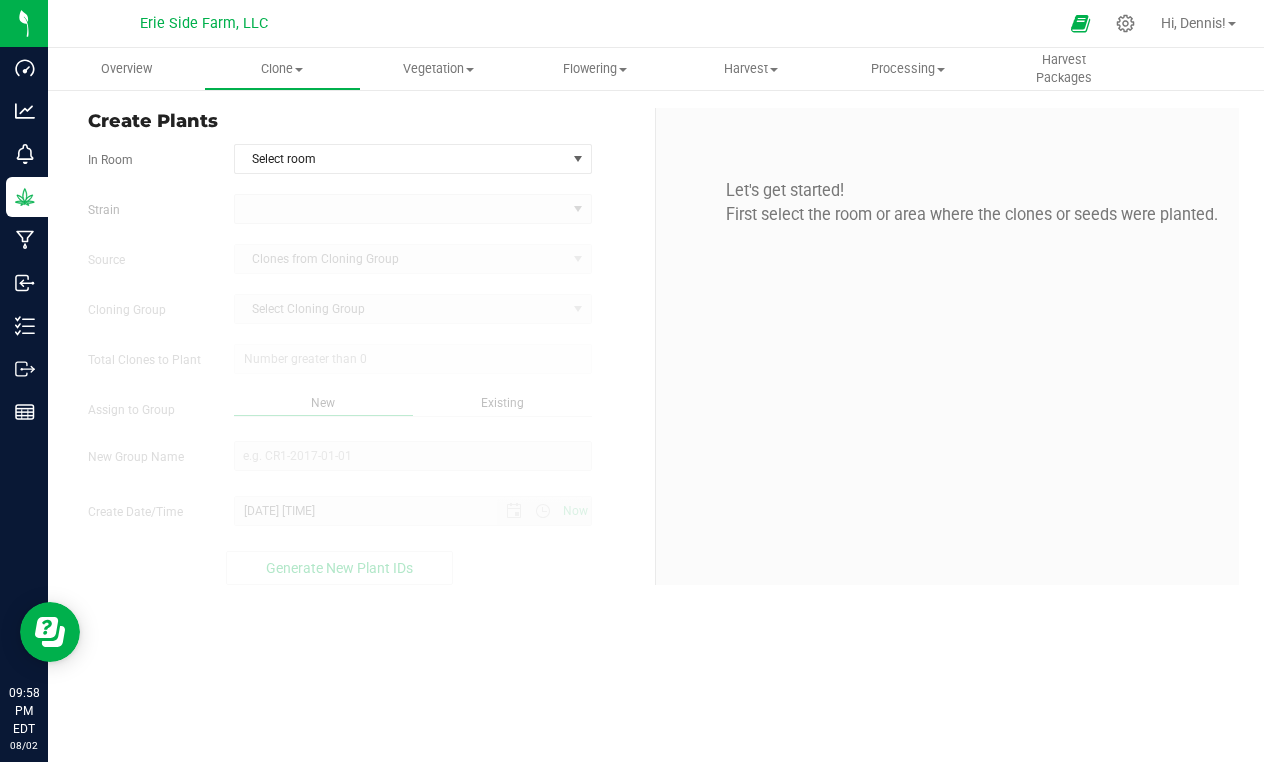 drag, startPoint x: 294, startPoint y: 114, endPoint x: 359, endPoint y: 124, distance: 65.76473 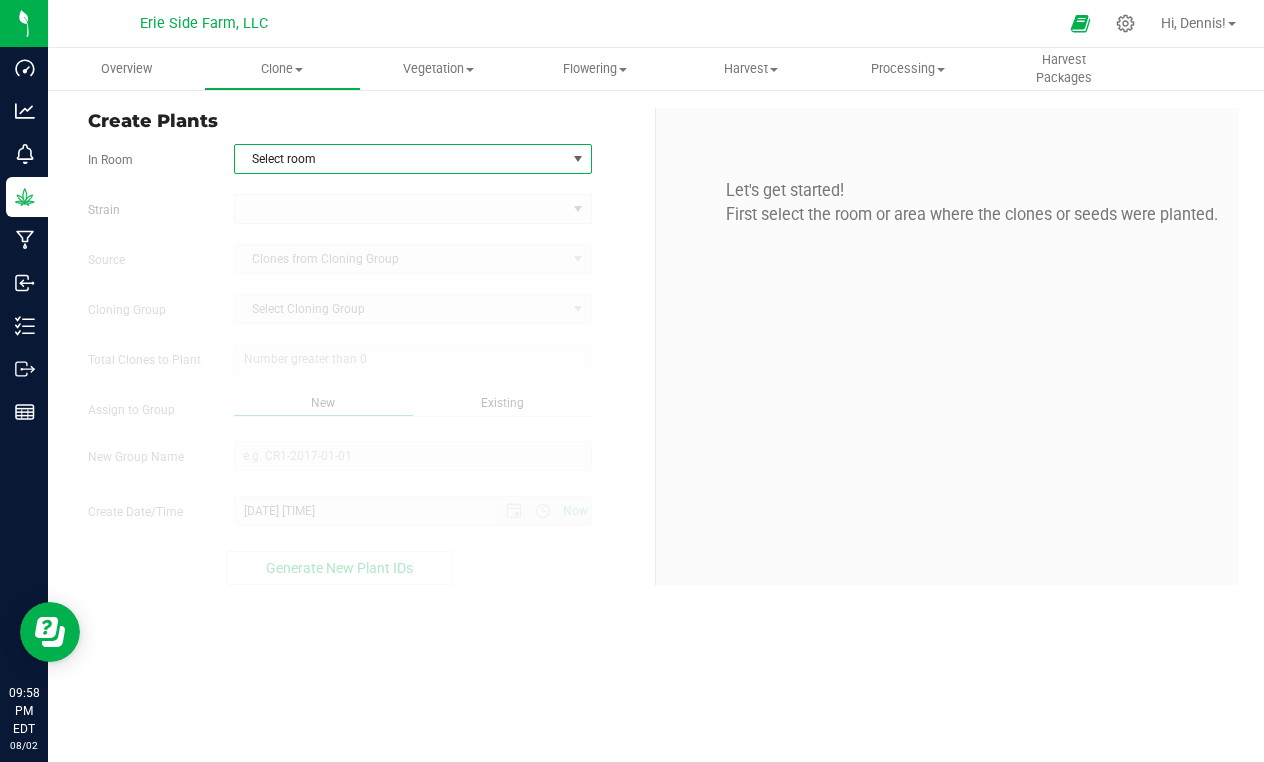 click at bounding box center [578, 159] 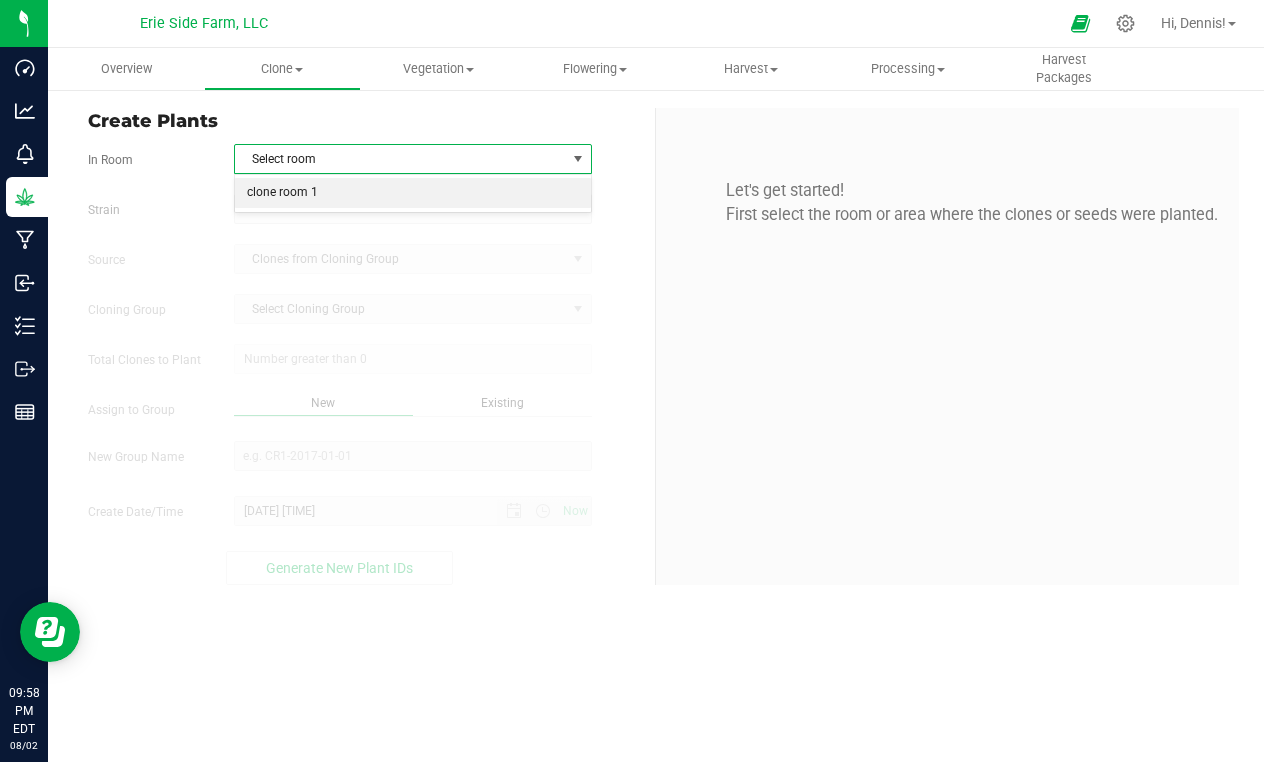 click on "clone room 1" at bounding box center (413, 193) 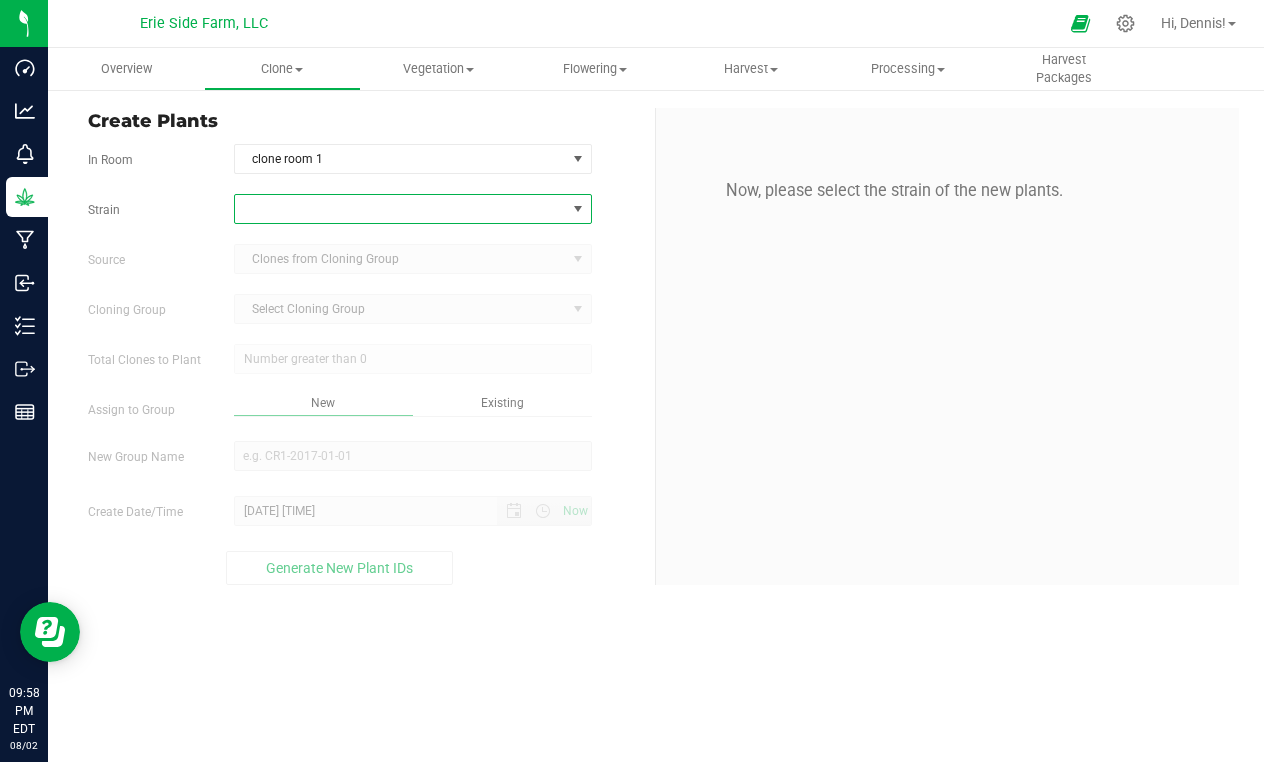 click at bounding box center [400, 209] 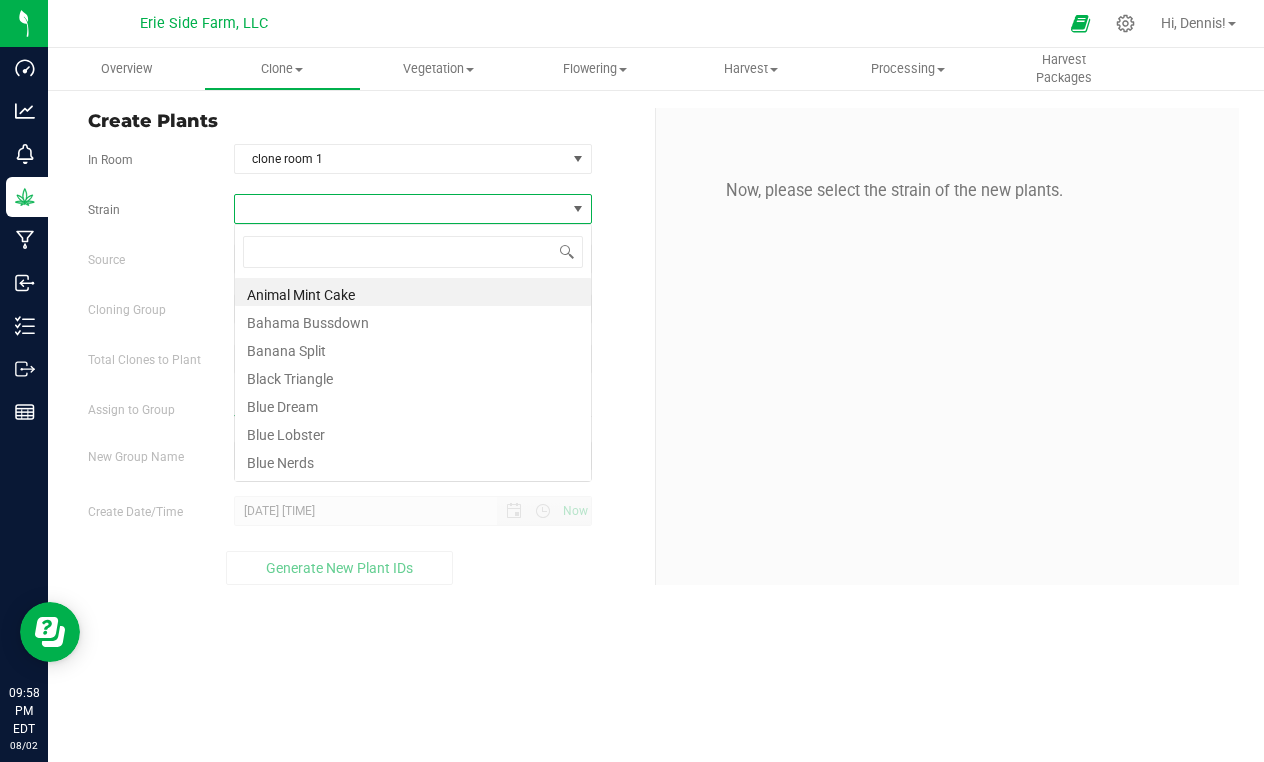scroll, scrollTop: 99970, scrollLeft: 99642, axis: both 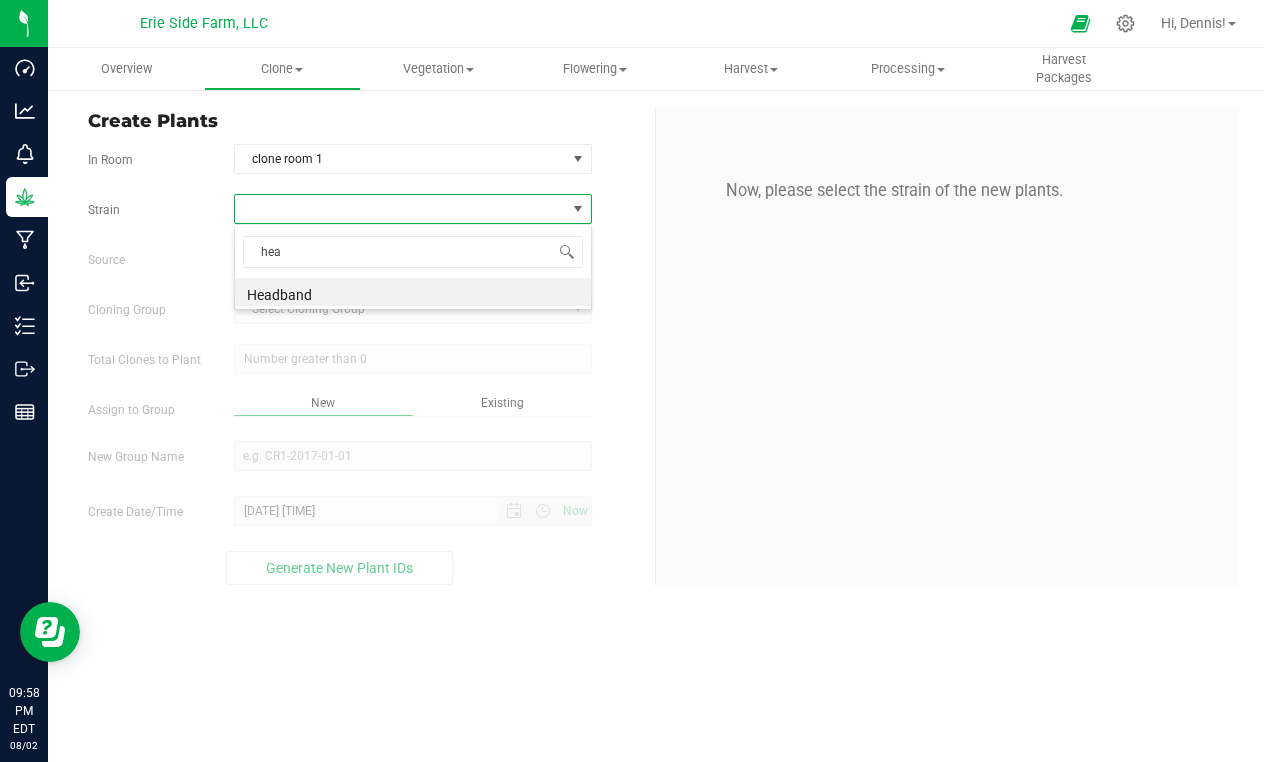 type on "head" 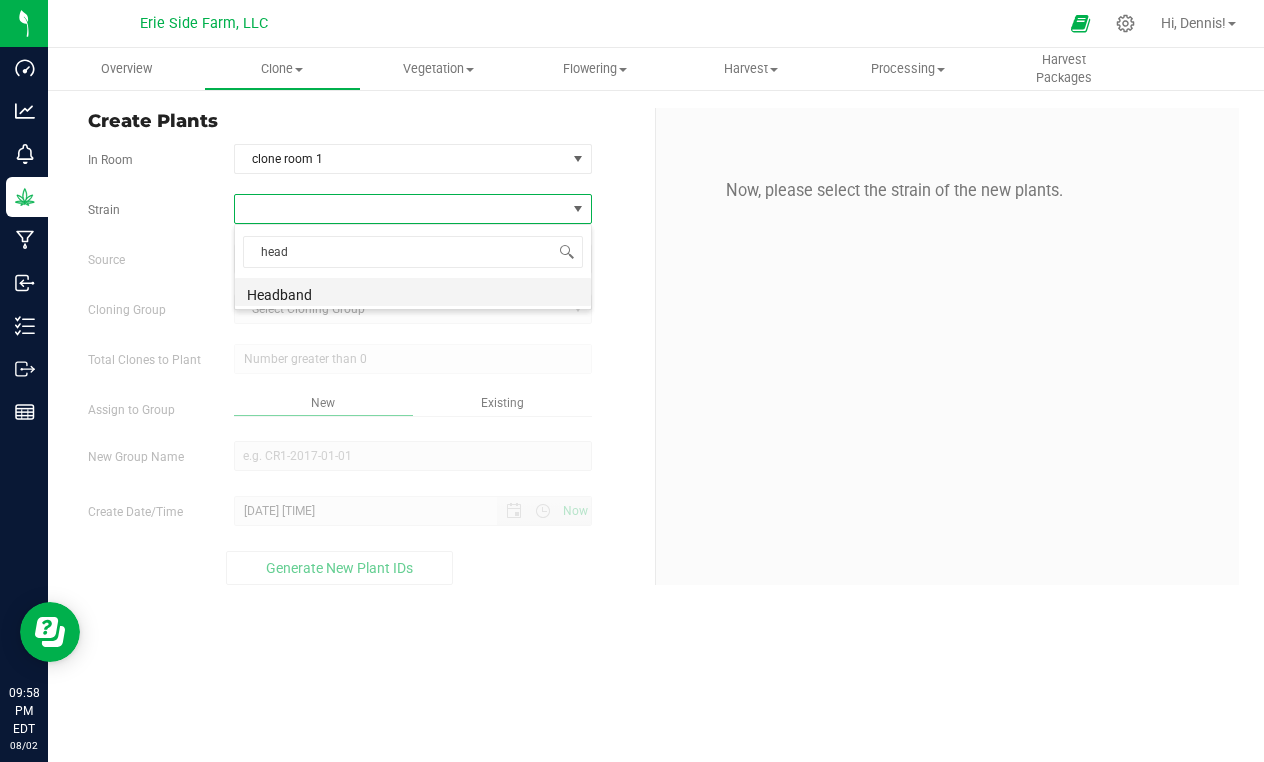 click on "Headband" at bounding box center (413, 292) 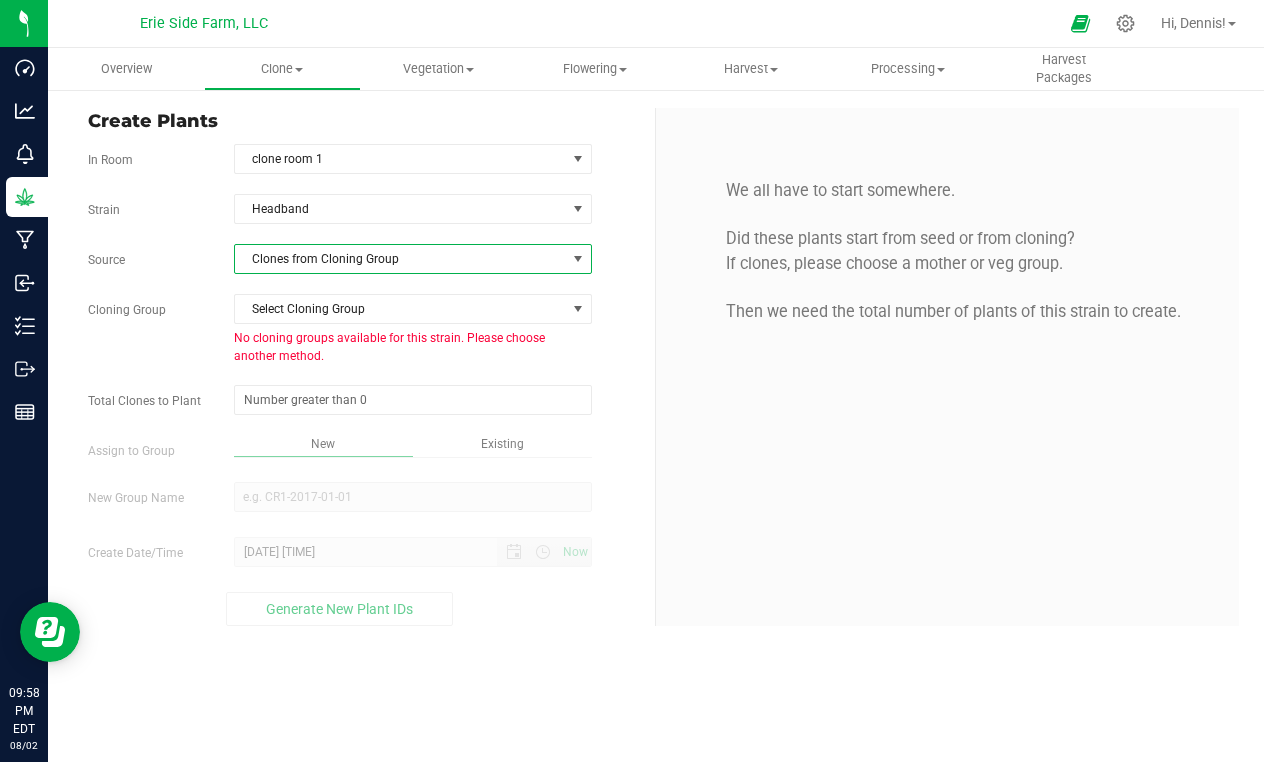 click at bounding box center [578, 259] 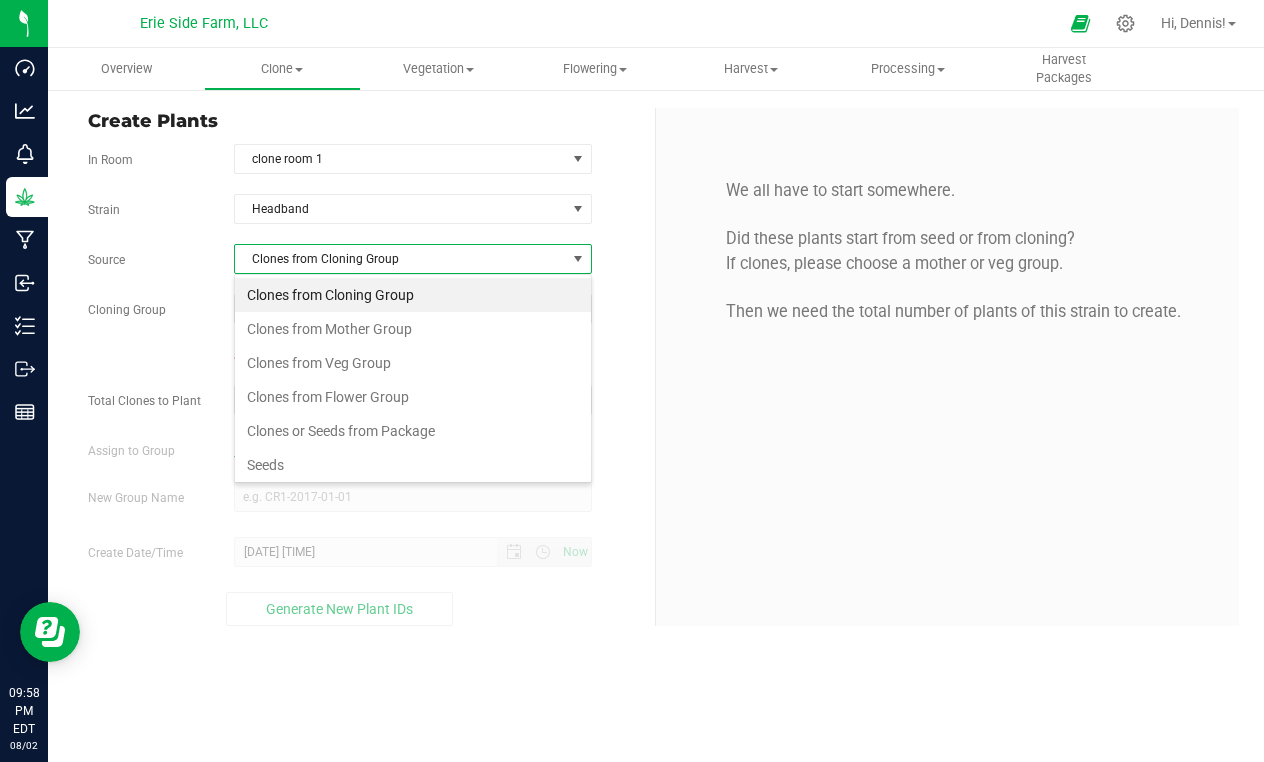 scroll, scrollTop: 99970, scrollLeft: 99642, axis: both 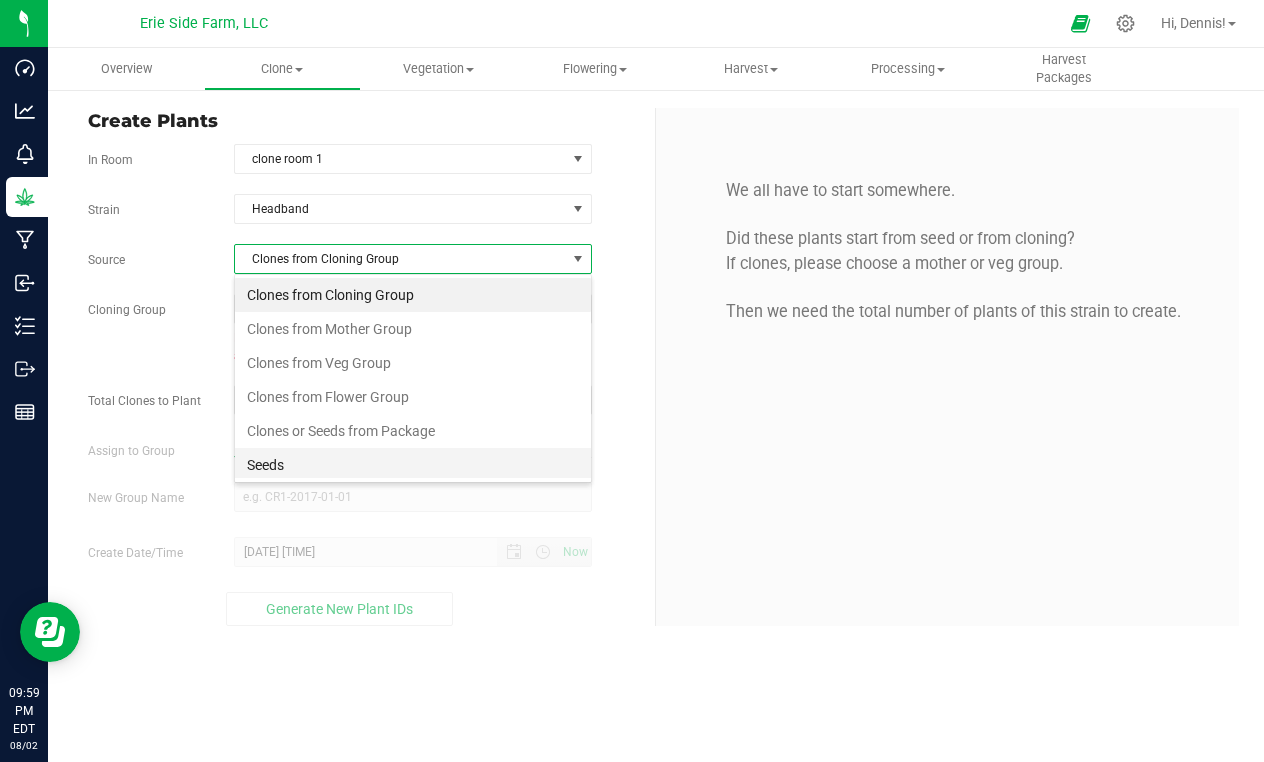 click on "Seeds" at bounding box center (413, 465) 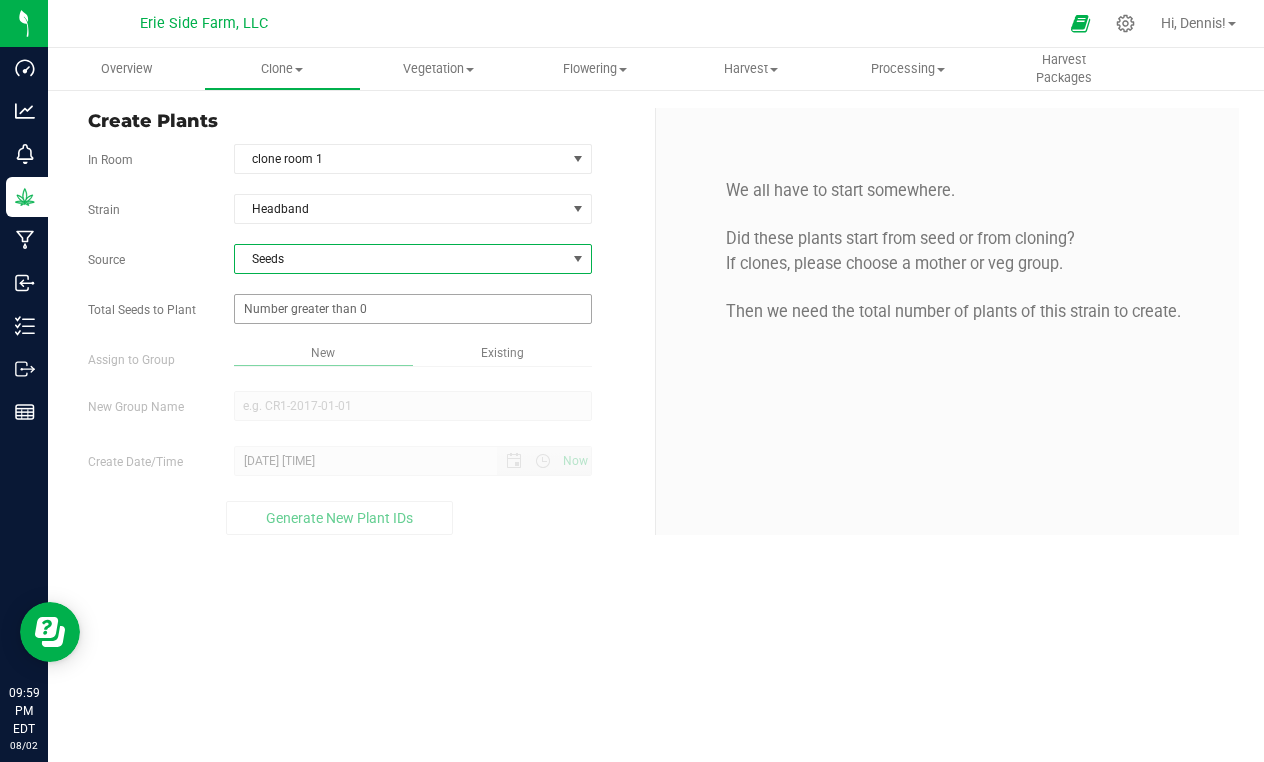 click at bounding box center (413, 309) 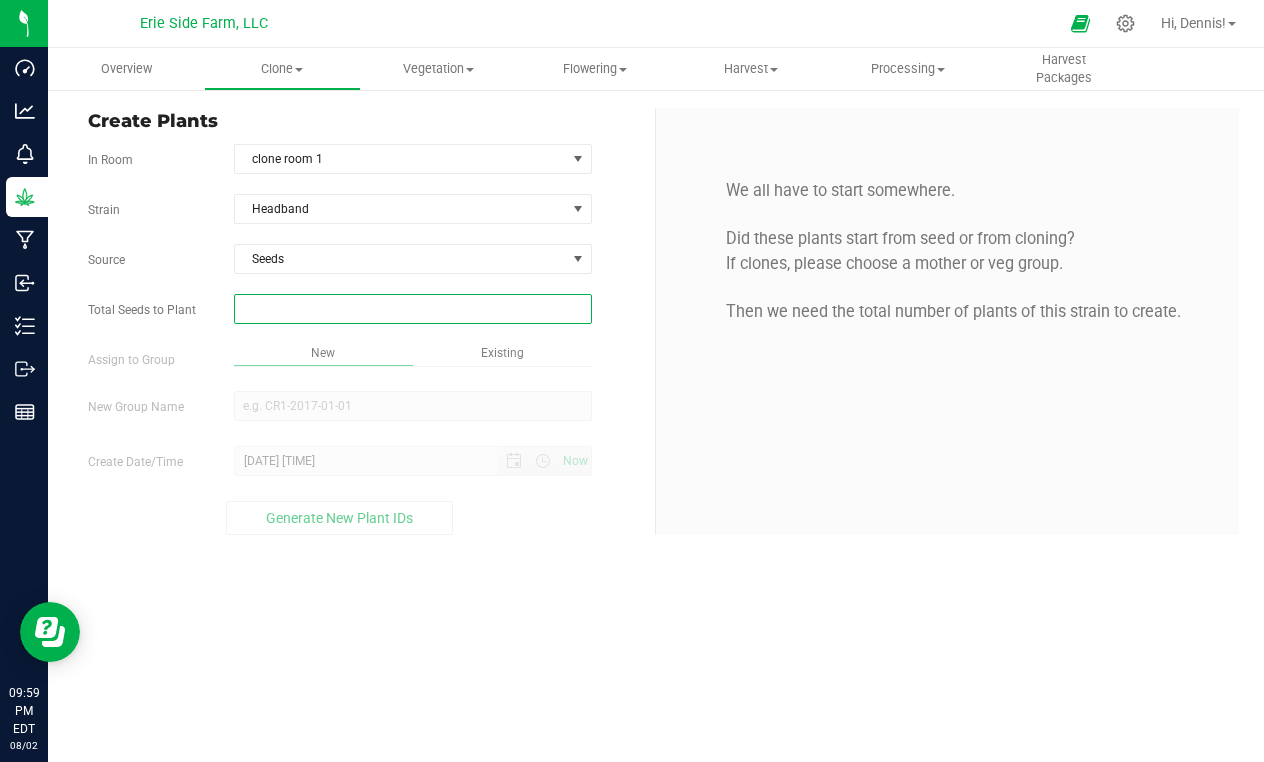 type on "1" 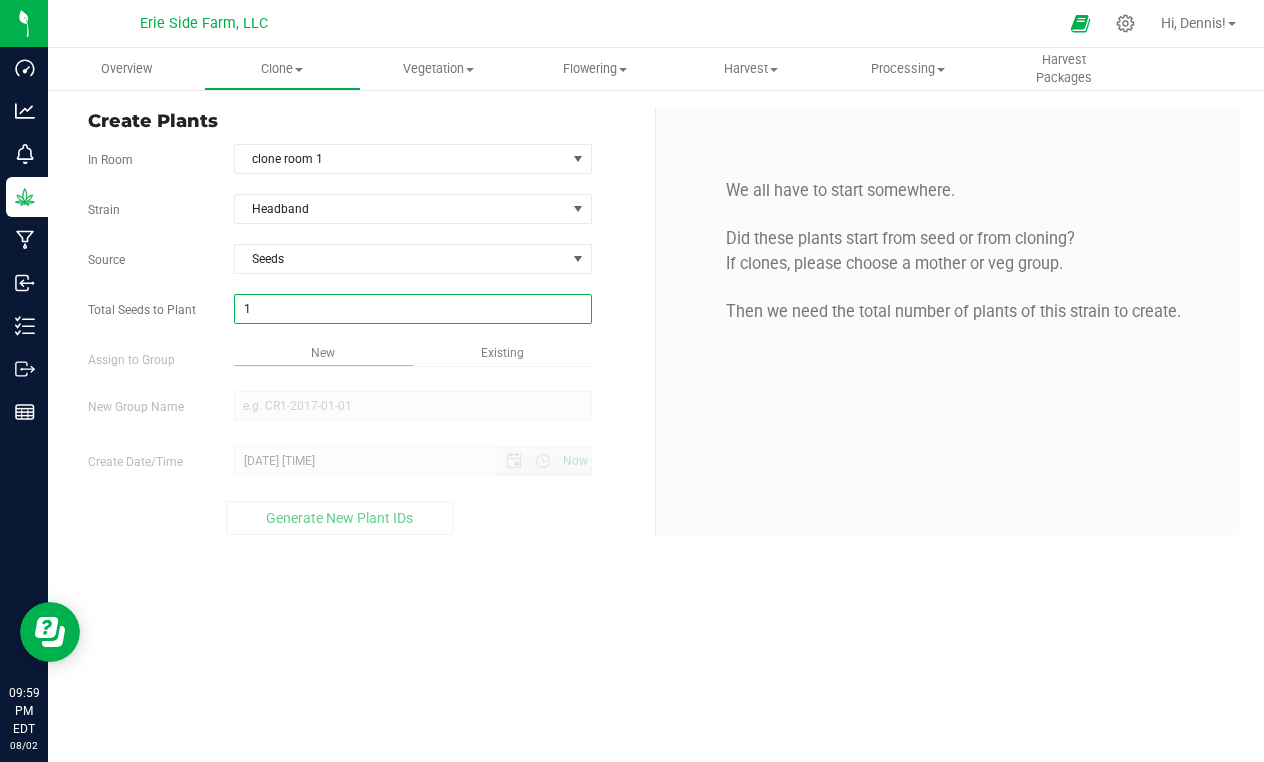type on "1" 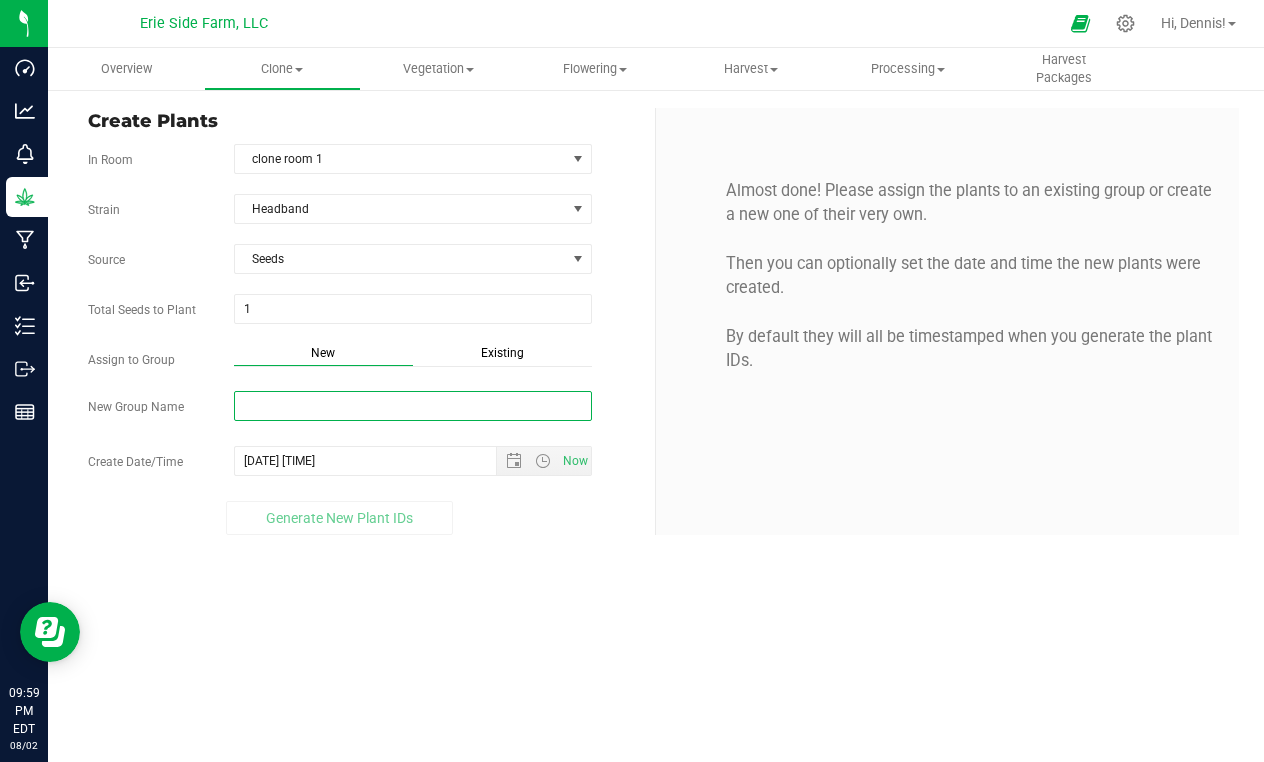 click on "New Group Name" at bounding box center (413, 406) 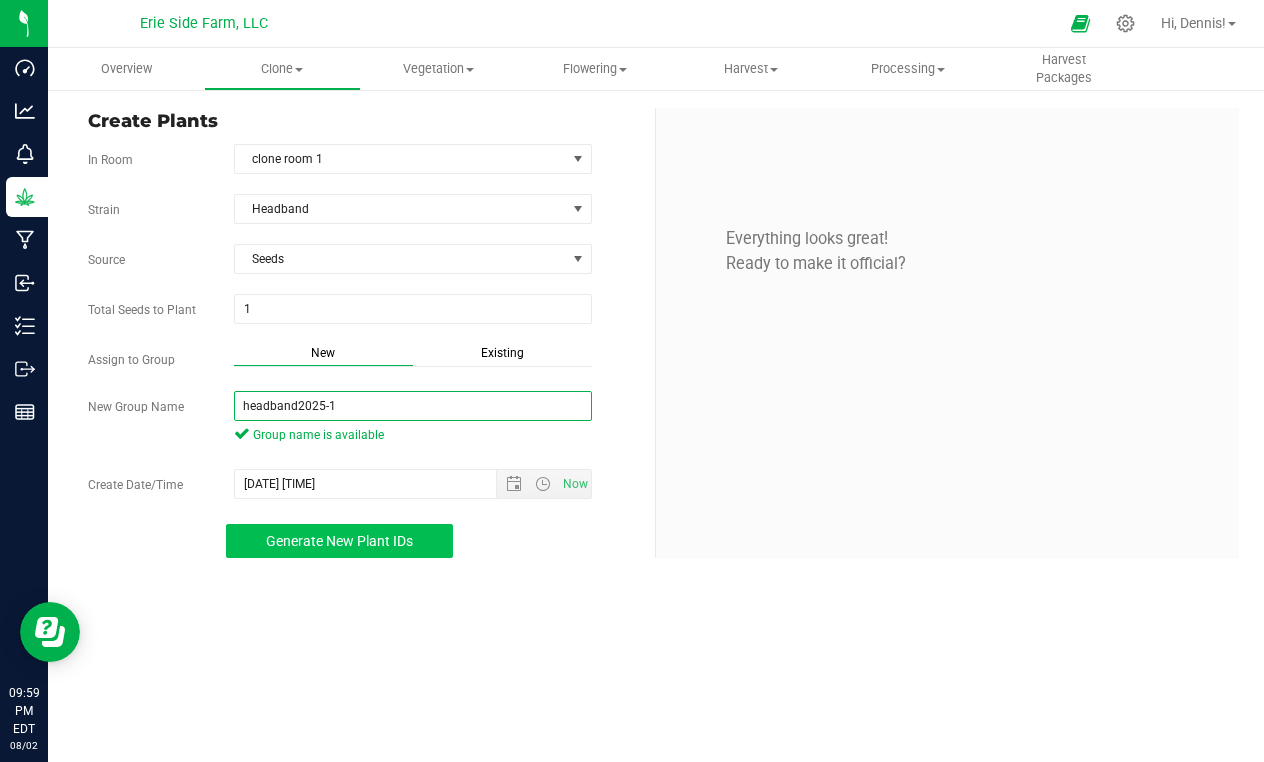 type on "headband2025-1" 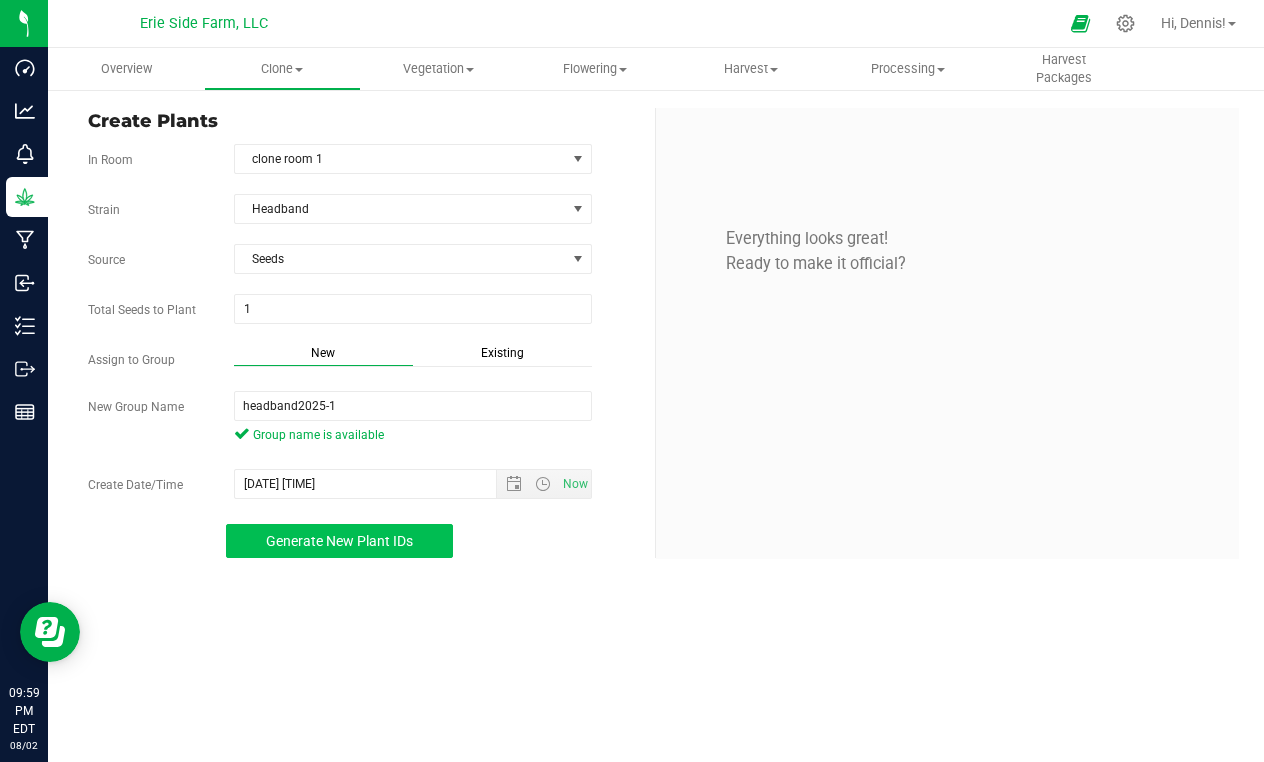 click on "Generate New Plant IDs" at bounding box center (339, 541) 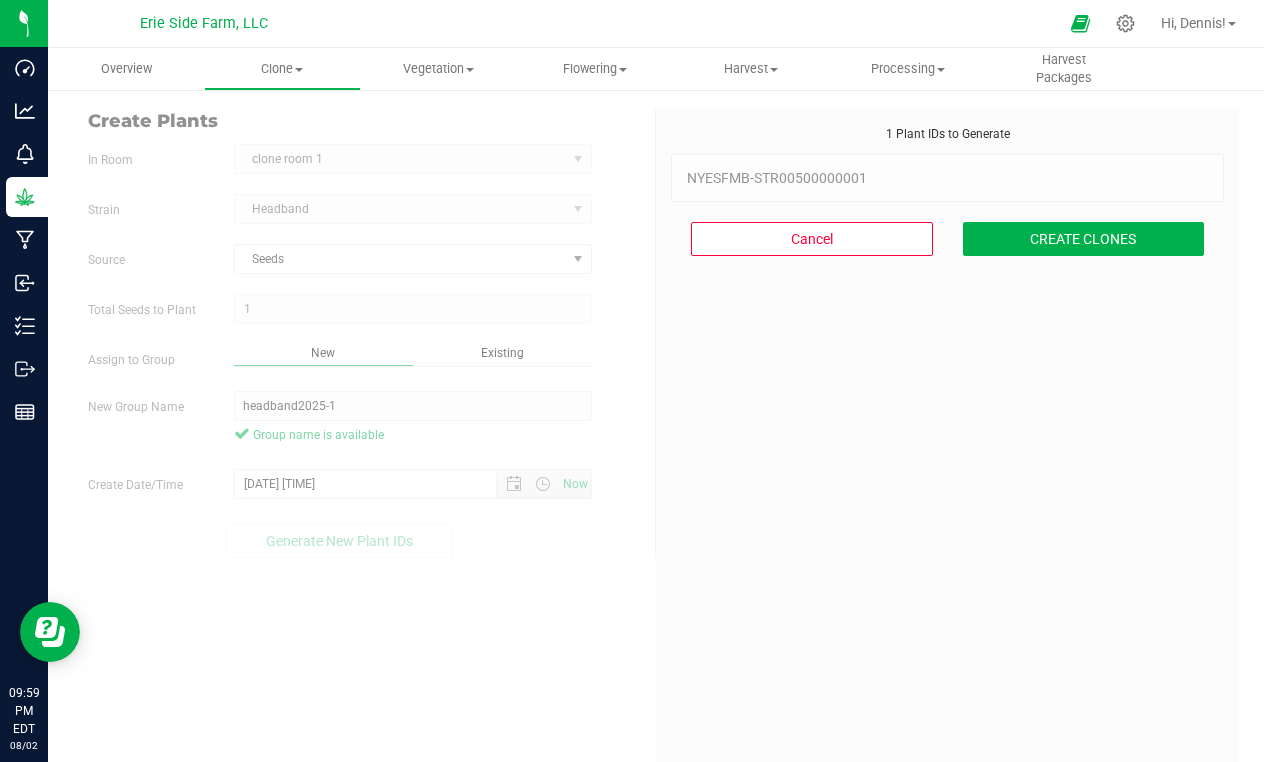 scroll, scrollTop: 60, scrollLeft: 0, axis: vertical 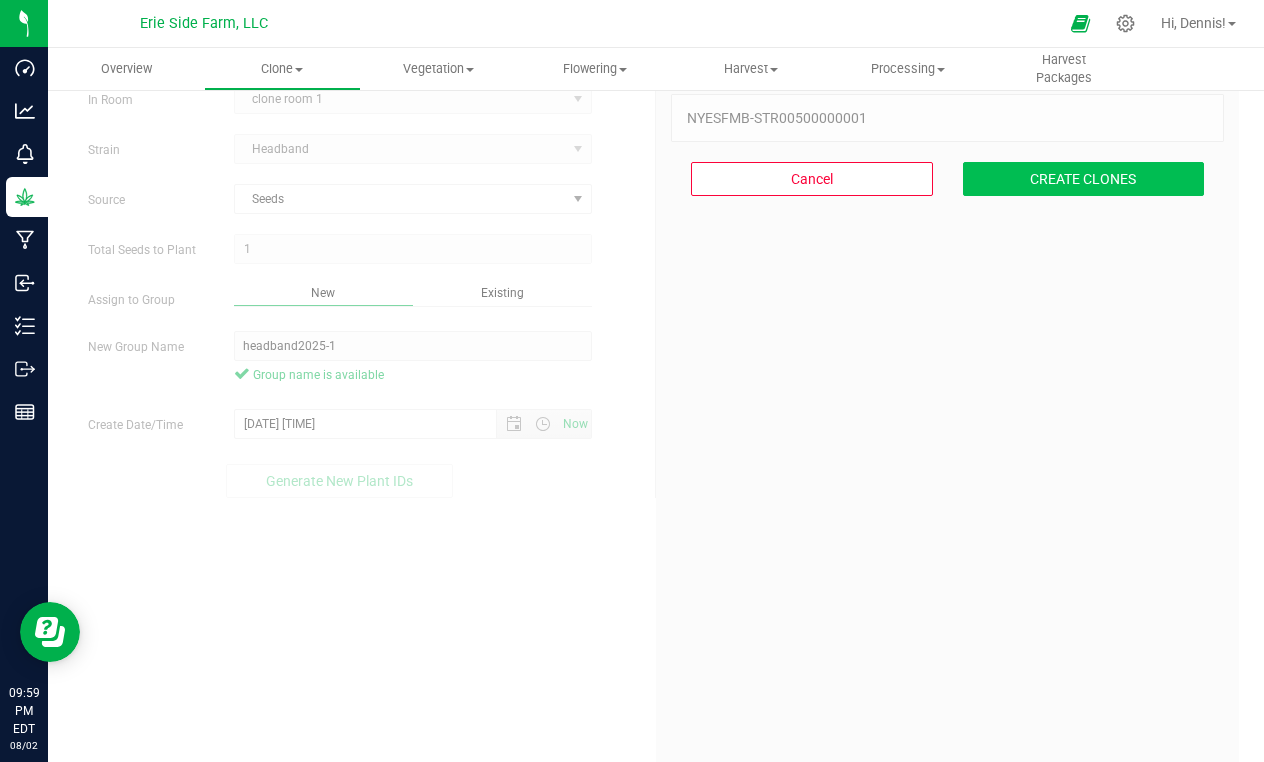 click on "CREATE CLONES" at bounding box center [1084, 179] 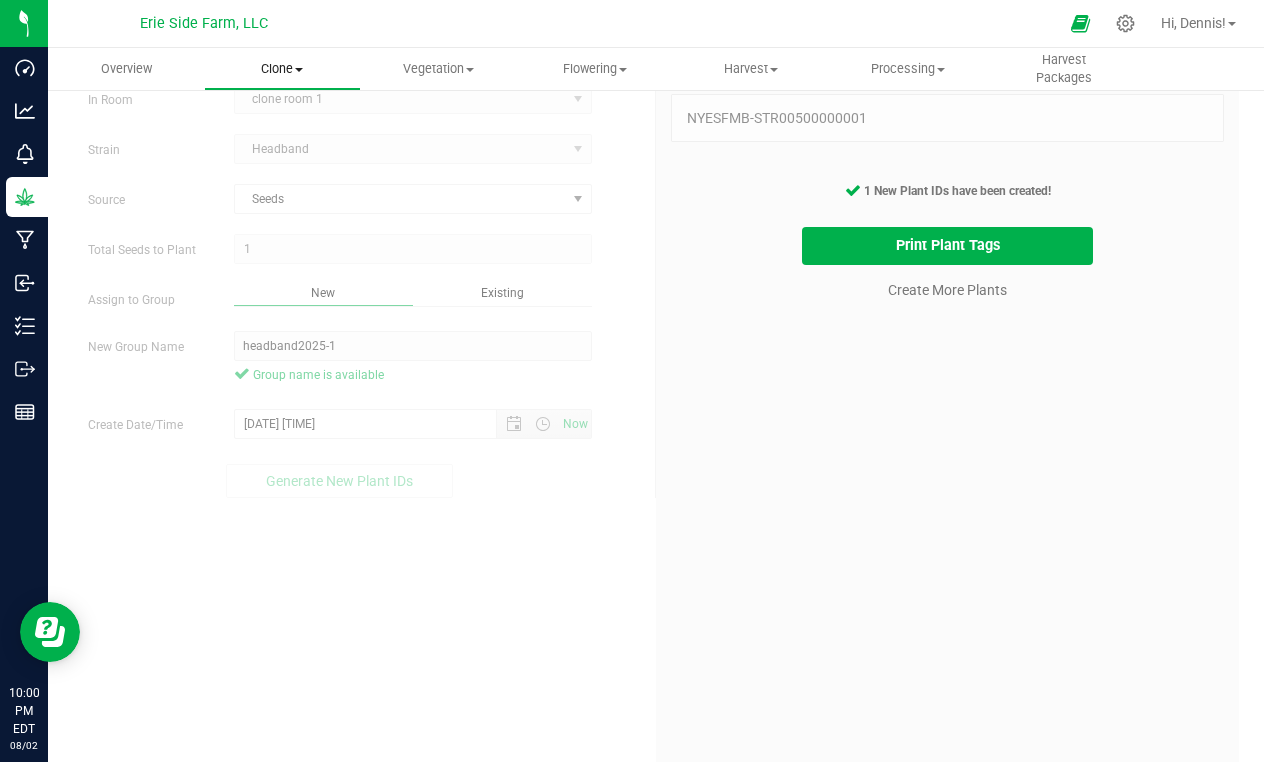 click on "Clone
Create plants
Cloning groups
Cloning plants
Apply to plants" at bounding box center [282, 69] 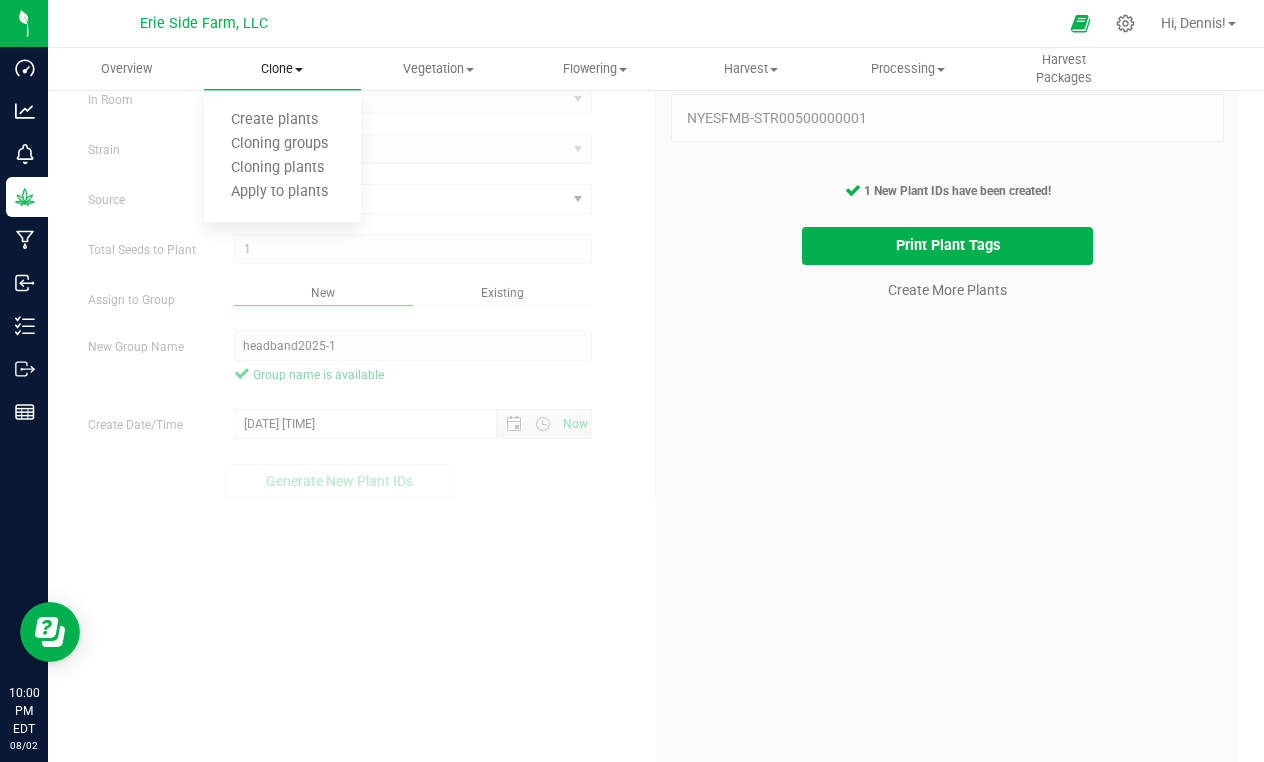click on "Create plants
Cloning groups
Cloning plants
Apply to plants" at bounding box center (282, 157) 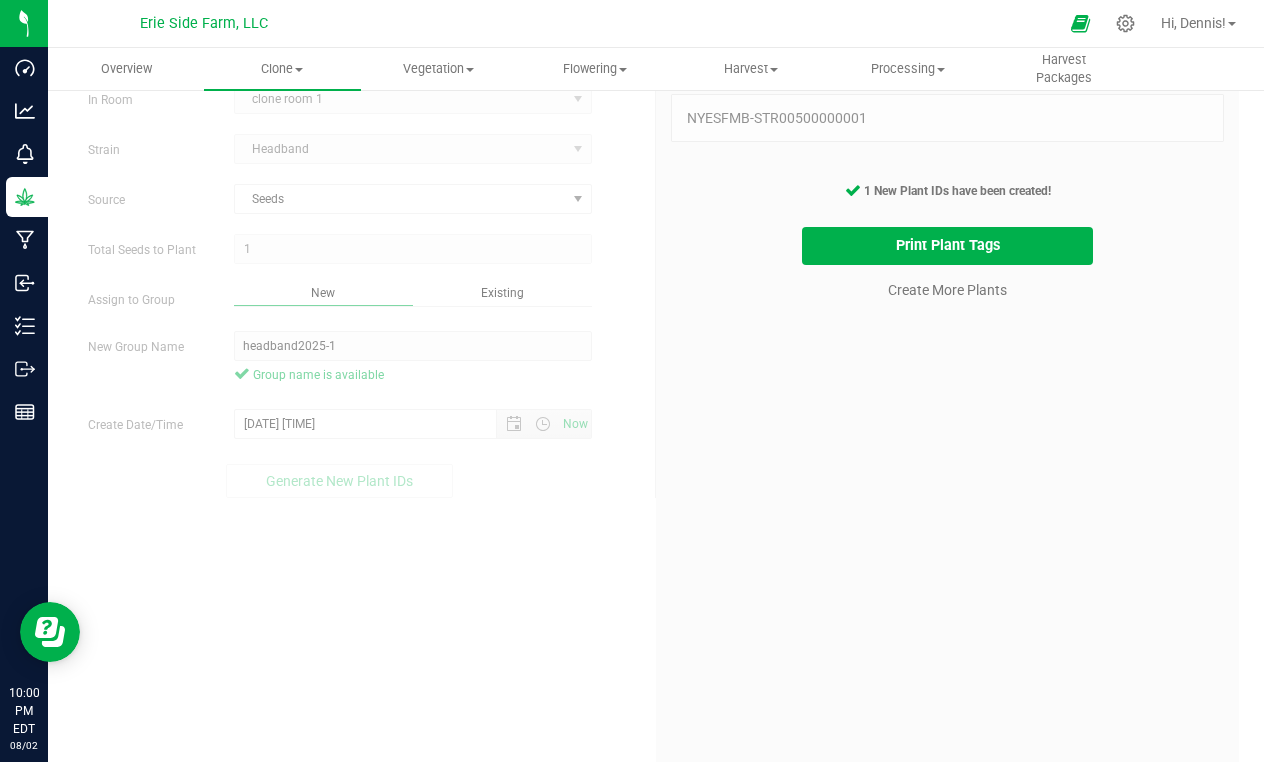 scroll, scrollTop: 0, scrollLeft: 0, axis: both 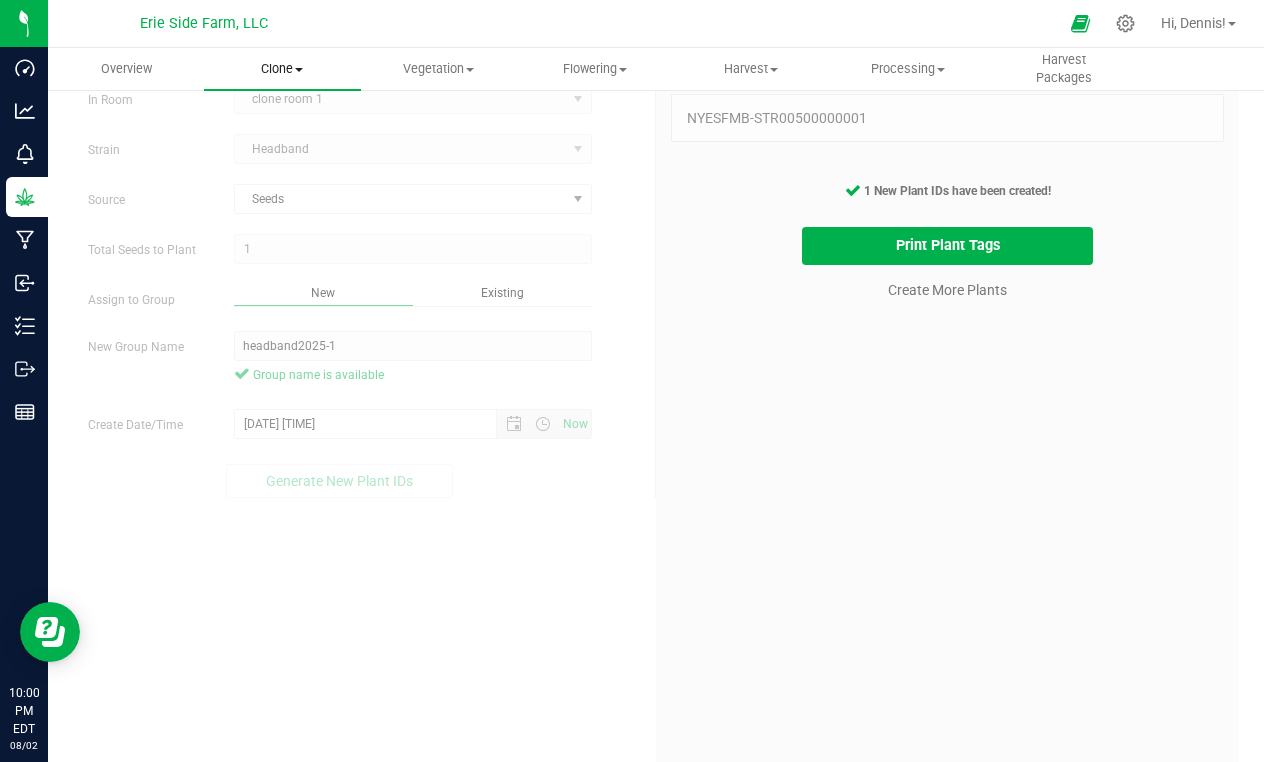 click on "Clone" at bounding box center [282, 69] 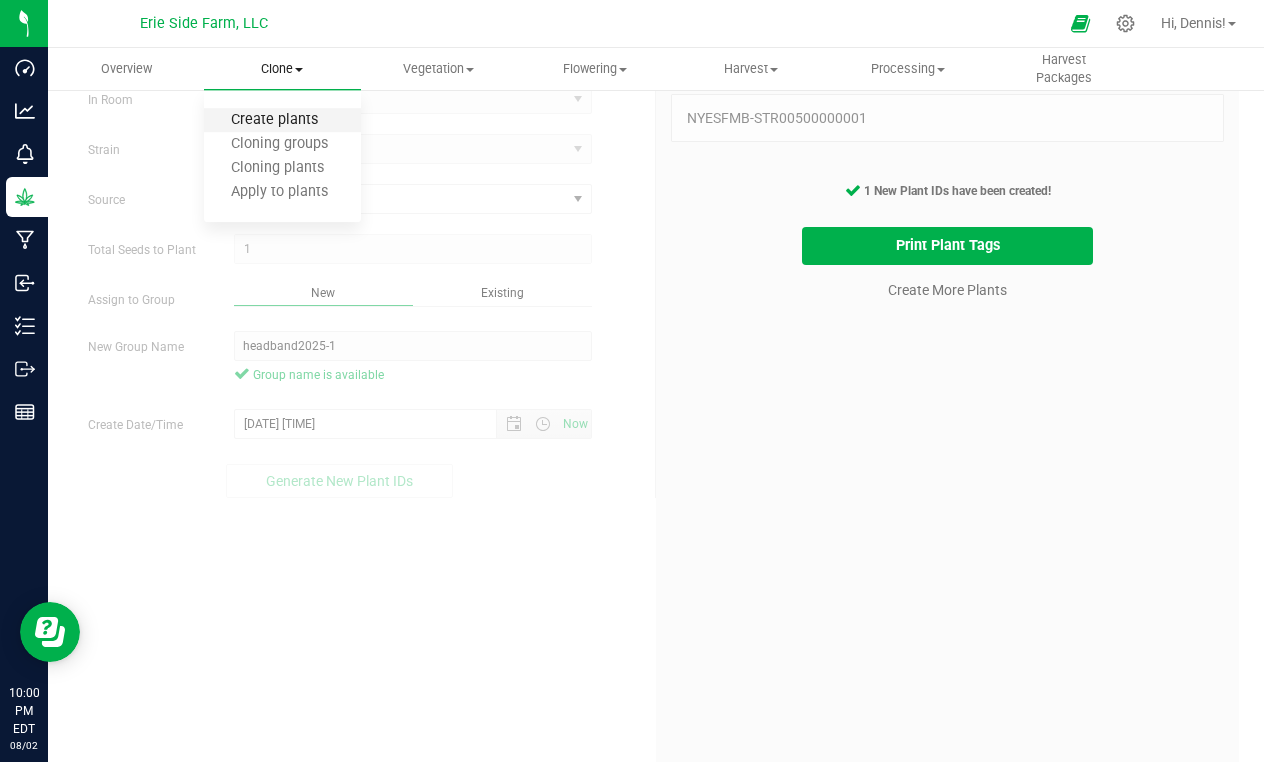 click on "Create plants" at bounding box center (274, 120) 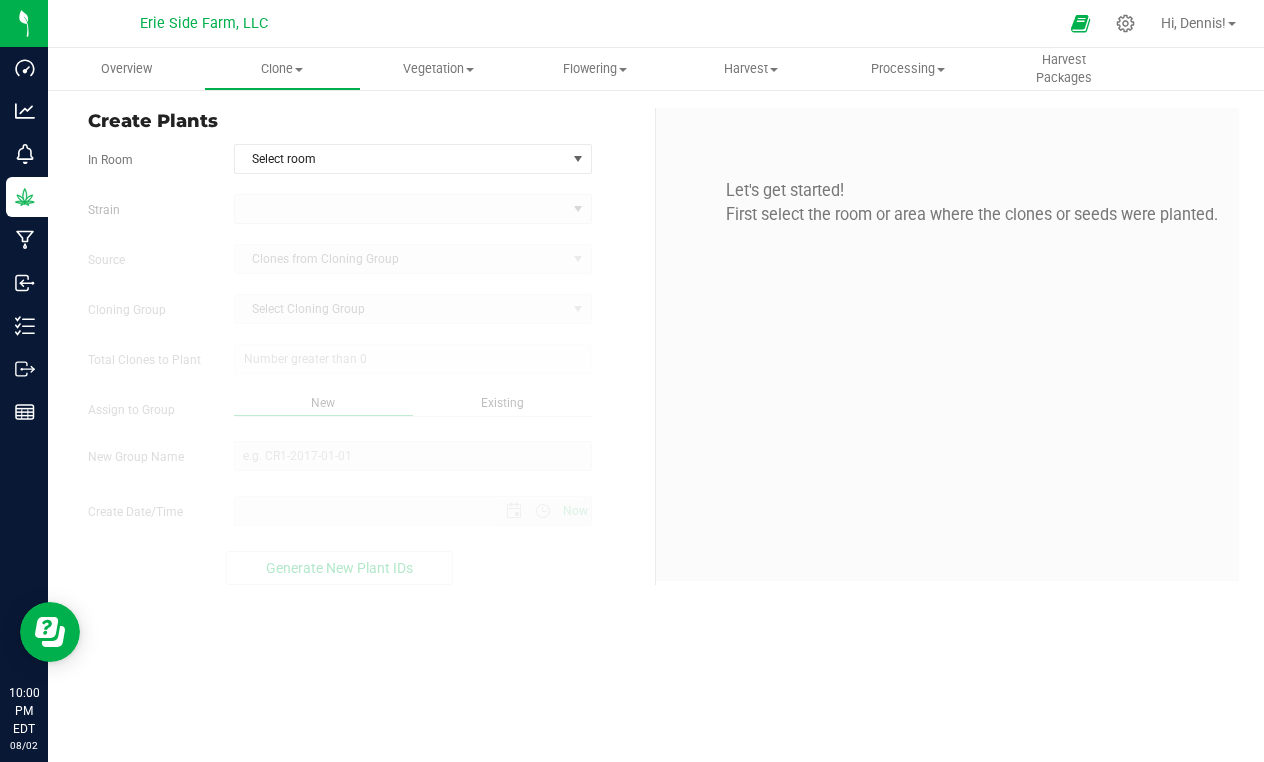 type on "8/2/2025 10:00 PM" 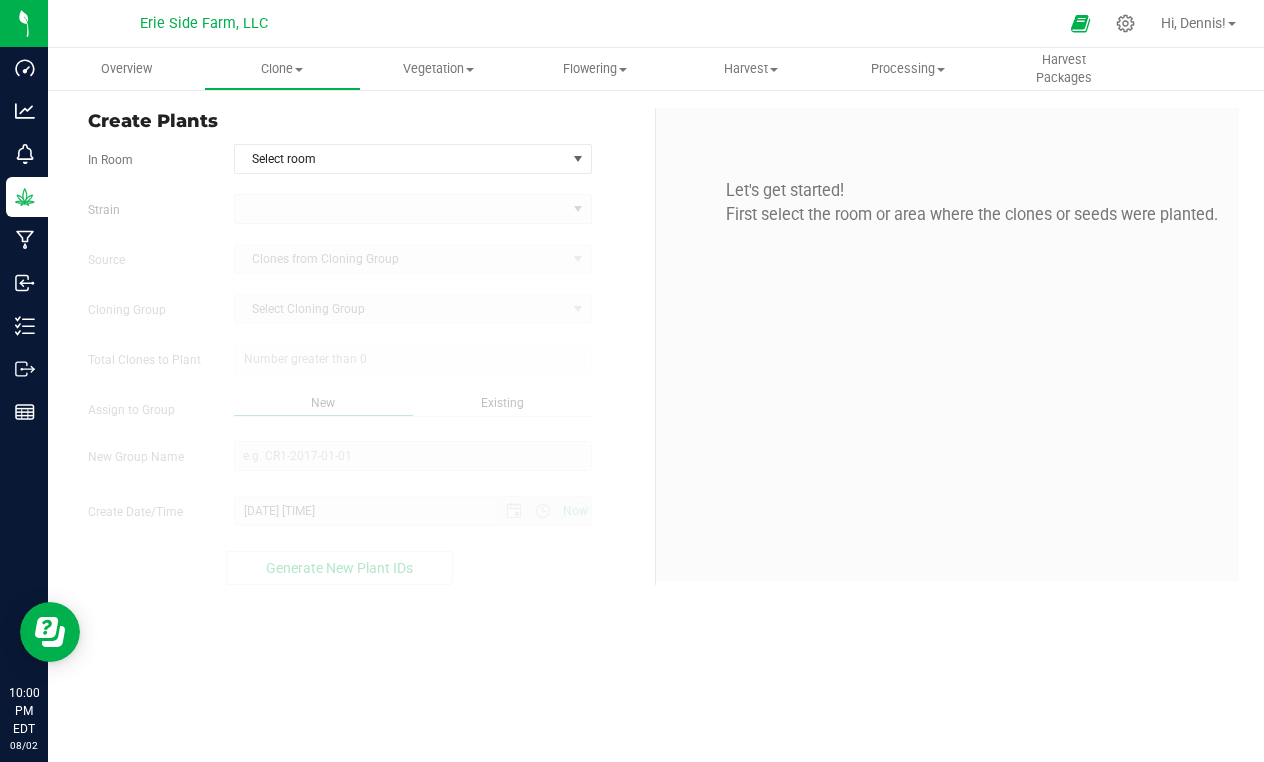 scroll, scrollTop: 0, scrollLeft: 0, axis: both 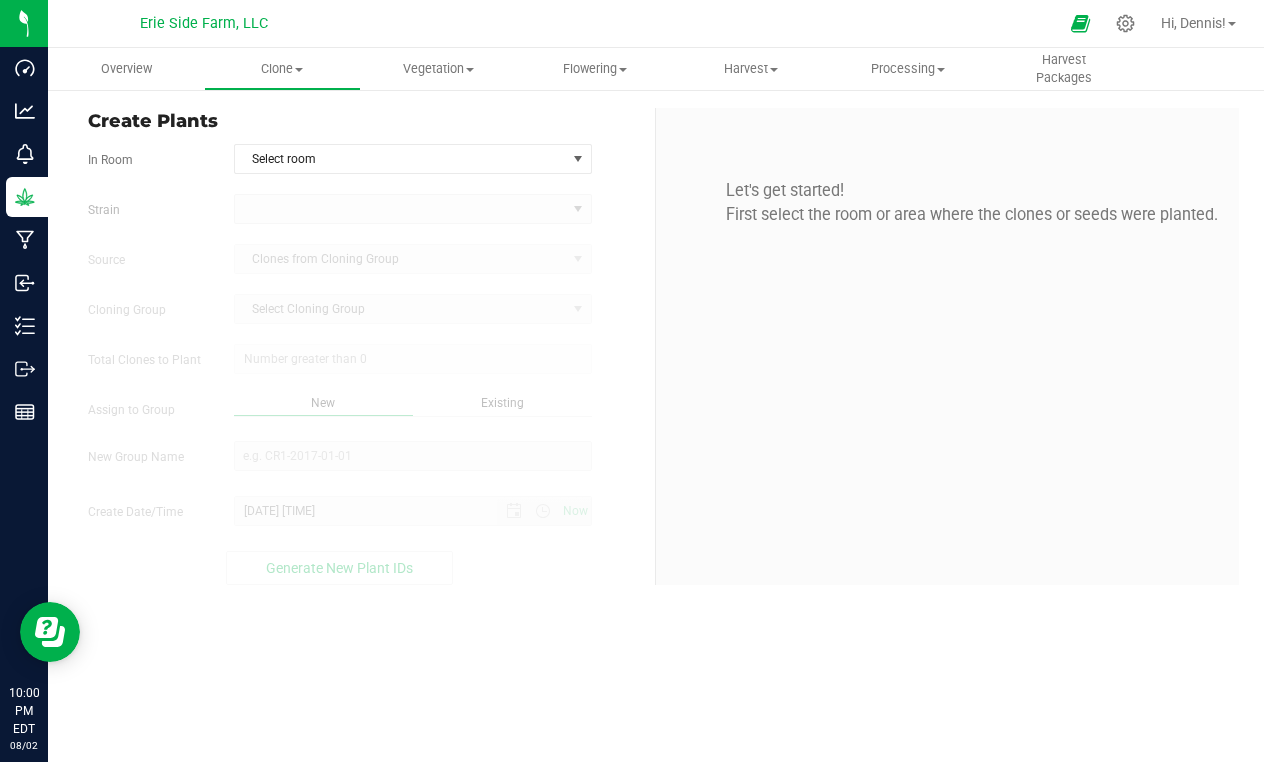 click on "Create Plants
In Room
Select room Select room clone room 1
Strain
Source
Clones from Cloning Group
Cloning Group
Select Cloning Group Select Cloning Group
Total Clones to Plant" at bounding box center [364, 346] 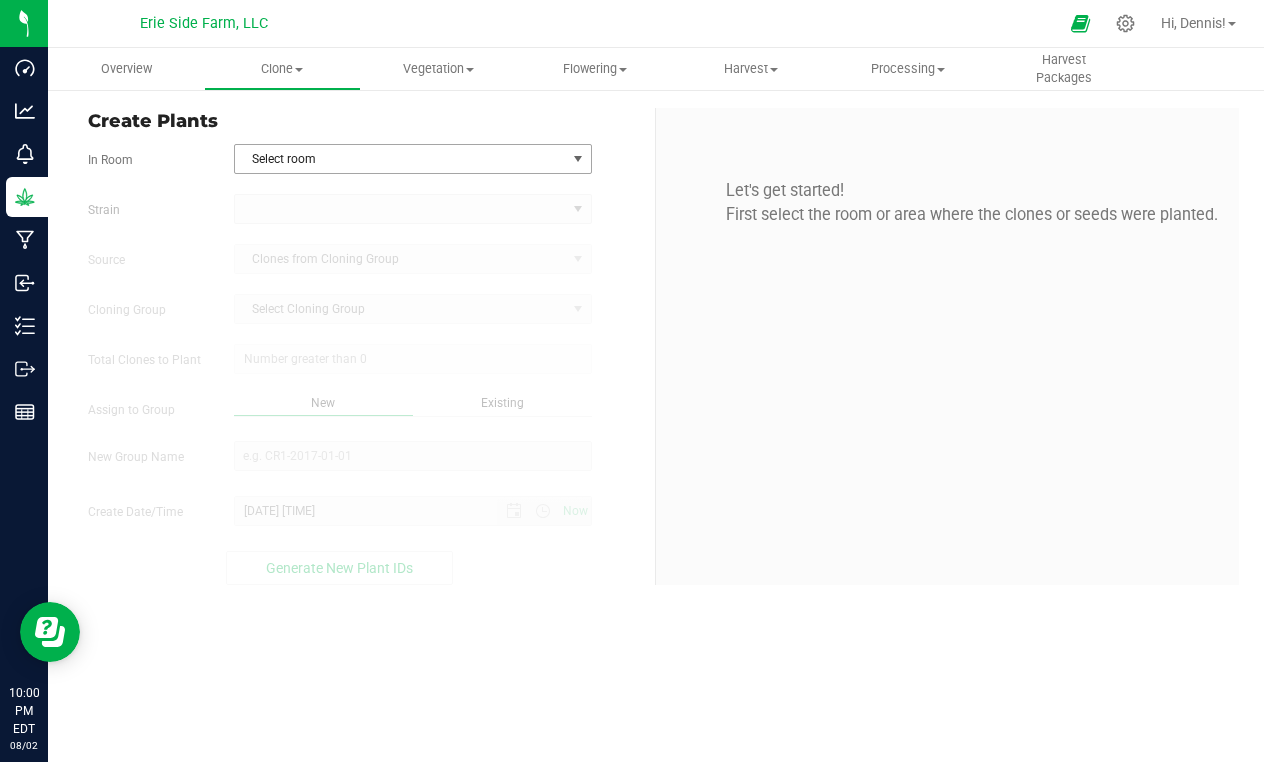 click at bounding box center (578, 159) 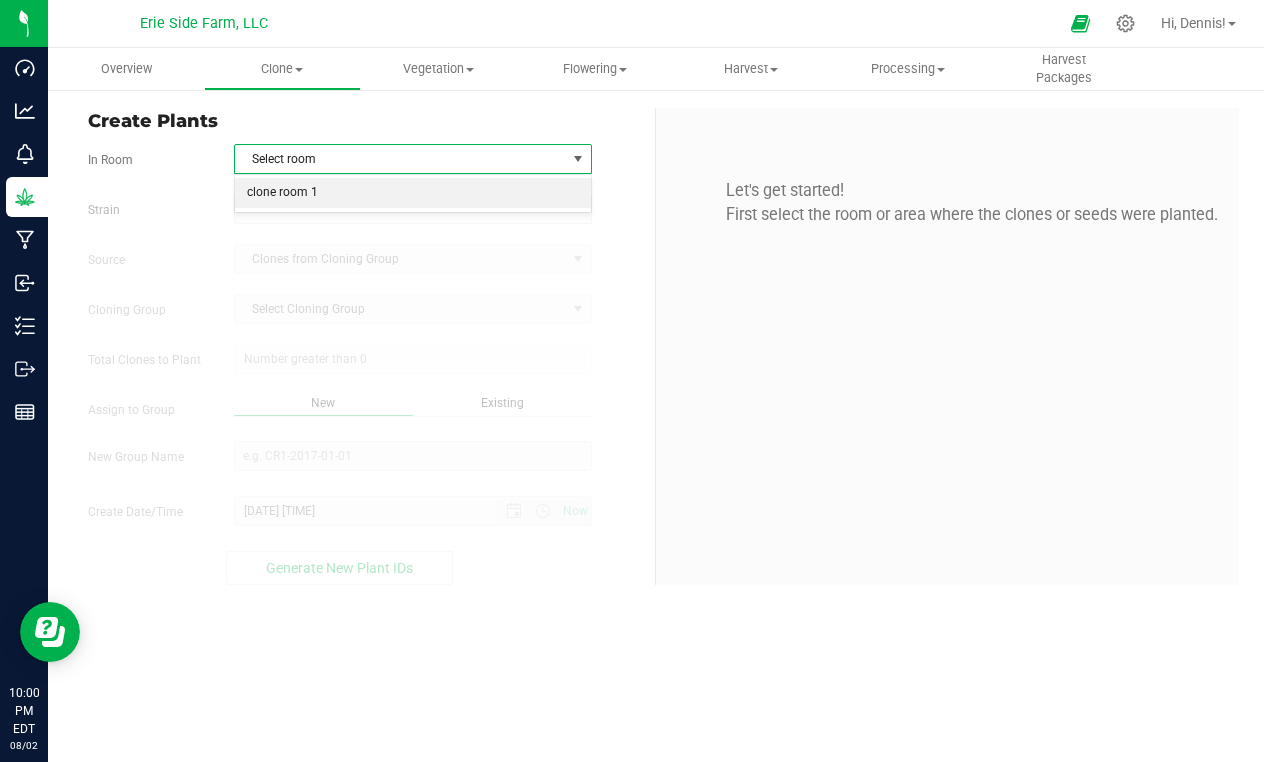 click on "clone room 1" at bounding box center [413, 193] 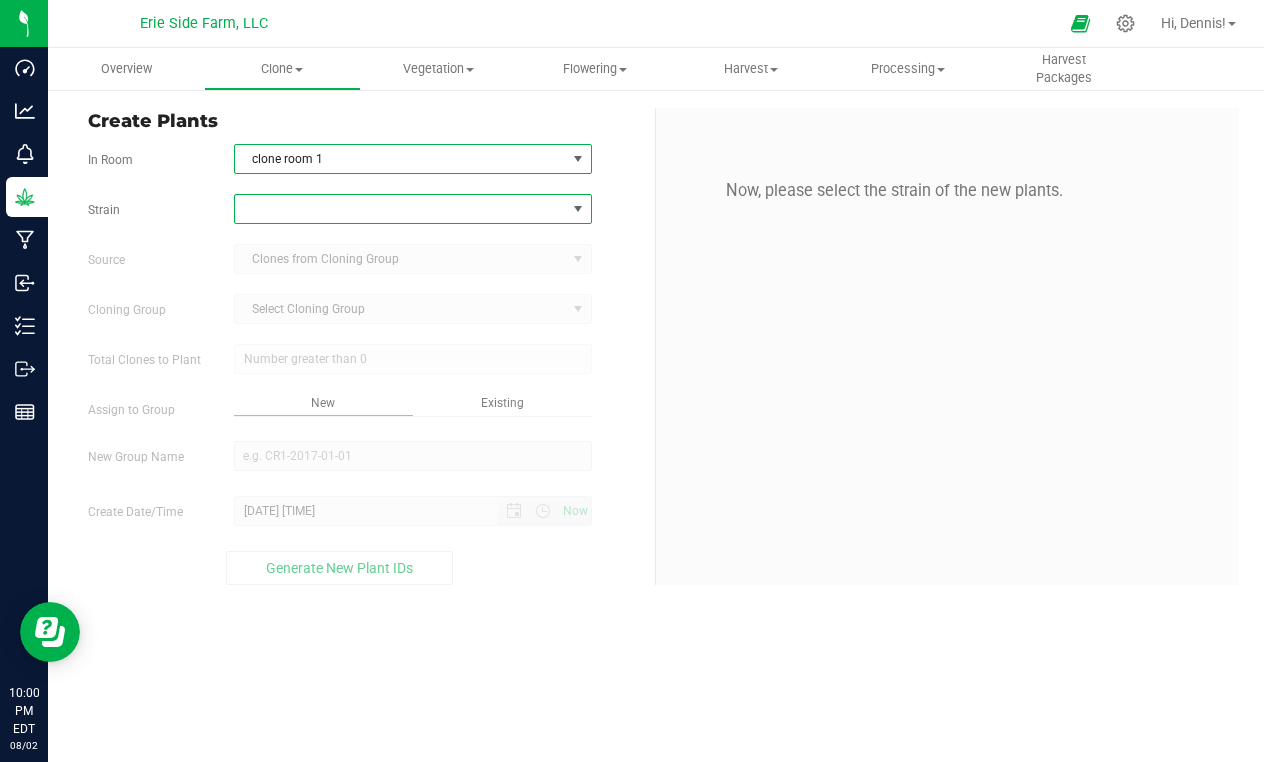click at bounding box center (578, 209) 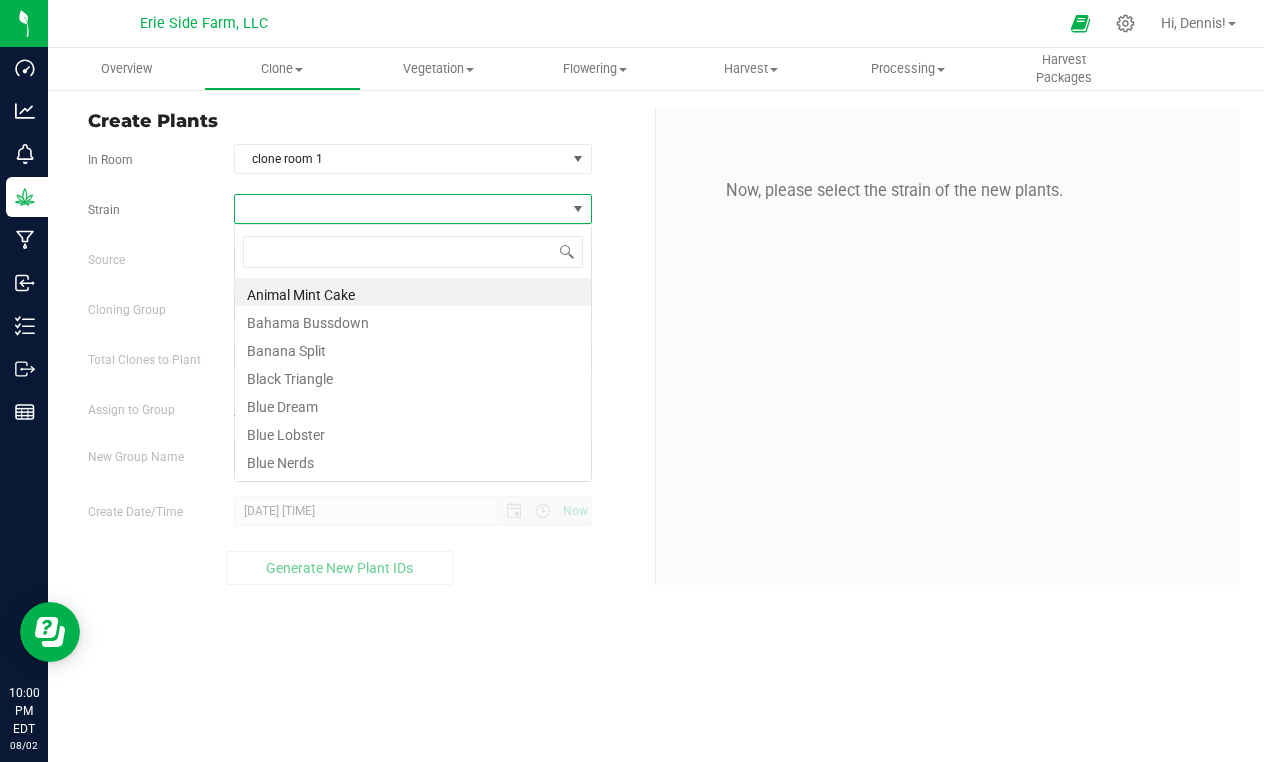 scroll, scrollTop: 99970, scrollLeft: 99642, axis: both 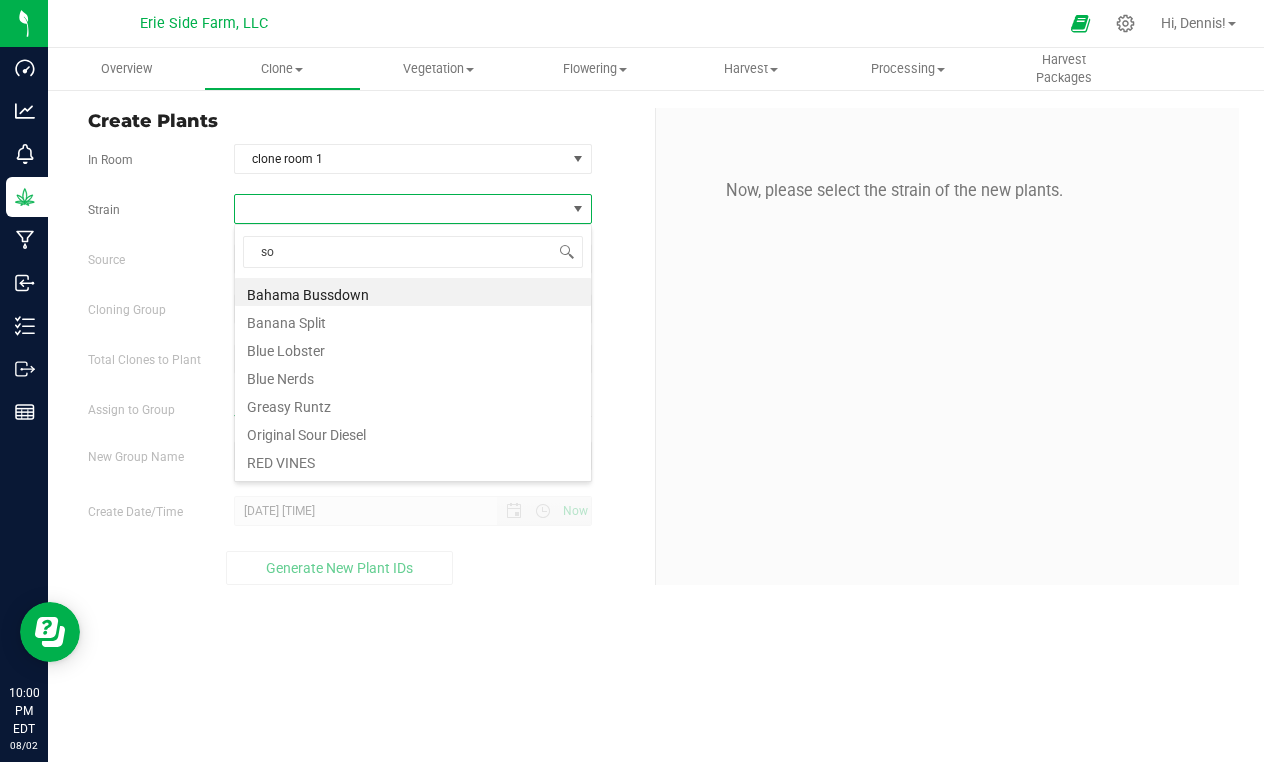 type on "sou" 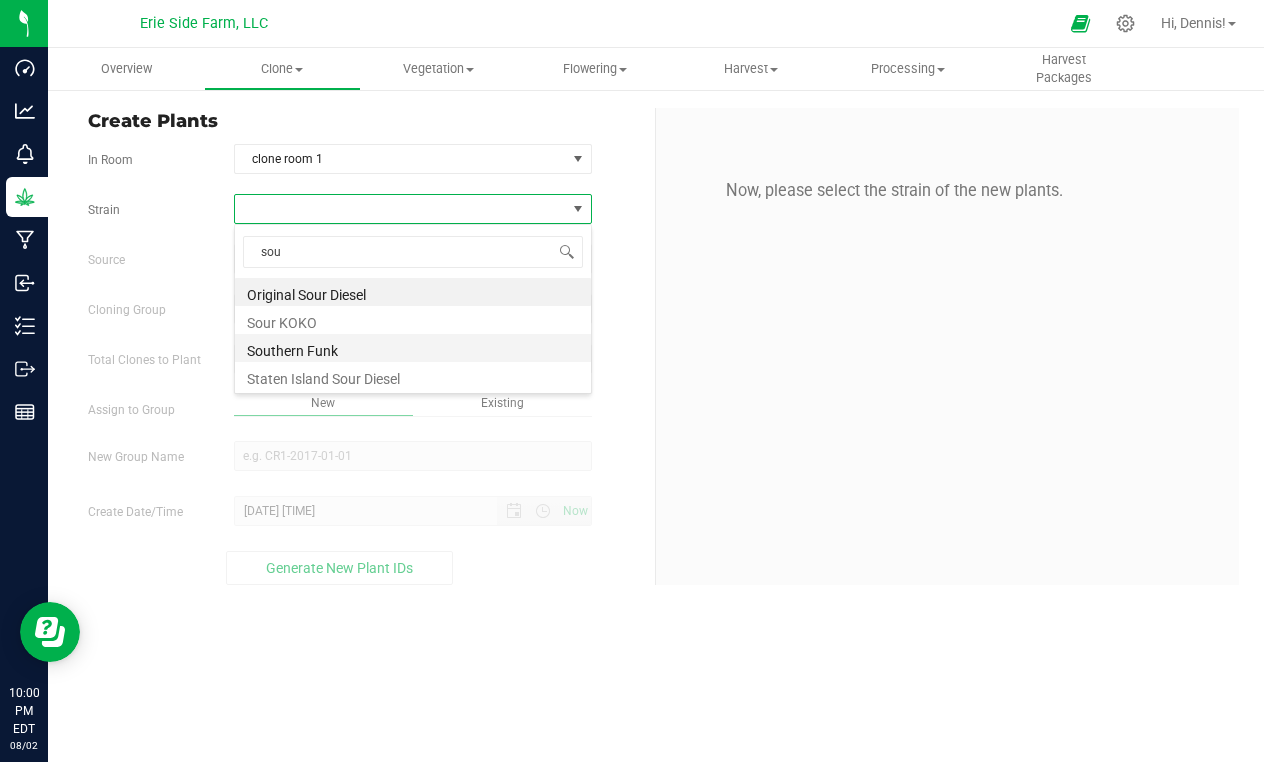 click on "Southern Funk" at bounding box center [413, 348] 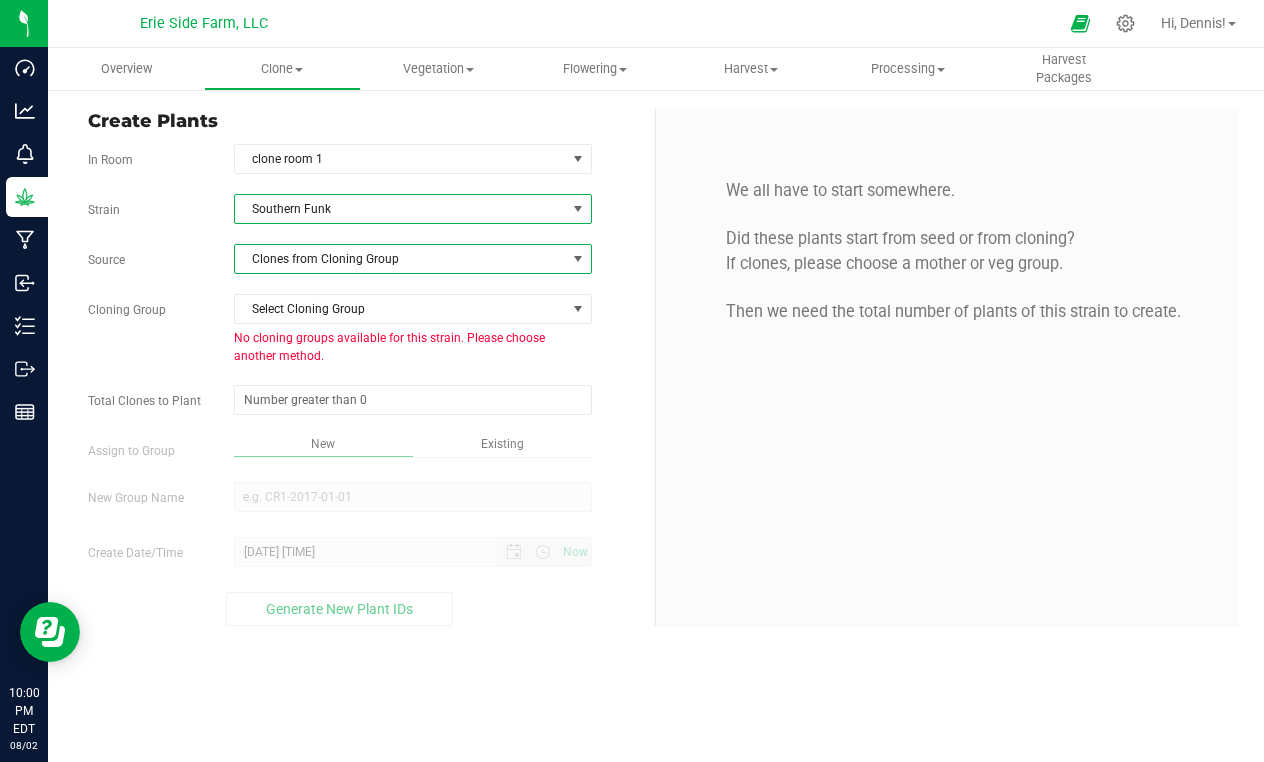 click on "Clones from Cloning Group" at bounding box center (400, 259) 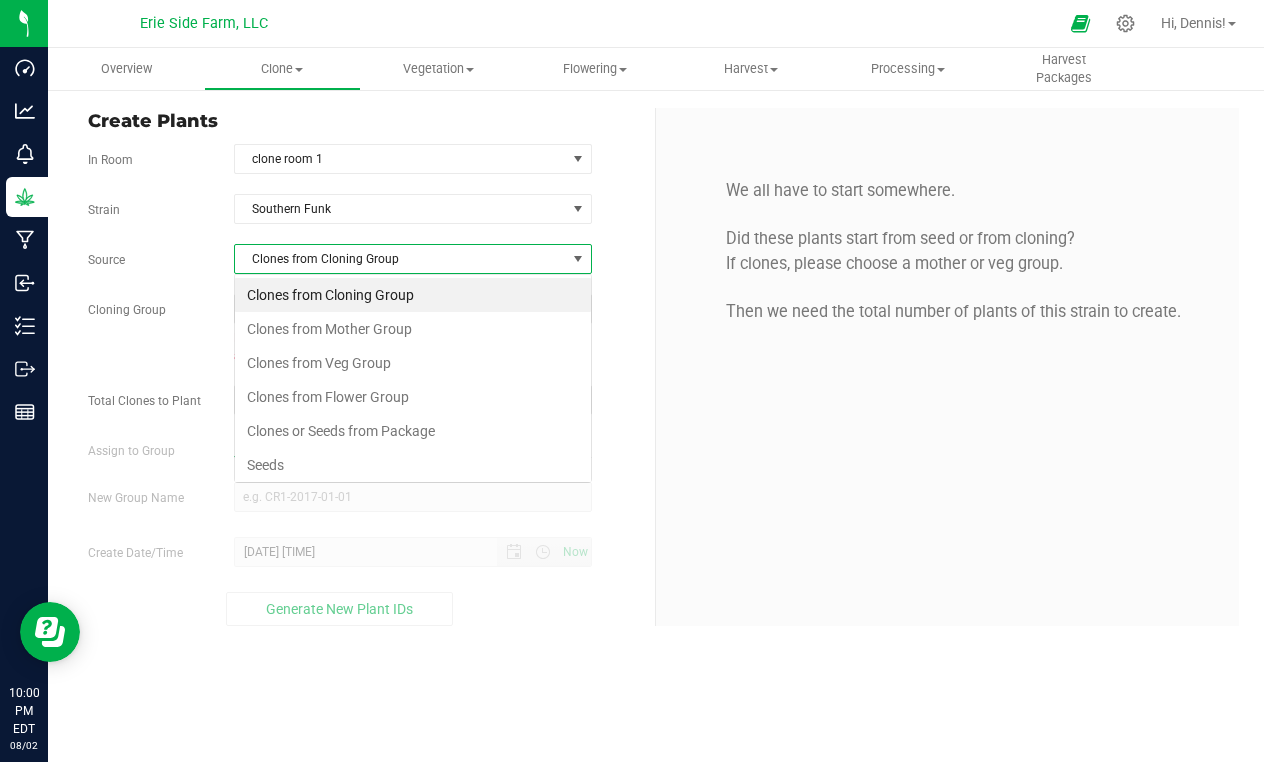 scroll, scrollTop: 99970, scrollLeft: 99642, axis: both 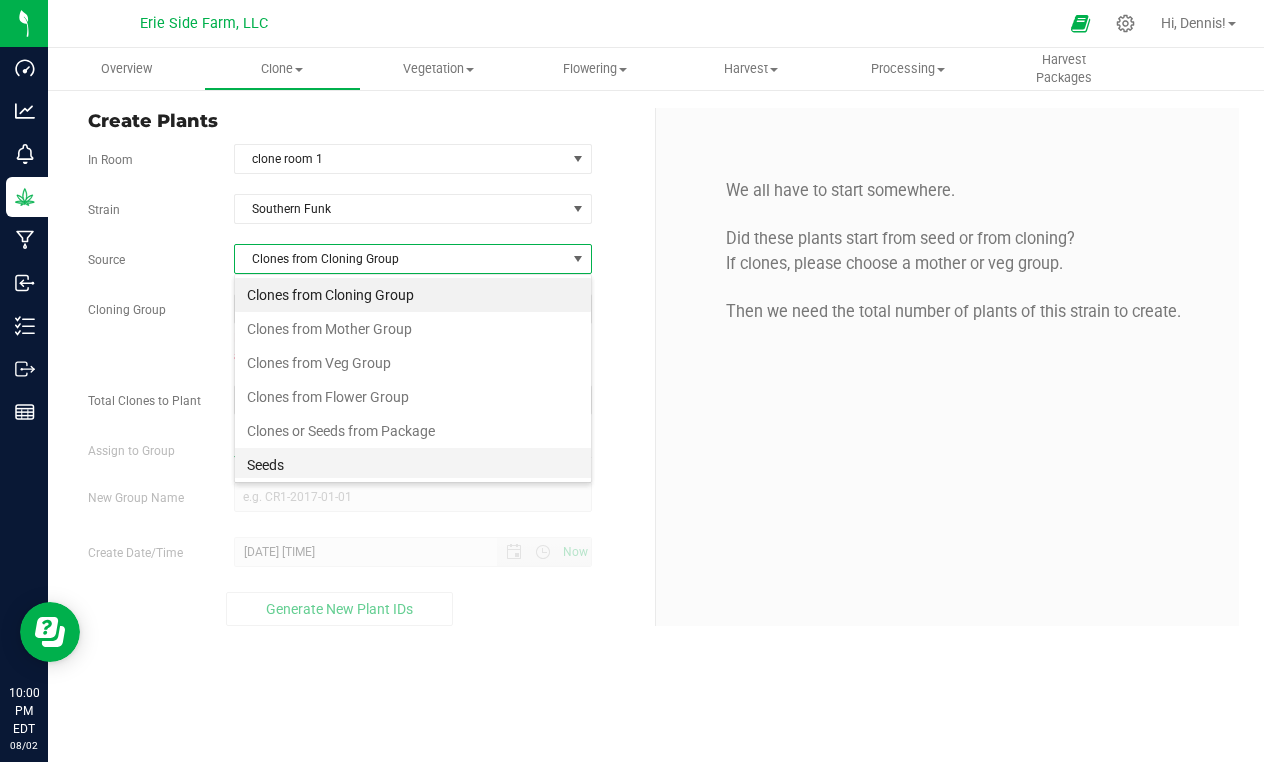 click on "Seeds" at bounding box center [413, 465] 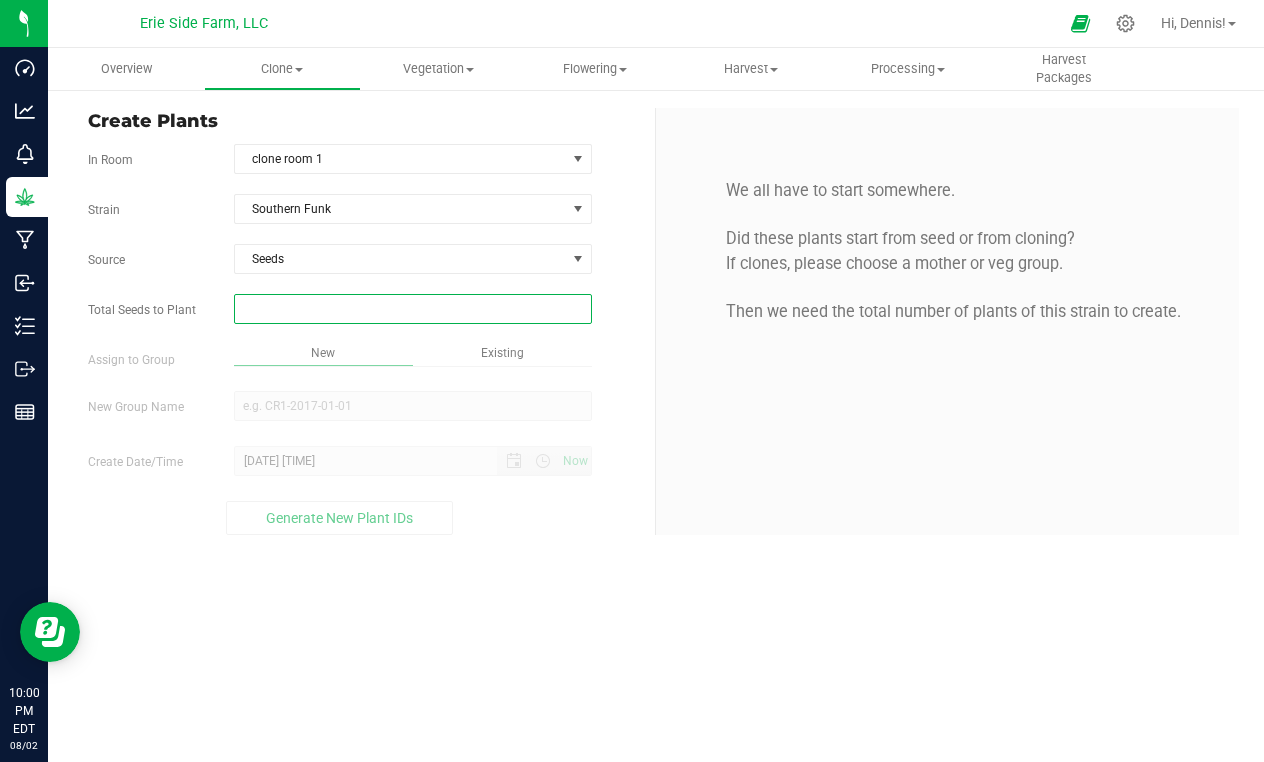 click at bounding box center [413, 309] 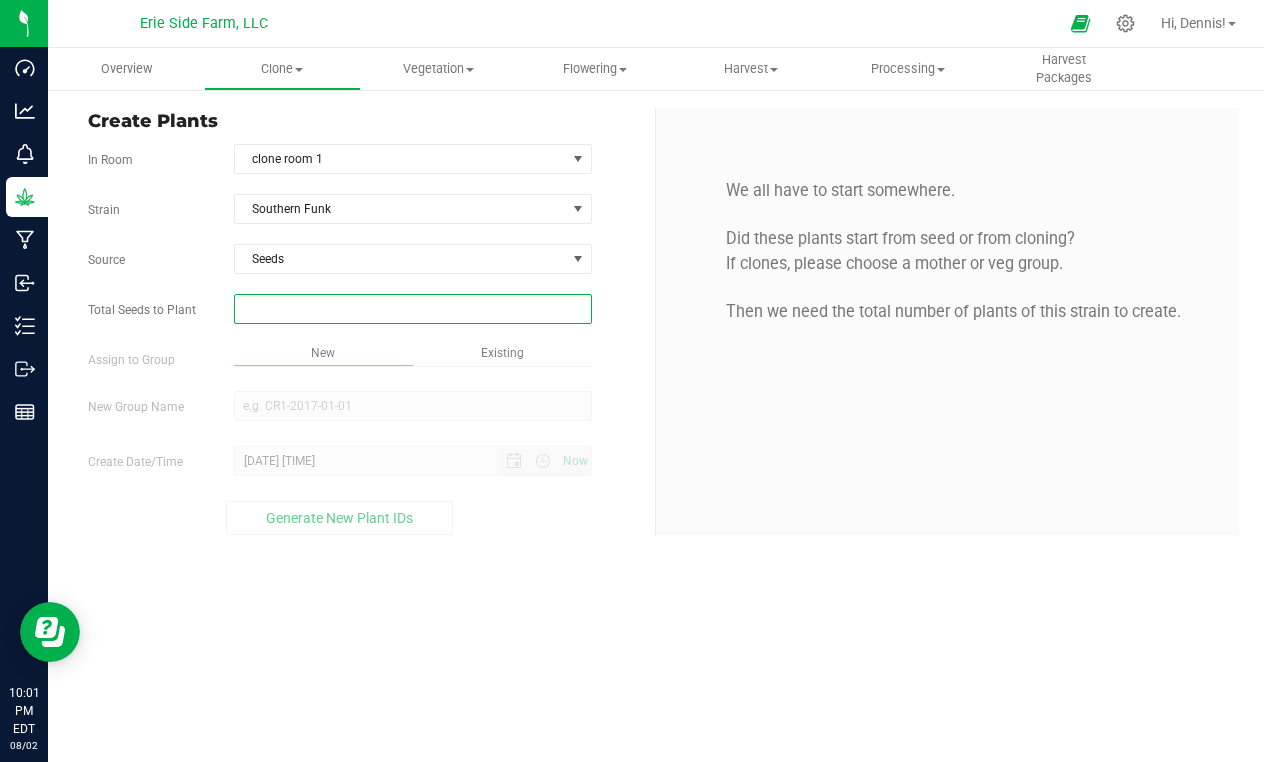type on "4" 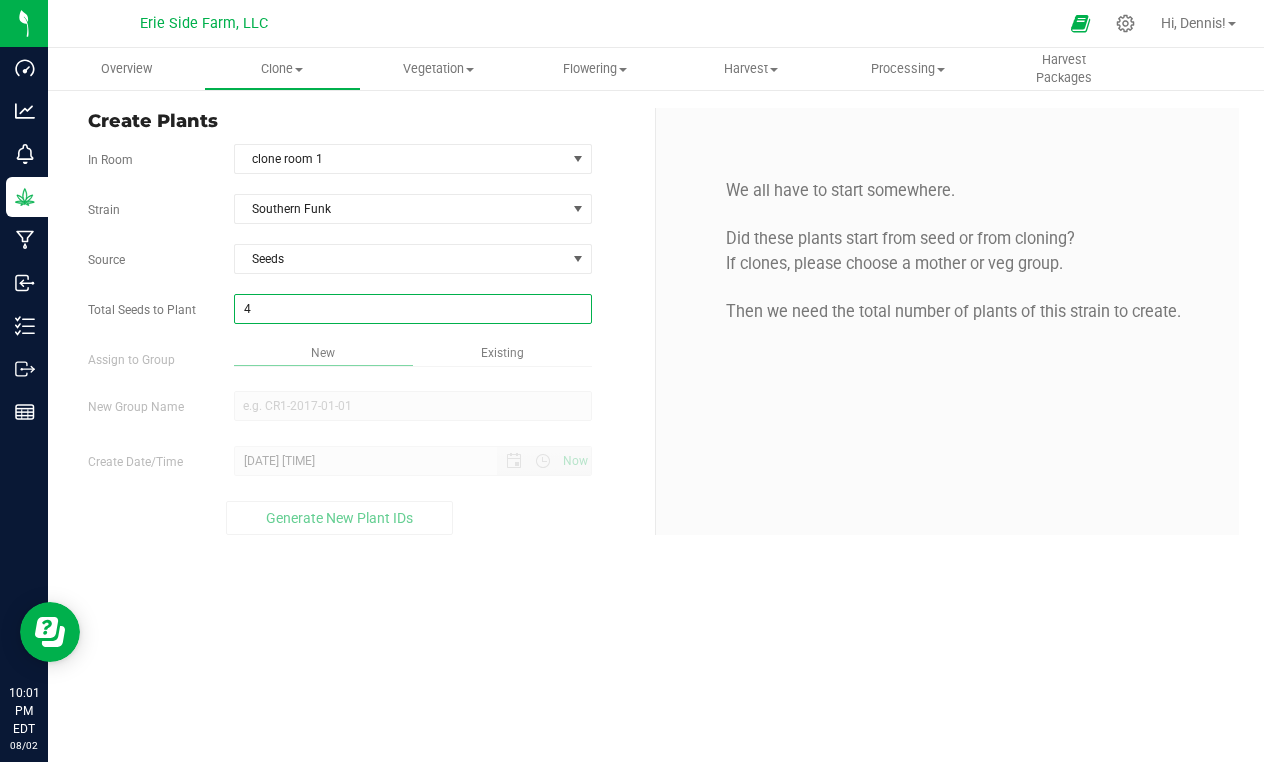 type on "4" 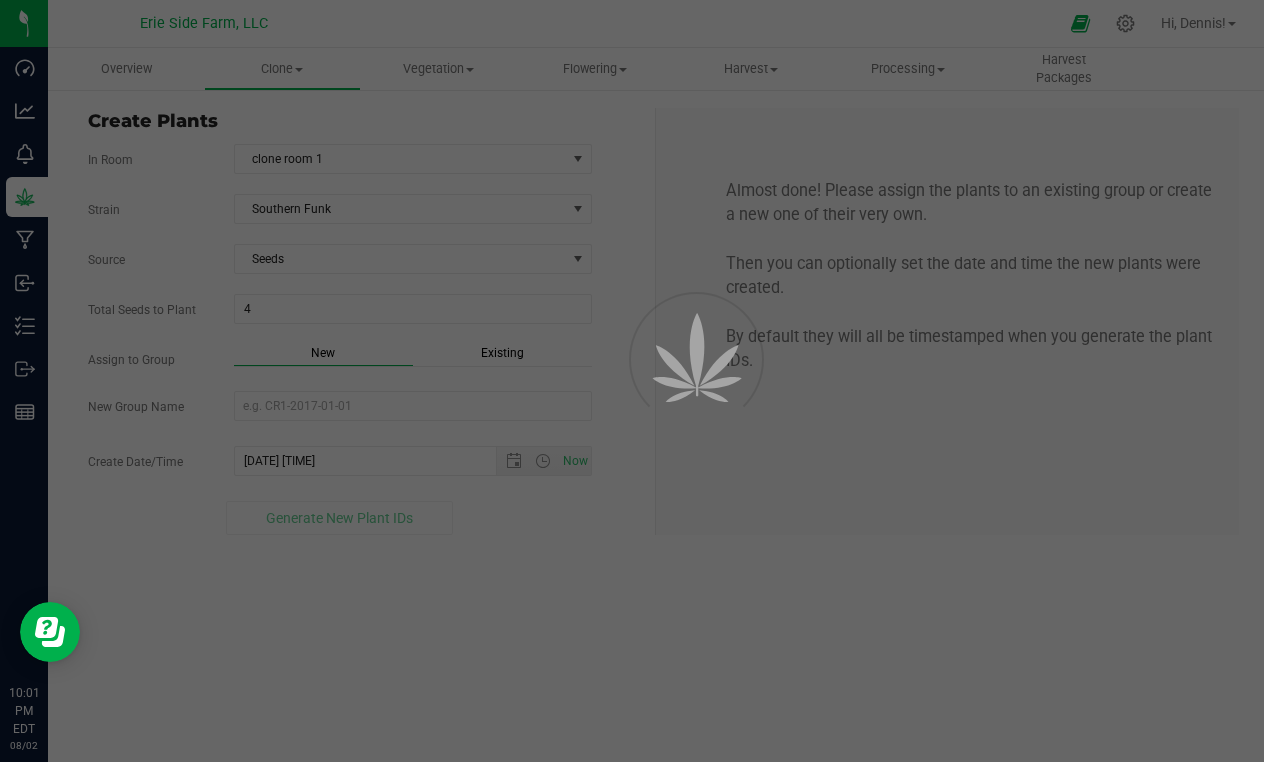 click on "New" at bounding box center [323, 353] 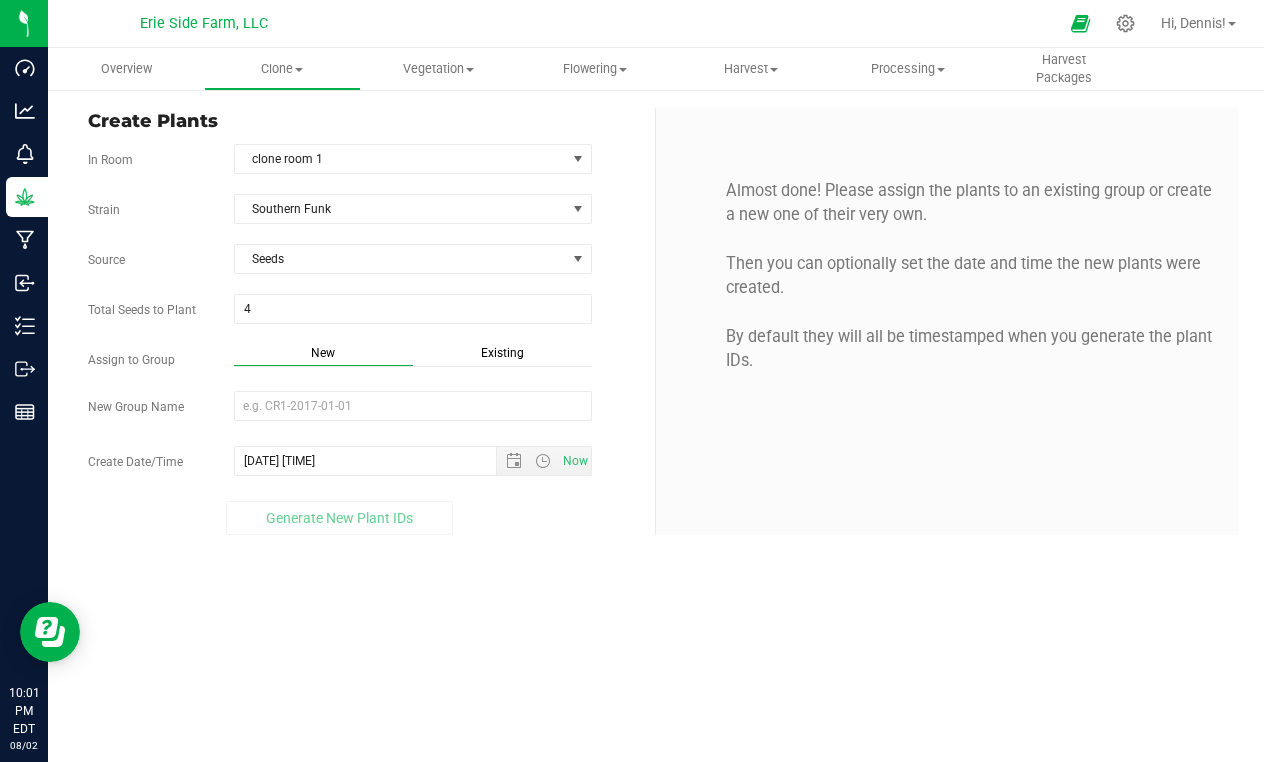 click at bounding box center [413, 408] 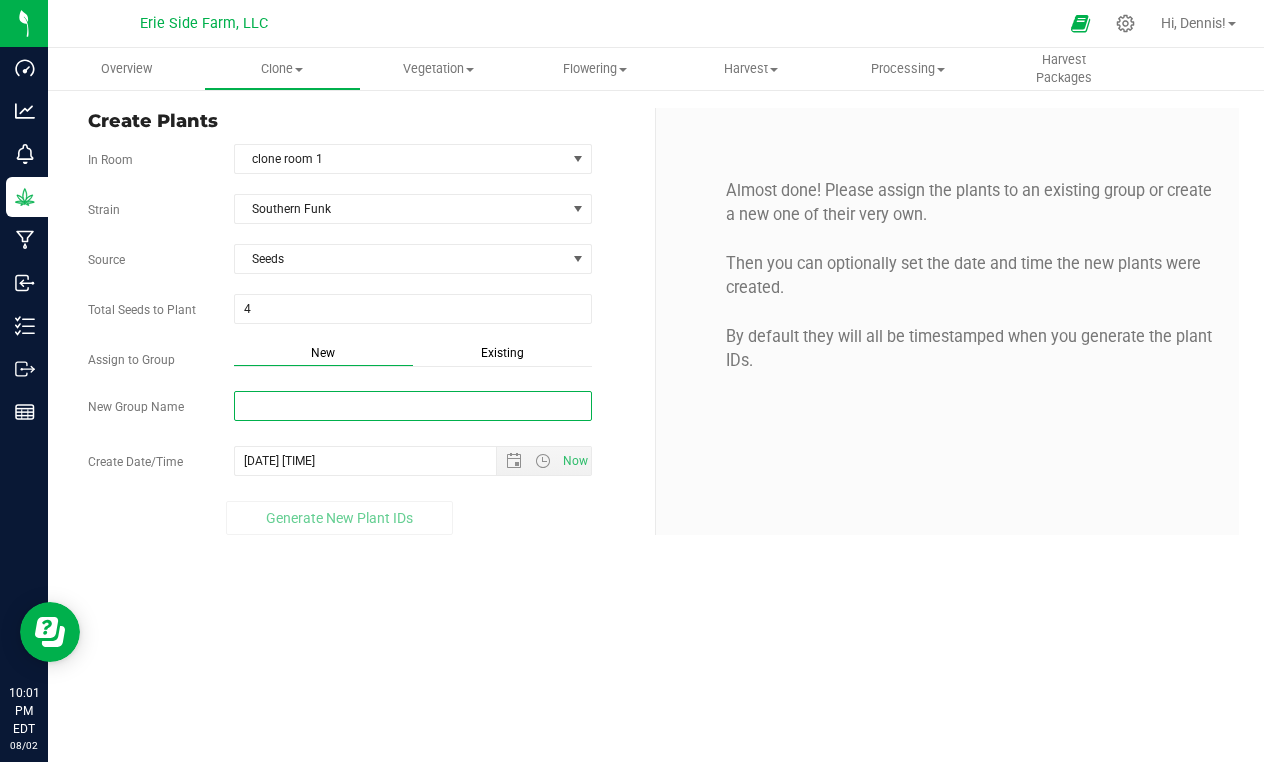 click on "New Group Name" at bounding box center [413, 406] 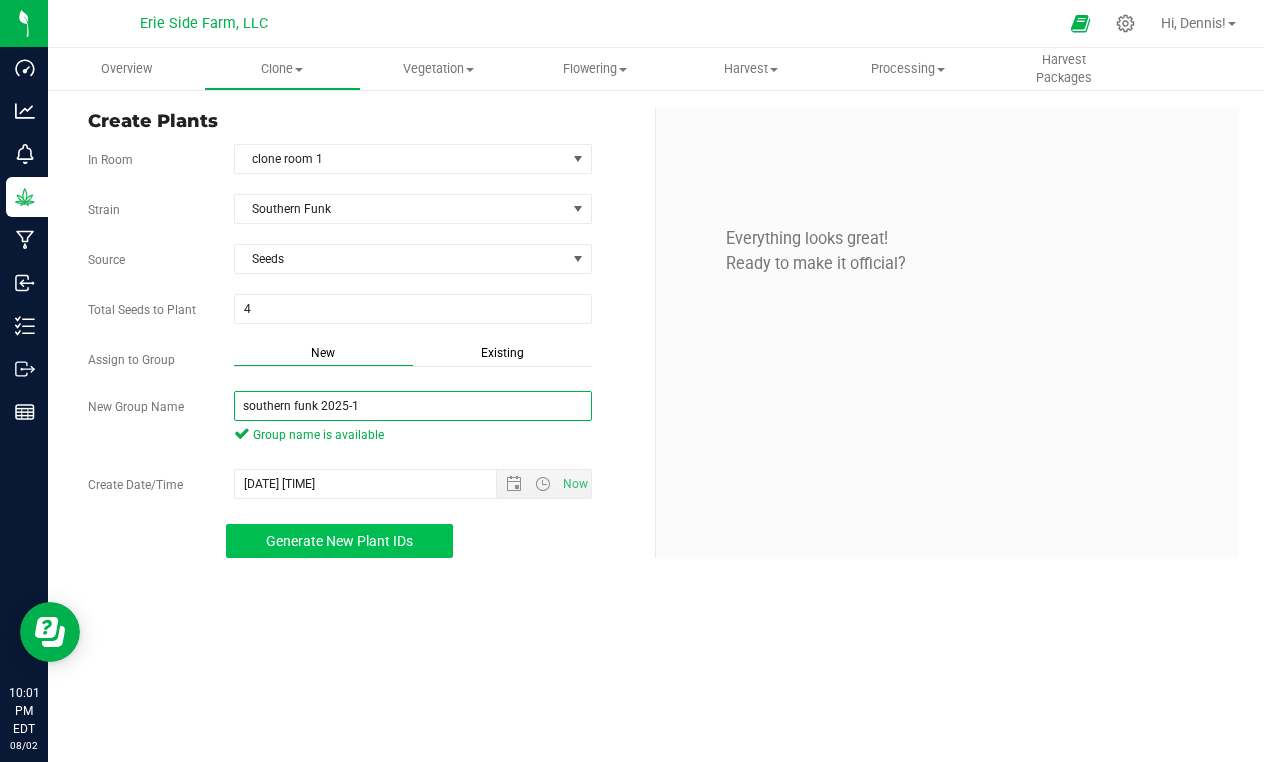 type on "southern funk 2025-1" 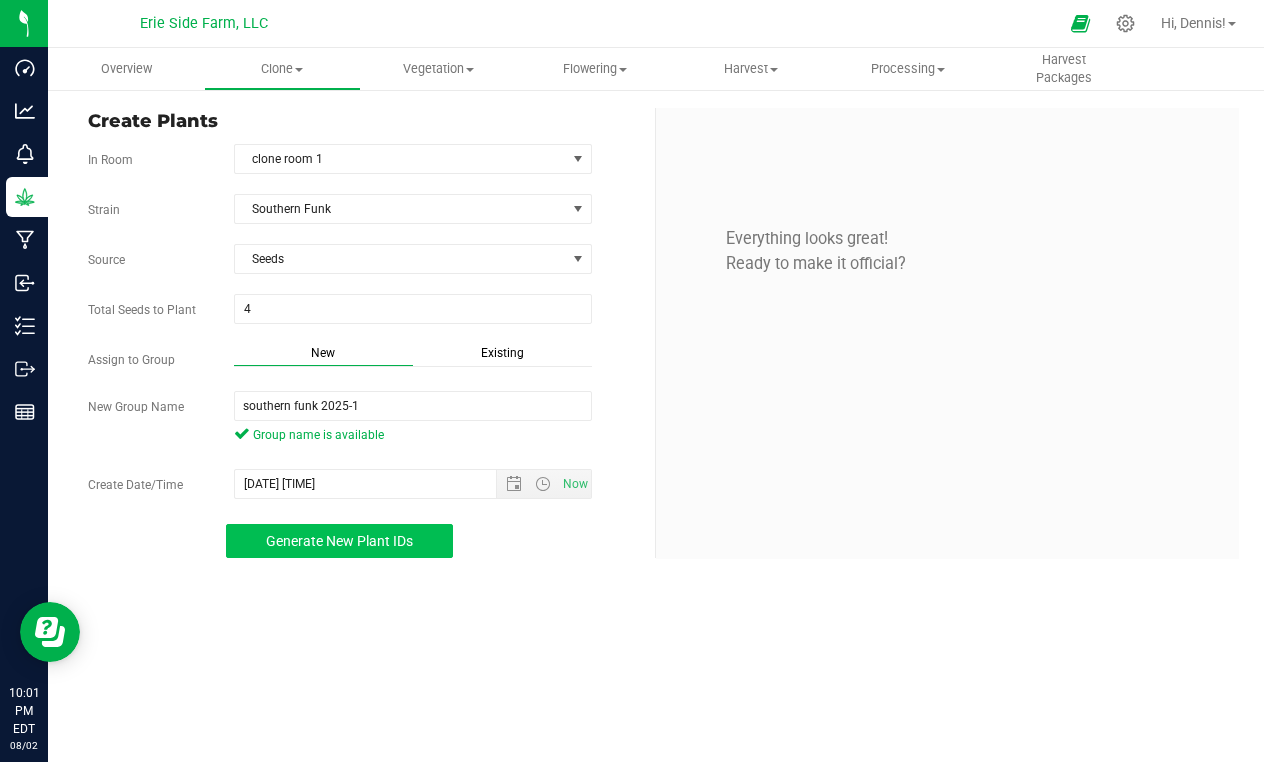 click on "Generate New Plant IDs" at bounding box center (339, 541) 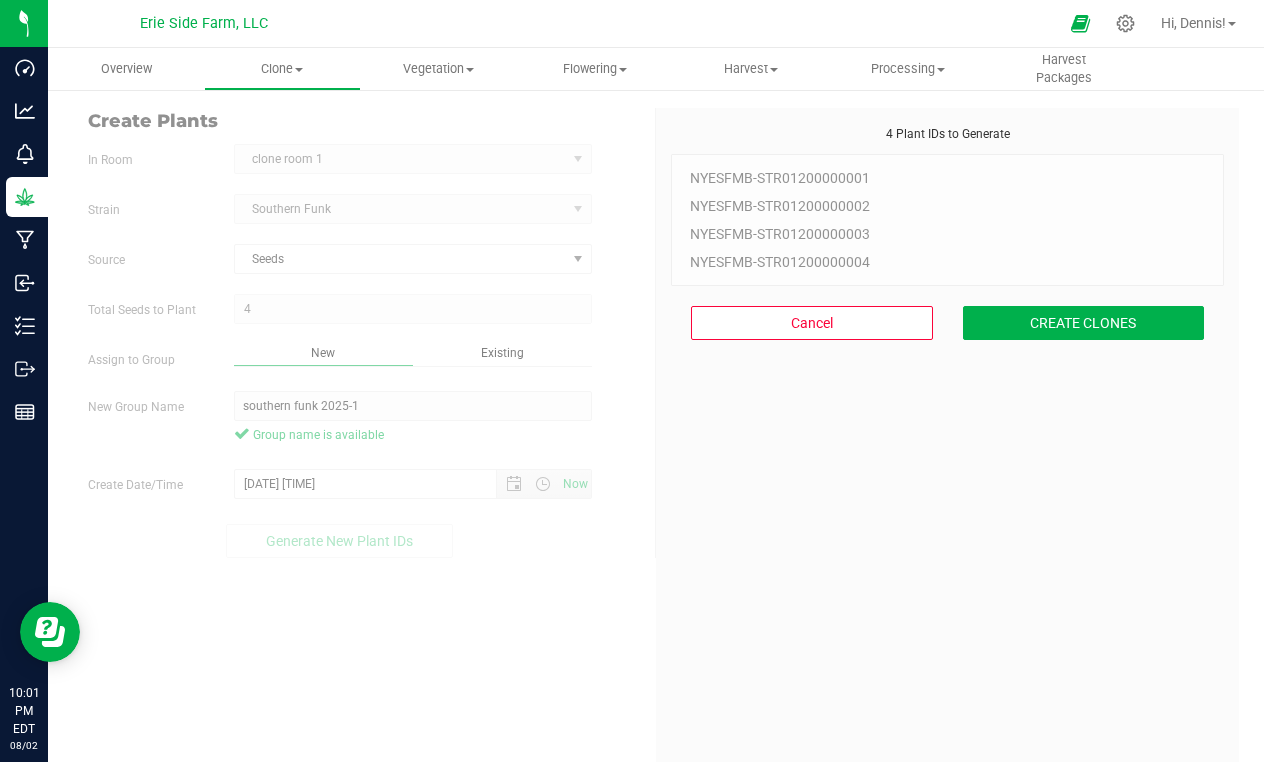 scroll, scrollTop: 60, scrollLeft: 0, axis: vertical 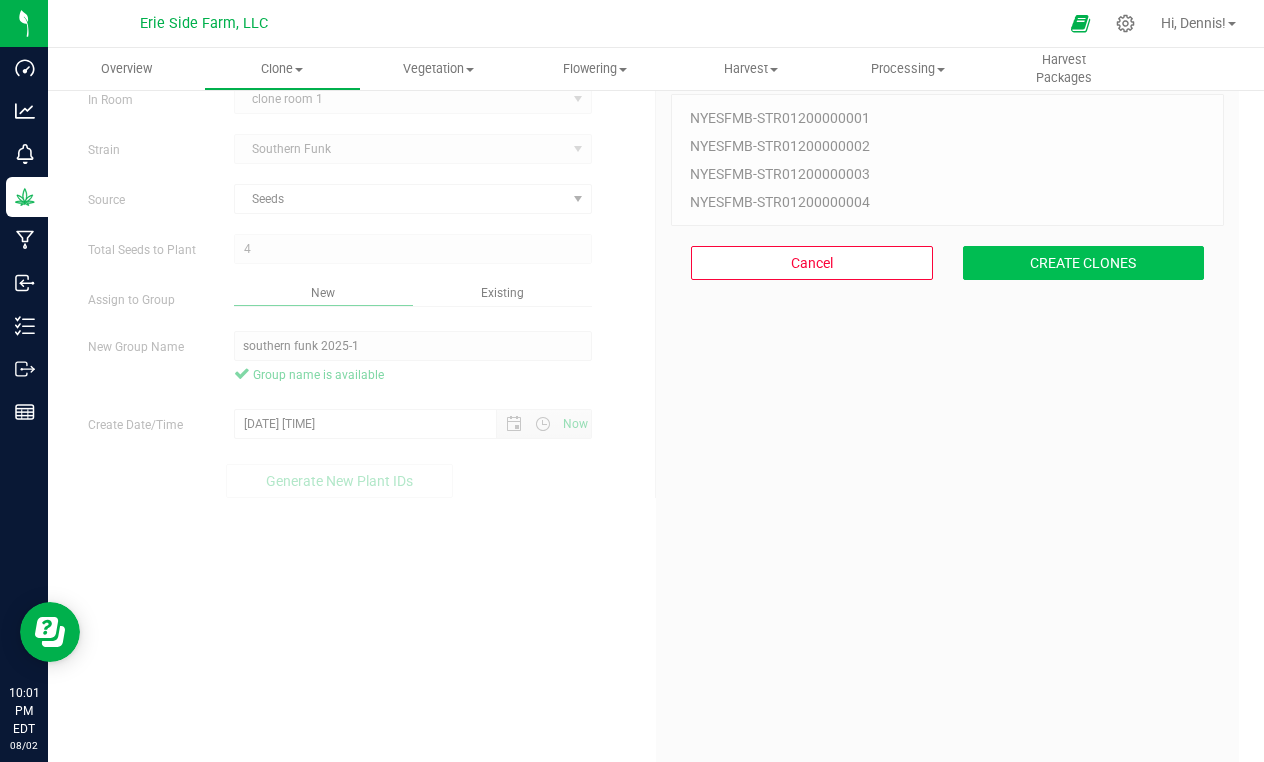 click on "CREATE CLONES" at bounding box center (1084, 263) 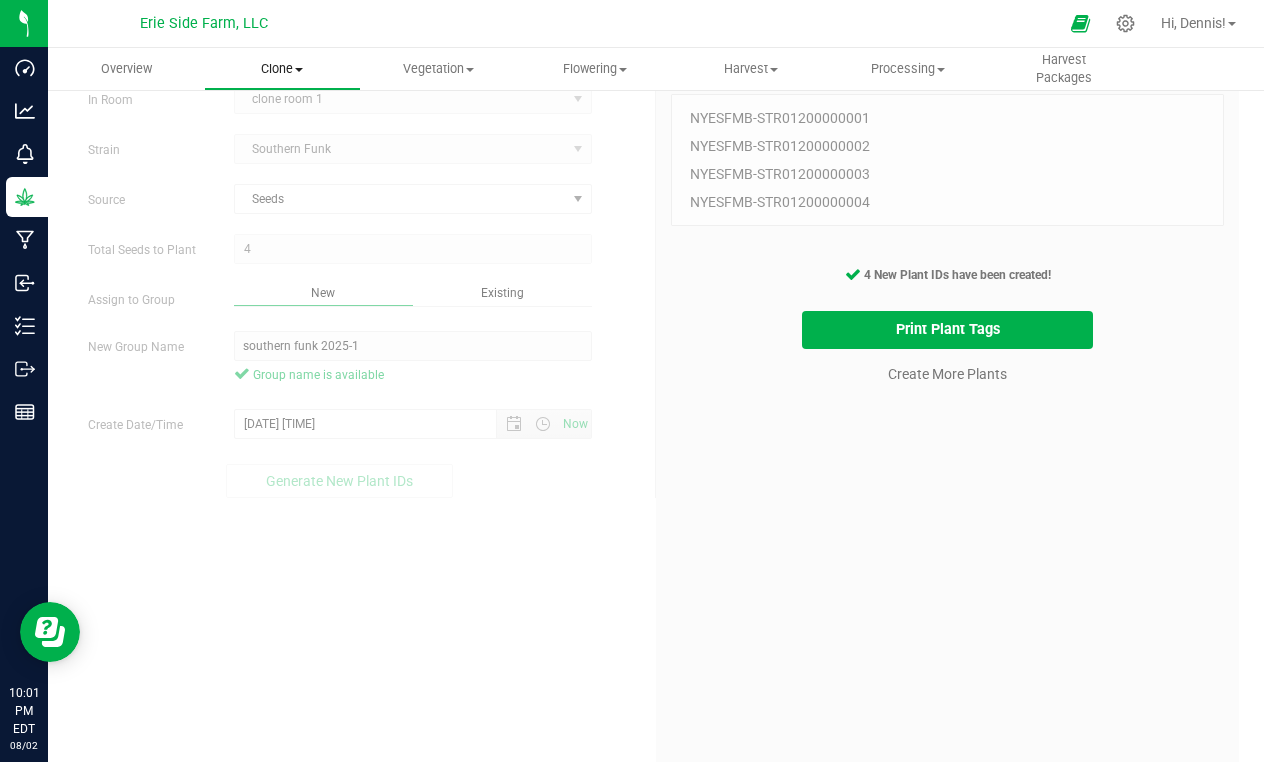 click on "Clone
Create plants
Cloning groups
Cloning plants
Apply to plants" at bounding box center [282, 69] 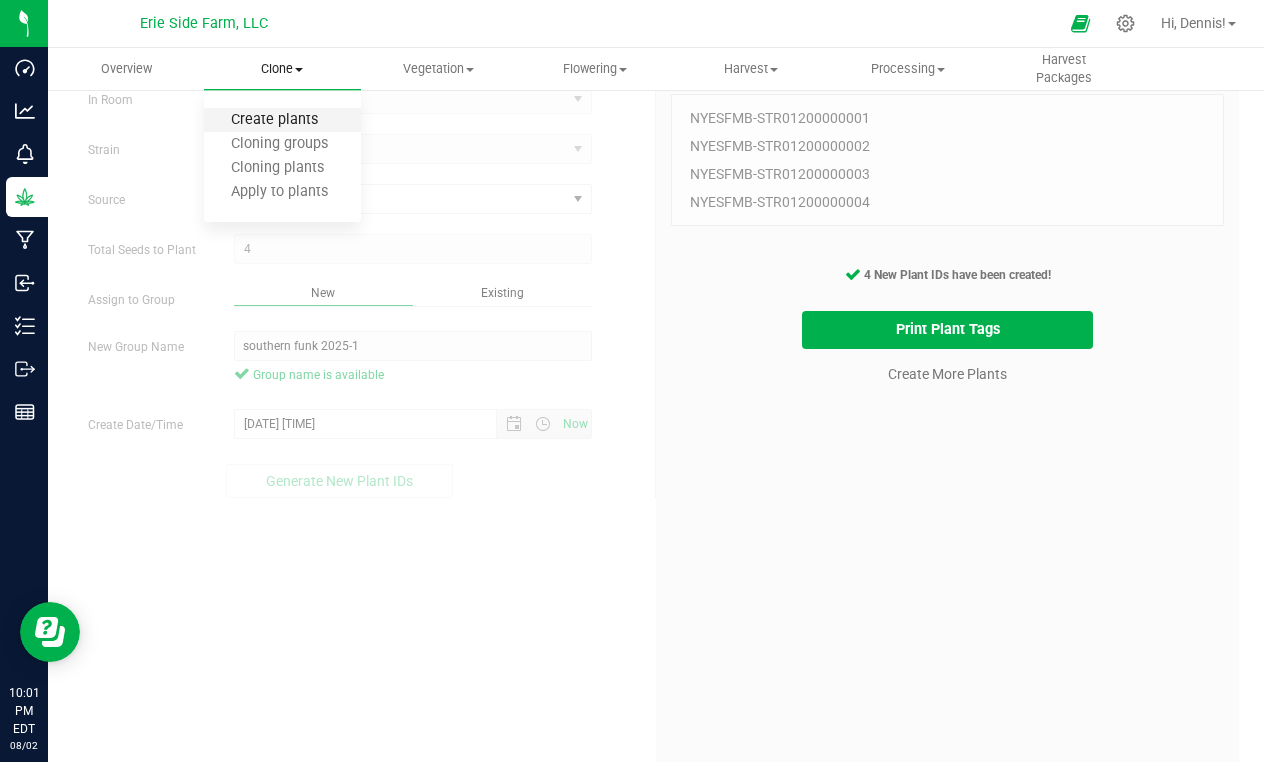 click on "Create plants" at bounding box center [274, 120] 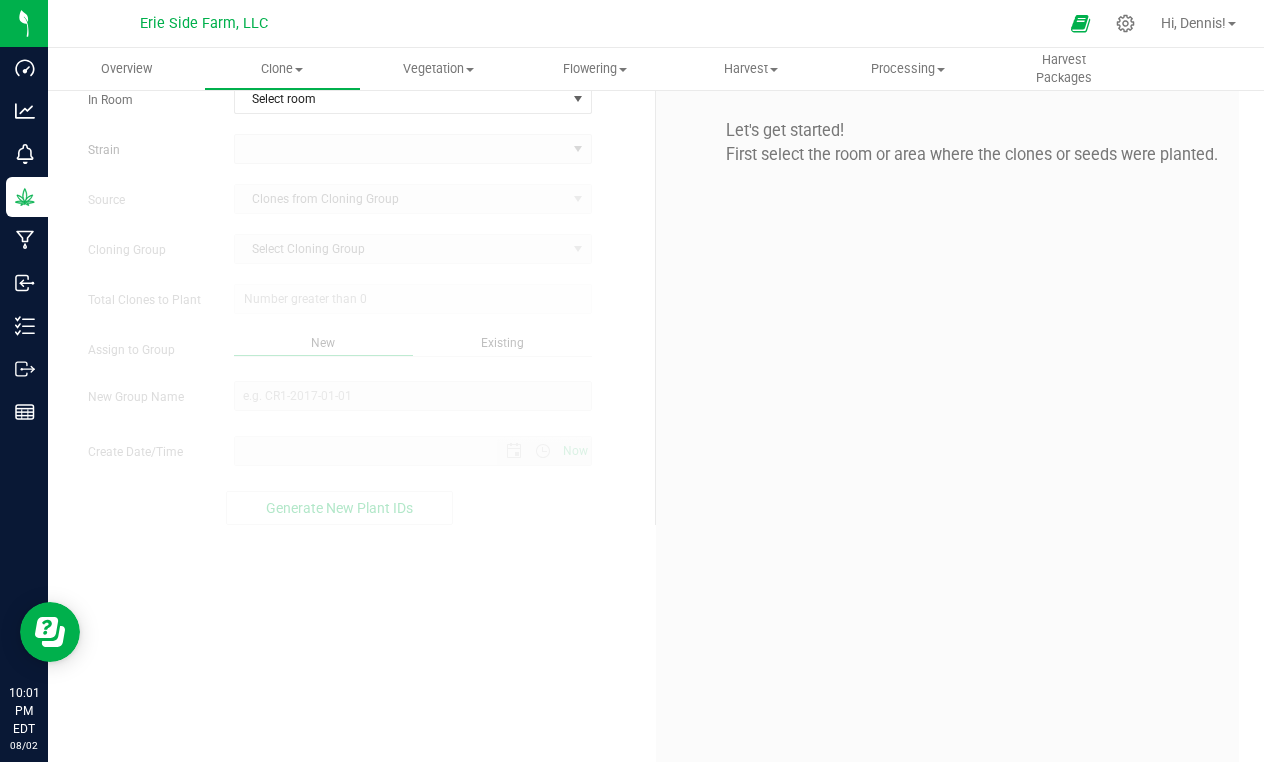 scroll, scrollTop: 0, scrollLeft: 0, axis: both 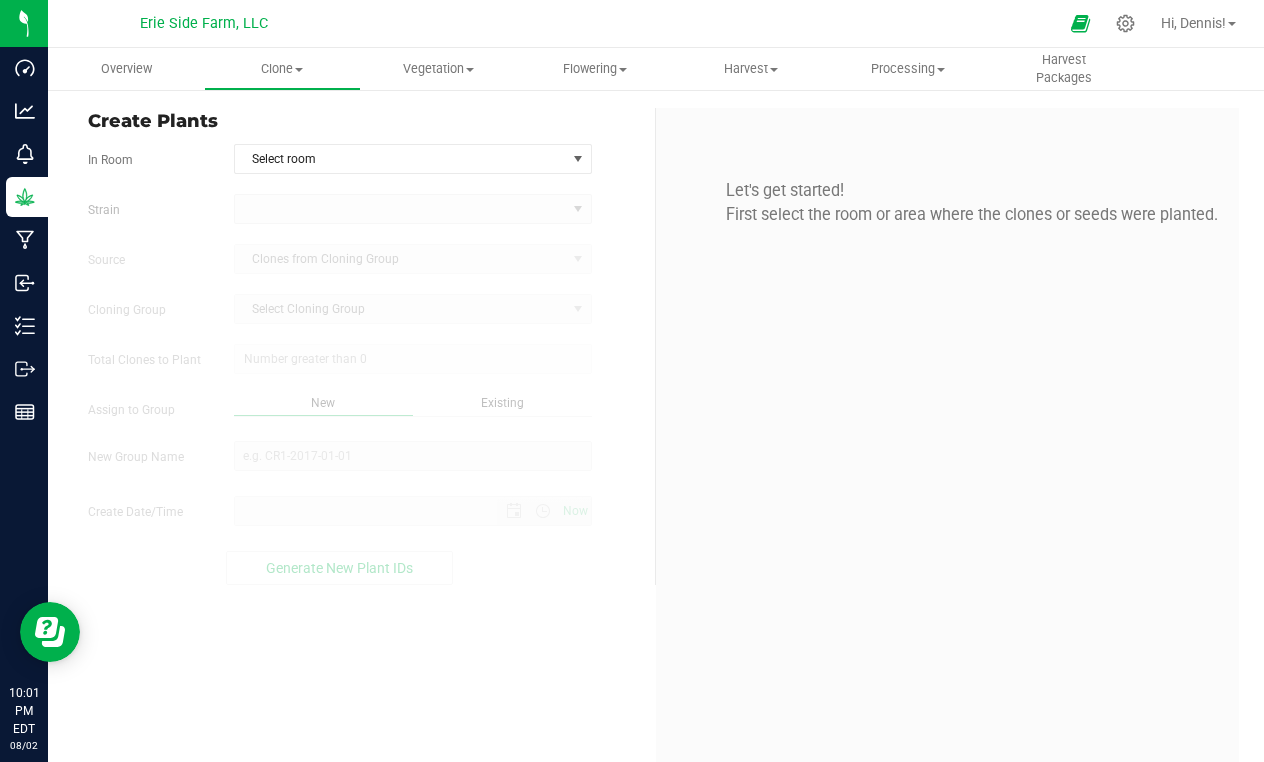type on "8/2/2025 10:01 PM" 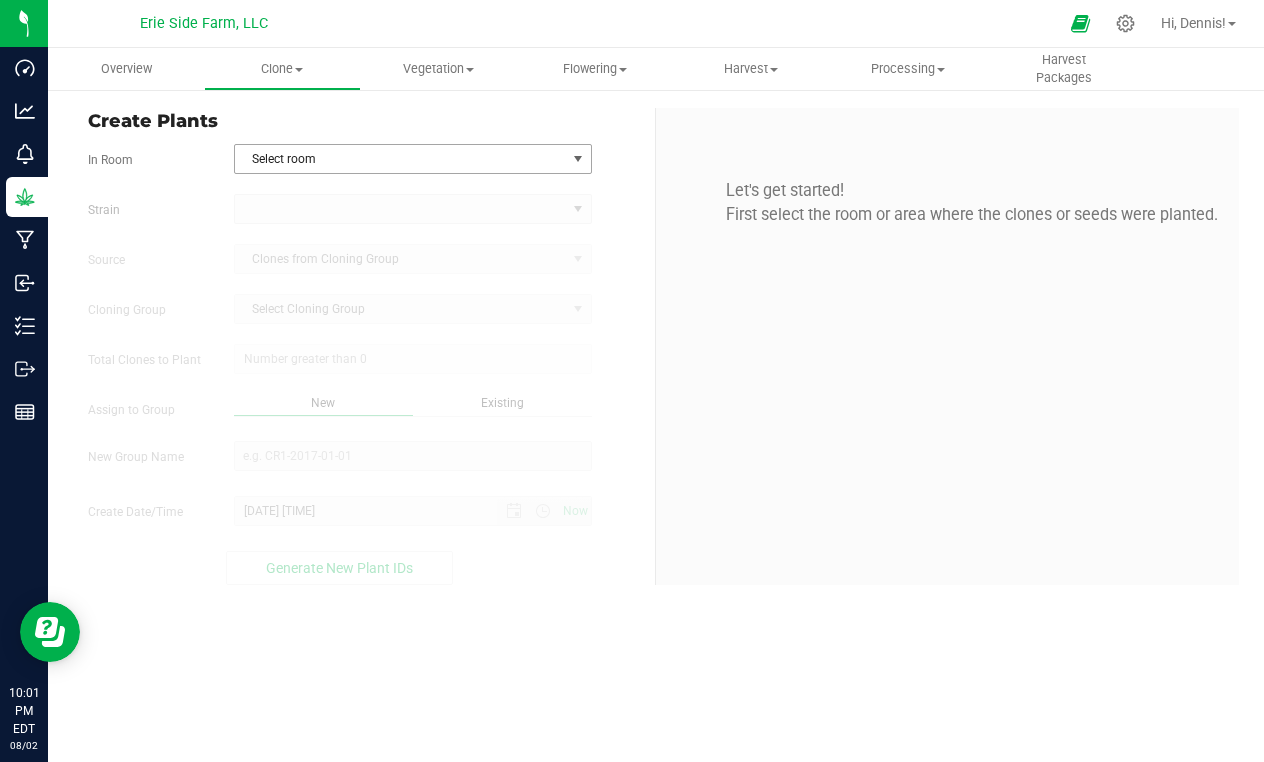 click on "Select room" at bounding box center [400, 159] 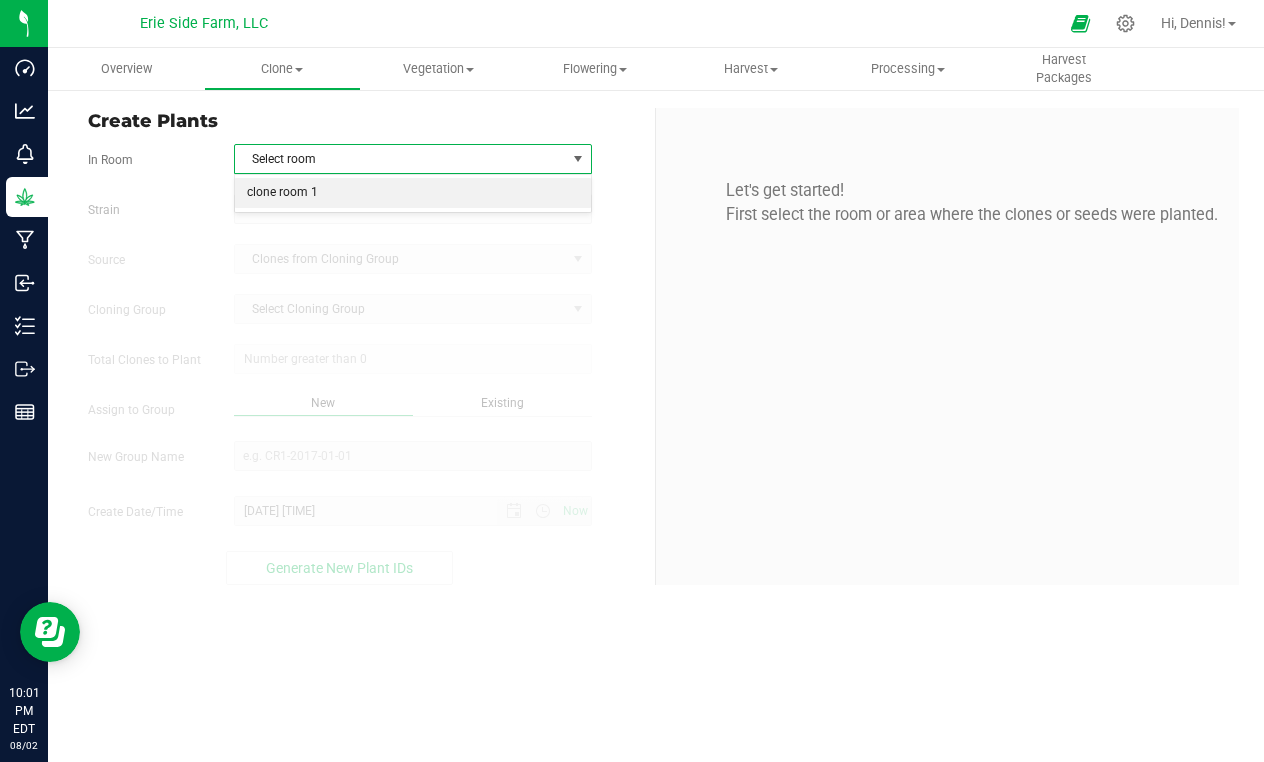 click on "clone room 1" at bounding box center [413, 193] 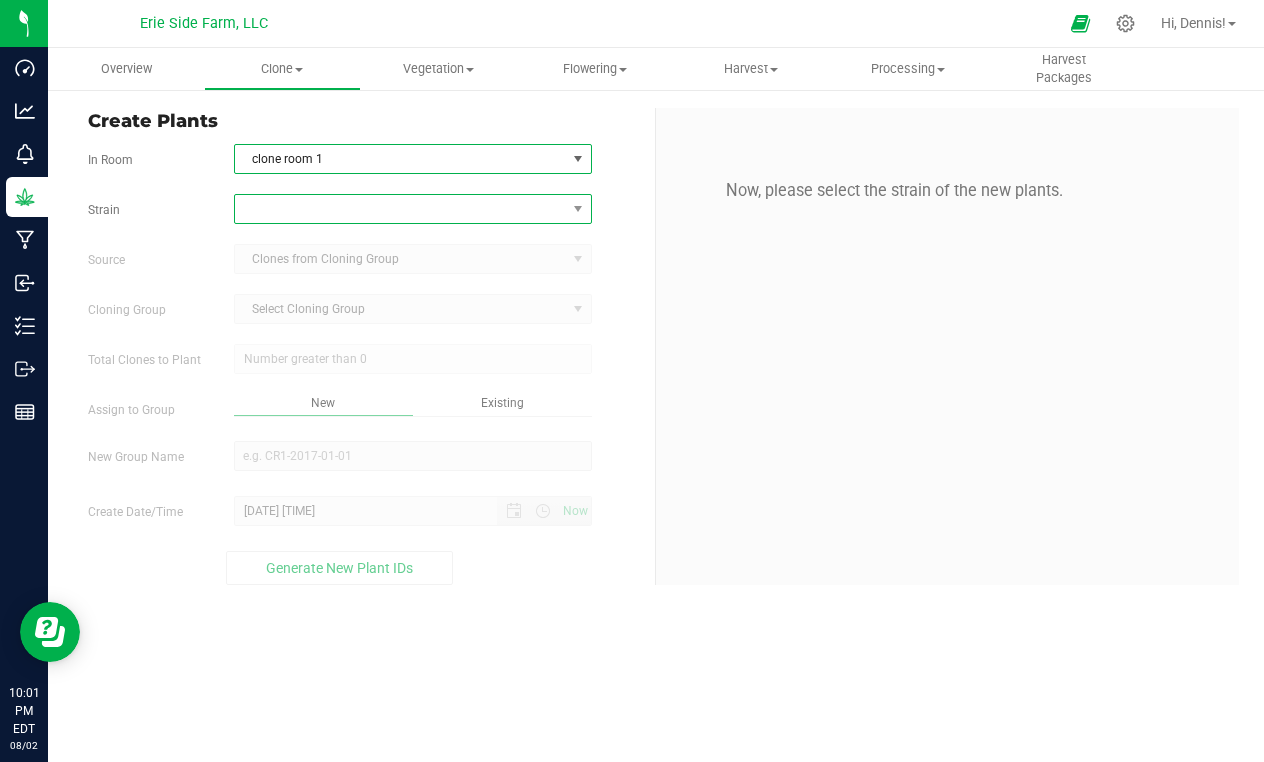 click at bounding box center [400, 209] 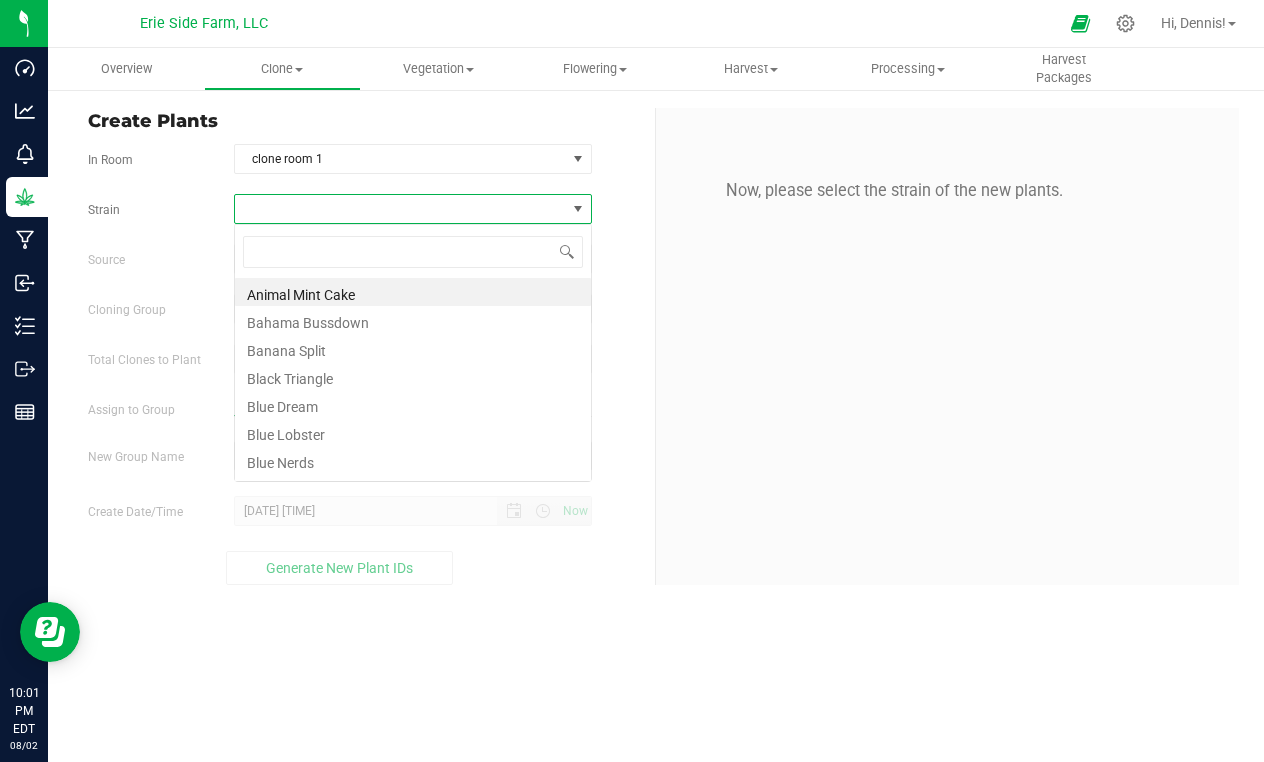 scroll, scrollTop: 99970, scrollLeft: 99642, axis: both 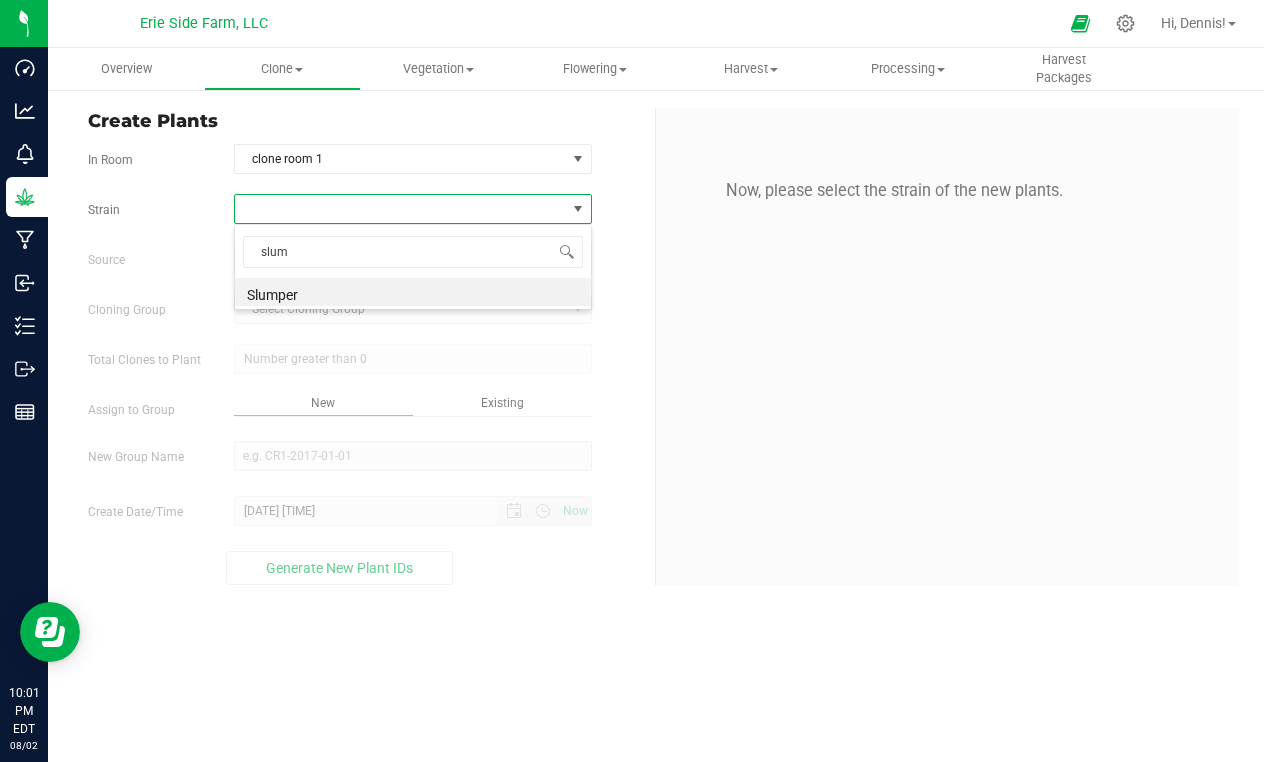 type on "slump" 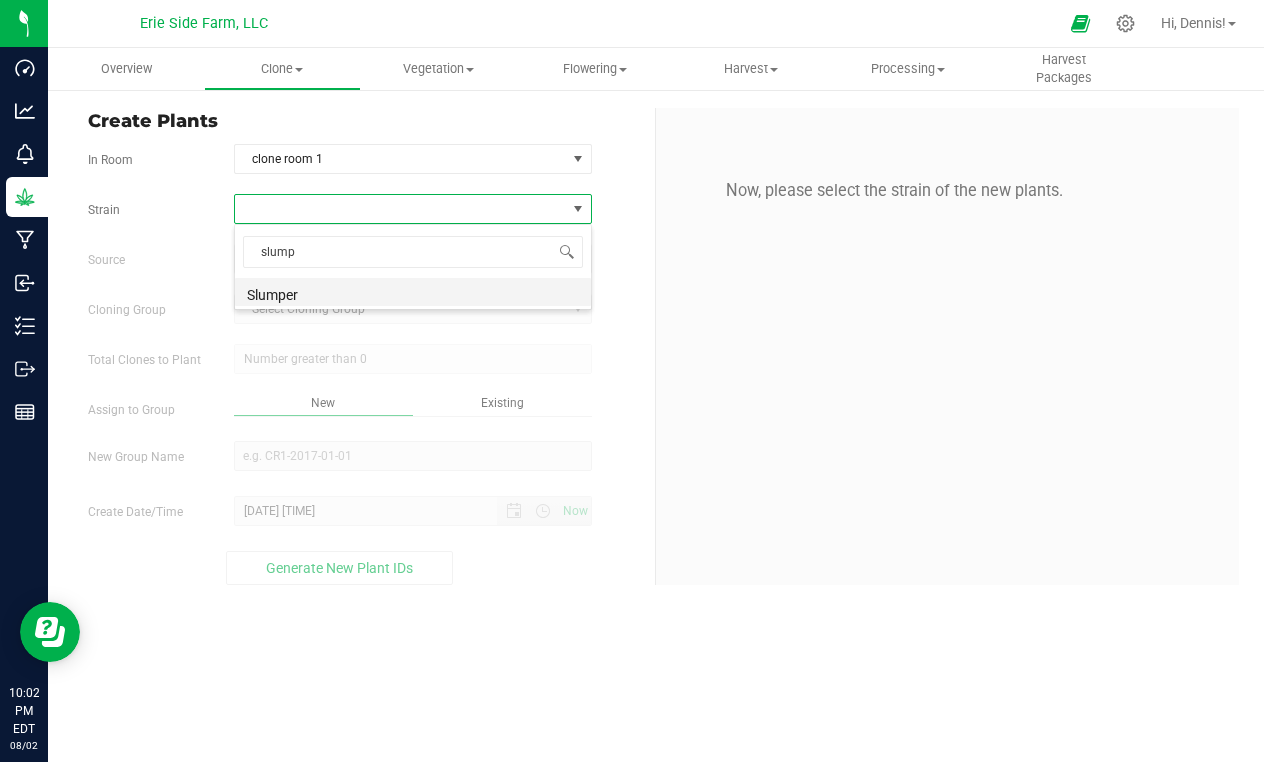 click on "Slumper" at bounding box center [413, 292] 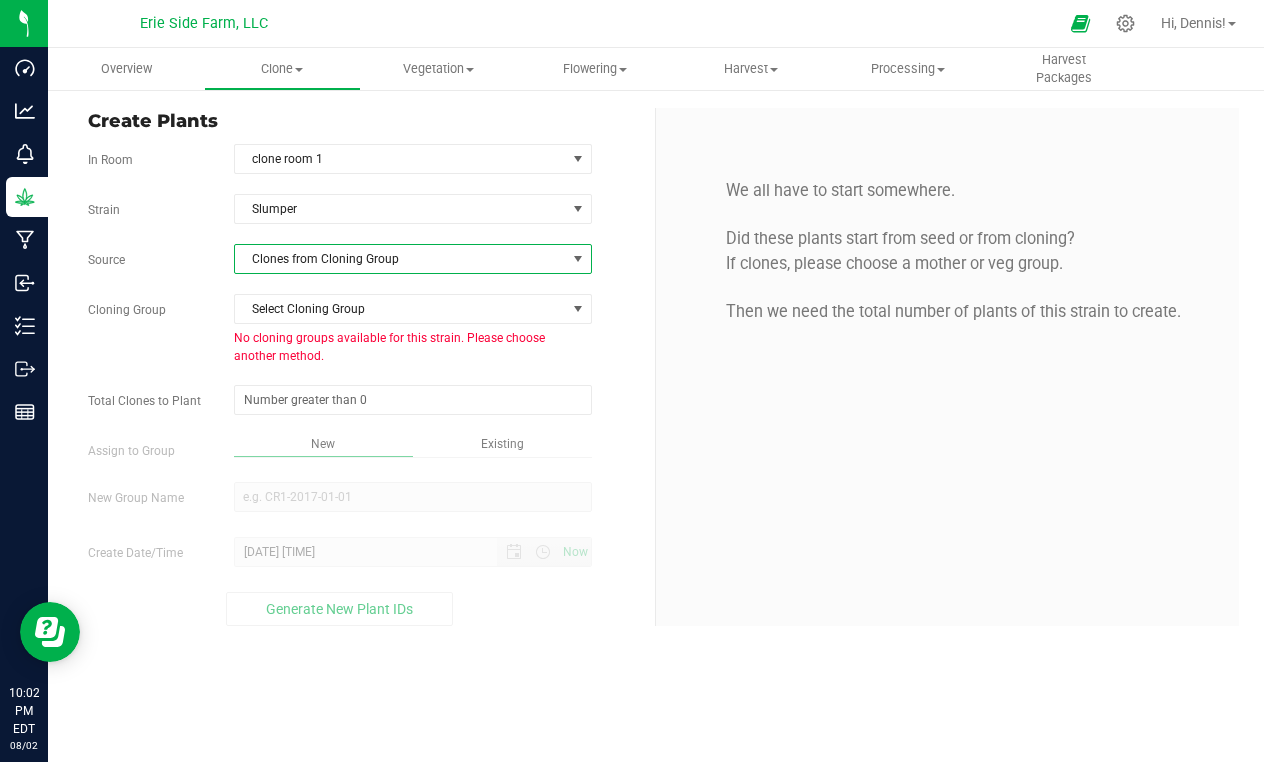 click on "Clones from Cloning Group" at bounding box center [400, 259] 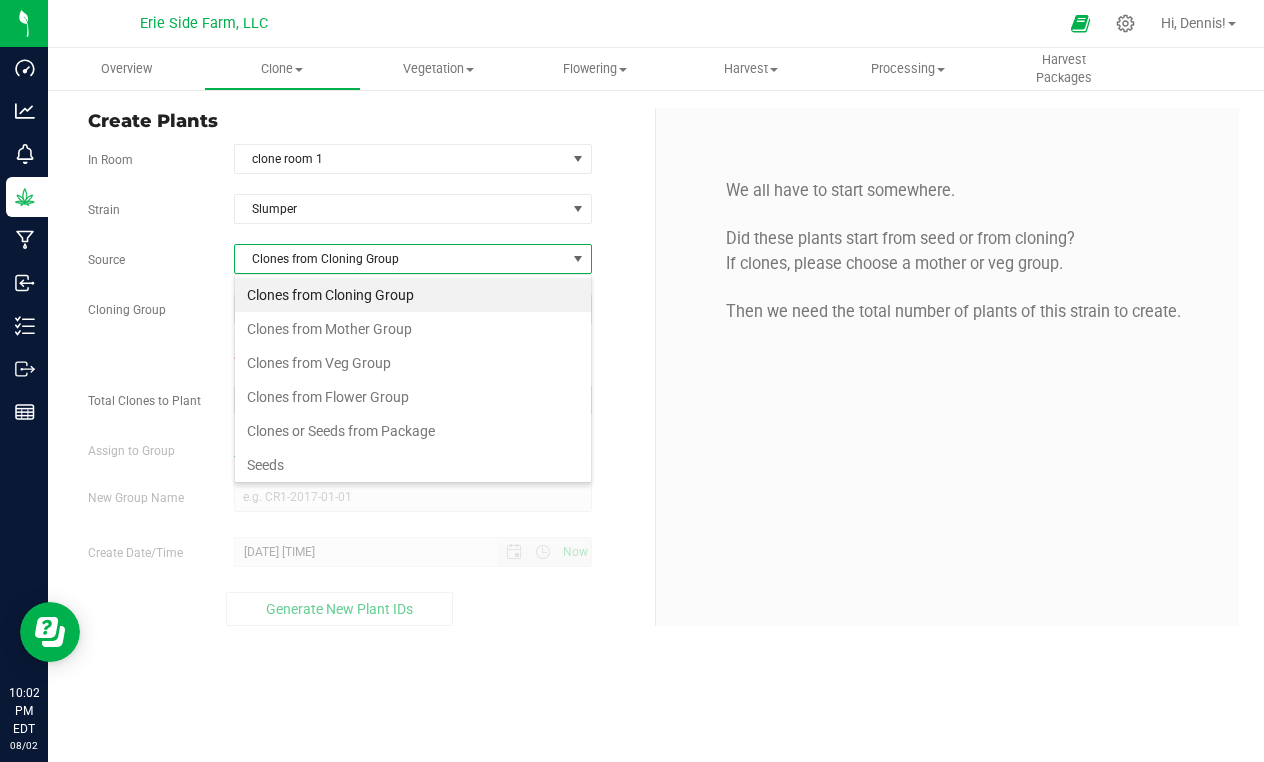 scroll, scrollTop: 99970, scrollLeft: 99642, axis: both 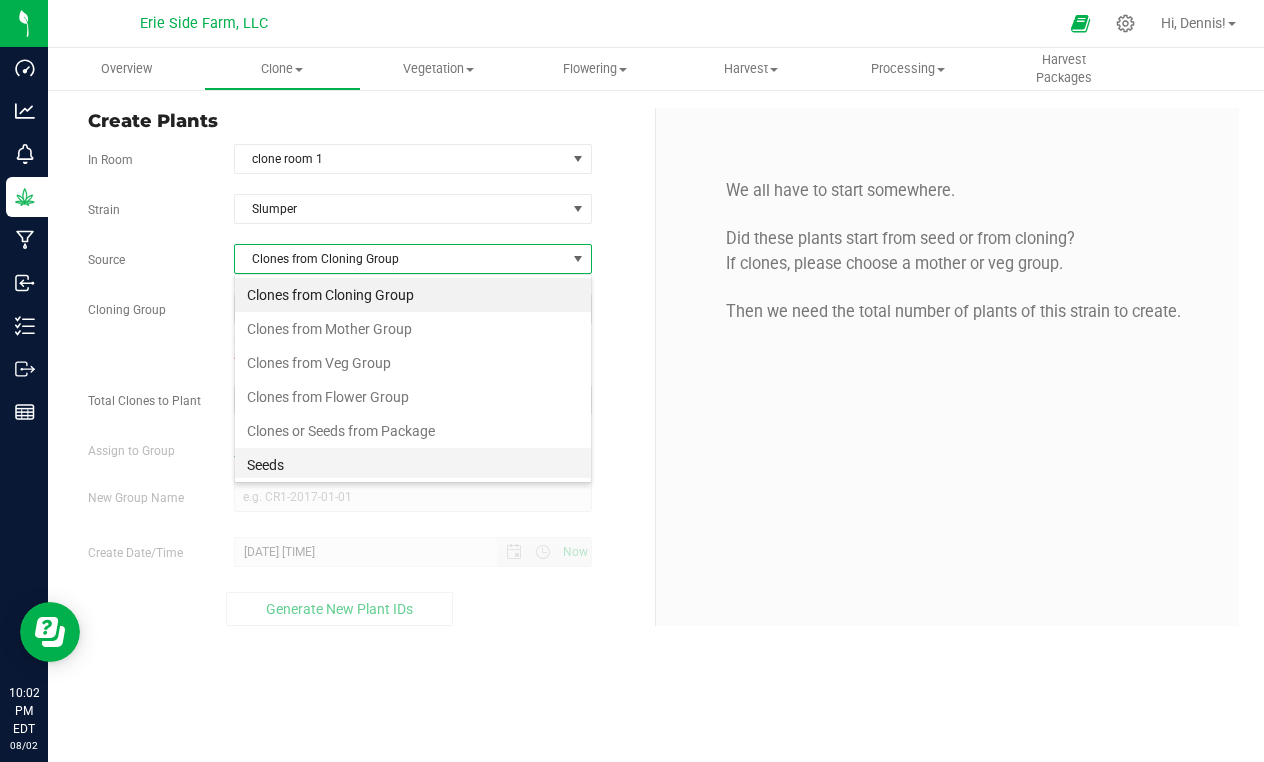 click on "Seeds" at bounding box center (413, 465) 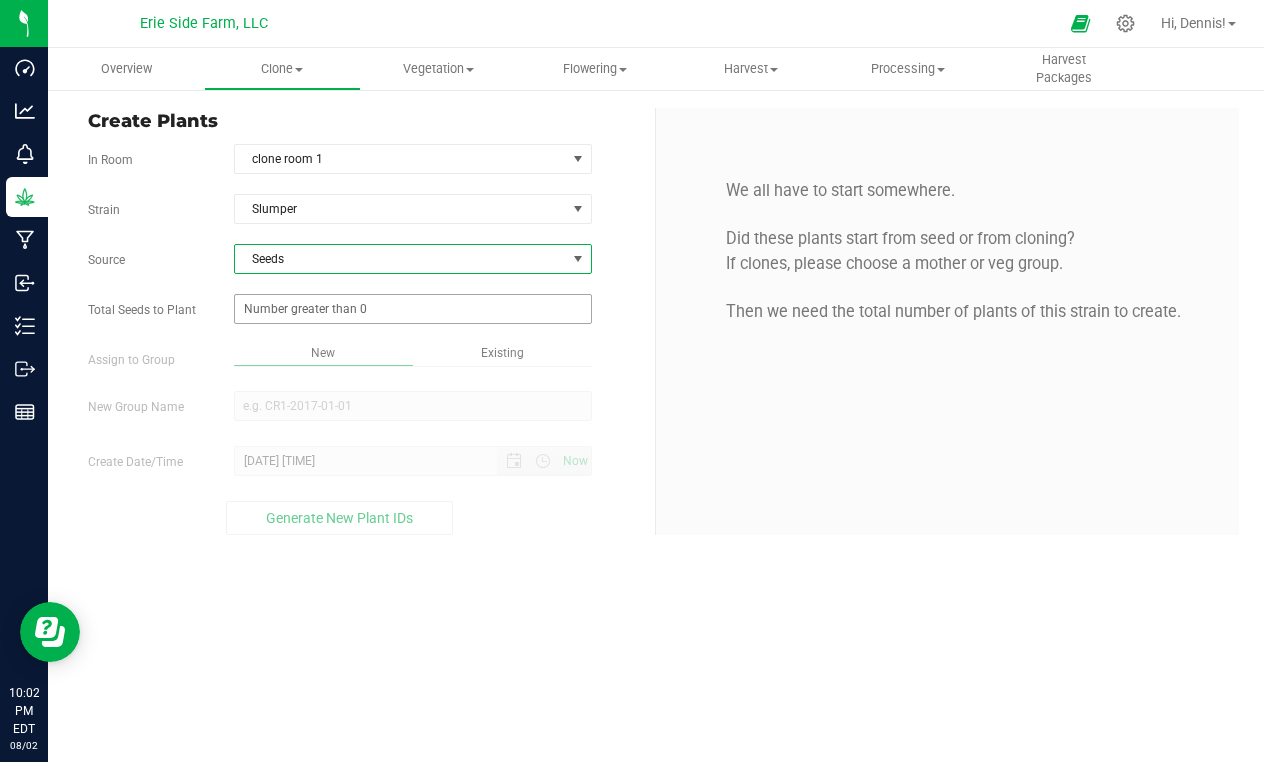 click at bounding box center (413, 309) 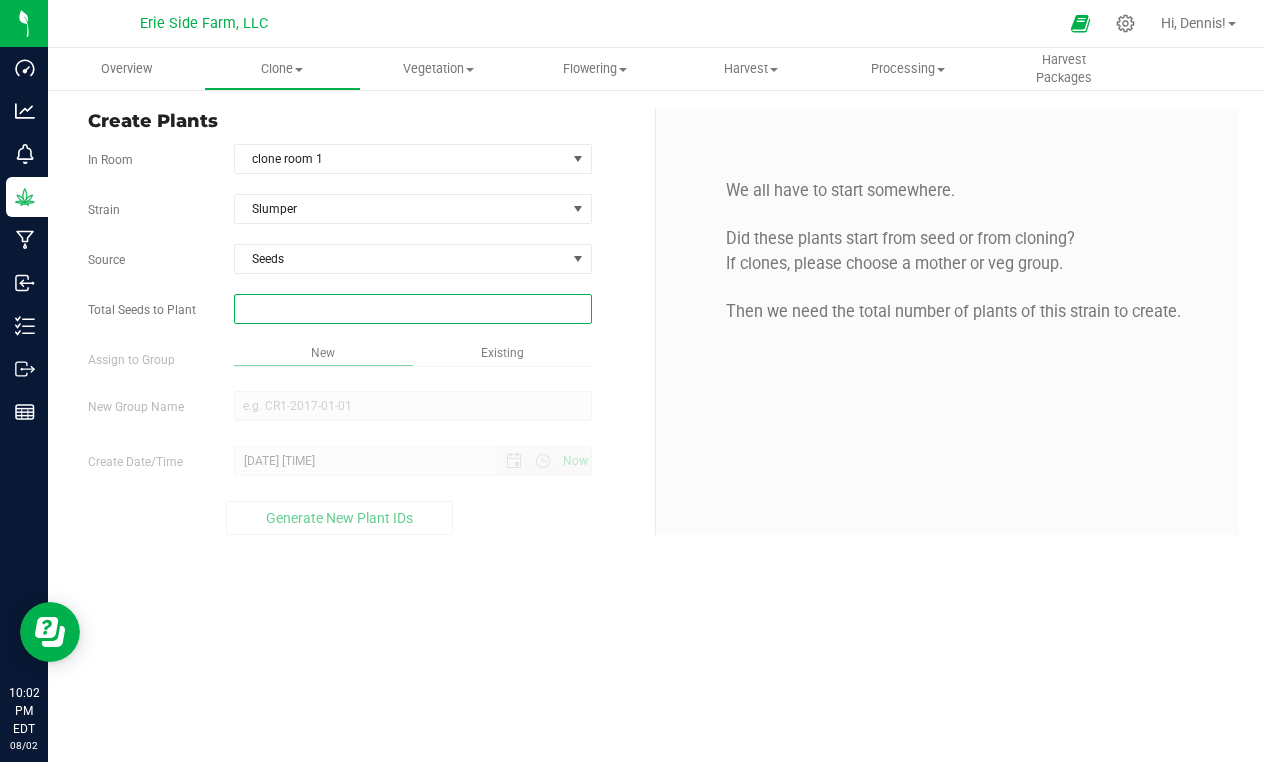 type on "4" 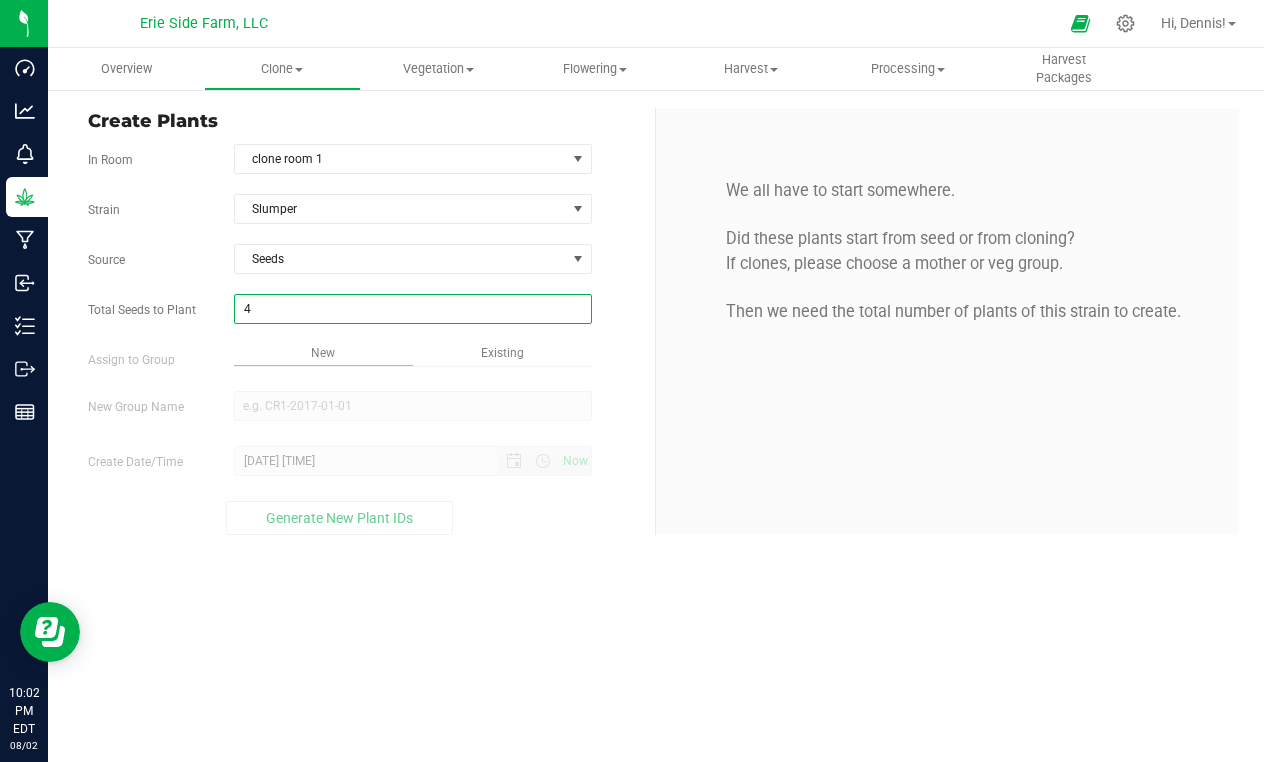 type on "4" 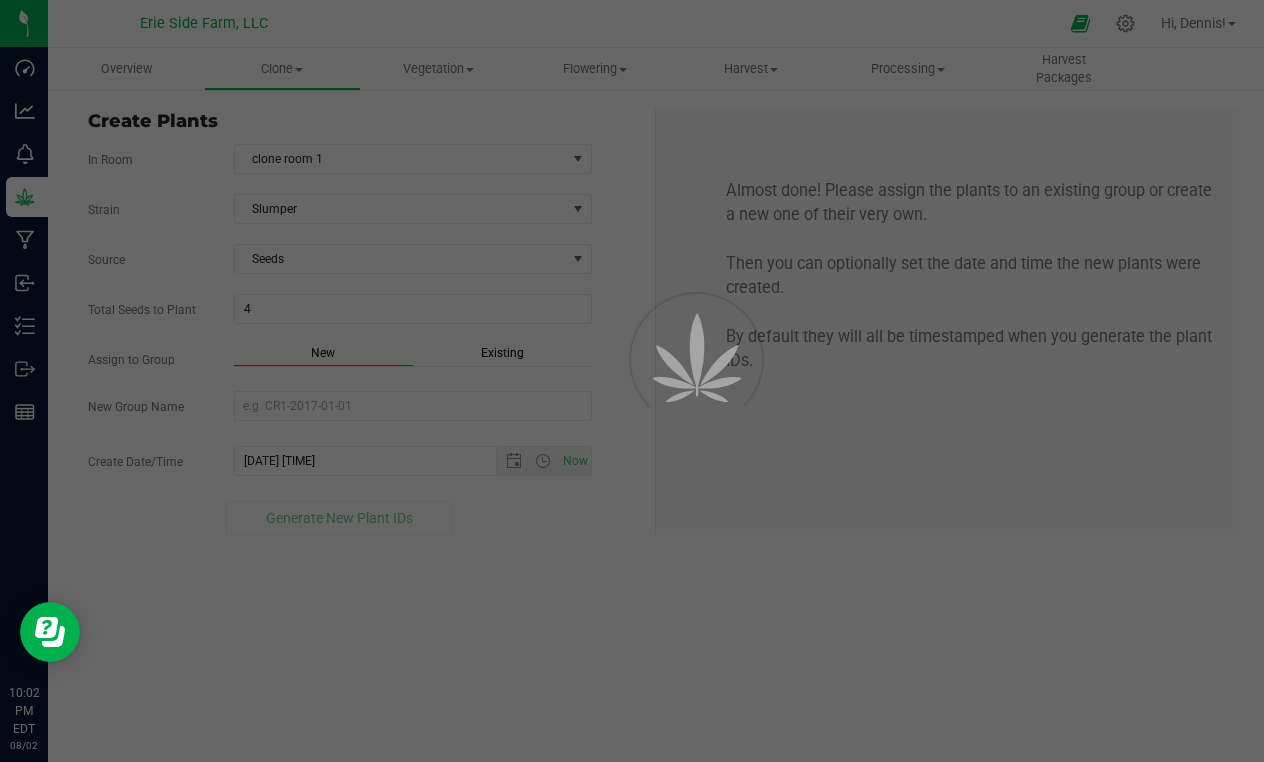 click on "Overview
Clone
Create plants
Cloning groups
Cloning plants
Apply to plants
Vegetation" at bounding box center (656, 405) 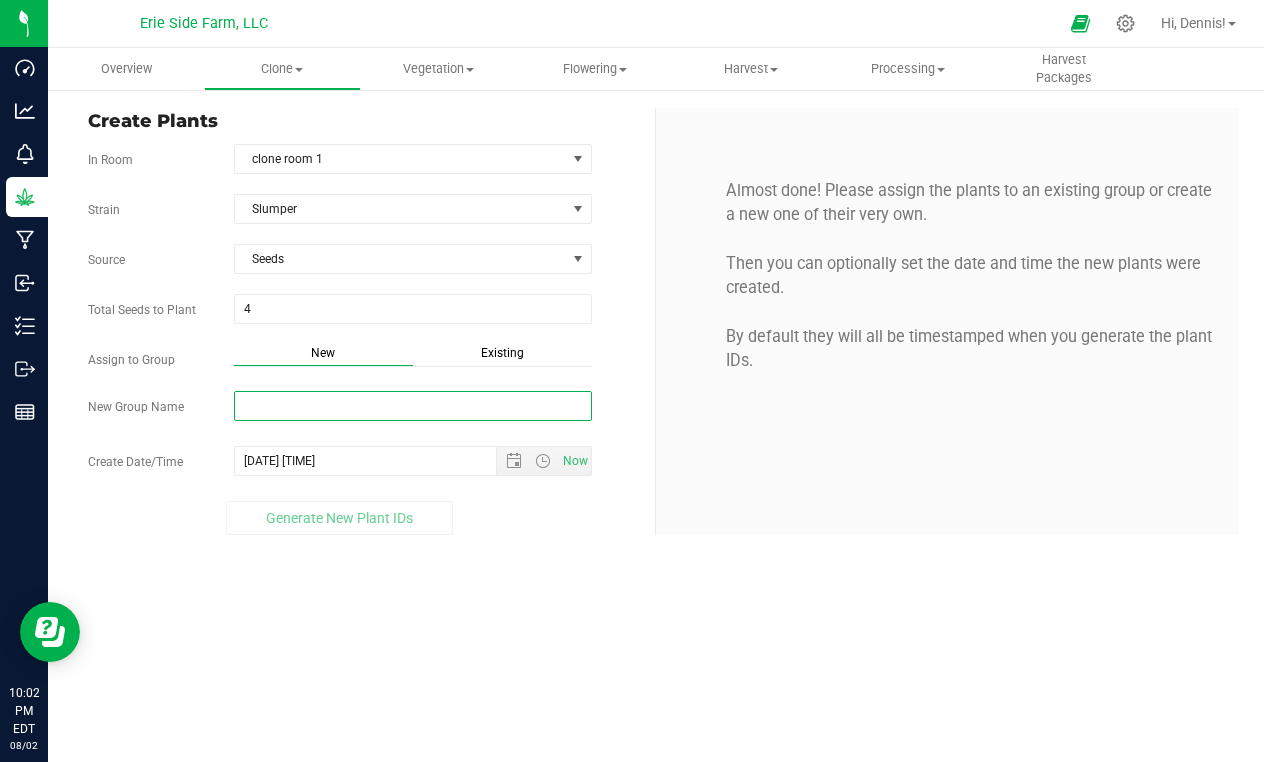 click on "New Group Name" at bounding box center (413, 406) 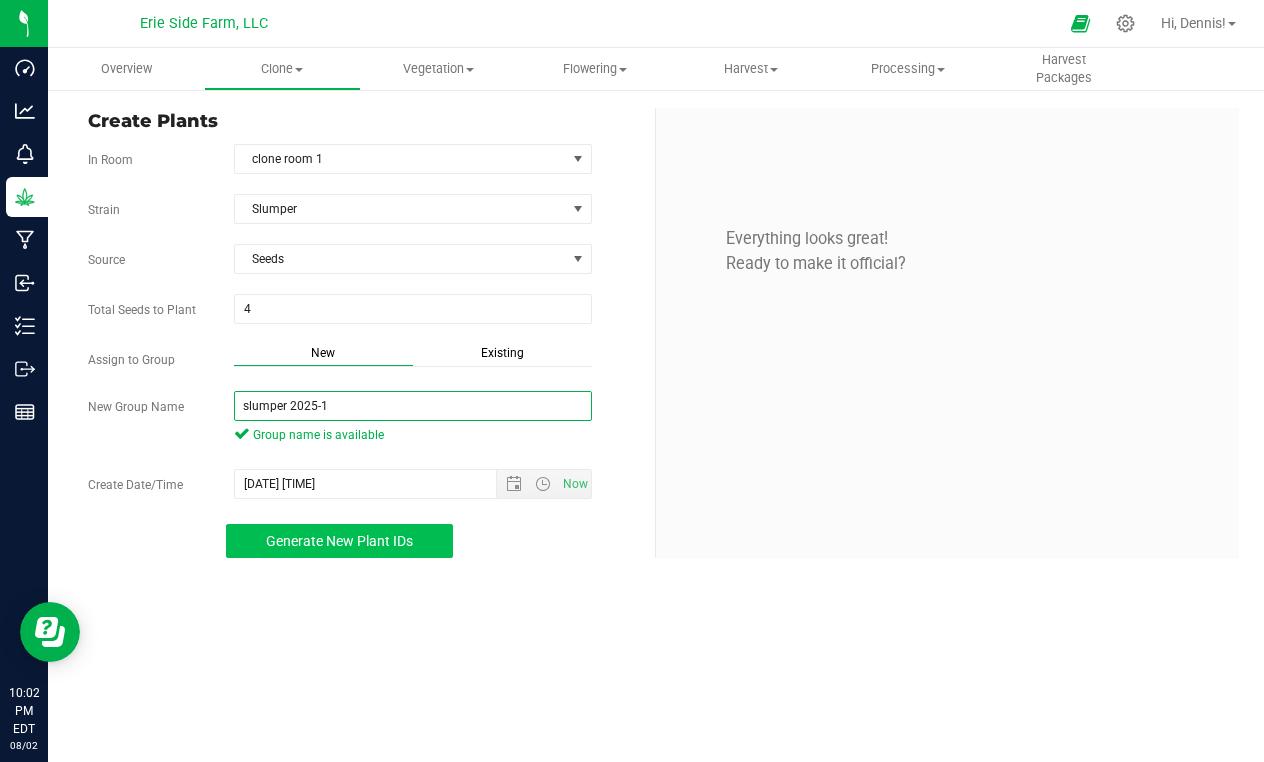 type on "slumper 2025-1" 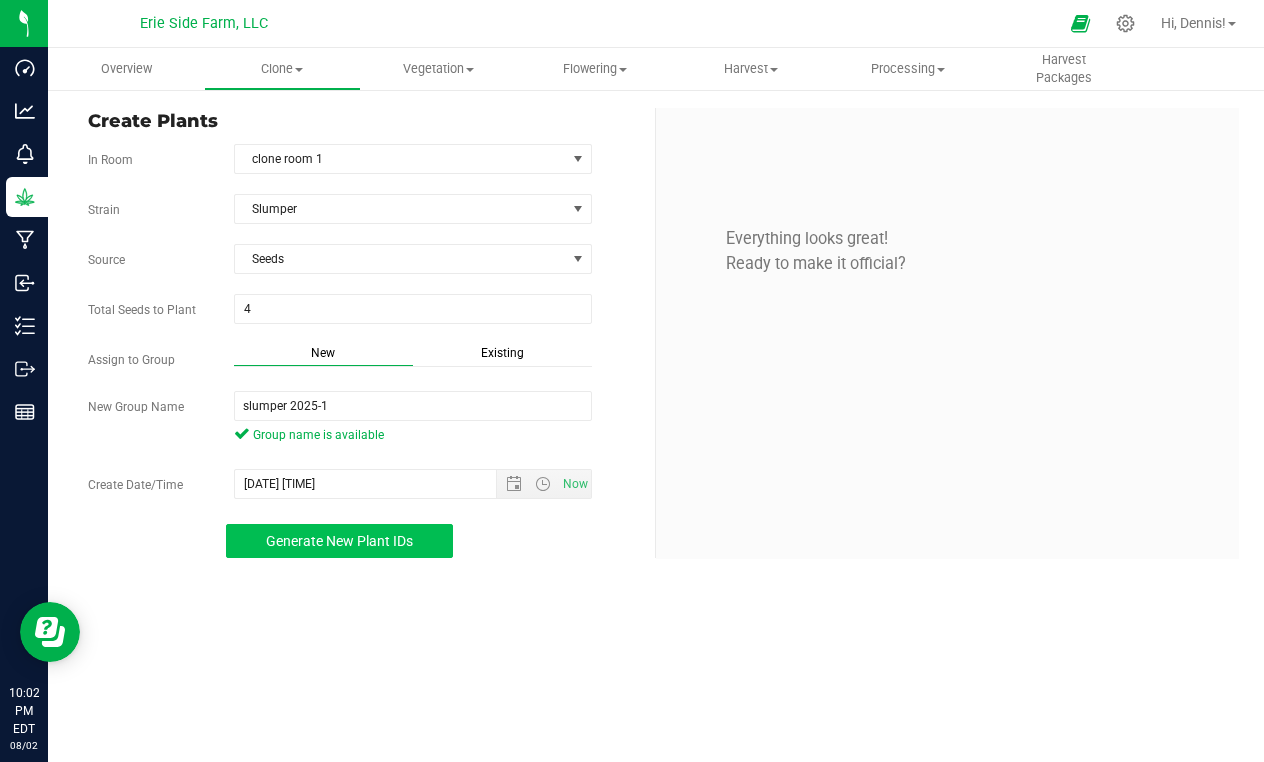 click on "Generate New Plant IDs" at bounding box center [339, 541] 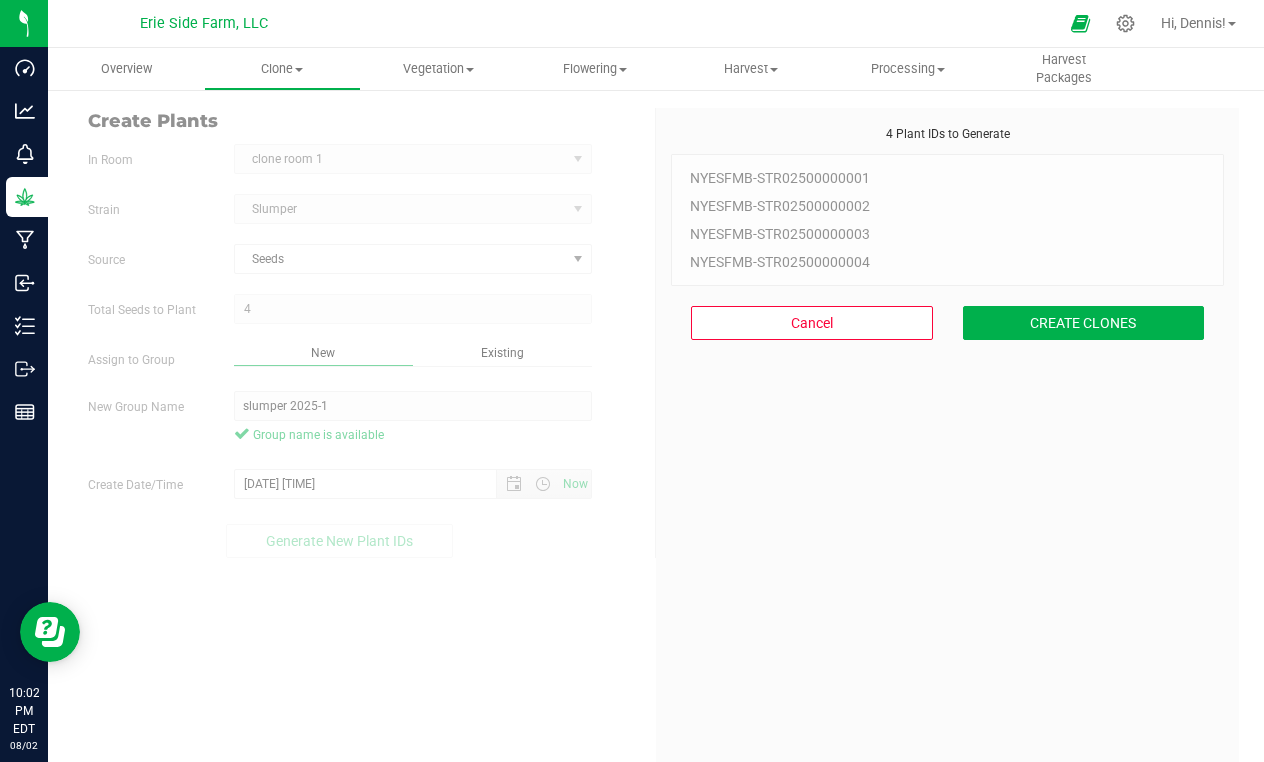 scroll, scrollTop: 60, scrollLeft: 0, axis: vertical 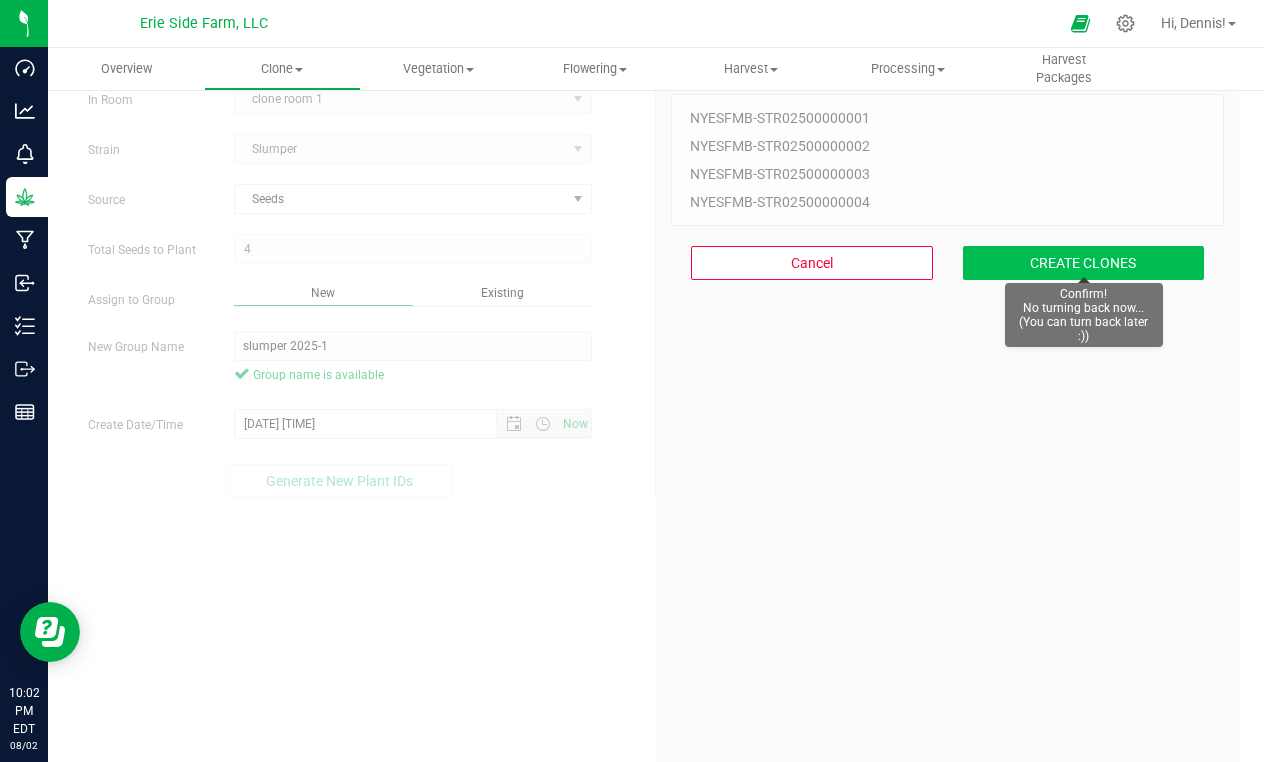 click on "CREATE CLONES" at bounding box center (1084, 263) 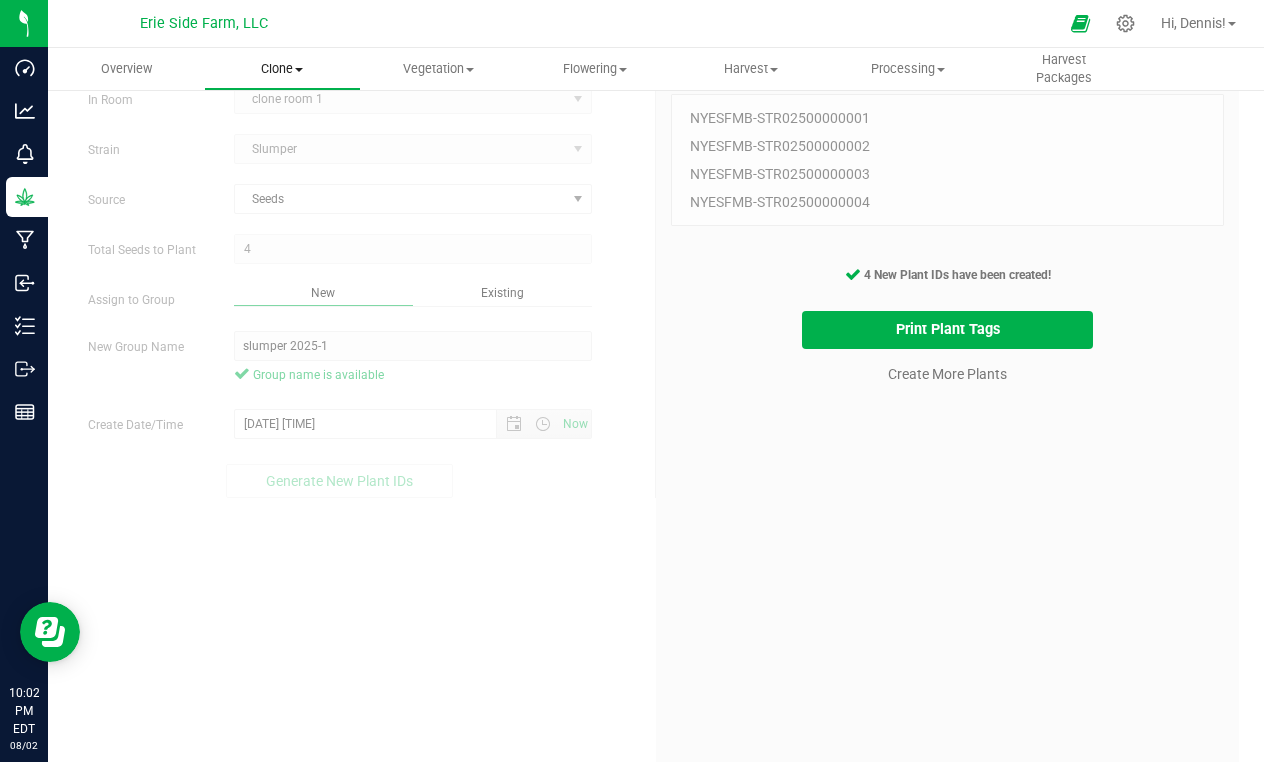 click on "Clone" at bounding box center (282, 69) 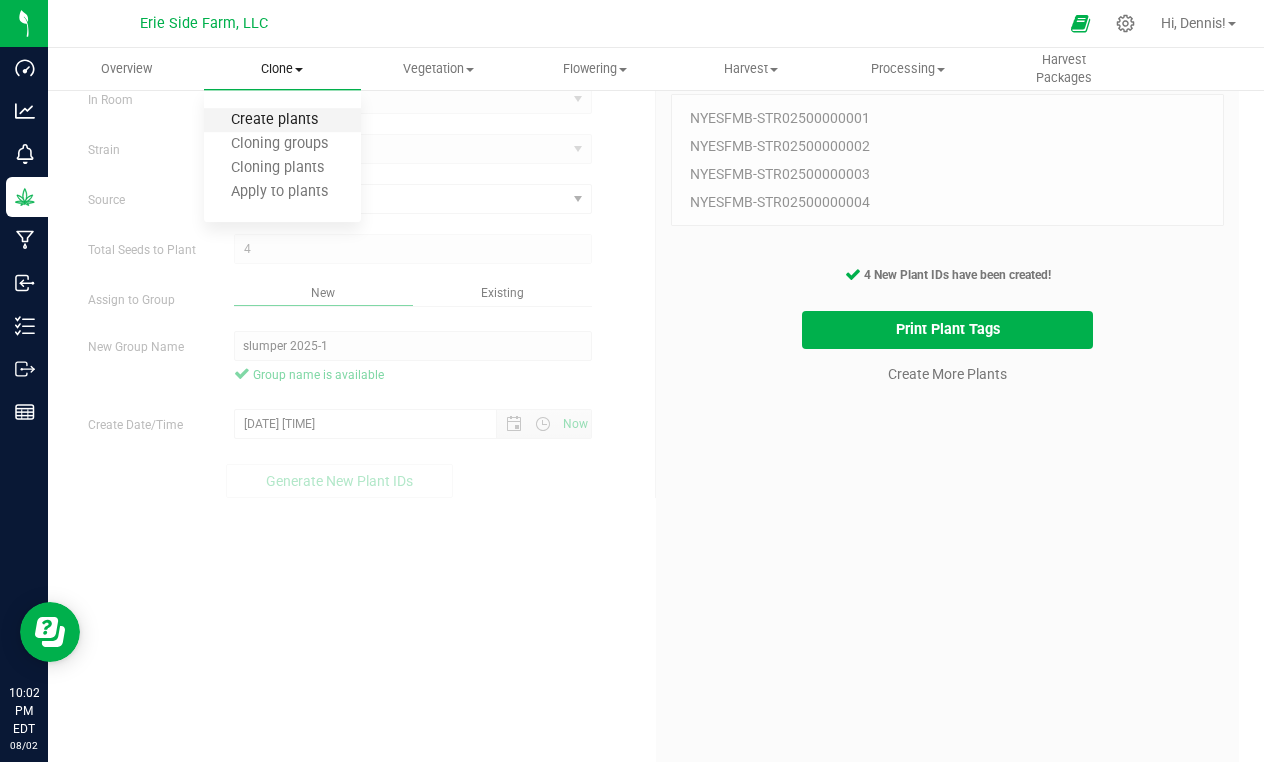click on "Create plants" at bounding box center (274, 120) 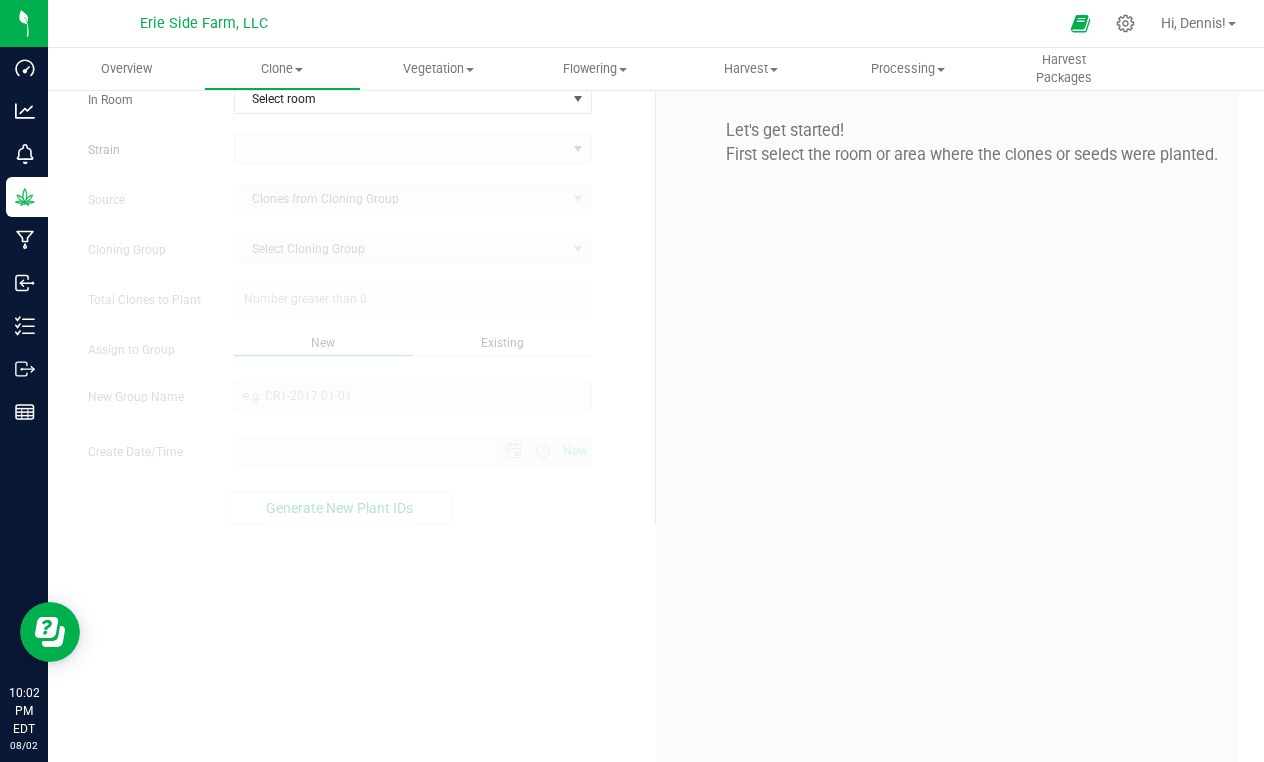 scroll, scrollTop: 0, scrollLeft: 0, axis: both 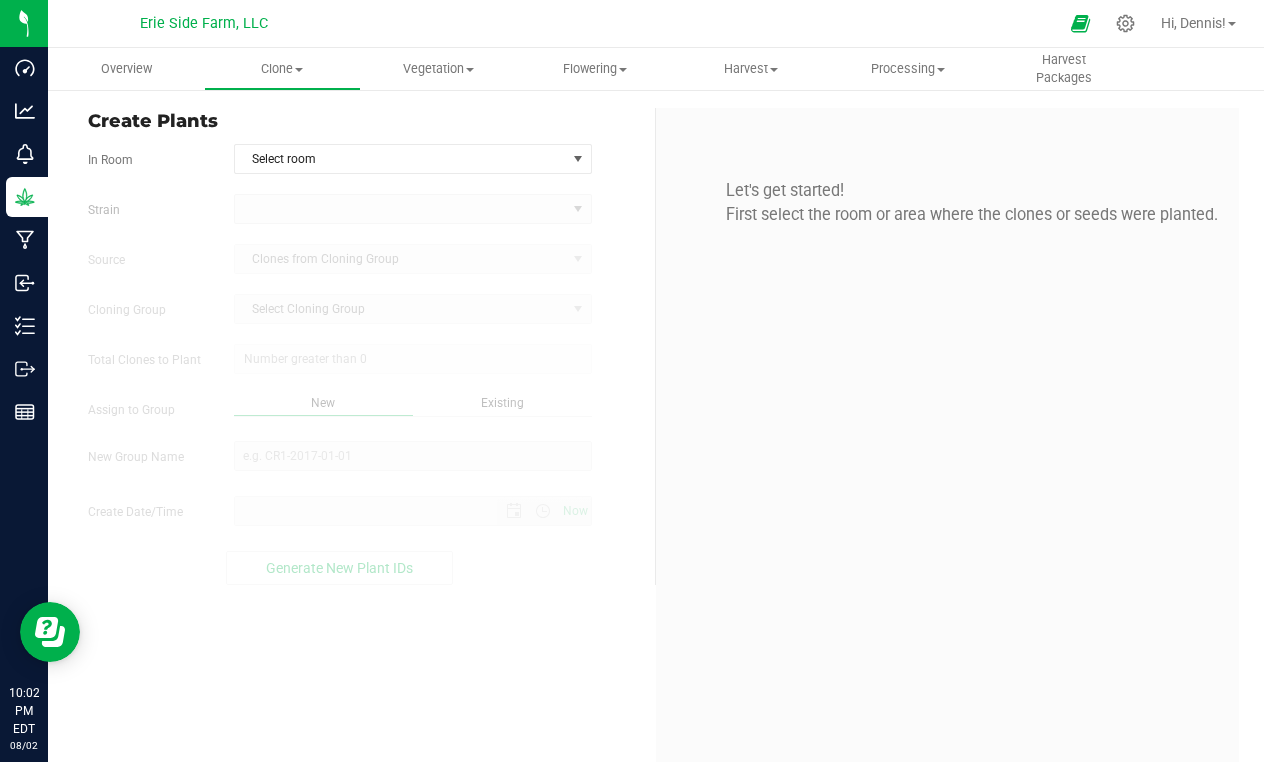 type on "8/2/2025 10:02 PM" 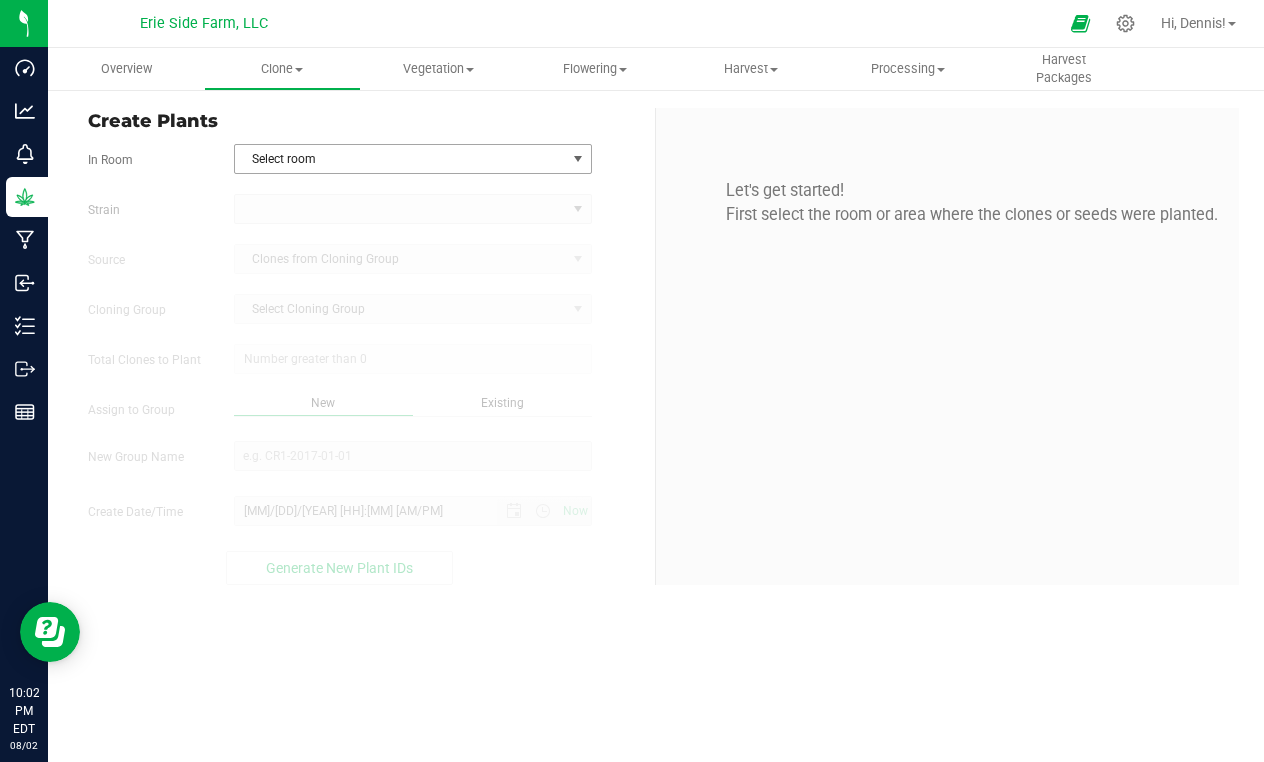 click on "Select room" at bounding box center [400, 159] 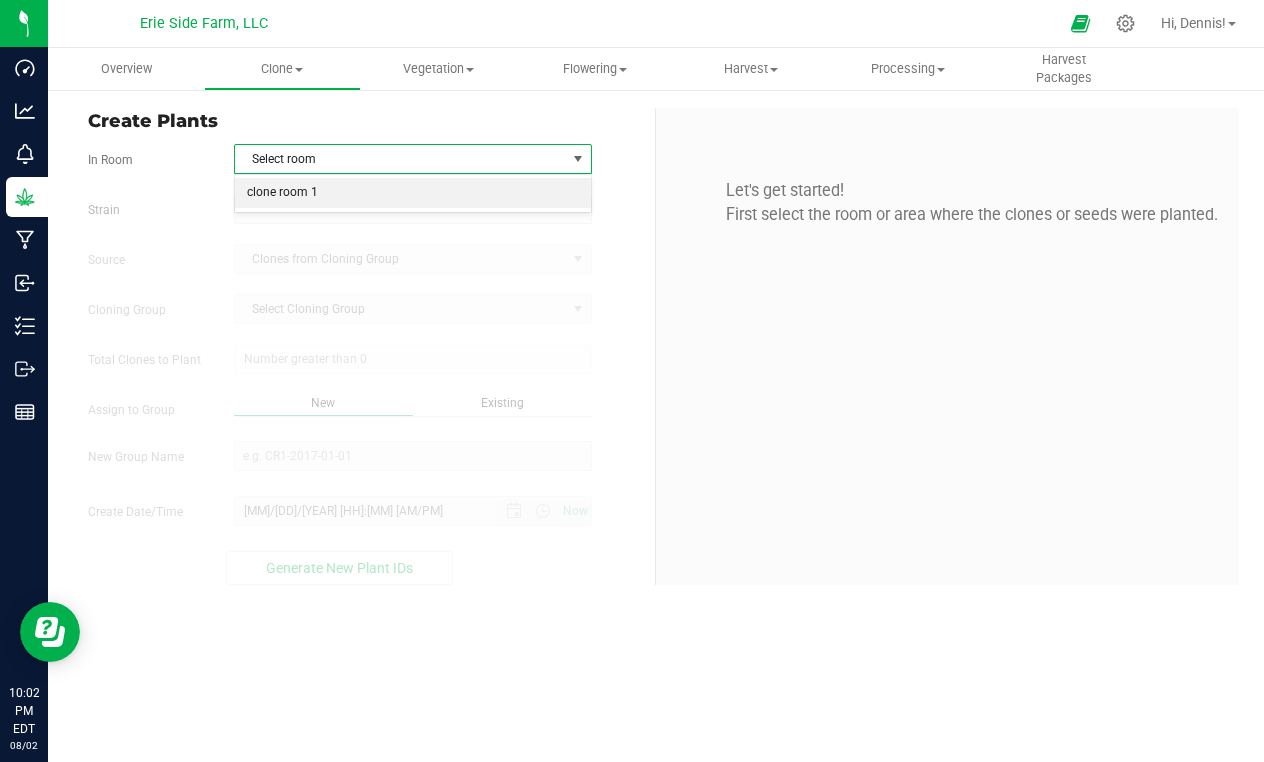click on "clone room 1" at bounding box center (413, 193) 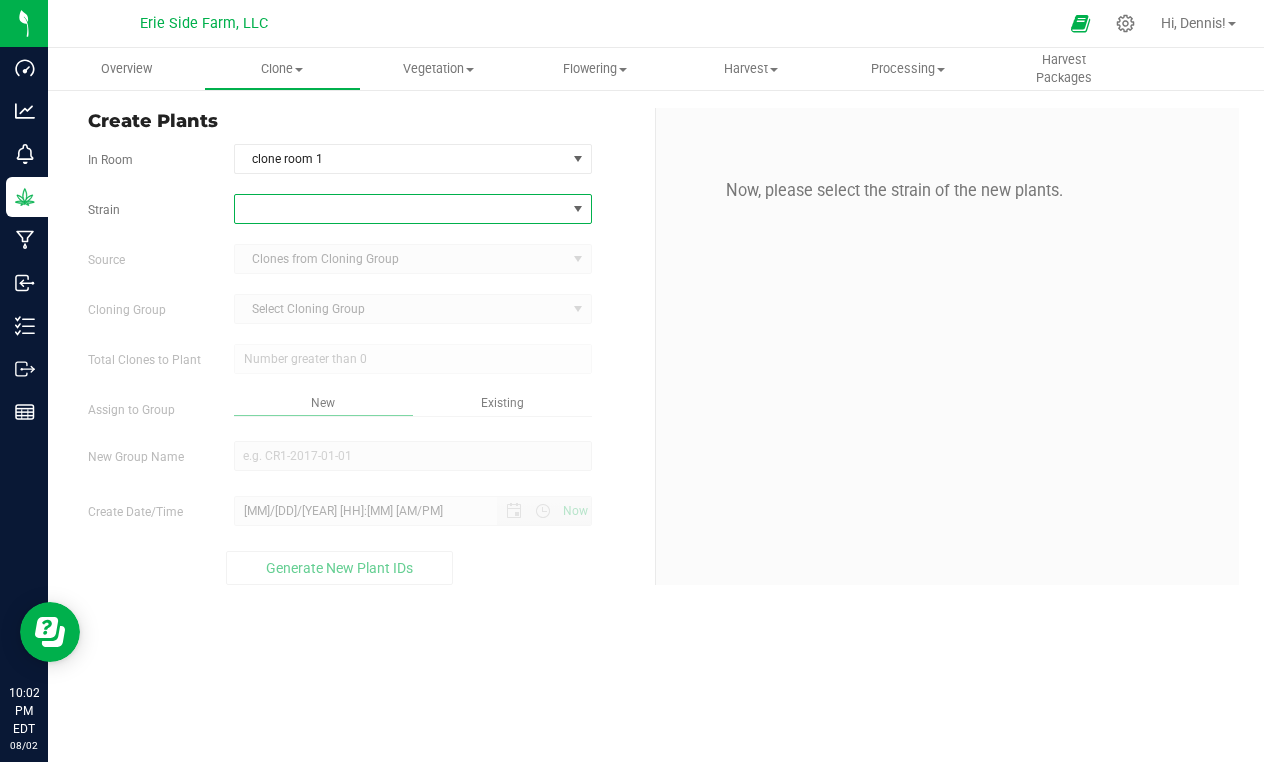 click at bounding box center [400, 209] 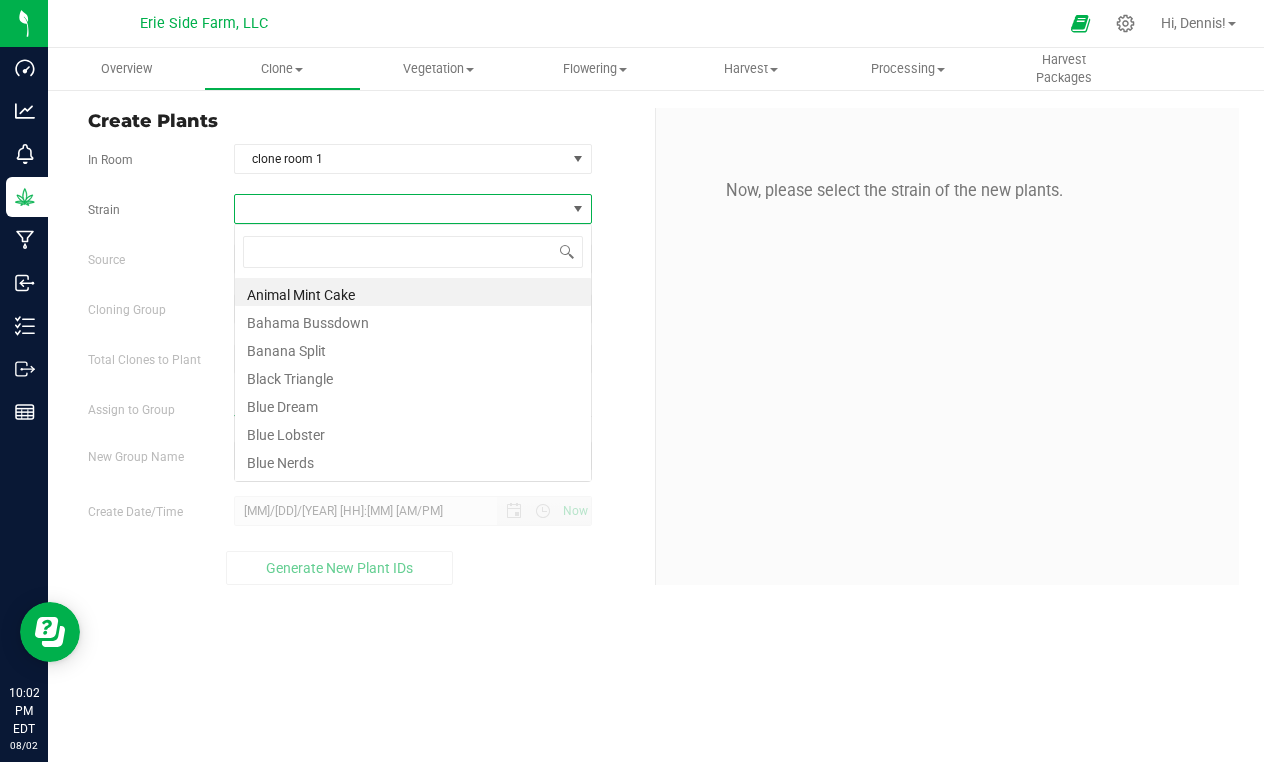 scroll, scrollTop: 99970, scrollLeft: 99642, axis: both 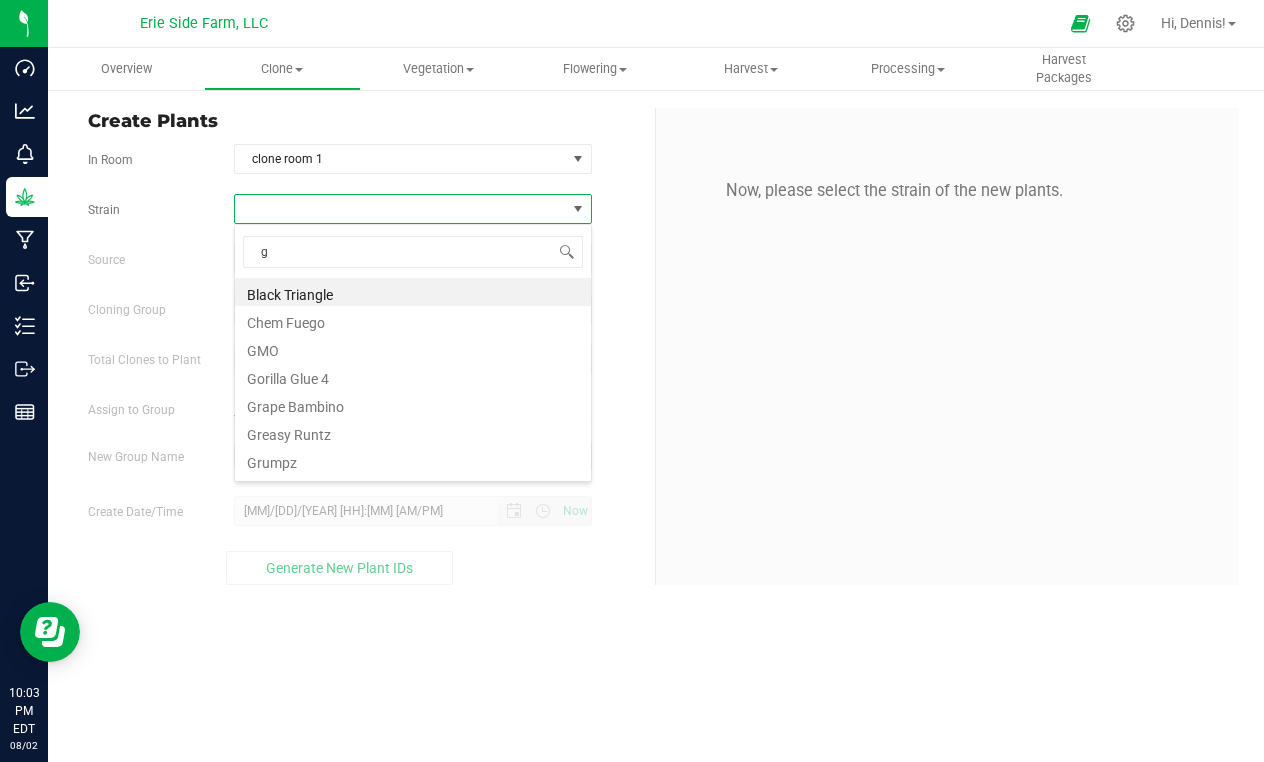 type on "ge" 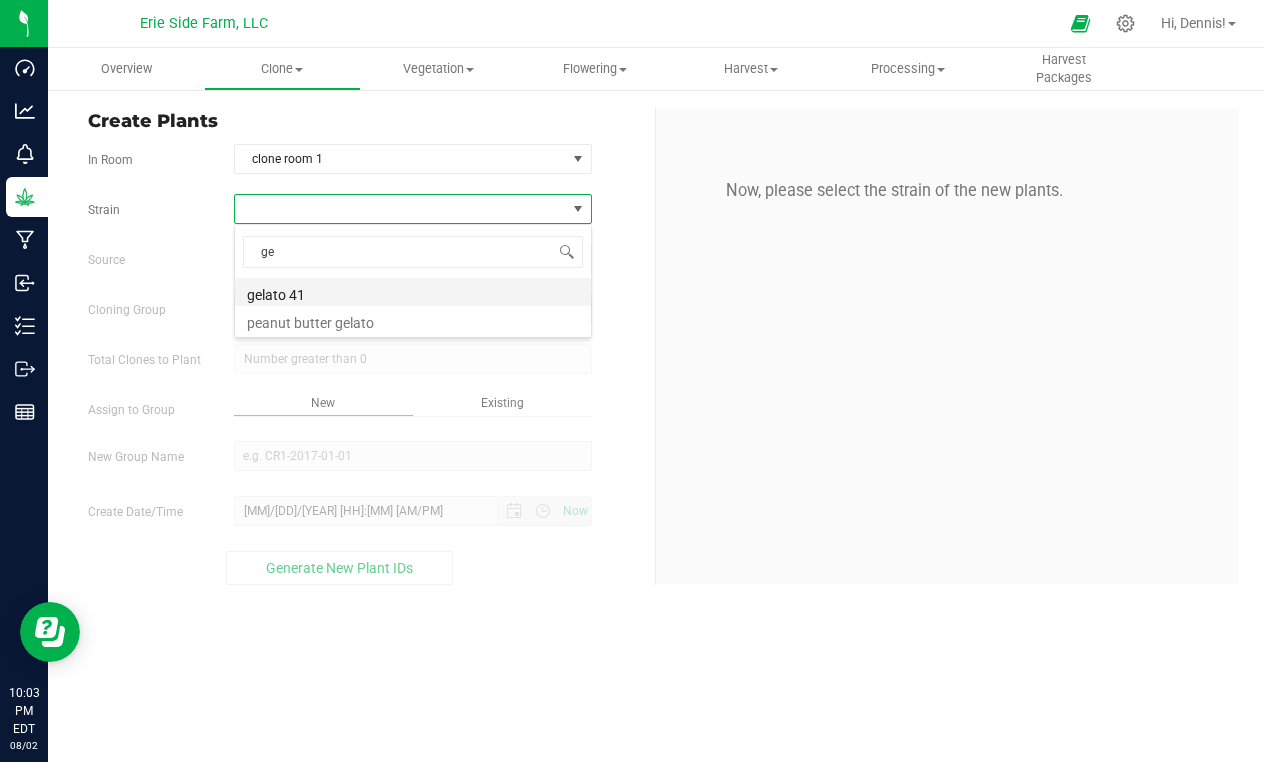 click on "gelato 41" at bounding box center (413, 292) 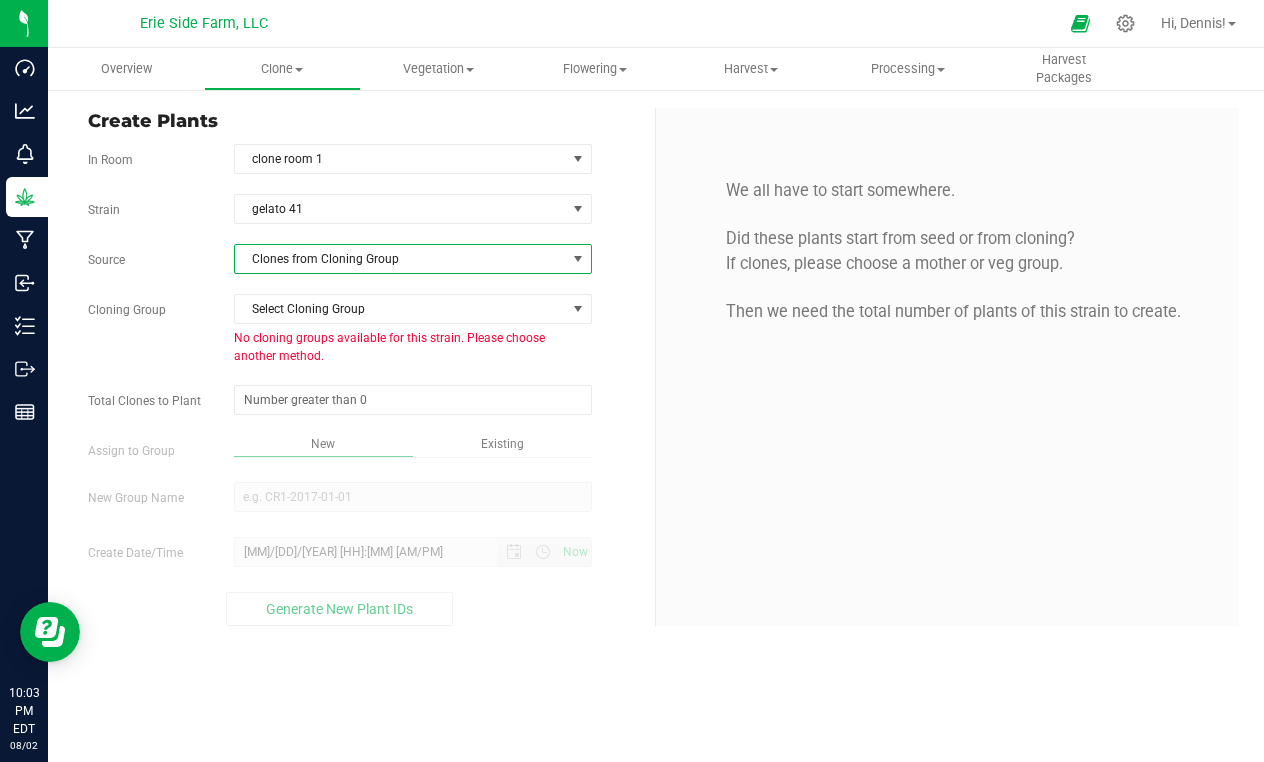click on "Clones from Cloning Group" at bounding box center (400, 259) 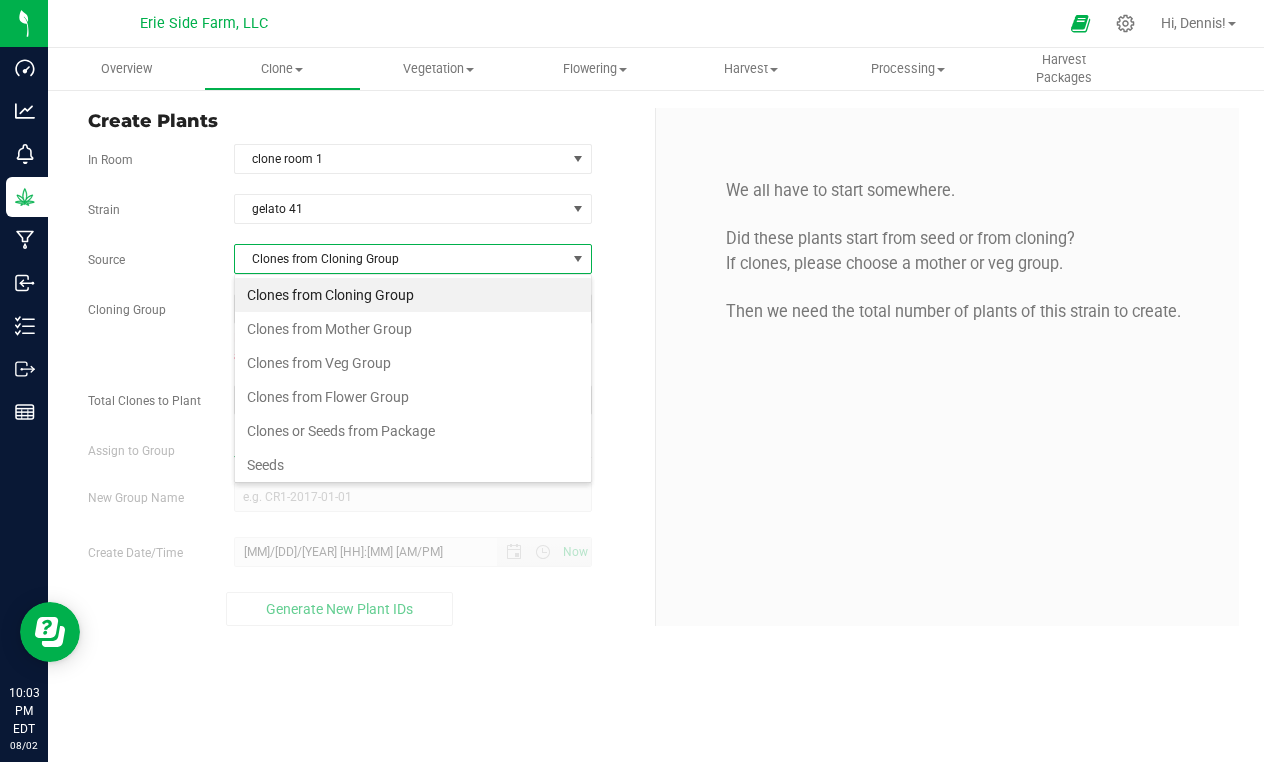 scroll, scrollTop: 99970, scrollLeft: 99642, axis: both 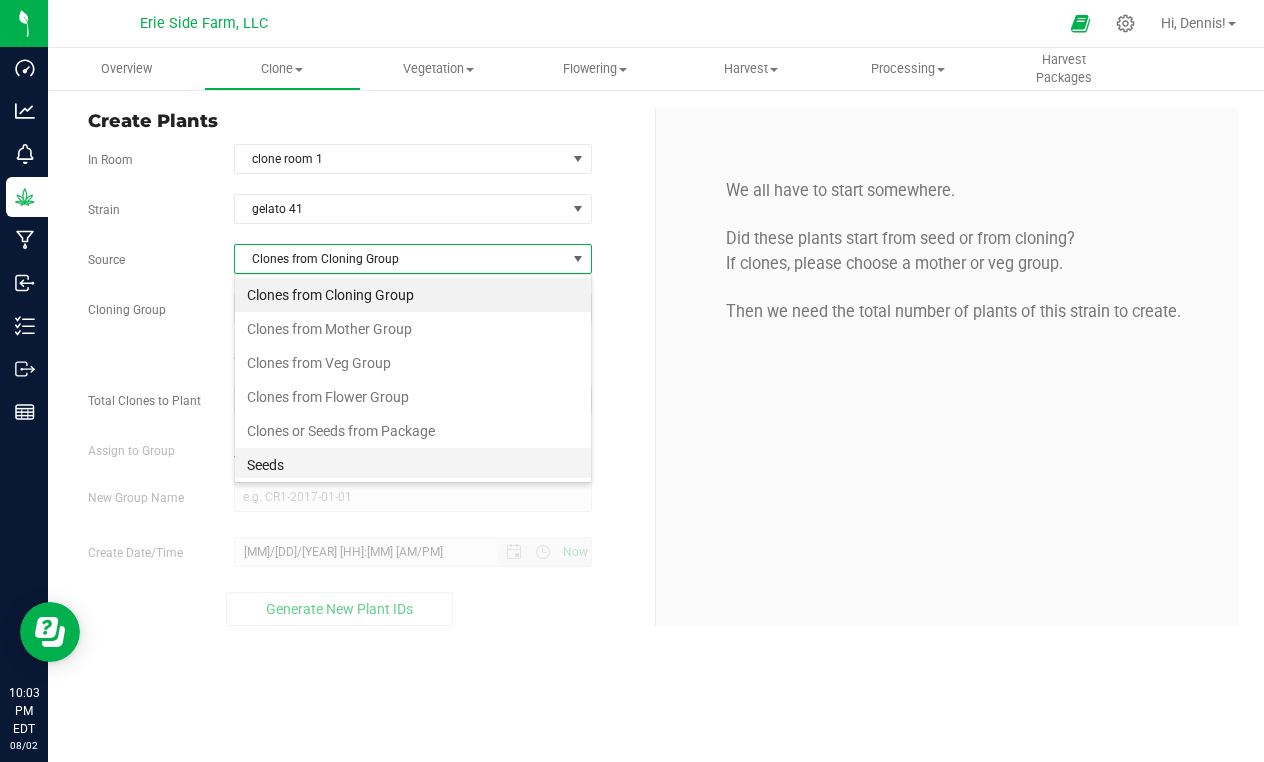 click on "Seeds" at bounding box center (413, 465) 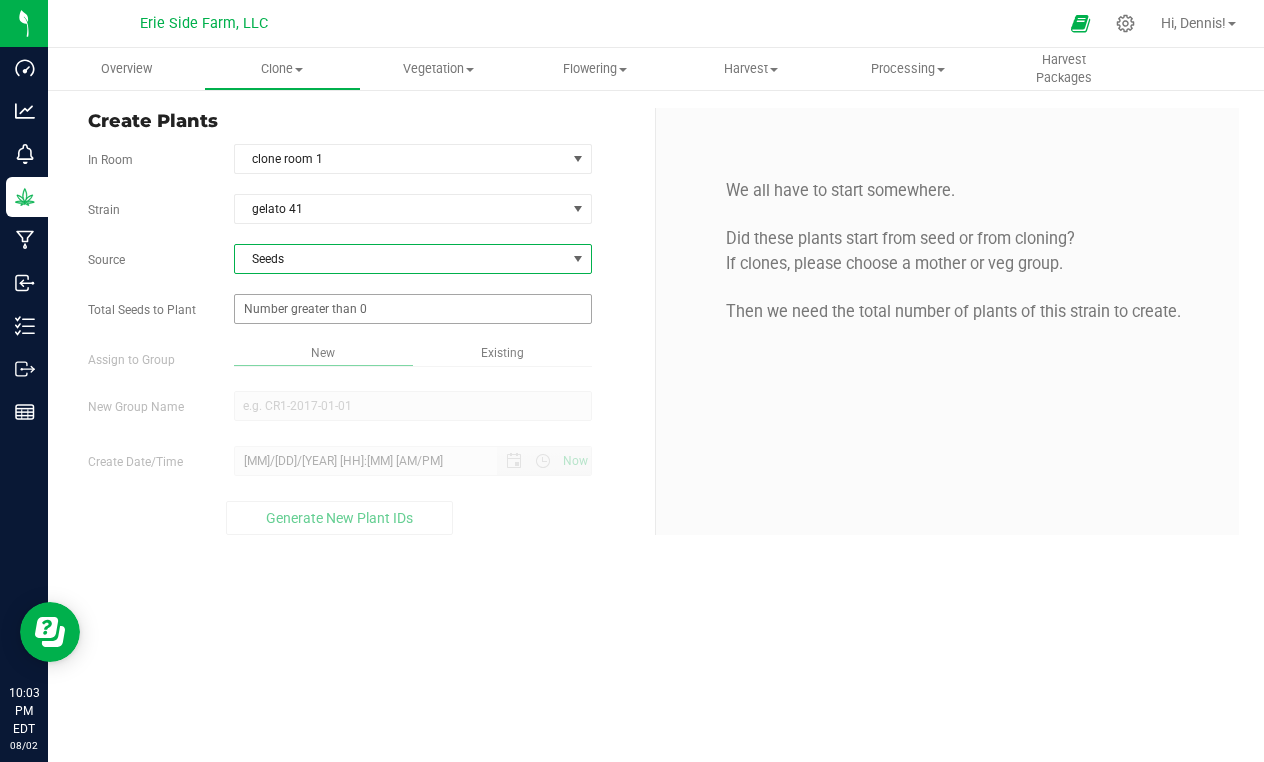 click at bounding box center (413, 309) 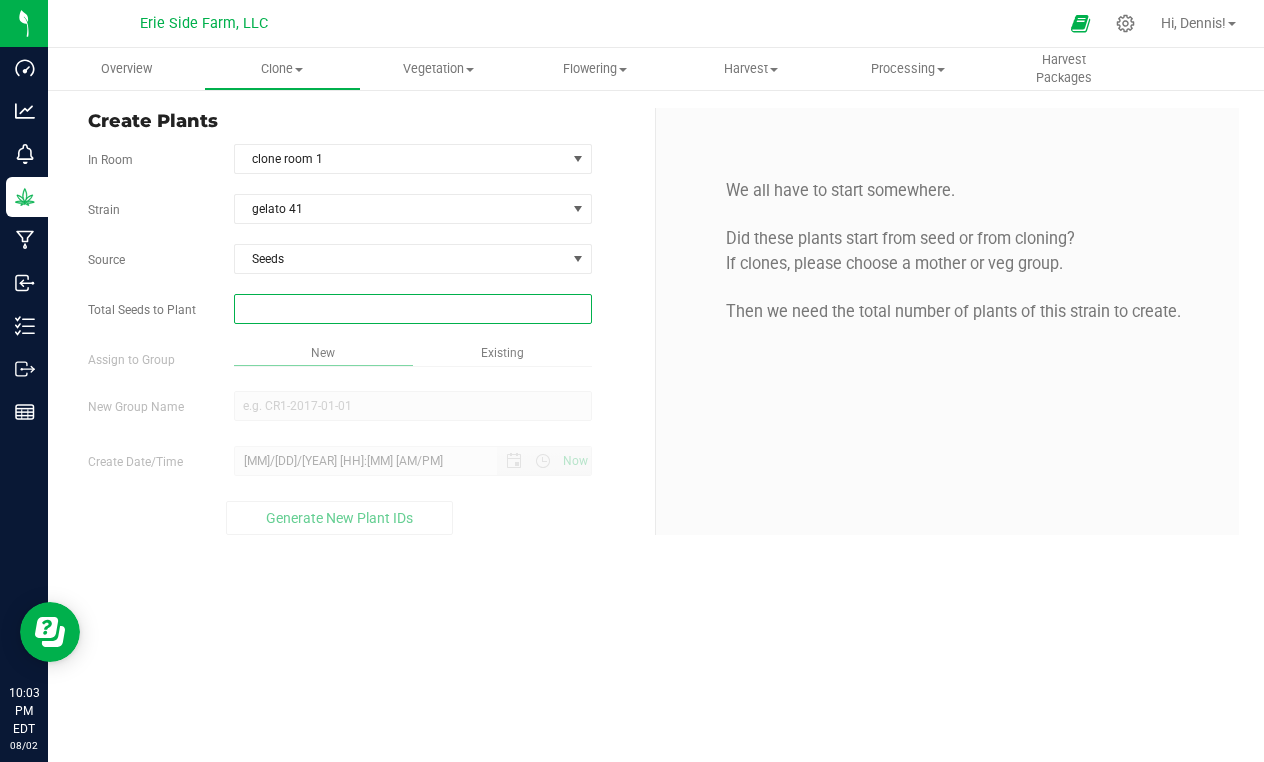 type on "8" 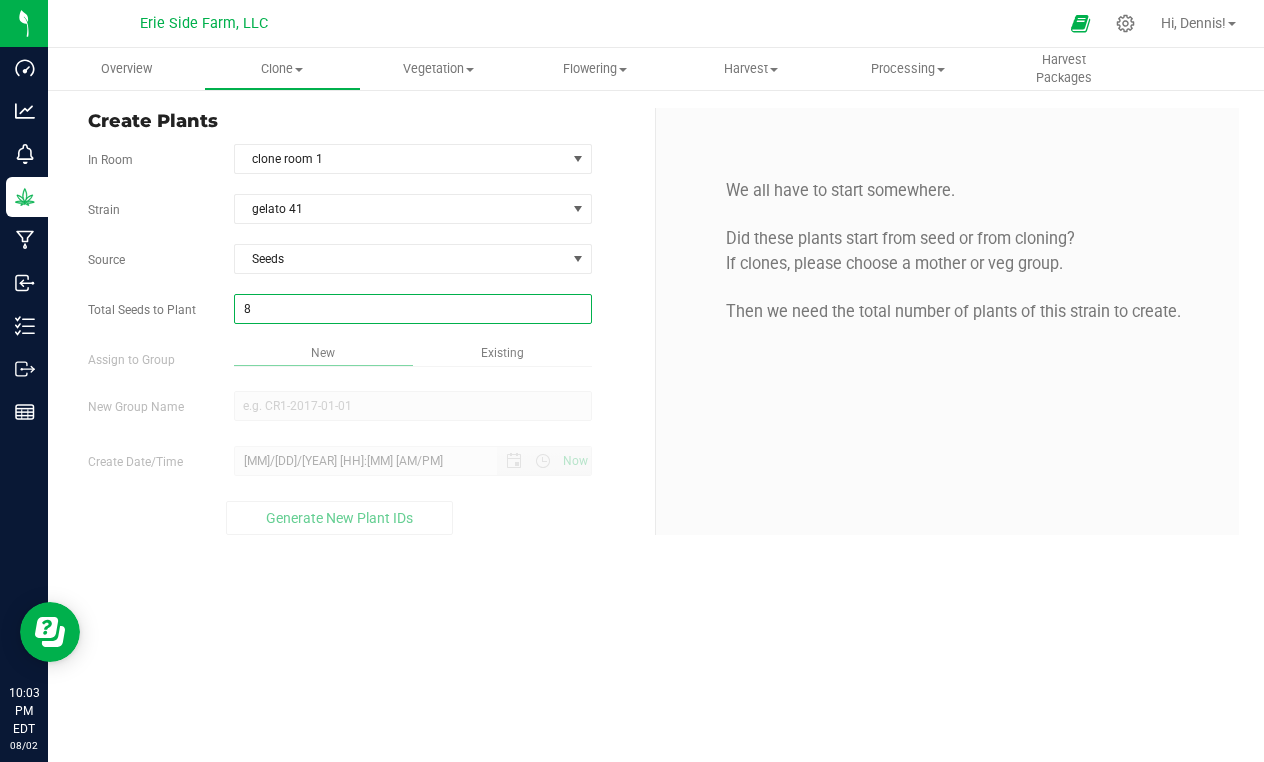 type on "8" 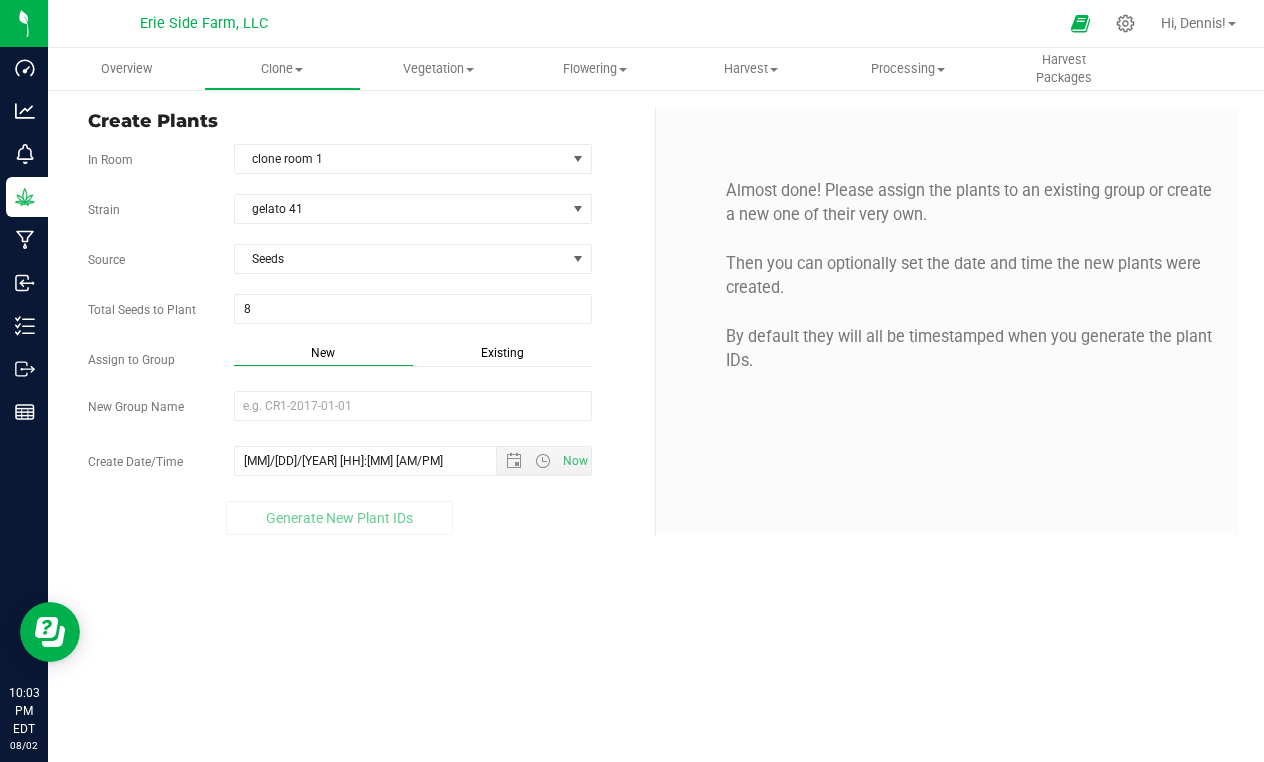 click on "Strain
gelato 41
Source
Seeds
Total Seeds to Plant
8 8
Assign to Group
New
Existing" at bounding box center [364, 364] 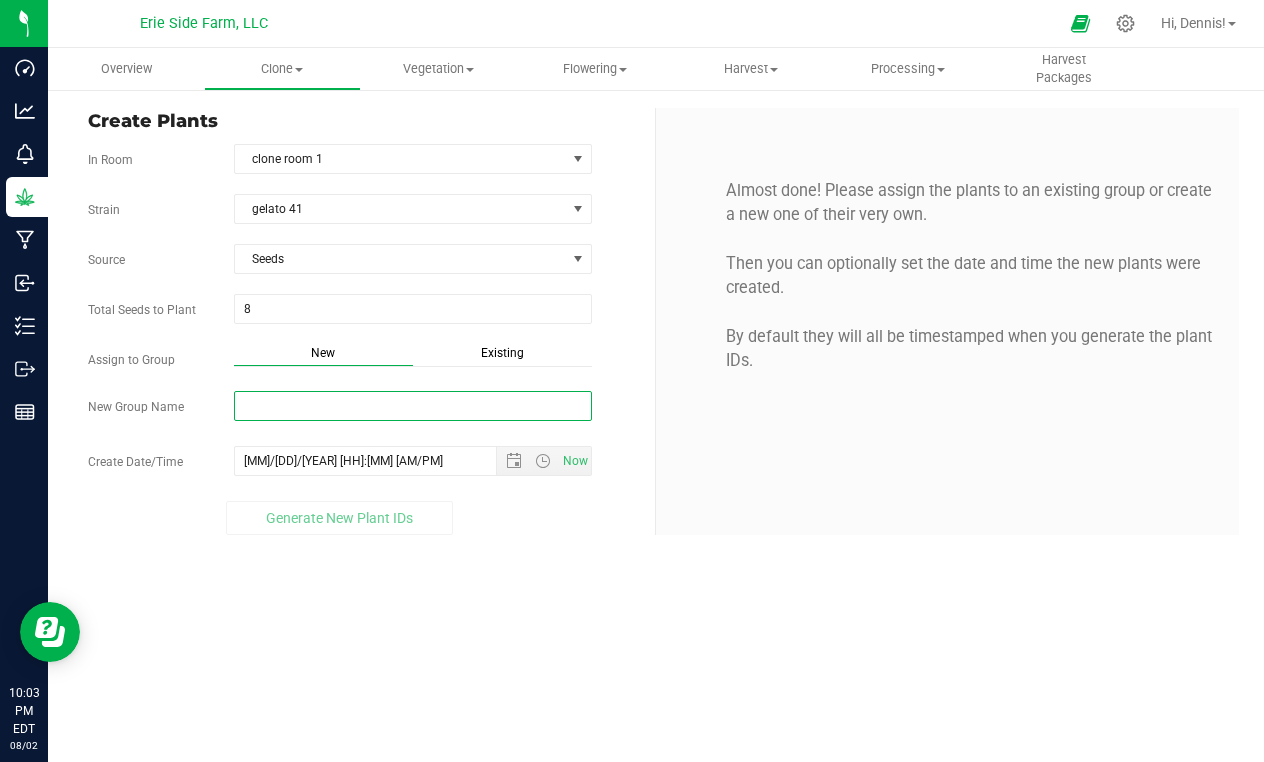 click on "New Group Name" at bounding box center (413, 406) 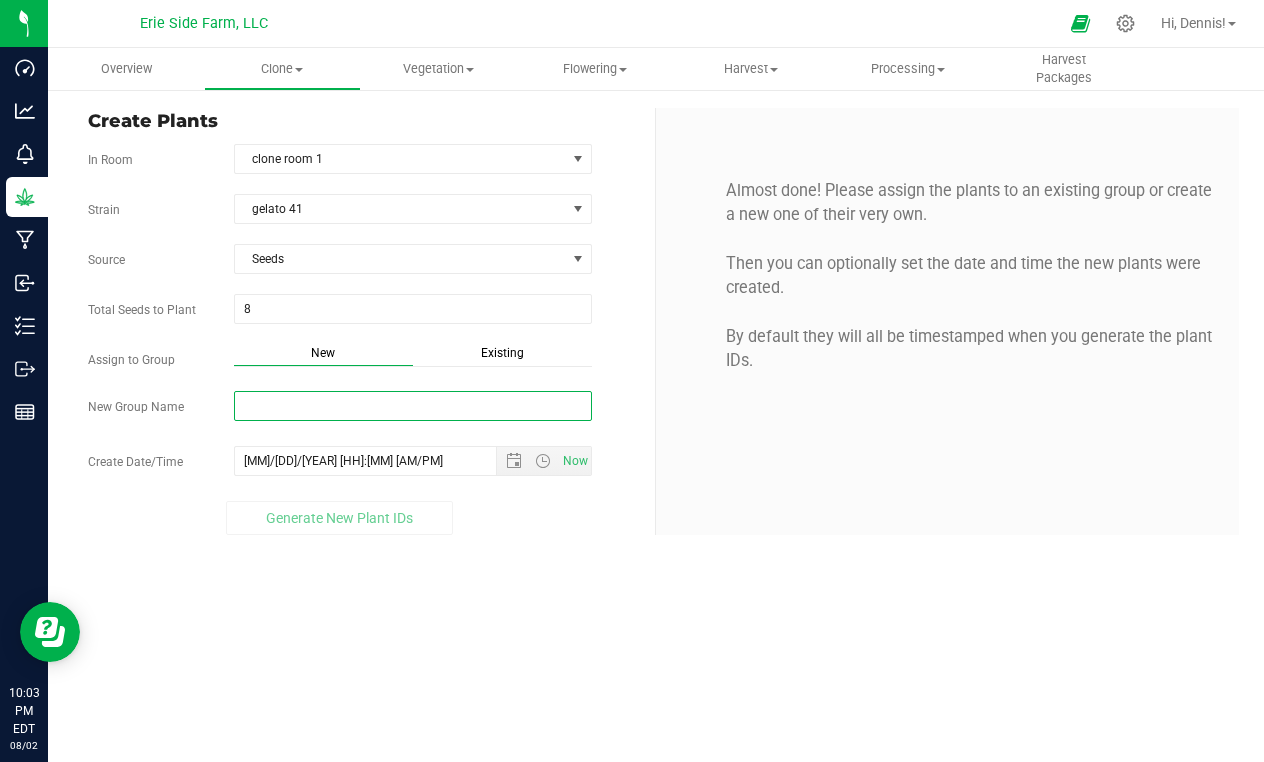 type on "g" 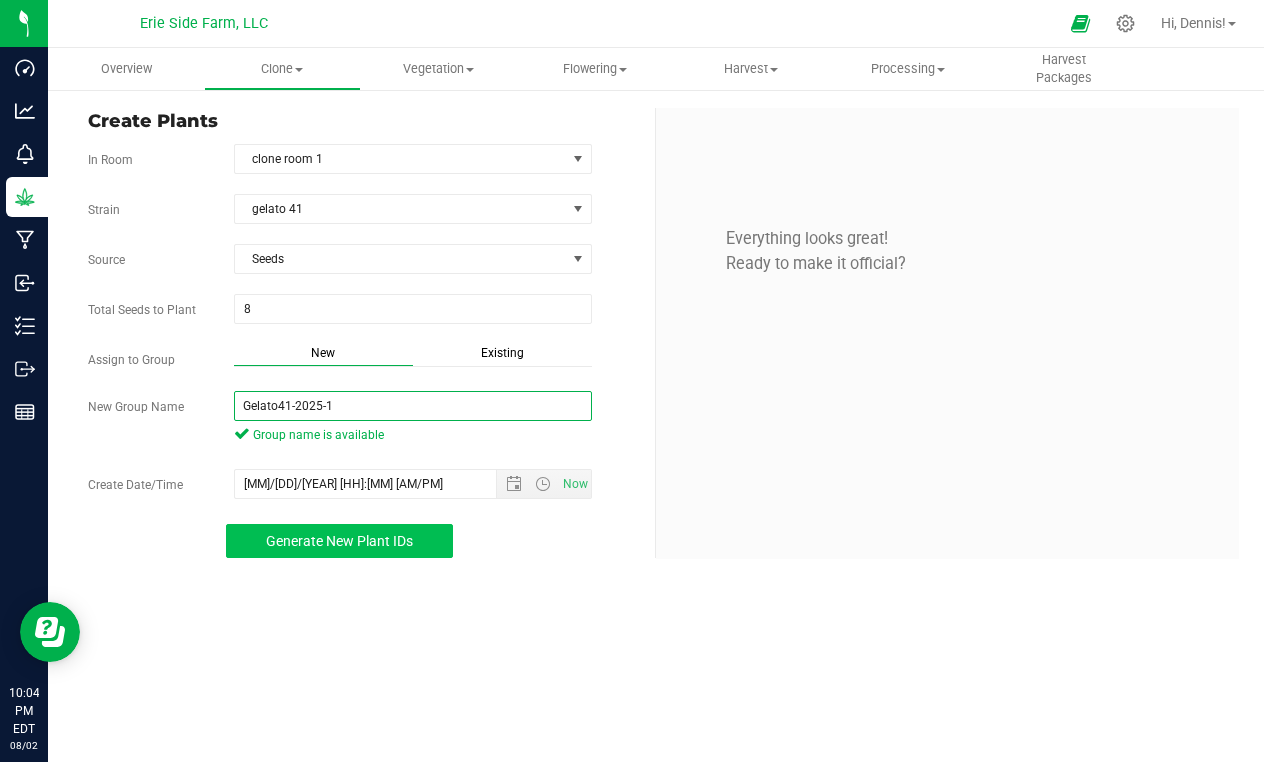 type on "Gelato41-2025-1" 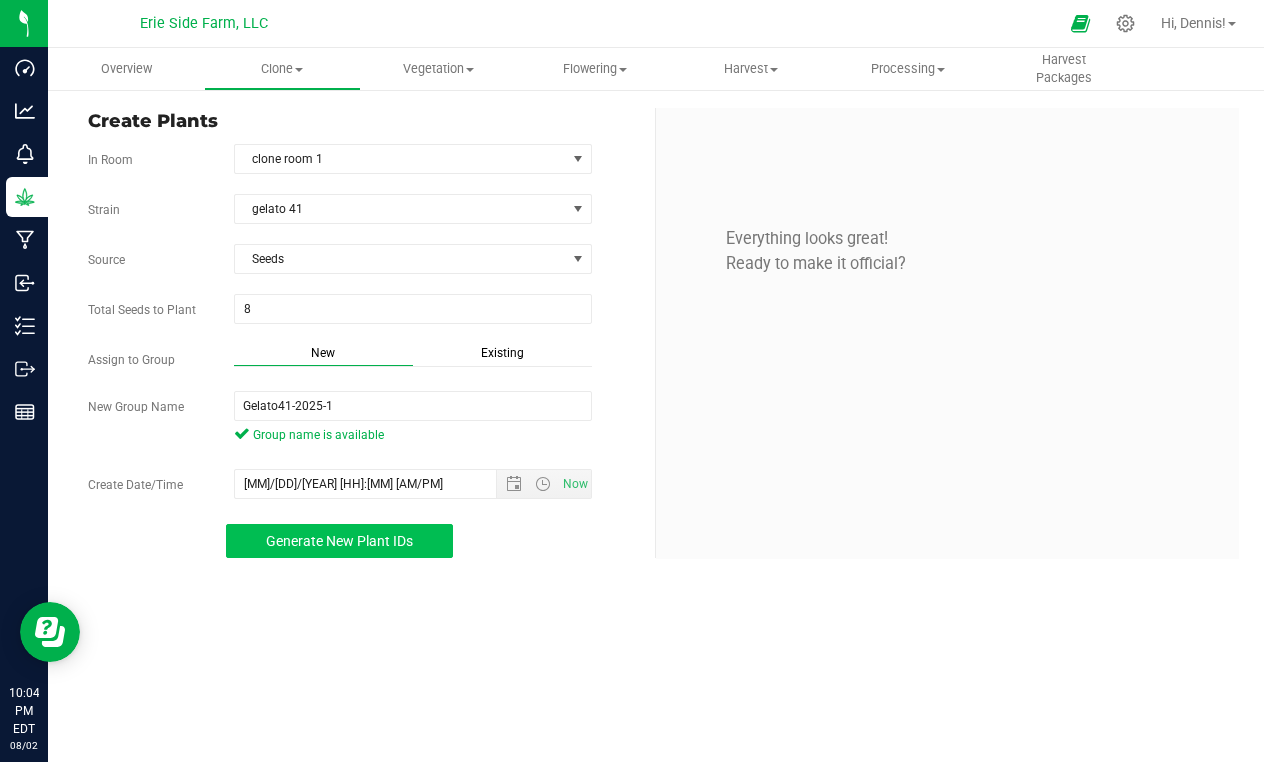 click on "Generate New Plant IDs" at bounding box center [339, 541] 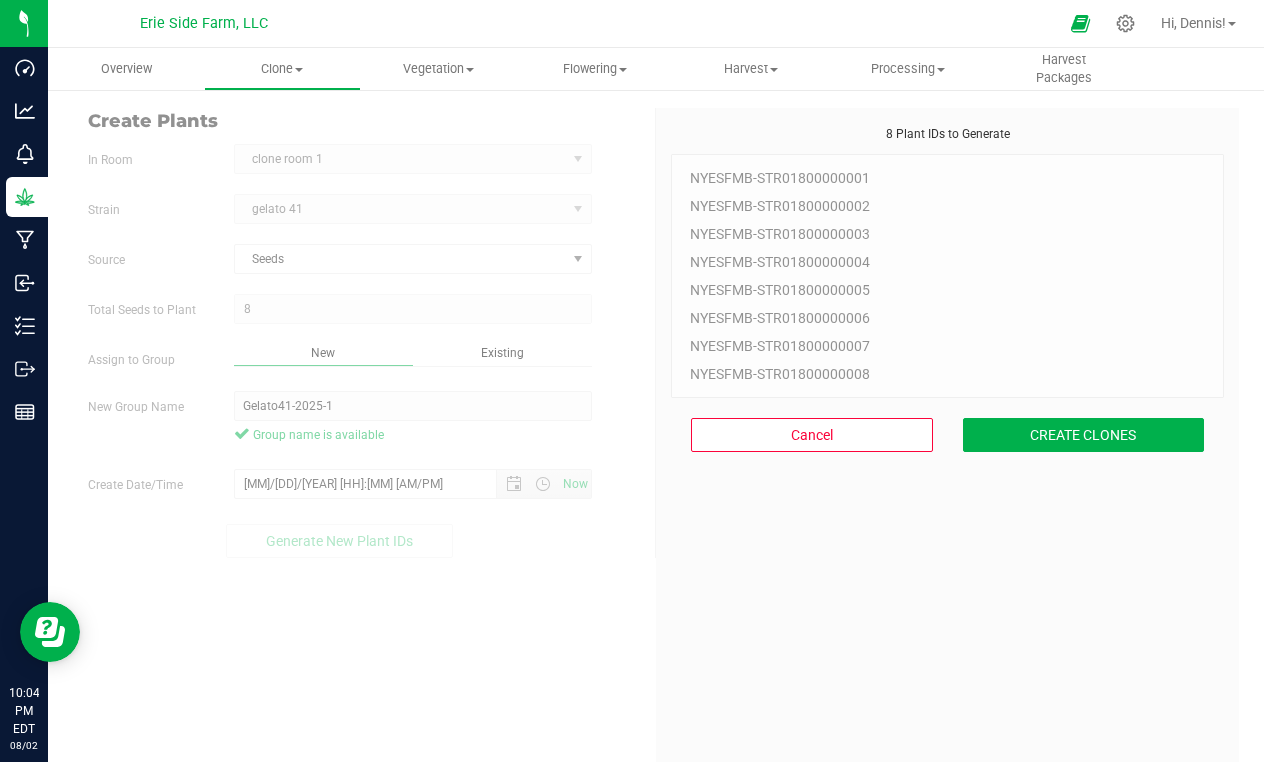 scroll, scrollTop: 60, scrollLeft: 0, axis: vertical 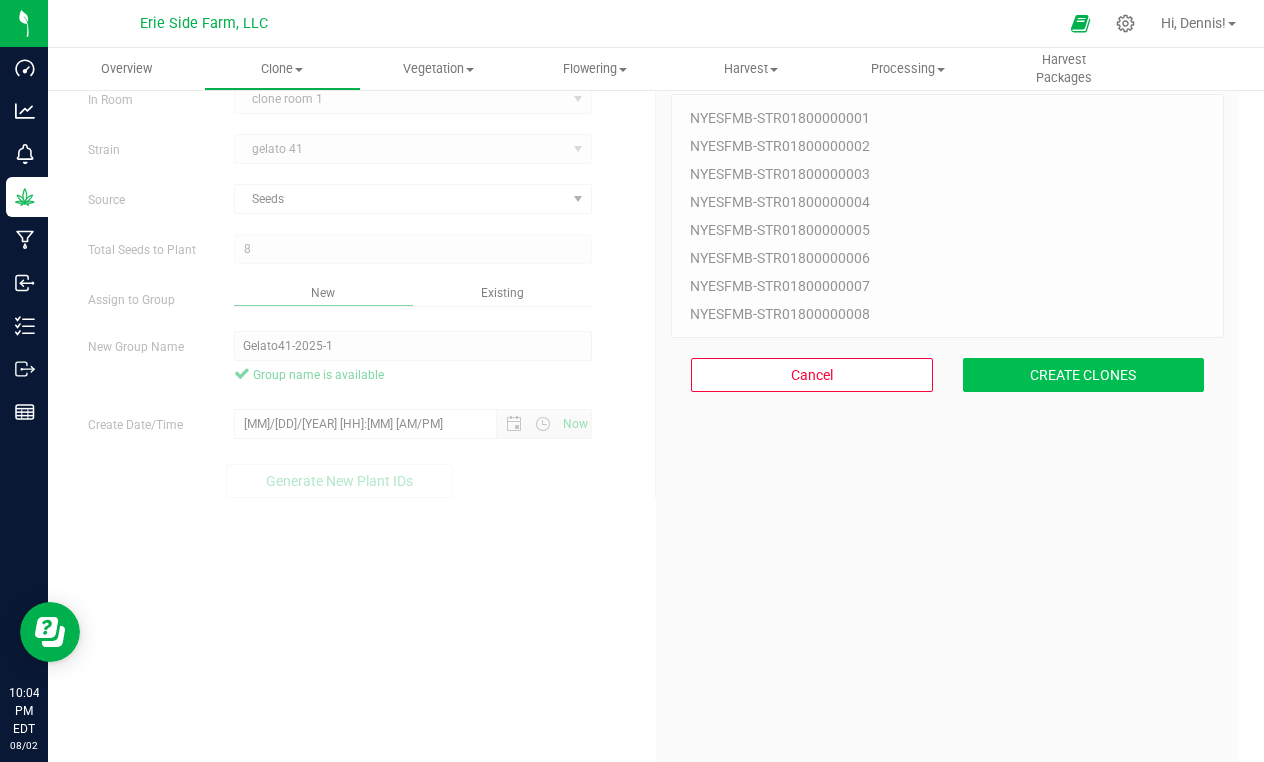 click on "CREATE CLONES" at bounding box center [1084, 375] 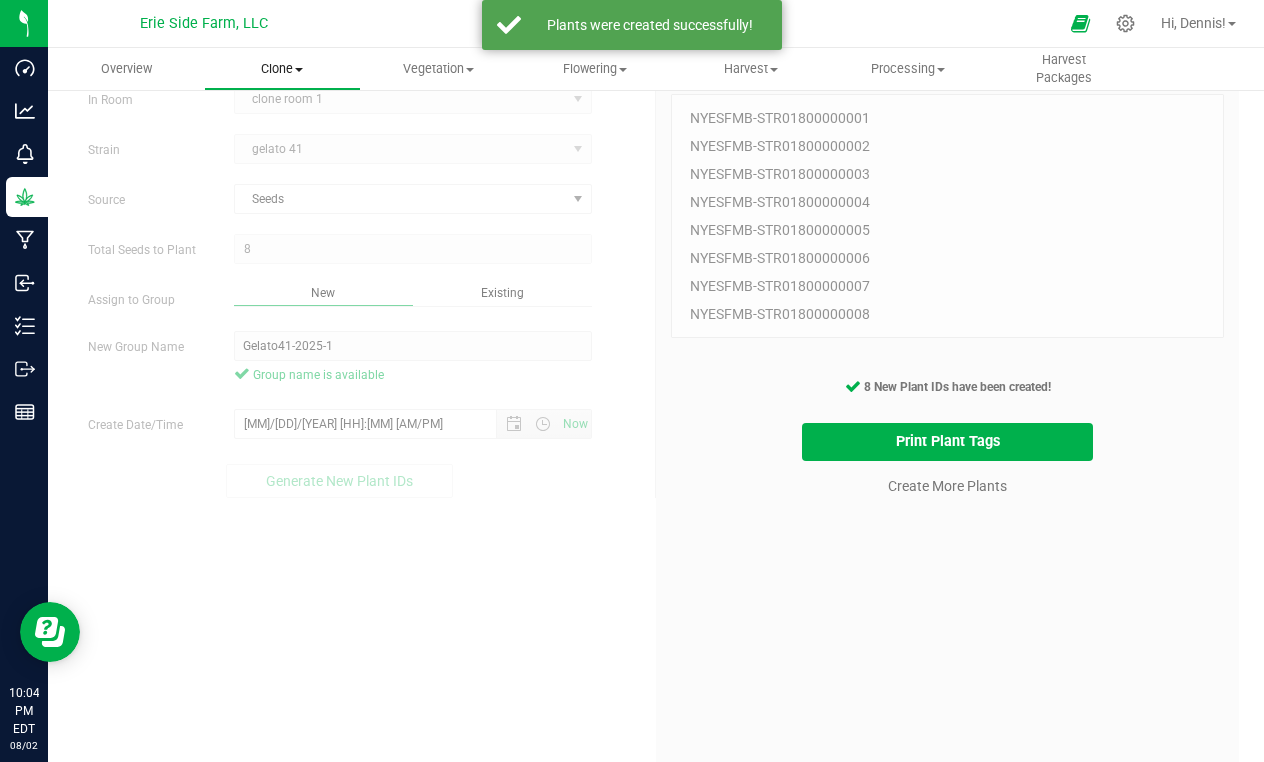 click on "Clone" at bounding box center [282, 69] 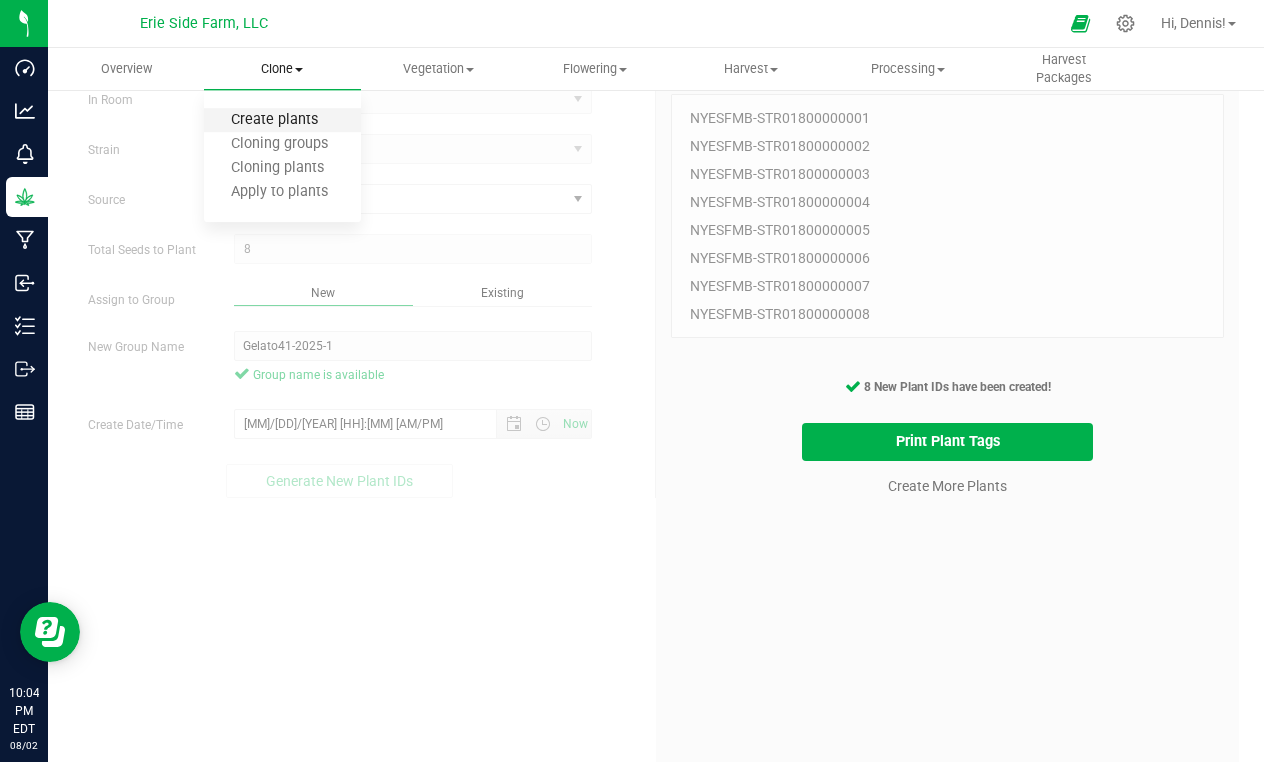 click on "Create plants" at bounding box center (274, 120) 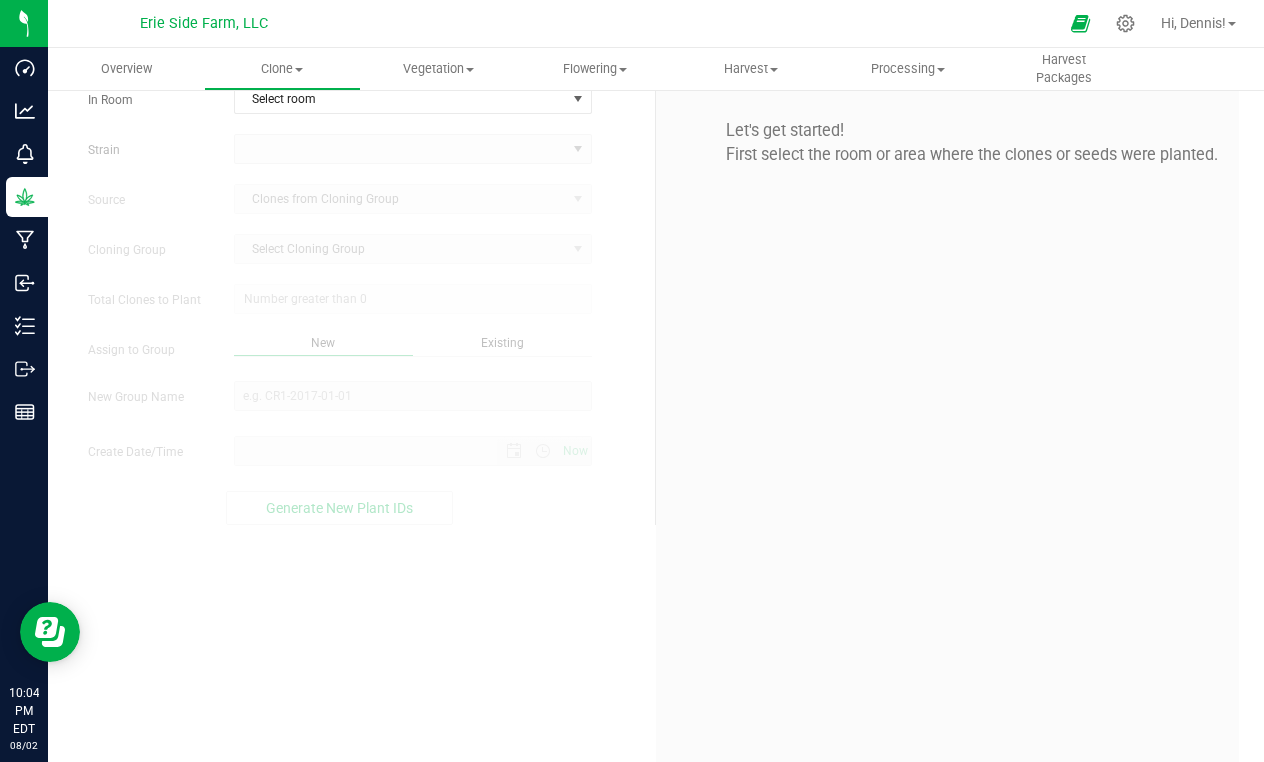 scroll, scrollTop: 0, scrollLeft: 0, axis: both 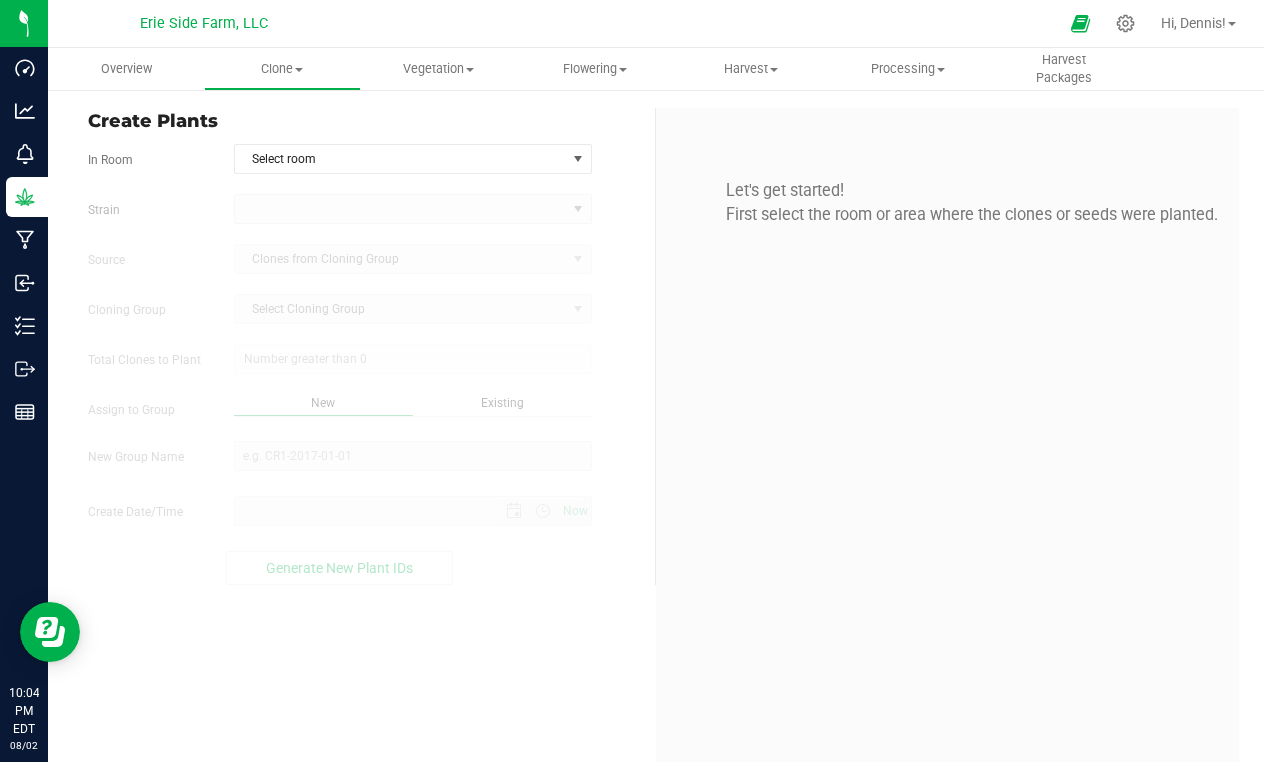 type on "8/2/2025 10:04 PM" 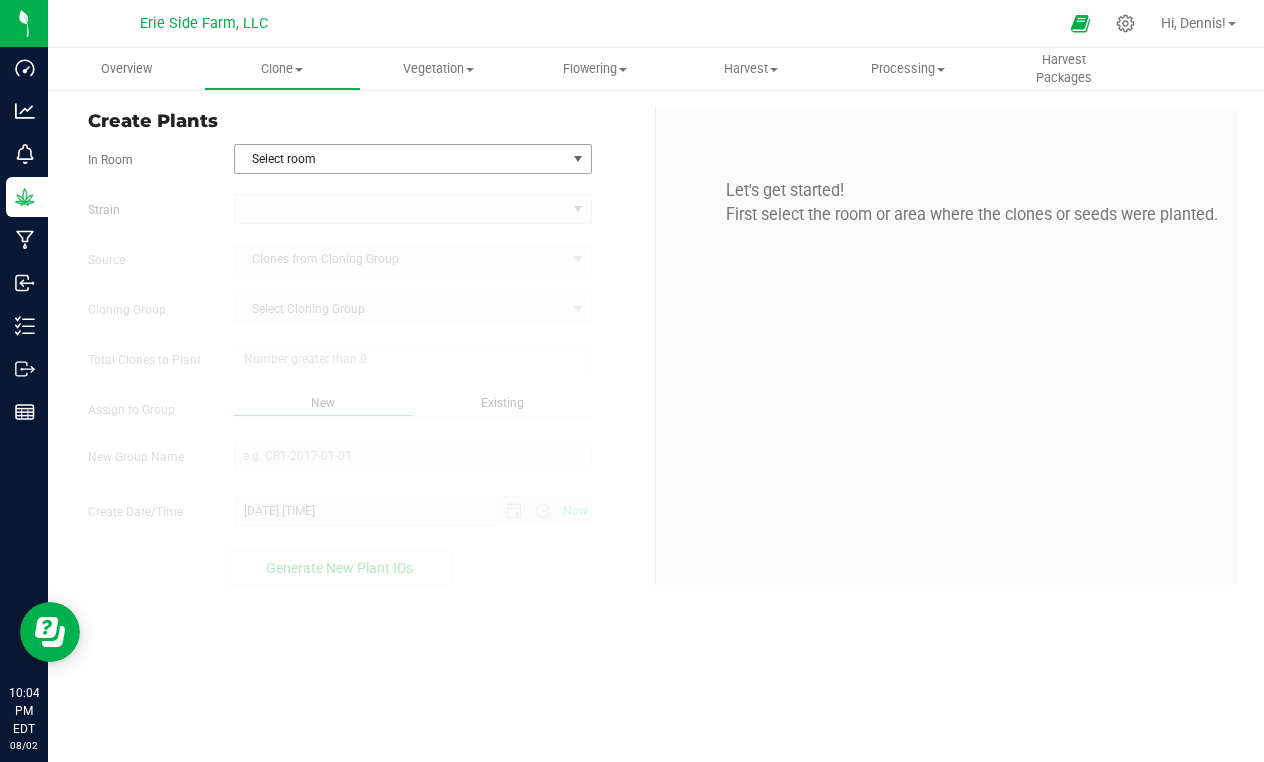 click on "Select room" at bounding box center [400, 159] 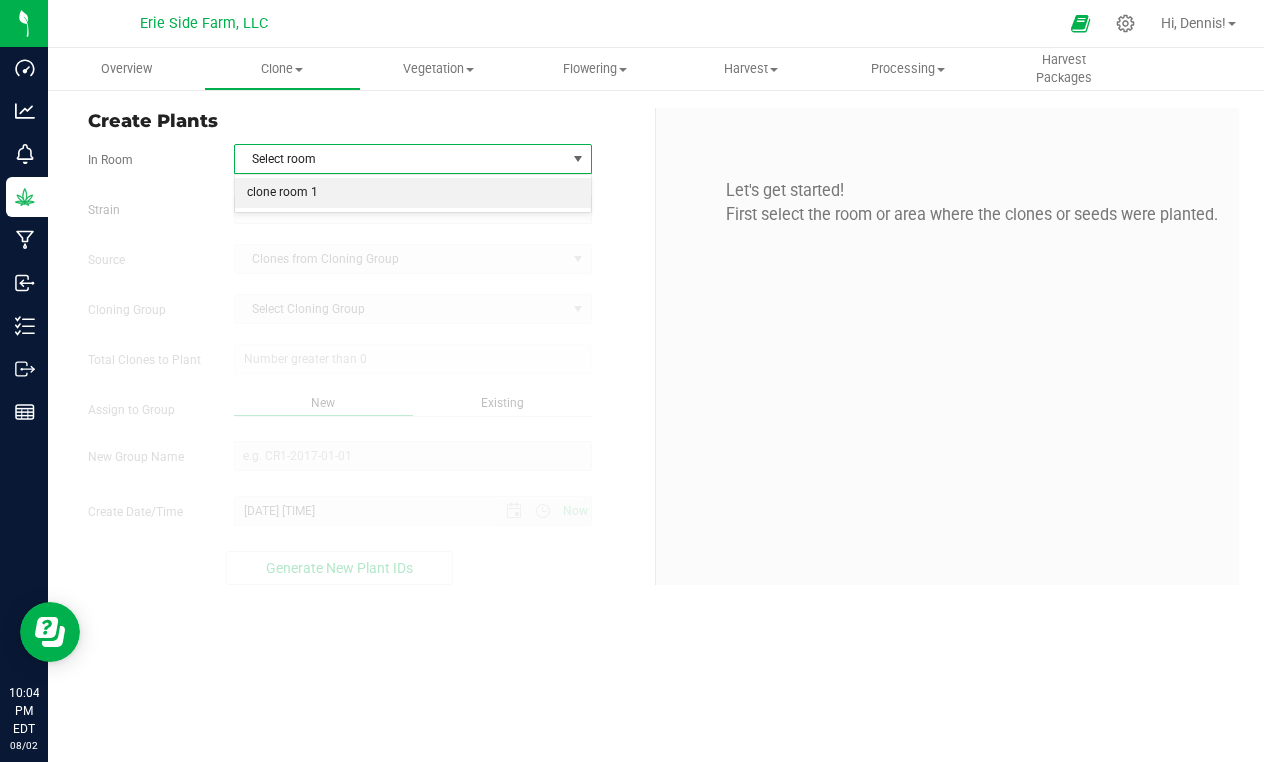 click on "clone room 1" at bounding box center [413, 193] 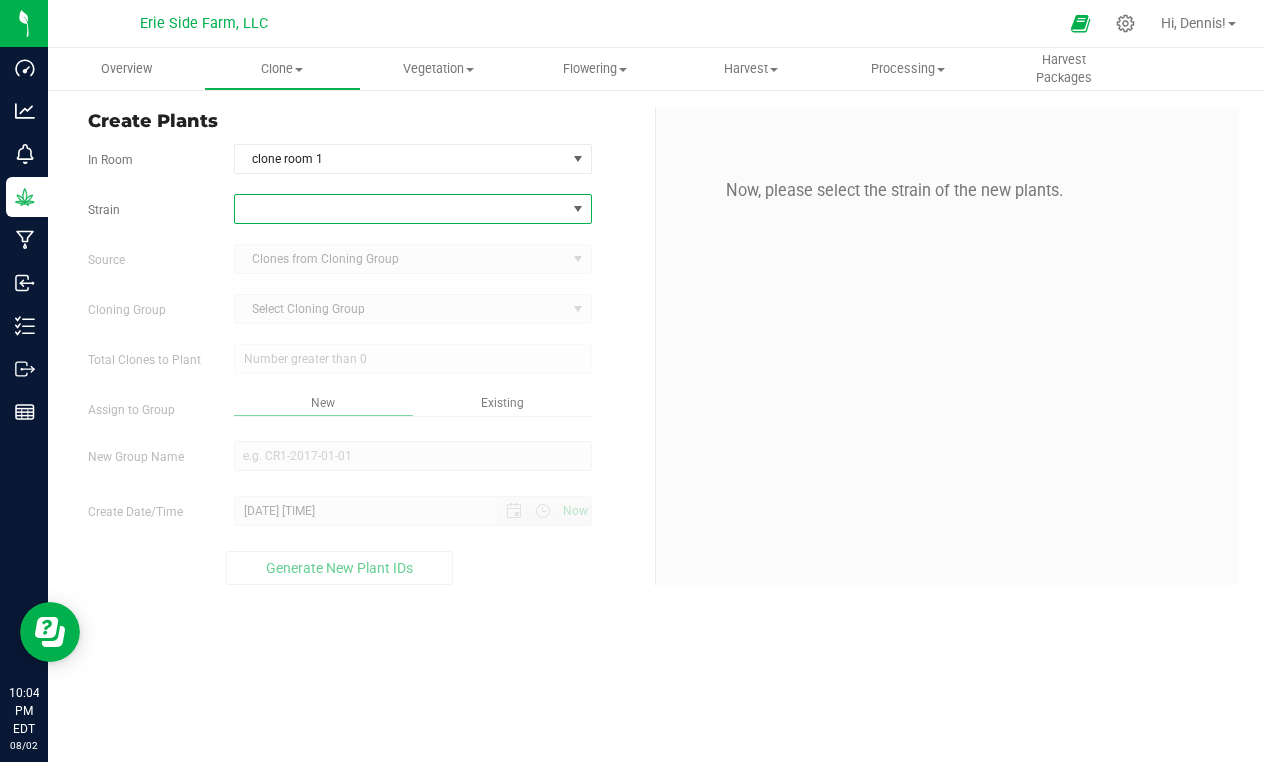 click at bounding box center [400, 209] 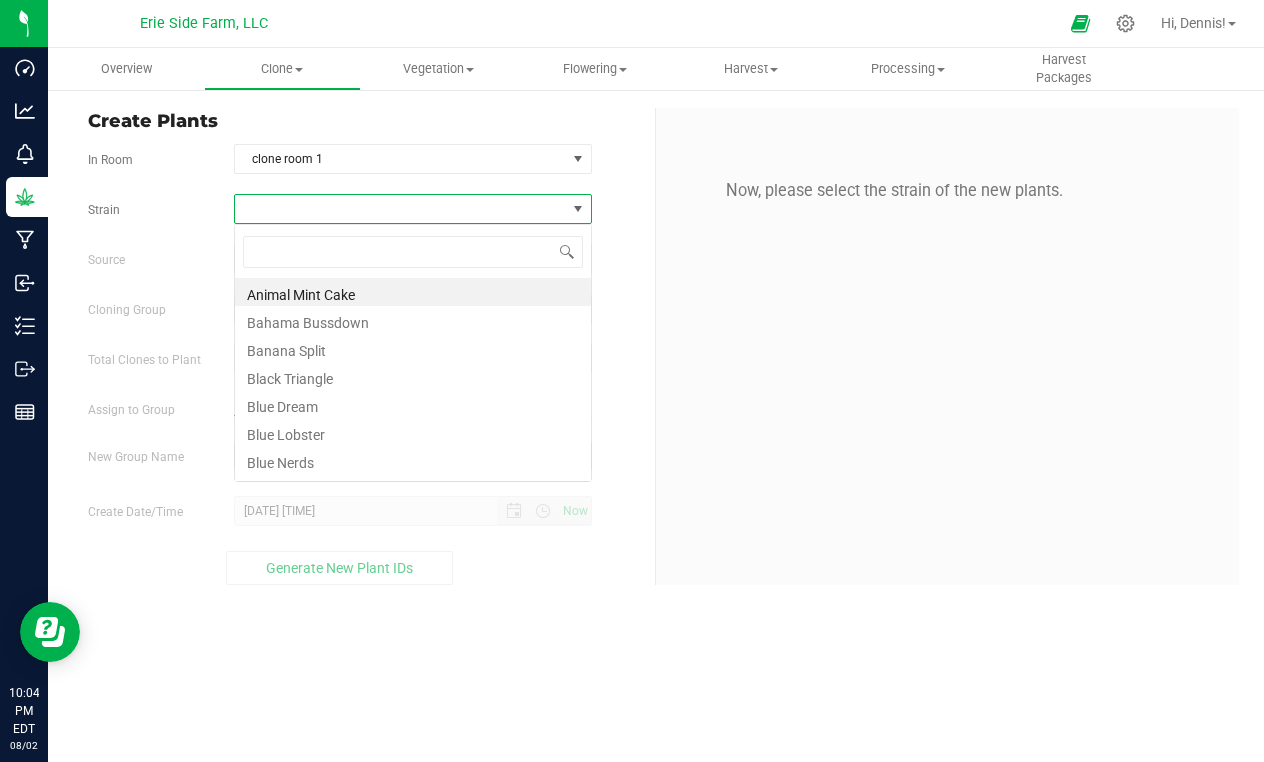 scroll, scrollTop: 99970, scrollLeft: 99642, axis: both 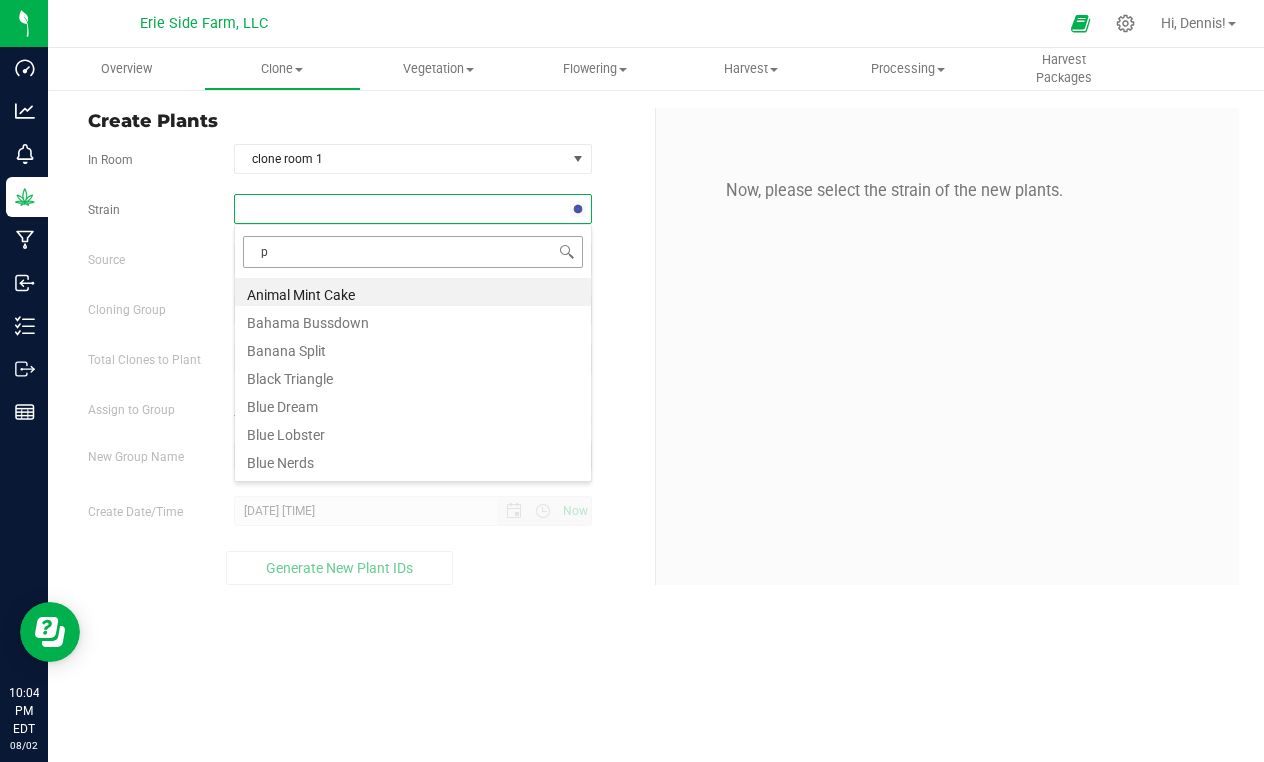 type on "pe" 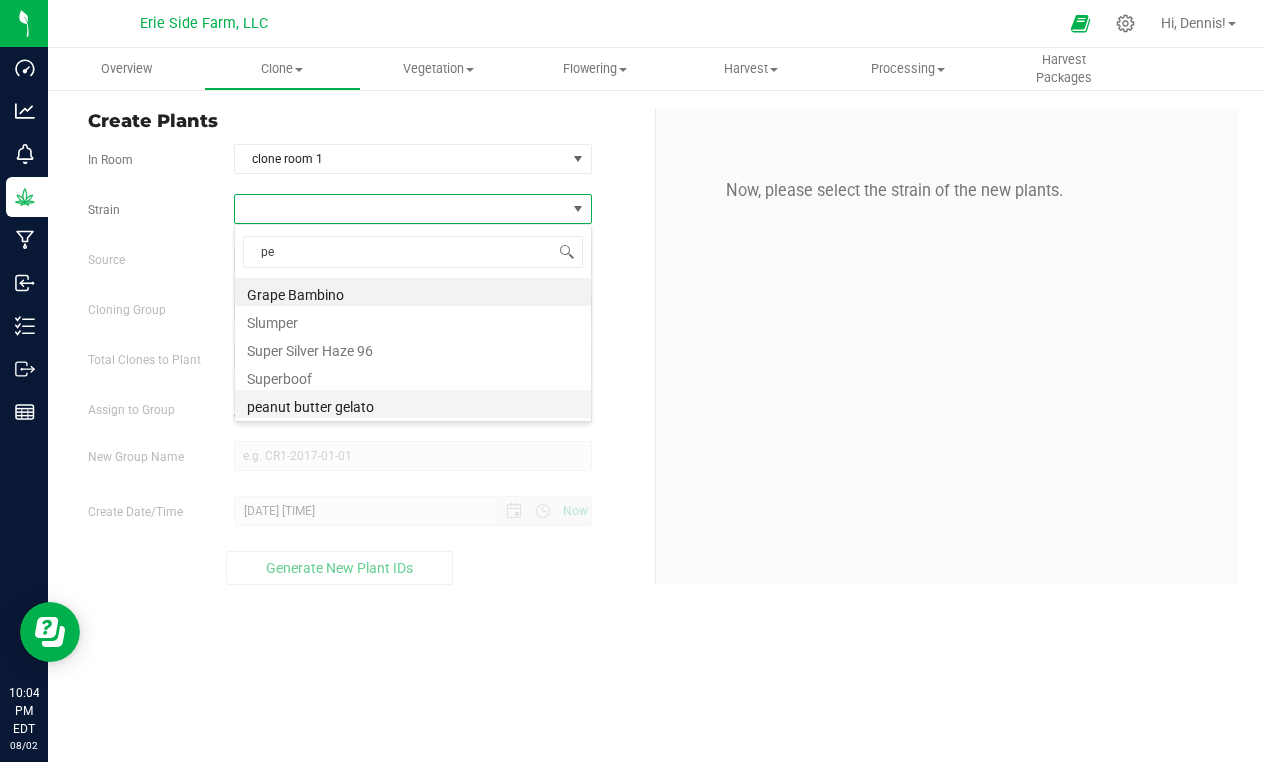 click on "peanut butter gelato" at bounding box center (413, 404) 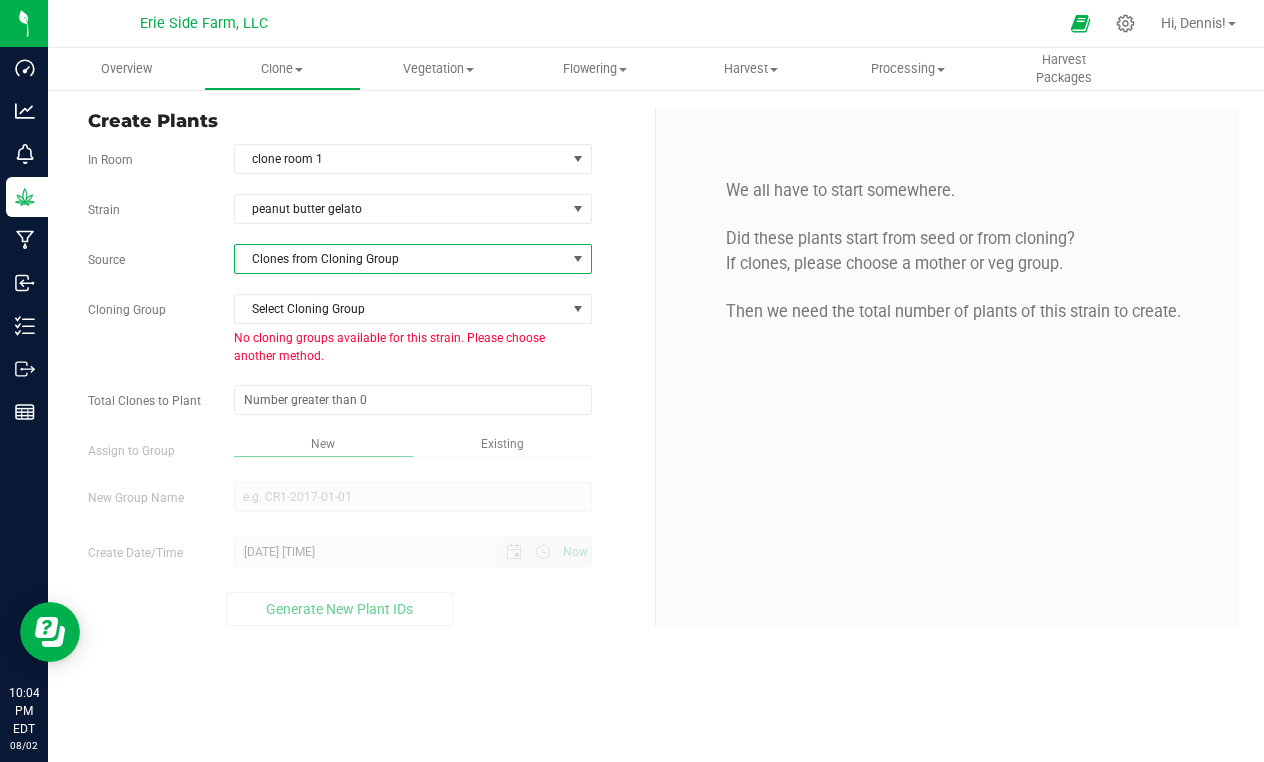 click on "Clones from Cloning Group" at bounding box center [400, 259] 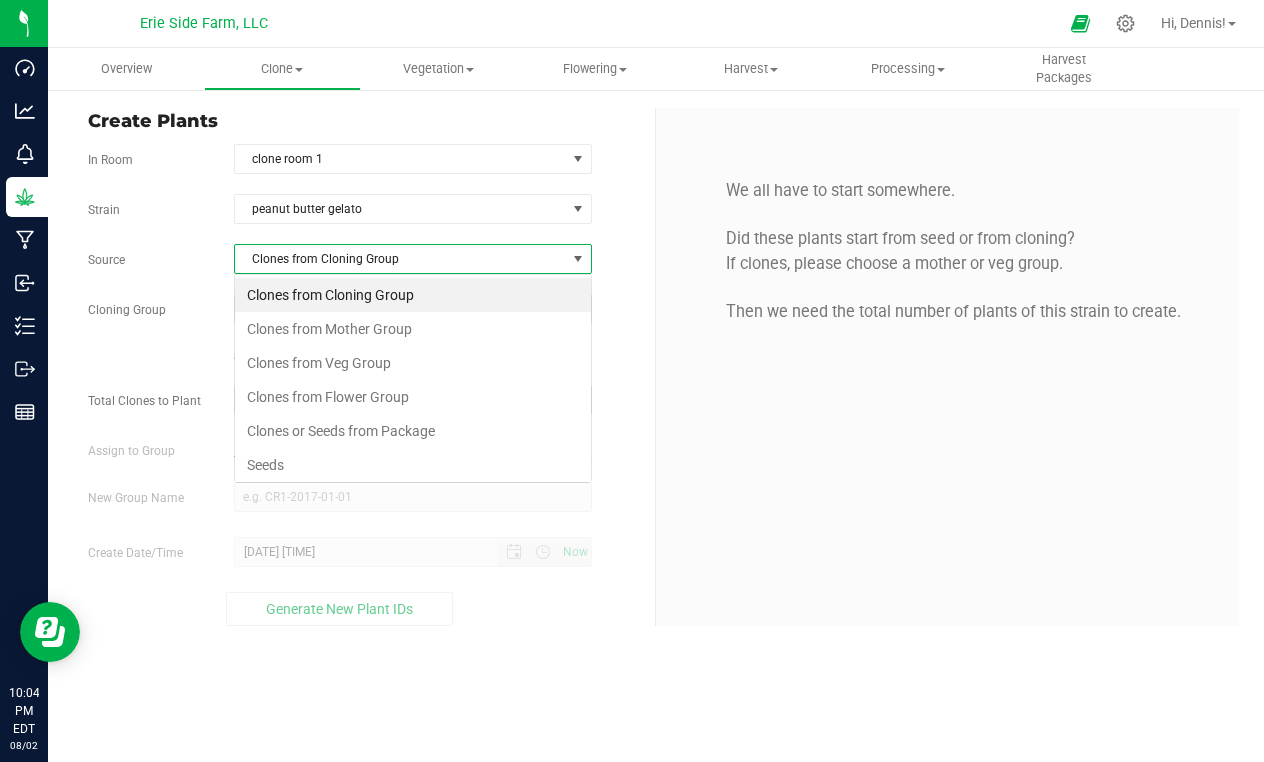 scroll, scrollTop: 99970, scrollLeft: 99642, axis: both 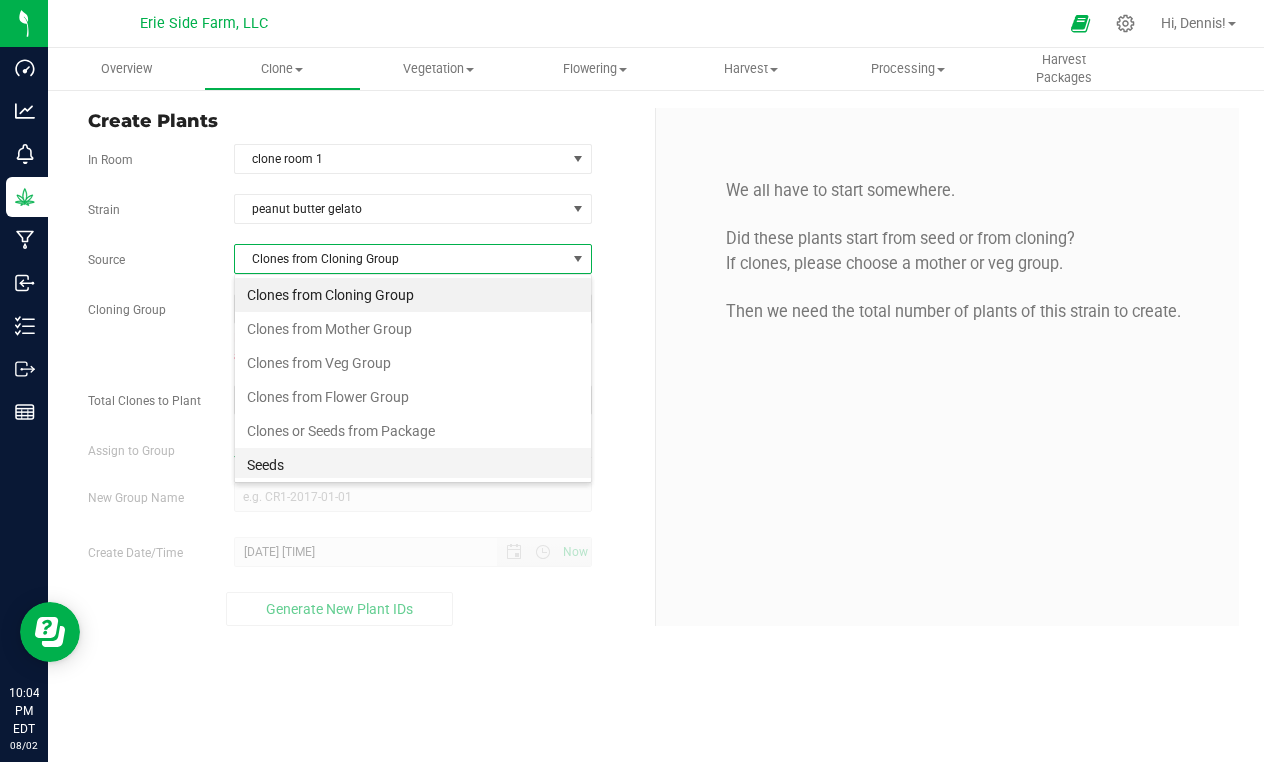 click on "Seeds" at bounding box center (413, 465) 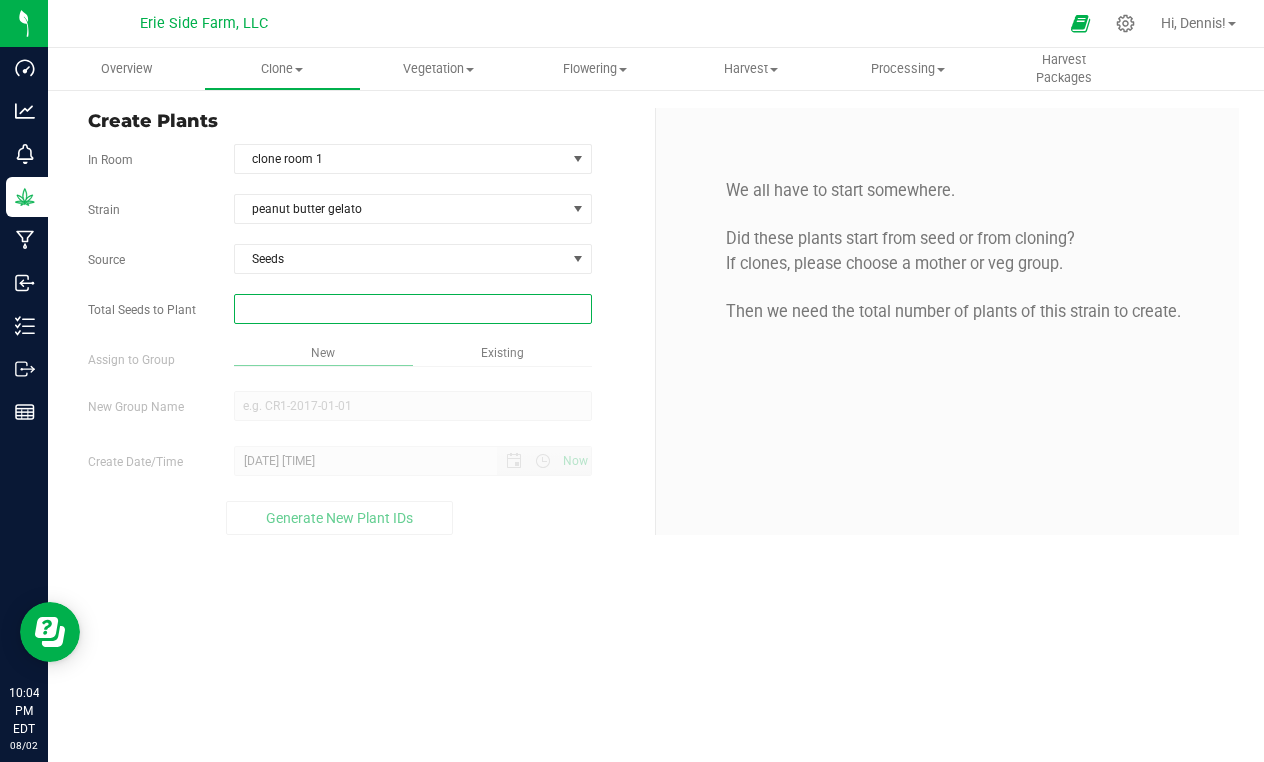 click at bounding box center (413, 309) 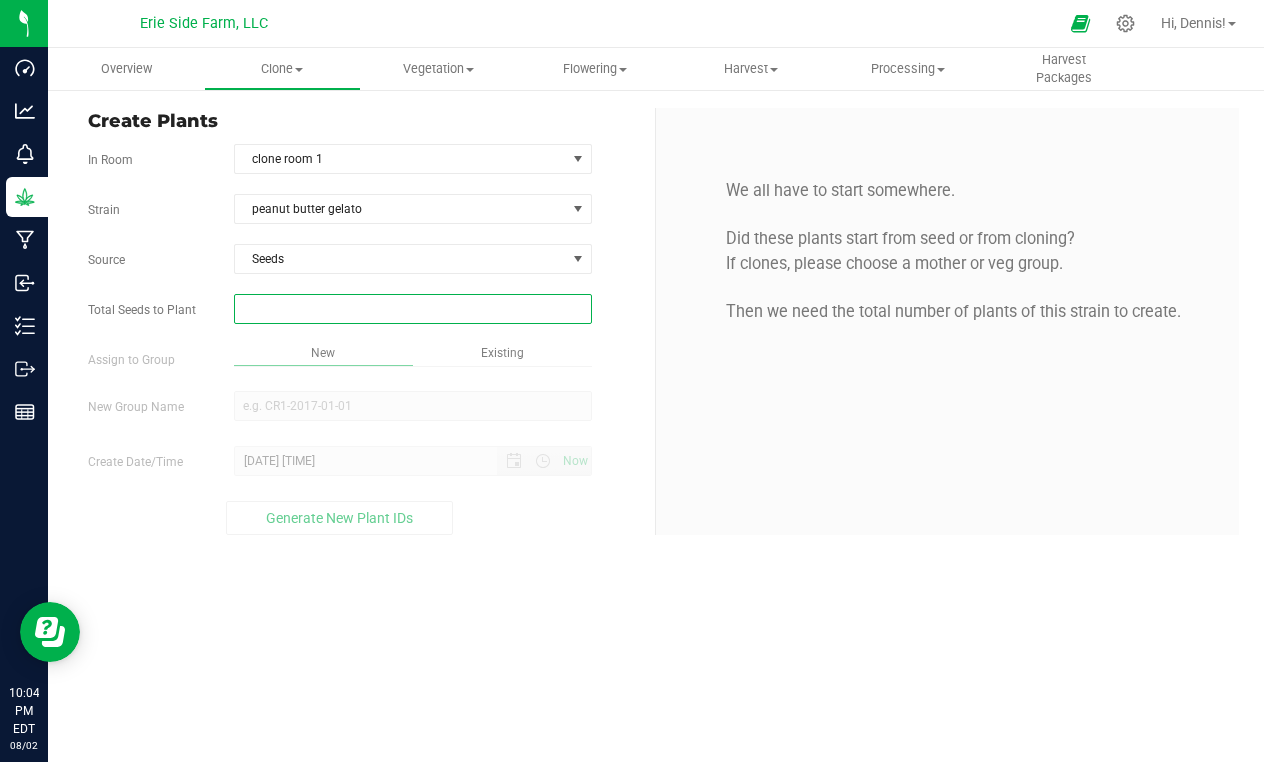 type on "2" 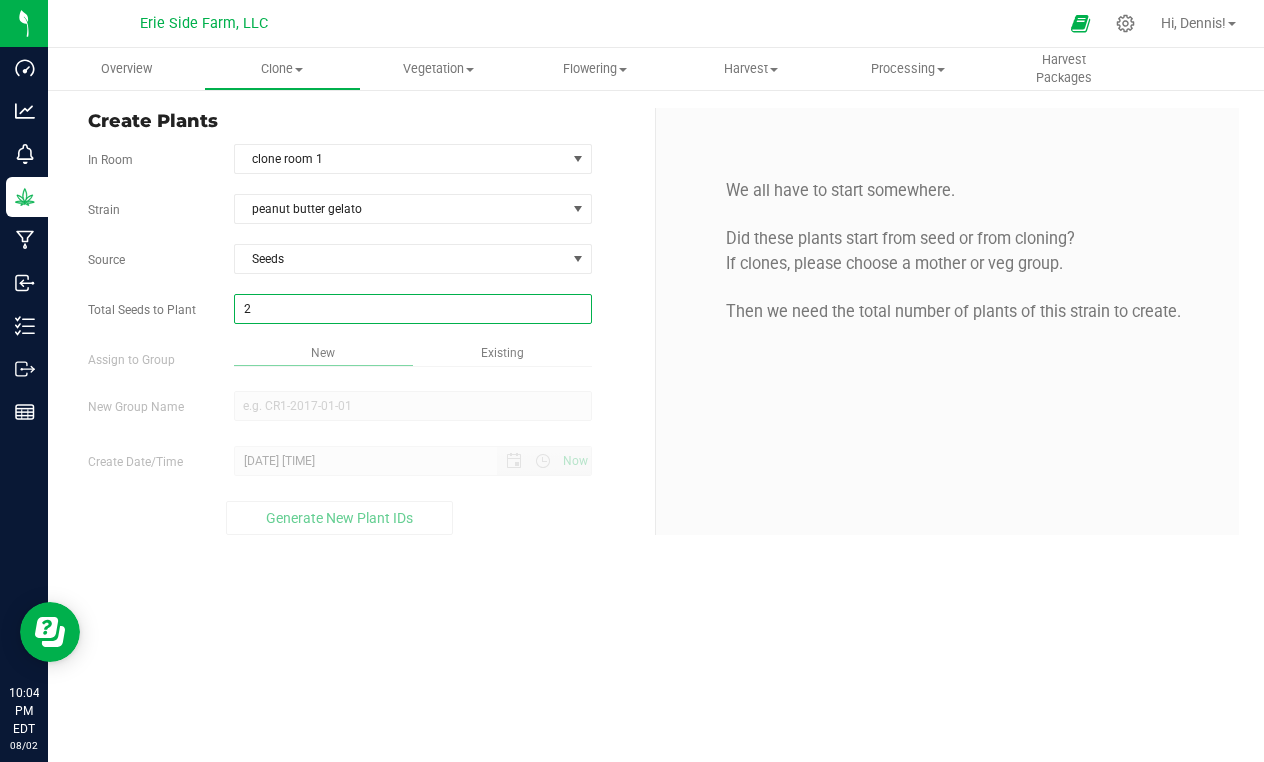 type on "2" 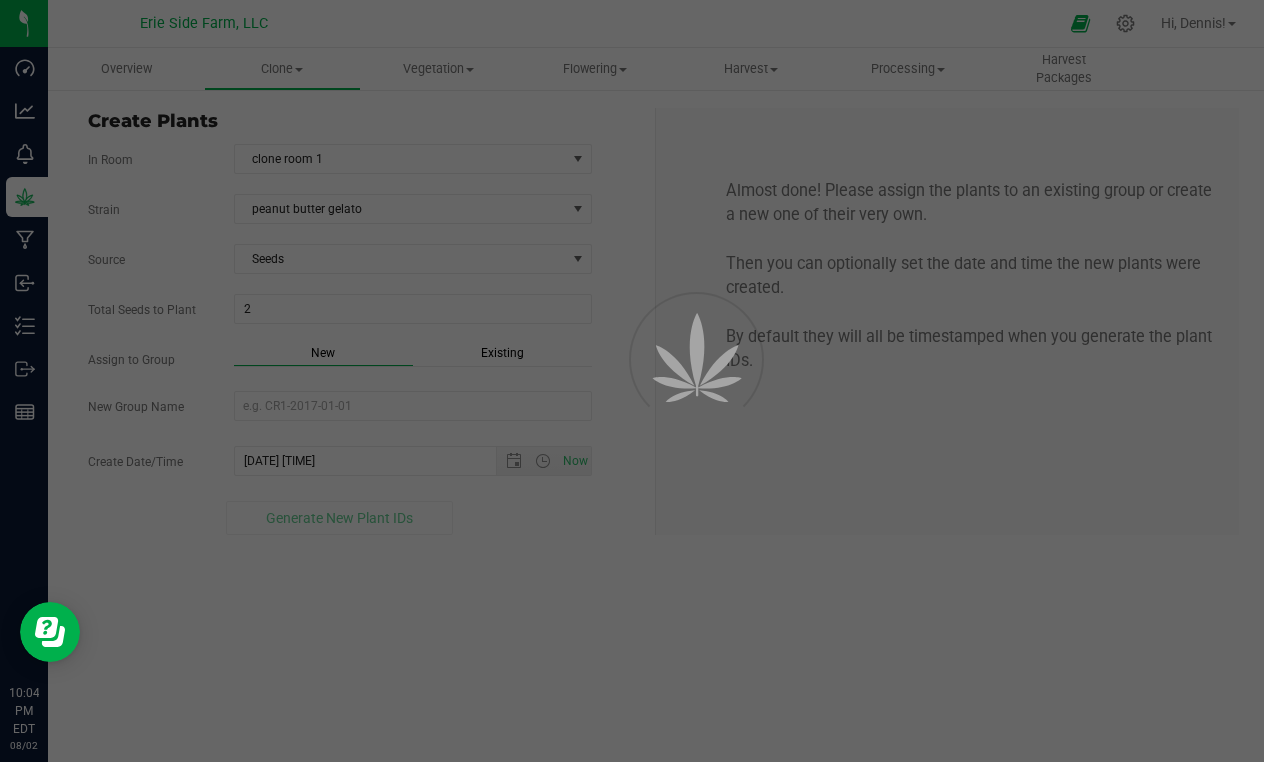click on "Strain
peanut butter gelato
Source
Seeds
Total Seeds to Plant
2 2
Assign to Group
New
Existing" at bounding box center [364, 364] 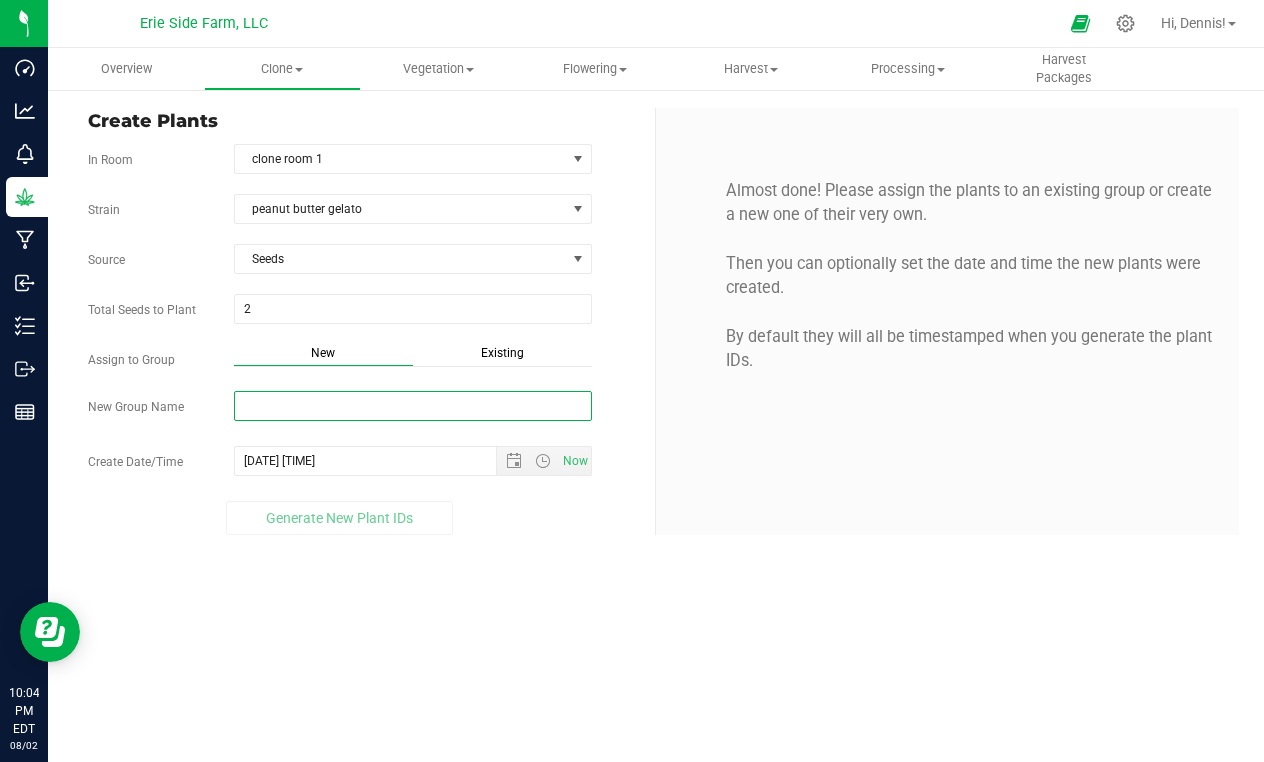 click on "New Group Name" at bounding box center (413, 406) 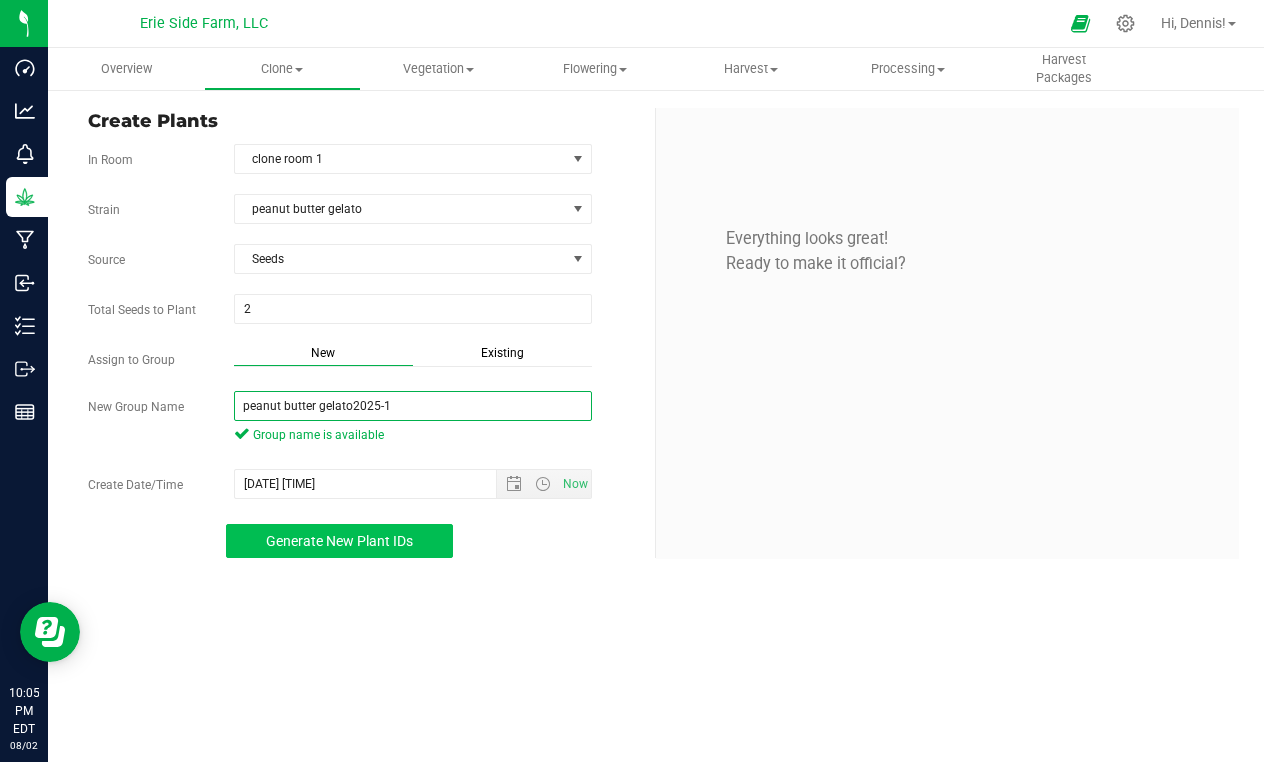 type on "peanut butter gelato2025-1" 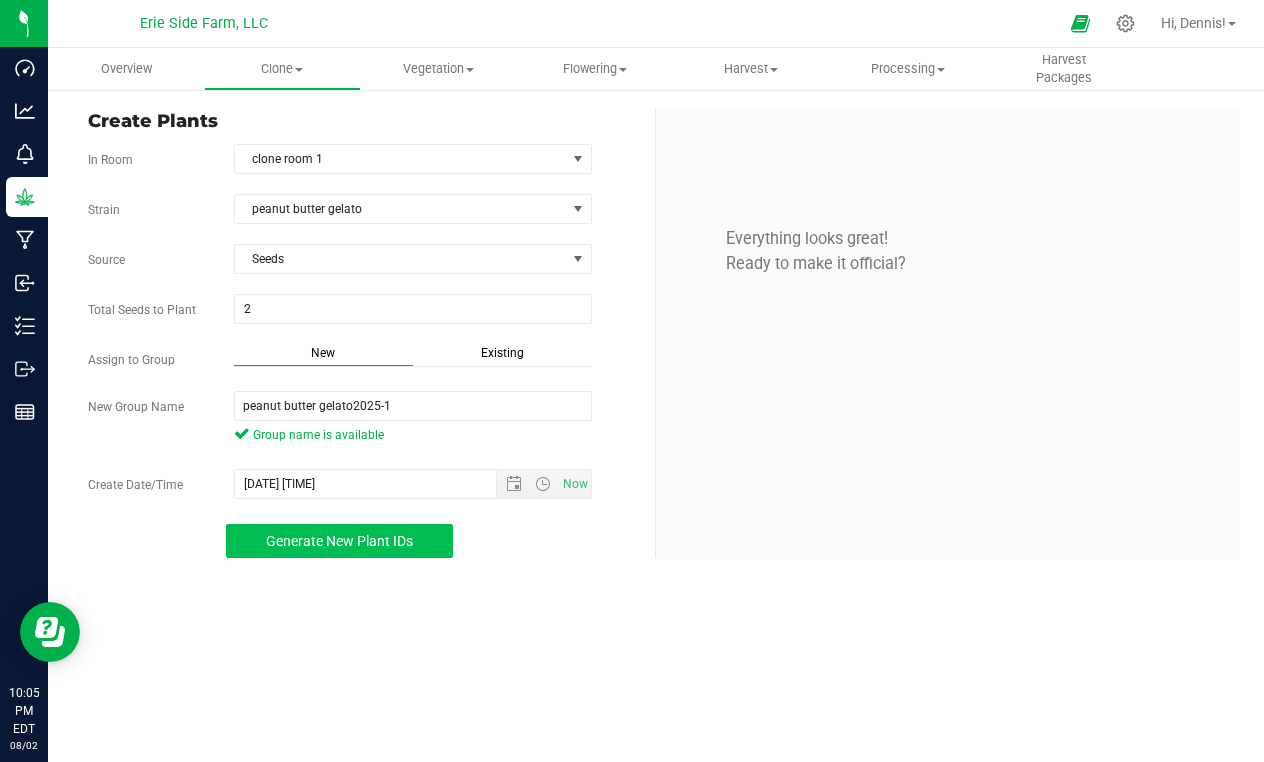 click on "Generate New Plant IDs" at bounding box center (339, 541) 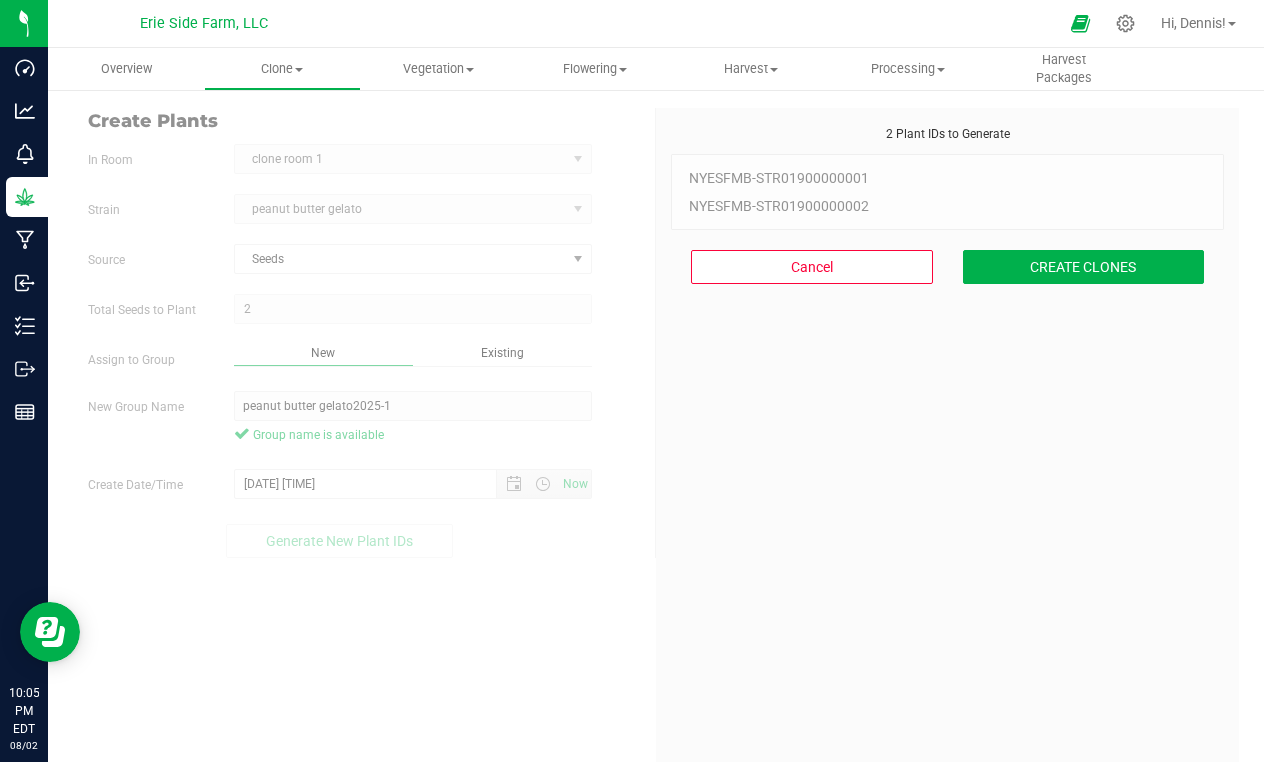 scroll, scrollTop: 60, scrollLeft: 0, axis: vertical 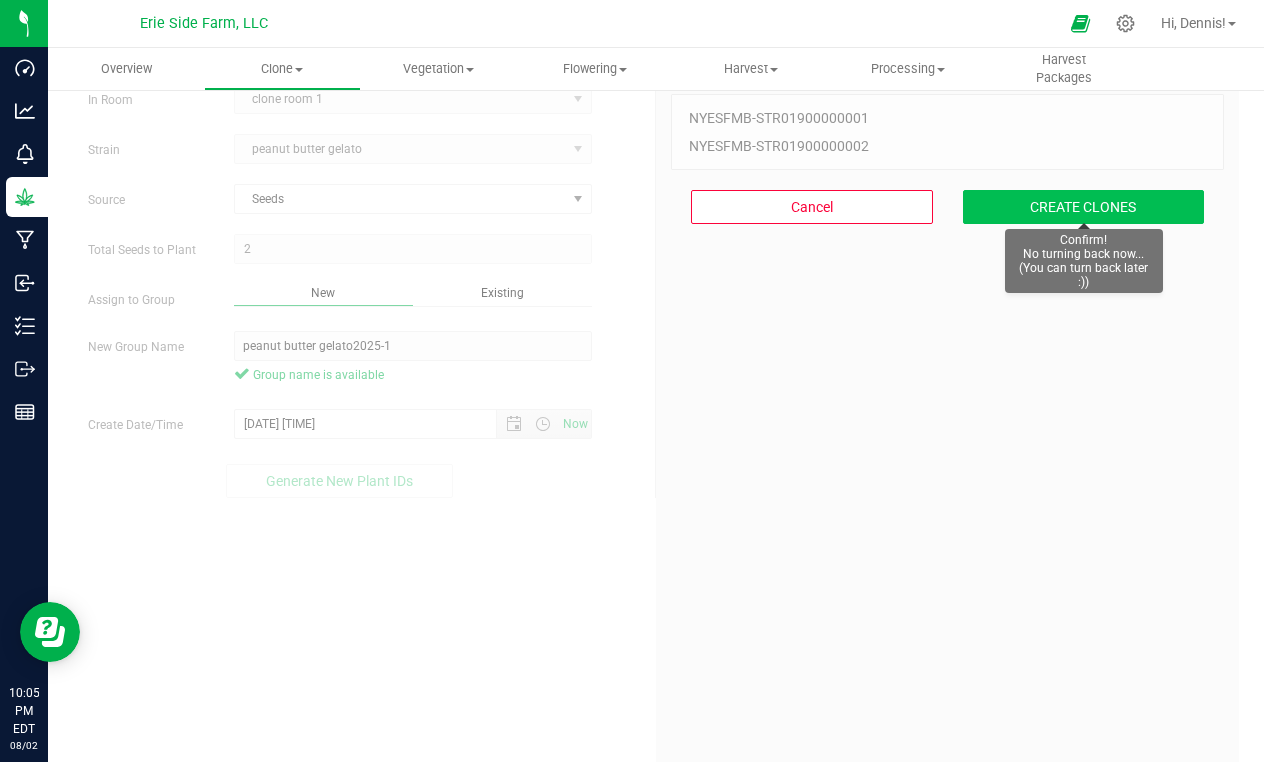 click on "CREATE CLONES" at bounding box center (1084, 207) 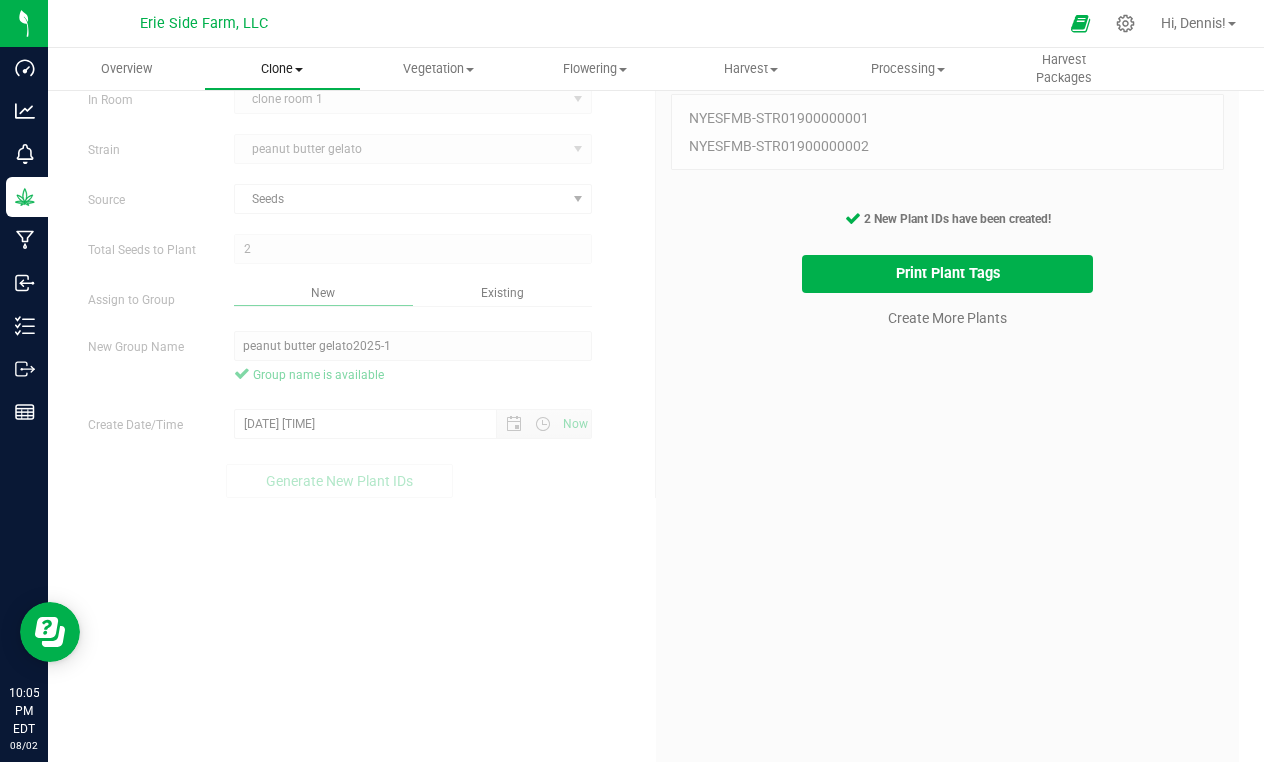 click on "Clone" at bounding box center [282, 69] 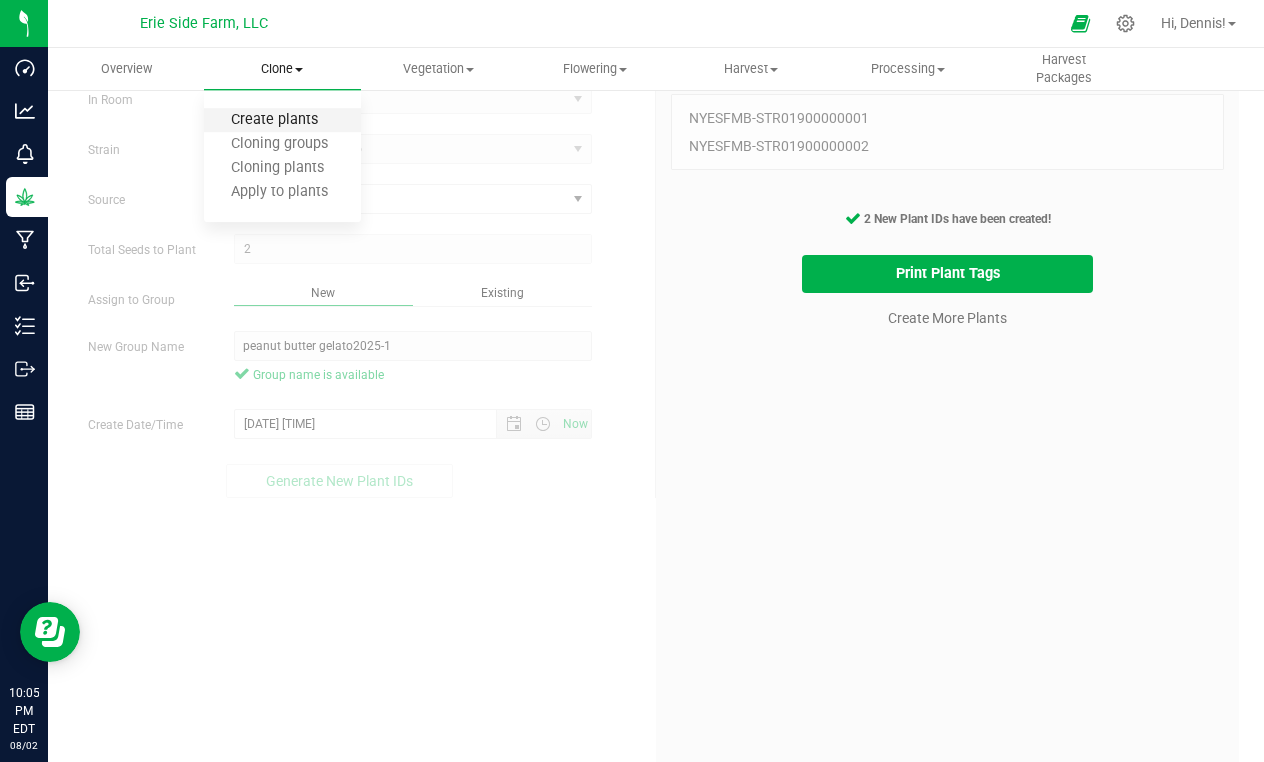 click on "Create plants" at bounding box center [274, 120] 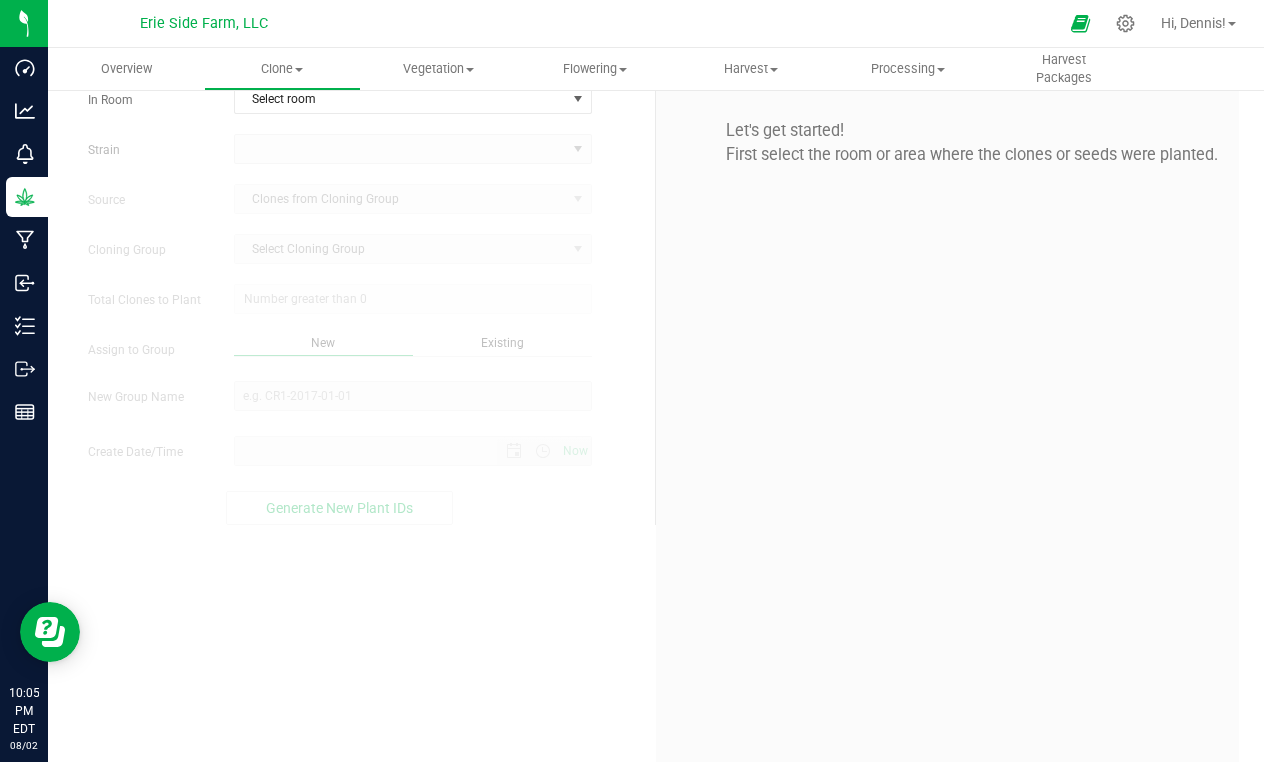 type on "8/2/2025 10:05 PM" 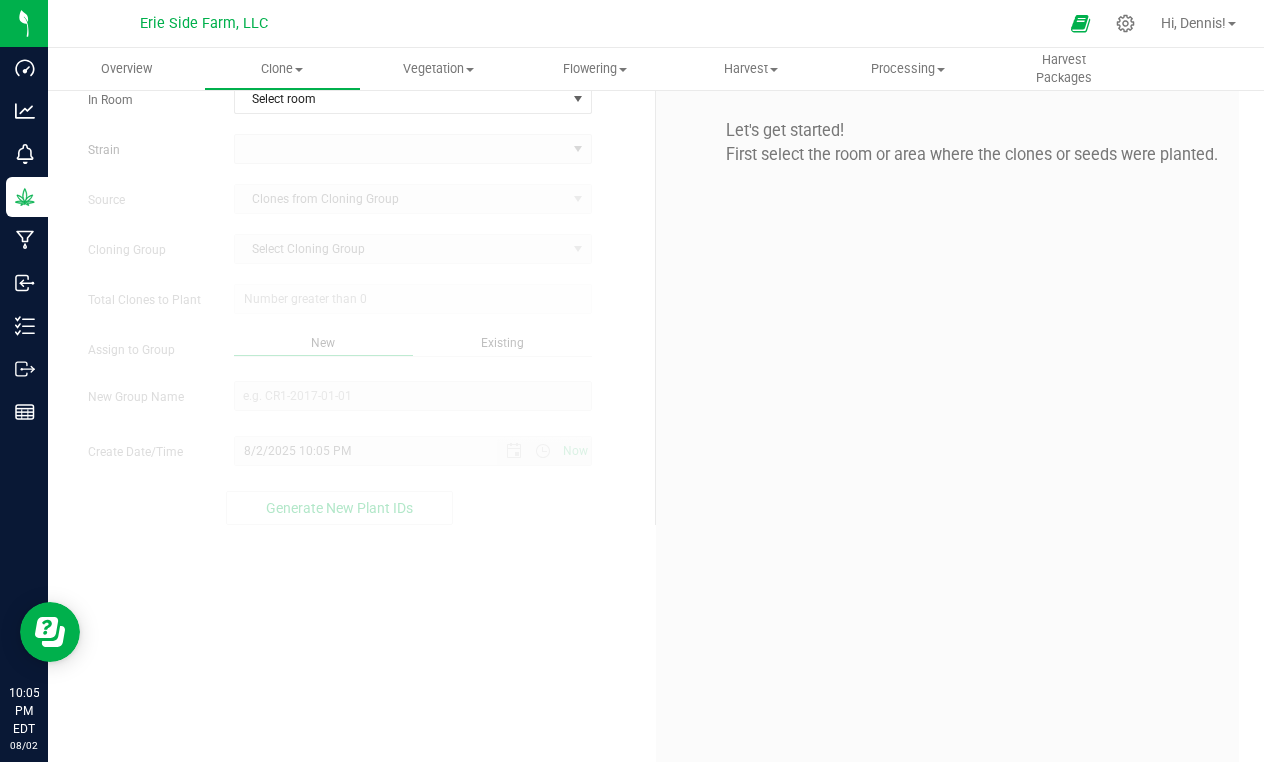 scroll, scrollTop: 0, scrollLeft: 0, axis: both 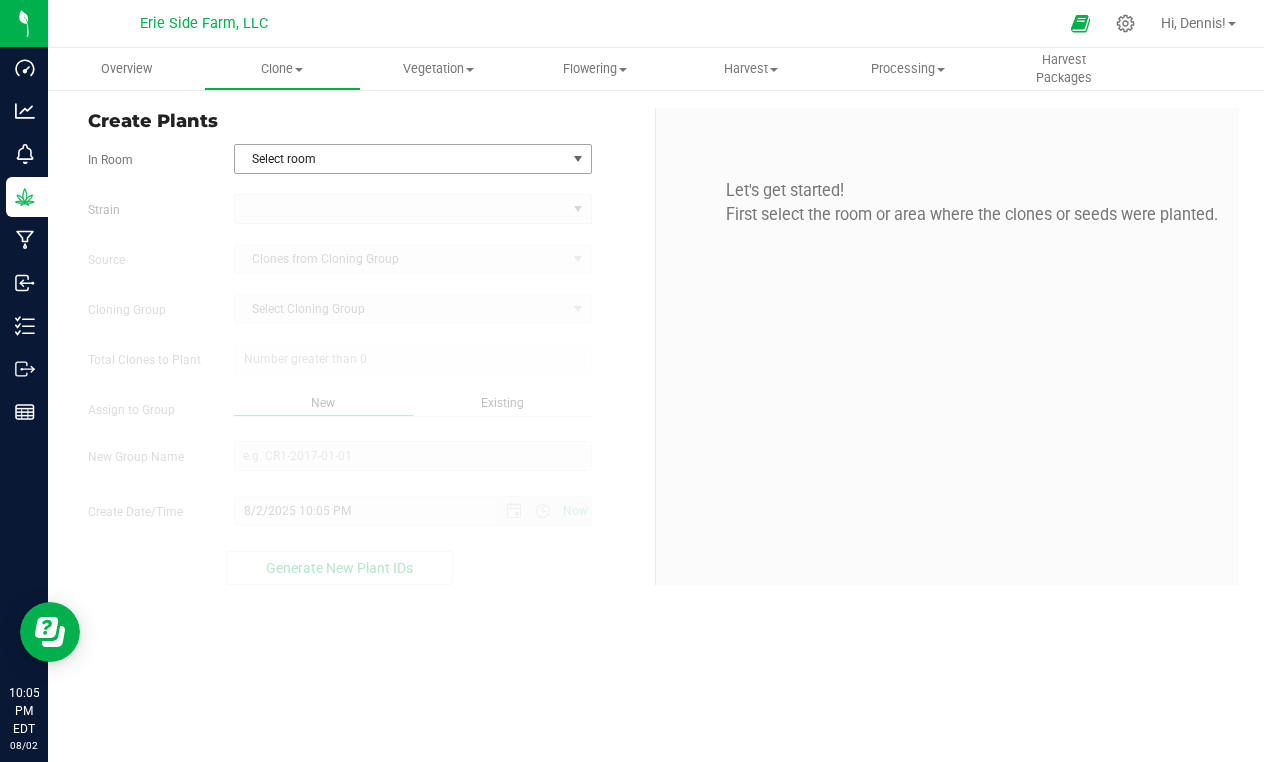 click on "Select room" at bounding box center (400, 159) 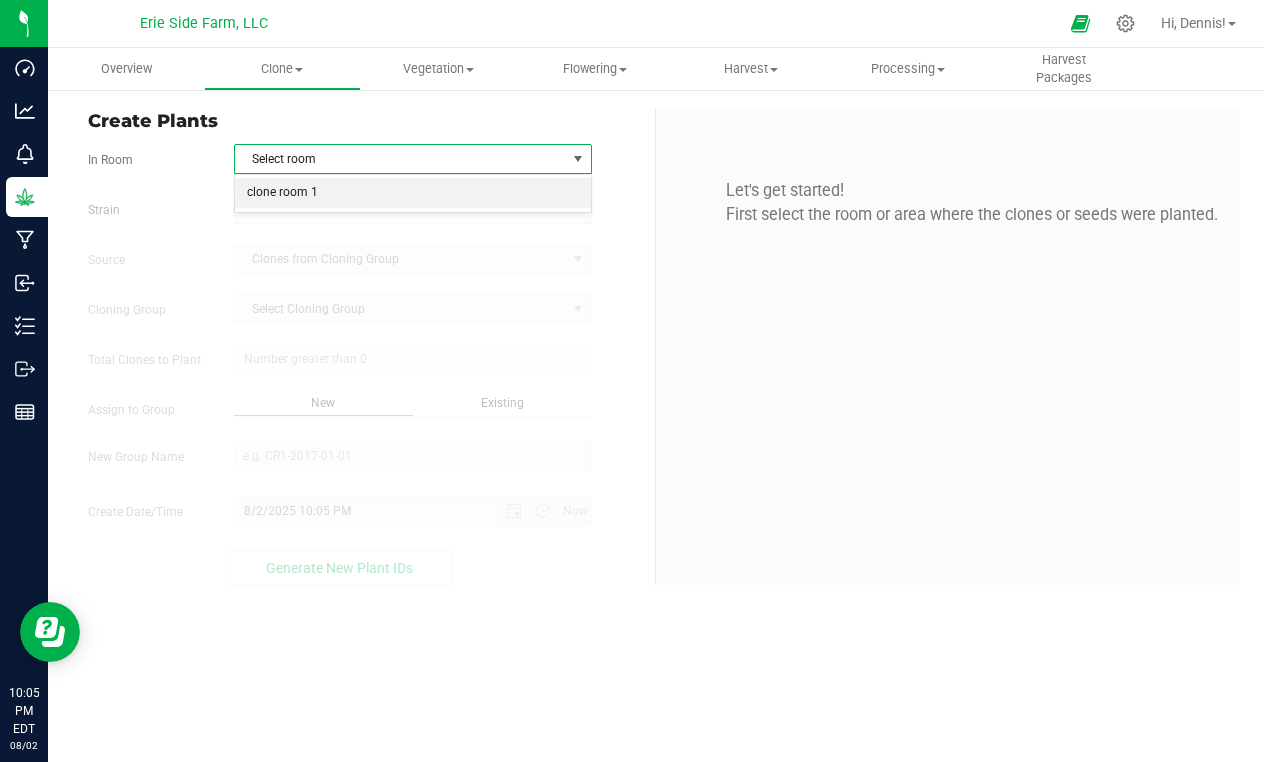 click on "clone room 1" at bounding box center (413, 193) 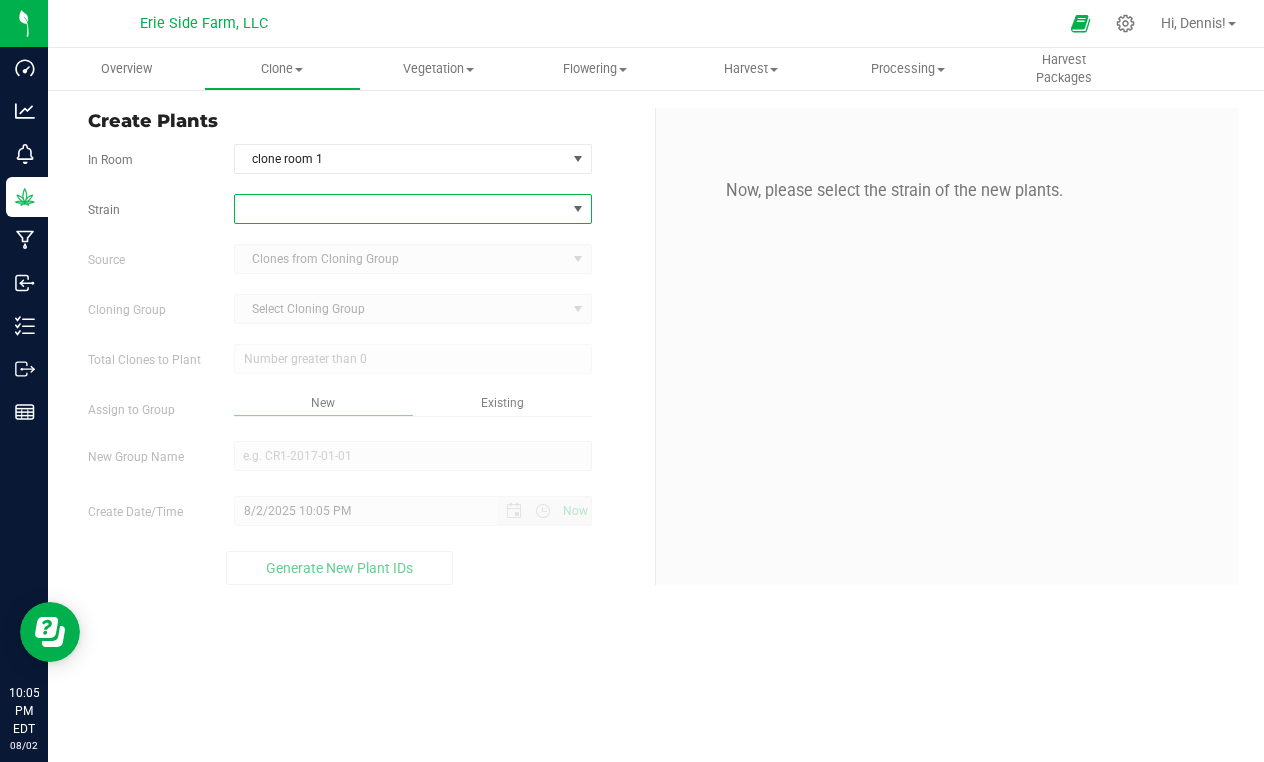 click at bounding box center (400, 209) 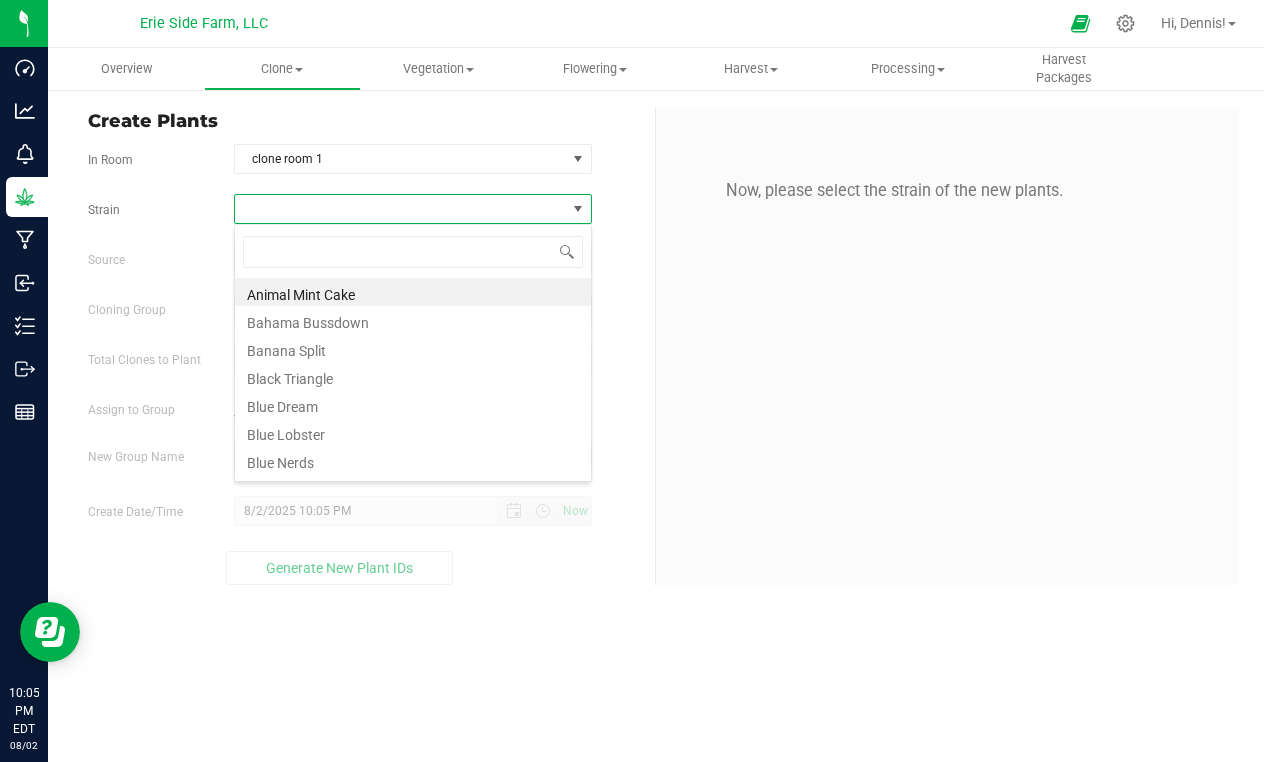 scroll, scrollTop: 99970, scrollLeft: 99642, axis: both 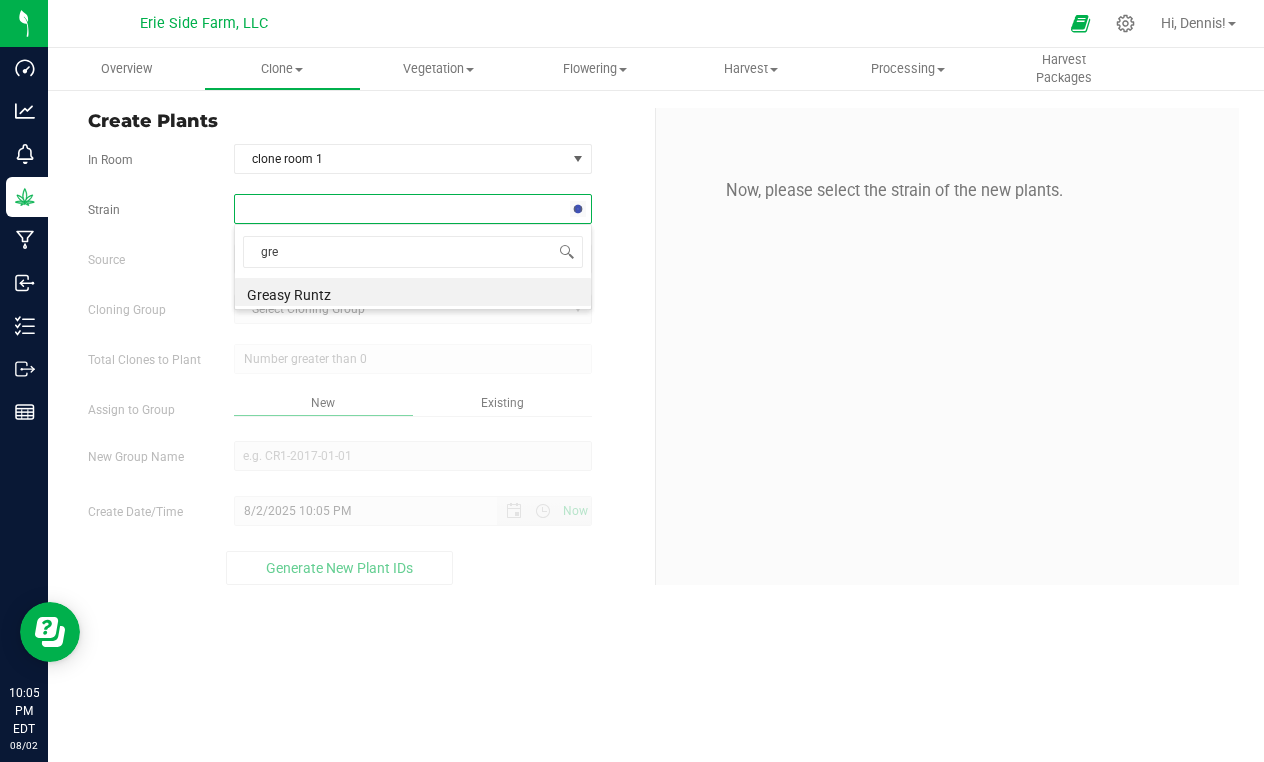 type on "gr" 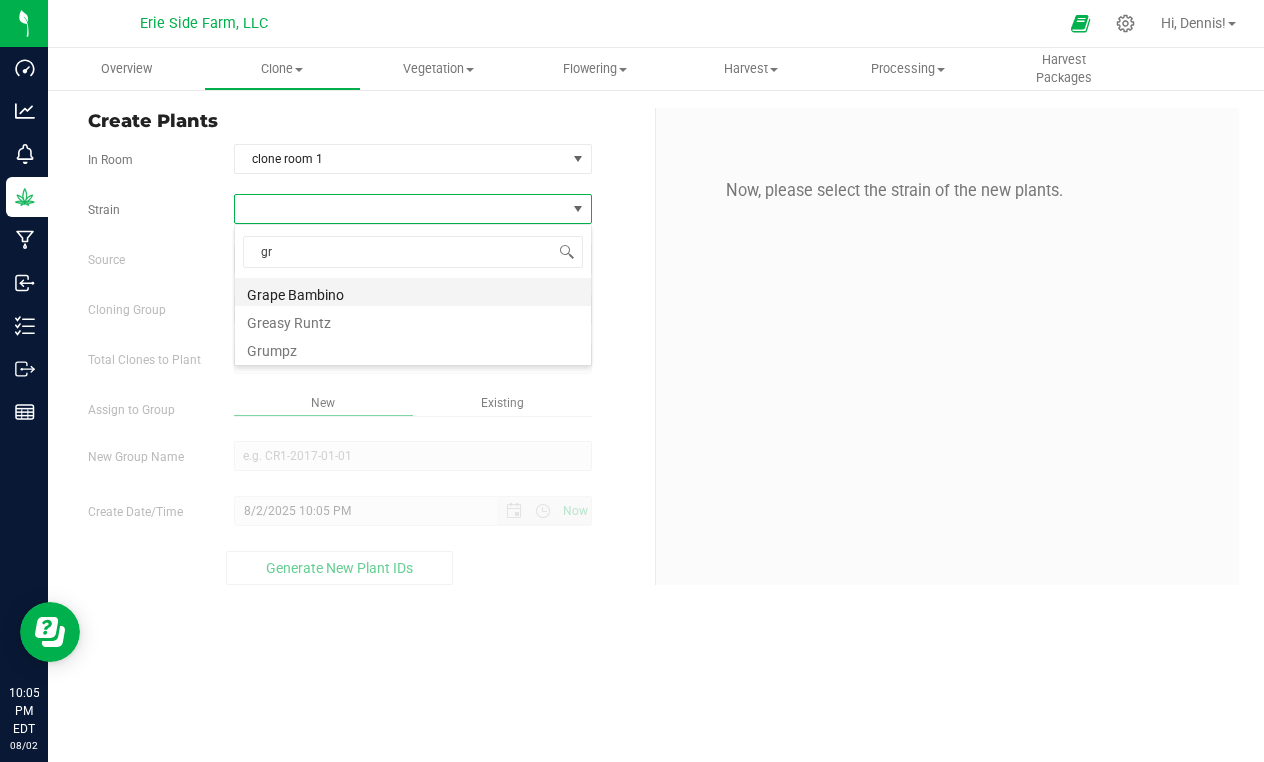click on "Grape Bambino" at bounding box center (413, 292) 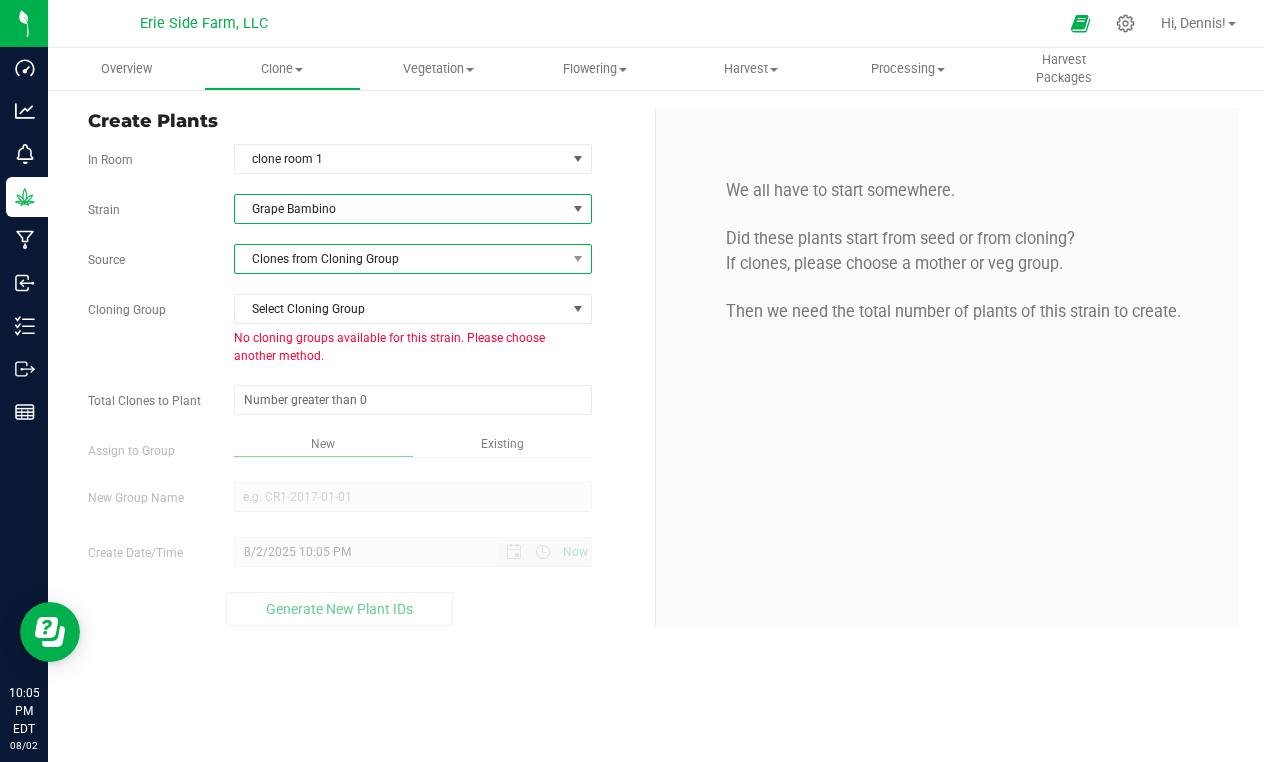 click on "Clones from Cloning Group" at bounding box center (400, 259) 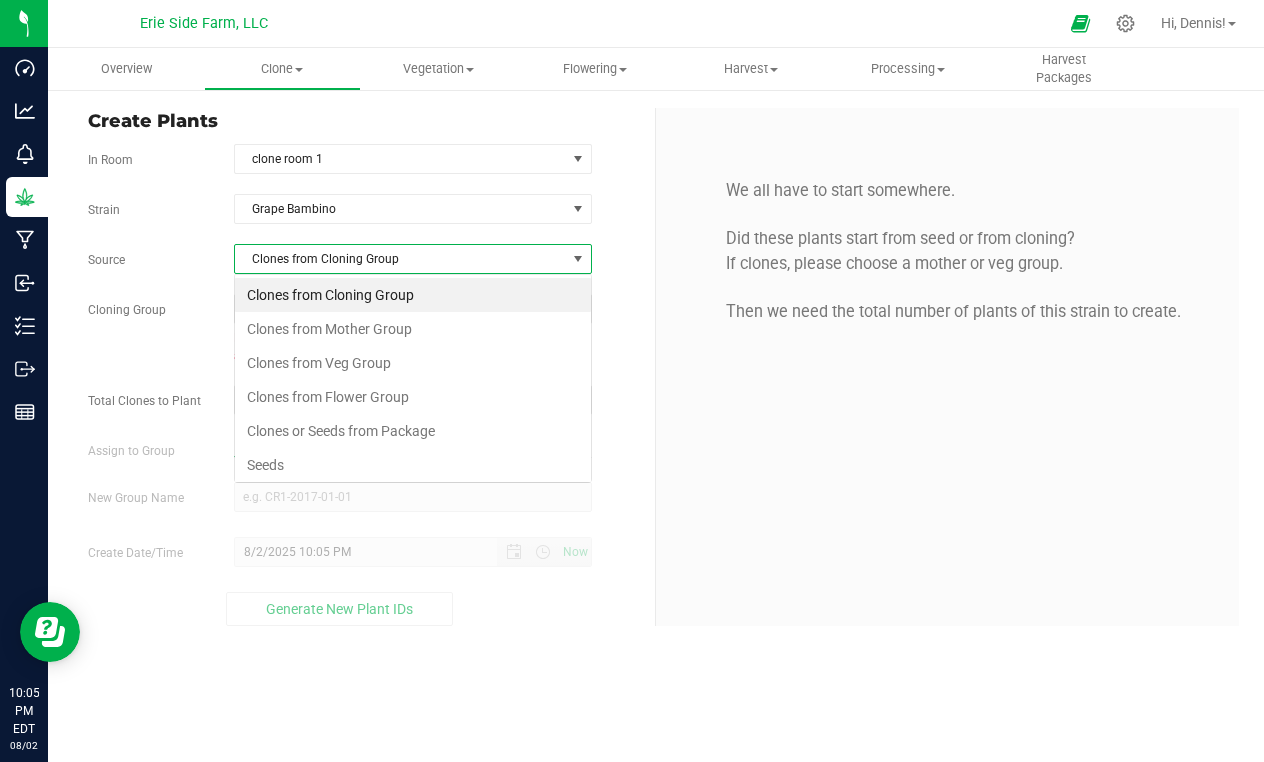 scroll, scrollTop: 99970, scrollLeft: 99642, axis: both 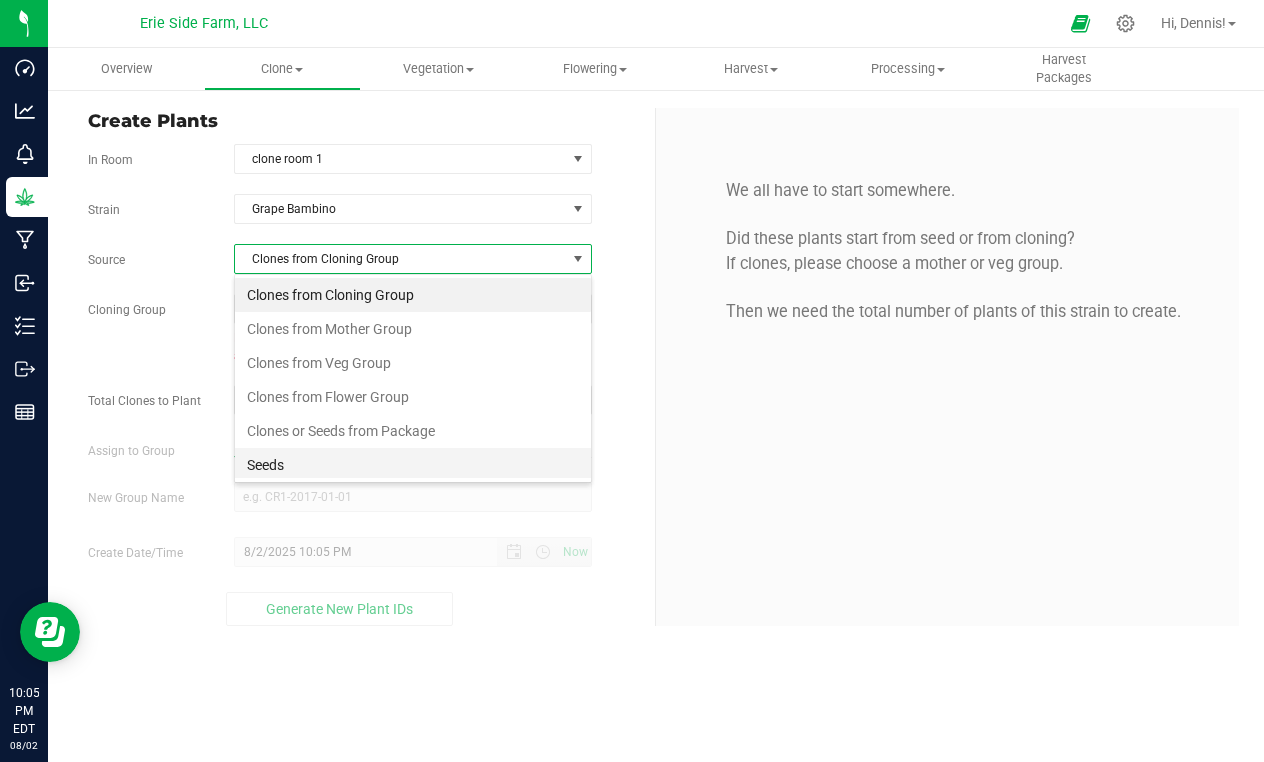 click on "Seeds" at bounding box center (413, 465) 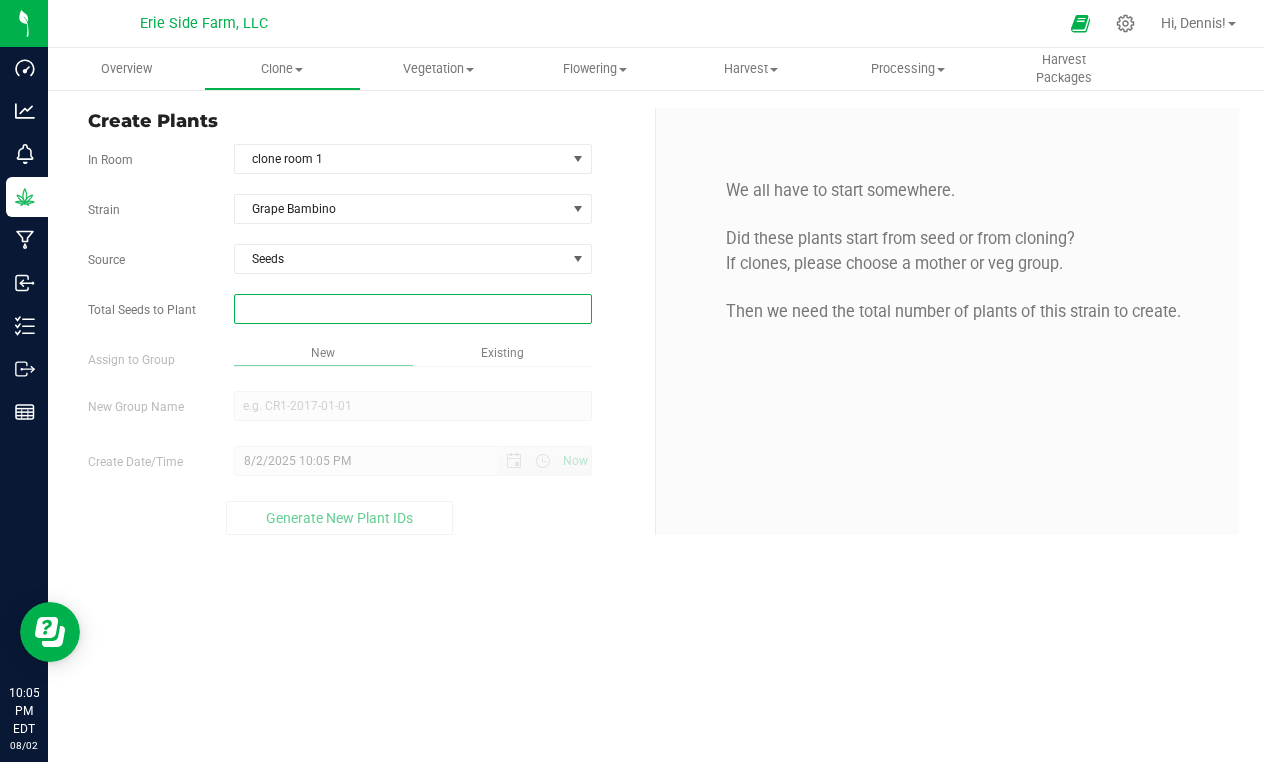 click at bounding box center [413, 309] 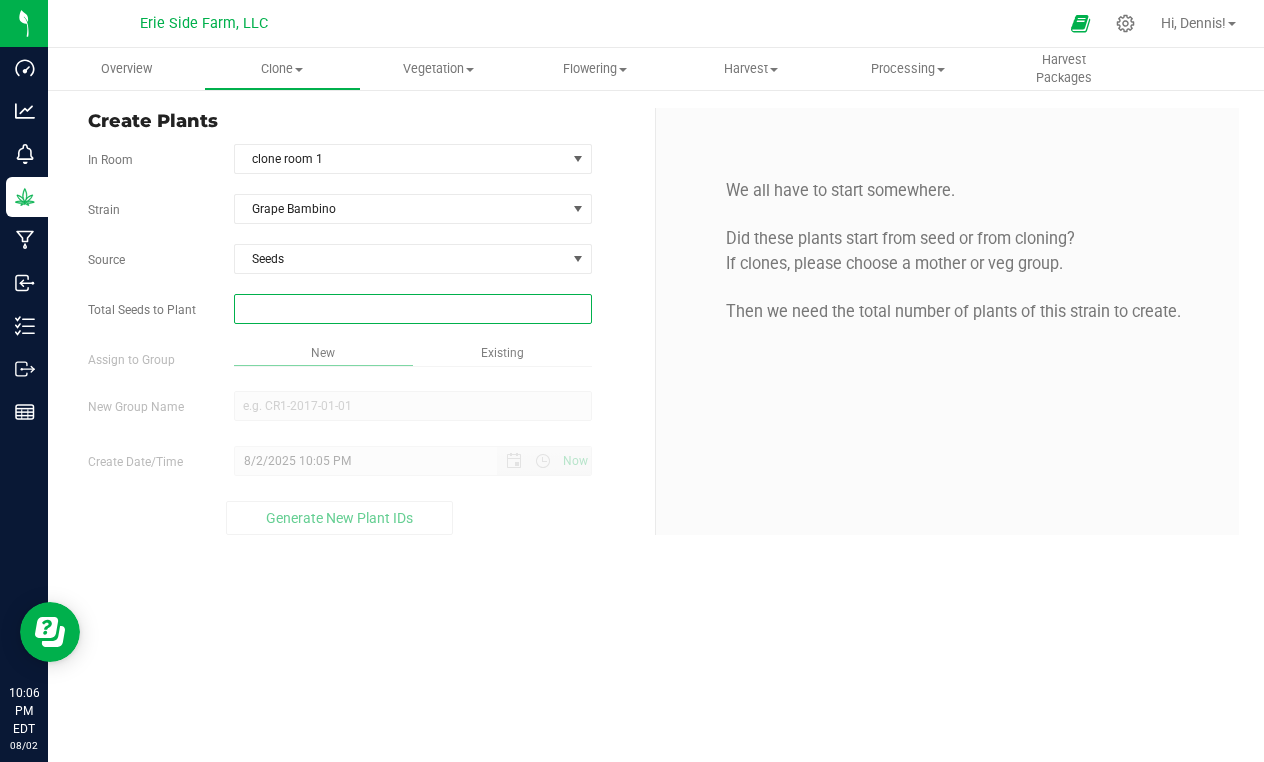 type on "2" 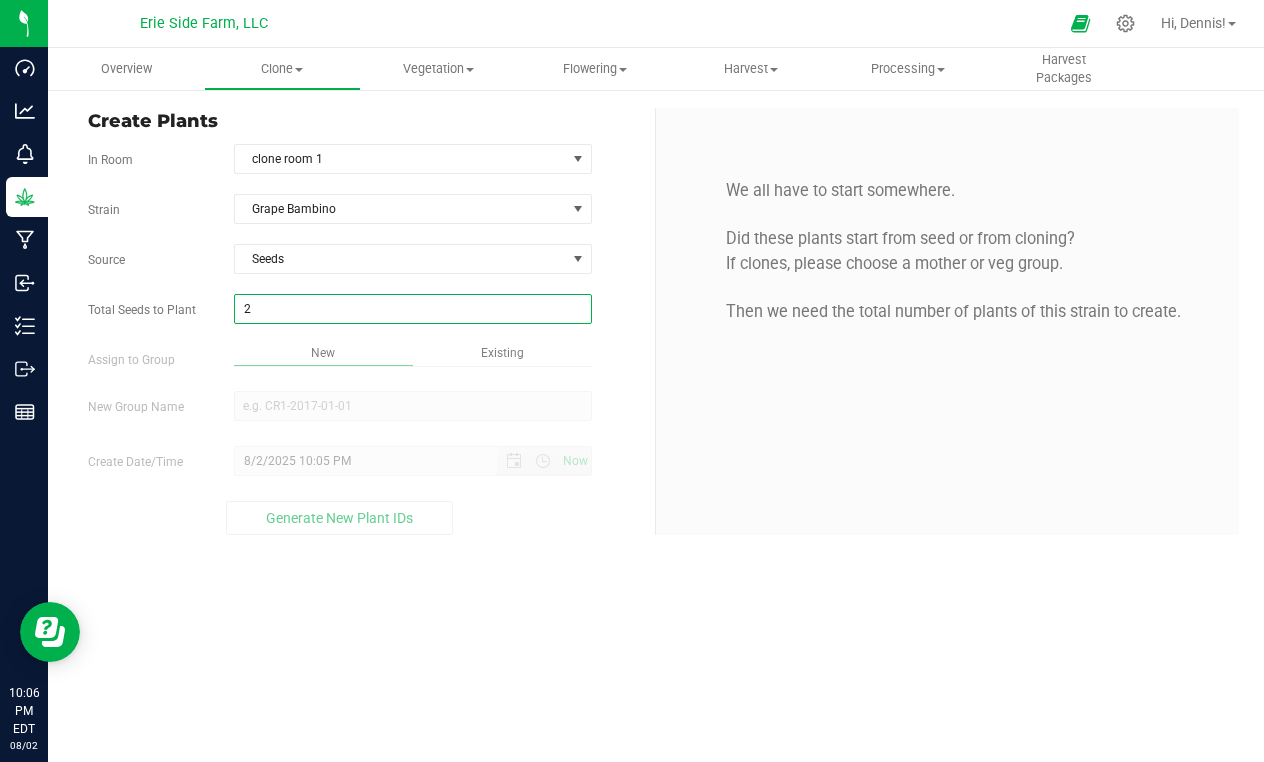 type on "2" 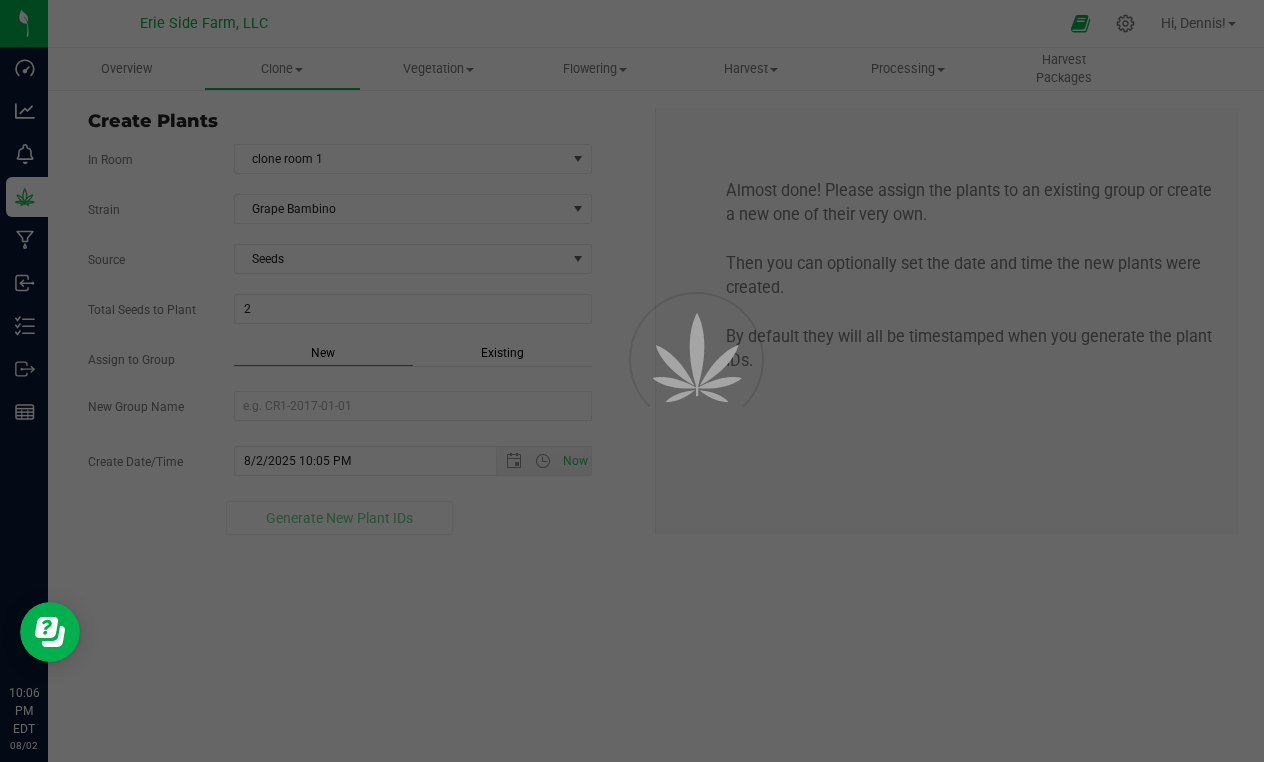 click on "New" at bounding box center (323, 355) 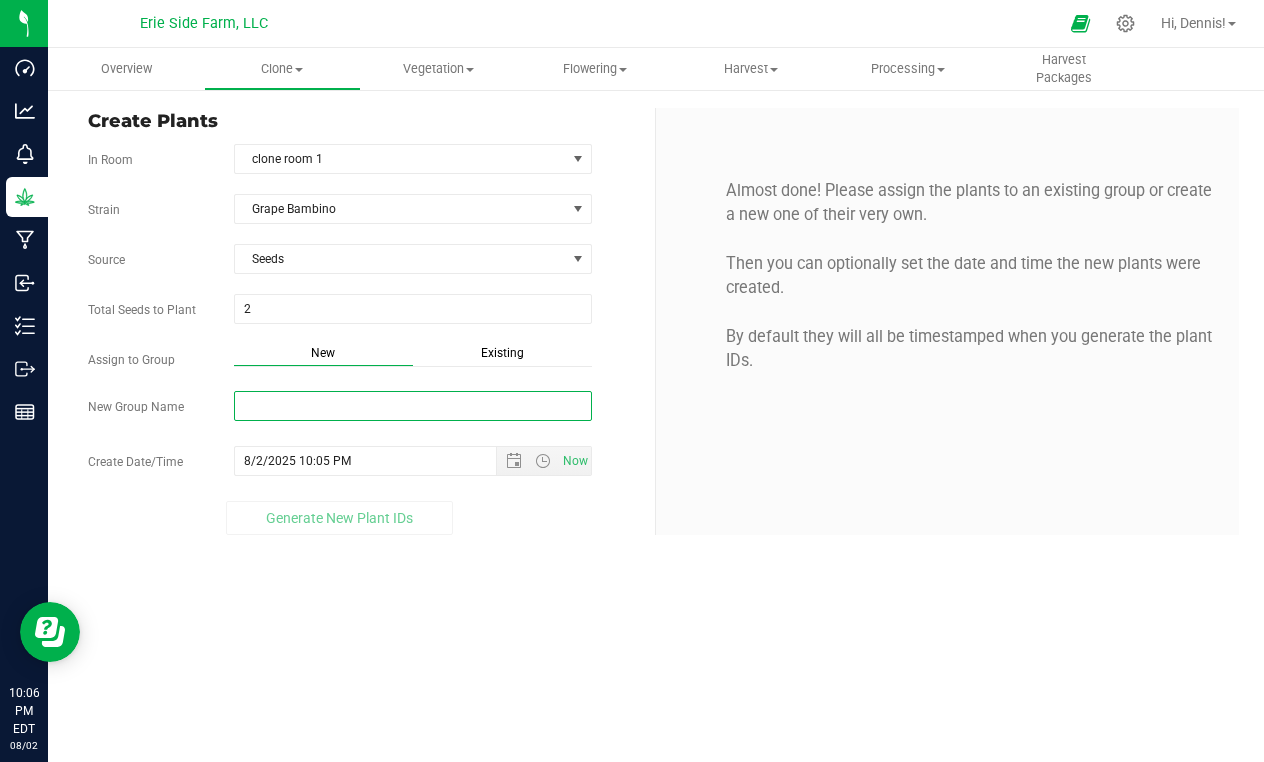 click on "New Group Name" at bounding box center (413, 406) 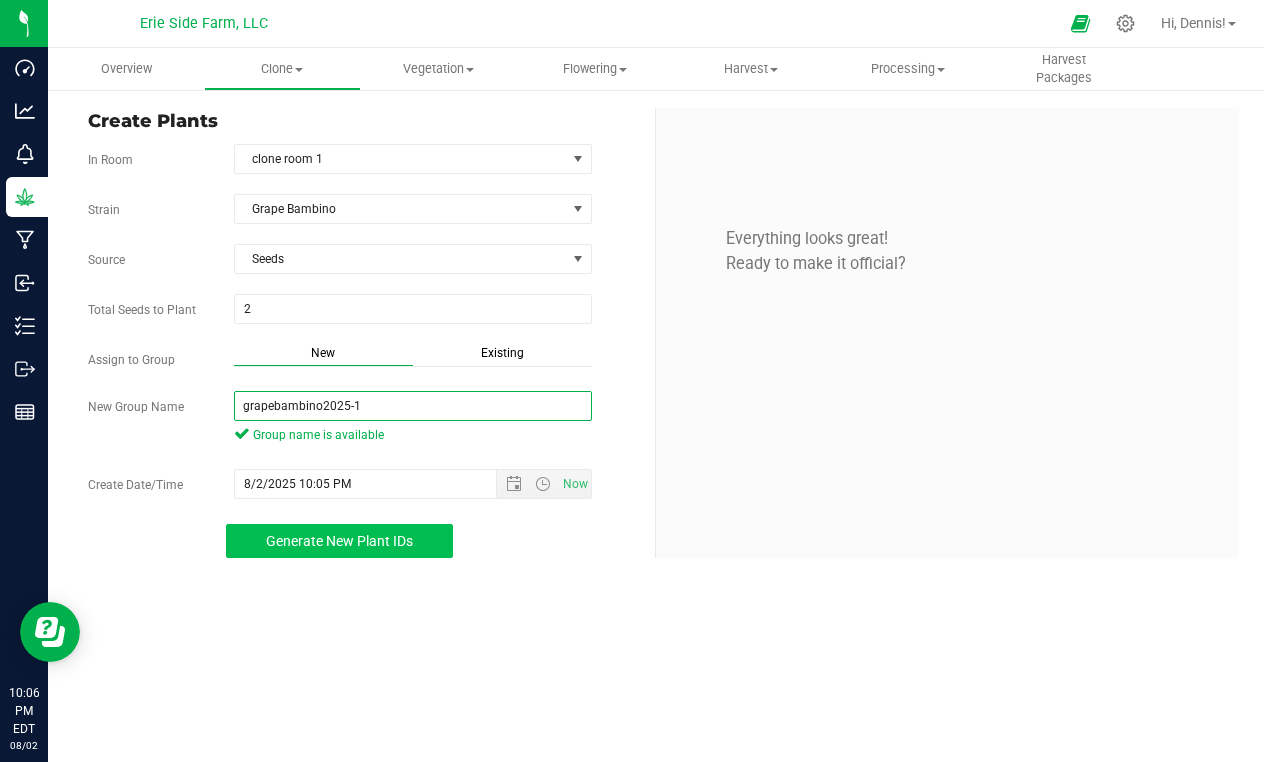 type on "grapebambino2025-1" 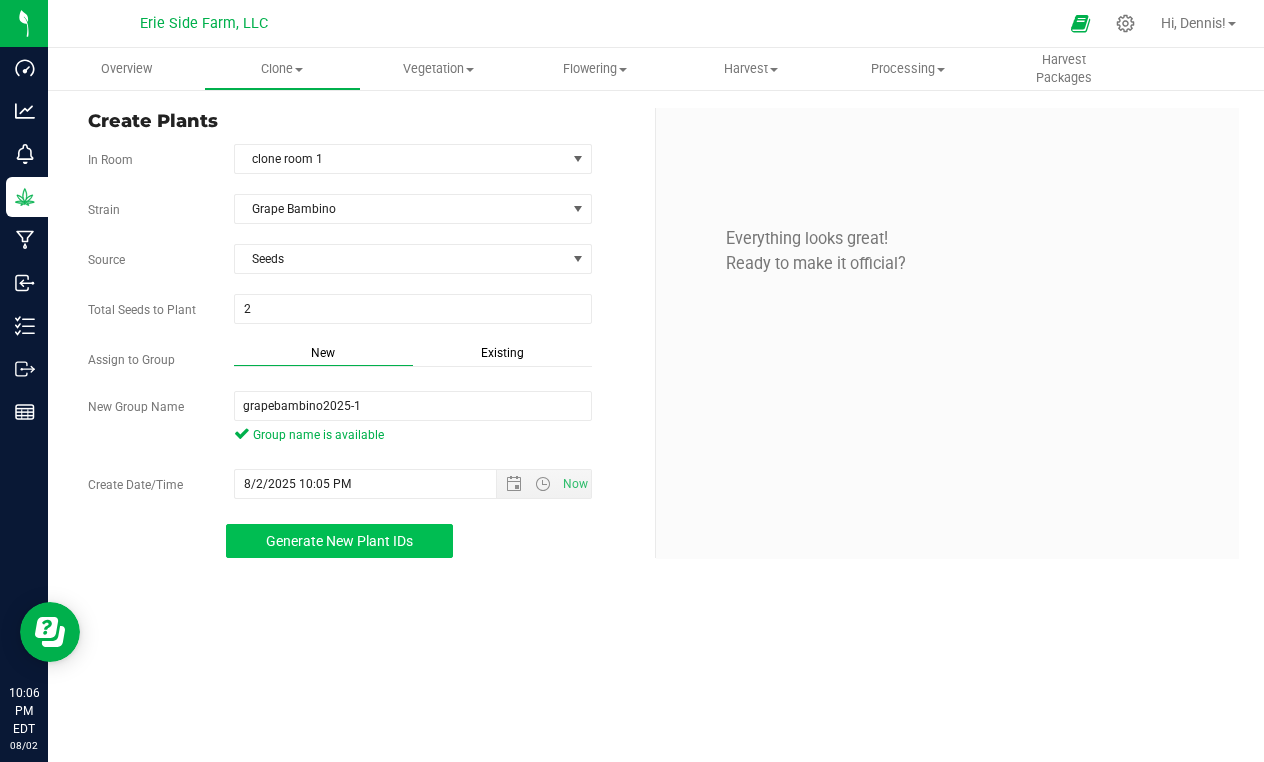 click on "Generate New Plant IDs" at bounding box center [339, 541] 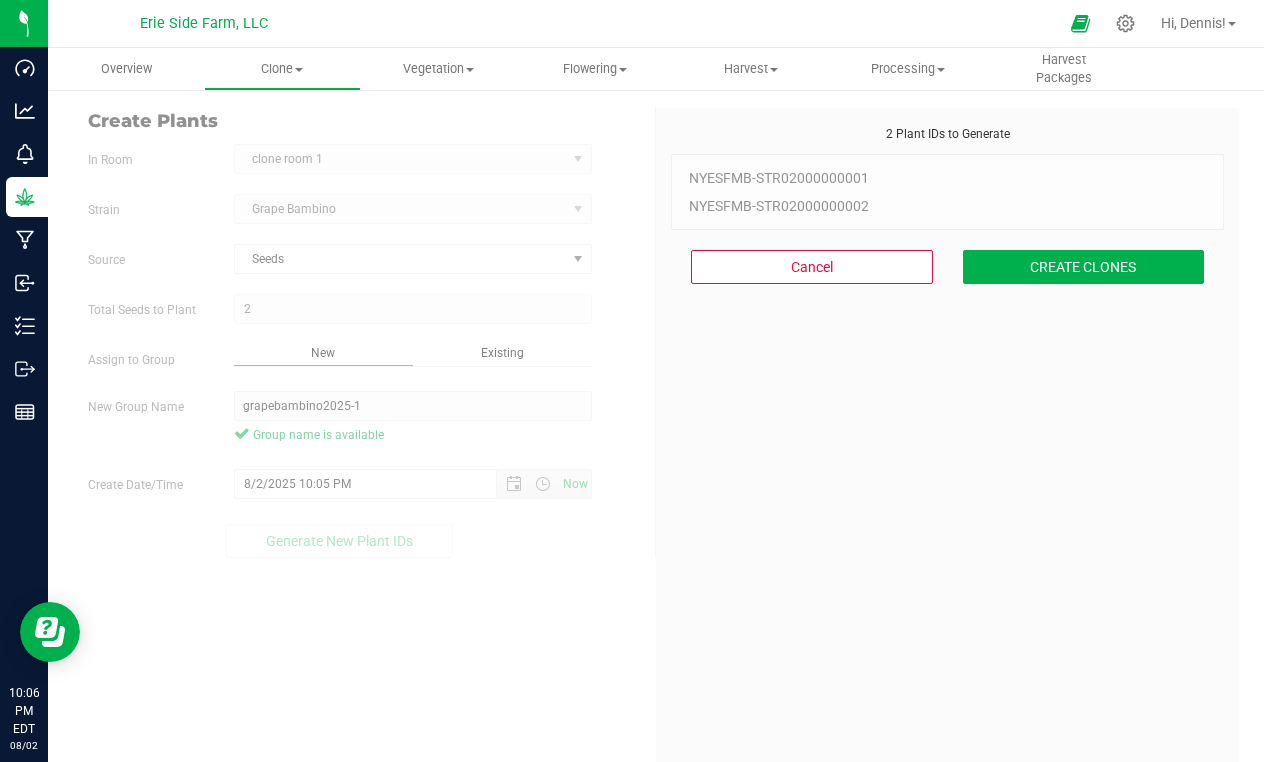 scroll, scrollTop: 60, scrollLeft: 0, axis: vertical 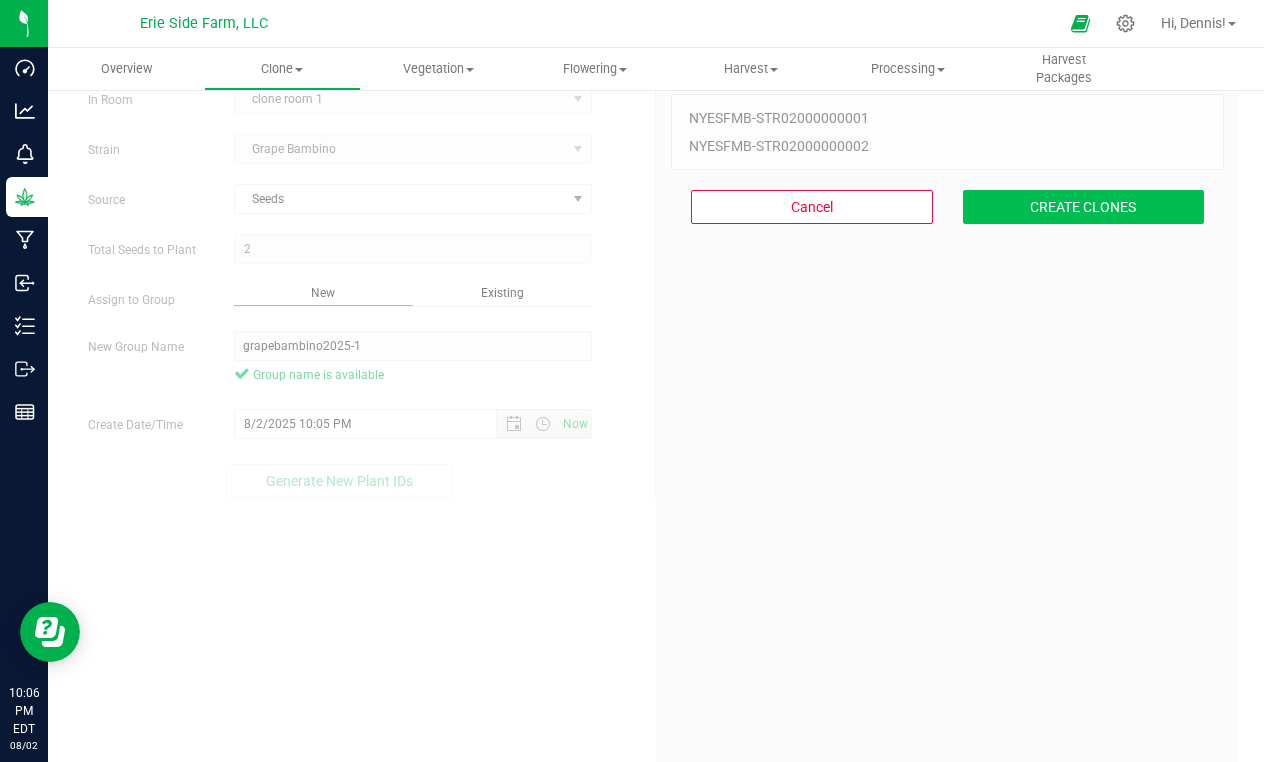 click on "CREATE CLONES" at bounding box center (1084, 207) 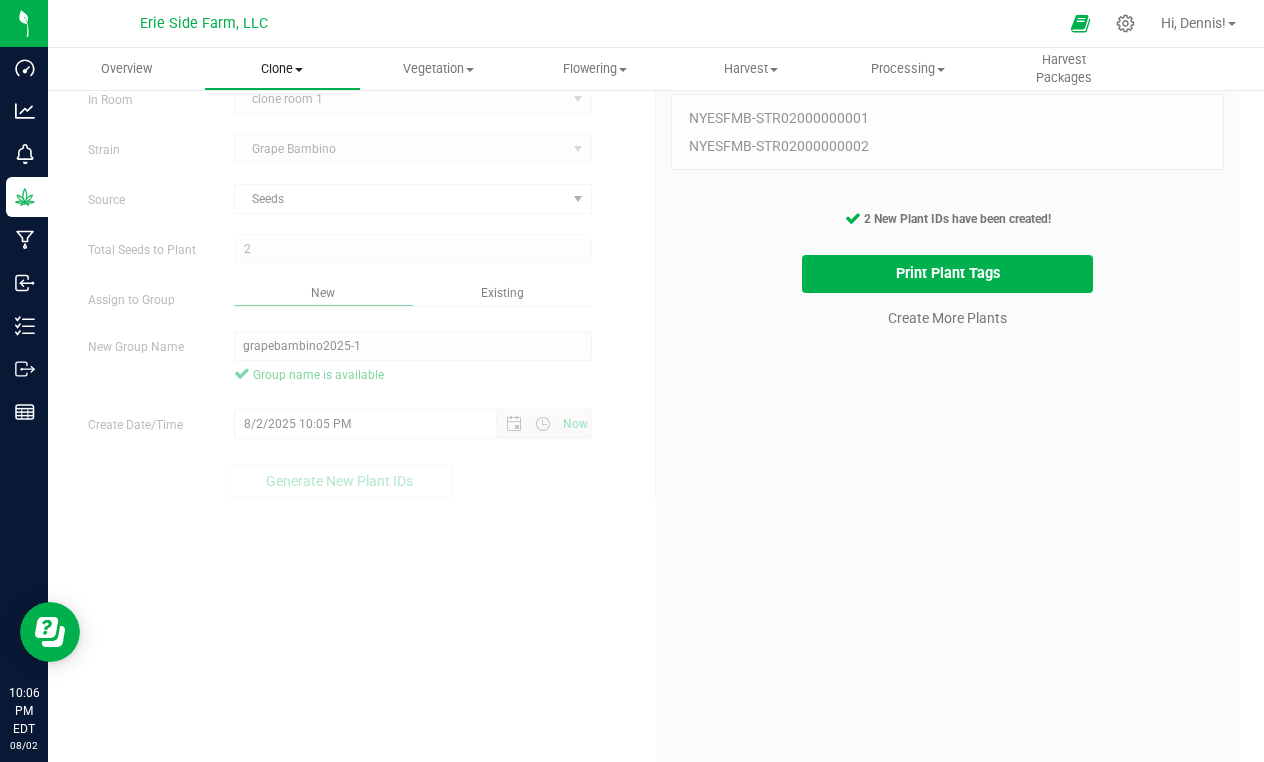 click on "Clone" at bounding box center [282, 69] 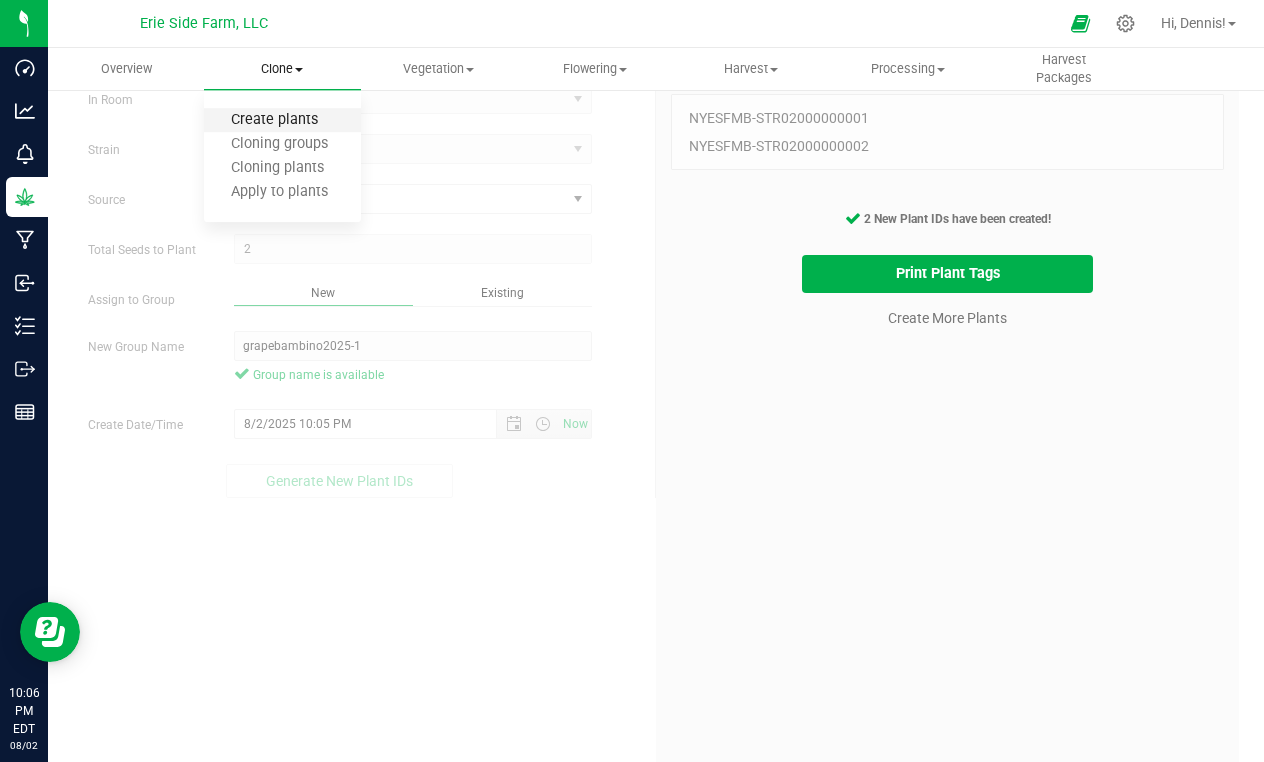 click on "Create plants" at bounding box center (274, 120) 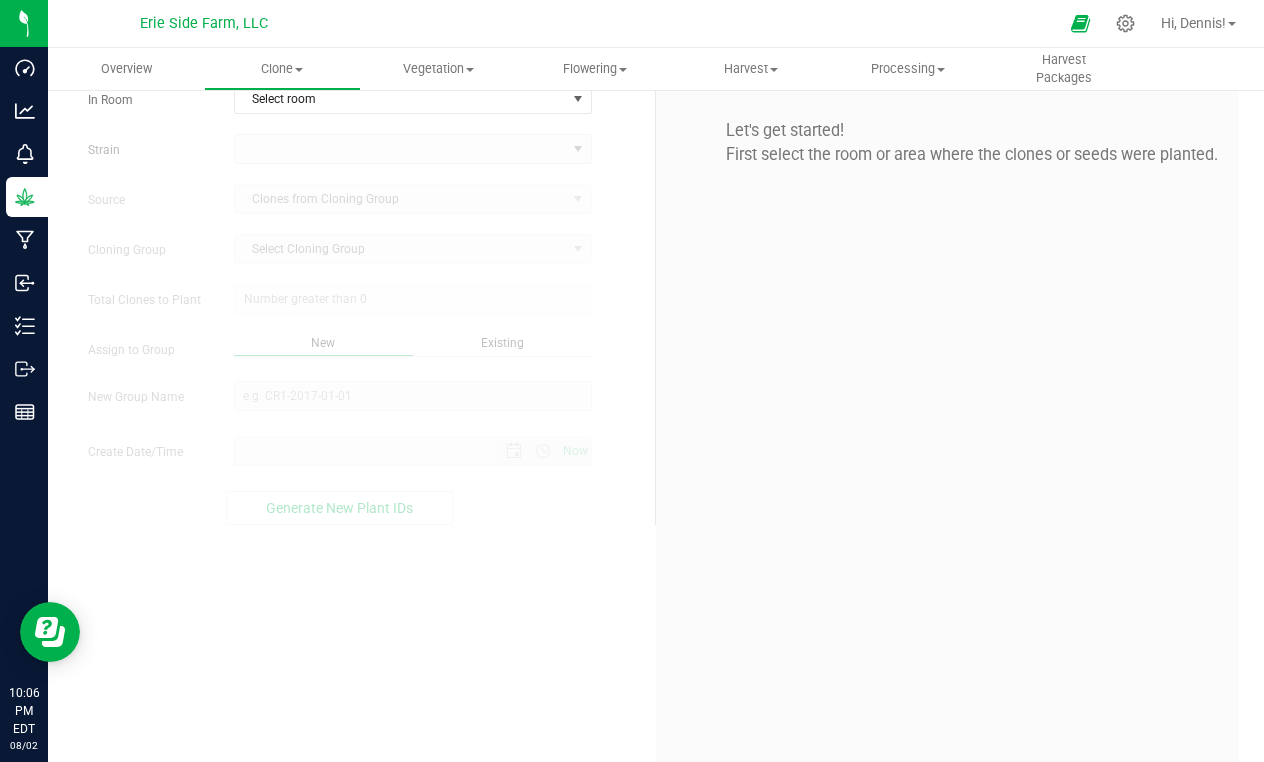 type on "8/2/2025 10:06 PM" 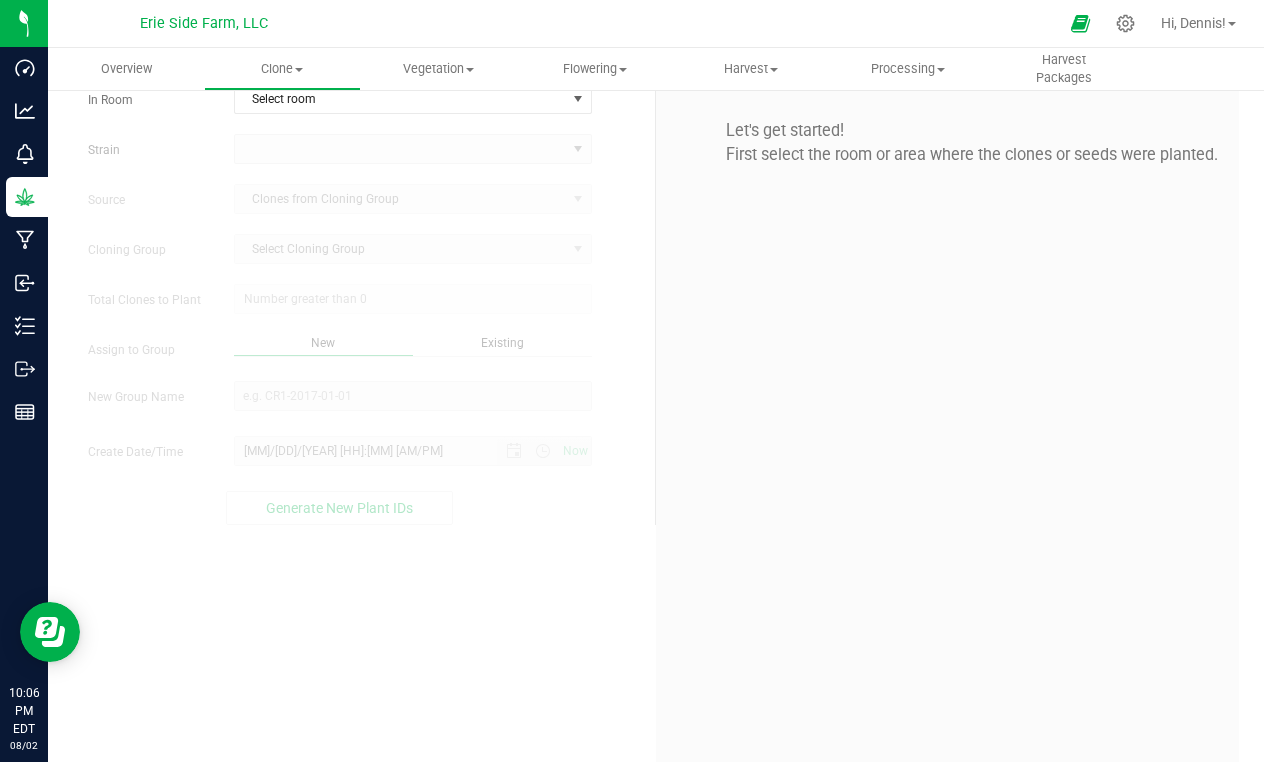 scroll, scrollTop: 0, scrollLeft: 0, axis: both 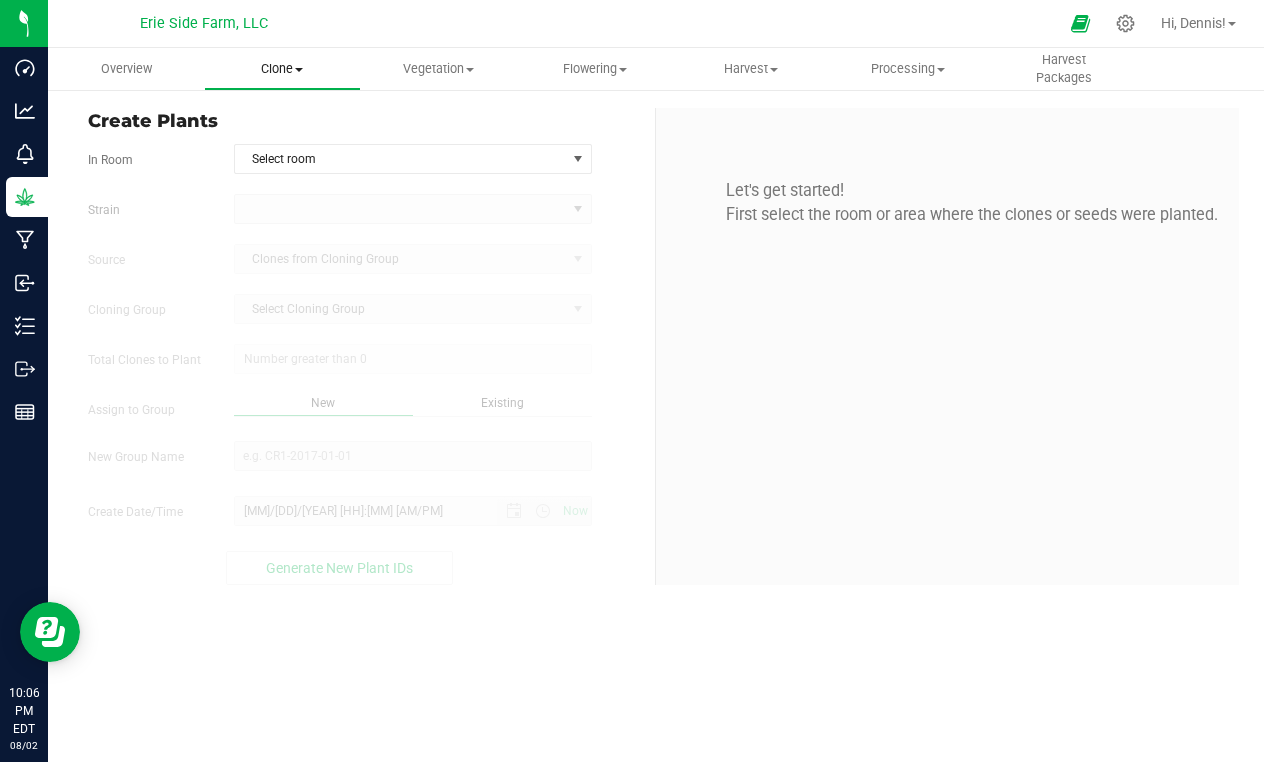 click on "Clone" at bounding box center (282, 69) 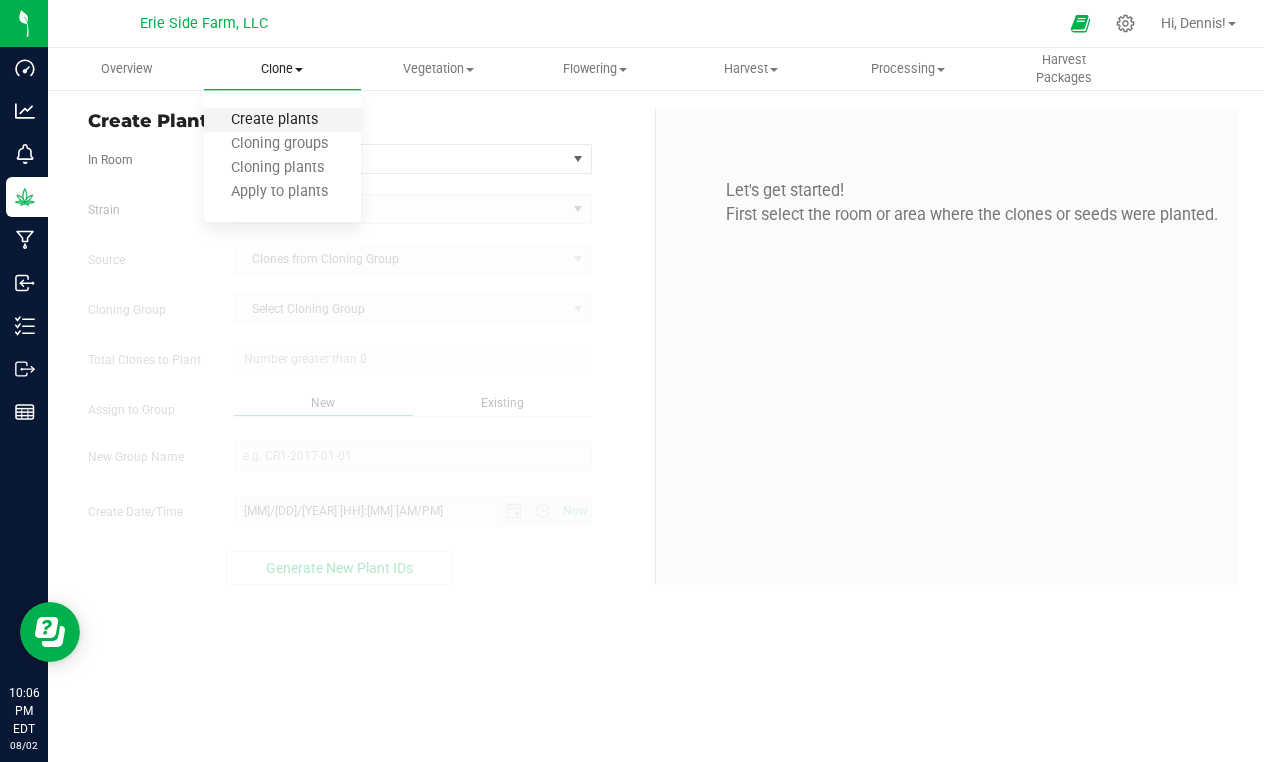 click on "Create plants" at bounding box center (274, 120) 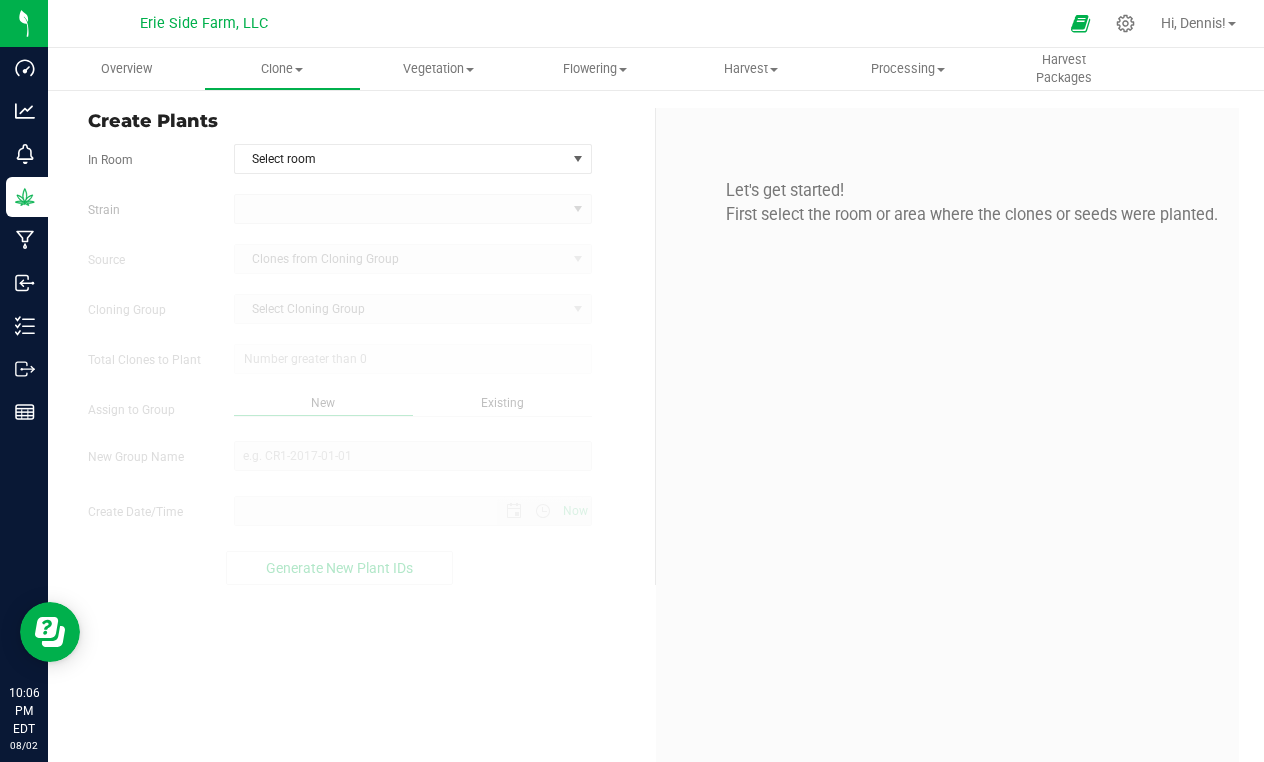 type on "8/2/2025 10:06 PM" 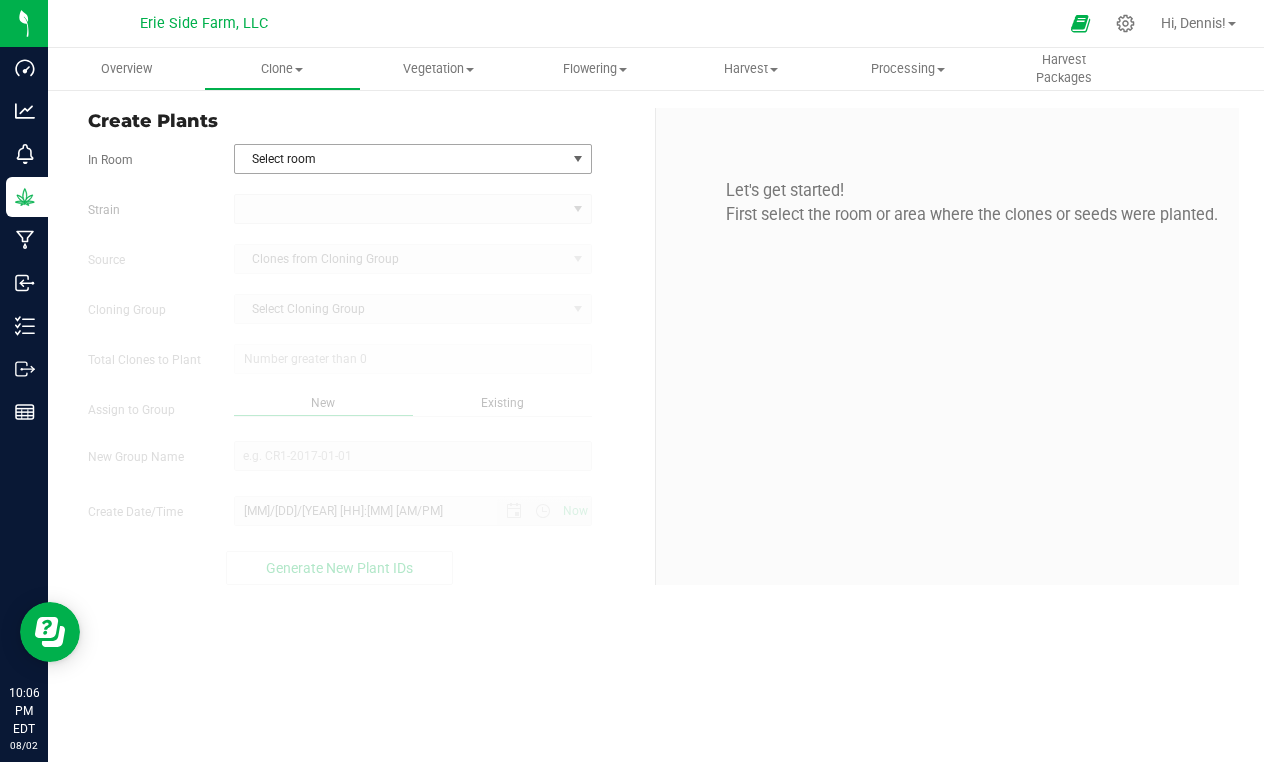 click on "Select room" at bounding box center [400, 159] 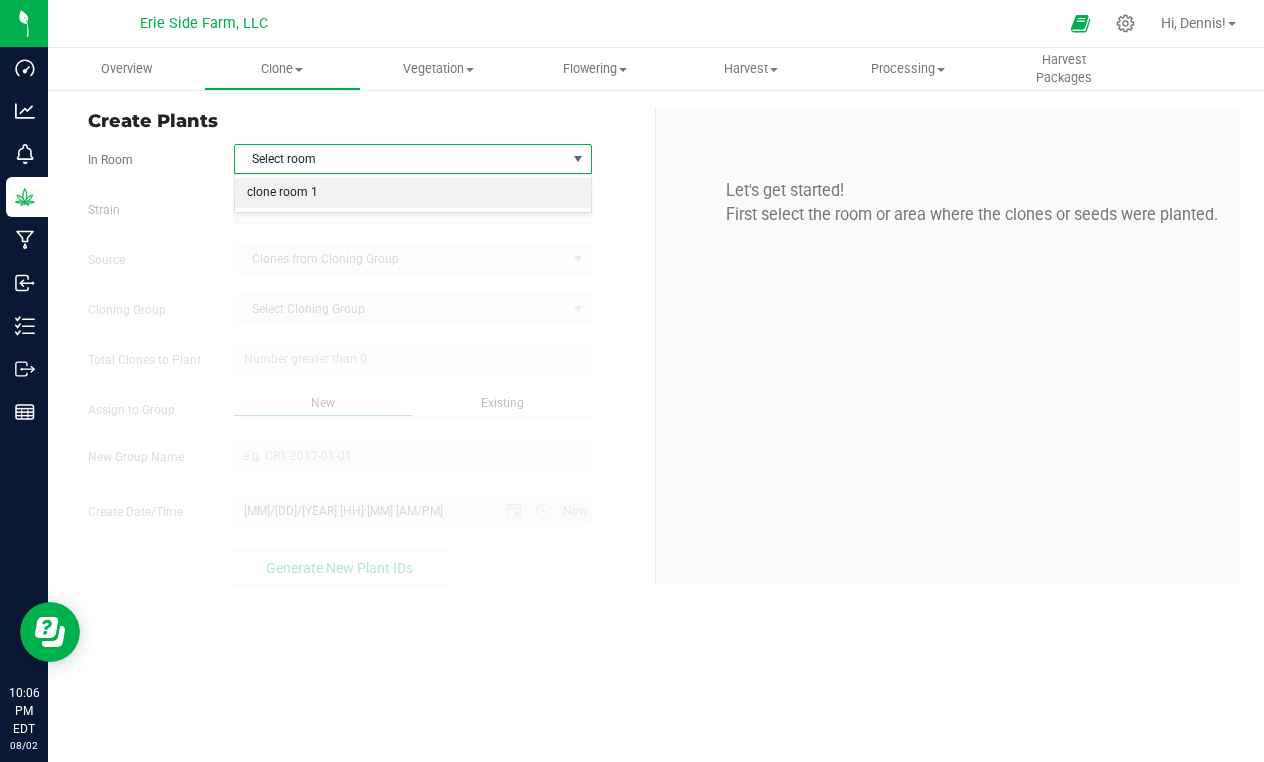 click on "clone room 1" at bounding box center [413, 193] 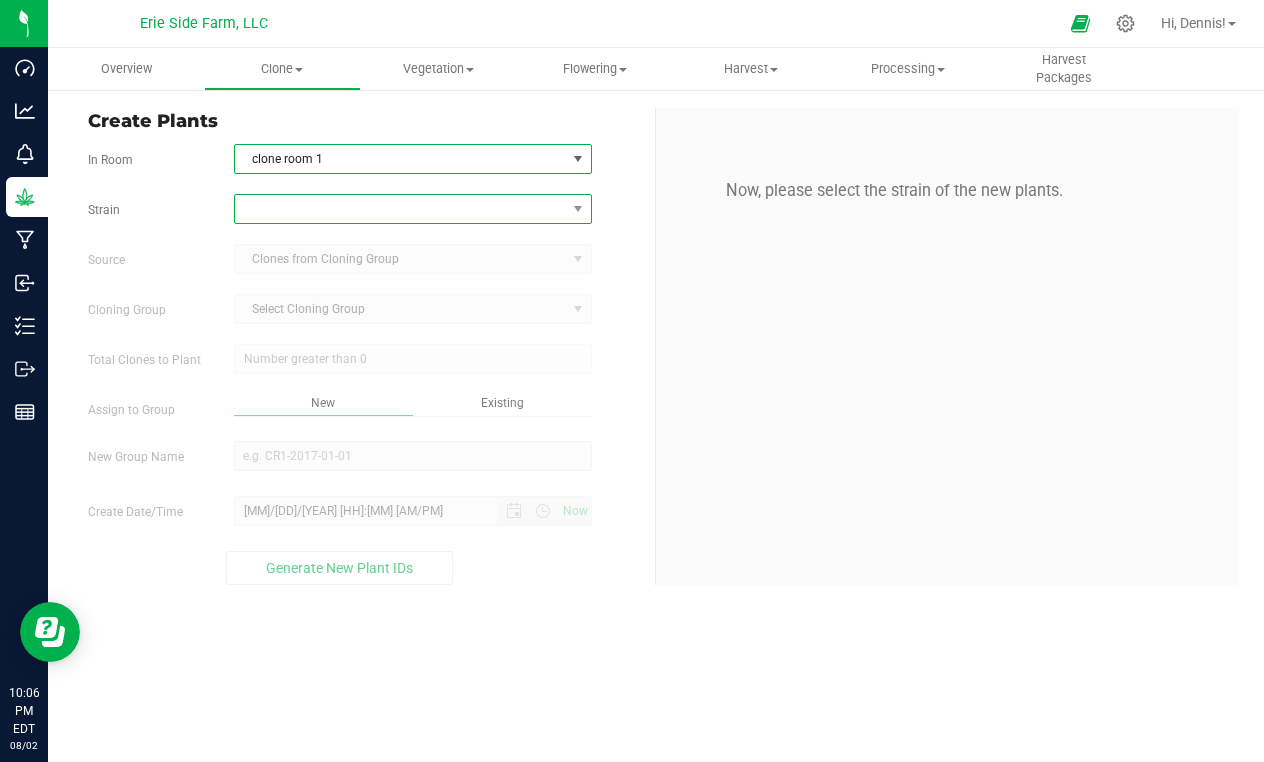 click at bounding box center [400, 209] 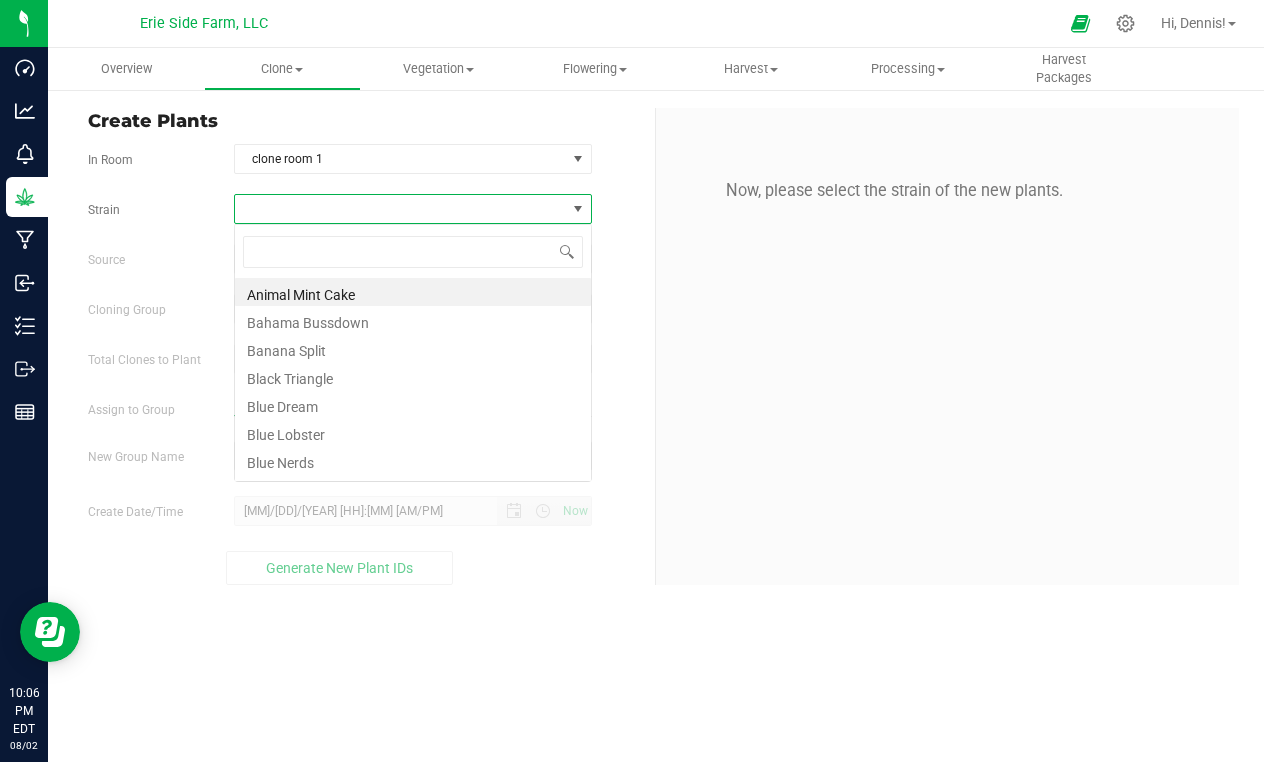 scroll, scrollTop: 99970, scrollLeft: 99642, axis: both 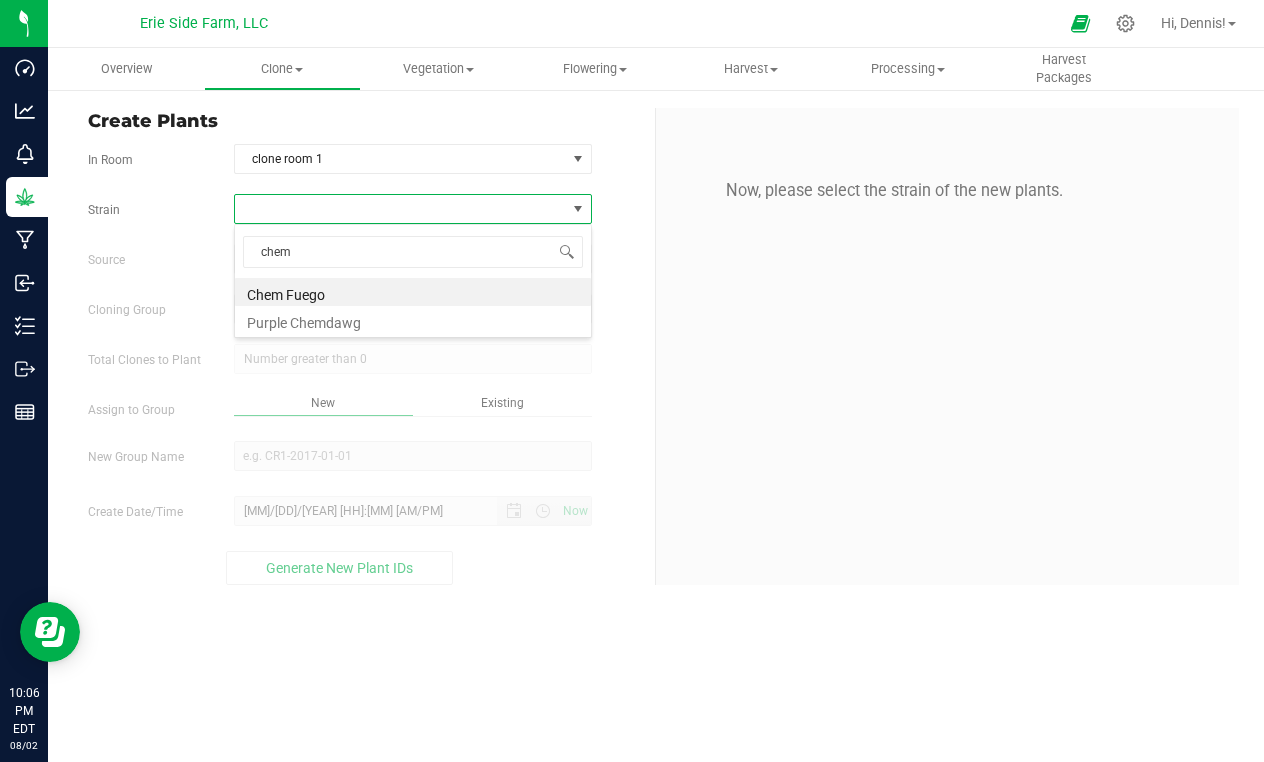 type on "them" 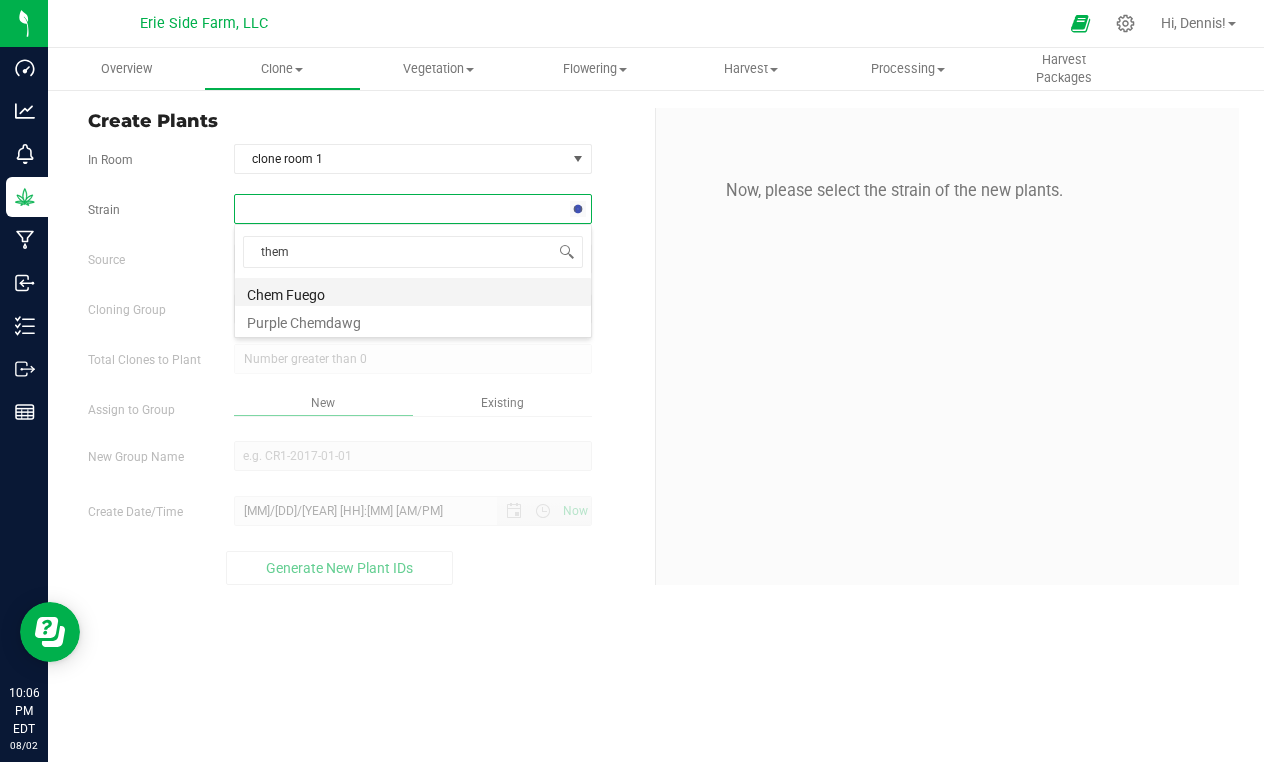 drag, startPoint x: 304, startPoint y: 200, endPoint x: 344, endPoint y: 296, distance: 104 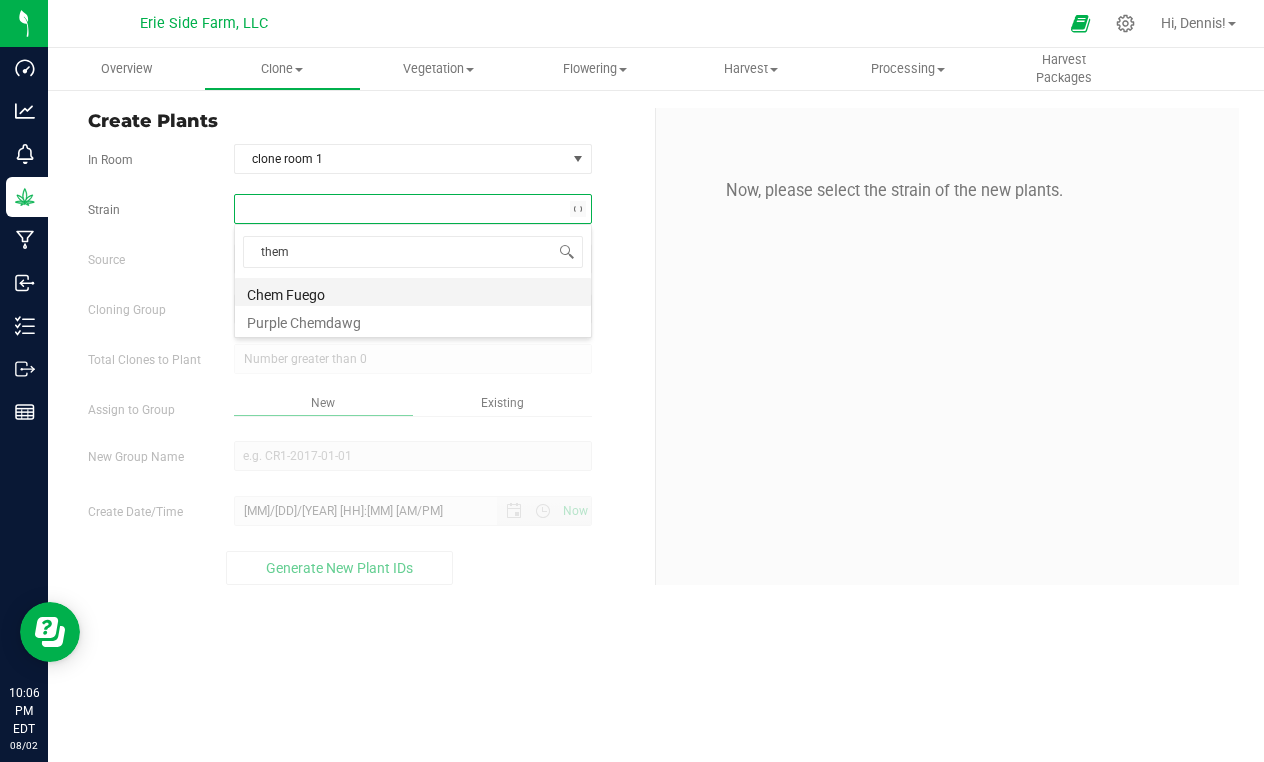 click on "Chem Fuego" at bounding box center (413, 292) 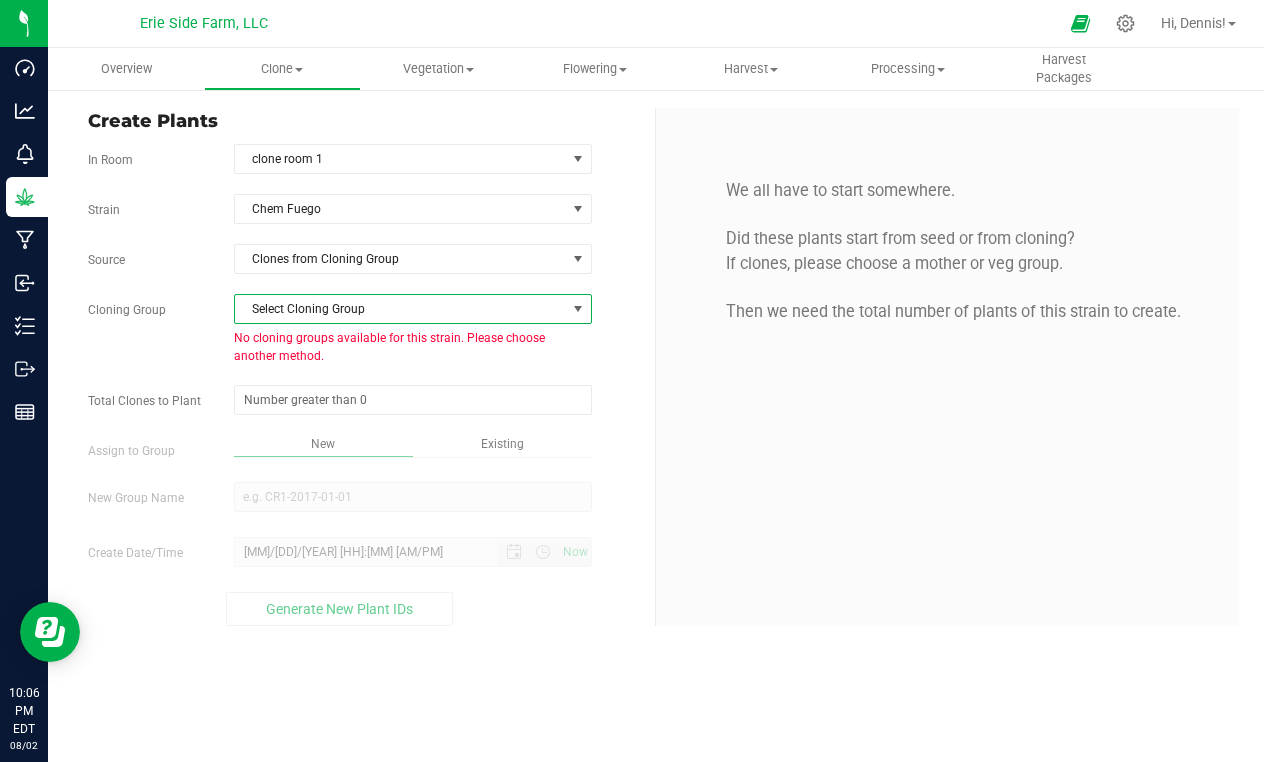 click on "Select Cloning Group" at bounding box center [400, 309] 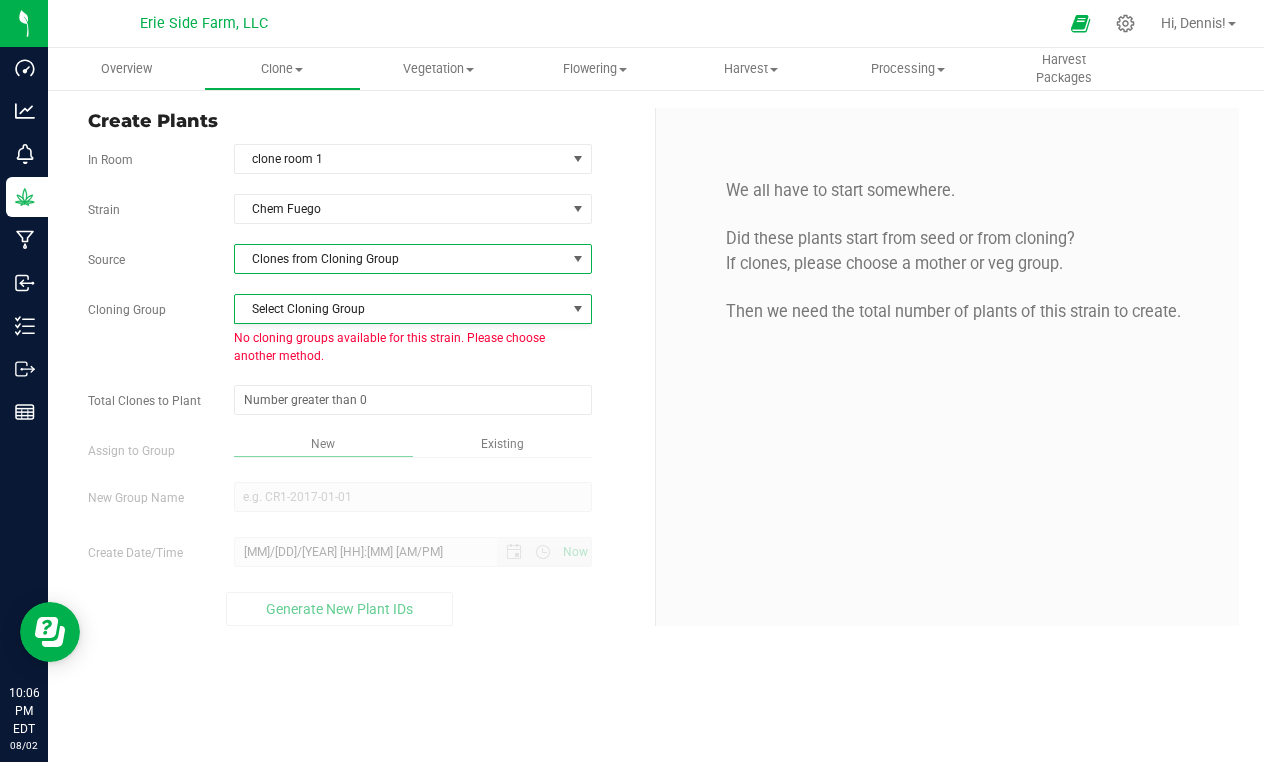 click on "Clones from Cloning Group" at bounding box center (400, 259) 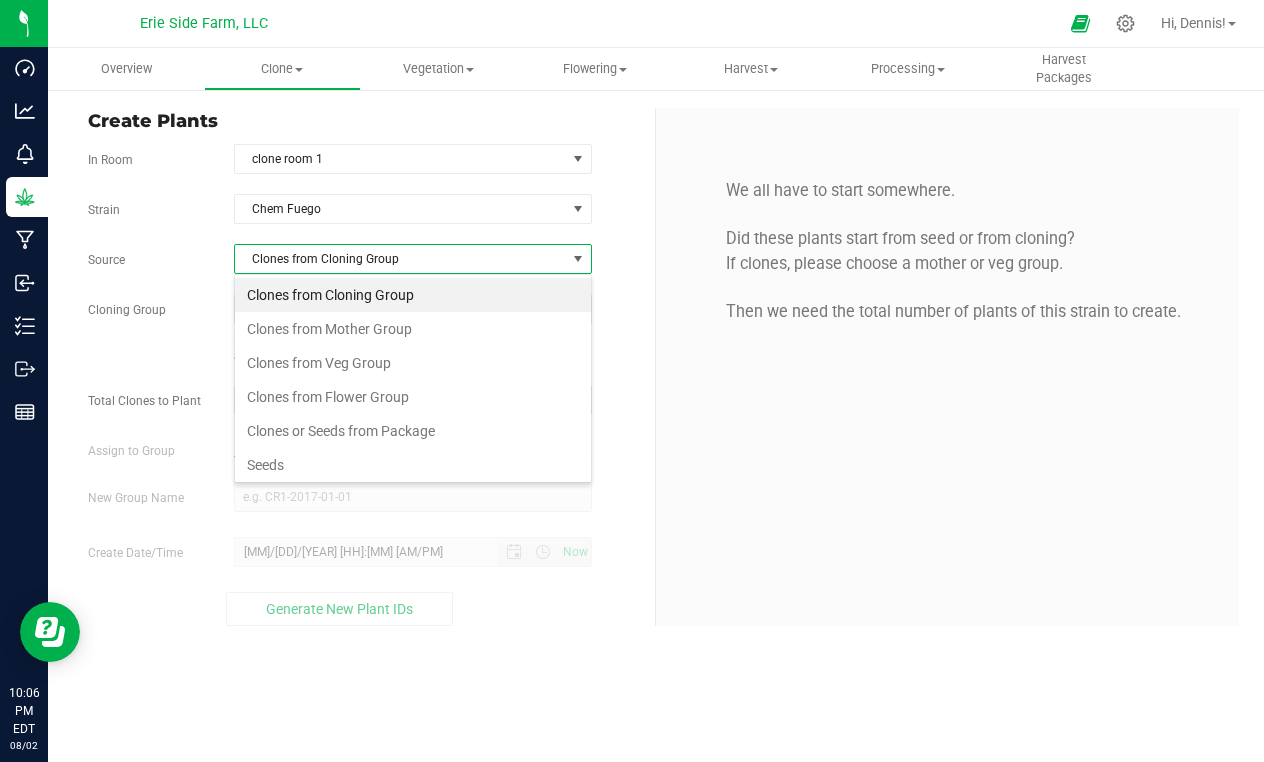 scroll, scrollTop: 99970, scrollLeft: 99642, axis: both 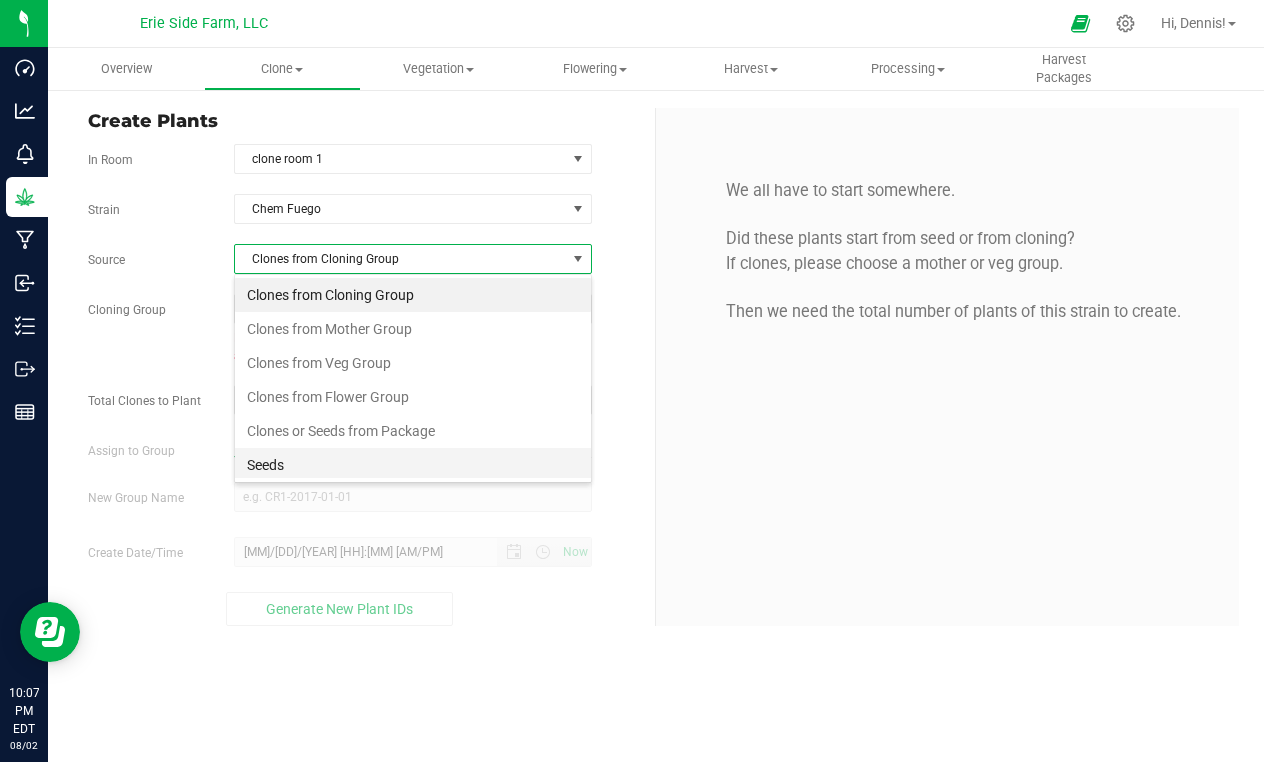 click on "Seeds" at bounding box center [413, 465] 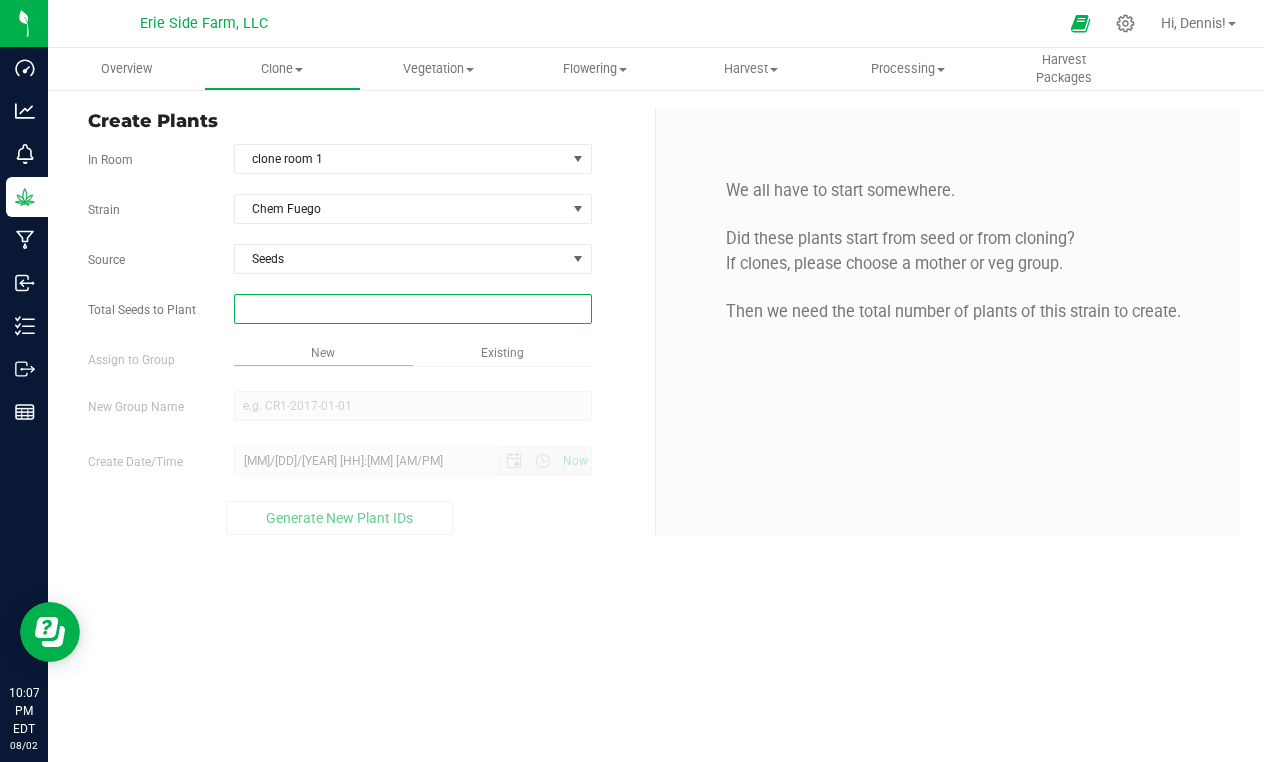 click at bounding box center [413, 309] 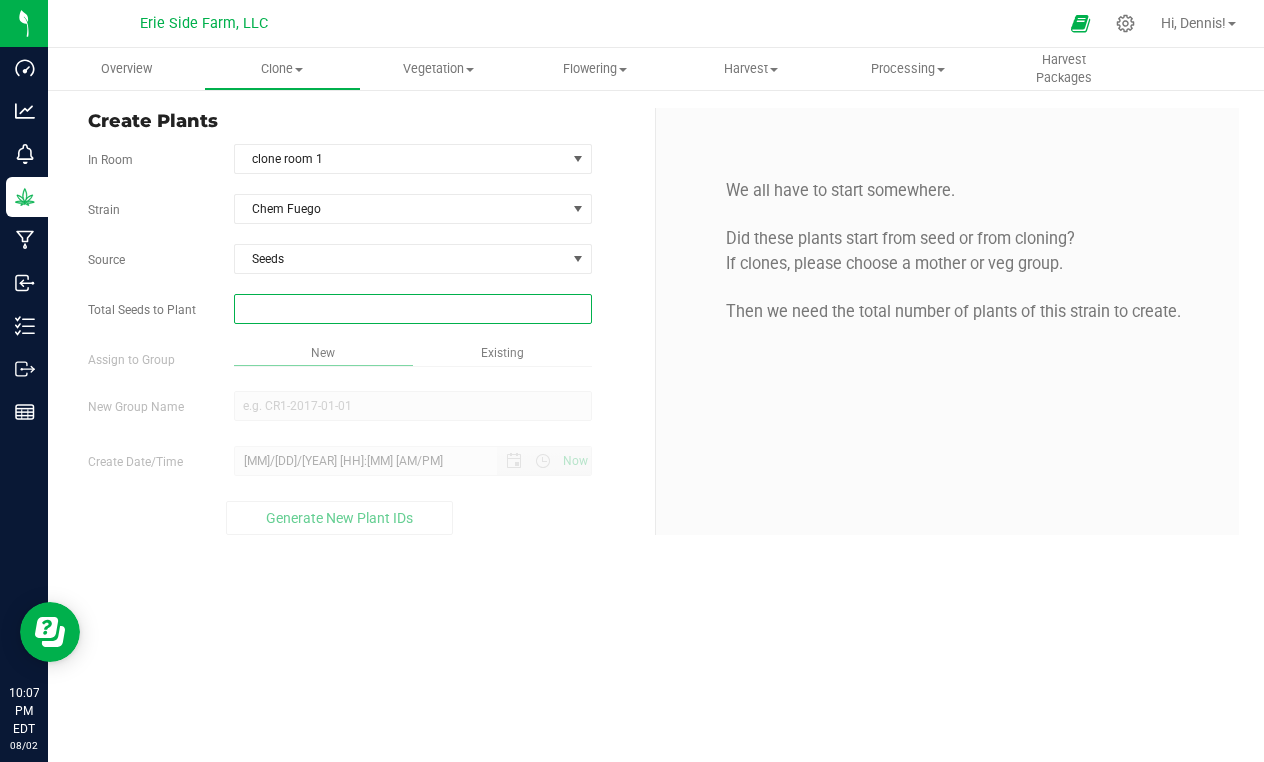 type on "3" 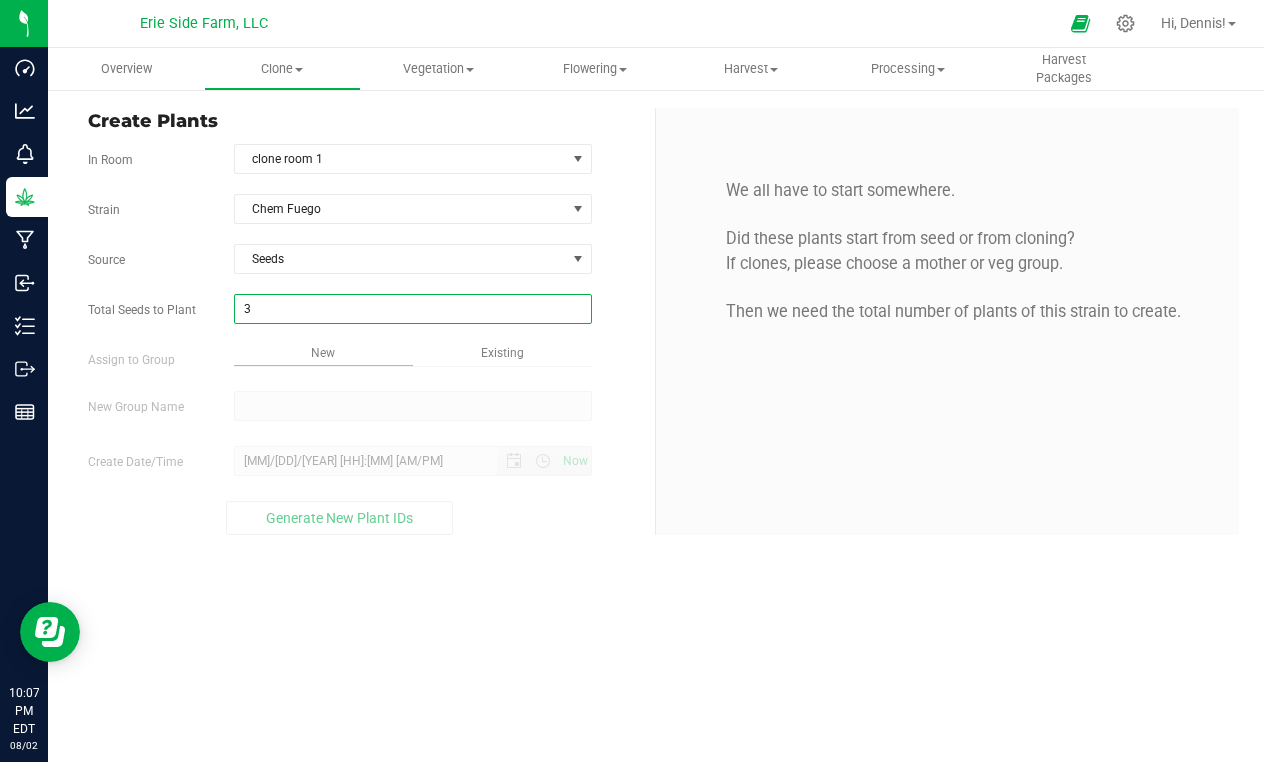type on "3" 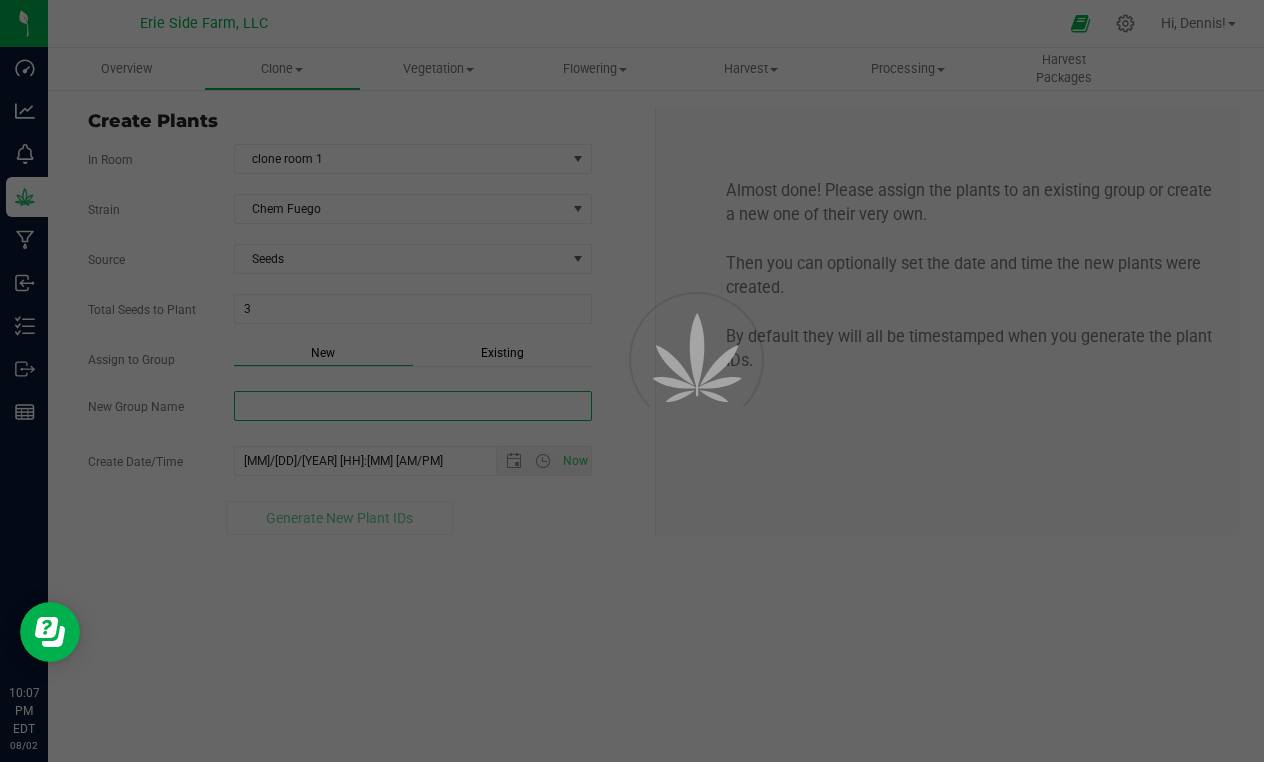 click on "New Group Name" at bounding box center (413, 406) 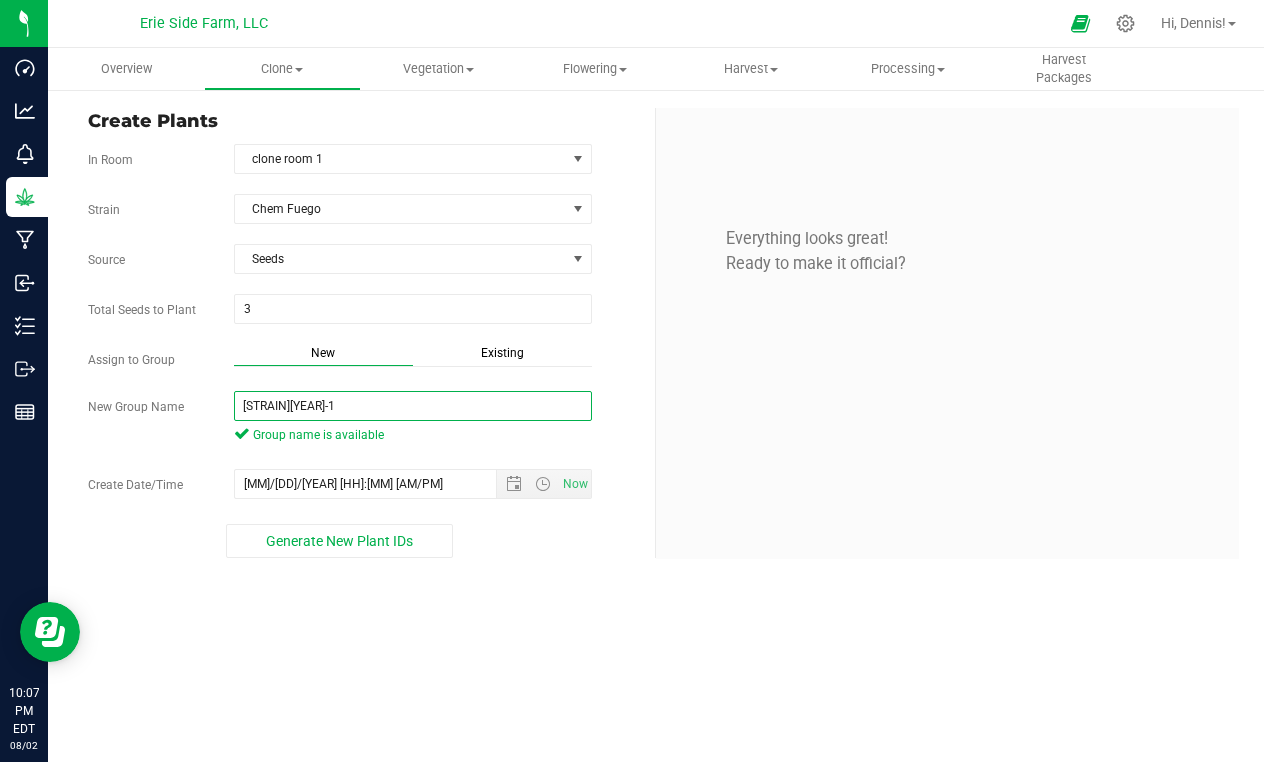 click on "them fuehgo 2025-1" at bounding box center (413, 406) 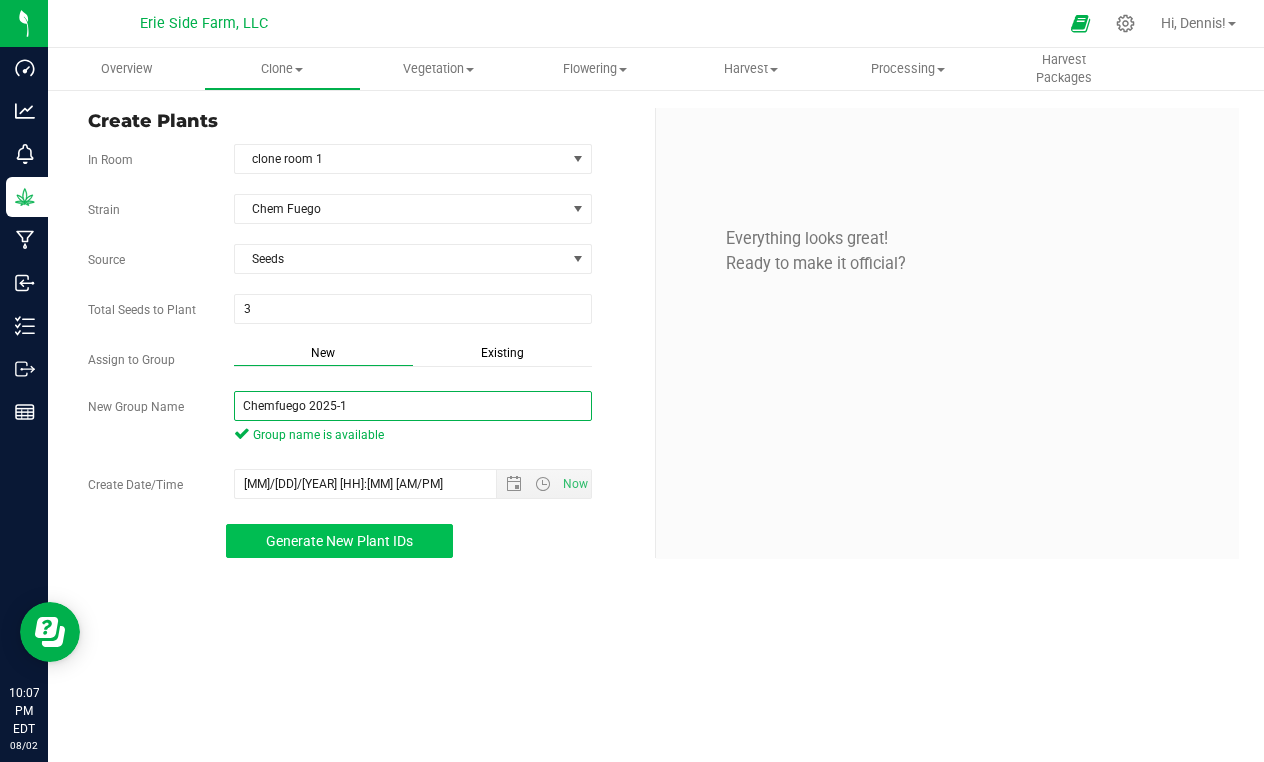 type on "Chemfuego 2025-1" 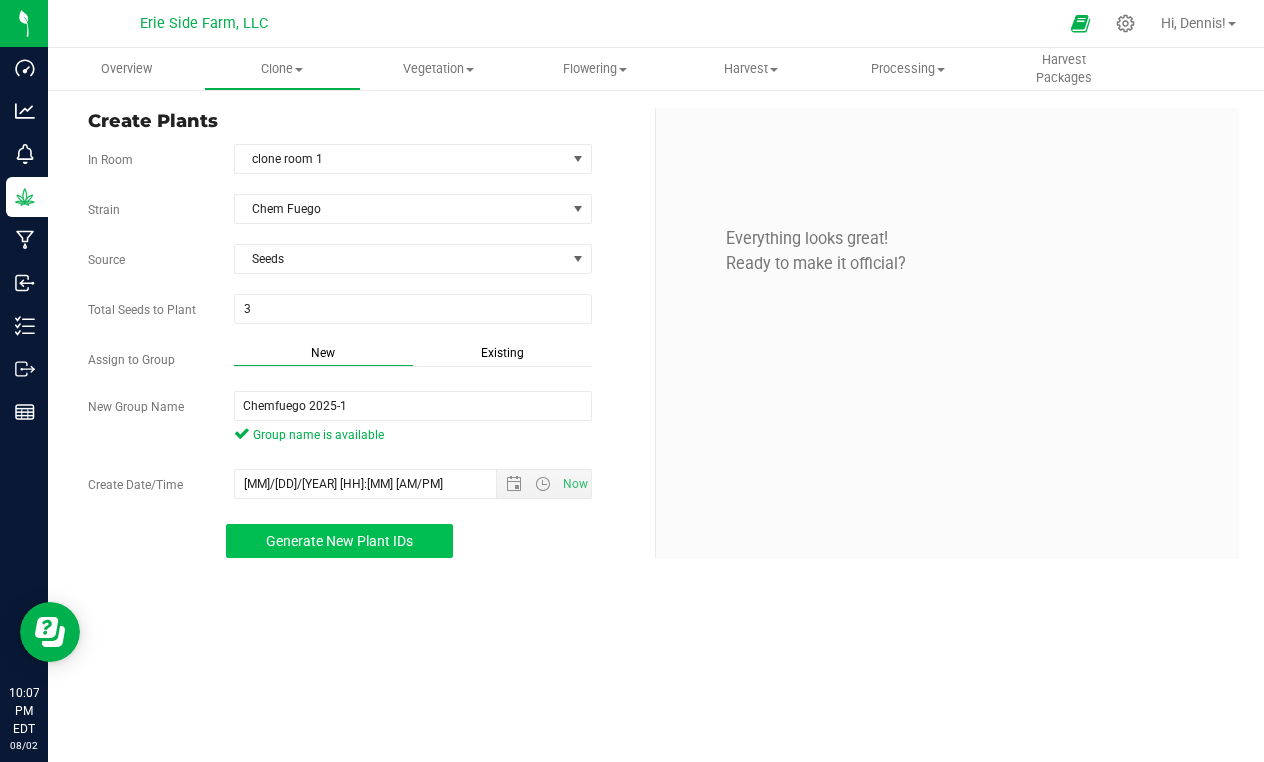 click on "Generate New Plant IDs" at bounding box center (339, 541) 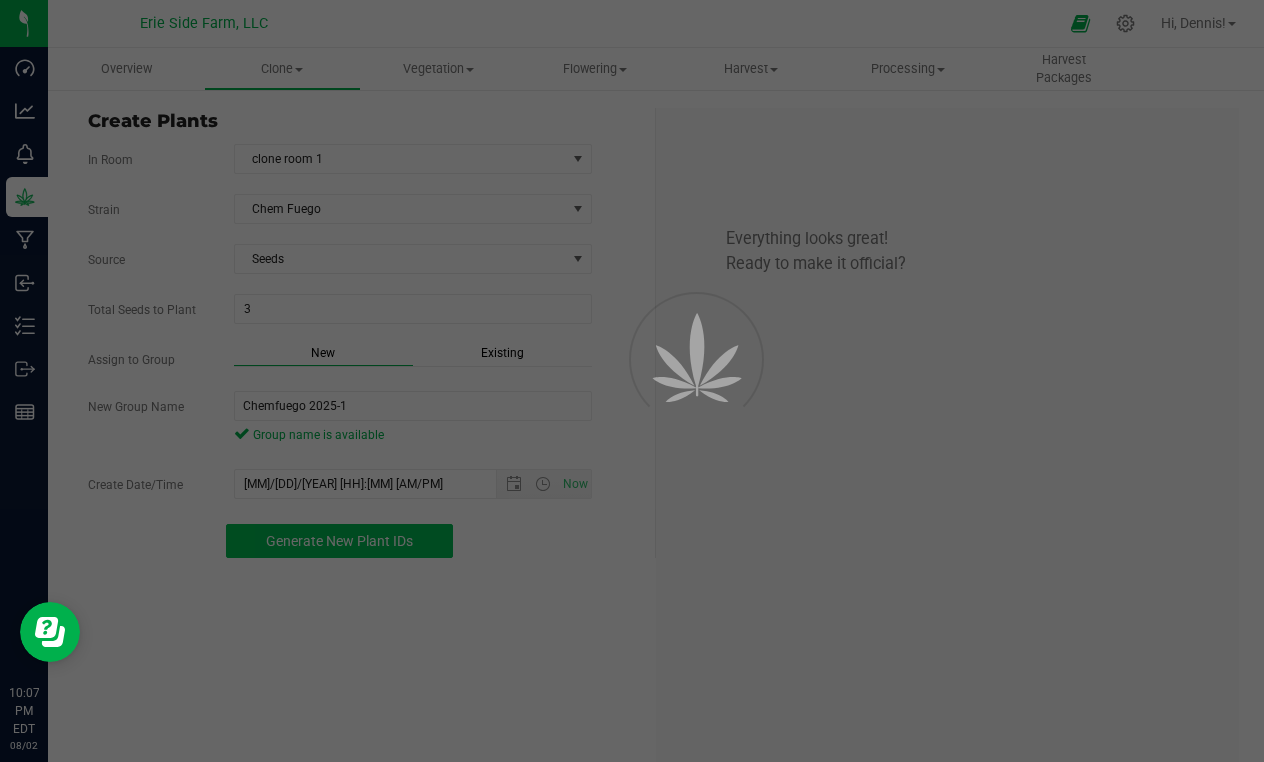 scroll, scrollTop: 60, scrollLeft: 0, axis: vertical 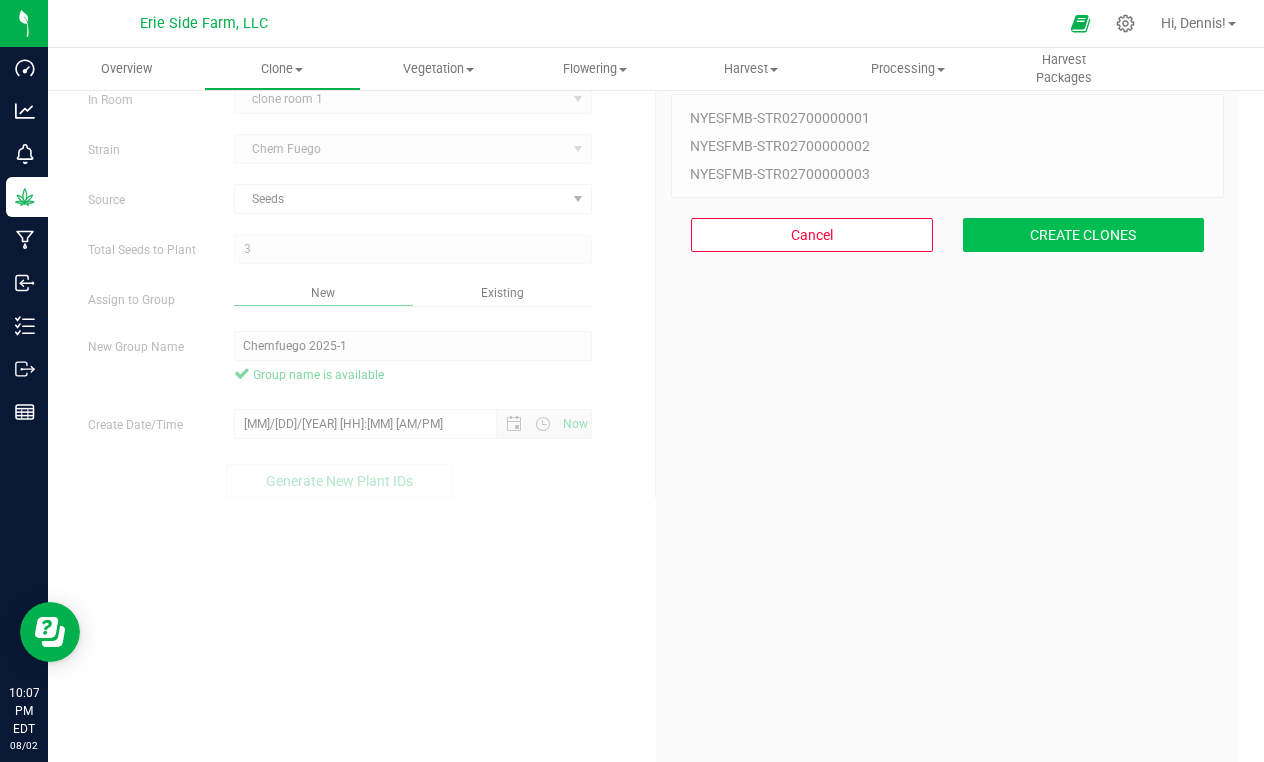click on "CREATE CLONES" at bounding box center (1084, 235) 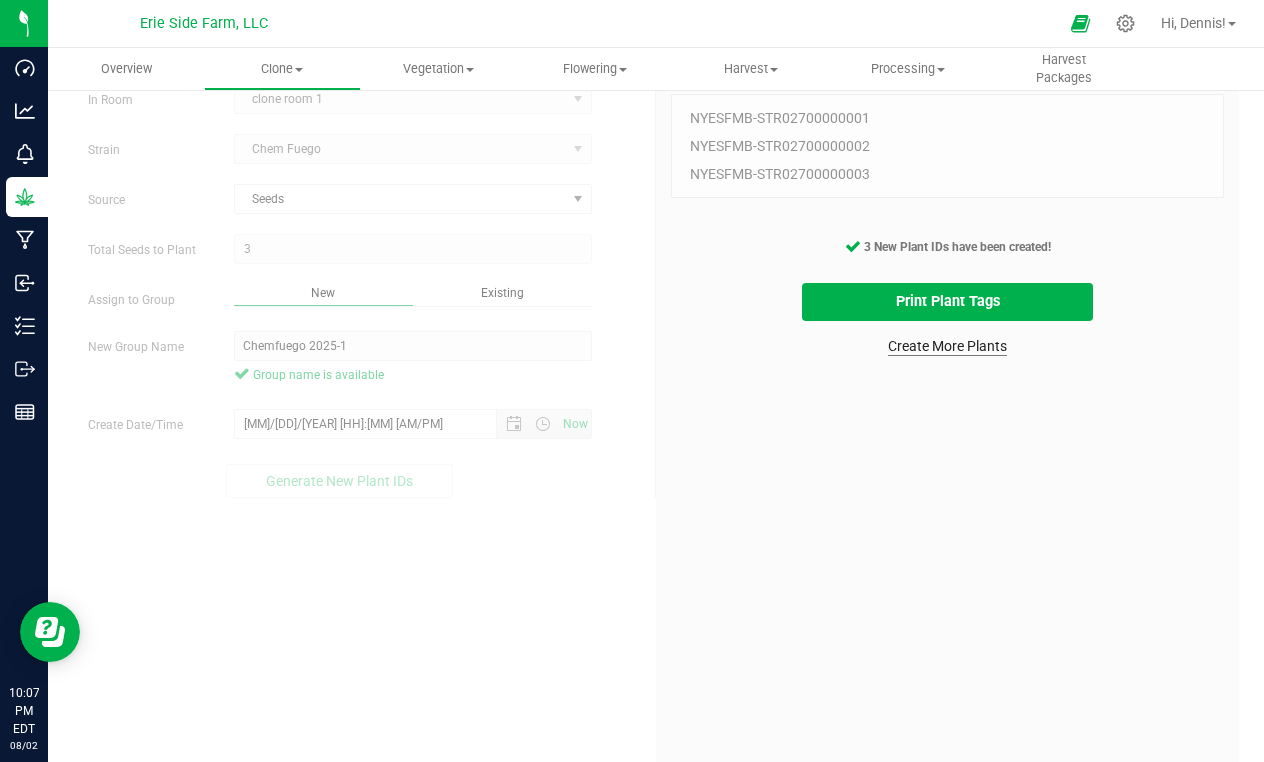 click on "Create More Plants" at bounding box center [947, 346] 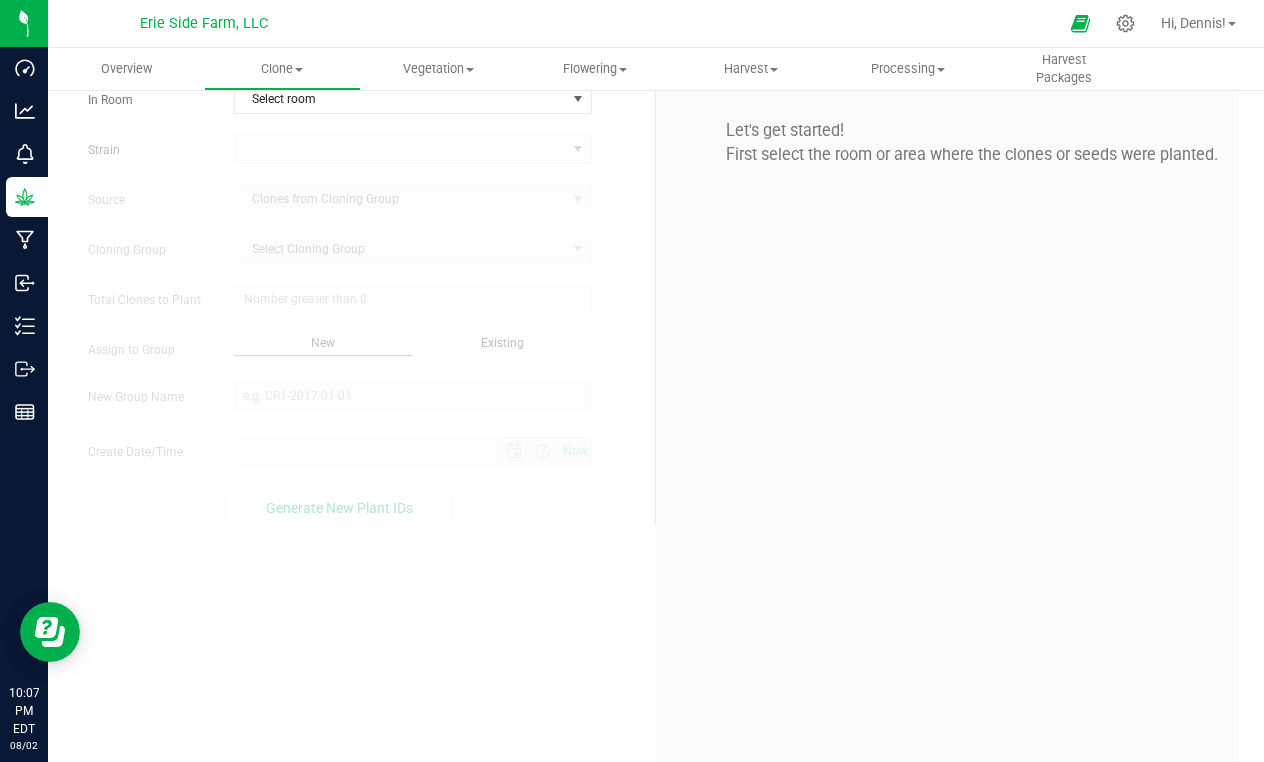 scroll, scrollTop: 0, scrollLeft: 0, axis: both 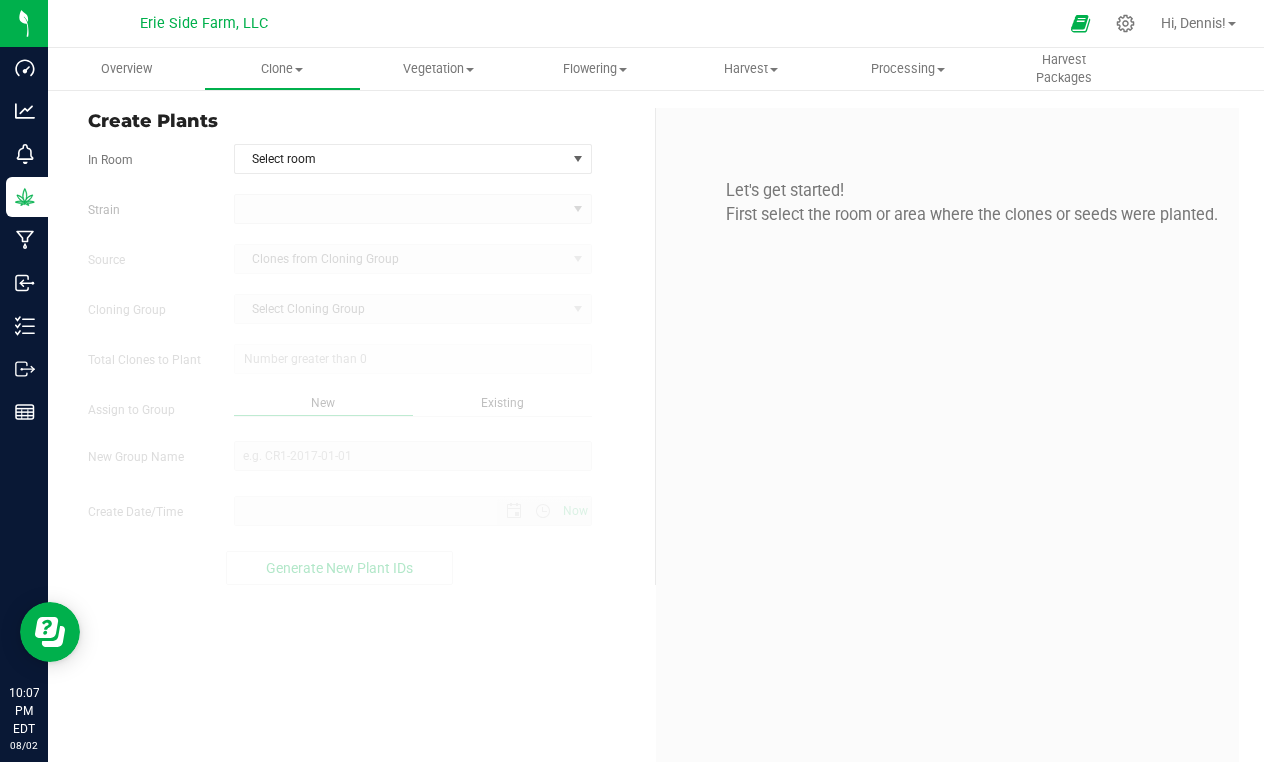 type on "8/2/2025 10:07 PM" 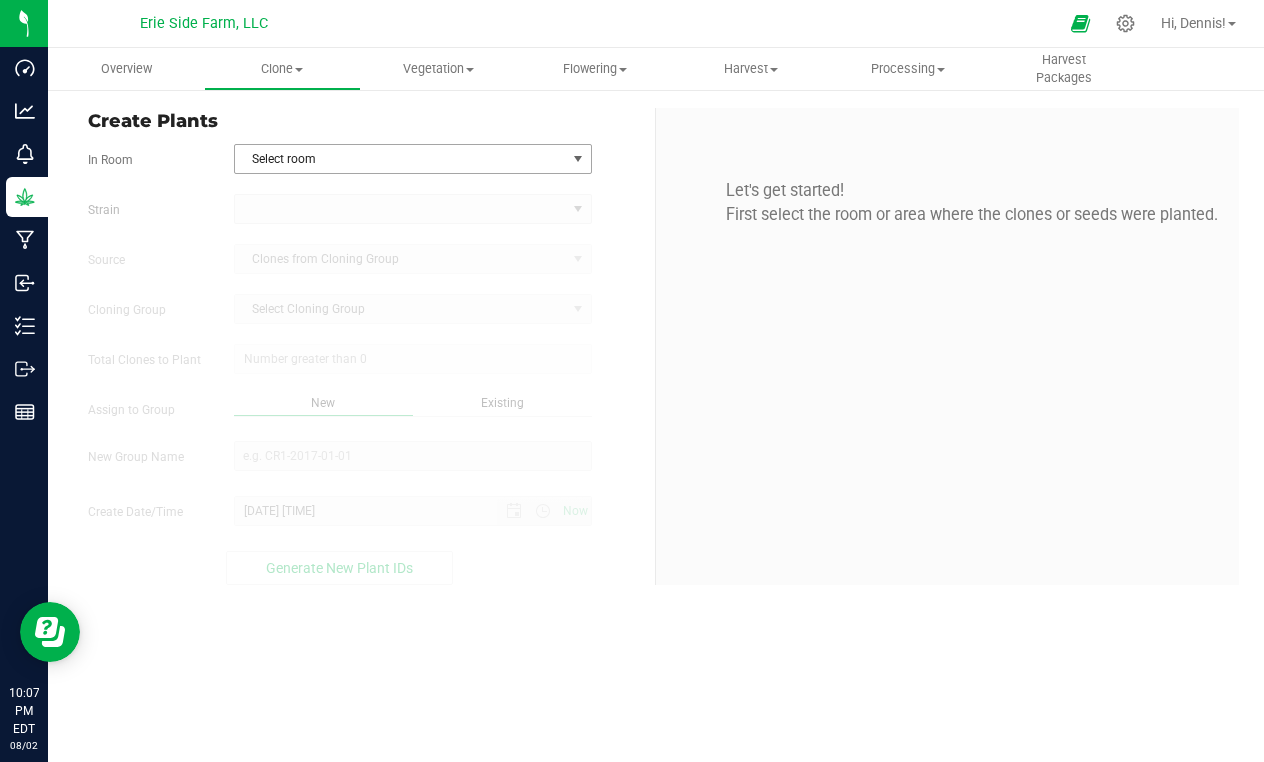 click on "Select room" at bounding box center (400, 159) 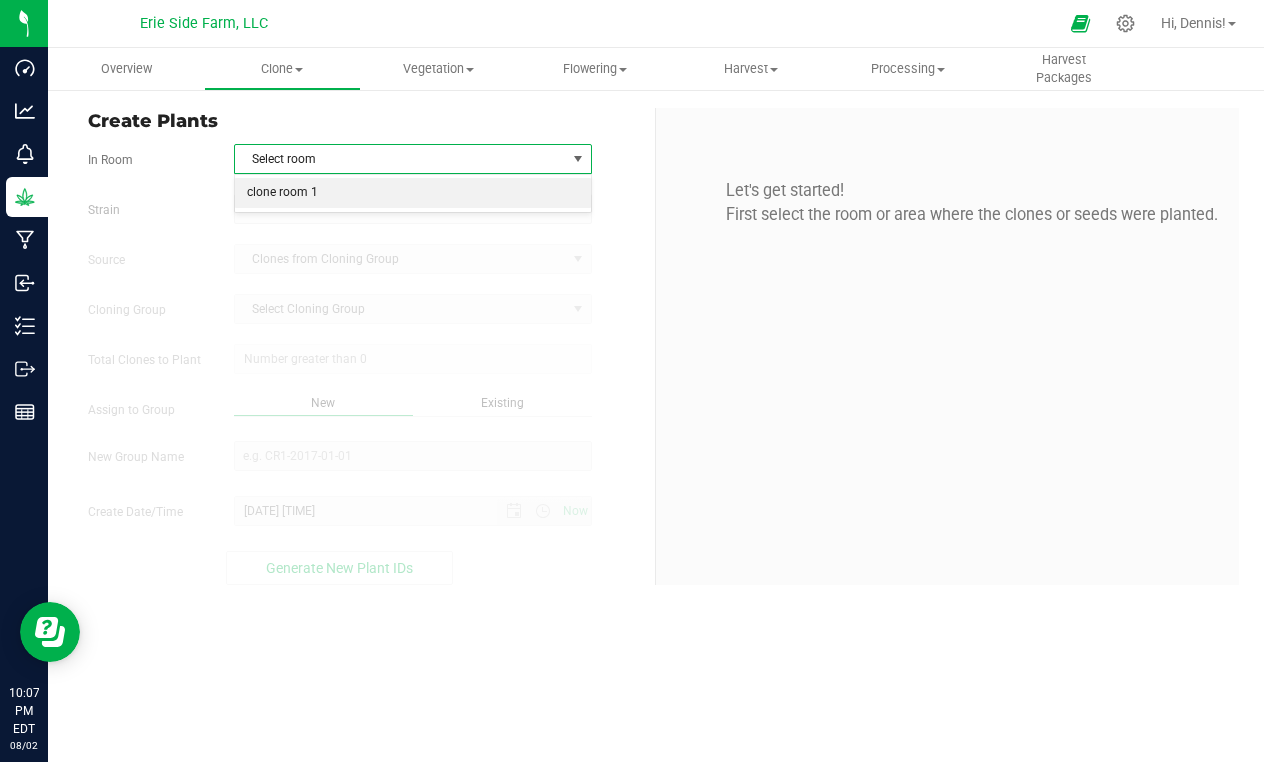 click on "clone room 1" at bounding box center [413, 193] 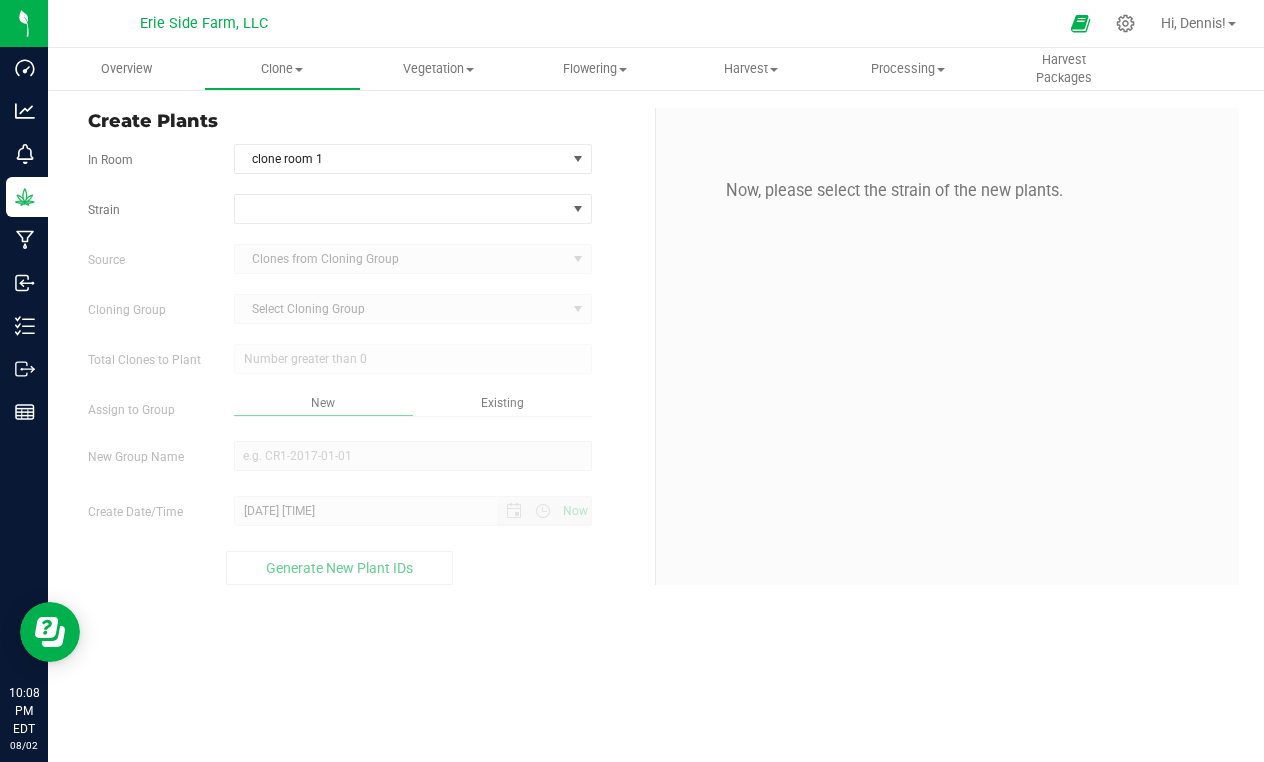 click on "Strain
Source
Clones from Cloning Group
Cloning Group
Select Cloning Group Select Cloning Group
Total Clones to Plant
Assign to Group
New" at bounding box center [364, 389] 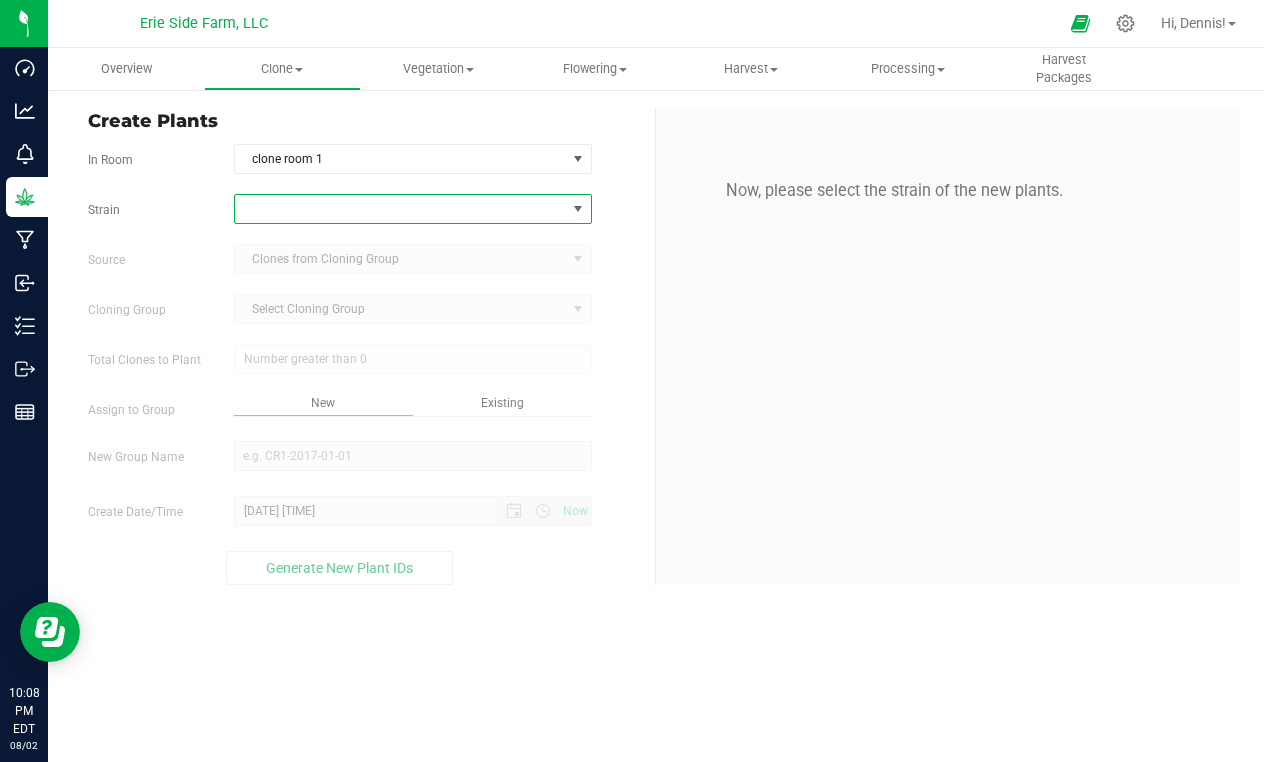 click at bounding box center (400, 209) 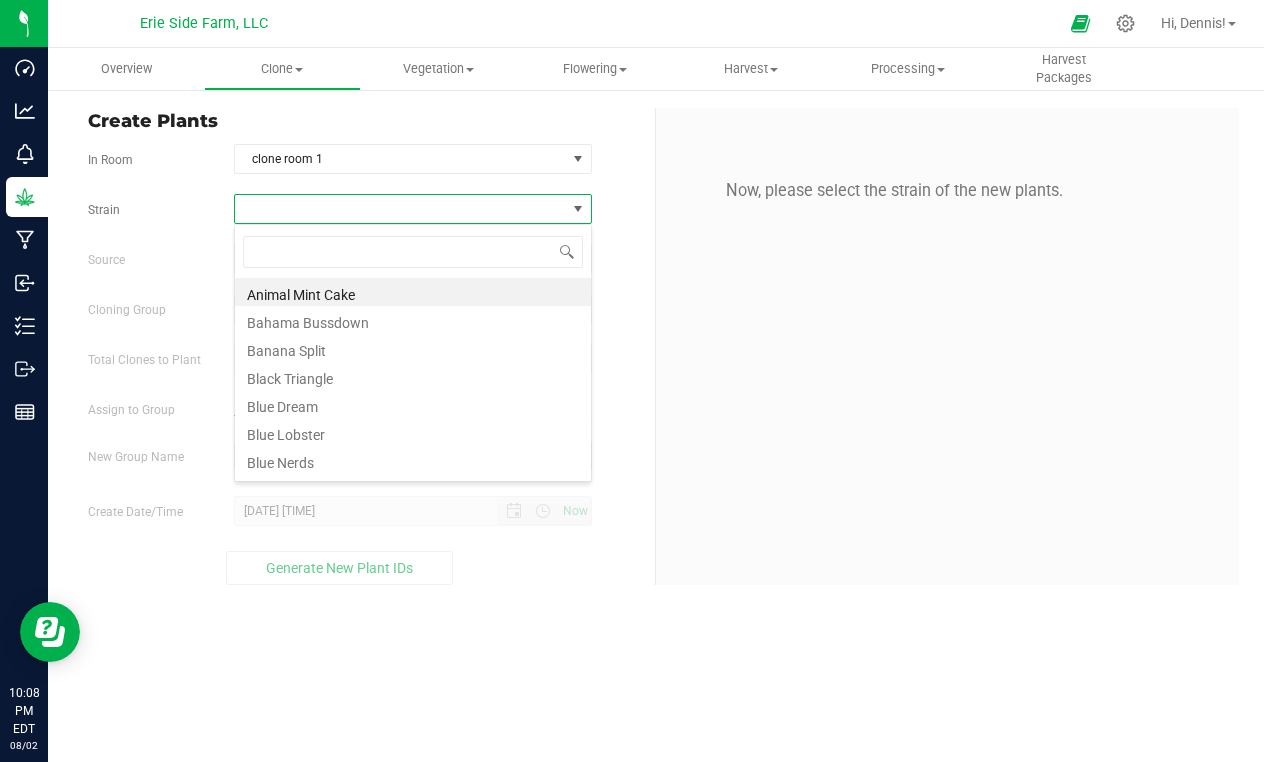 scroll, scrollTop: 99970, scrollLeft: 99642, axis: both 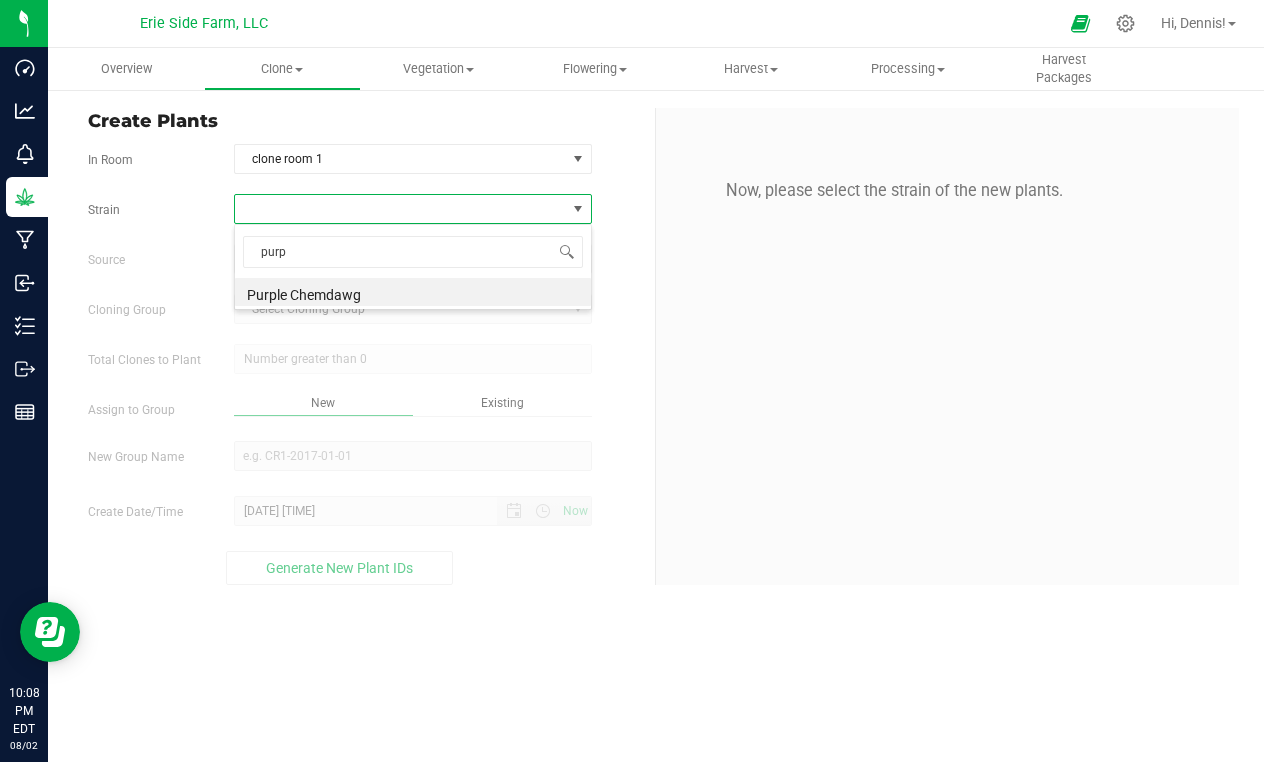 type on "pure" 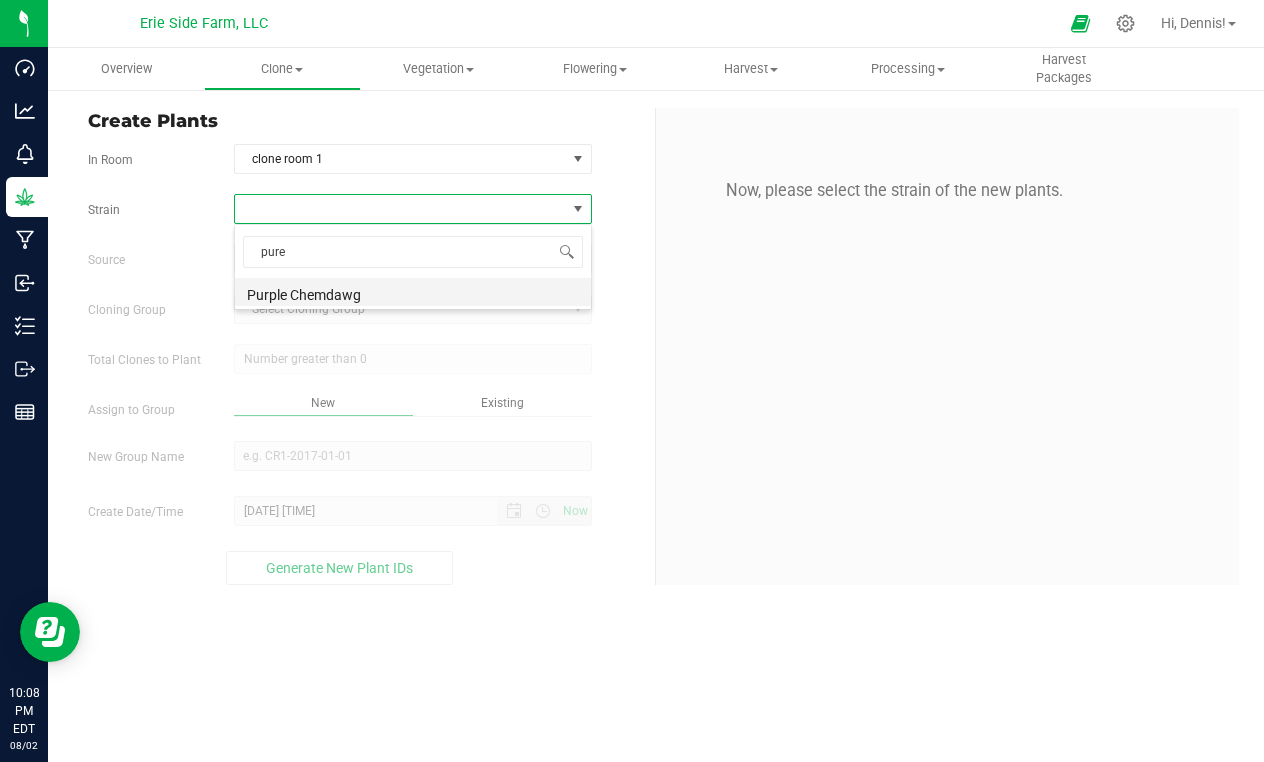 drag, startPoint x: 486, startPoint y: 218, endPoint x: 524, endPoint y: 286, distance: 77.89737 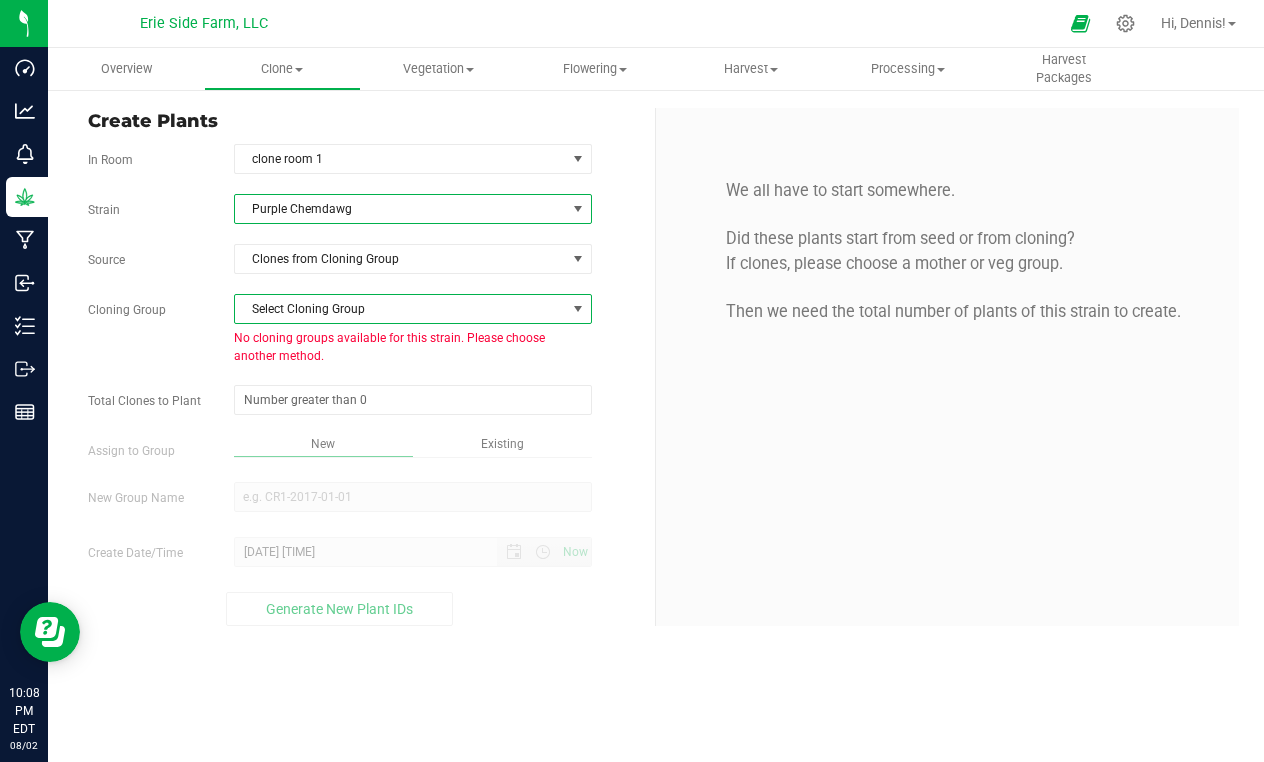 click on "Select Cloning Group" at bounding box center (400, 309) 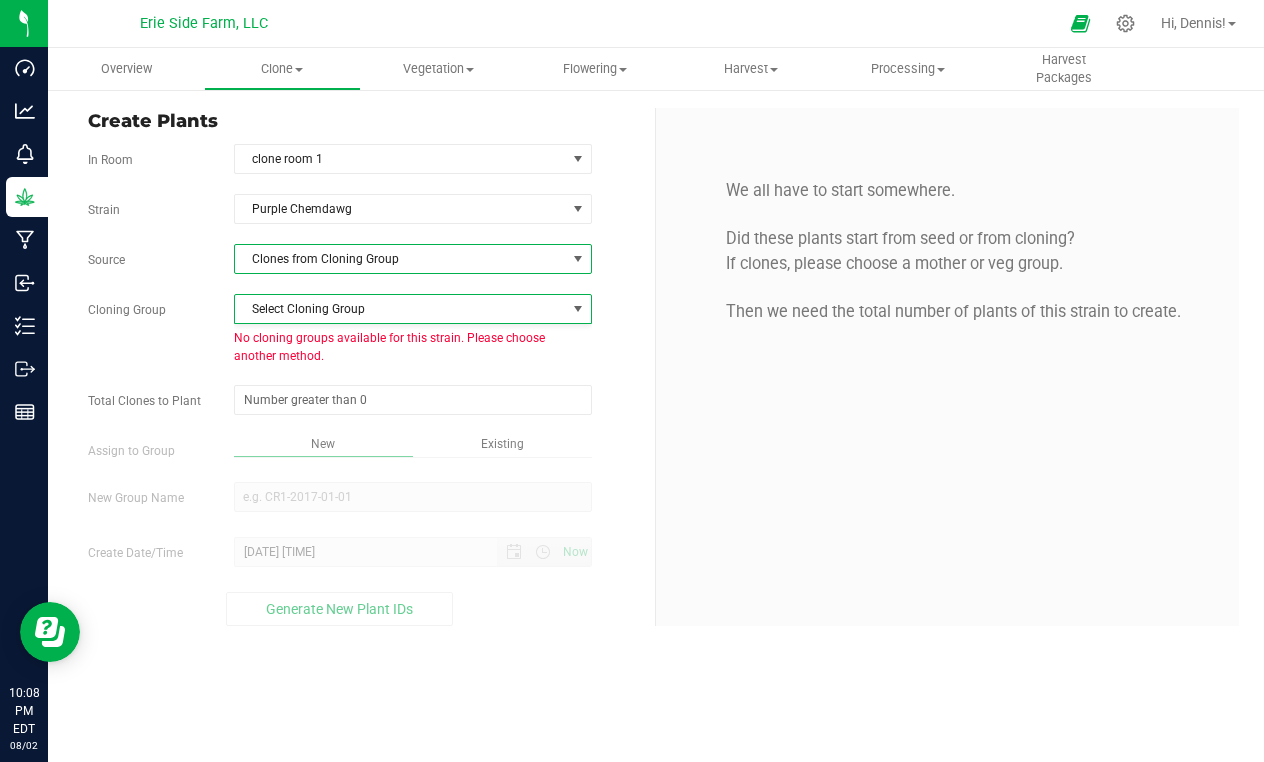 click on "Clones from Cloning Group" at bounding box center [400, 259] 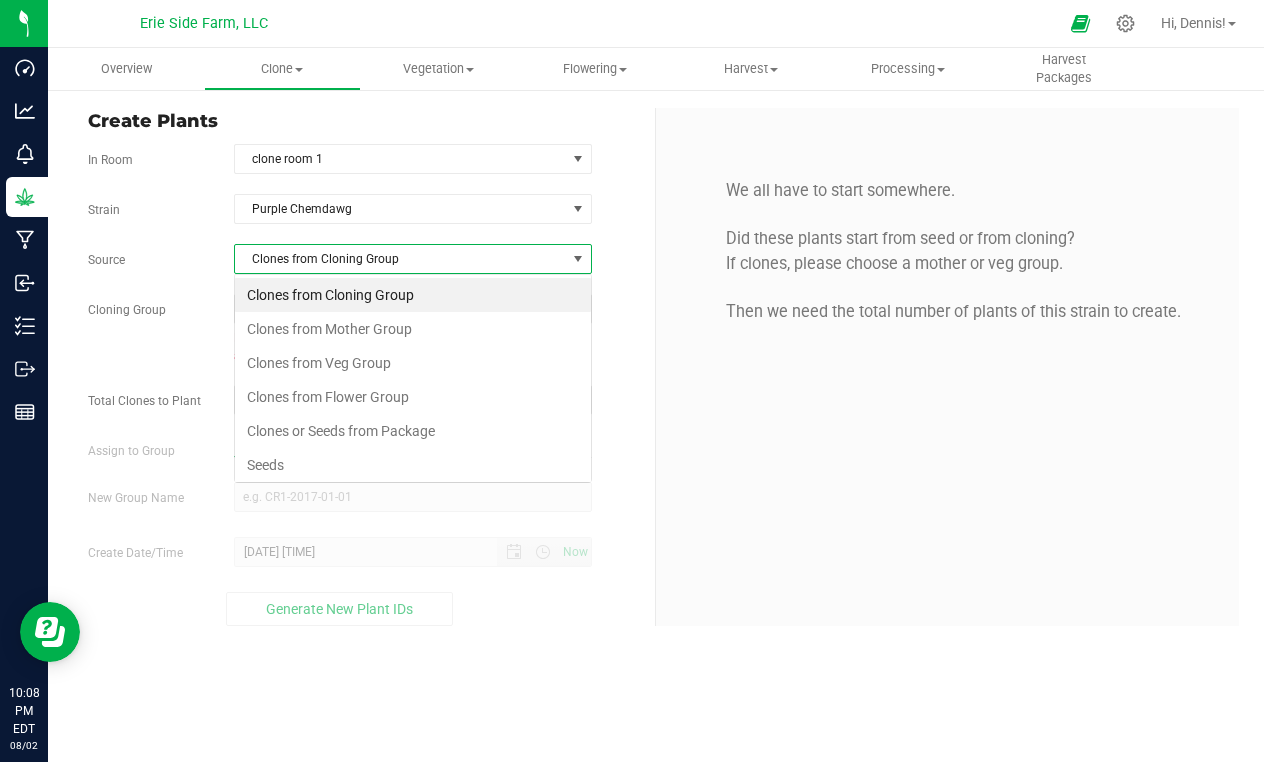 scroll, scrollTop: 99970, scrollLeft: 99642, axis: both 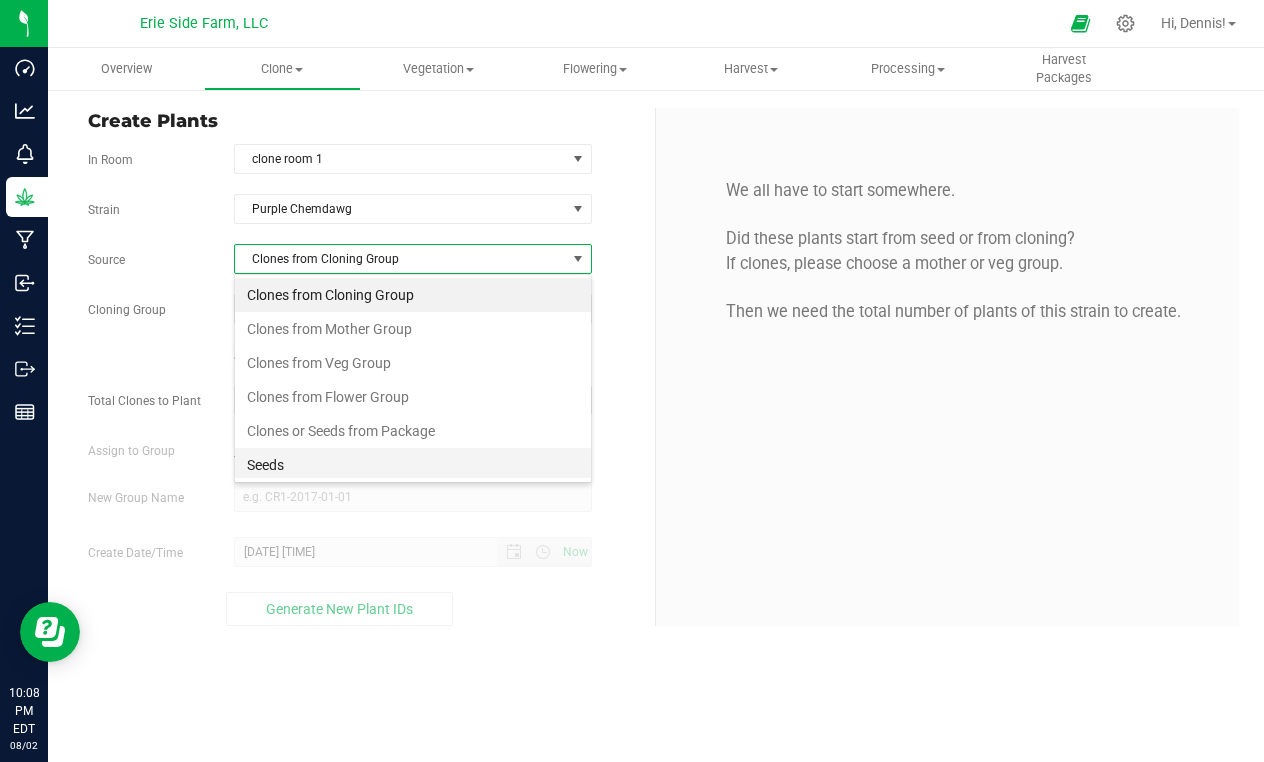 click on "Seeds" at bounding box center [413, 465] 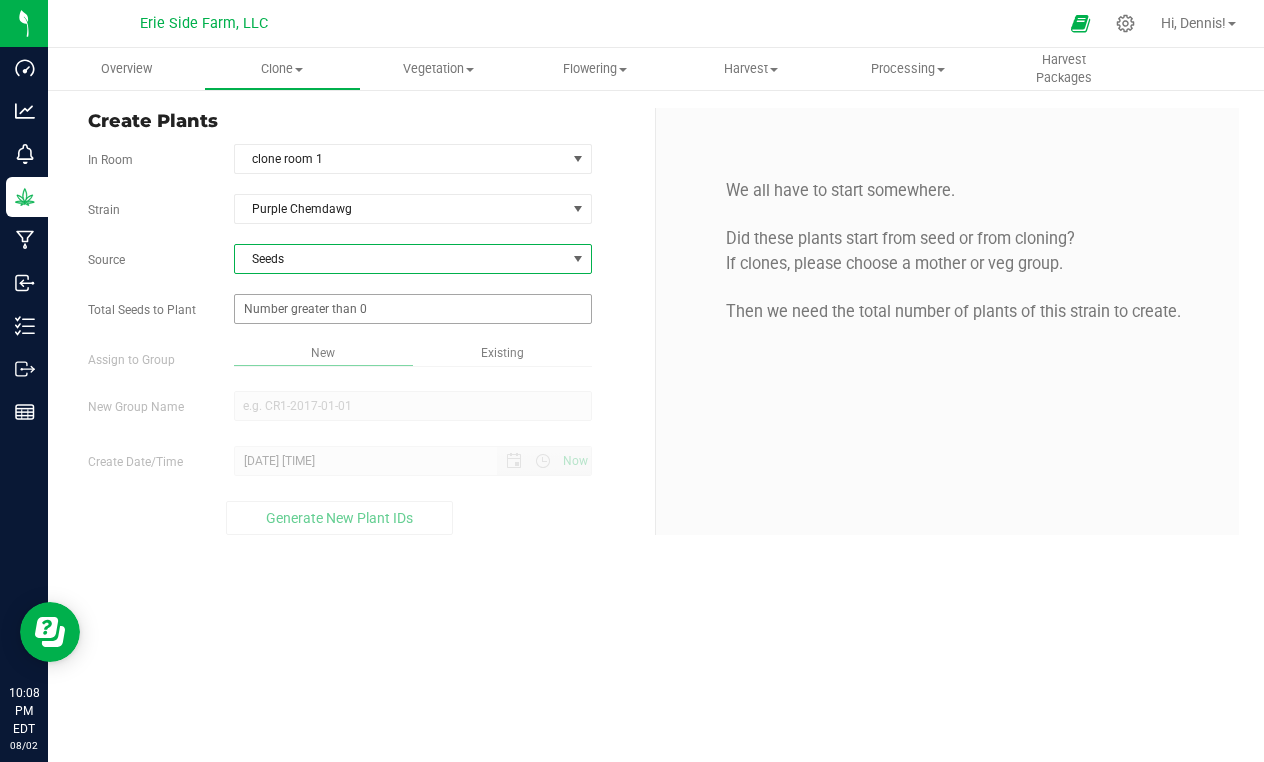 click at bounding box center (413, 309) 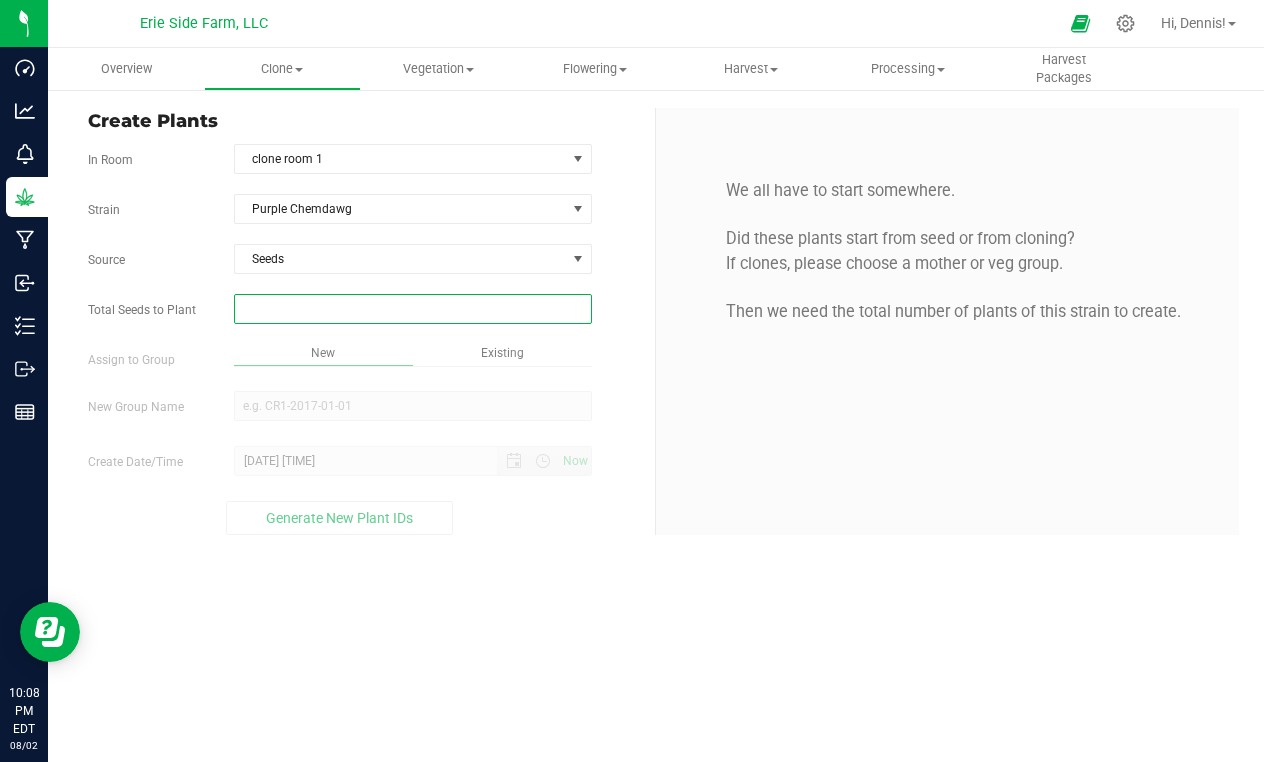 type on "1" 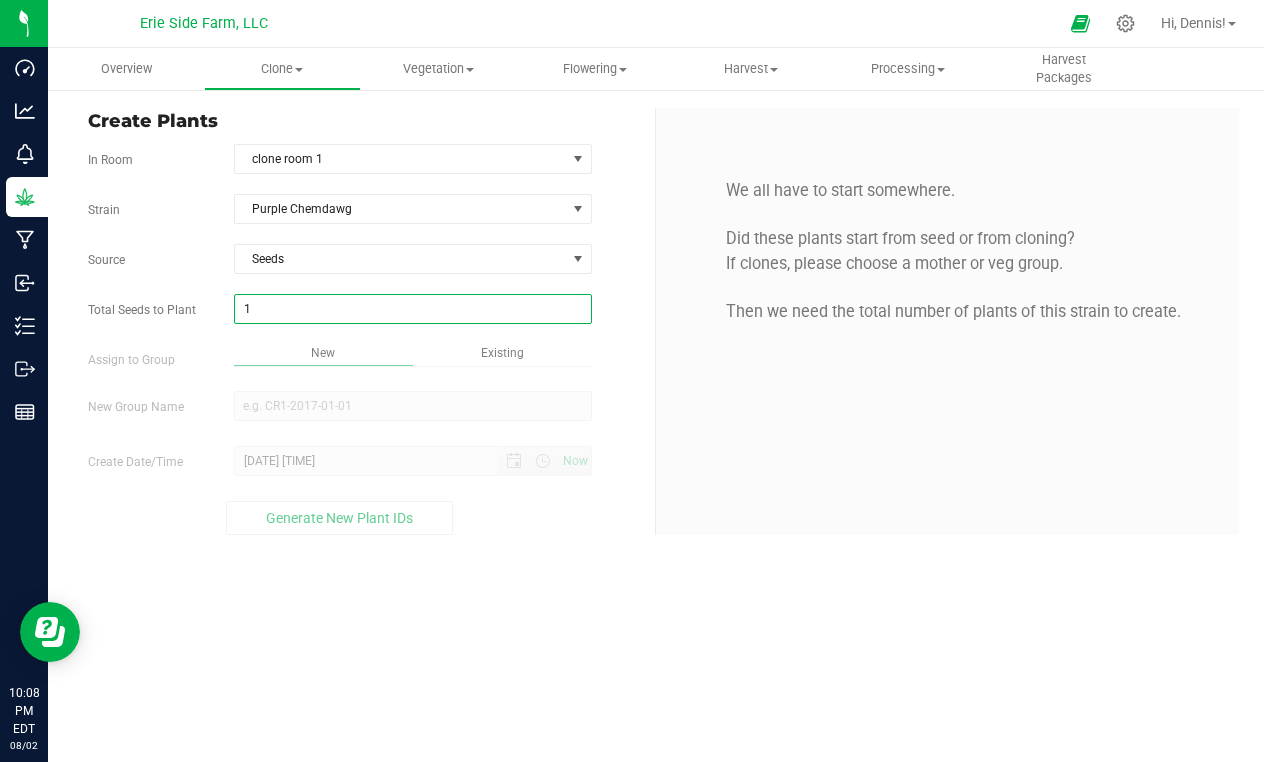 type on "1" 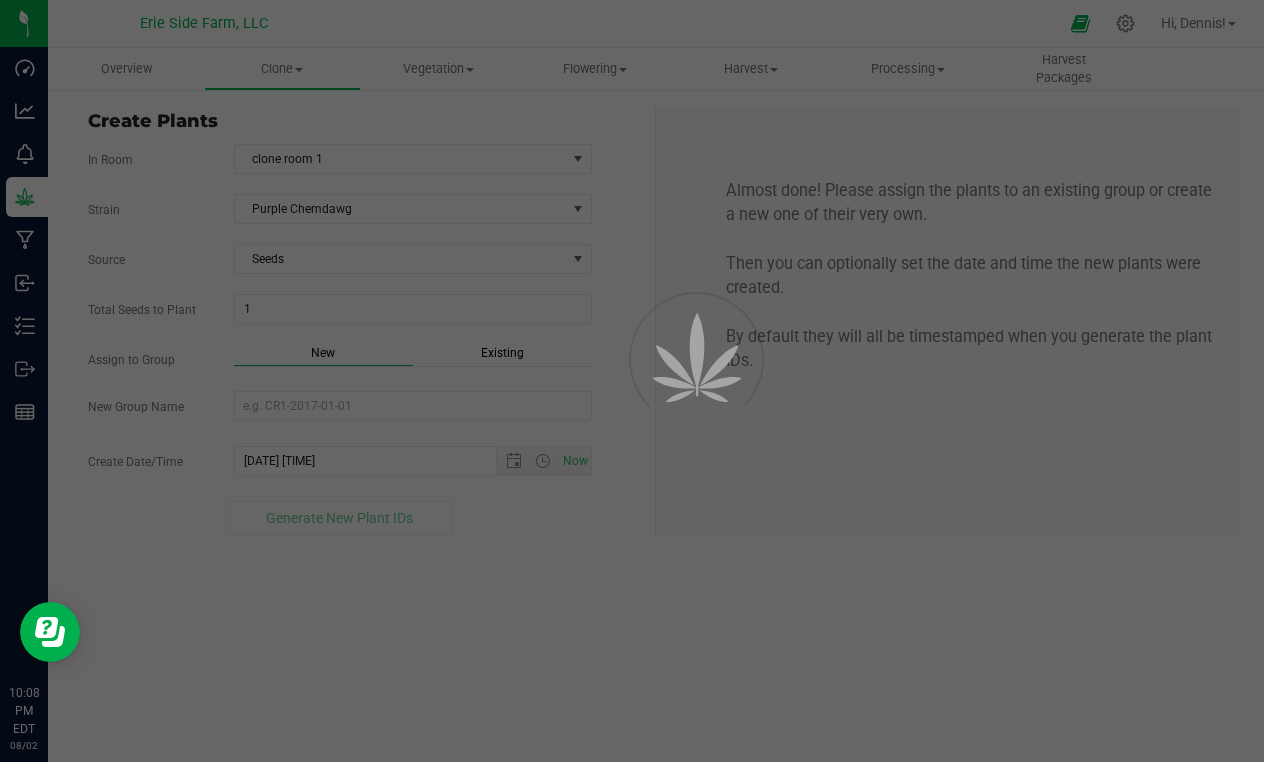 click on "Overview
Clone
Create plants
Cloning groups
Cloning plants
Apply to plants
Vegetation" at bounding box center (656, 405) 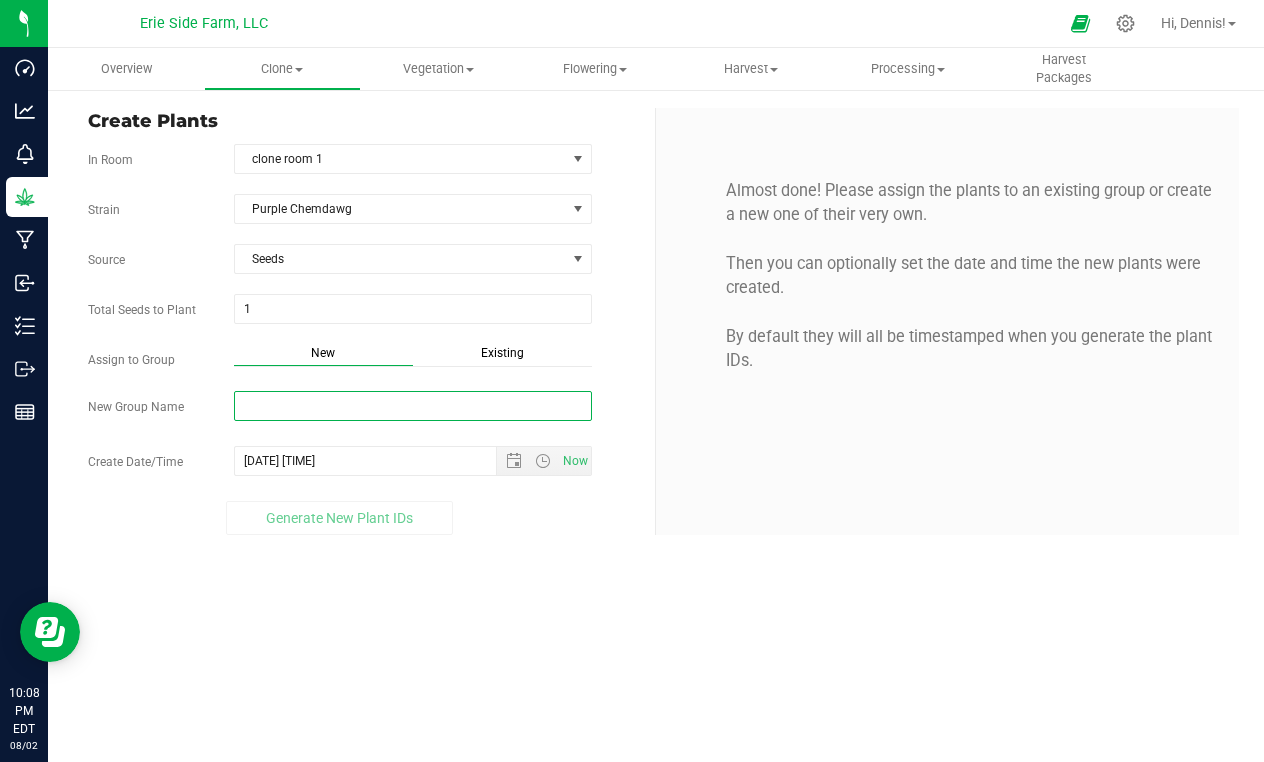 click on "New Group Name" at bounding box center (413, 406) 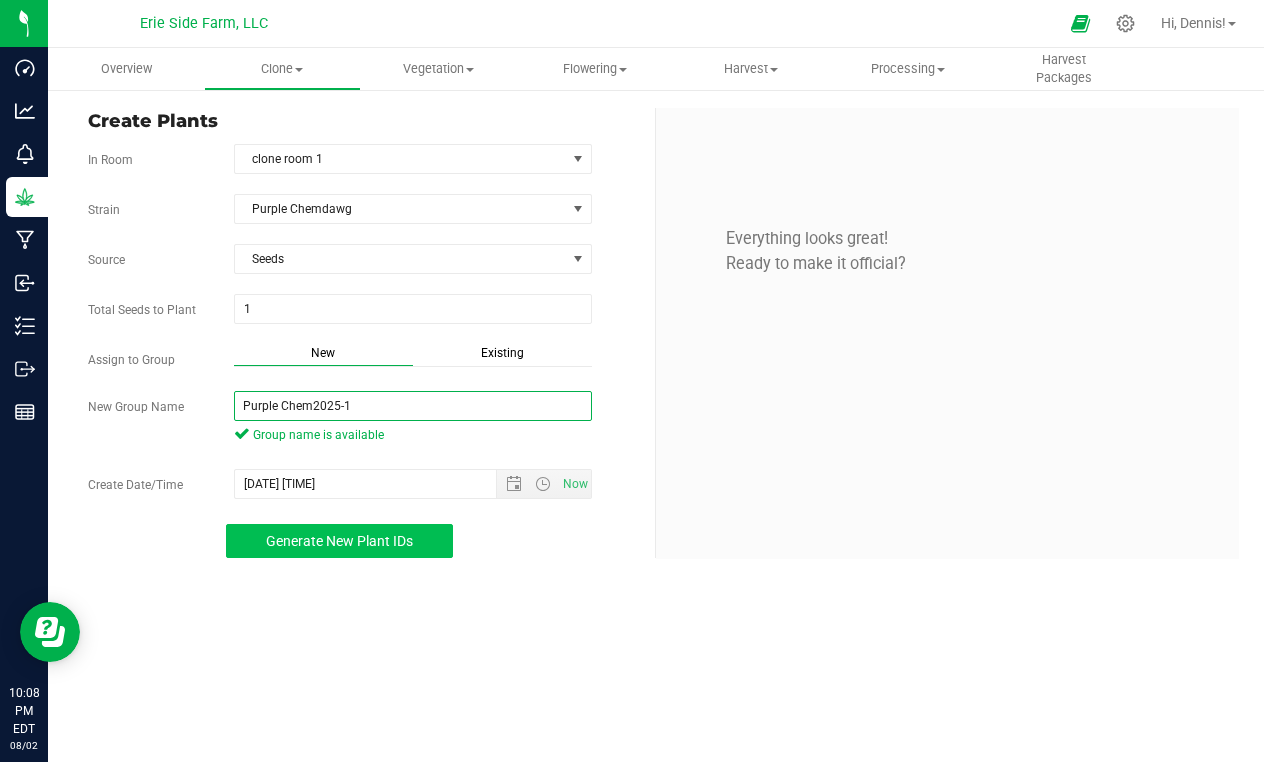 type on "Purple Chem2025-1" 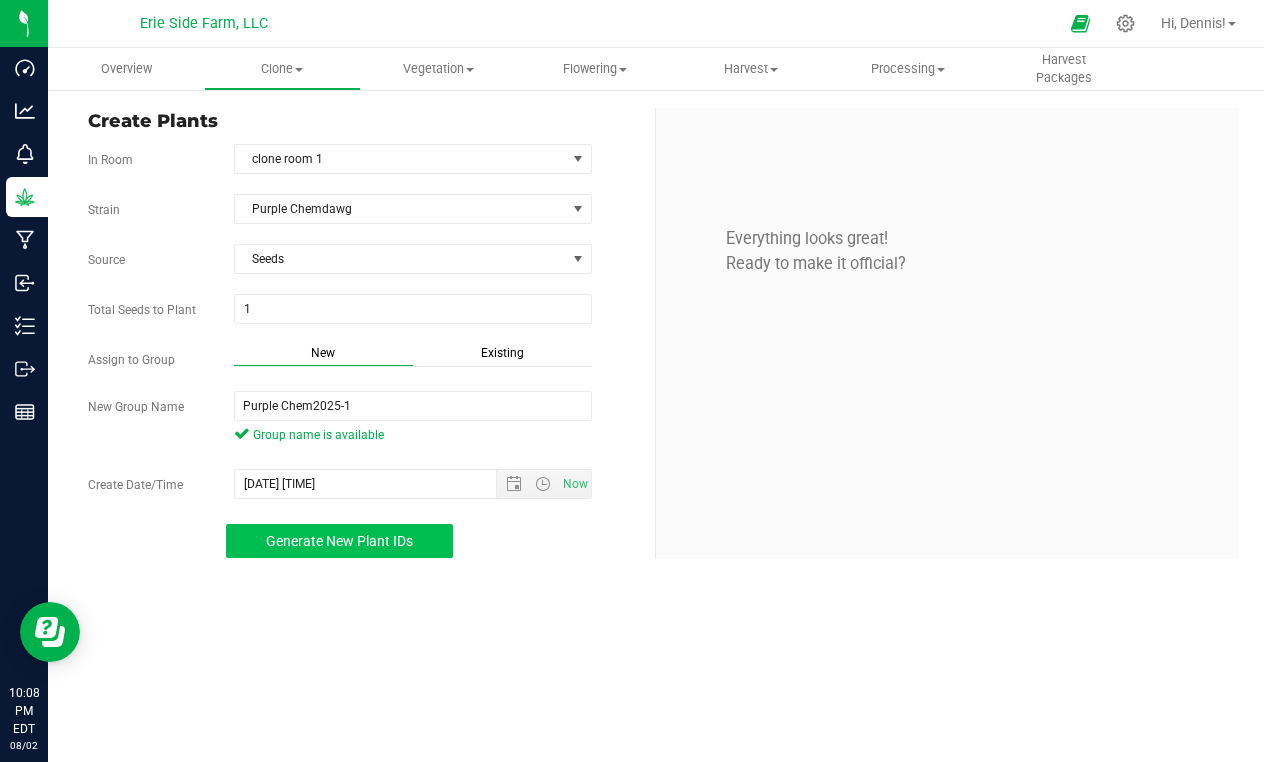 click on "Generate New Plant IDs" at bounding box center [339, 541] 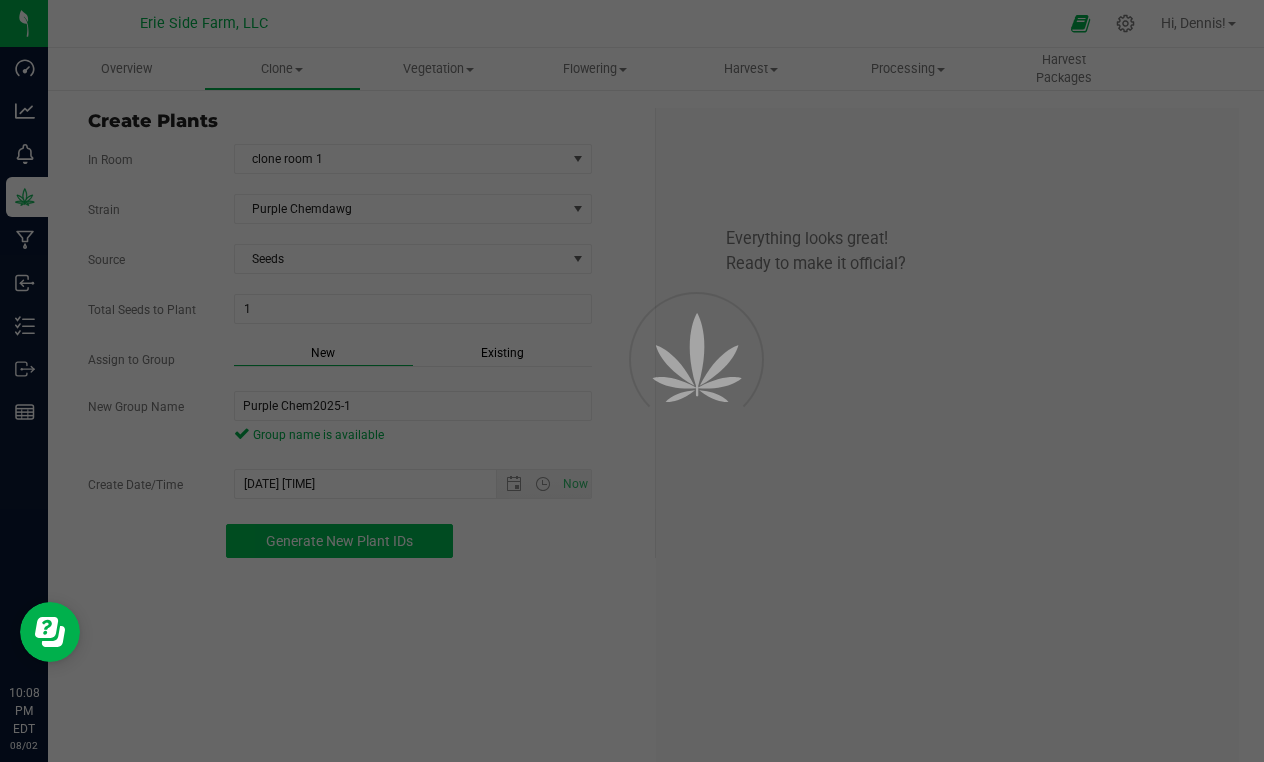 scroll, scrollTop: 60, scrollLeft: 0, axis: vertical 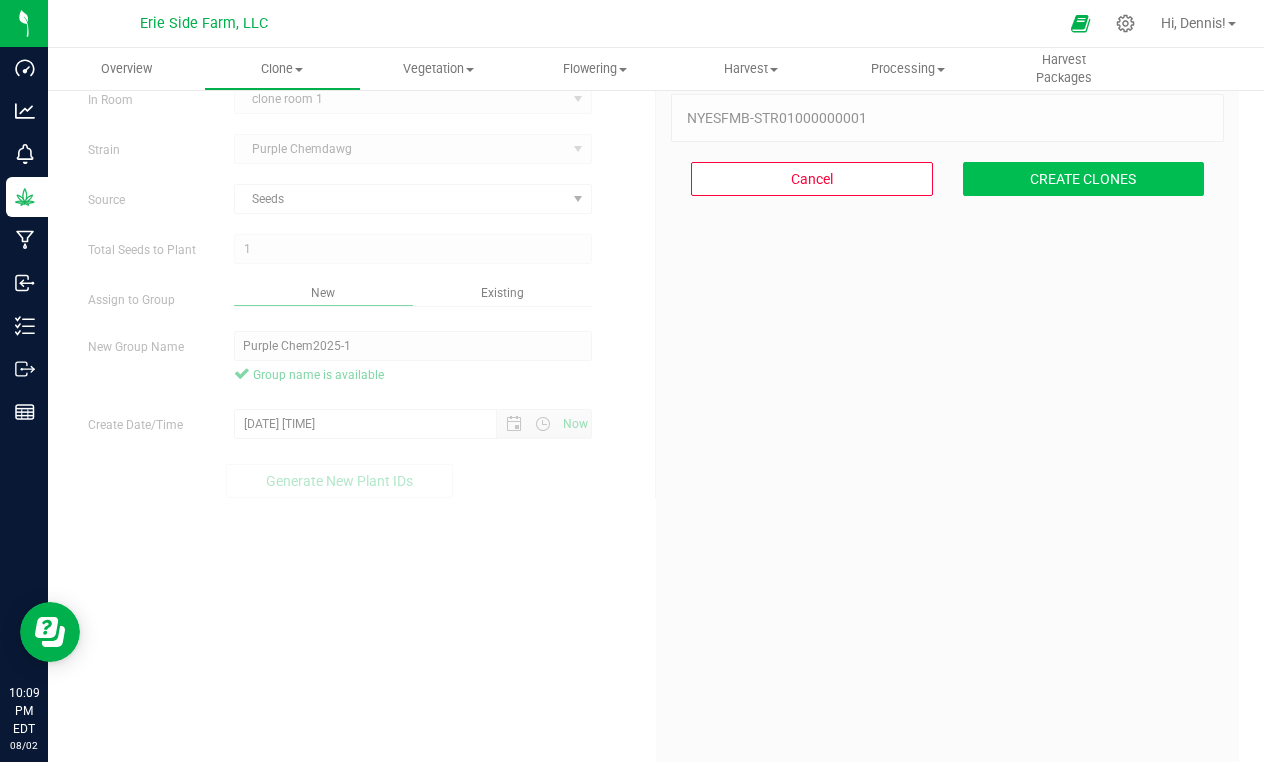 click on "CREATE CLONES" at bounding box center [1084, 179] 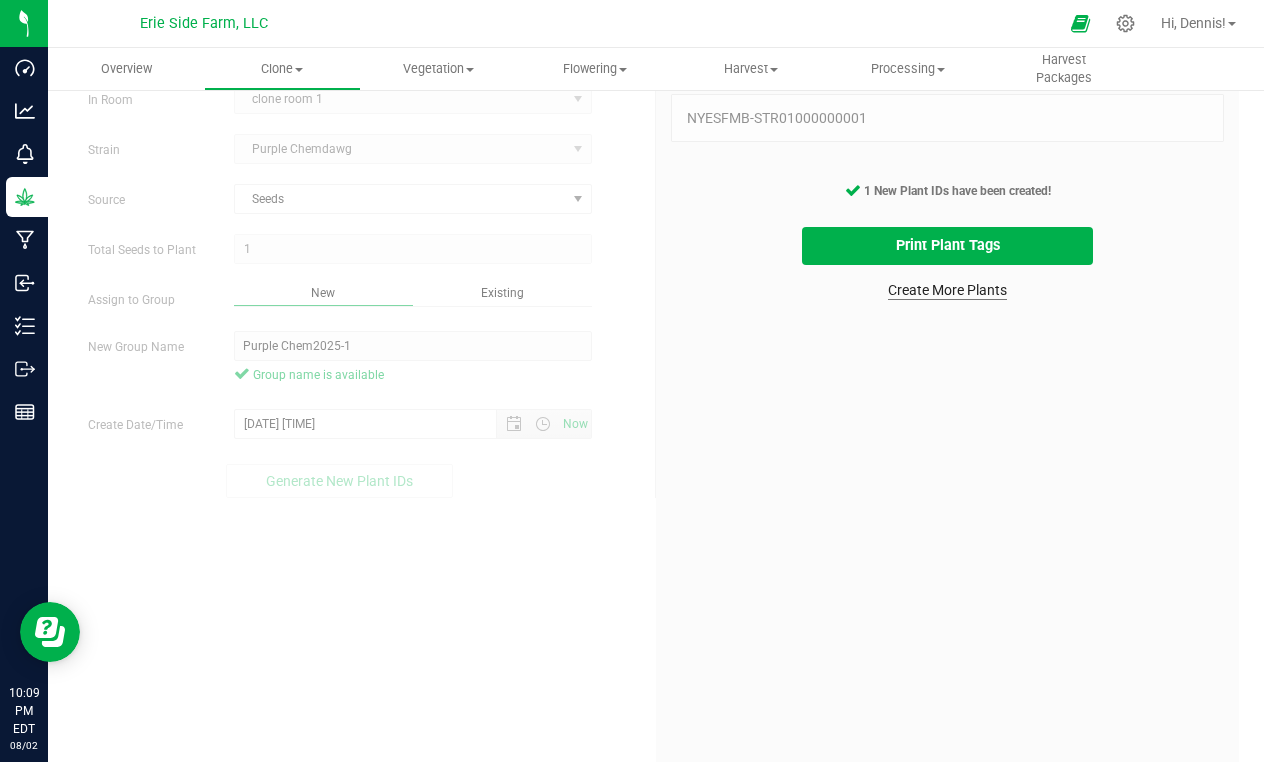 click on "Create More Plants" at bounding box center [947, 290] 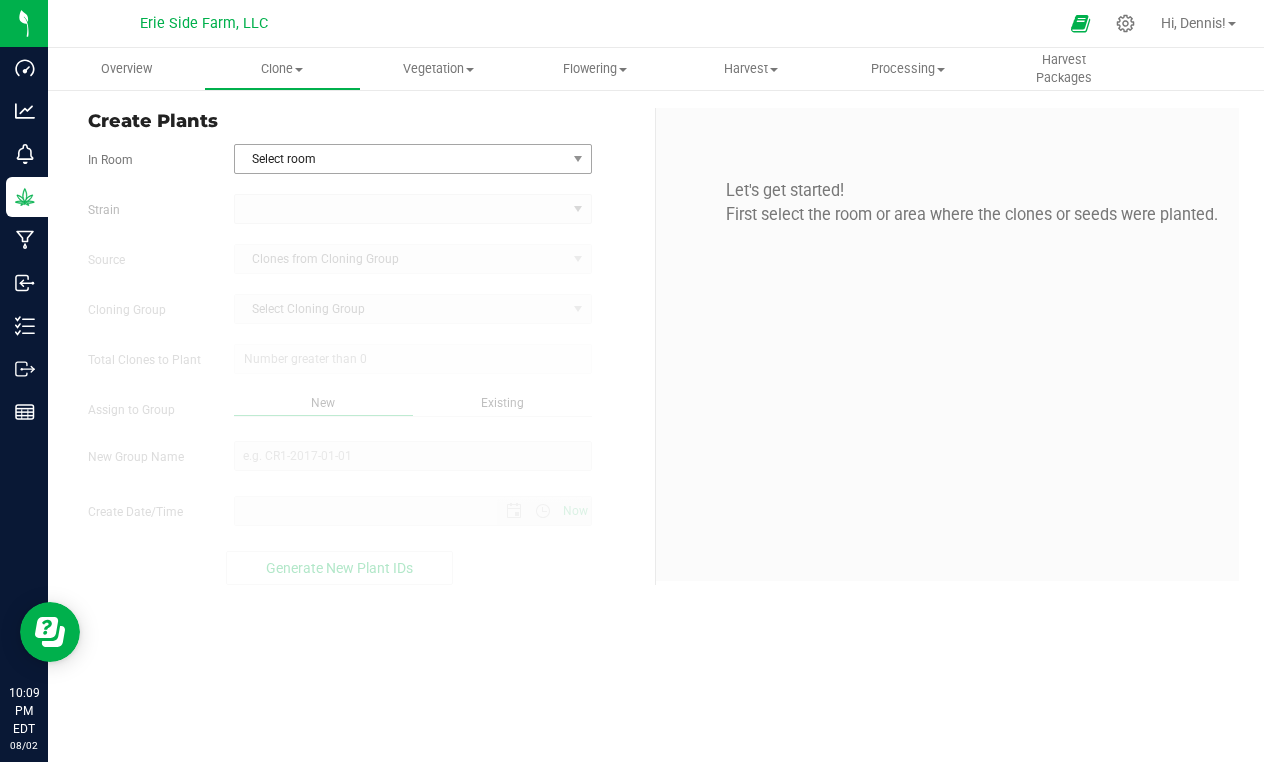 type on "8/2/2025 10:09 PM" 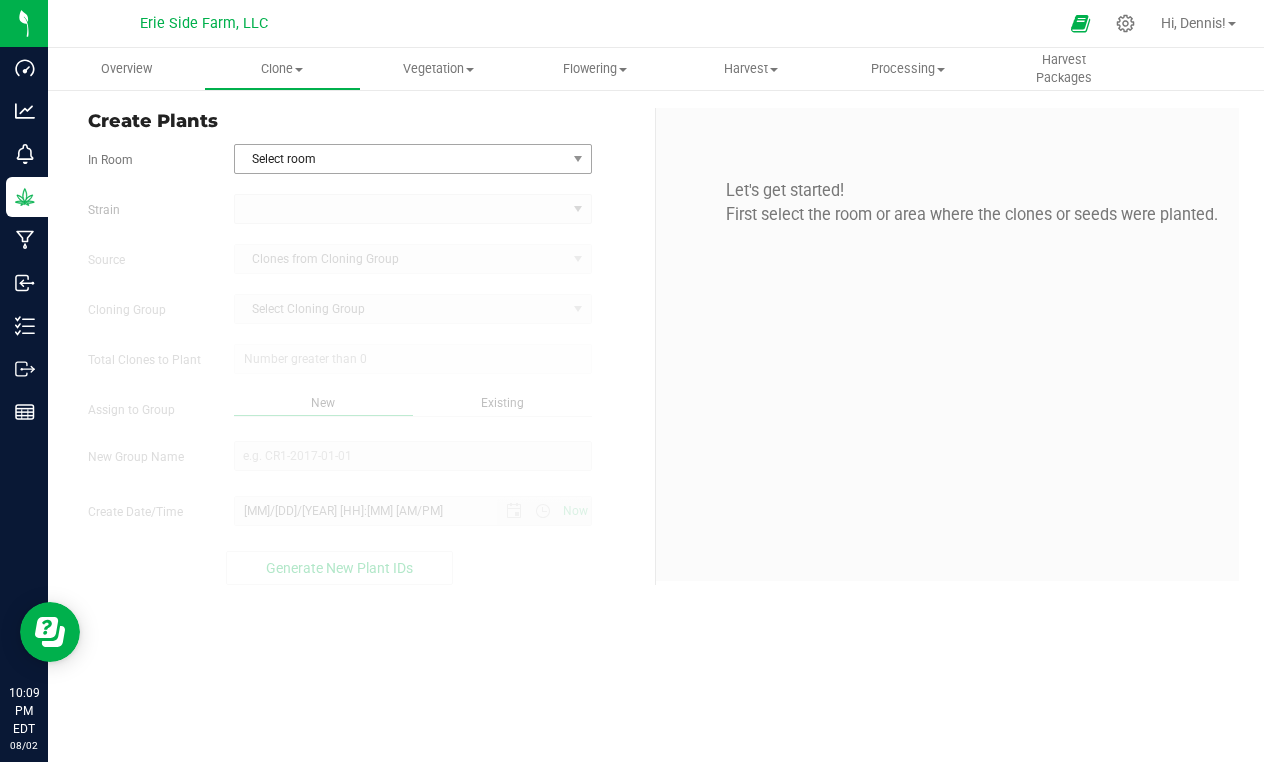 scroll, scrollTop: 0, scrollLeft: 0, axis: both 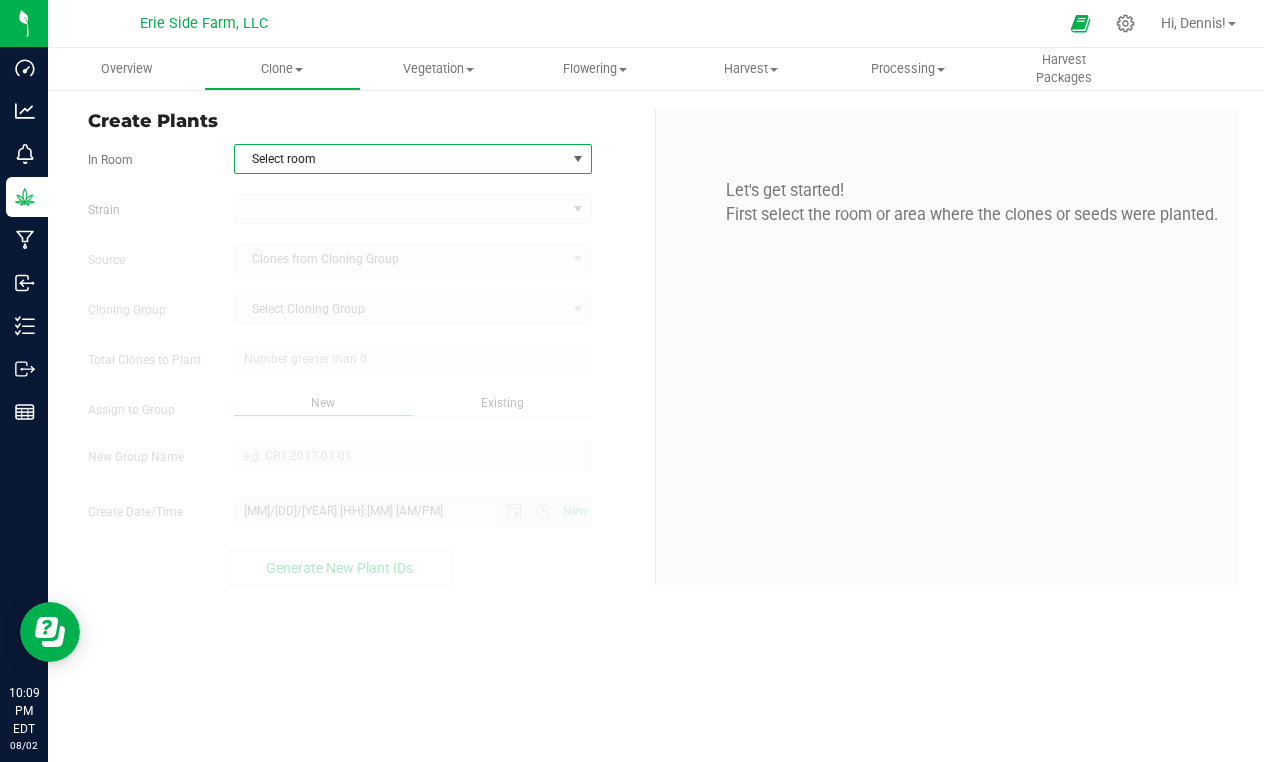 click on "Select room" at bounding box center (400, 159) 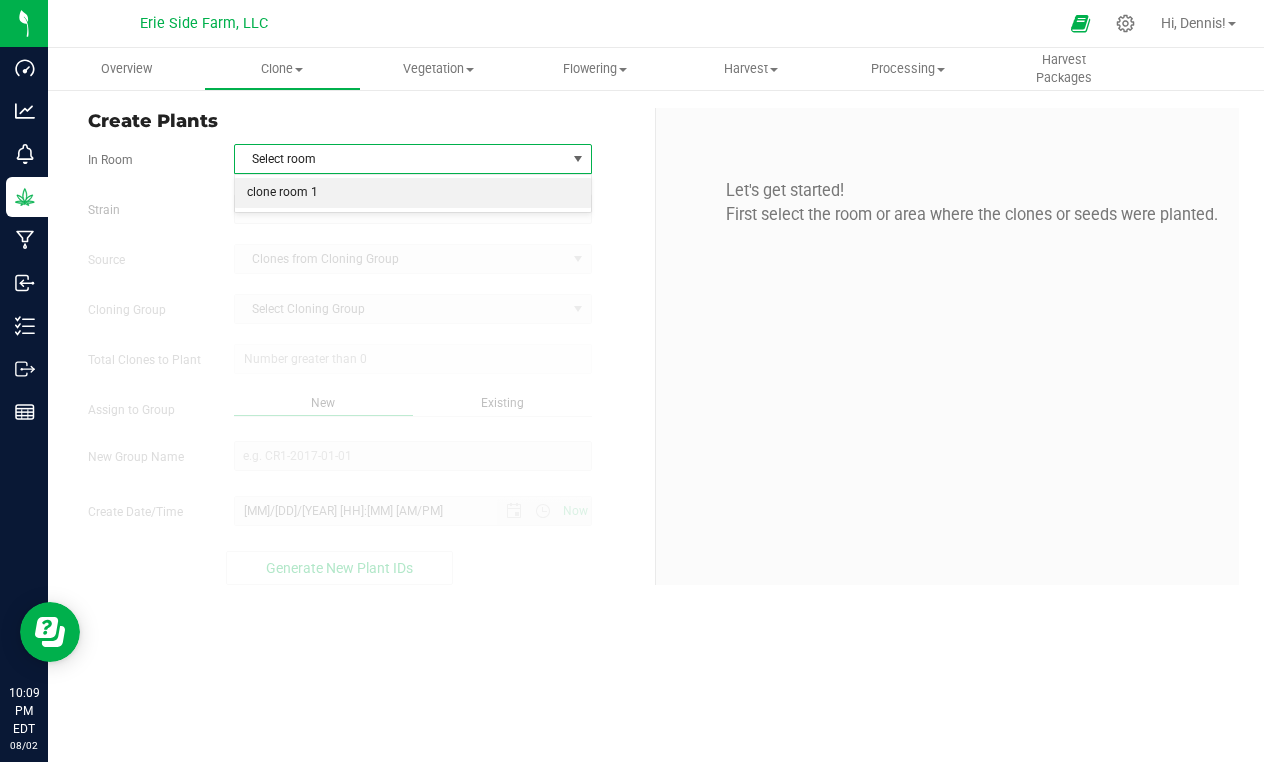 click on "clone room 1" at bounding box center (413, 193) 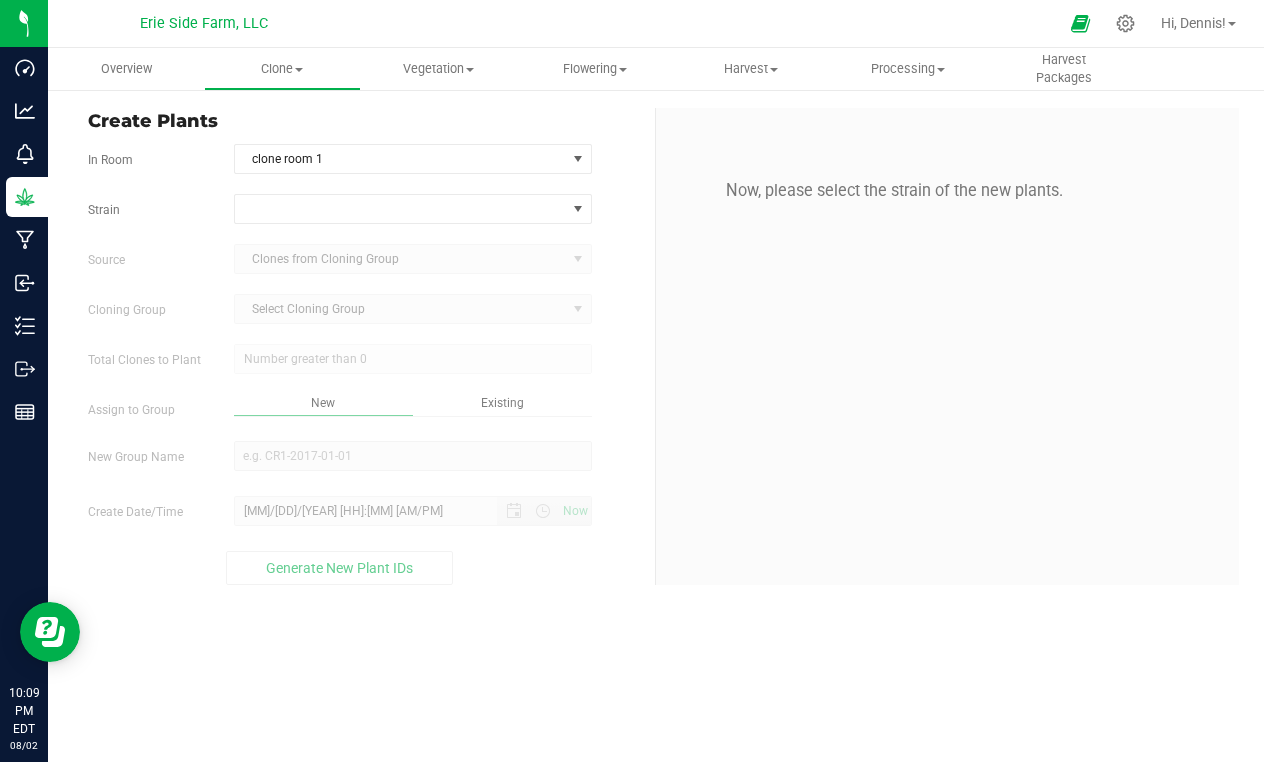 click on "In Room
clone room 1 Select room clone room 1
Strain
Source
Clones from Cloning Group
Cloning Group
Select Cloning Group Select Cloning Group
Total Clones to Plant" at bounding box center [364, 364] 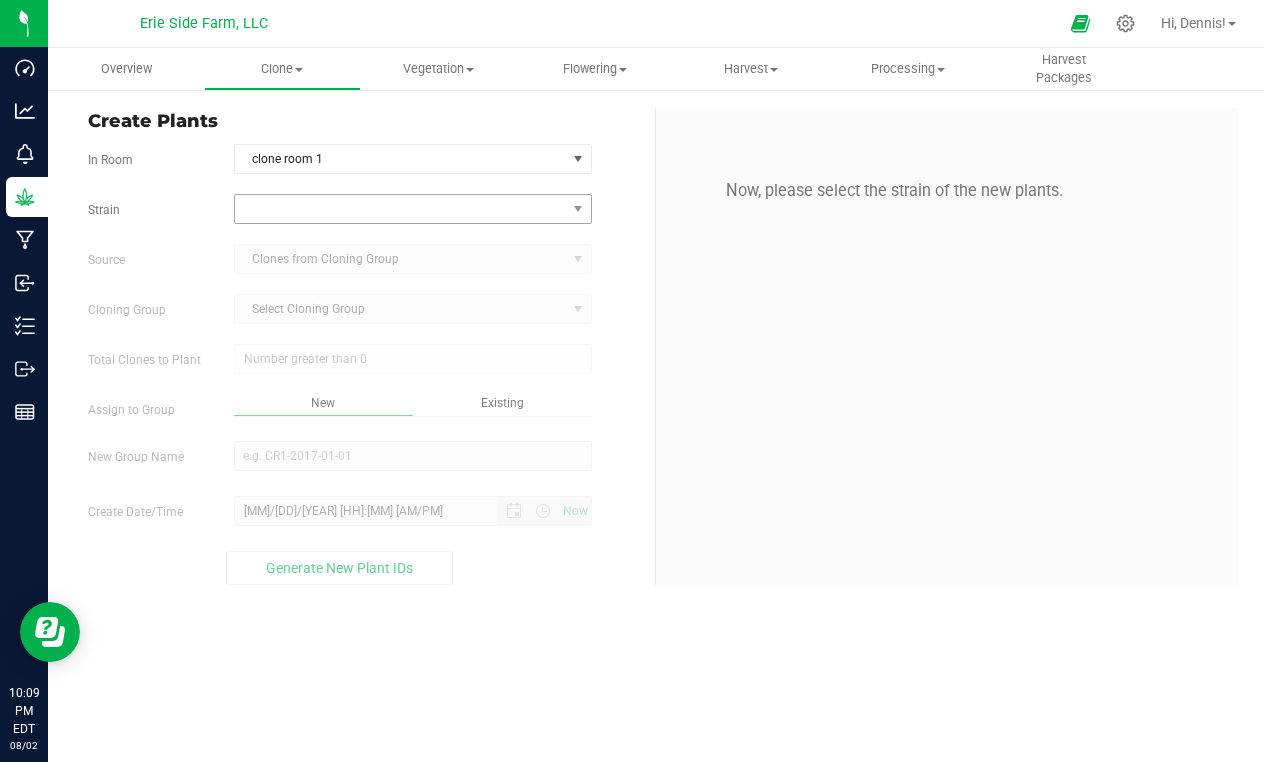 drag, startPoint x: 298, startPoint y: 192, endPoint x: 285, endPoint y: 207, distance: 19.849434 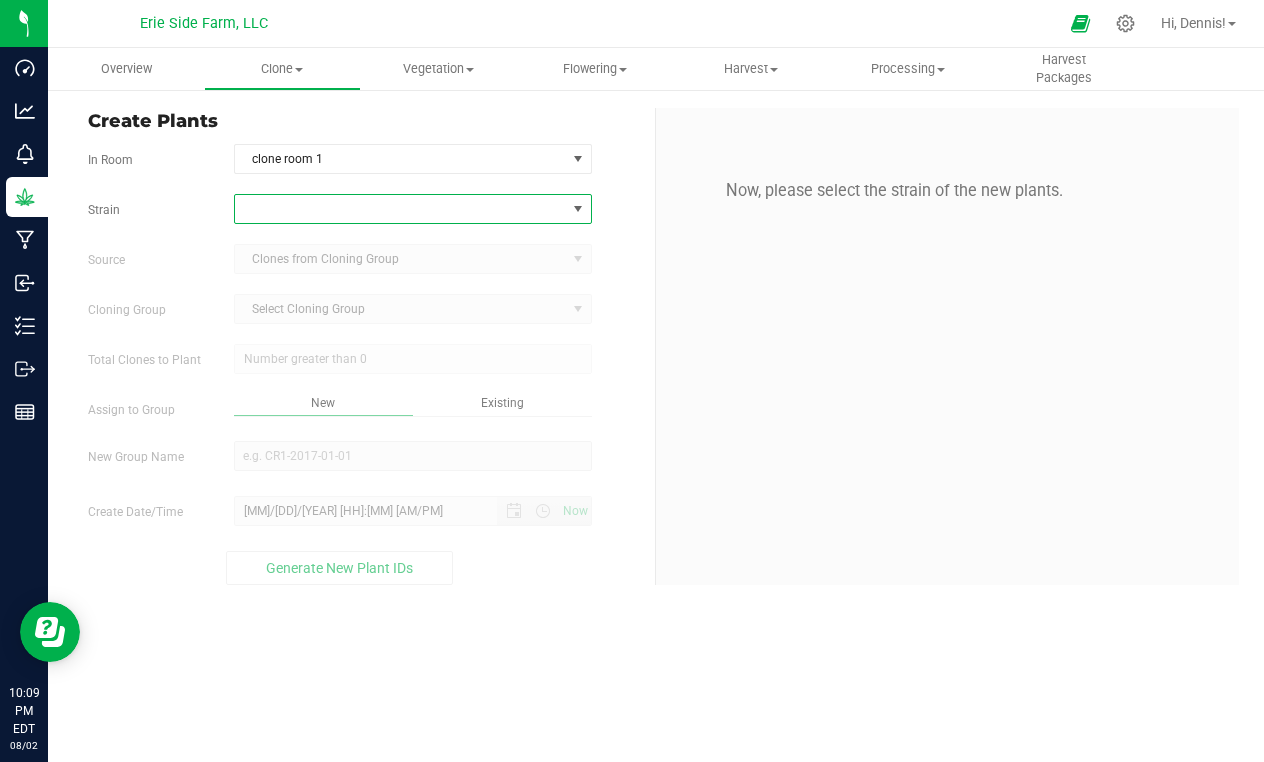 click at bounding box center [400, 209] 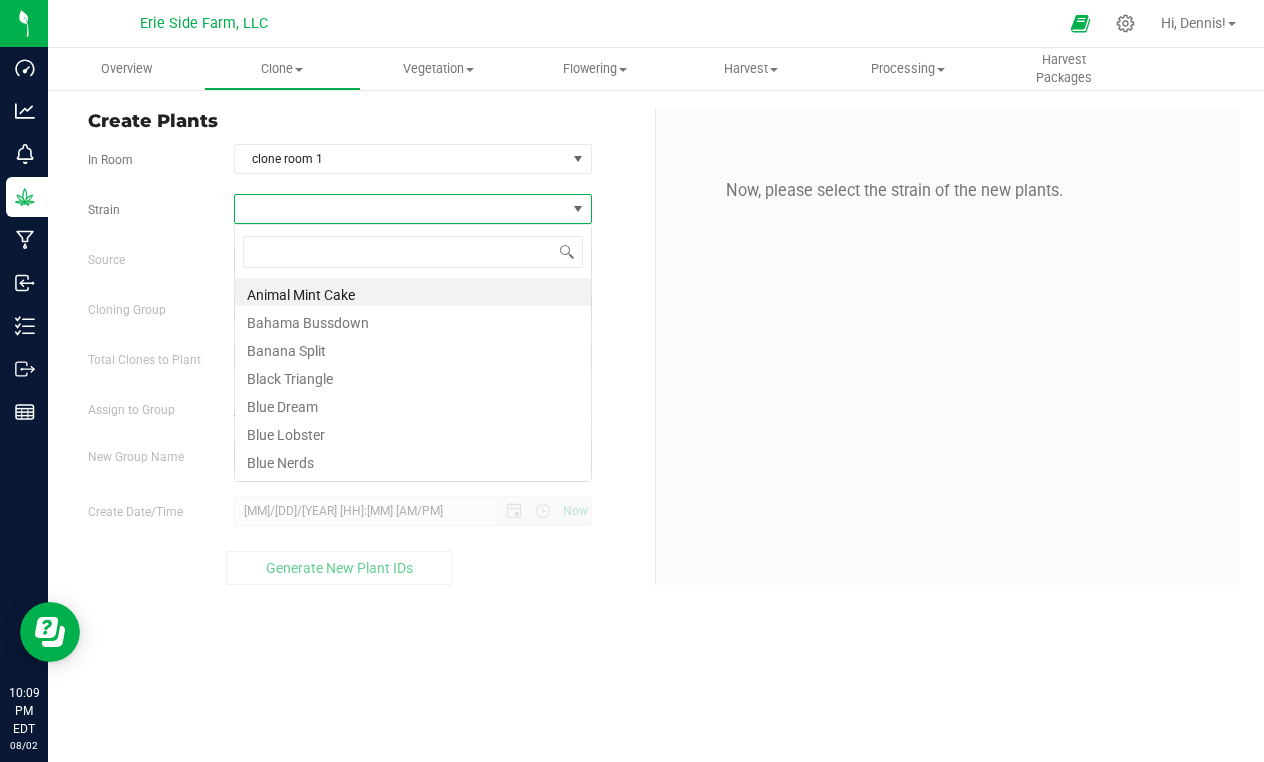 scroll, scrollTop: 99970, scrollLeft: 99642, axis: both 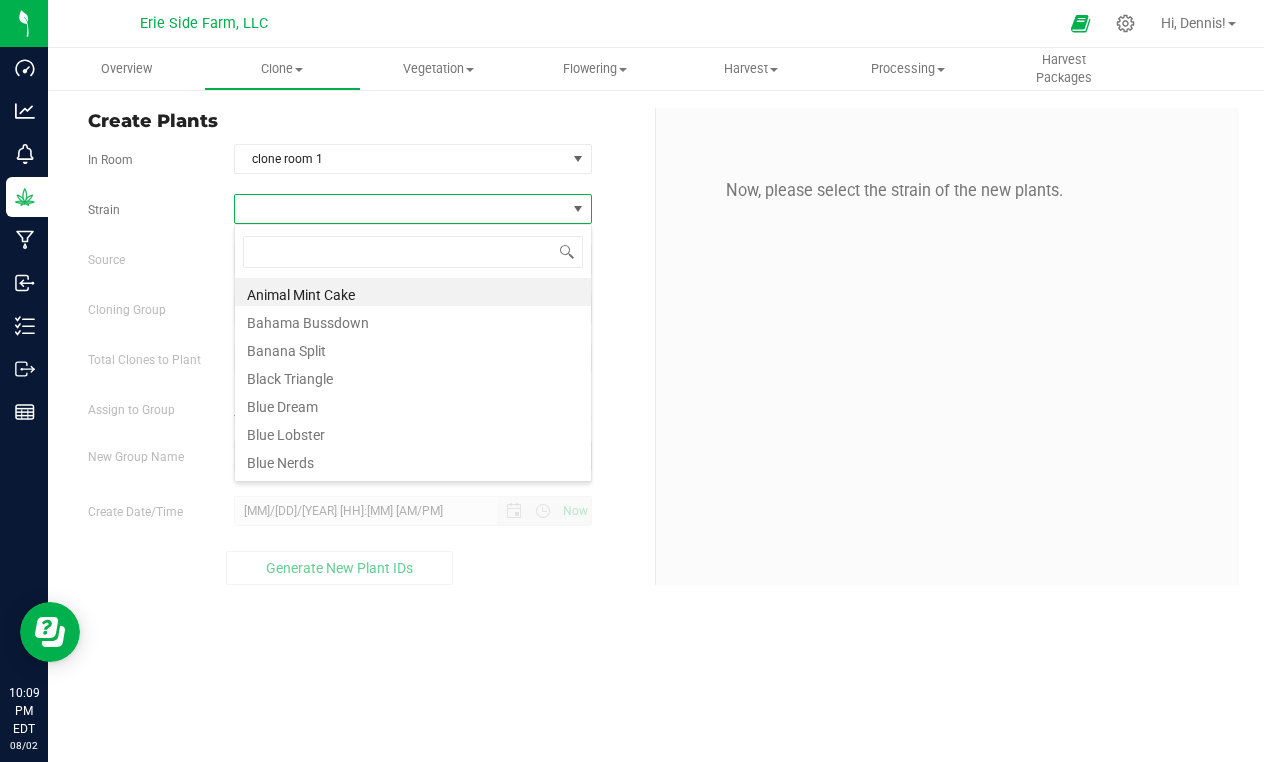 click at bounding box center (400, 209) 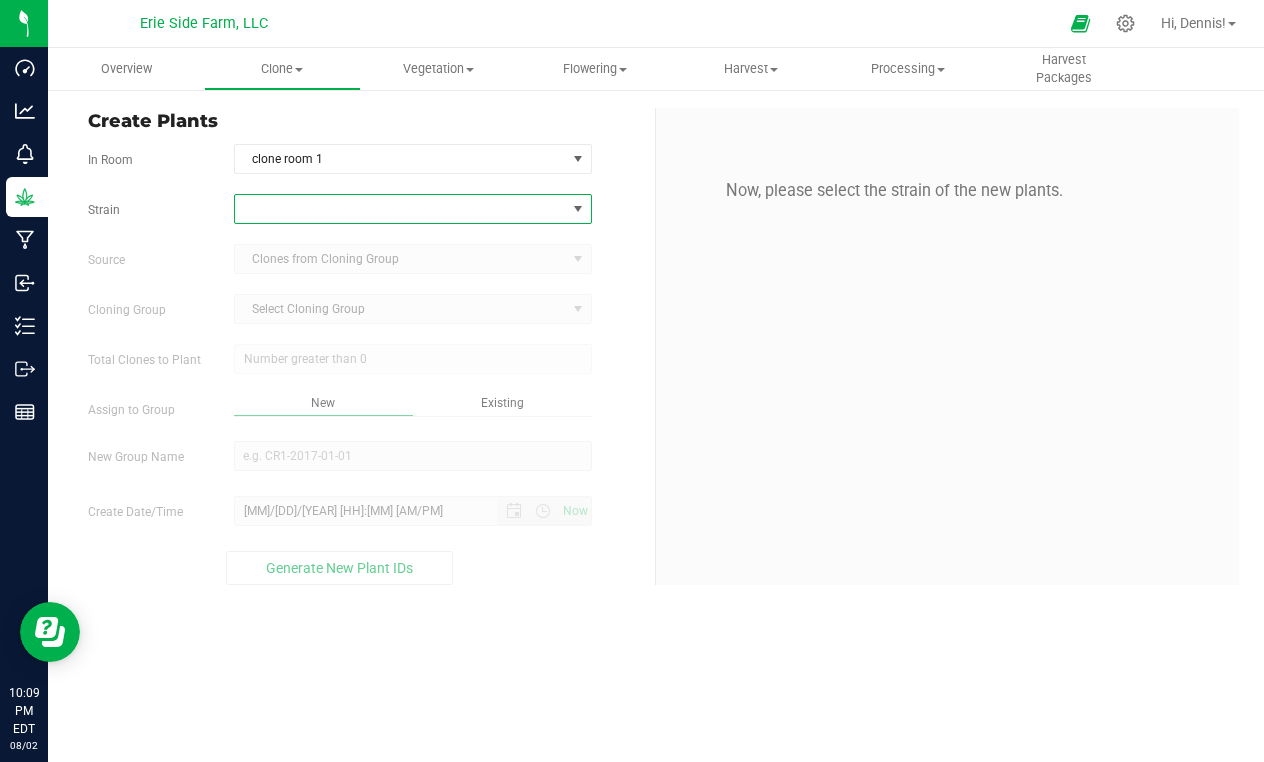 click at bounding box center (400, 209) 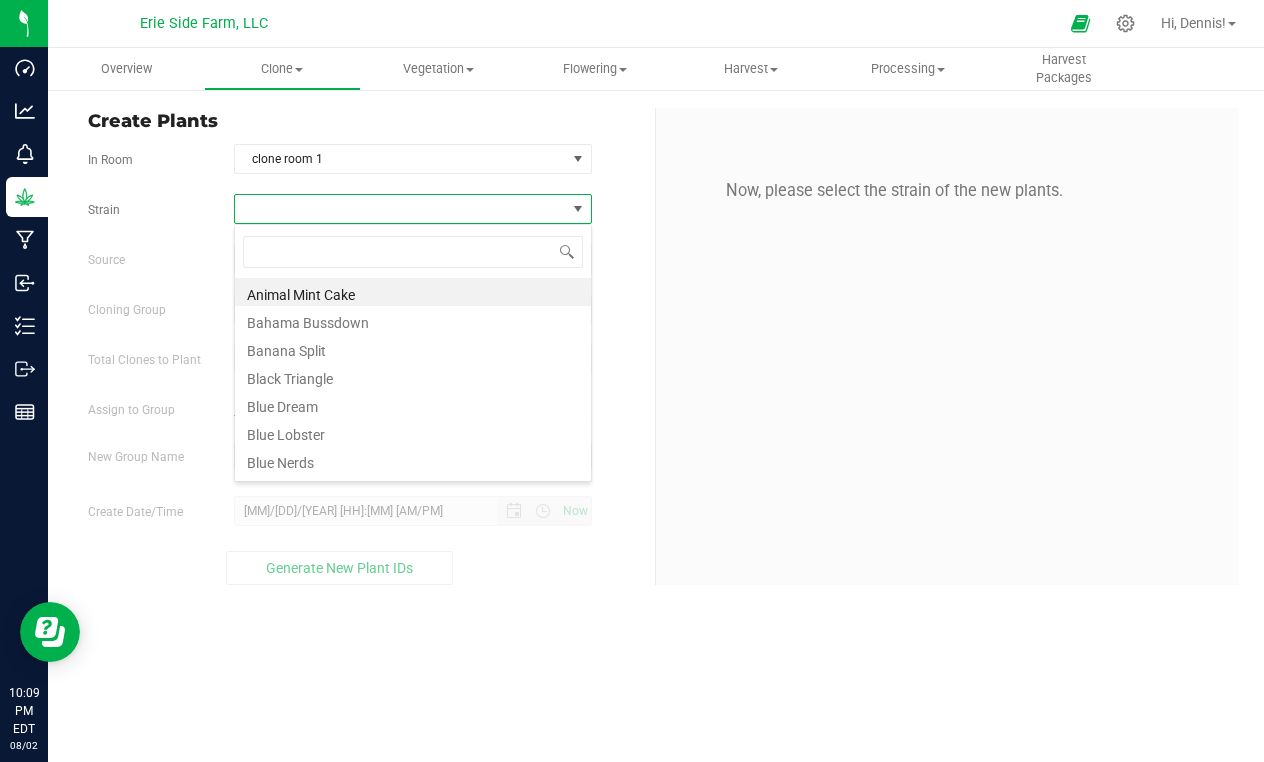 scroll, scrollTop: 99970, scrollLeft: 99642, axis: both 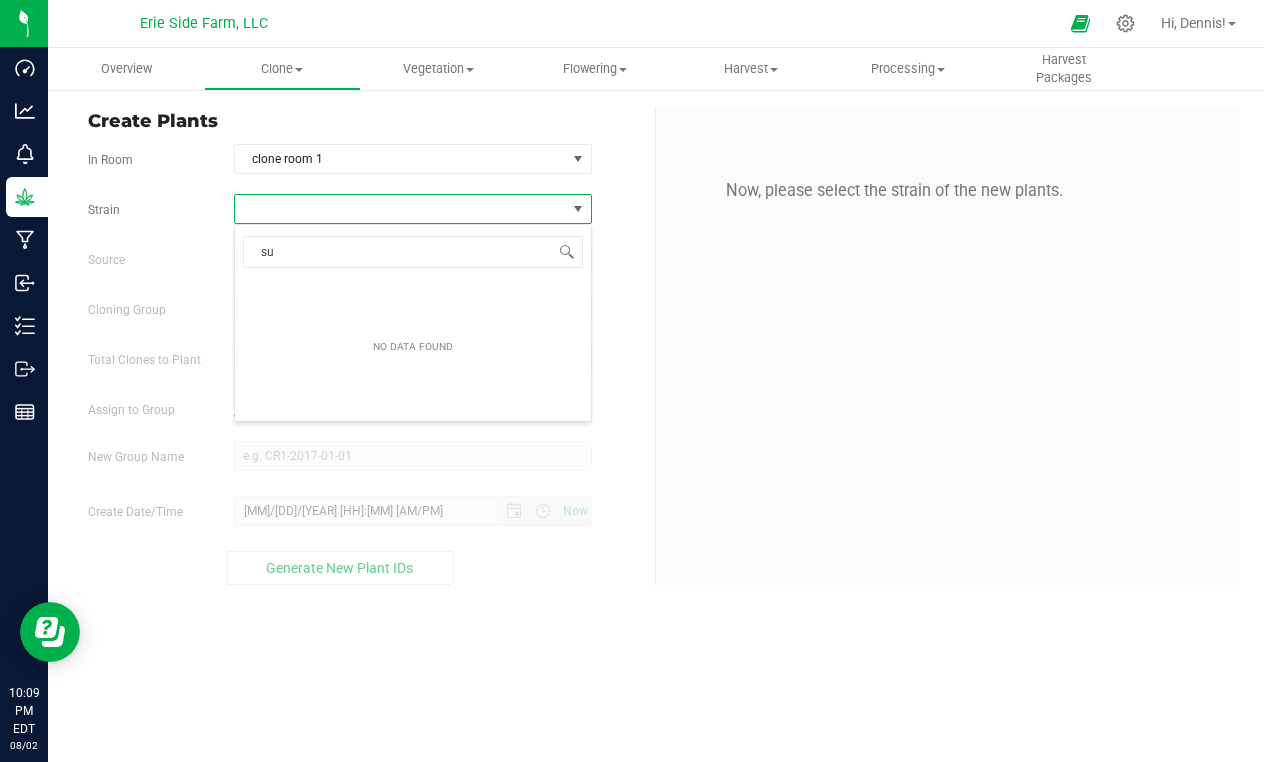 type on "sup" 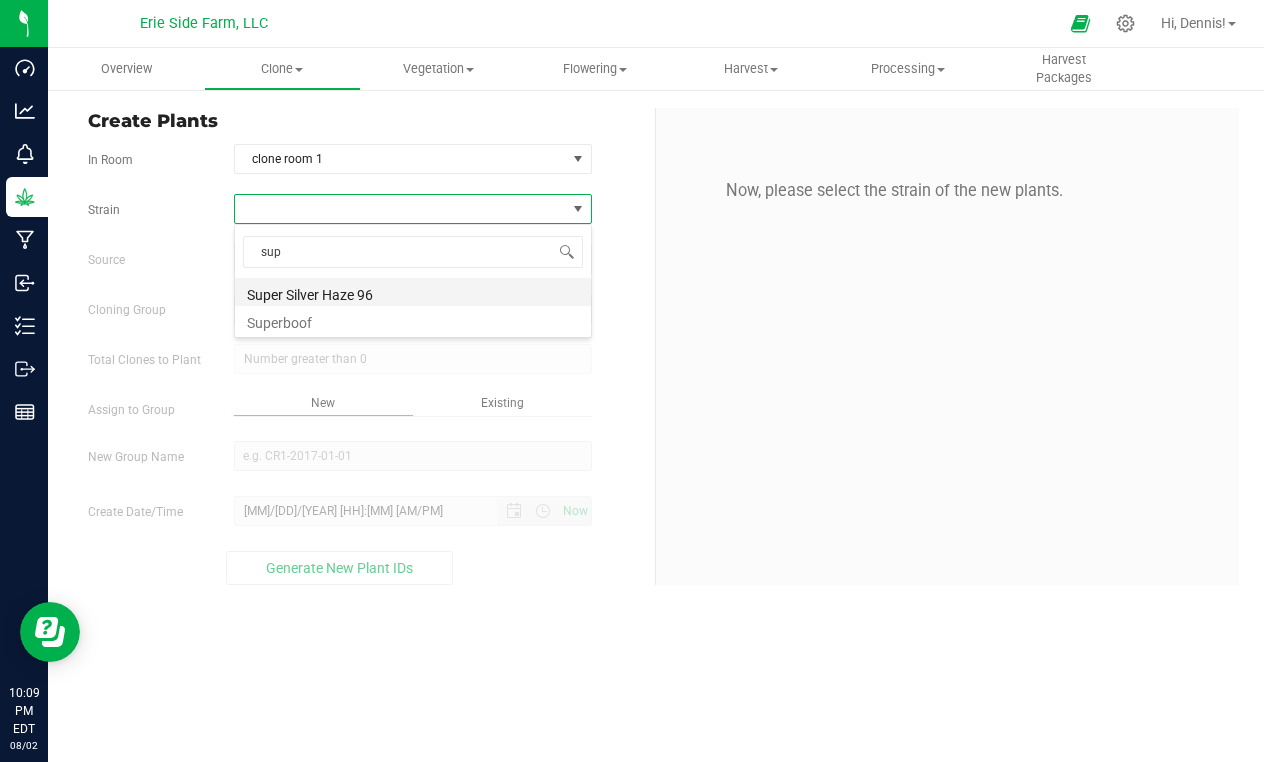 click on "Super Silver Haze 96" at bounding box center [413, 292] 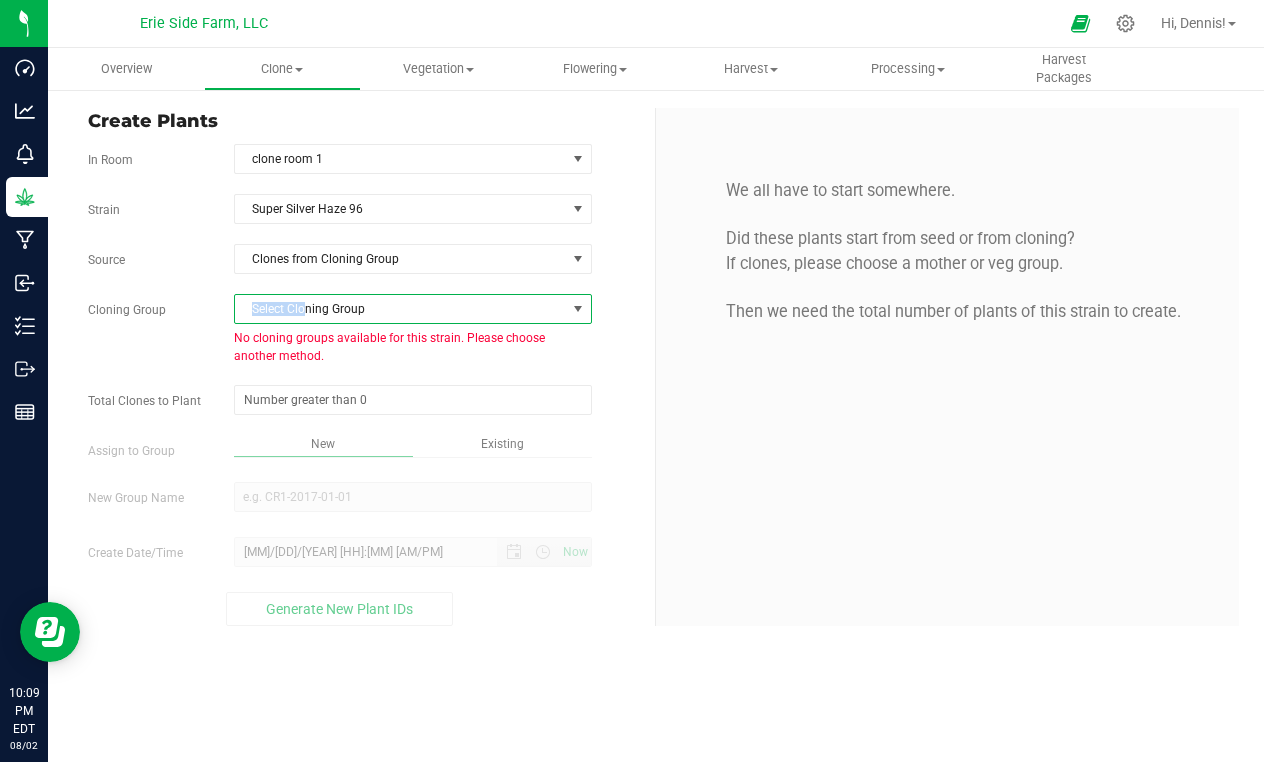 drag, startPoint x: 280, startPoint y: 300, endPoint x: 298, endPoint y: 312, distance: 21.633308 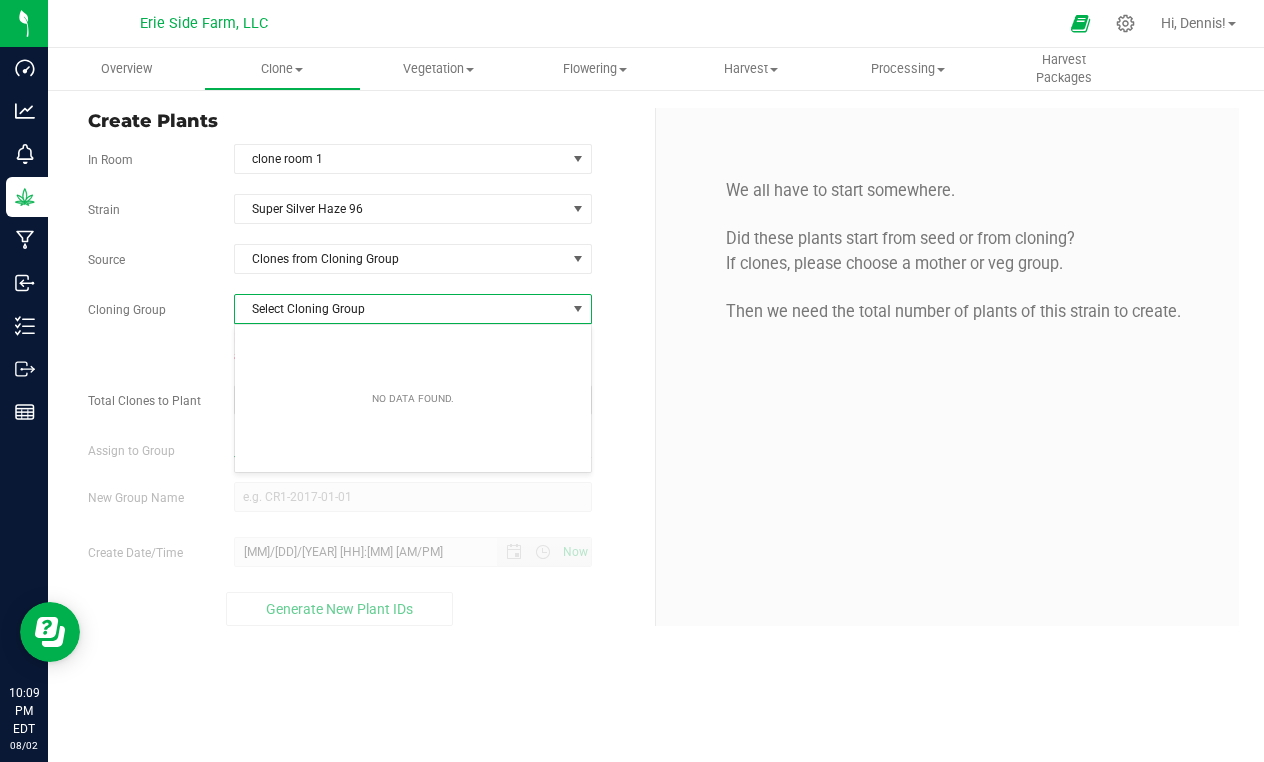click on "Select Cloning Group" at bounding box center (400, 309) 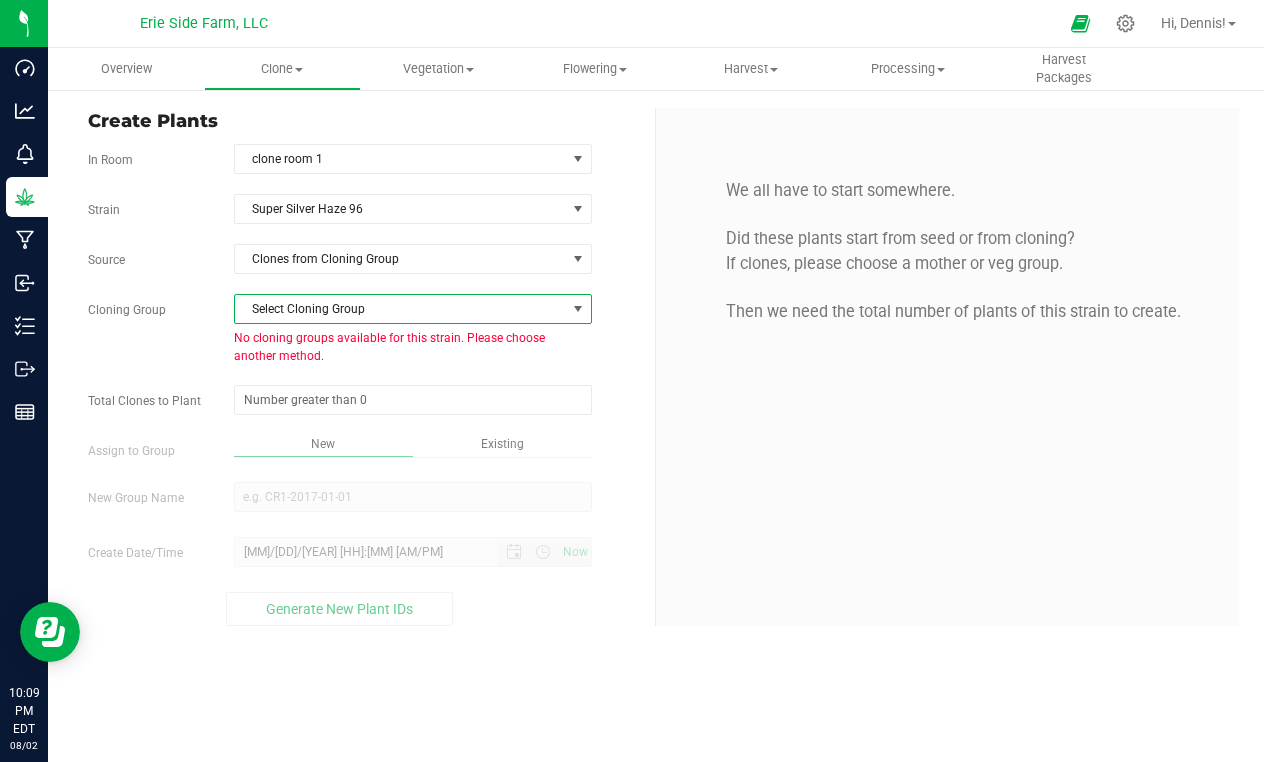 click on "Select Cloning Group" at bounding box center [400, 309] 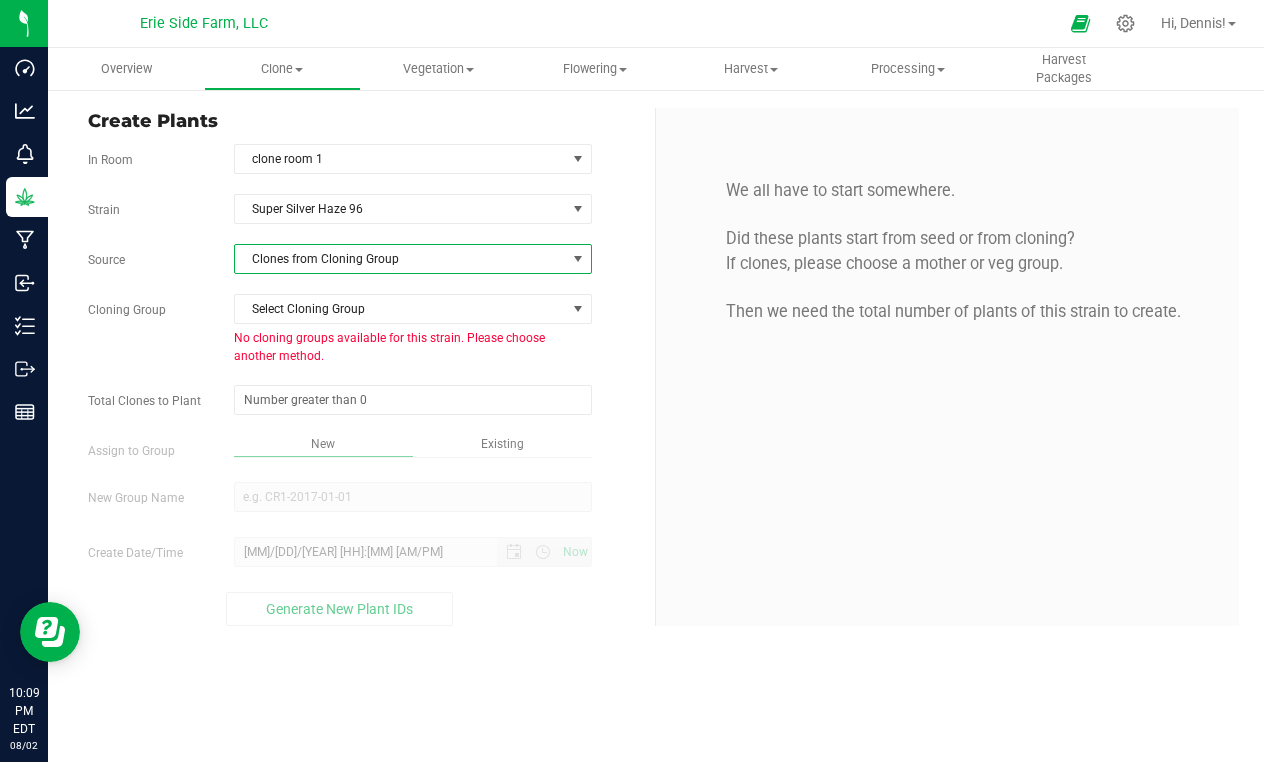 click on "Clones from Cloning Group" at bounding box center (400, 259) 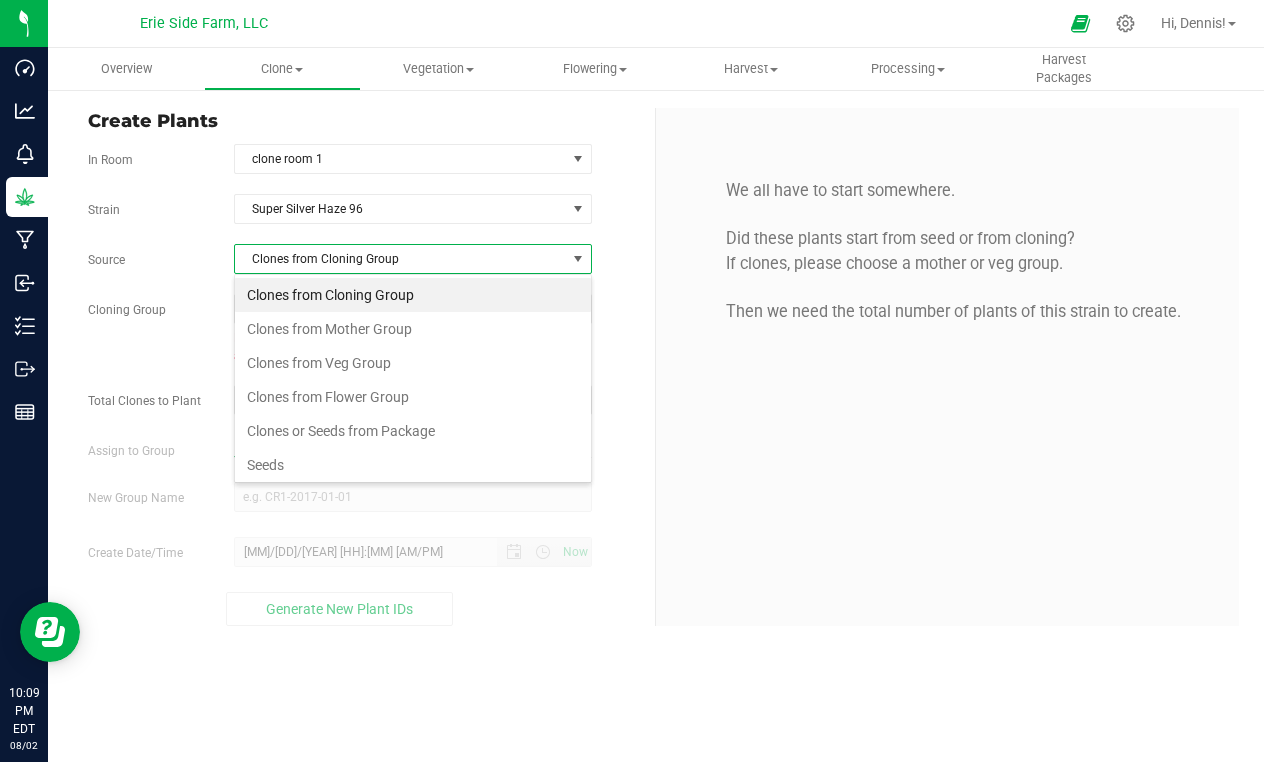 scroll, scrollTop: 99970, scrollLeft: 99642, axis: both 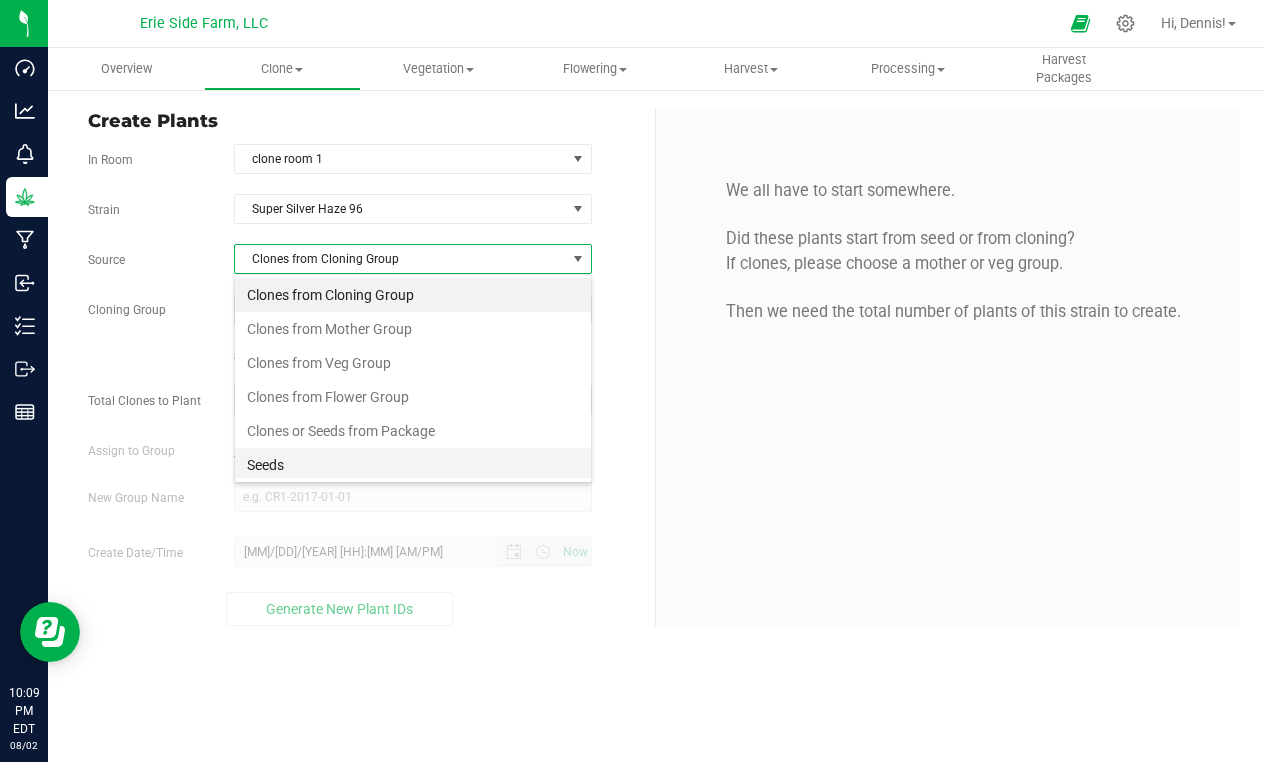click on "Seeds" at bounding box center [413, 465] 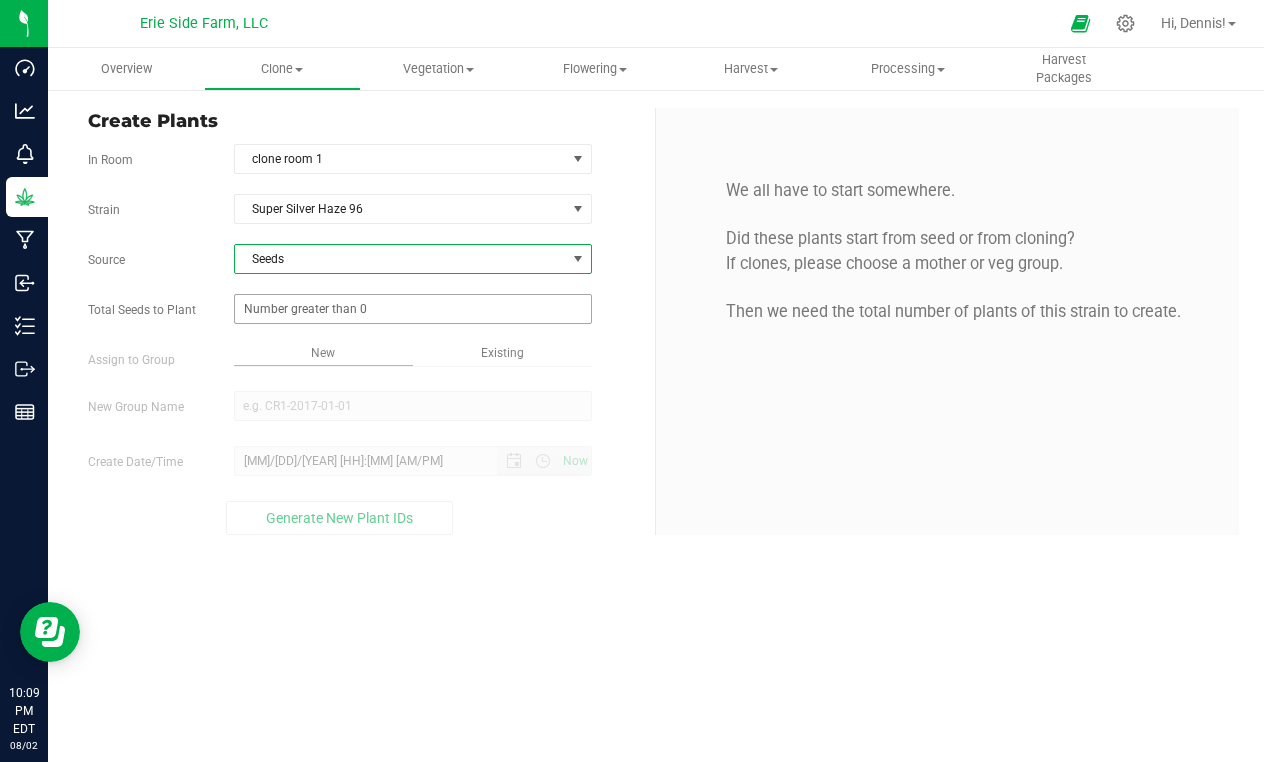 click at bounding box center (413, 309) 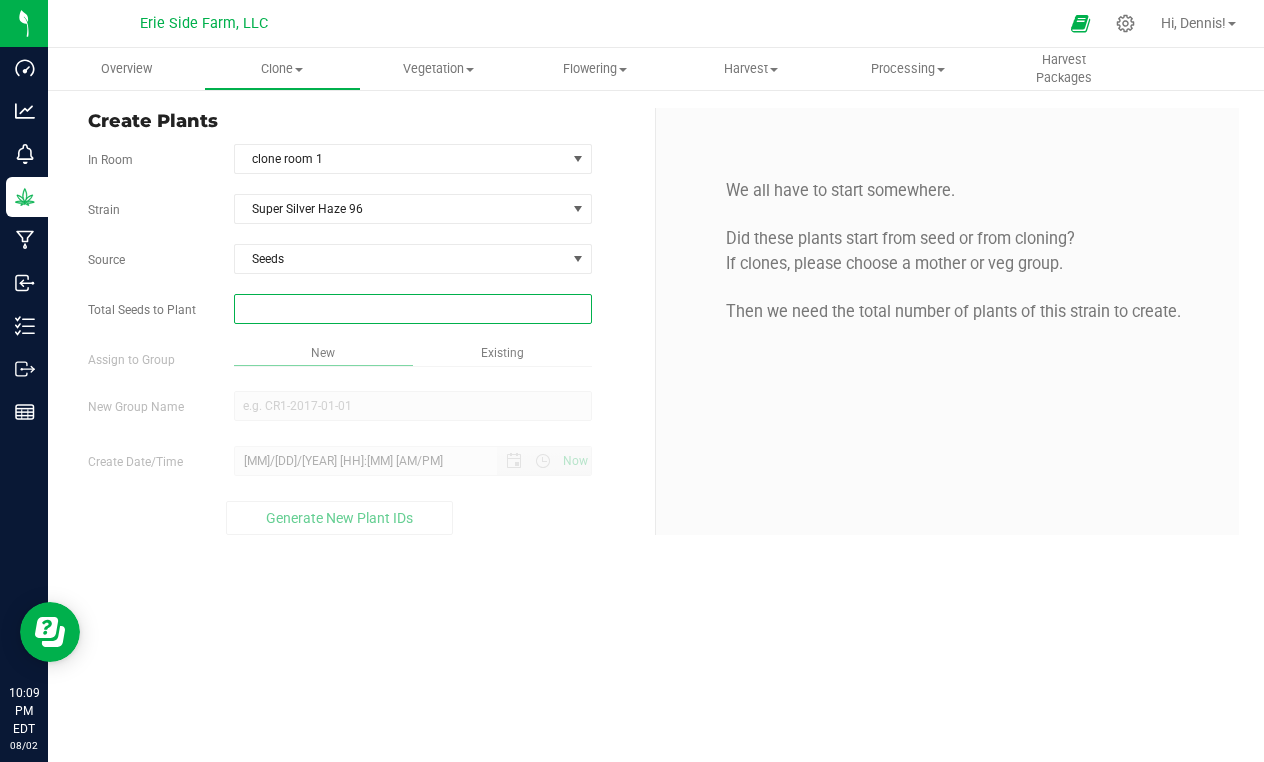 type on "2" 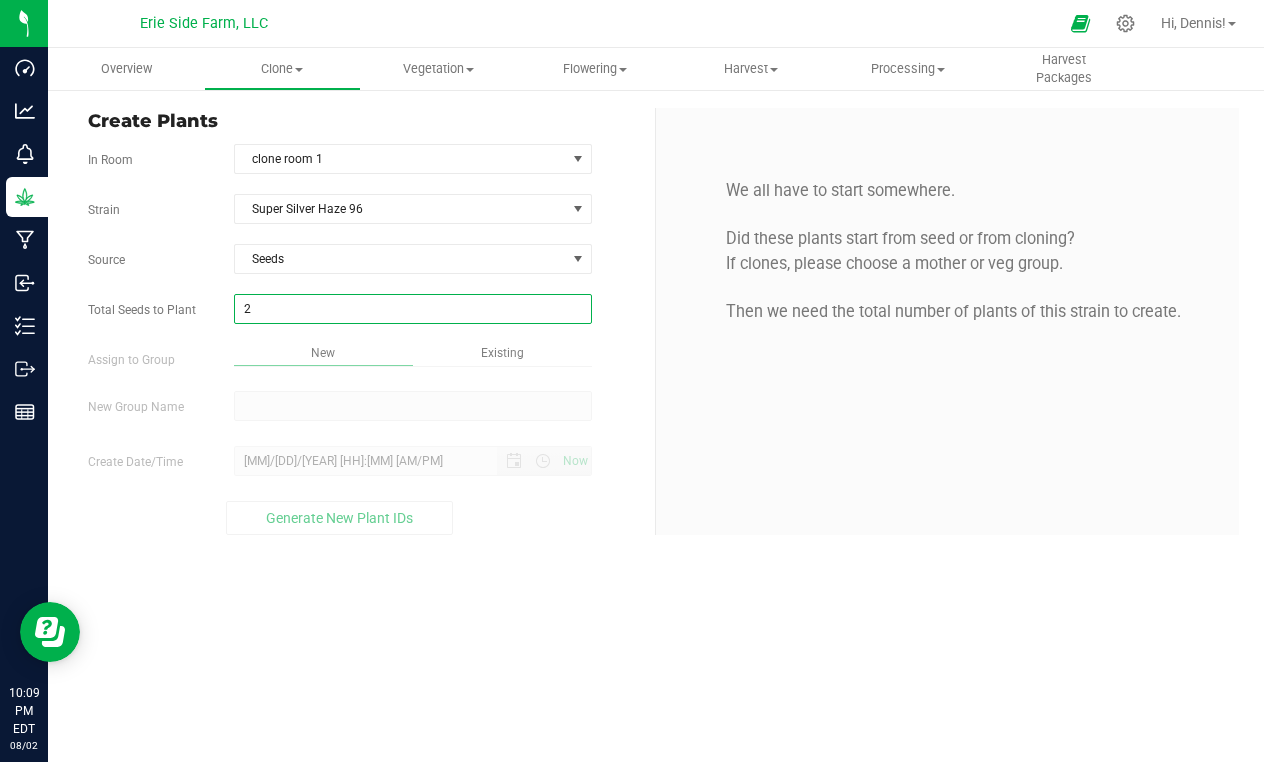 type on "2" 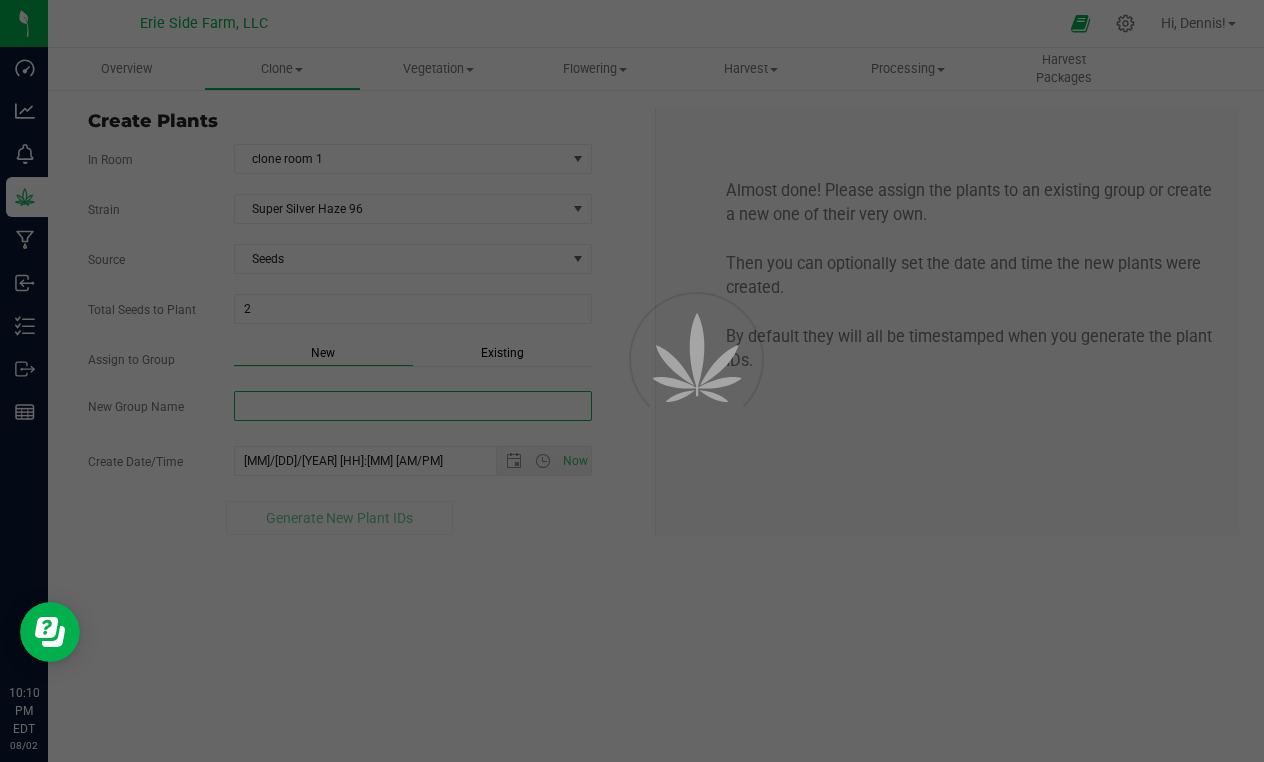 click on "New Group Name" at bounding box center [413, 406] 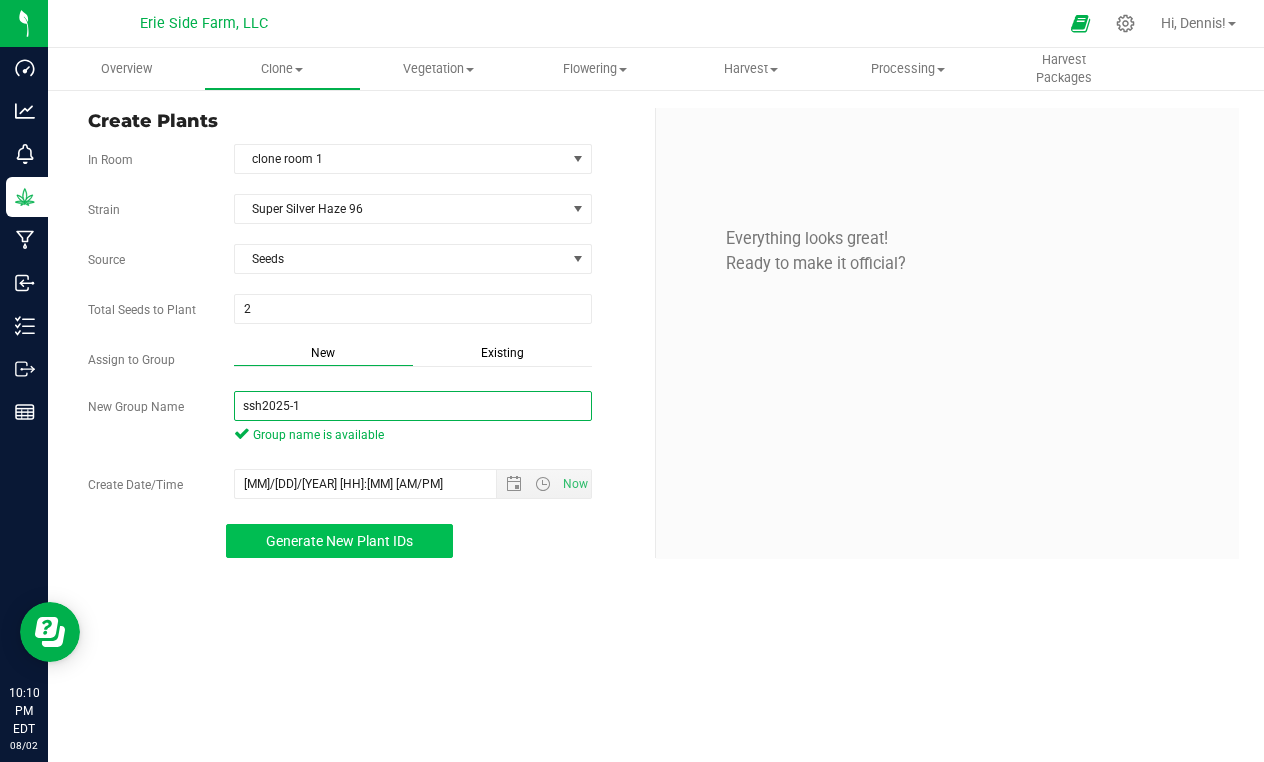 type on "ssh2025-1" 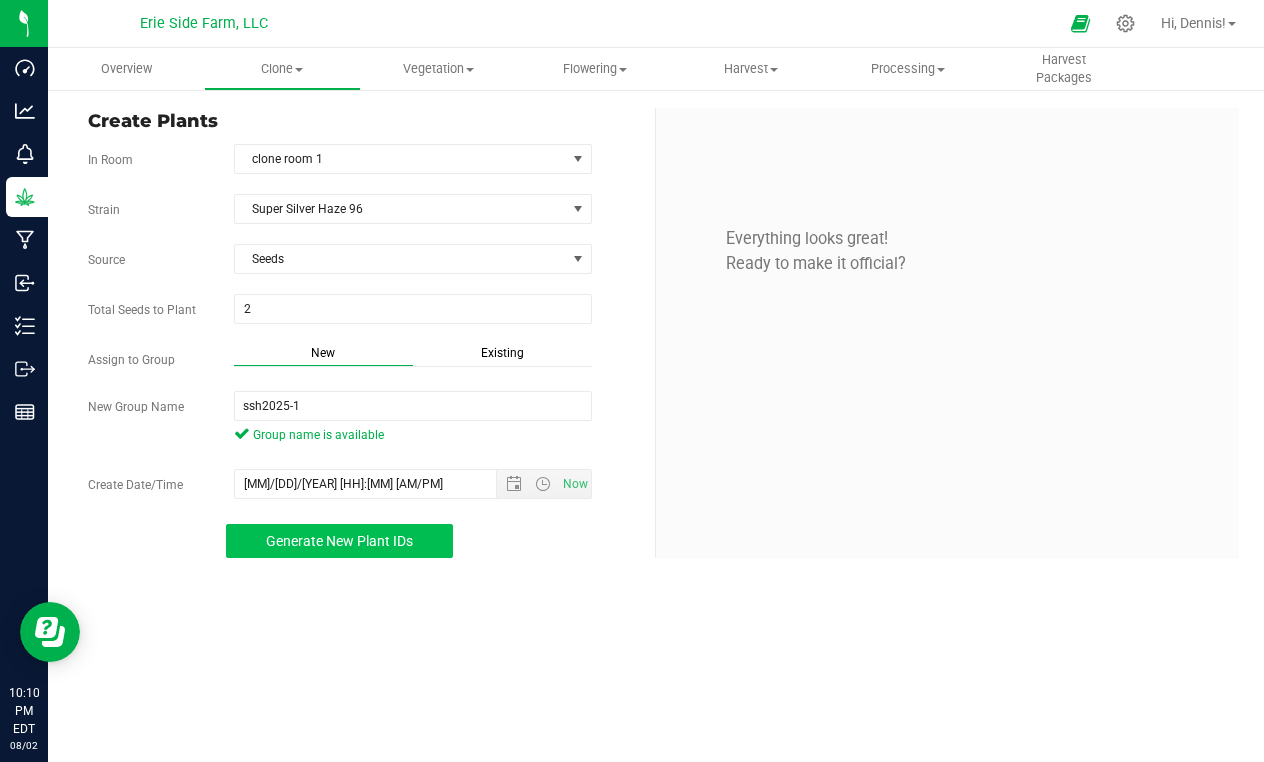 click on "Generate New Plant IDs" at bounding box center (339, 541) 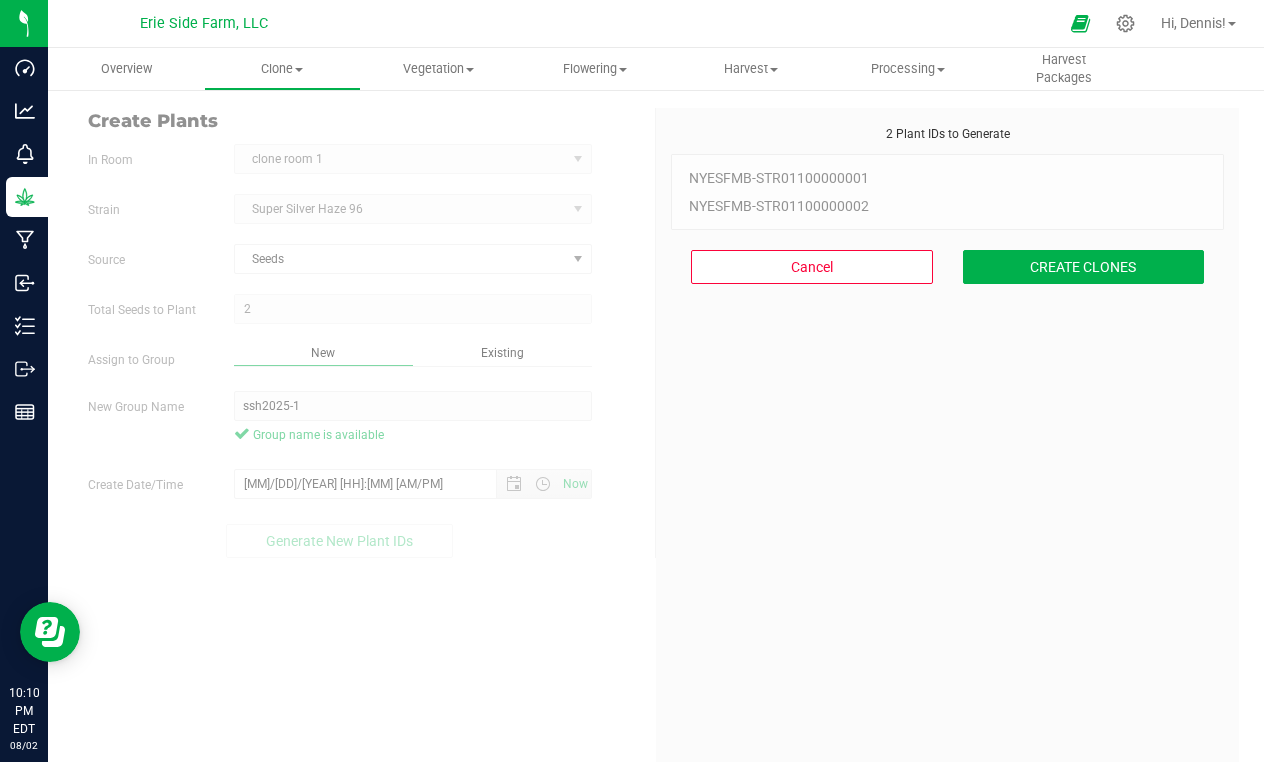 scroll, scrollTop: 60, scrollLeft: 0, axis: vertical 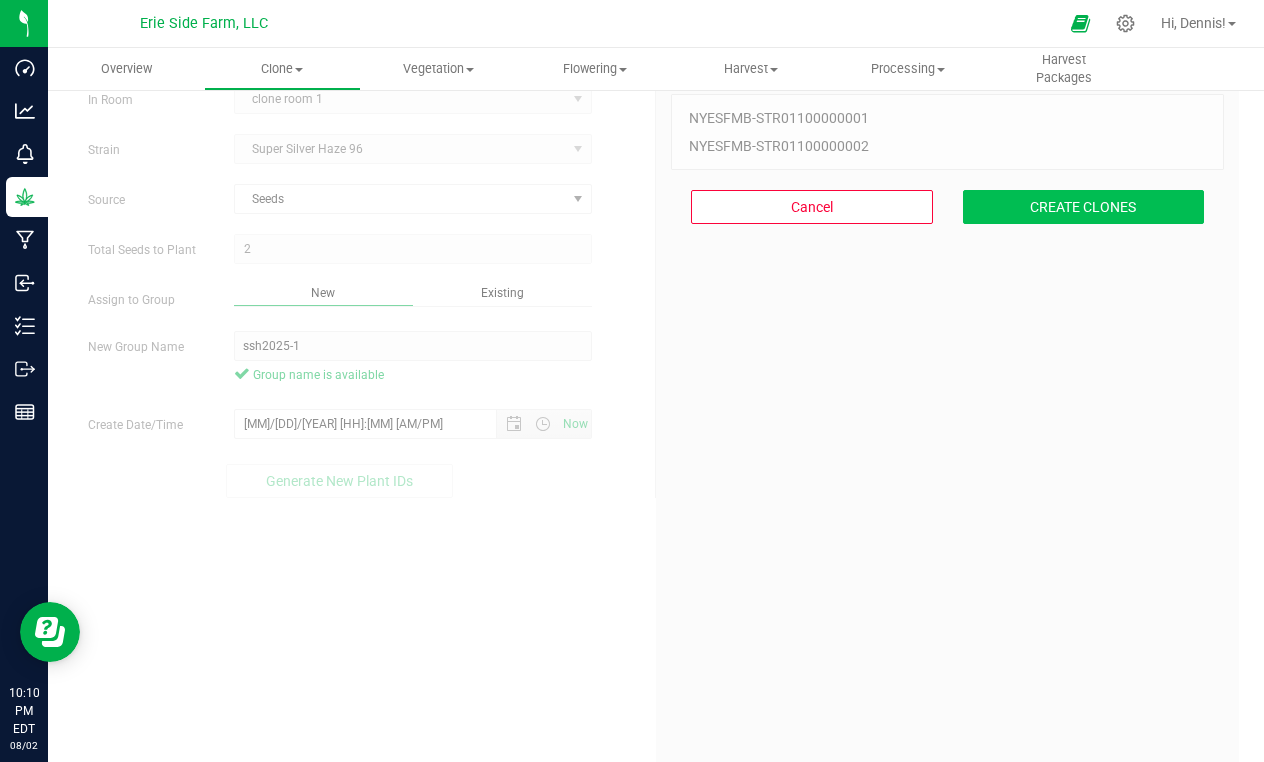 click on "CREATE CLONES" at bounding box center [1084, 207] 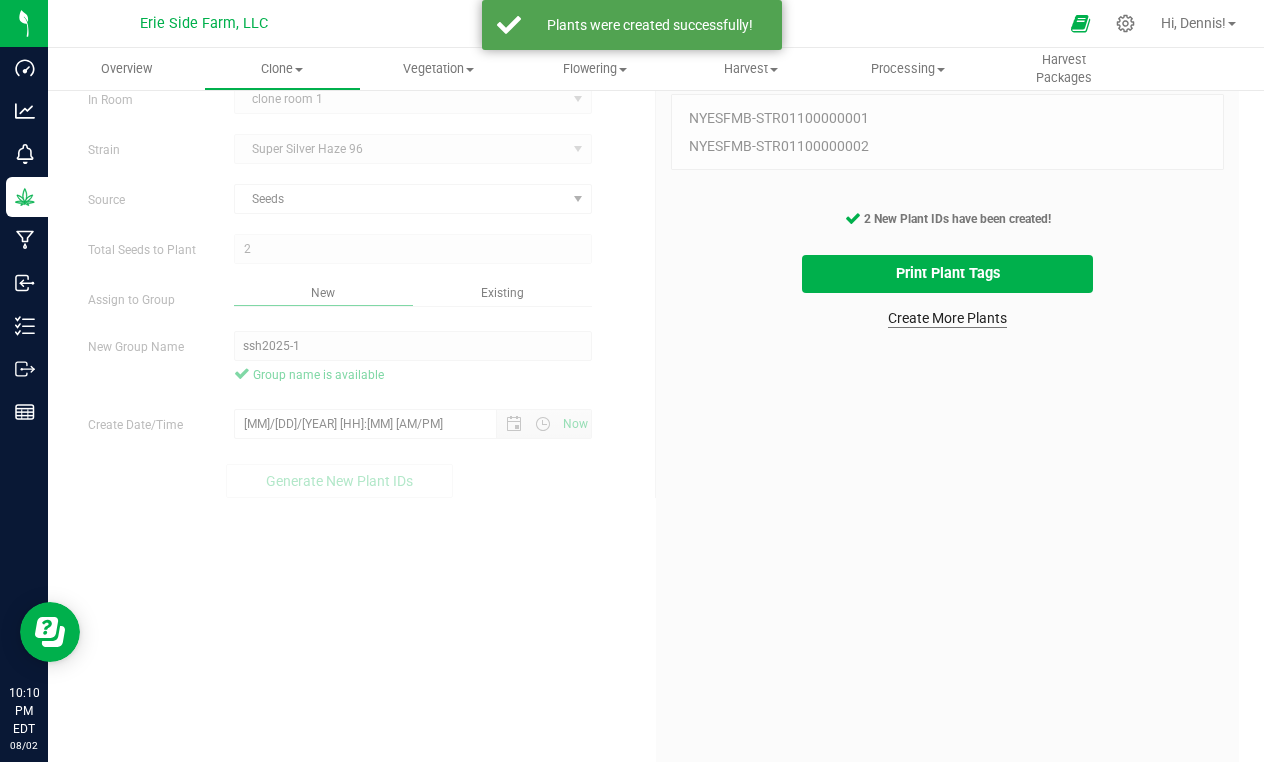 click on "Create More Plants" at bounding box center (947, 318) 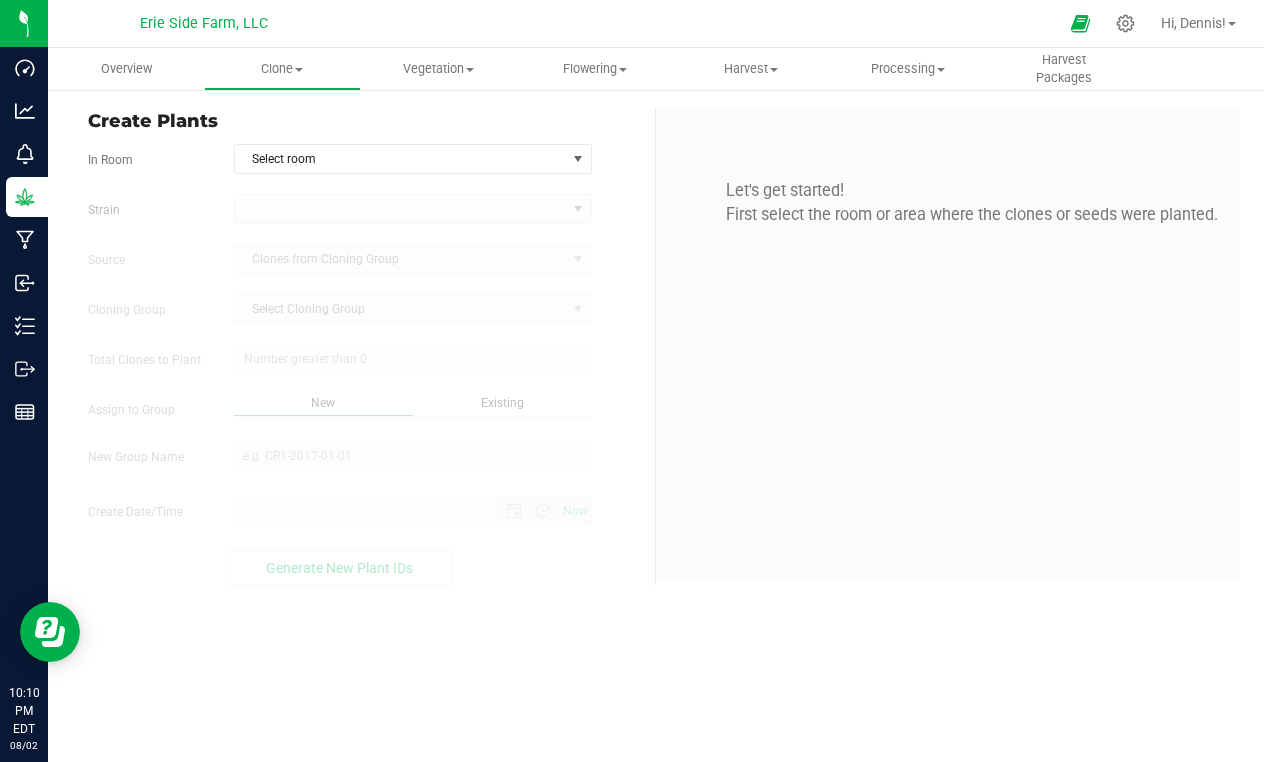 scroll, scrollTop: 0, scrollLeft: 0, axis: both 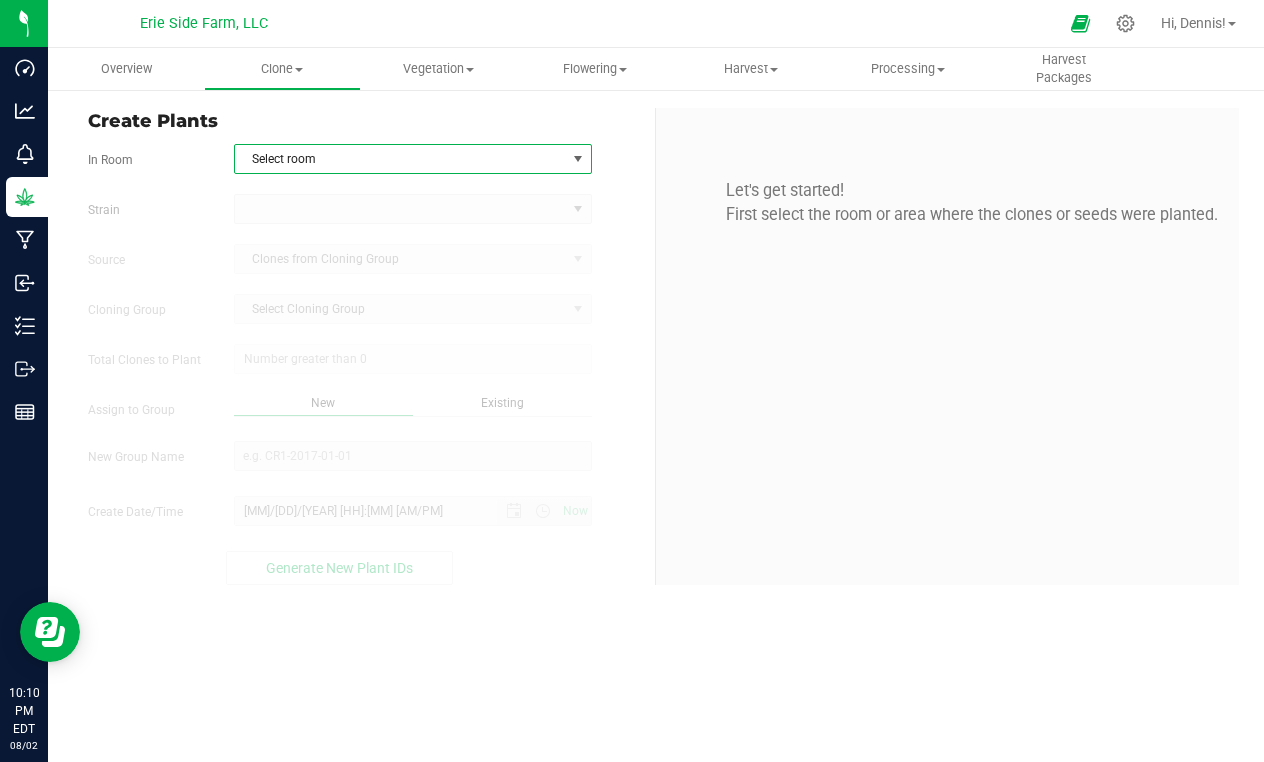 click on "Select room" at bounding box center (400, 159) 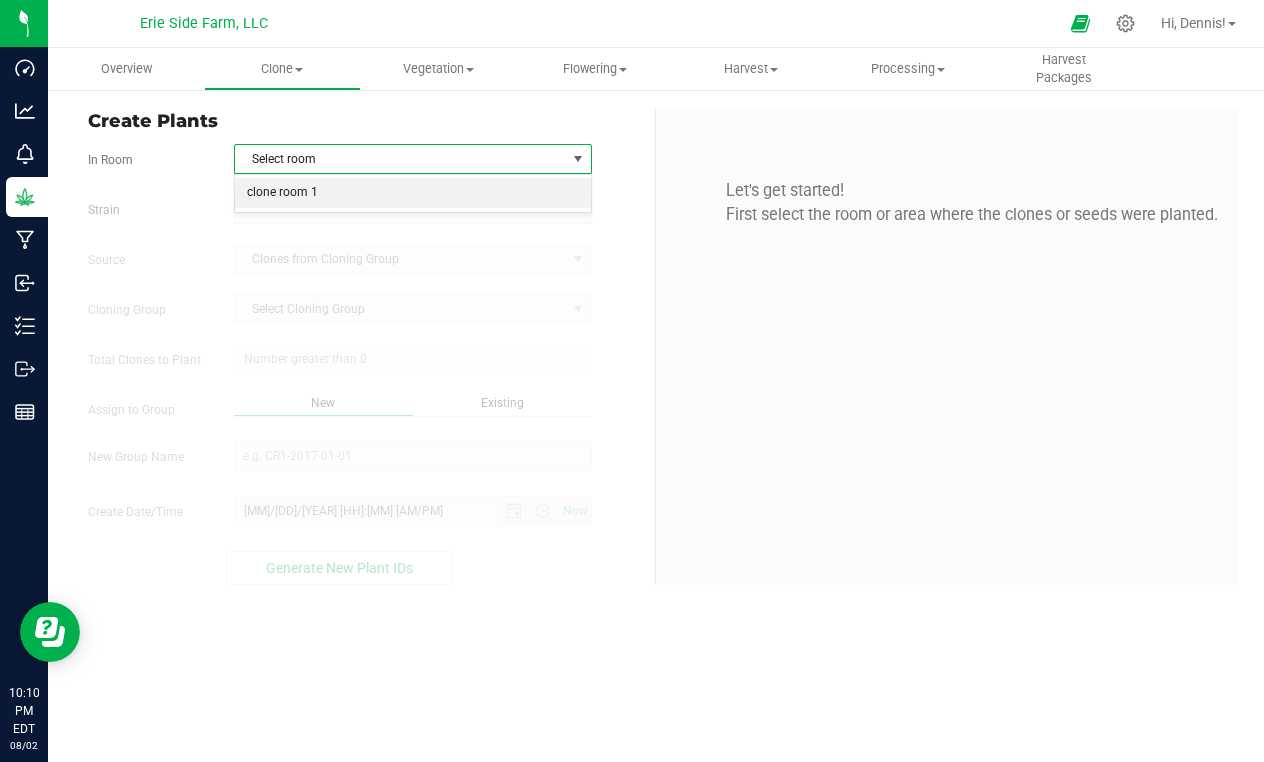 click on "clone room 1" at bounding box center (413, 193) 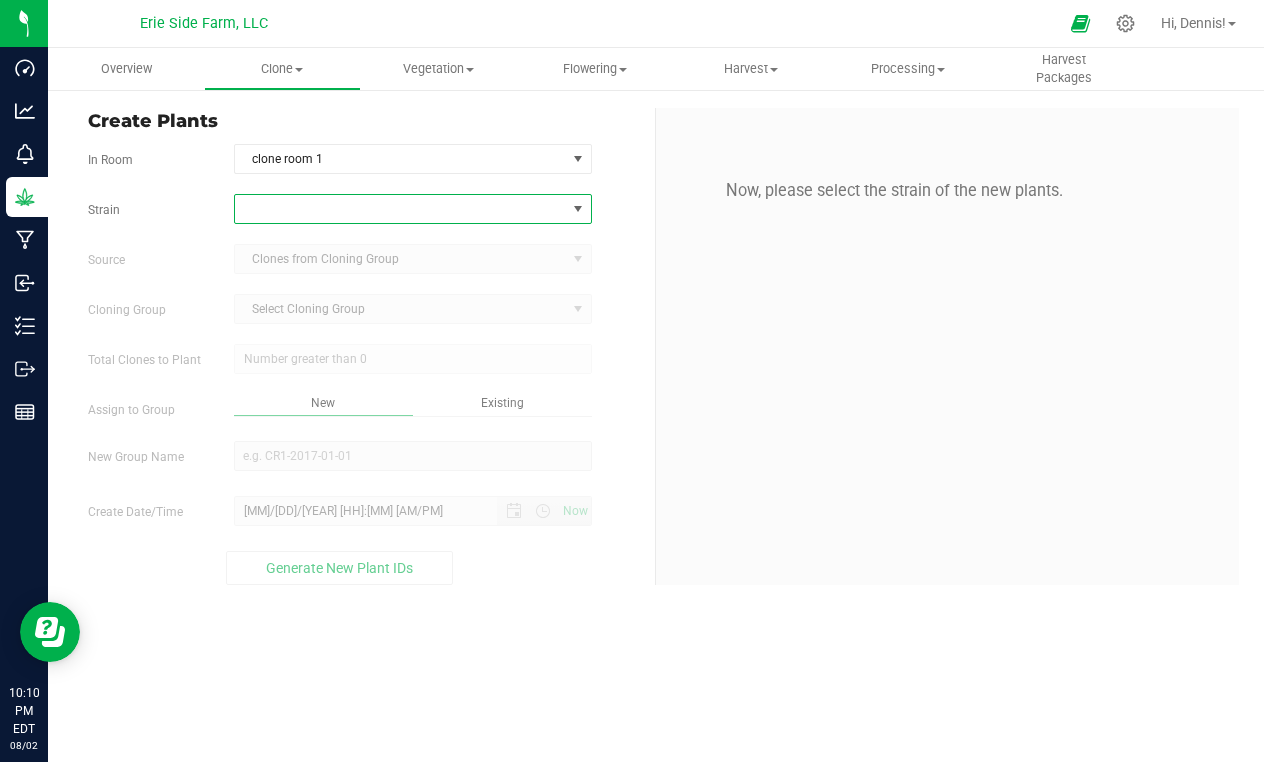 click at bounding box center (400, 209) 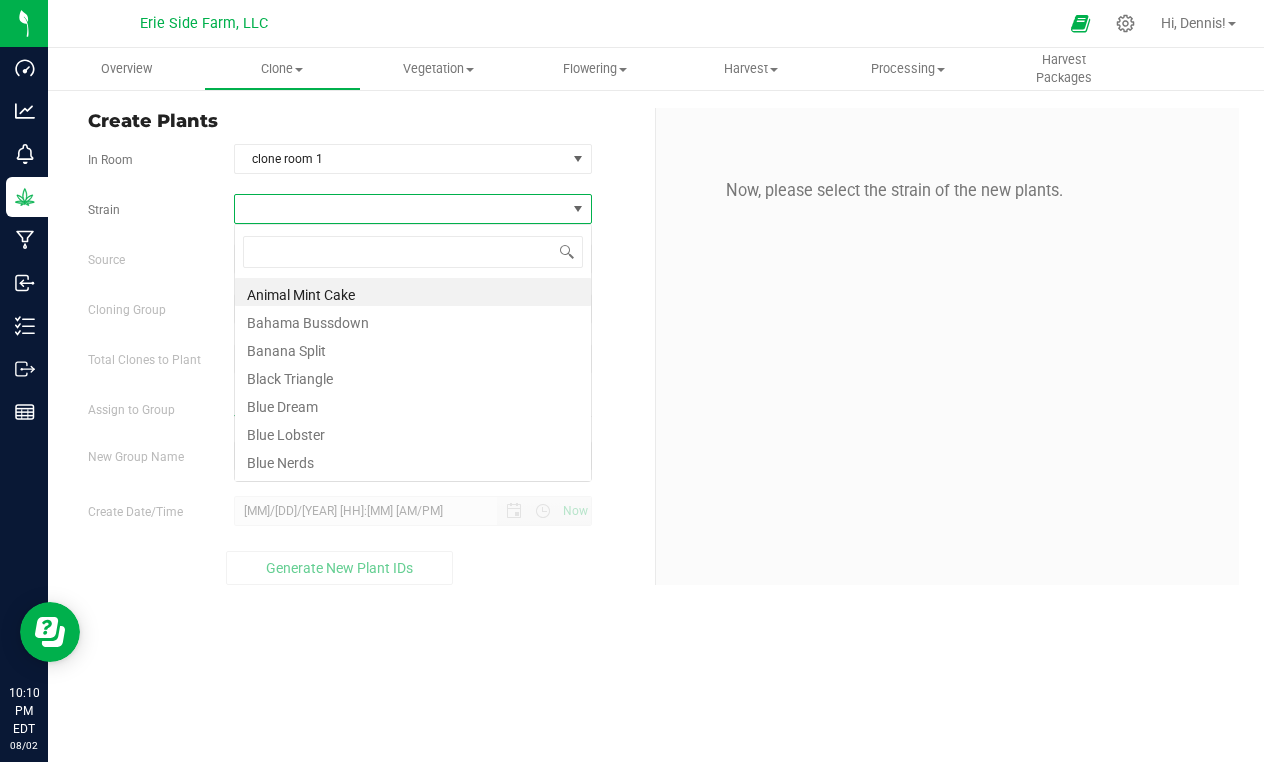 scroll, scrollTop: 99970, scrollLeft: 99642, axis: both 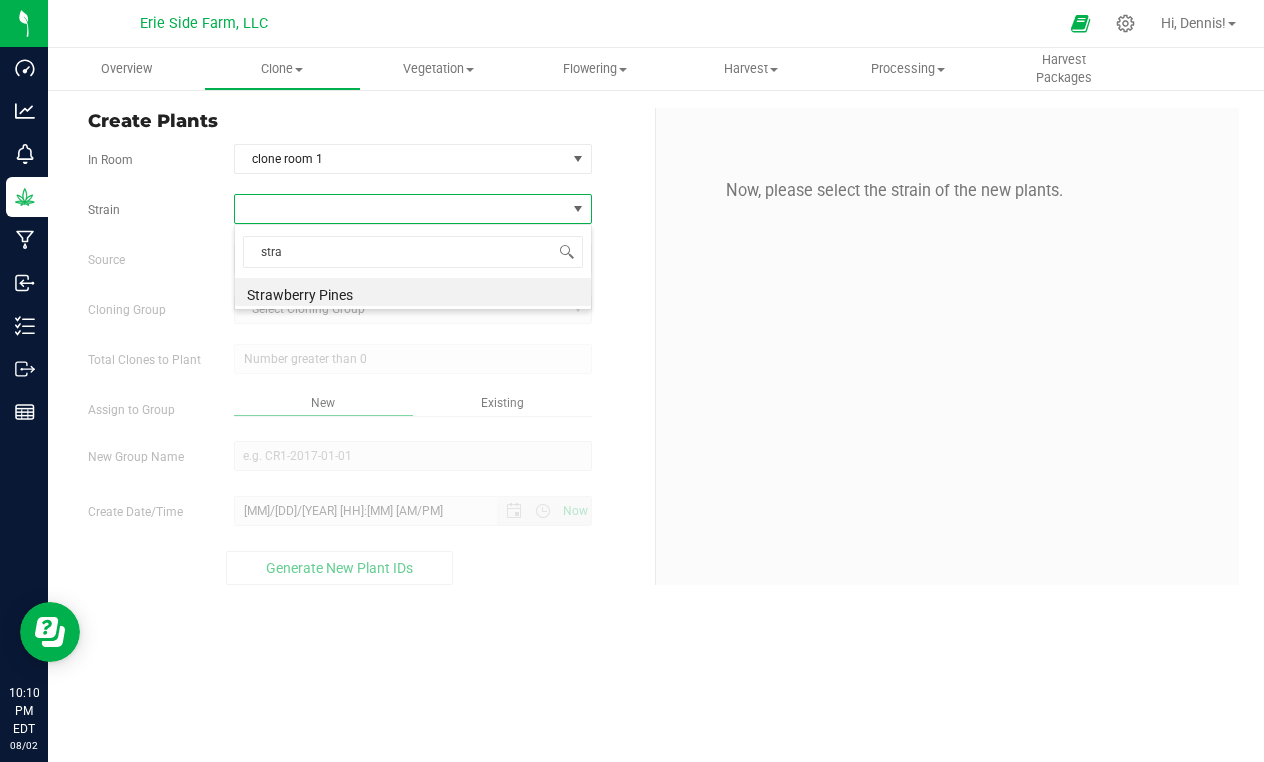 type on "straw" 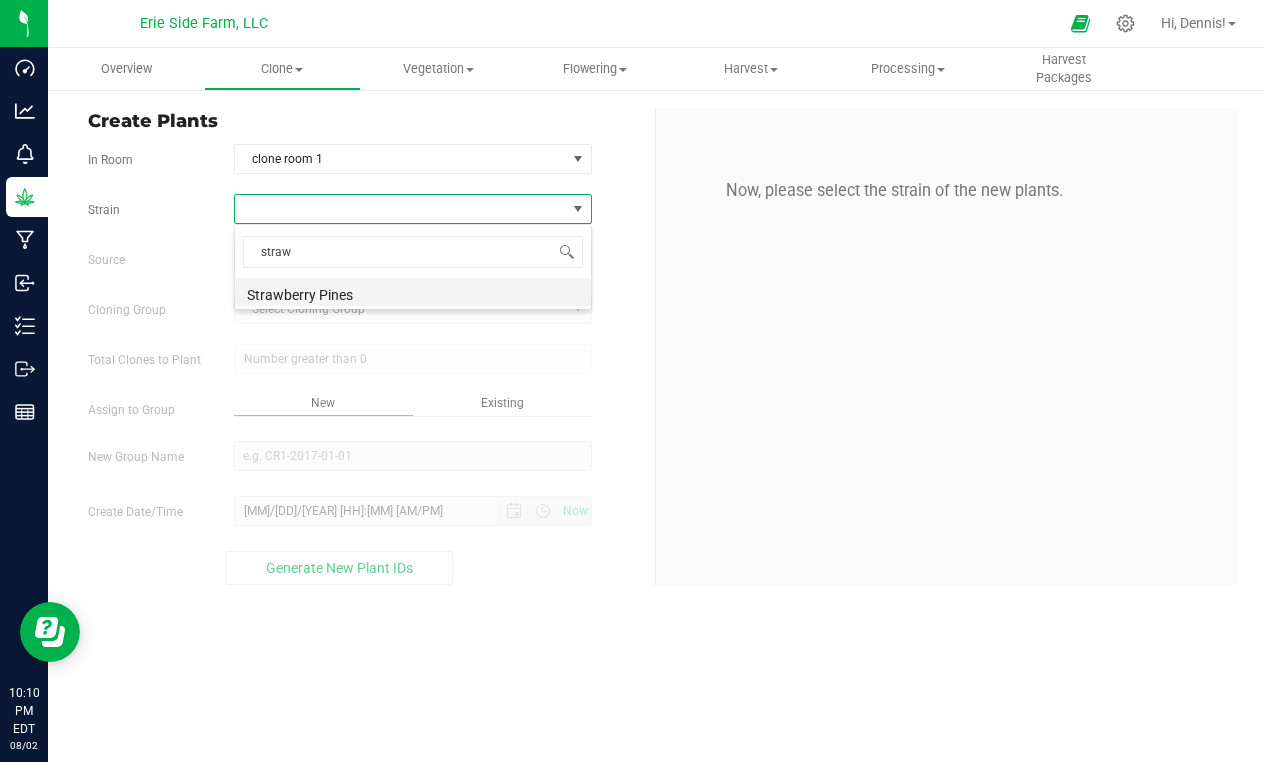 click on "Strawberry Pines" at bounding box center (413, 292) 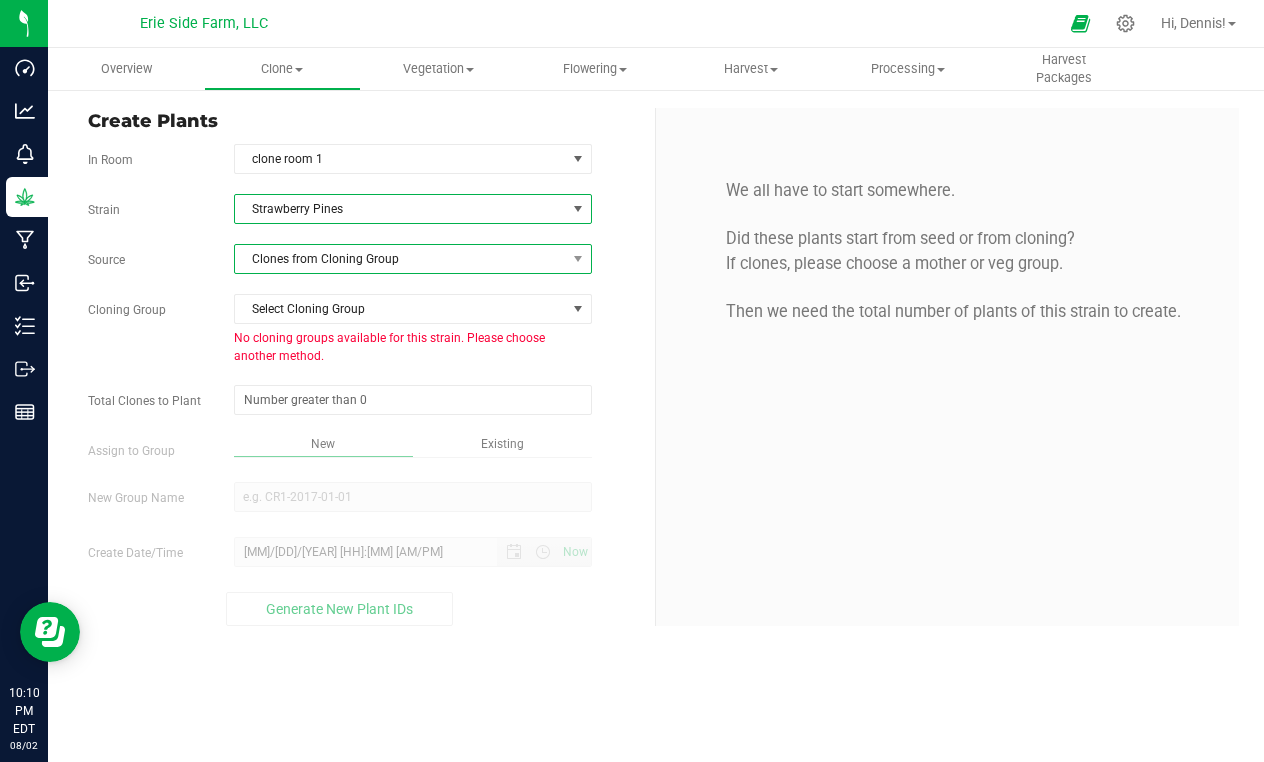 click on "Clones from Cloning Group" at bounding box center [400, 259] 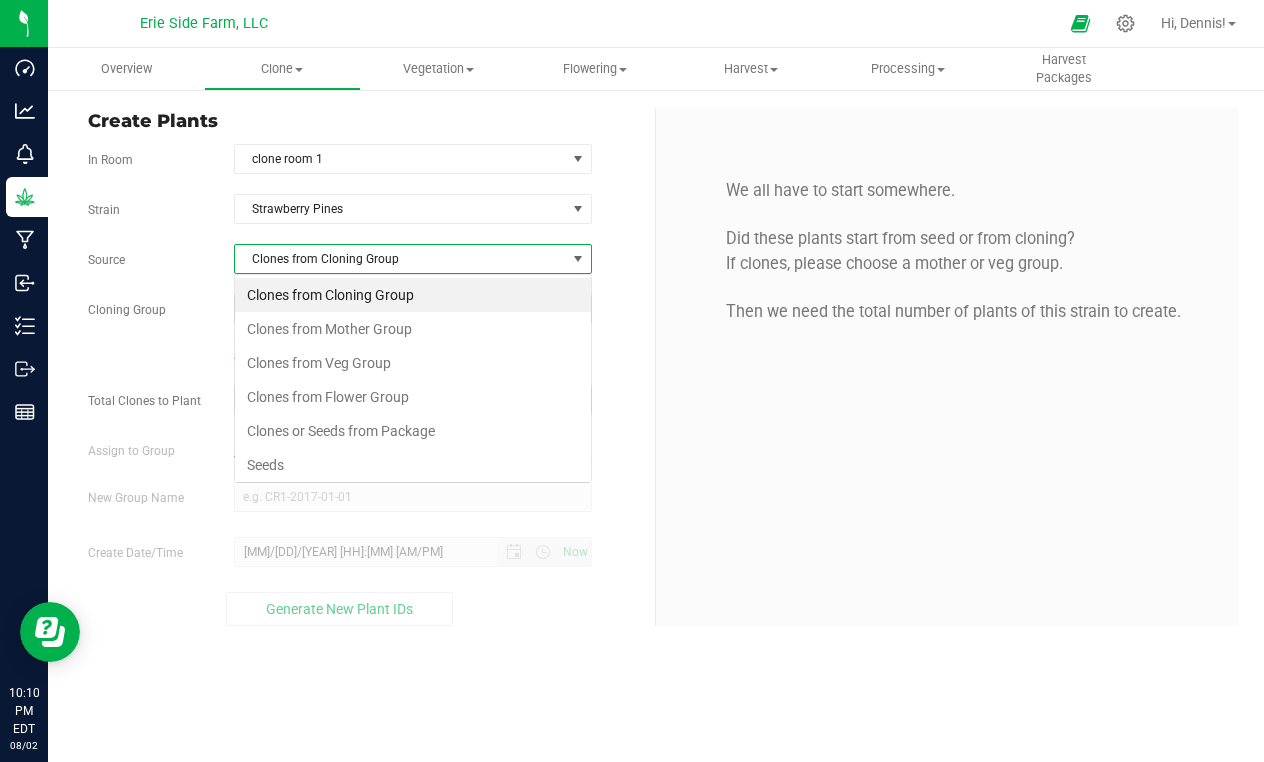 scroll, scrollTop: 99970, scrollLeft: 99642, axis: both 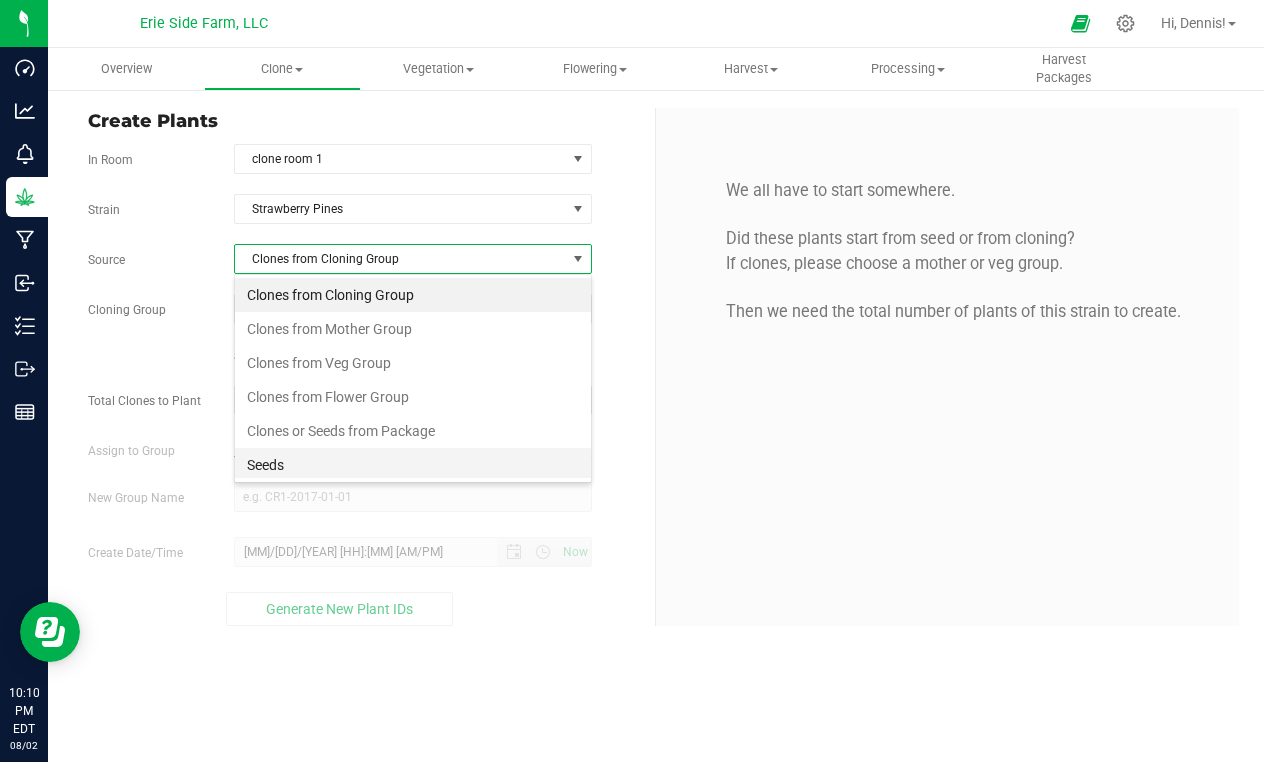 click on "Seeds" at bounding box center (413, 465) 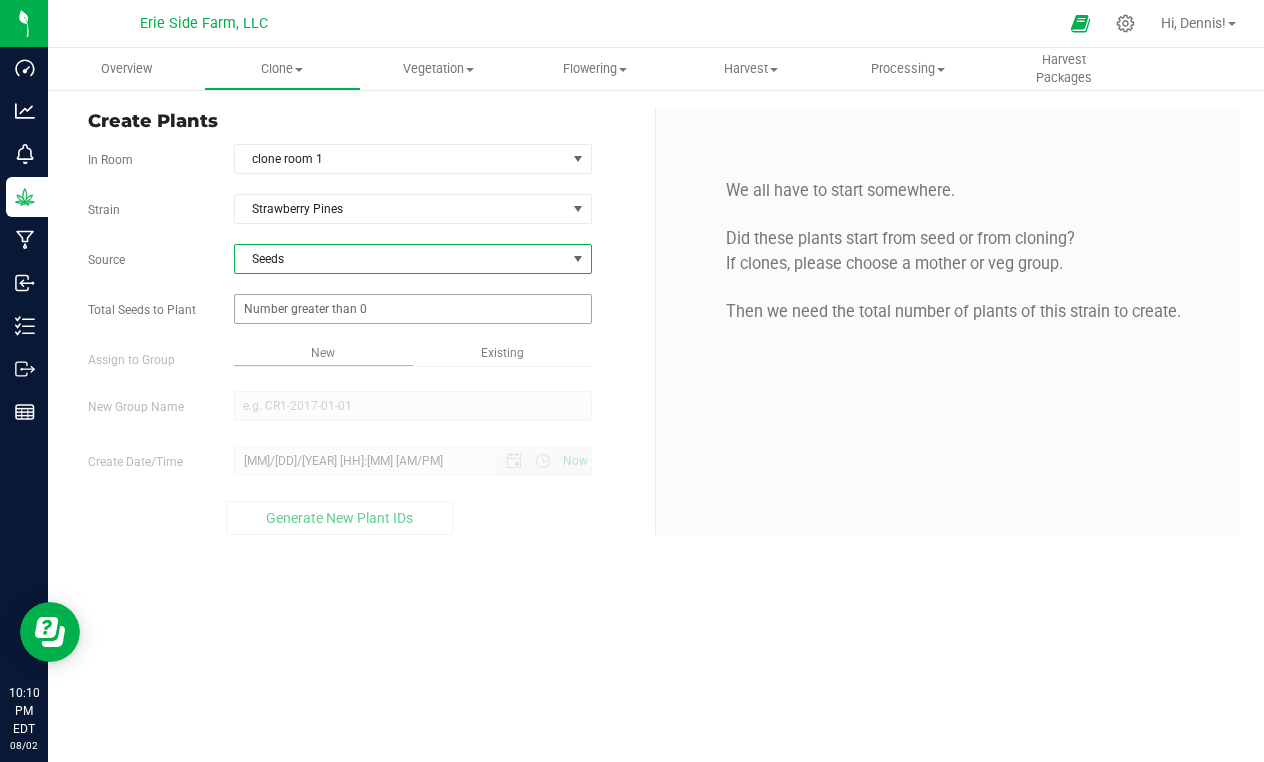 click at bounding box center (413, 309) 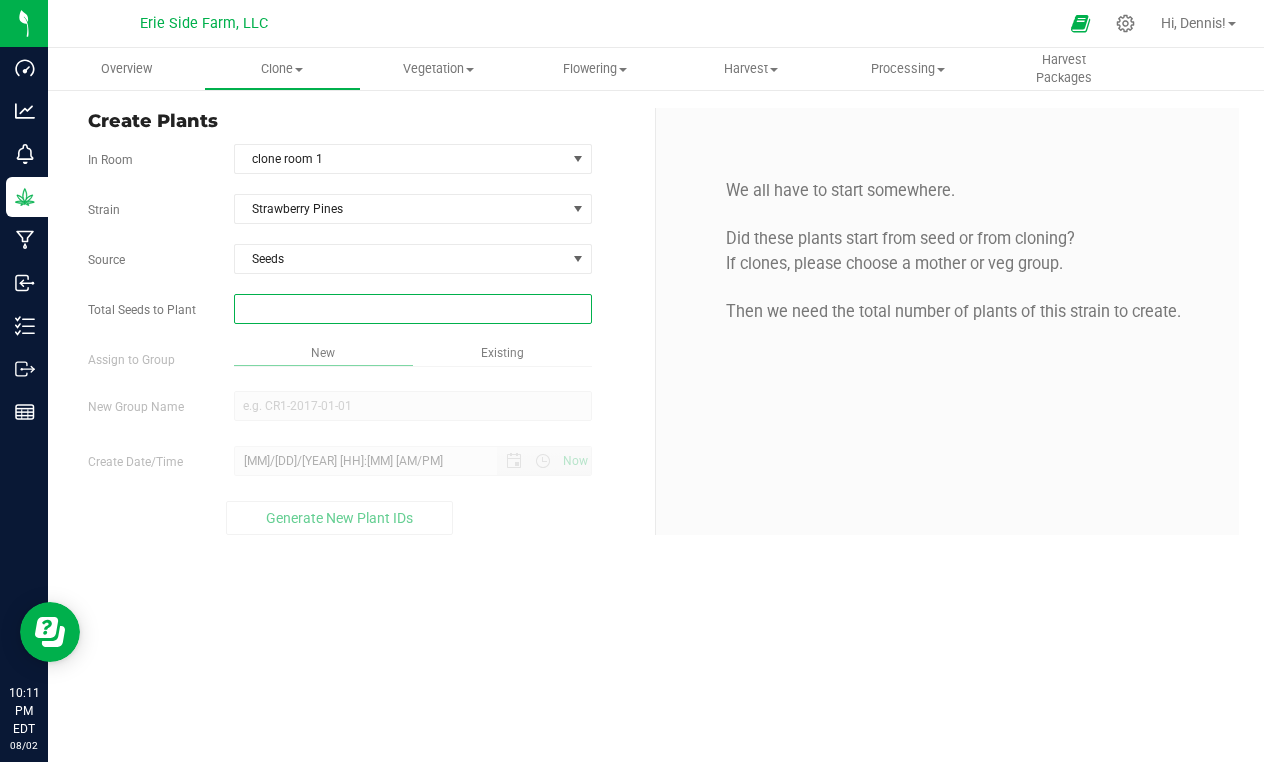 type on "2" 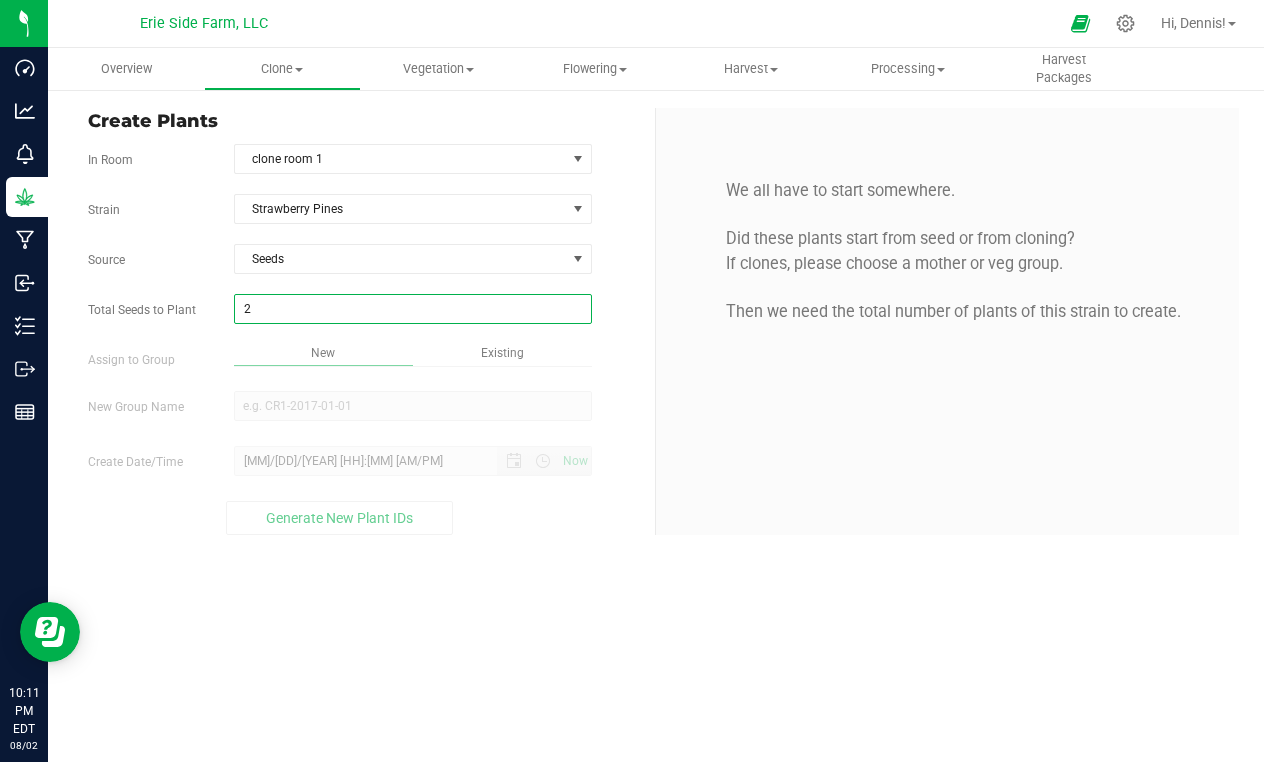 type on "2" 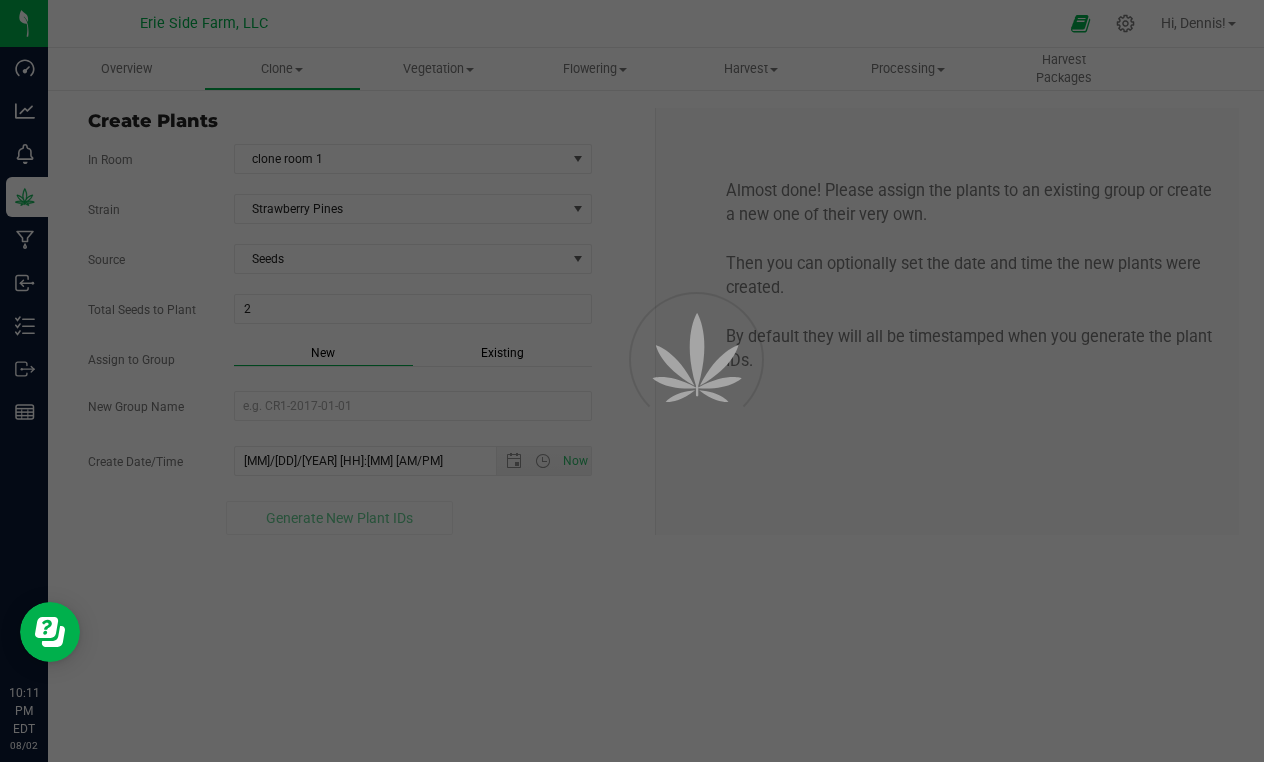 click on "Overview
Clone
Create plants
Cloning groups
Cloning plants
Apply to plants
Vegetation" at bounding box center [656, 405] 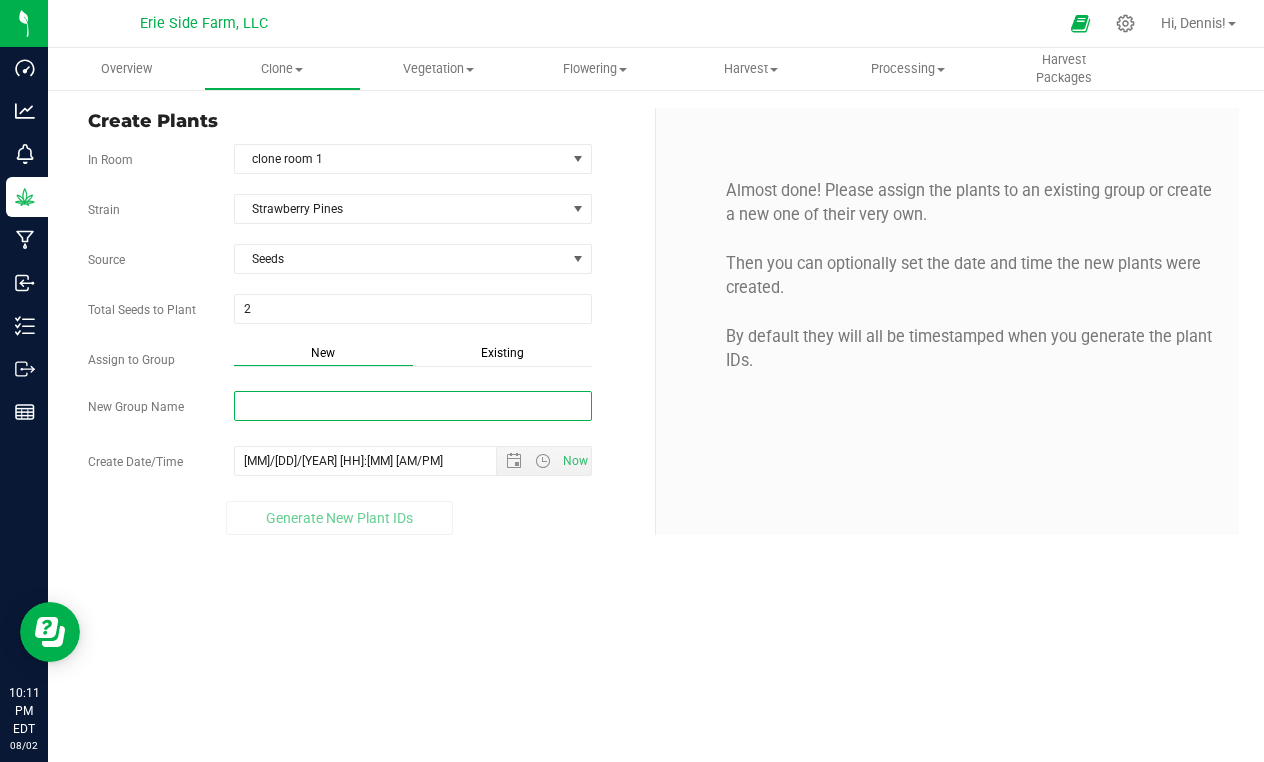 click on "New Group Name" at bounding box center (413, 406) 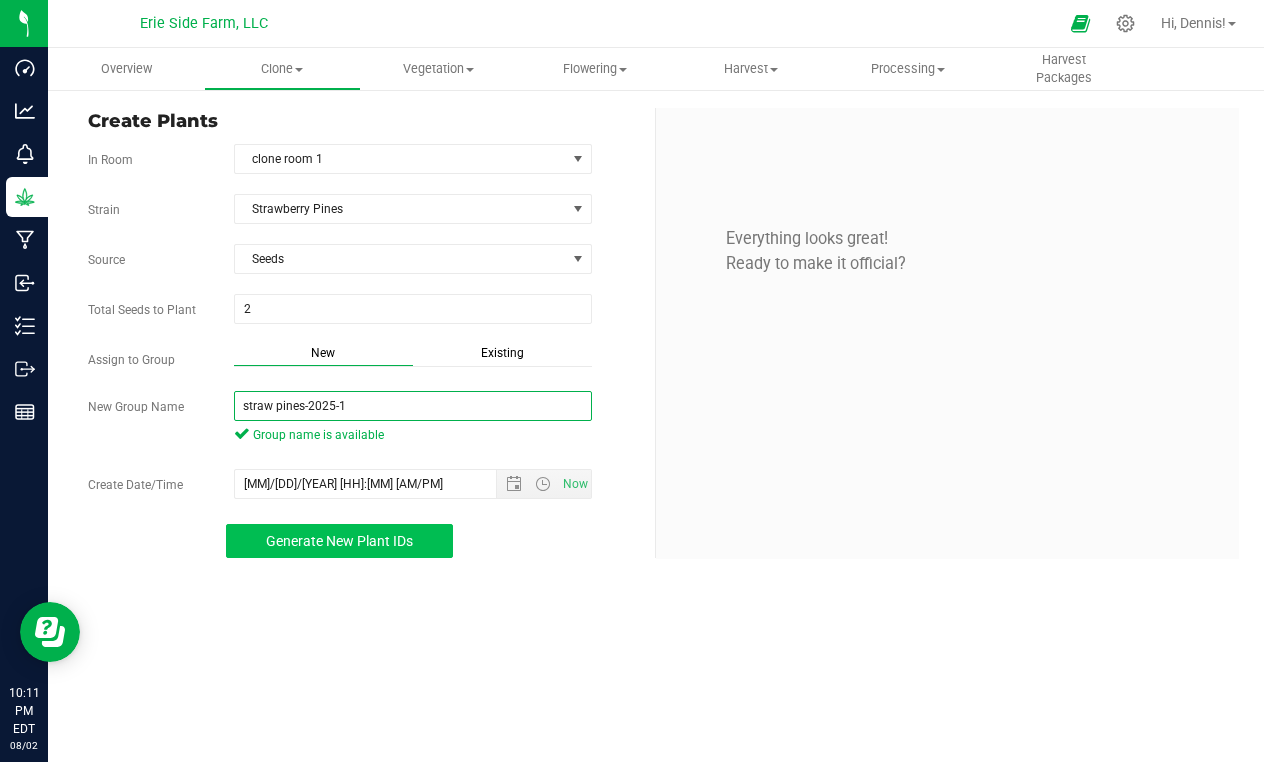 type on "straw pines-2025-1" 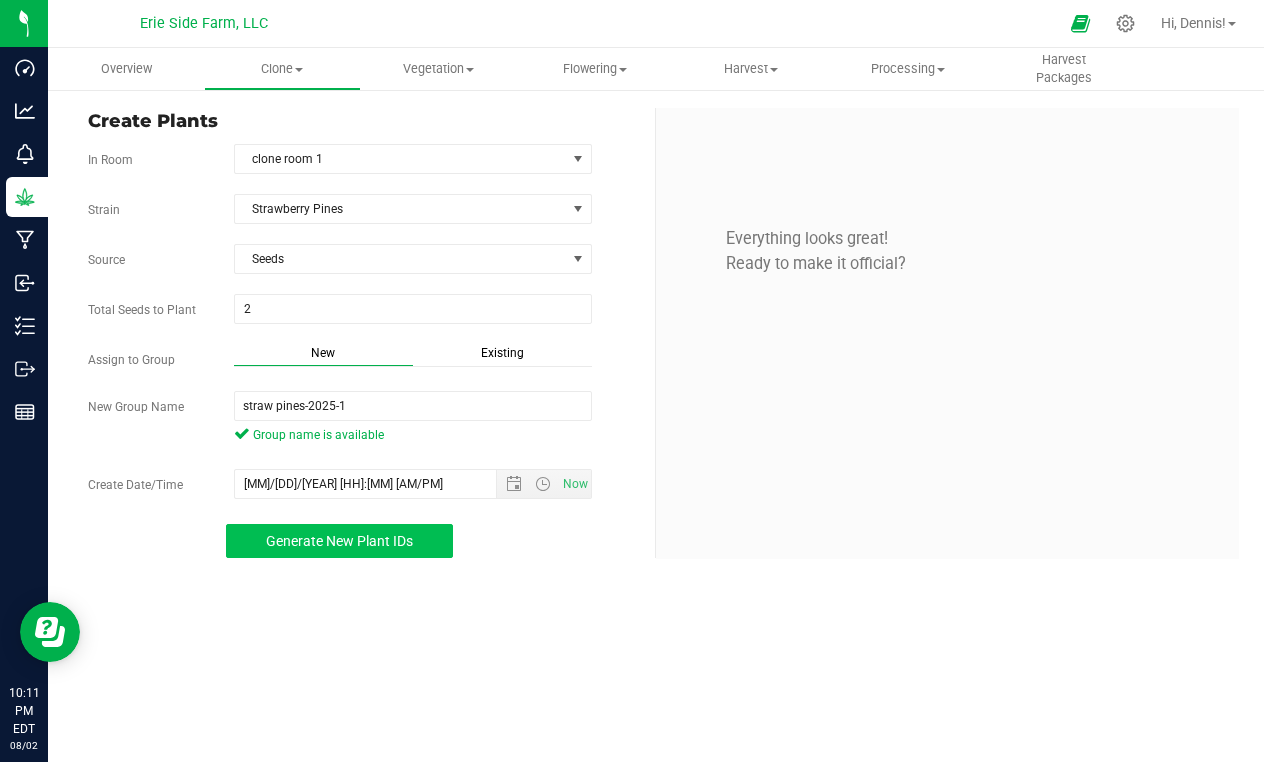 click on "Generate New Plant IDs" at bounding box center (339, 541) 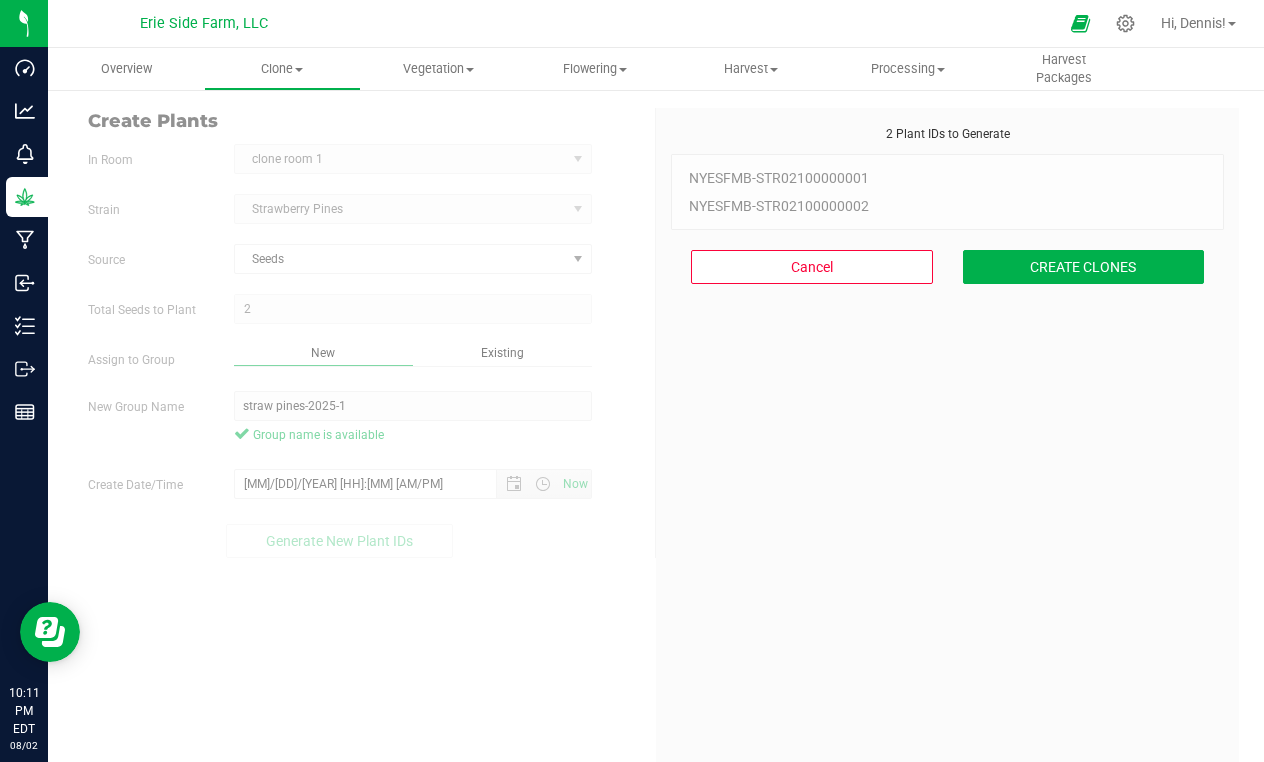 scroll, scrollTop: 60, scrollLeft: 0, axis: vertical 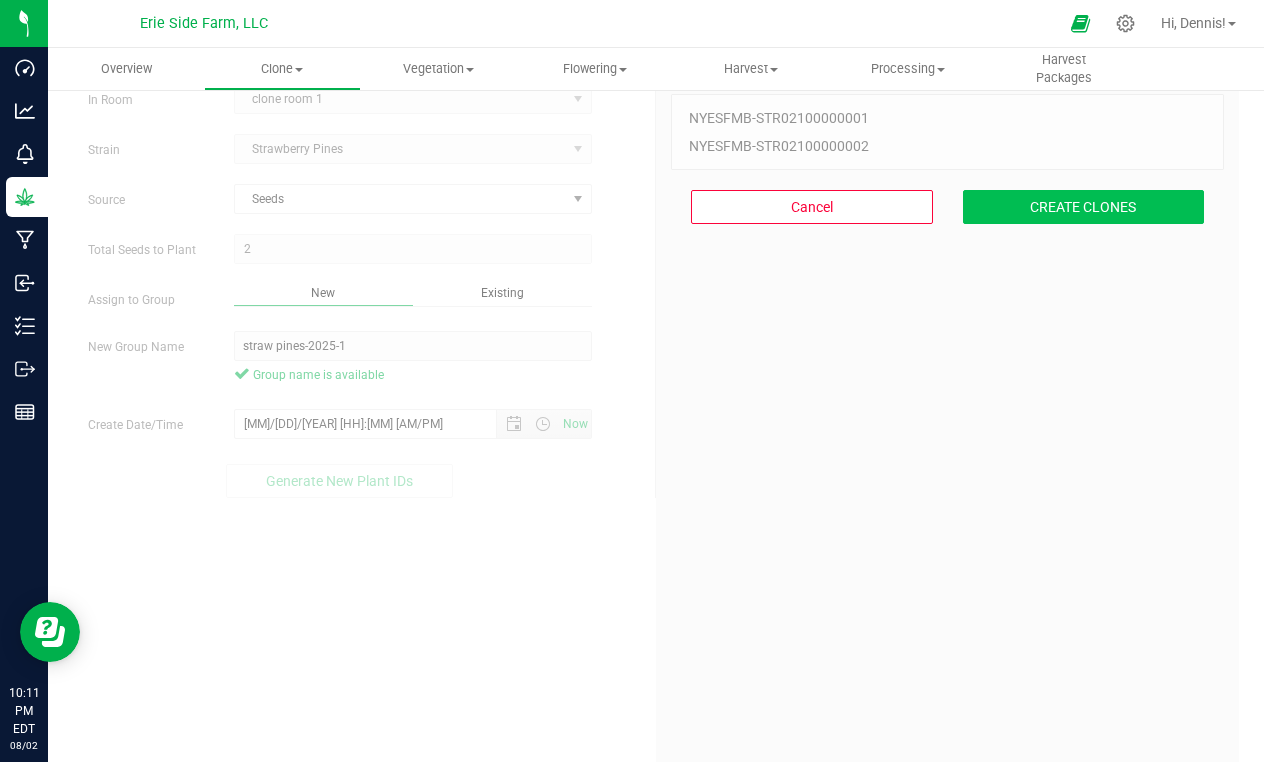 click on "CREATE CLONES" at bounding box center (1084, 207) 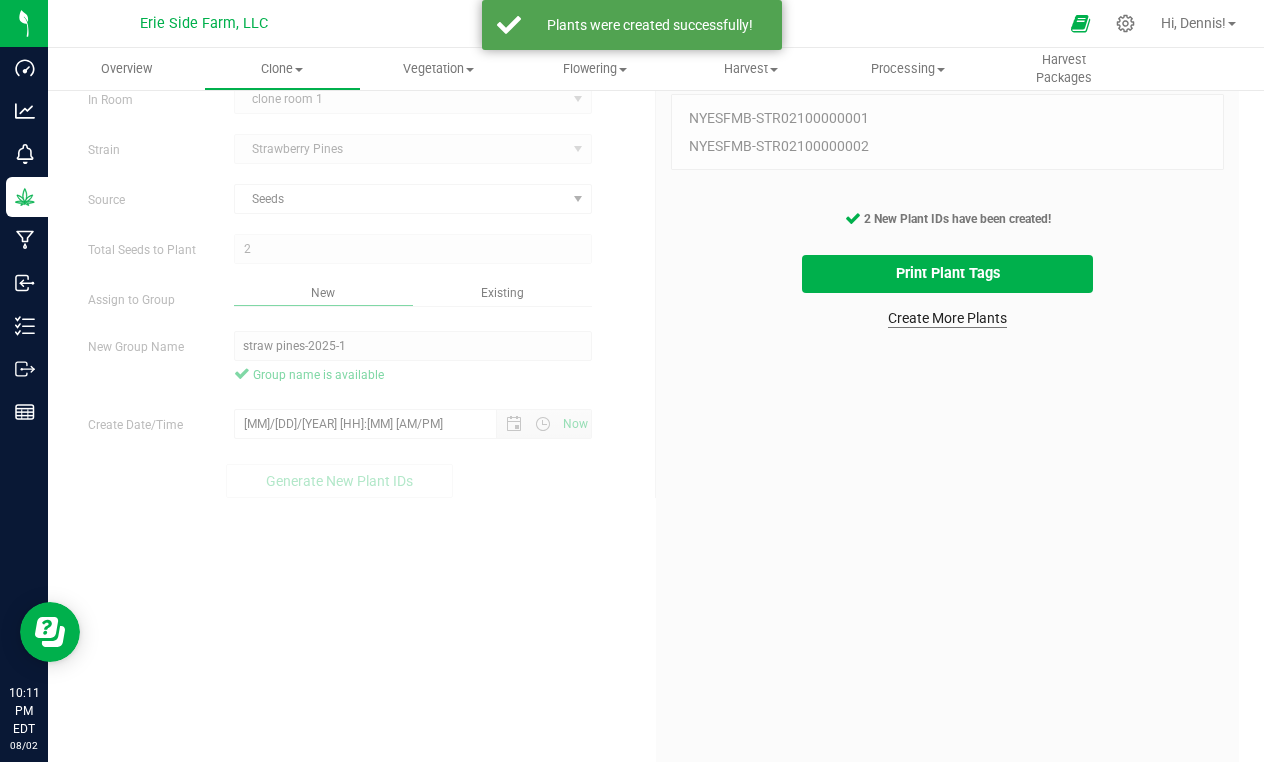 click on "Create More Plants" at bounding box center [947, 318] 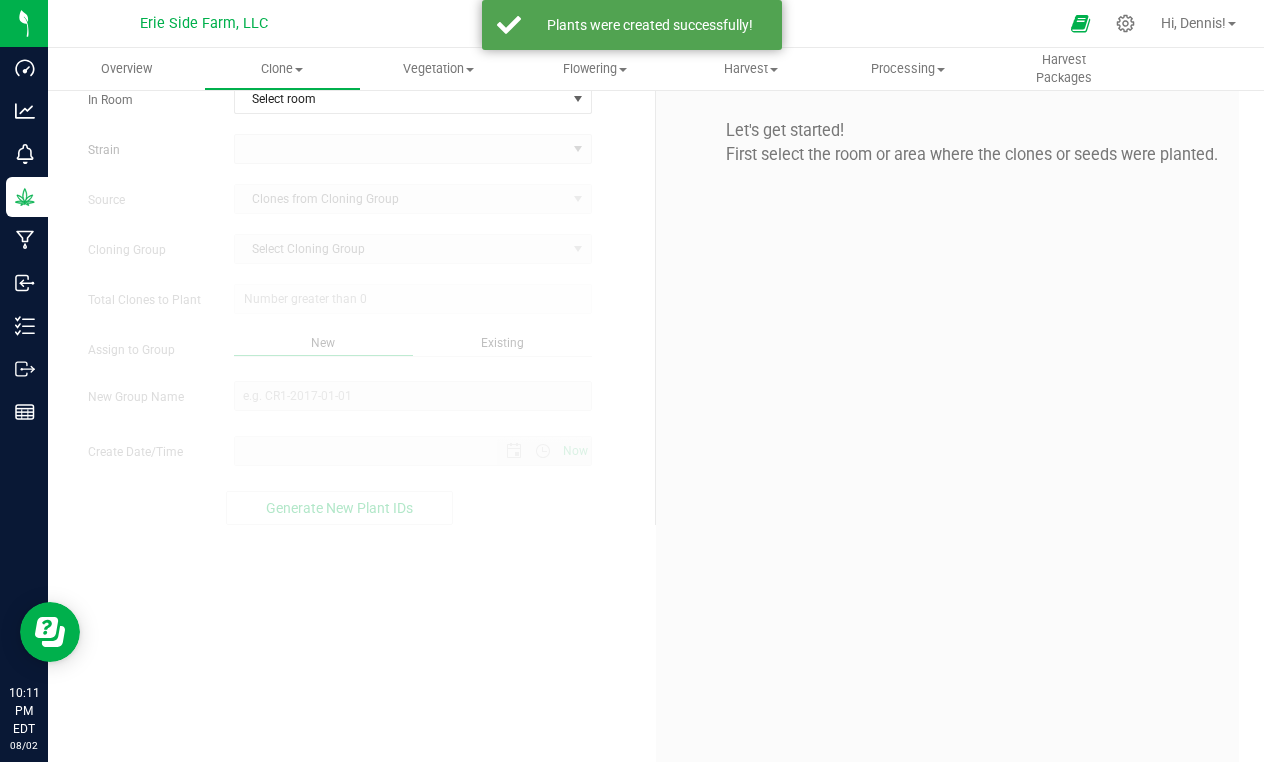scroll, scrollTop: 0, scrollLeft: 0, axis: both 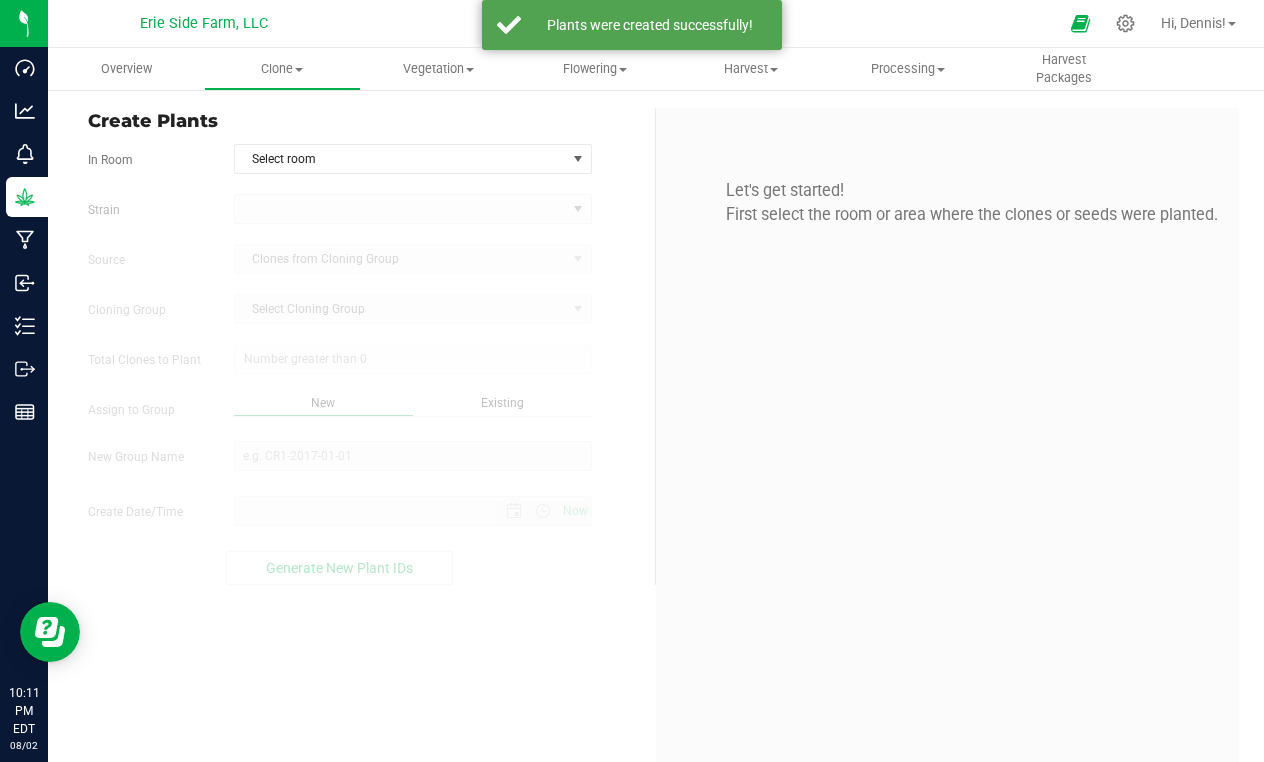 type on "8/2/2025 10:11 PM" 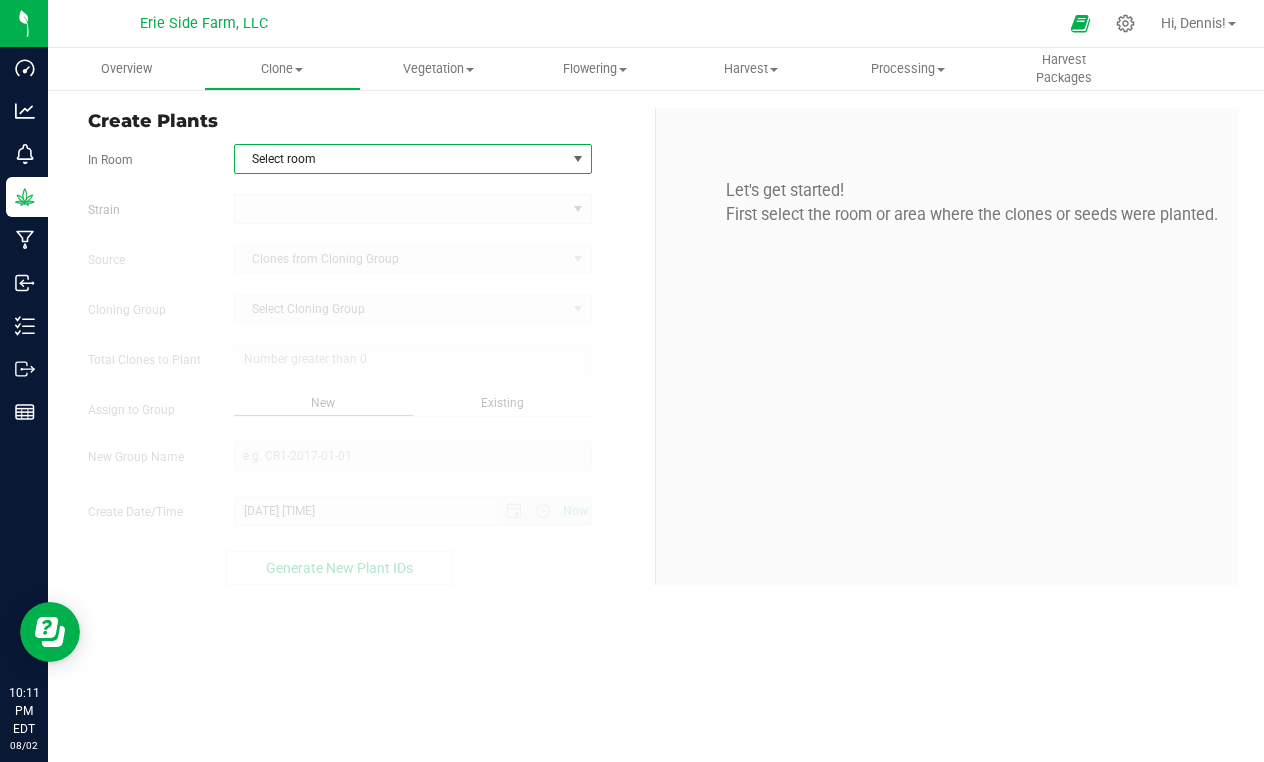 click on "Select room" at bounding box center [400, 159] 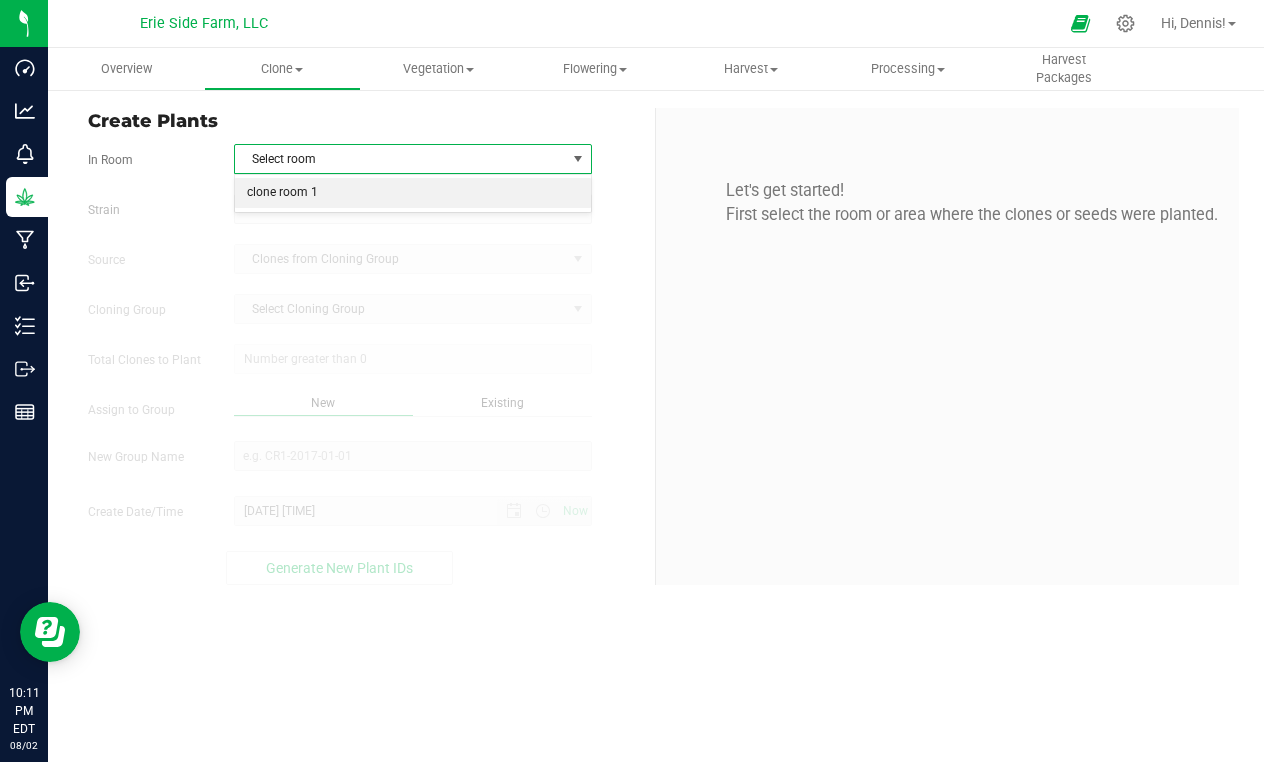 click on "clone room 1" at bounding box center [413, 193] 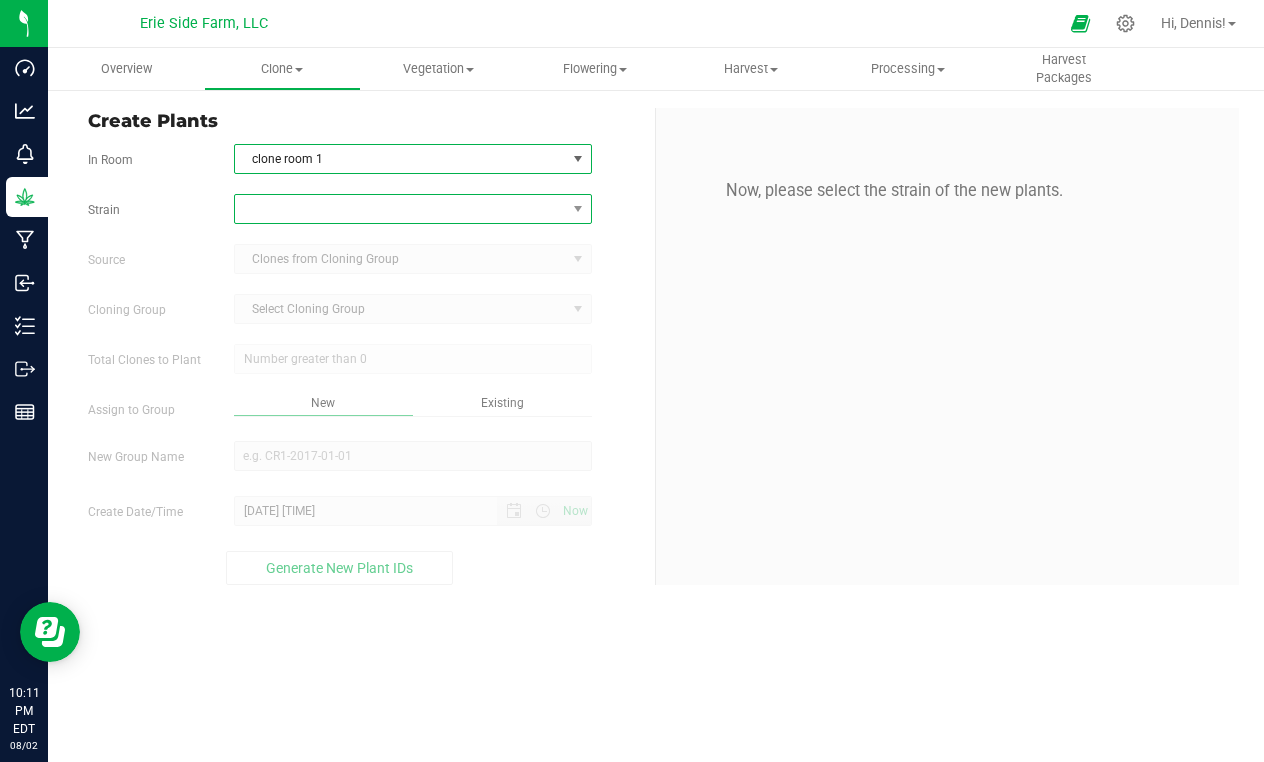 click at bounding box center (400, 209) 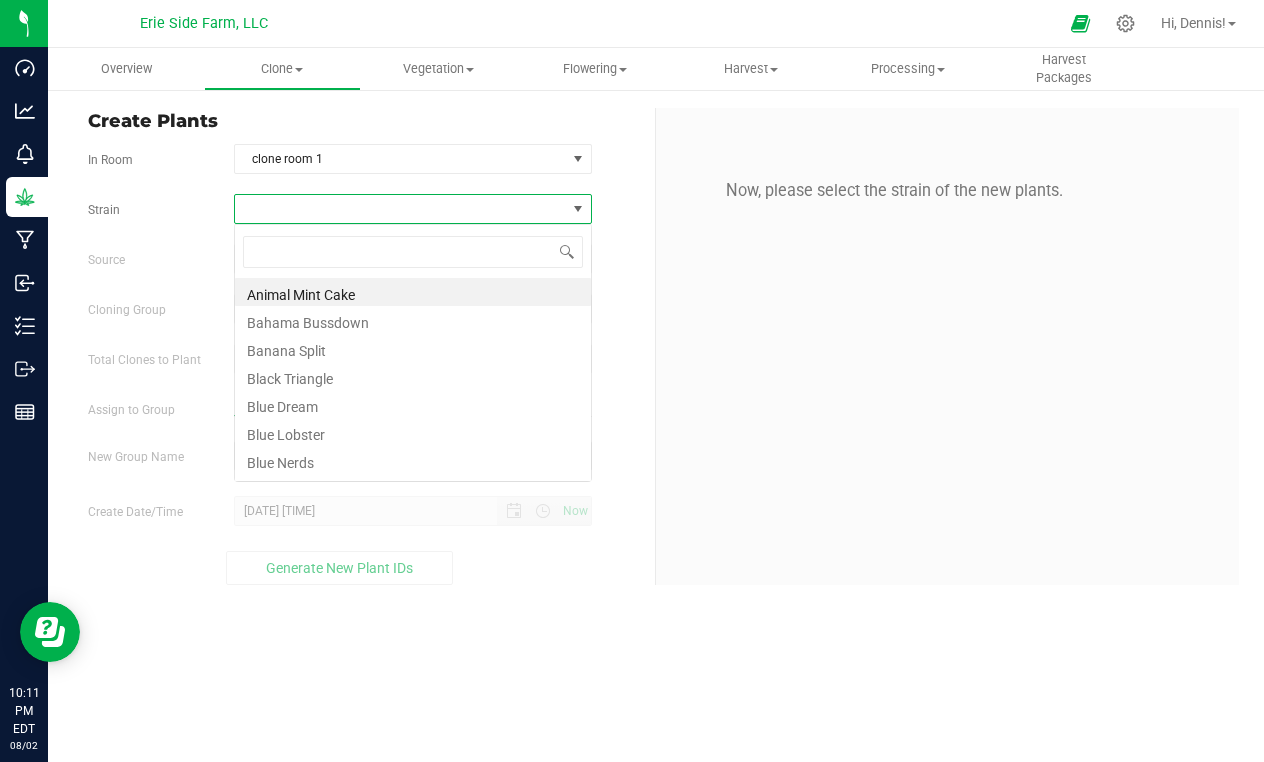 scroll, scrollTop: 99970, scrollLeft: 99642, axis: both 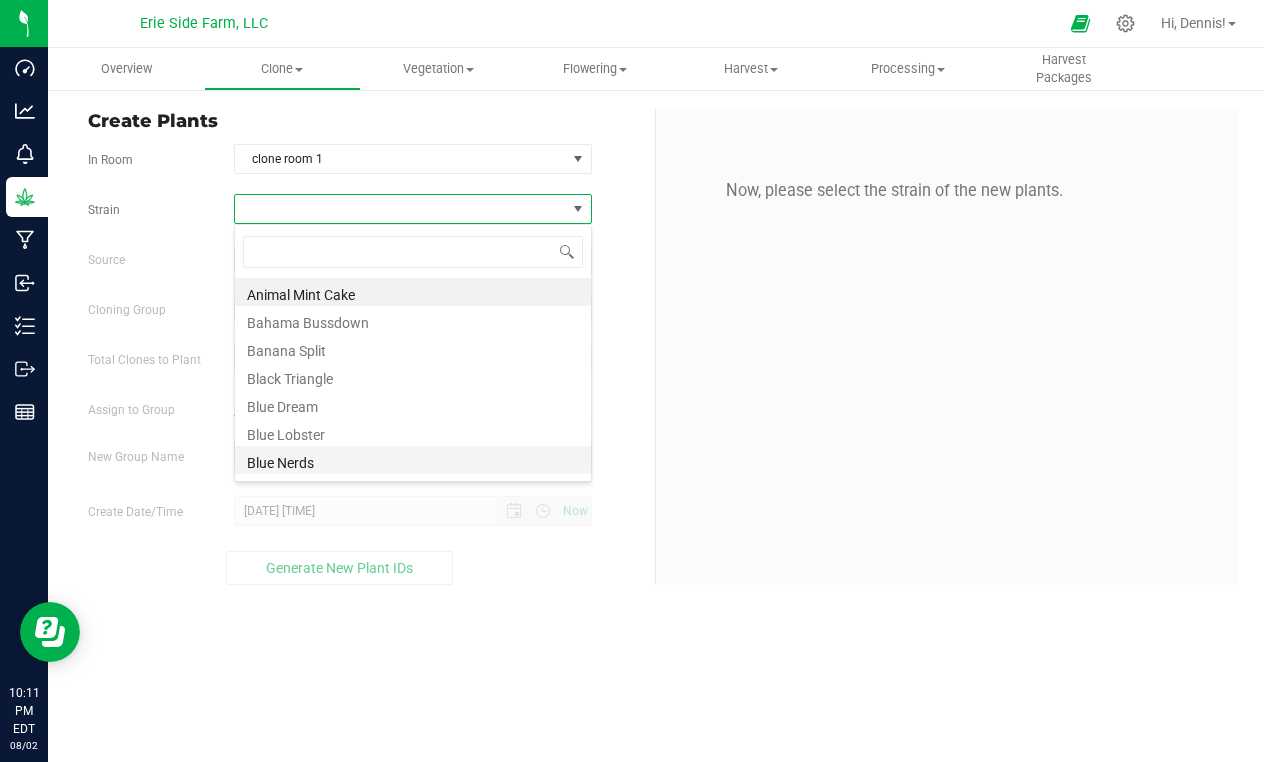 click on "Blue Nerds" at bounding box center (413, 460) 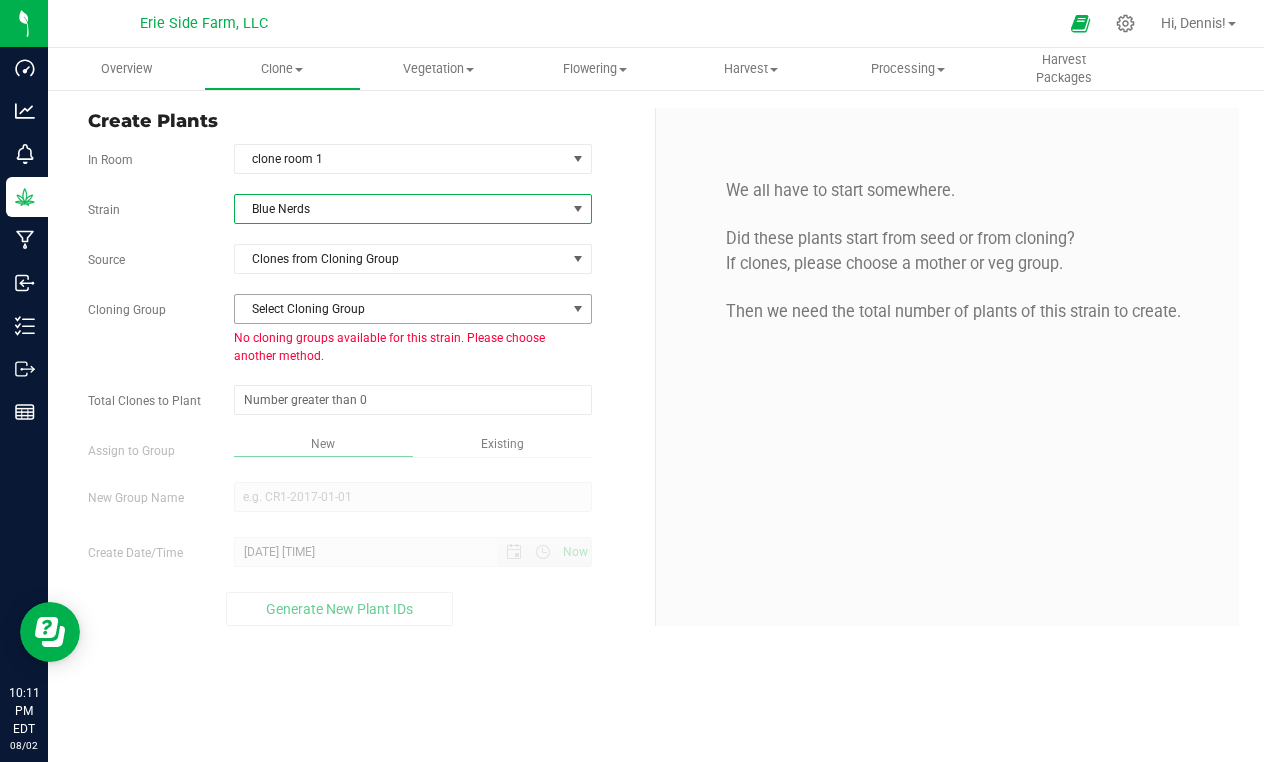 click on "Select Cloning Group" at bounding box center [400, 309] 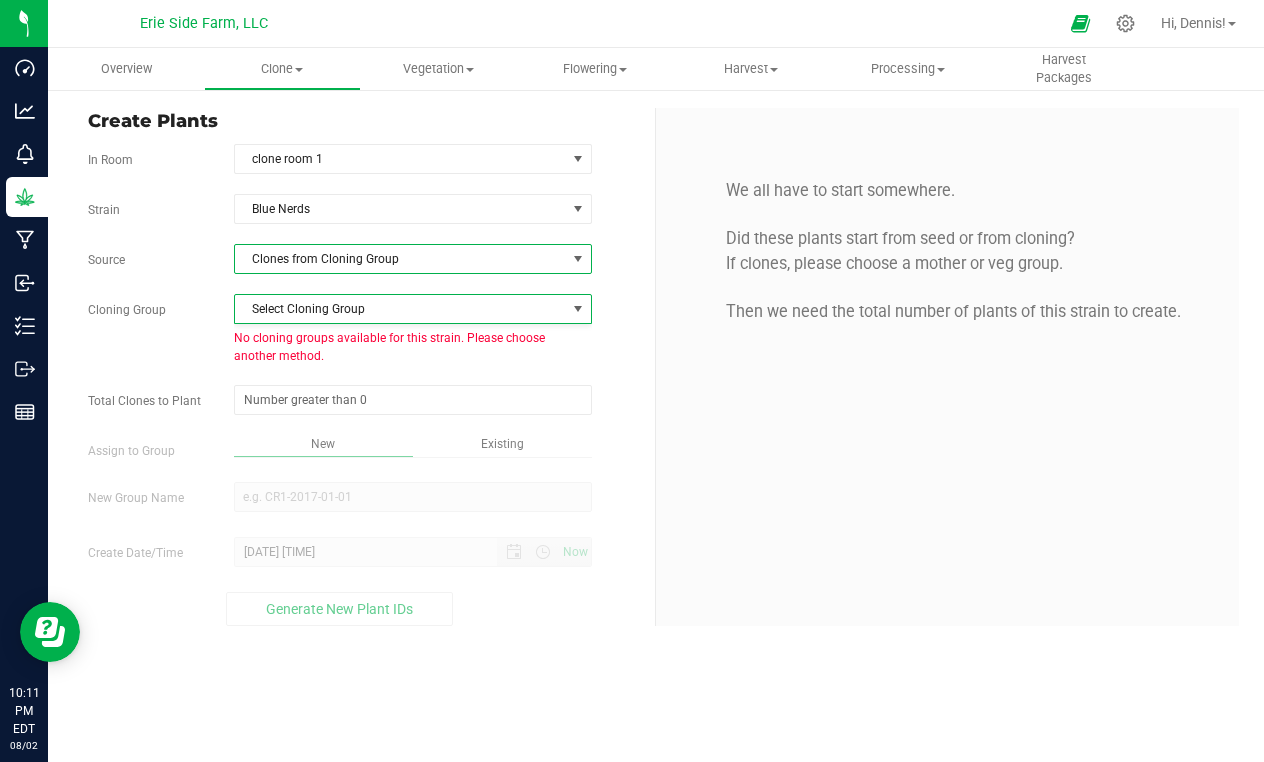 click on "Clones from Cloning Group" at bounding box center [400, 259] 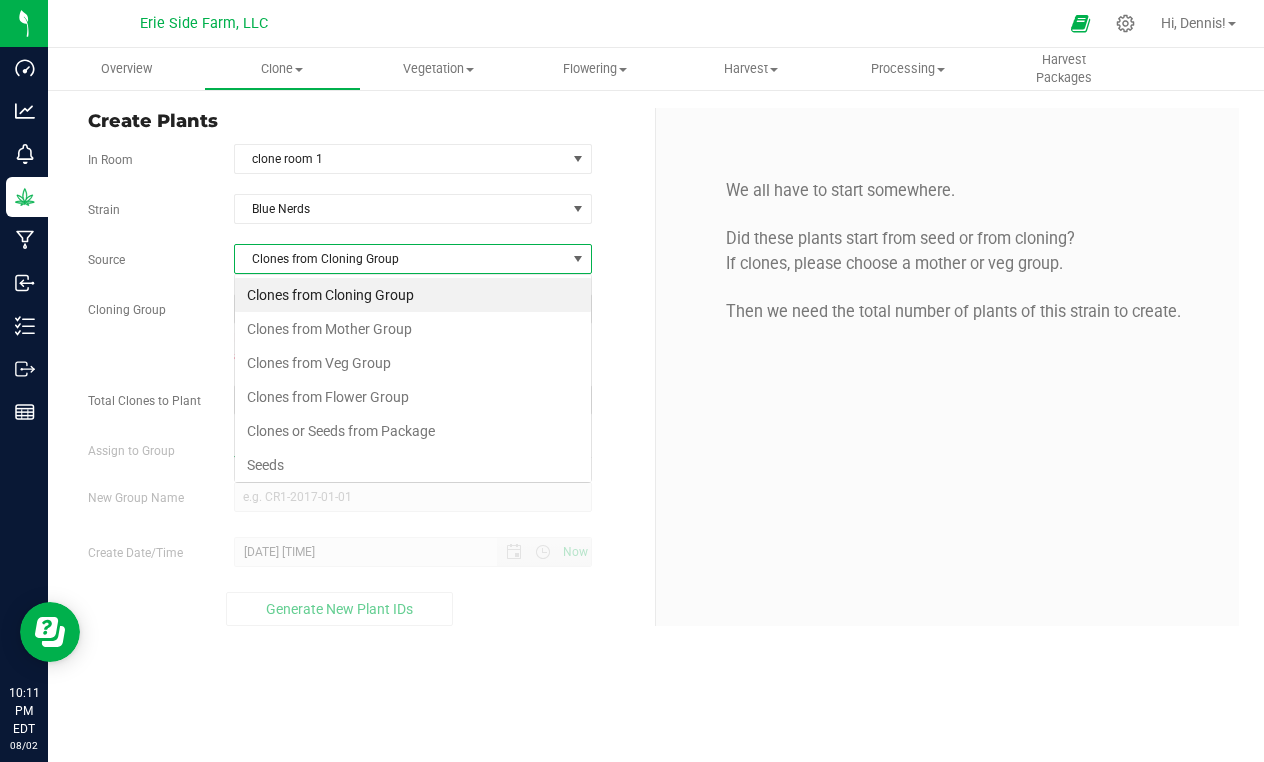 scroll, scrollTop: 99970, scrollLeft: 99642, axis: both 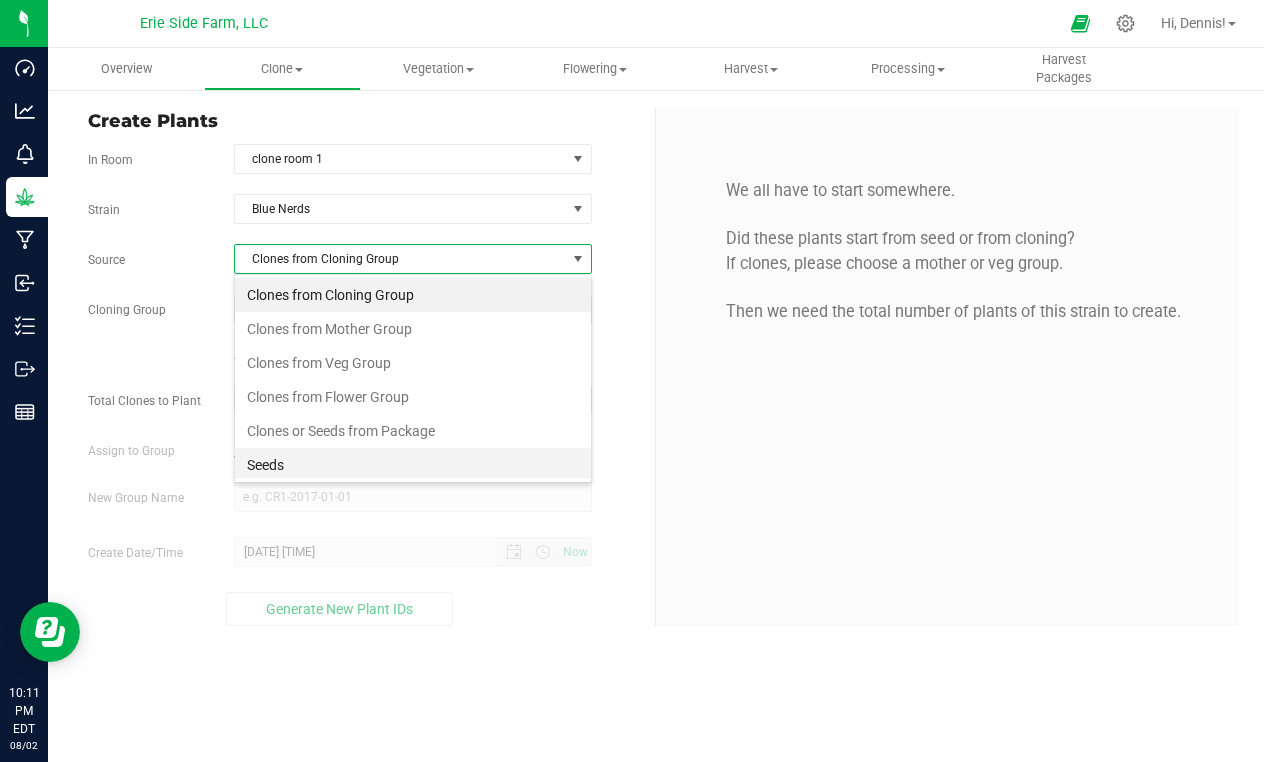 click on "Seeds" at bounding box center [413, 465] 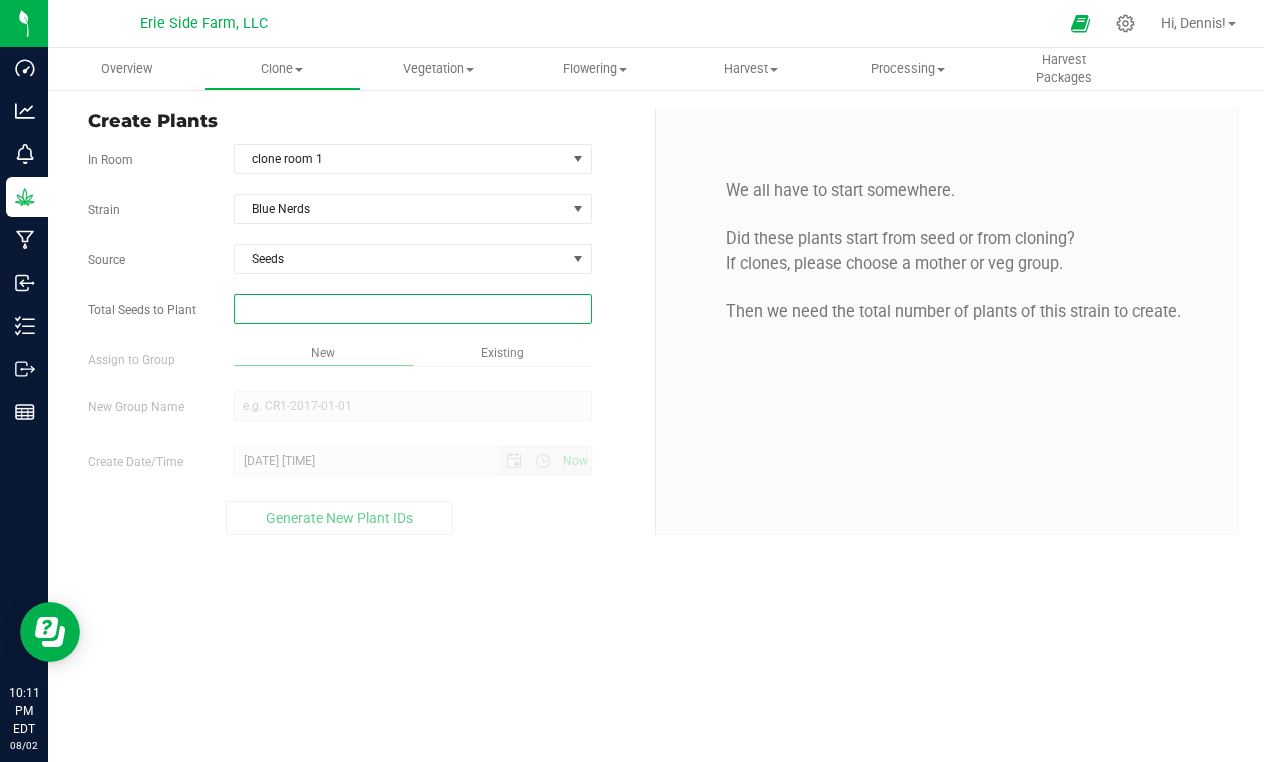 click at bounding box center (413, 309) 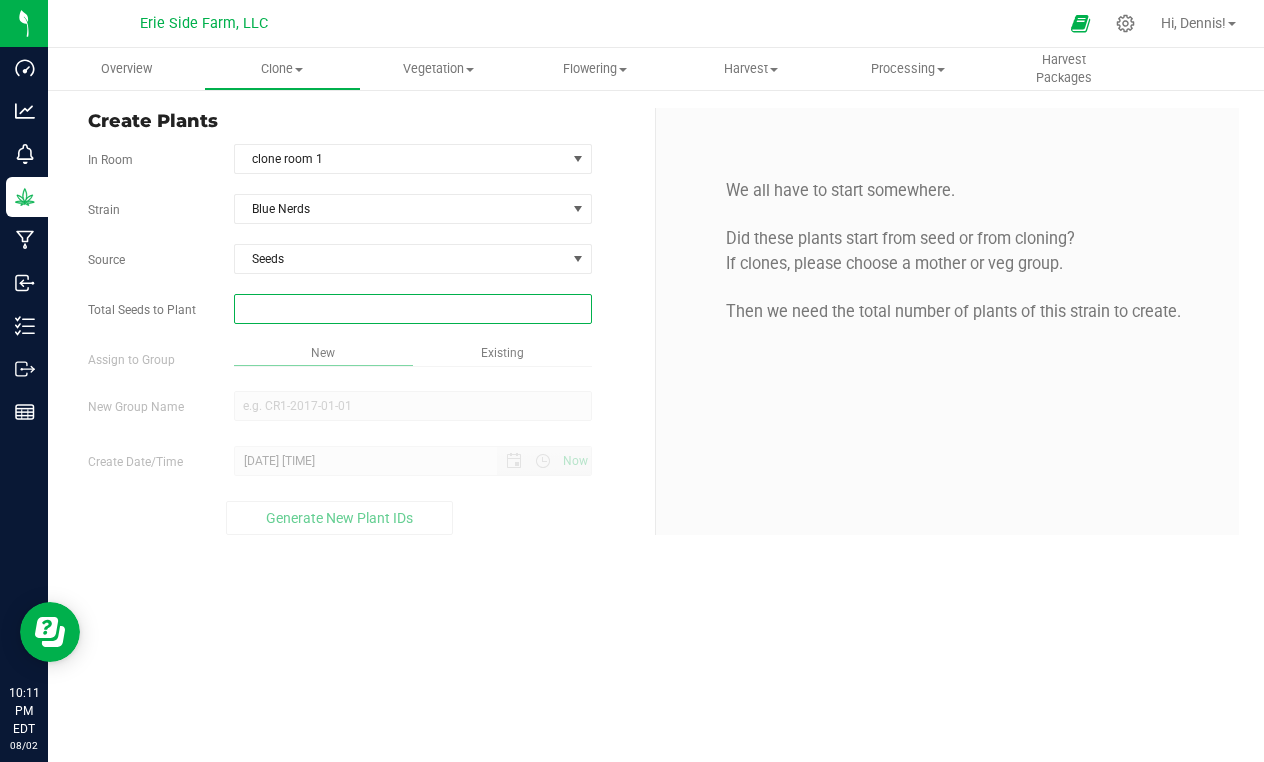 type on "5" 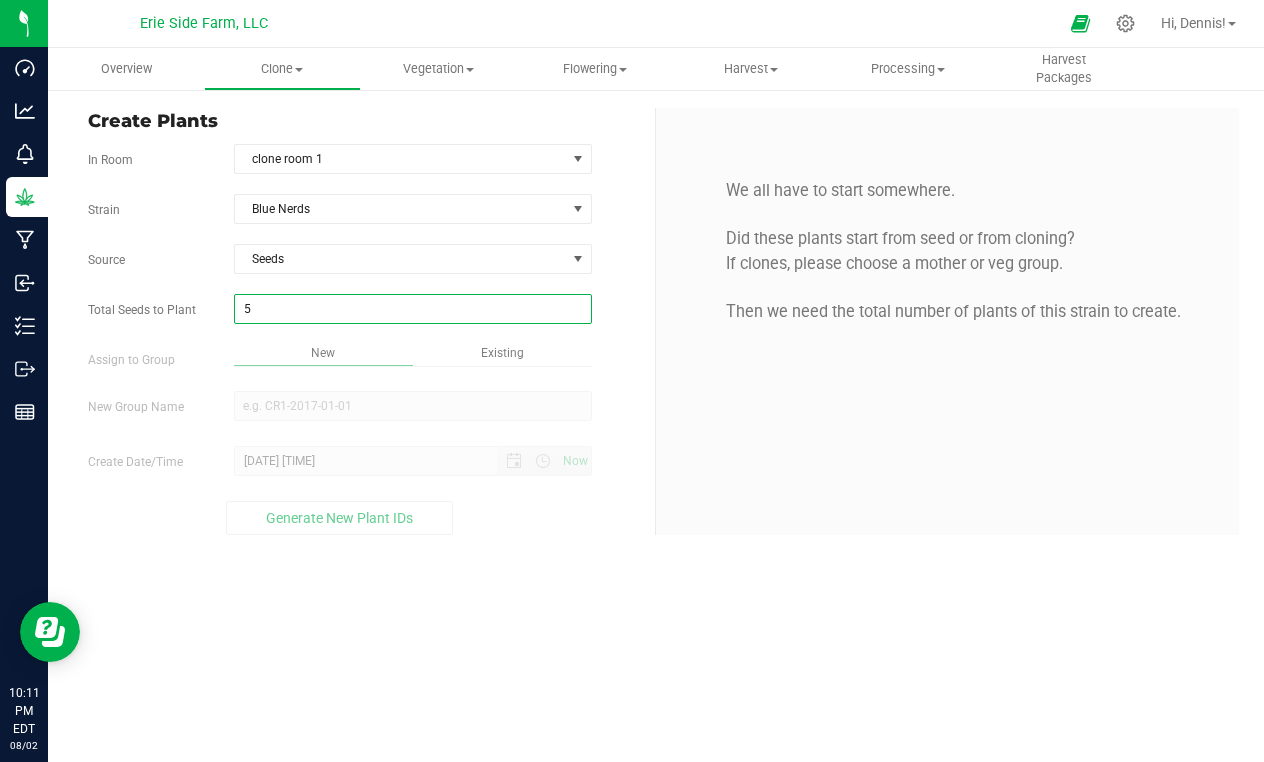 type on "5" 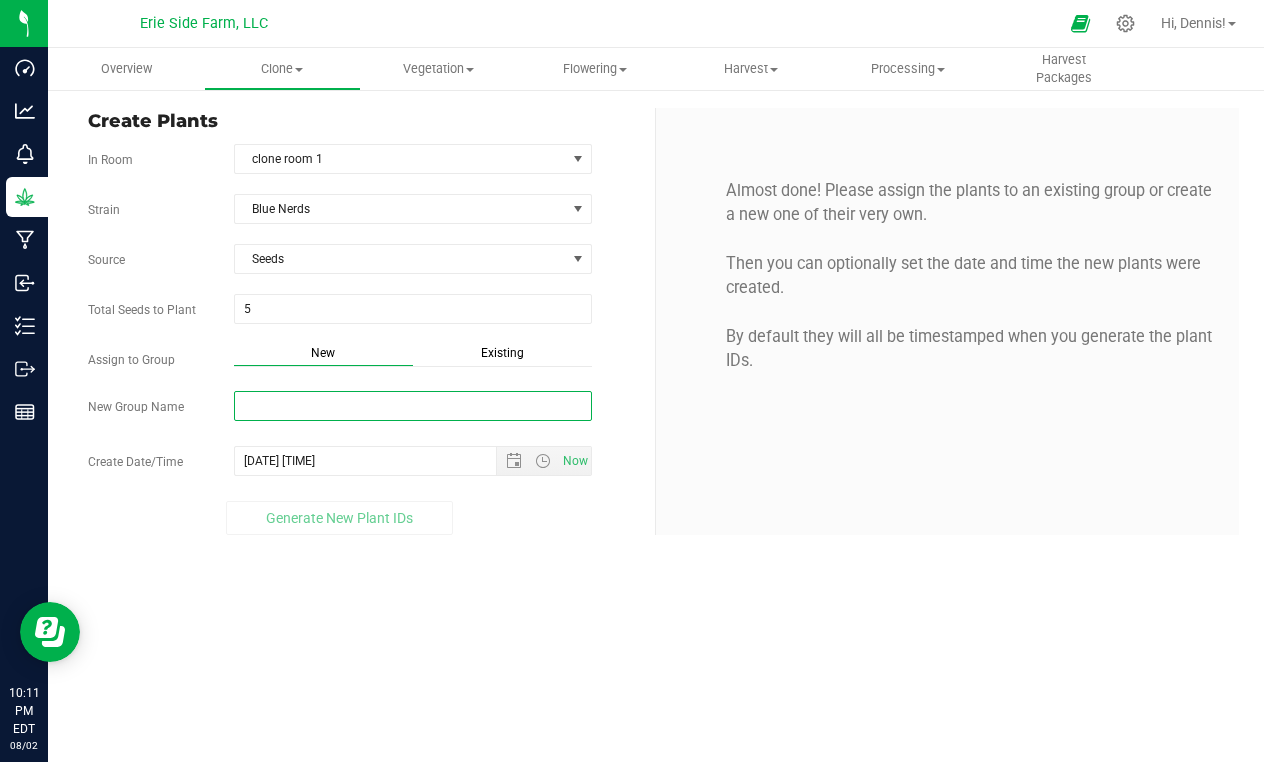 click on "New Group Name" at bounding box center [413, 406] 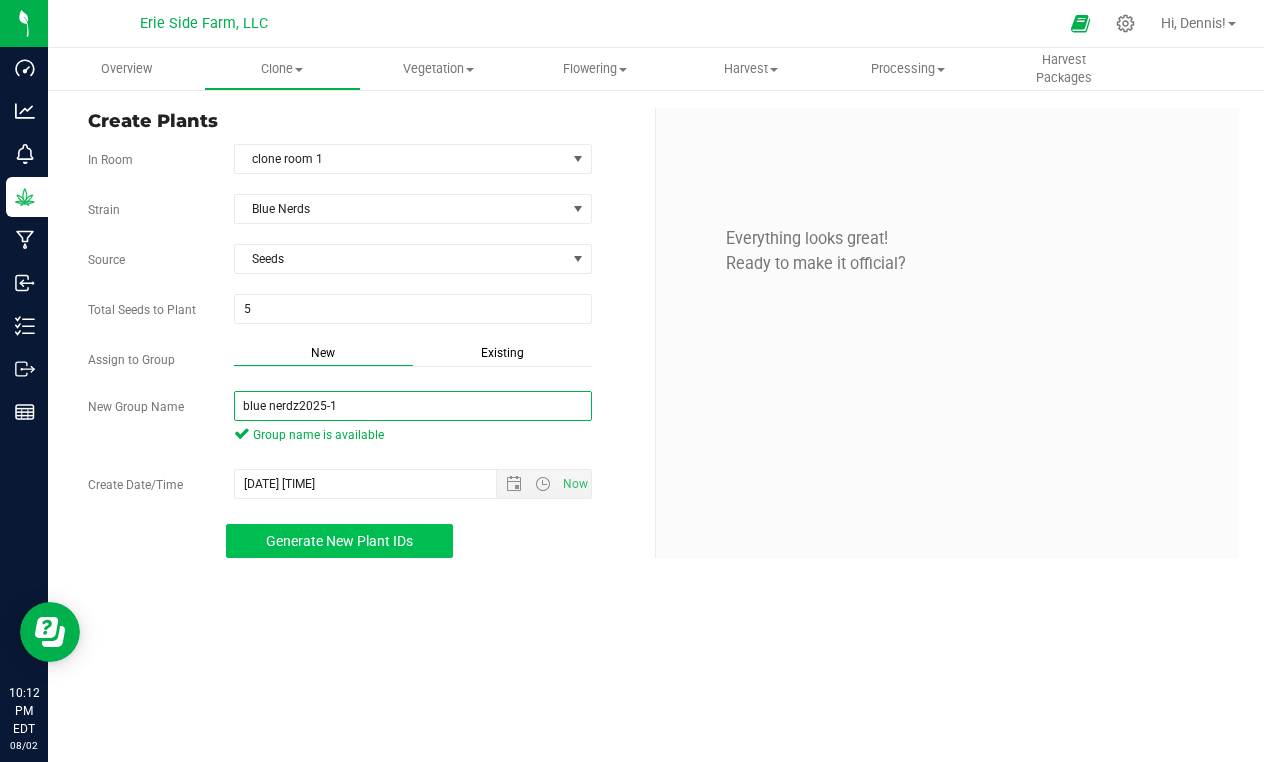 type on "blue nerdz2025-1" 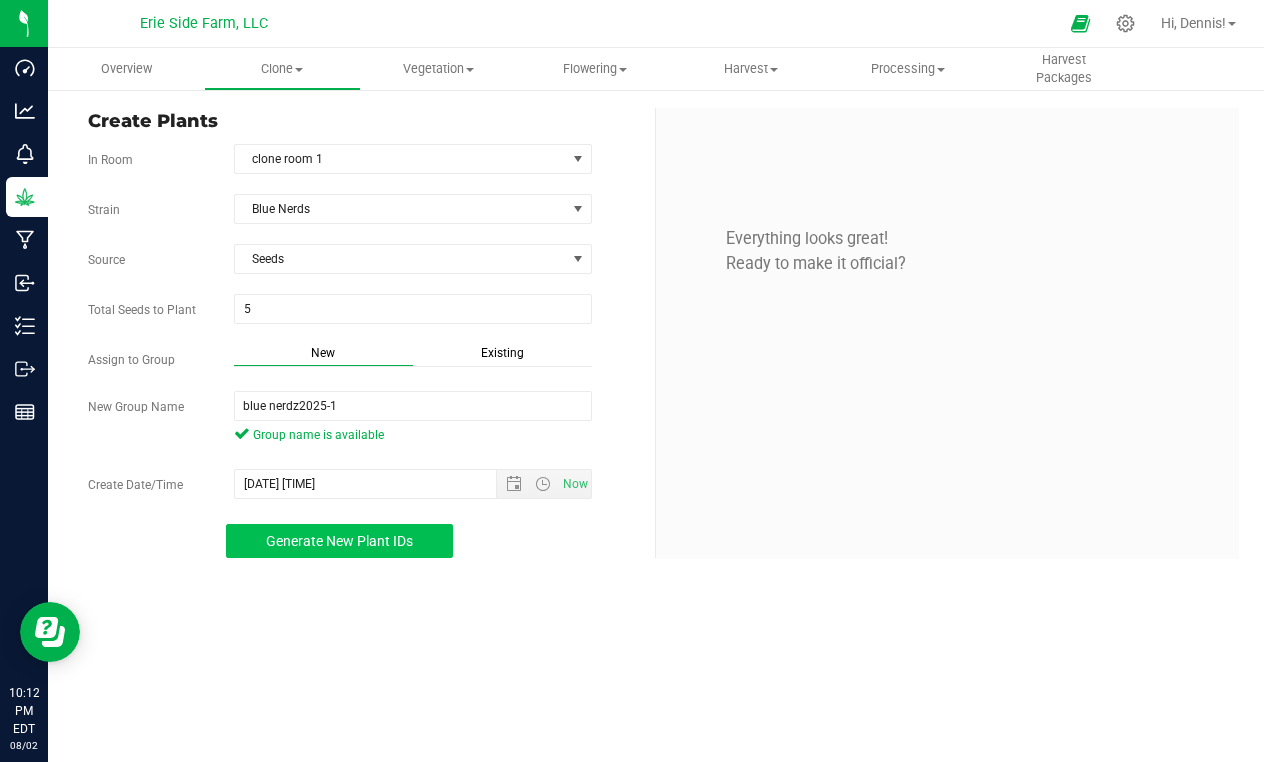 click on "Generate New Plant IDs" at bounding box center [339, 541] 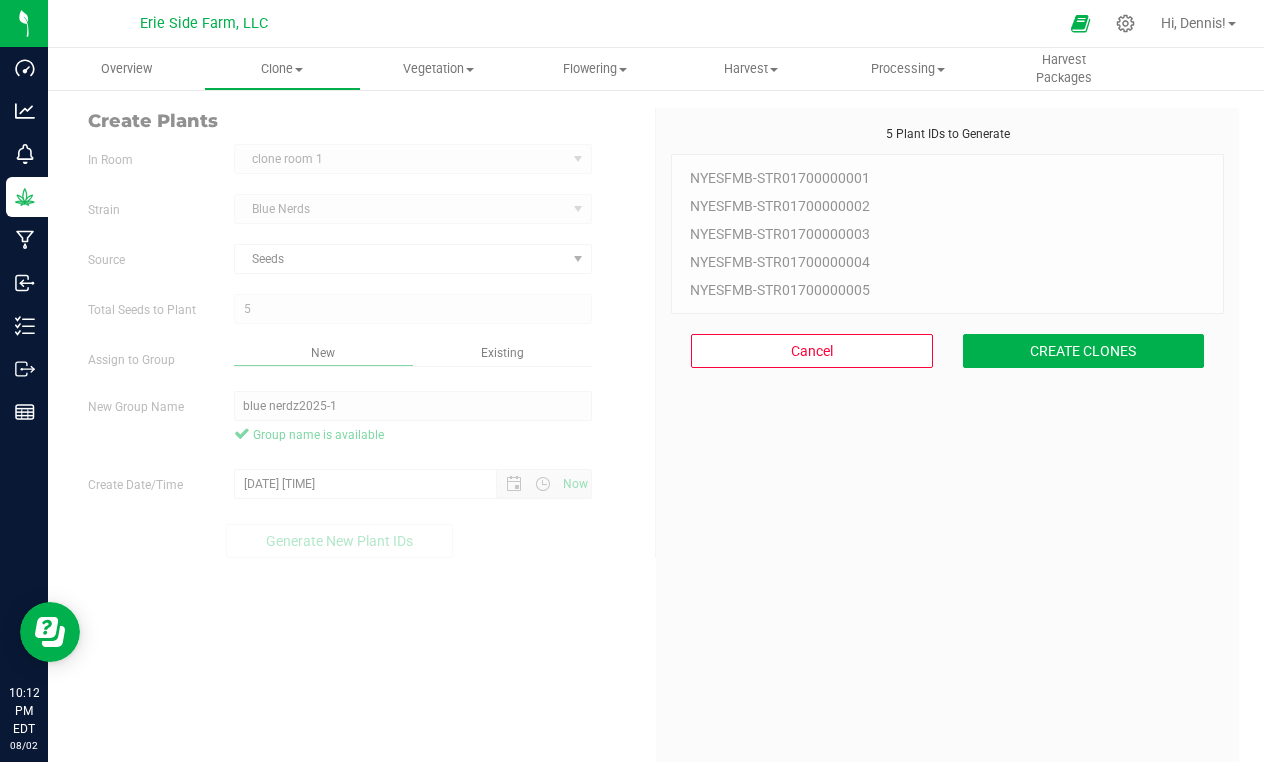 scroll, scrollTop: 60, scrollLeft: 0, axis: vertical 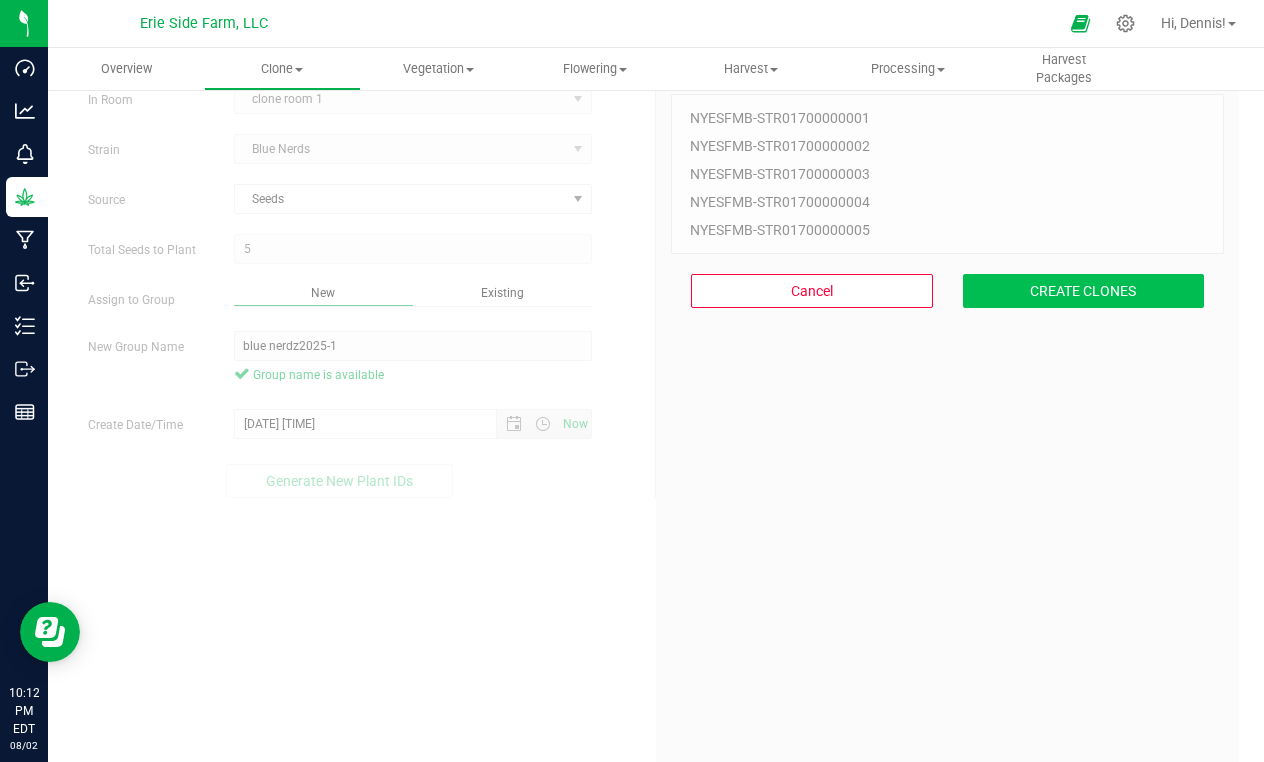 click on "CREATE CLONES" at bounding box center [1084, 291] 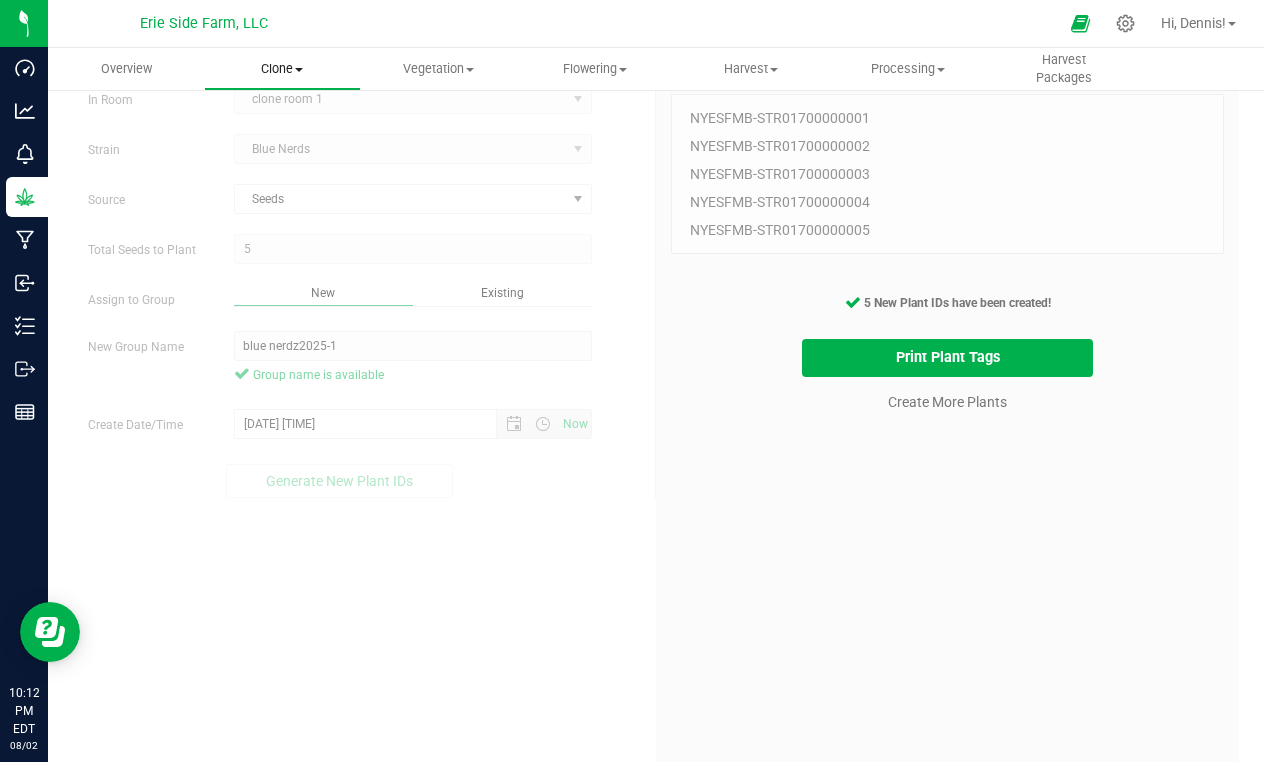 click at bounding box center (299, 70) 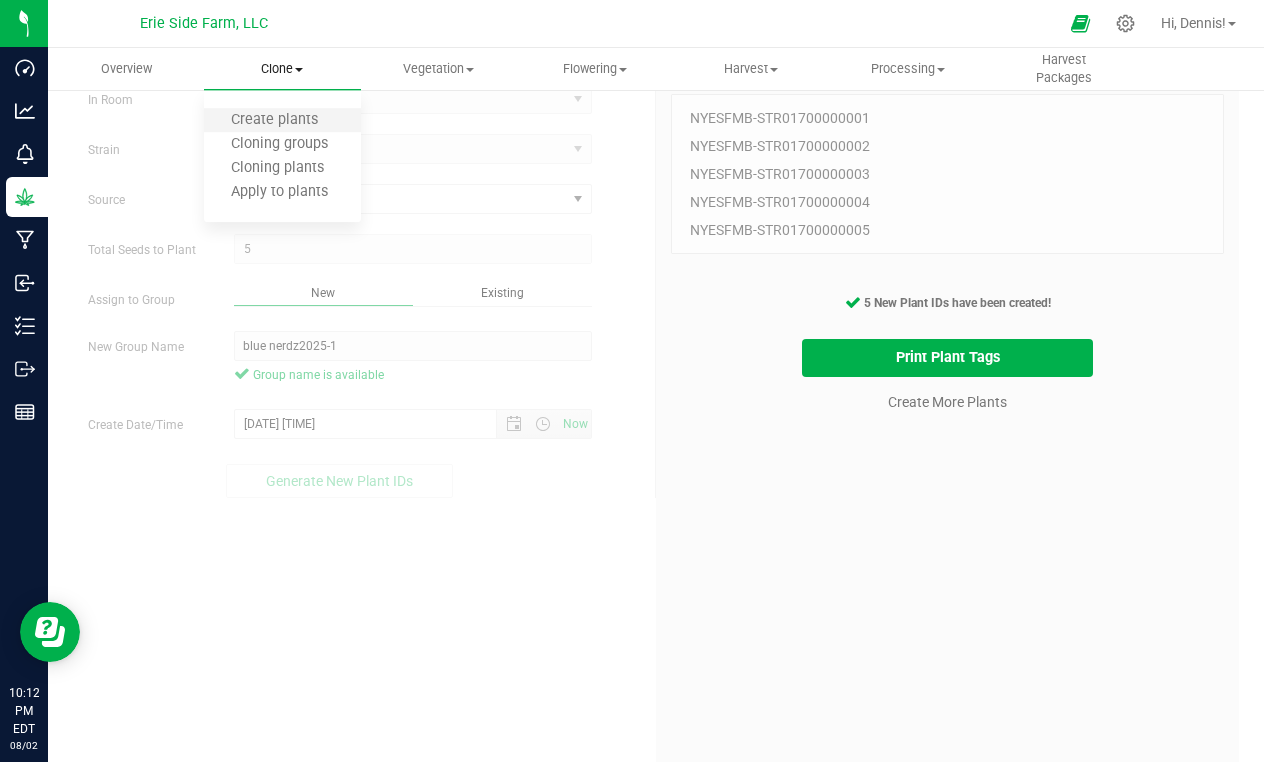 click on "Create plants" at bounding box center (282, 121) 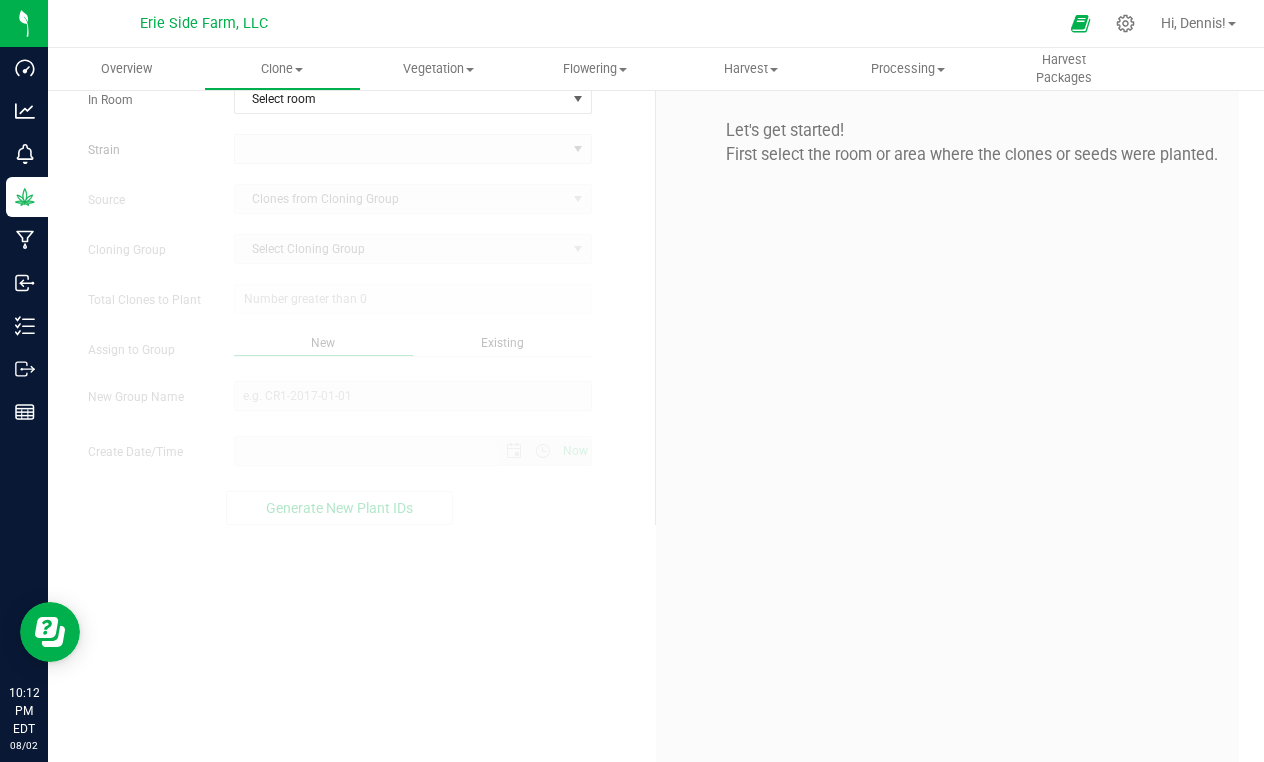 scroll, scrollTop: 0, scrollLeft: 0, axis: both 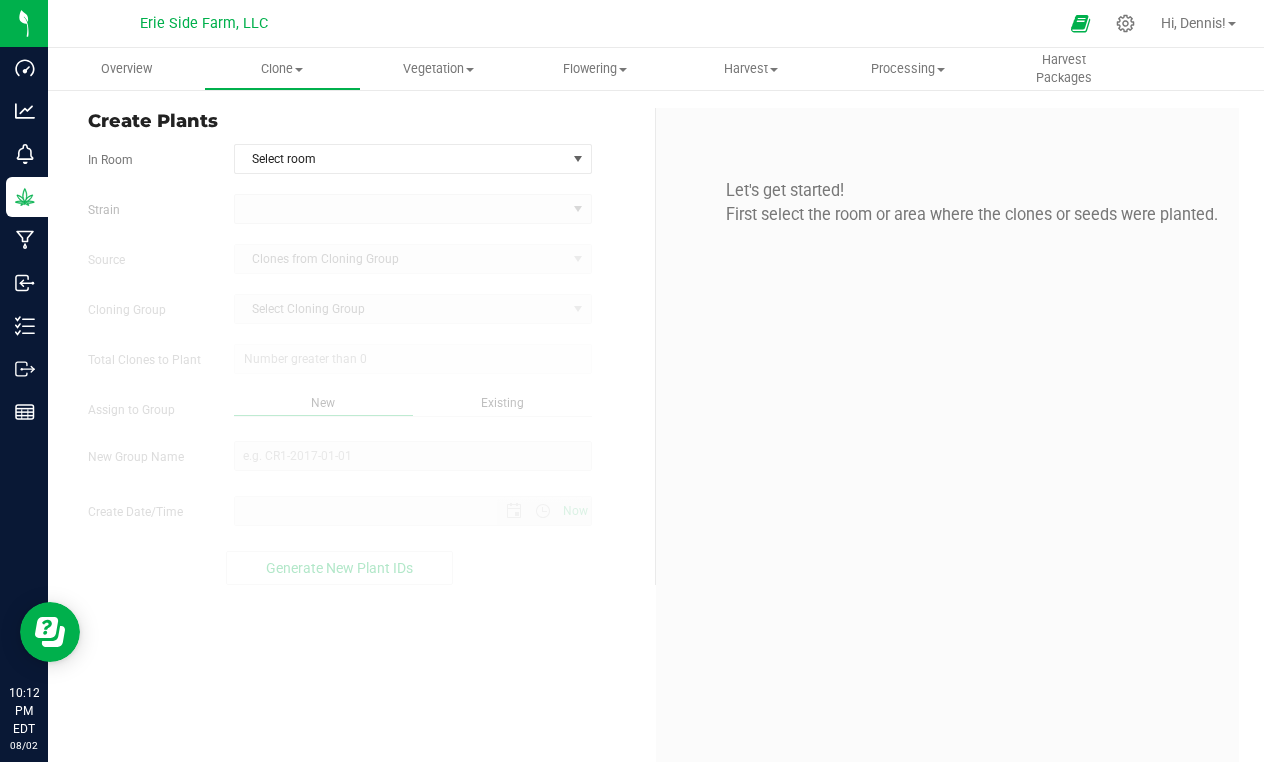 type on "8/2/2025 10:12 PM" 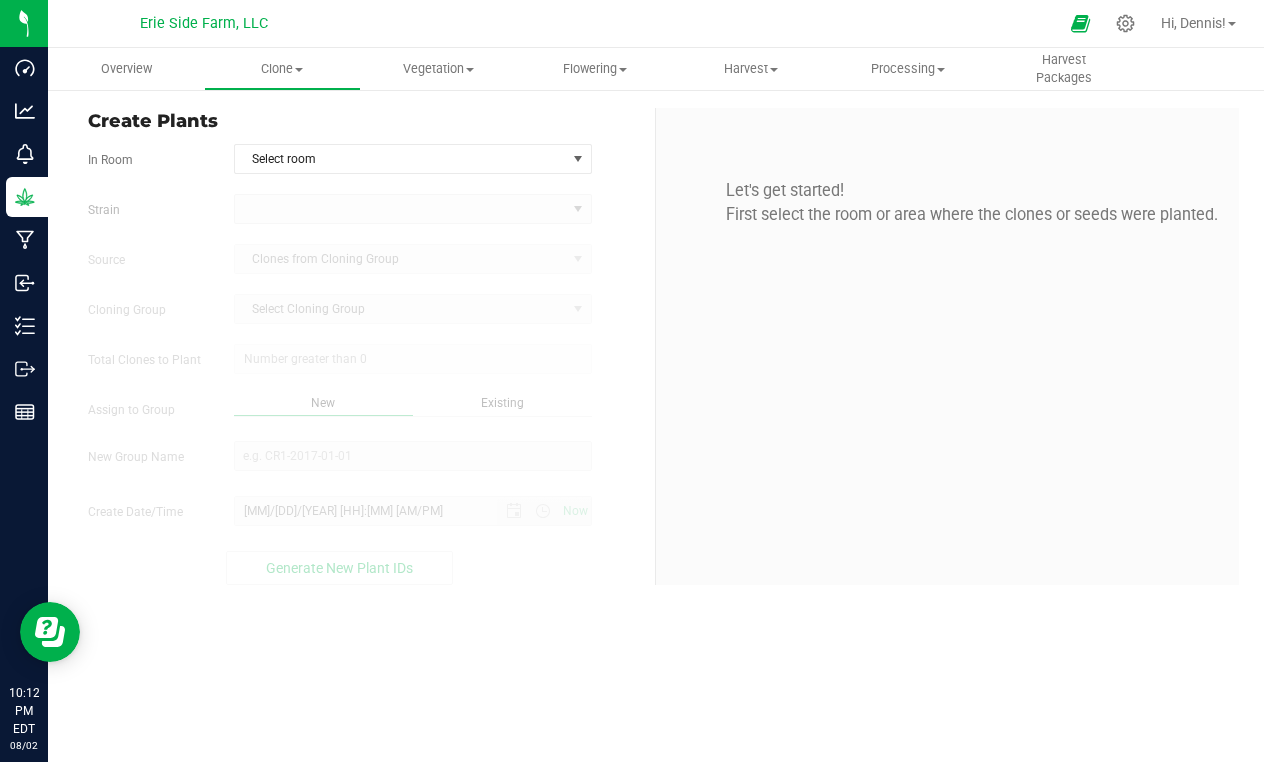 click at bounding box center (413, 209) 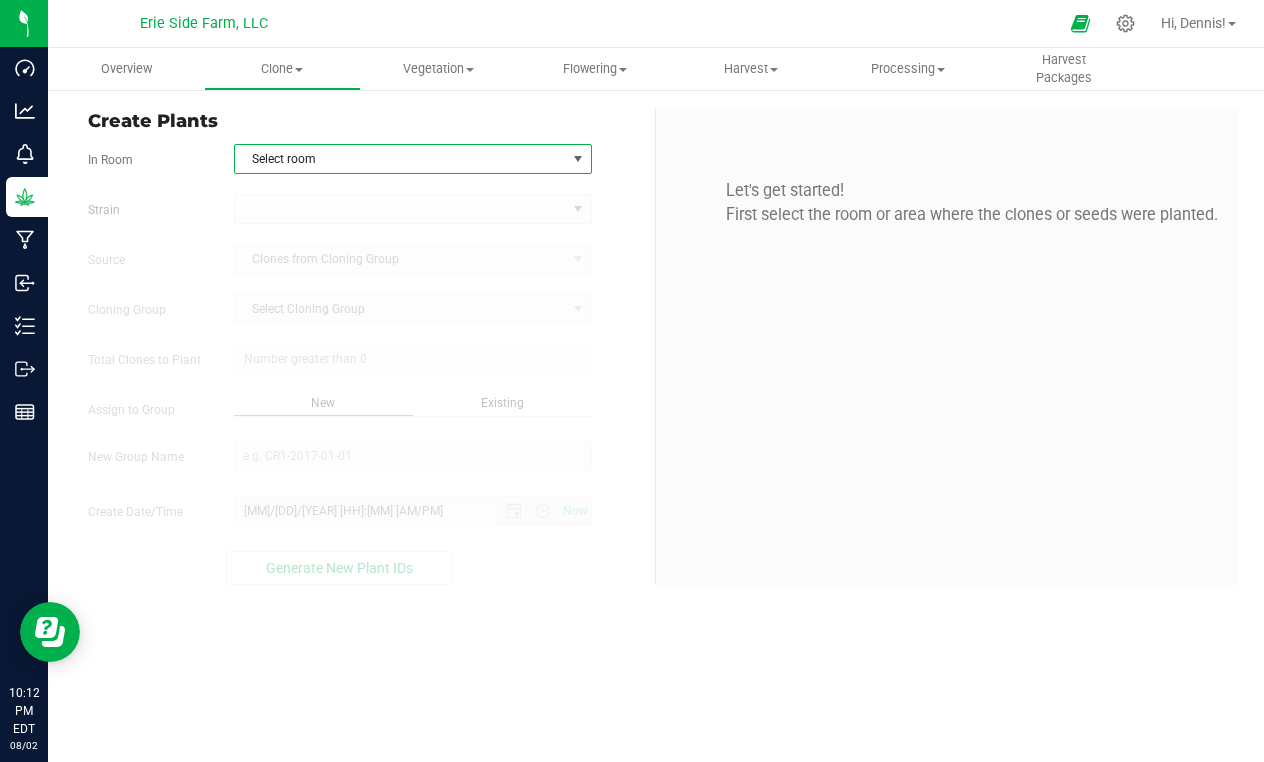 click on "Select room" at bounding box center [400, 159] 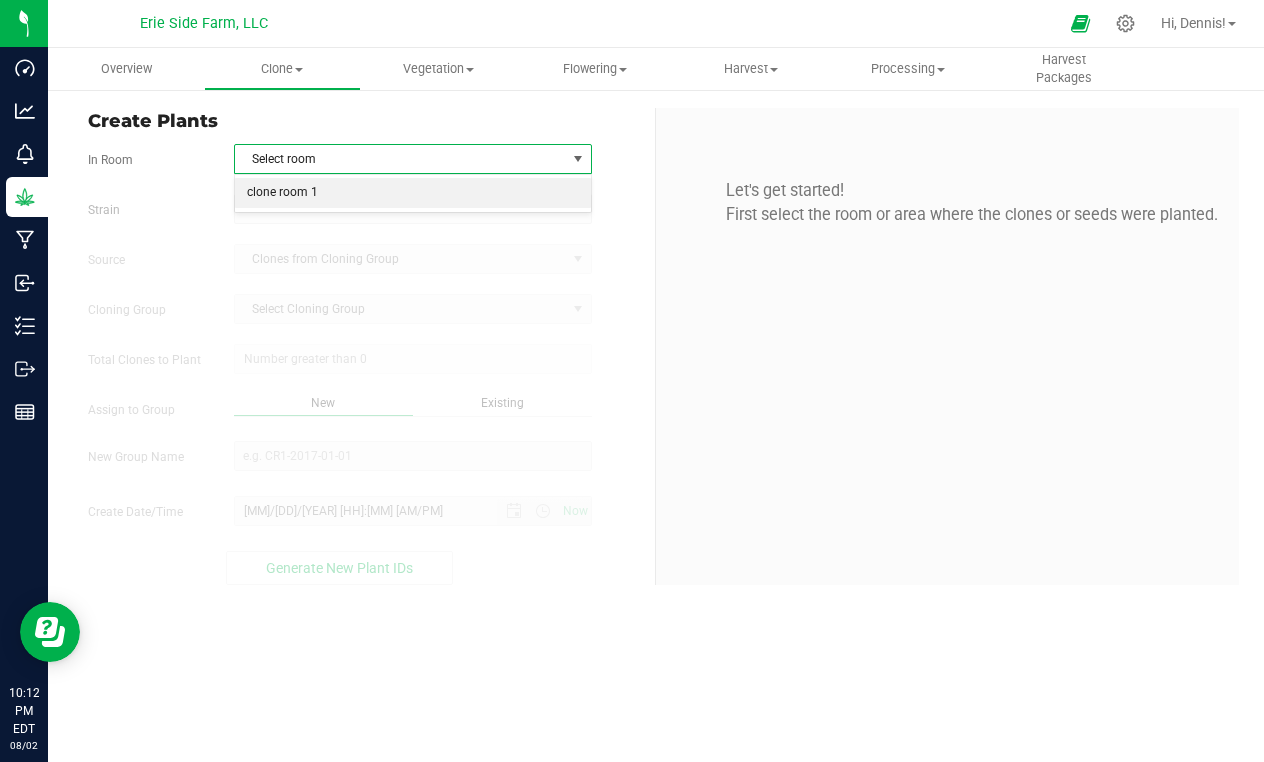 click on "clone room 1" at bounding box center (413, 193) 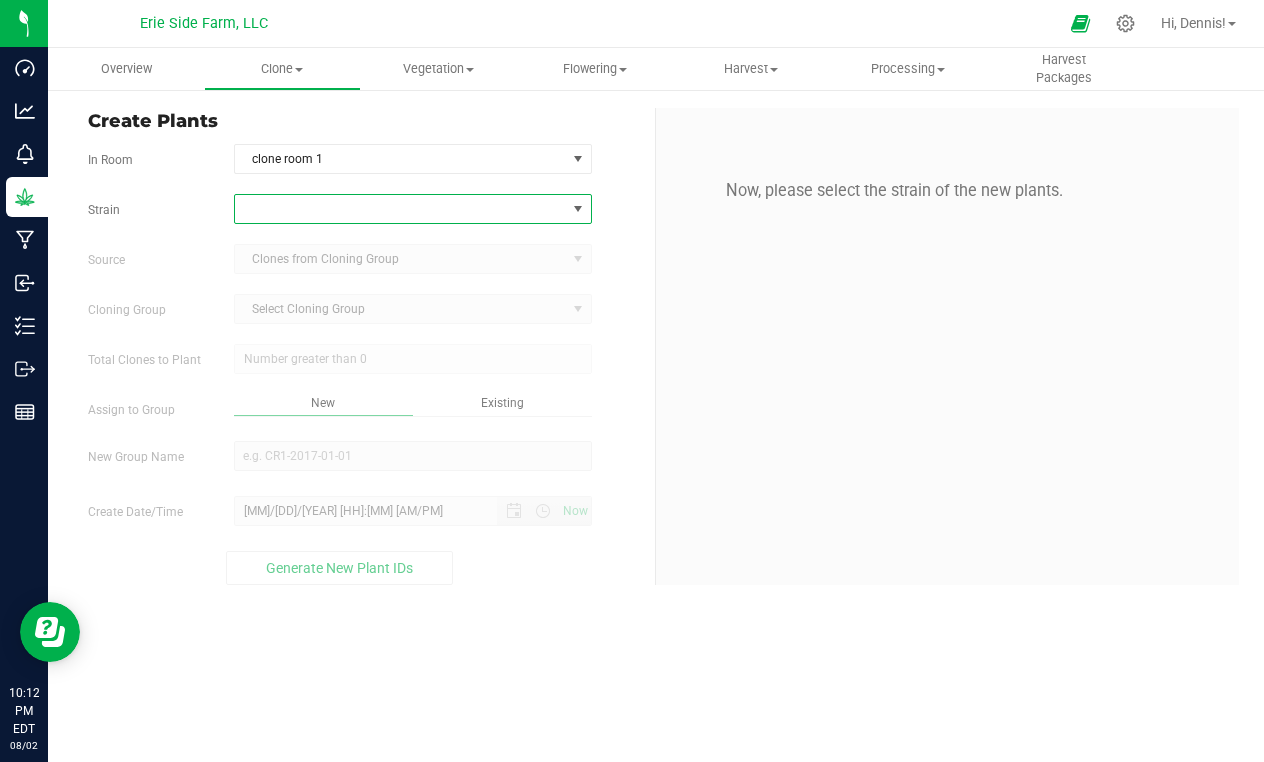 click at bounding box center (400, 209) 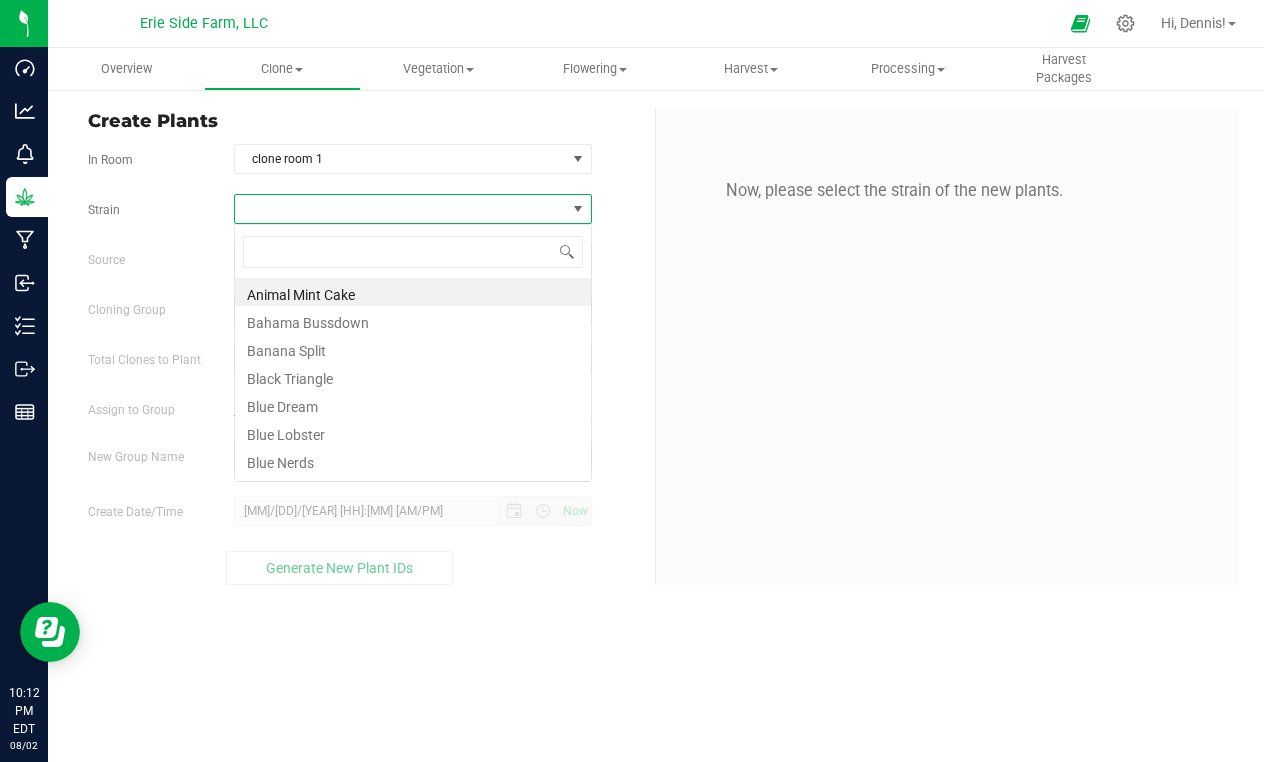 scroll, scrollTop: 99970, scrollLeft: 99642, axis: both 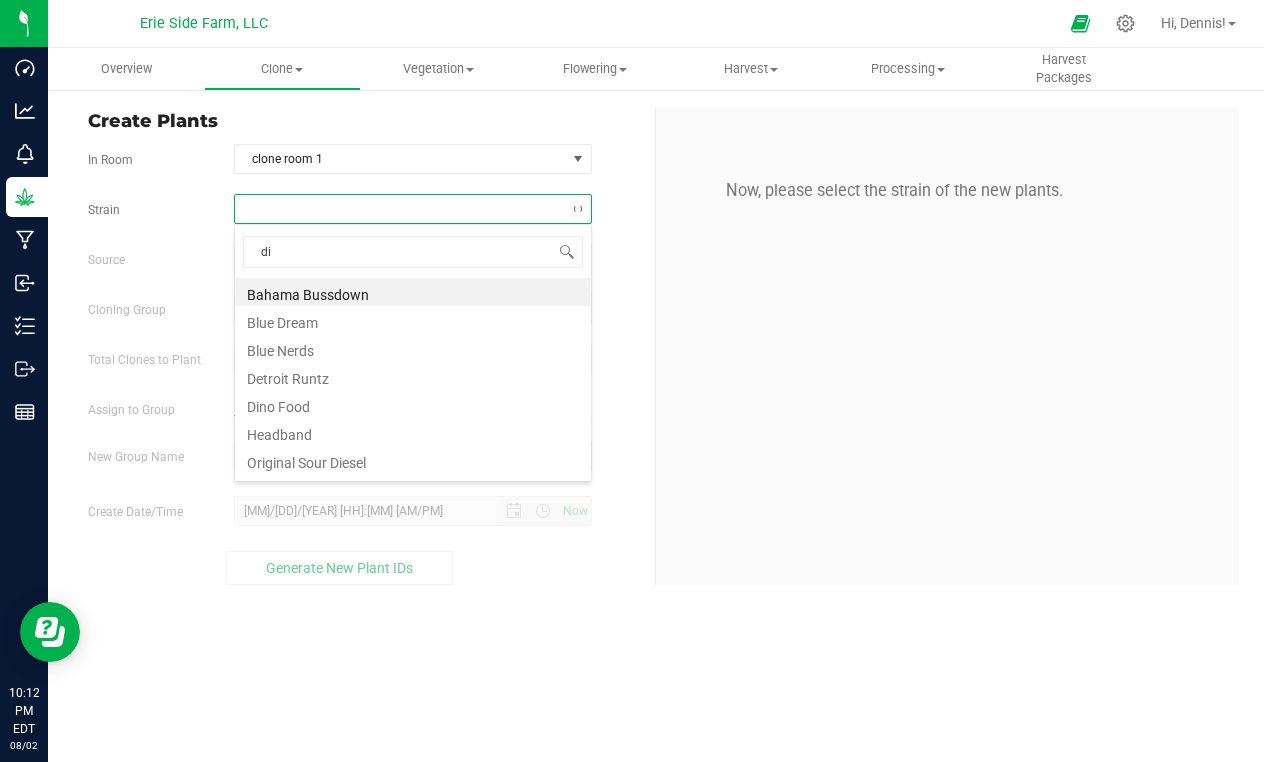 type on "din" 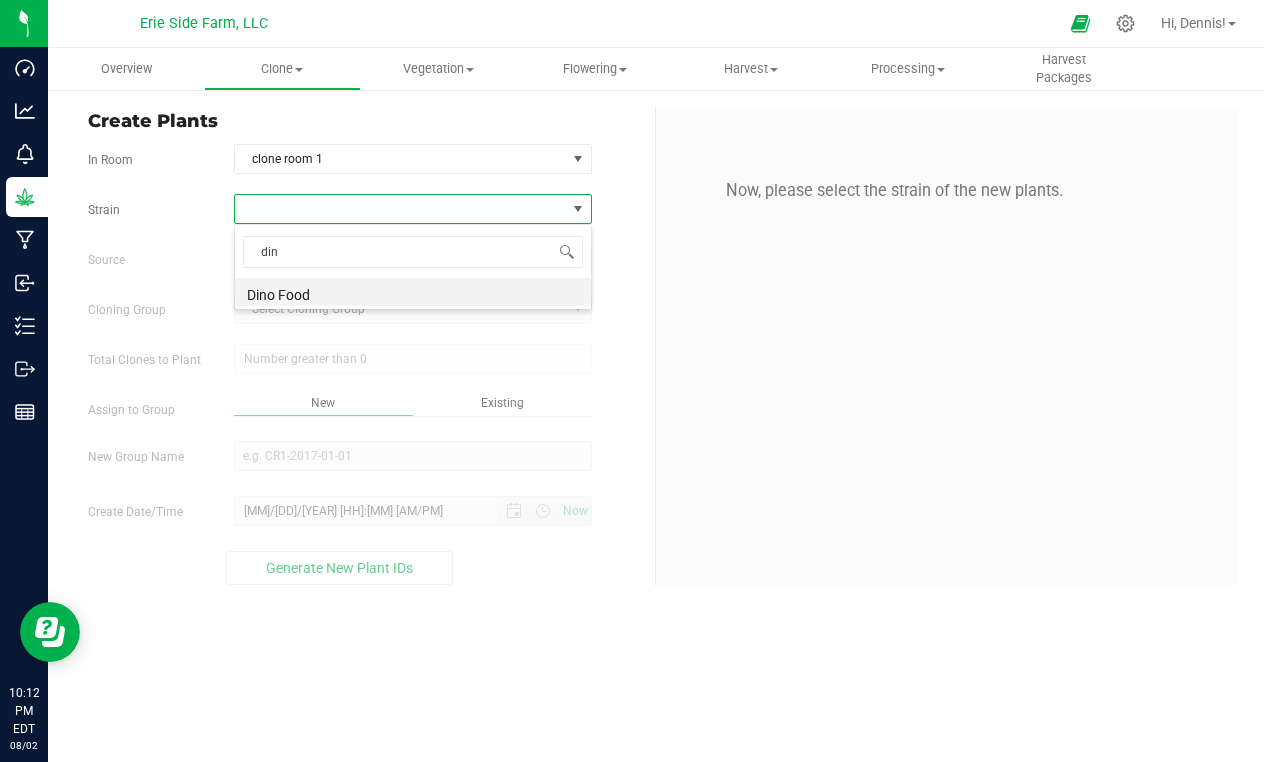 click on "Dino Food" at bounding box center [413, 292] 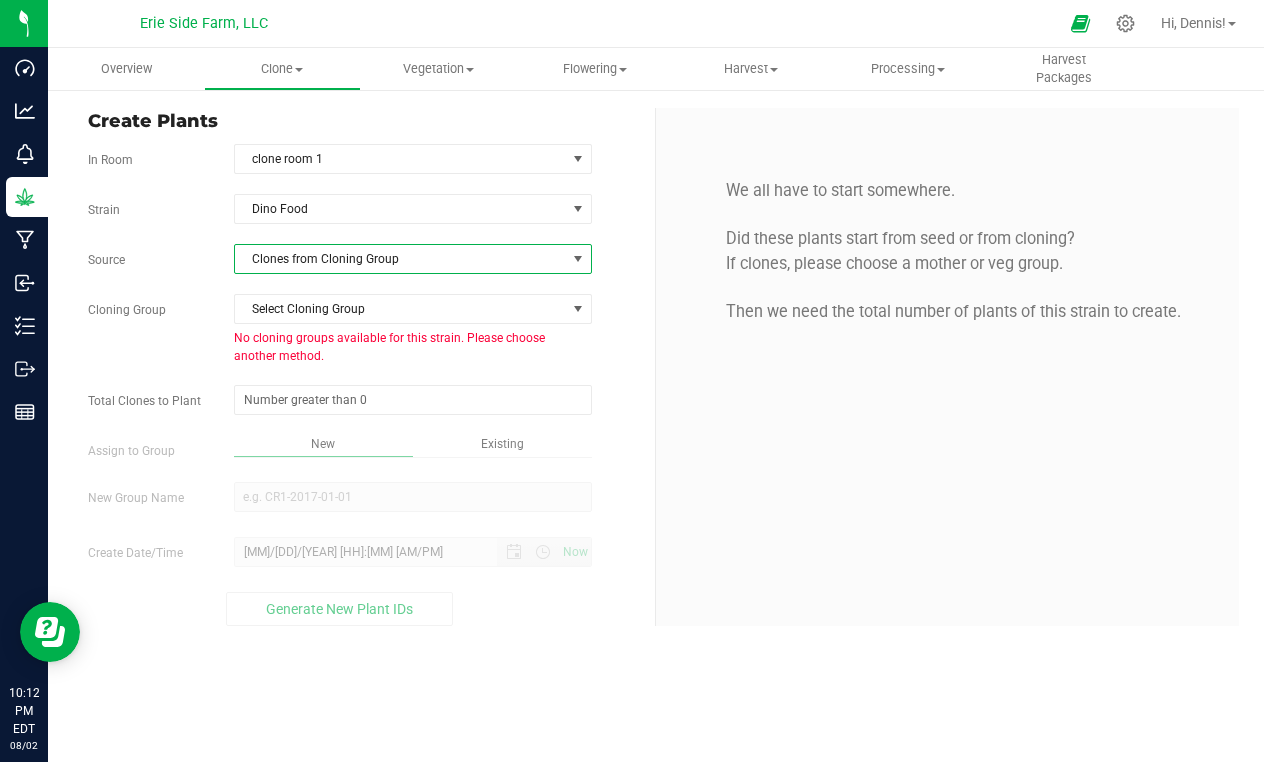click on "Clones from Cloning Group" at bounding box center (400, 259) 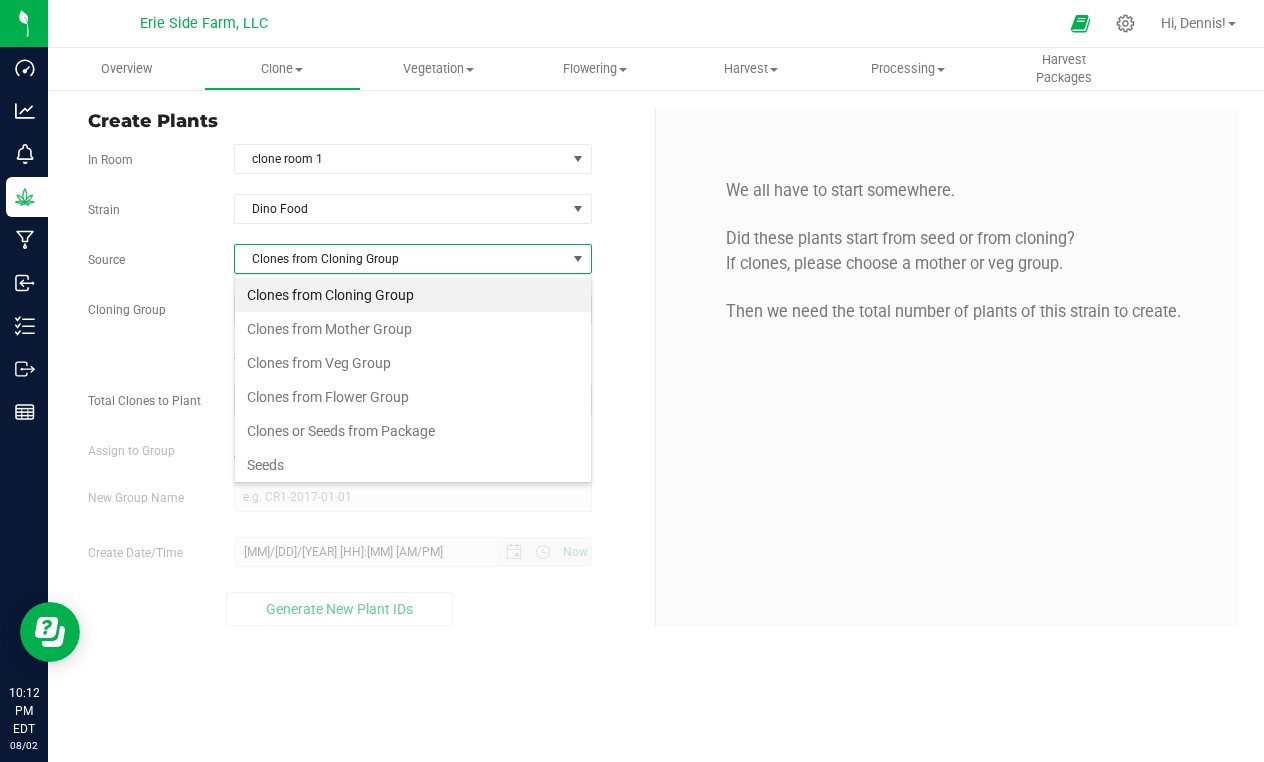 scroll, scrollTop: 99970, scrollLeft: 99642, axis: both 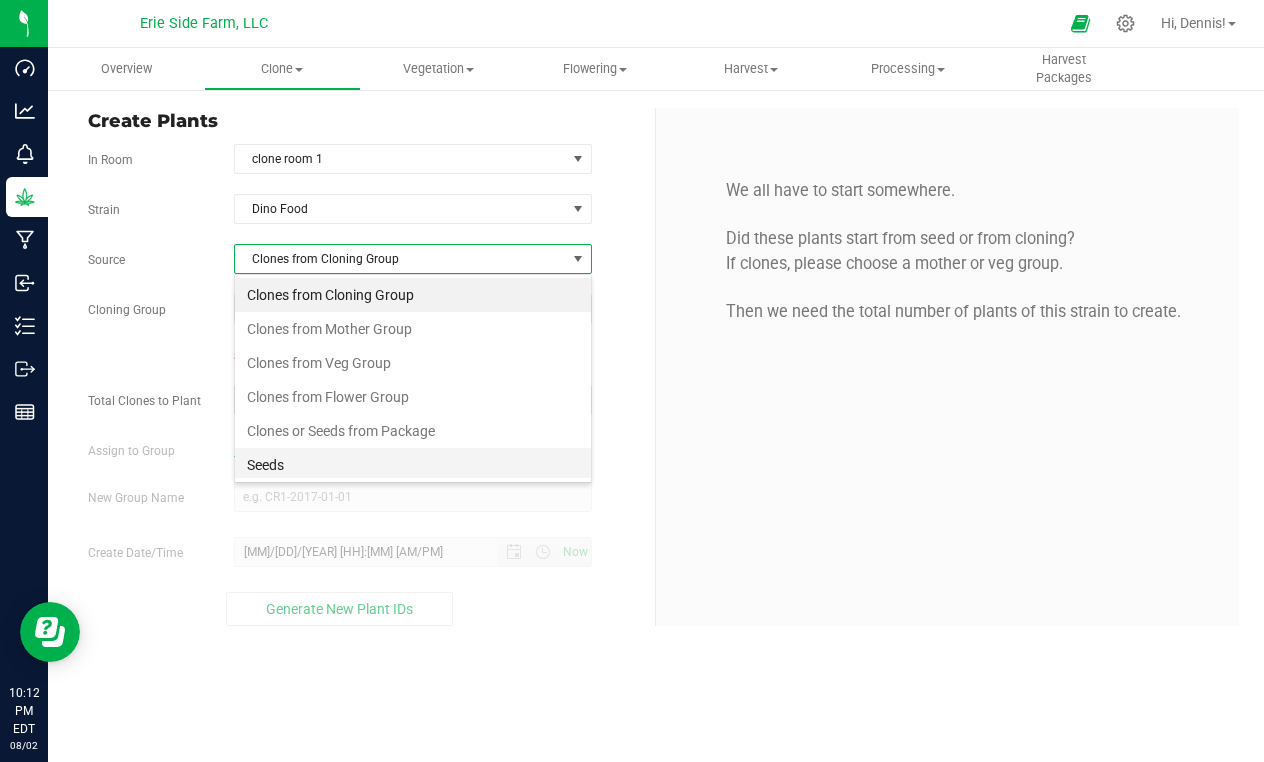 click on "Seeds" at bounding box center [413, 465] 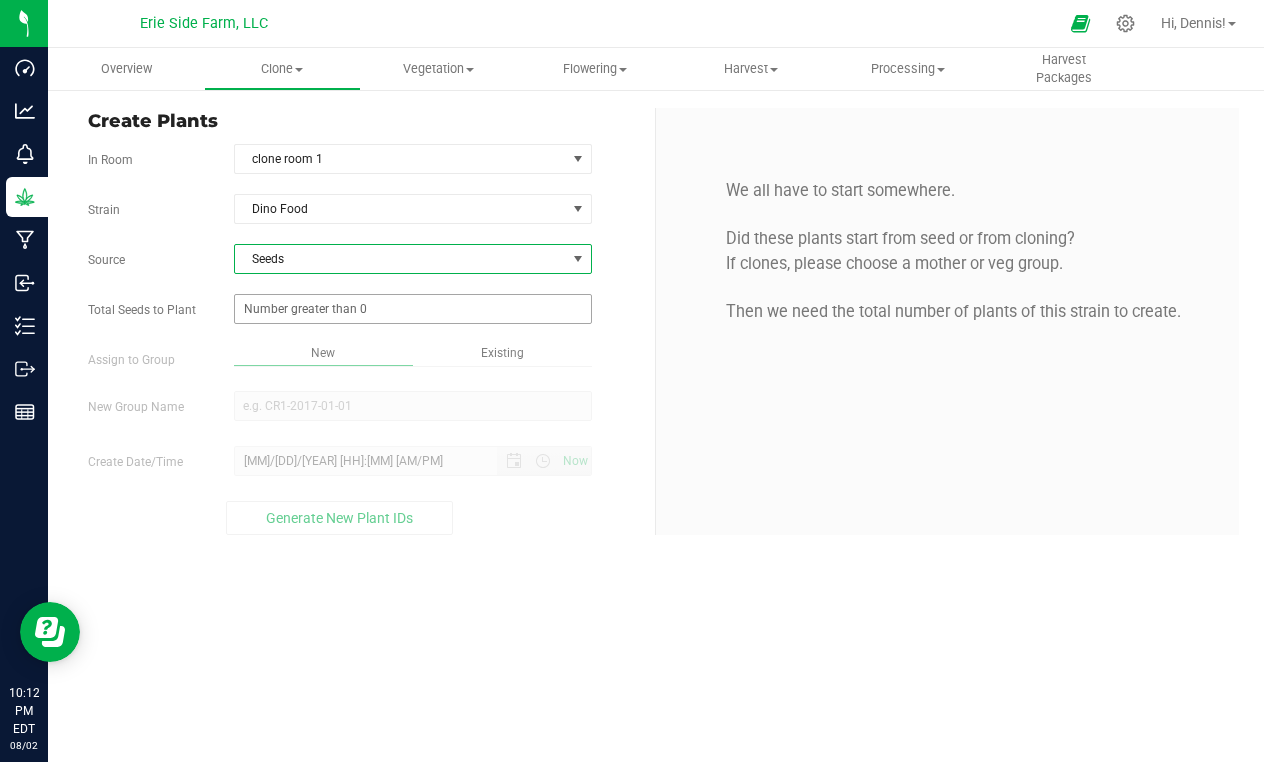 click at bounding box center (413, 309) 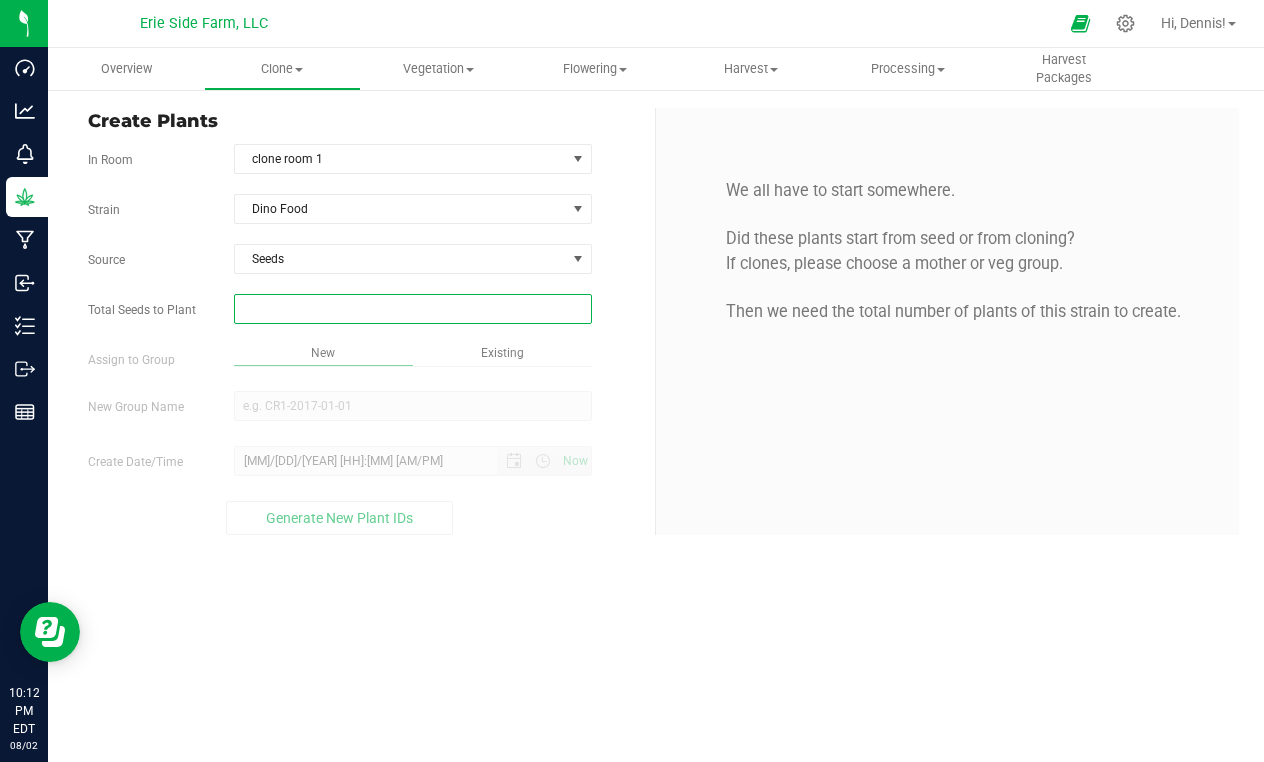 type on "4" 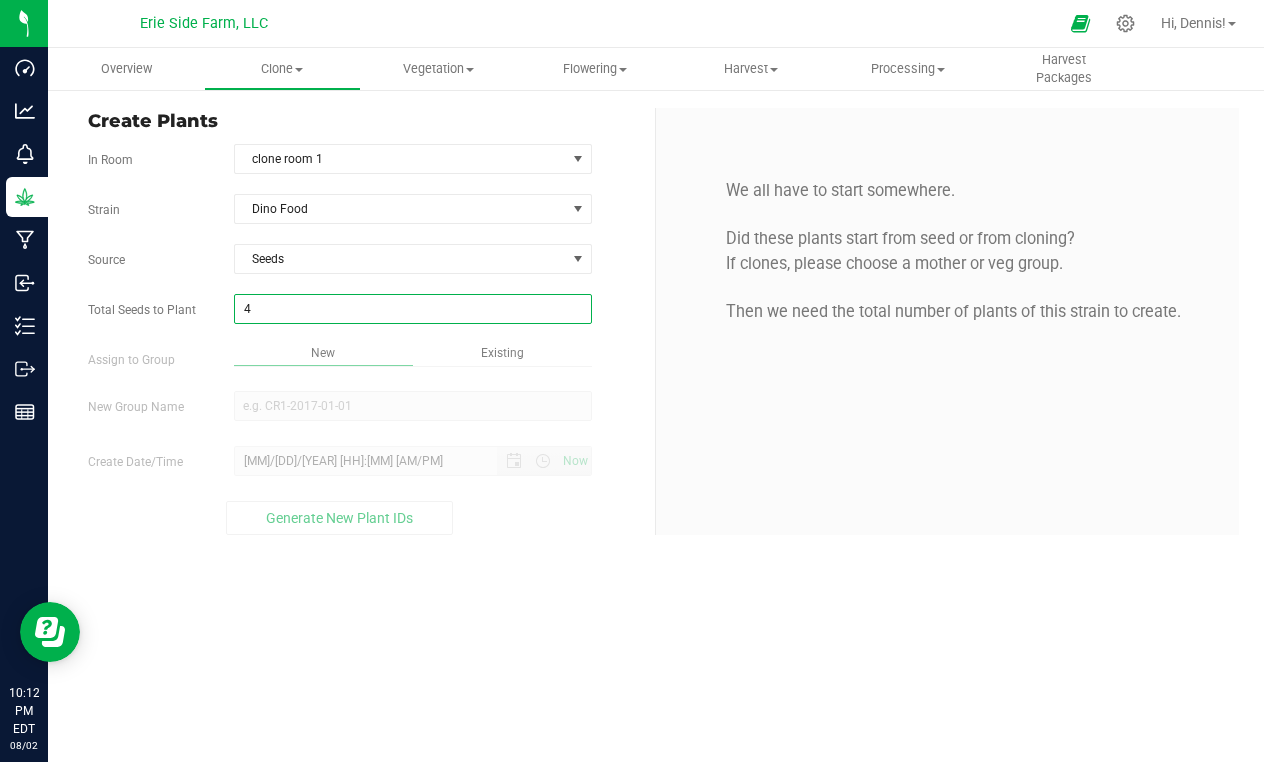 type on "4" 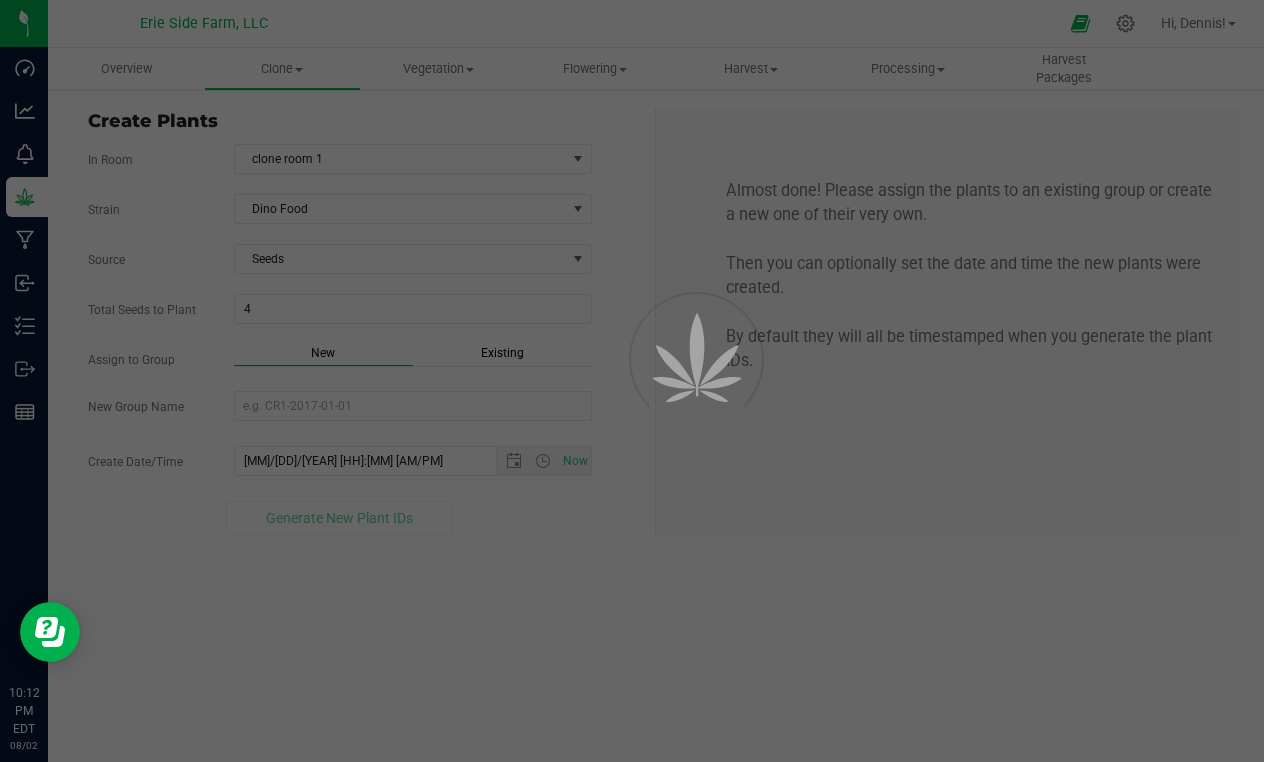click on "Overview
Clone
Create plants
Cloning groups
Cloning plants
Apply to plants
Vegetation" at bounding box center [656, 405] 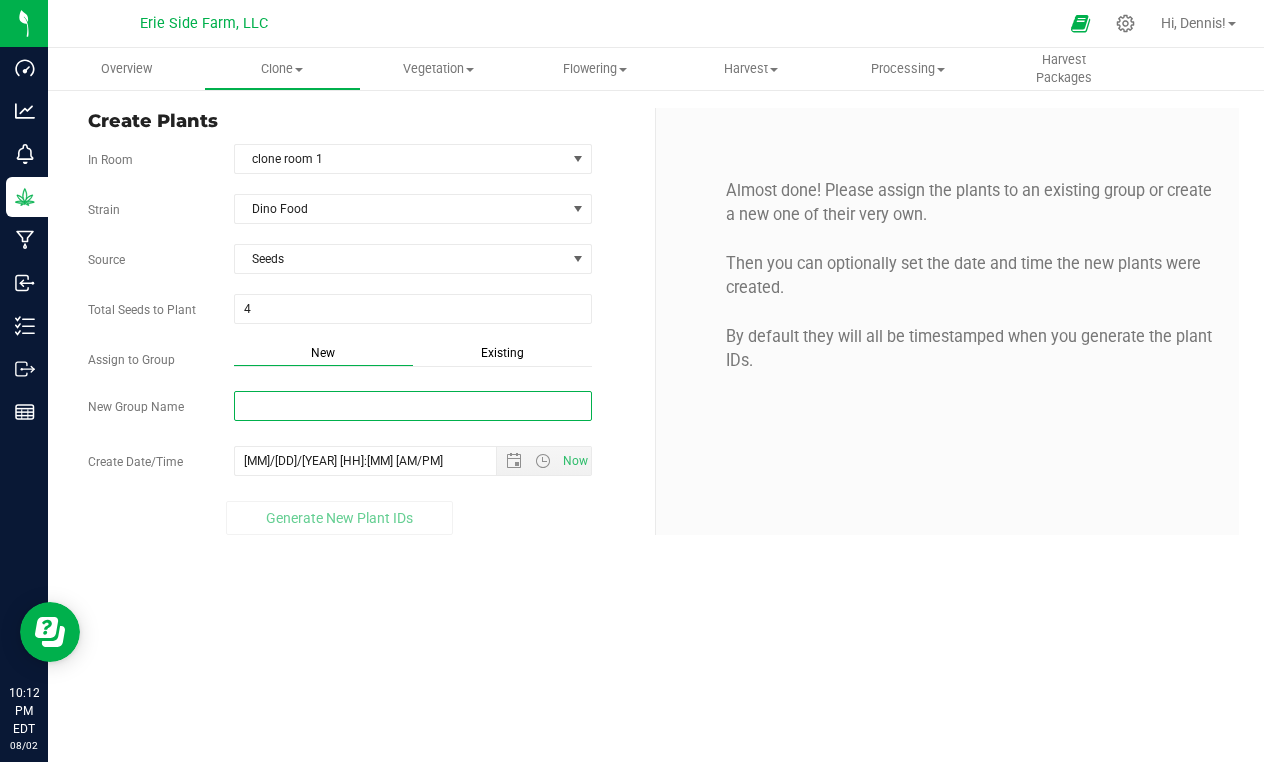 click on "New Group Name" at bounding box center (413, 406) 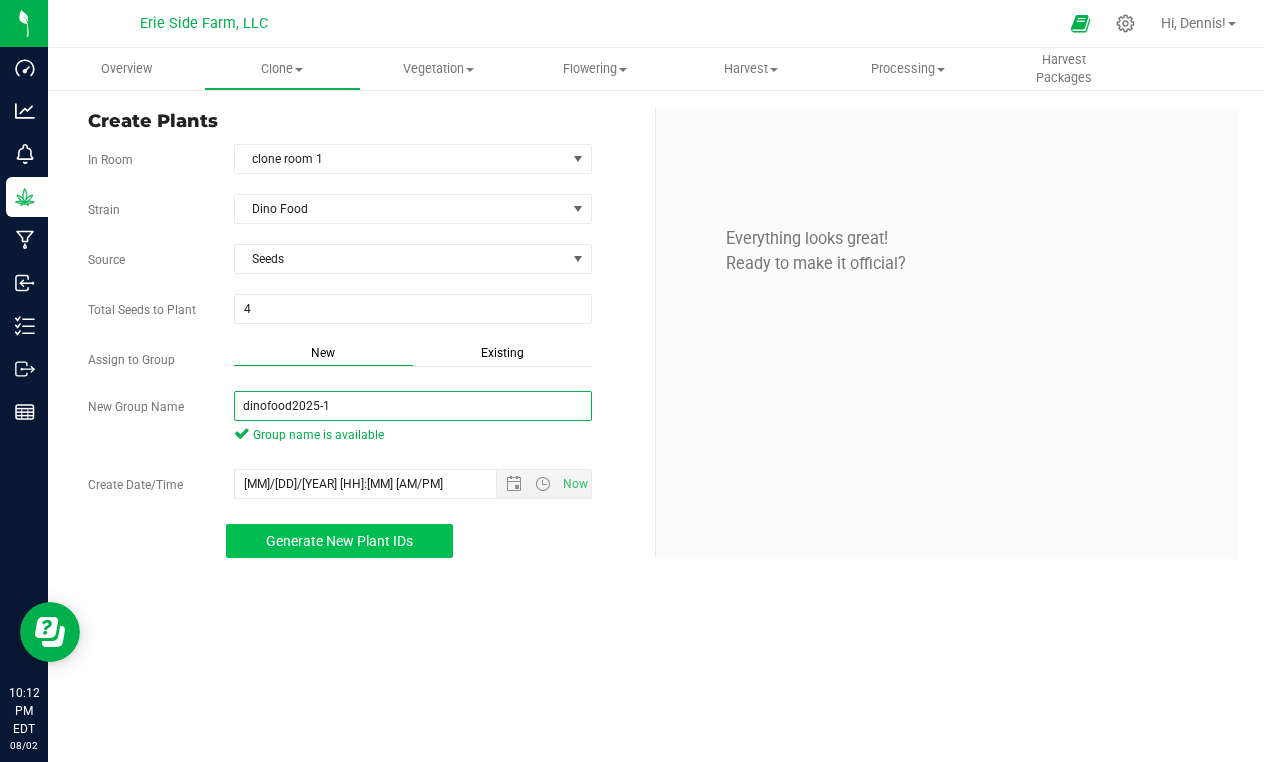 type on "dinofood2025-1" 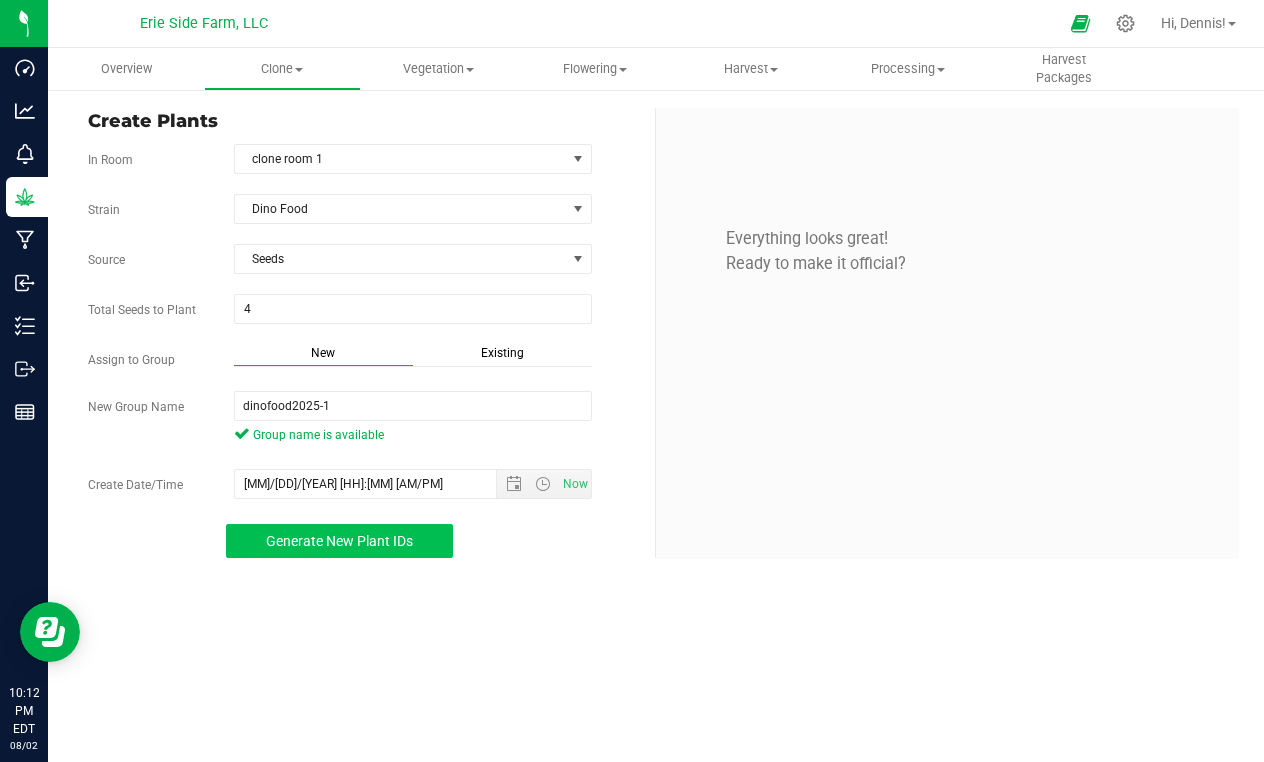 click on "Generate New Plant IDs" at bounding box center (339, 541) 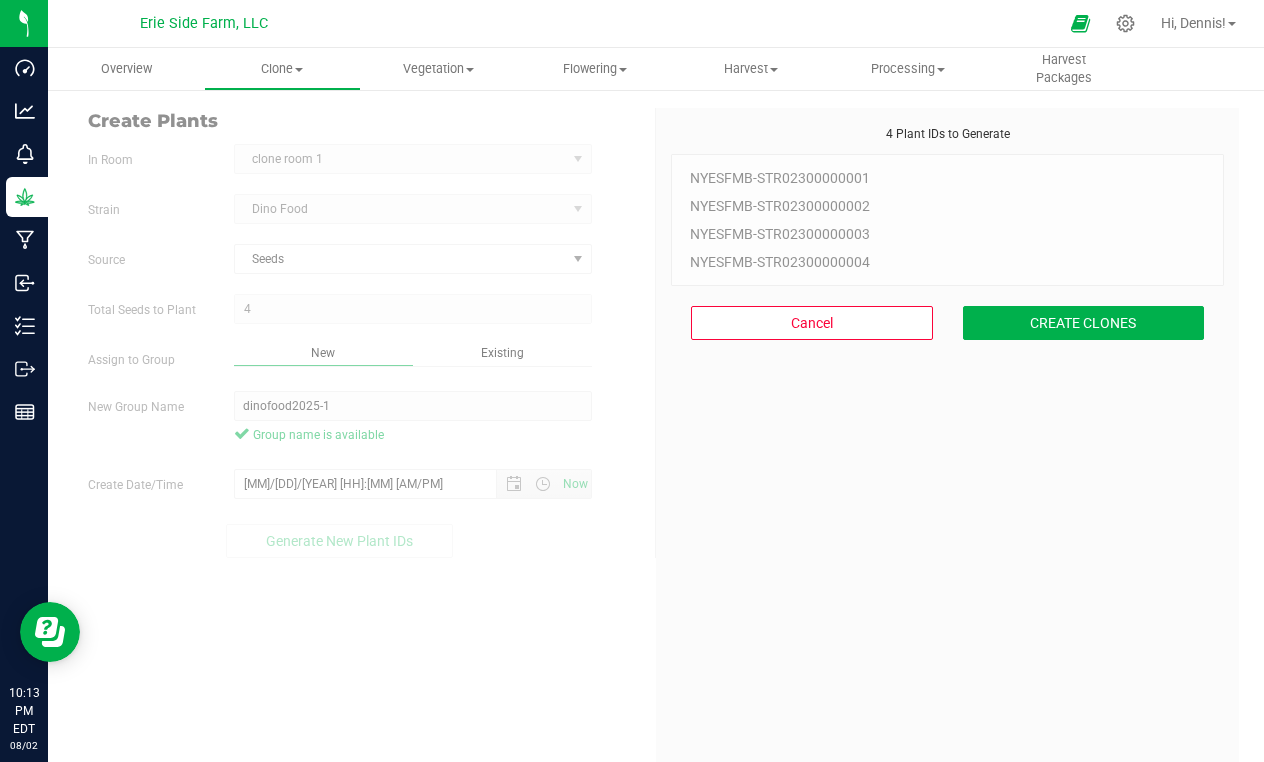 scroll, scrollTop: 60, scrollLeft: 0, axis: vertical 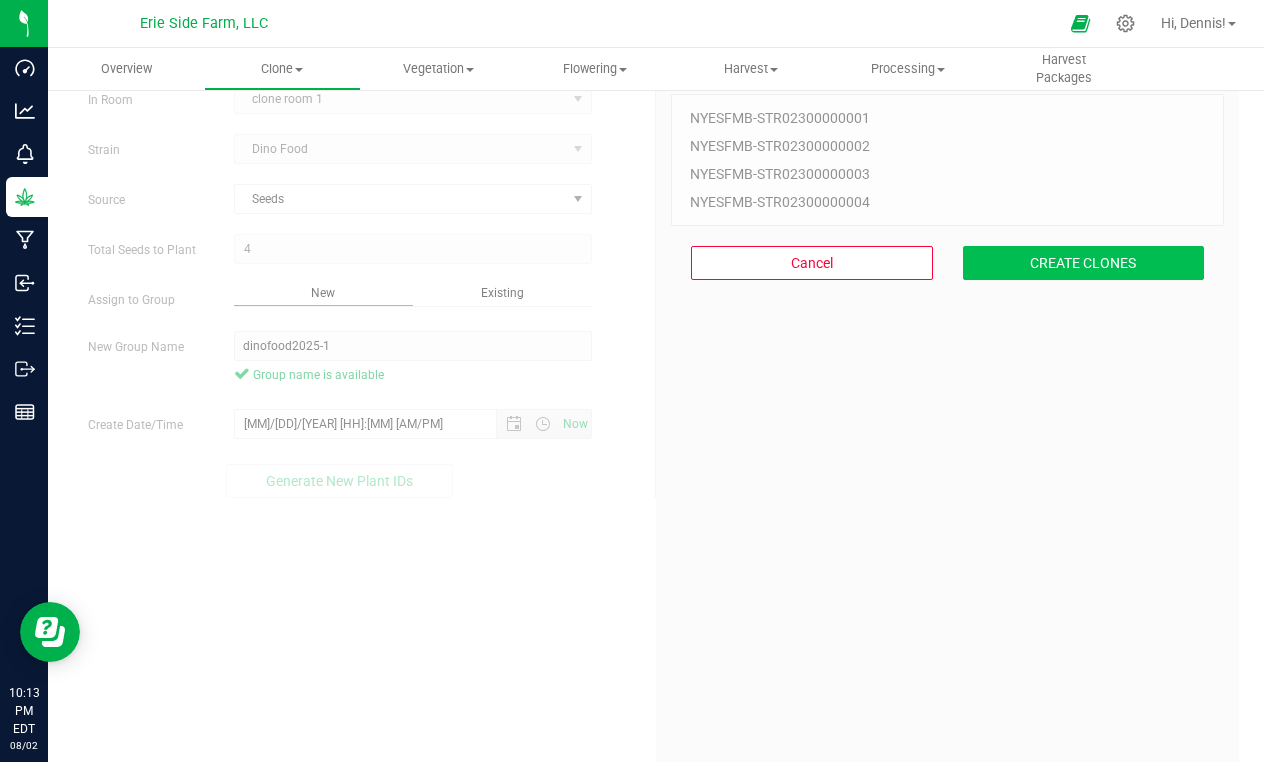 click on "CREATE CLONES" at bounding box center (1084, 263) 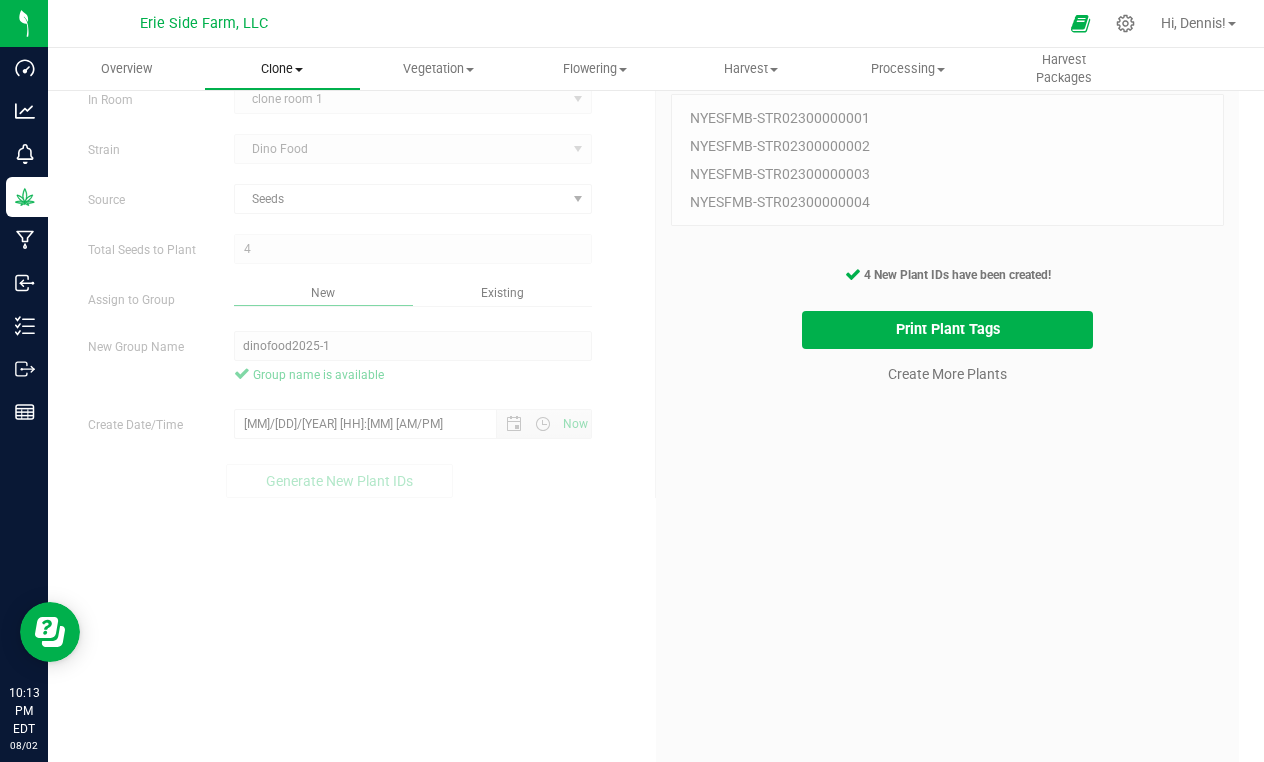 click on "Clone" at bounding box center (282, 69) 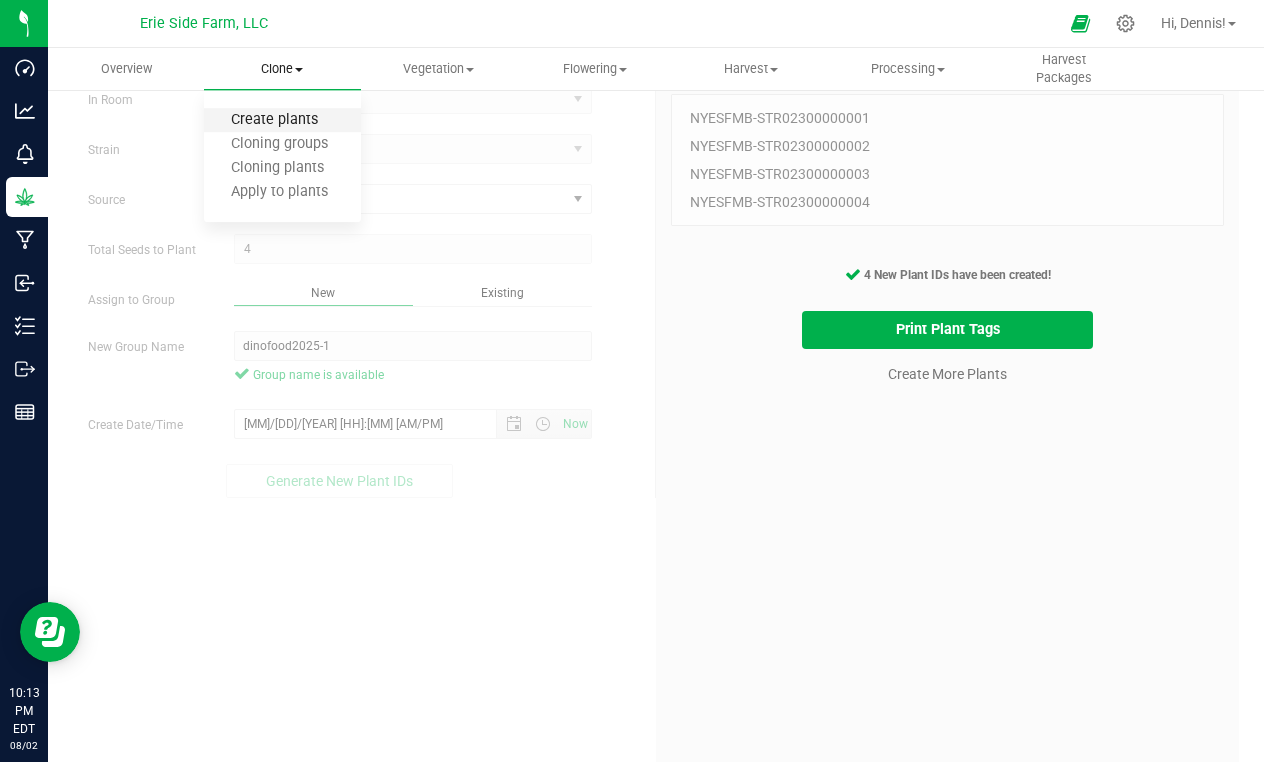 click on "Create plants" at bounding box center [274, 120] 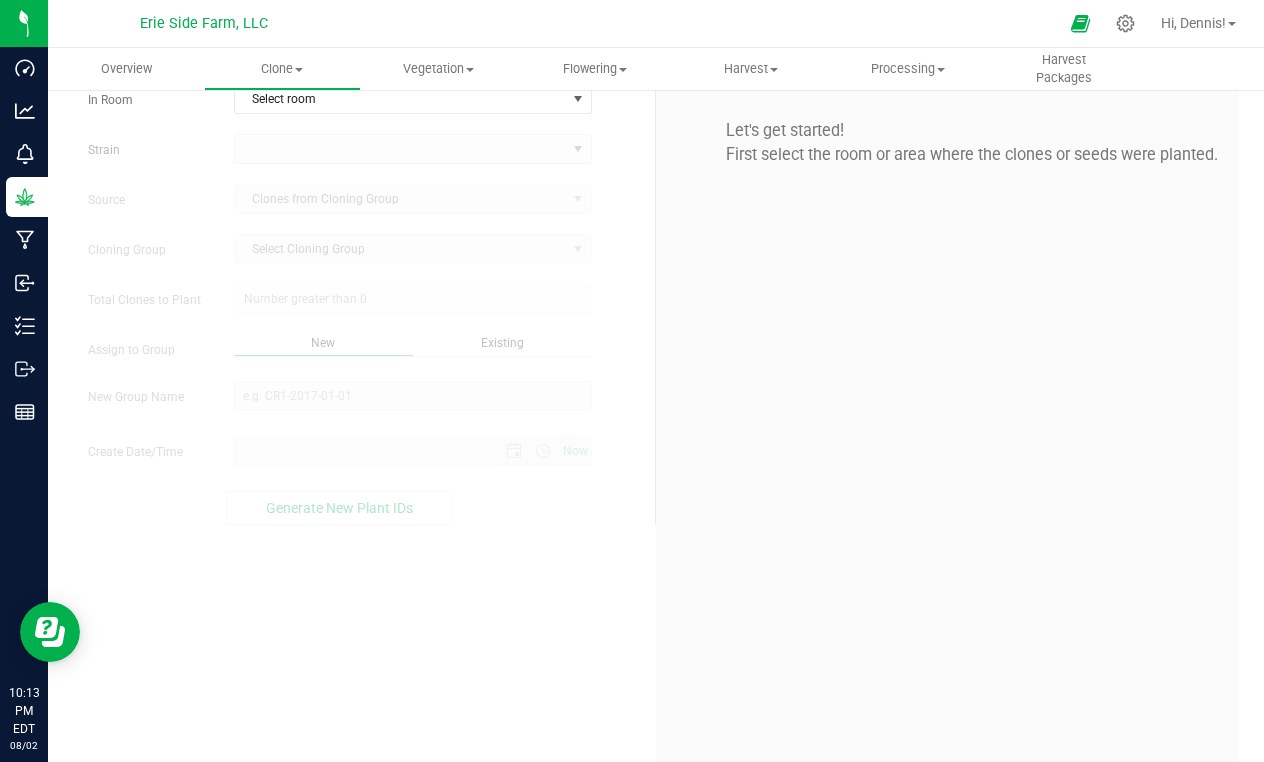 scroll, scrollTop: 0, scrollLeft: 0, axis: both 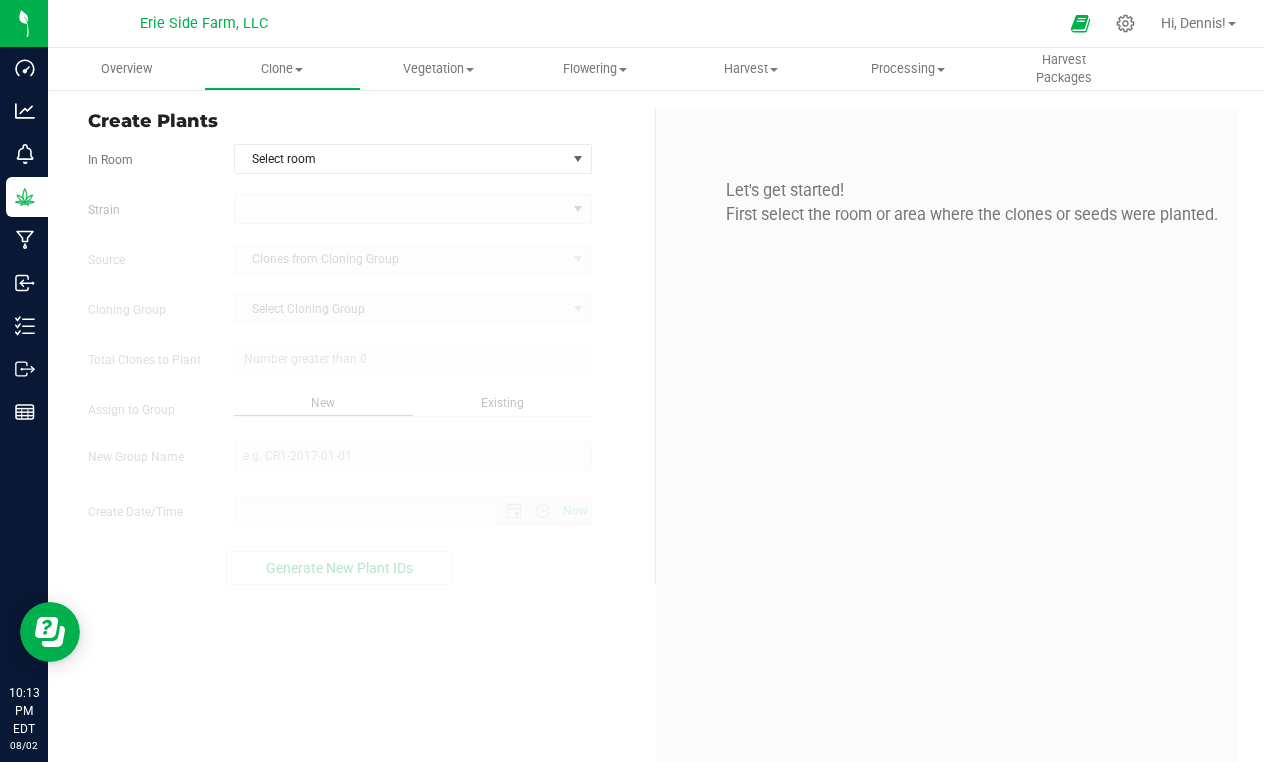 type on "8/2/2025 10:13 PM" 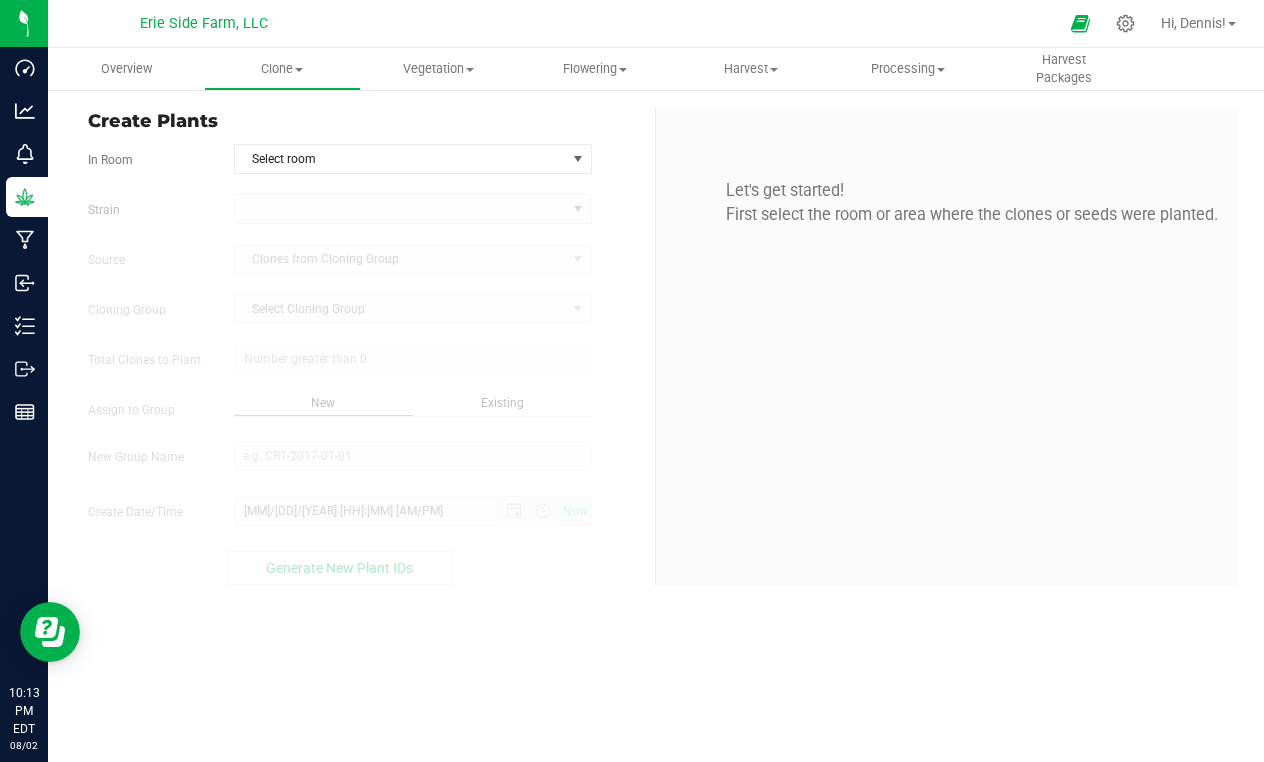 click at bounding box center [413, 209] 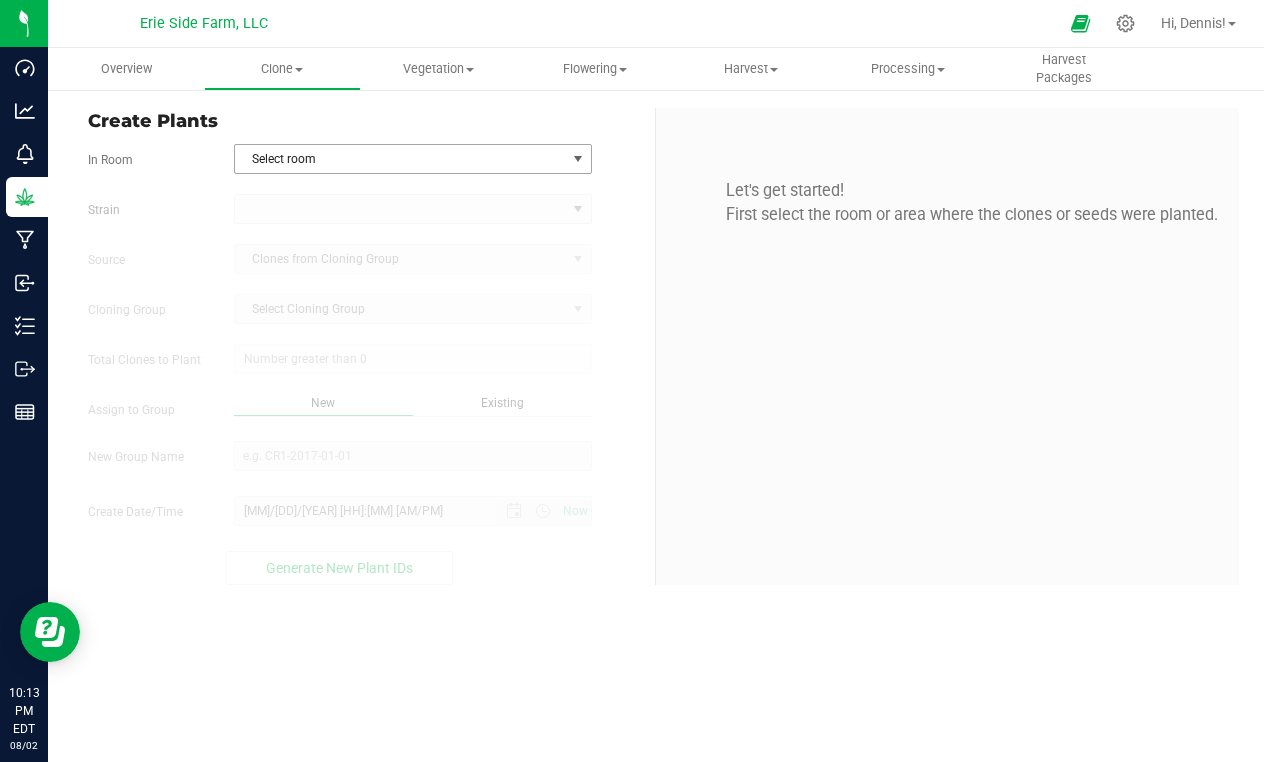 click on "Select room" at bounding box center [400, 159] 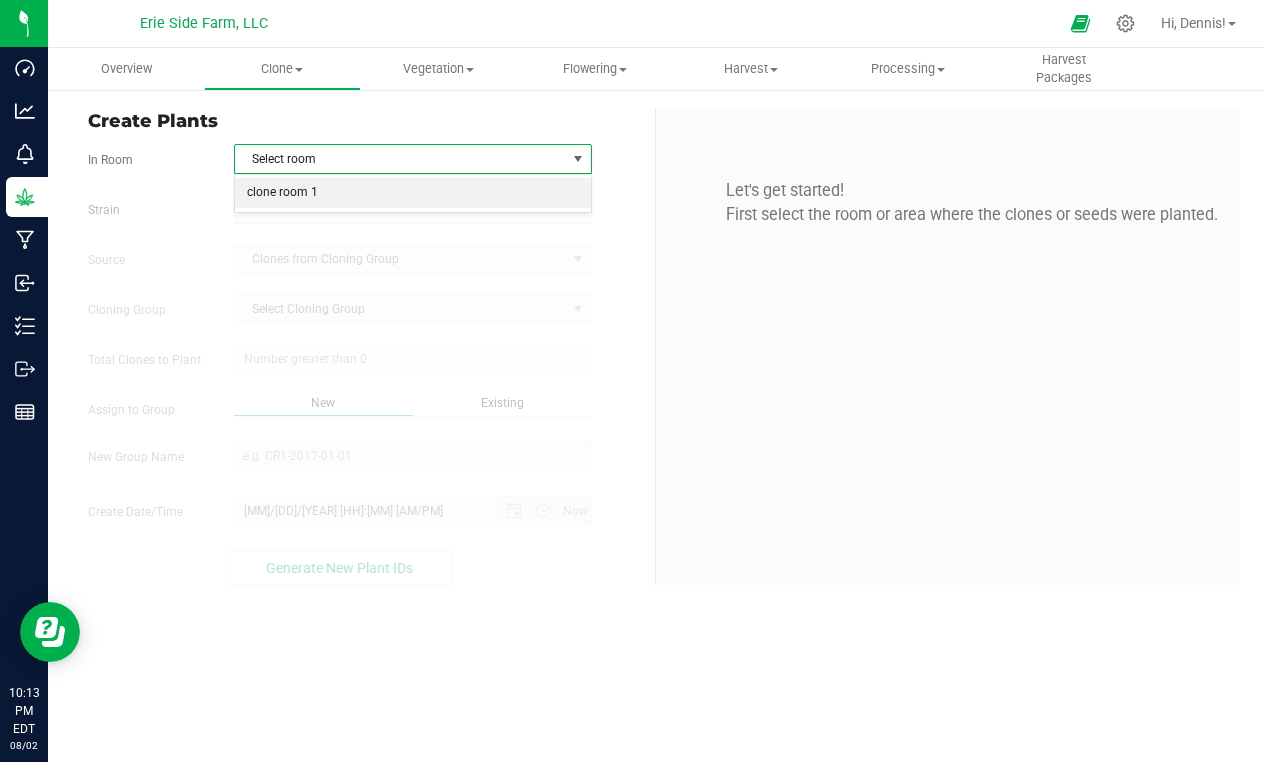 click on "clone room 1" at bounding box center (413, 193) 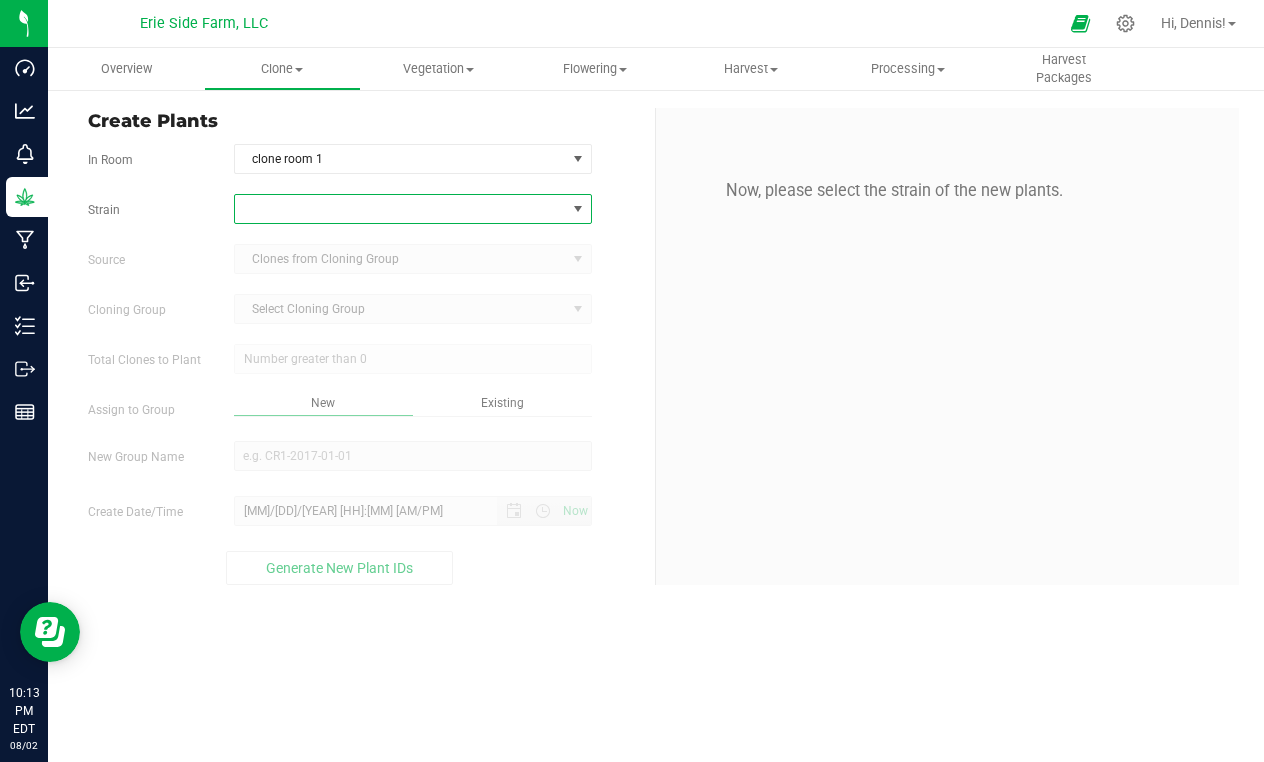 click at bounding box center [400, 209] 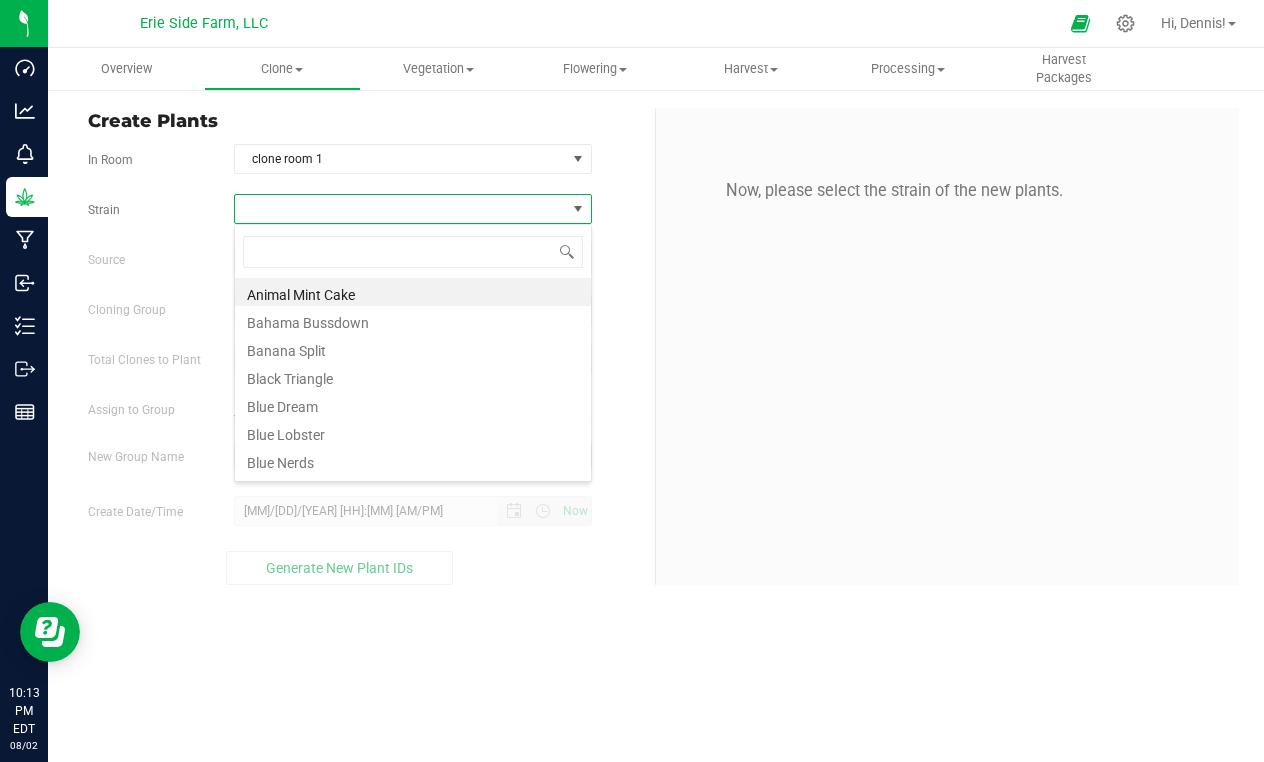 scroll, scrollTop: 99970, scrollLeft: 99642, axis: both 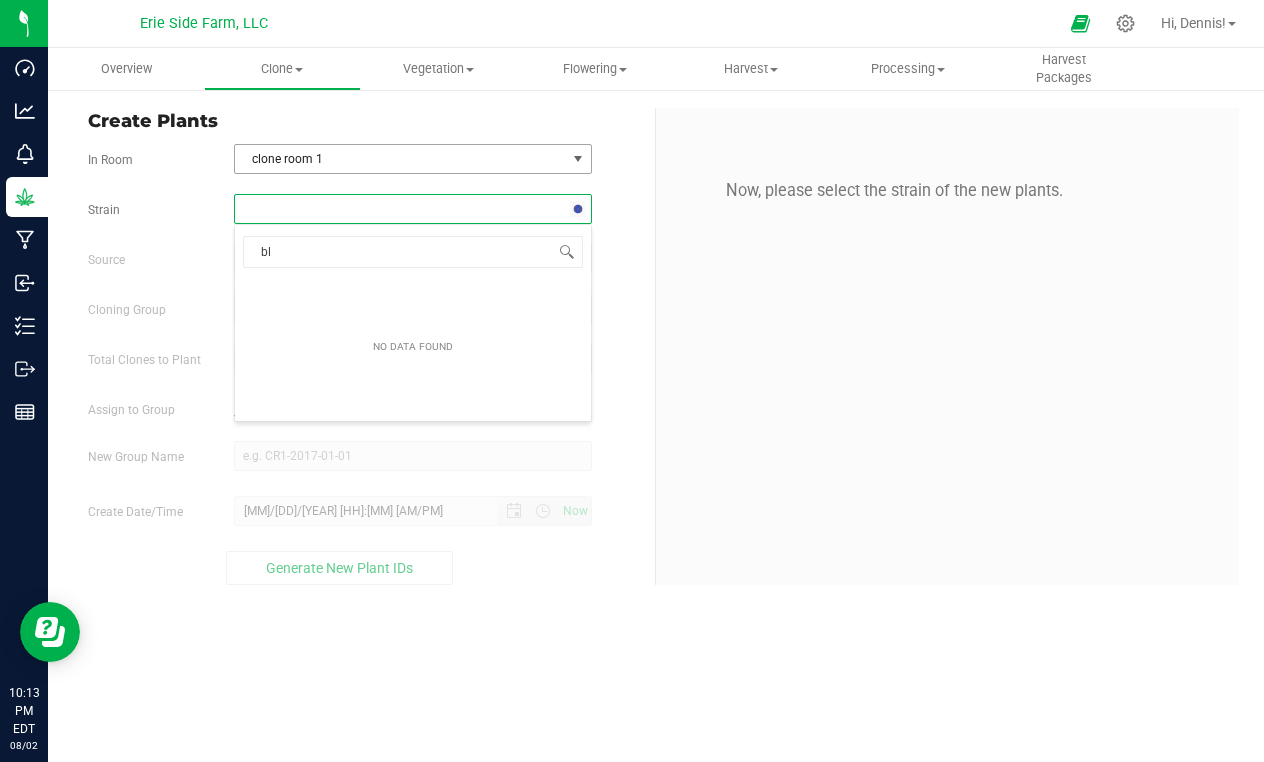 type on "b" 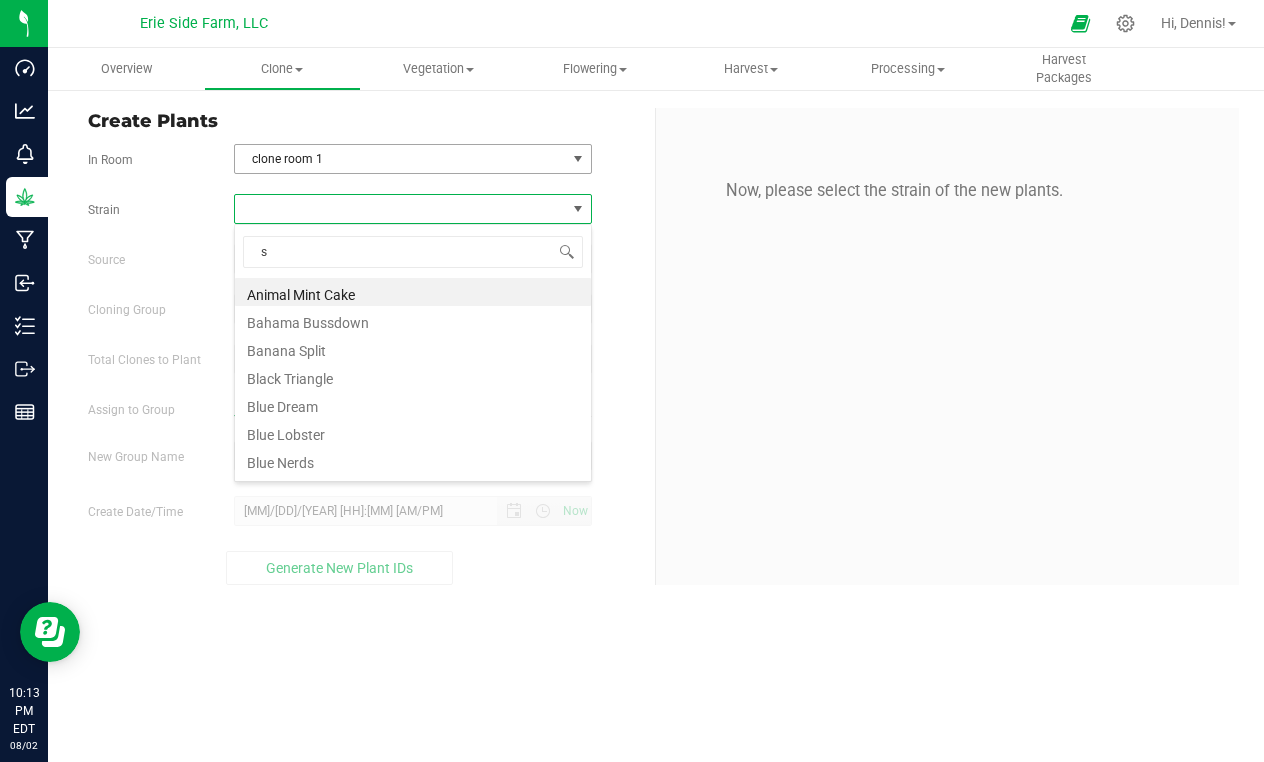 type on "su" 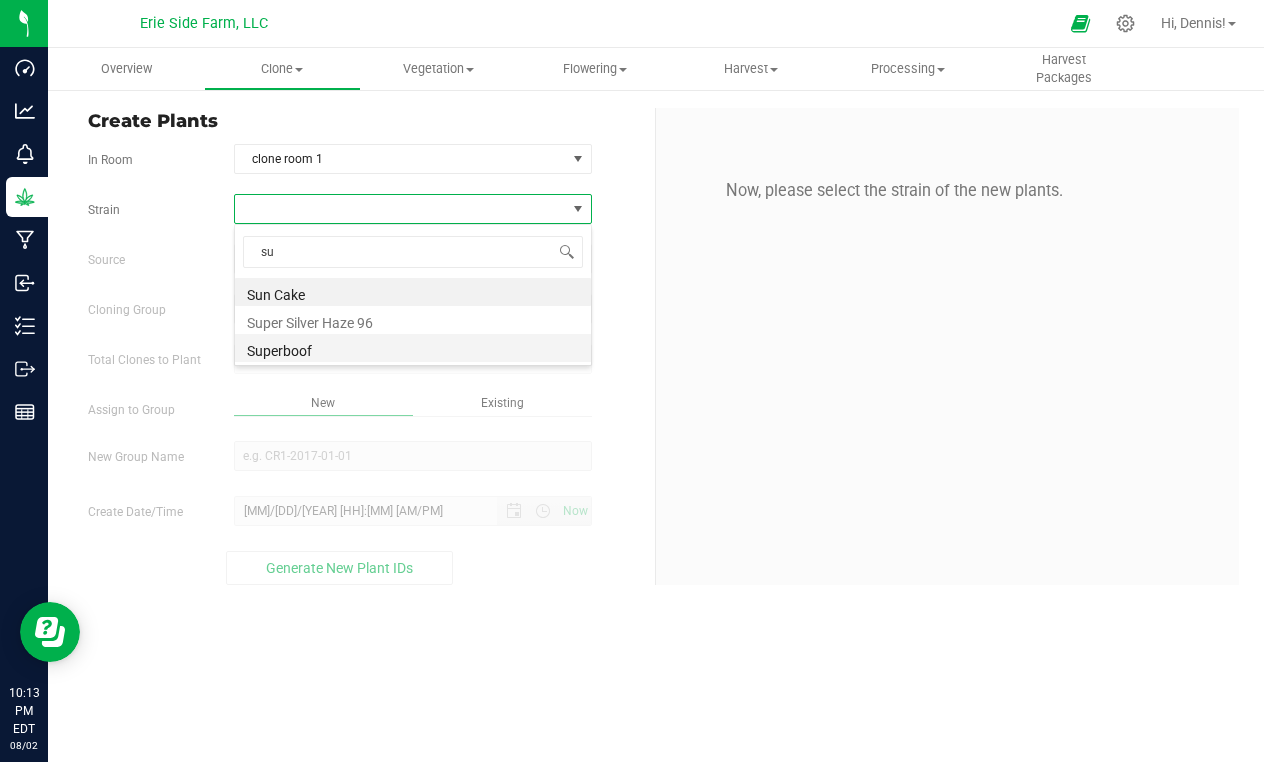 click on "Superboof" at bounding box center (413, 348) 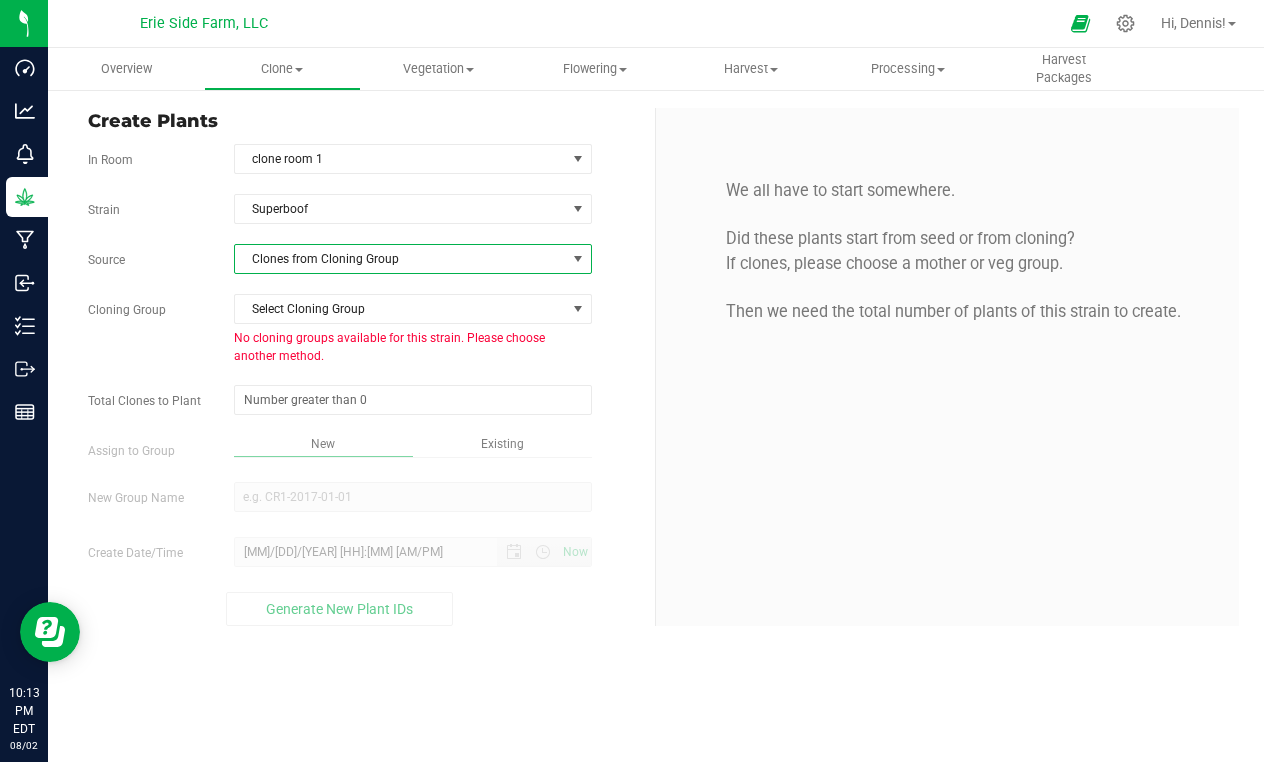 click on "Clones from Cloning Group" at bounding box center [400, 259] 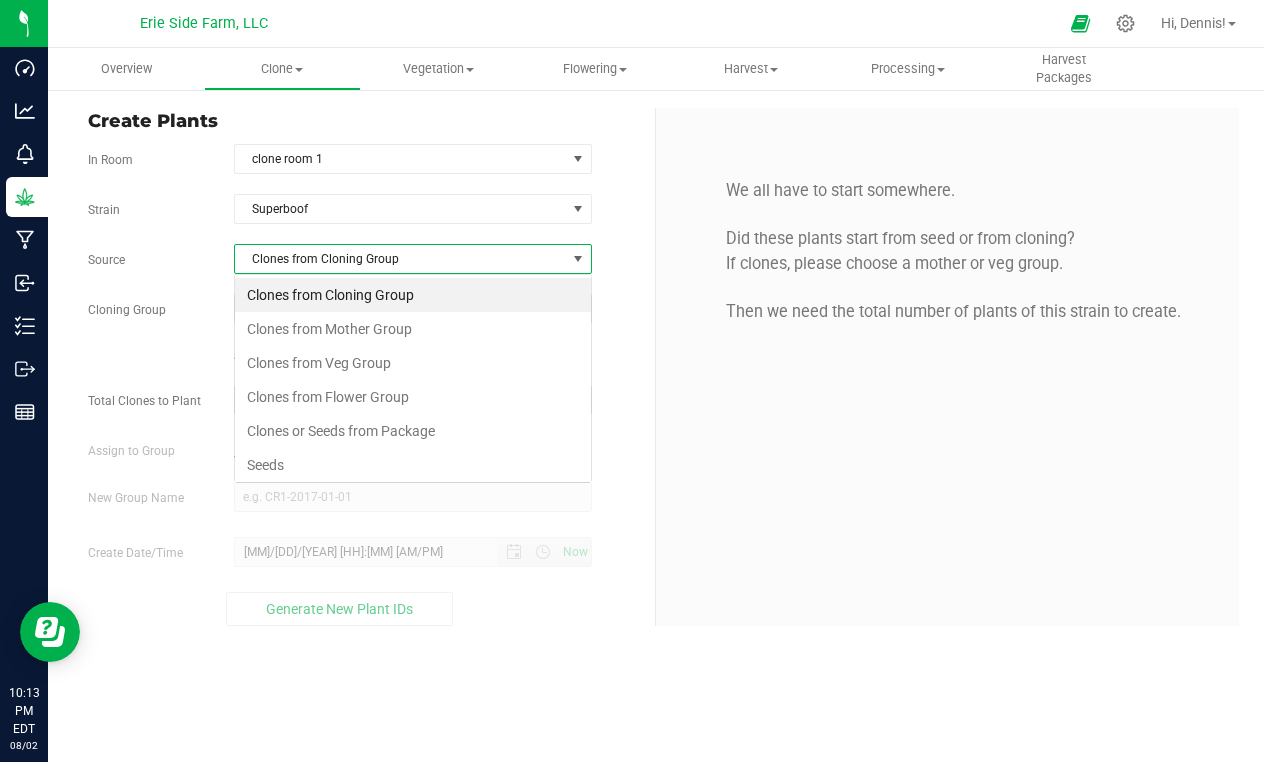 scroll, scrollTop: 99970, scrollLeft: 99642, axis: both 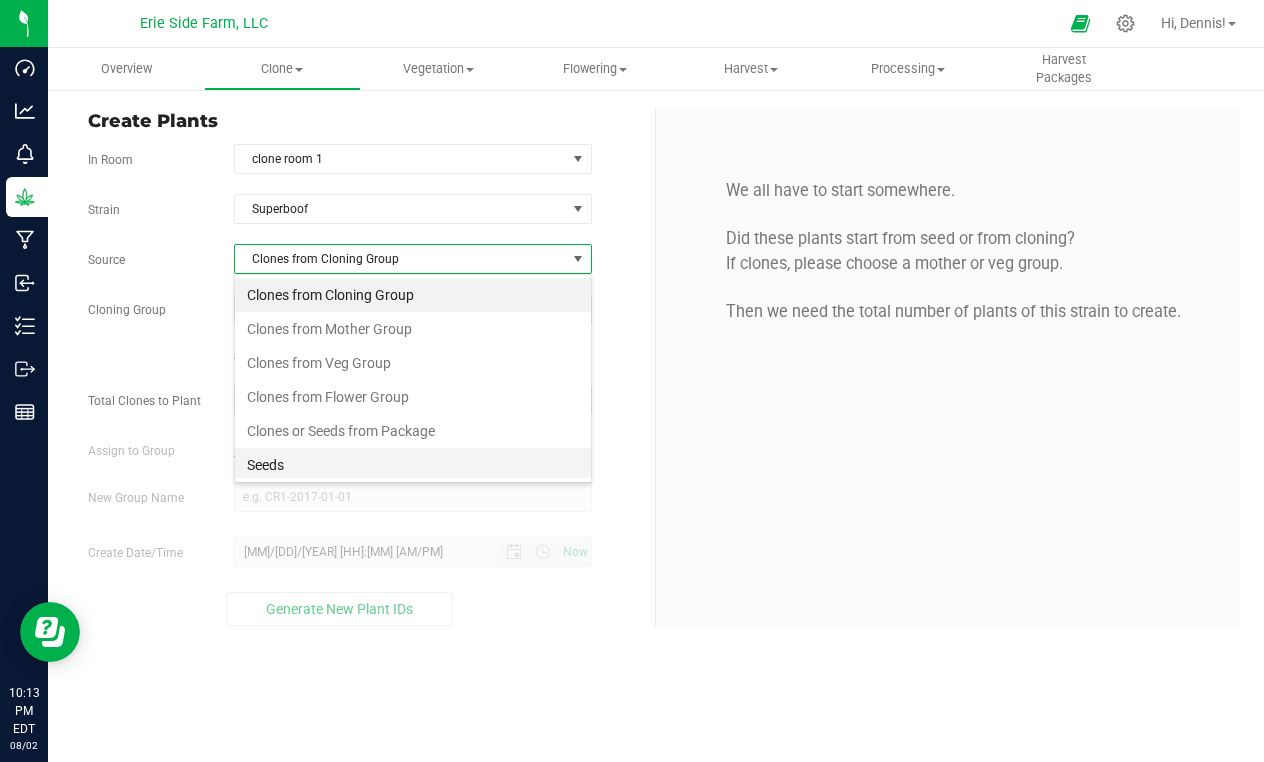 click on "Seeds" at bounding box center [413, 465] 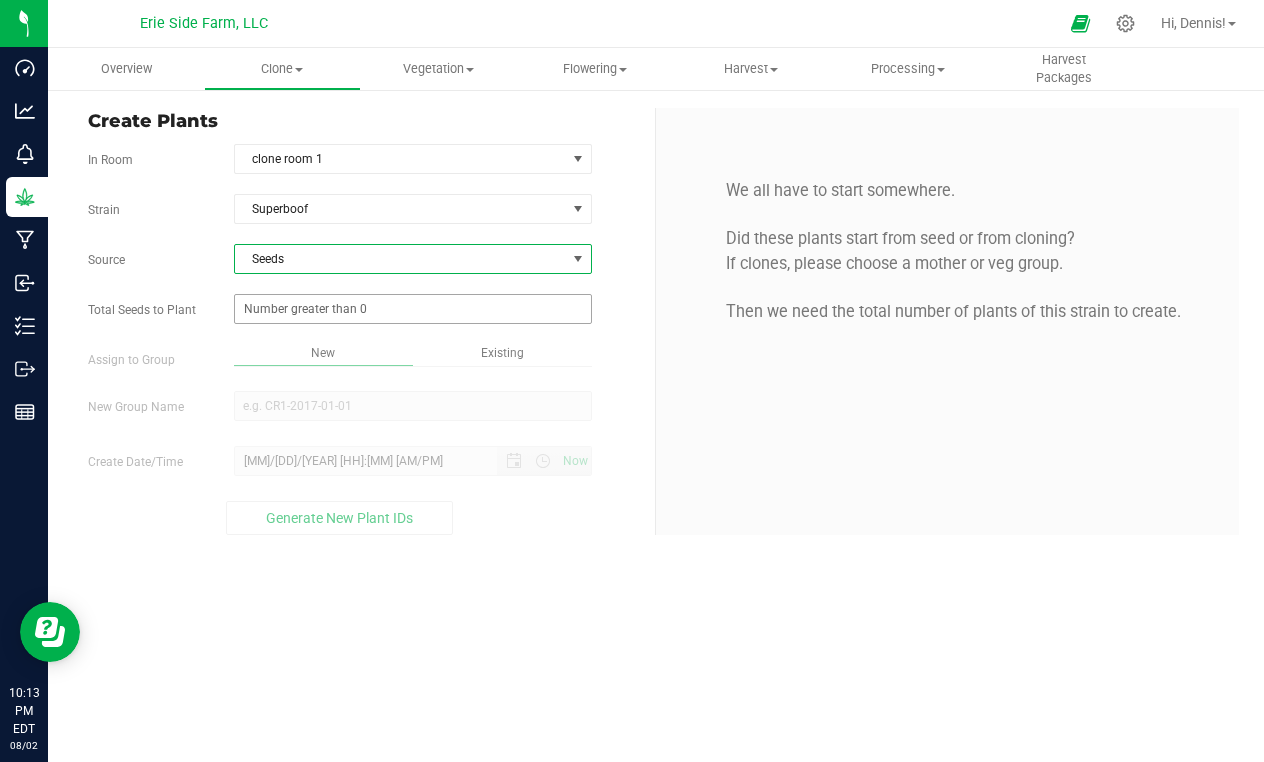 click at bounding box center (413, 309) 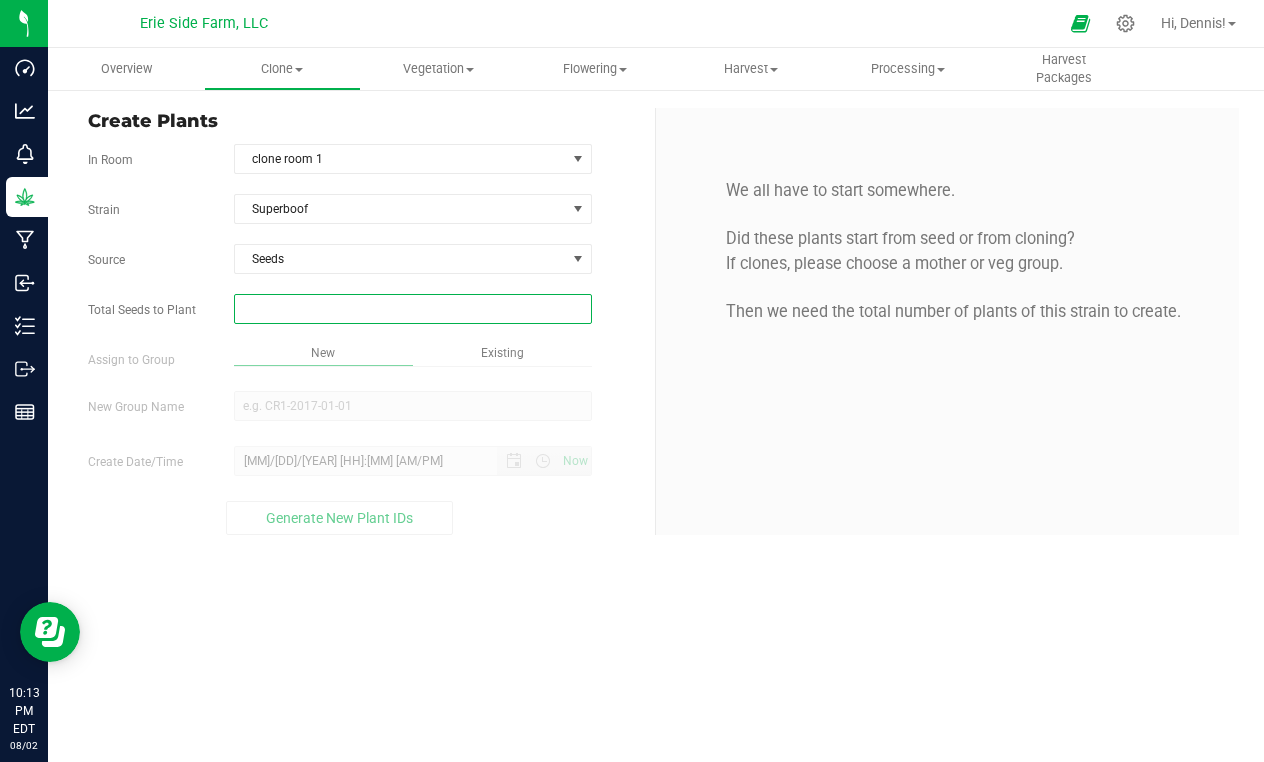 type on "4" 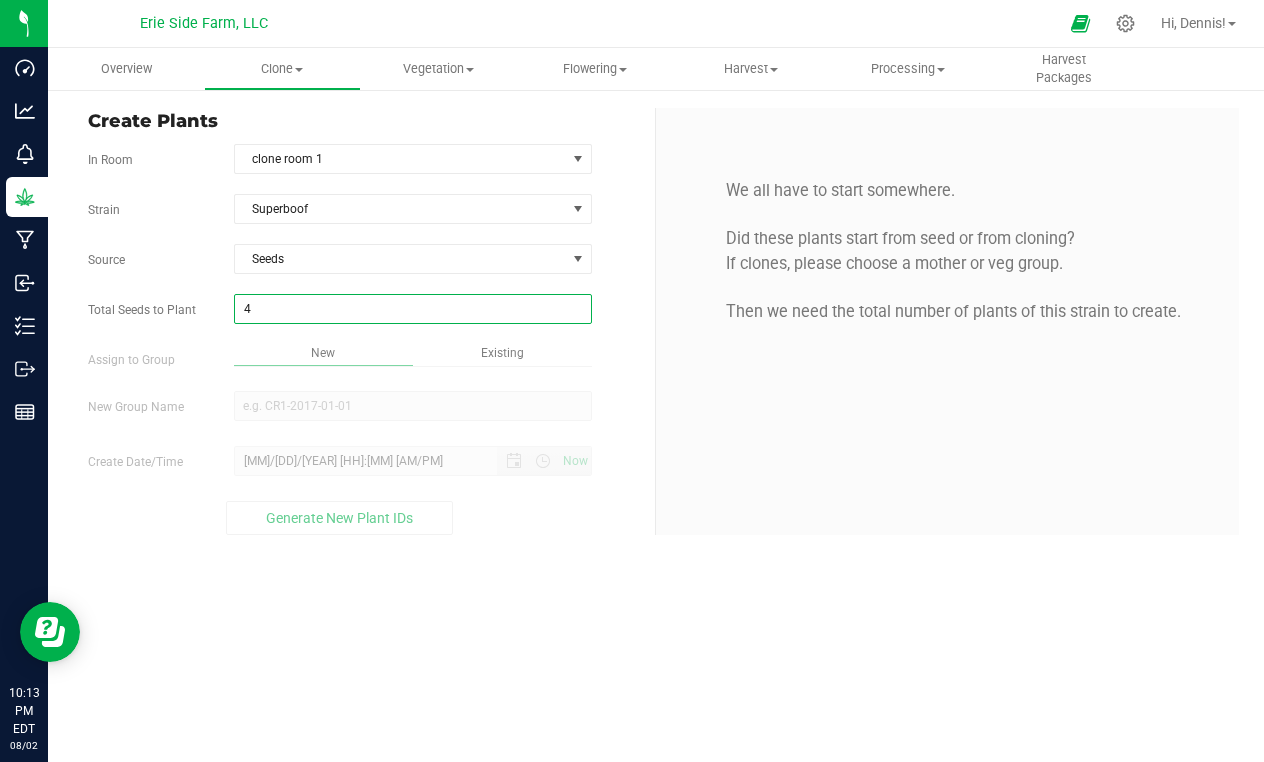 type on "4" 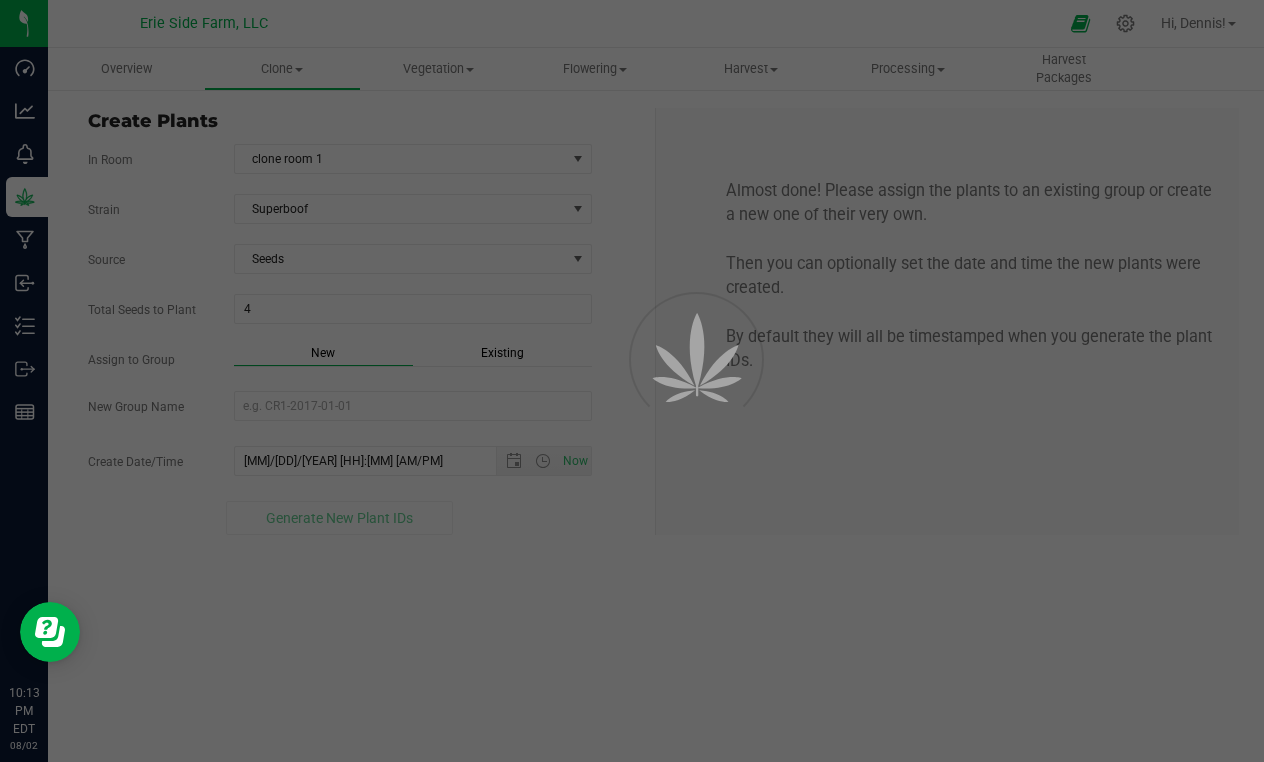 click on "Overview
Clone
Create plants
Cloning groups
Cloning plants
Apply to plants
Vegetation" at bounding box center (656, 405) 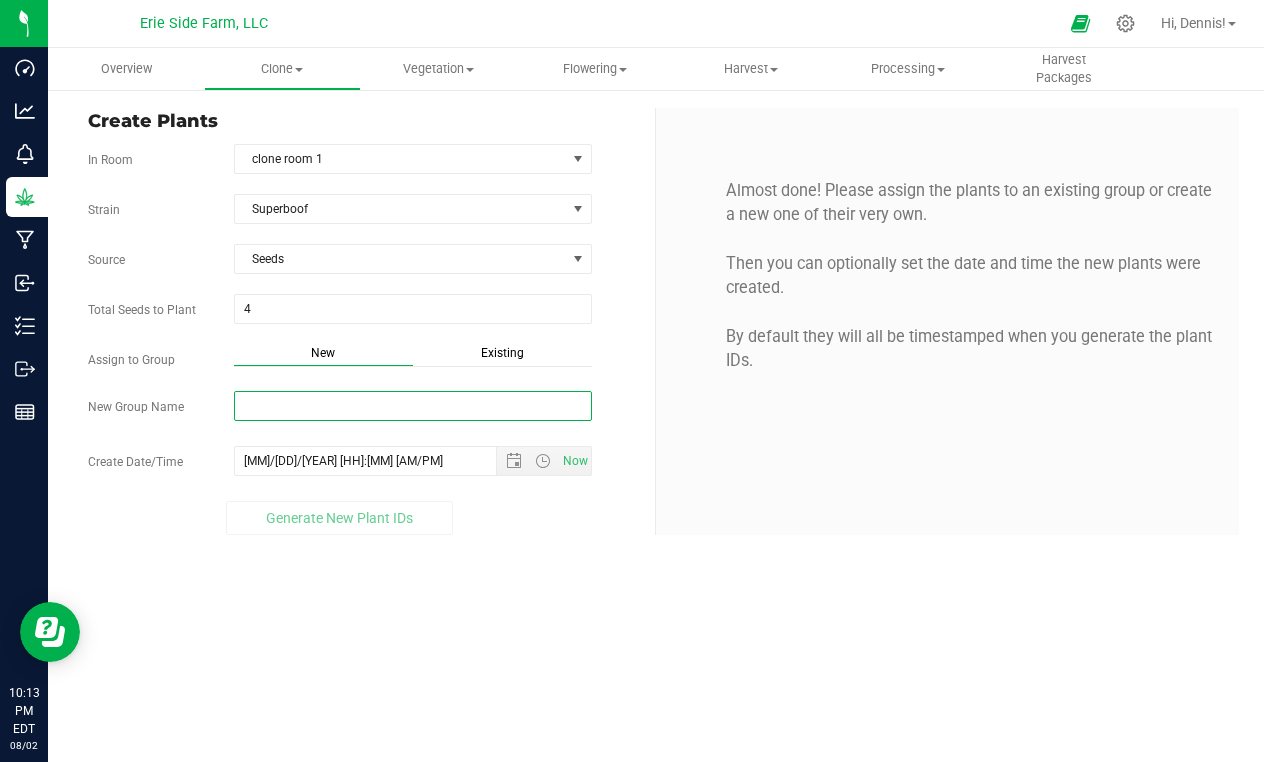 click on "New Group Name" at bounding box center [413, 406] 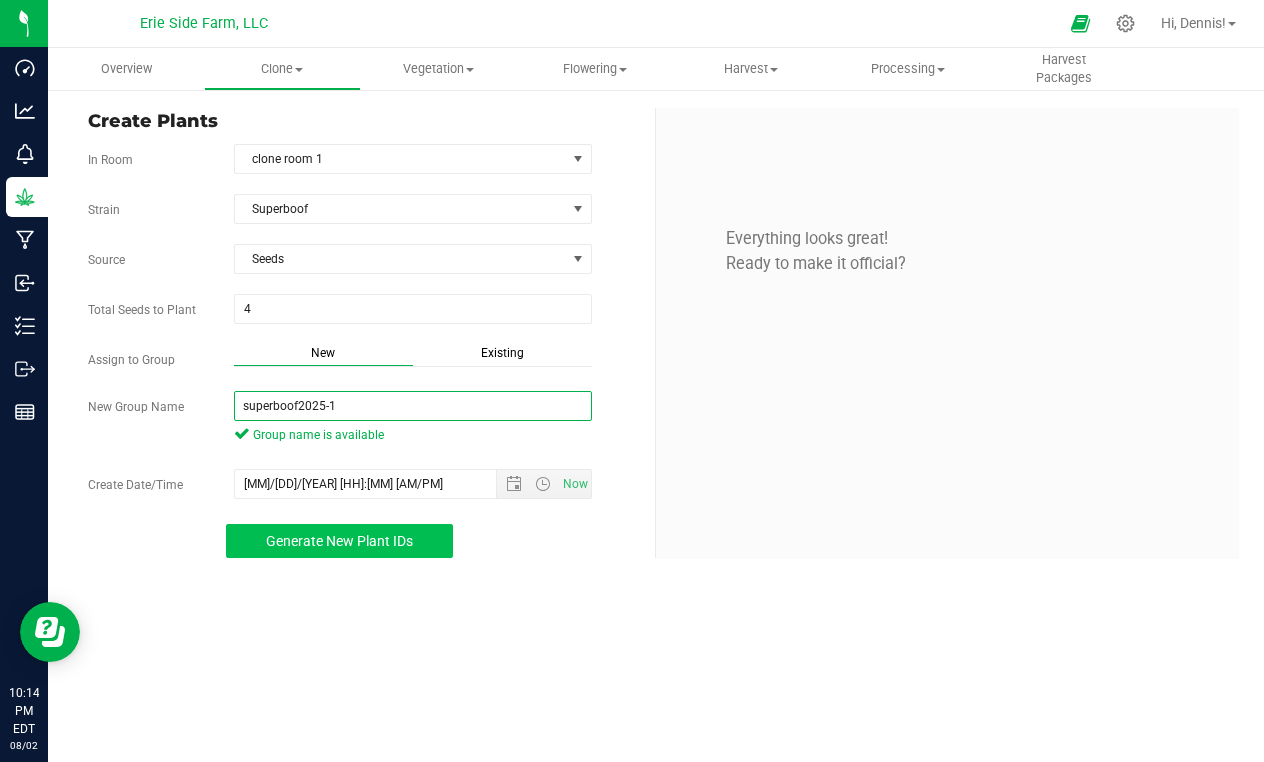 type on "superboof2025-1" 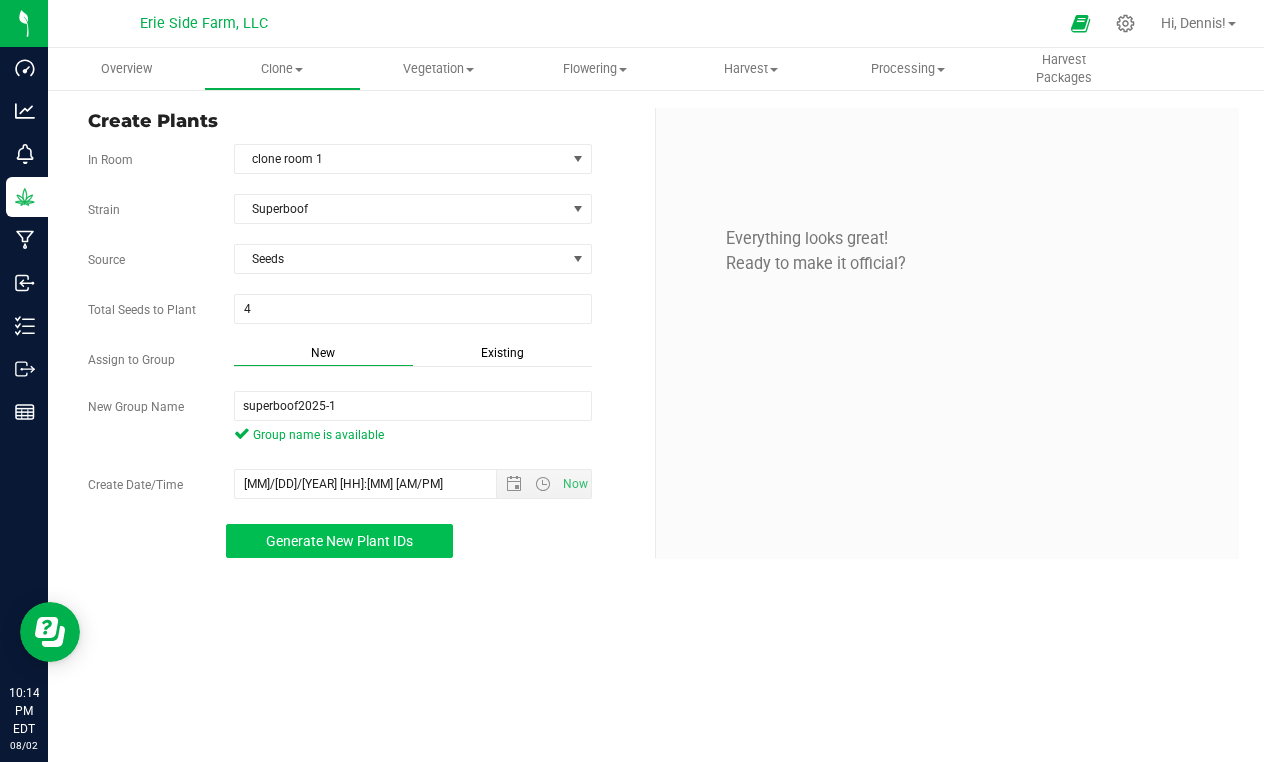 click on "Generate New Plant IDs" at bounding box center (339, 541) 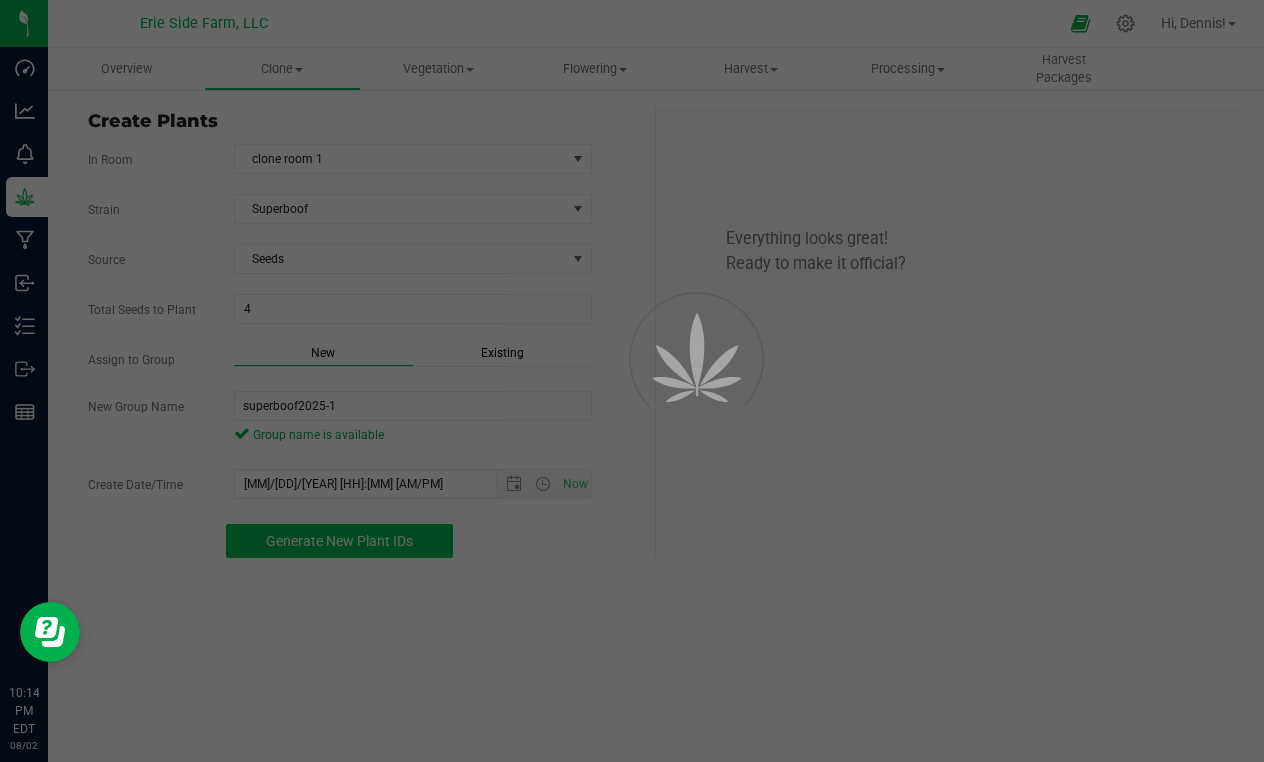 scroll, scrollTop: 60, scrollLeft: 0, axis: vertical 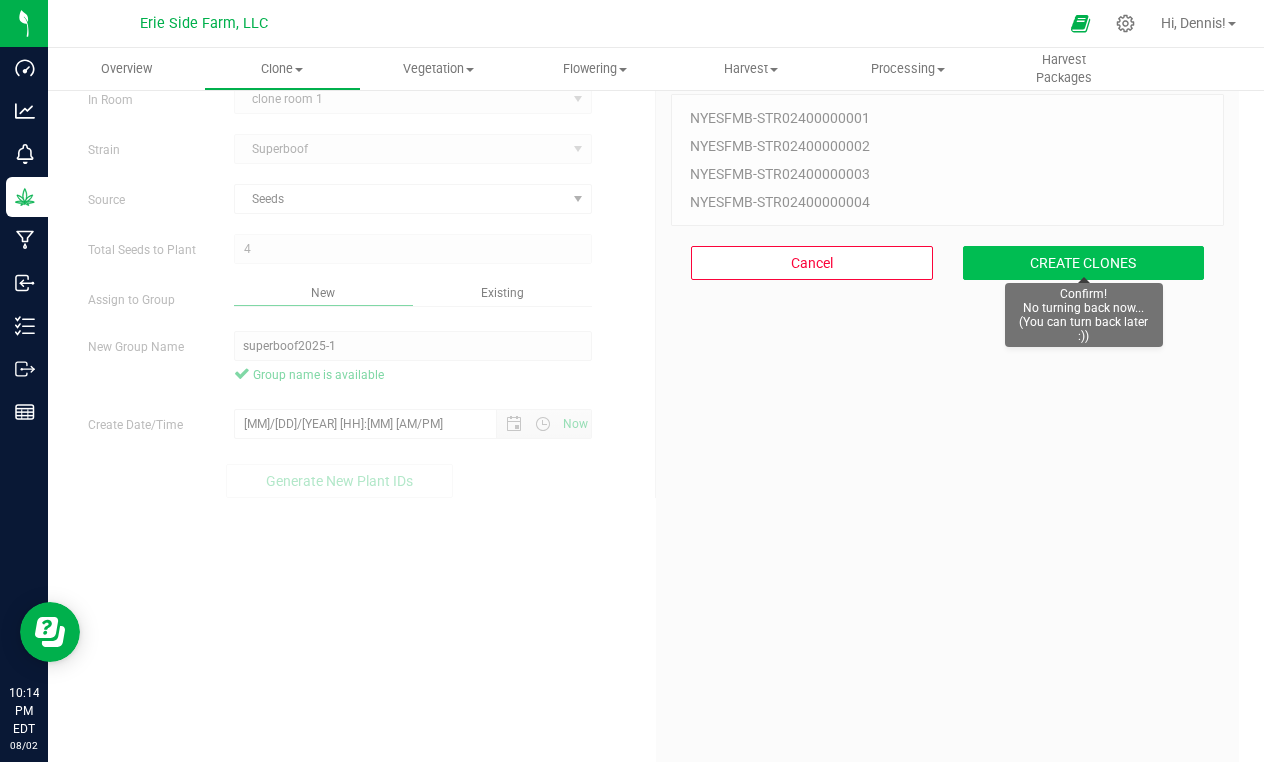 click on "CREATE CLONES" at bounding box center [1084, 263] 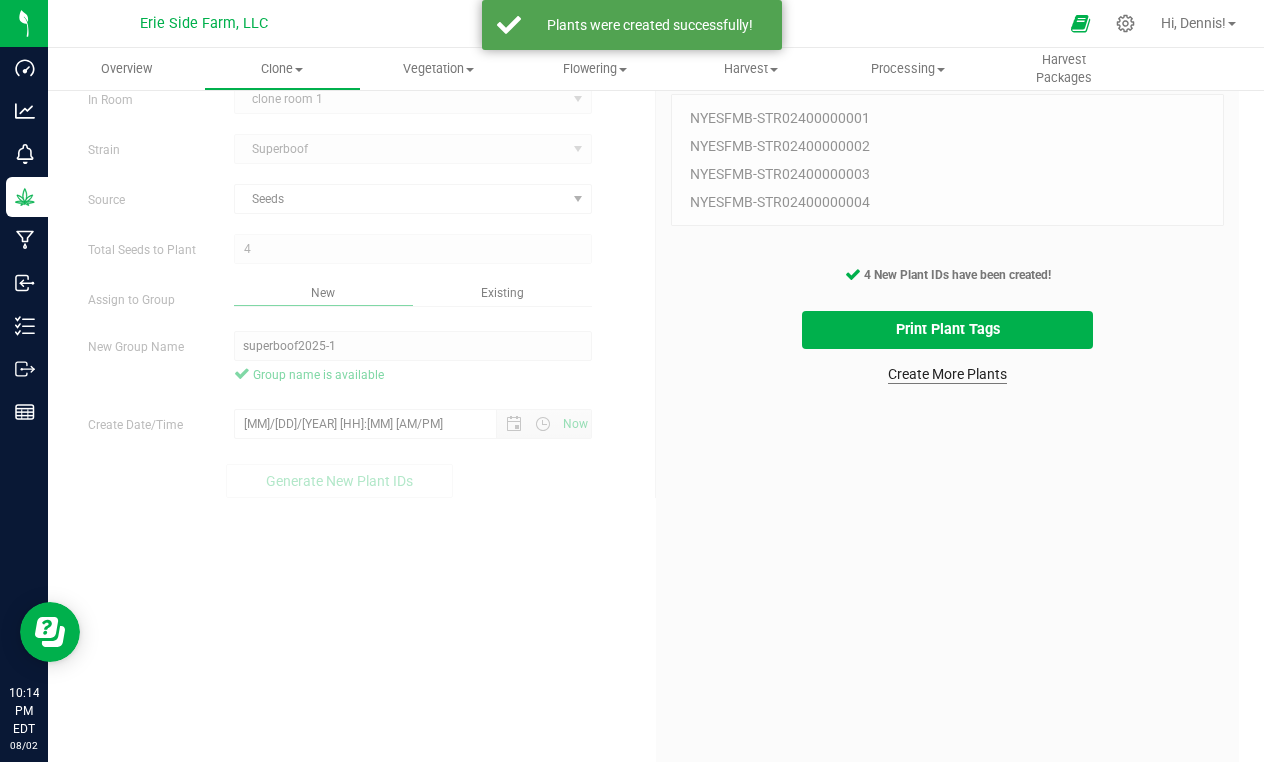 click on "Create More Plants" at bounding box center (947, 374) 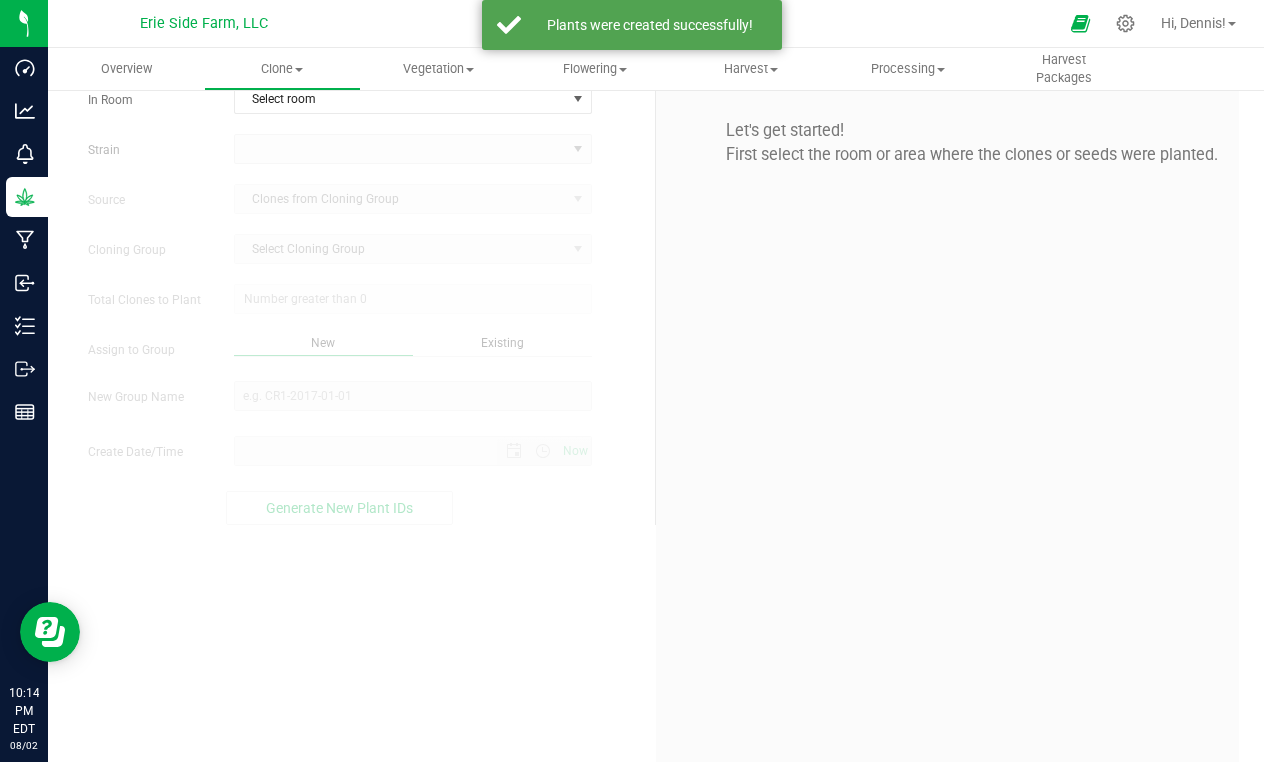 scroll, scrollTop: 0, scrollLeft: 0, axis: both 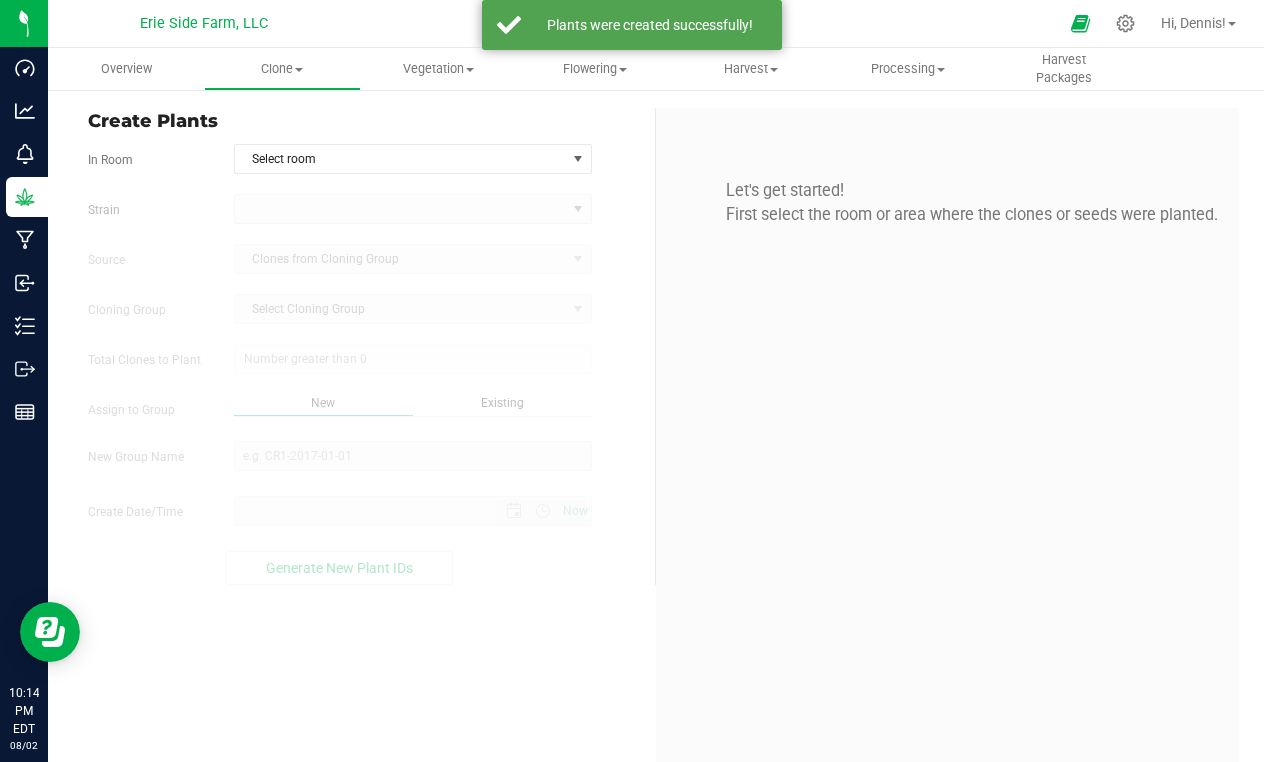 type on "8/2/2025 10:14 PM" 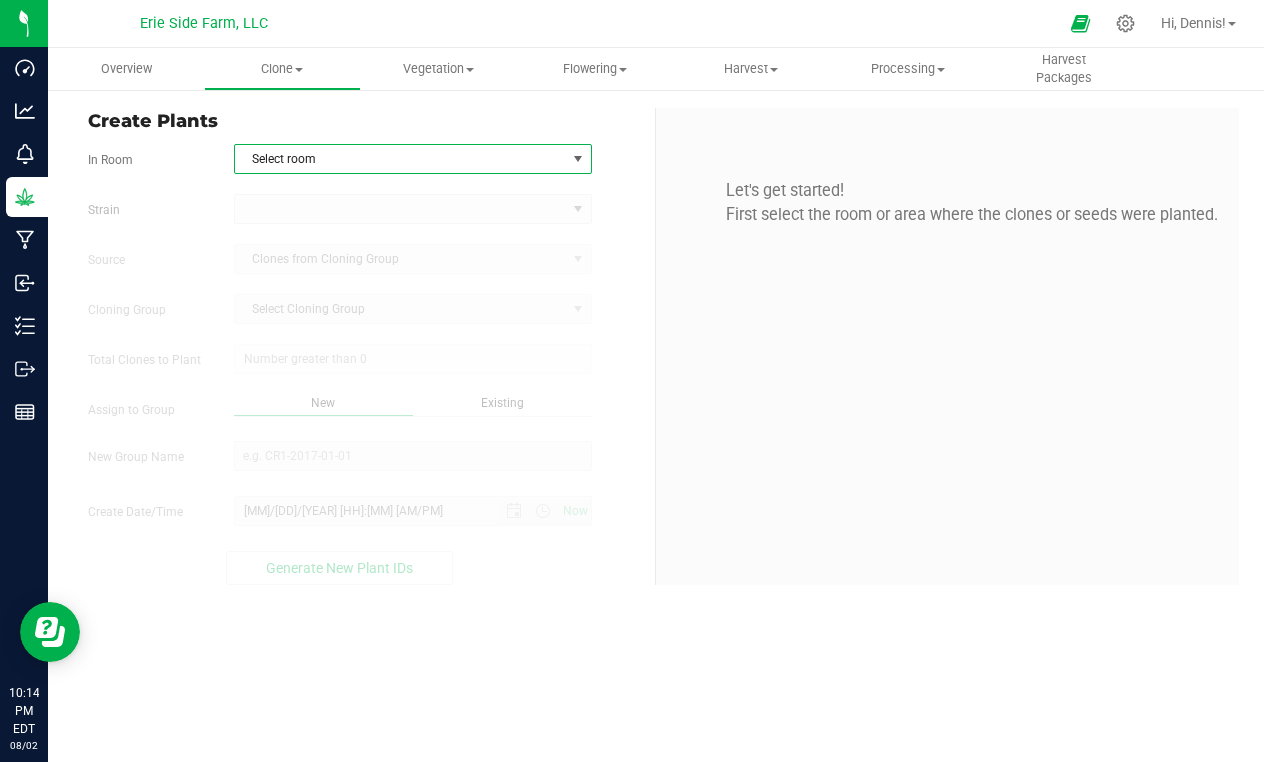 click at bounding box center [578, 159] 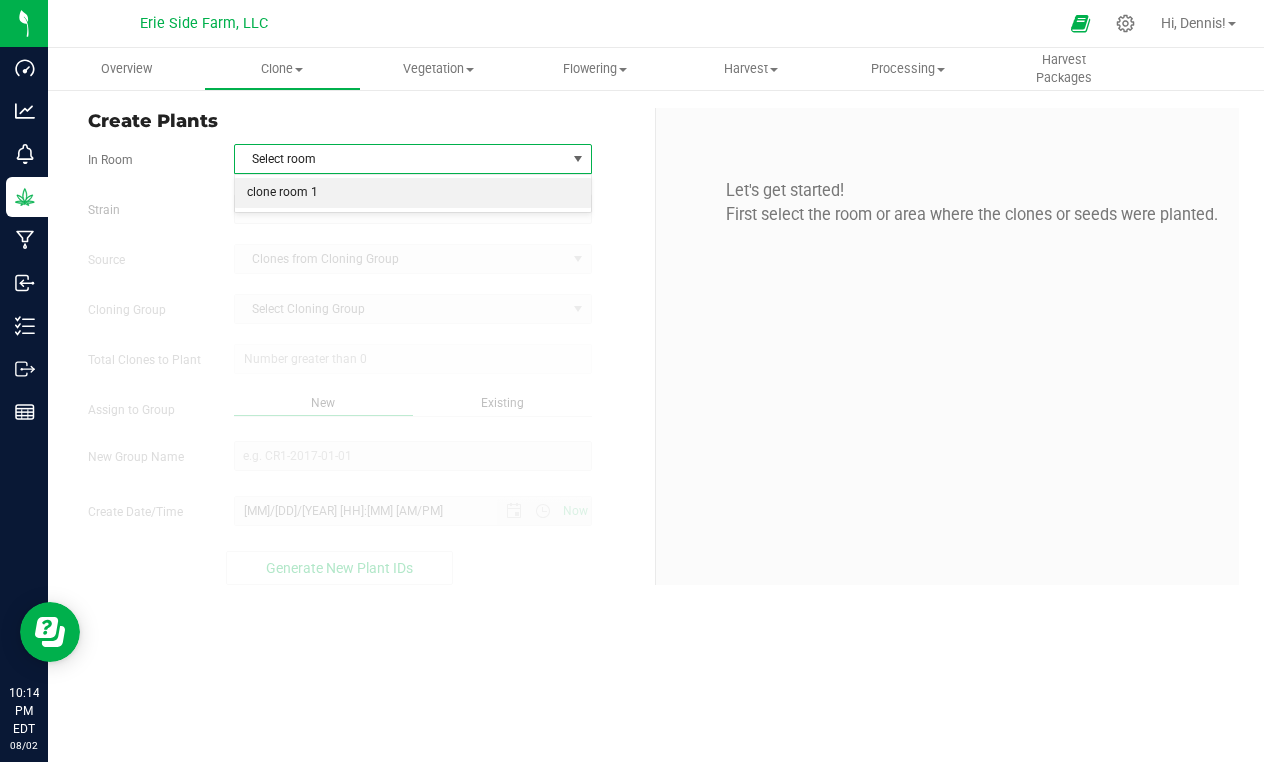 click on "clone room 1" at bounding box center [413, 193] 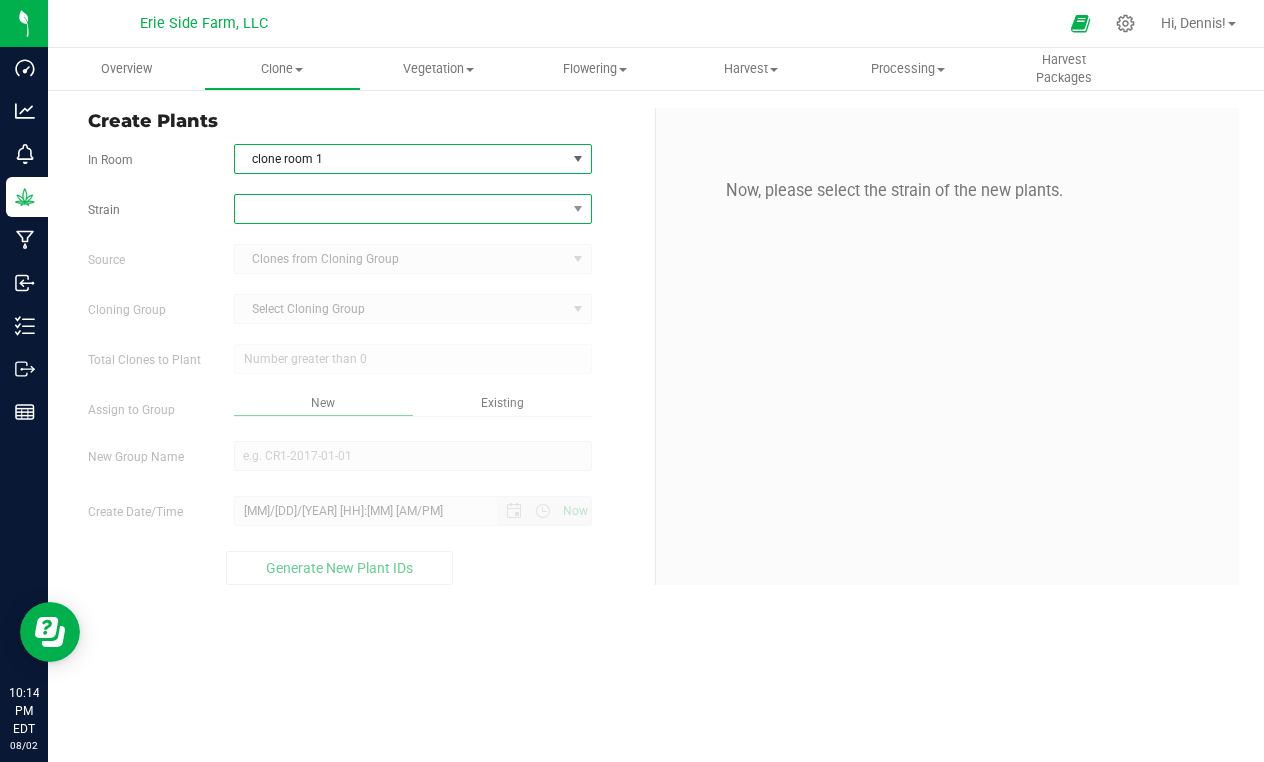 click at bounding box center (400, 209) 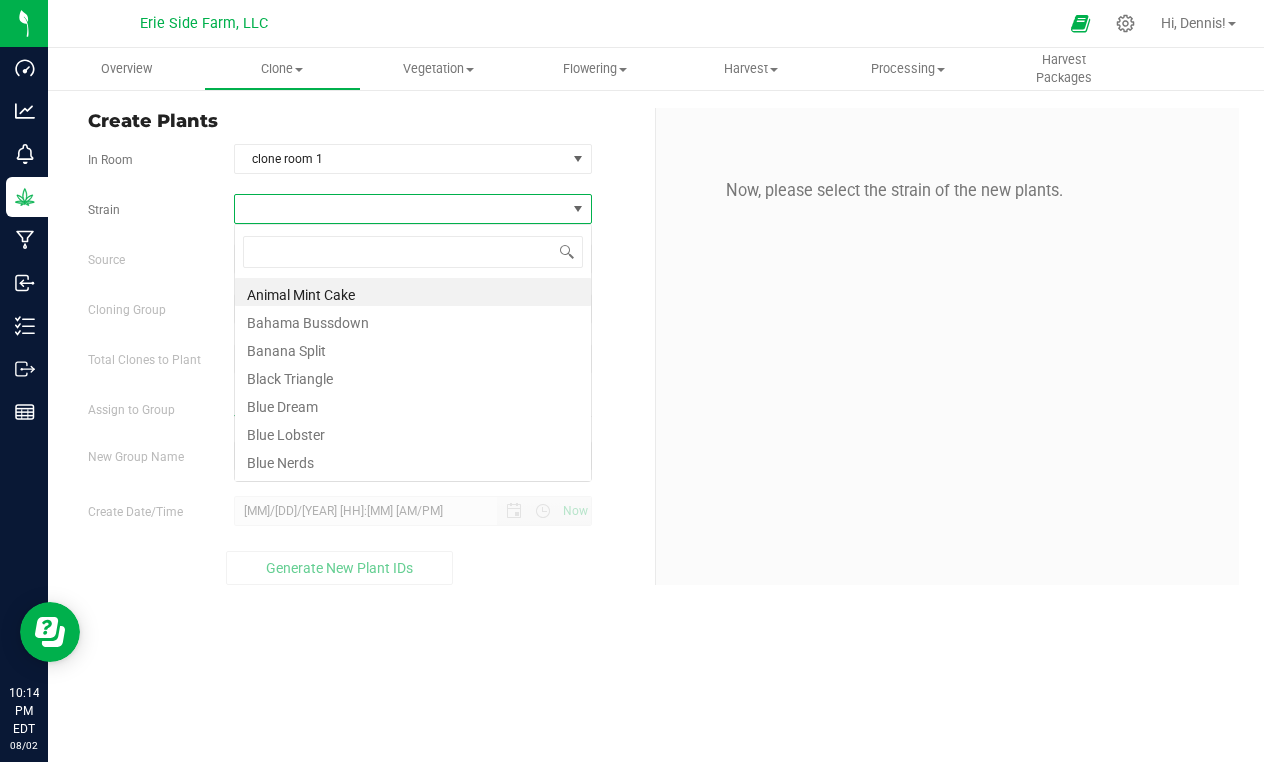 scroll, scrollTop: 99970, scrollLeft: 99642, axis: both 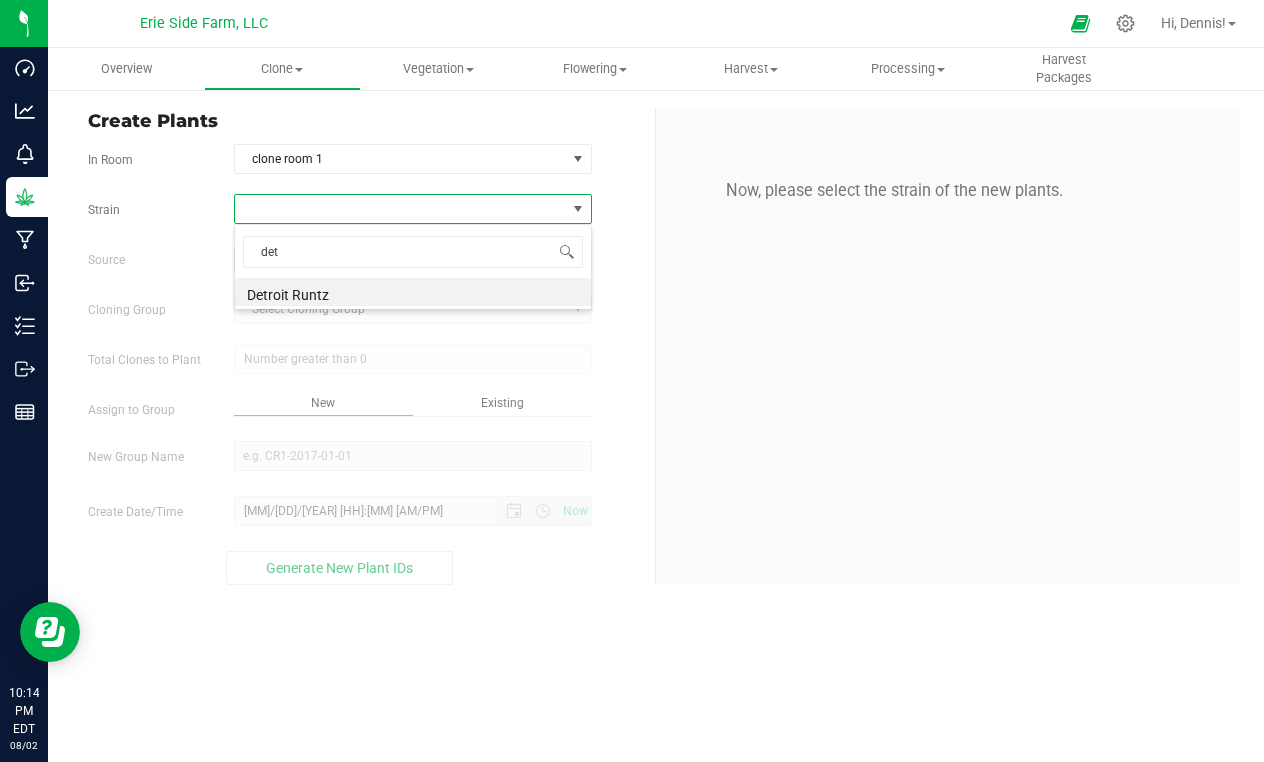 type on "detr" 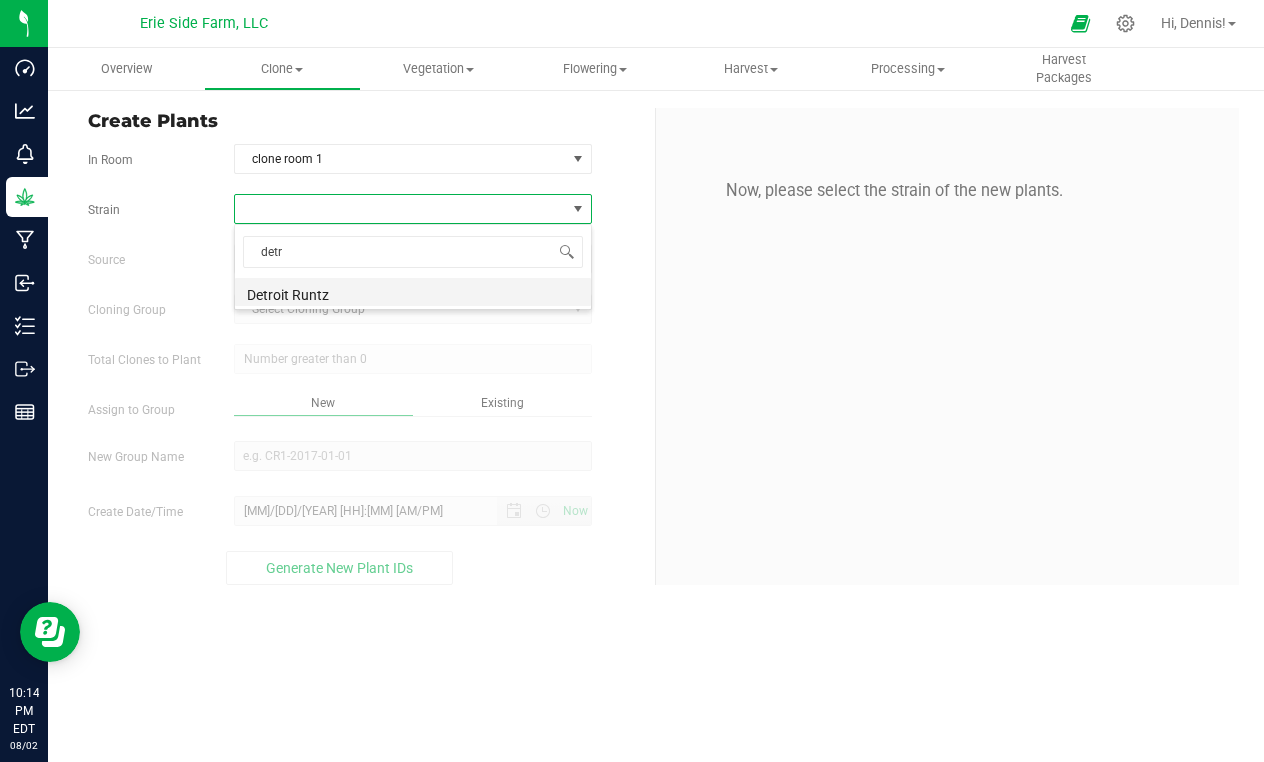 click on "Detroit Runtz" at bounding box center (413, 292) 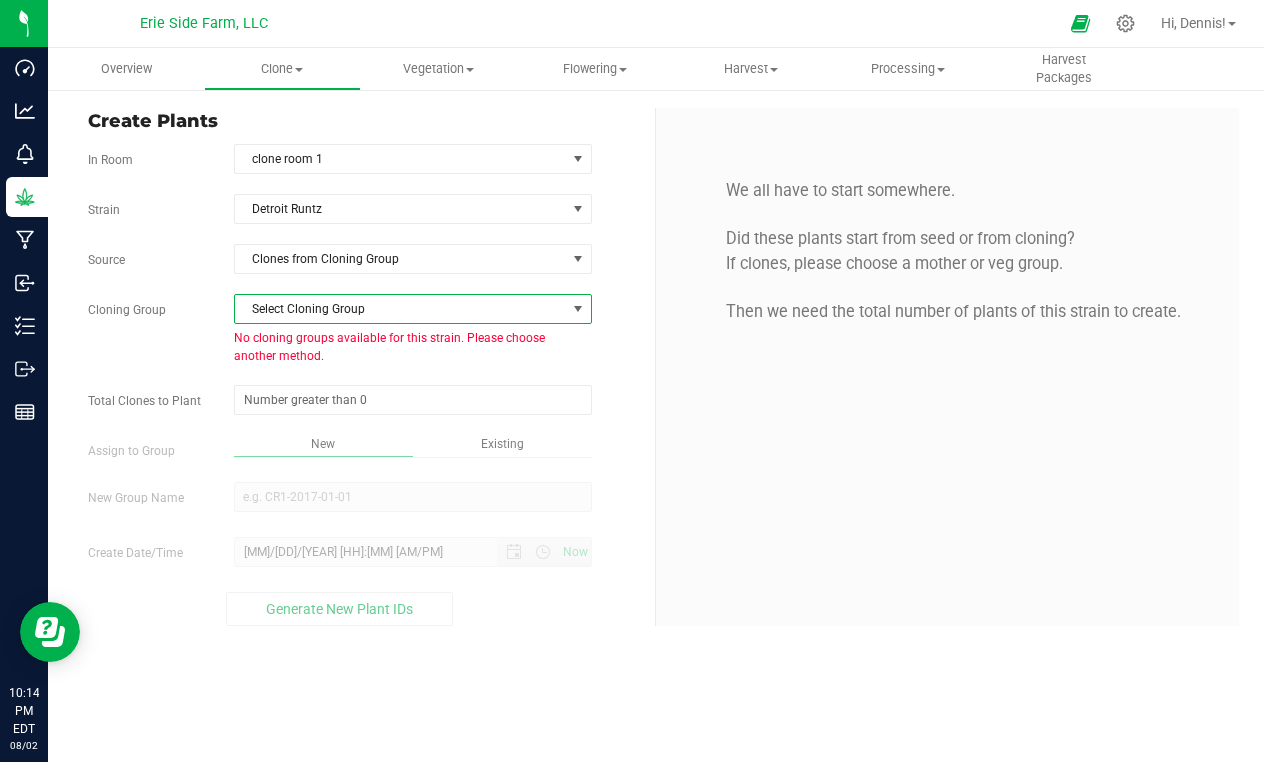 click on "Select Cloning Group" at bounding box center (400, 309) 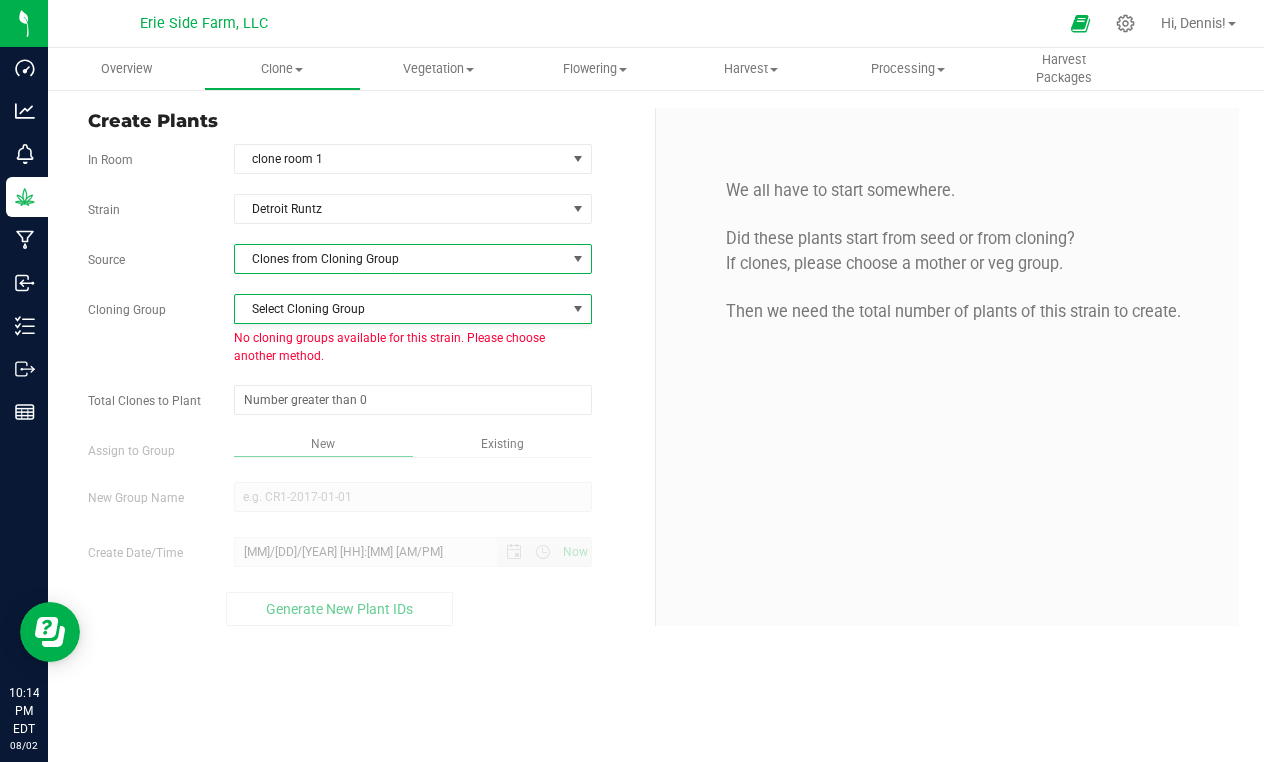 click on "Clones from Cloning Group" at bounding box center [400, 259] 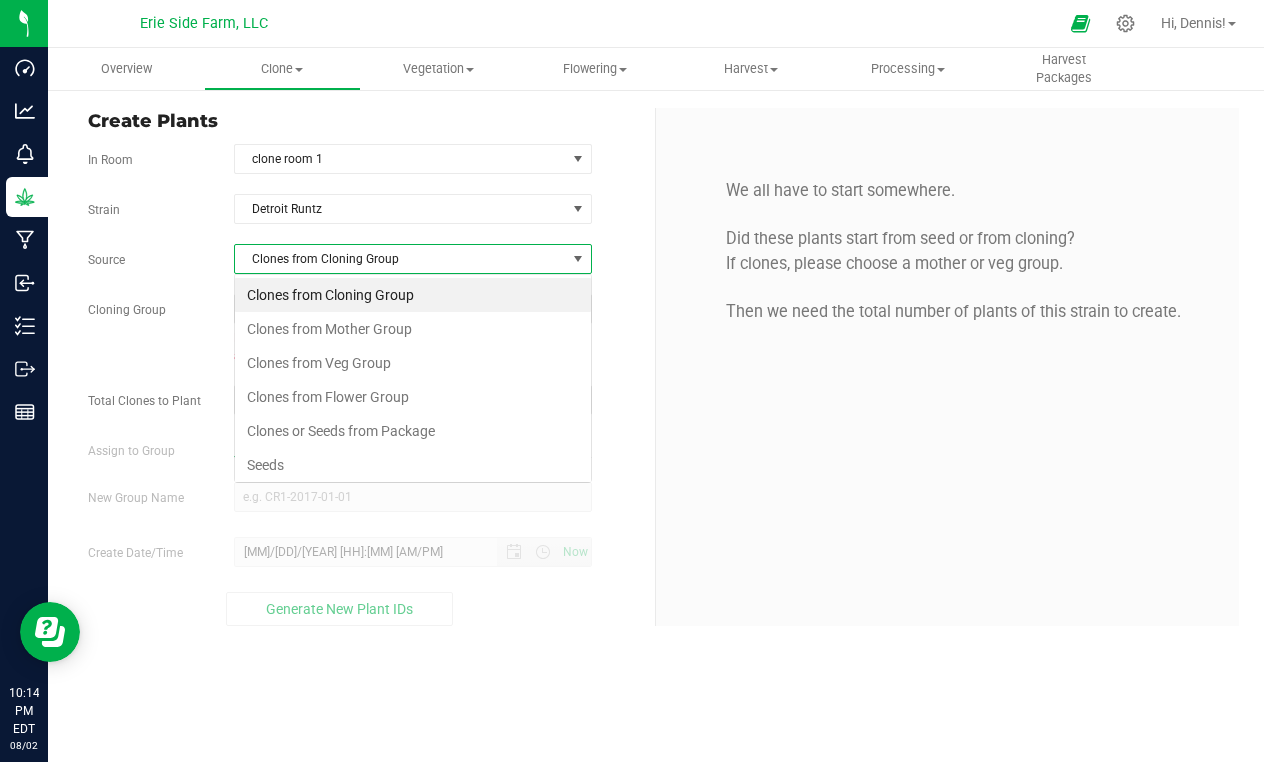 scroll, scrollTop: 99970, scrollLeft: 99642, axis: both 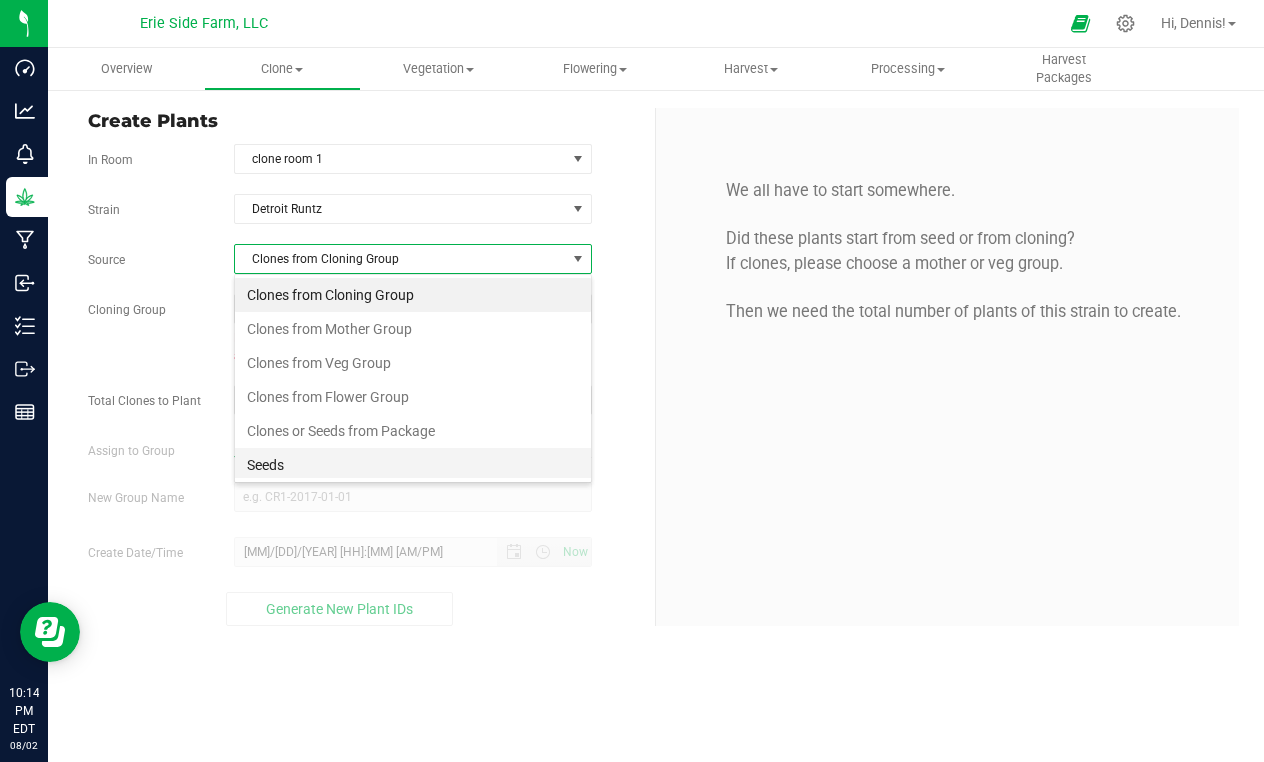 click on "Seeds" at bounding box center [413, 465] 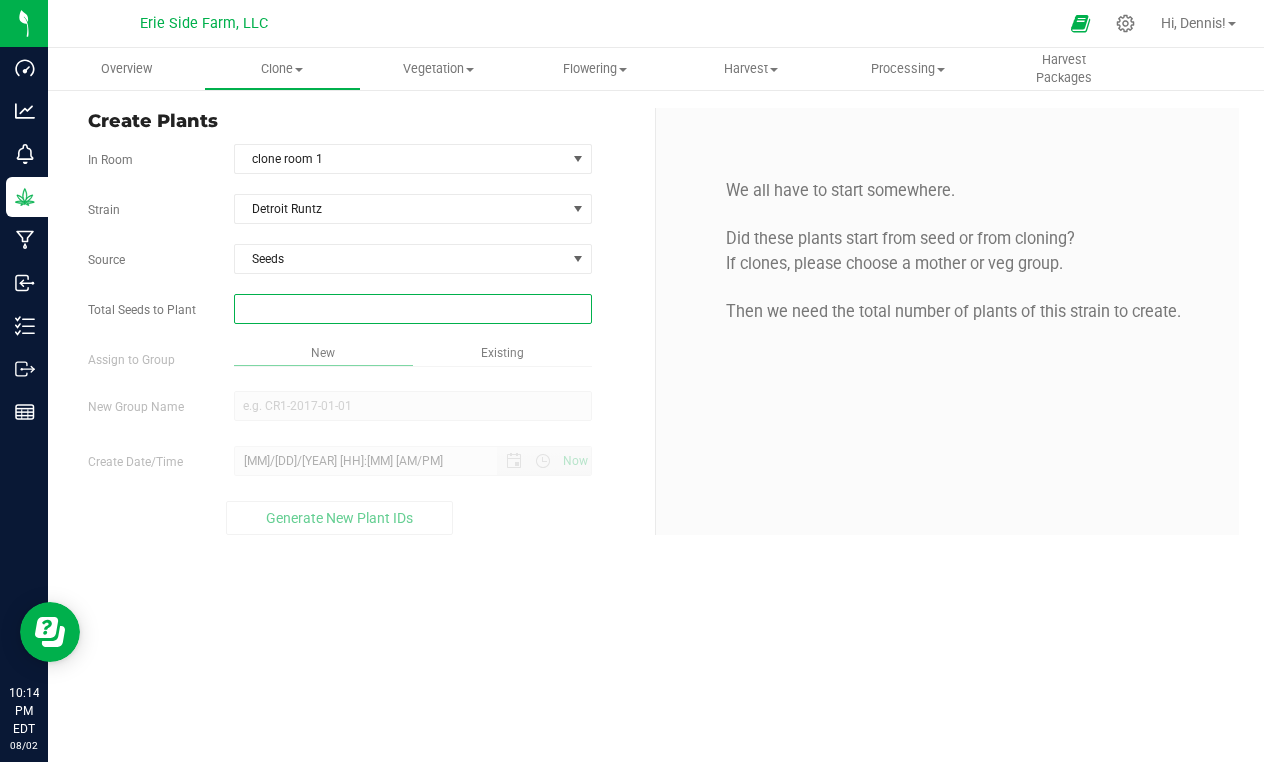 click at bounding box center [413, 309] 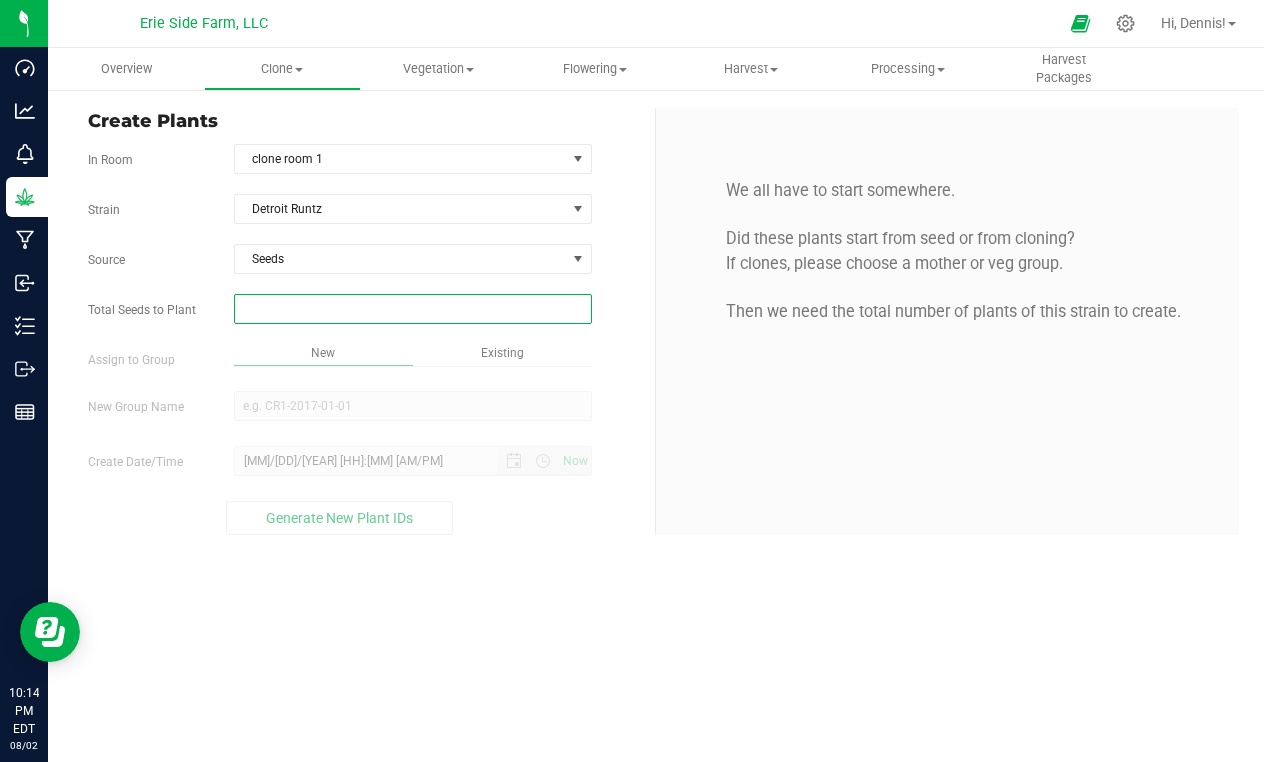 type on "2" 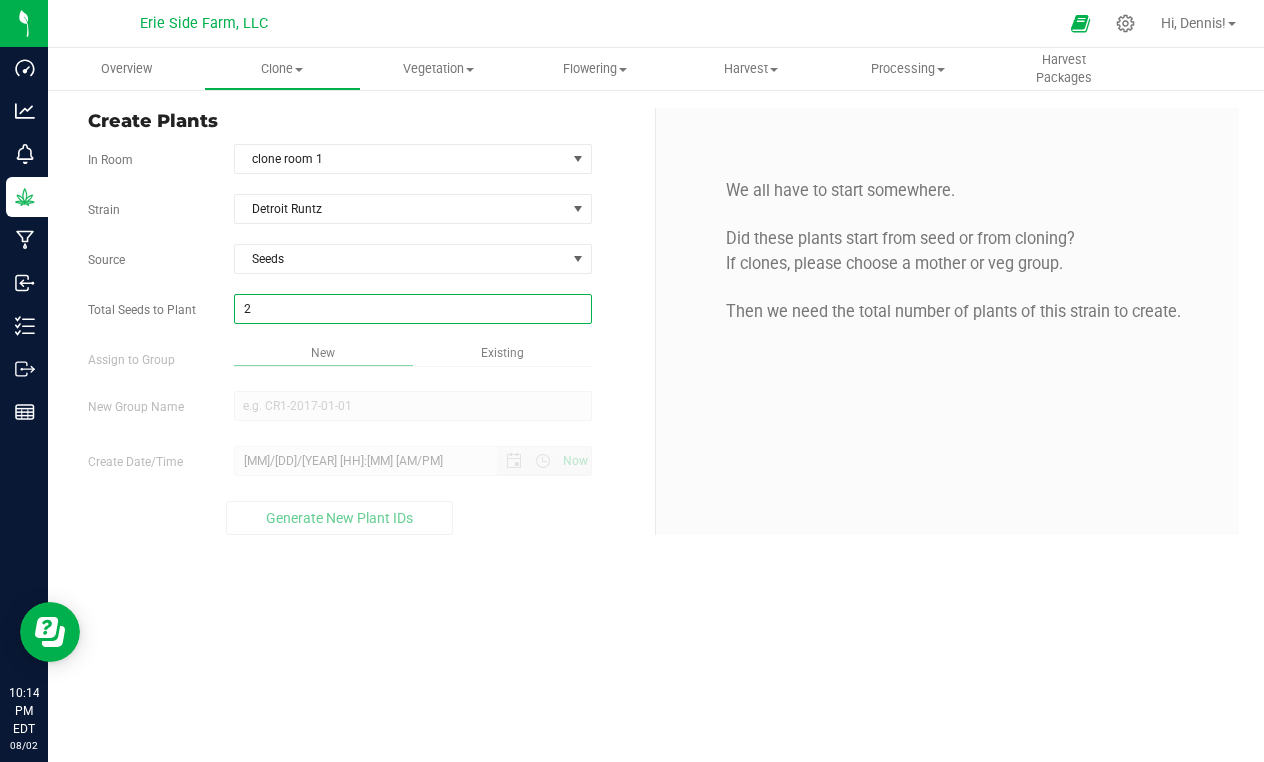 type on "2" 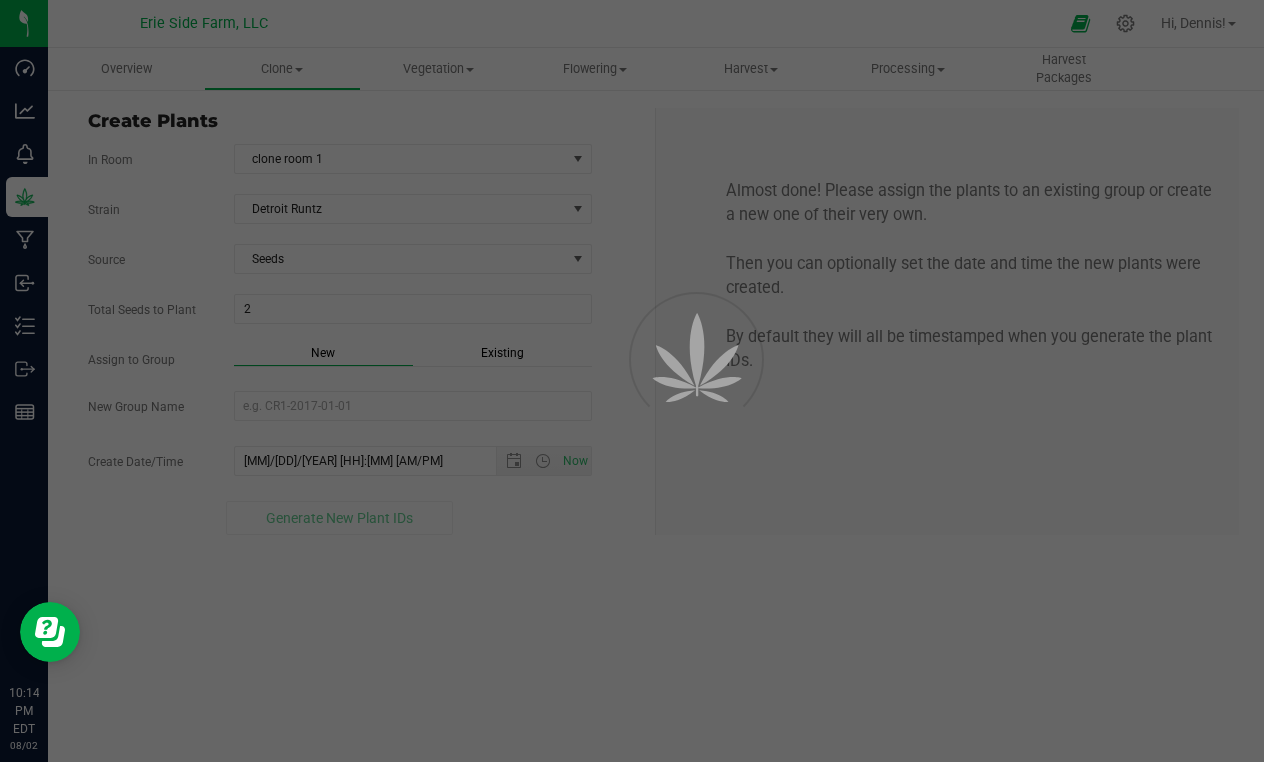 click on "Overview
Clone
Create plants
Cloning groups
Cloning plants
Apply to plants
Vegetation" at bounding box center [656, 405] 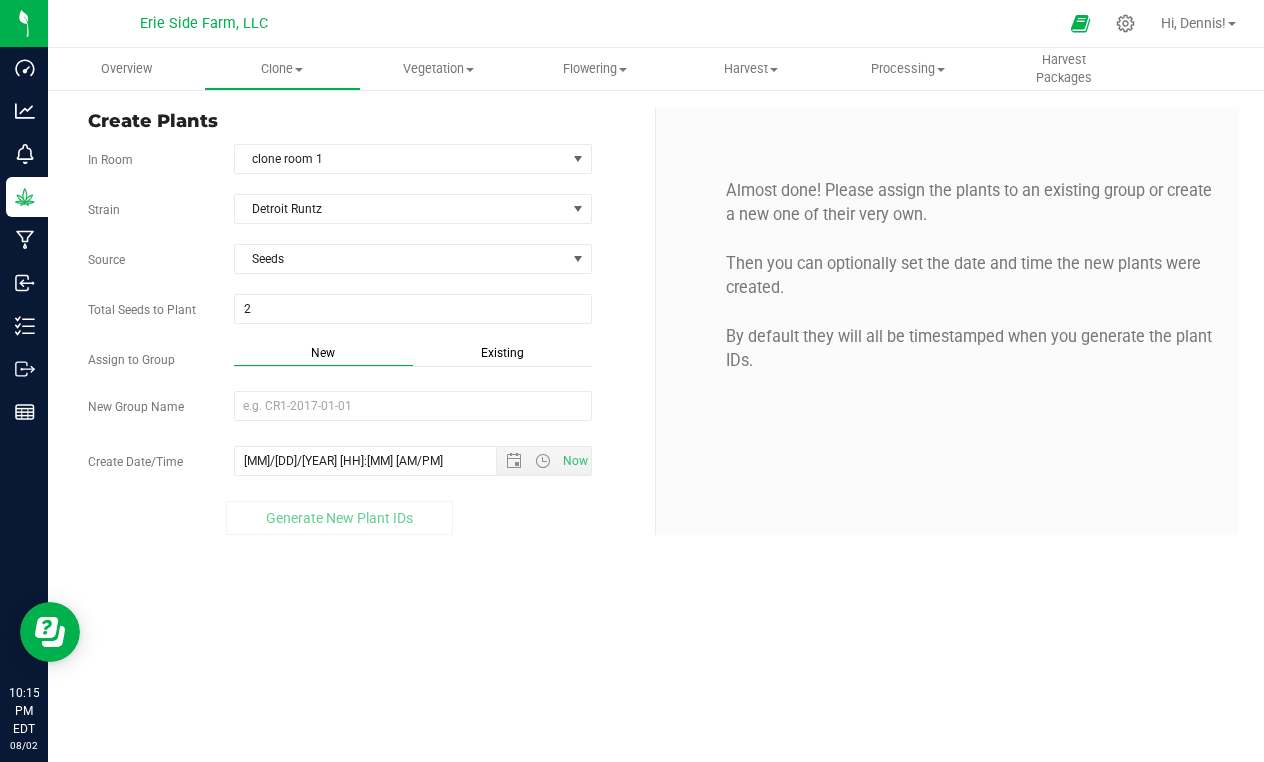 click on "New" at bounding box center [323, 355] 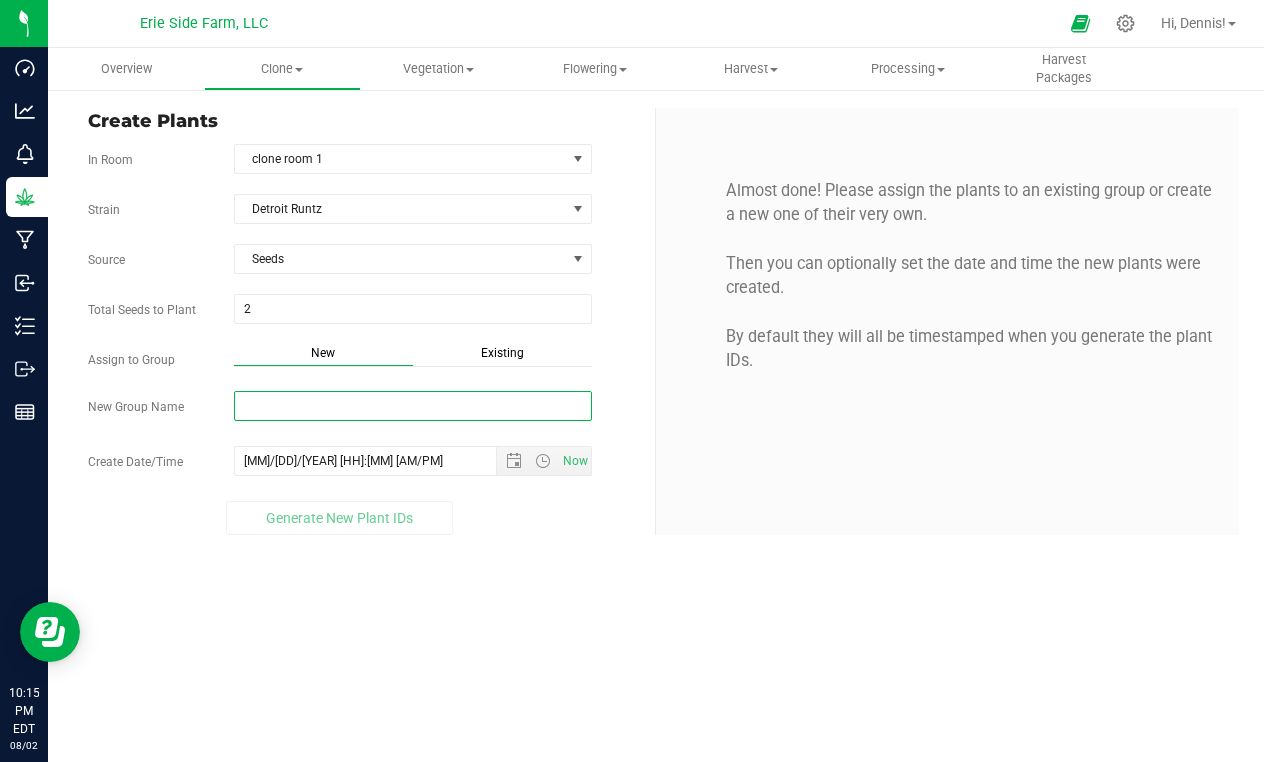 click on "New Group Name" at bounding box center [413, 406] 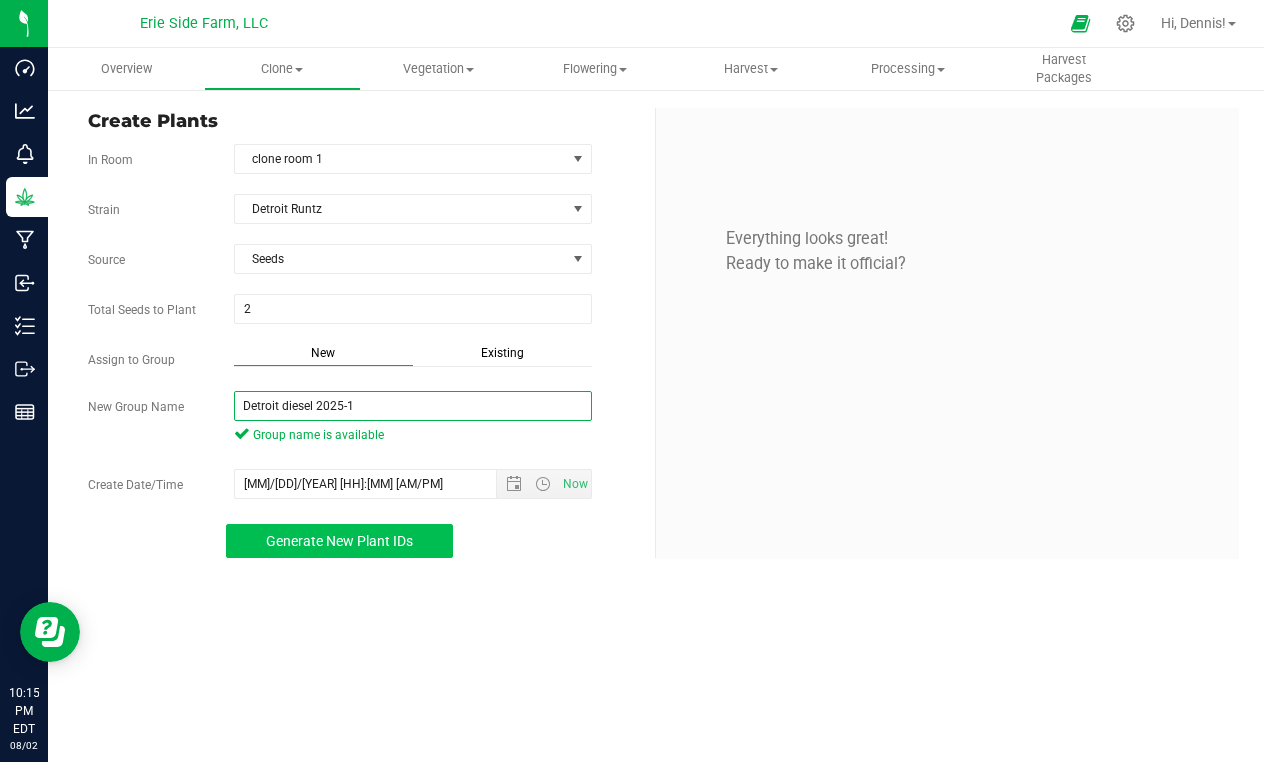 type on "Detroit diesel 2025-1" 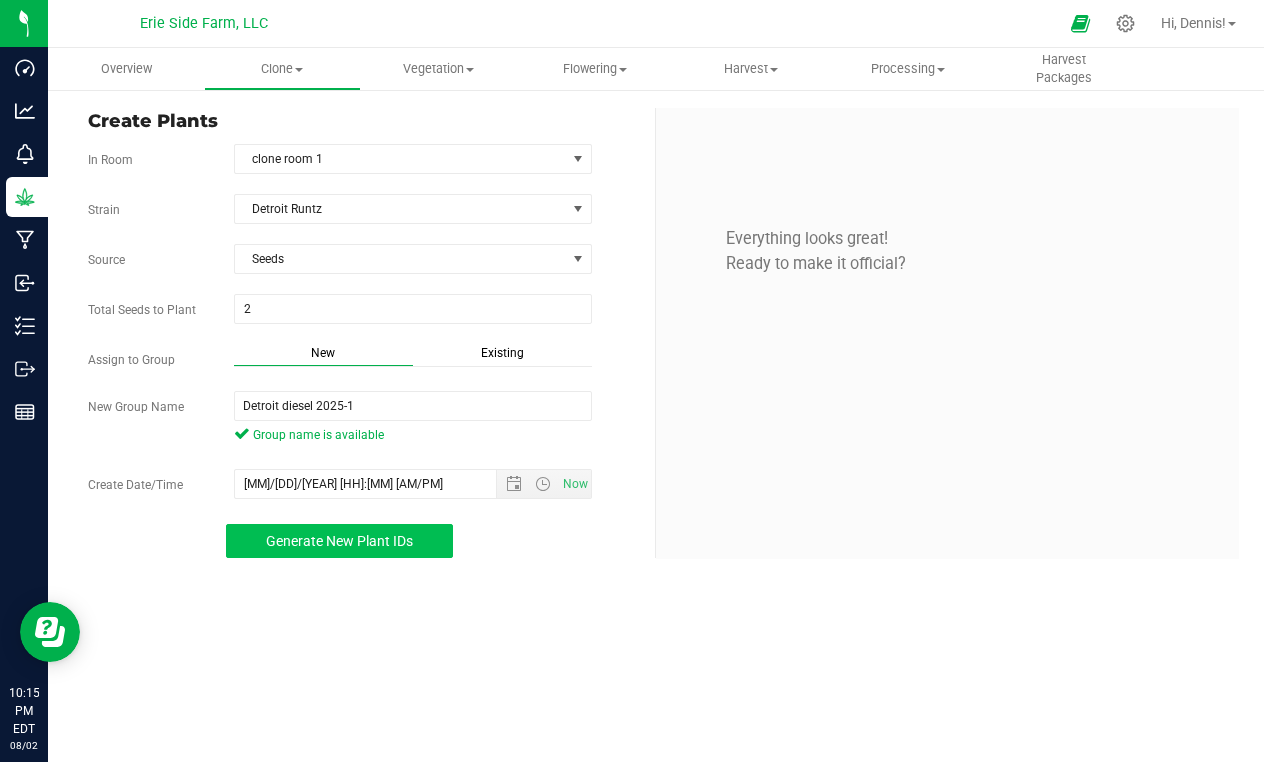 click on "Generate New Plant IDs" at bounding box center (339, 541) 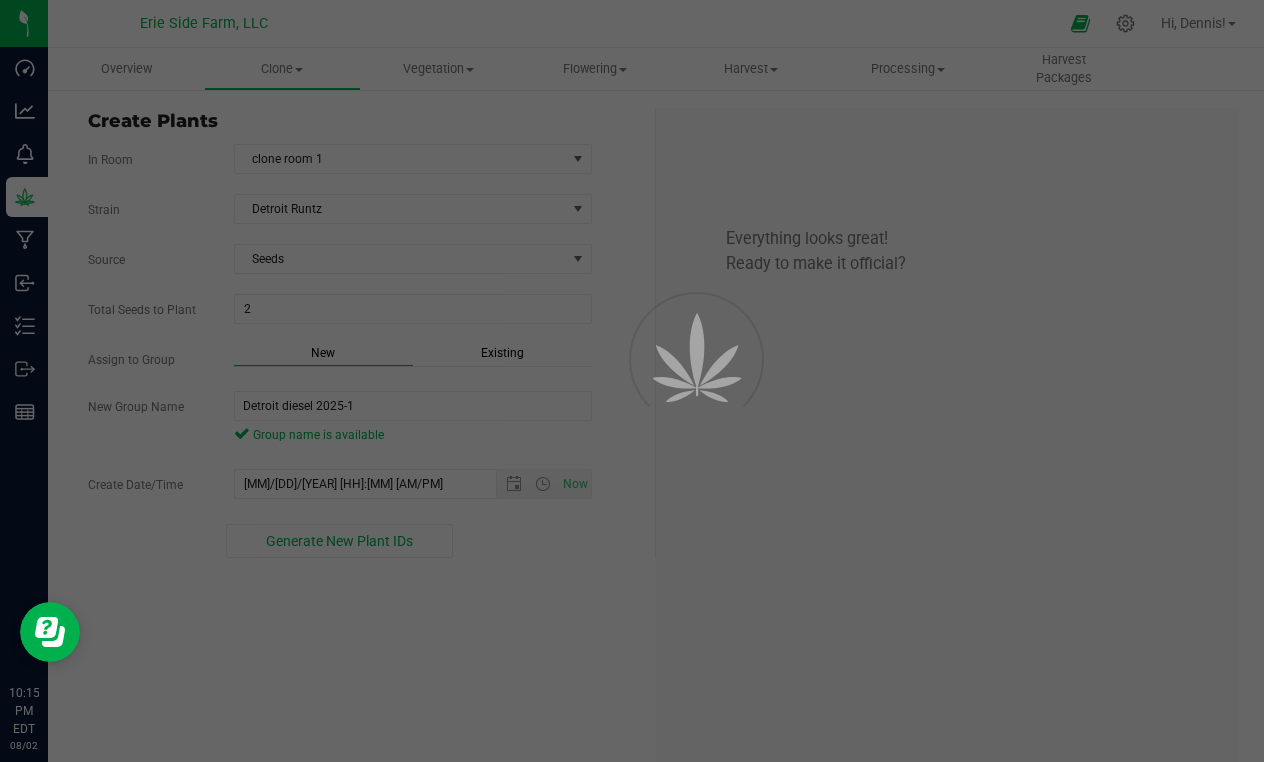 scroll, scrollTop: 60, scrollLeft: 0, axis: vertical 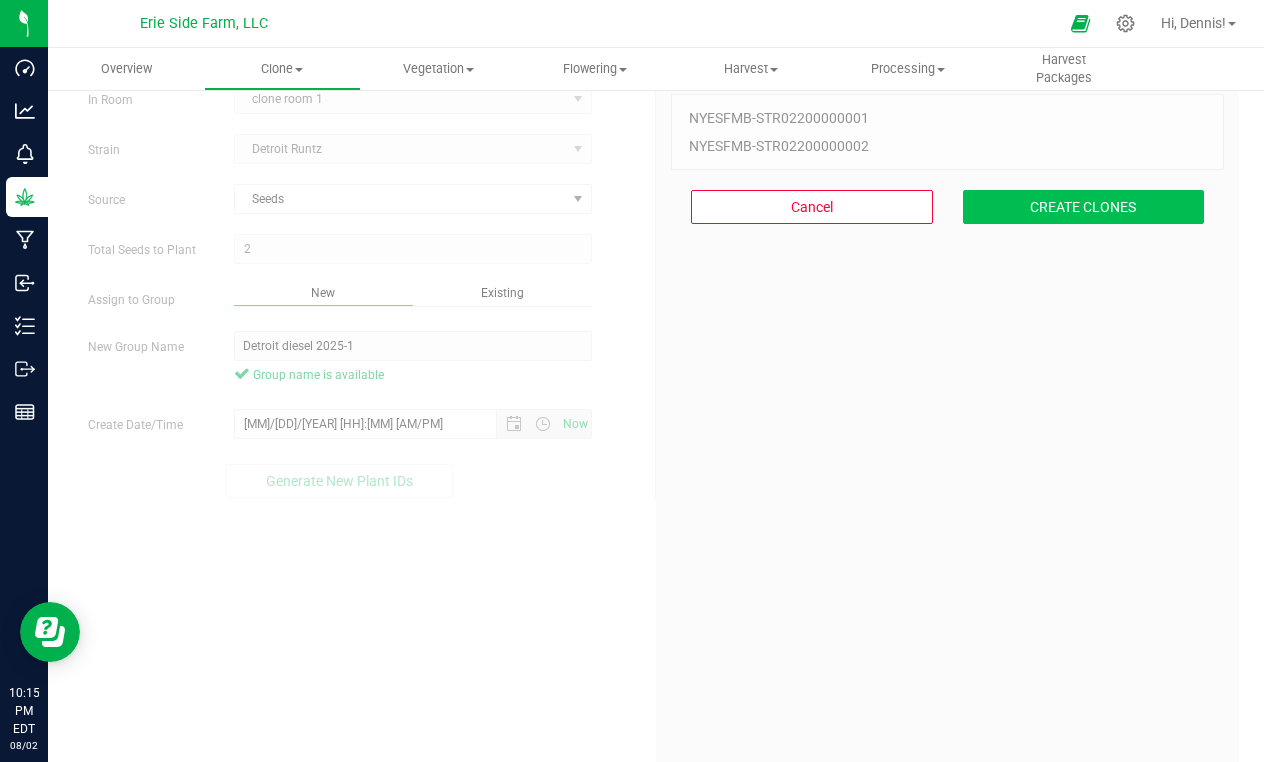 click on "CREATE CLONES" at bounding box center [1084, 207] 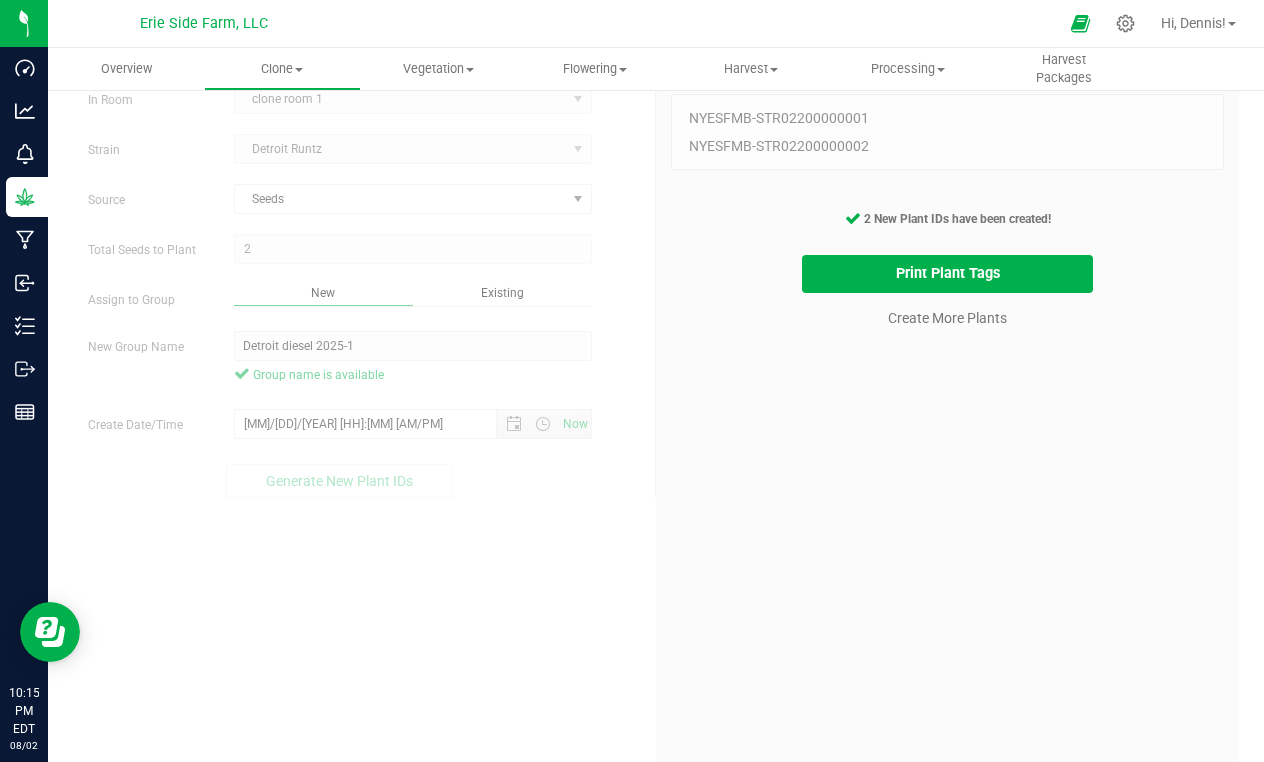 click on "Create More Plants" at bounding box center [947, 317] 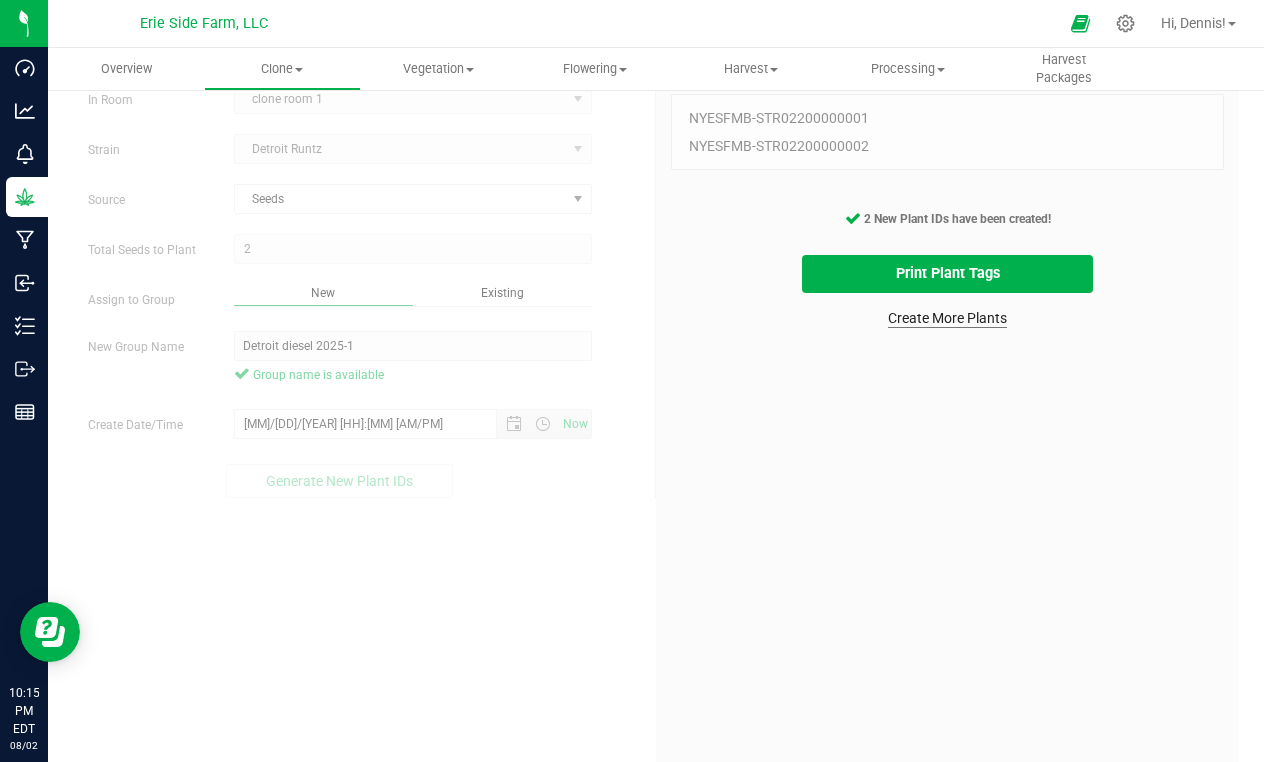 click on "Create More Plants" at bounding box center (947, 318) 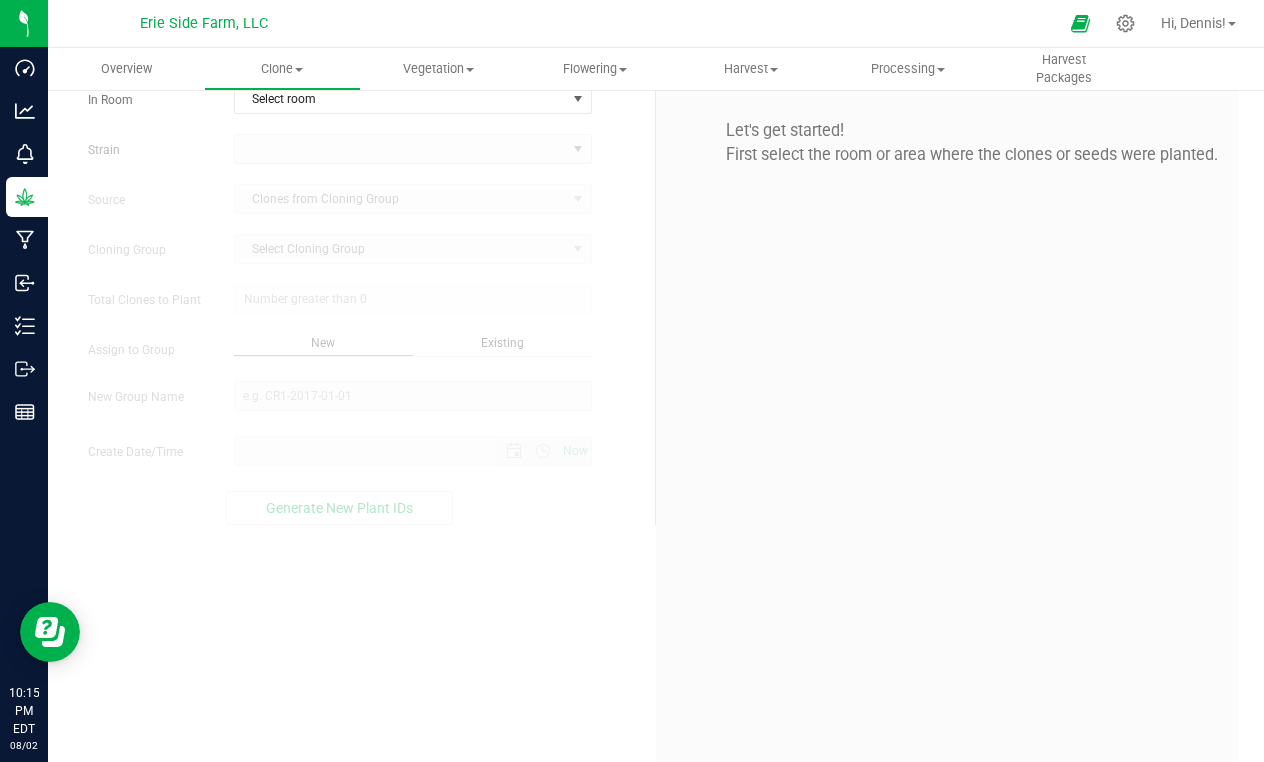 scroll, scrollTop: 0, scrollLeft: 0, axis: both 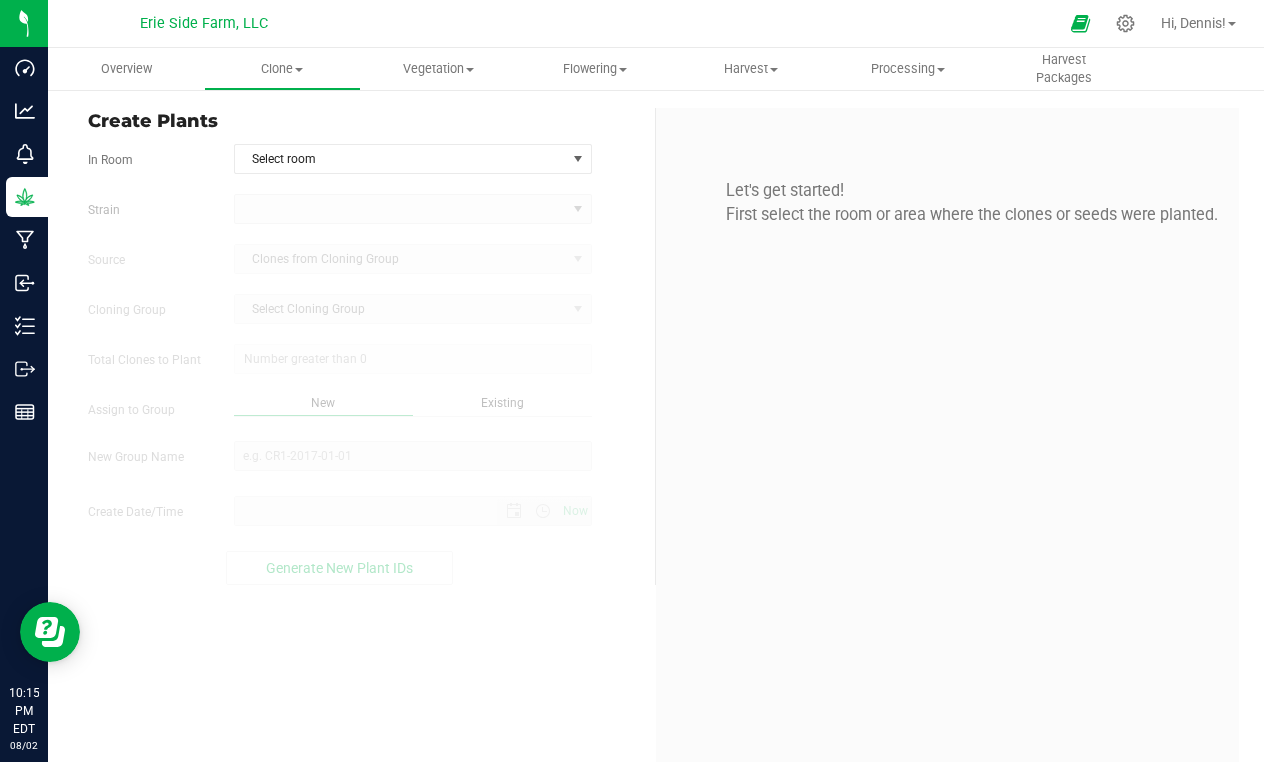 type on "8/2/2025 10:15 PM" 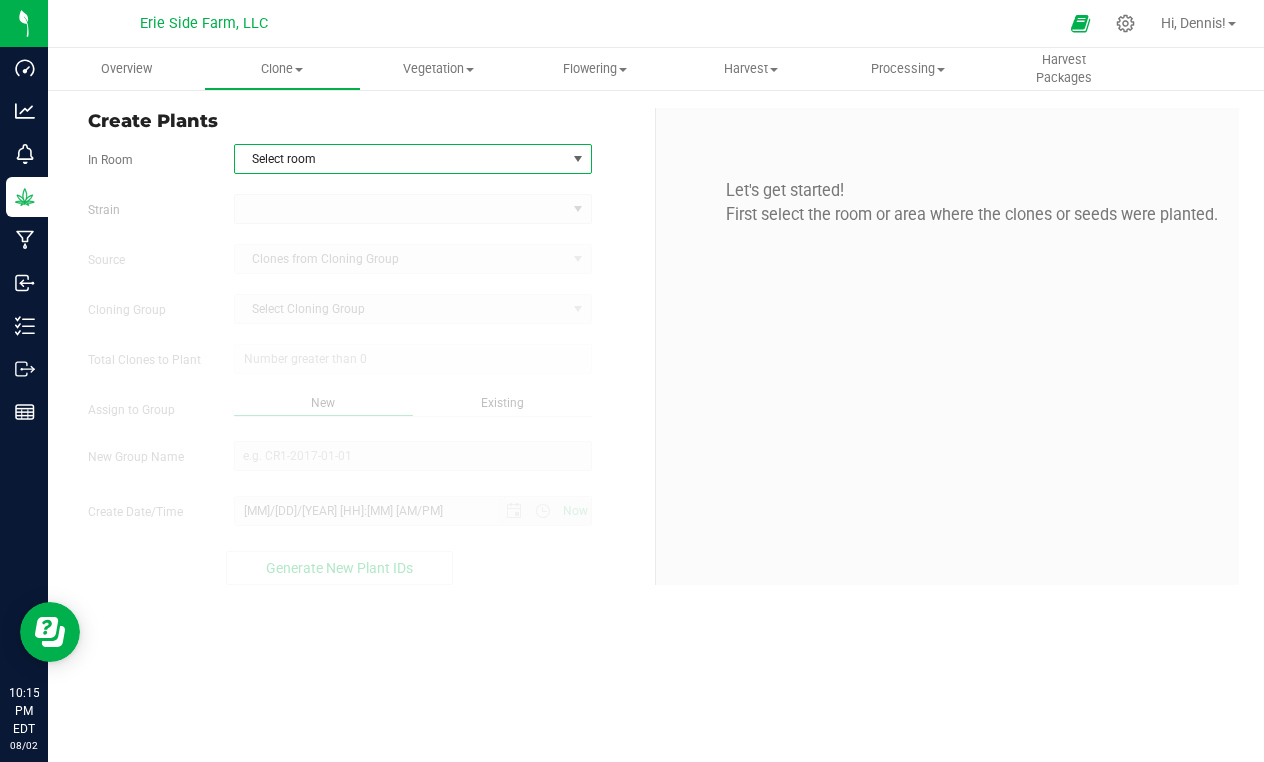 click on "Select room" at bounding box center [400, 159] 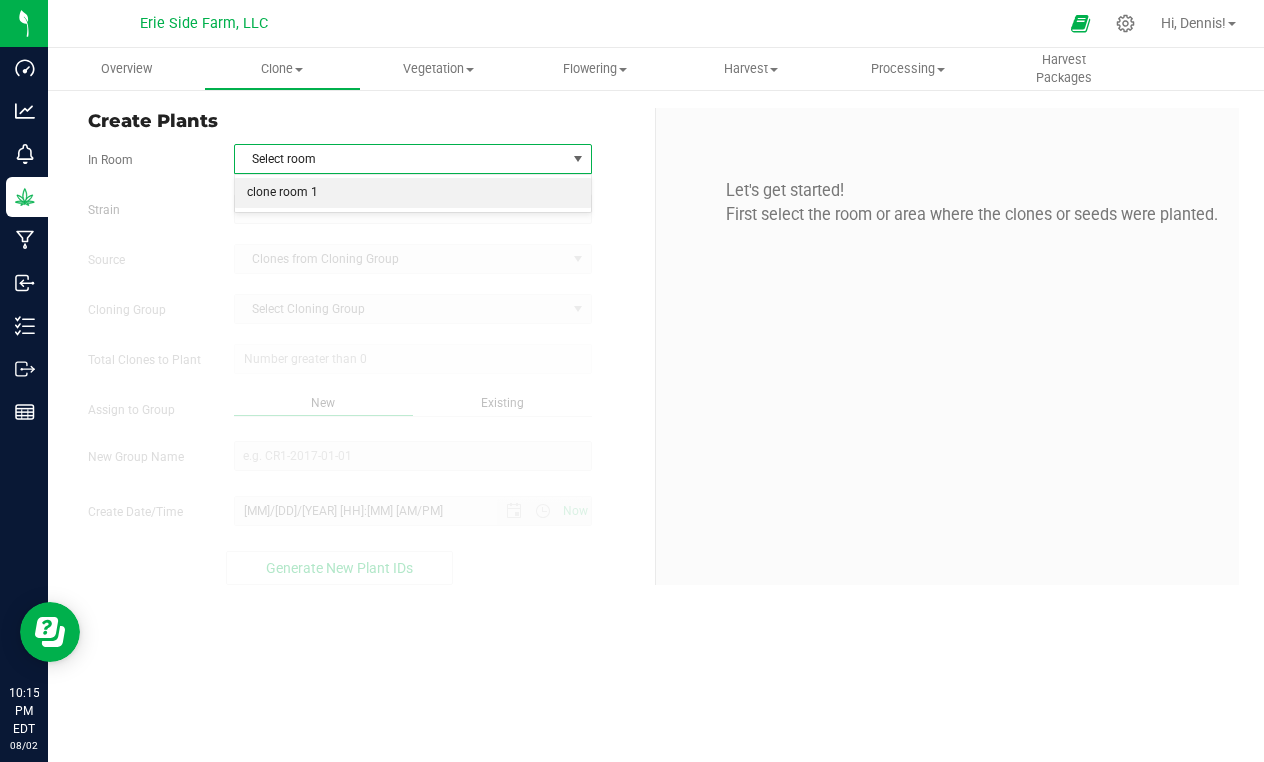 click on "clone room 1" at bounding box center [413, 193] 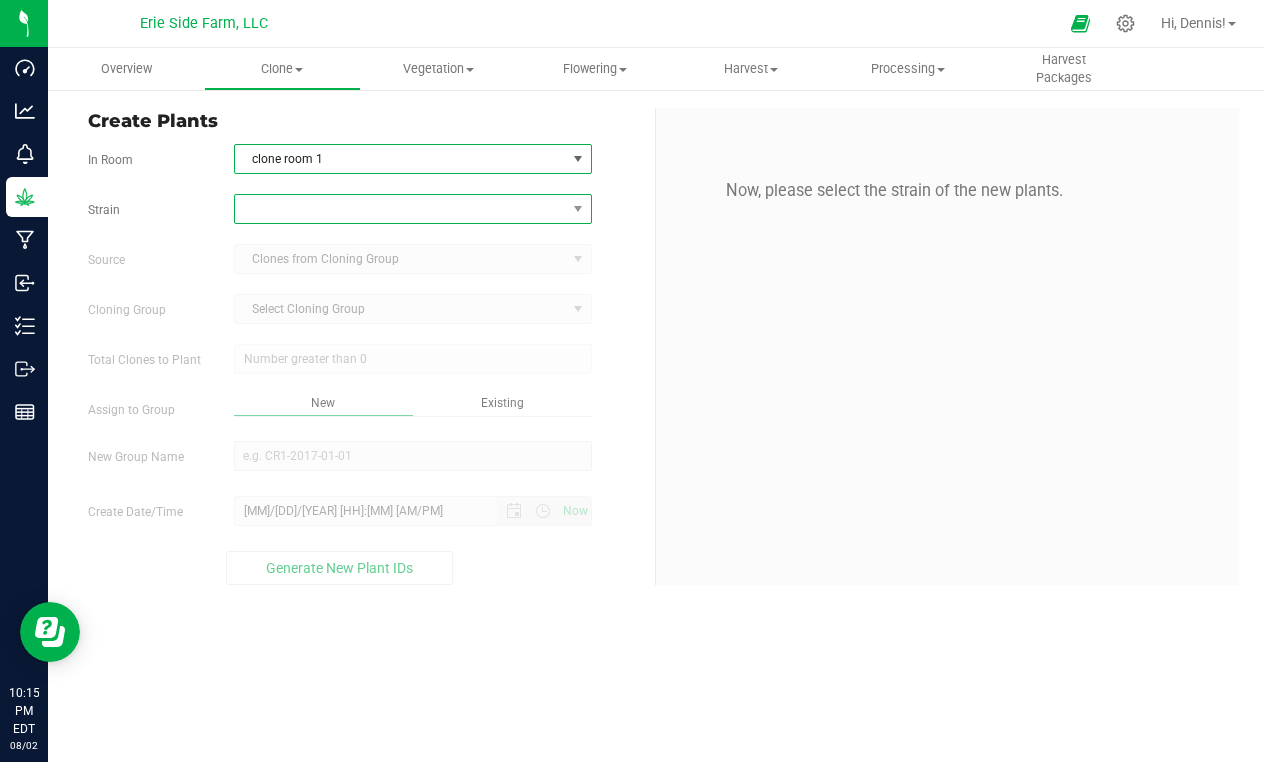click at bounding box center (400, 209) 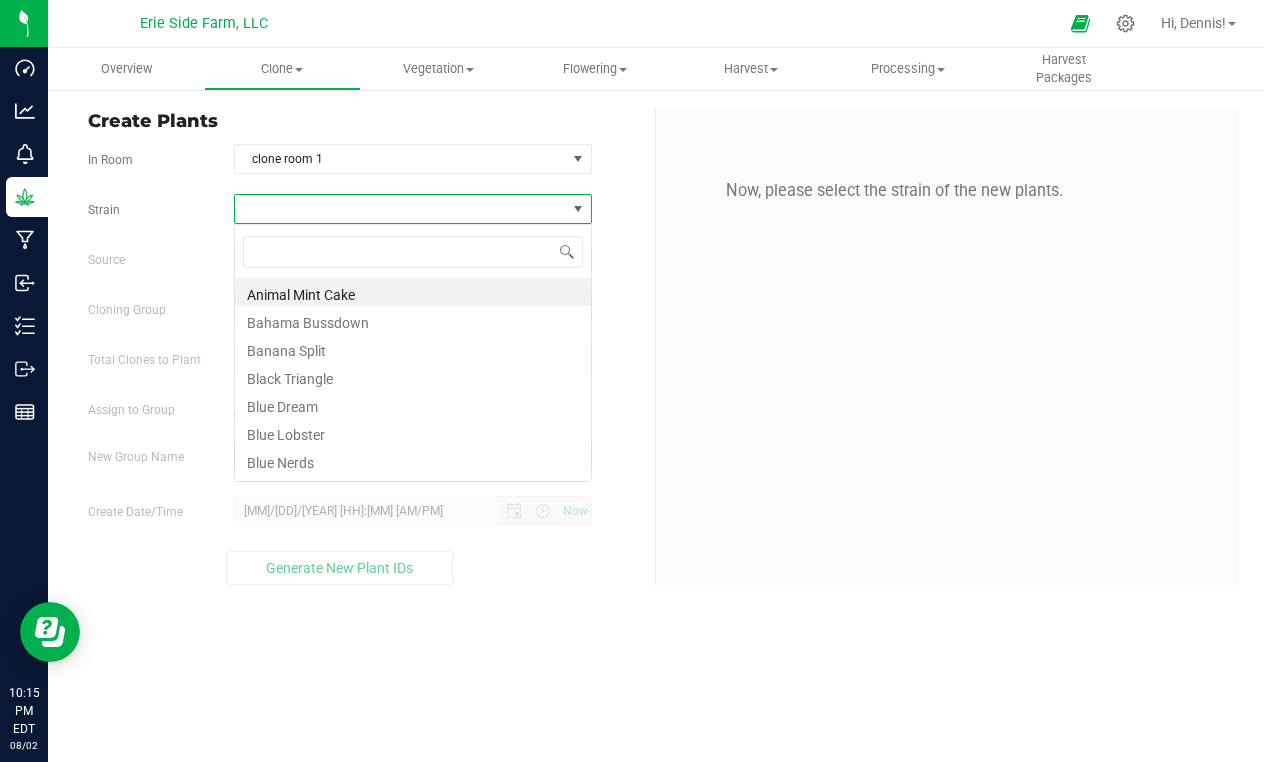 scroll, scrollTop: 99970, scrollLeft: 99642, axis: both 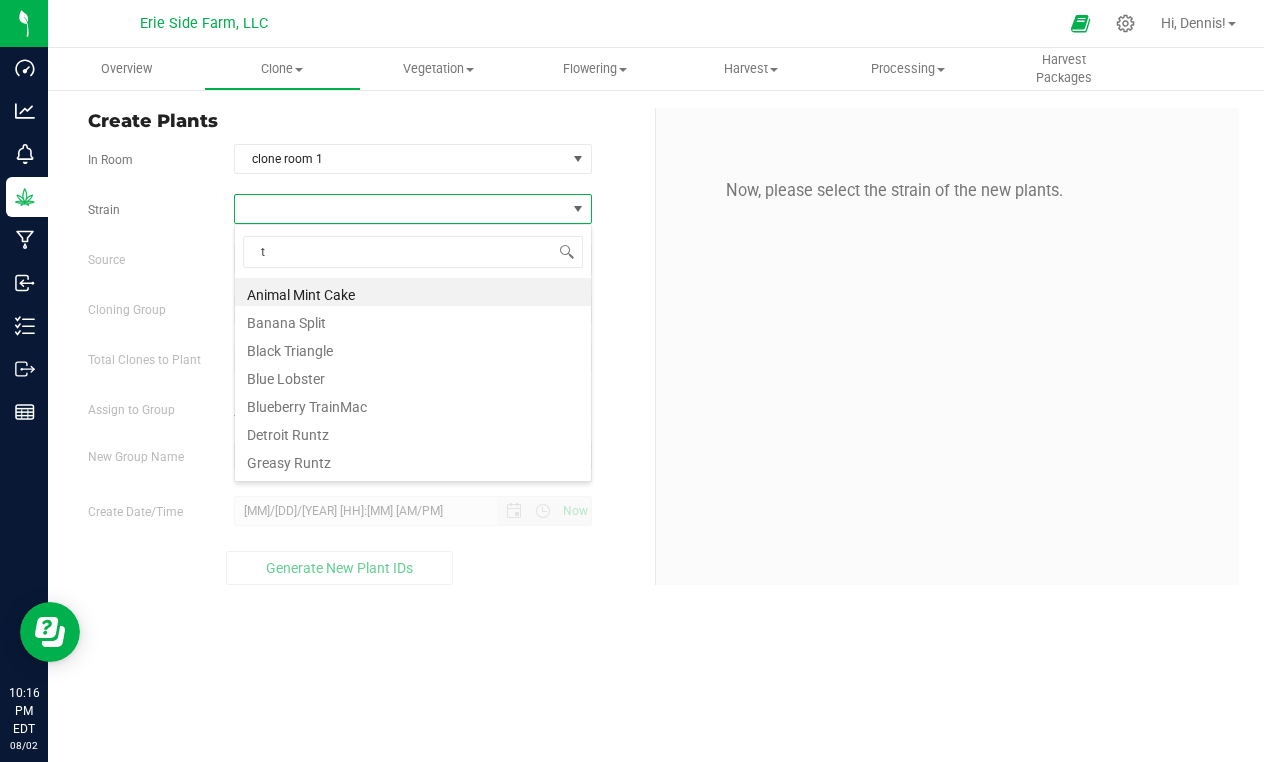 type on "ta" 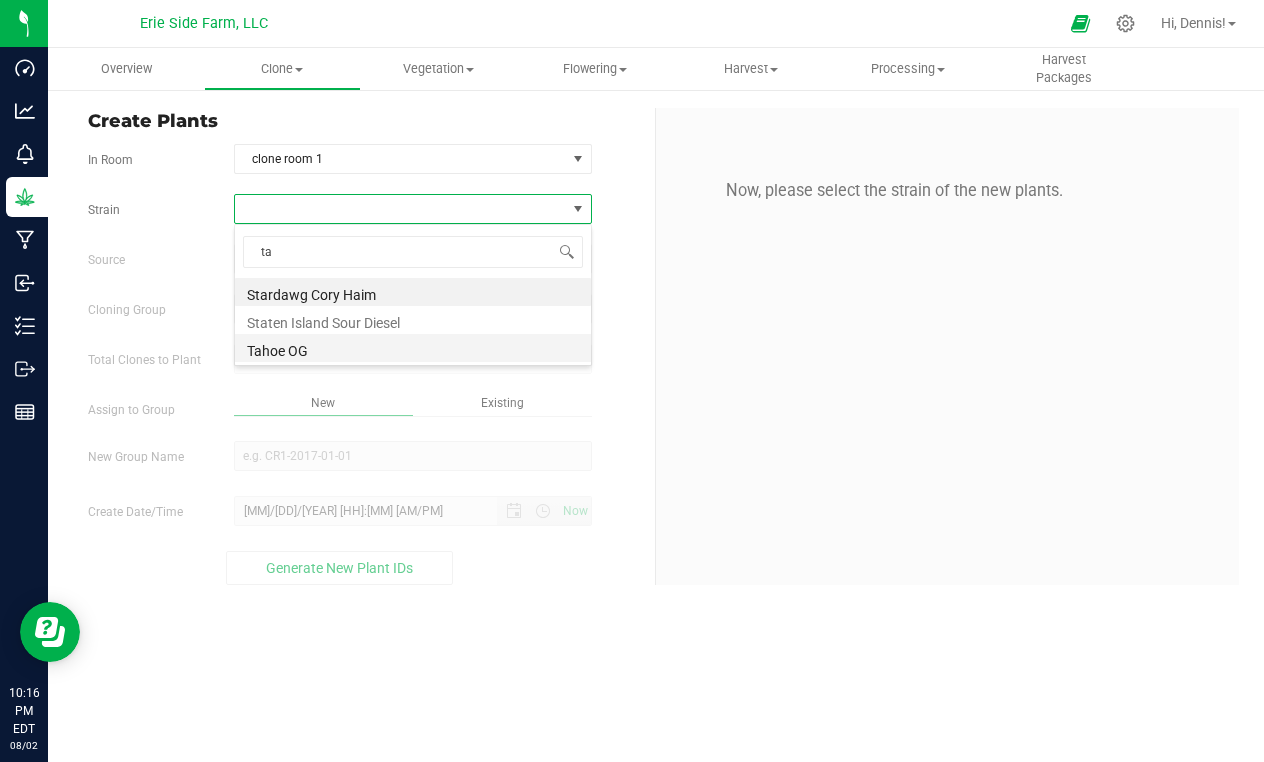 click on "Tahoe OG" at bounding box center [413, 348] 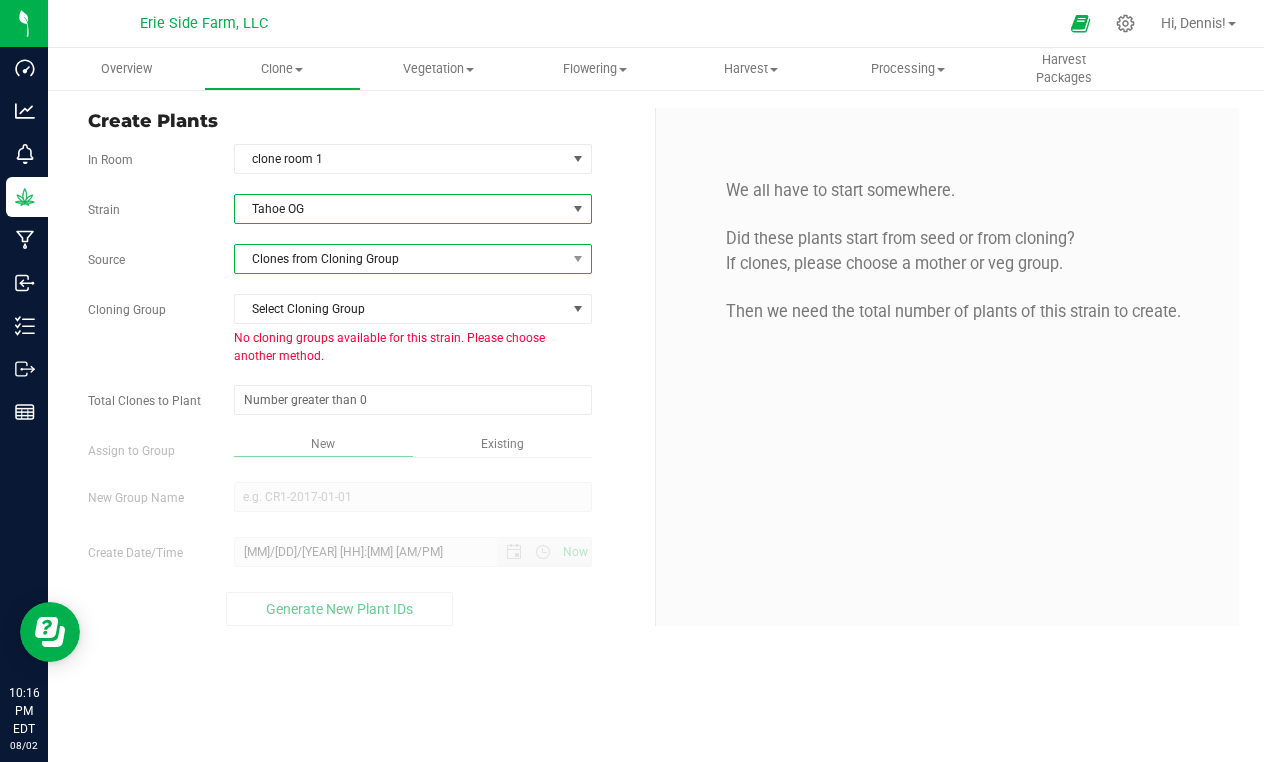 click on "Clones from Cloning Group" at bounding box center [400, 259] 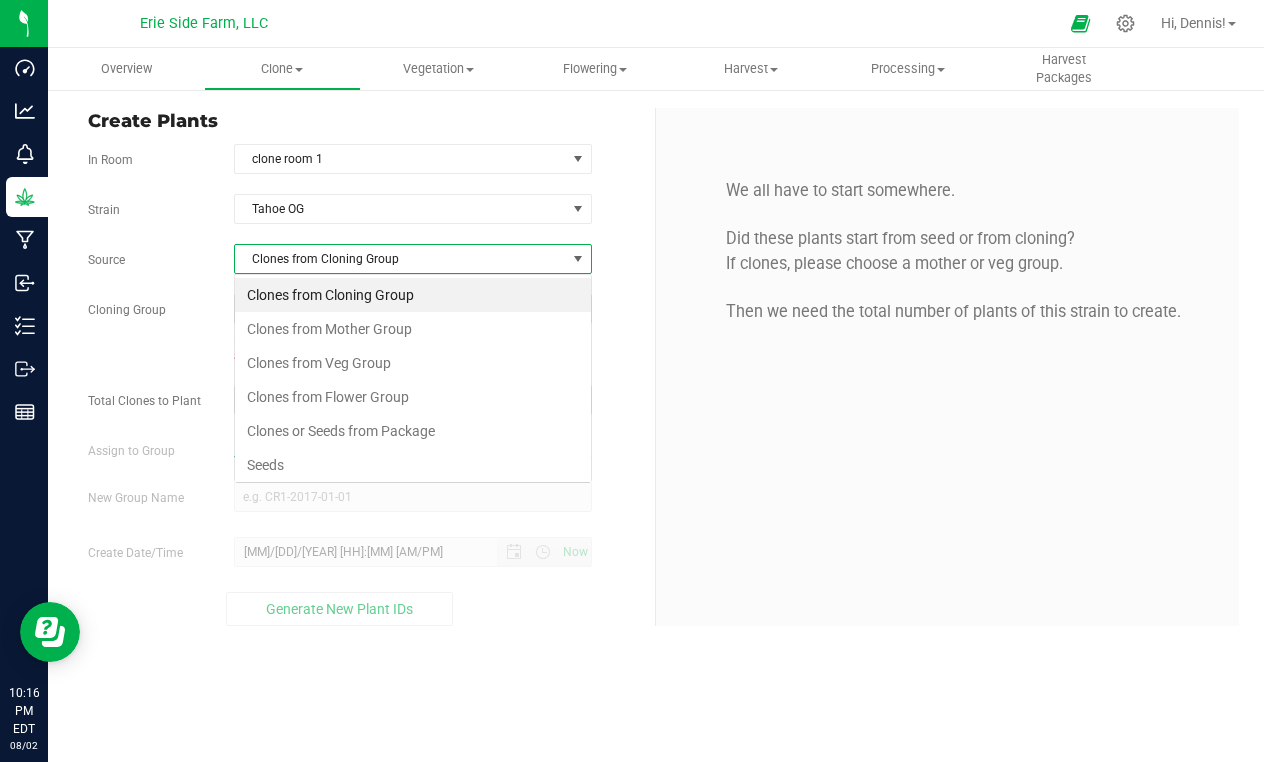 scroll, scrollTop: 99970, scrollLeft: 99642, axis: both 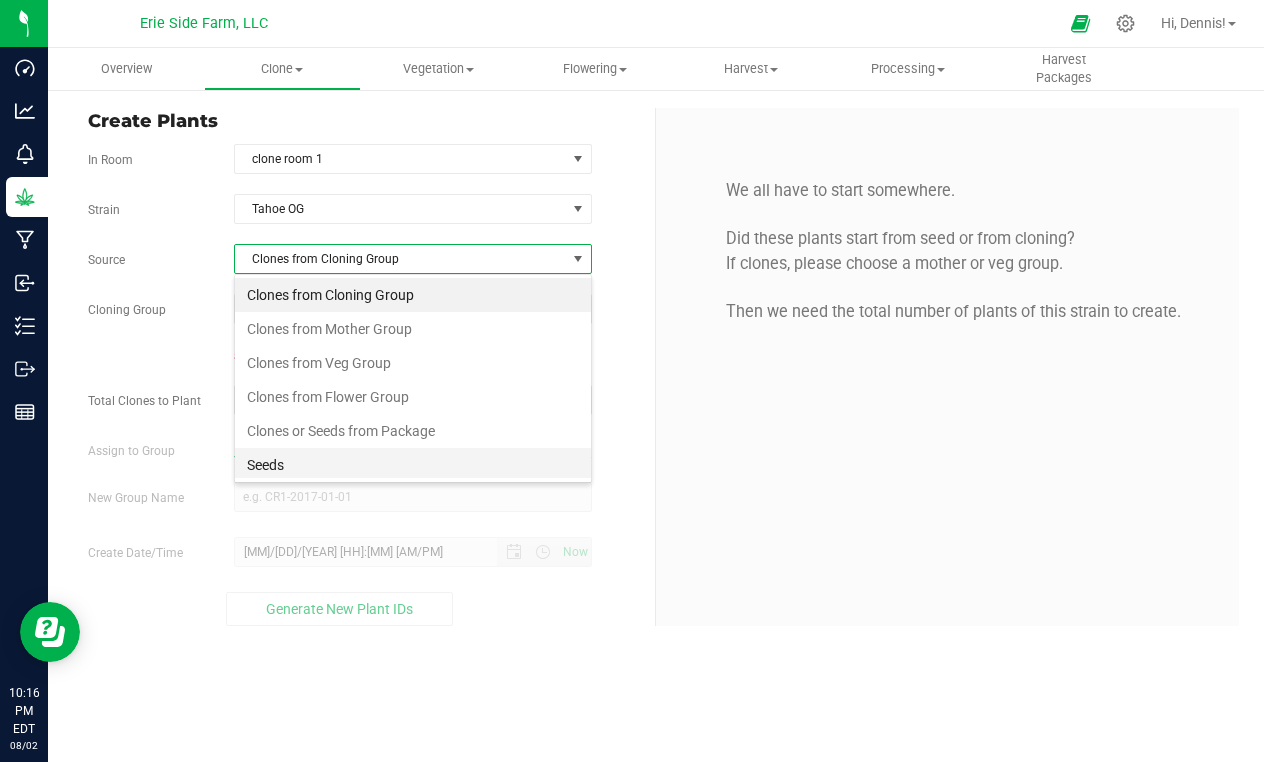 click on "Seeds" at bounding box center (413, 465) 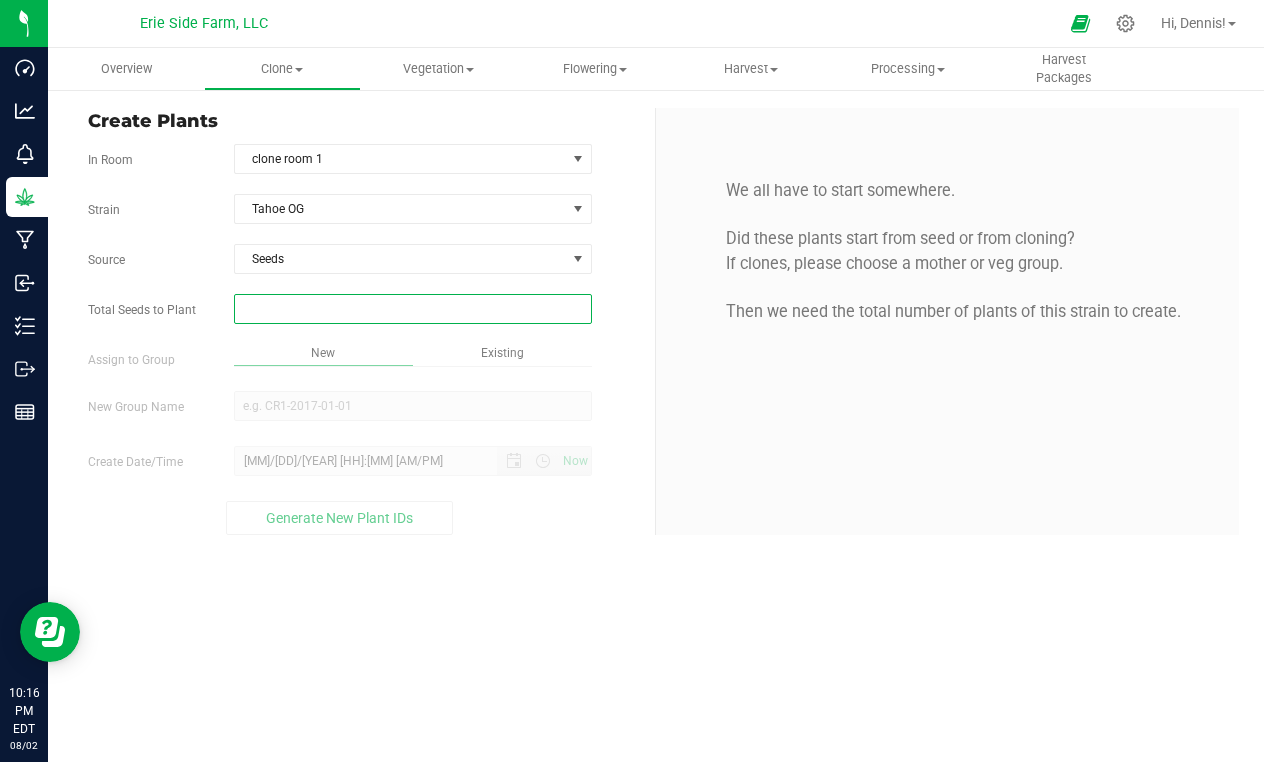 click at bounding box center (413, 309) 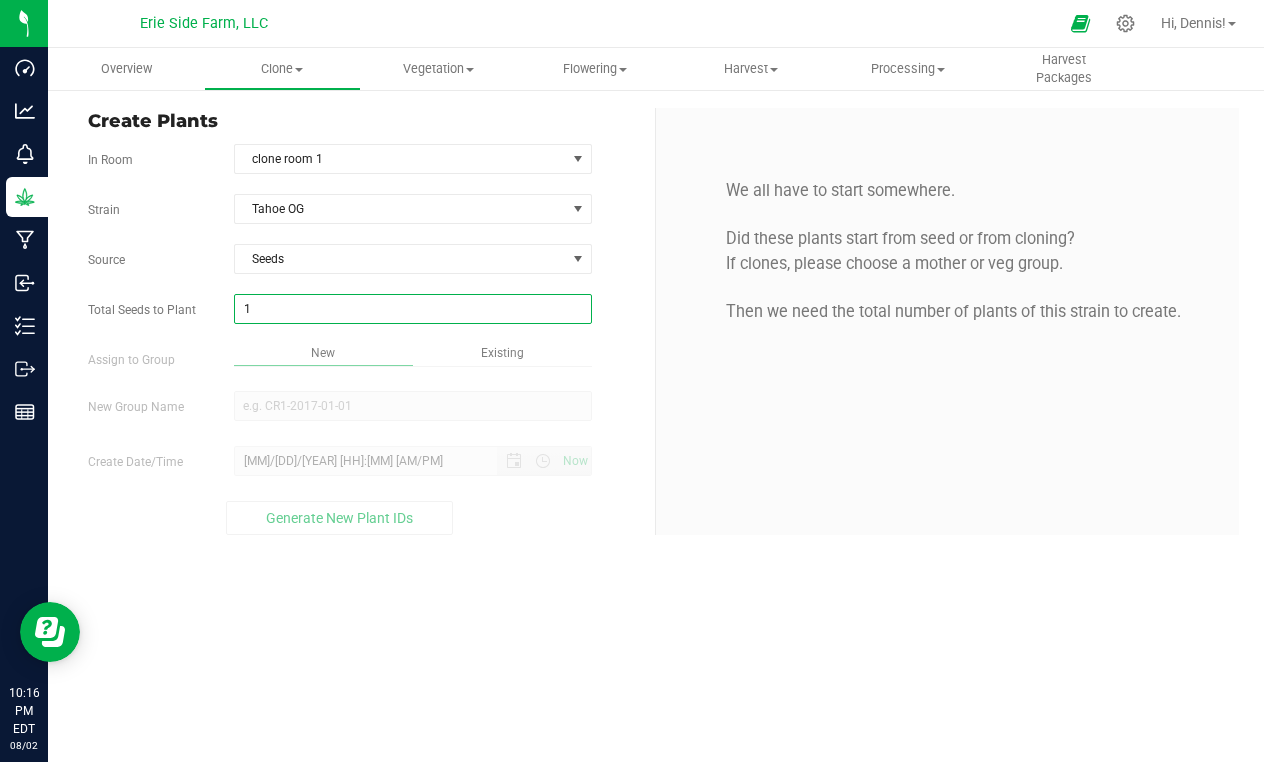 type on "1" 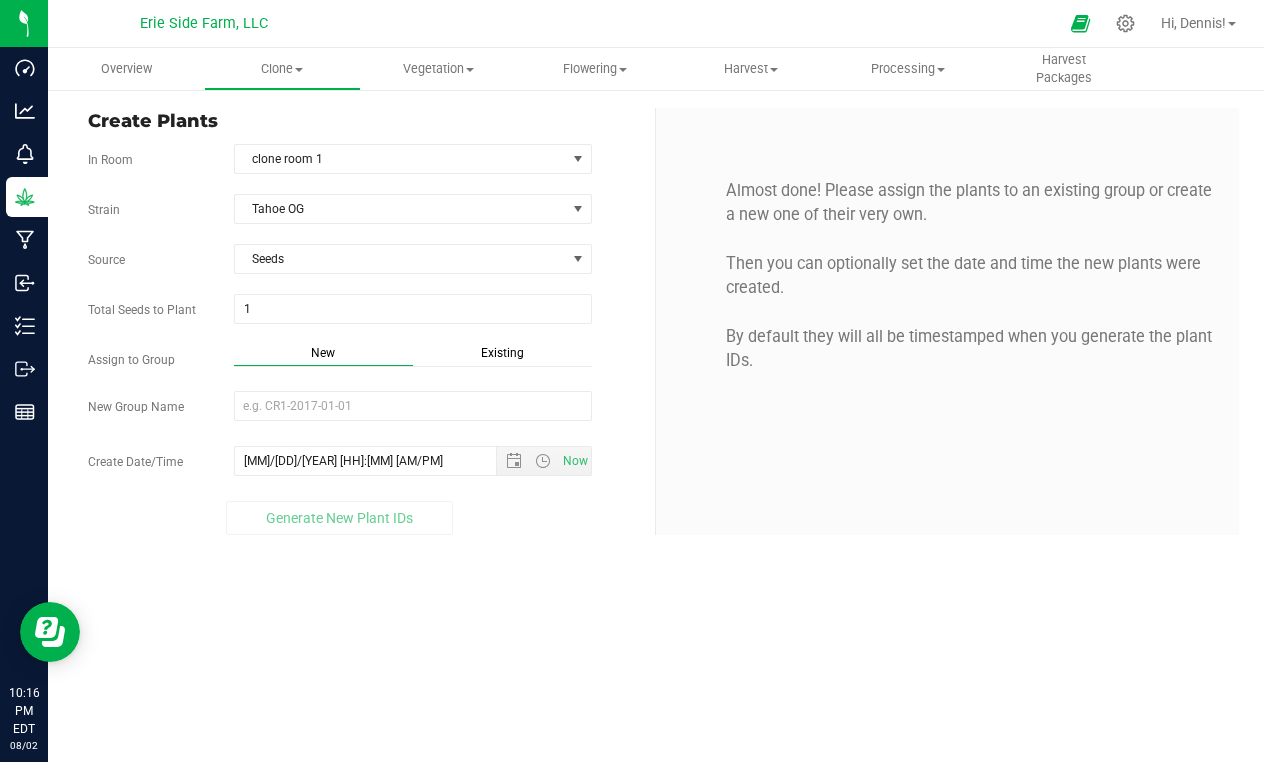 click on "New" at bounding box center (323, 353) 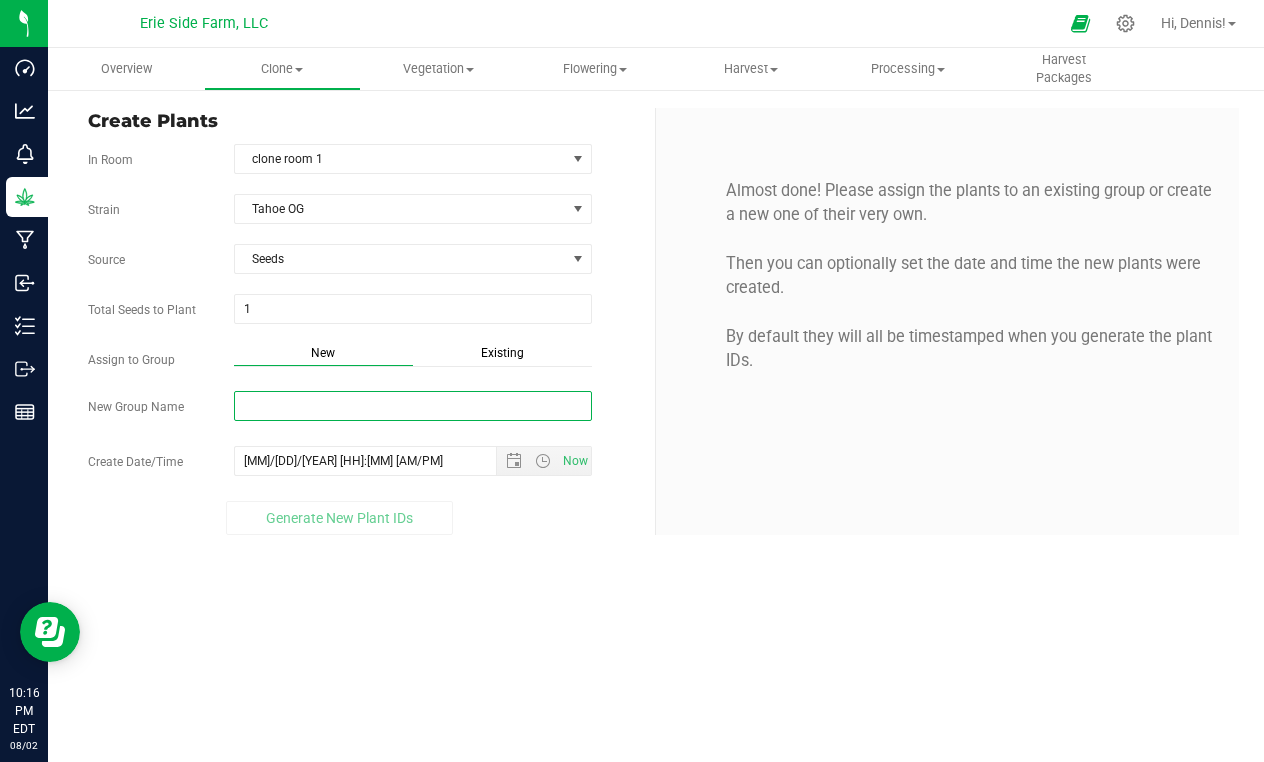 click on "New Group Name" at bounding box center (413, 406) 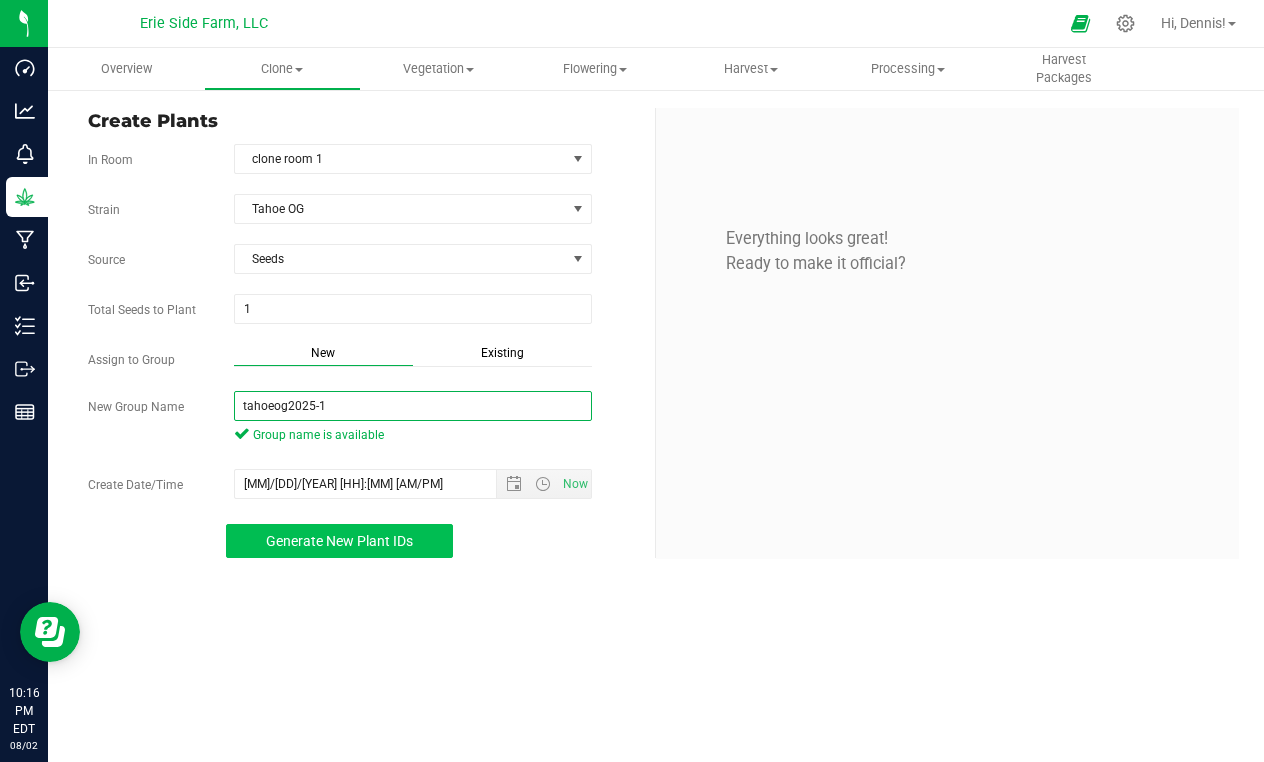 type on "tahoeog2025-1" 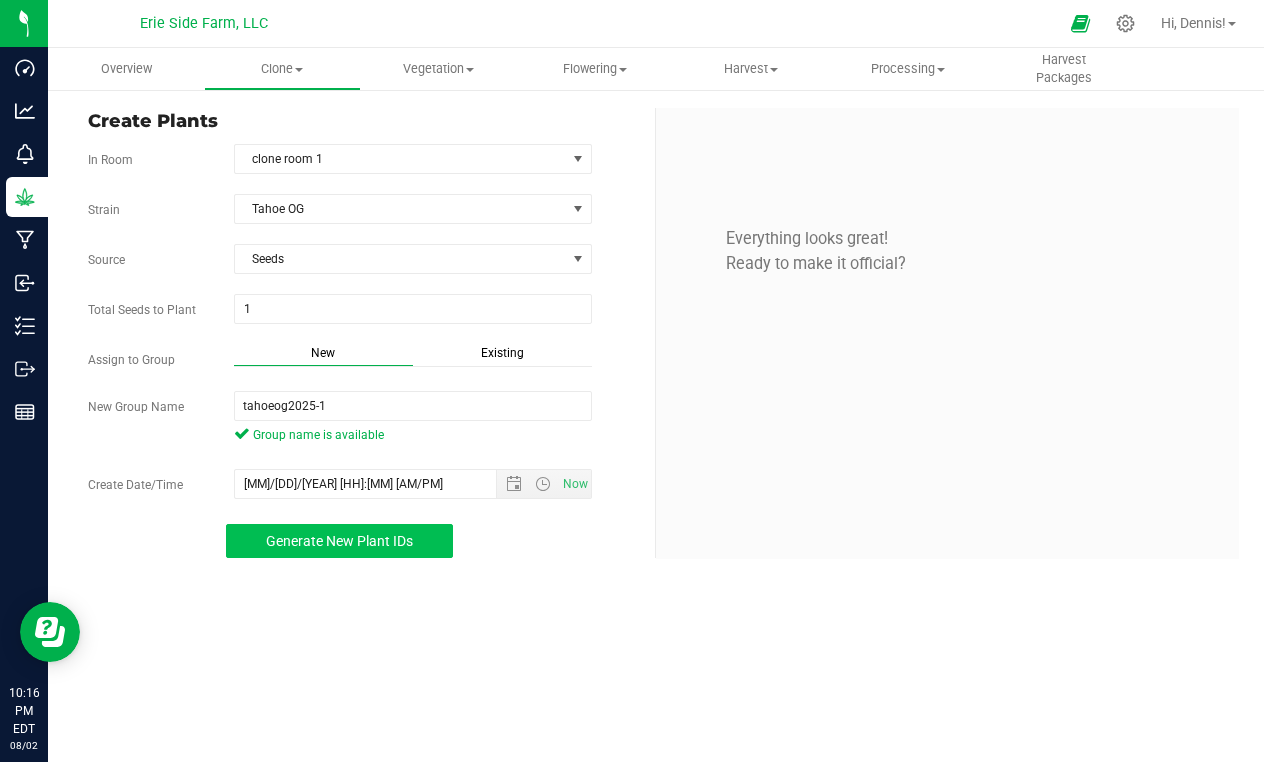 click on "Generate New Plant IDs" at bounding box center (339, 541) 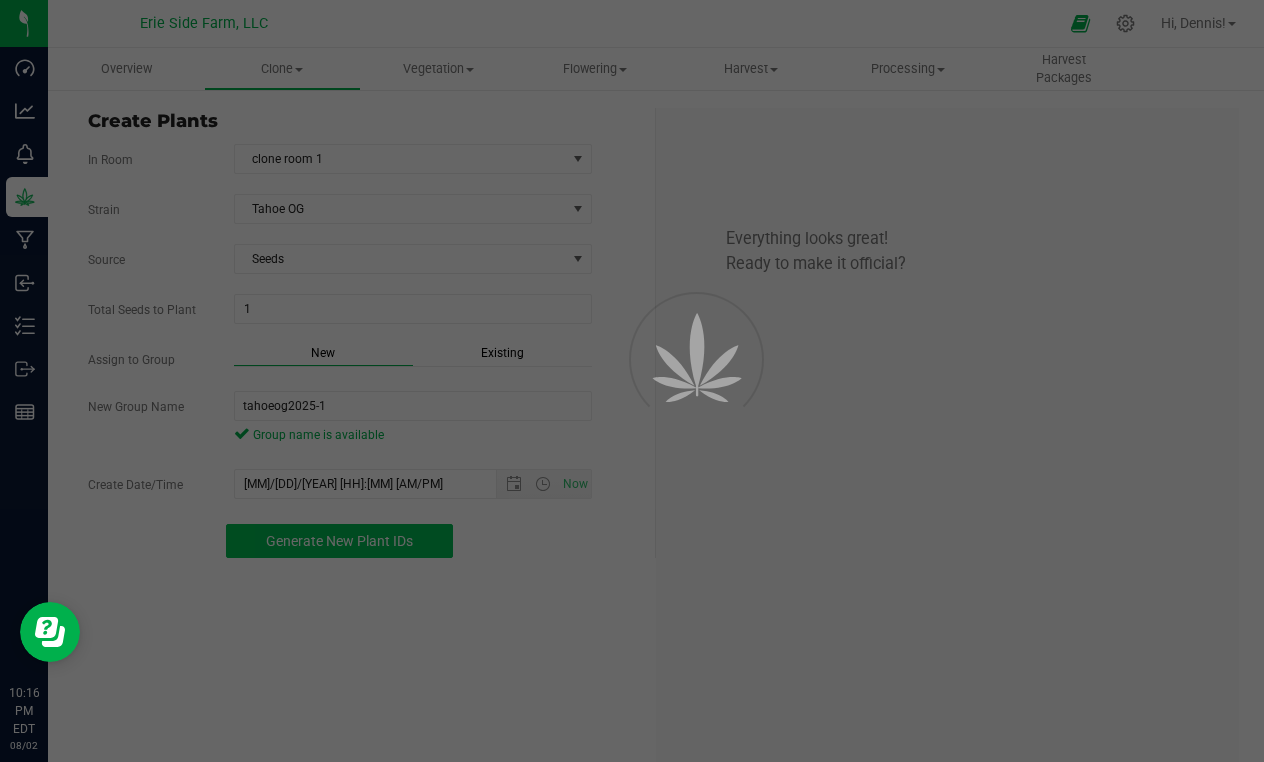 scroll, scrollTop: 60, scrollLeft: 0, axis: vertical 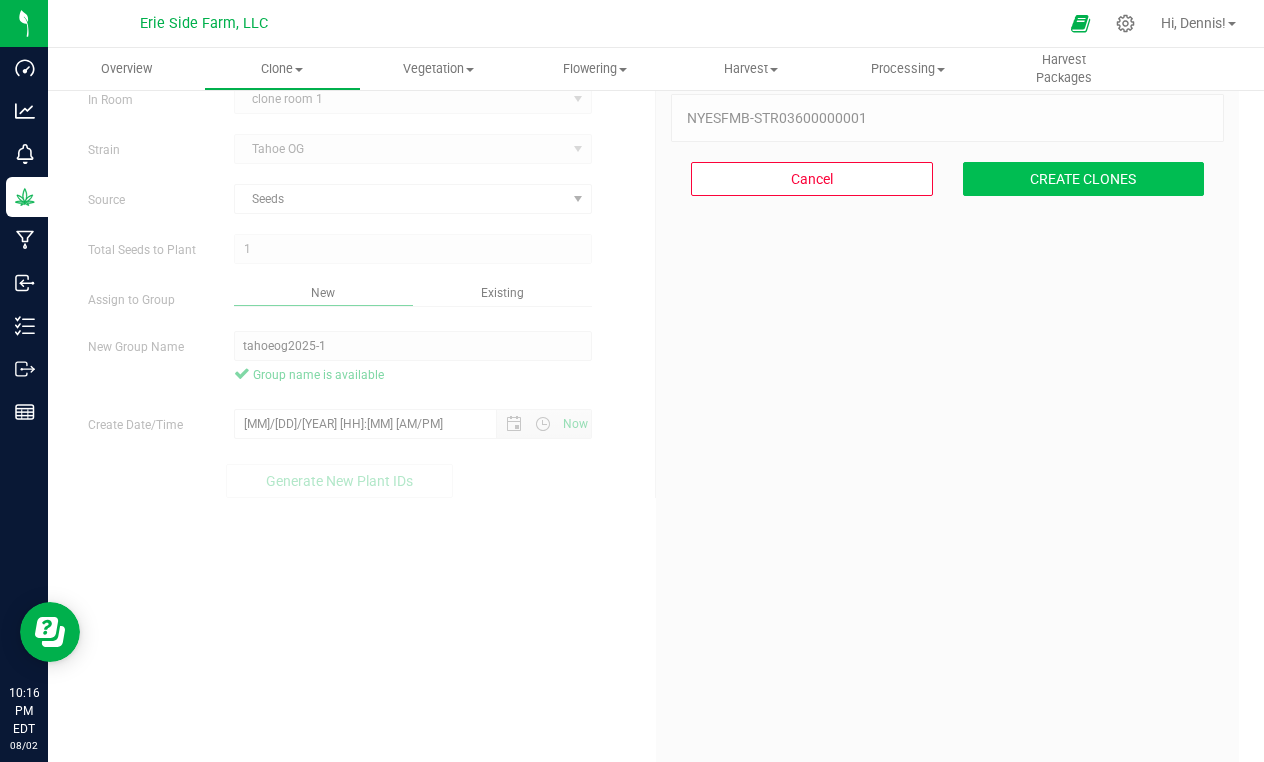 click on "CREATE CLONES" at bounding box center (1084, 179) 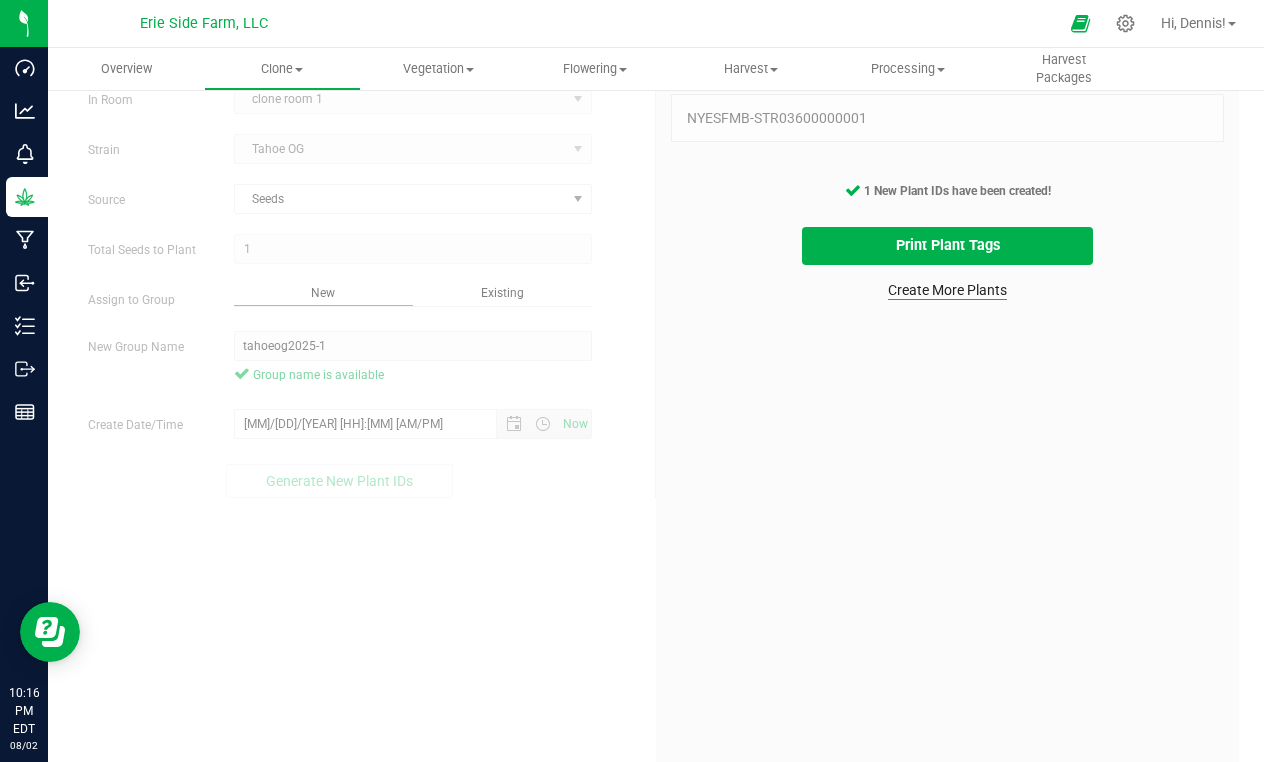click on "Create More Plants" at bounding box center (947, 290) 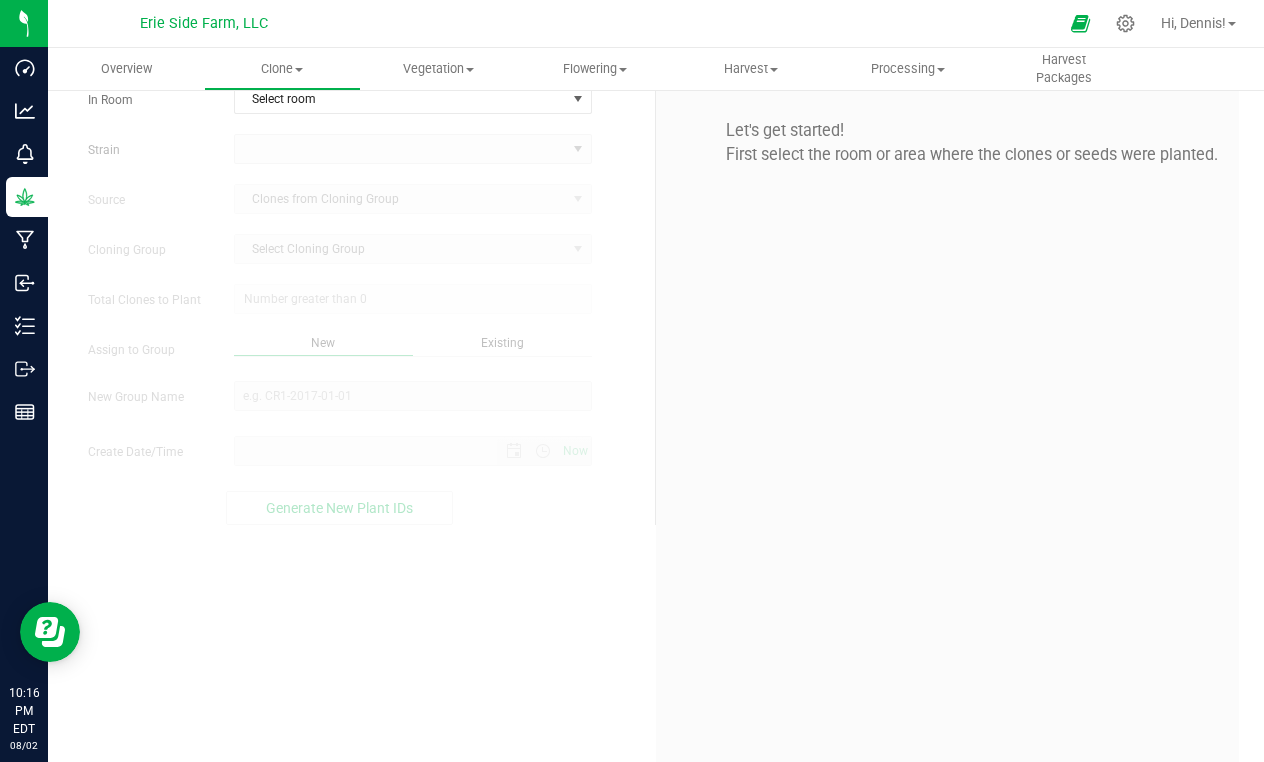 type on "8/2/2025 10:16 PM" 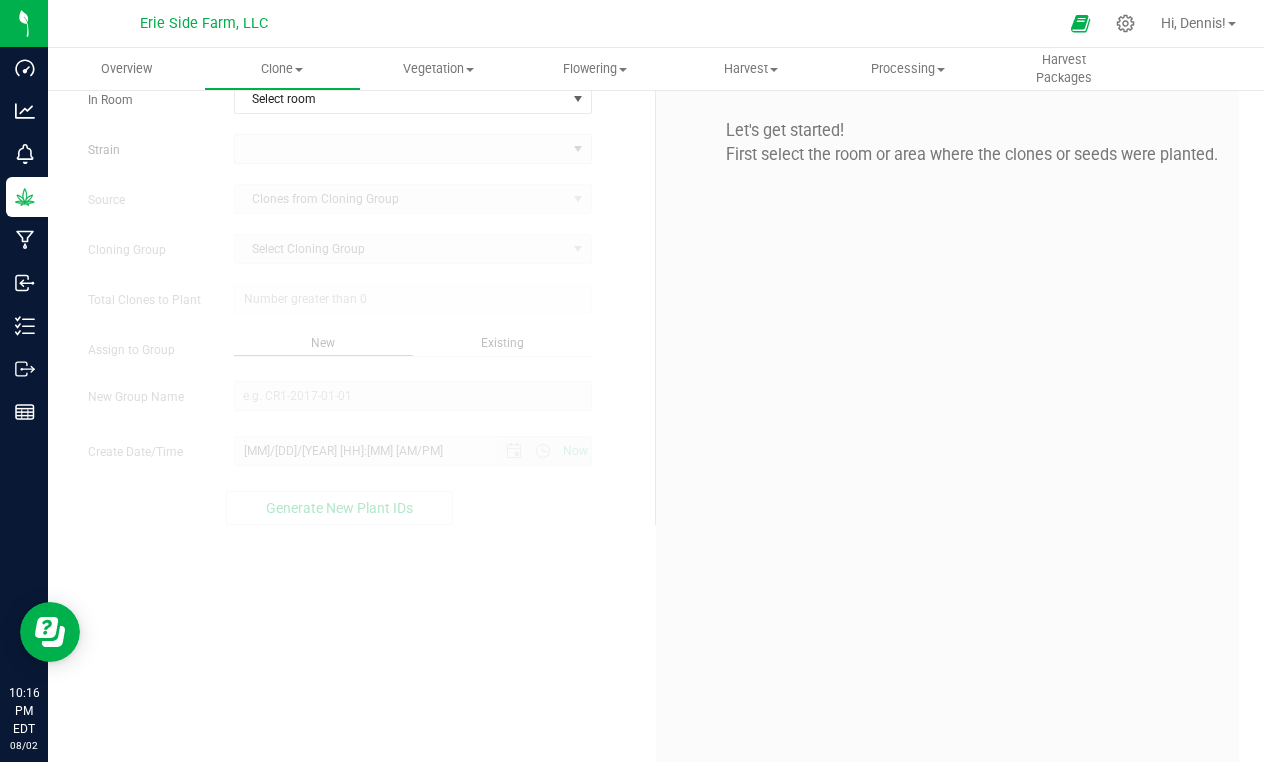 scroll, scrollTop: 0, scrollLeft: 0, axis: both 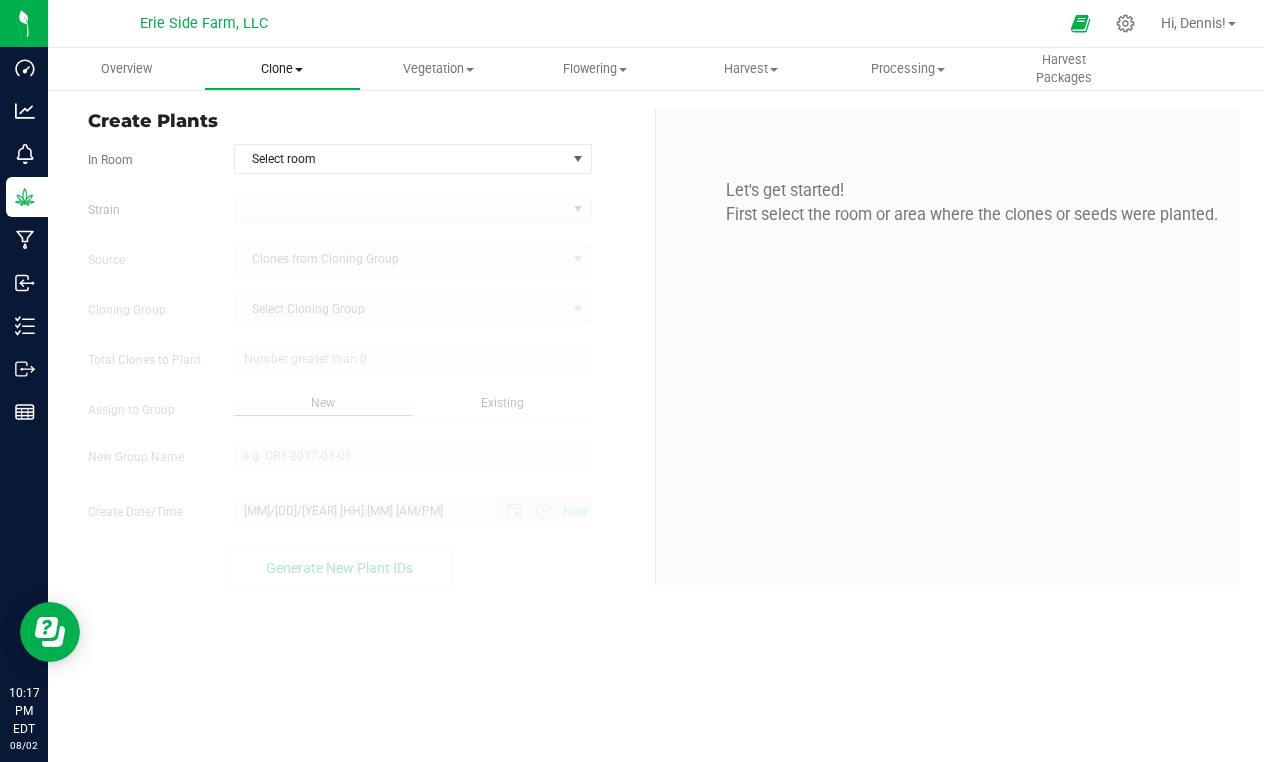 click on "Clone" at bounding box center [282, 69] 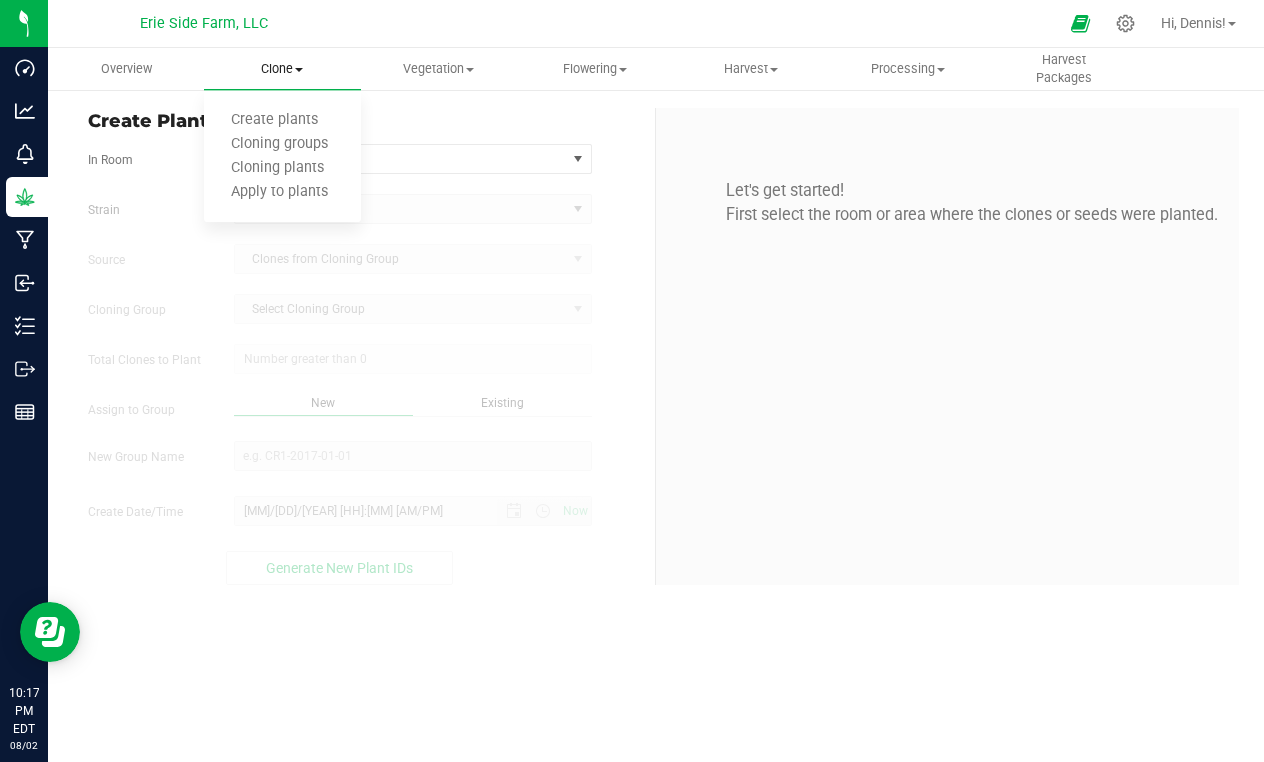 click on "Clone" at bounding box center [282, 69] 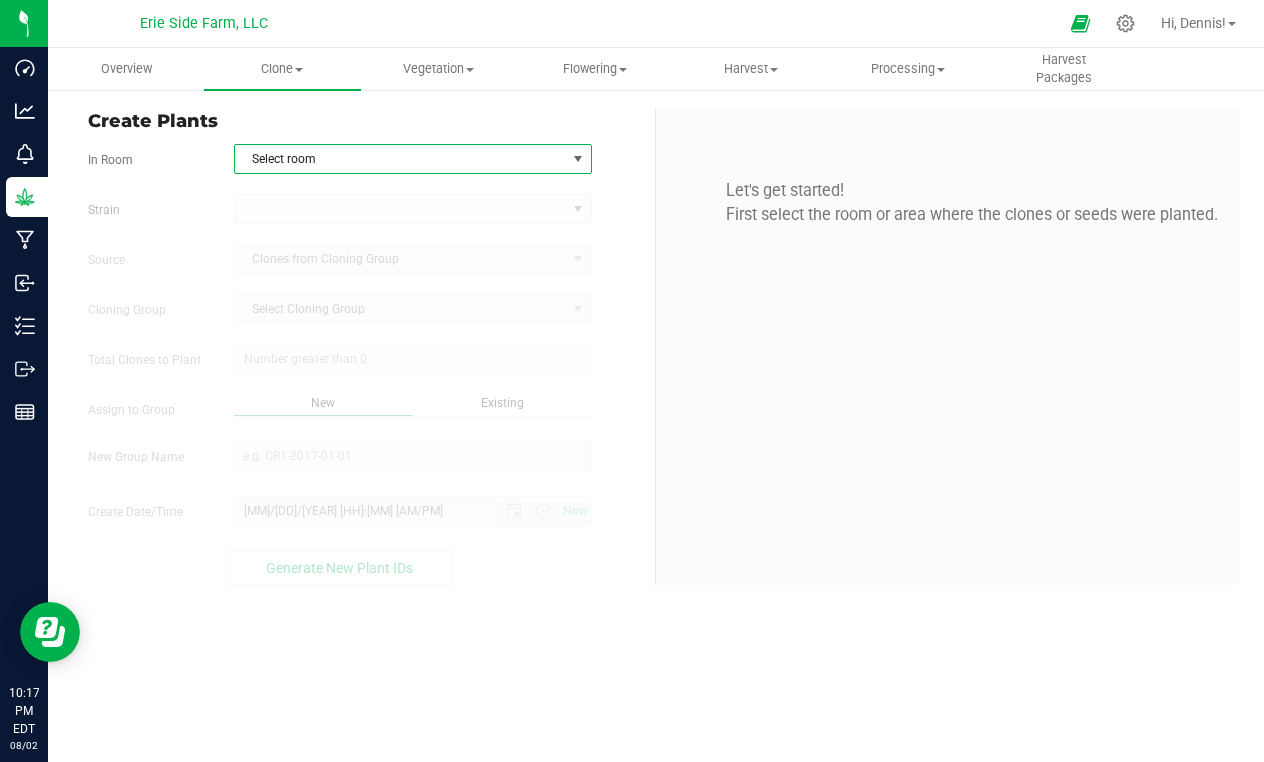 click on "Select room" at bounding box center (400, 159) 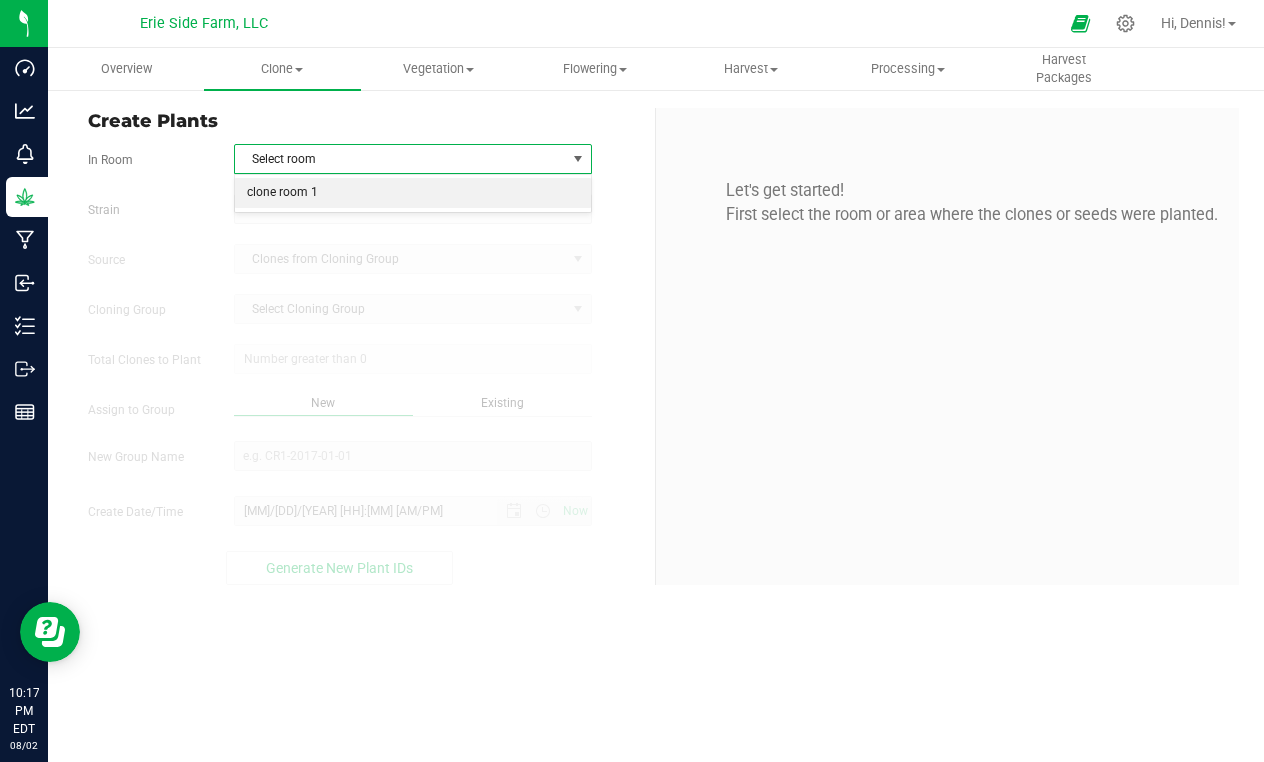 click on "clone room 1" at bounding box center [413, 193] 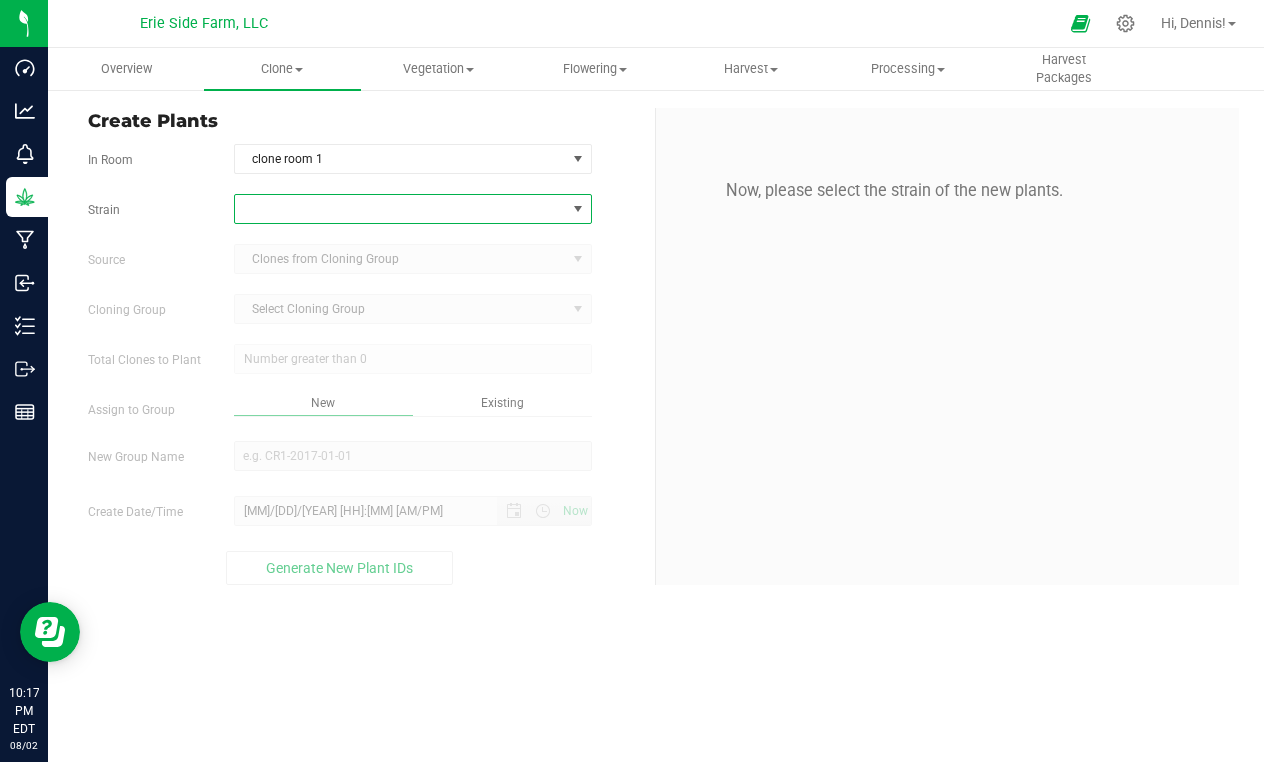 click at bounding box center [400, 209] 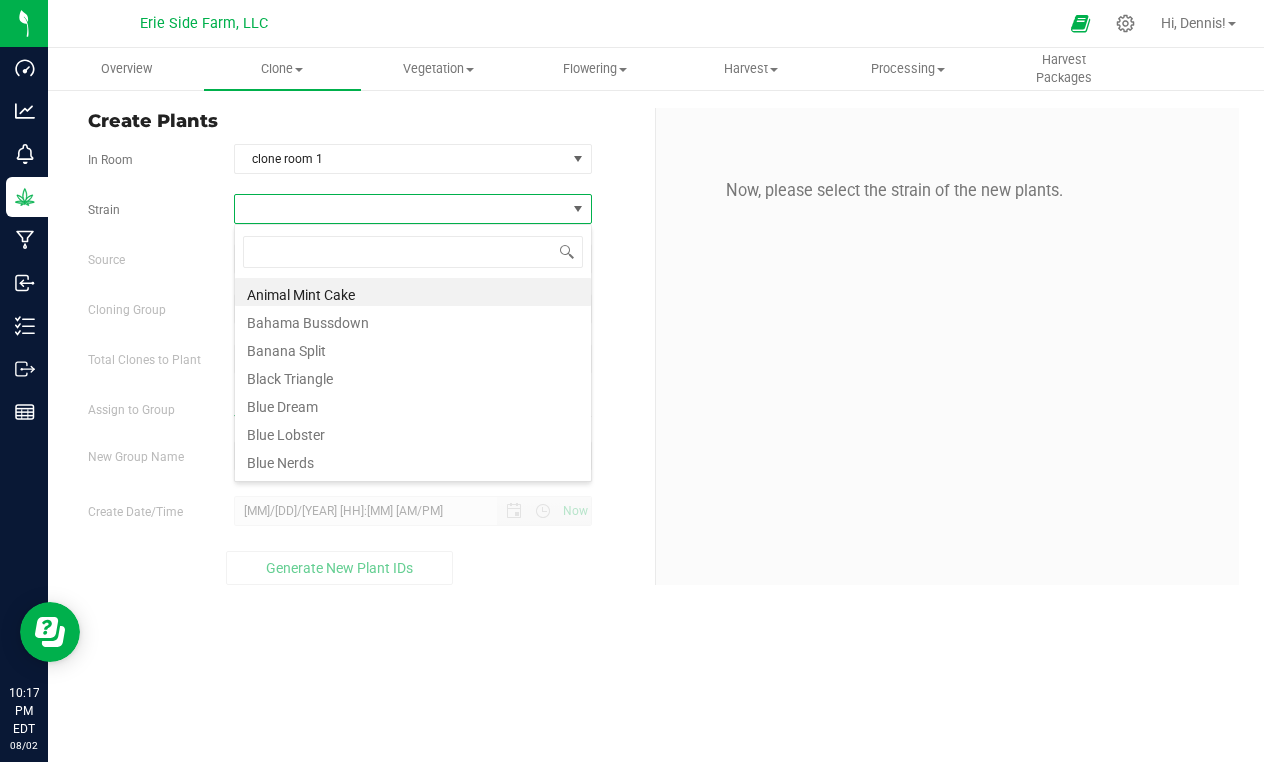 scroll, scrollTop: 99970, scrollLeft: 99642, axis: both 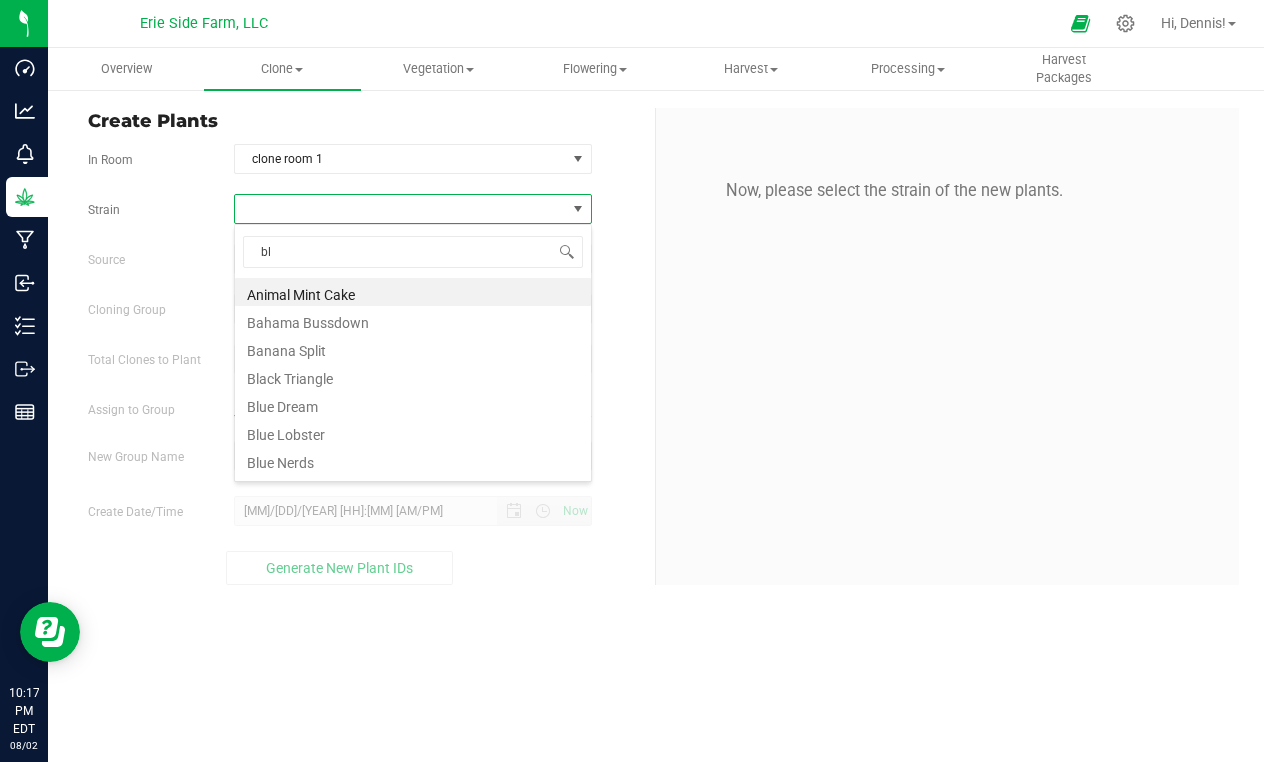 type on "blu" 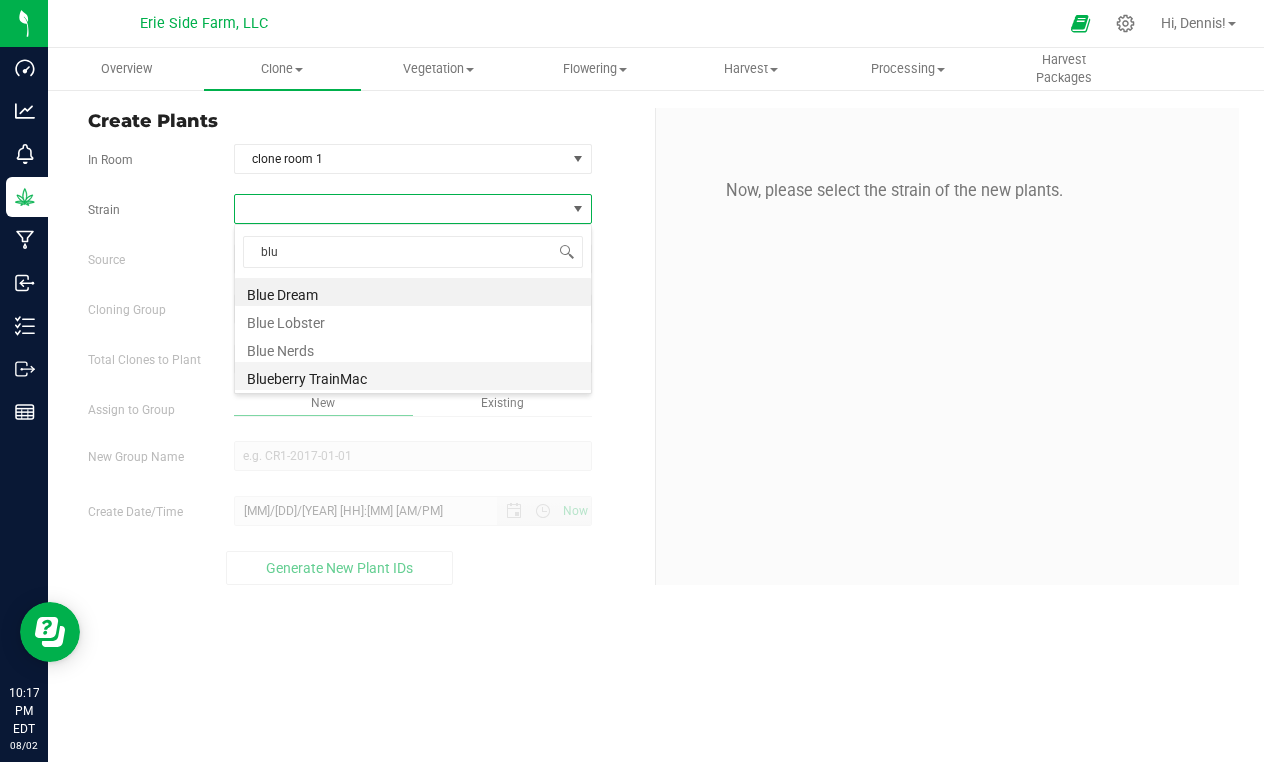 click on "Blueberry TrainMac" at bounding box center (413, 376) 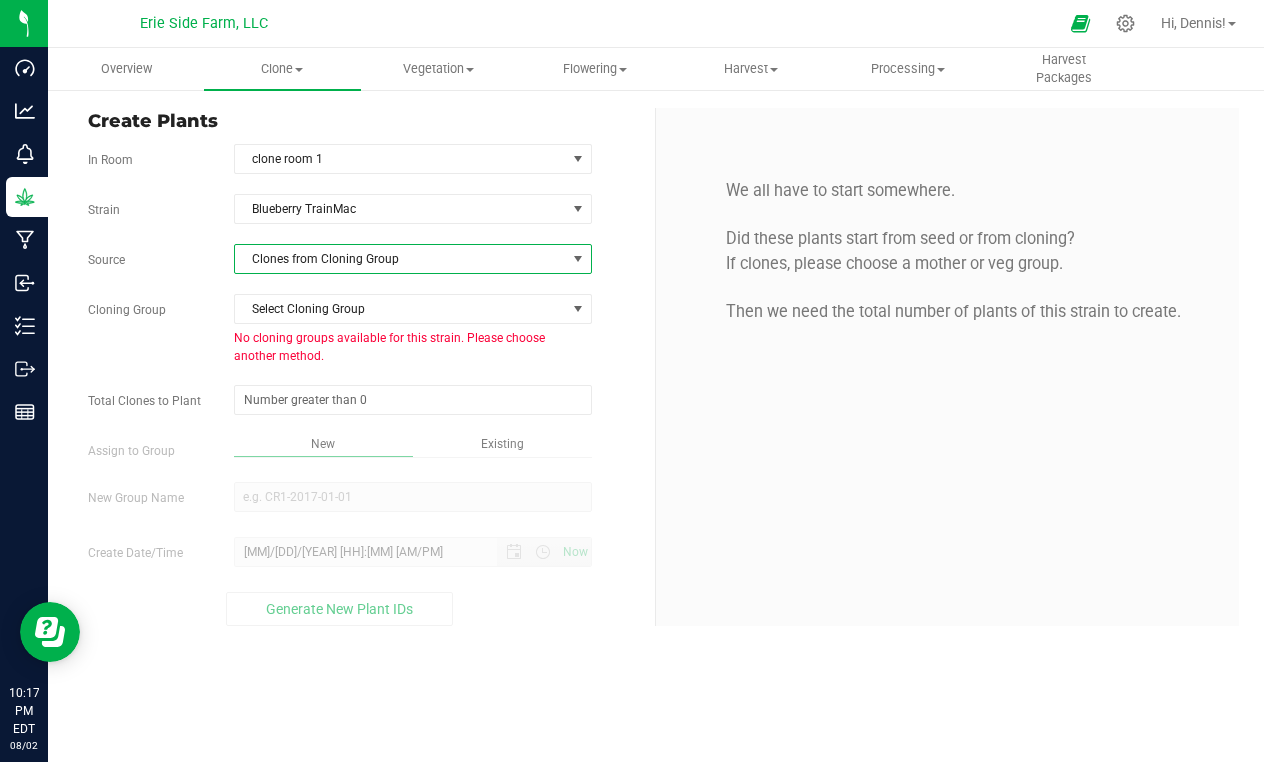 click on "Clones from Cloning Group" at bounding box center [400, 259] 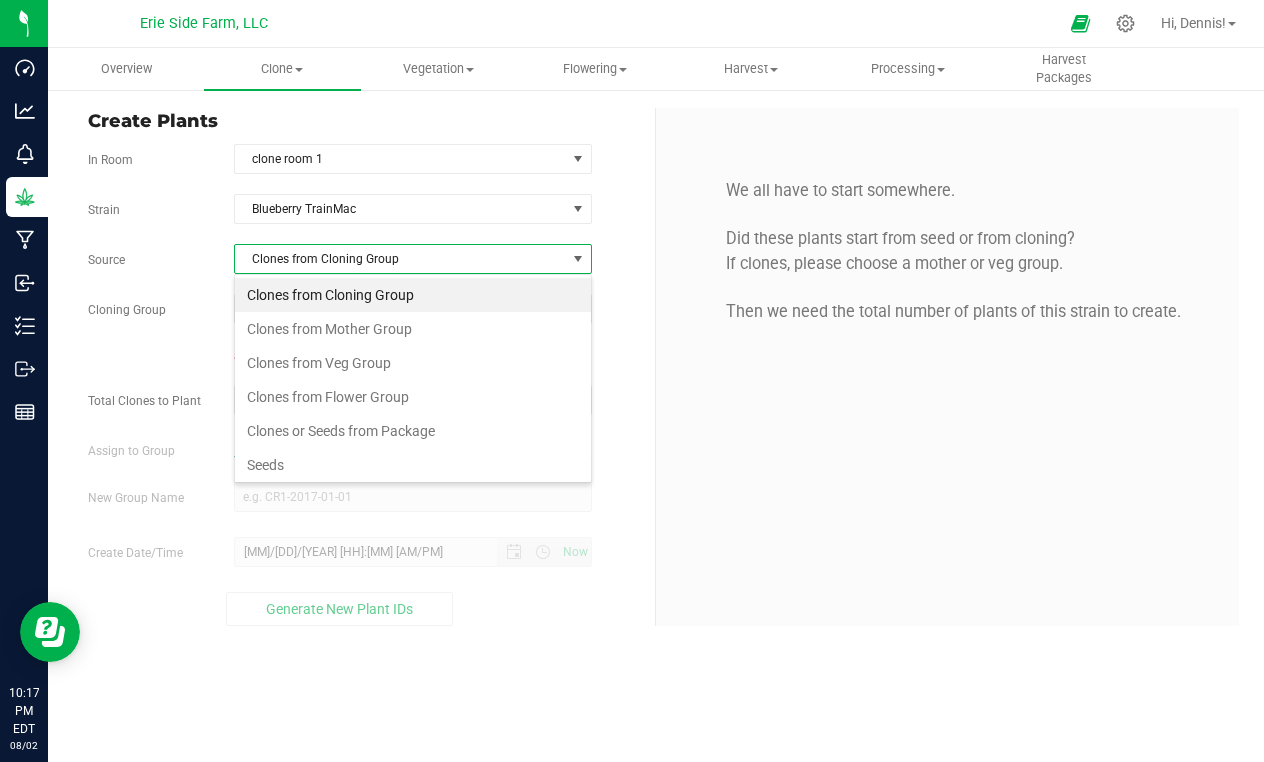 scroll, scrollTop: 99970, scrollLeft: 99642, axis: both 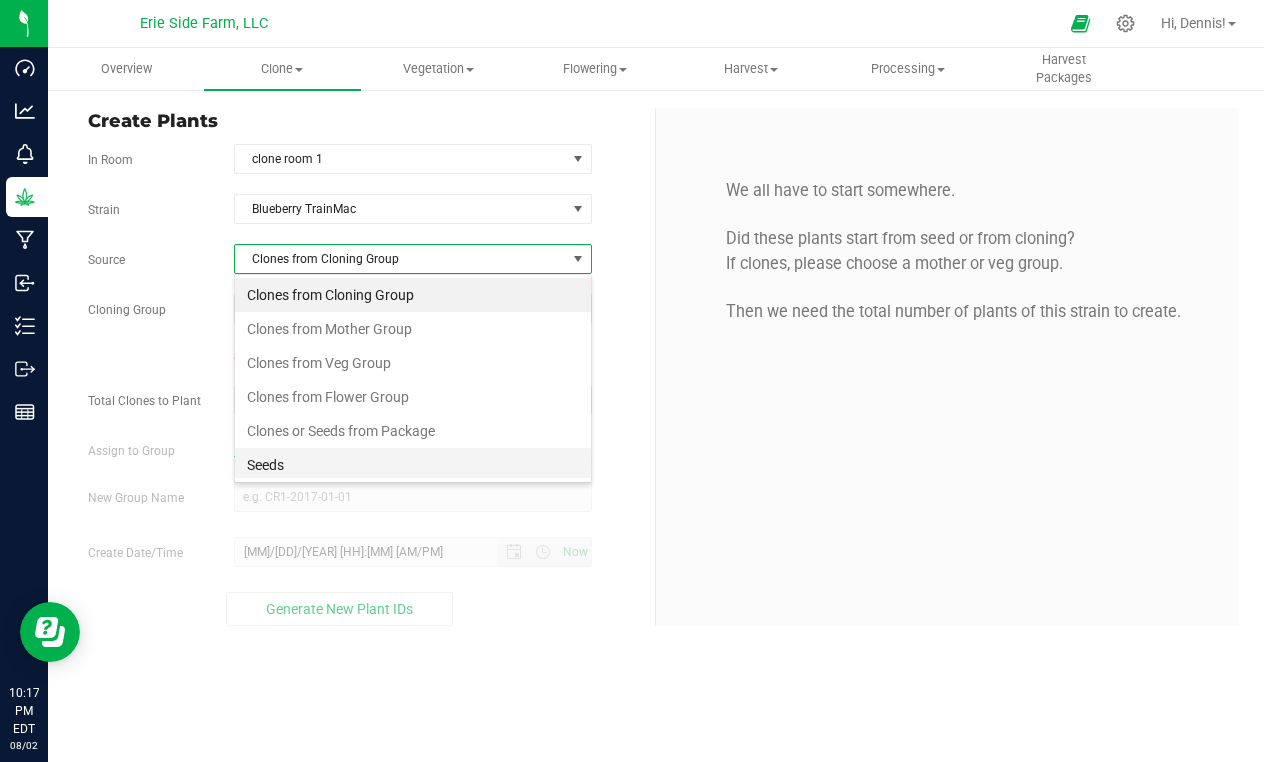 click on "Seeds" at bounding box center (413, 465) 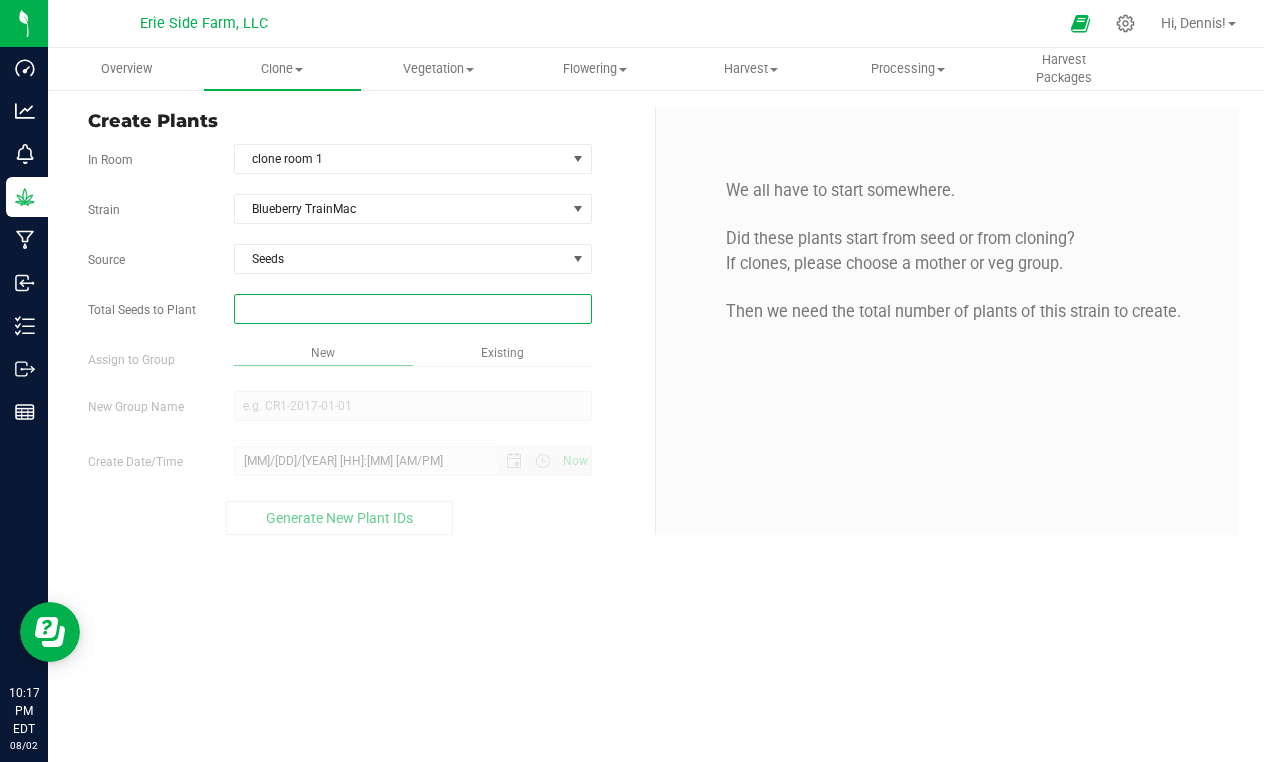 click at bounding box center [413, 309] 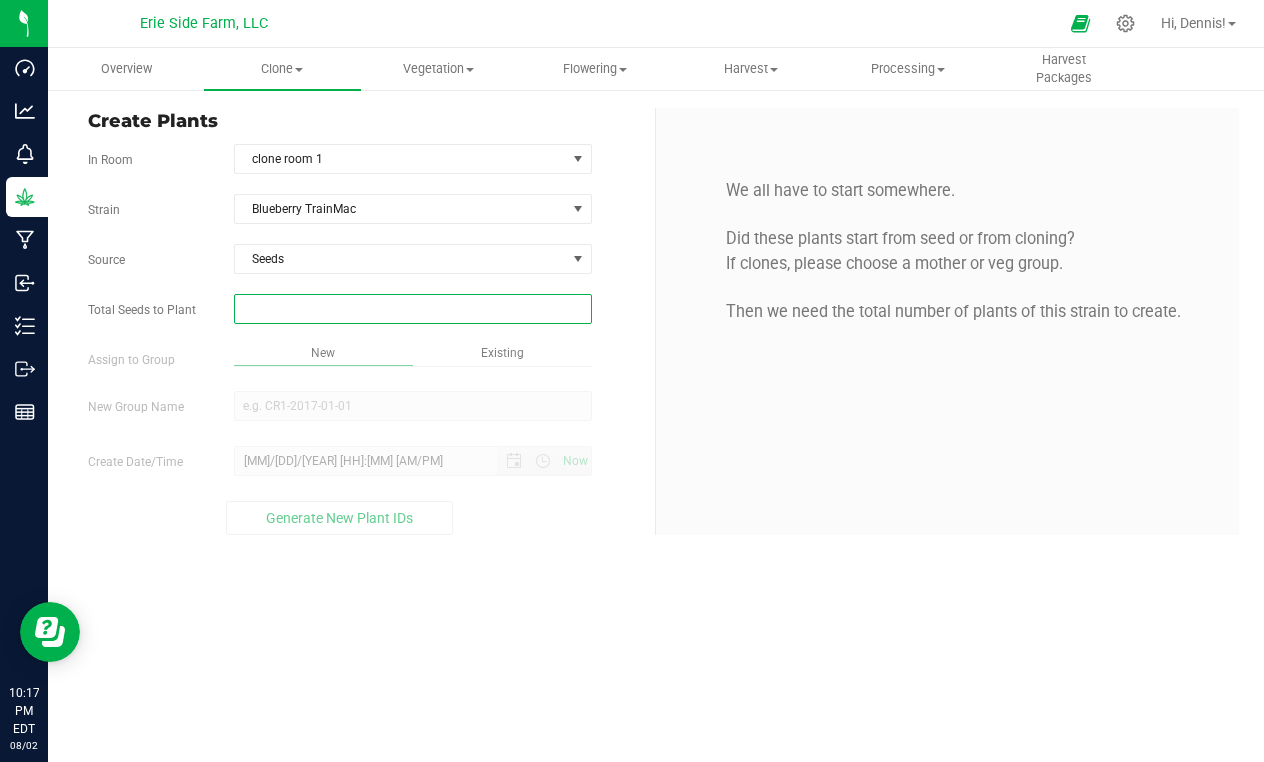 type on "8" 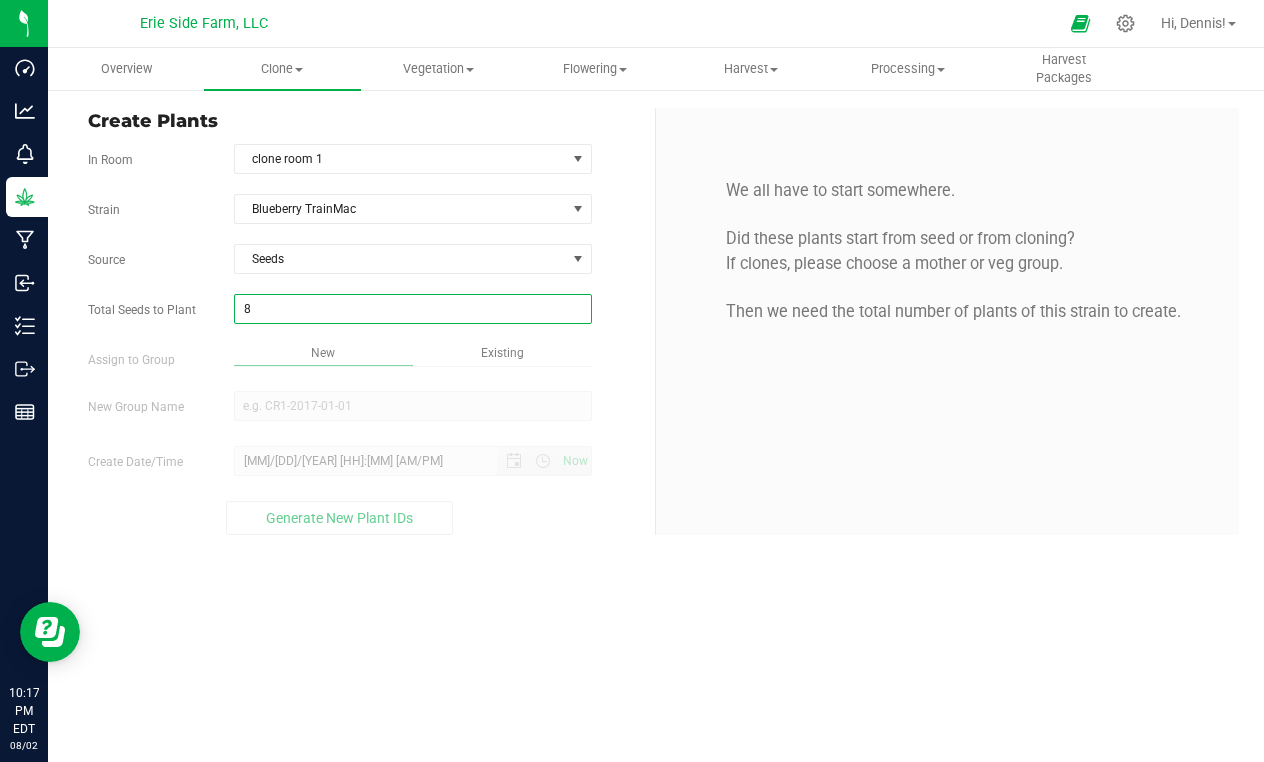 type on "8" 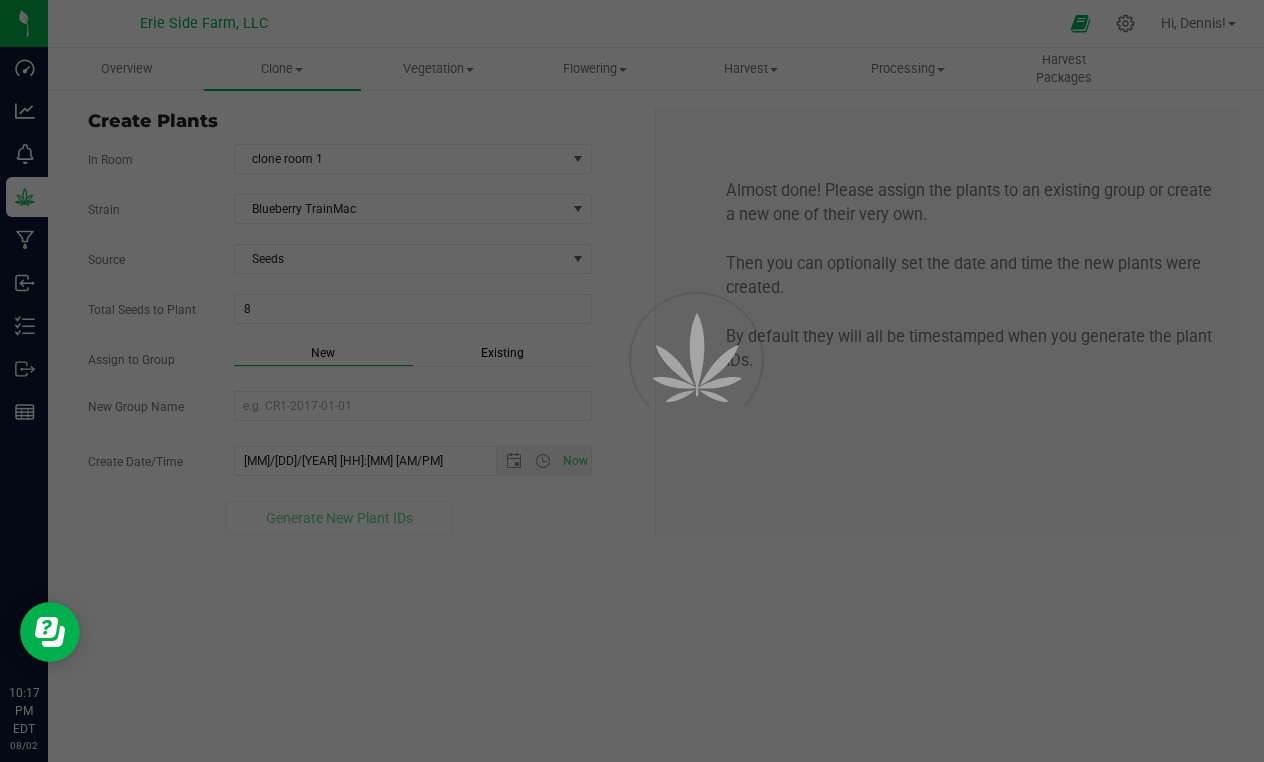 click on "New" at bounding box center [323, 355] 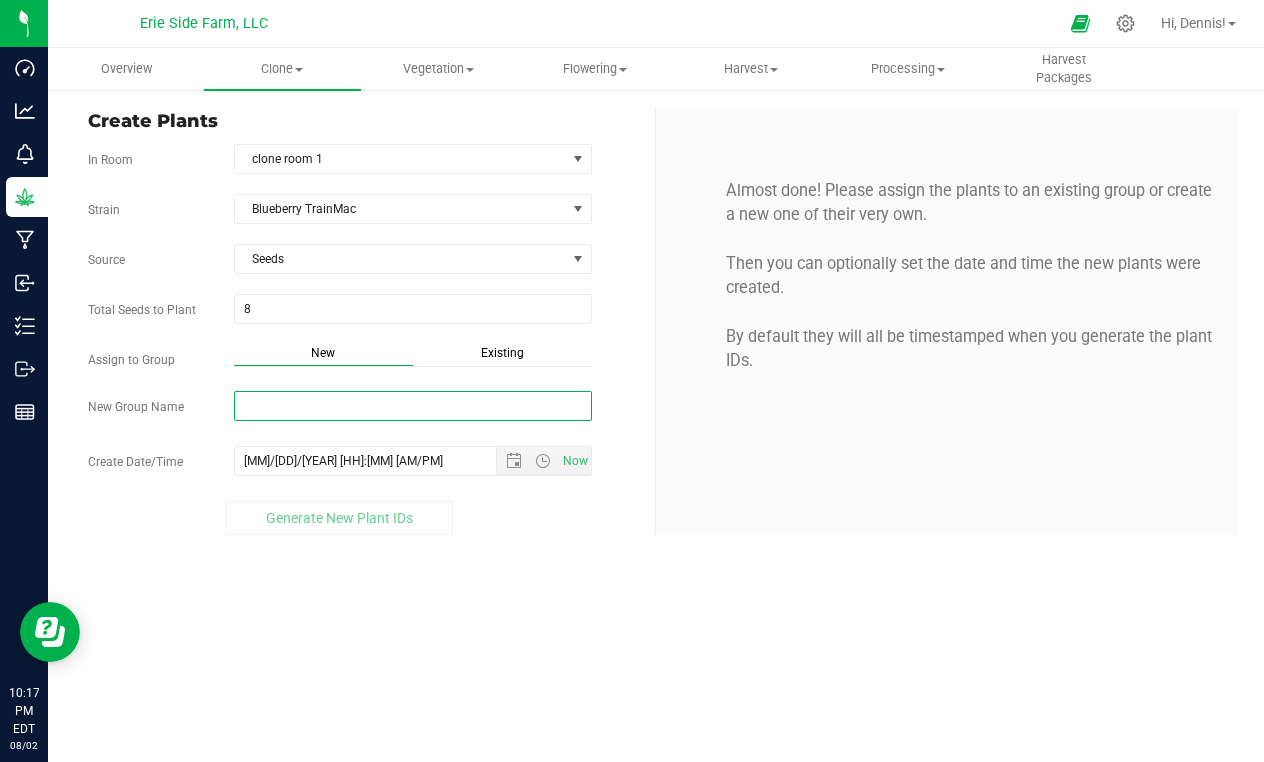 click on "New Group Name" at bounding box center (413, 406) 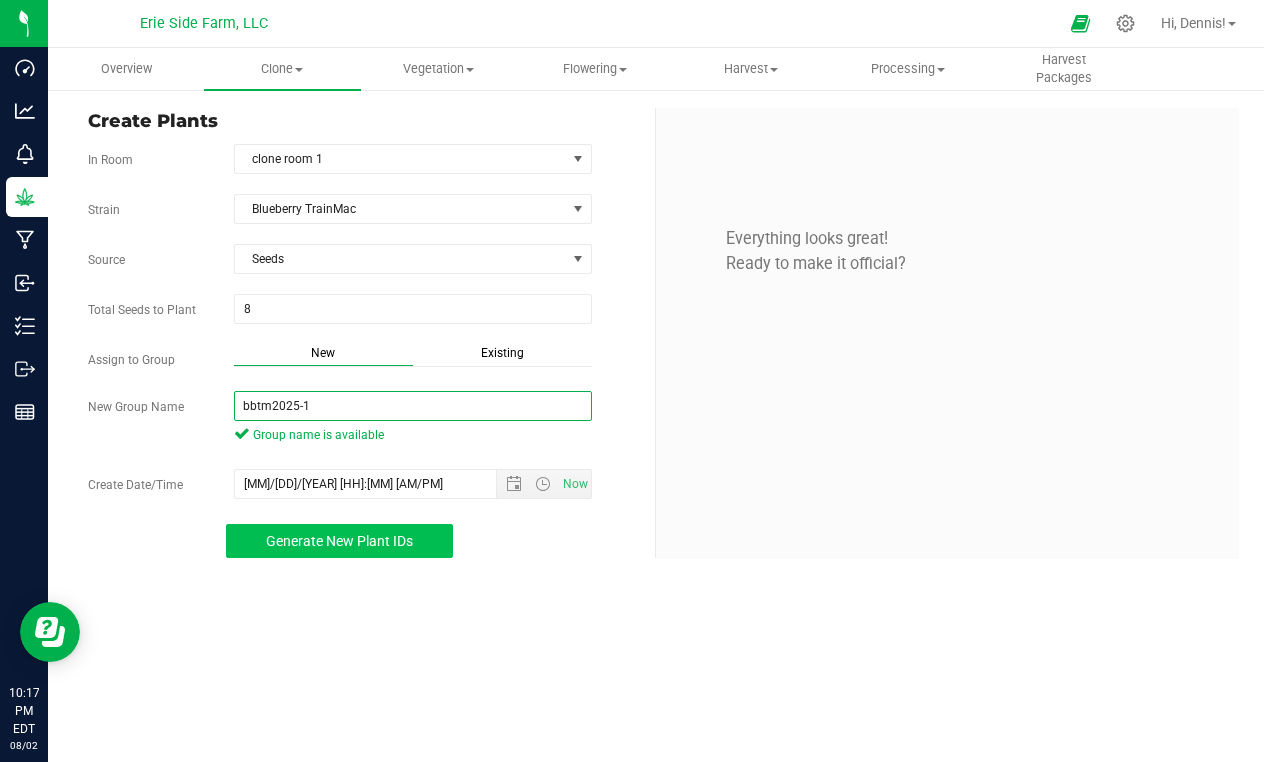 type on "bbtm2025-1" 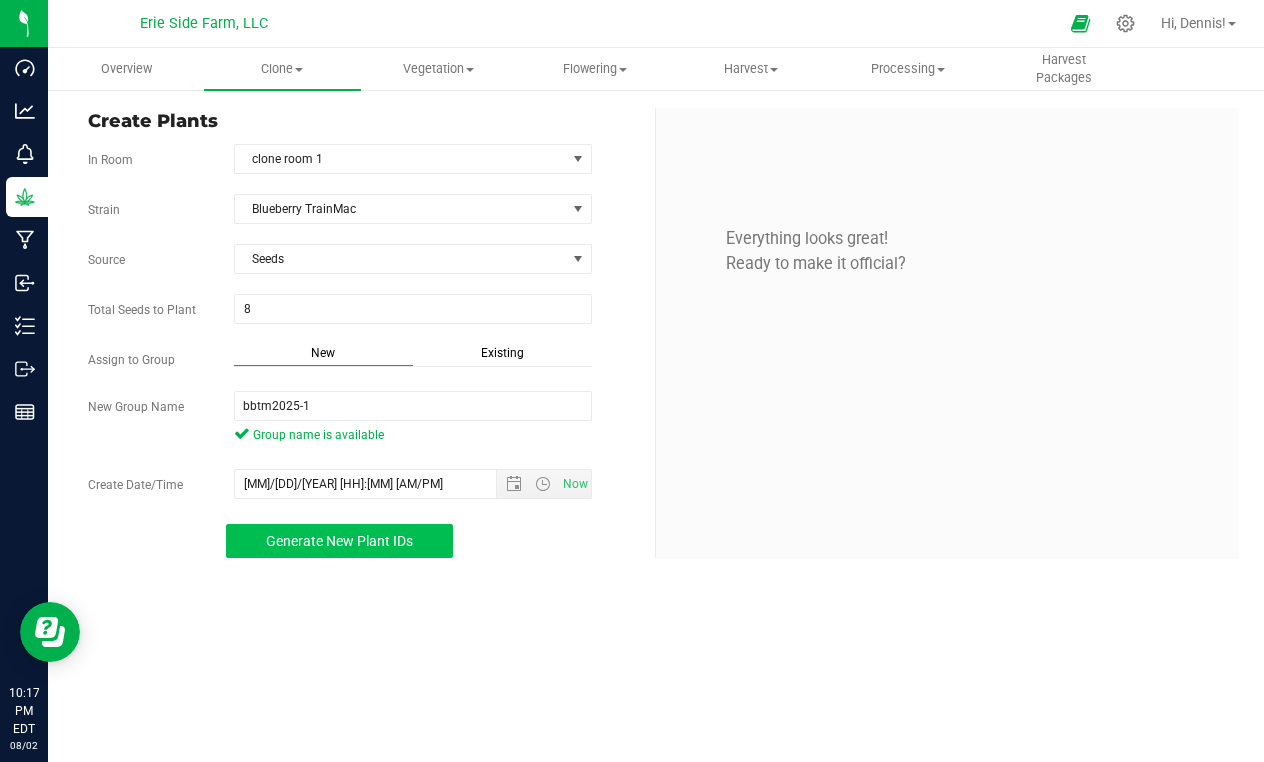 click on "Generate New Plant IDs" at bounding box center (339, 541) 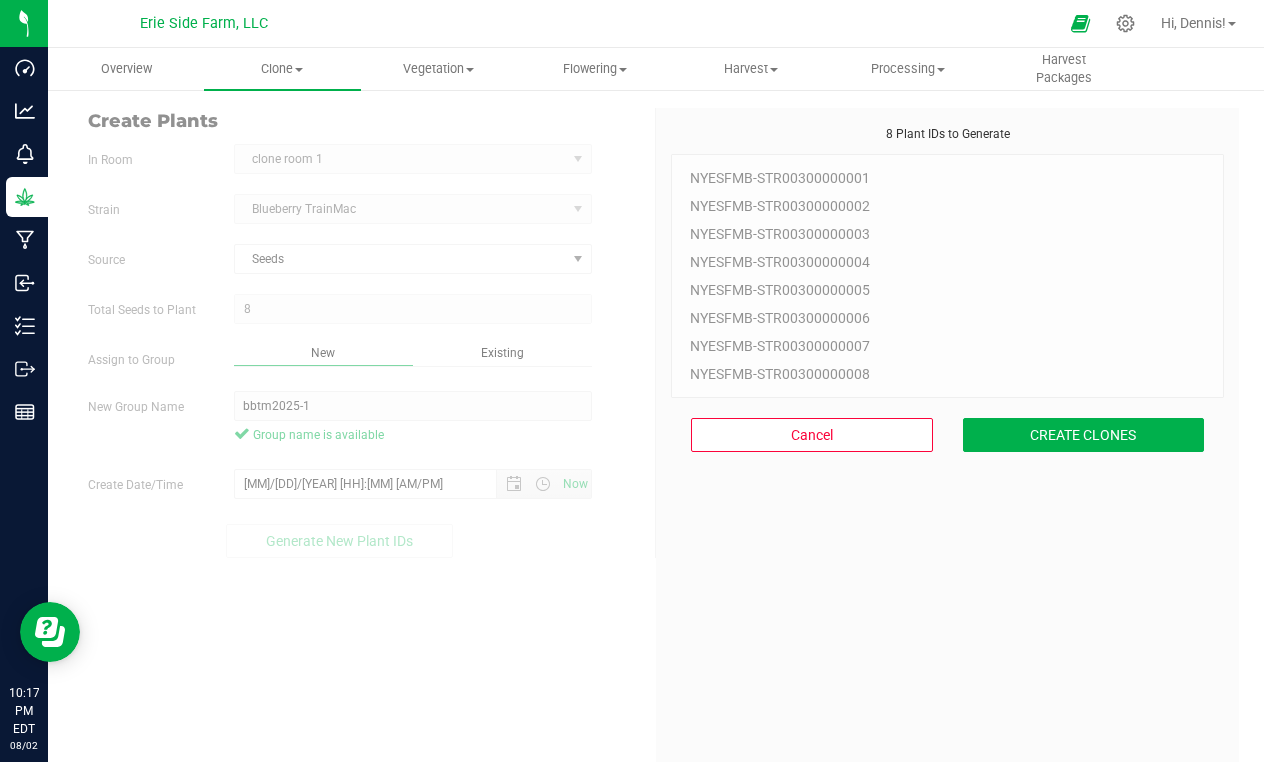 scroll, scrollTop: 60, scrollLeft: 0, axis: vertical 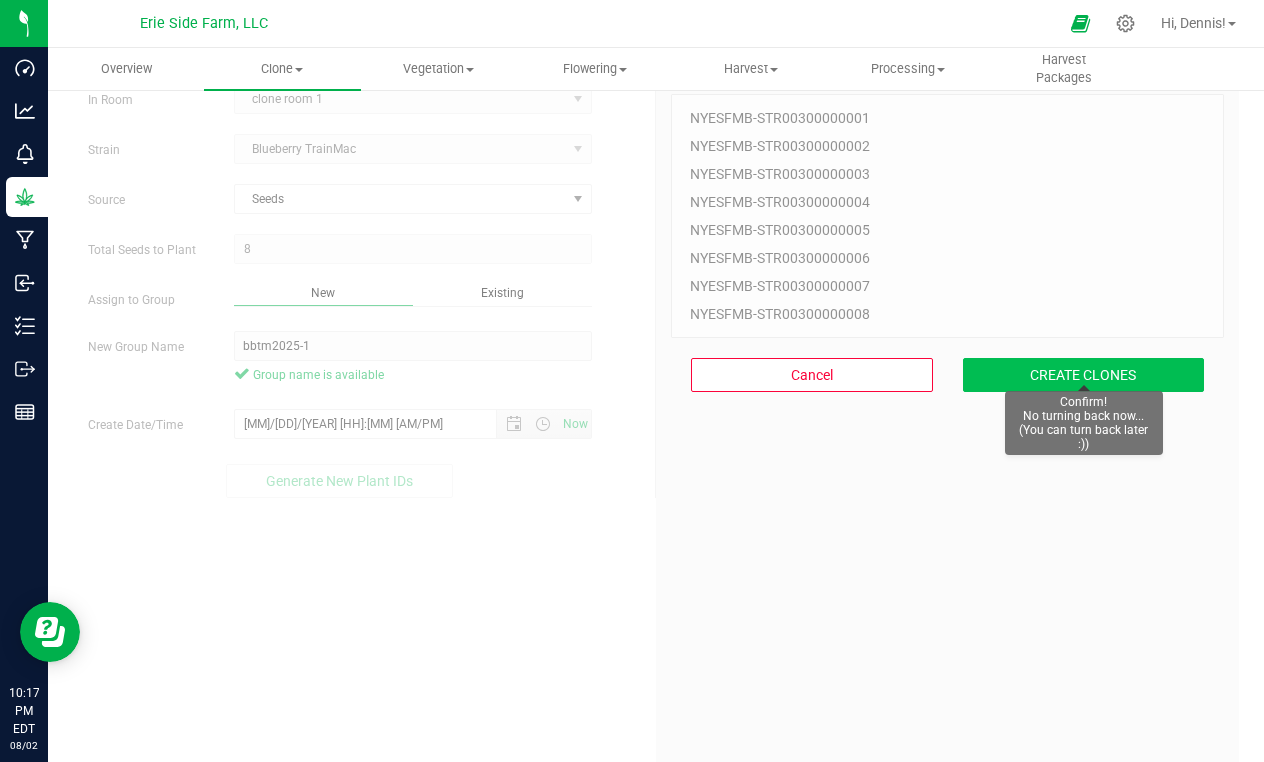 click on "CREATE CLONES" at bounding box center [1084, 375] 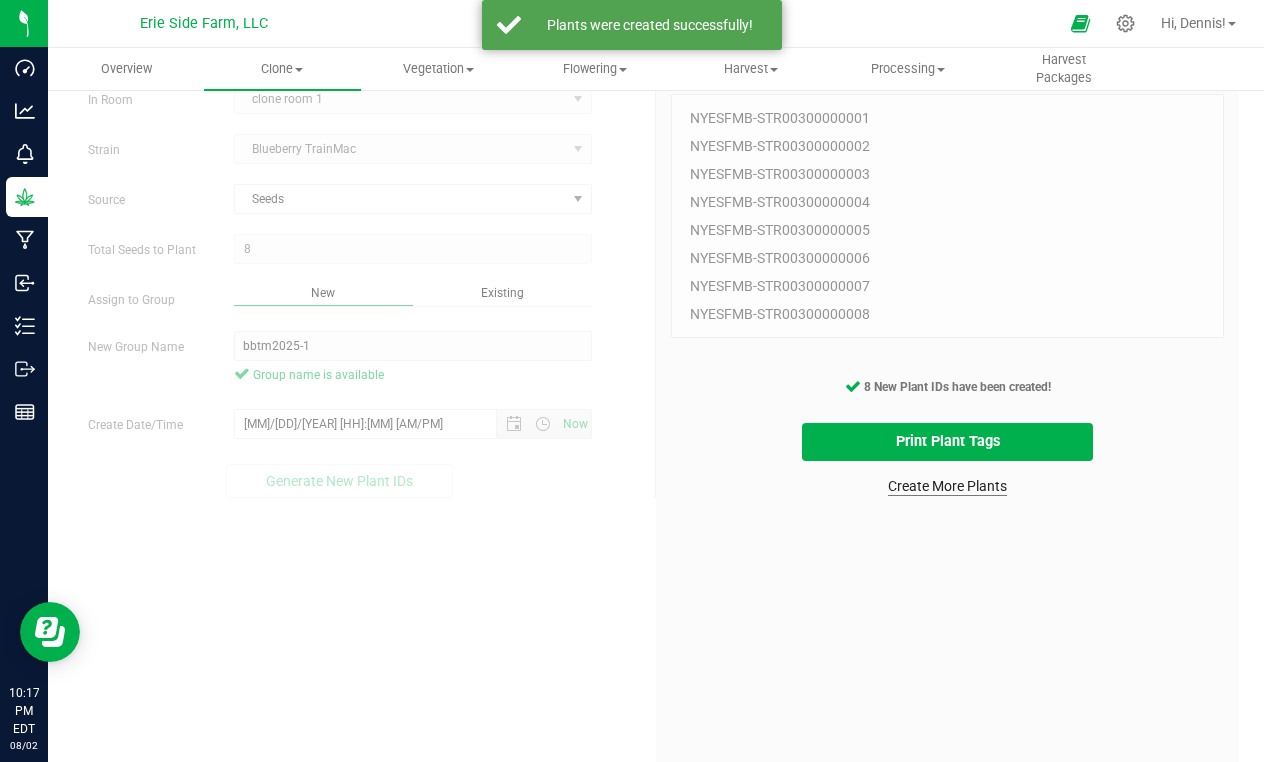 click on "Create More Plants" at bounding box center (947, 486) 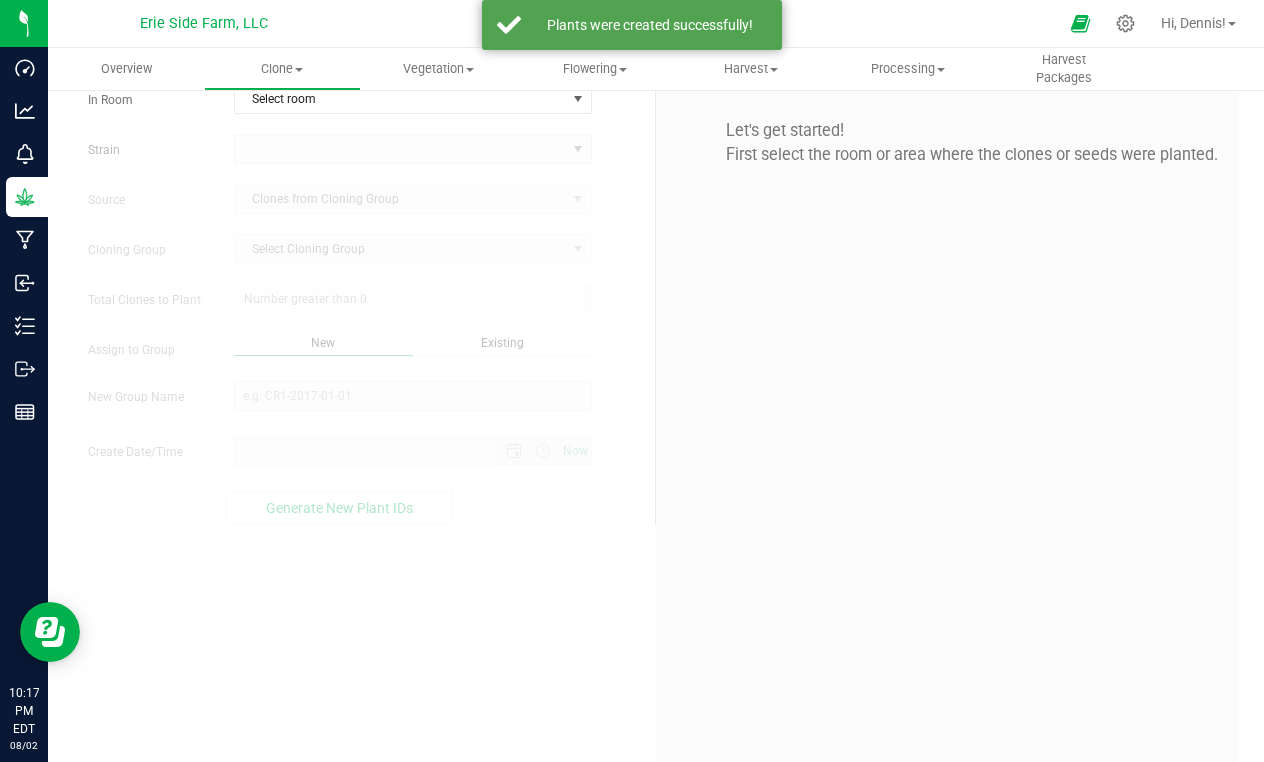 scroll, scrollTop: 0, scrollLeft: 0, axis: both 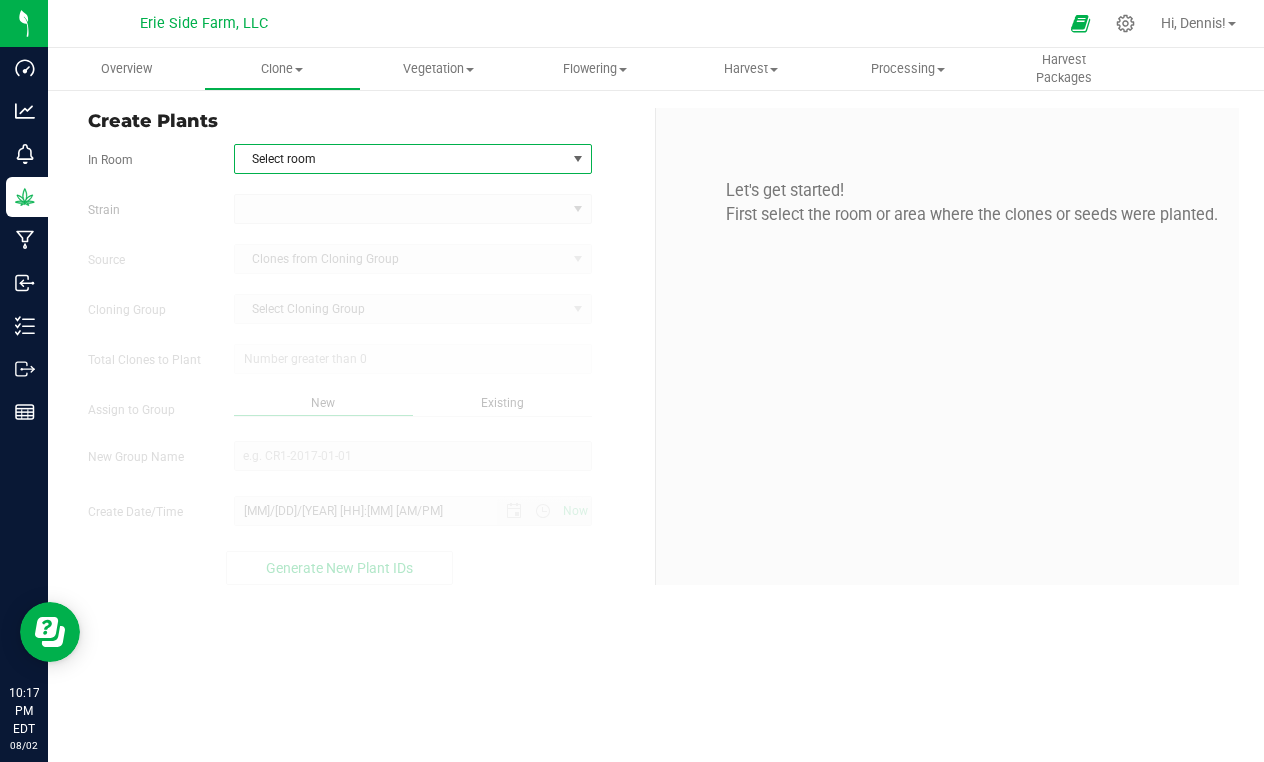 click on "Select room" at bounding box center (400, 159) 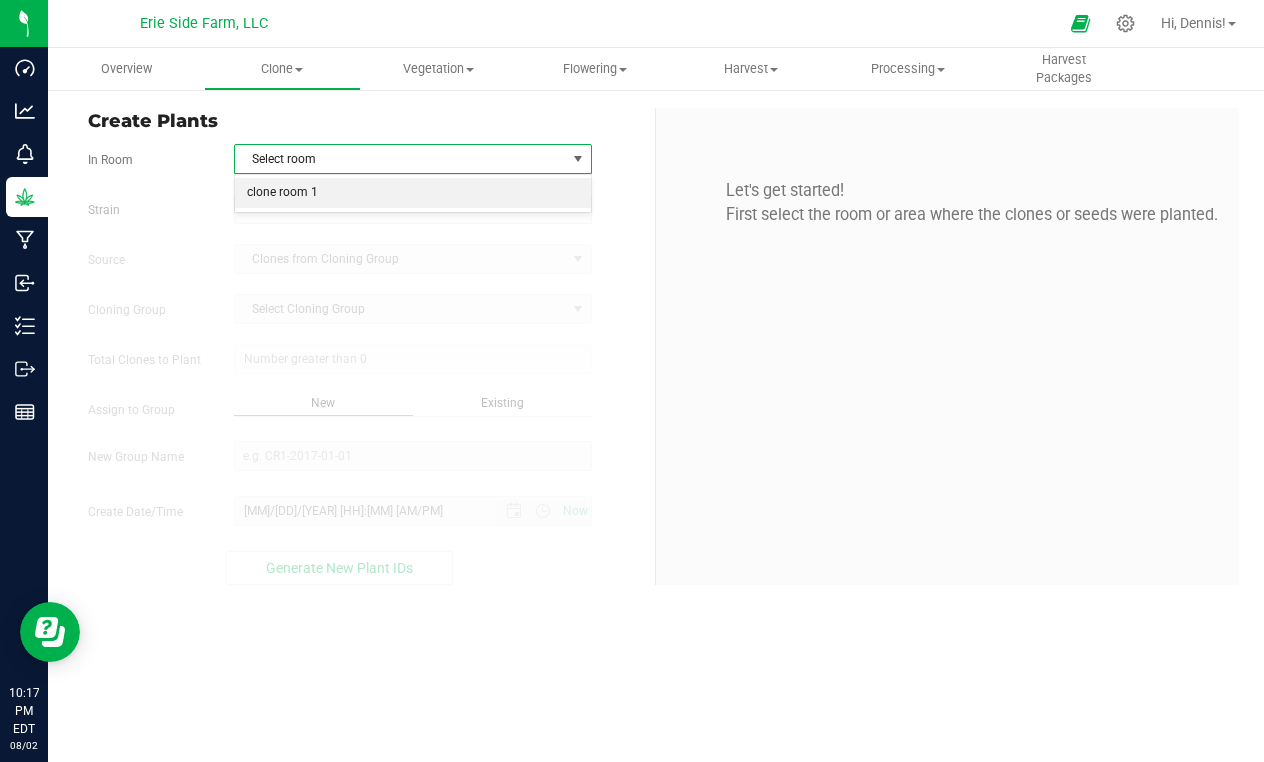 click on "clone room 1" at bounding box center (413, 193) 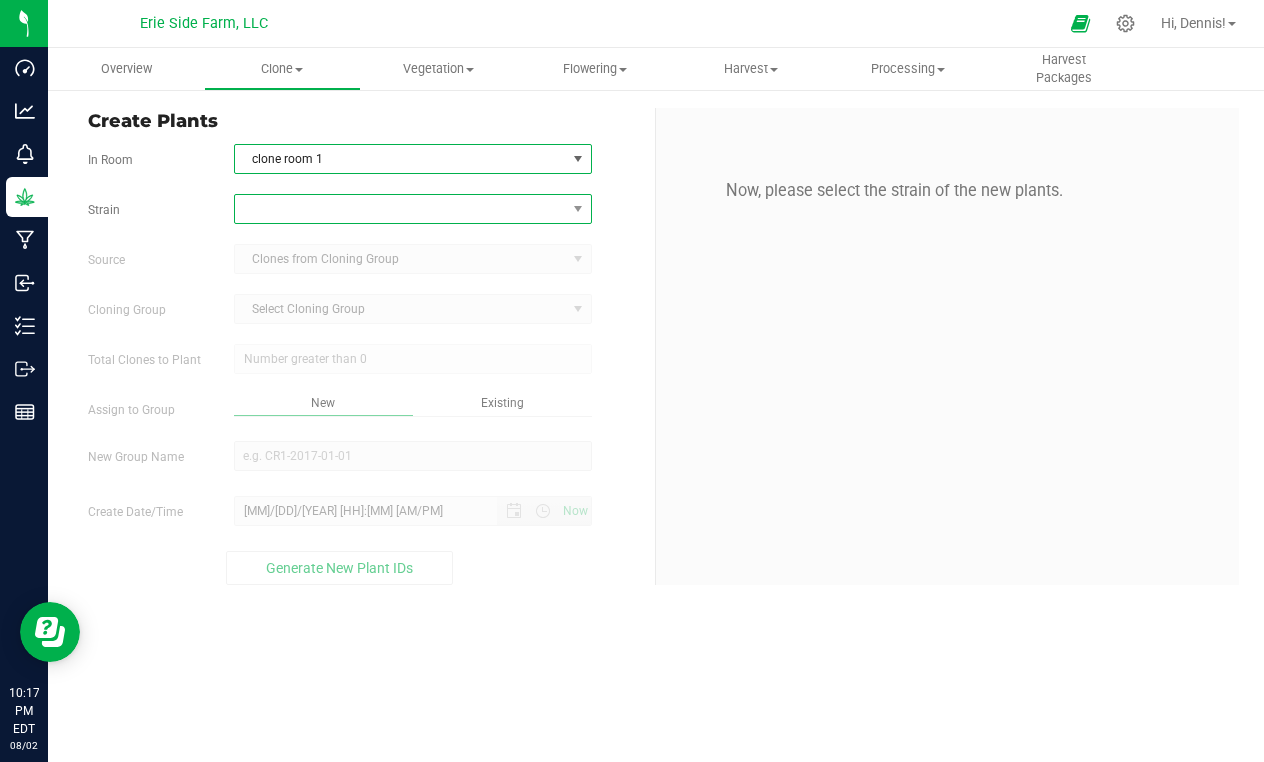click at bounding box center (400, 209) 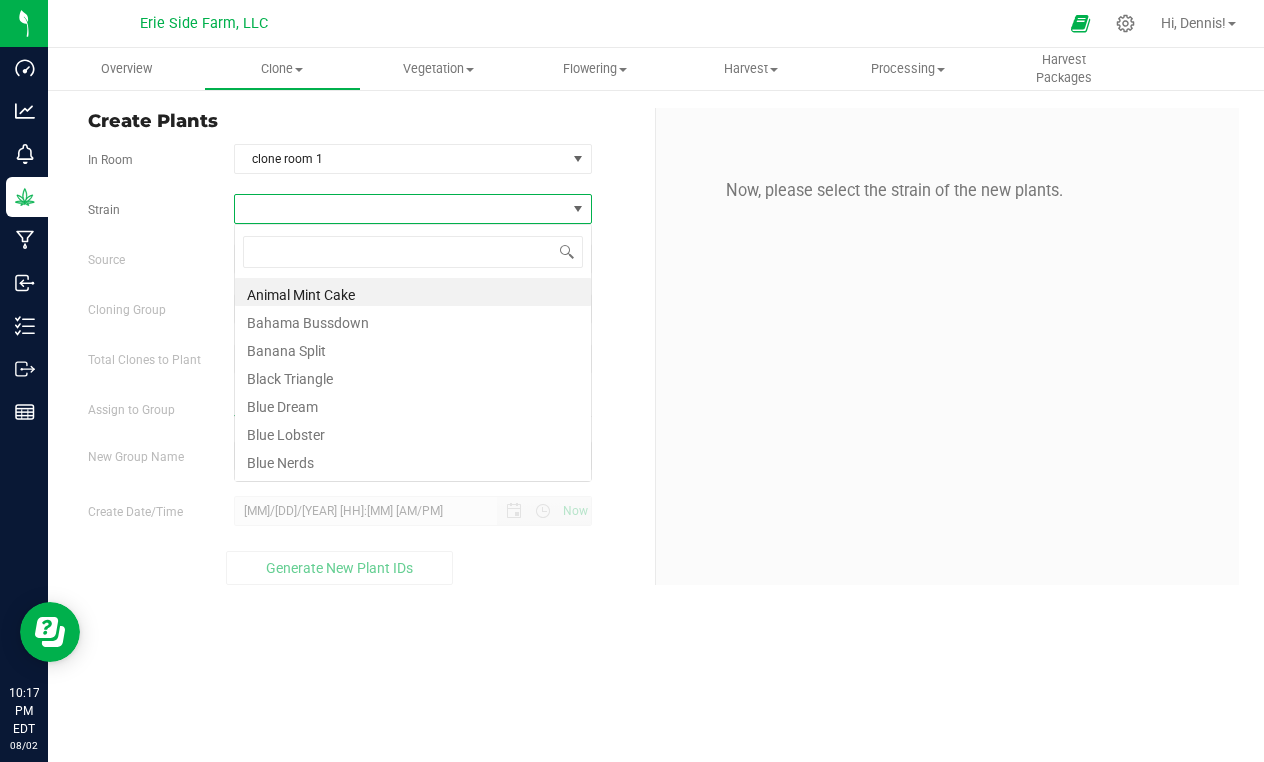 scroll, scrollTop: 99970, scrollLeft: 99642, axis: both 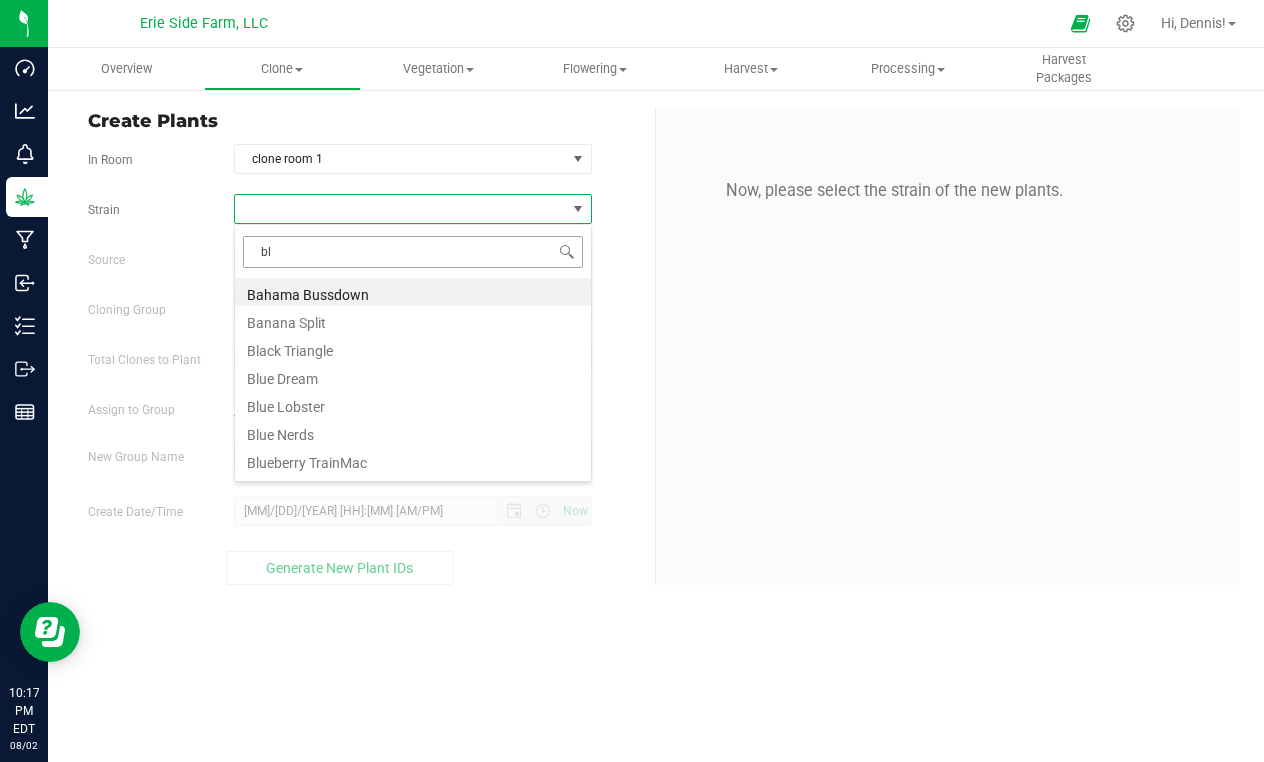type on "blu" 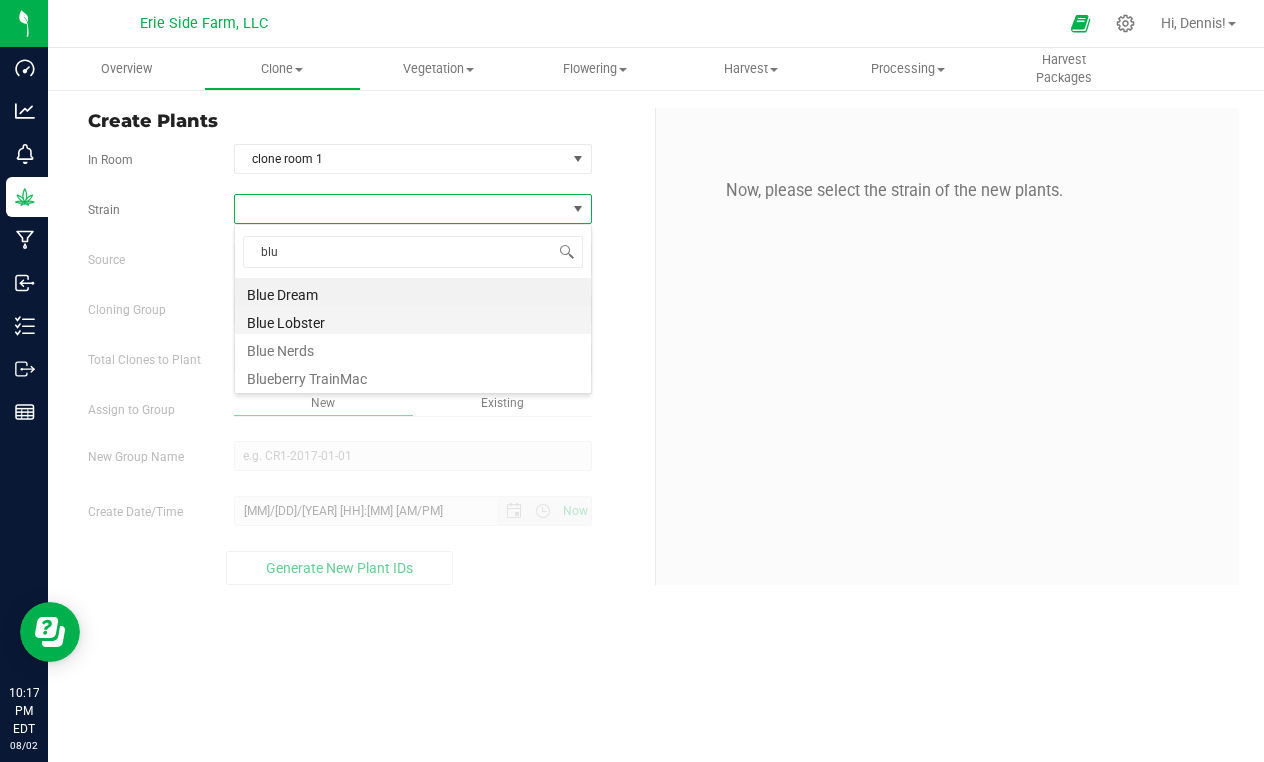 click on "Blue Lobster" at bounding box center [413, 320] 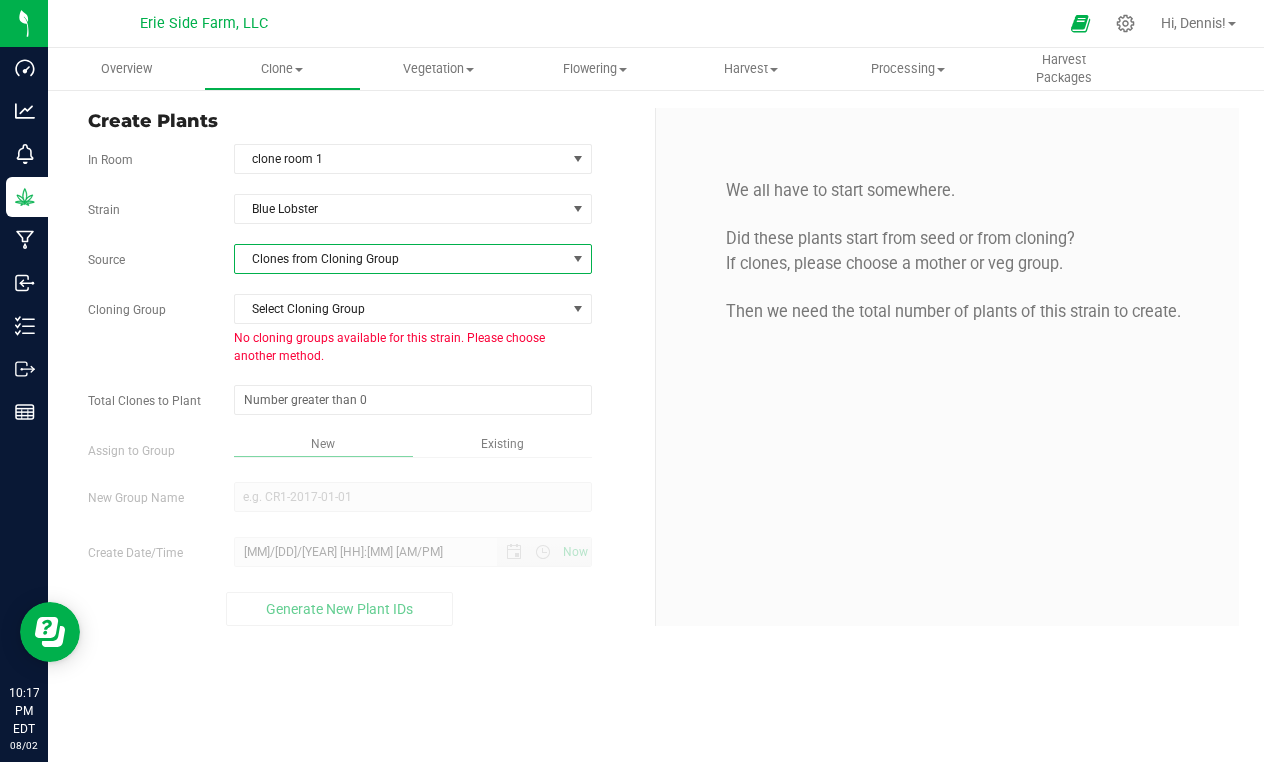 click on "Clones from Cloning Group" at bounding box center [400, 259] 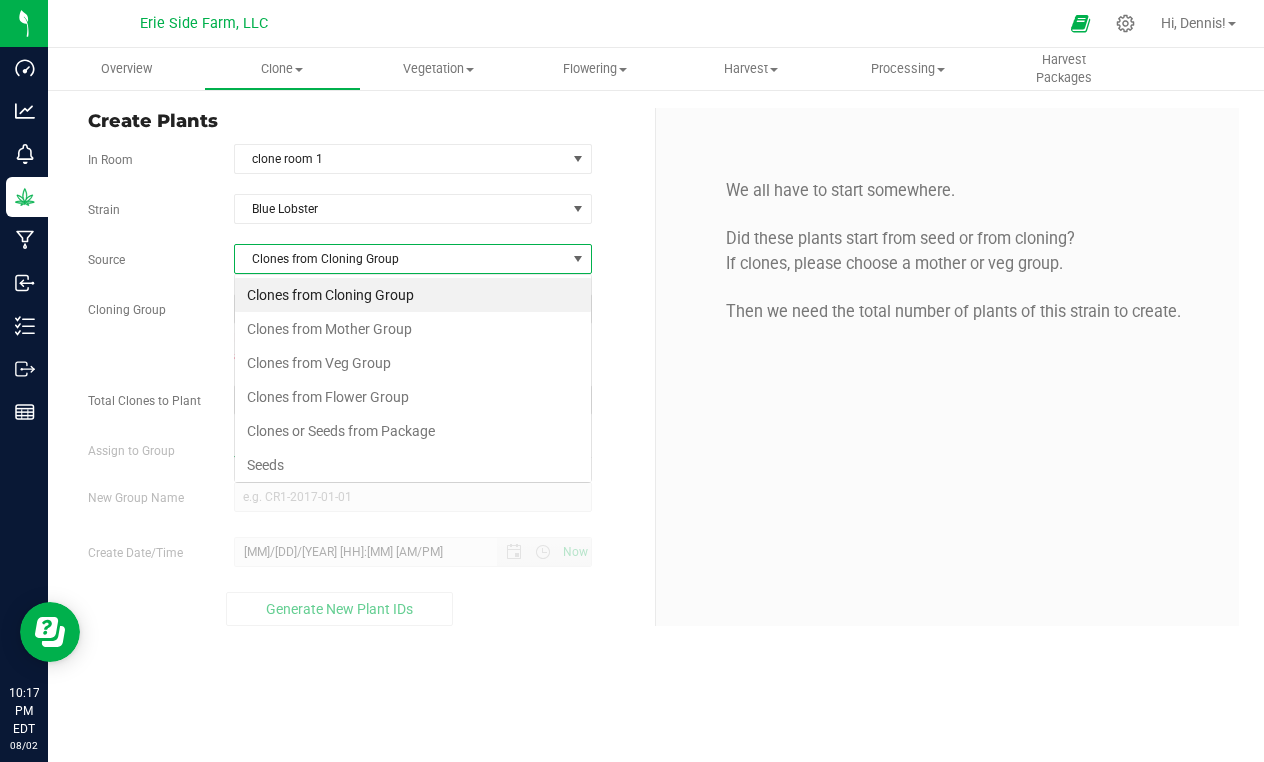 scroll, scrollTop: 99970, scrollLeft: 99642, axis: both 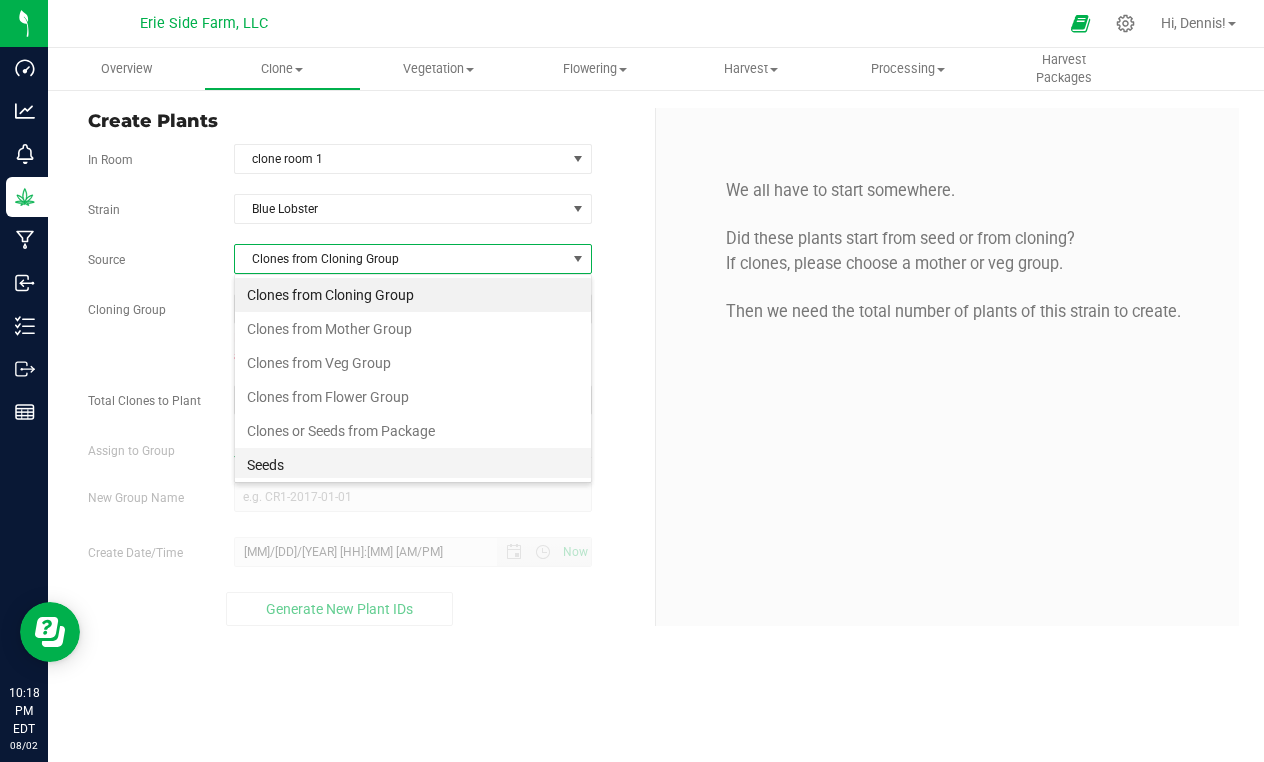 click on "Seeds" at bounding box center [413, 465] 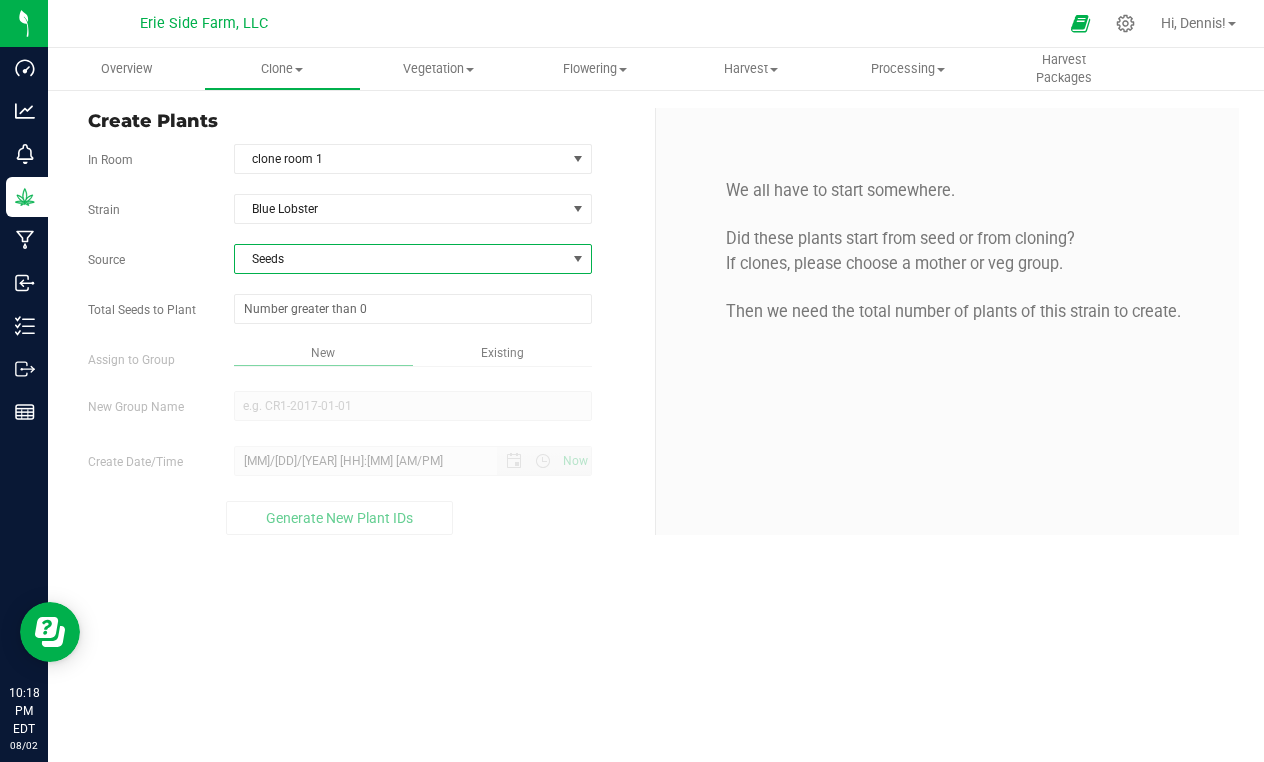 click on "Seeds" at bounding box center (400, 259) 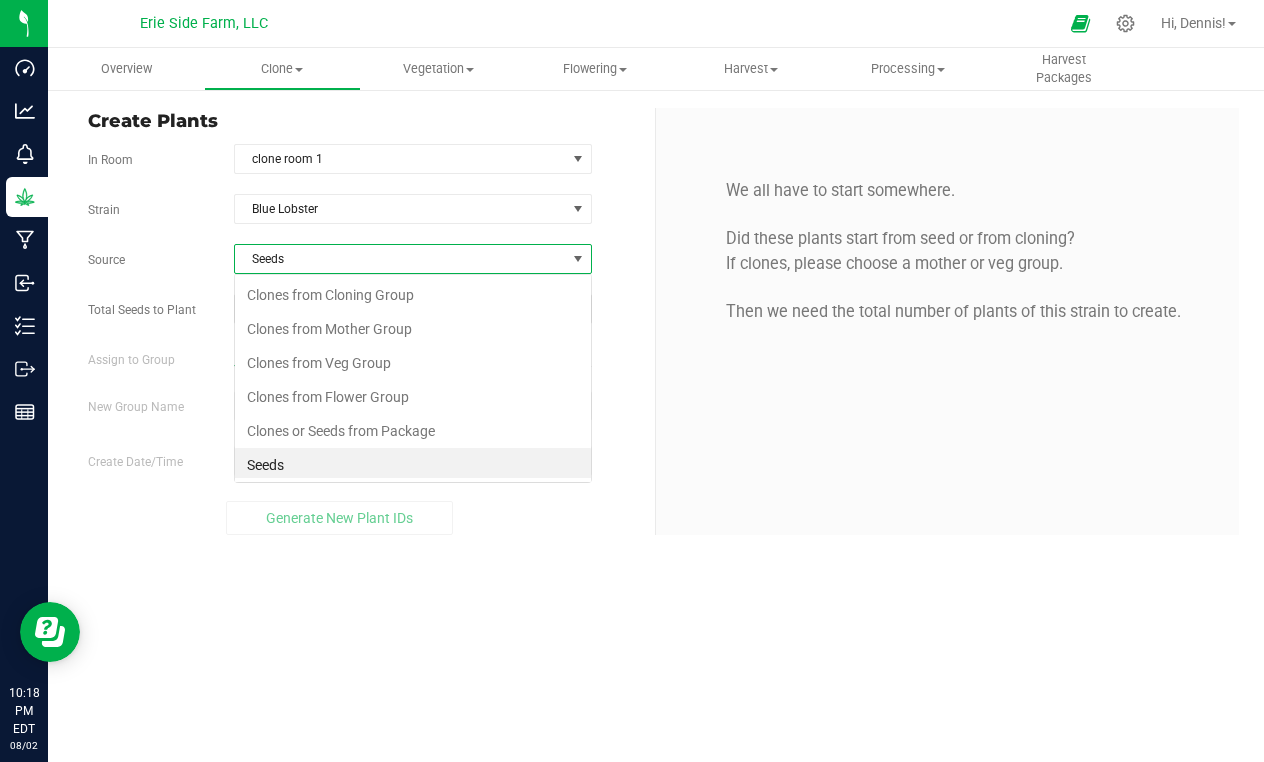 scroll, scrollTop: 4, scrollLeft: 0, axis: vertical 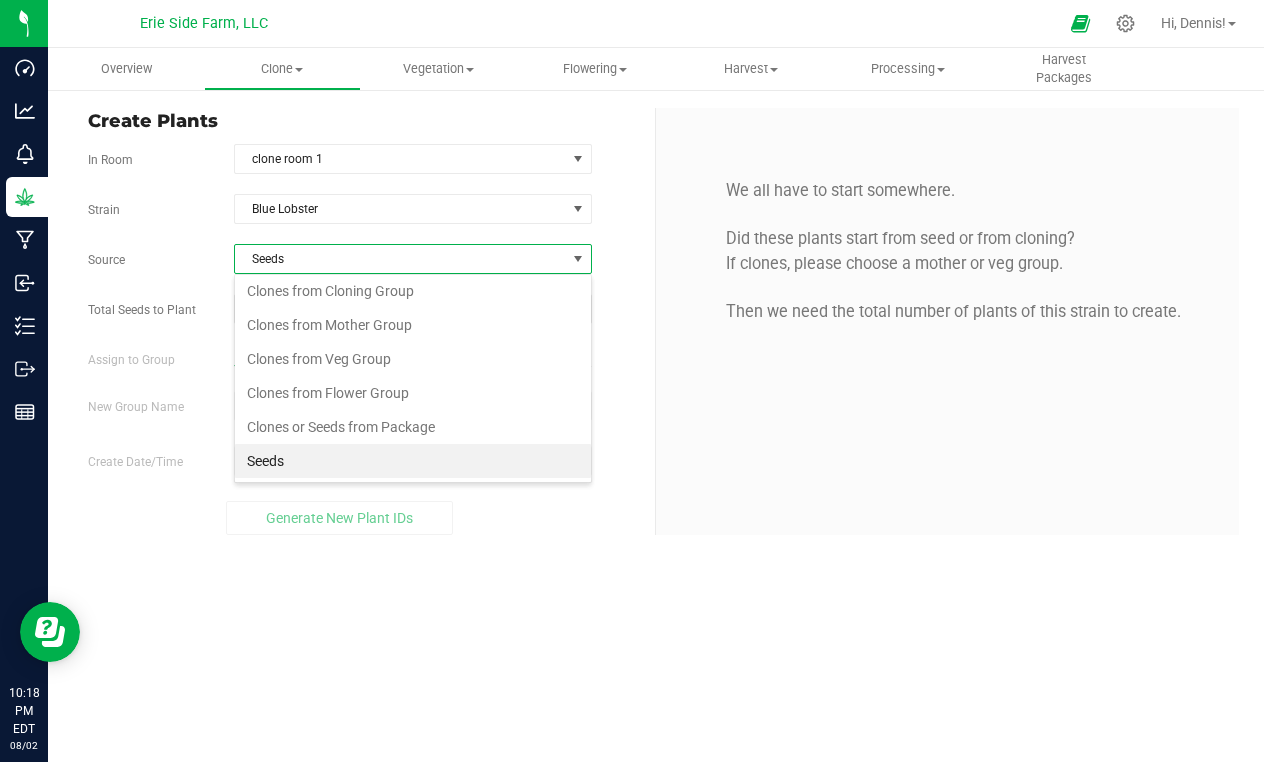click on "Seeds" at bounding box center (413, 461) 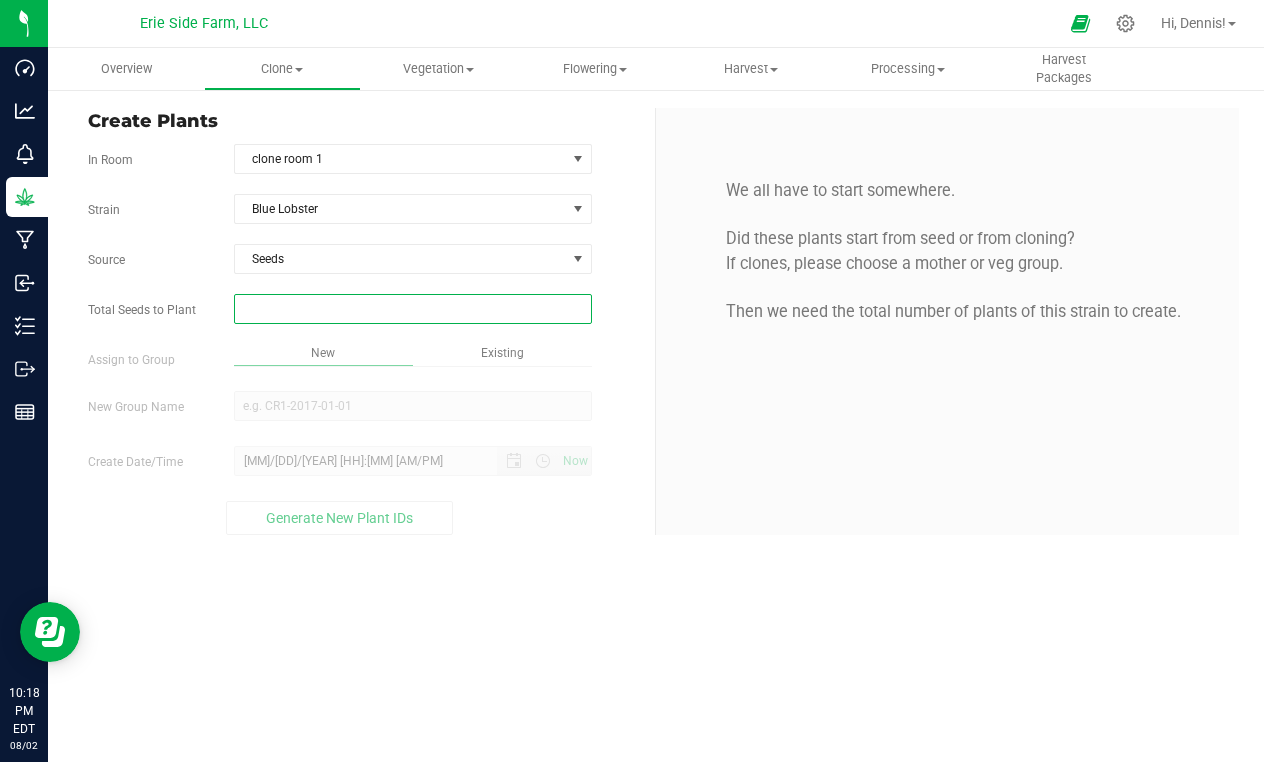 click at bounding box center [413, 309] 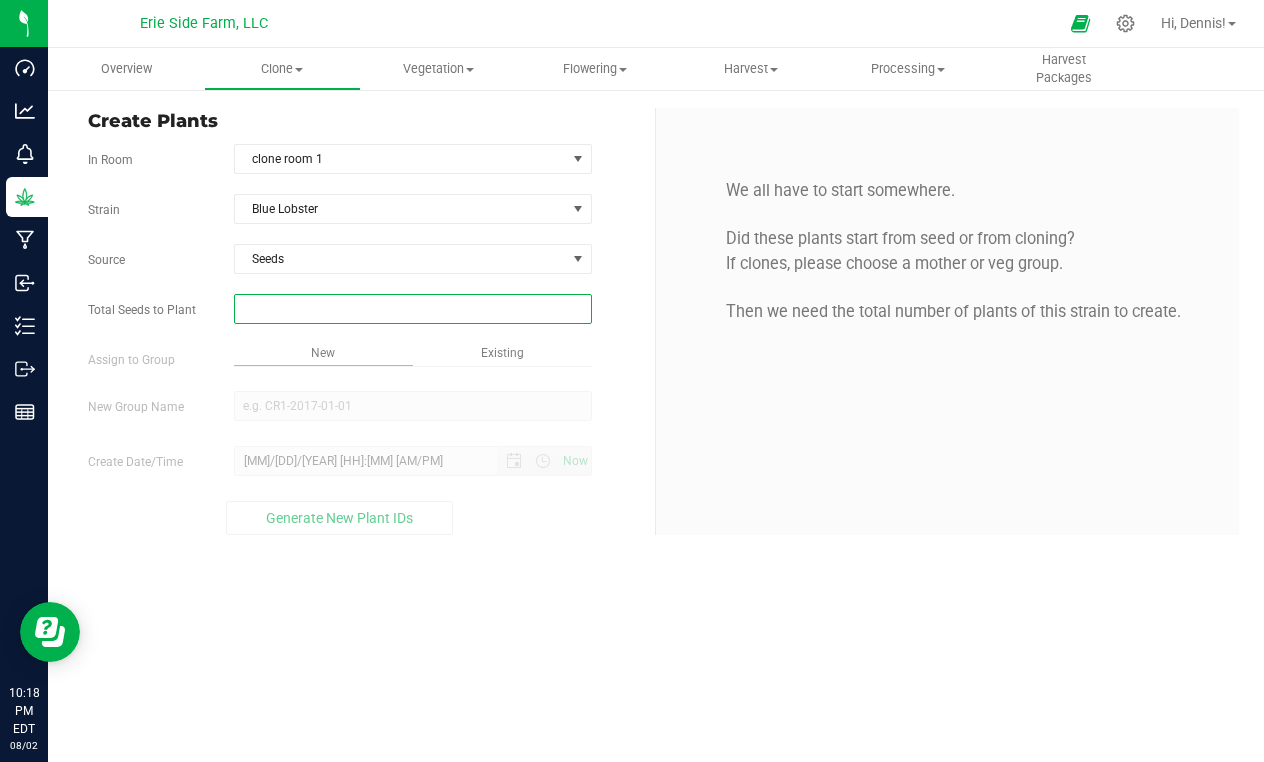 type on "1" 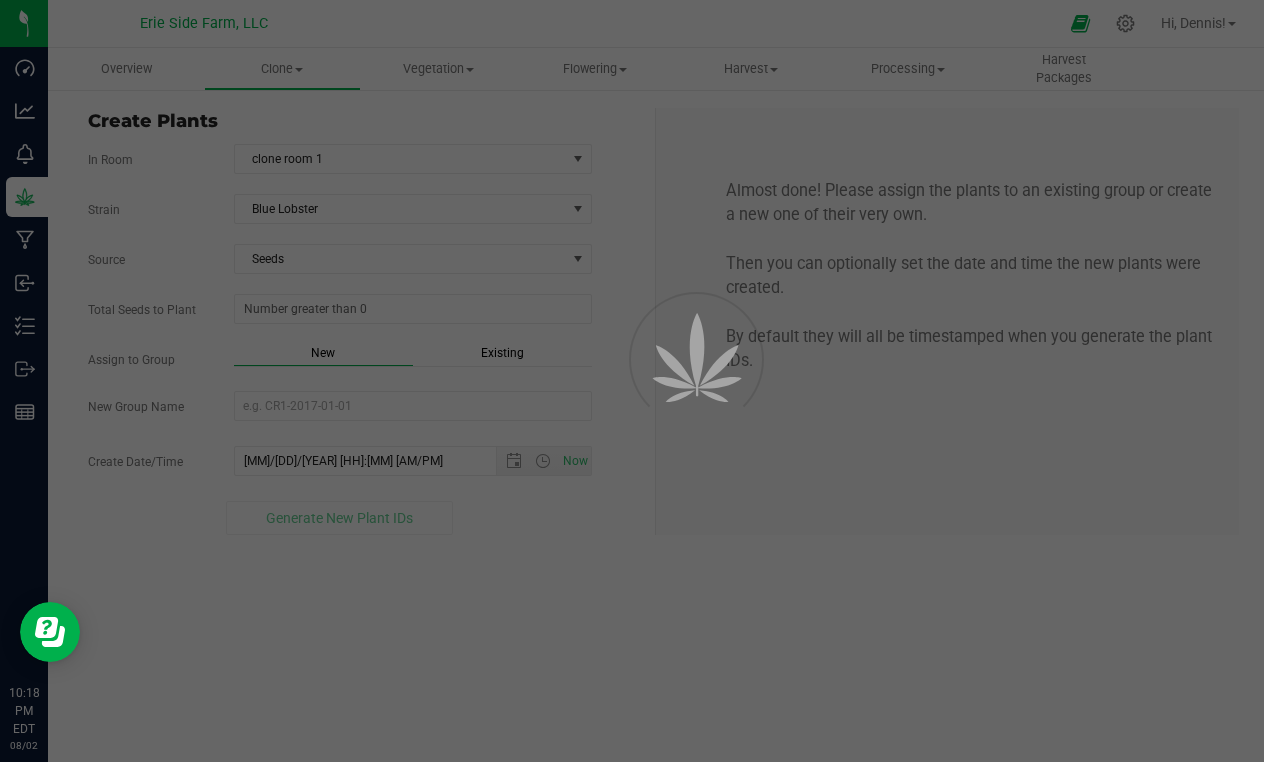 type on "1" 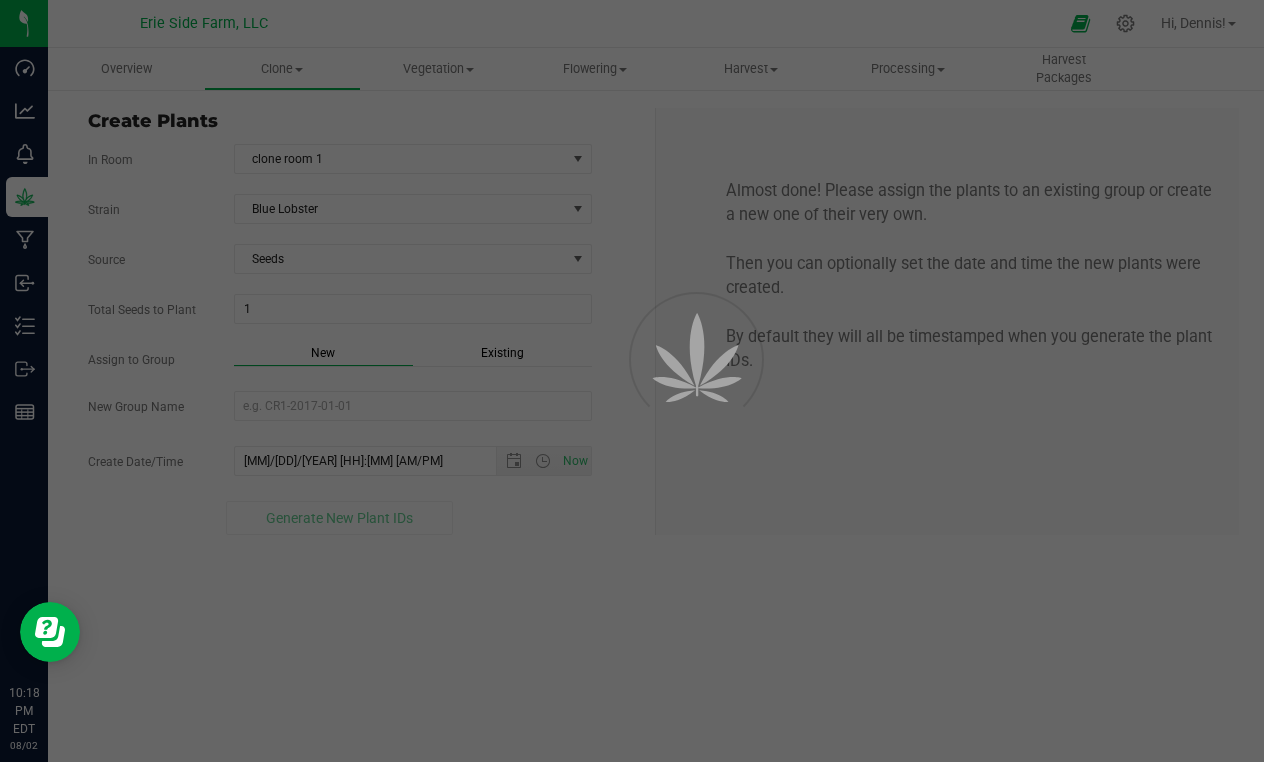 click on "New" at bounding box center [323, 355] 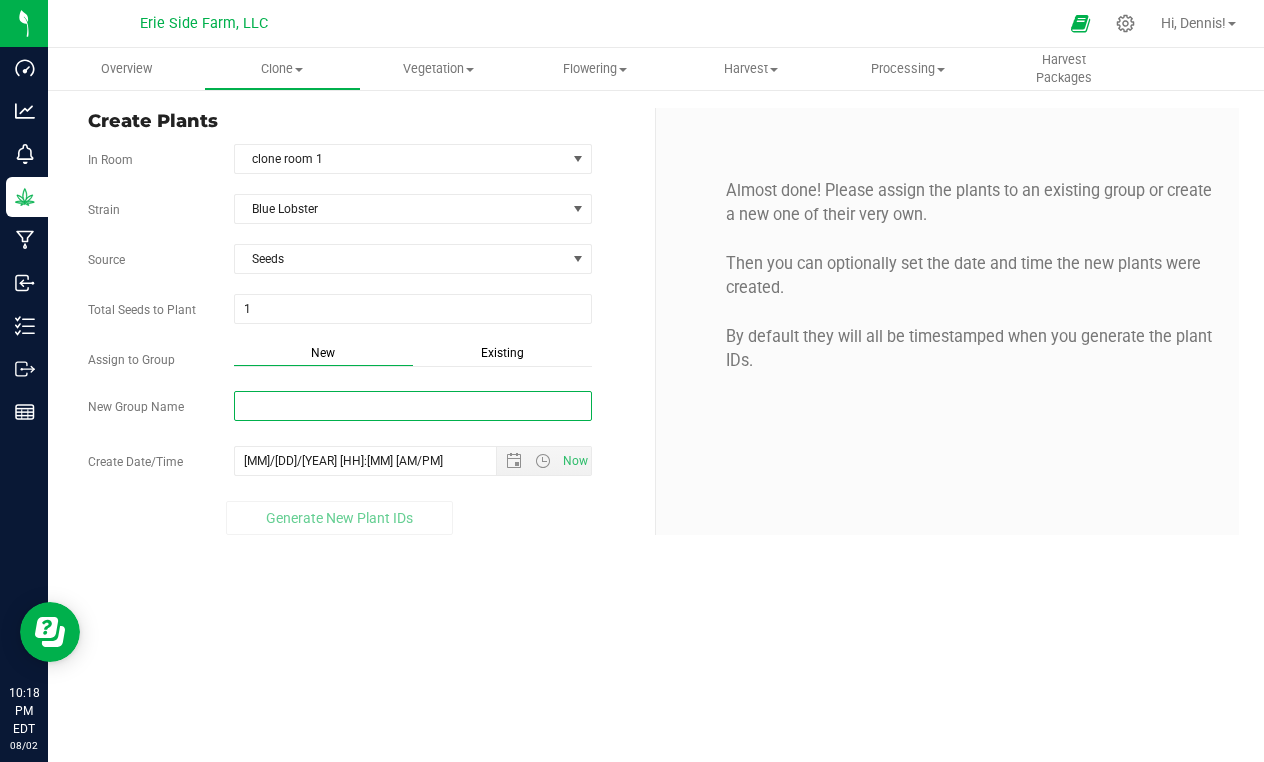 click on "New Group Name" at bounding box center [413, 406] 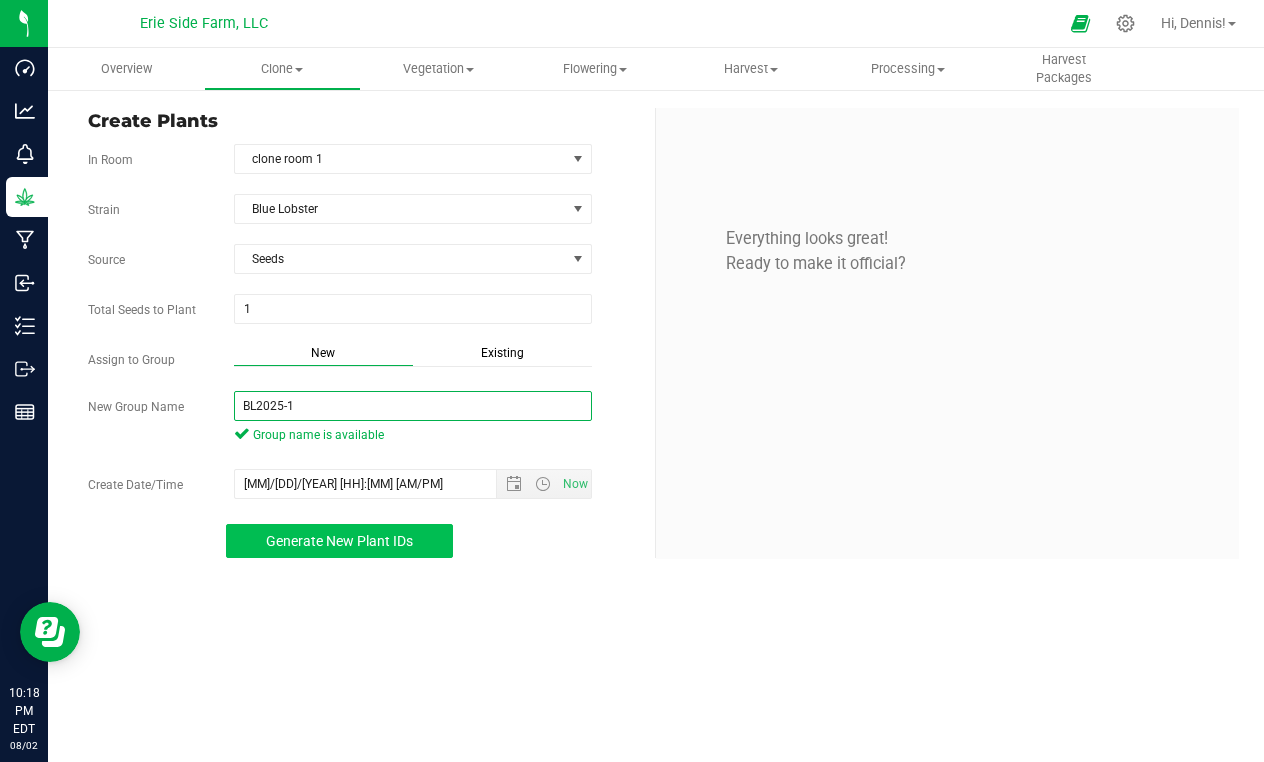 type on "BL2025-1" 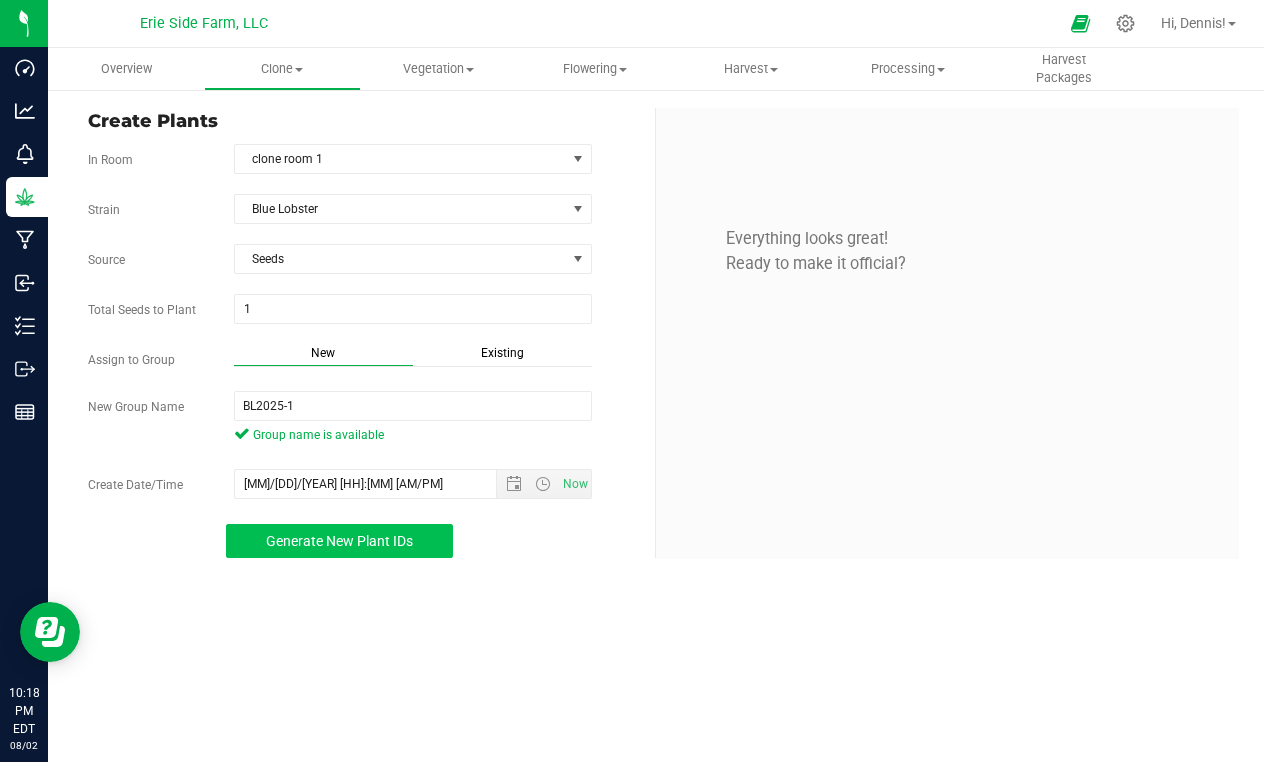 click on "Generate New Plant IDs" at bounding box center (339, 541) 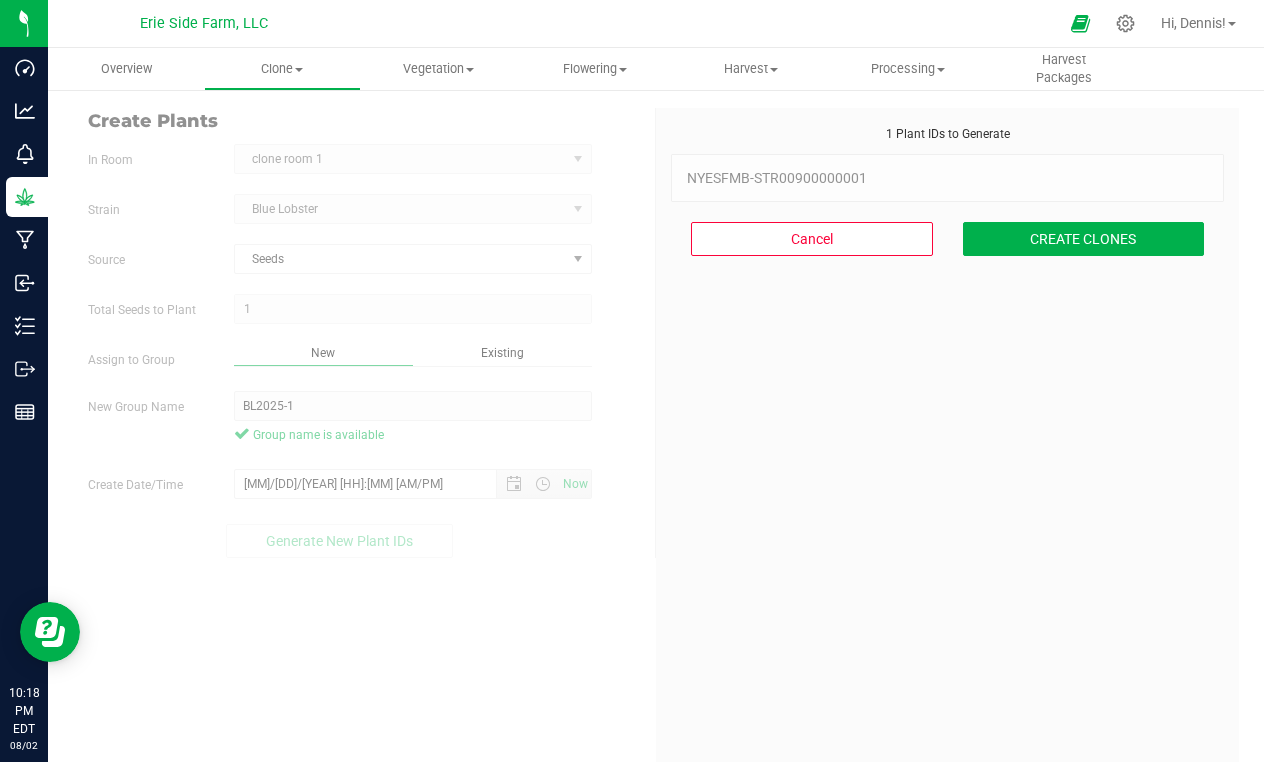 scroll, scrollTop: 60, scrollLeft: 0, axis: vertical 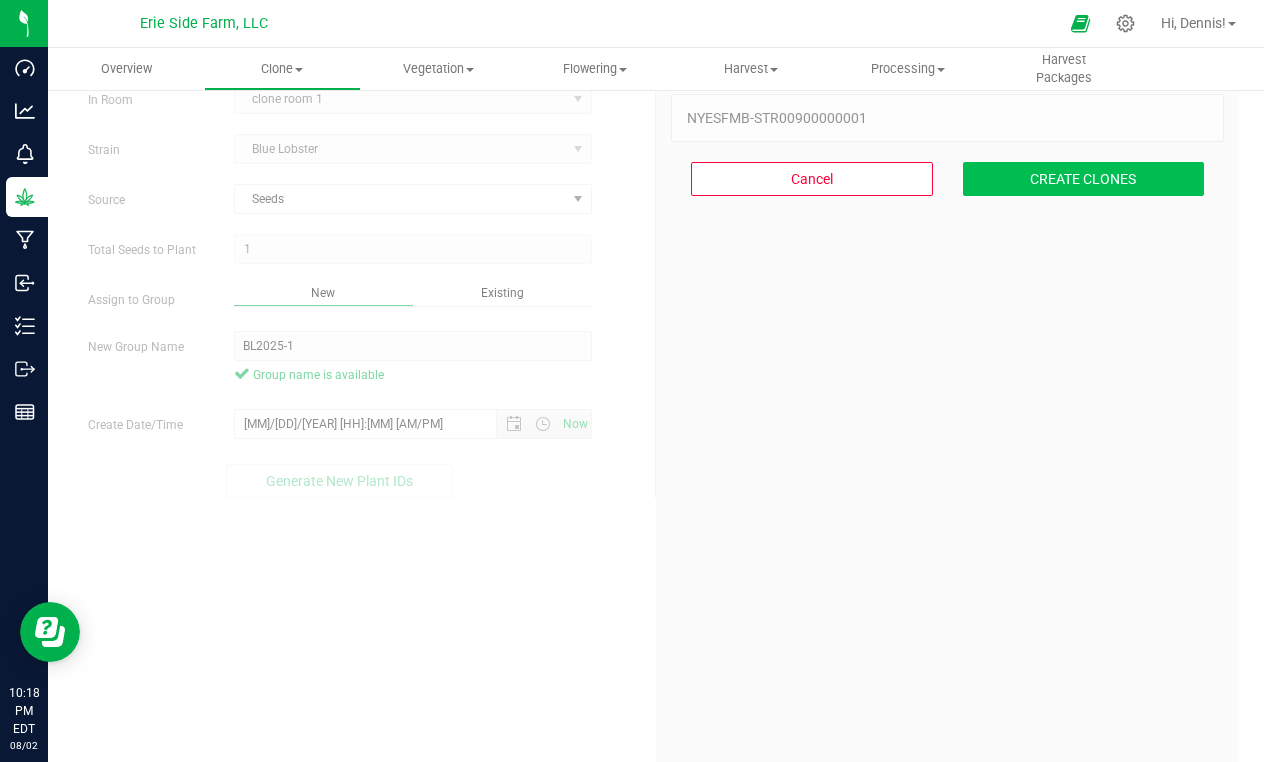 click on "CREATE CLONES" at bounding box center [1084, 179] 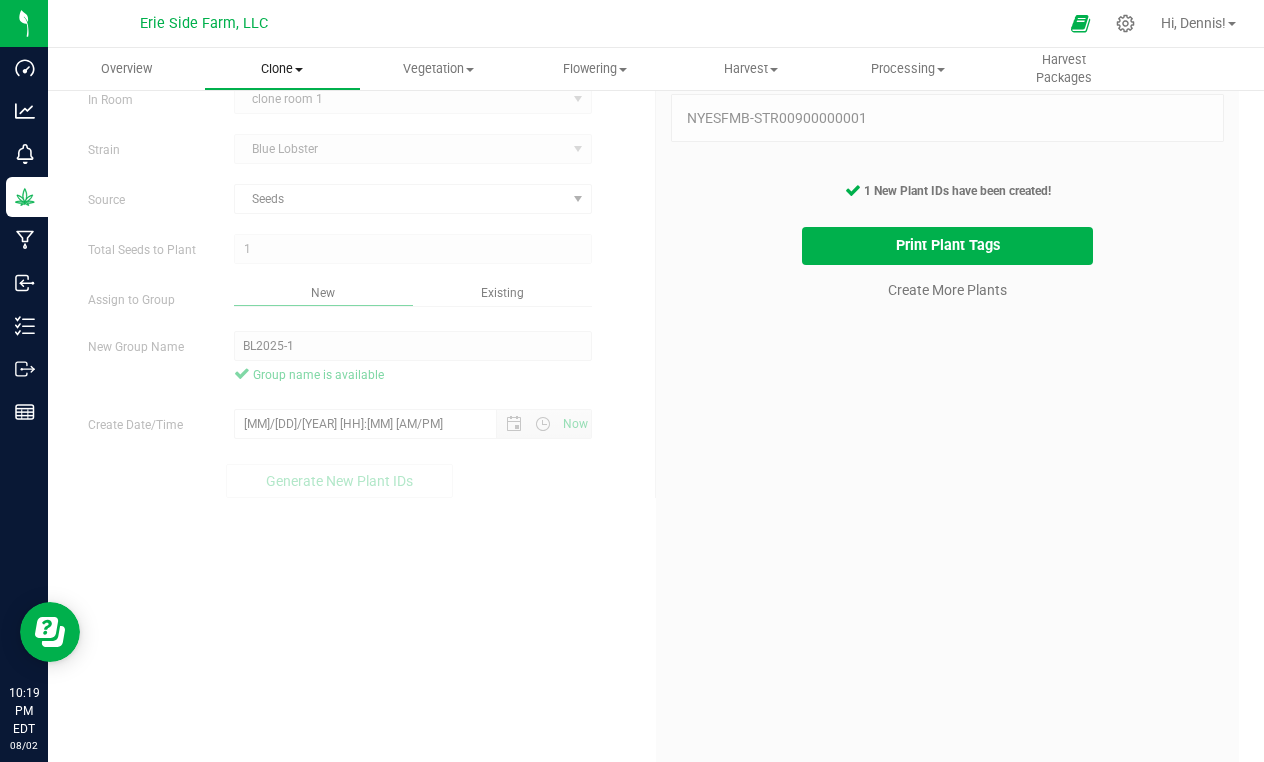 click on "Clone" at bounding box center (282, 69) 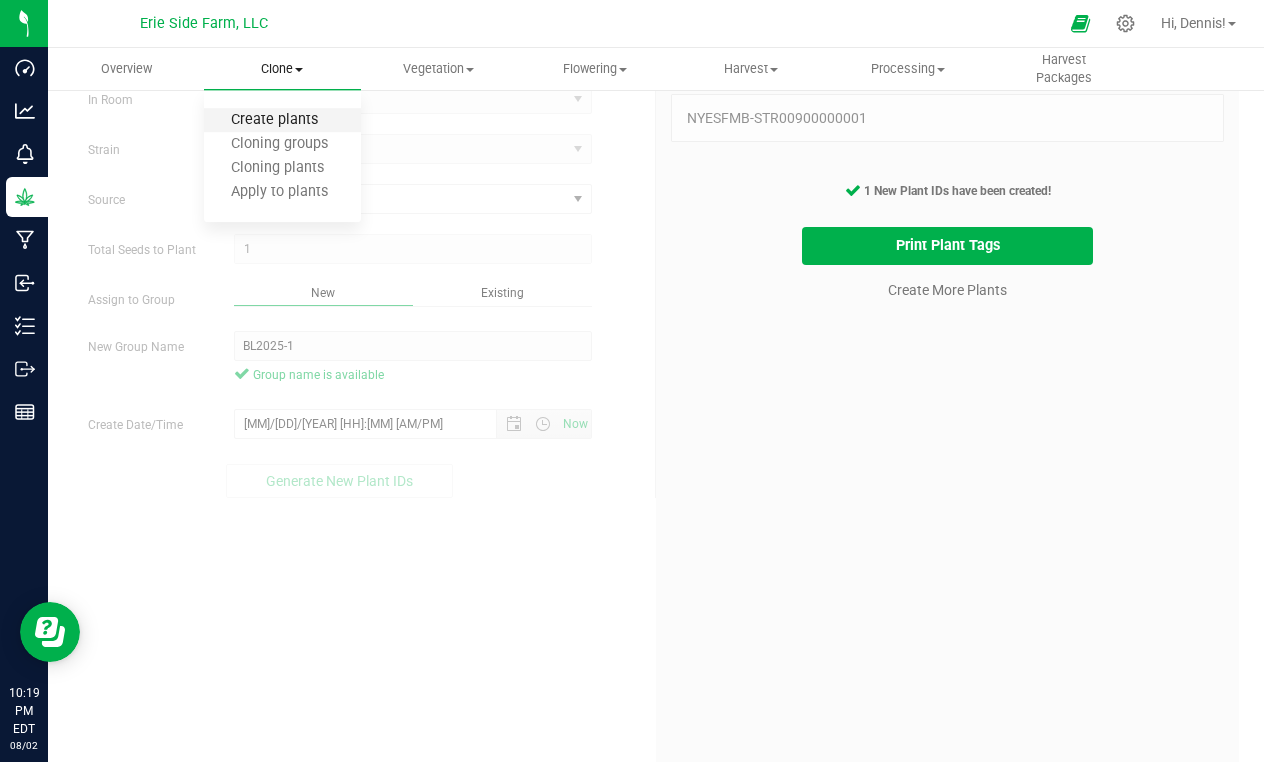 click on "Create plants" at bounding box center [274, 120] 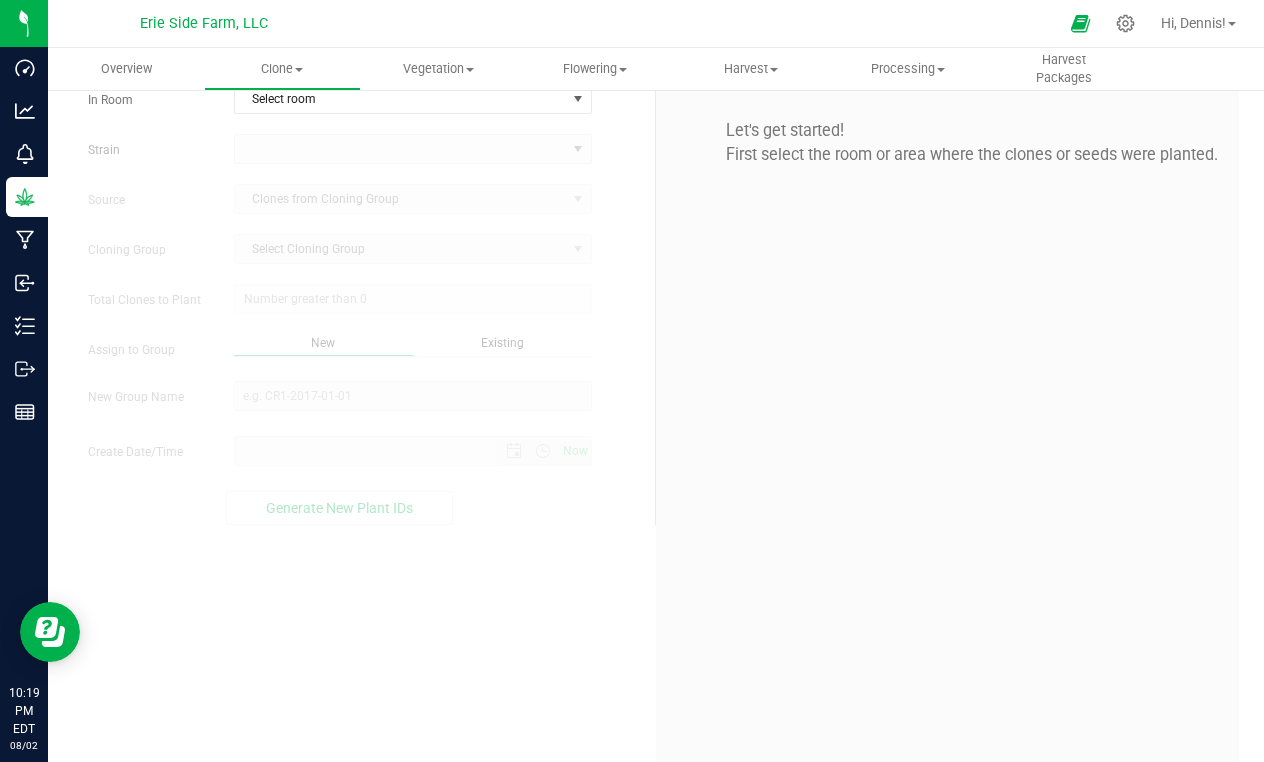 scroll, scrollTop: 0, scrollLeft: 0, axis: both 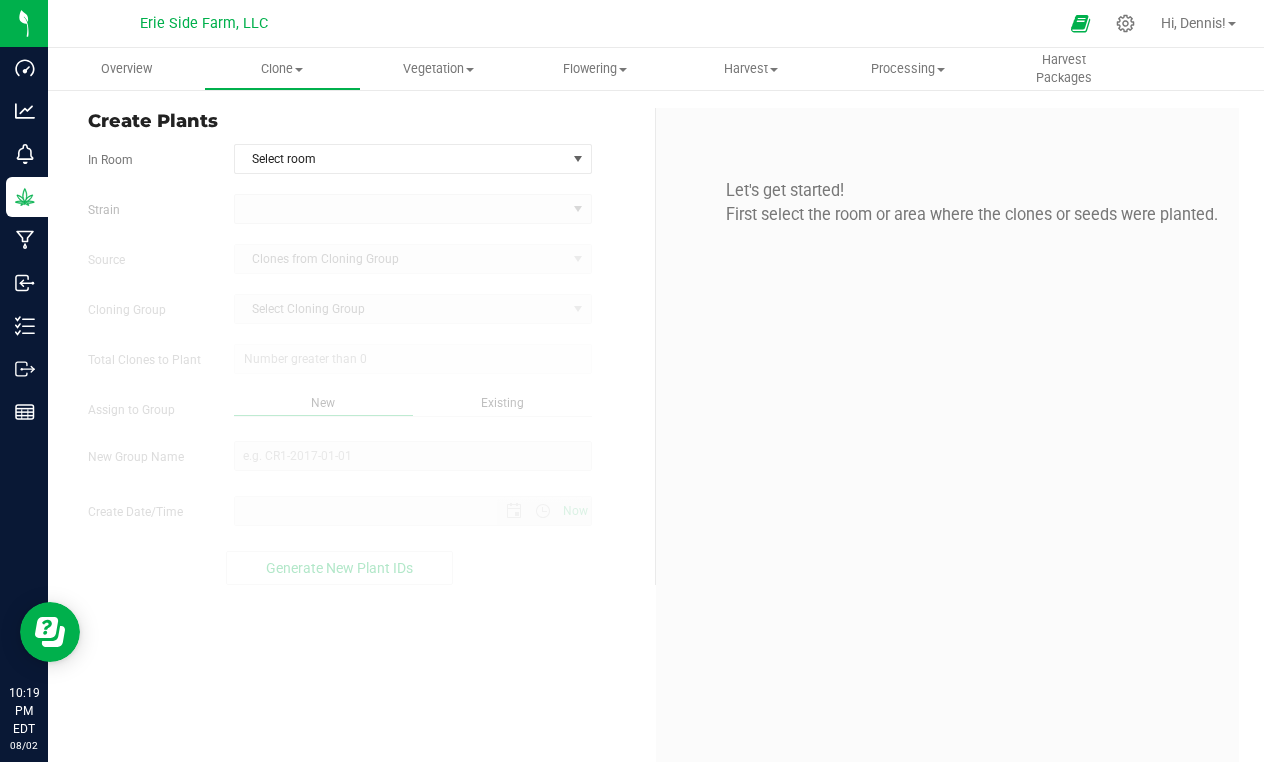 type on "8/2/2025 10:19 PM" 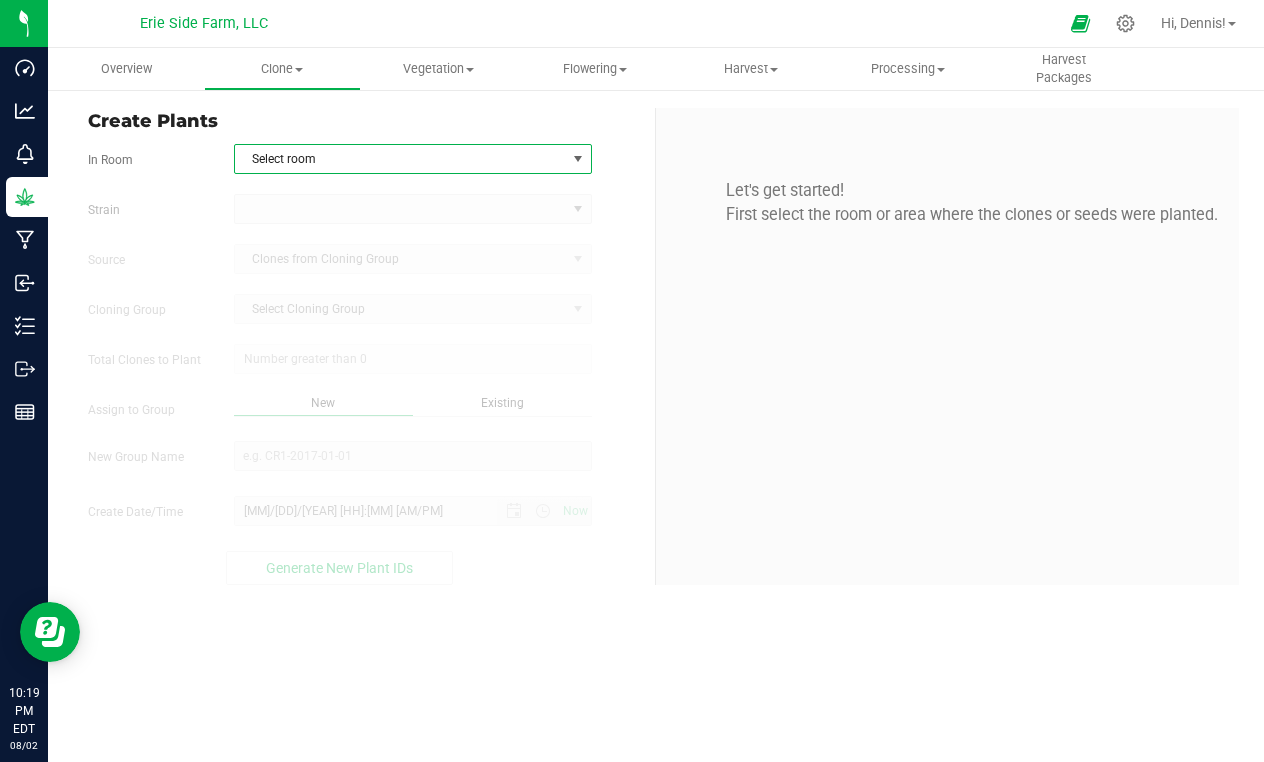 click on "Select room" at bounding box center [400, 159] 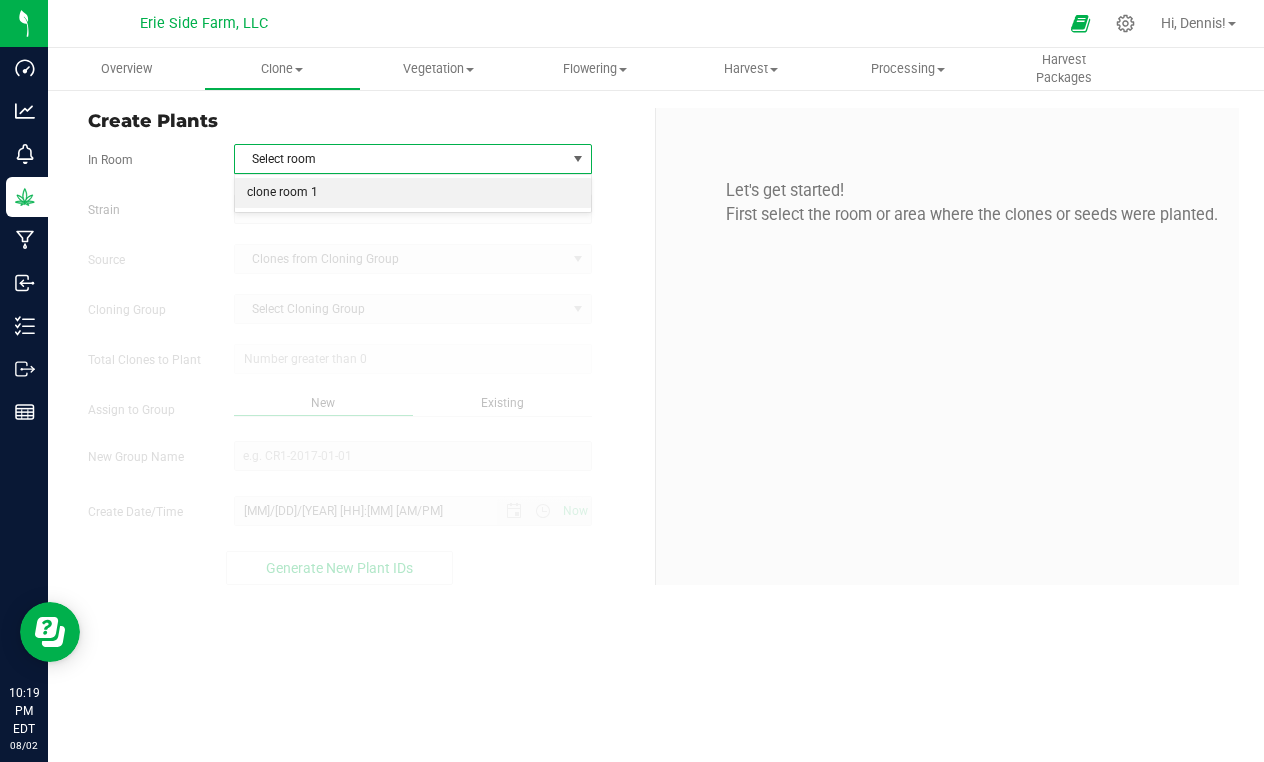 click on "clone room 1" at bounding box center [413, 193] 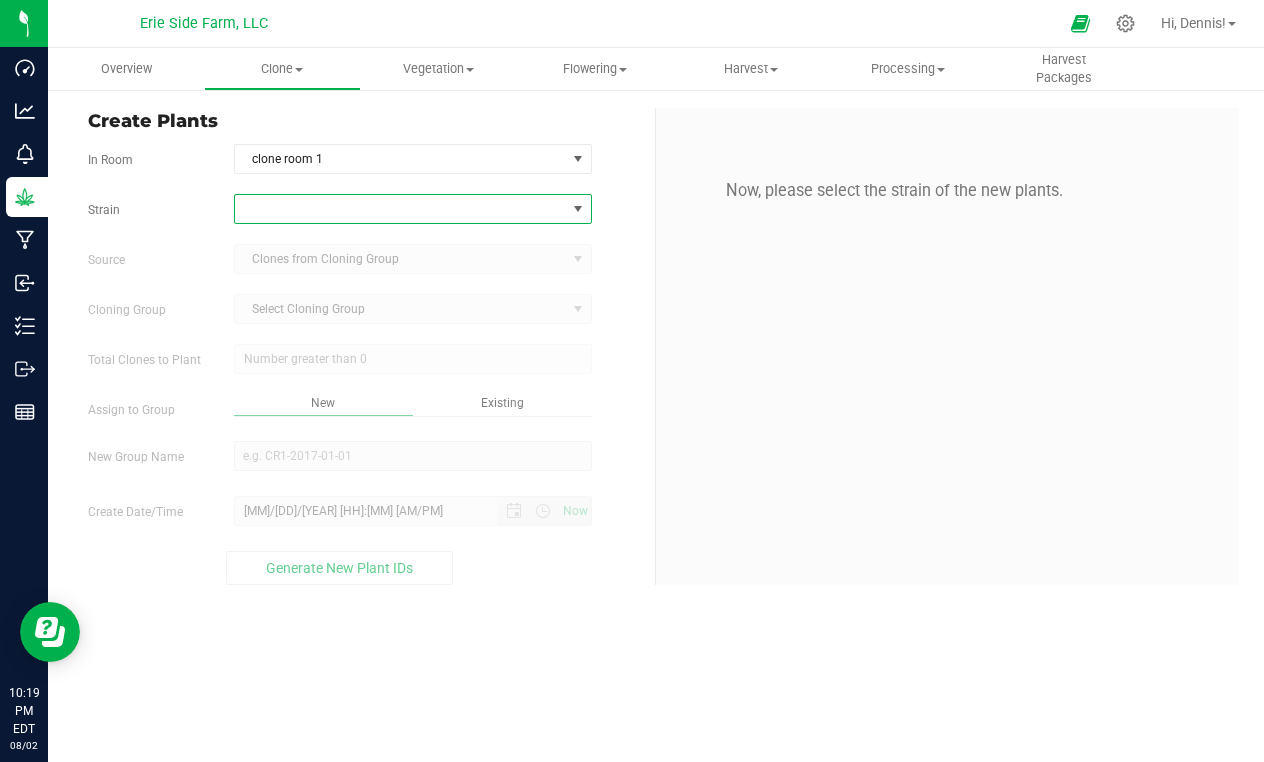 click at bounding box center (413, 209) 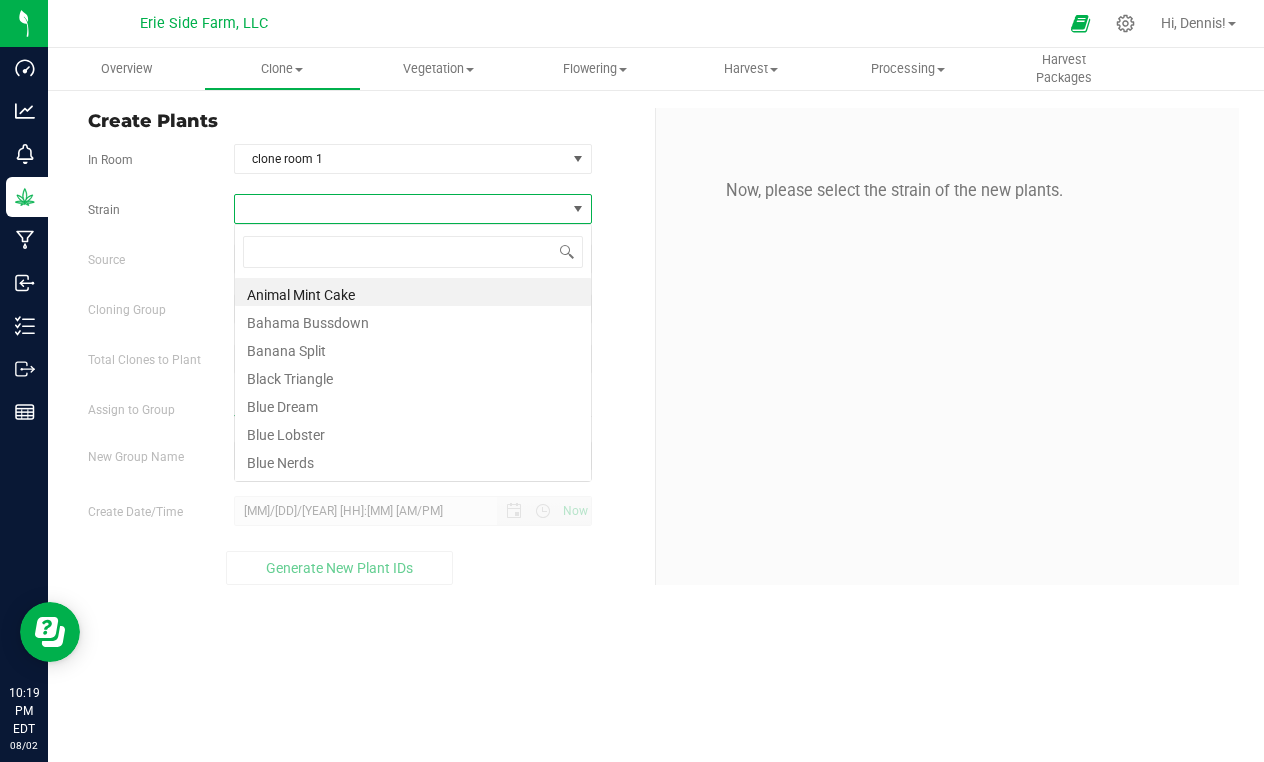 scroll, scrollTop: 99970, scrollLeft: 99642, axis: both 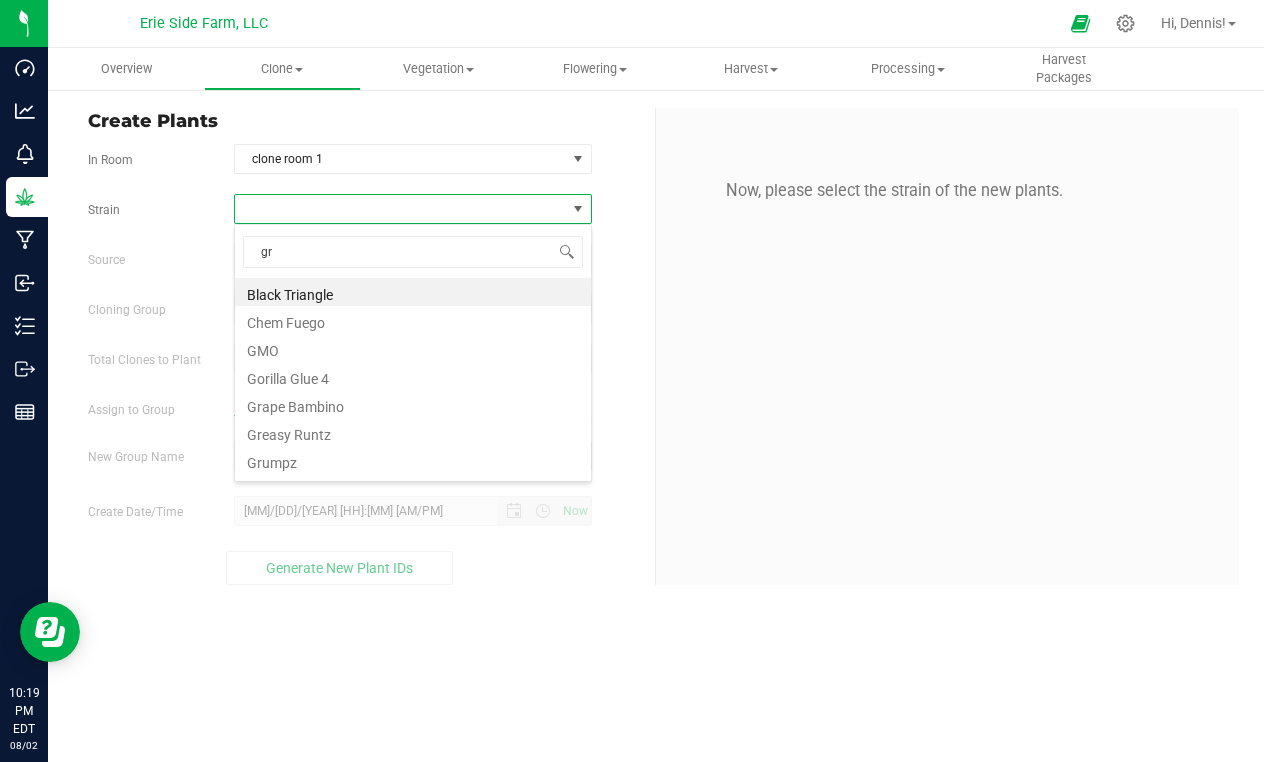 type on "gre" 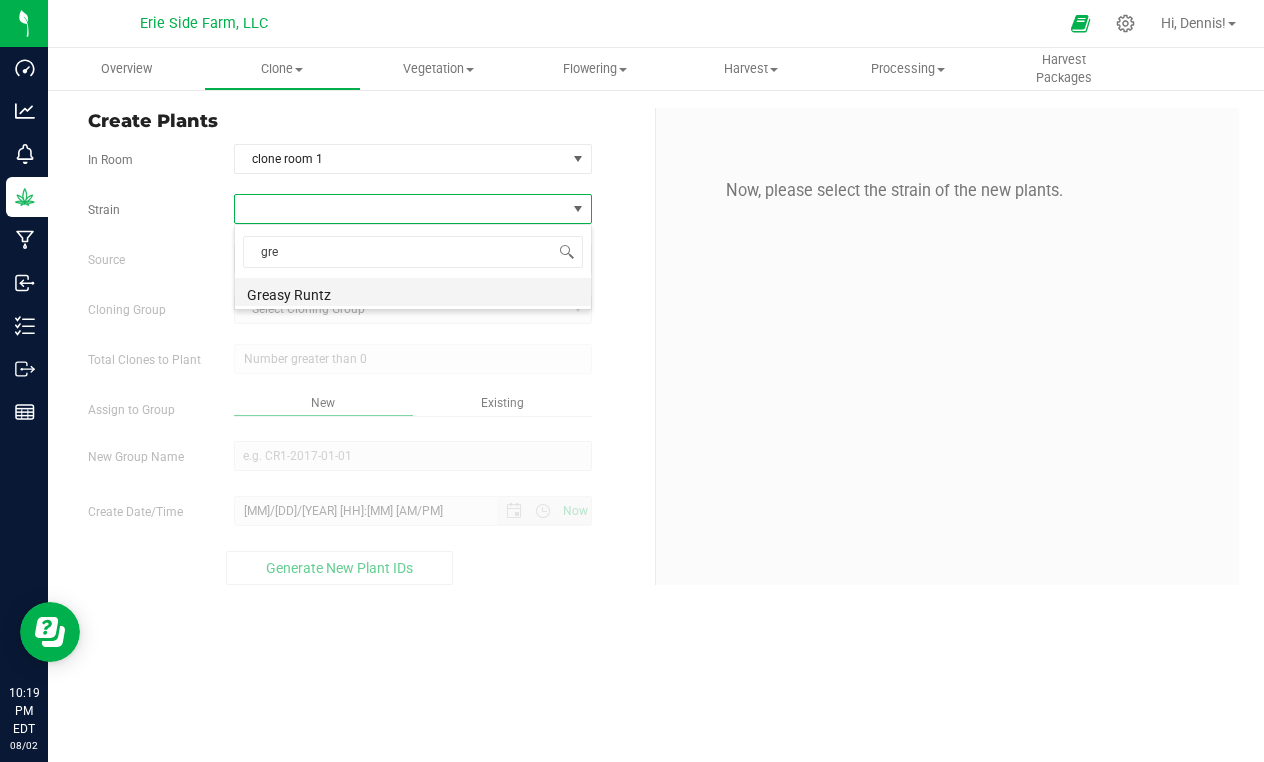 click on "Greasy Runtz" at bounding box center [413, 292] 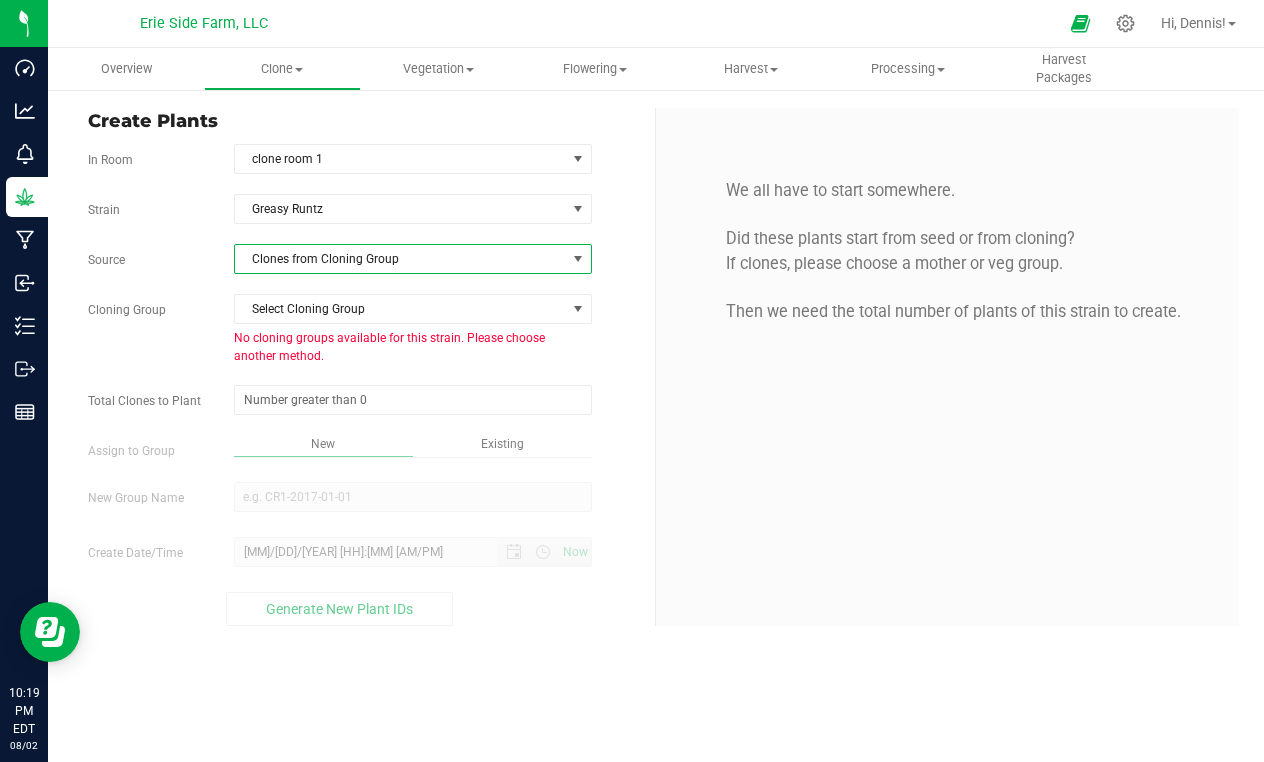 click on "Clones from Cloning Group" at bounding box center (400, 259) 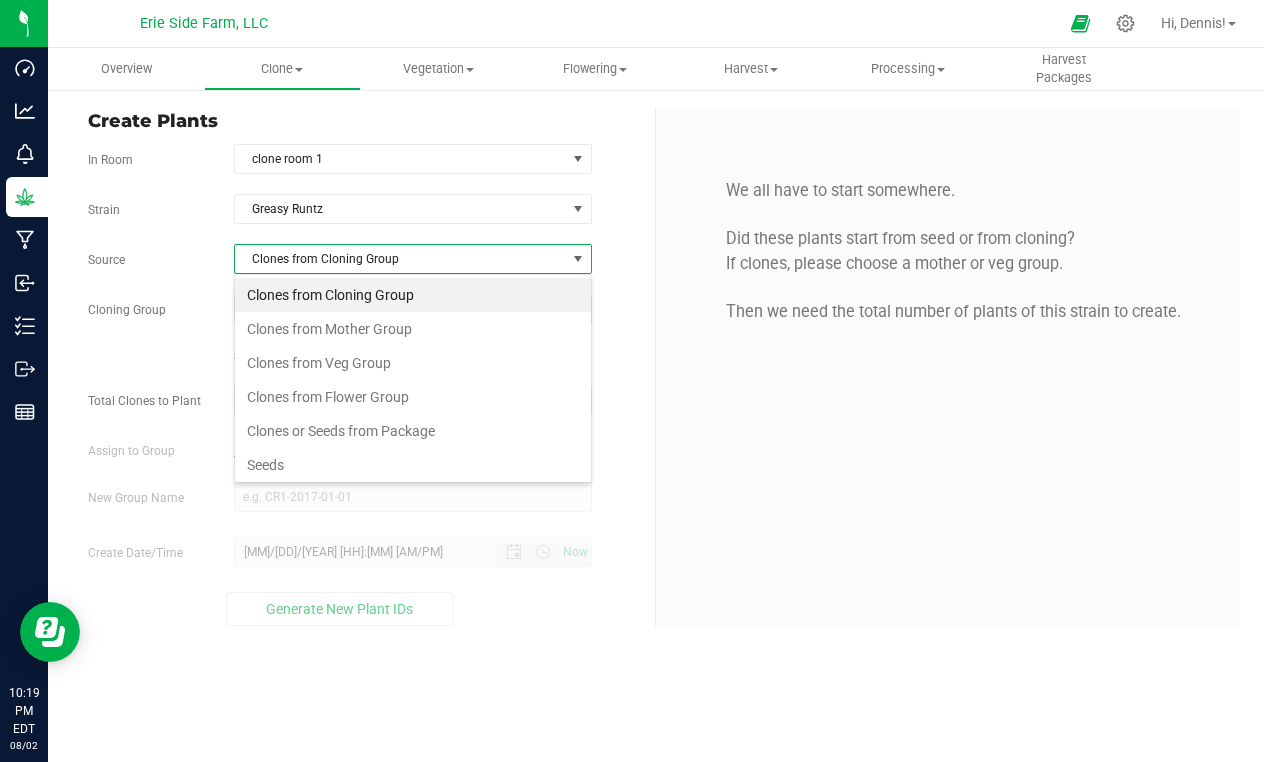 scroll, scrollTop: 99970, scrollLeft: 99642, axis: both 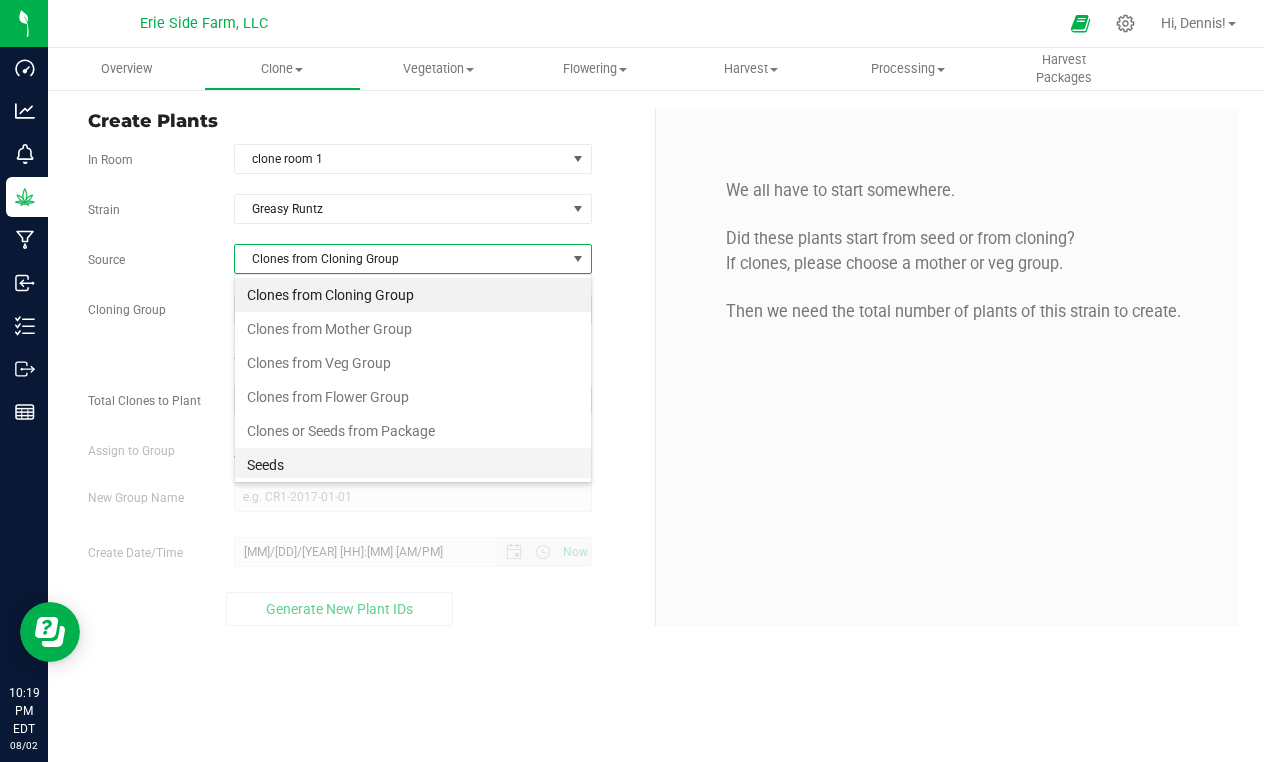 click on "Seeds" at bounding box center (413, 465) 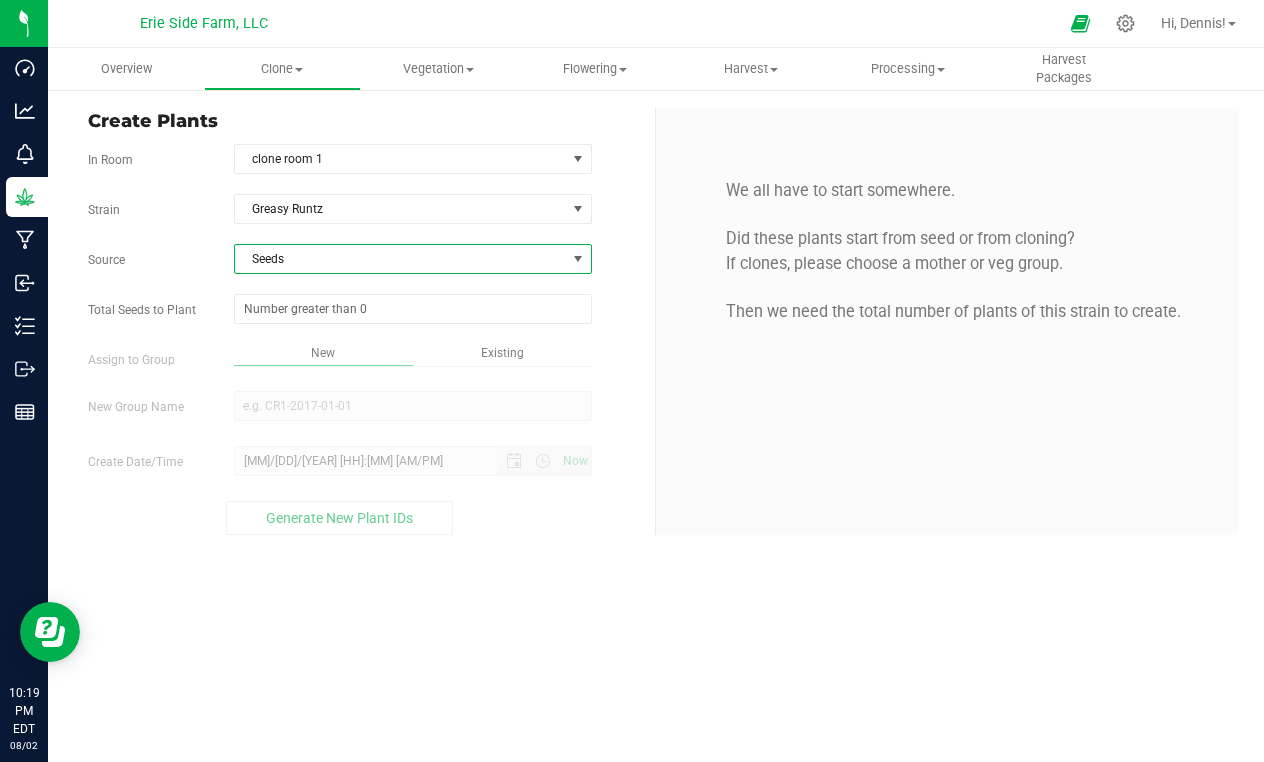 click on "Seeds" at bounding box center [400, 259] 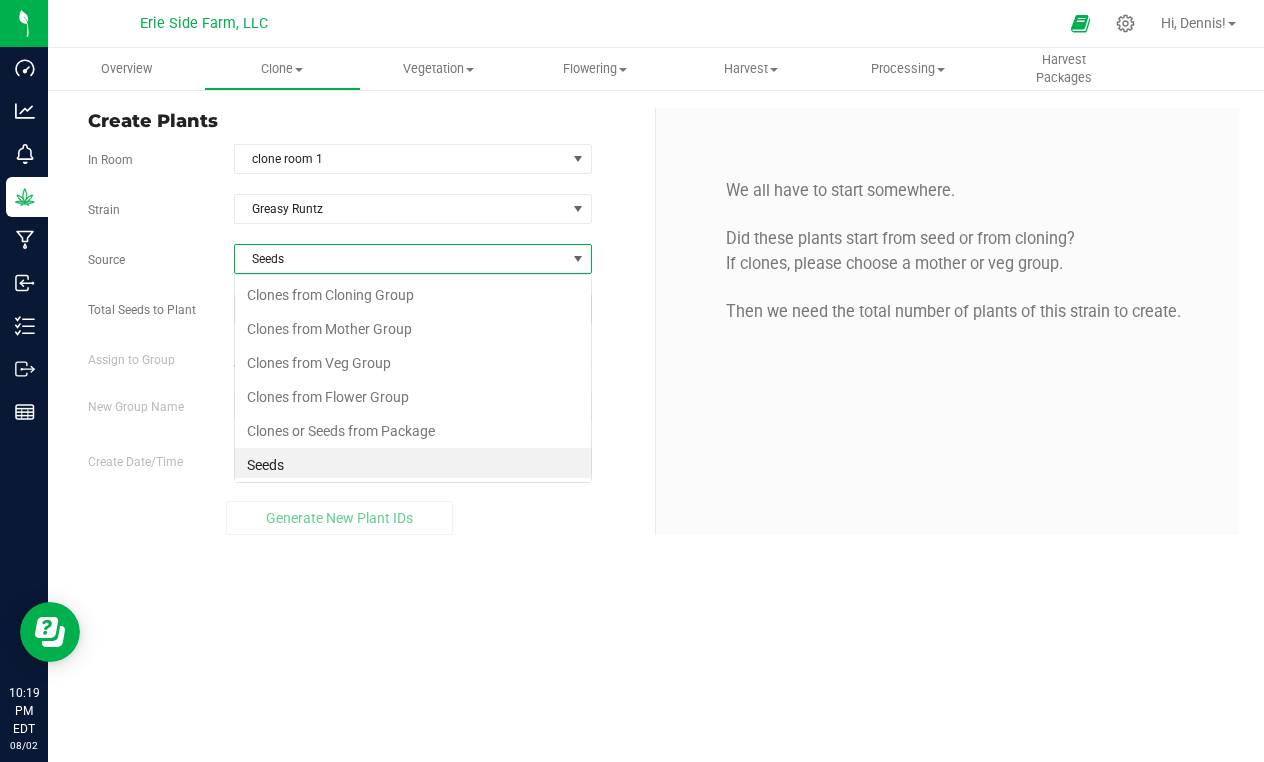 scroll, scrollTop: 99970, scrollLeft: 99642, axis: both 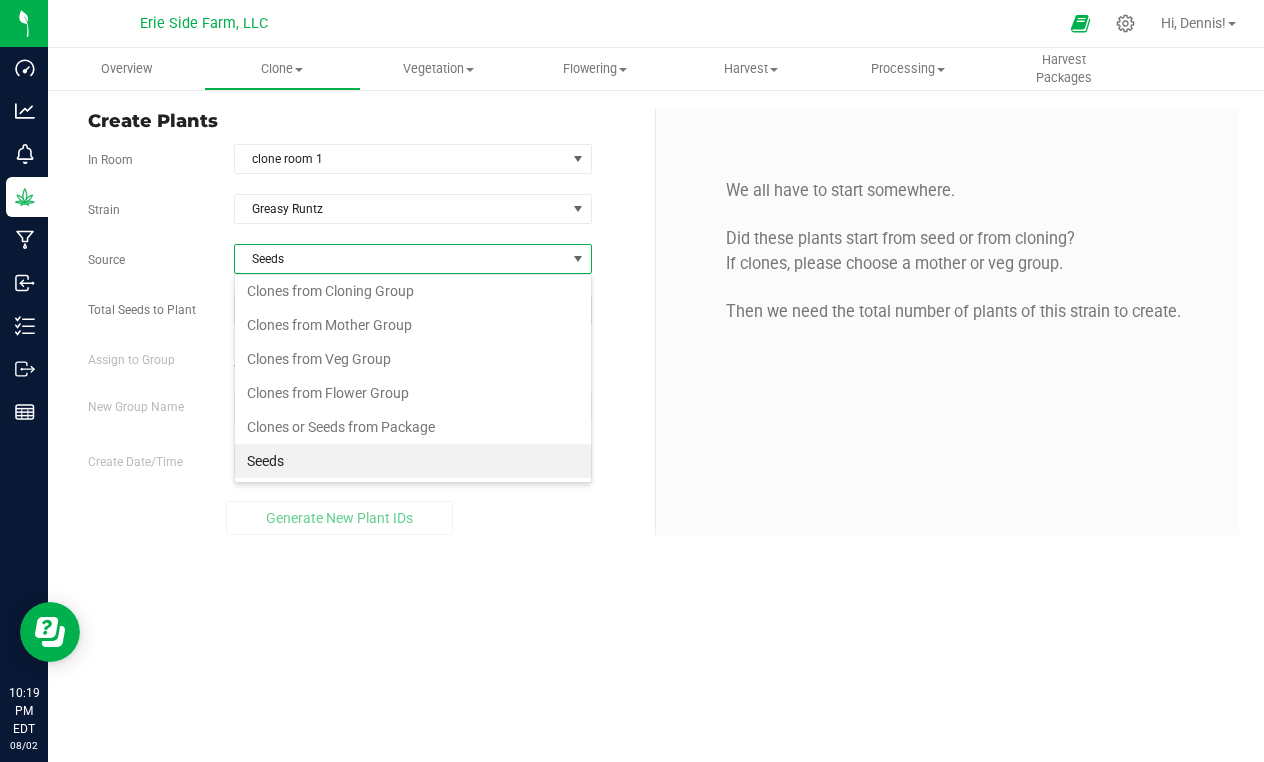 click on "Seeds" at bounding box center [413, 461] 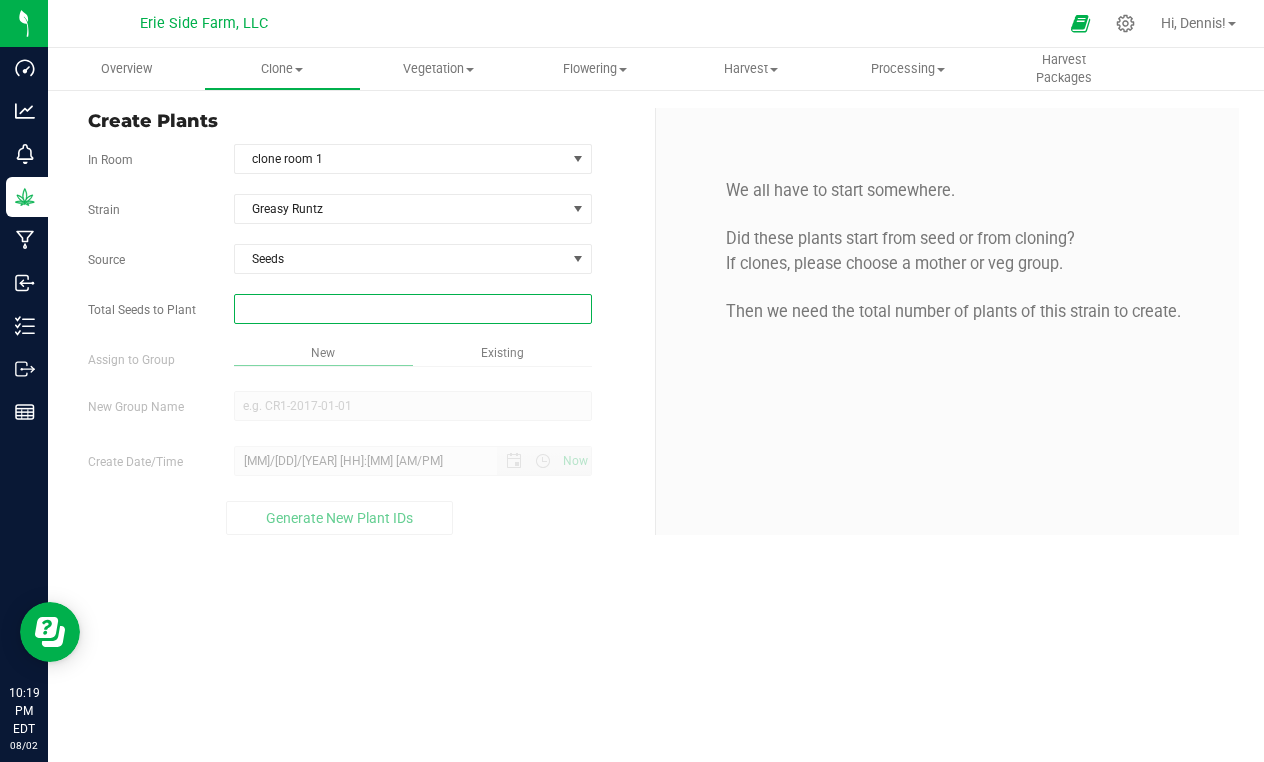 click at bounding box center [413, 309] 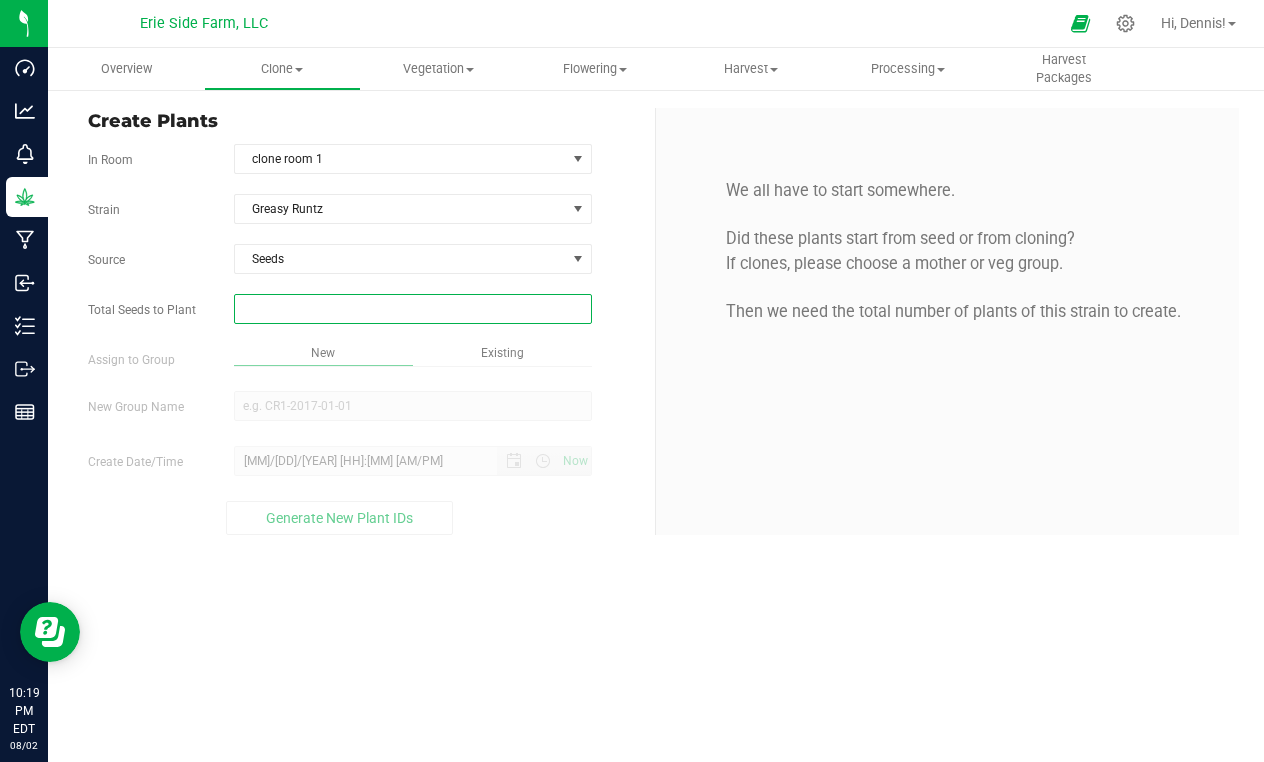 type on "1" 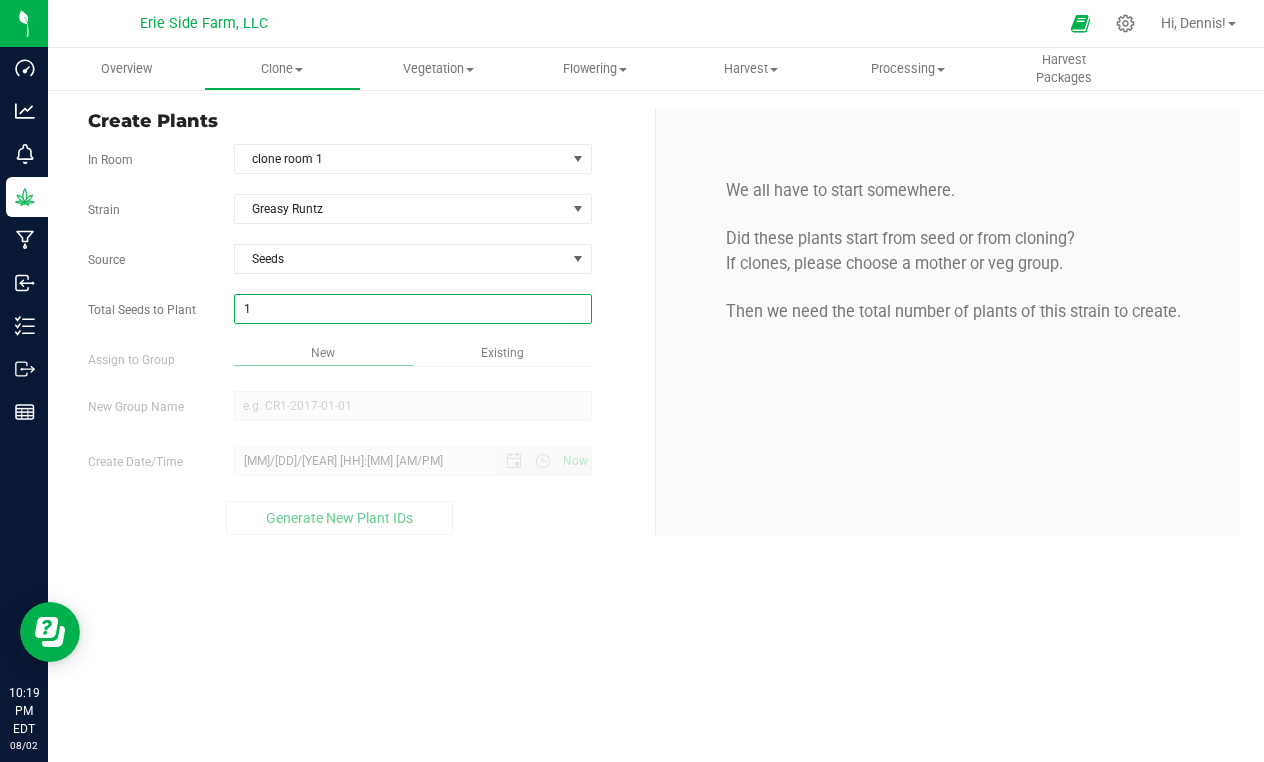 type on "1" 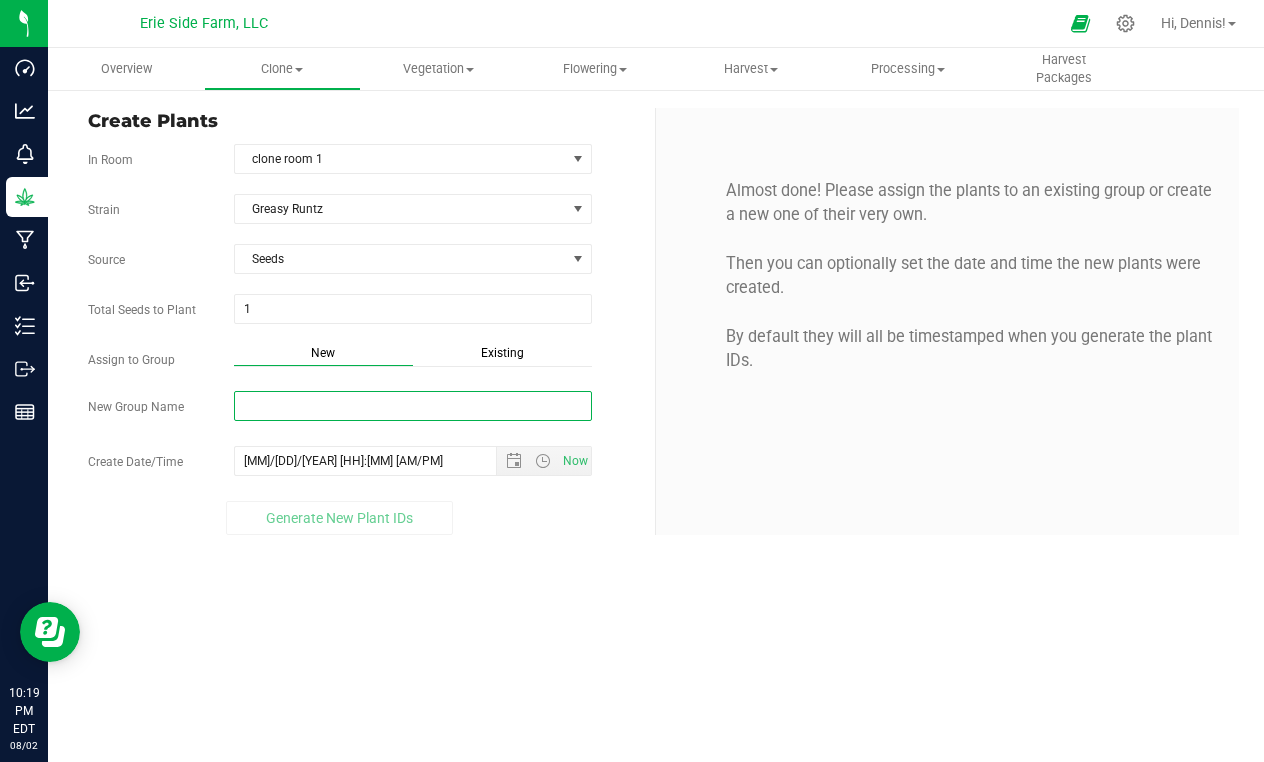 click on "New Group Name" at bounding box center [413, 406] 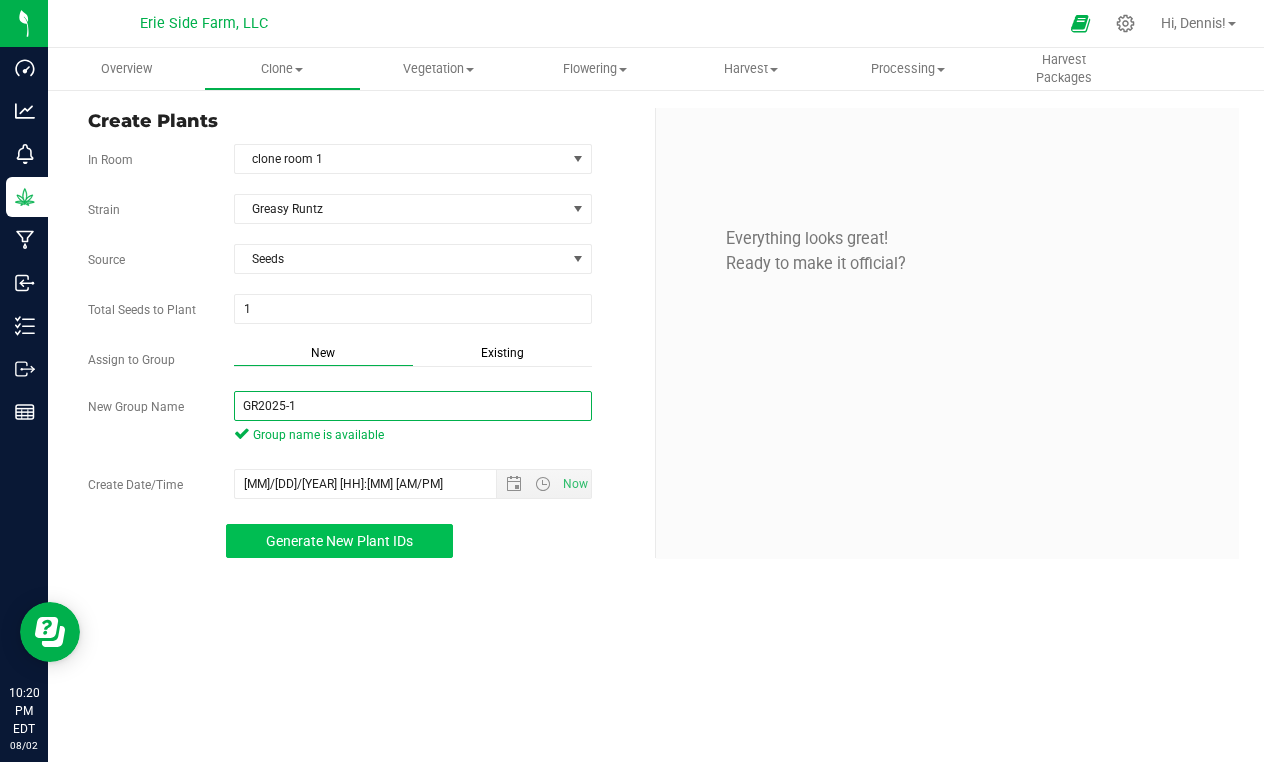 type on "GR2025-1" 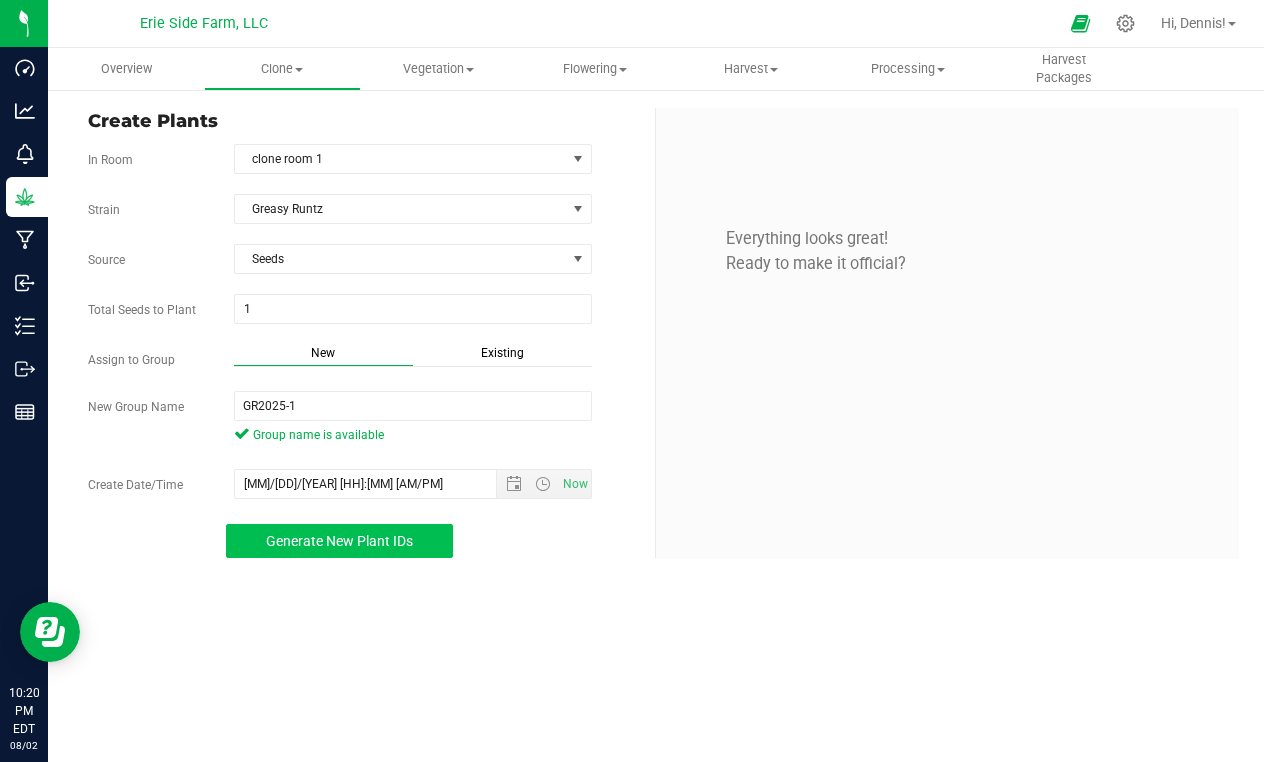 click on "Generate New Plant IDs" at bounding box center (339, 541) 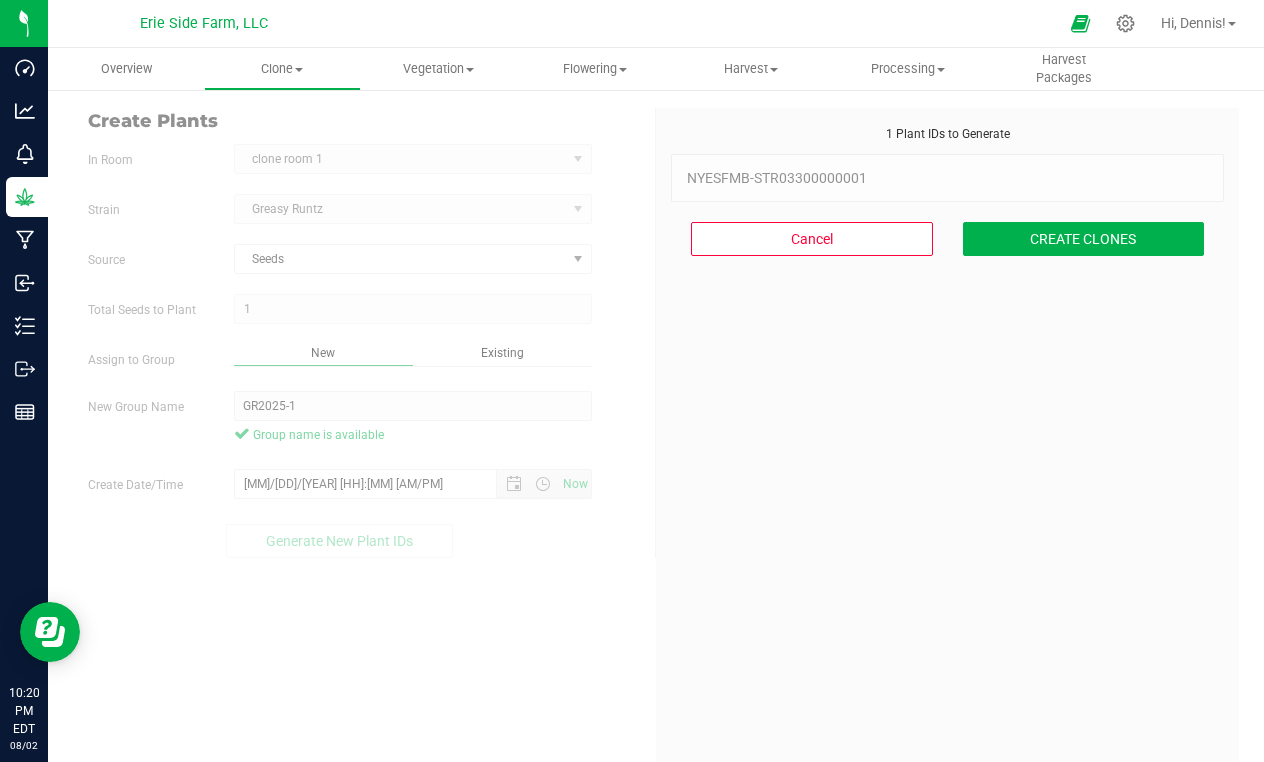 scroll, scrollTop: 60, scrollLeft: 0, axis: vertical 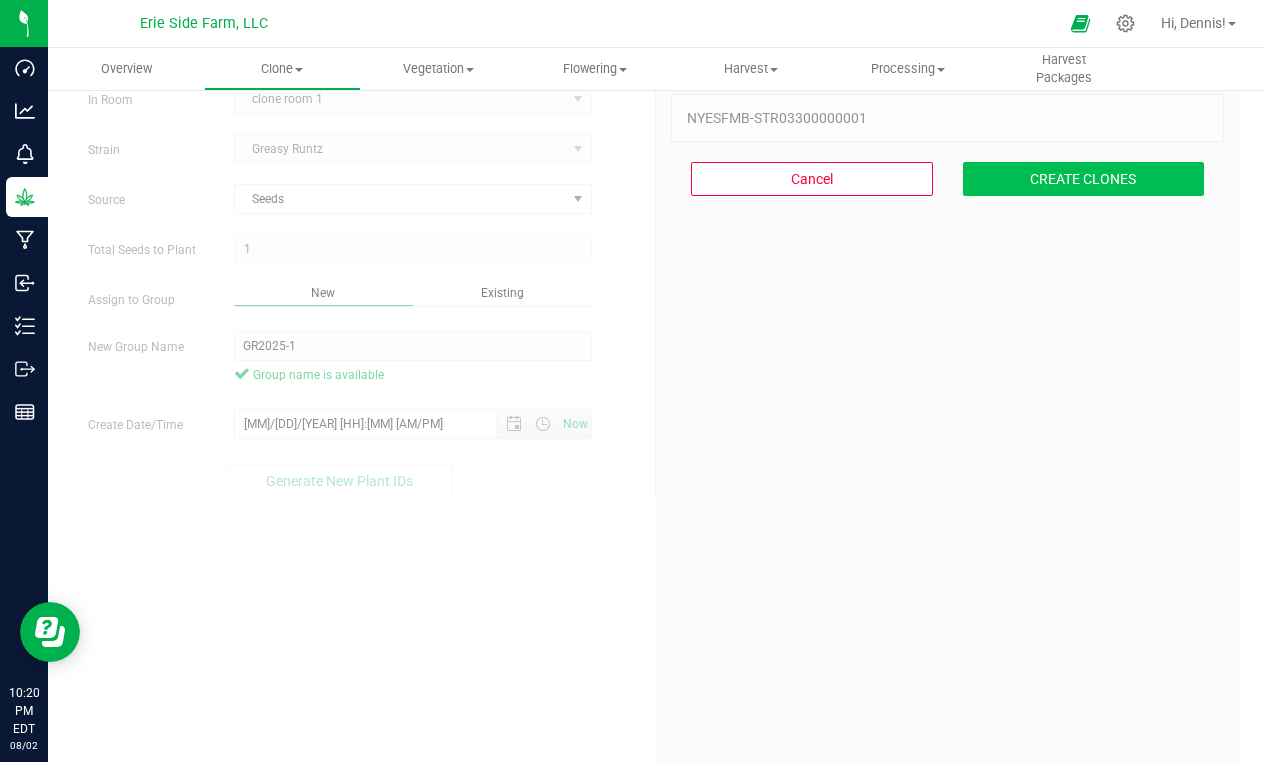 click on "CREATE CLONES" at bounding box center [1084, 179] 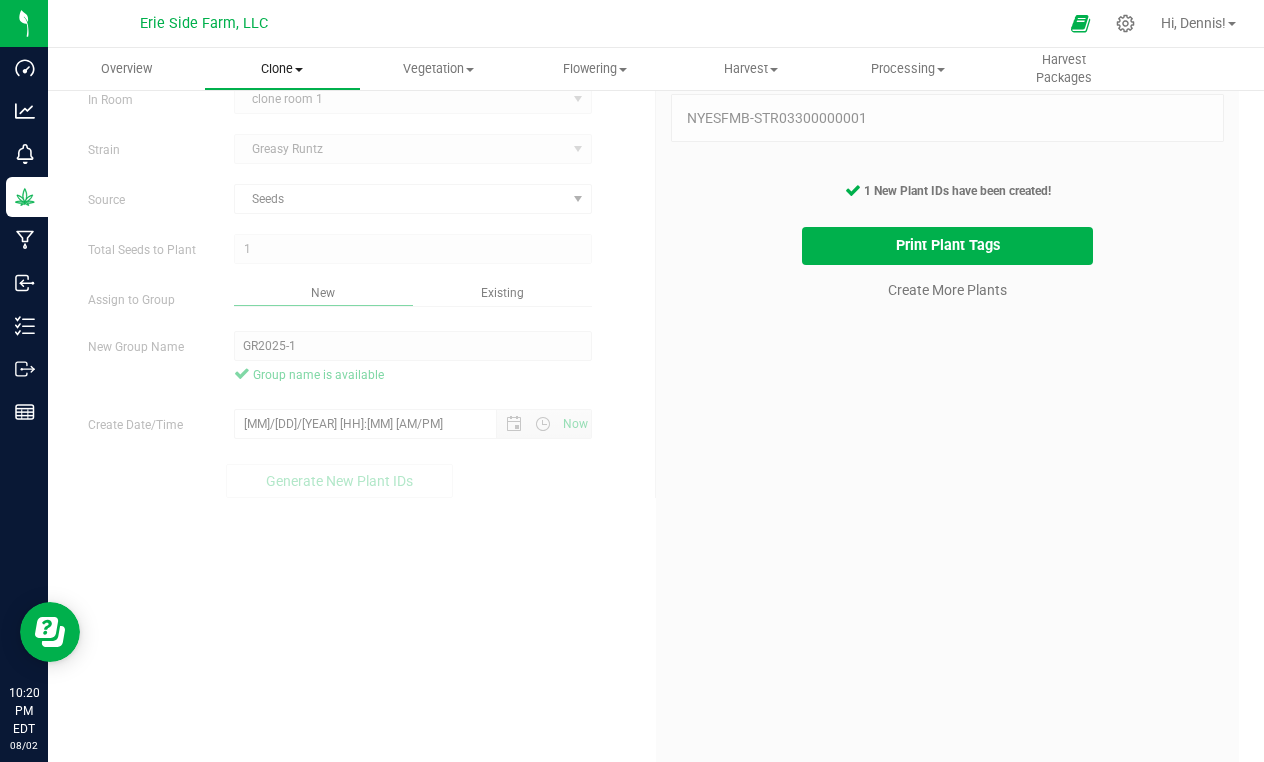 click on "Clone" at bounding box center (282, 69) 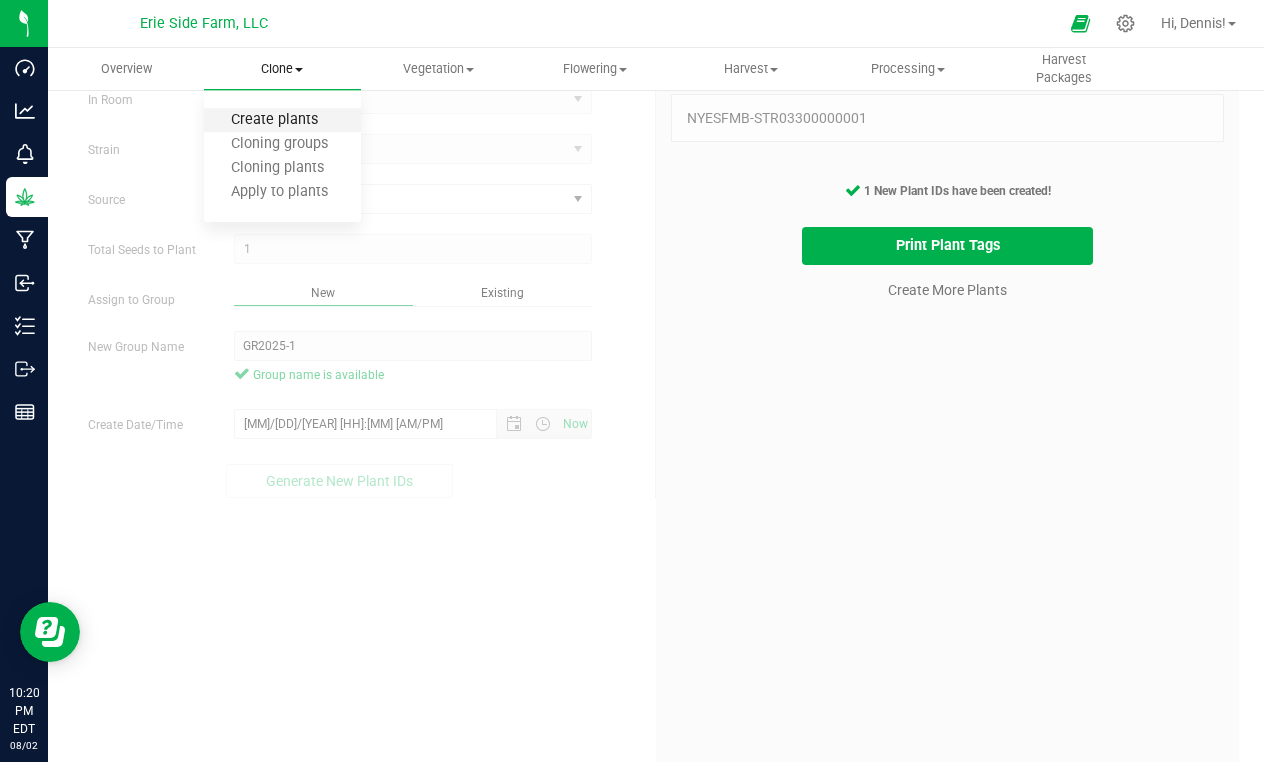click on "Create plants" at bounding box center [274, 120] 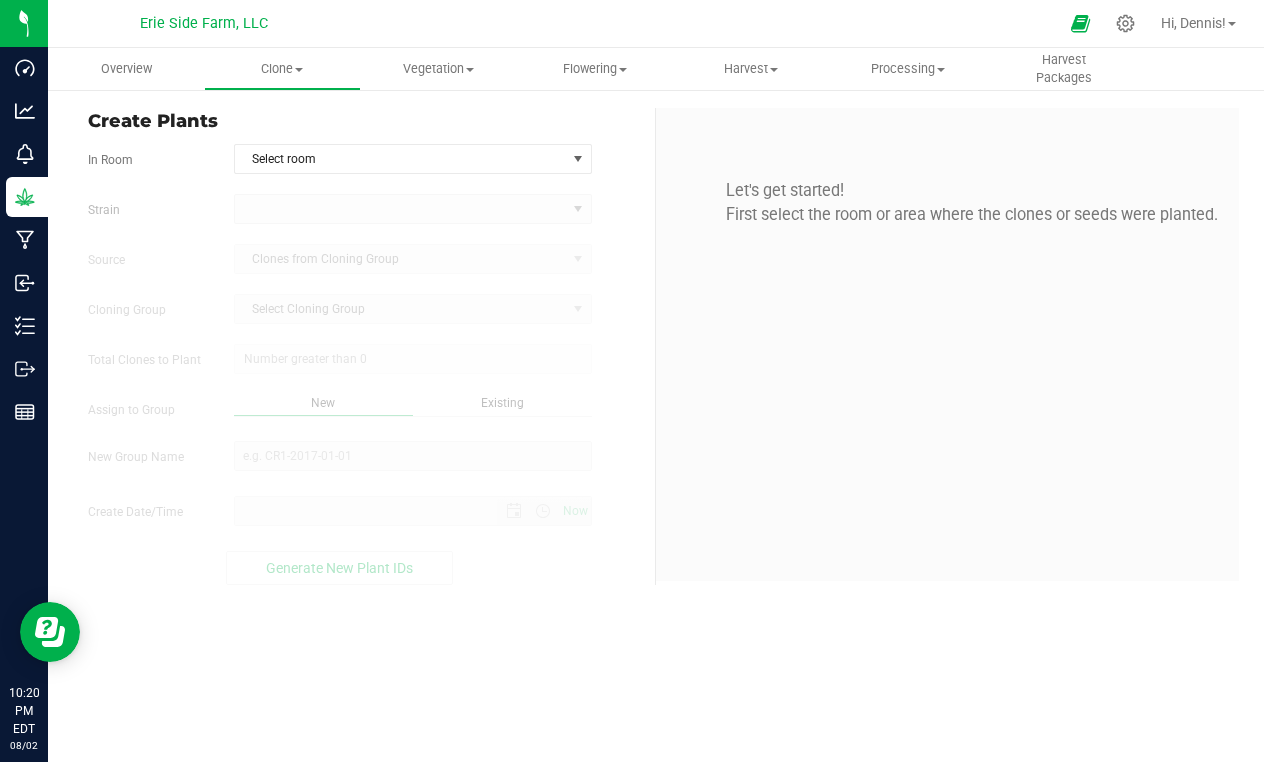 scroll, scrollTop: 0, scrollLeft: 0, axis: both 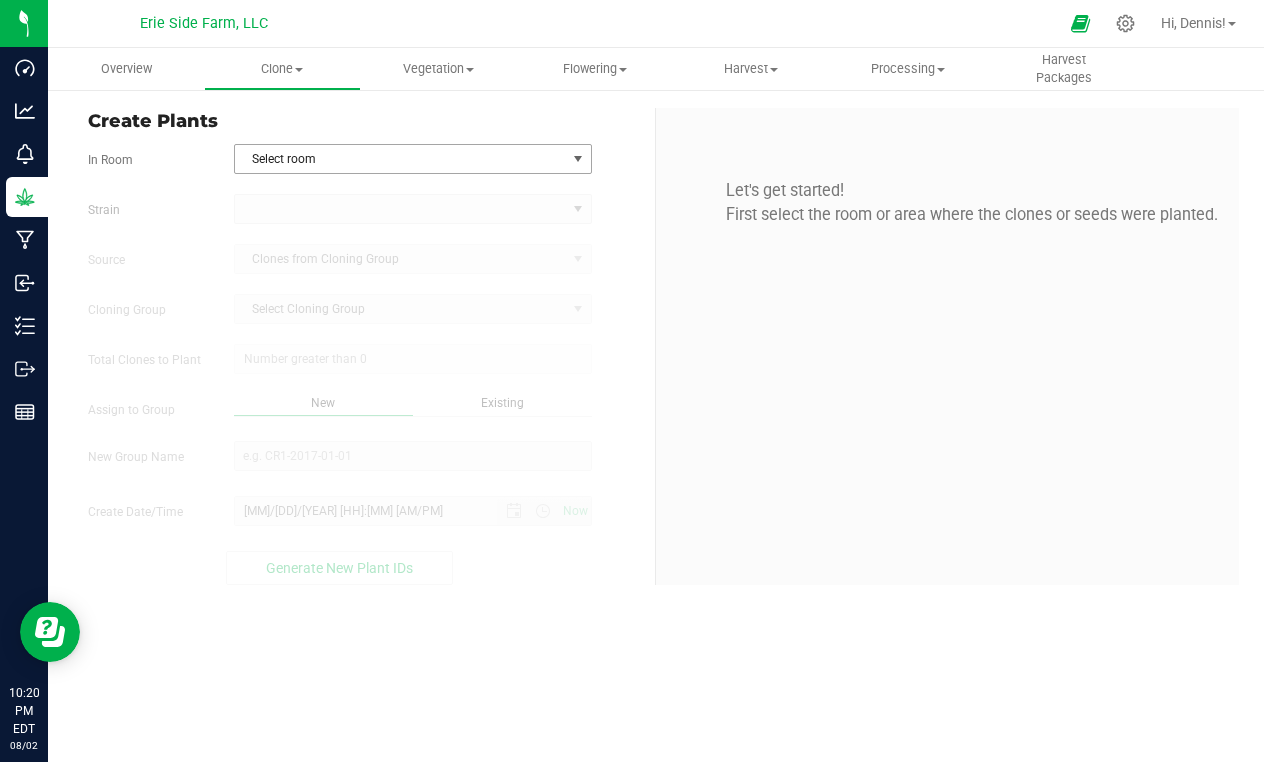 click on "Select room" at bounding box center (400, 159) 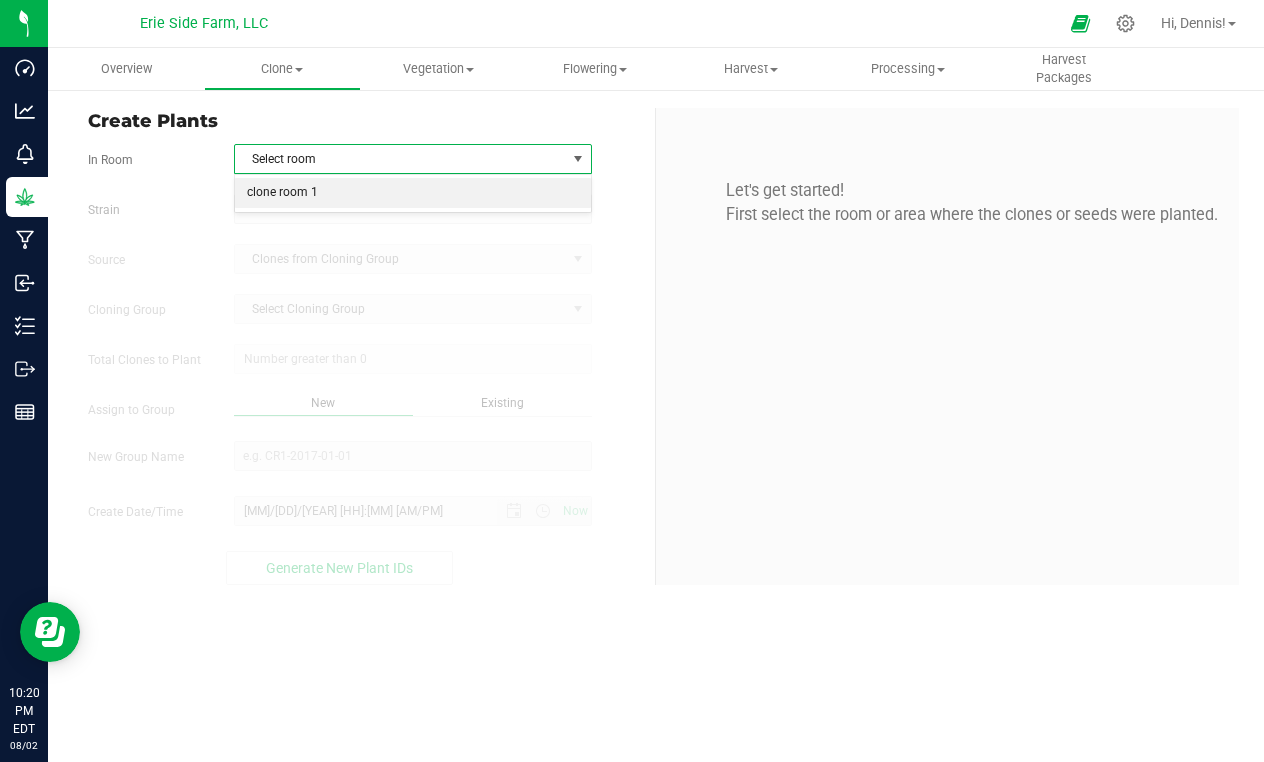 click on "clone room 1" at bounding box center [413, 193] 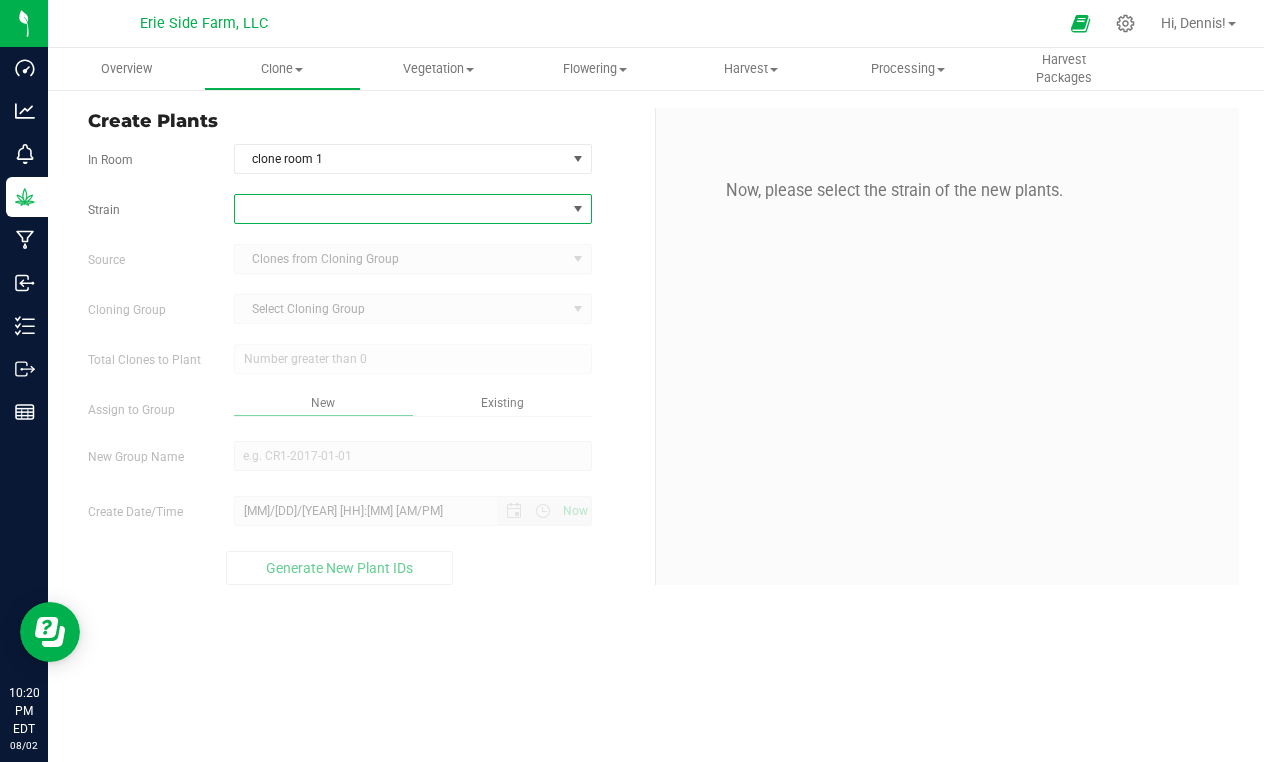 click at bounding box center [400, 209] 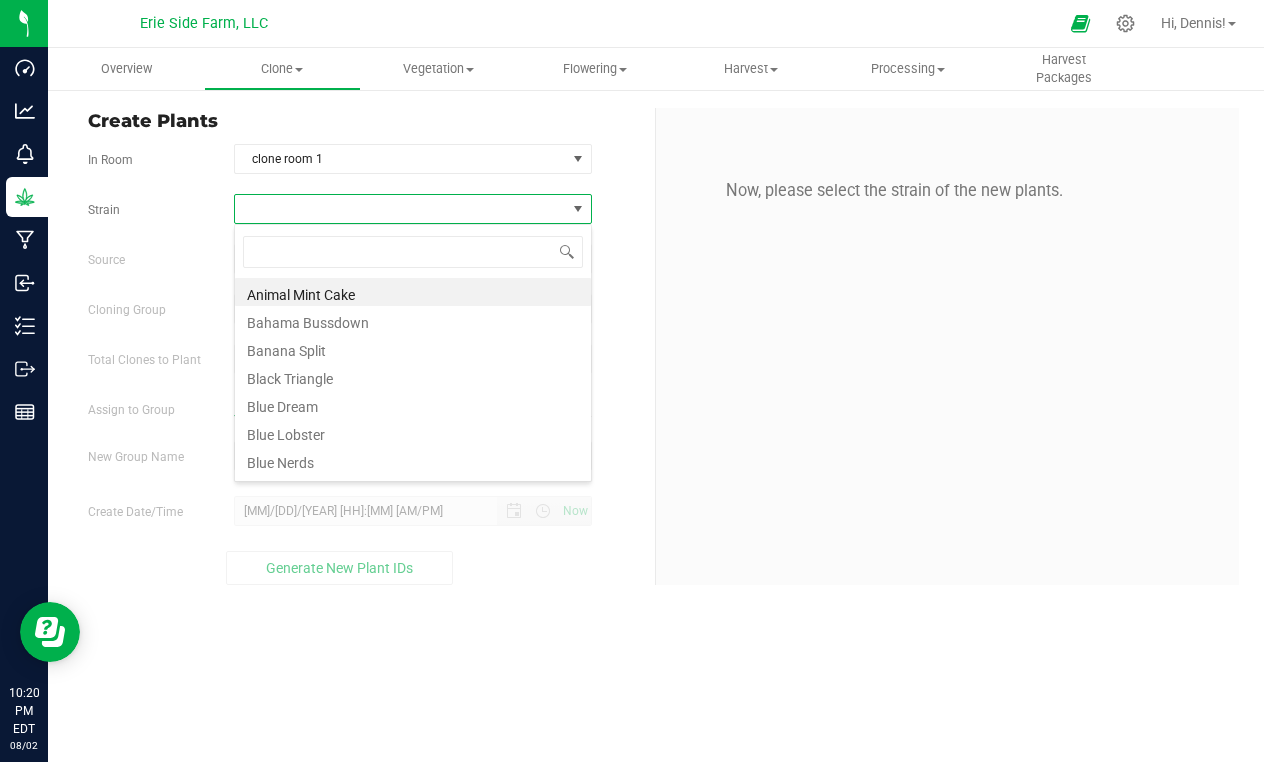 scroll, scrollTop: 99970, scrollLeft: 99642, axis: both 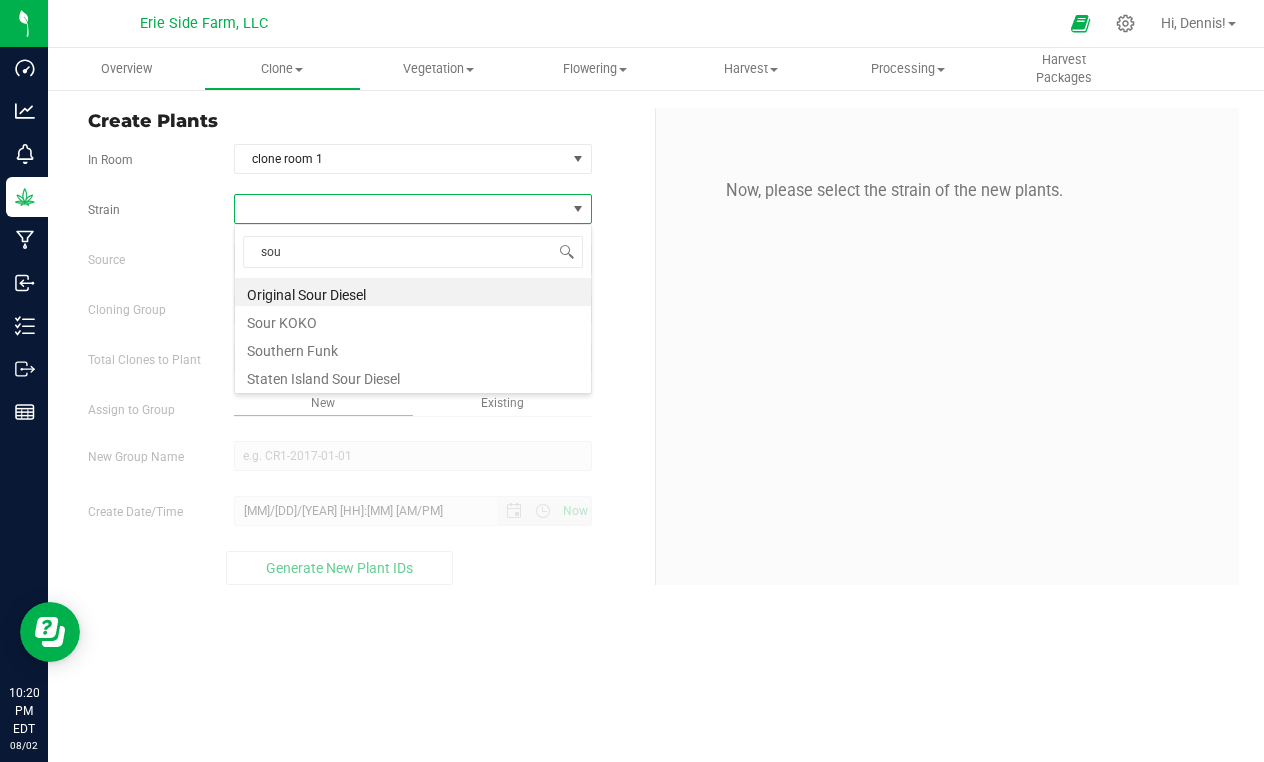 type on "sour" 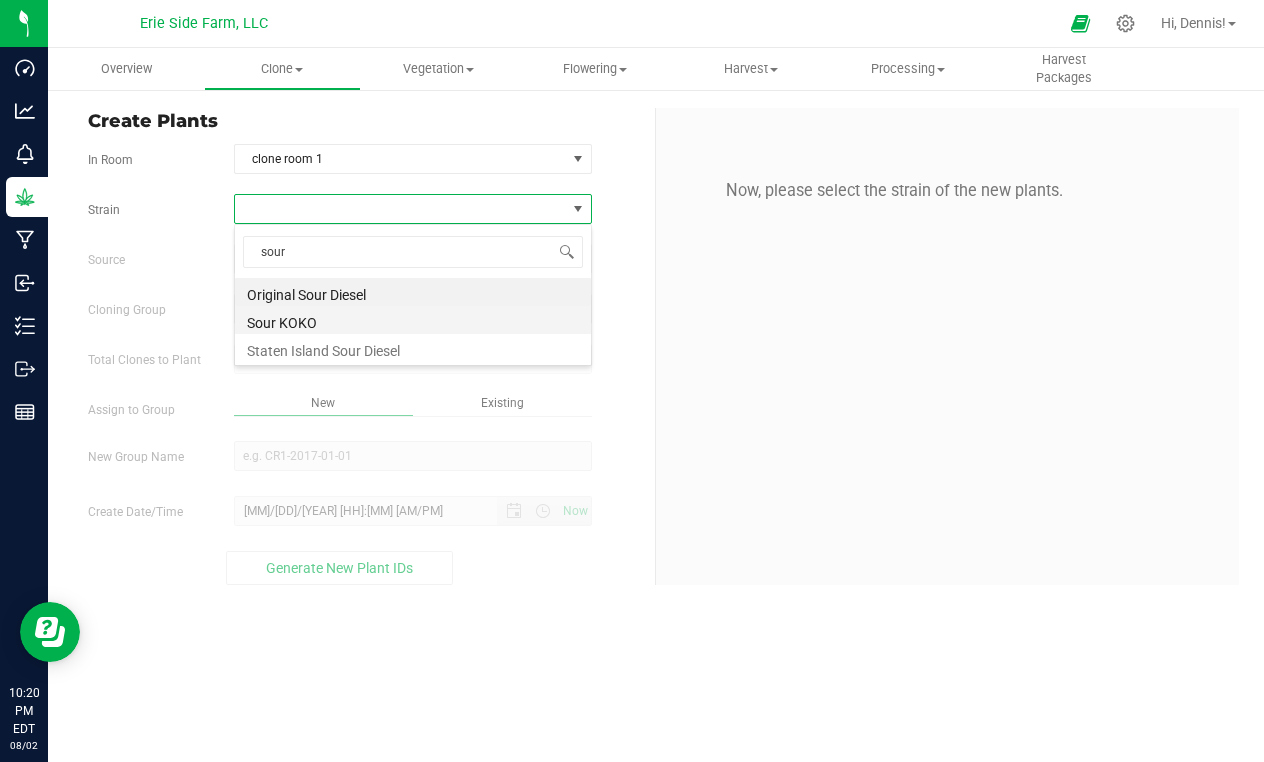 click on "Sour KOKO" at bounding box center [413, 320] 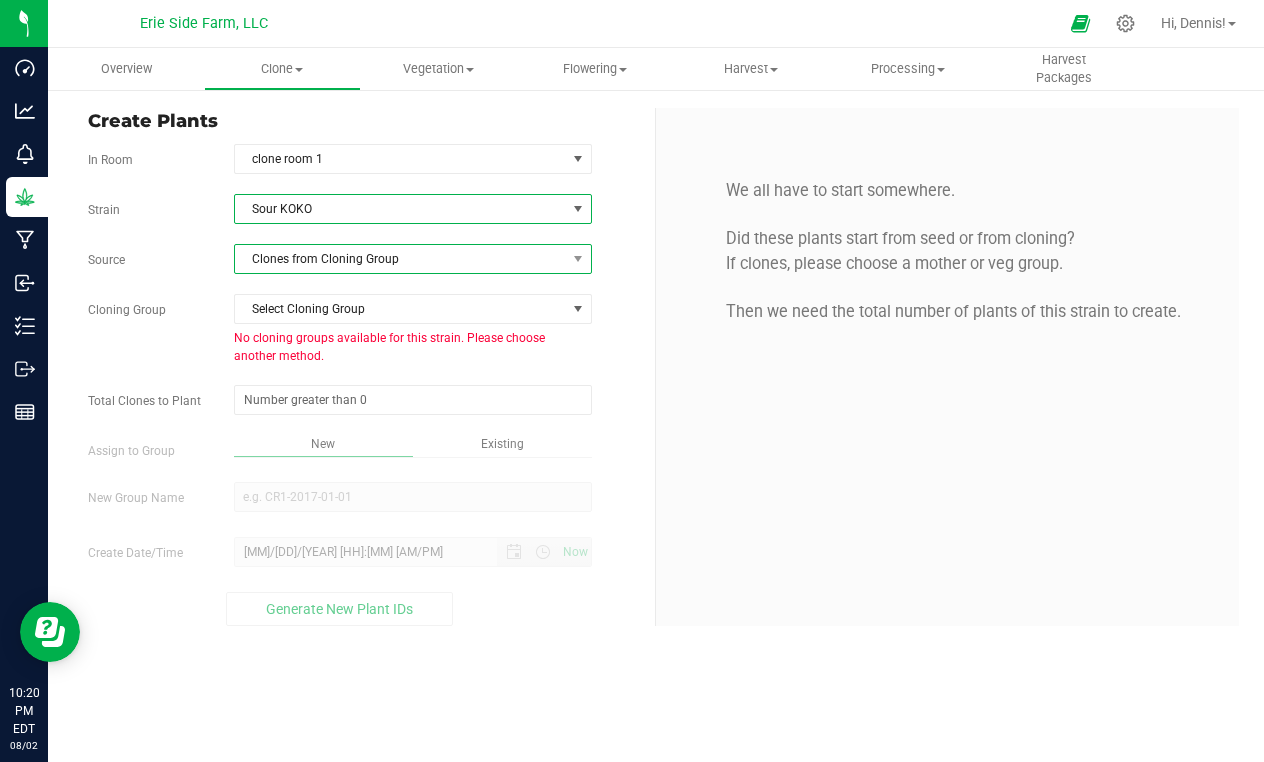 click on "Clones from Cloning Group" at bounding box center (400, 259) 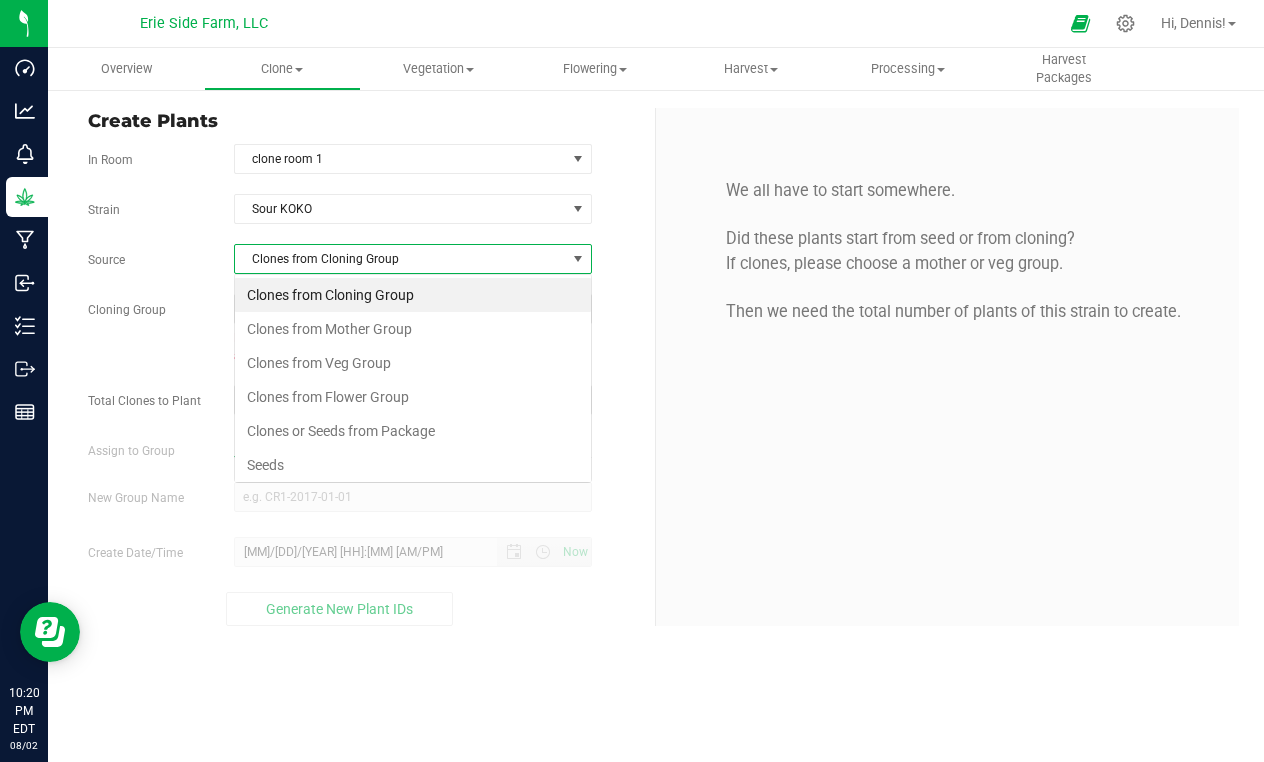 scroll, scrollTop: 99970, scrollLeft: 99642, axis: both 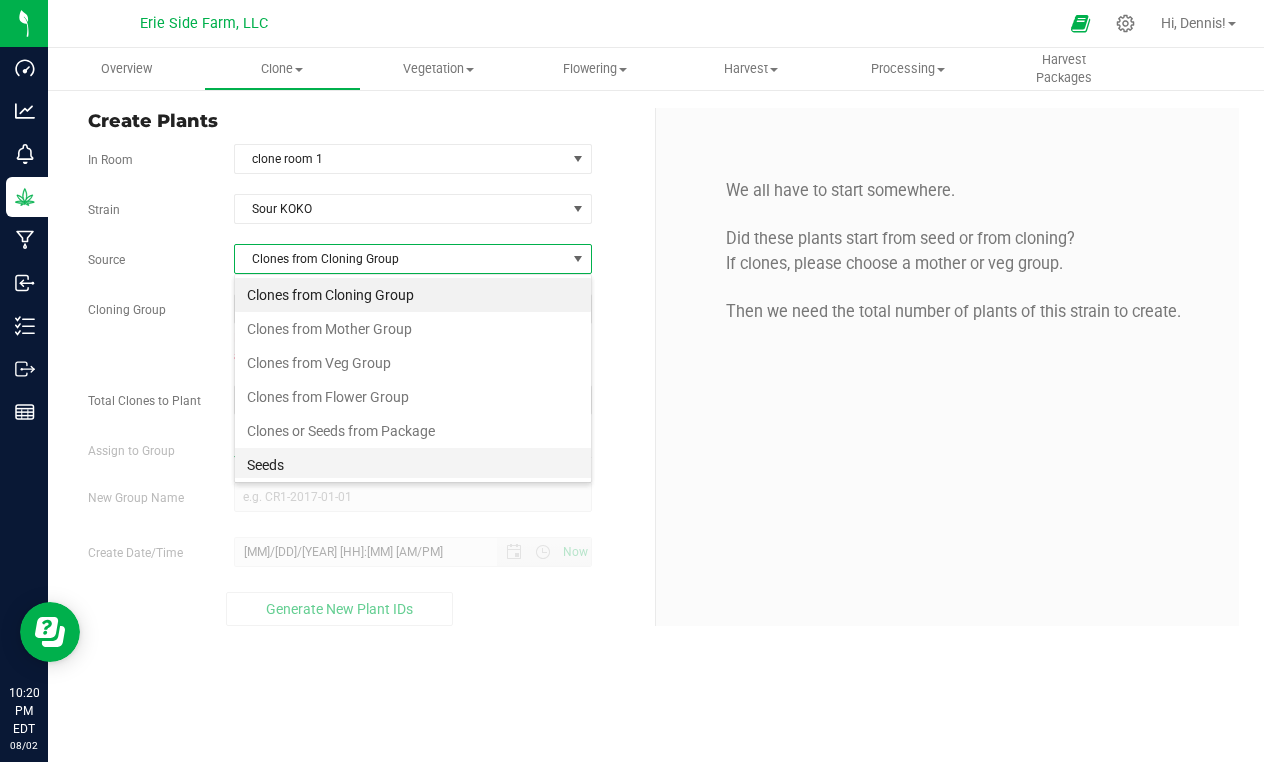 click on "Seeds" at bounding box center (413, 465) 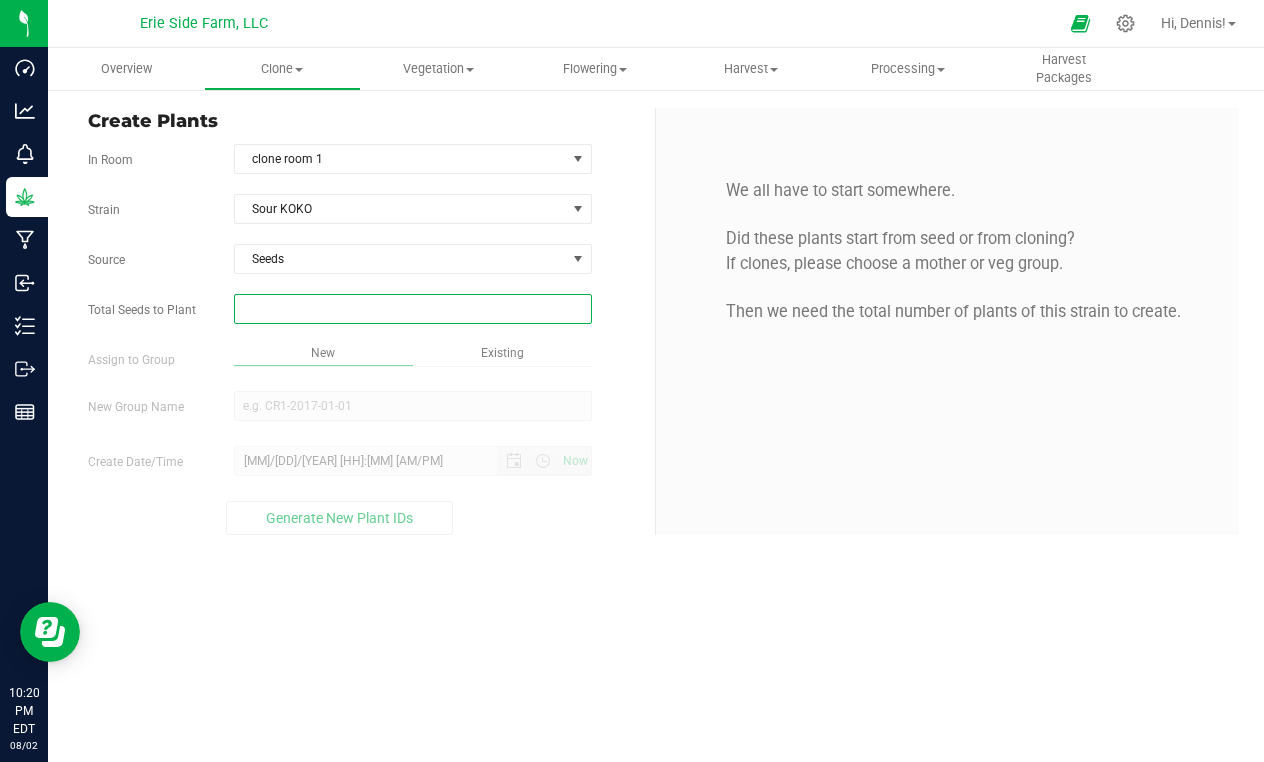 click at bounding box center [413, 309] 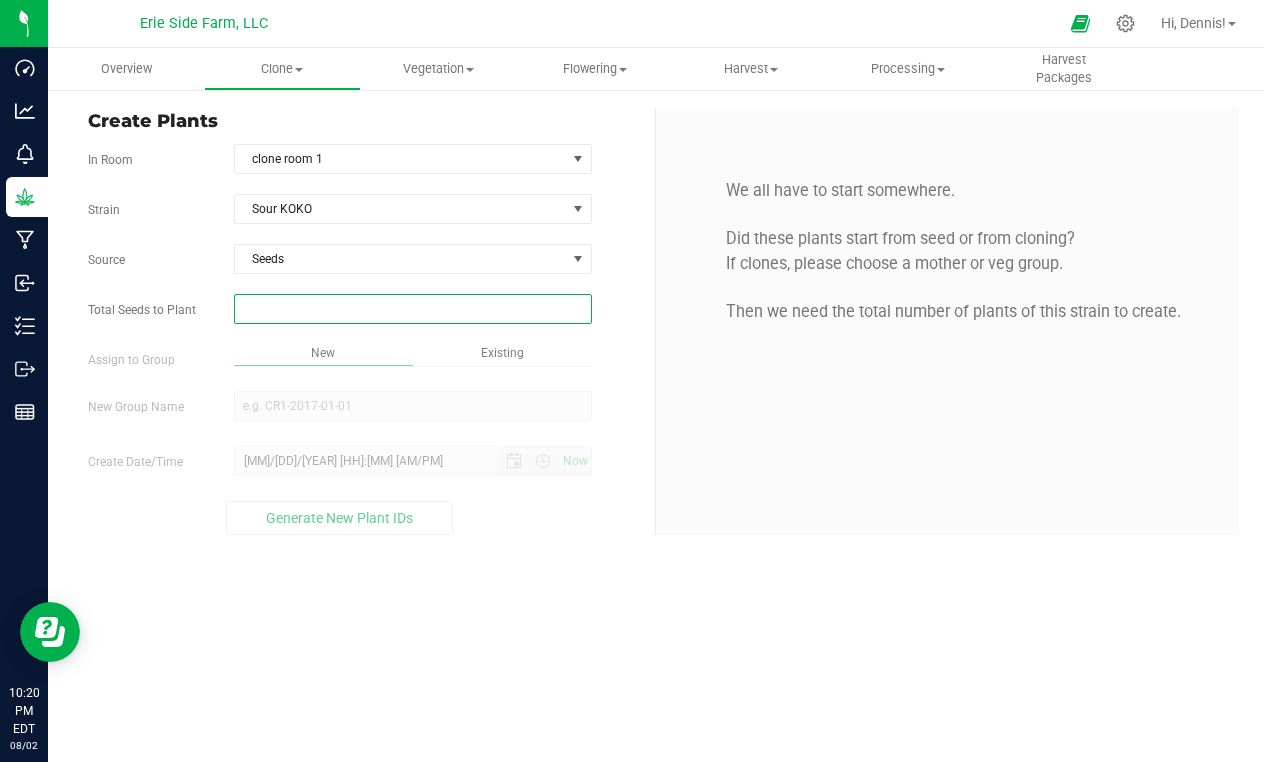 type on "3" 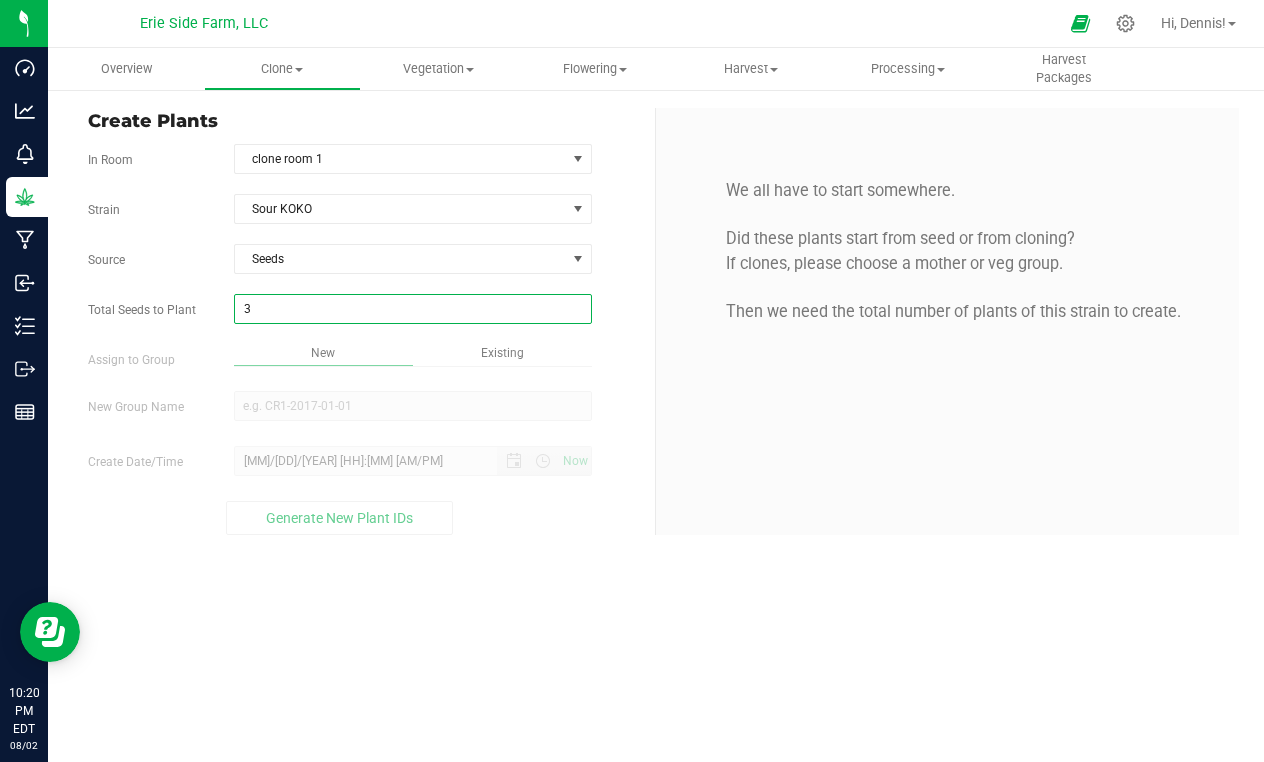 type on "3" 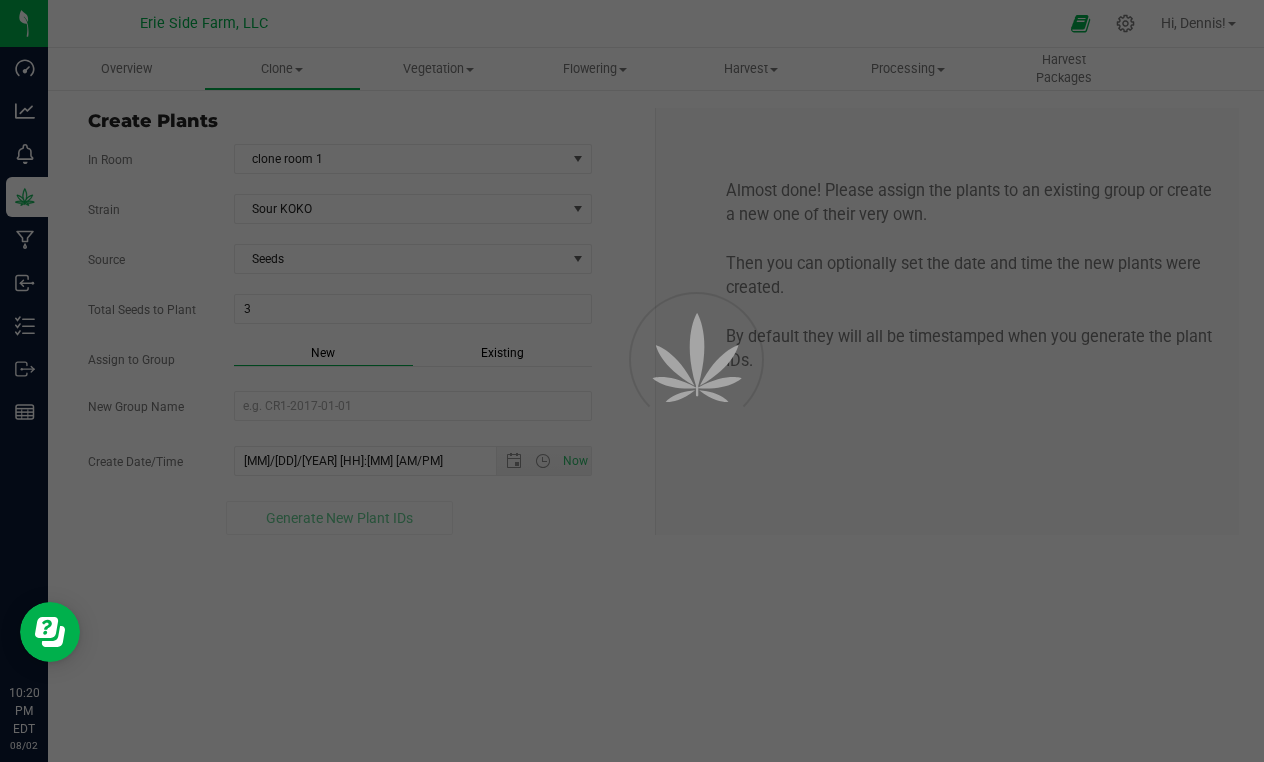 click on "Overview
Clone
Create plants
Cloning groups
Cloning plants
Apply to plants
Vegetation" at bounding box center [656, 405] 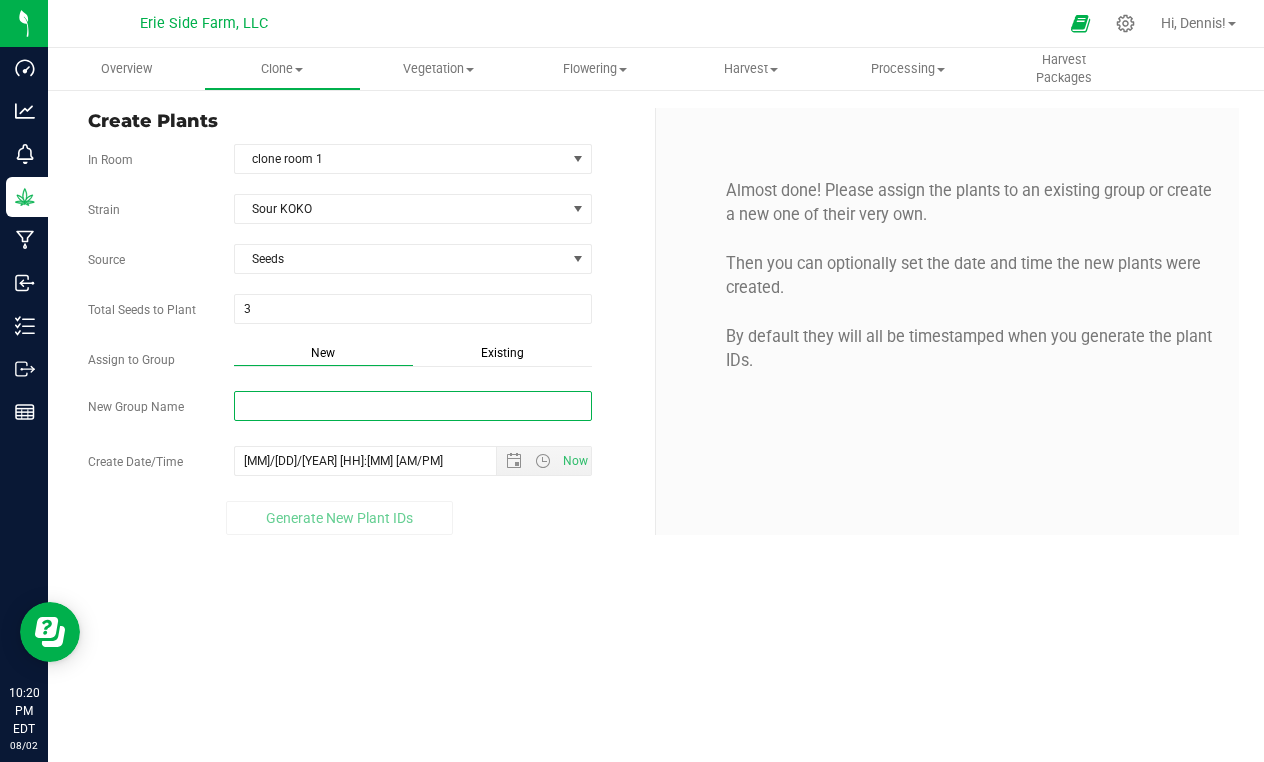 click on "New Group Name" at bounding box center (413, 406) 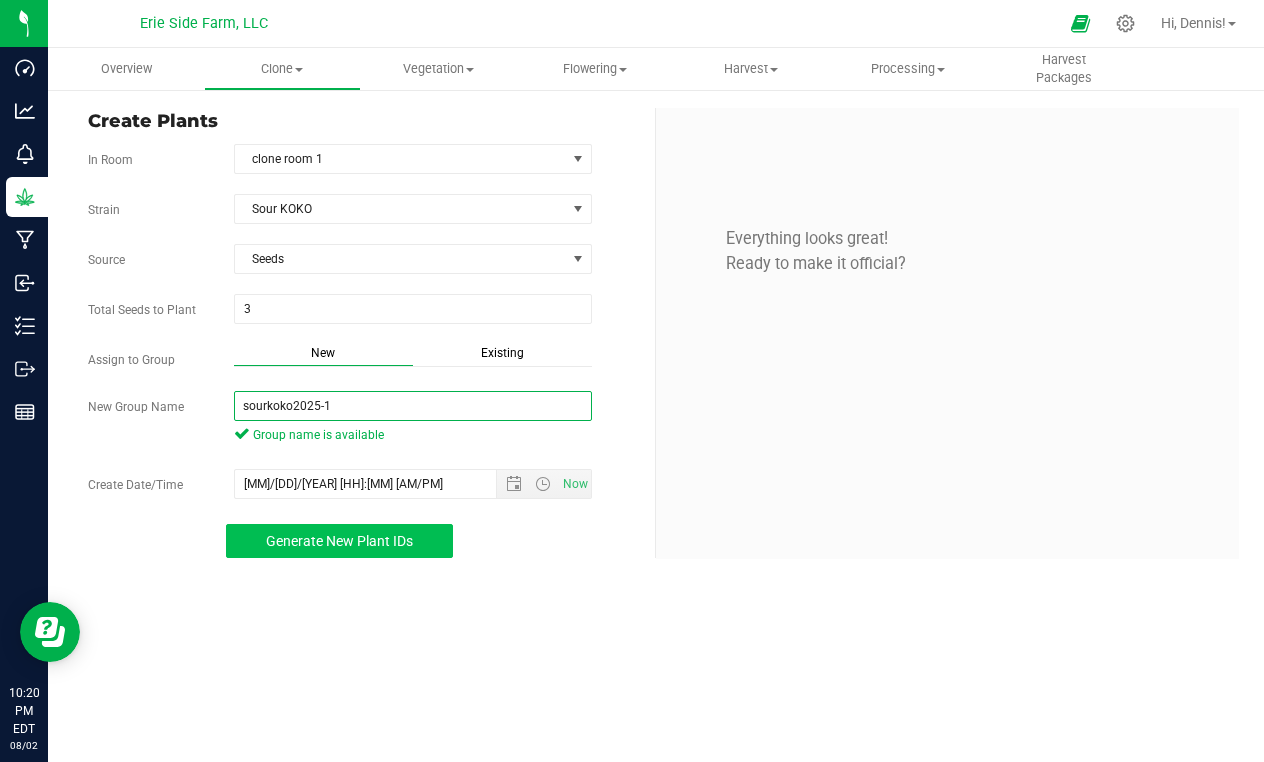 type on "sourkoko2025-1" 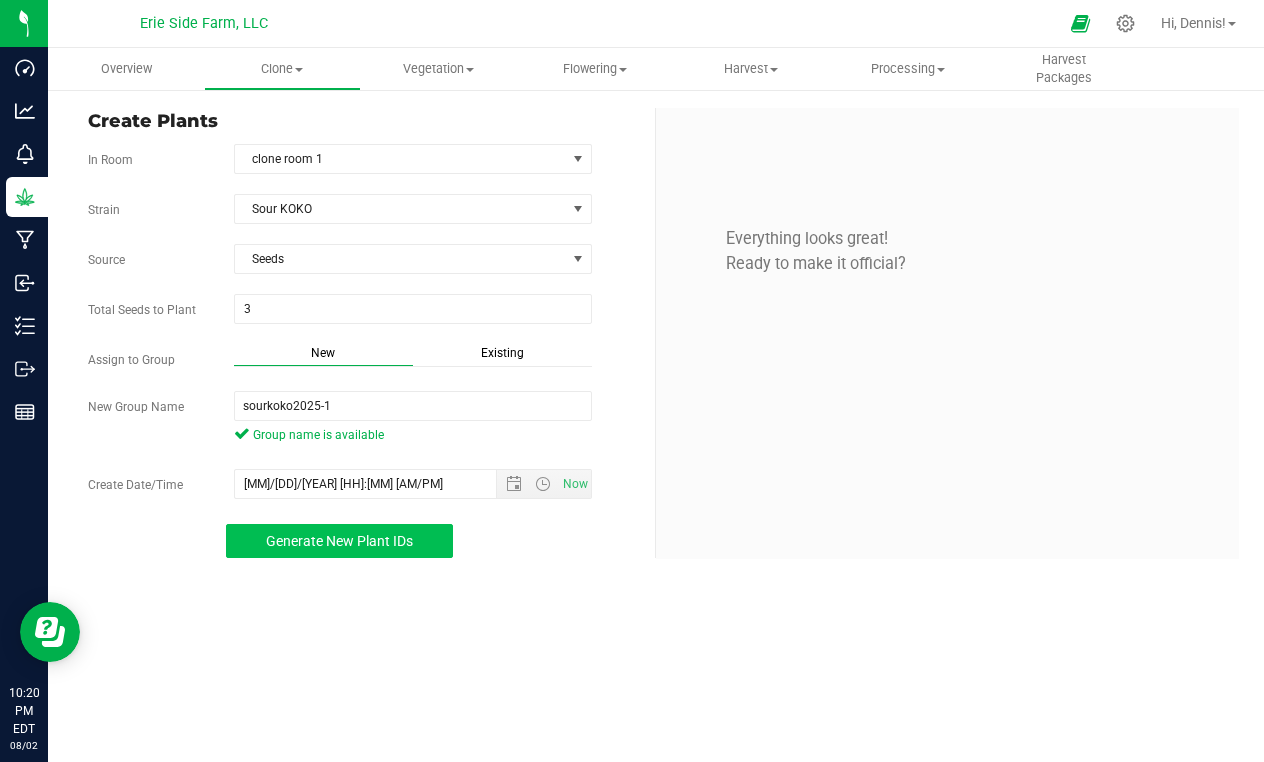 click on "Generate New Plant IDs" at bounding box center [339, 541] 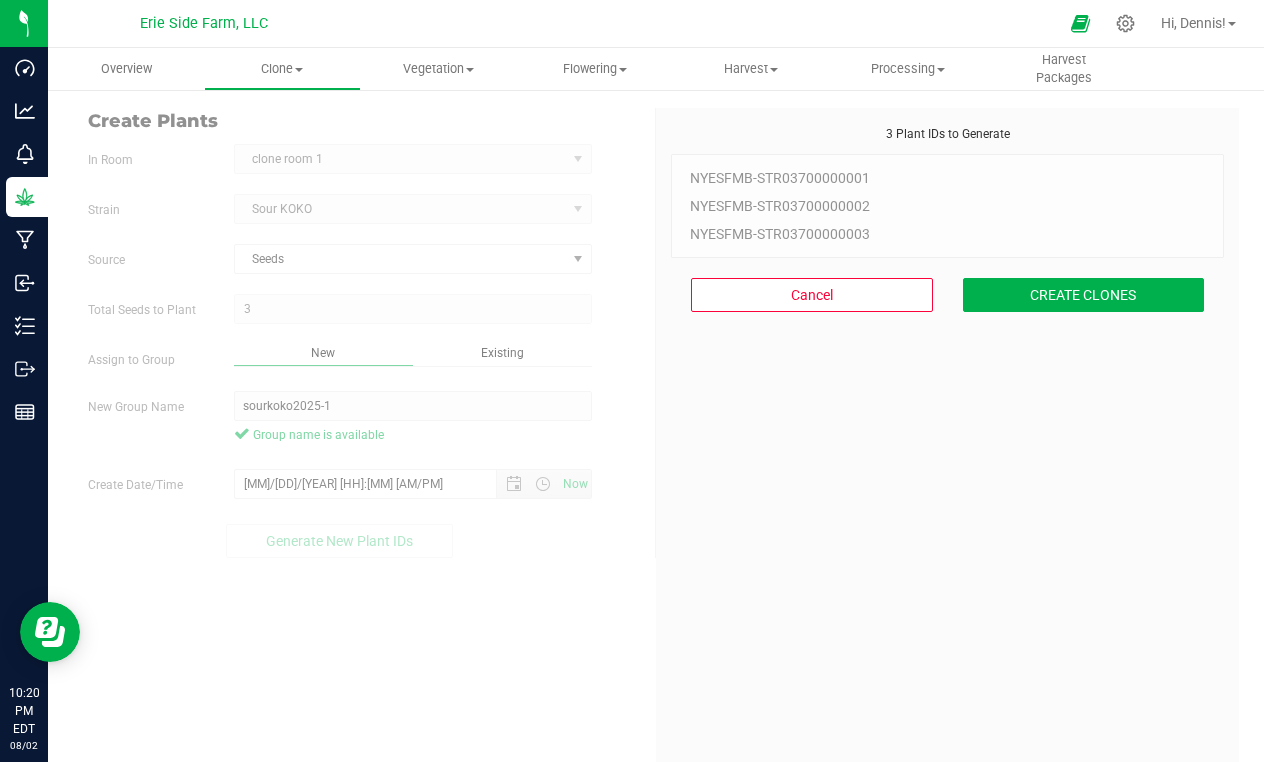scroll, scrollTop: 60, scrollLeft: 0, axis: vertical 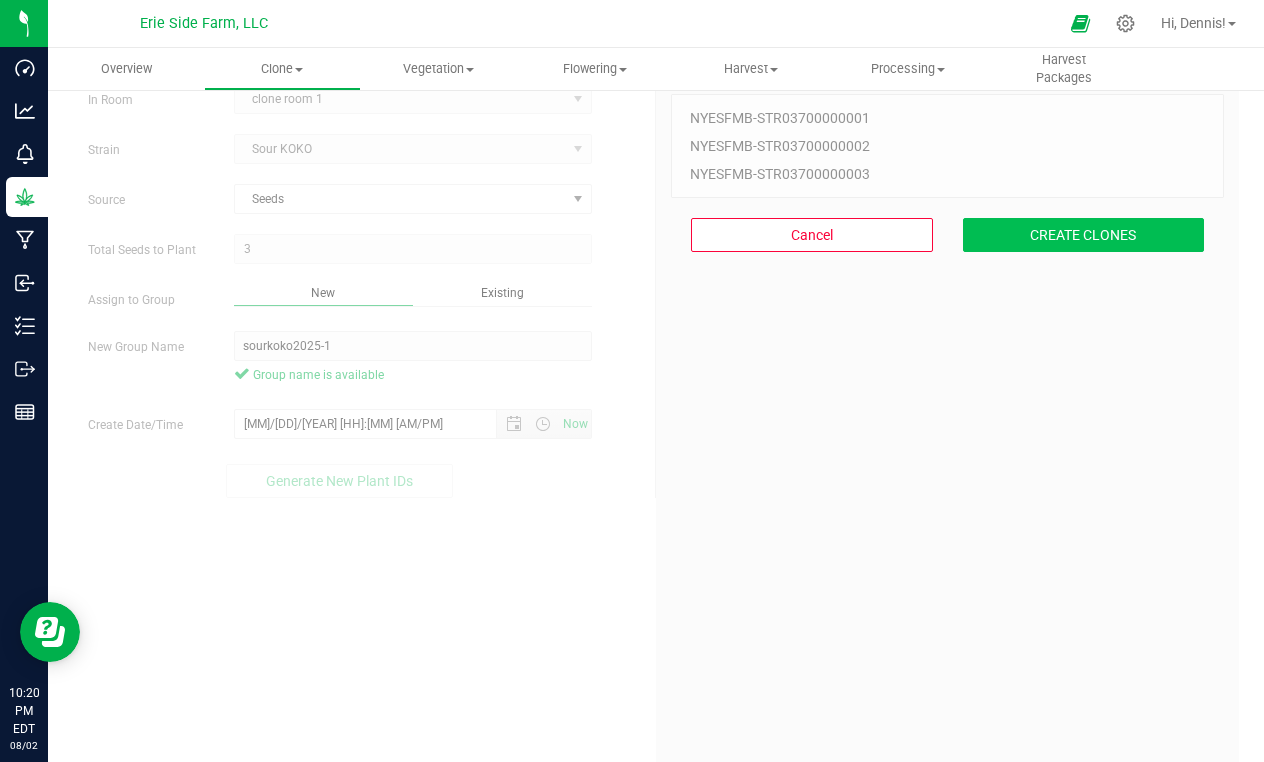 click on "CREATE CLONES" at bounding box center (1084, 235) 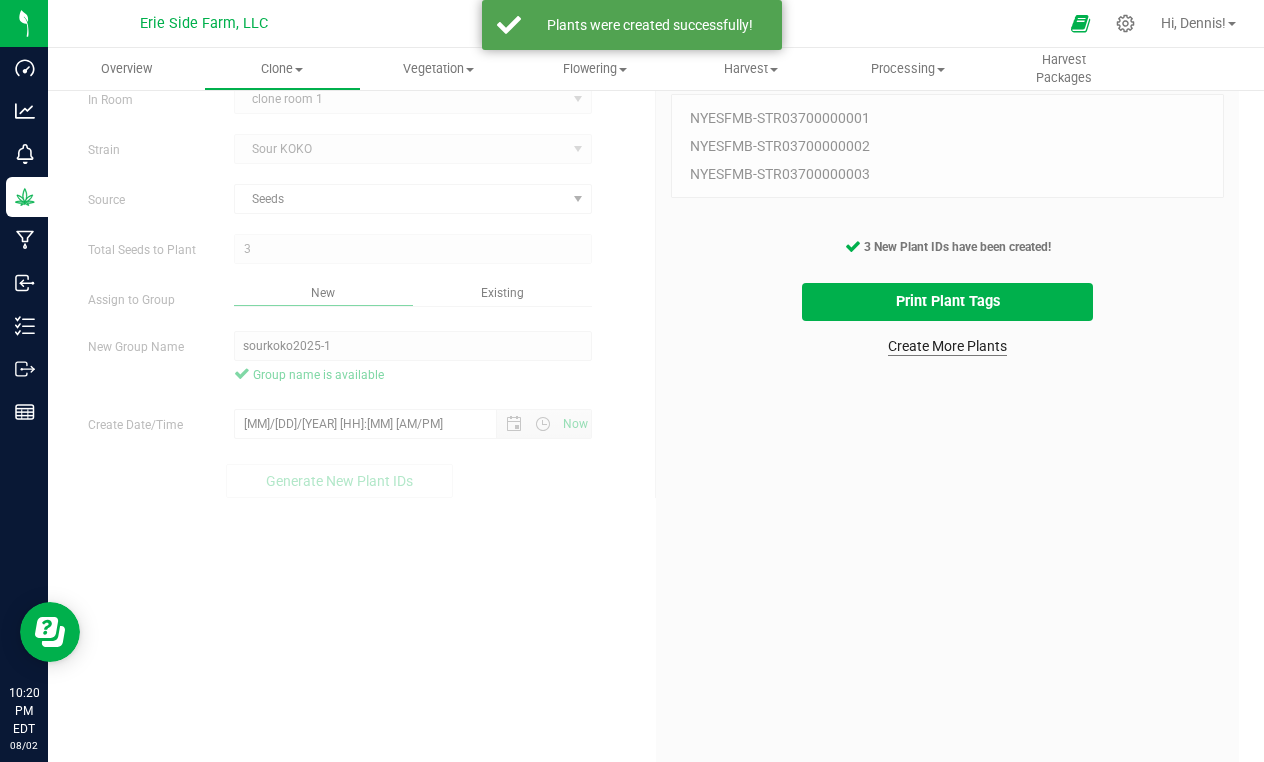 click on "Create More Plants" at bounding box center [947, 346] 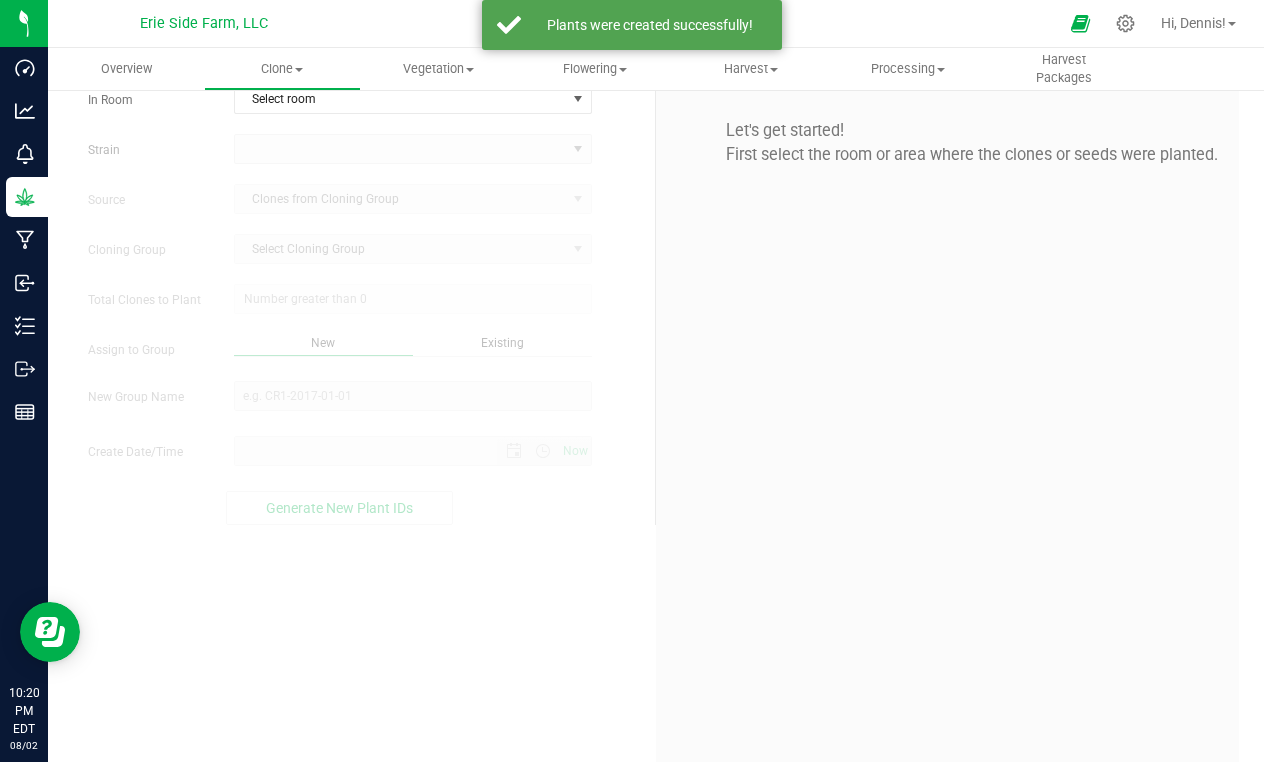 scroll, scrollTop: 0, scrollLeft: 0, axis: both 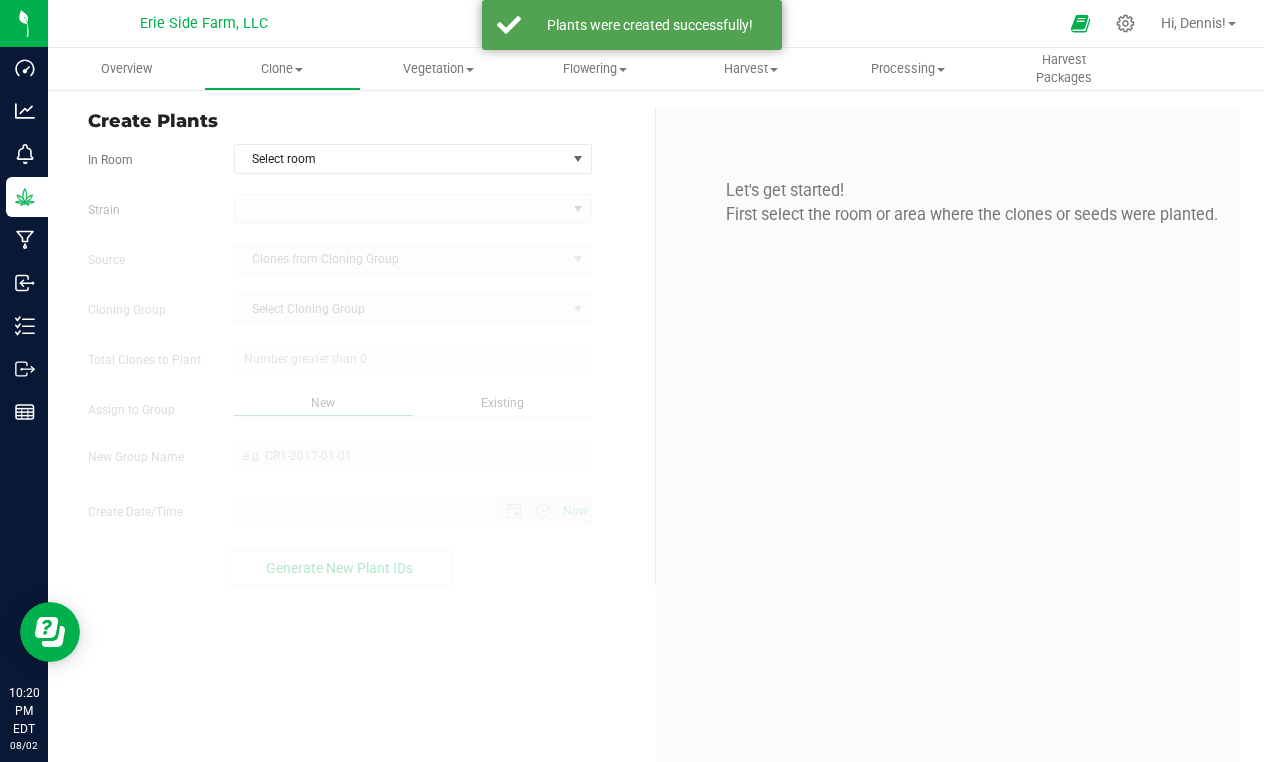 type on "8/2/2025 10:20 PM" 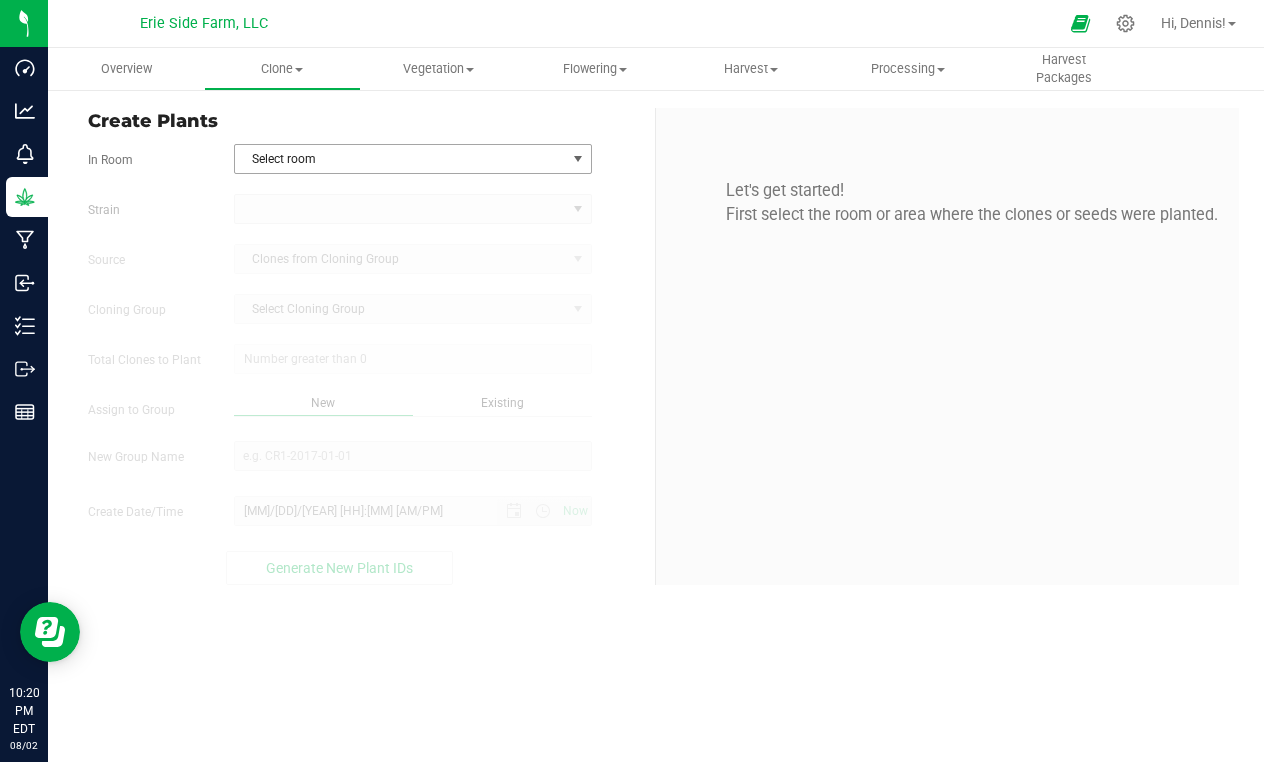 click on "Select room" at bounding box center (400, 159) 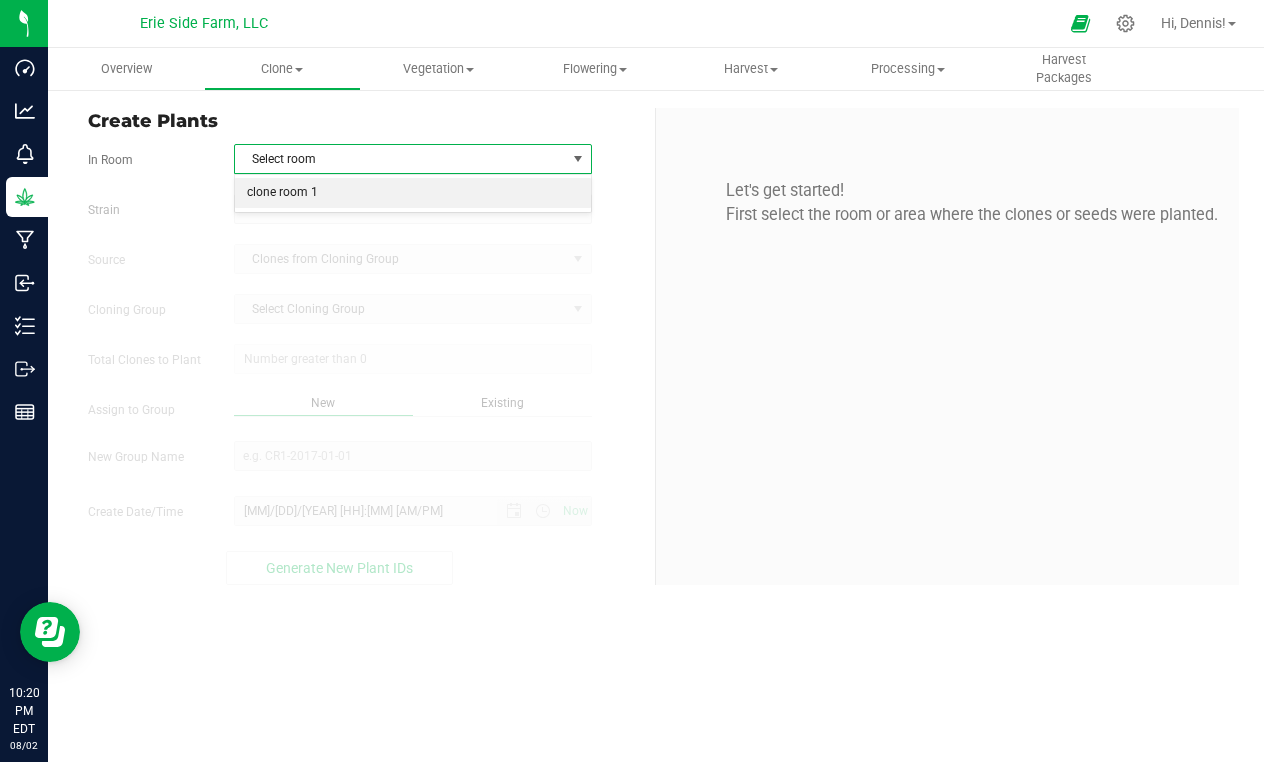 click on "clone room 1" at bounding box center (413, 193) 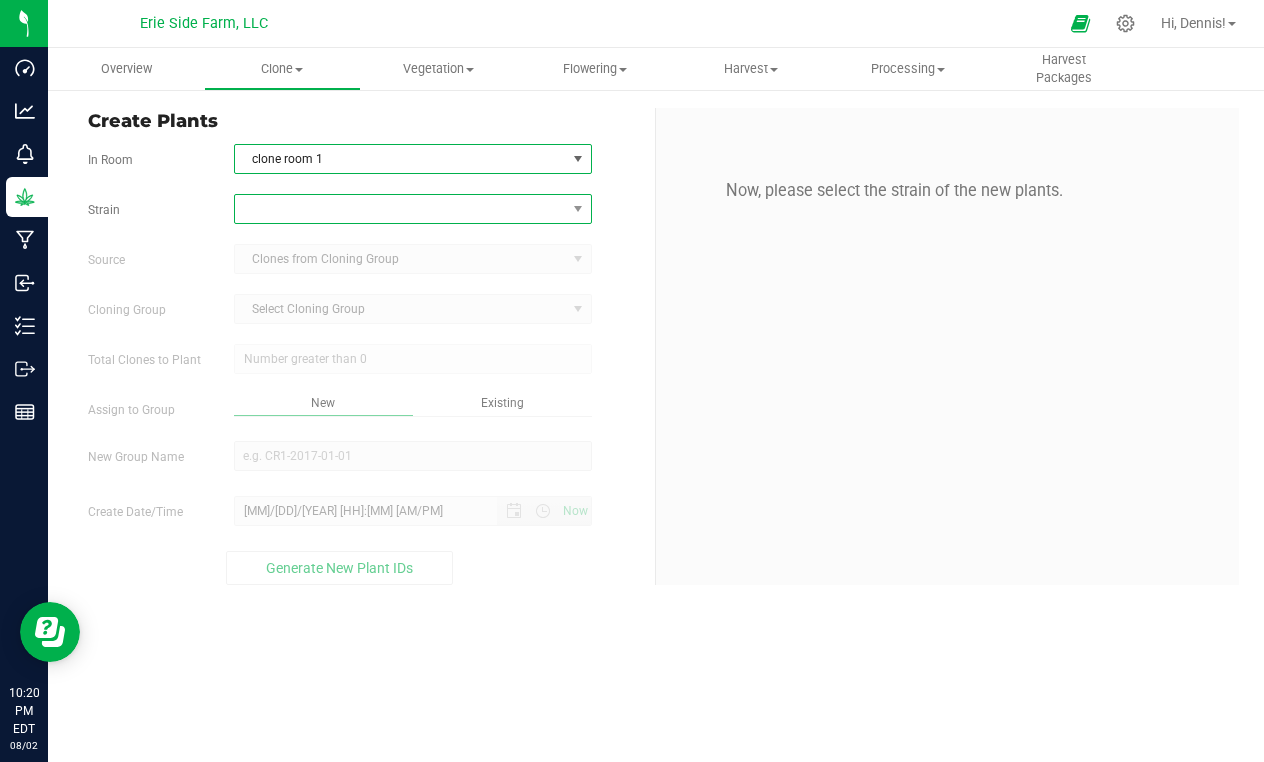 click at bounding box center (400, 209) 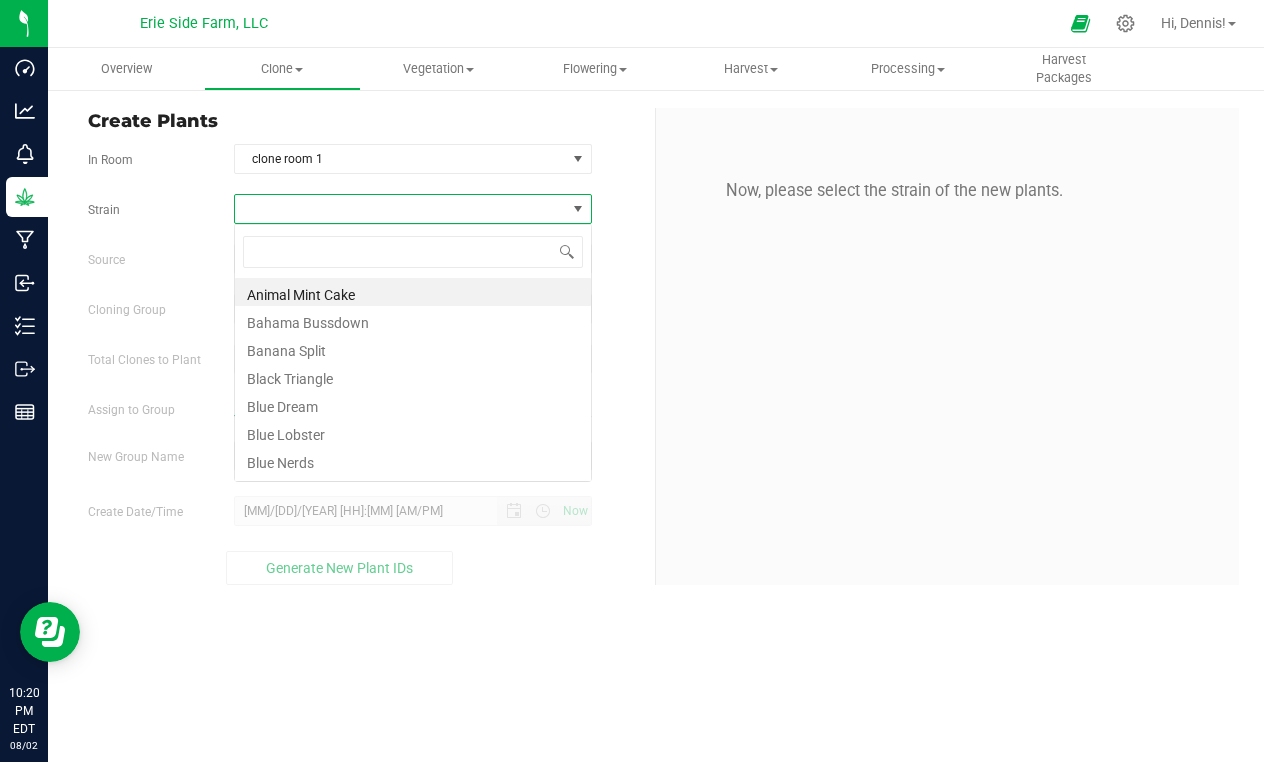 scroll, scrollTop: 99970, scrollLeft: 99642, axis: both 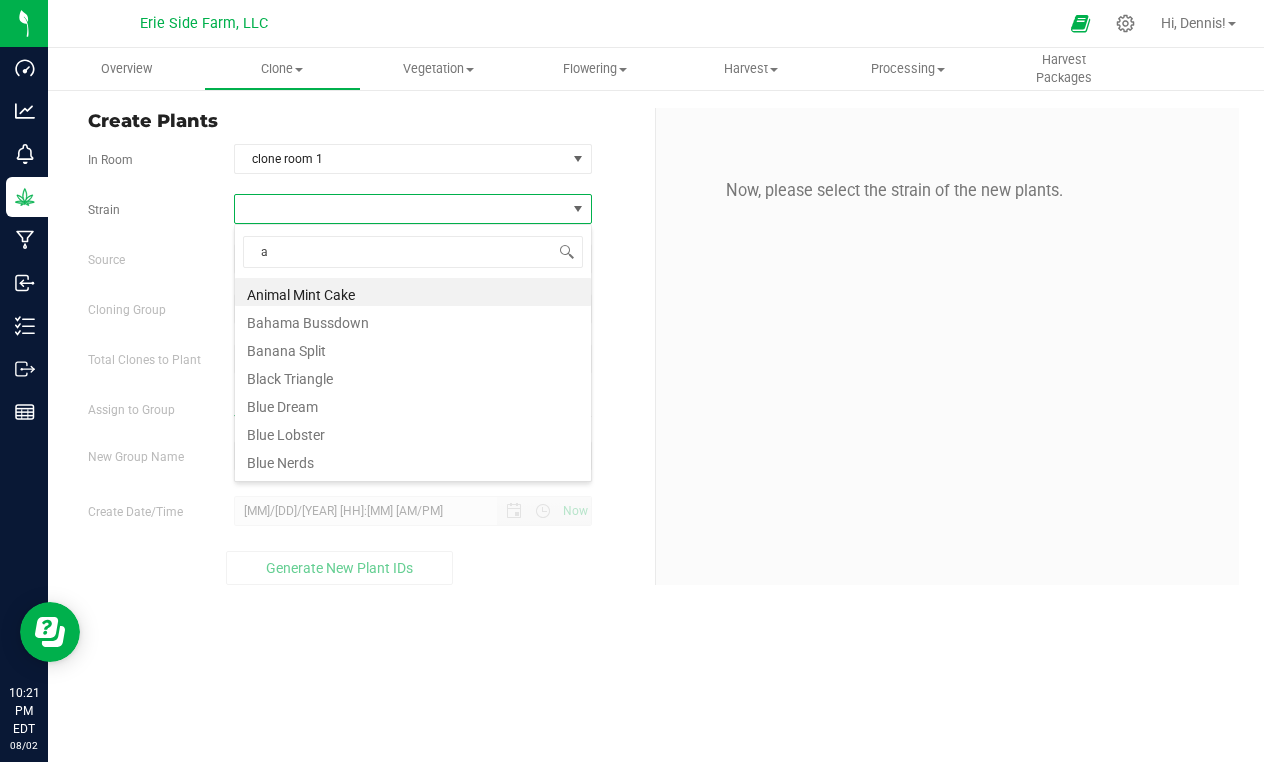 type on "an" 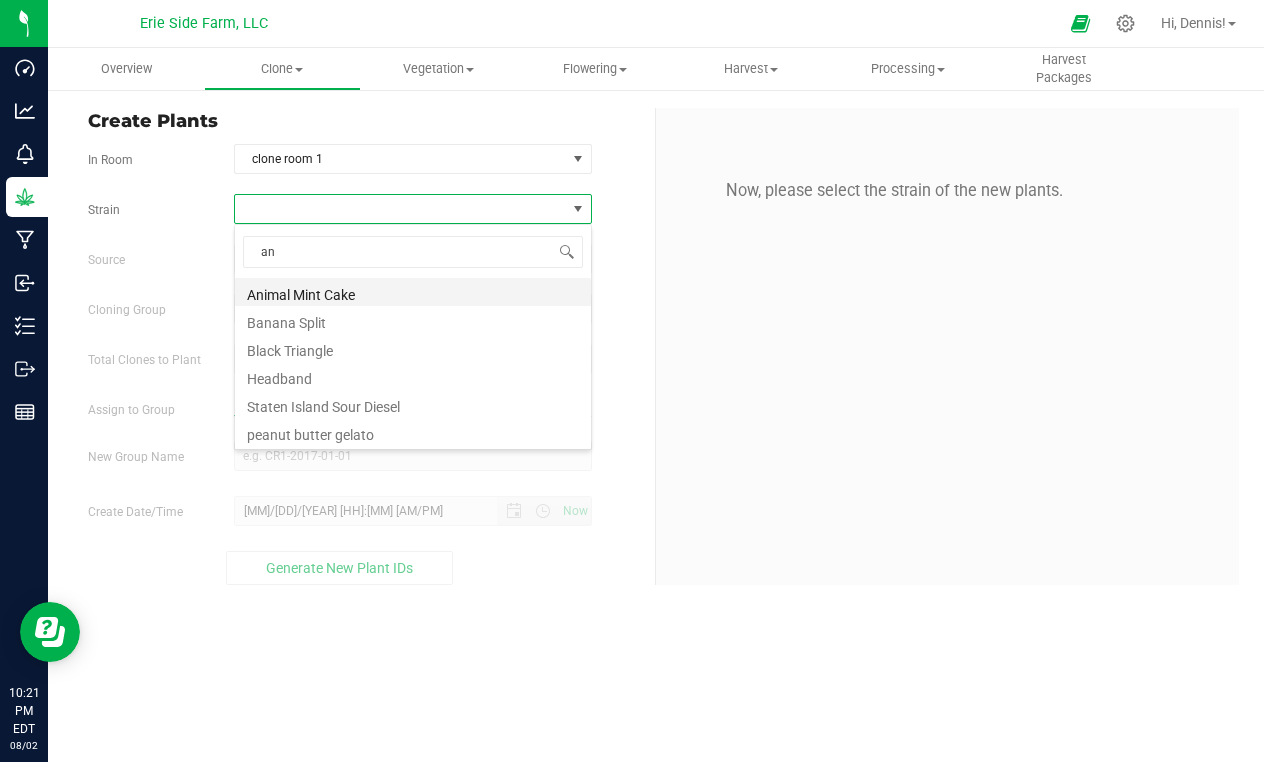 click on "Animal Mint Cake" at bounding box center [413, 292] 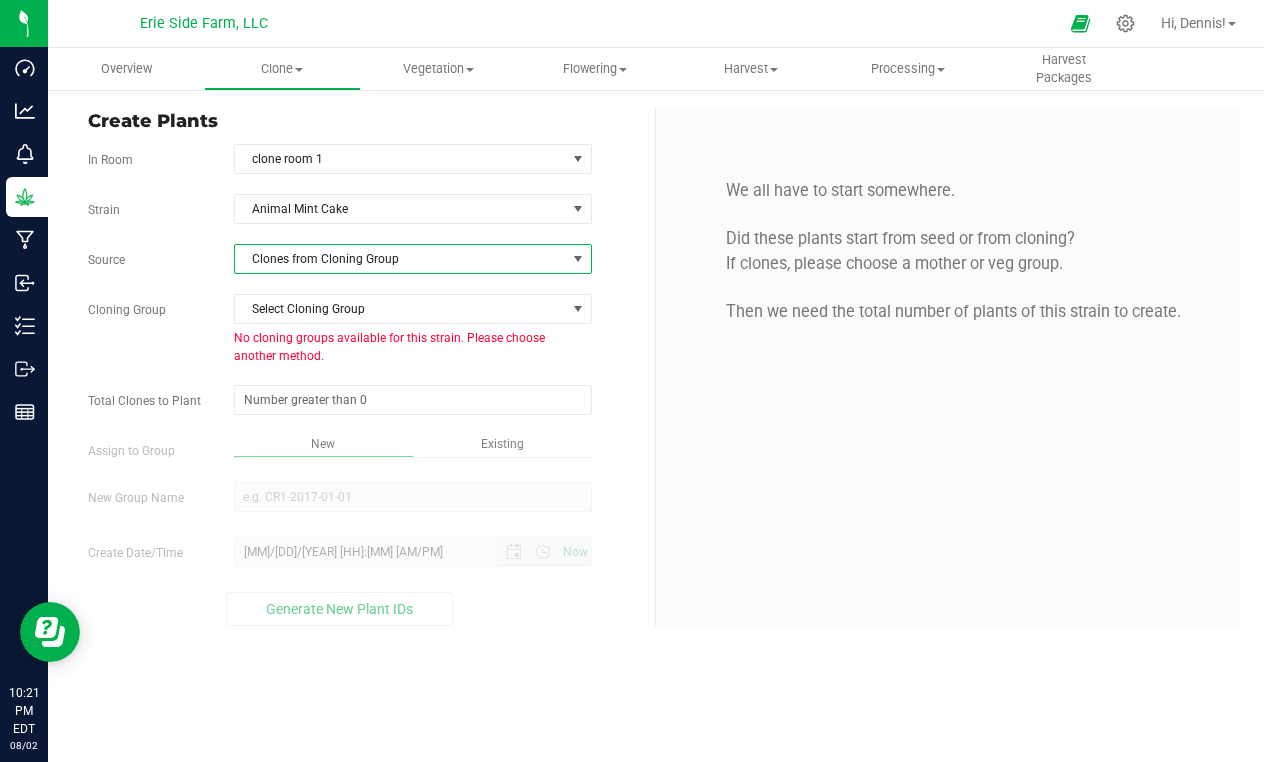 click on "Clones from Cloning Group" at bounding box center (400, 259) 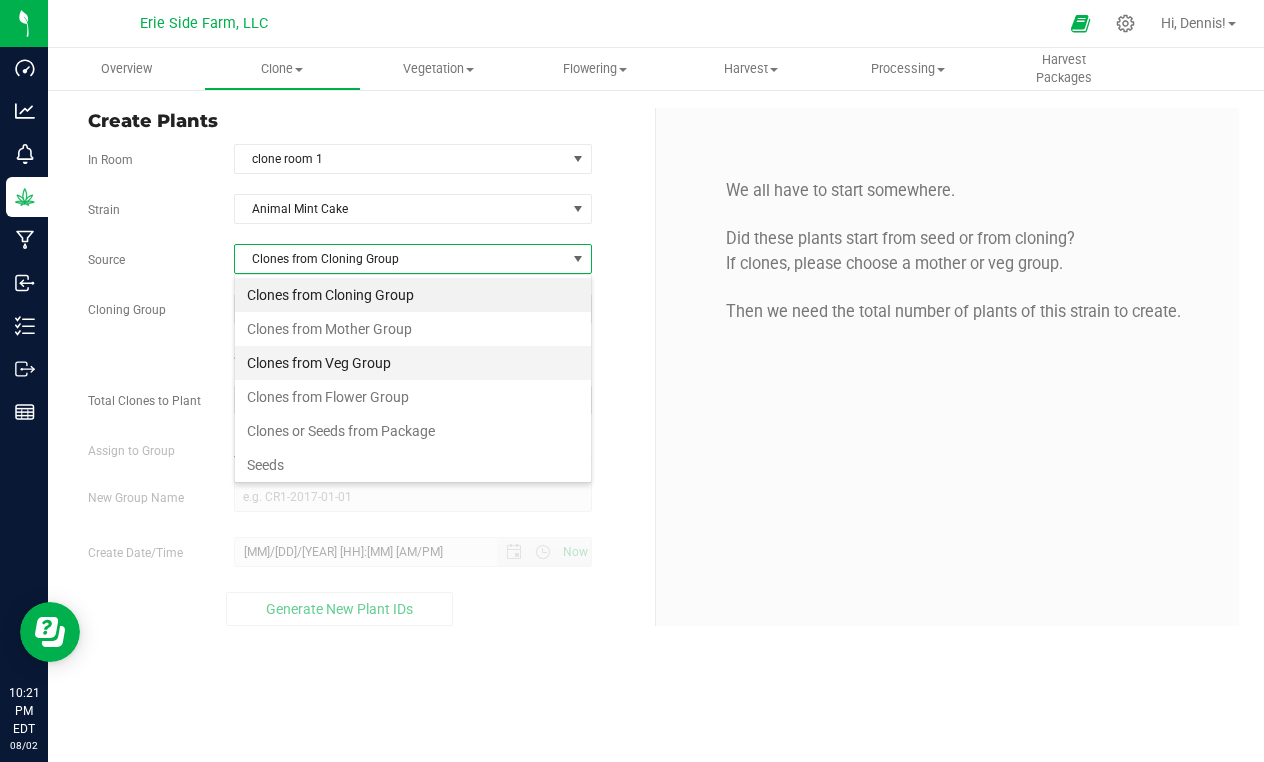scroll, scrollTop: 99970, scrollLeft: 99642, axis: both 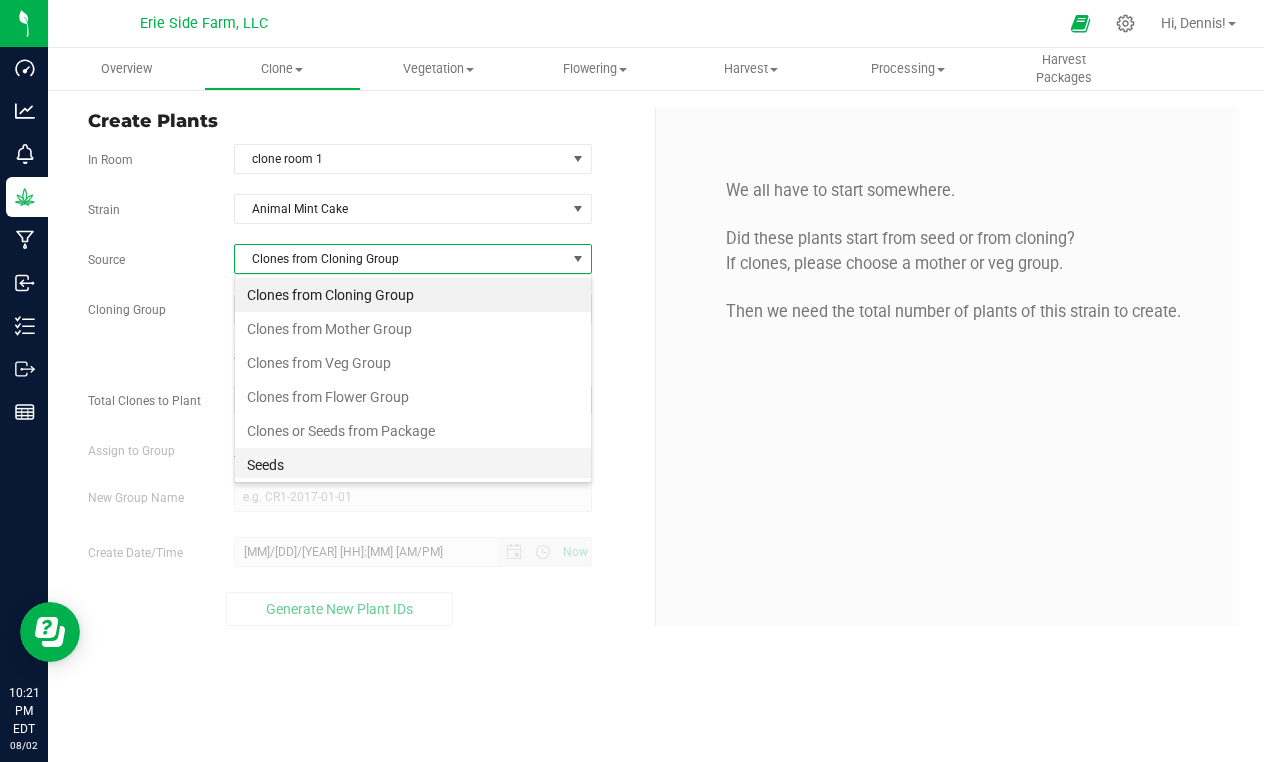 click on "Seeds" at bounding box center [413, 465] 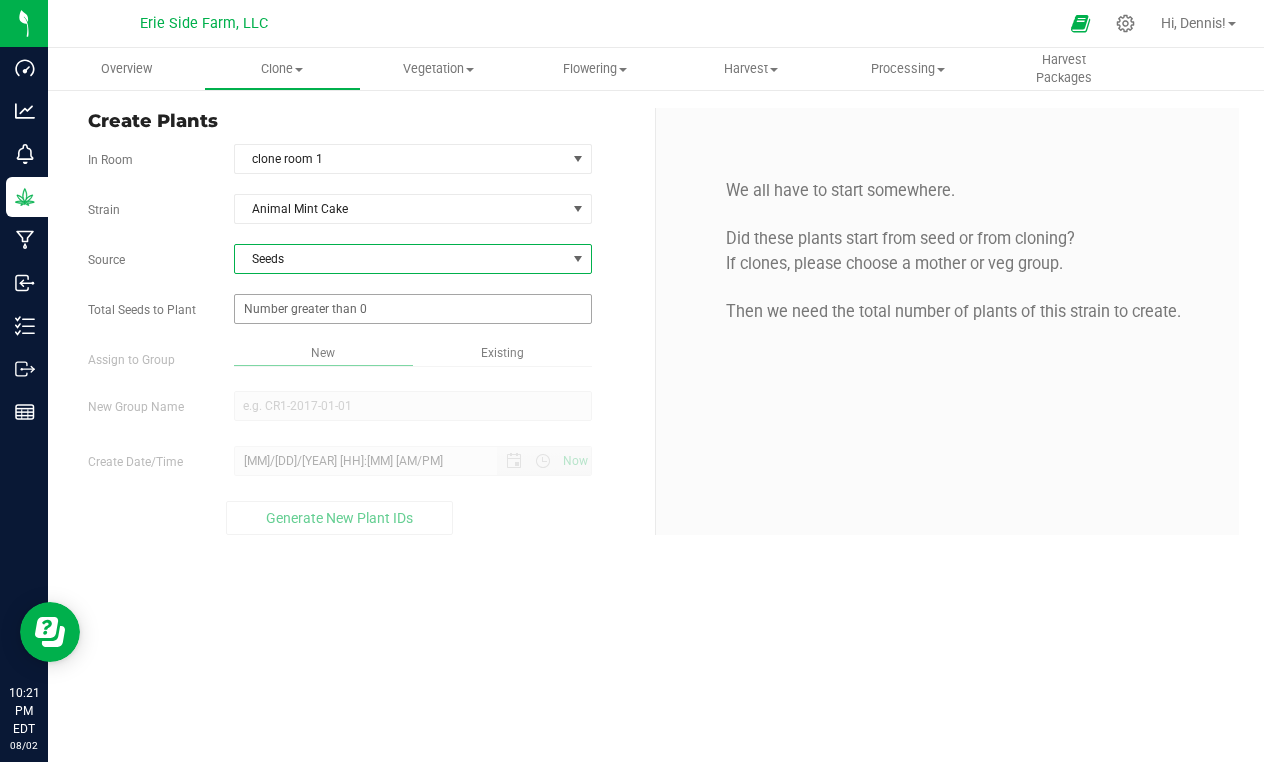 click at bounding box center [413, 309] 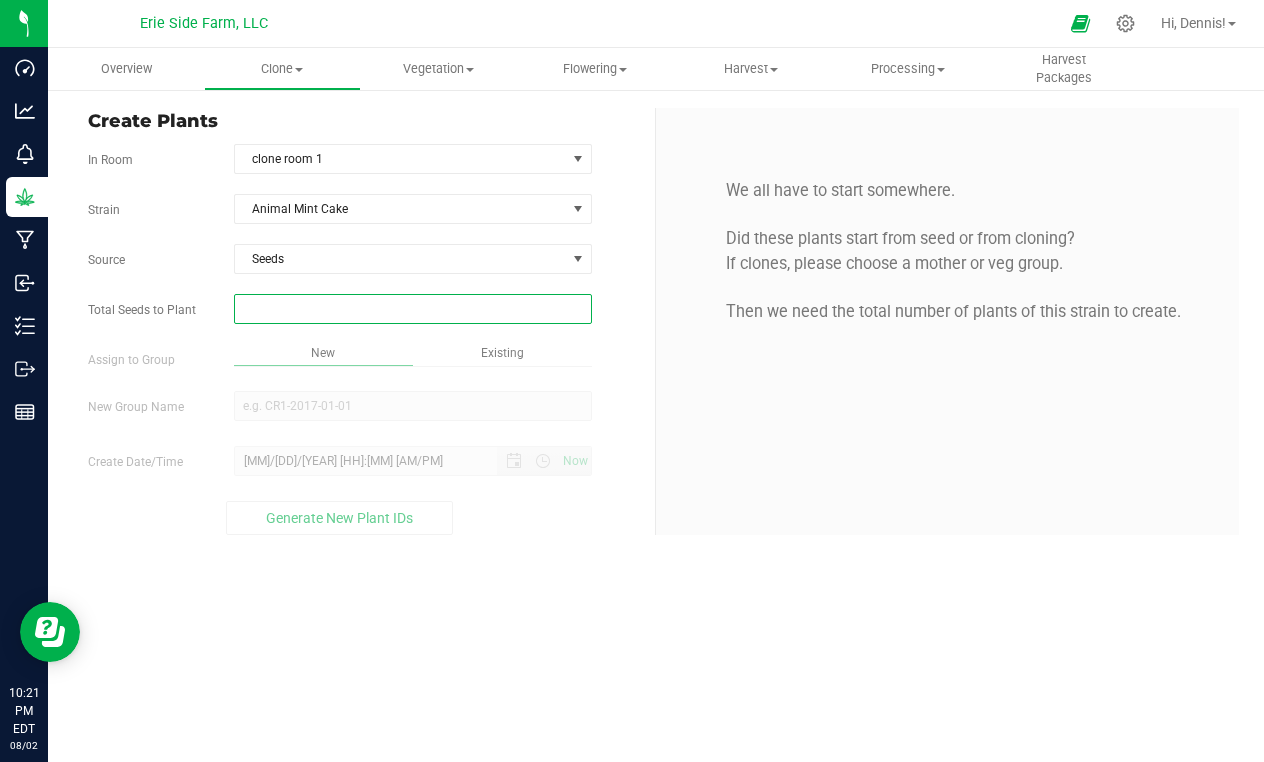 type on "2" 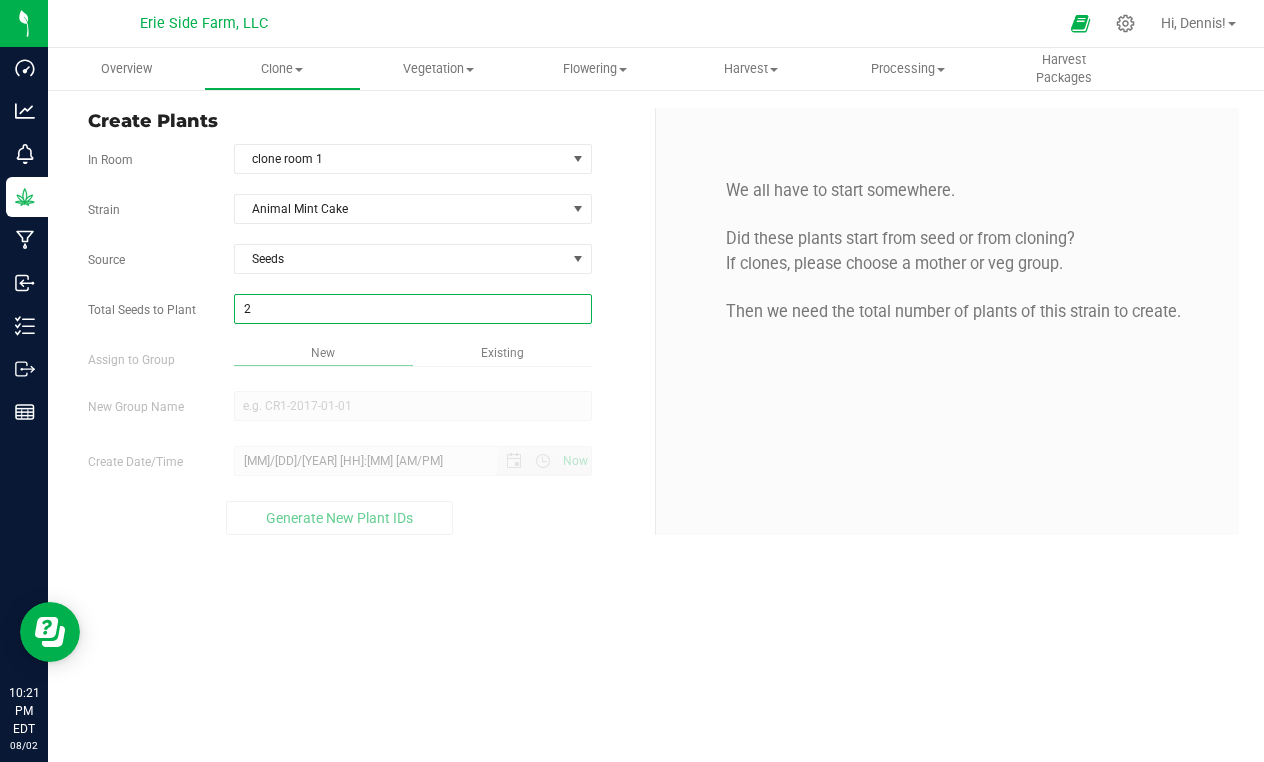 type on "2" 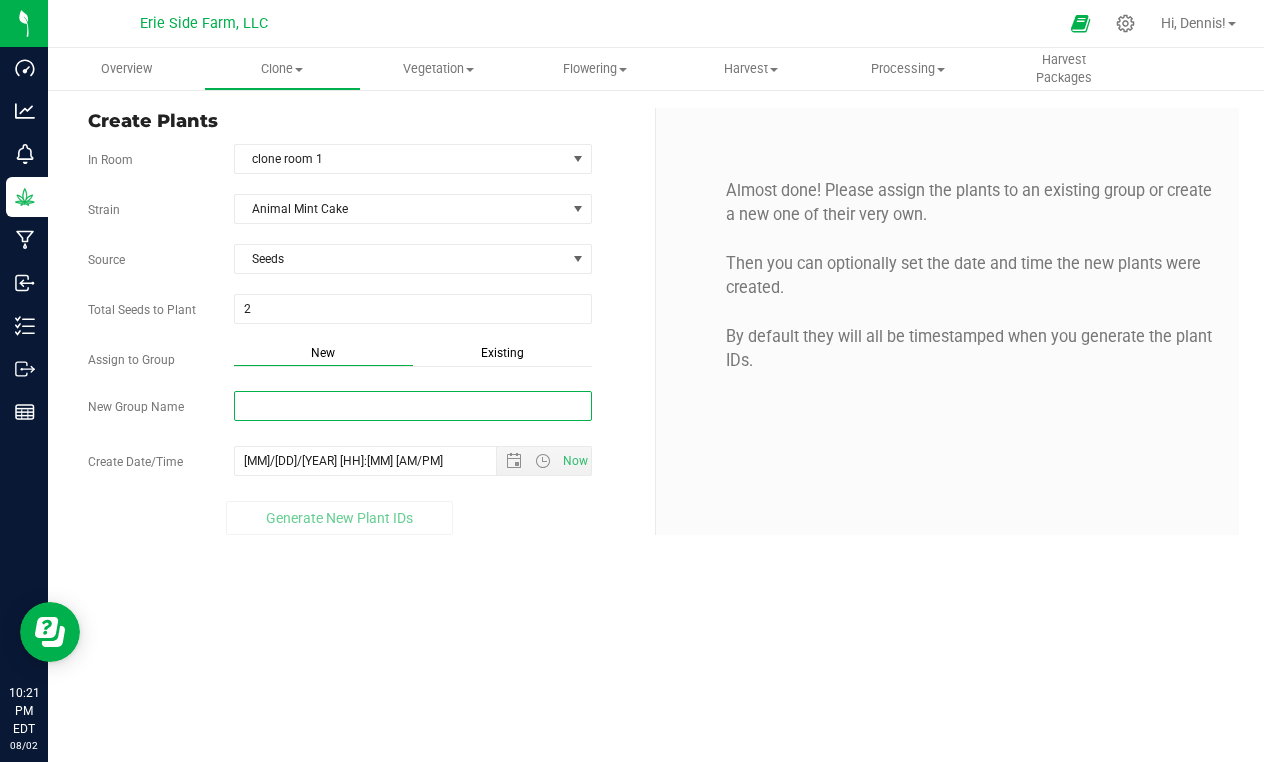 click on "New Group Name" at bounding box center [413, 406] 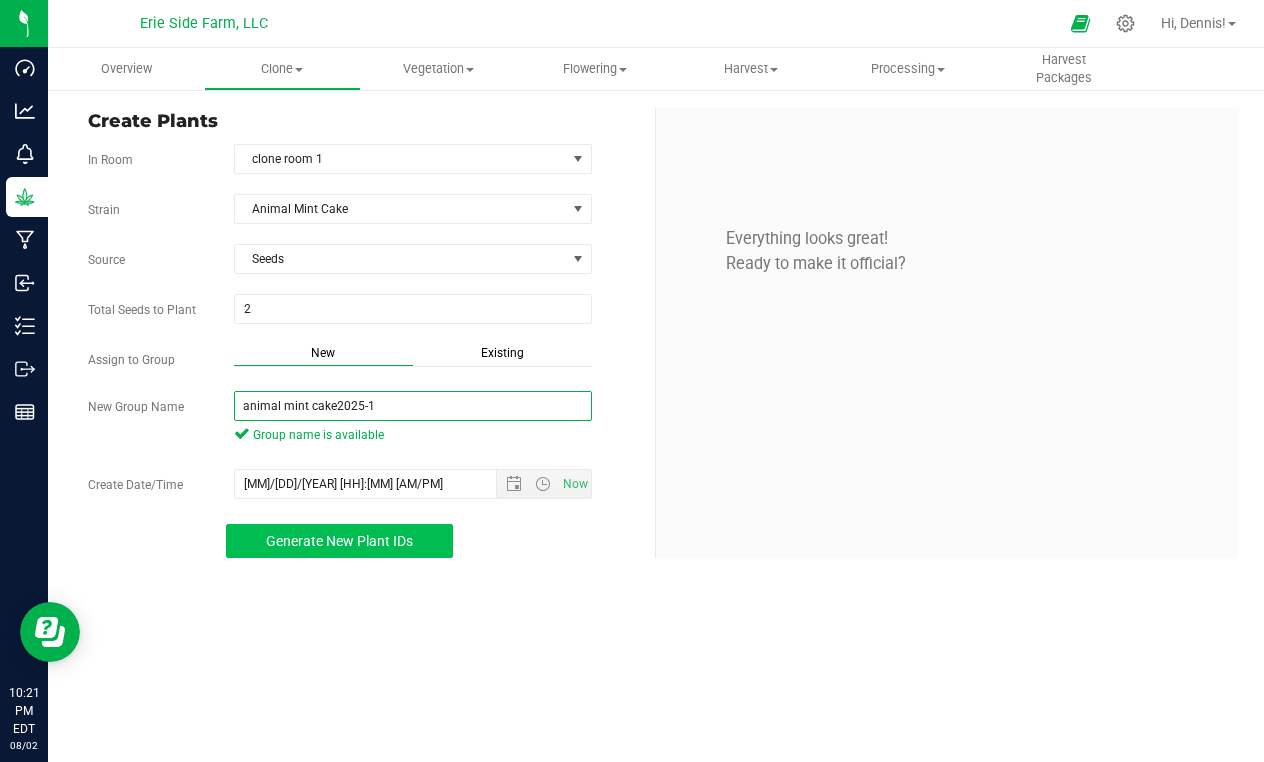 type on "animal mint cake2025-1" 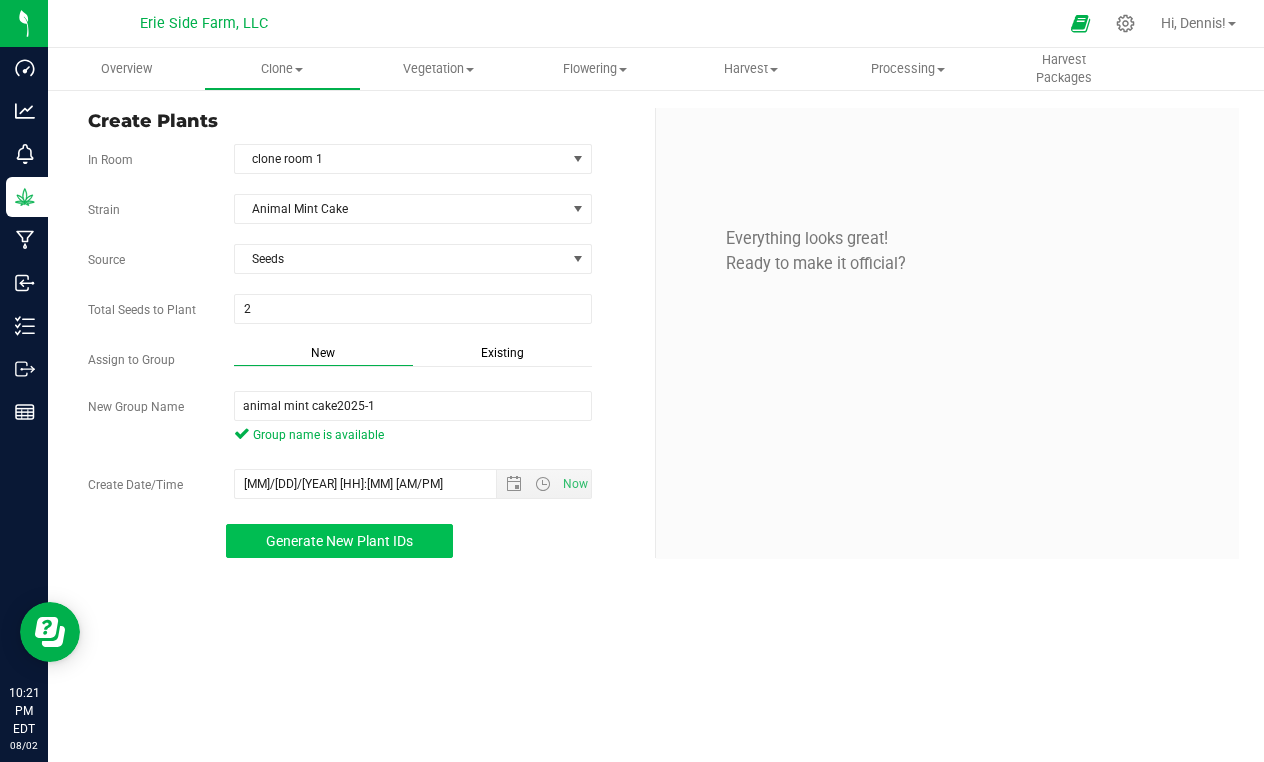 click on "Generate New Plant IDs" at bounding box center [339, 541] 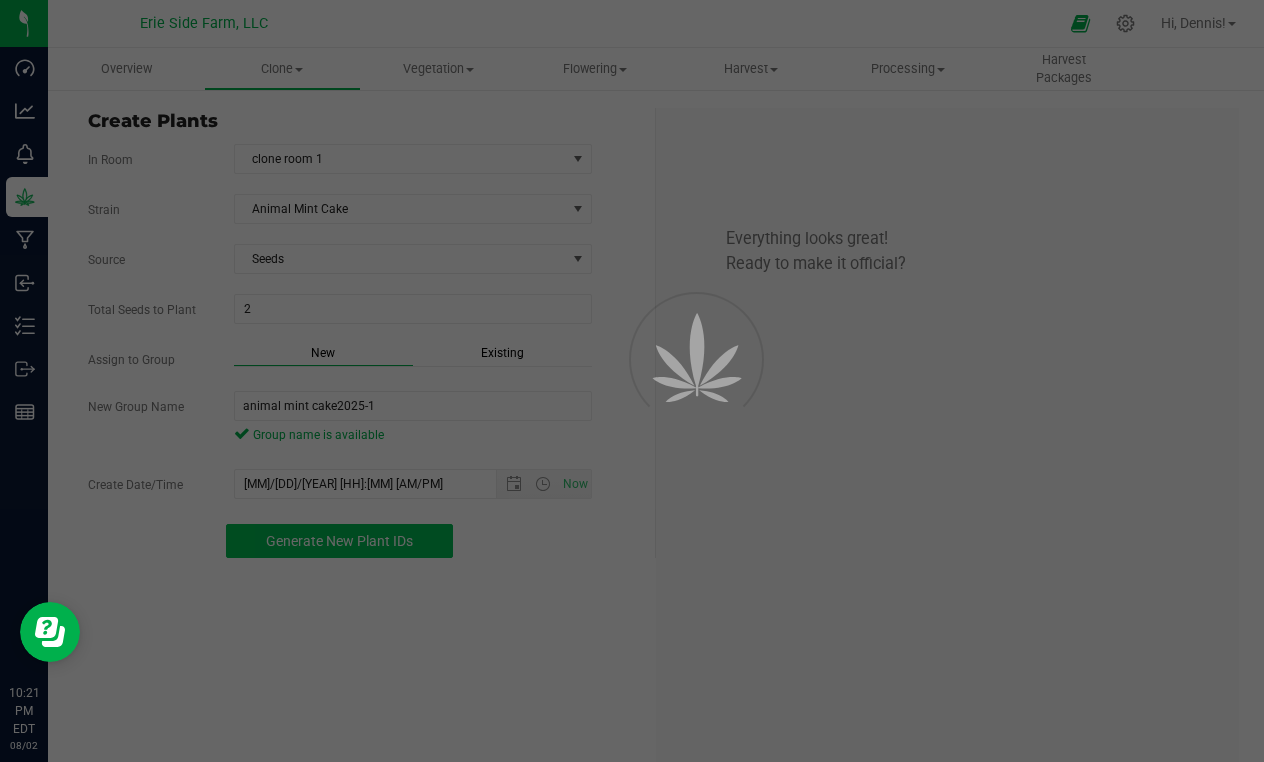 scroll, scrollTop: 60, scrollLeft: 0, axis: vertical 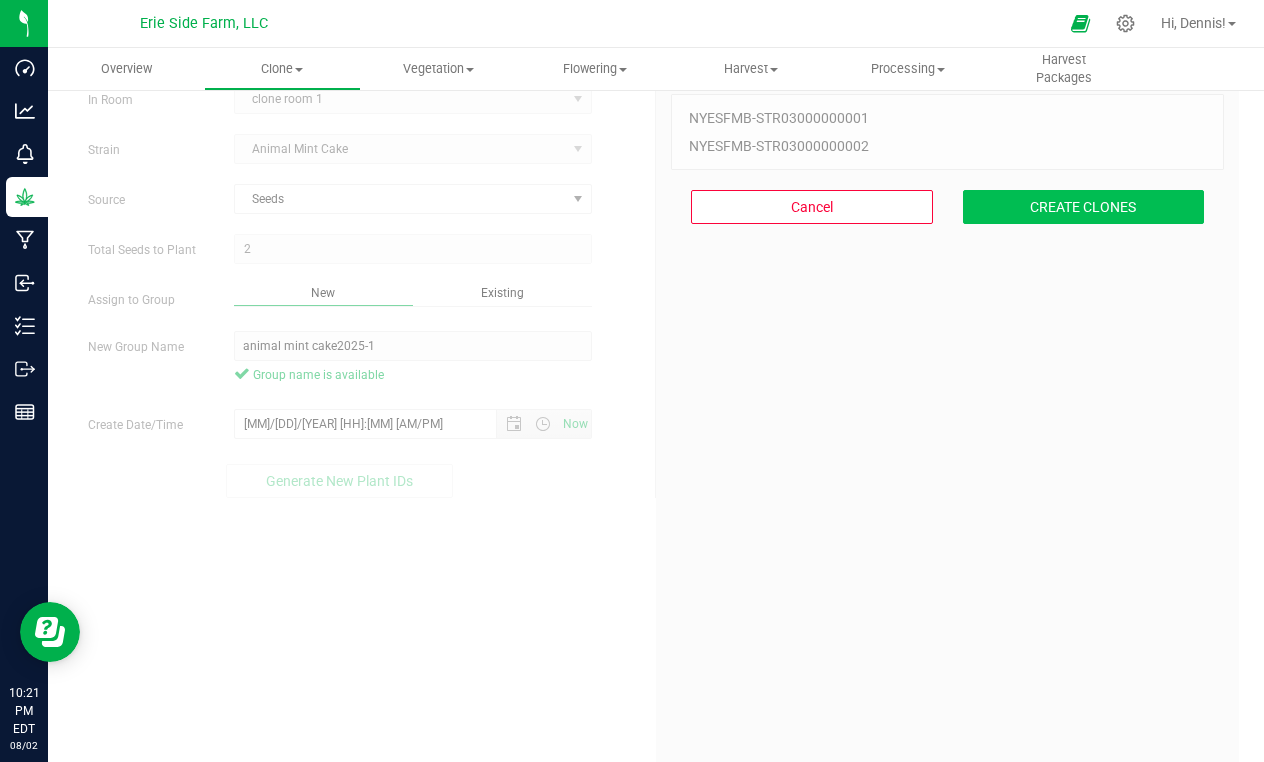click on "CREATE CLONES" at bounding box center (1084, 207) 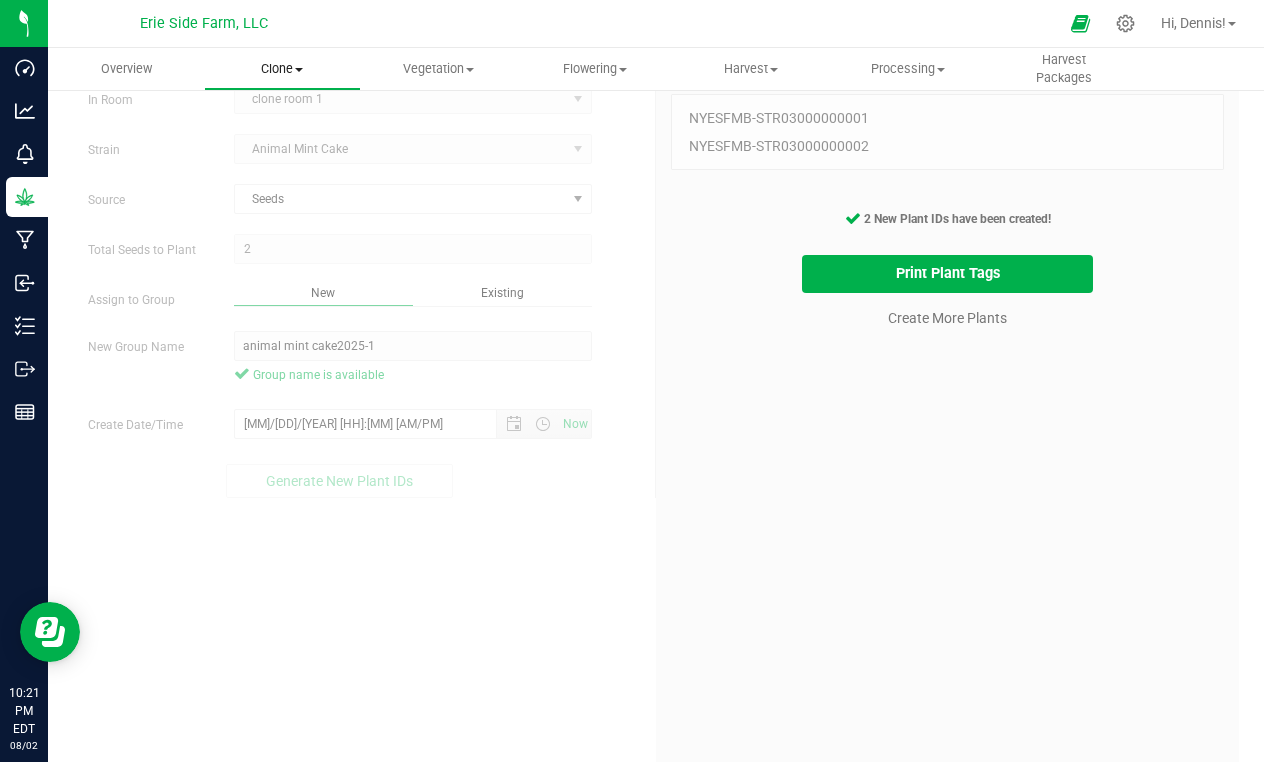 click on "Clone" at bounding box center (282, 69) 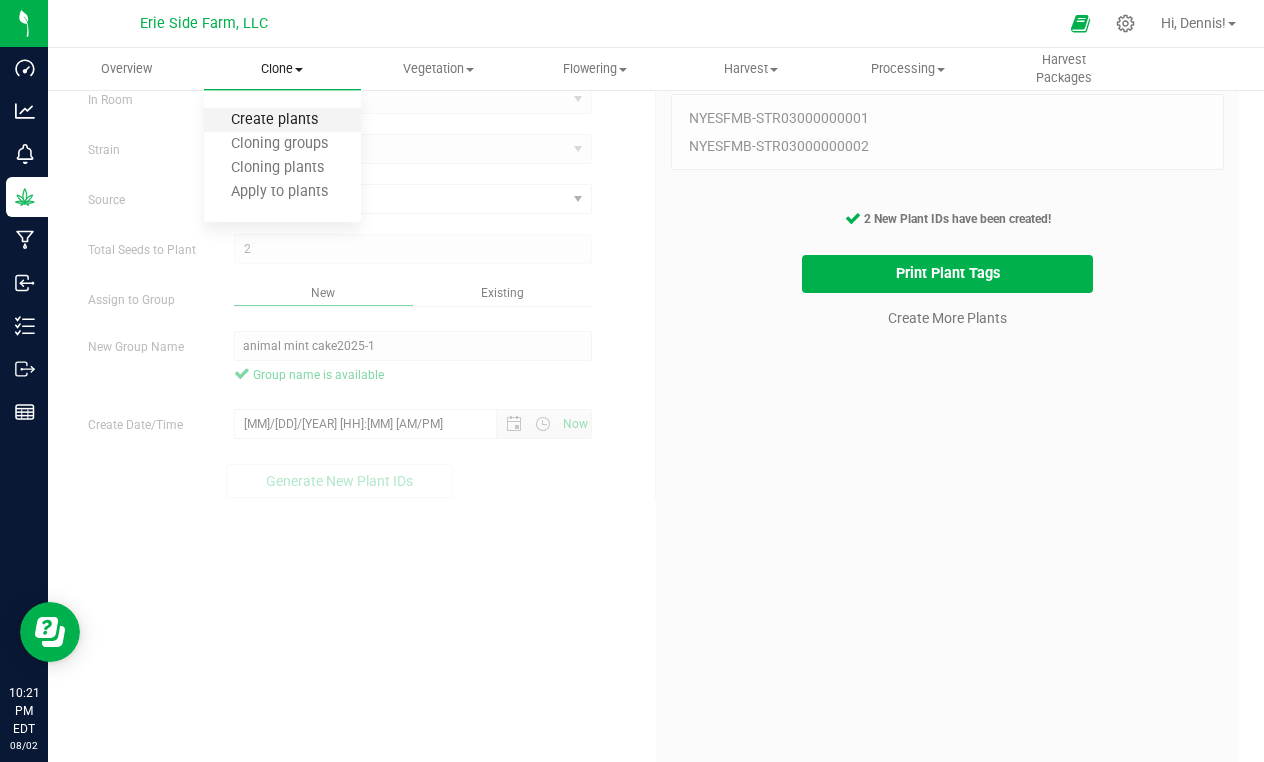 click on "Create plants" at bounding box center [274, 120] 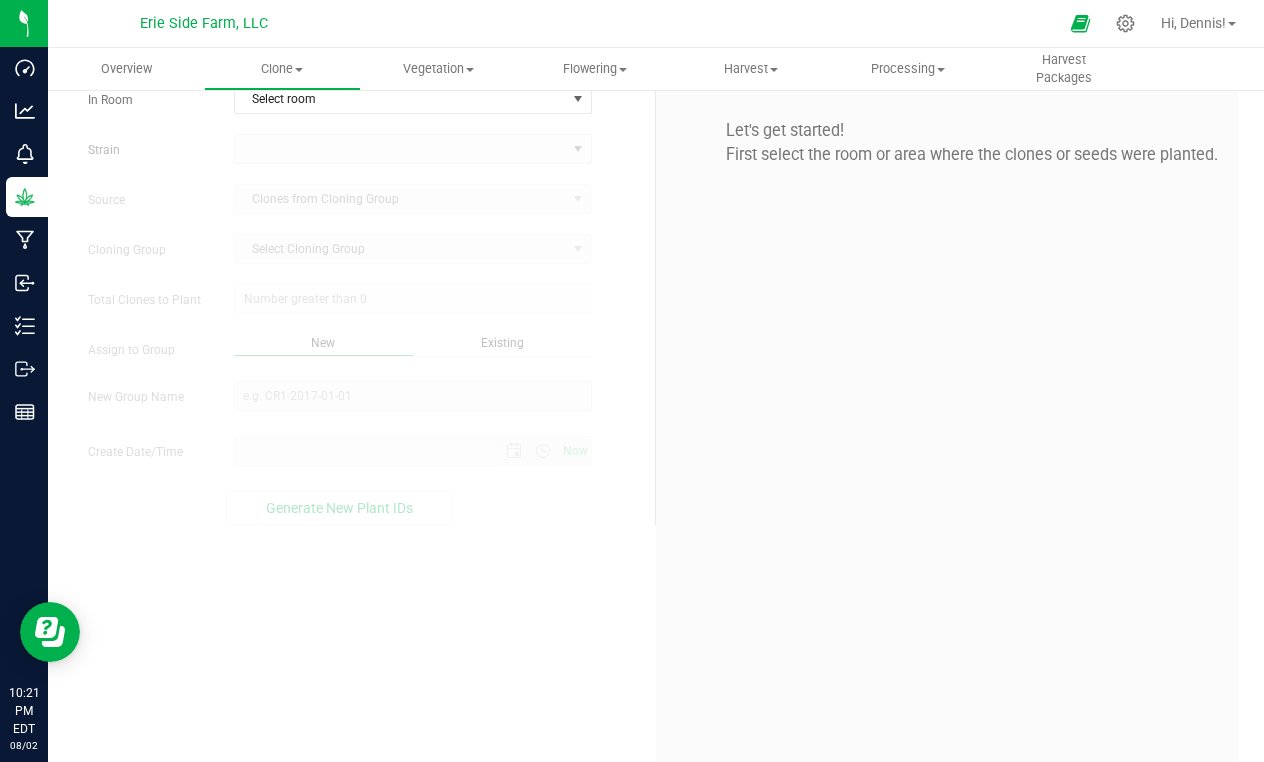 scroll, scrollTop: 0, scrollLeft: 0, axis: both 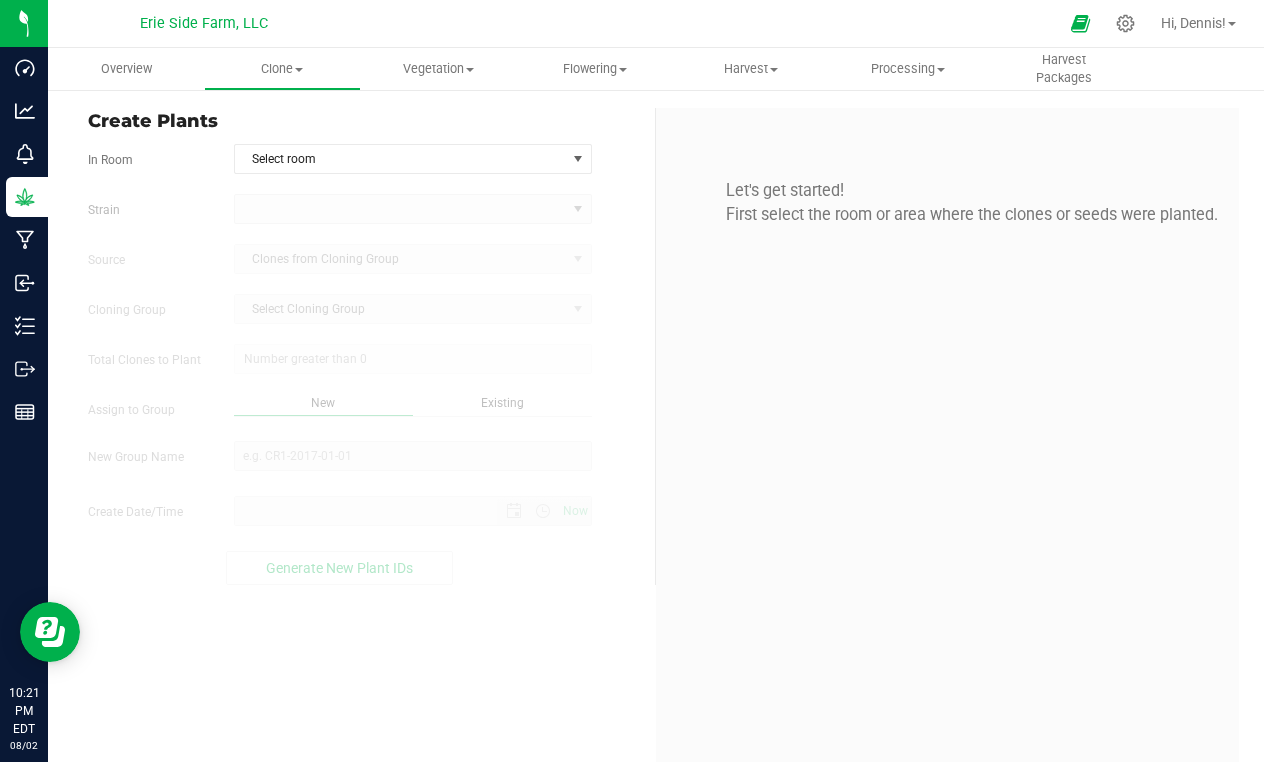 type on "8/2/2025 10:21 PM" 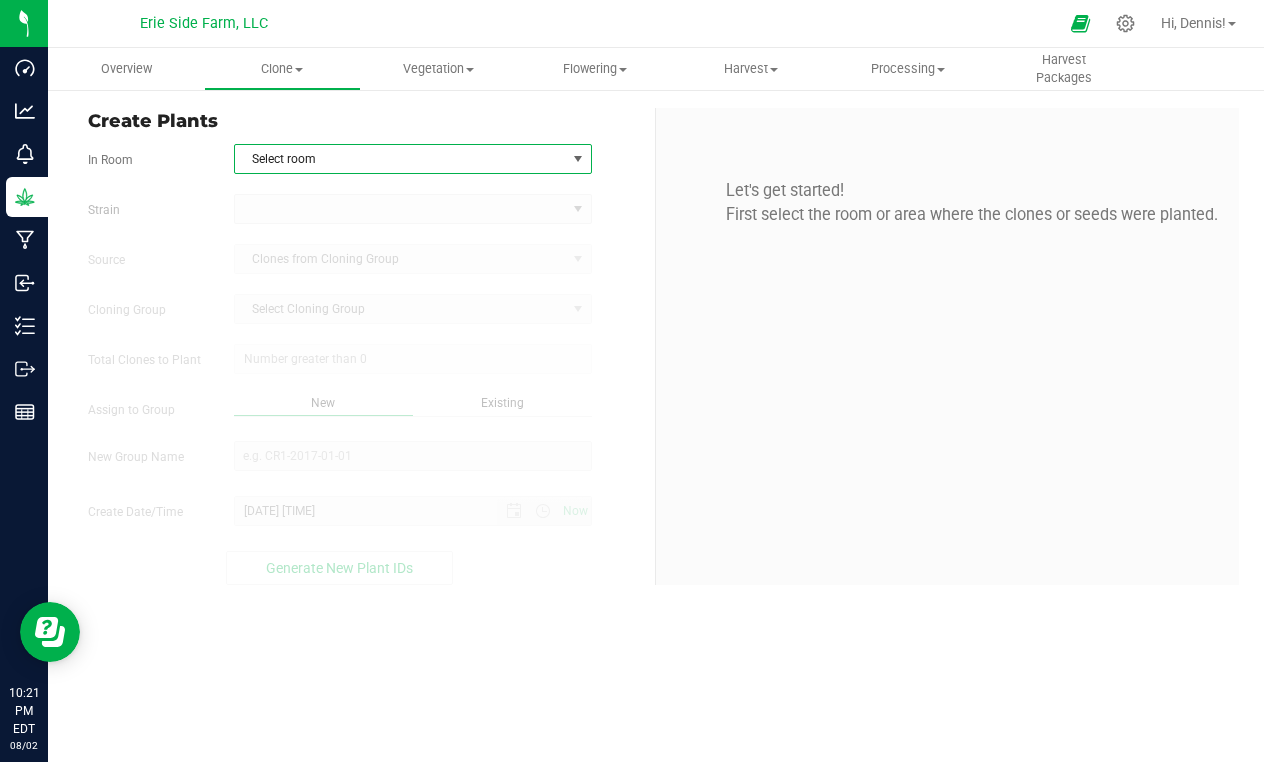 click on "Select room" at bounding box center (400, 159) 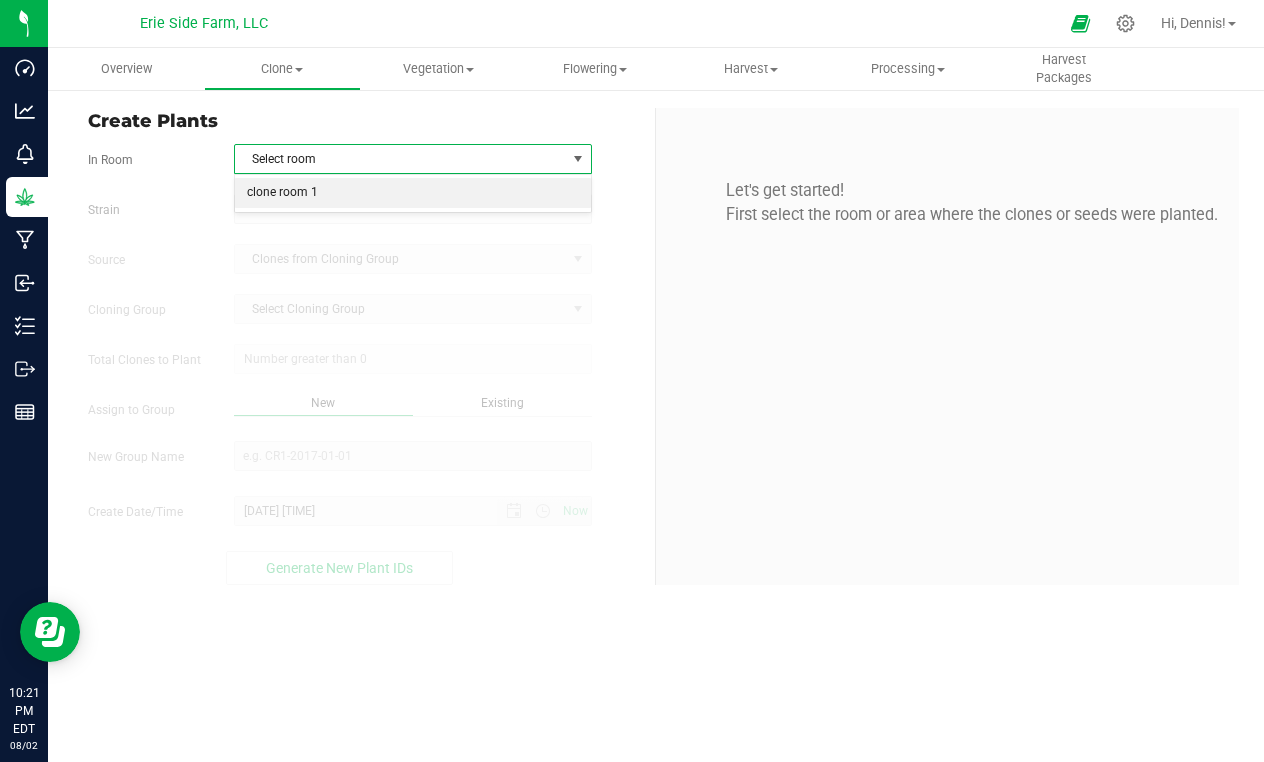 click on "clone room 1" at bounding box center (413, 193) 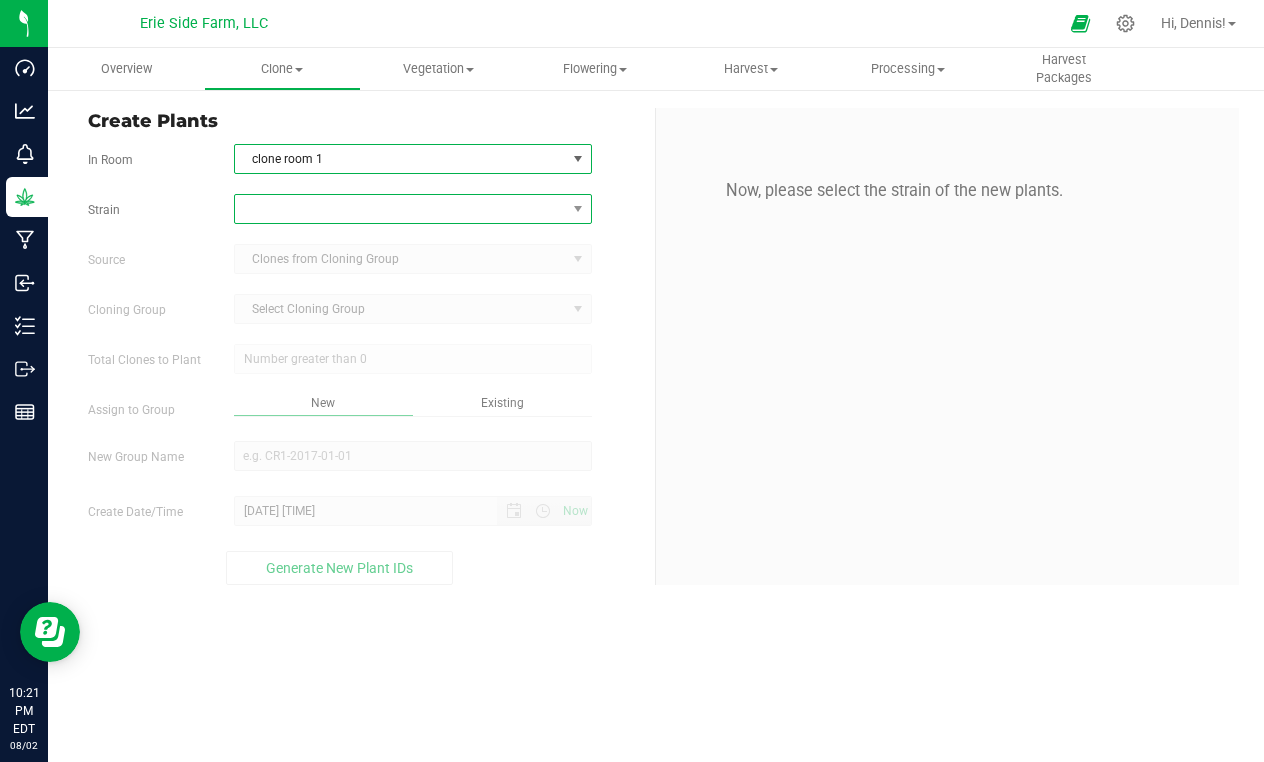click at bounding box center [400, 209] 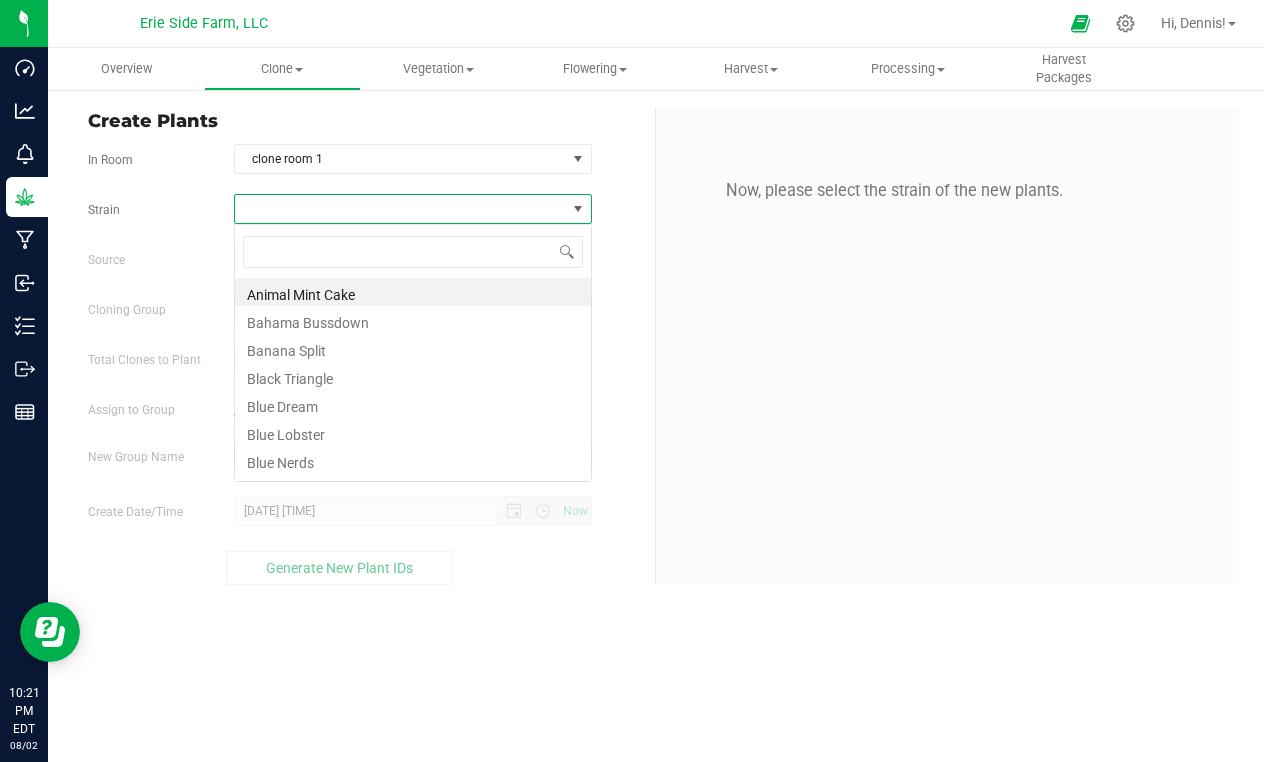 scroll, scrollTop: 99970, scrollLeft: 99642, axis: both 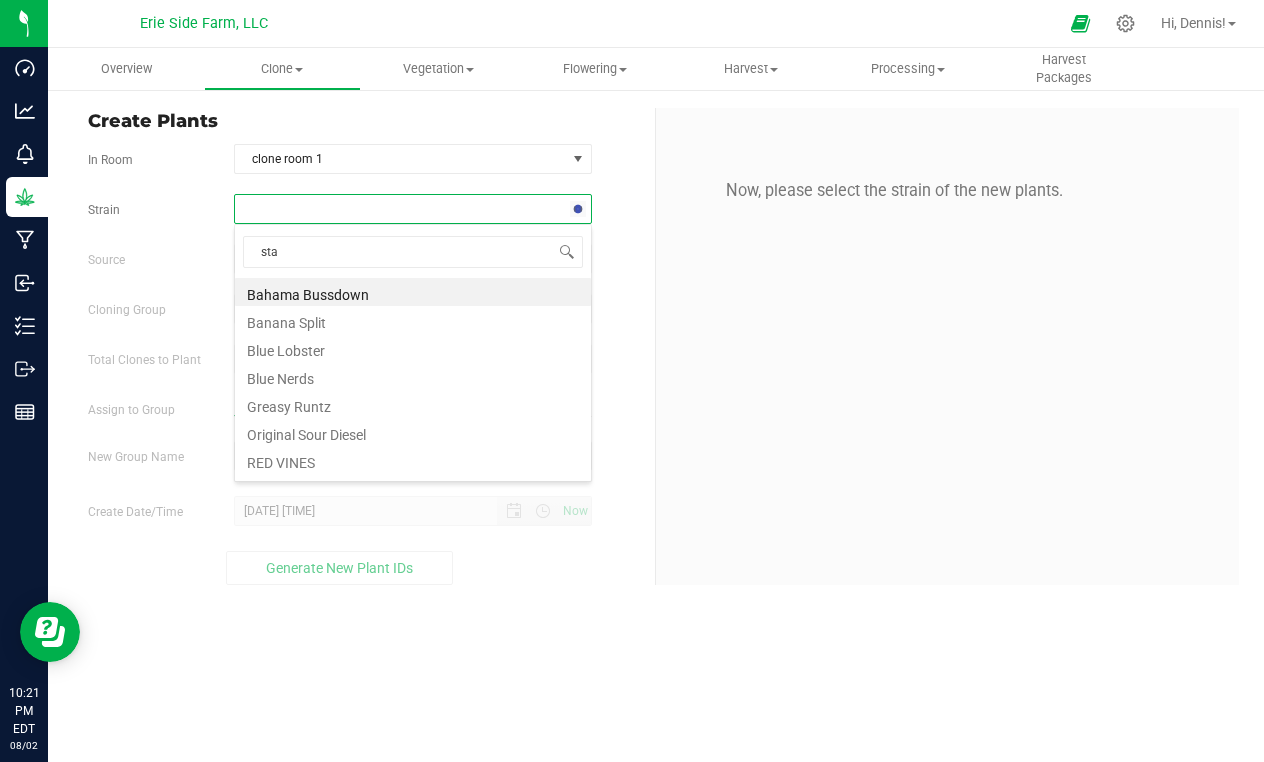 type on "star" 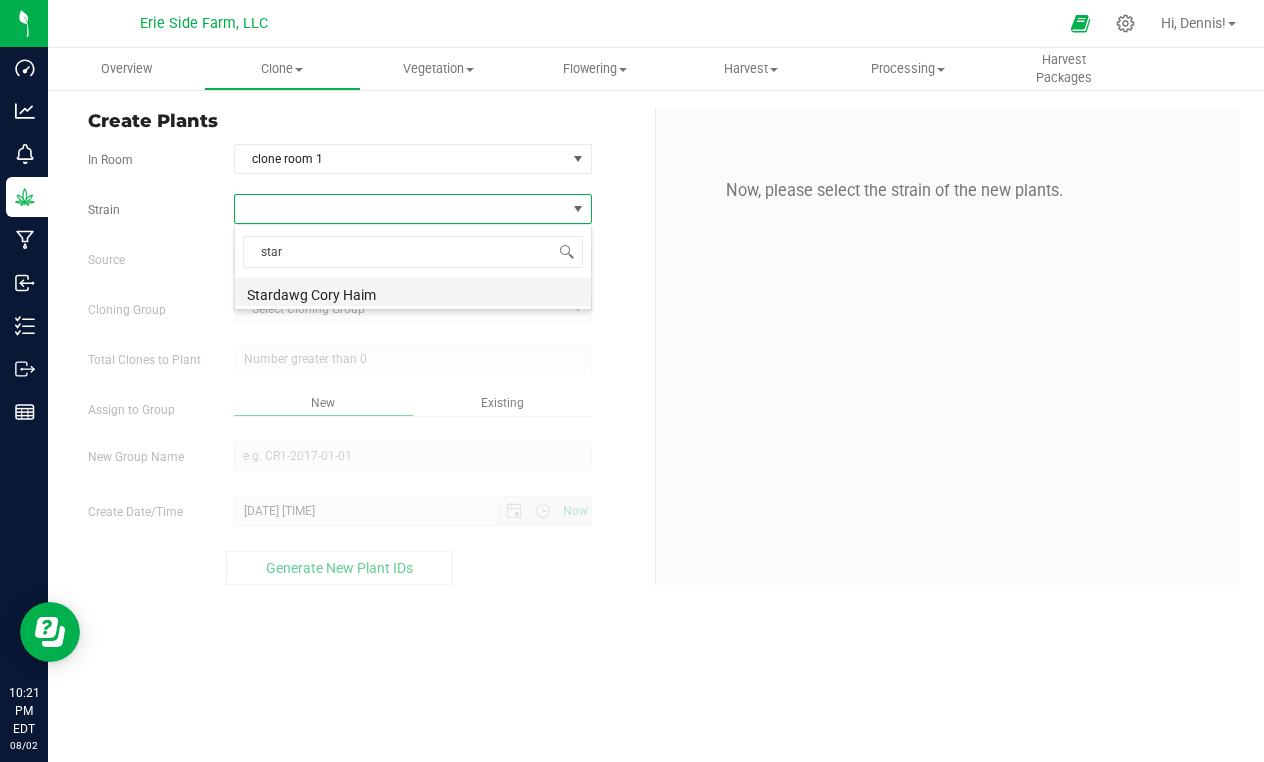 click on "Stardawg Cory Haim" at bounding box center (413, 292) 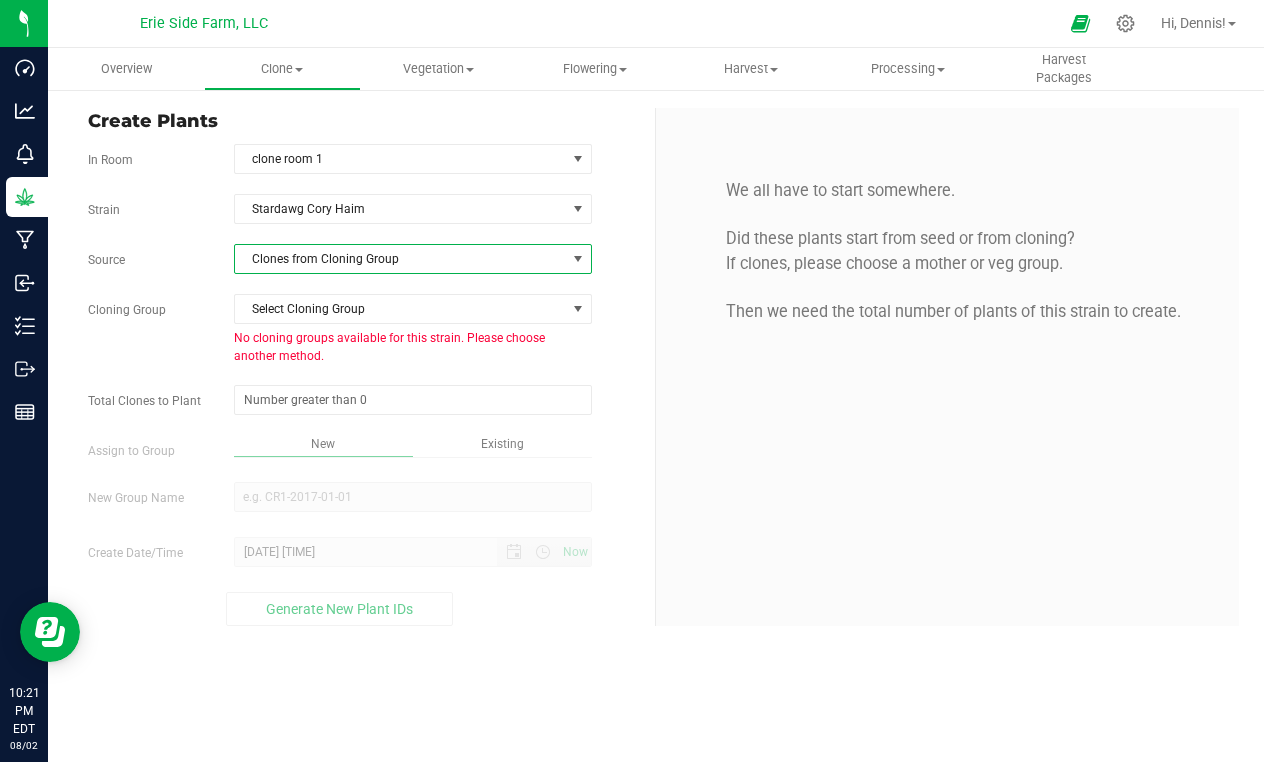 click on "Clones from Cloning Group" at bounding box center [400, 259] 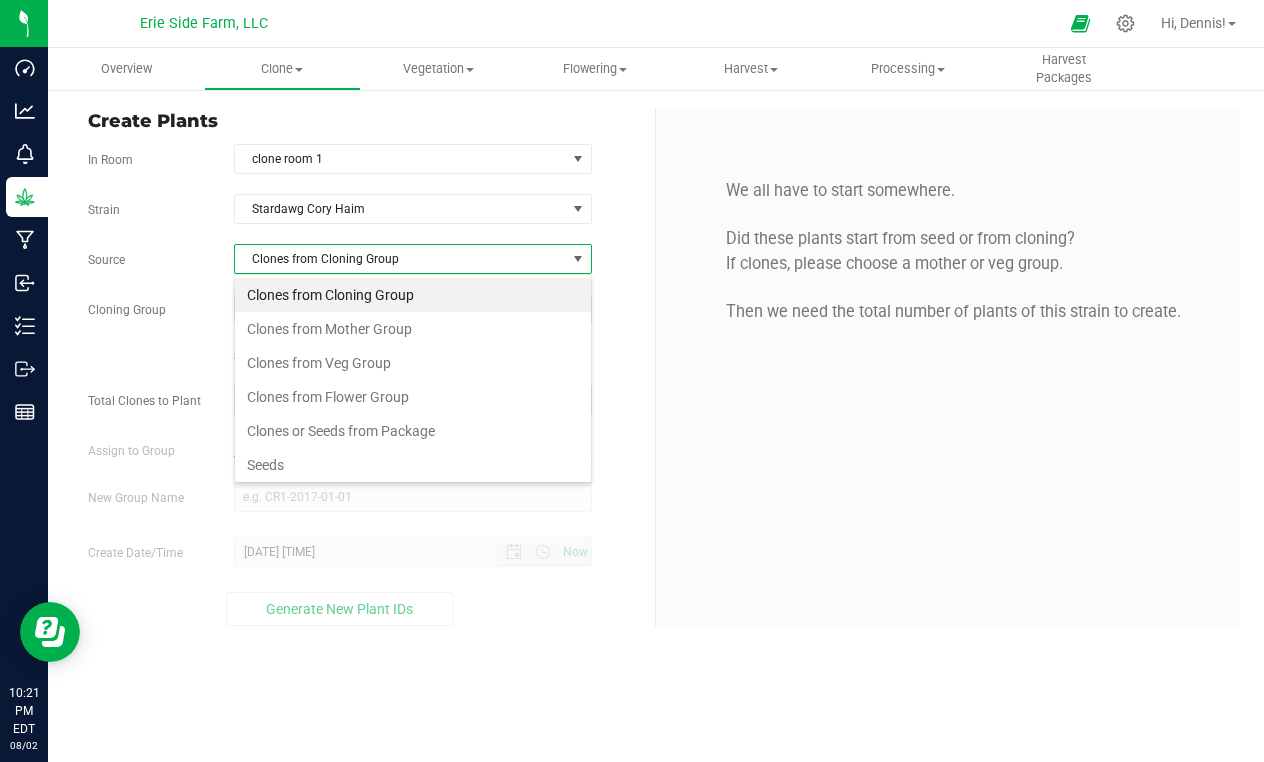 scroll, scrollTop: 99970, scrollLeft: 99642, axis: both 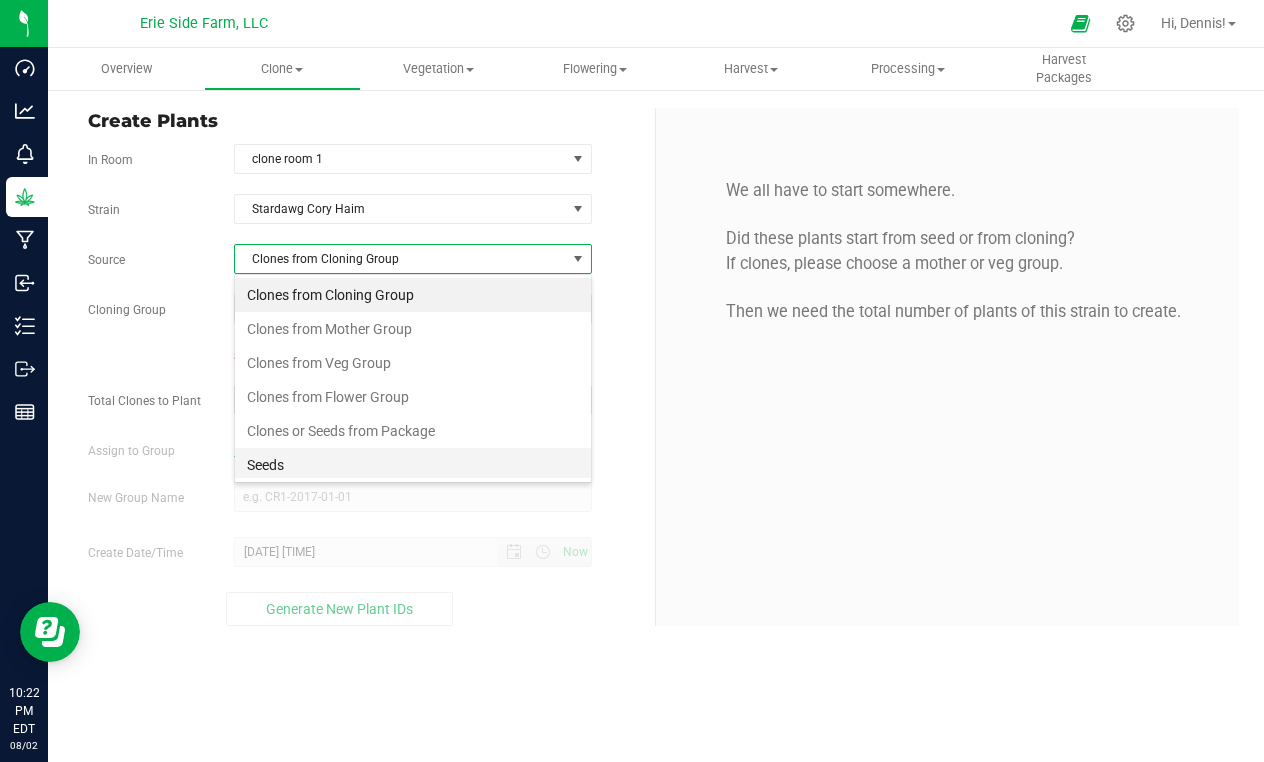 click on "Seeds" at bounding box center (413, 465) 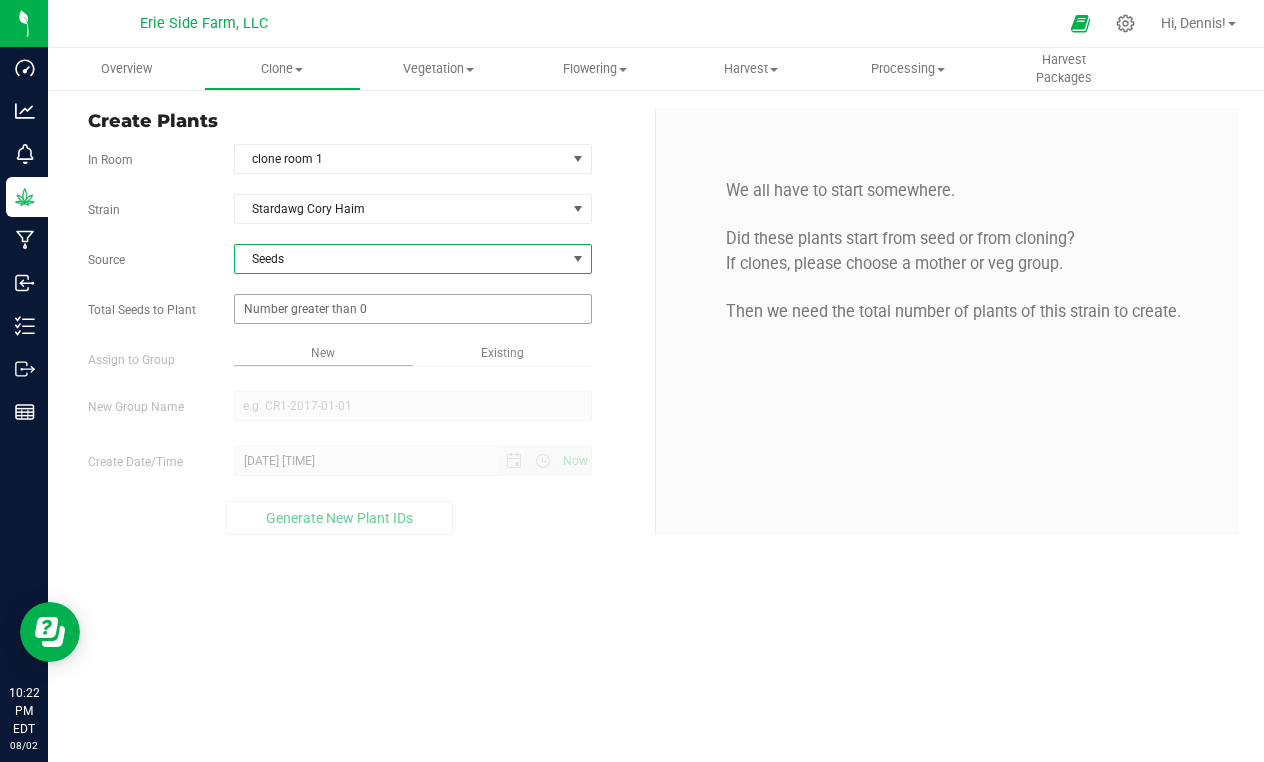 click at bounding box center [413, 309] 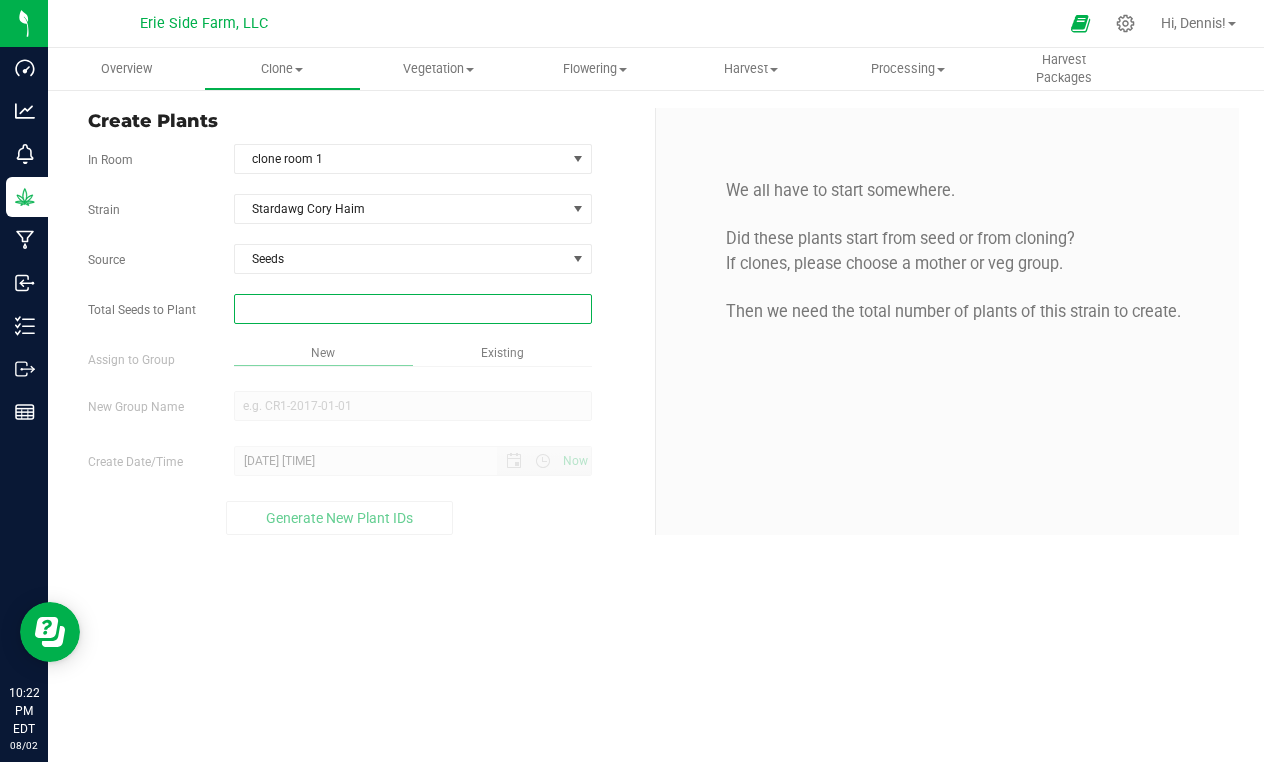 type on "1" 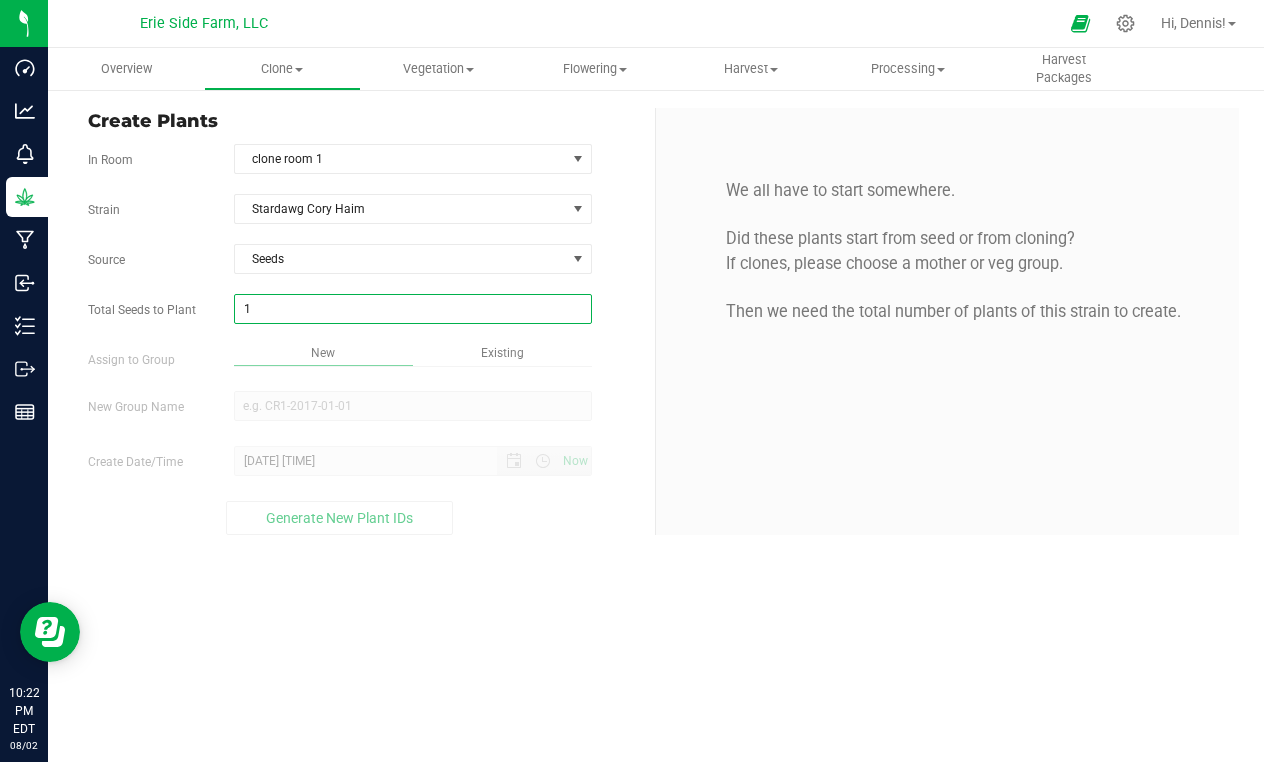 type on "1" 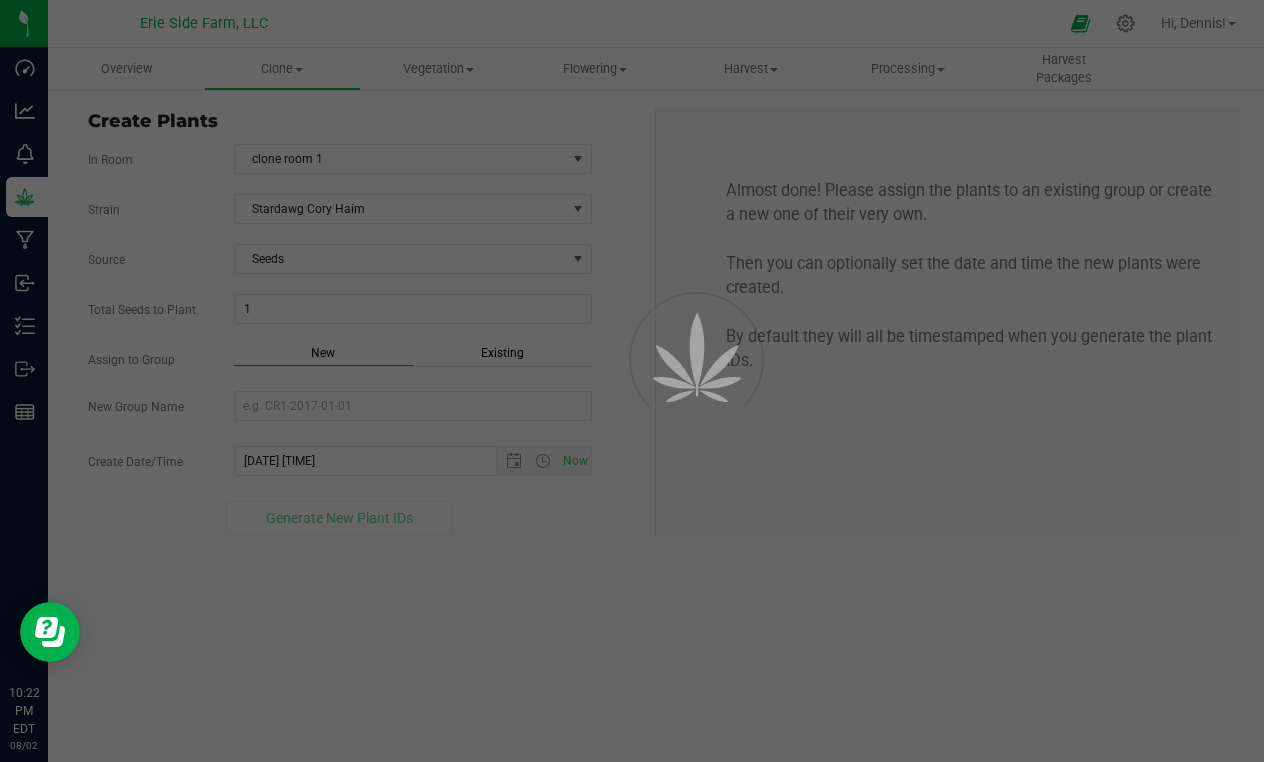 click on "New" at bounding box center [323, 353] 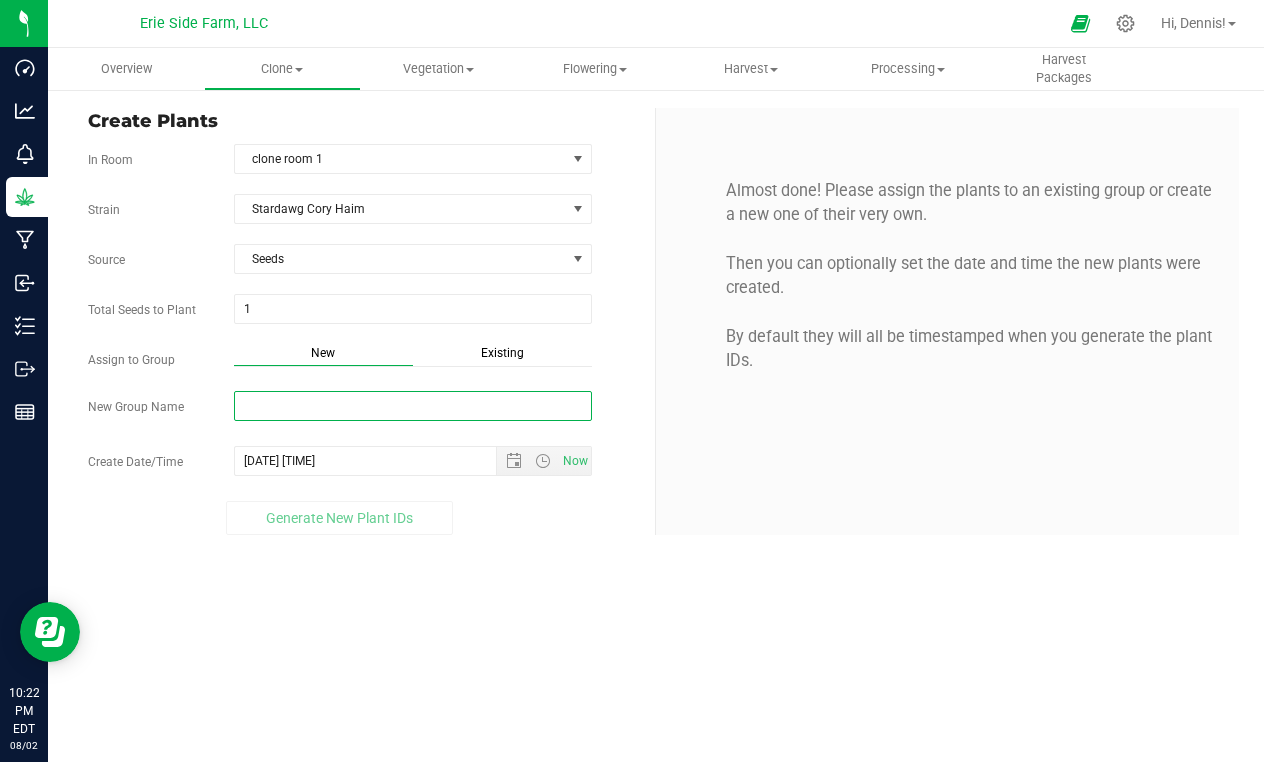 click on "New Group Name" at bounding box center [413, 406] 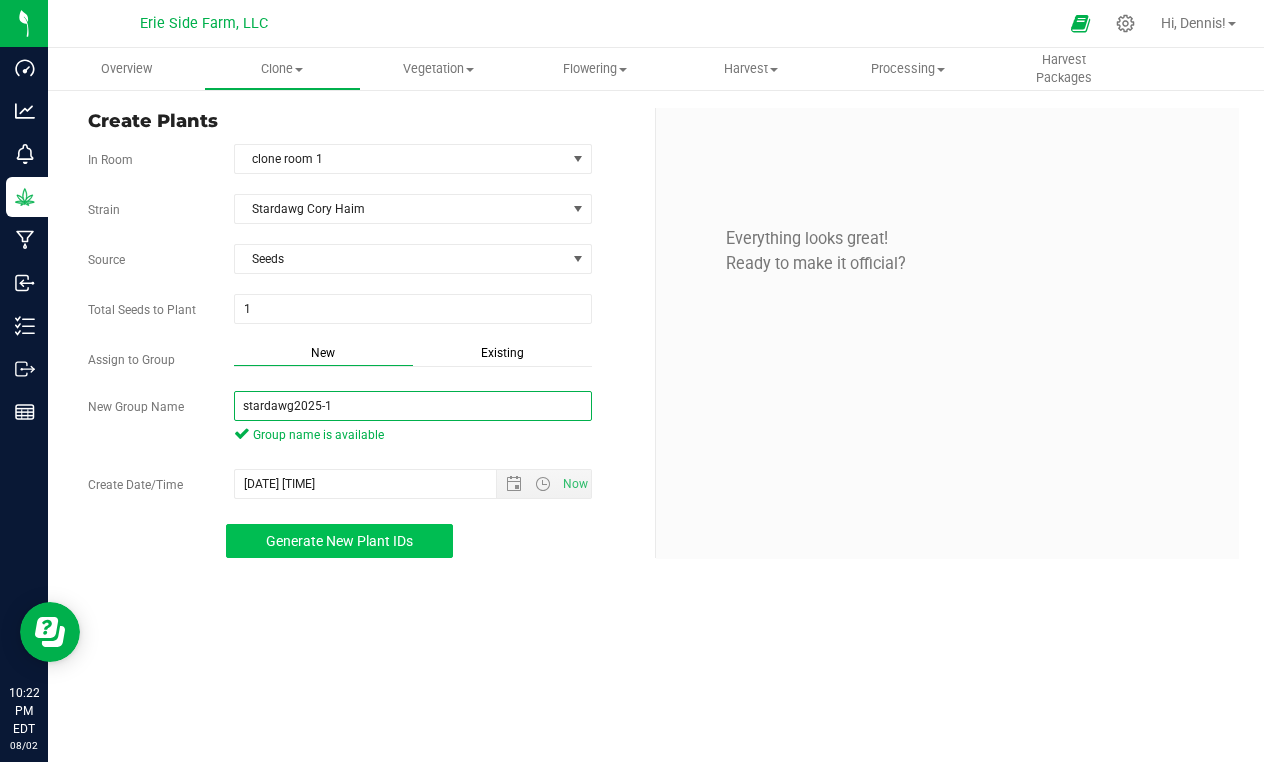 type on "stardawg2025-1" 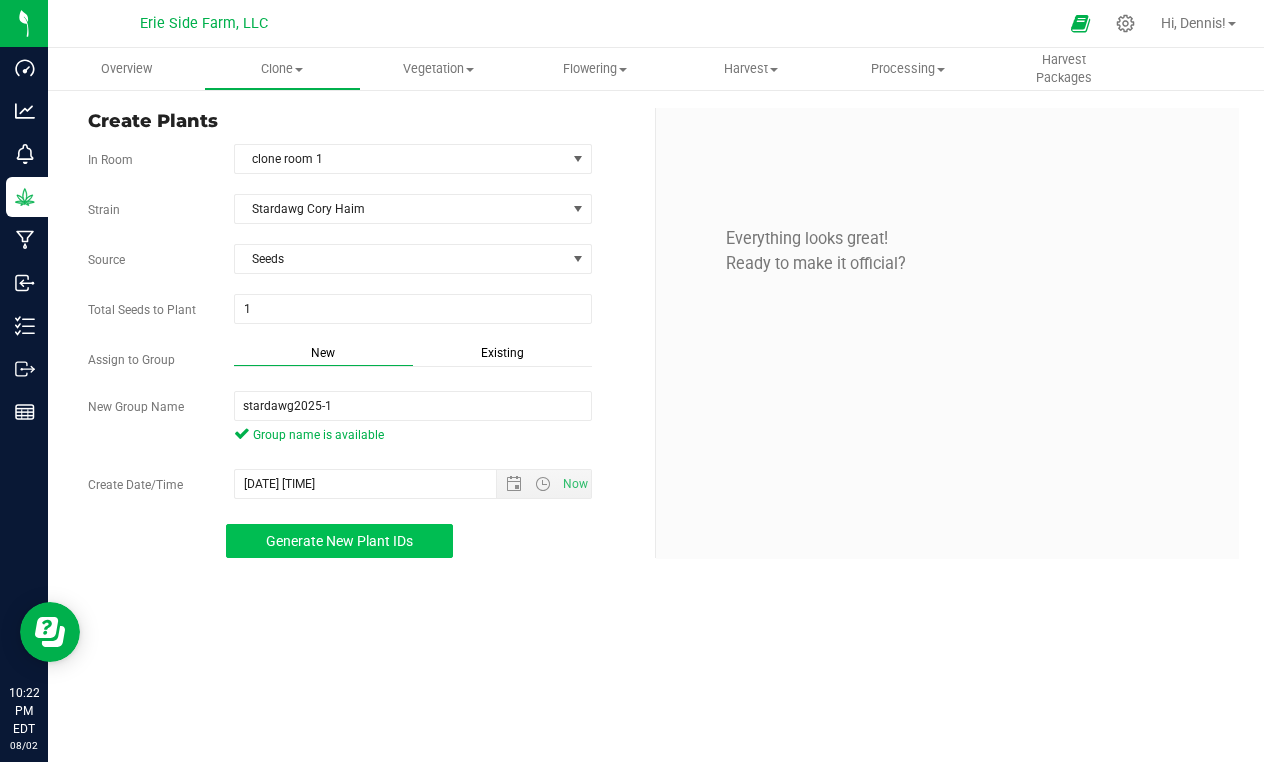 click on "Generate New Plant IDs" at bounding box center [339, 541] 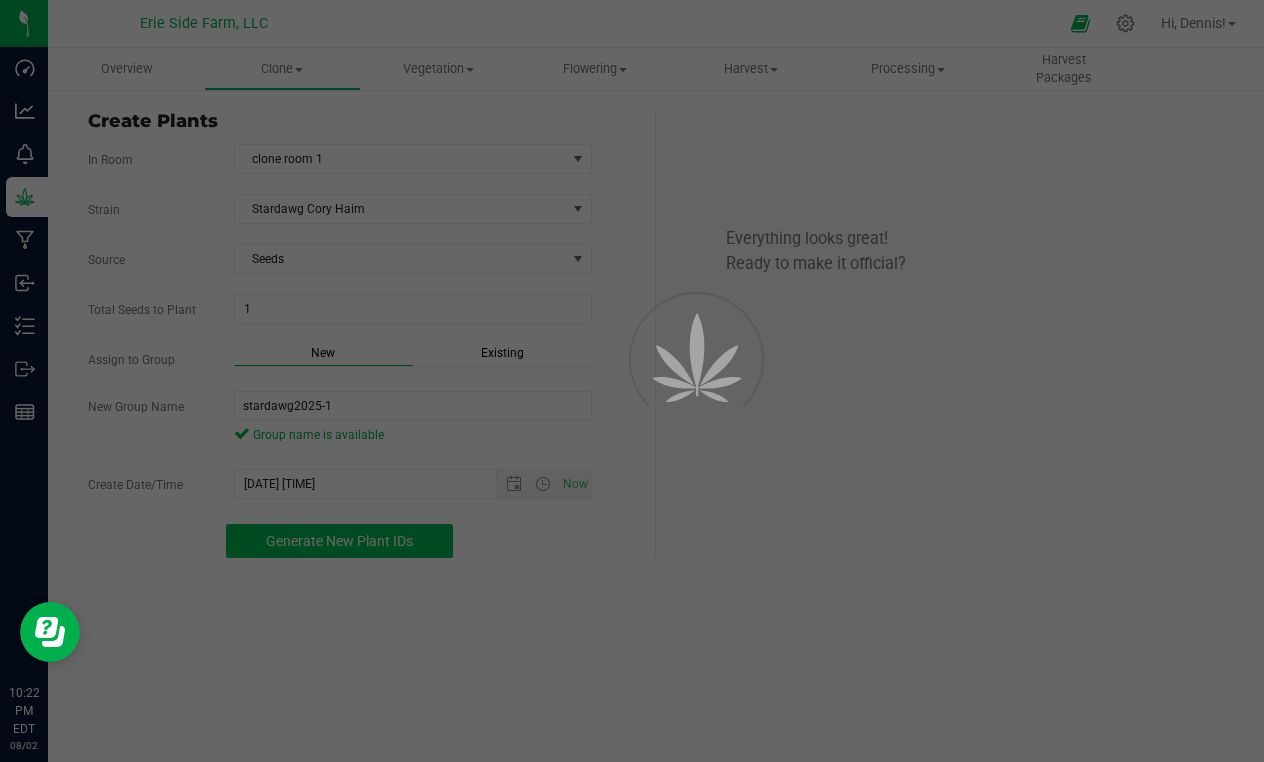 scroll, scrollTop: 60, scrollLeft: 0, axis: vertical 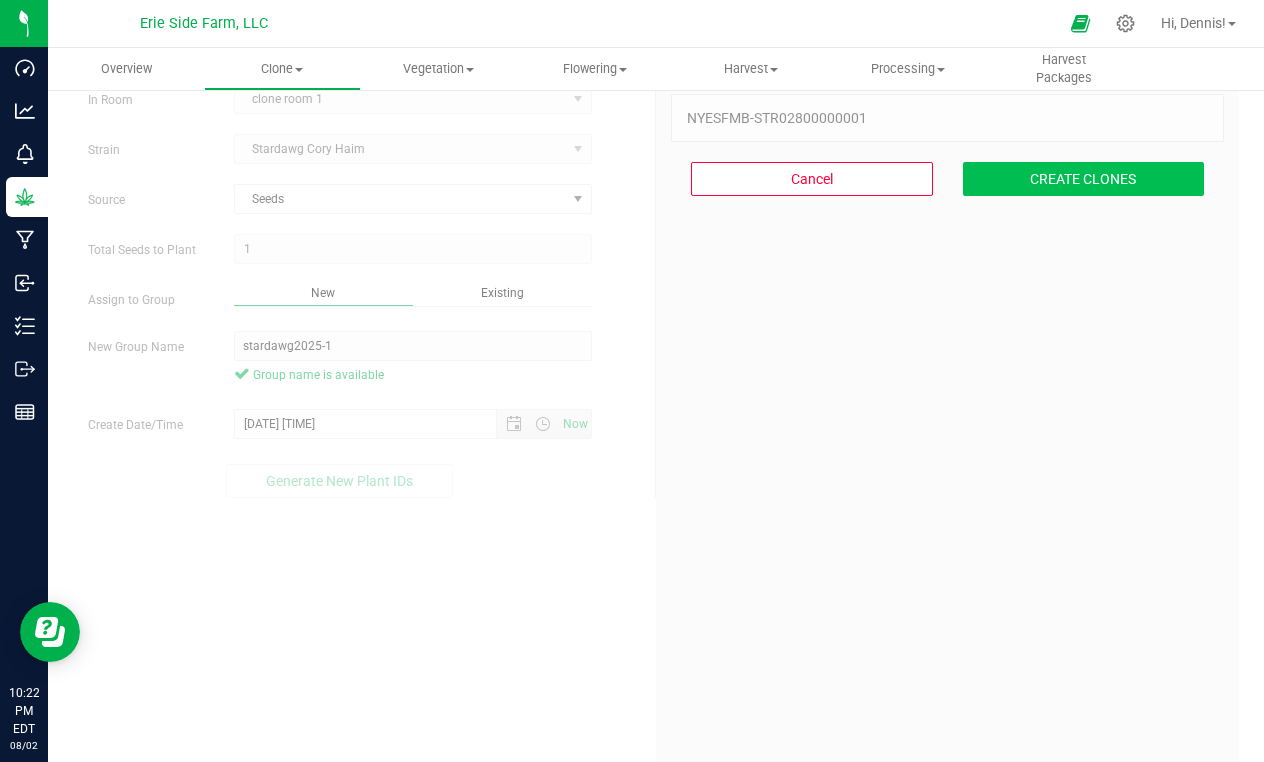 click on "CREATE CLONES" at bounding box center [1084, 179] 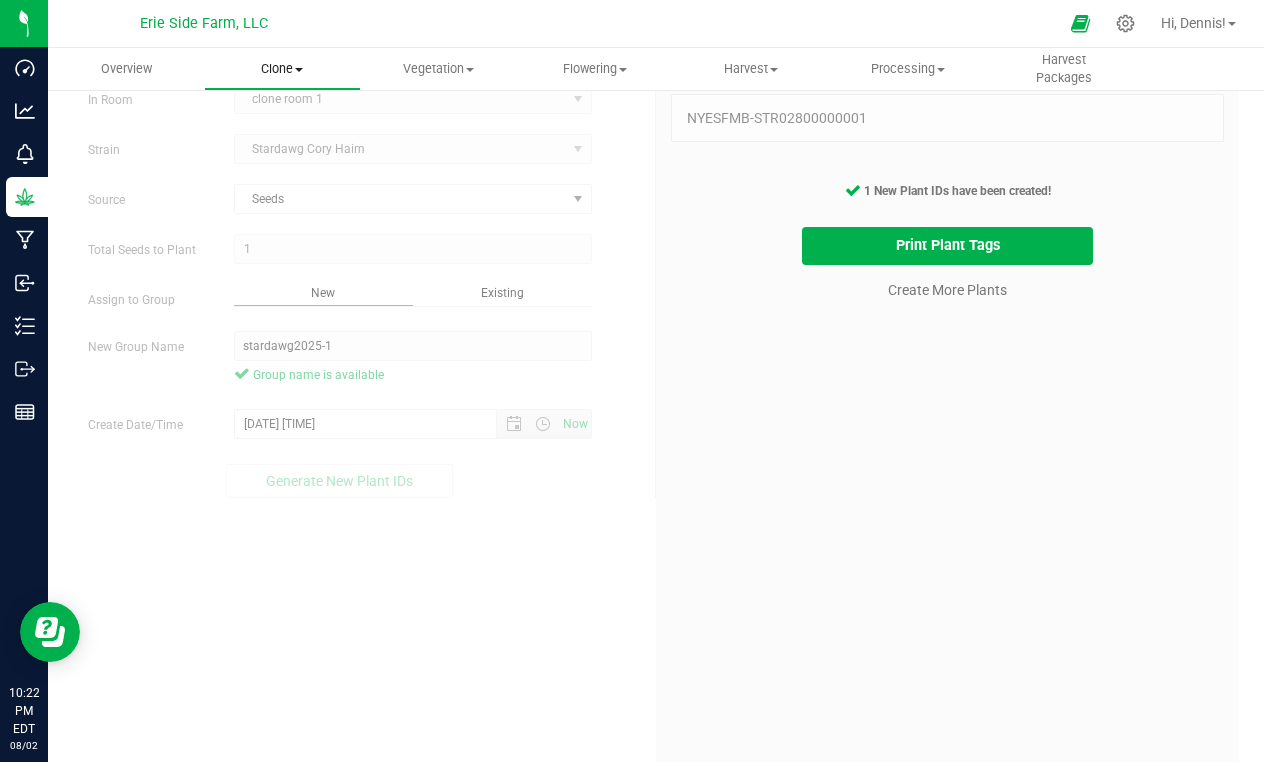 click on "Clone" at bounding box center (282, 69) 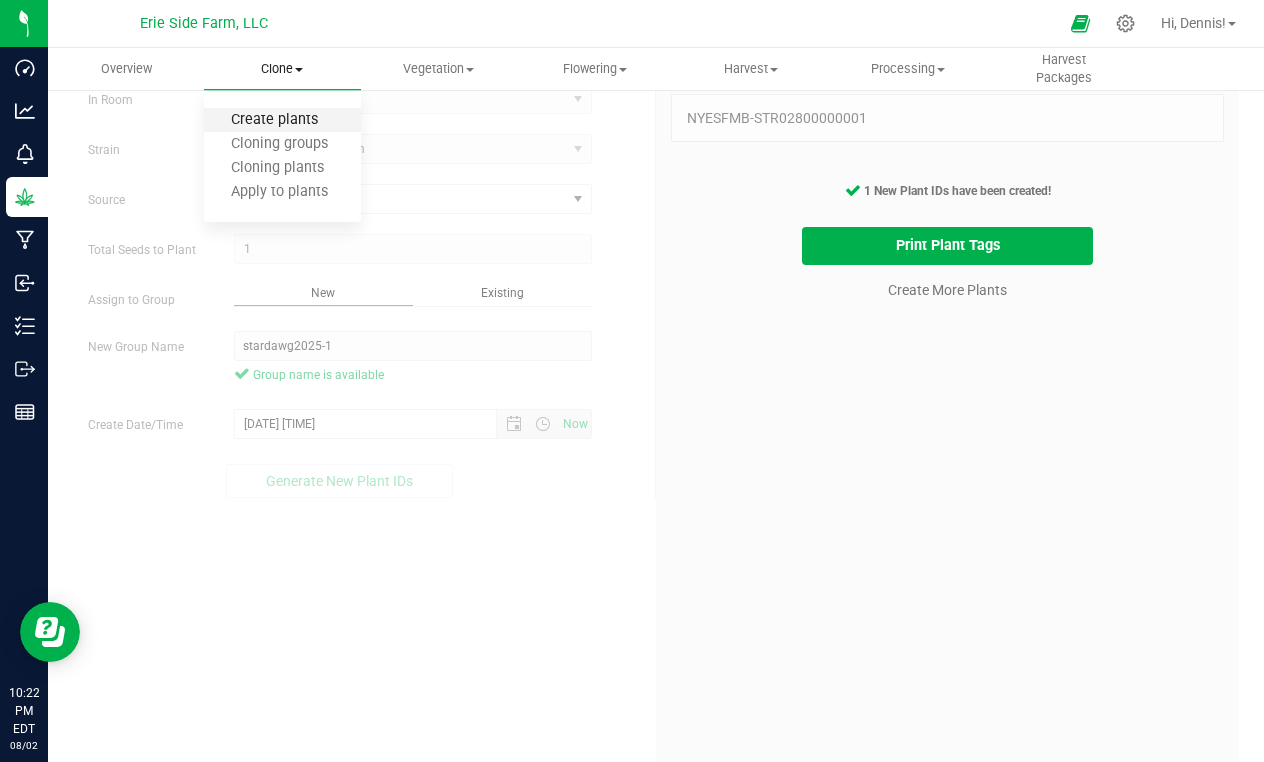 click on "Create plants" at bounding box center [274, 120] 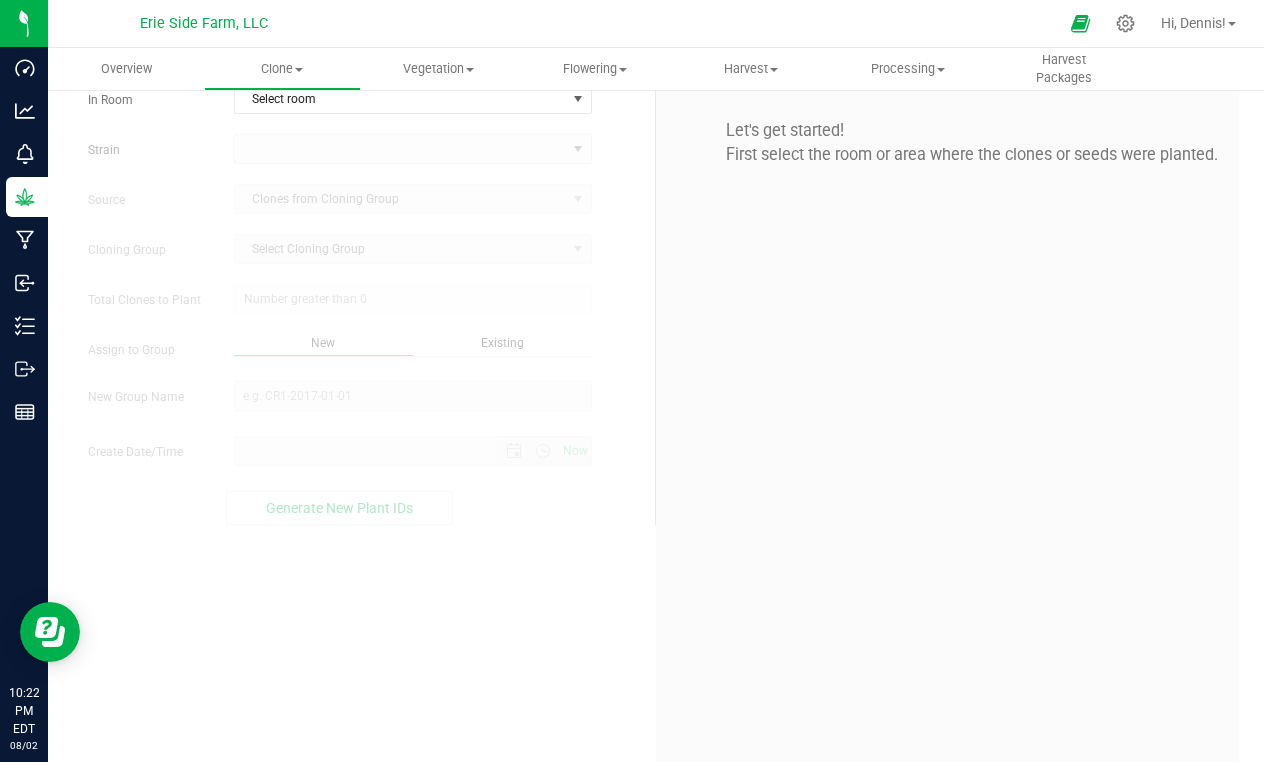 type on "8/2/2025 10:22 PM" 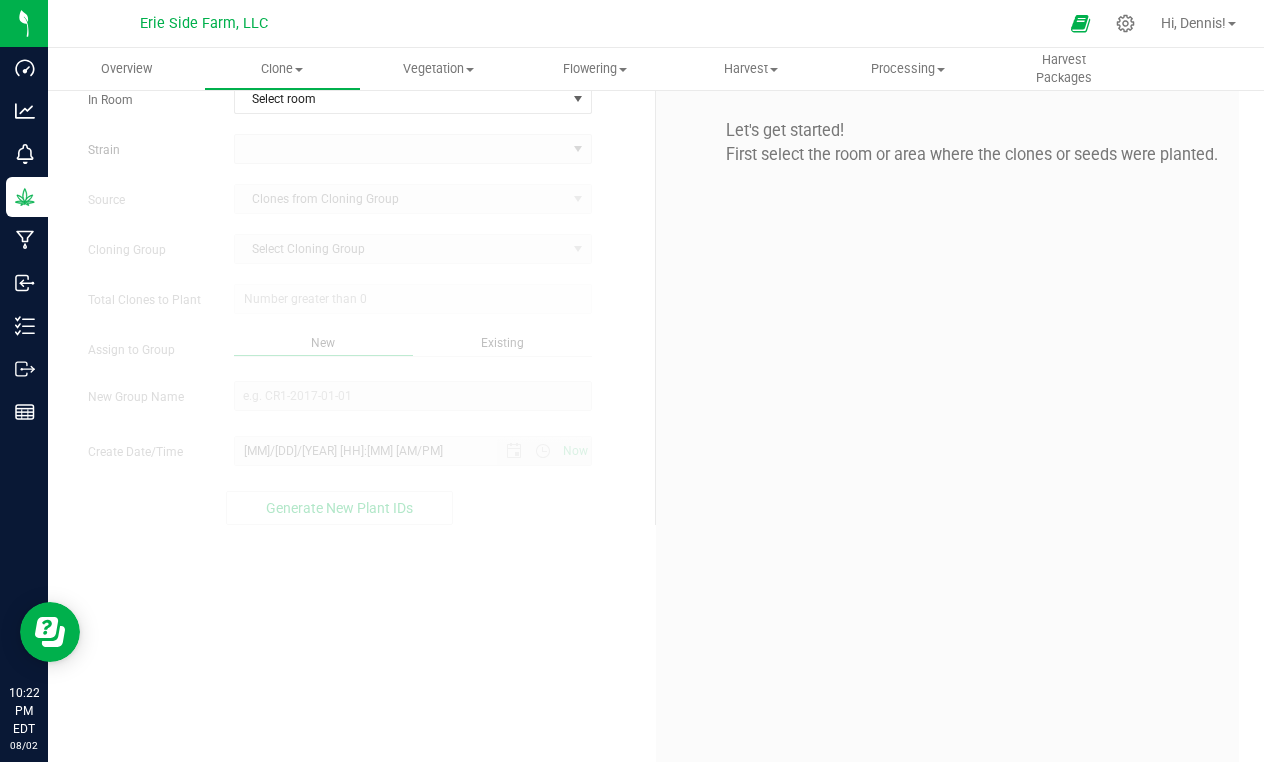 scroll, scrollTop: 0, scrollLeft: 0, axis: both 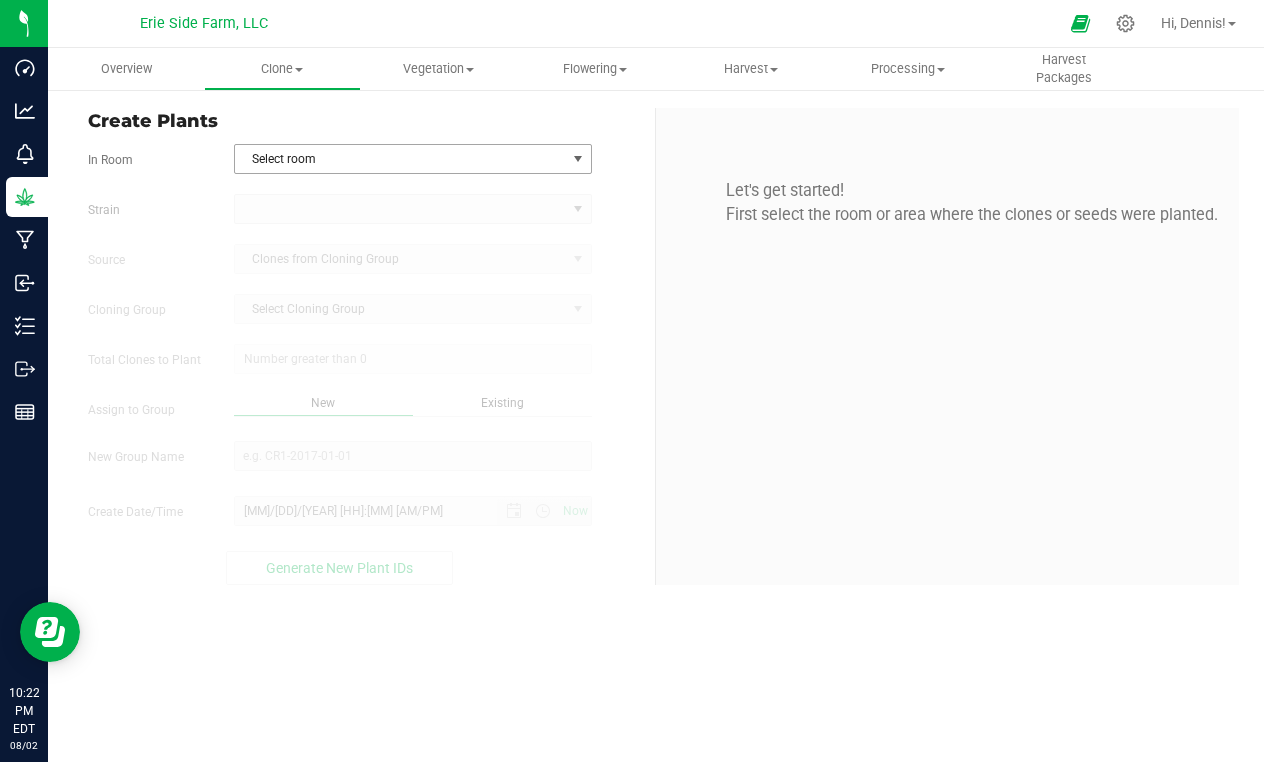 click on "Select room" at bounding box center (400, 159) 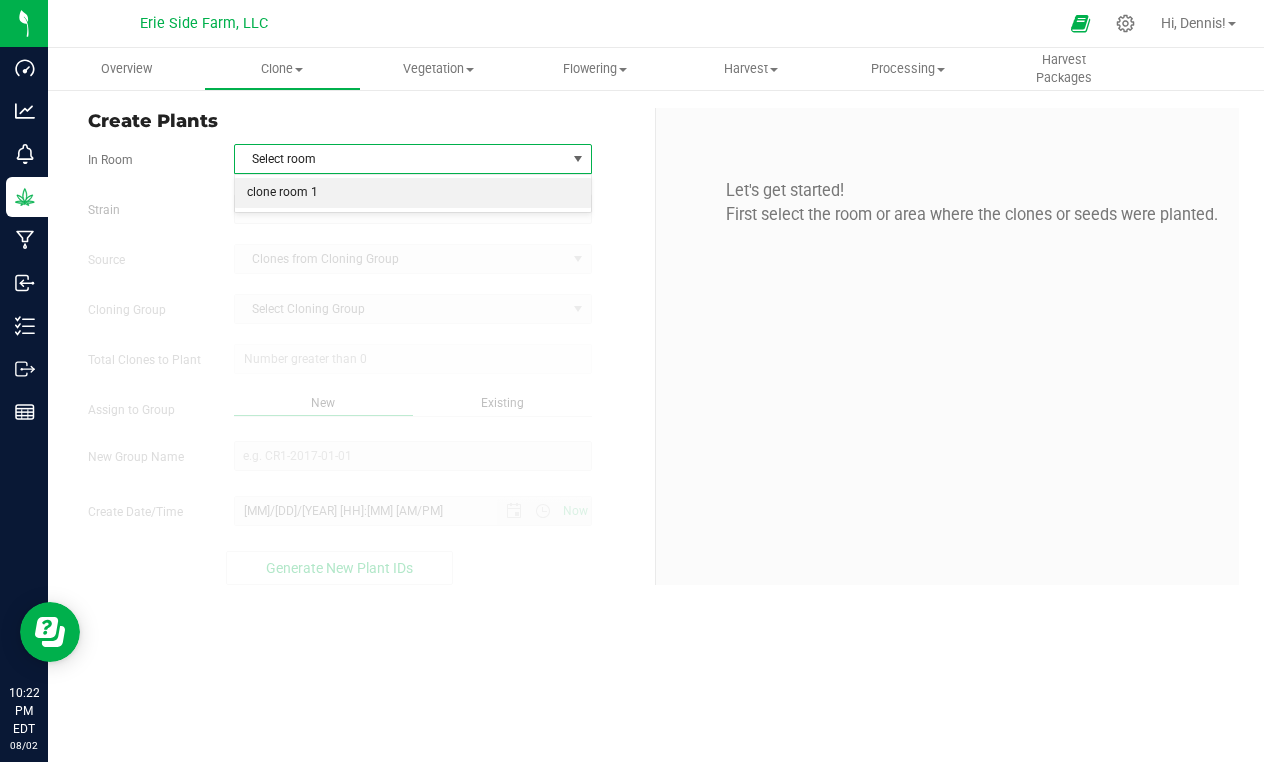 click on "clone room 1" at bounding box center [413, 193] 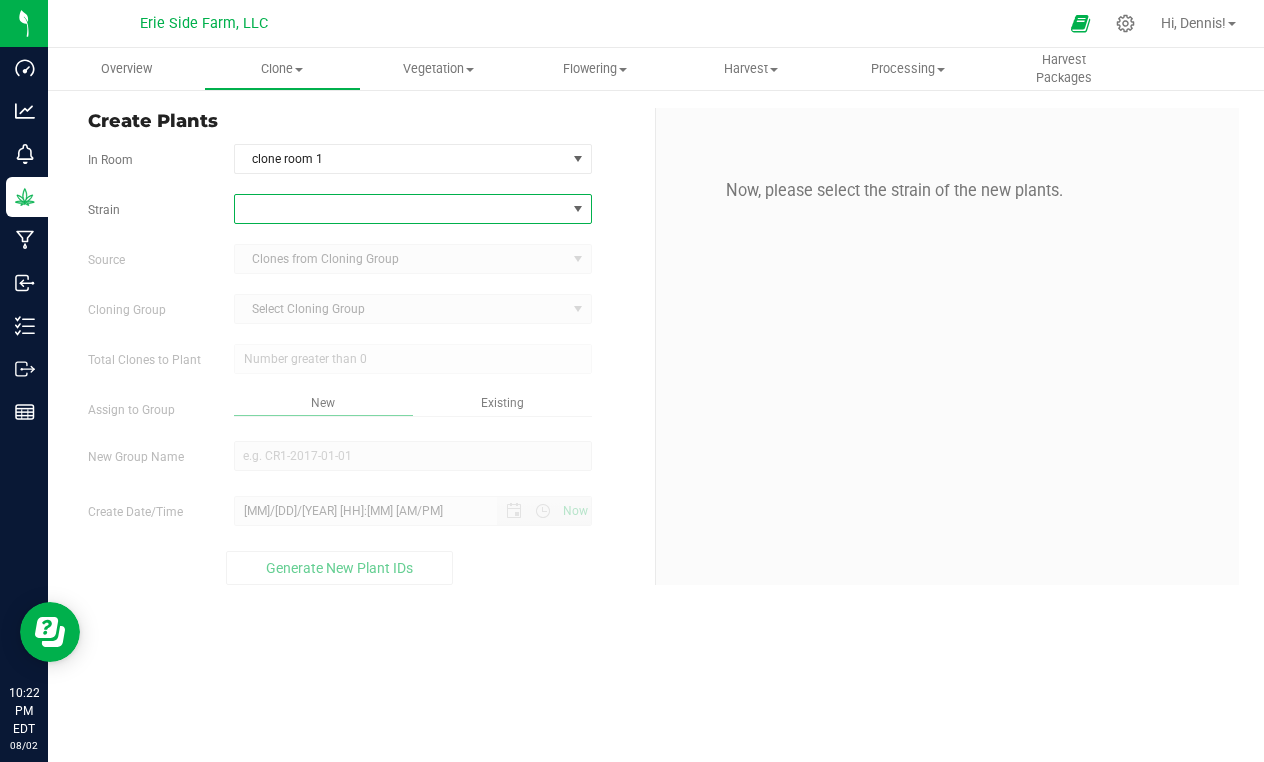 click at bounding box center [400, 209] 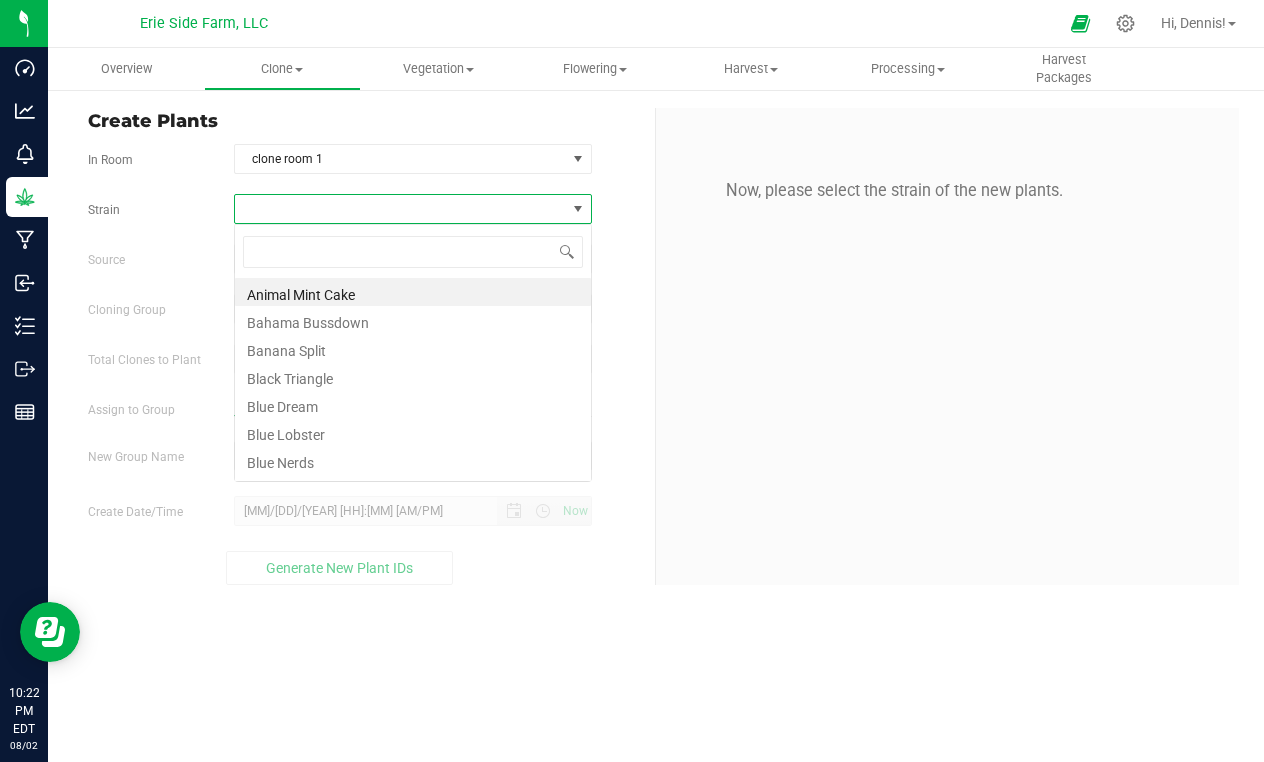 scroll, scrollTop: 99970, scrollLeft: 99642, axis: both 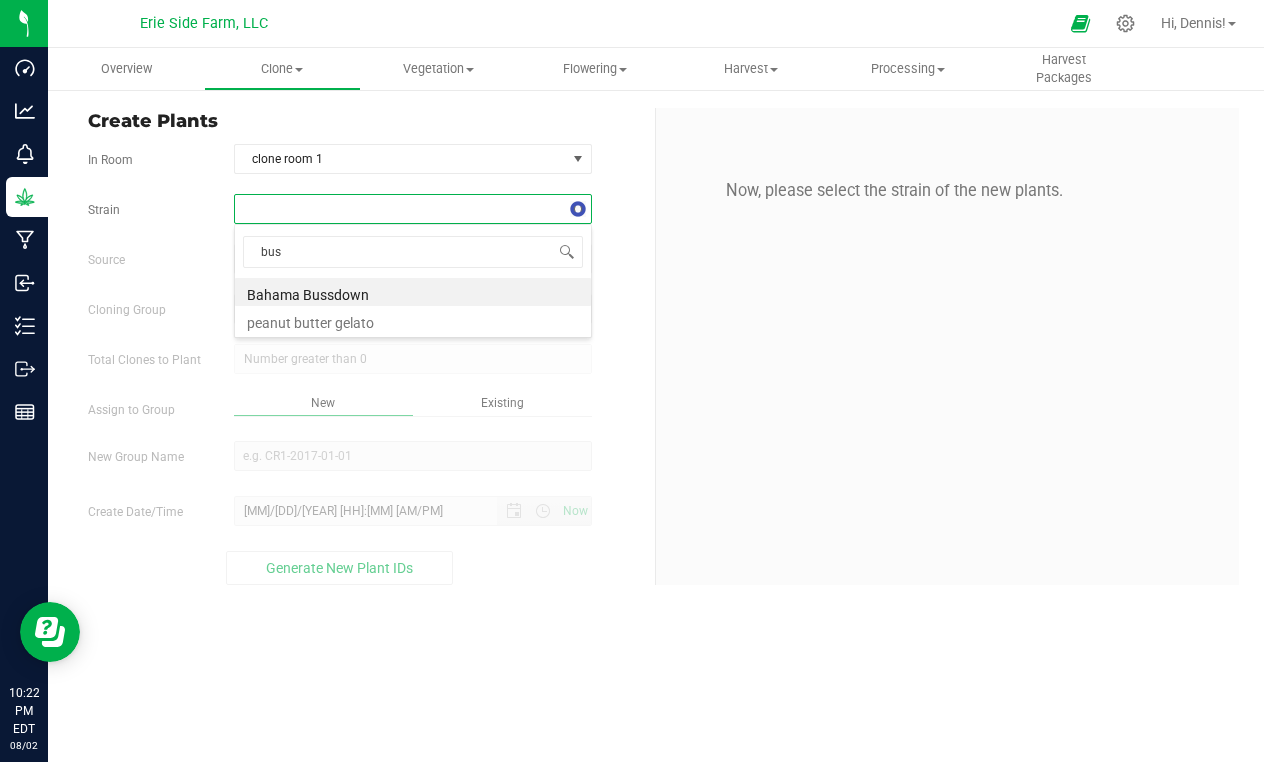 type on "buss" 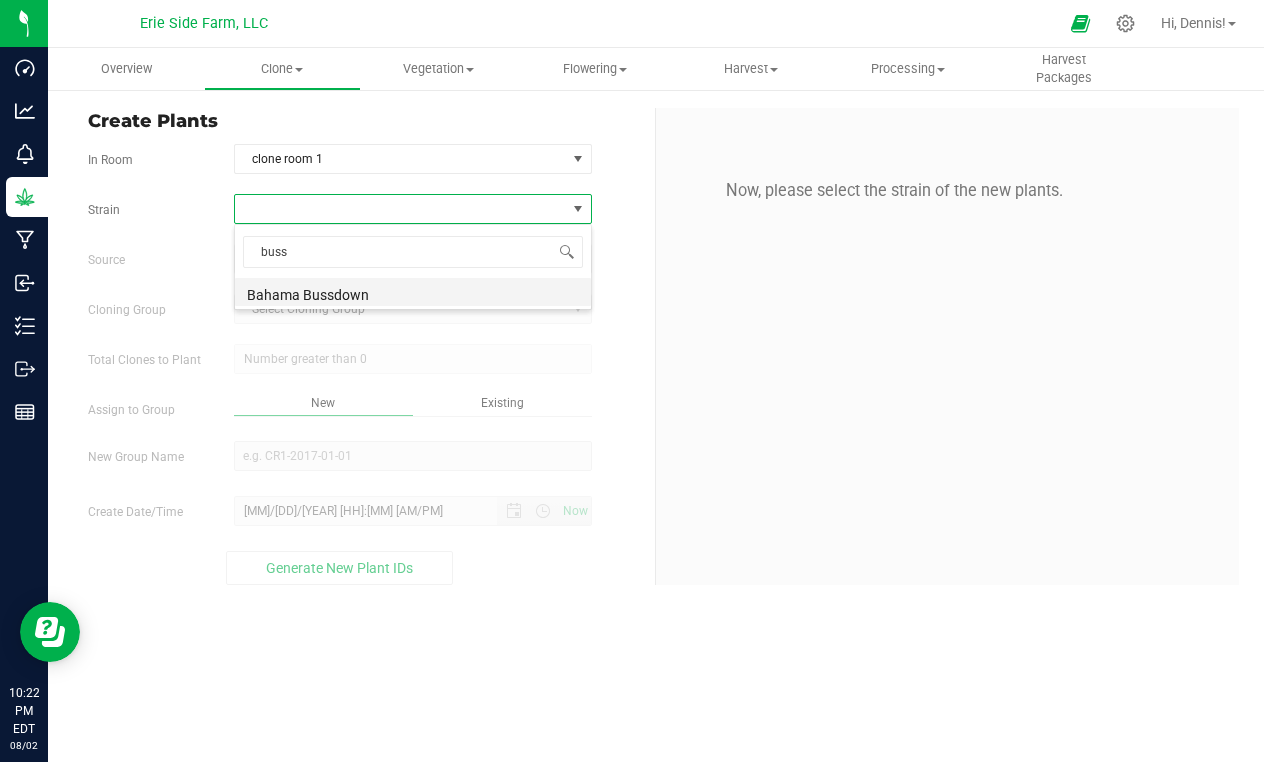 click on "Bahama Bussdown" at bounding box center [413, 292] 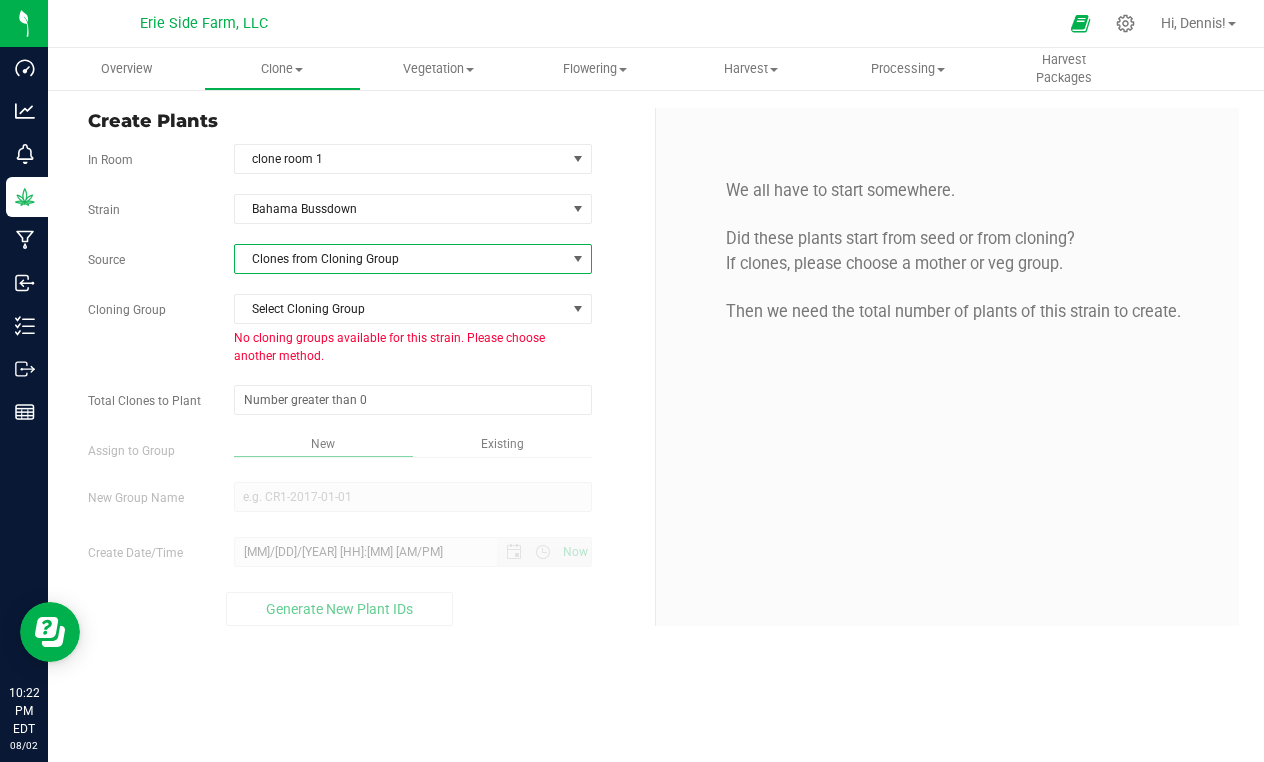 click on "Clones from Cloning Group" at bounding box center (400, 259) 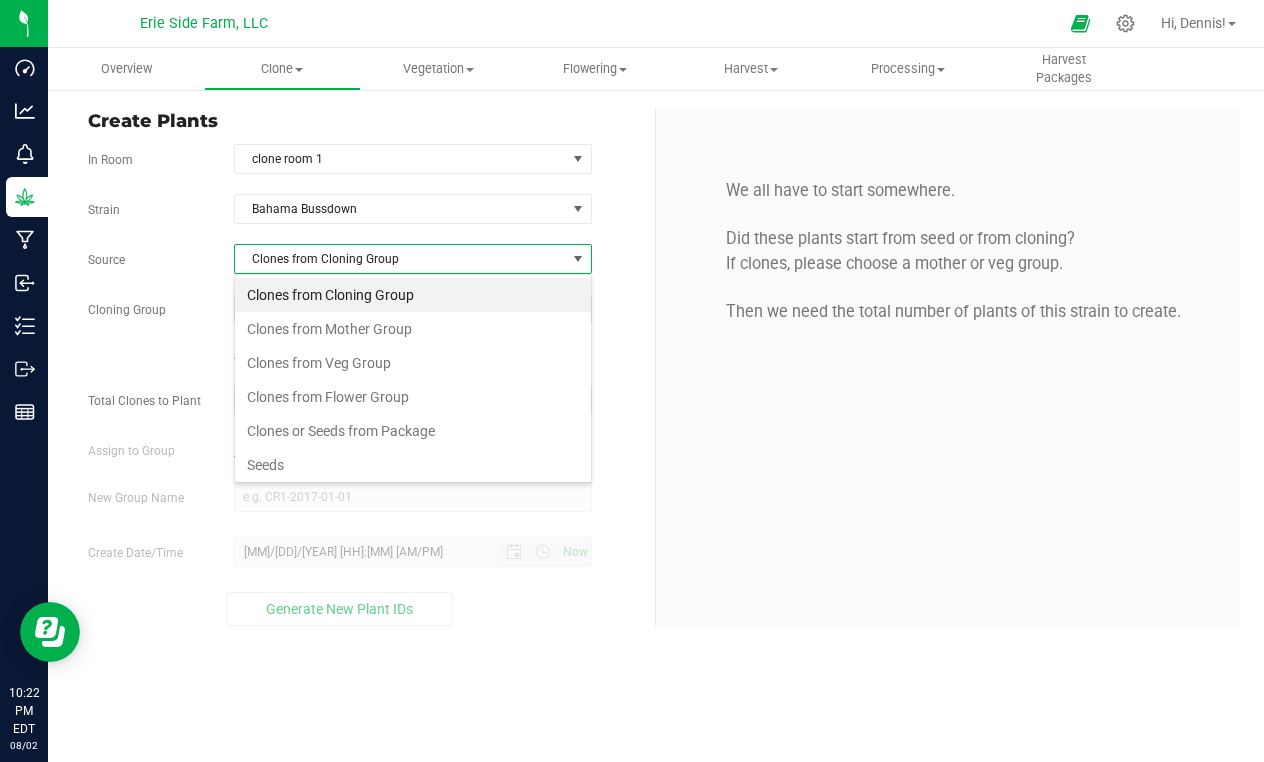 scroll, scrollTop: 99970, scrollLeft: 99642, axis: both 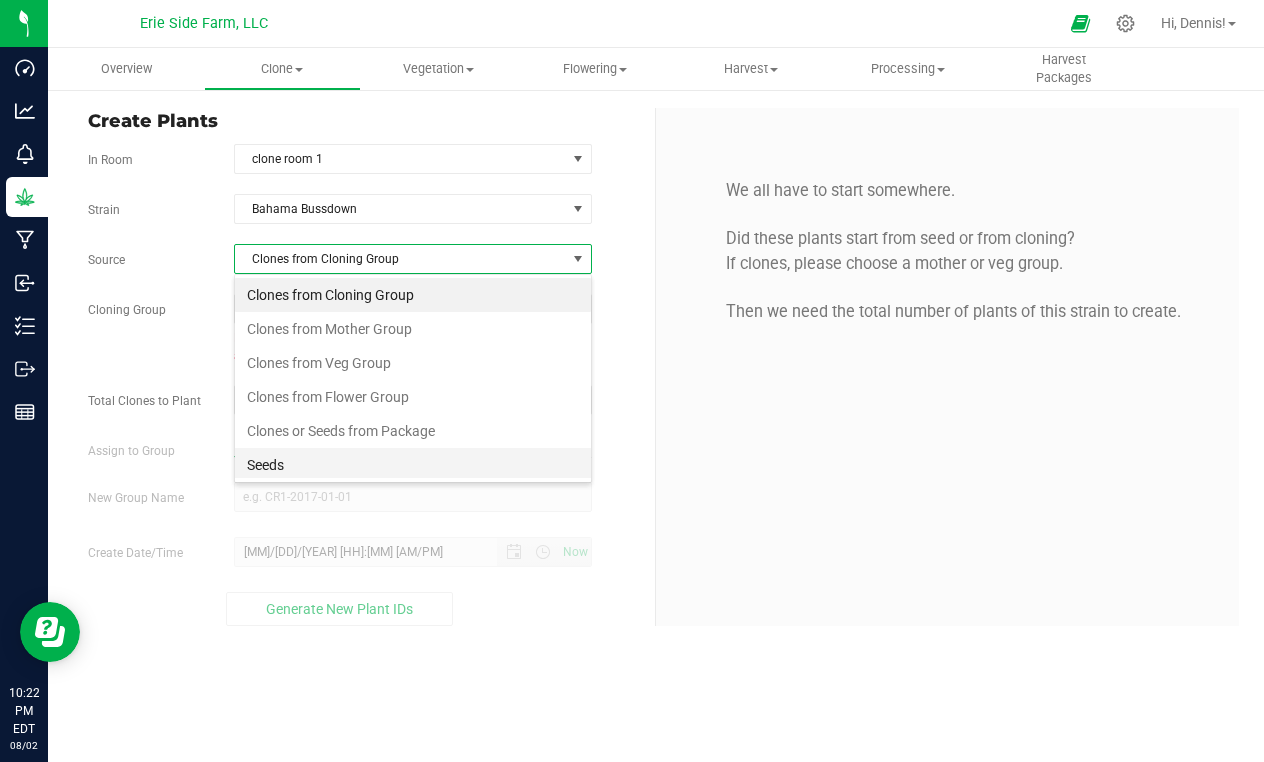 click on "Seeds" at bounding box center (413, 465) 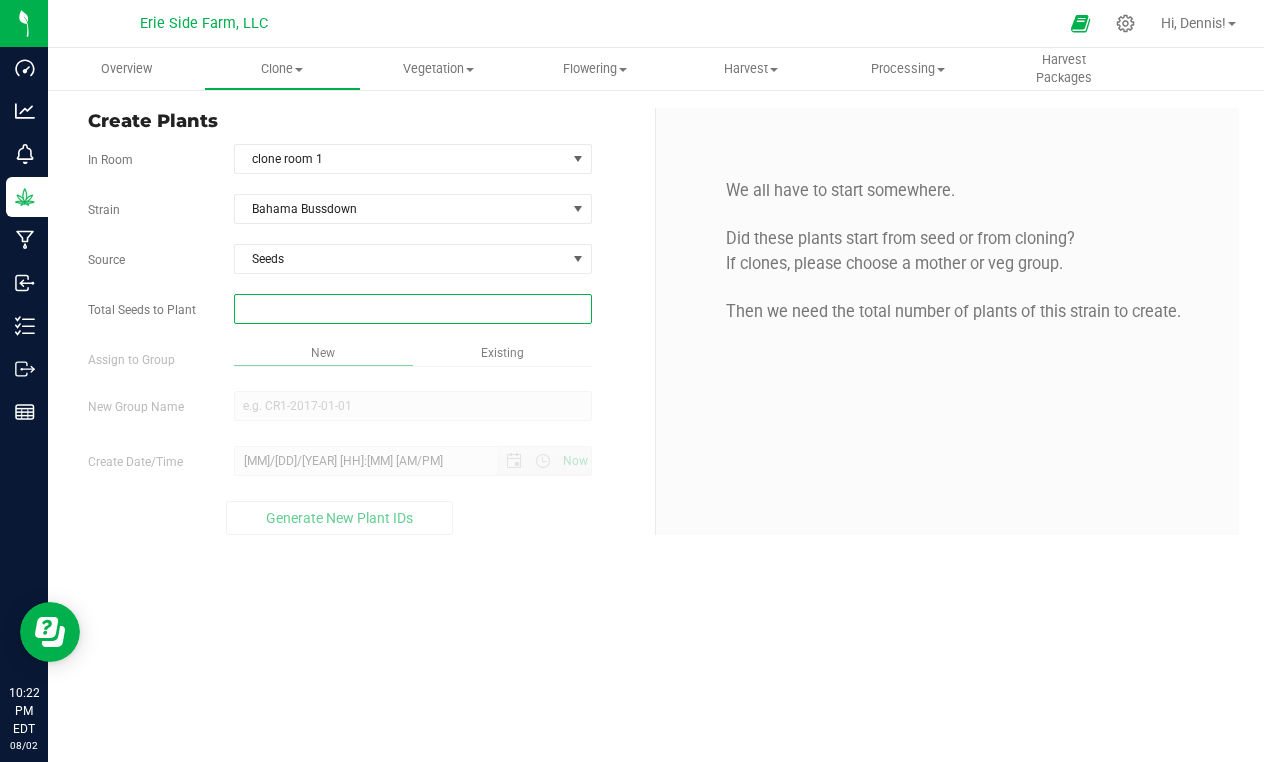 click at bounding box center [413, 309] 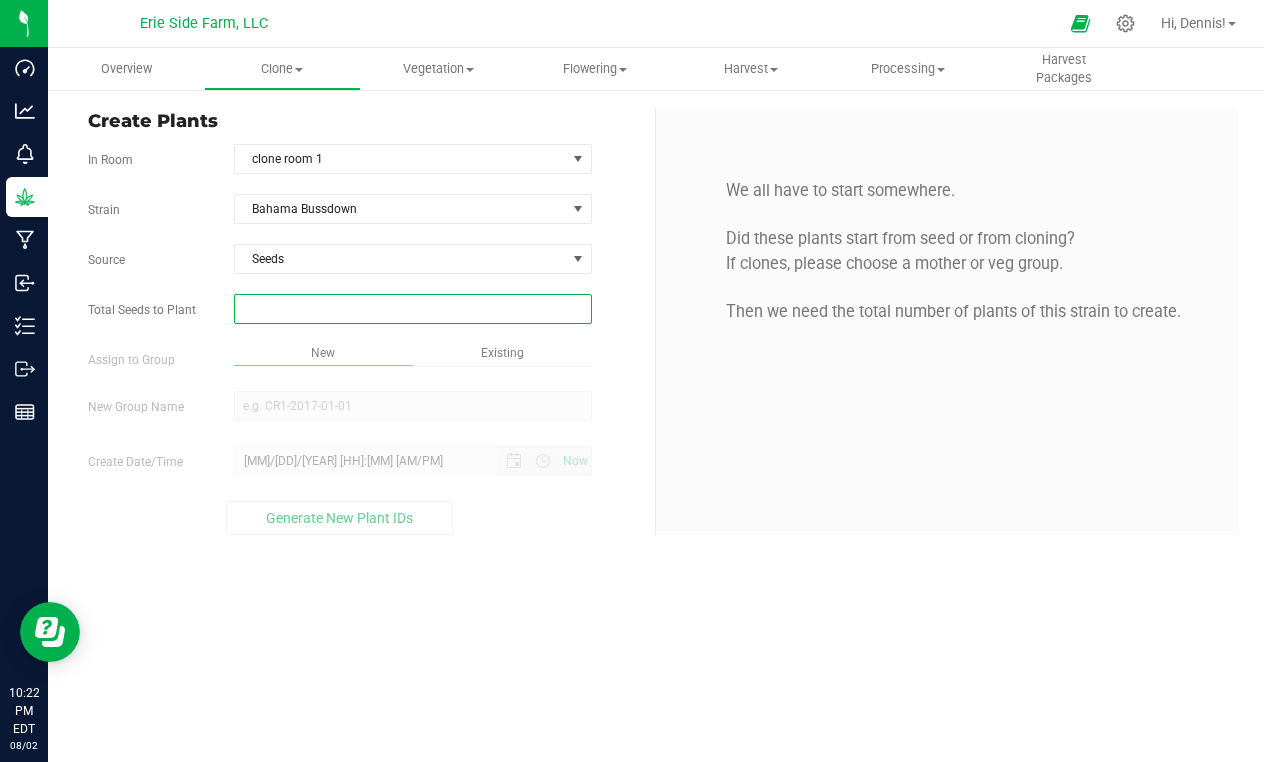 type on "3" 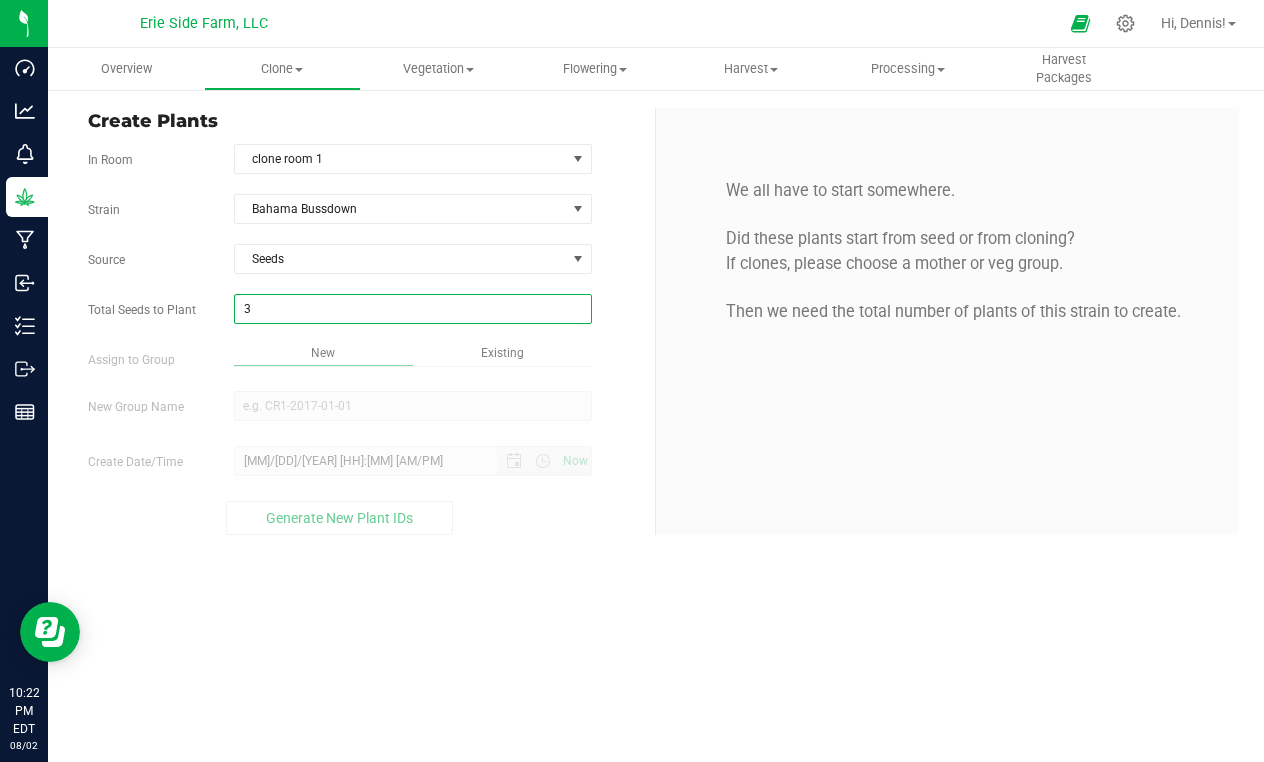 type on "3" 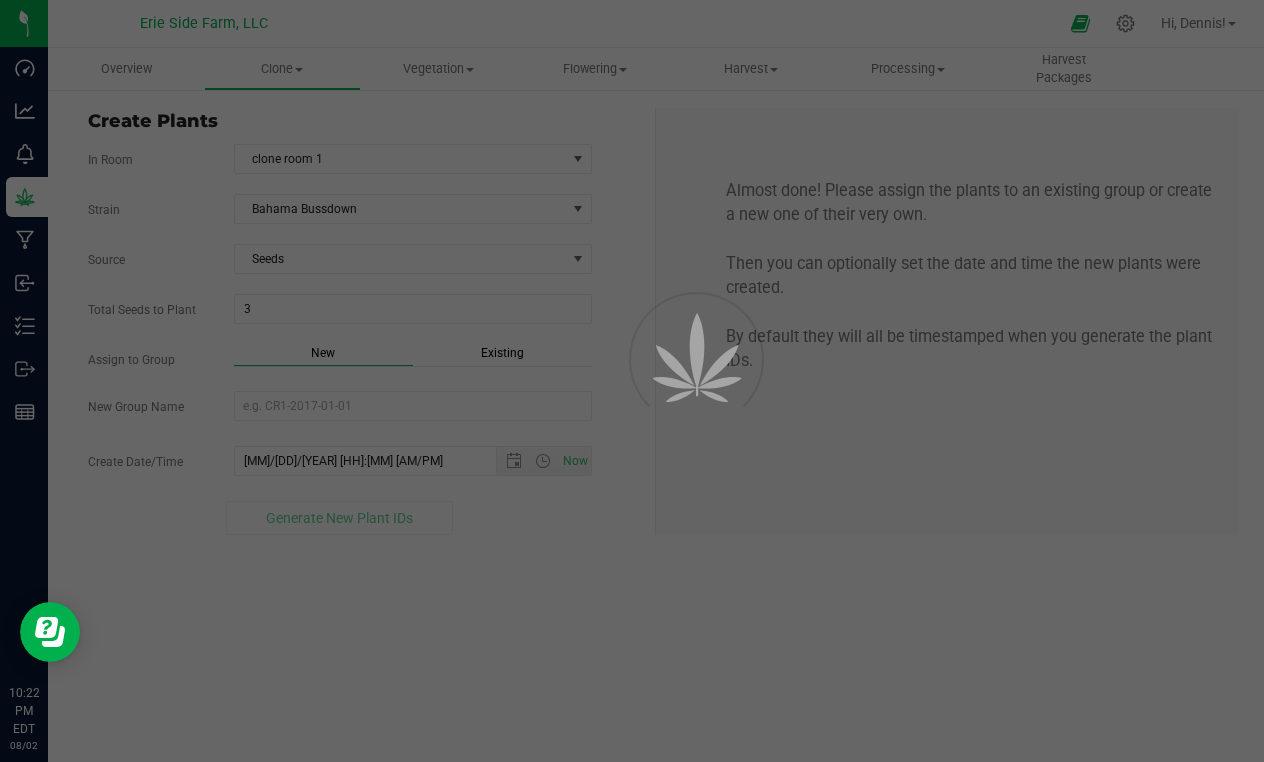 click on "Overview
Clone
Create plants
Cloning groups
Cloning plants
Apply to plants
Vegetation" at bounding box center (656, 405) 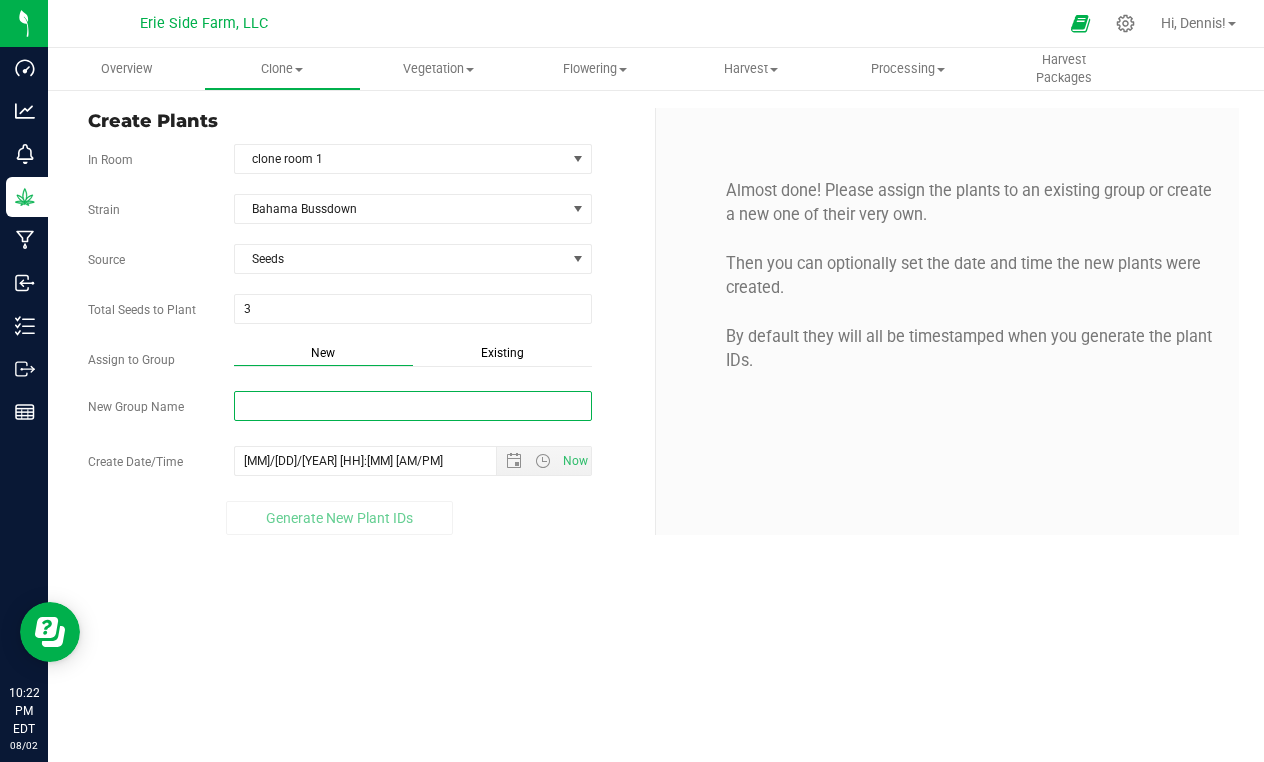 click on "New Group Name" at bounding box center (413, 406) 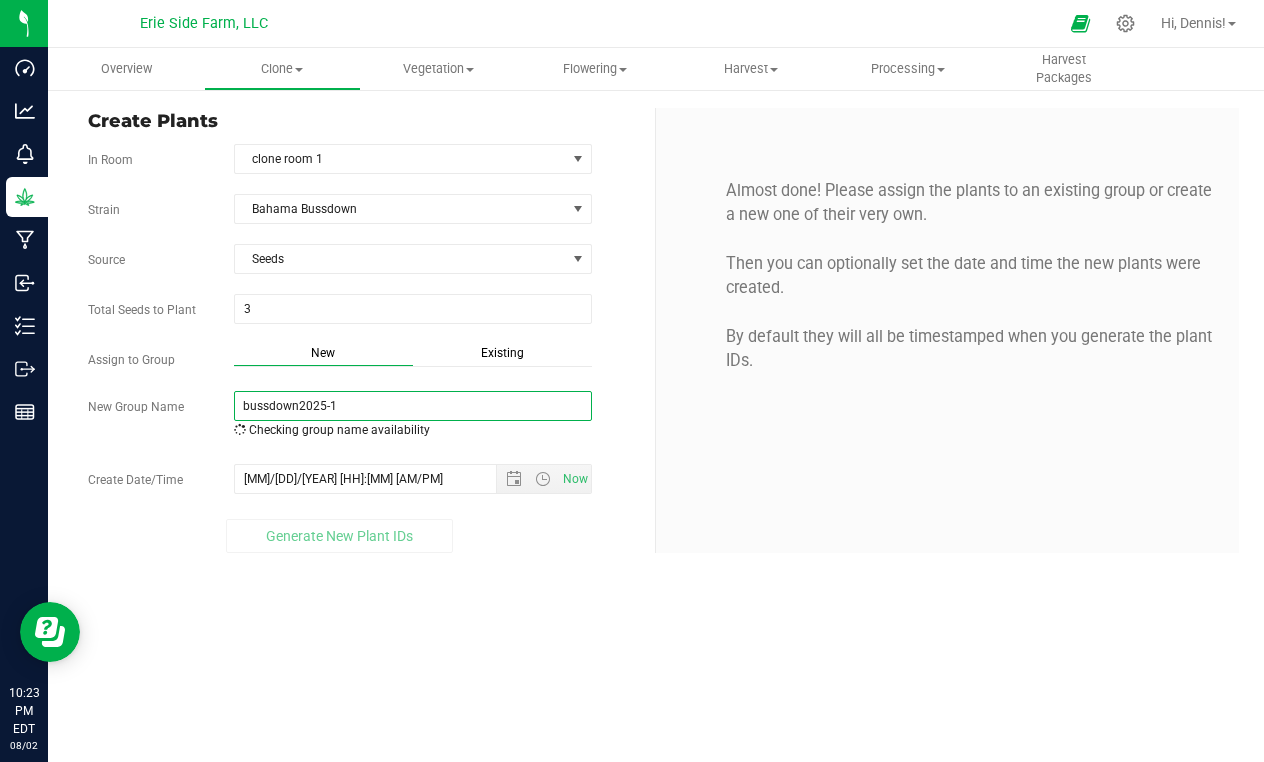 type on "bussdown2025-1" 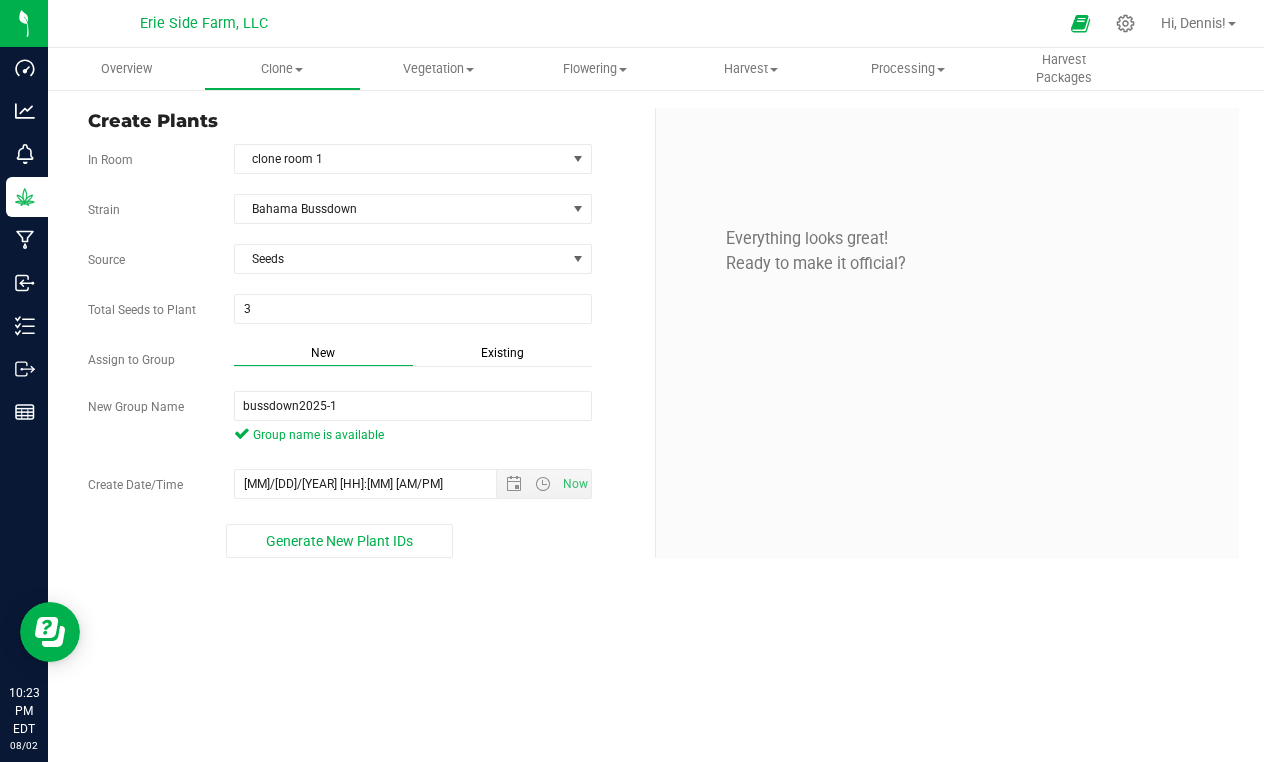 click on "Strain
Bahama Bussdown
Source
Seeds
Total Seeds to Plant
3 3
Assign to Group
New
Existing" at bounding box center [364, 376] 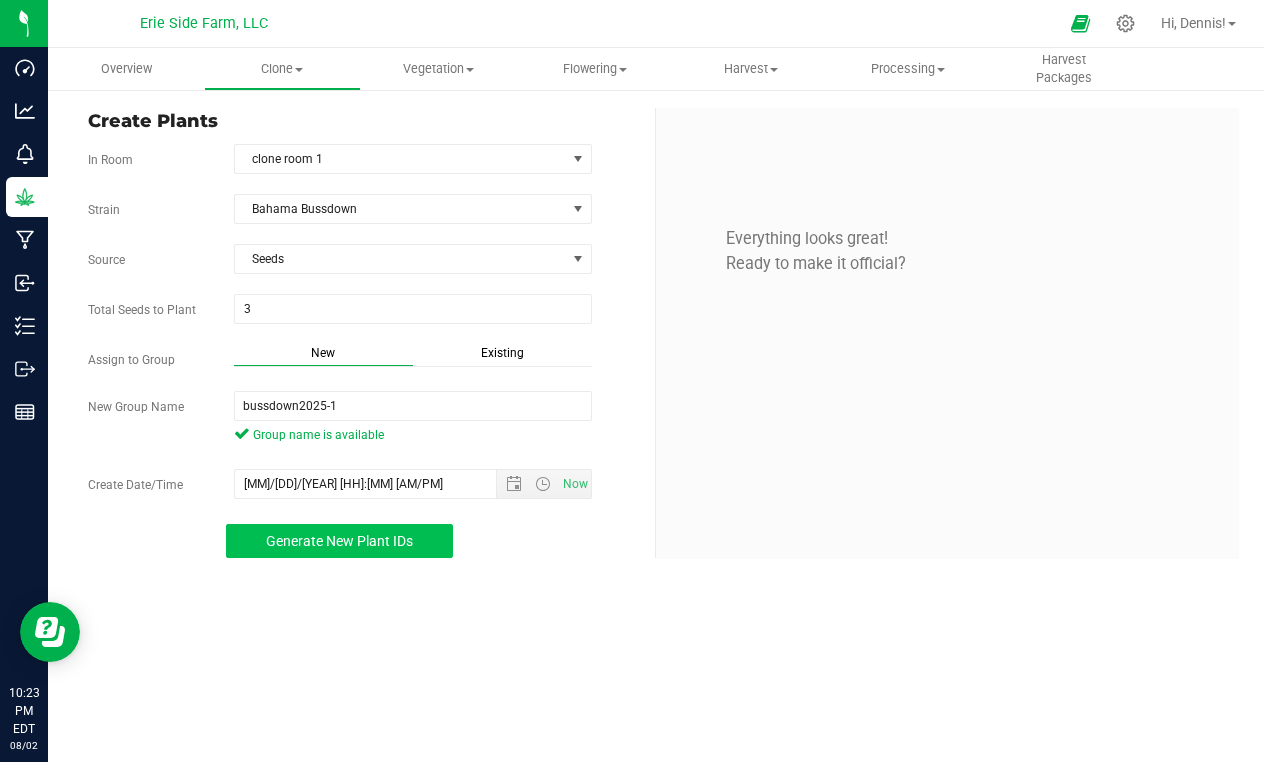 click on "Generate New Plant IDs" at bounding box center (339, 541) 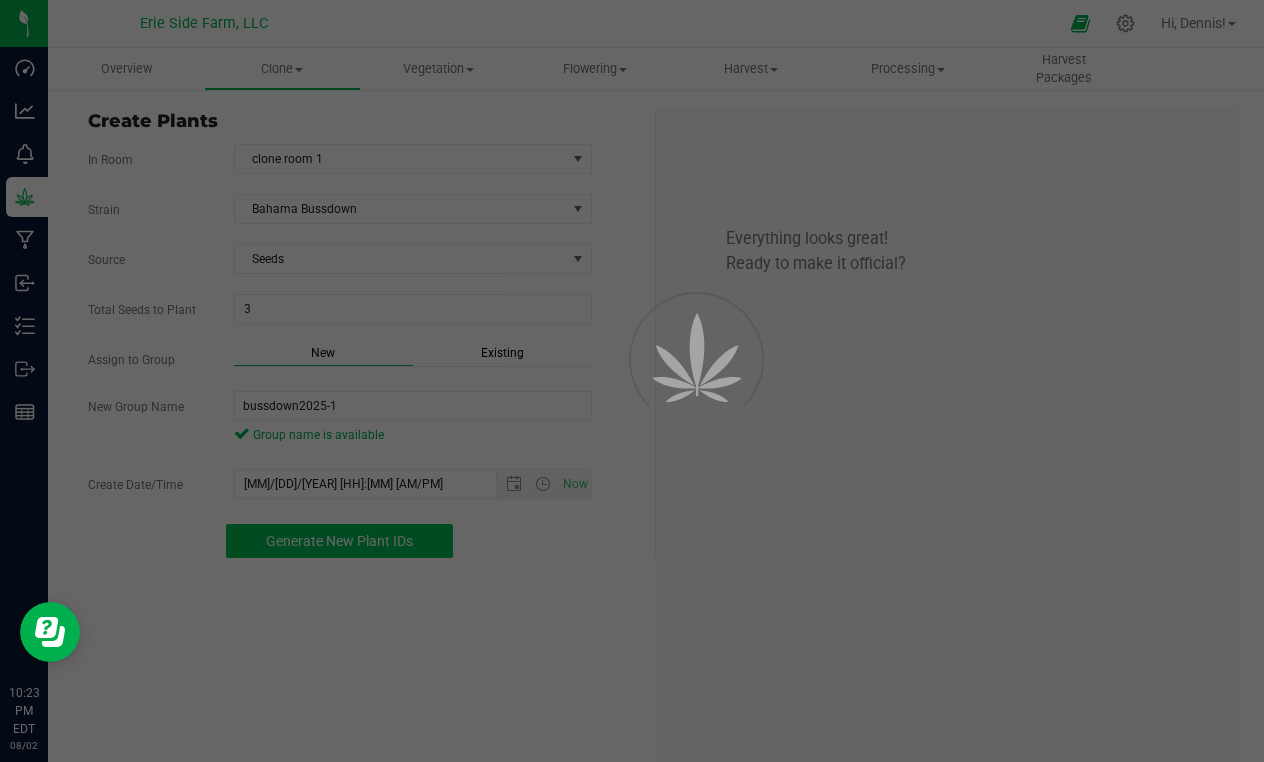 scroll, scrollTop: 60, scrollLeft: 0, axis: vertical 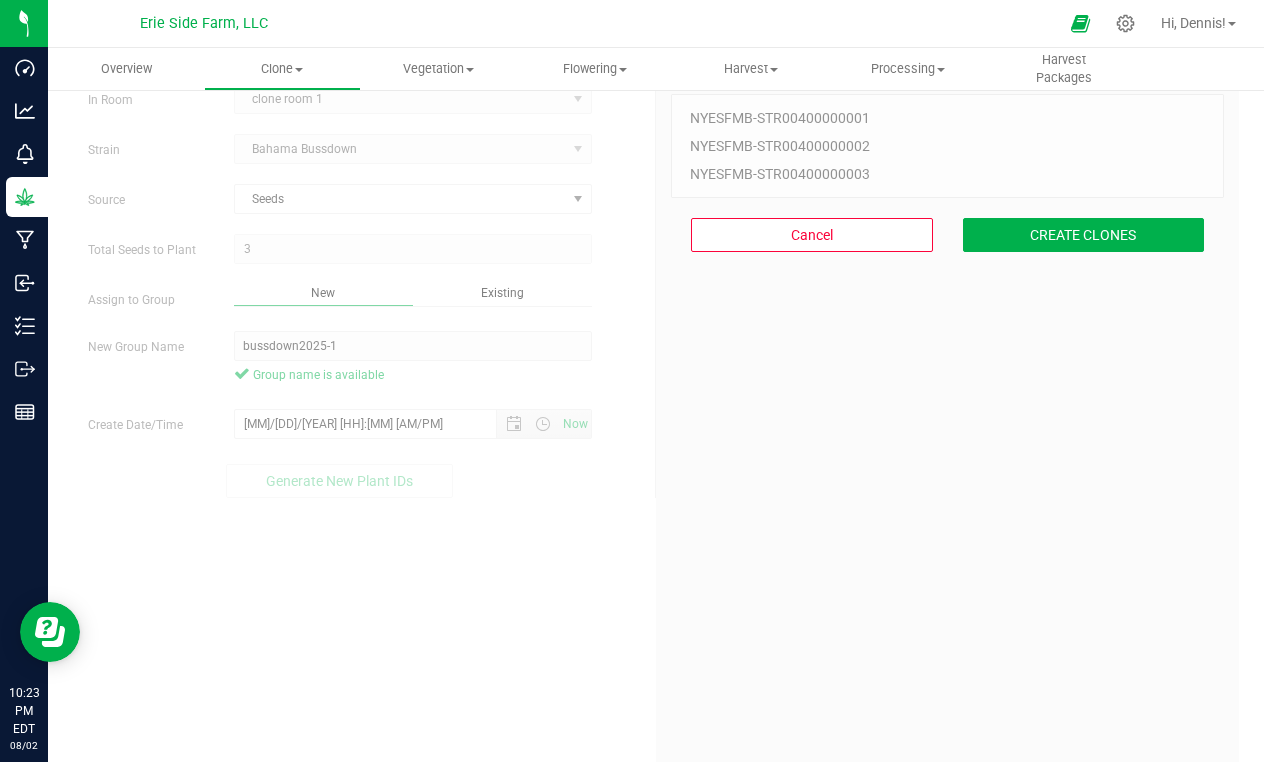 click on "Cancel
CREATE CLONES" at bounding box center (947, 235) 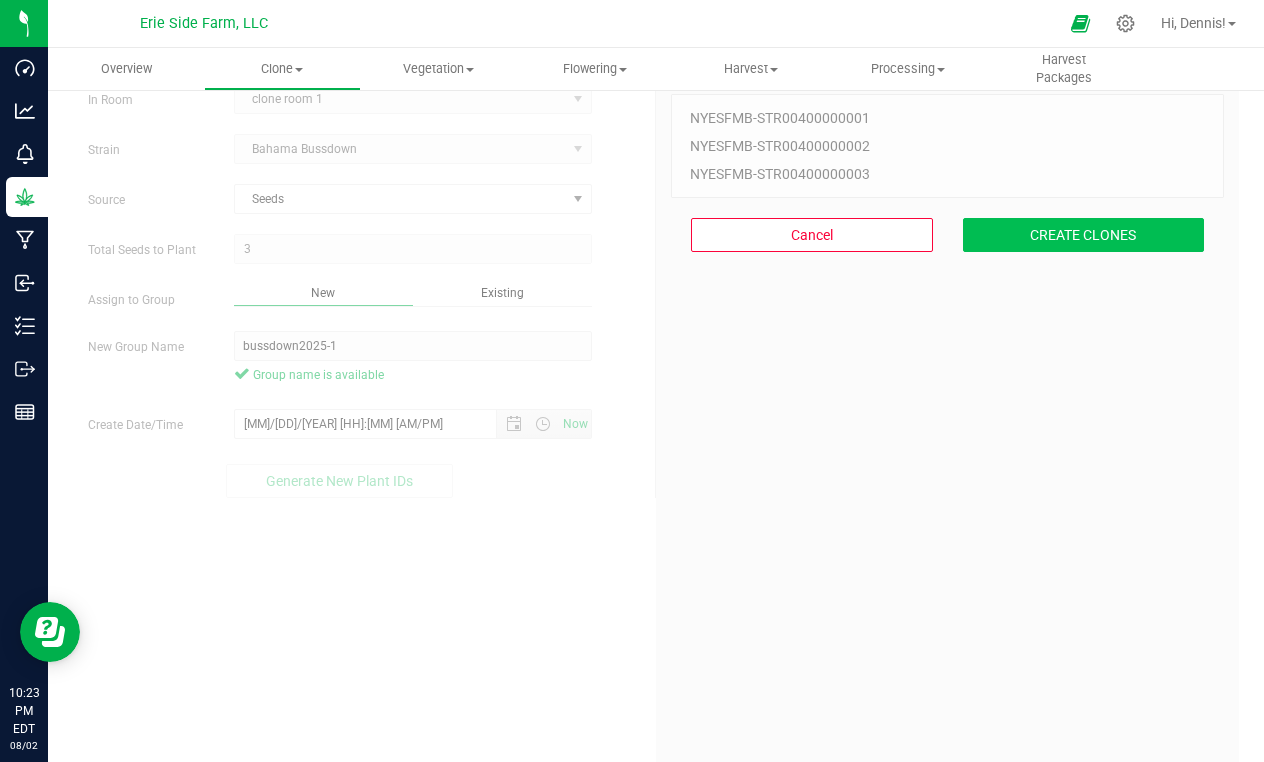 click on "CREATE CLONES" at bounding box center [1084, 235] 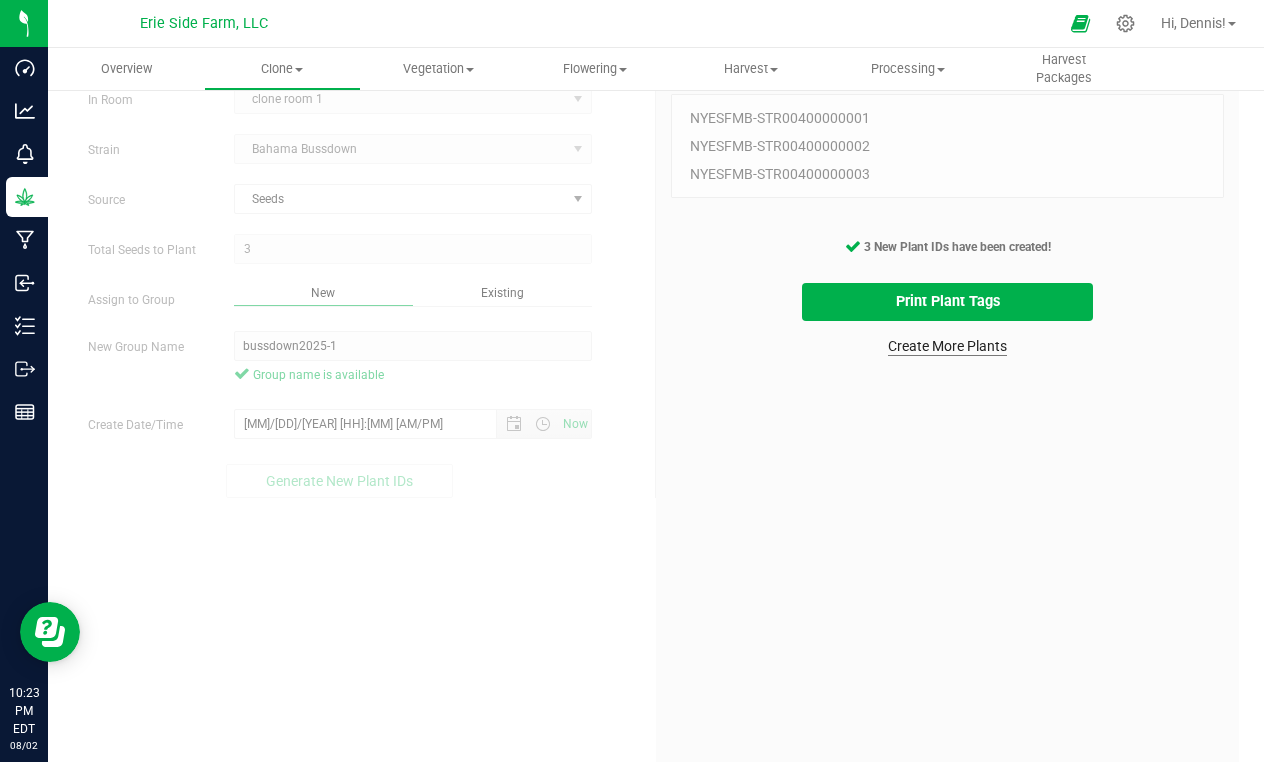 click on "Create More Plants" at bounding box center (947, 346) 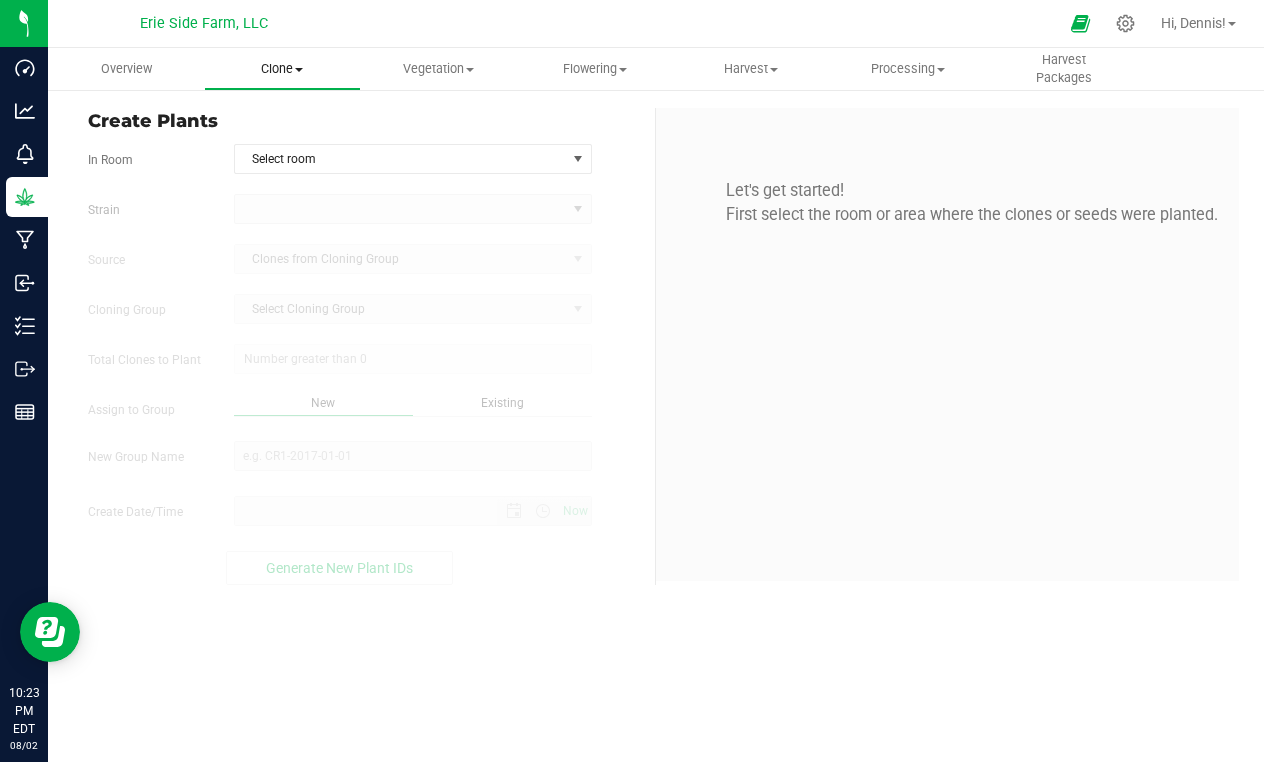 type on "8/2/2025 10:23 PM" 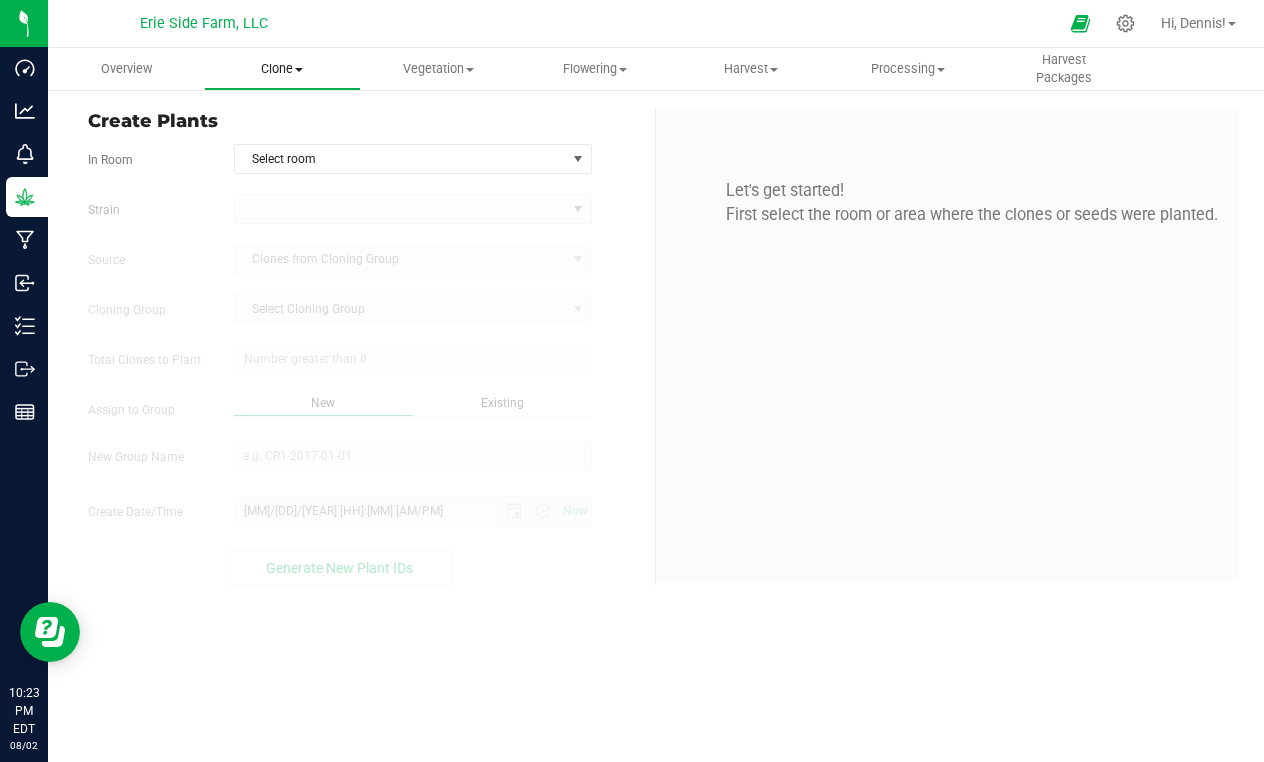 scroll, scrollTop: 0, scrollLeft: 0, axis: both 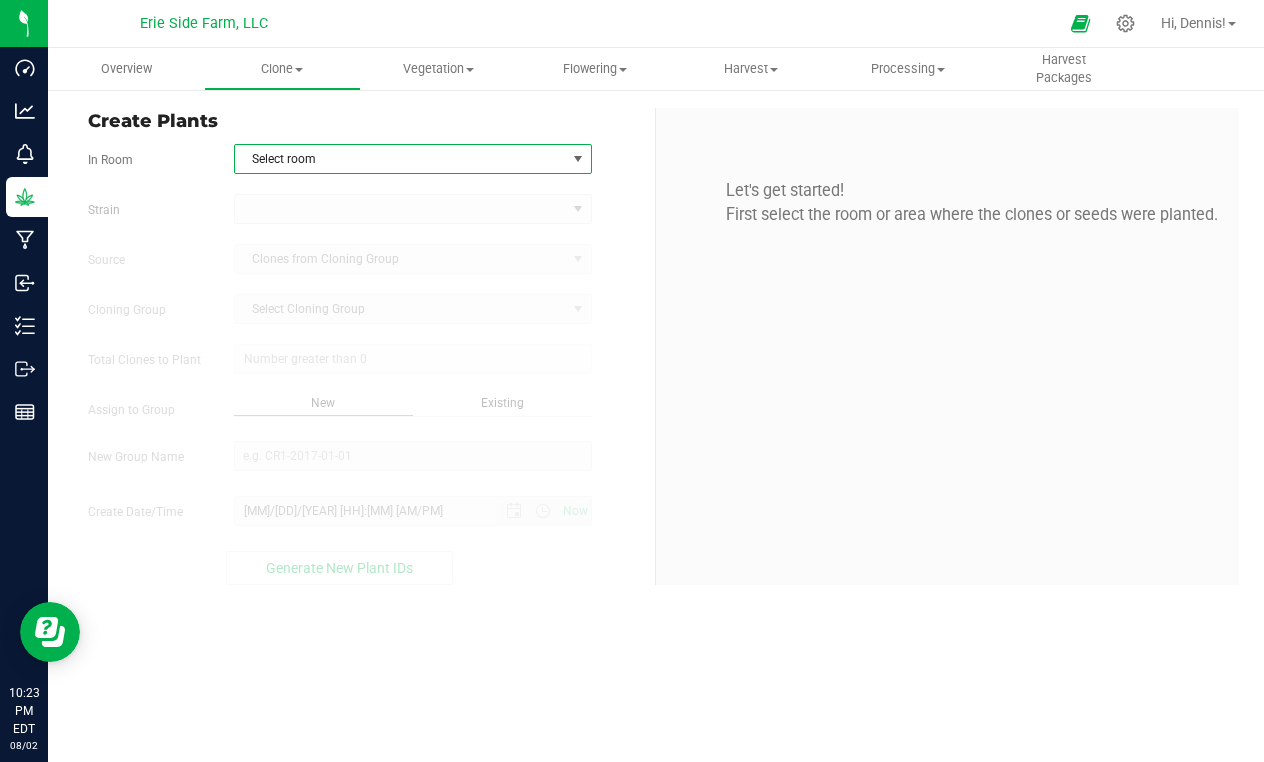 click on "Select room" at bounding box center [400, 159] 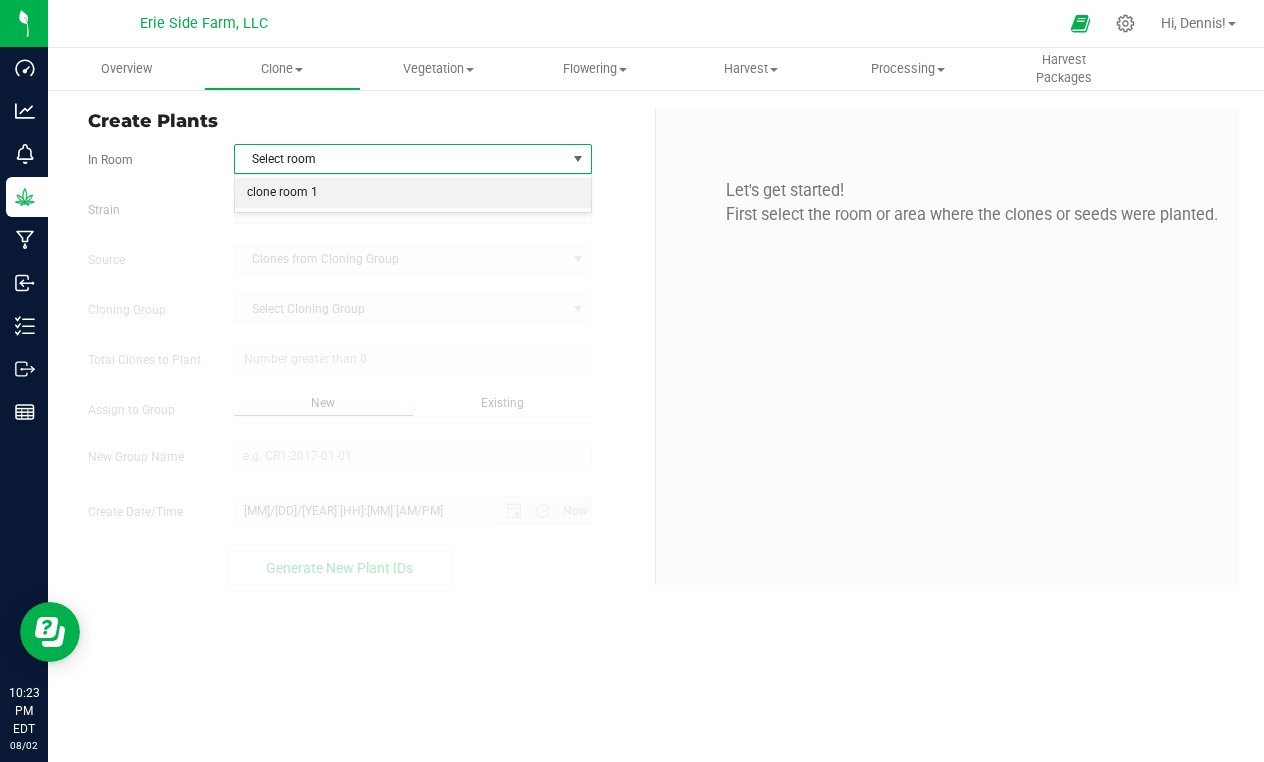 click on "clone room 1" at bounding box center (413, 193) 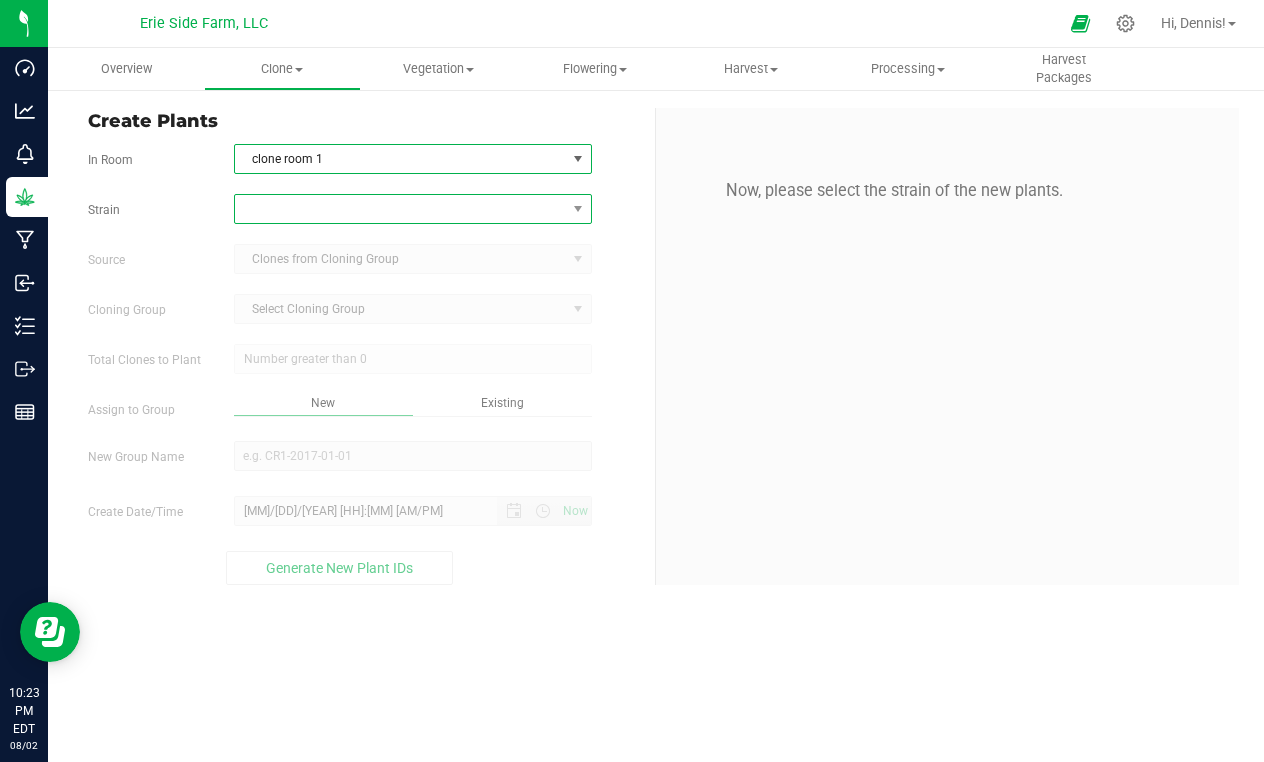 click at bounding box center (400, 209) 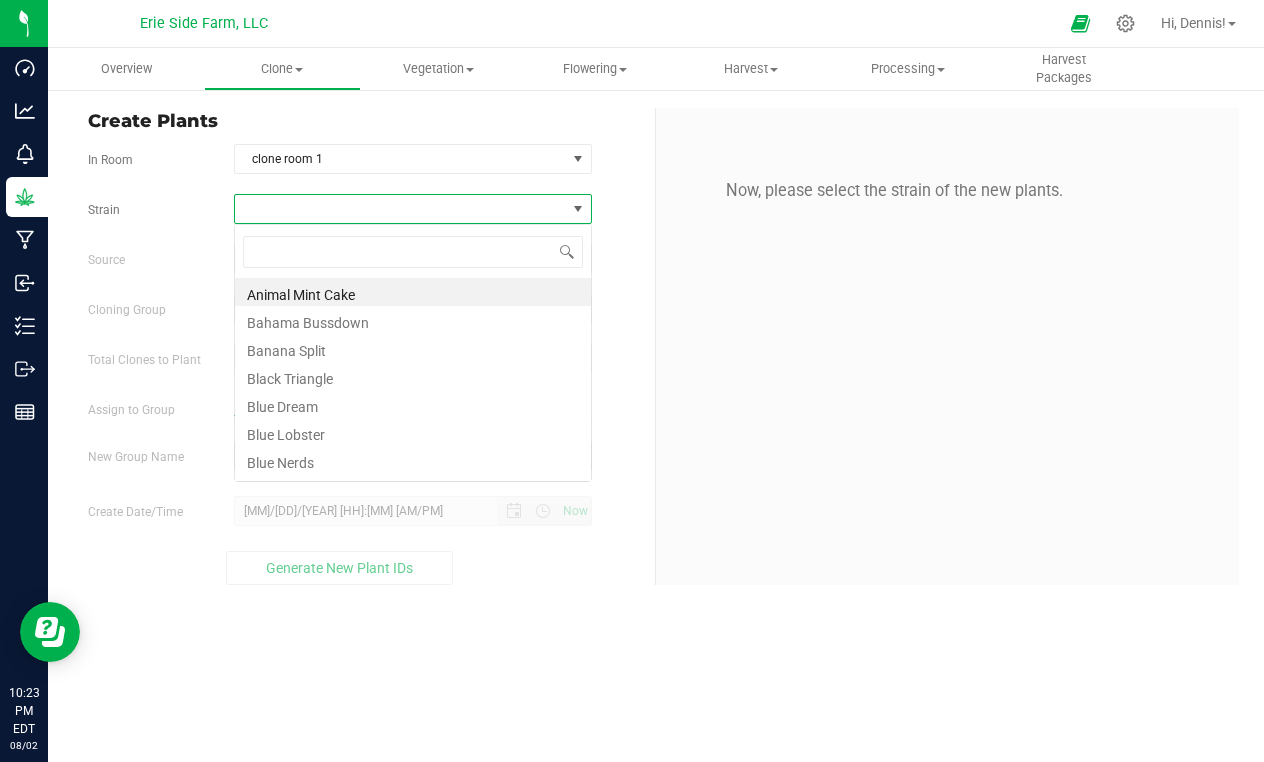 scroll, scrollTop: 99970, scrollLeft: 99642, axis: both 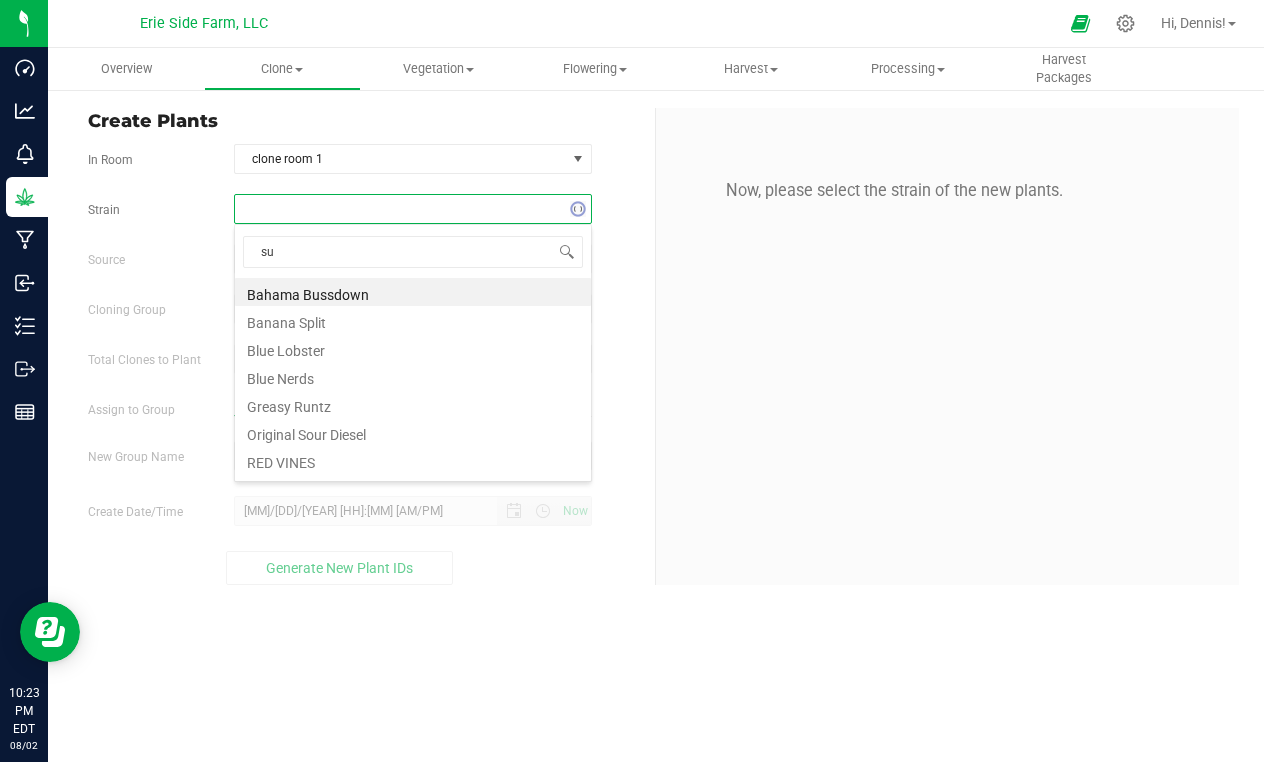 type on "sun" 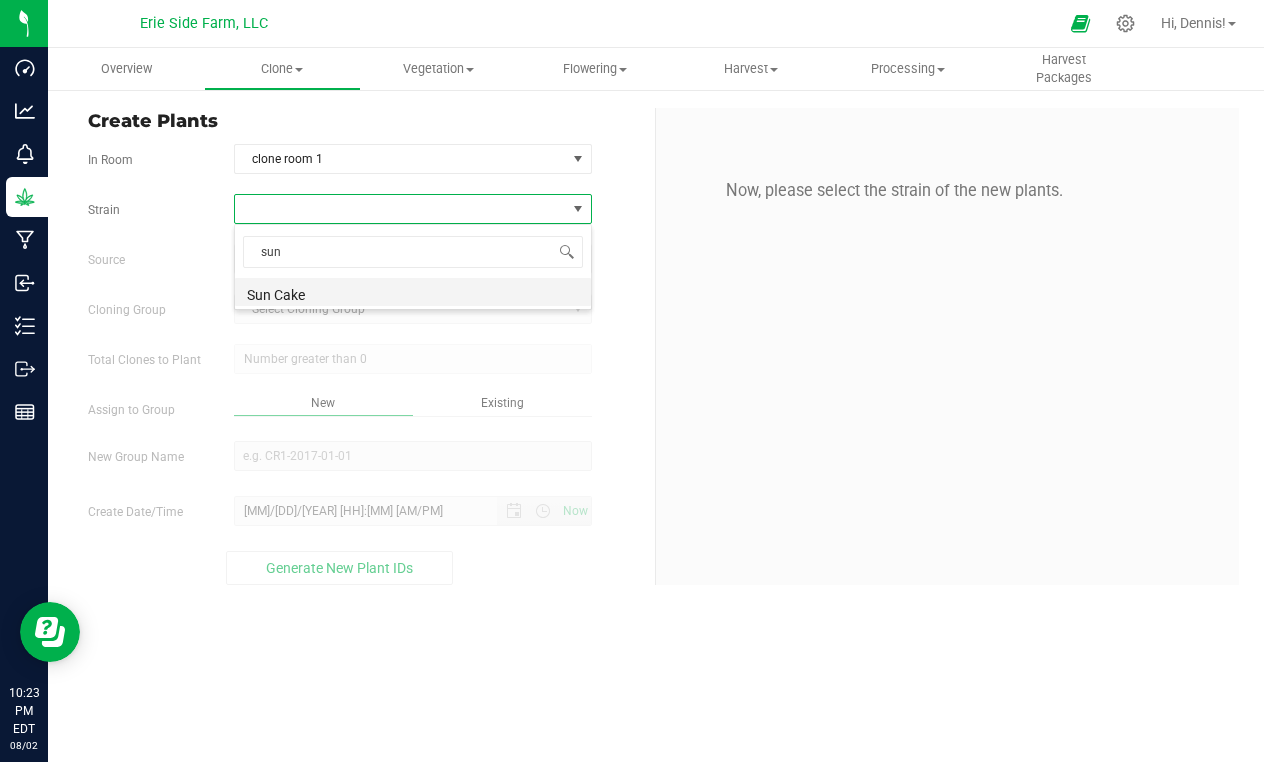 click on "Sun Cake" at bounding box center (413, 292) 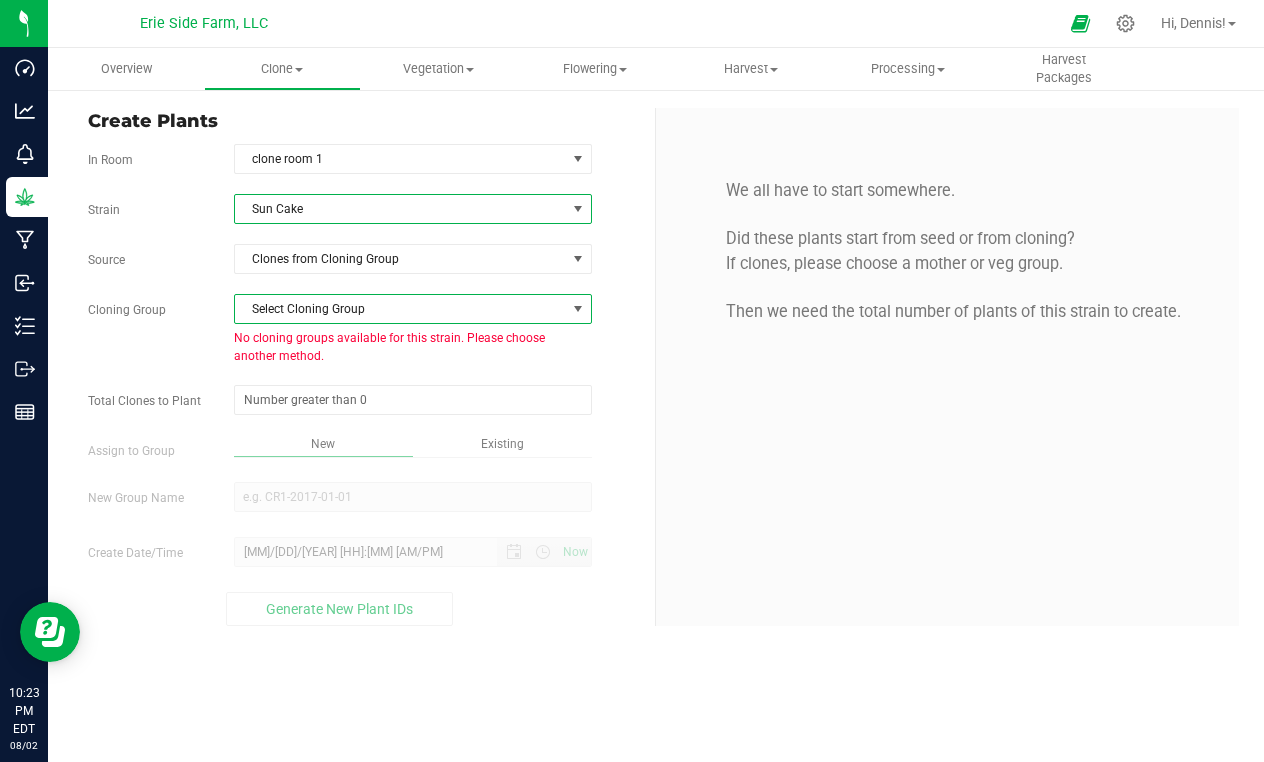 click on "Select Cloning Group" at bounding box center (400, 309) 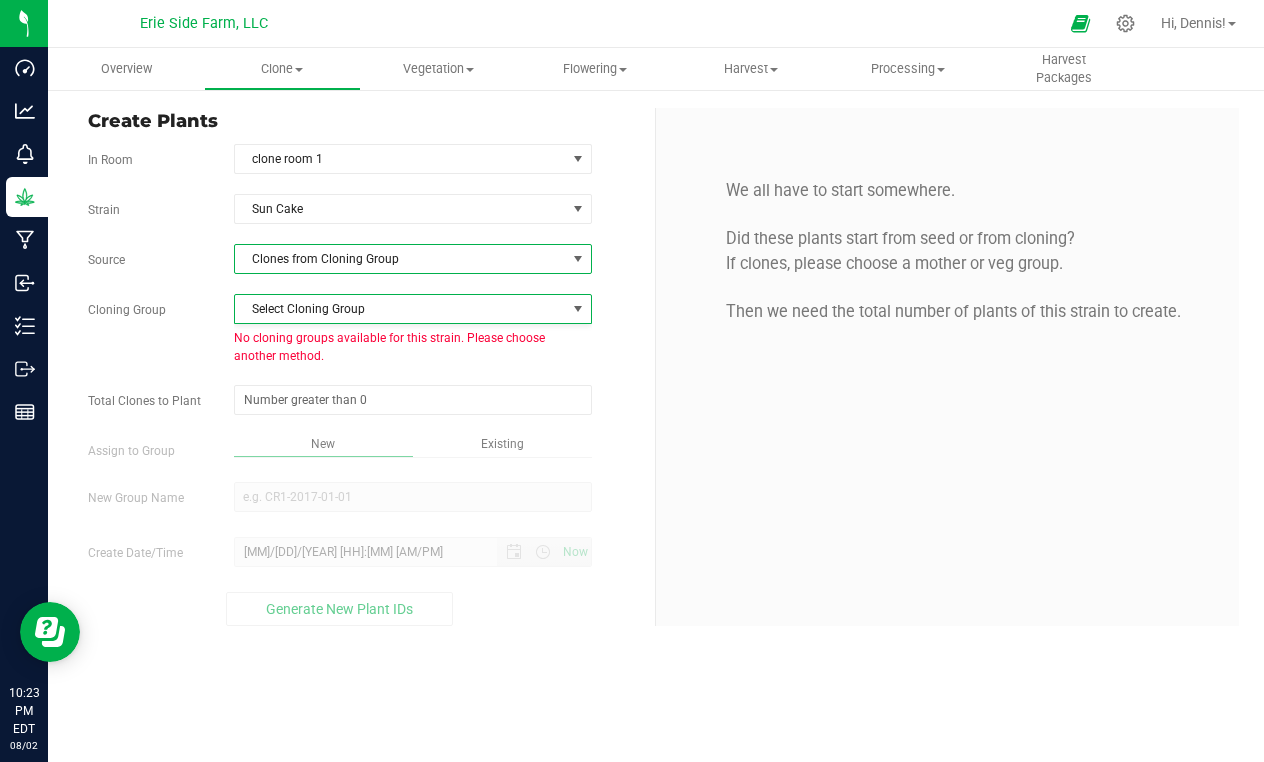 click on "Clones from Cloning Group" at bounding box center [400, 259] 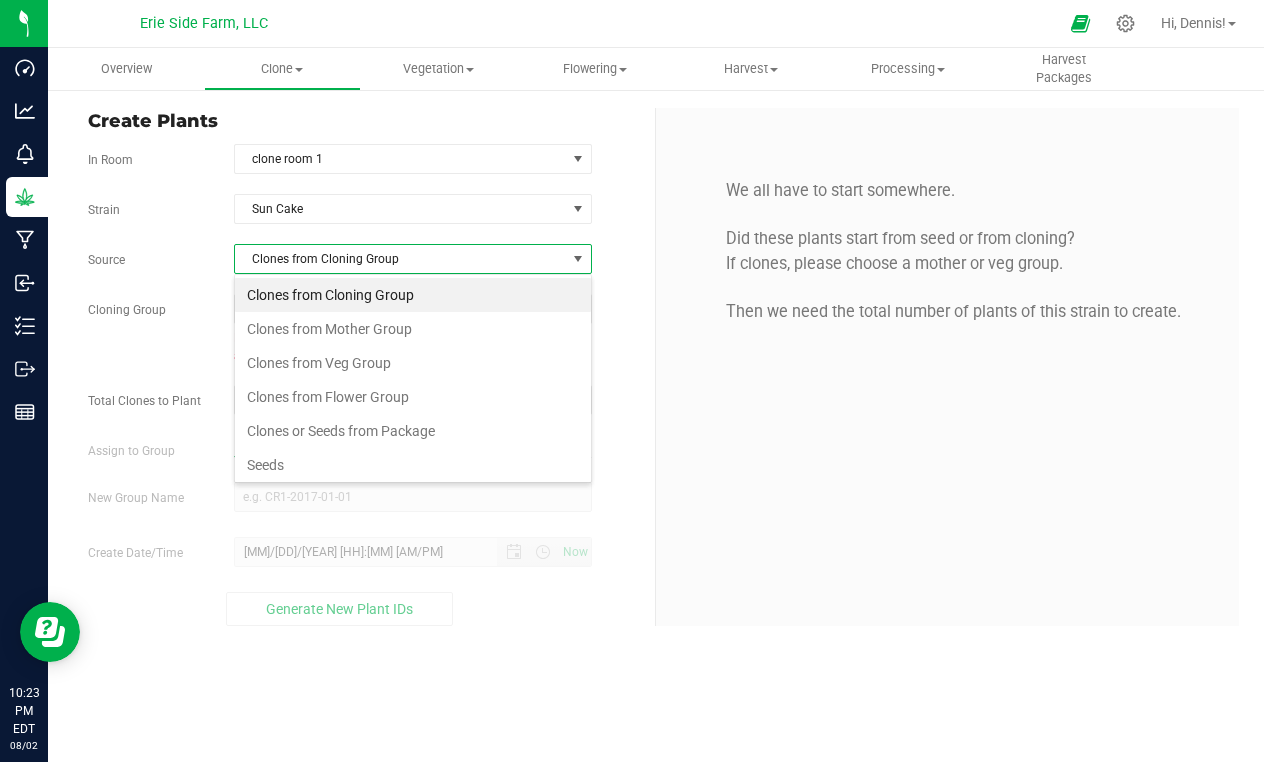 scroll, scrollTop: 99970, scrollLeft: 99642, axis: both 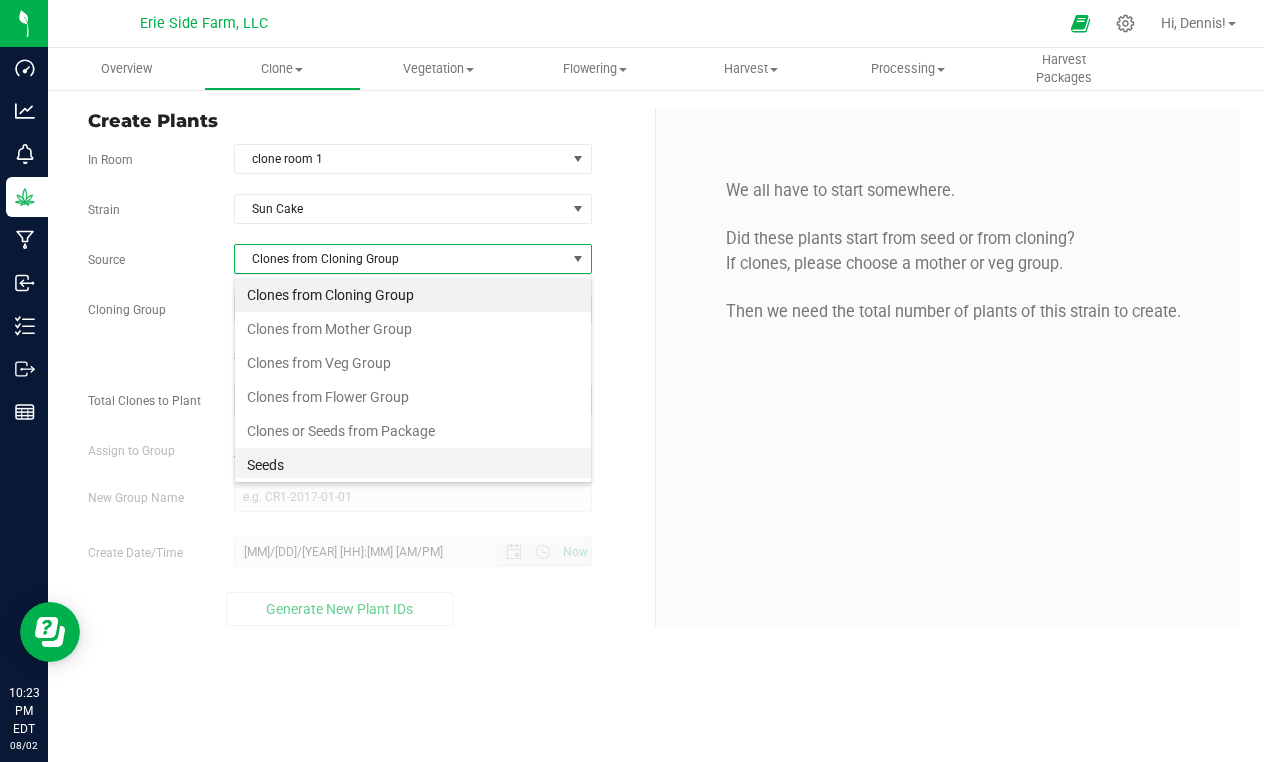 click on "Seeds" at bounding box center [413, 465] 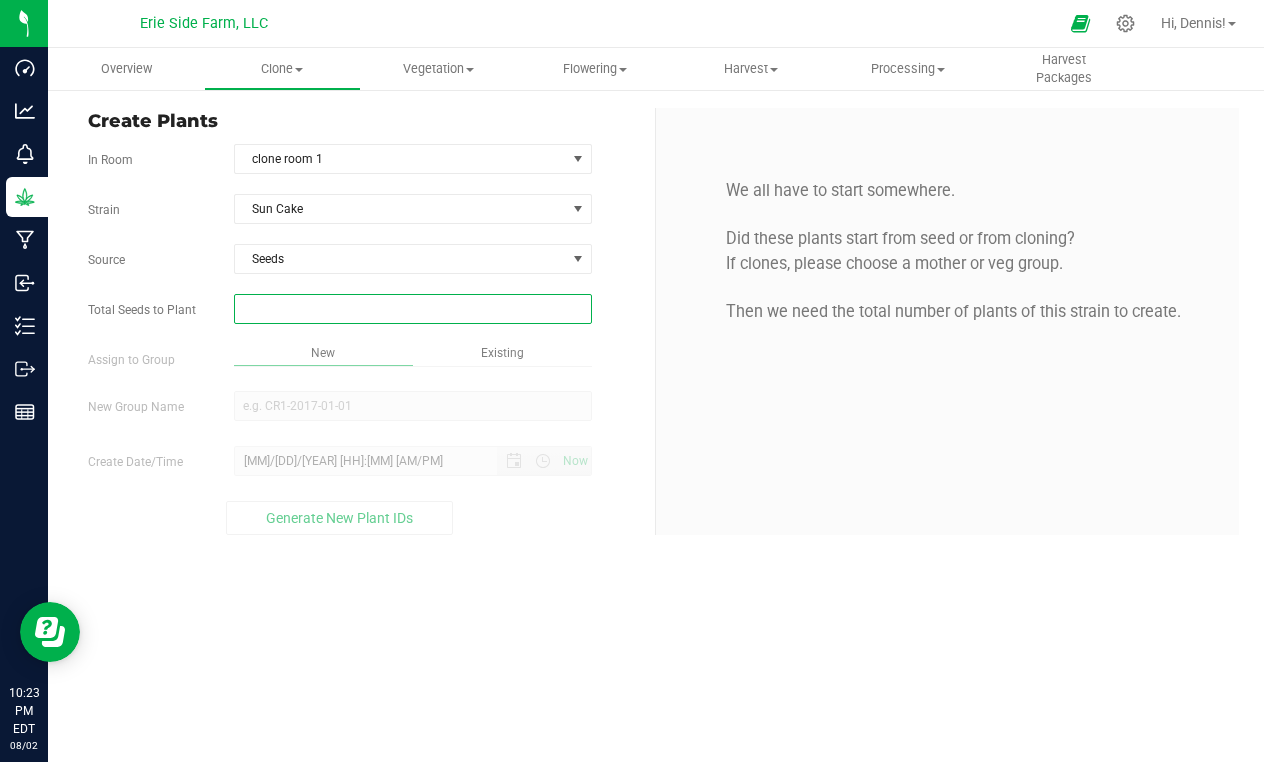 click at bounding box center [413, 309] 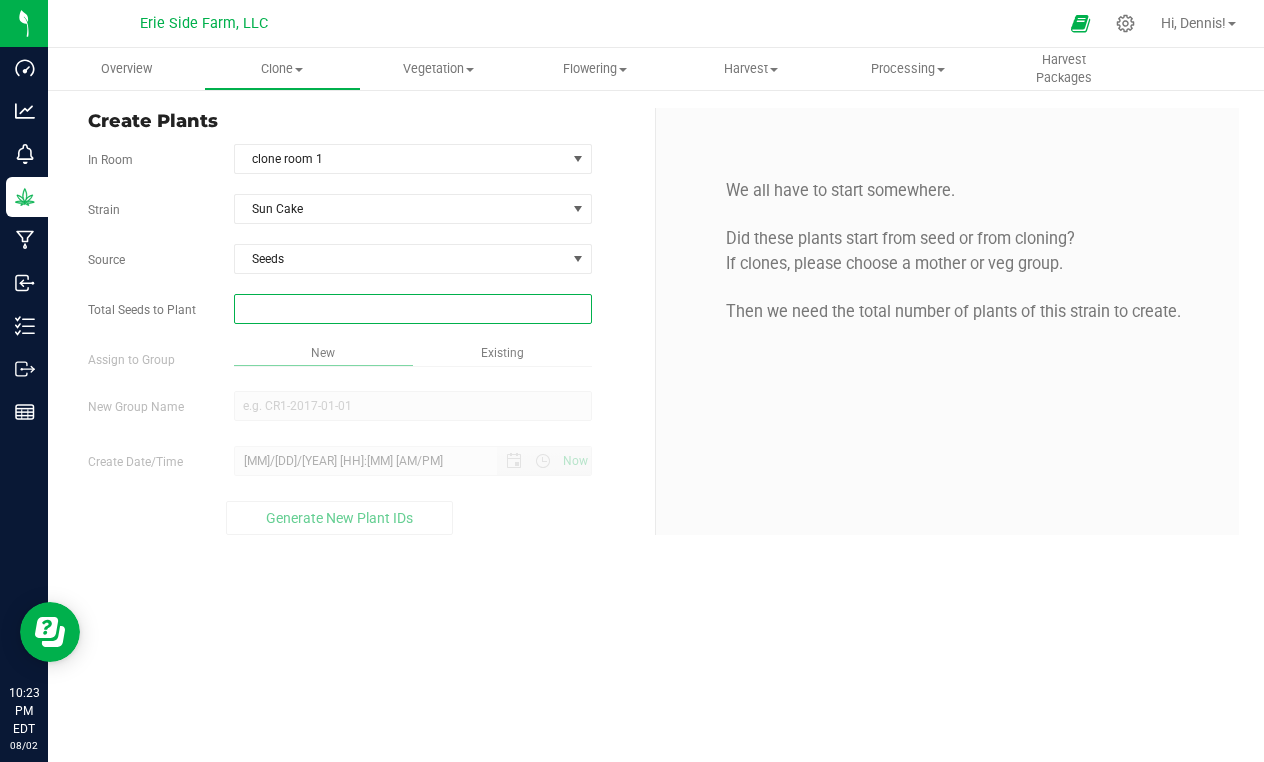 type on "2" 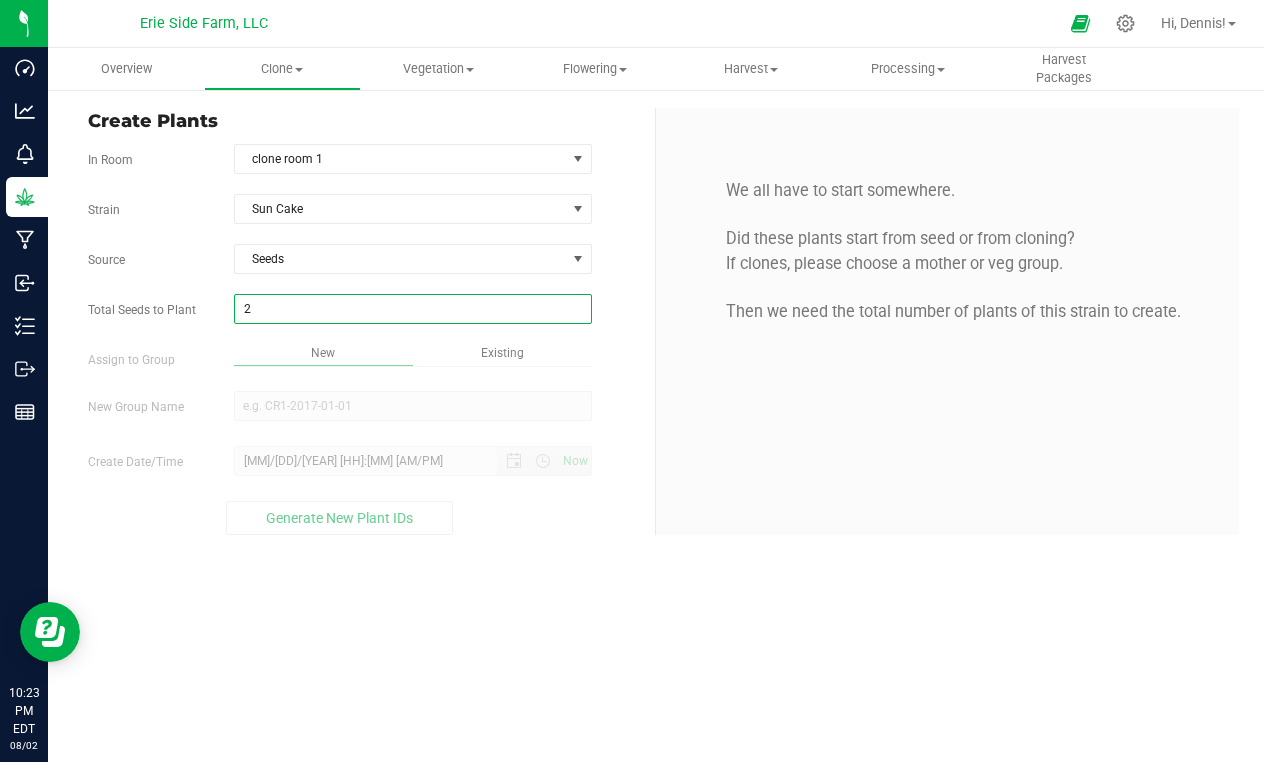 type on "2" 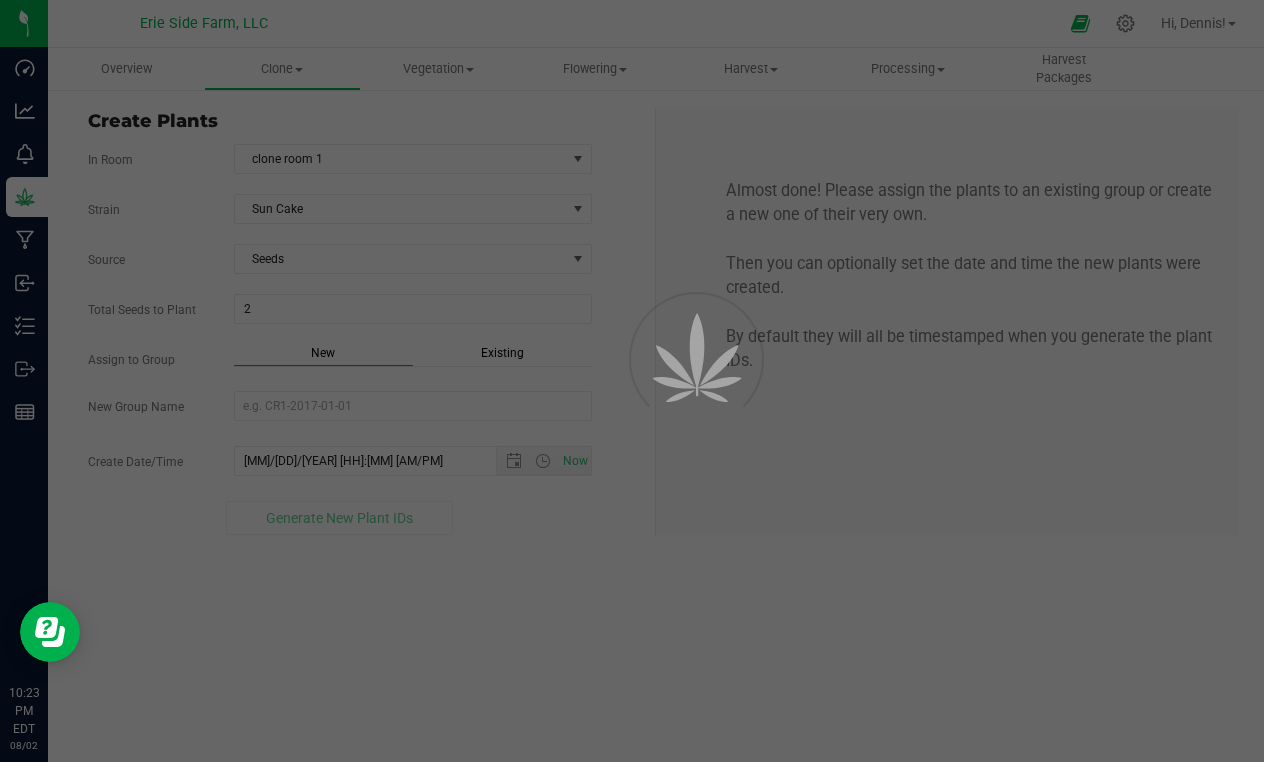 click on "New" at bounding box center (323, 353) 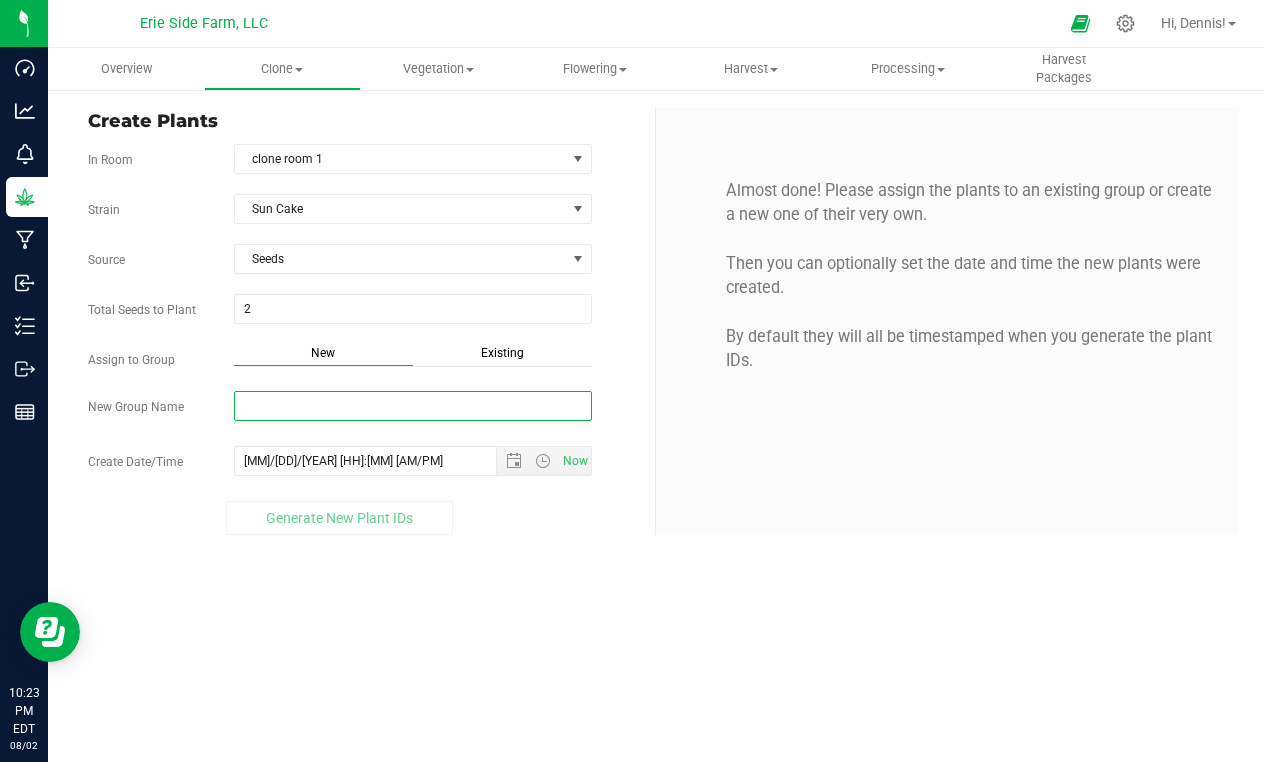 click on "New Group Name" at bounding box center [413, 406] 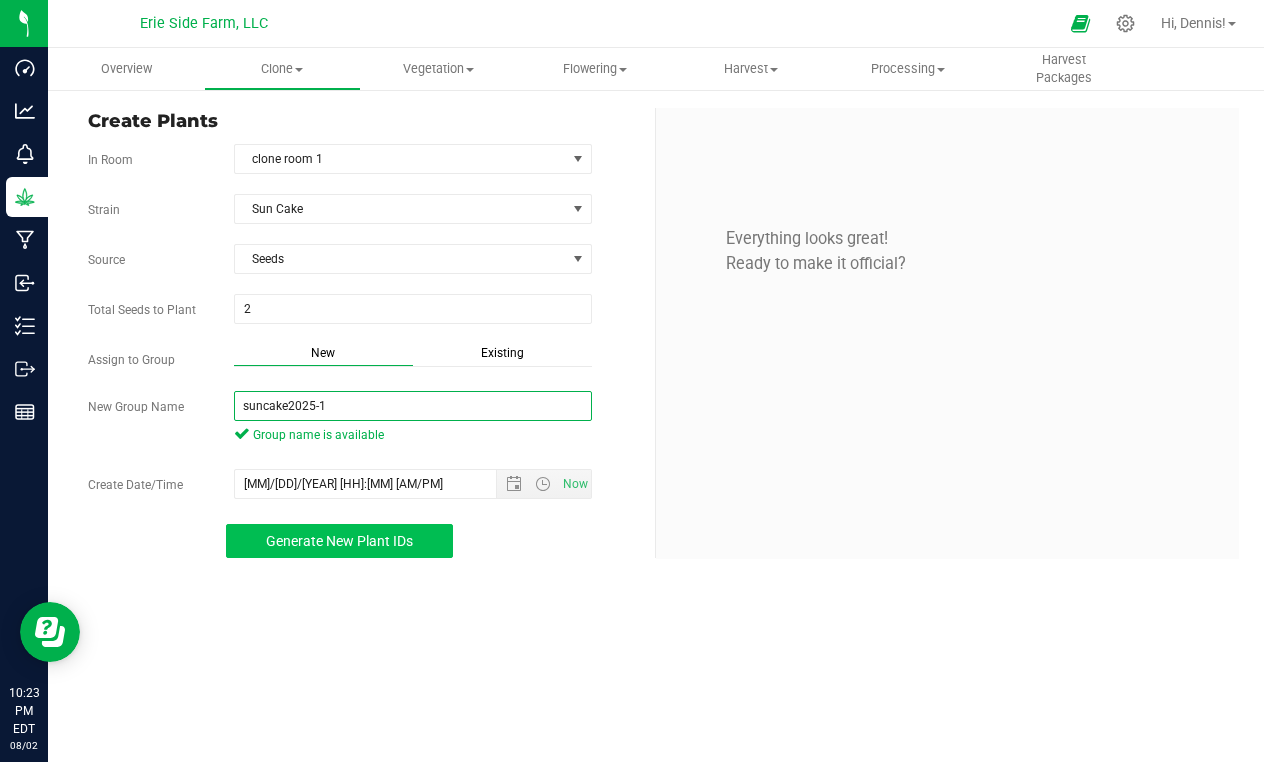 type on "suncake2025-1" 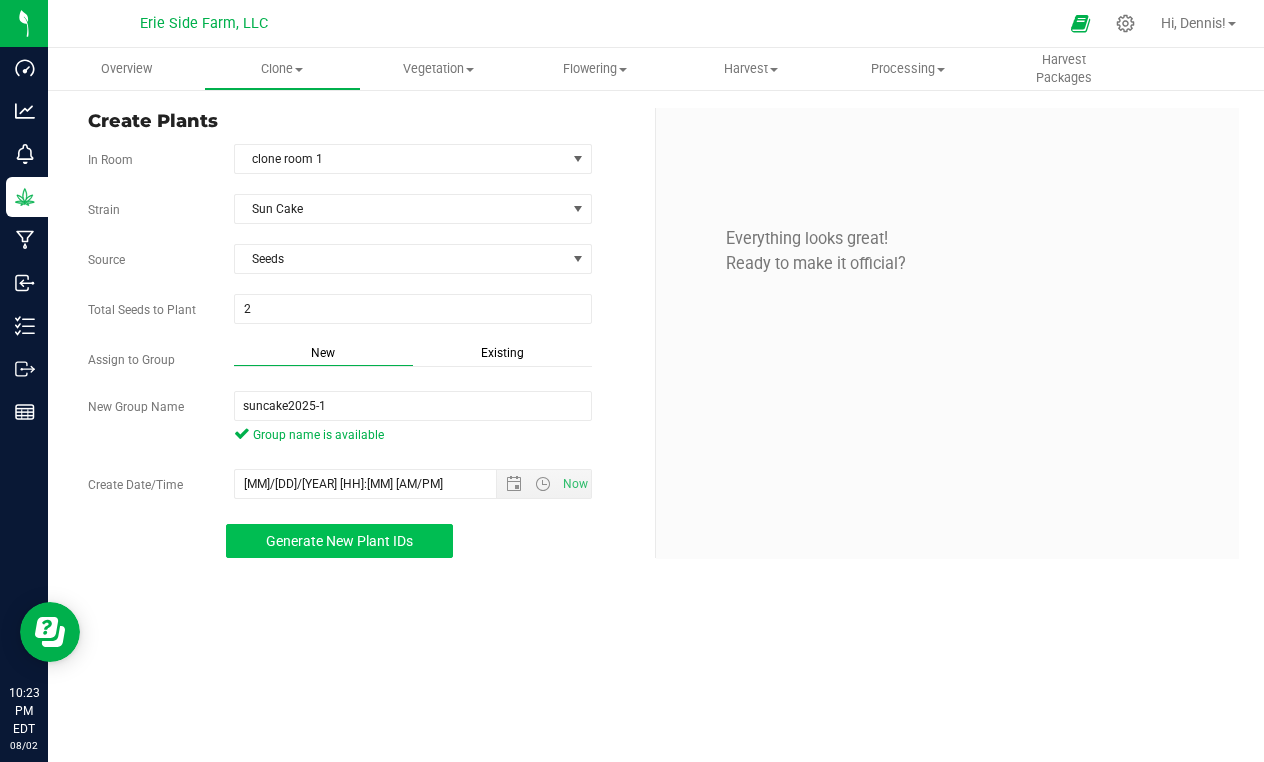 click on "Generate New Plant IDs" at bounding box center [339, 541] 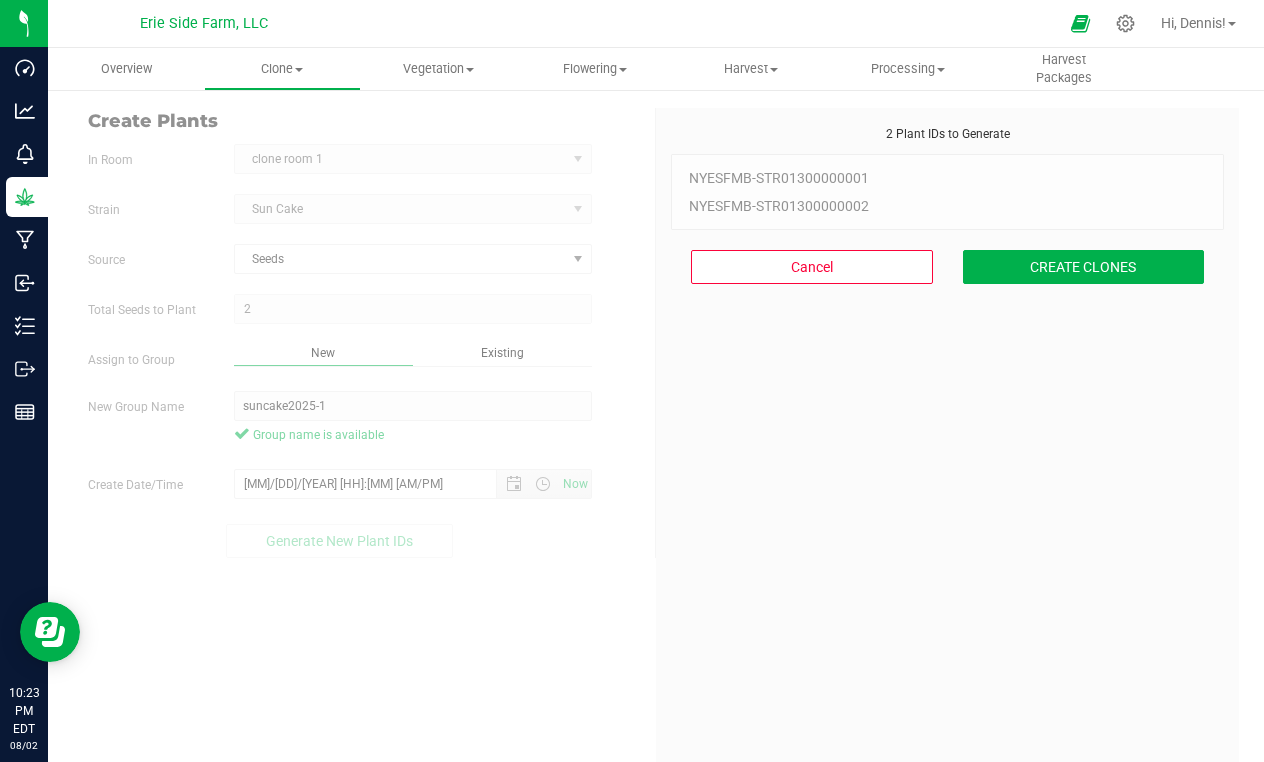 scroll, scrollTop: 60, scrollLeft: 0, axis: vertical 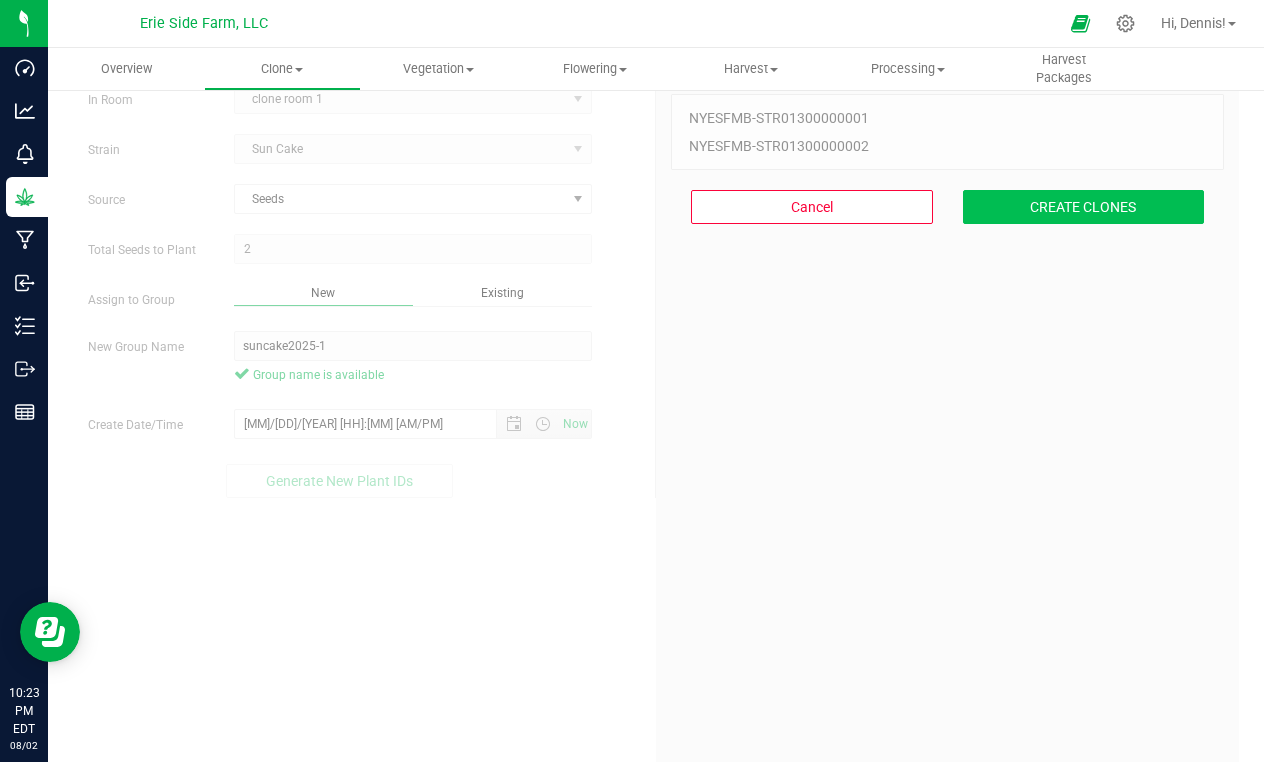 click on "CREATE CLONES" at bounding box center [1084, 207] 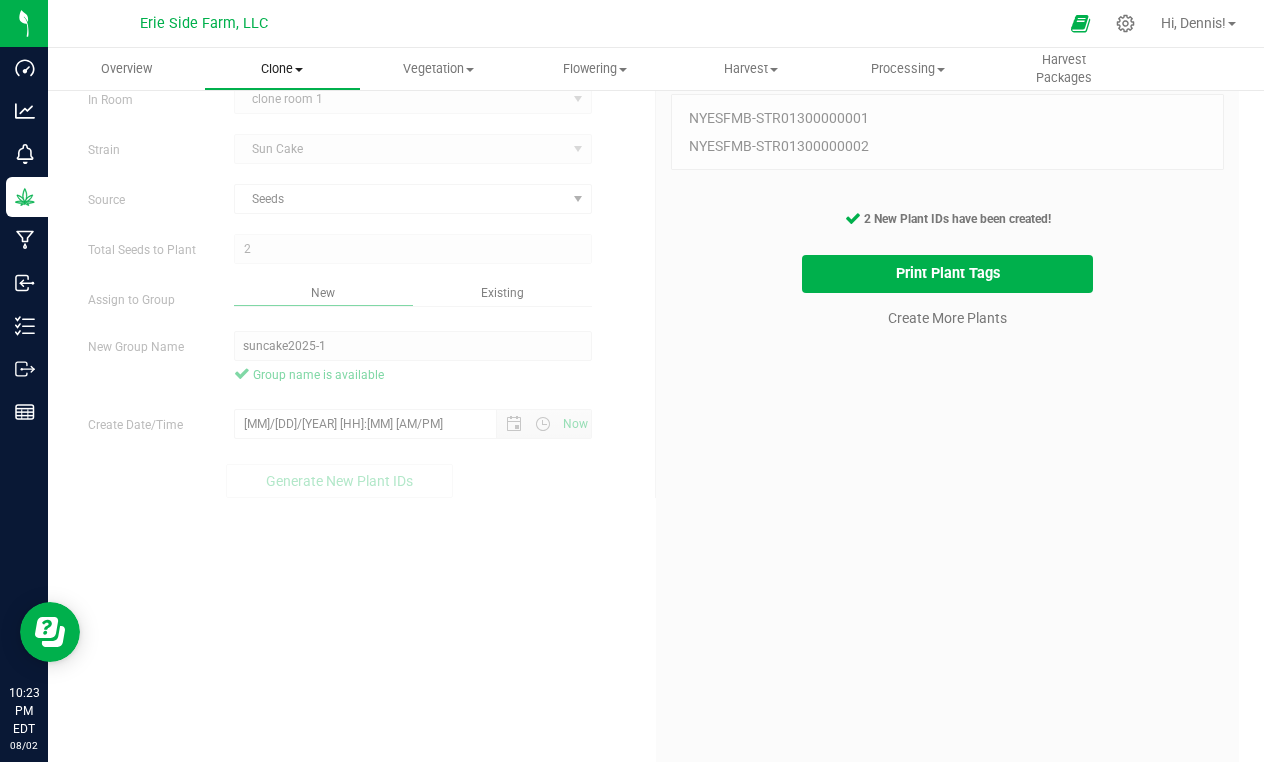 click on "Clone" at bounding box center [282, 69] 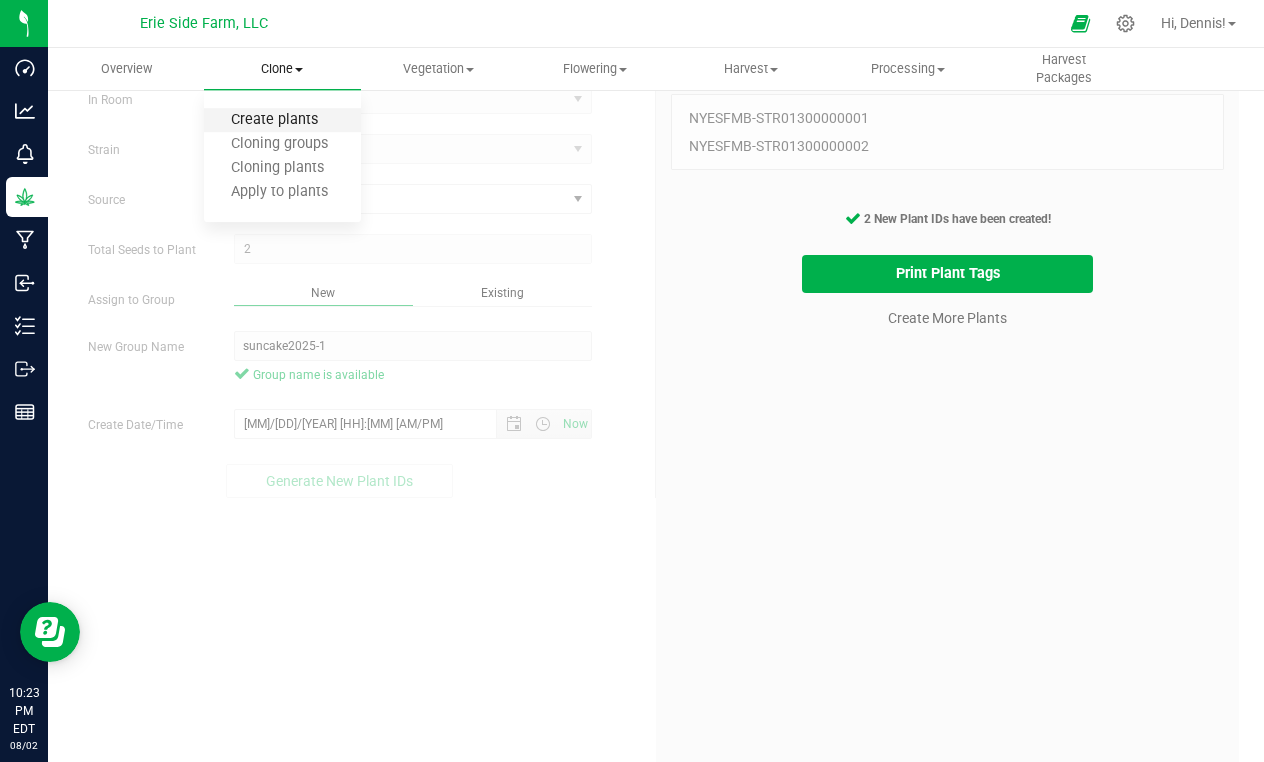 click on "Create plants" at bounding box center (274, 120) 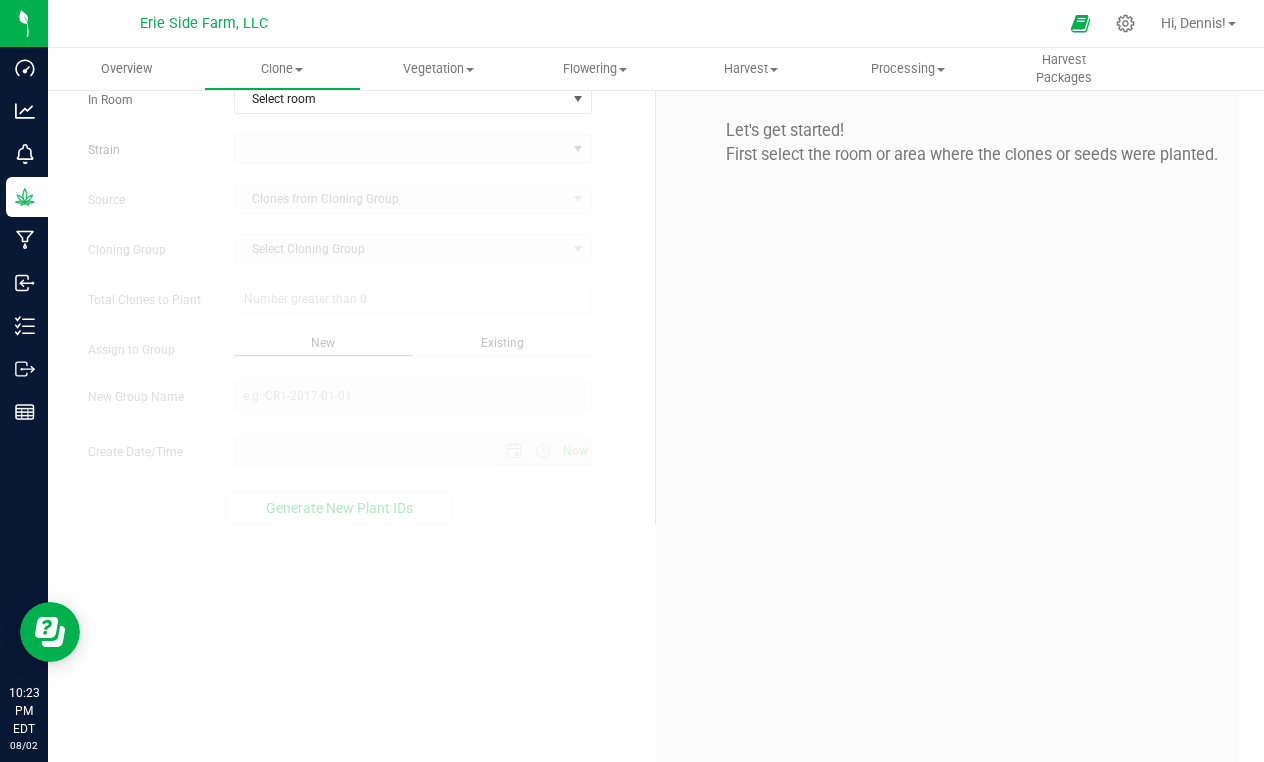 type on "8/2/2025 10:23 PM" 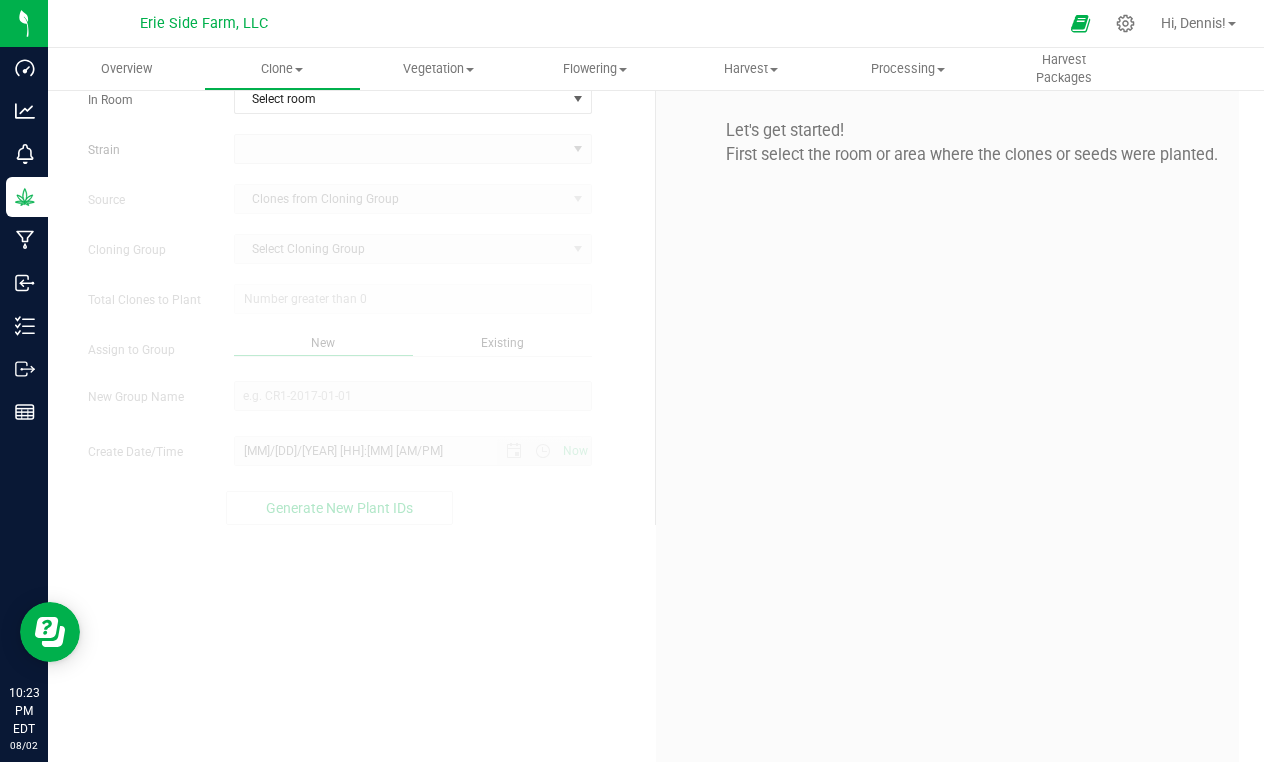 scroll, scrollTop: 0, scrollLeft: 0, axis: both 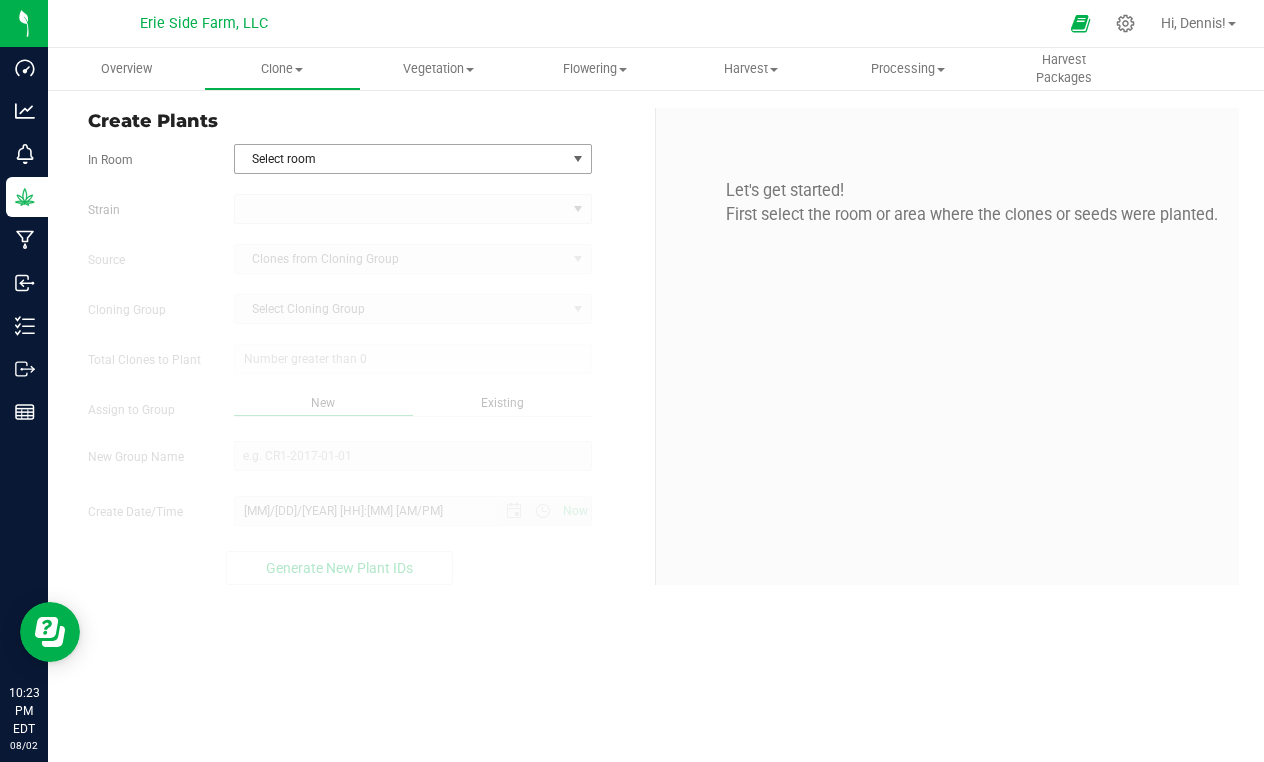 click on "Select room" at bounding box center [400, 159] 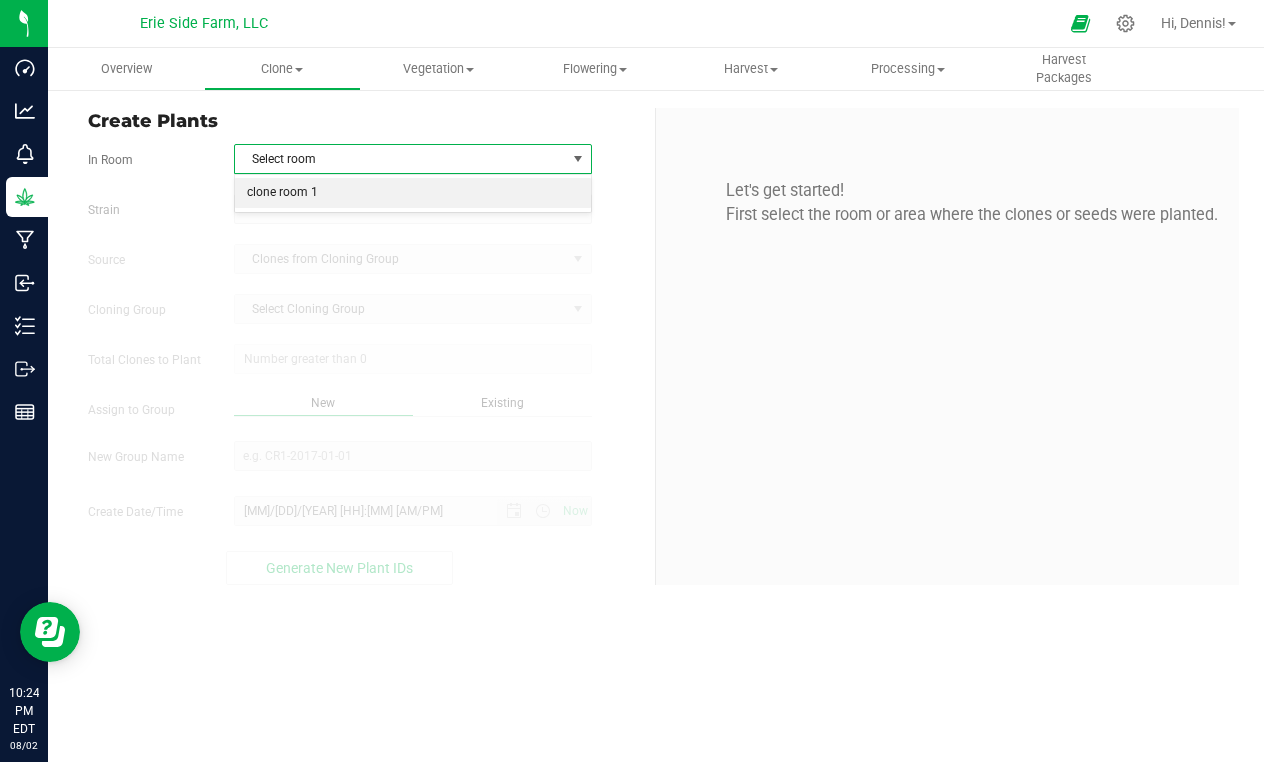 click on "clone room 1" at bounding box center (413, 193) 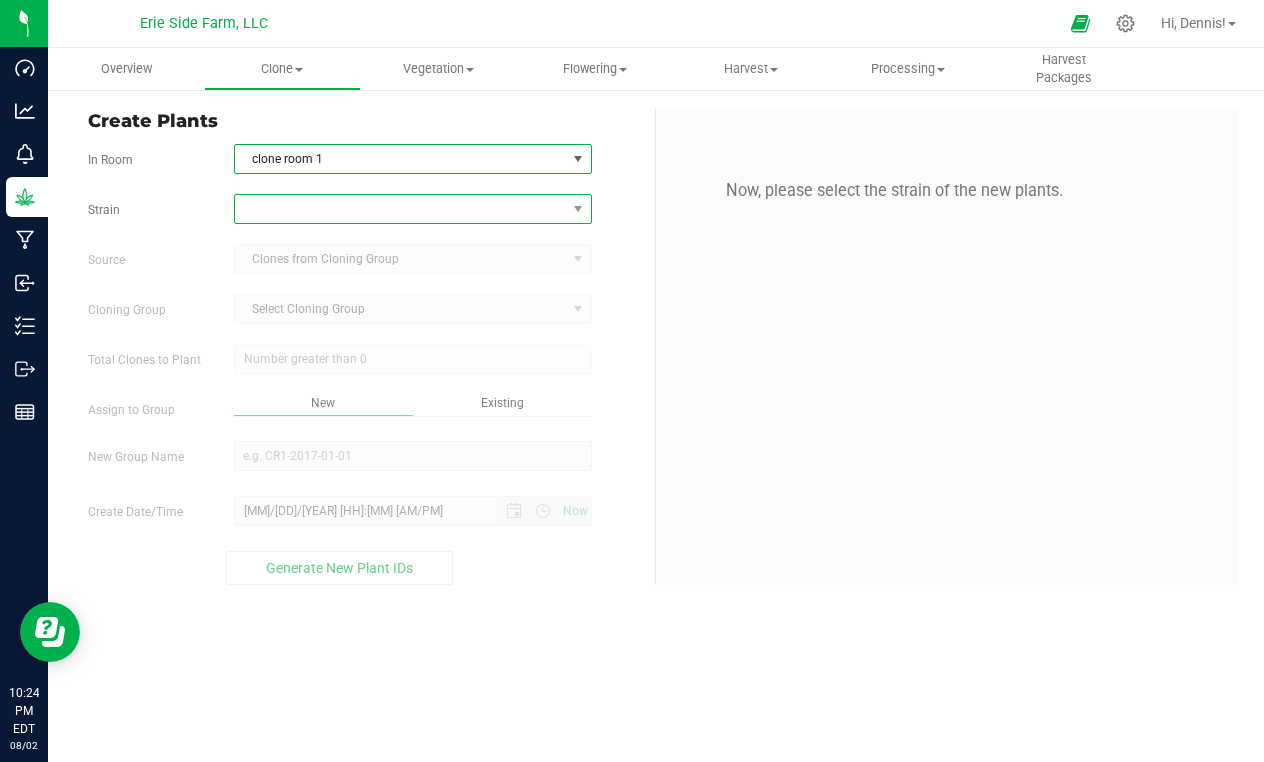 click at bounding box center (400, 209) 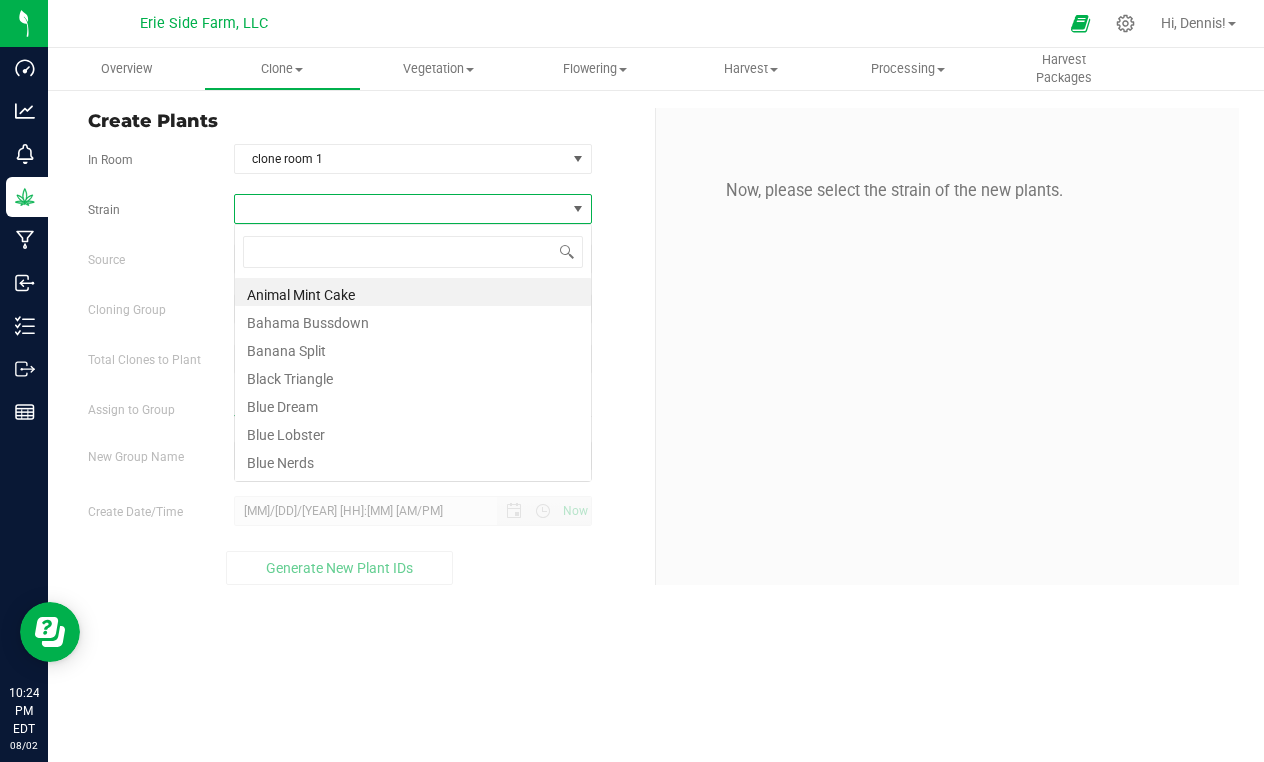 scroll, scrollTop: 99970, scrollLeft: 99642, axis: both 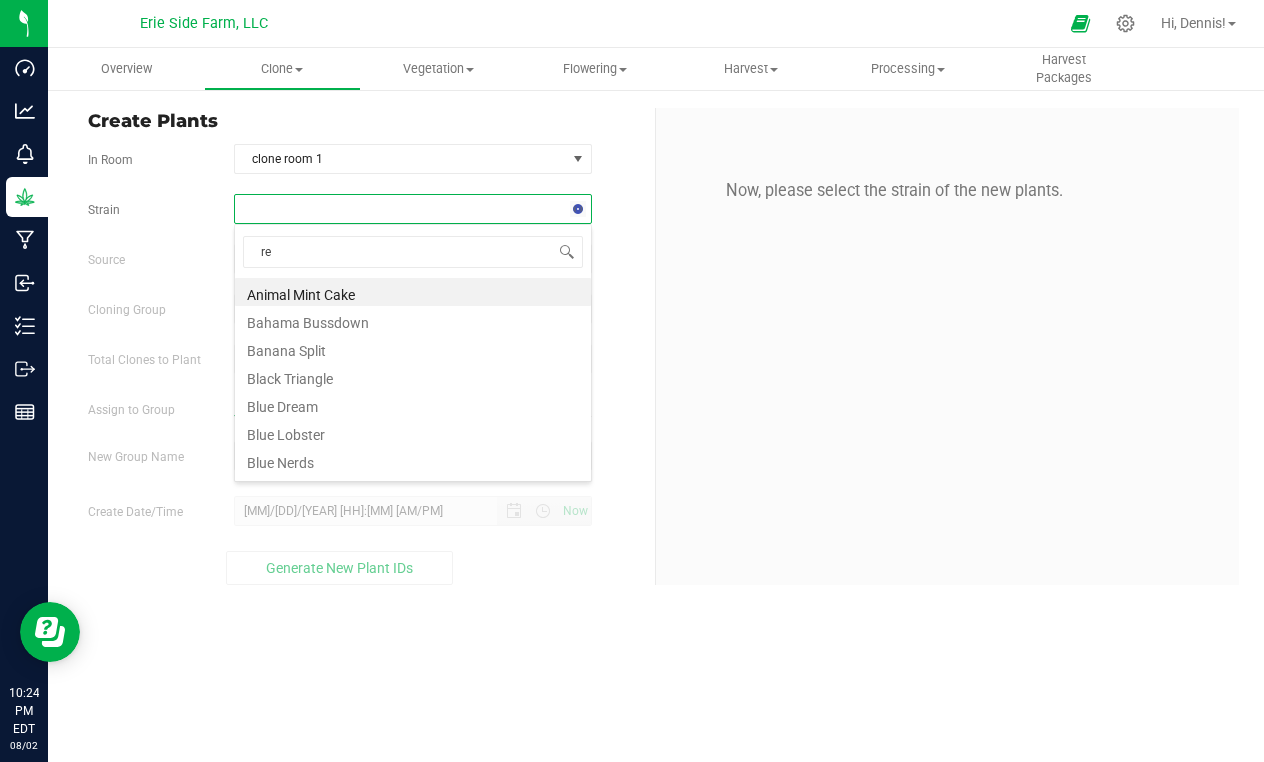 type on "red" 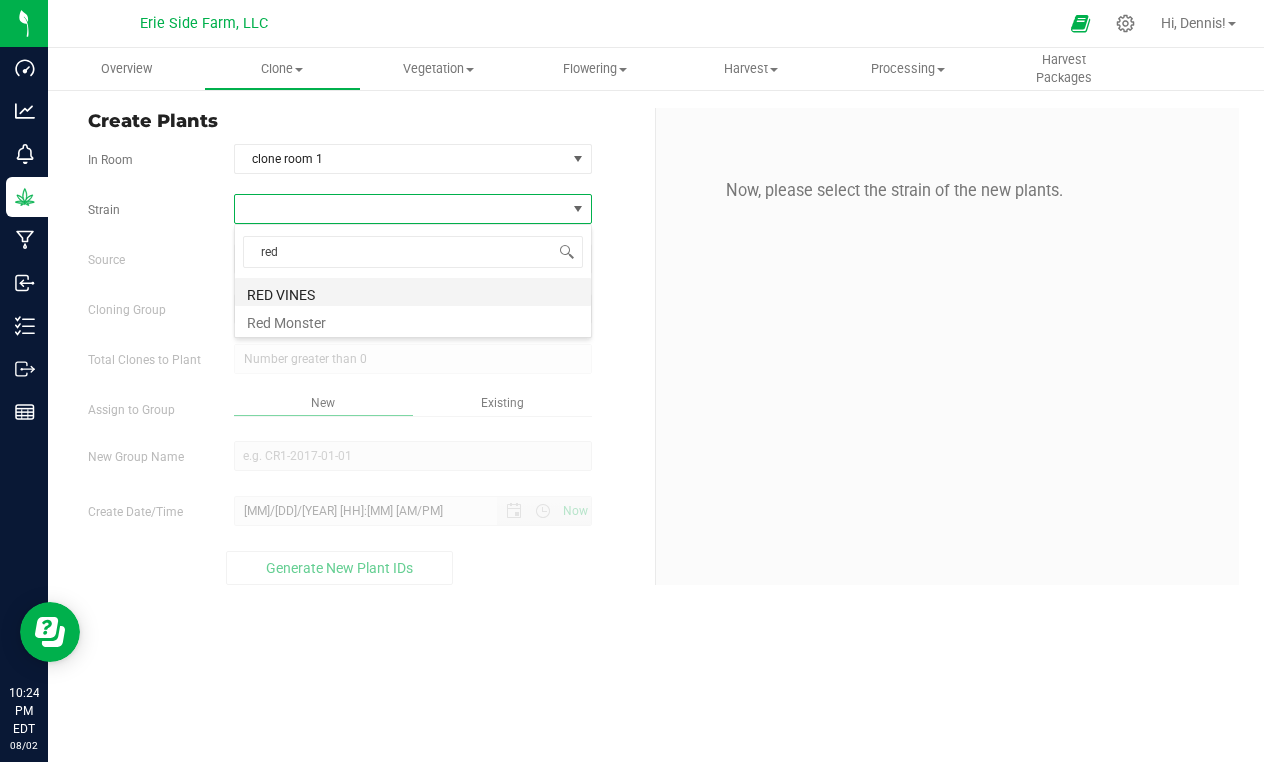 click on "RED VINES" at bounding box center (413, 292) 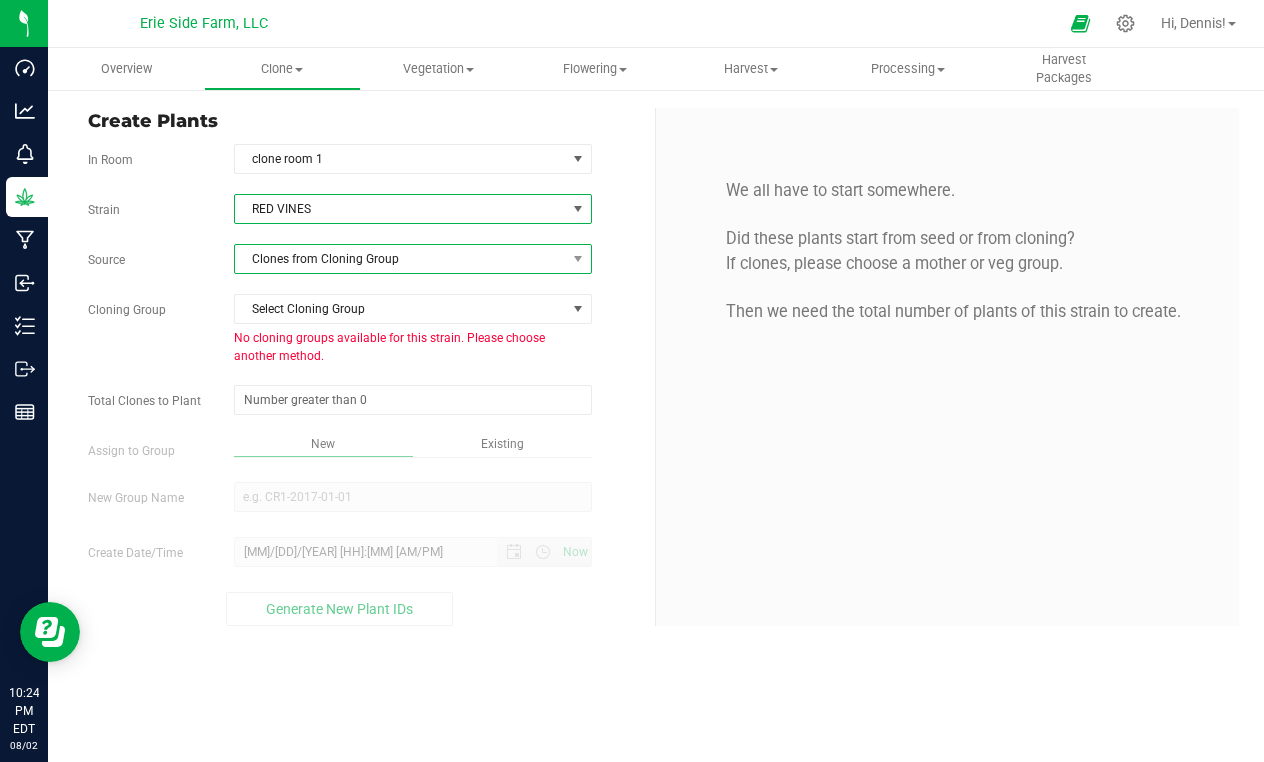 click on "Clones from Cloning Group" at bounding box center [400, 259] 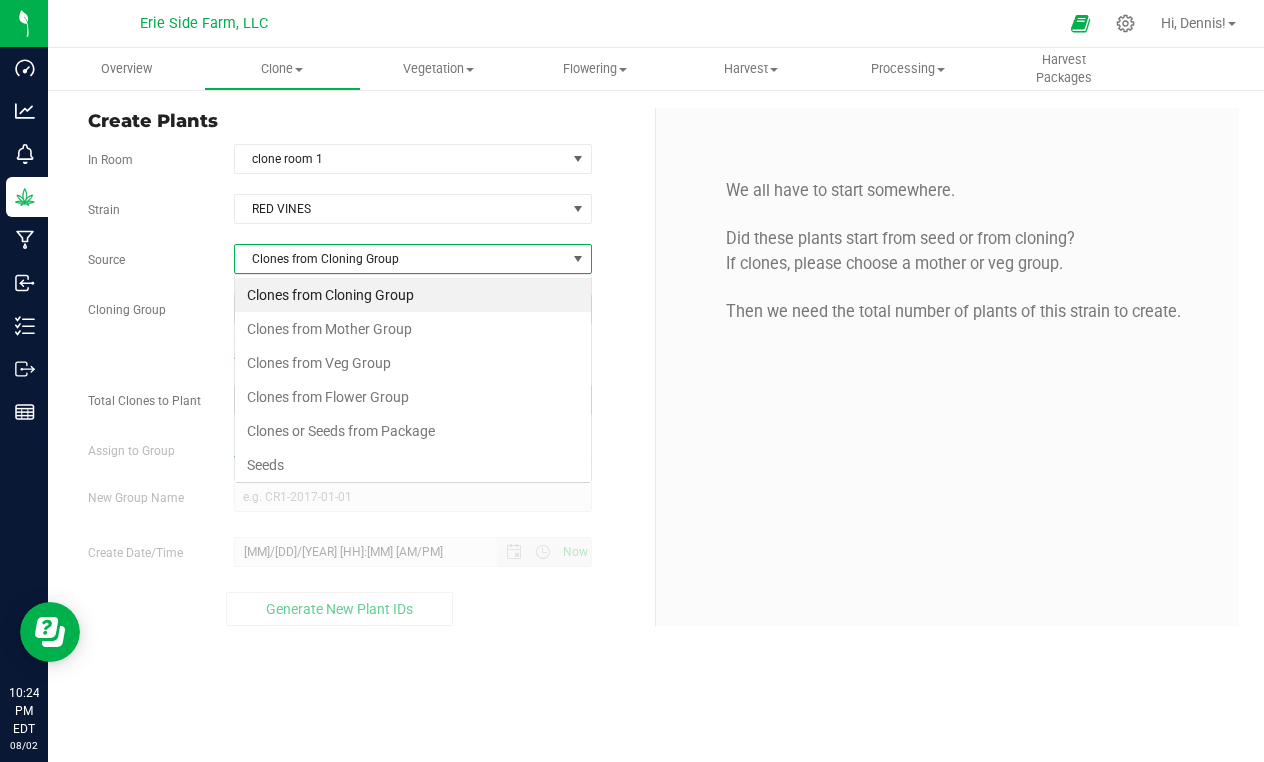 scroll, scrollTop: 99970, scrollLeft: 99642, axis: both 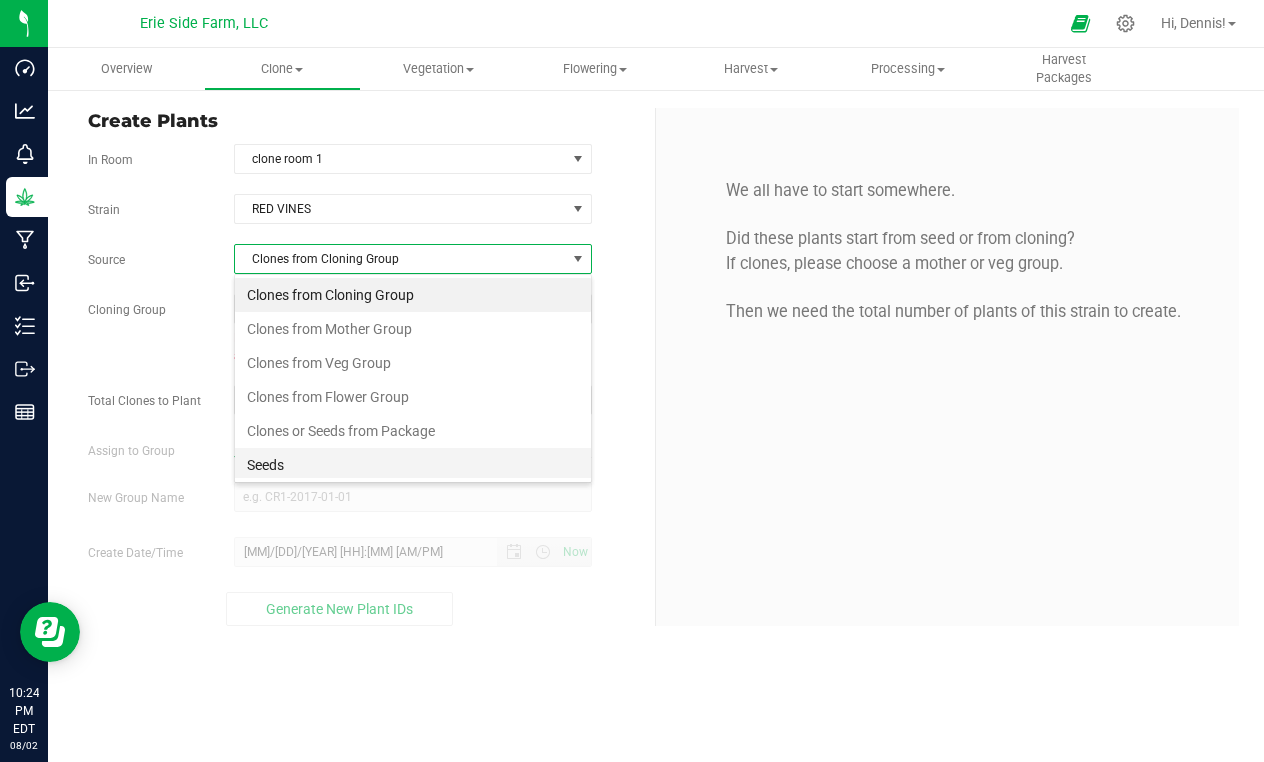 click on "Seeds" at bounding box center [413, 465] 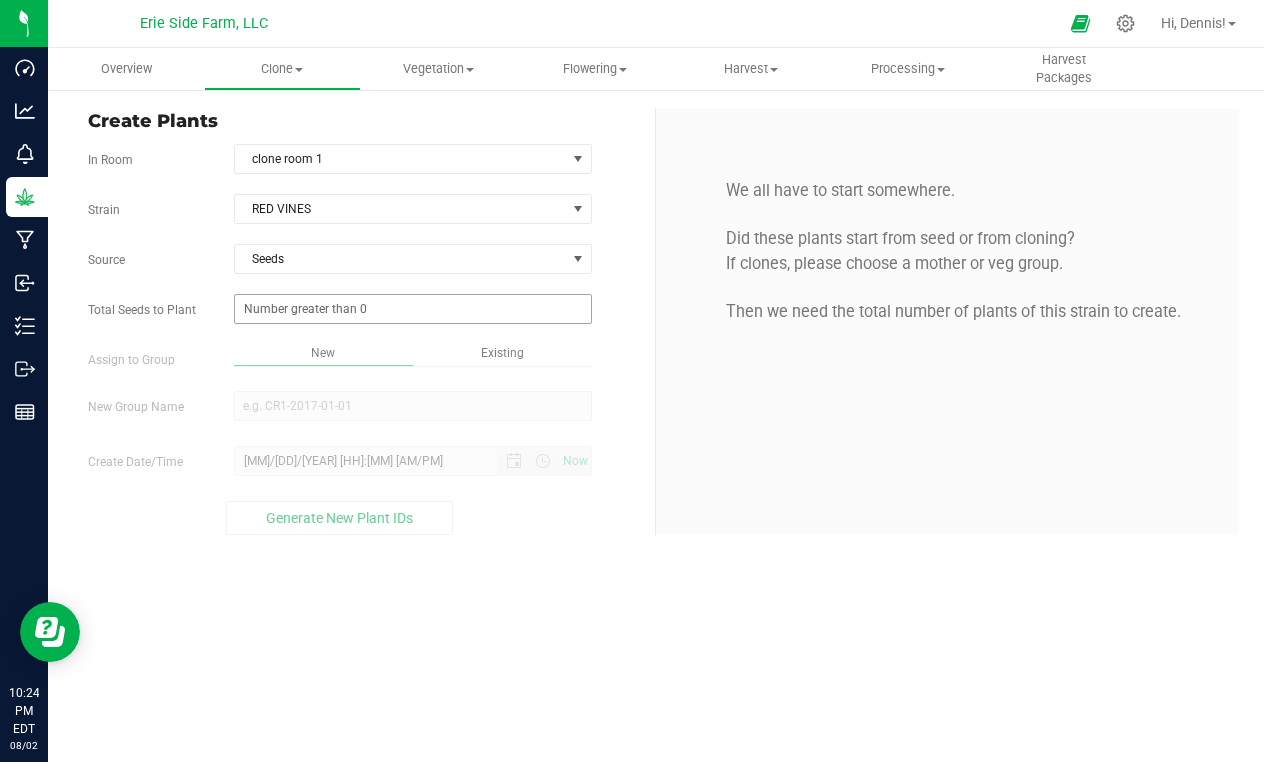 click at bounding box center (413, 309) 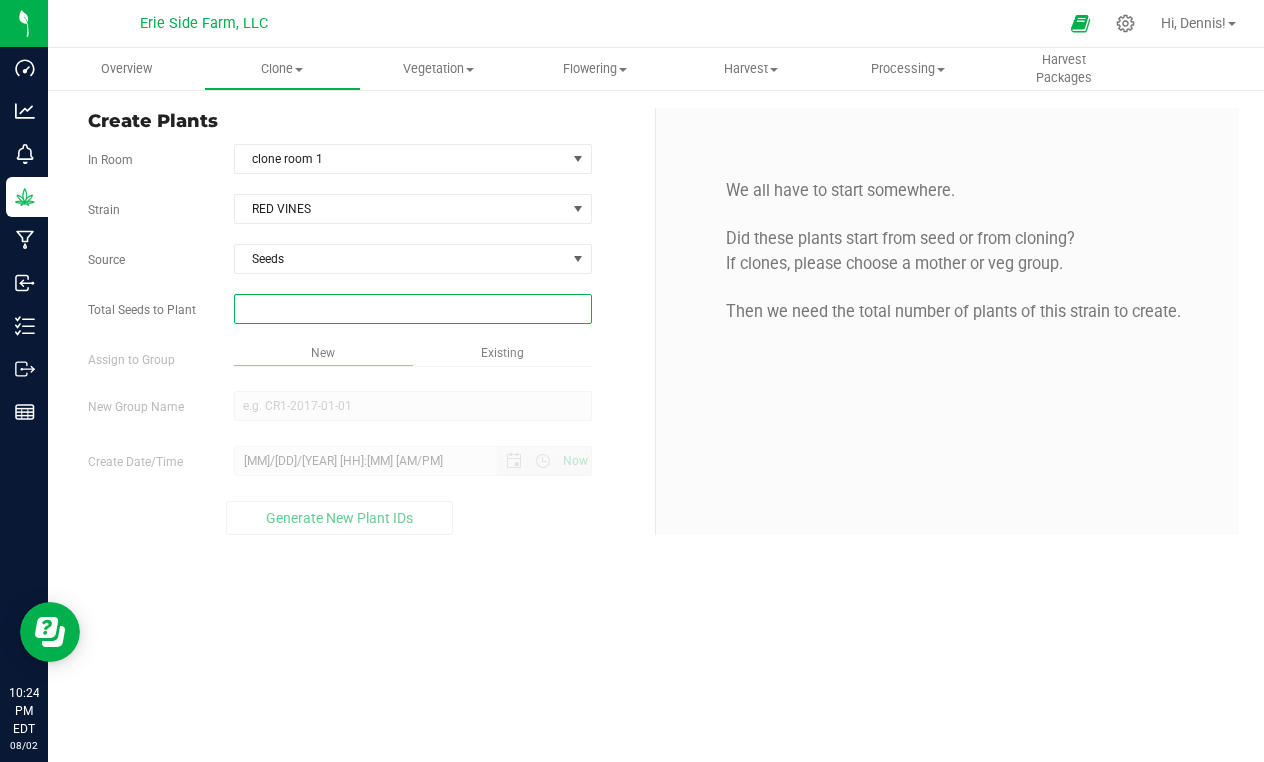 type on "1" 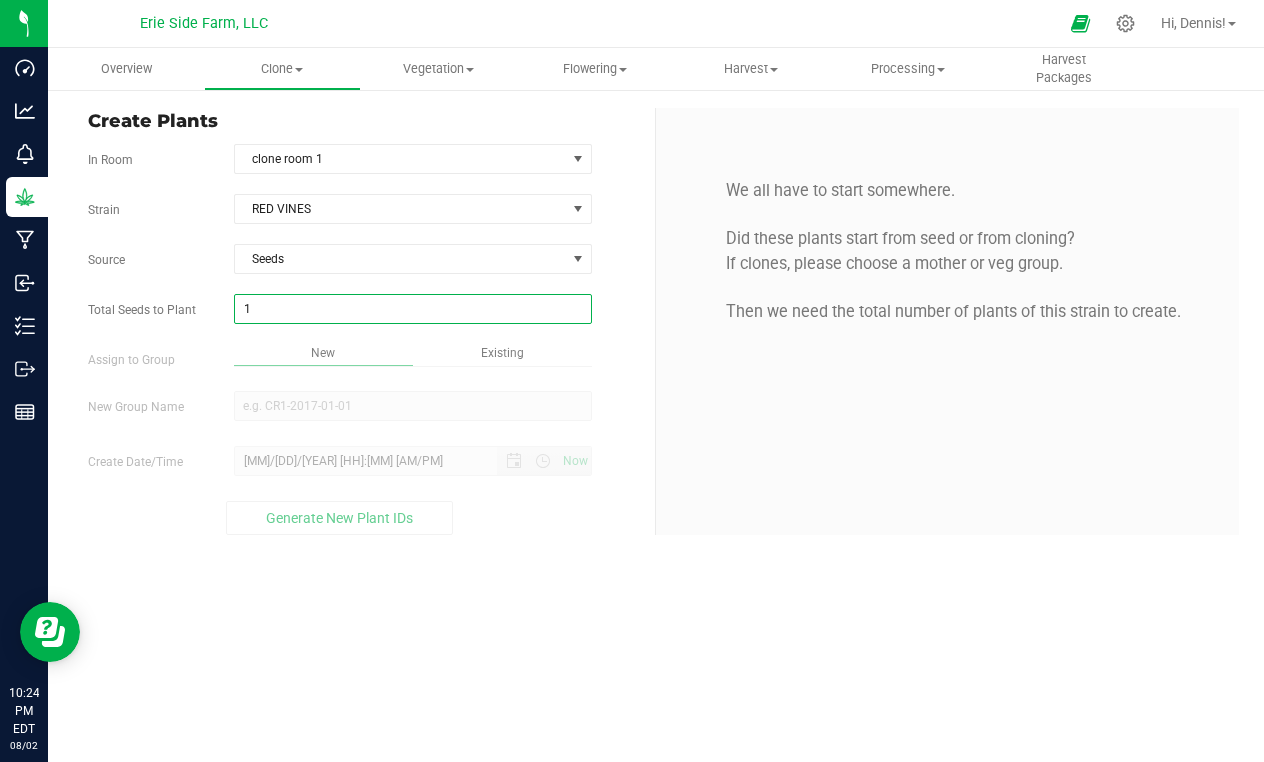 type on "1" 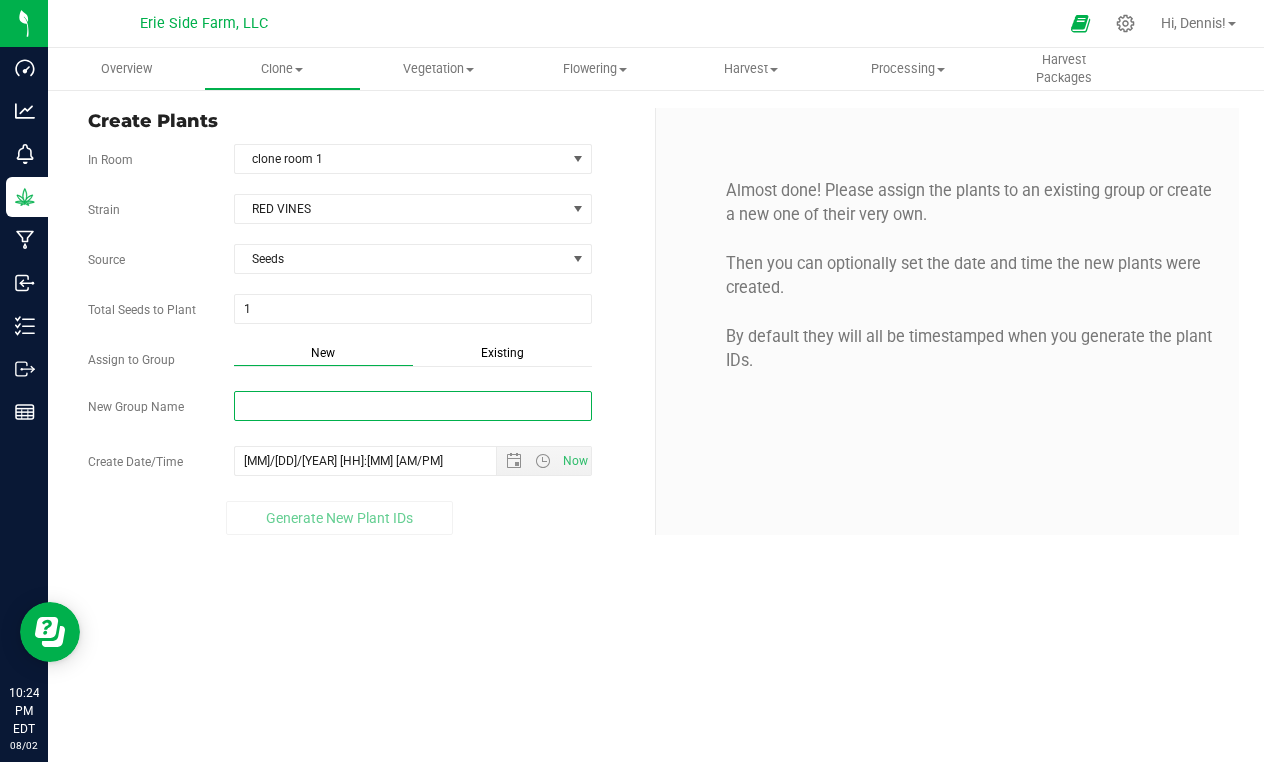 click on "New Group Name" at bounding box center (413, 406) 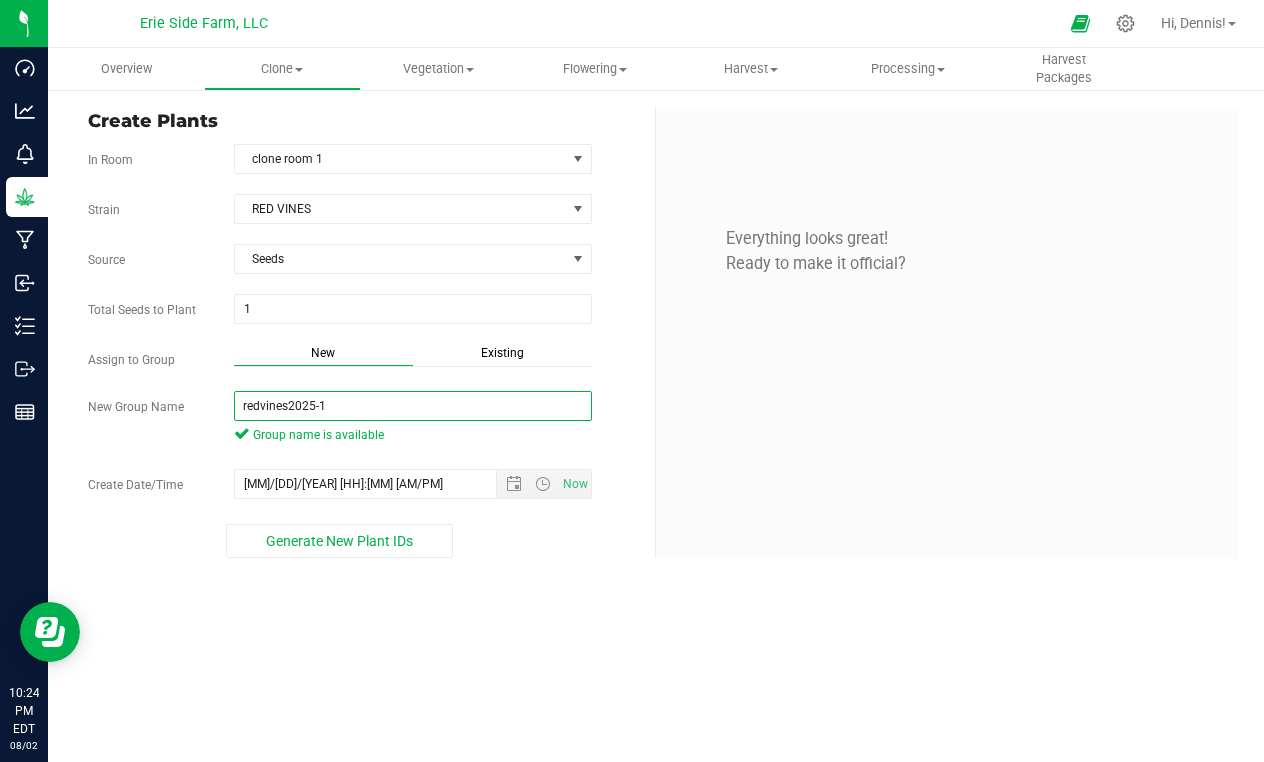 scroll, scrollTop: 0, scrollLeft: 0, axis: both 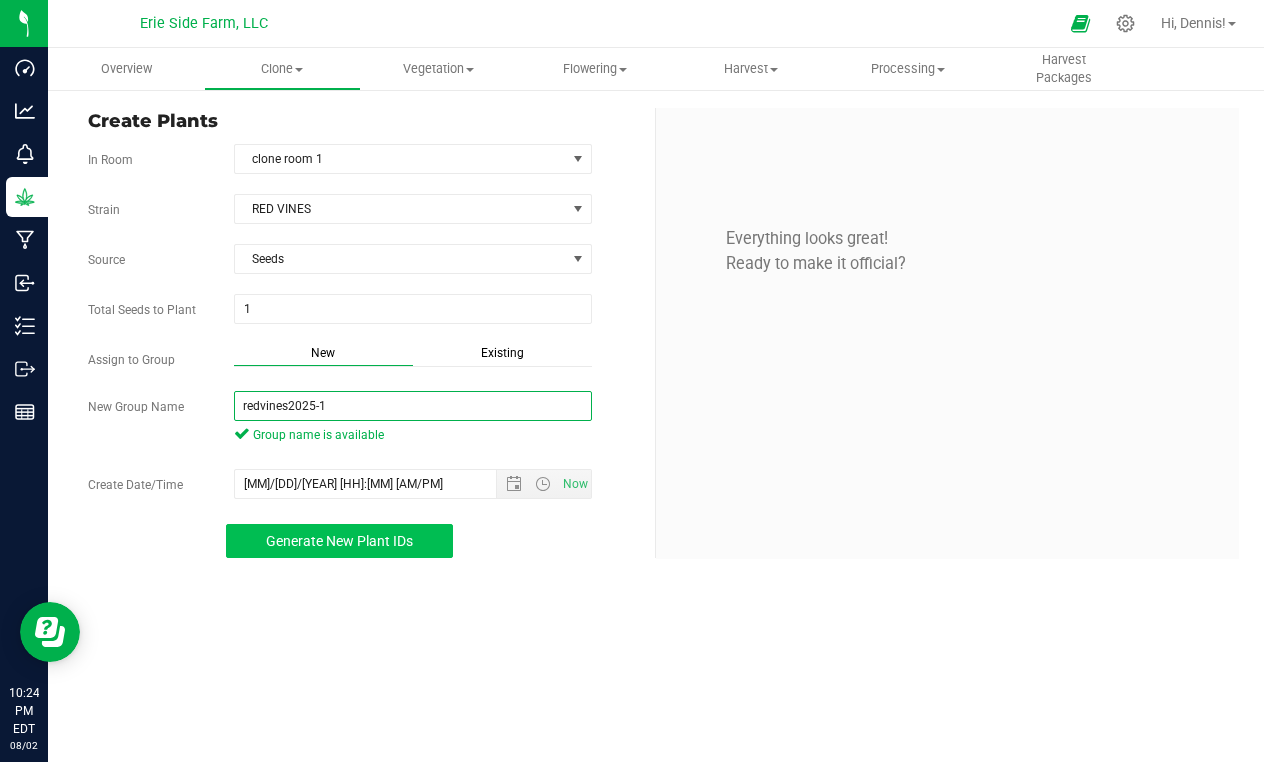 type on "redvines2025-1" 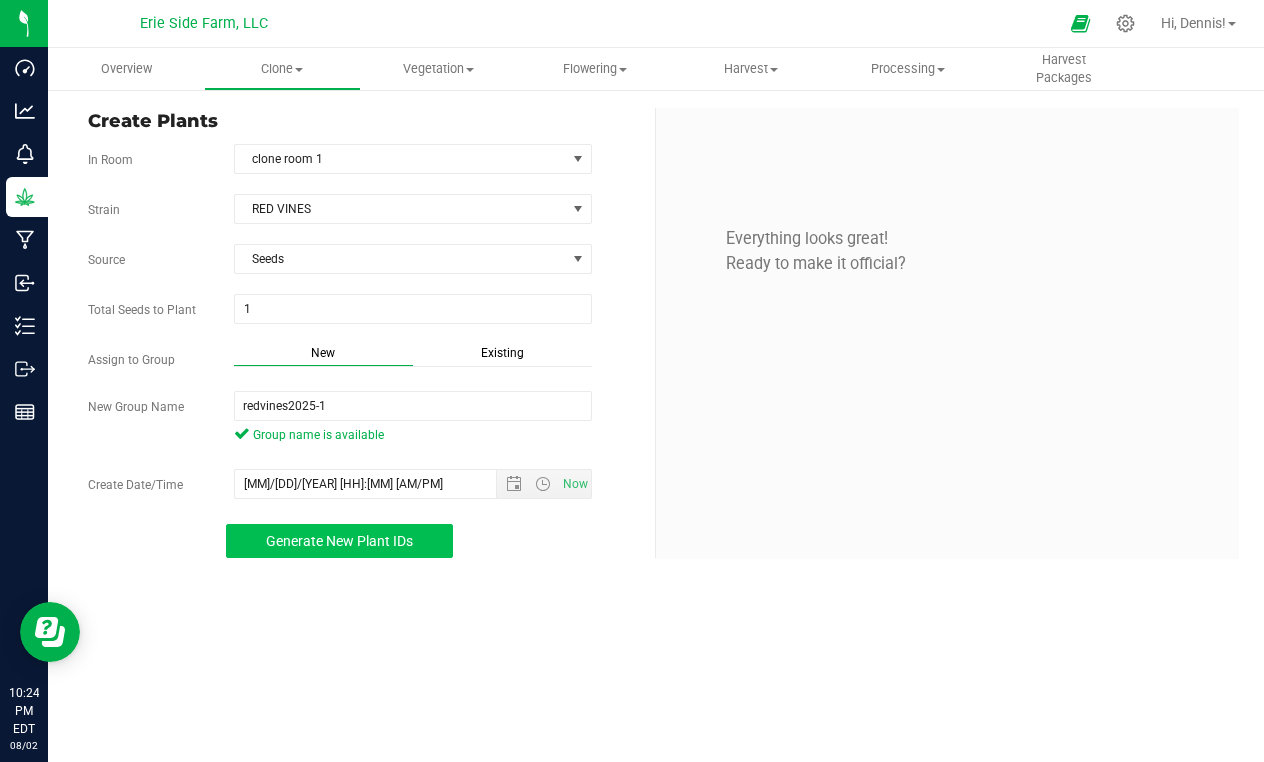 click on "Generate New Plant IDs" at bounding box center (339, 541) 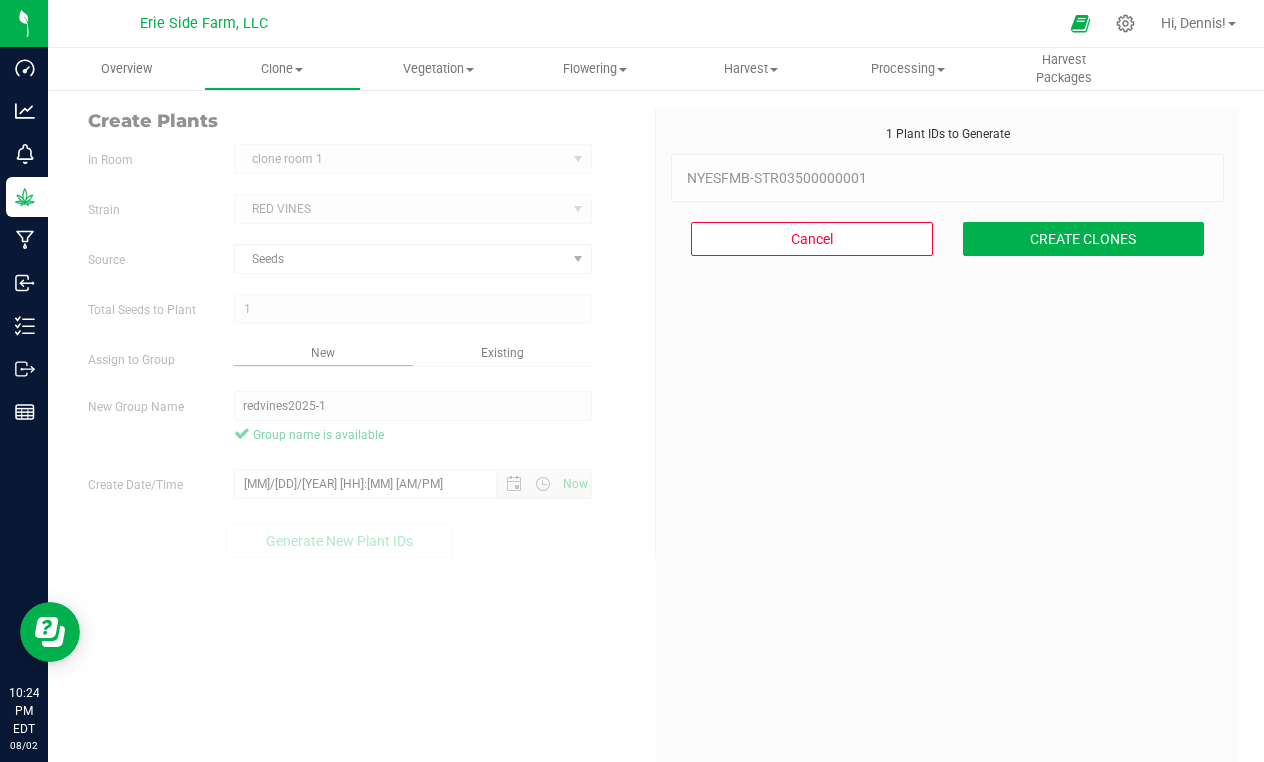 scroll, scrollTop: 60, scrollLeft: 0, axis: vertical 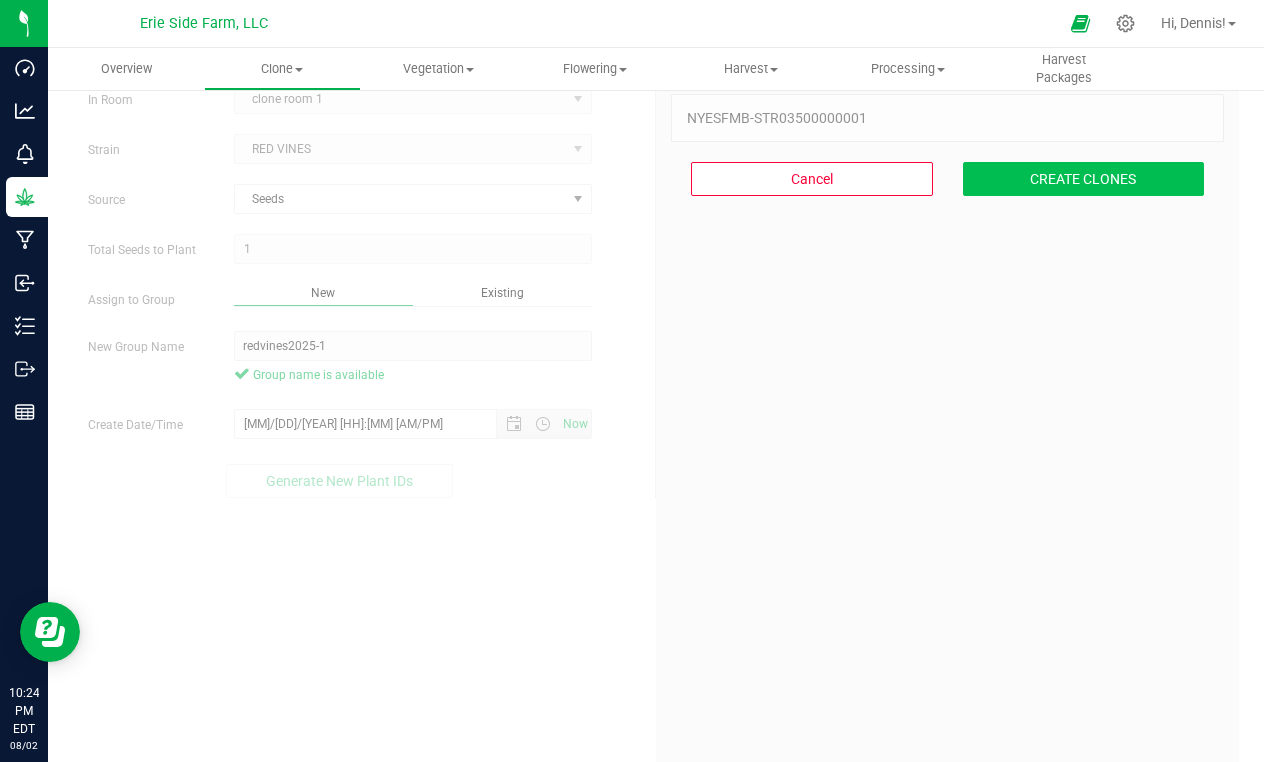 click on "CREATE CLONES" at bounding box center (1084, 179) 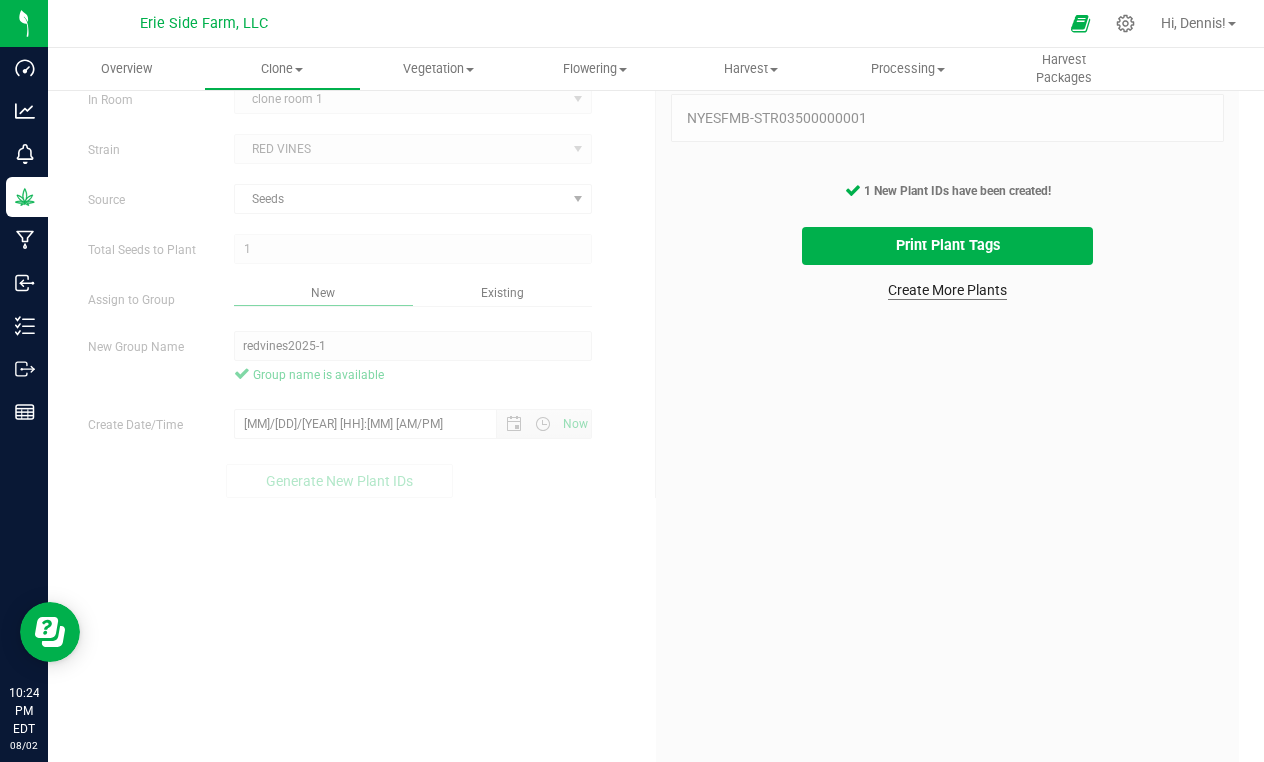 click on "Create More Plants" at bounding box center [947, 290] 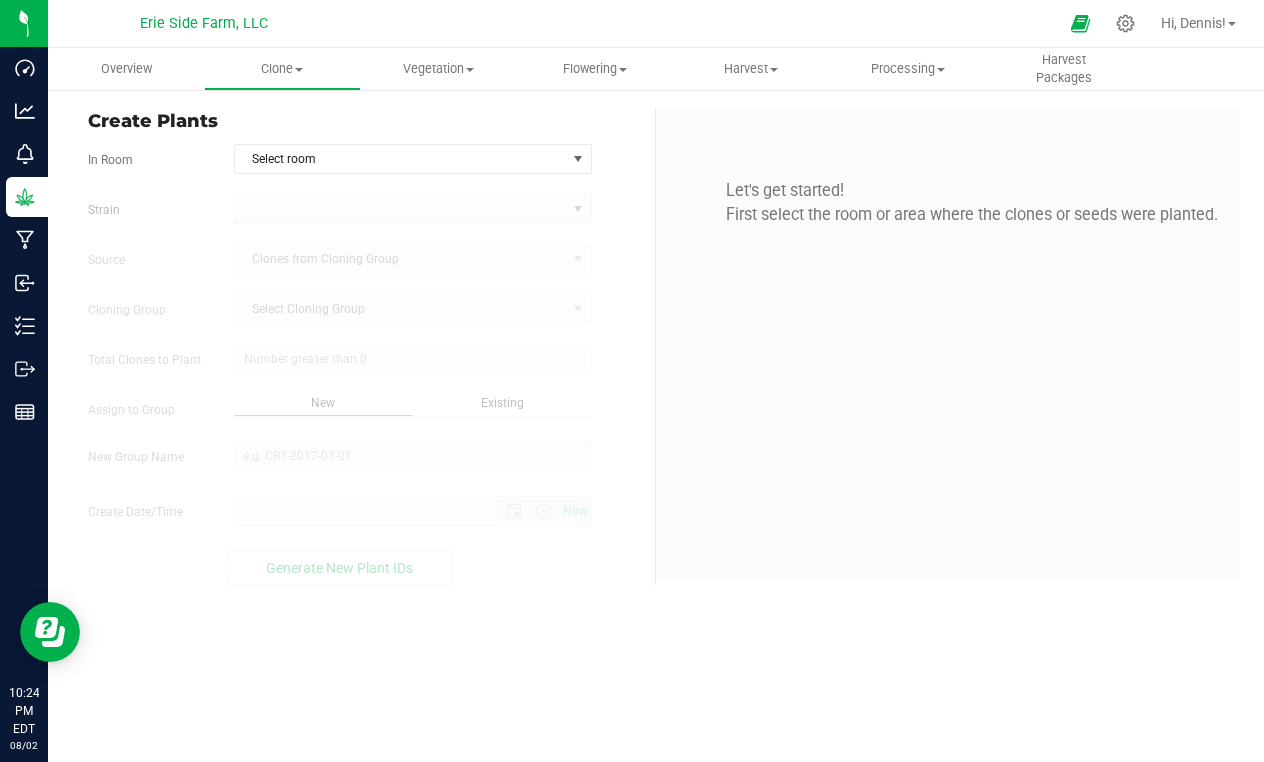 scroll, scrollTop: 0, scrollLeft: 0, axis: both 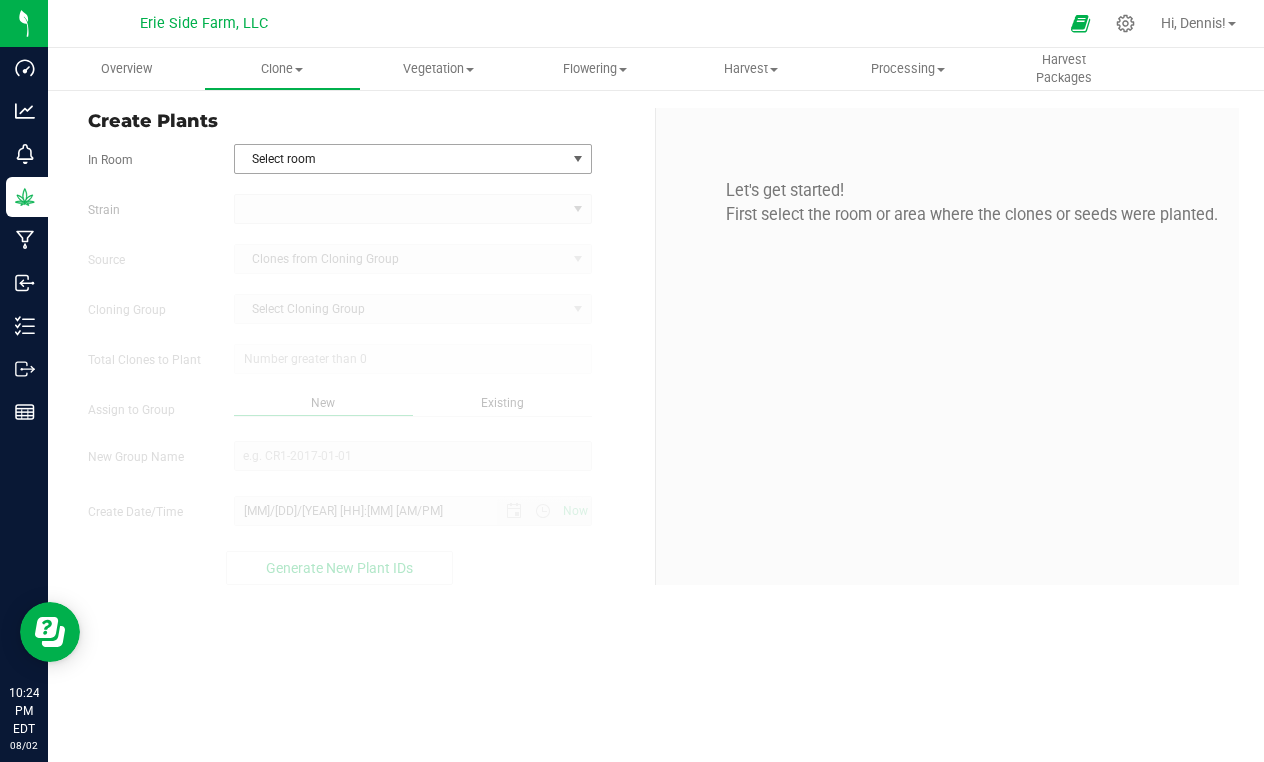 click on "Select room" at bounding box center [400, 159] 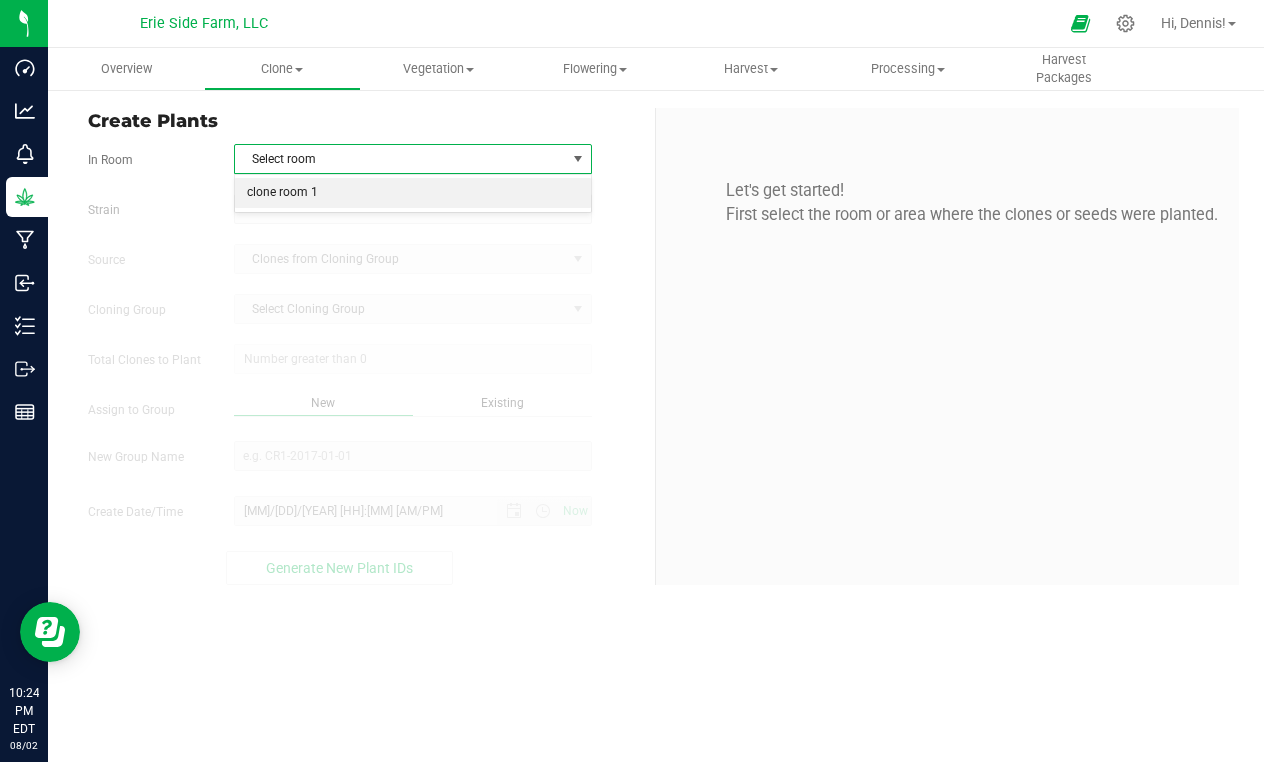 click on "clone room 1" at bounding box center [413, 193] 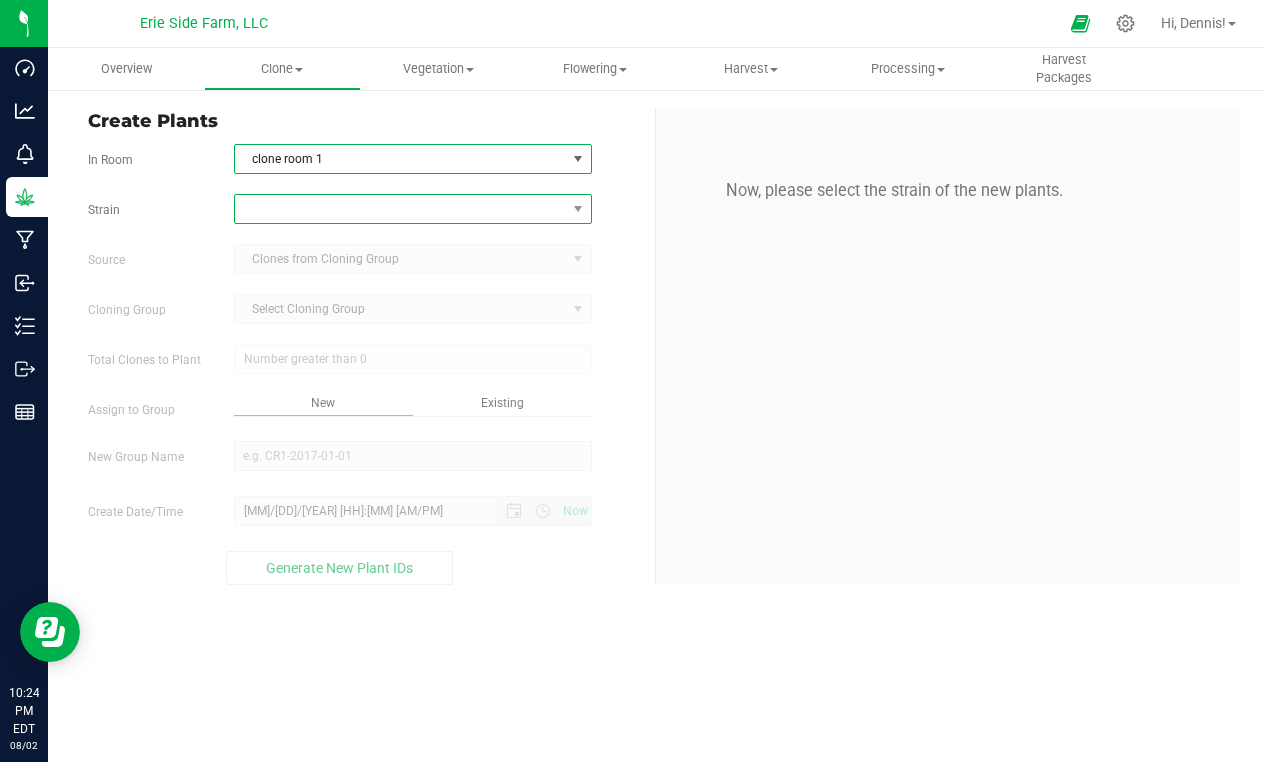 click at bounding box center [400, 209] 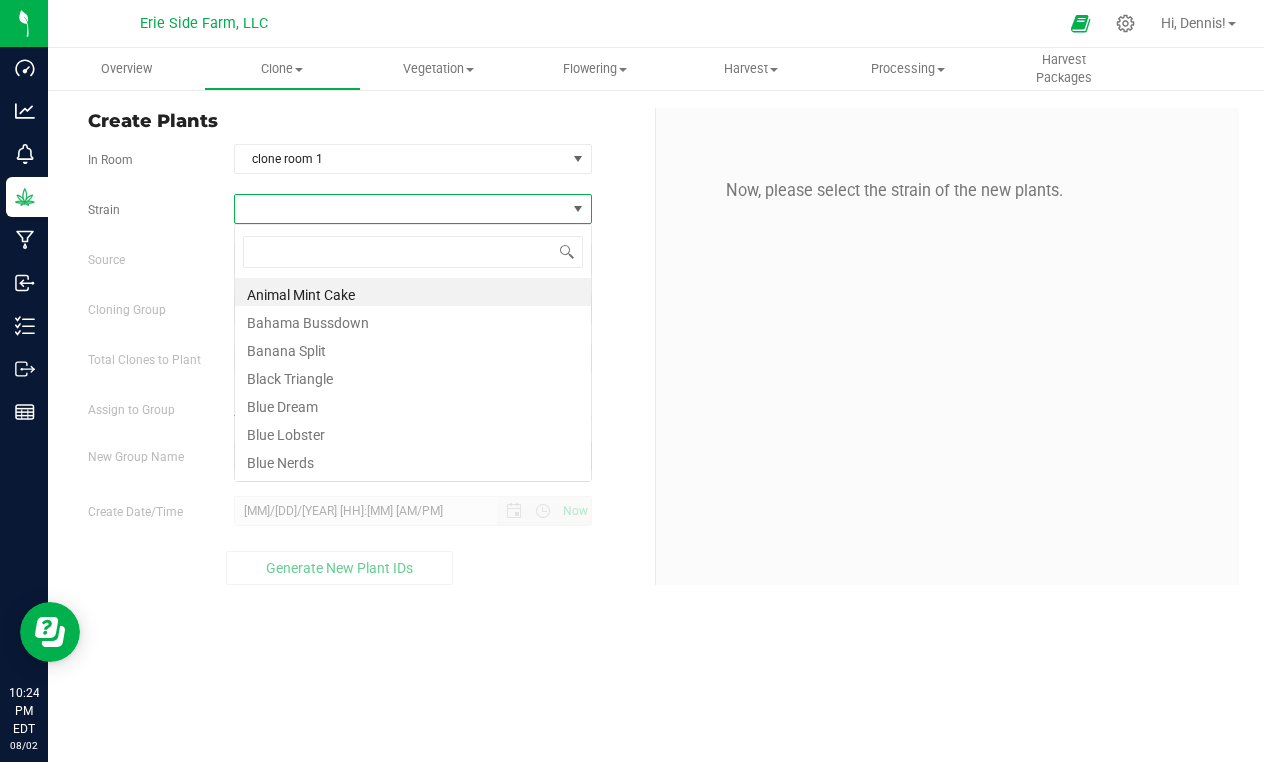 scroll, scrollTop: 99970, scrollLeft: 99642, axis: both 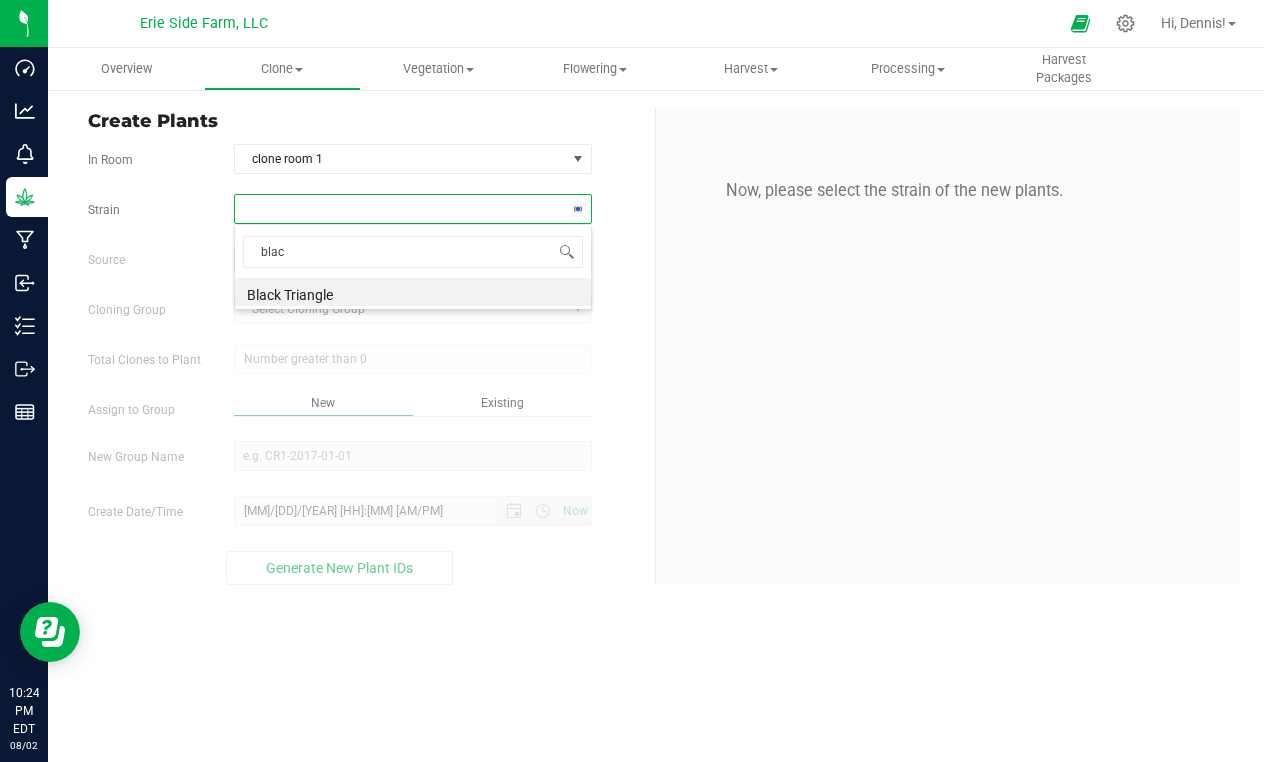 type on "black" 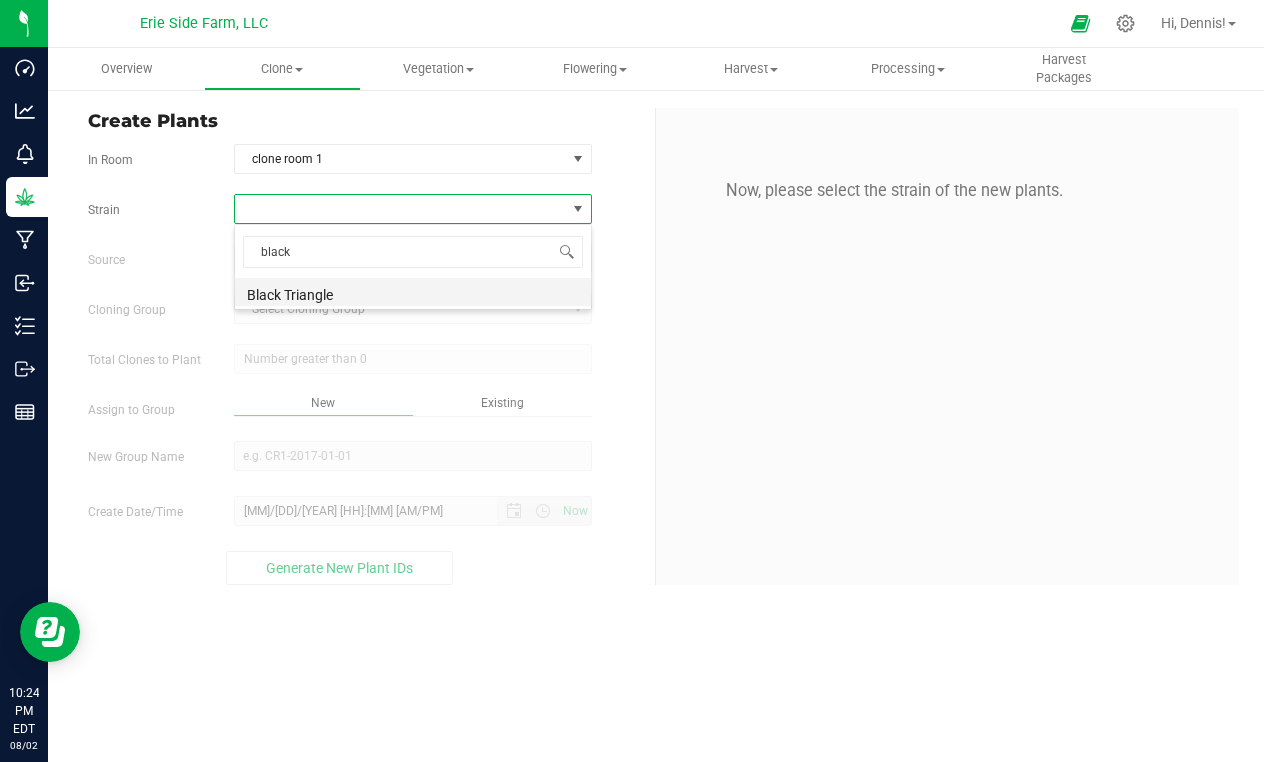 click on "Black Triangle" at bounding box center (413, 292) 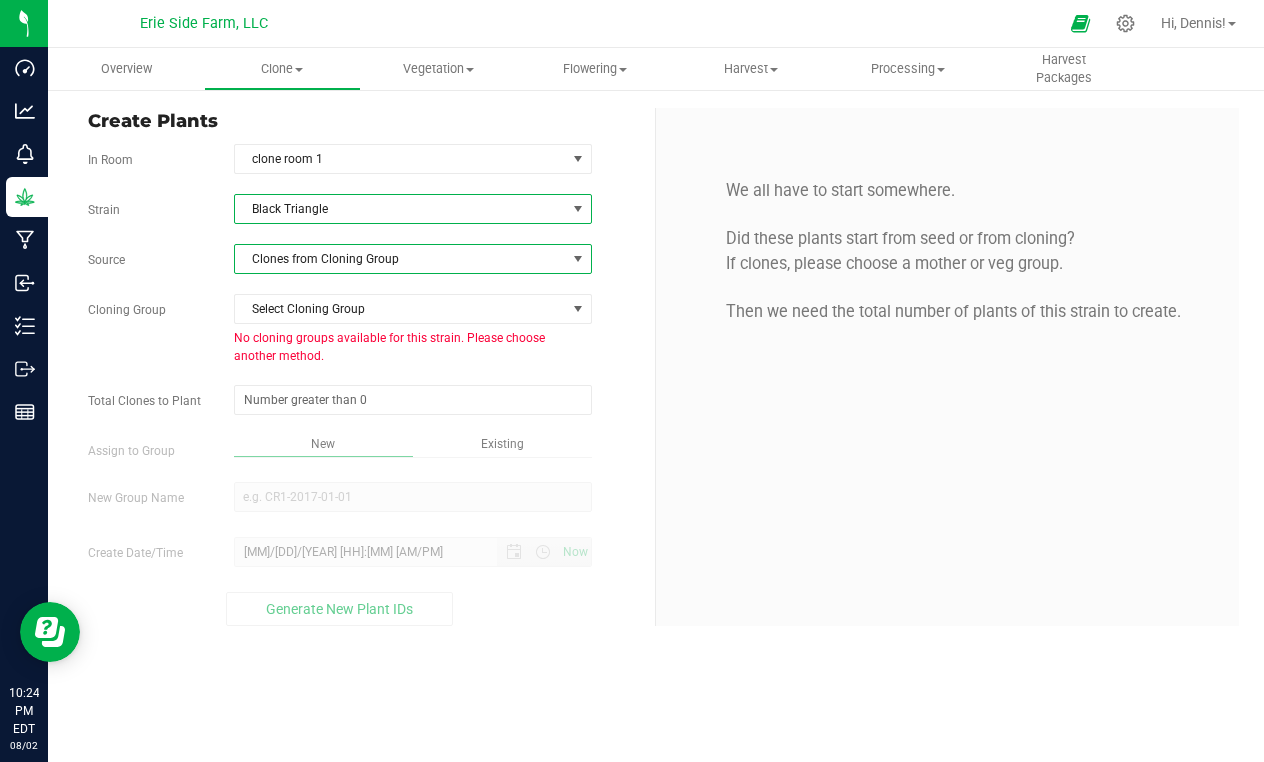 click on "Clones from Cloning Group" at bounding box center [400, 259] 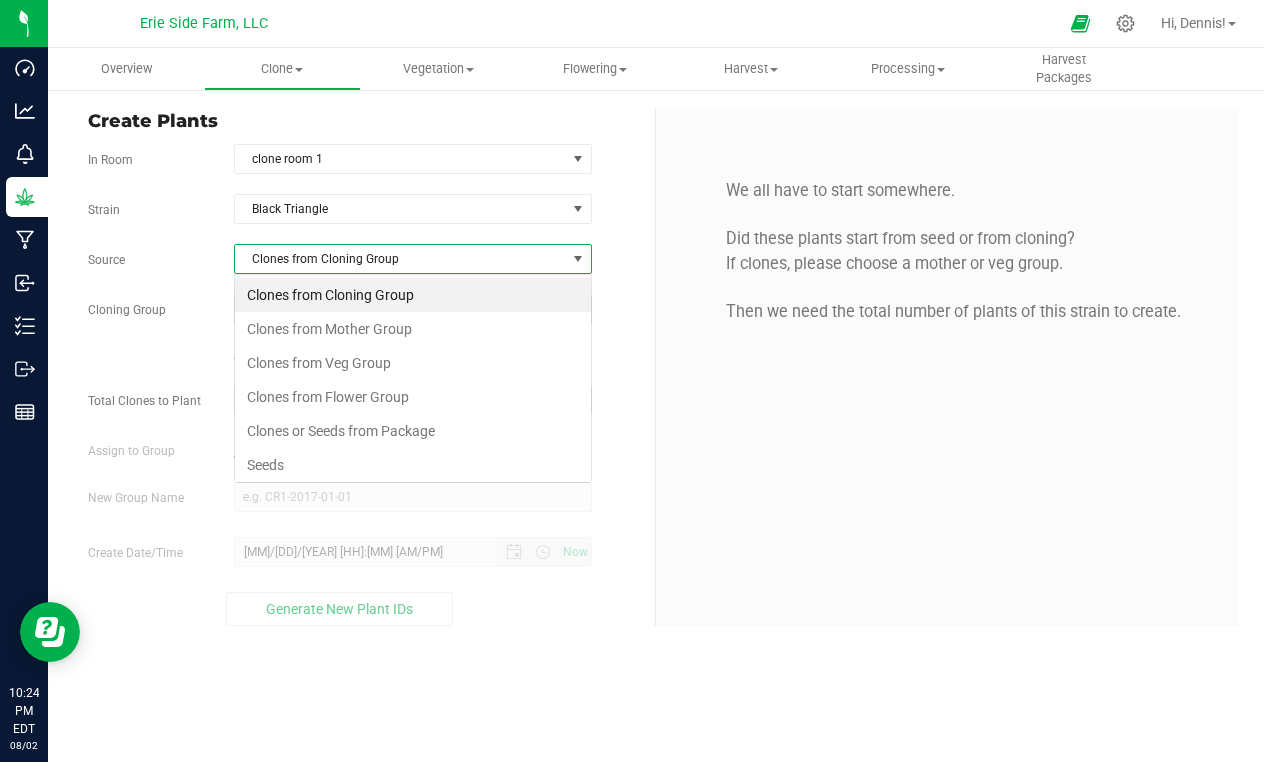 scroll, scrollTop: 99970, scrollLeft: 99642, axis: both 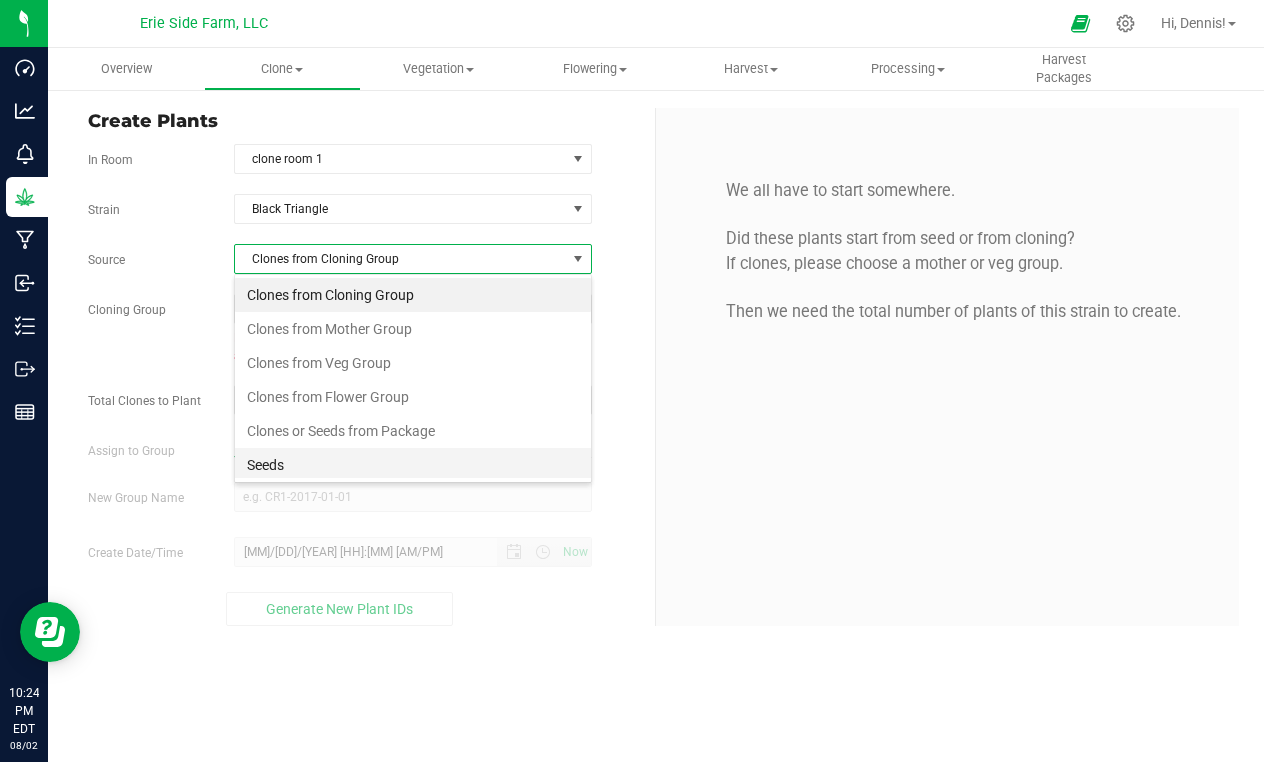 click on "Seeds" at bounding box center [413, 465] 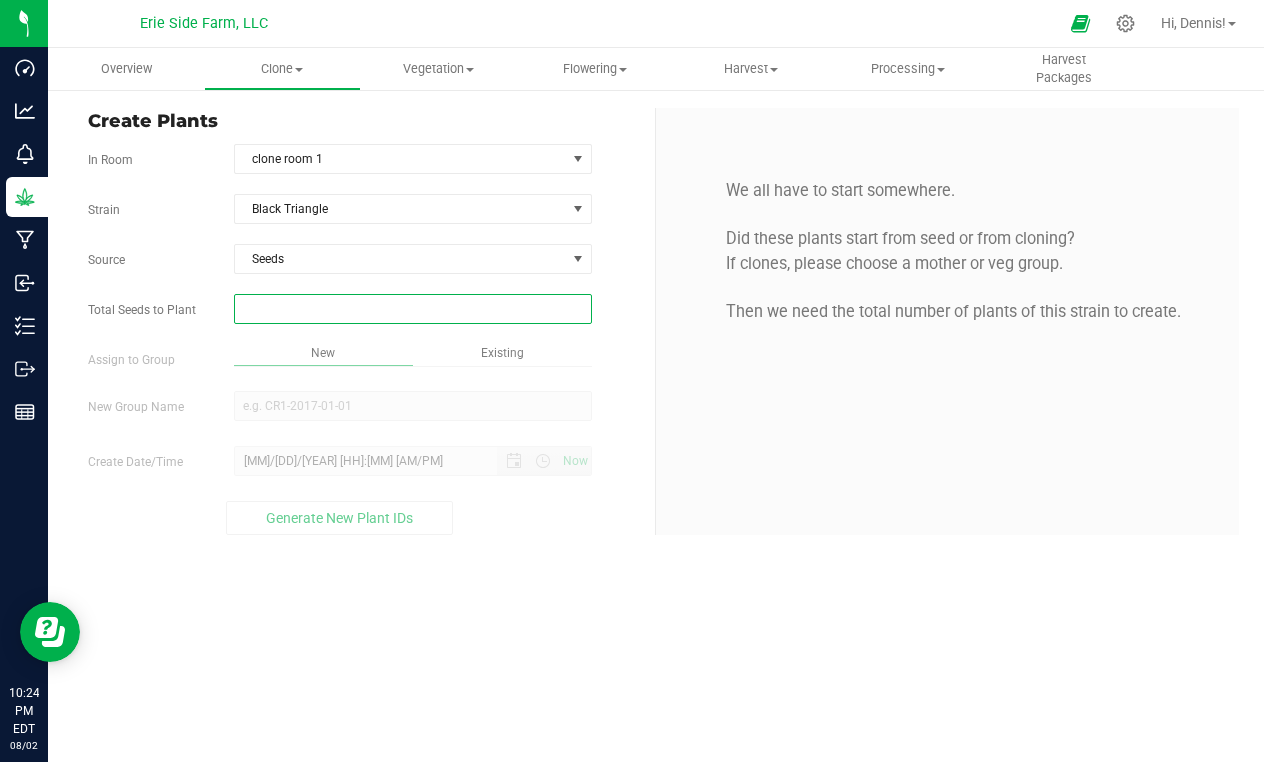 click at bounding box center (413, 309) 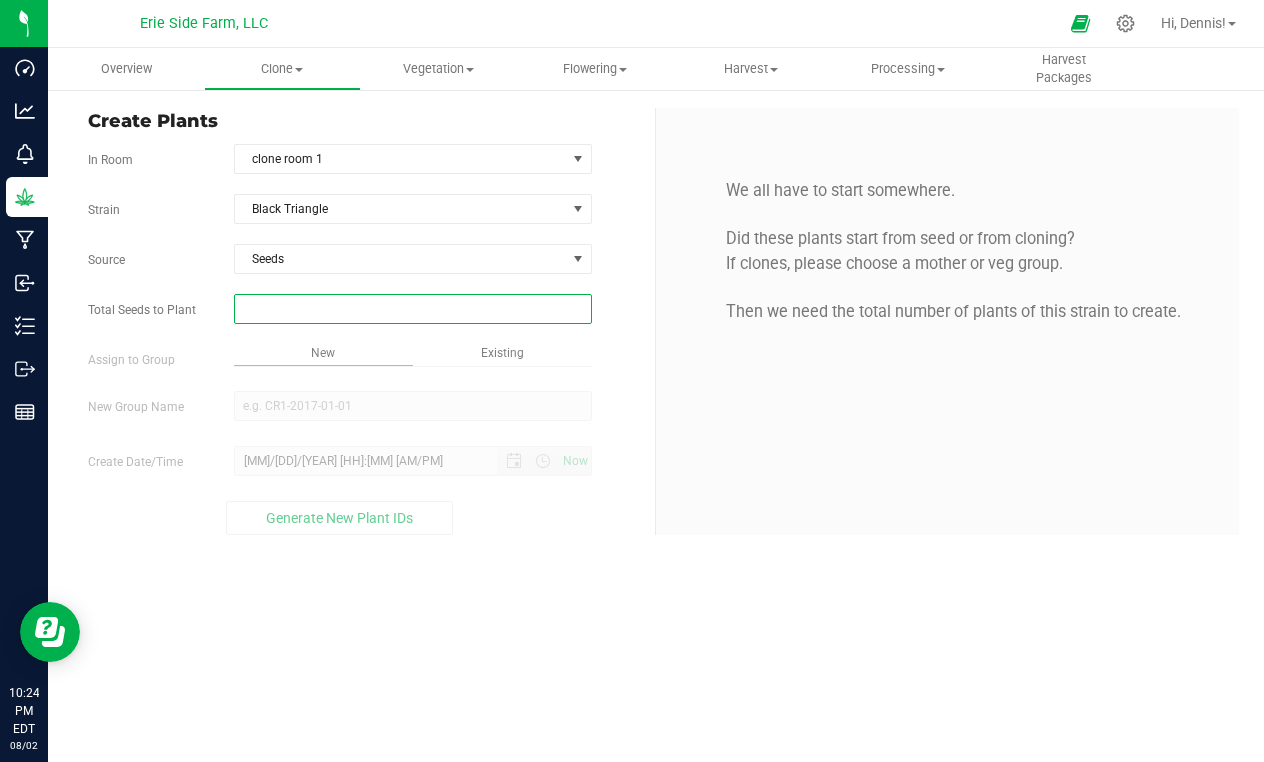 type on "2" 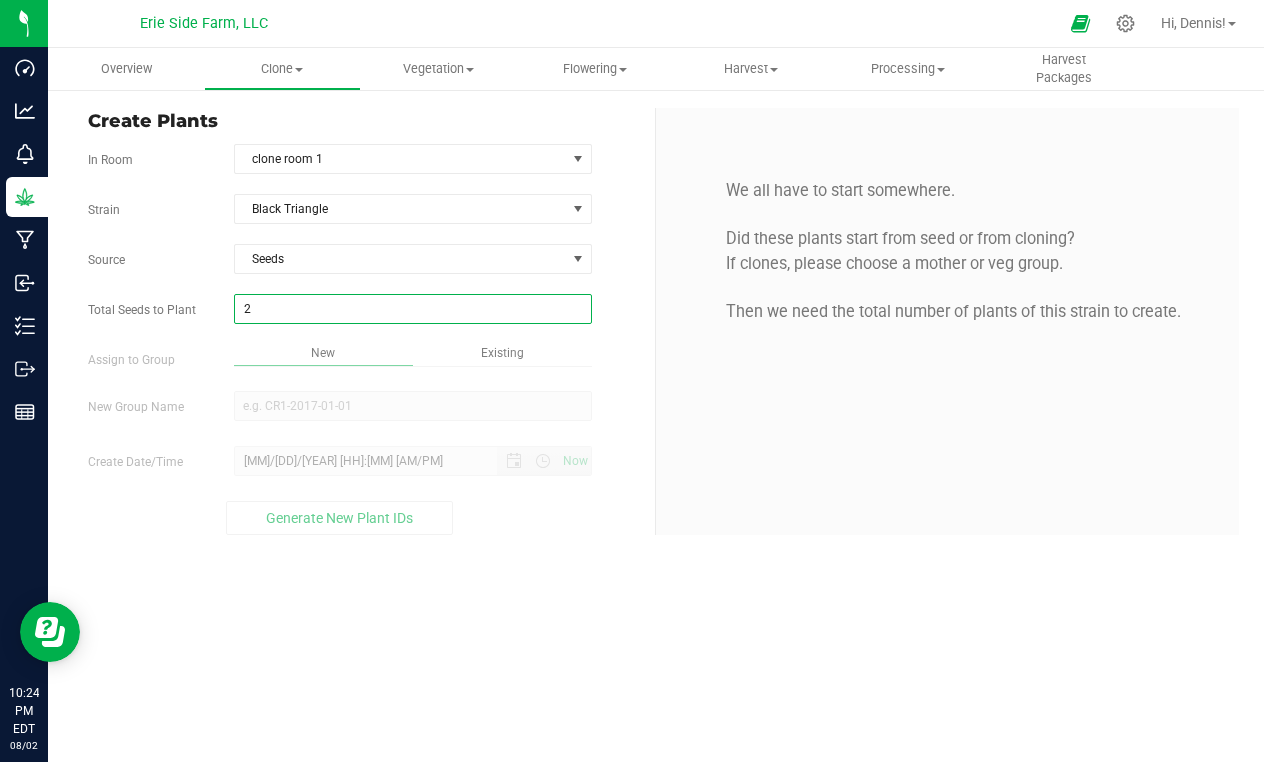 type on "2" 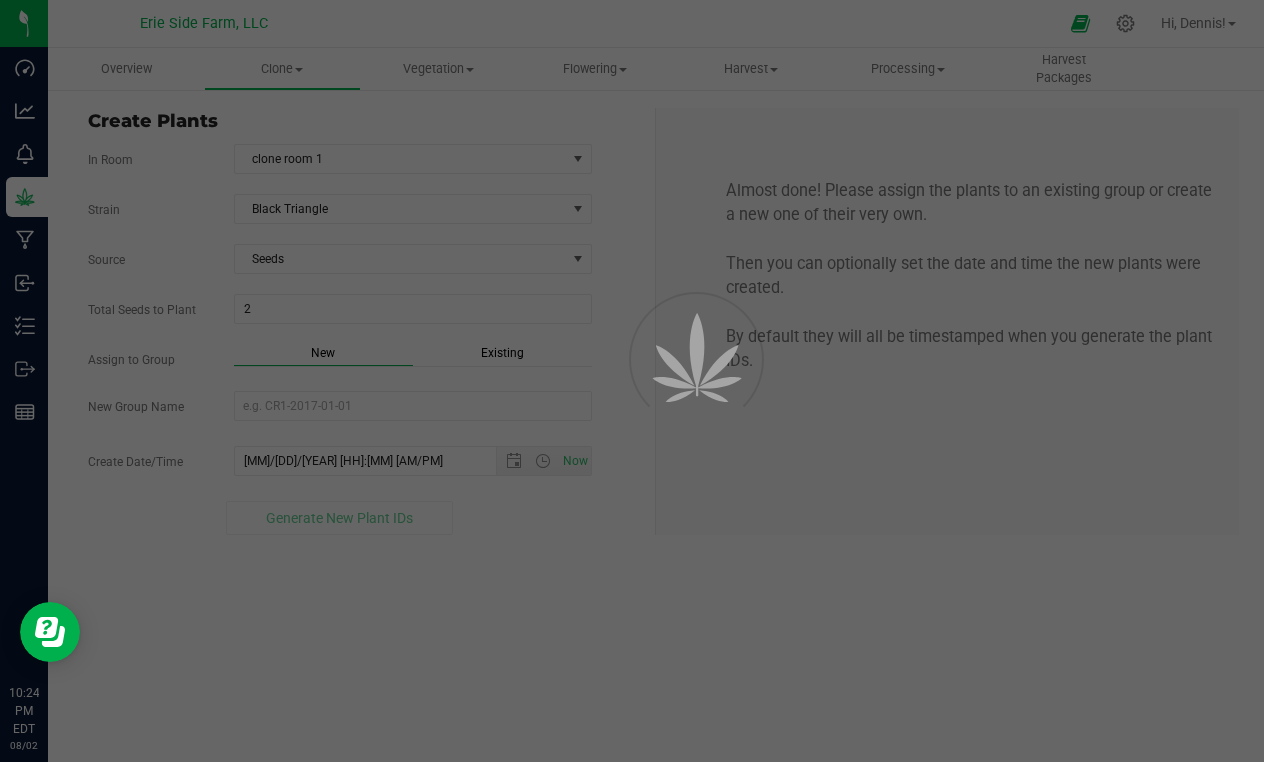 click on "New" at bounding box center (323, 355) 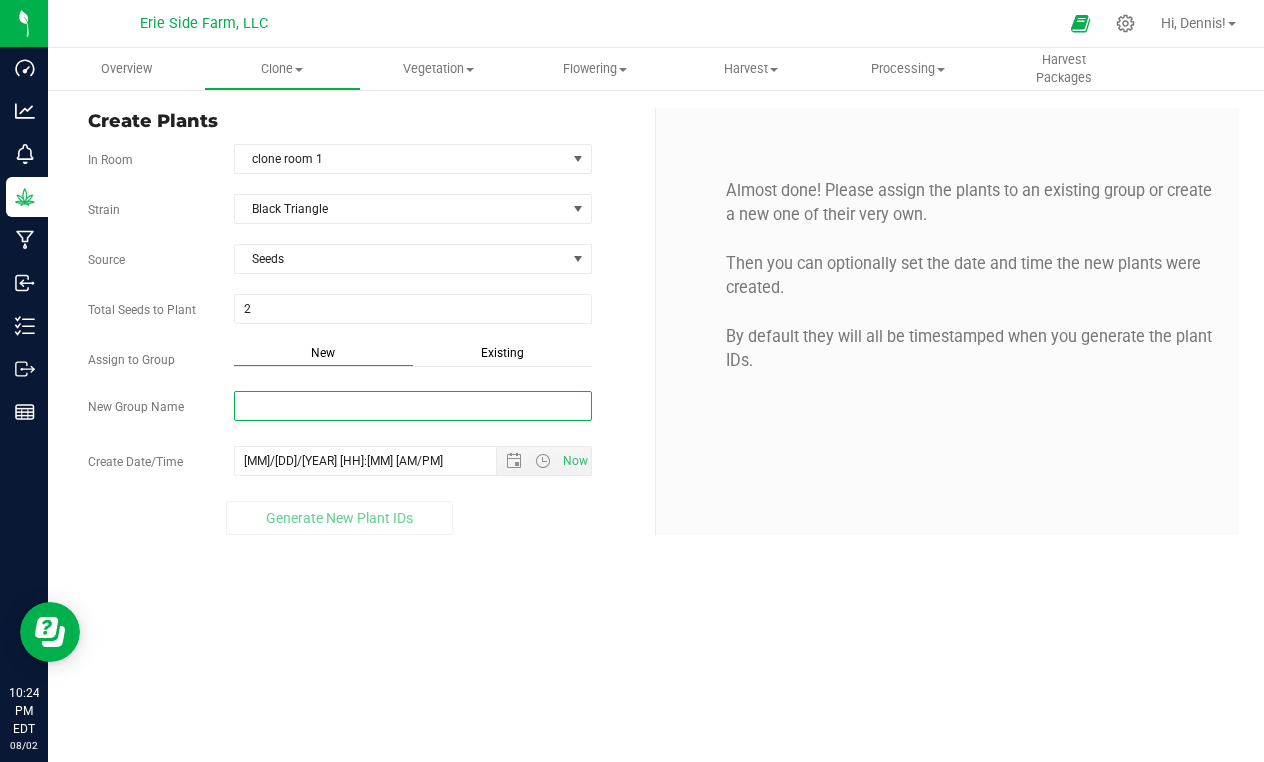 click on "New Group Name" at bounding box center [413, 406] 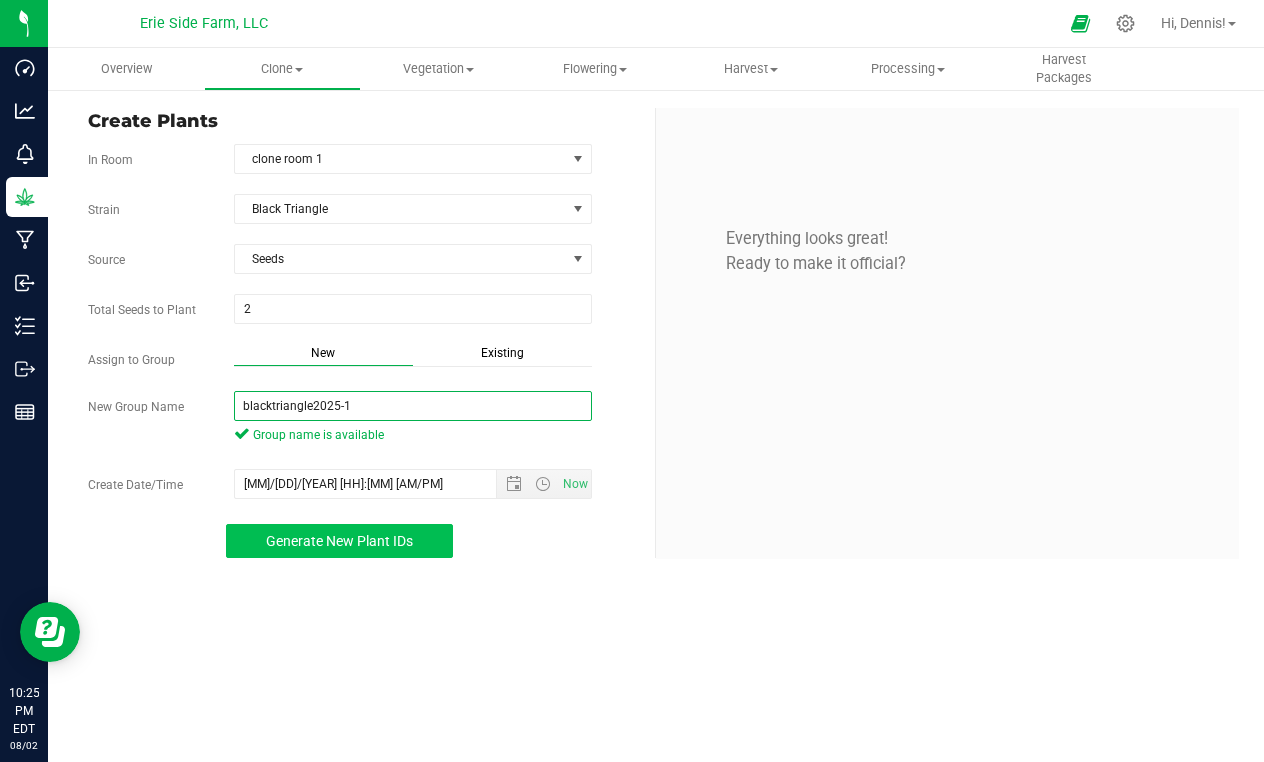 type on "blacktriangle2025-1" 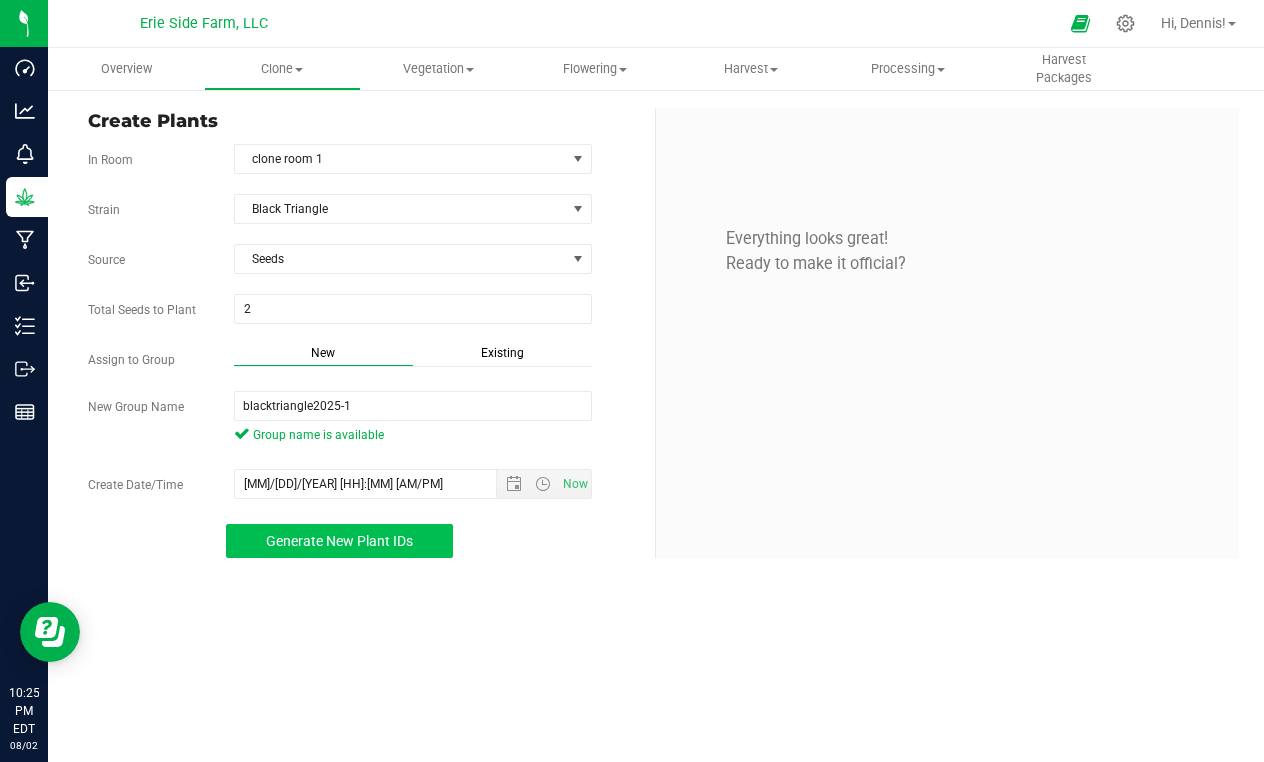 click on "Generate New Plant IDs" at bounding box center [339, 541] 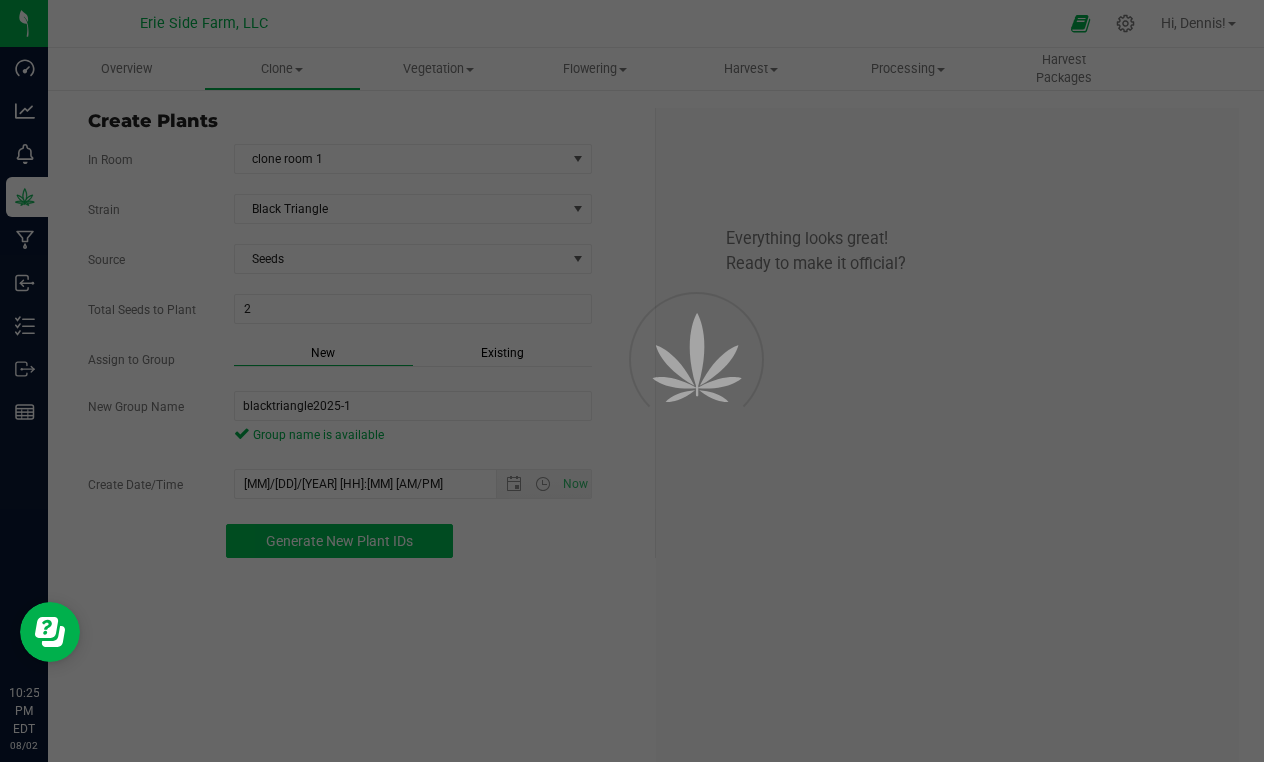 scroll, scrollTop: 60, scrollLeft: 0, axis: vertical 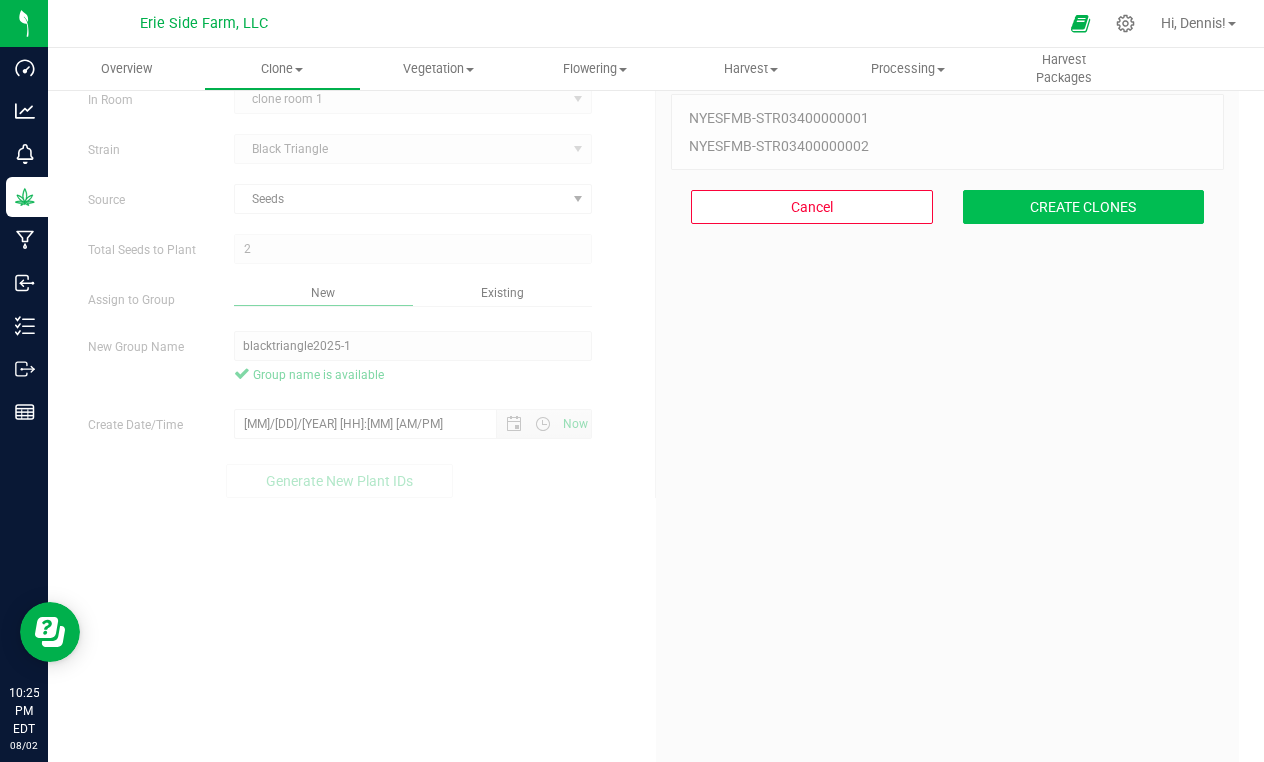 click on "CREATE CLONES" at bounding box center [1084, 207] 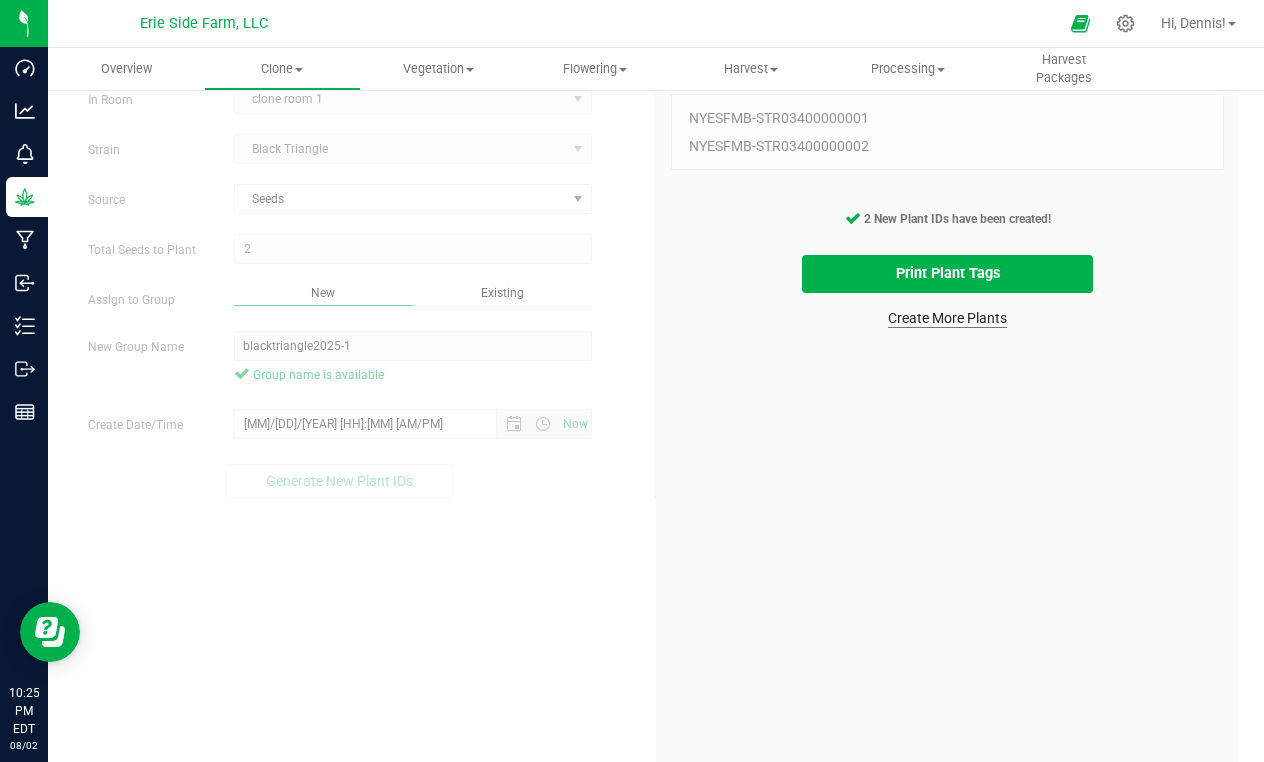 click on "Create More Plants" at bounding box center (947, 318) 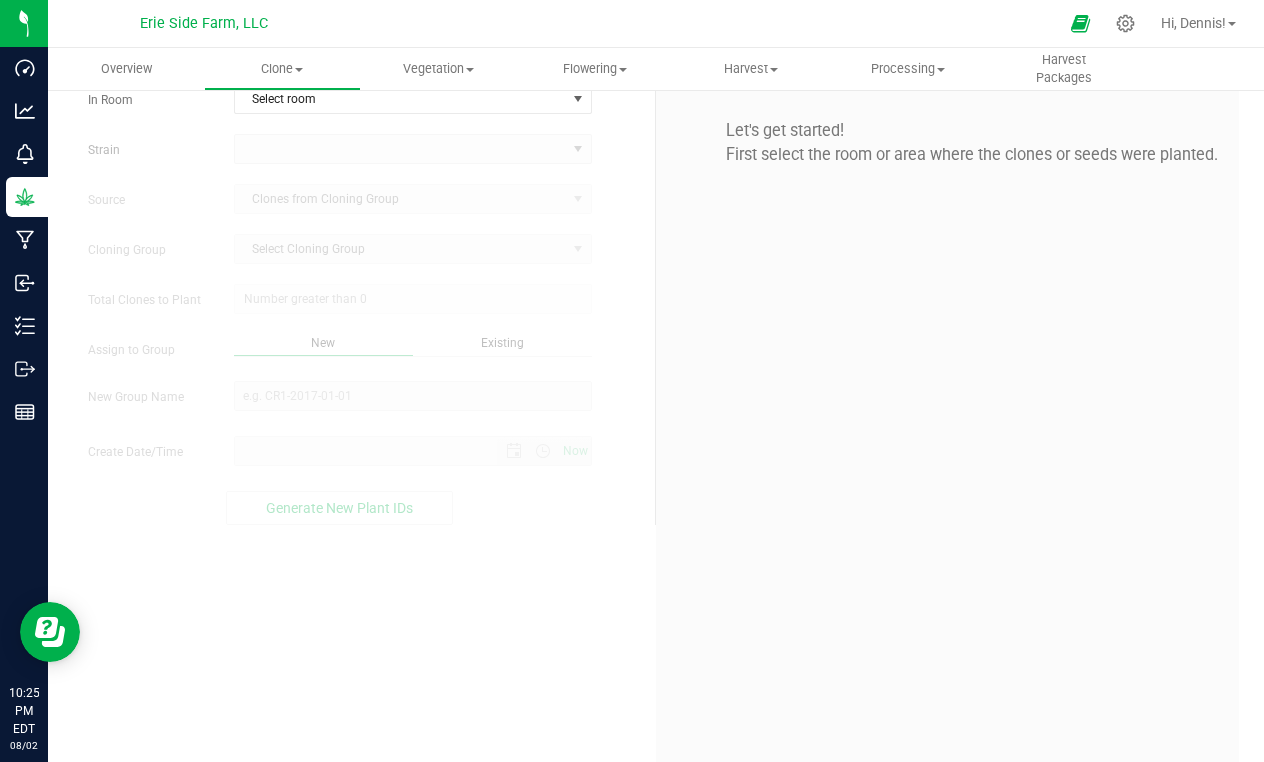 scroll, scrollTop: 0, scrollLeft: 0, axis: both 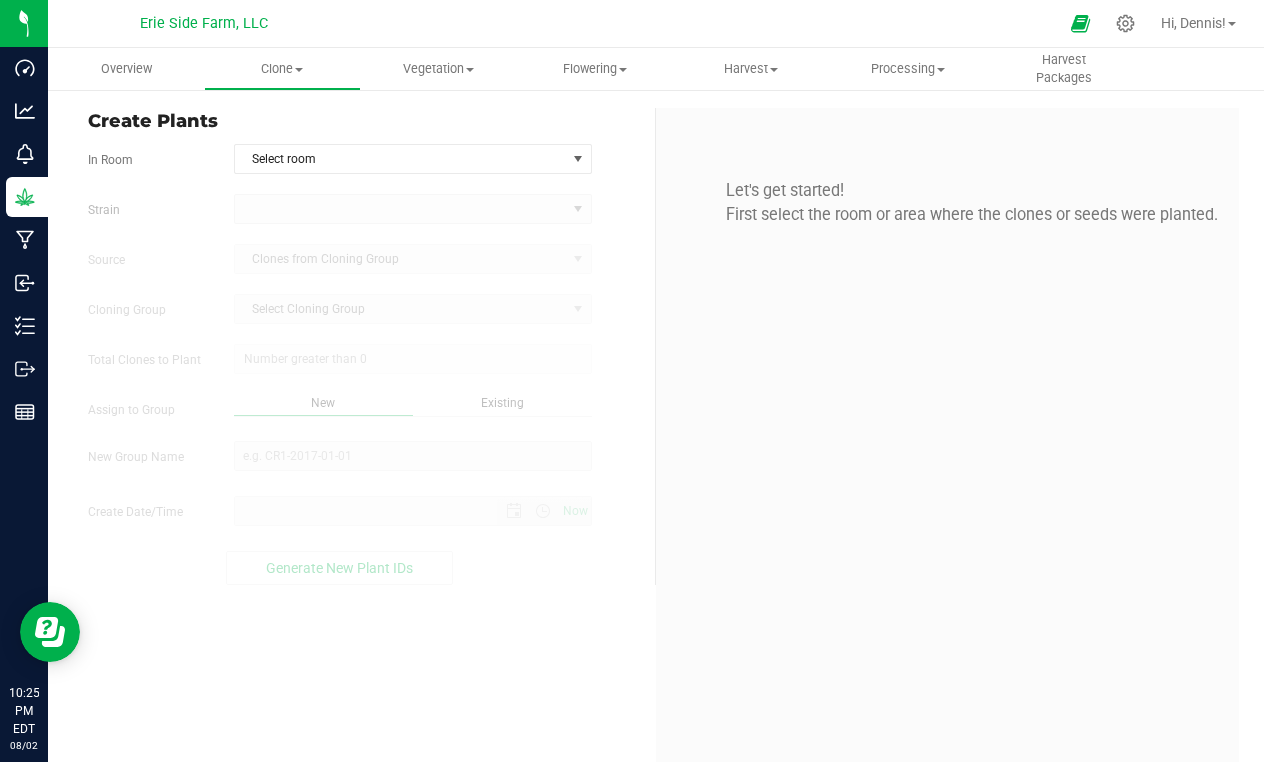 type on "8/2/2025 10:25 PM" 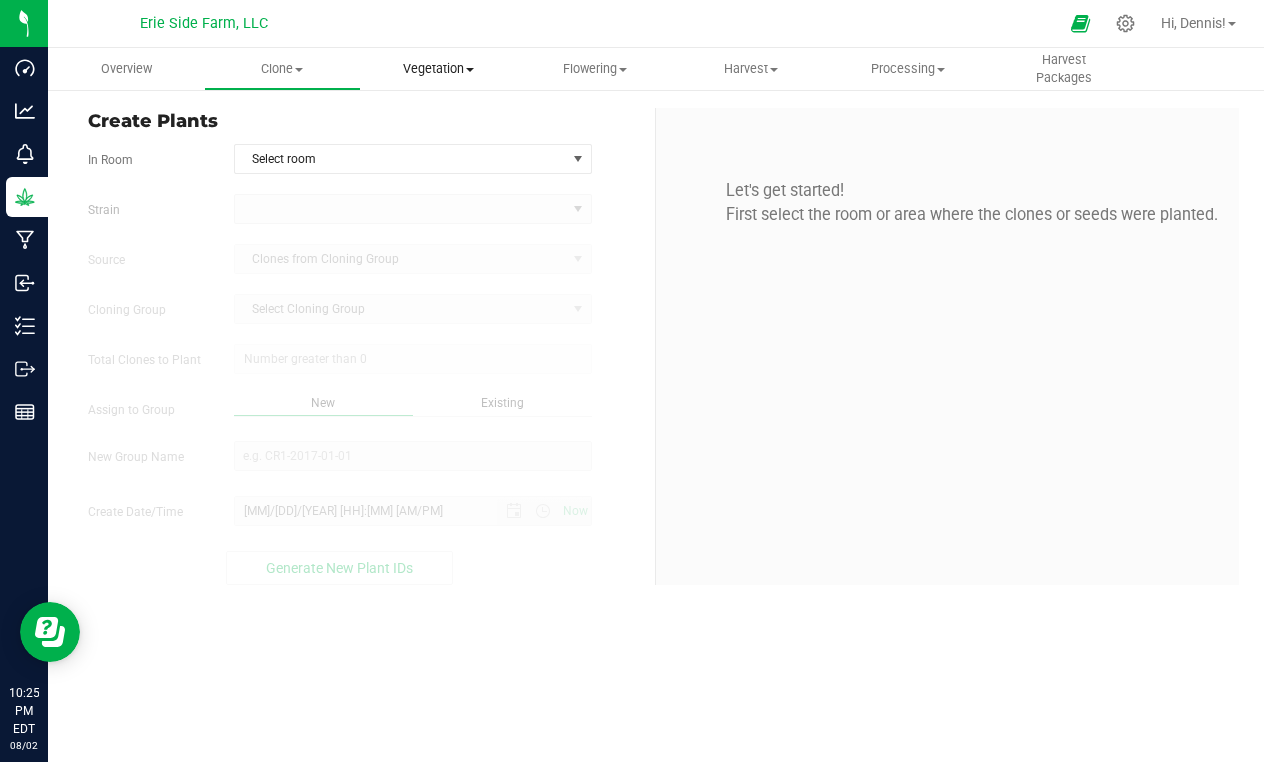 click on "Vegetation" at bounding box center (439, 69) 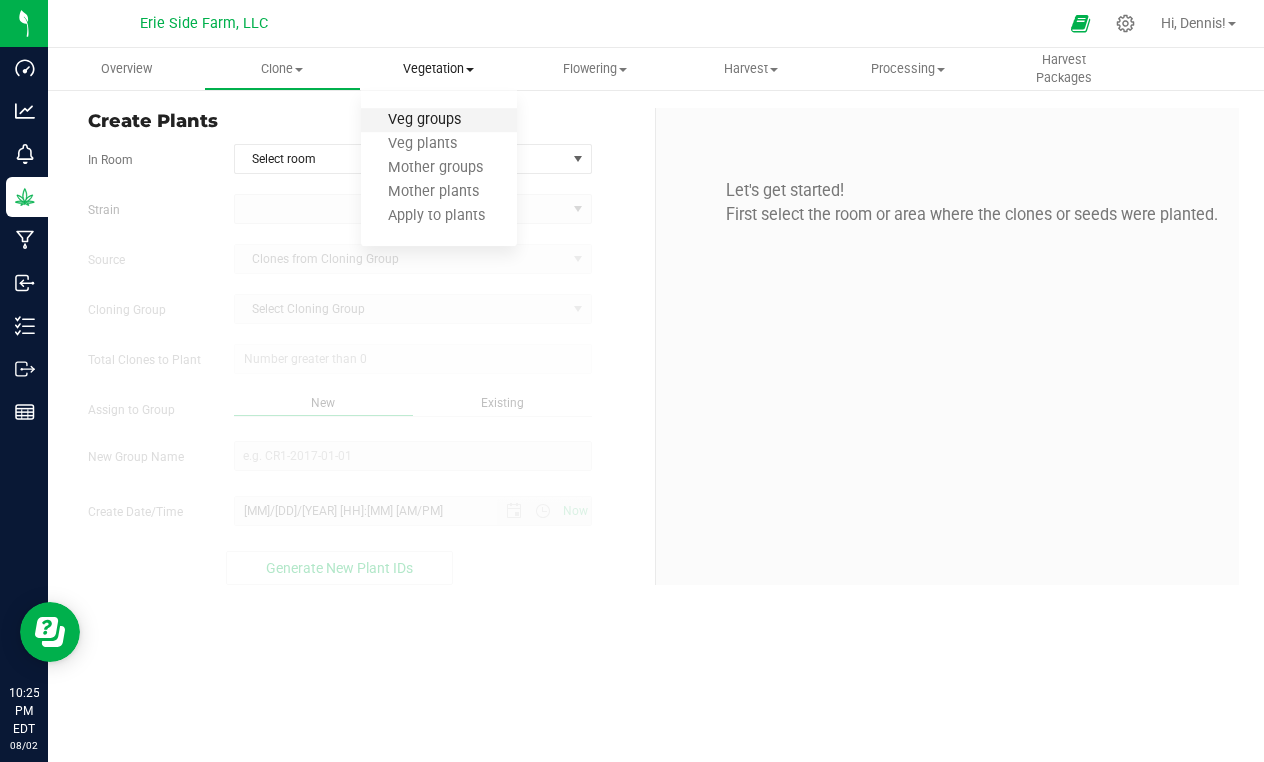 click on "Veg groups" at bounding box center [424, 120] 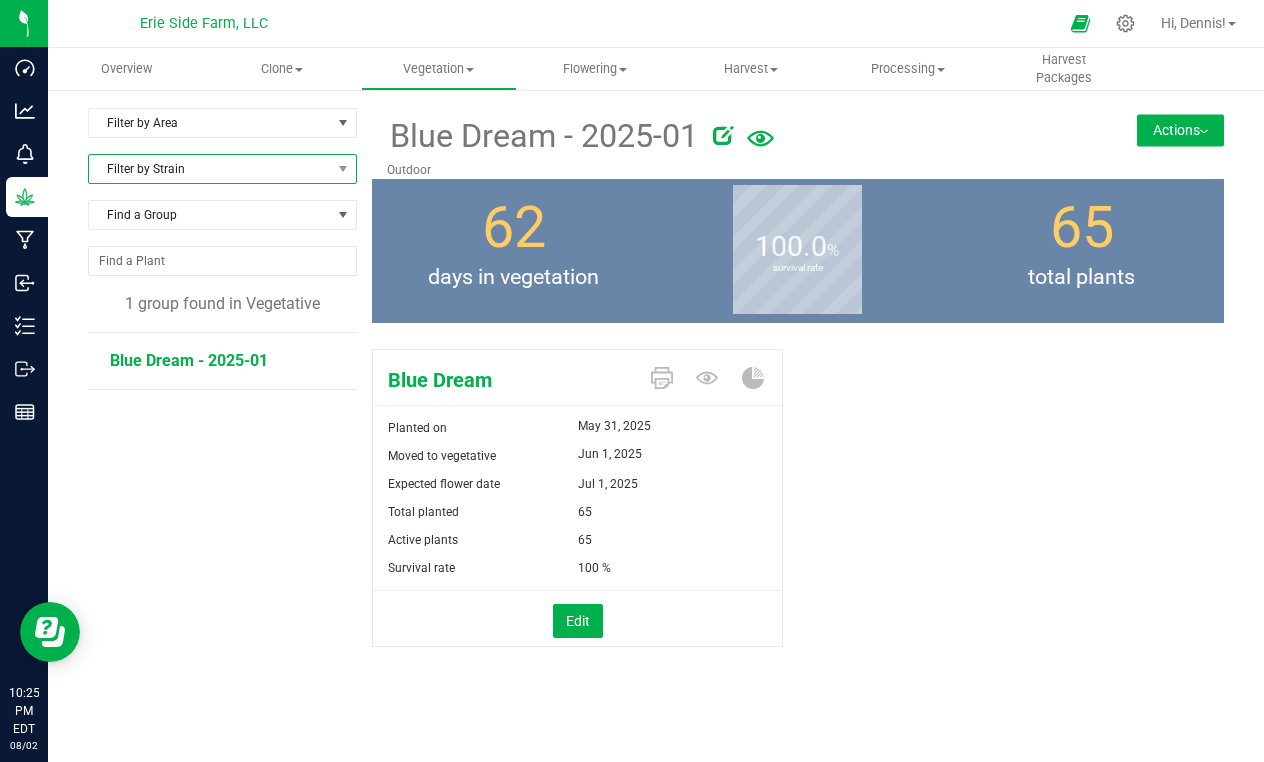 click on "Filter by Strain" at bounding box center [210, 169] 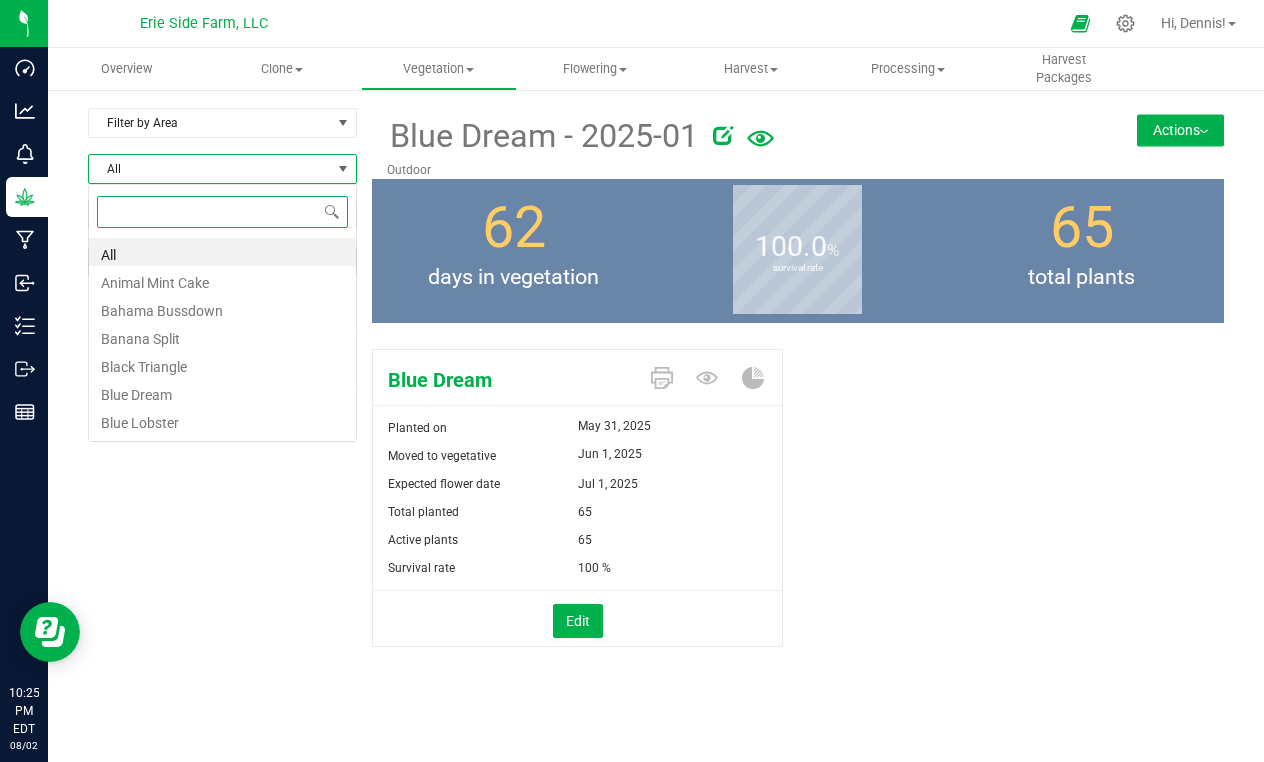 scroll, scrollTop: 99970, scrollLeft: 99731, axis: both 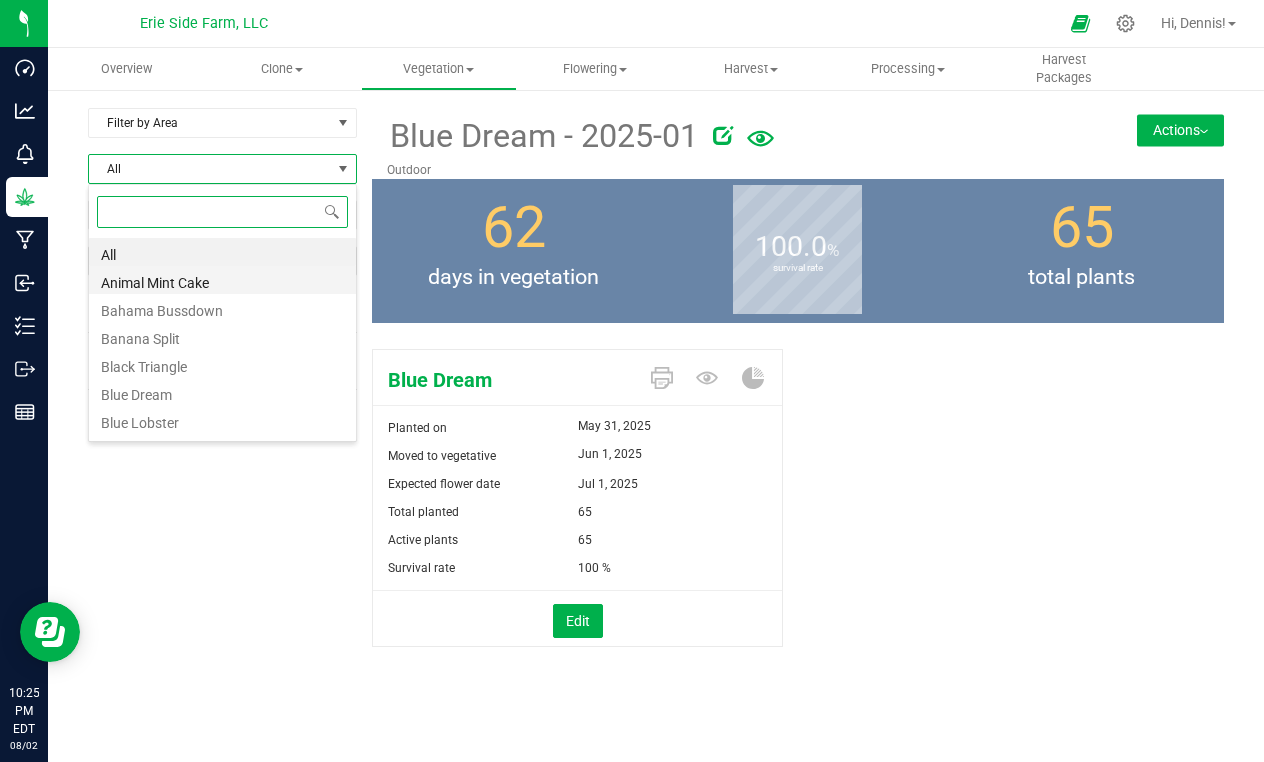 click on "Animal Mint Cake" at bounding box center [222, 280] 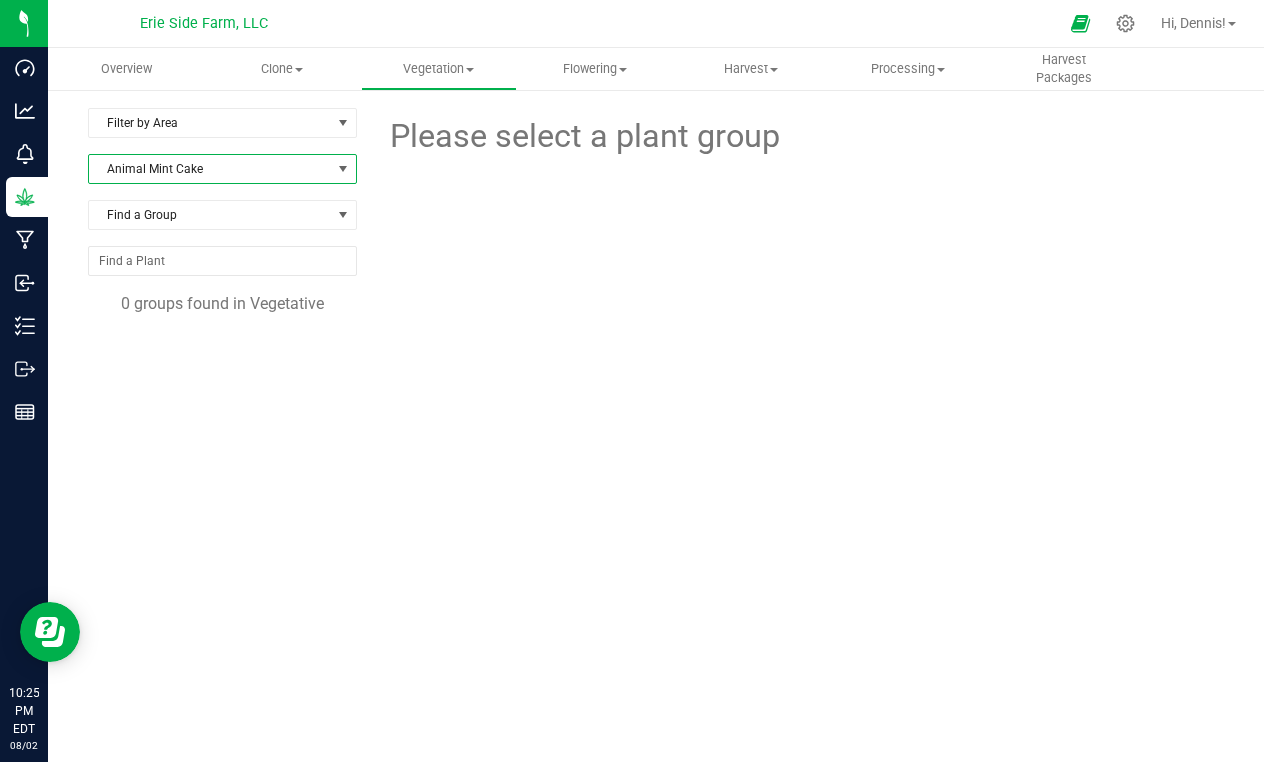 click on "Animal Mint Cake" at bounding box center [210, 169] 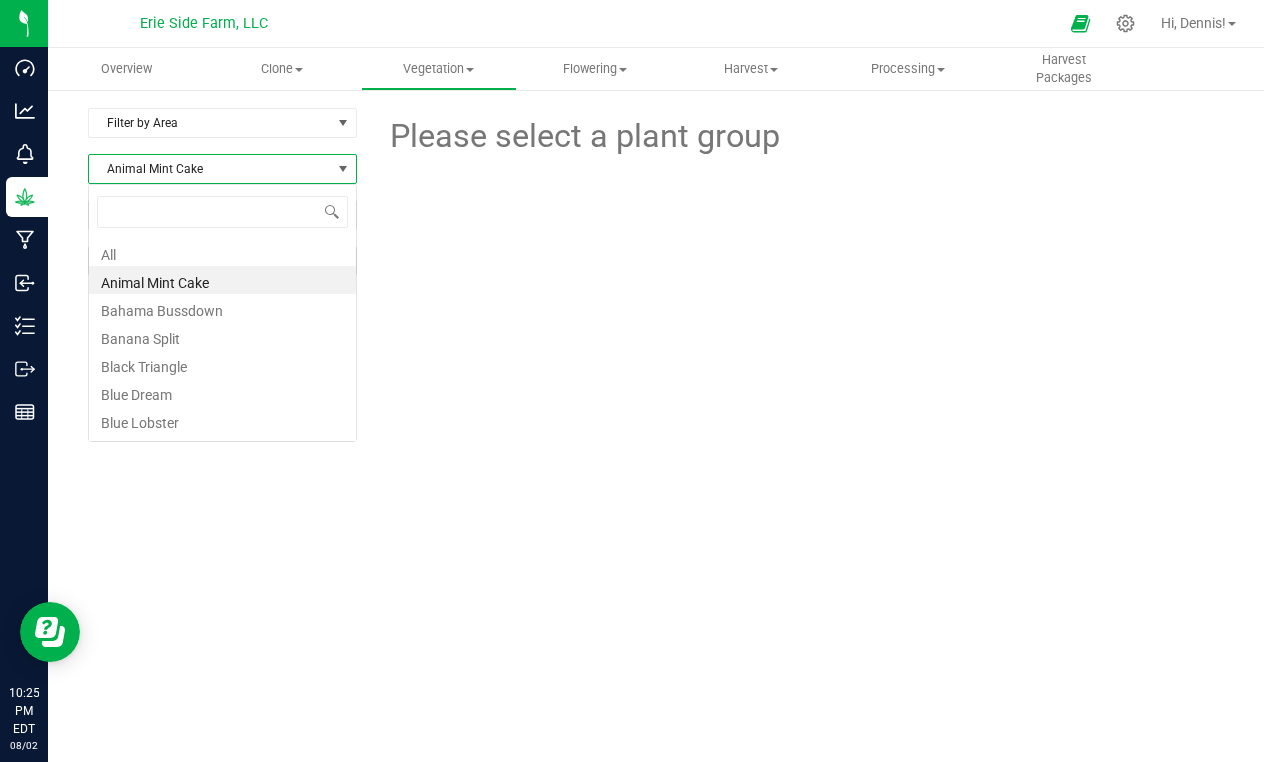 scroll, scrollTop: 99970, scrollLeft: 99731, axis: both 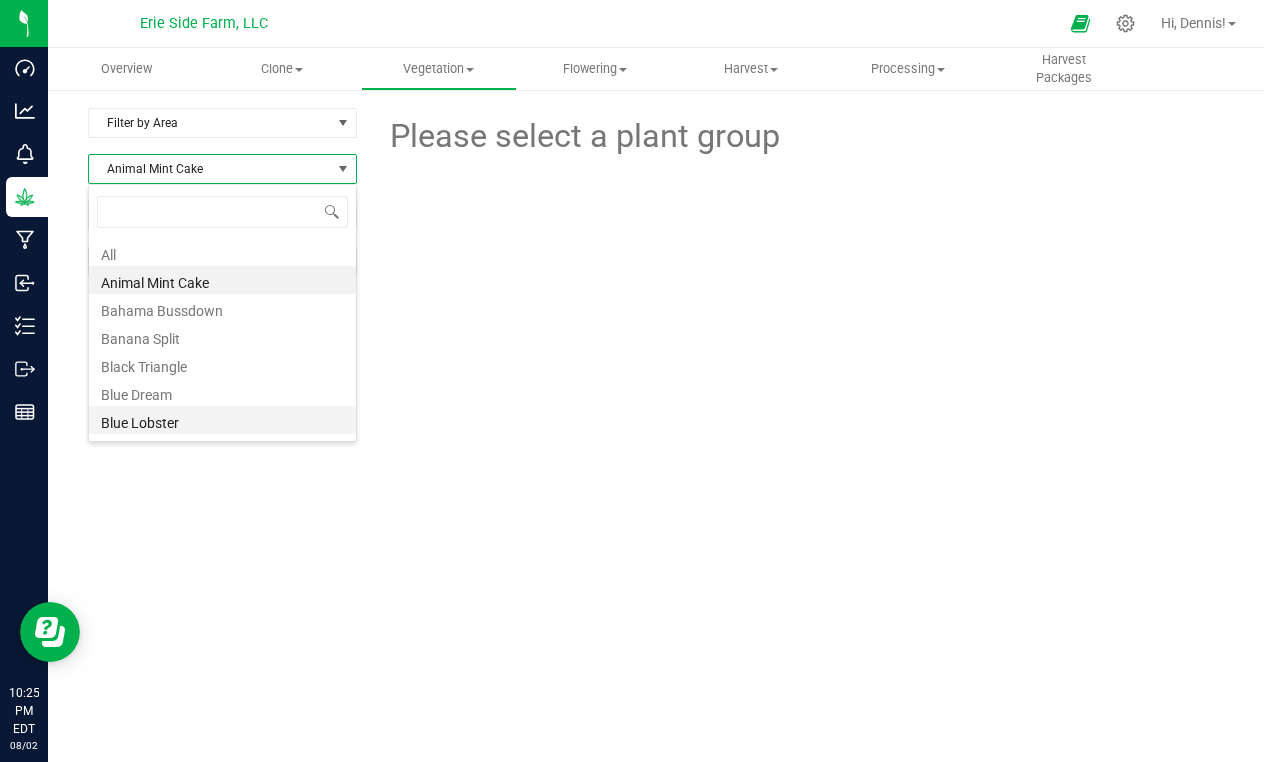 click on "Blue Lobster" at bounding box center (222, 420) 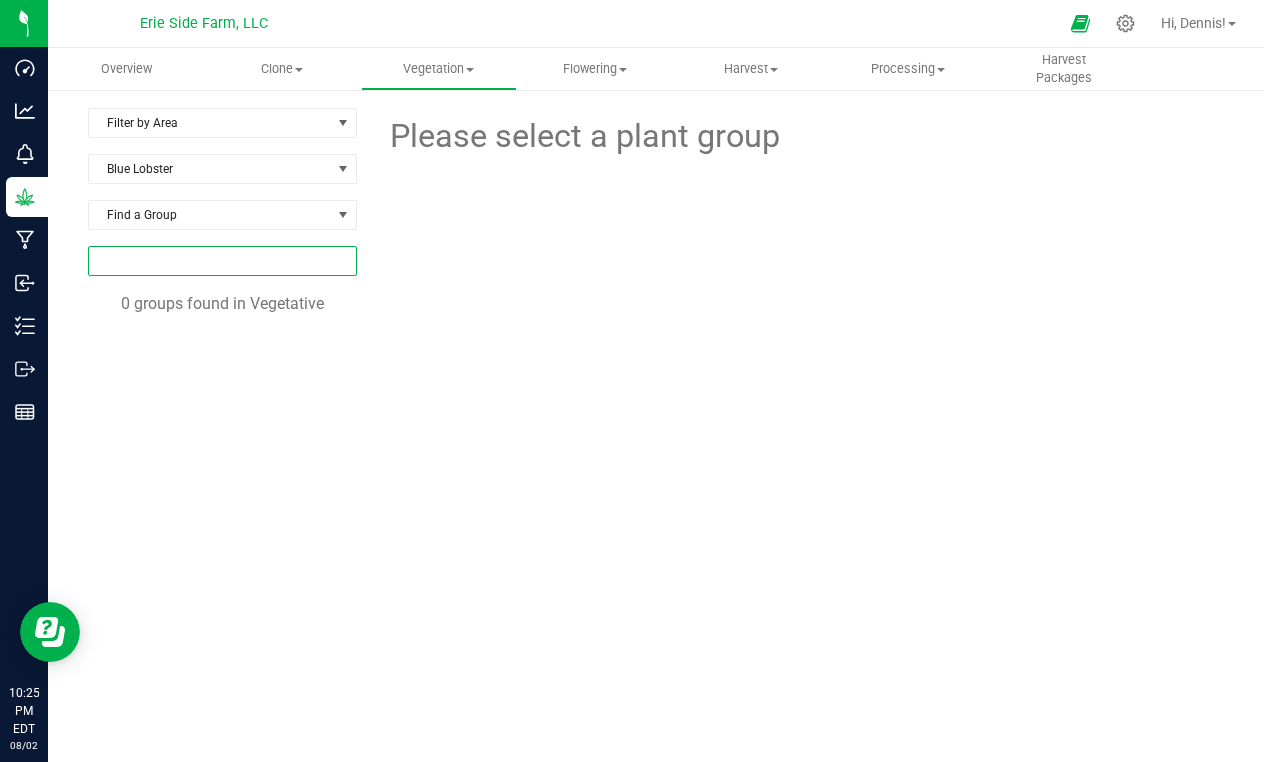click at bounding box center (222, 261) 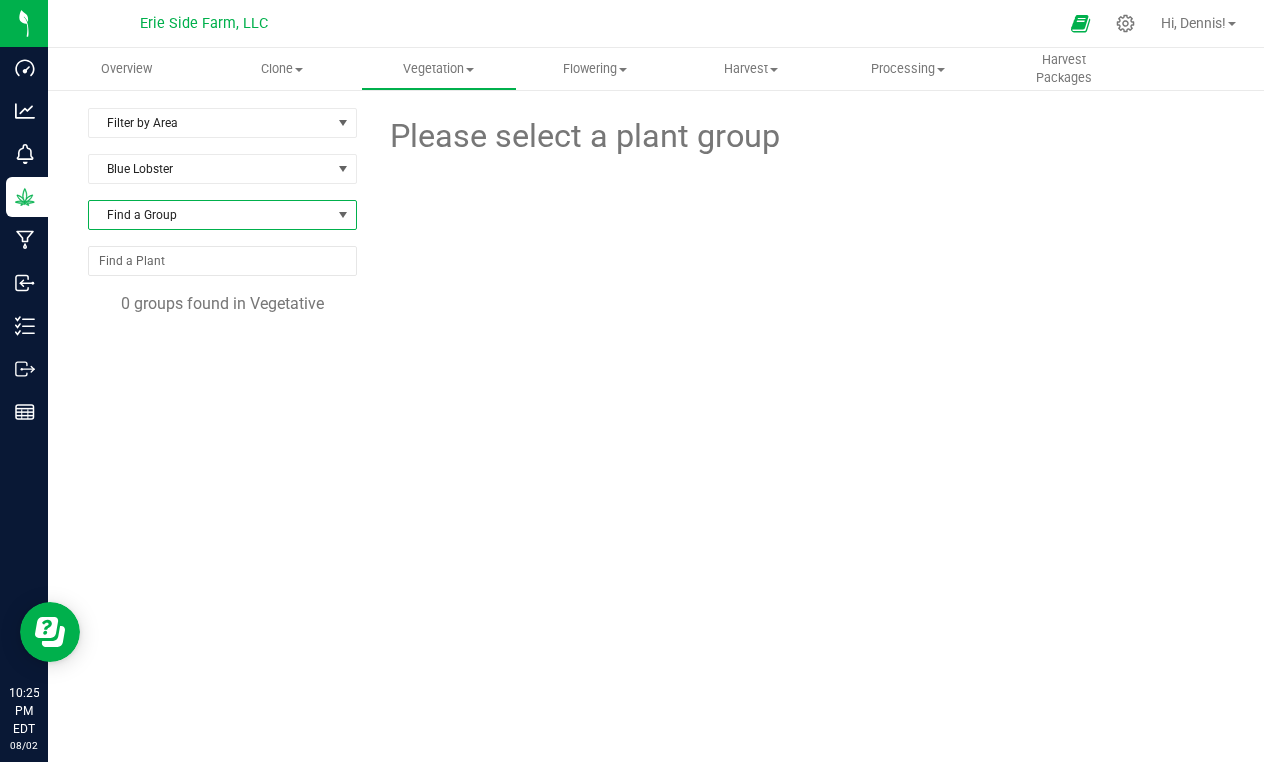 click on "Find a Group" at bounding box center [210, 215] 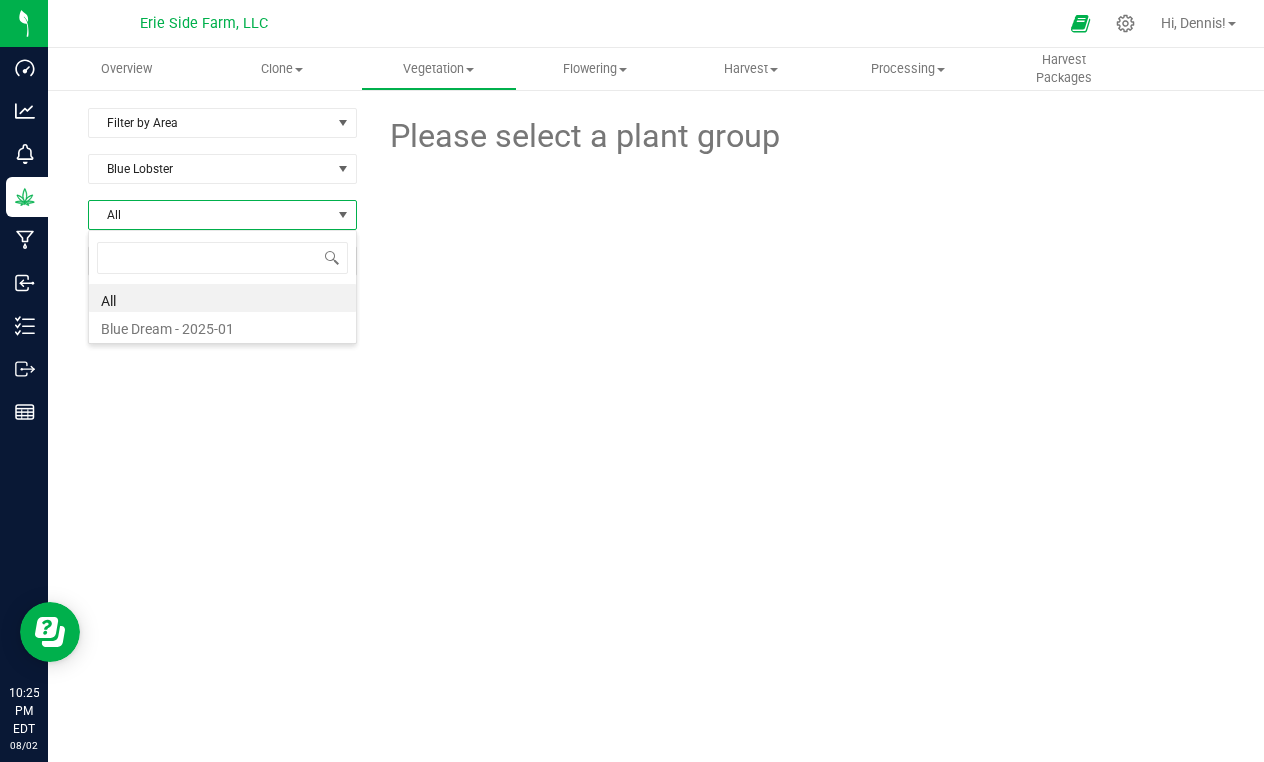 scroll, scrollTop: 99970, scrollLeft: 99731, axis: both 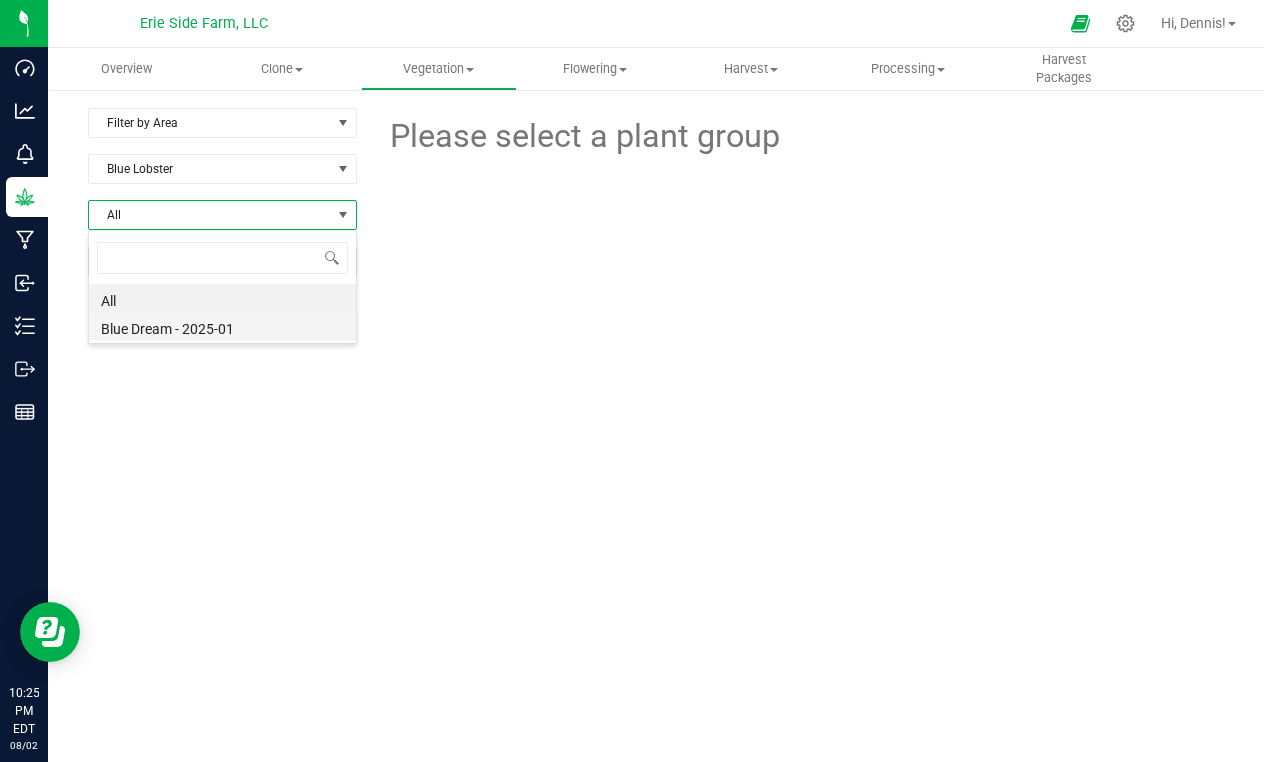 click on "Blue Dream - 2025-01" at bounding box center (222, 326) 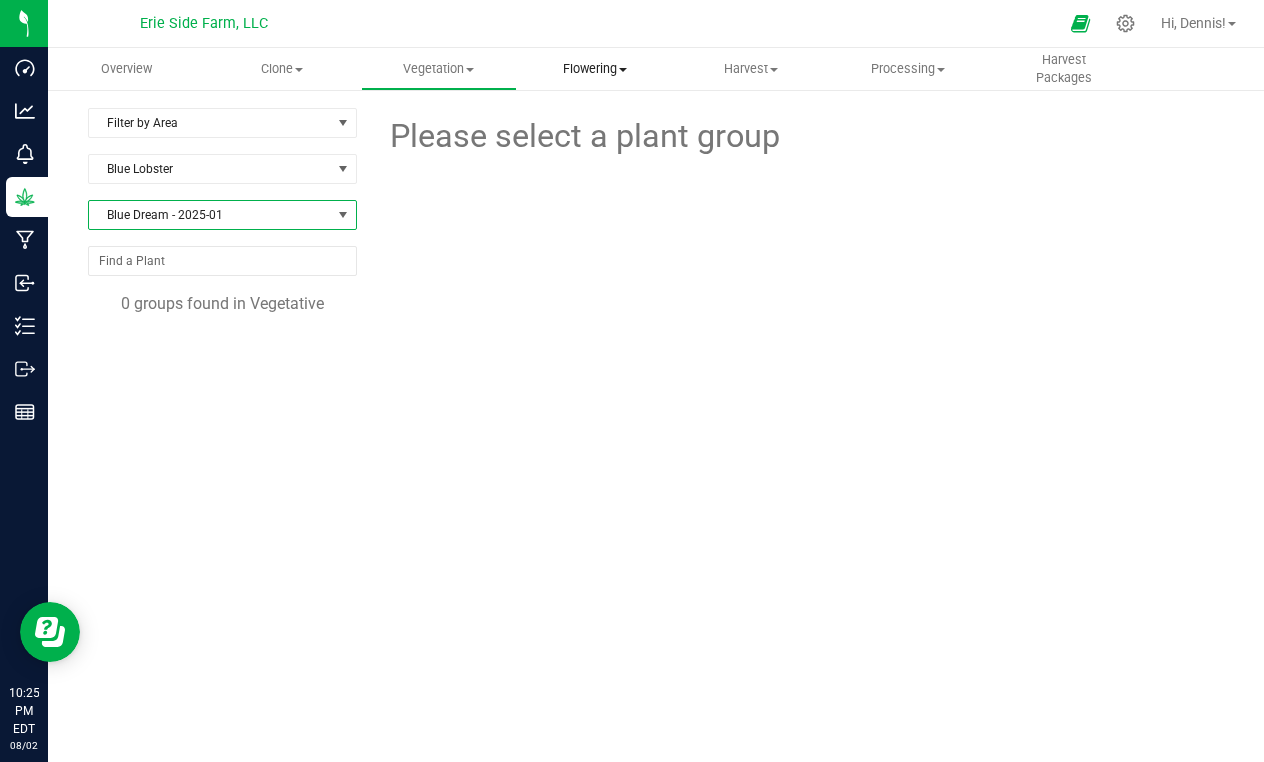 click on "Flowering" at bounding box center [595, 69] 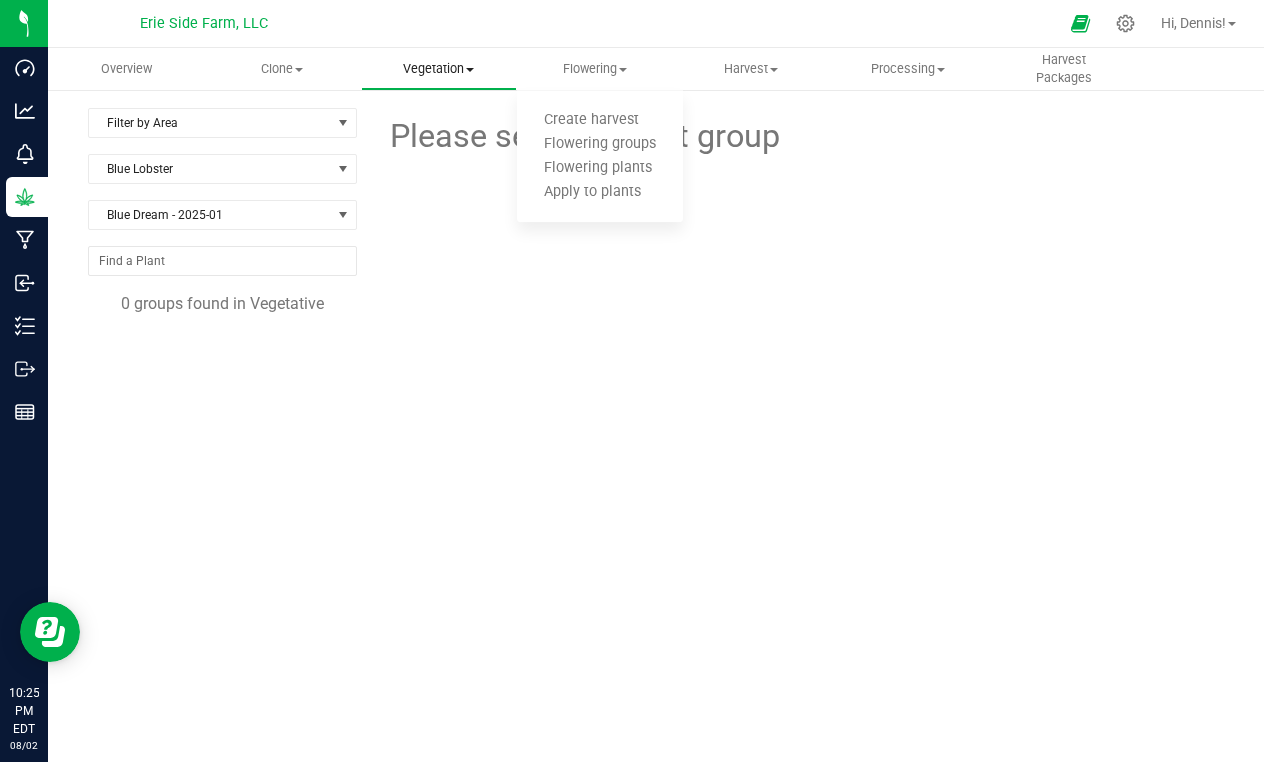click on "Vegetation" at bounding box center [439, 69] 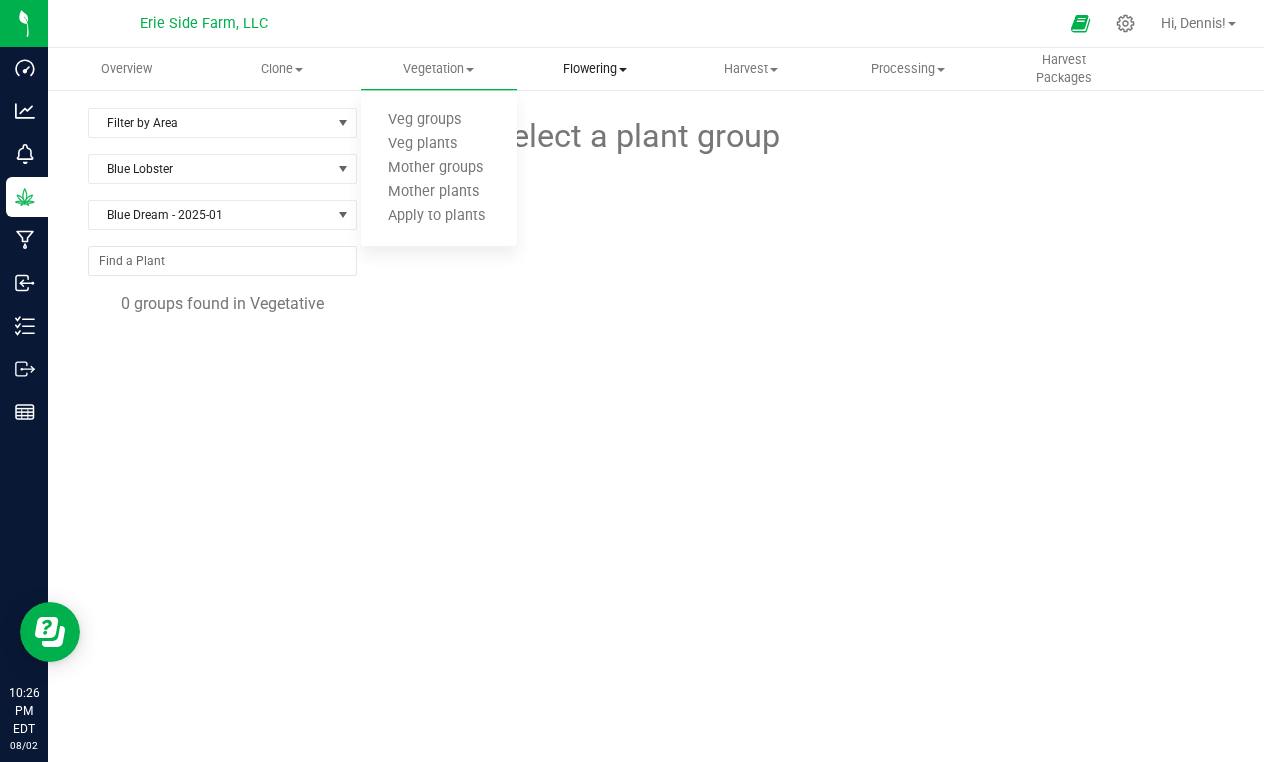 click on "Flowering" at bounding box center (595, 69) 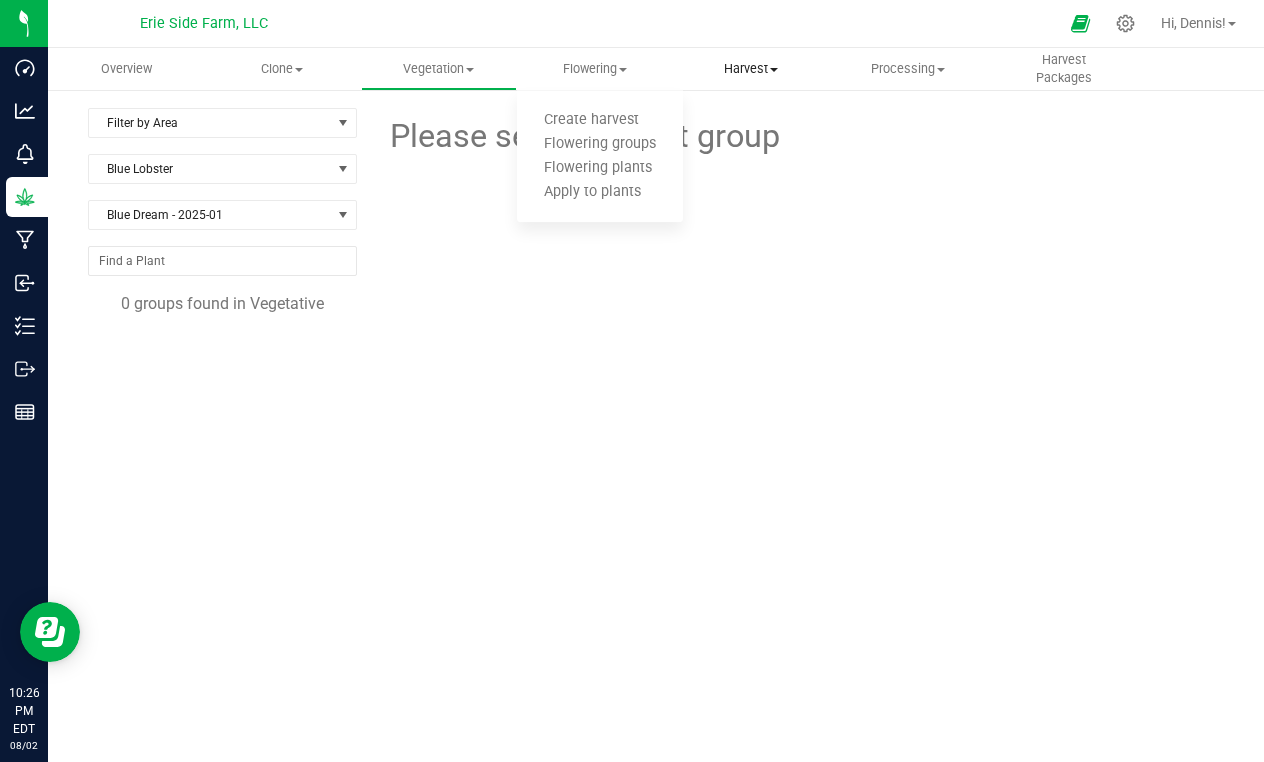 click on "Harvest" at bounding box center [751, 69] 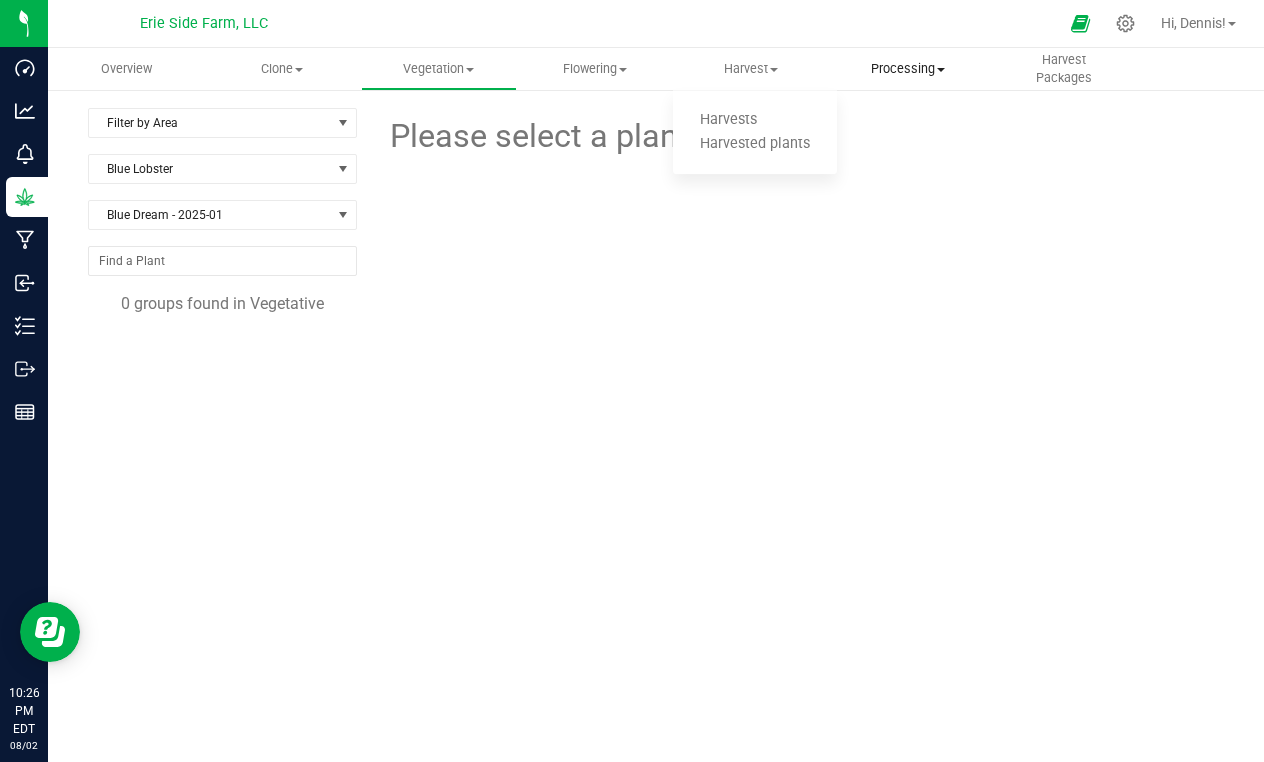 click on "Processing" at bounding box center [908, 69] 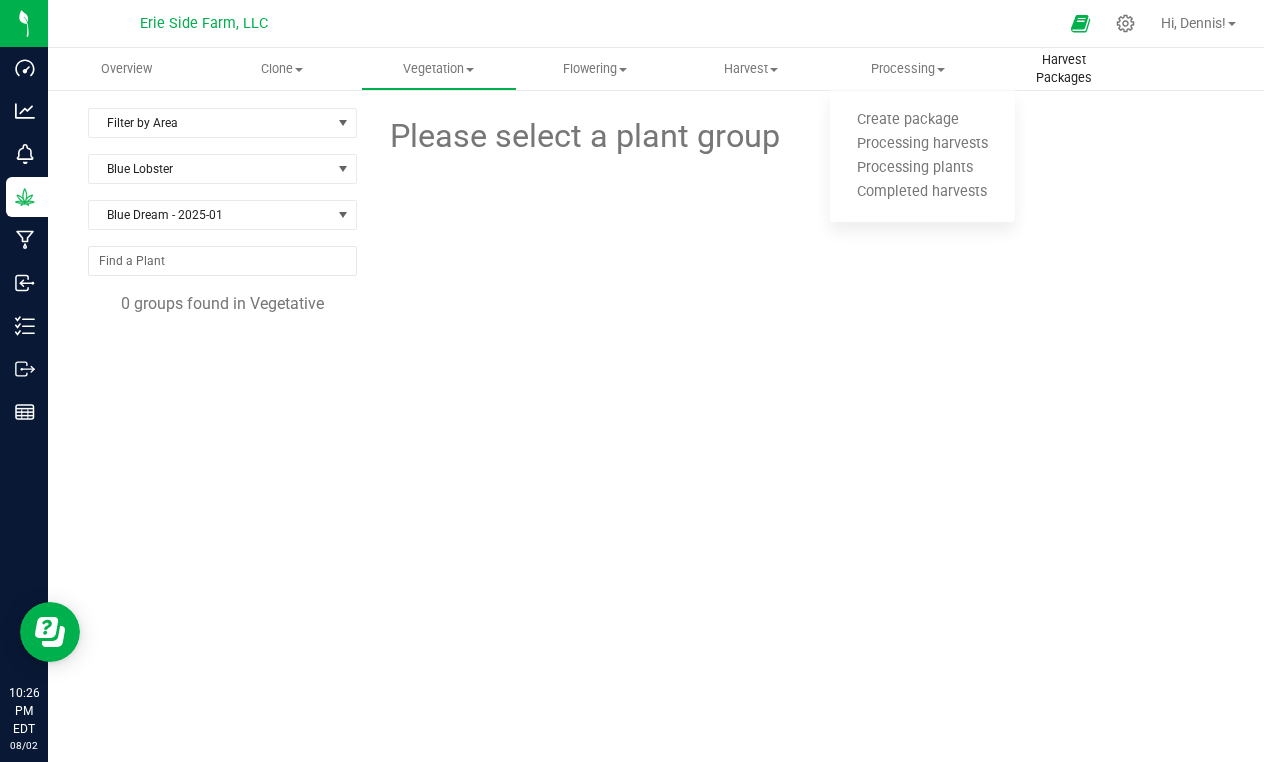 click on "Harvest Packages" at bounding box center [1064, 69] 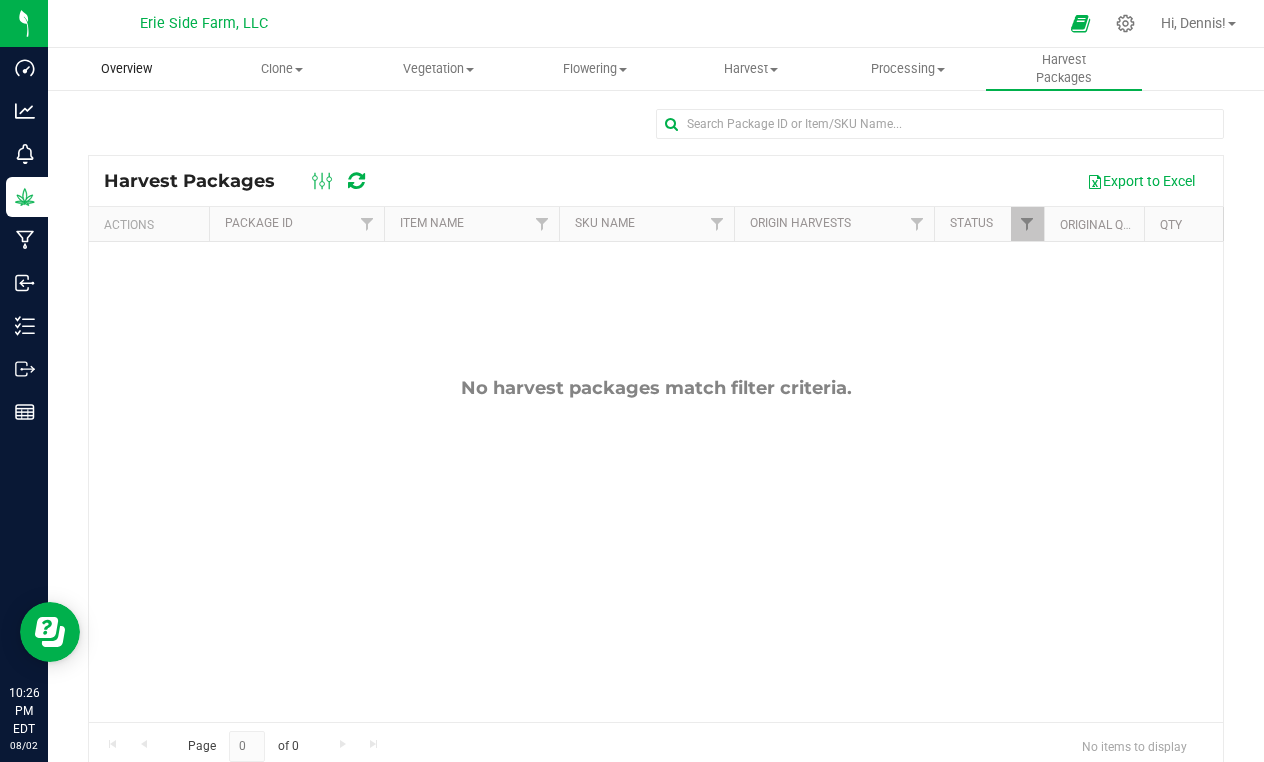 click on "Overview" at bounding box center (126, 69) 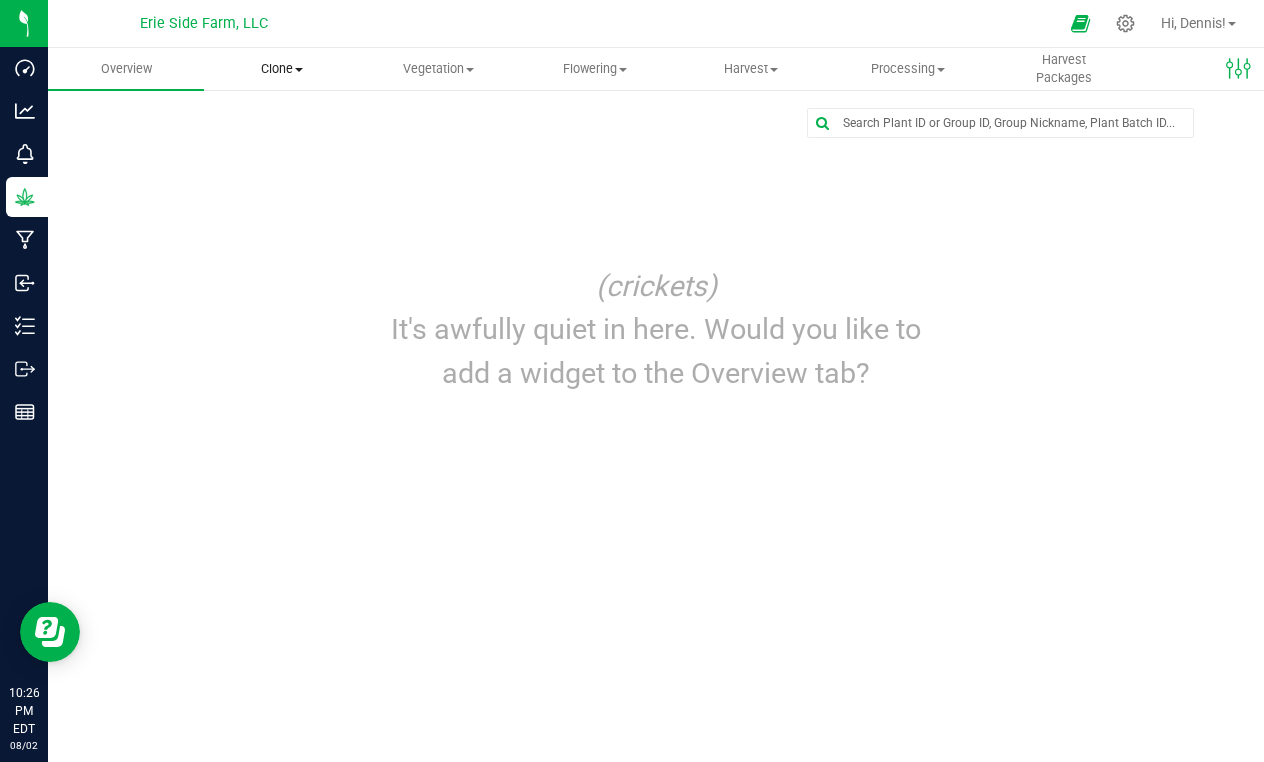click on "Clone" at bounding box center [282, 69] 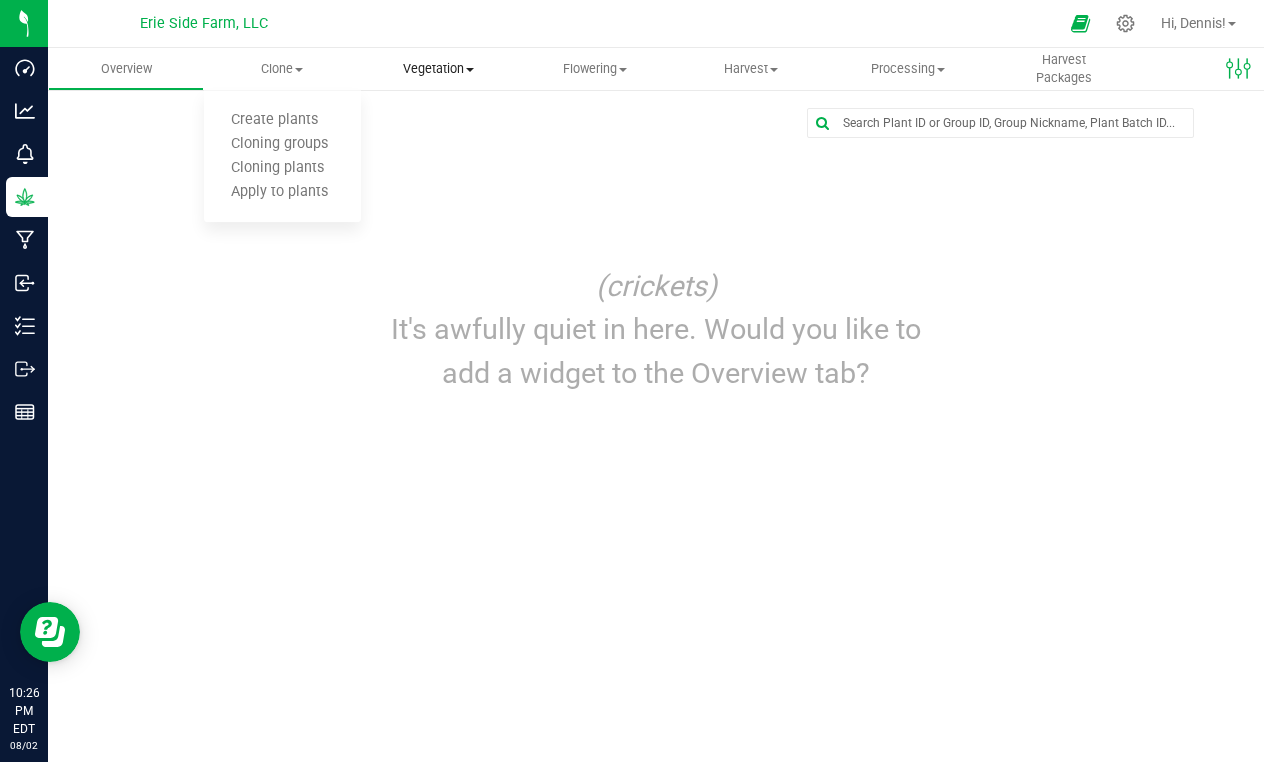 click on "Vegetation
Veg groups
Veg plants
Mother groups
Mother plants
Apply to plants" at bounding box center [439, 69] 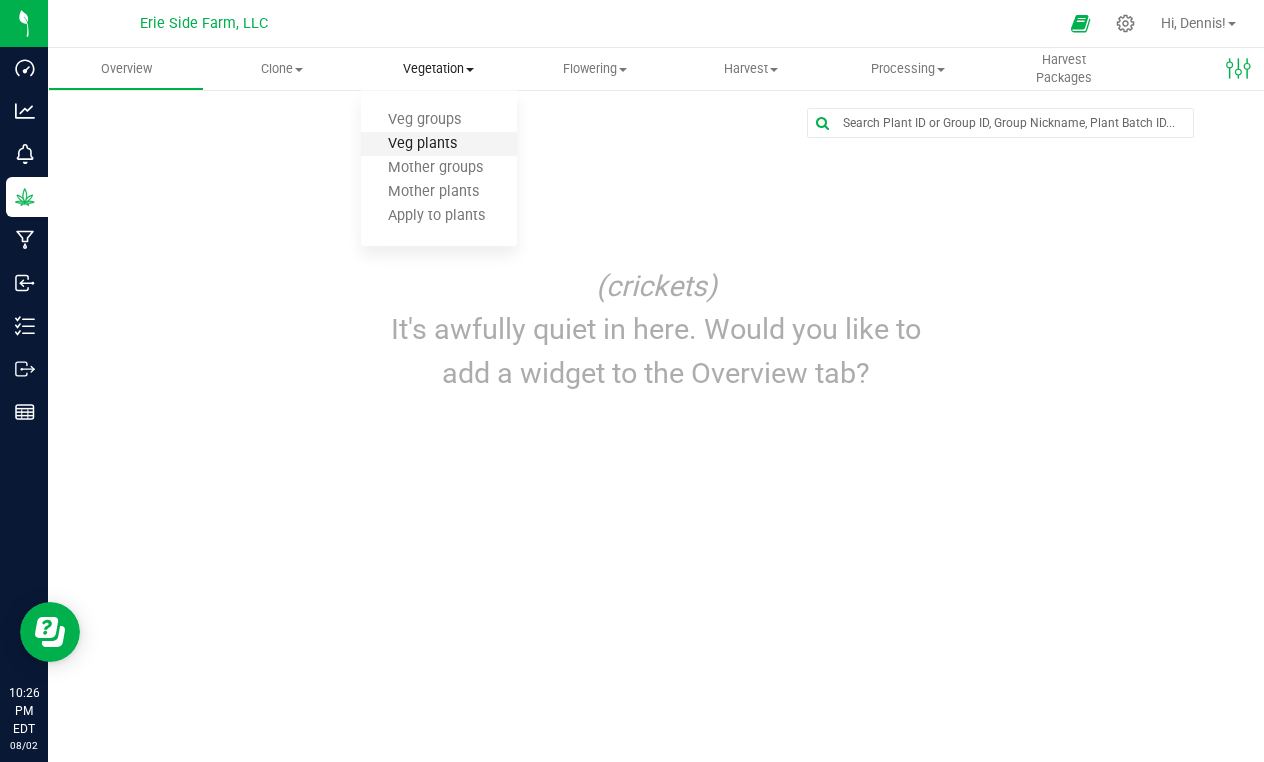 click on "Veg plants" at bounding box center (422, 144) 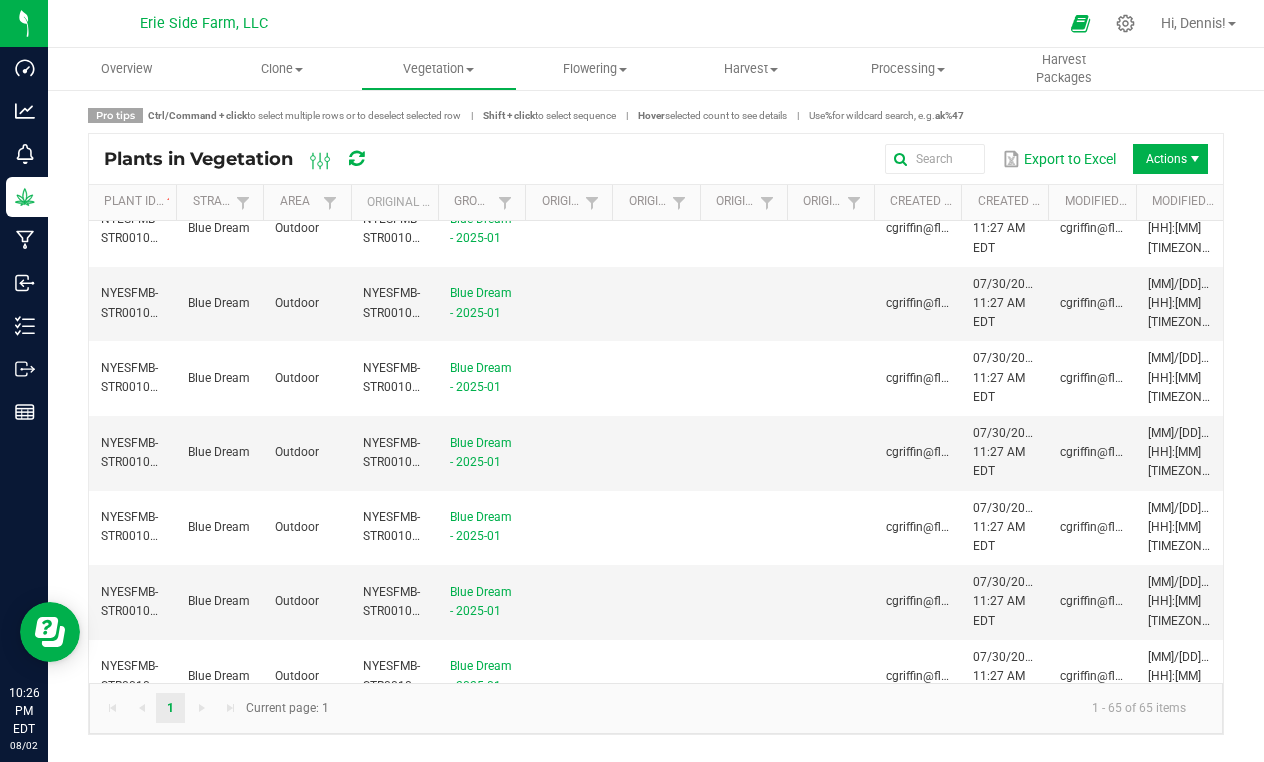scroll, scrollTop: 4347, scrollLeft: 0, axis: vertical 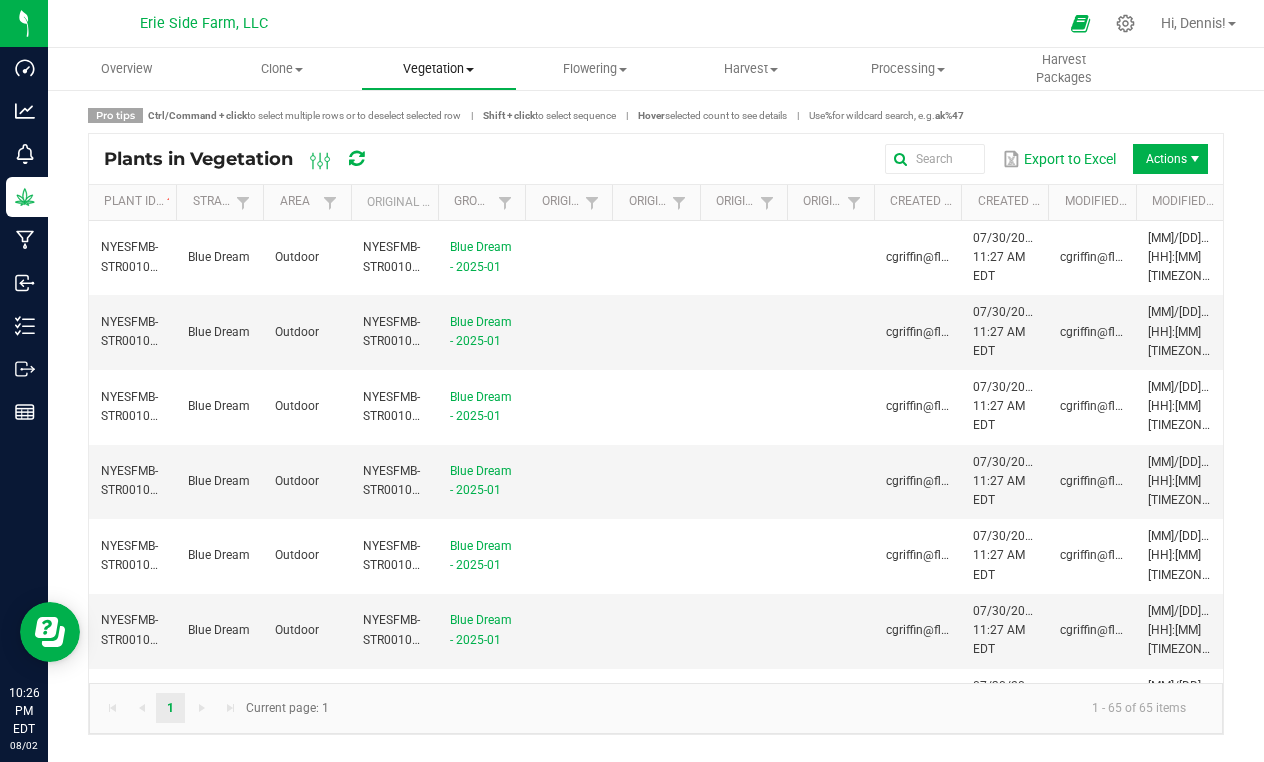 click on "Vegetation" at bounding box center [439, 69] 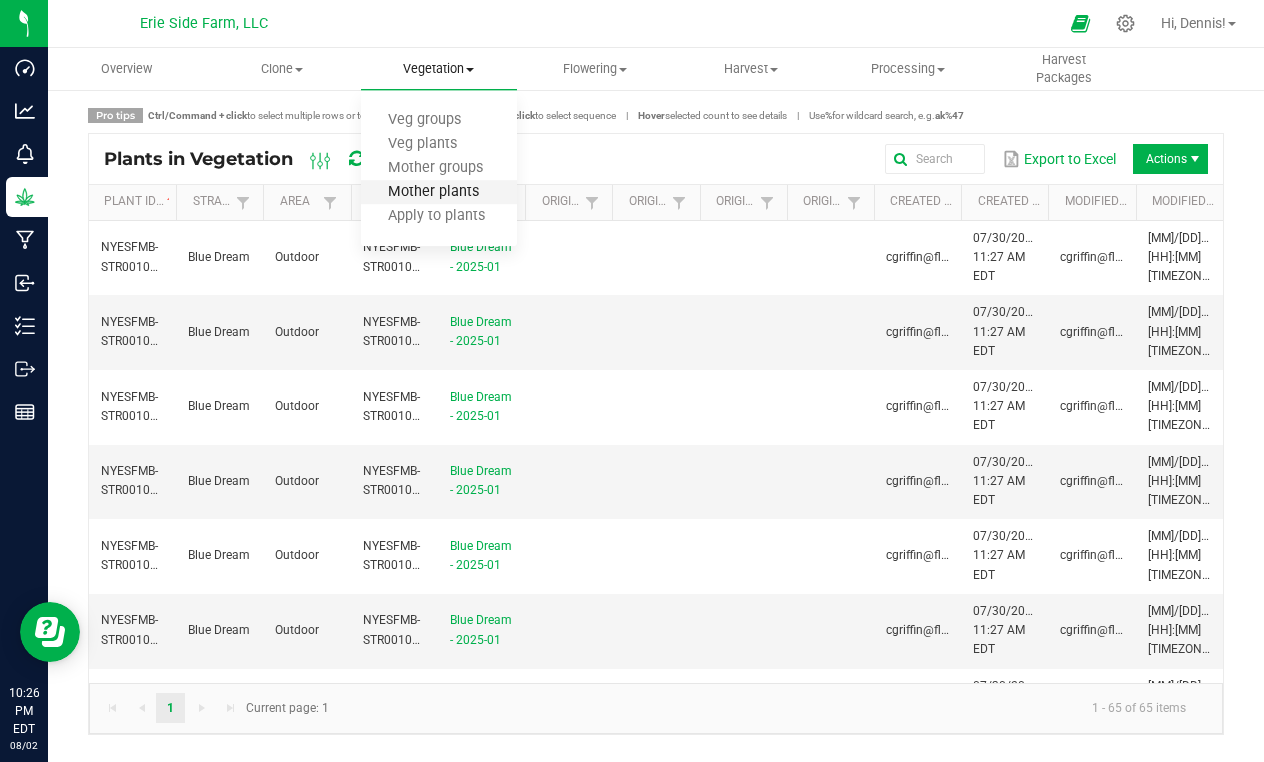 click on "Mother plants" at bounding box center [433, 192] 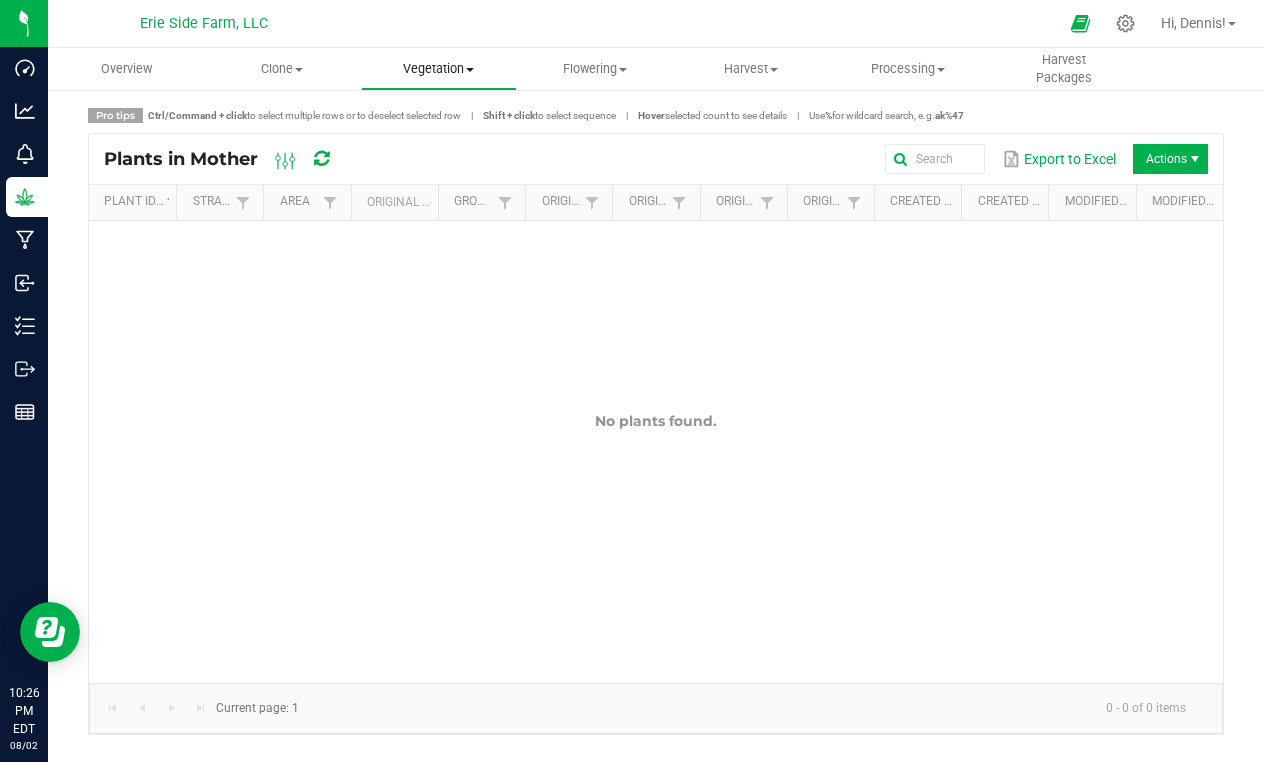 click on "Vegetation" at bounding box center (439, 69) 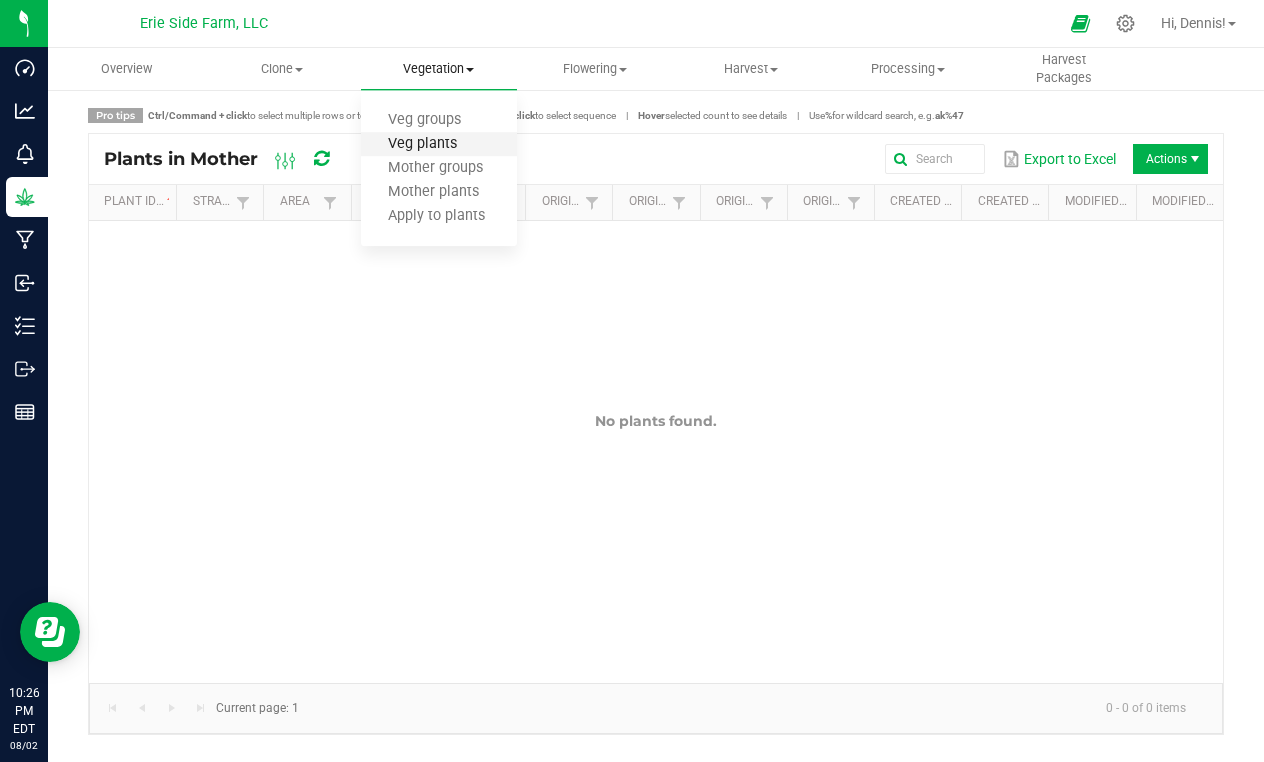 click on "Veg plants" at bounding box center [422, 144] 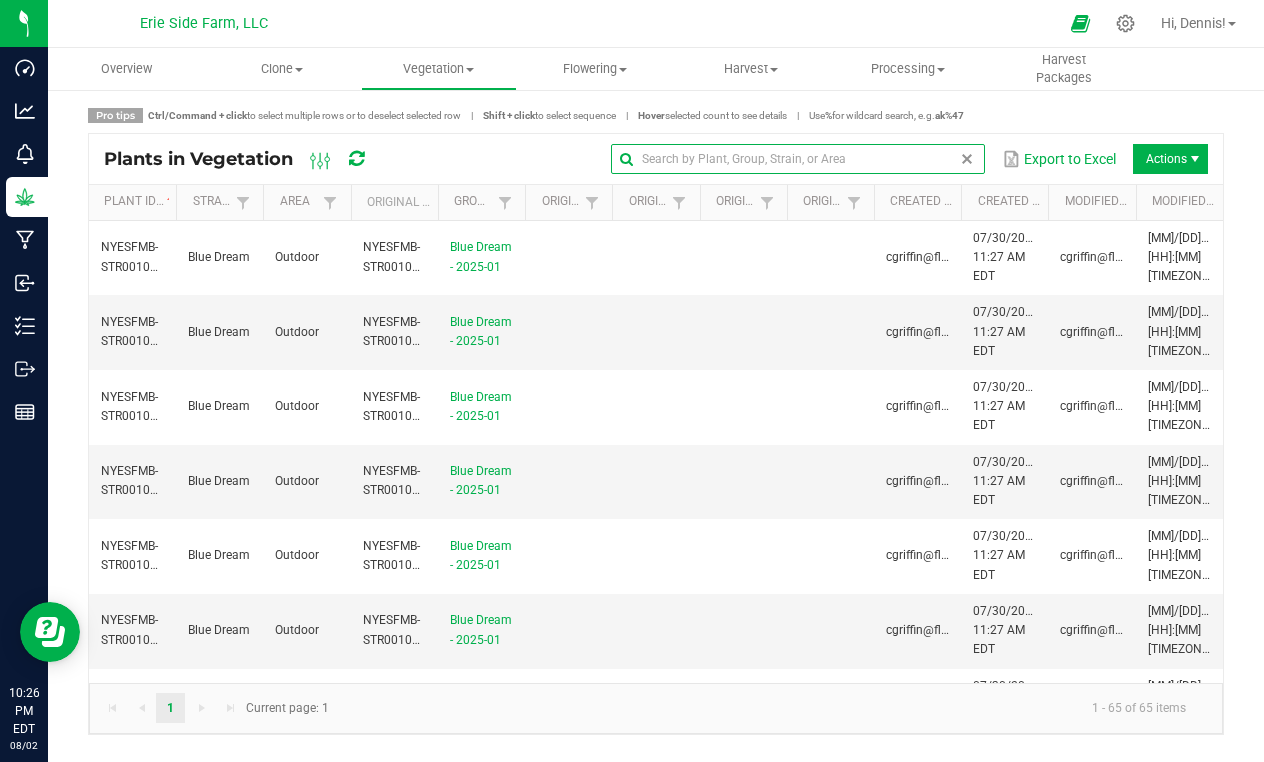 click at bounding box center [798, 159] 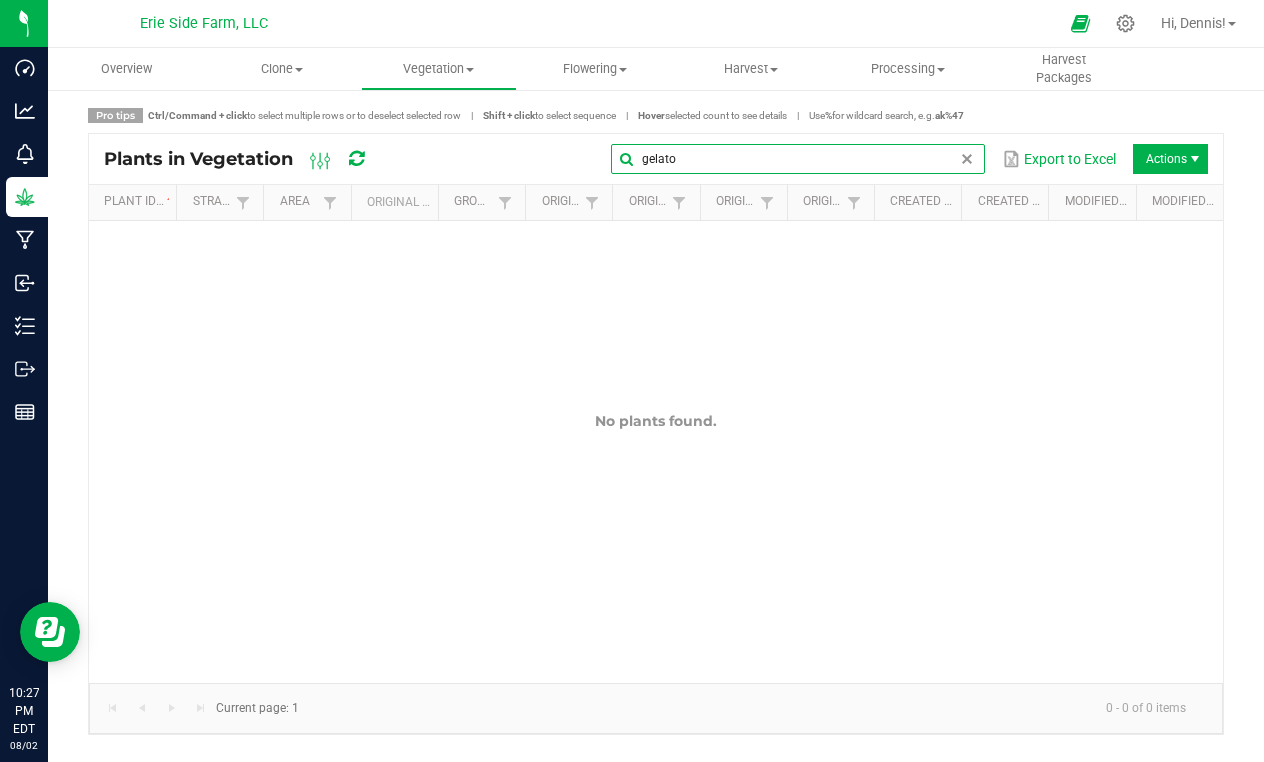 type on "gelato" 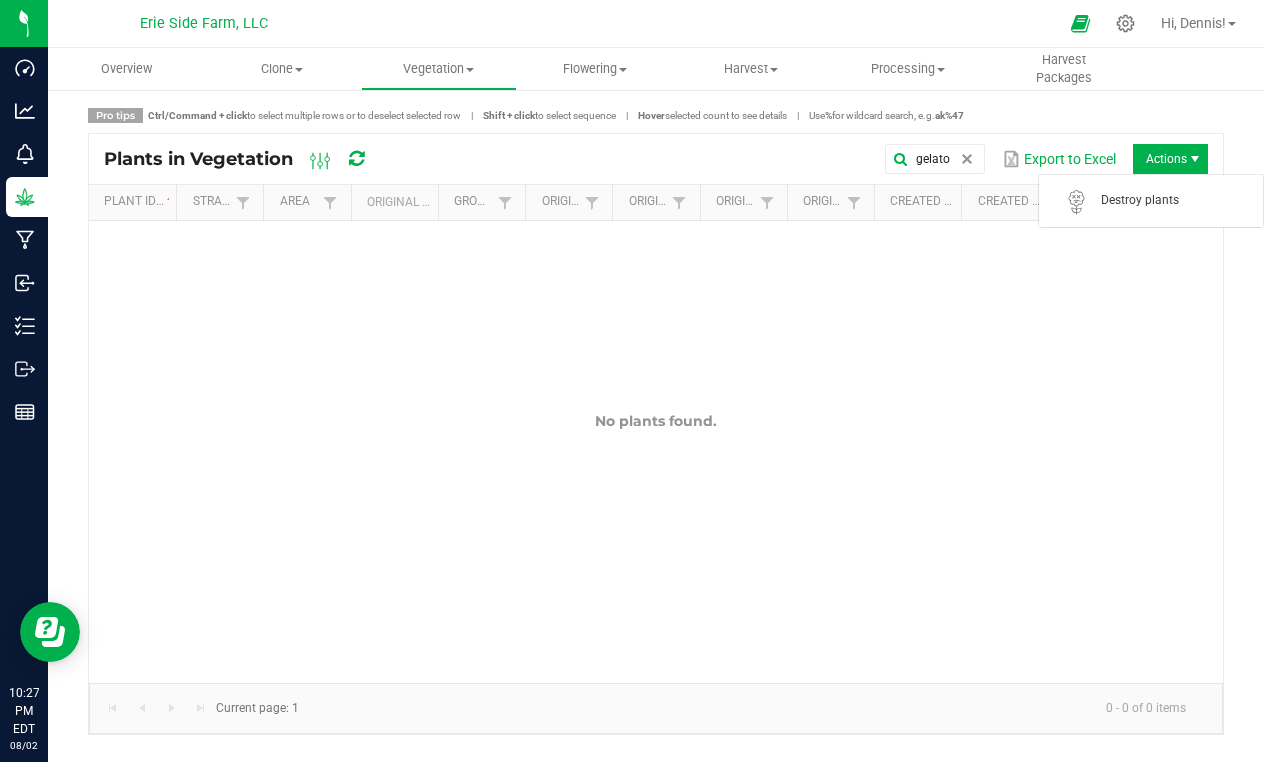 click on "Actions" at bounding box center (1170, 159) 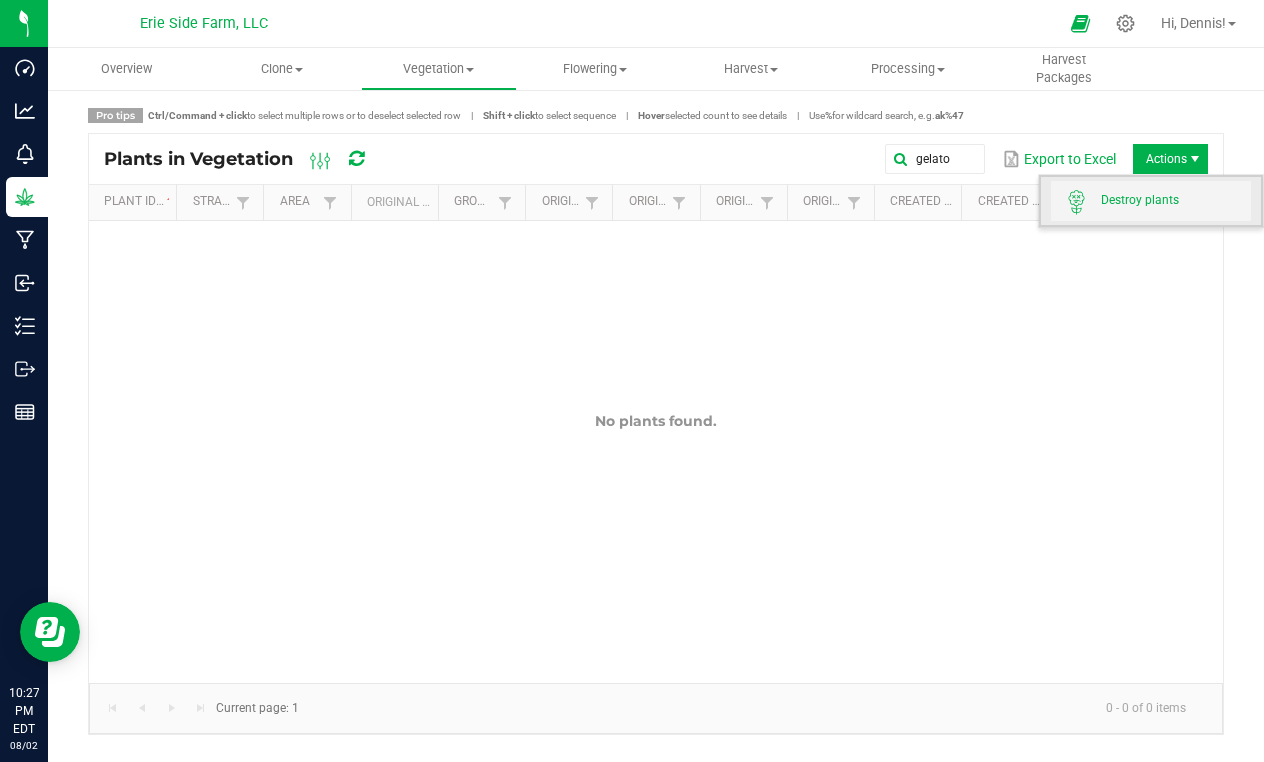 click on "Destroy plants" at bounding box center [1176, 200] 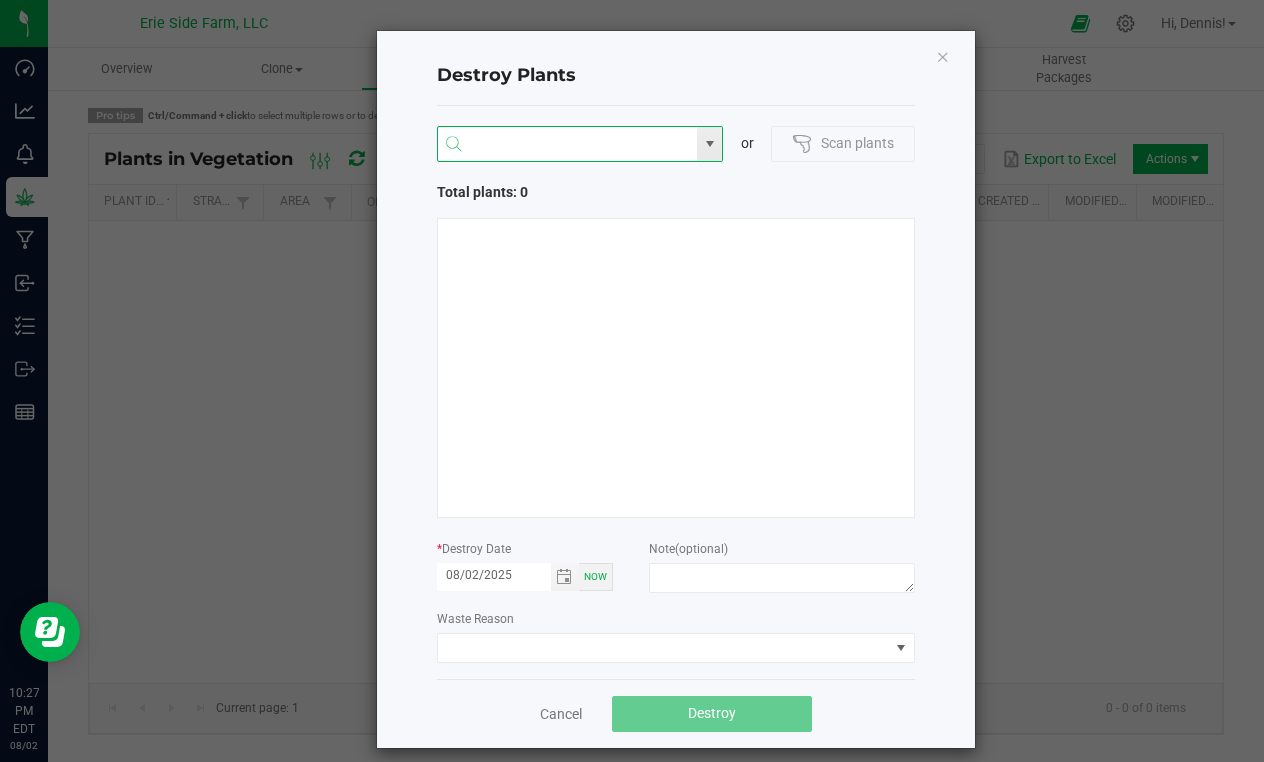 click at bounding box center [568, 145] 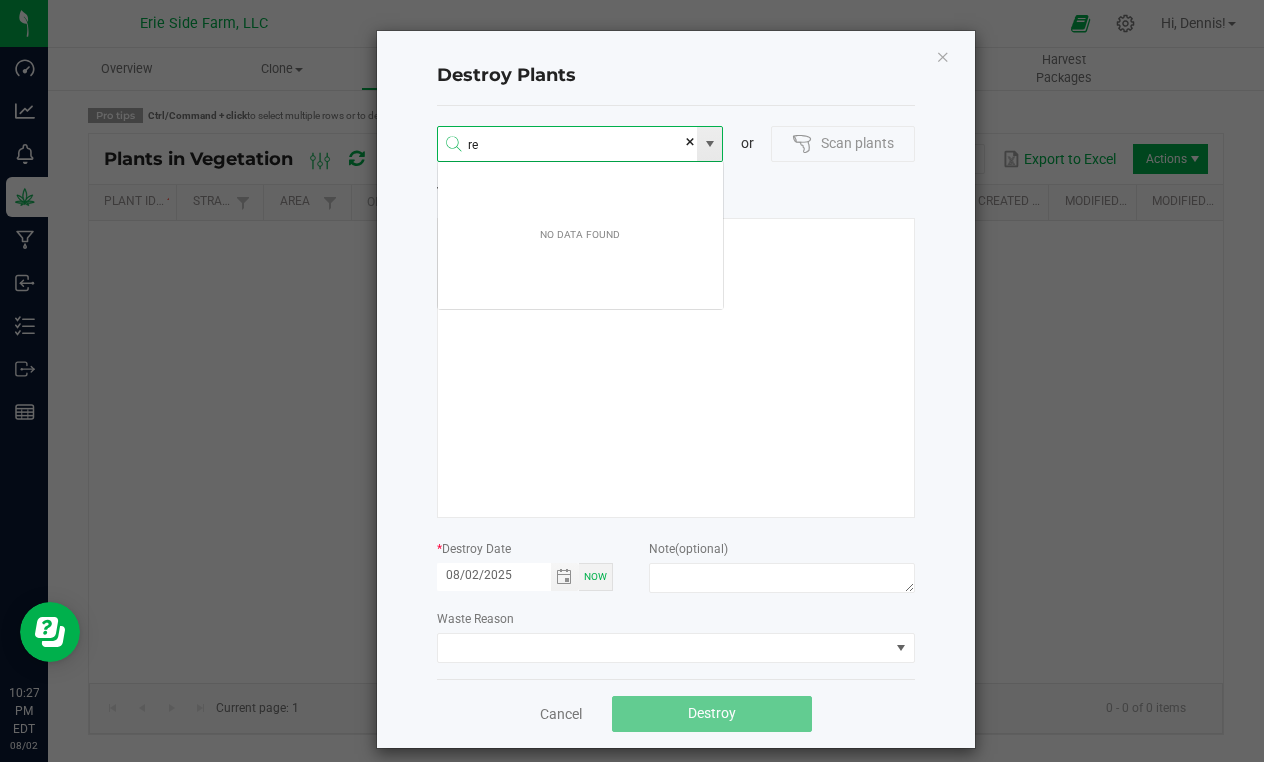 scroll, scrollTop: 99964, scrollLeft: 99713, axis: both 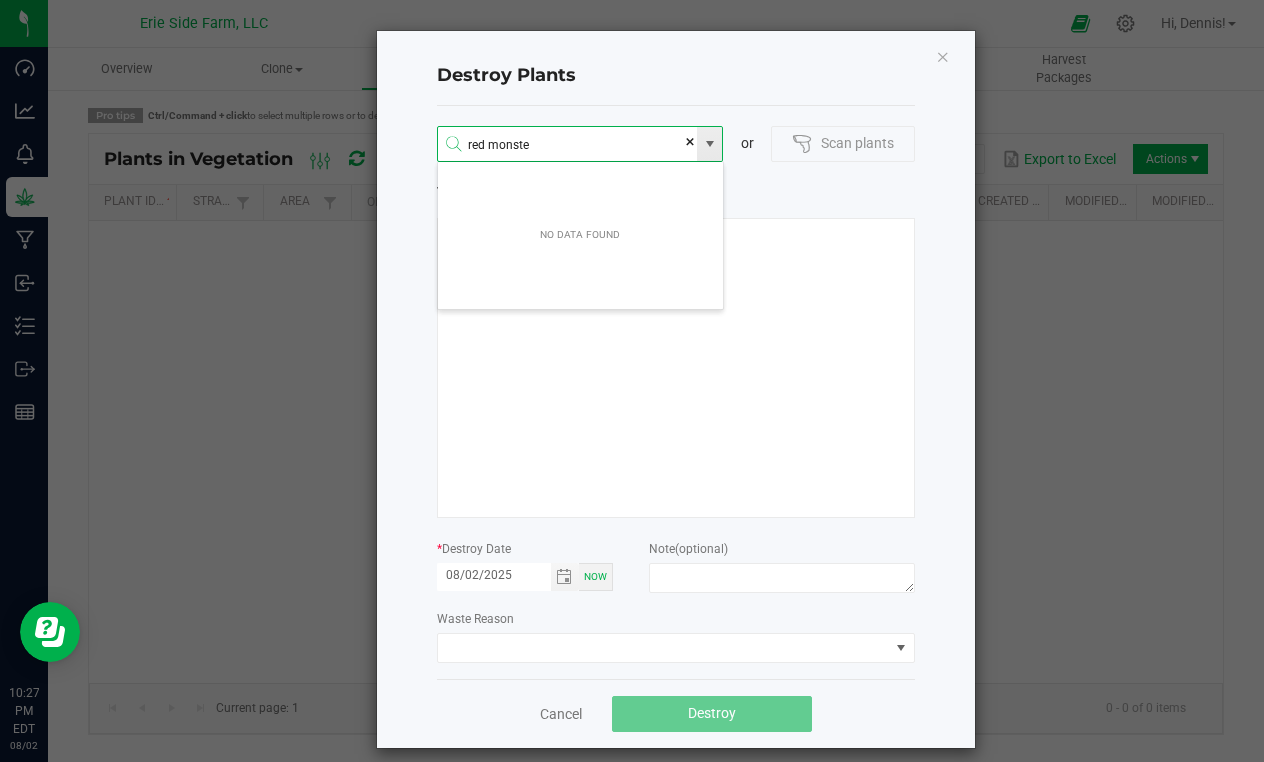 type on "red monster" 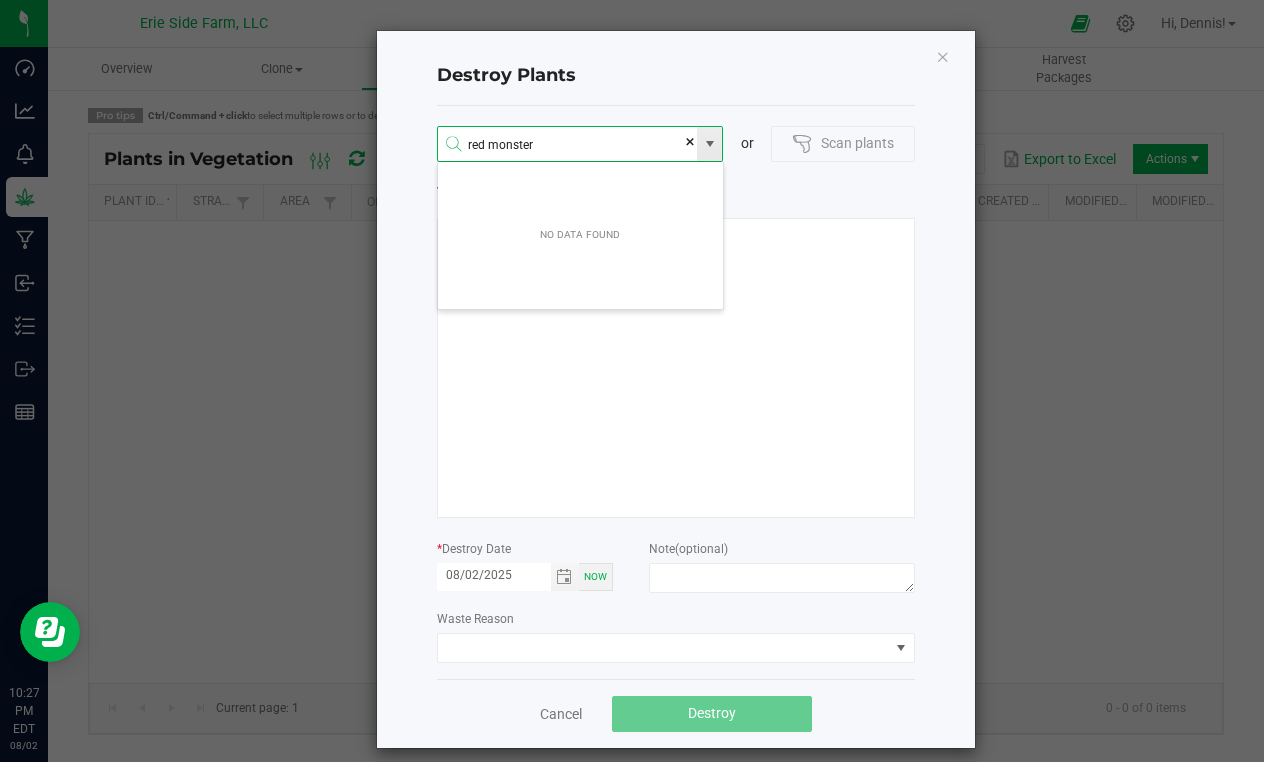 type 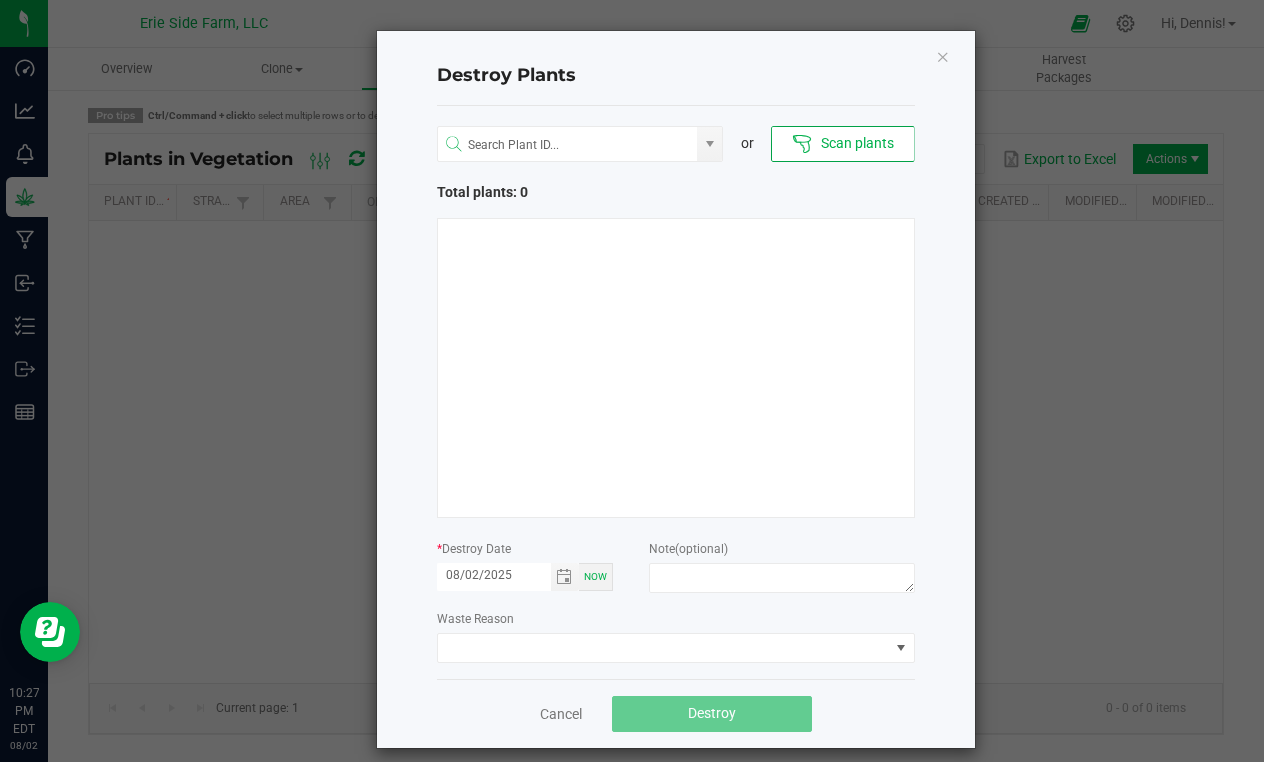 click 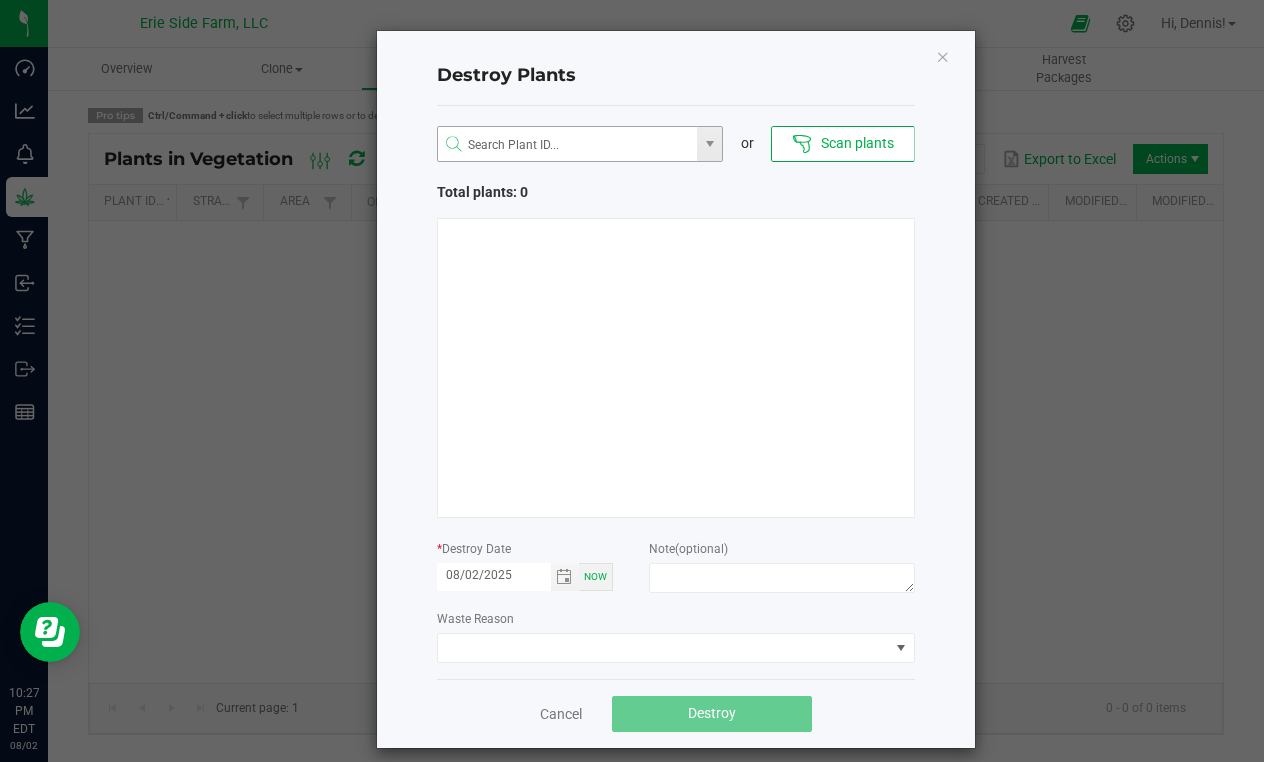 click at bounding box center (709, 144) 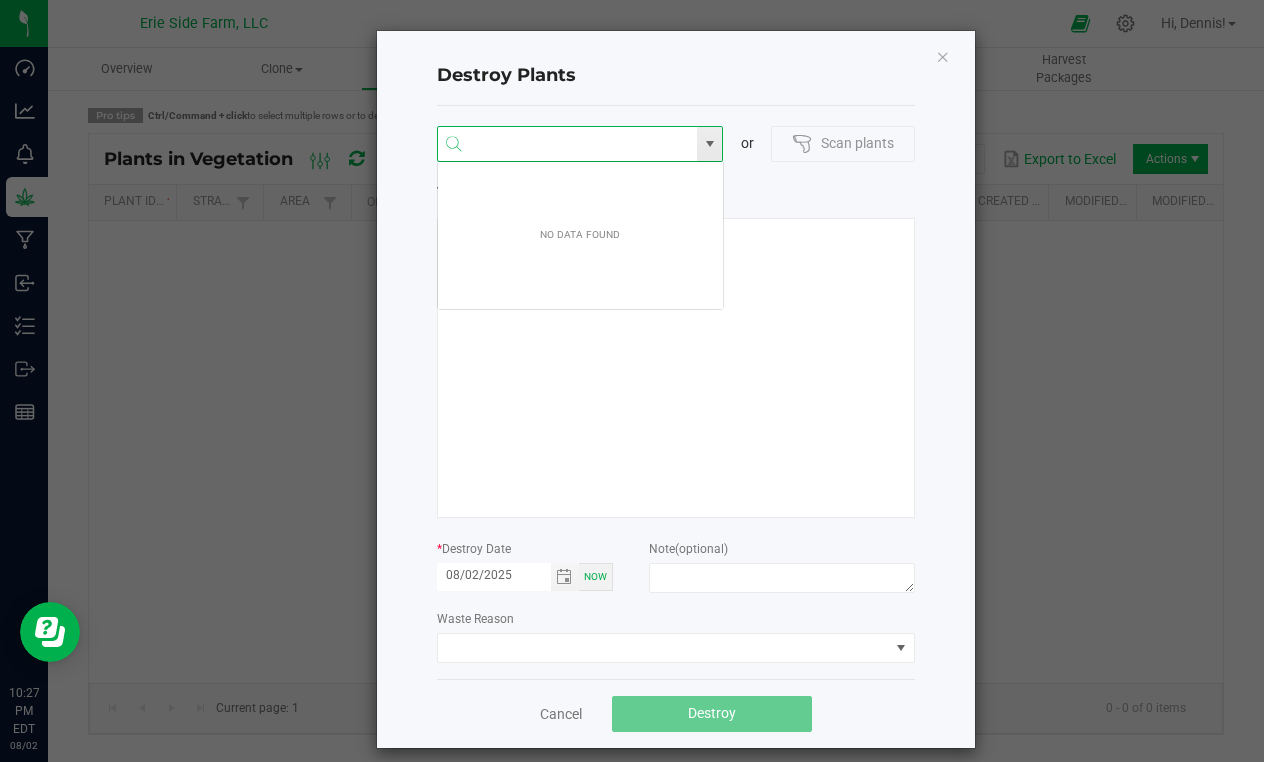 scroll, scrollTop: 99964, scrollLeft: 99713, axis: both 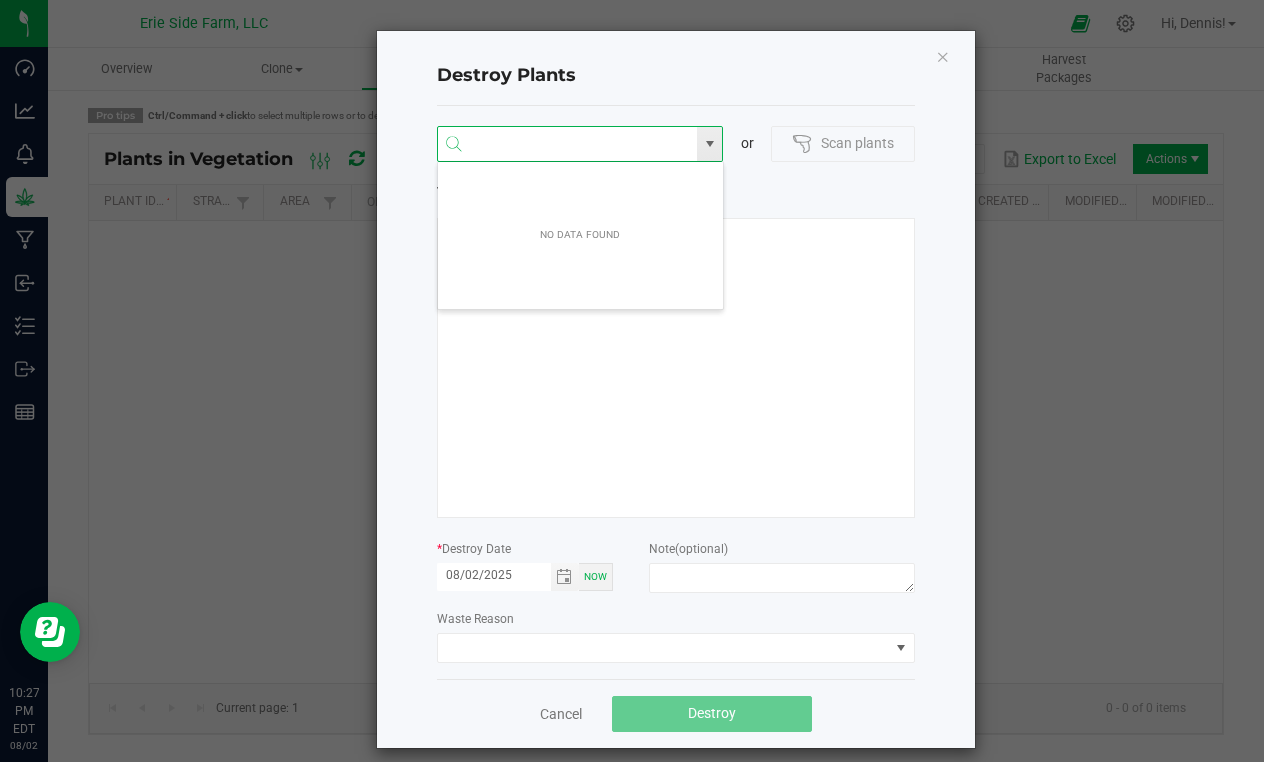 click at bounding box center [709, 144] 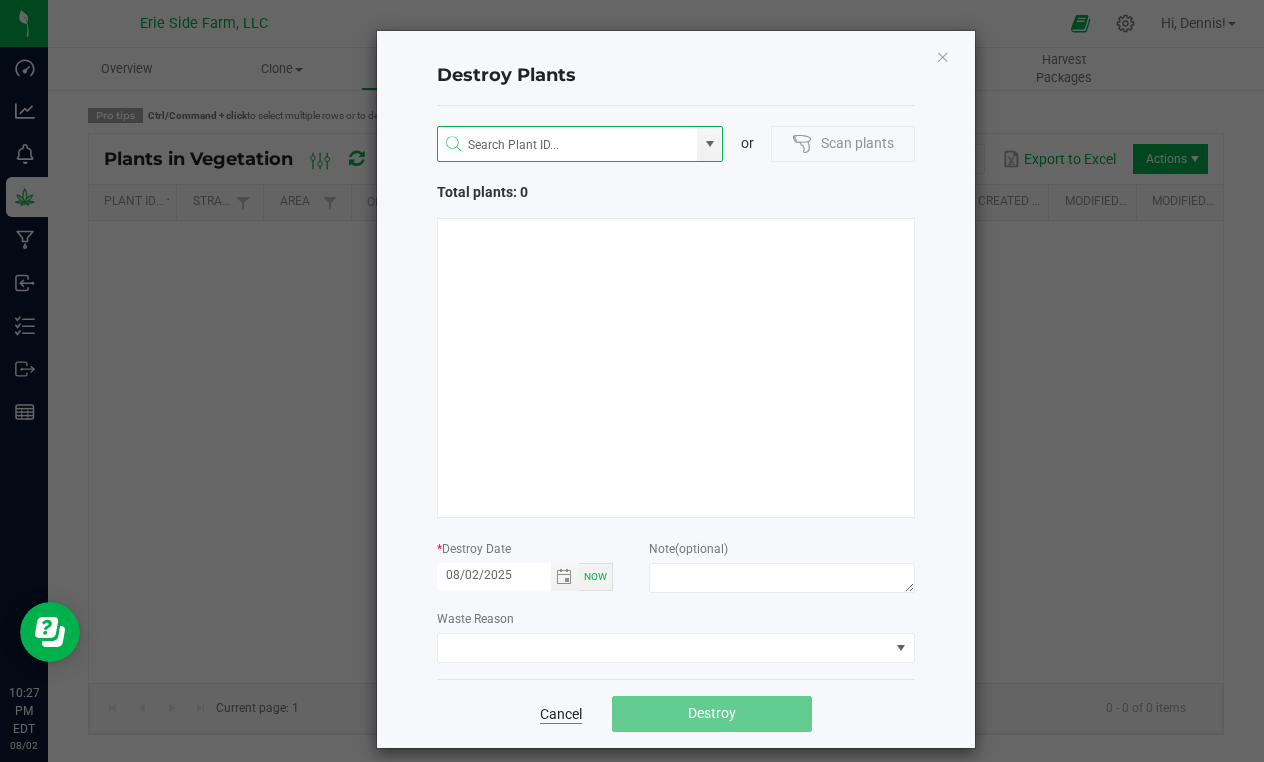 click on "Cancel" 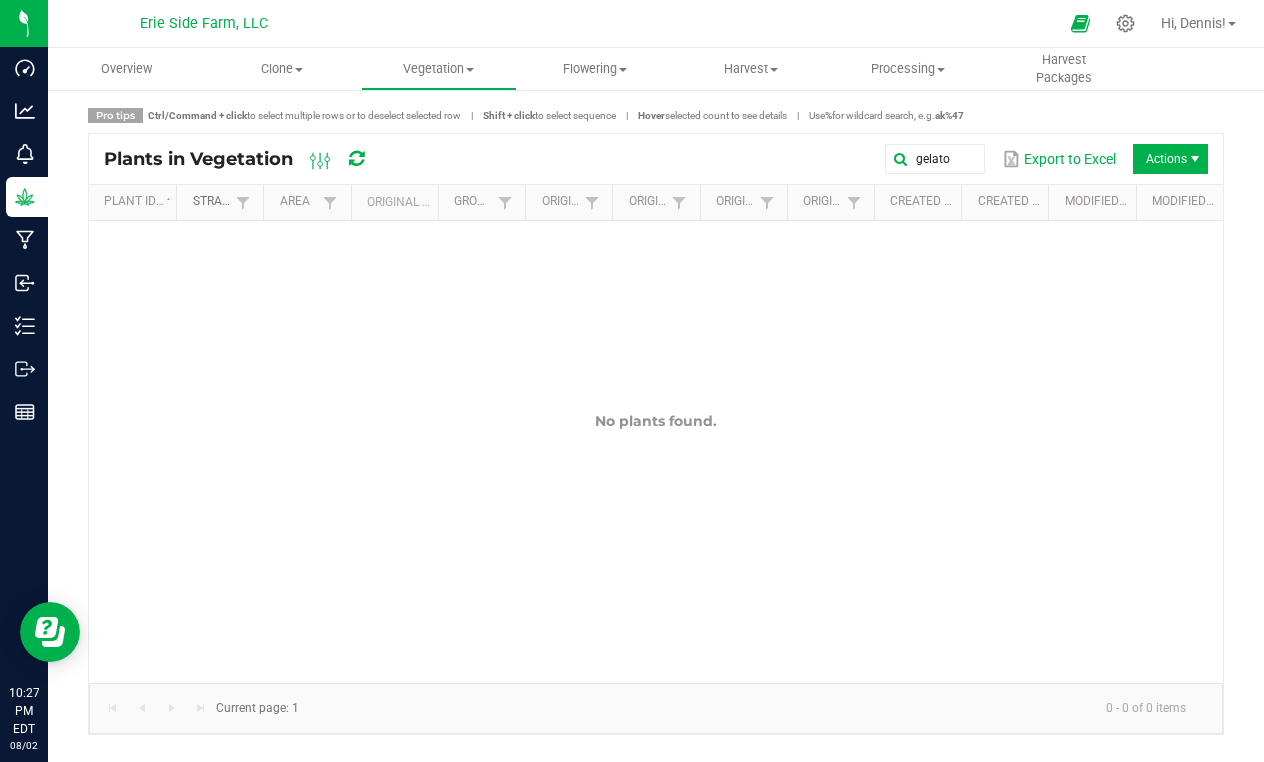 click on "Strain" at bounding box center [212, 202] 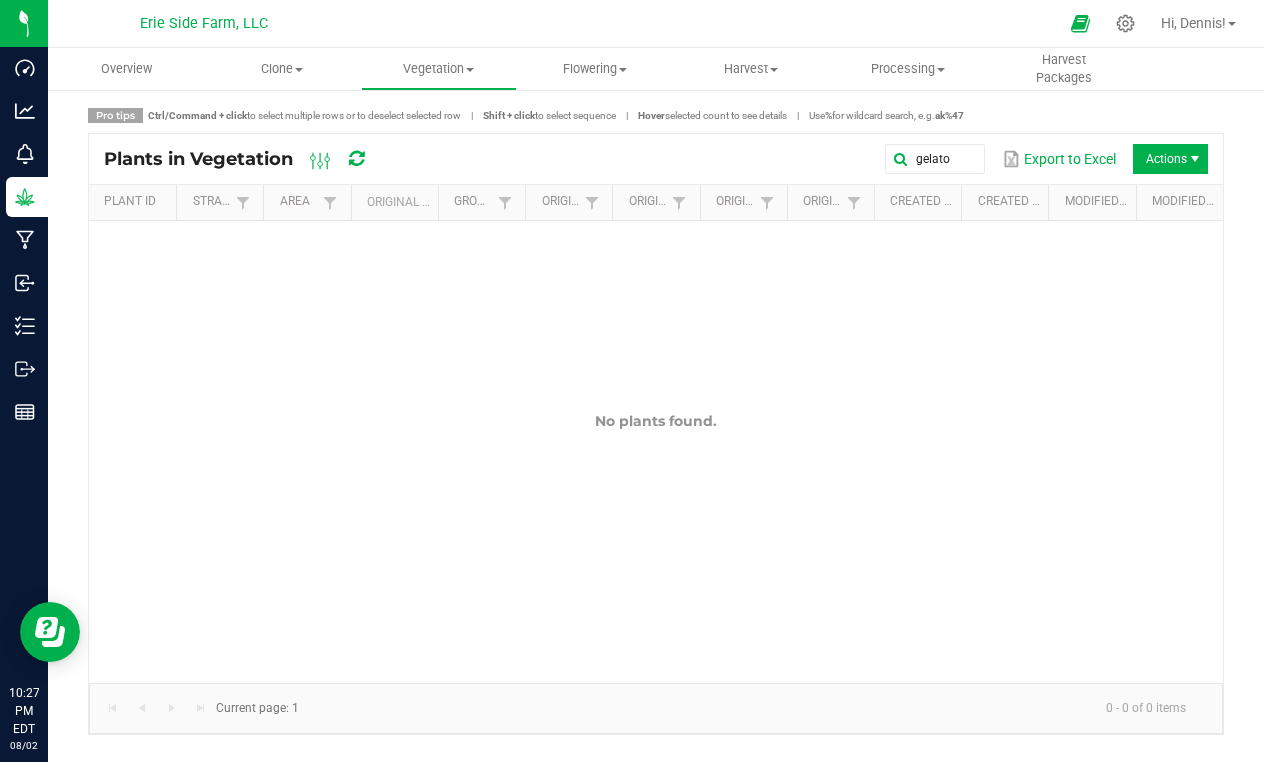 click on "Plant ID" at bounding box center (132, 203) 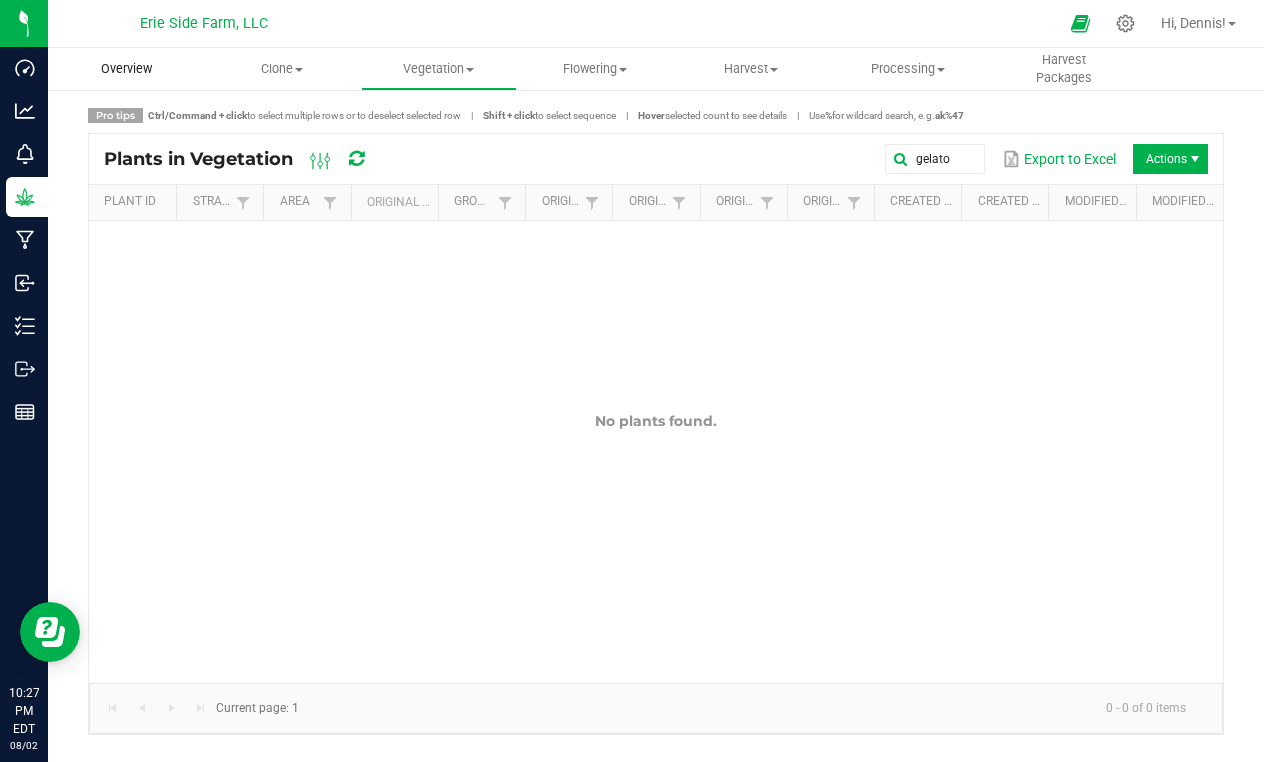 click on "Overview" at bounding box center [126, 69] 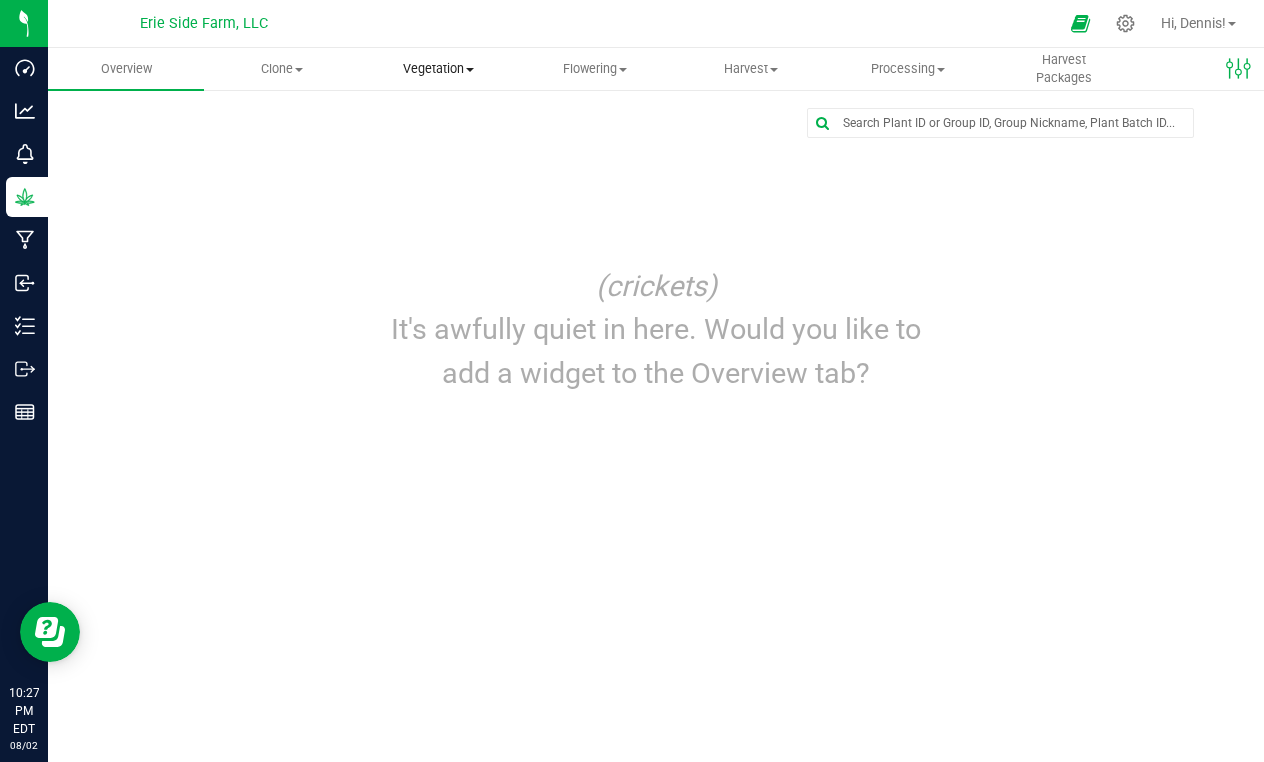 click on "Vegetation" at bounding box center (439, 69) 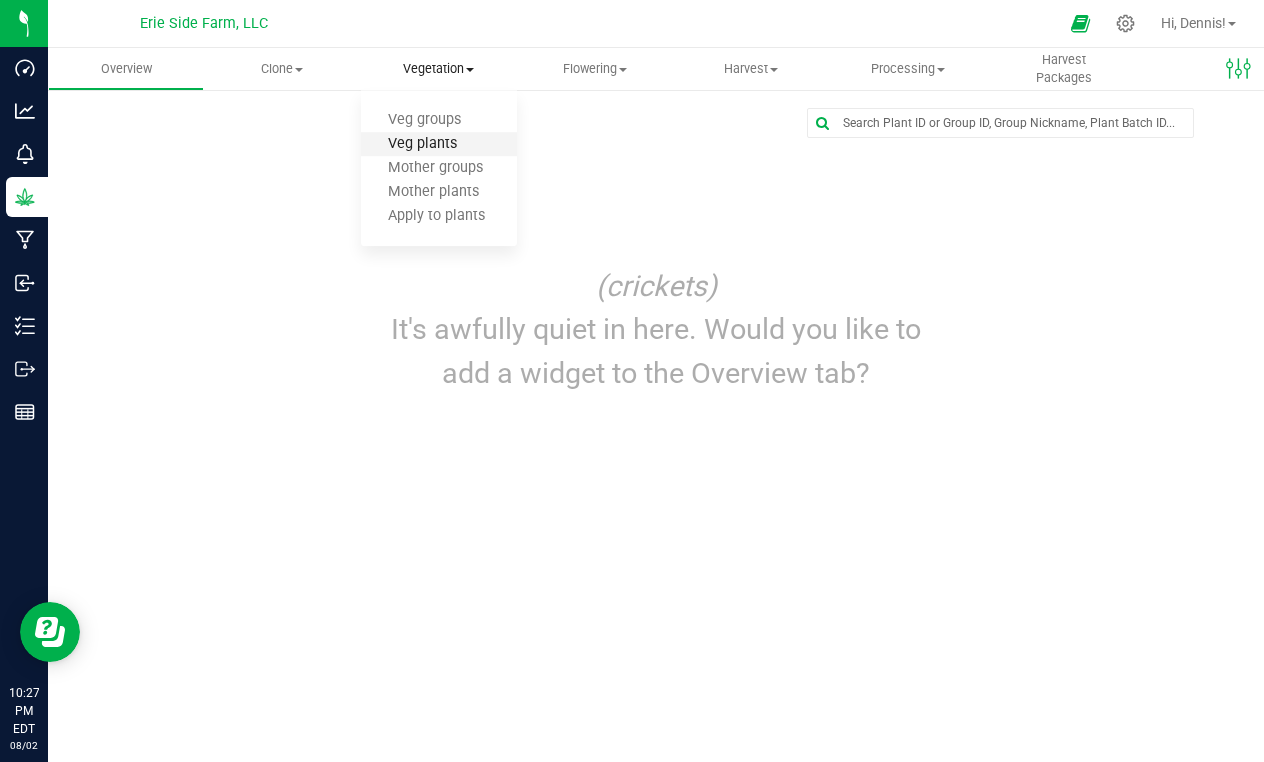 click on "Veg plants" at bounding box center (422, 144) 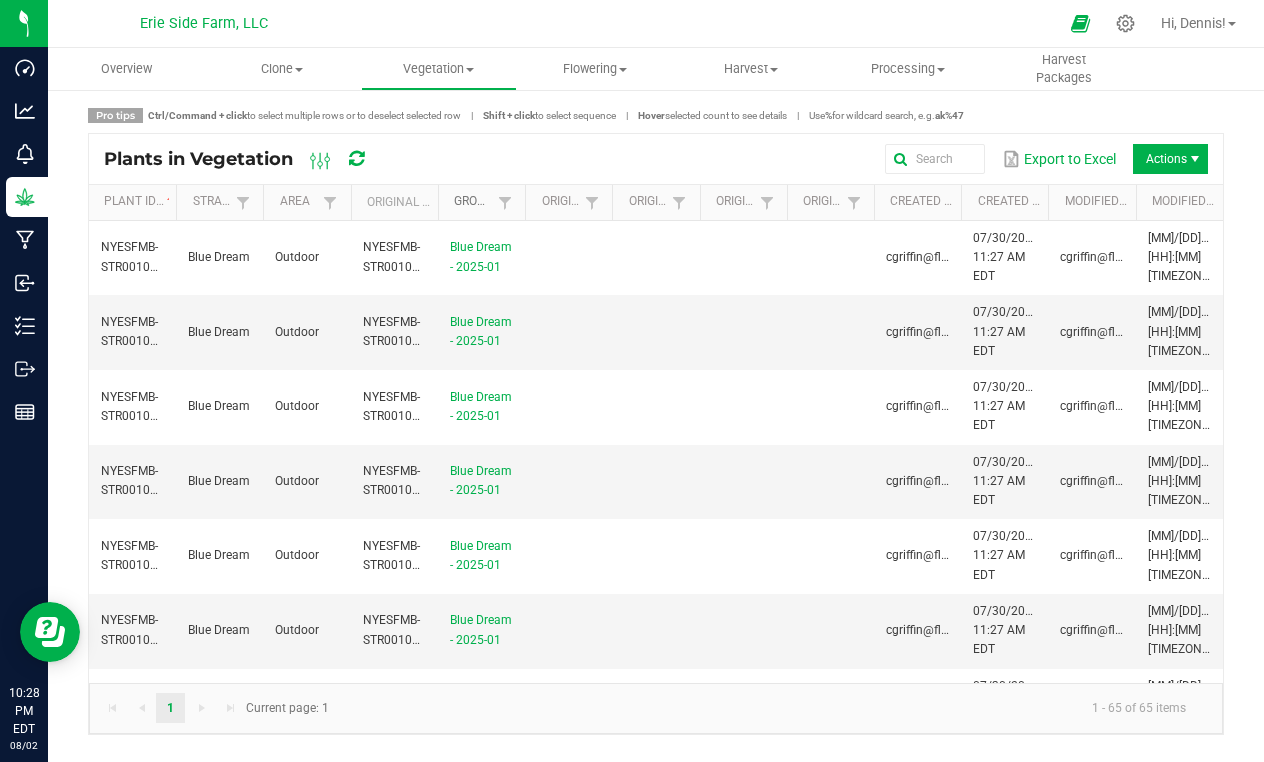 click on "Group" at bounding box center [473, 202] 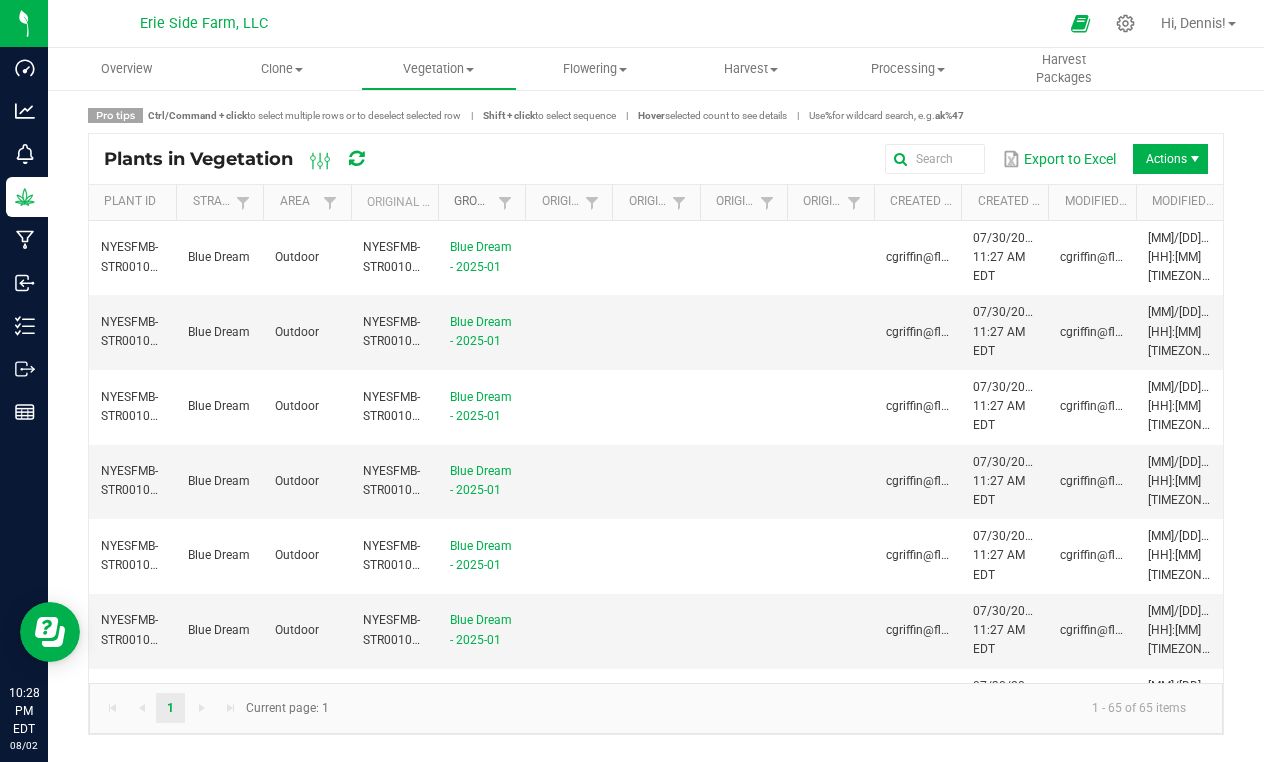 click on "Group" at bounding box center (473, 202) 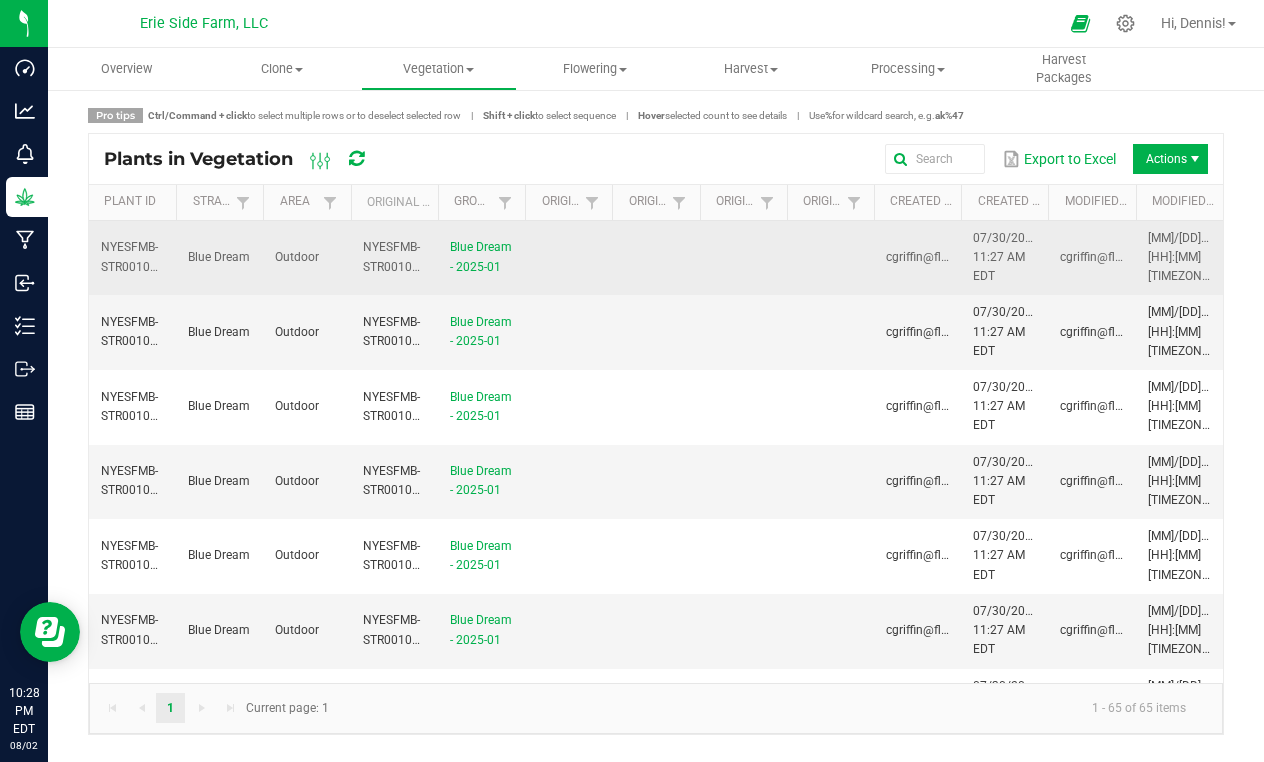 click on "Blue Dream - 2025-01" at bounding box center (481, 258) 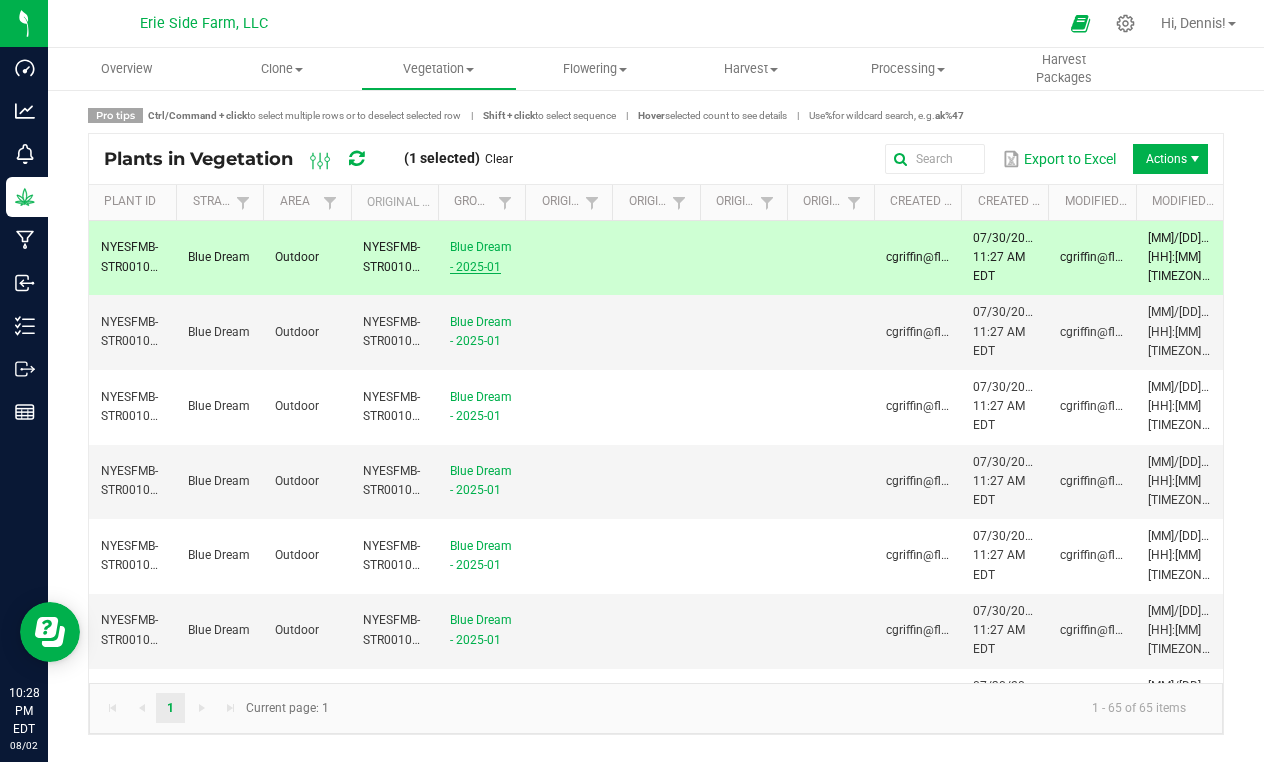 click on "Blue Dream - 2025-01" at bounding box center (481, 256) 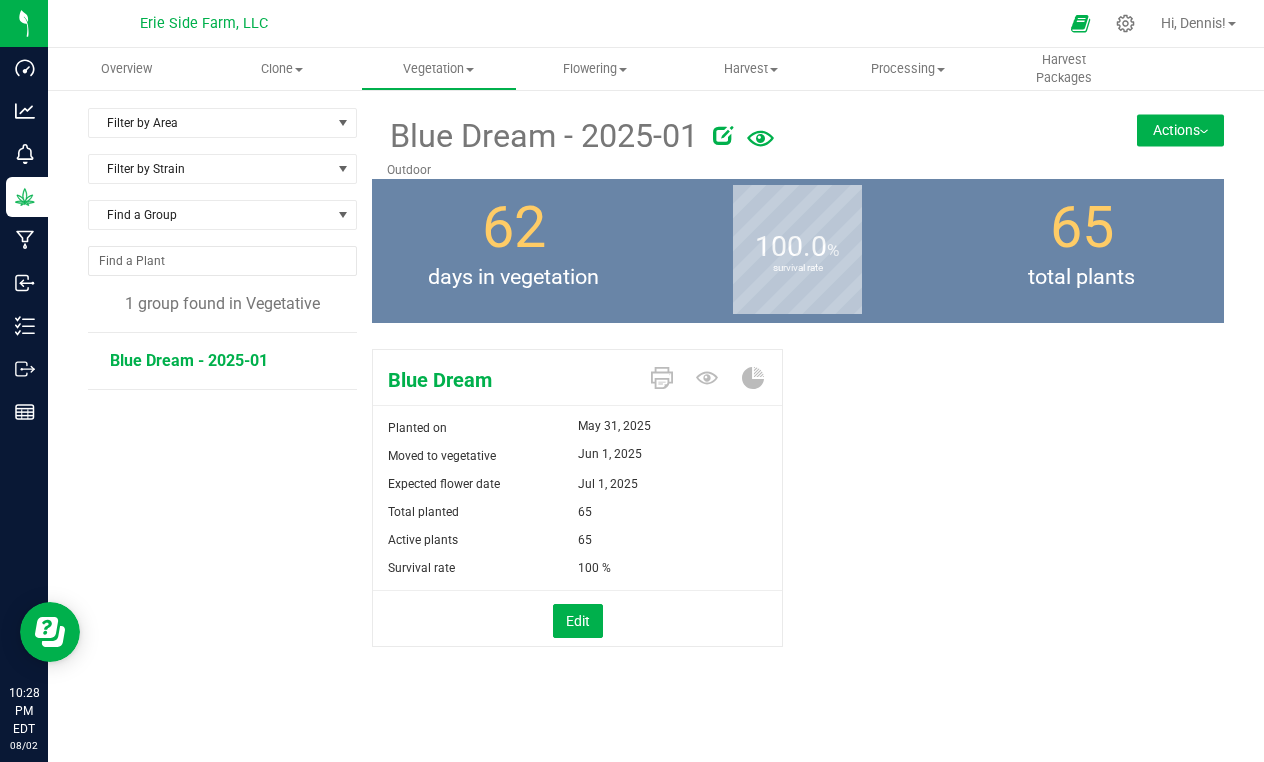 click at bounding box center [723, 135] 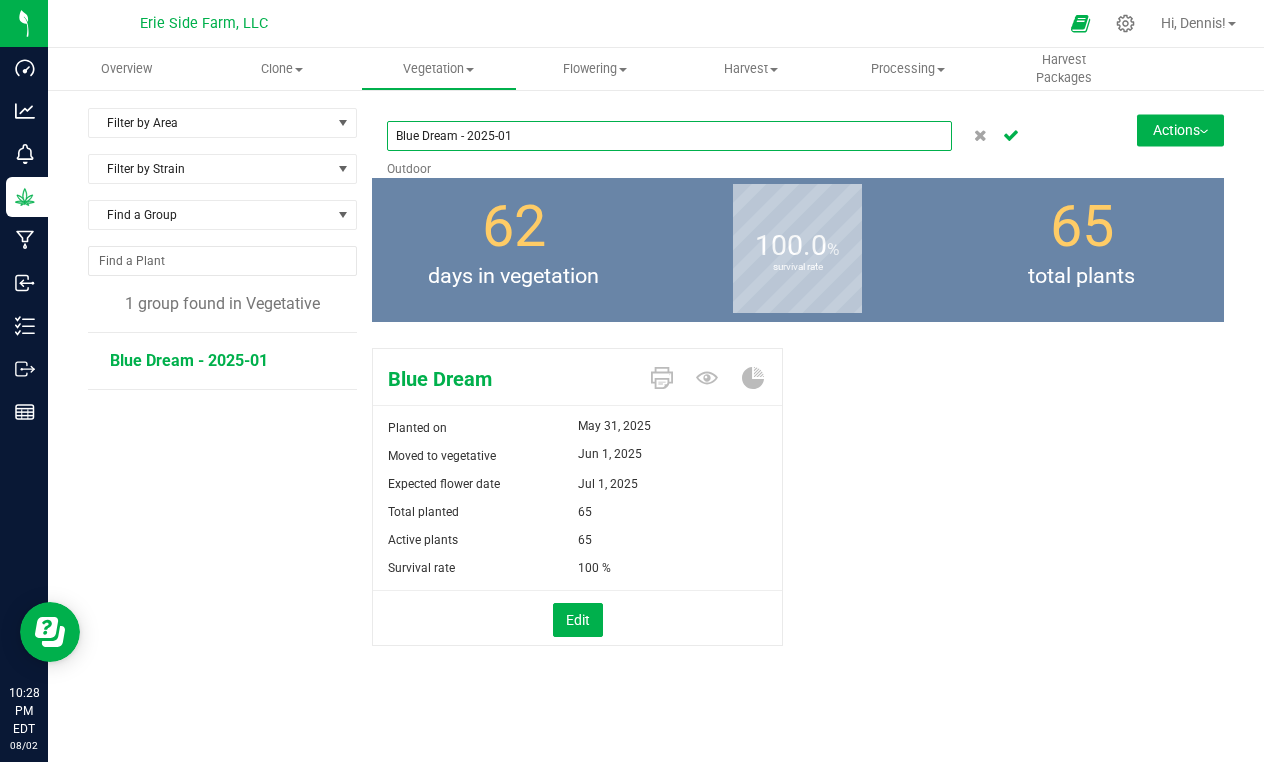 click on "Blue Dream - 2025-01" at bounding box center (669, 136) 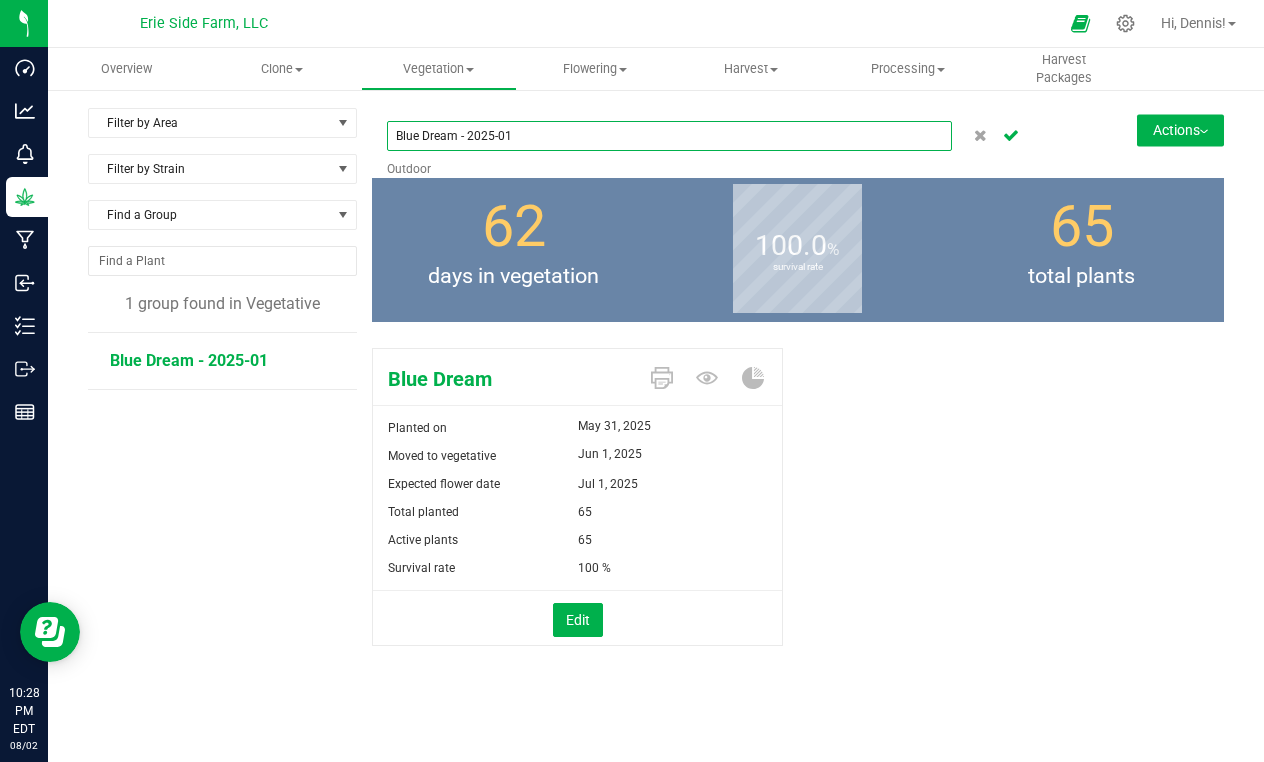 click on "Blue Dream - 2025-01" at bounding box center [669, 136] 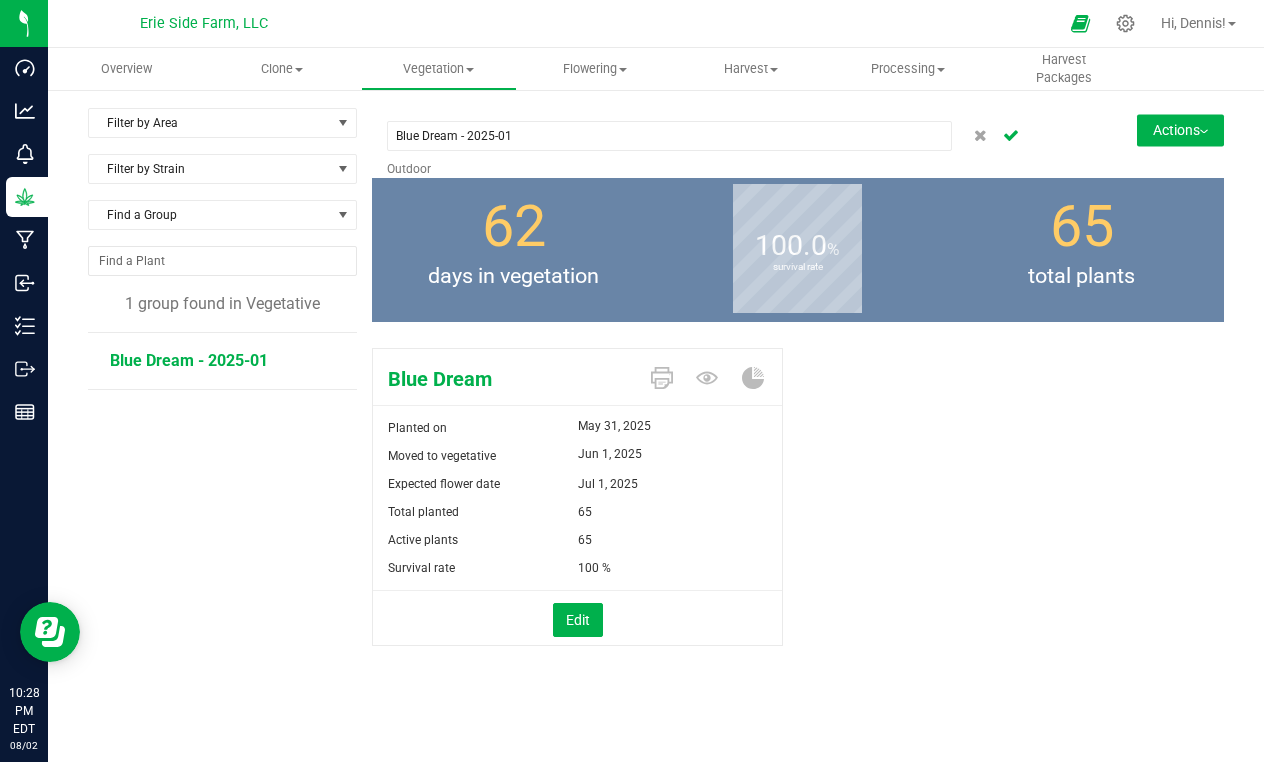 click on "100.0 % survival rate" at bounding box center [798, 250] 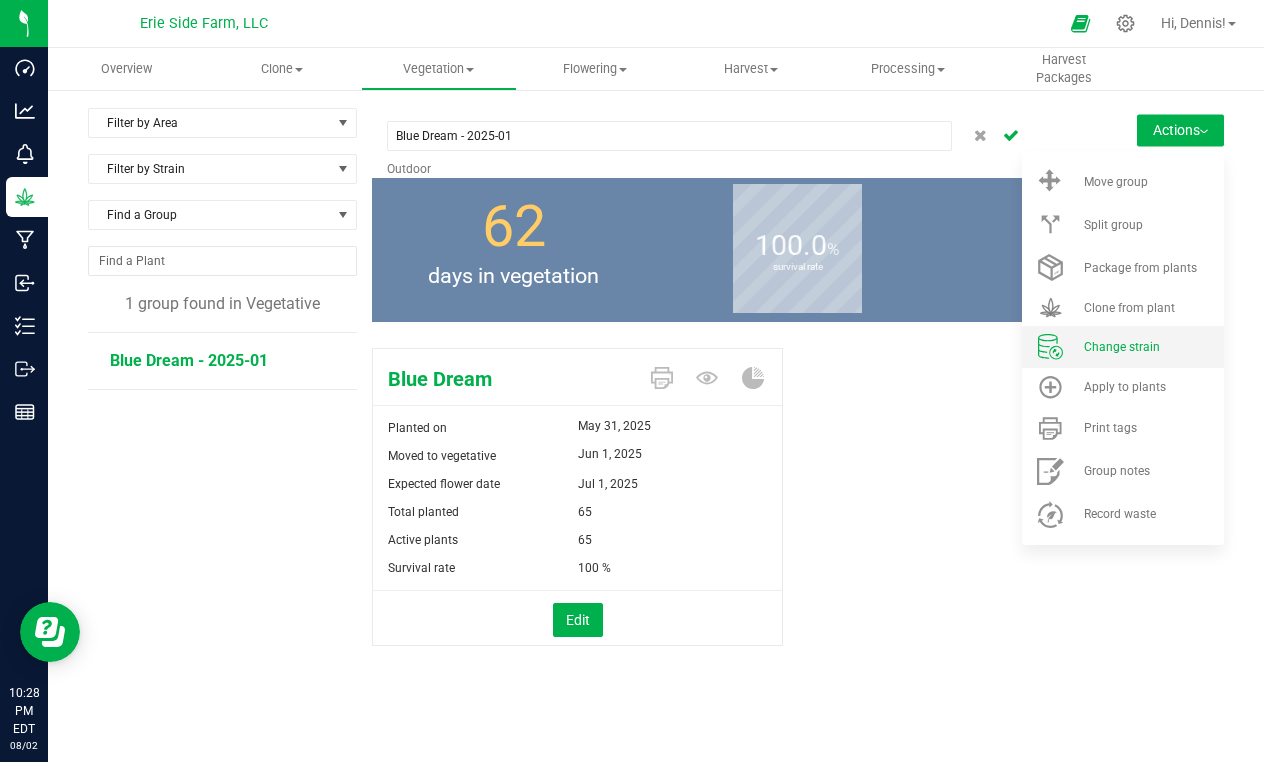 click on "Change strain" at bounding box center (1123, 347) 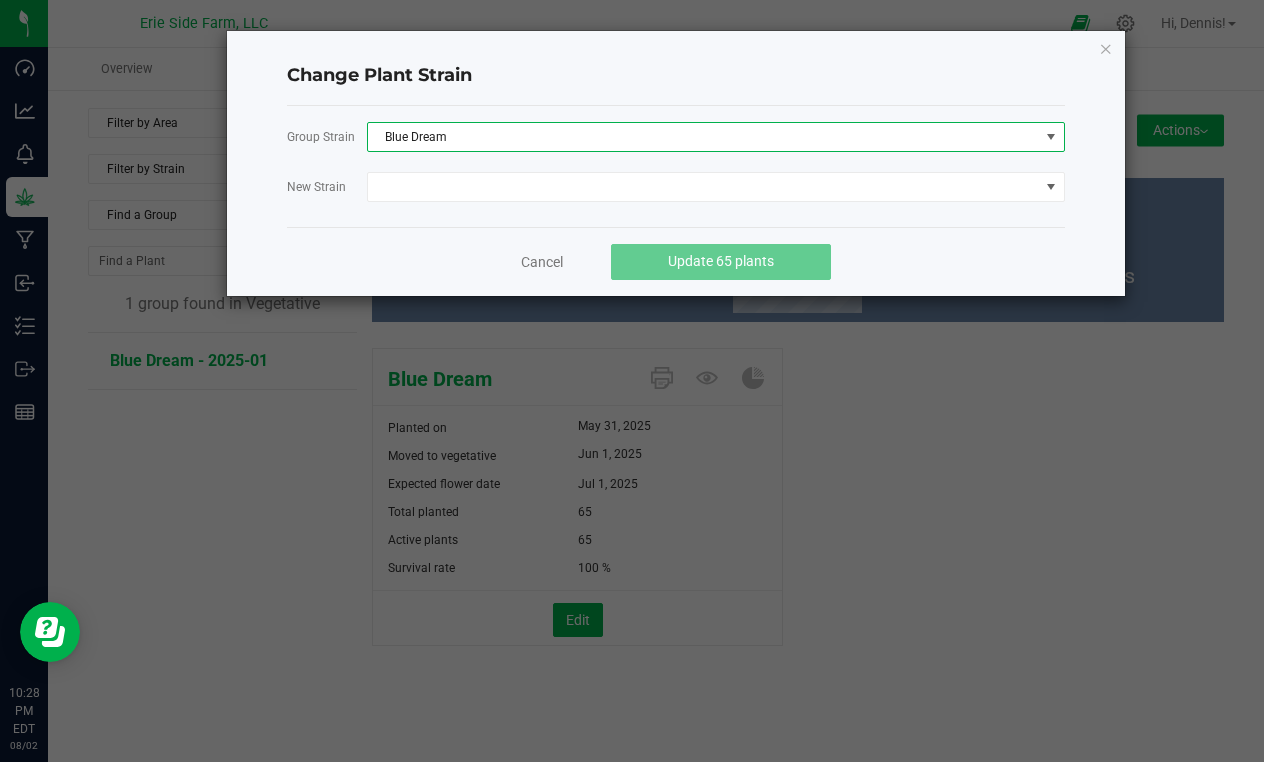click at bounding box center [1051, 137] 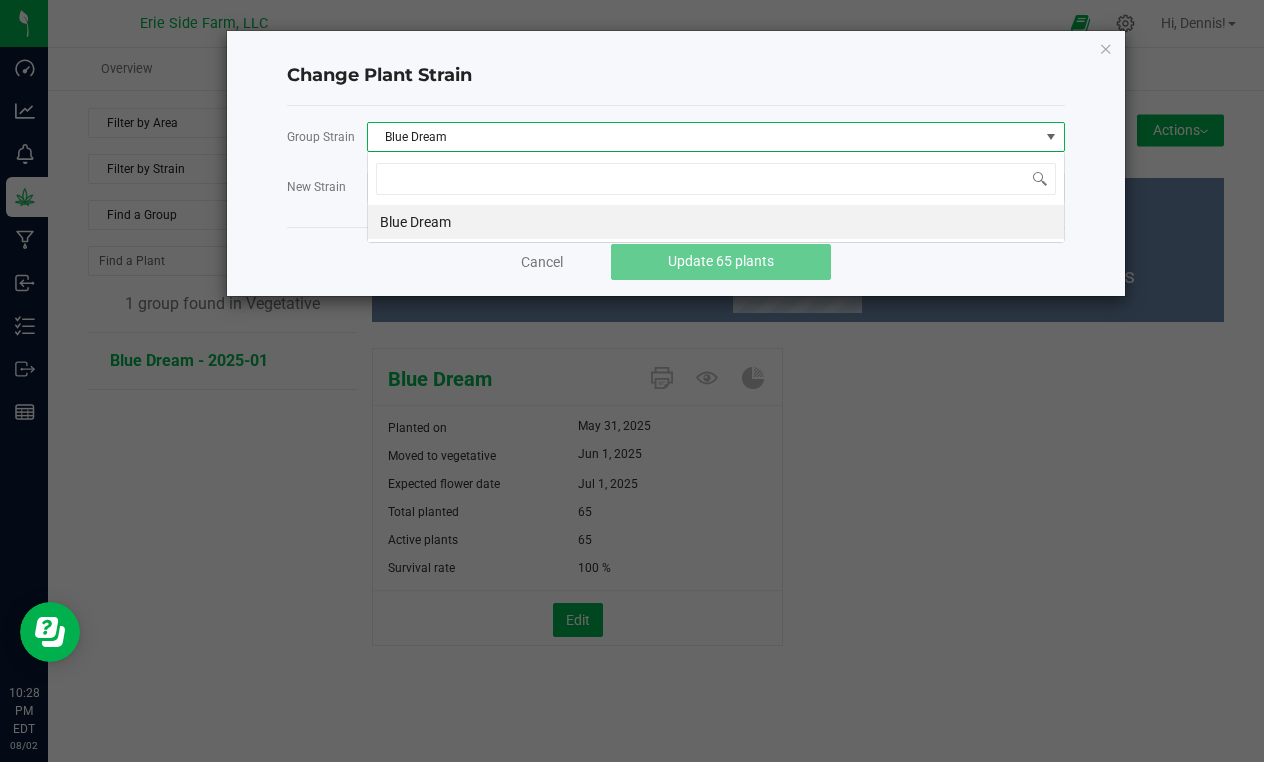 scroll, scrollTop: 99970, scrollLeft: 99302, axis: both 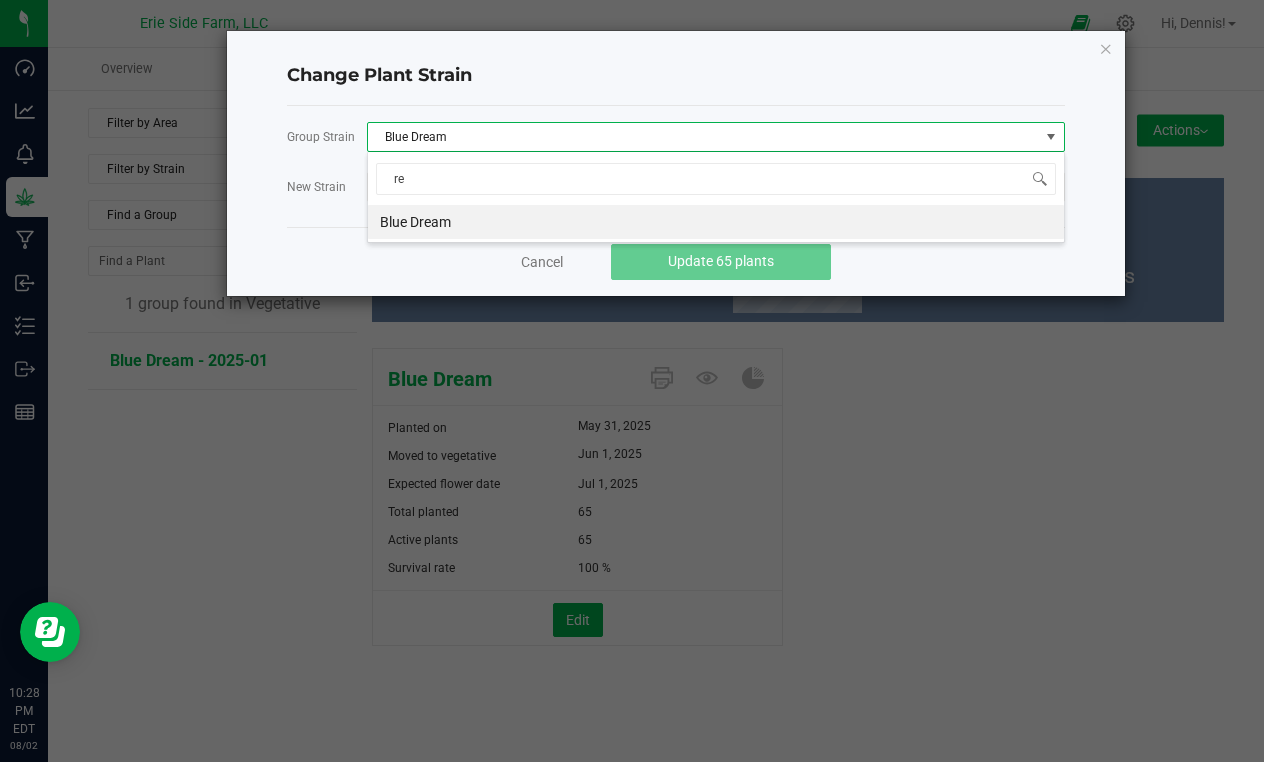 type on "r" 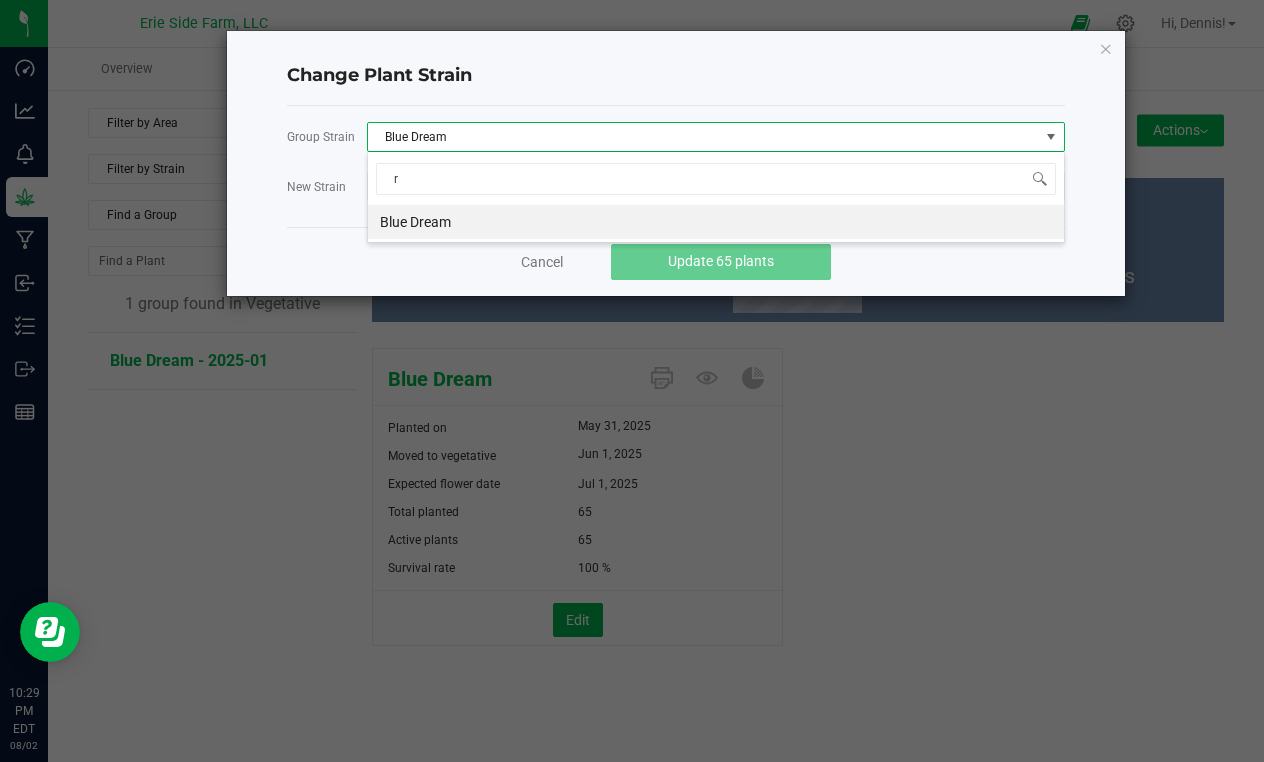 click 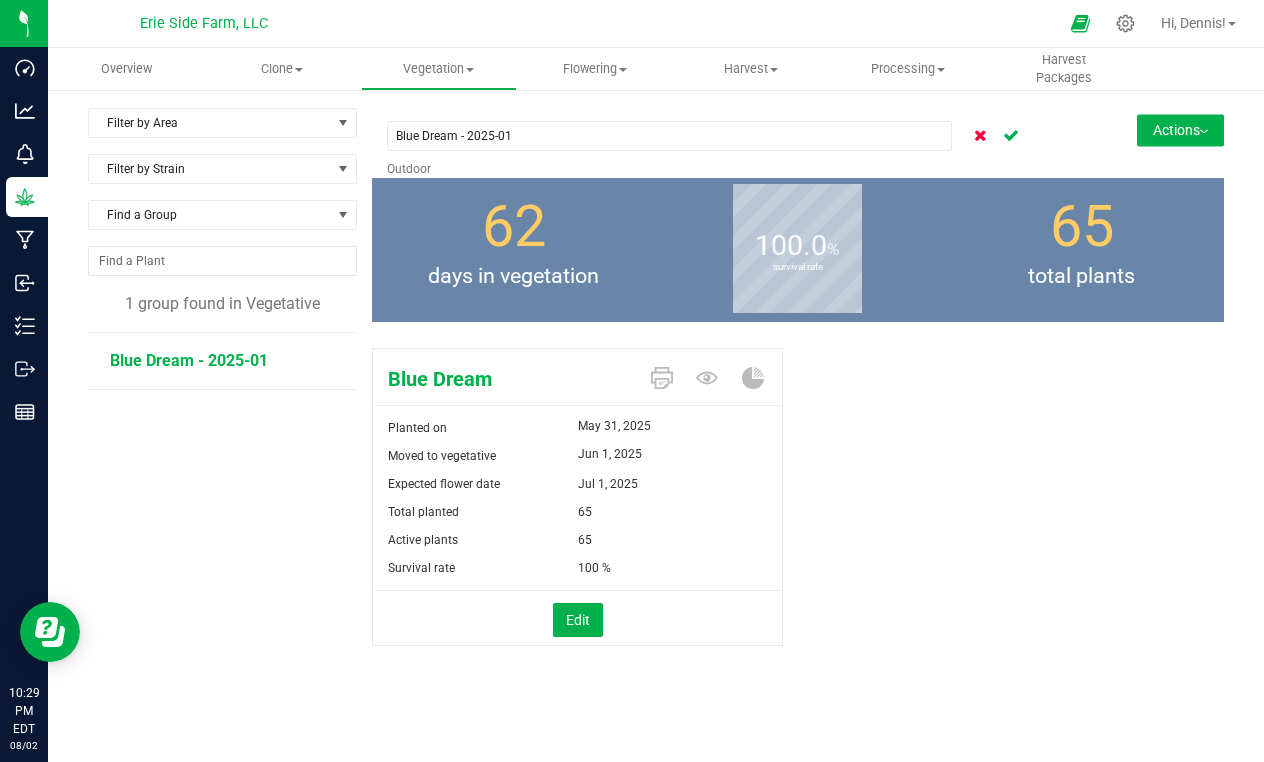 click at bounding box center [980, 134] 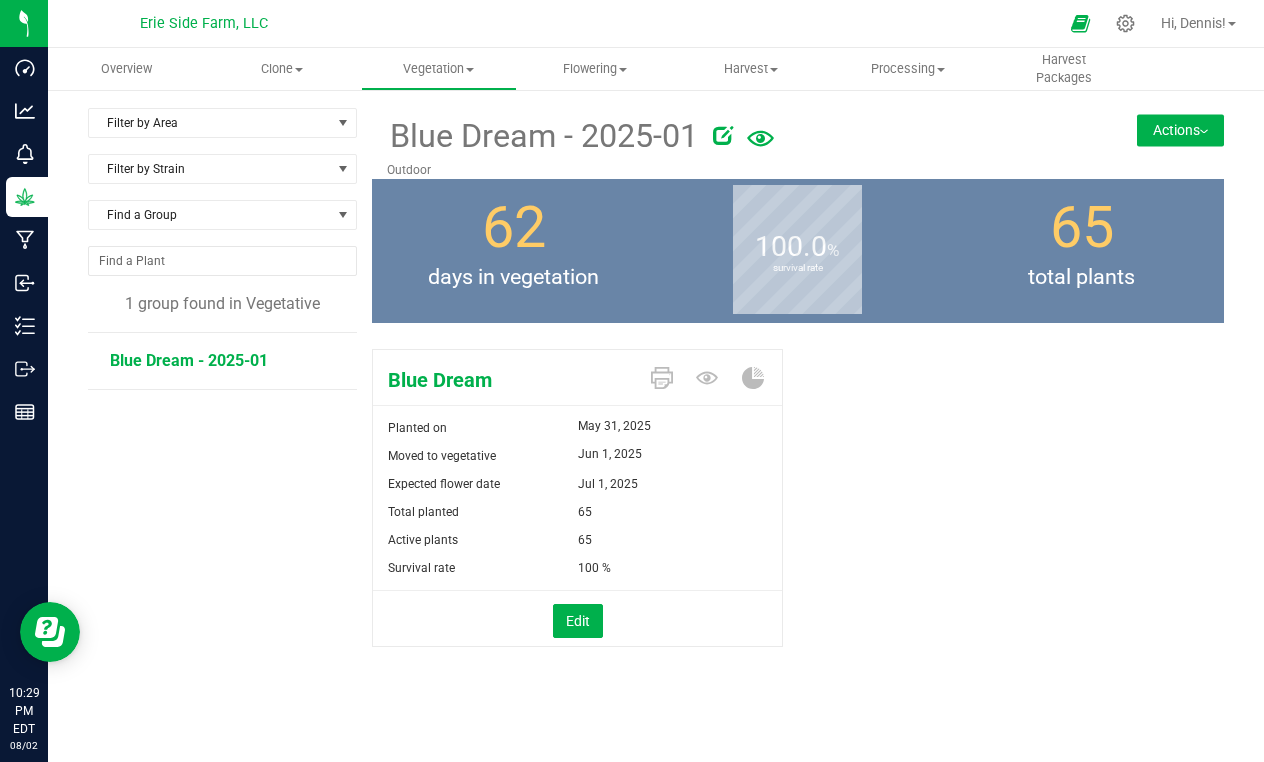 click 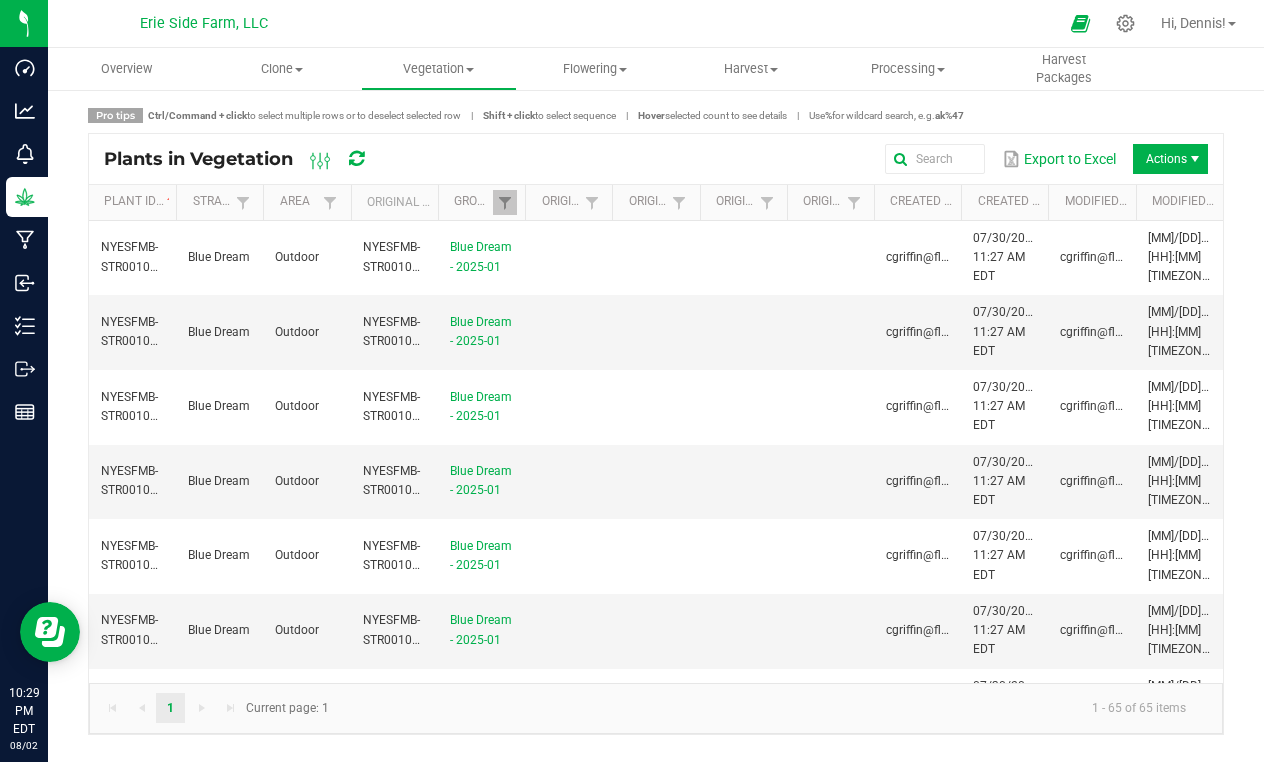 click at bounding box center [356, 159] 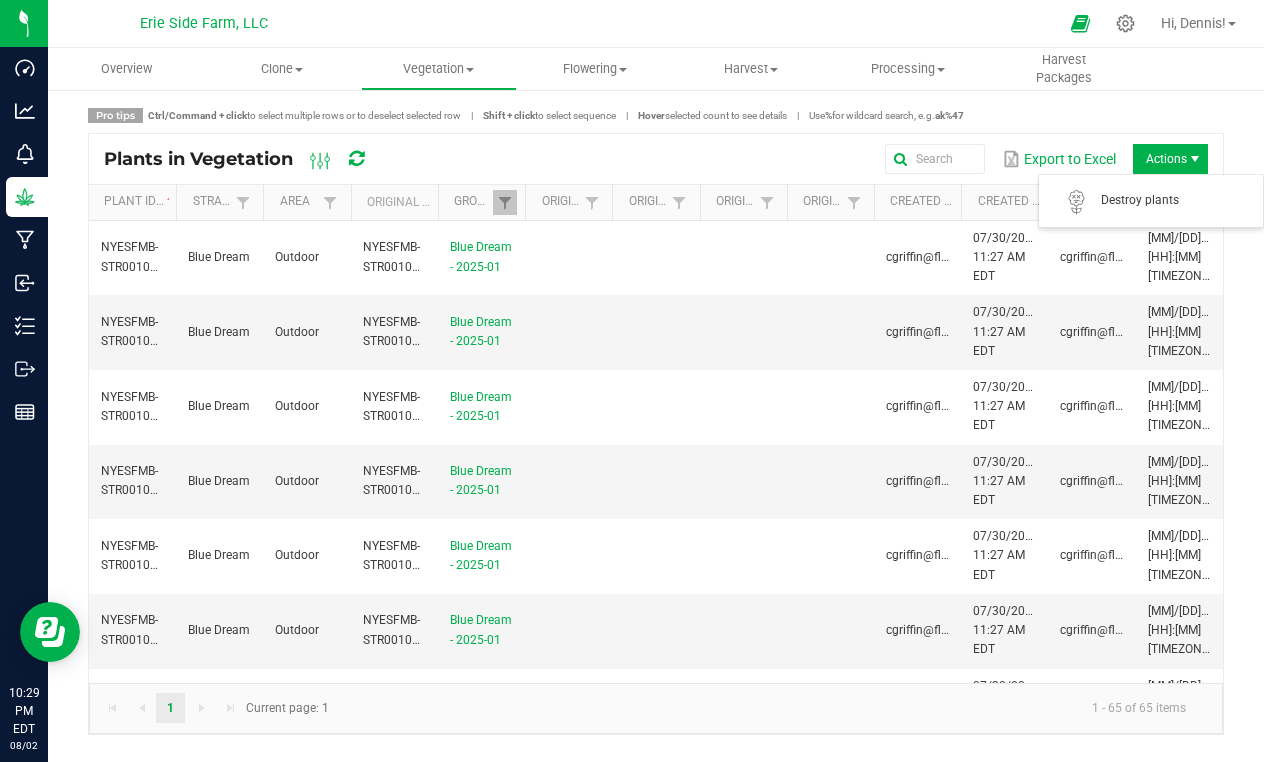 click on "Actions" at bounding box center (1170, 159) 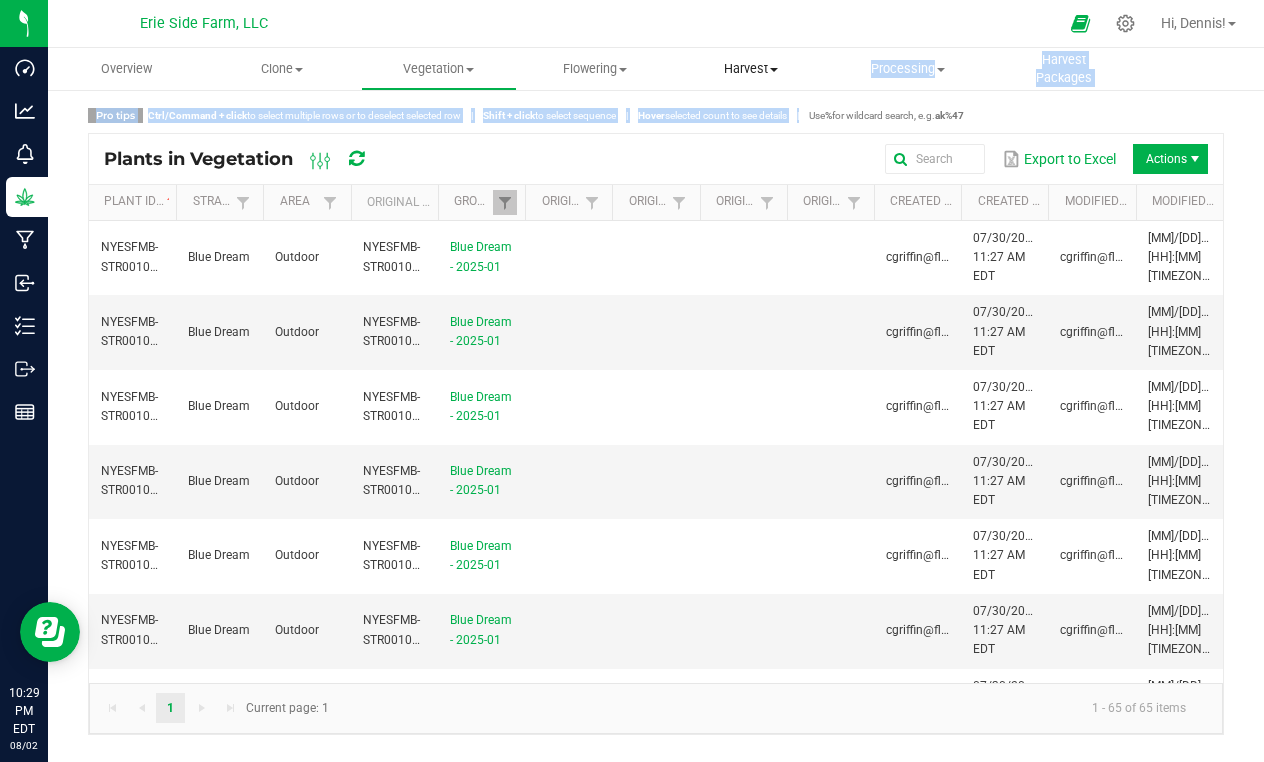 drag, startPoint x: 982, startPoint y: 95, endPoint x: 697, endPoint y: 82, distance: 285.29633 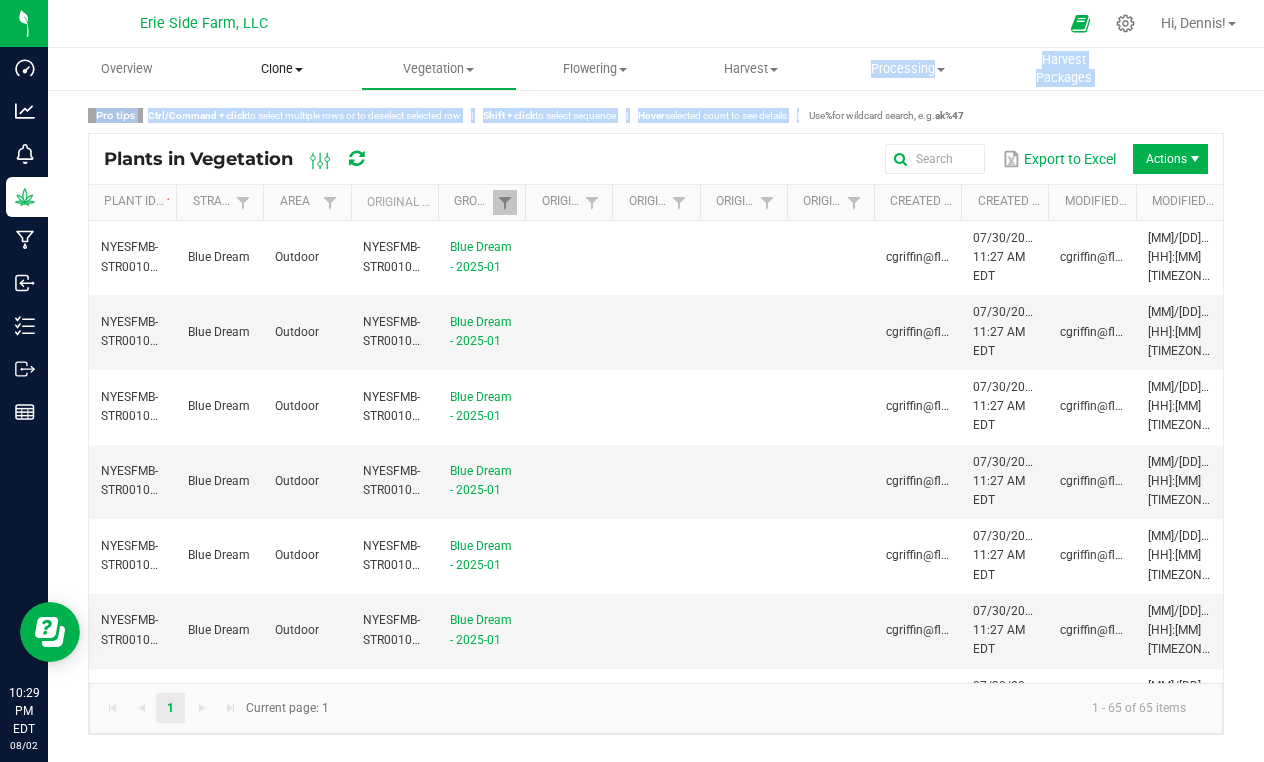 click on "Clone" at bounding box center (282, 69) 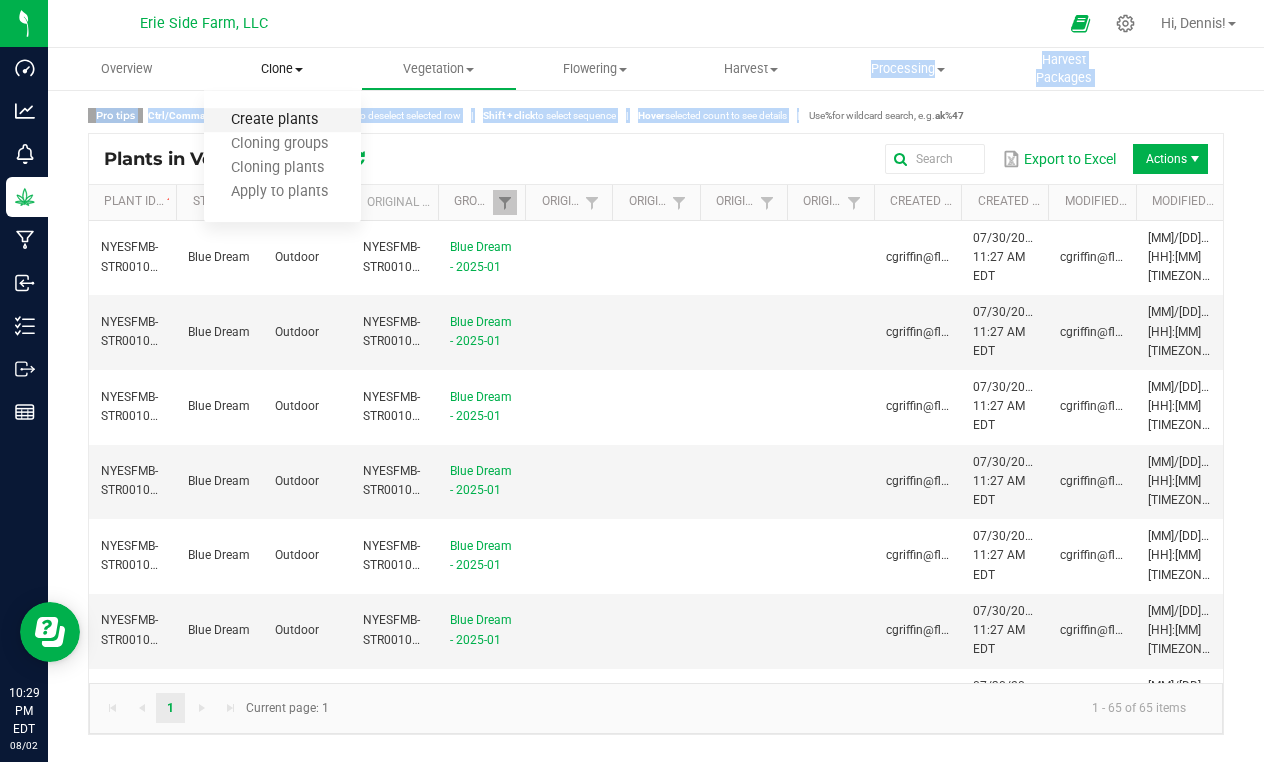 click on "Create plants" at bounding box center [274, 120] 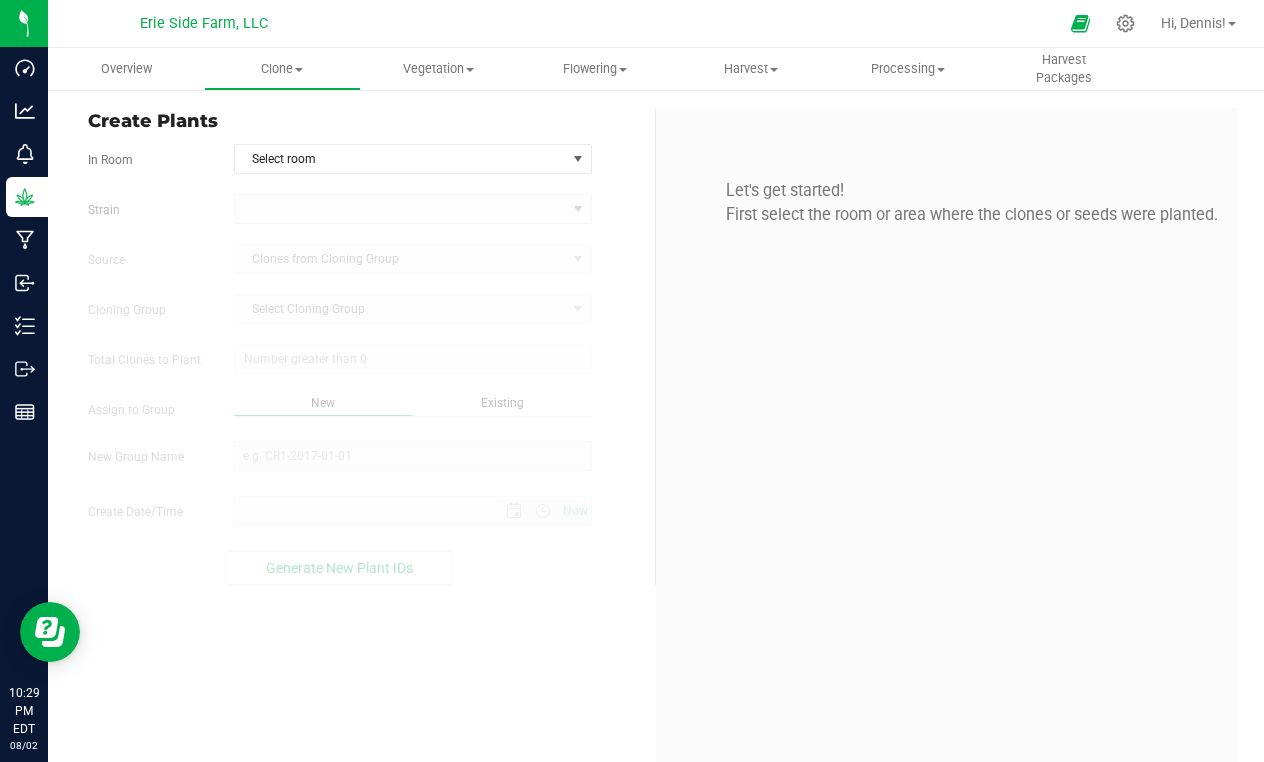 type on "8/2/2025 10:29 PM" 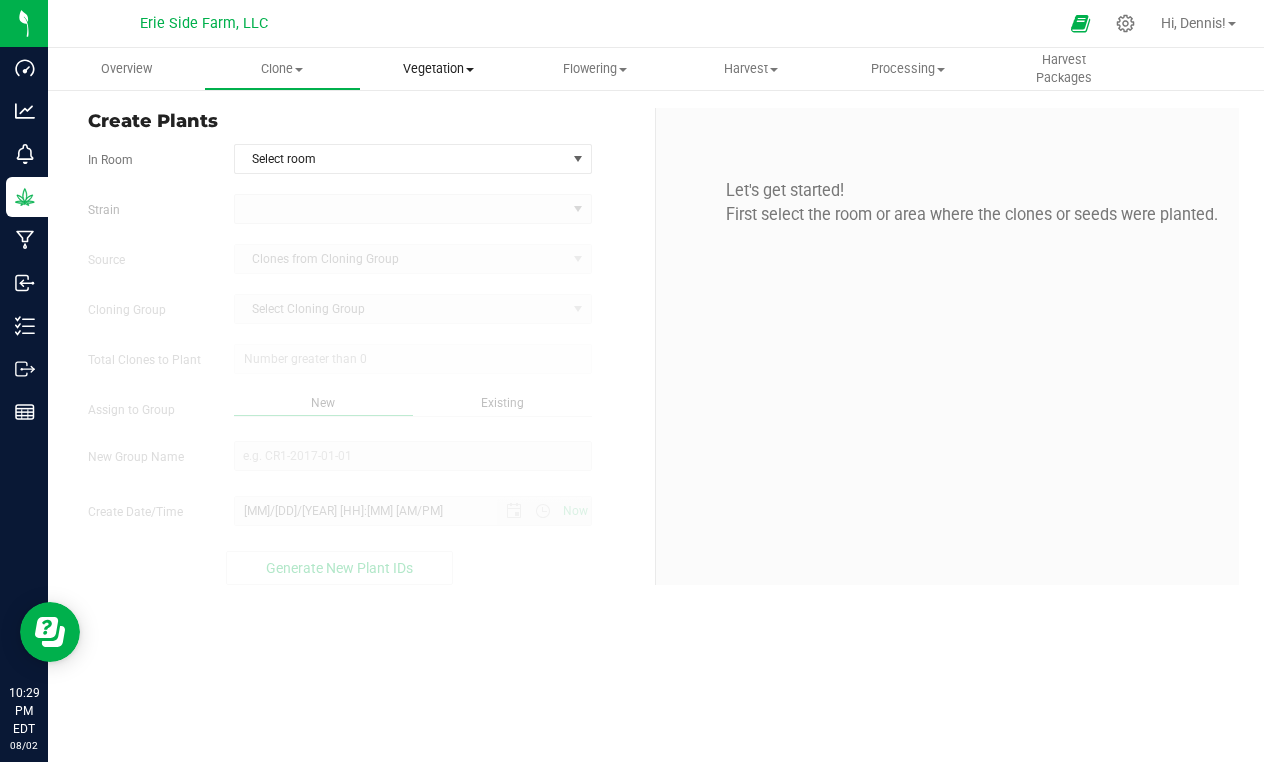 click on "Vegetation" at bounding box center [439, 69] 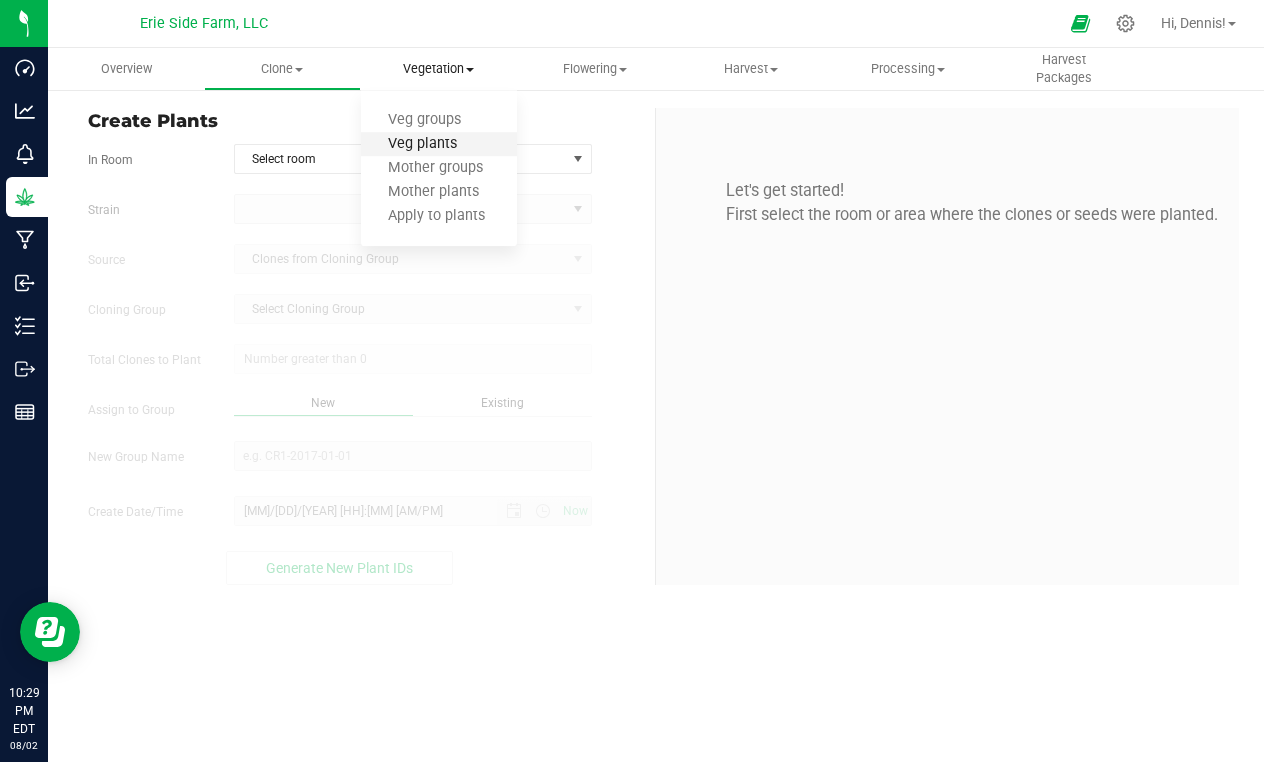 click on "Veg plants" at bounding box center [422, 144] 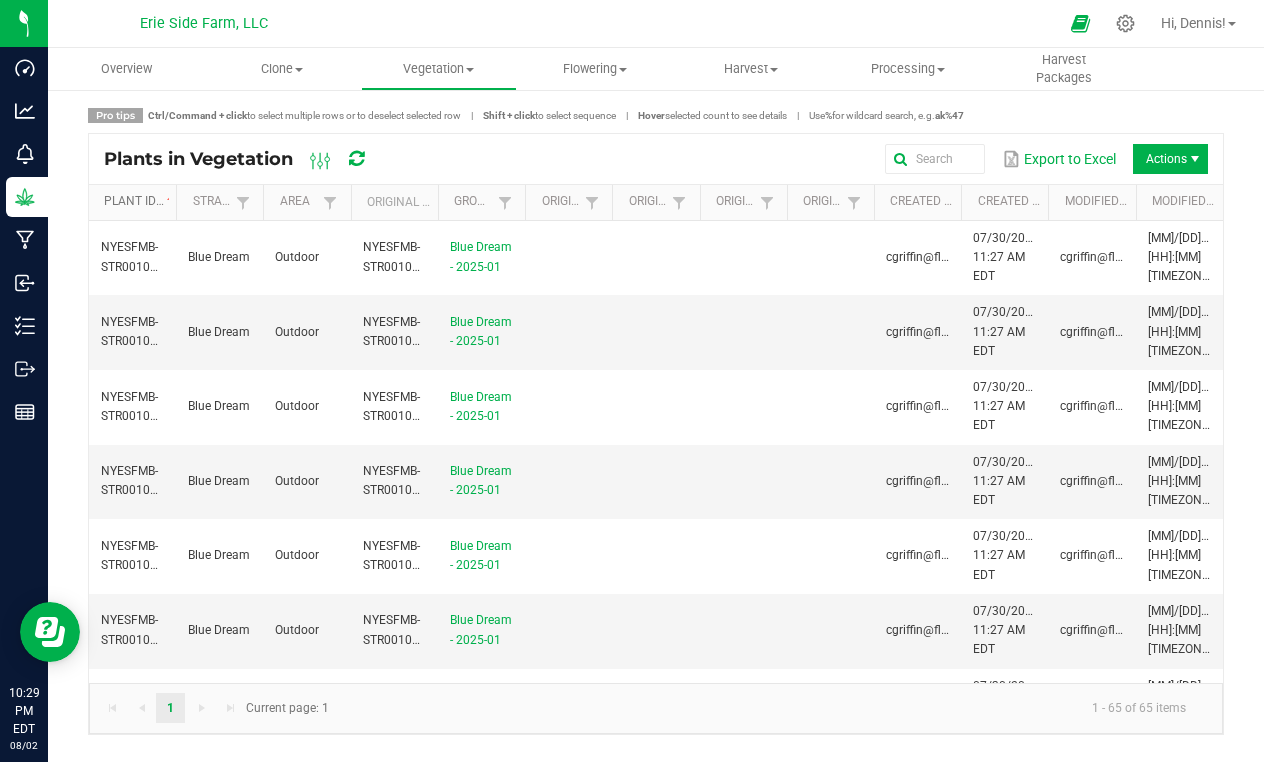 click on "Plant ID" at bounding box center (136, 202) 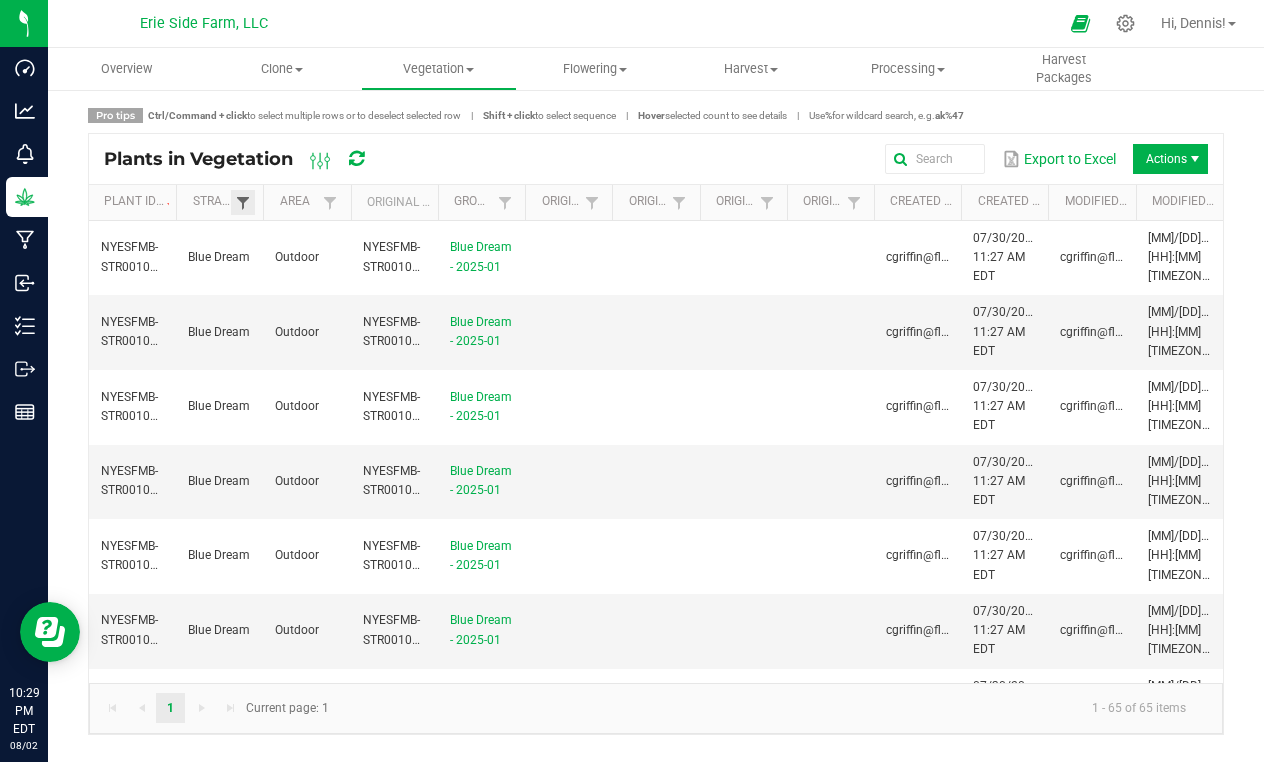 click at bounding box center (243, 203) 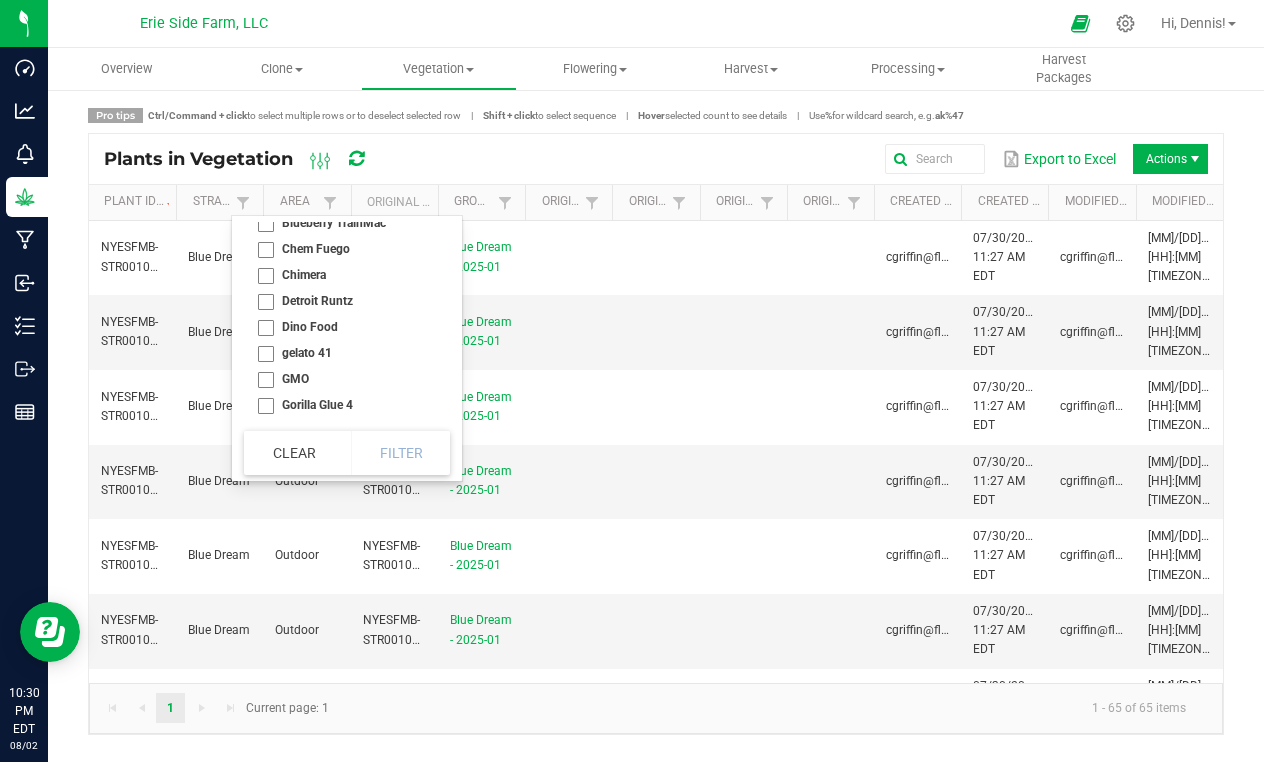 scroll, scrollTop: 247, scrollLeft: 0, axis: vertical 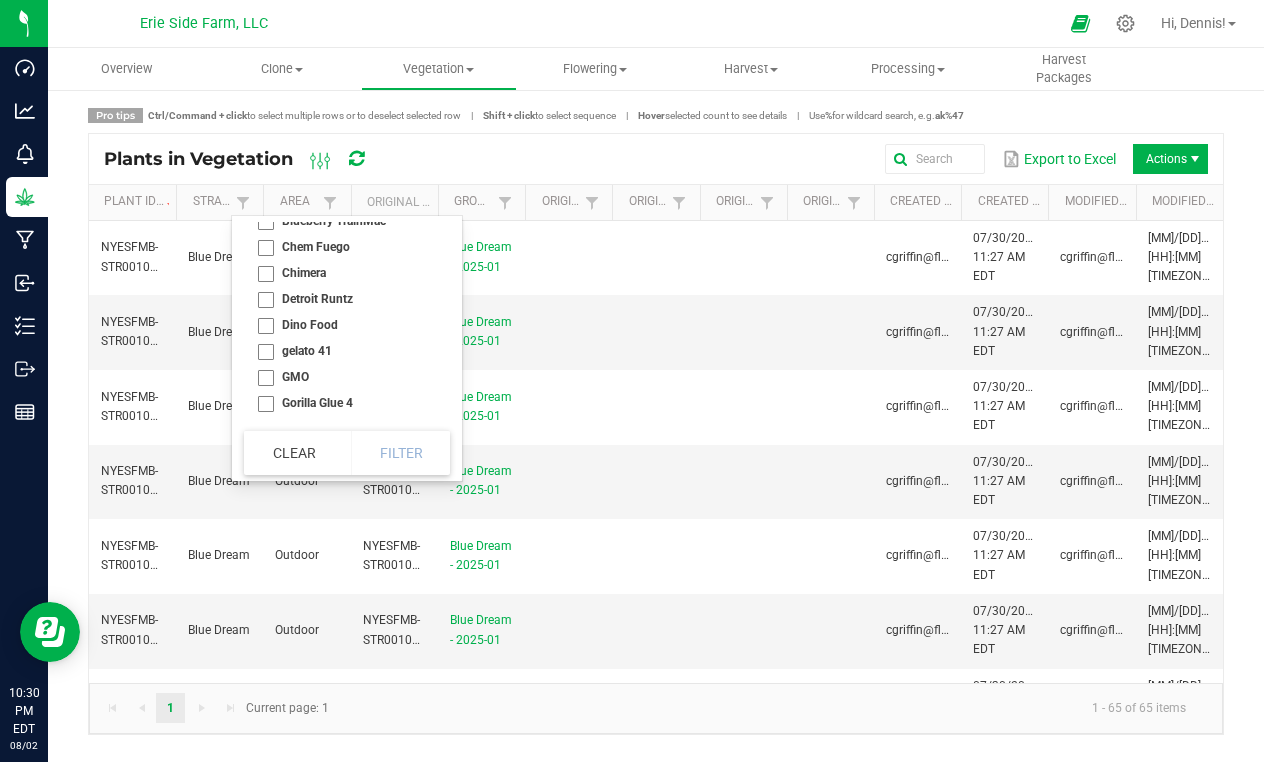 click on "Chimera" at bounding box center [341, 273] 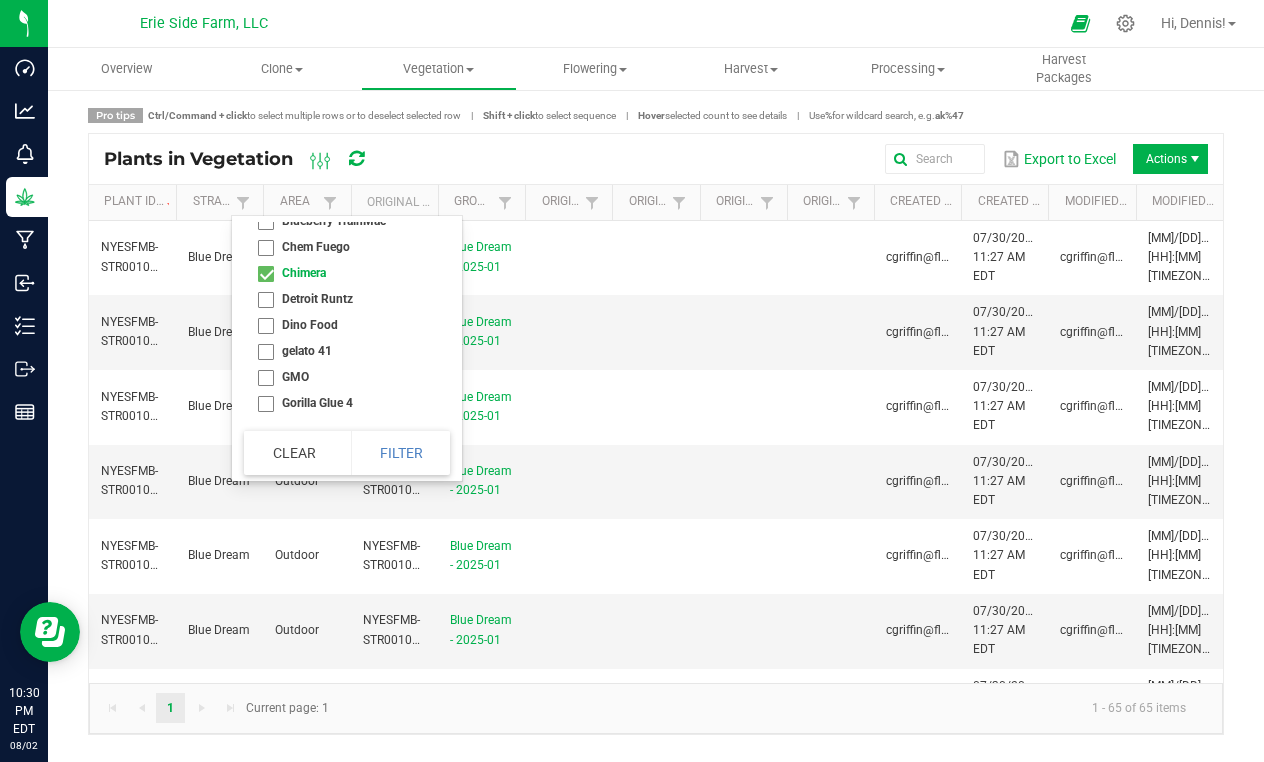 checkbox on "true" 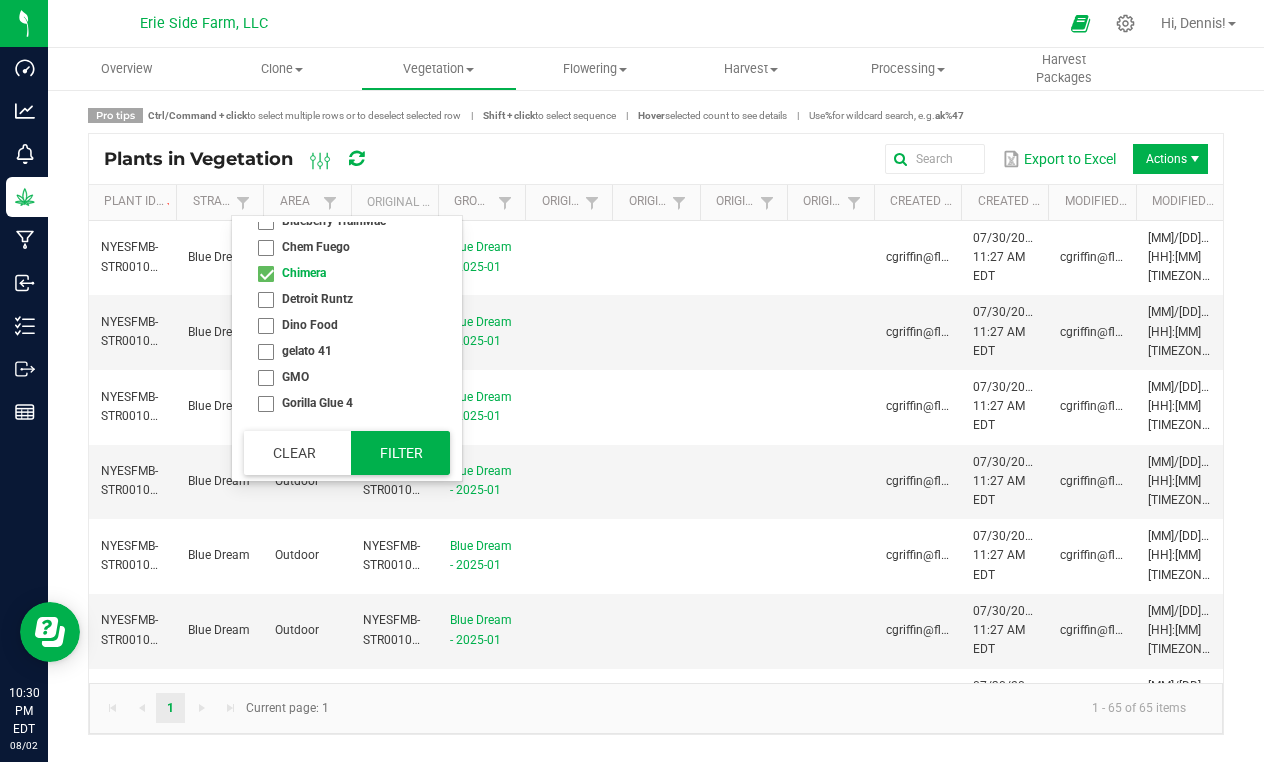 click on "Filter" at bounding box center [401, 453] 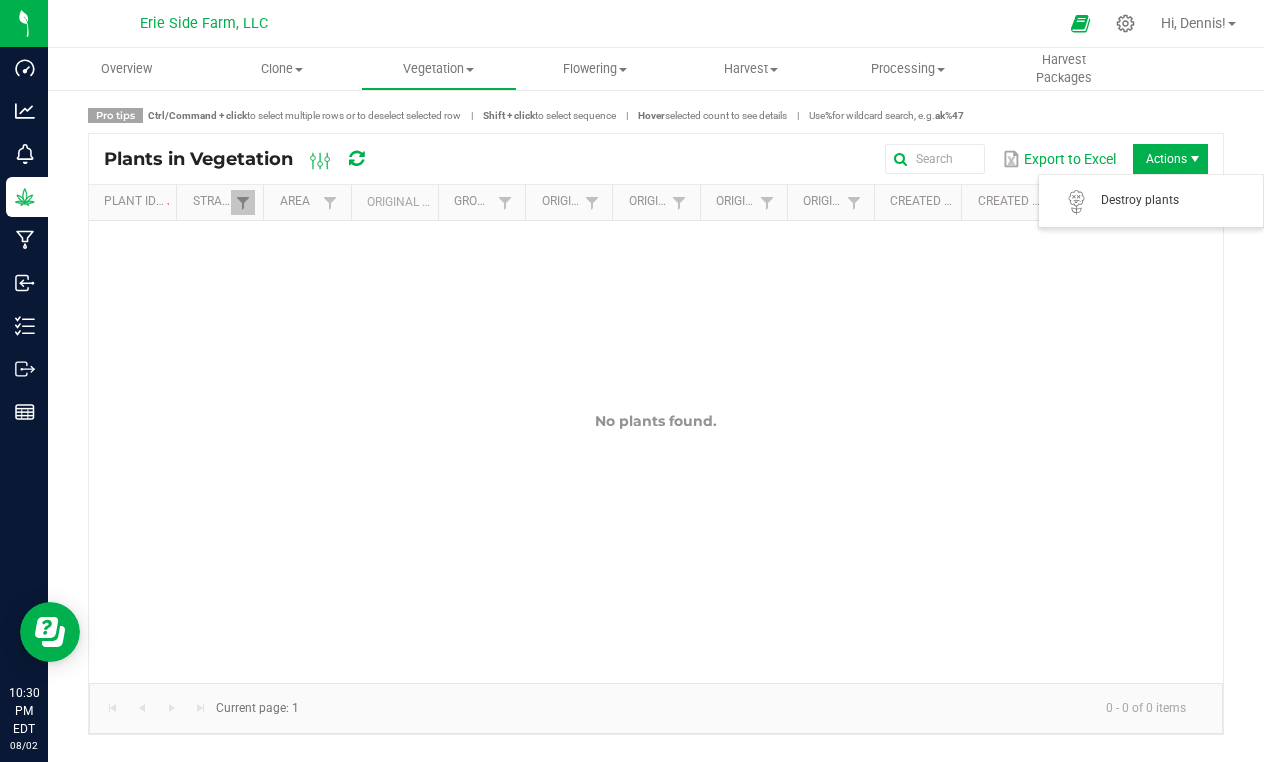 click on "Actions" at bounding box center (1170, 159) 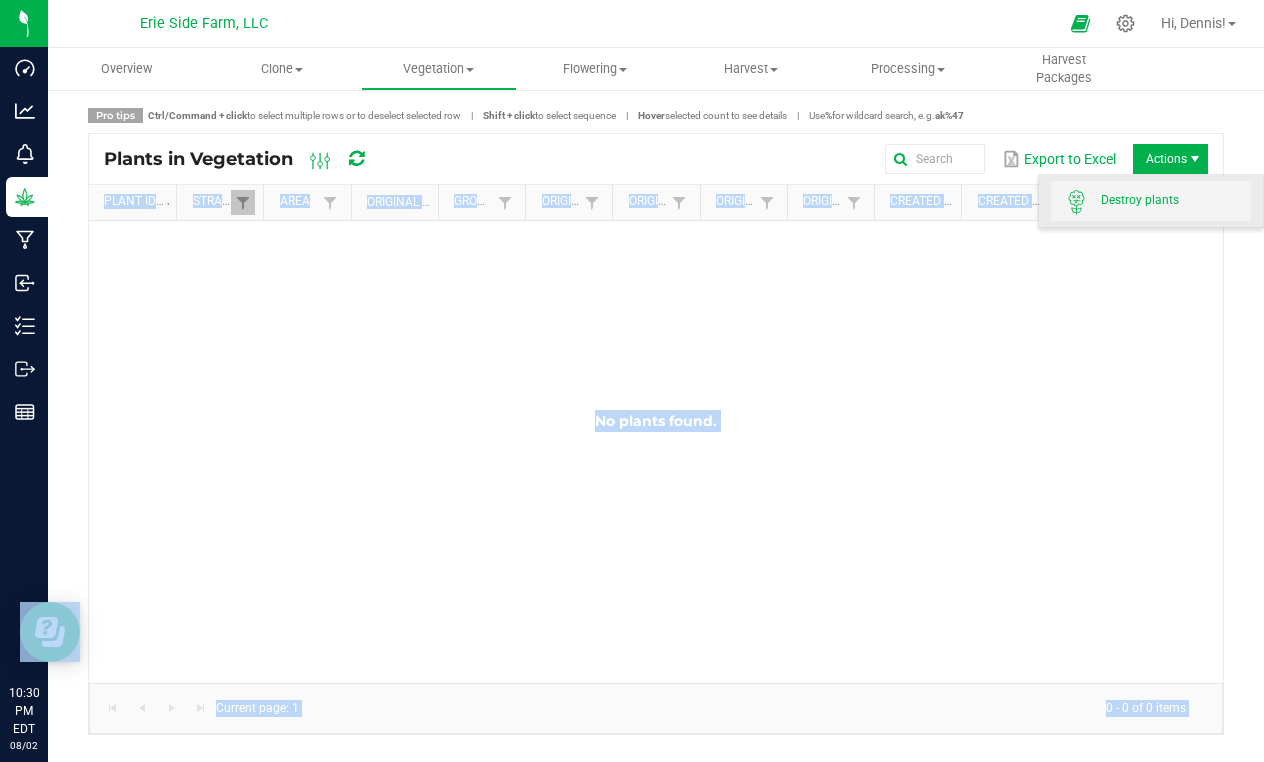 drag, startPoint x: 1133, startPoint y: 169, endPoint x: 1122, endPoint y: 188, distance: 21.954498 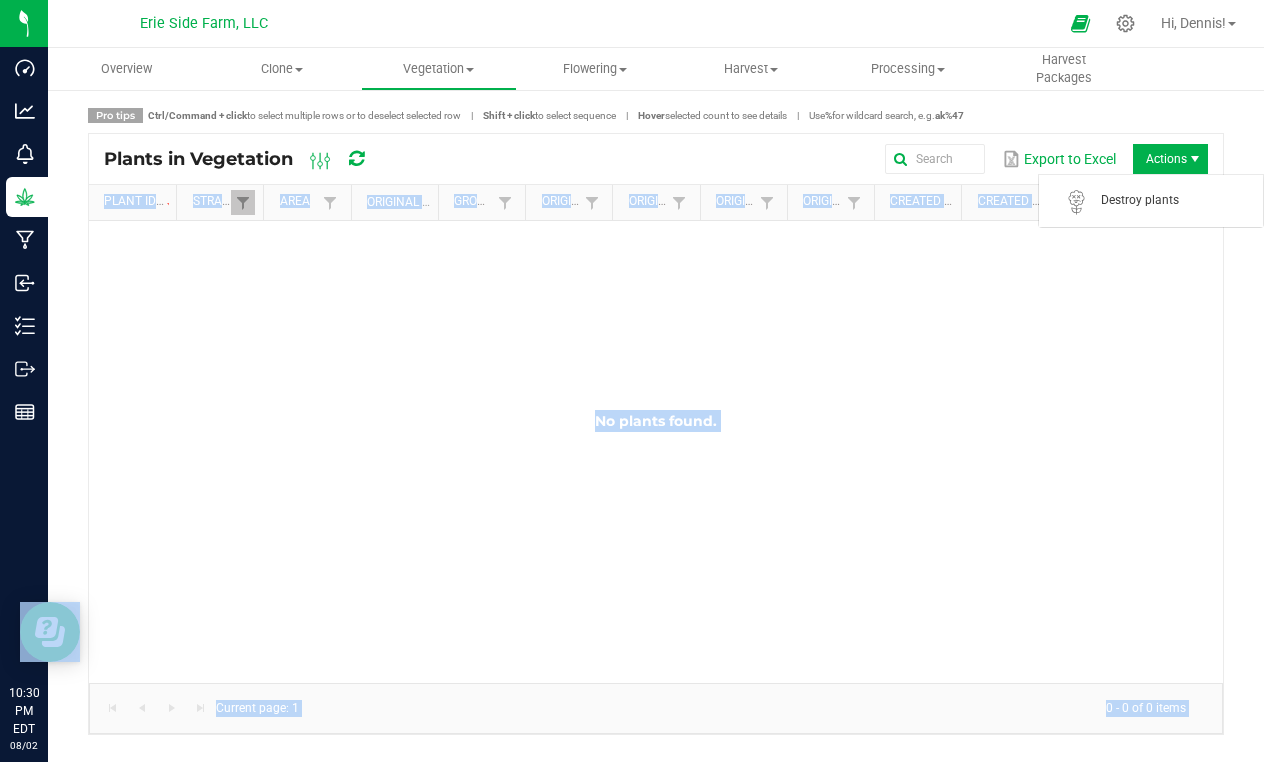 click on "Actions" at bounding box center (1170, 159) 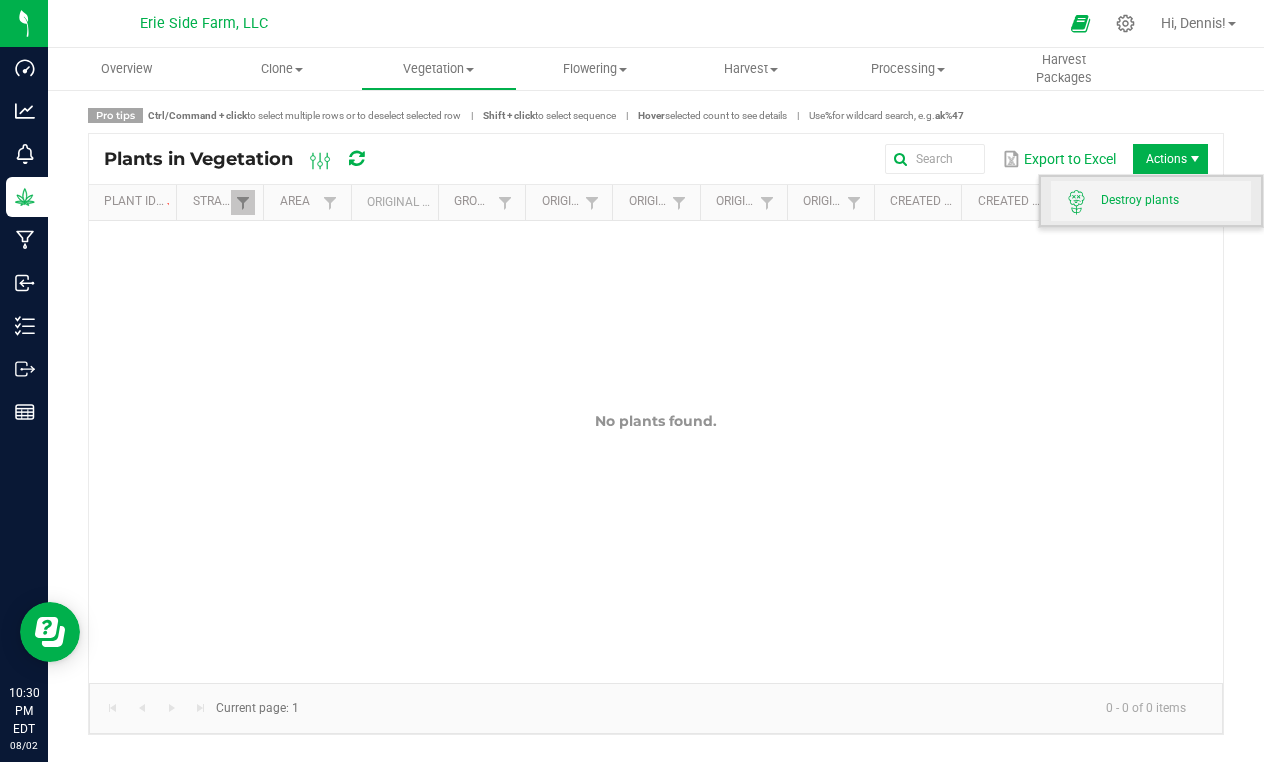 click on "Destroy plants" at bounding box center (1151, 201) 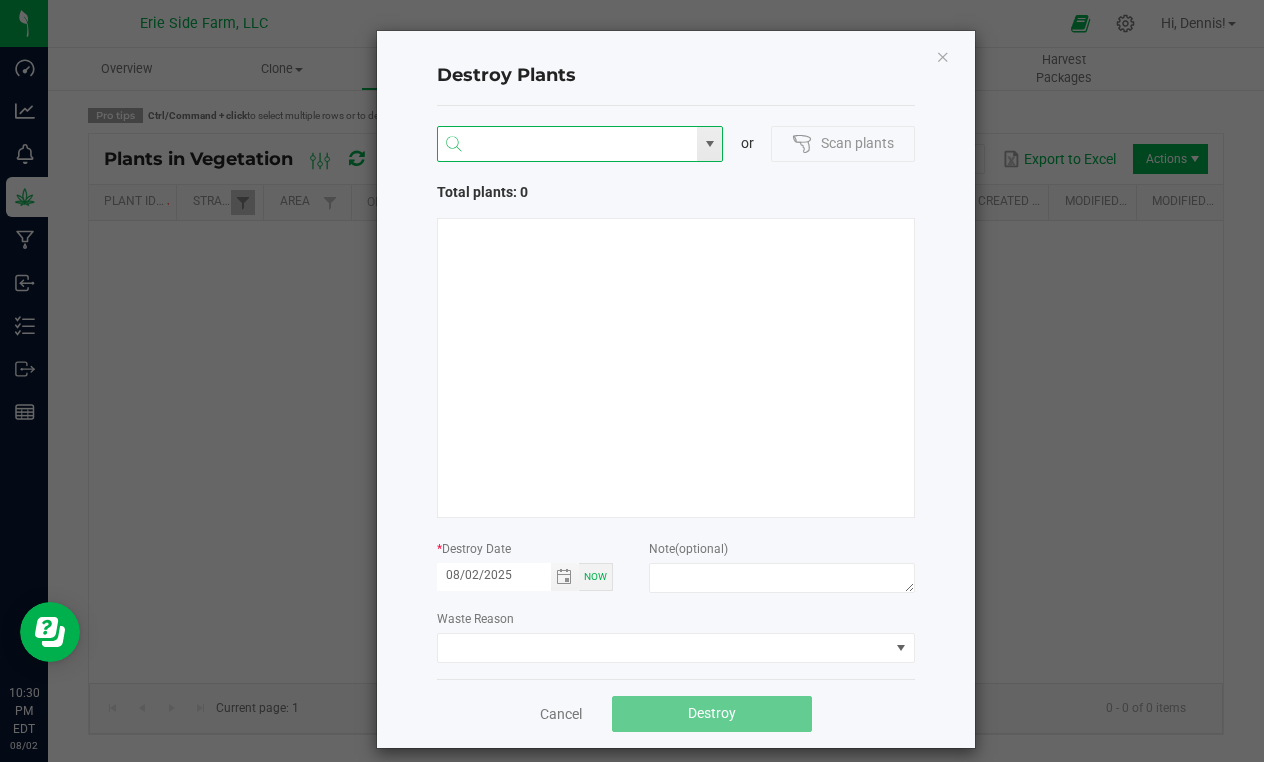 click at bounding box center [568, 145] 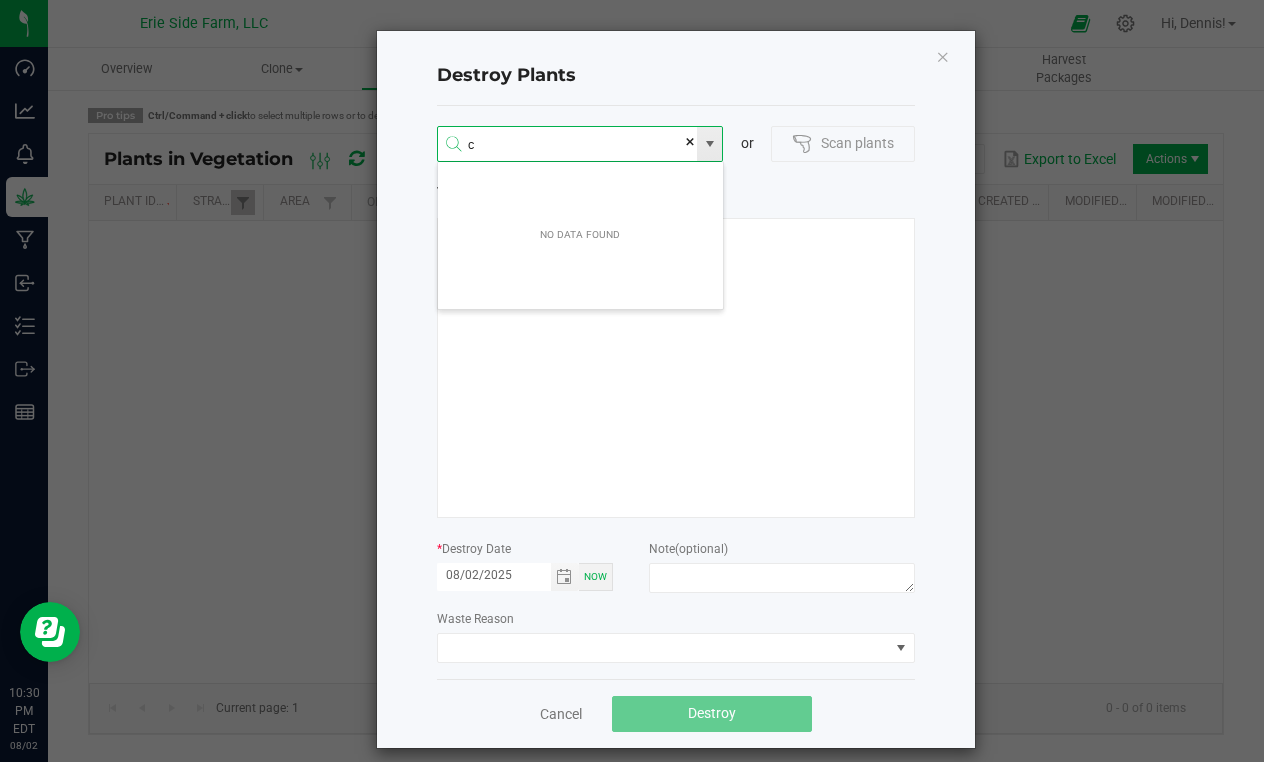 scroll, scrollTop: 99964, scrollLeft: 99713, axis: both 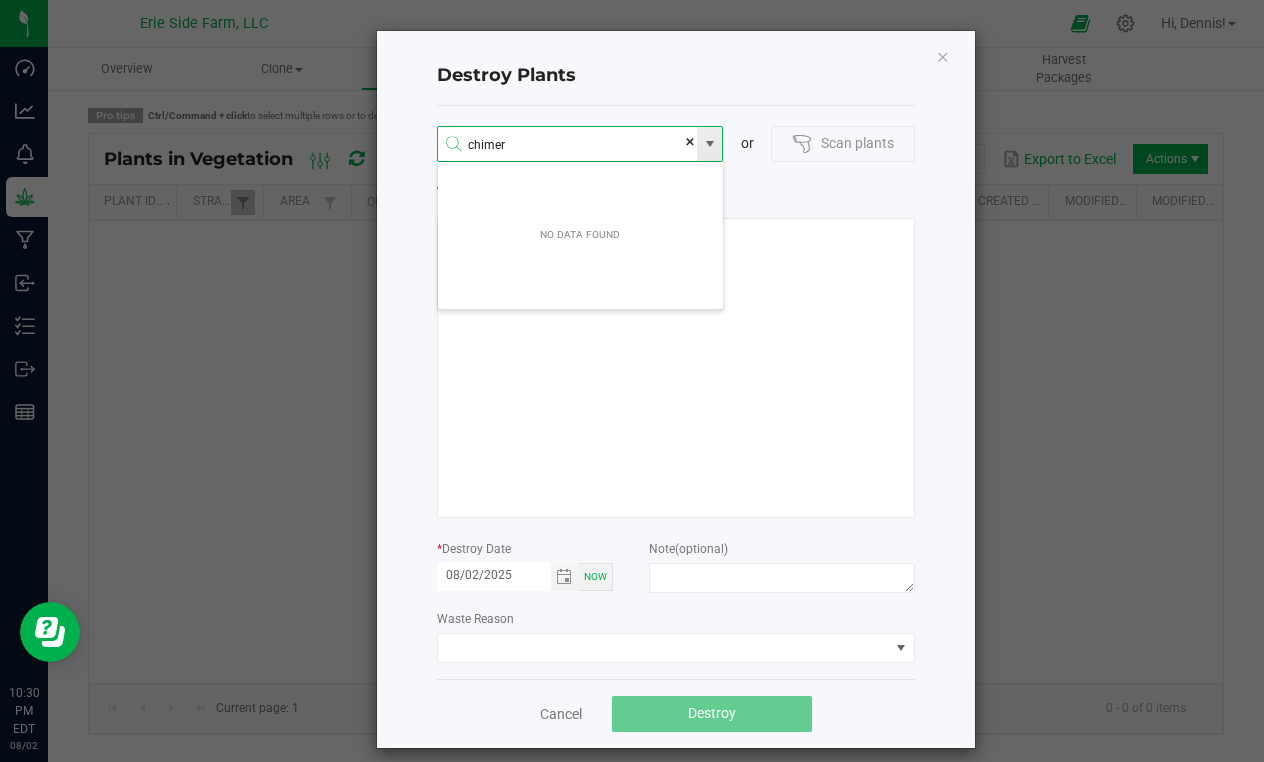type on "chimera" 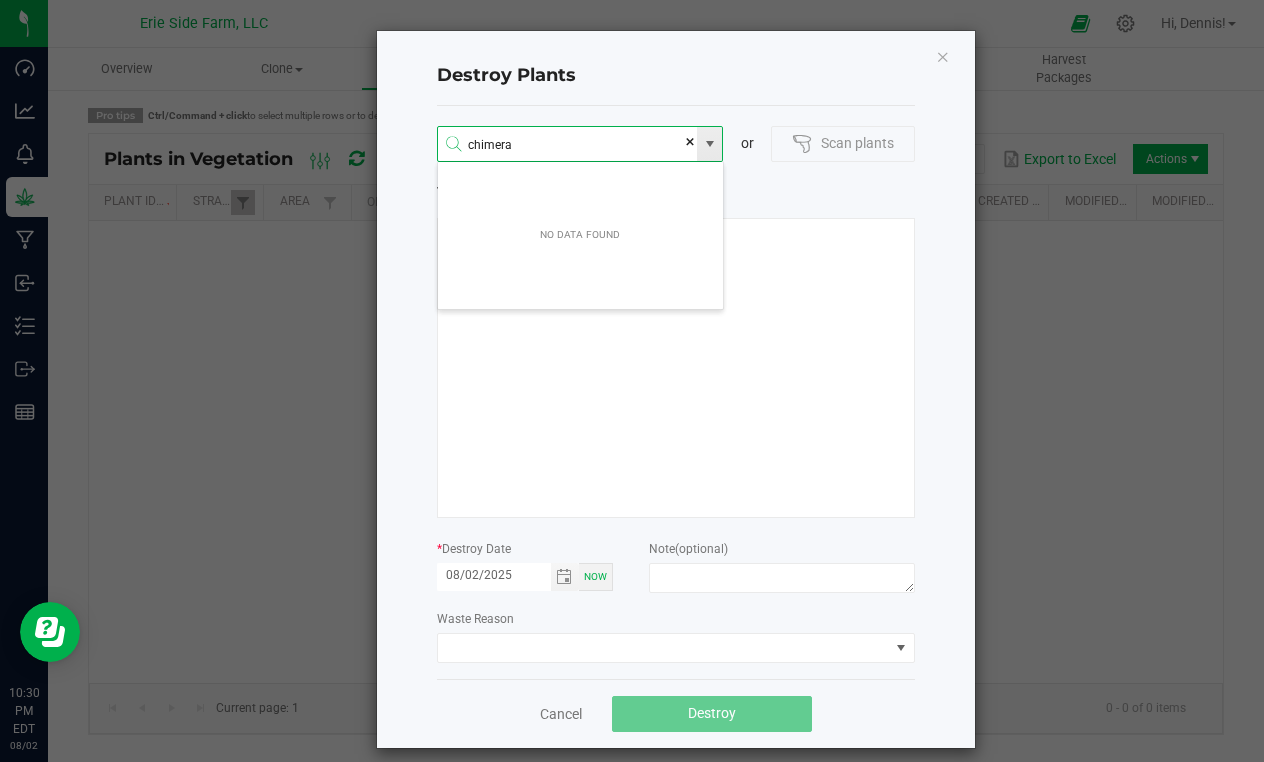type 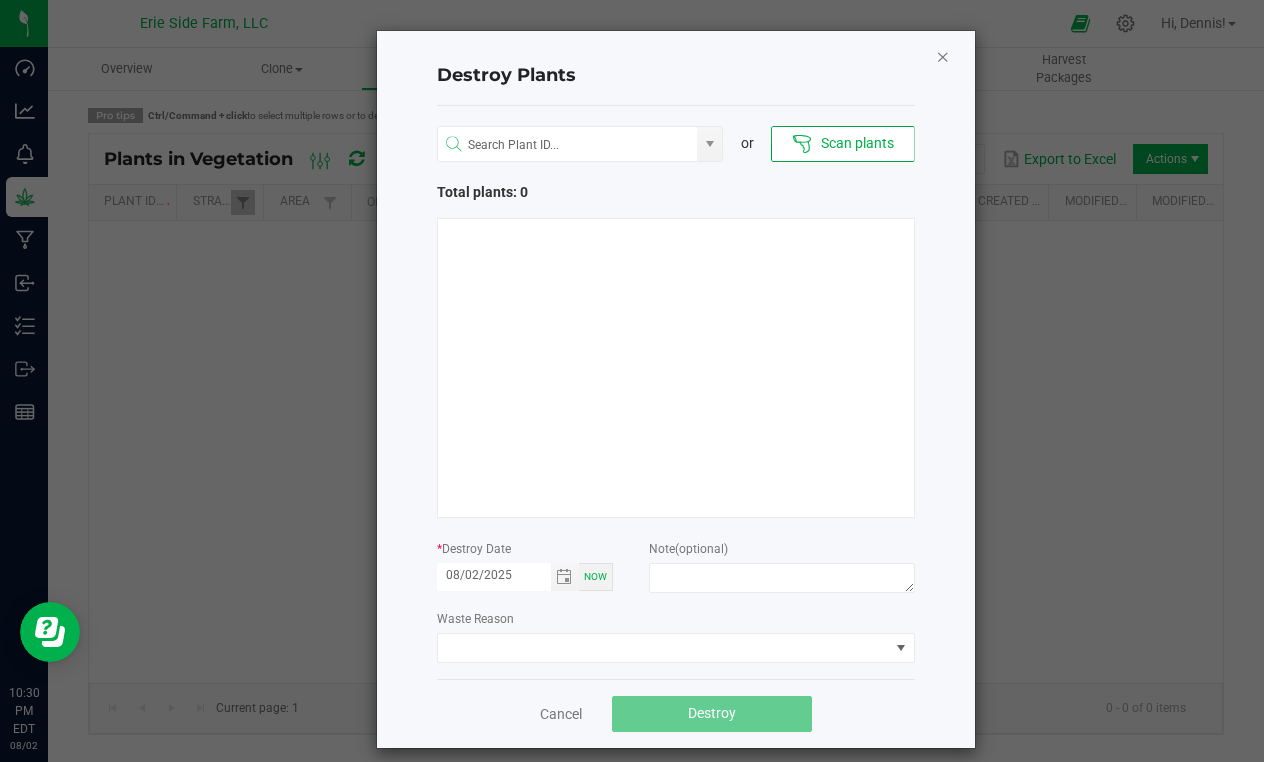 click 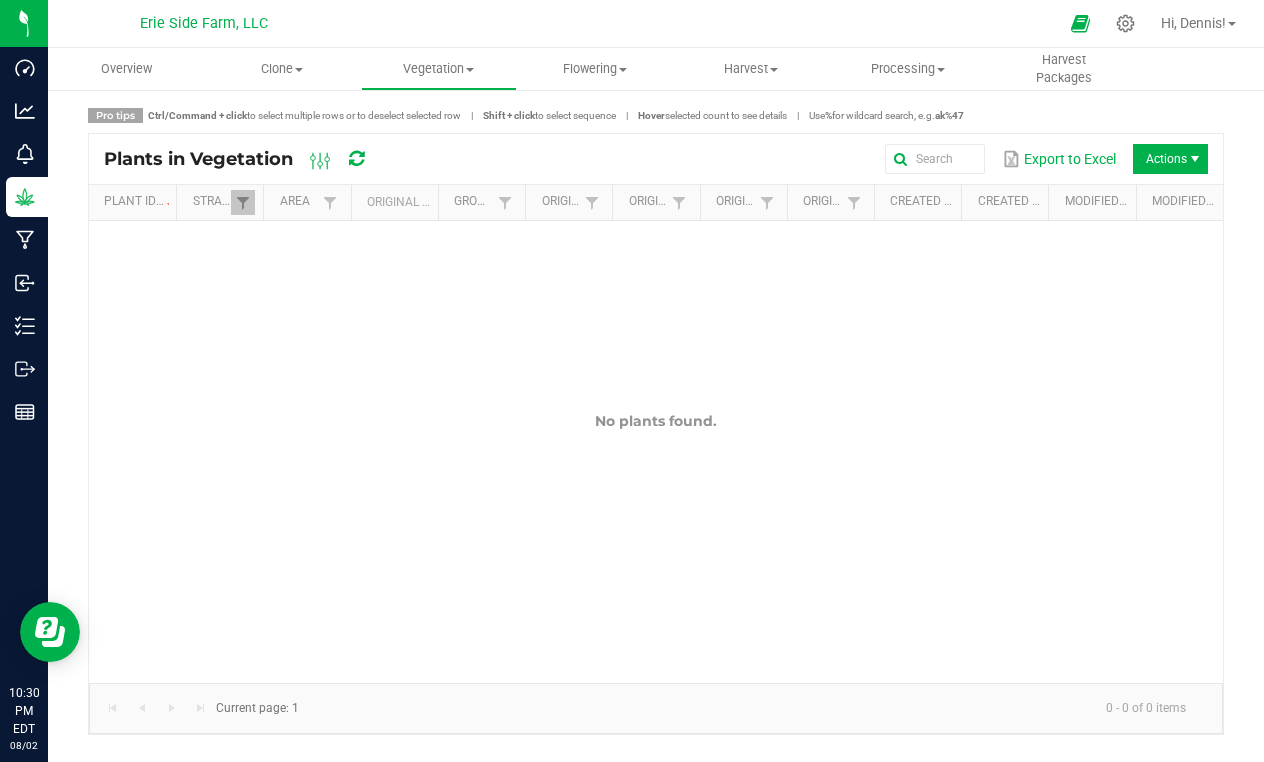 click on "Ctrl/Command + click  to select multiple rows or to deselect selected row" at bounding box center [304, 115] 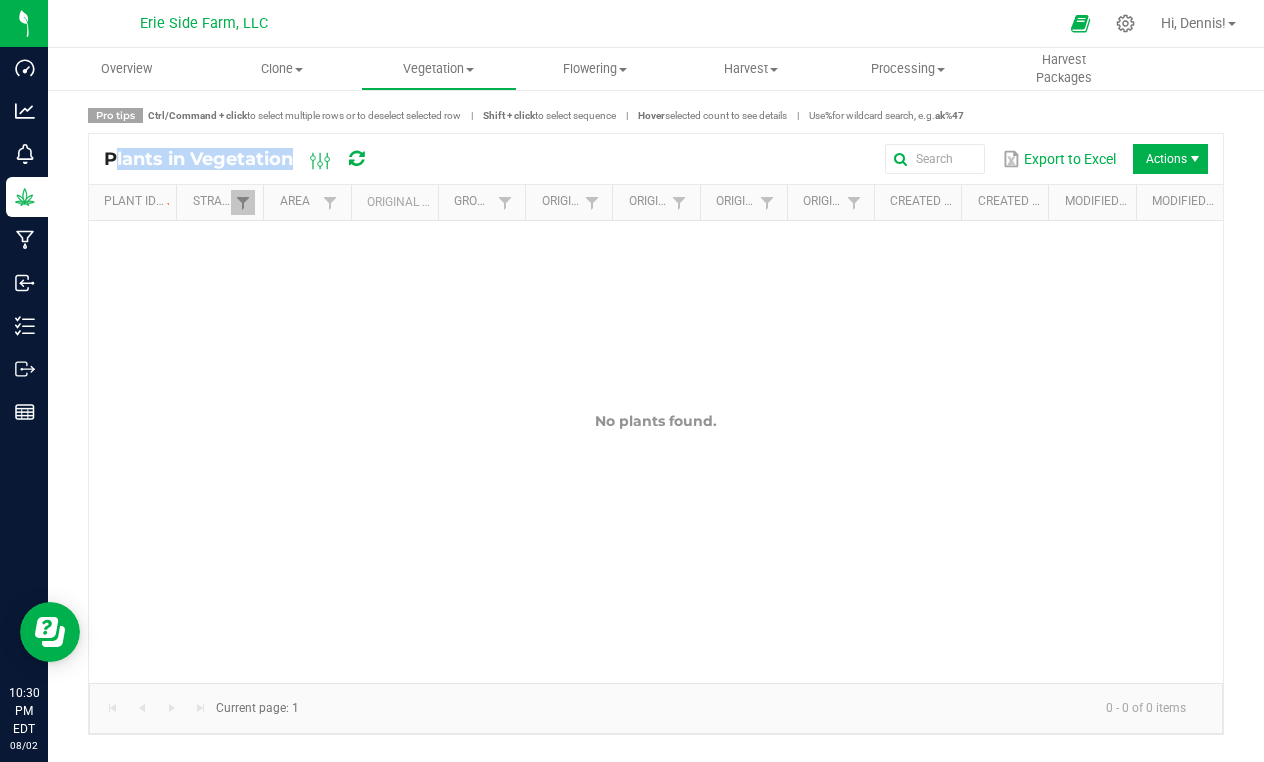 drag, startPoint x: 282, startPoint y: 148, endPoint x: 282, endPoint y: 133, distance: 15 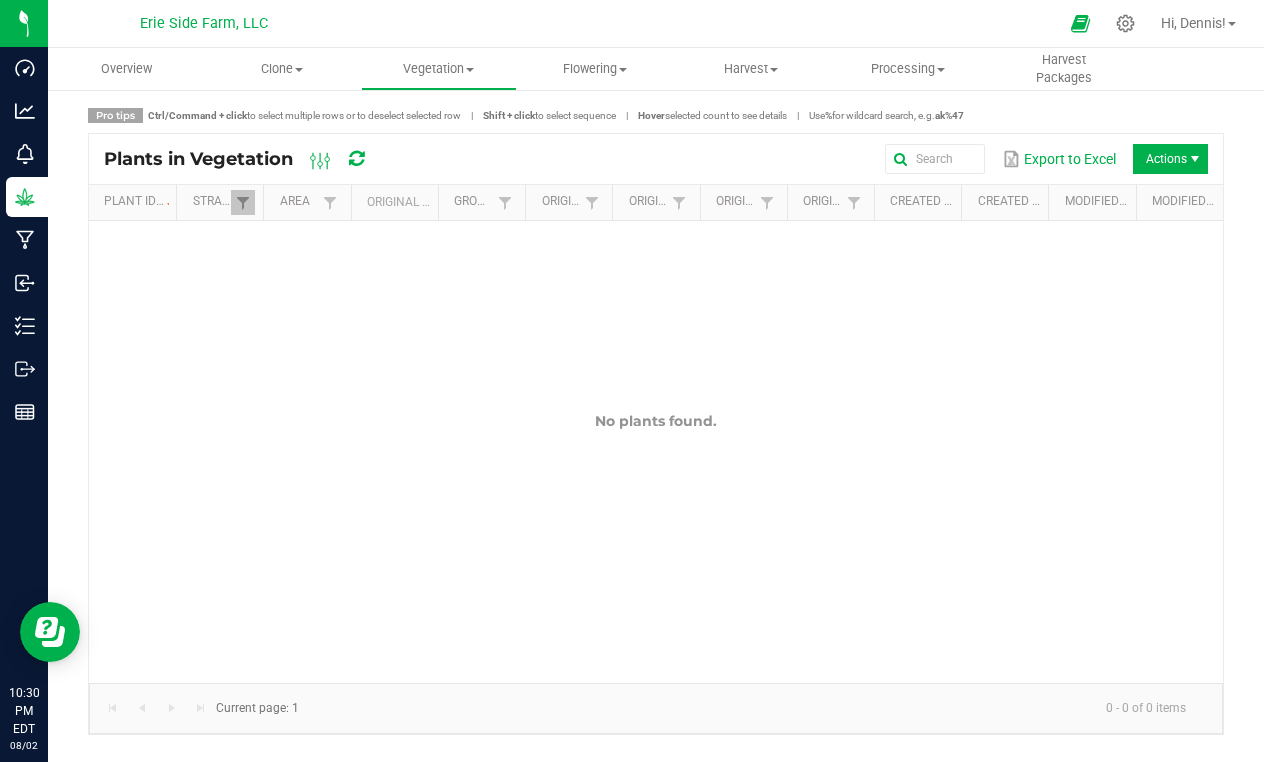 click on "Plants in Vegetation" at bounding box center (251, 159) 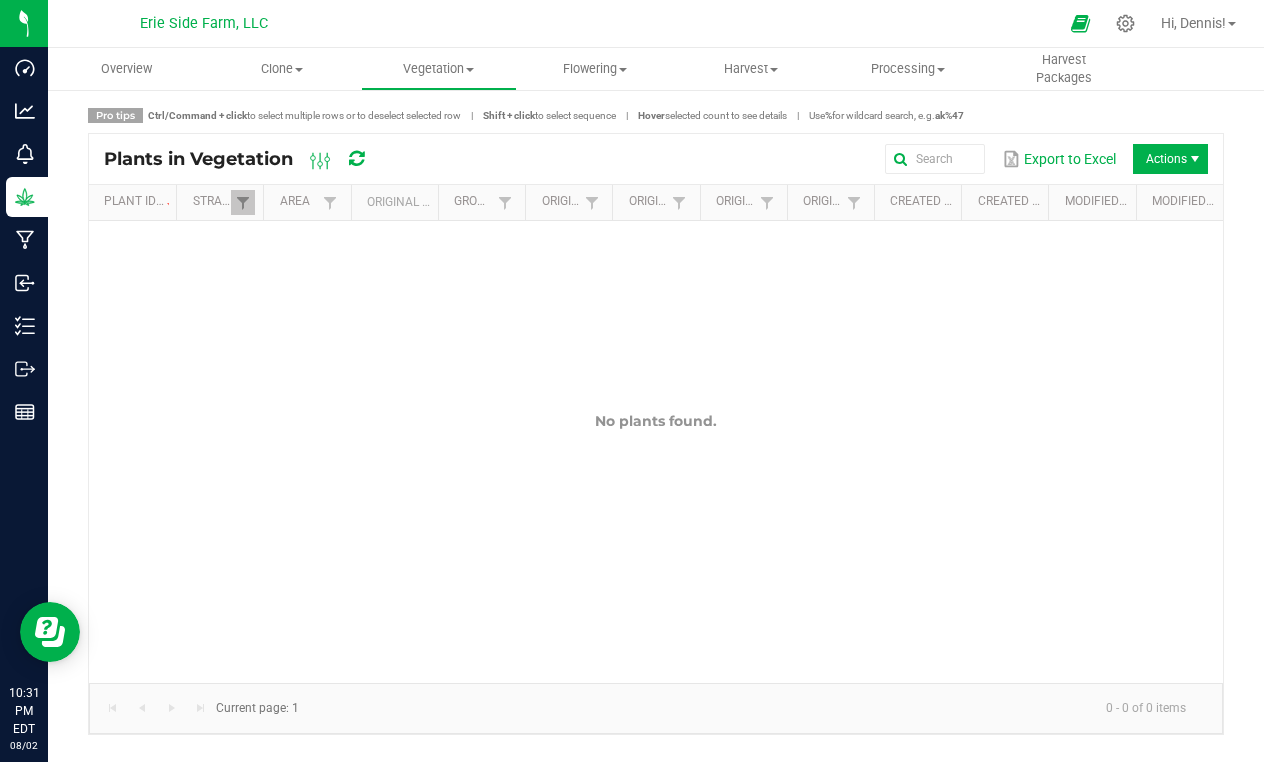 click 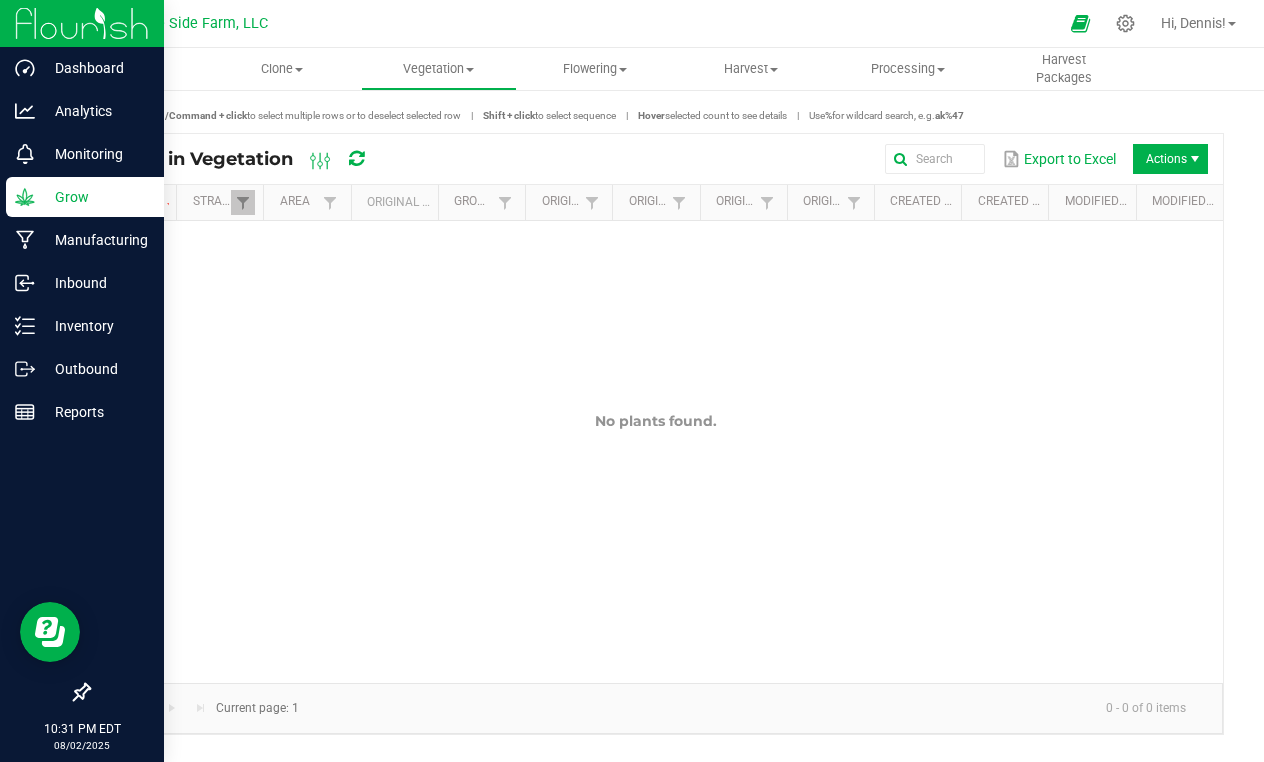 click on "Grow" at bounding box center (95, 197) 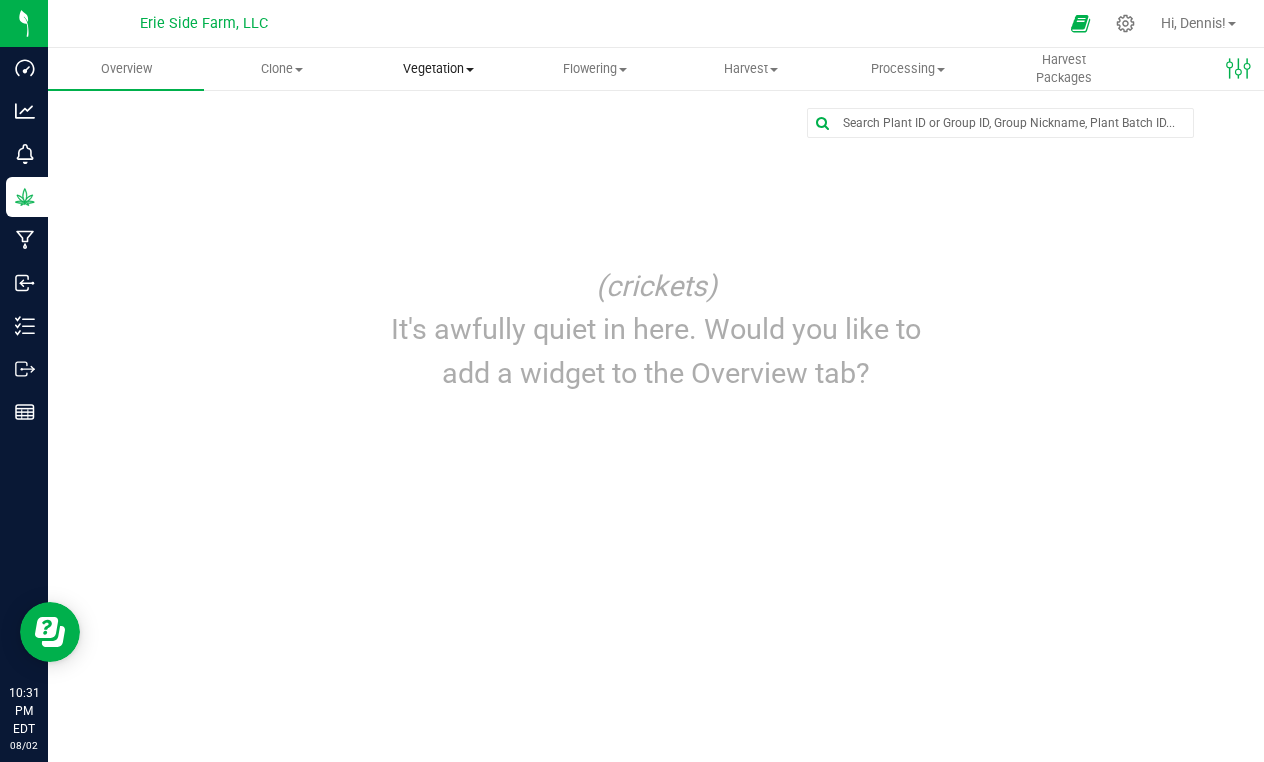 click on "Vegetation" at bounding box center [439, 69] 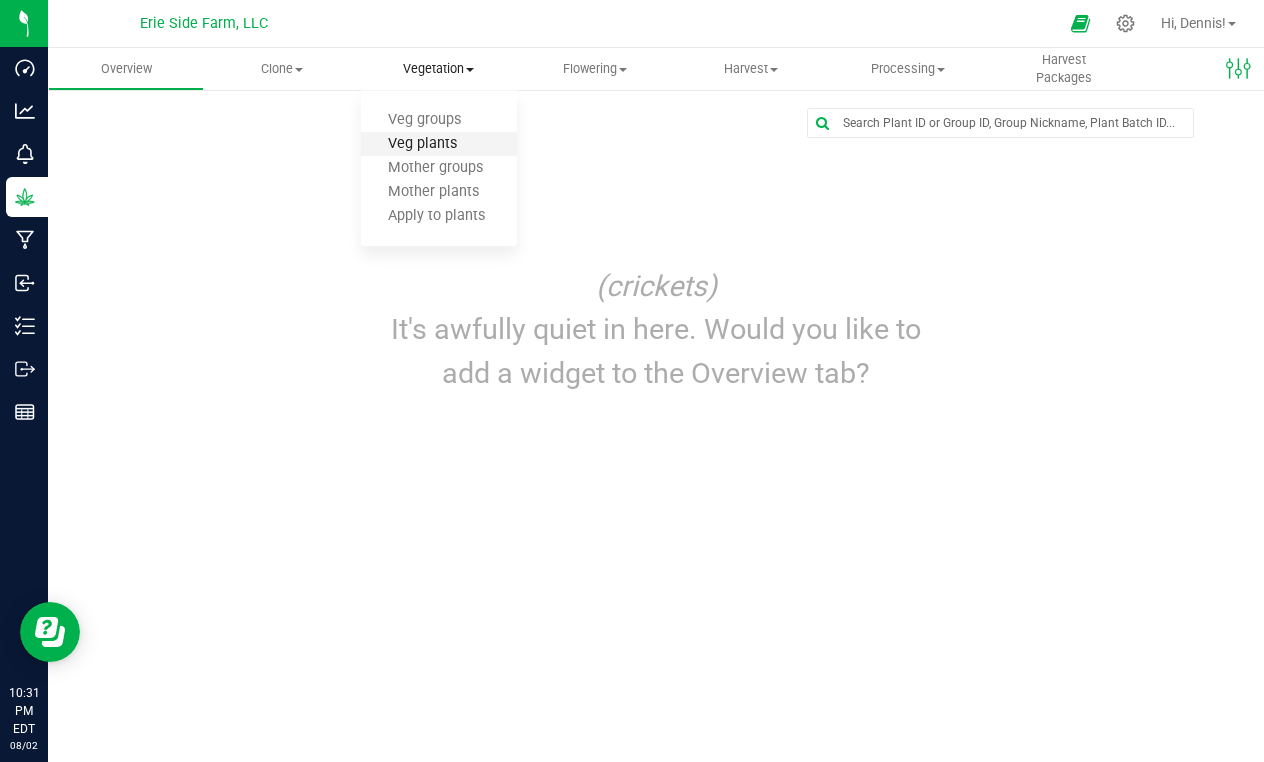 click on "Veg plants" at bounding box center (422, 144) 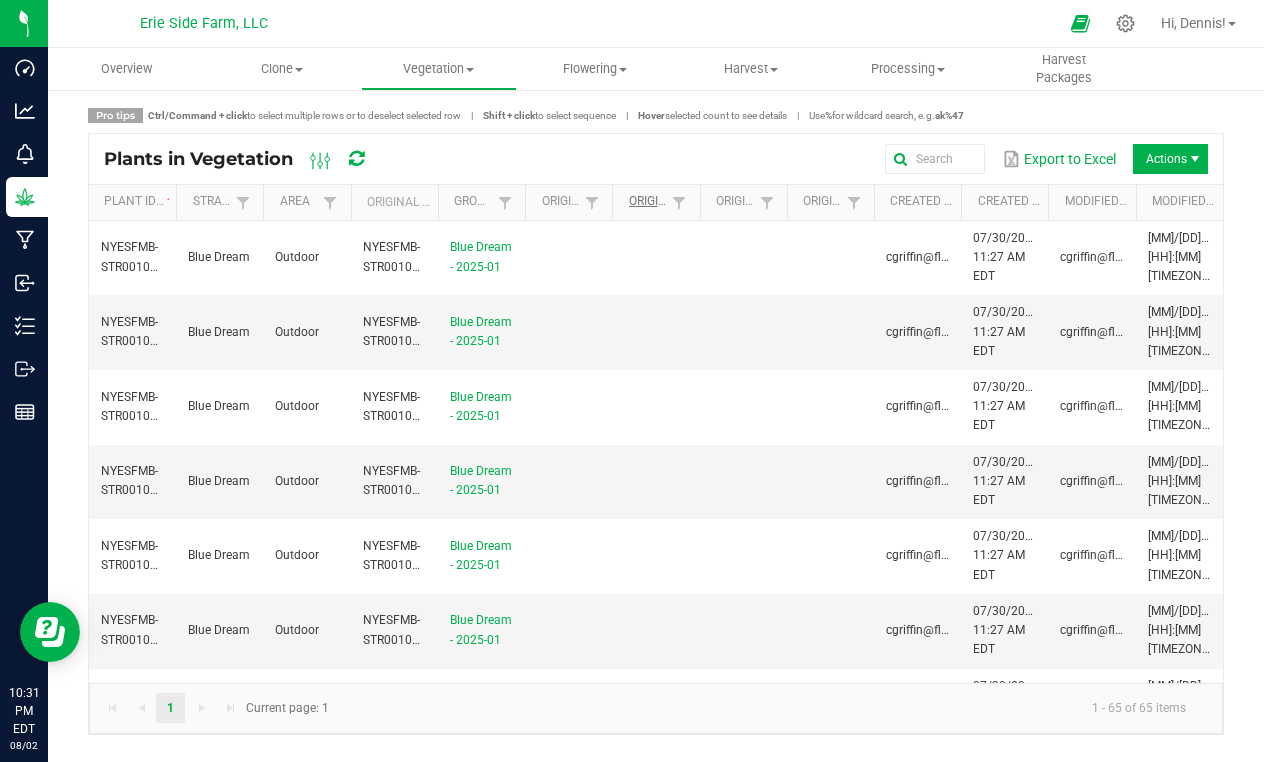 scroll, scrollTop: 0, scrollLeft: 0, axis: both 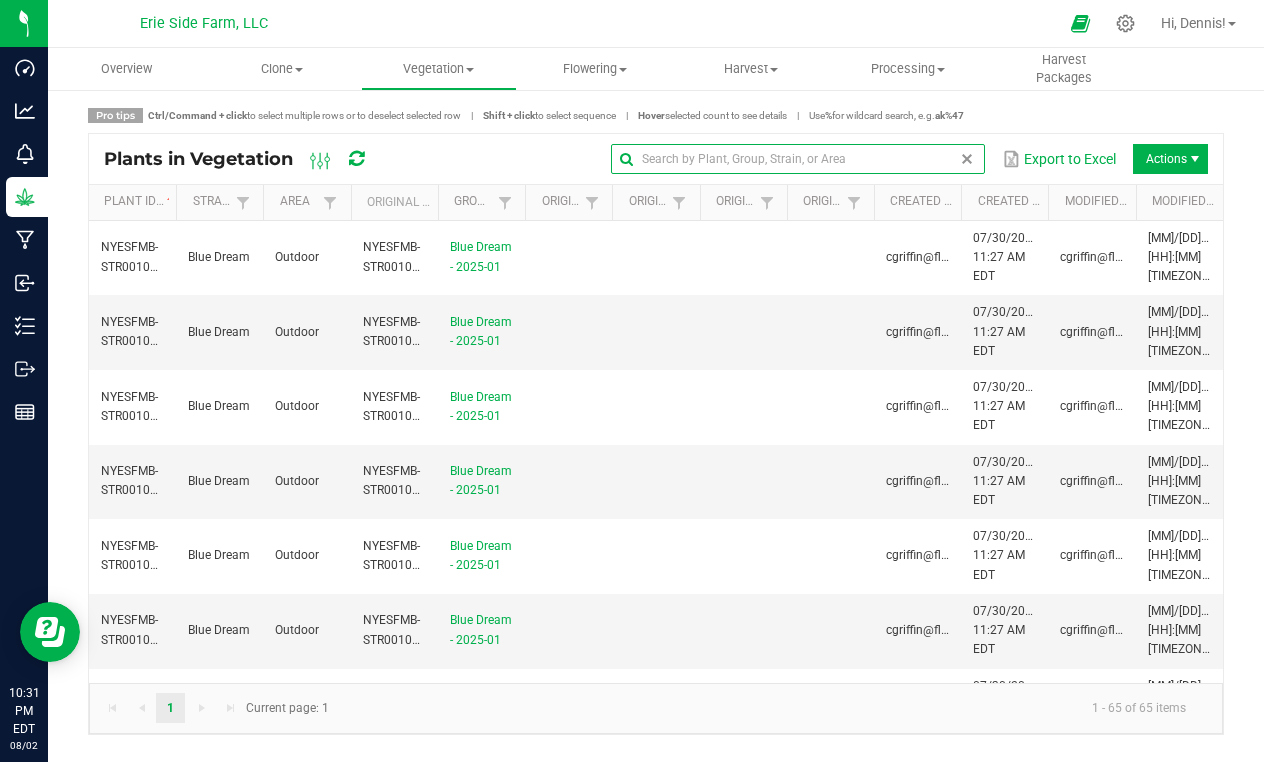 click at bounding box center [798, 159] 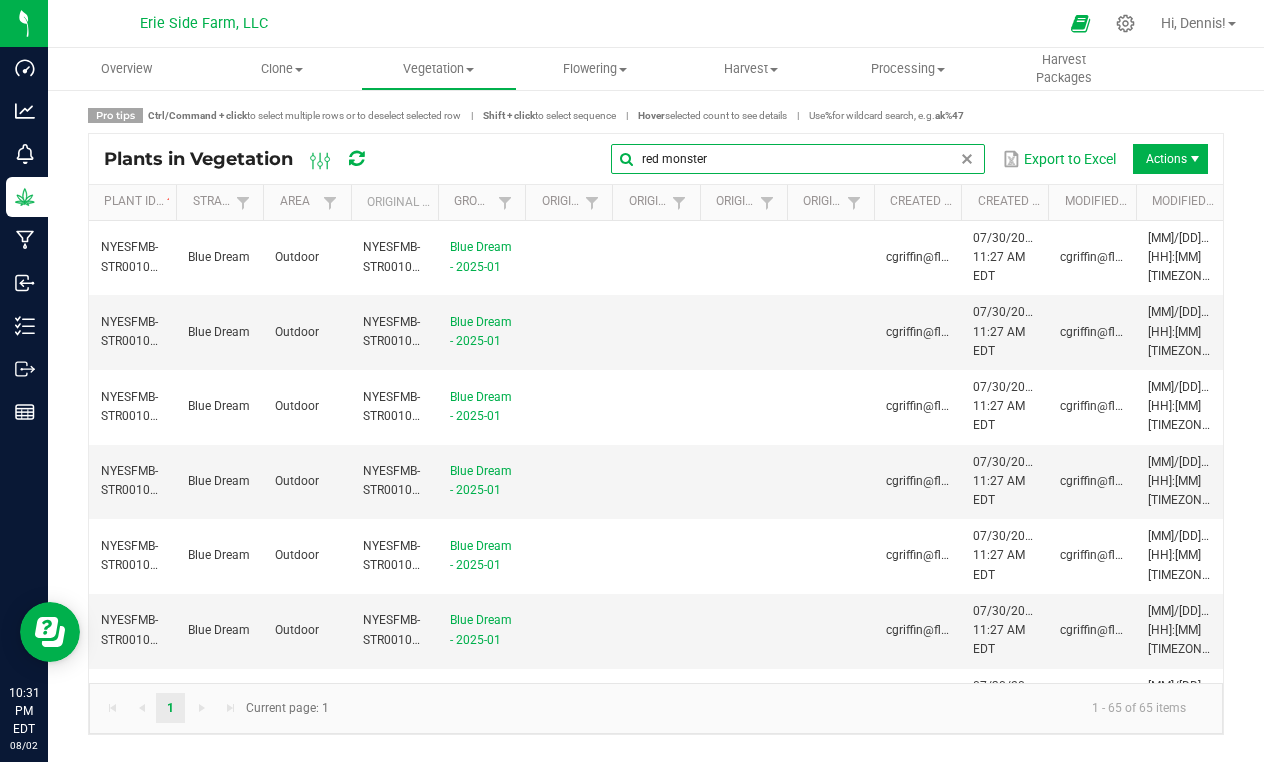 type on "red monster" 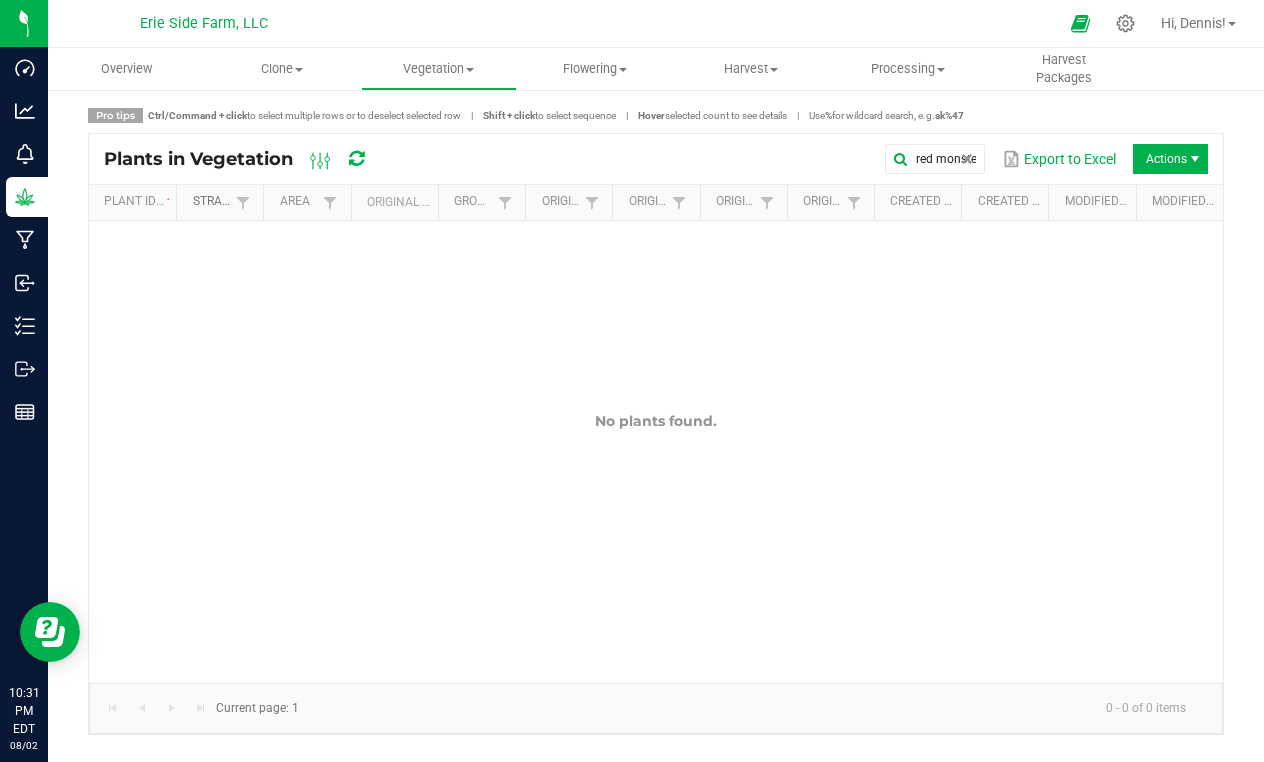 click on "Strain" at bounding box center [212, 202] 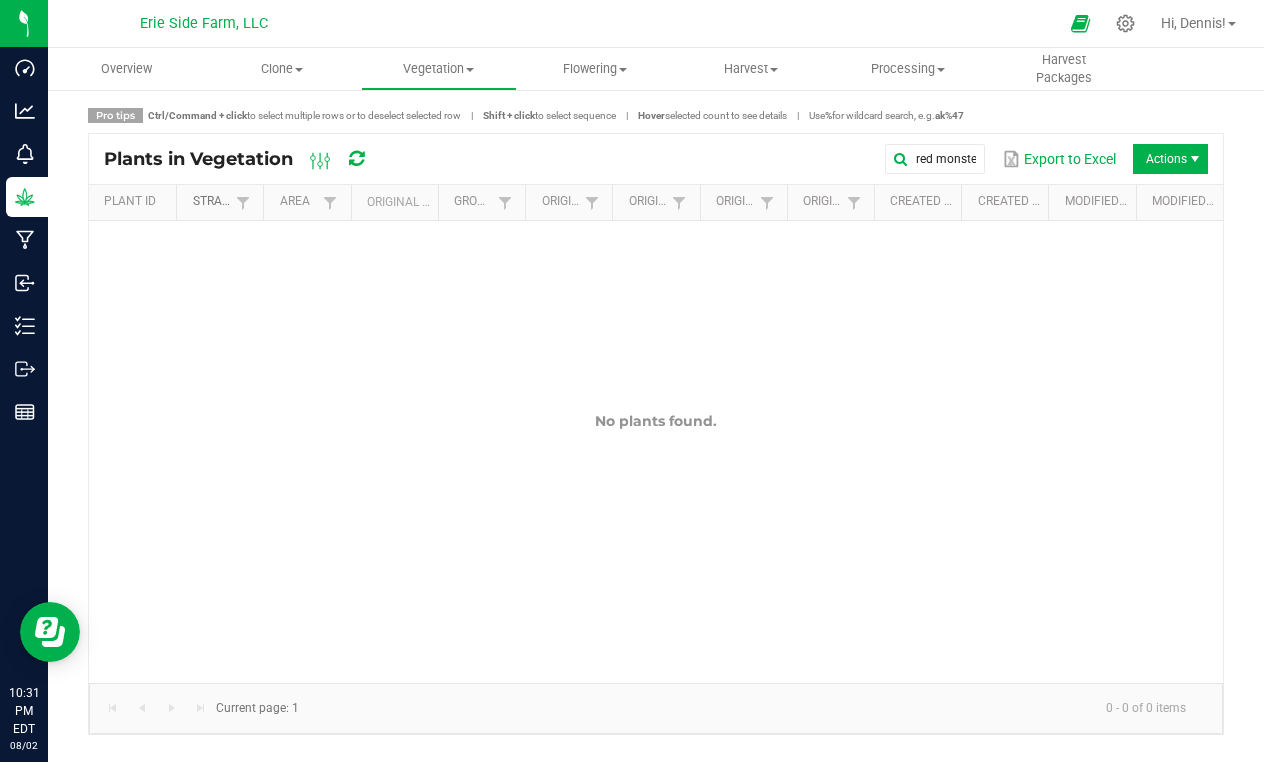 click on "Strain" at bounding box center (212, 202) 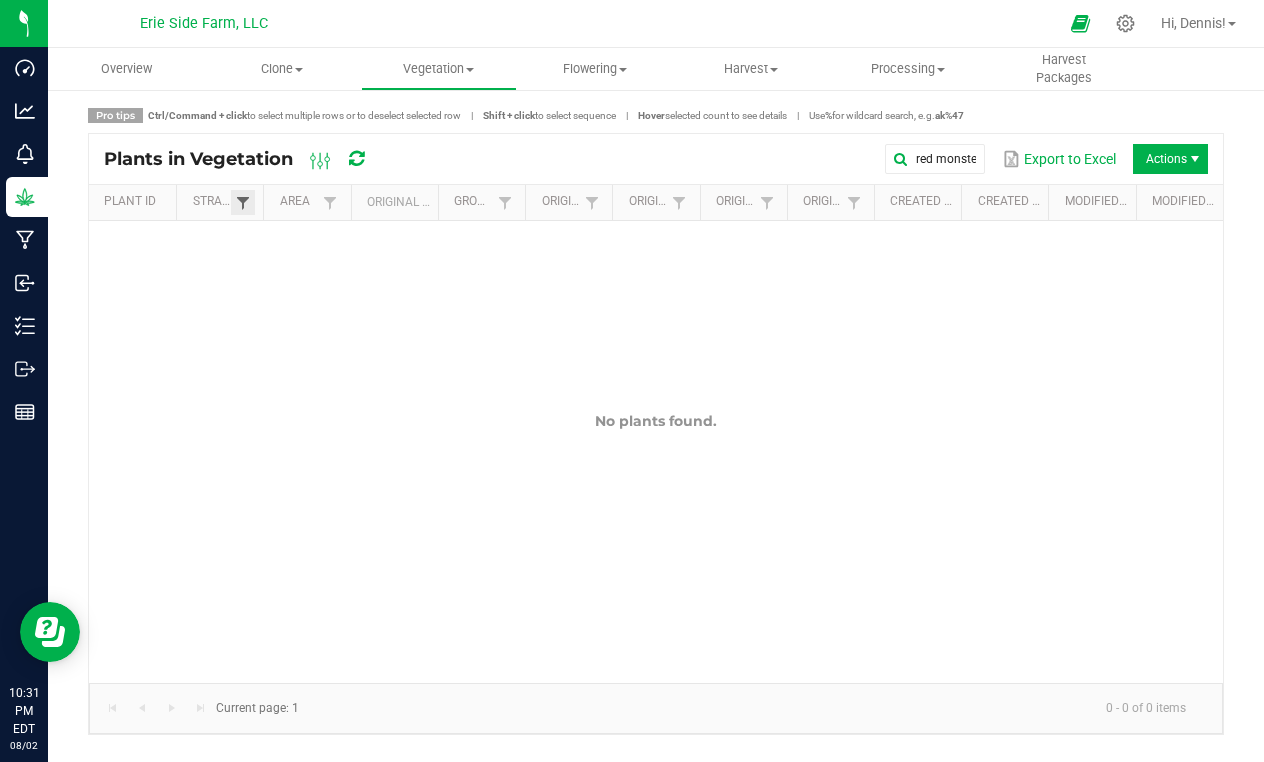 click at bounding box center [243, 203] 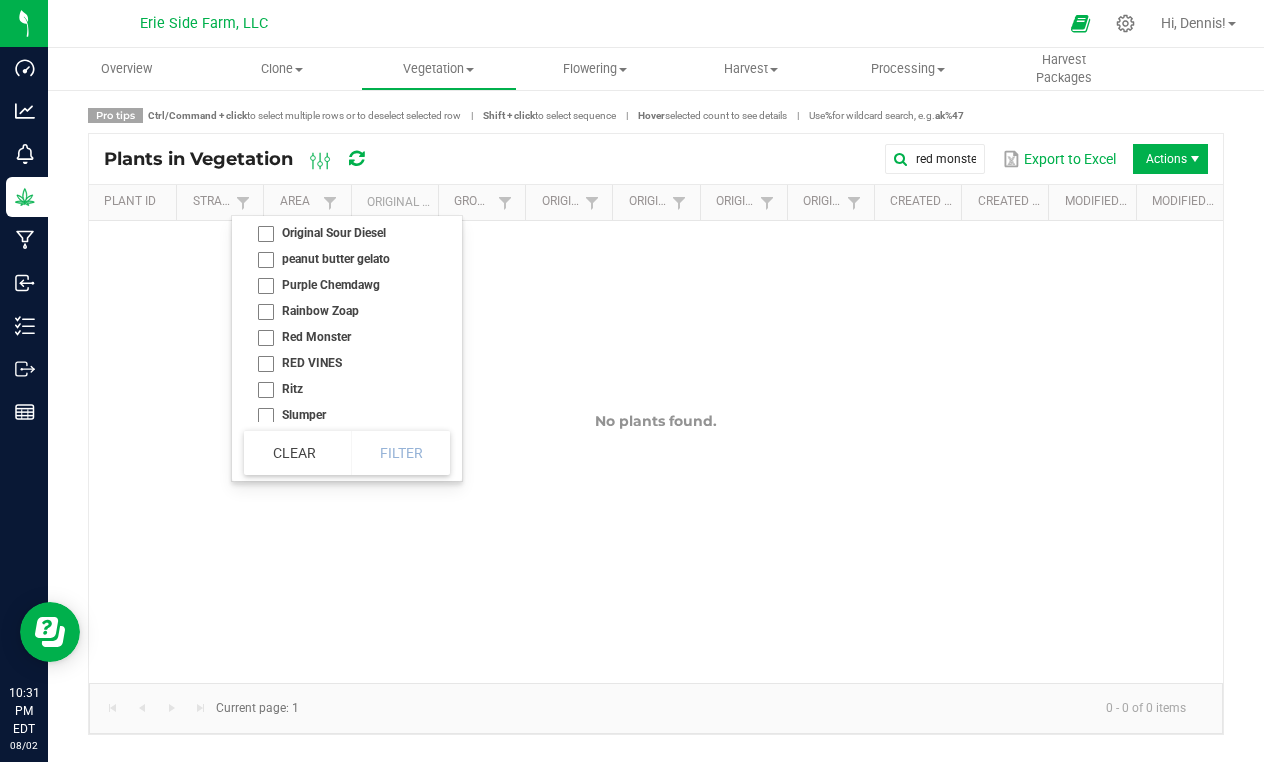 scroll, scrollTop: 549, scrollLeft: 0, axis: vertical 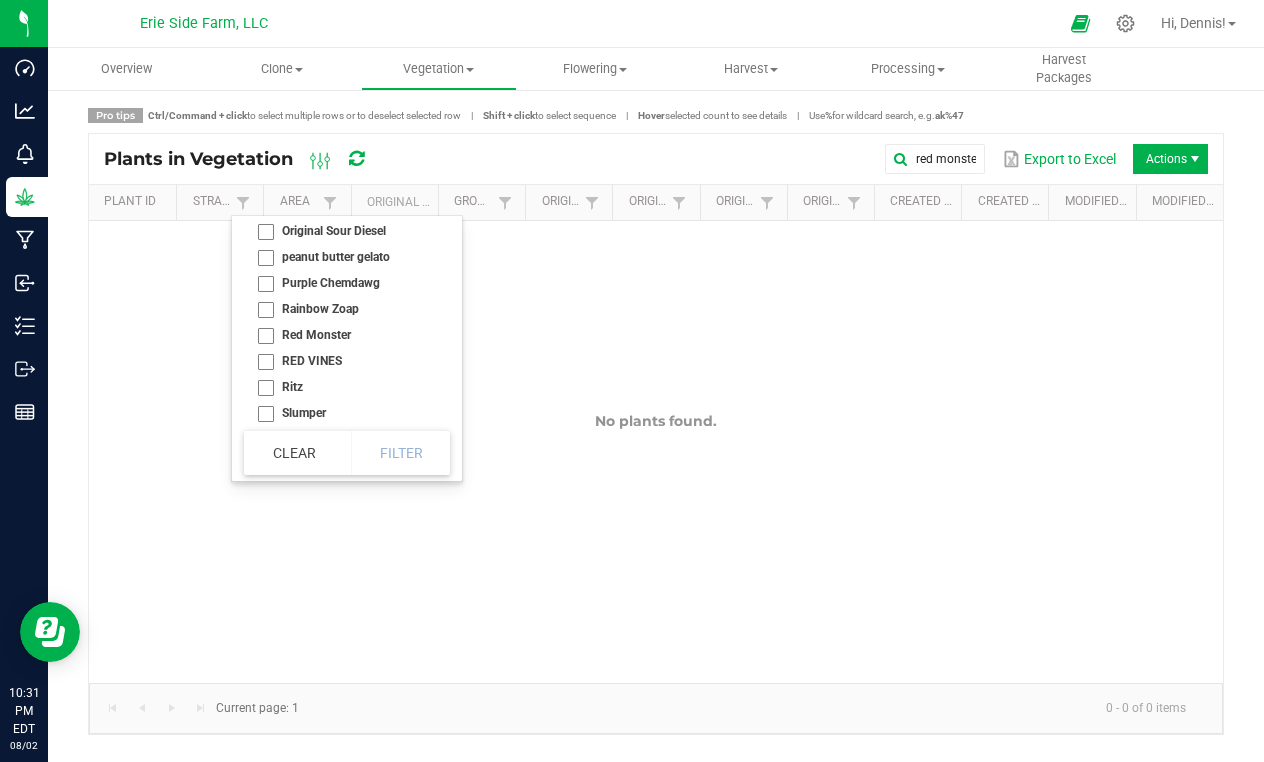 click on "Red Monster" at bounding box center [341, 335] 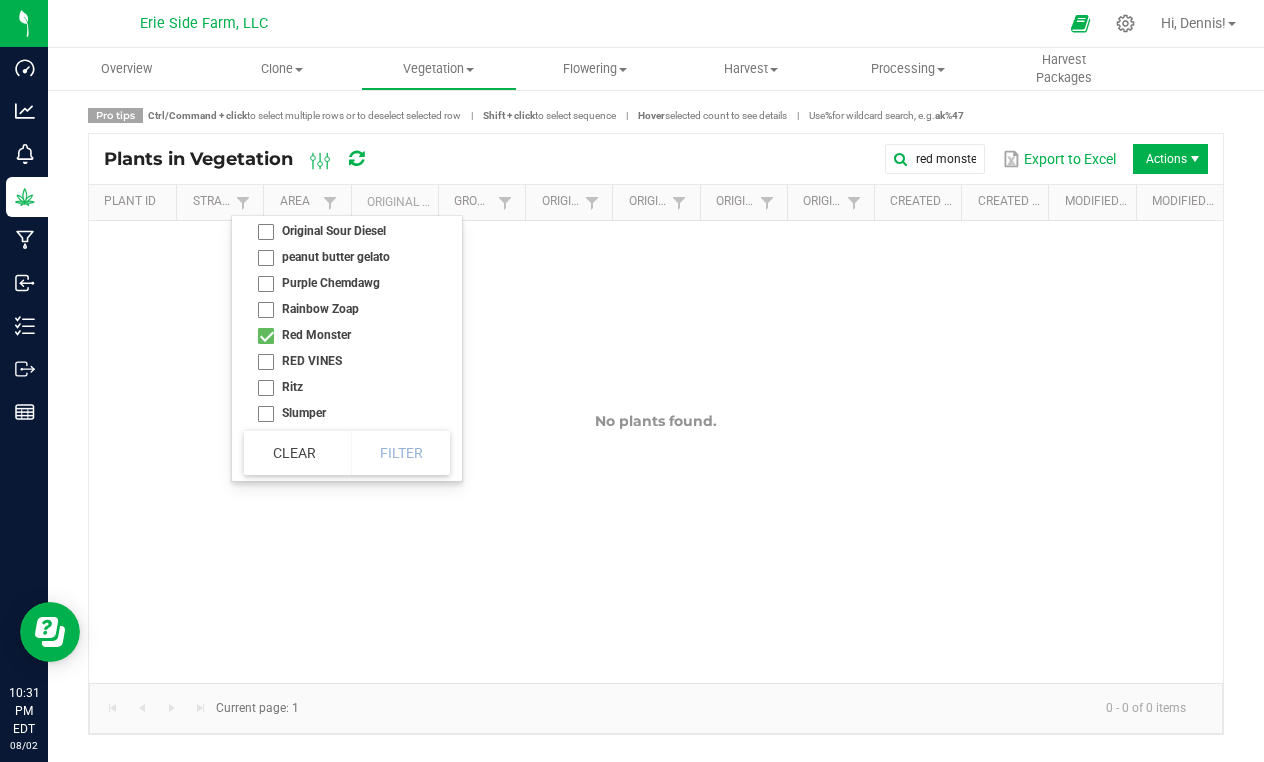 checkbox on "true" 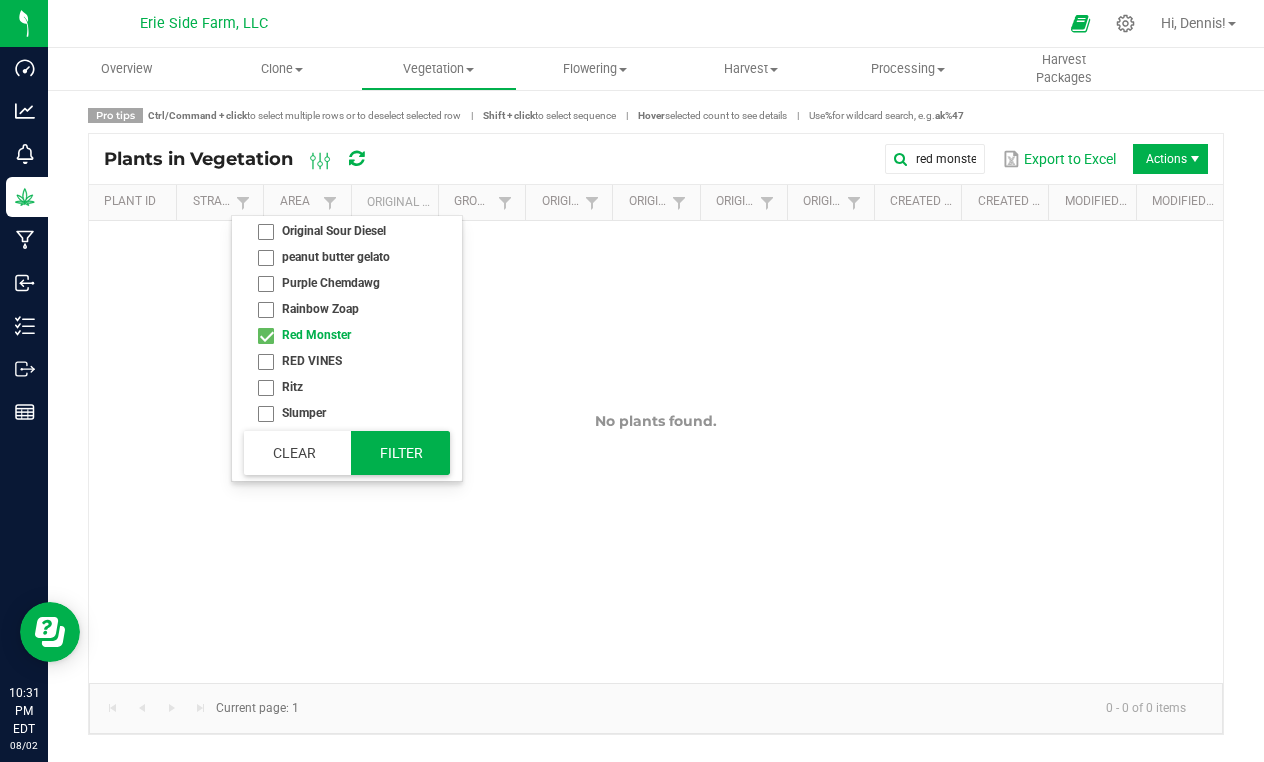 click on "Filter" at bounding box center (401, 453) 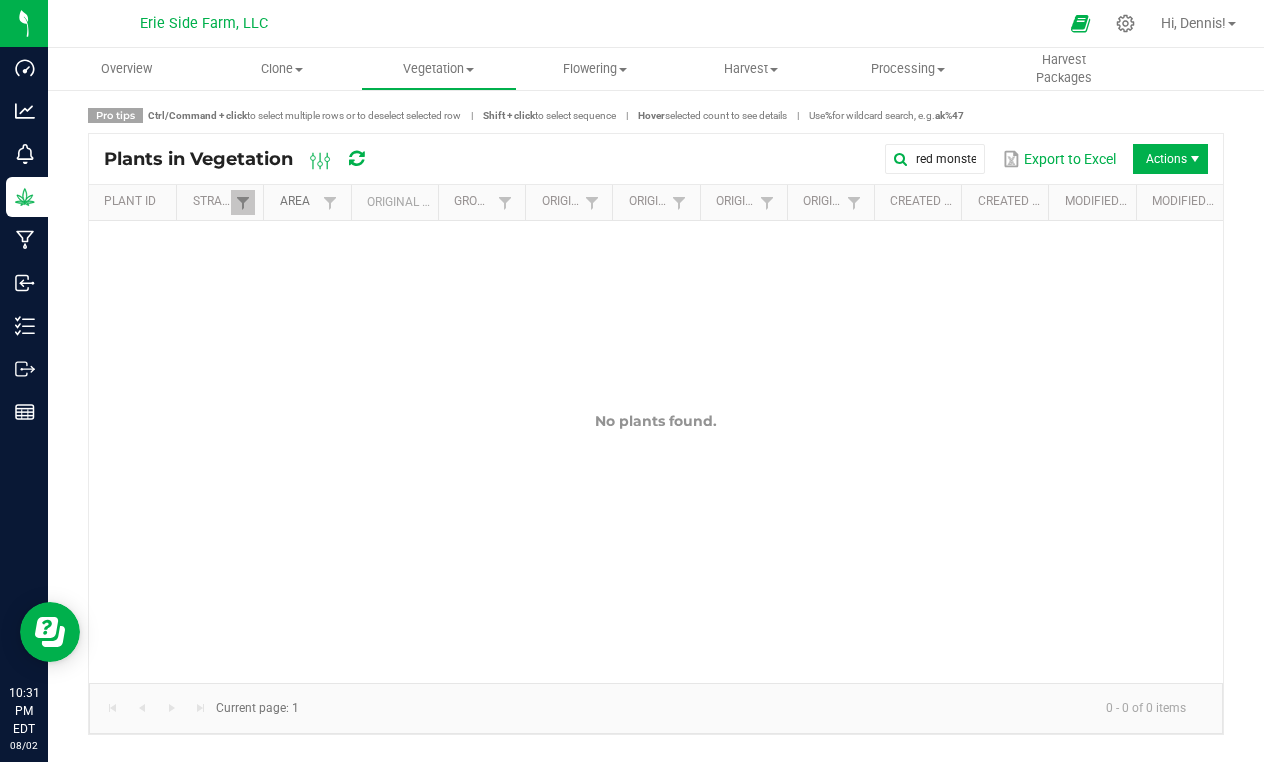 click on "Area" at bounding box center (299, 202) 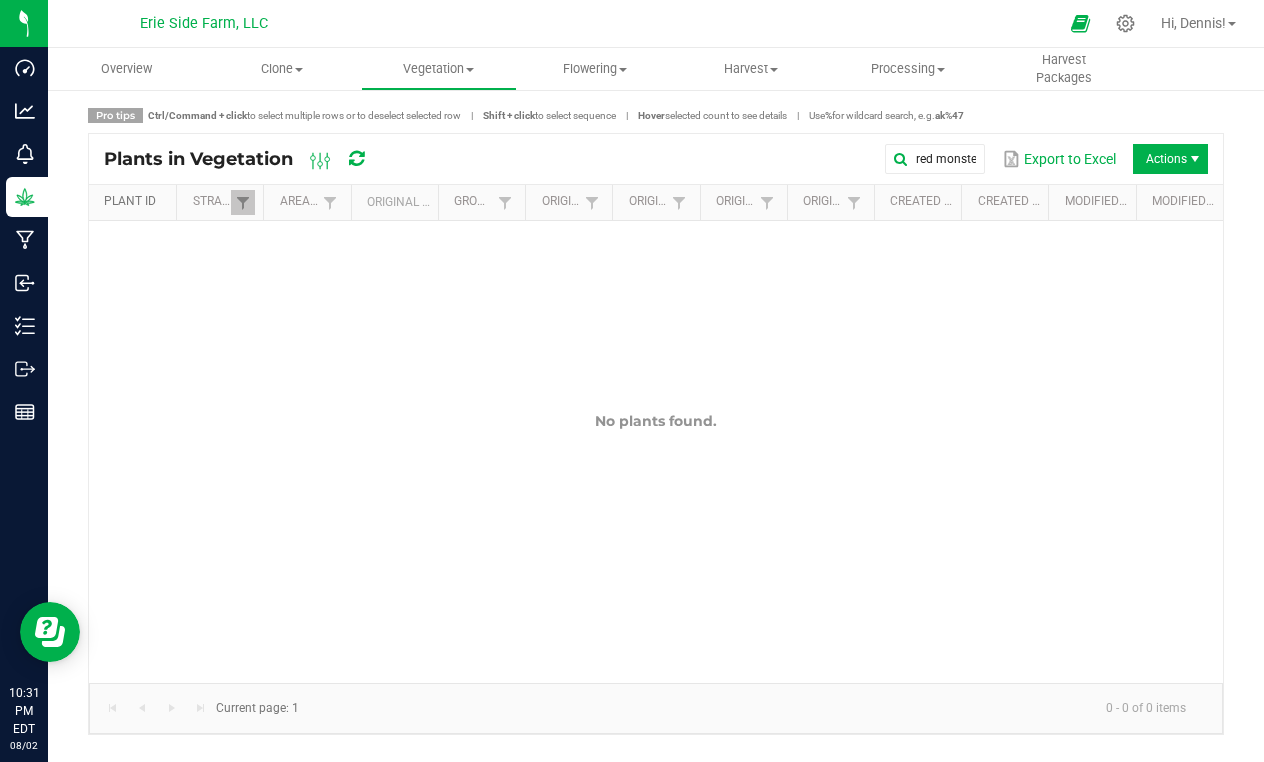 click on "Plant ID" at bounding box center (136, 202) 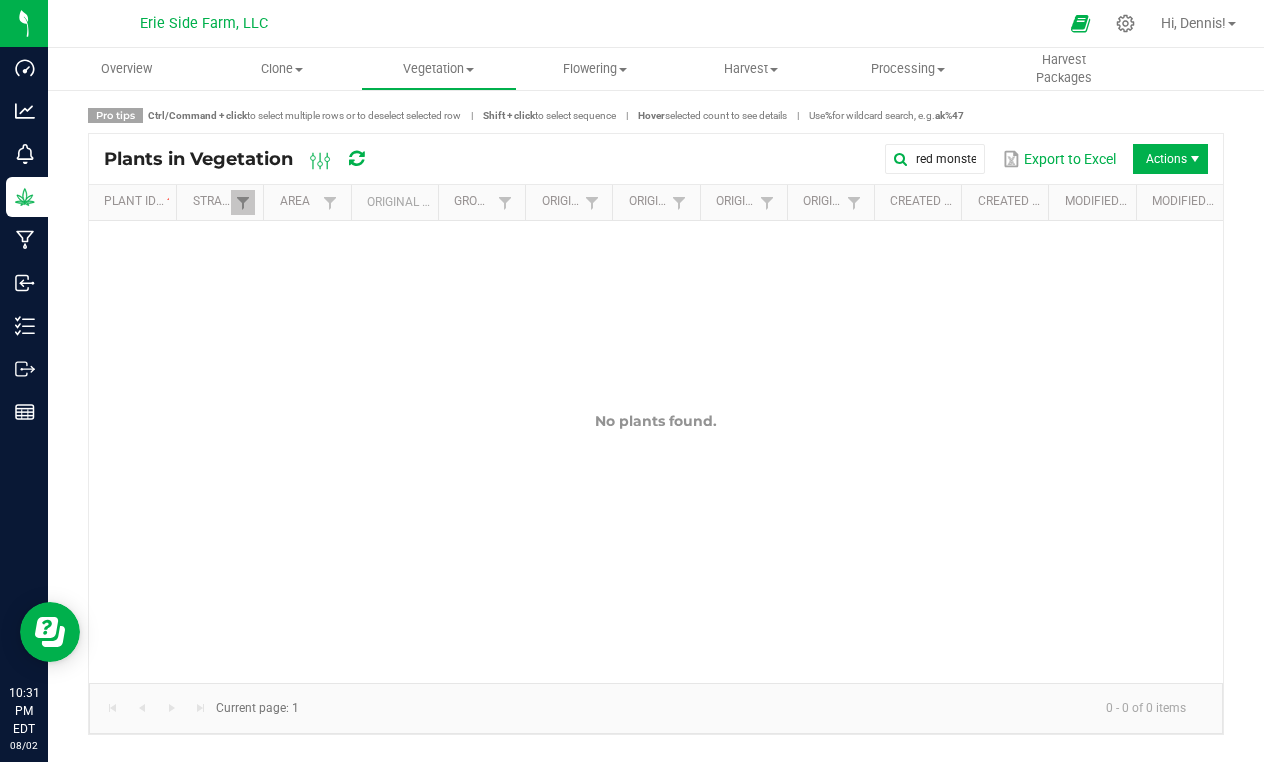 click on "Pro tips" at bounding box center [115, 115] 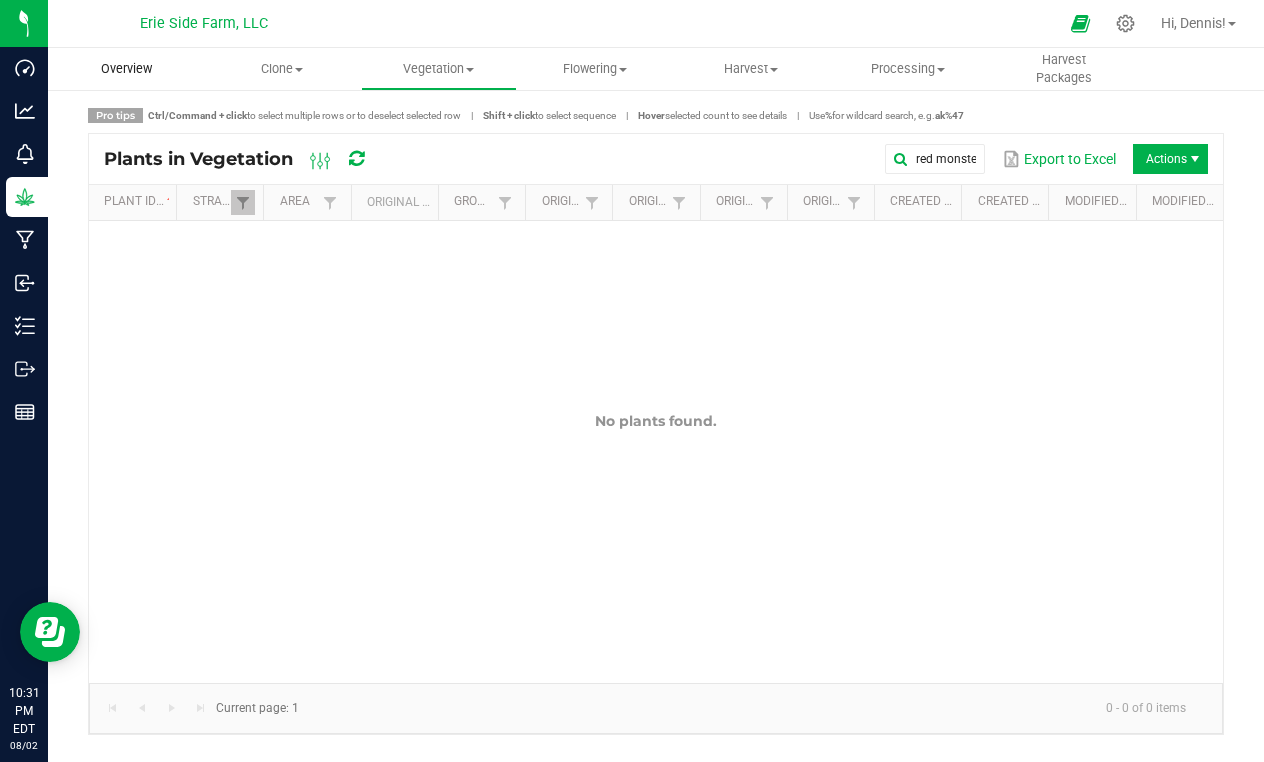 click on "Overview" at bounding box center [126, 69] 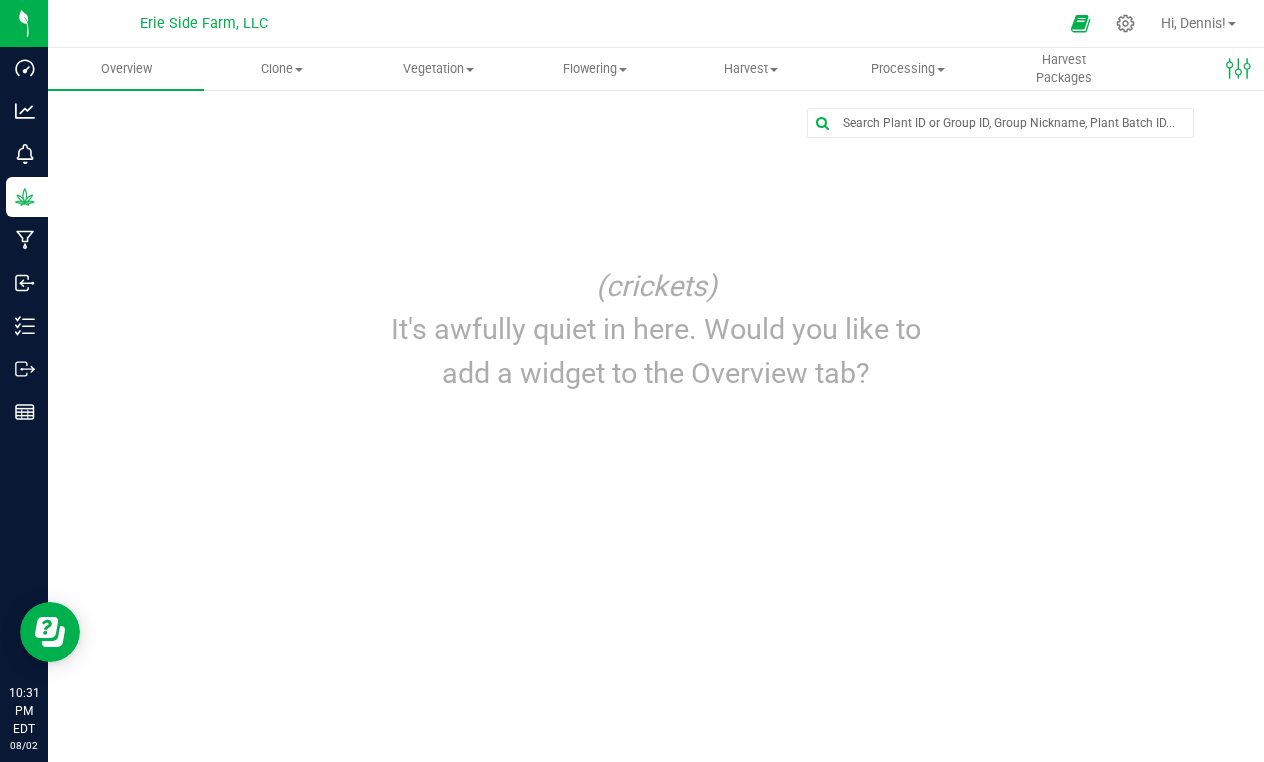 click on "Erie Side Farm, LLC" at bounding box center (204, 24) 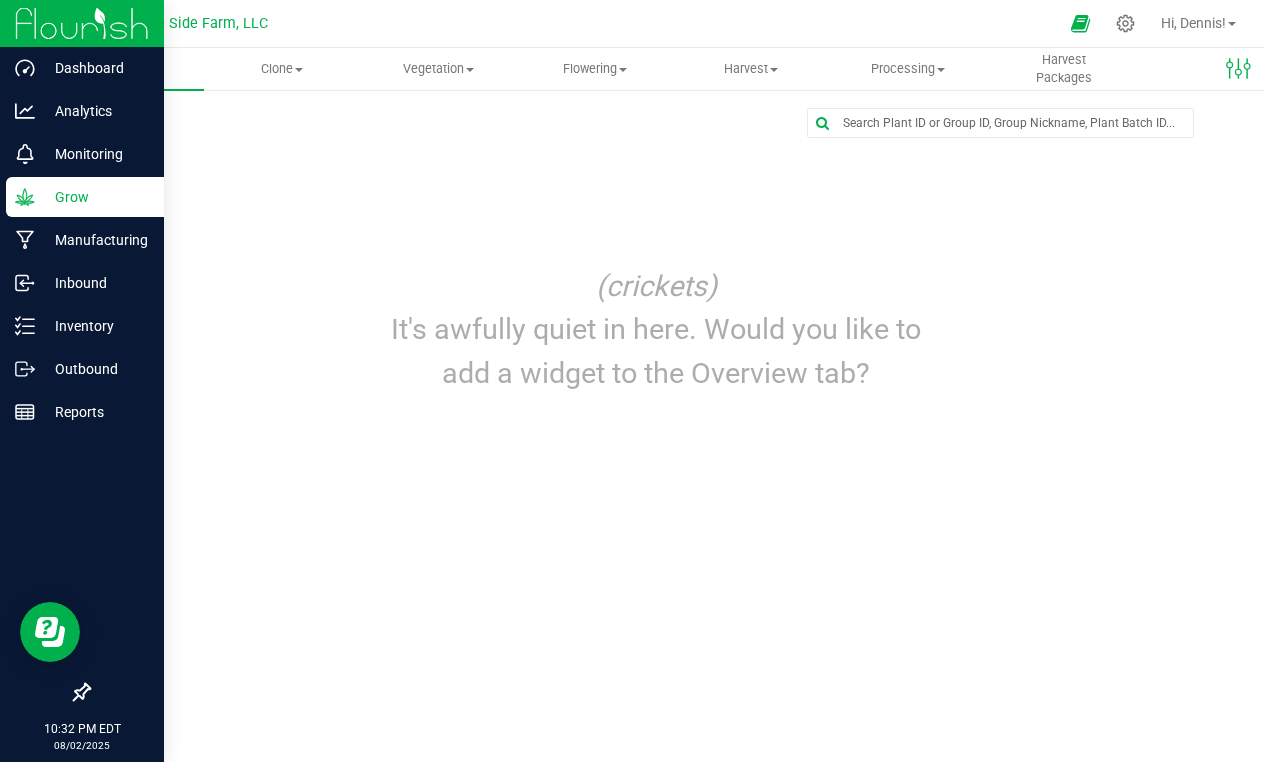 click at bounding box center (82, 23) 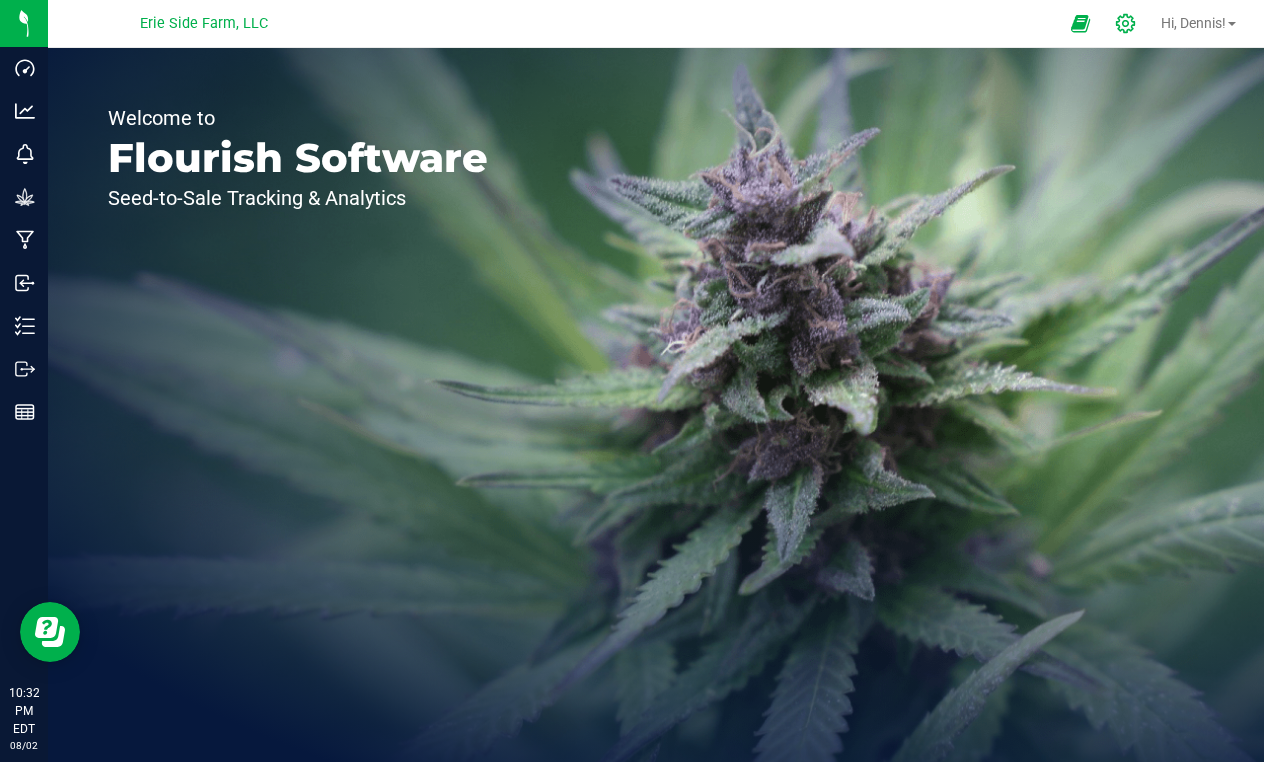 click at bounding box center (1126, 23) 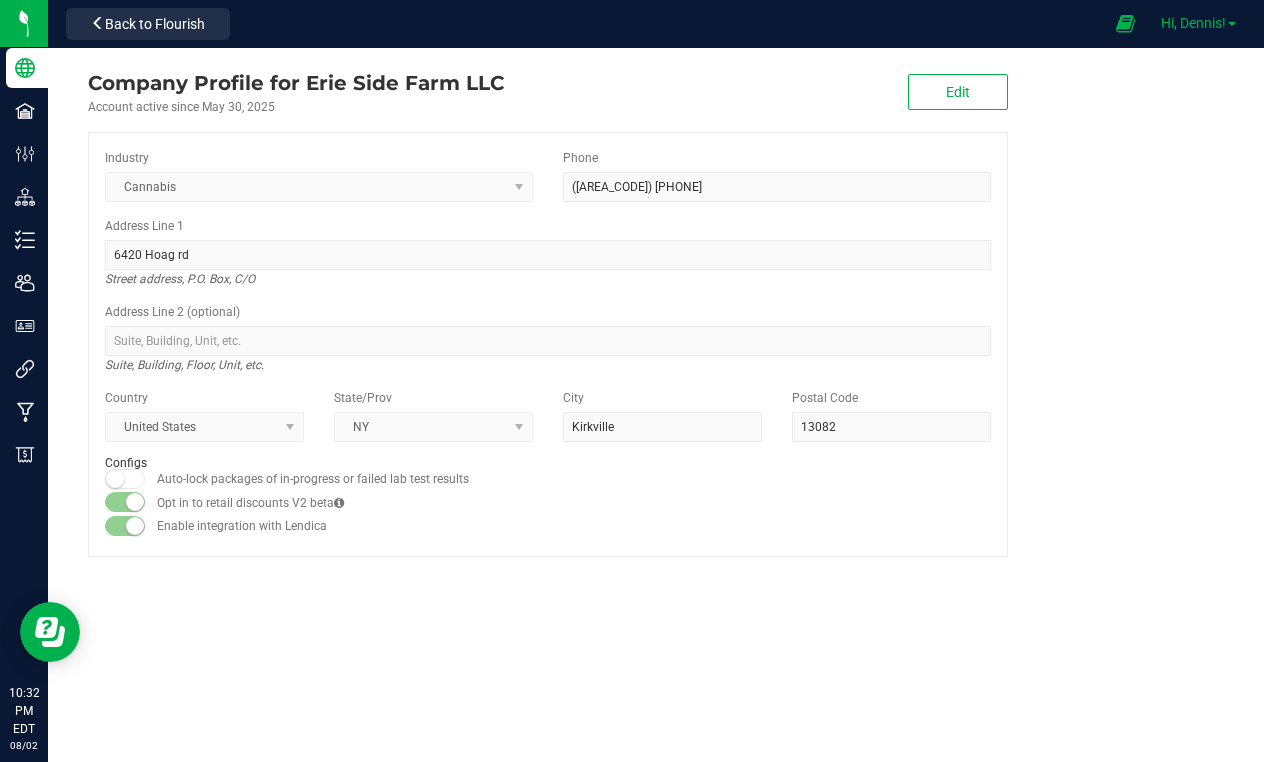 click on "Hi, Dennis!" at bounding box center (1193, 23) 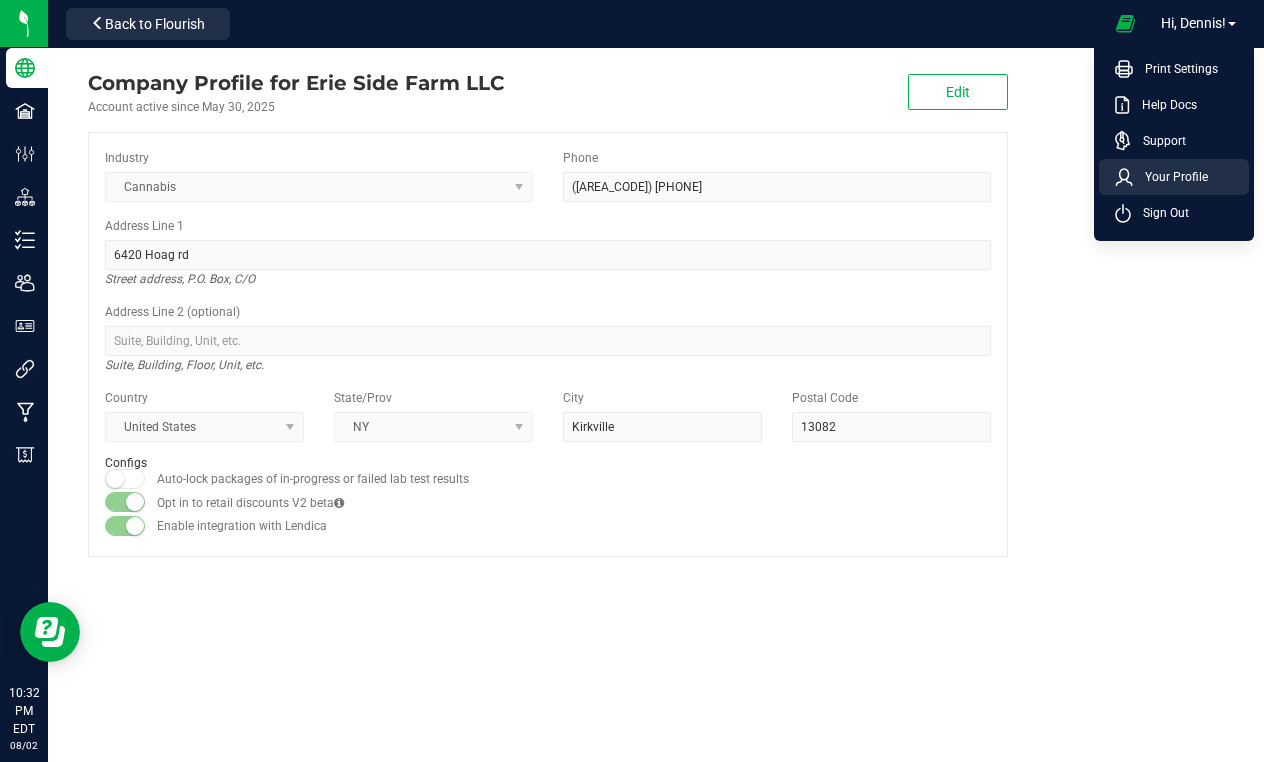 click on "Your Profile" at bounding box center (1174, 177) 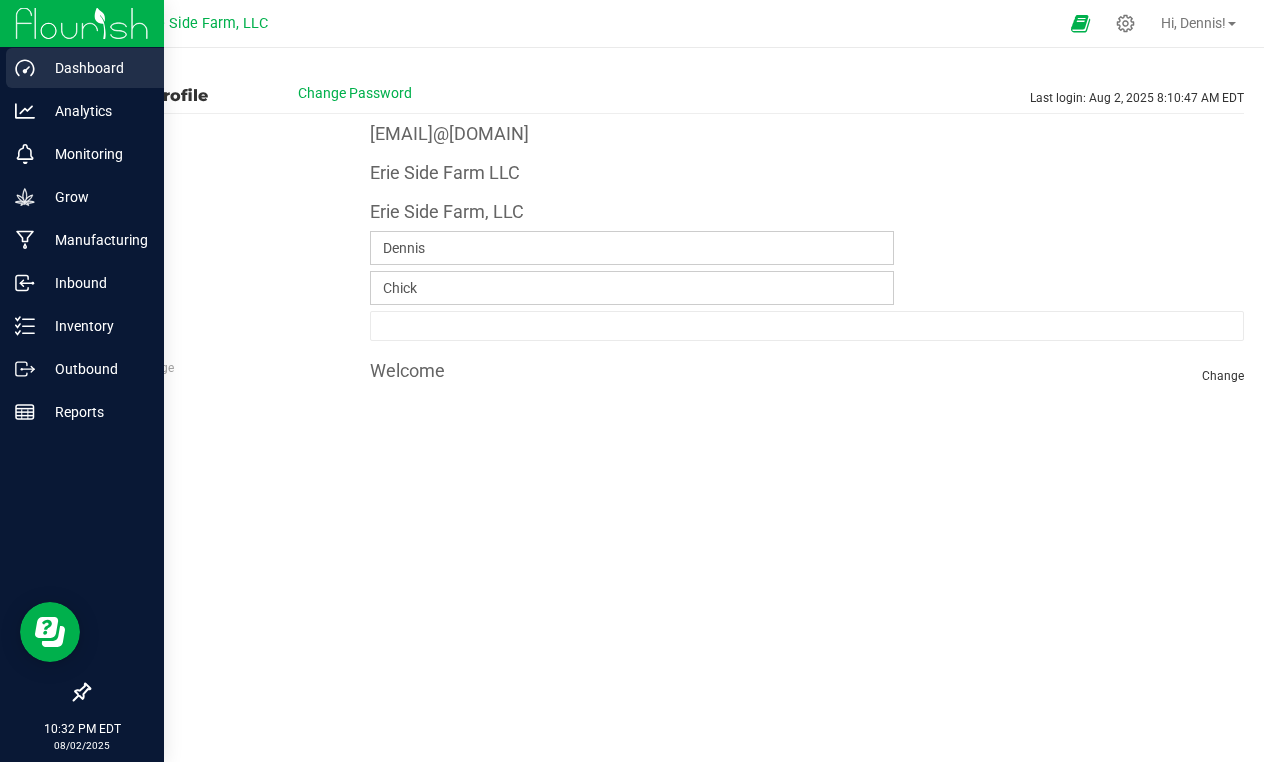 click 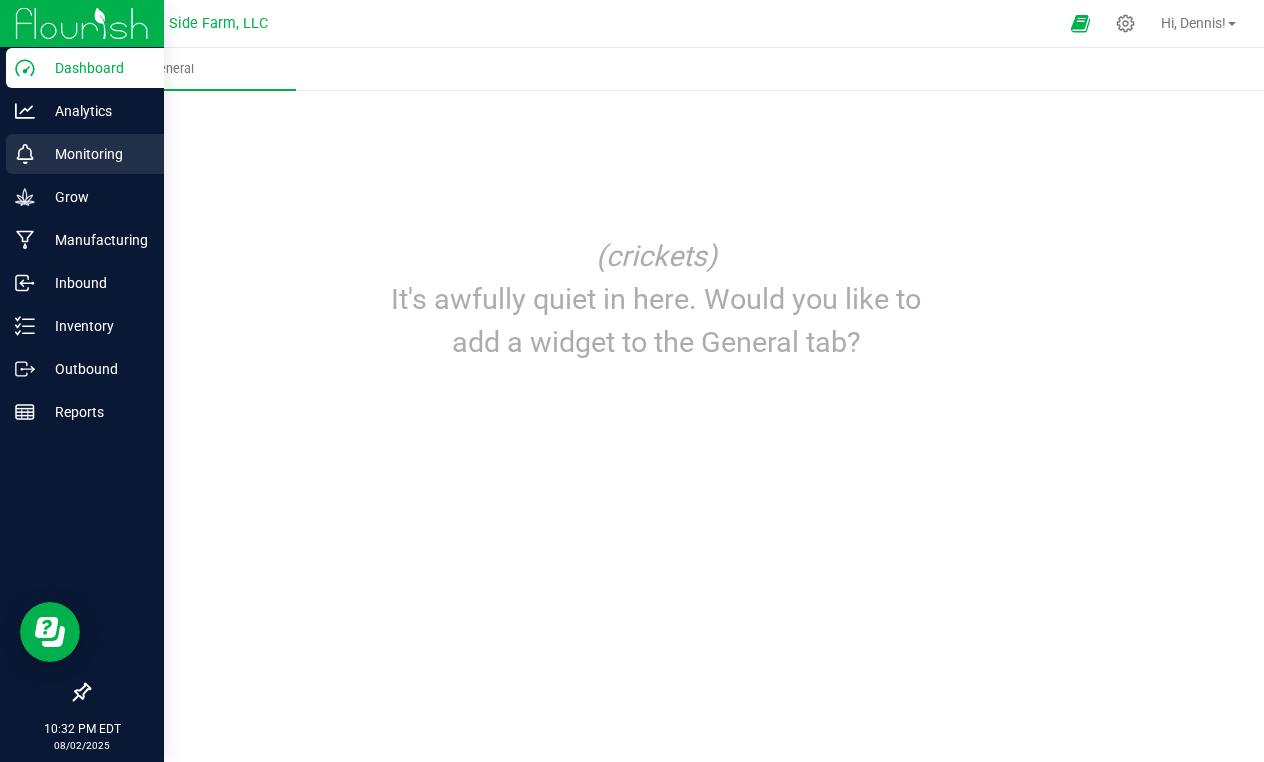 drag, startPoint x: 54, startPoint y: 108, endPoint x: 54, endPoint y: 138, distance: 30 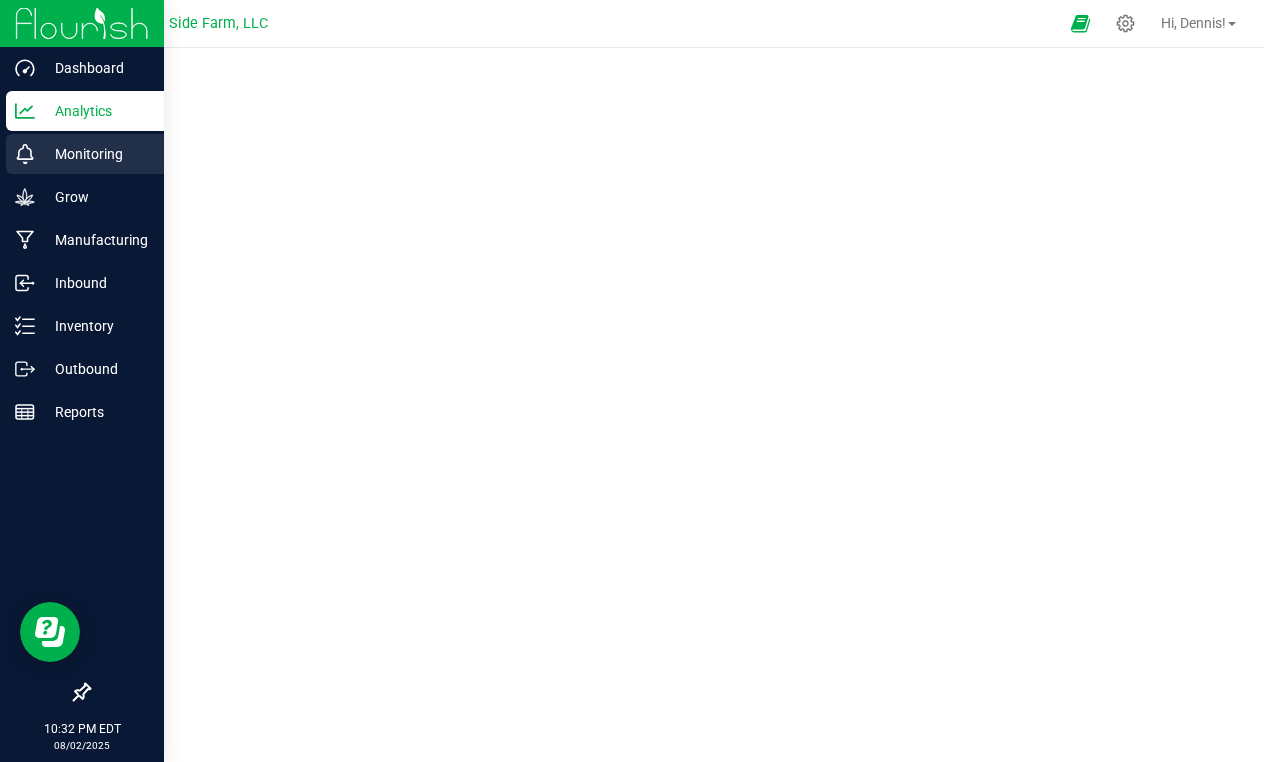 click on "Monitoring" at bounding box center [95, 154] 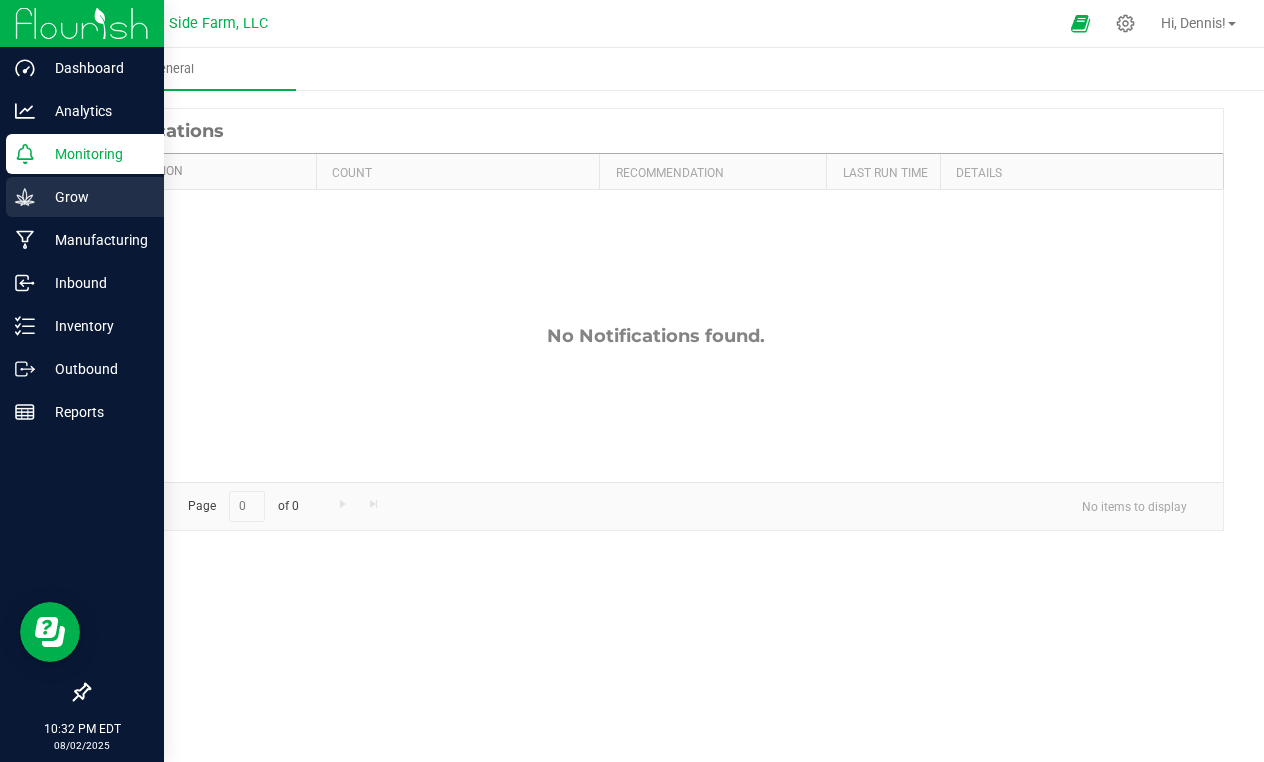 click 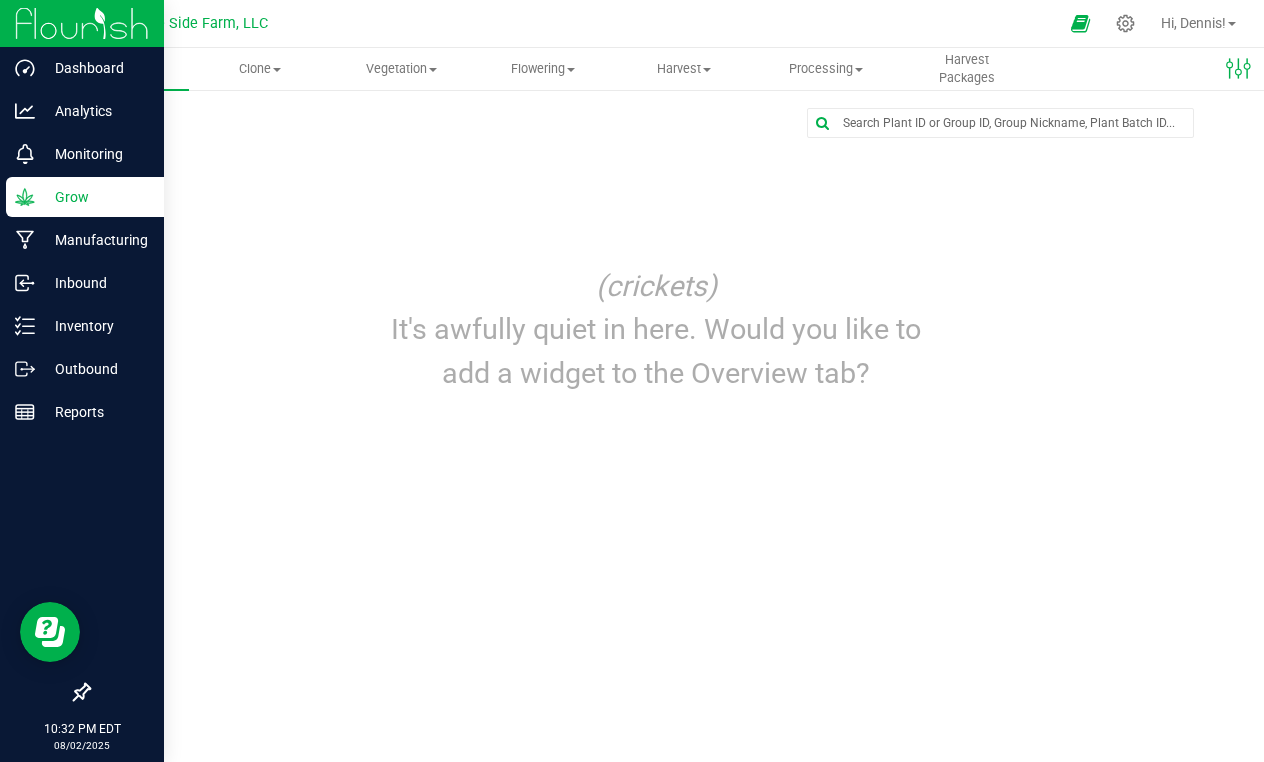 click 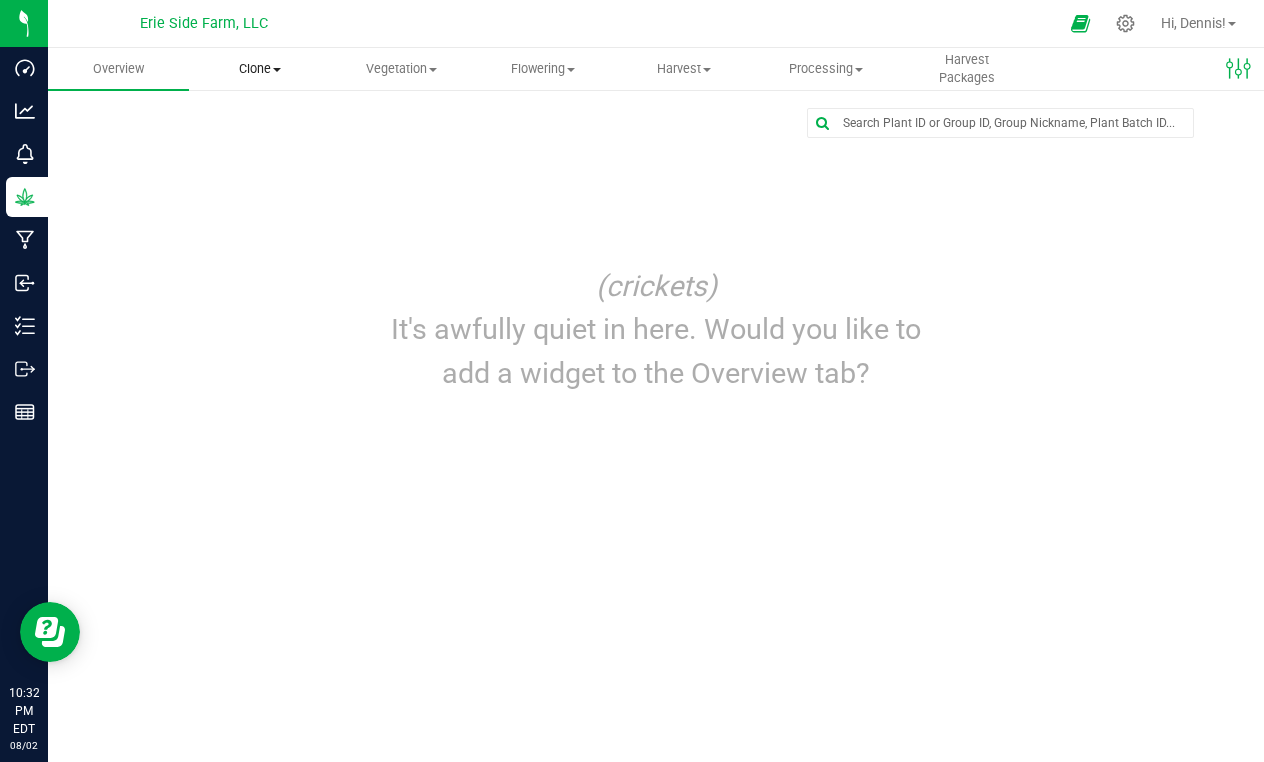 click on "Clone
Create plants
Cloning groups
Cloning plants
Apply to plants" at bounding box center (259, 69) 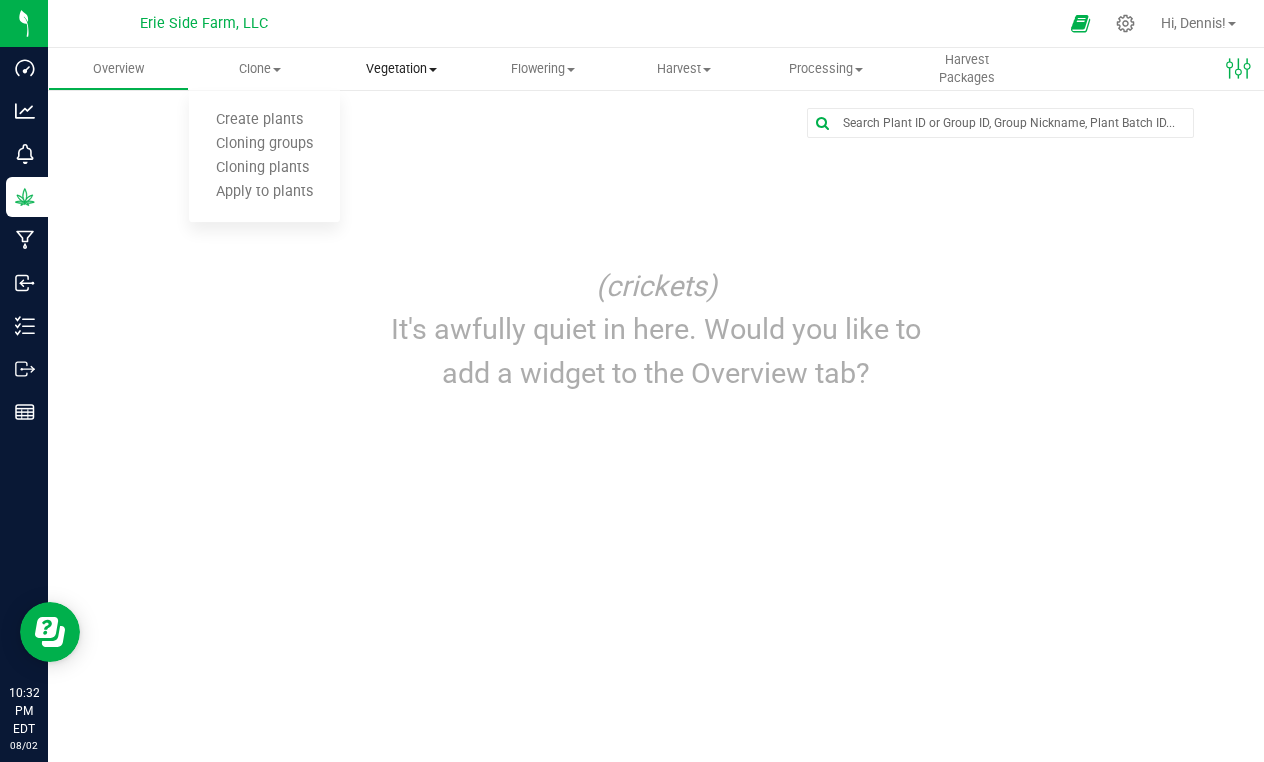 click on "Vegetation" at bounding box center (401, 69) 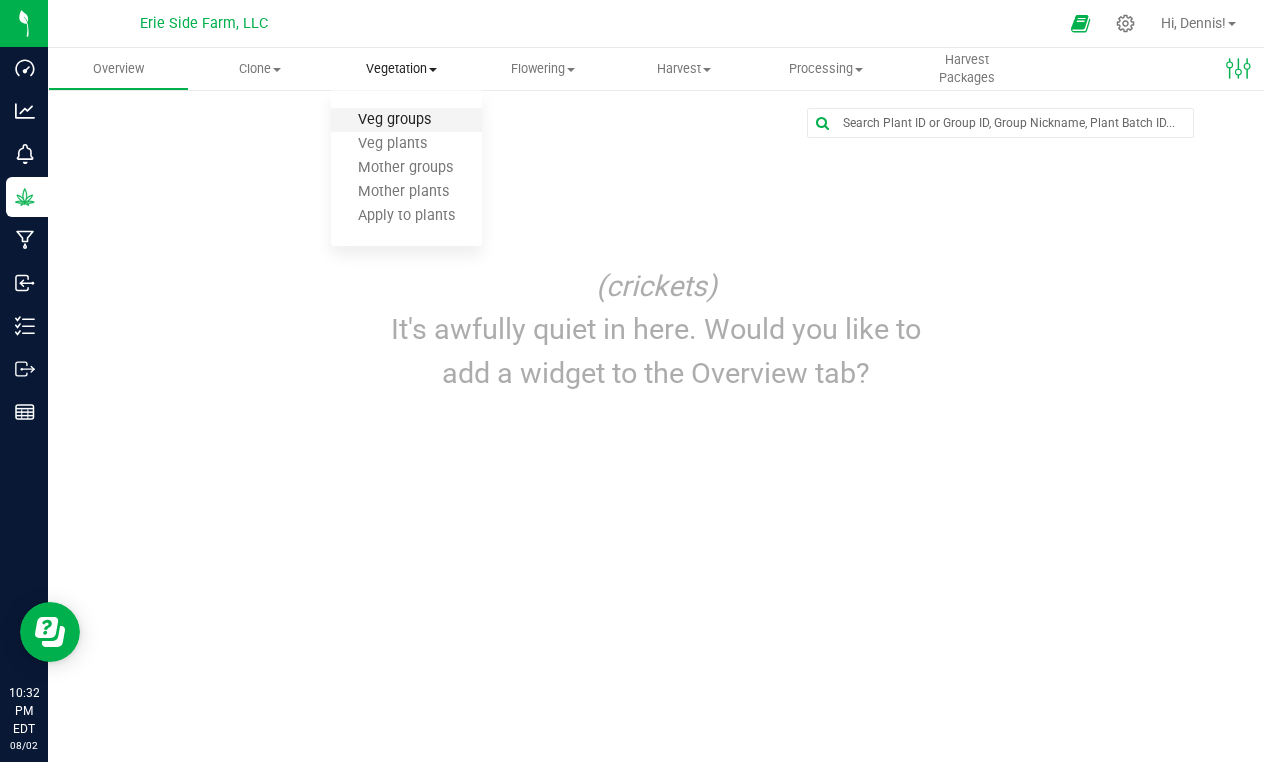 click on "Veg groups" at bounding box center (394, 120) 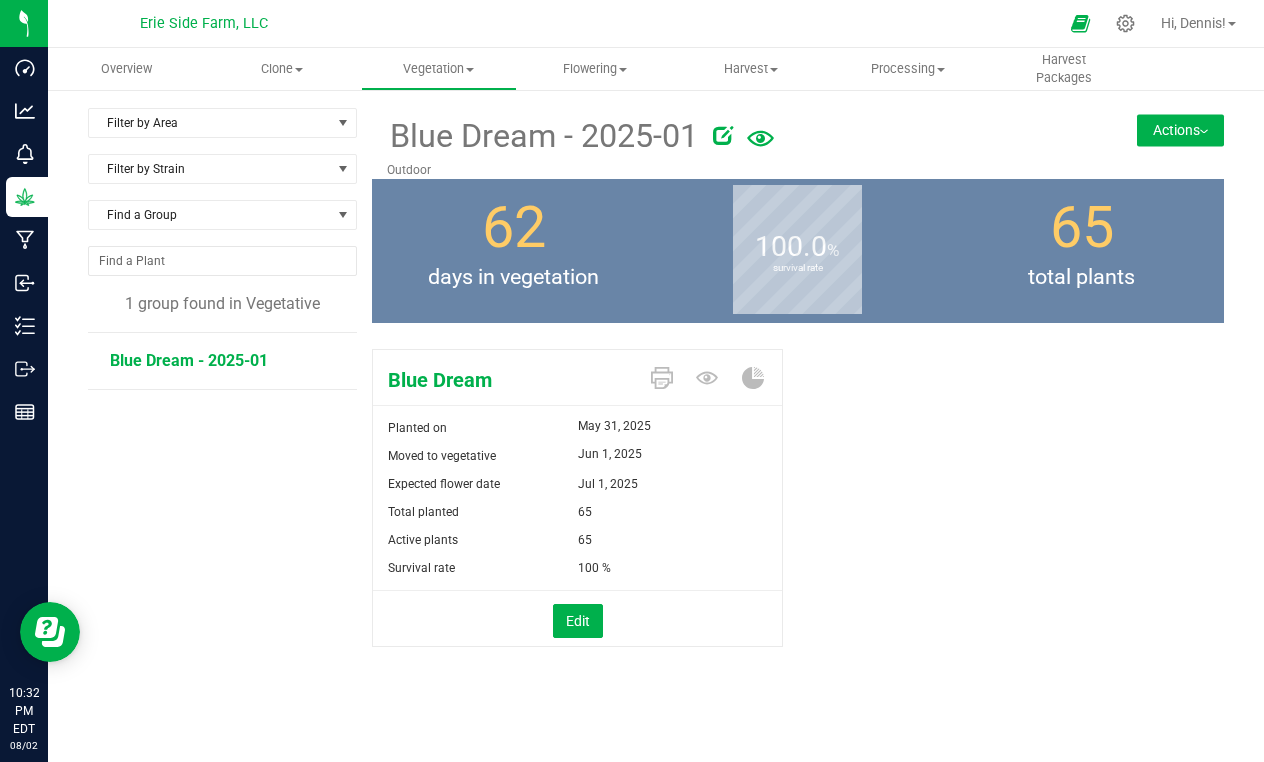 scroll, scrollTop: 0, scrollLeft: 0, axis: both 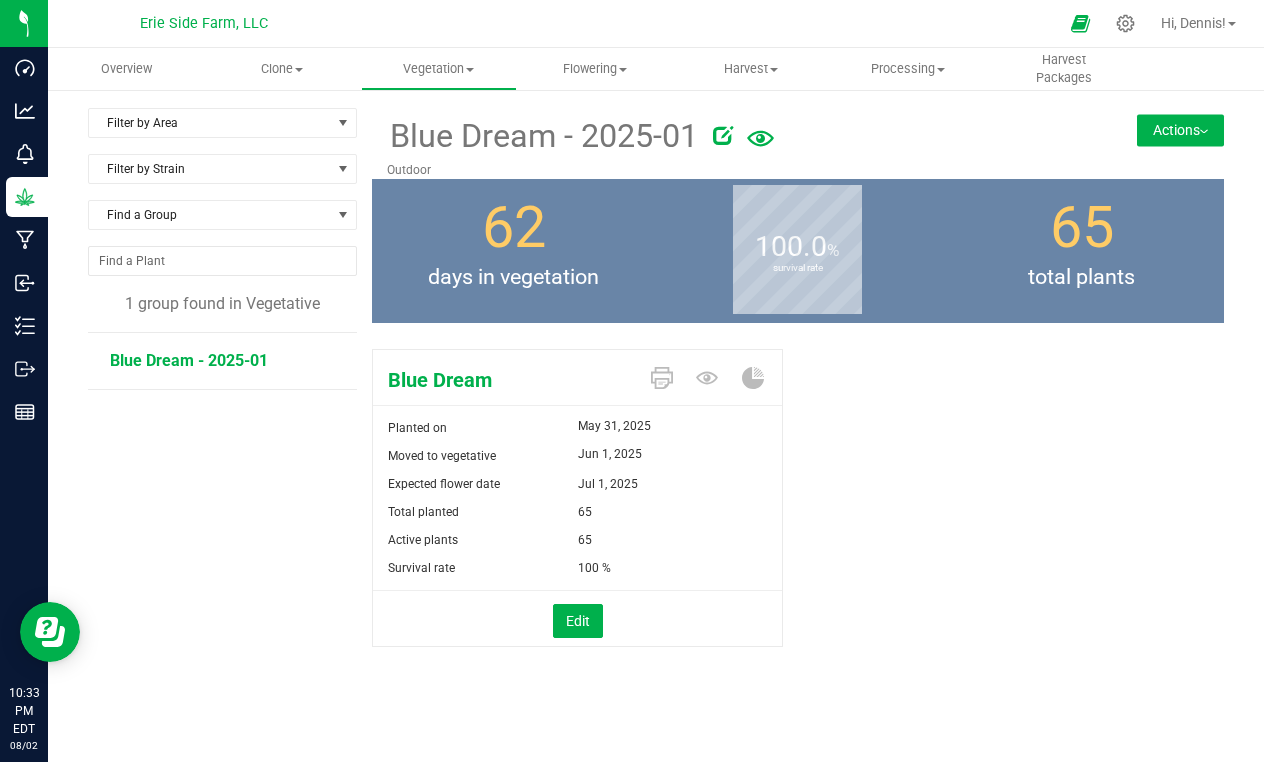 click on "1
group
found in Vegetative" at bounding box center (222, 304) 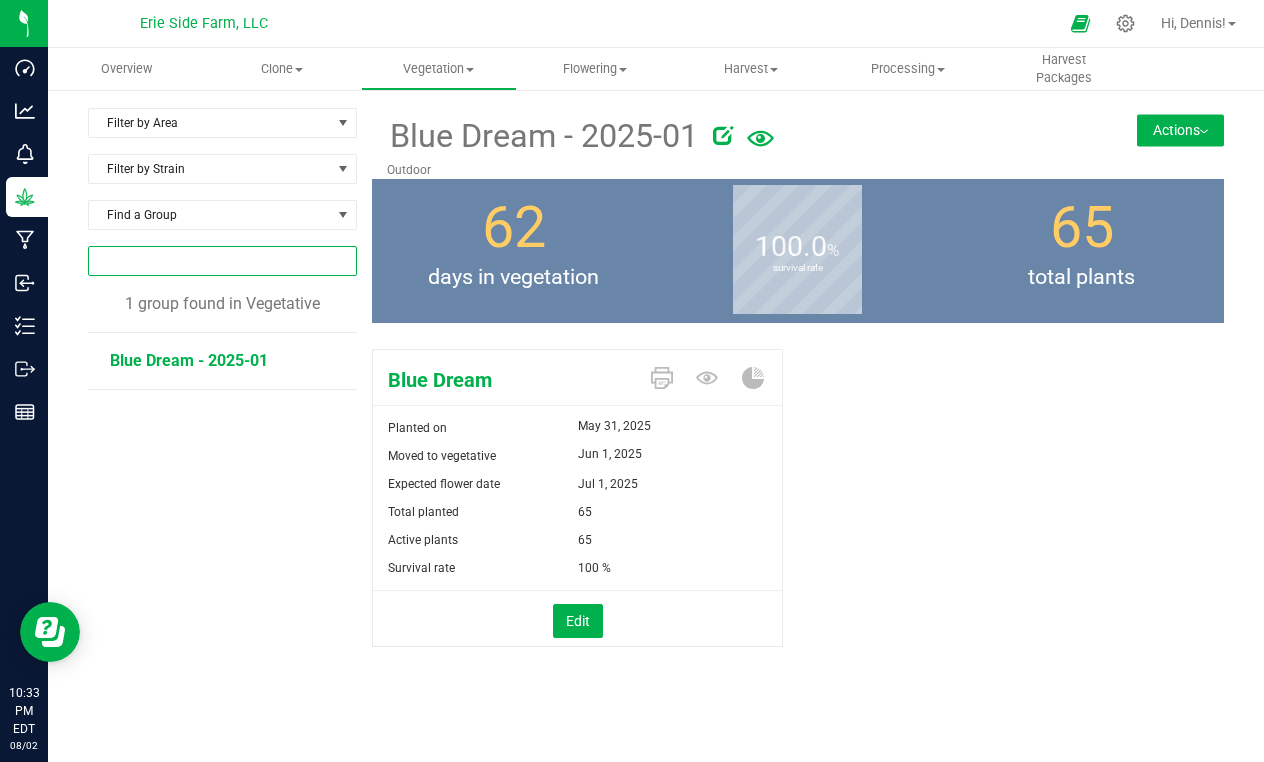 click at bounding box center [222, 261] 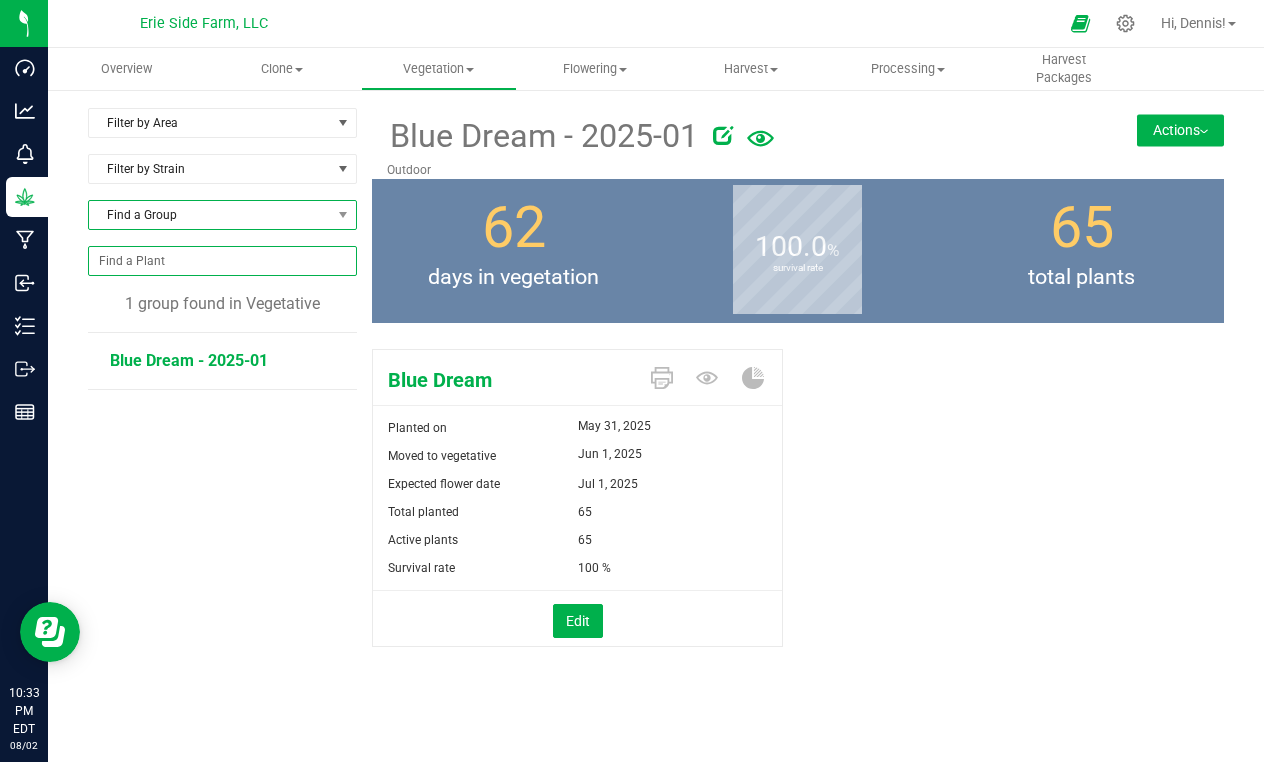 click on "Find a Group" at bounding box center [210, 215] 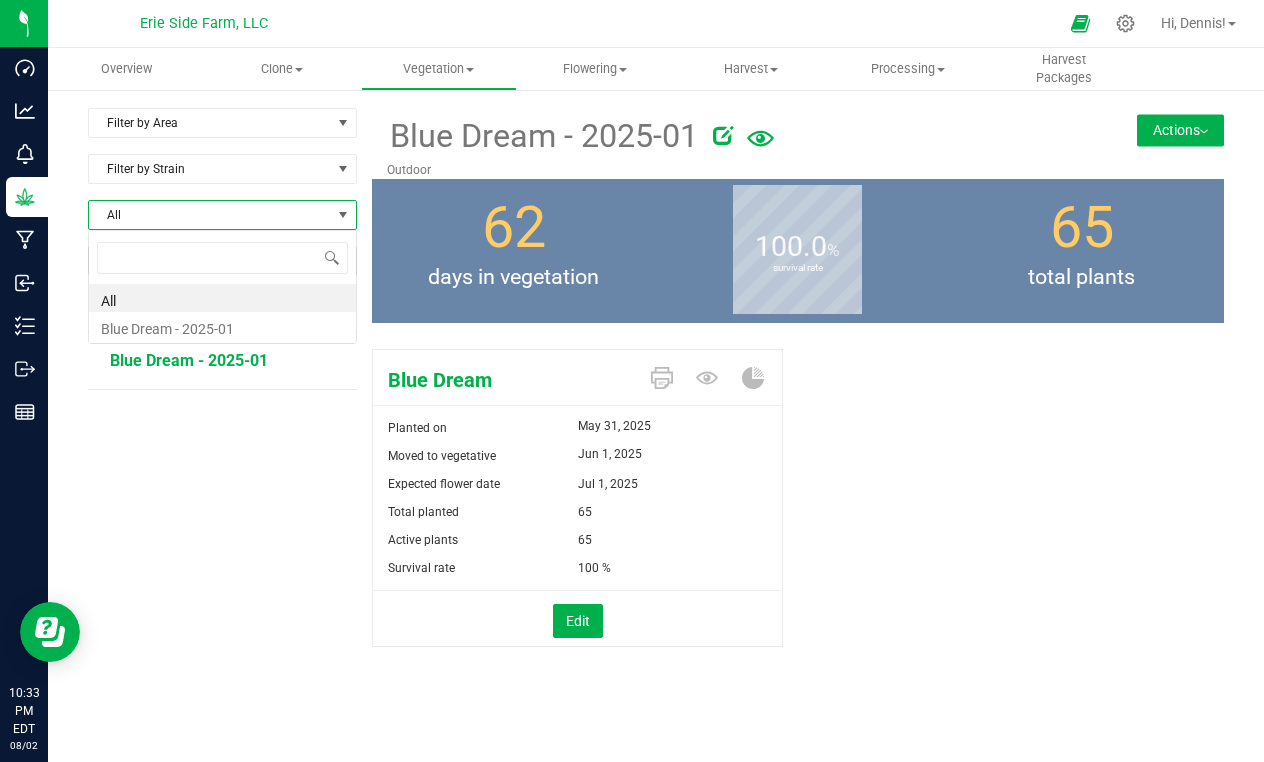 scroll, scrollTop: 99970, scrollLeft: 99731, axis: both 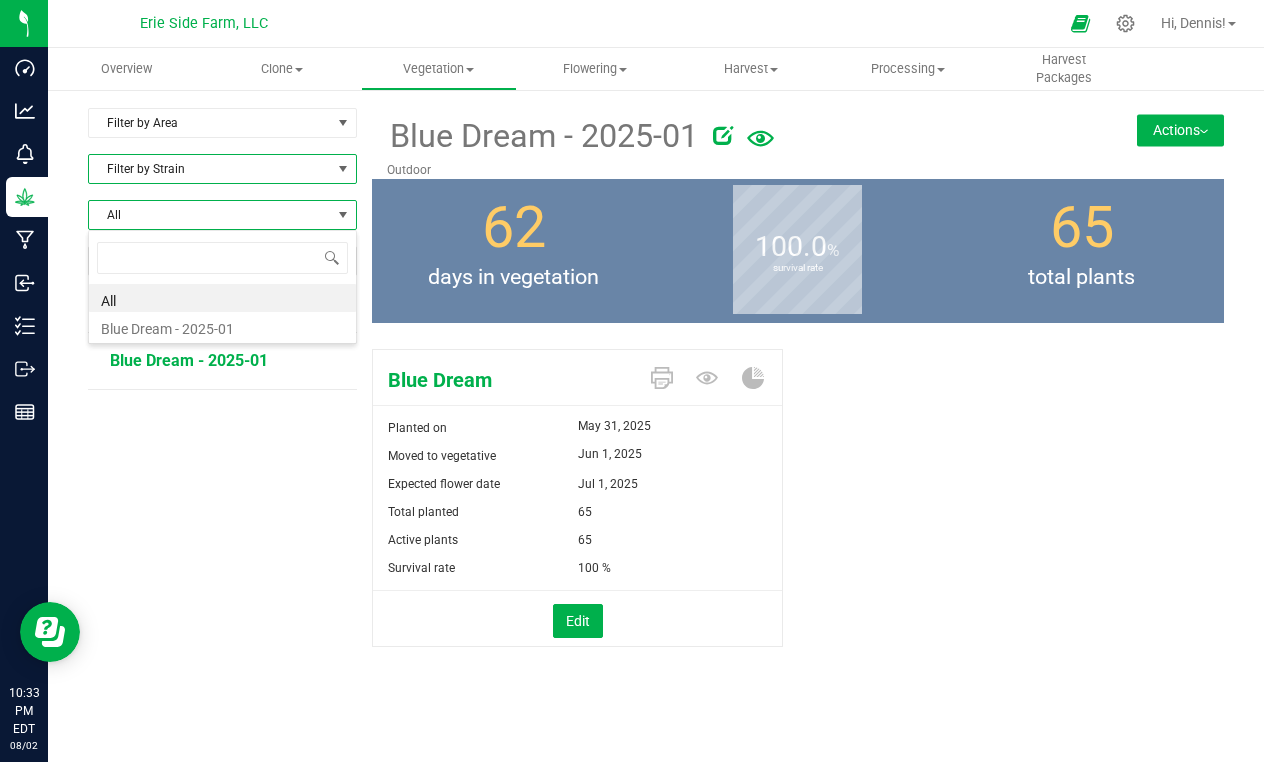 click on "Filter by Strain" at bounding box center [210, 169] 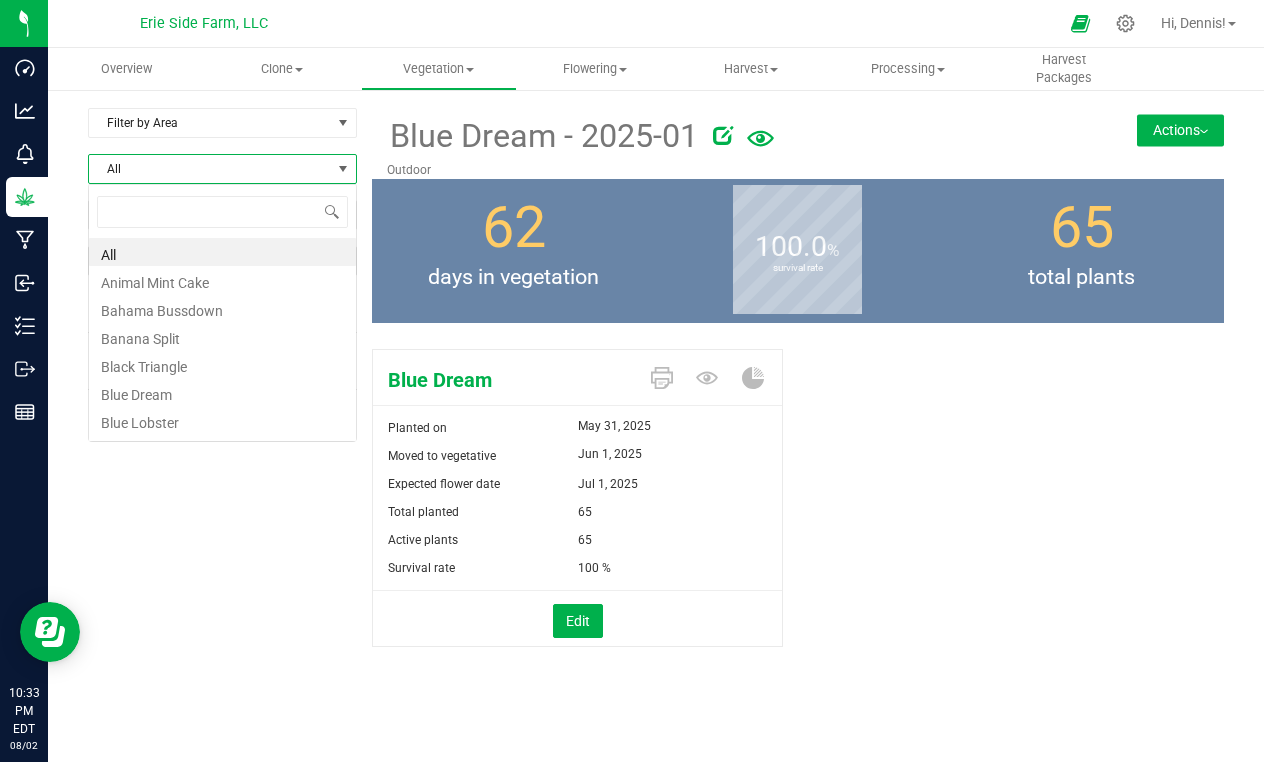 scroll, scrollTop: 99970, scrollLeft: 99731, axis: both 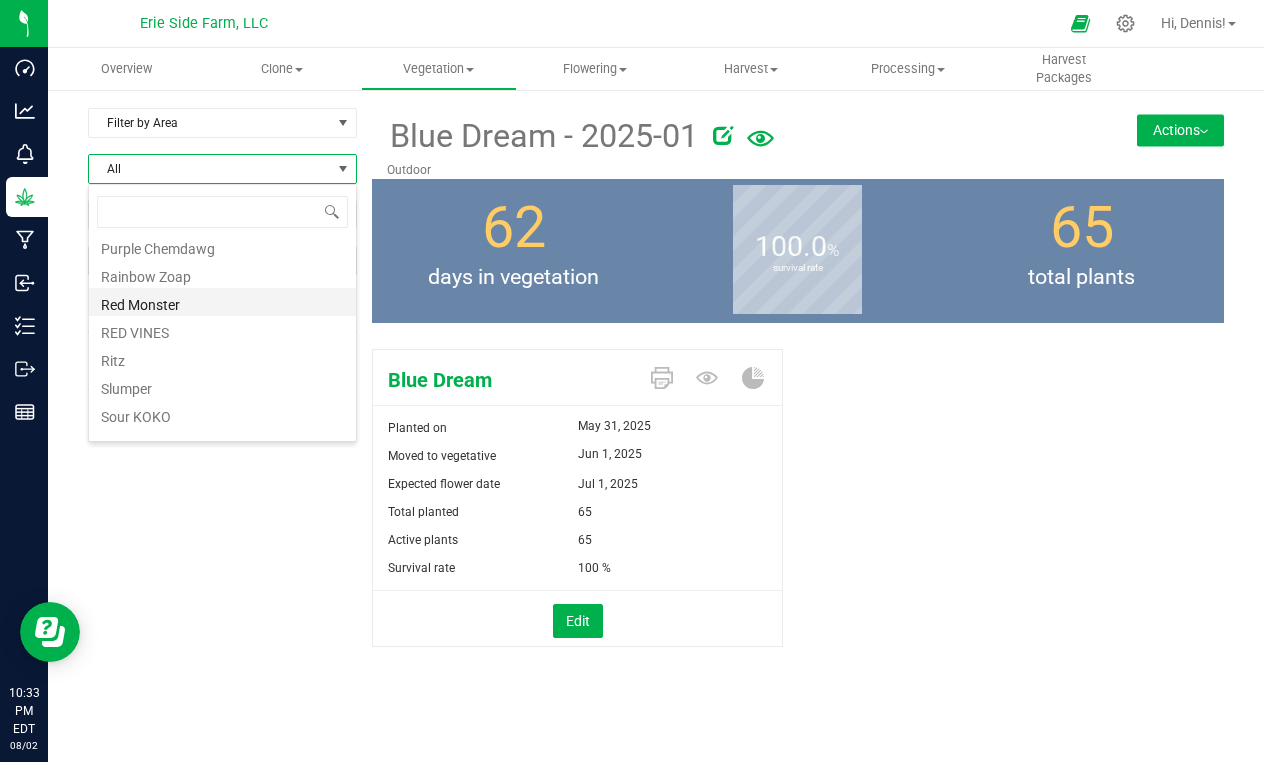 click on "Red Monster" at bounding box center (222, 302) 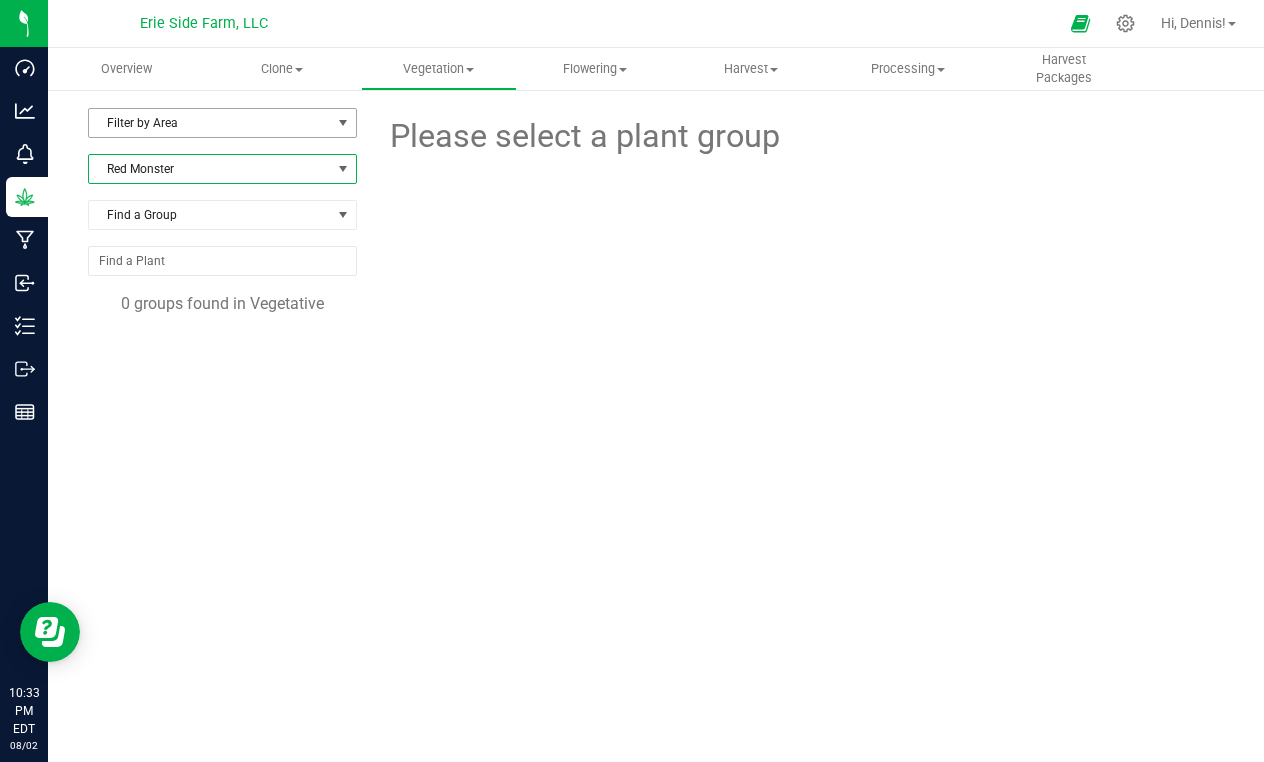 click on "Filter by Area" at bounding box center (210, 123) 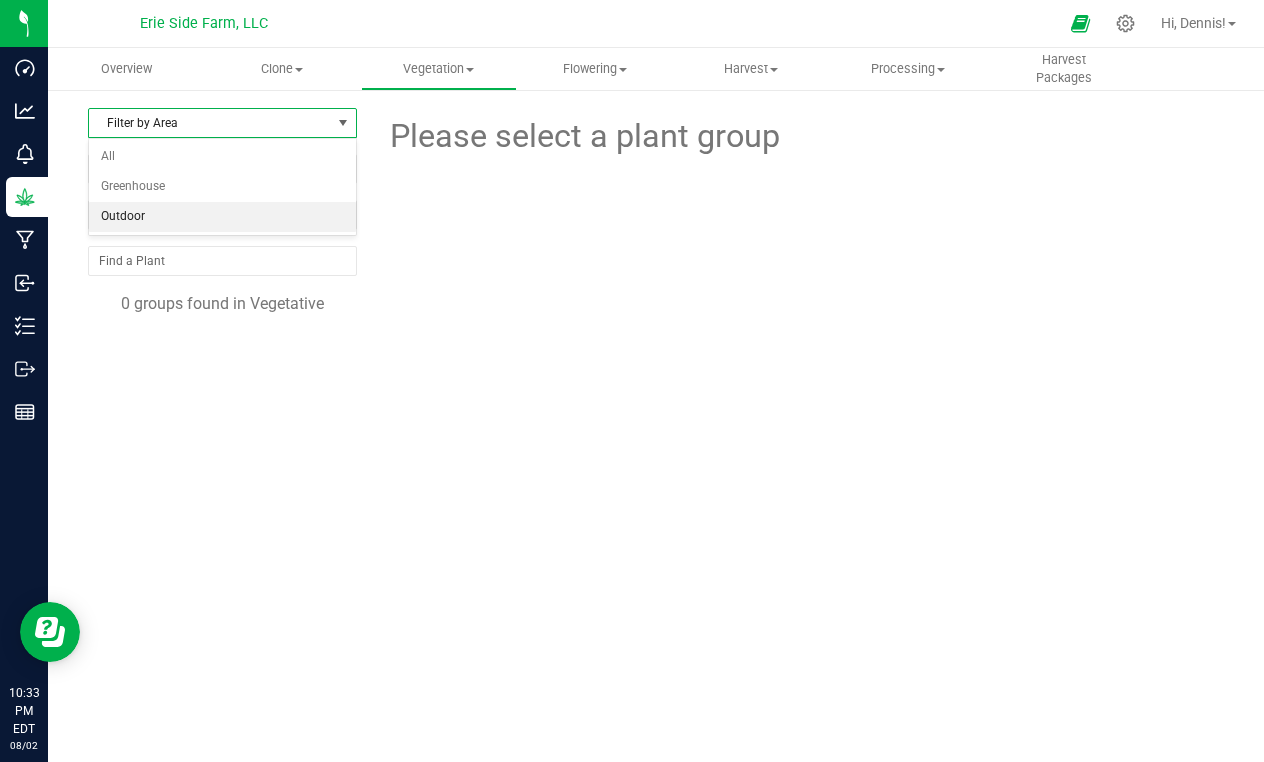 click on "Outdoor" at bounding box center (222, 217) 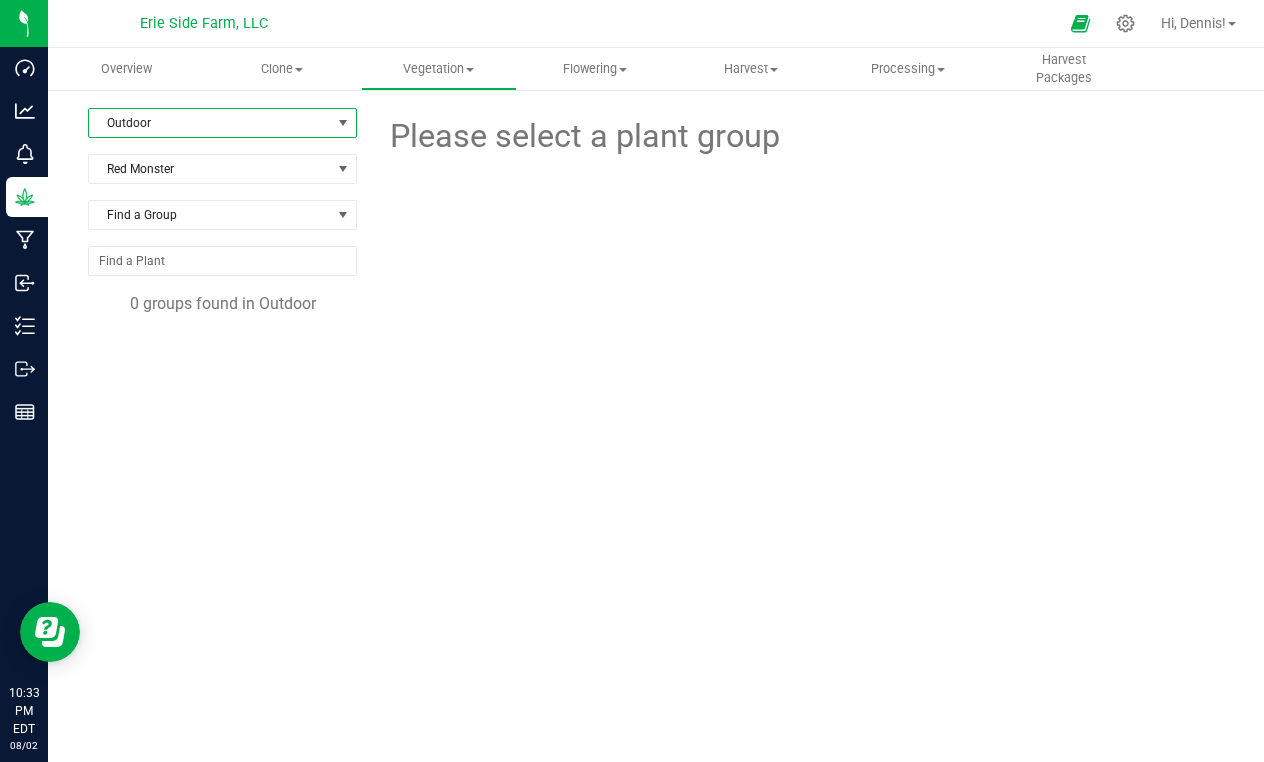 click on "Outdoor" at bounding box center (210, 123) 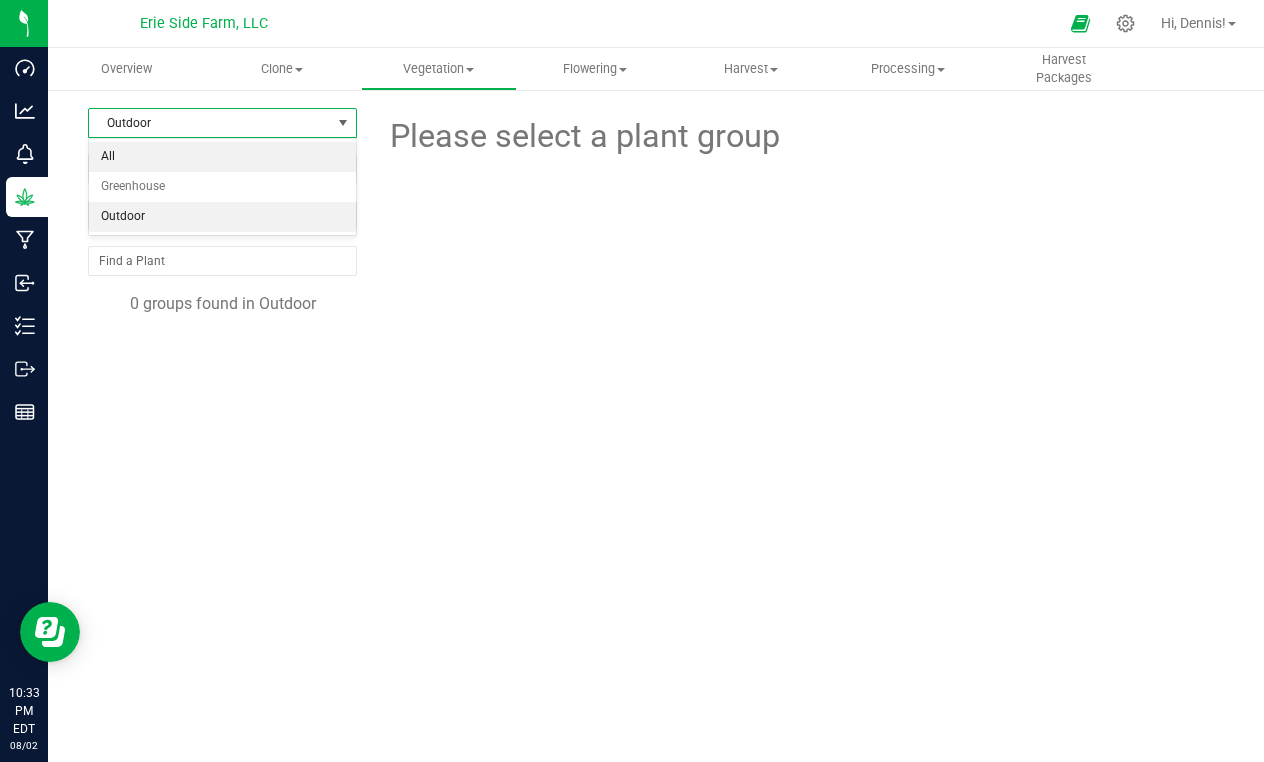 click on "All" at bounding box center [222, 157] 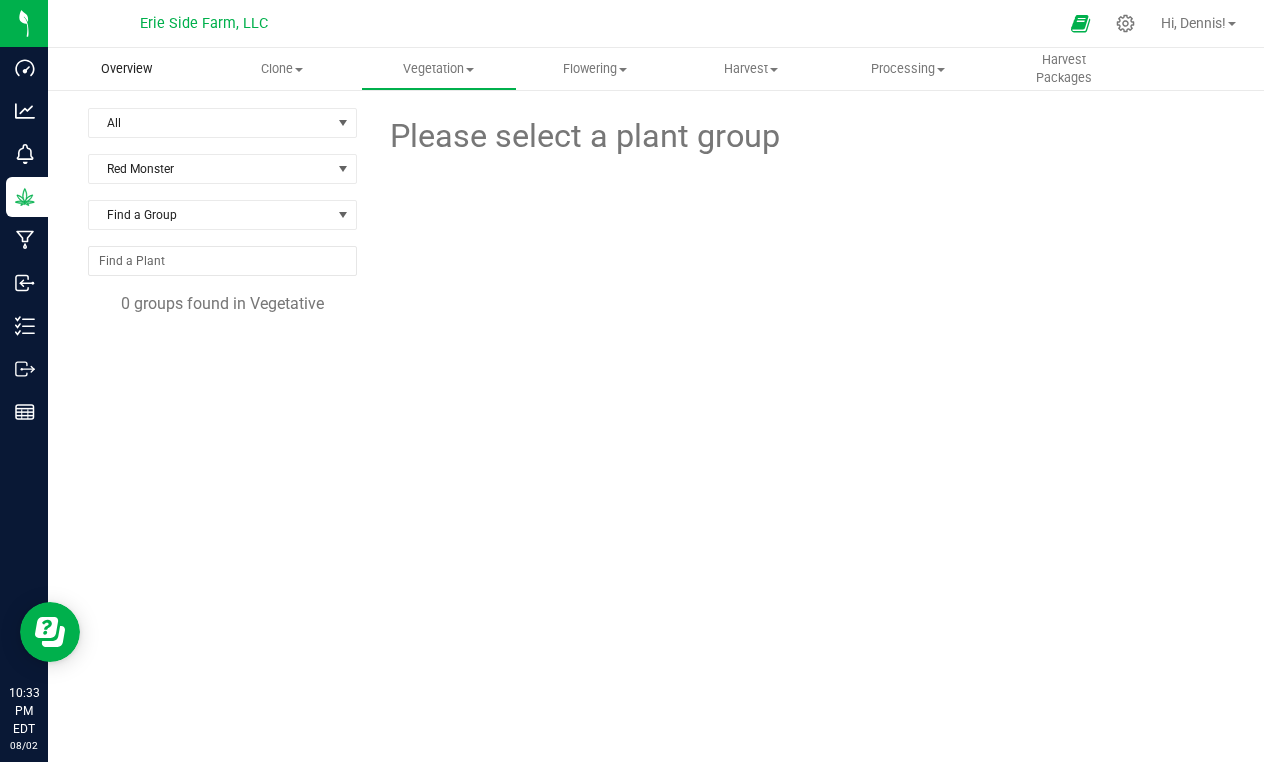 click on "Overview" at bounding box center (126, 69) 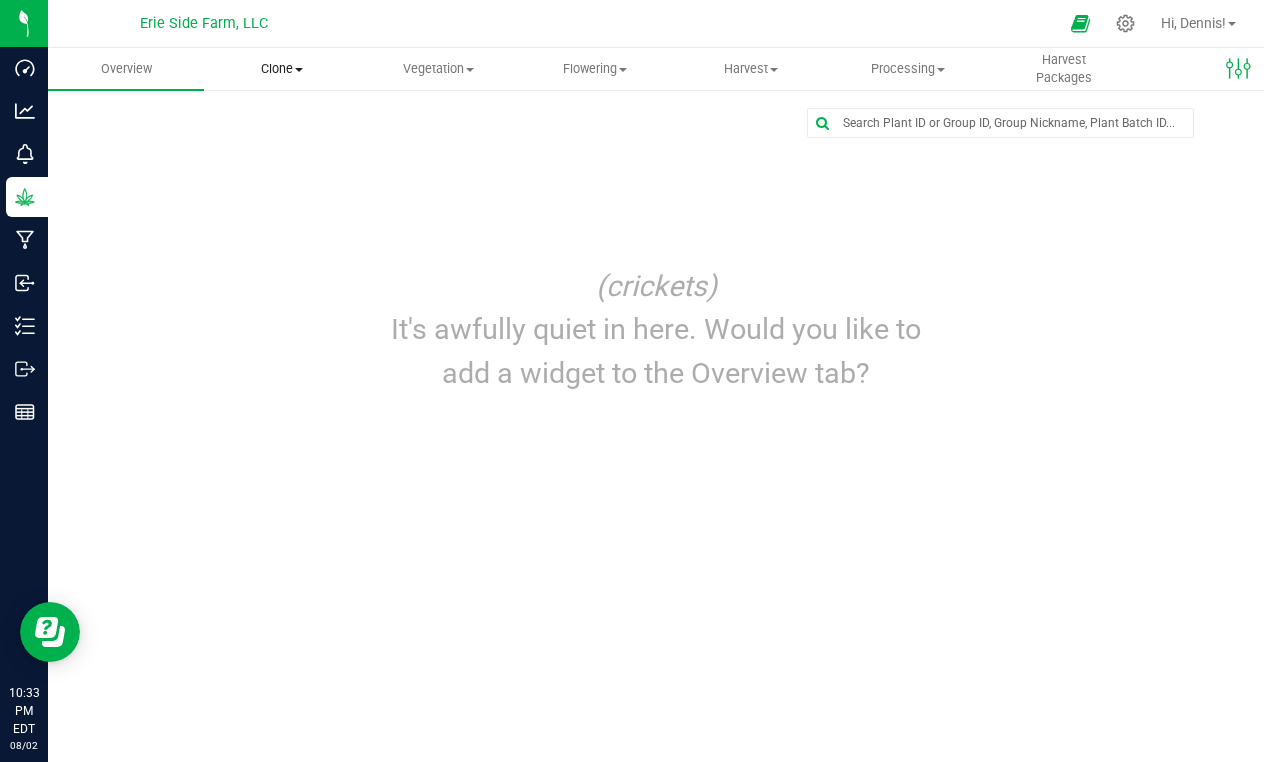 click on "Clone" at bounding box center [282, 69] 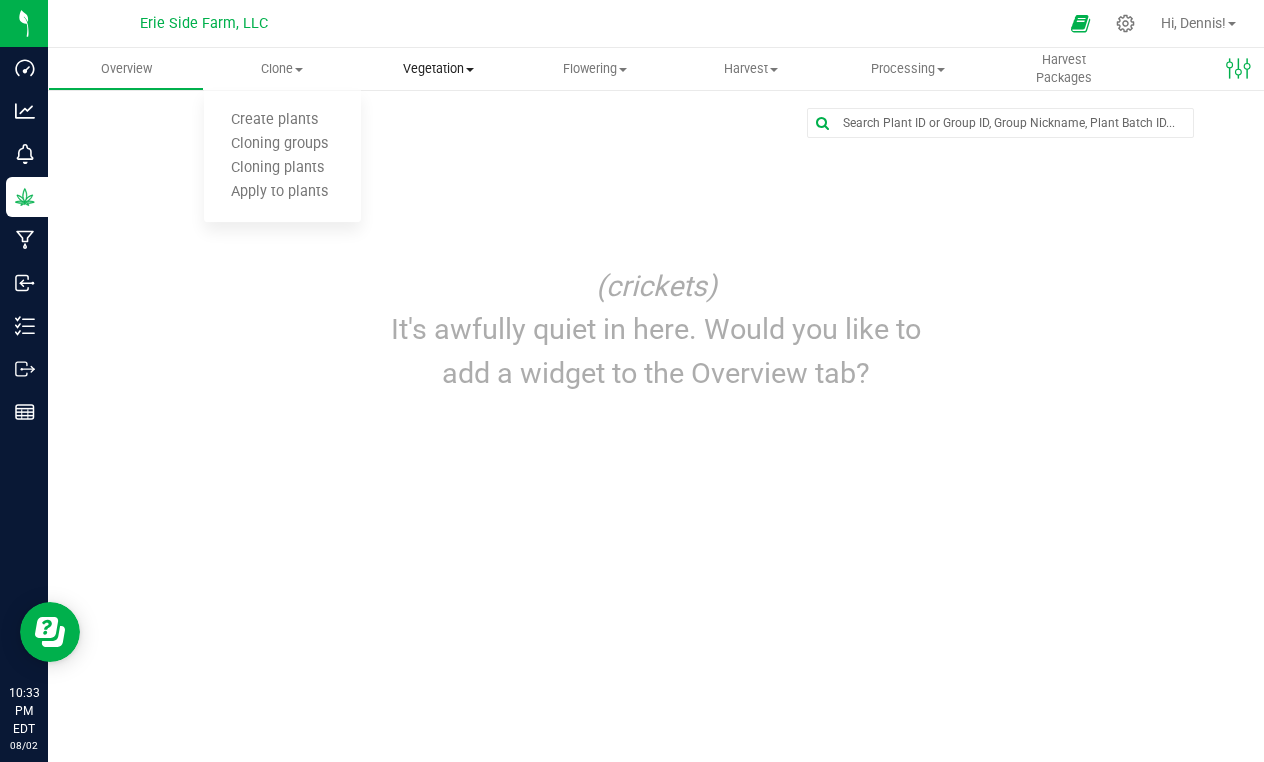 click on "Vegetation" at bounding box center (439, 69) 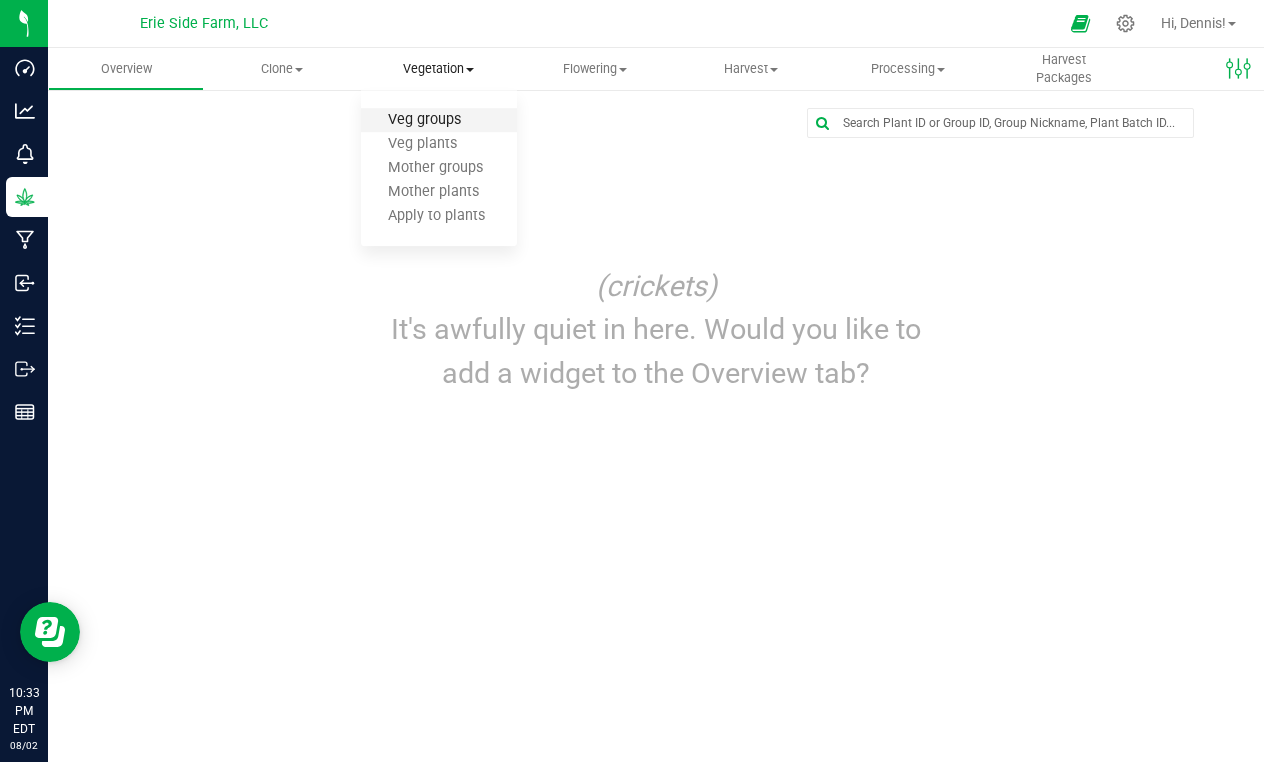 click on "Veg groups" at bounding box center [424, 120] 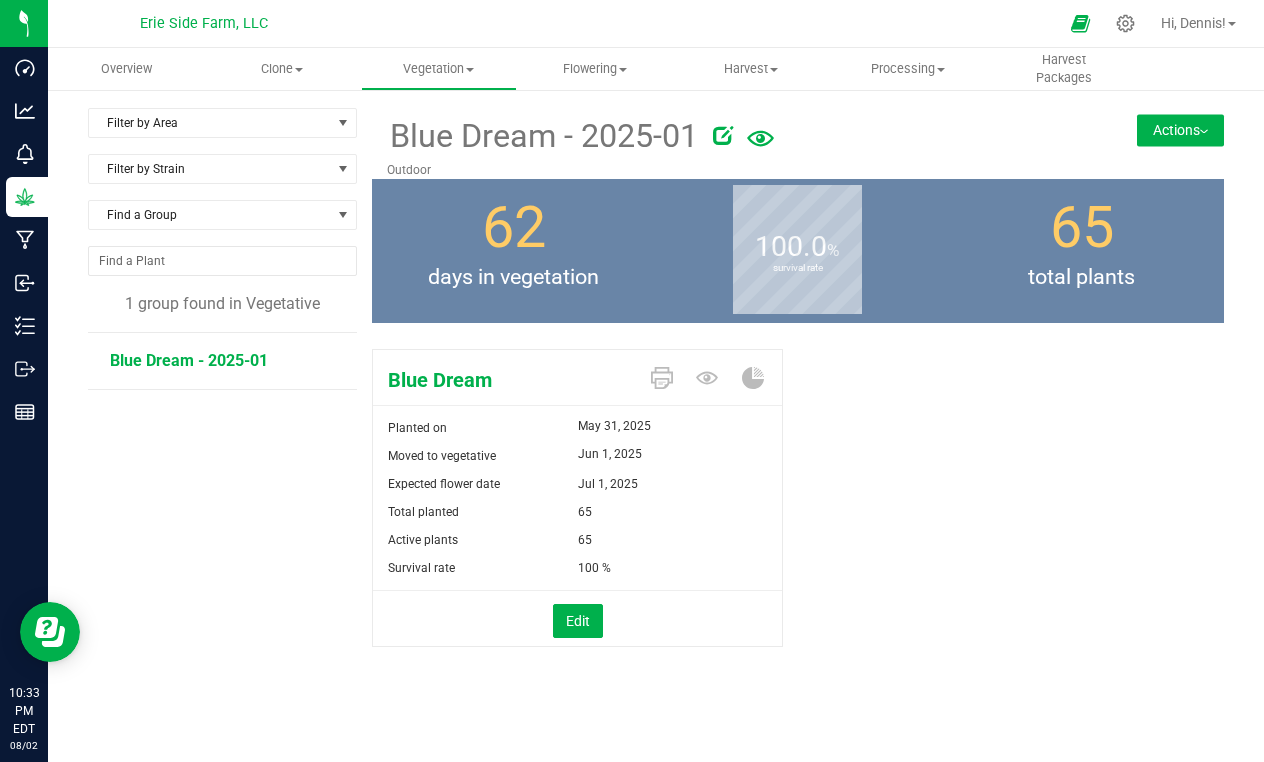 click on "Actions" at bounding box center (1180, 130) 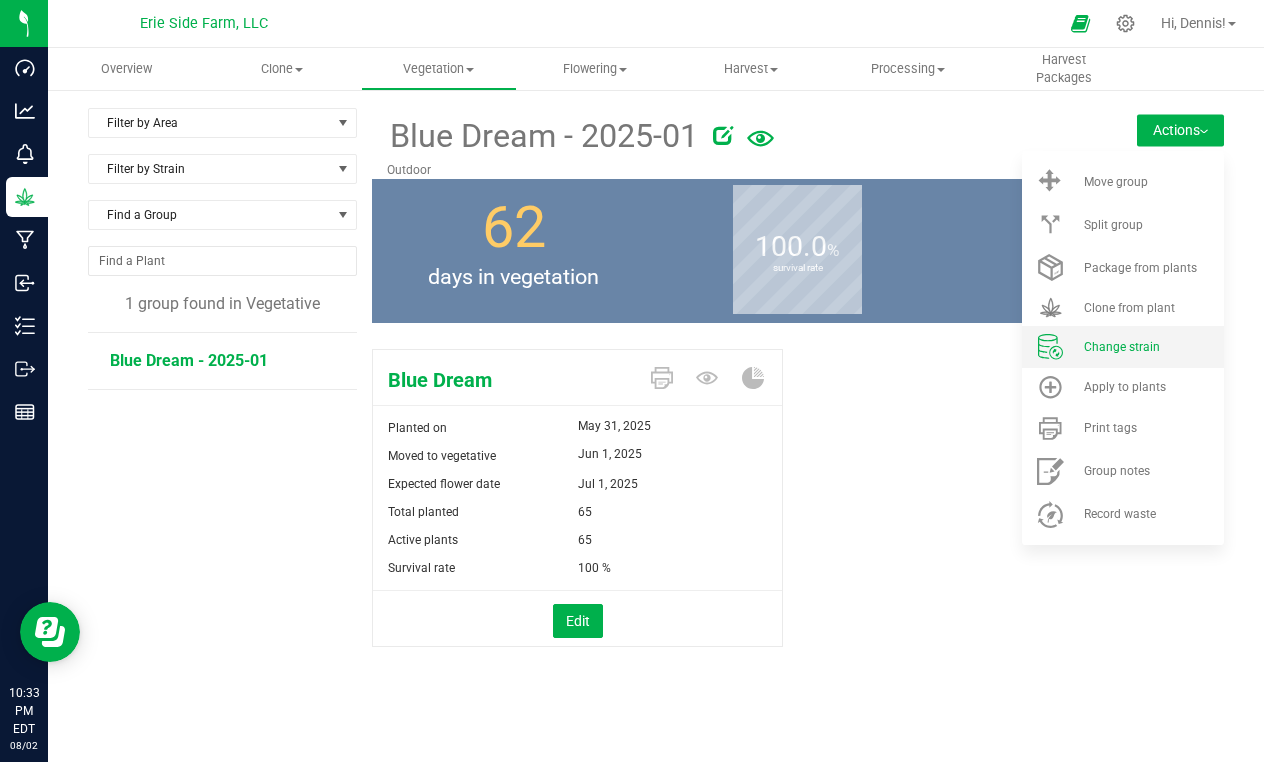 click on "Change strain" at bounding box center (1122, 347) 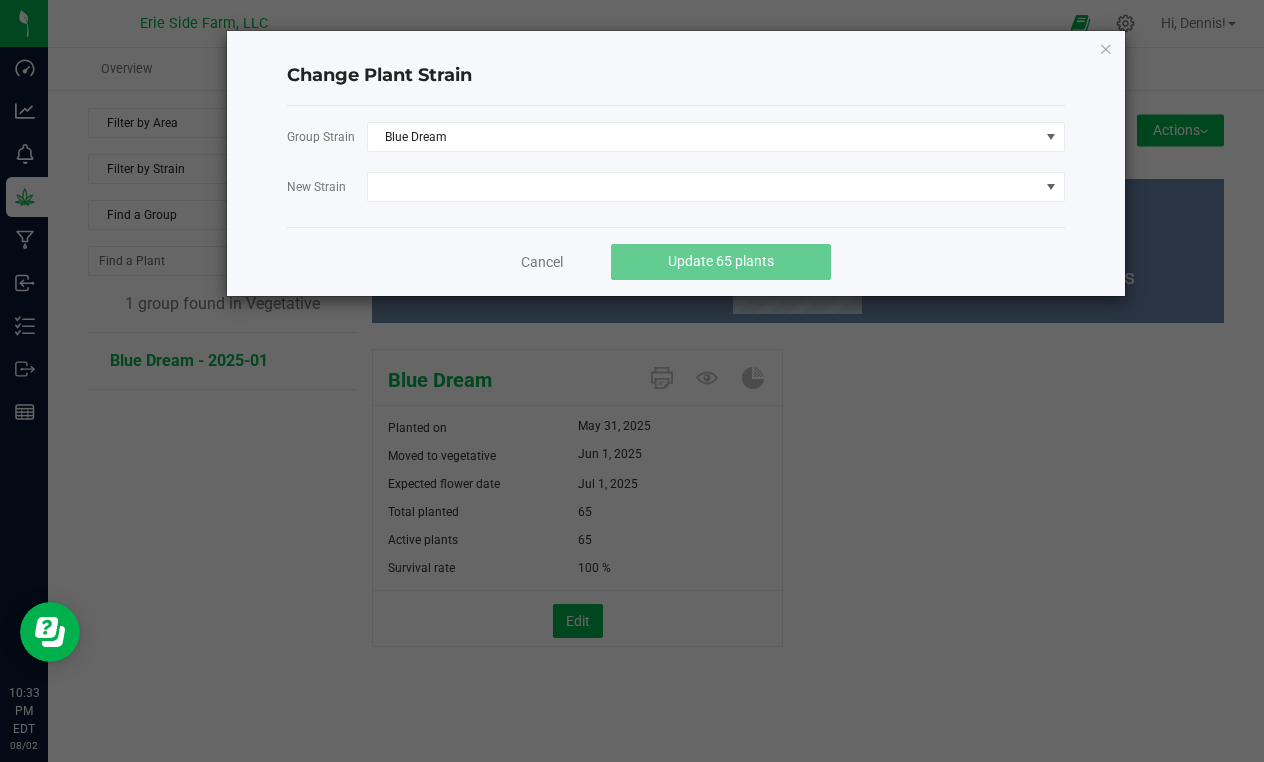 click on "Group Strain  Blue Dream  New Strain" 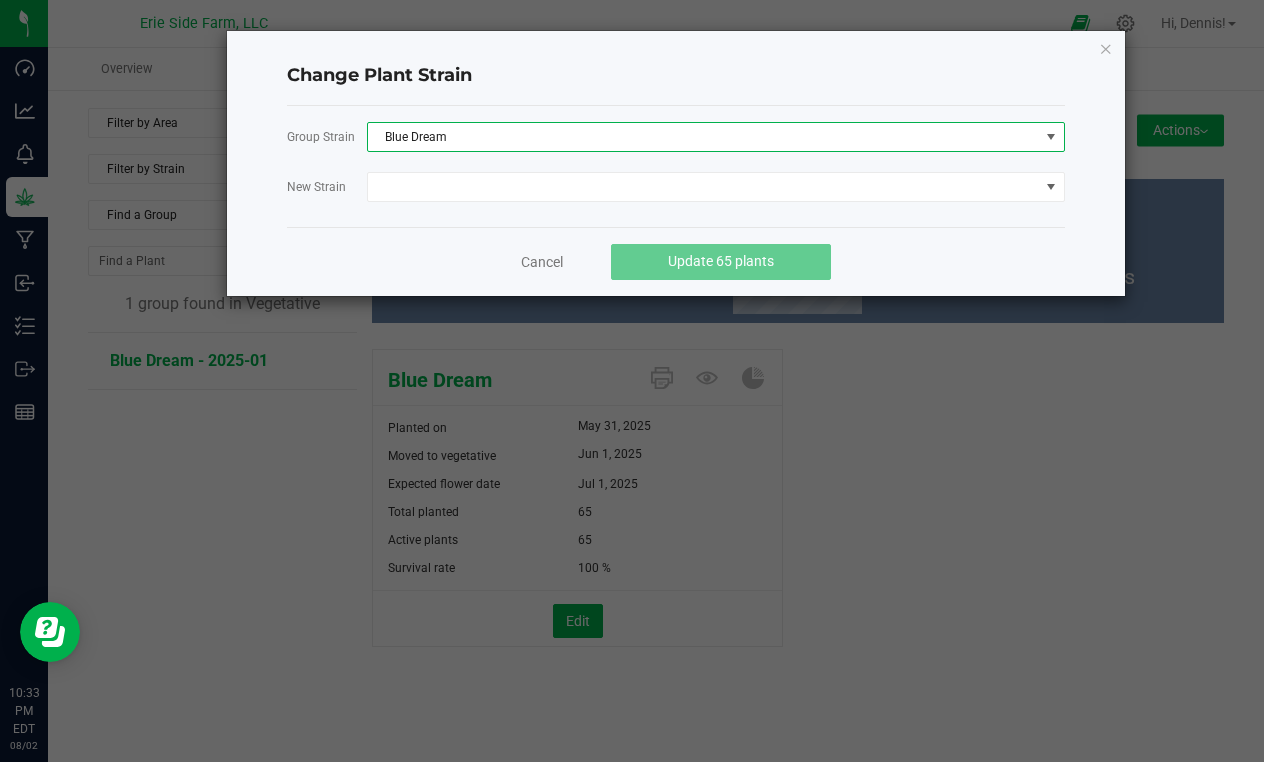 click at bounding box center [1050, 137] 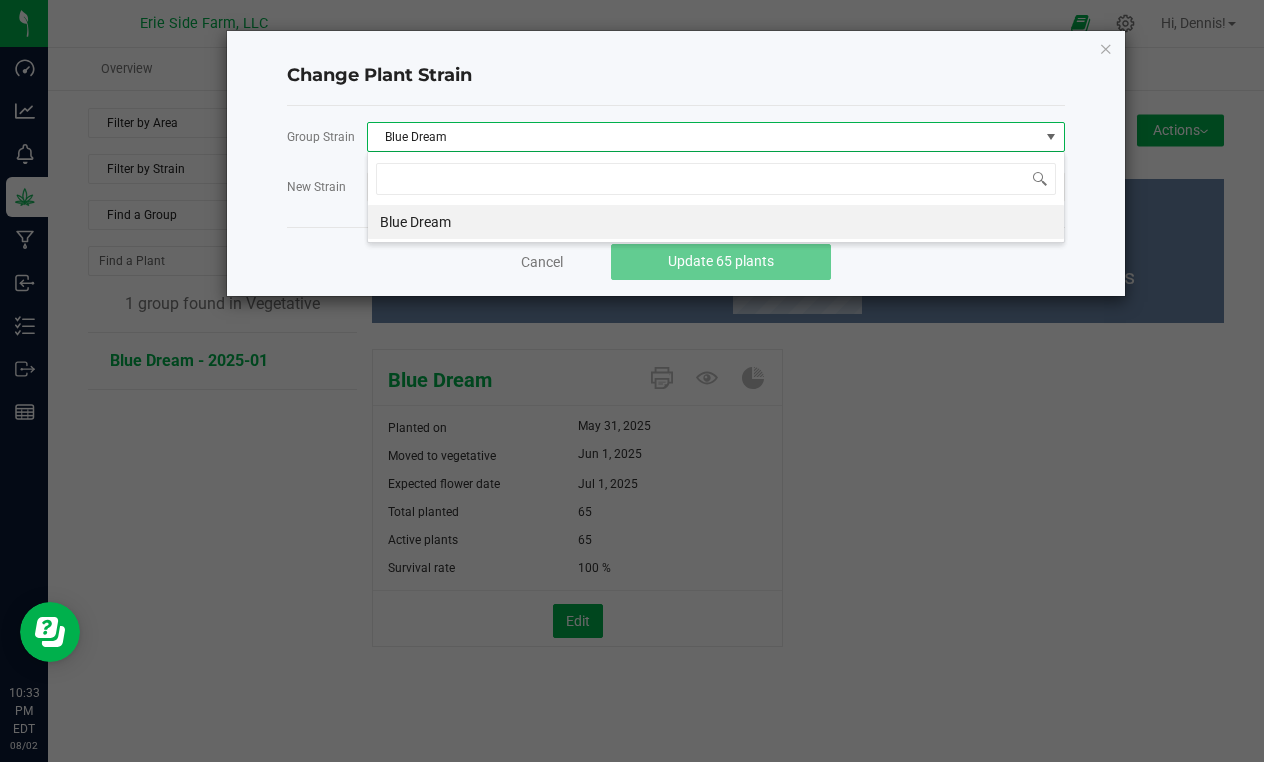 scroll, scrollTop: 99970, scrollLeft: 99302, axis: both 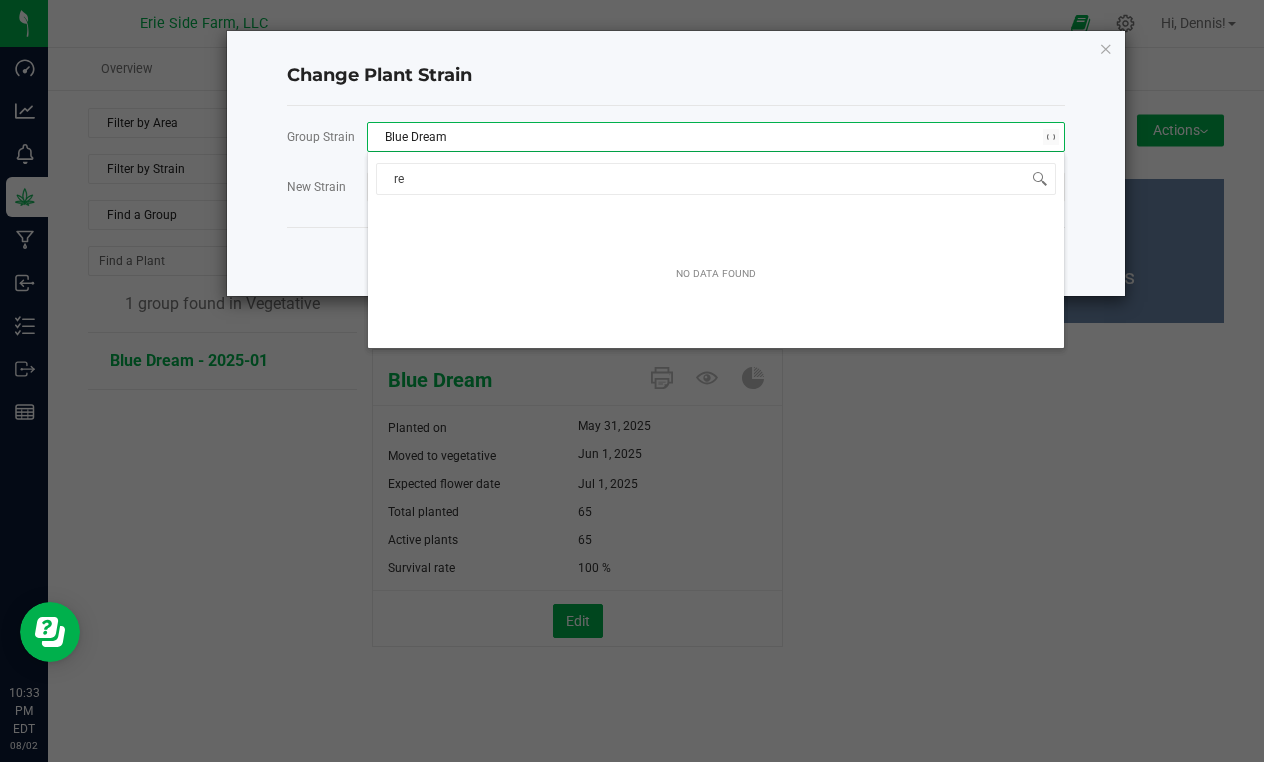 type on "r" 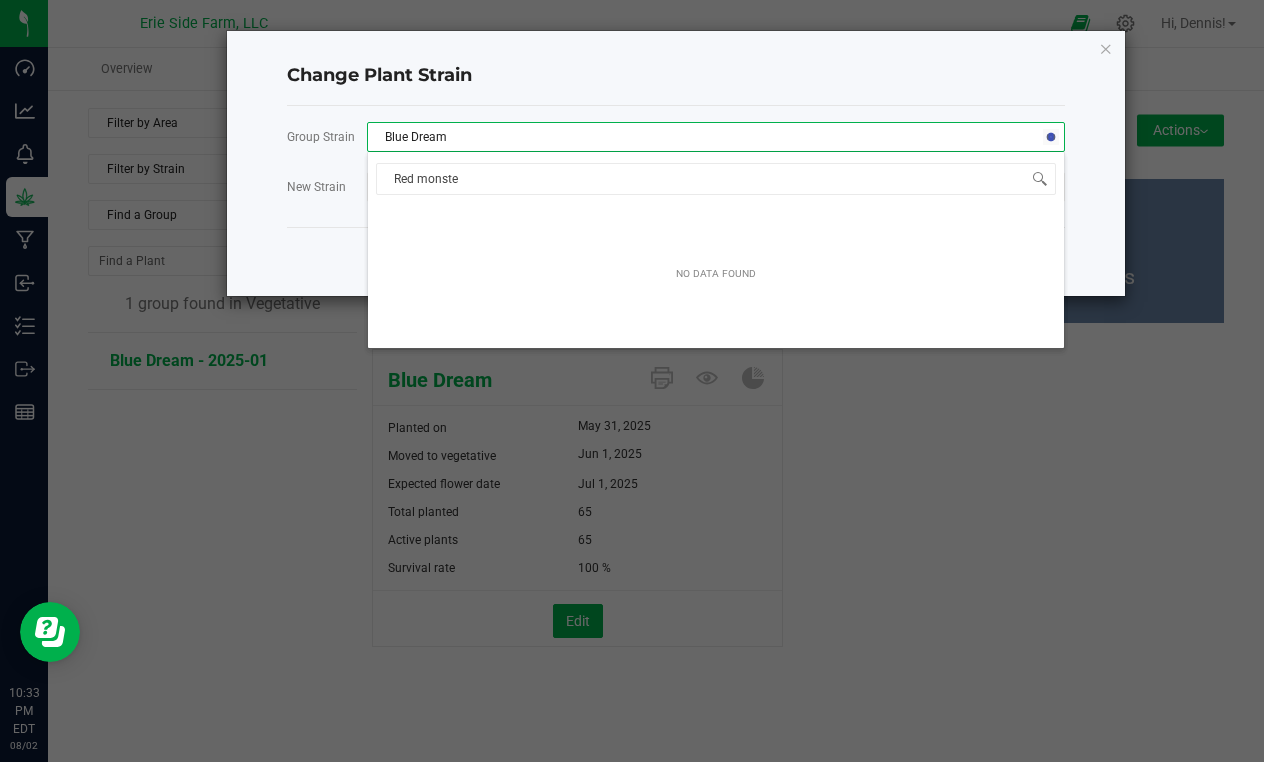 type on "Red monster" 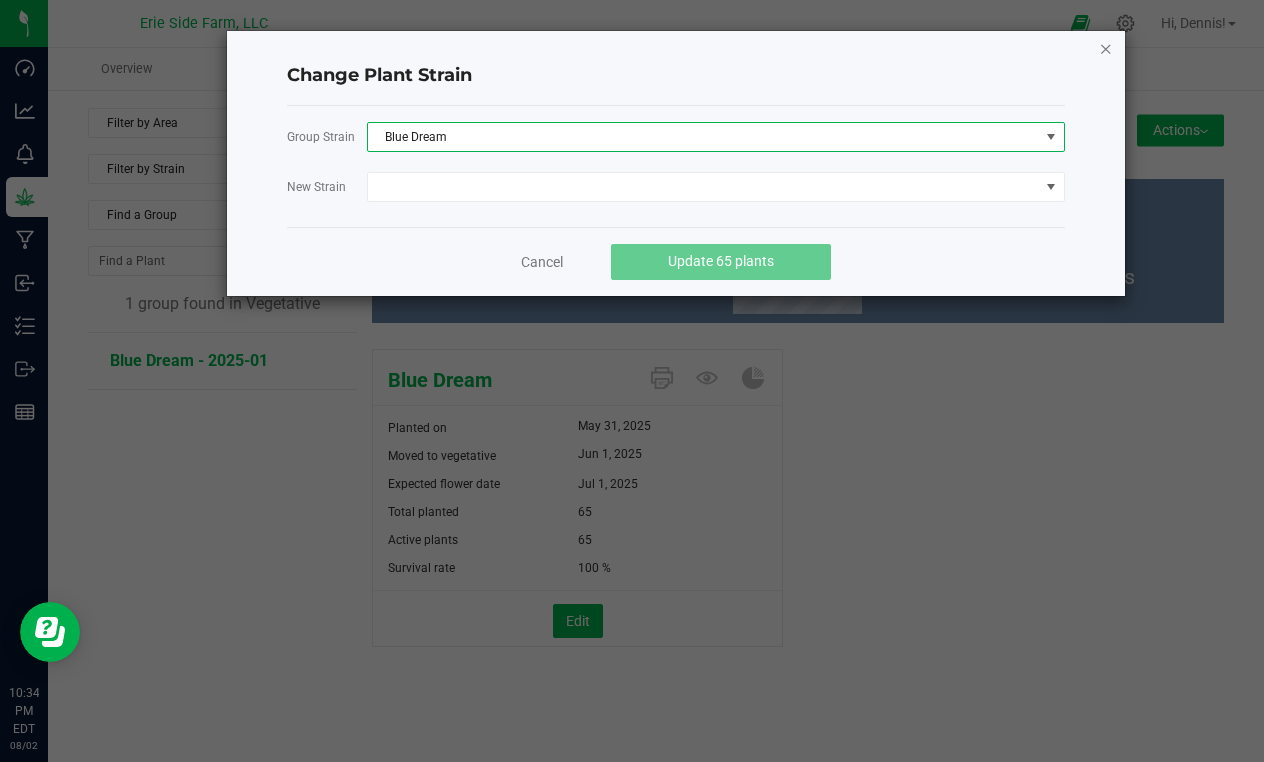 click 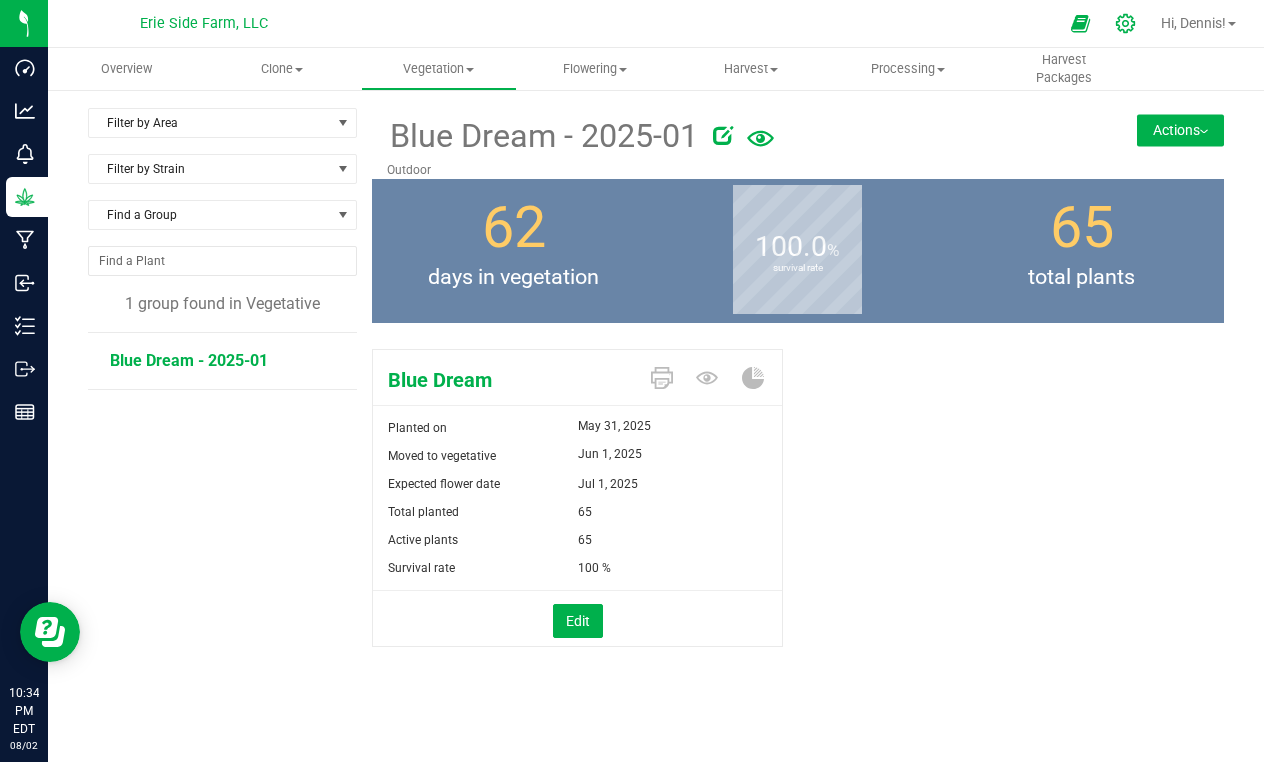click 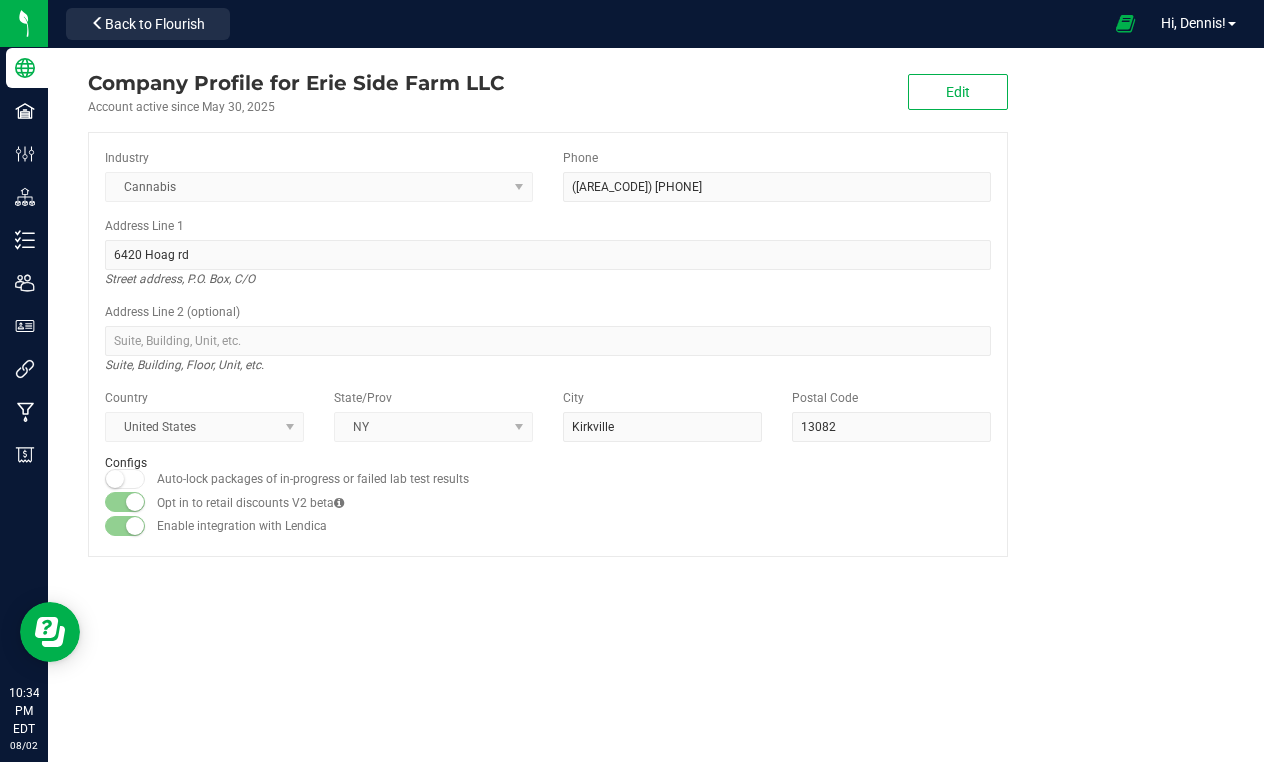 click on "Erie Side Farm, LLC   Back to Flourish   Hi, Dennis!   Print Settings   Help Docs   Support   Your Profile   Sign Out" at bounding box center [656, 24] 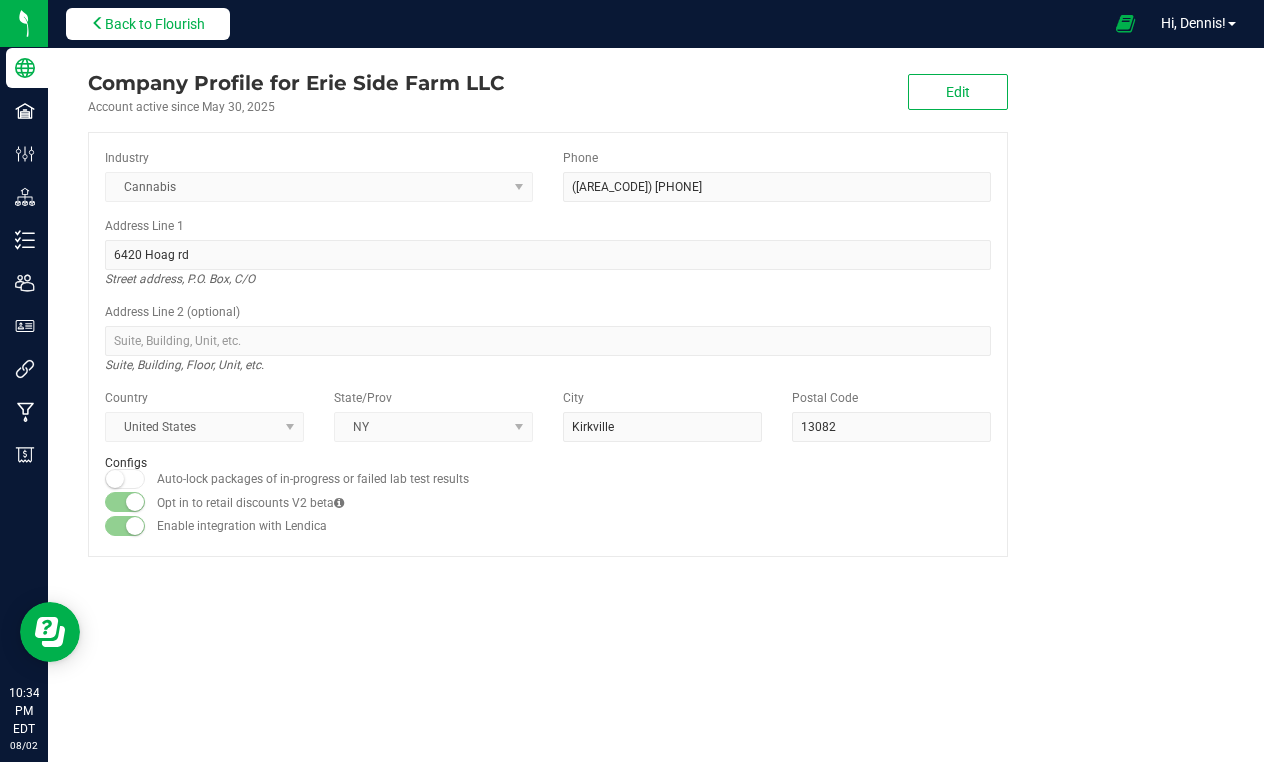 click on "Back to Flourish" at bounding box center (155, 24) 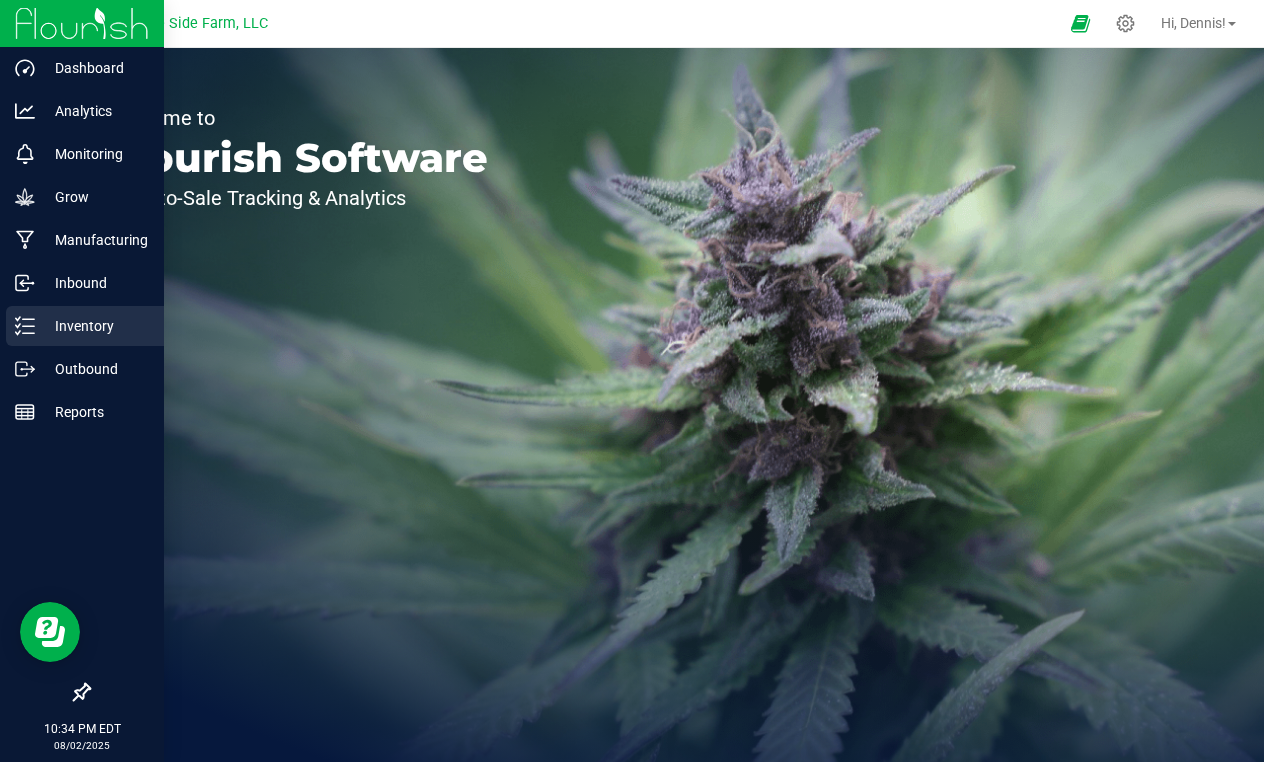 click on "Inventory" at bounding box center [95, 326] 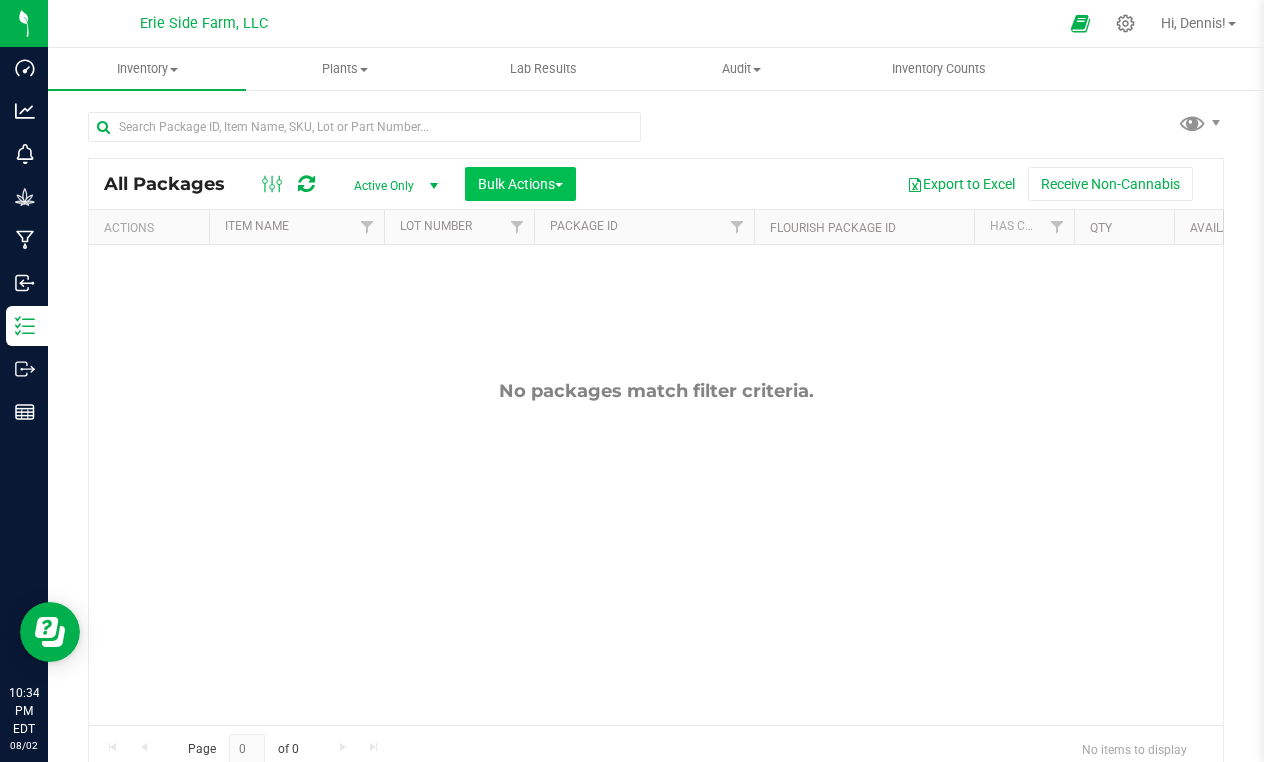click on "Bulk Actions" at bounding box center (520, 184) 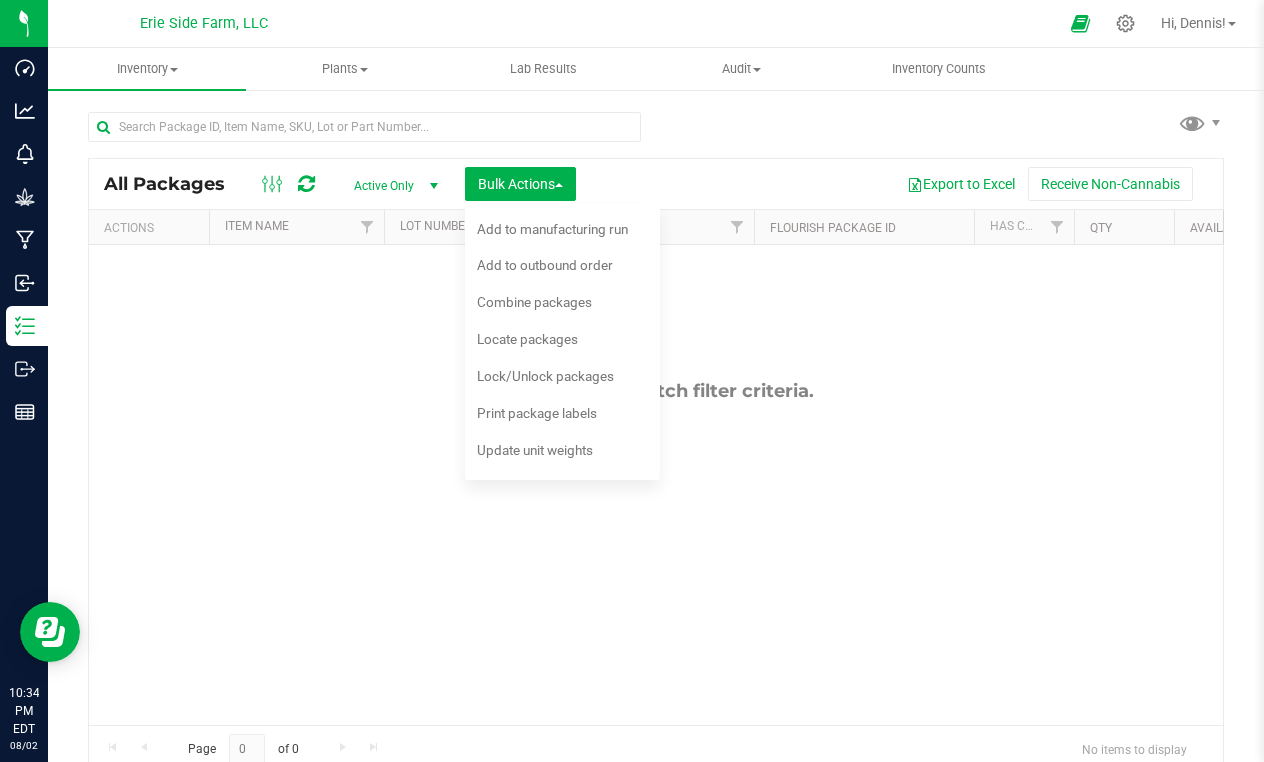click on "No packages match filter criteria." at bounding box center (656, 552) 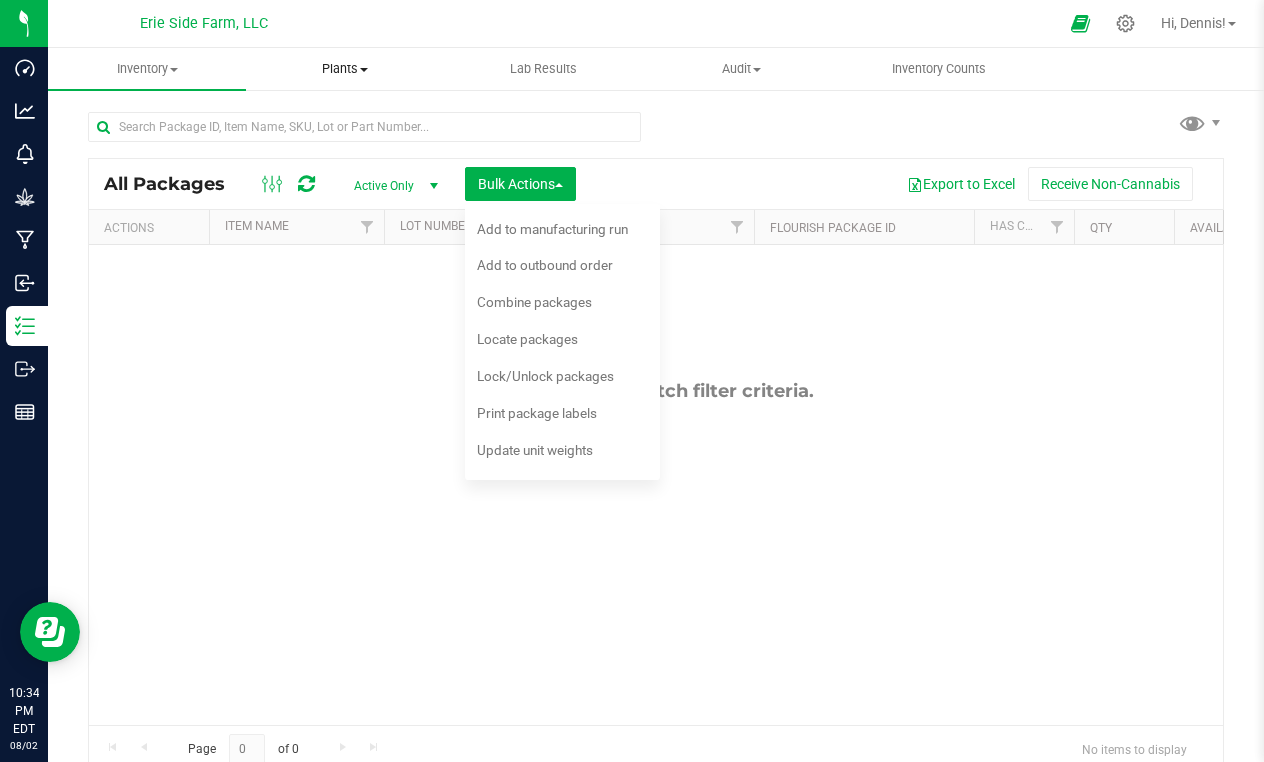 click on "Plants" at bounding box center (345, 69) 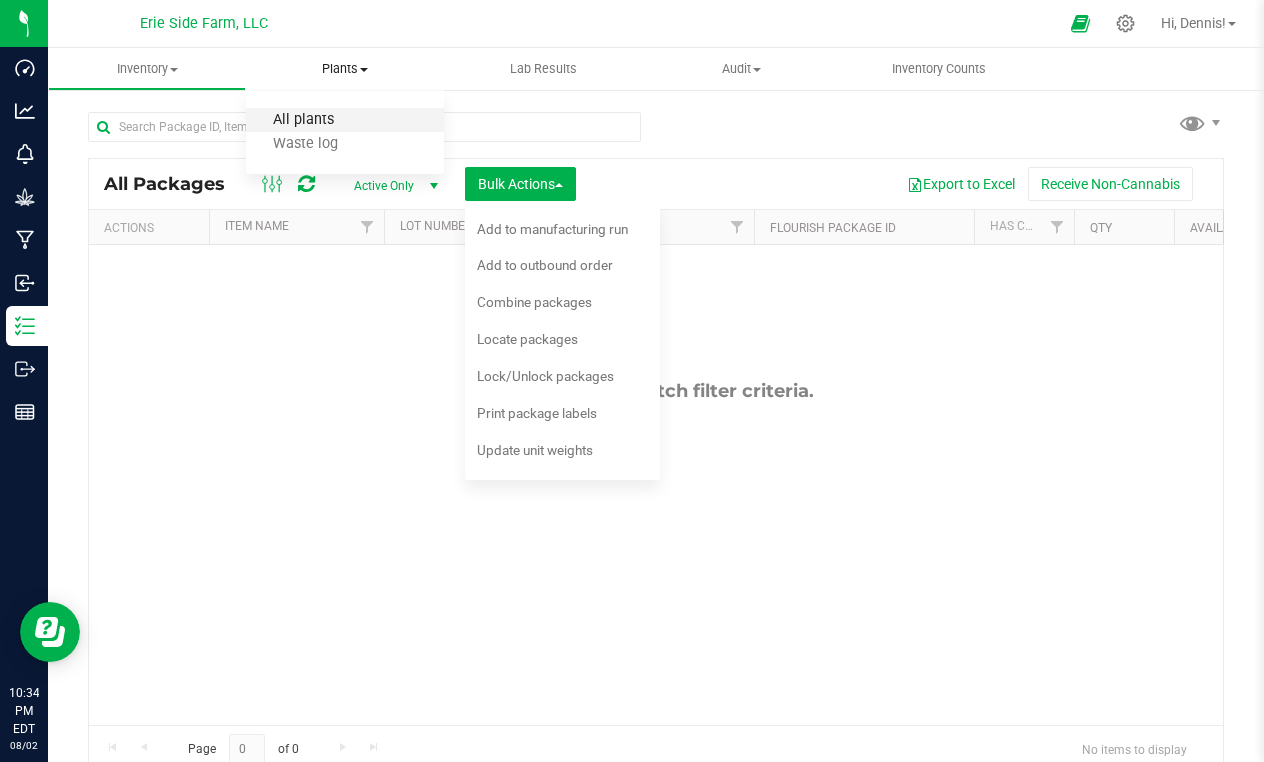 click on "All plants" at bounding box center (303, 120) 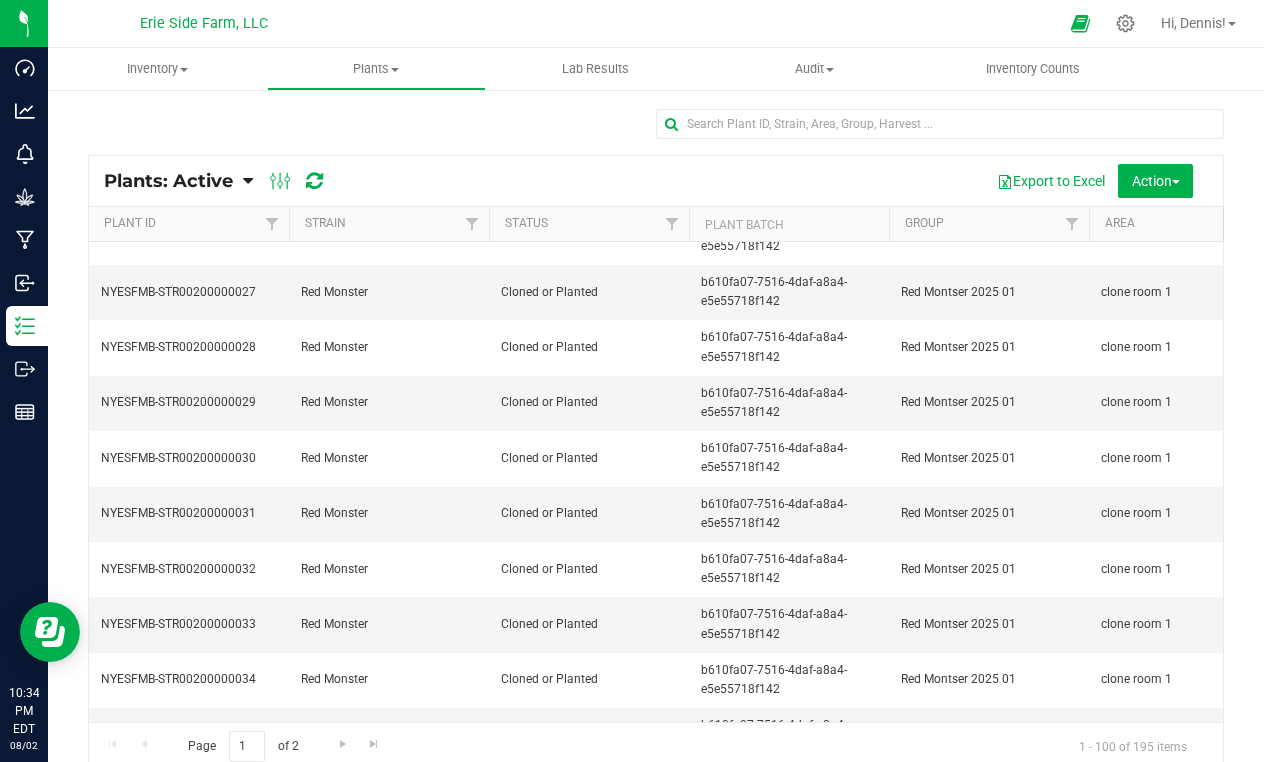 scroll, scrollTop: 5019, scrollLeft: 0, axis: vertical 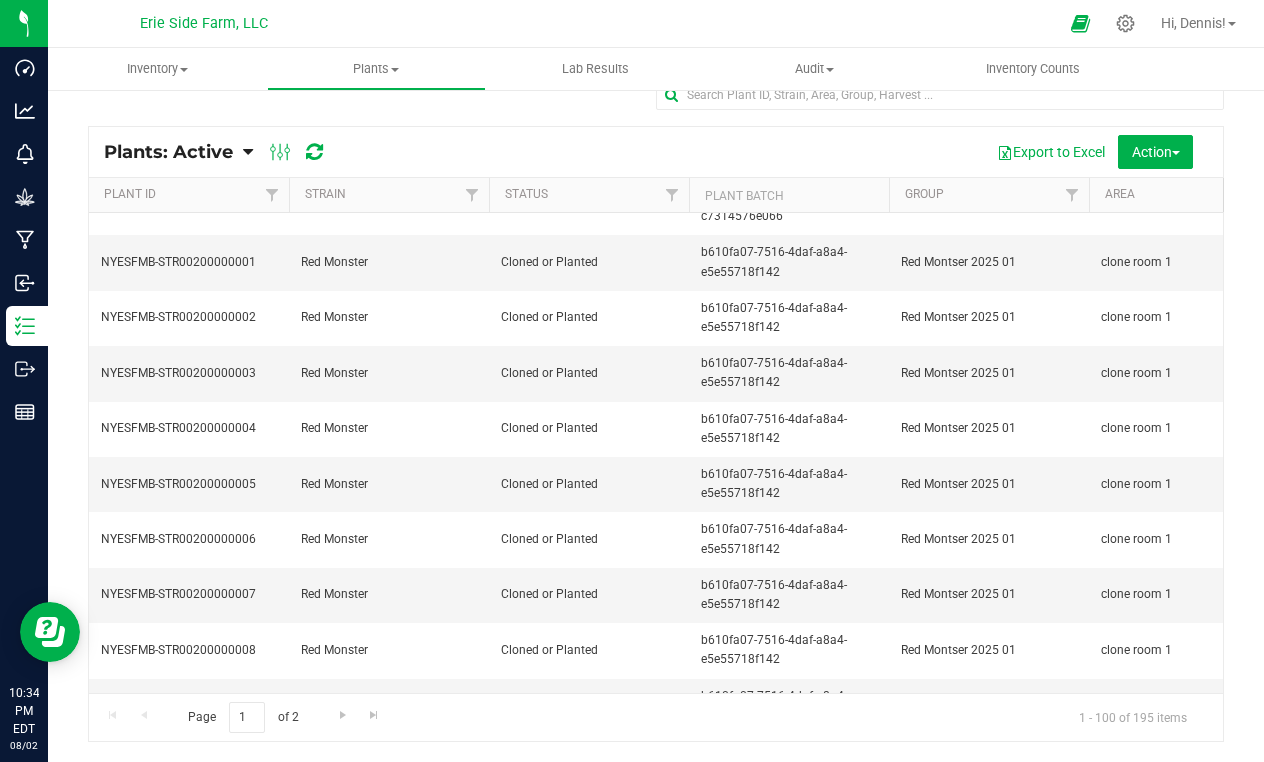 click on "Status" at bounding box center (589, 195) 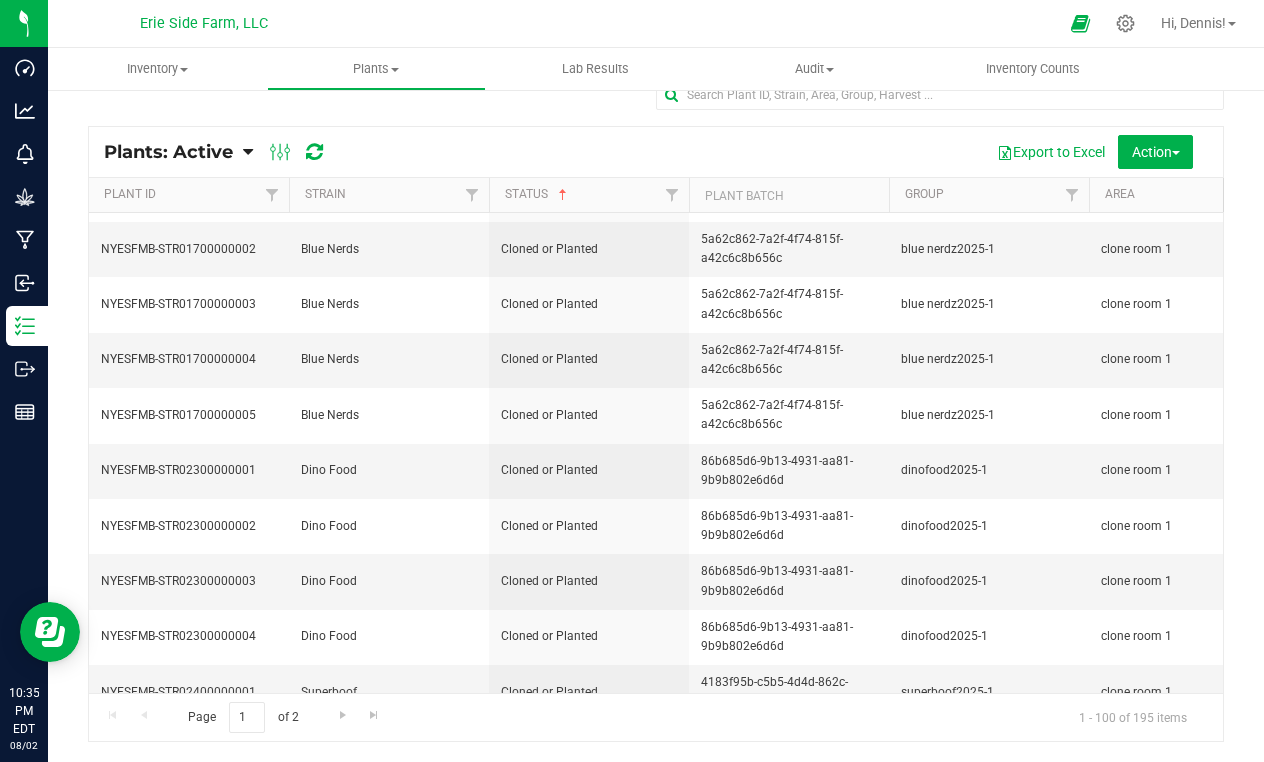 scroll, scrollTop: 5019, scrollLeft: 0, axis: vertical 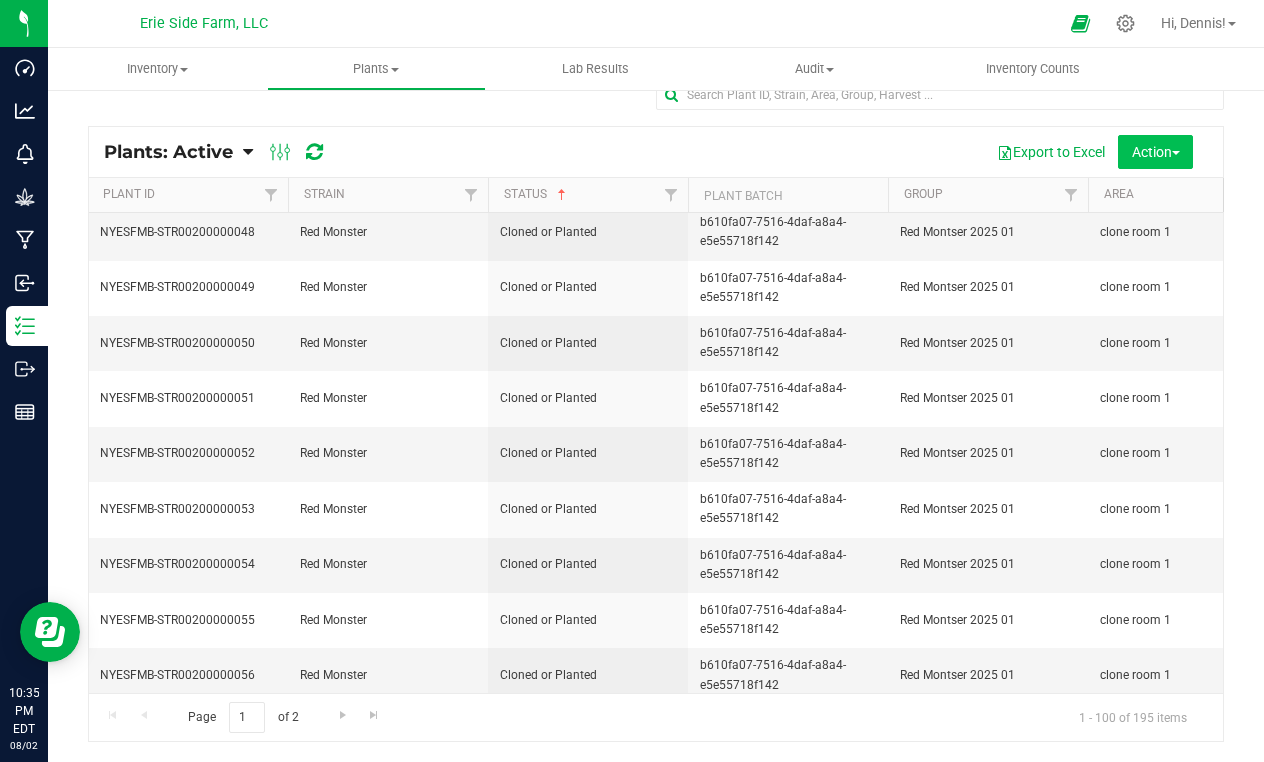 click on "Action" at bounding box center (1155, 152) 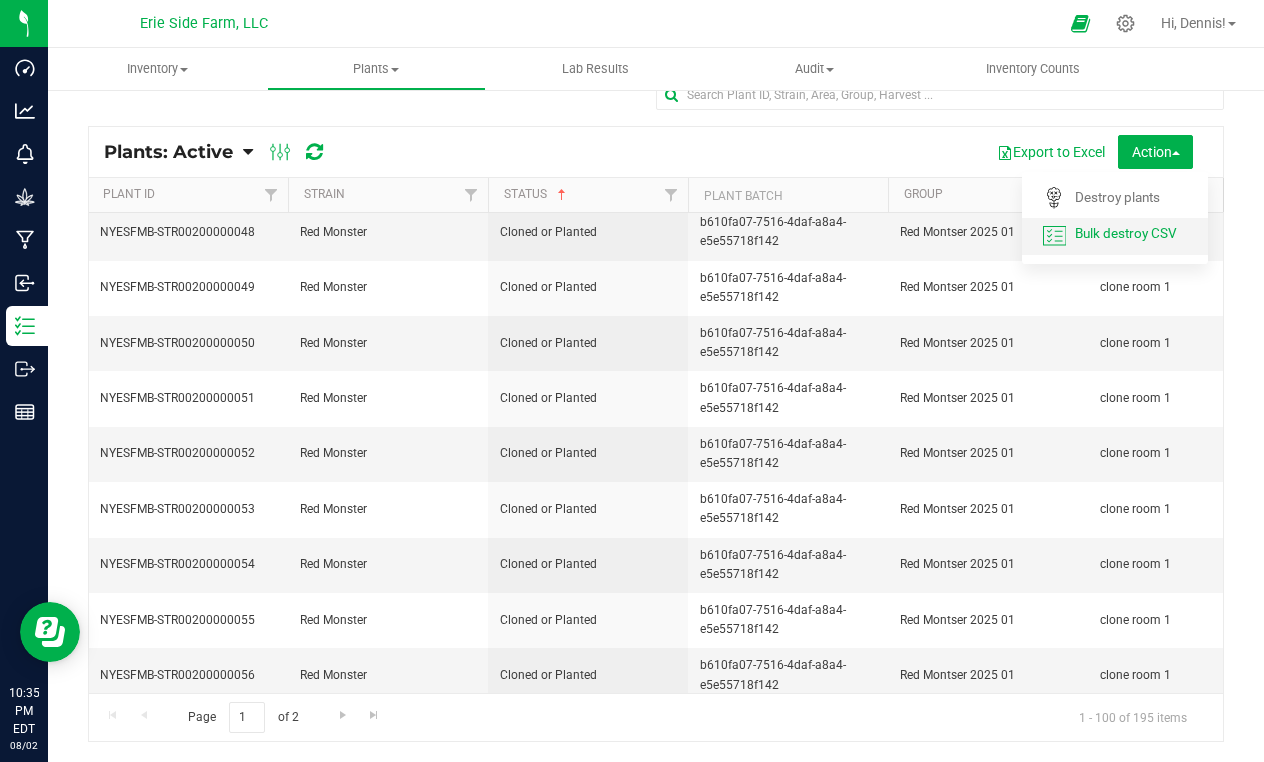 click on "Bulk destroy CSV" at bounding box center [1126, 233] 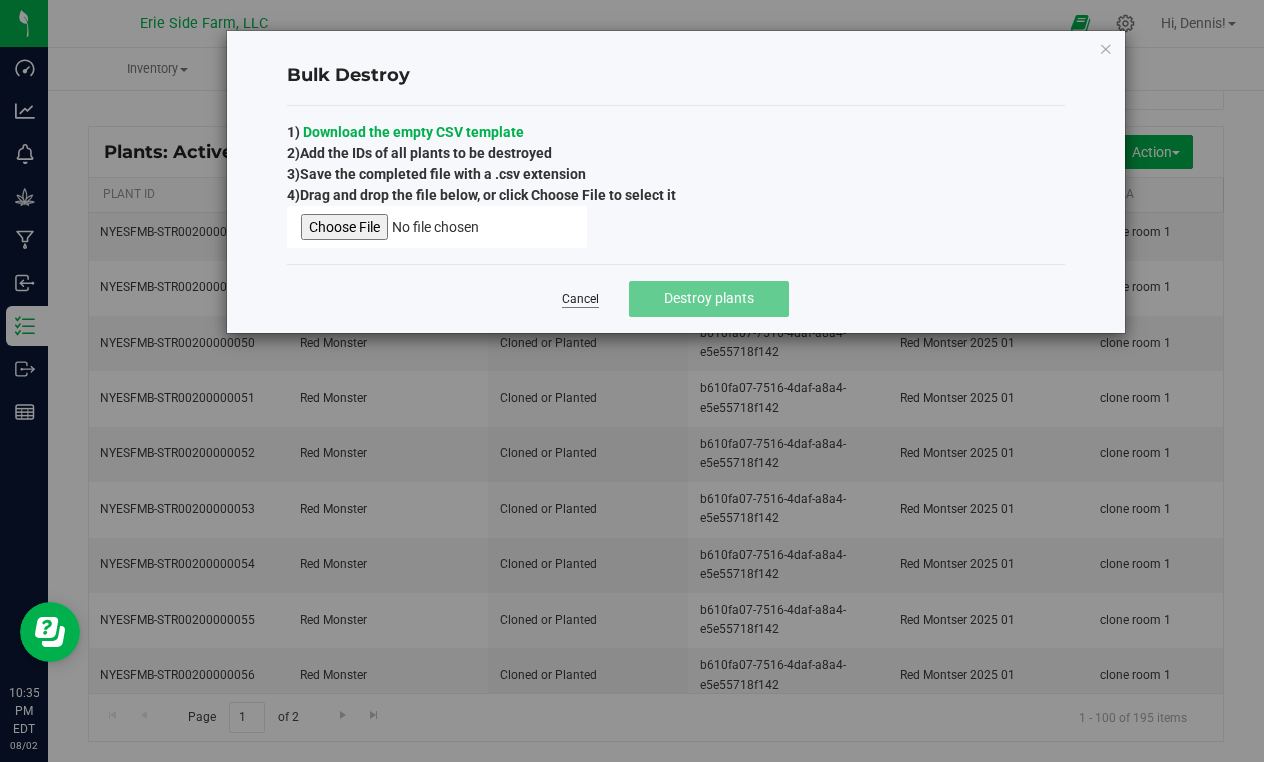 click on "Cancel" at bounding box center [580, 299] 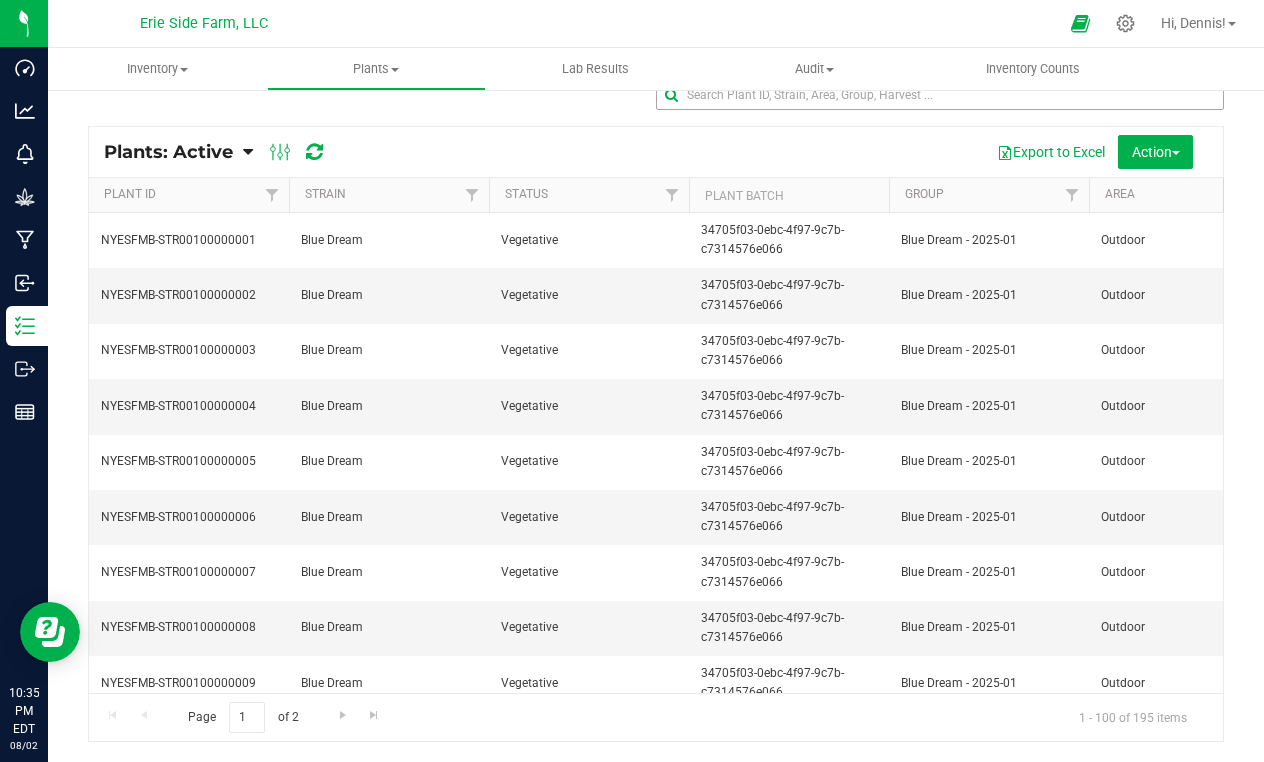 scroll, scrollTop: 0, scrollLeft: 0, axis: both 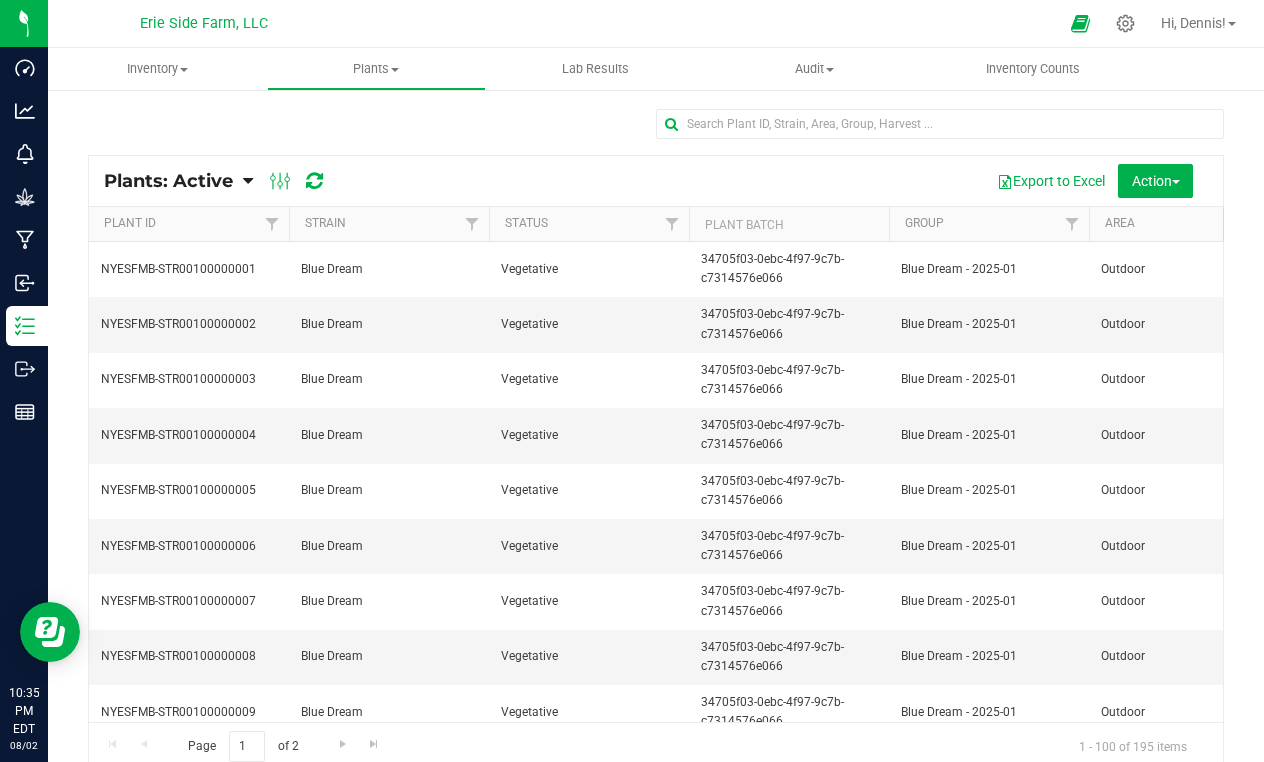 click on "Strain" at bounding box center (389, 224) 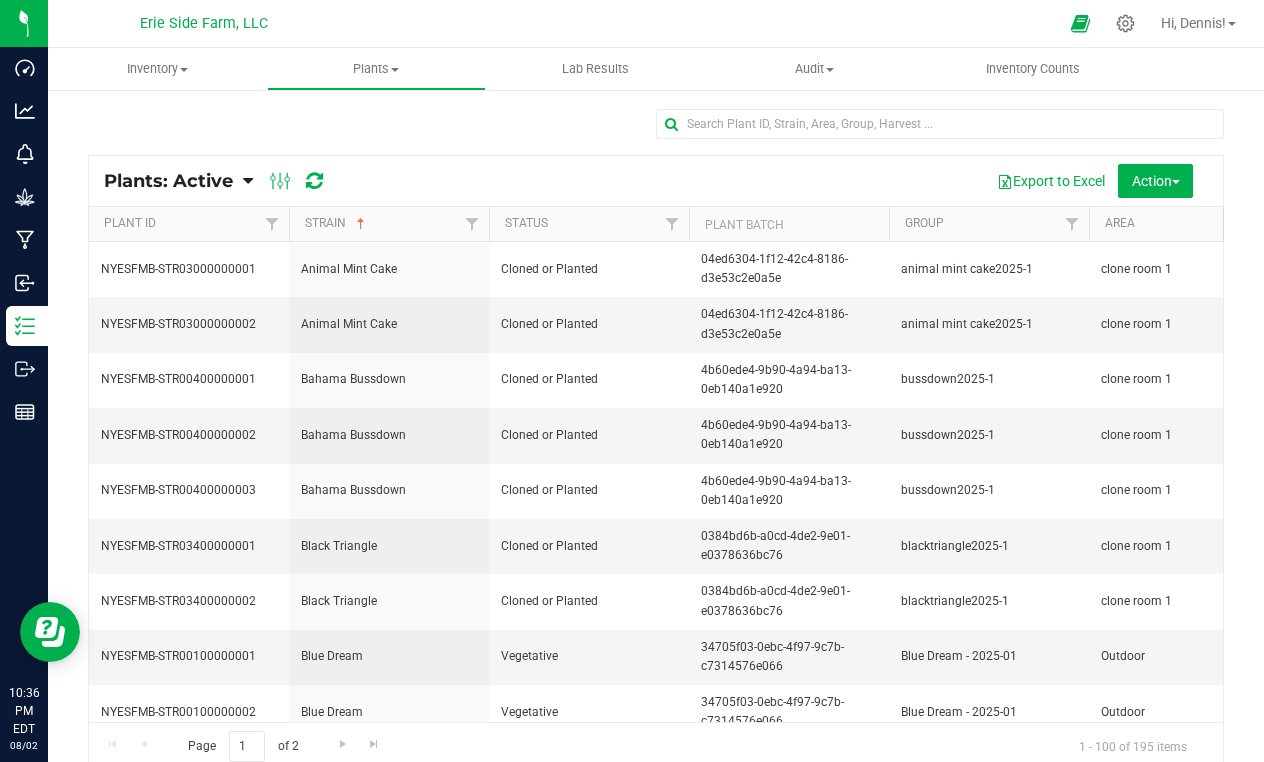 click on "Strain" at bounding box center [389, 224] 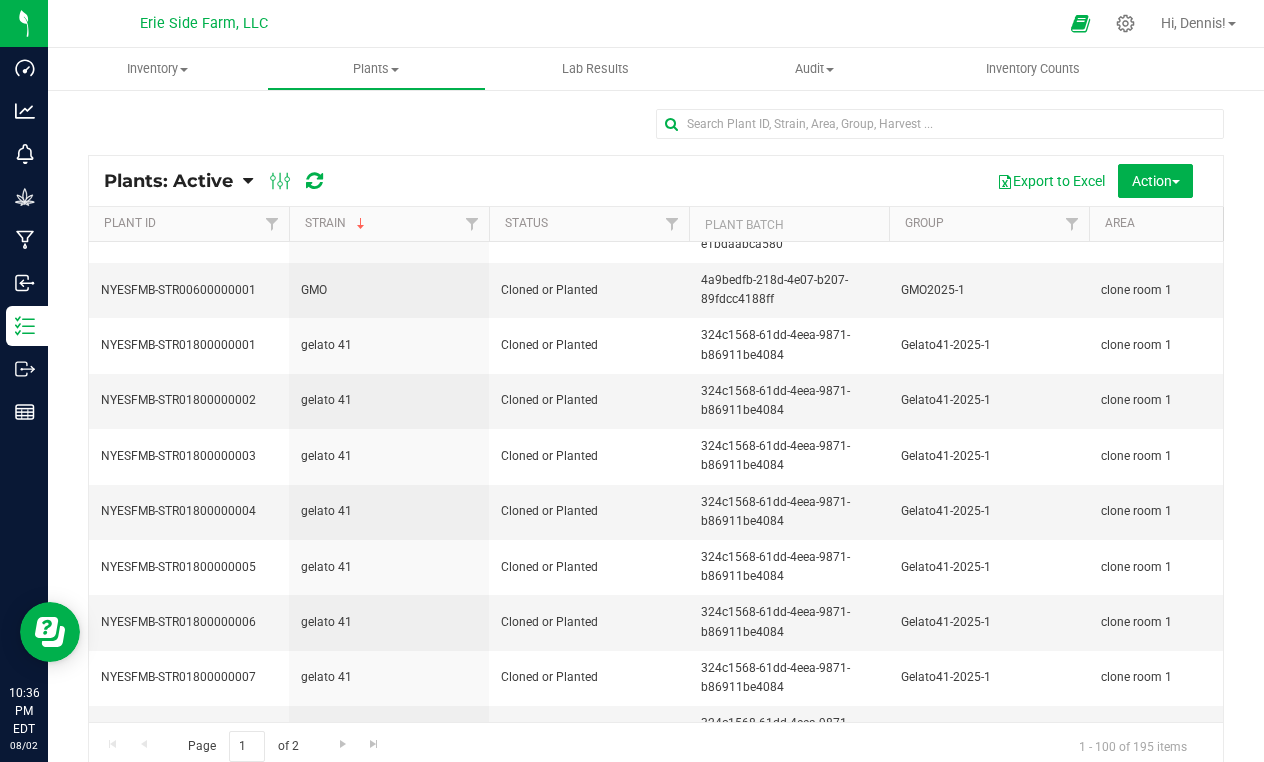 scroll, scrollTop: 5019, scrollLeft: 0, axis: vertical 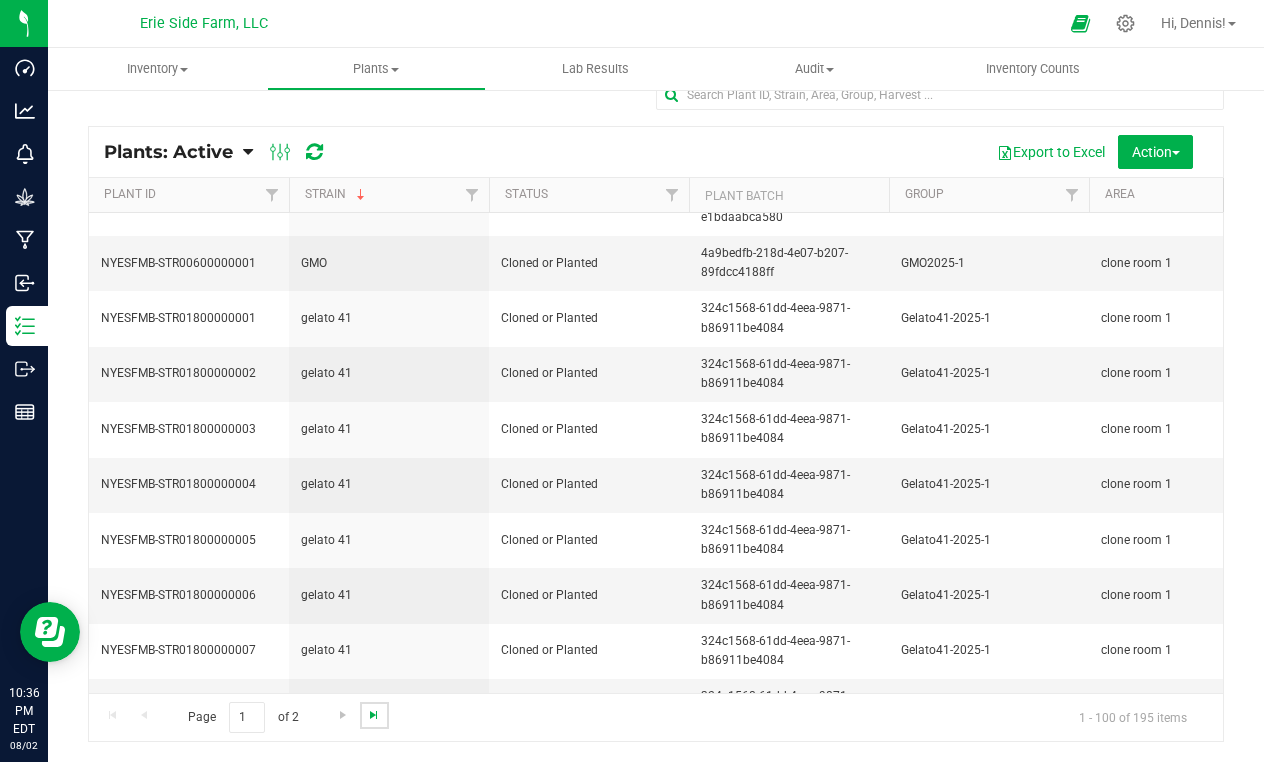 click at bounding box center [374, 715] 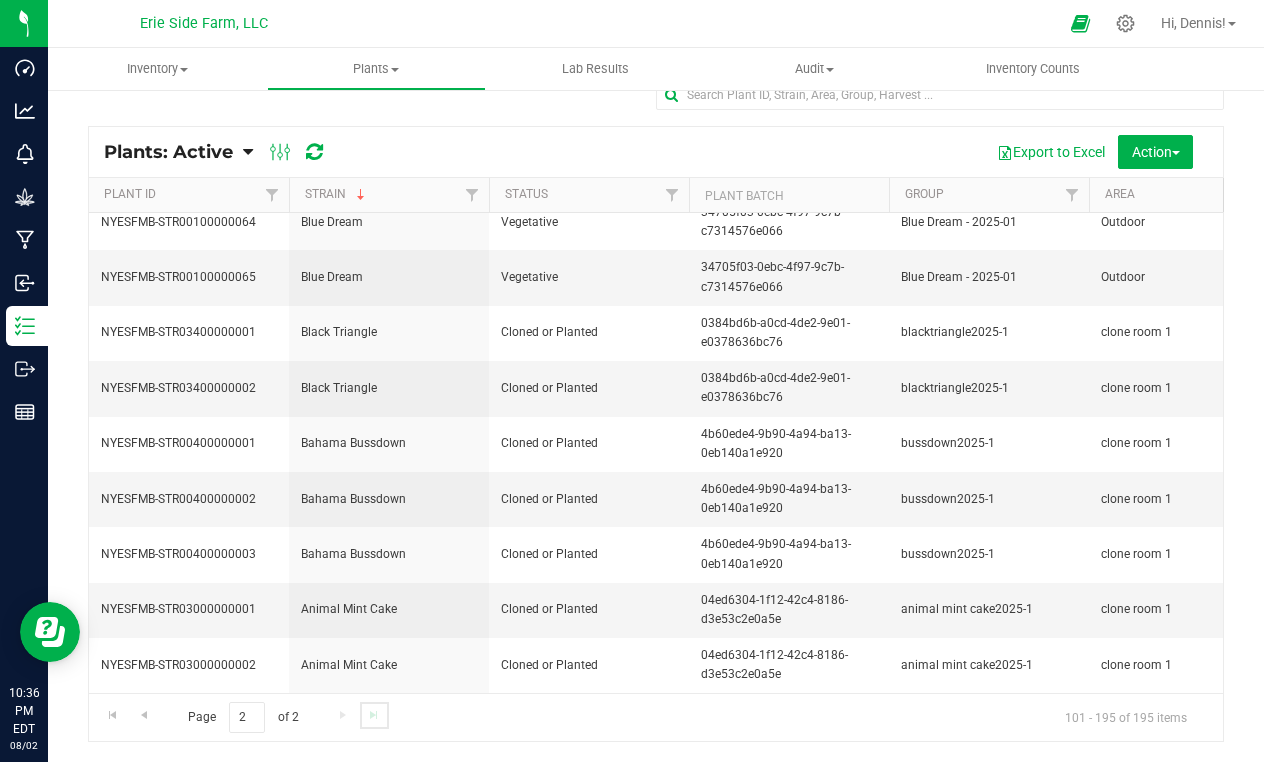 scroll, scrollTop: 0, scrollLeft: 0, axis: both 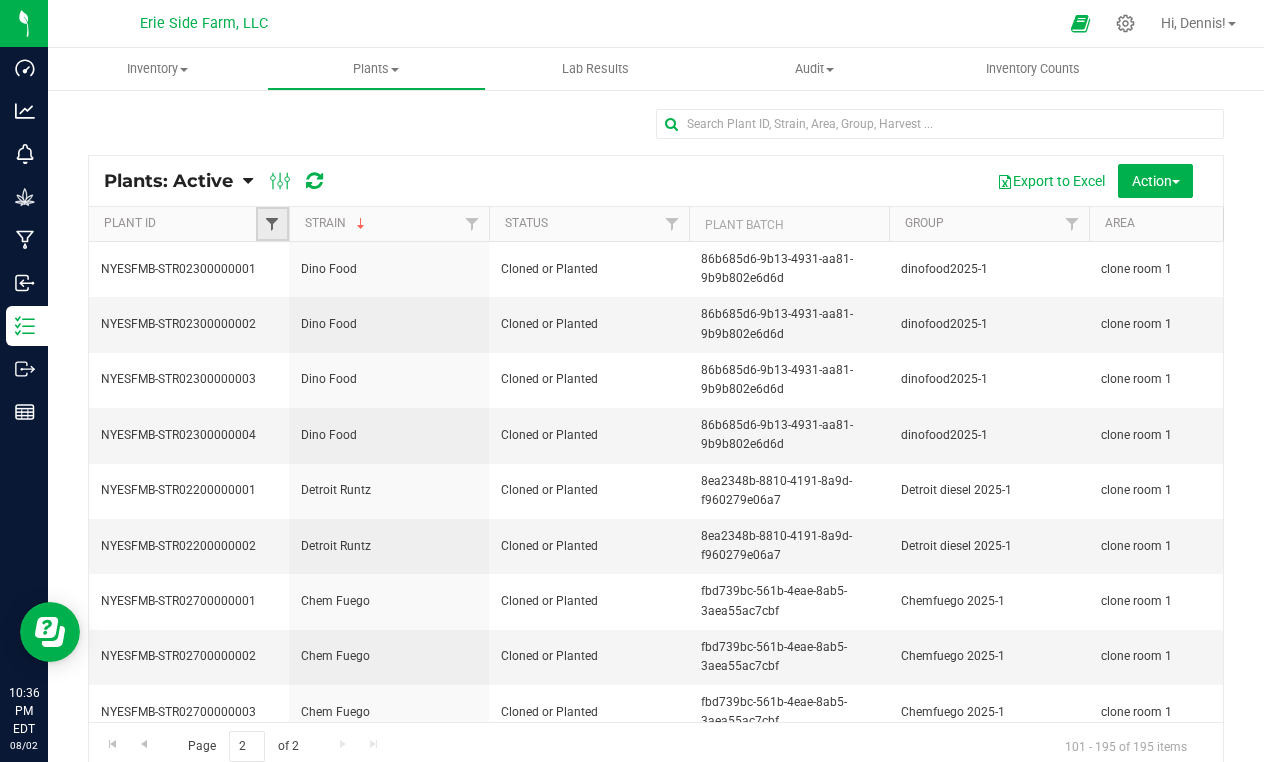 click at bounding box center (272, 224) 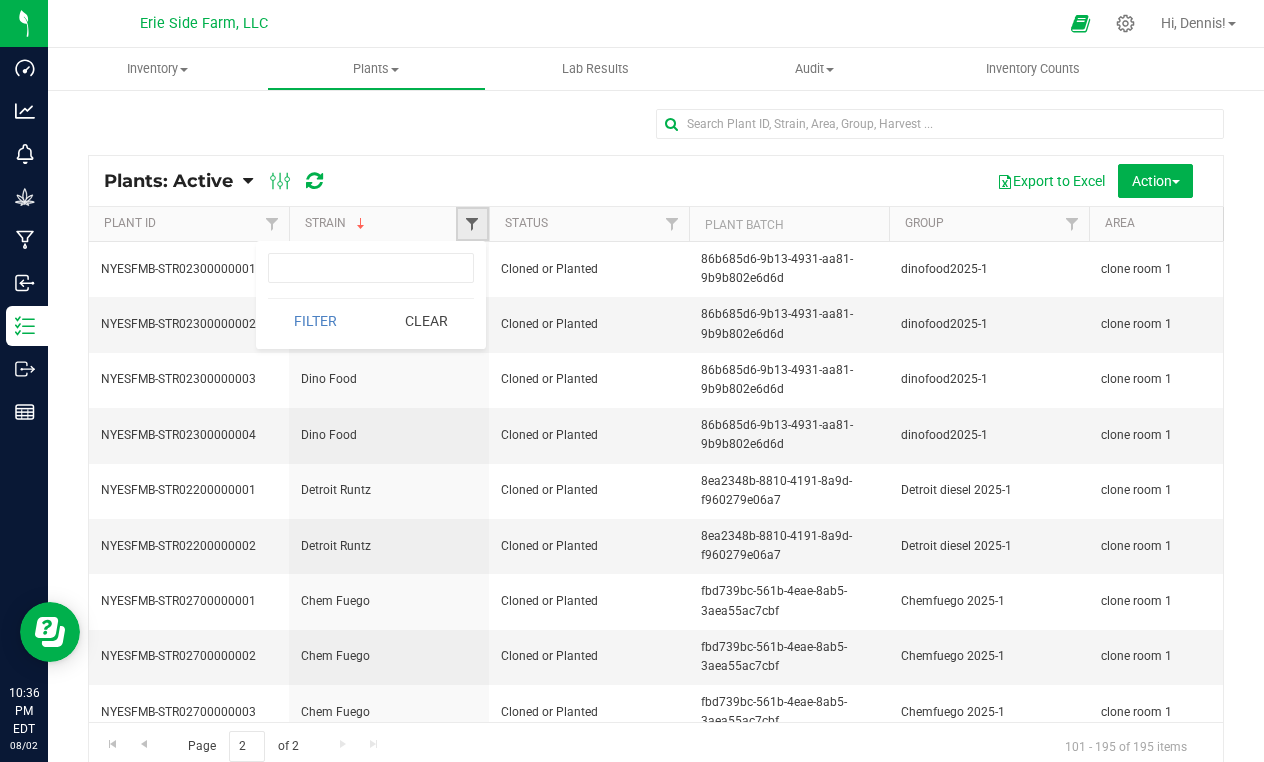 click at bounding box center [472, 224] 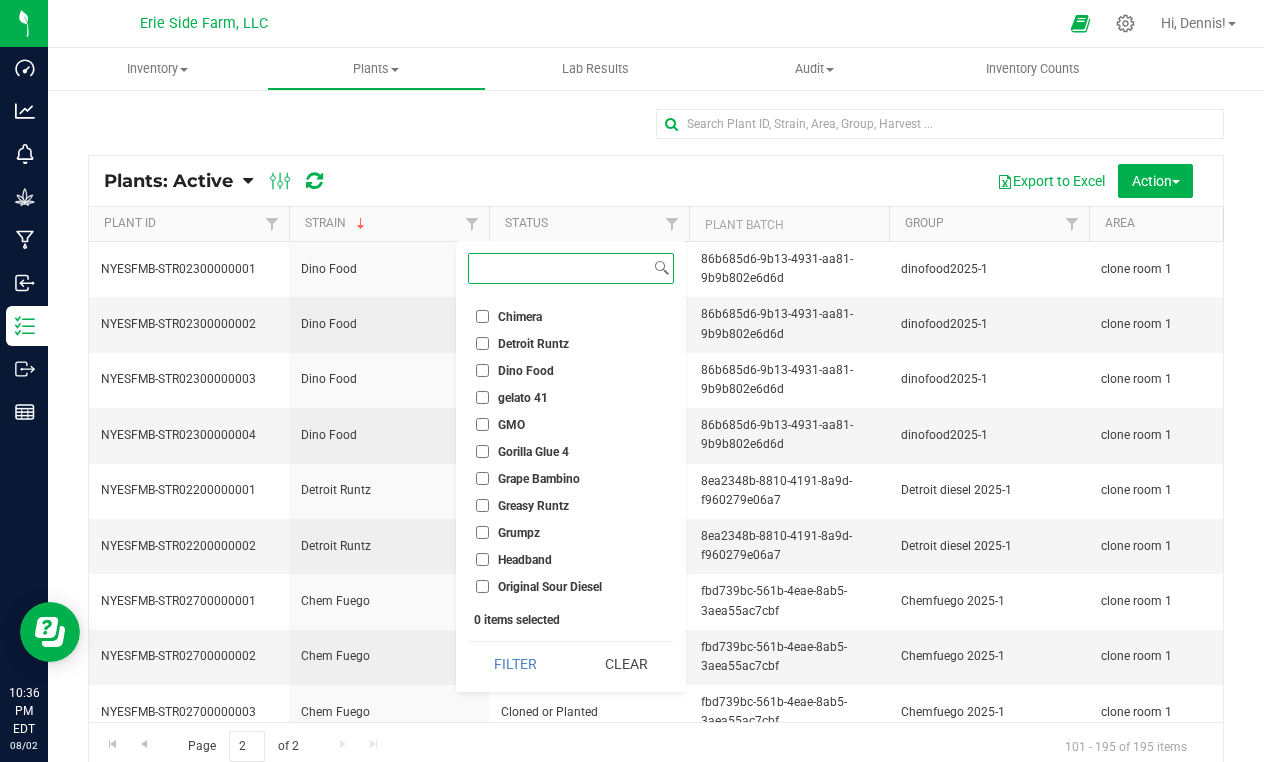 scroll, scrollTop: 264, scrollLeft: 0, axis: vertical 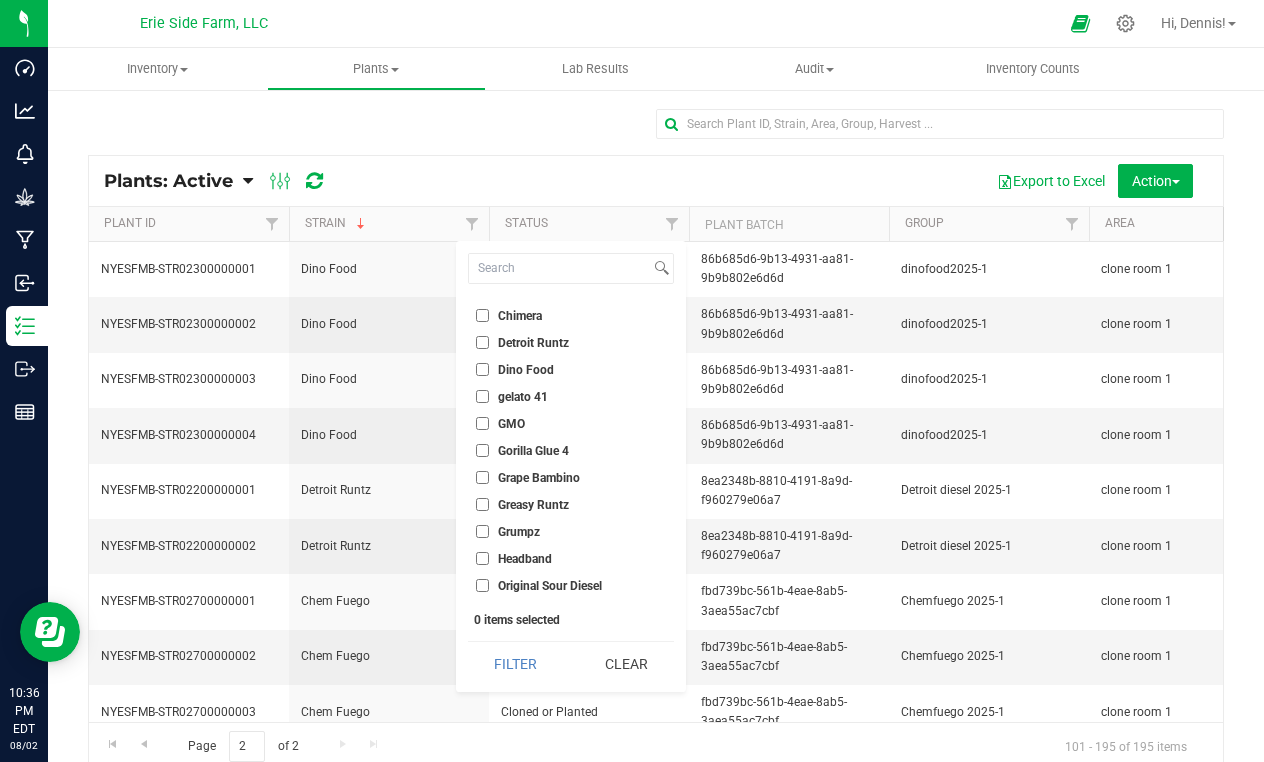 click on "Chimera" at bounding box center [482, 315] 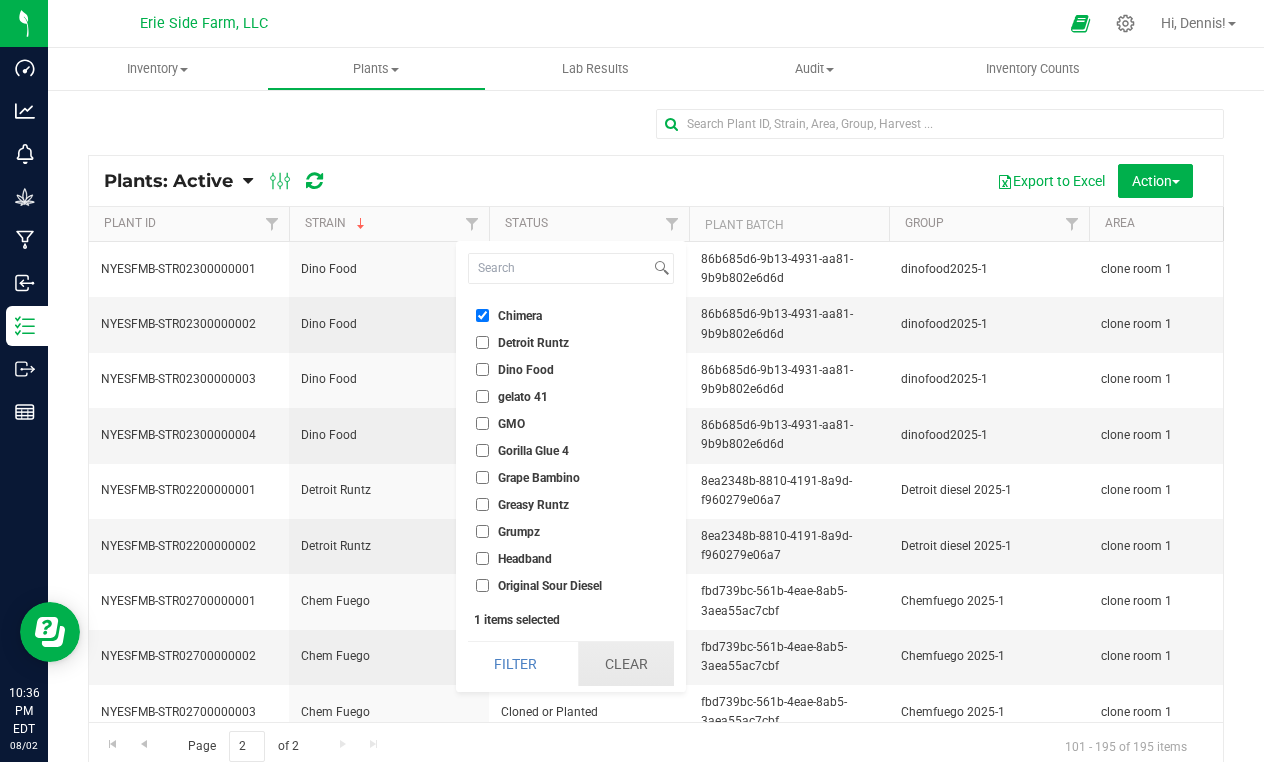click on "Clear" at bounding box center (626, 664) 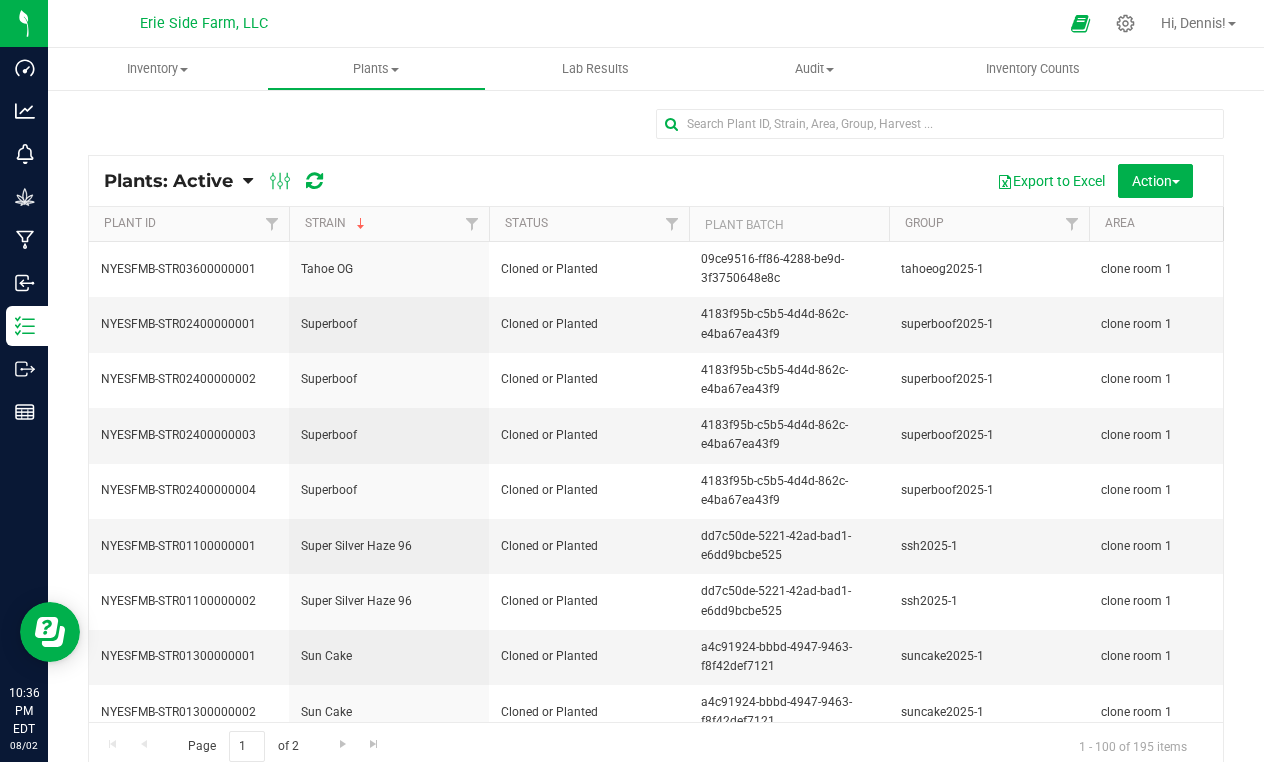 scroll, scrollTop: 0, scrollLeft: 0, axis: both 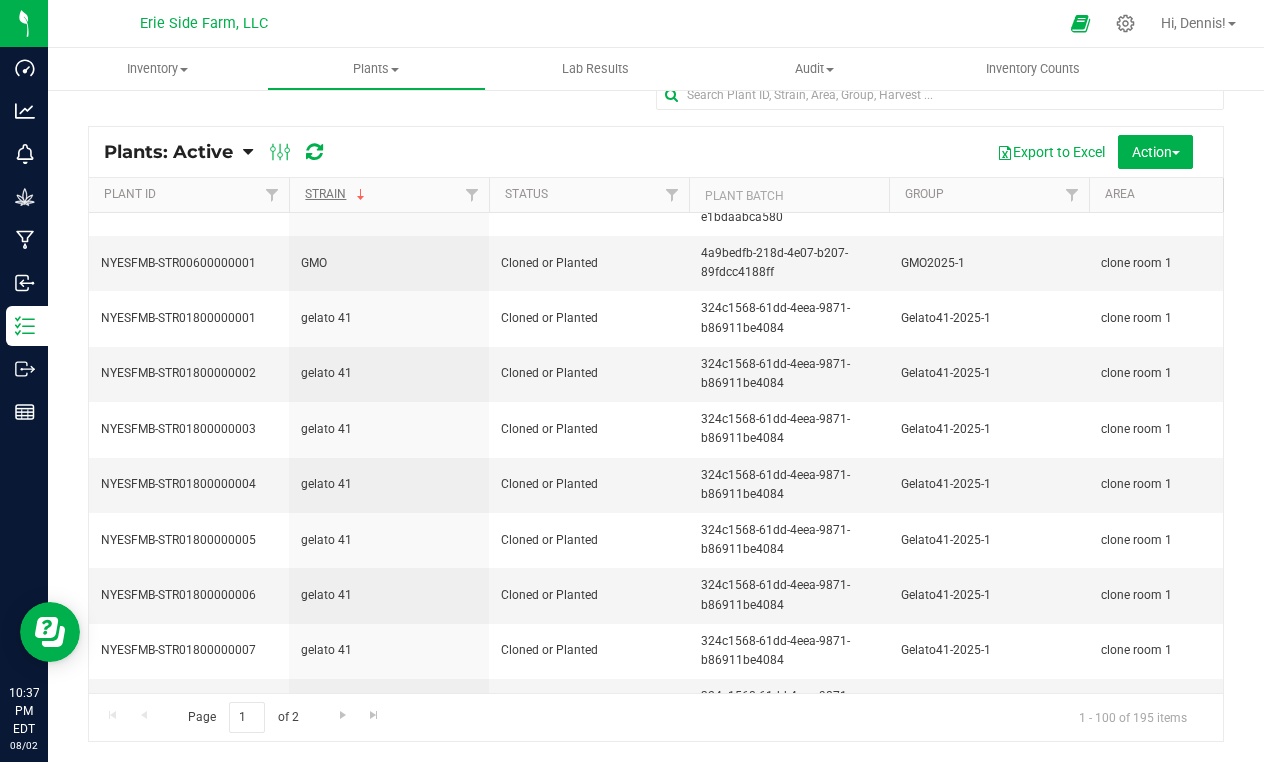 click on "Strain" at bounding box center [337, 194] 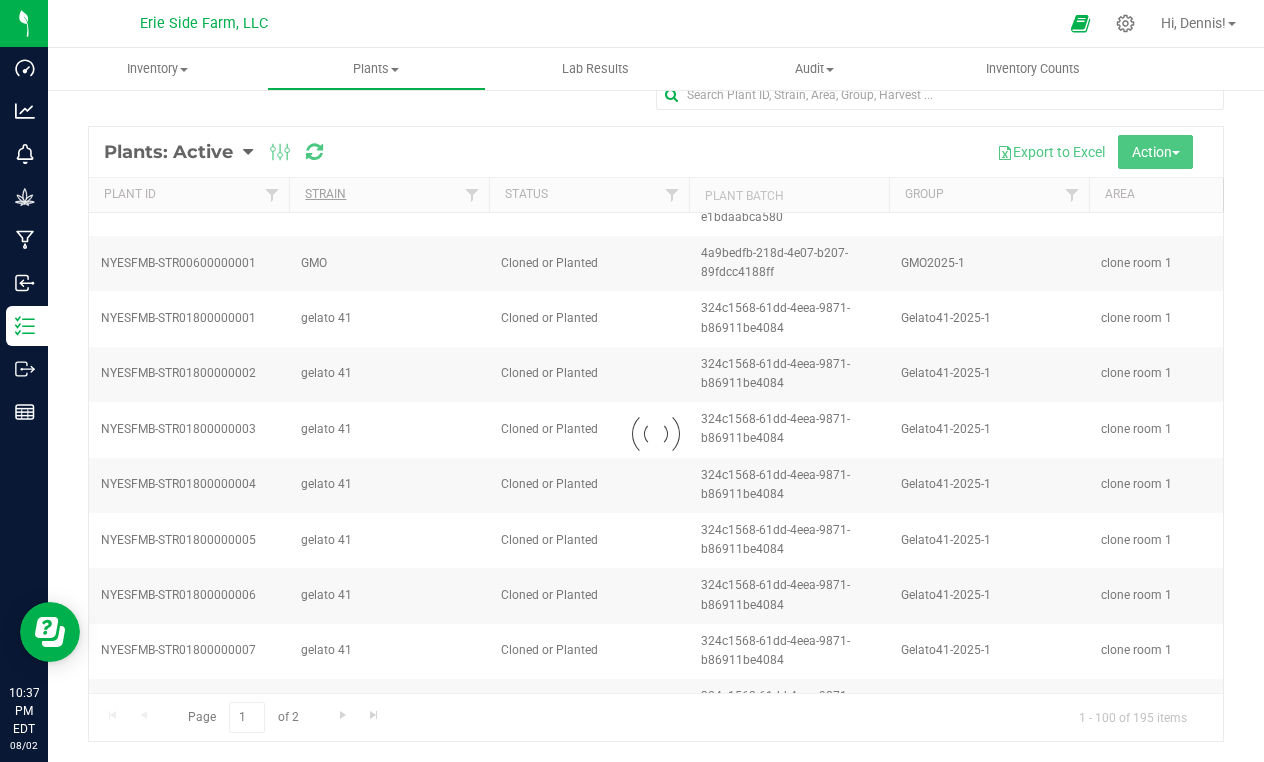 scroll, scrollTop: 0, scrollLeft: 0, axis: both 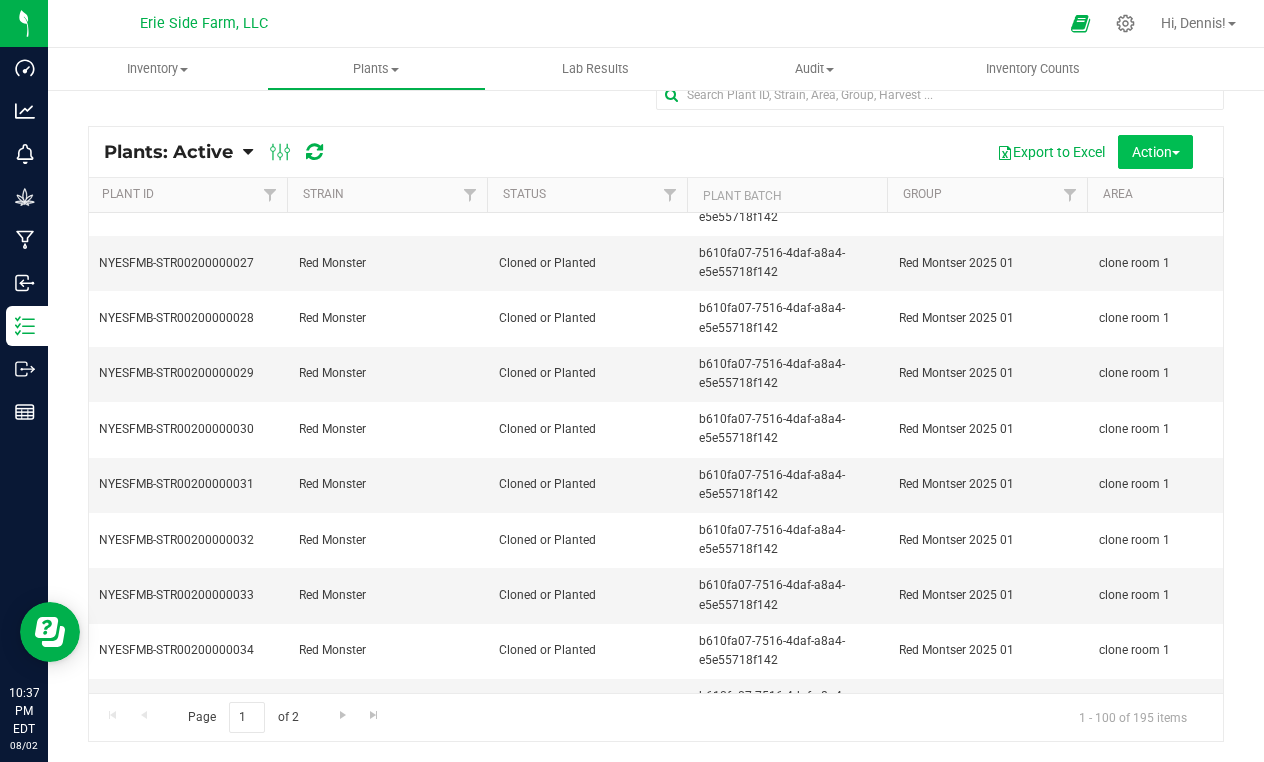 click on "Action" at bounding box center [1155, 152] 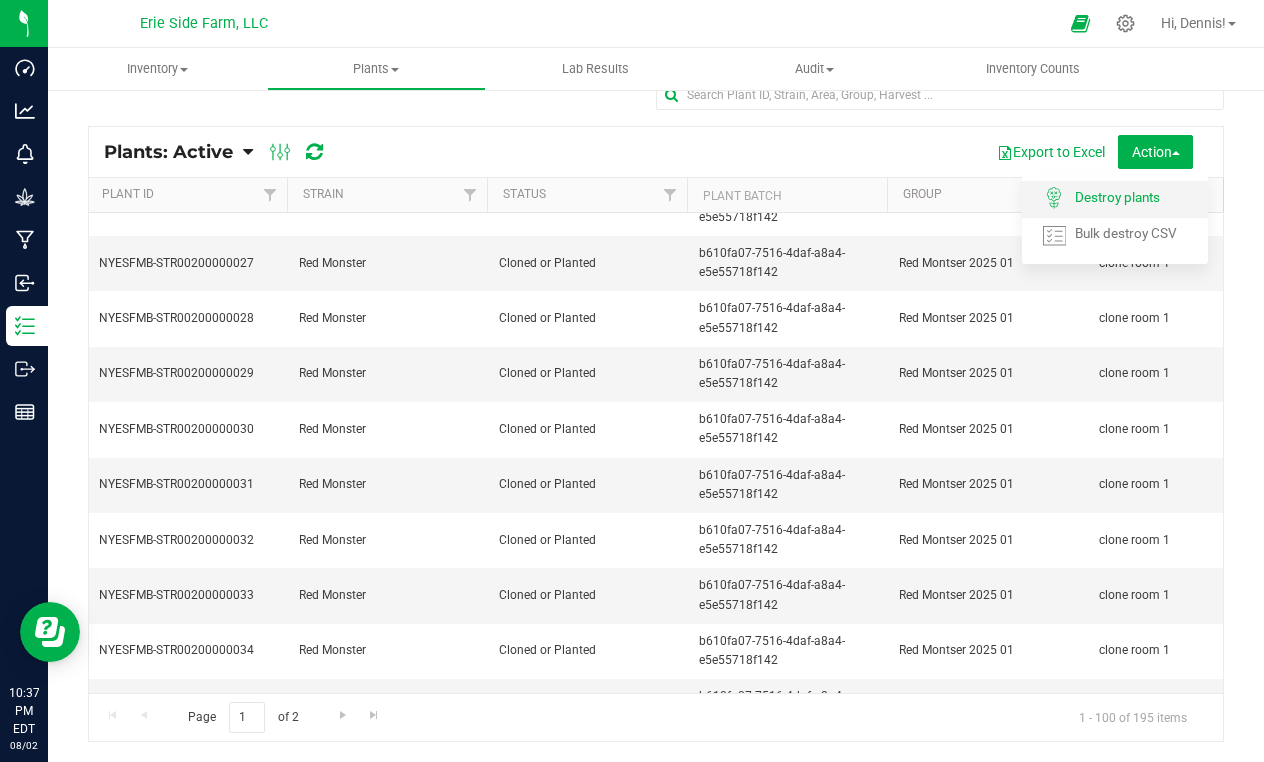 click on "Destroy plants" at bounding box center (1117, 197) 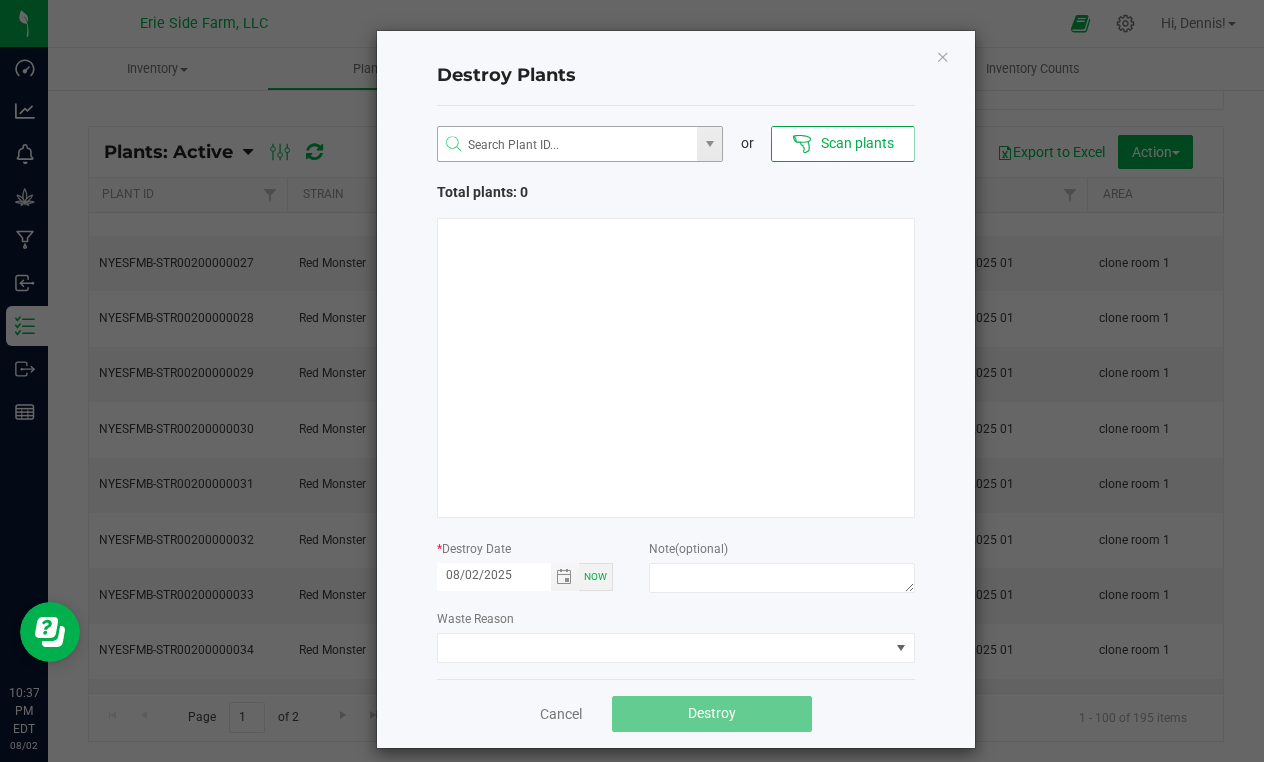 click at bounding box center (709, 144) 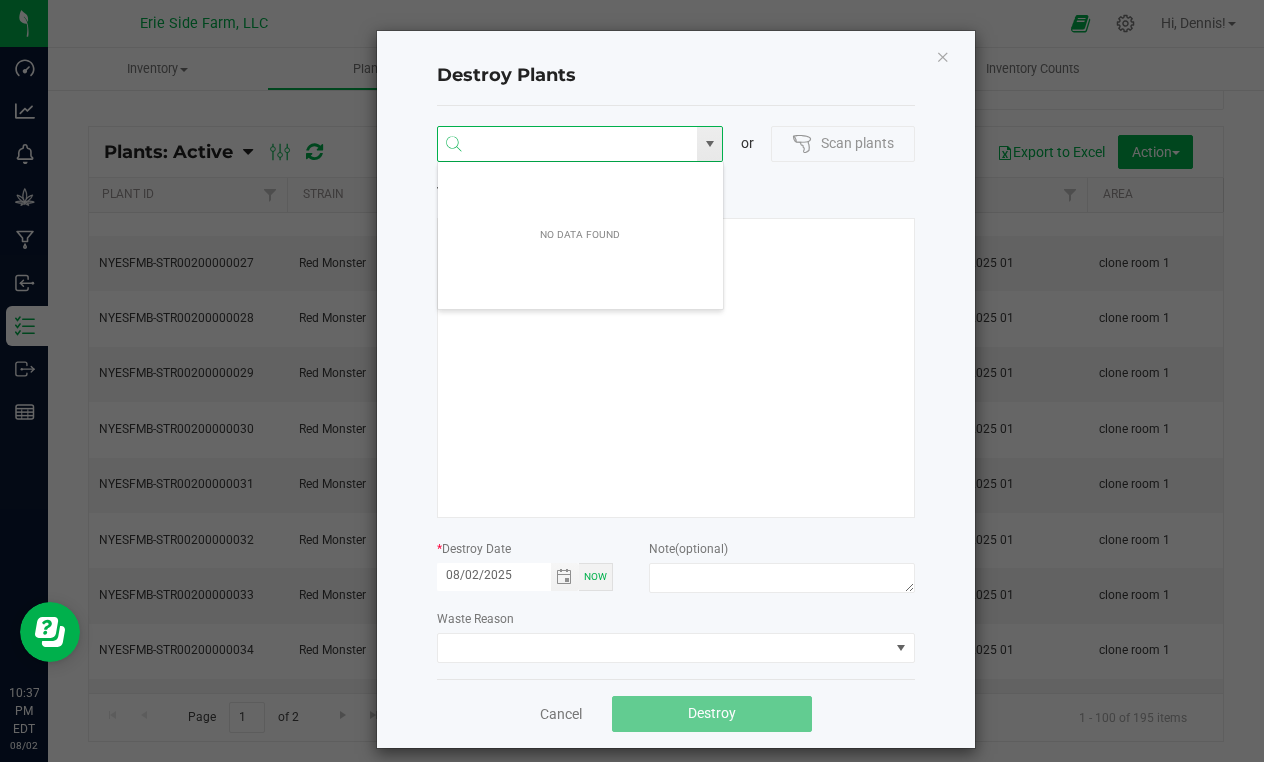 scroll, scrollTop: 99964, scrollLeft: 99713, axis: both 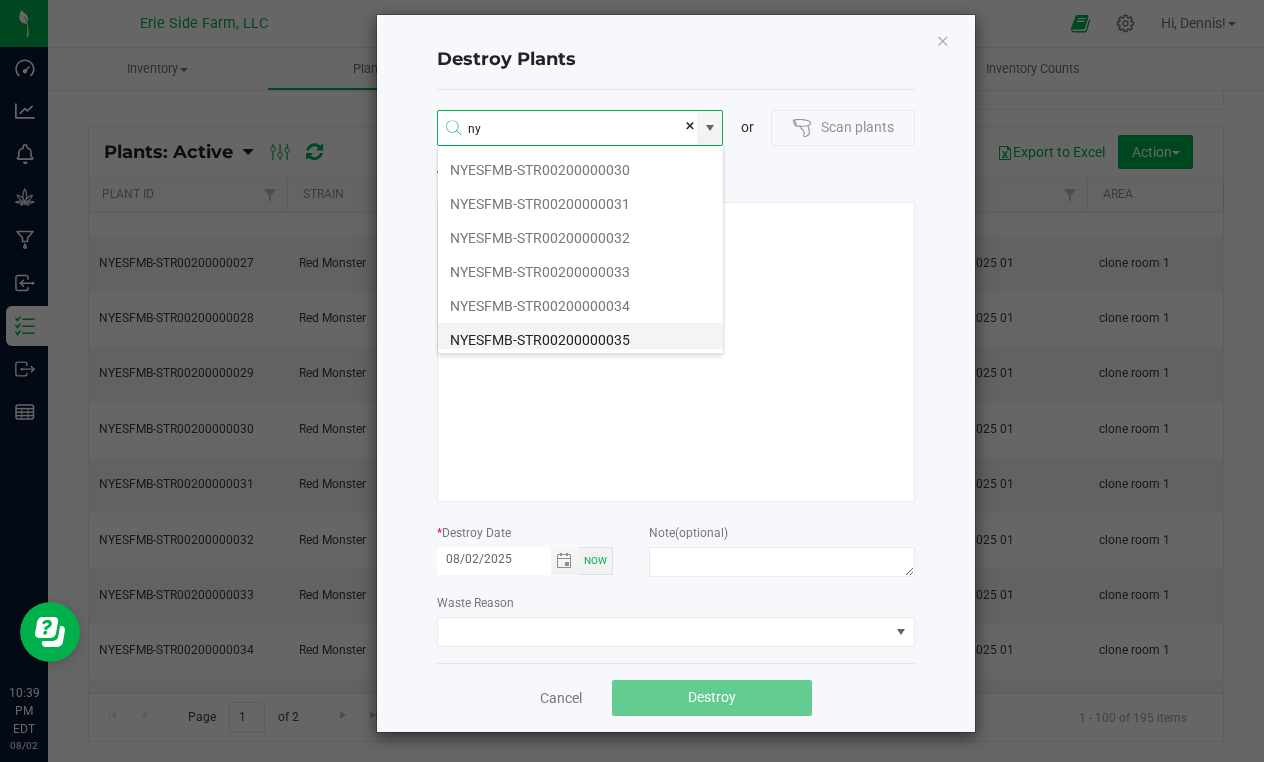click on "NYESFMB-STR00200000035" at bounding box center [580, 340] 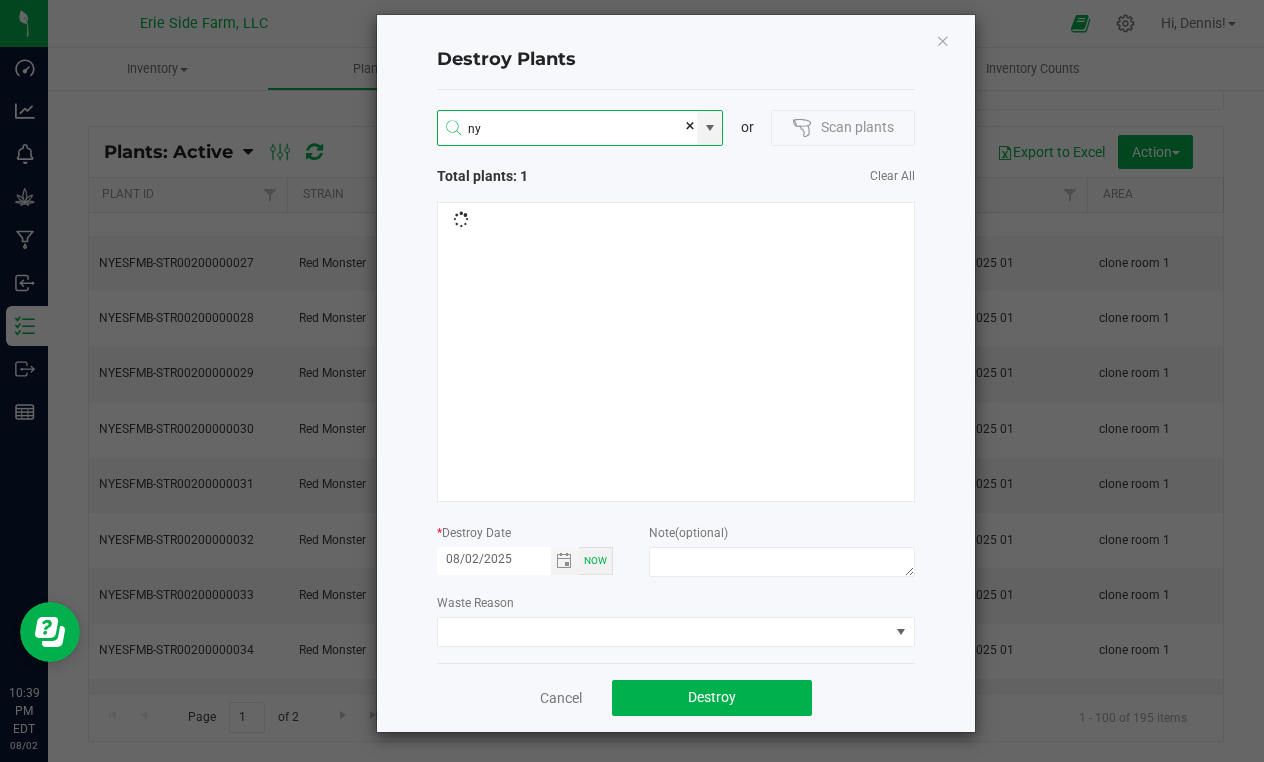type on "NYESFMB-STR00200000035" 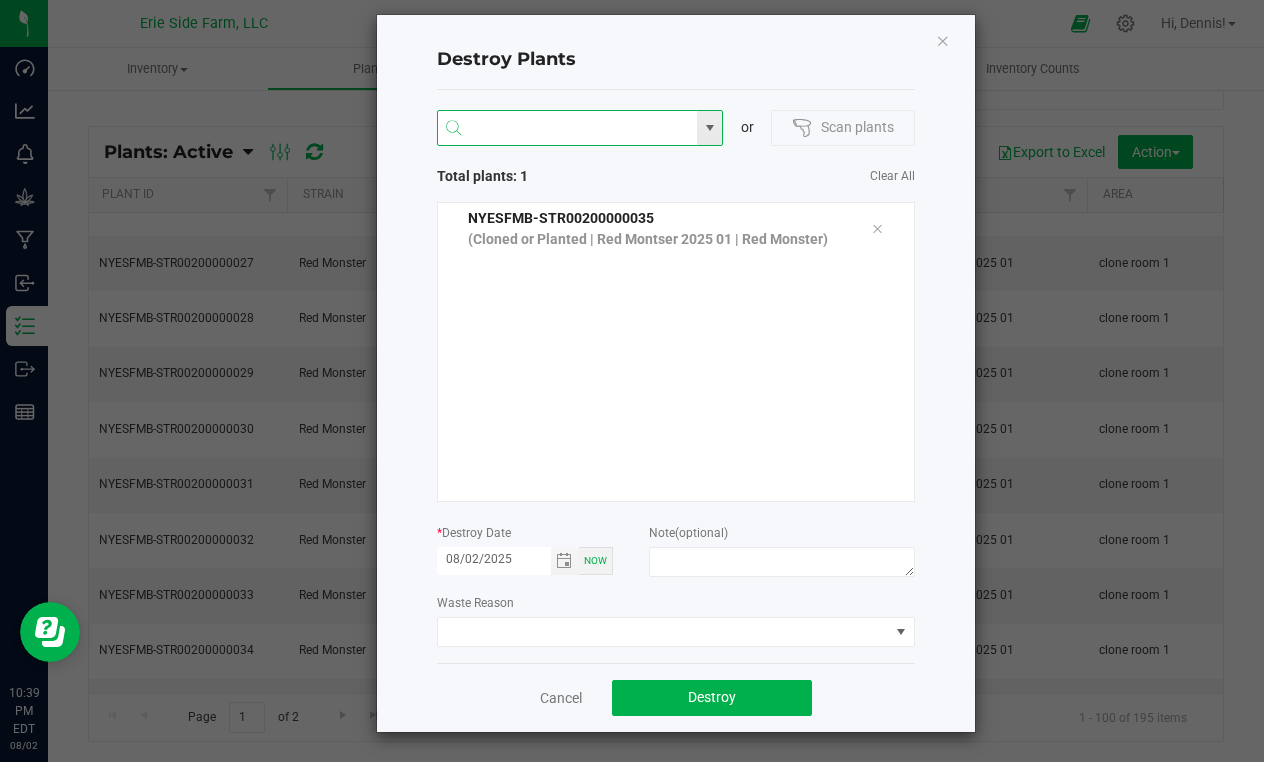 click at bounding box center (568, 129) 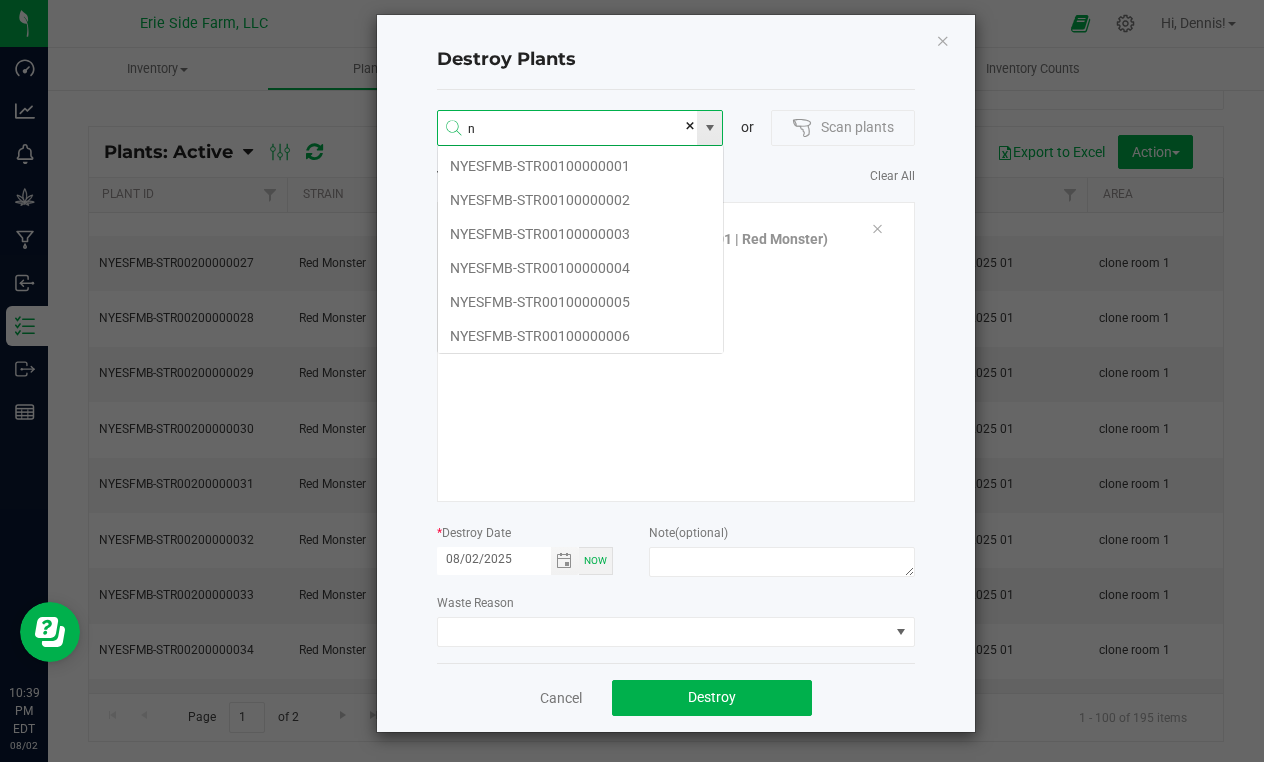scroll, scrollTop: 99964, scrollLeft: 99713, axis: both 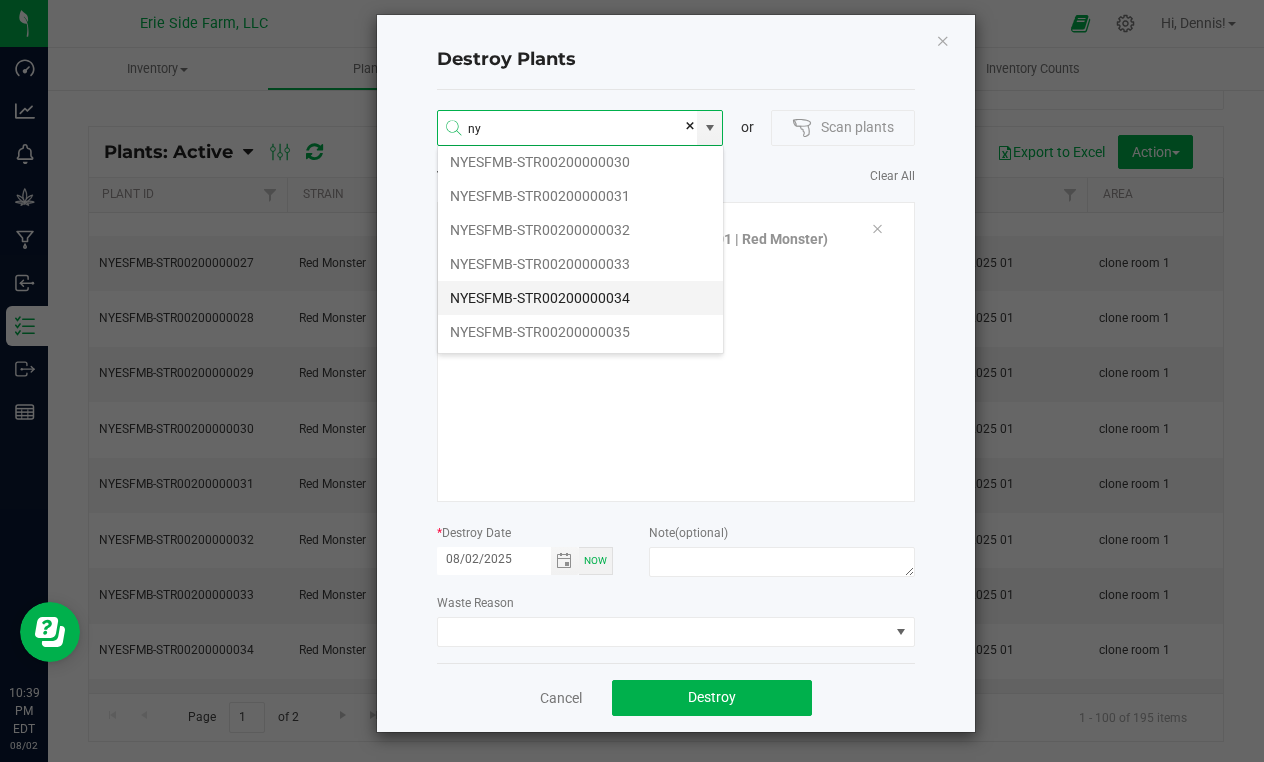 click on "NYESFMB-STR00200000034" at bounding box center (580, 298) 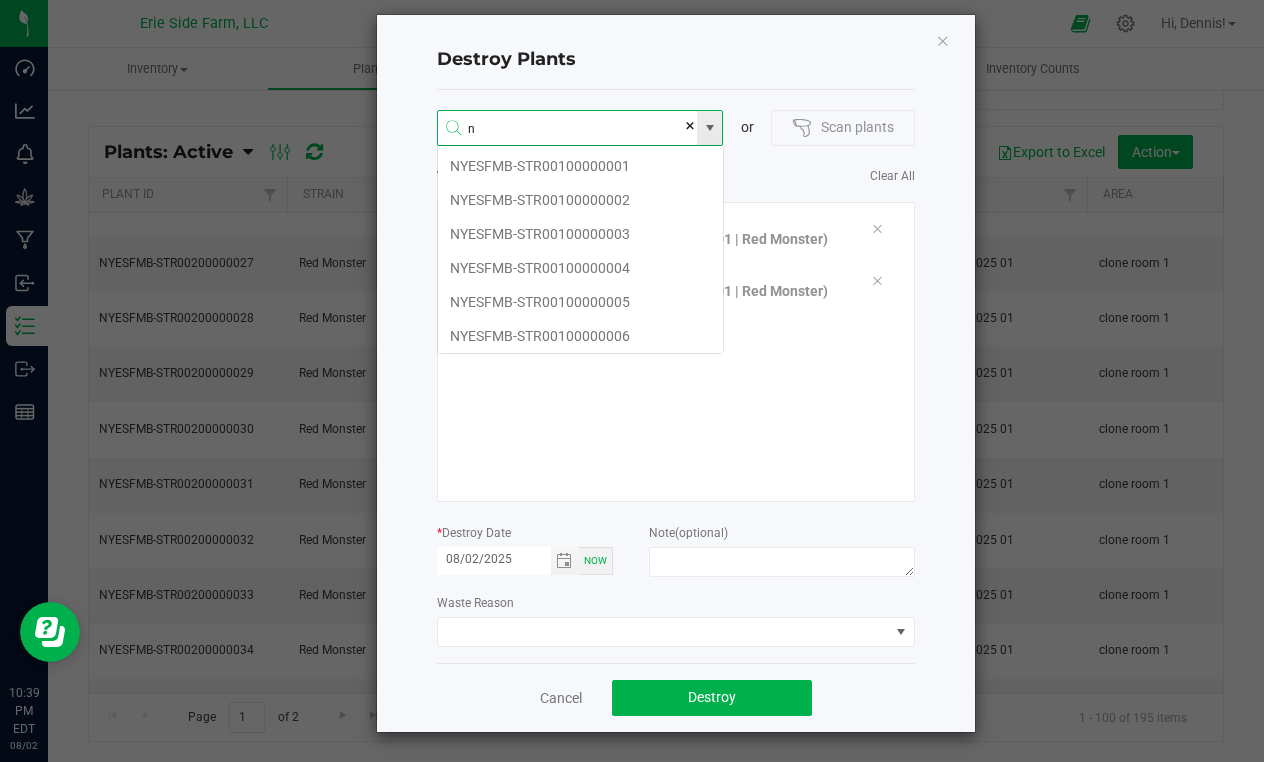 scroll, scrollTop: 99964, scrollLeft: 99713, axis: both 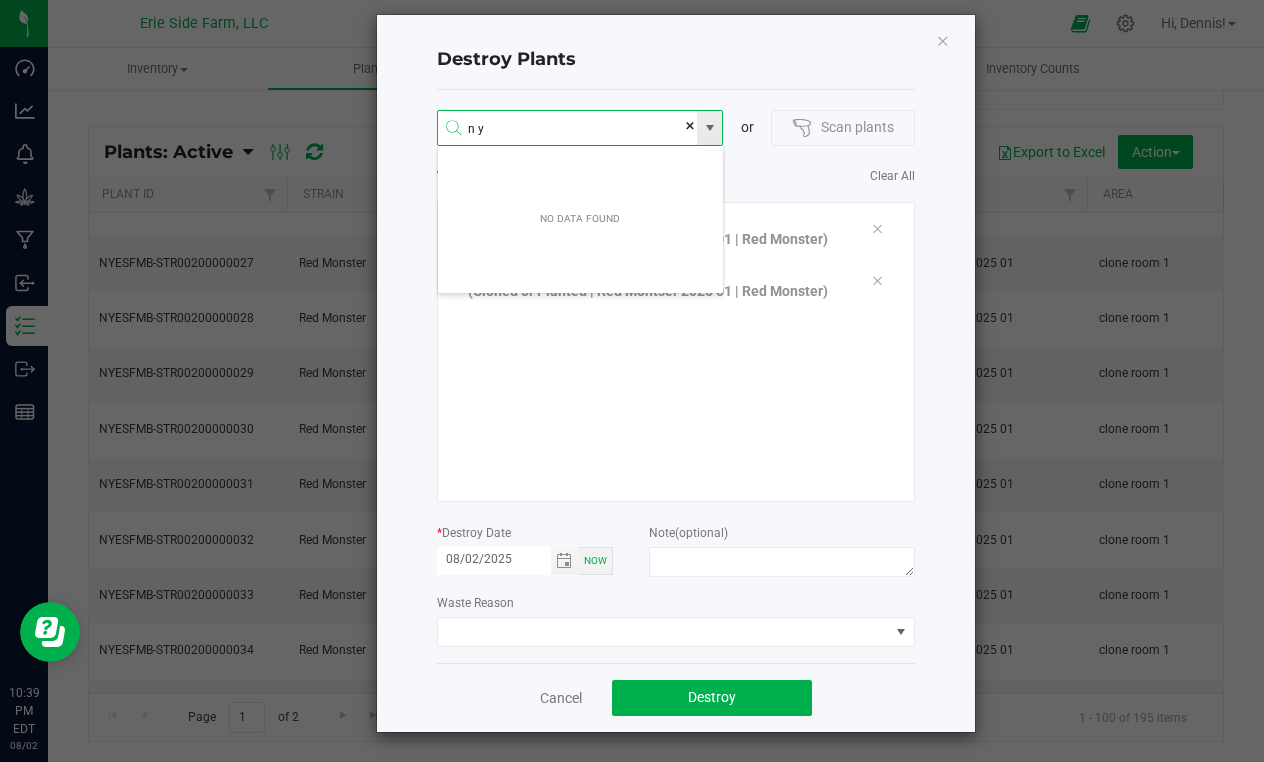 click on "n y" at bounding box center (568, 129) 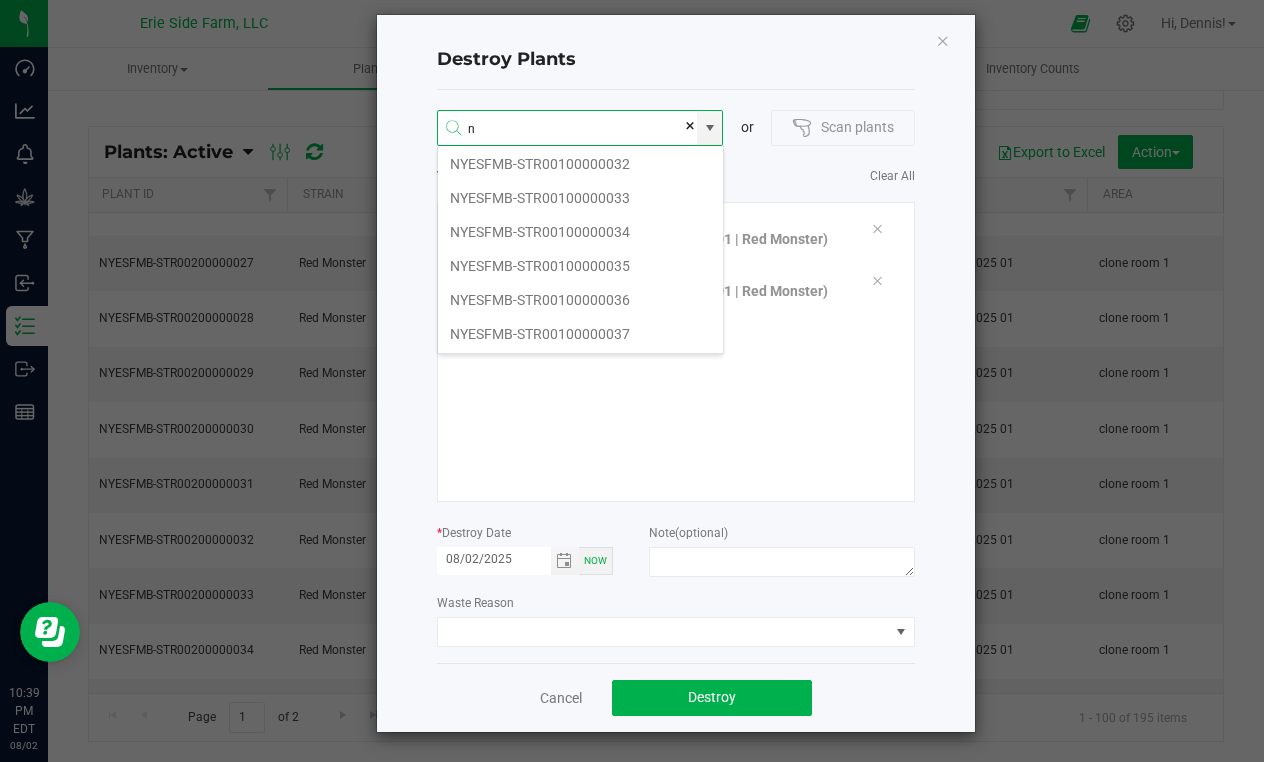 scroll, scrollTop: 1116, scrollLeft: 0, axis: vertical 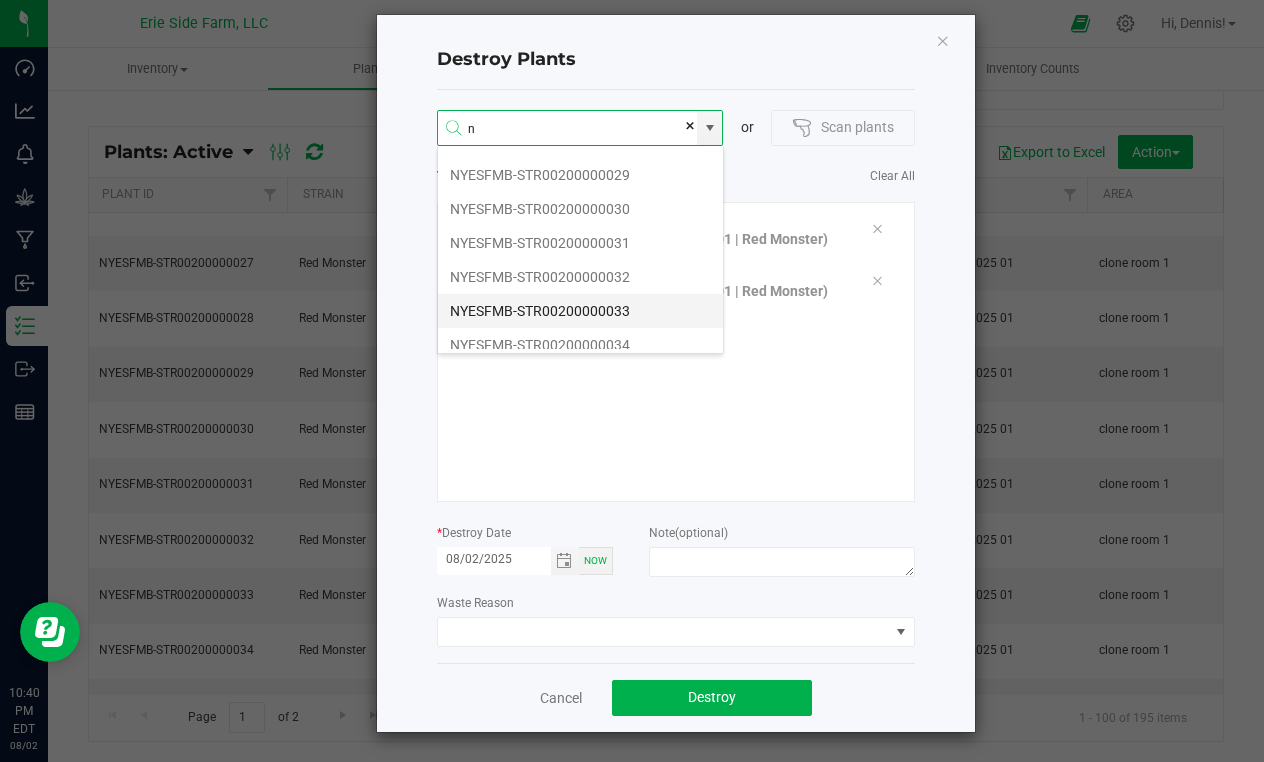 click on "NYESFMB-STR00200000033" at bounding box center [580, 311] 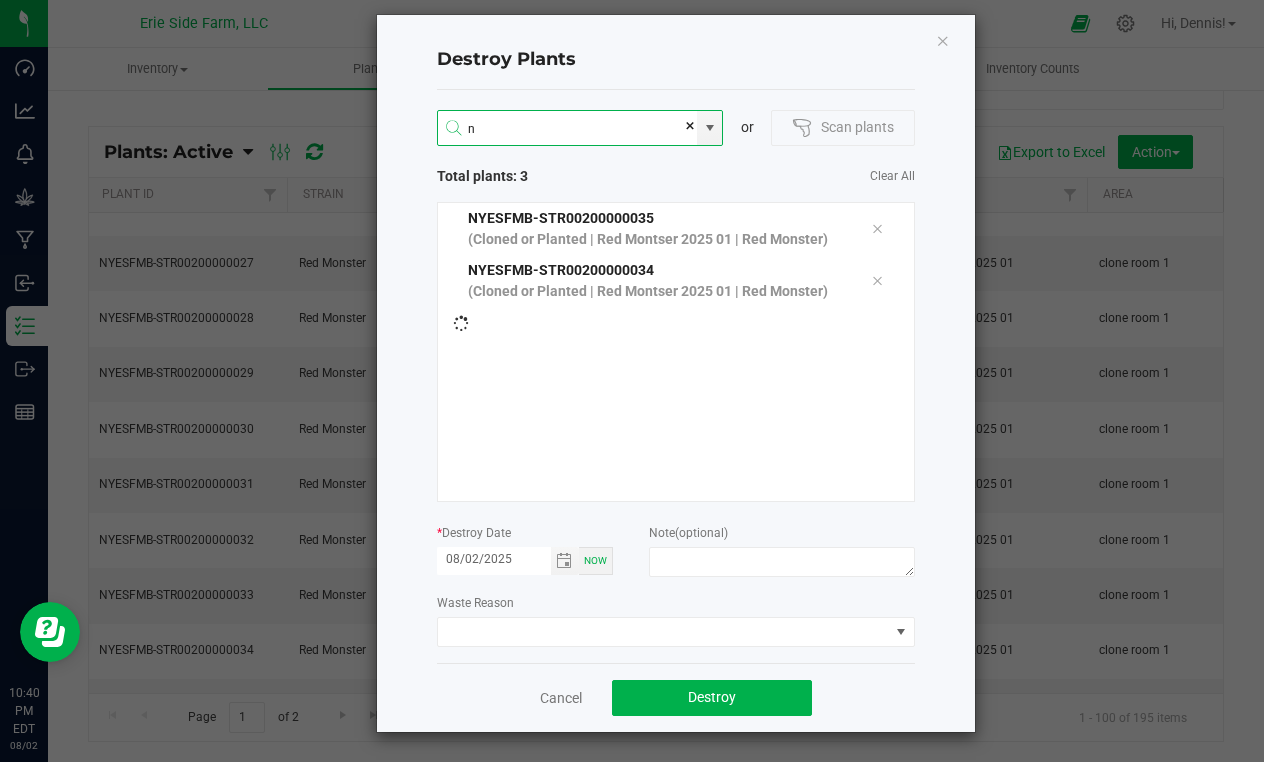 type on "NYESFMB-STR00200000033" 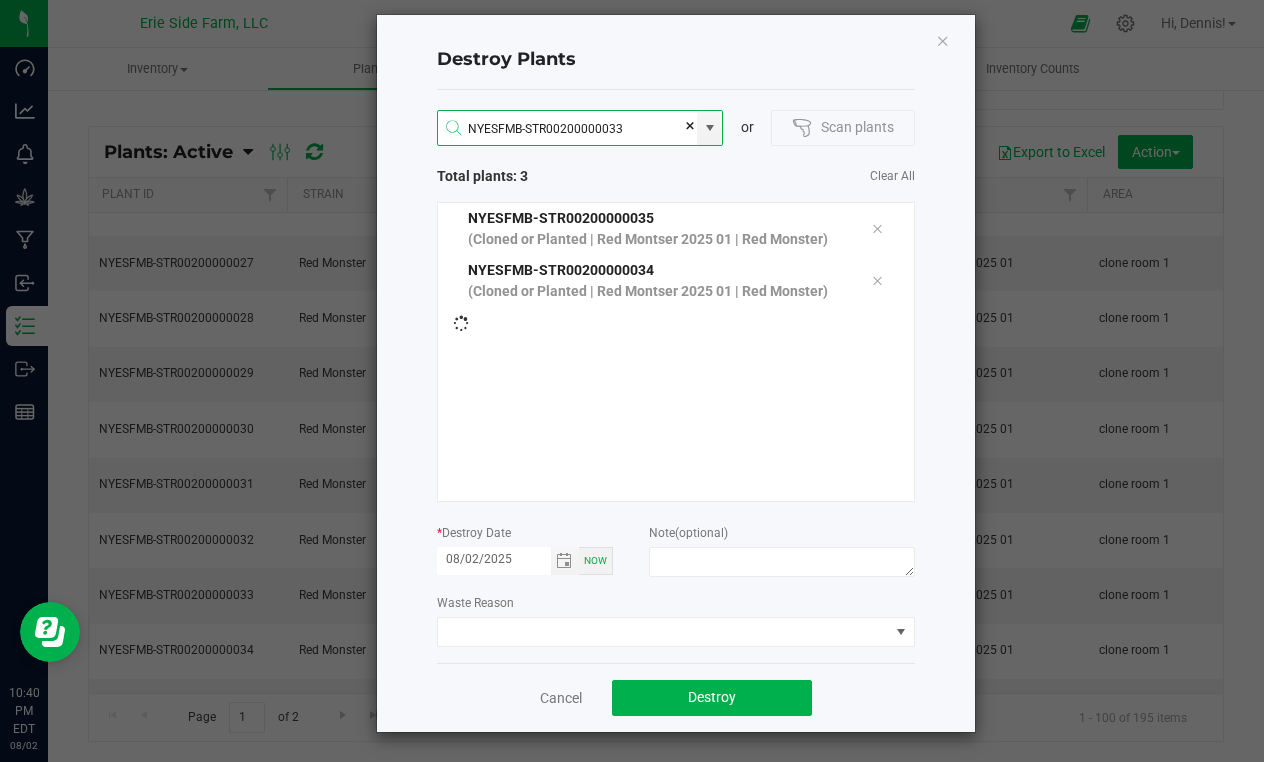 type 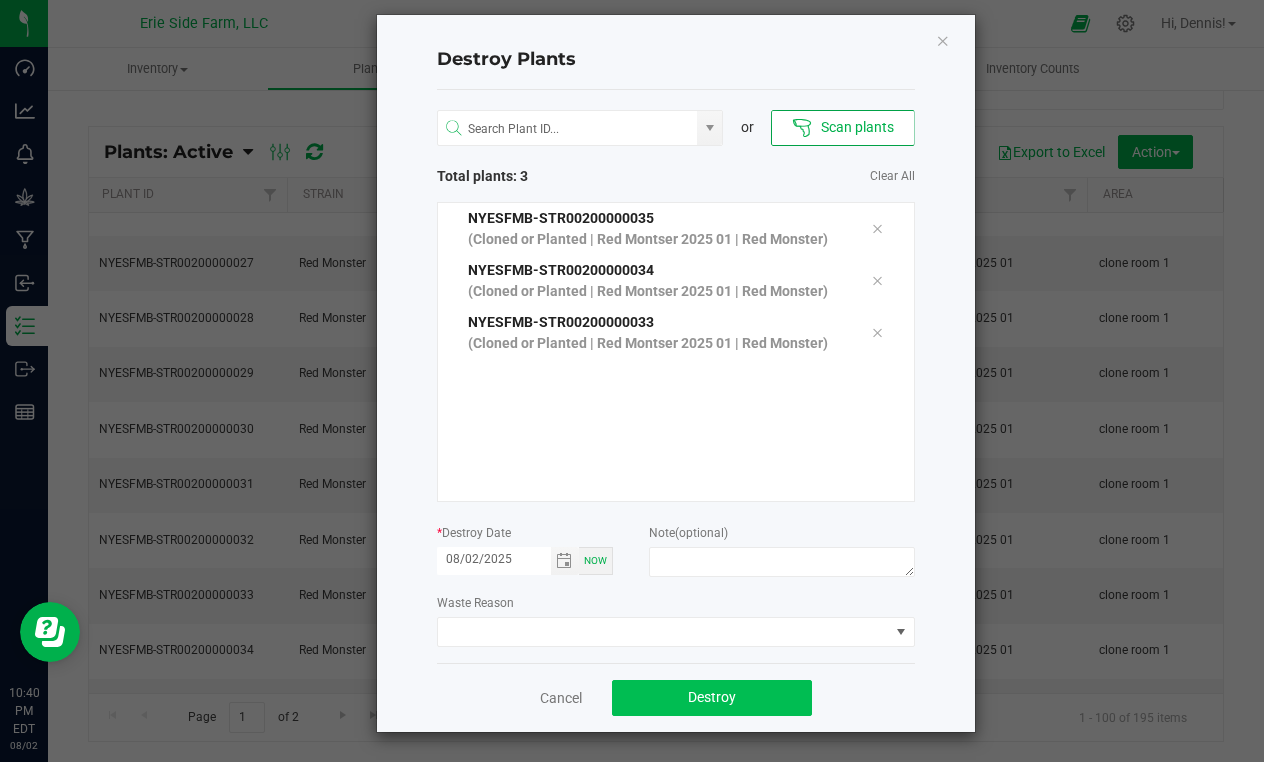 click on "Destroy" 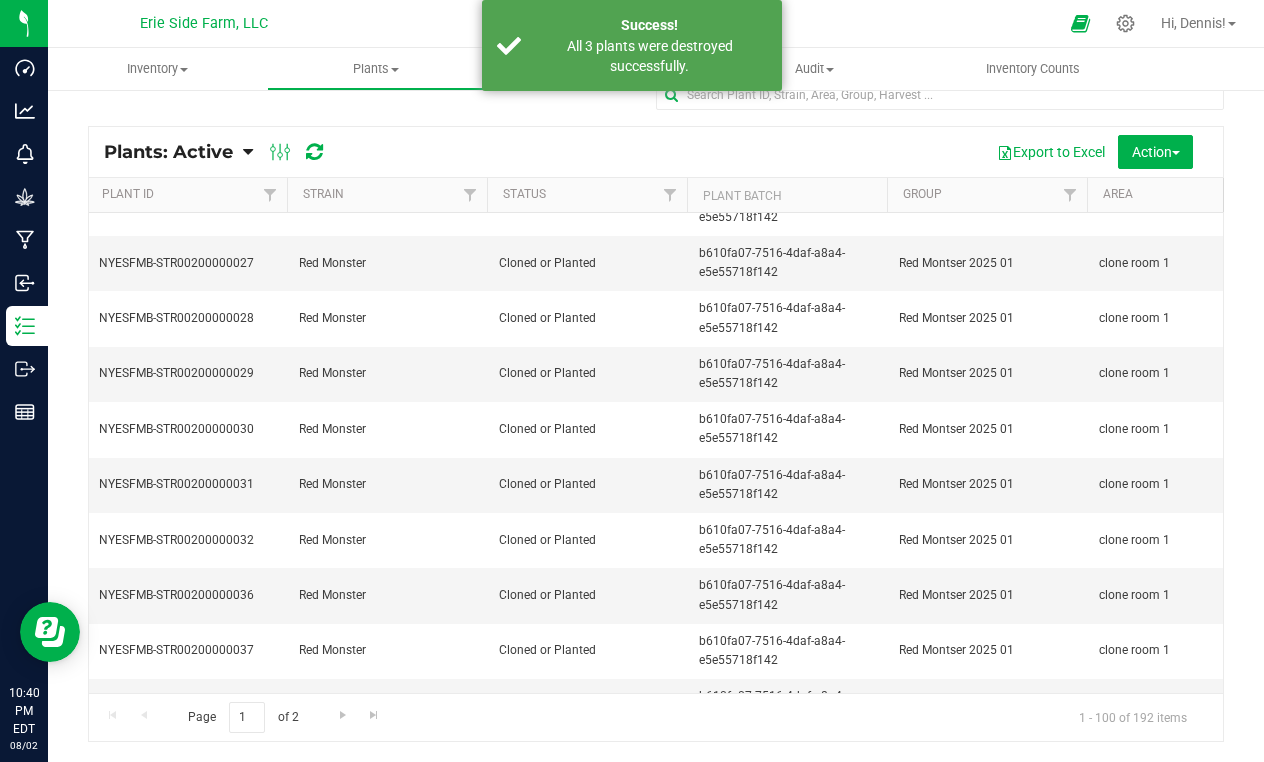 scroll, scrollTop: 0, scrollLeft: 0, axis: both 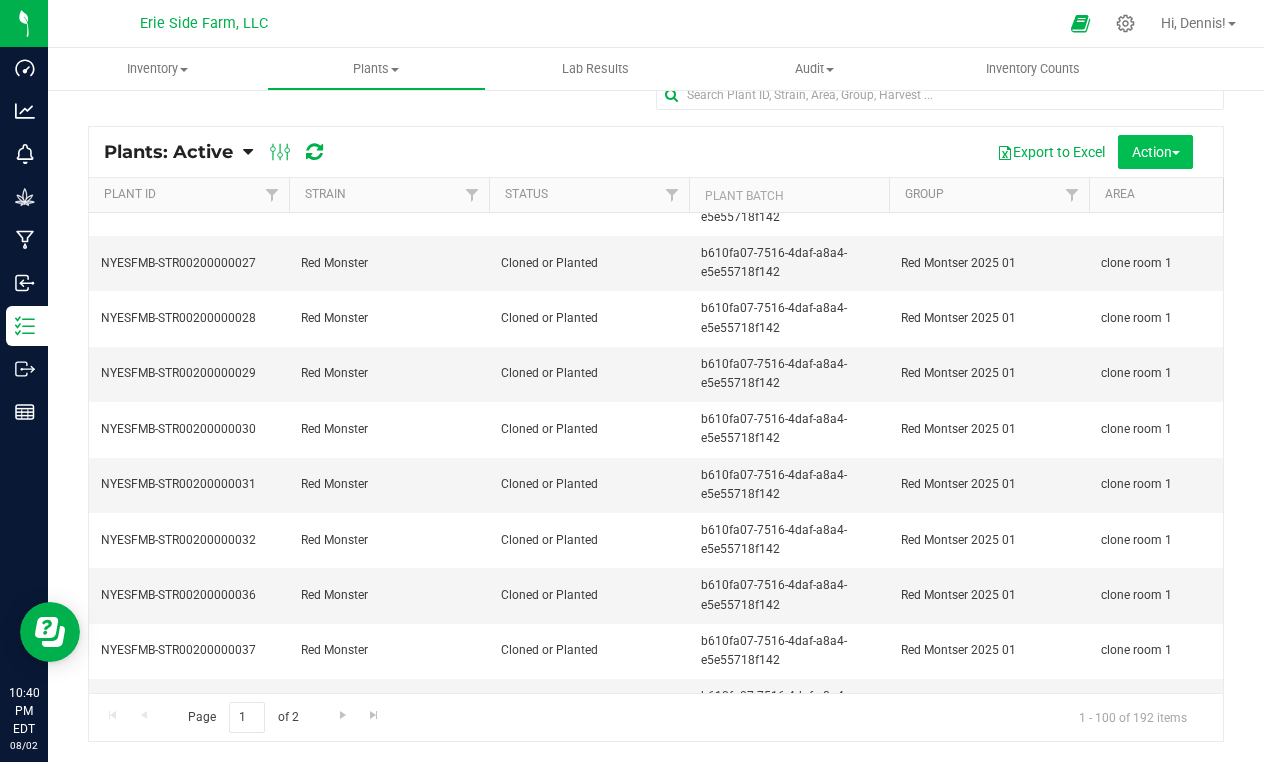 click on "Action" at bounding box center [1155, 152] 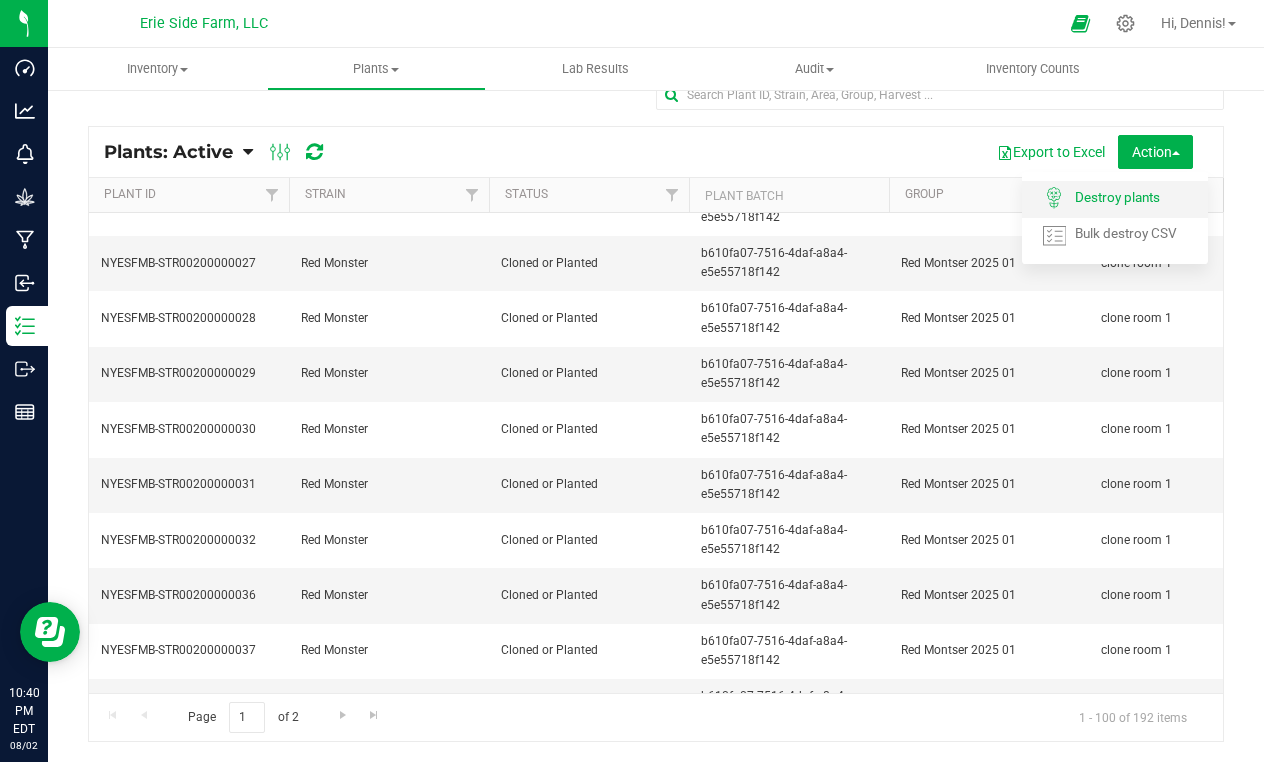 click on "Destroy plants" at bounding box center [1117, 197] 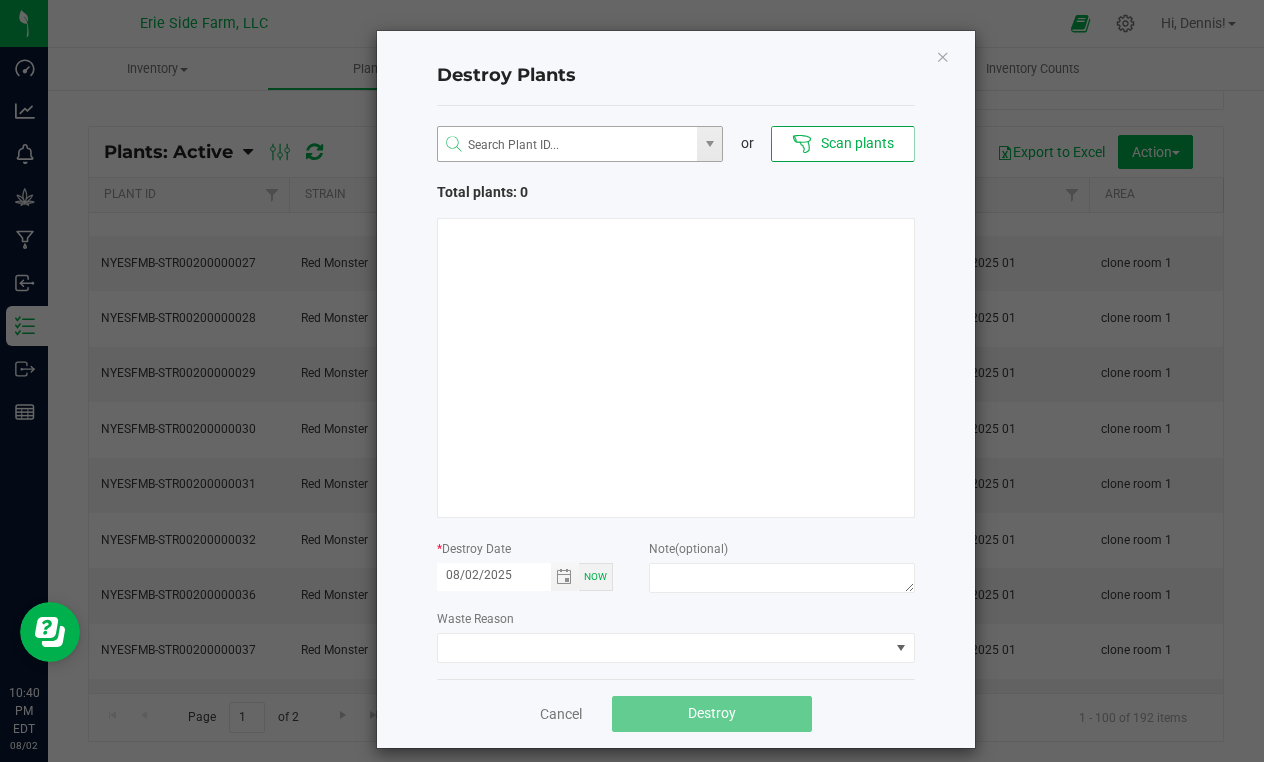 click at bounding box center [709, 144] 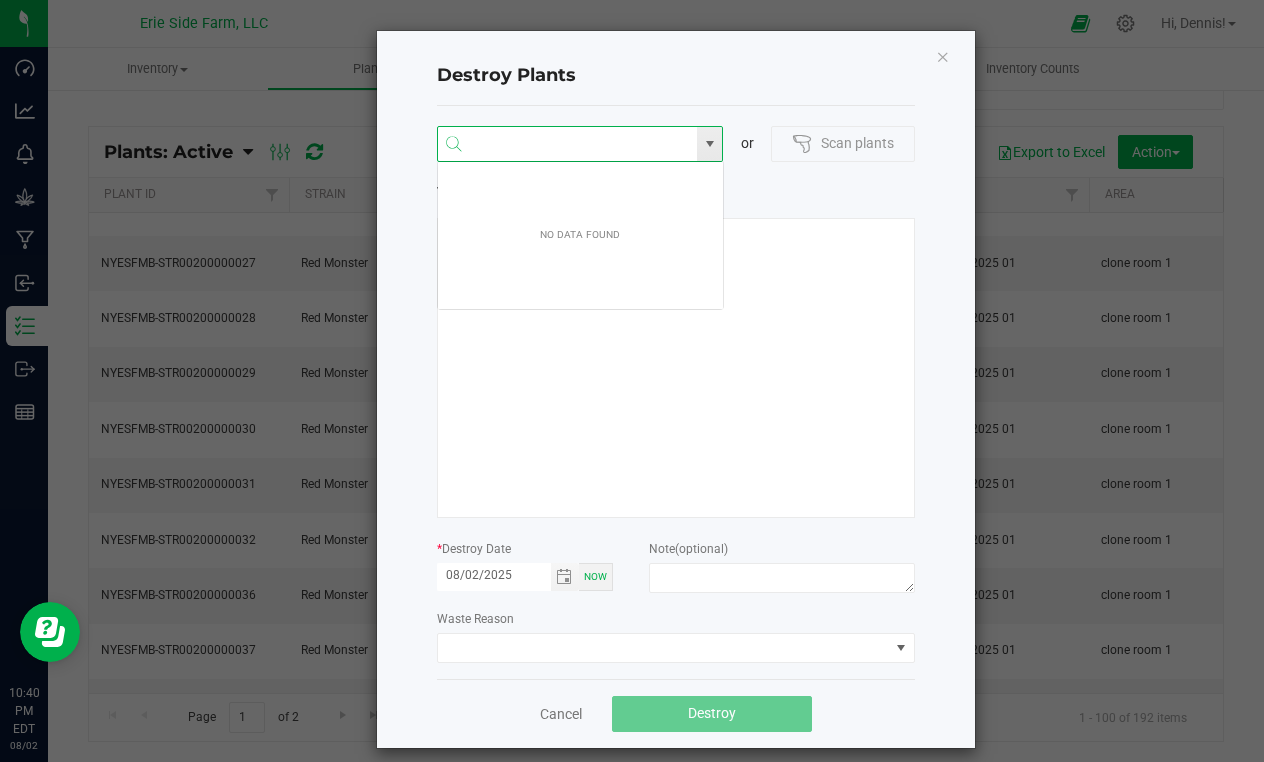 scroll, scrollTop: 99964, scrollLeft: 99713, axis: both 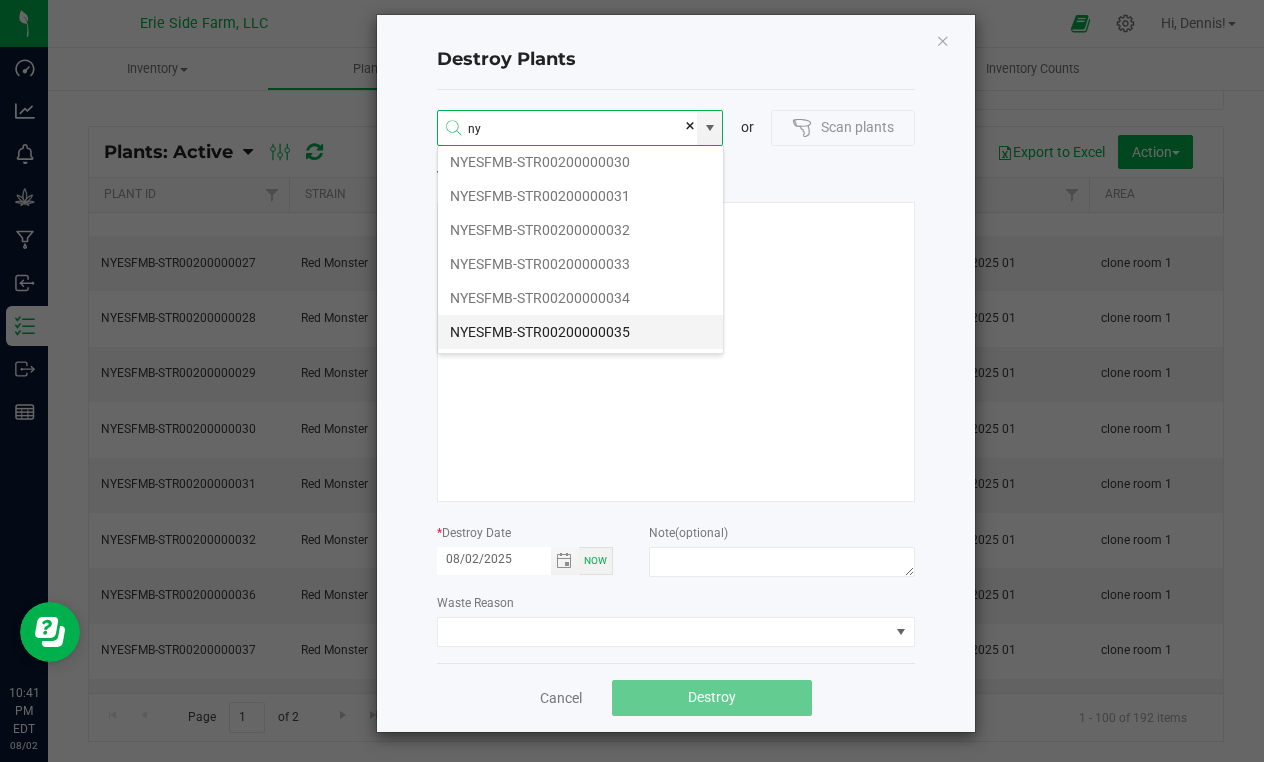 click on "NYESFMB-STR00200000035" at bounding box center (580, 332) 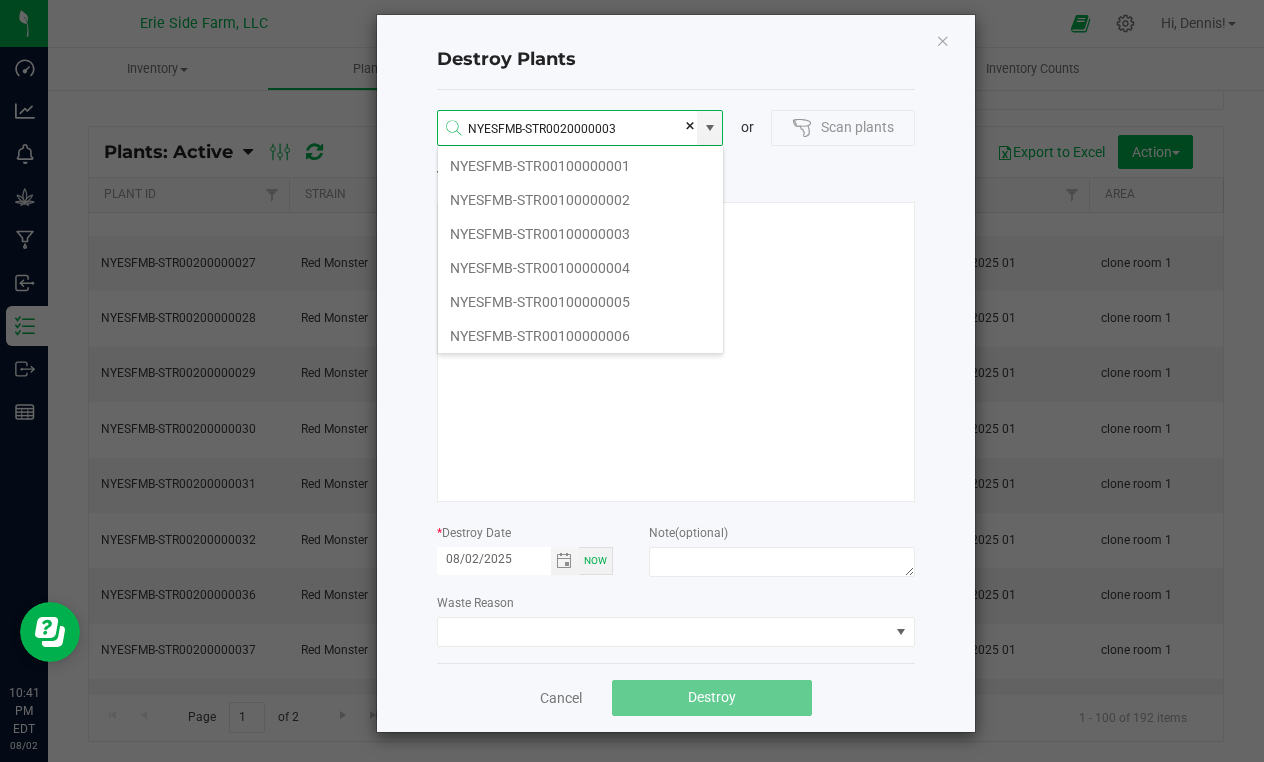 scroll, scrollTop: 99964, scrollLeft: 99713, axis: both 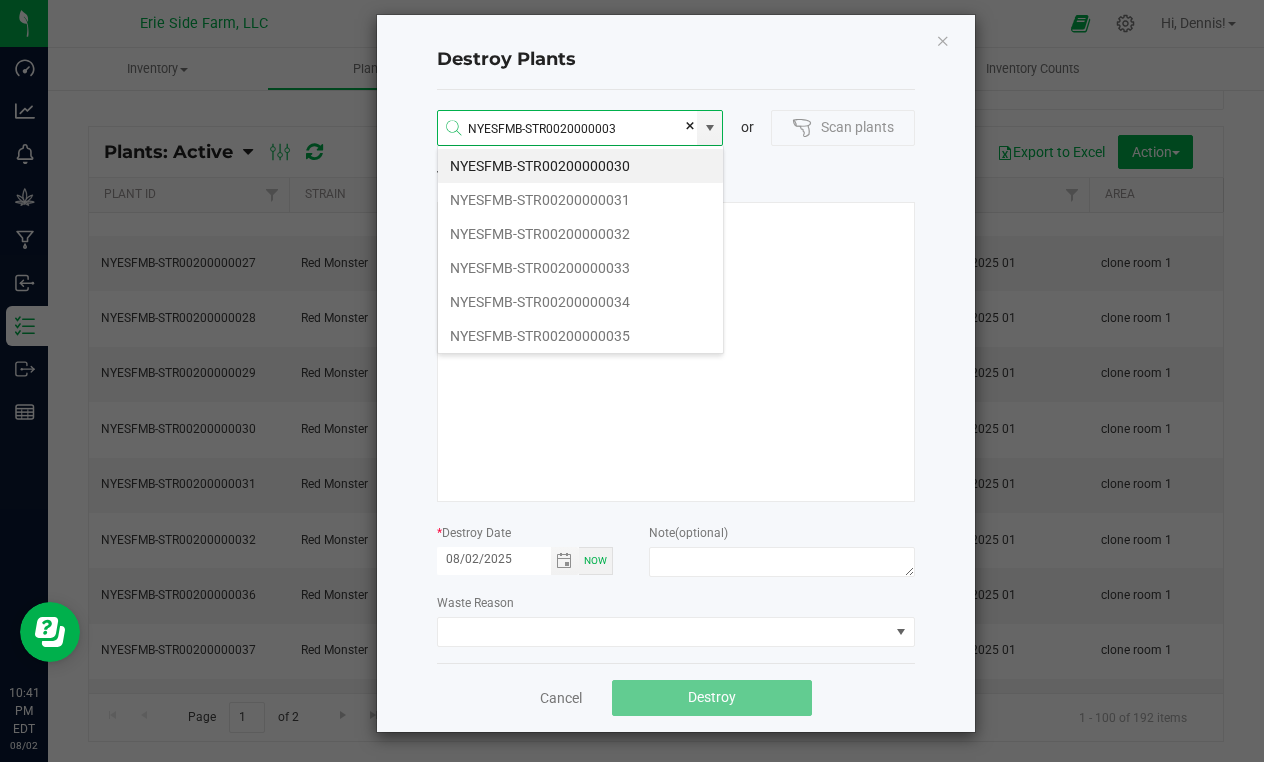 type on "NYESFMB-STR00200000038" 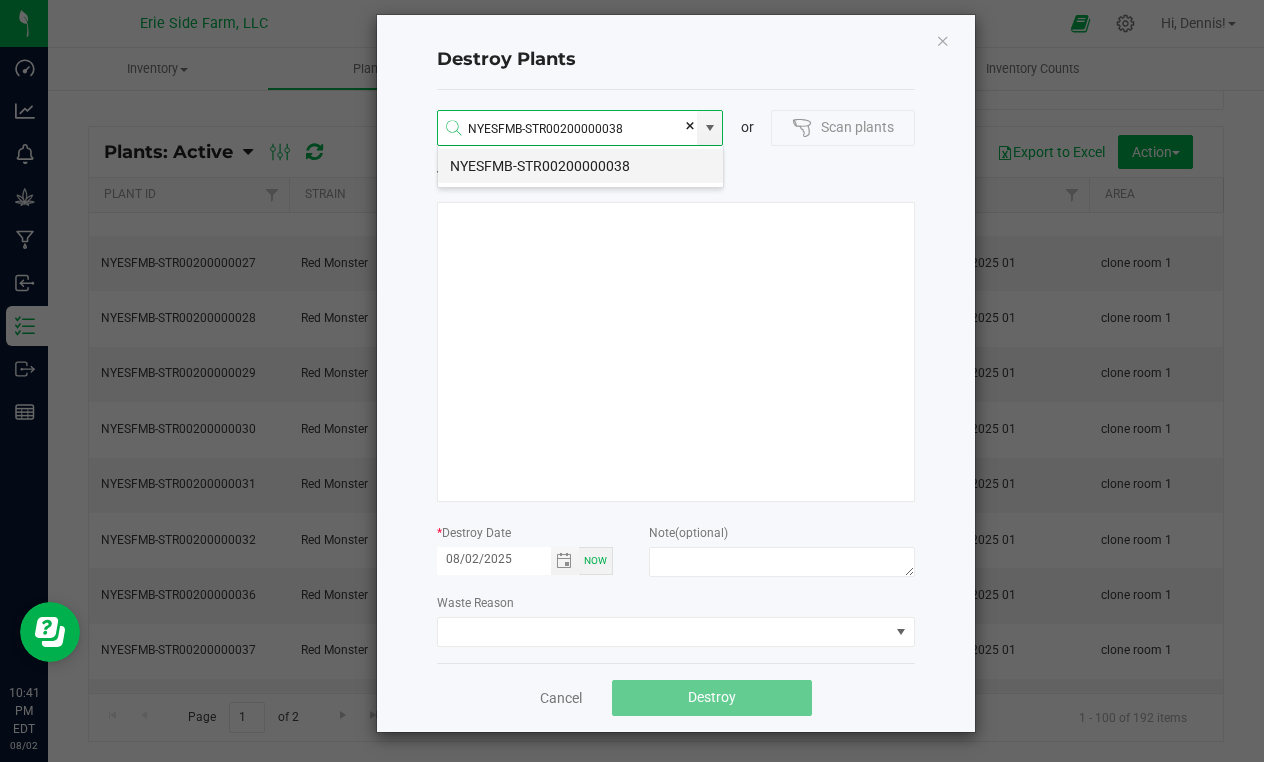click on "NYESFMB-STR00200000038" at bounding box center (580, 166) 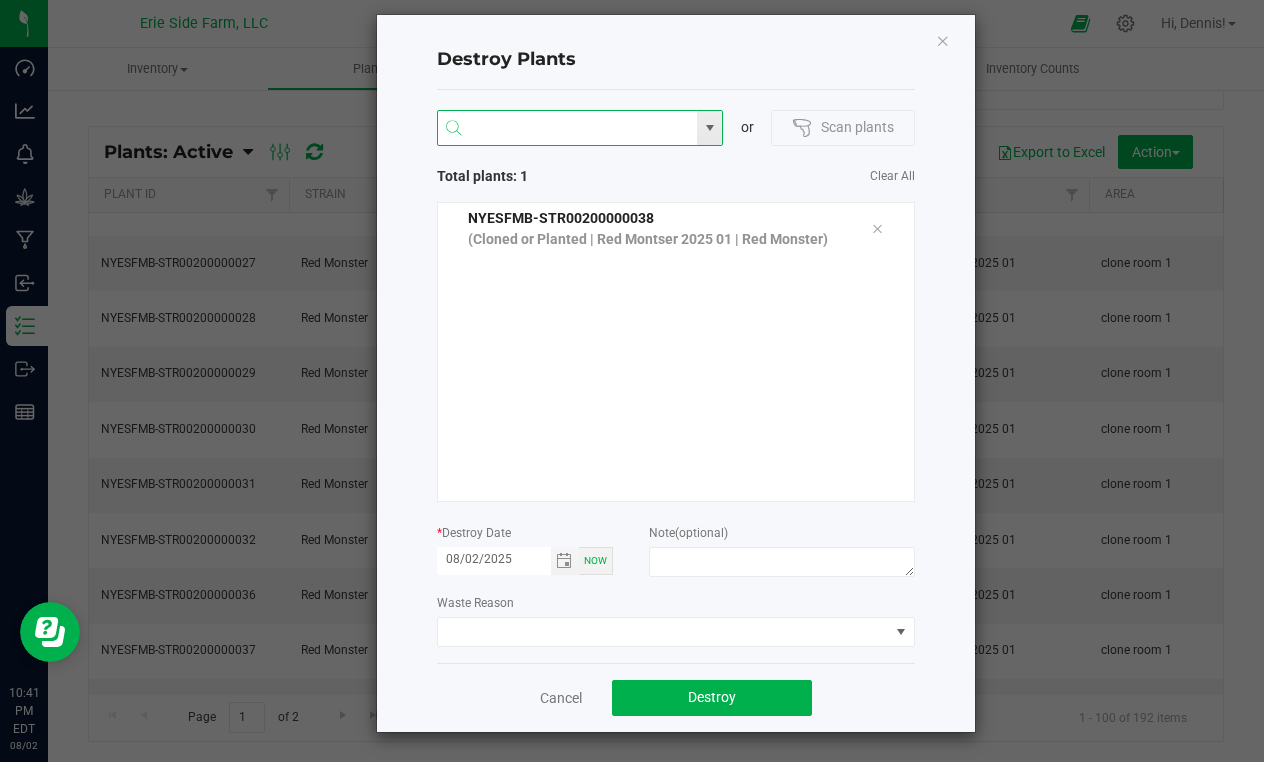 click at bounding box center (568, 129) 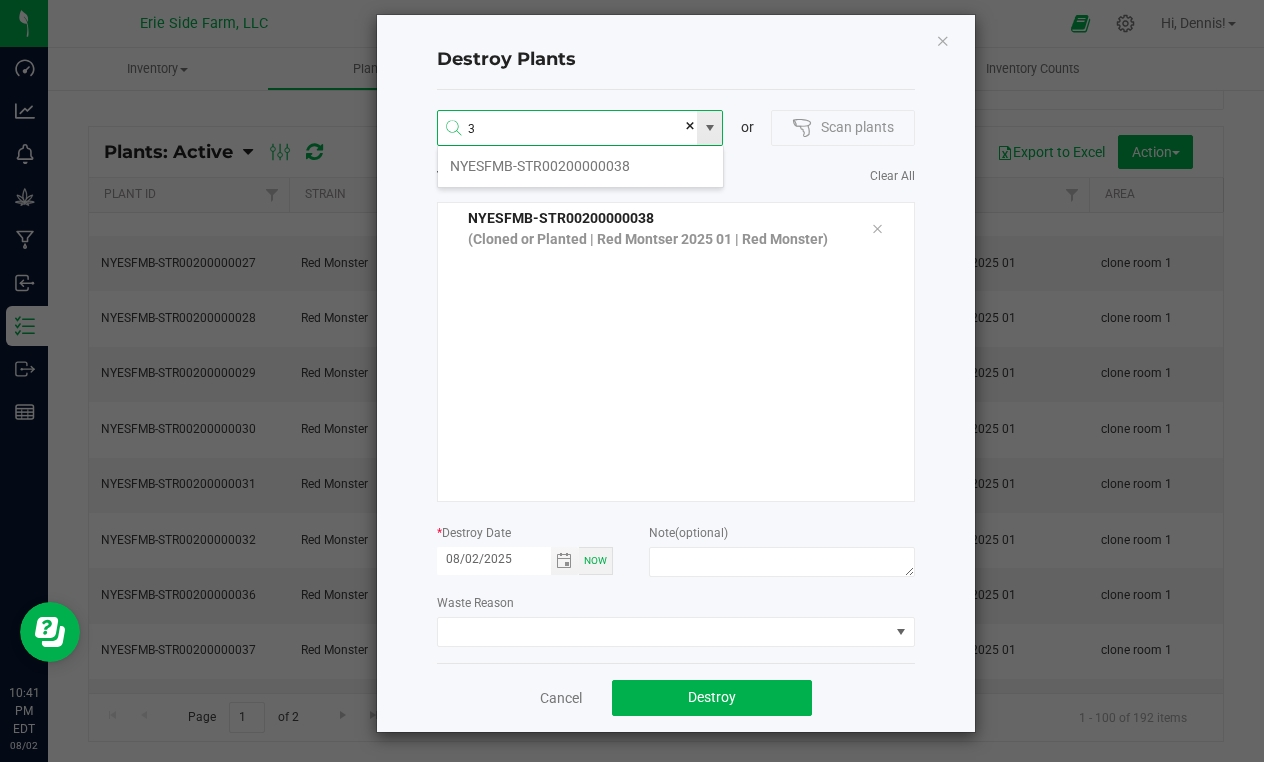 scroll, scrollTop: 99964, scrollLeft: 99713, axis: both 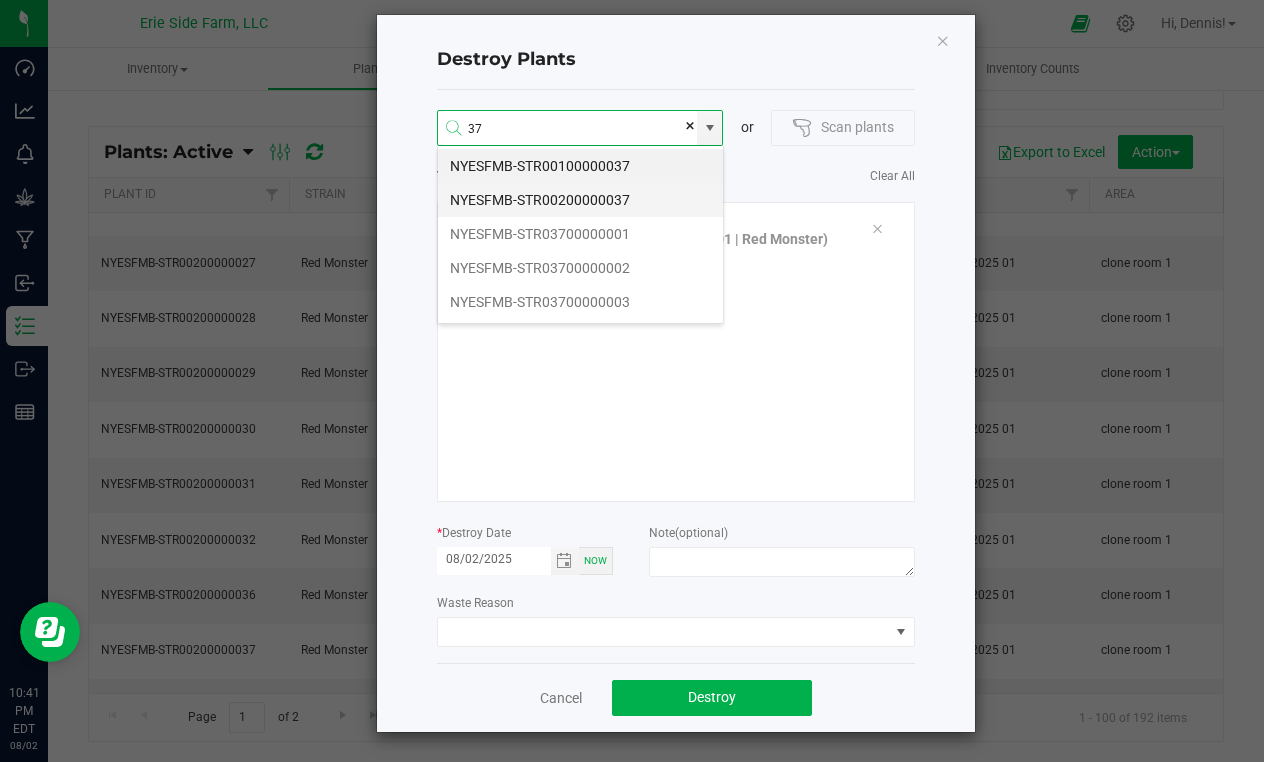 click on "NYESFMB-STR00200000037" at bounding box center (580, 200) 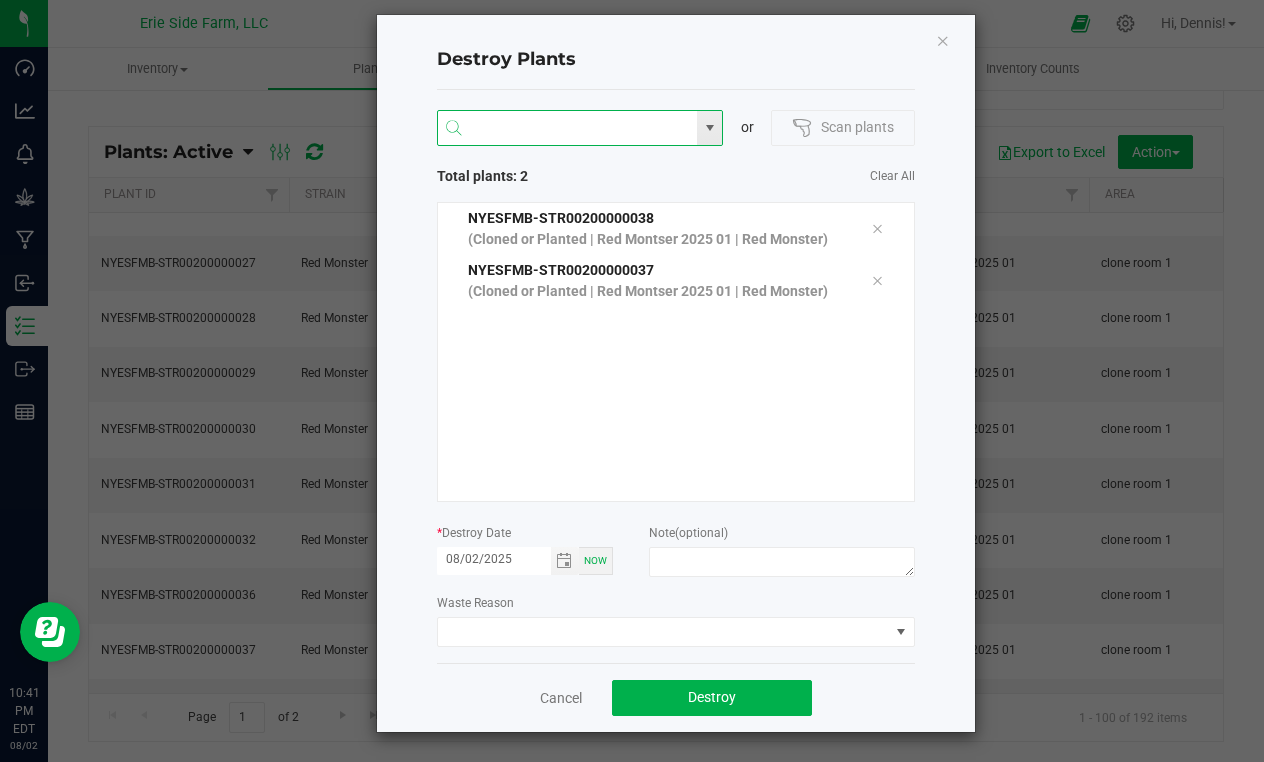 click at bounding box center [568, 129] 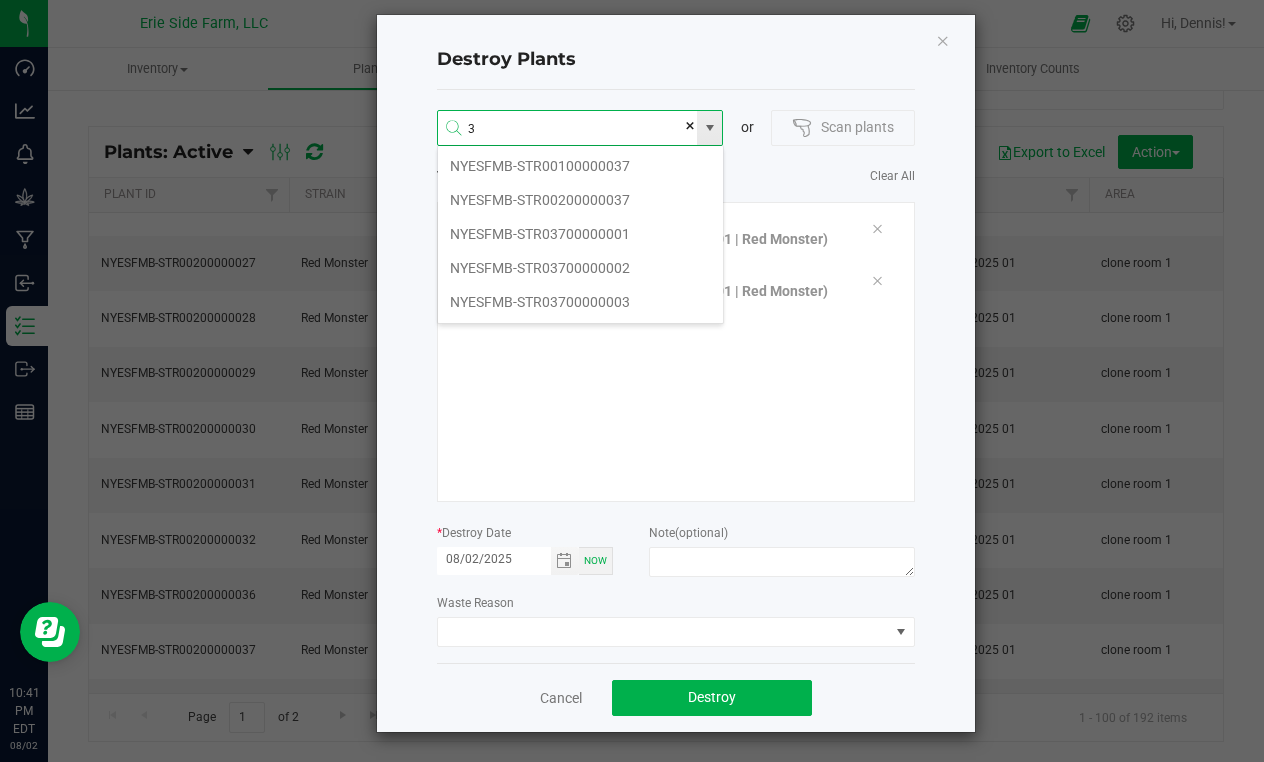 scroll, scrollTop: 99964, scrollLeft: 99713, axis: both 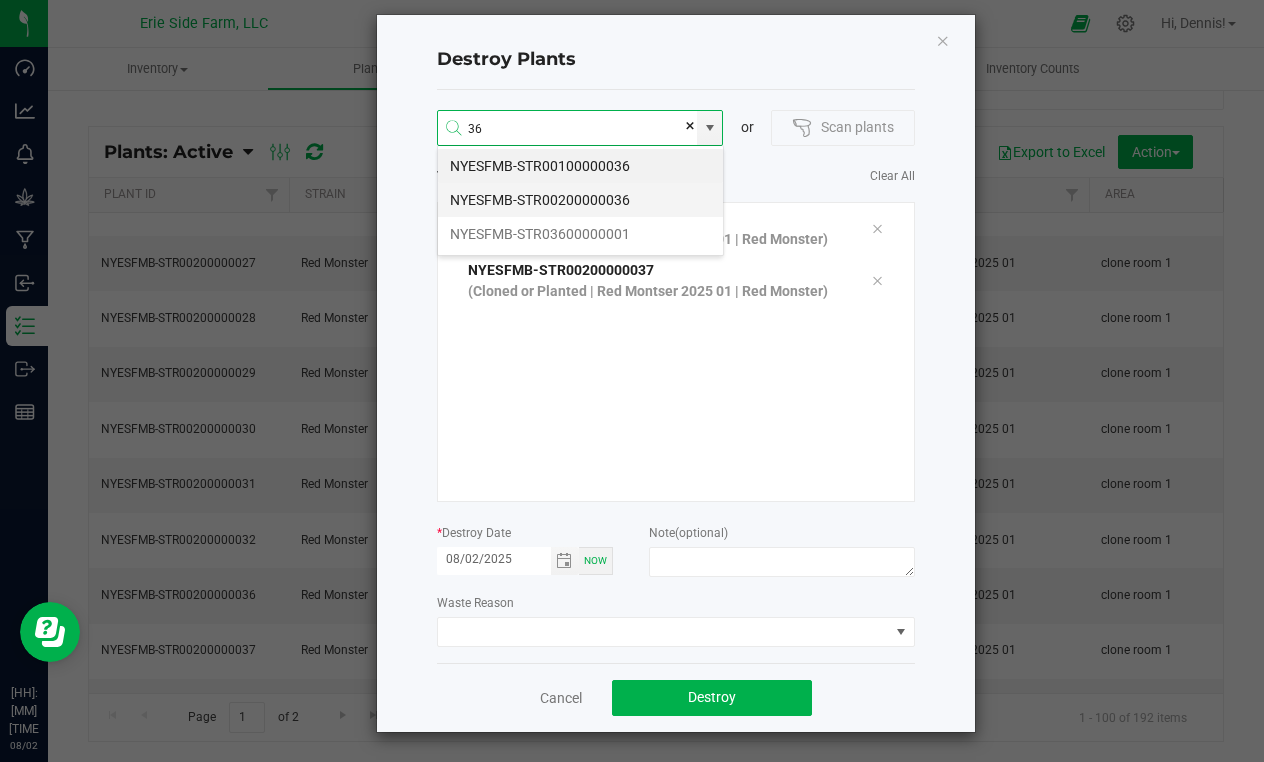 click on "NYESFMB-STR00200000036" at bounding box center (580, 200) 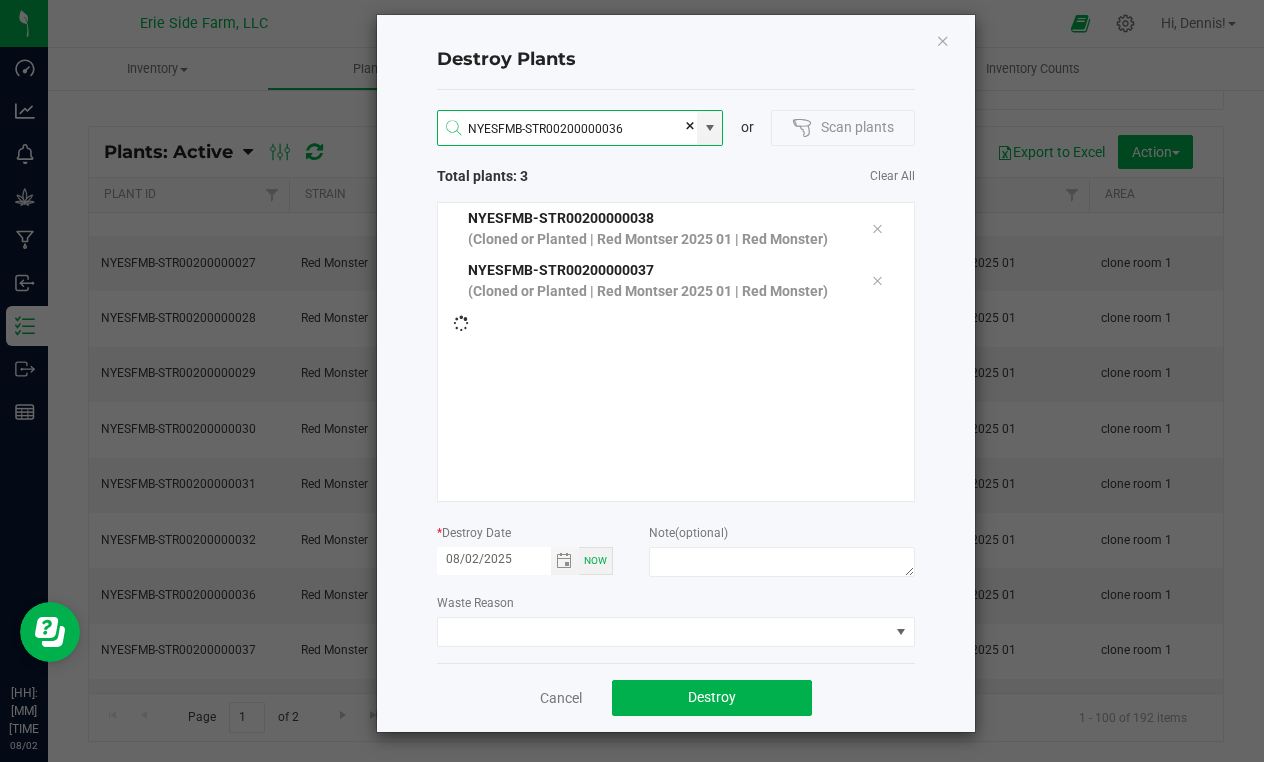type 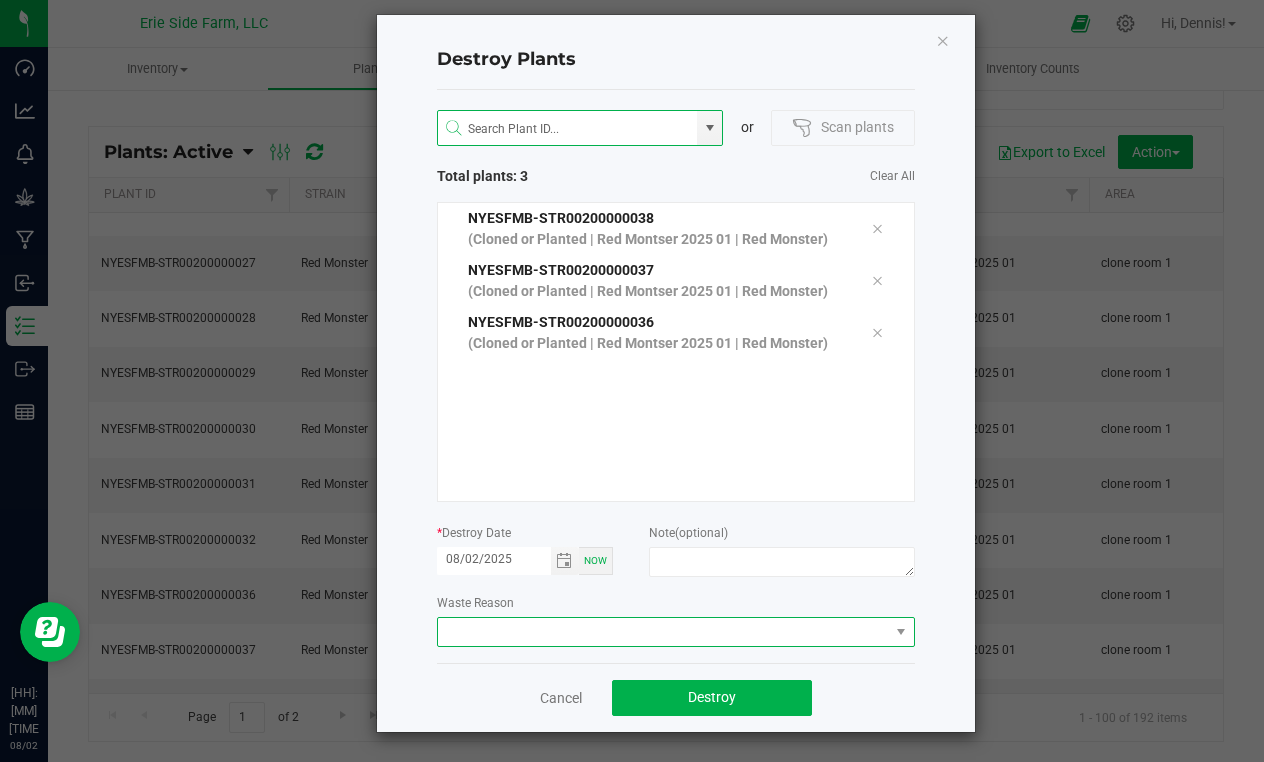 click at bounding box center (676, 632) 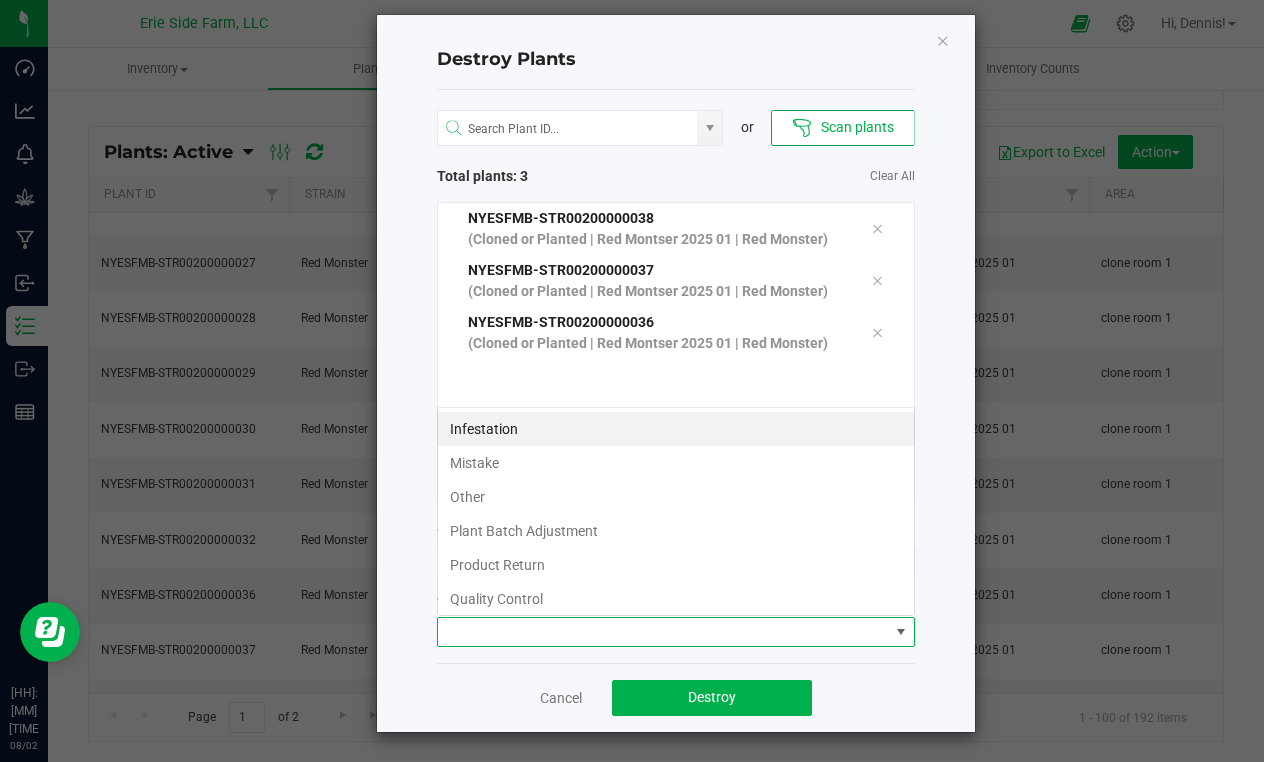 scroll, scrollTop: 99970, scrollLeft: 99522, axis: both 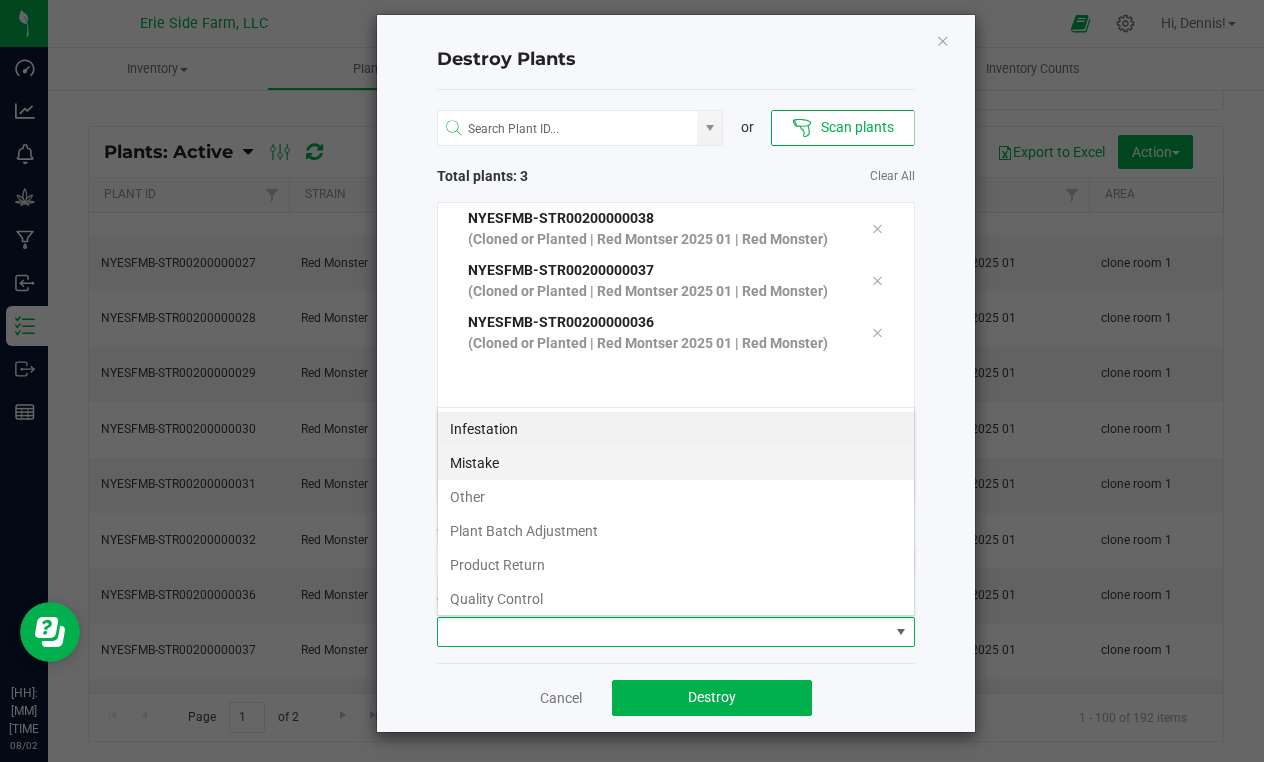 click on "Mistake" at bounding box center (676, 463) 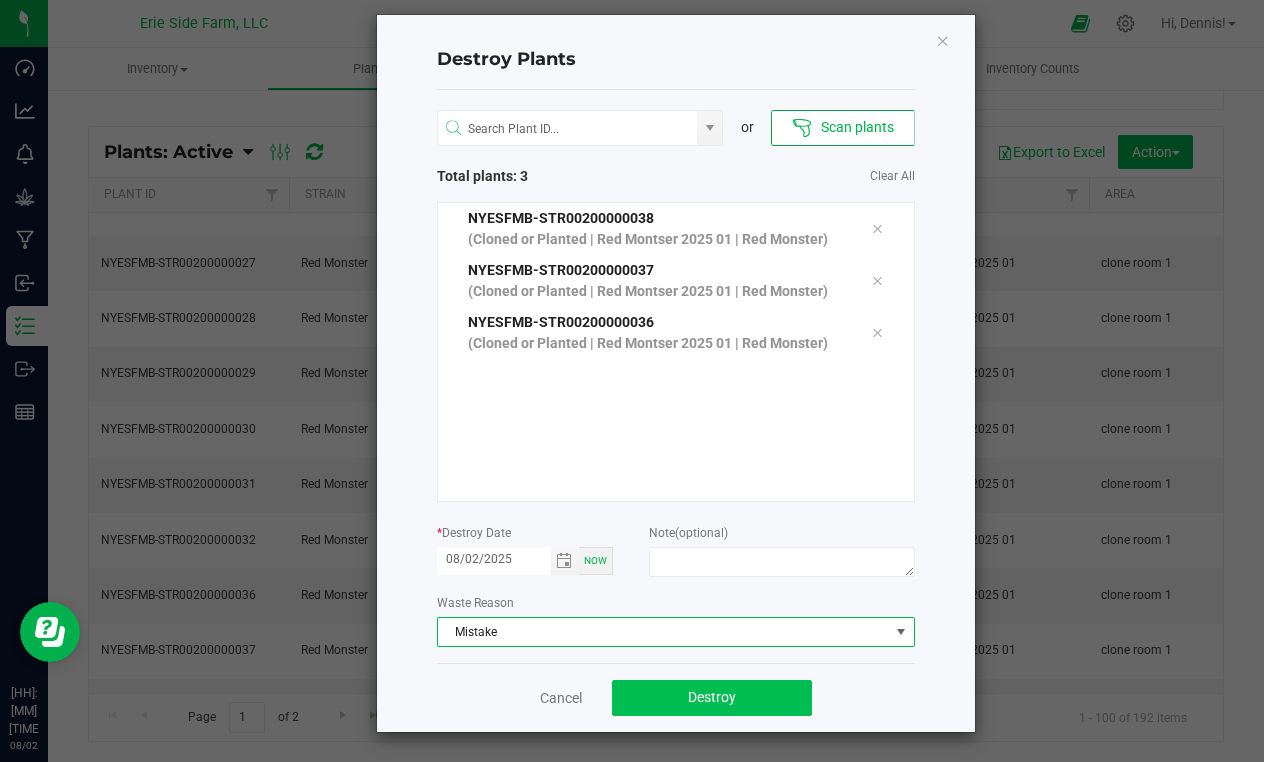 click on "Destroy" 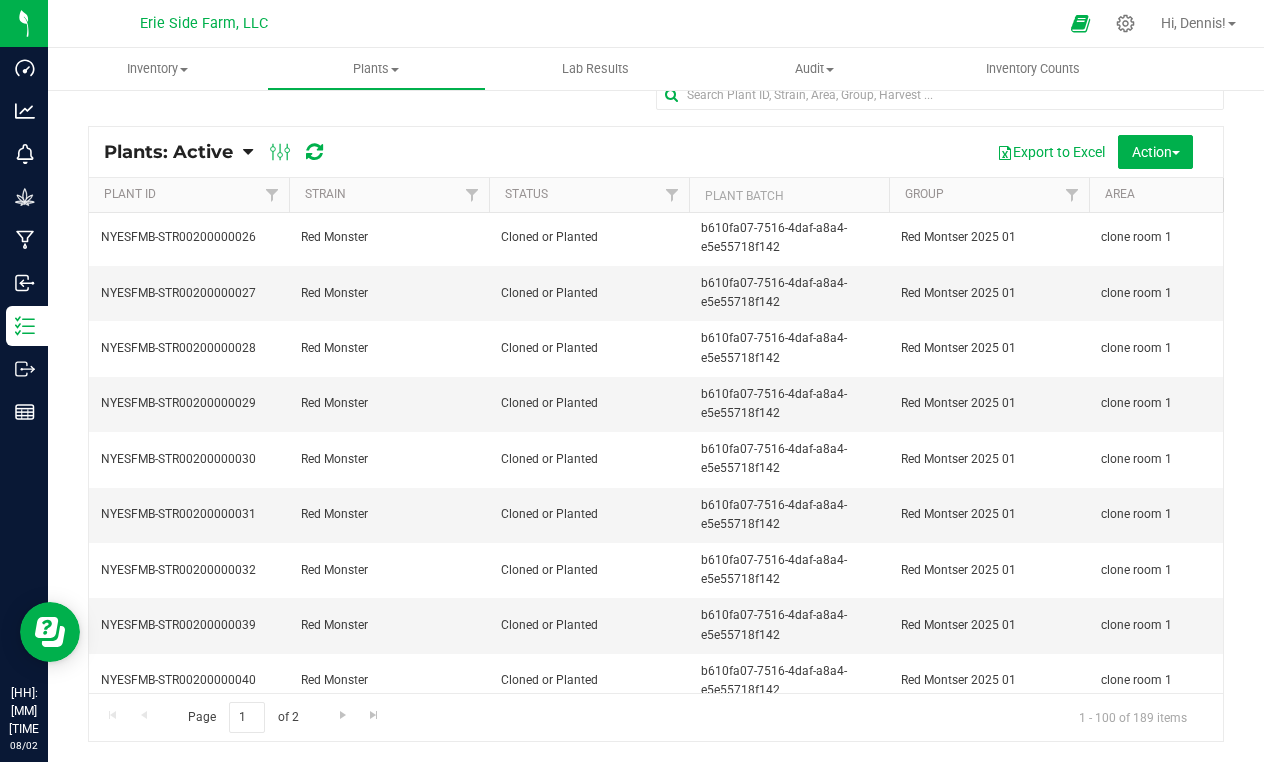 scroll, scrollTop: 4990, scrollLeft: 0, axis: vertical 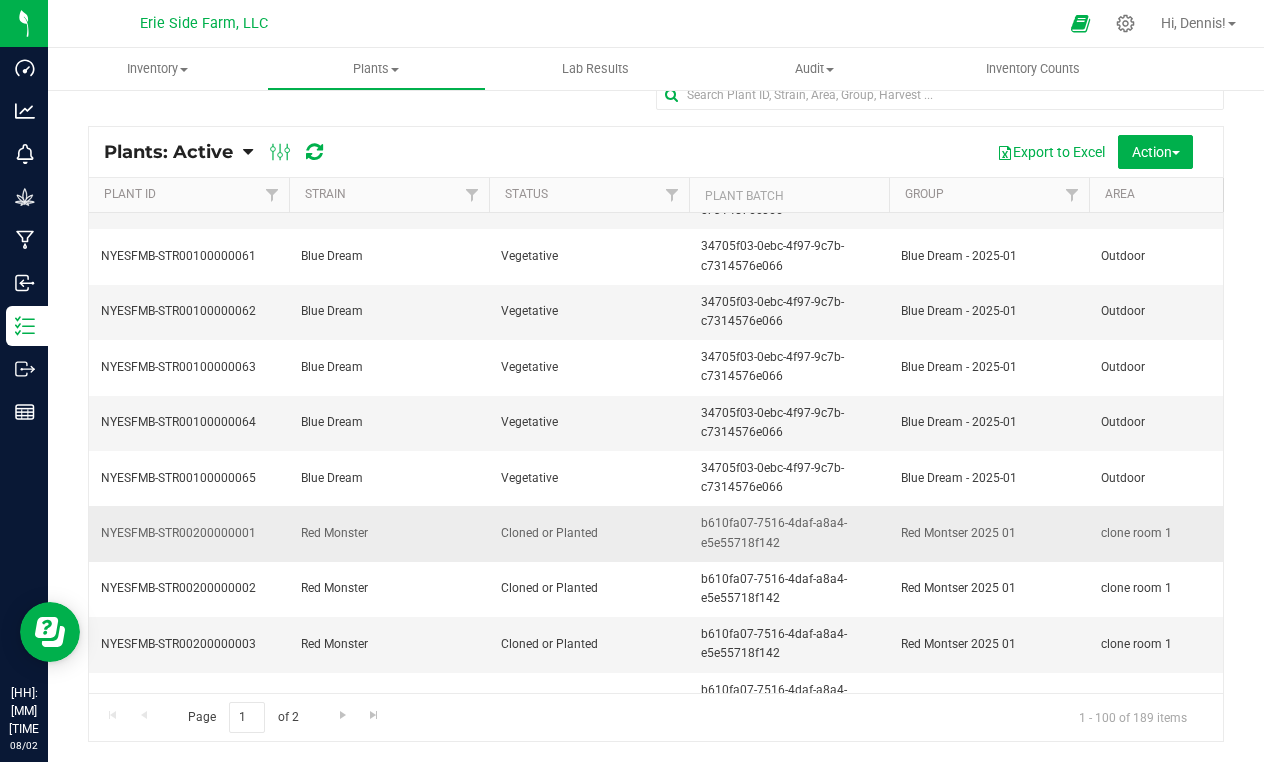 click on "Red Monster" at bounding box center [389, 533] 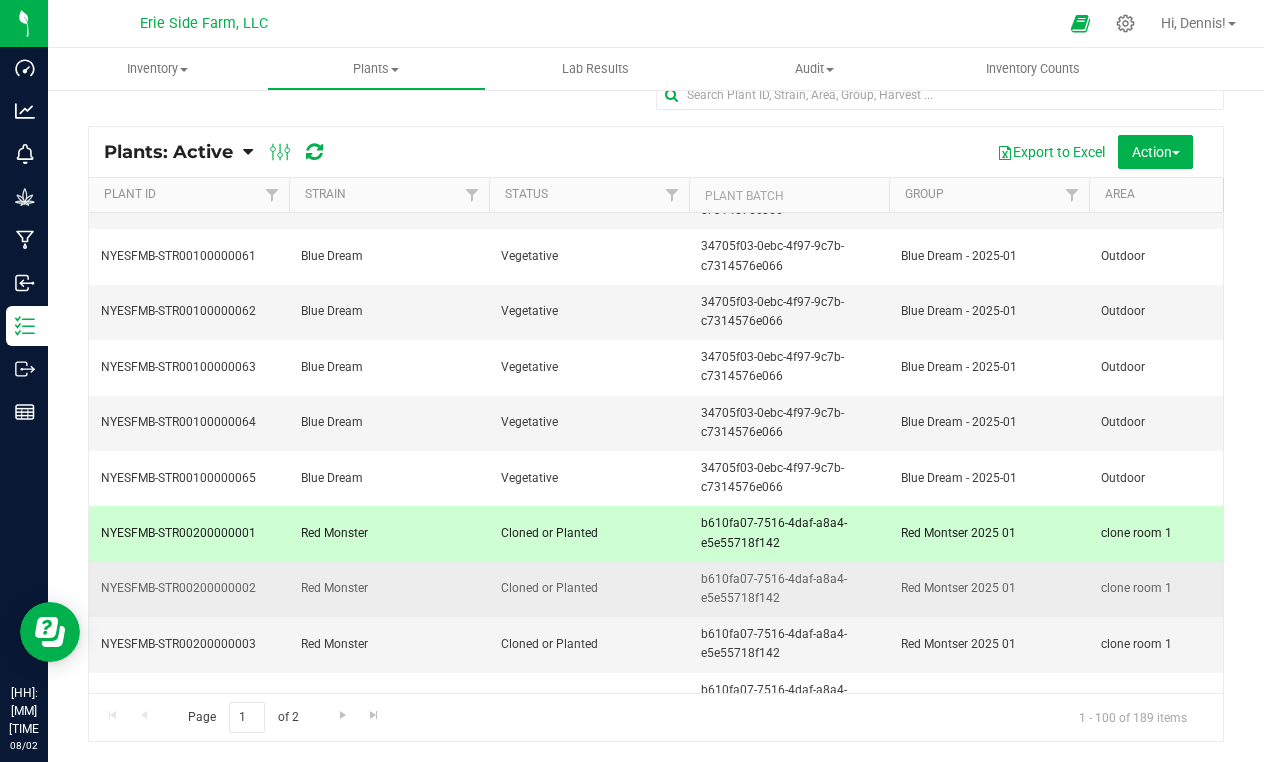 click on "Red Monster" at bounding box center (389, 588) 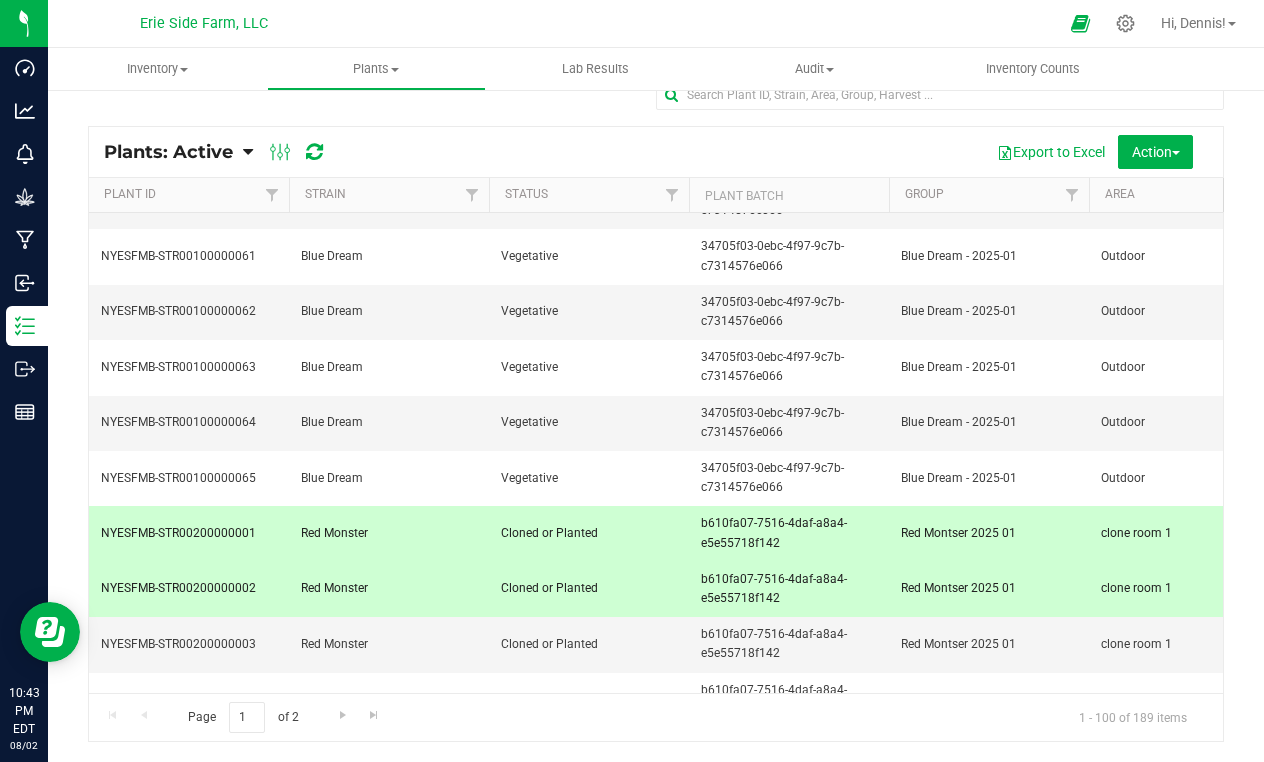 click on "Red Monster" at bounding box center [389, 588] 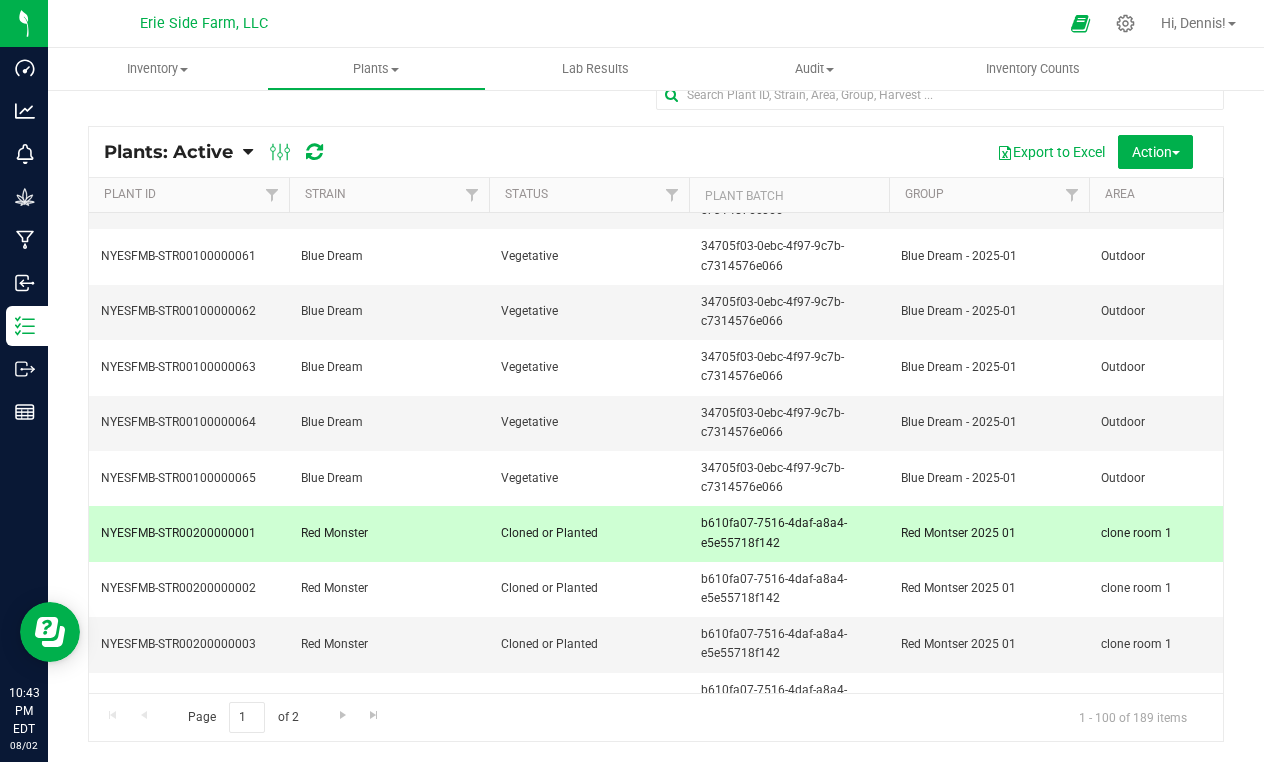 click on "Red Monster" at bounding box center [389, 533] 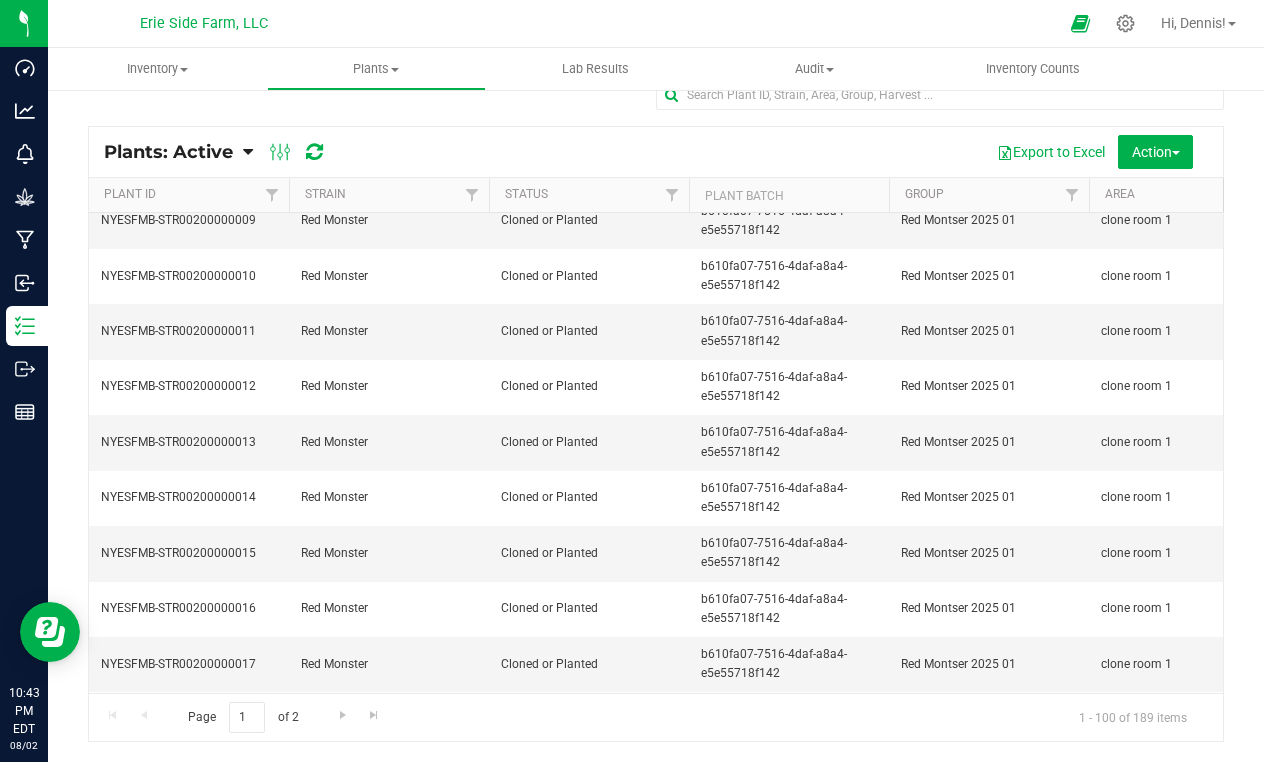 scroll, scrollTop: 4068, scrollLeft: 0, axis: vertical 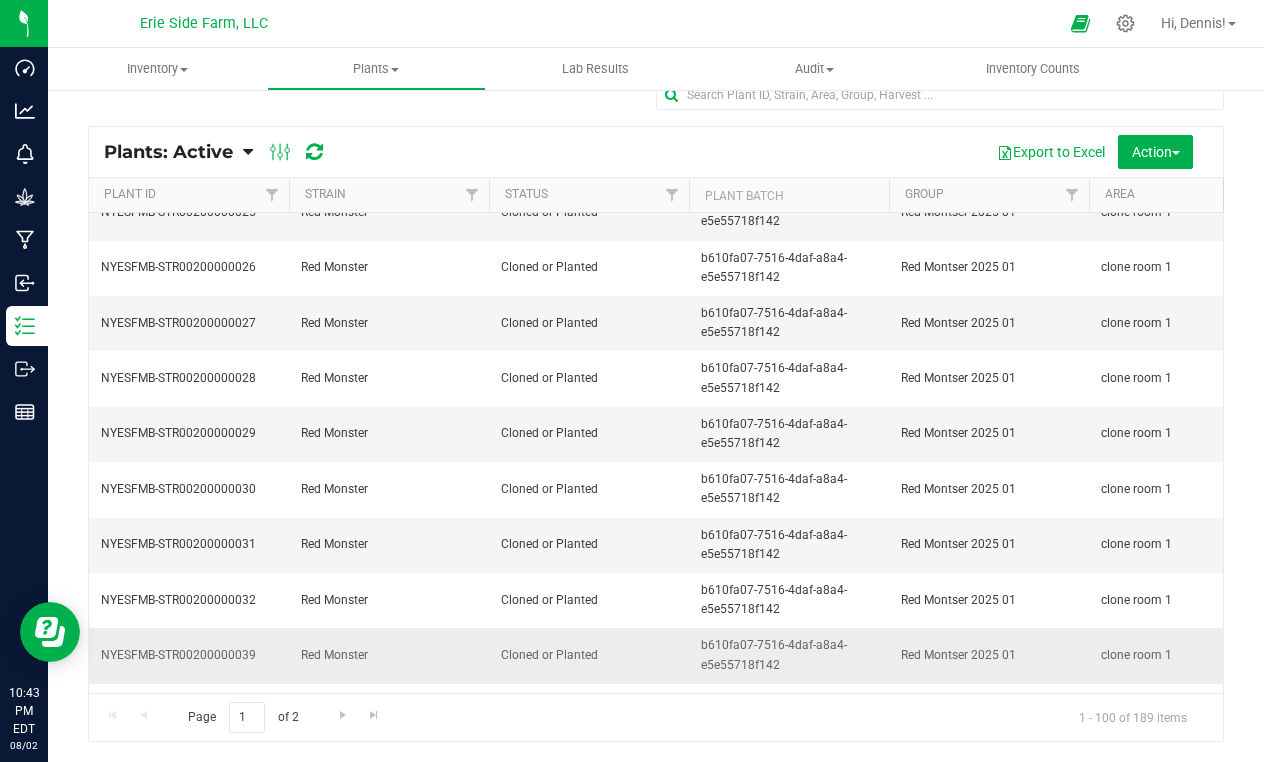click on "Red Monster" at bounding box center (389, 655) 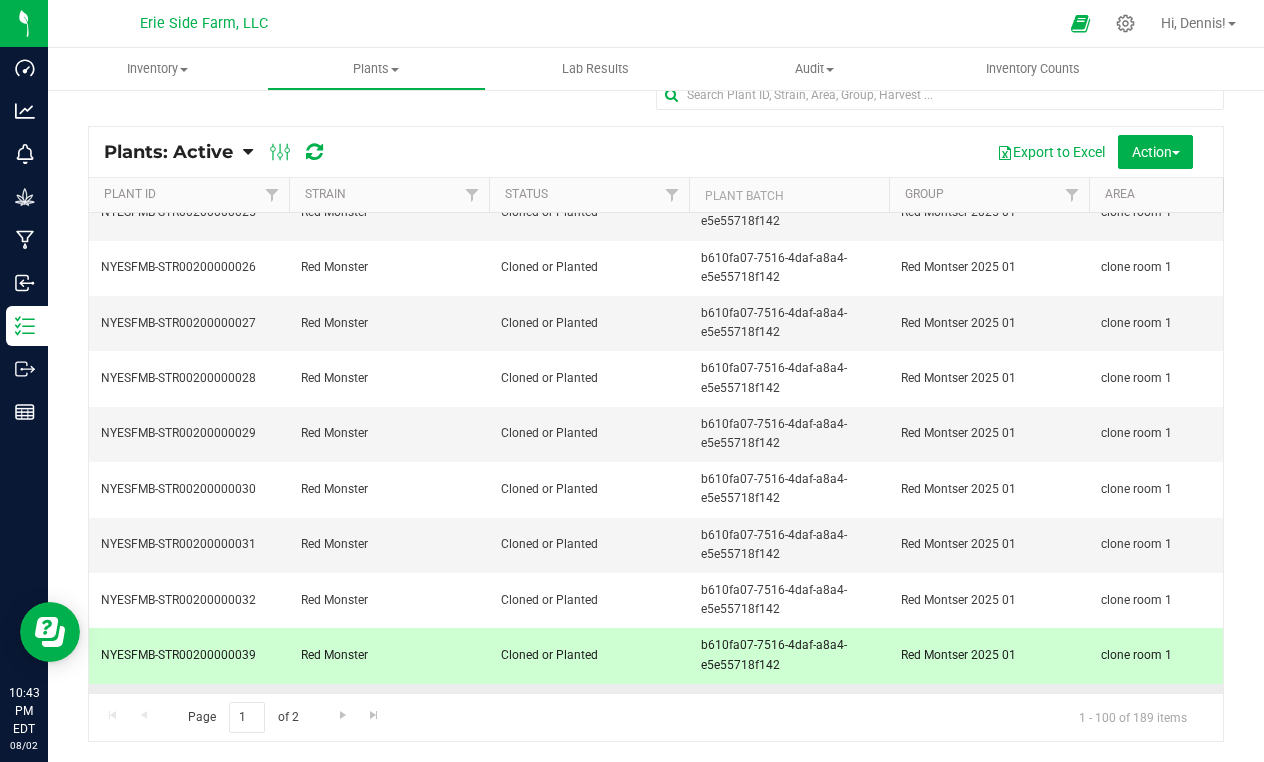 click on "Red Monster" at bounding box center (389, 710) 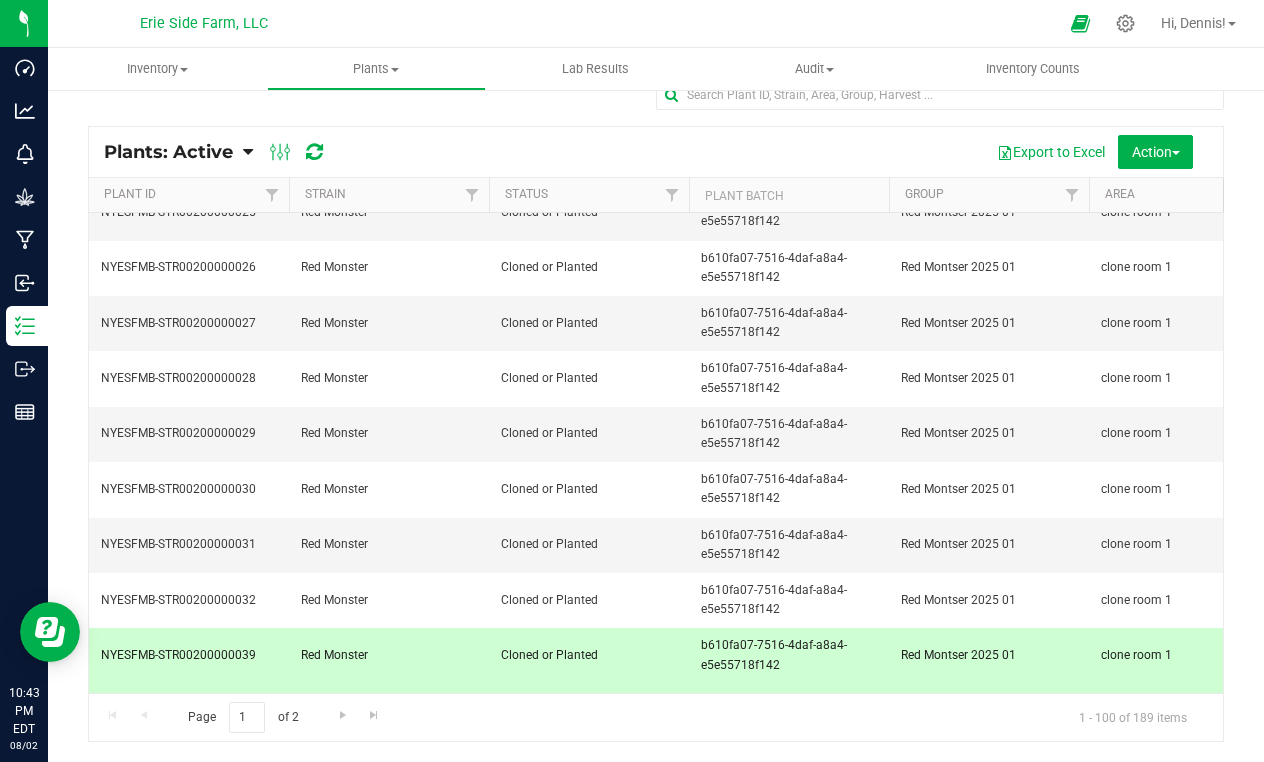 click on "Plants: Active
Plants: Active
Plants: Harvested
Plants: Dead
Plants: Dead + Out of sync" at bounding box center (656, 152) 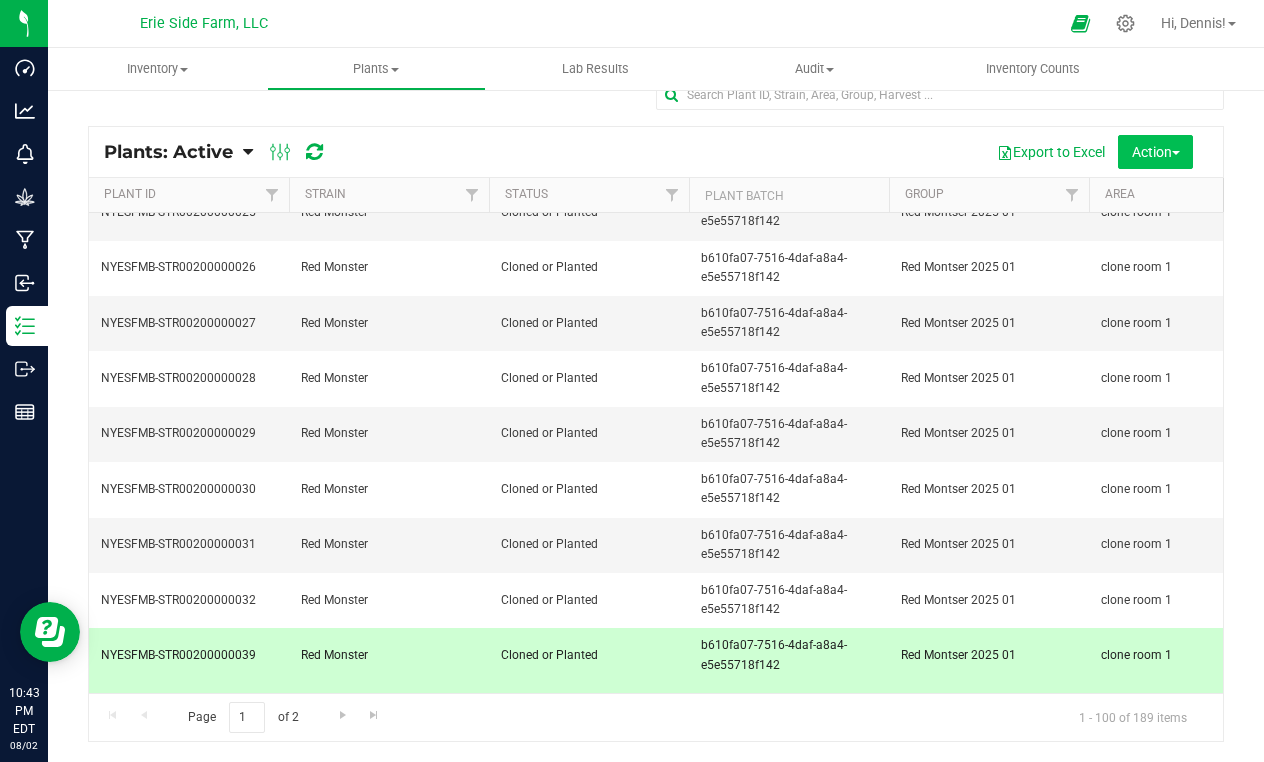 click on "Action" at bounding box center (1155, 152) 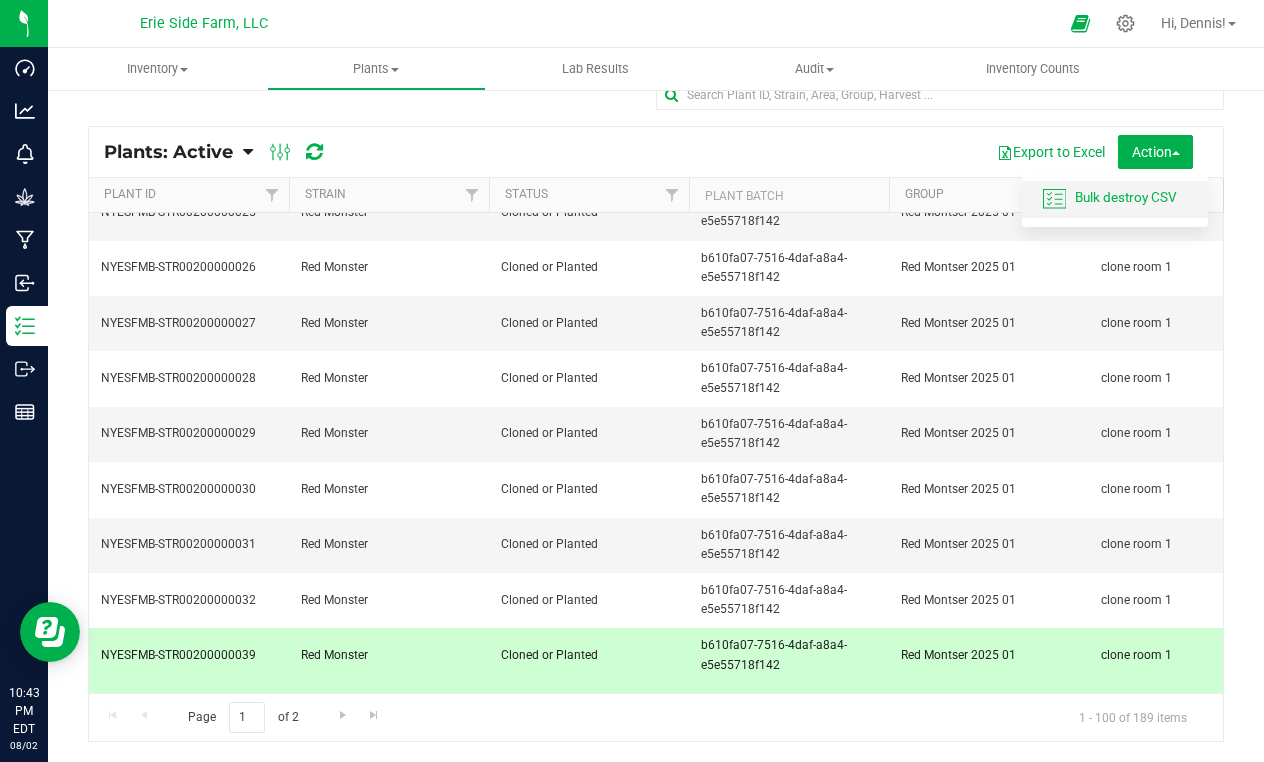 click on "Bulk destroy CSV" at bounding box center (1126, 197) 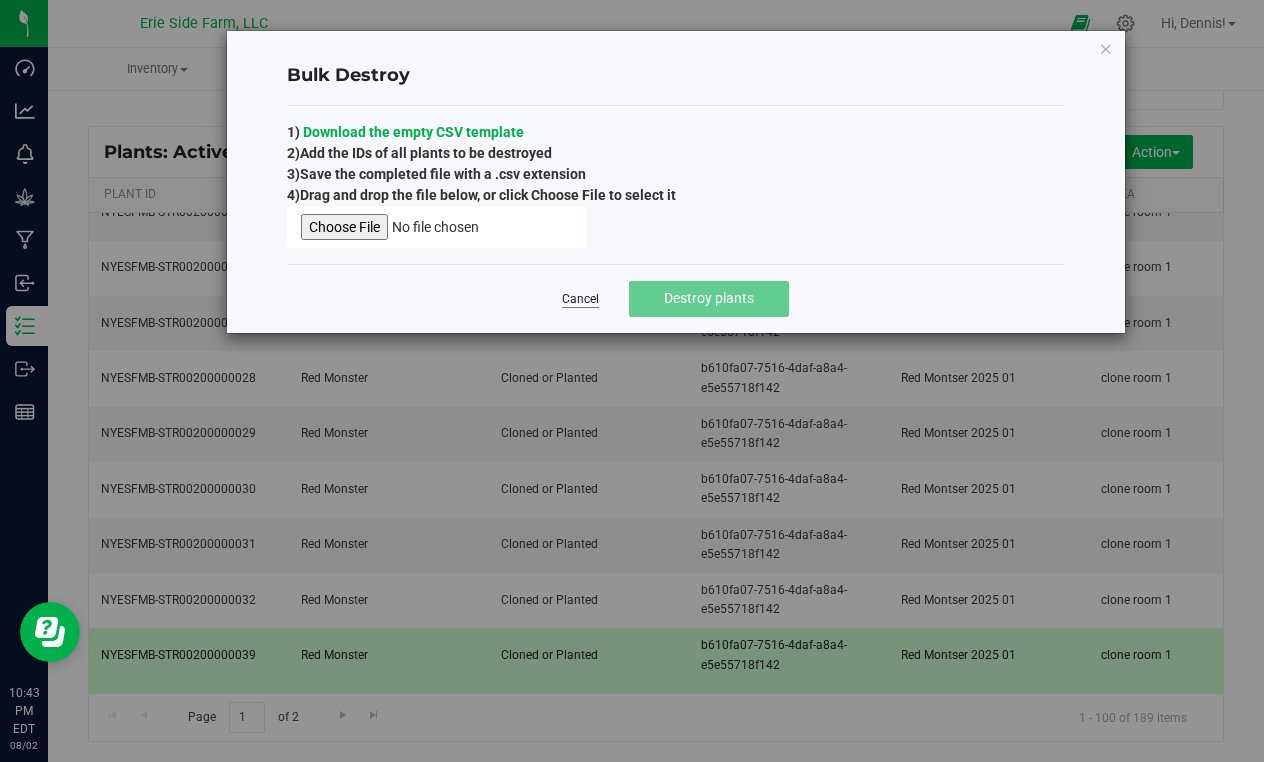 click on "Cancel" at bounding box center (580, 299) 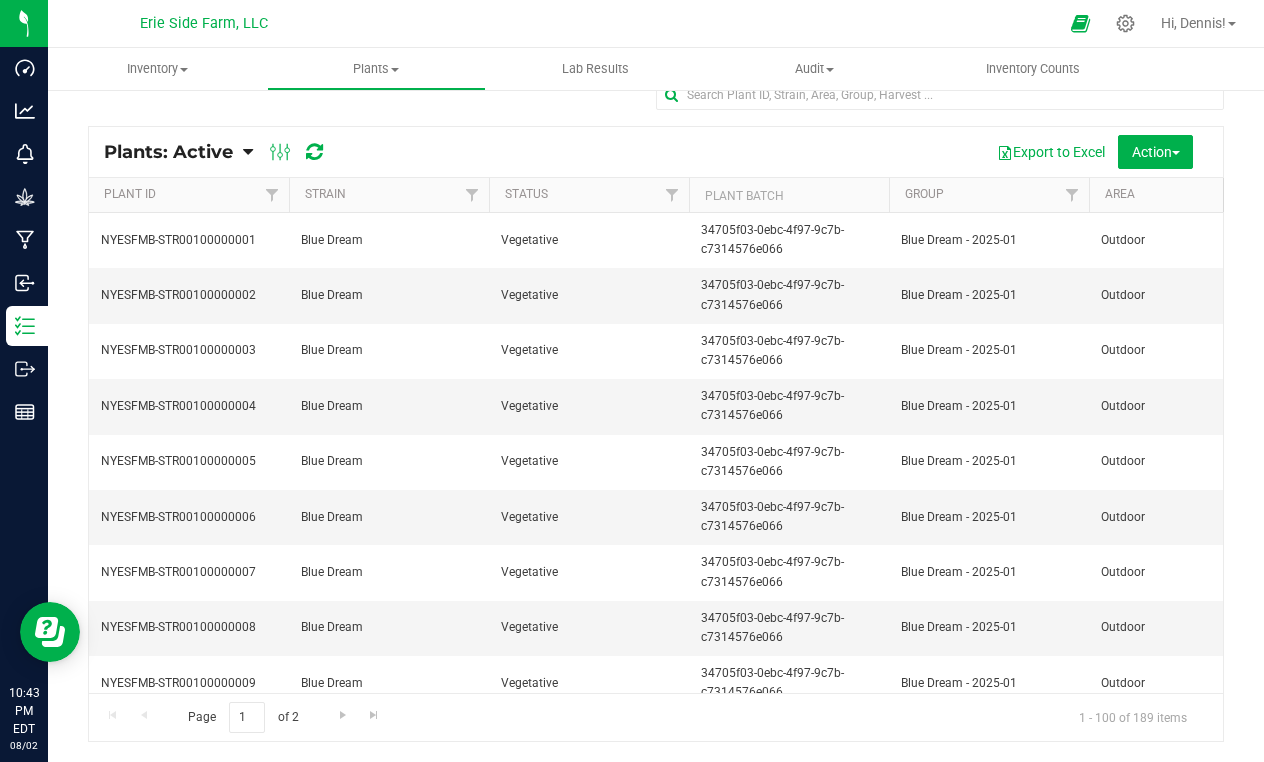 scroll, scrollTop: 0, scrollLeft: 0, axis: both 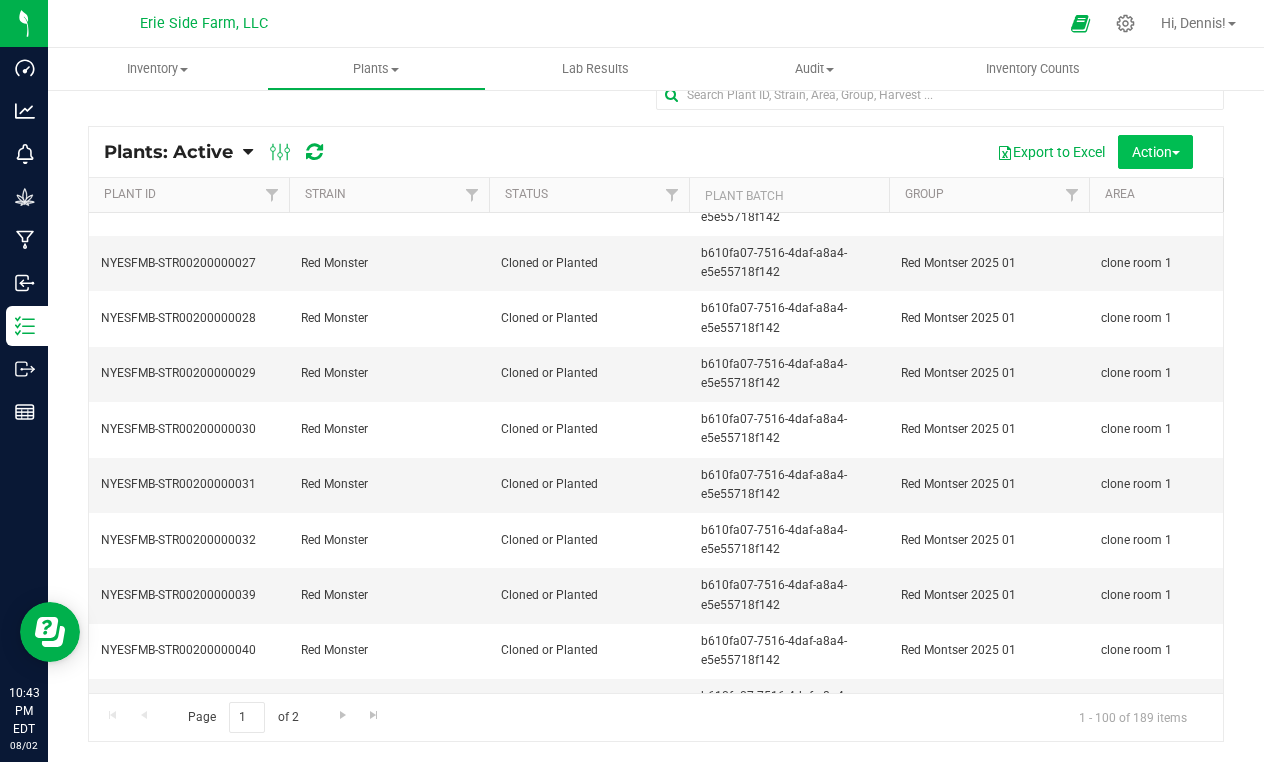 click on "Action" at bounding box center (1155, 152) 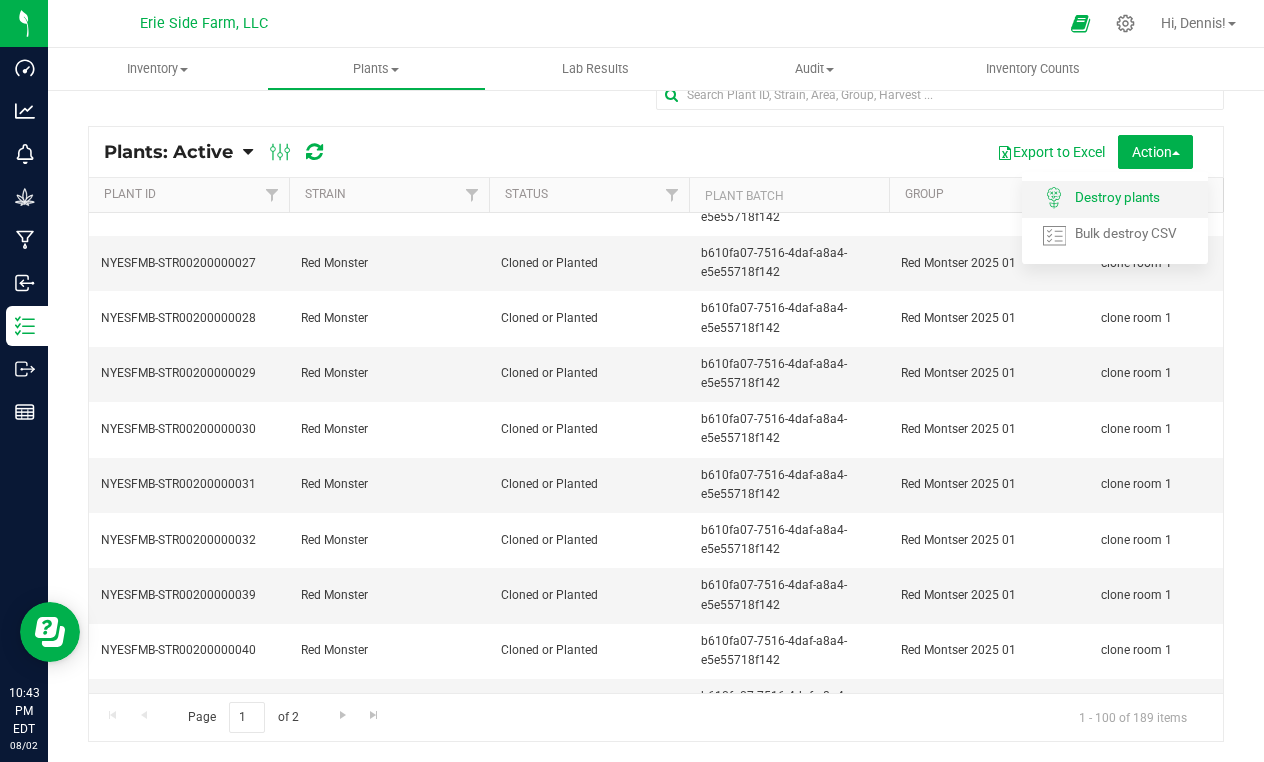 click on "Destroy plants" at bounding box center [1117, 197] 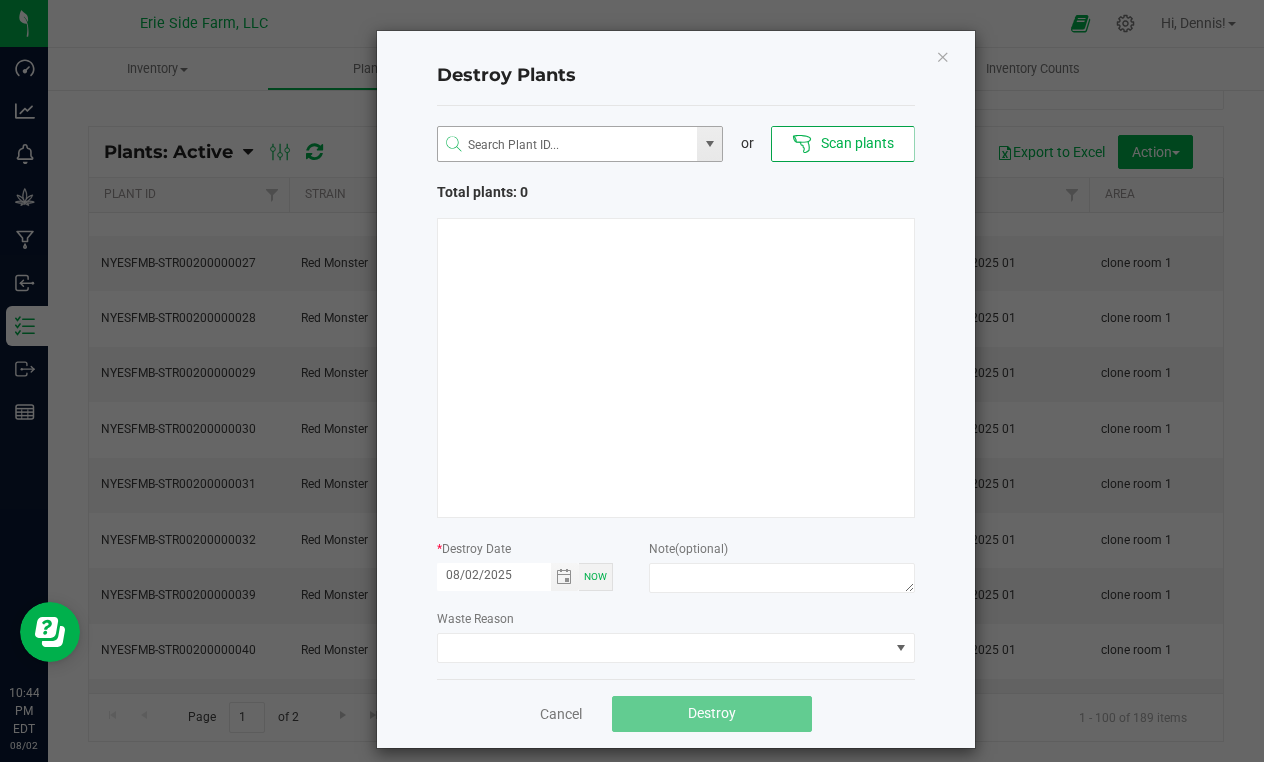 click at bounding box center (710, 144) 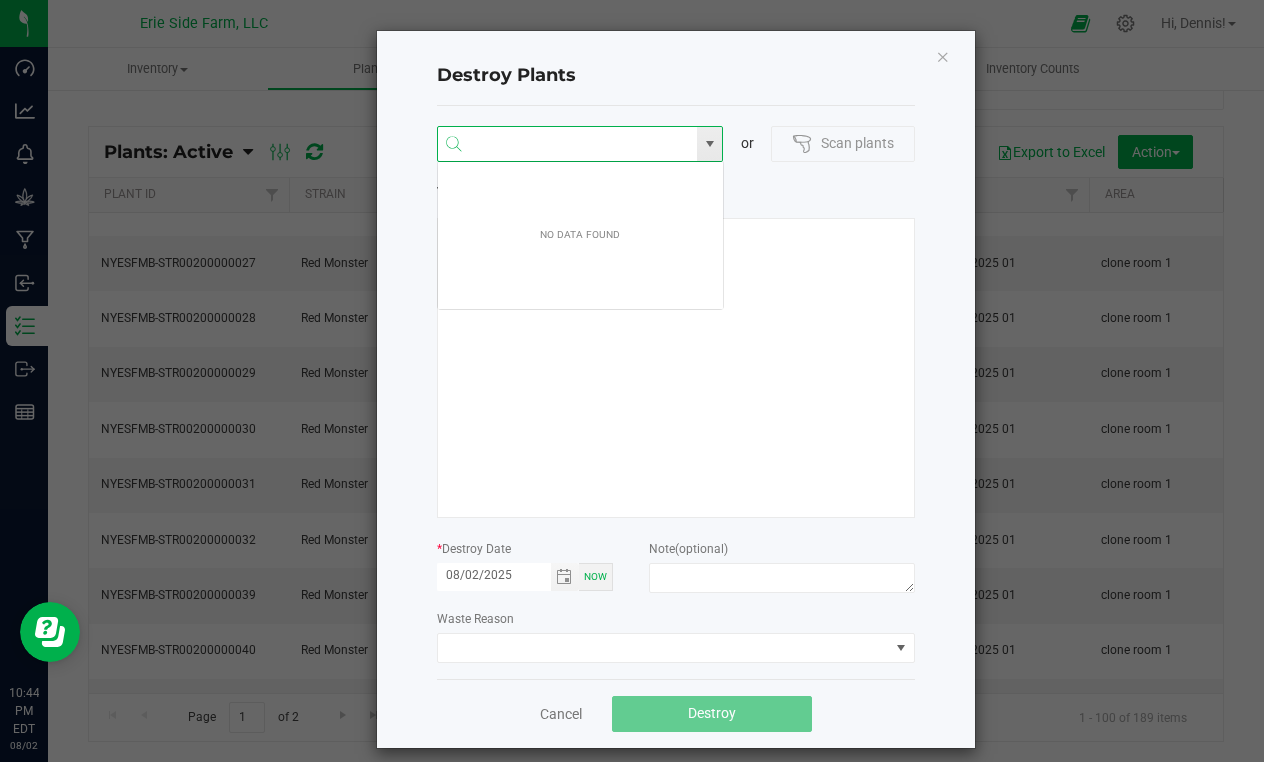 scroll, scrollTop: 99964, scrollLeft: 99713, axis: both 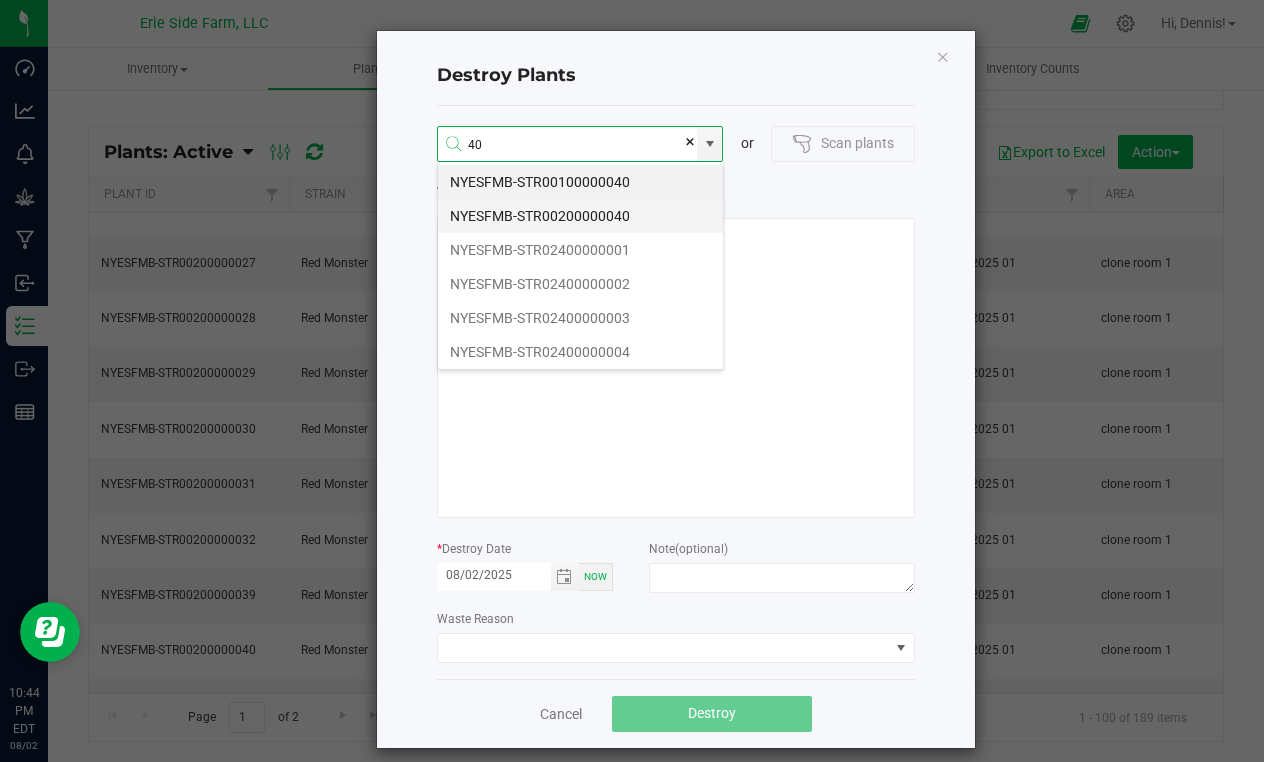 click on "NYESFMB-STR00200000040" at bounding box center [580, 216] 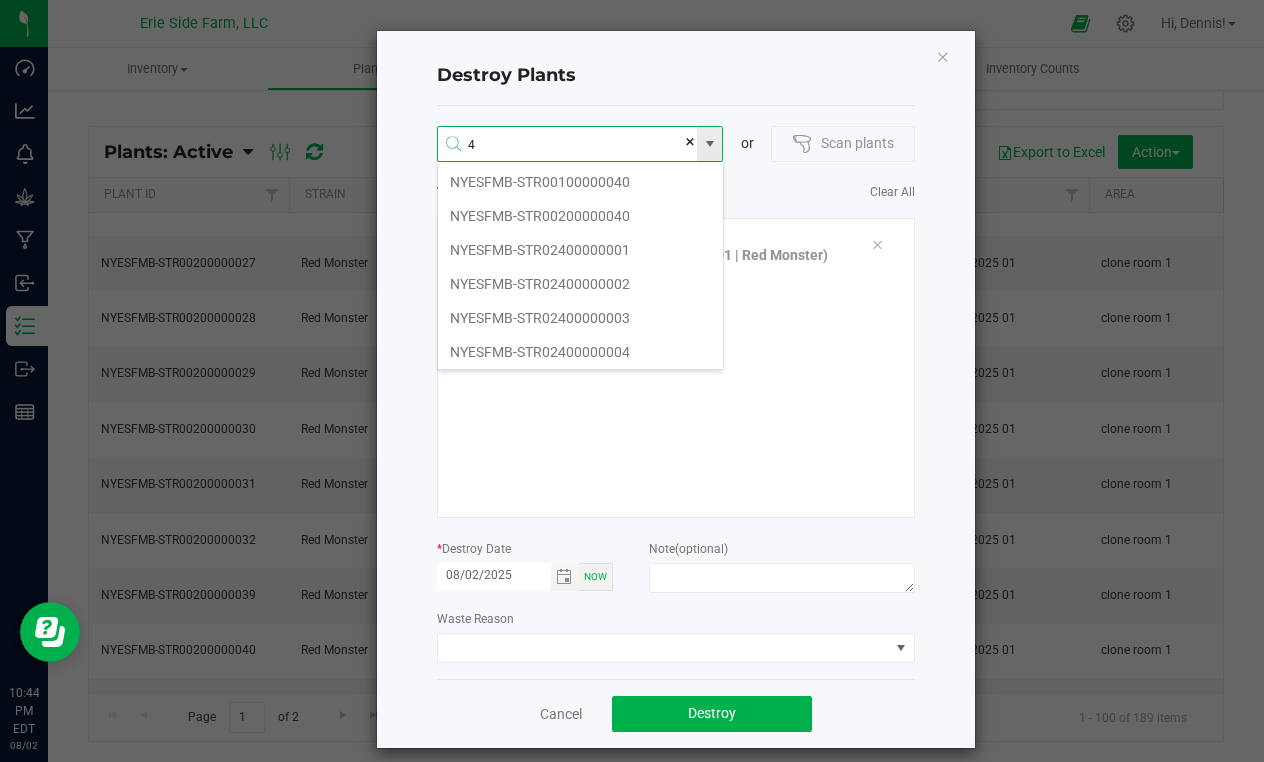 scroll, scrollTop: 99964, scrollLeft: 99713, axis: both 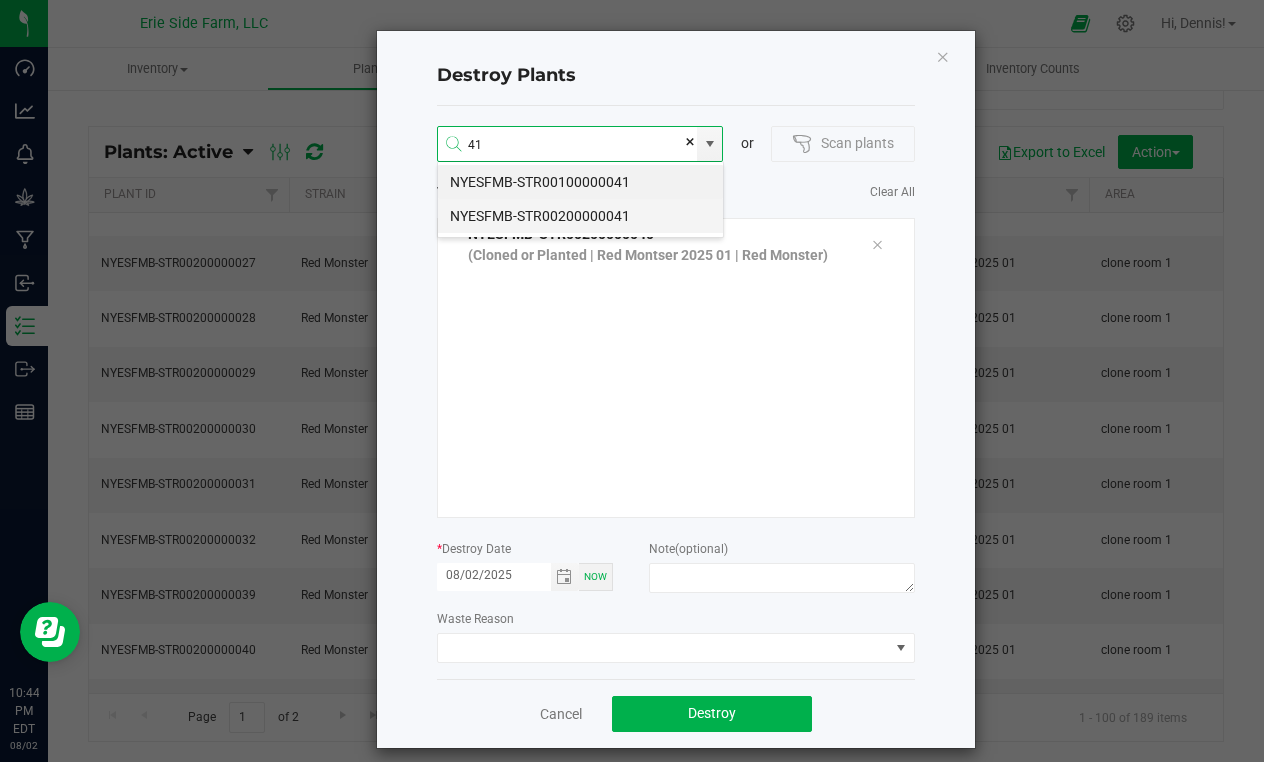 click on "NYESFMB-STR00200000041" at bounding box center [580, 216] 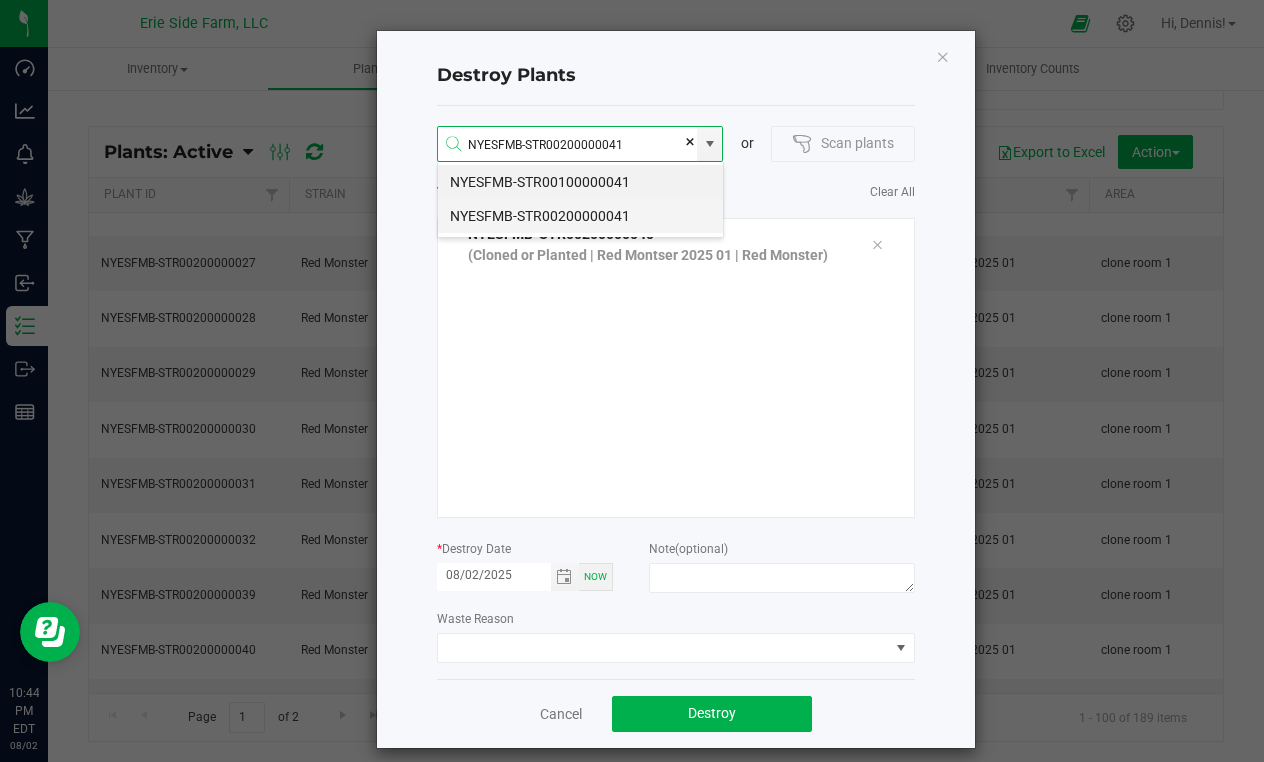 type 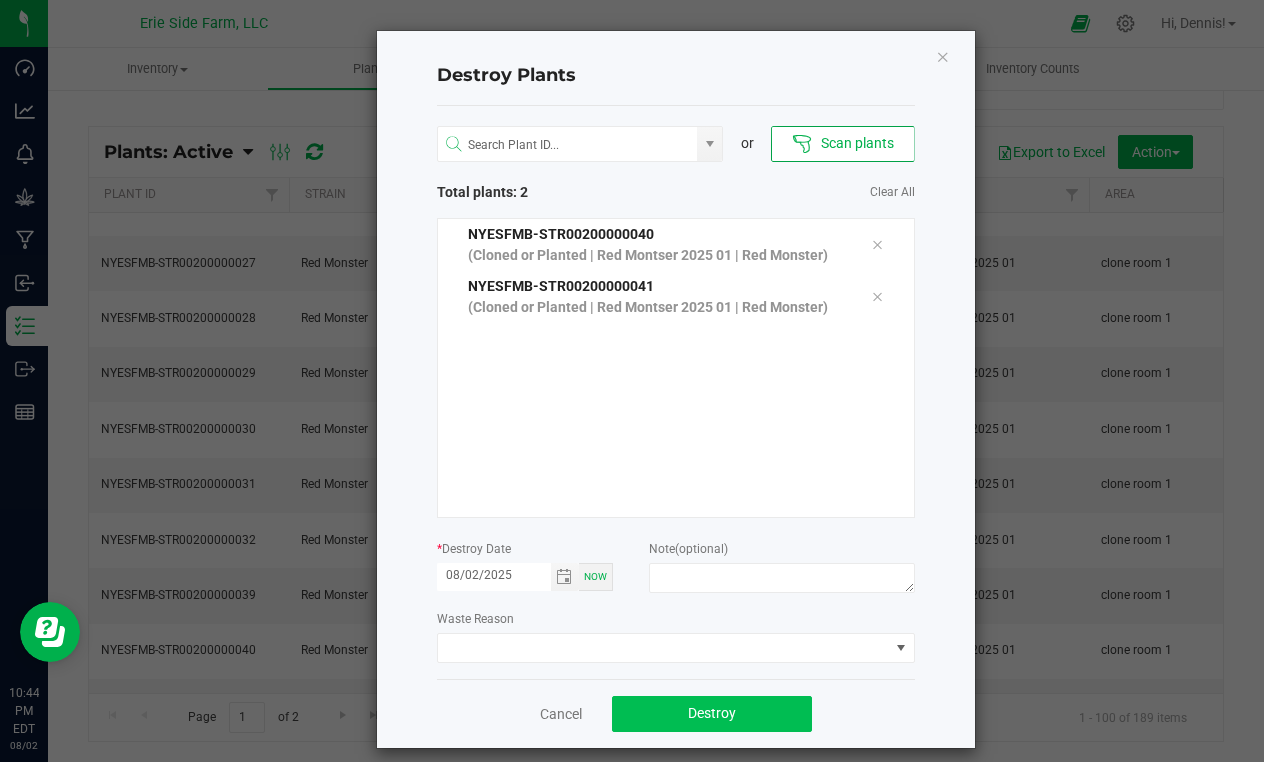 click on "Destroy" 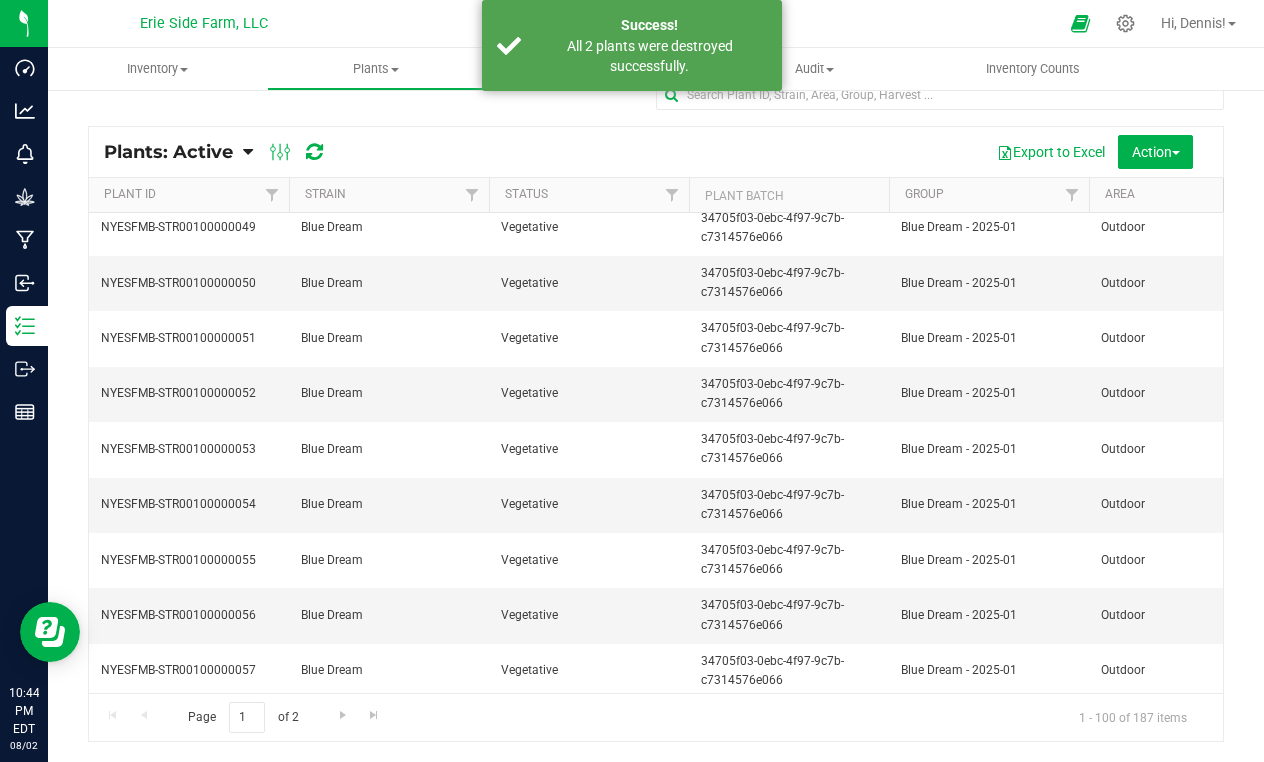 scroll, scrollTop: 2735, scrollLeft: 0, axis: vertical 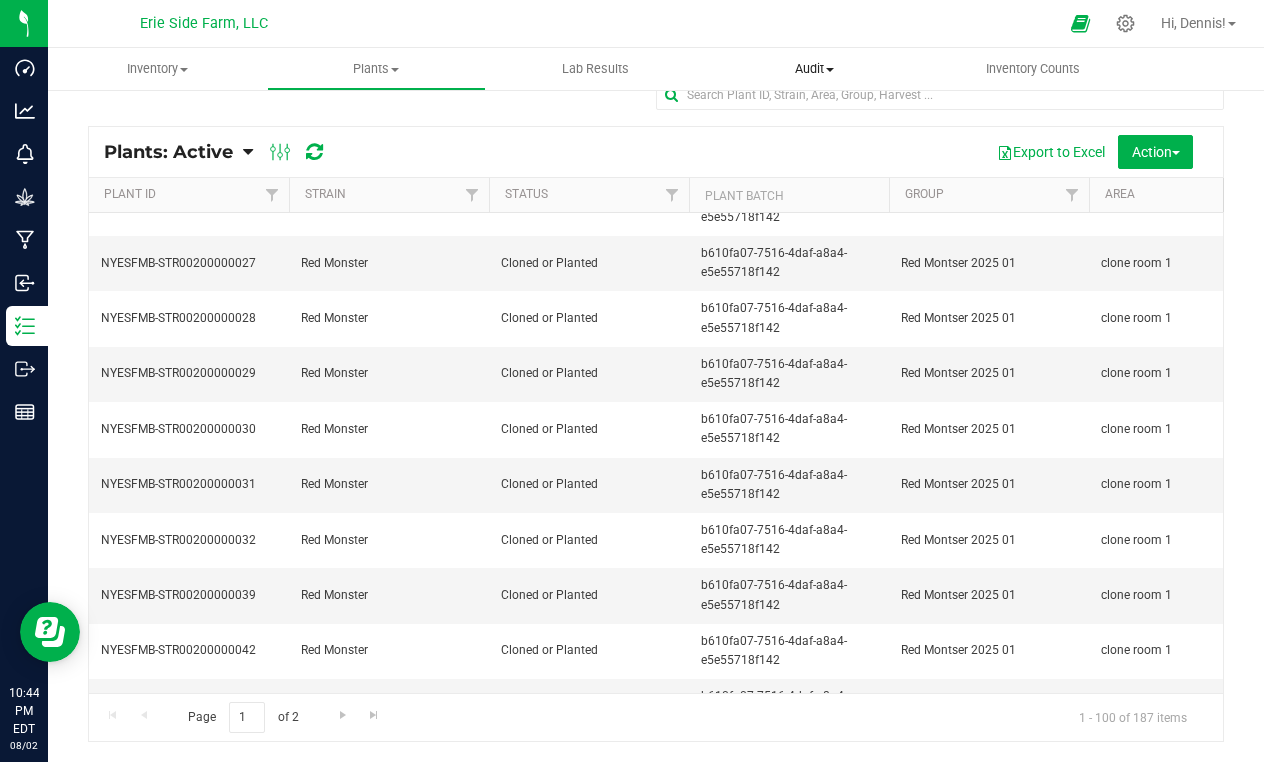 drag, startPoint x: 602, startPoint y: 52, endPoint x: 827, endPoint y: 86, distance: 227.55438 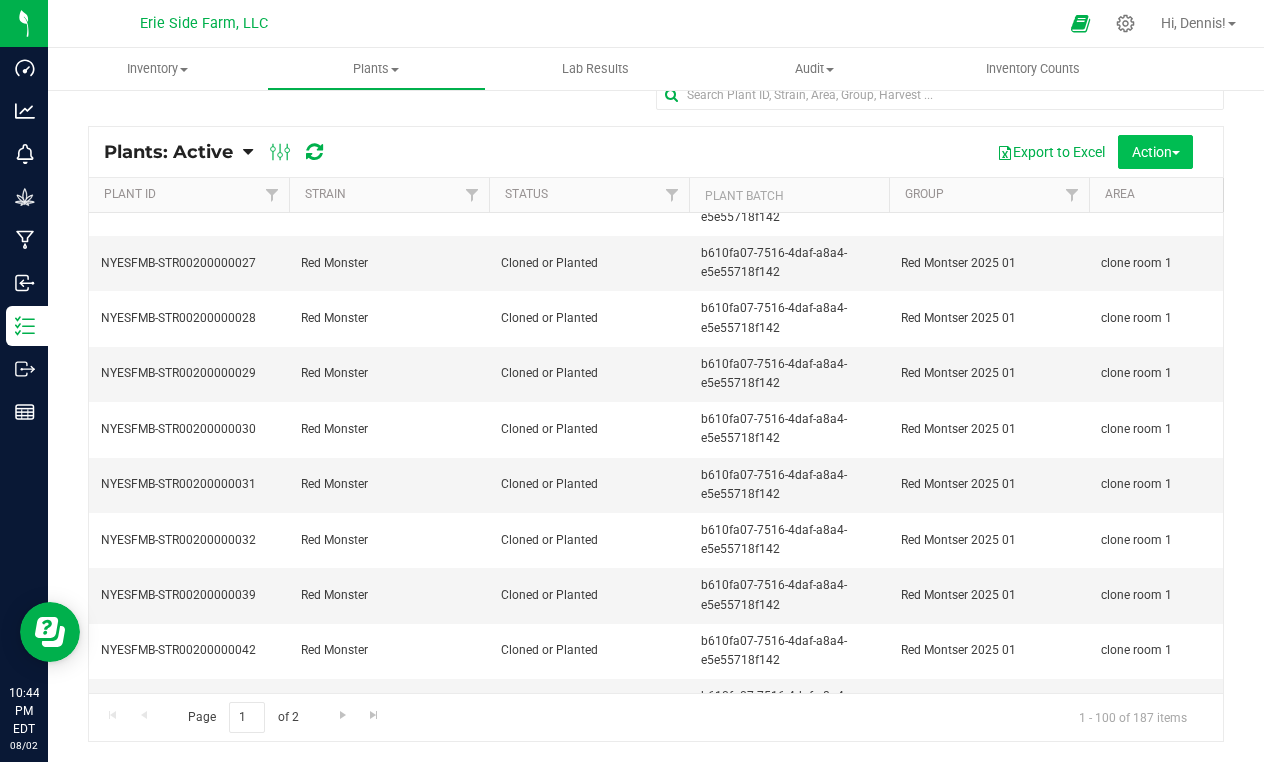 click on "Action" at bounding box center (1156, 152) 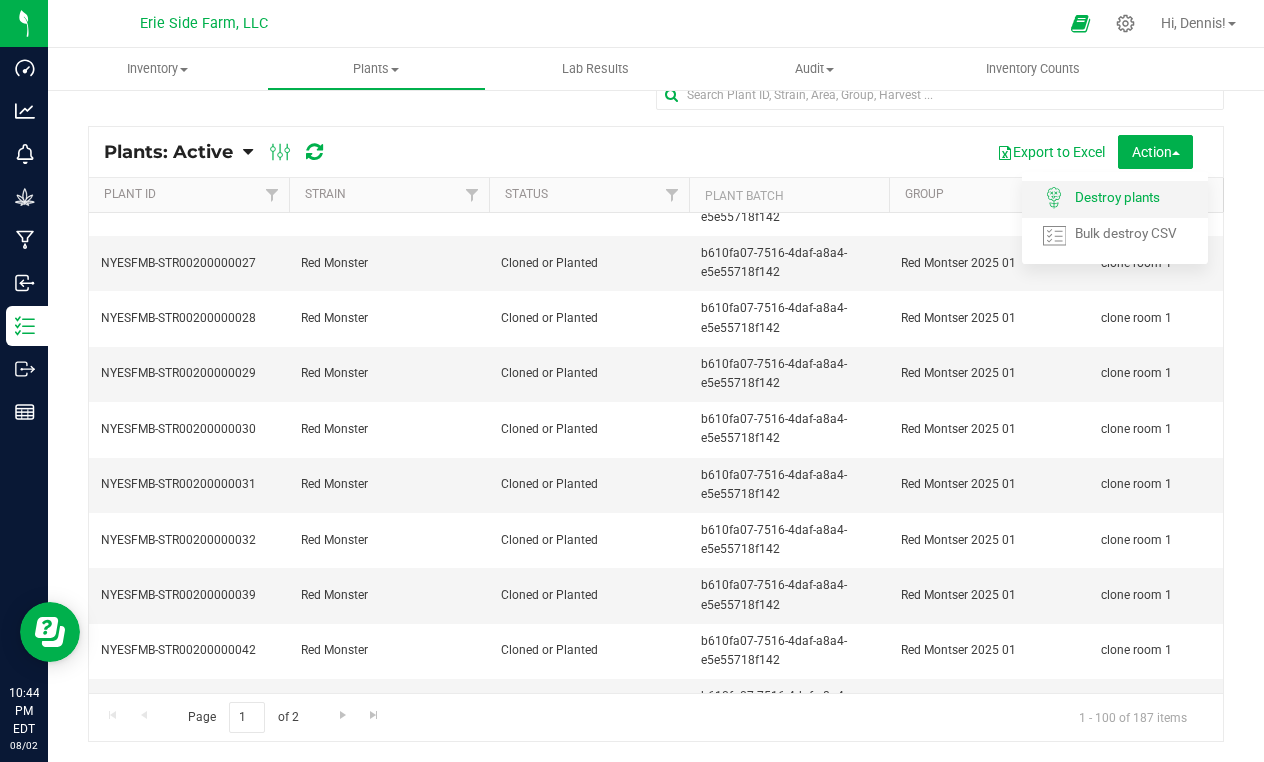 click on "Destroy plants" at bounding box center [1134, 200] 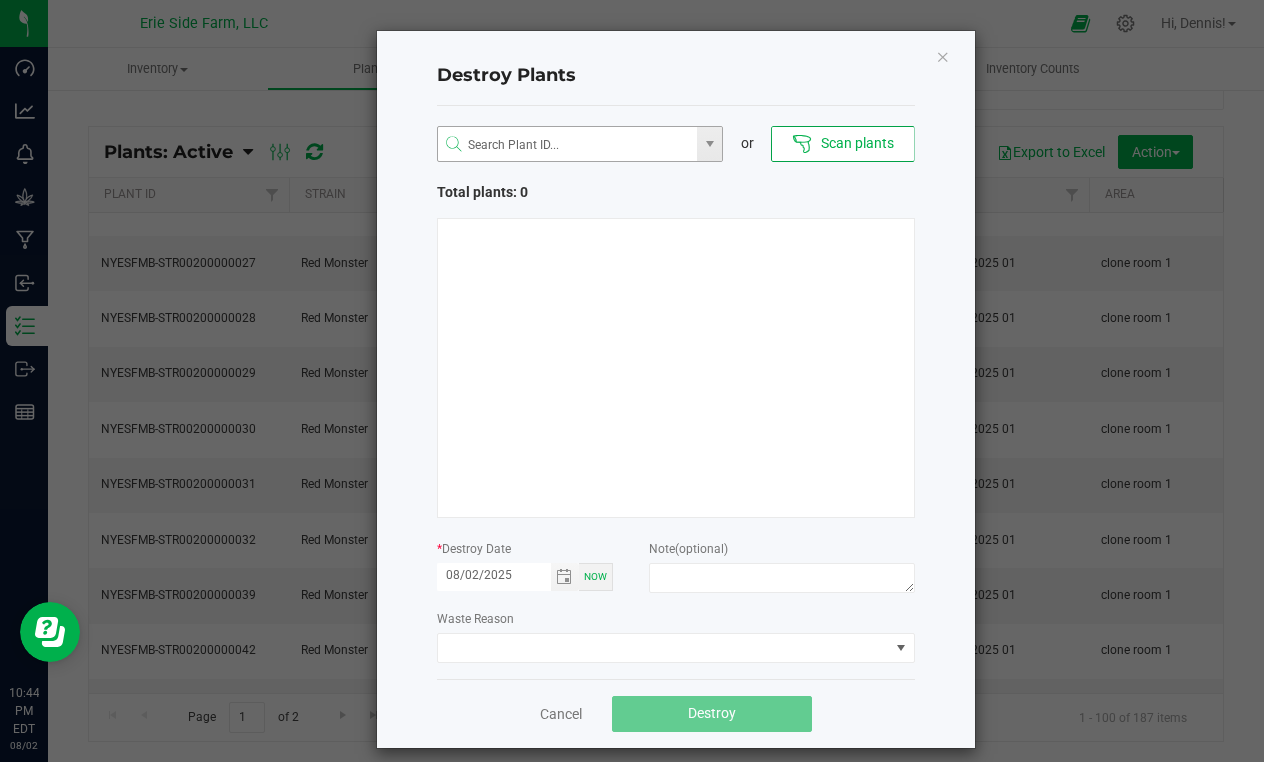 type 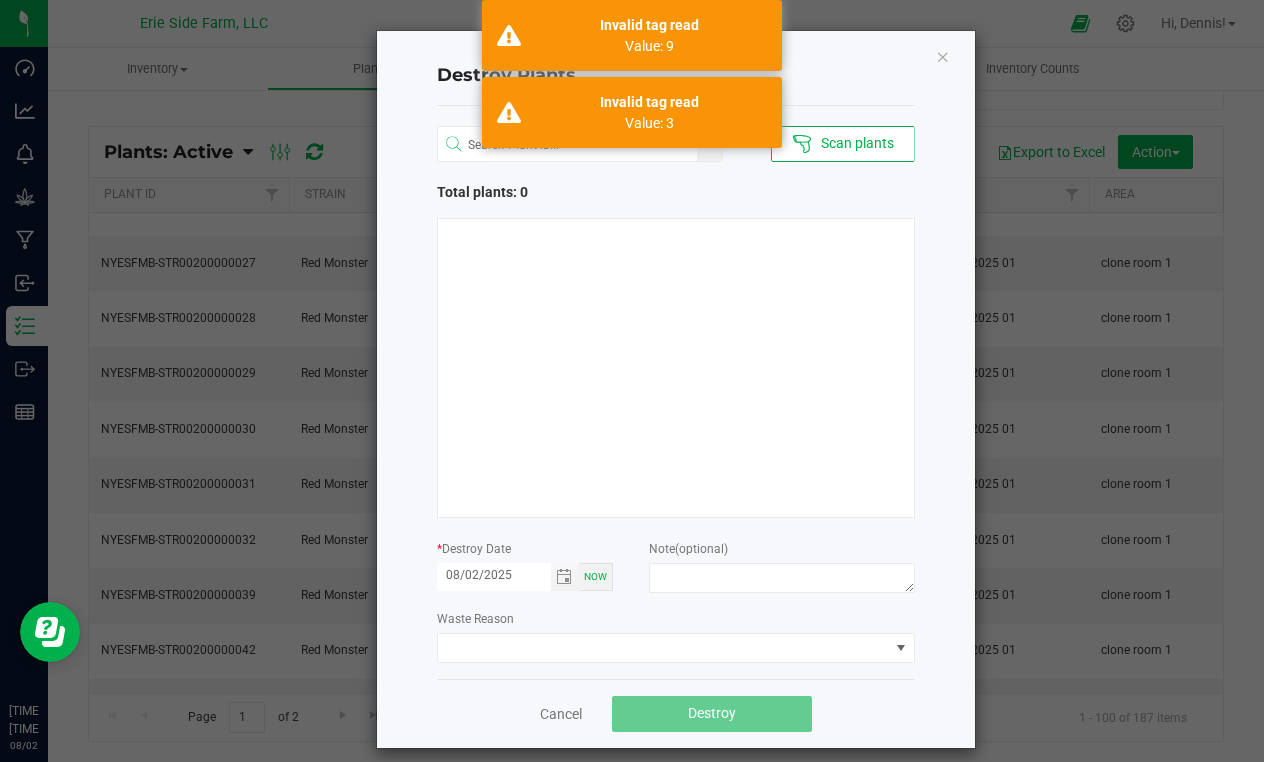 click 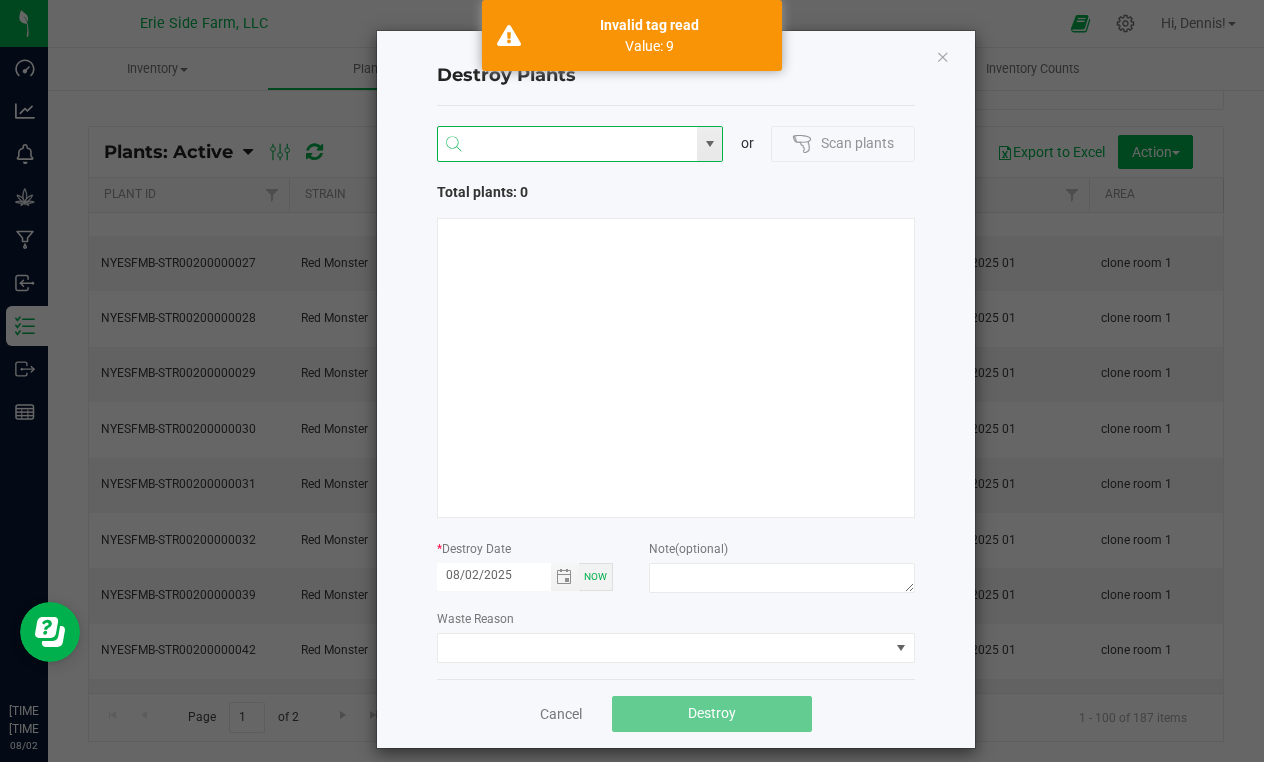 click at bounding box center (568, 145) 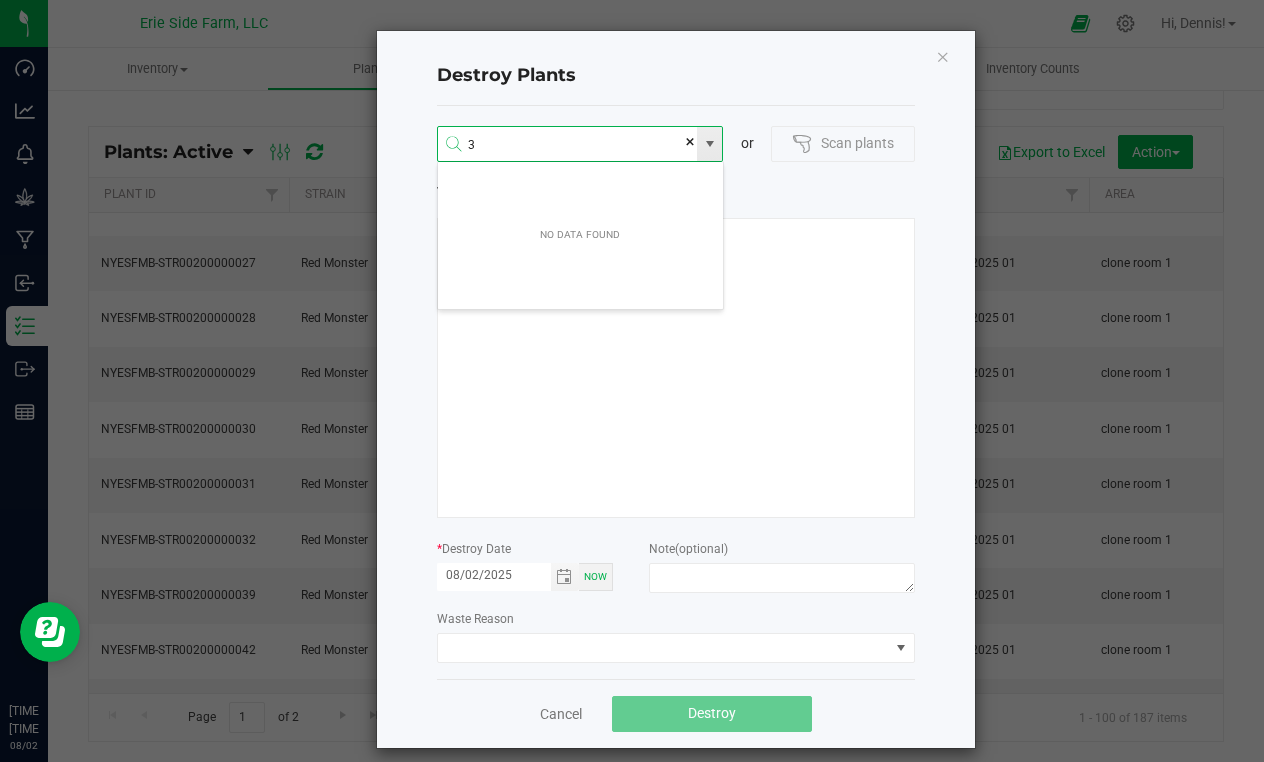 scroll, scrollTop: 99964, scrollLeft: 99713, axis: both 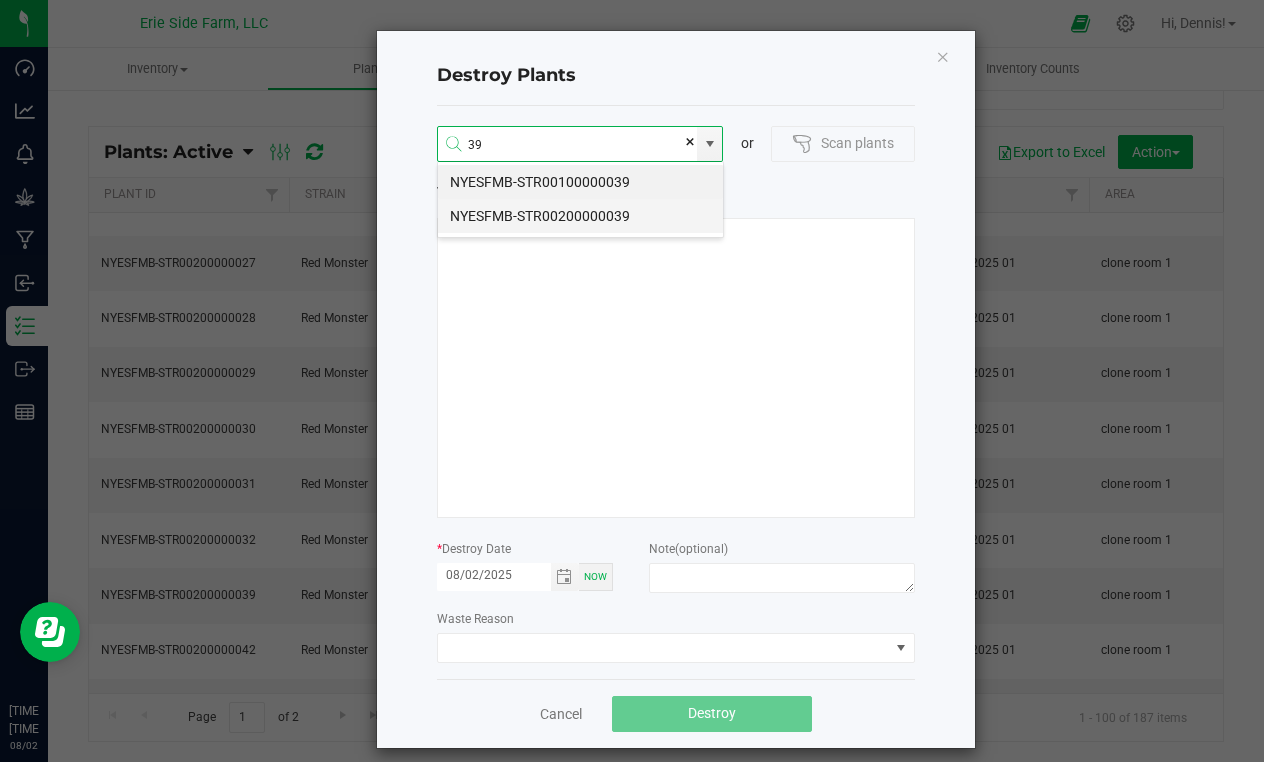 click on "NYESFMB-STR00200000039" at bounding box center [580, 216] 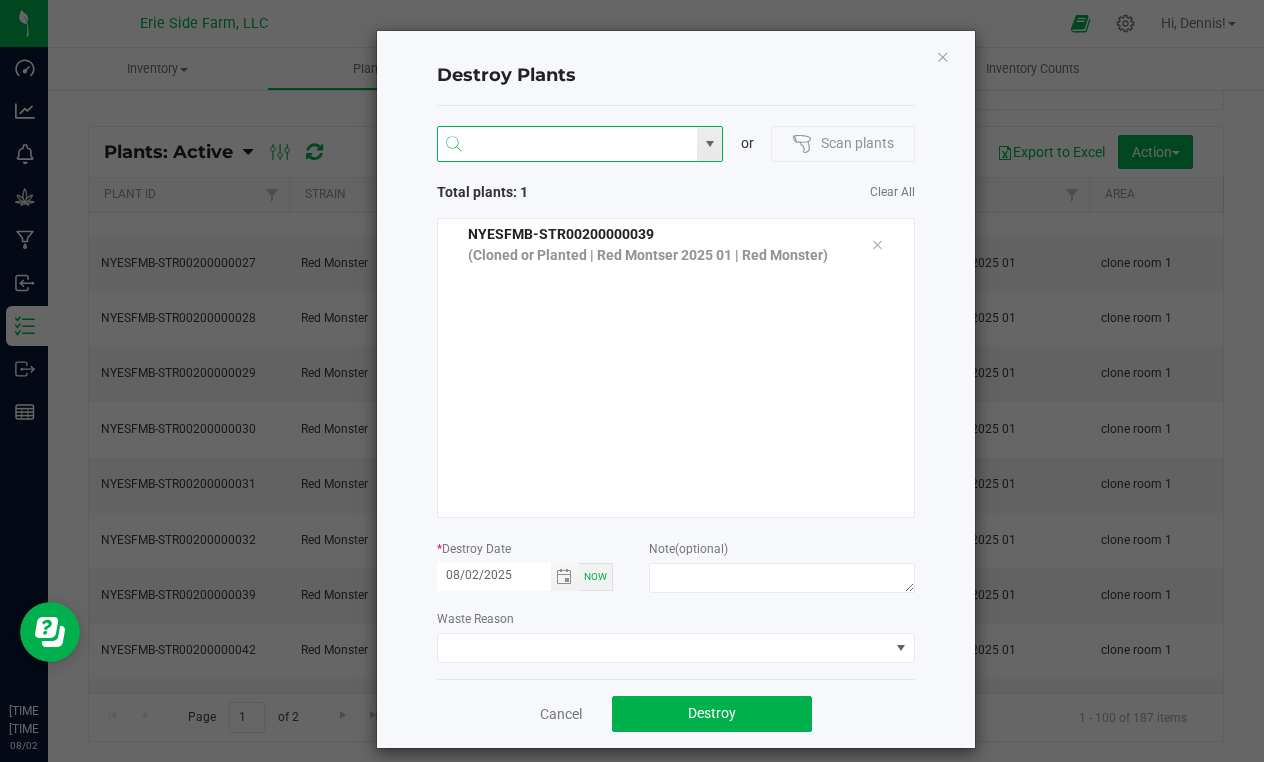 click at bounding box center (568, 145) 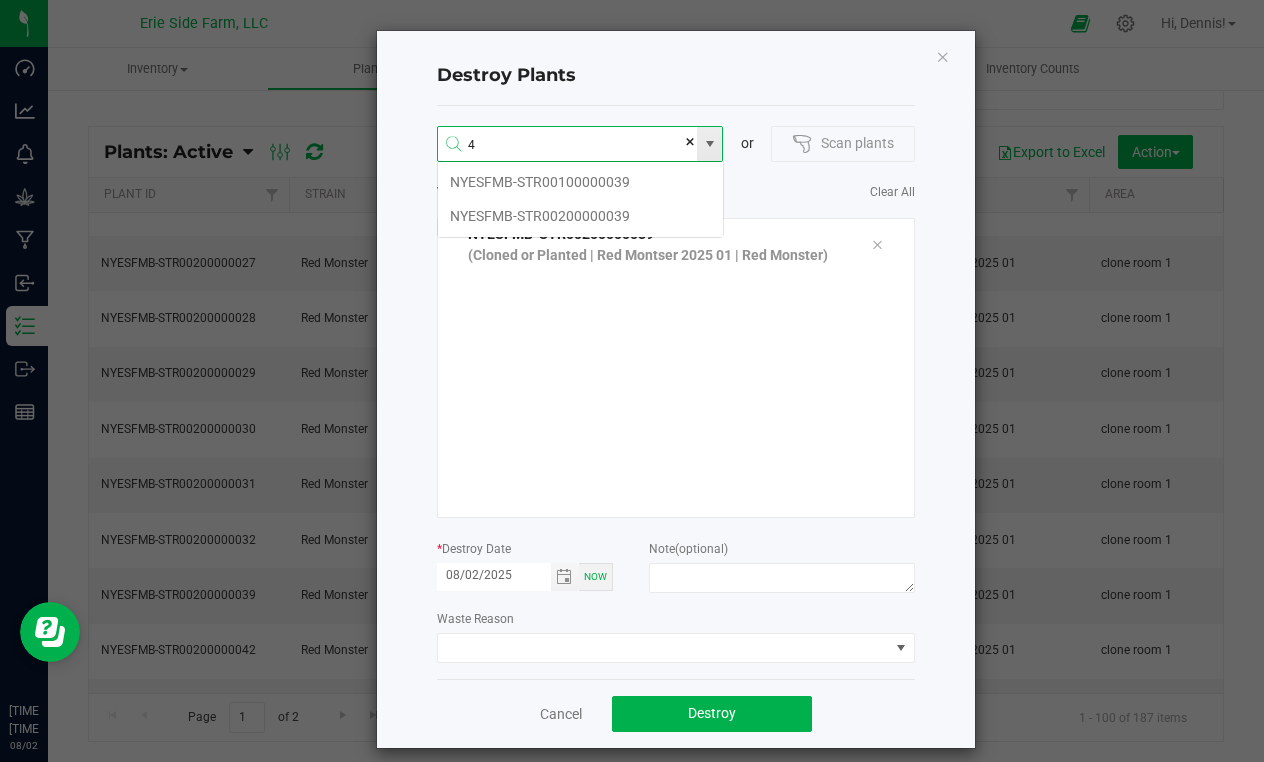 scroll, scrollTop: 99964, scrollLeft: 99713, axis: both 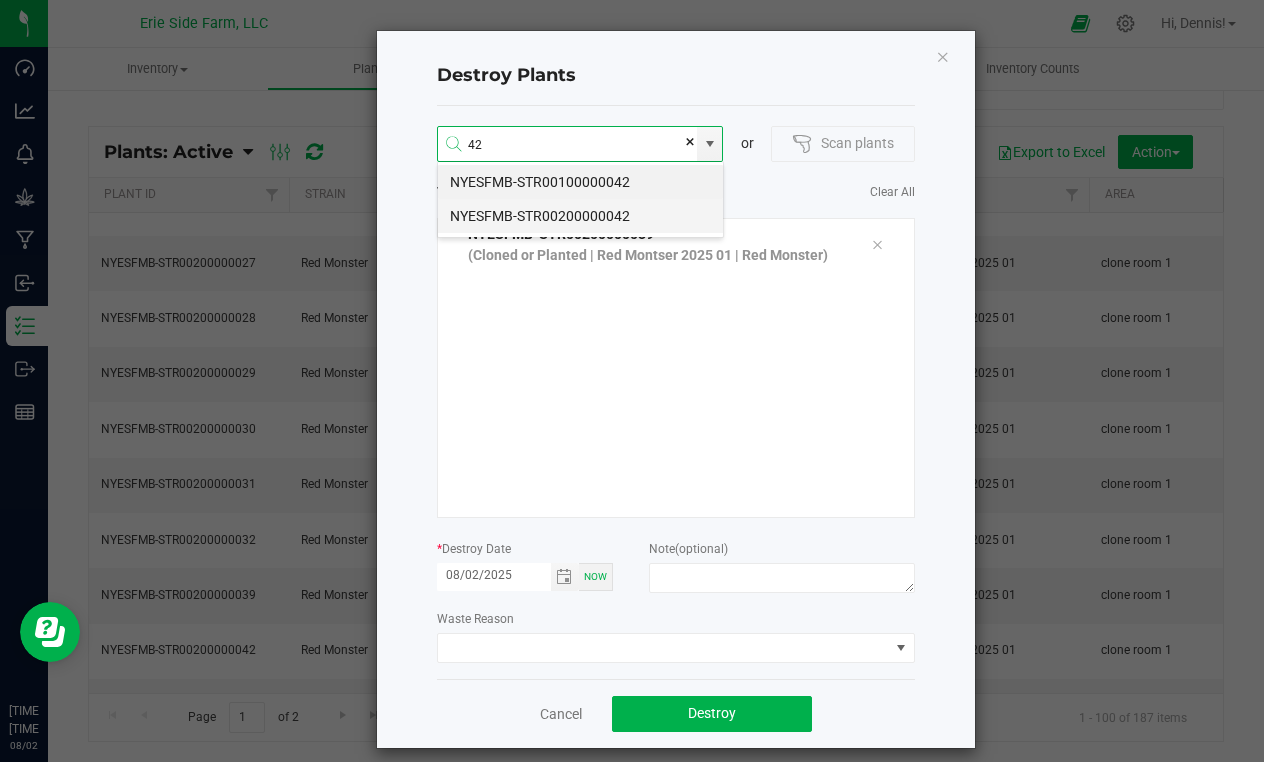 click on "NYESFMB-STR00200000042" at bounding box center (580, 216) 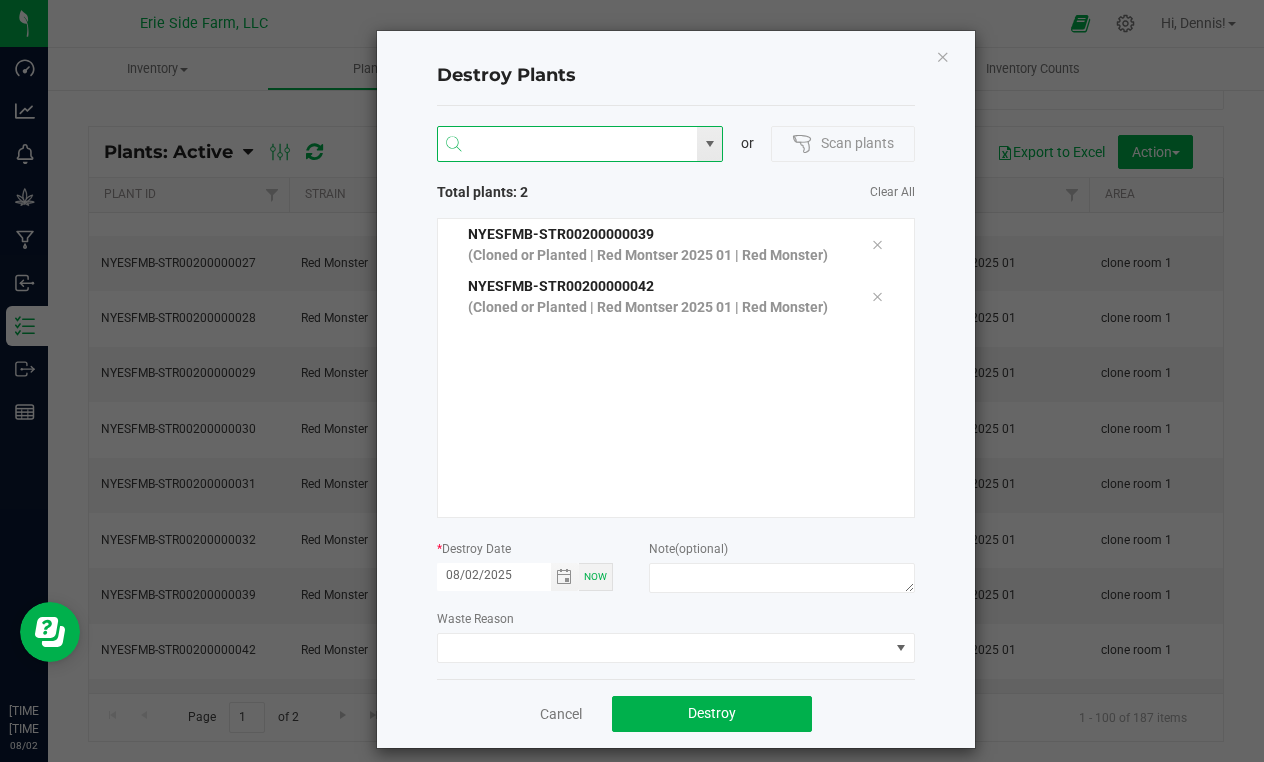 click at bounding box center [568, 145] 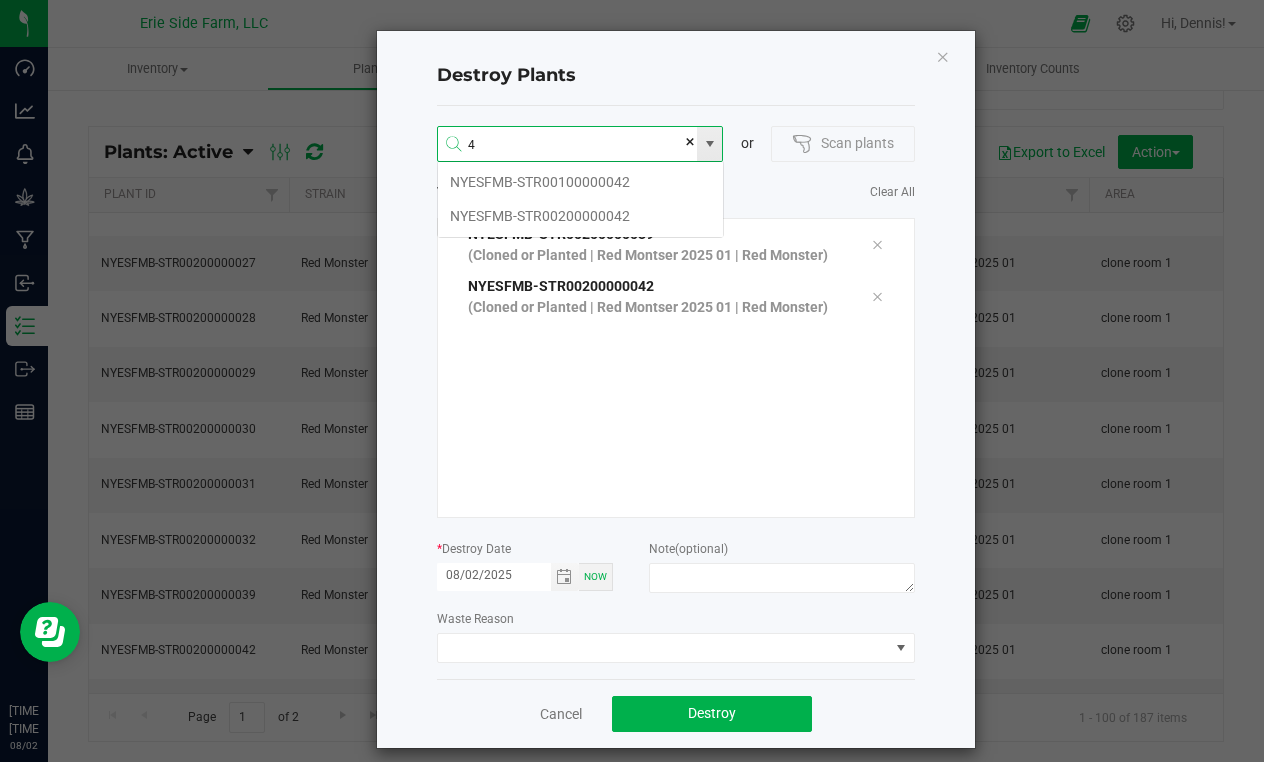 scroll, scrollTop: 99964, scrollLeft: 99713, axis: both 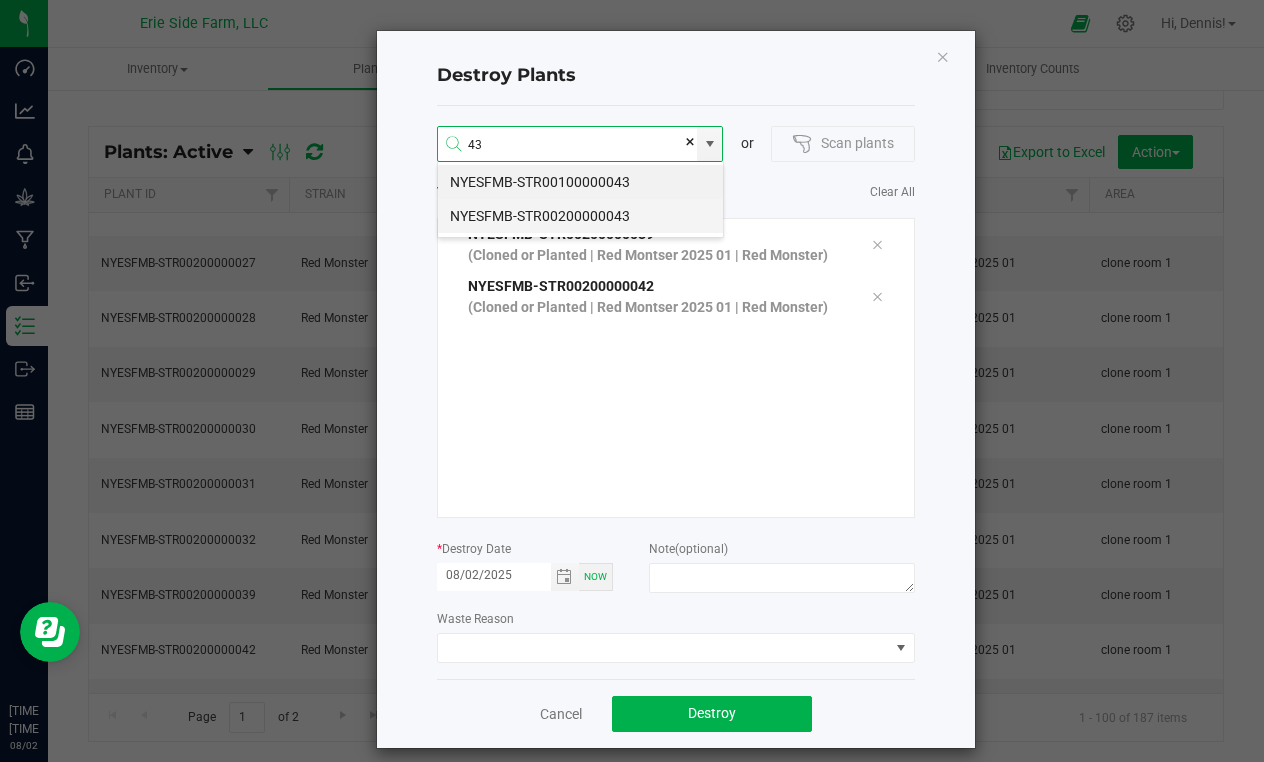 click on "NYESFMB-STR00200000043" at bounding box center [580, 216] 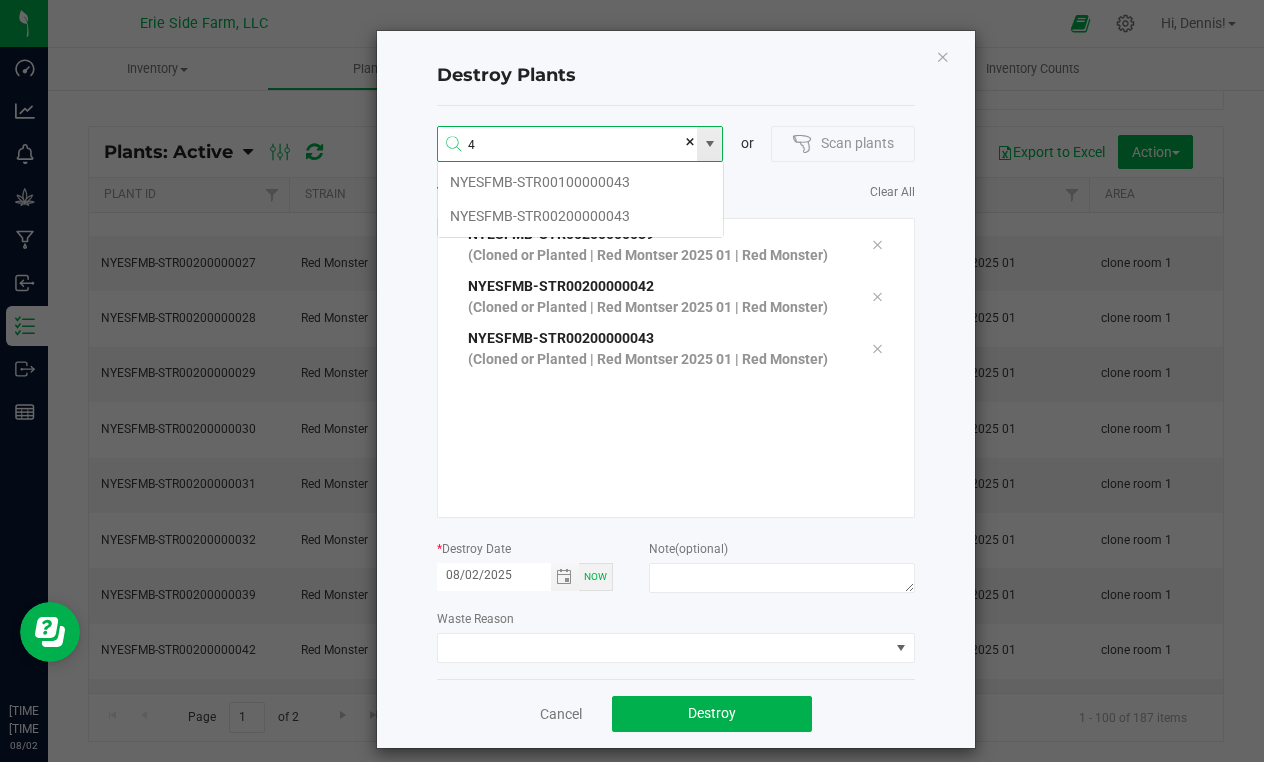 scroll, scrollTop: 99964, scrollLeft: 99713, axis: both 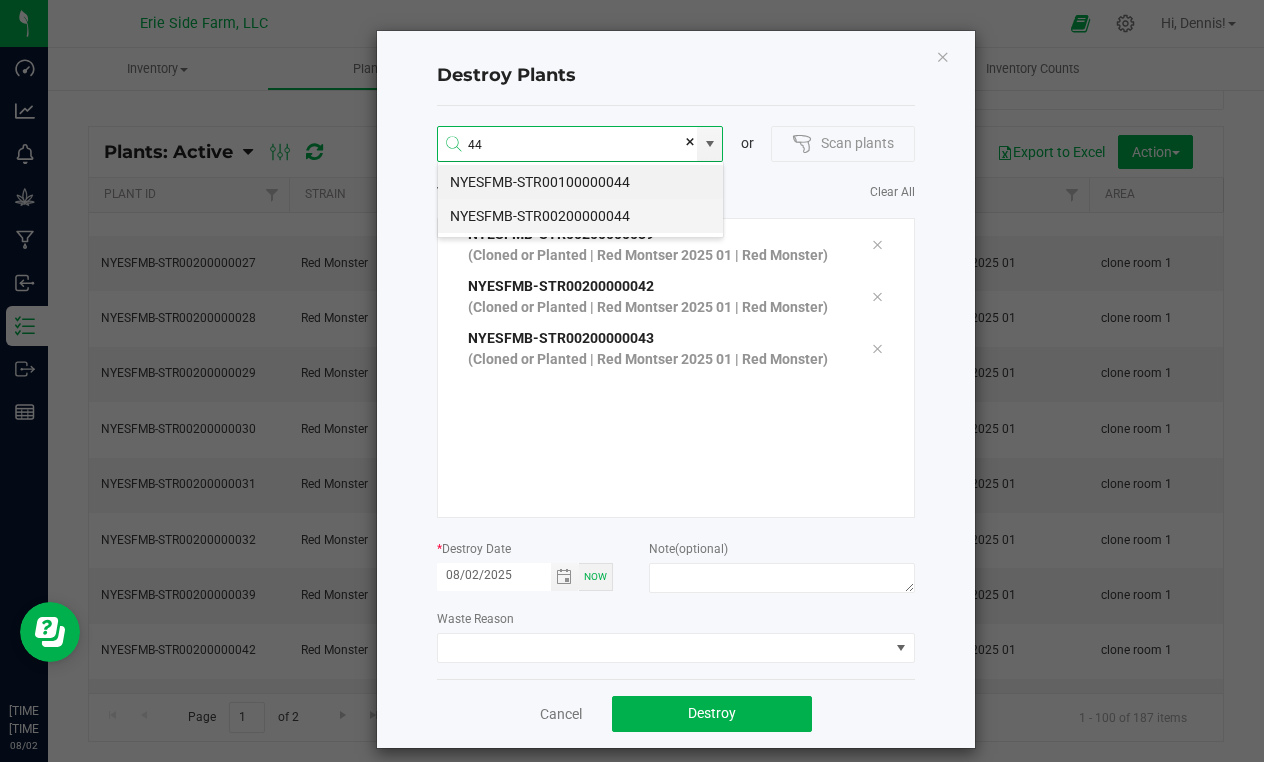 click on "NYESFMB-STR00200000044" at bounding box center [580, 216] 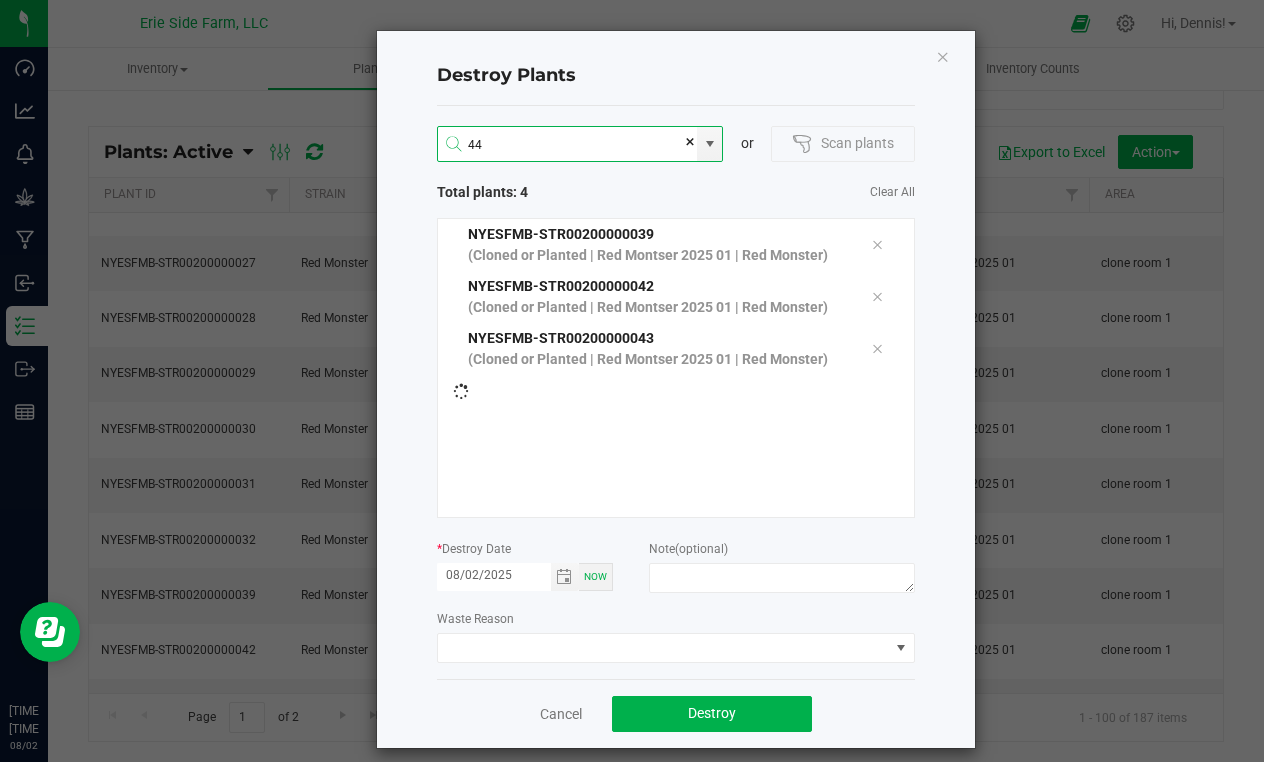 type on "NYESFMB-STR00200000044" 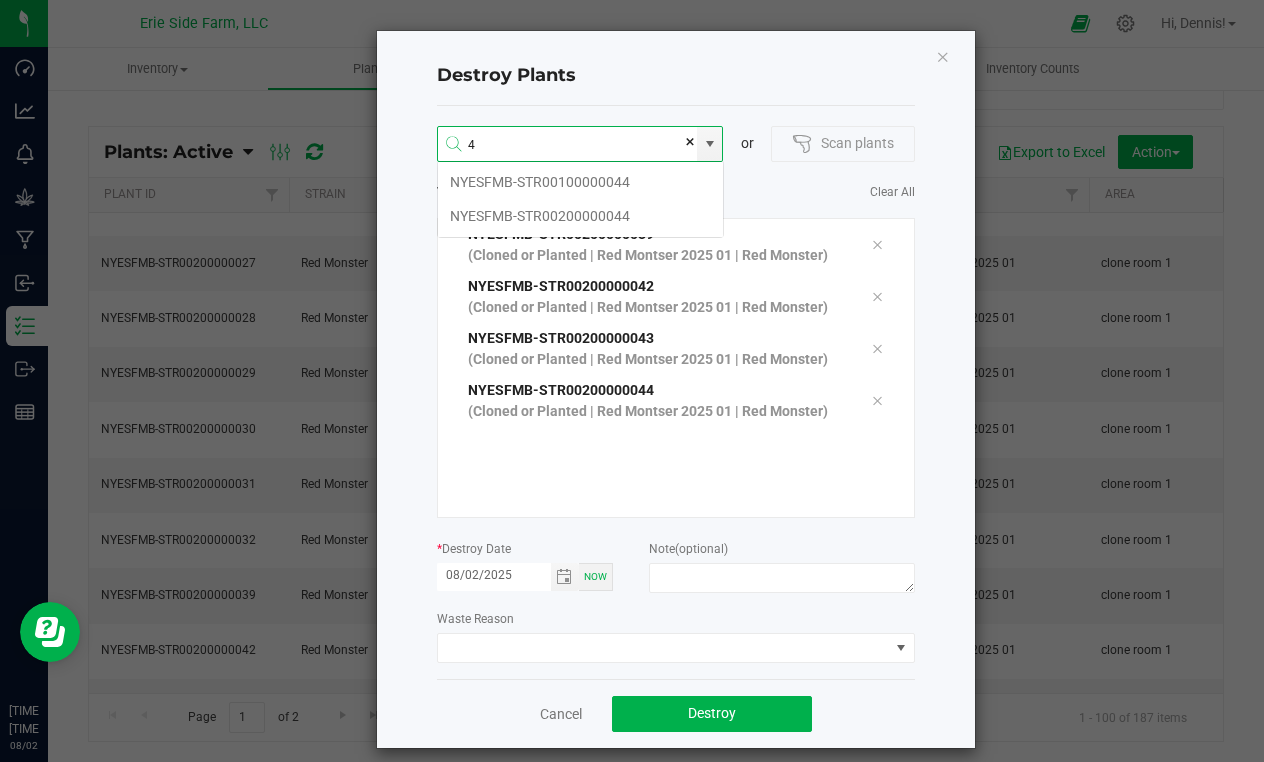 scroll, scrollTop: 99964, scrollLeft: 99713, axis: both 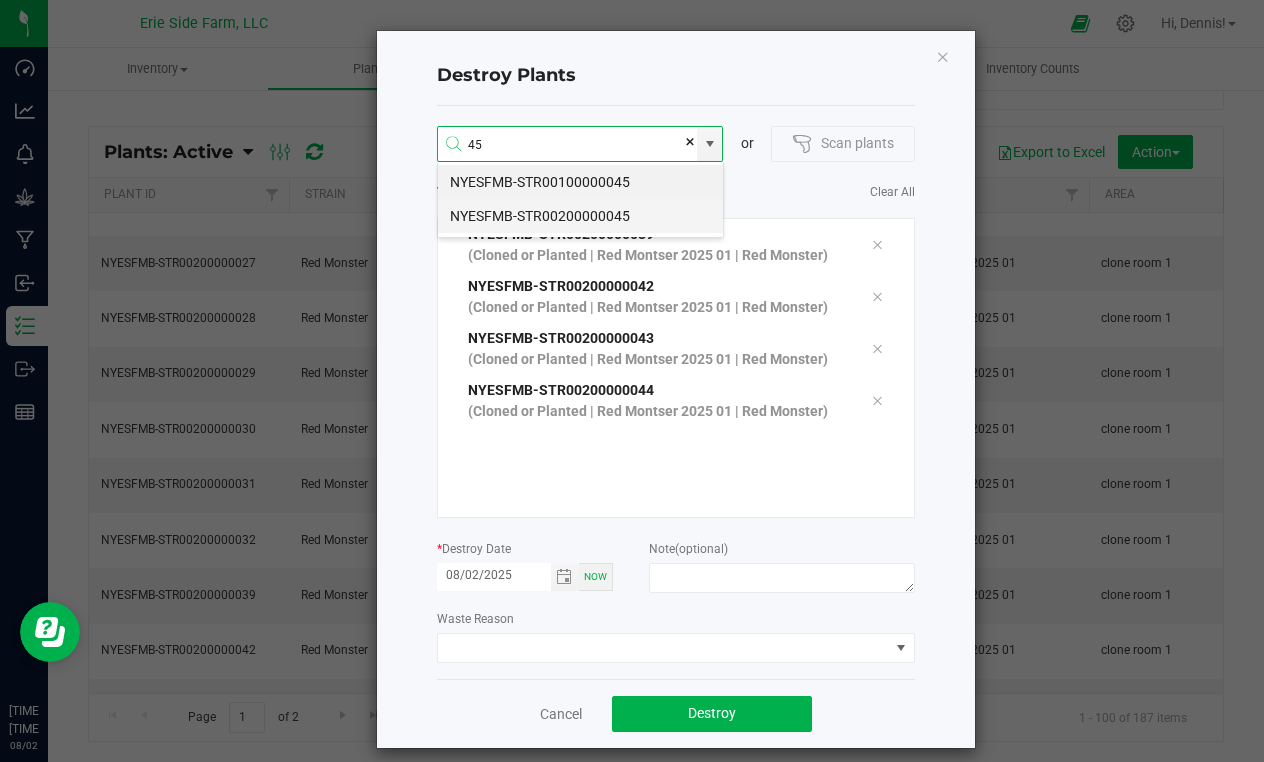 click on "NYESFMB-STR00200000045" at bounding box center (580, 216) 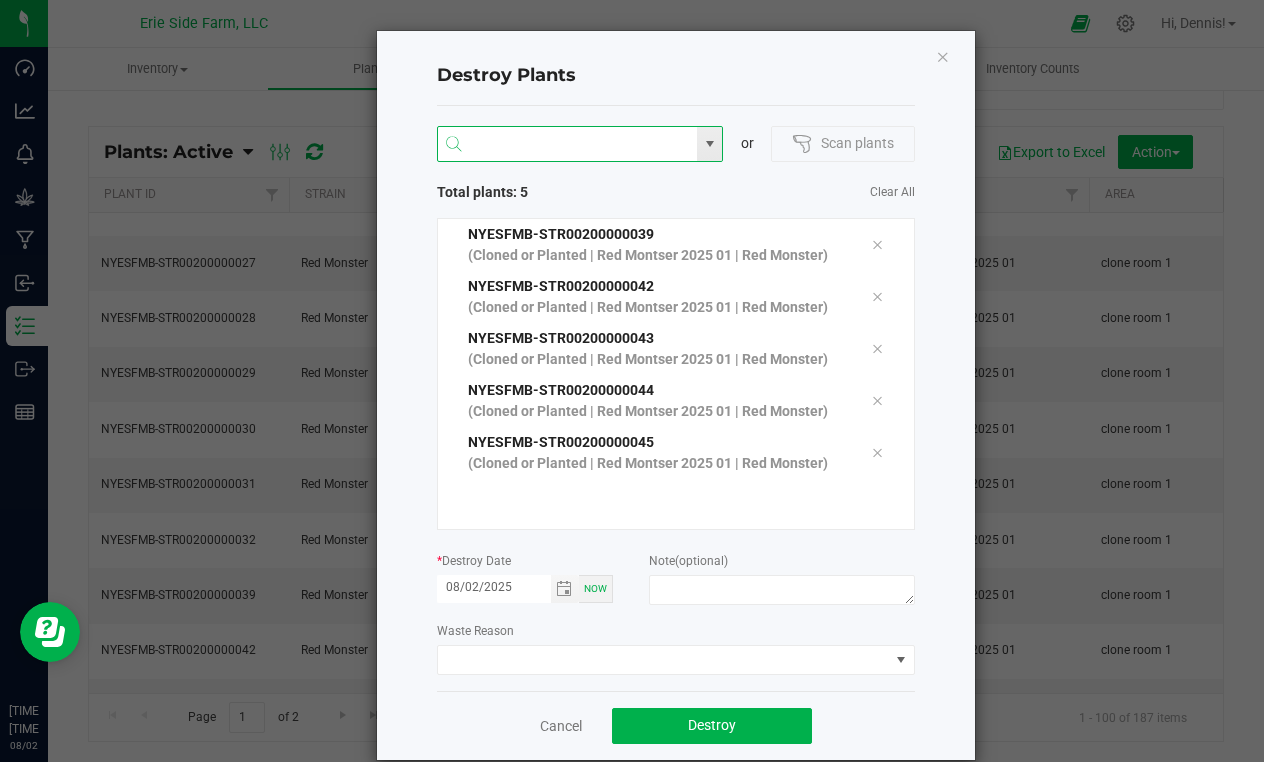 click at bounding box center [568, 145] 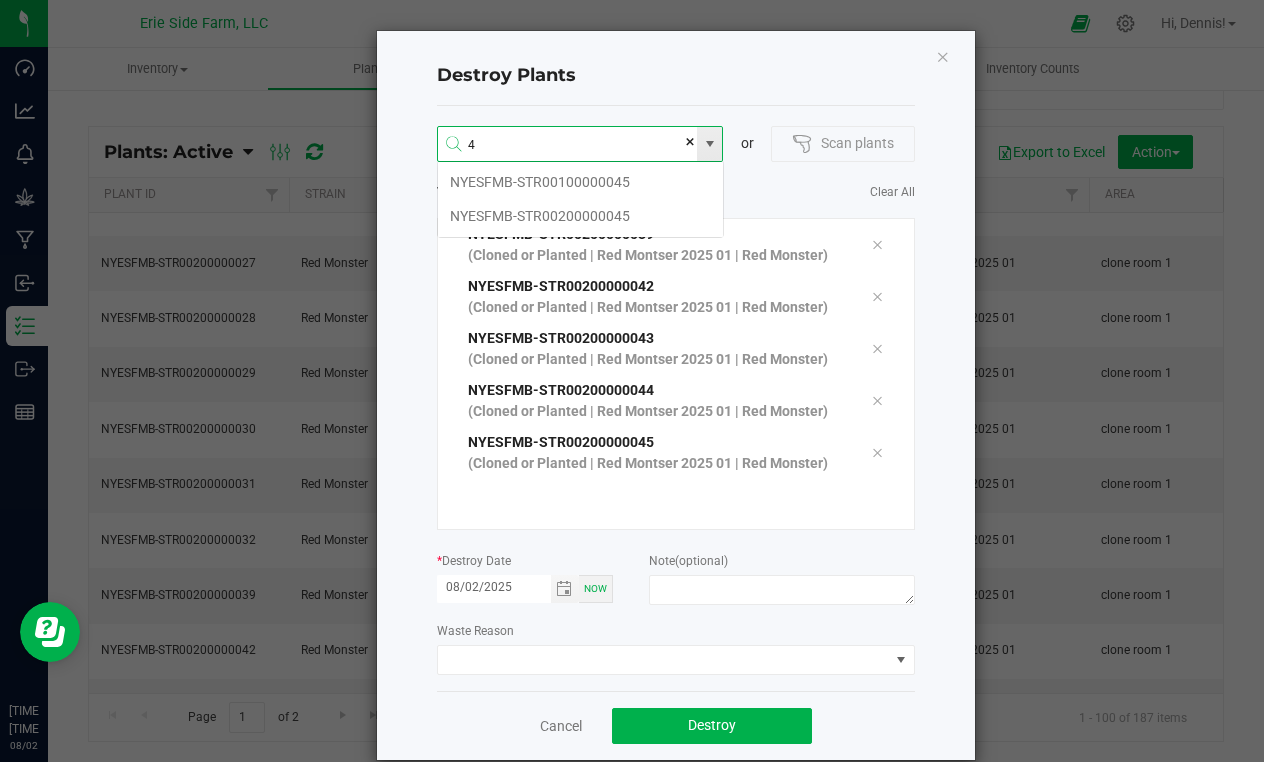 scroll, scrollTop: 99964, scrollLeft: 99713, axis: both 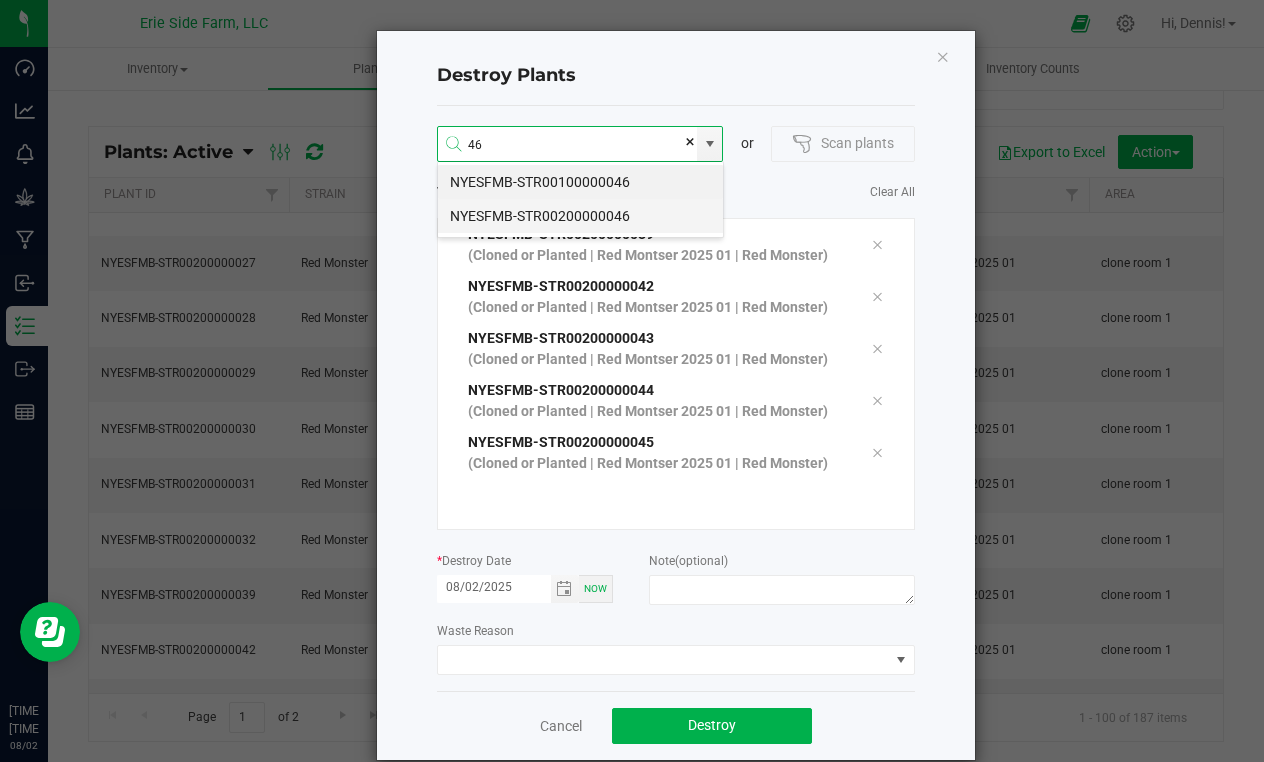 click on "NYESFMB-STR00200000046" at bounding box center [580, 216] 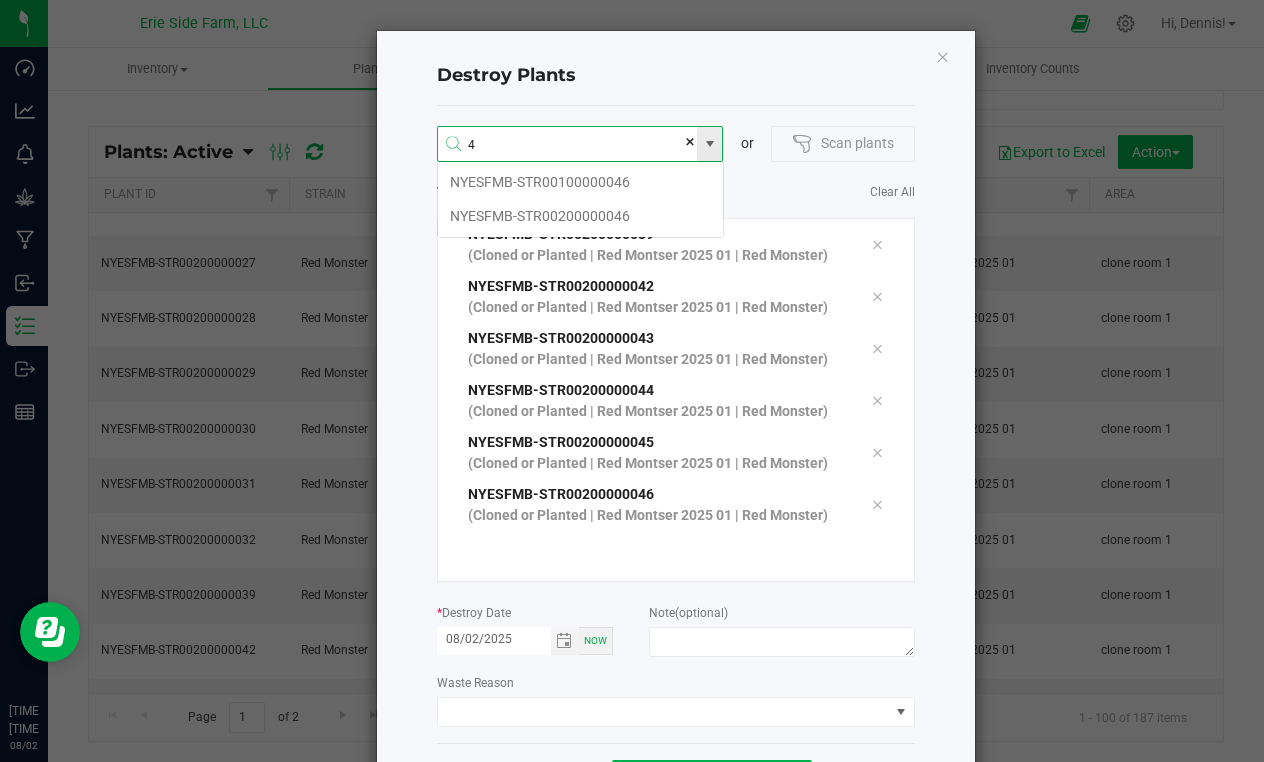 scroll, scrollTop: 99964, scrollLeft: 99713, axis: both 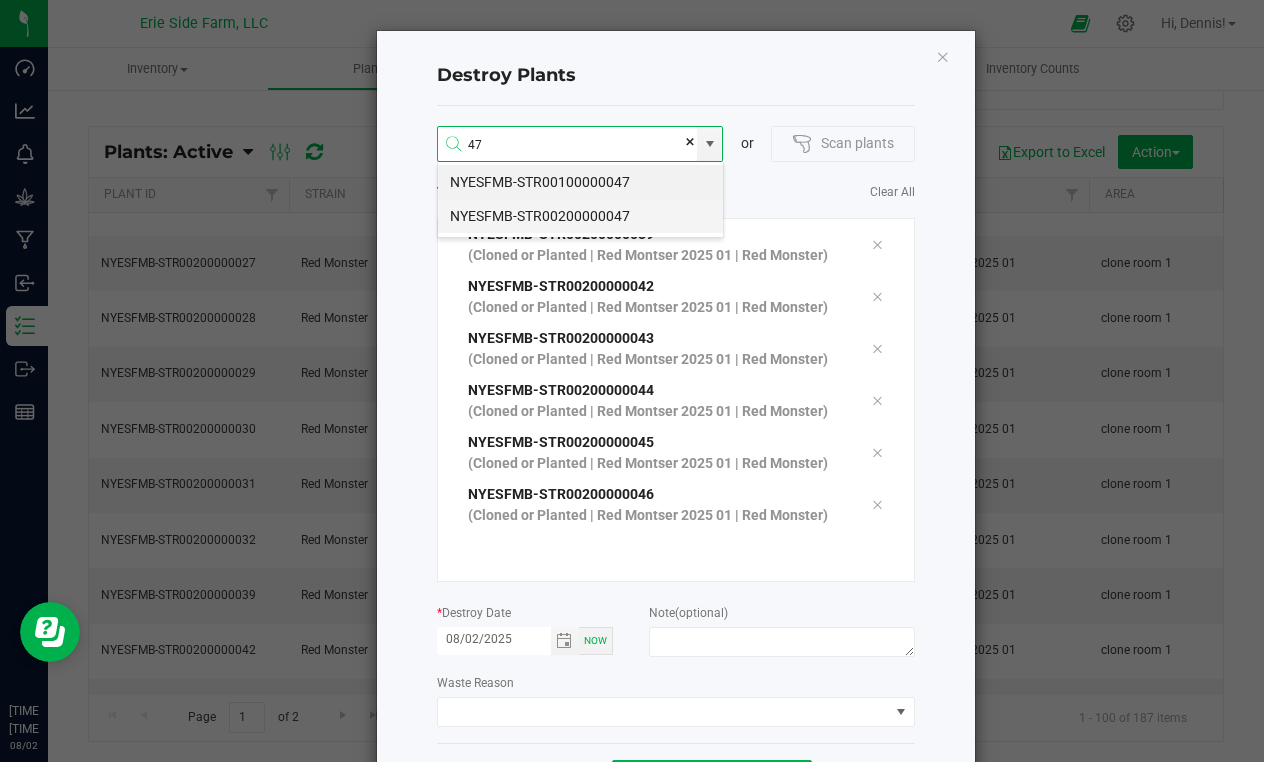 click on "NYESFMB-STR00200000047" at bounding box center (580, 216) 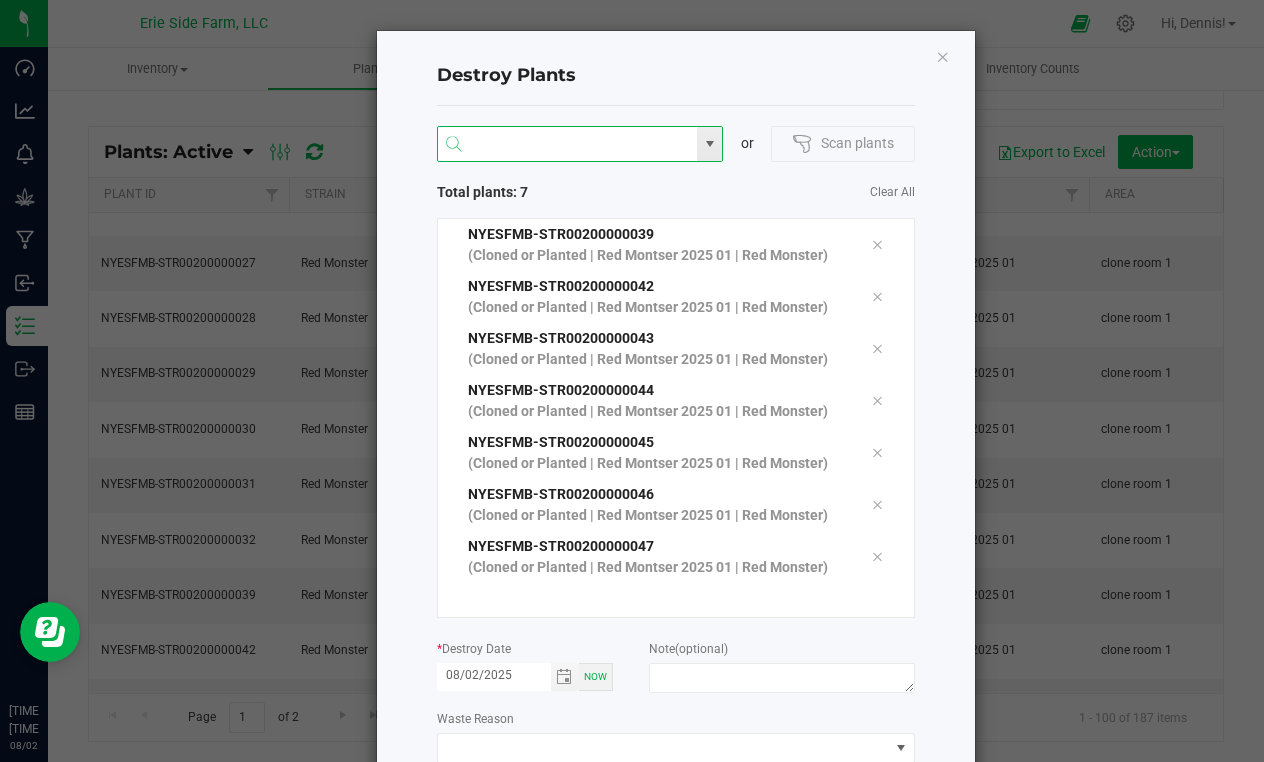 click at bounding box center (568, 145) 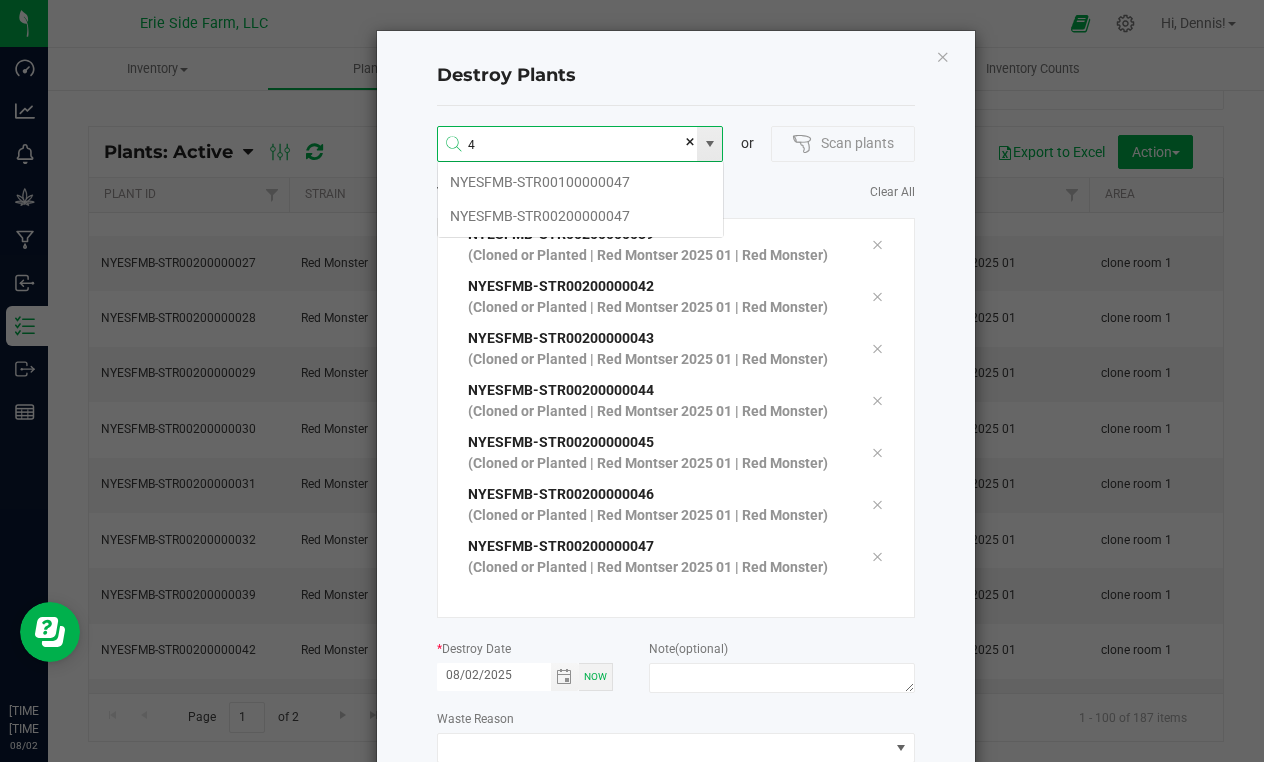 scroll, scrollTop: 99964, scrollLeft: 99713, axis: both 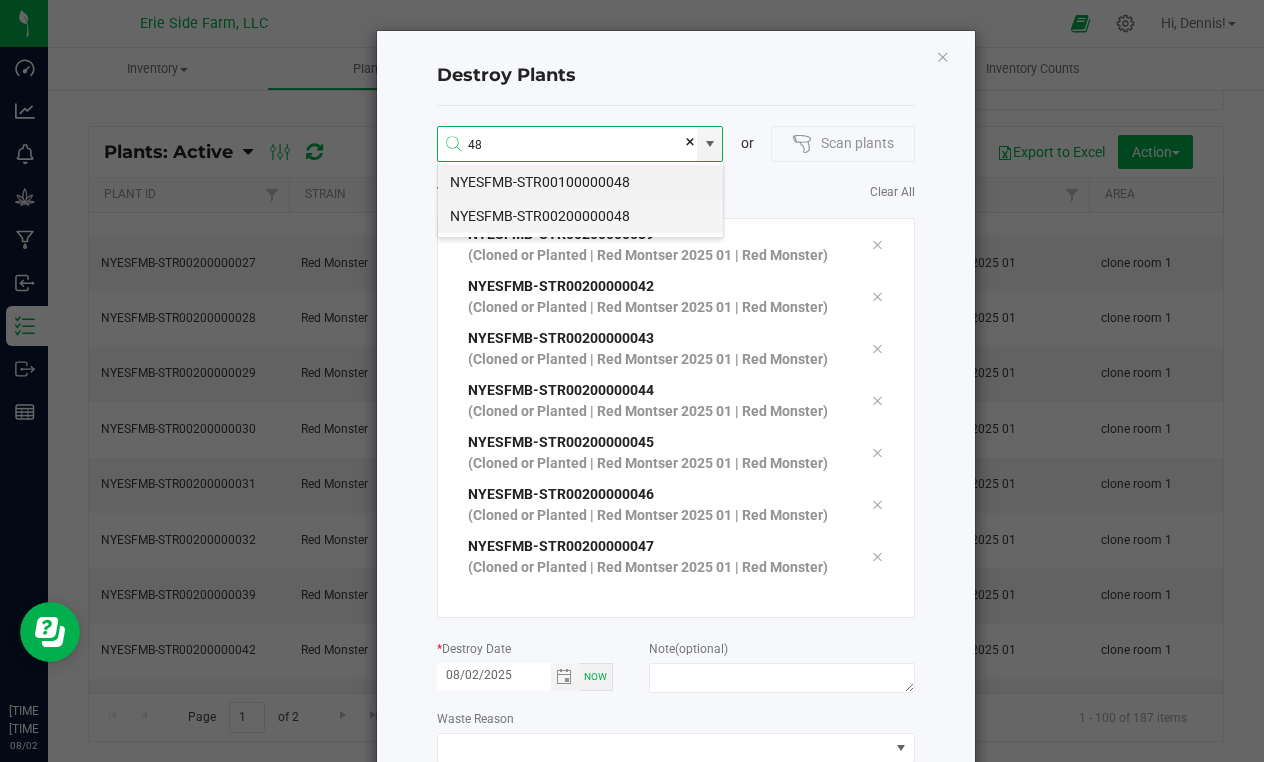 click on "NYESFMB-STR00200000048" at bounding box center [580, 216] 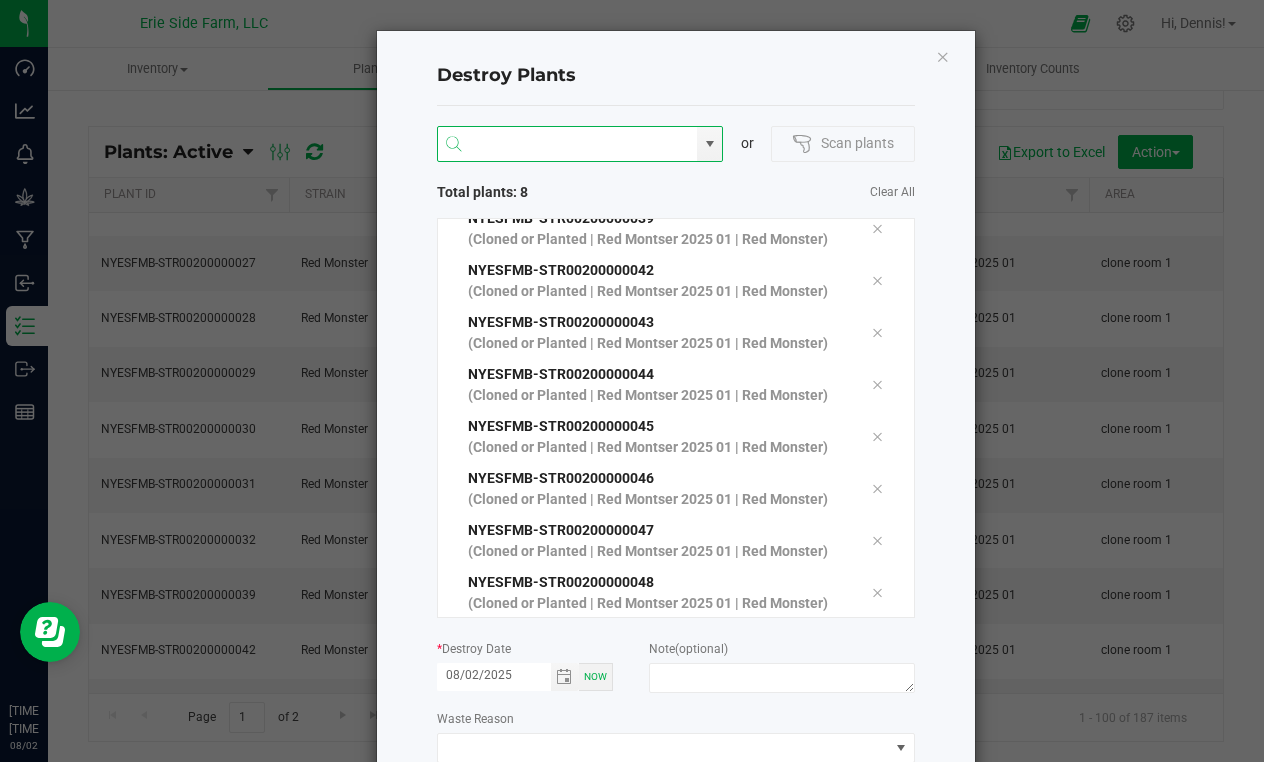scroll, scrollTop: 50, scrollLeft: 0, axis: vertical 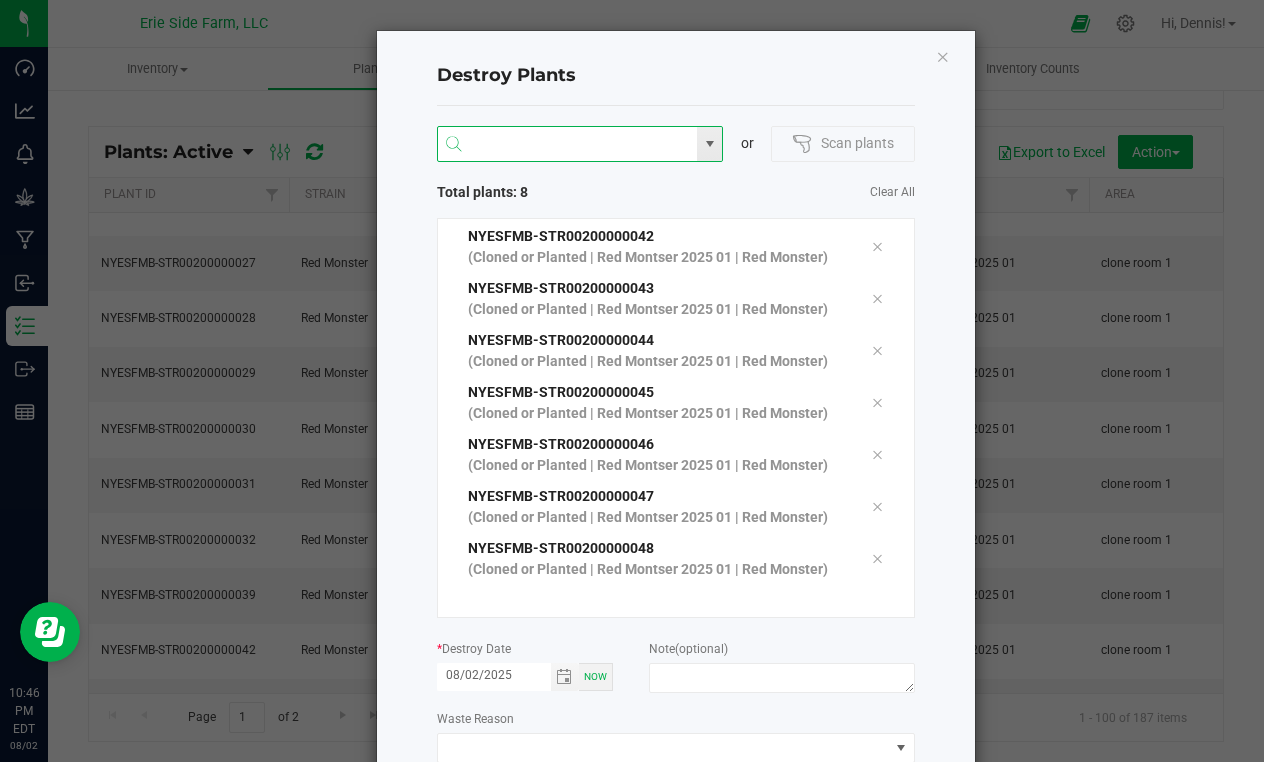 click at bounding box center (568, 145) 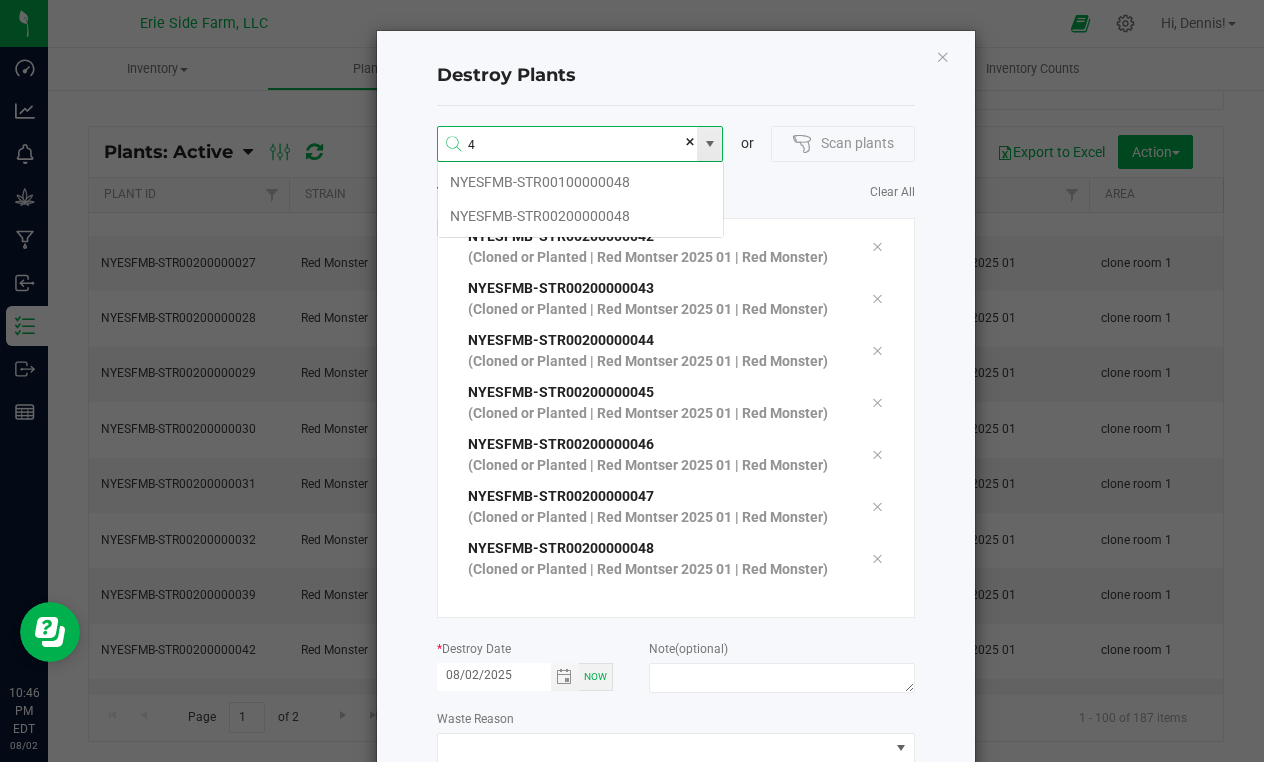 scroll, scrollTop: 99964, scrollLeft: 99713, axis: both 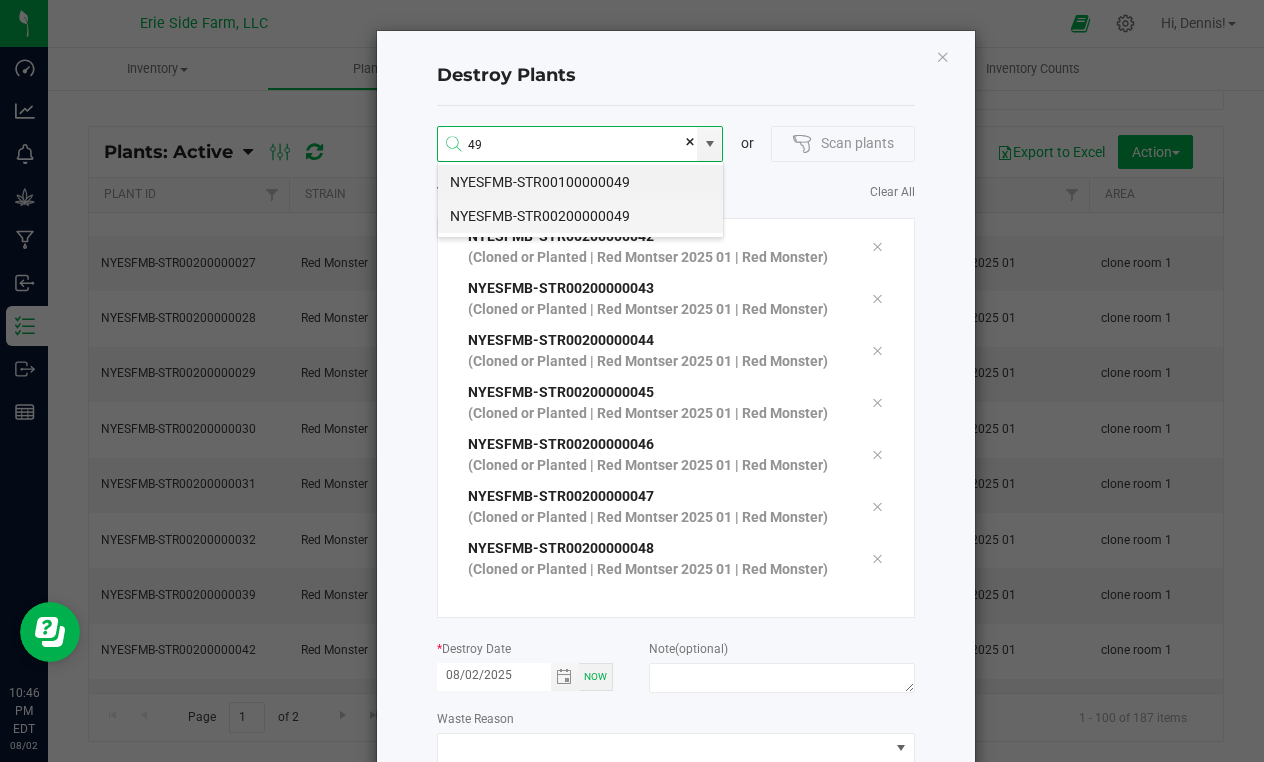 click on "NYESFMB-STR00200000049" at bounding box center (580, 216) 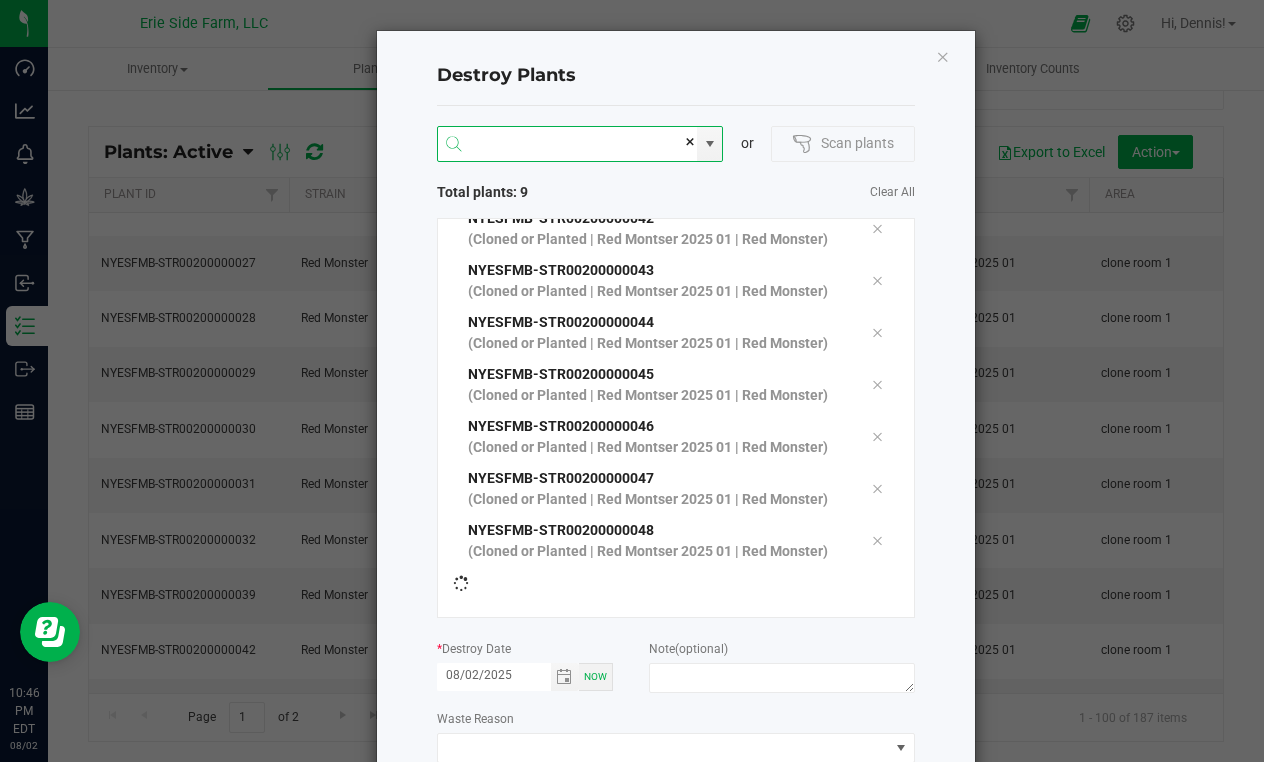 scroll, scrollTop: 102, scrollLeft: 0, axis: vertical 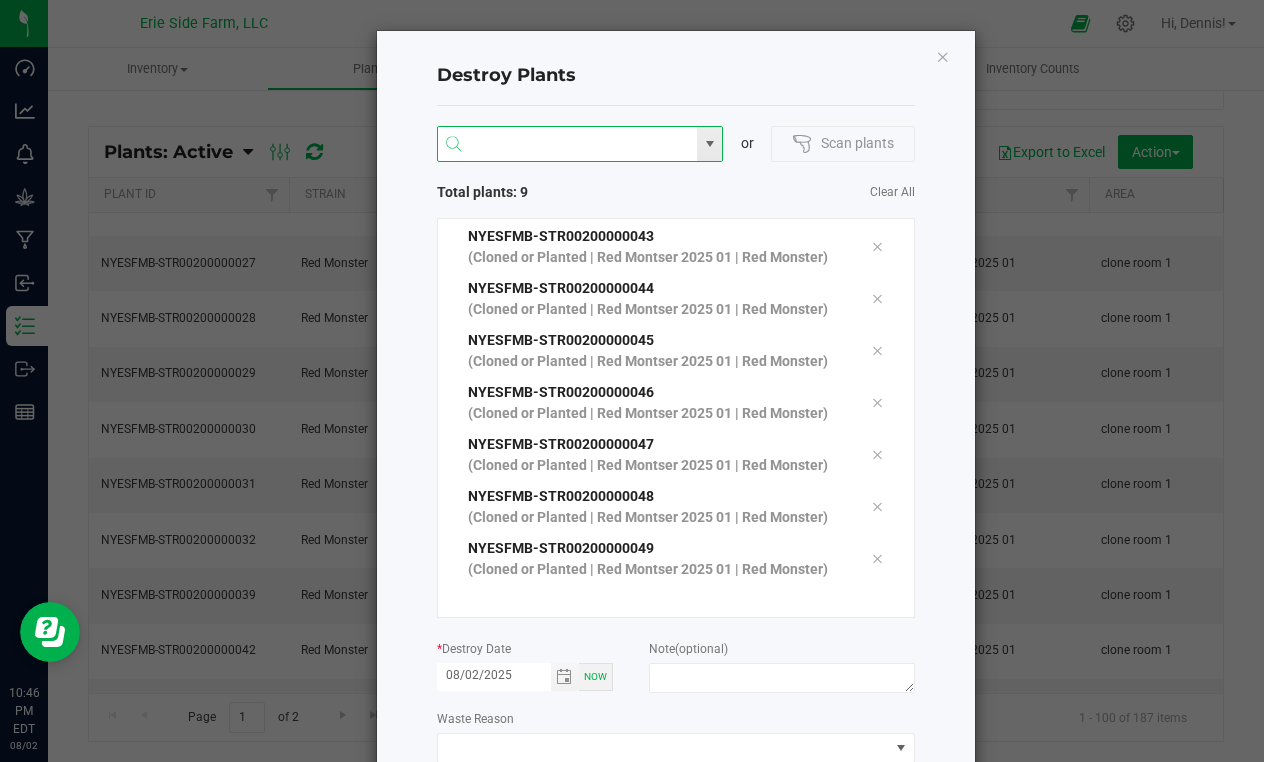 click at bounding box center (568, 145) 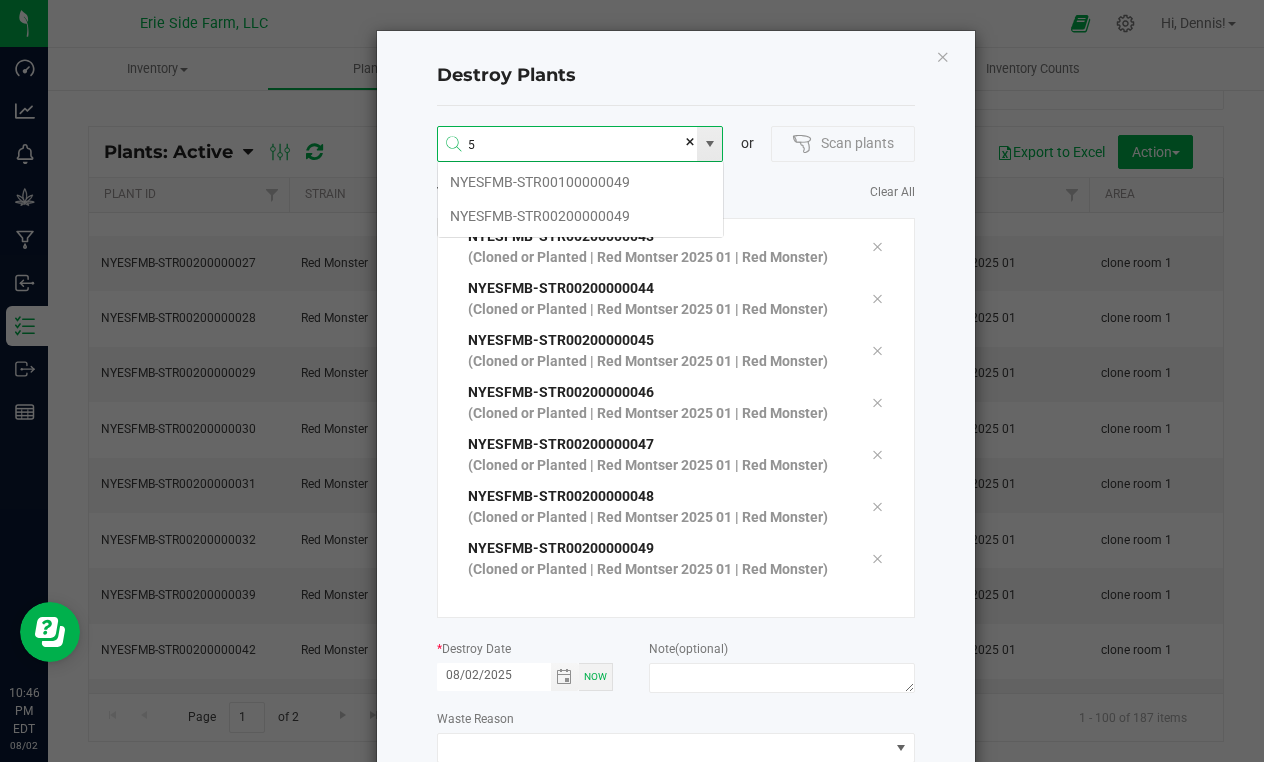 scroll, scrollTop: 99964, scrollLeft: 99713, axis: both 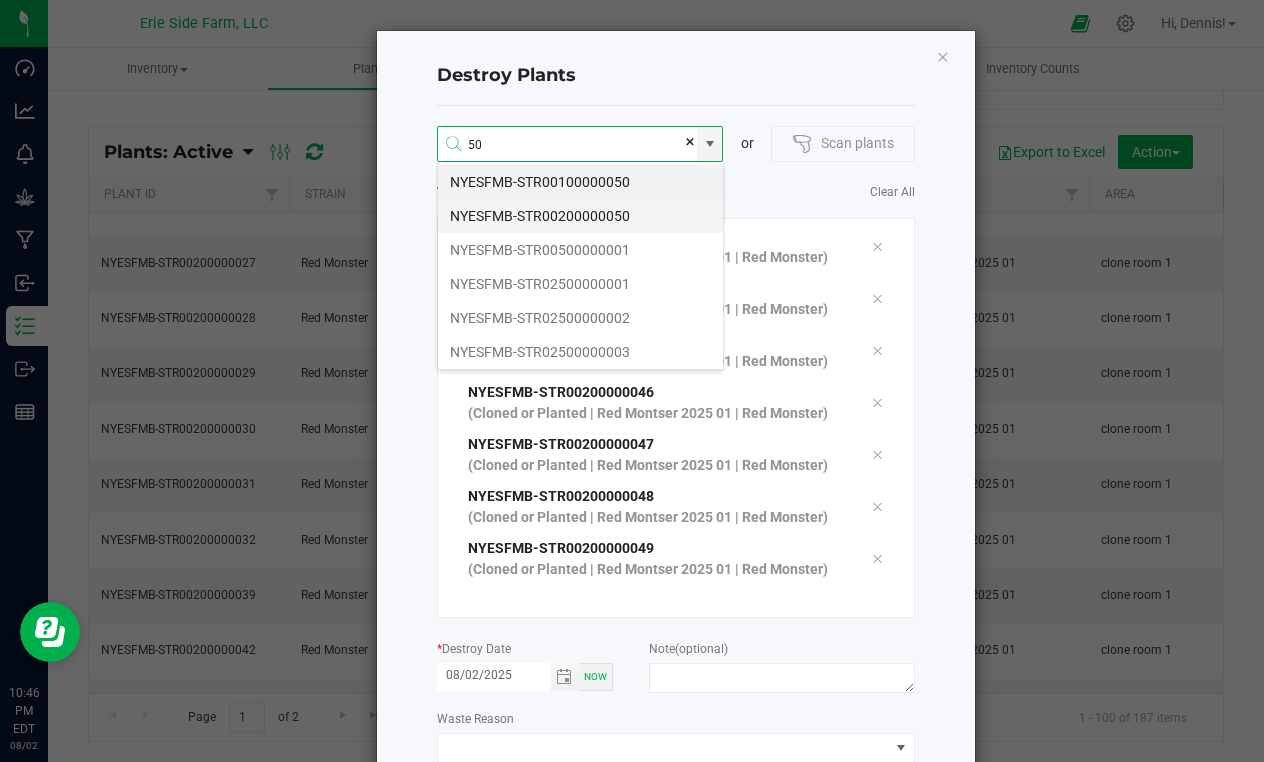 click on "NYESFMB-STR00200000050" at bounding box center [580, 216] 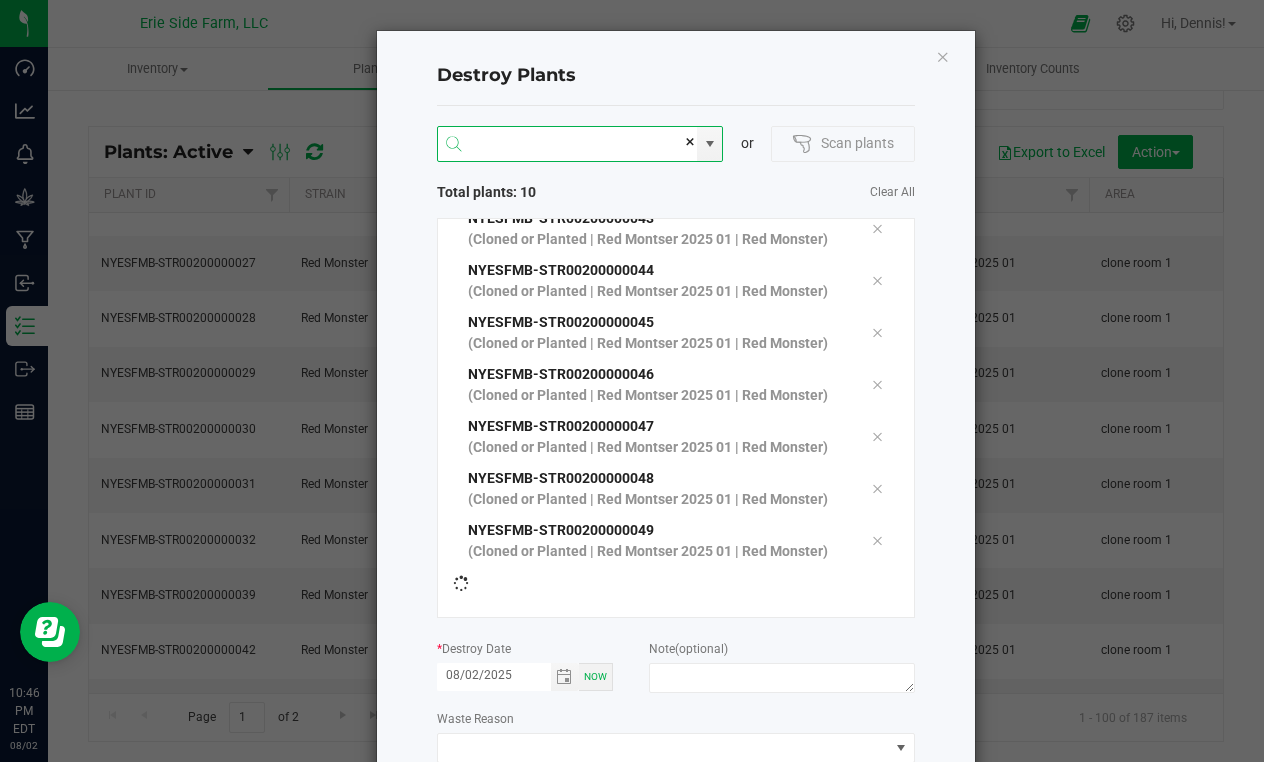 scroll, scrollTop: 154, scrollLeft: 0, axis: vertical 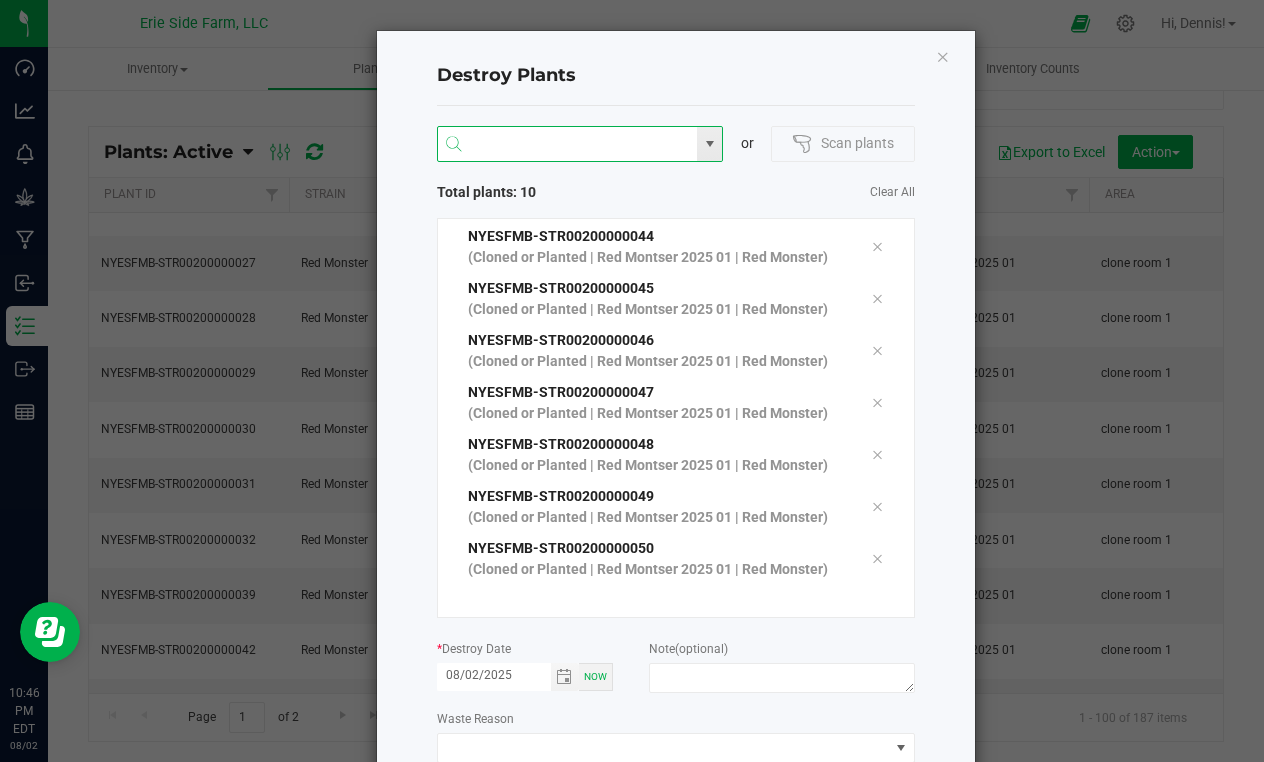 click at bounding box center (568, 145) 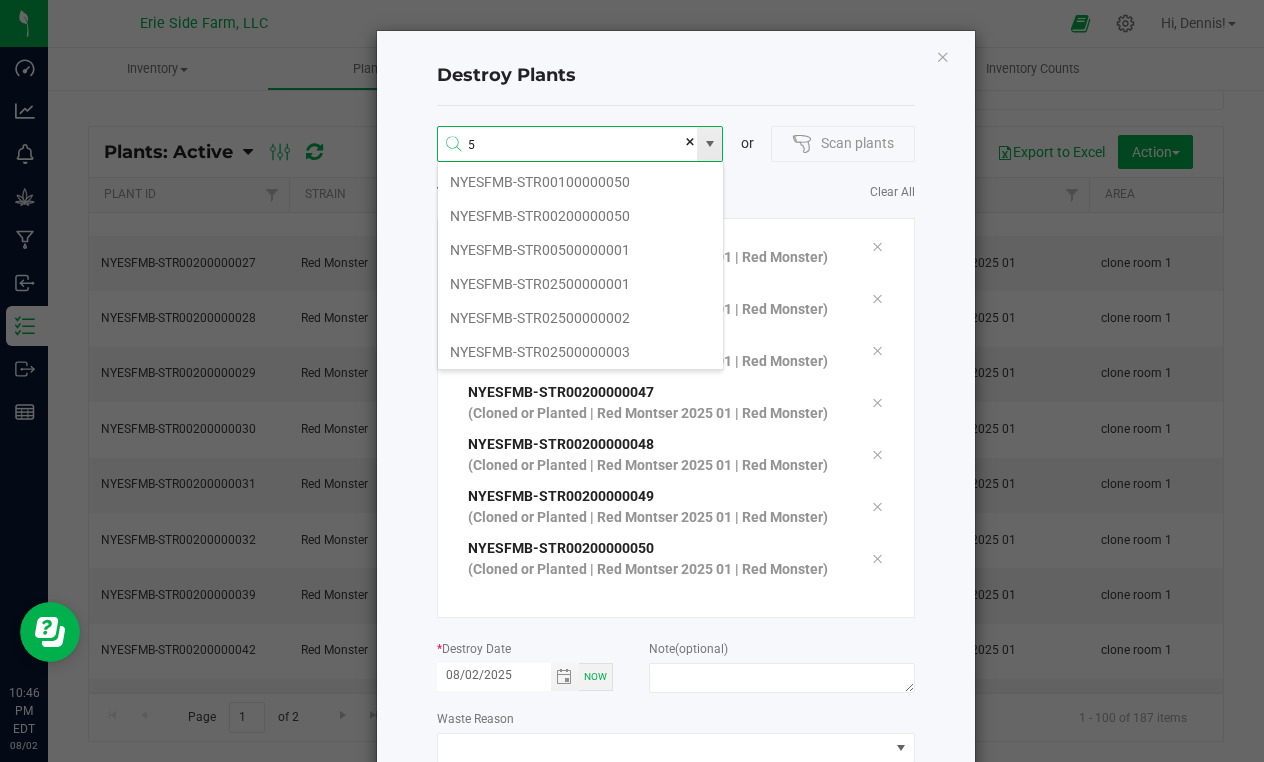 scroll, scrollTop: 99964, scrollLeft: 99713, axis: both 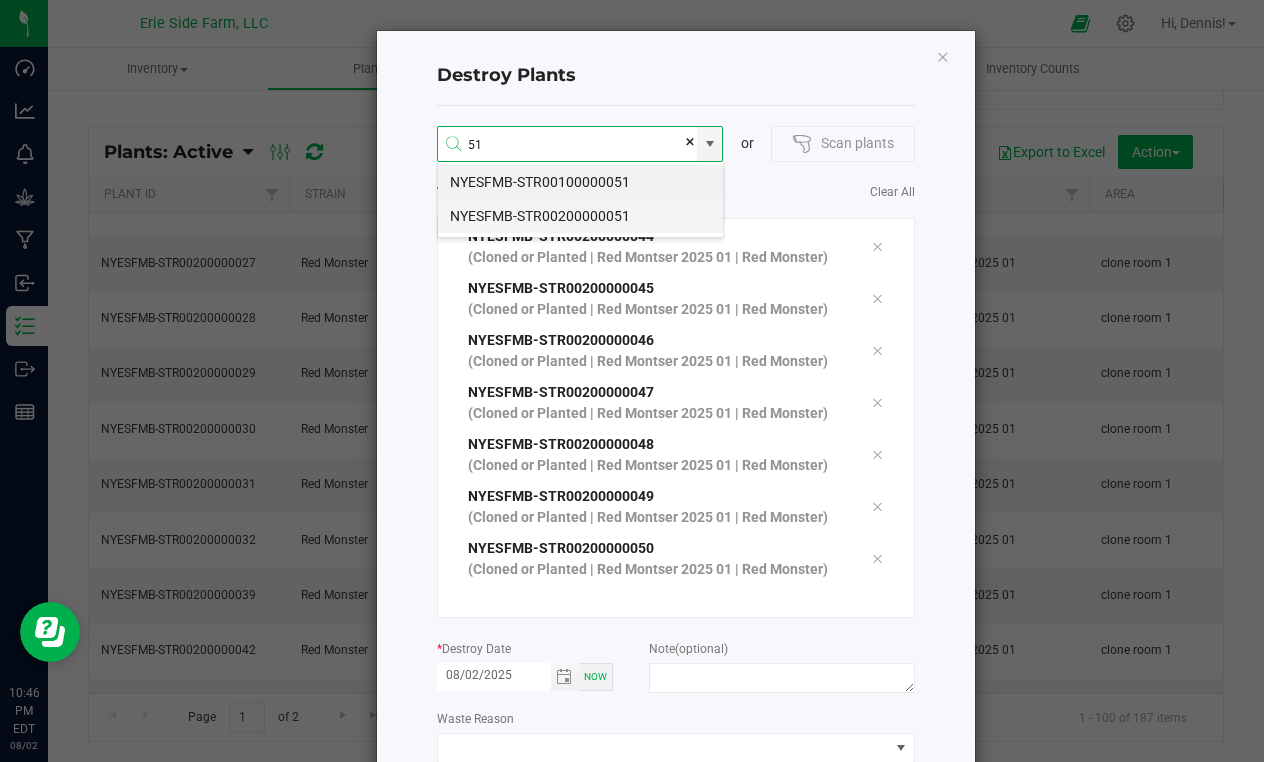 click on "NYESFMB-STR00200000051" at bounding box center (580, 216) 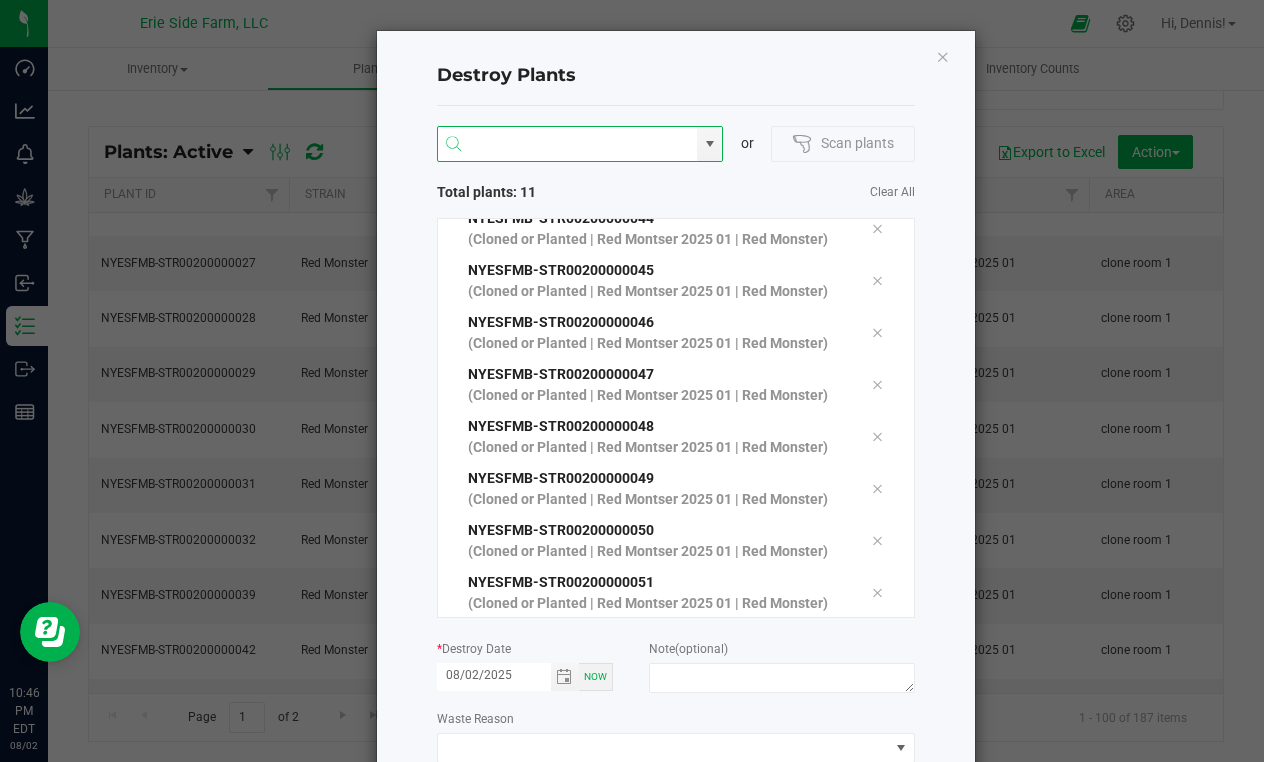 scroll, scrollTop: 206, scrollLeft: 0, axis: vertical 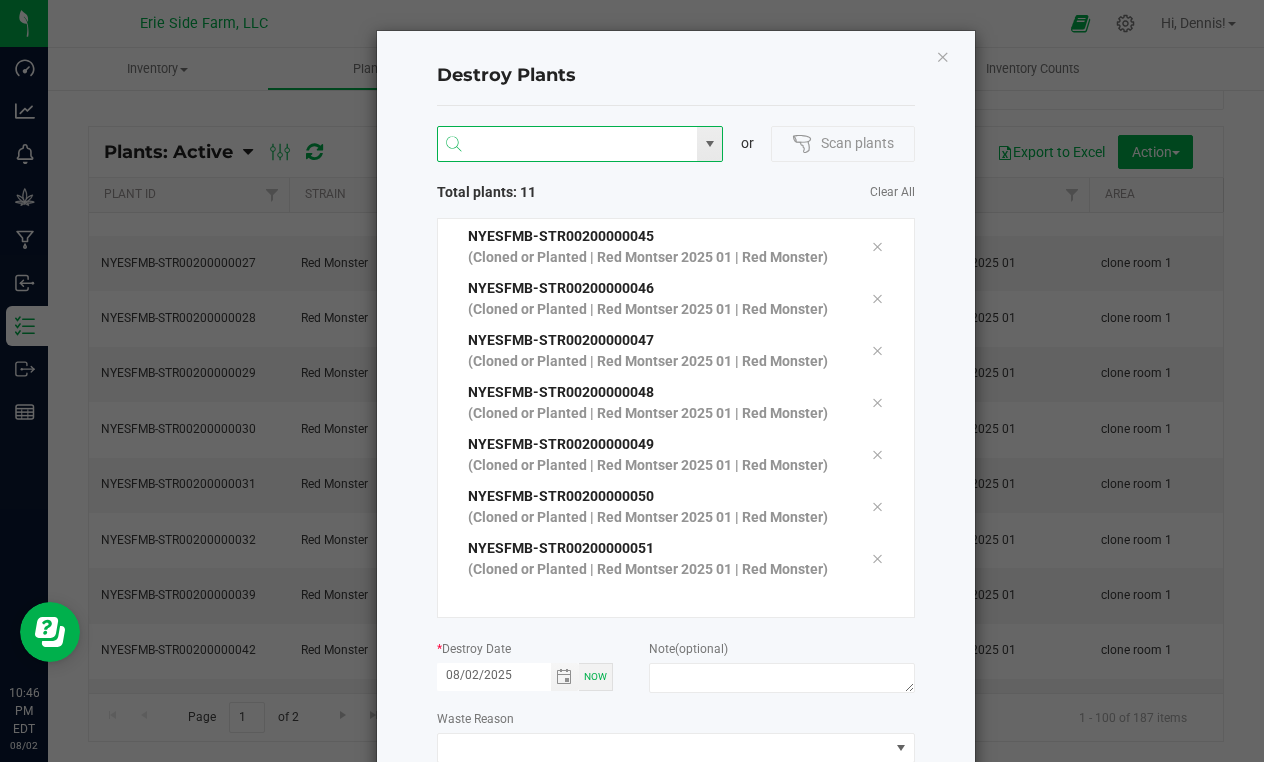 click at bounding box center [568, 145] 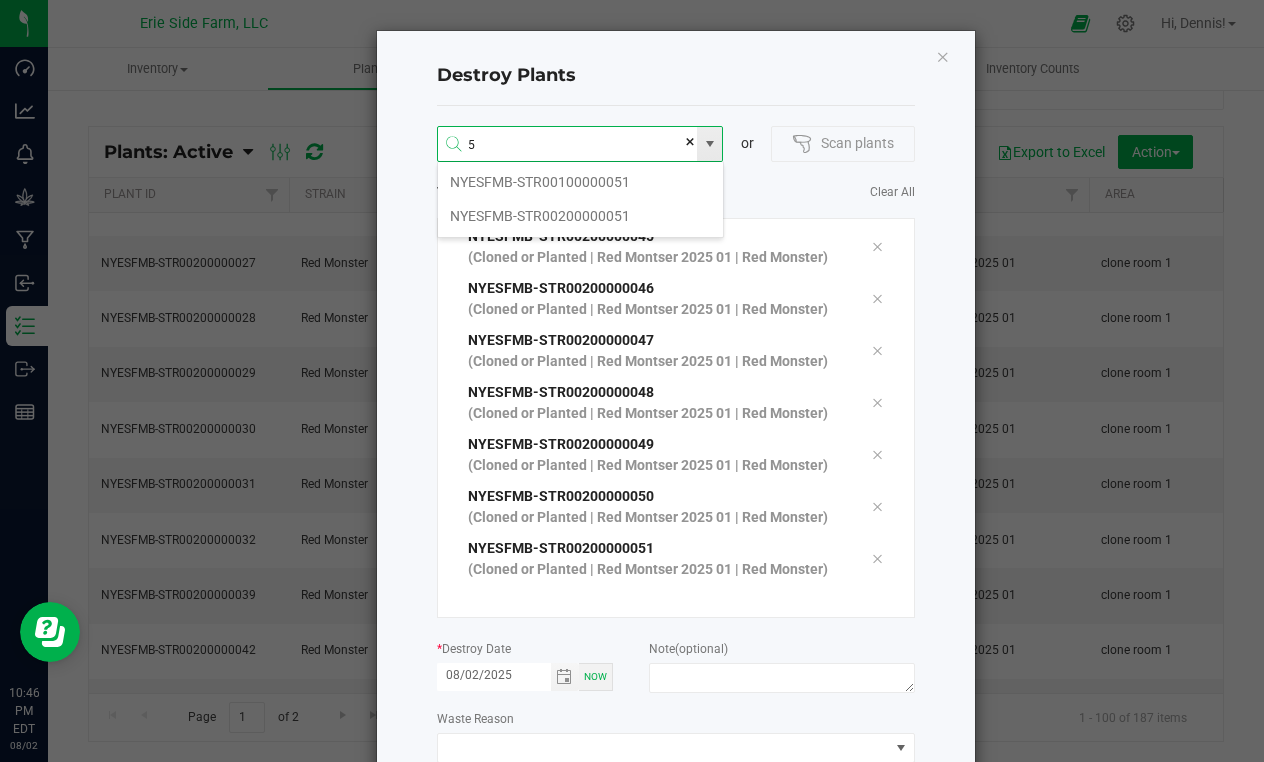 scroll, scrollTop: 99964, scrollLeft: 99713, axis: both 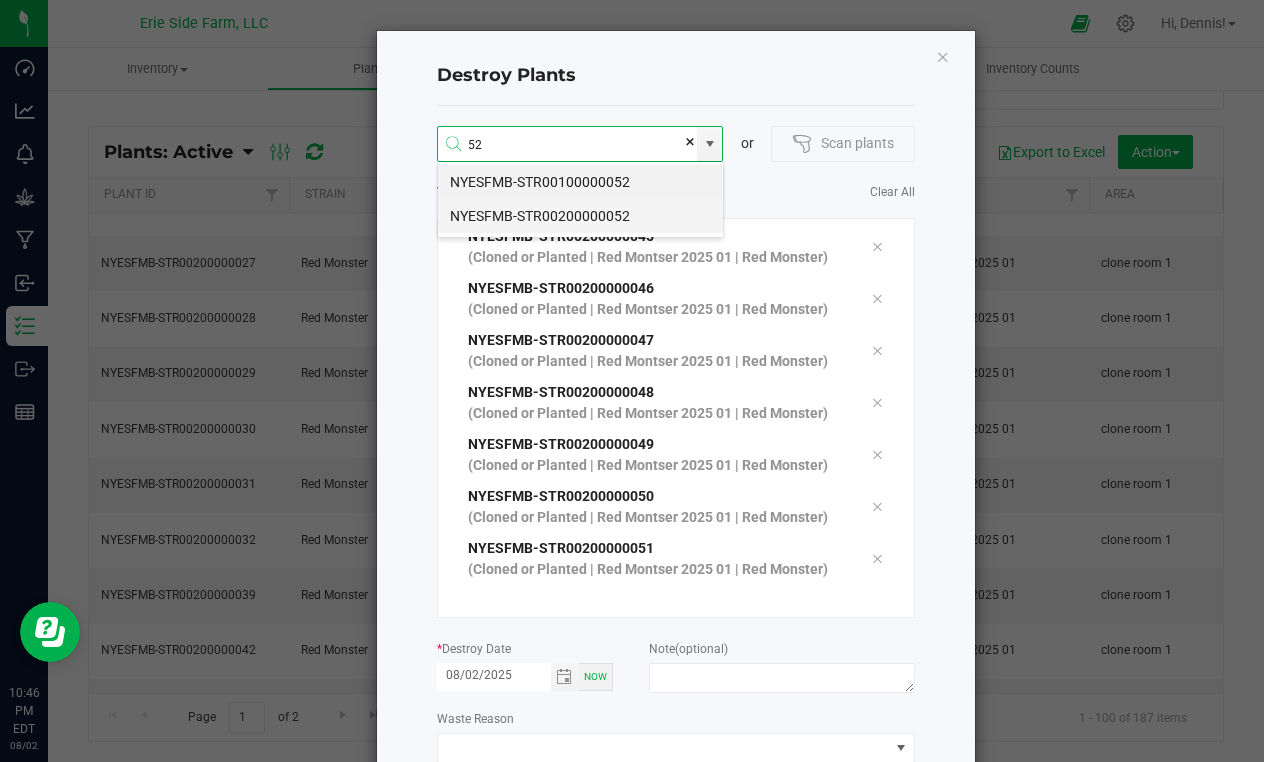click on "NYESFMB-STR00200000052" at bounding box center [580, 216] 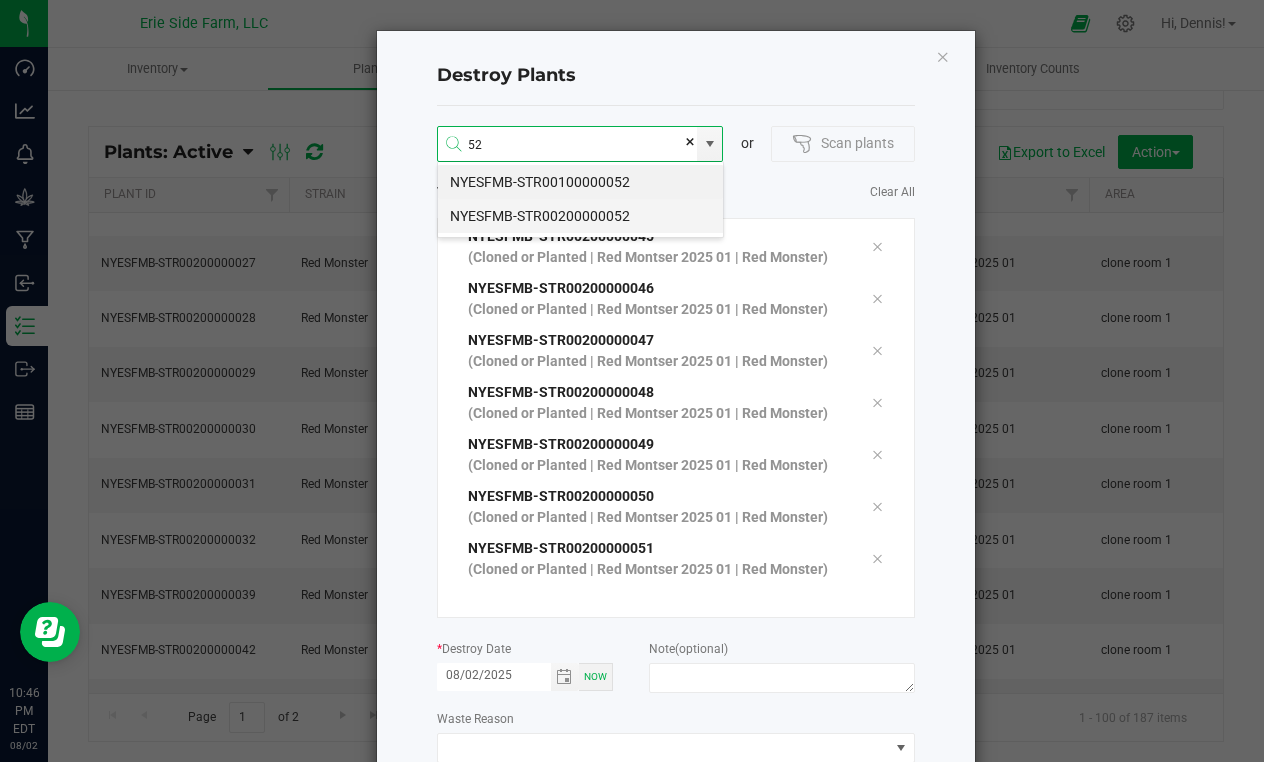 type on "NYESFMB-STR00200000052" 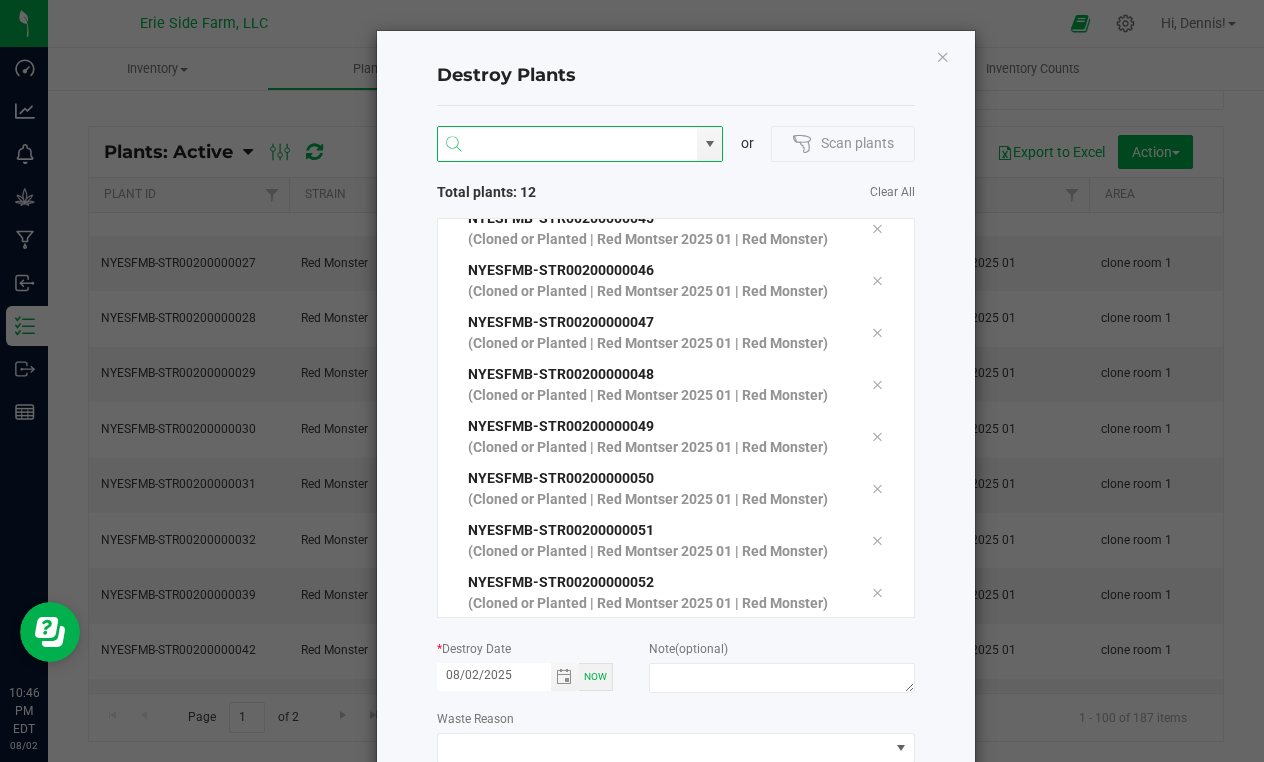 scroll, scrollTop: 258, scrollLeft: 0, axis: vertical 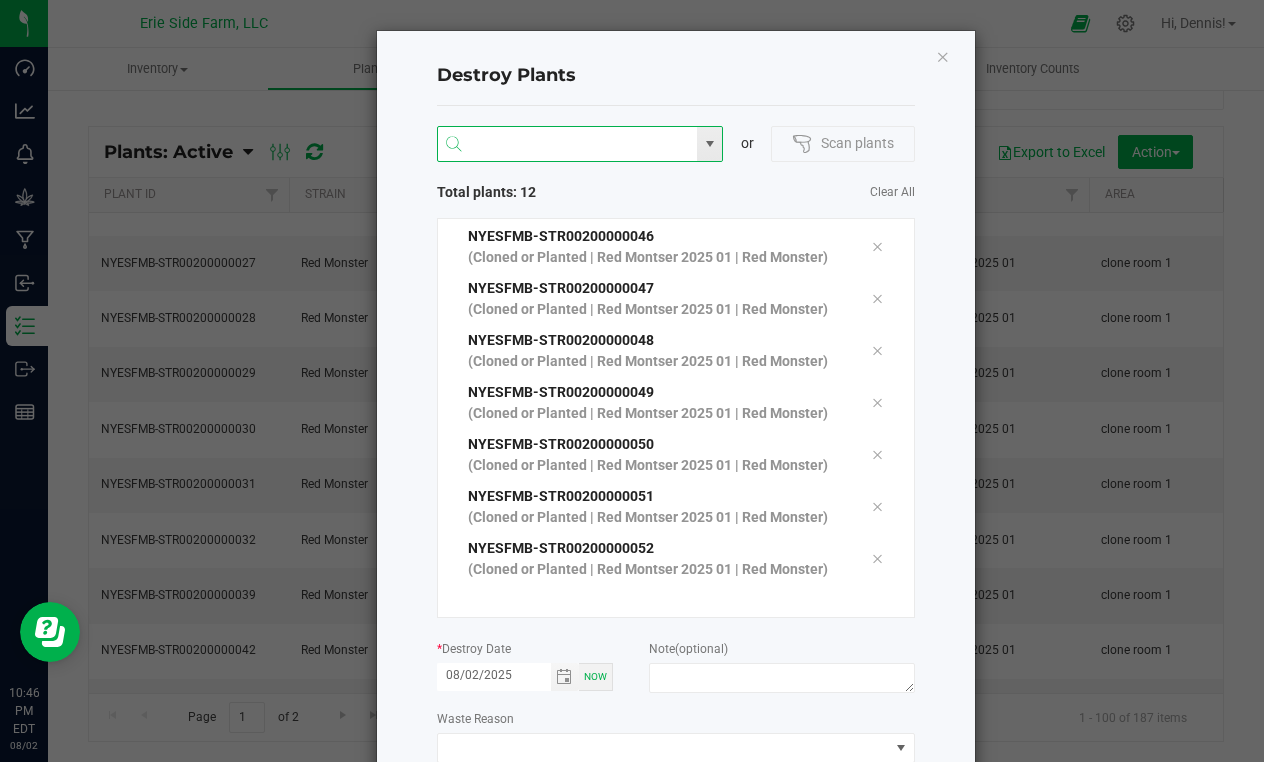 click at bounding box center [568, 145] 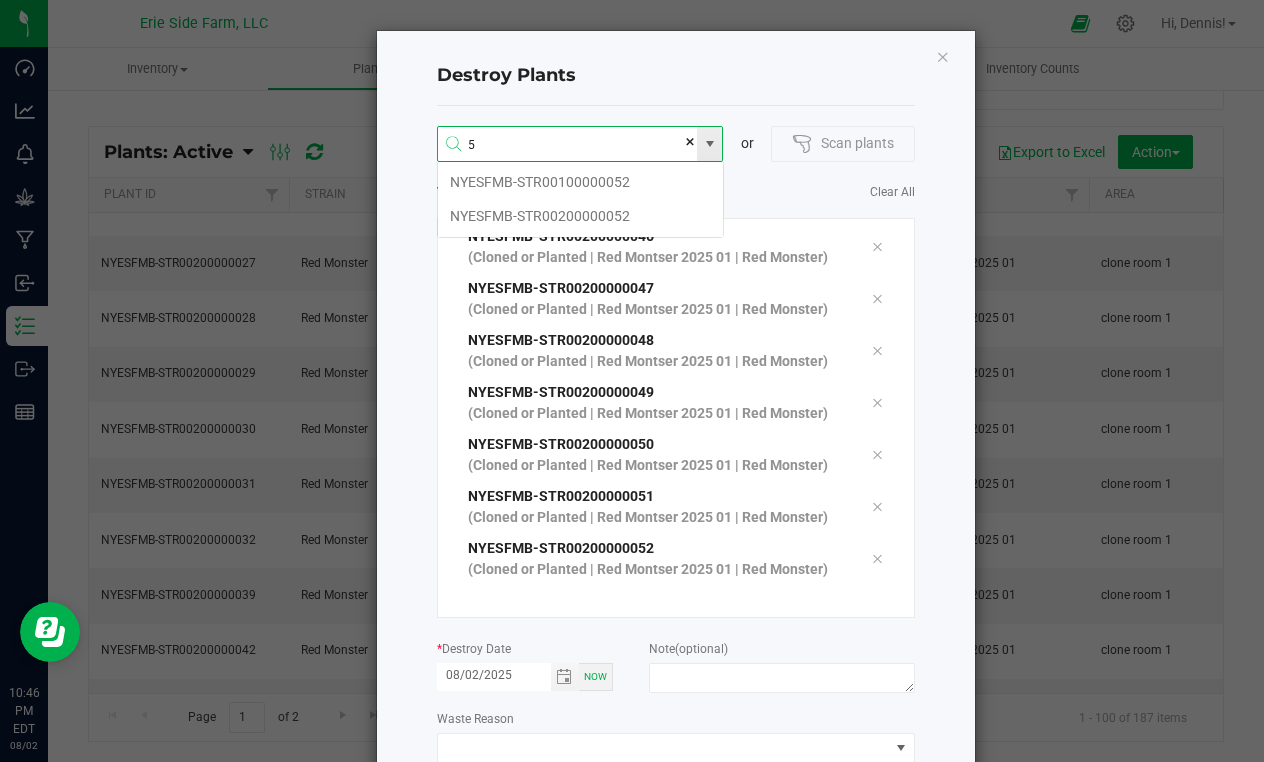 scroll, scrollTop: 99964, scrollLeft: 99713, axis: both 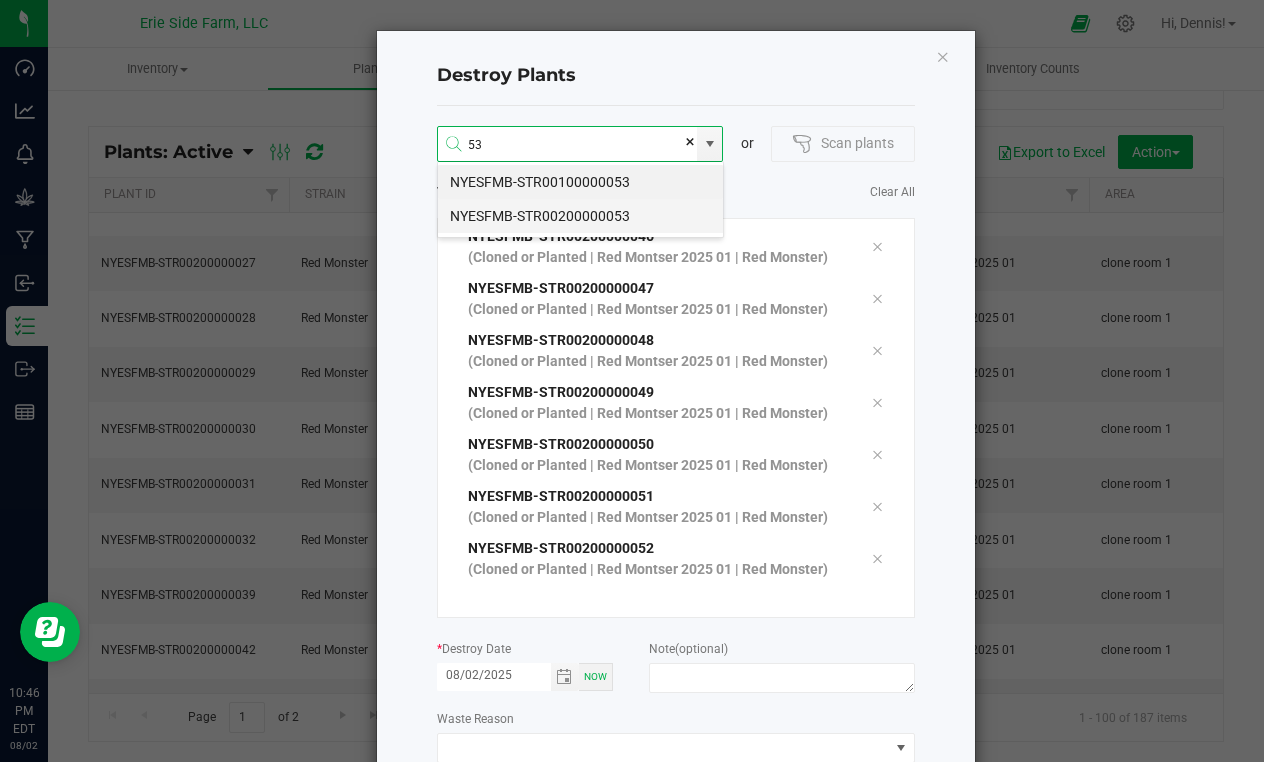 click on "NYESFMB-STR00200000053" at bounding box center [580, 216] 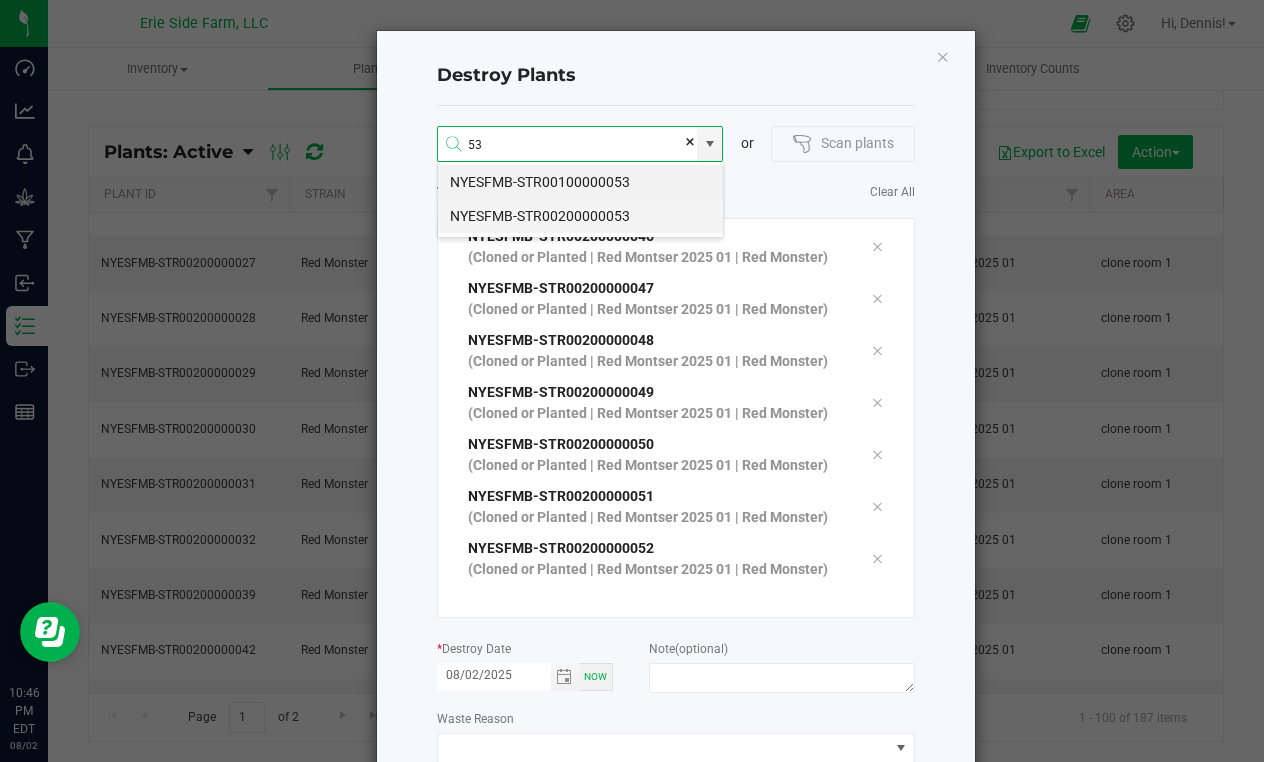 type on "NYESFMB-STR00200000053" 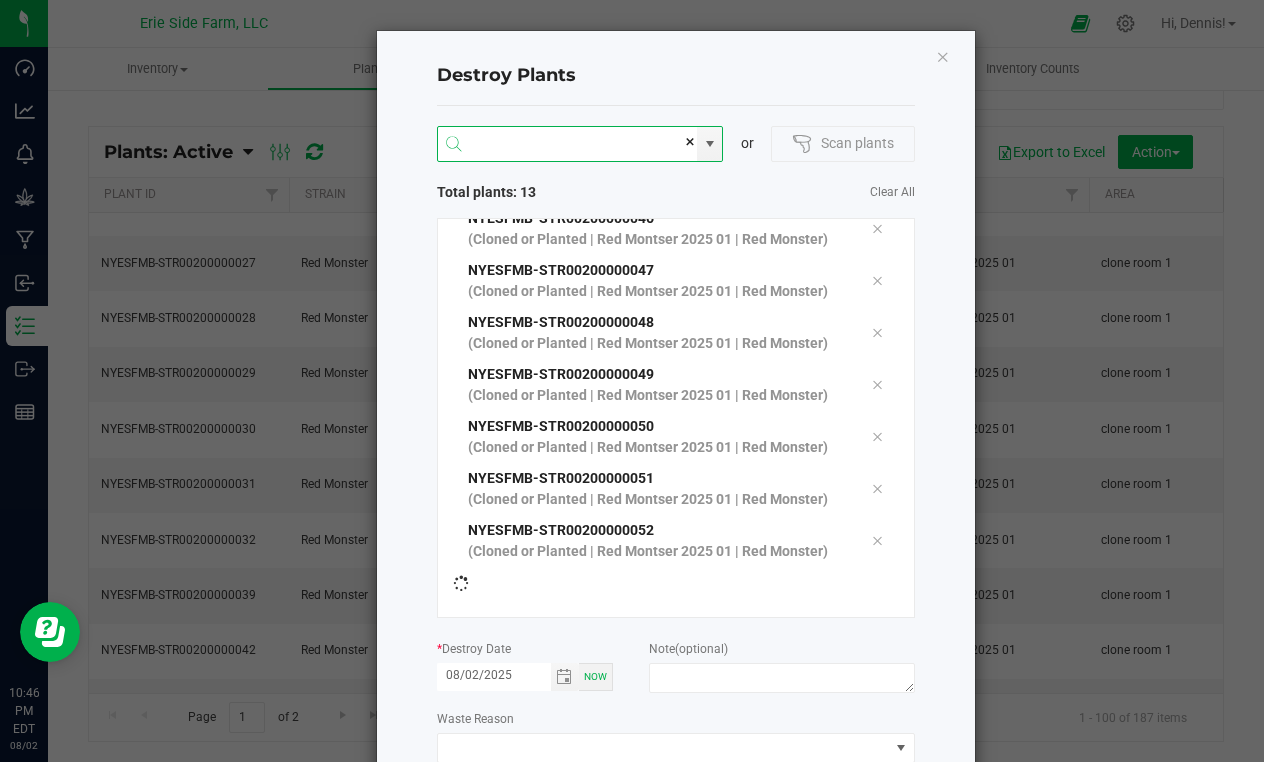 scroll, scrollTop: 310, scrollLeft: 0, axis: vertical 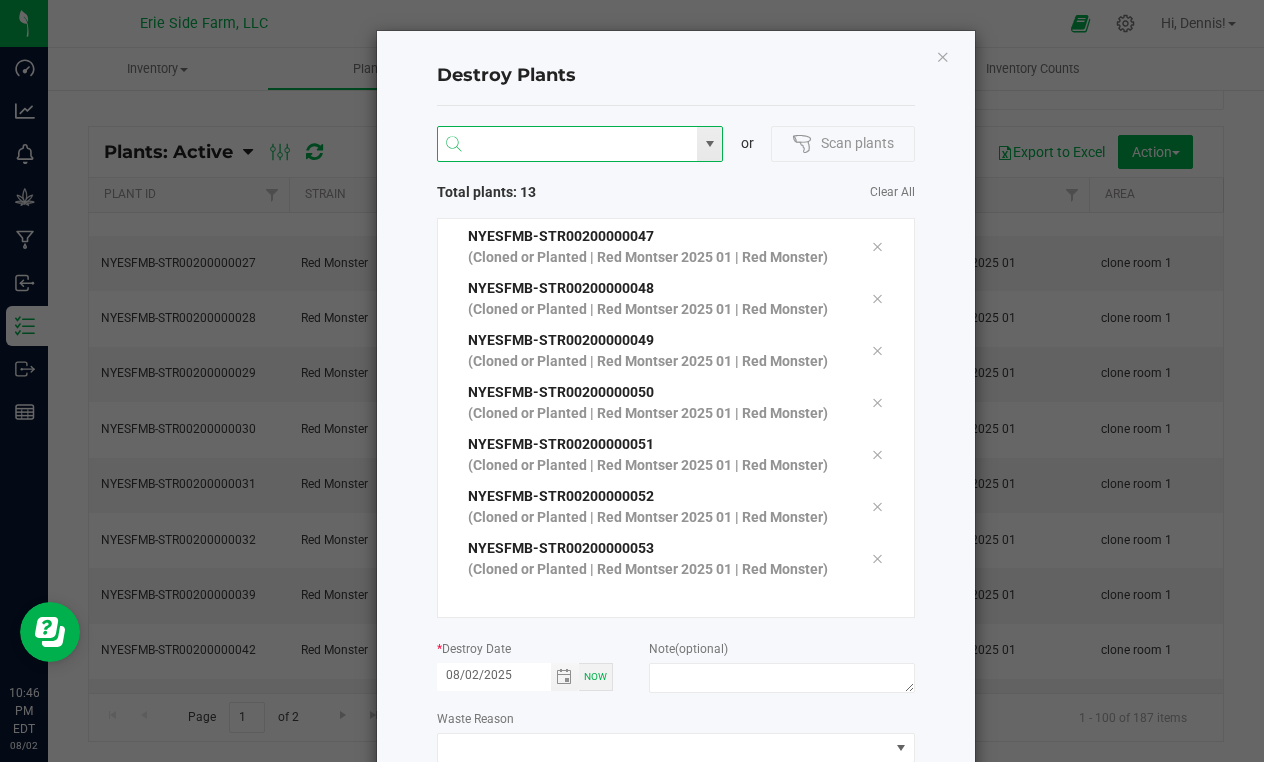 click at bounding box center [568, 145] 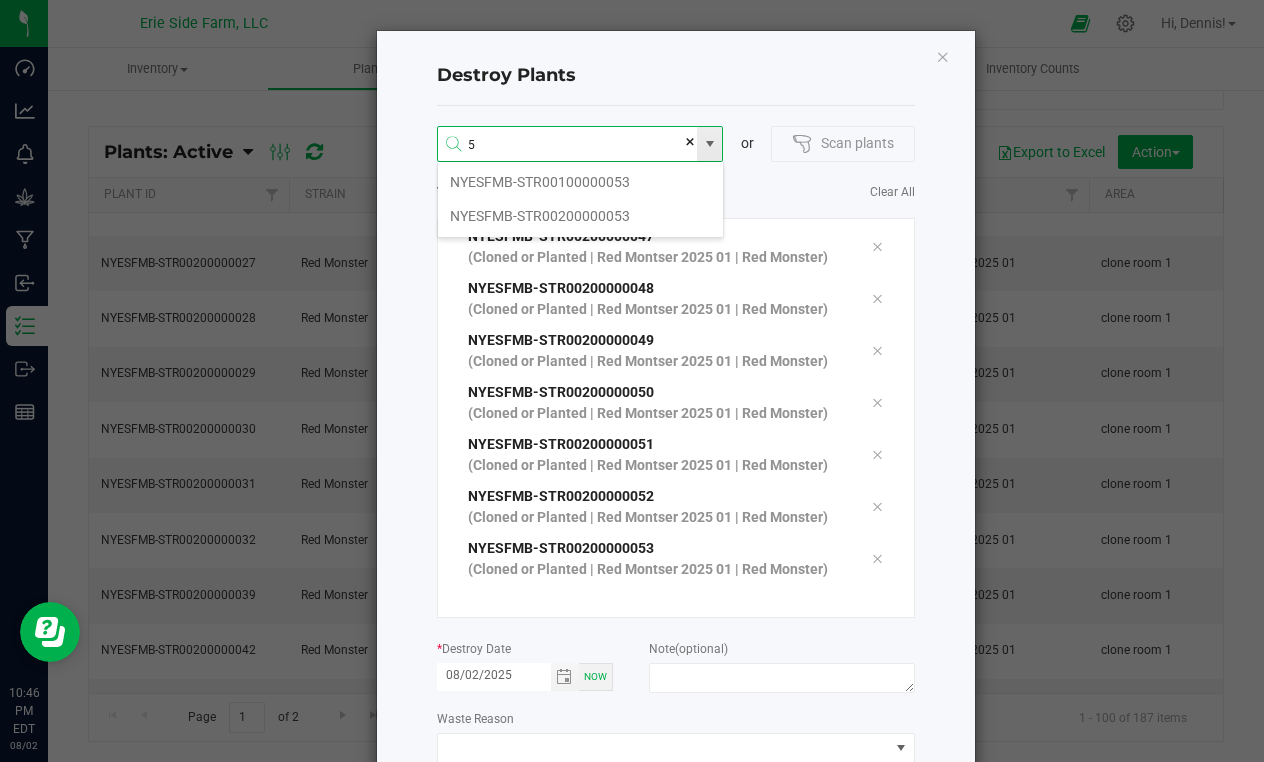 scroll, scrollTop: 99964, scrollLeft: 99713, axis: both 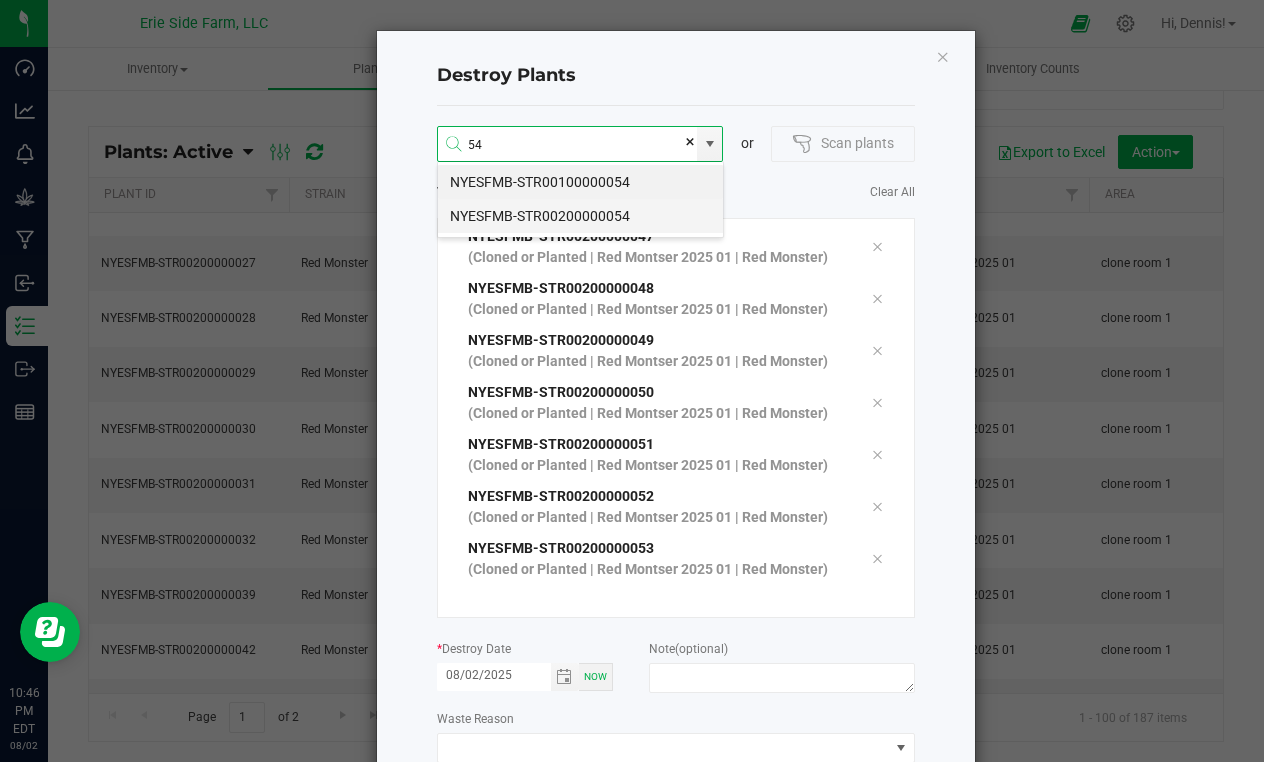 click on "NYESFMB-STR00200000054" at bounding box center (580, 216) 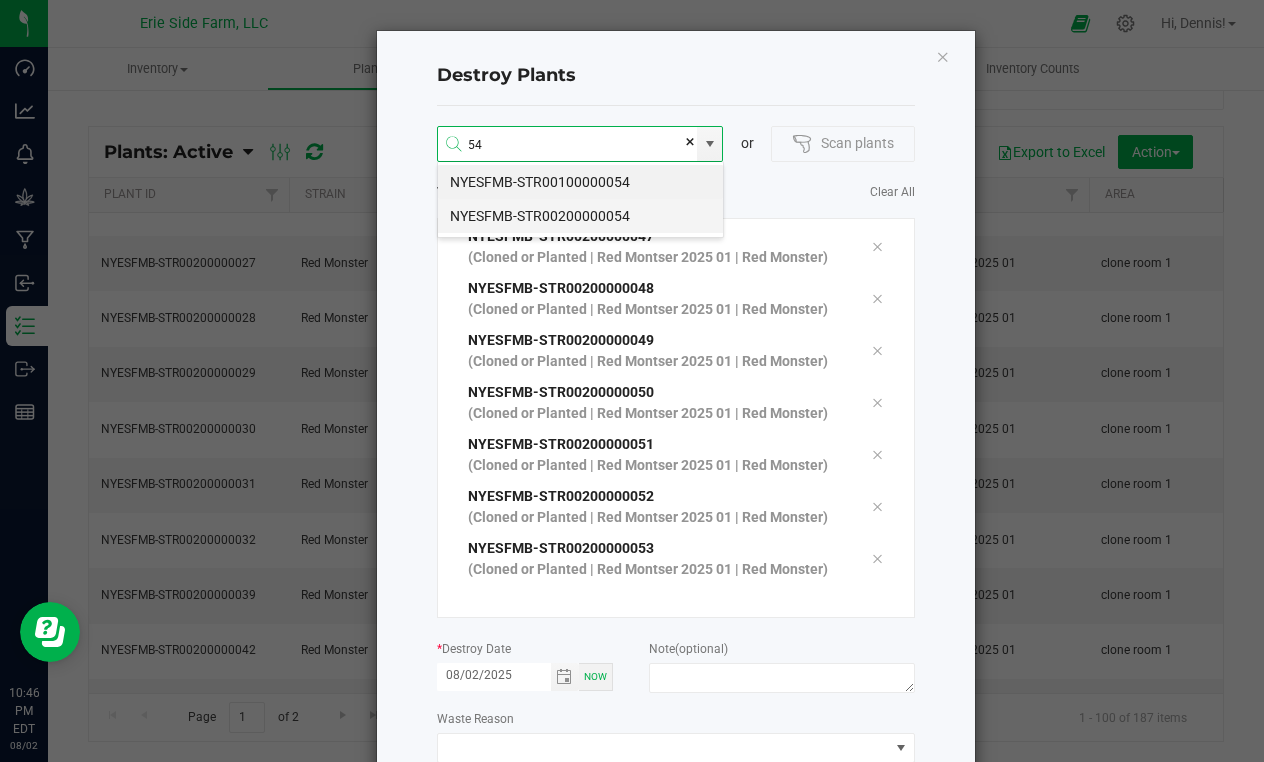 type on "NYESFMB-STR00200000054" 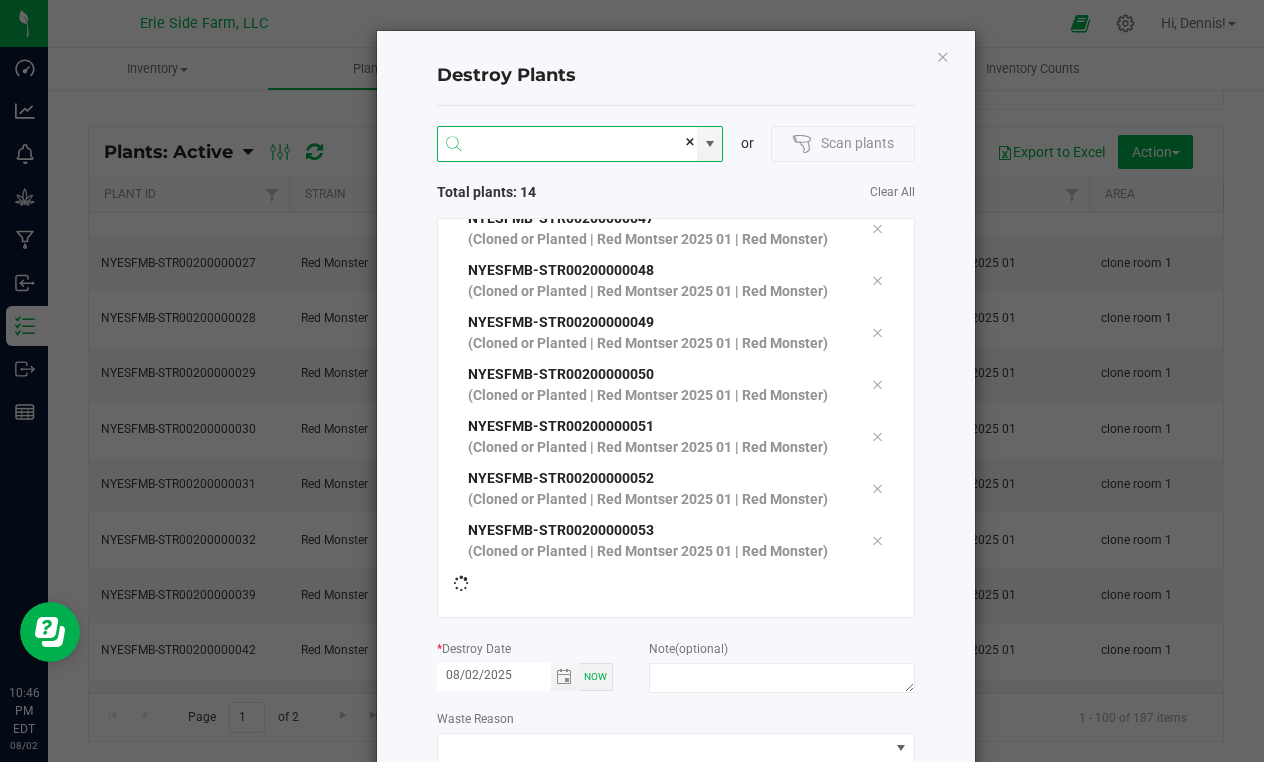 scroll, scrollTop: 362, scrollLeft: 0, axis: vertical 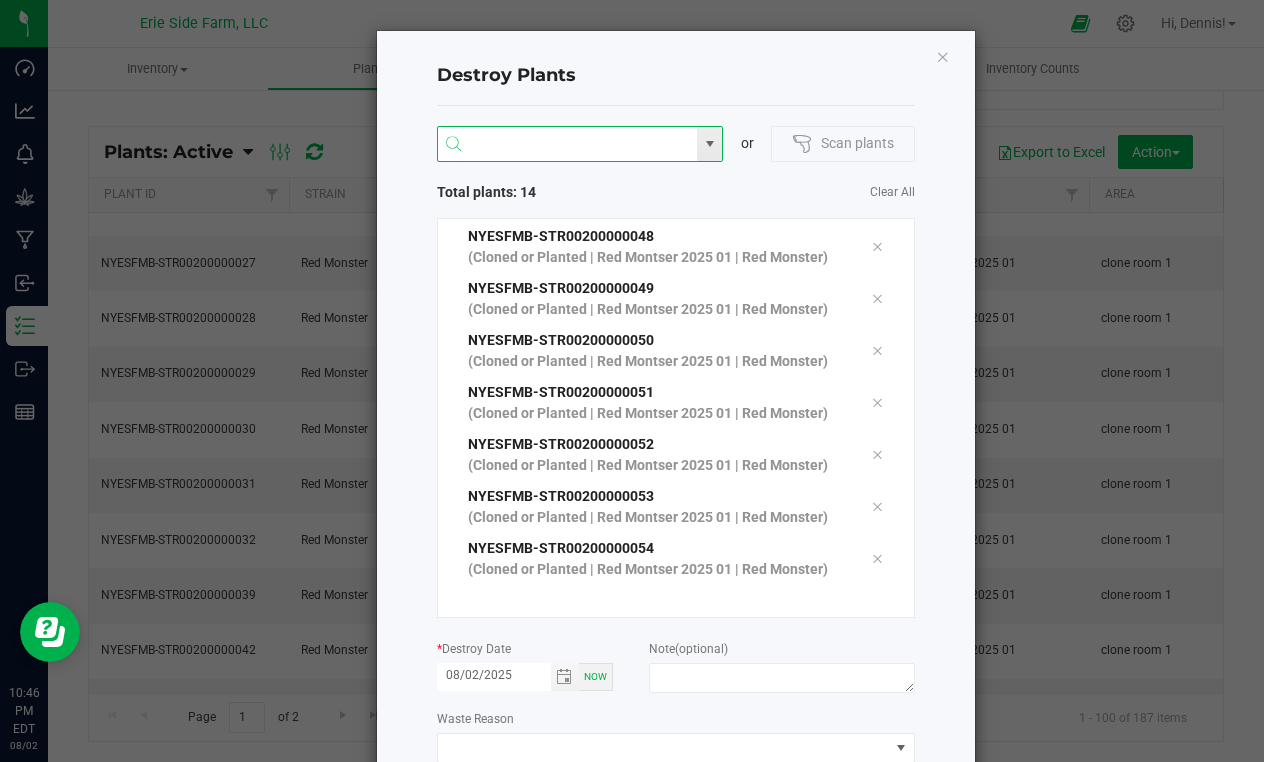 click at bounding box center (568, 145) 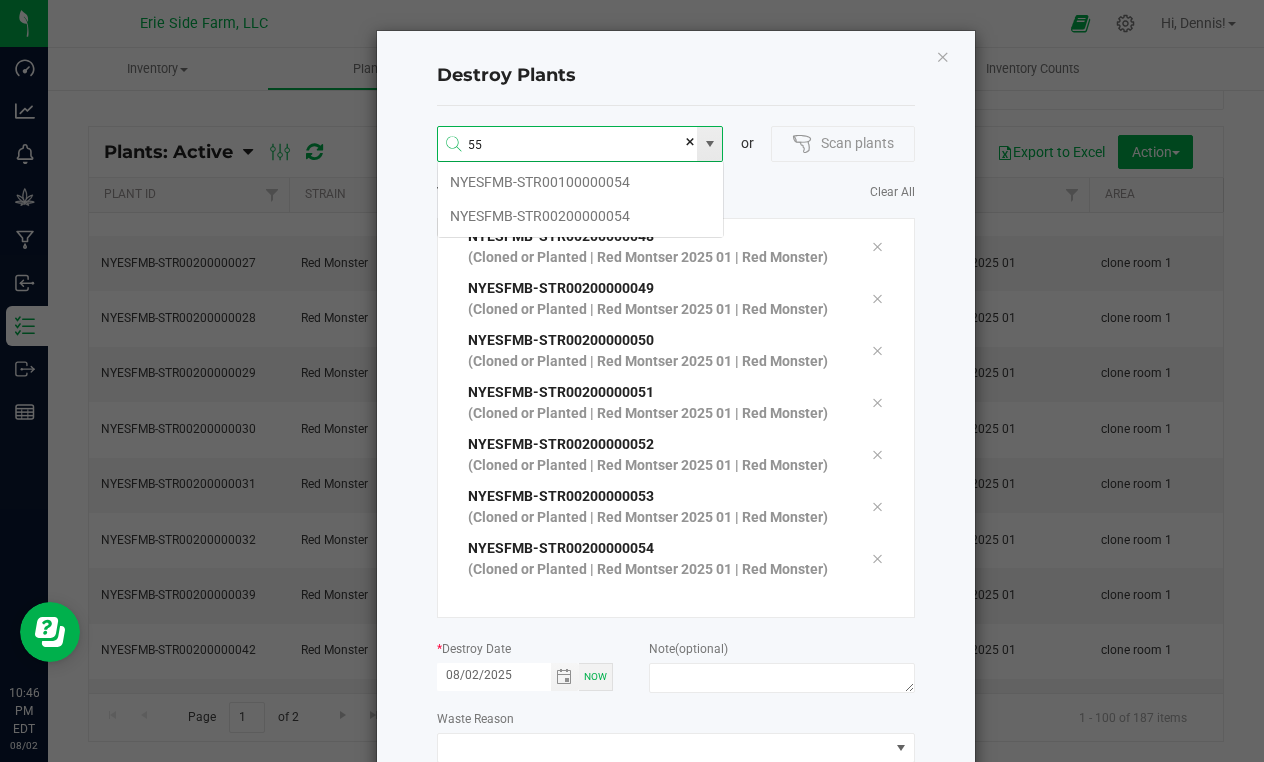 scroll, scrollTop: 99964, scrollLeft: 99713, axis: both 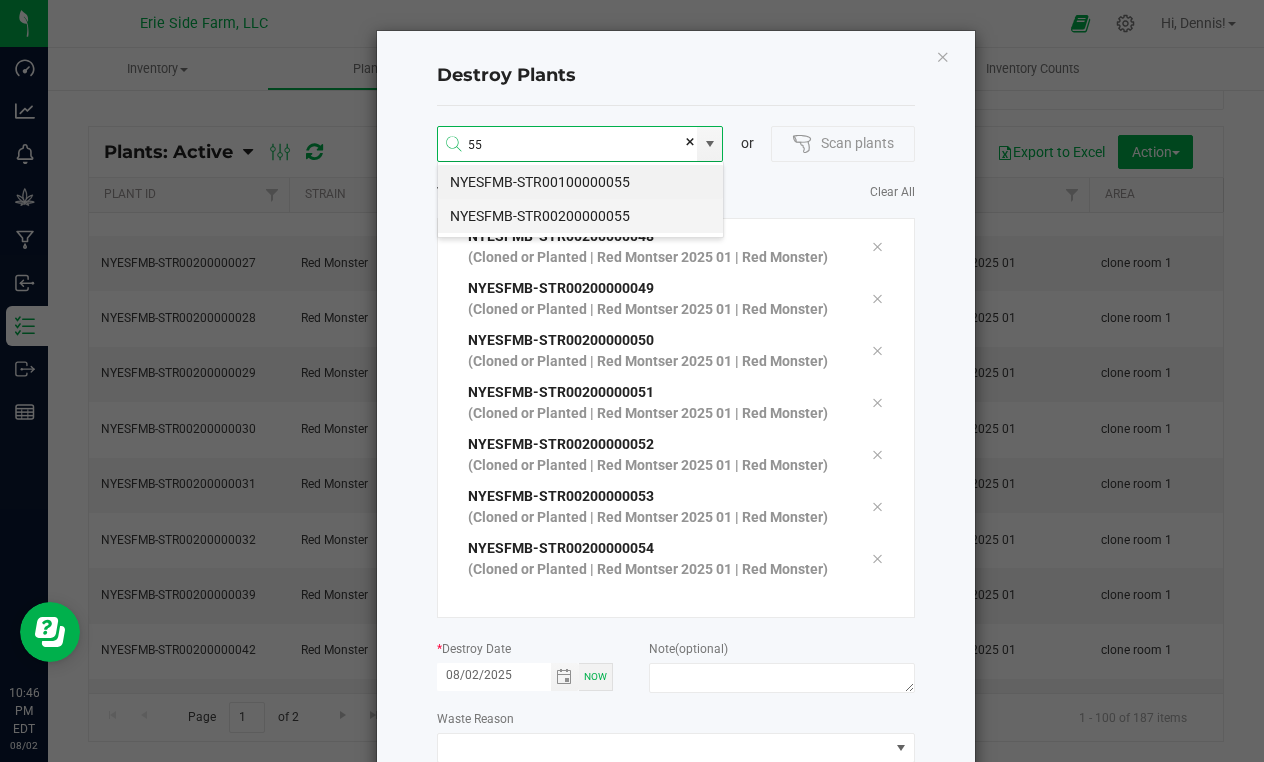 click on "NYESFMB-STR00200000055" at bounding box center (580, 216) 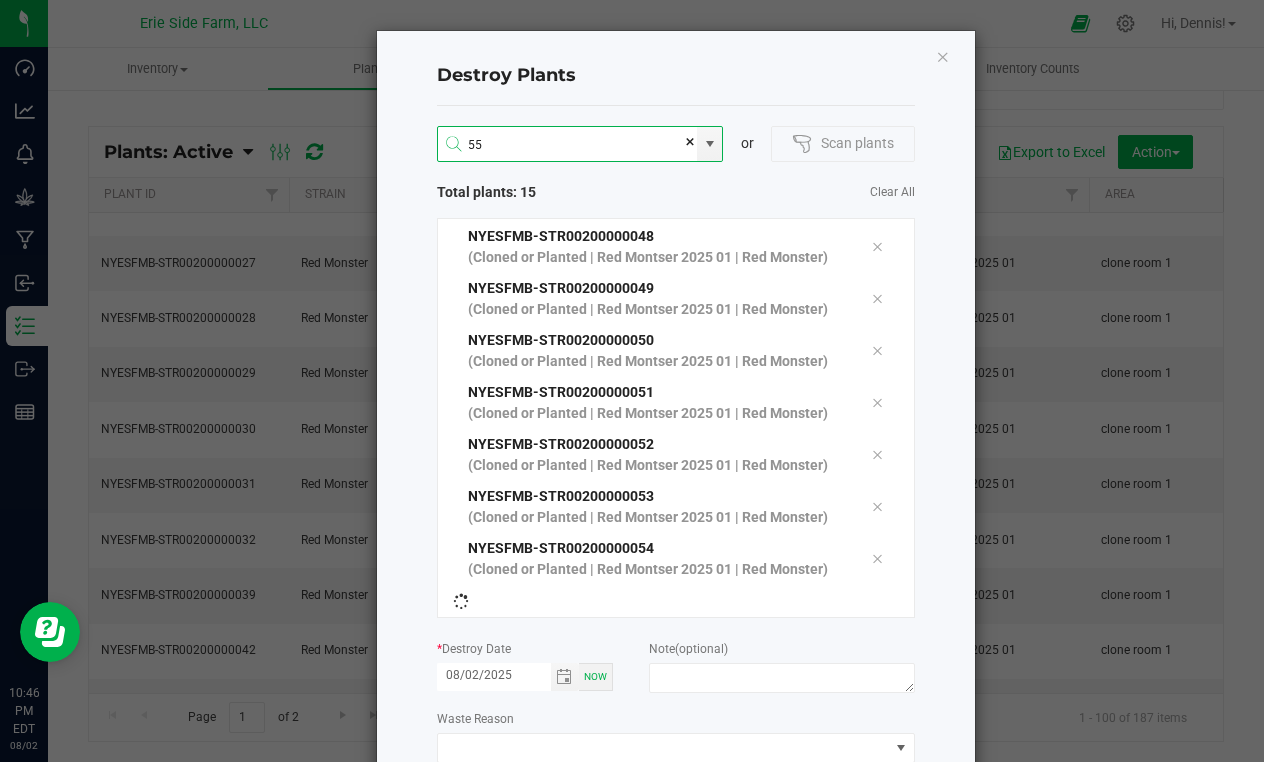 type on "NYESFMB-STR00200000055" 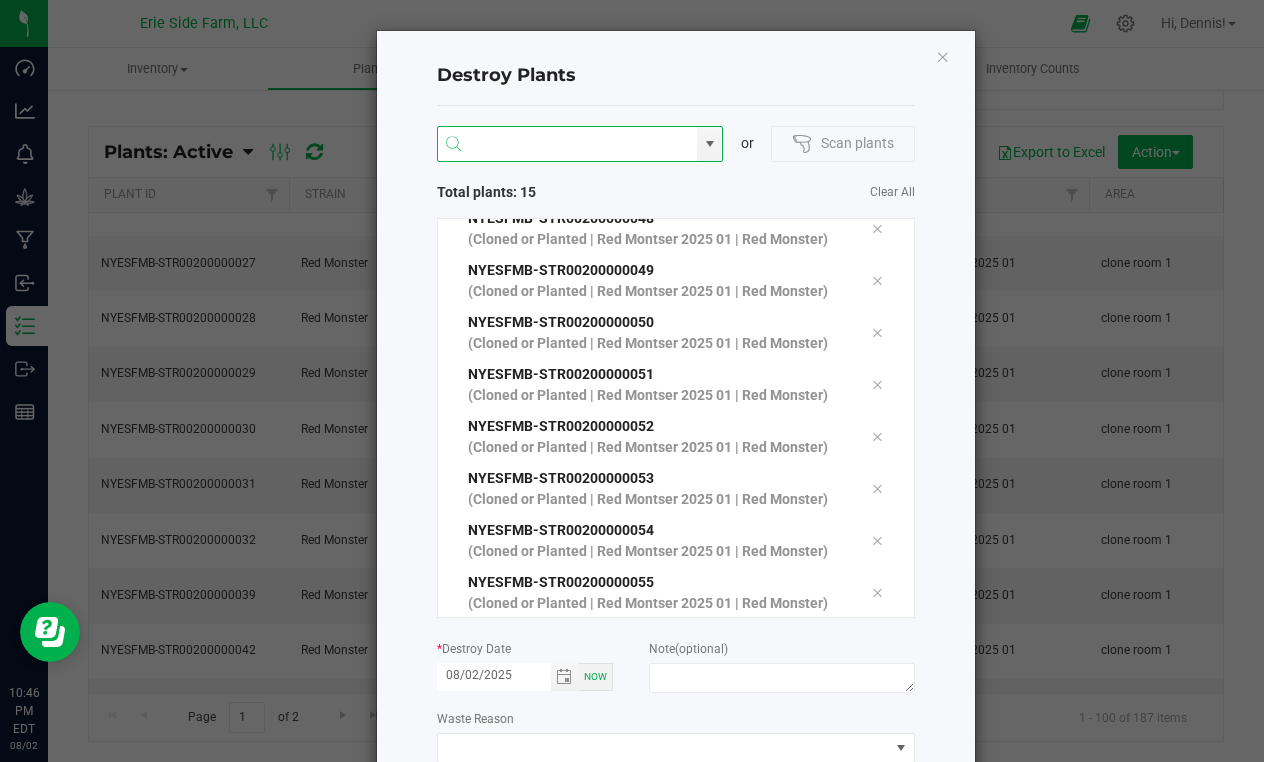 scroll, scrollTop: 414, scrollLeft: 0, axis: vertical 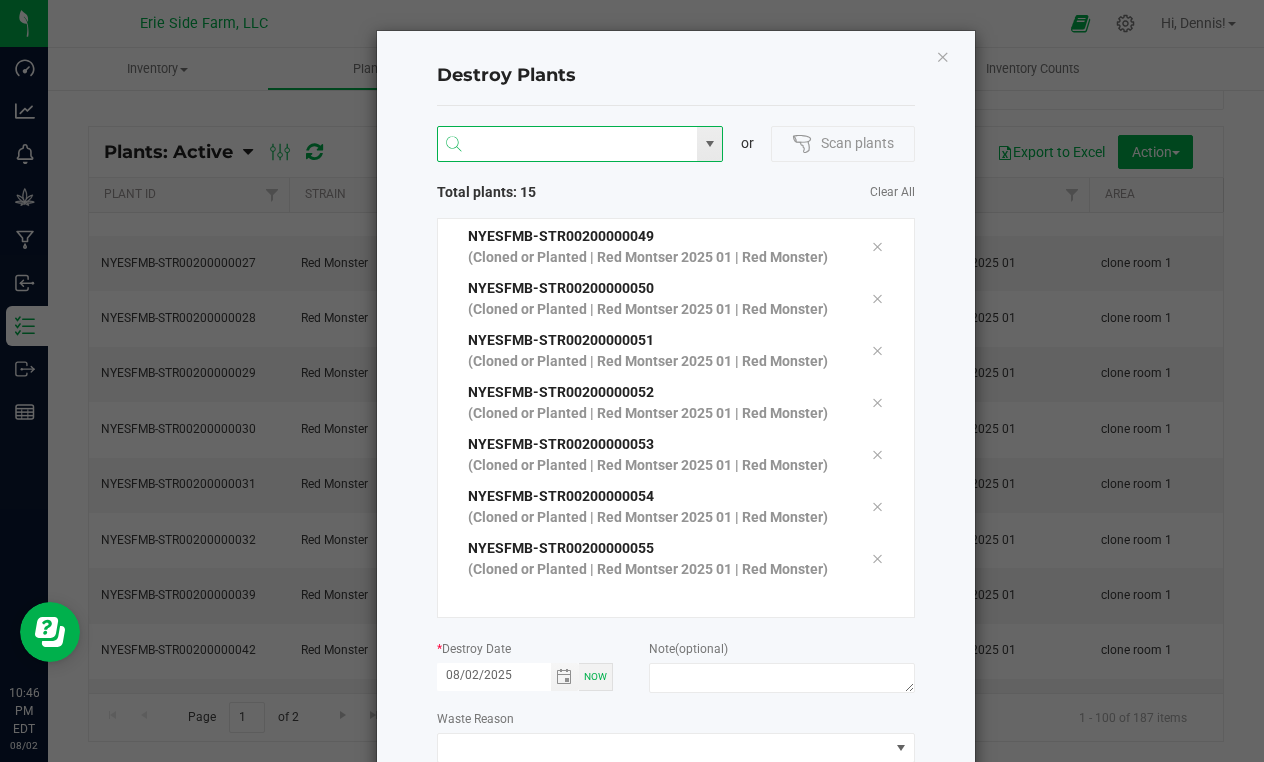 click at bounding box center [568, 145] 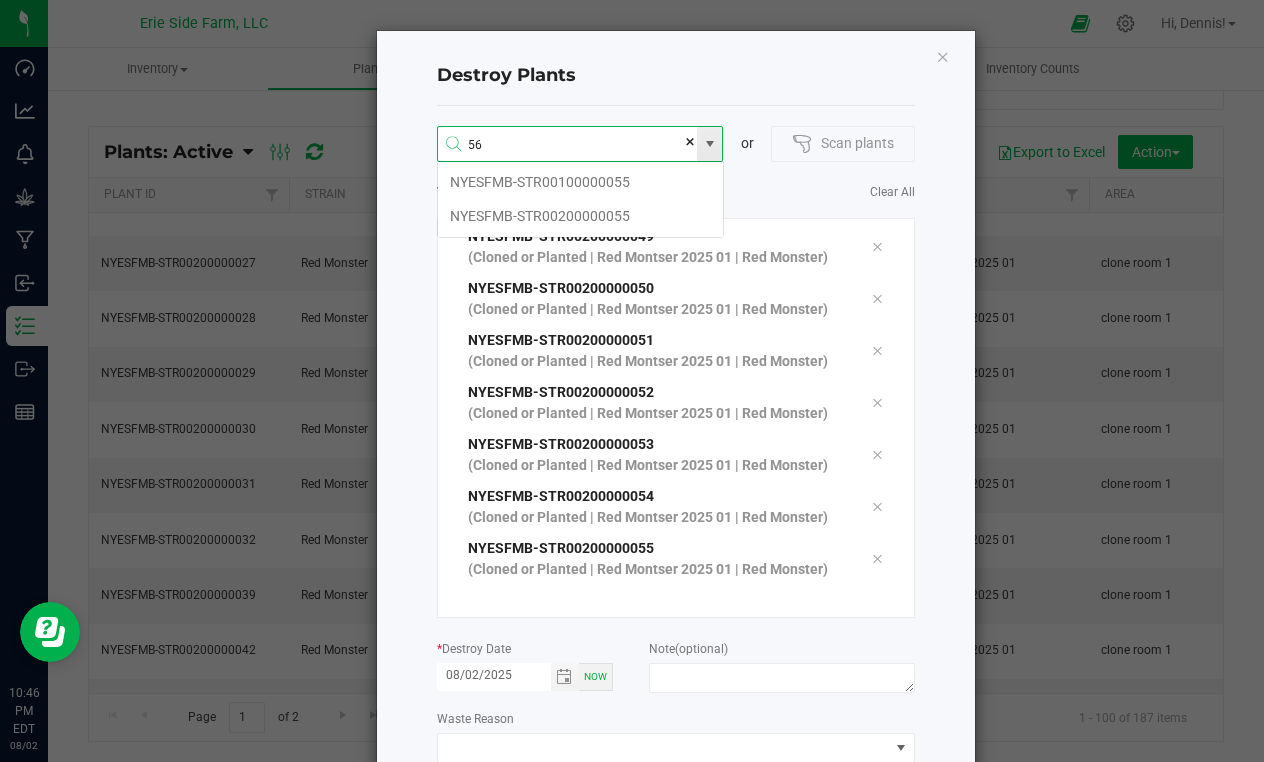 scroll, scrollTop: 99964, scrollLeft: 99713, axis: both 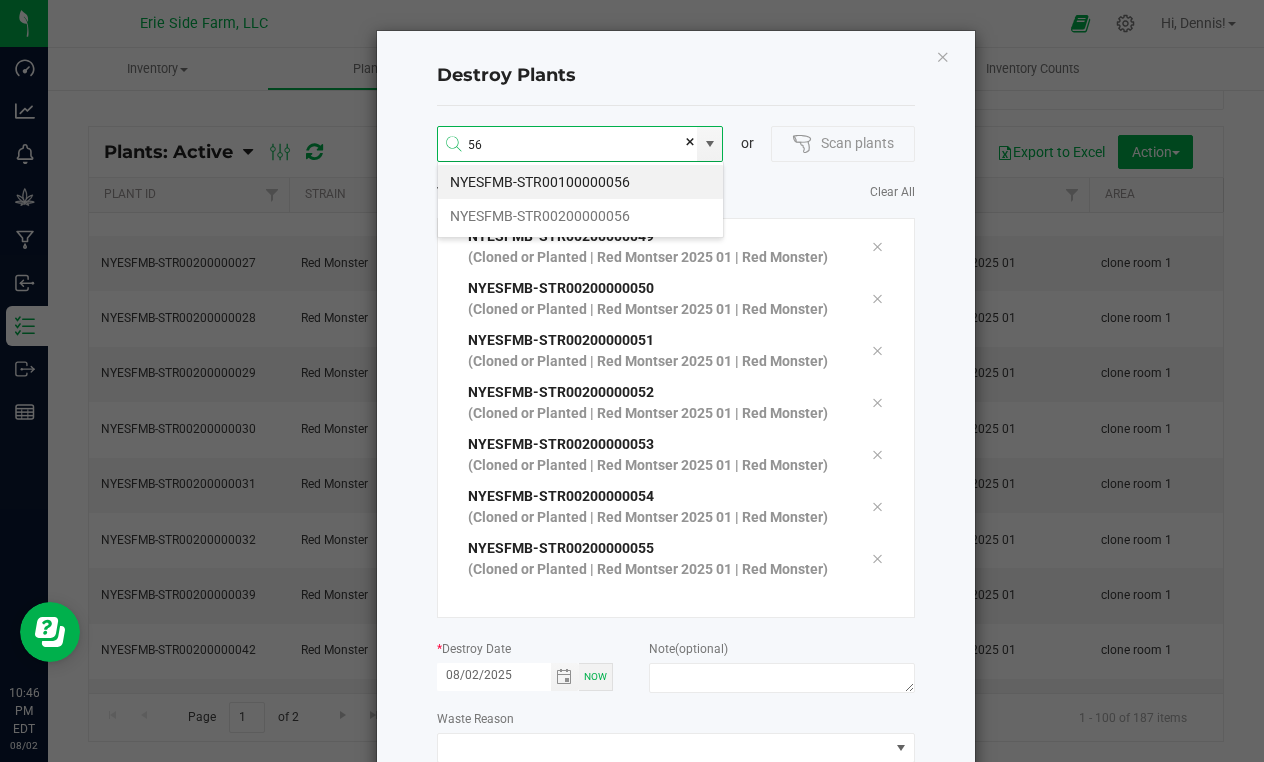 click on "NYESFMB-STR00200000056" at bounding box center (580, 216) 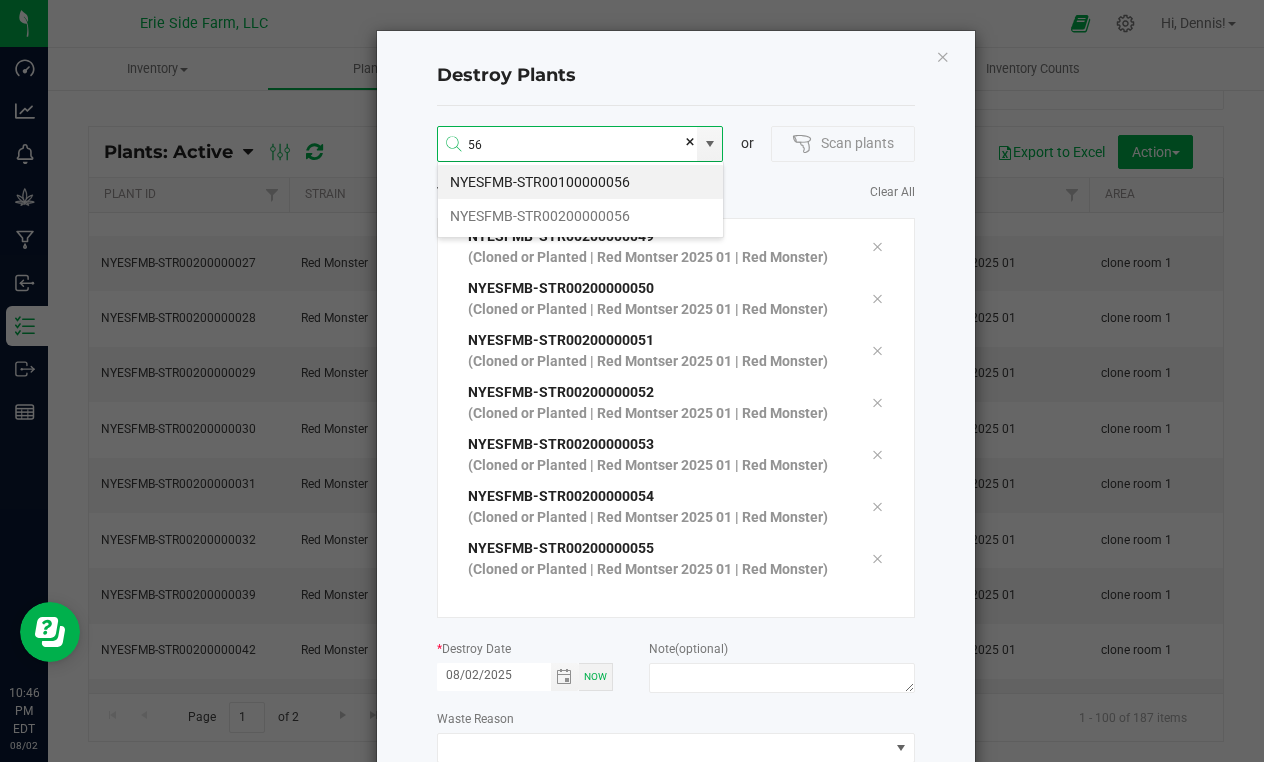 type on "NYESFMB-STR00200000056" 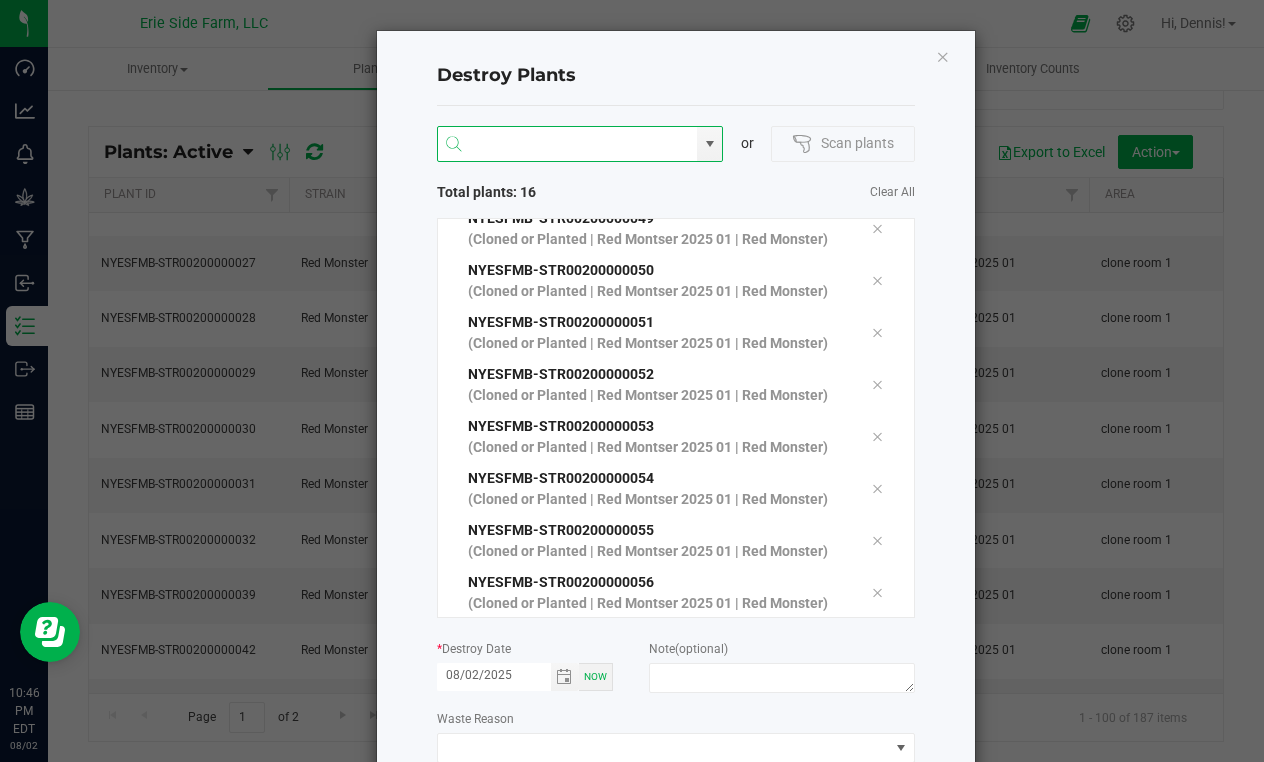 scroll, scrollTop: 466, scrollLeft: 0, axis: vertical 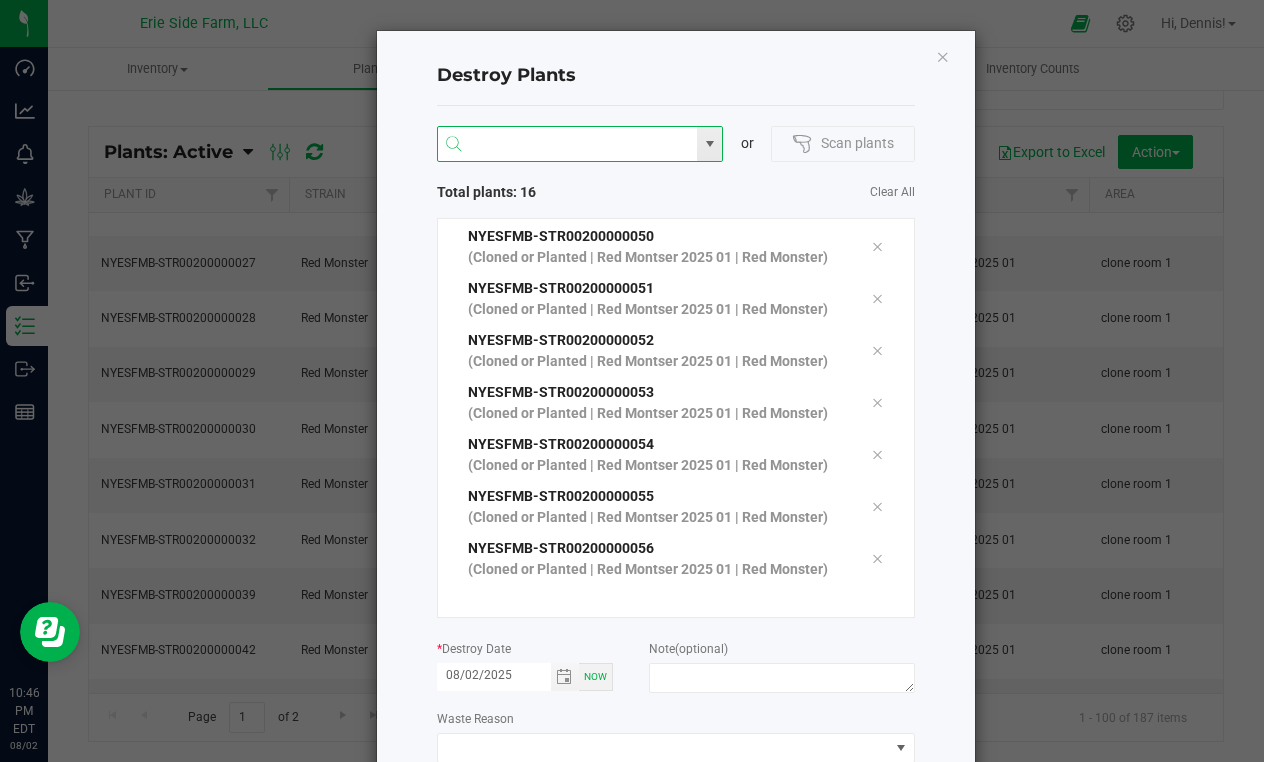 click at bounding box center (568, 145) 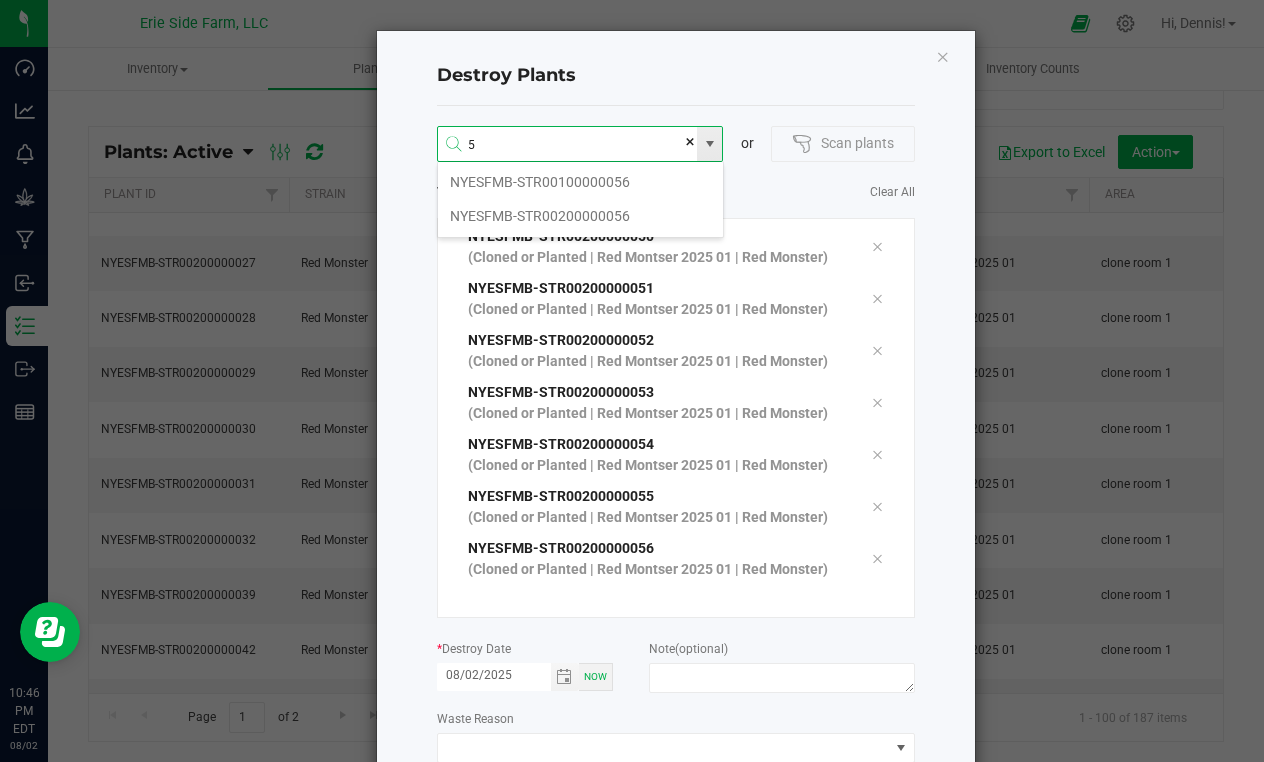 scroll, scrollTop: 99964, scrollLeft: 99713, axis: both 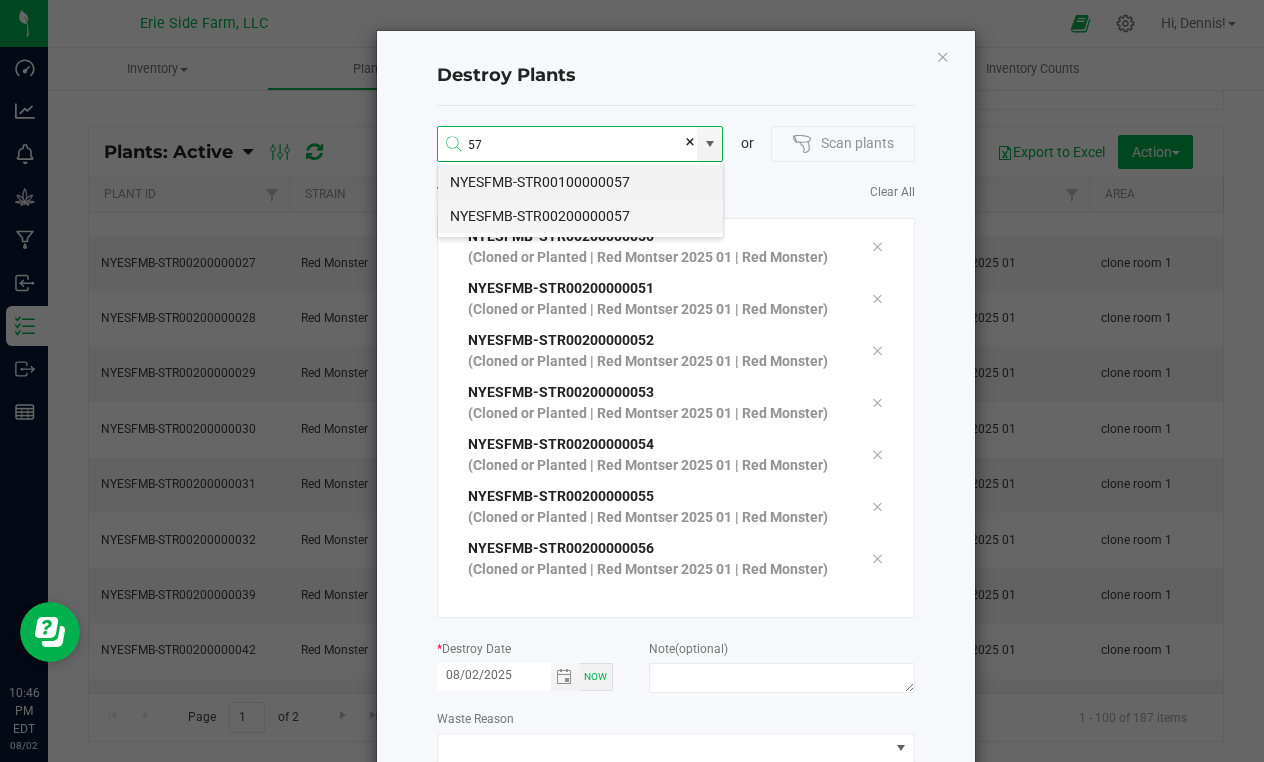 click on "NYESFMB-STR00200000057" at bounding box center [580, 216] 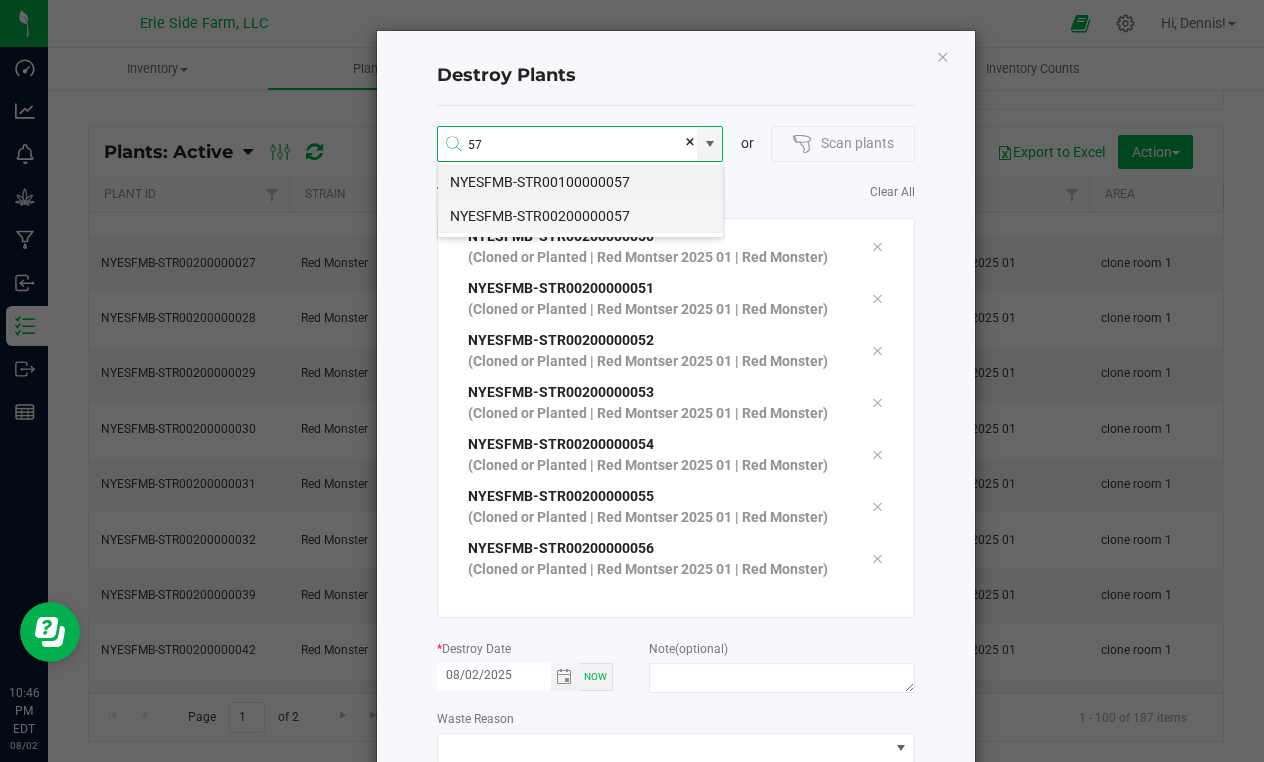 type on "NYESFMB-STR00200000057" 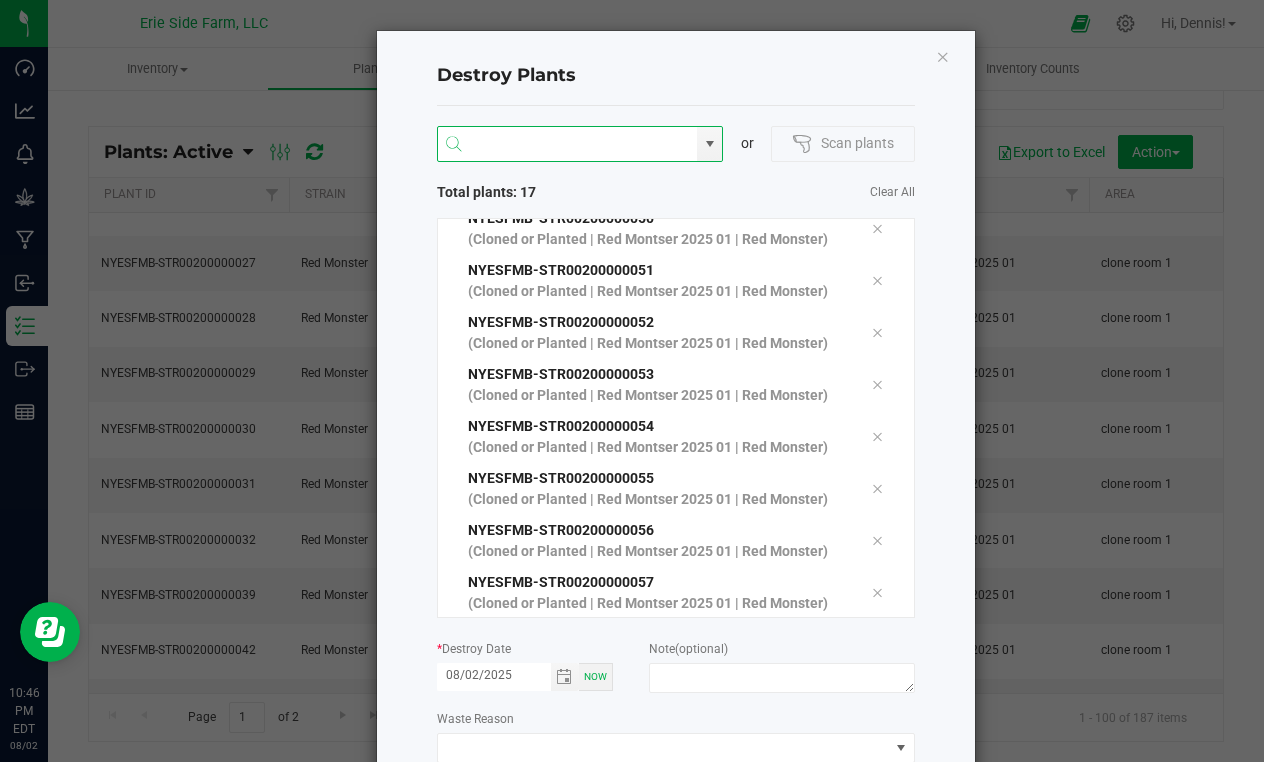 scroll, scrollTop: 518, scrollLeft: 0, axis: vertical 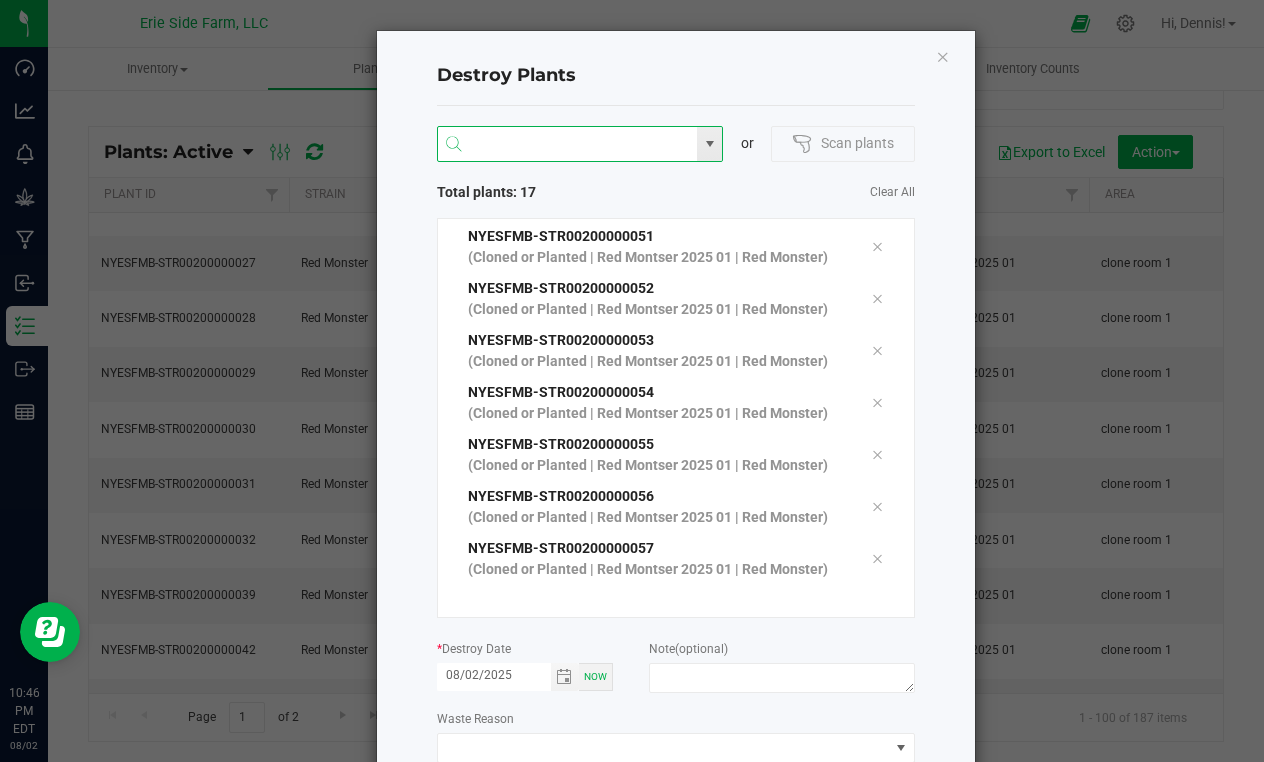 click at bounding box center (568, 145) 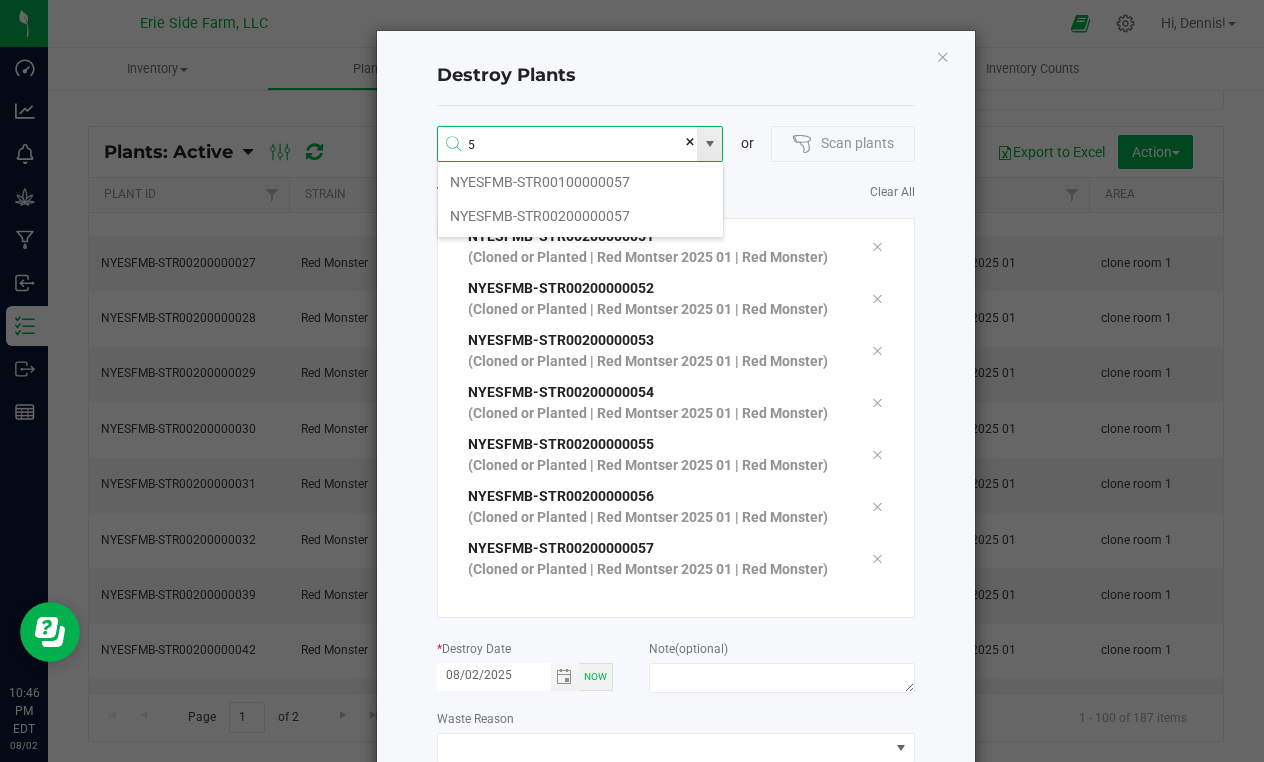 scroll 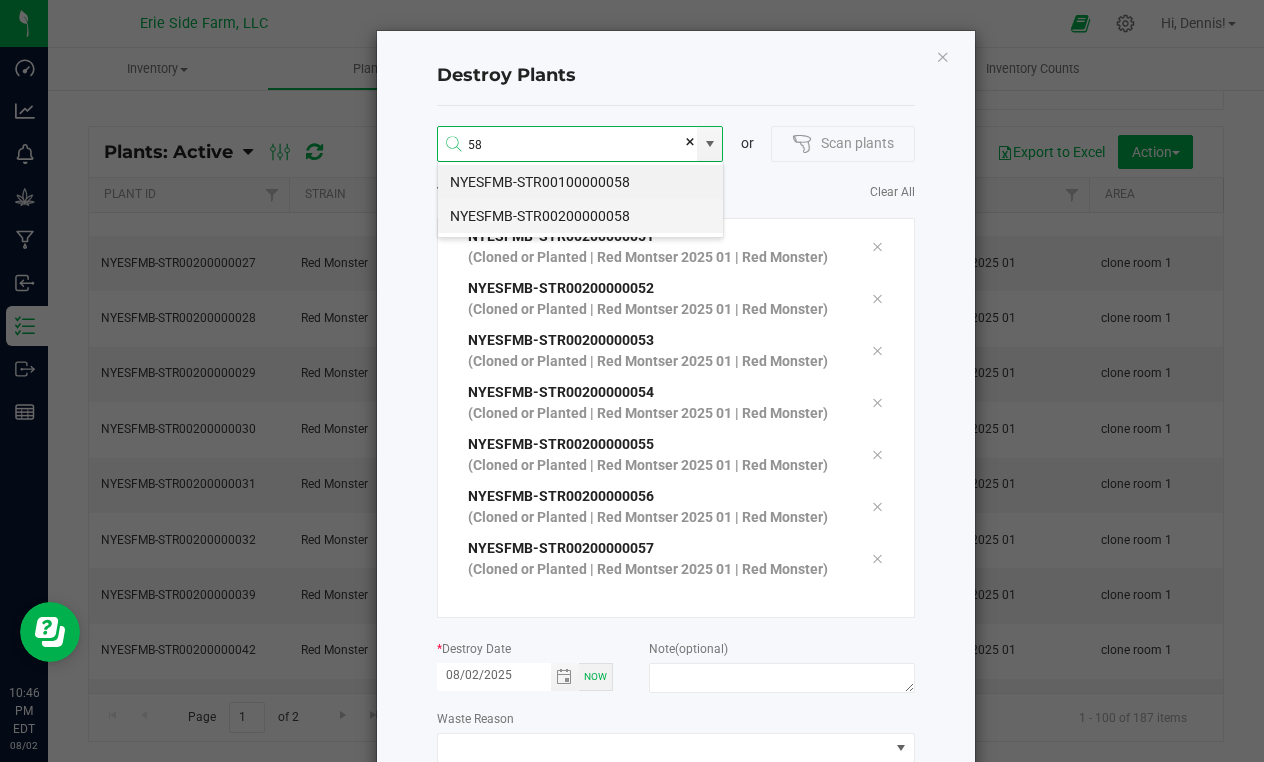 click on "NYESFMB-STR00200000058" at bounding box center (580, 216) 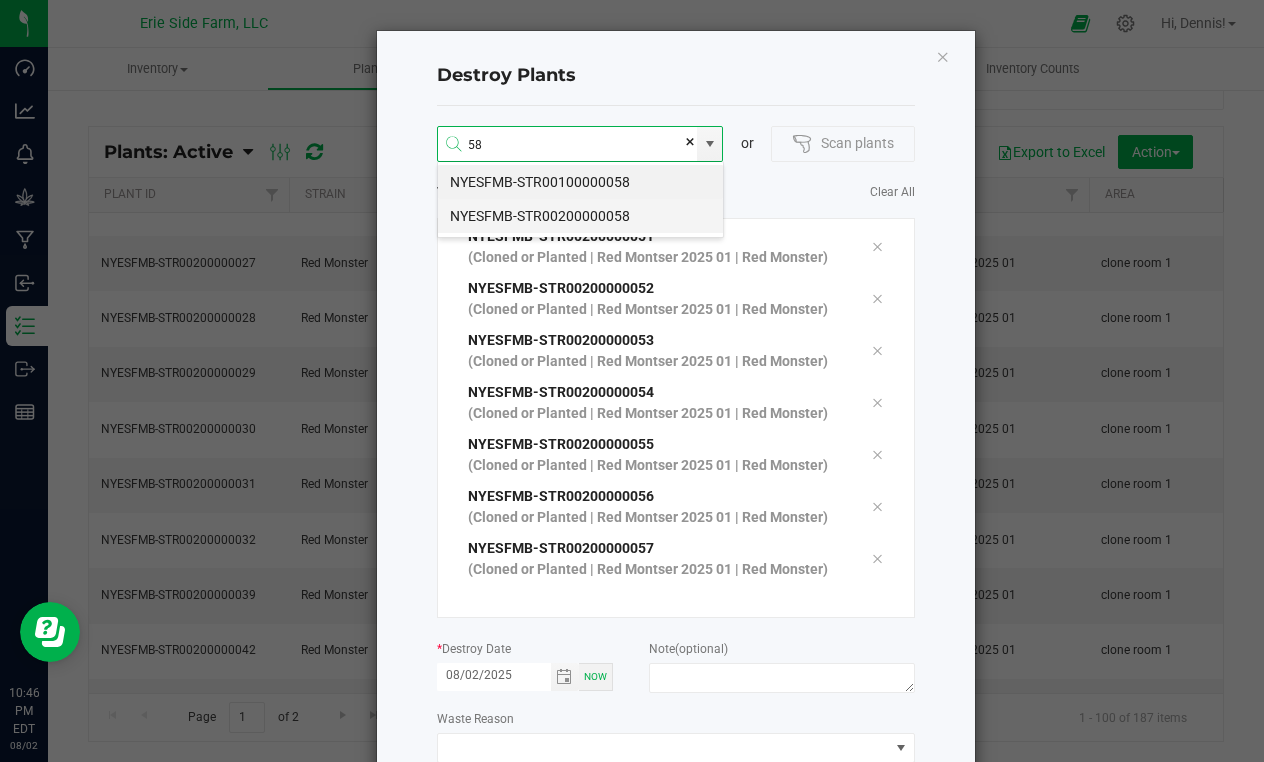 type on "NYESFMB-STR00200000058" 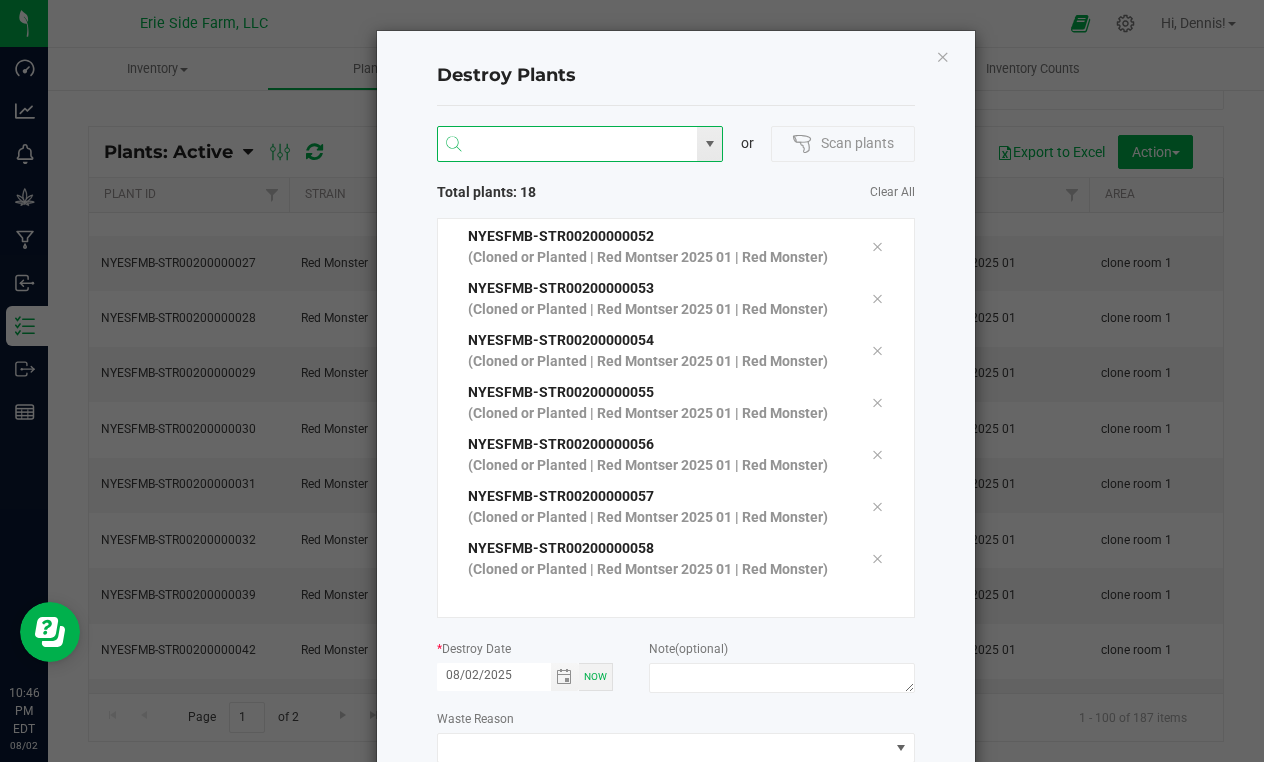 click at bounding box center [568, 145] 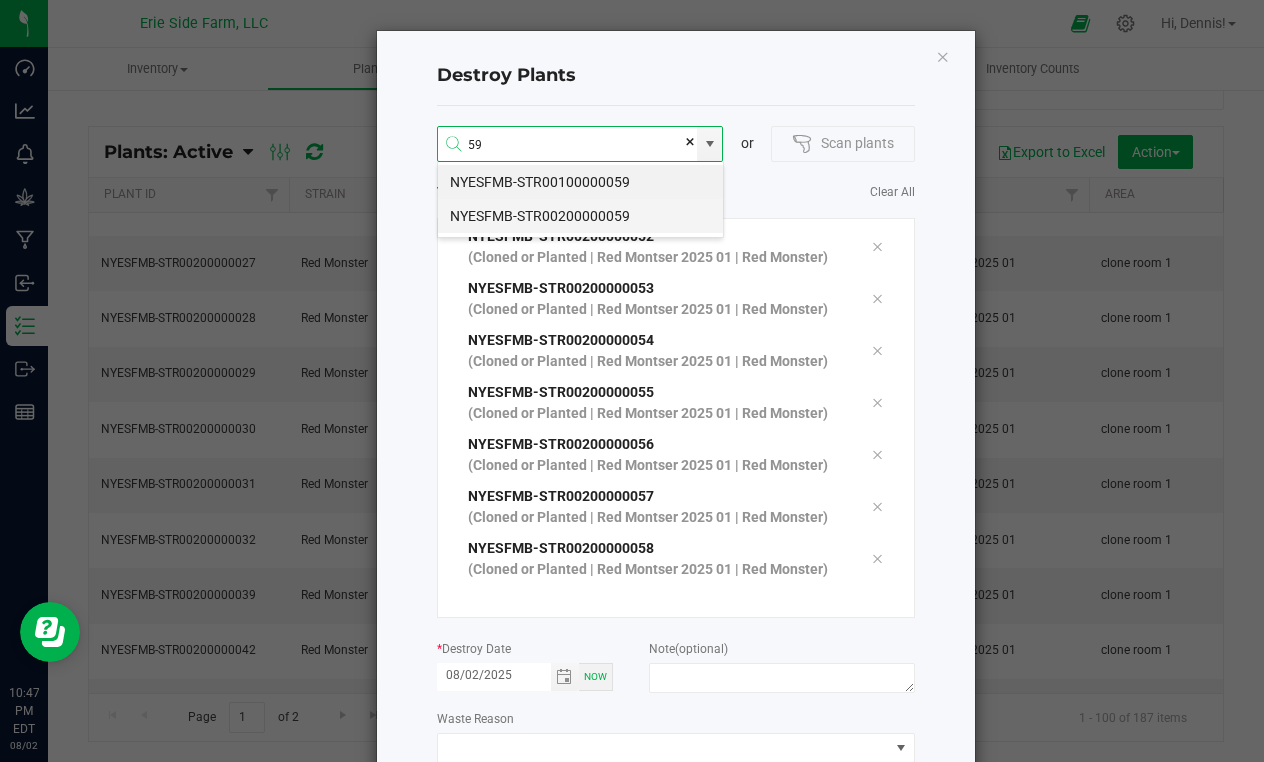click on "NYESFMB-STR00200000059" at bounding box center [580, 216] 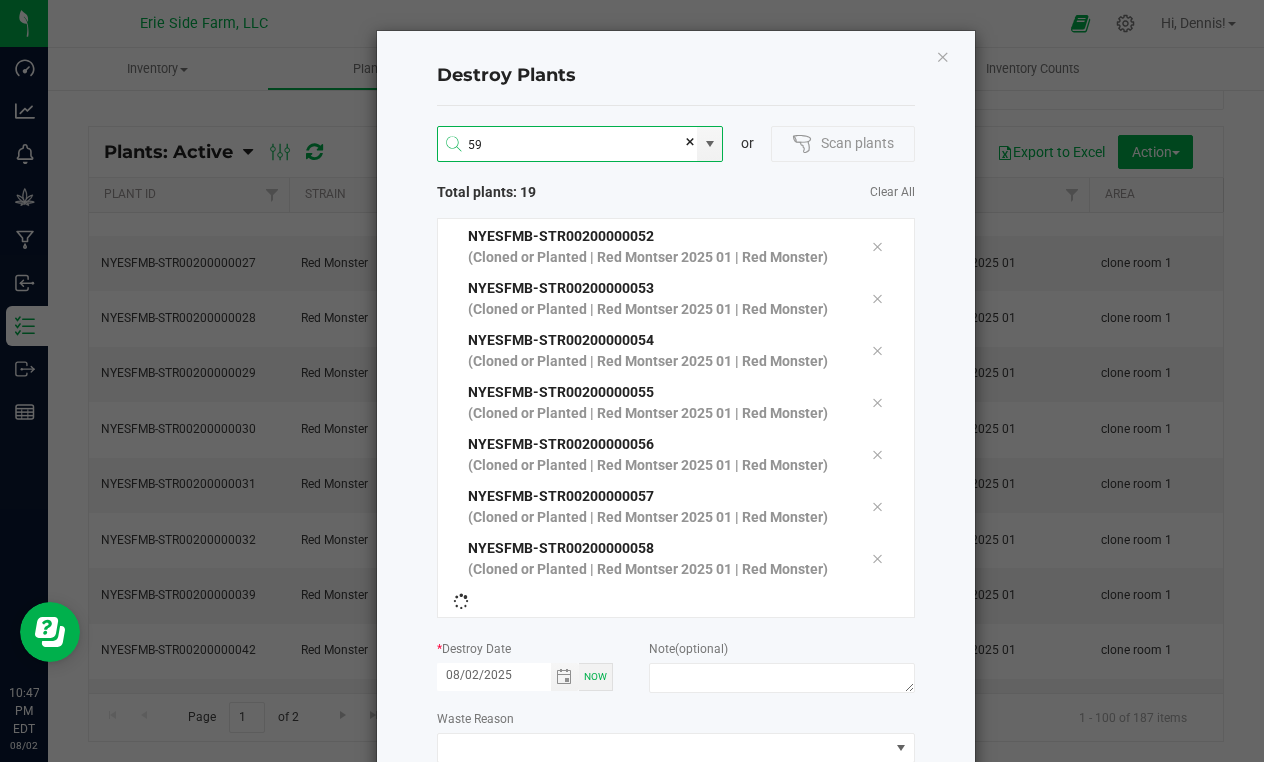 type on "NYESFMB-STR00200000059" 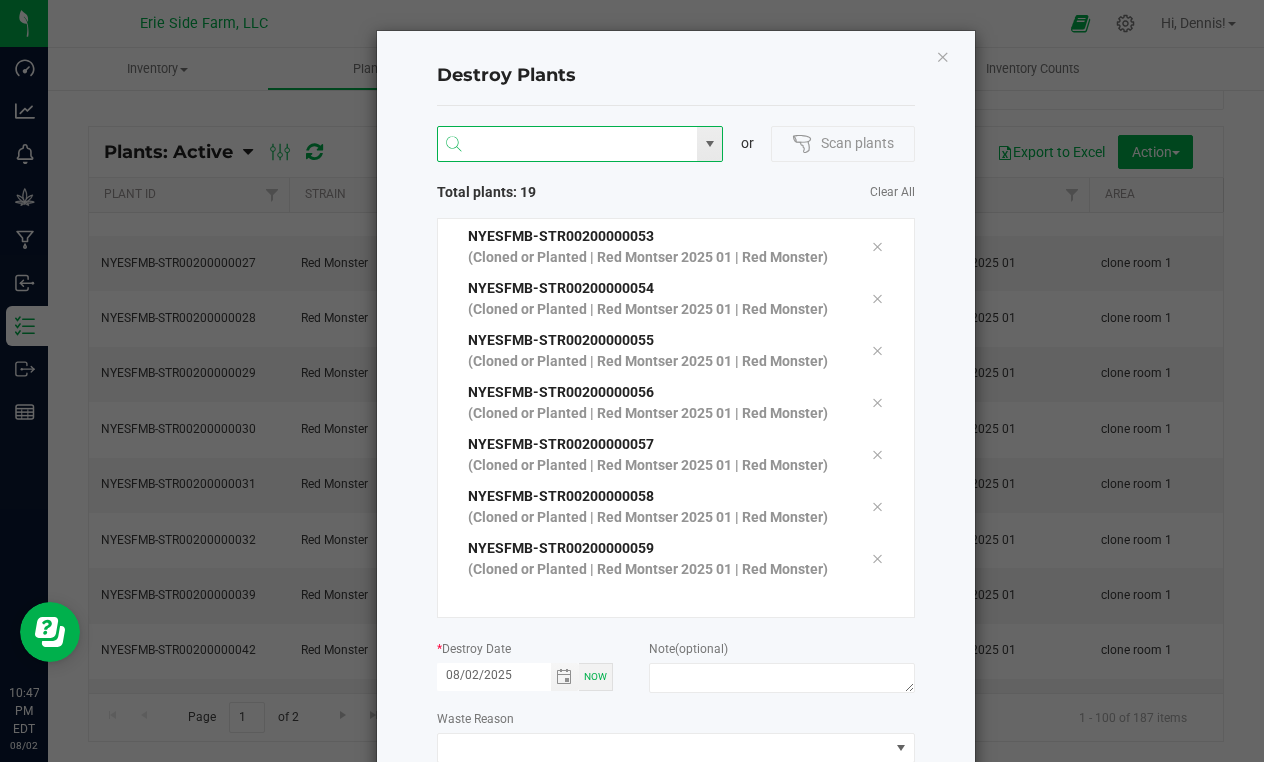 click at bounding box center (568, 145) 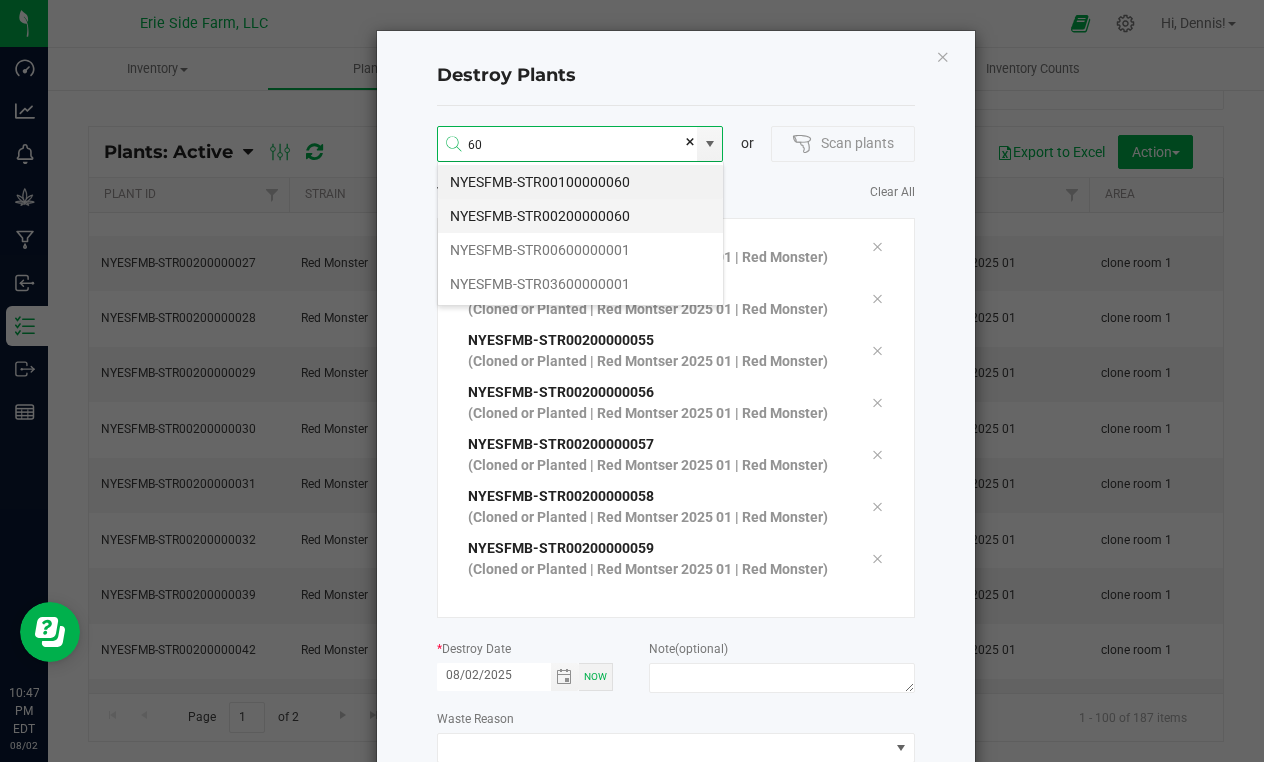 click on "NYESFMB-STR00200000060" at bounding box center [580, 216] 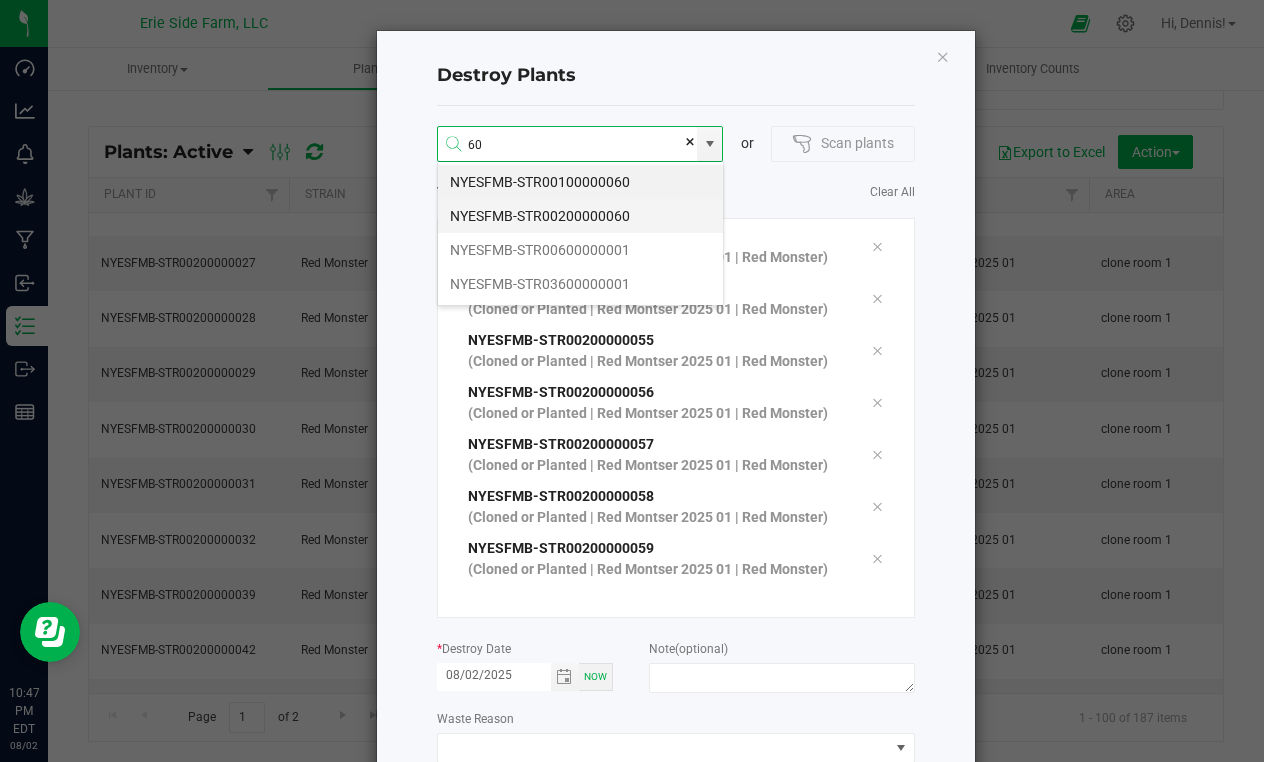 type on "NYESFMB-STR00200000060" 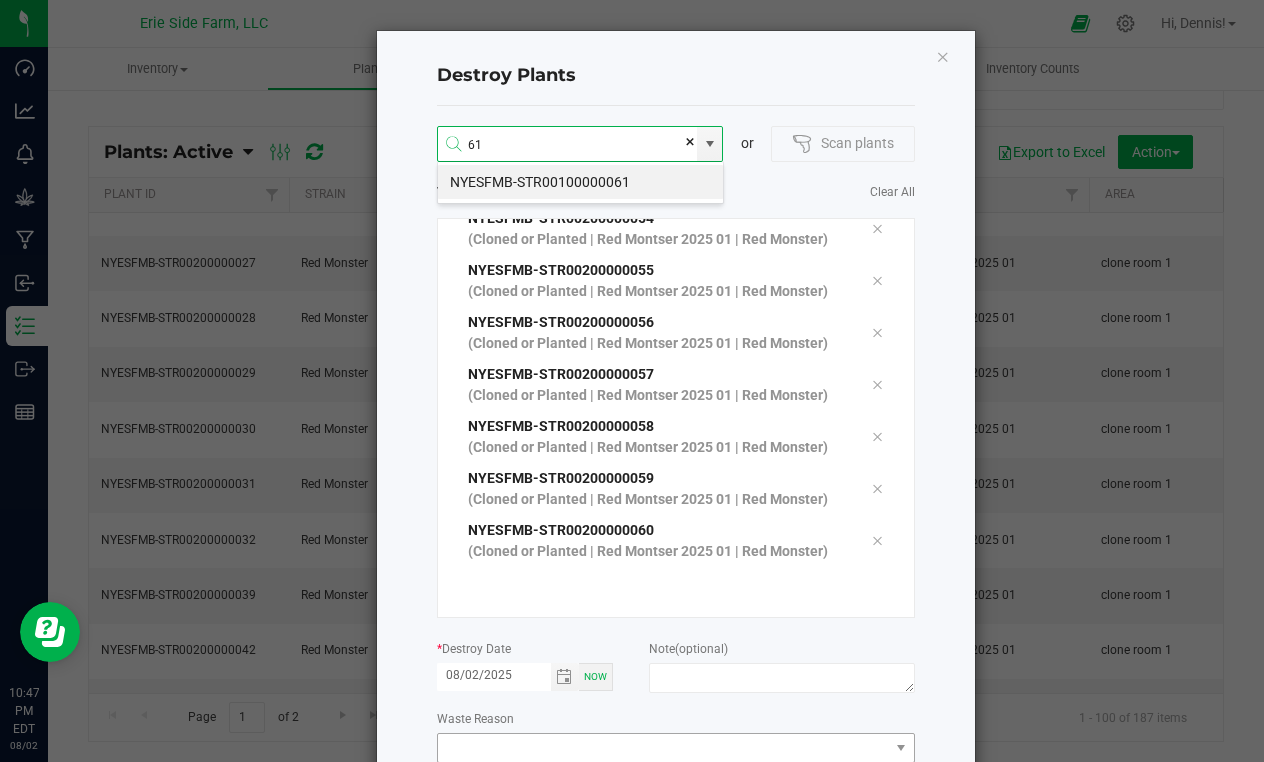 type on "61" 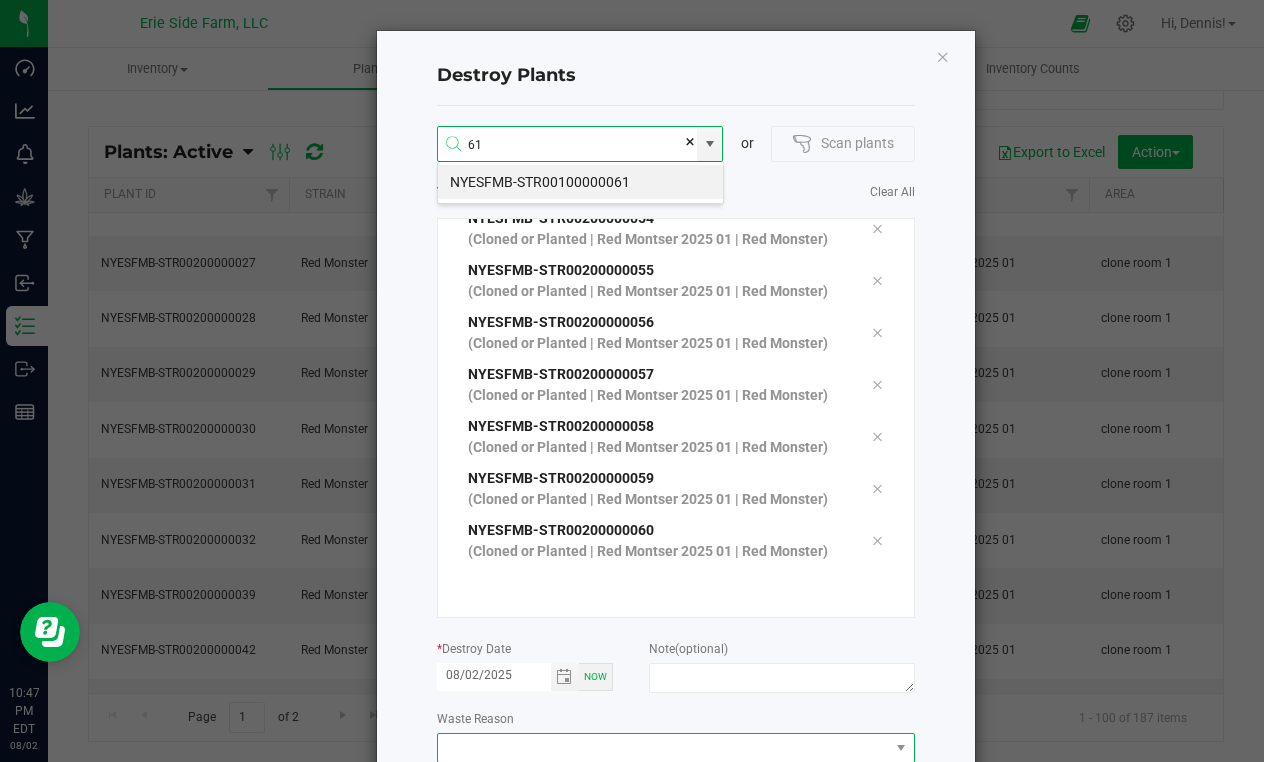 type 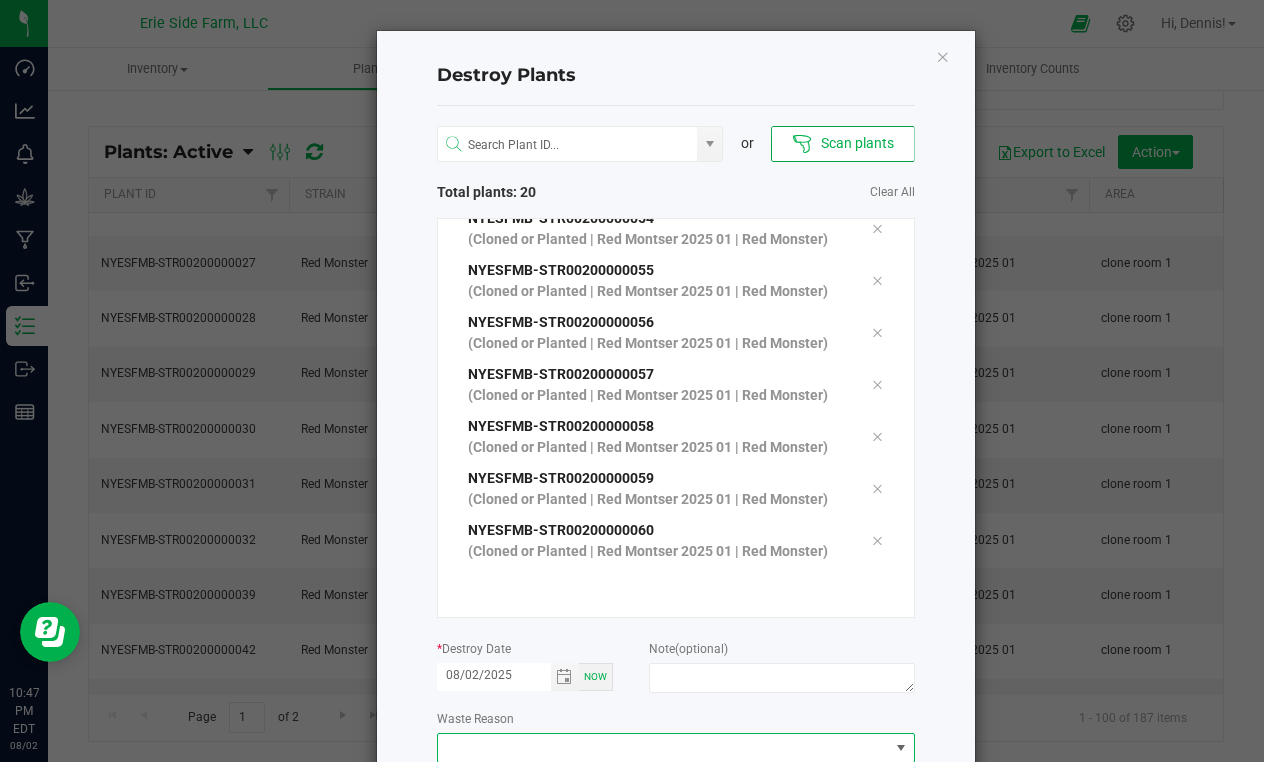 click at bounding box center [900, 748] 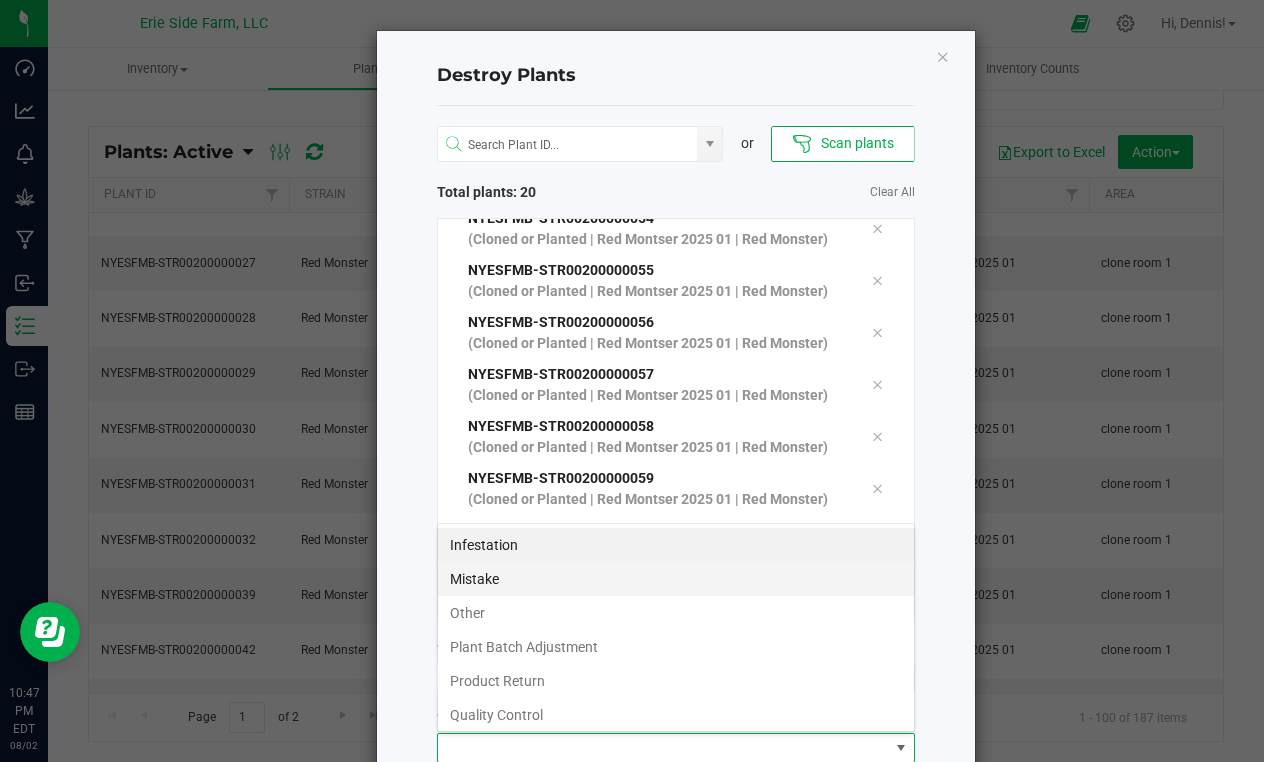 click on "Mistake" at bounding box center [676, 579] 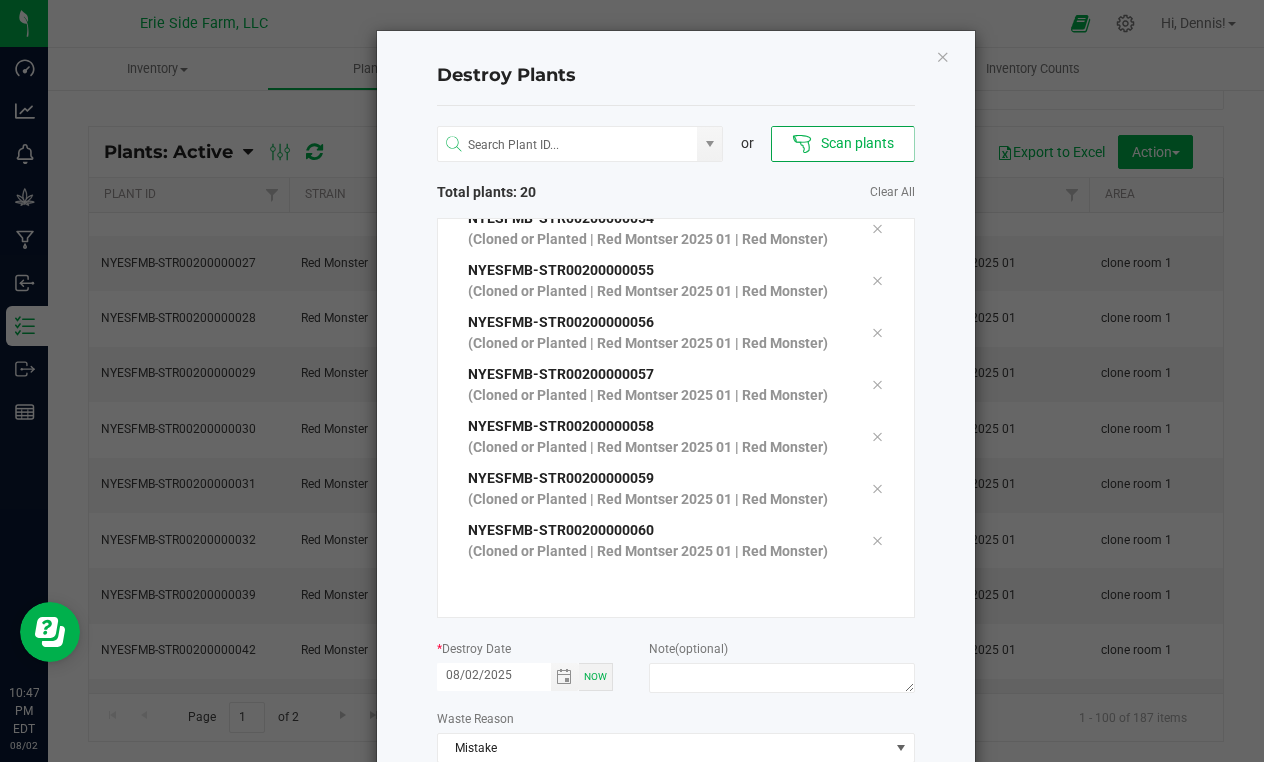 drag, startPoint x: 618, startPoint y: 67, endPoint x: 625, endPoint y: 40, distance: 27.89265 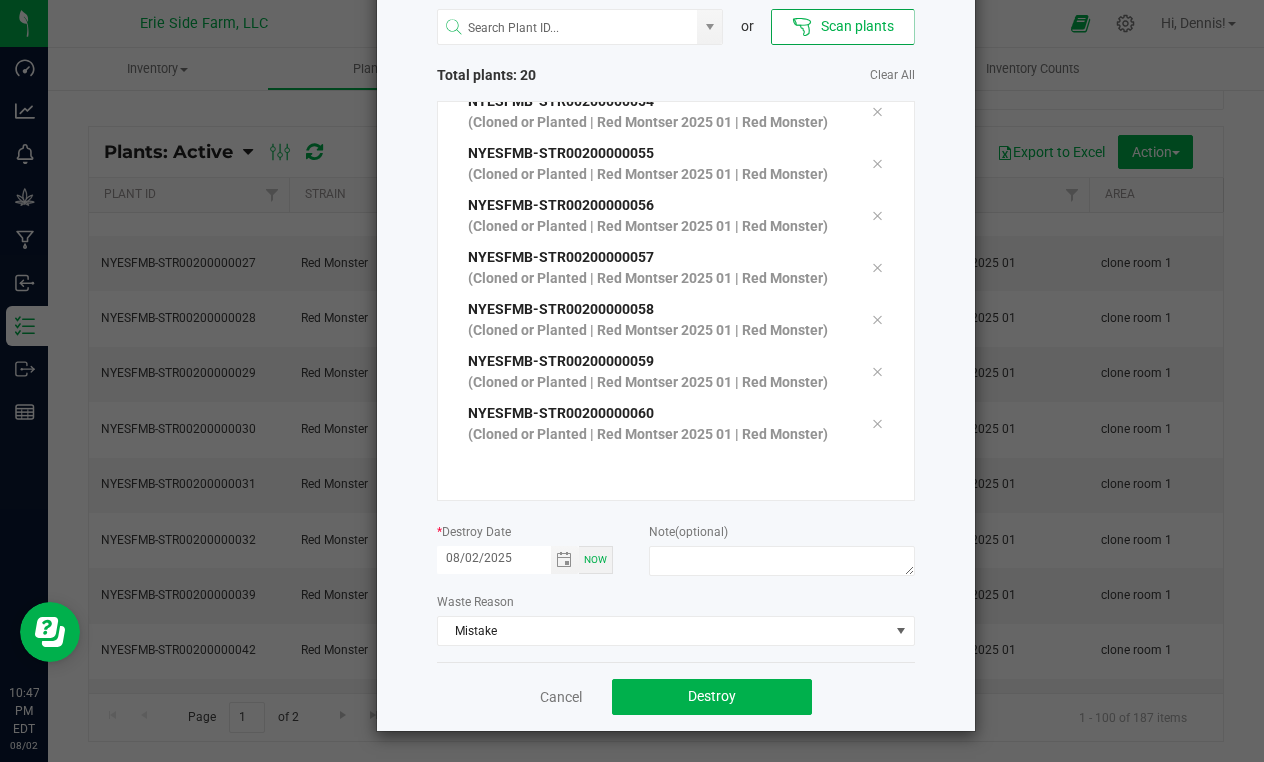 scroll, scrollTop: 116, scrollLeft: 0, axis: vertical 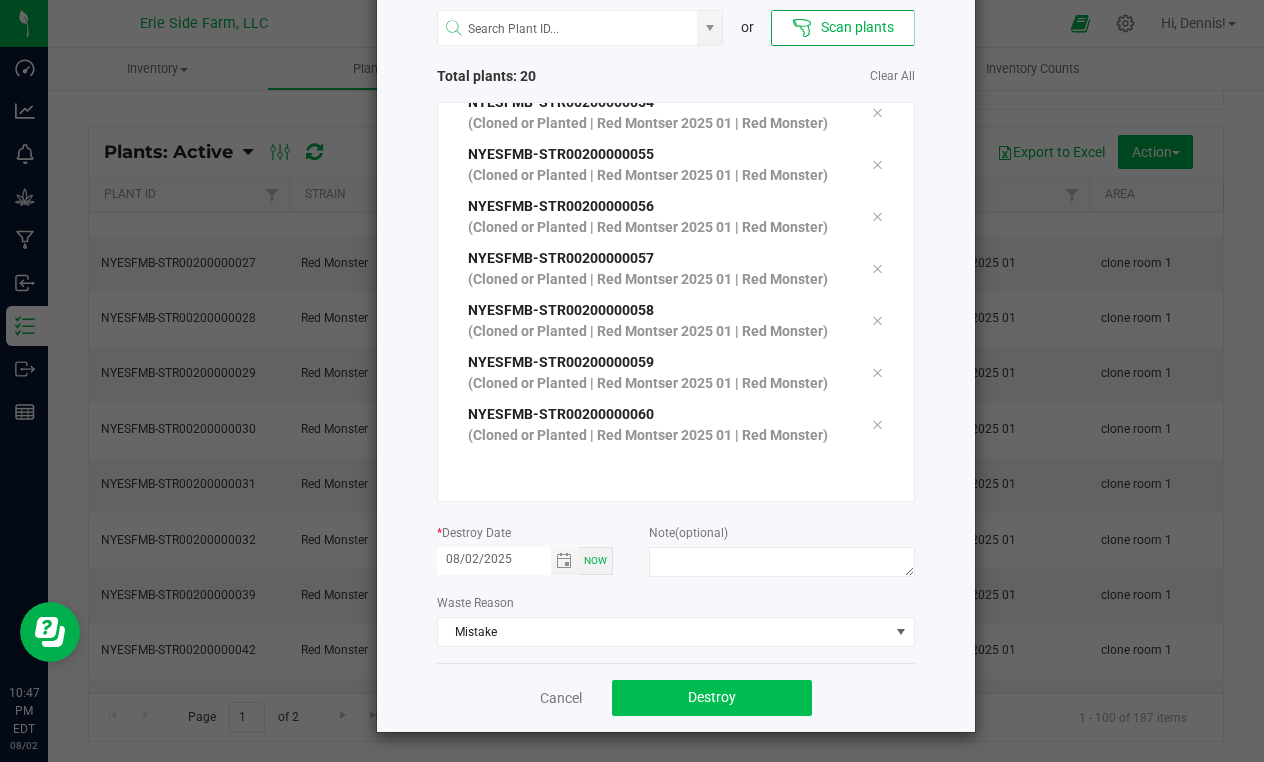 click on "Destroy" 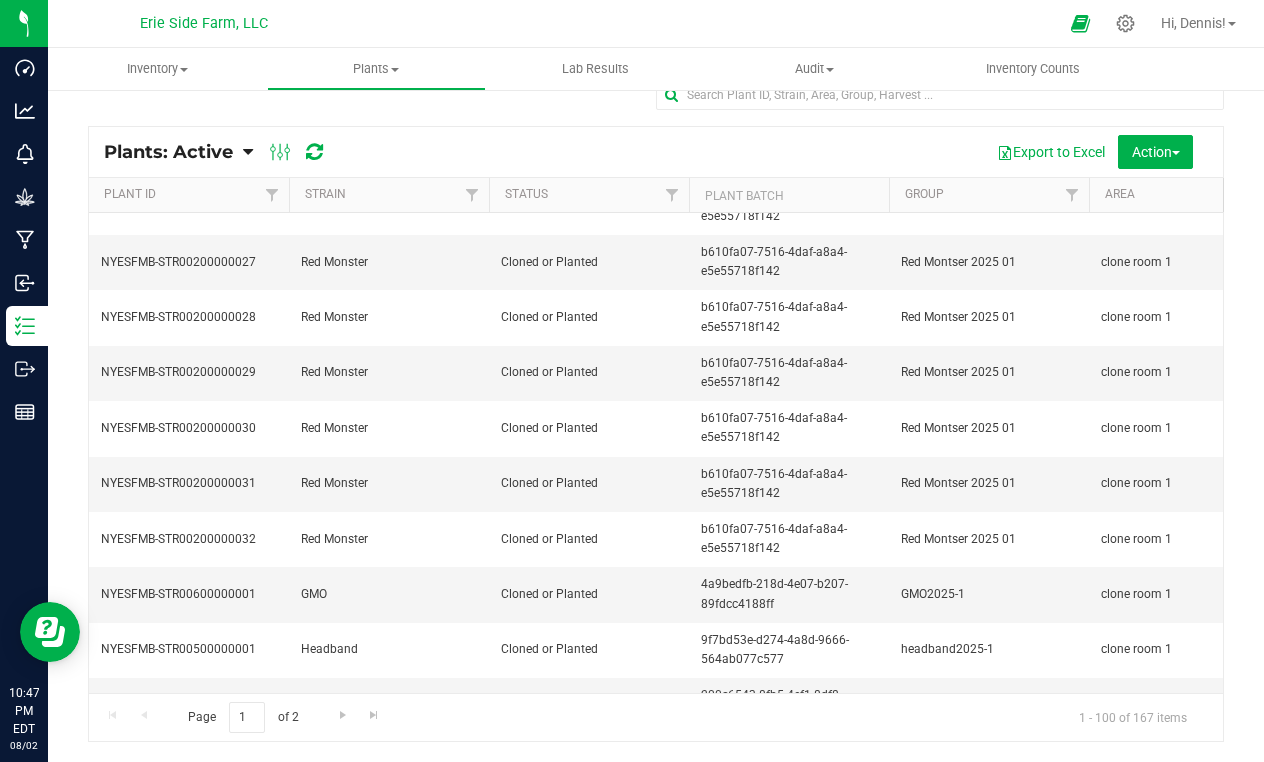 scroll, scrollTop: 5019, scrollLeft: 0, axis: vertical 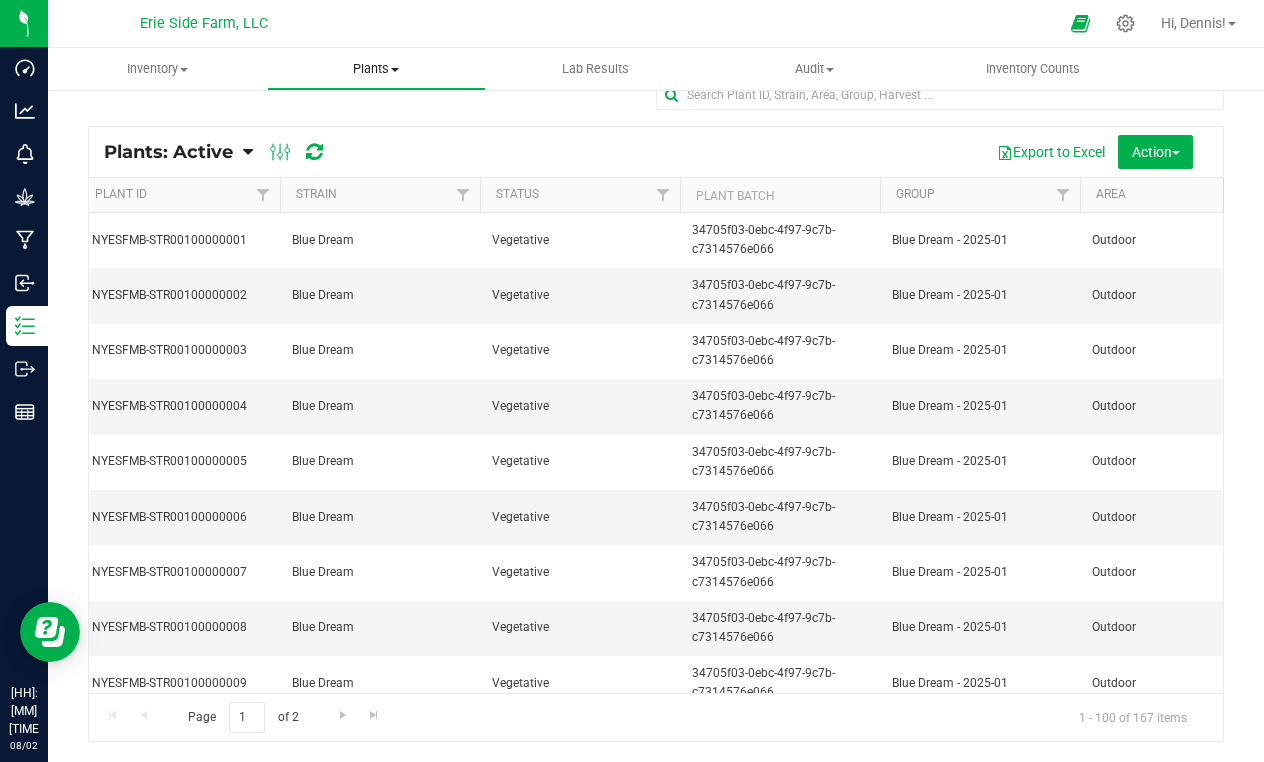 click on "Plants" at bounding box center (376, 69) 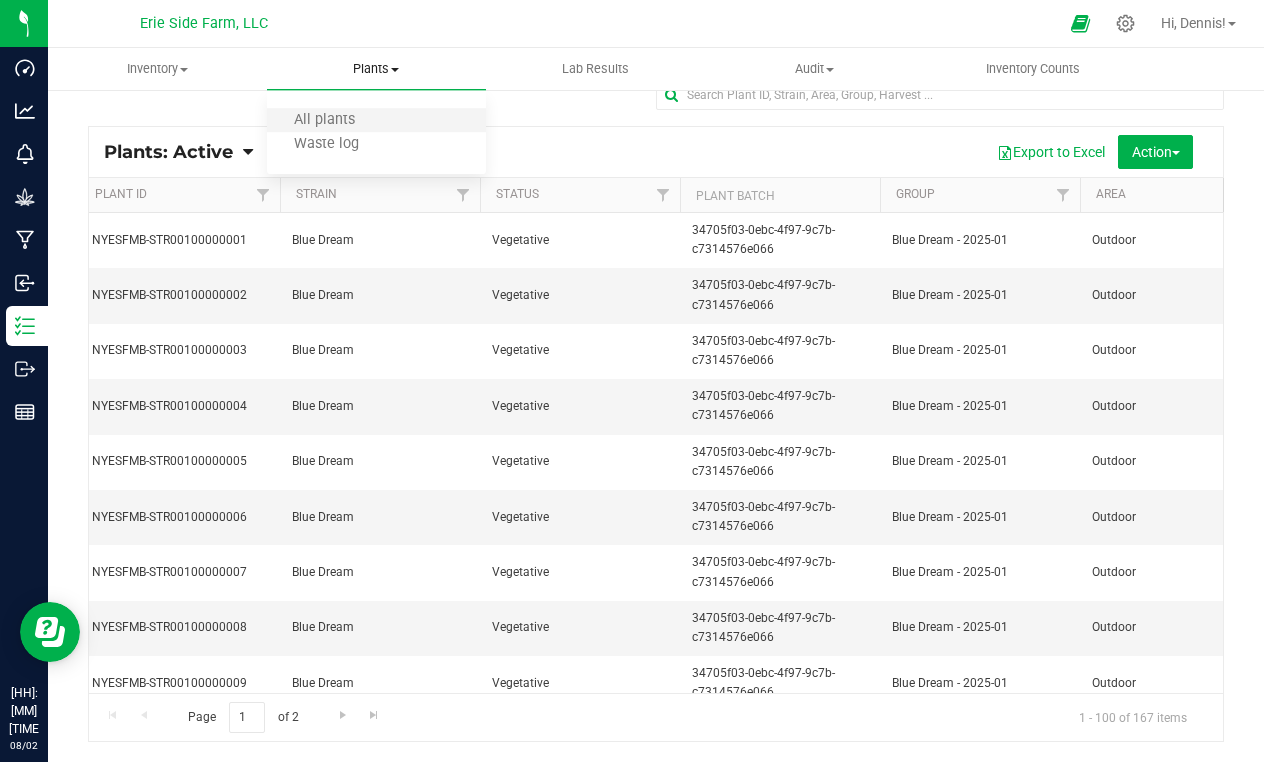 click on "All plants" at bounding box center (376, 121) 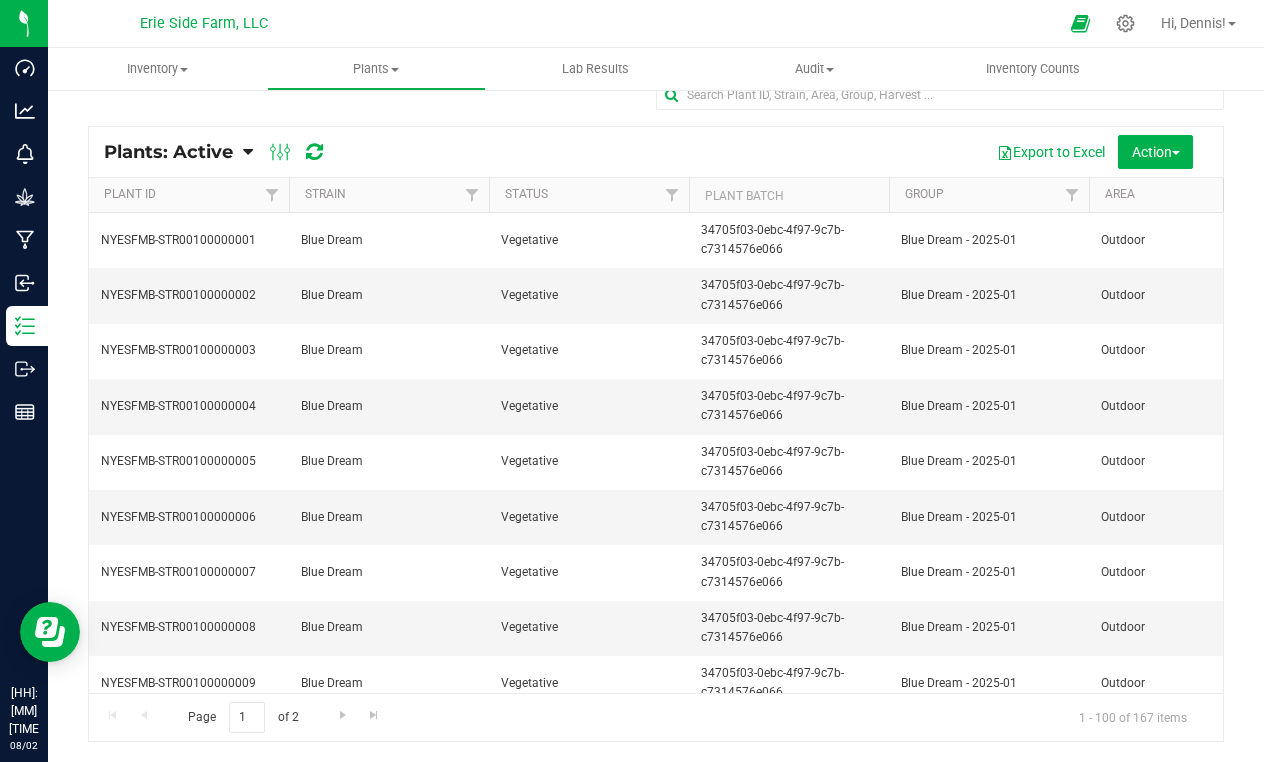 scroll, scrollTop: 0, scrollLeft: 0, axis: both 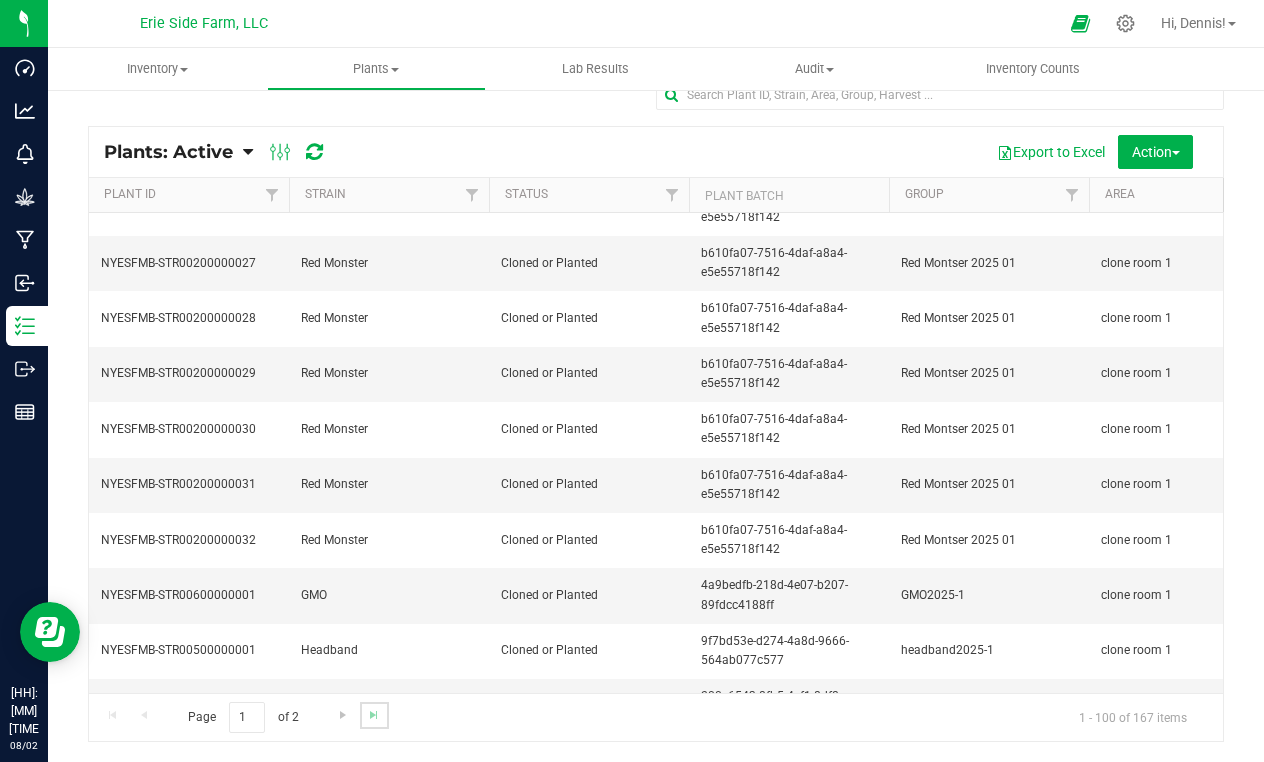click at bounding box center (374, 715) 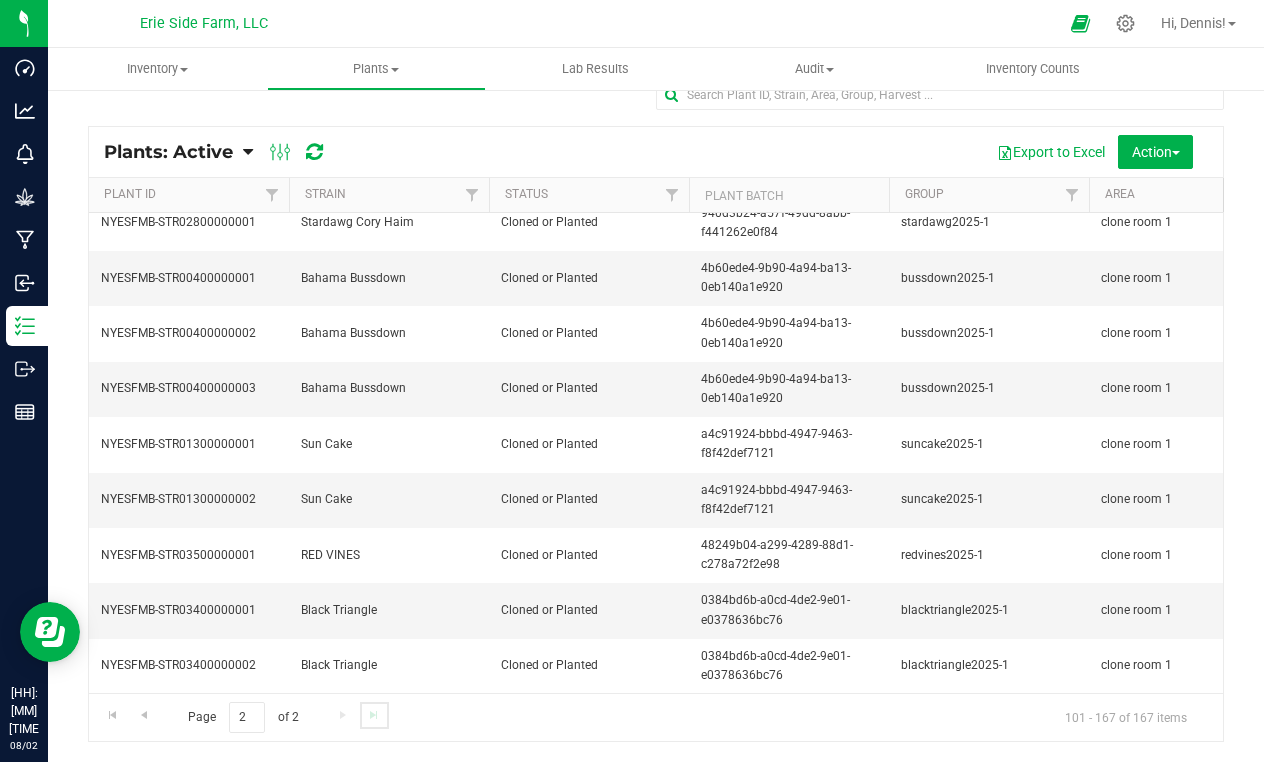 scroll, scrollTop: 0, scrollLeft: 0, axis: both 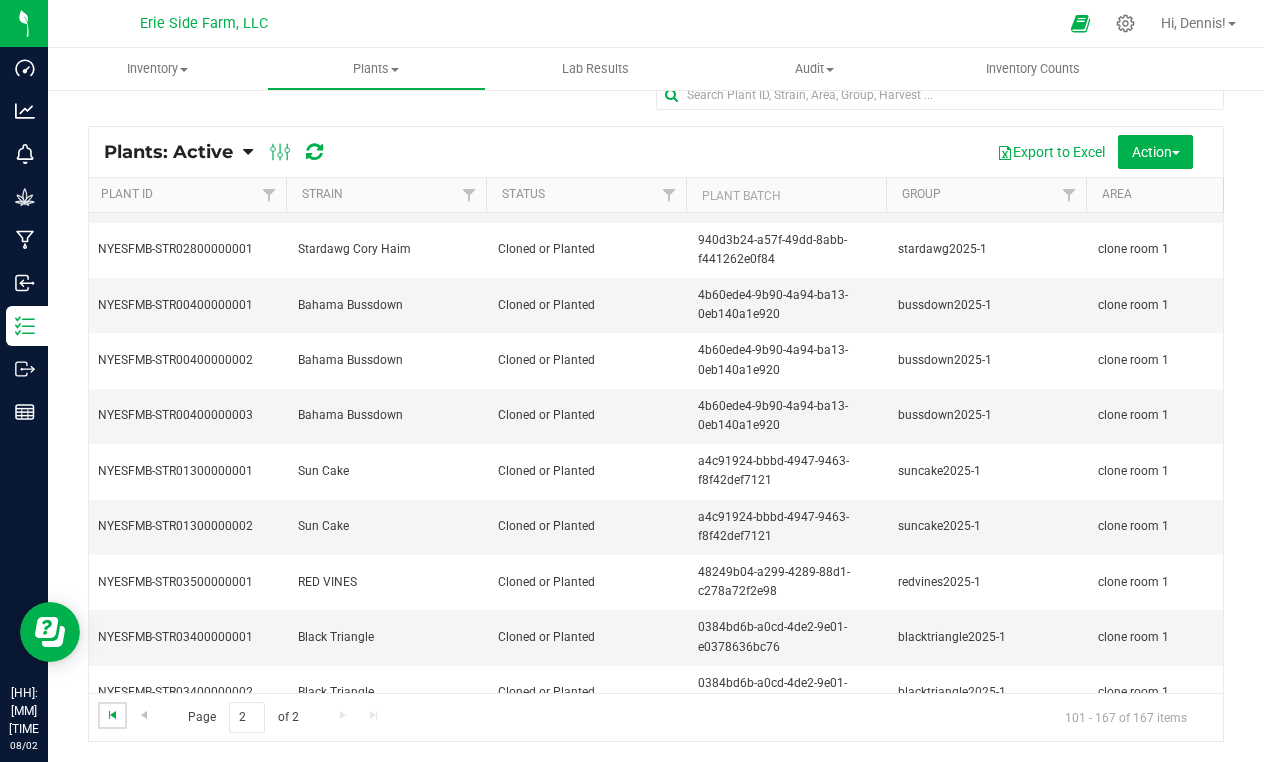 click at bounding box center (113, 715) 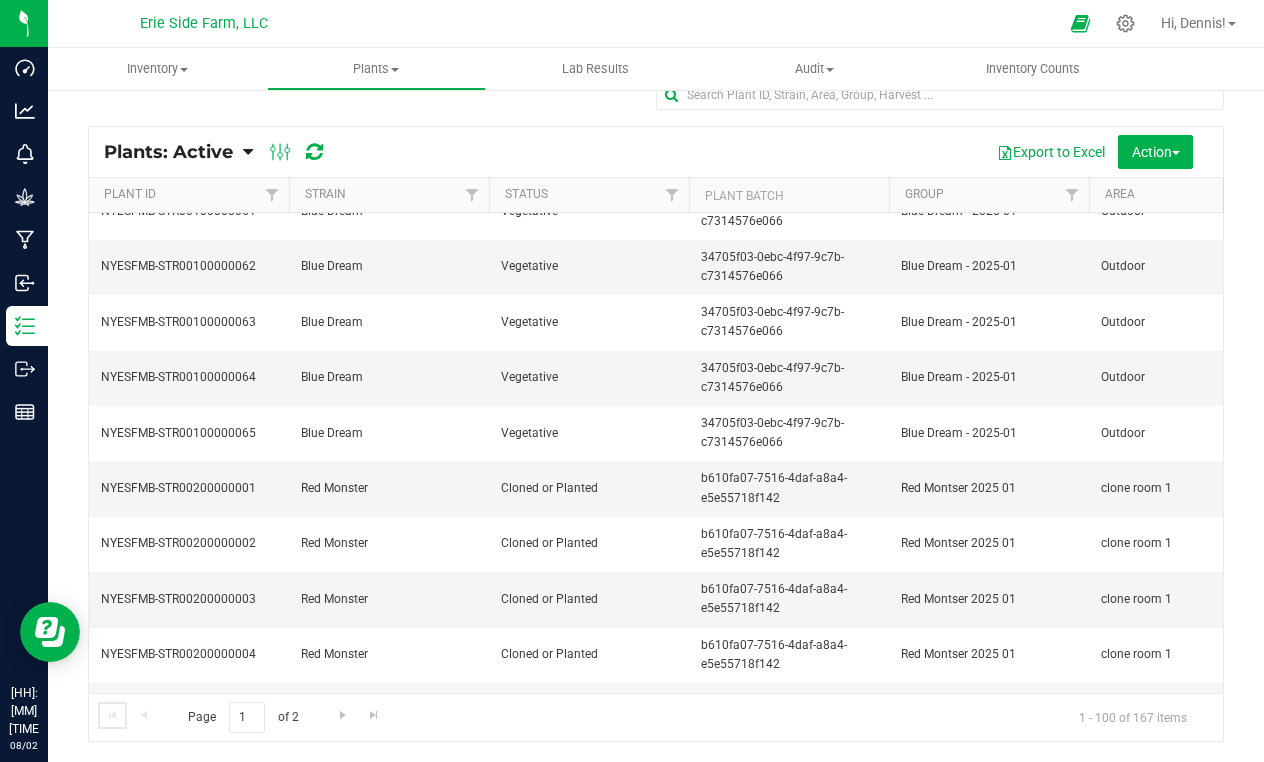 scroll, scrollTop: 3352, scrollLeft: 1, axis: both 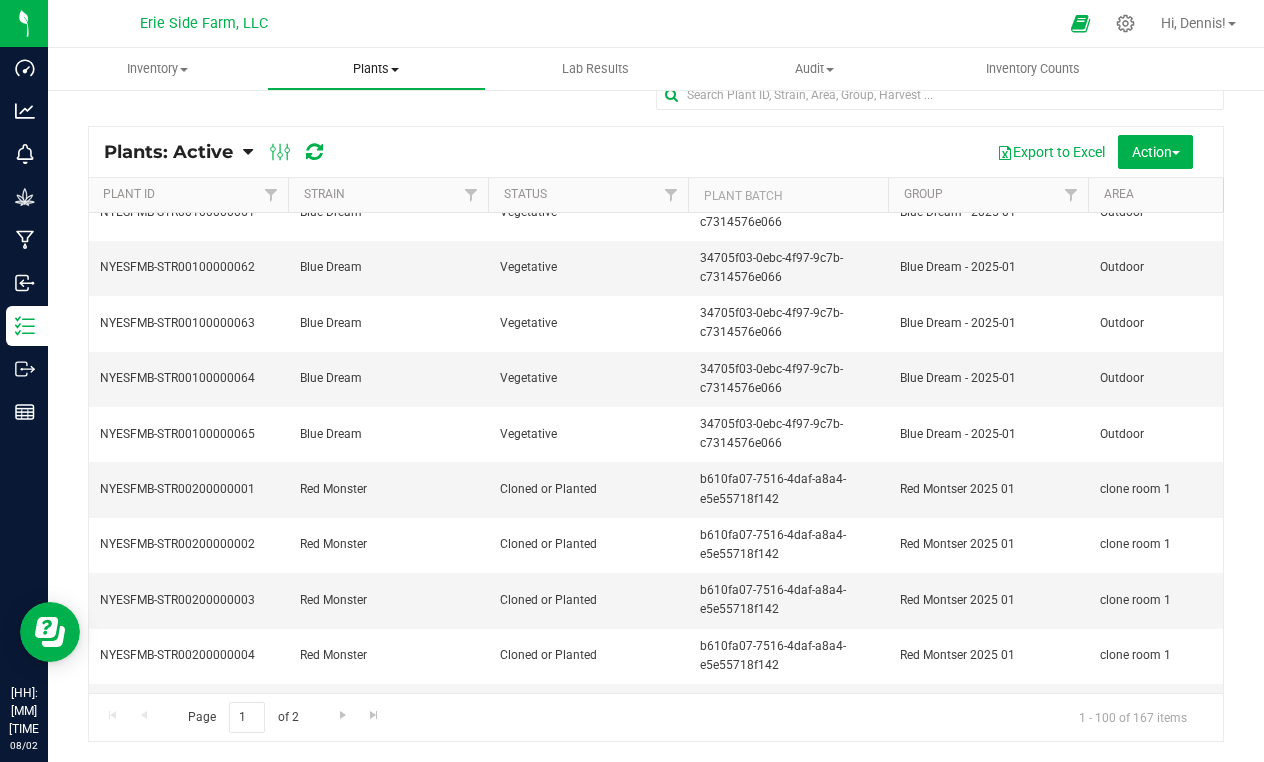 click on "Plants" at bounding box center (376, 69) 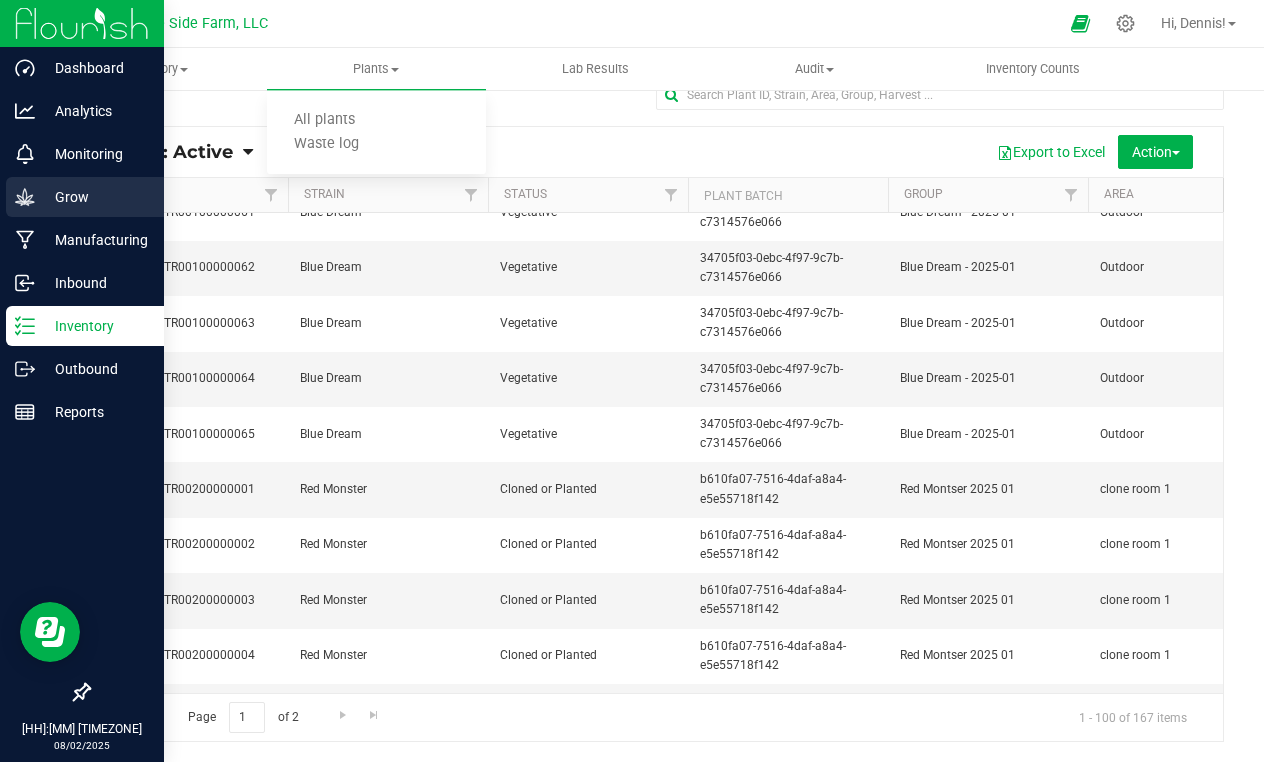 click on "Grow" at bounding box center [95, 197] 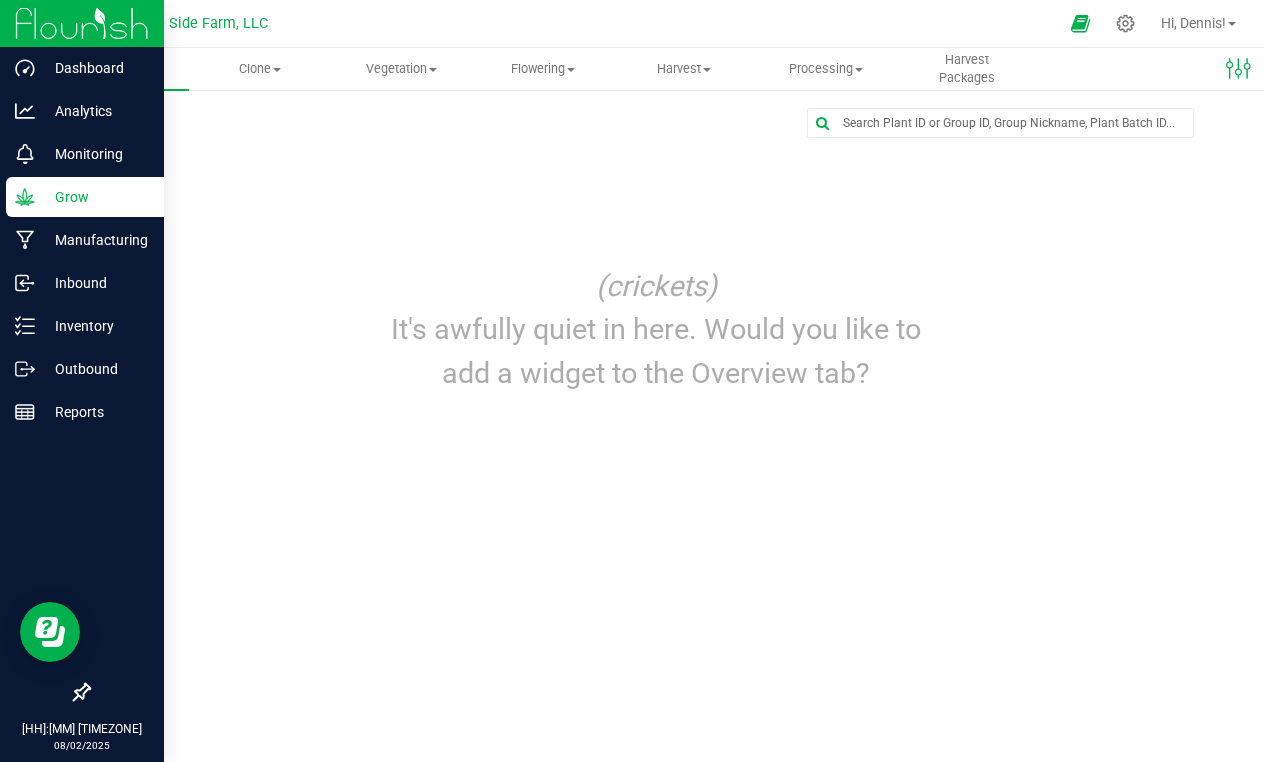 scroll, scrollTop: 0, scrollLeft: 0, axis: both 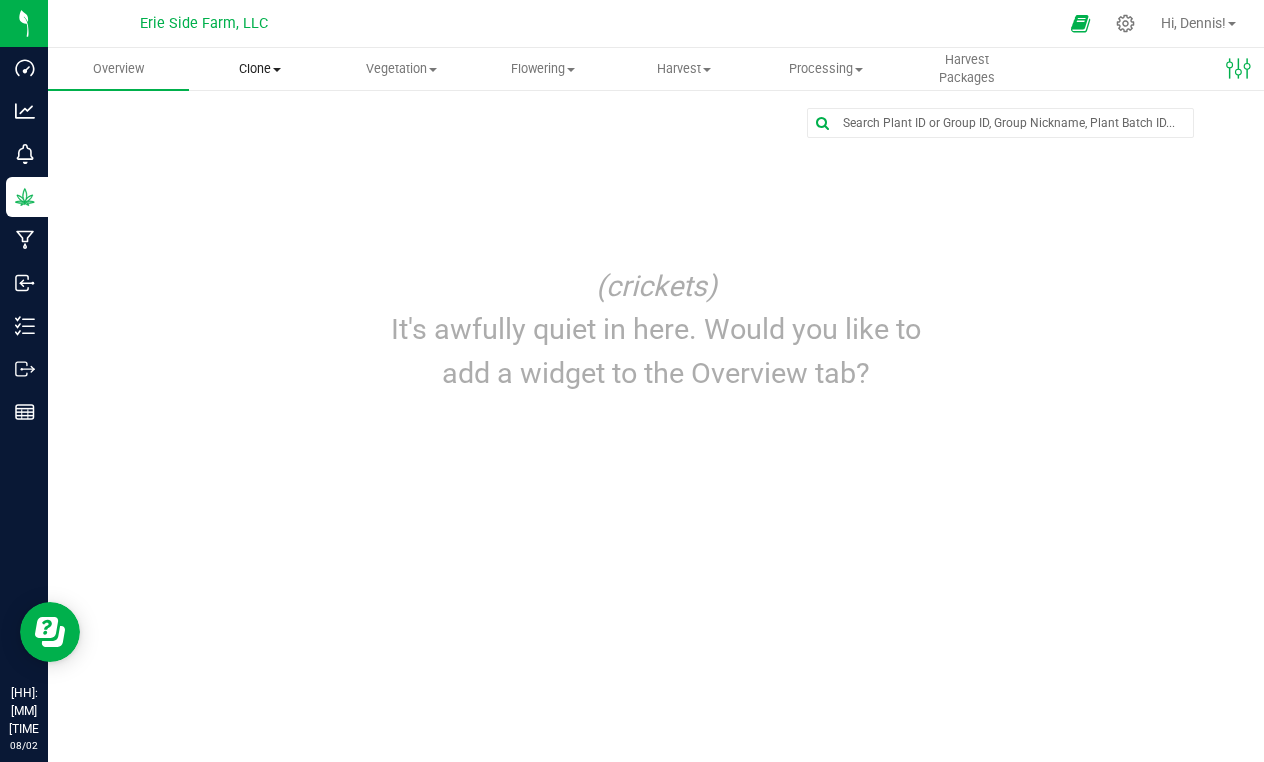 click on "Clone" at bounding box center [259, 69] 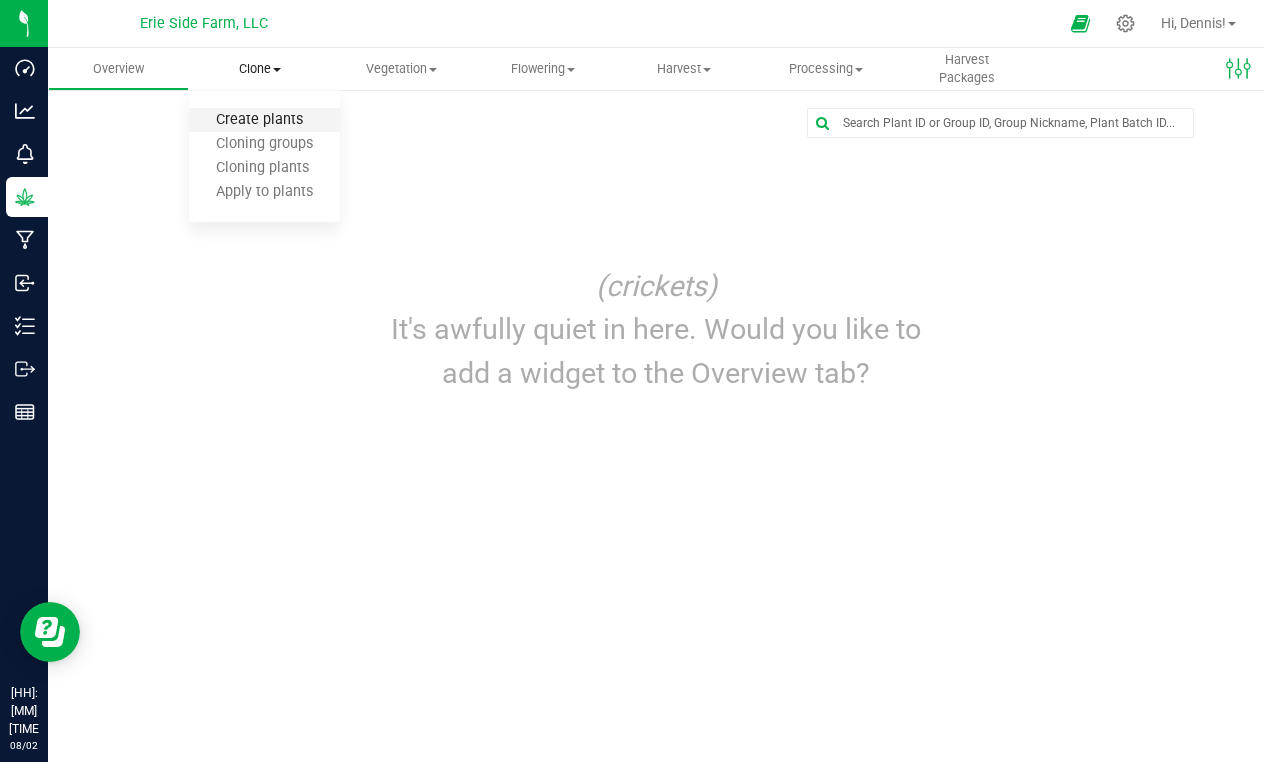 click on "Create plants" at bounding box center [259, 120] 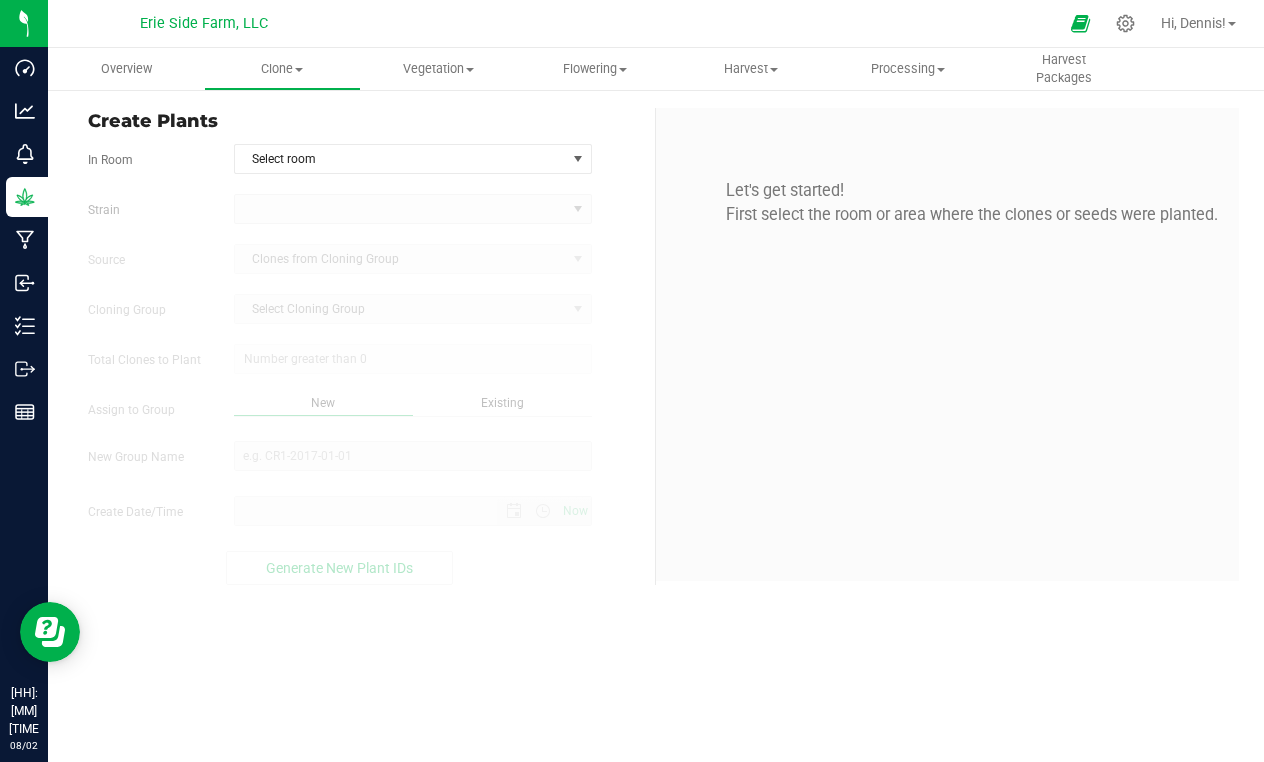 type on "8/2/2025 10:49 PM" 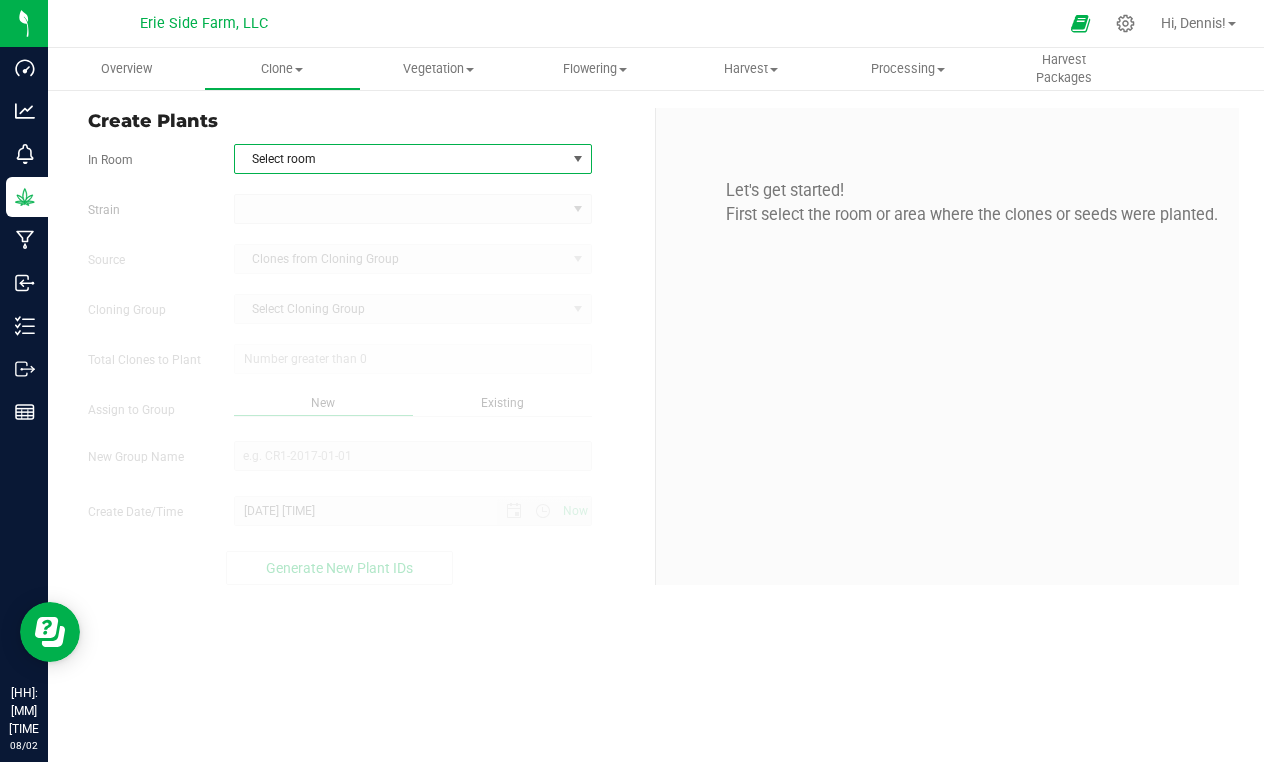 click on "Select room" at bounding box center (400, 159) 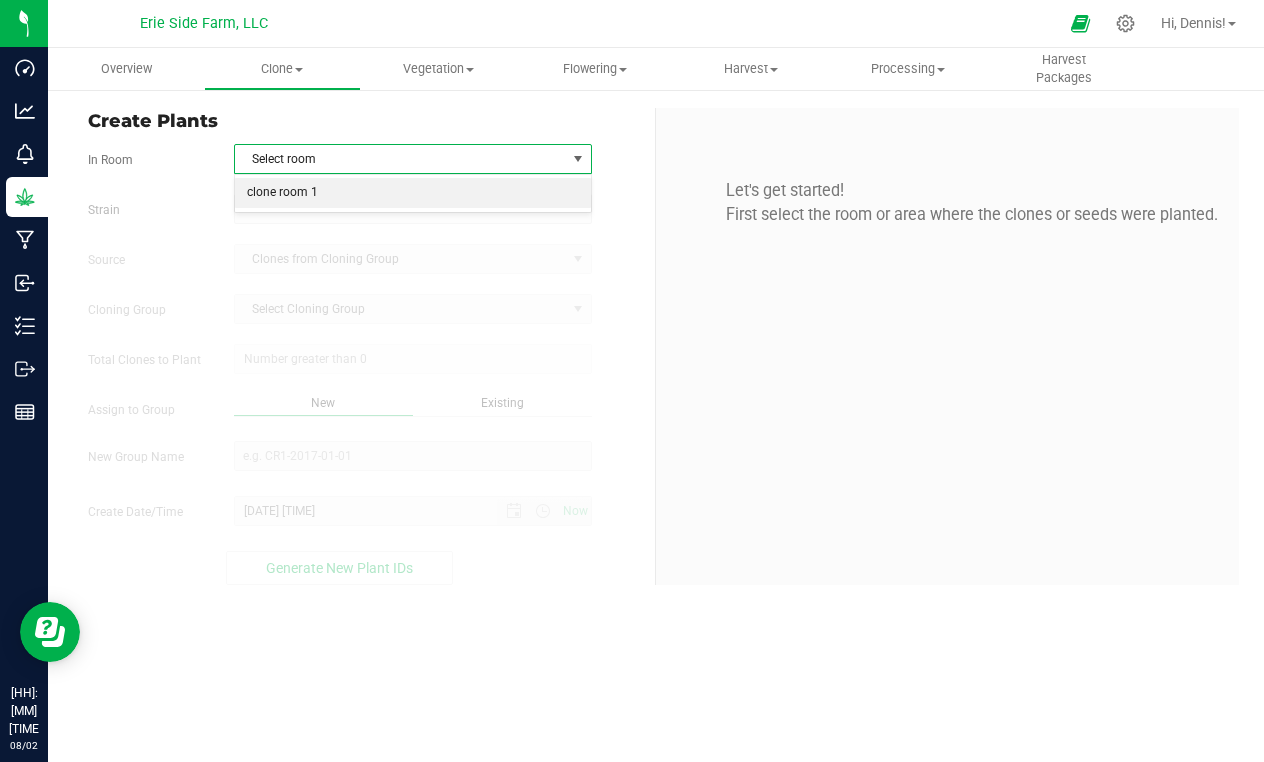 click on "clone room 1" at bounding box center (413, 193) 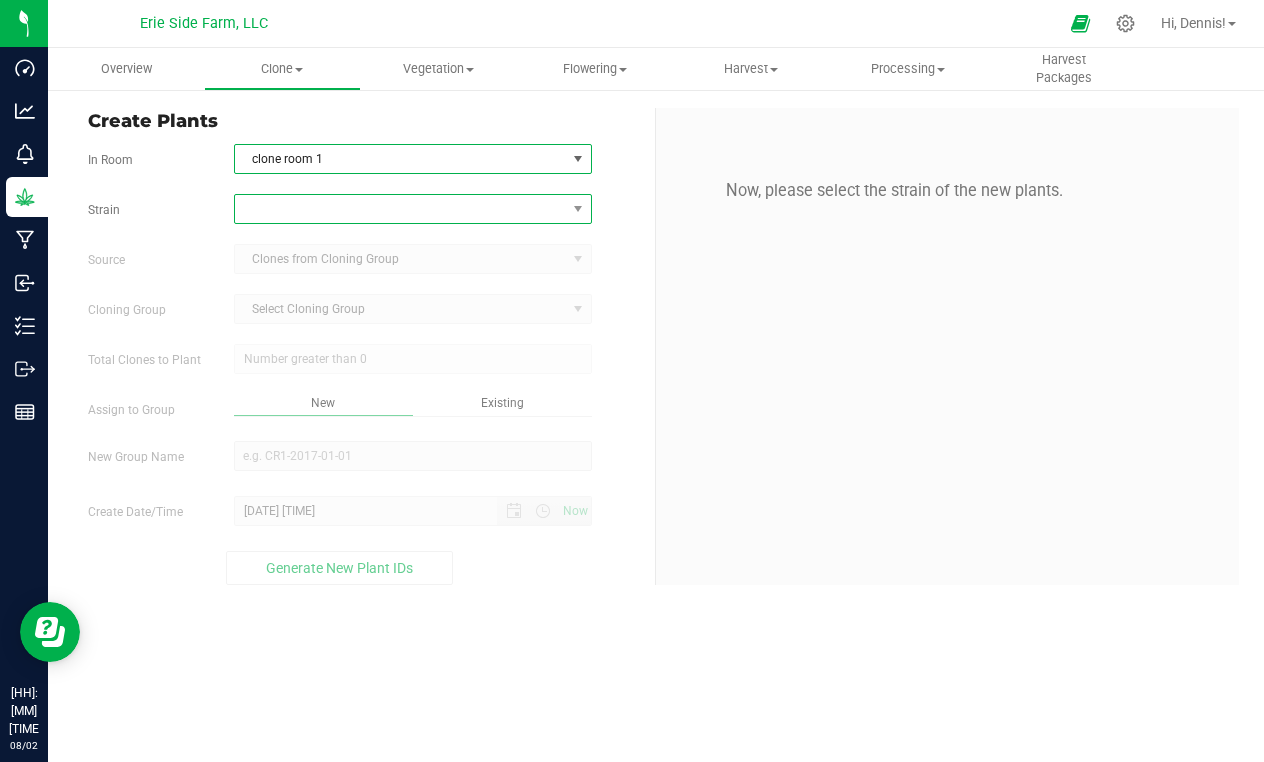 click at bounding box center (400, 209) 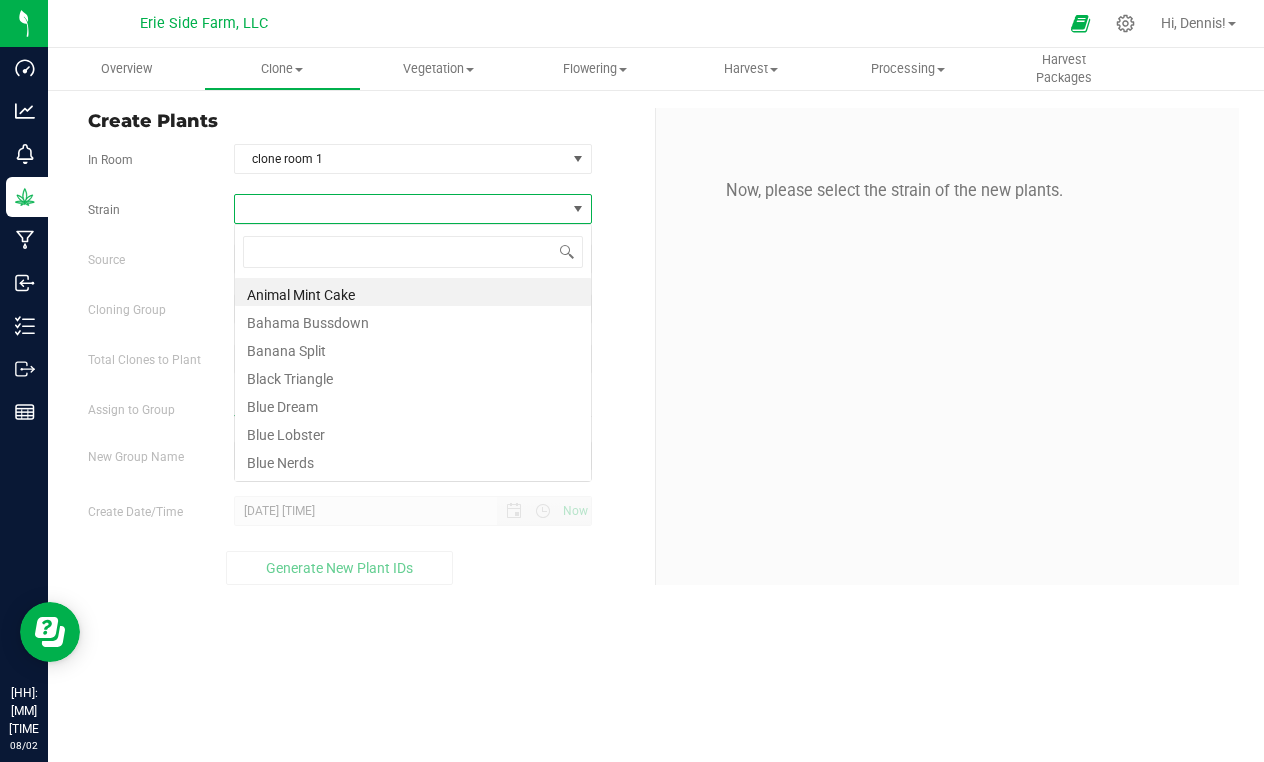 scroll, scrollTop: 99970, scrollLeft: 99642, axis: both 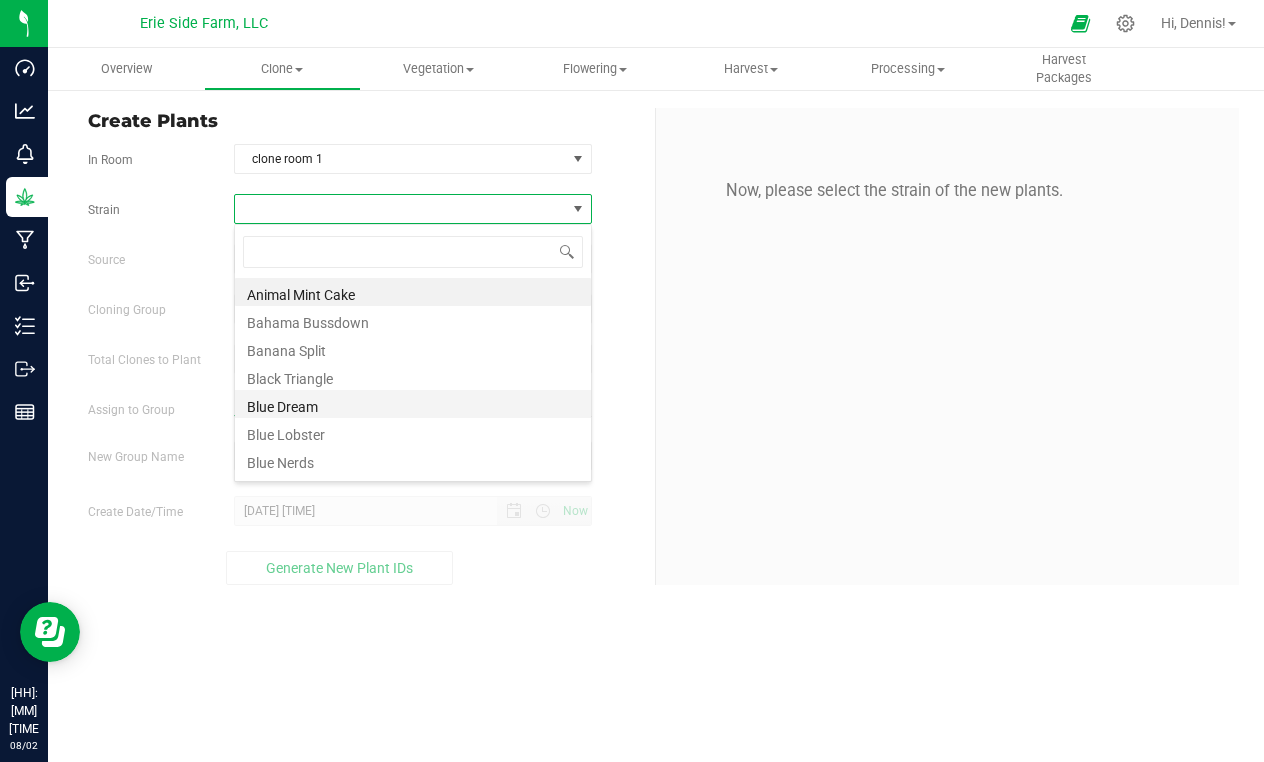 click on "Blue Dream" at bounding box center (413, 404) 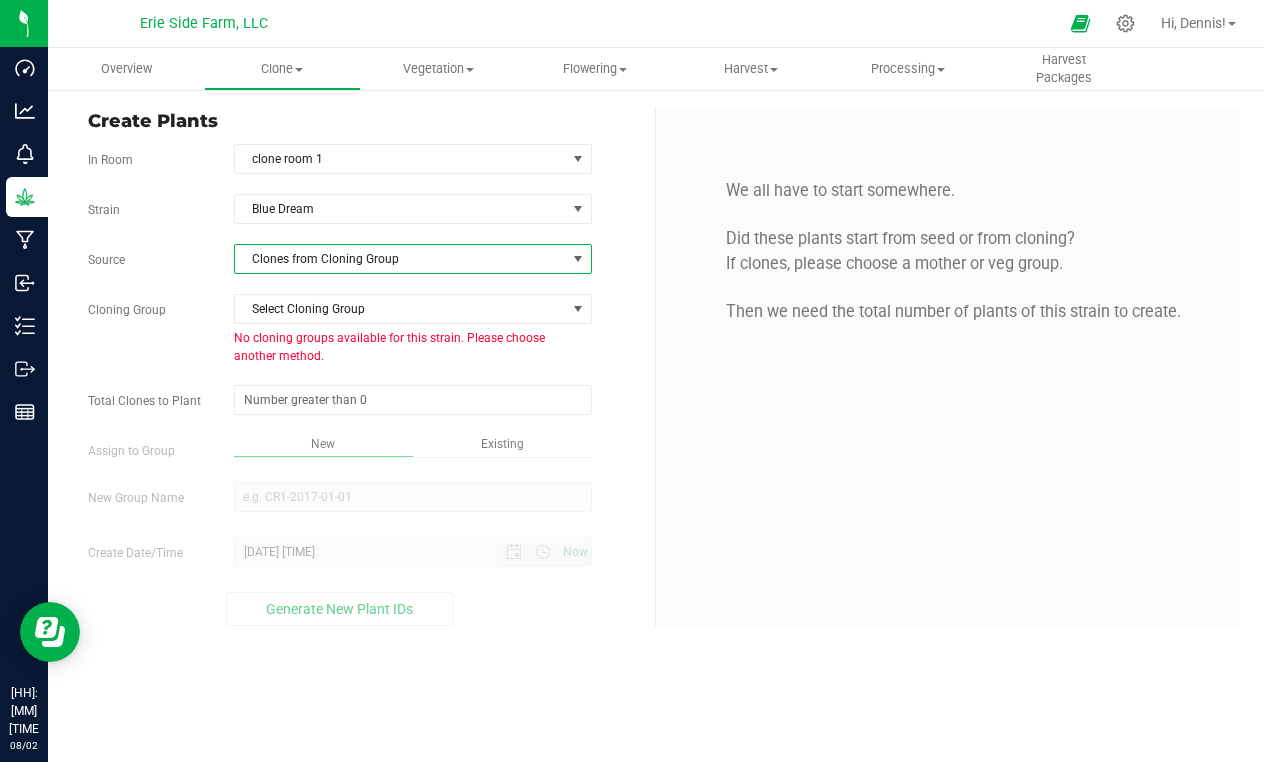 click on "Clones from Cloning Group" at bounding box center (400, 259) 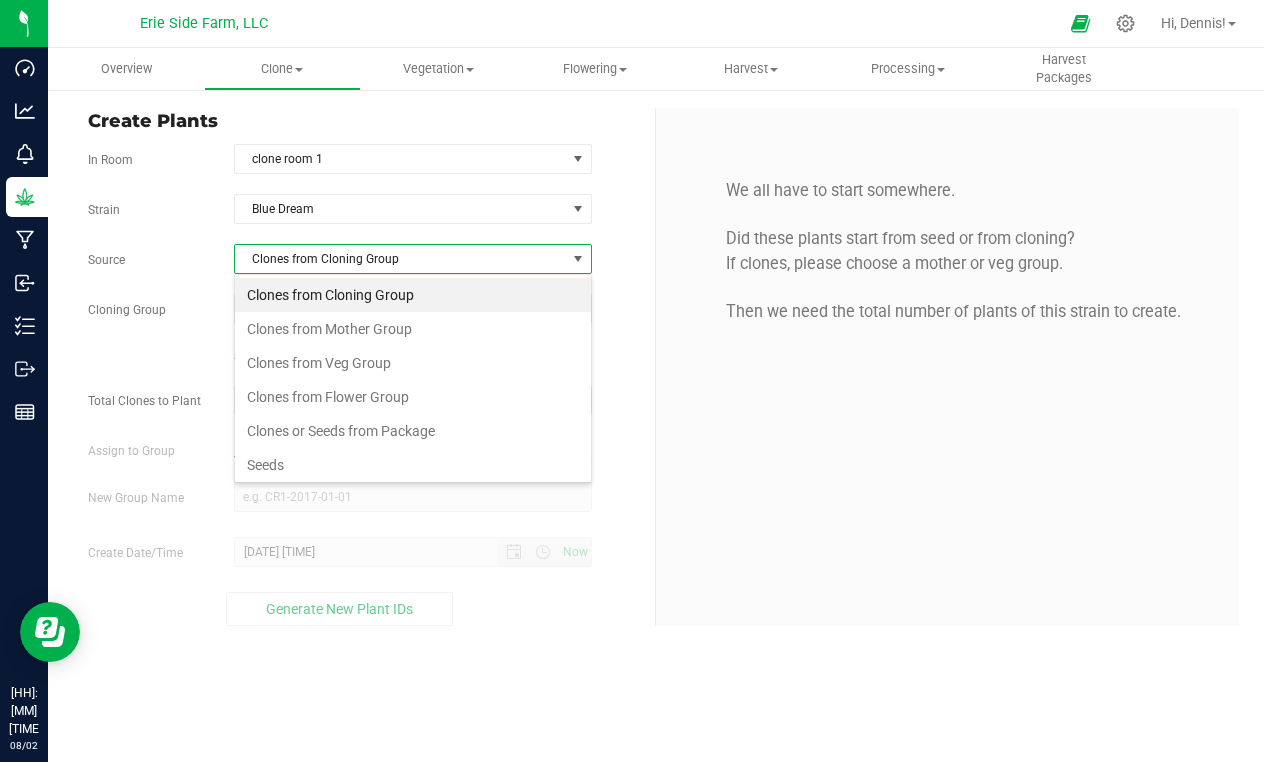 scroll, scrollTop: 99970, scrollLeft: 99642, axis: both 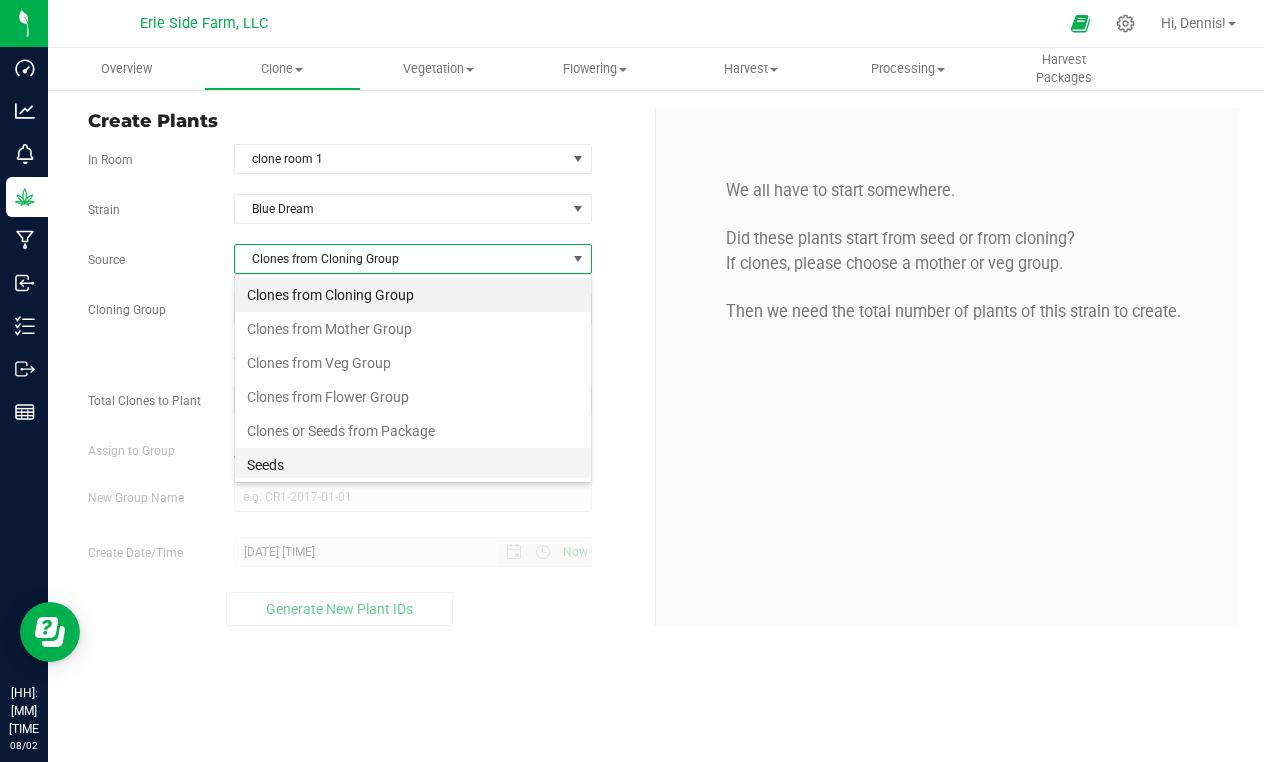 click on "Seeds" at bounding box center (413, 465) 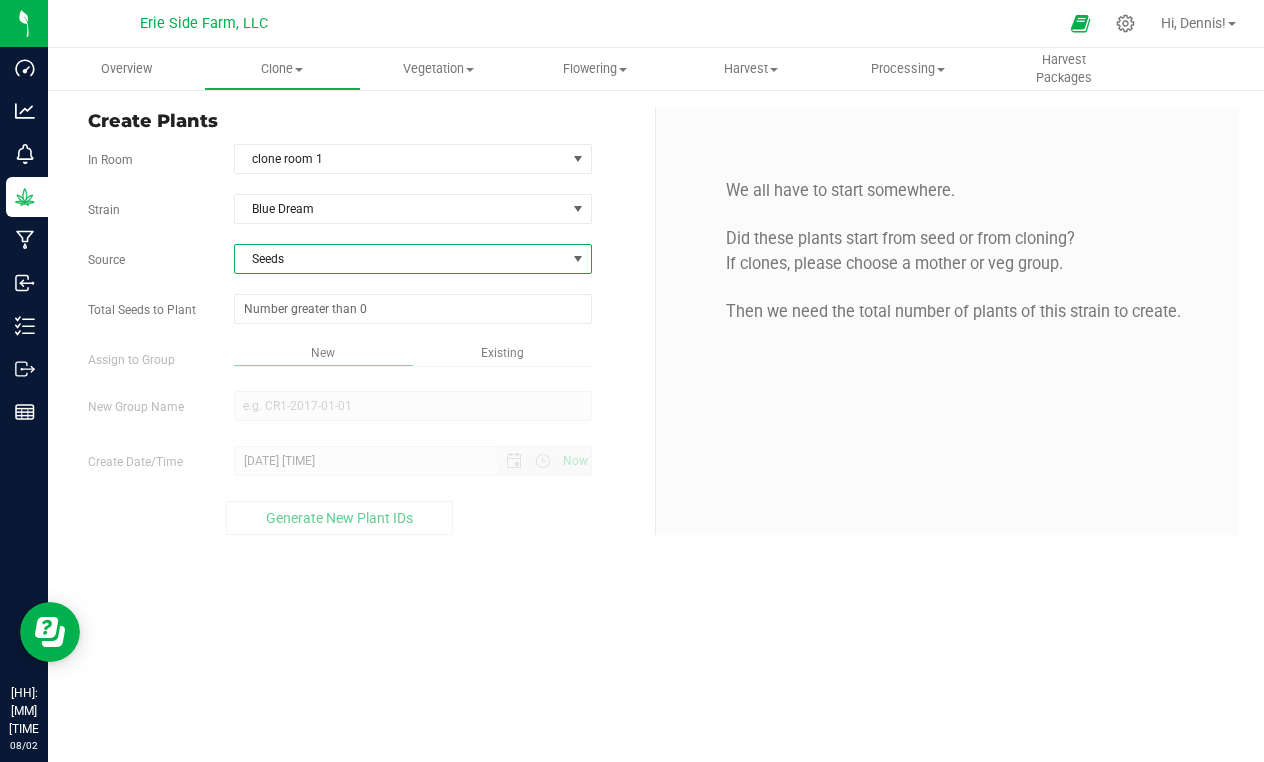 click on "Seeds" at bounding box center [400, 259] 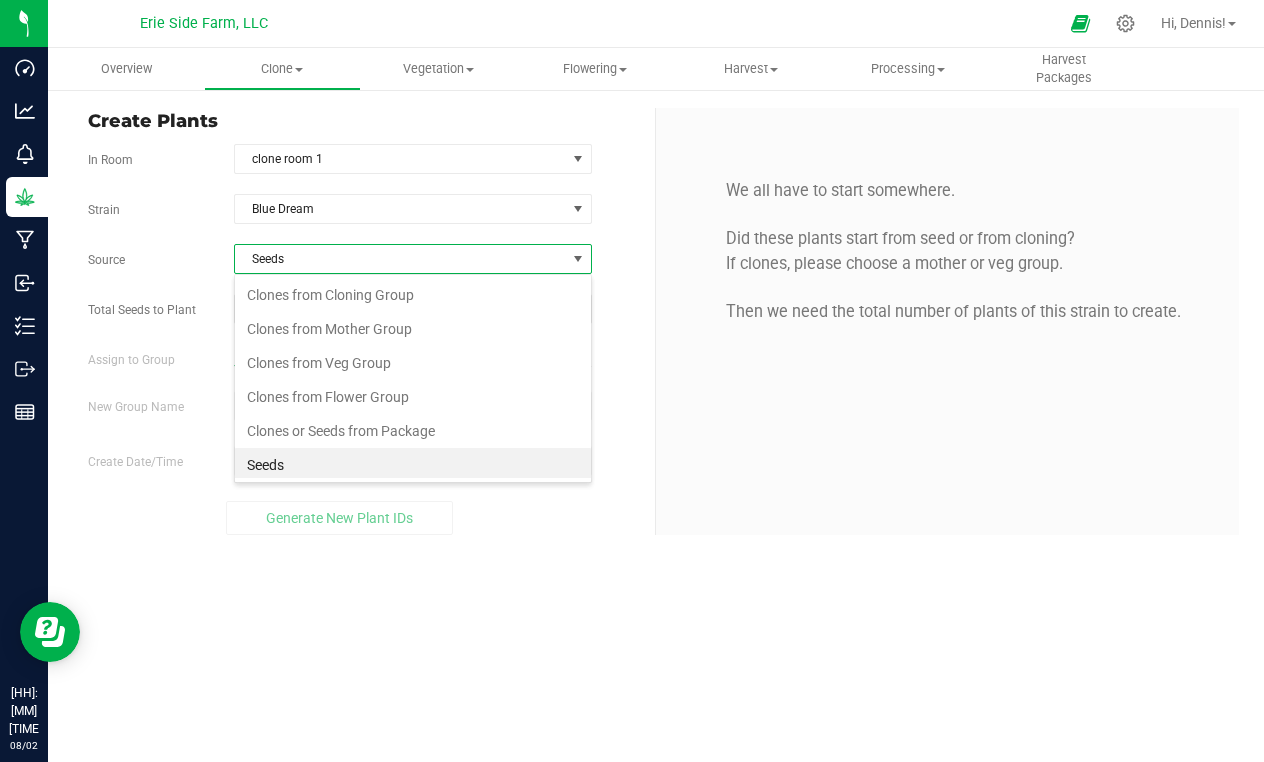 scroll, scrollTop: 4, scrollLeft: 0, axis: vertical 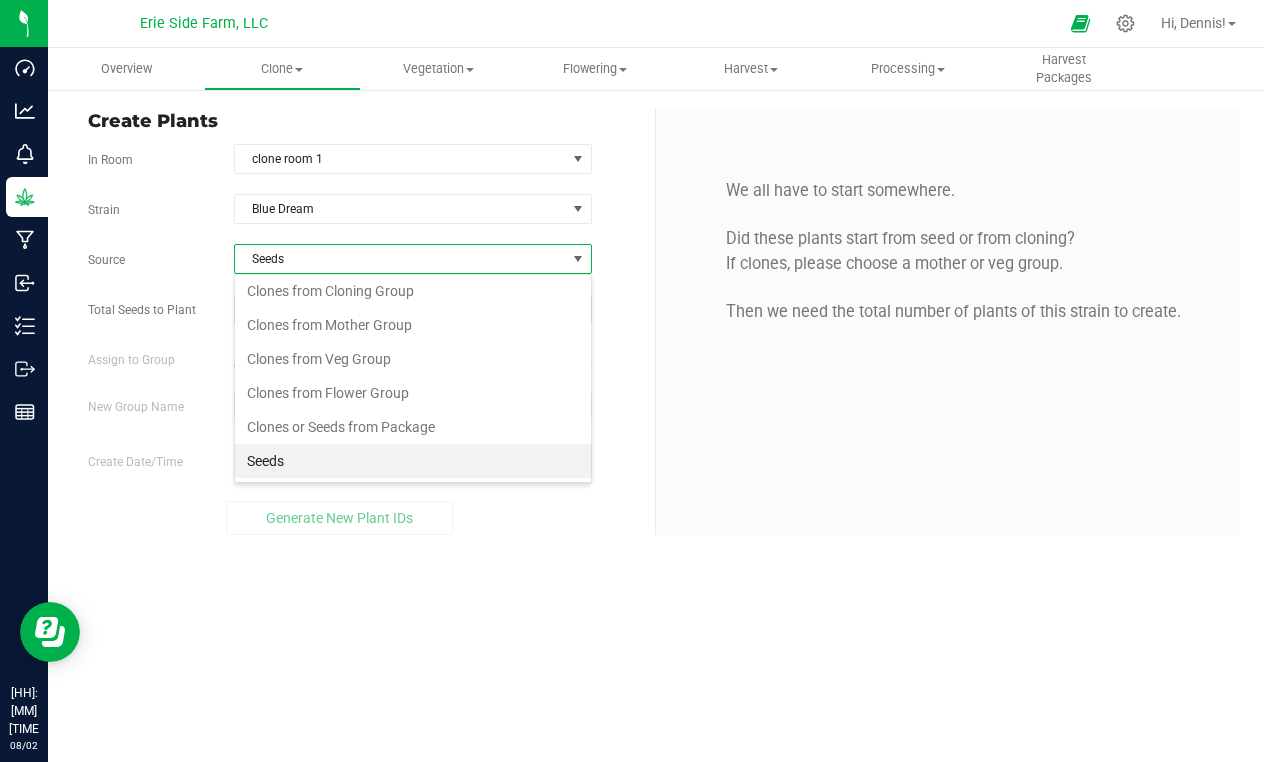 click on "Seeds" at bounding box center [413, 461] 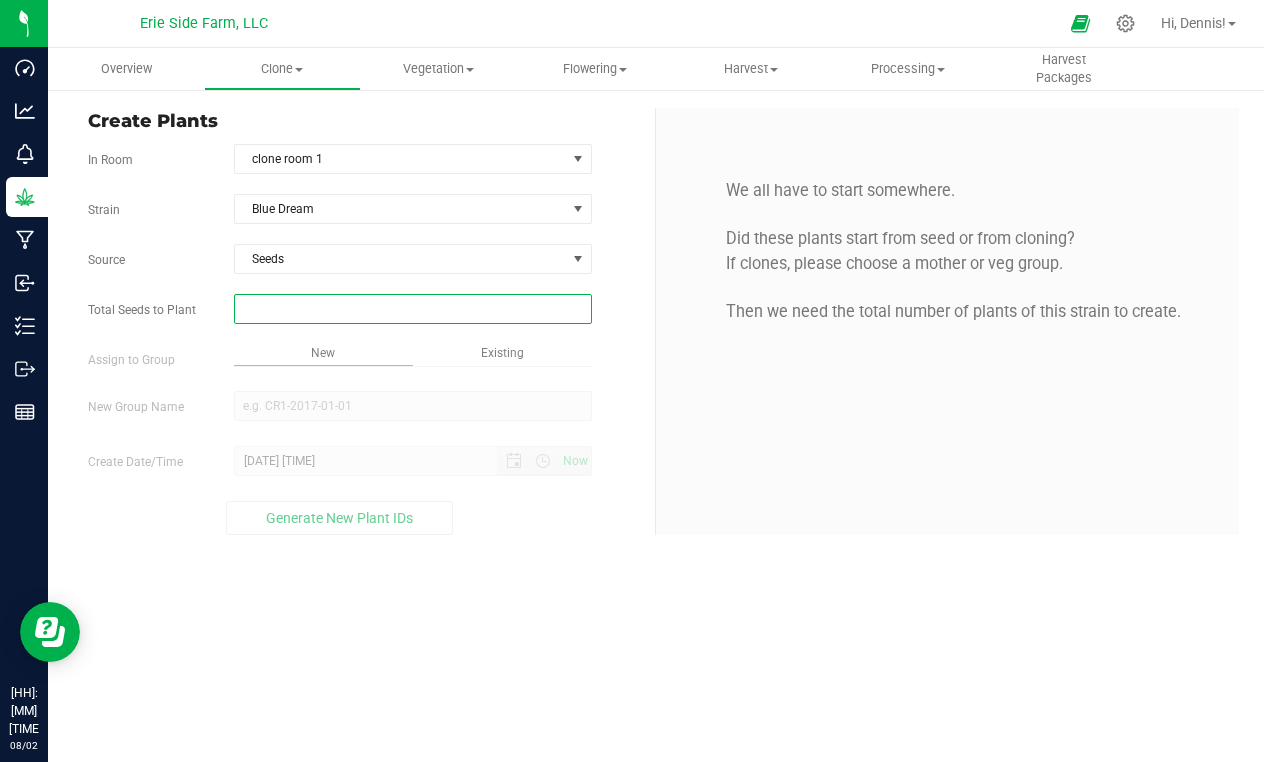 click at bounding box center [413, 309] 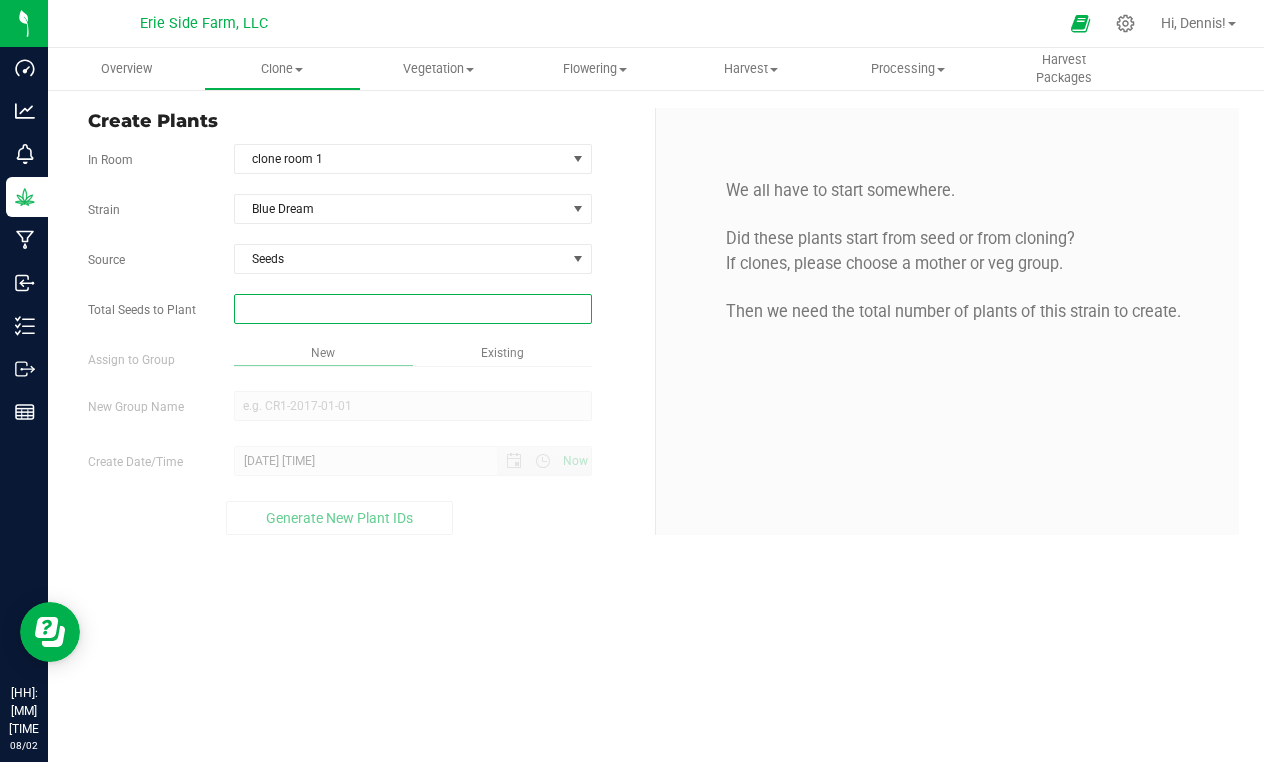 type on "3" 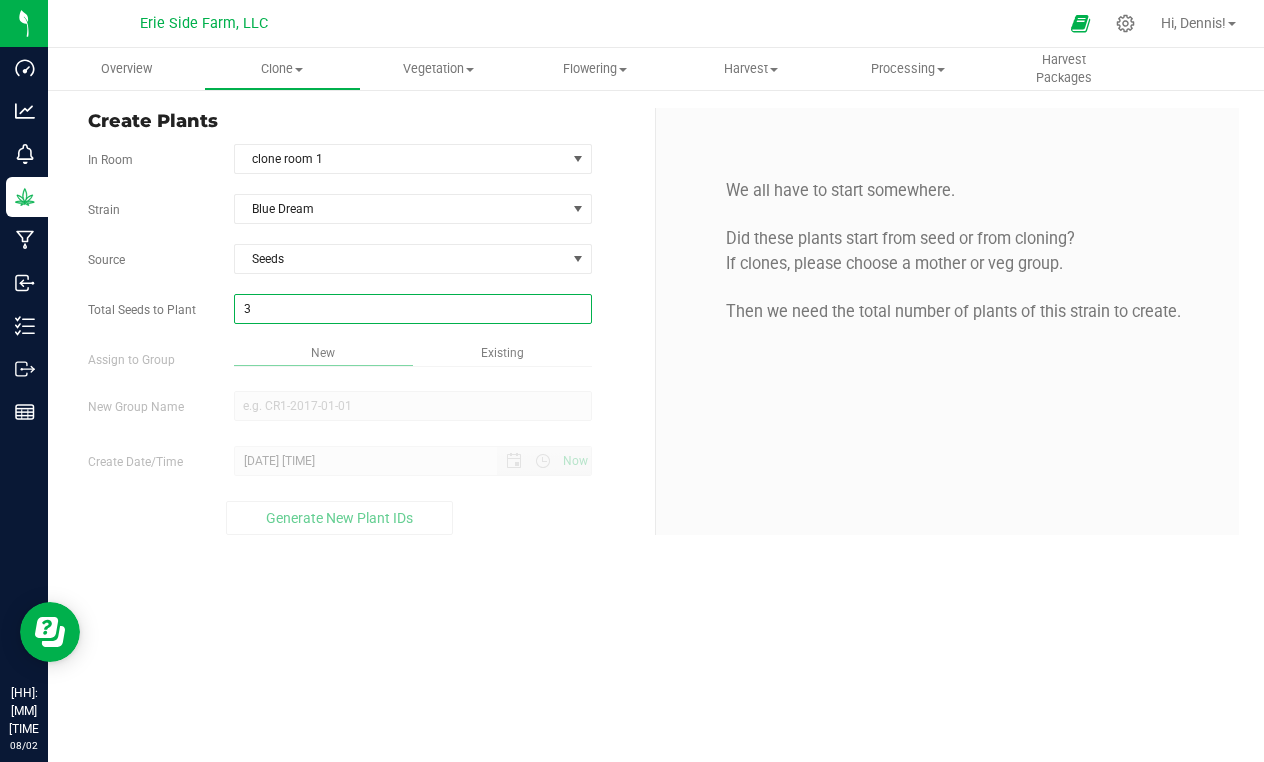 type on "3" 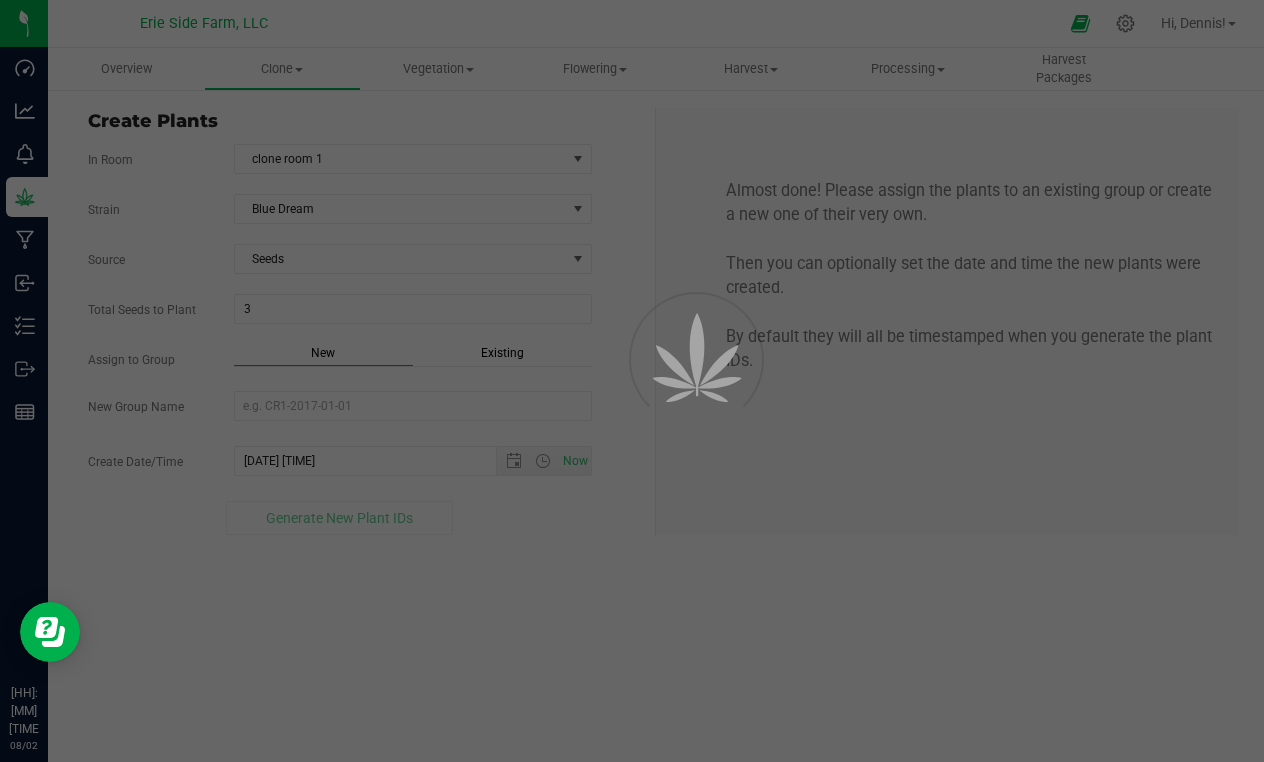 click on "Overview
Clone
Create plants
Cloning groups
Cloning plants
Apply to plants
Vegetation" at bounding box center [656, 405] 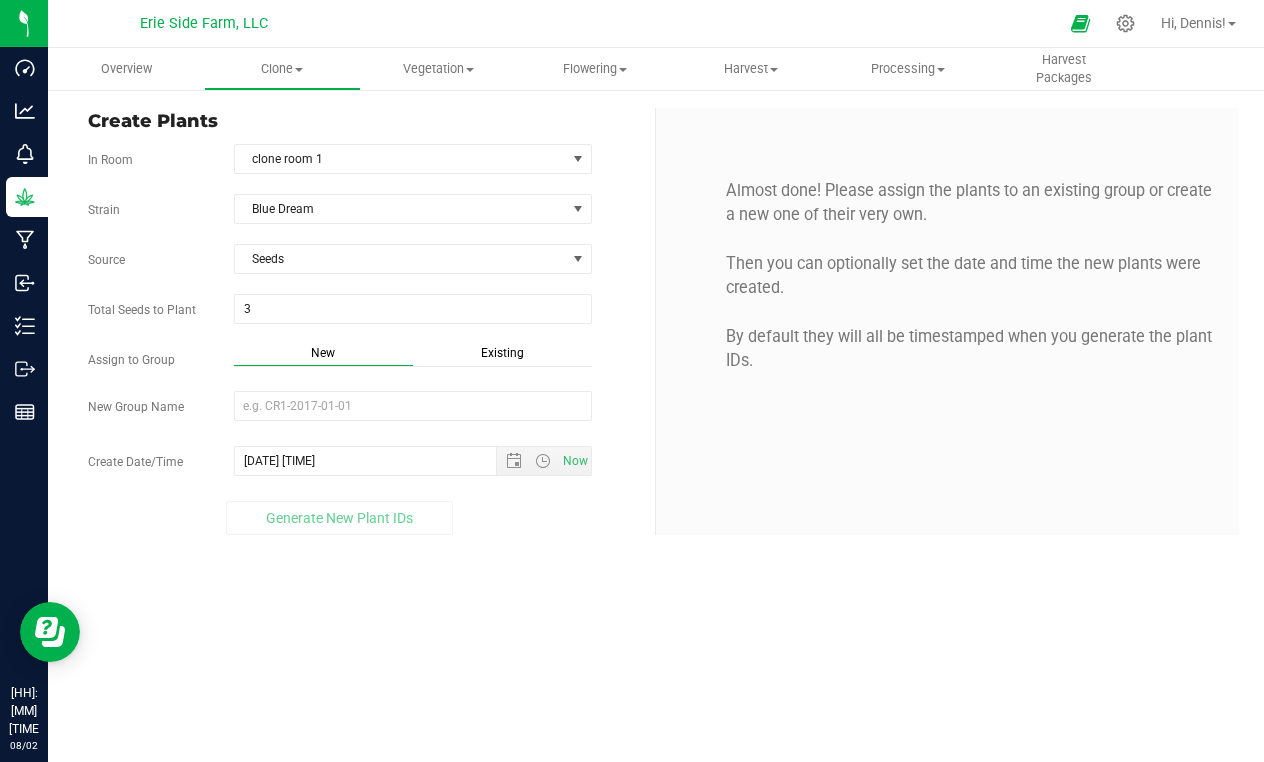 click on "Existing" at bounding box center [502, 353] 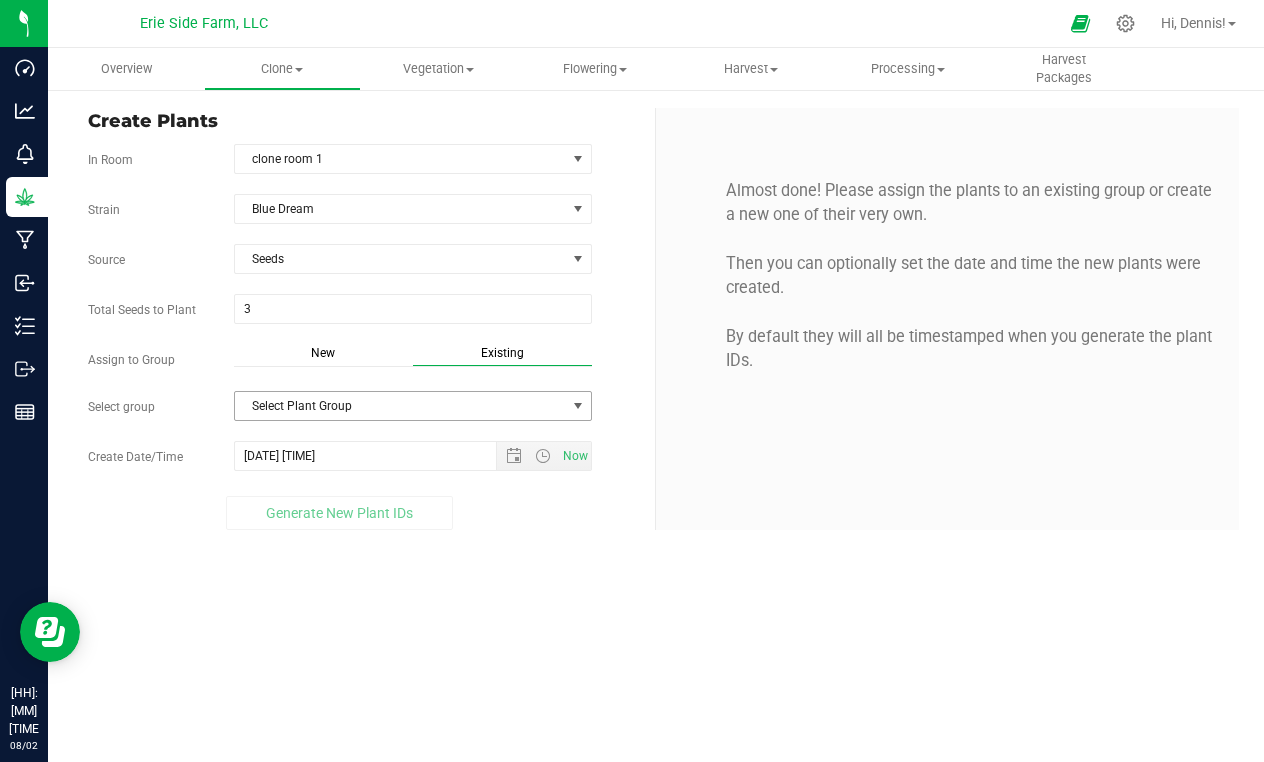 click on "Select Plant Group" at bounding box center (400, 406) 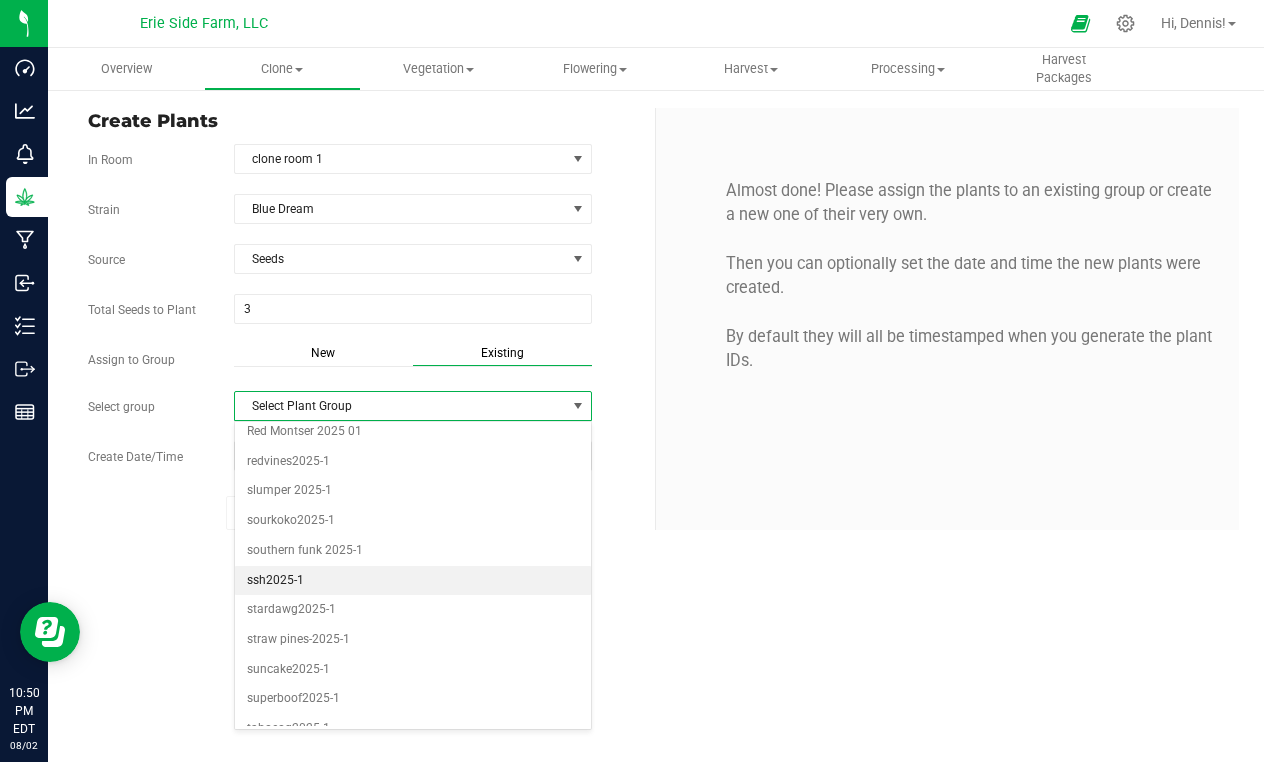 scroll, scrollTop: 483, scrollLeft: 0, axis: vertical 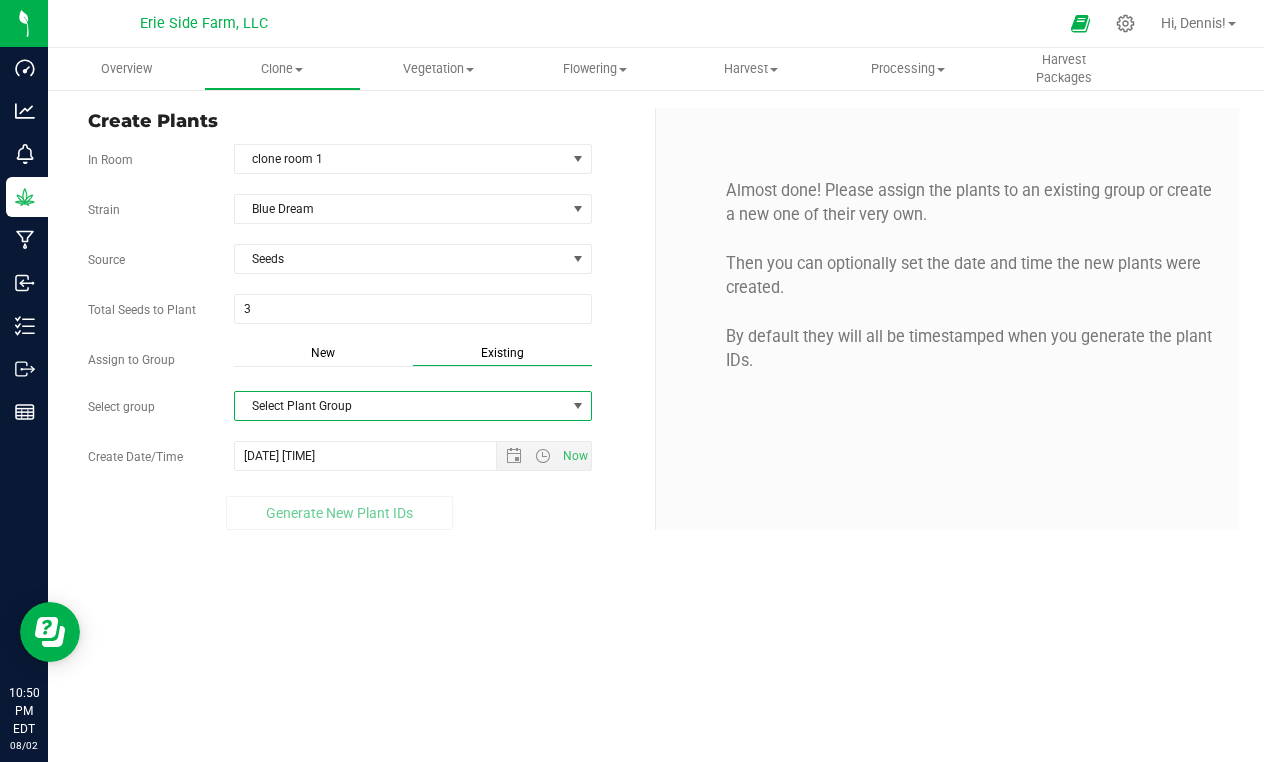 click at bounding box center (578, 406) 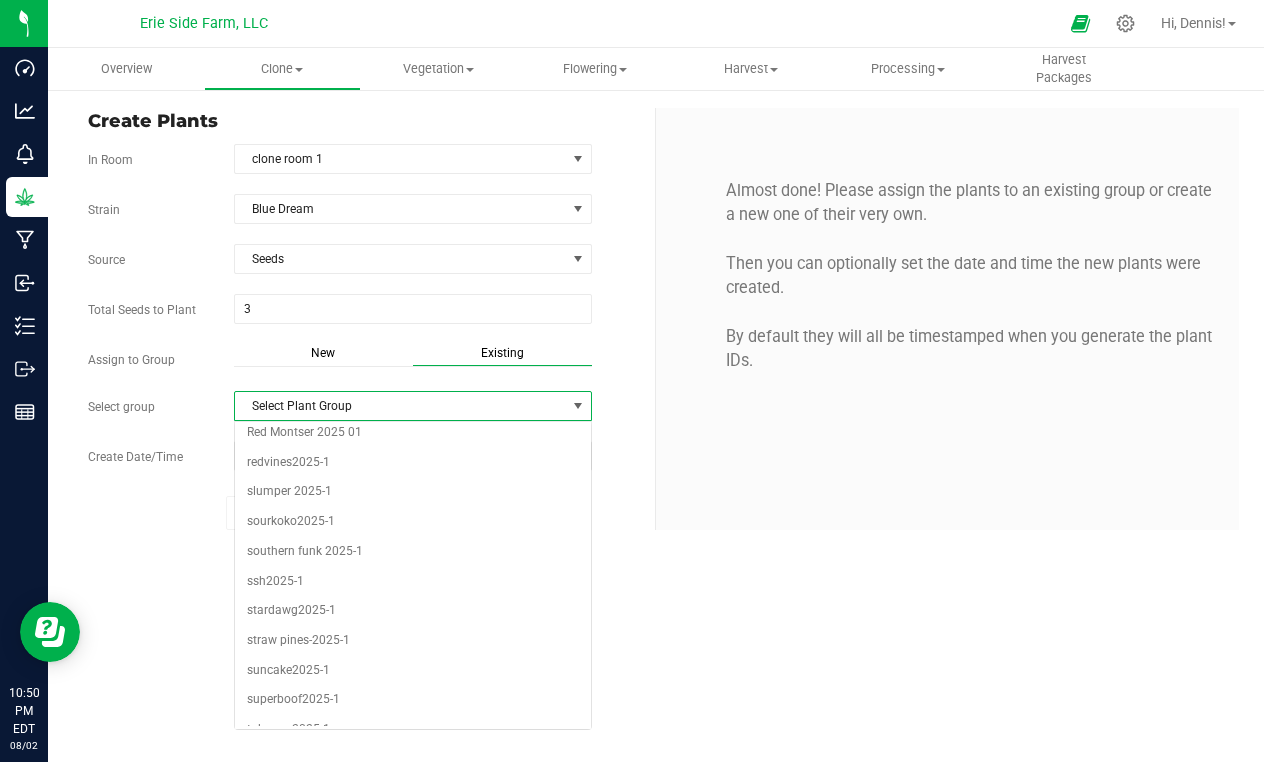 scroll, scrollTop: 0, scrollLeft: 0, axis: both 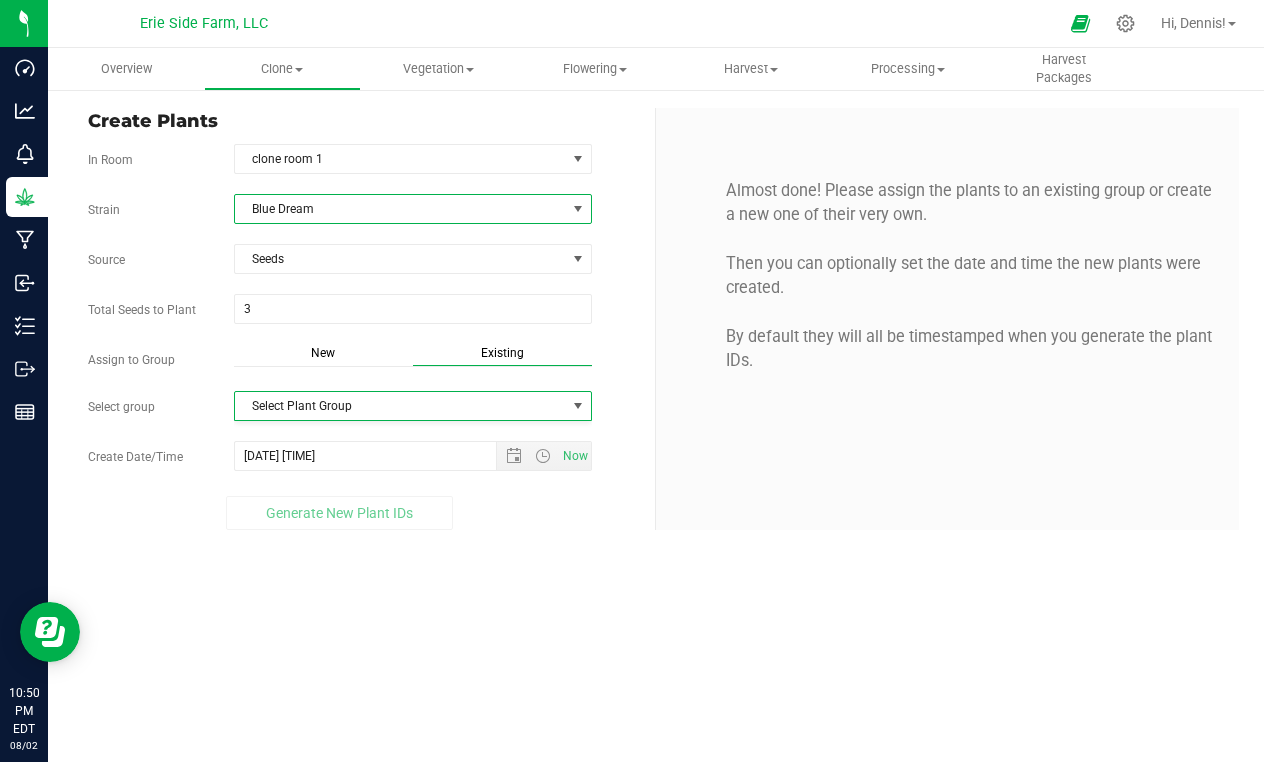 click on "Blue Dream" at bounding box center [400, 209] 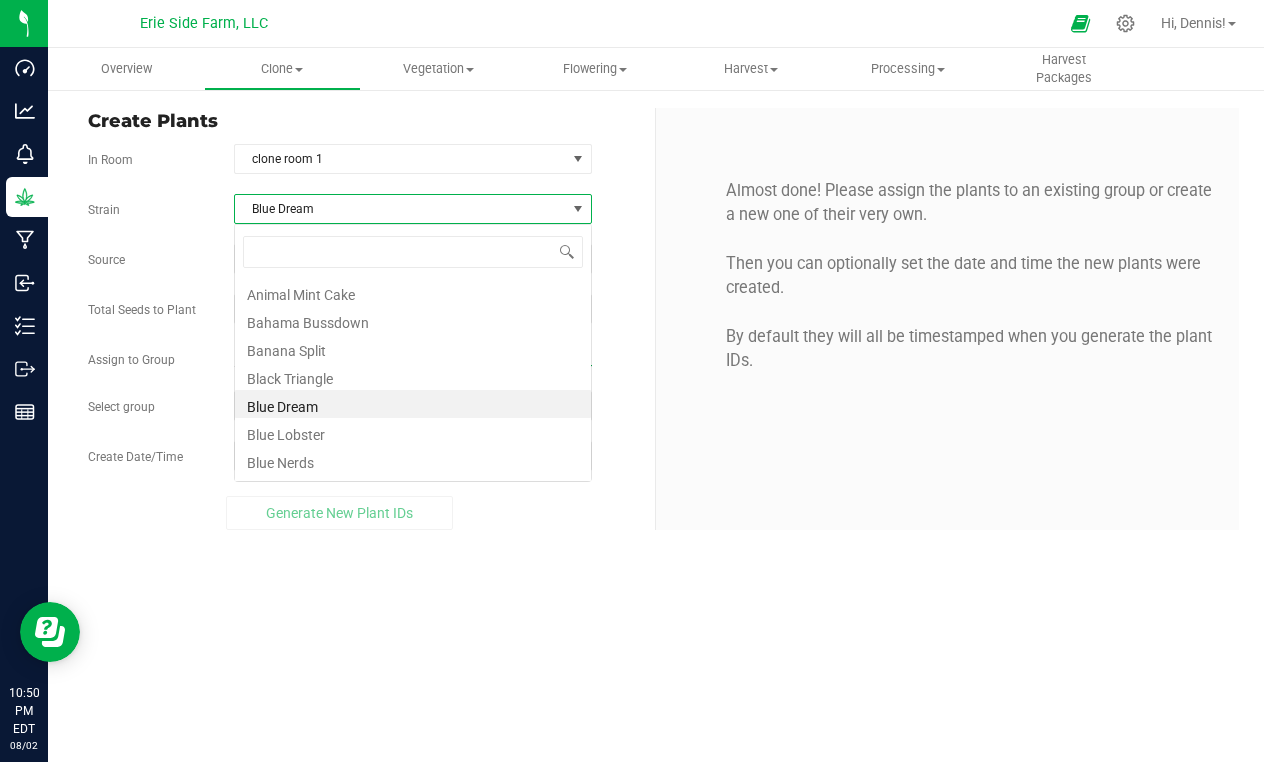 scroll, scrollTop: 99970, scrollLeft: 99642, axis: both 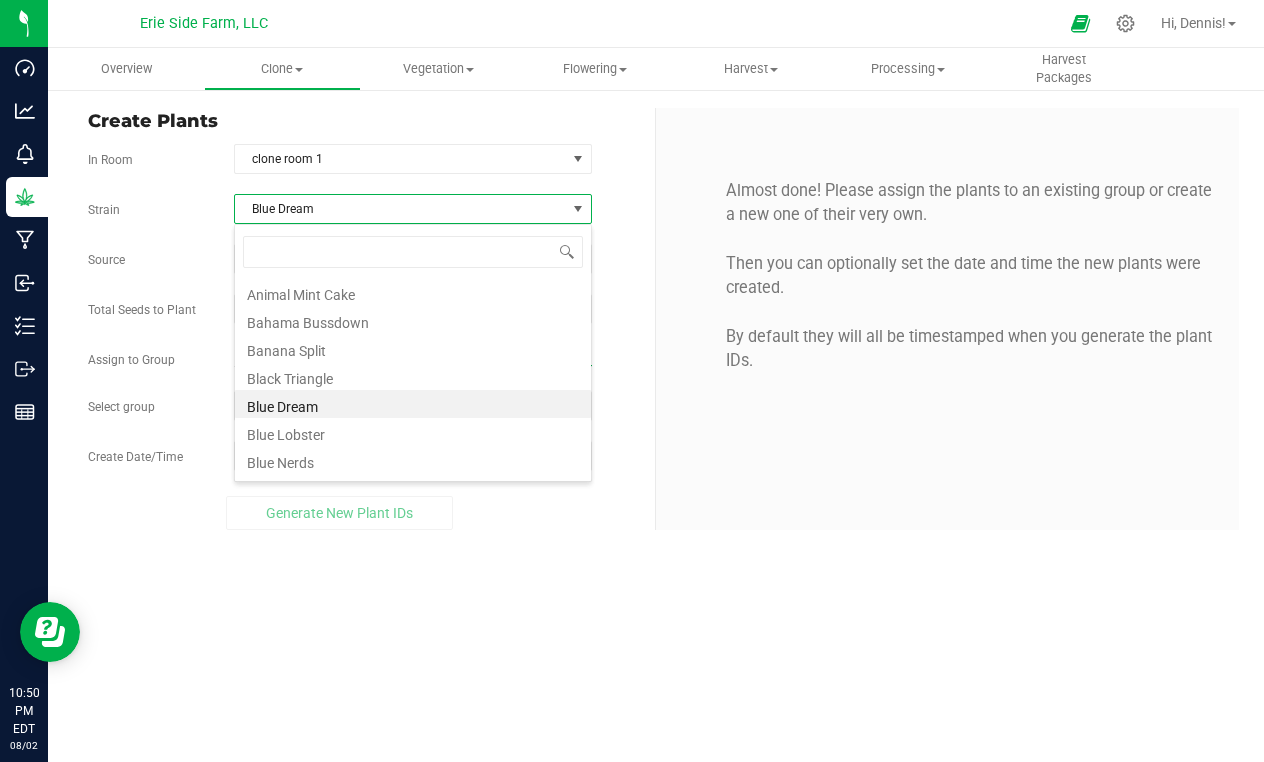 click on "Blue Dream" at bounding box center (413, 404) 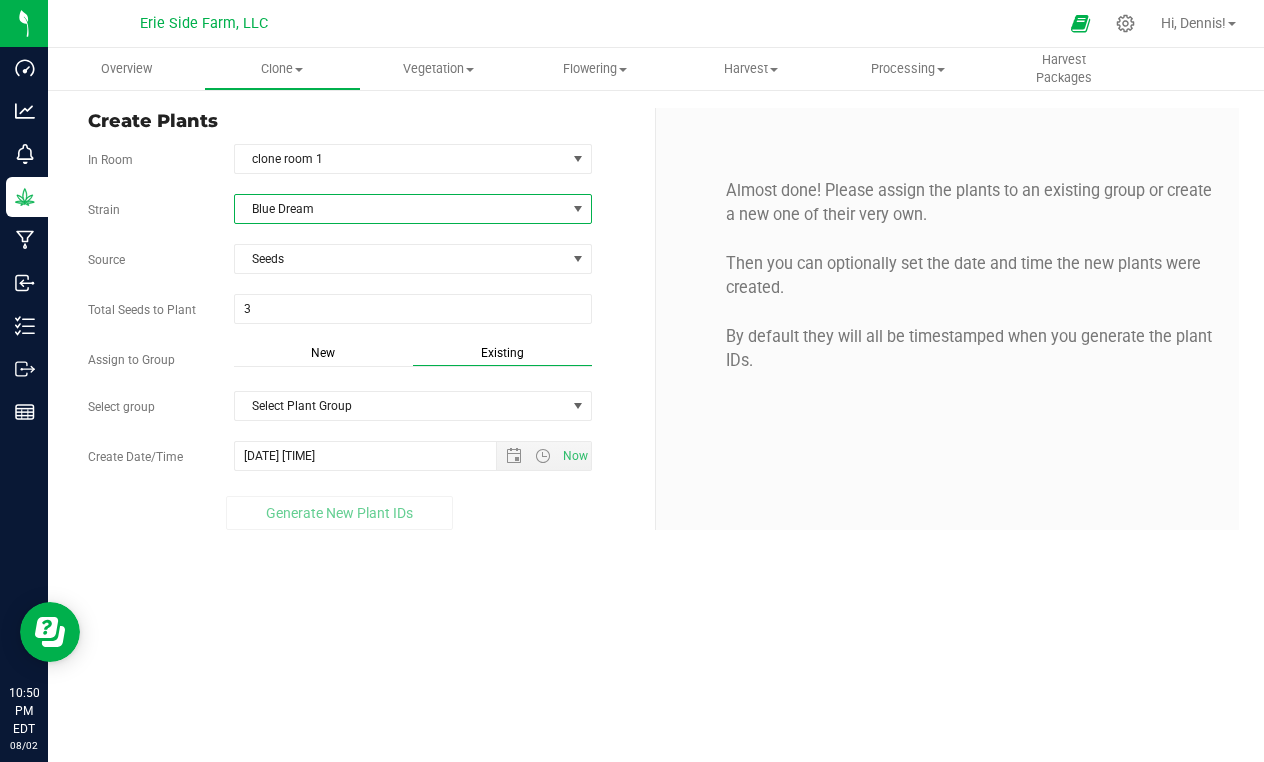 click on "Generate New Plant IDs" at bounding box center (339, 513) 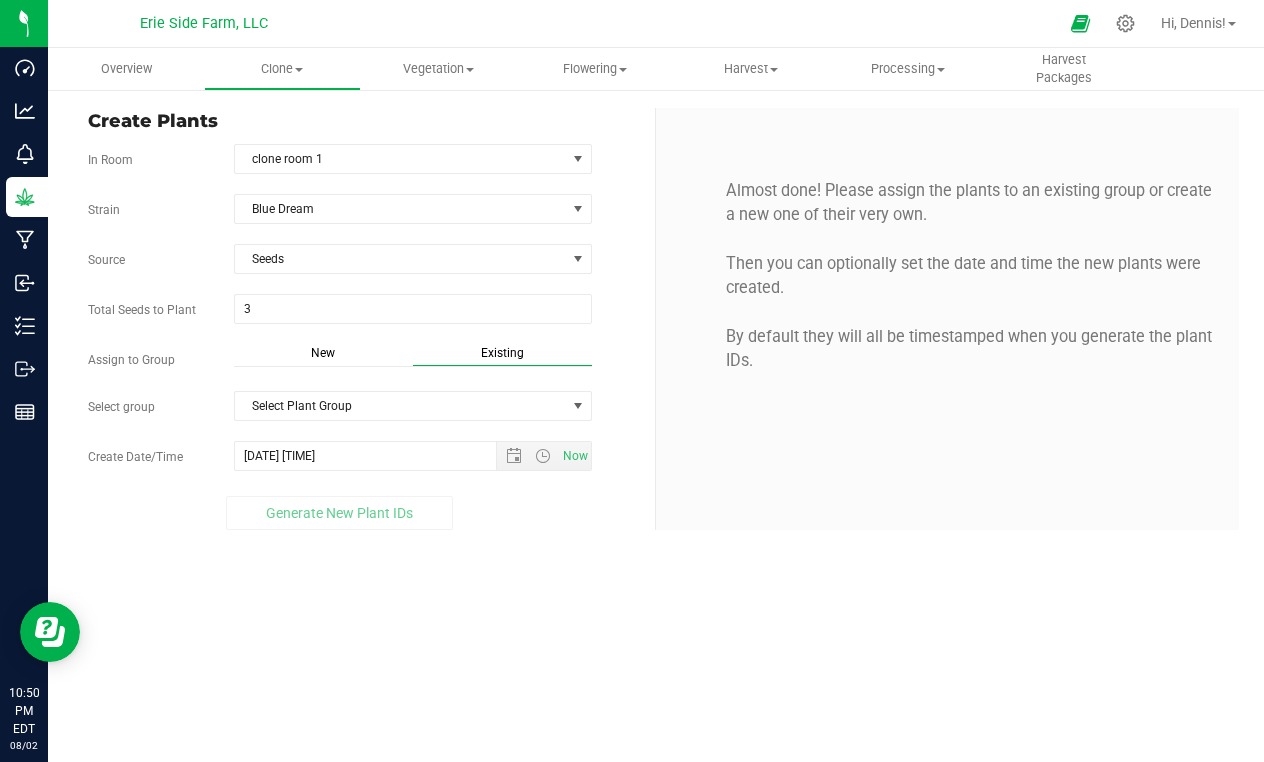 click on "Existing" at bounding box center [502, 353] 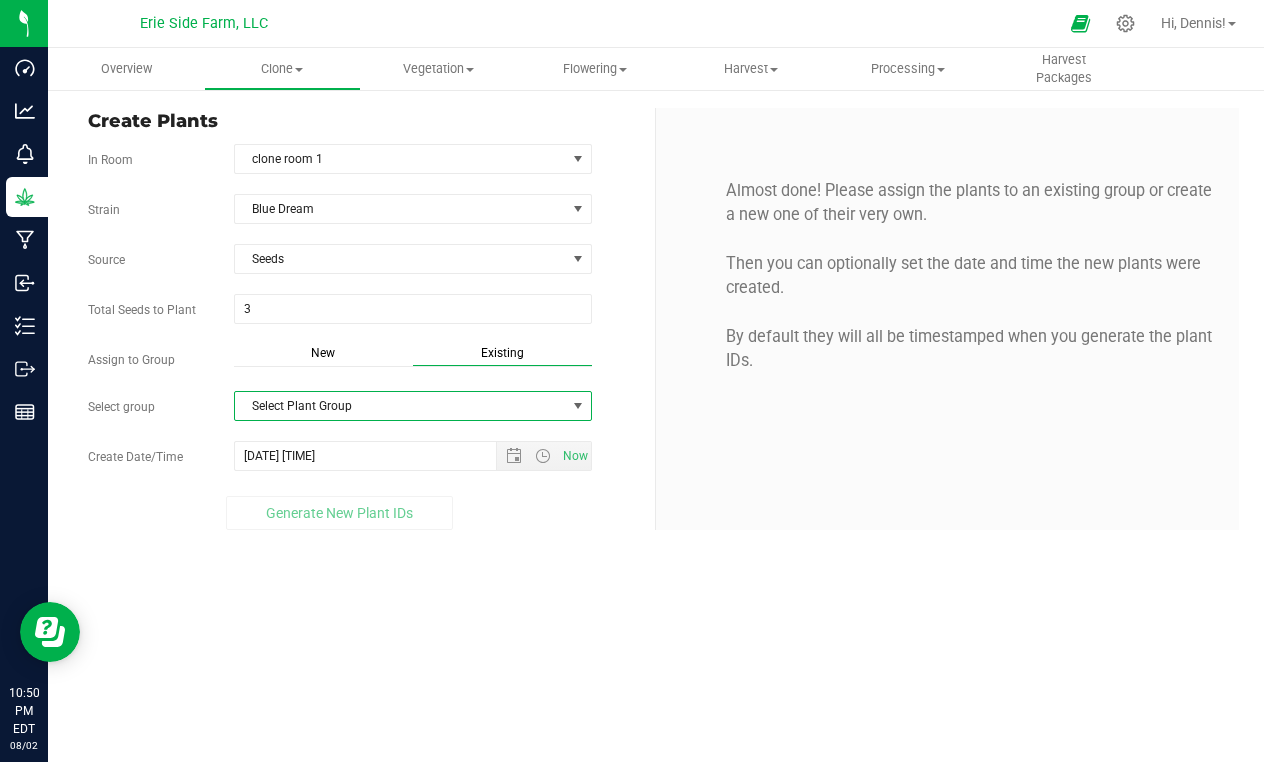 click at bounding box center [578, 406] 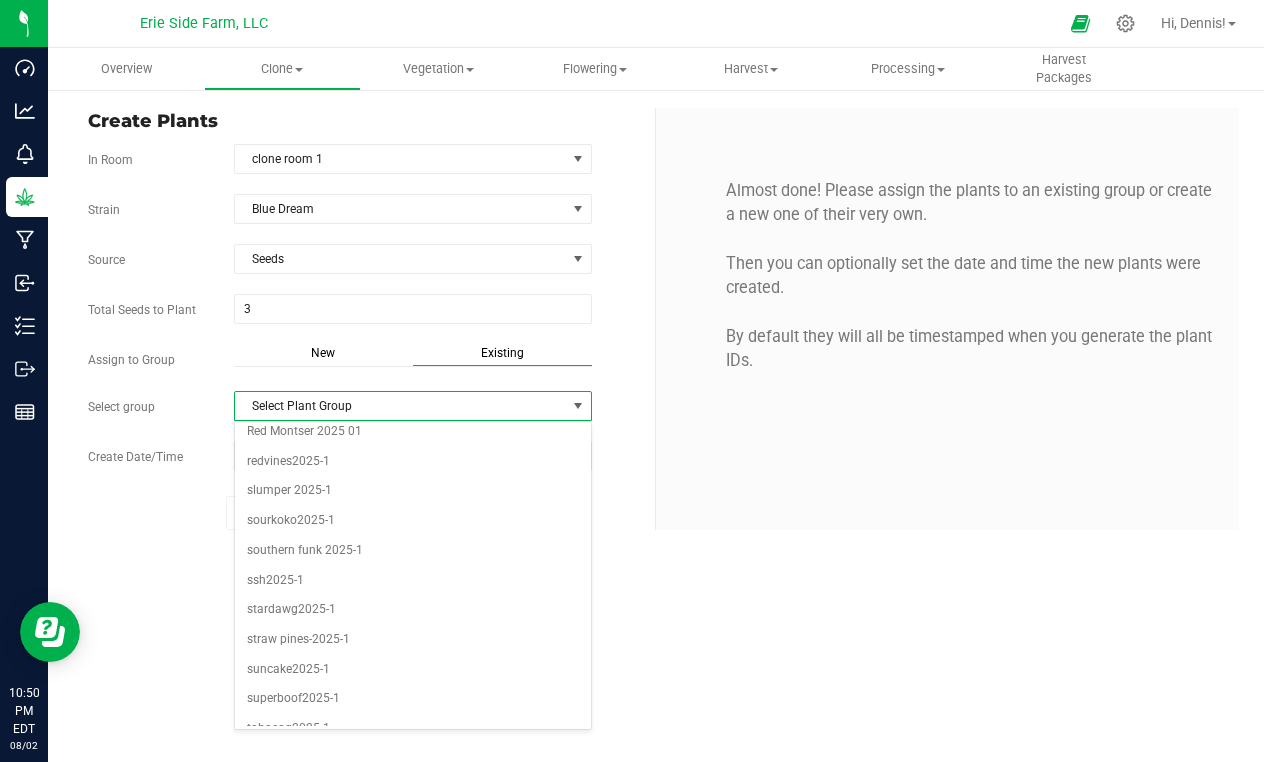 scroll, scrollTop: 483, scrollLeft: 0, axis: vertical 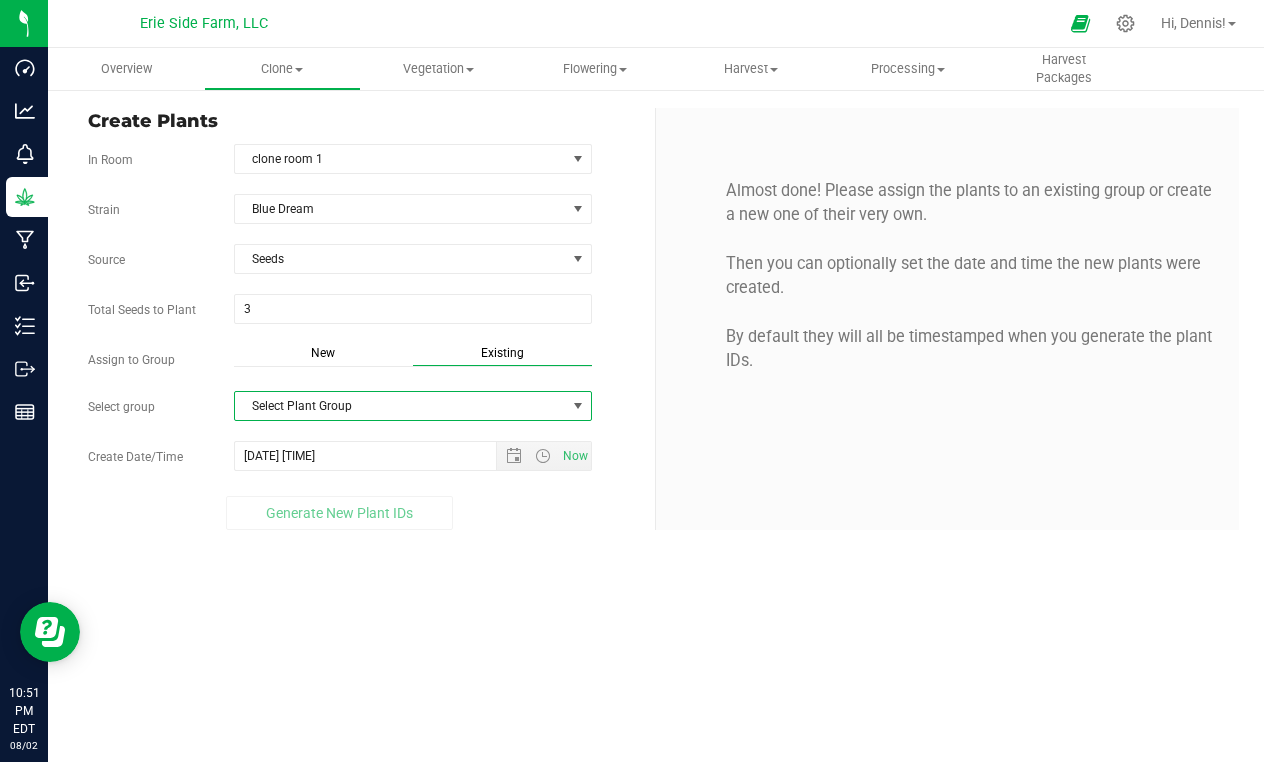 click at bounding box center [578, 406] 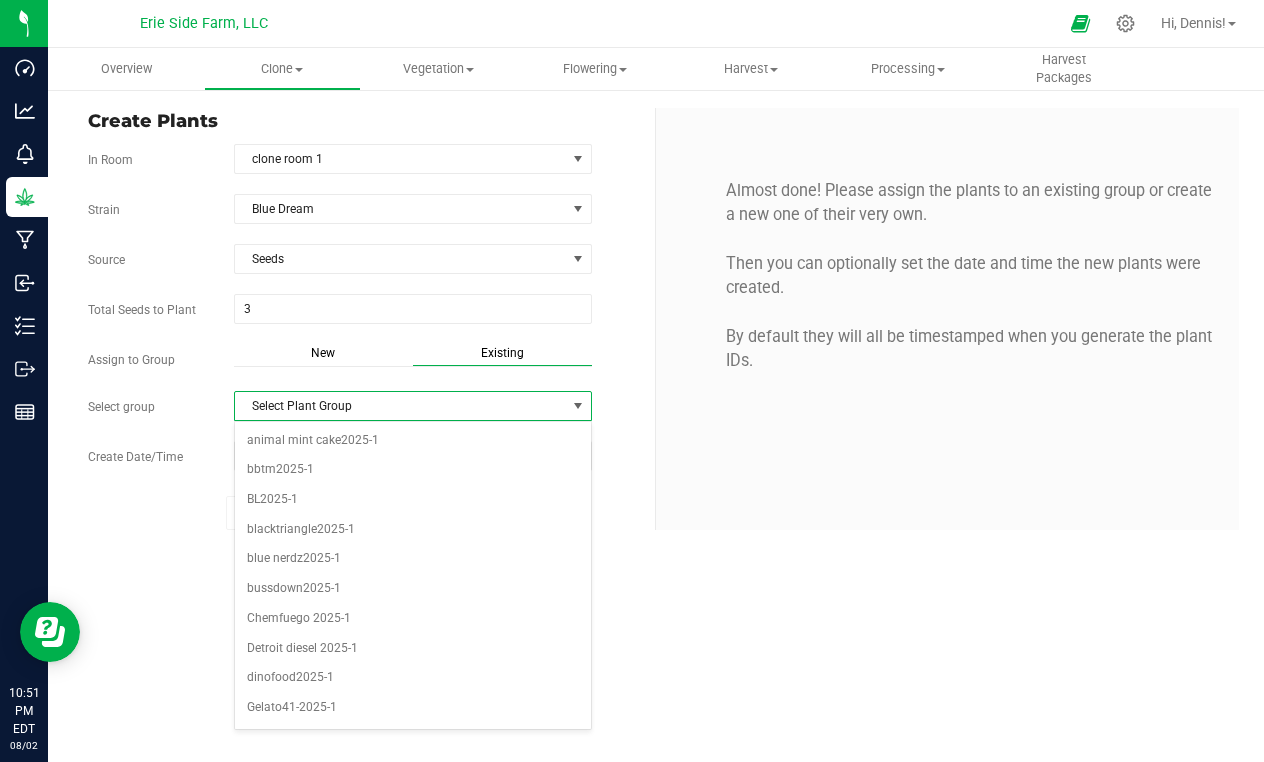 scroll, scrollTop: 0, scrollLeft: 0, axis: both 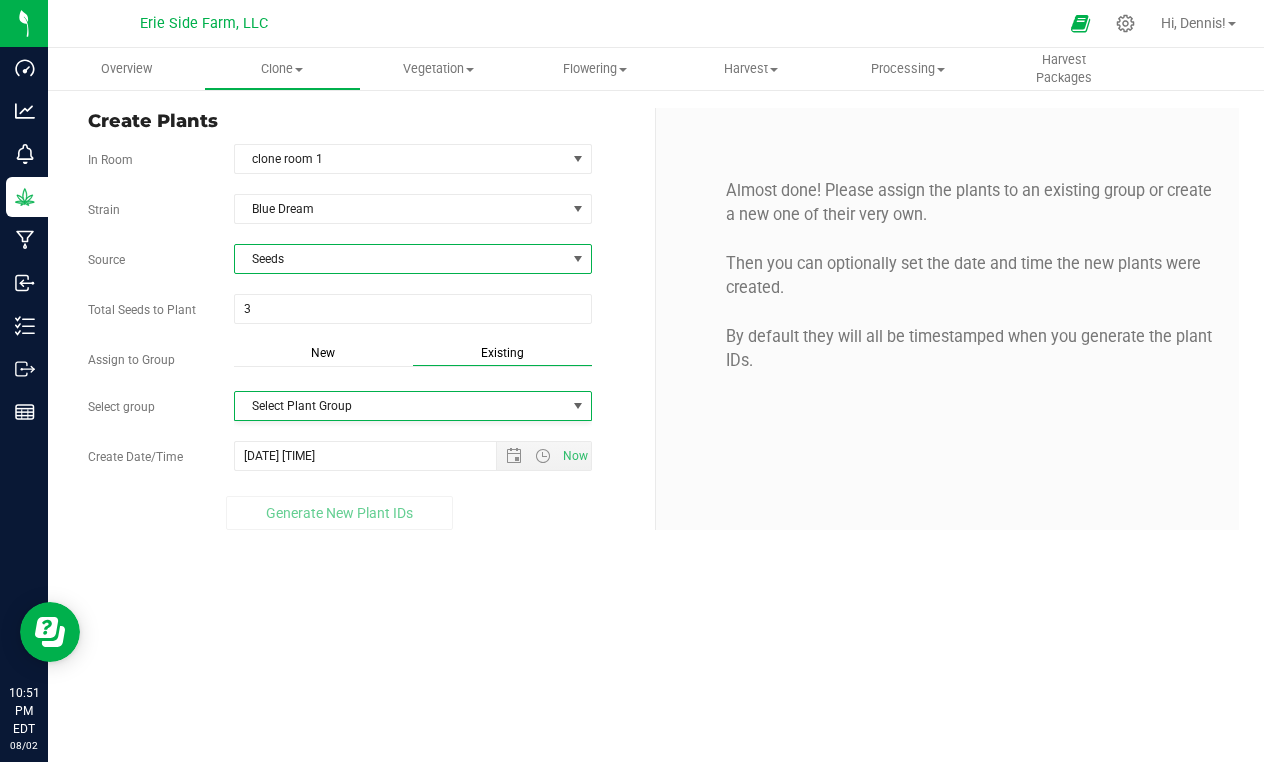 click at bounding box center (578, 259) 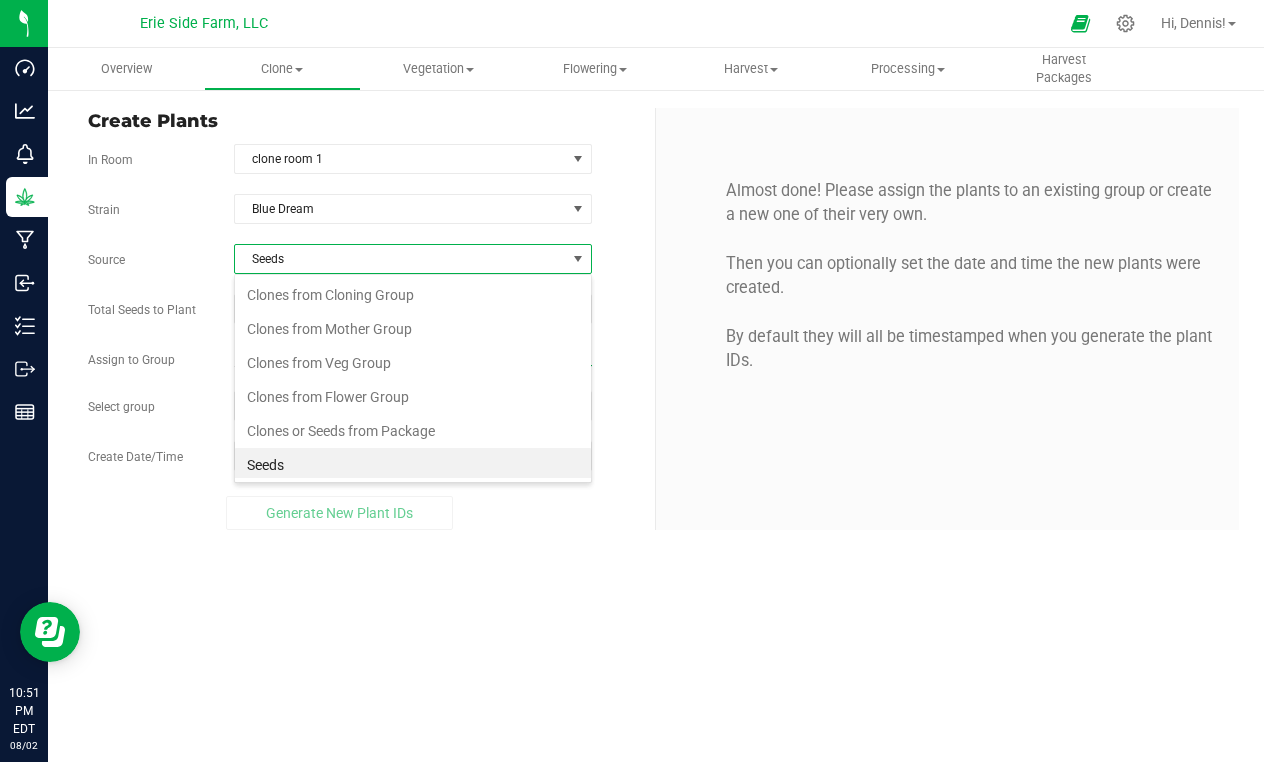 scroll, scrollTop: 4, scrollLeft: 0, axis: vertical 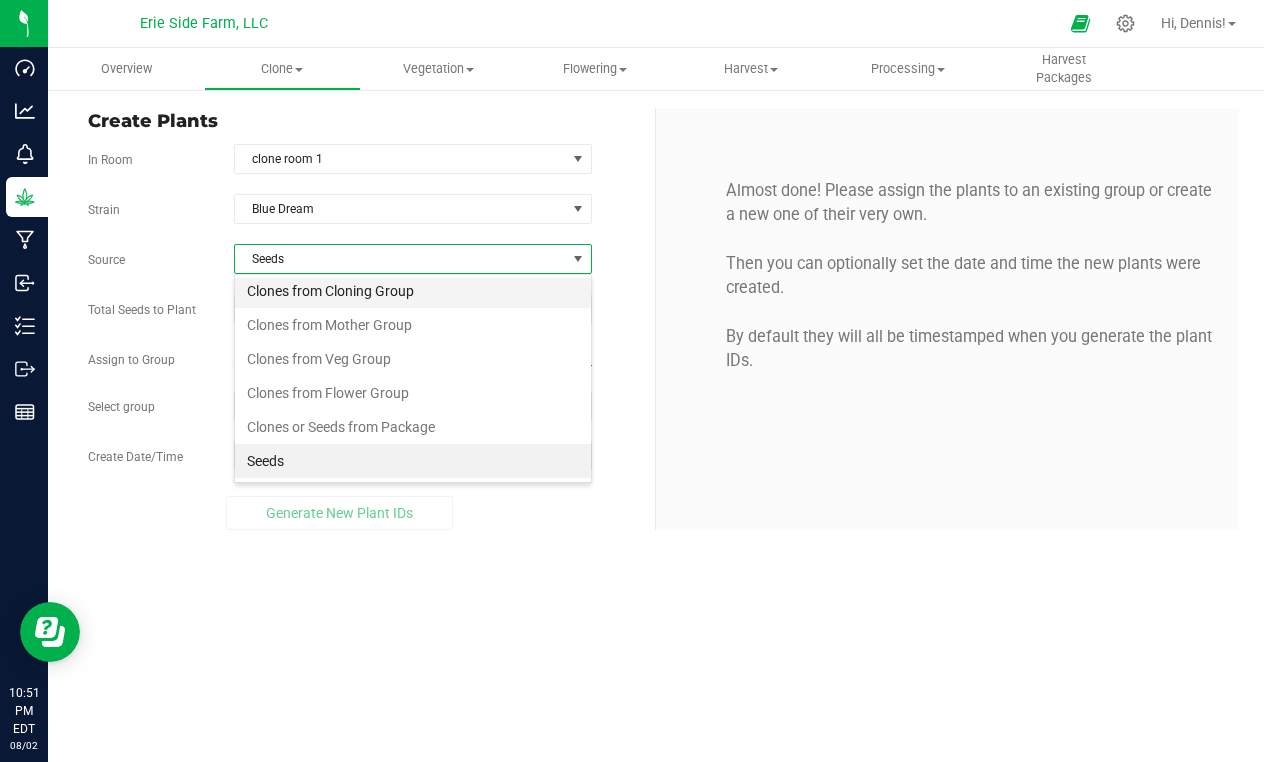 click on "Clones from Cloning Group" at bounding box center [413, 291] 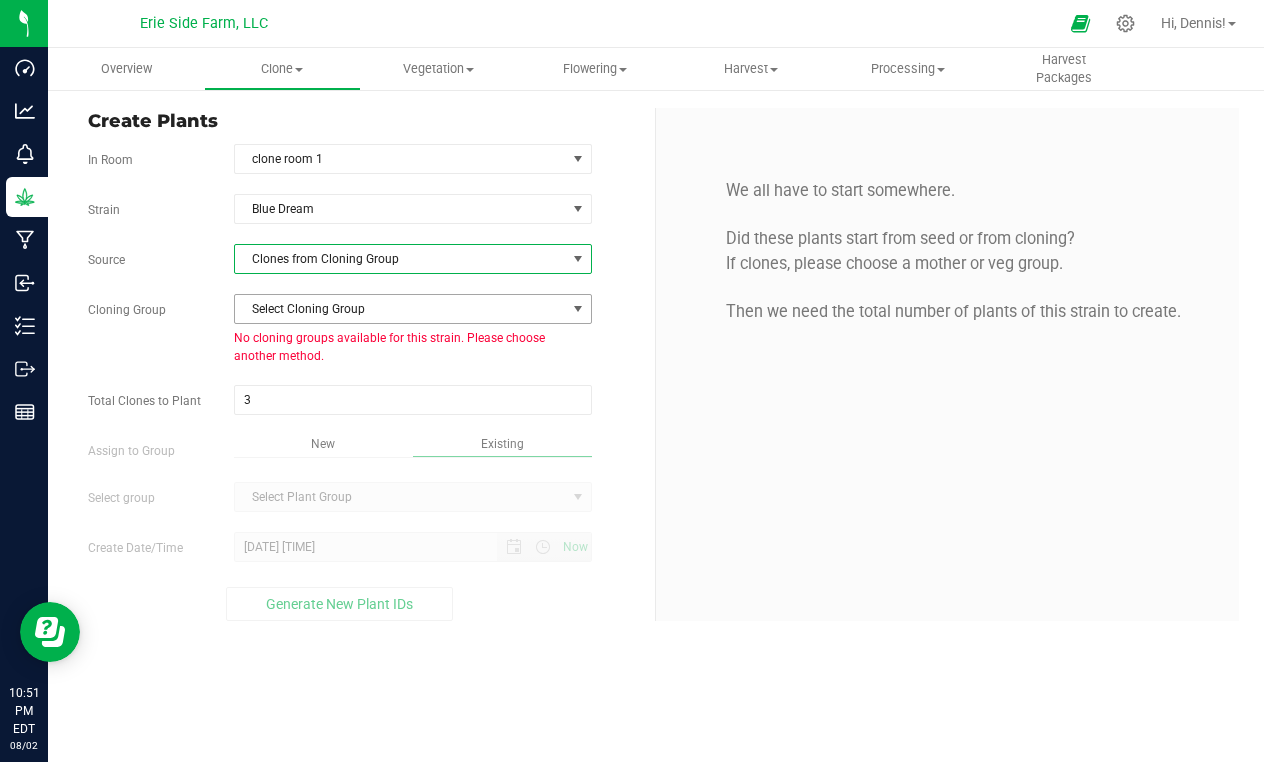 click on "Select Cloning Group" at bounding box center (400, 309) 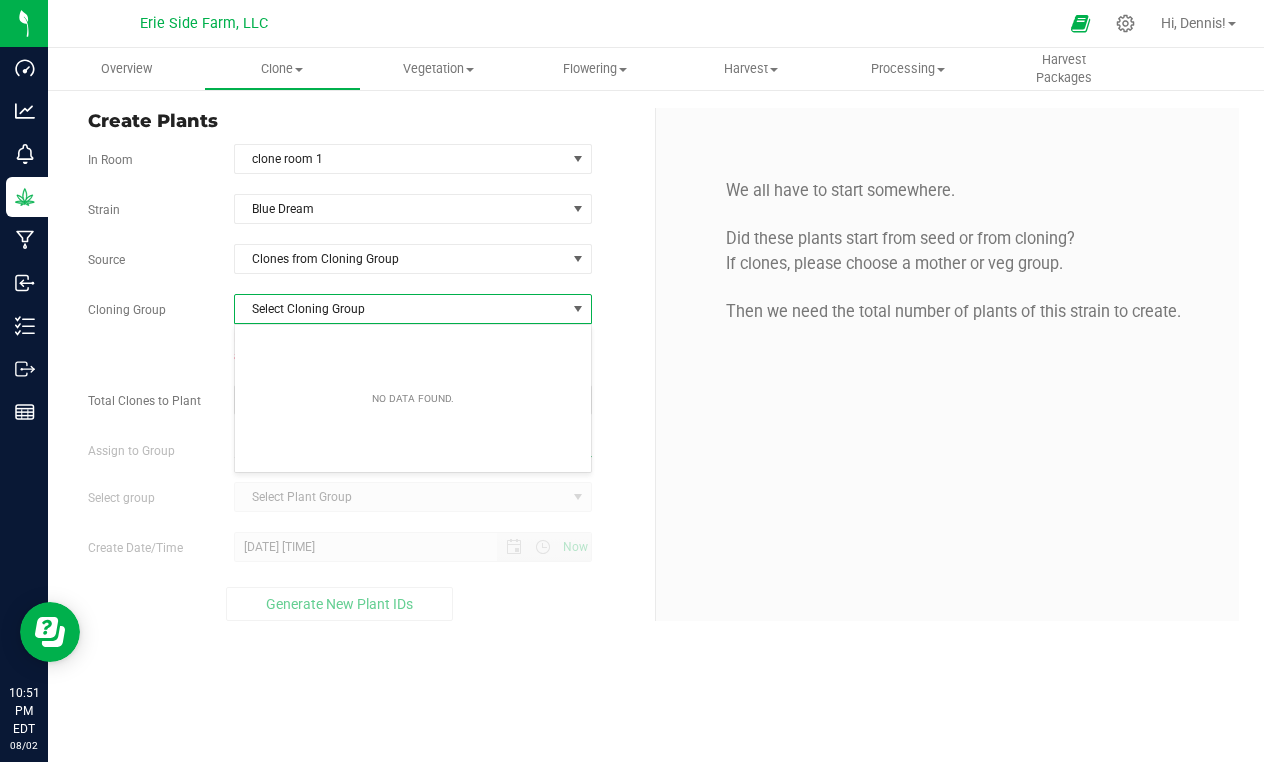 click on "Select Cloning Group" at bounding box center (400, 309) 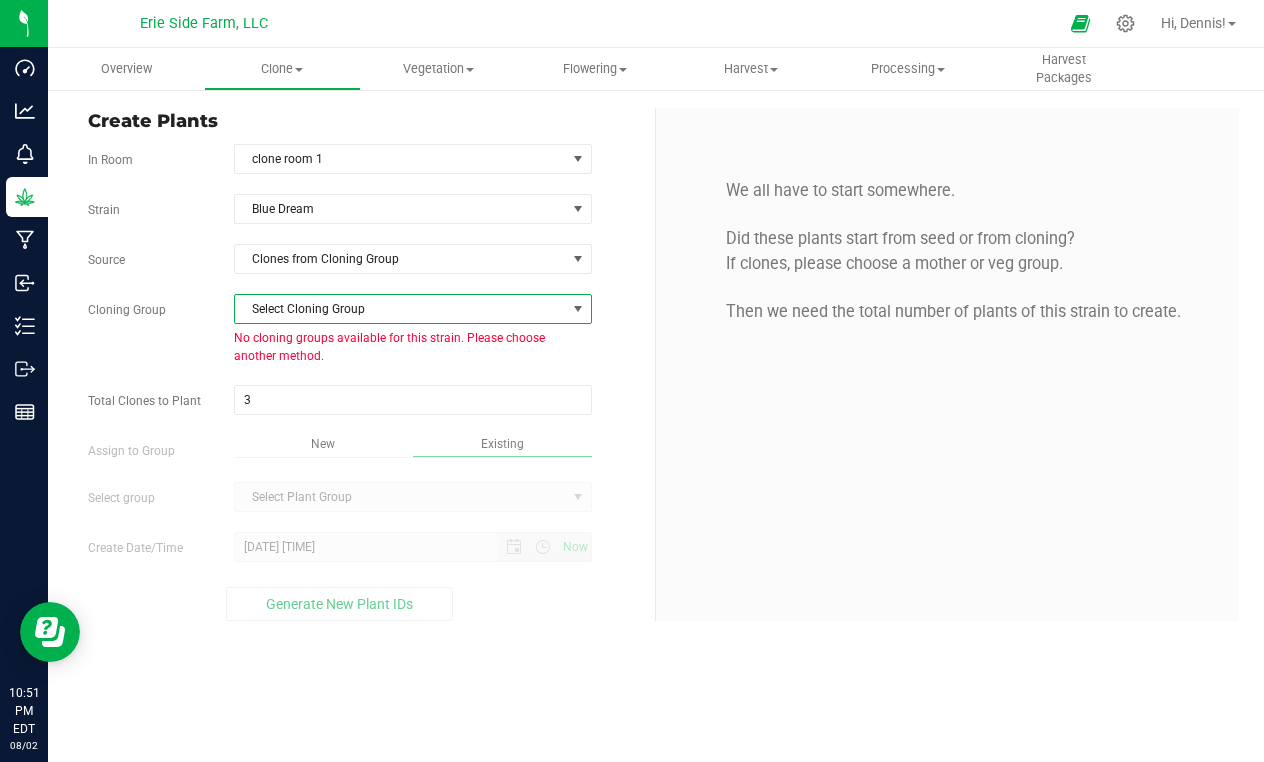 click on "Select Cloning Group" at bounding box center (400, 309) 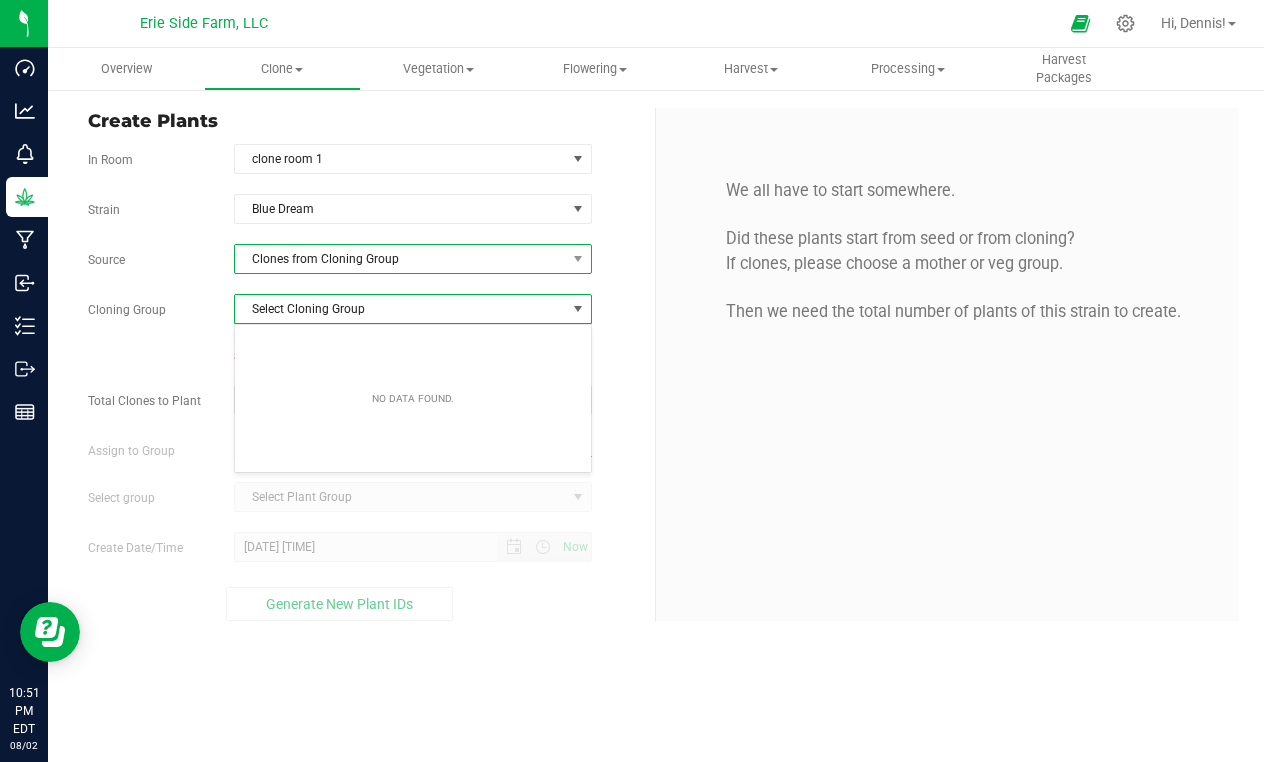click on "Clones from Cloning Group" at bounding box center (400, 259) 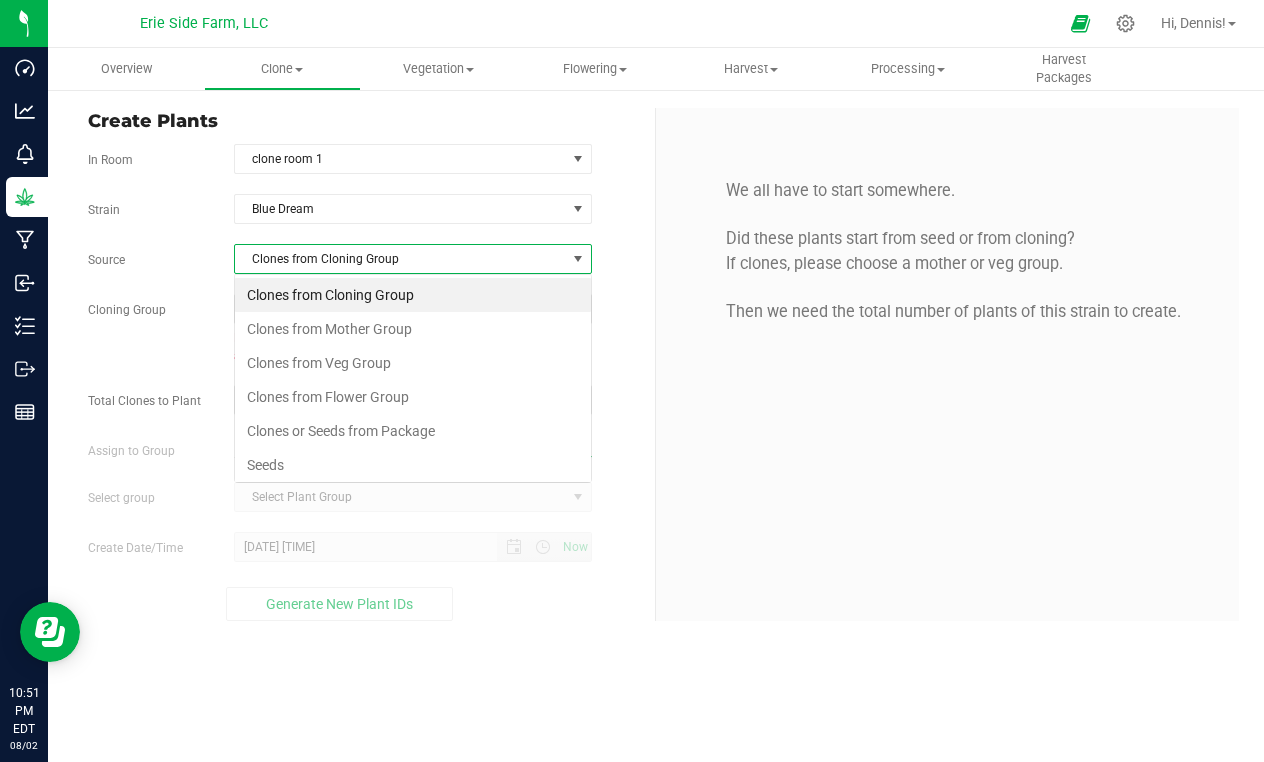 scroll, scrollTop: 99970, scrollLeft: 99642, axis: both 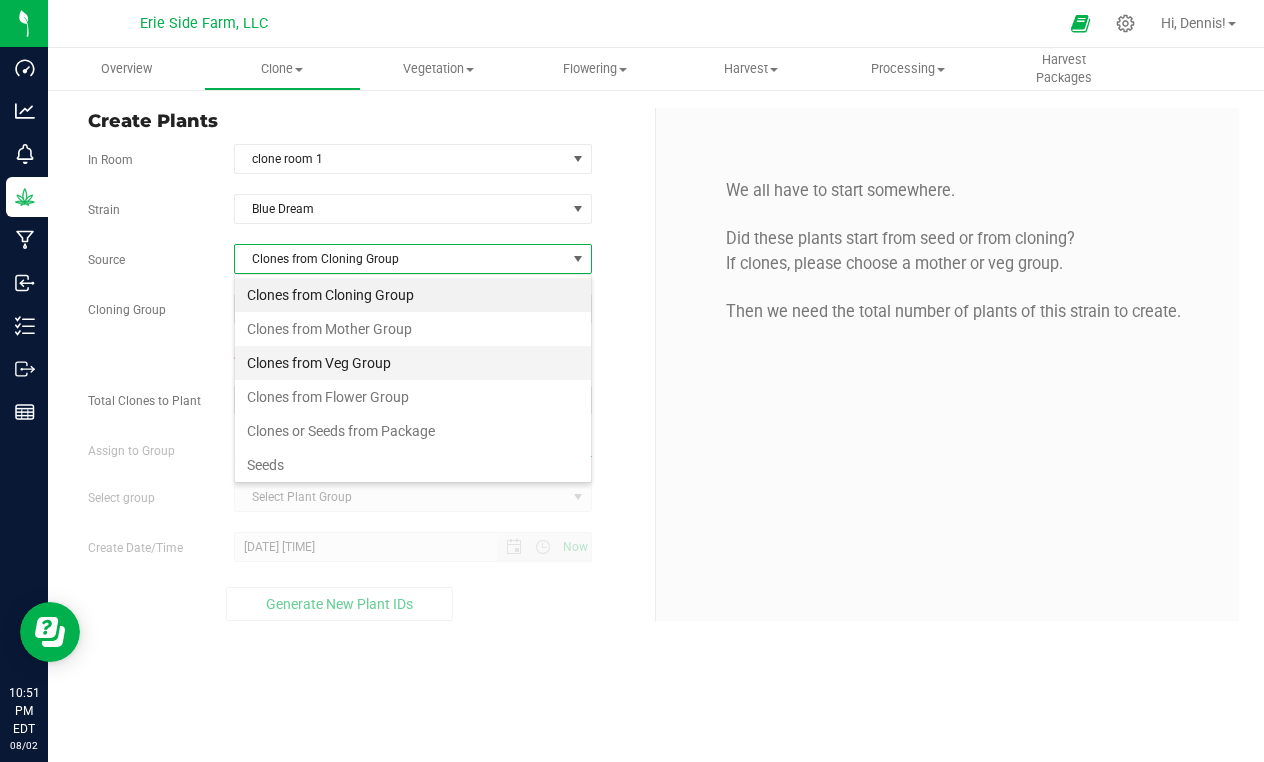 click on "Clones from Veg Group" at bounding box center (413, 363) 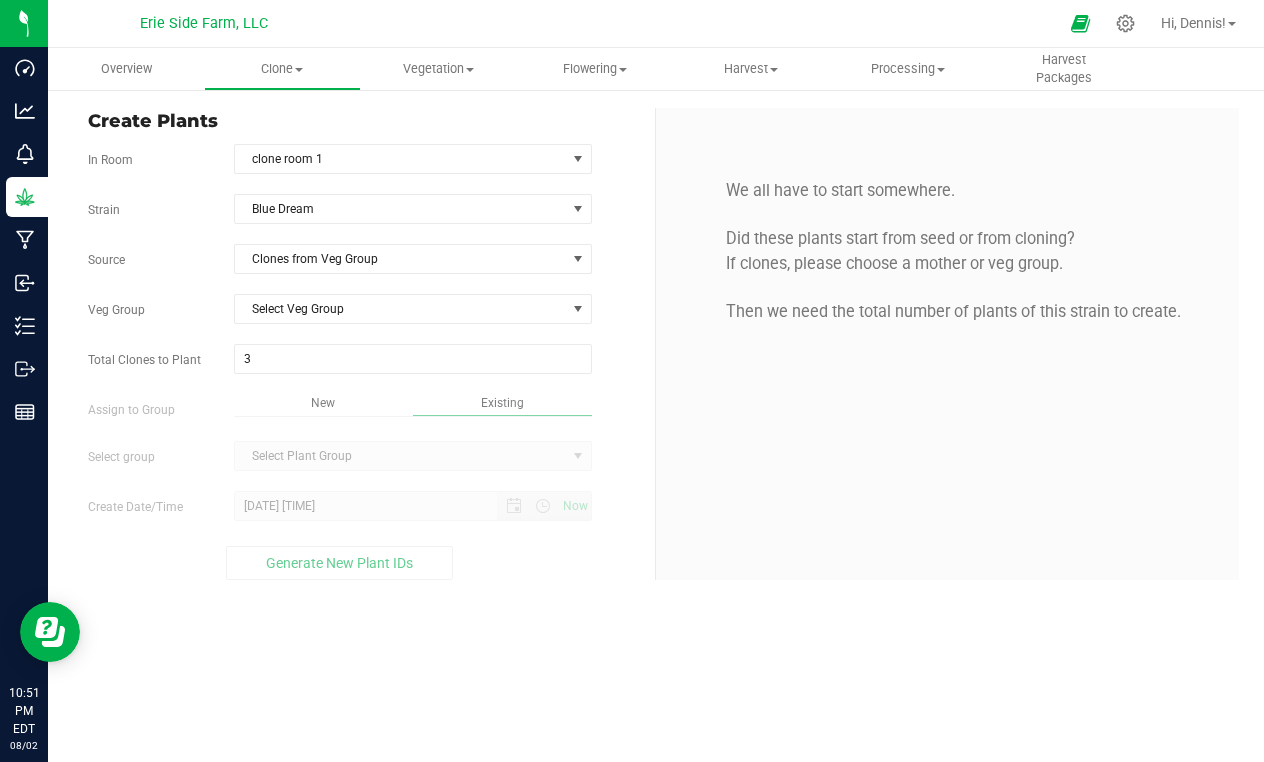 click on "Select Plant Group Select Plant Group animal mint cake2025-1 bbtm2025-1 BL2025-1 blacktriangle2025-1 blue nerdz2025-1 bussdown2025-1 Chemfuego 2025-1 Detroit diesel 2025-1 dinofood2025-1 Gelato41-2025-1 GMO2025-1 GR2025-1 grapebambino2025-1 headband2025-1 peanut butter gelato2025-1 Purple Chem2025-1 Red Montser 2025 01 redvines2025-1 slumper 2025-1 sourkoko2025-1 southern funk 2025-1 ssh2025-1 stardawg2025-1 straw pines-2025-1 suncake2025-1 superboof2025-1 tahoeog2025-1" at bounding box center [413, 456] 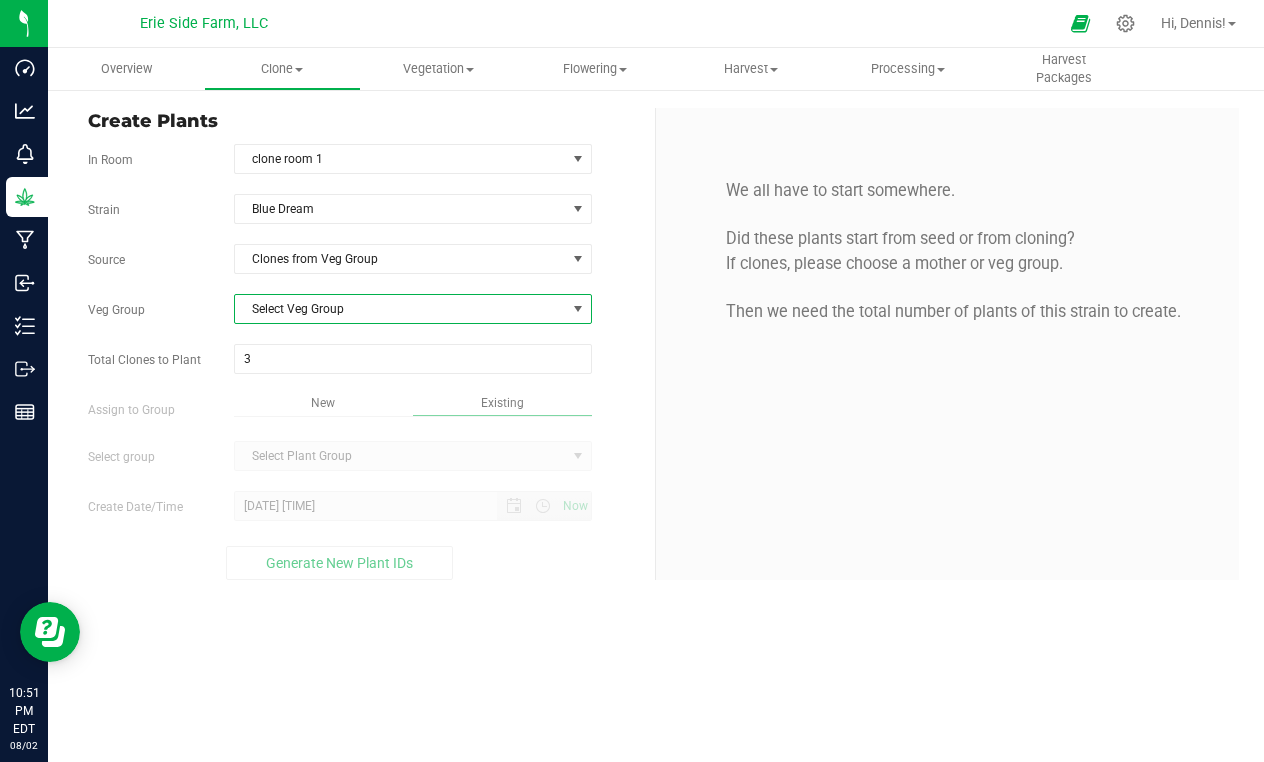 click at bounding box center (577, 309) 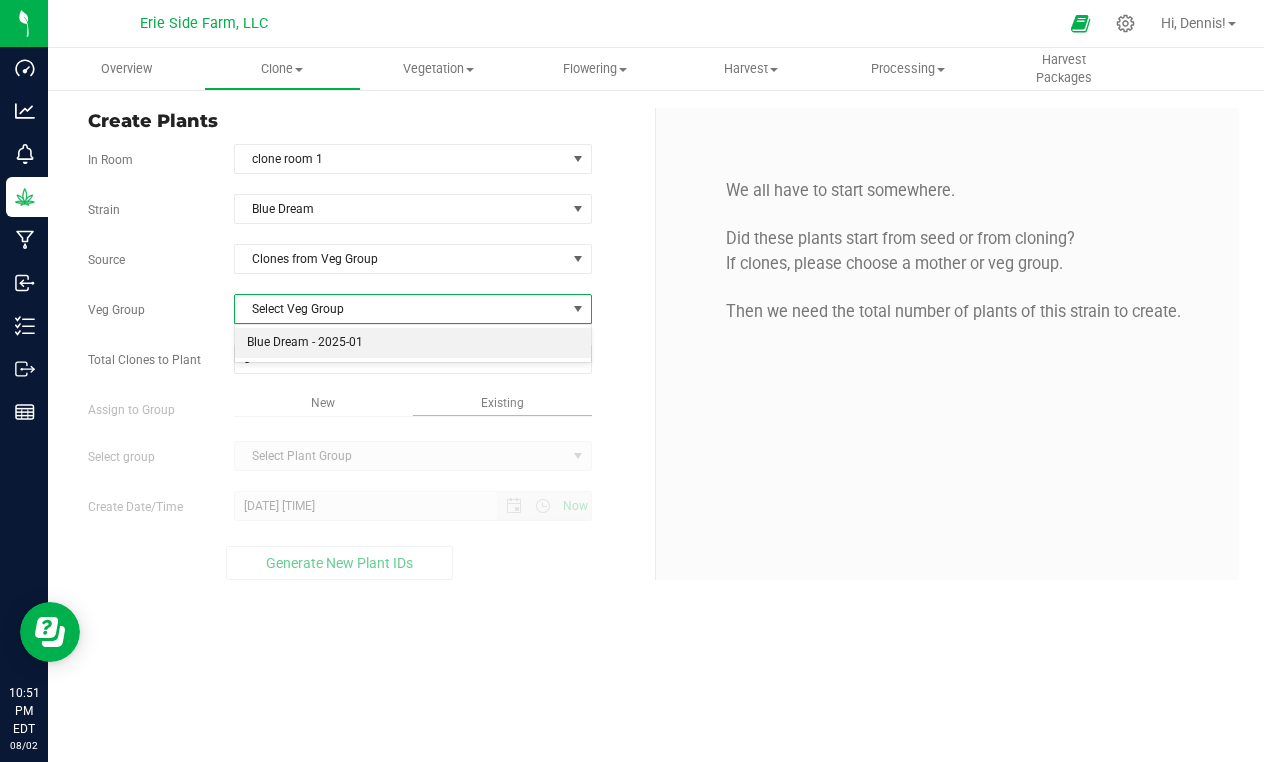 click on "Blue Dream - 2025-01" at bounding box center (413, 343) 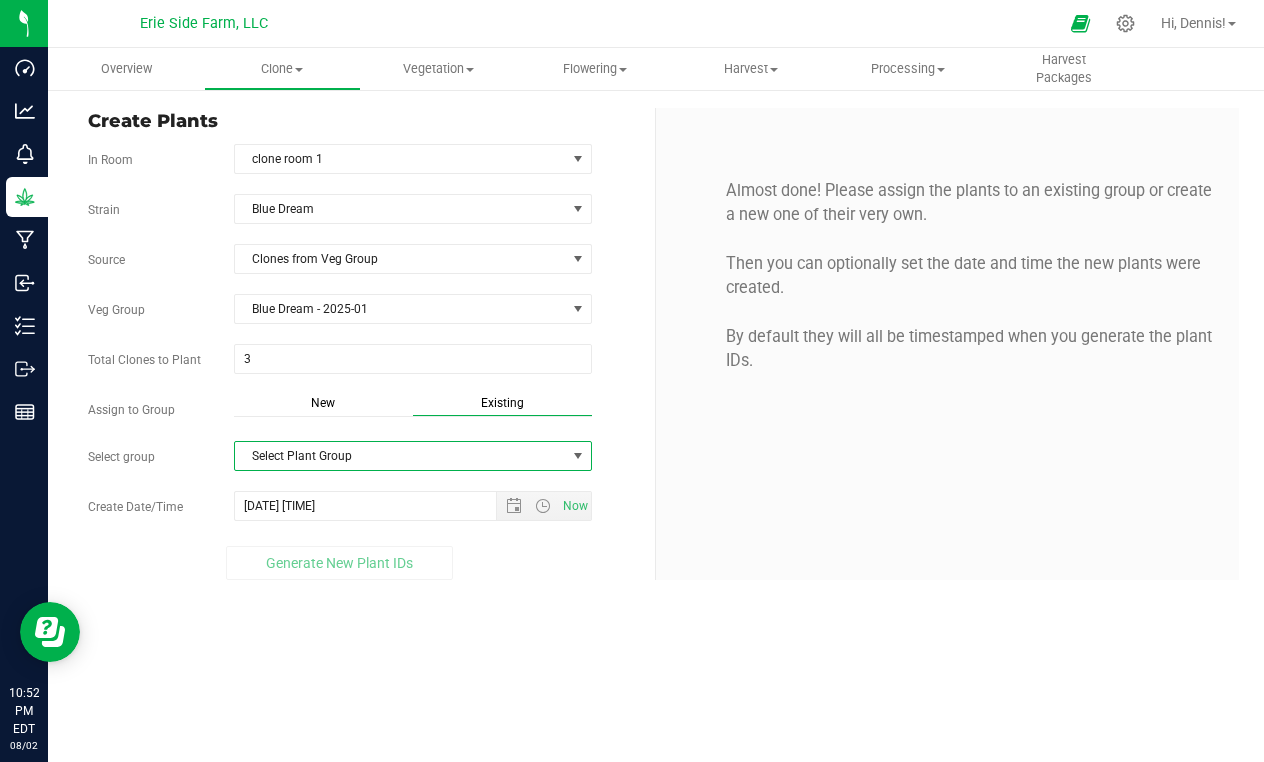 click on "Select Plant Group" at bounding box center (400, 456) 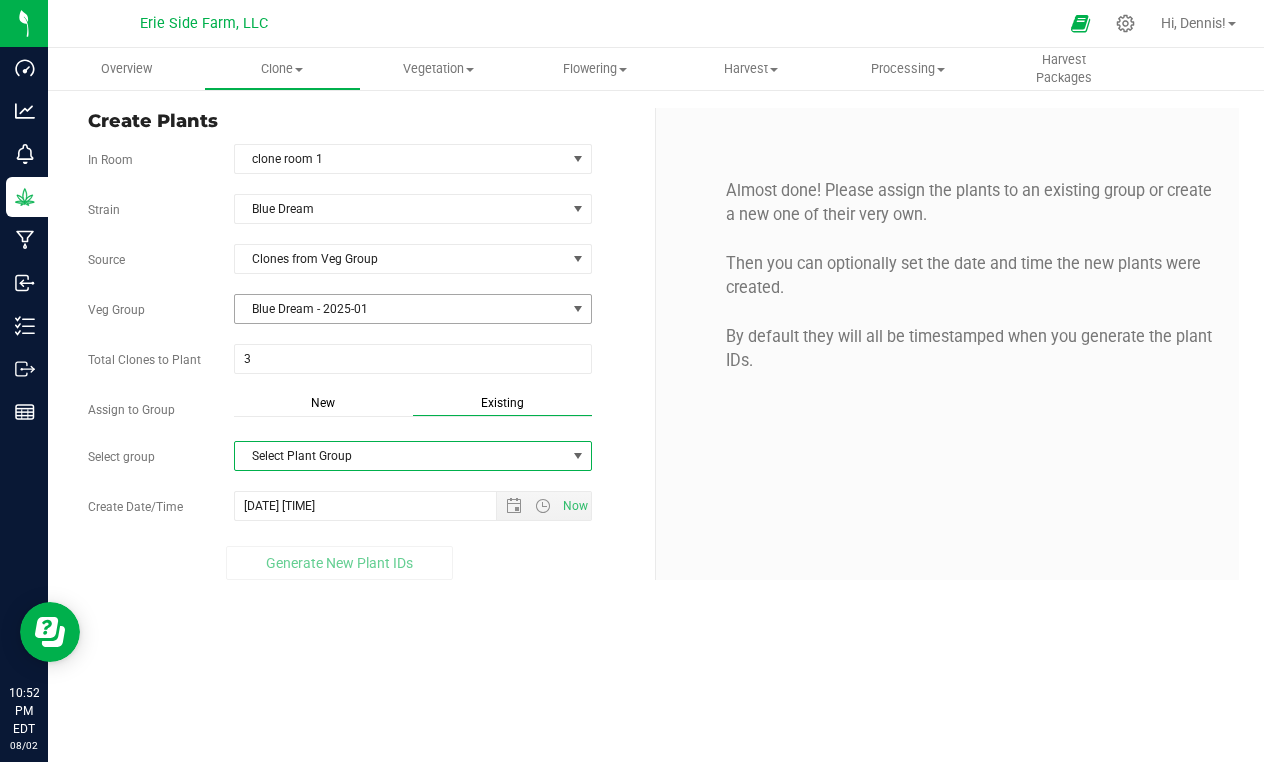 scroll, scrollTop: 0, scrollLeft: 0, axis: both 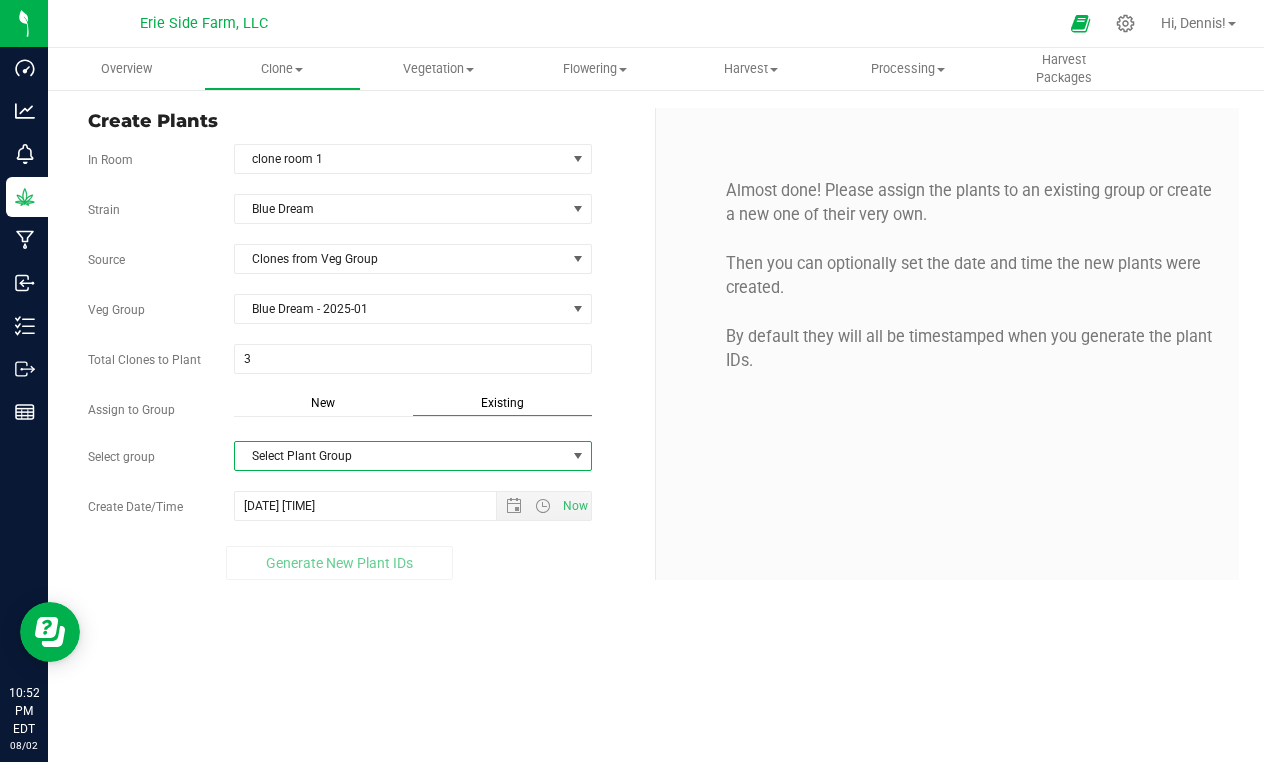 click on "Select Plant Group" at bounding box center (400, 456) 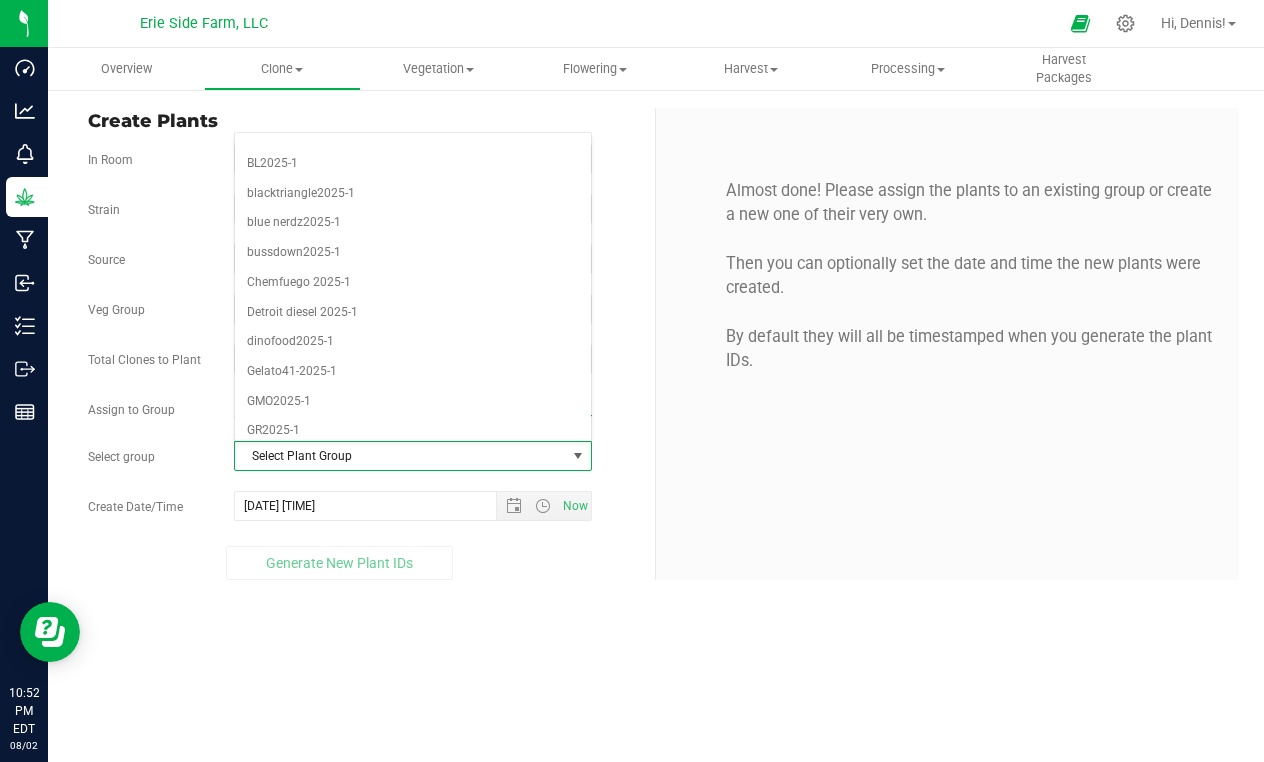 scroll, scrollTop: -3, scrollLeft: 0, axis: vertical 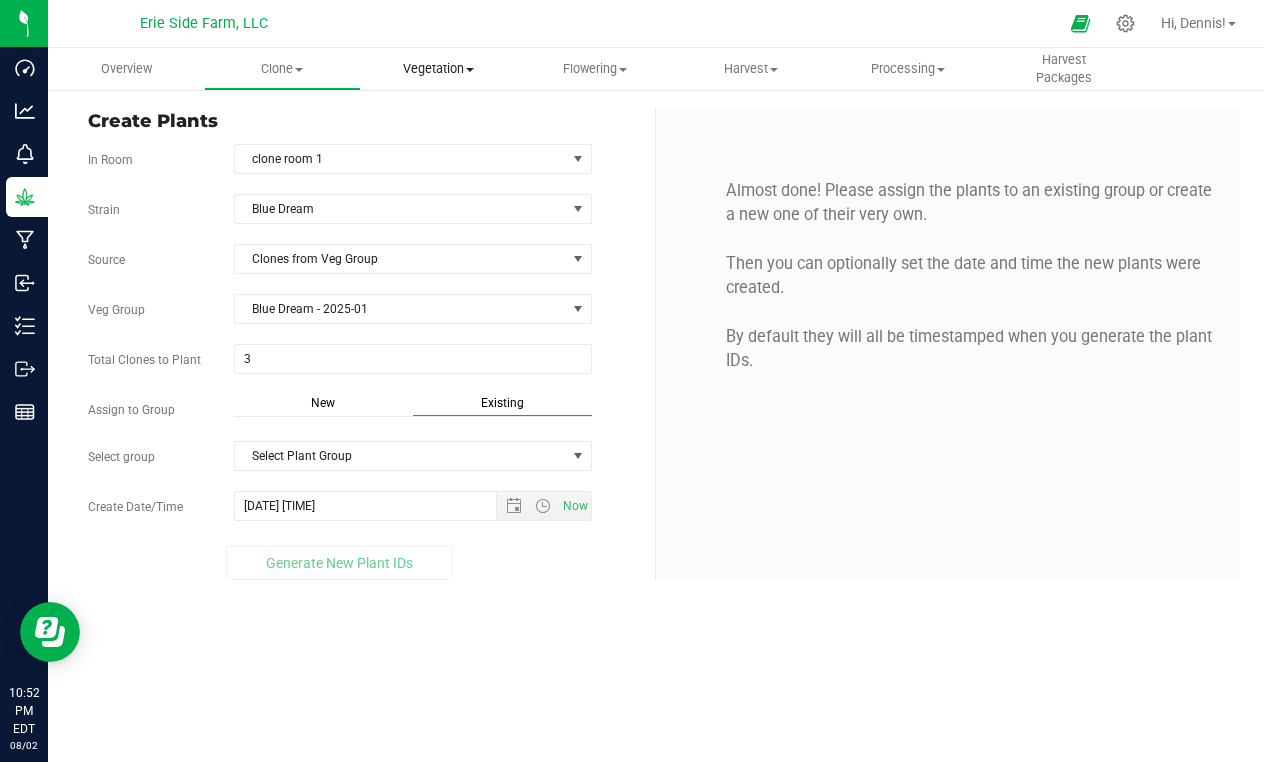 click on "Vegetation" at bounding box center (439, 69) 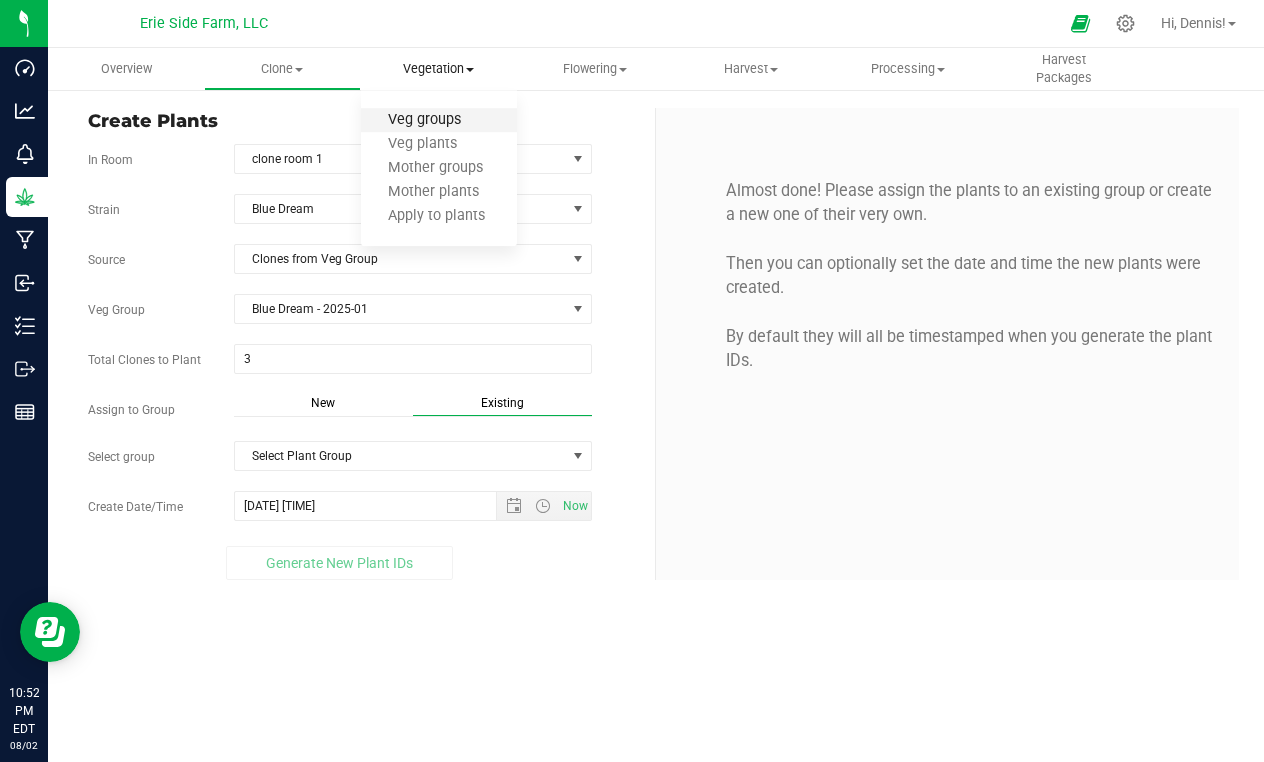 click on "Veg groups" at bounding box center [424, 120] 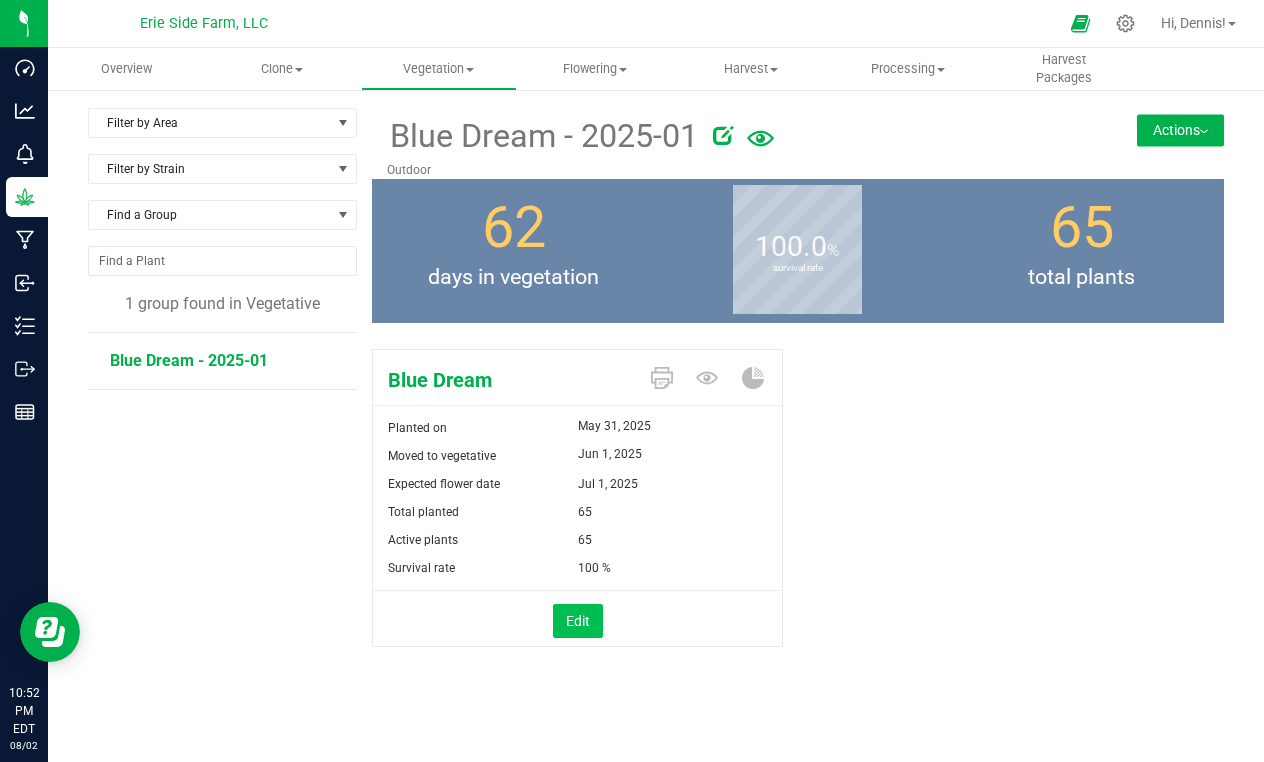 click on "Edit" at bounding box center (578, 621) 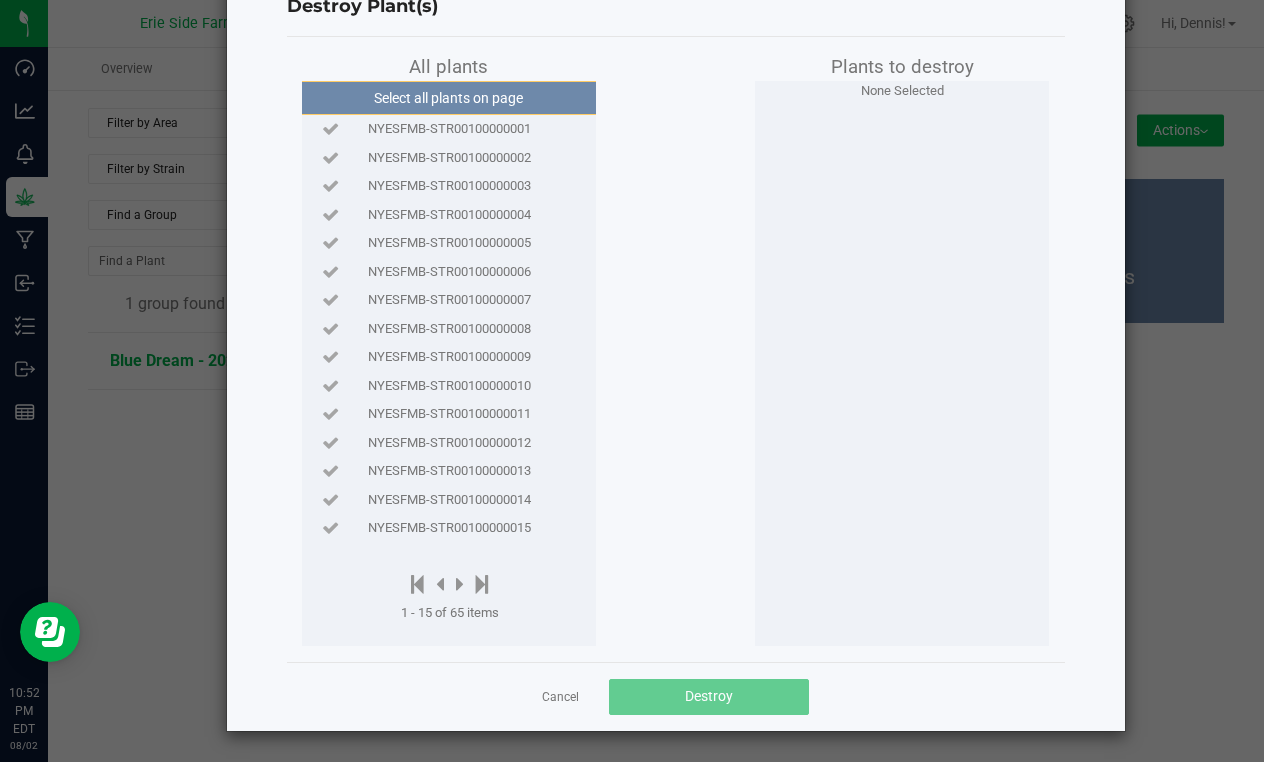 scroll, scrollTop: 68, scrollLeft: 0, axis: vertical 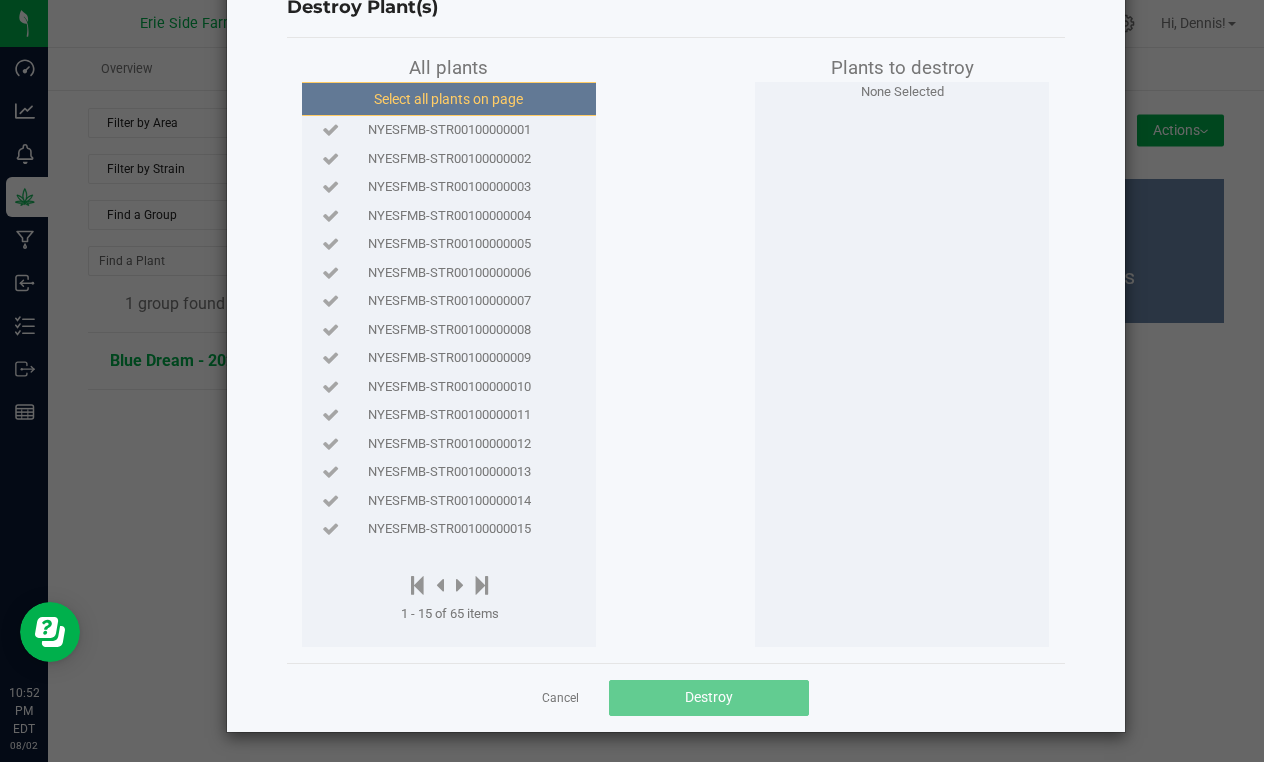 click on "Select all plants on page" 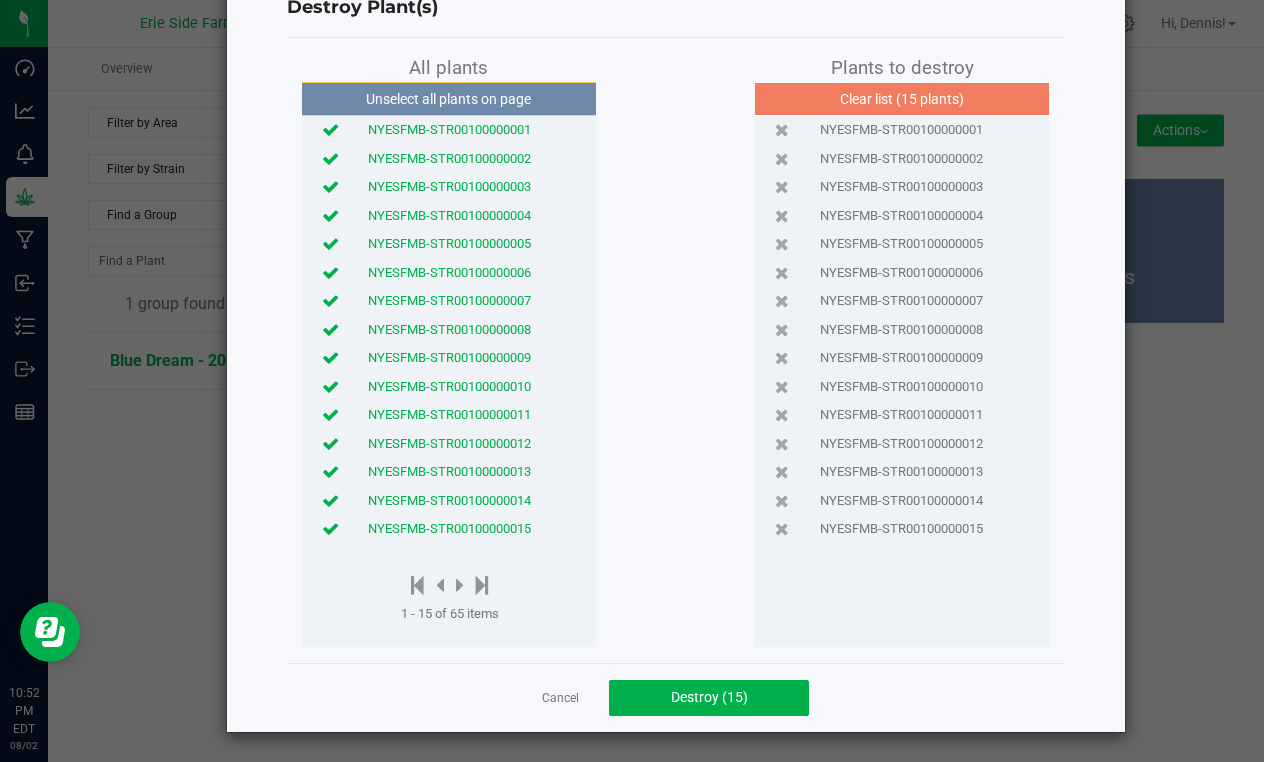 click on "Unselect all plants on page" 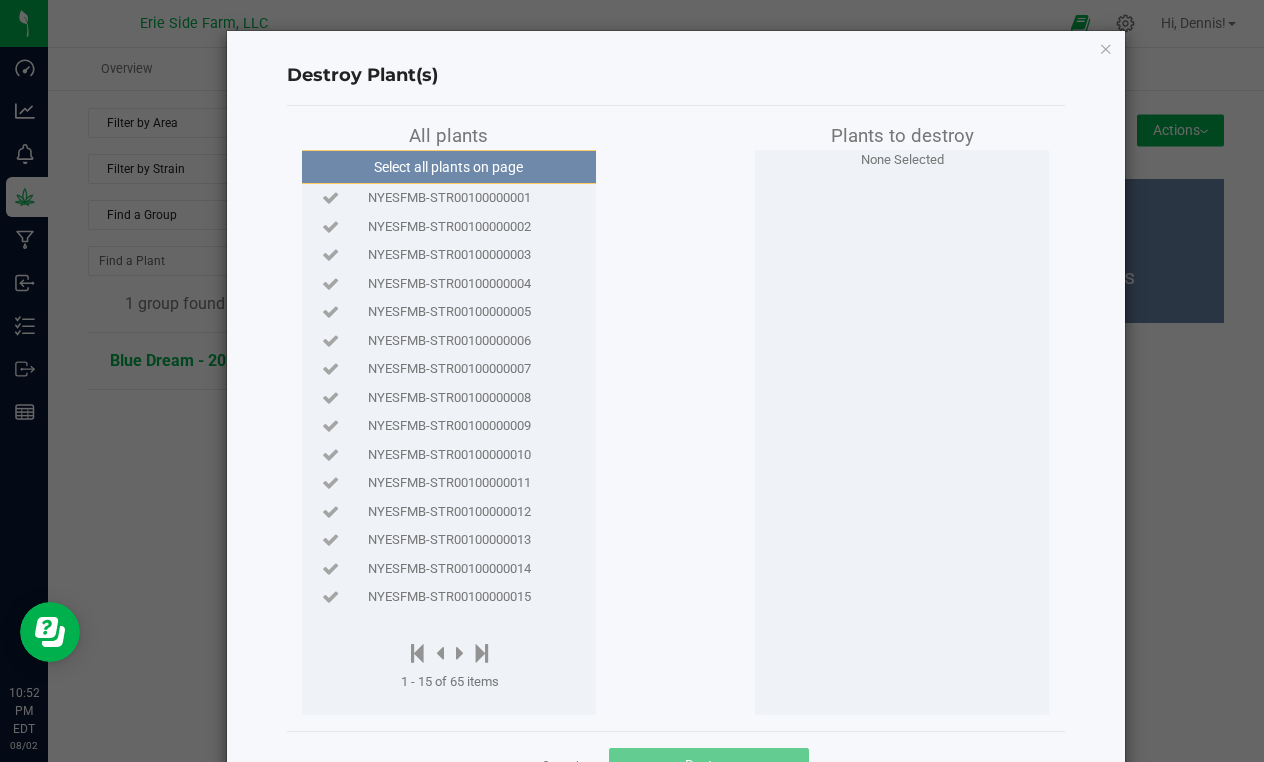scroll, scrollTop: 0, scrollLeft: 0, axis: both 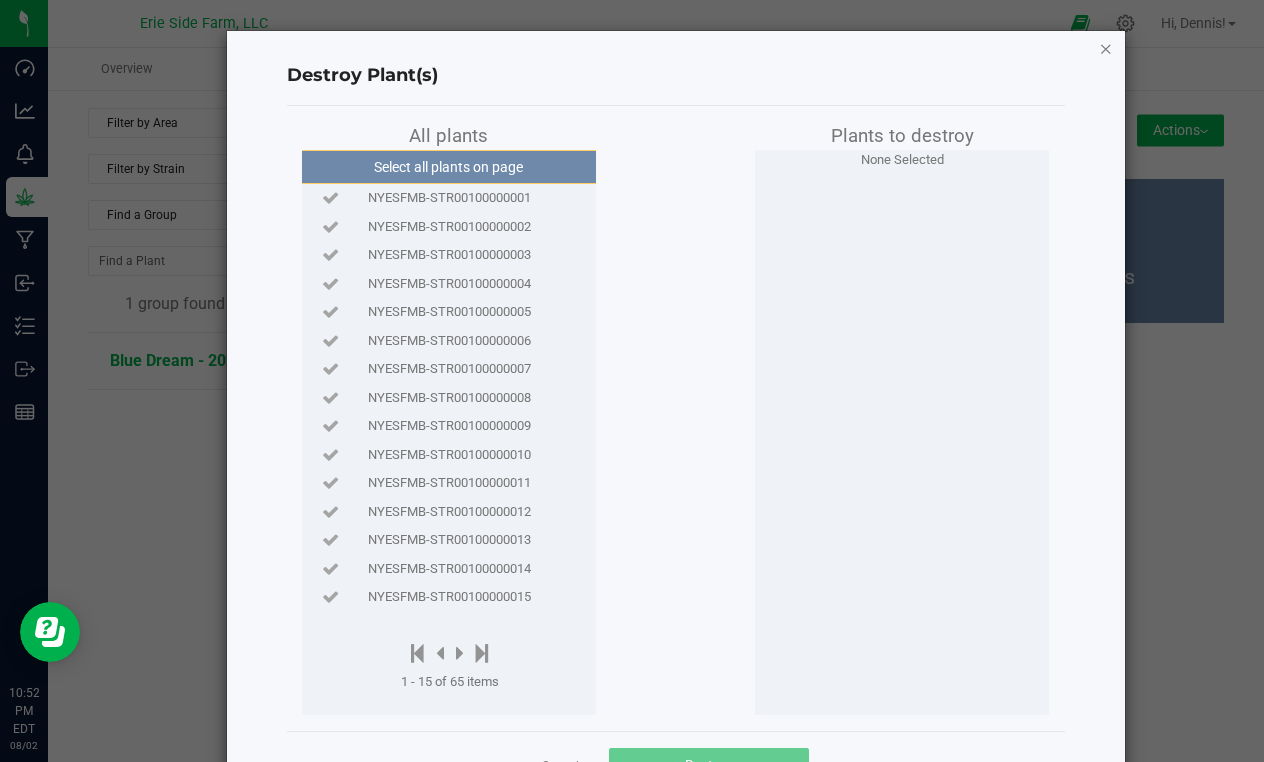 click 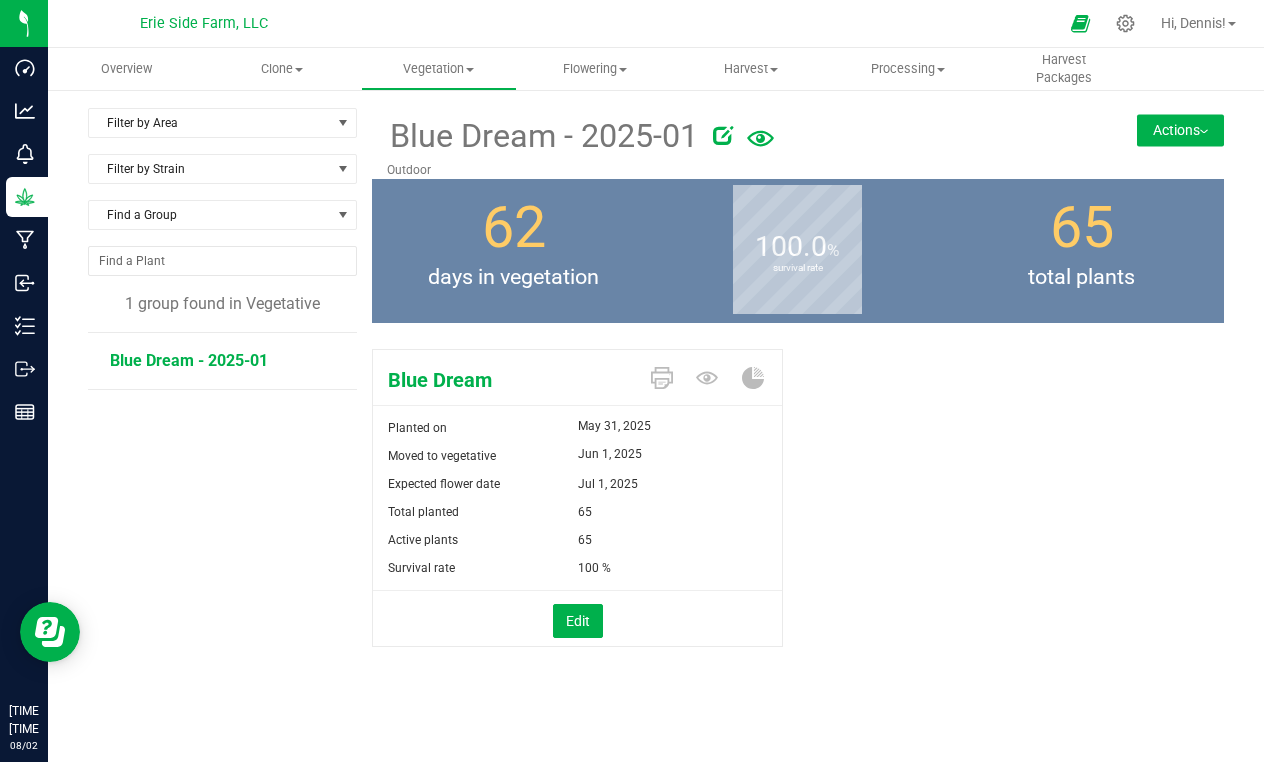 click on "Actions" at bounding box center [1180, 130] 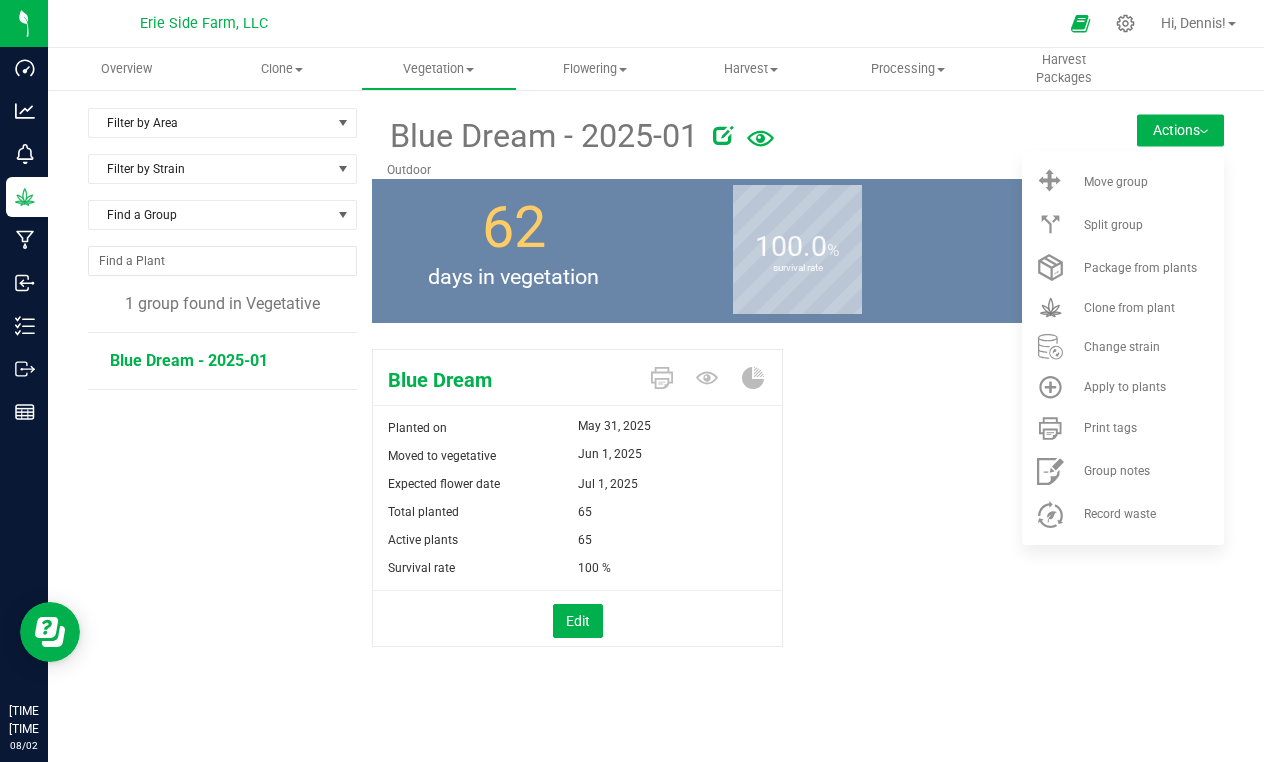 click on "Filter by Area Filter by Area All Greenhouse Outdoor
Filter by Strain
Find a Group
1
group
found in Vegetative
Blue Dream - 2025-01" at bounding box center (230, 408) 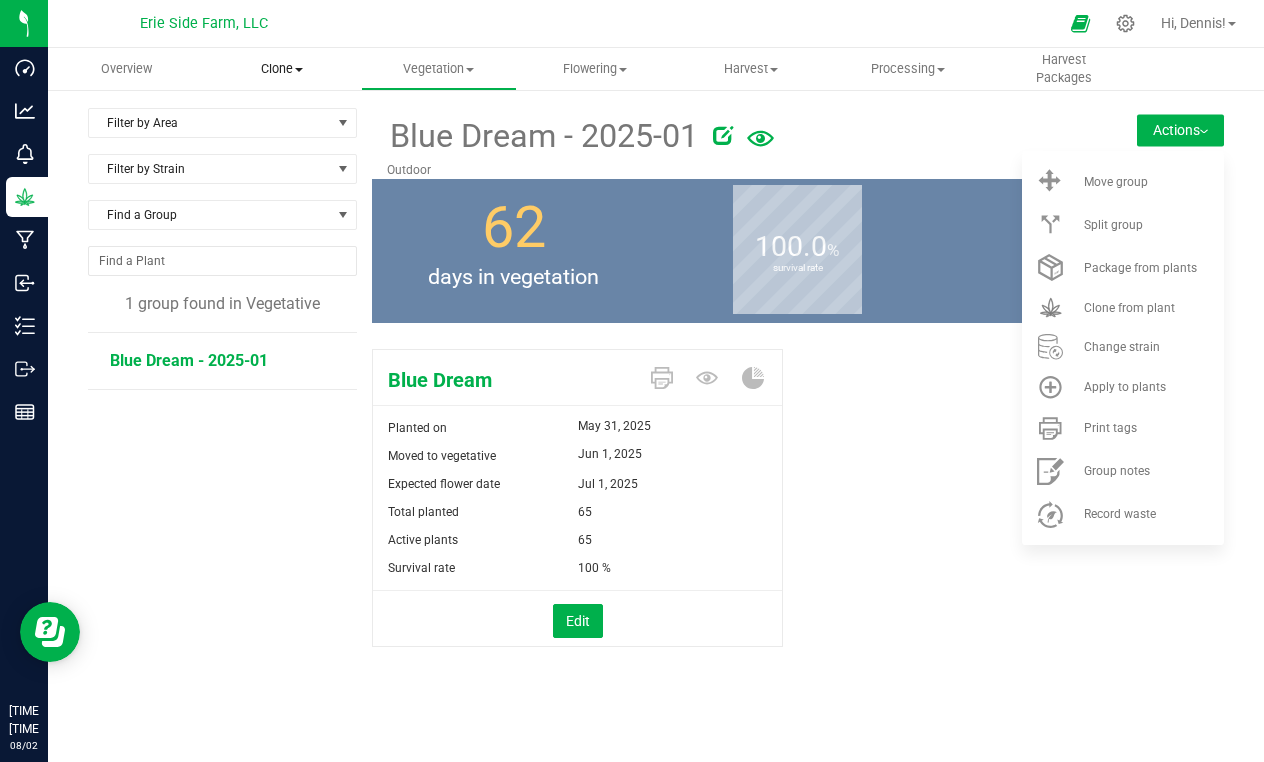 click at bounding box center (299, 70) 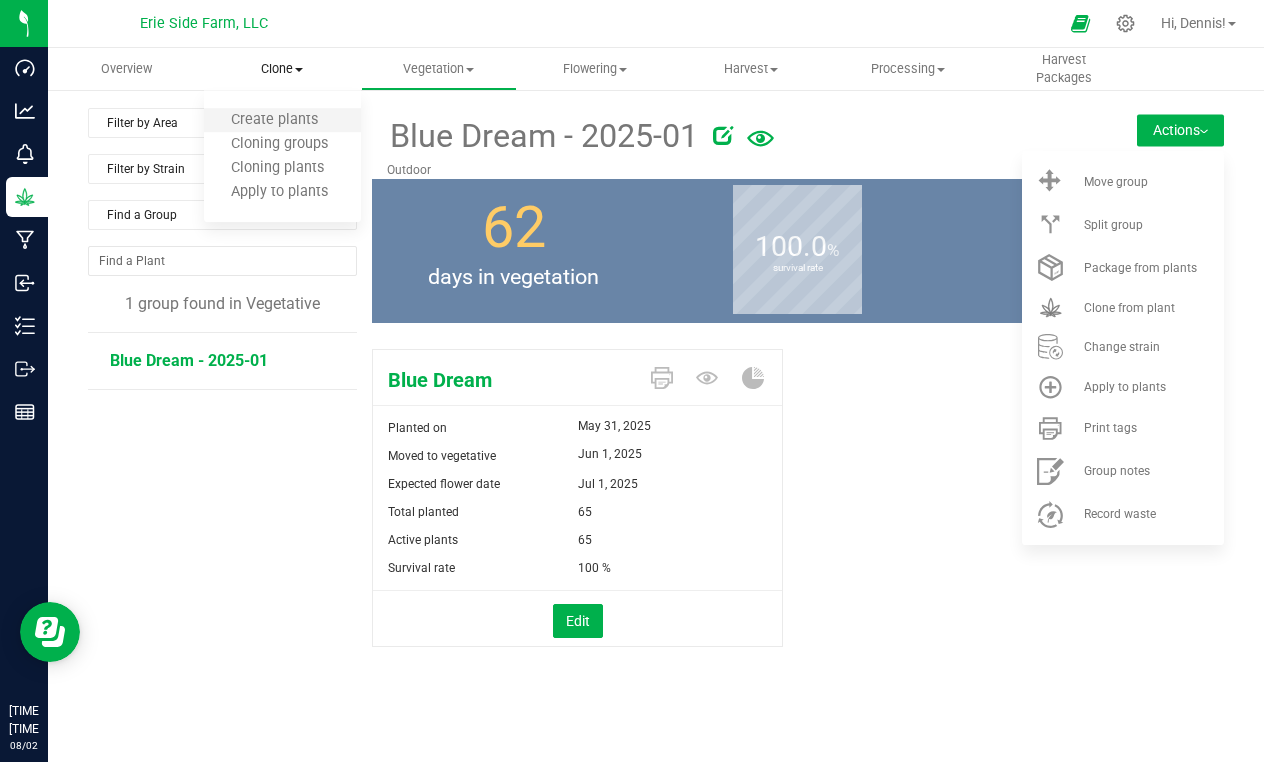 click on "Create plants" at bounding box center [282, 121] 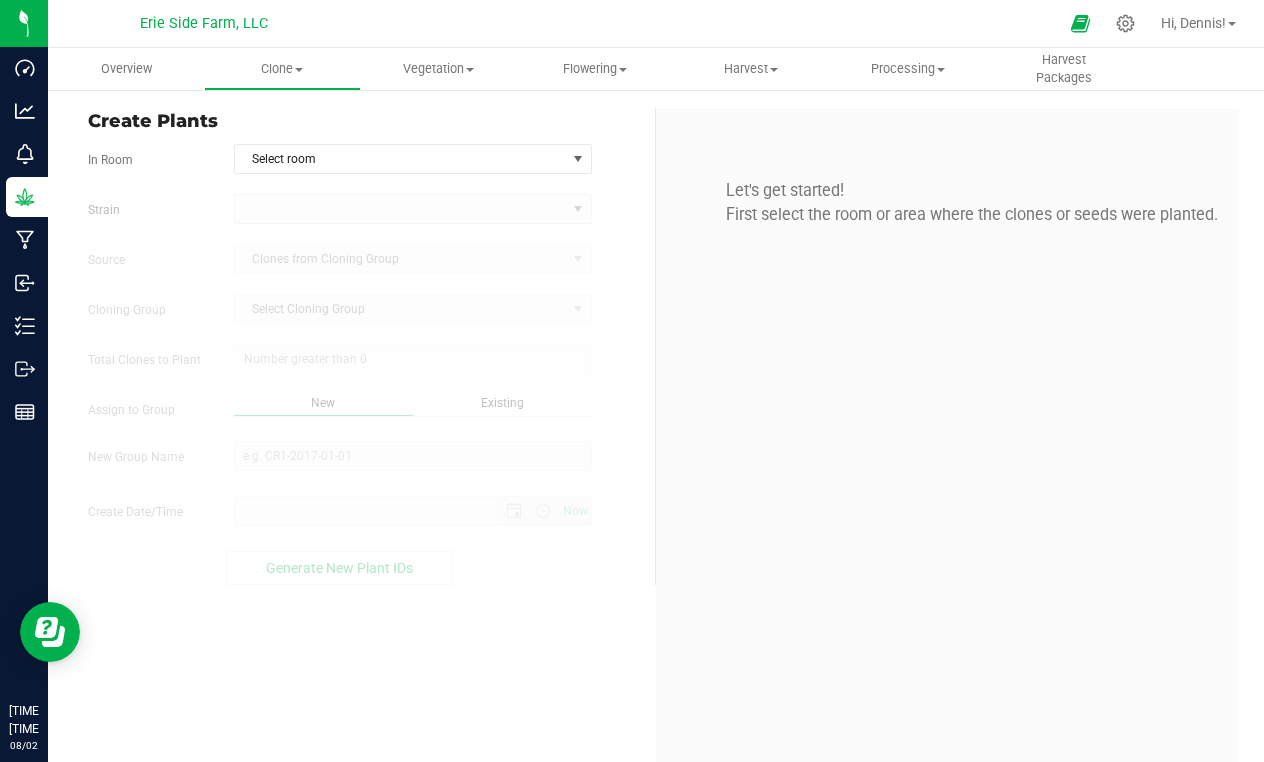 type on "[DATE] [TIME] [TIMEZONE]" 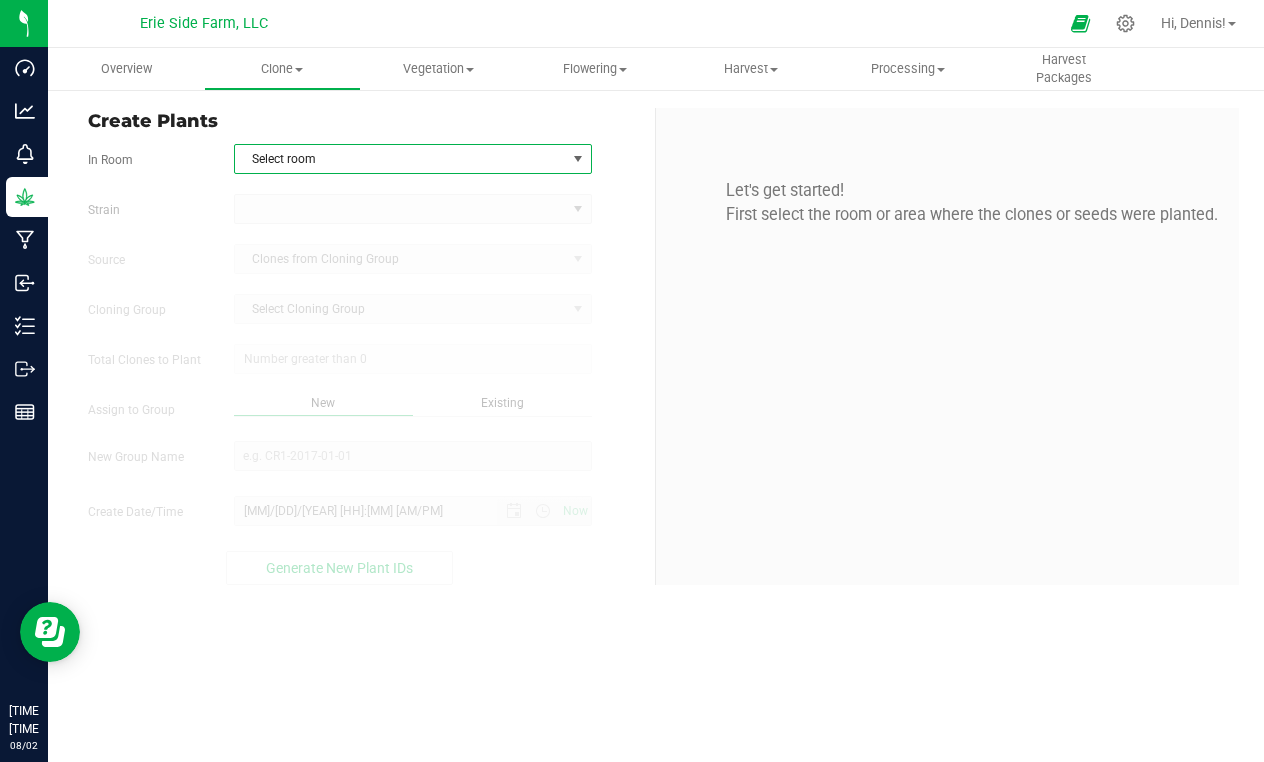 click on "Select room" at bounding box center [400, 159] 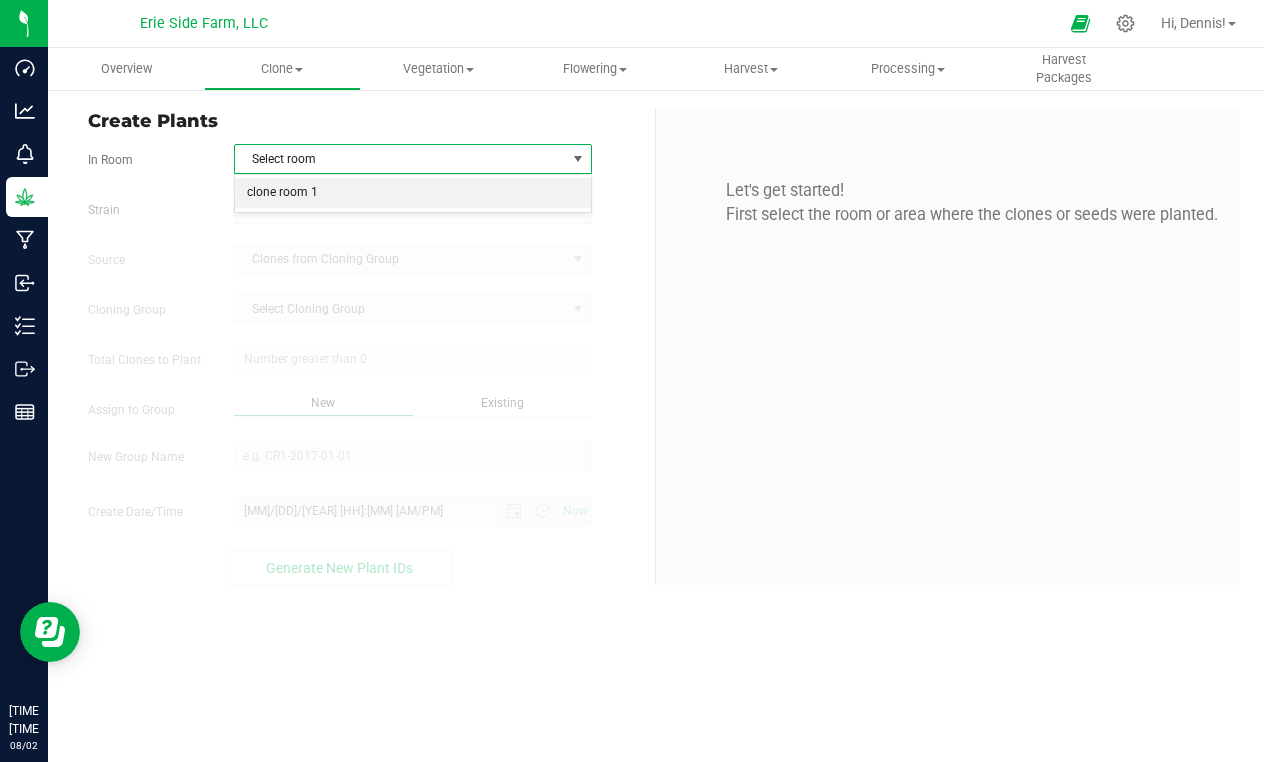 click on "clone room 1" at bounding box center (413, 193) 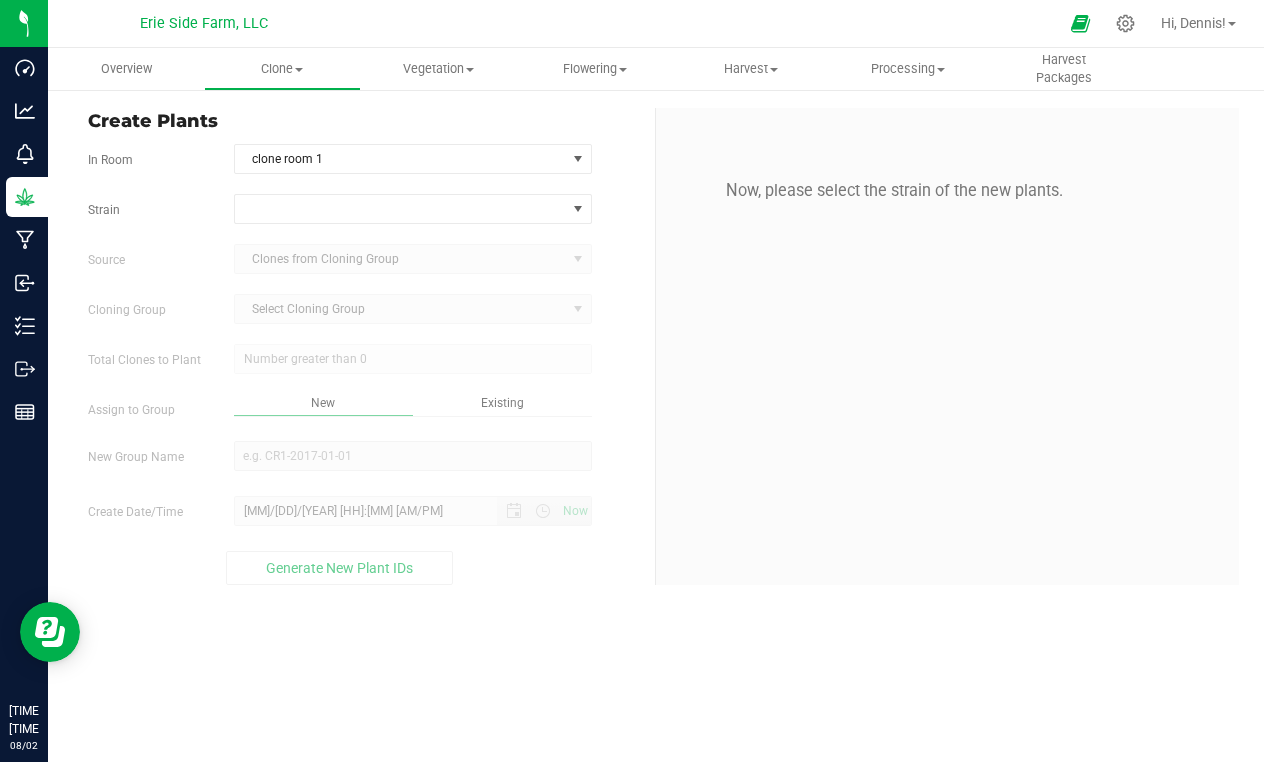drag, startPoint x: 208, startPoint y: 228, endPoint x: 224, endPoint y: 228, distance: 16 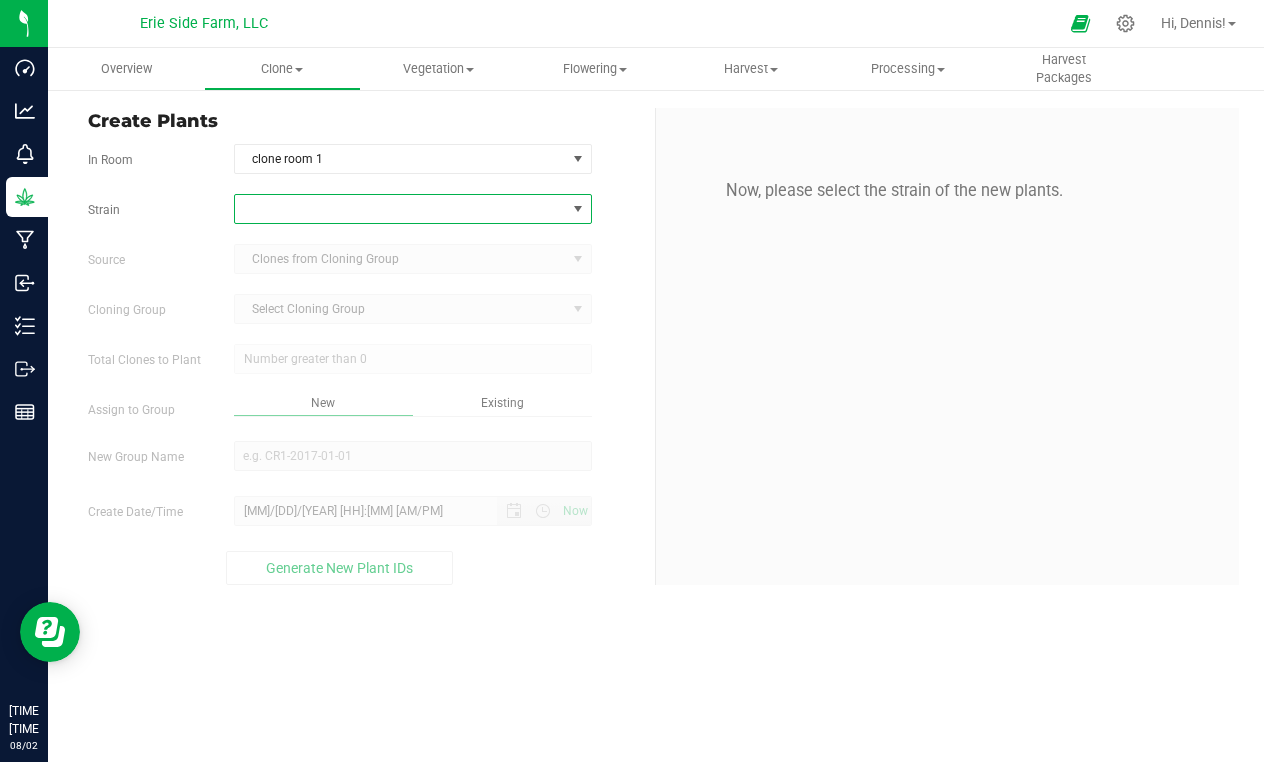 click at bounding box center (400, 209) 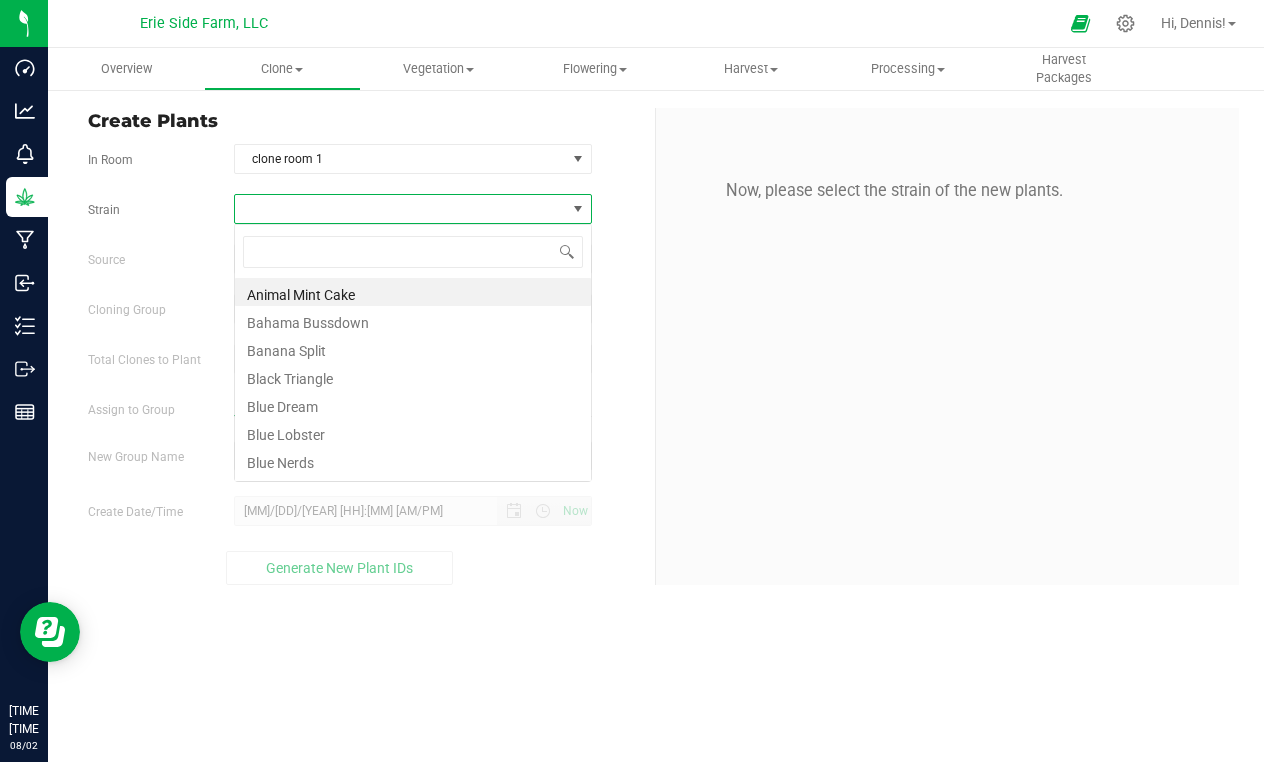 scroll, scrollTop: 99970, scrollLeft: 99642, axis: both 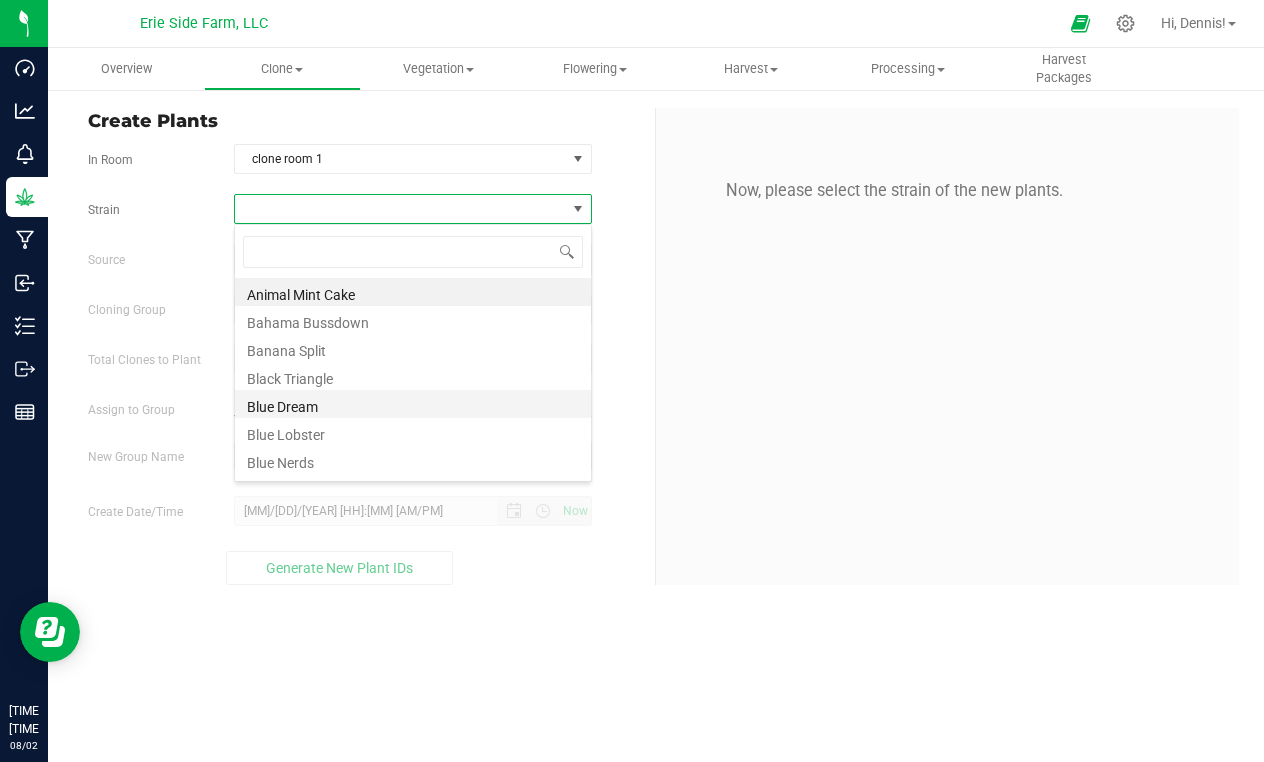 click on "Blue Dream" at bounding box center [413, 404] 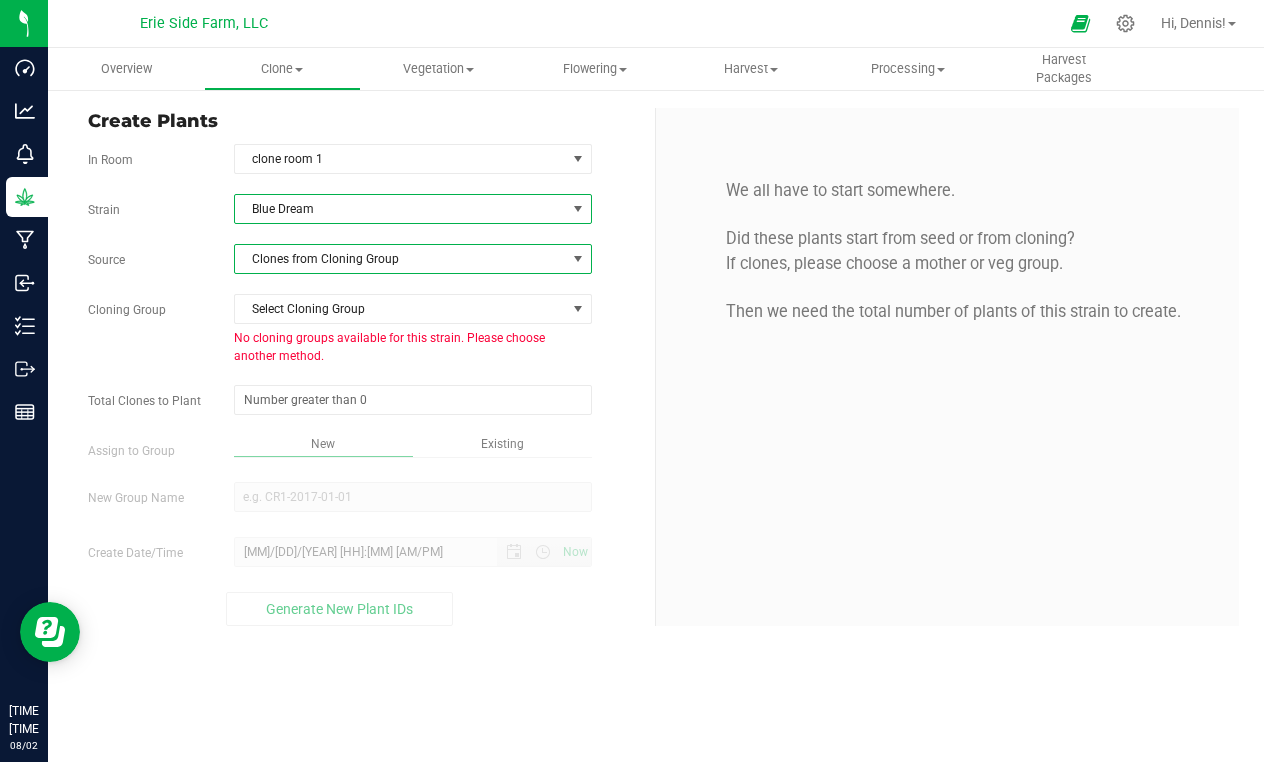 click on "Clones from Cloning Group" at bounding box center [400, 259] 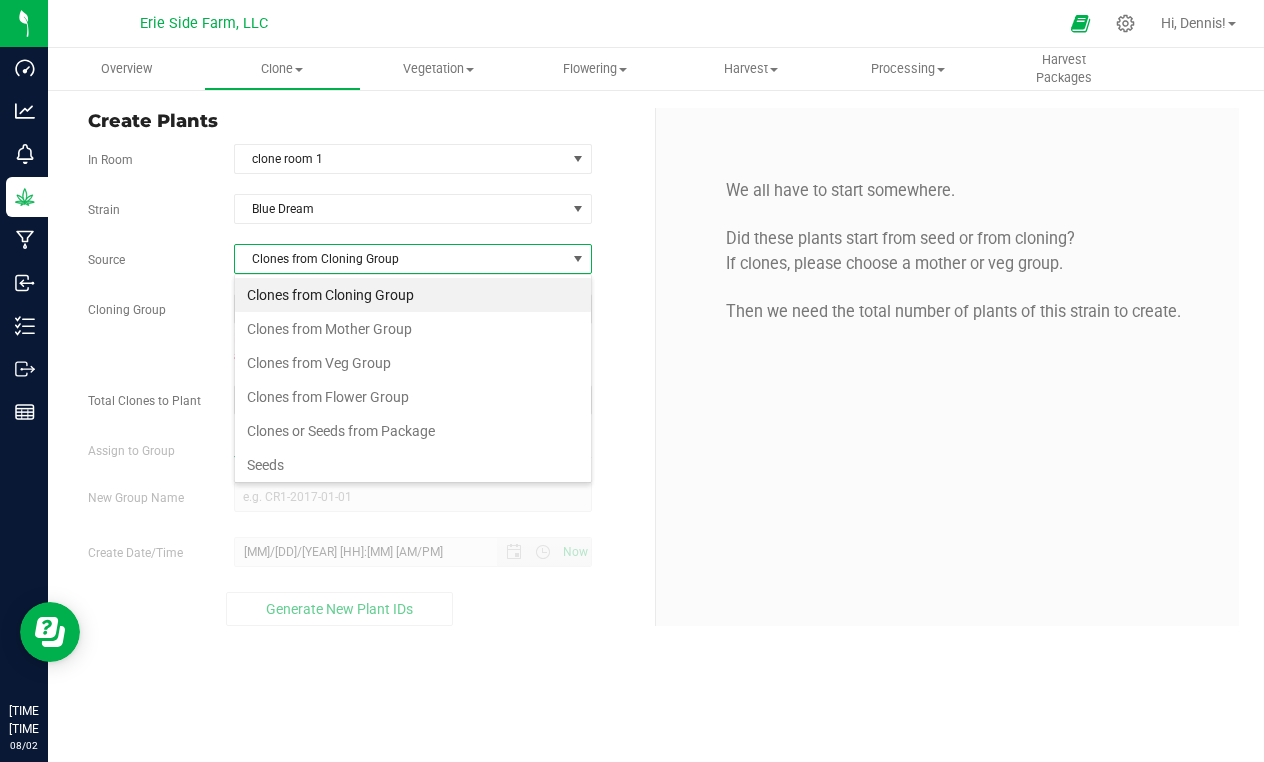 scroll, scrollTop: 99970, scrollLeft: 99642, axis: both 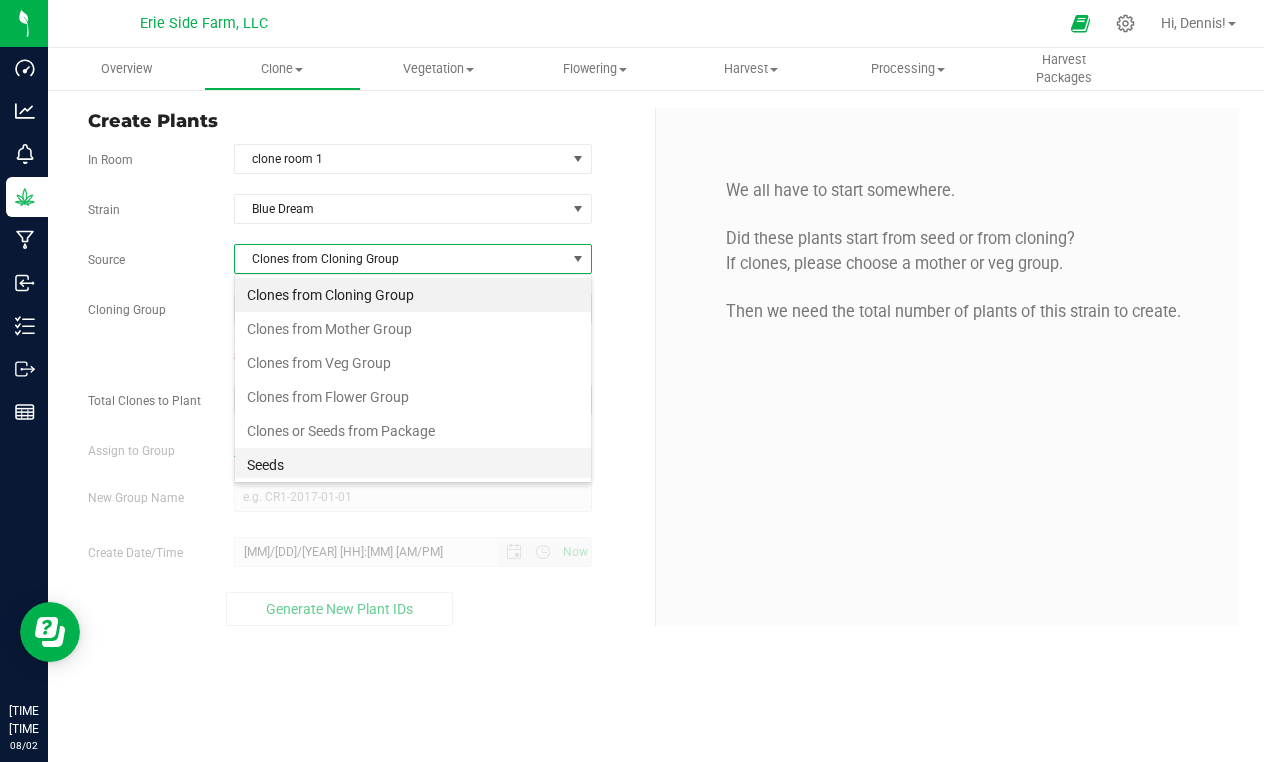 click on "Seeds" at bounding box center (413, 465) 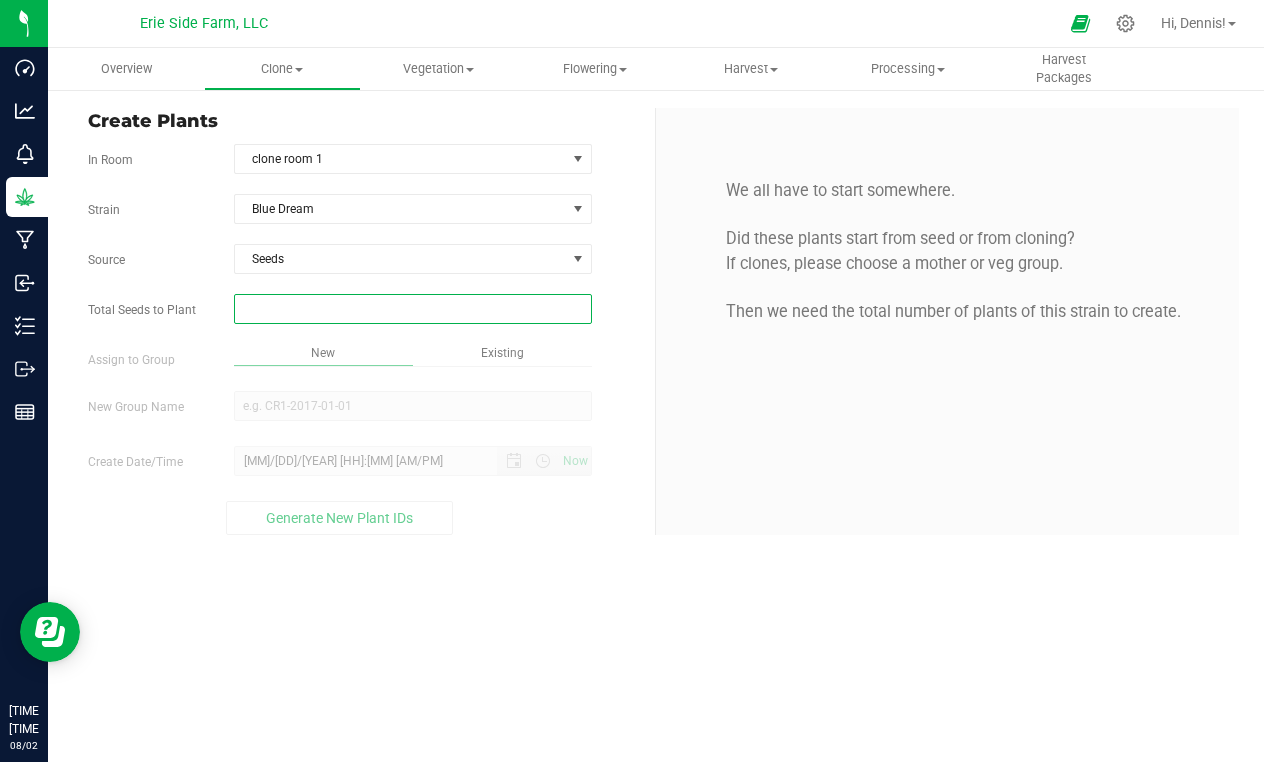 click at bounding box center (413, 309) 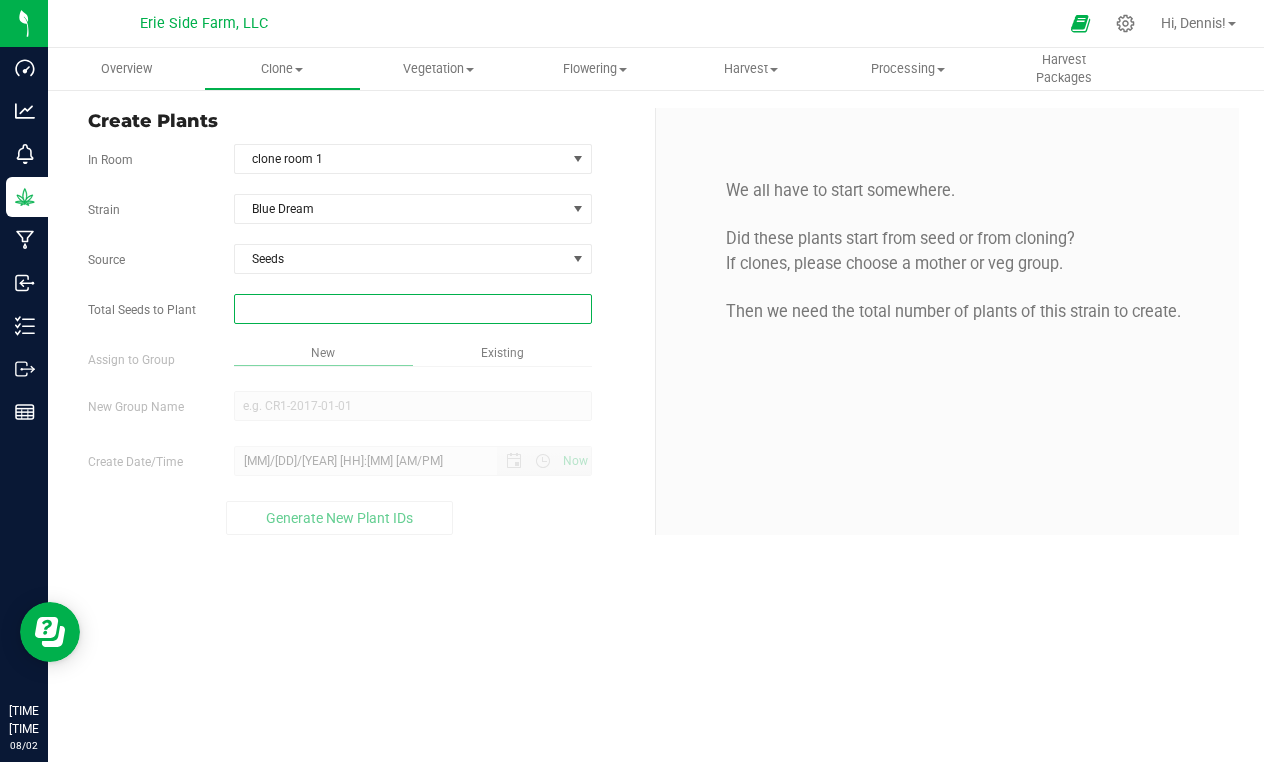 type on "3" 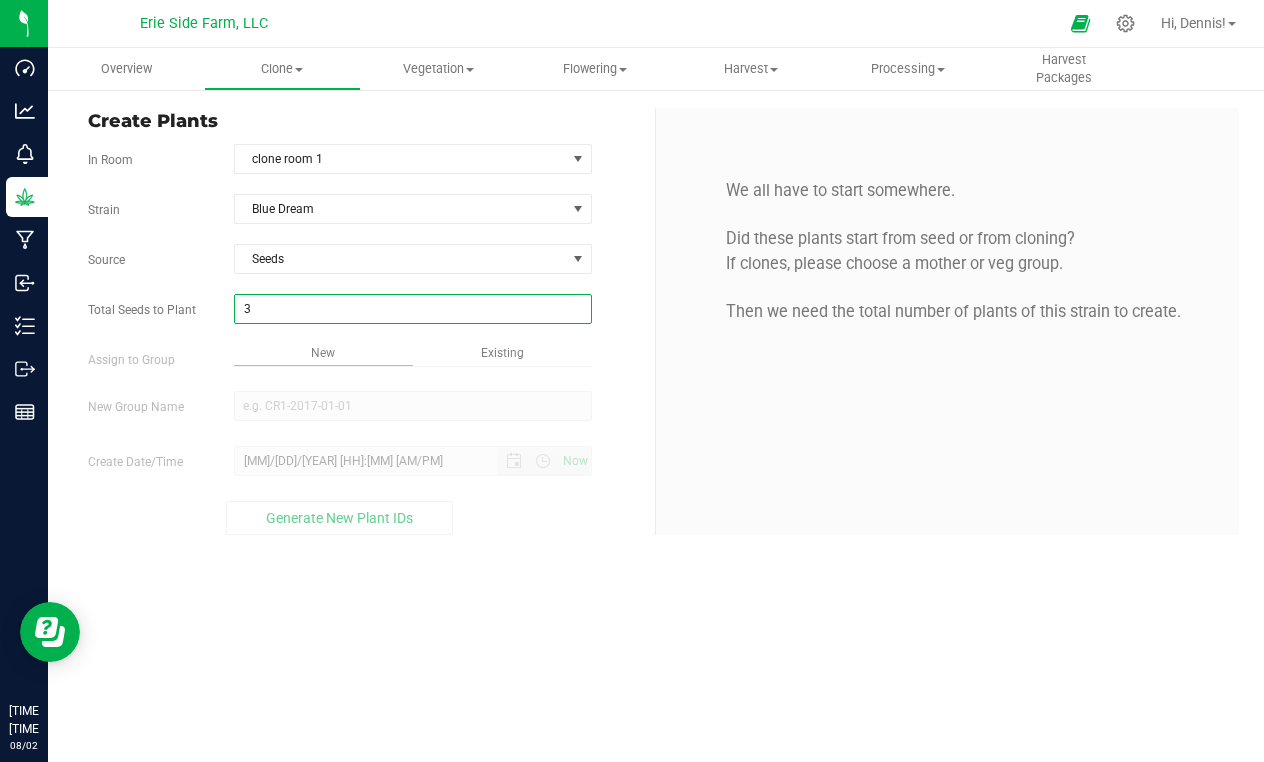 type on "3" 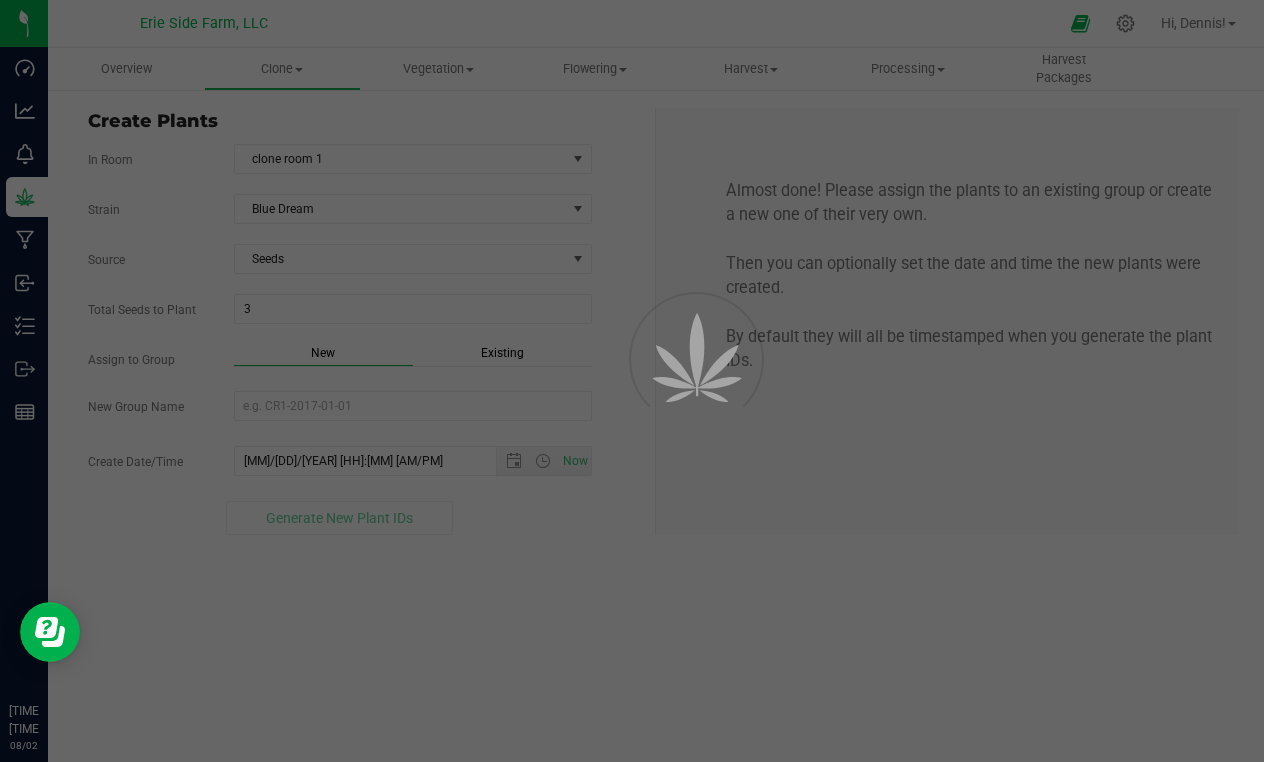 click on "New" at bounding box center [323, 353] 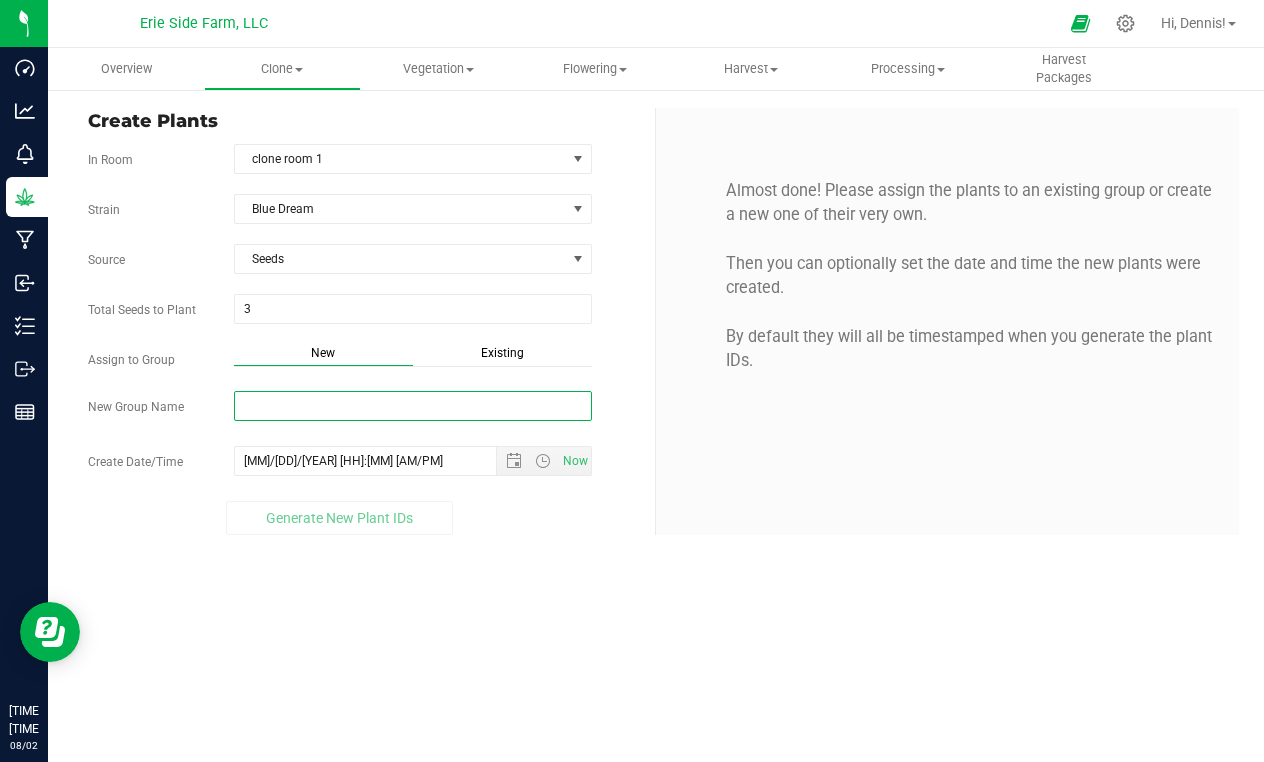 click on "New Group Name" at bounding box center (413, 406) 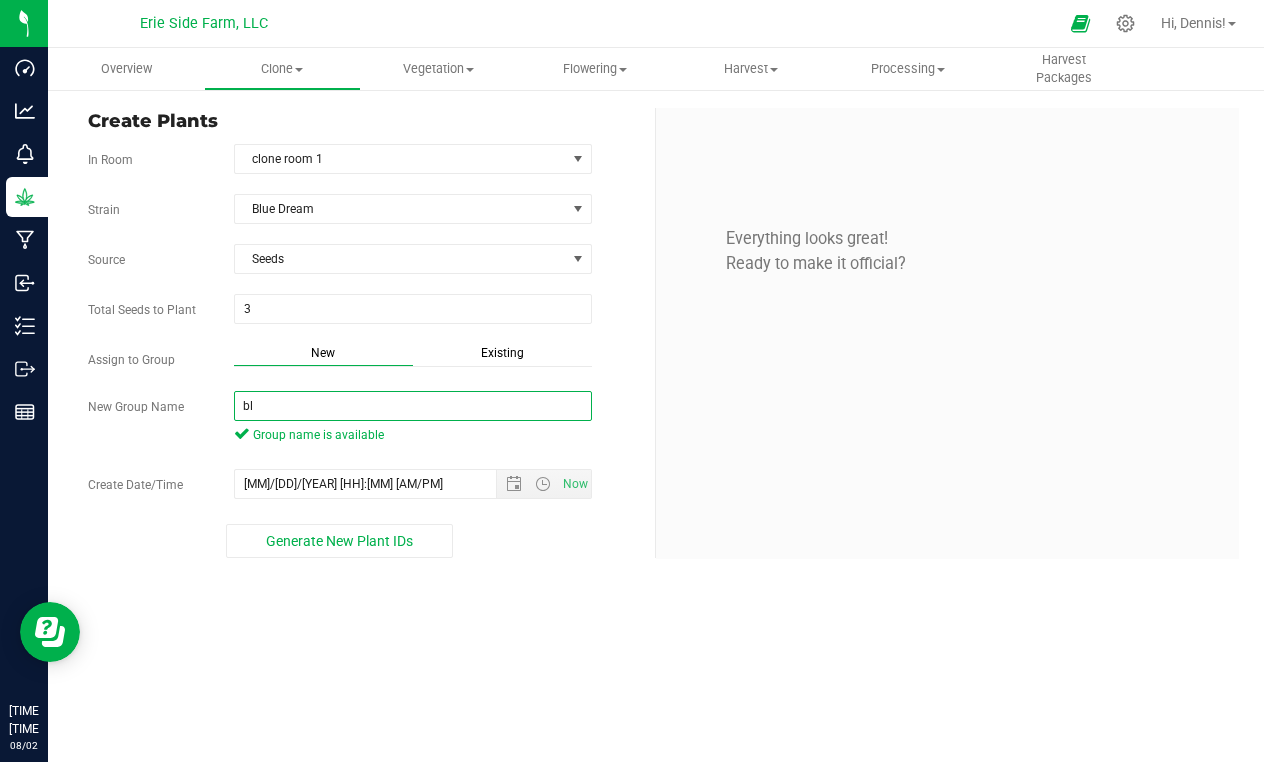 type on "b" 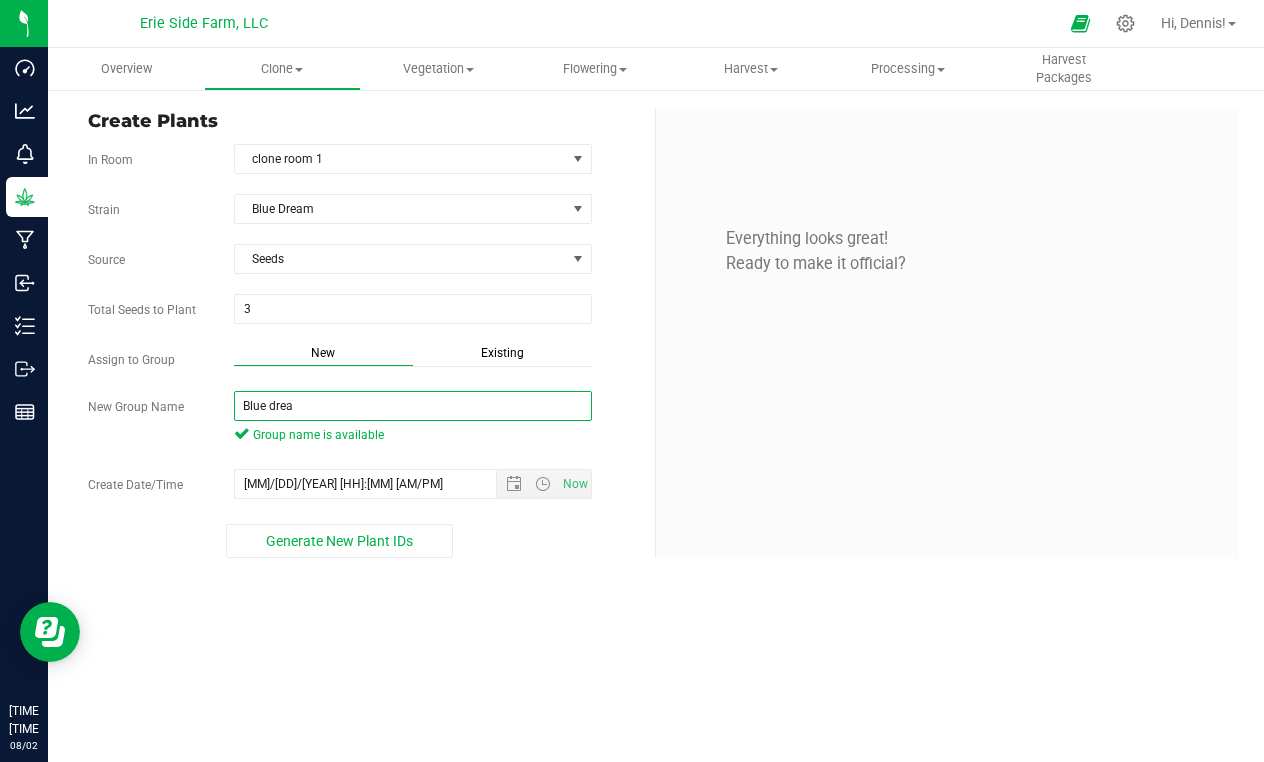 type on "Blue dream" 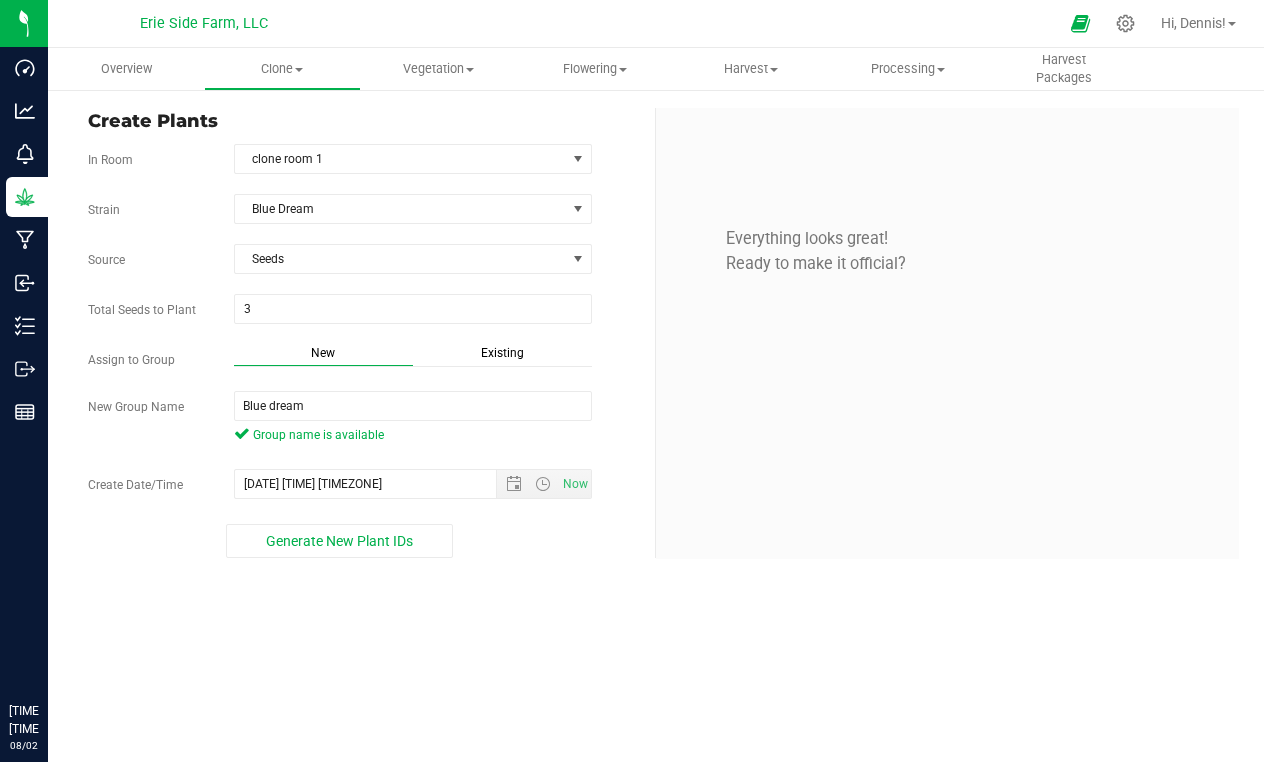 scroll, scrollTop: 0, scrollLeft: 0, axis: both 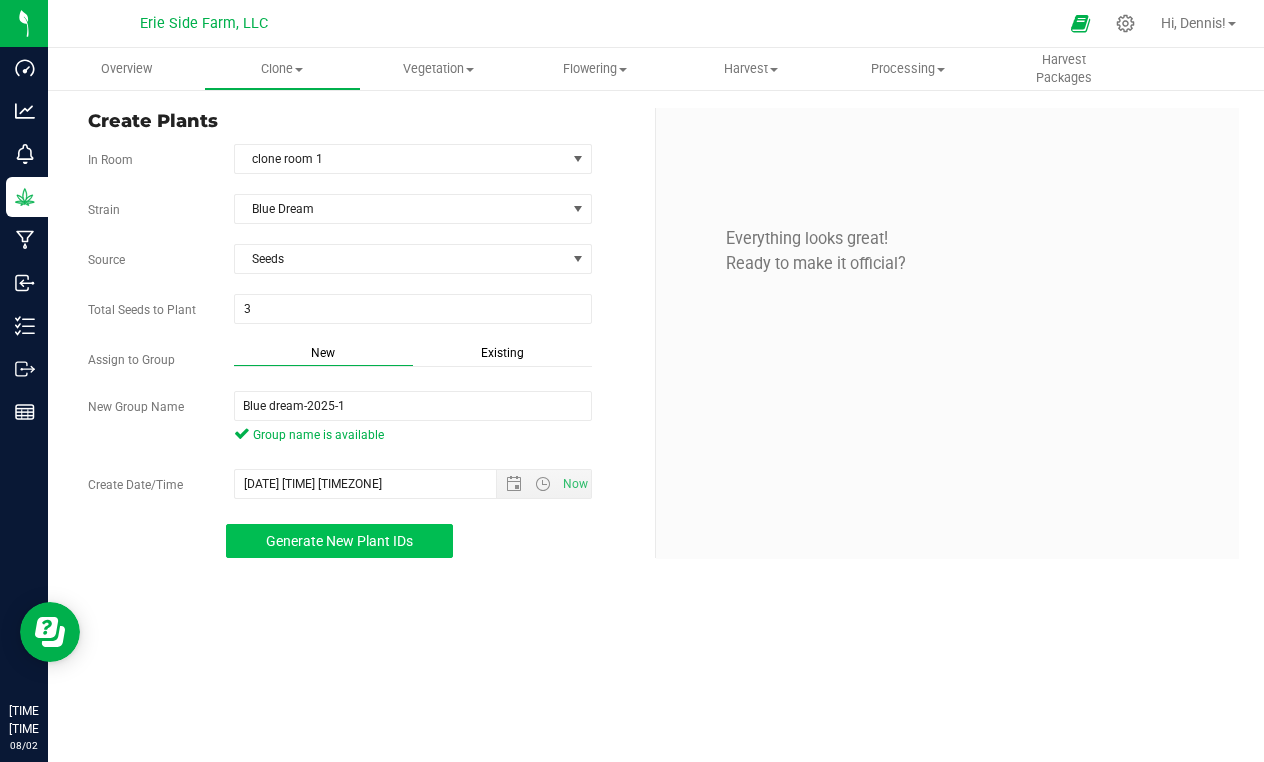 type on "Blue dream-2025-1" 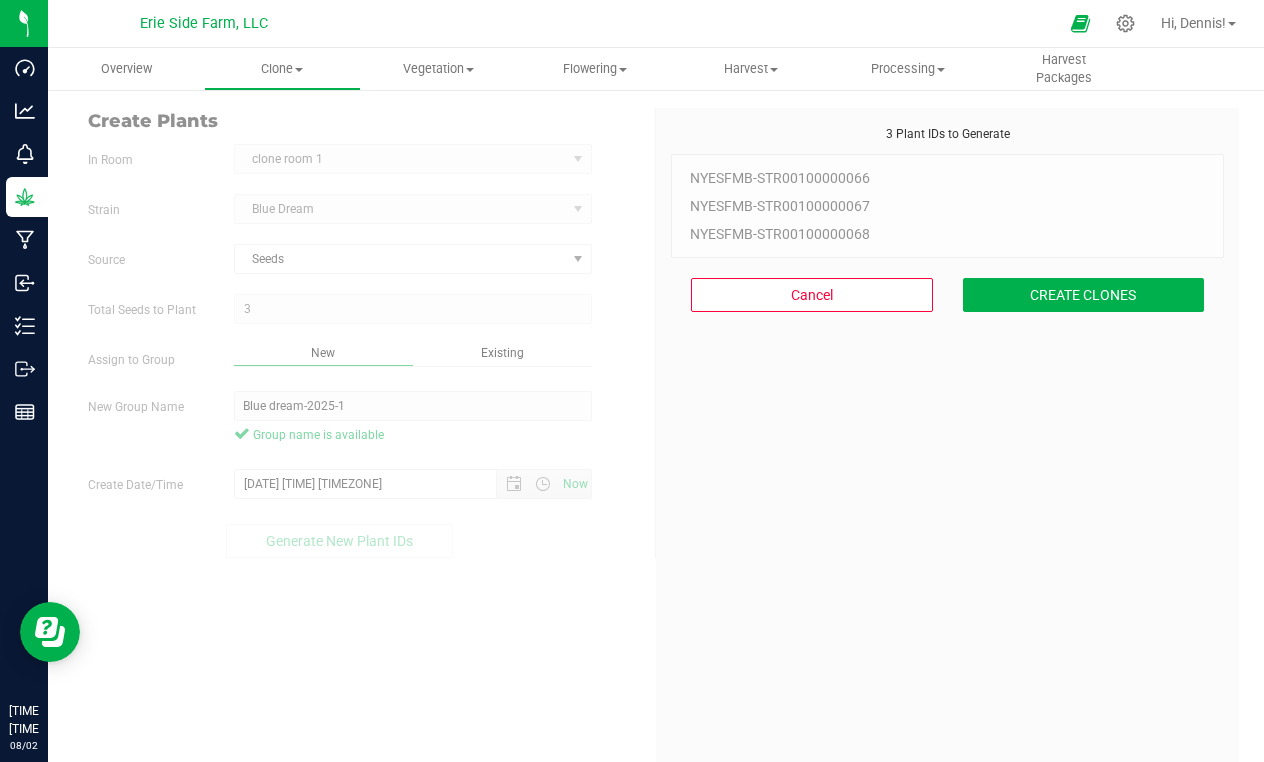 scroll, scrollTop: 60, scrollLeft: 0, axis: vertical 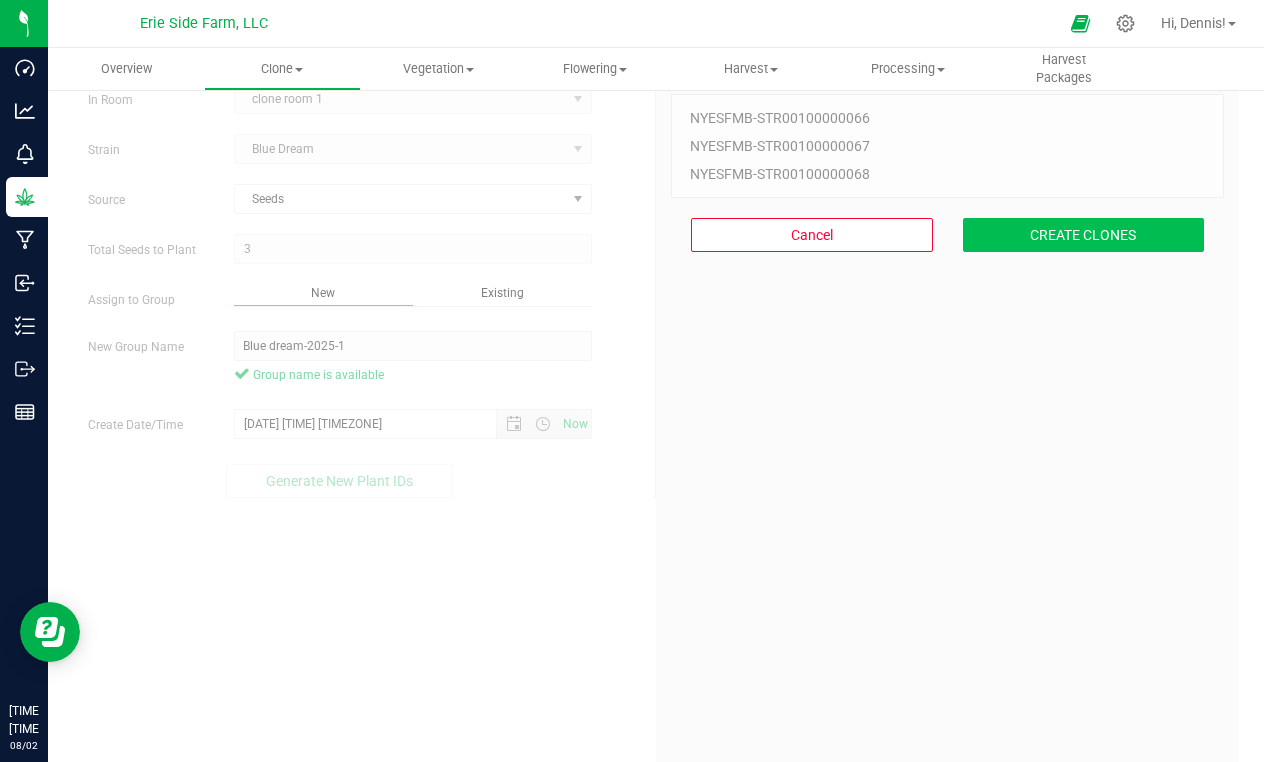 click on "CREATE CLONES" at bounding box center (1084, 235) 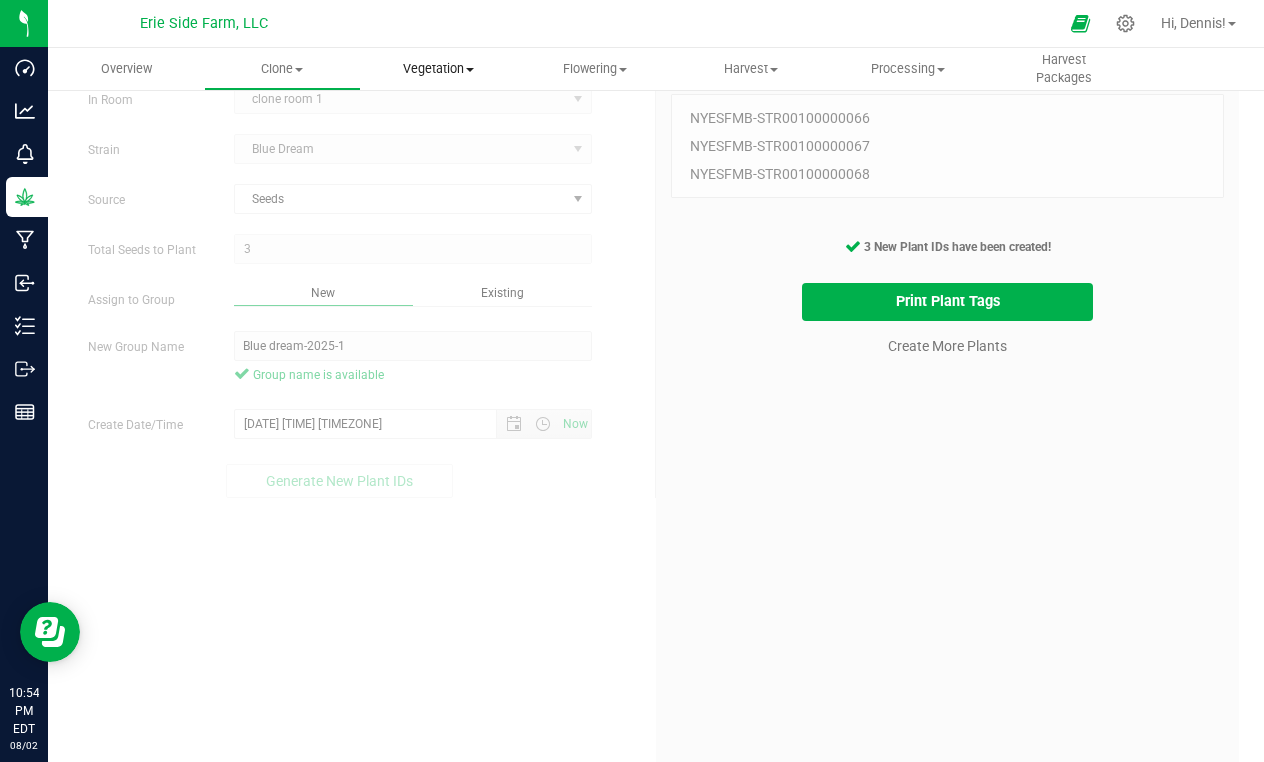 click on "Vegetation" at bounding box center [439, 69] 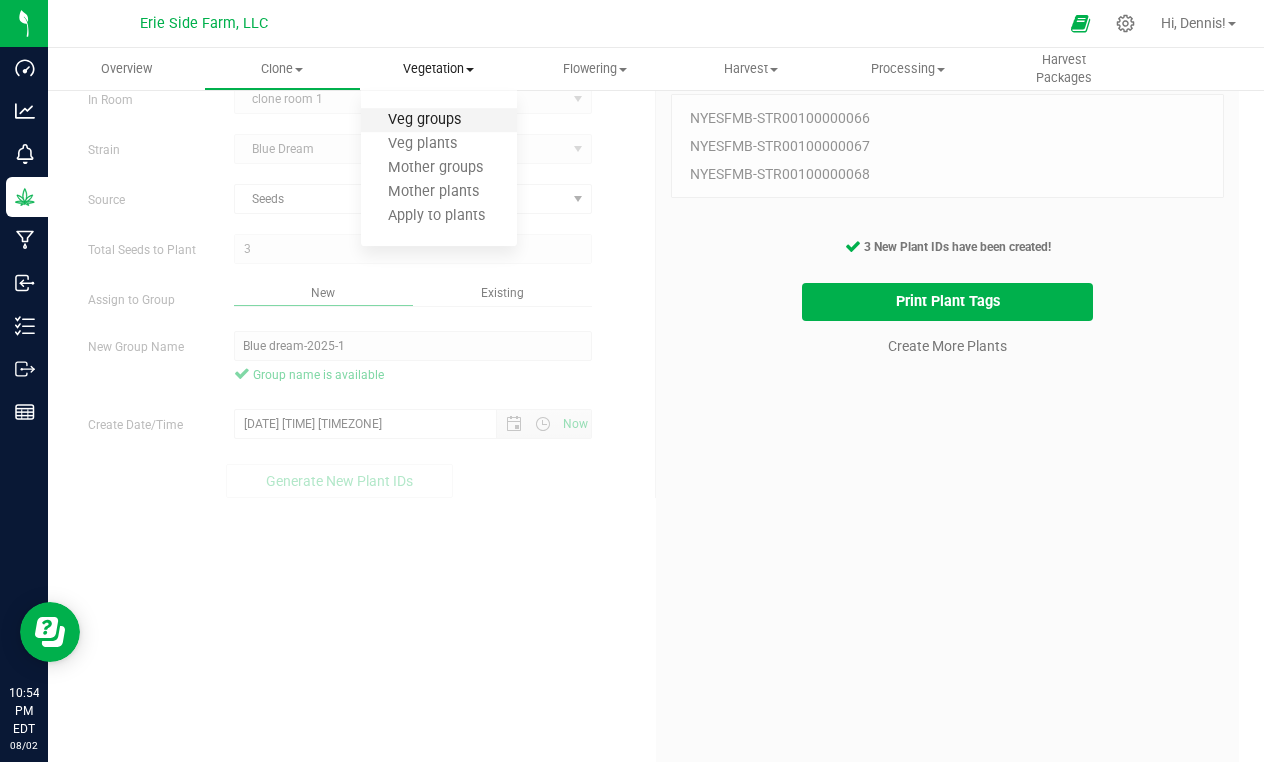 click on "Veg groups" at bounding box center [424, 120] 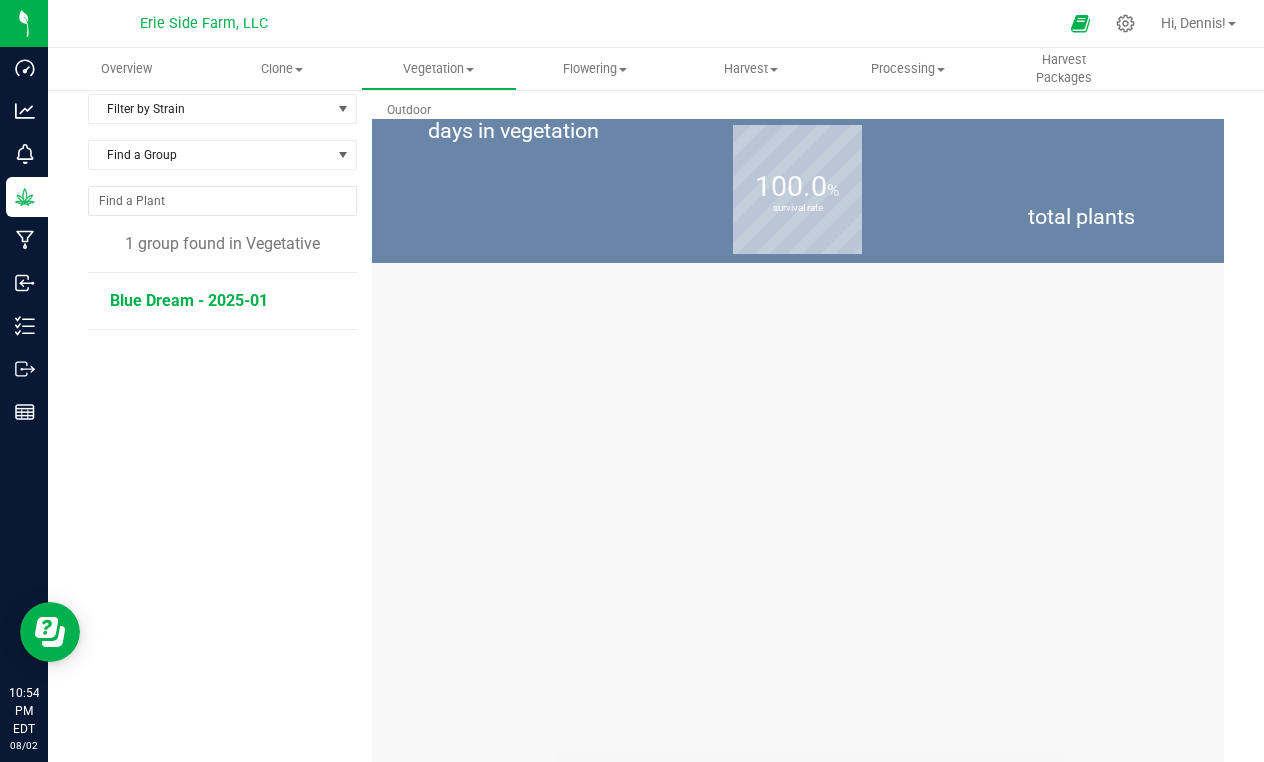 scroll, scrollTop: 0, scrollLeft: 0, axis: both 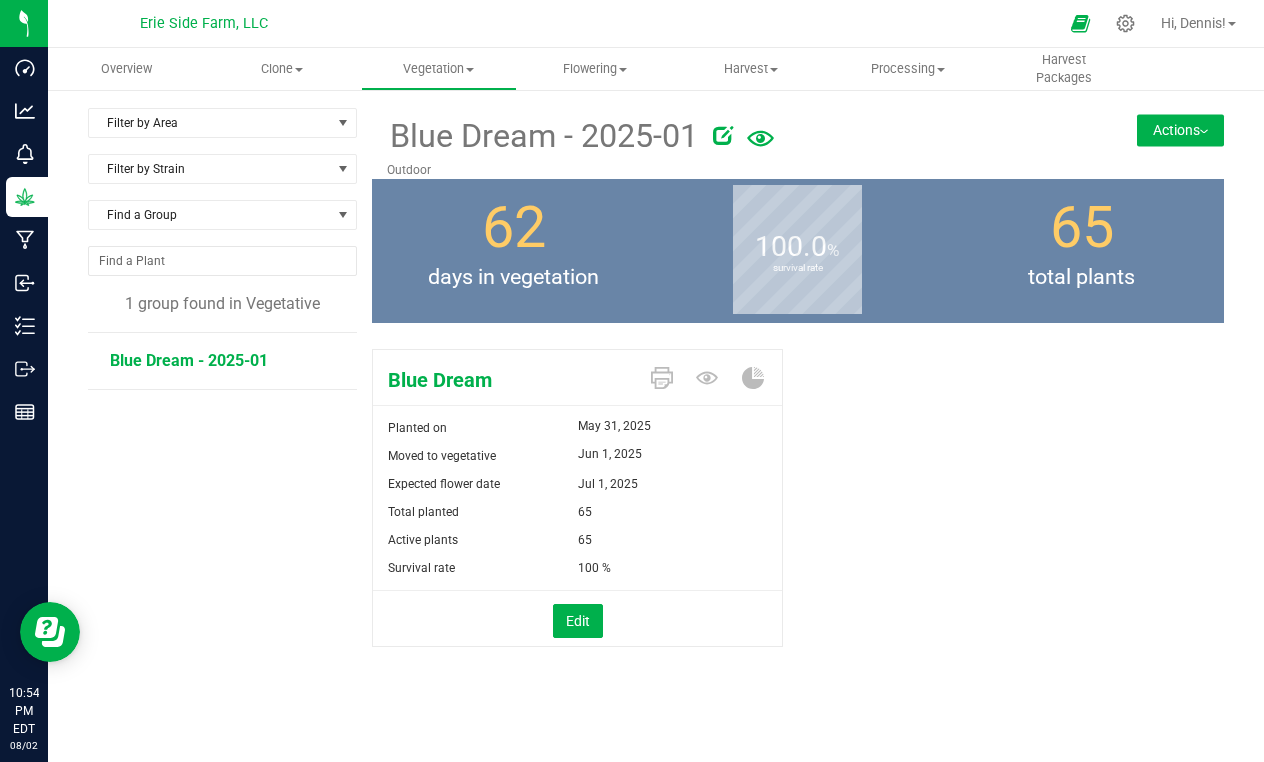 click on "Blue Dream
Planted on
May 31, 2025
Moved to vegetative
Jun 1, 2025
Expected flower date
Jul 1, 2025
Total planted
65" at bounding box center (798, 519) 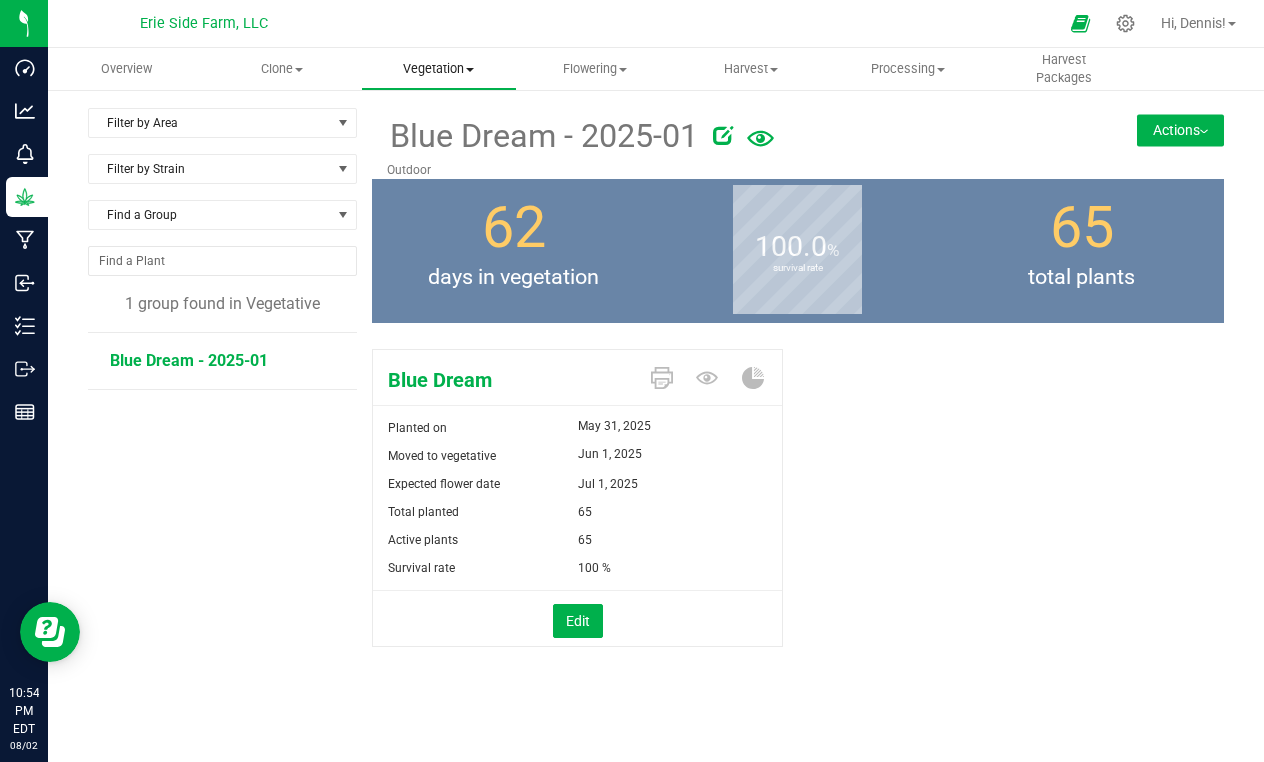click on "Vegetation" at bounding box center [439, 69] 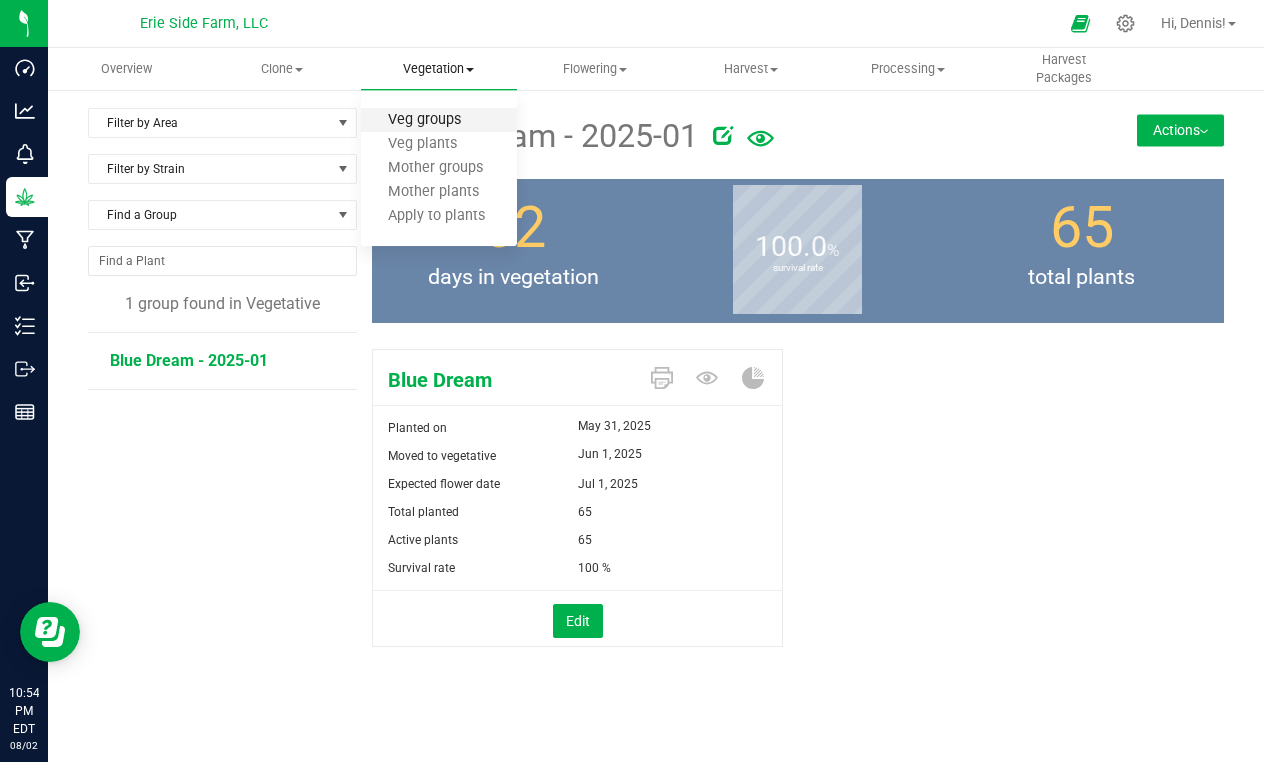 click on "Veg groups" at bounding box center [424, 120] 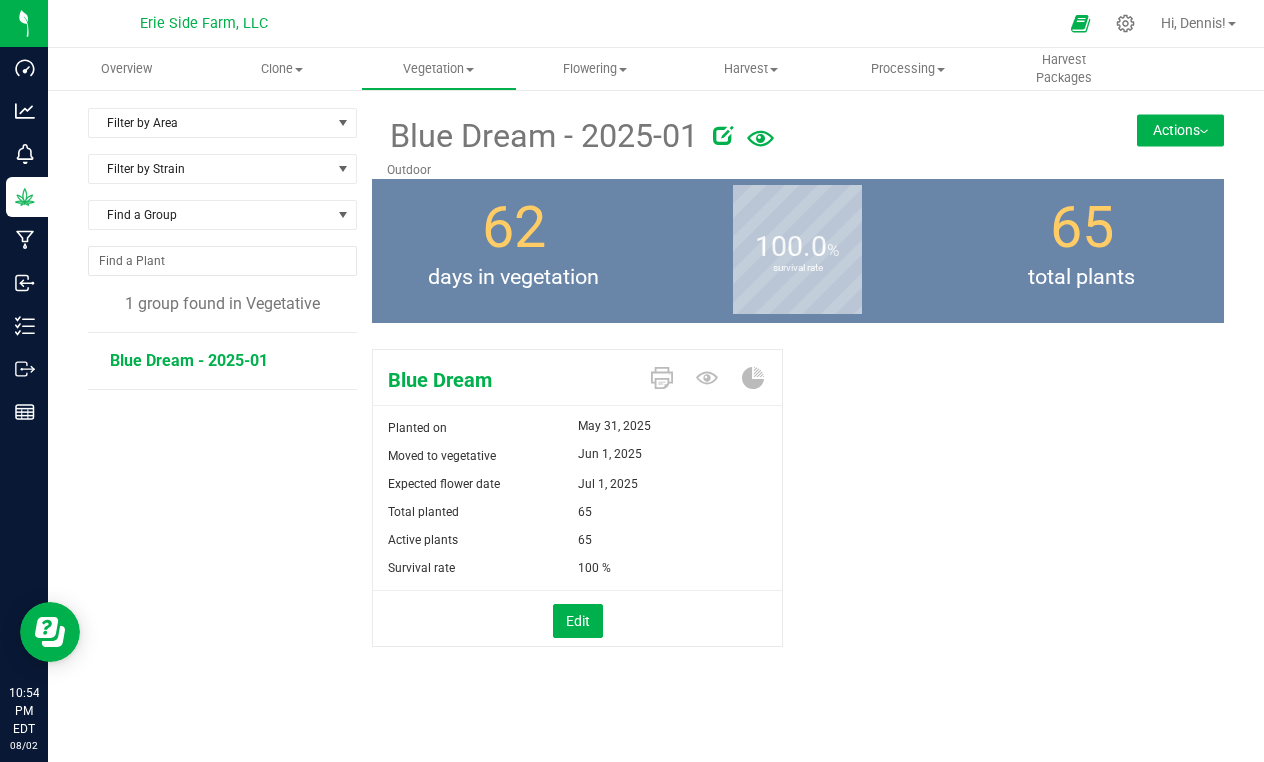 click on "Actions" at bounding box center (1180, 130) 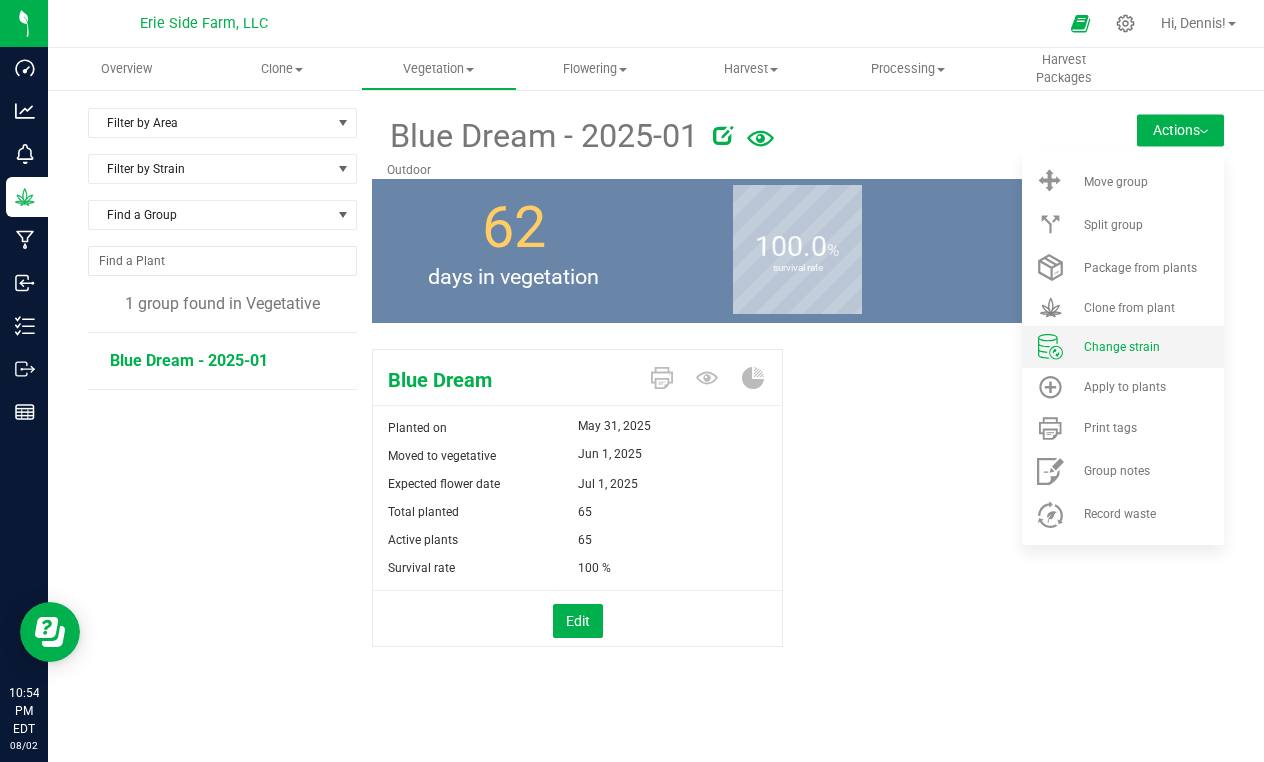 click on "Change strain" at bounding box center [1152, 347] 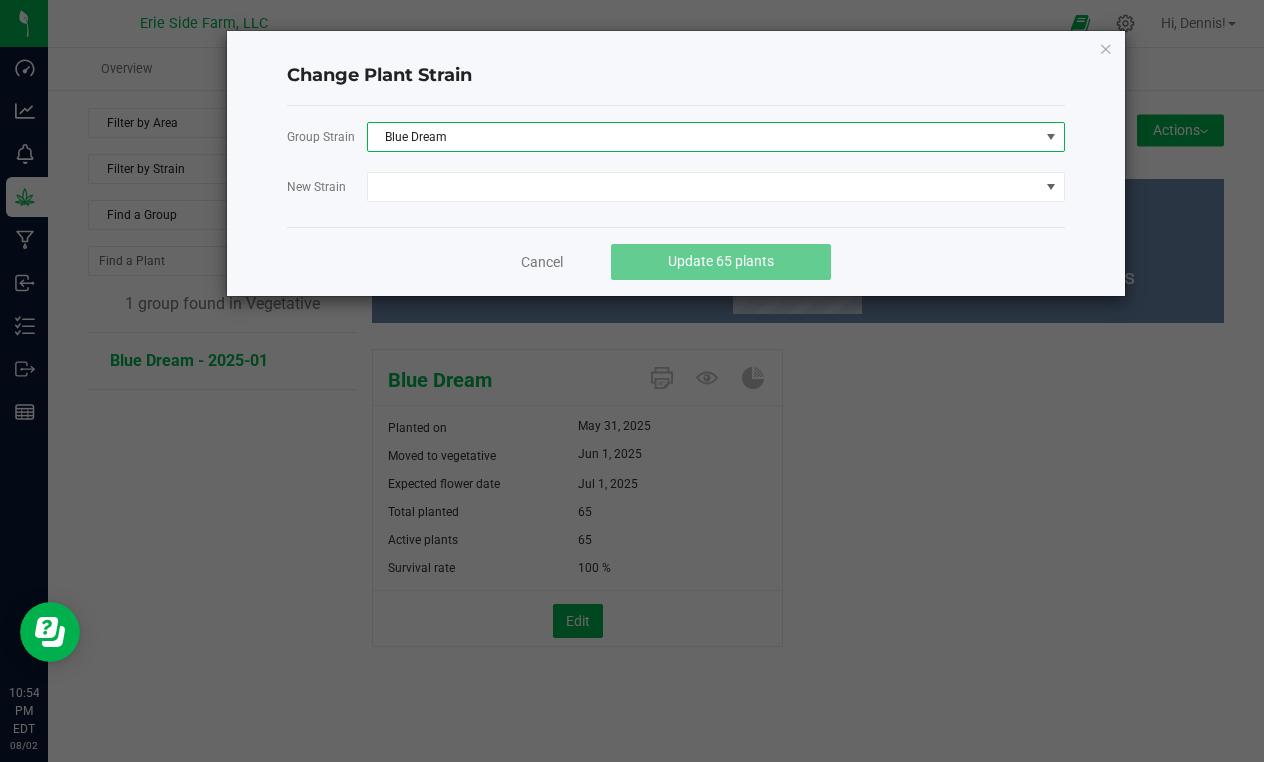 click on "Blue Dream" at bounding box center (703, 137) 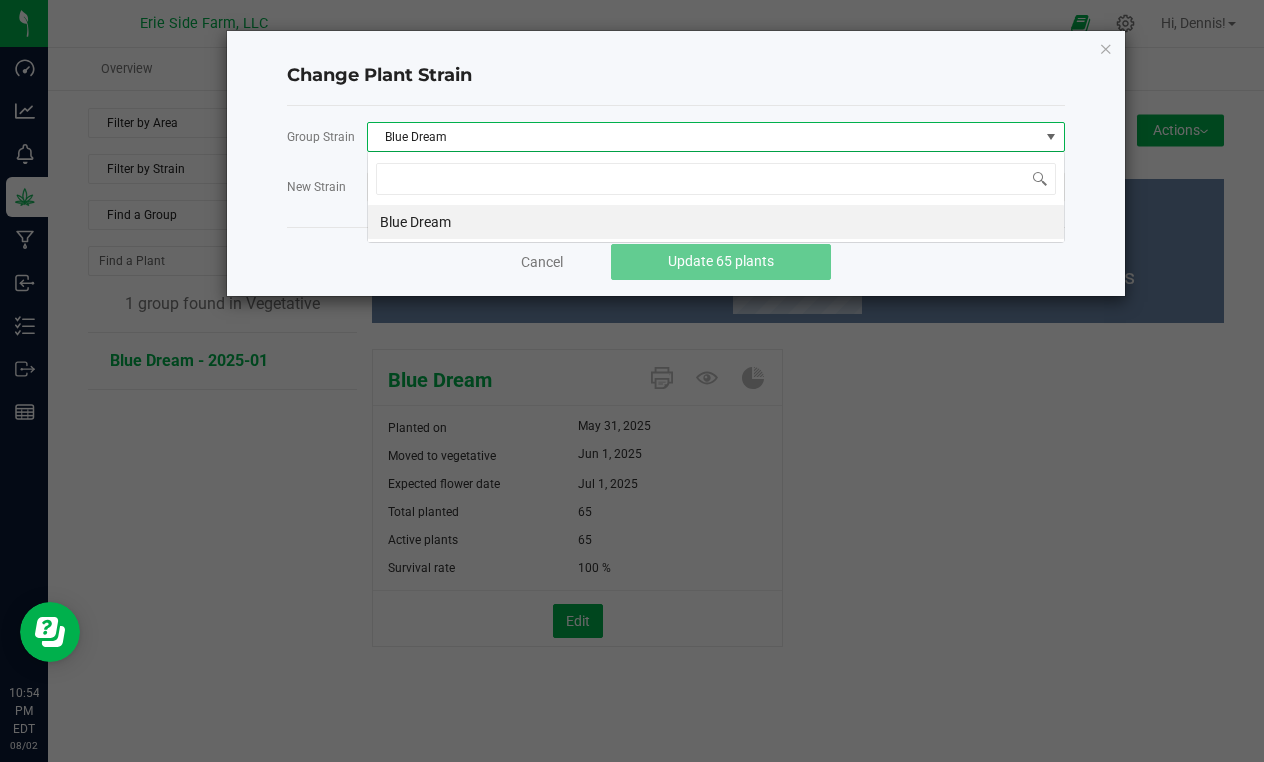 scroll, scrollTop: 99970, scrollLeft: 99302, axis: both 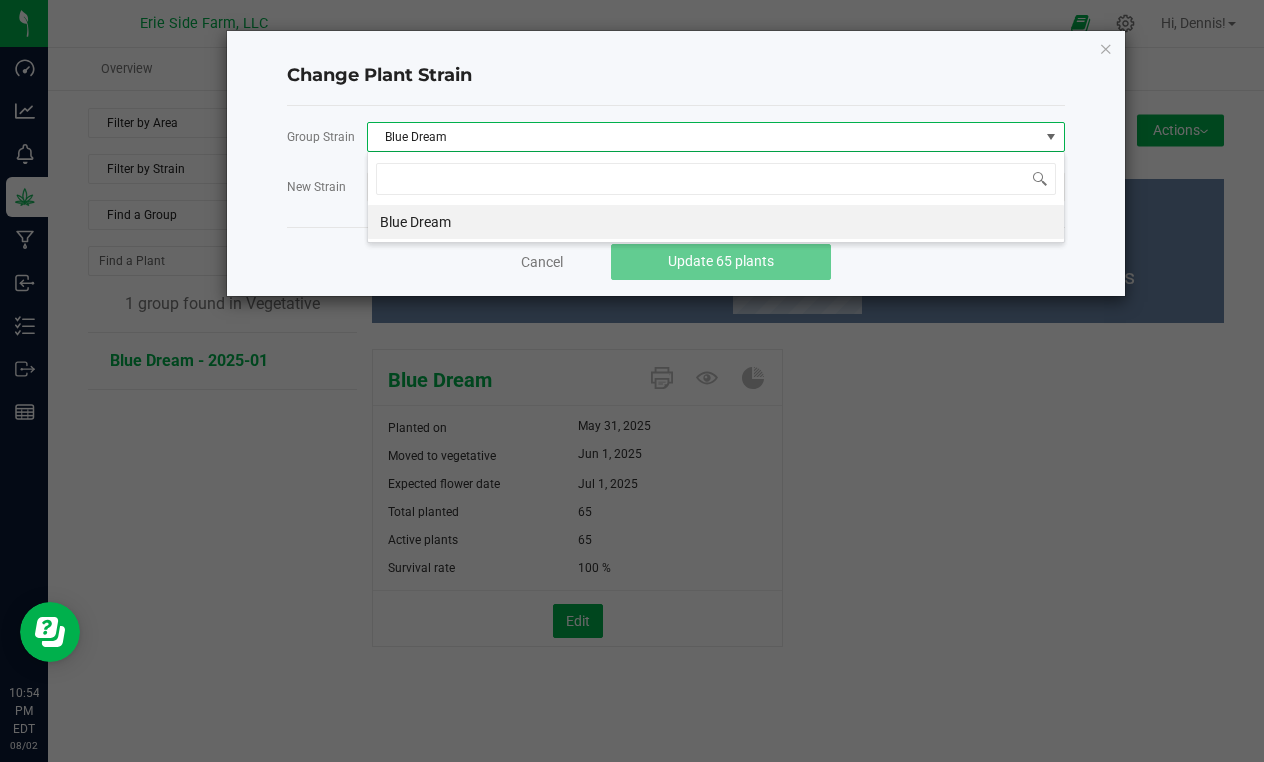click on "Blue Dream" at bounding box center (716, 222) 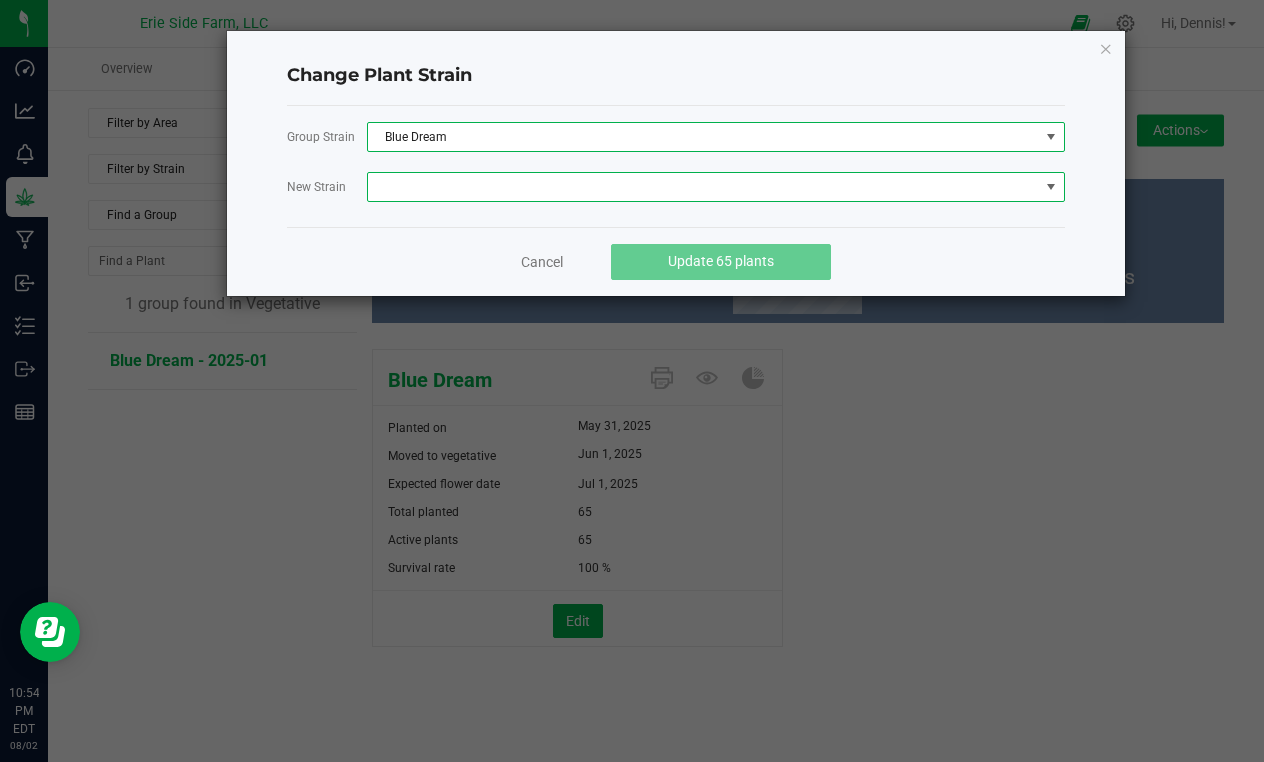 click at bounding box center (703, 187) 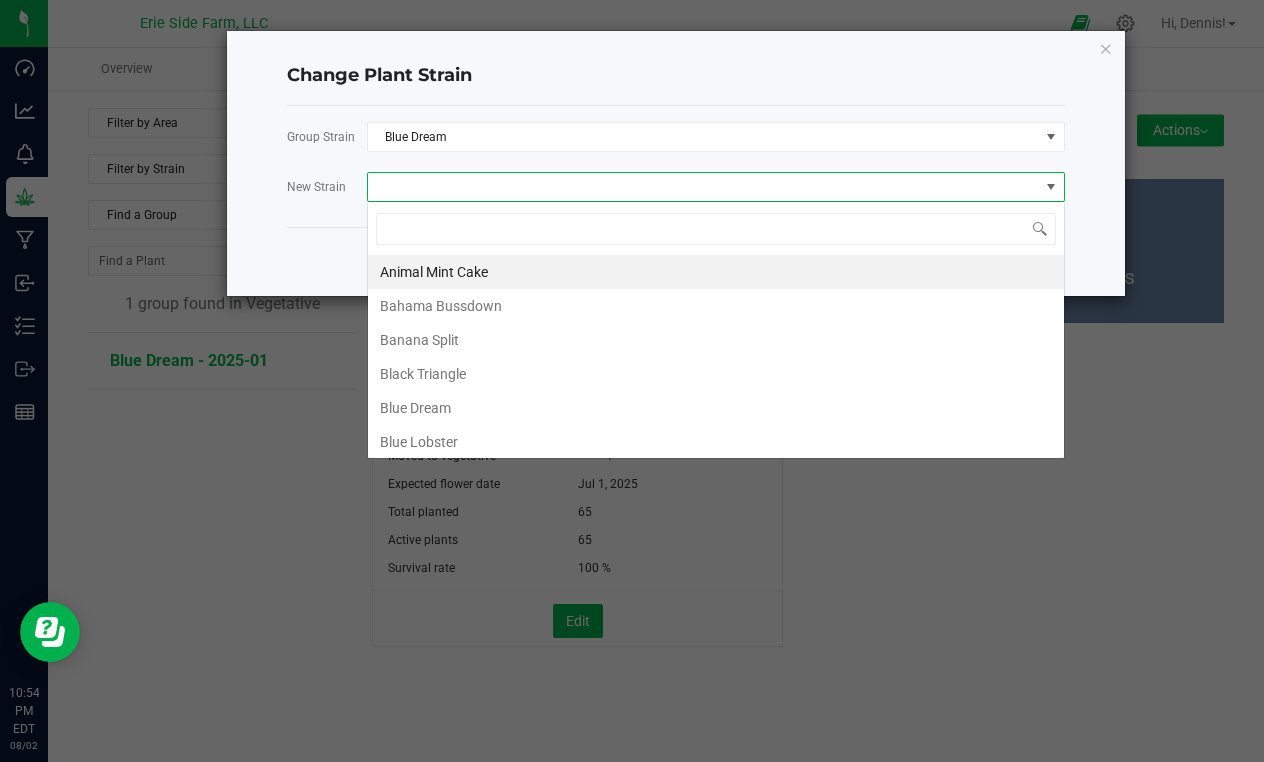 scroll, scrollTop: 99970, scrollLeft: 99302, axis: both 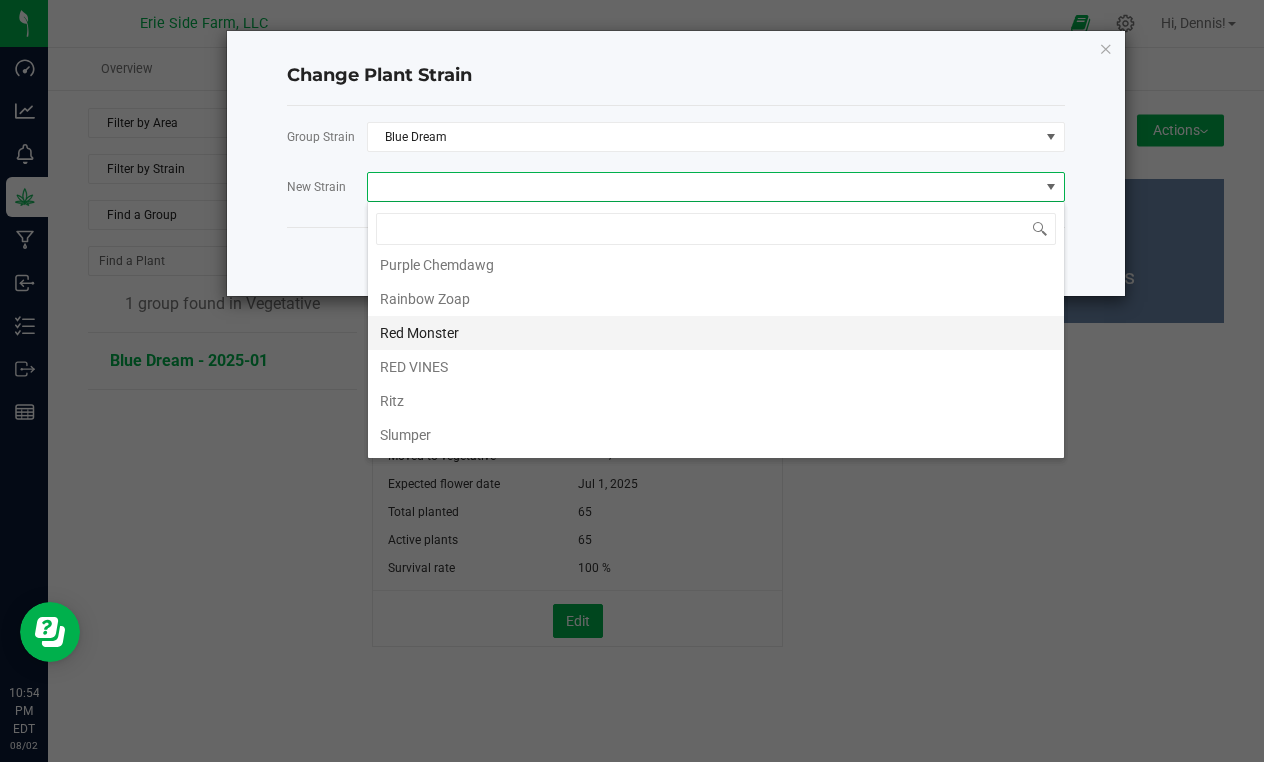 click on "Red Monster" at bounding box center [716, 333] 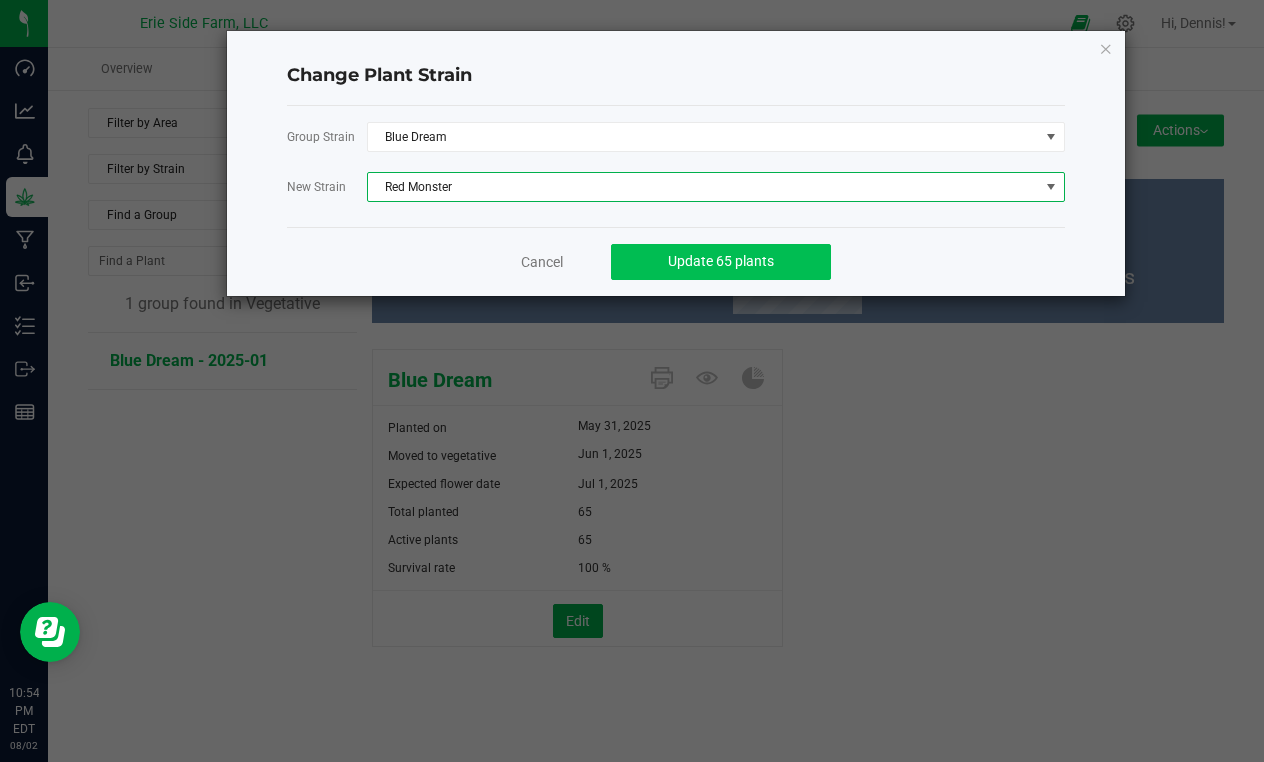 click on "Update 65 plants" 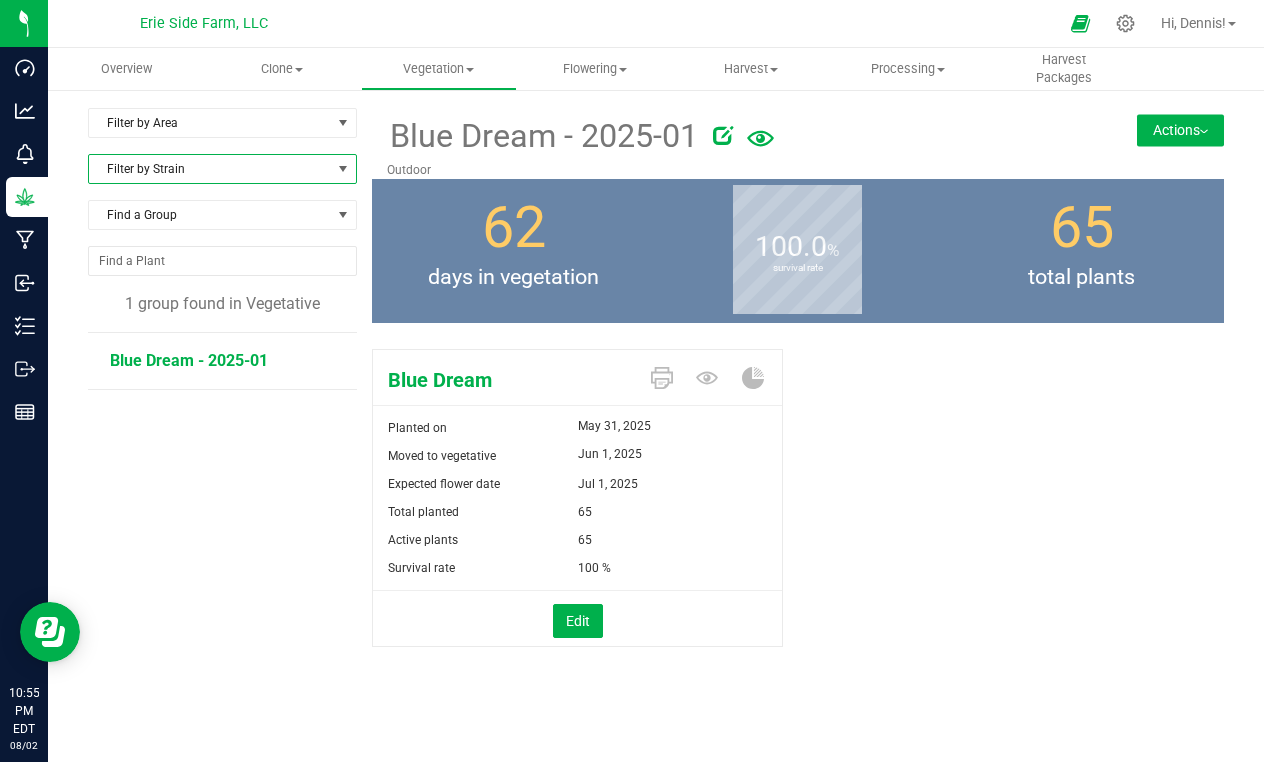 click on "Filter by Strain" at bounding box center [210, 169] 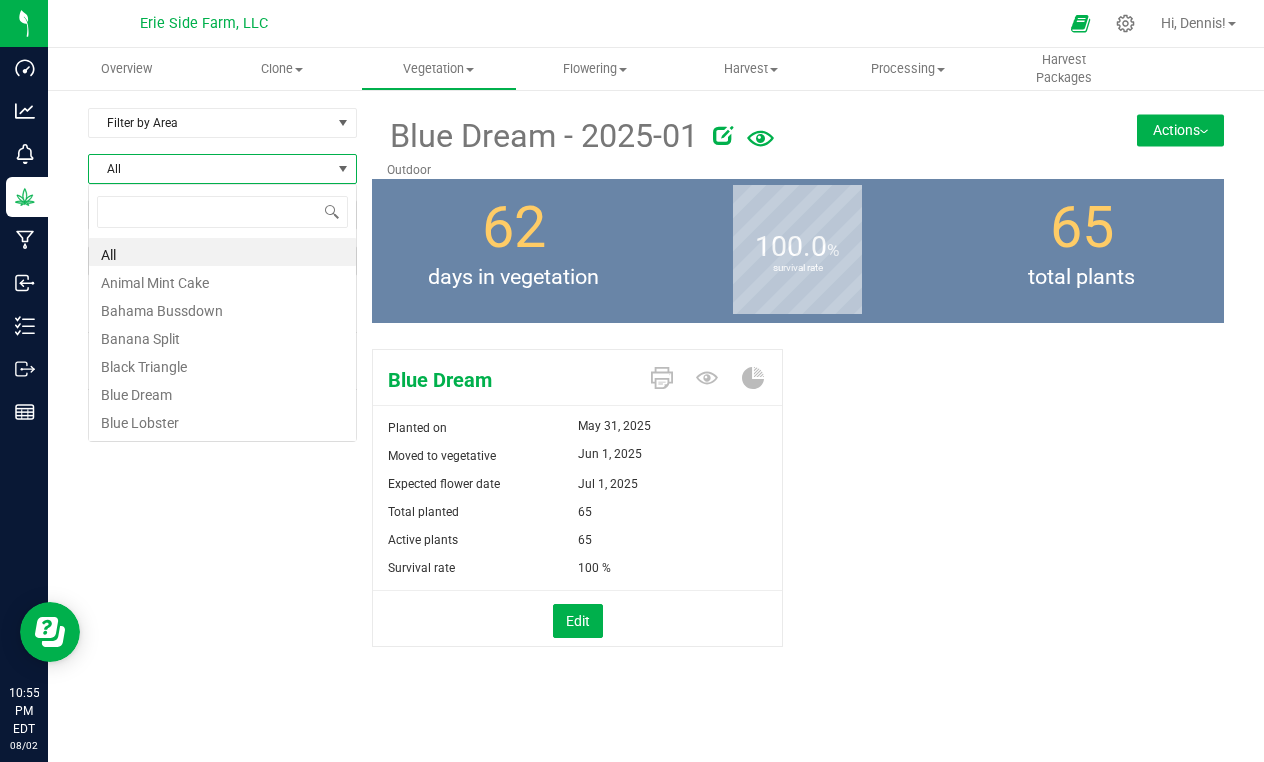 scroll, scrollTop: 99970, scrollLeft: 99731, axis: both 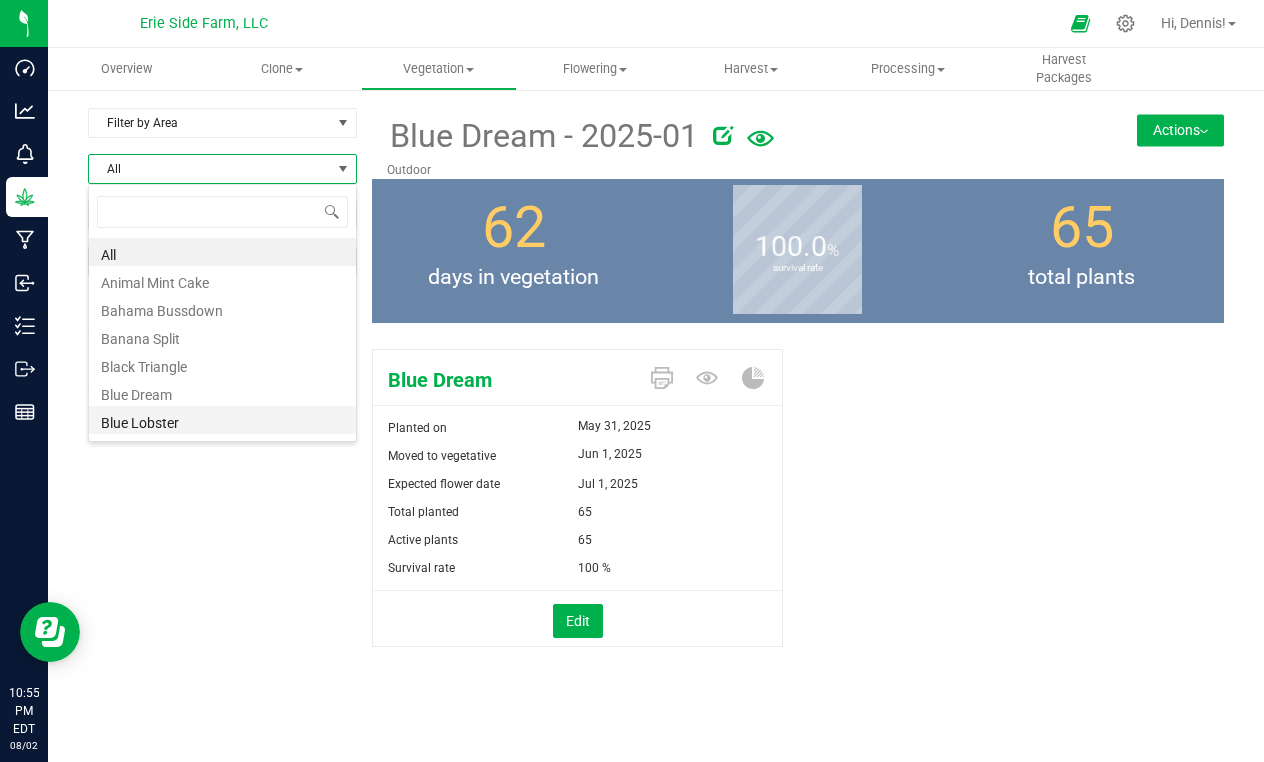 click on "Blue Lobster" at bounding box center (222, 420) 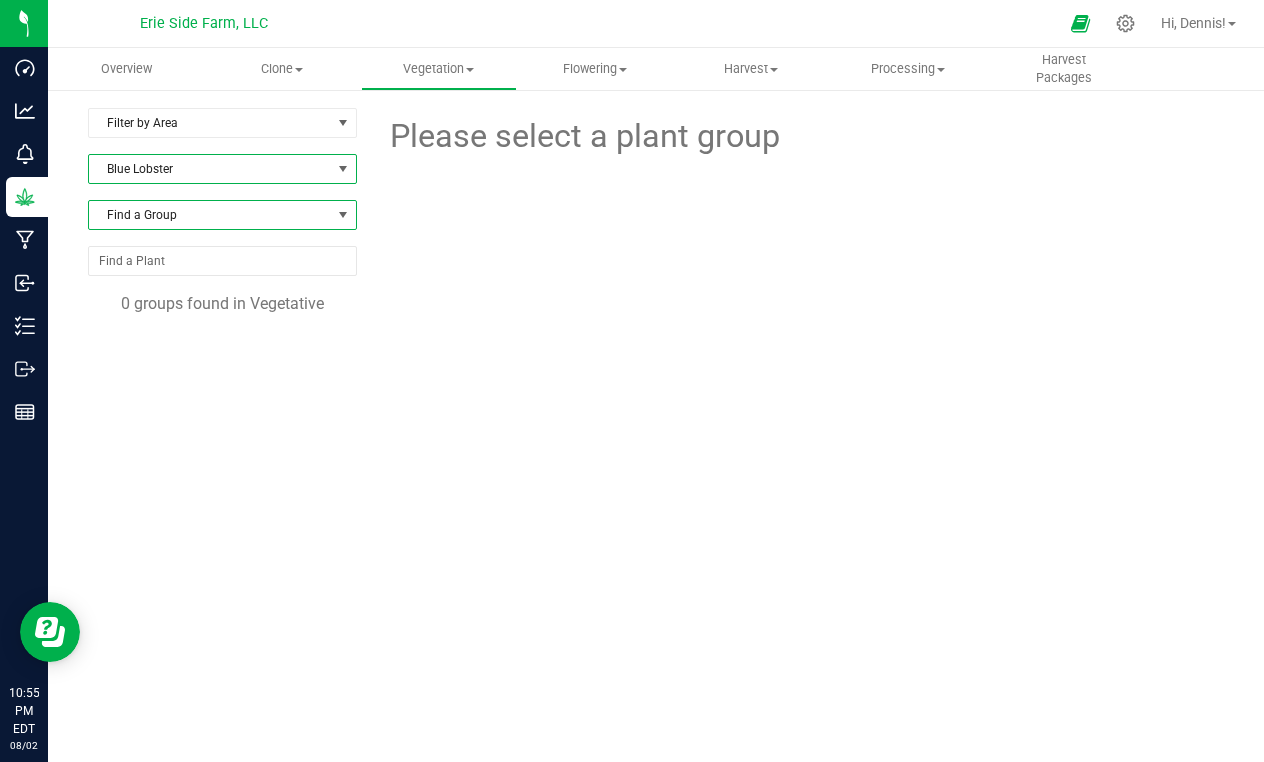 click at bounding box center (343, 215) 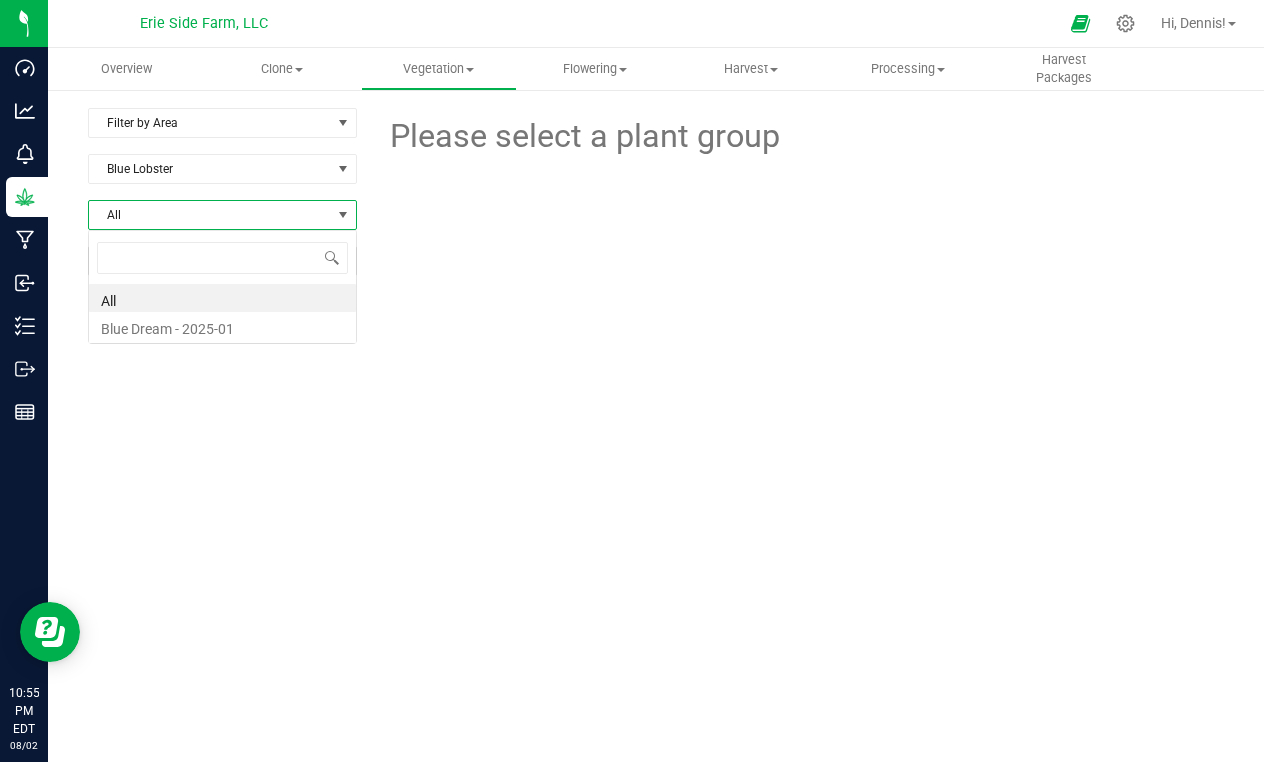 scroll, scrollTop: 99970, scrollLeft: 99731, axis: both 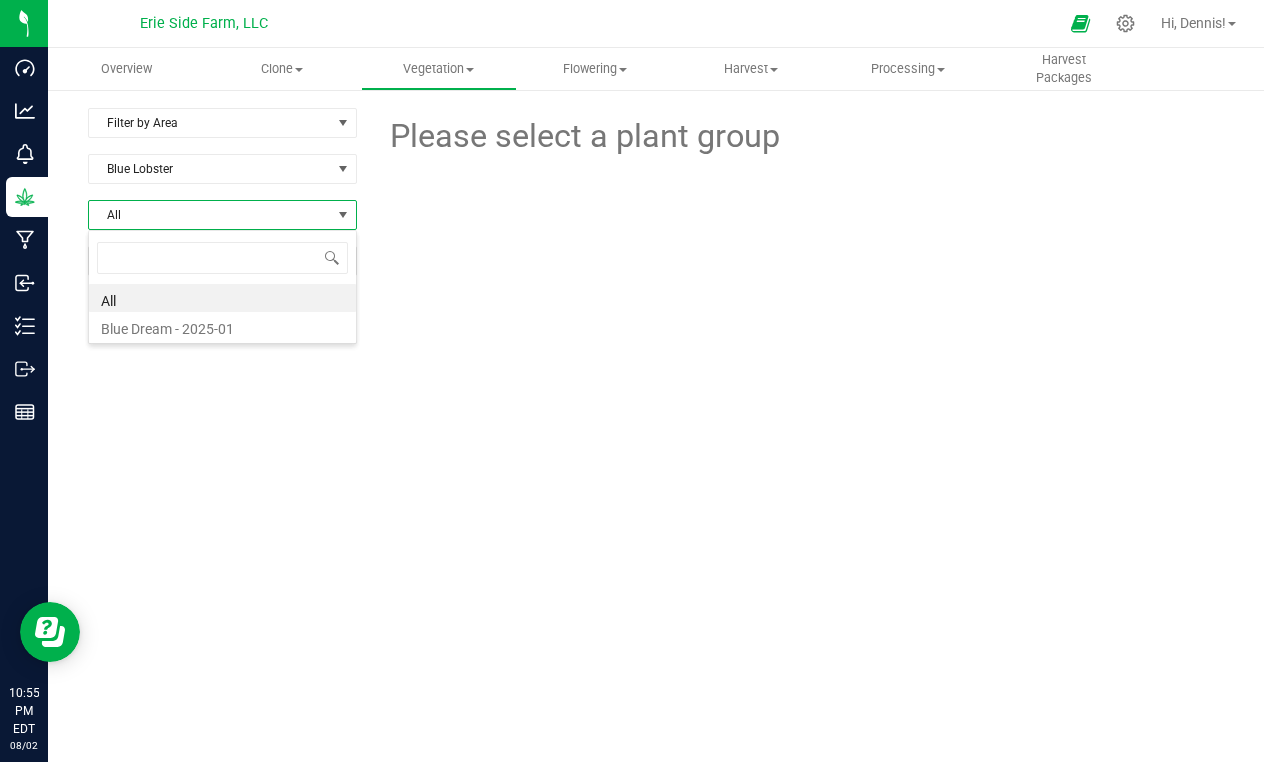 click on "All Blue Dream - 2025-01" at bounding box center [222, 287] 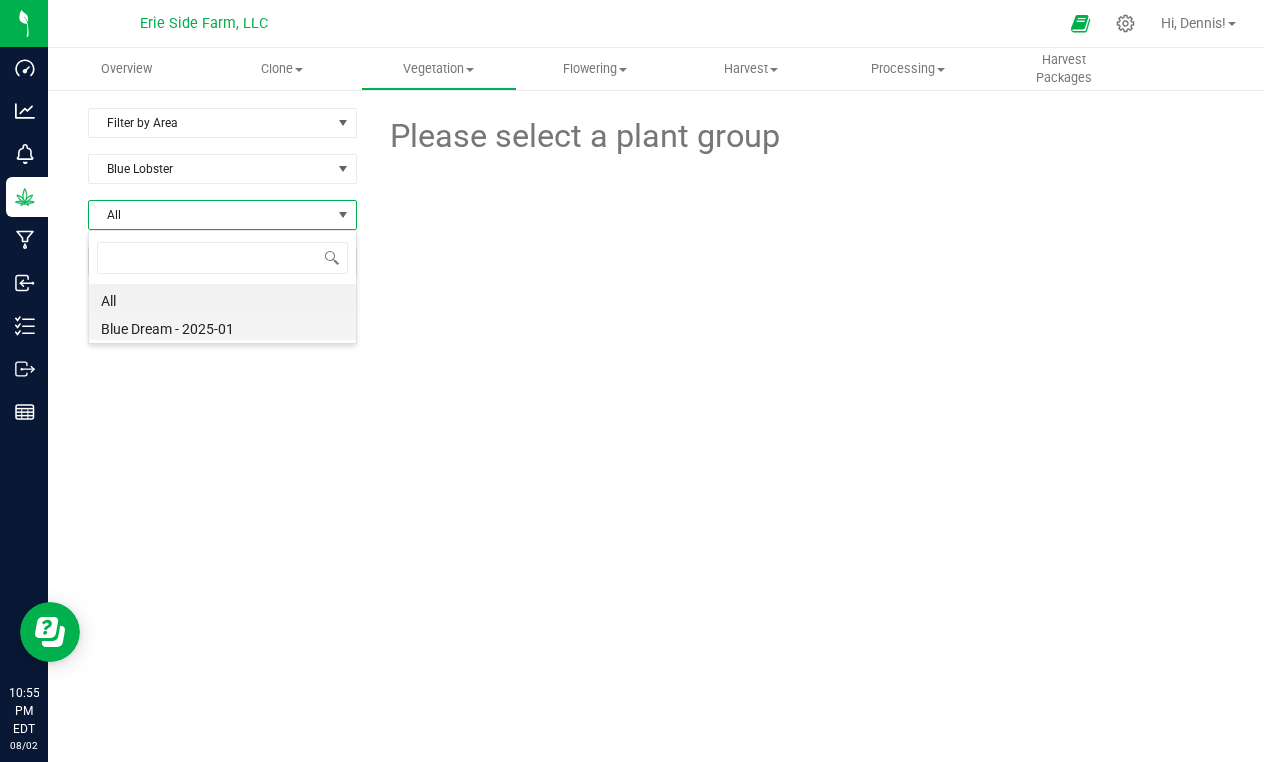 click on "Blue Dream - 2025-01" at bounding box center [222, 326] 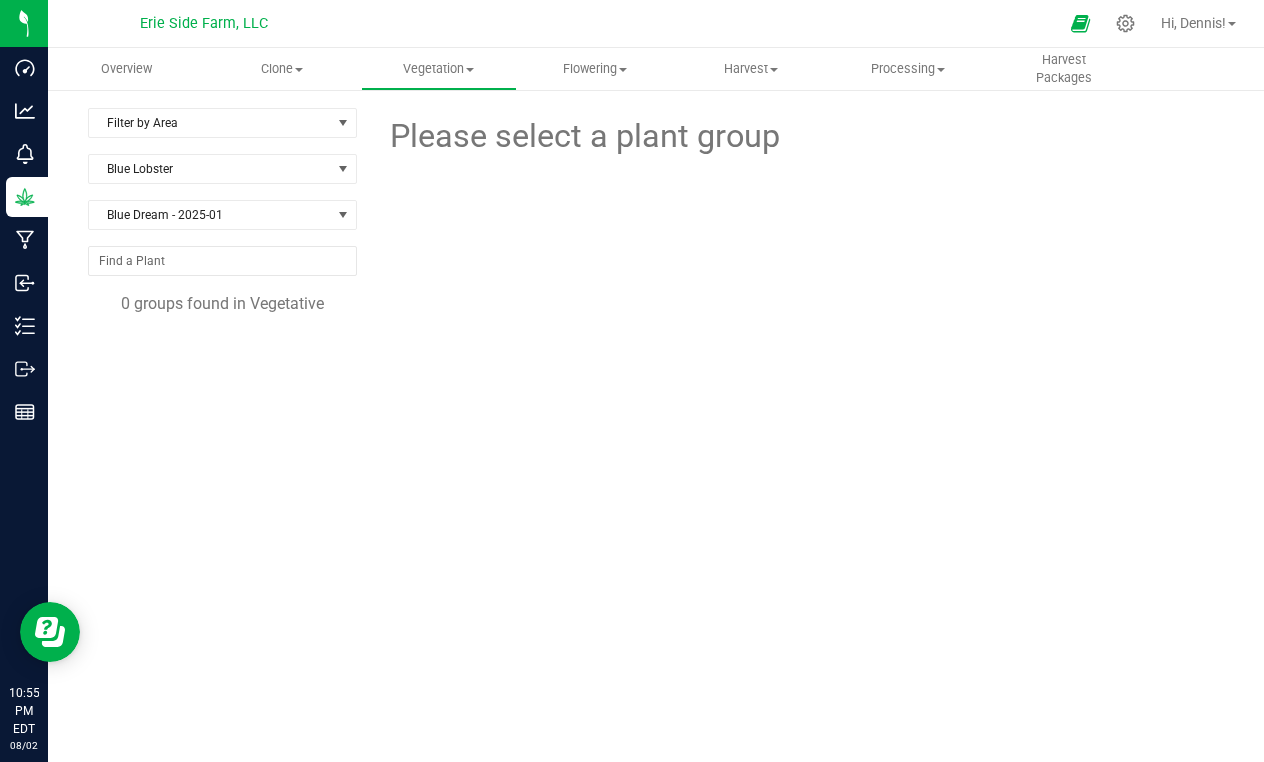 click on "Blue Dream - 2025-01" at bounding box center (222, 223) 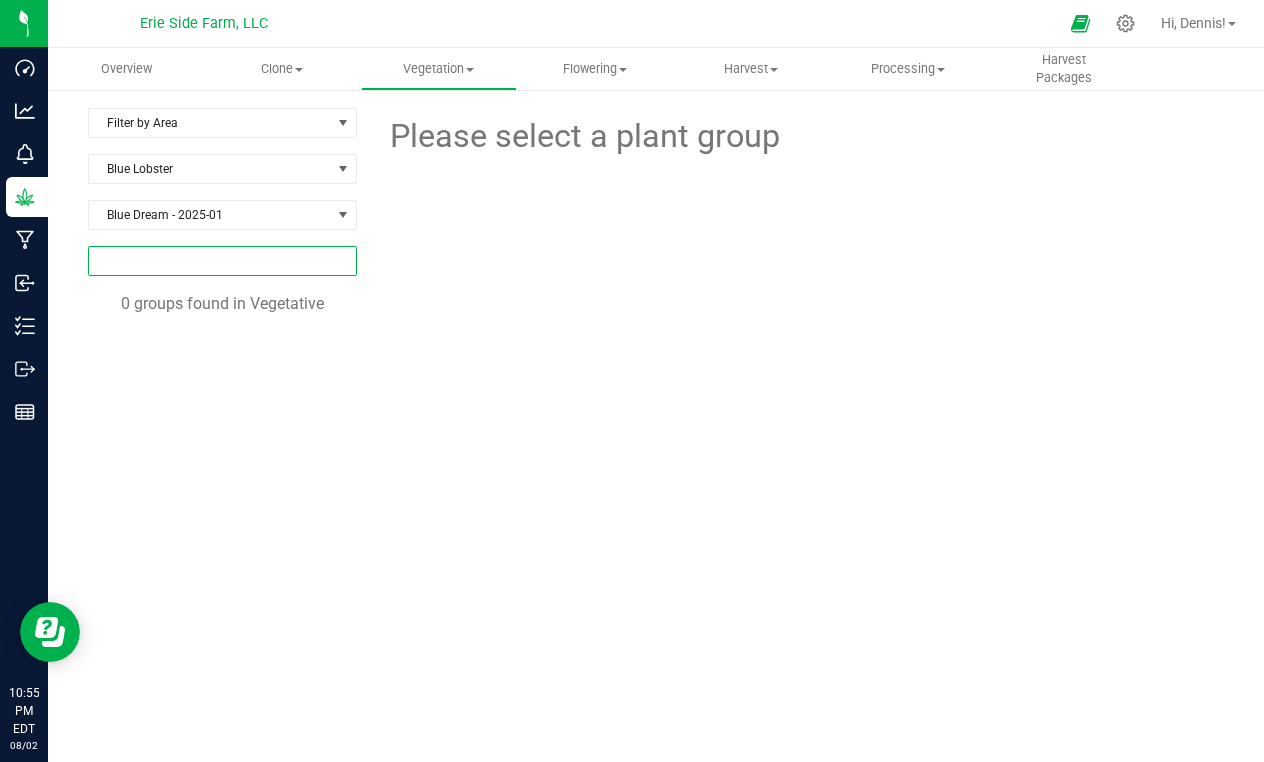 click at bounding box center [222, 261] 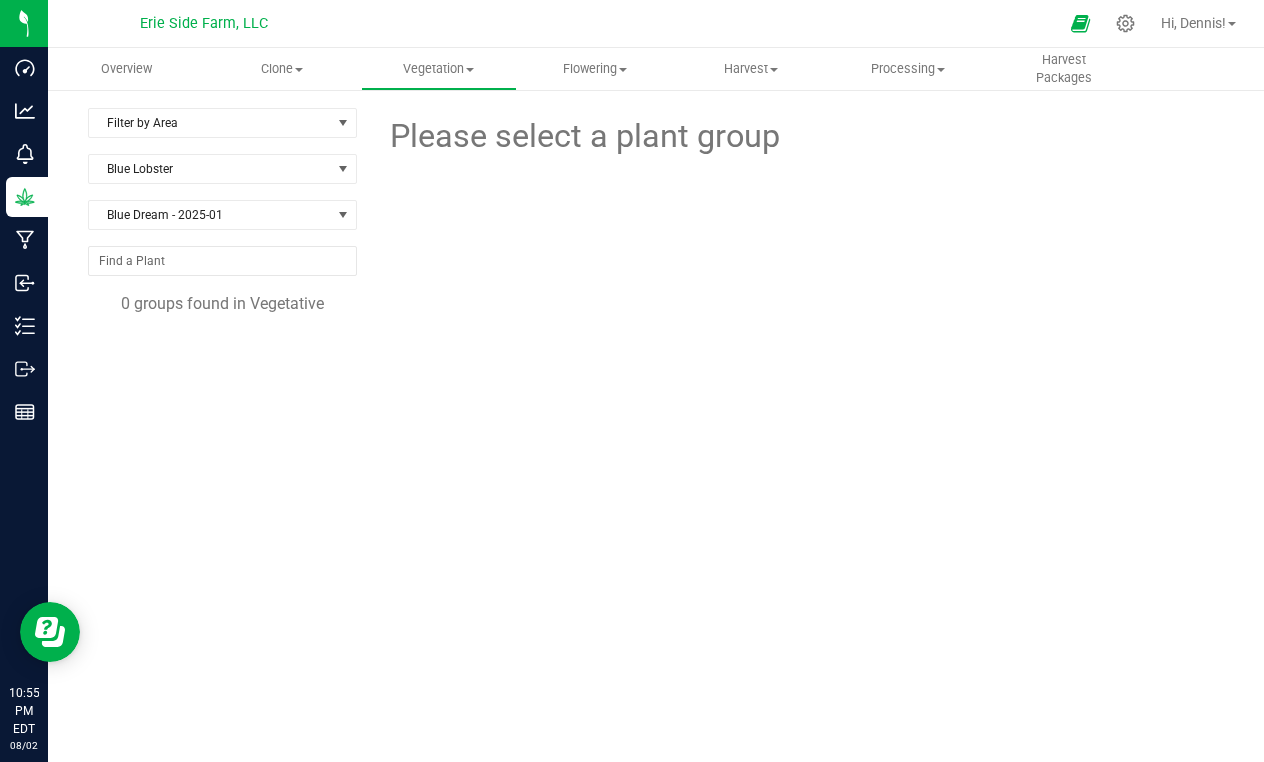 click on "Filter by Area Filter by Area All Greenhouse Outdoor
Blue Lobster
Blue Dream - 2025-01
0
groups
found in Vegetative
Please select a plant group" at bounding box center [656, 408] 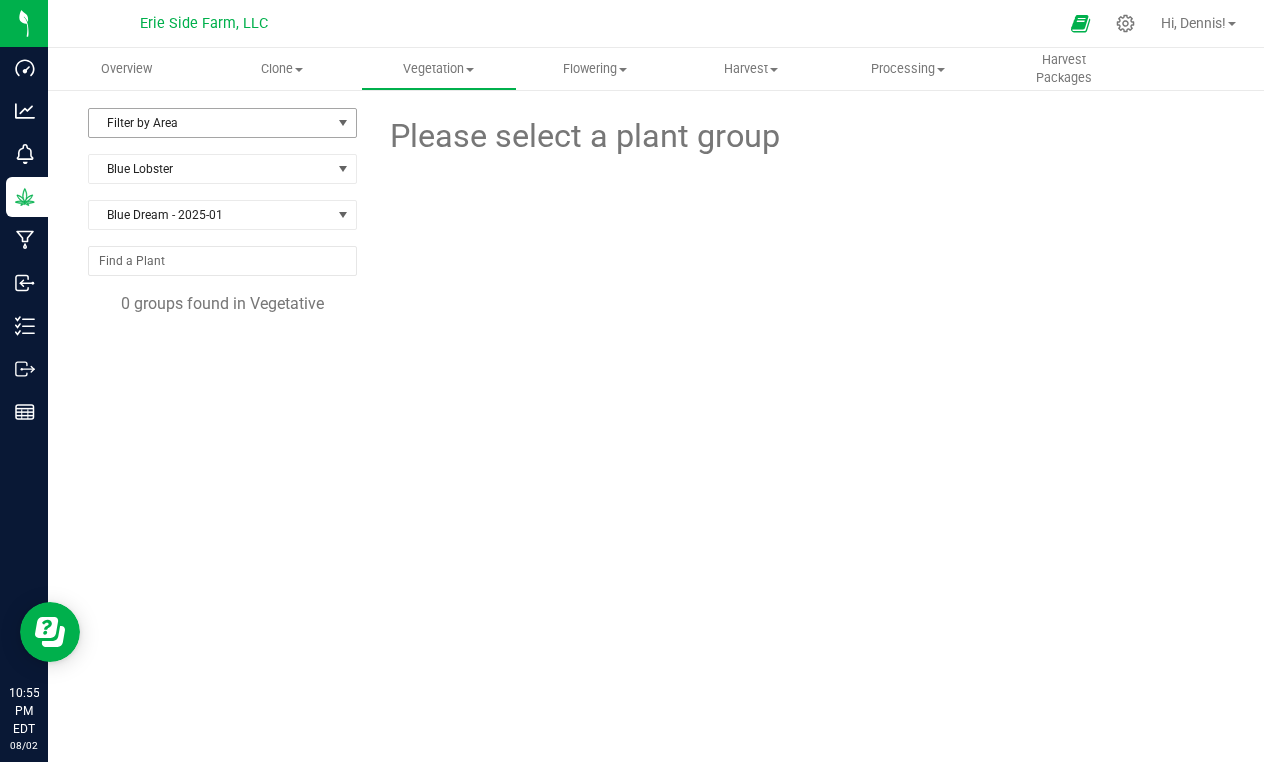 click on "Filter by Area" at bounding box center (210, 123) 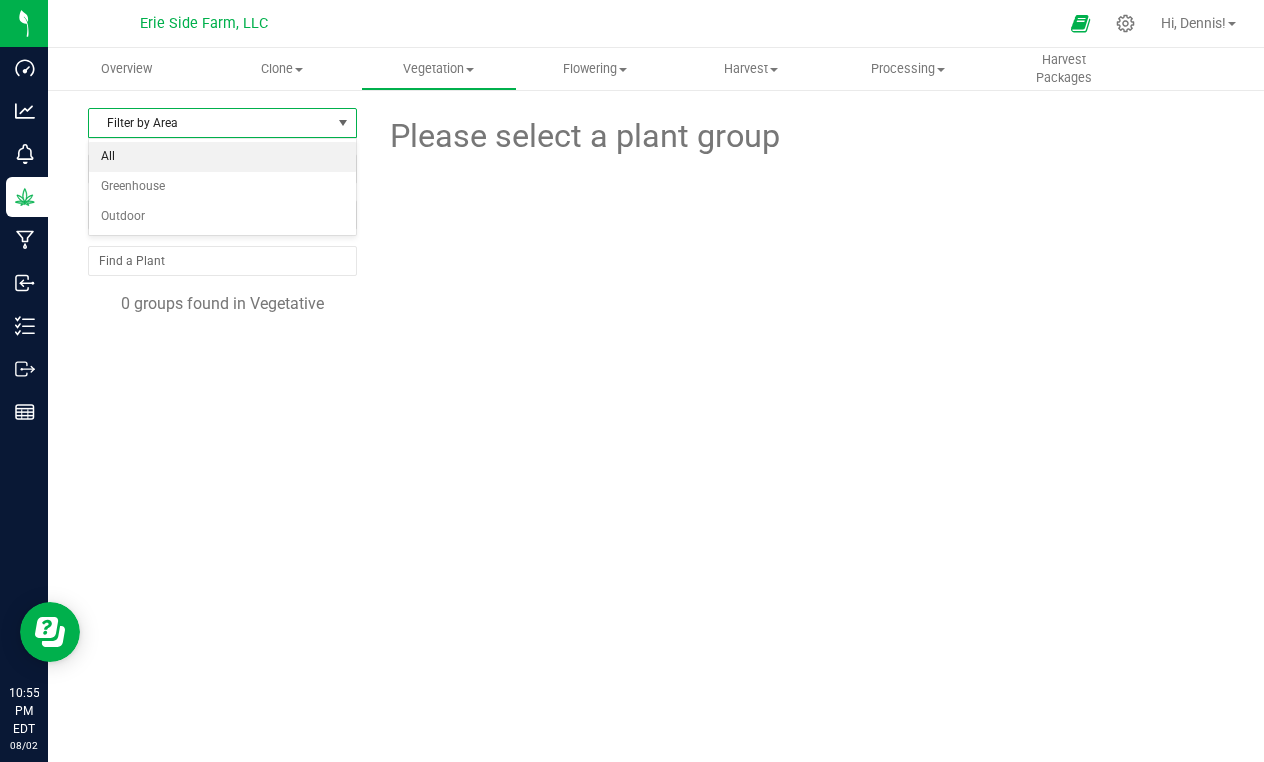 click on "All" at bounding box center [222, 157] 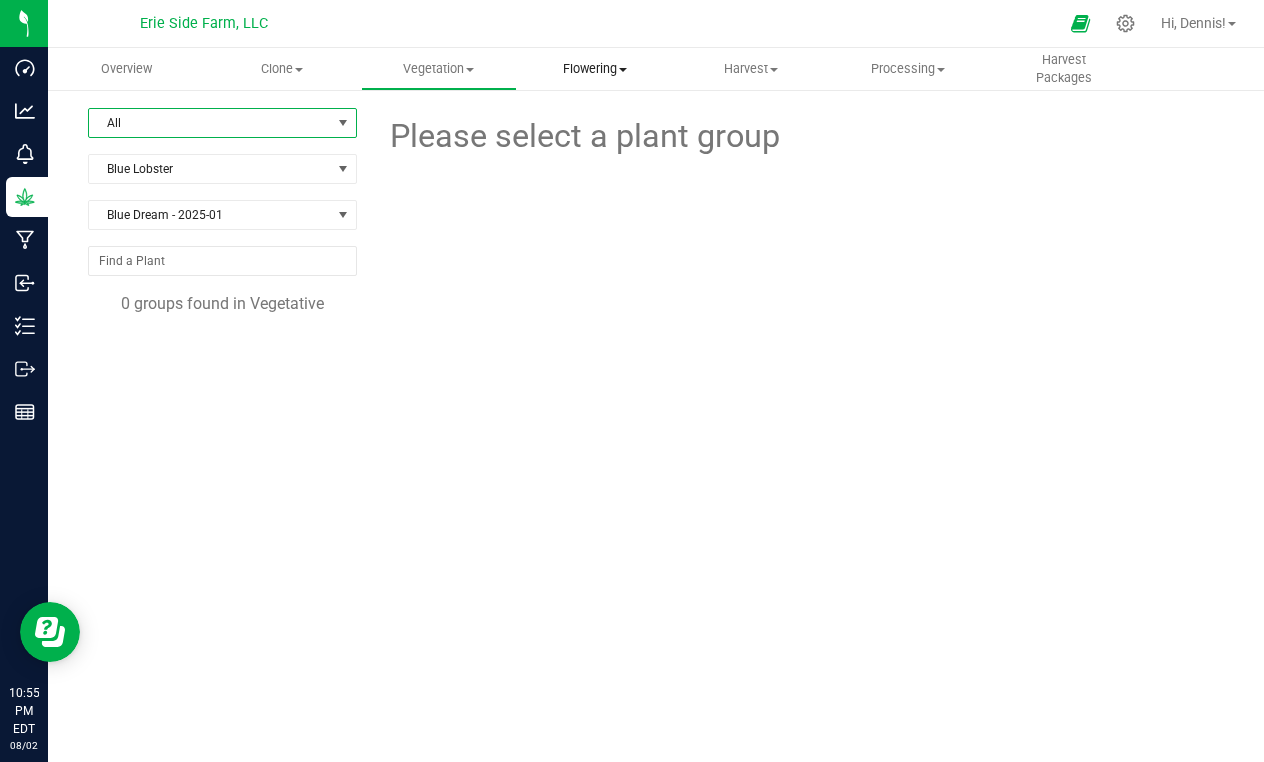 click on "Flowering" at bounding box center (595, 69) 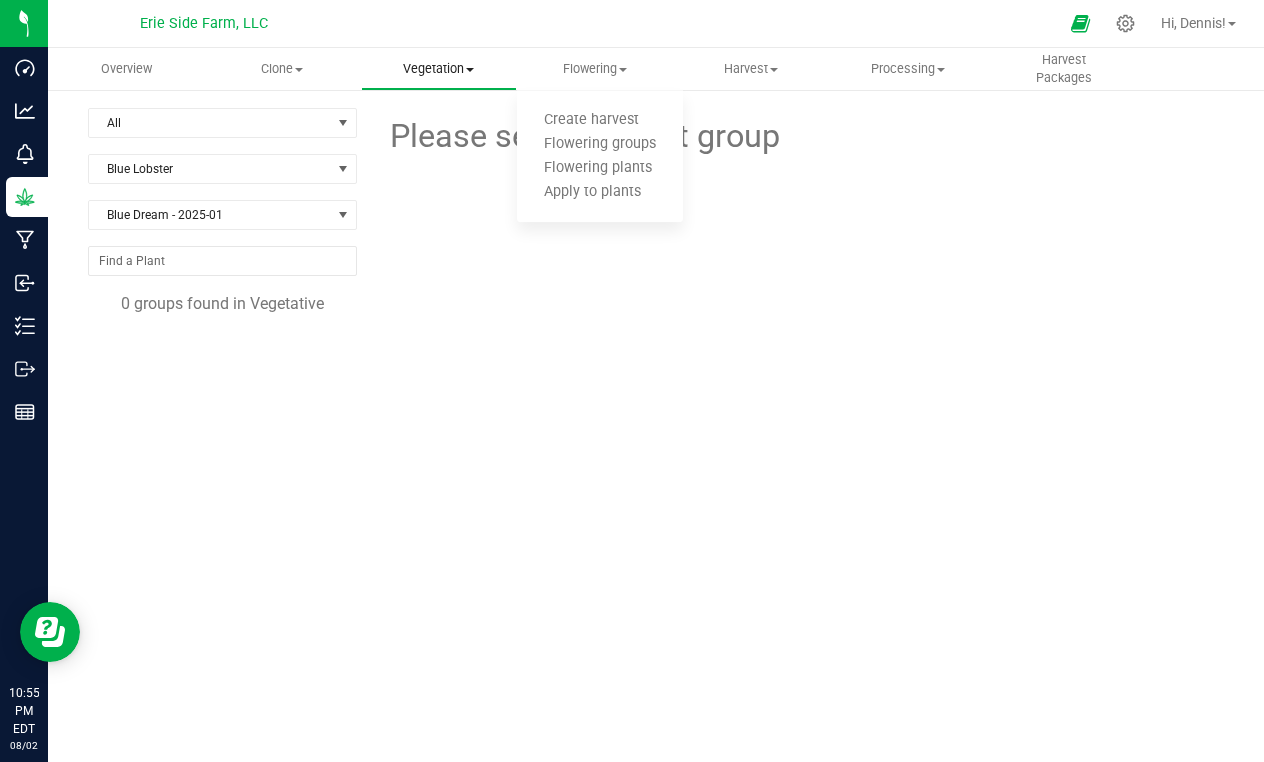 click on "Vegetation" at bounding box center [439, 69] 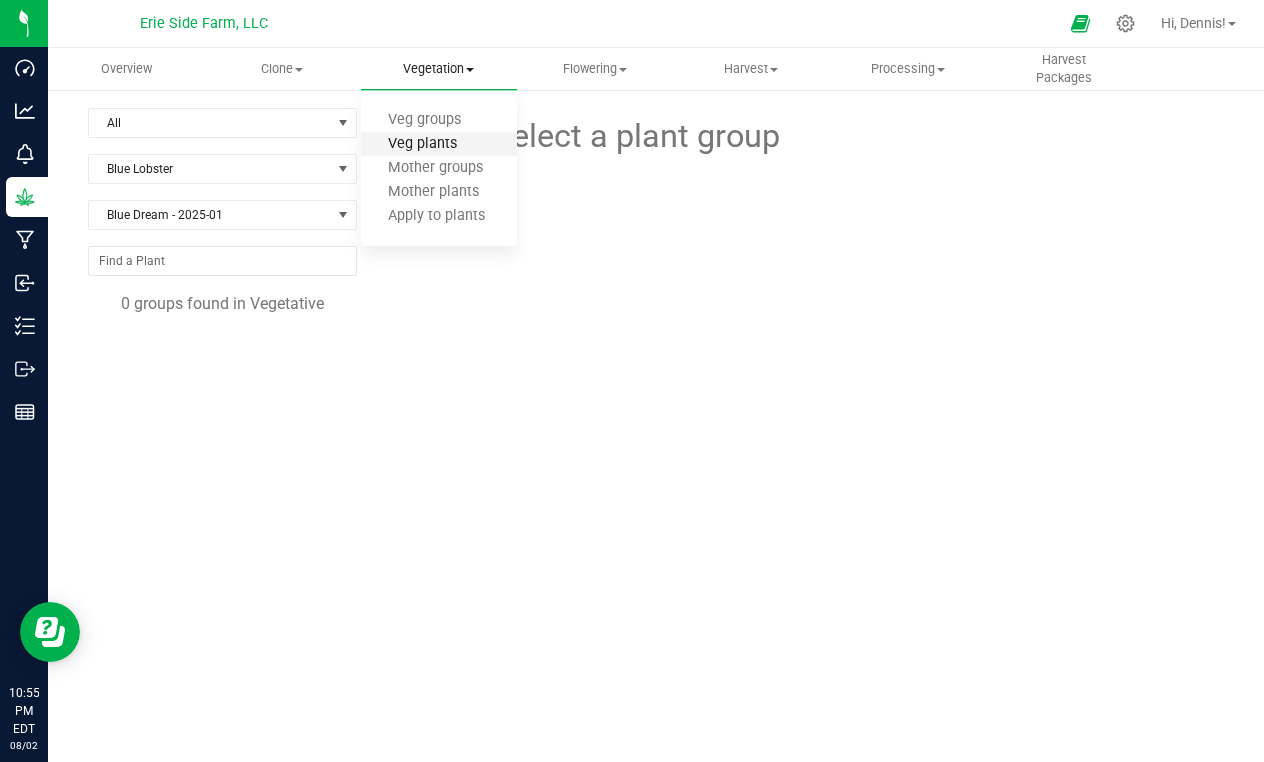 click on "Veg plants" at bounding box center [422, 144] 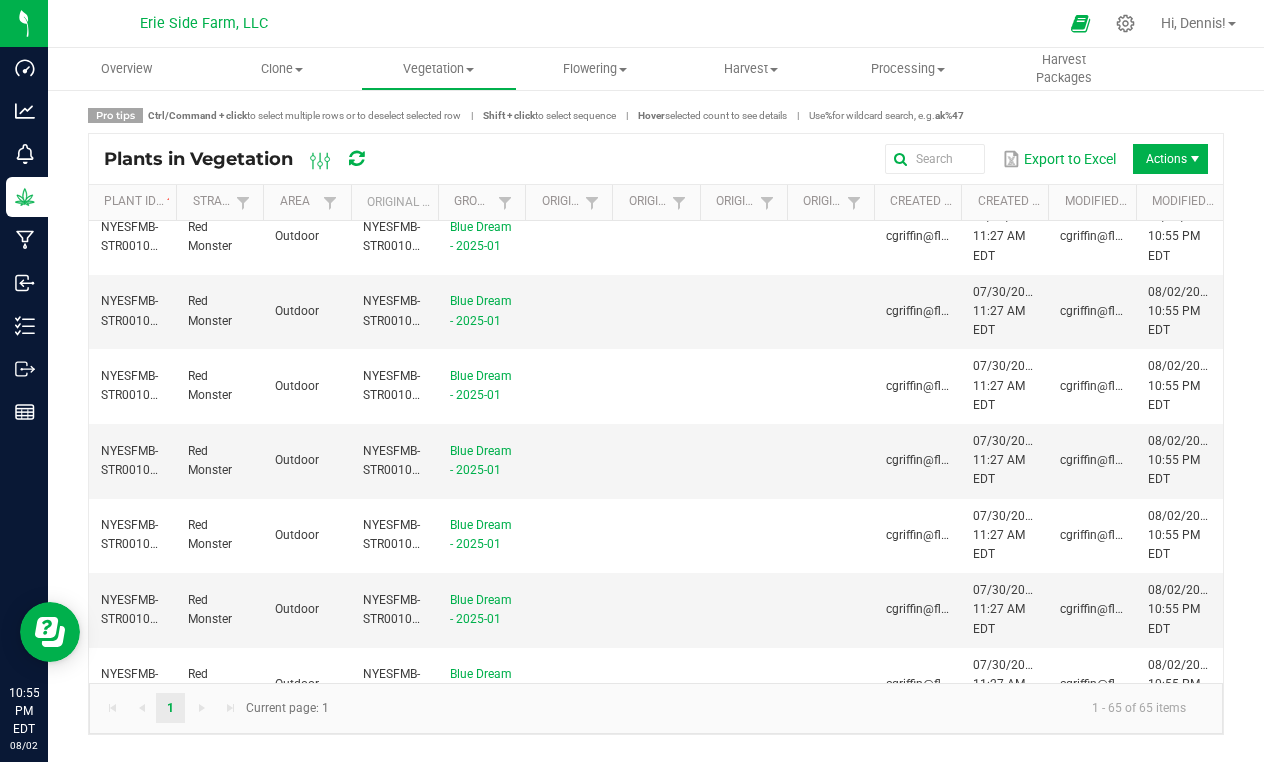 scroll, scrollTop: 4347, scrollLeft: 0, axis: vertical 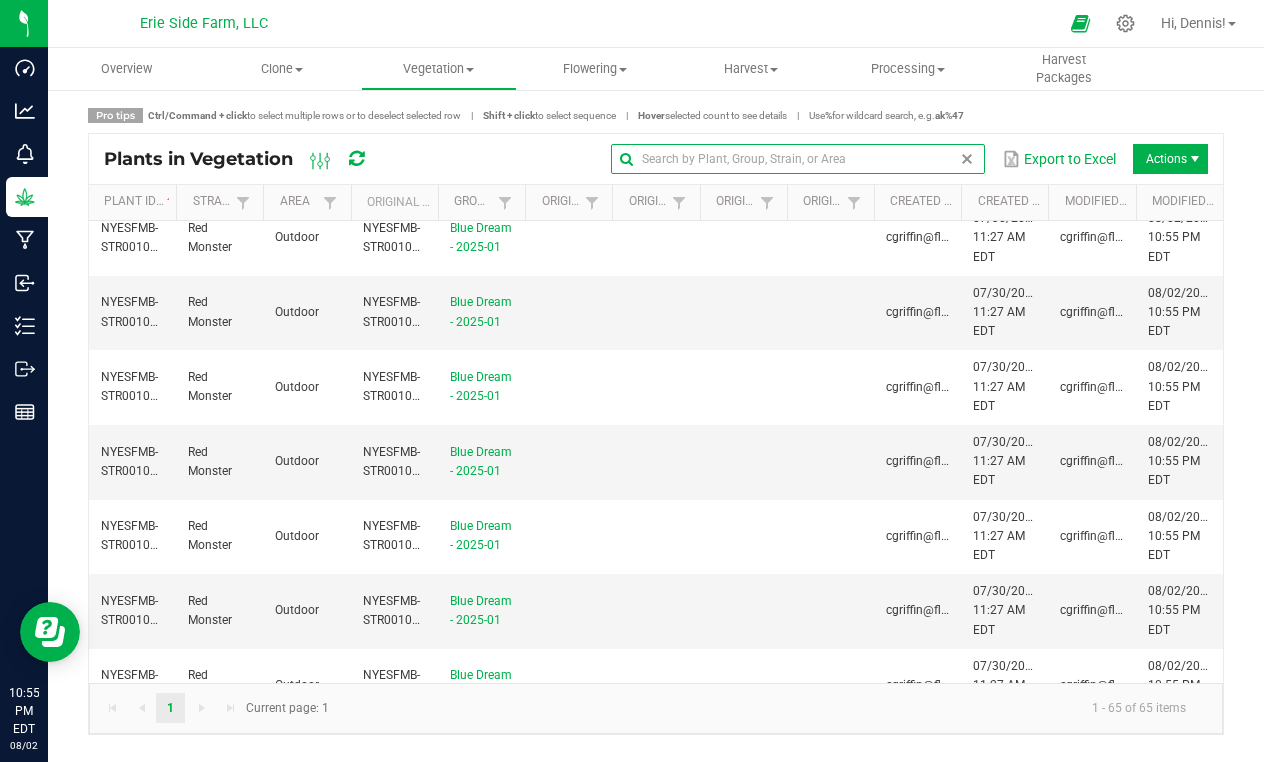 click at bounding box center (798, 159) 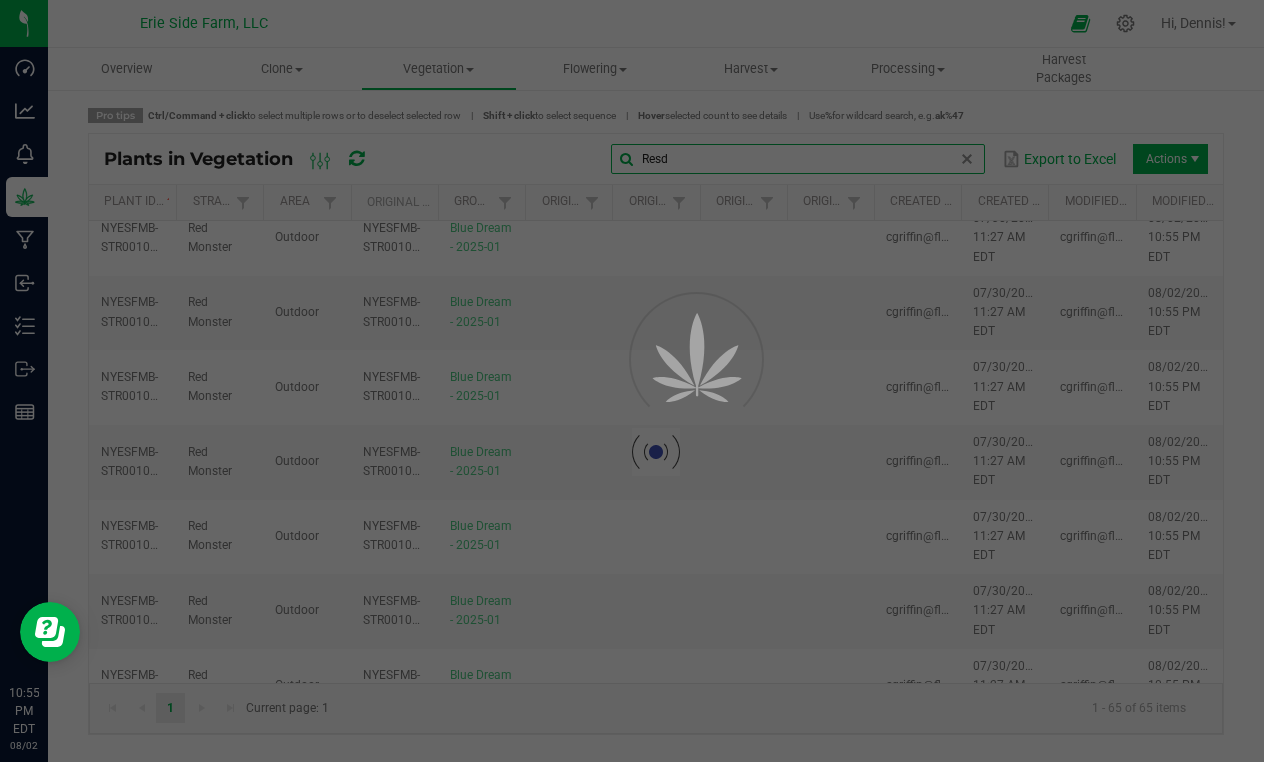 scroll, scrollTop: 0, scrollLeft: 0, axis: both 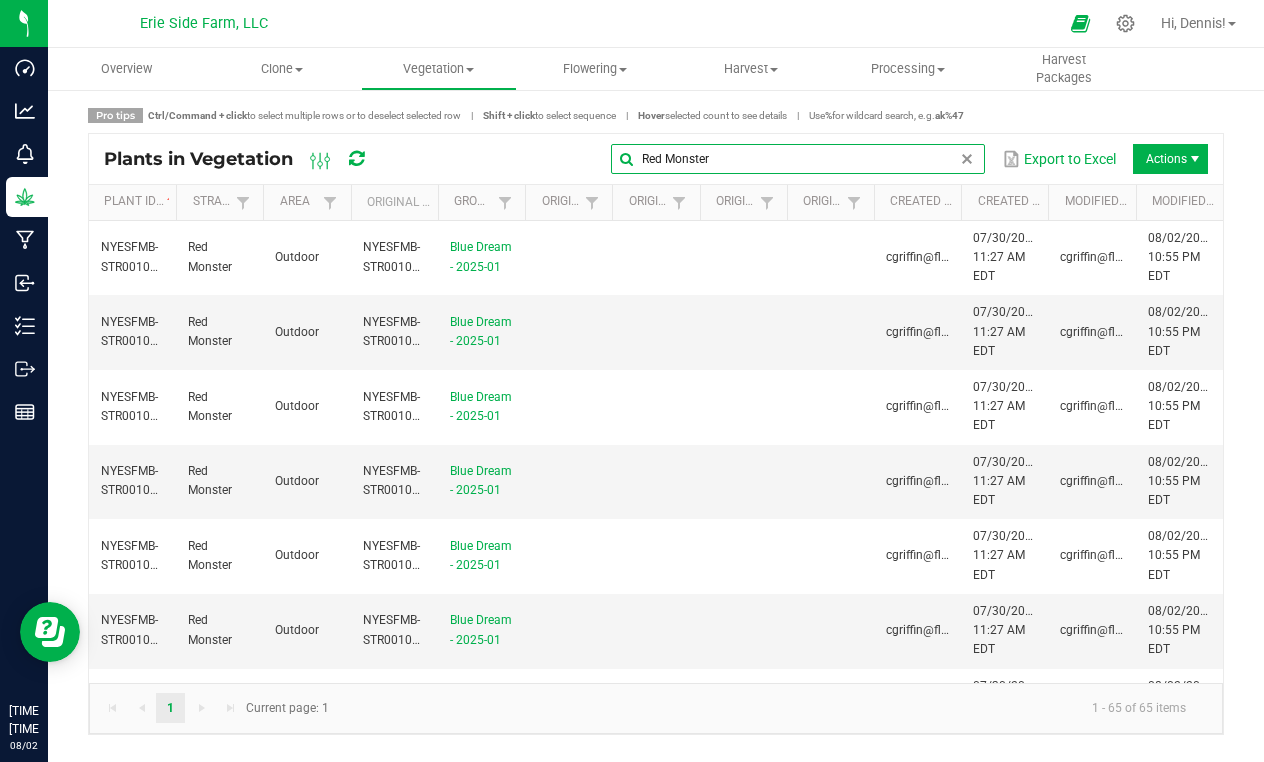 type on "Red Monster" 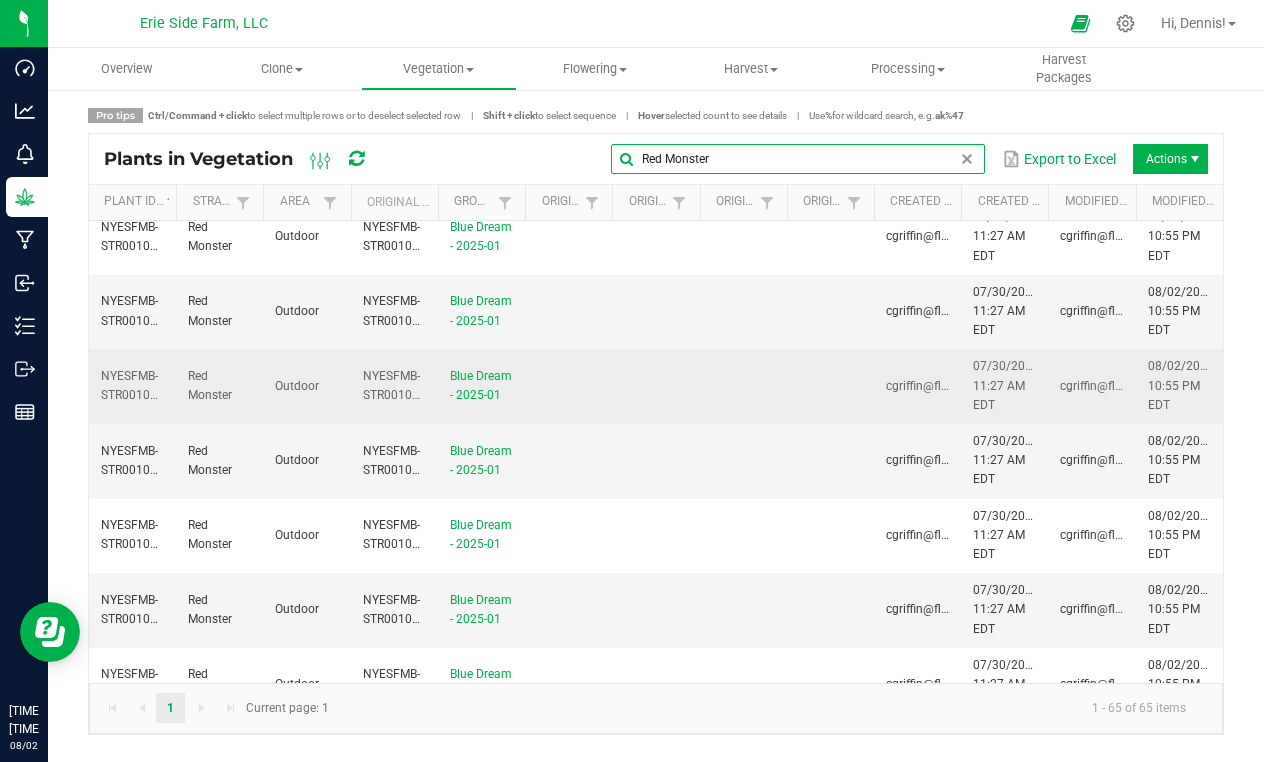 scroll, scrollTop: 4347, scrollLeft: 0, axis: vertical 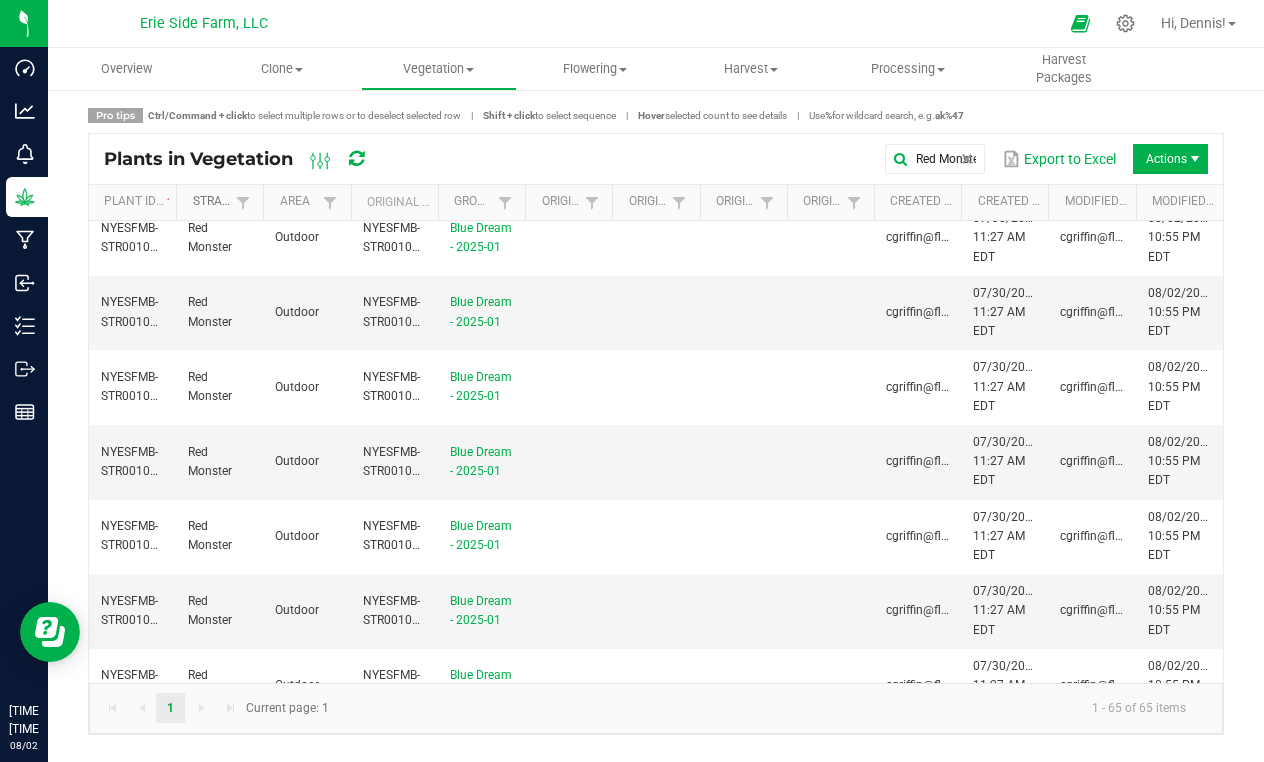 click on "Strain" at bounding box center [212, 202] 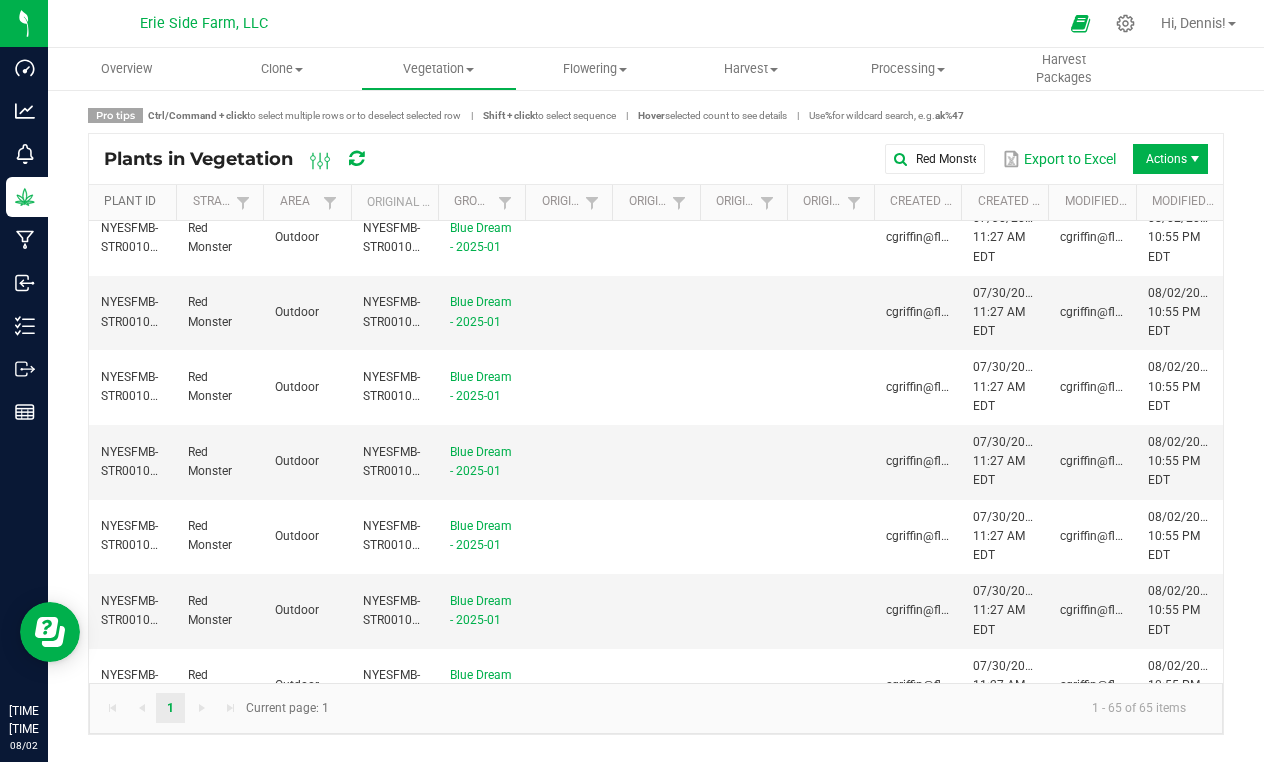 click on "Plant ID" at bounding box center (136, 202) 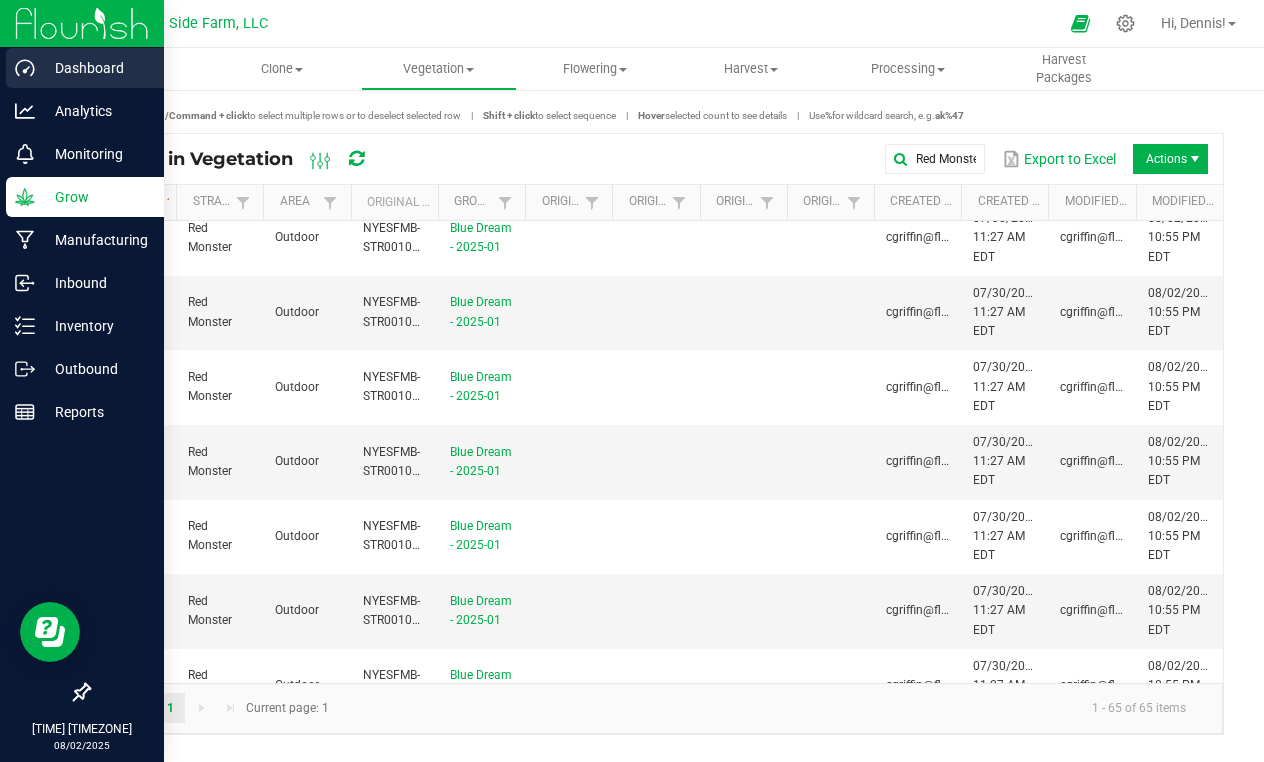 click on "Dashboard" at bounding box center [95, 68] 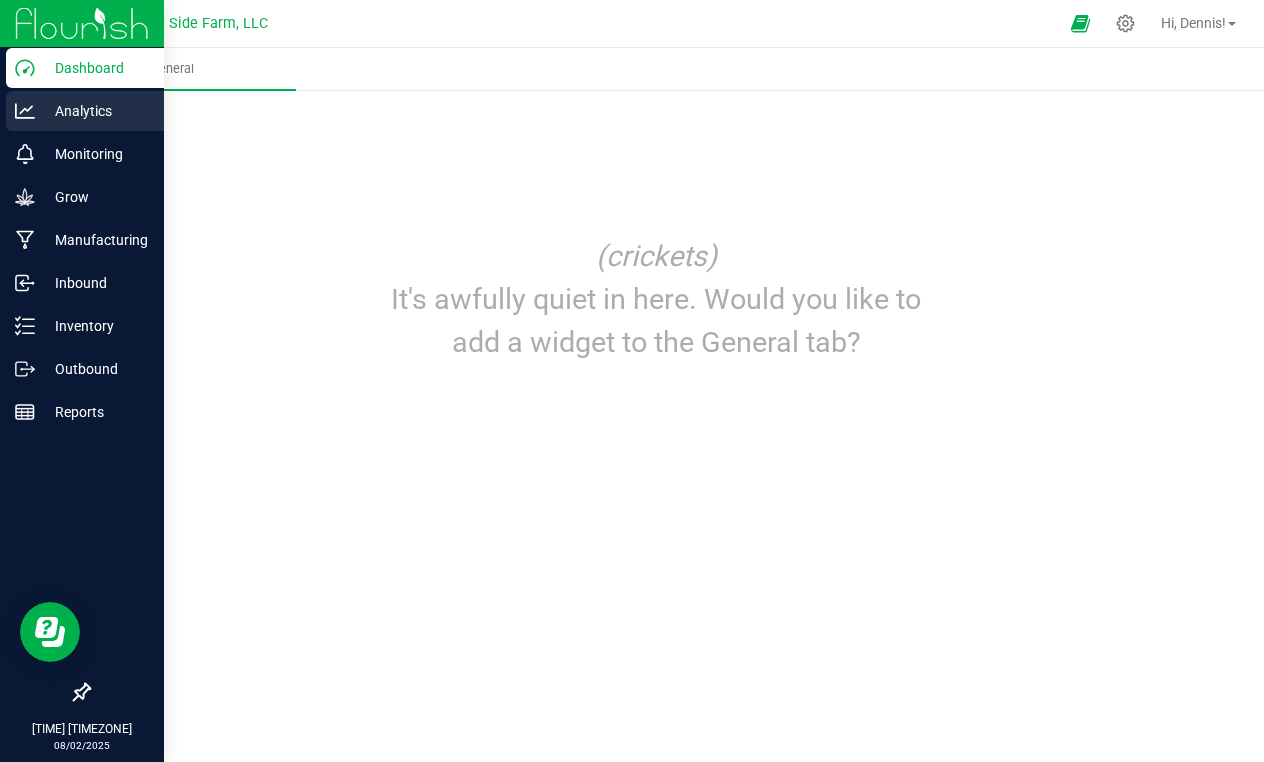 click on "Analytics" at bounding box center (95, 111) 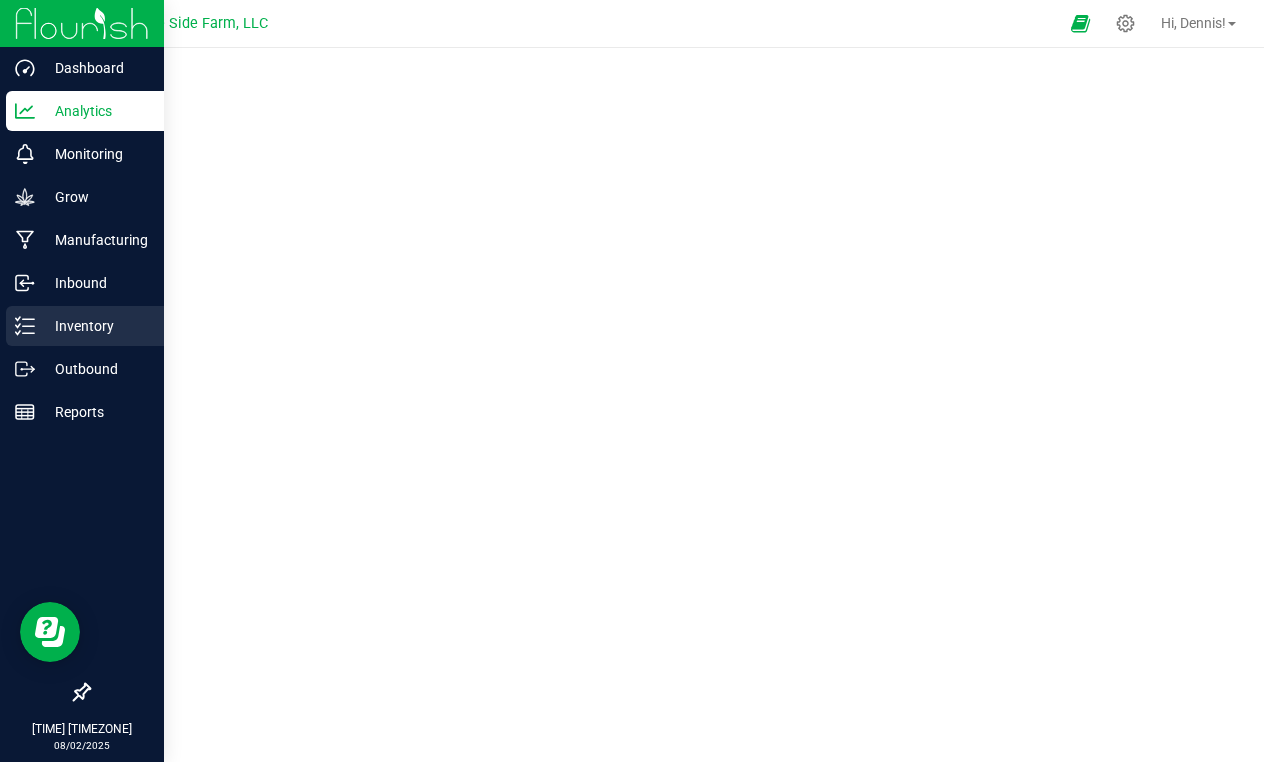 click on "Inventory" at bounding box center (95, 326) 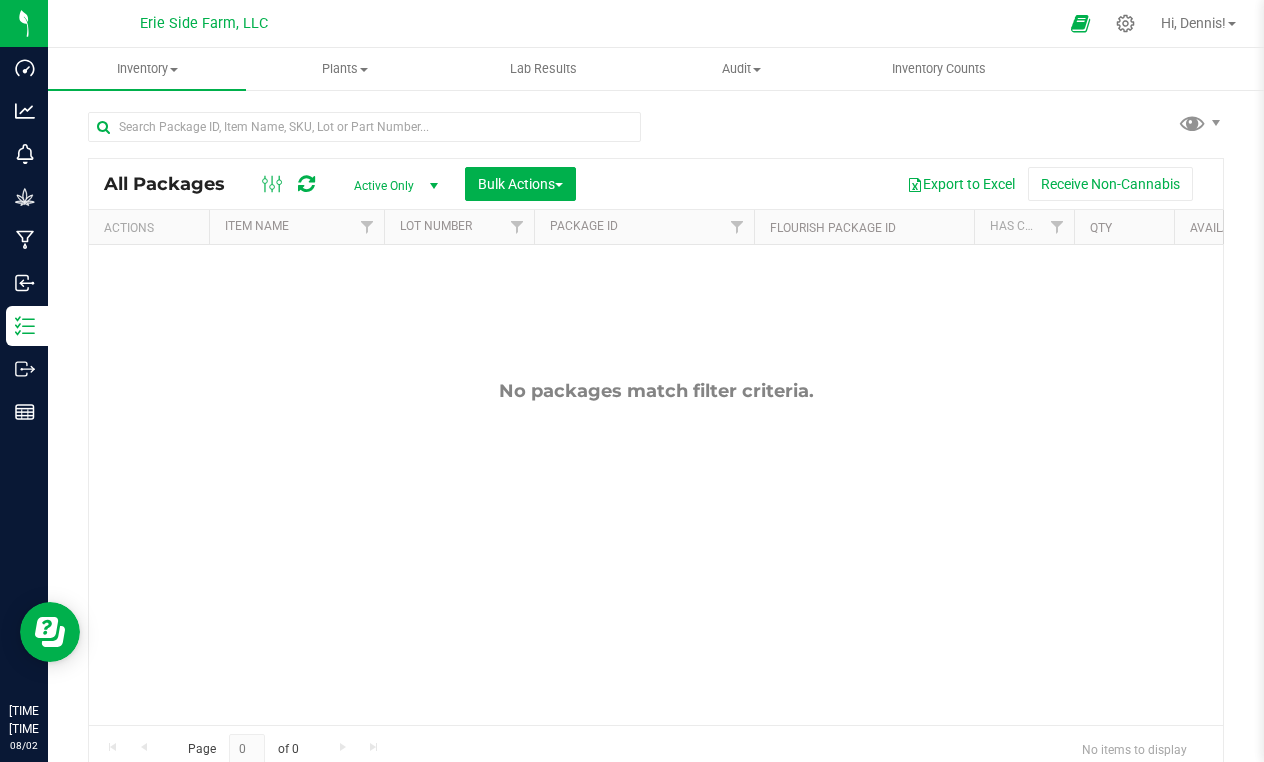 click on "Actions" at bounding box center (149, 227) 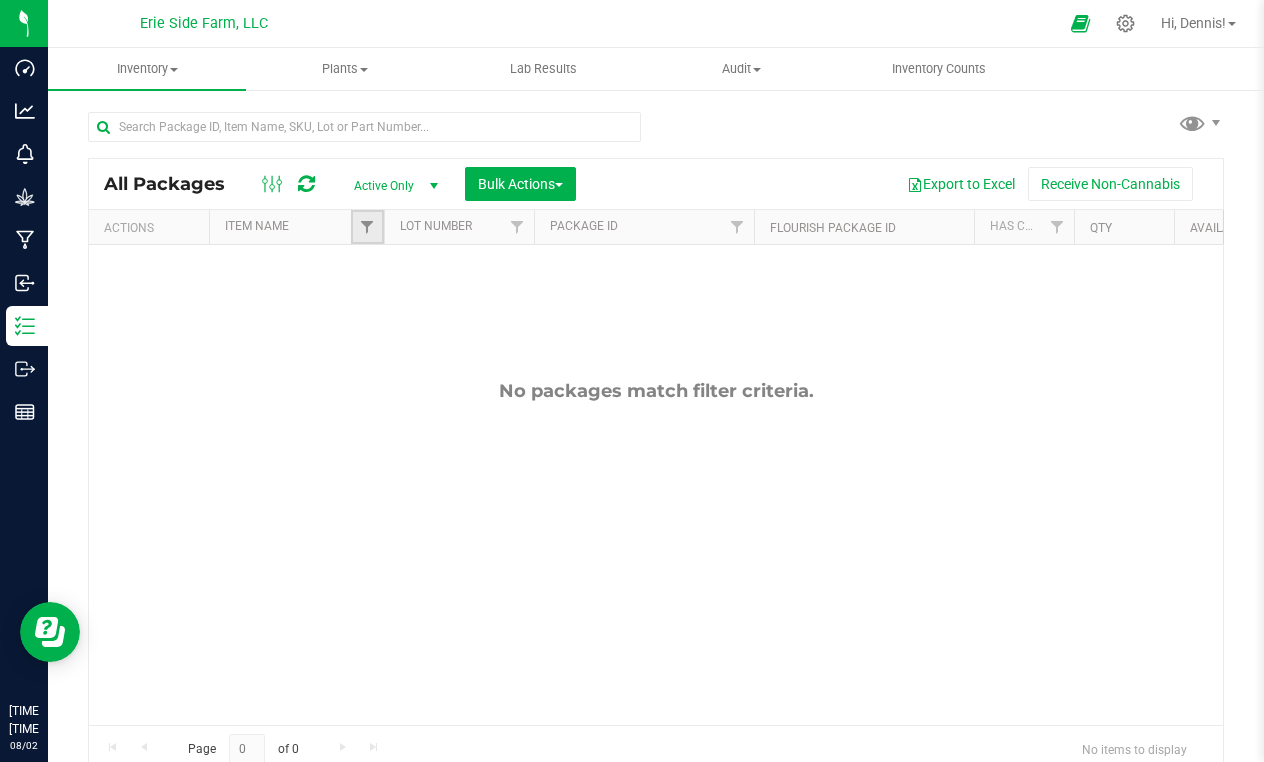 click at bounding box center (367, 227) 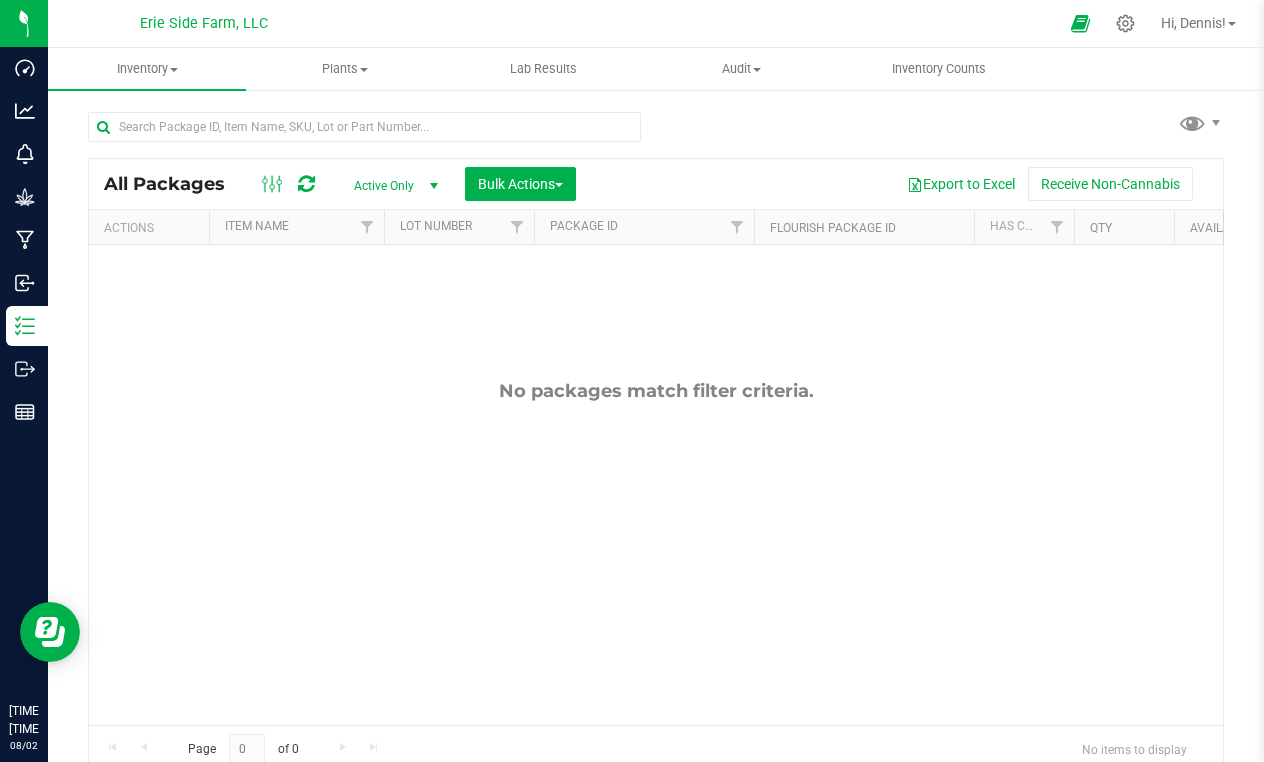 click on "Item Name" at bounding box center (296, 227) 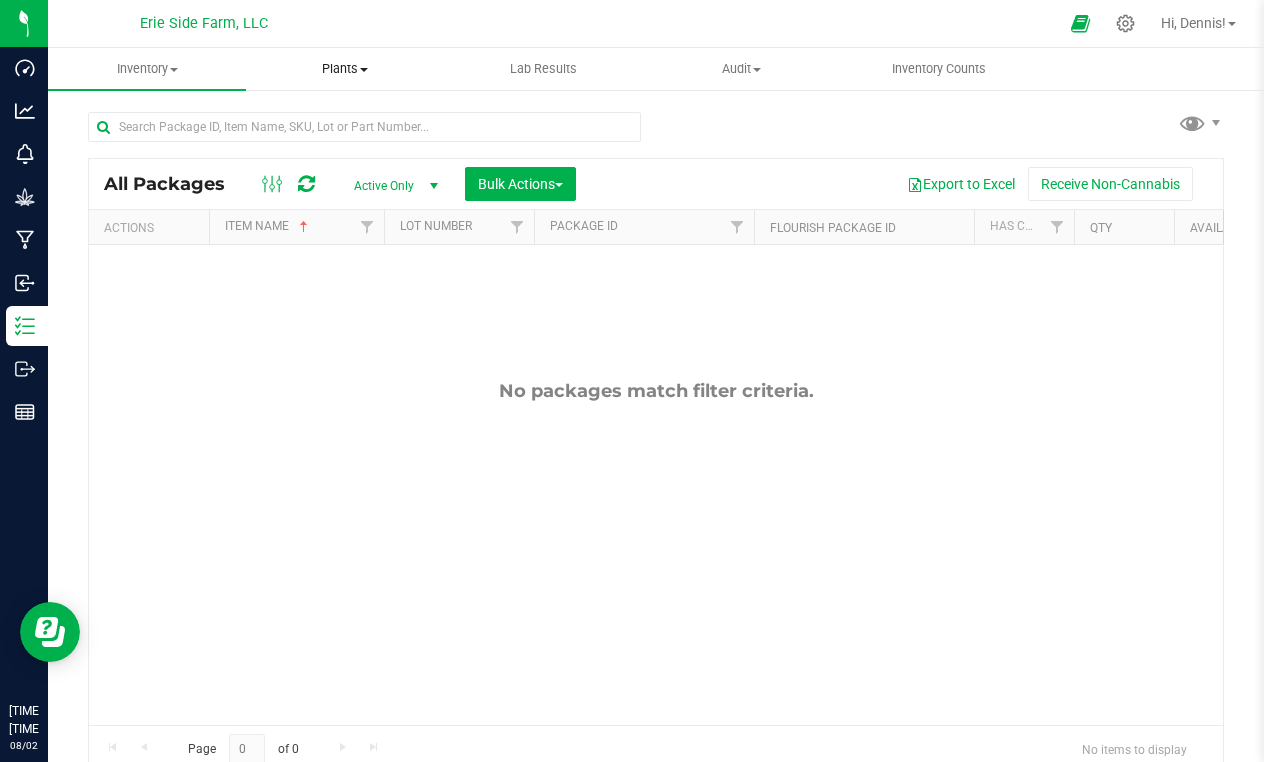 click on "Plants" at bounding box center (345, 69) 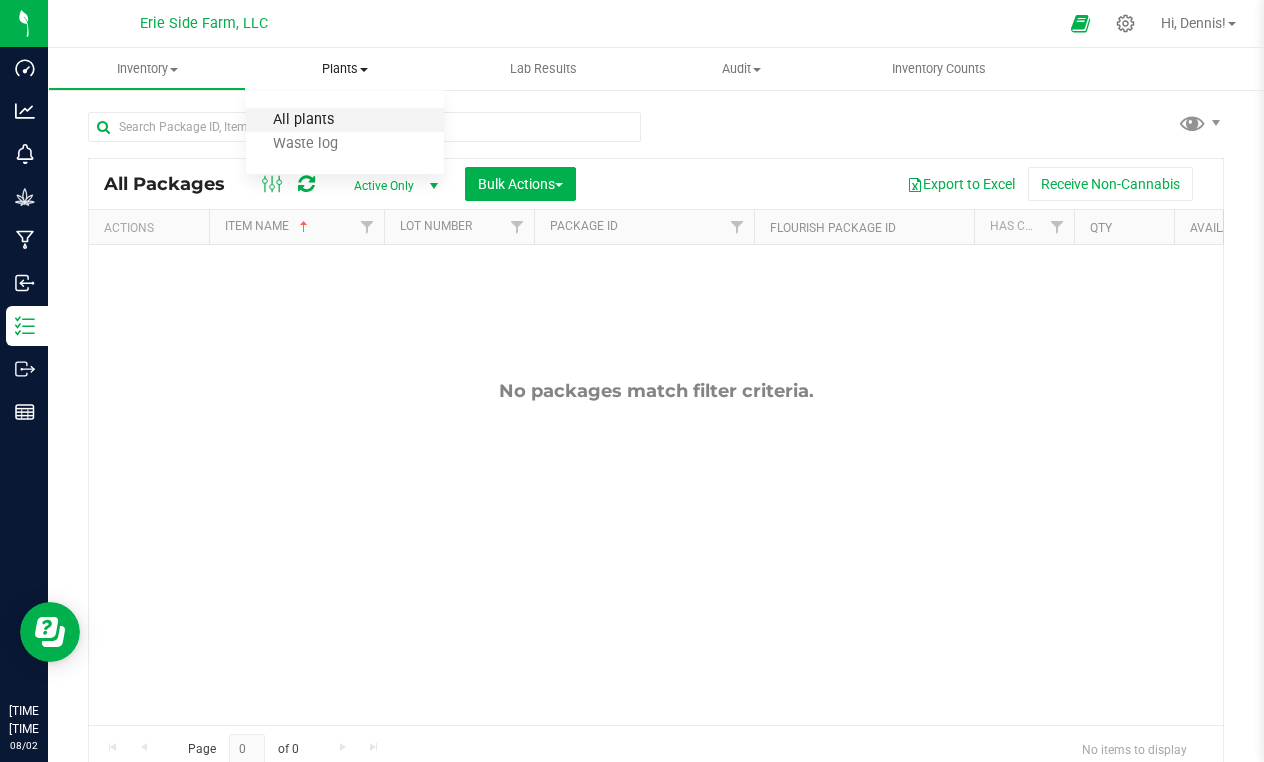 click on "All plants" at bounding box center [303, 120] 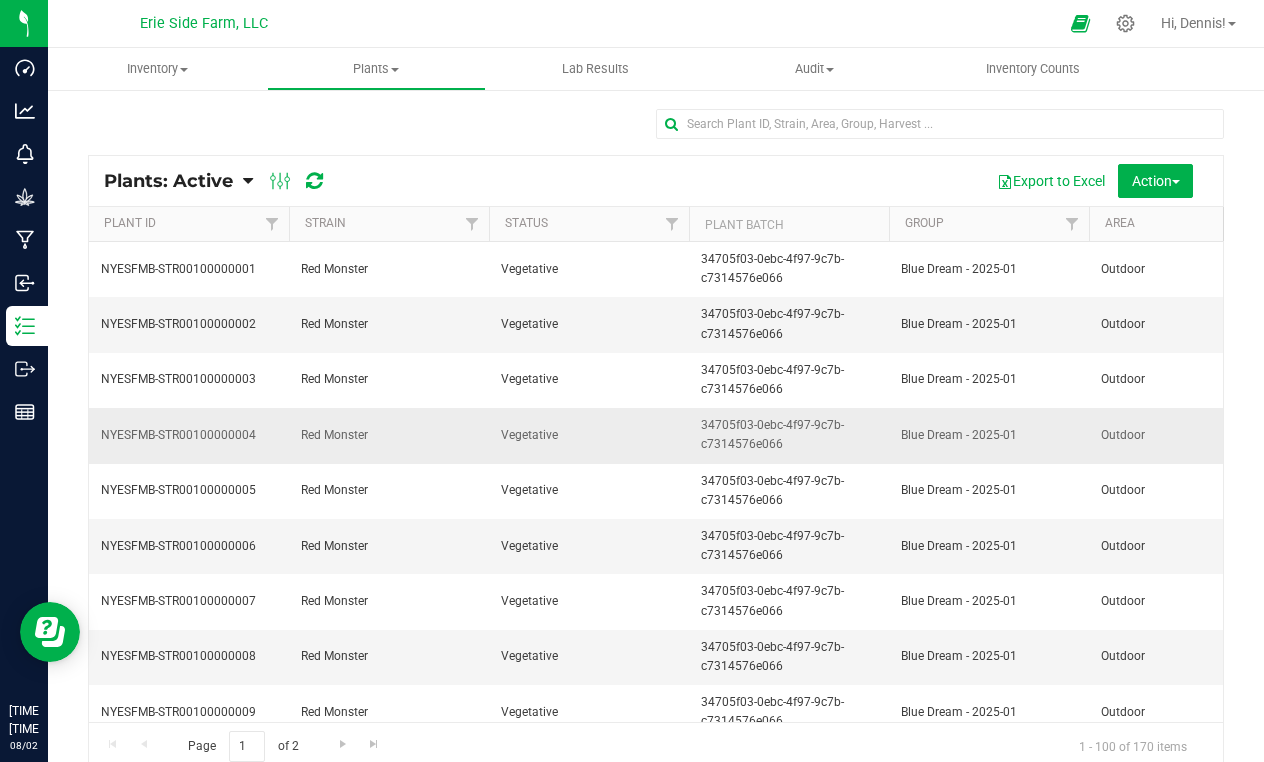 scroll, scrollTop: 0, scrollLeft: 0, axis: both 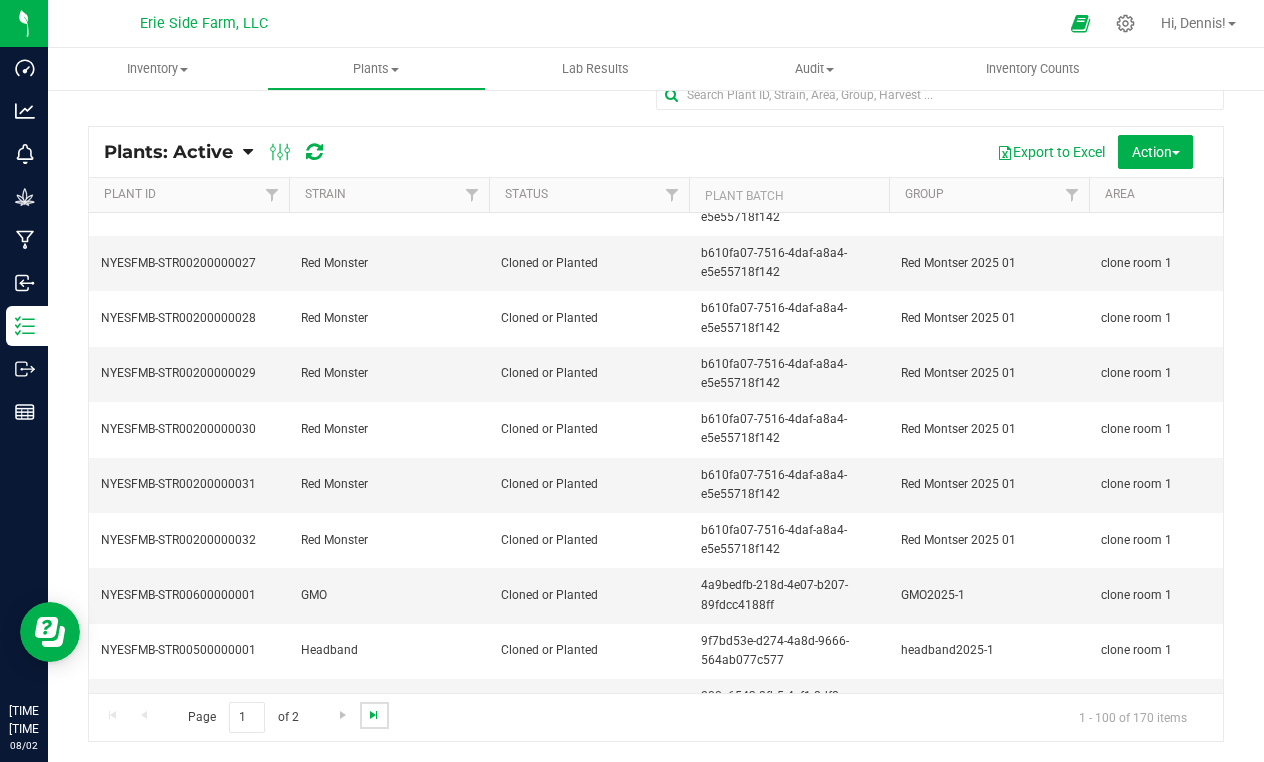 click at bounding box center [374, 715] 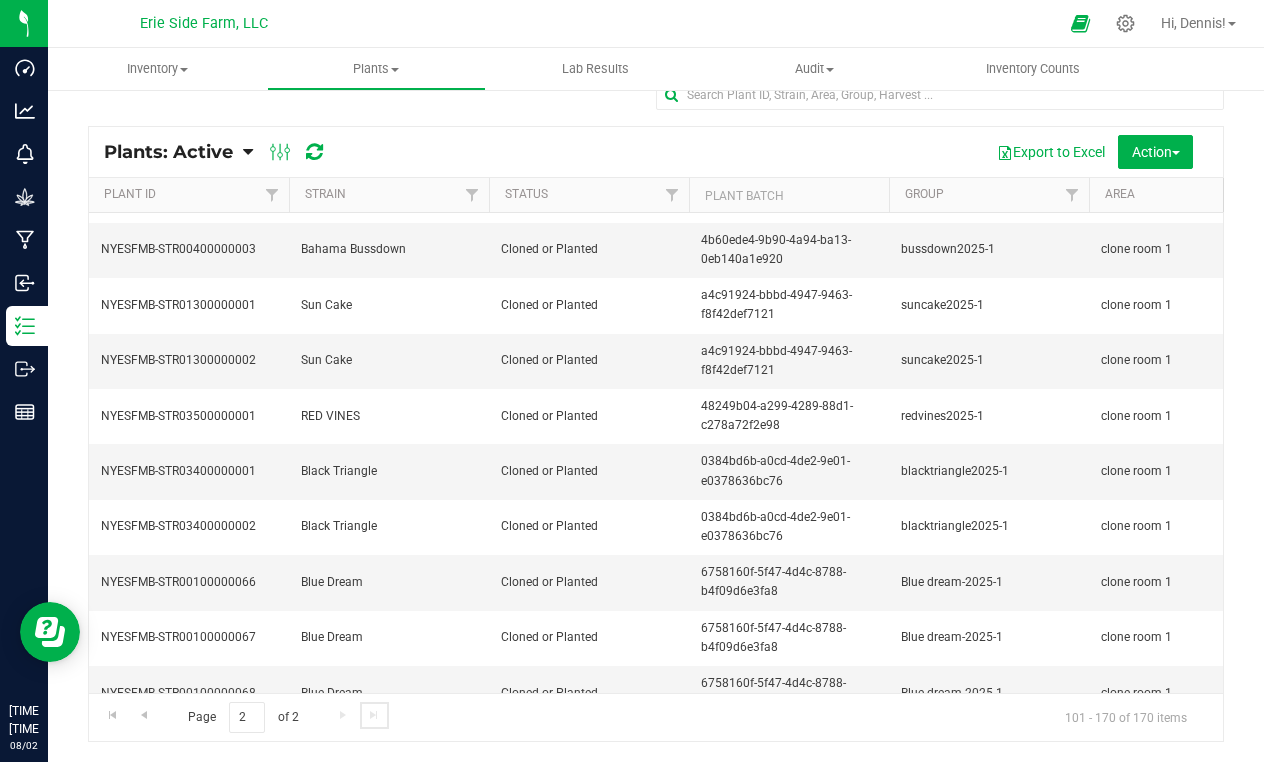 scroll, scrollTop: 3369, scrollLeft: 0, axis: vertical 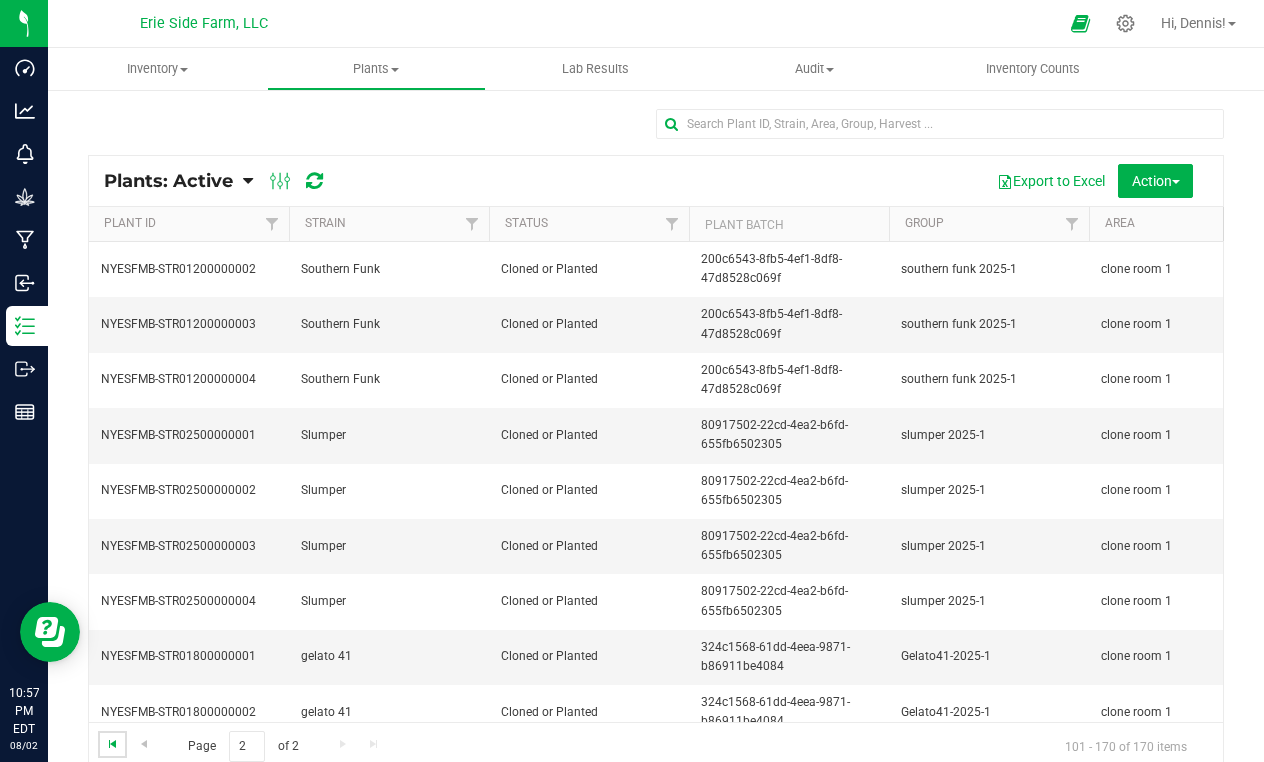 click at bounding box center [113, 744] 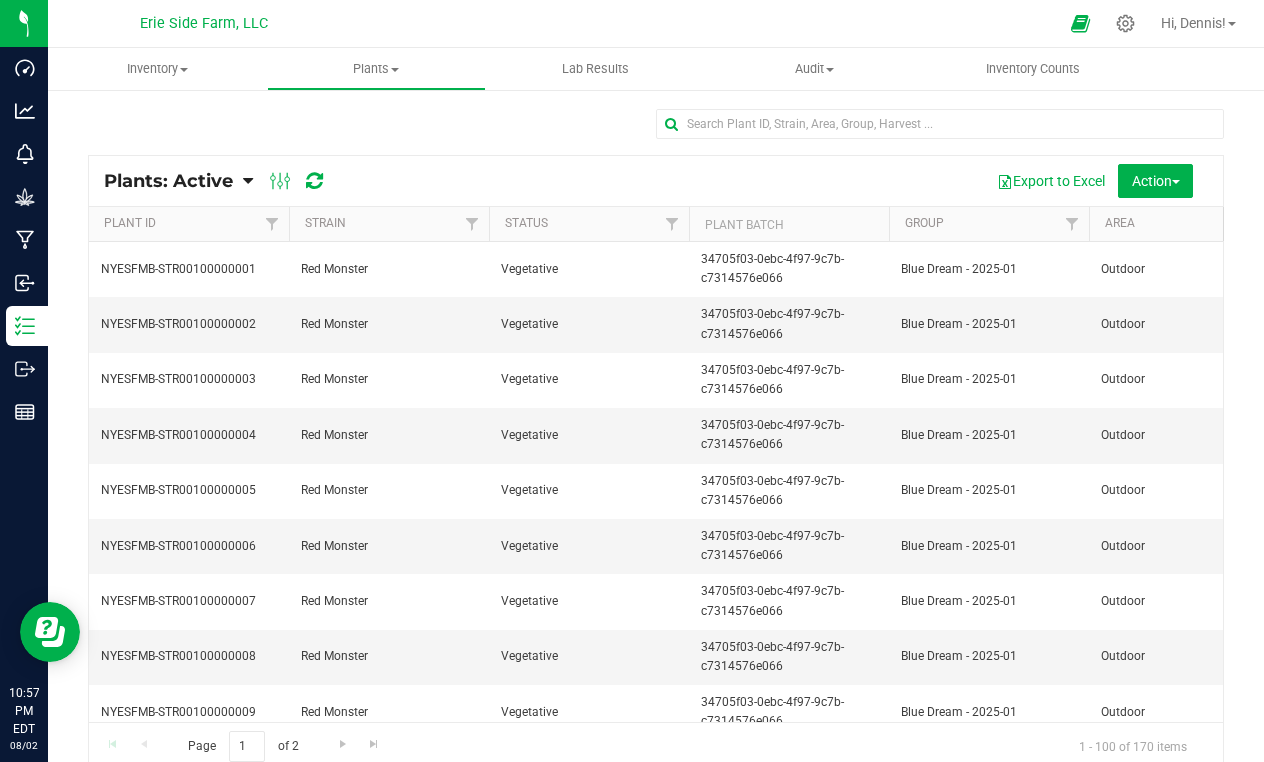 click on "Page 1 of 2 1 - 100 of 170 items" at bounding box center (656, 746) 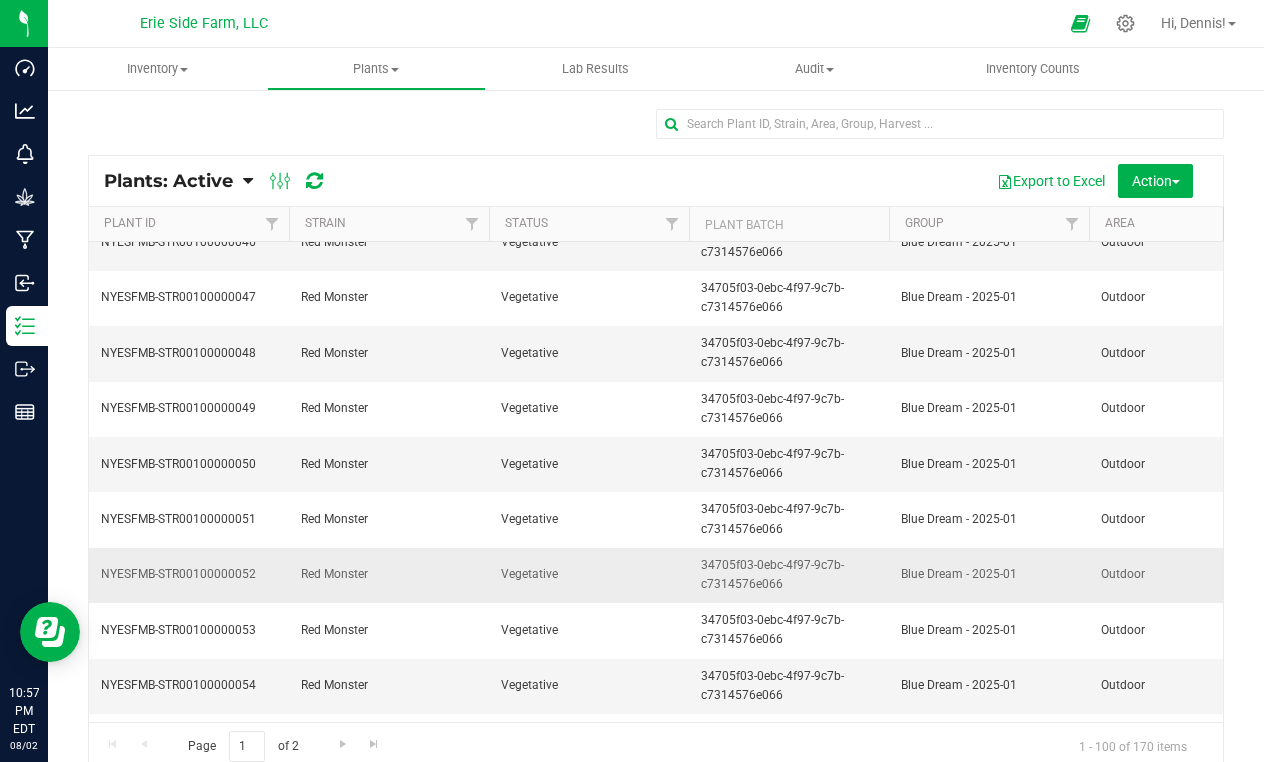 scroll, scrollTop: 2528, scrollLeft: 1, axis: both 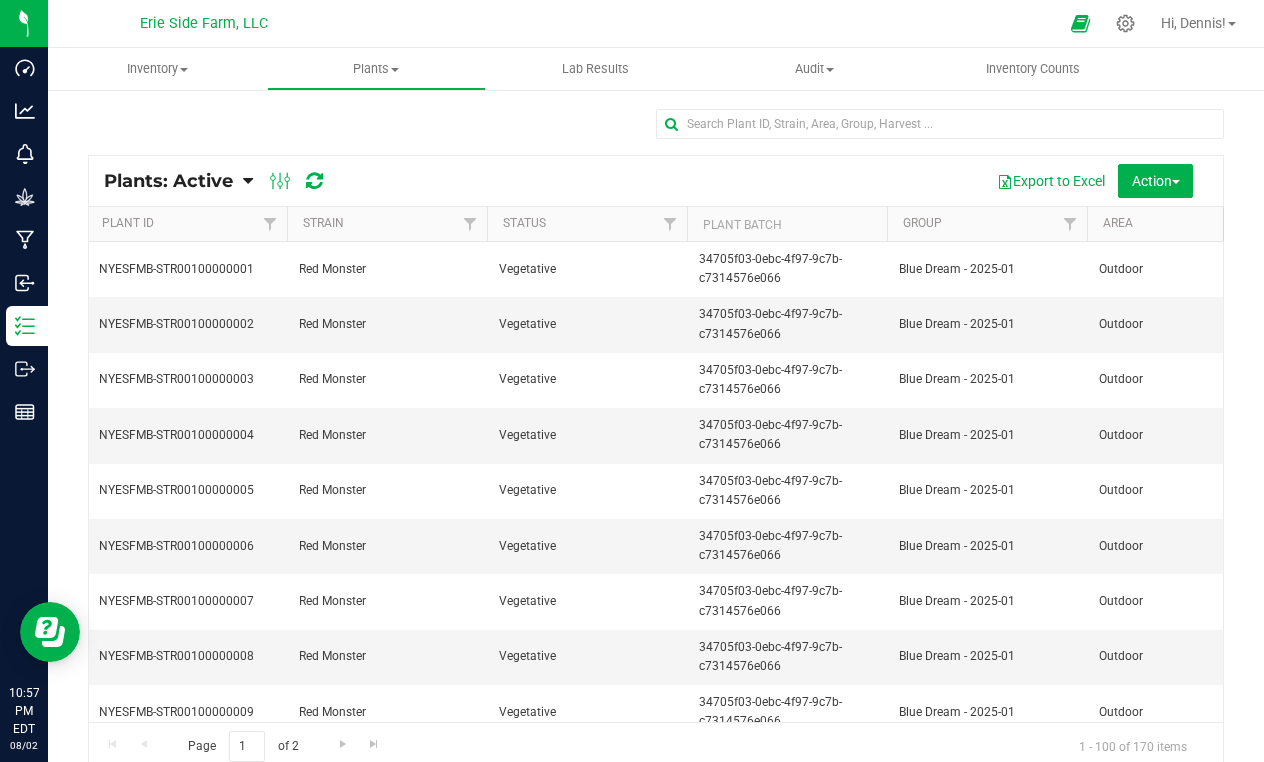 click on "Strain" at bounding box center [387, 224] 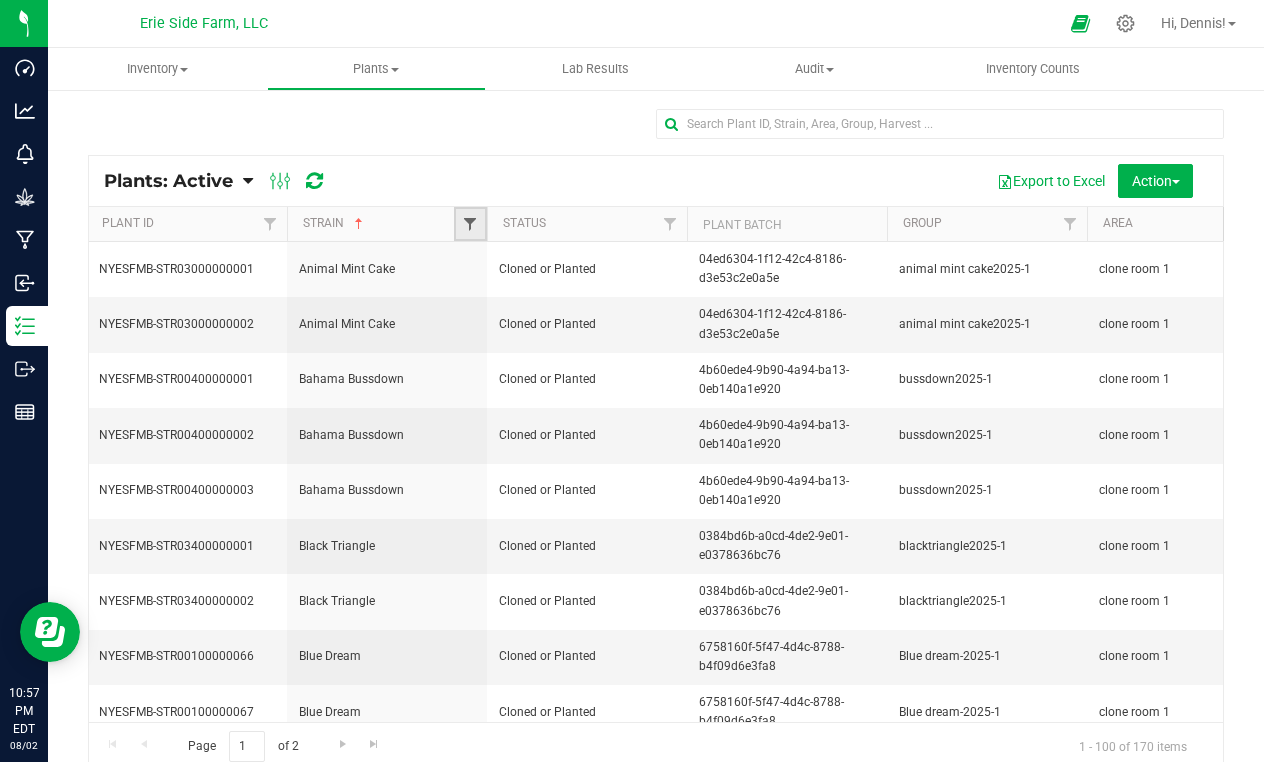 click at bounding box center (470, 224) 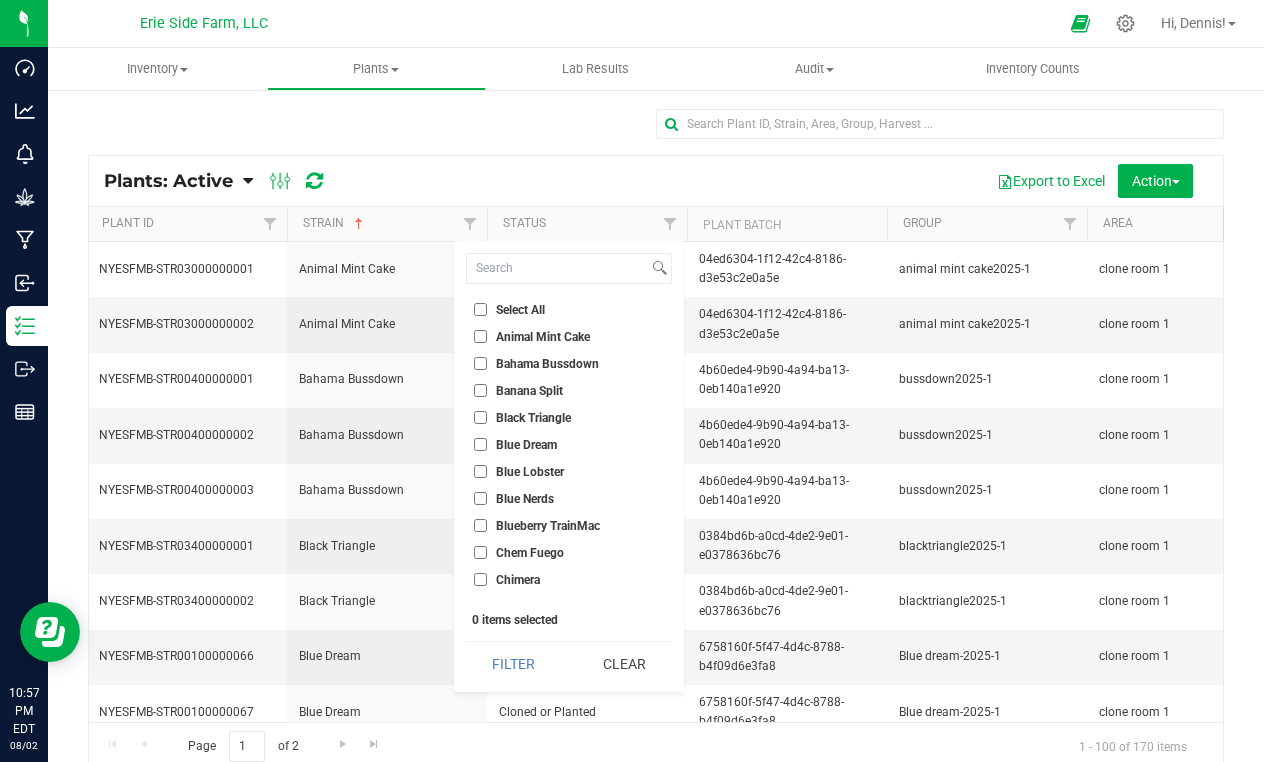 click on "Blue Dream" at bounding box center [515, 444] 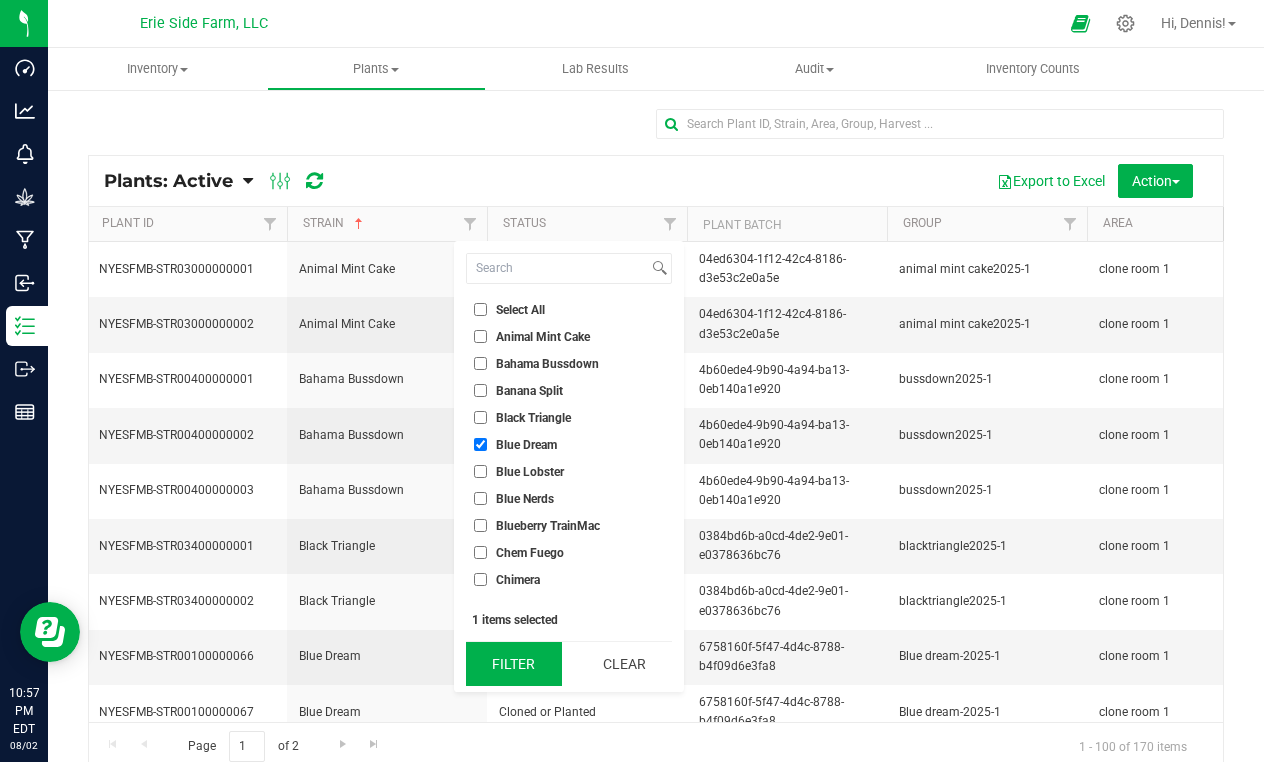 click on "Filter" at bounding box center [514, 664] 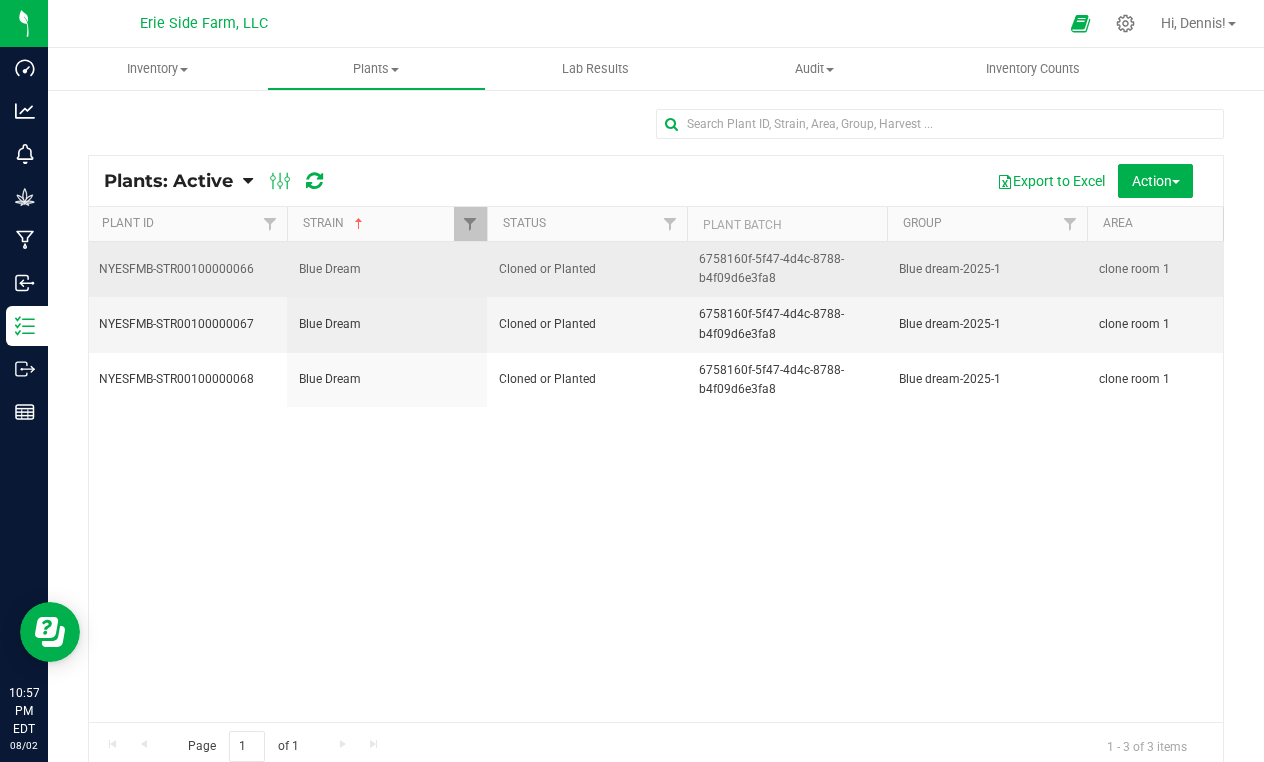 scroll, scrollTop: 0, scrollLeft: 0, axis: both 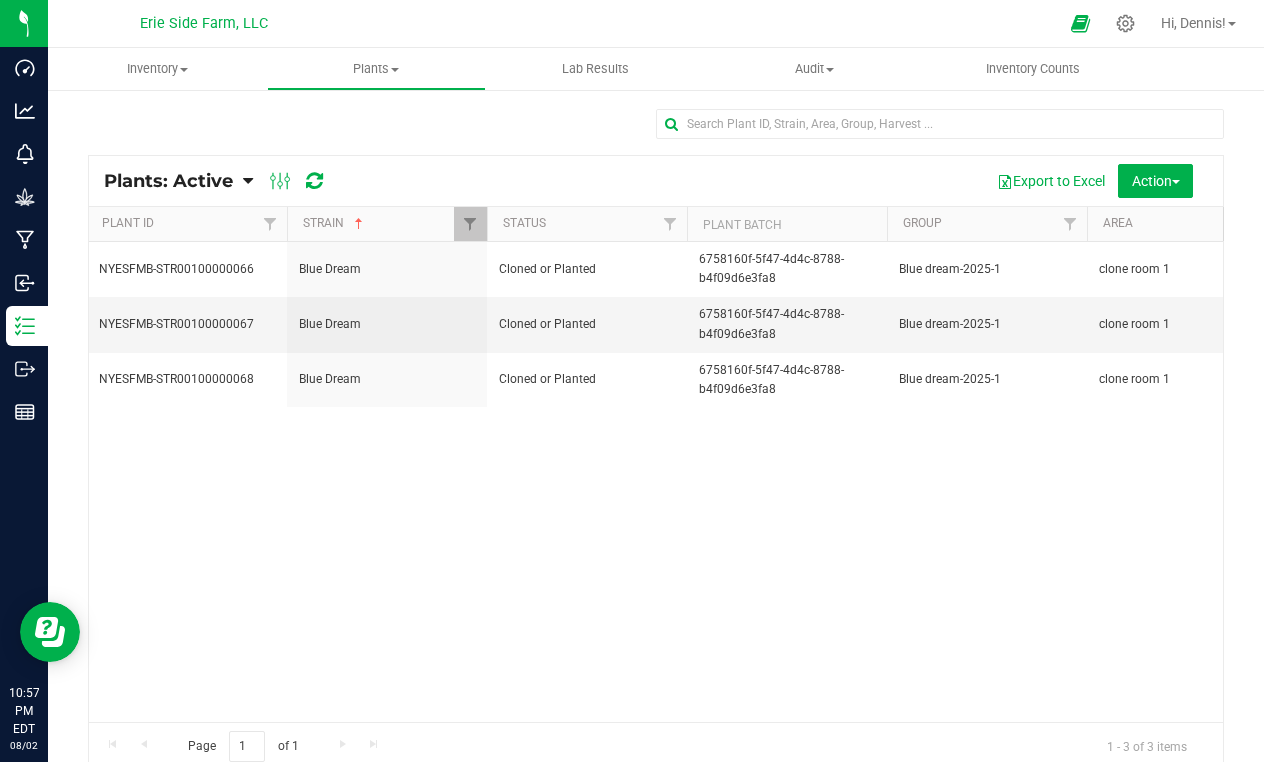 click on "Plant Batch" at bounding box center (787, 224) 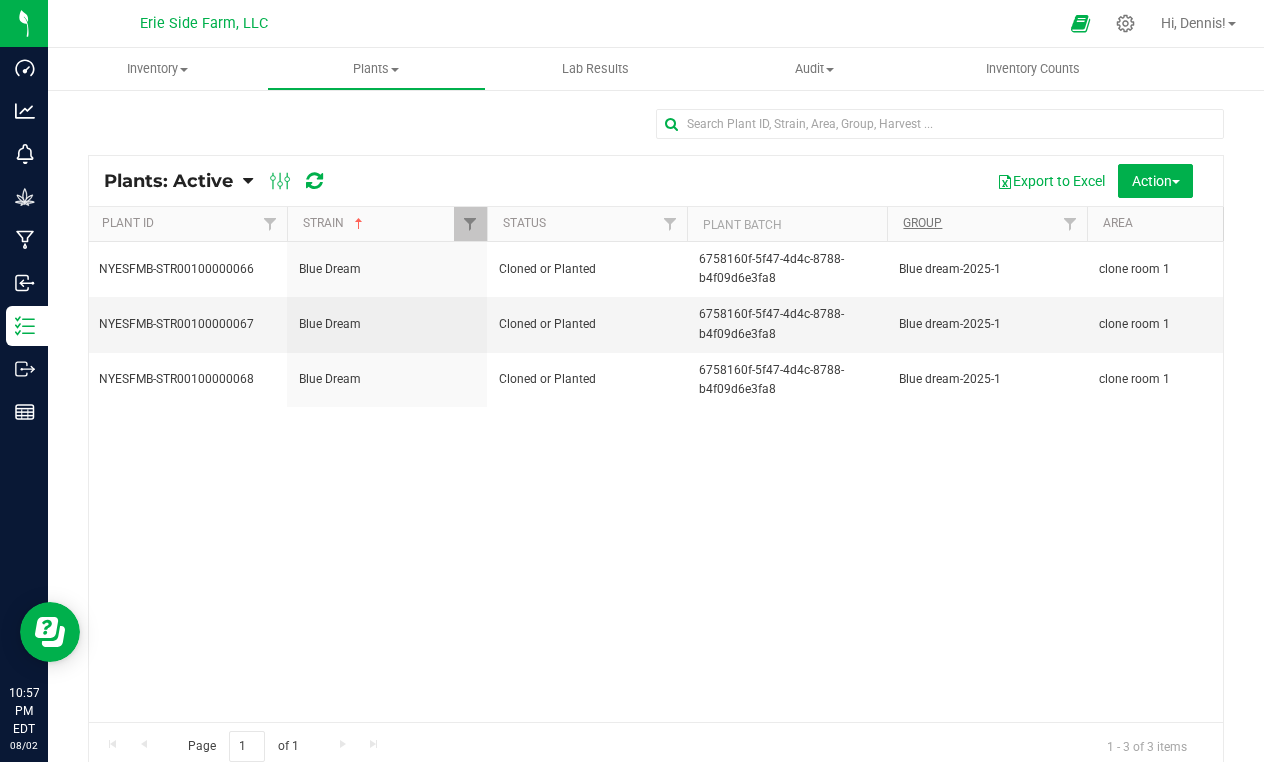 click on "Group" at bounding box center [922, 223] 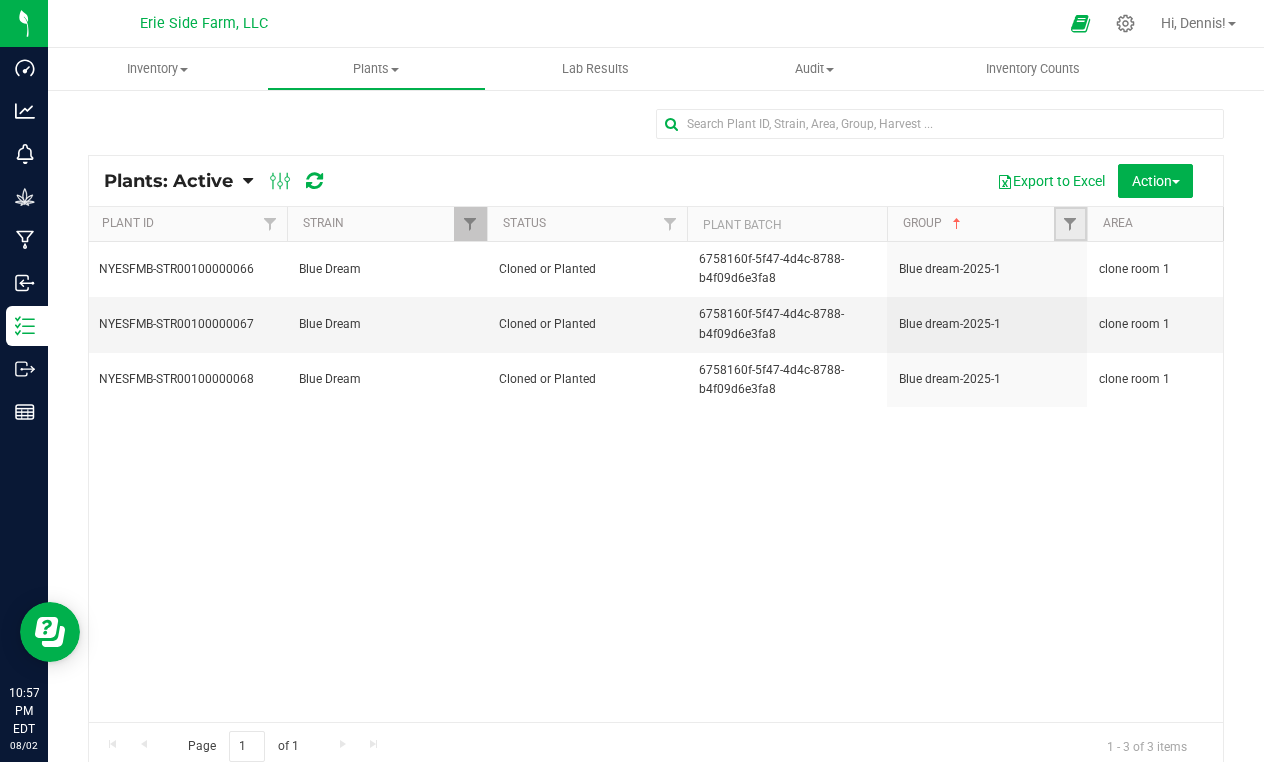 click at bounding box center [1070, 224] 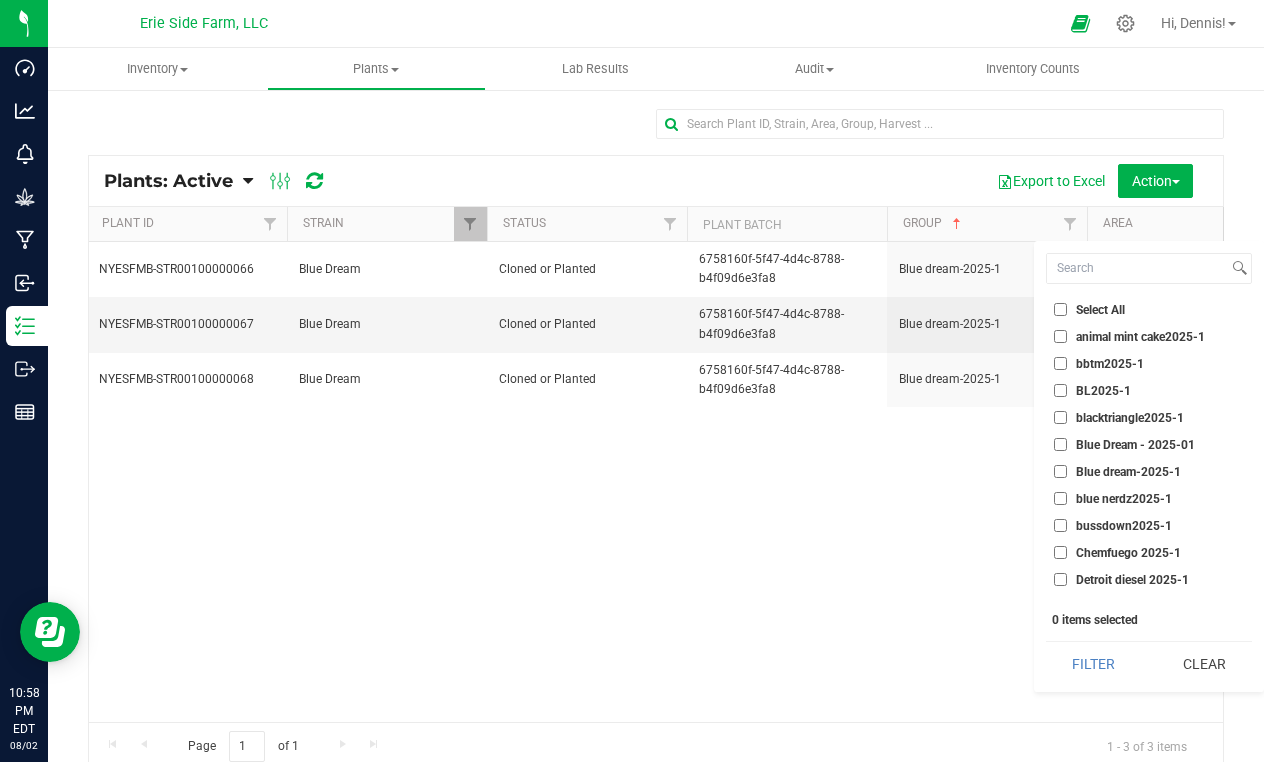 click on "Blue Dream - 2025-01" at bounding box center [1060, 444] 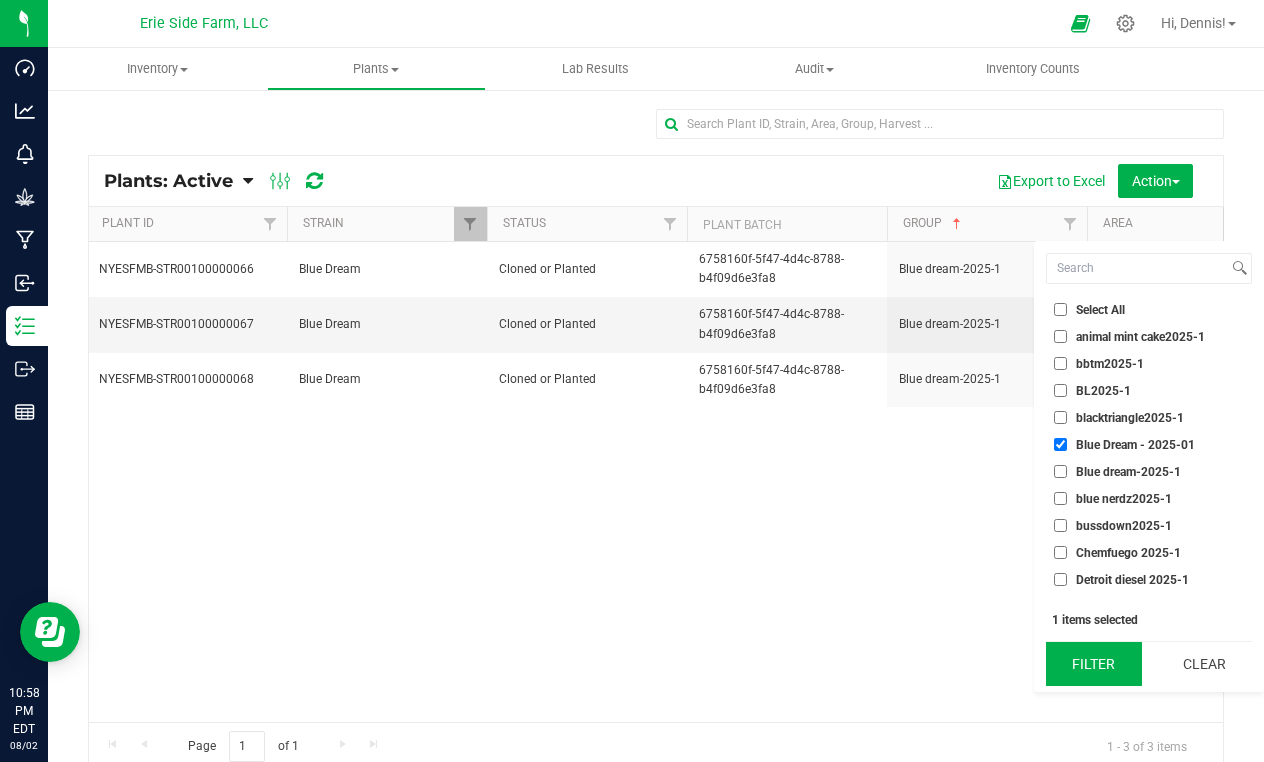 click on "Filter" at bounding box center (1094, 664) 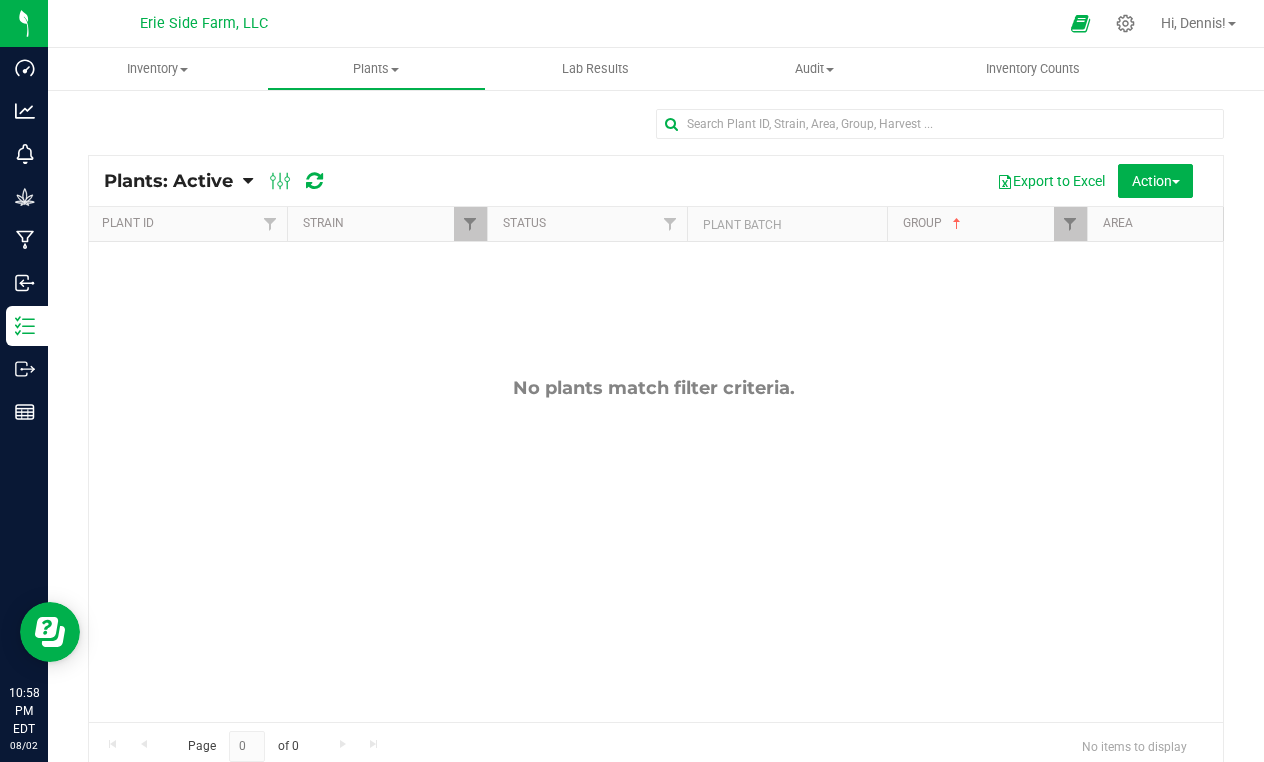 click on "Group" at bounding box center [987, 224] 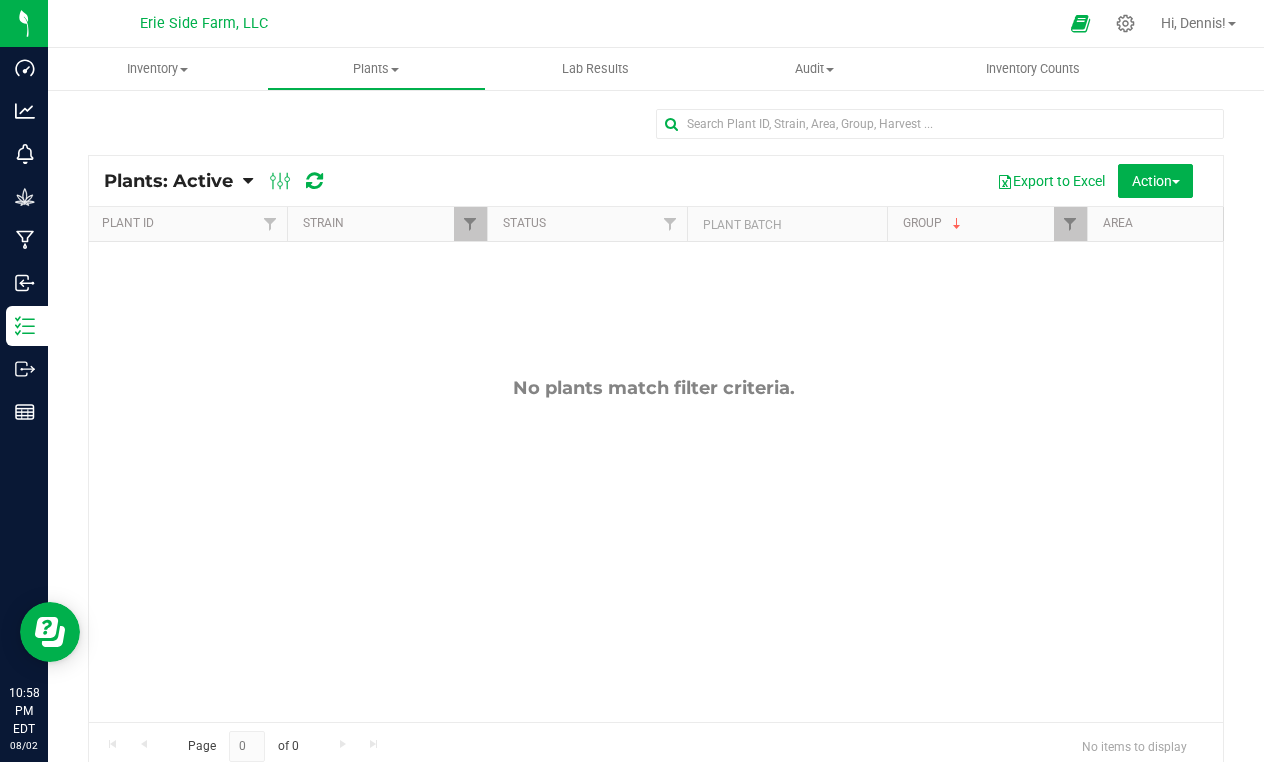 checkbox on "true" 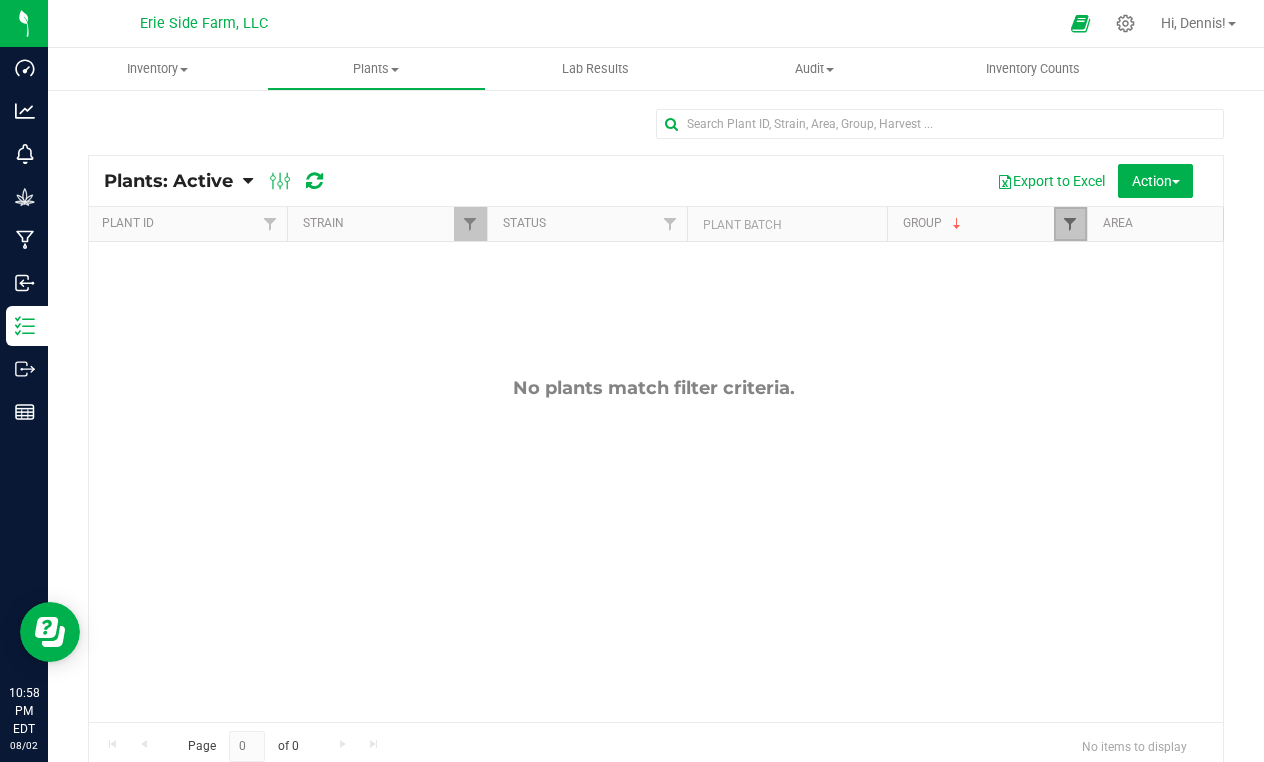 click at bounding box center [1070, 224] 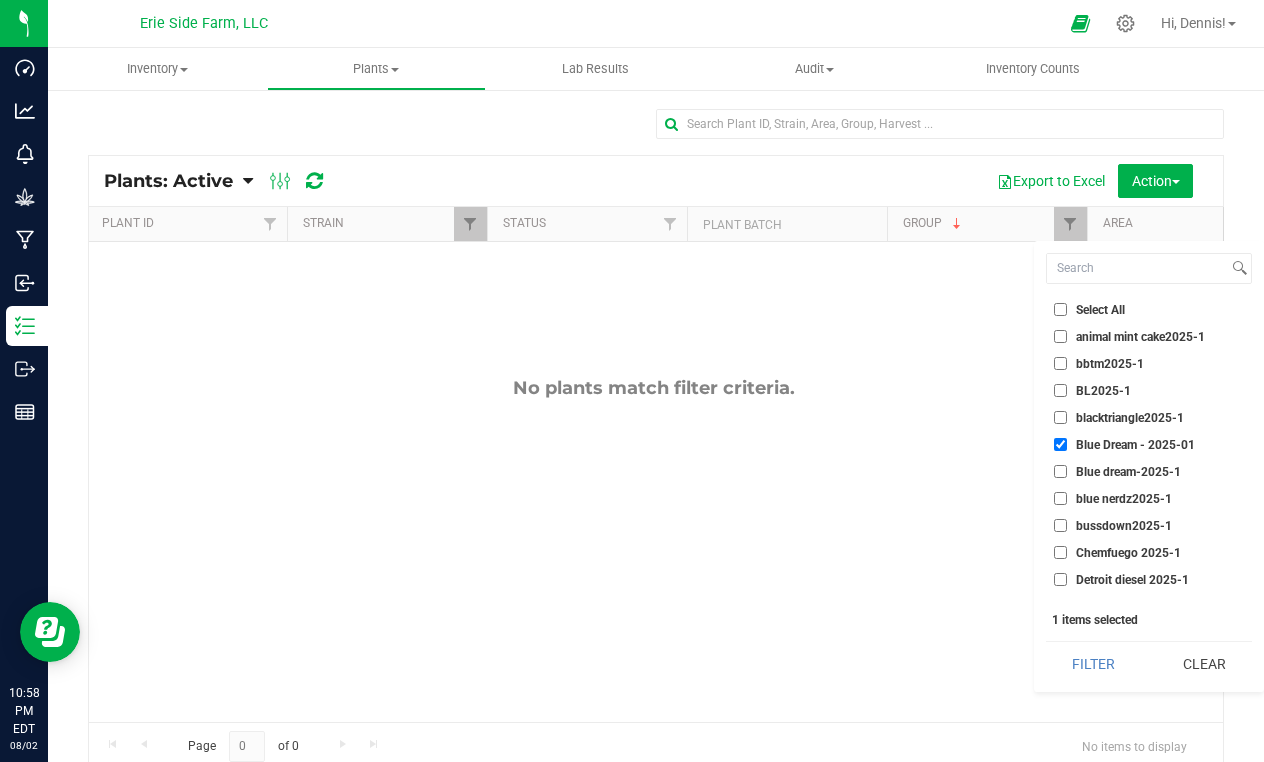 click on "Blue dream-2025-1" at bounding box center [1117, 471] 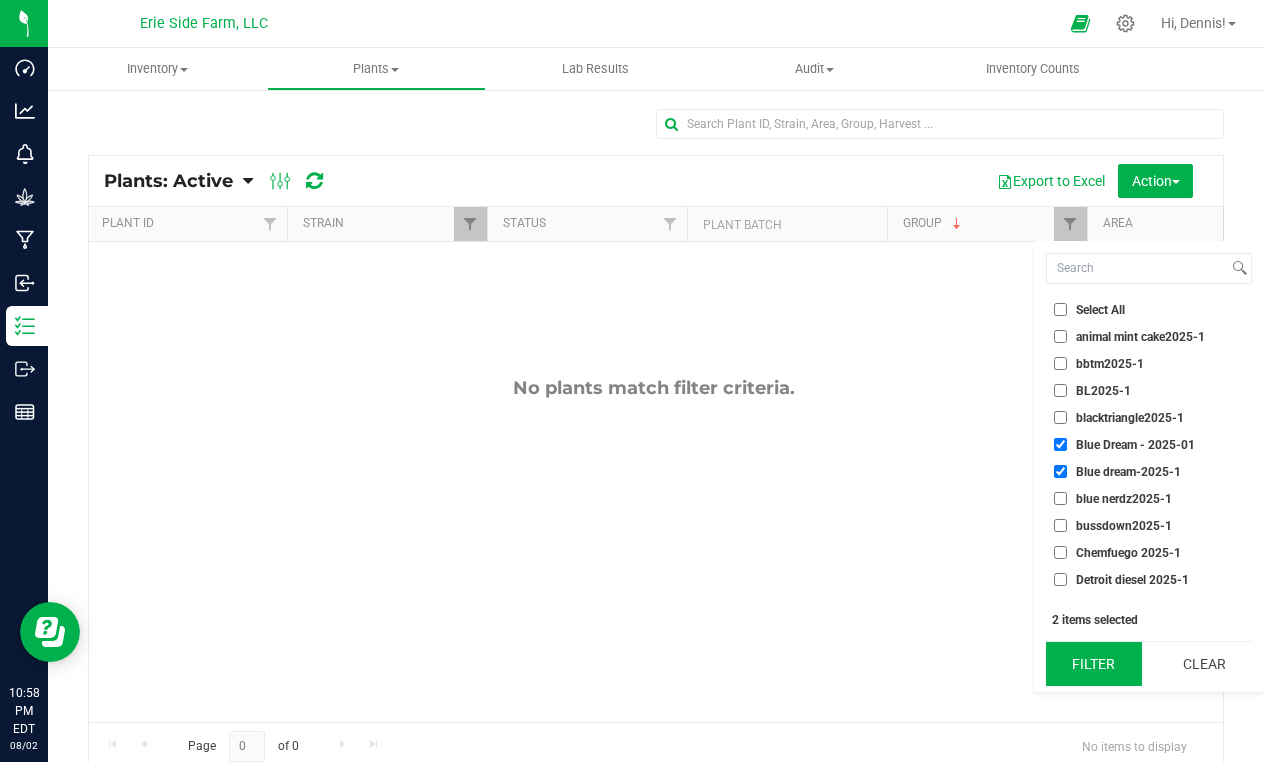 click on "Filter" at bounding box center (1094, 664) 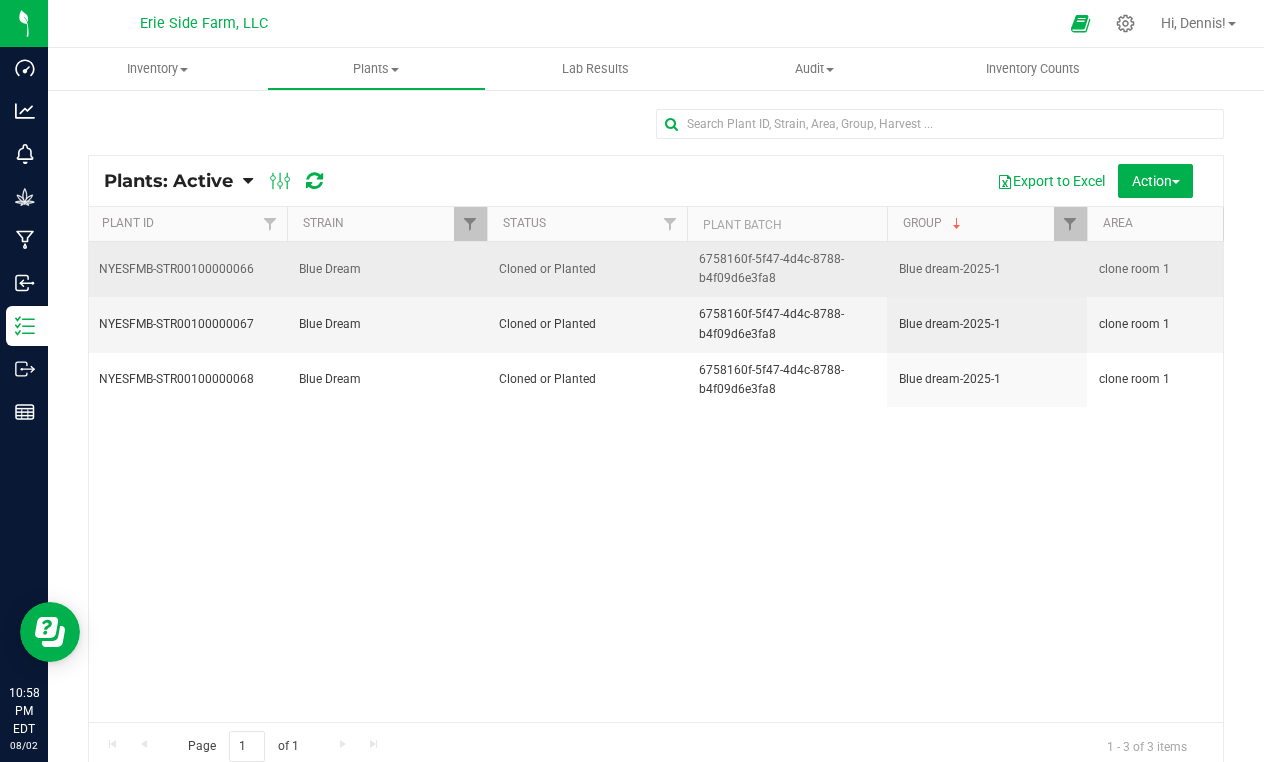 click on "clone room 1" at bounding box center [1187, 269] 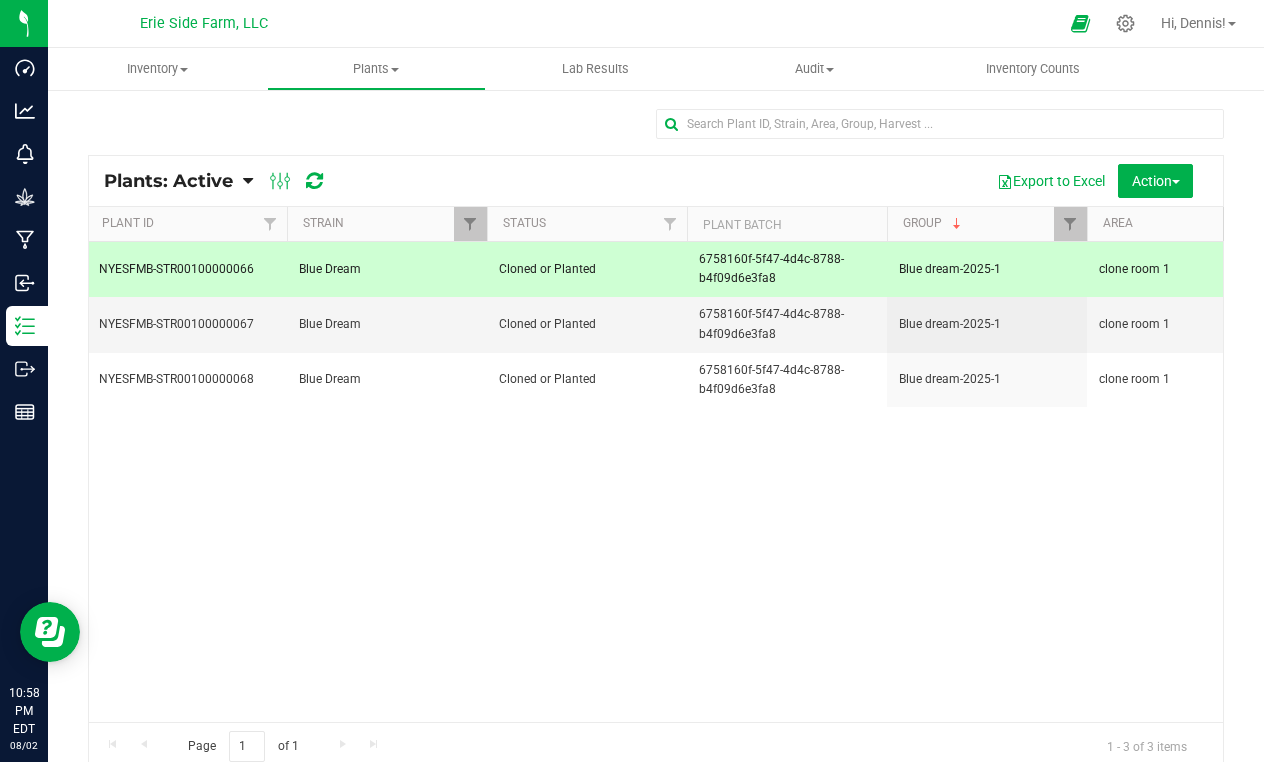 click on "clone room 1" at bounding box center [1187, 269] 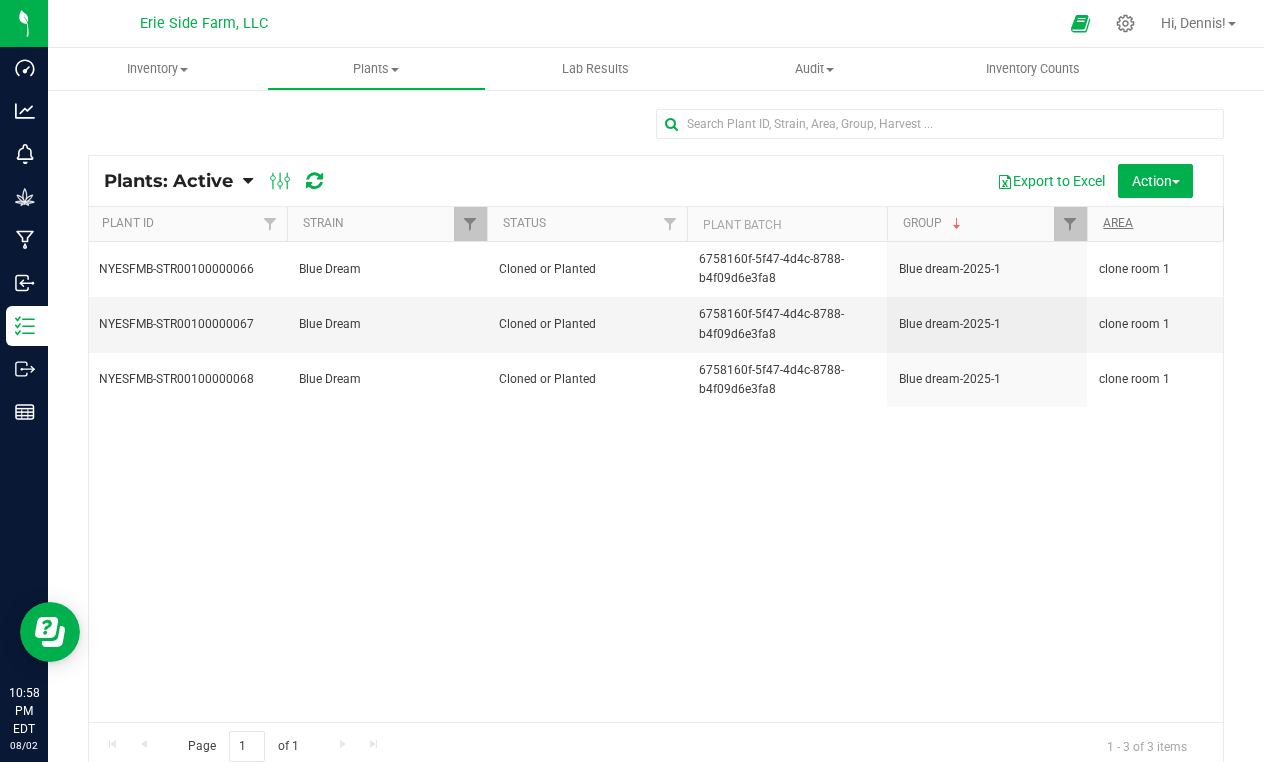 click on "Area" at bounding box center (1118, 223) 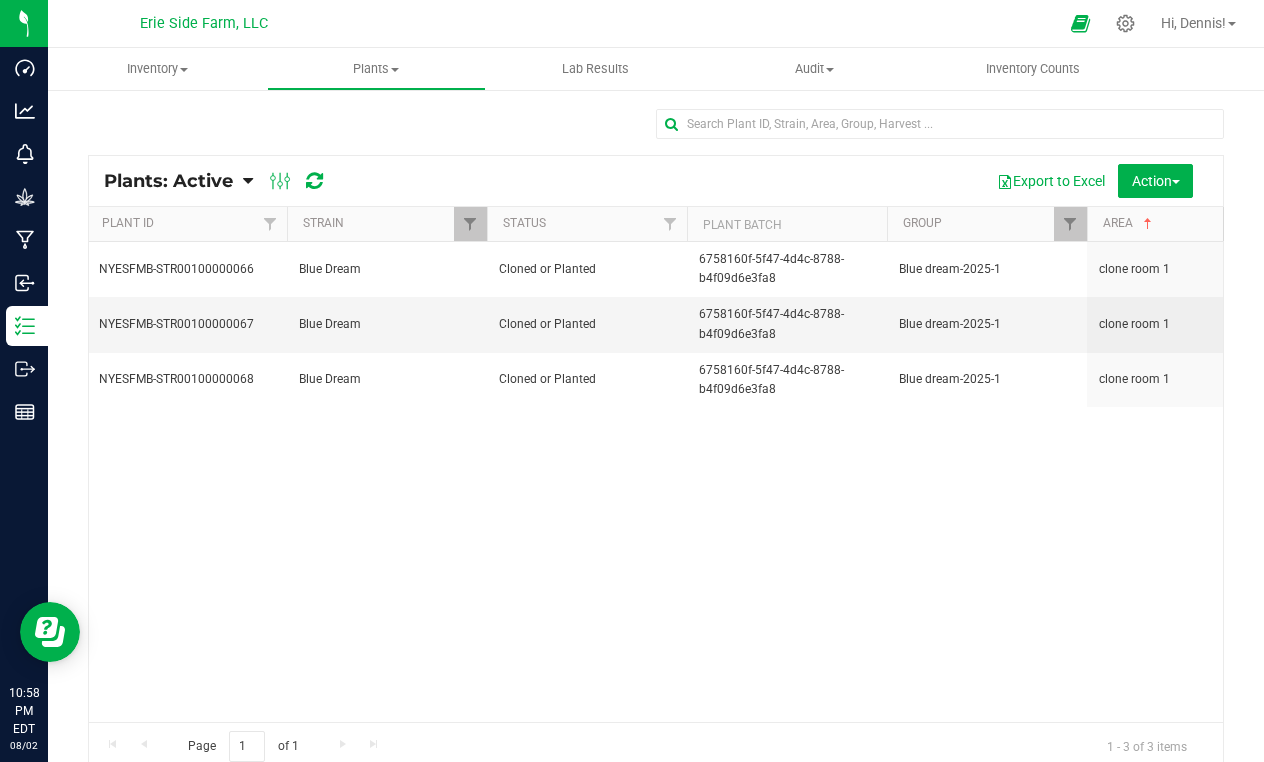 click on "Plants: Active
Plants: Active
Plants: Harvested
Plants: Dead
Plants: Dead + Out of sync" at bounding box center (656, 181) 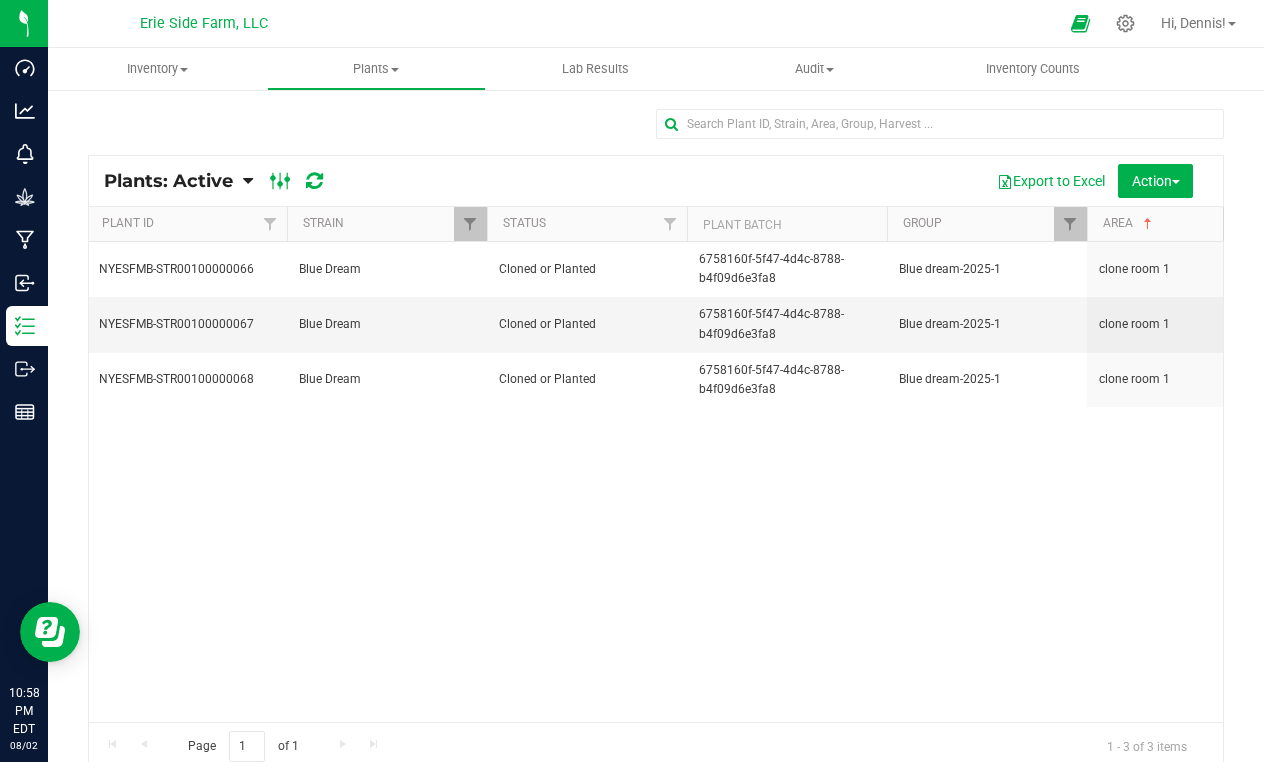 click 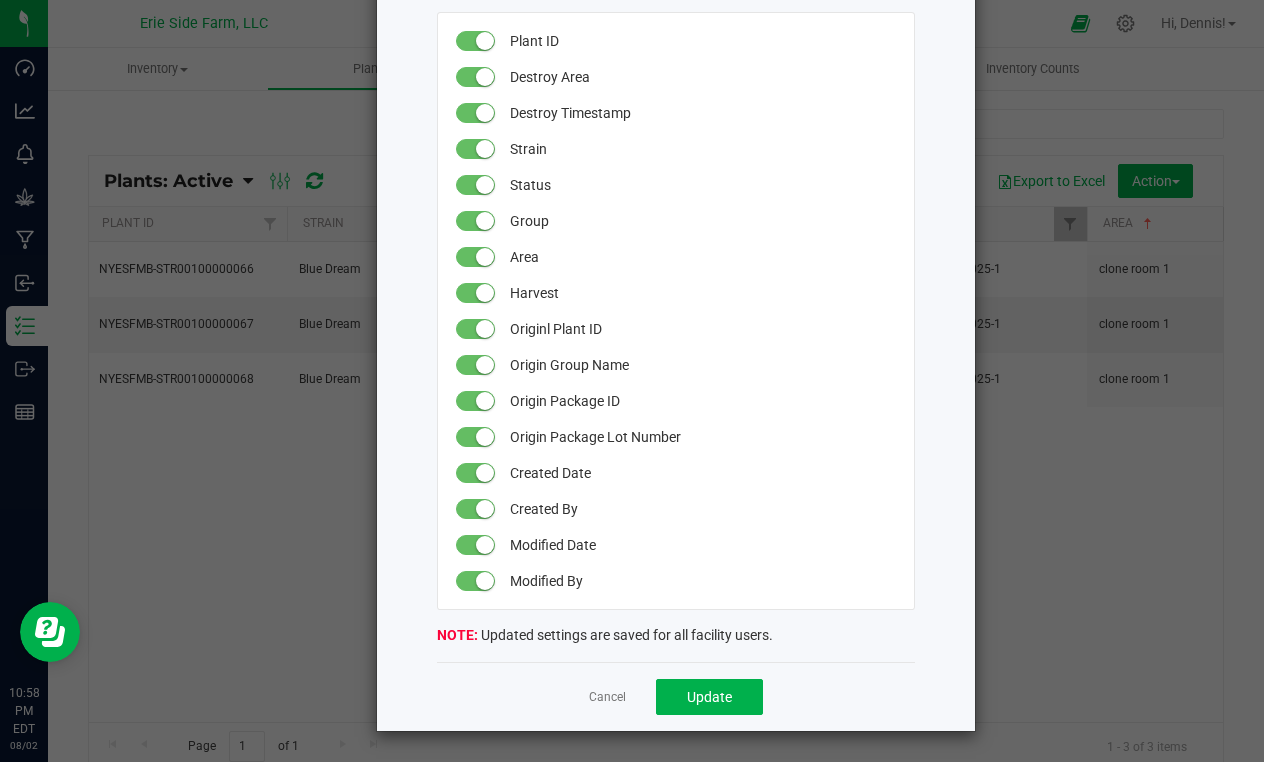 scroll, scrollTop: 188, scrollLeft: 0, axis: vertical 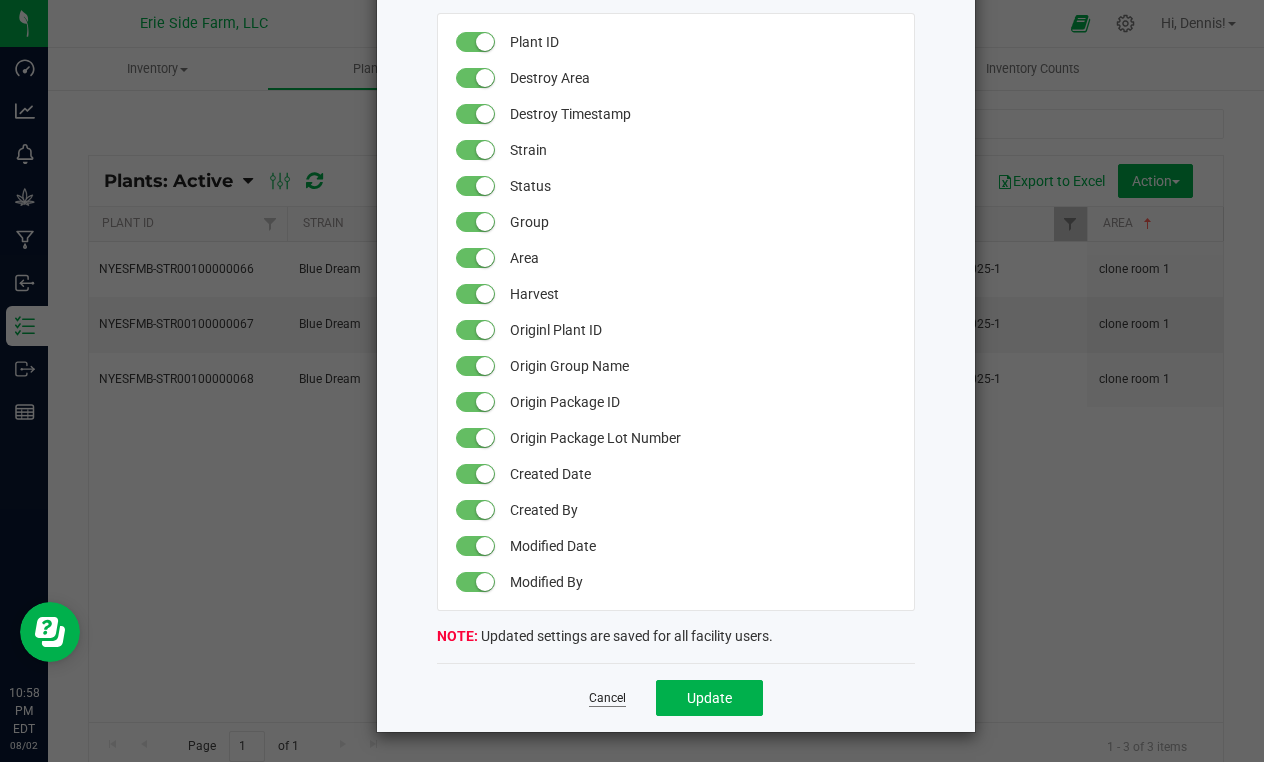 click on "Cancel" 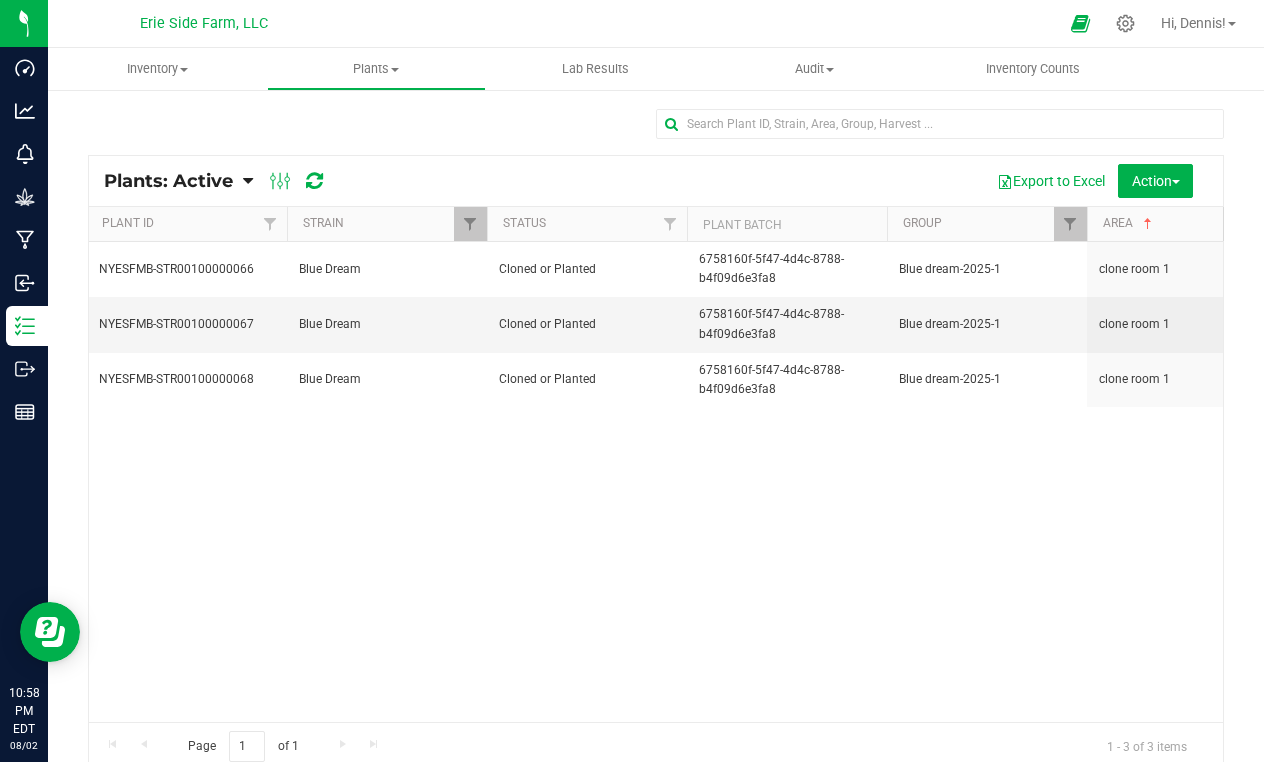 click on "Plant ID" at bounding box center [187, 224] 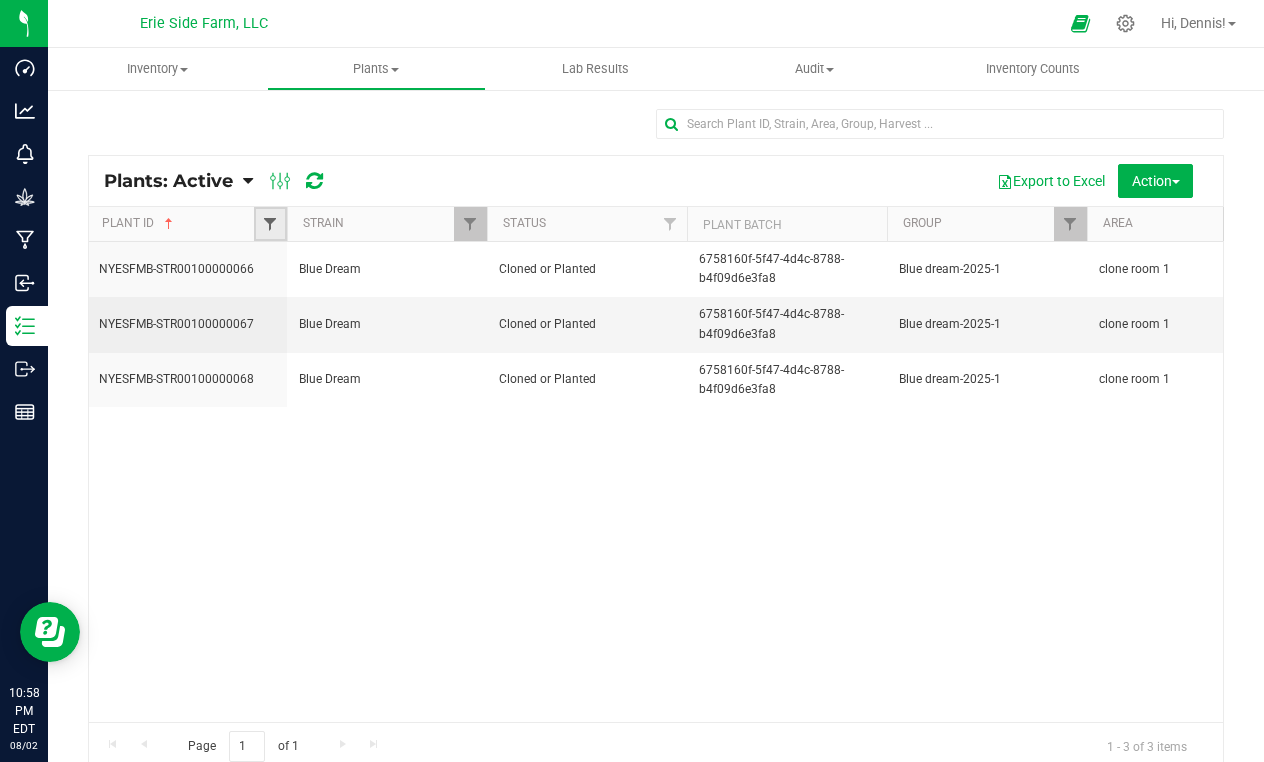 click at bounding box center (270, 224) 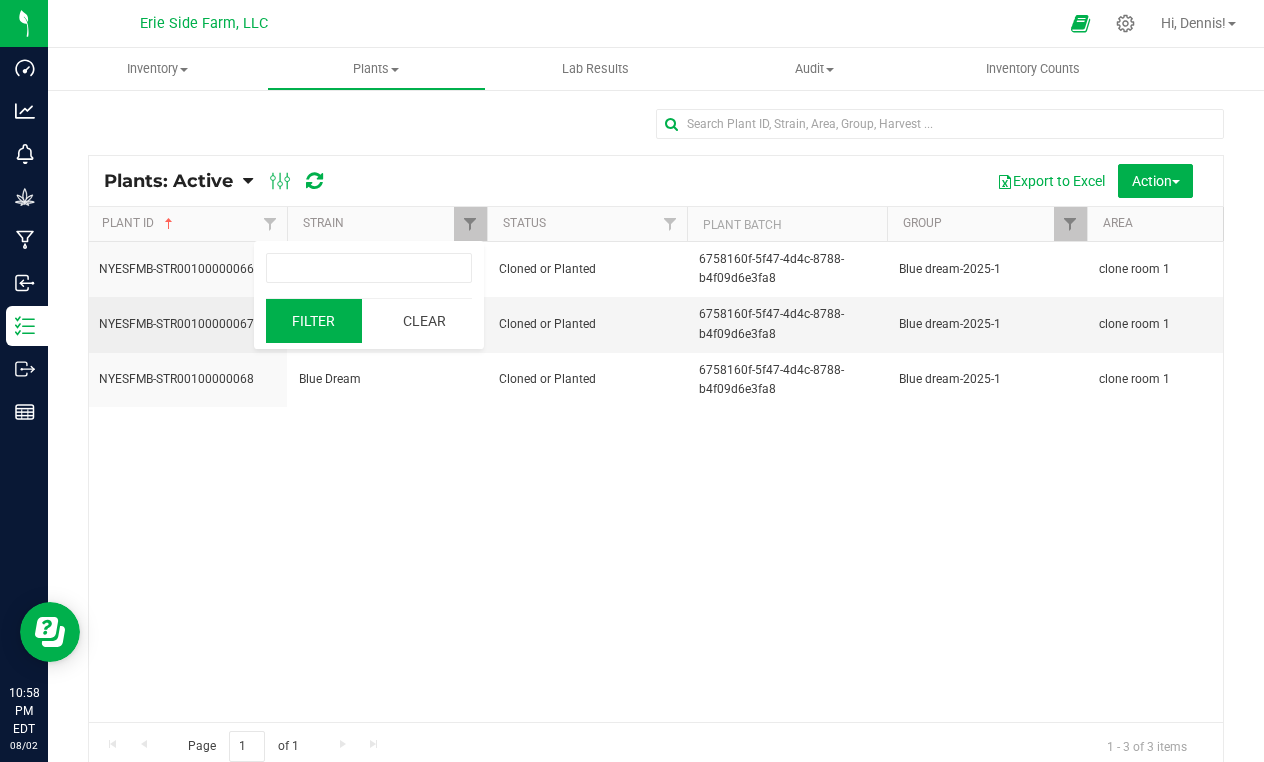 click on "Filter" at bounding box center (314, 321) 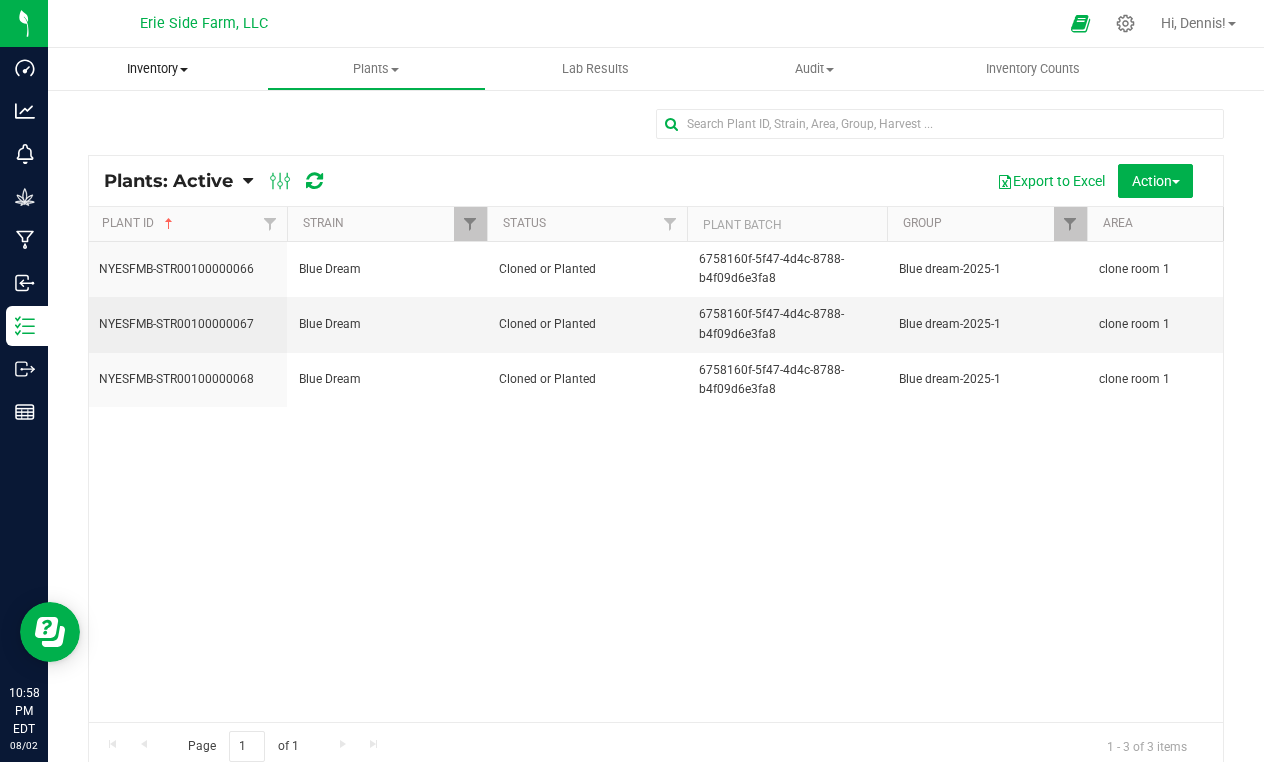 click on "Inventory" at bounding box center (157, 69) 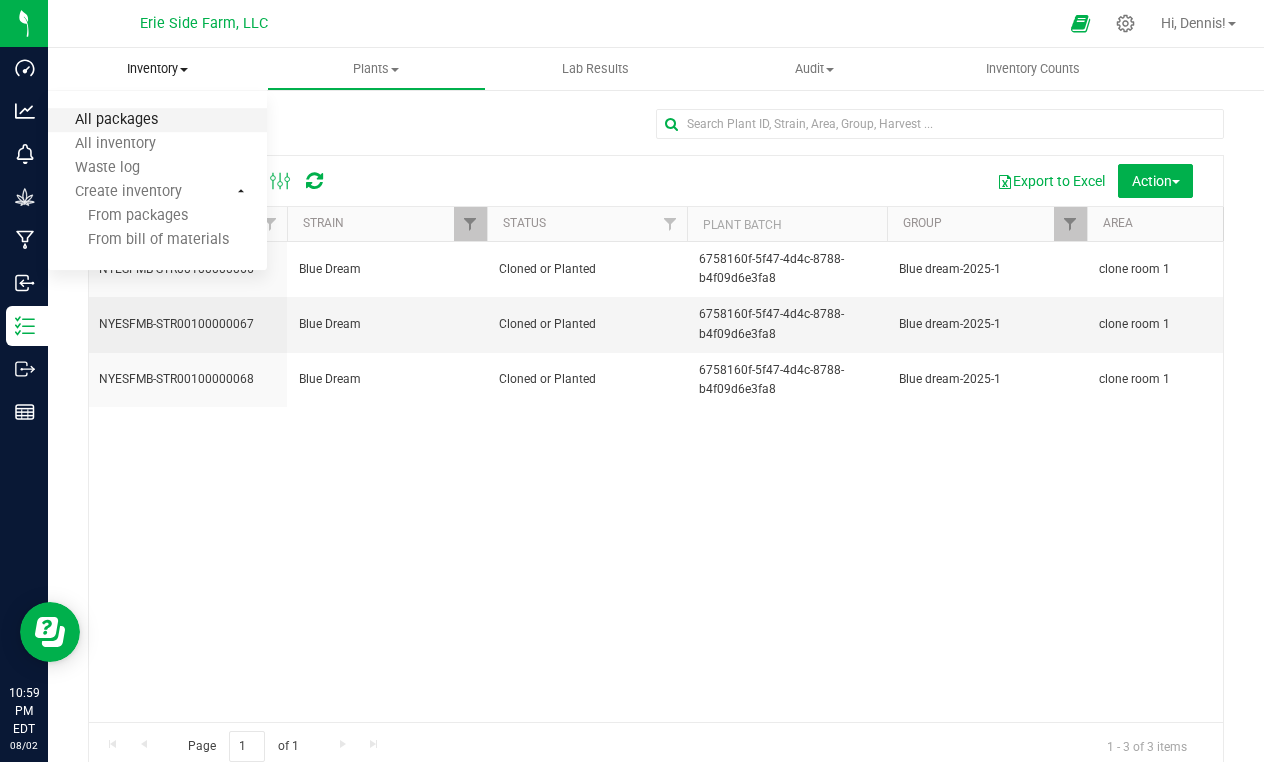 click on "All packages" at bounding box center [116, 120] 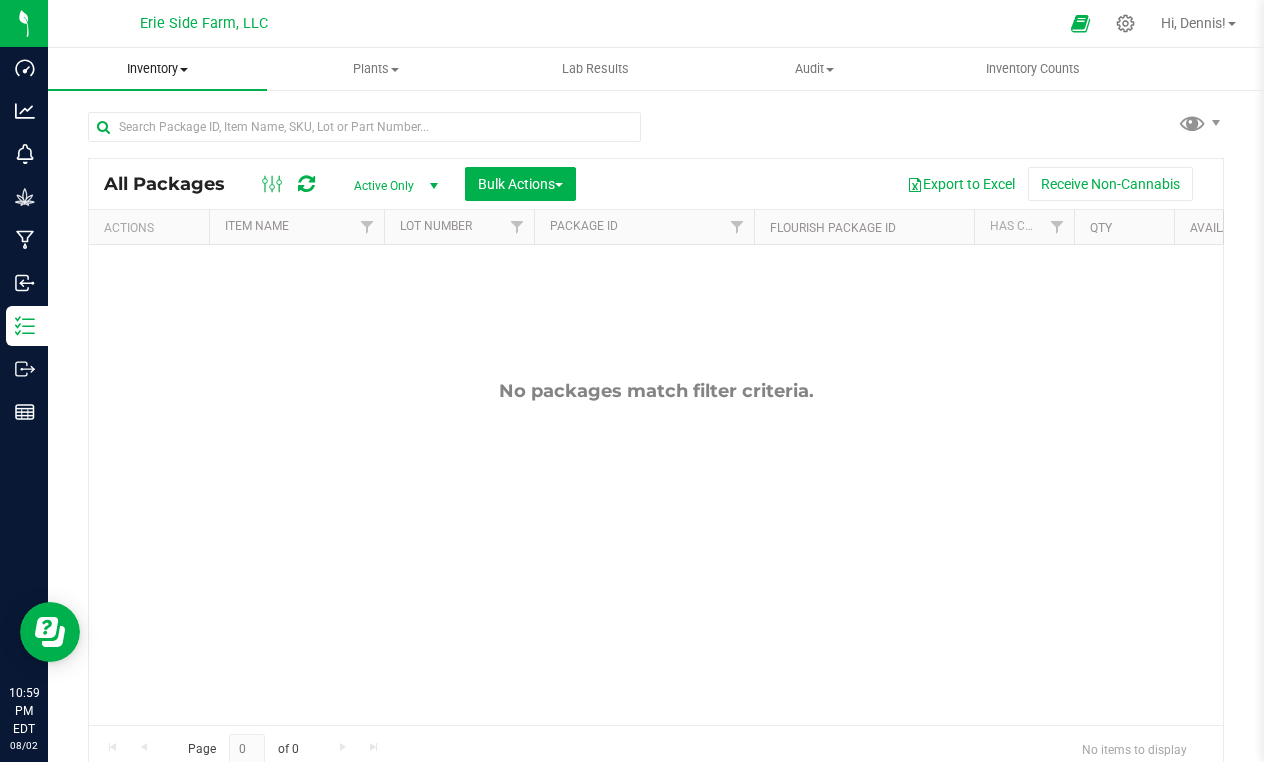 click on "Inventory" at bounding box center (157, 69) 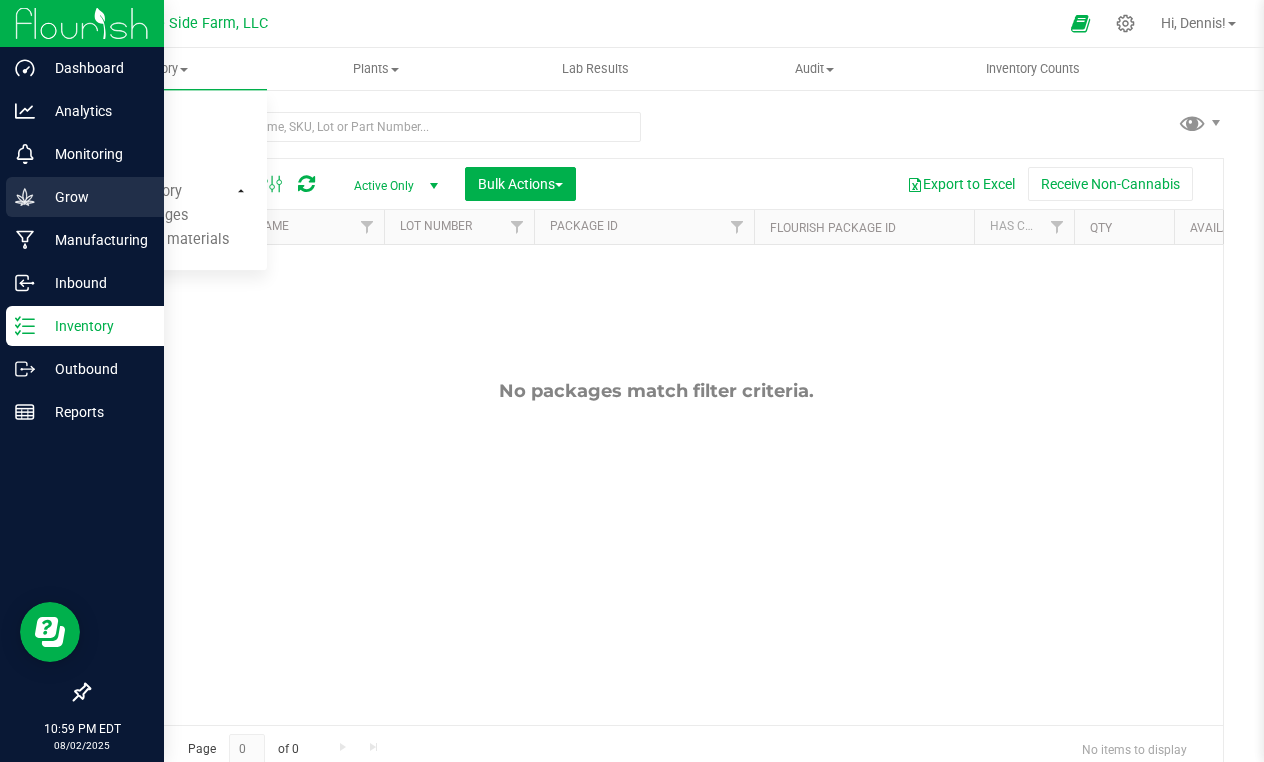click on "Grow" at bounding box center [95, 197] 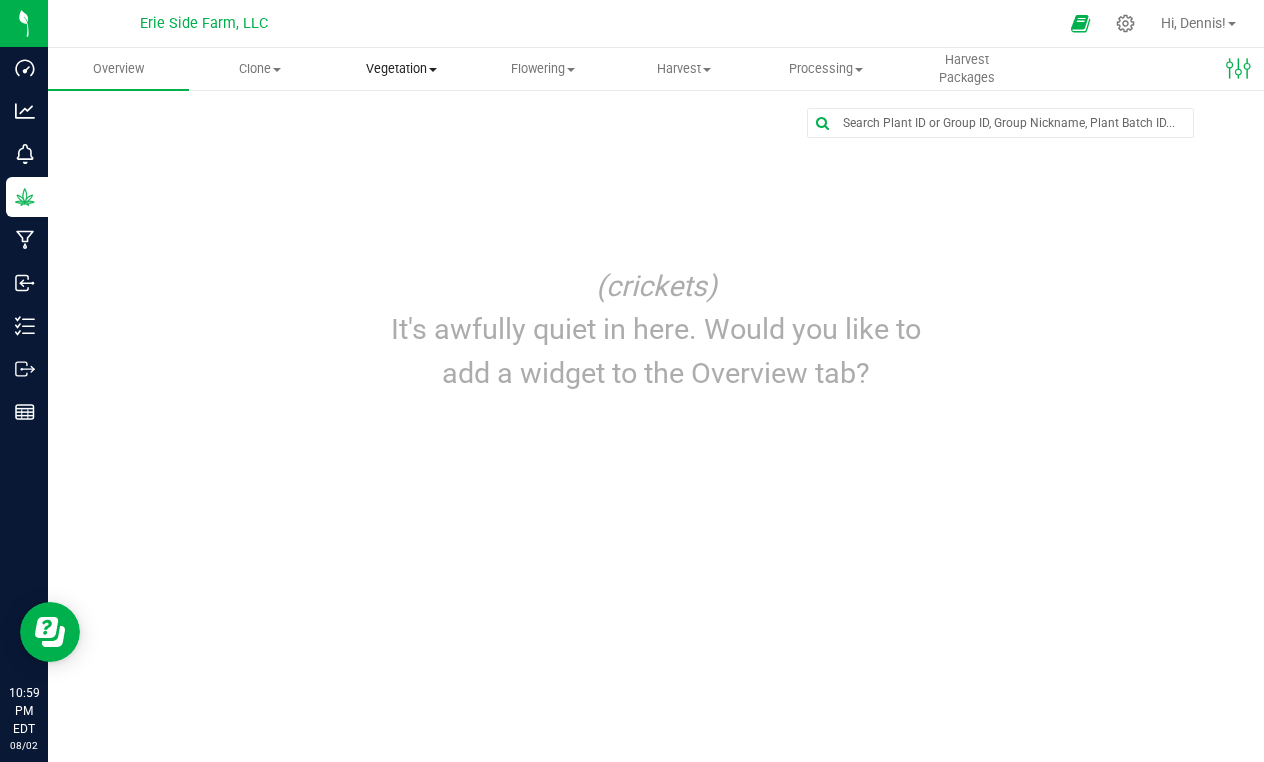 click on "Vegetation" at bounding box center [401, 69] 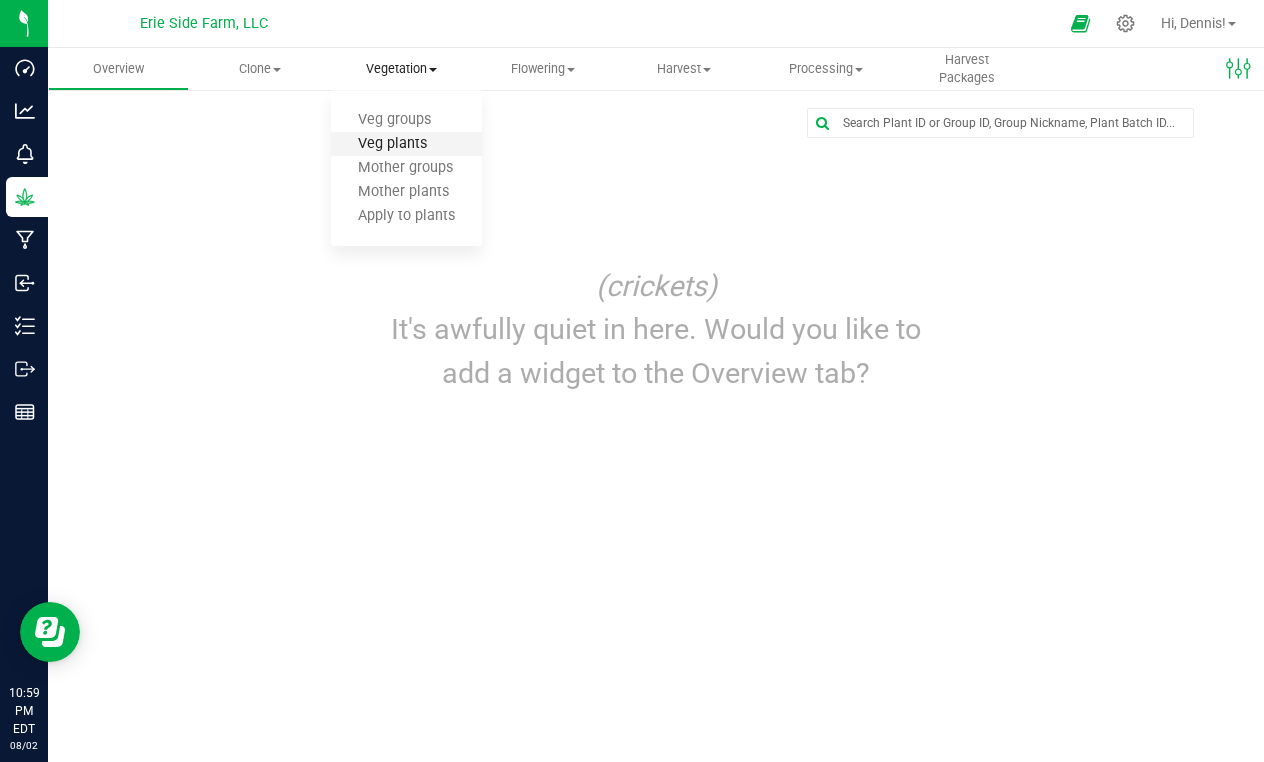 click on "Veg plants" at bounding box center (392, 144) 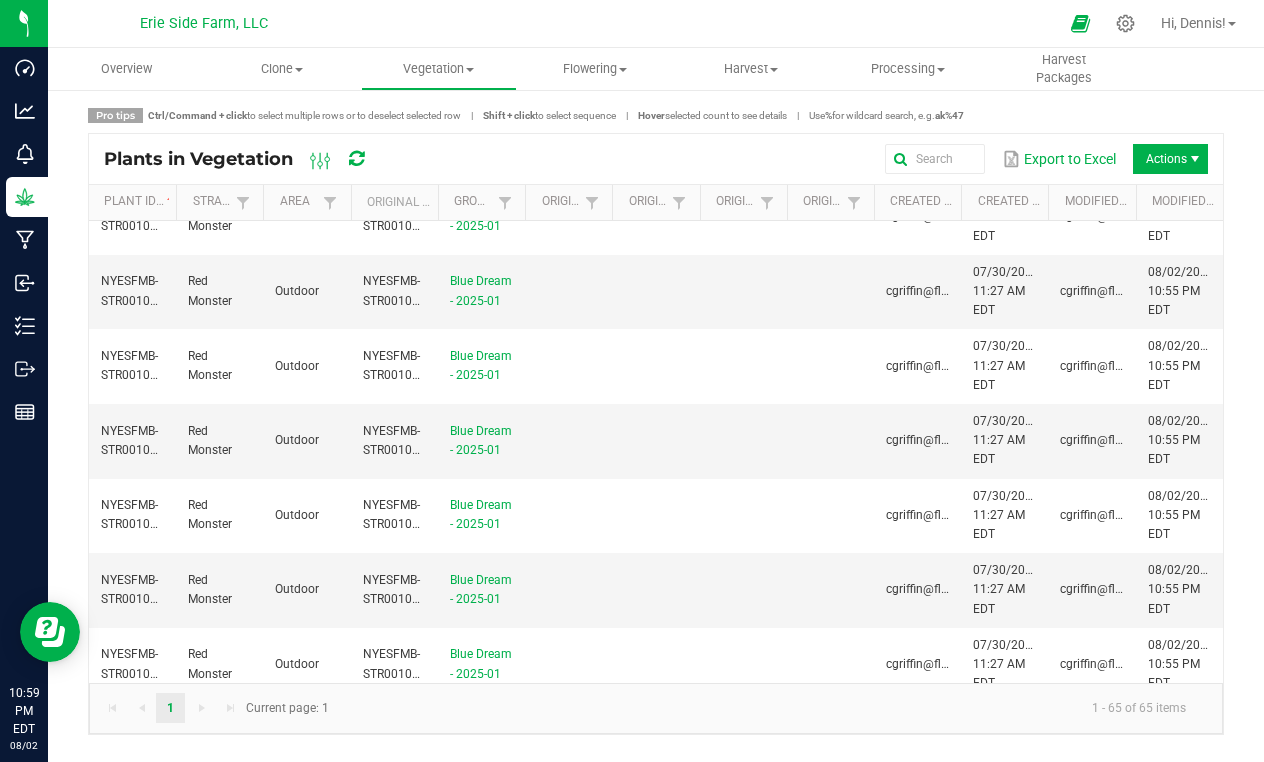 scroll, scrollTop: 4347, scrollLeft: 0, axis: vertical 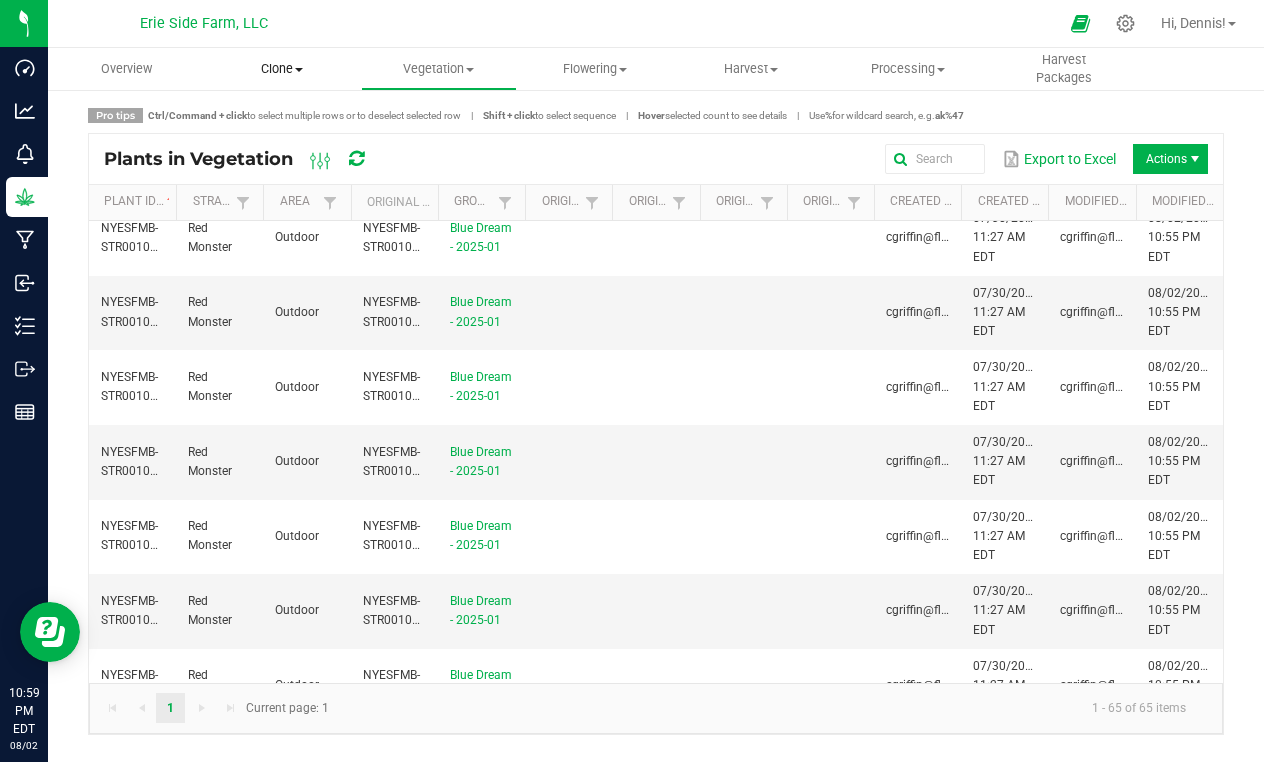 click on "Clone" at bounding box center (282, 69) 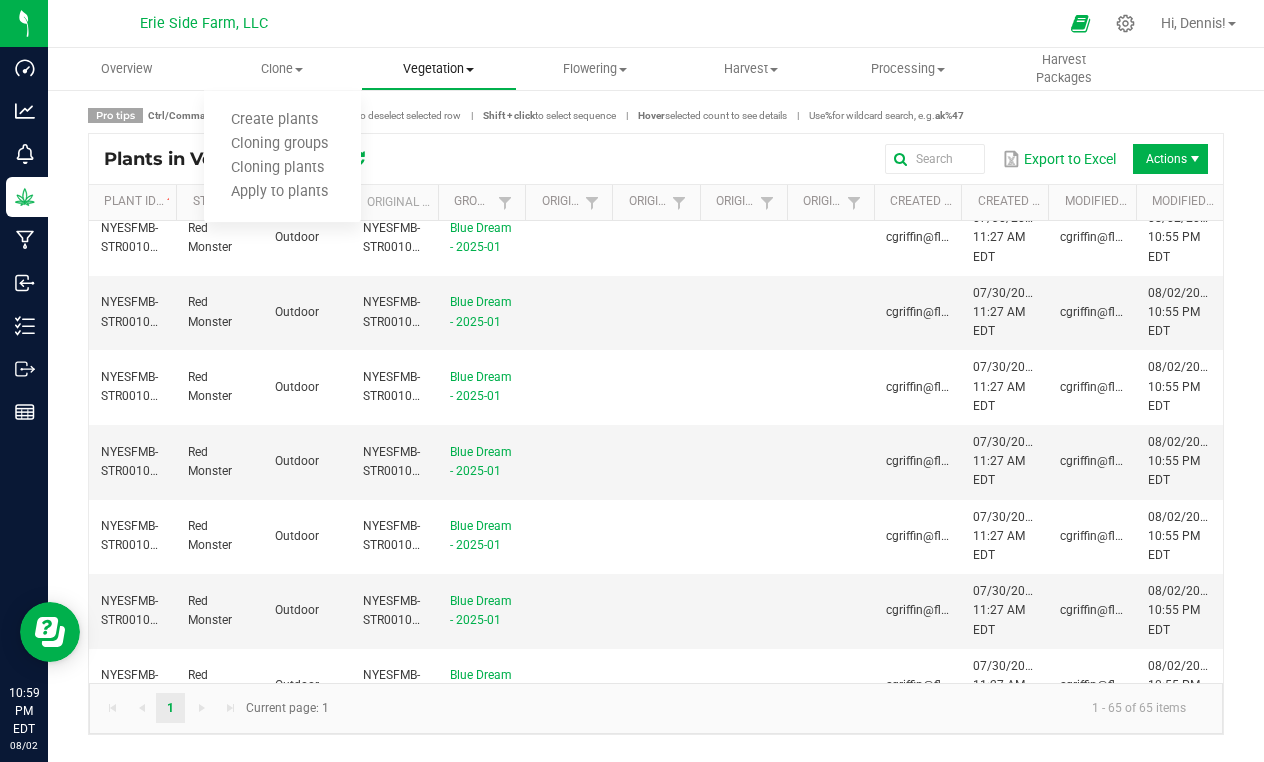 click on "Vegetation" at bounding box center (439, 69) 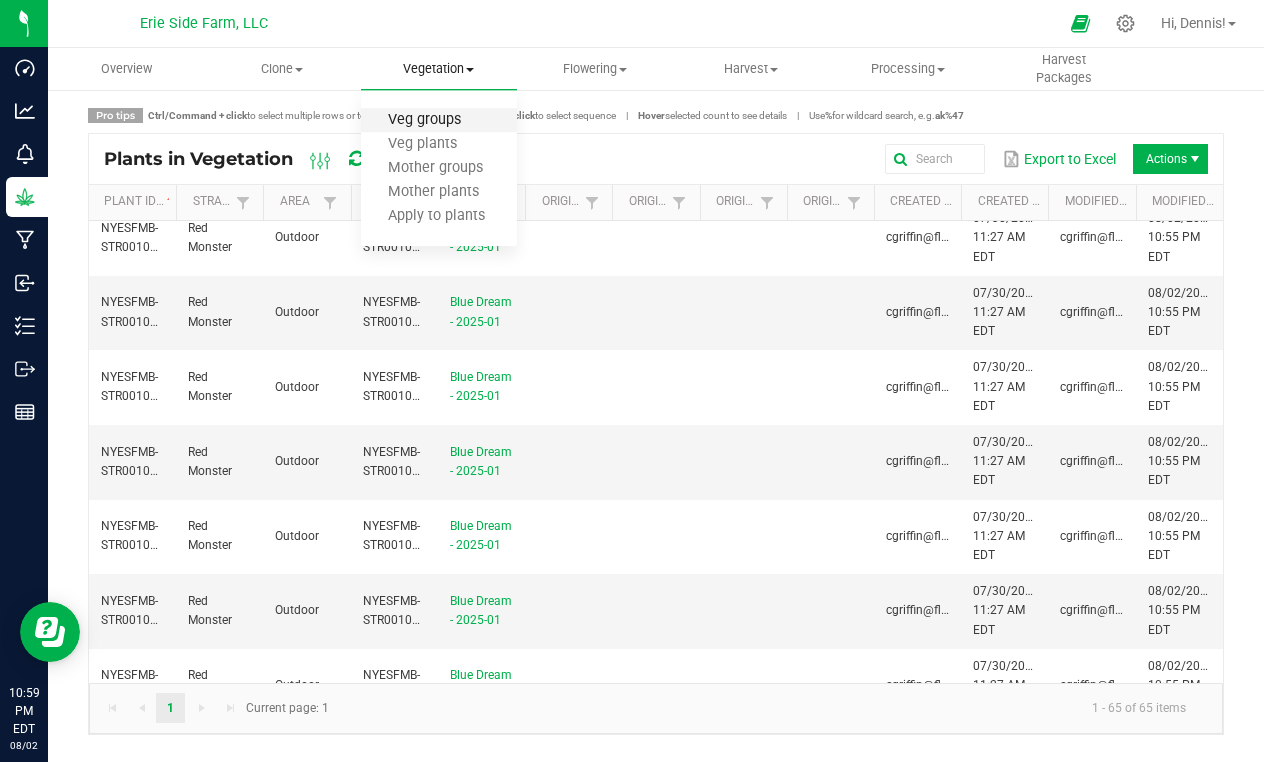 click on "Veg groups" at bounding box center [424, 120] 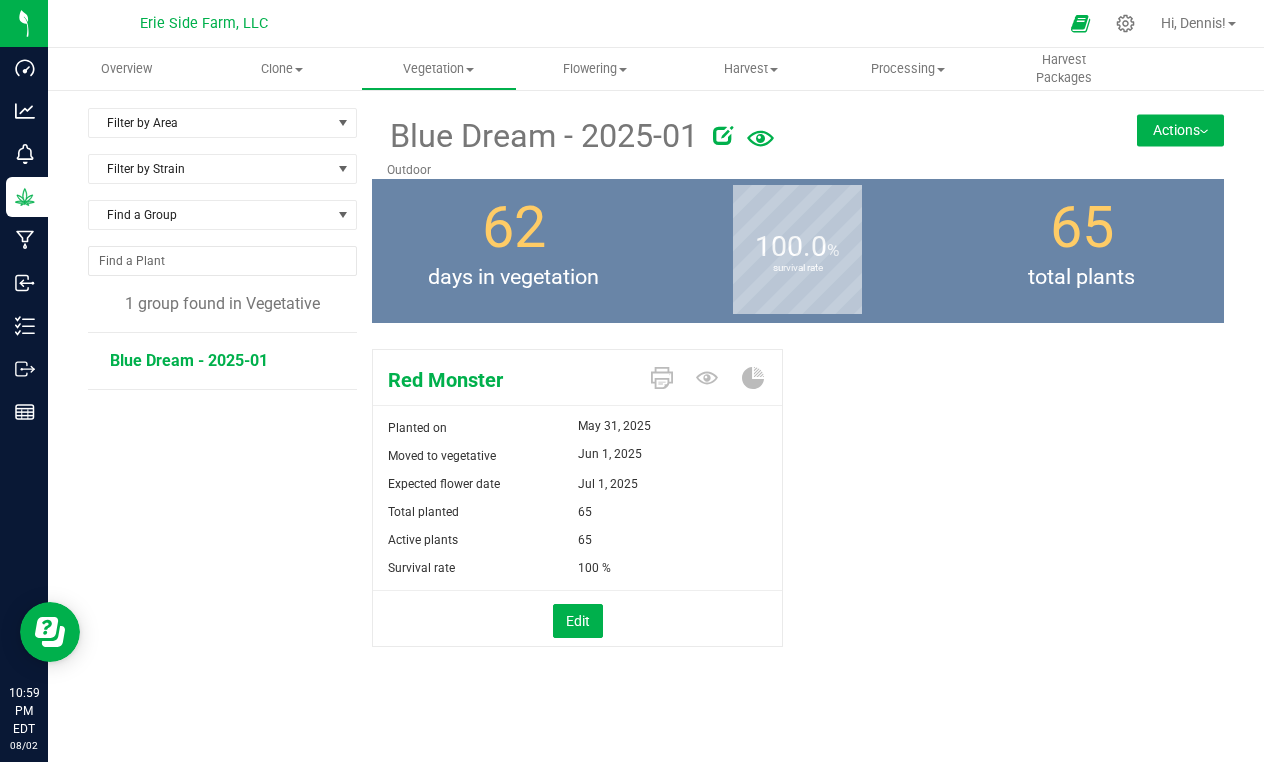 click on "Actions" at bounding box center (1180, 130) 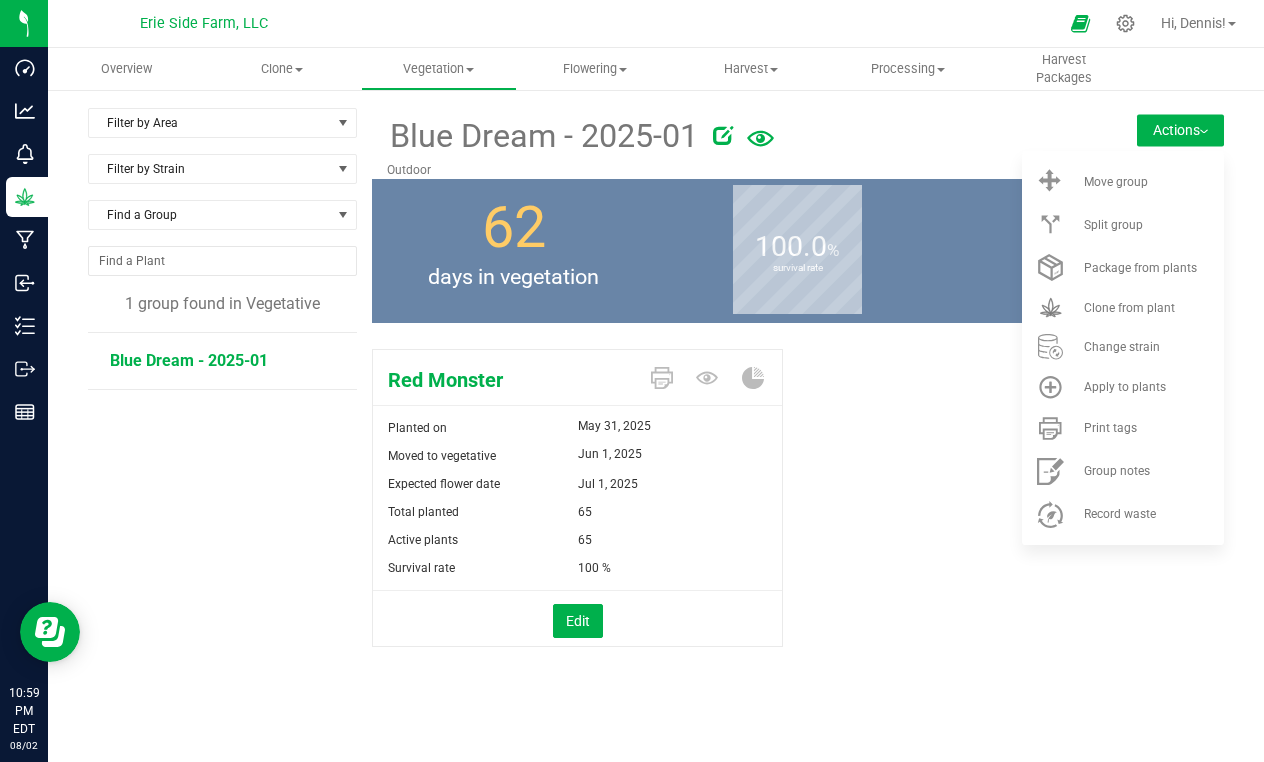click on "Red Monster
Planted on
May 31, 2025
Moved to vegetative
Jun 1, 2025
Expected flower date
Jul 1, 2025
Total planted
65" at bounding box center [798, 519] 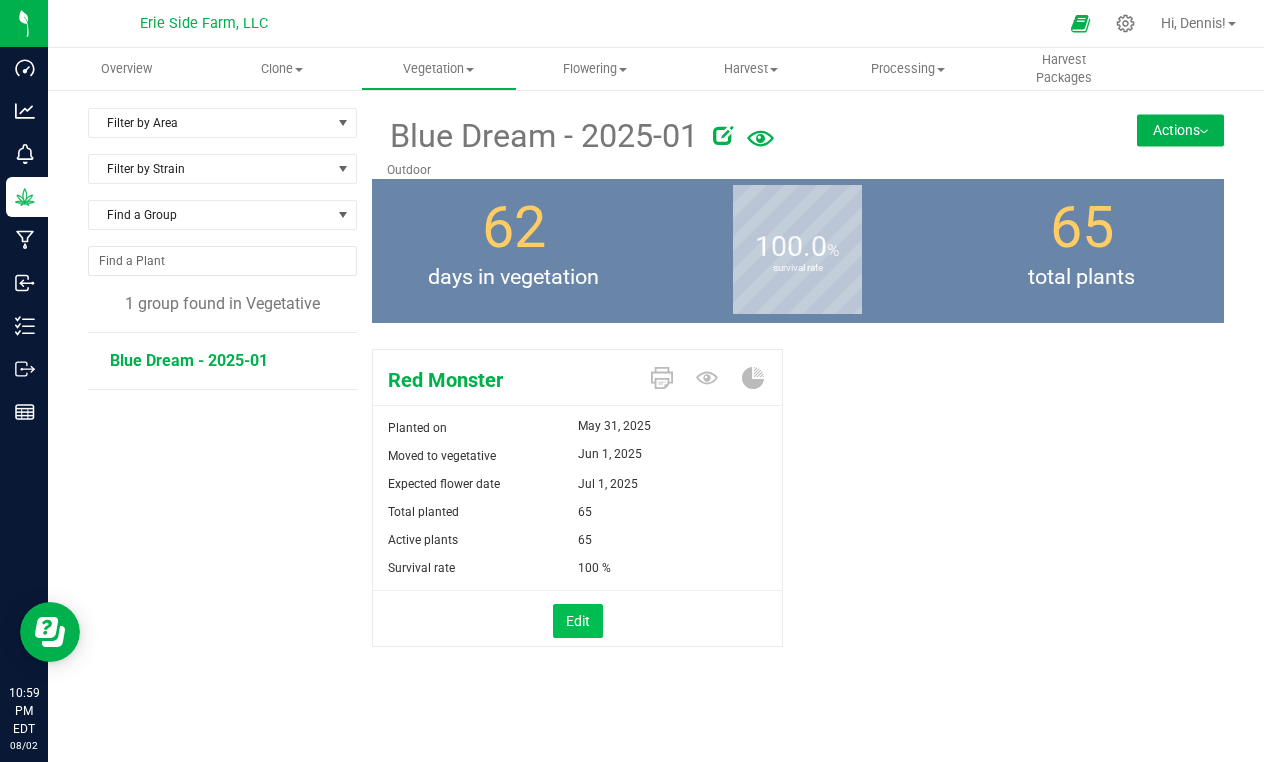 click on "Edit" at bounding box center (578, 621) 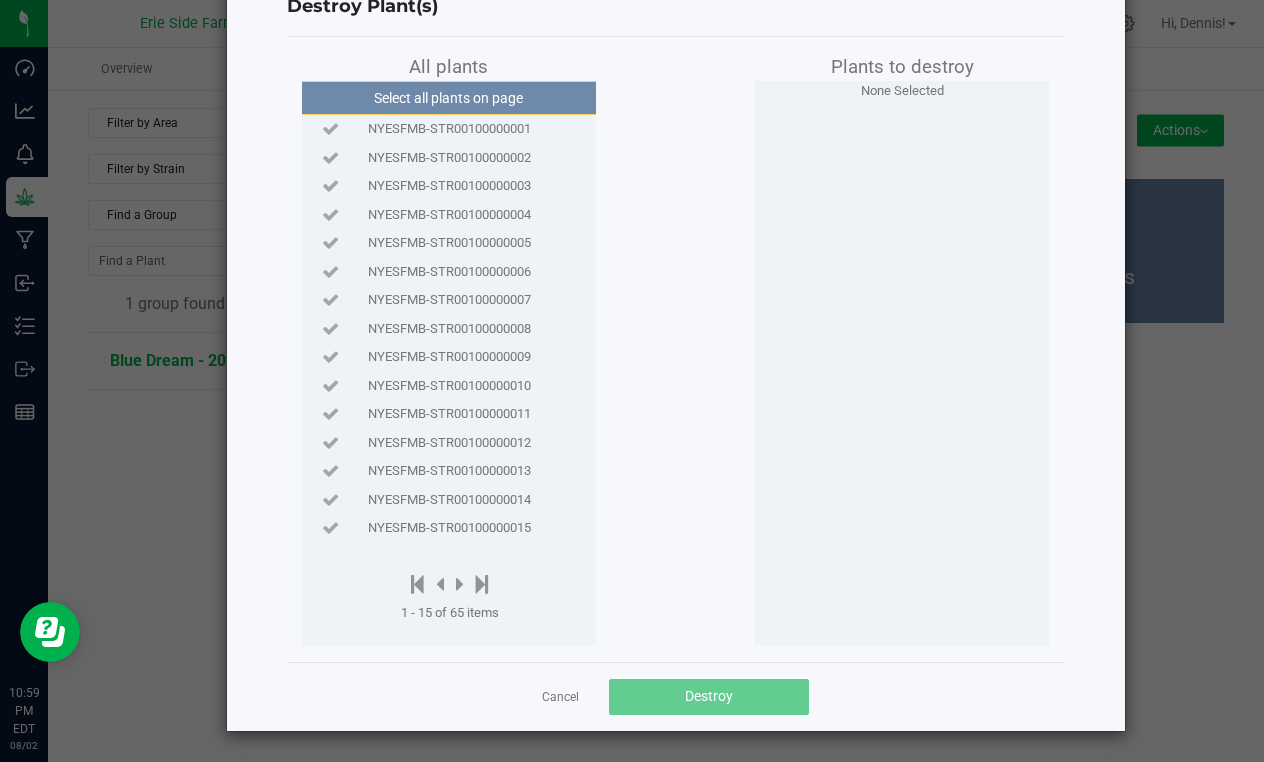scroll, scrollTop: 68, scrollLeft: 0, axis: vertical 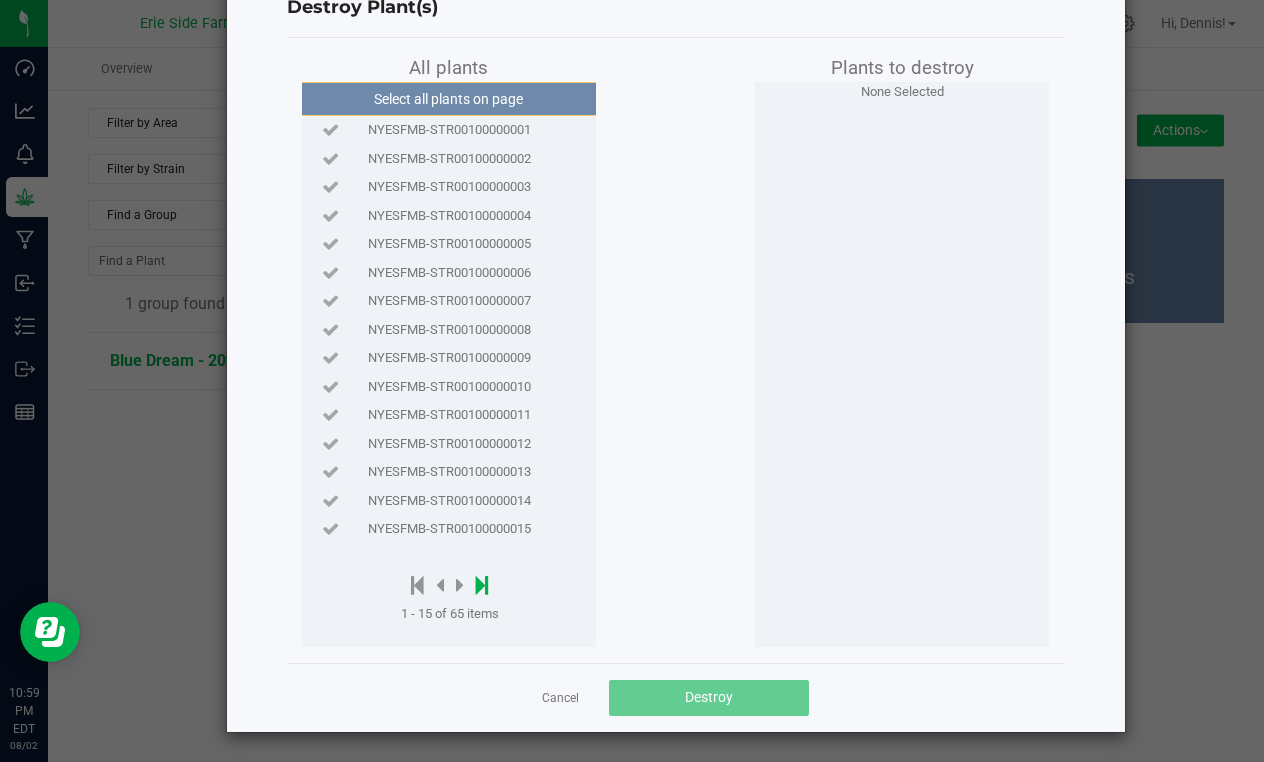 click 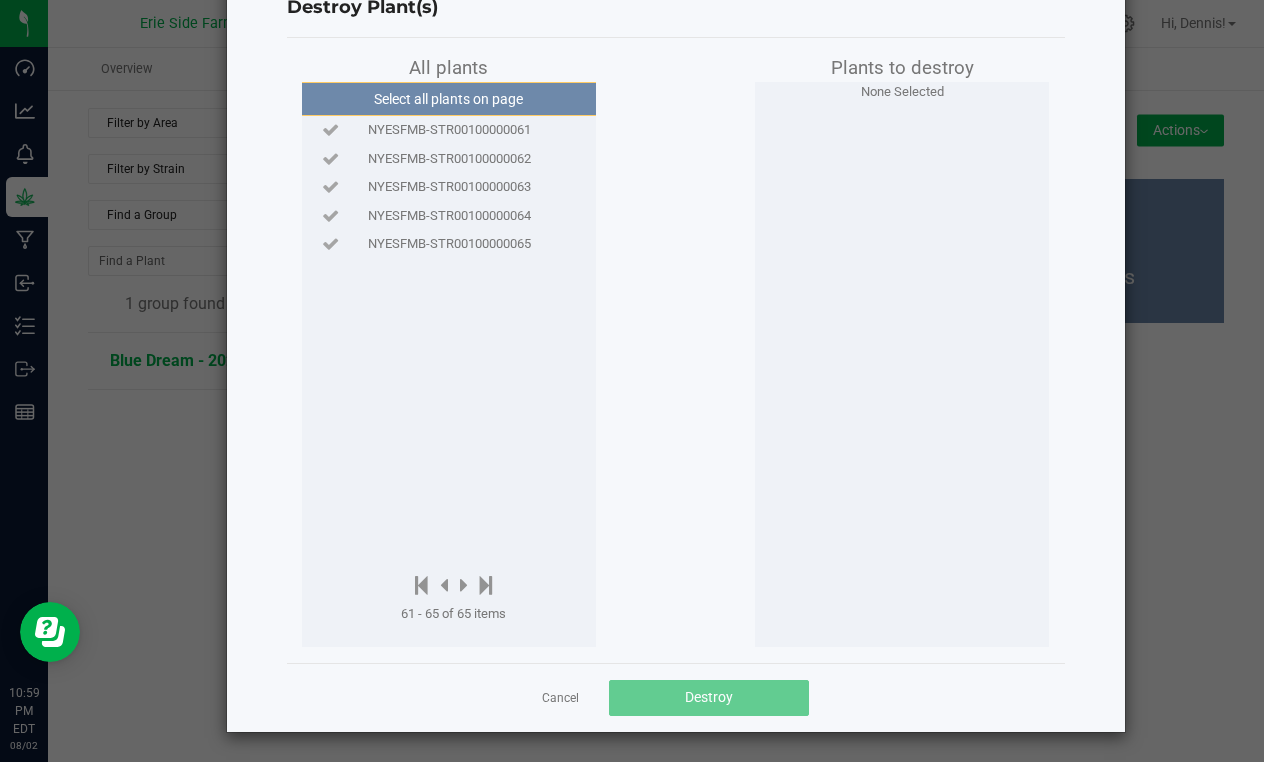 click on "NYESFMB-STR00100000065" 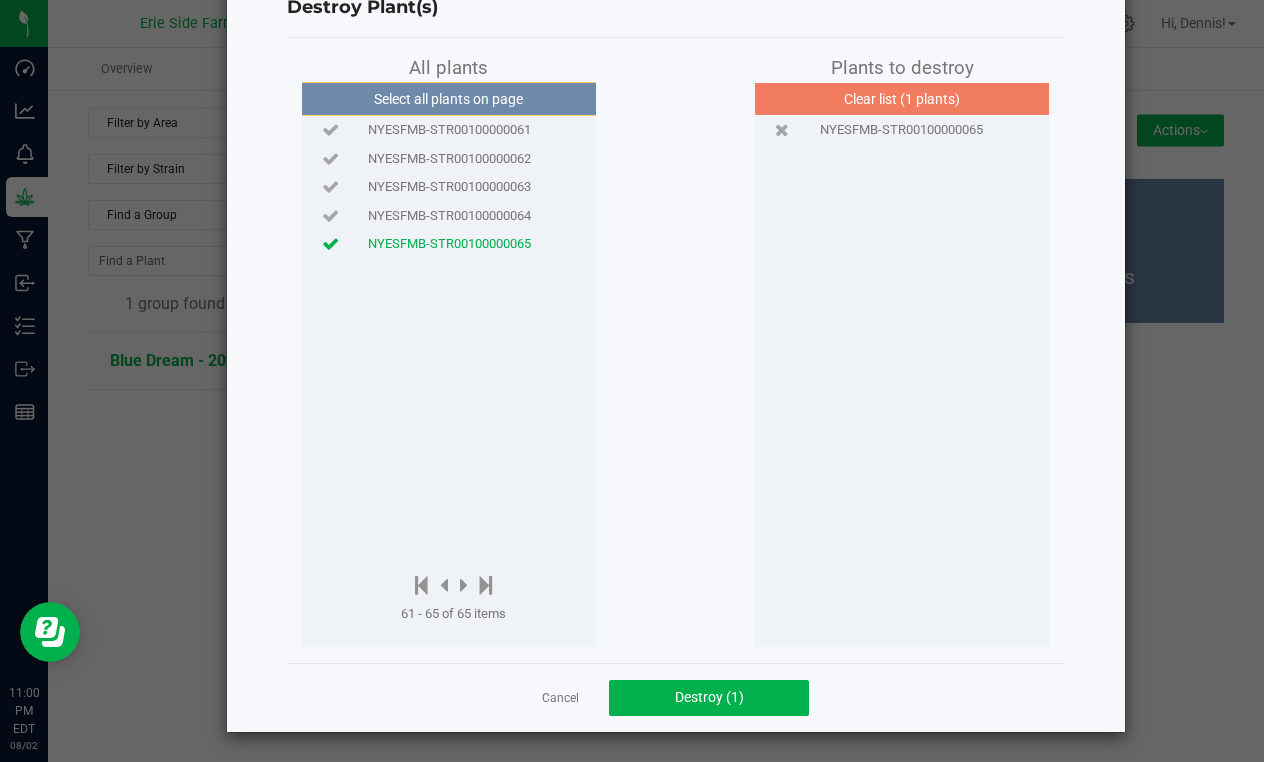 click on "NYESFMB-STR00100000064" 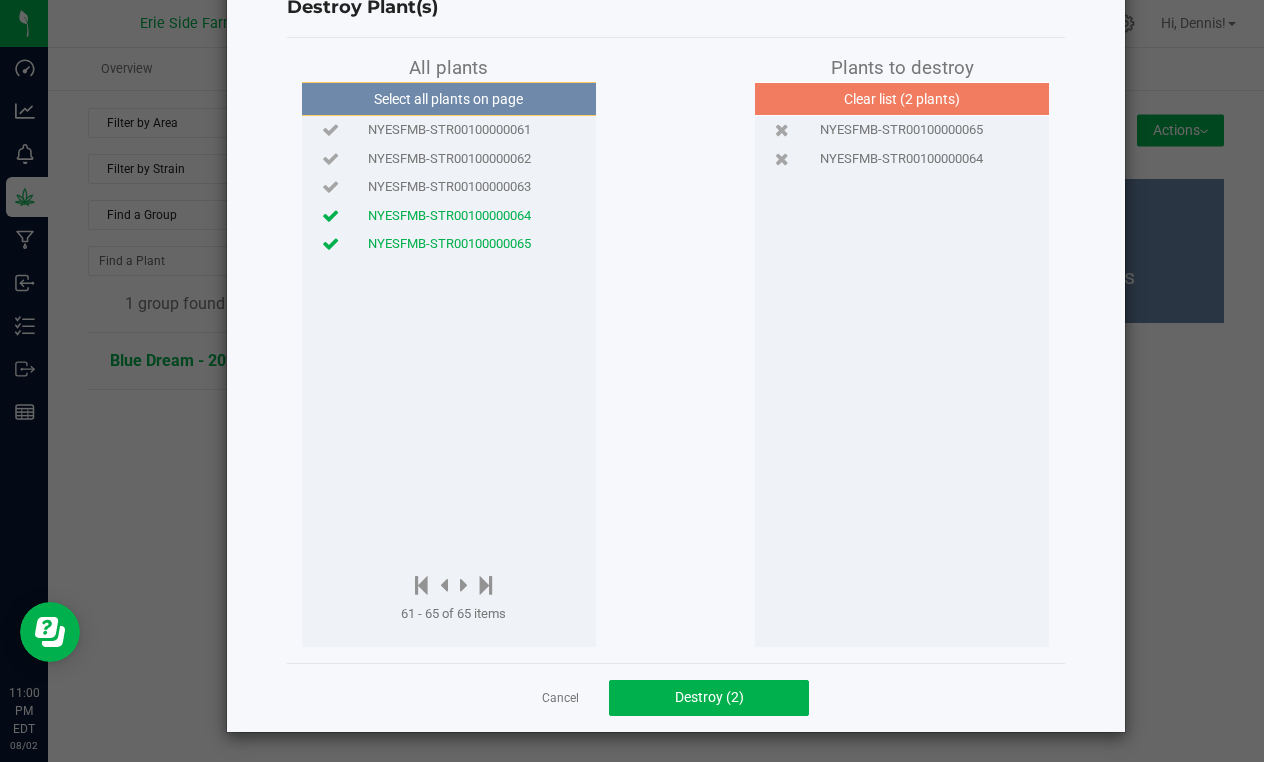 click on "NYESFMB-STR00100000063" 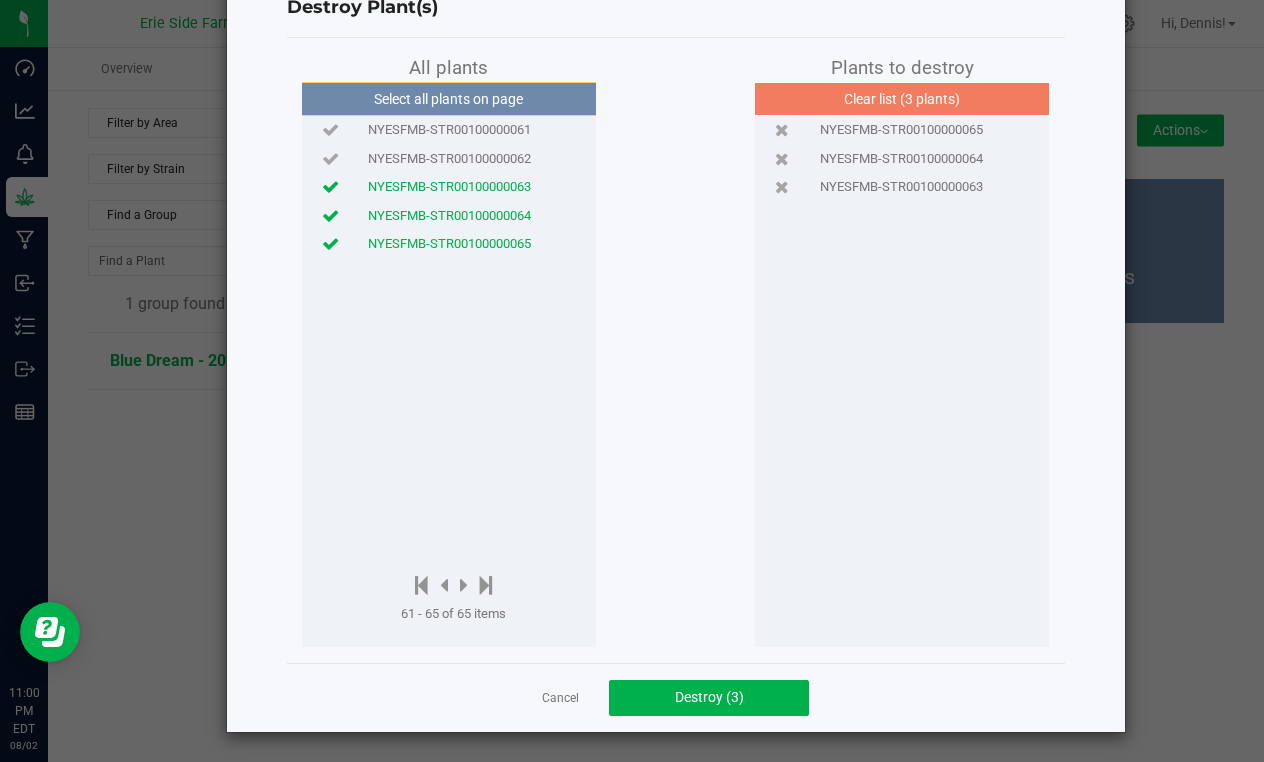click on "NYESFMB-STR00100000062" 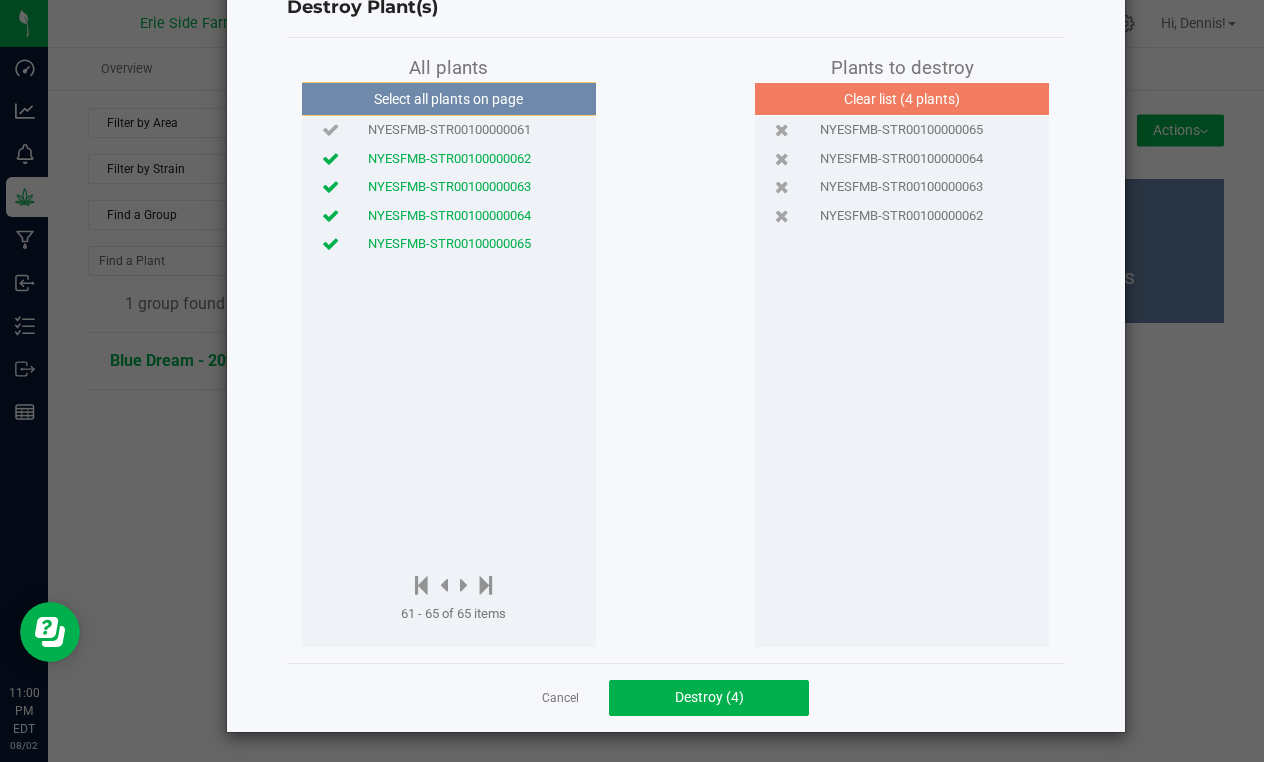 click on "NYESFMB-STR00100000061" 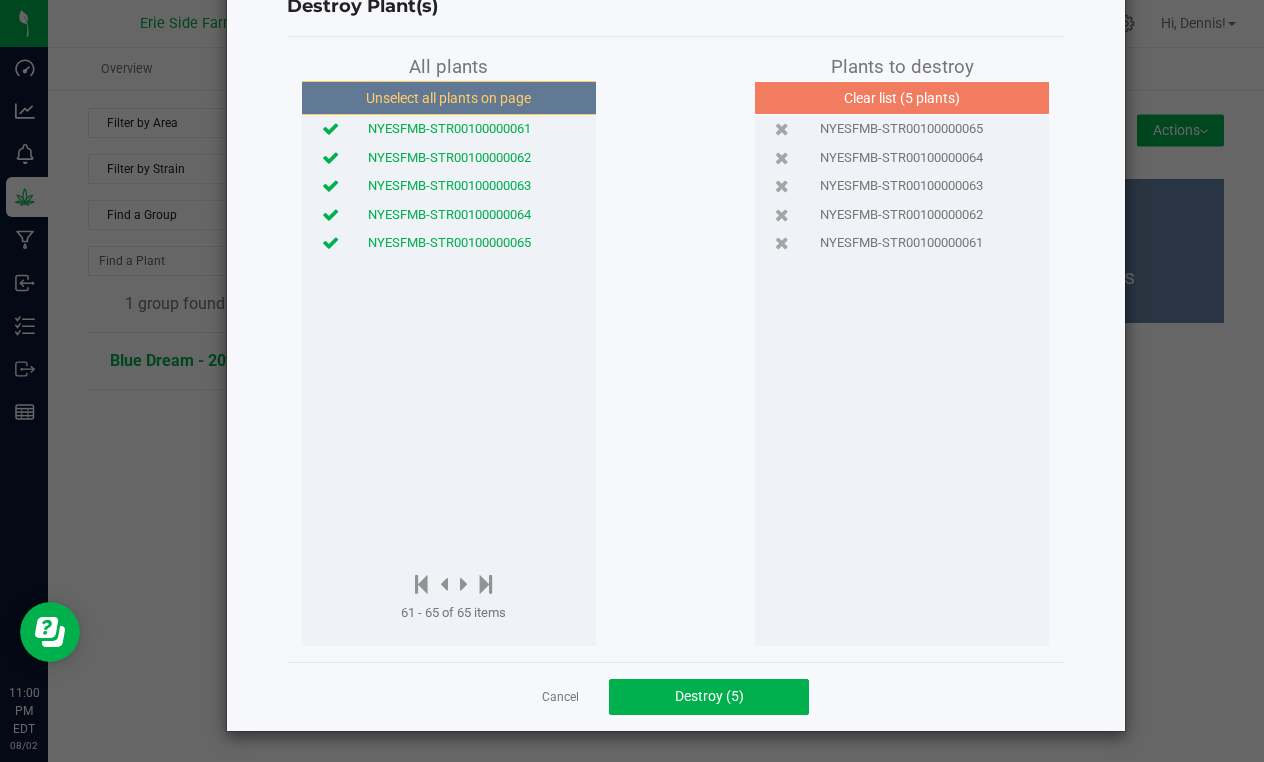 scroll, scrollTop: 68, scrollLeft: 0, axis: vertical 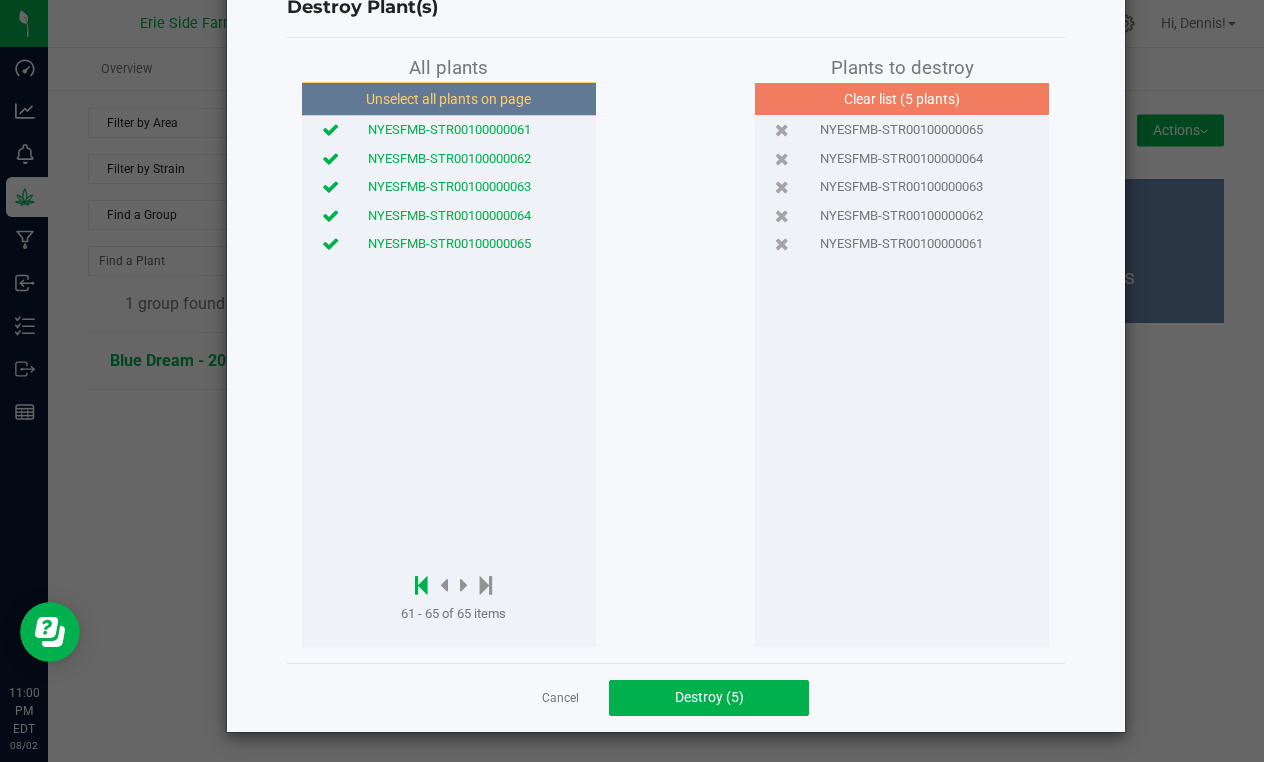 click 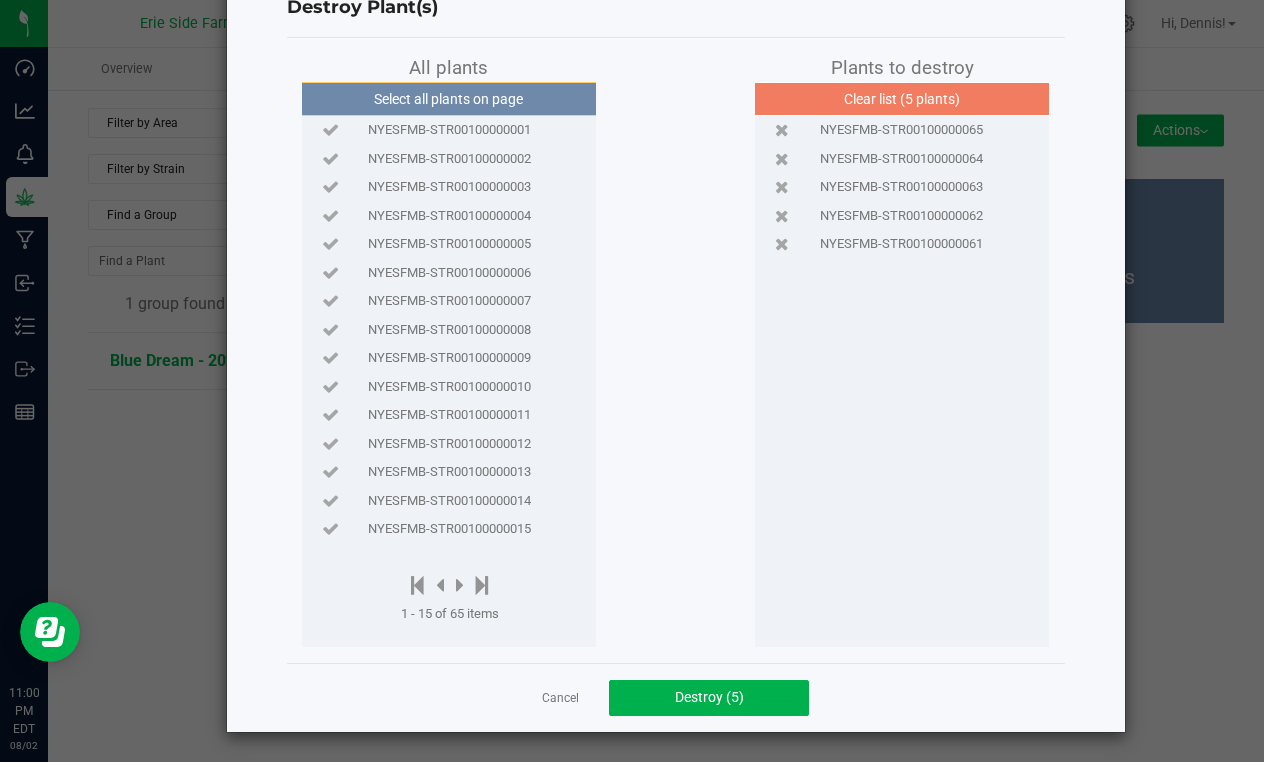 scroll, scrollTop: 0, scrollLeft: 0, axis: both 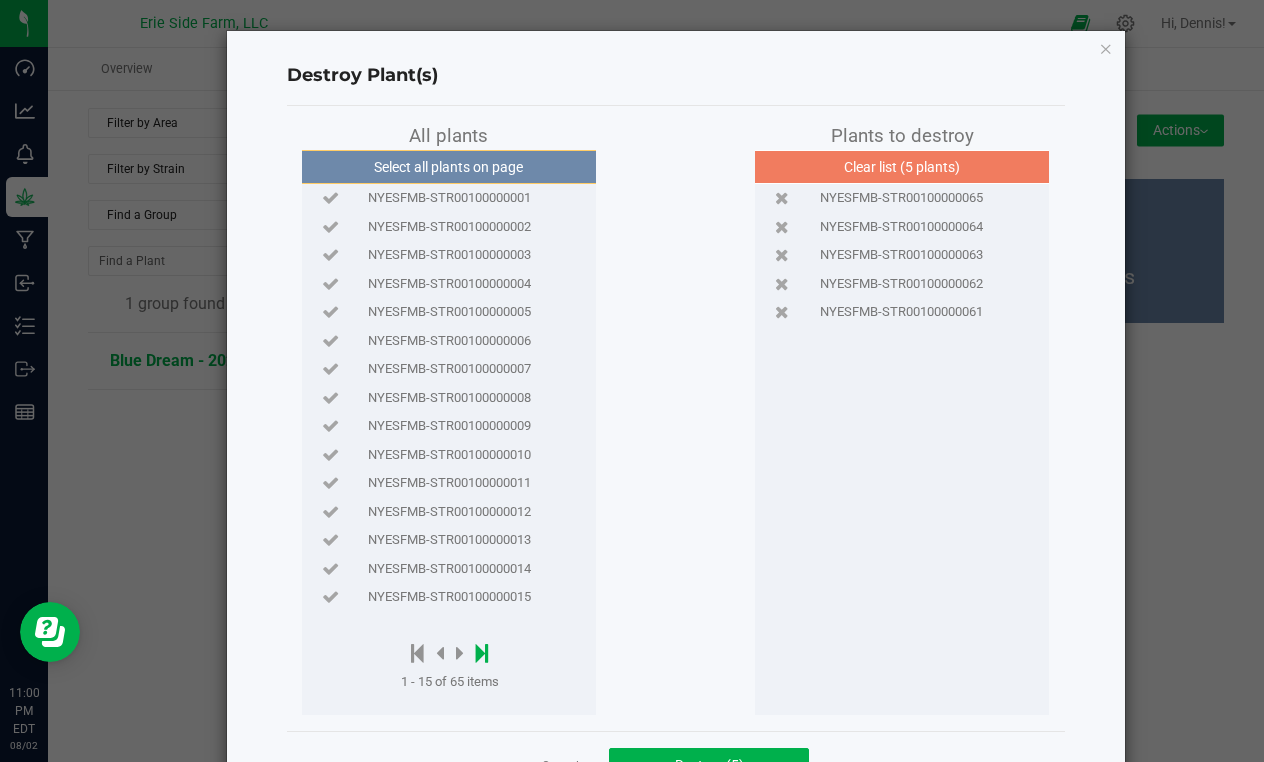 click 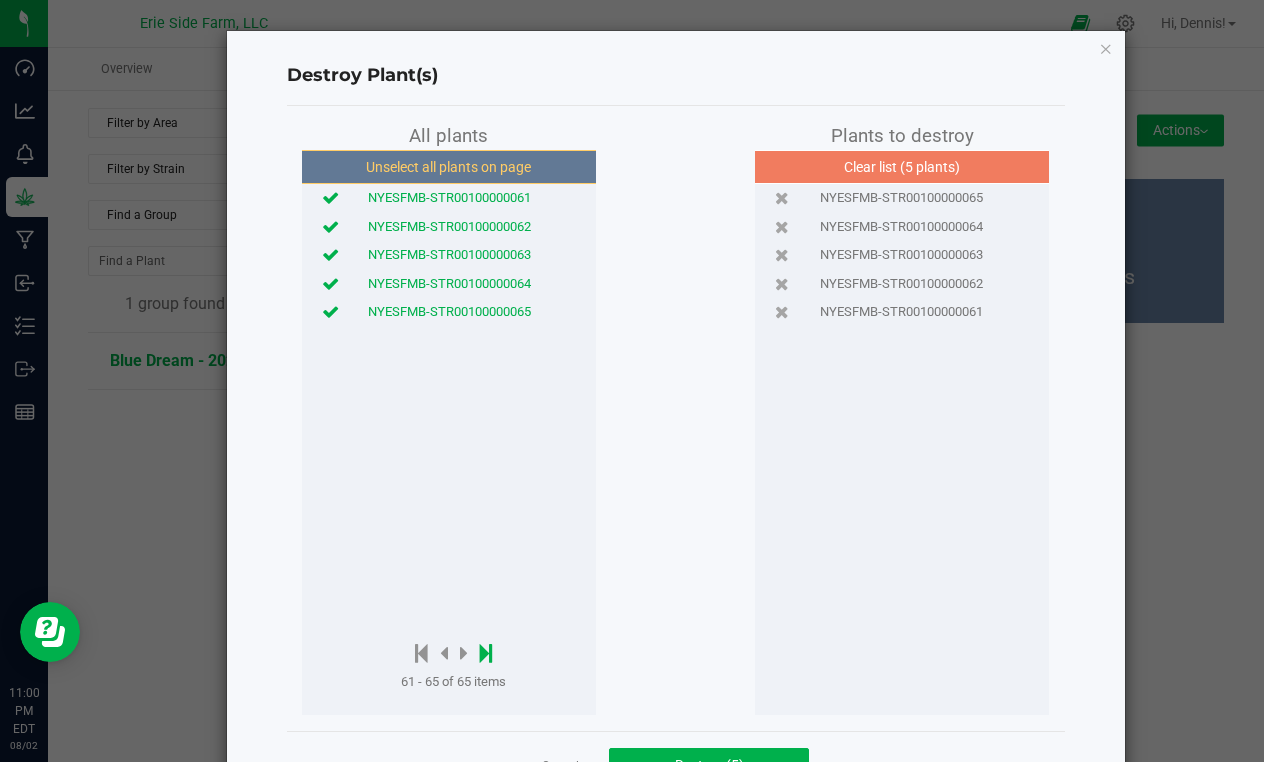 click 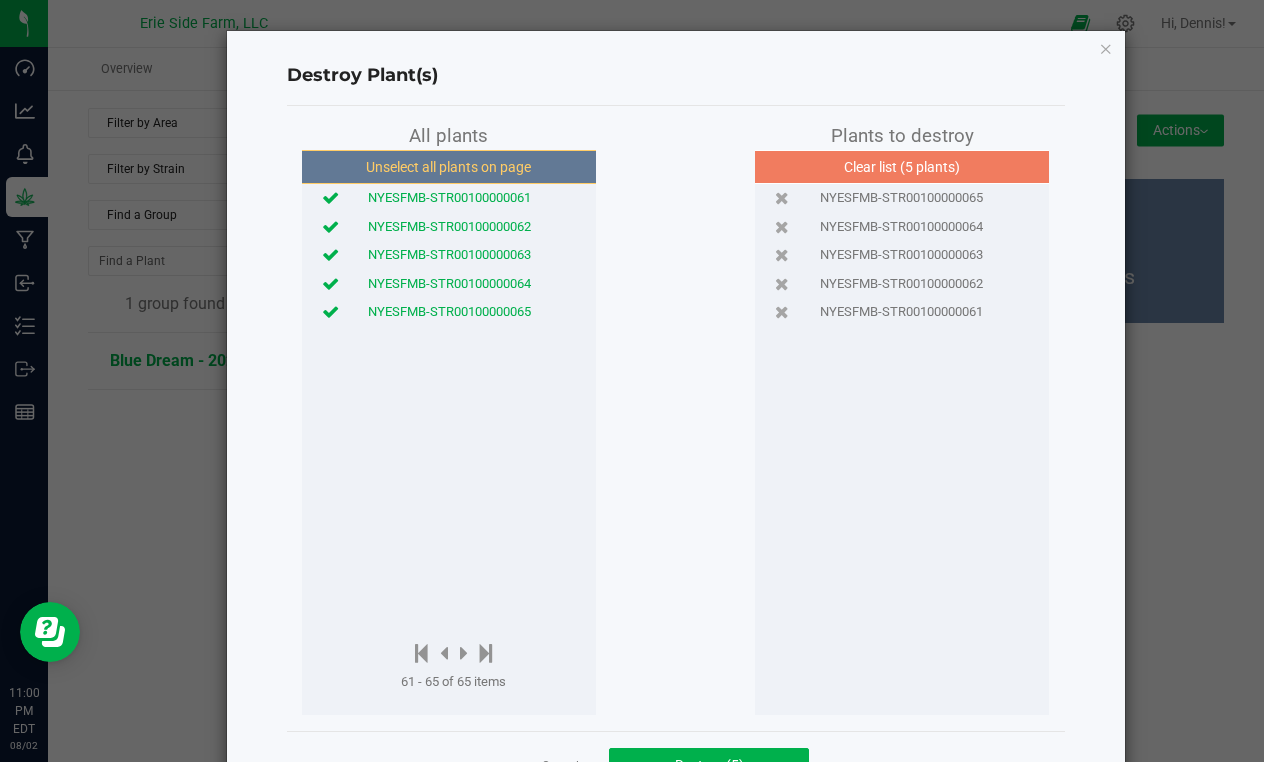 click 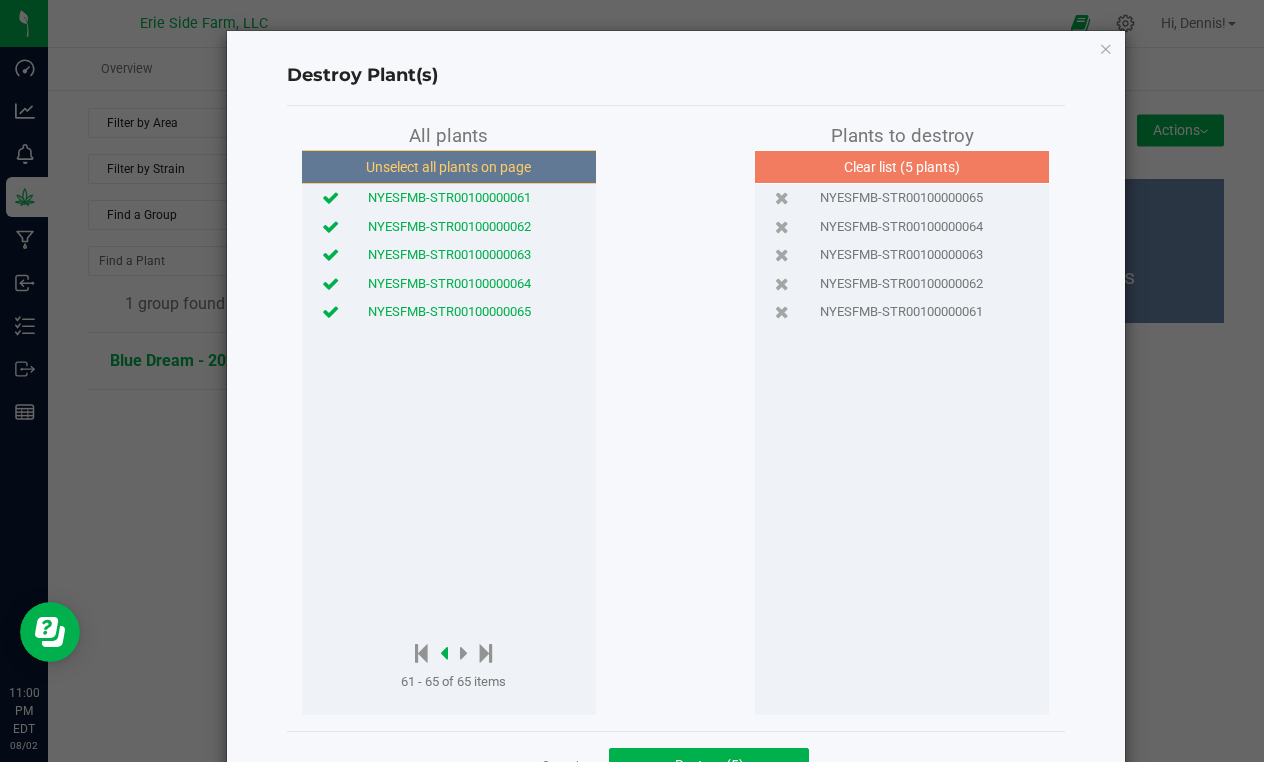 click 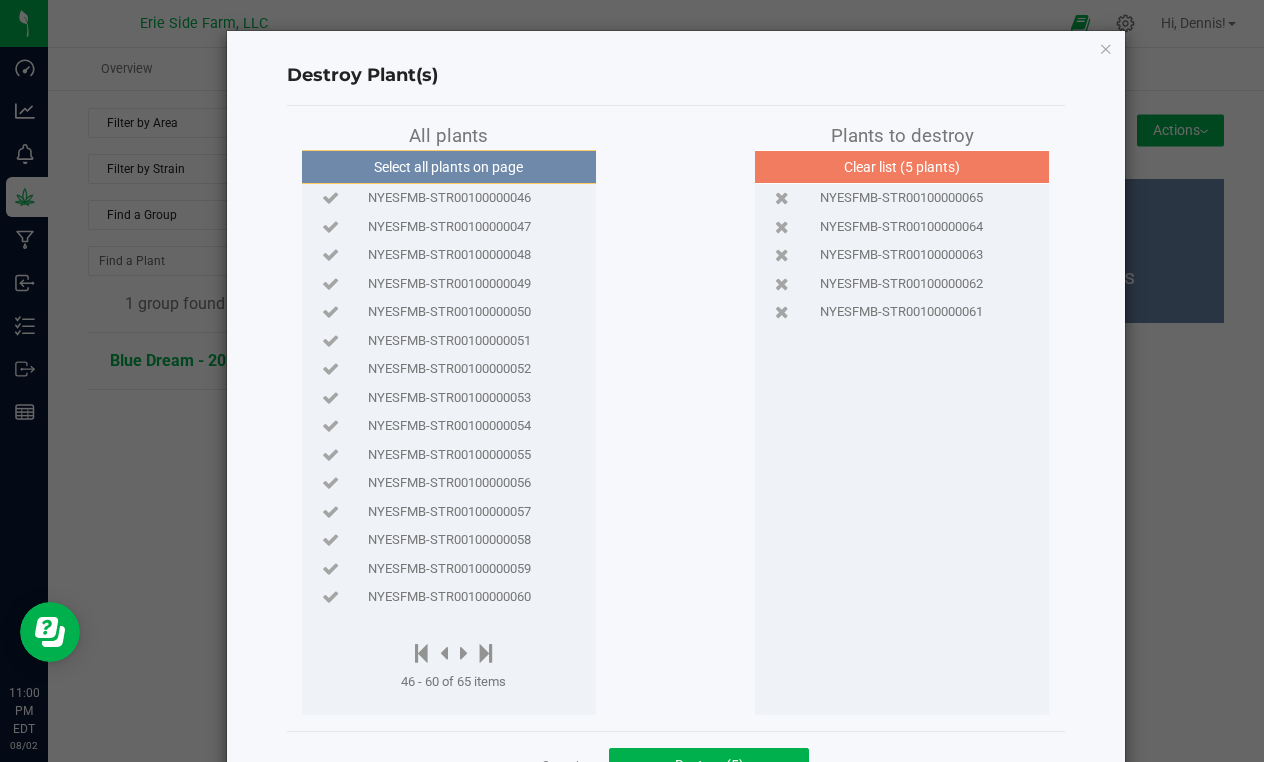 click on "NYESFMB-STR00100000060" 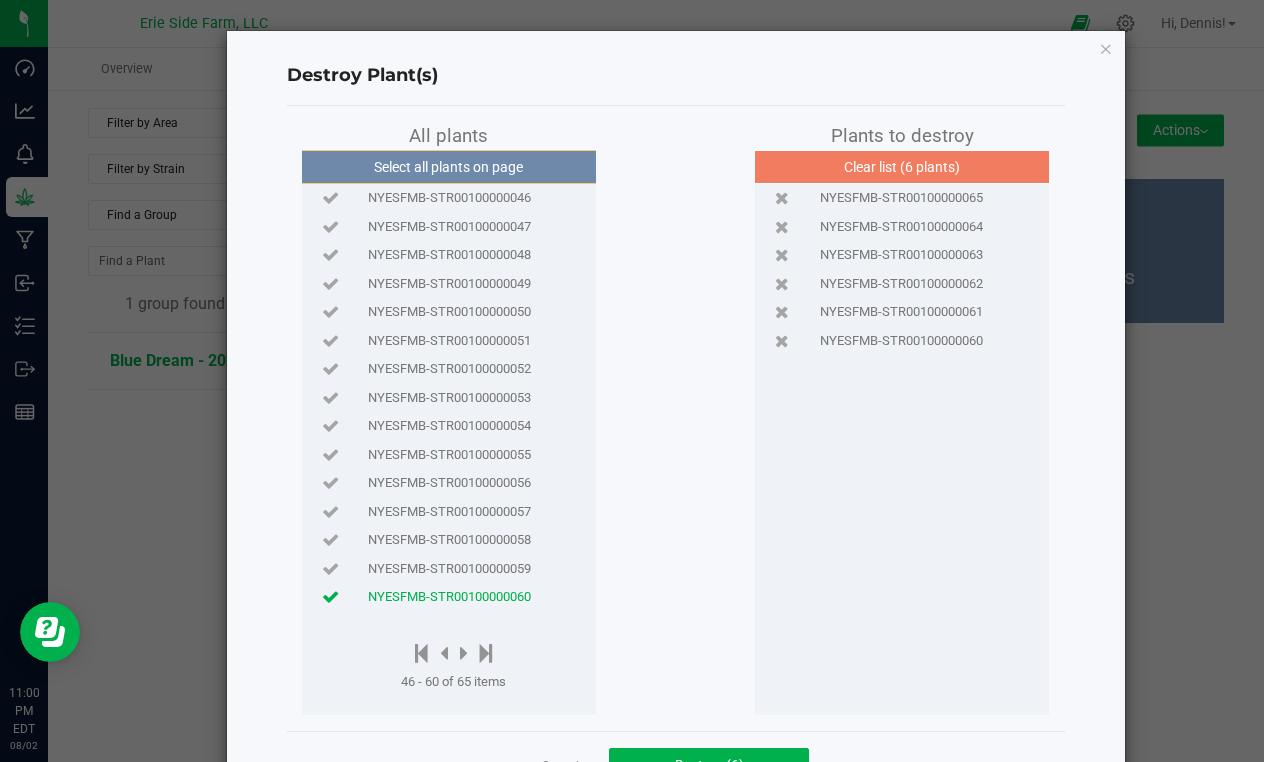 click on "NYESFMB-STR00100000059" 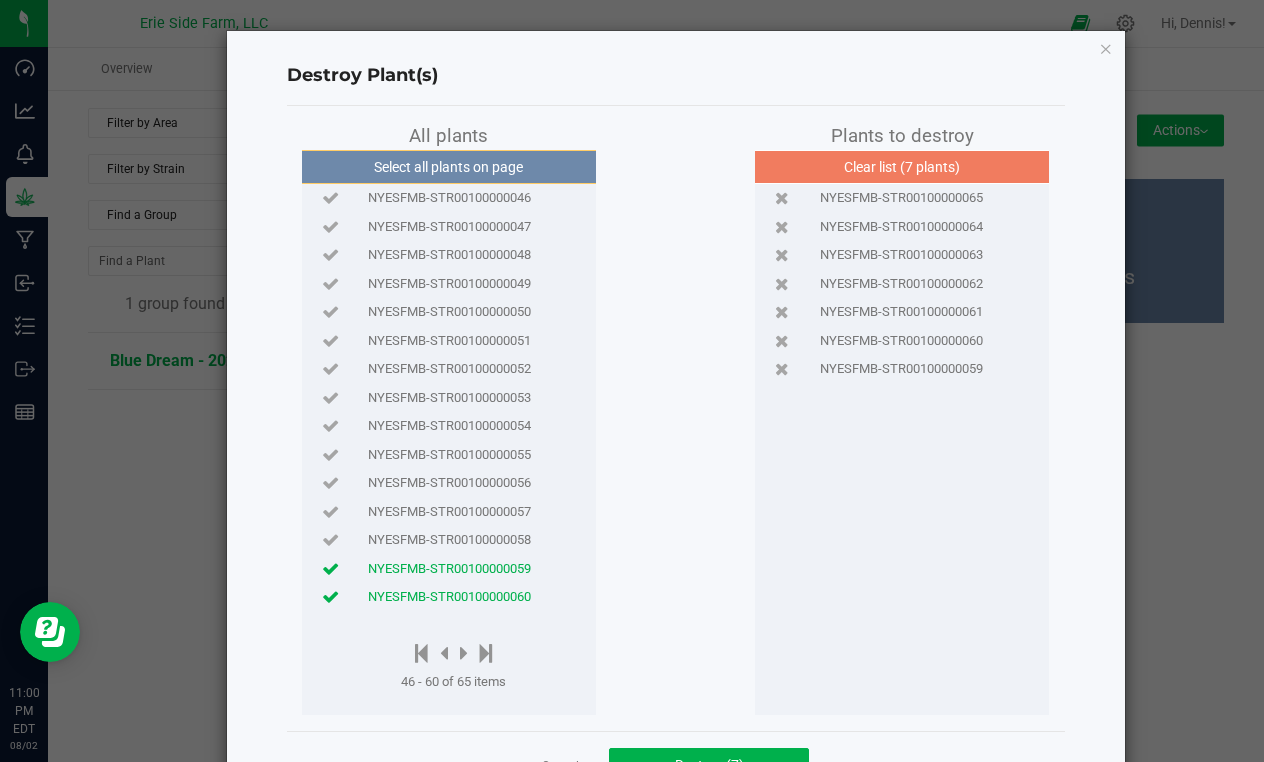click on "NYESFMB-STR00100000058" 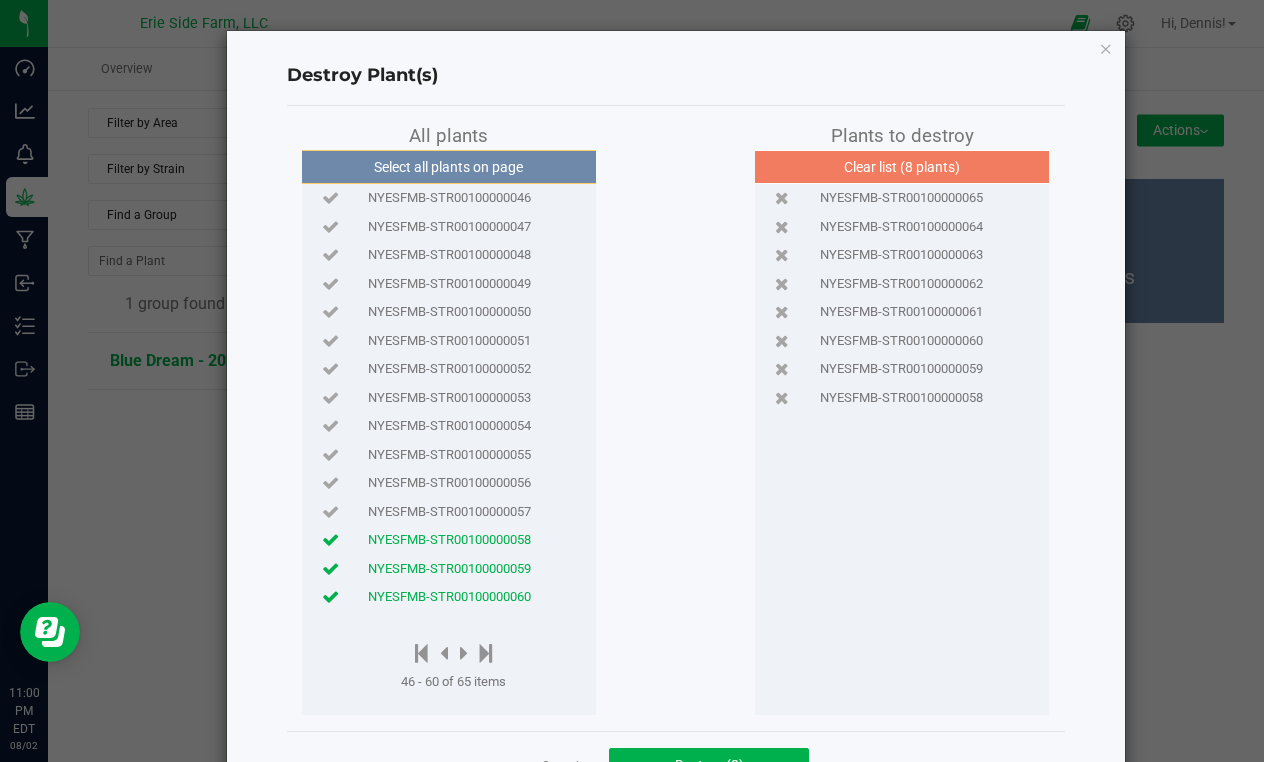 click on "NYESFMB-STR00100000057" 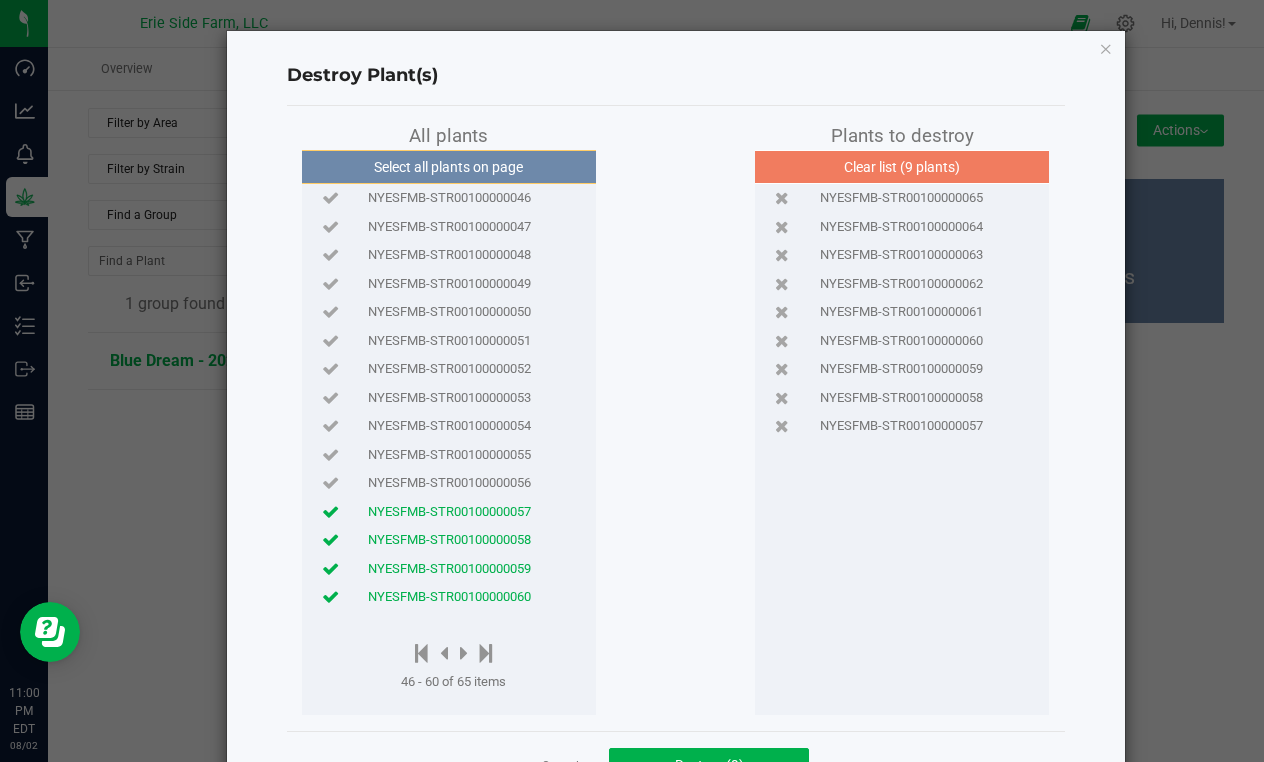 click on "NYESFMB-STR00100000055" 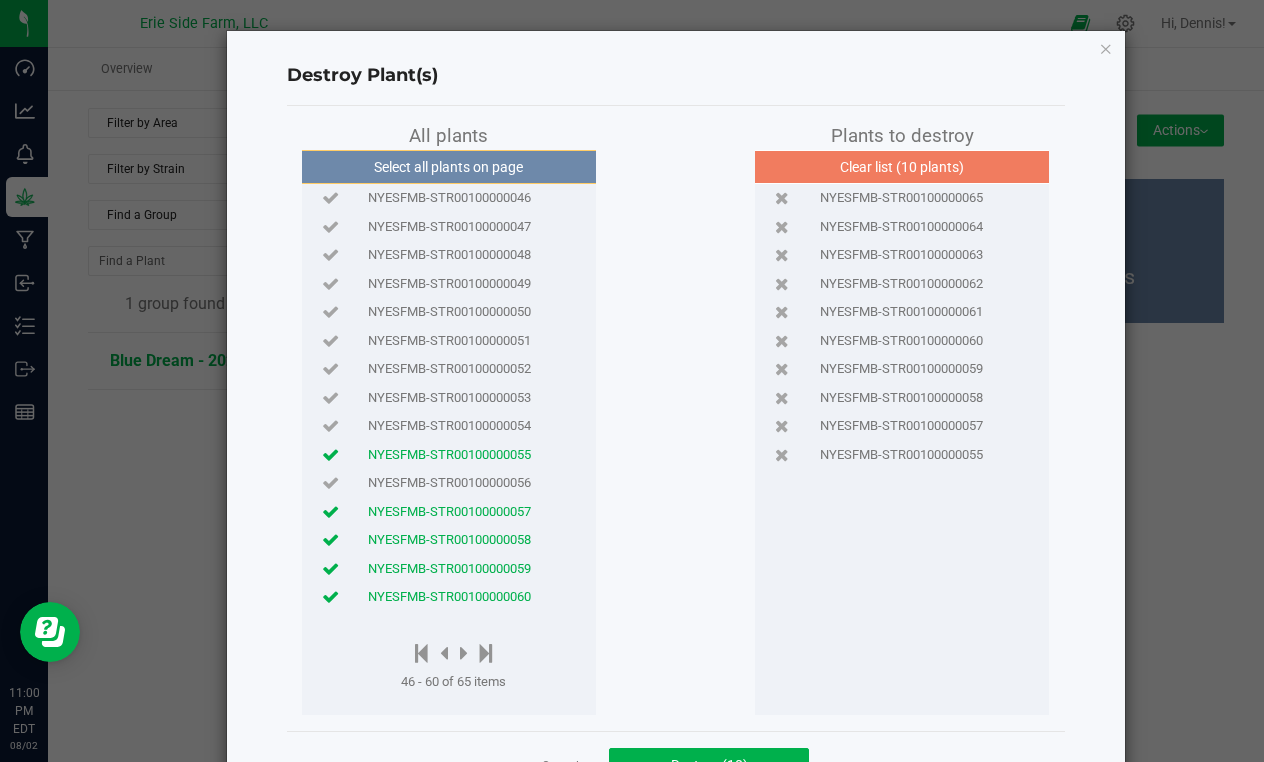 click on "NYESFMB-STR00100000056" 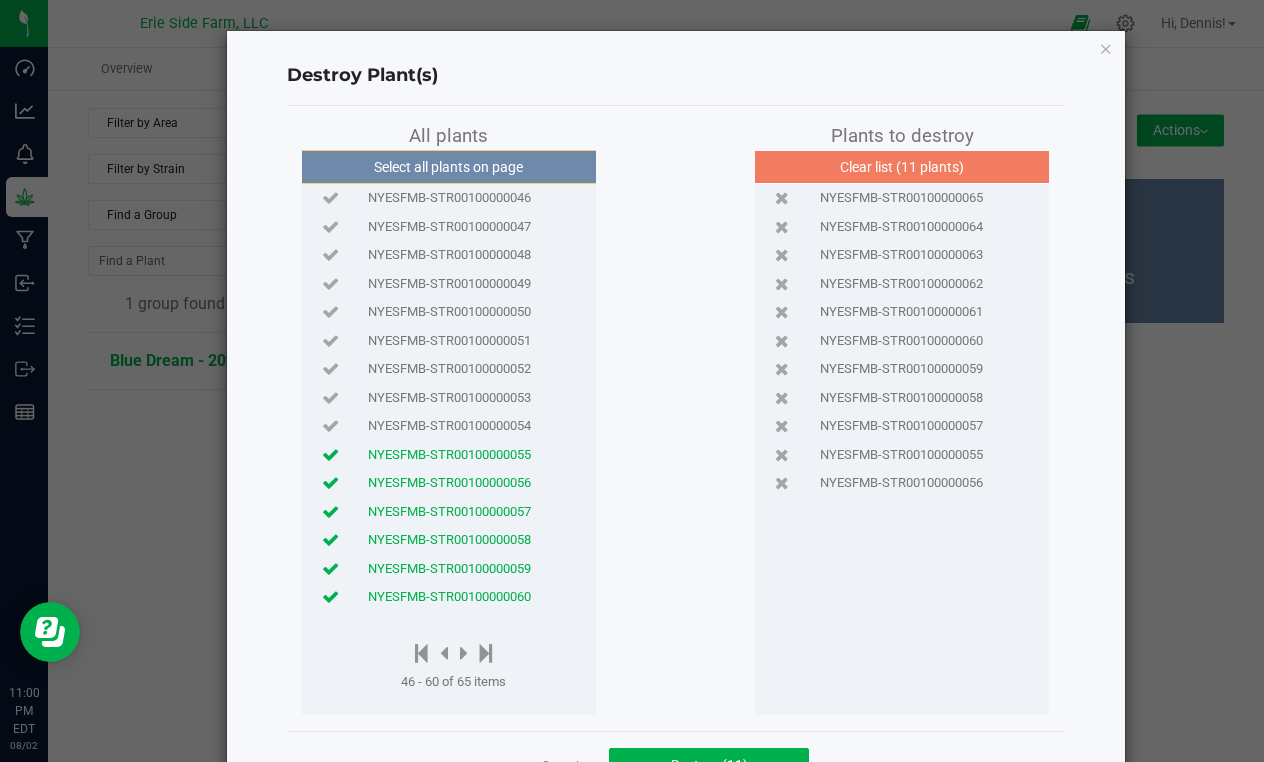 click on "NYESFMB-STR00100000054" 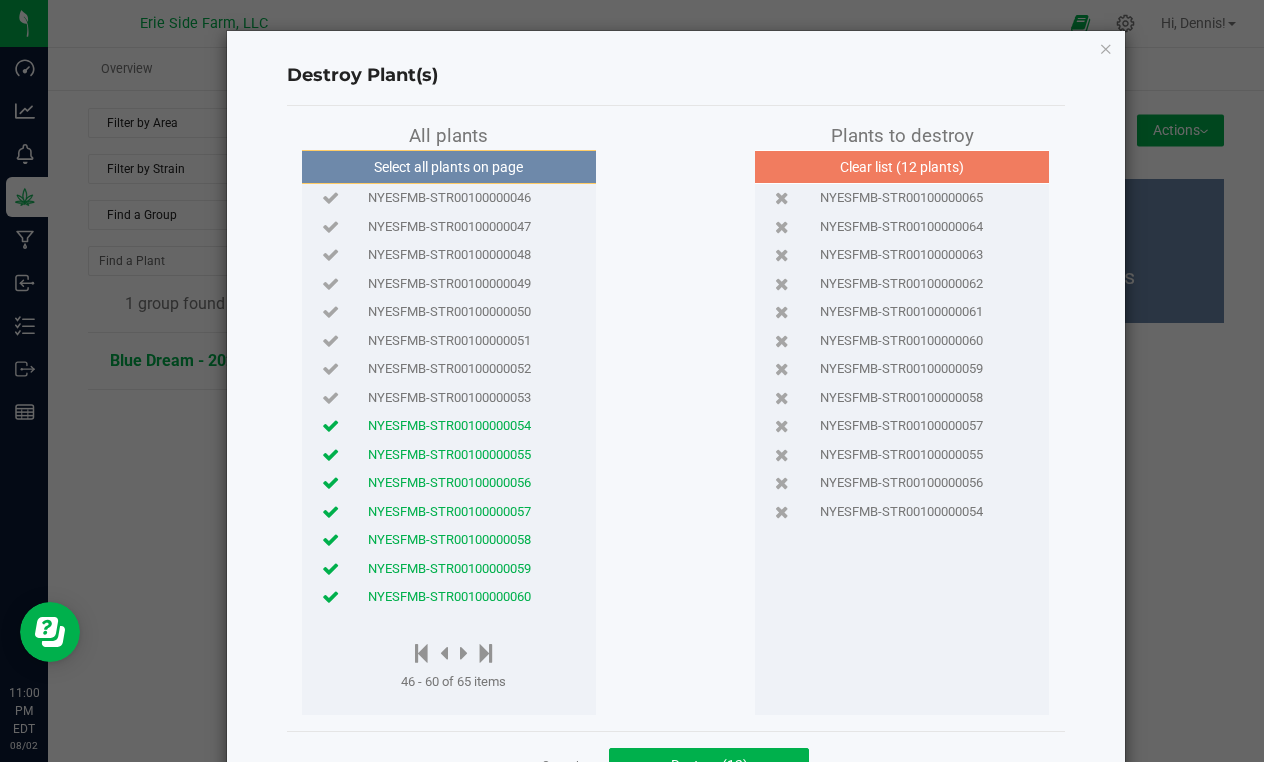 click on "NYESFMB-STR00100000053" 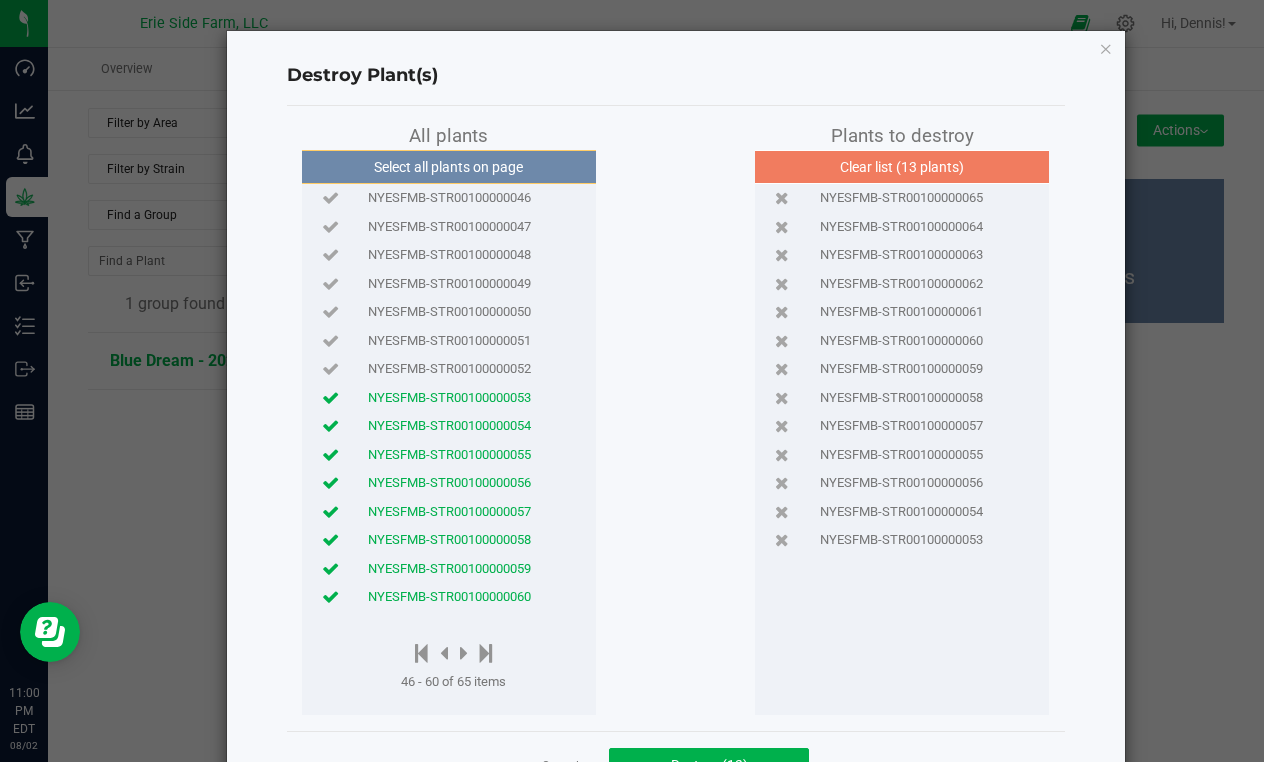 click on "NYESFMB-STR00100000051" 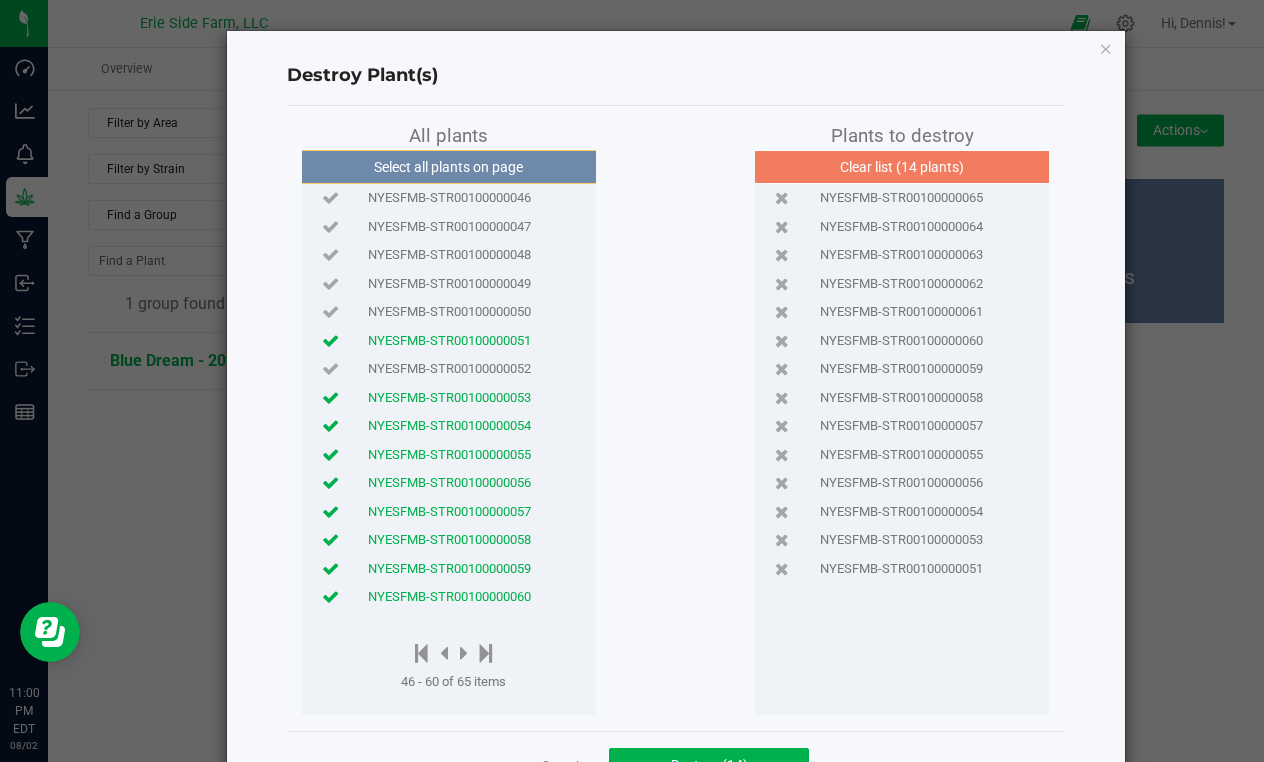click on "NYESFMB-STR00100000052" 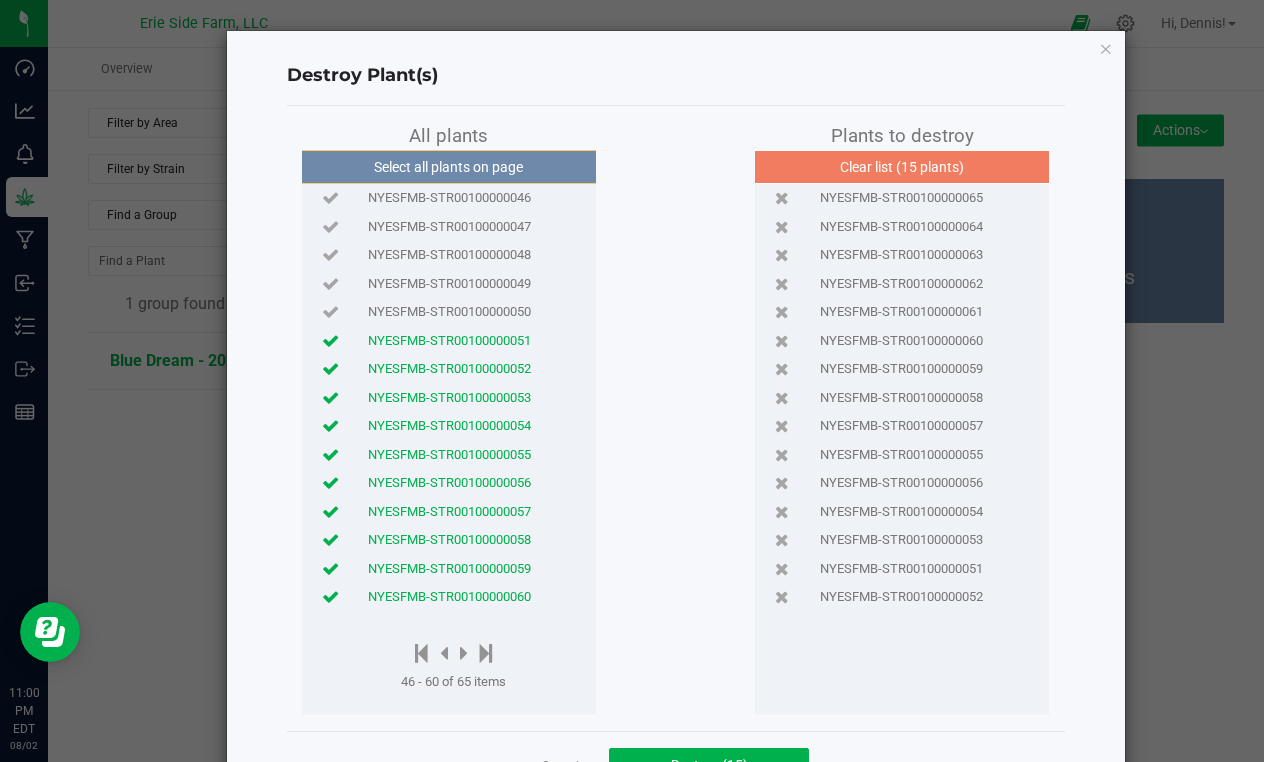 click on "NYESFMB-STR00100000050" 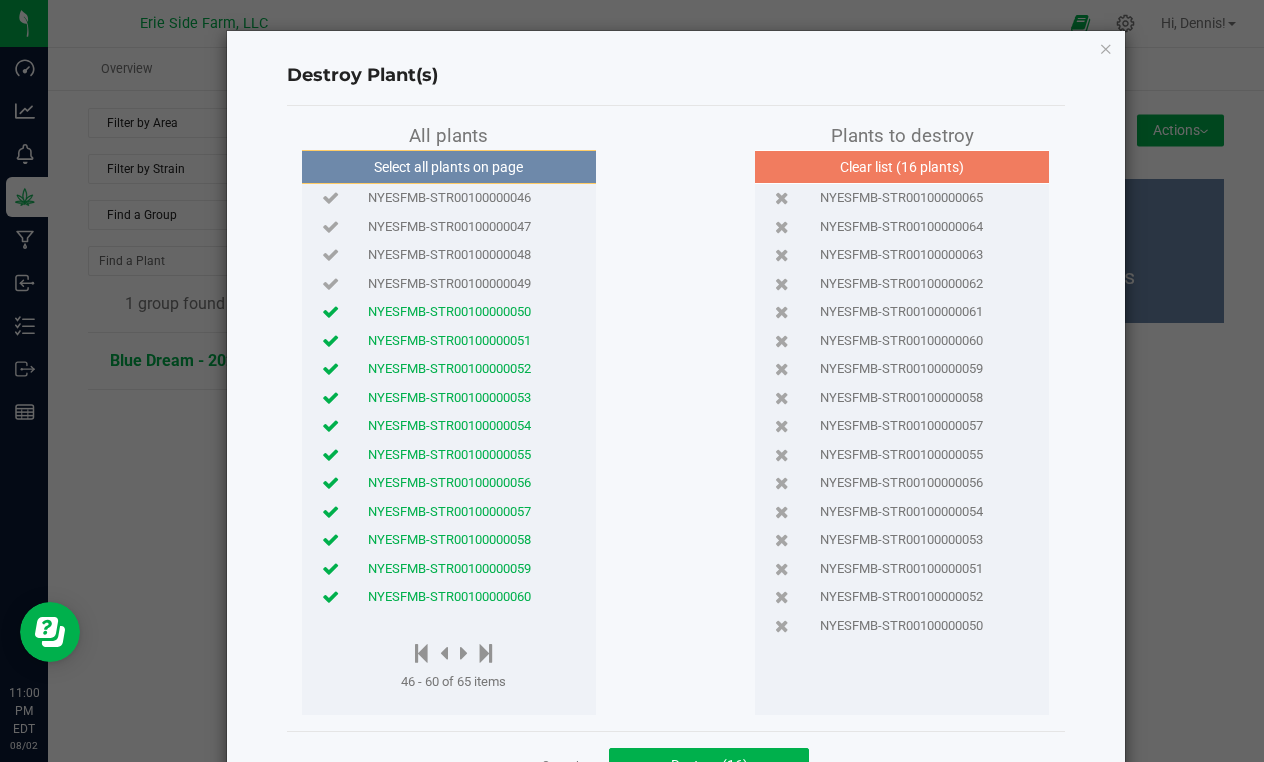 click on "NYESFMB-STR00100000049" 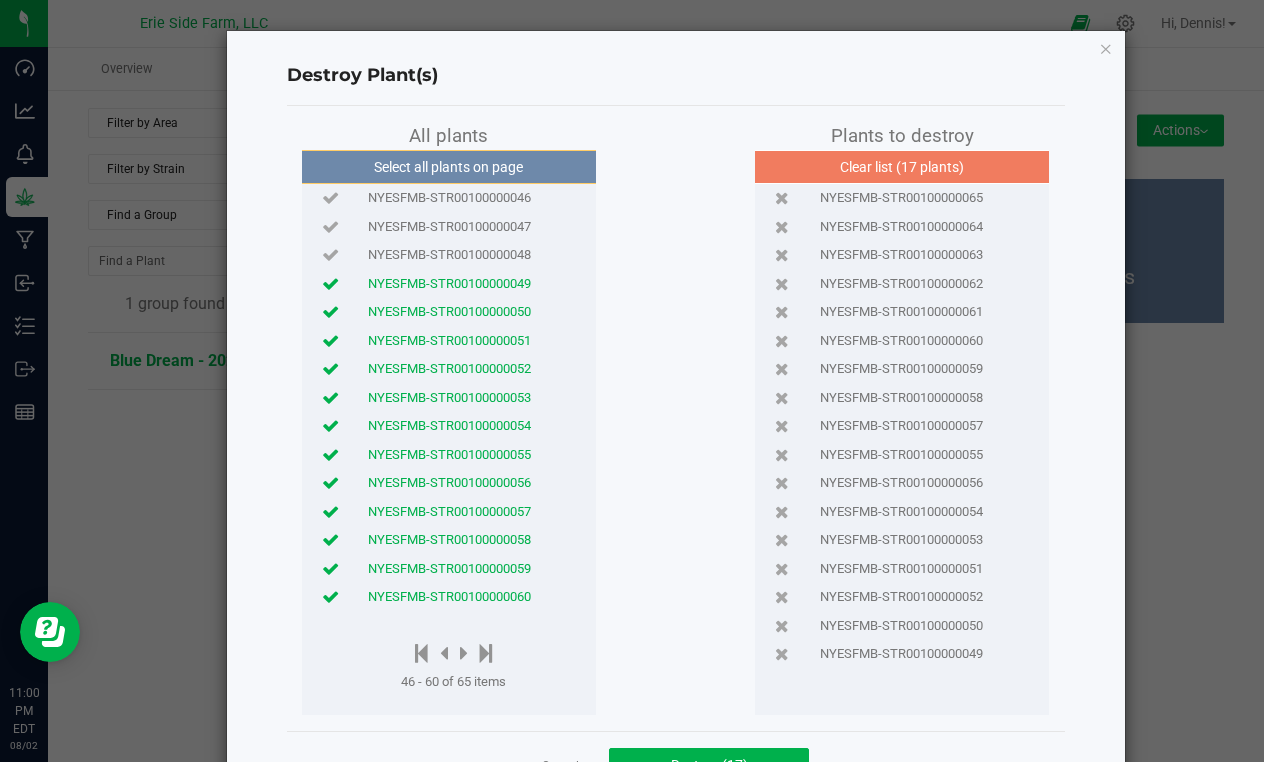 click on "NYESFMB-STR00100000048" 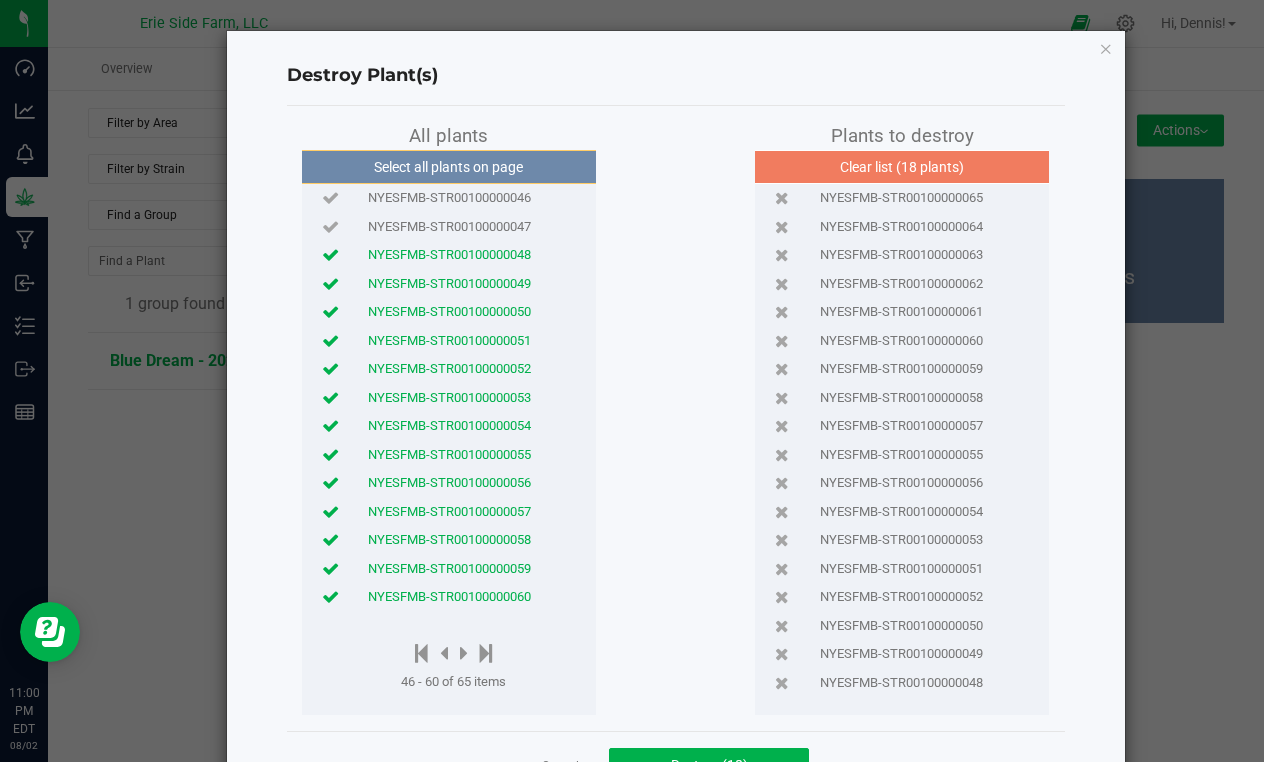 click on "NYESFMB-STR00100000047" 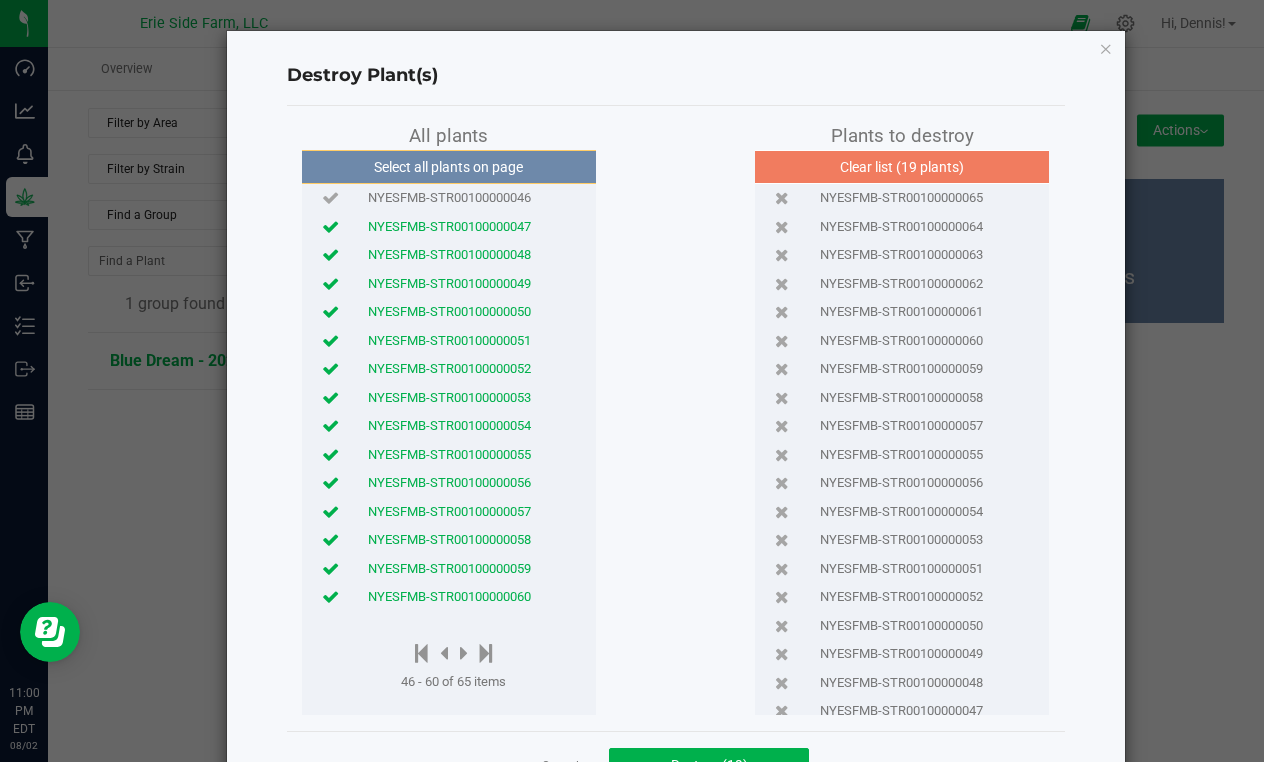 click on "NYESFMB-STR00100000046" 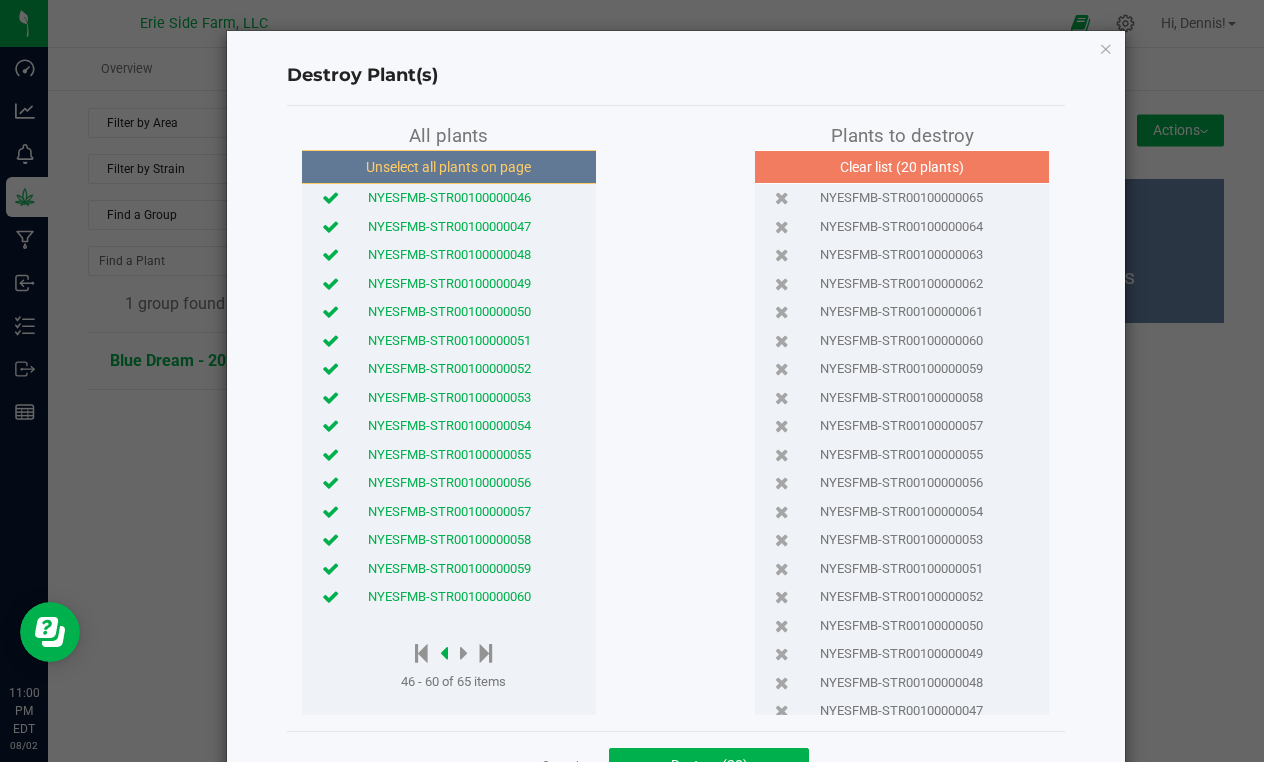 click 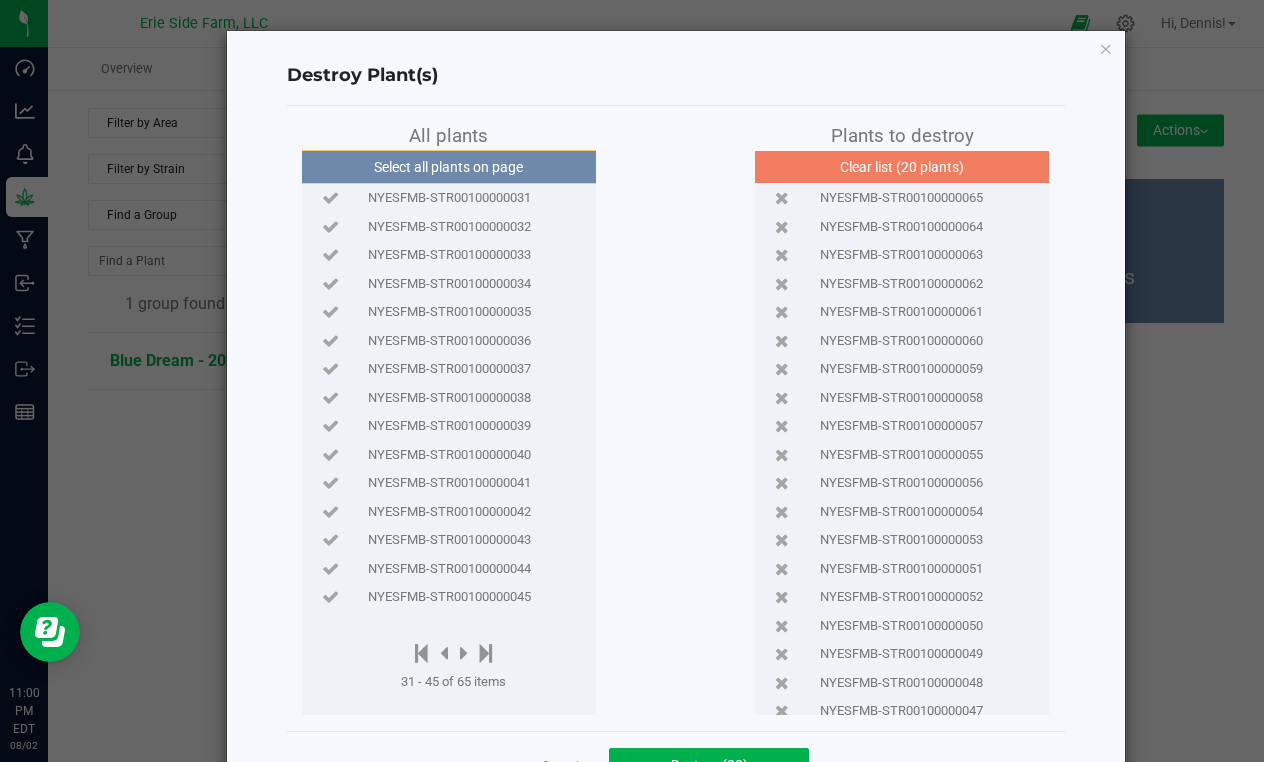 click on "NYESFMB-STR00100000045" 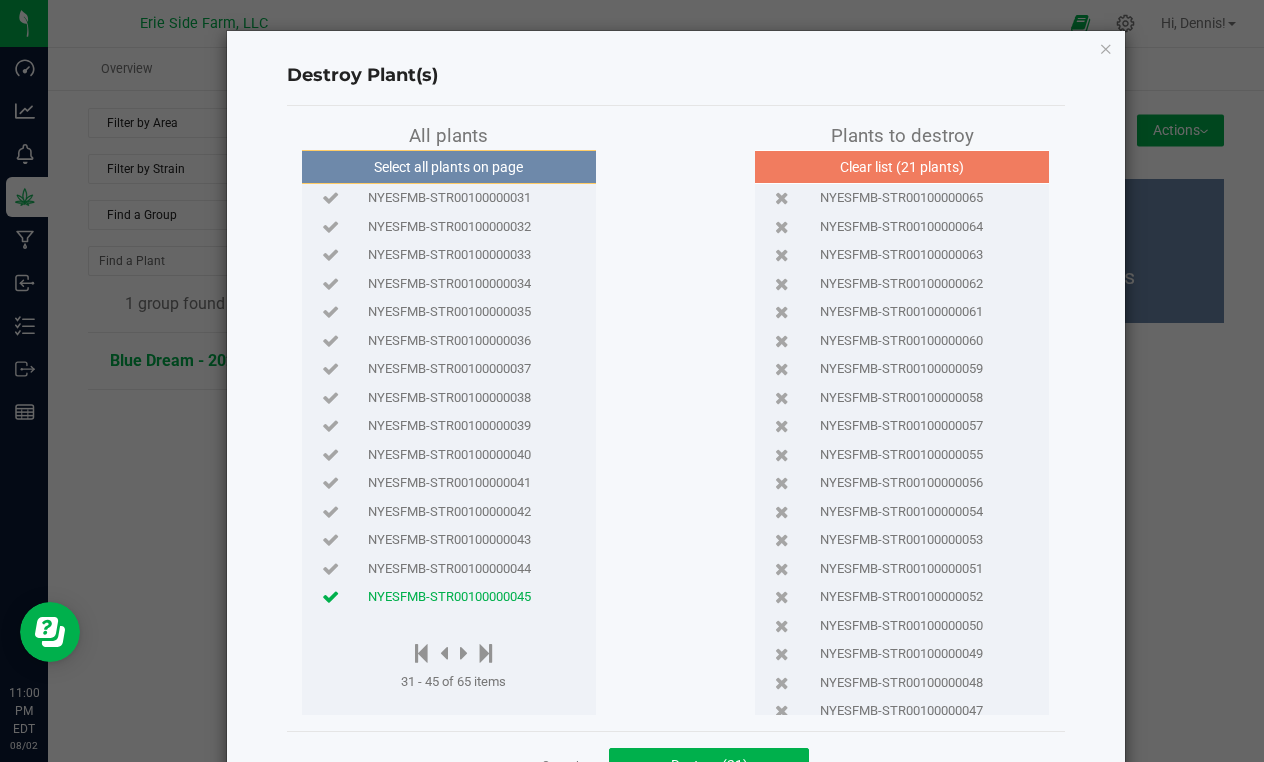 click on "NYESFMB-STR00100000044" 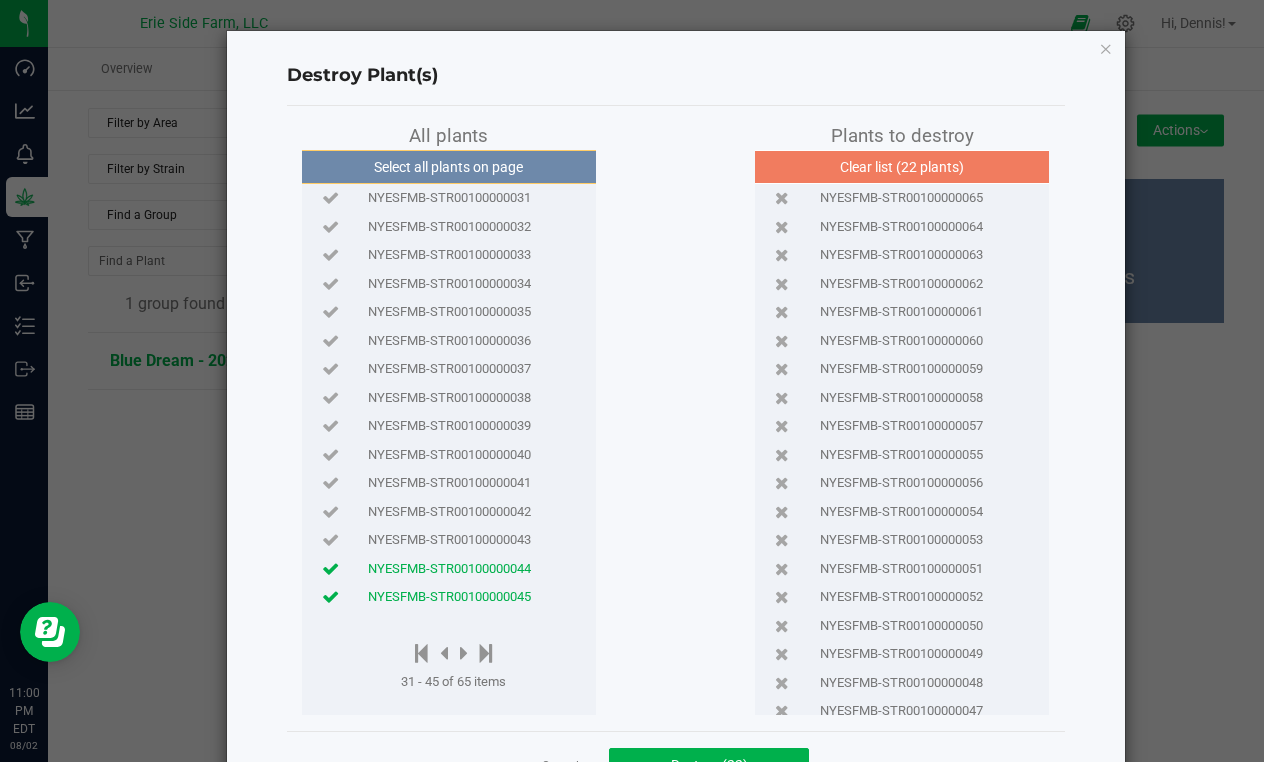 click on "NYESFMB-STR00100000043" 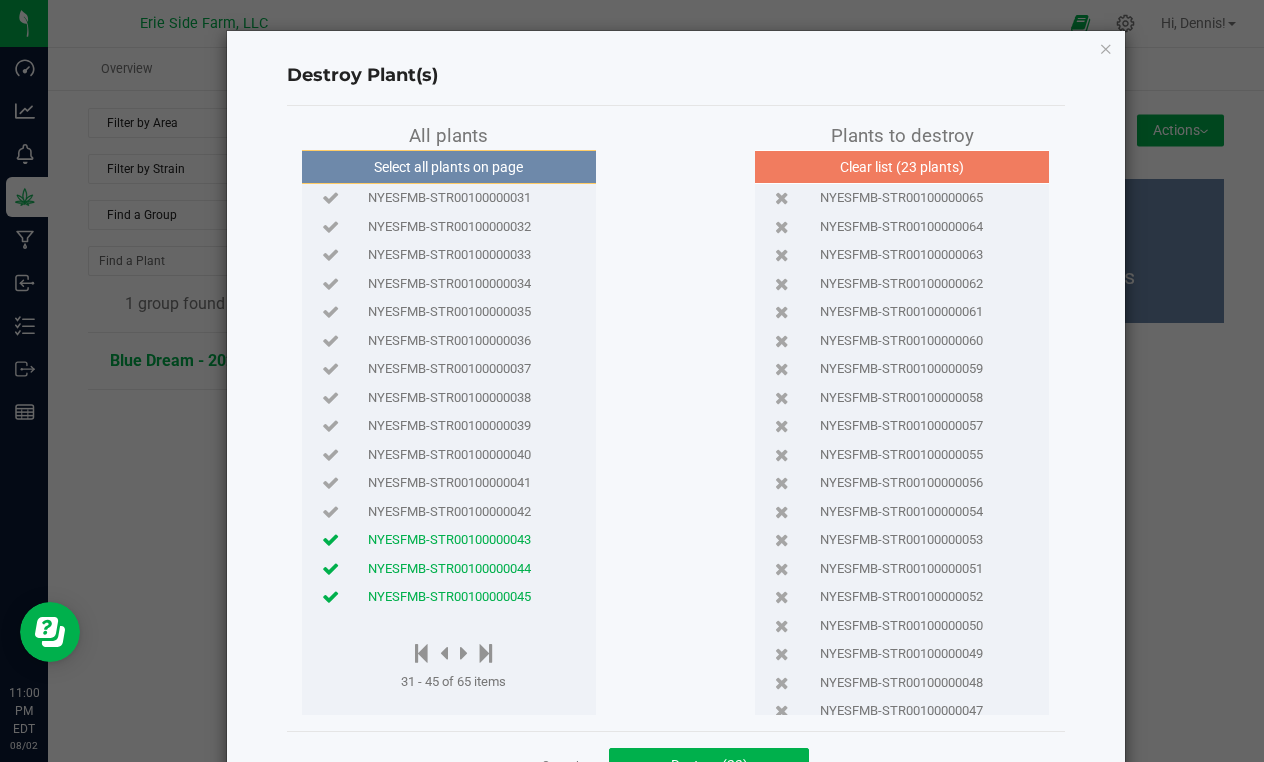 click on "NYESFMB-STR00100000042" 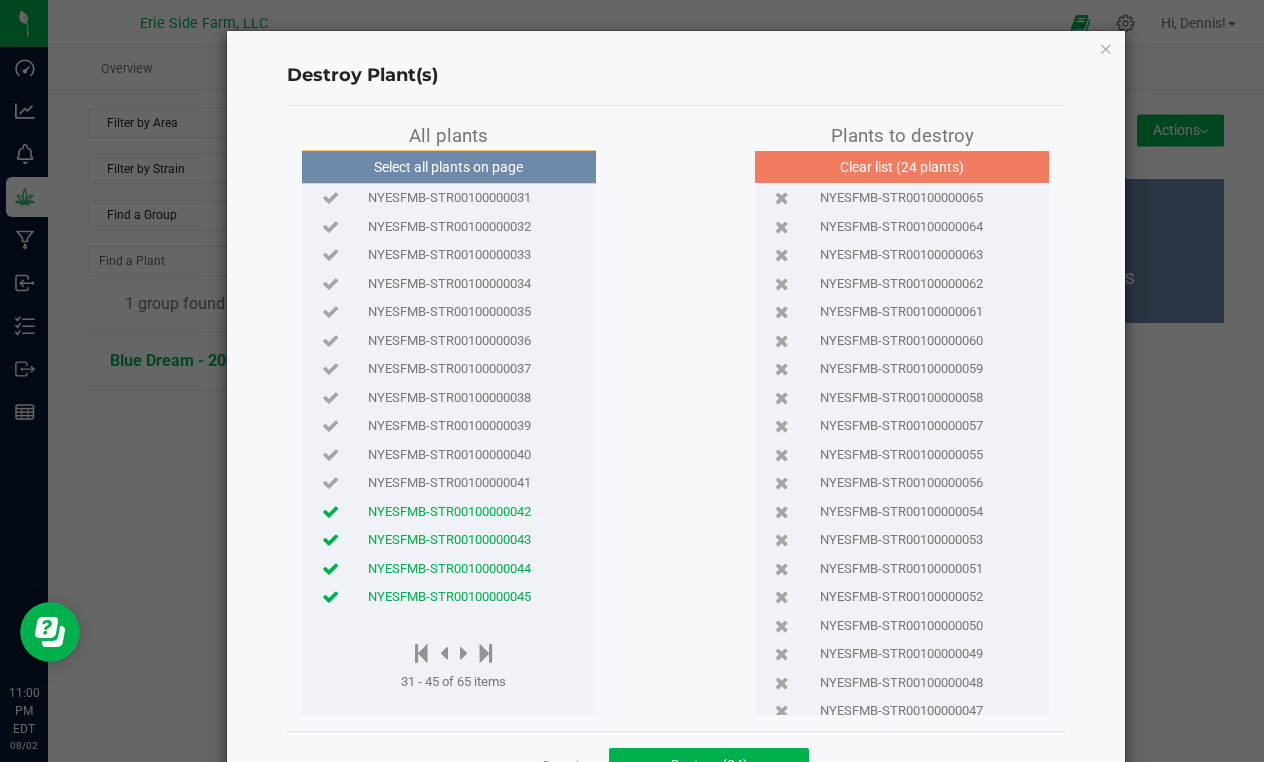 click on "NYESFMB-STR00100000041" 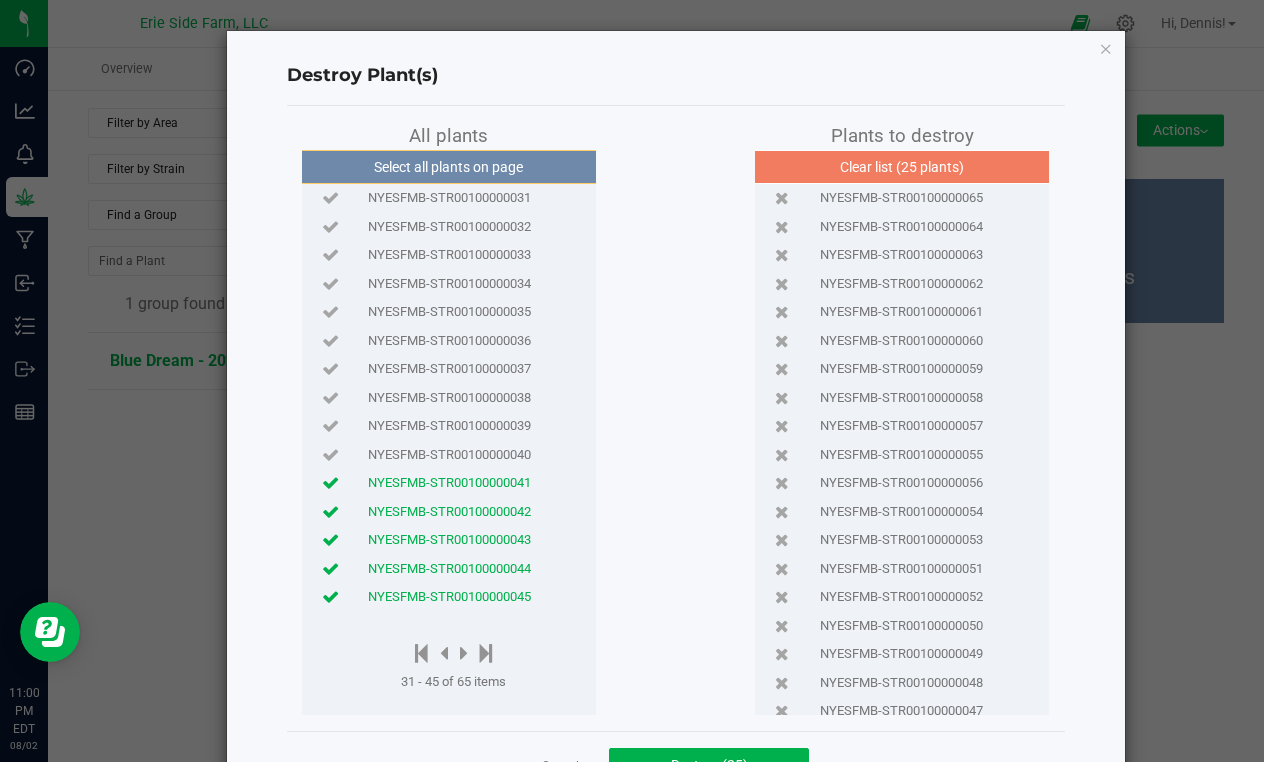 click on "NYESFMB-STR00100000040" 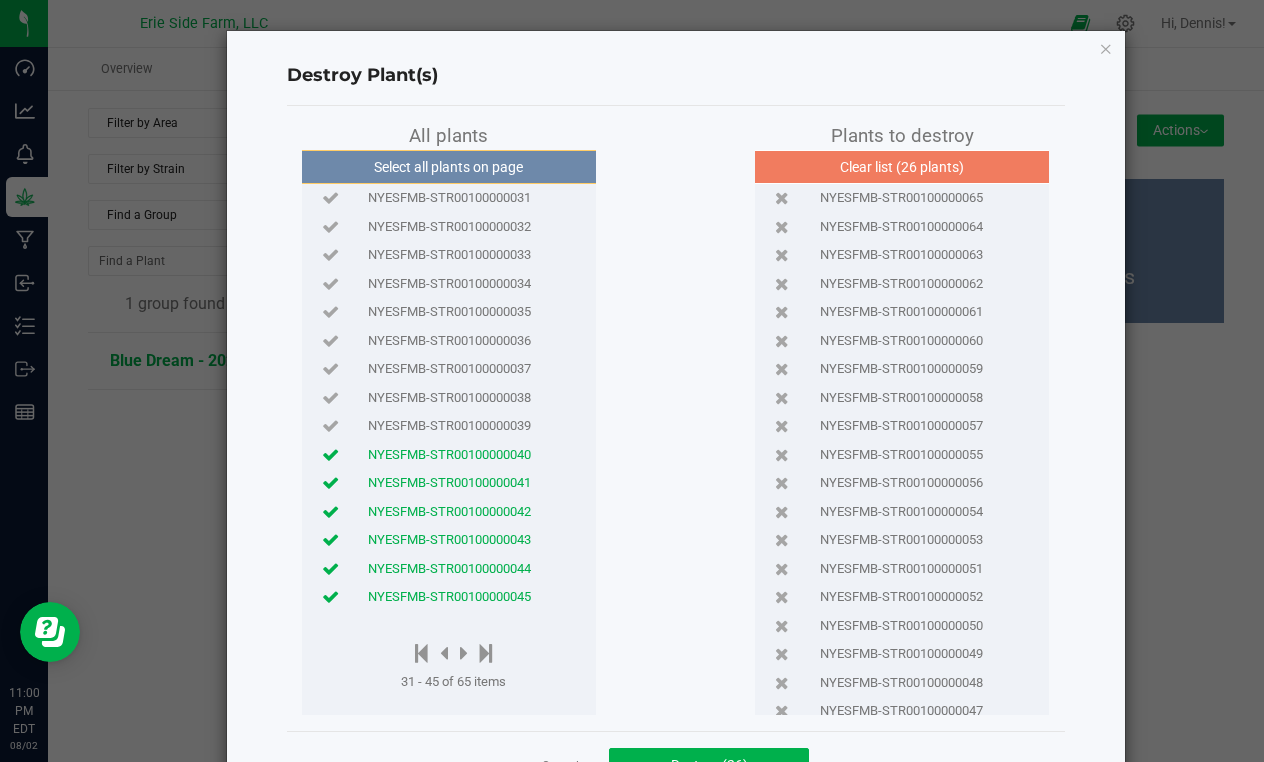click on "NYESFMB-STR00100000039" 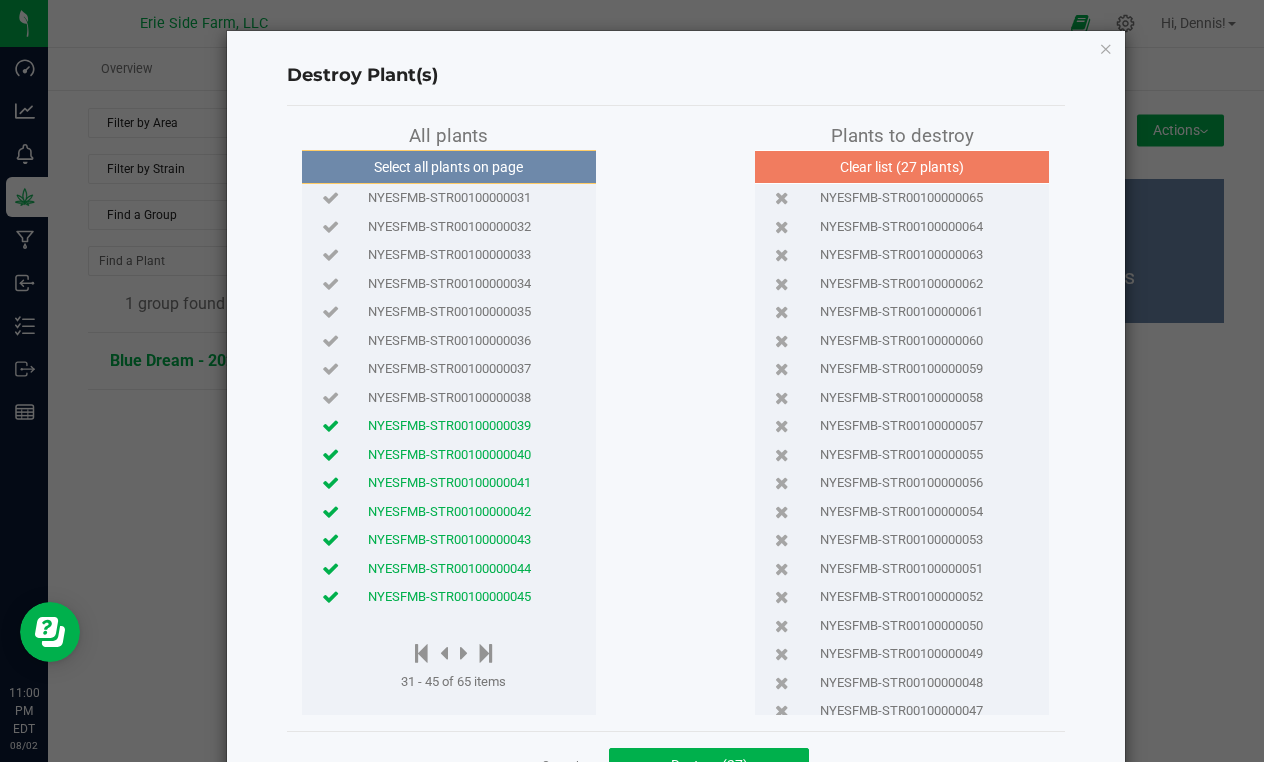 click on "NYESFMB-STR00100000038" 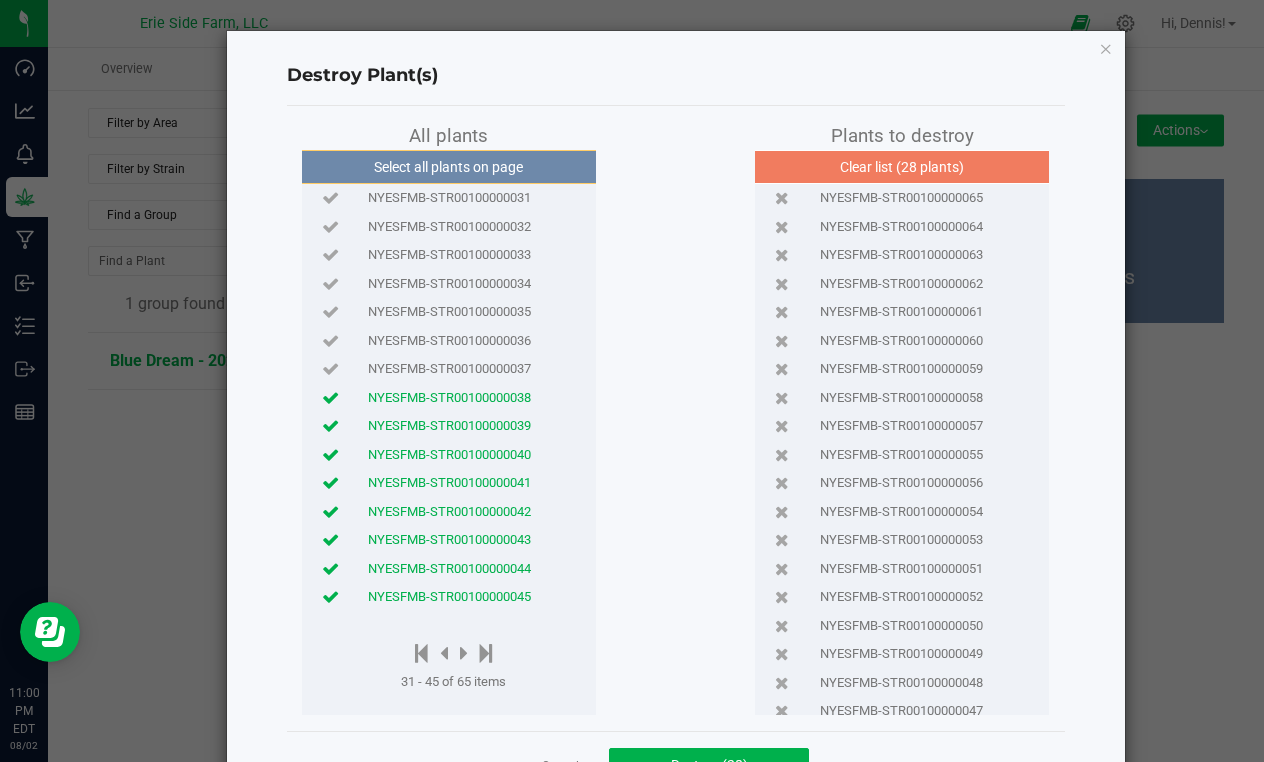 click on "NYESFMB-STR00100000036" 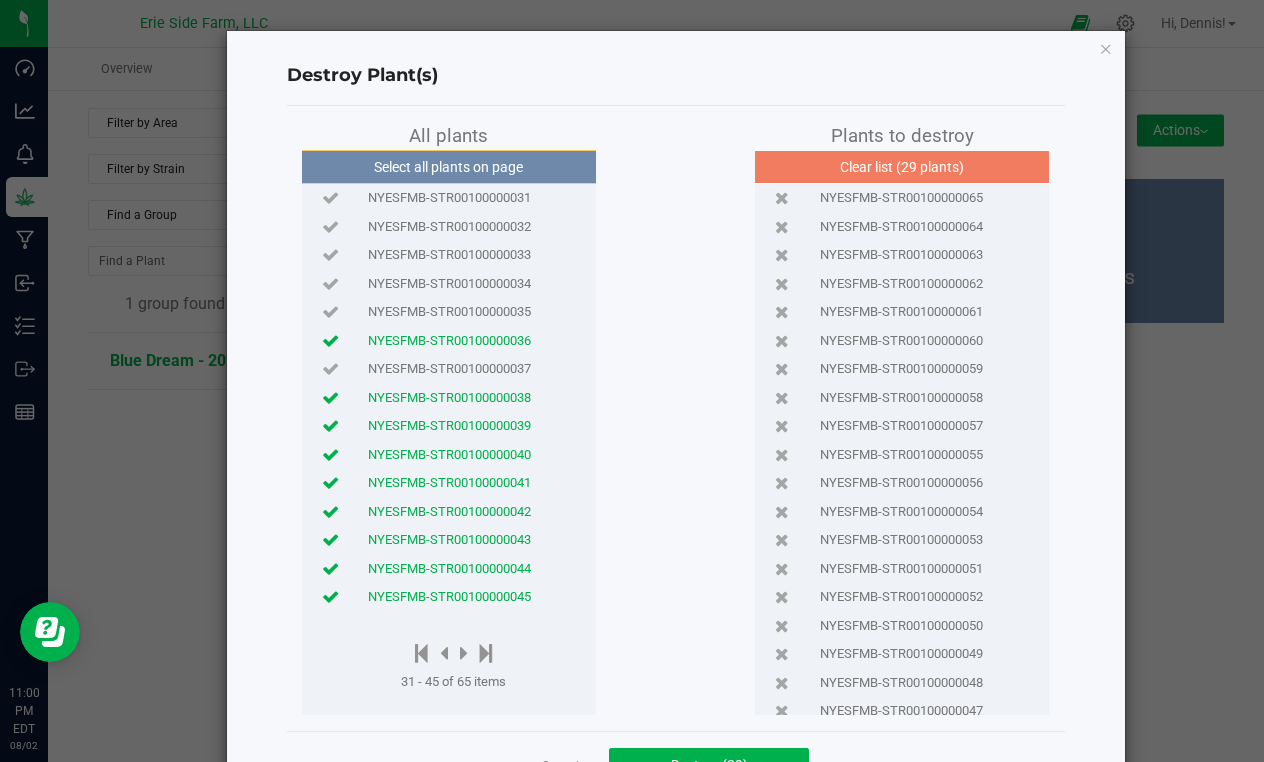 click on "NYESFMB-STR00100000037" 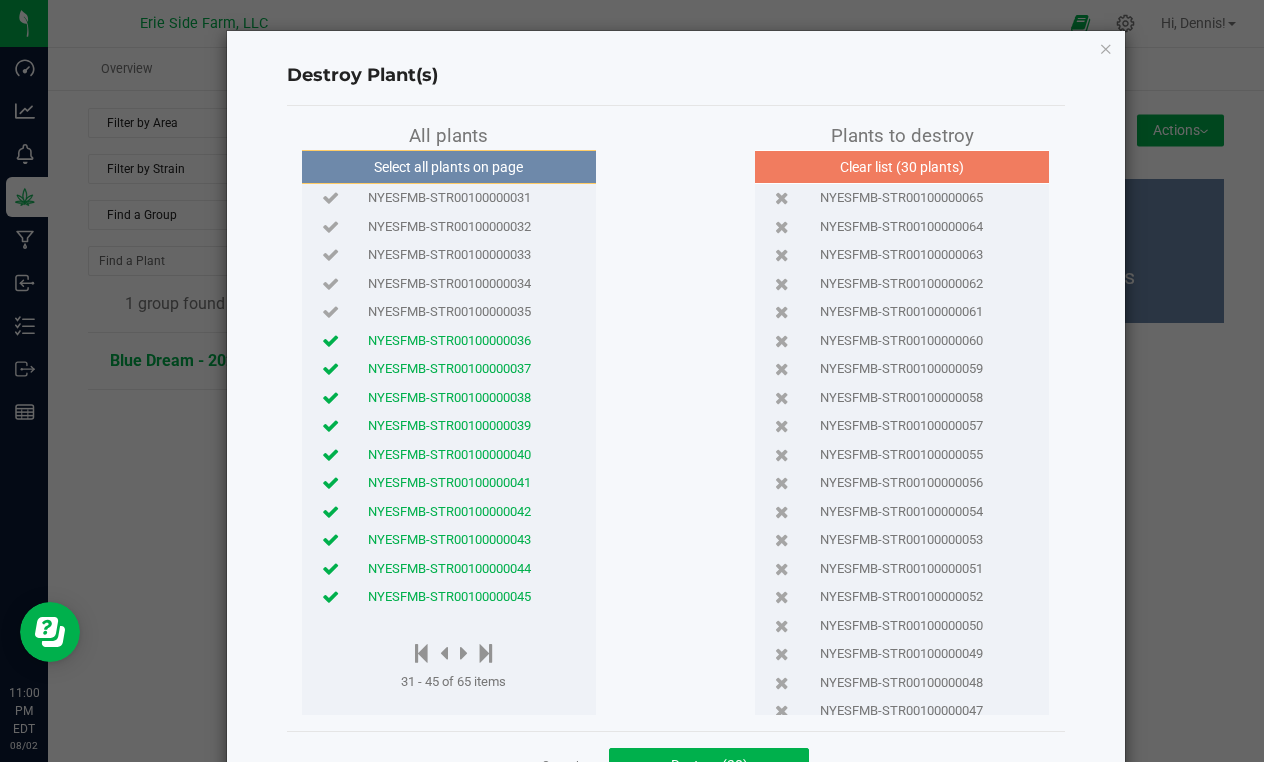 click on "NYESFMB-STR00100000035" 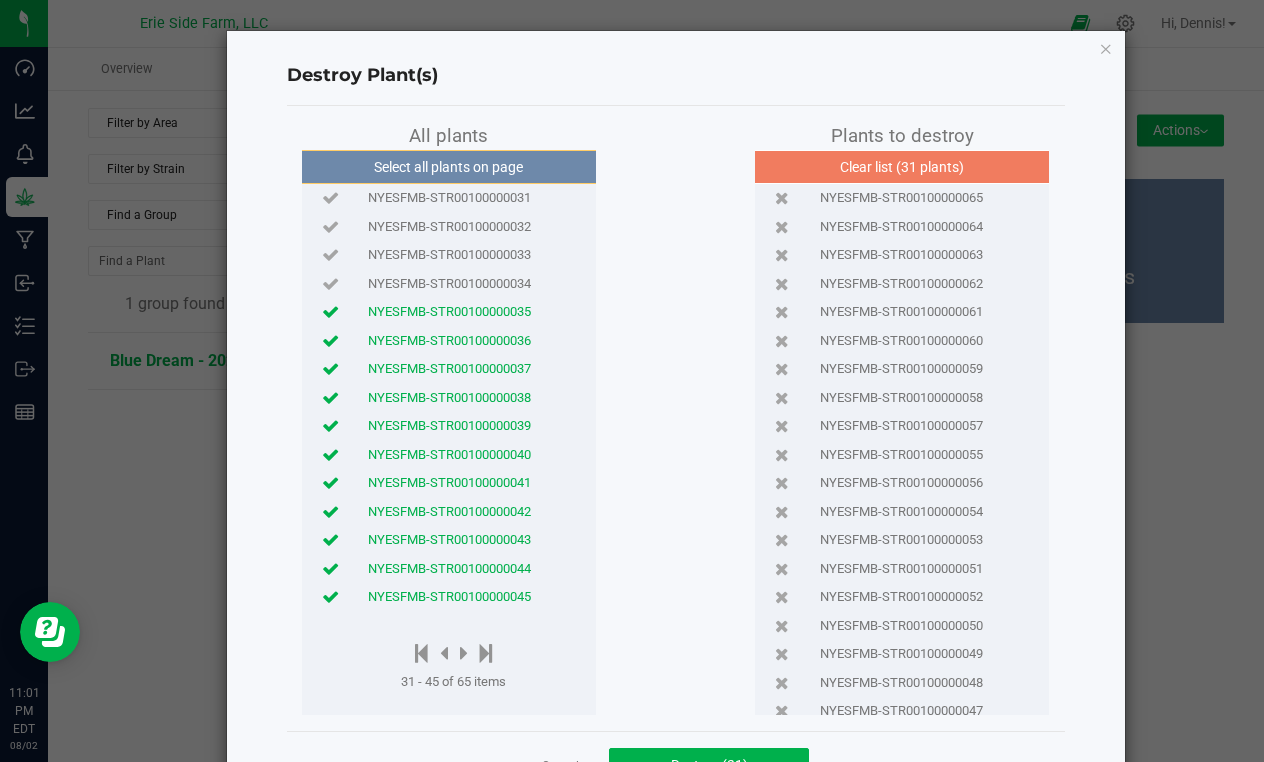click on "NYESFMB-STR00100000034" 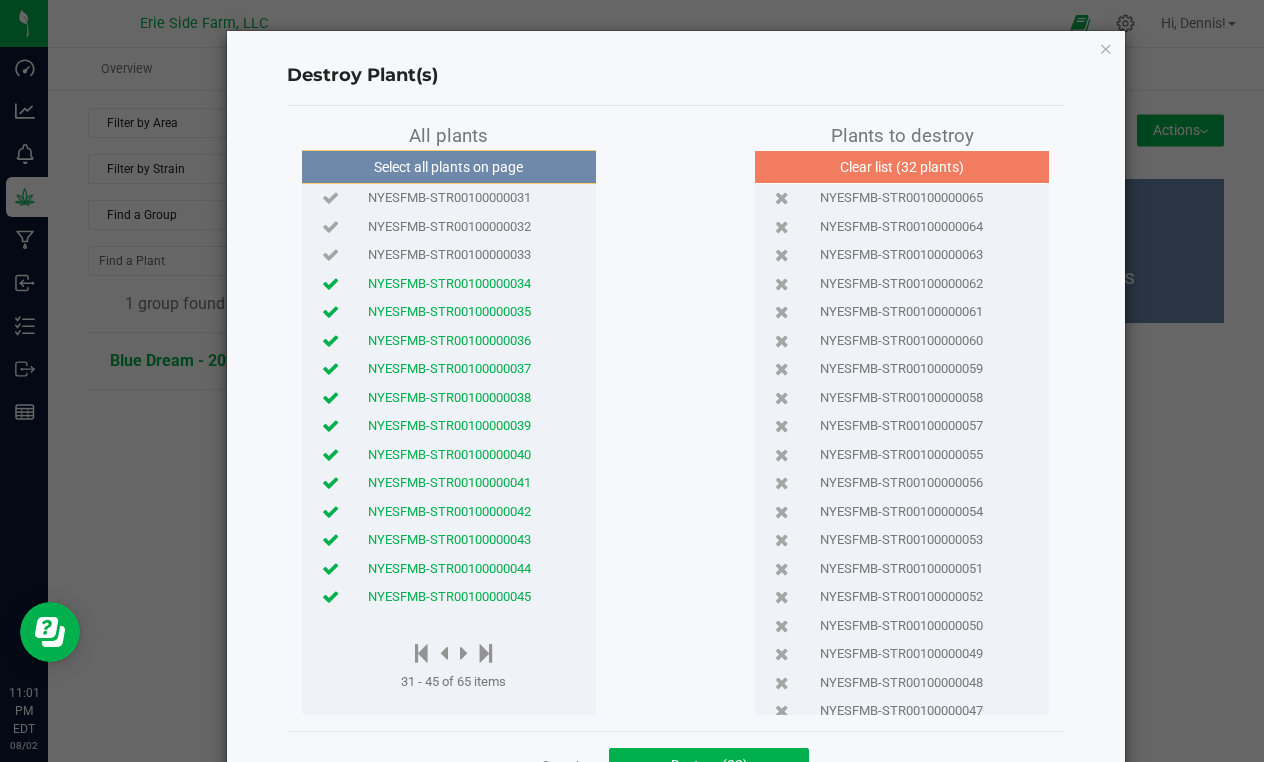 click on "NYESFMB-STR00100000033" 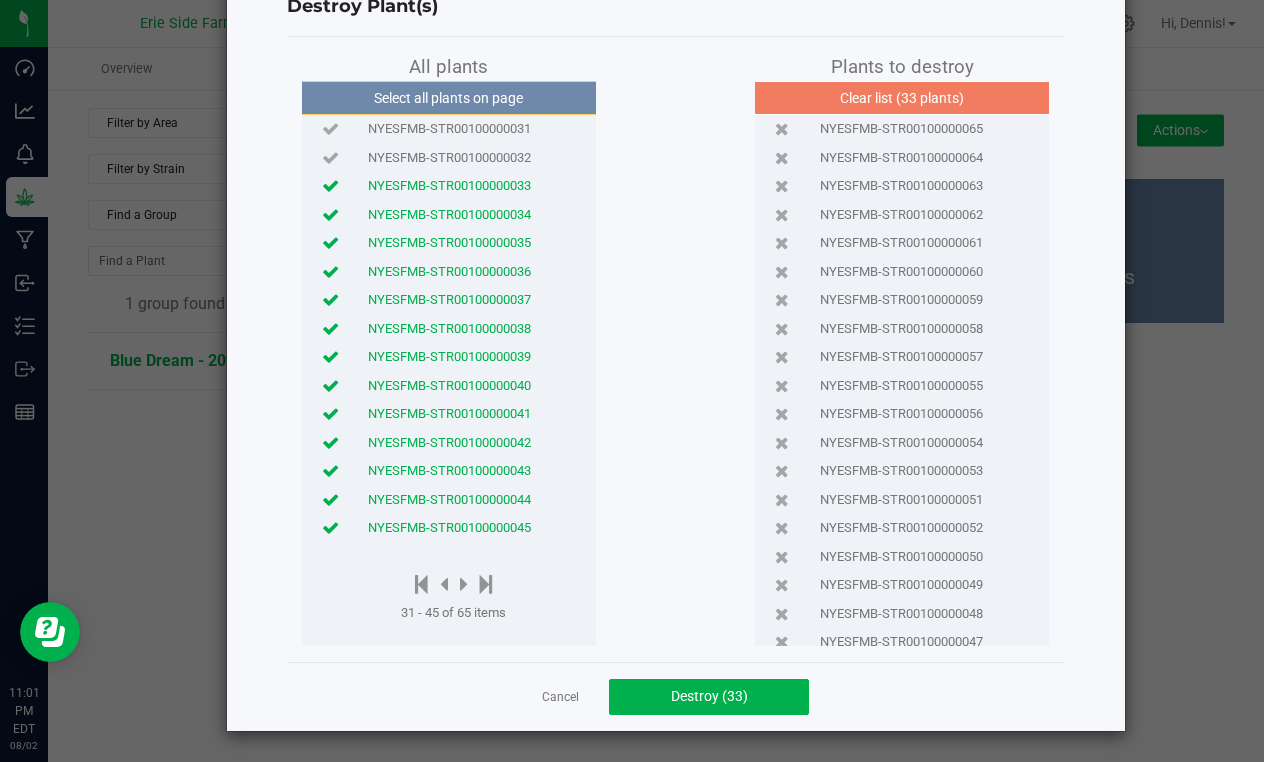 scroll, scrollTop: 68, scrollLeft: 0, axis: vertical 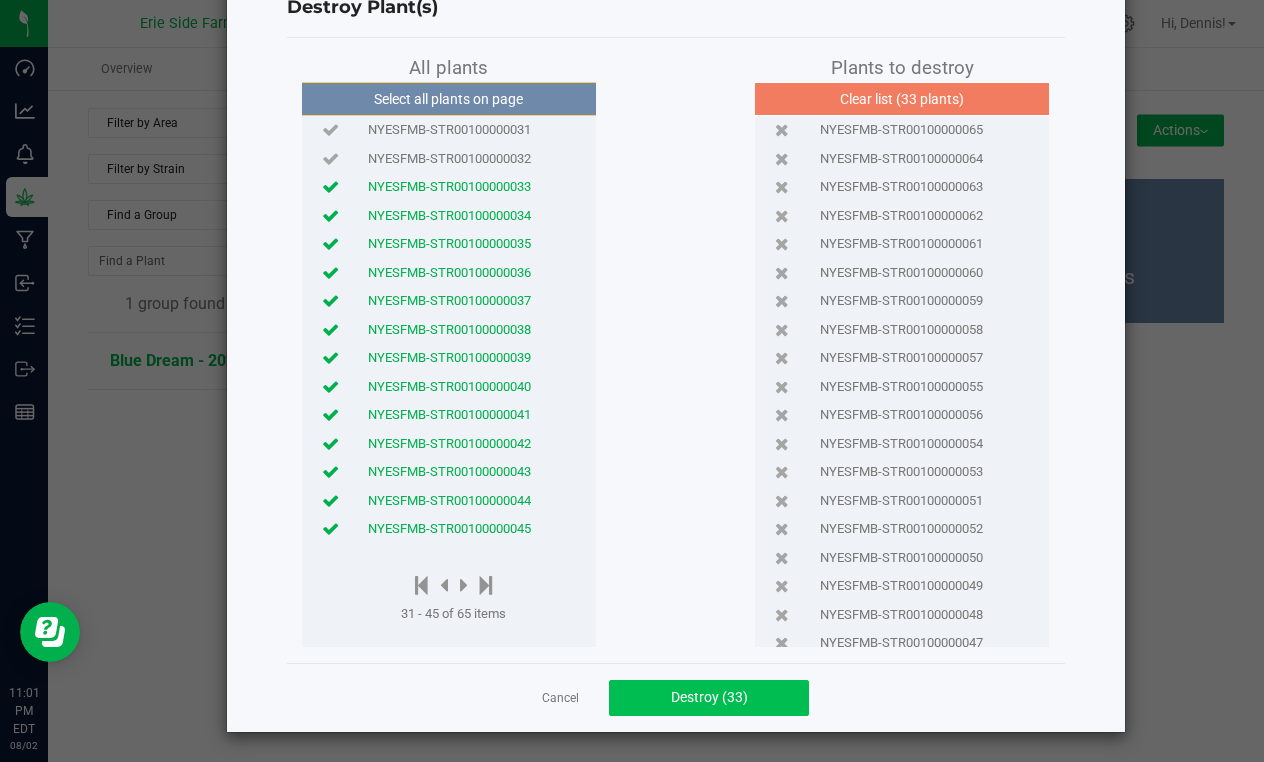 click on "Destroy (33)" 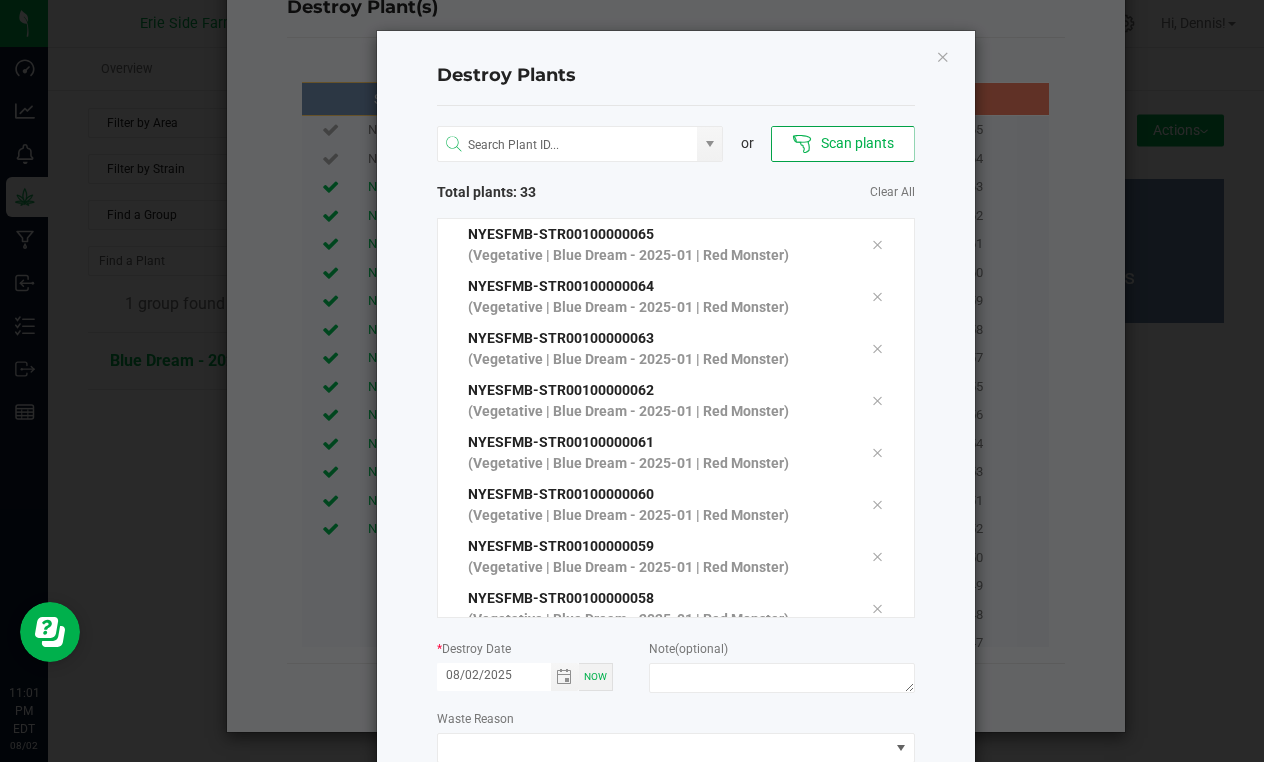 scroll, scrollTop: 49, scrollLeft: 0, axis: vertical 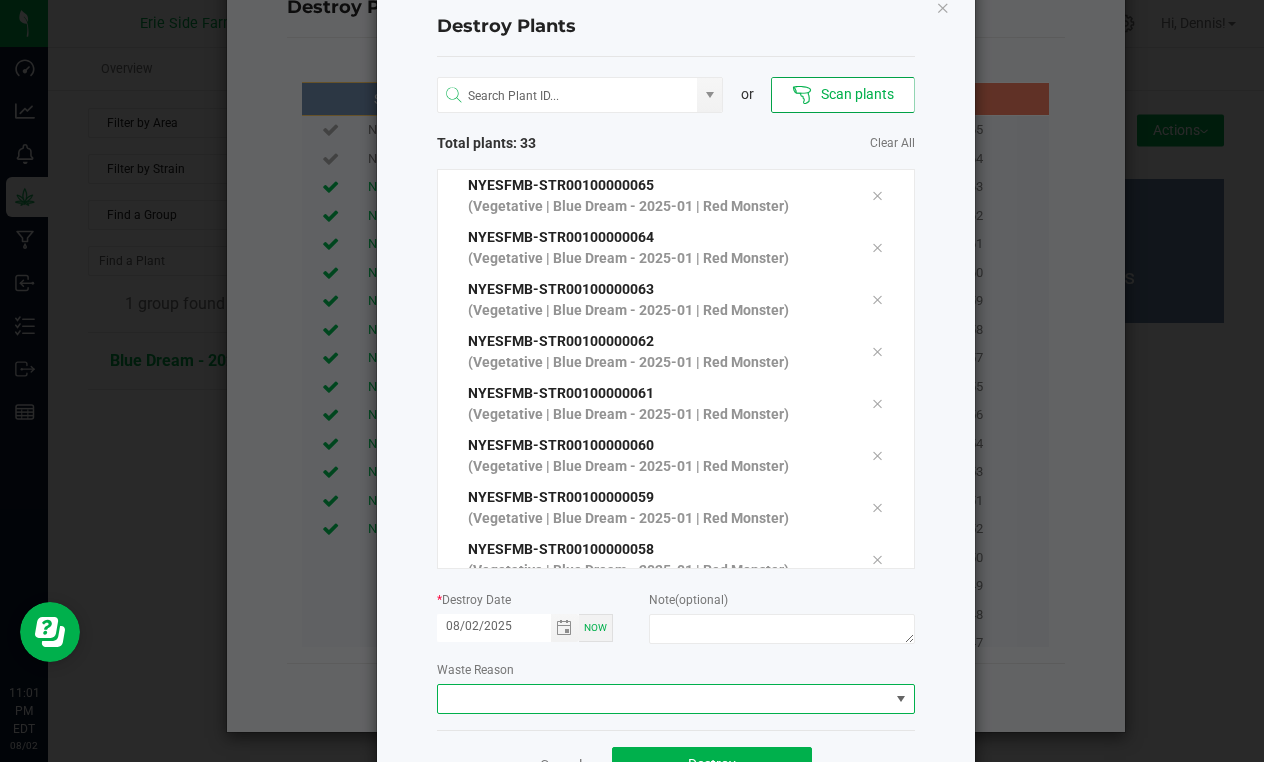 click at bounding box center [663, 699] 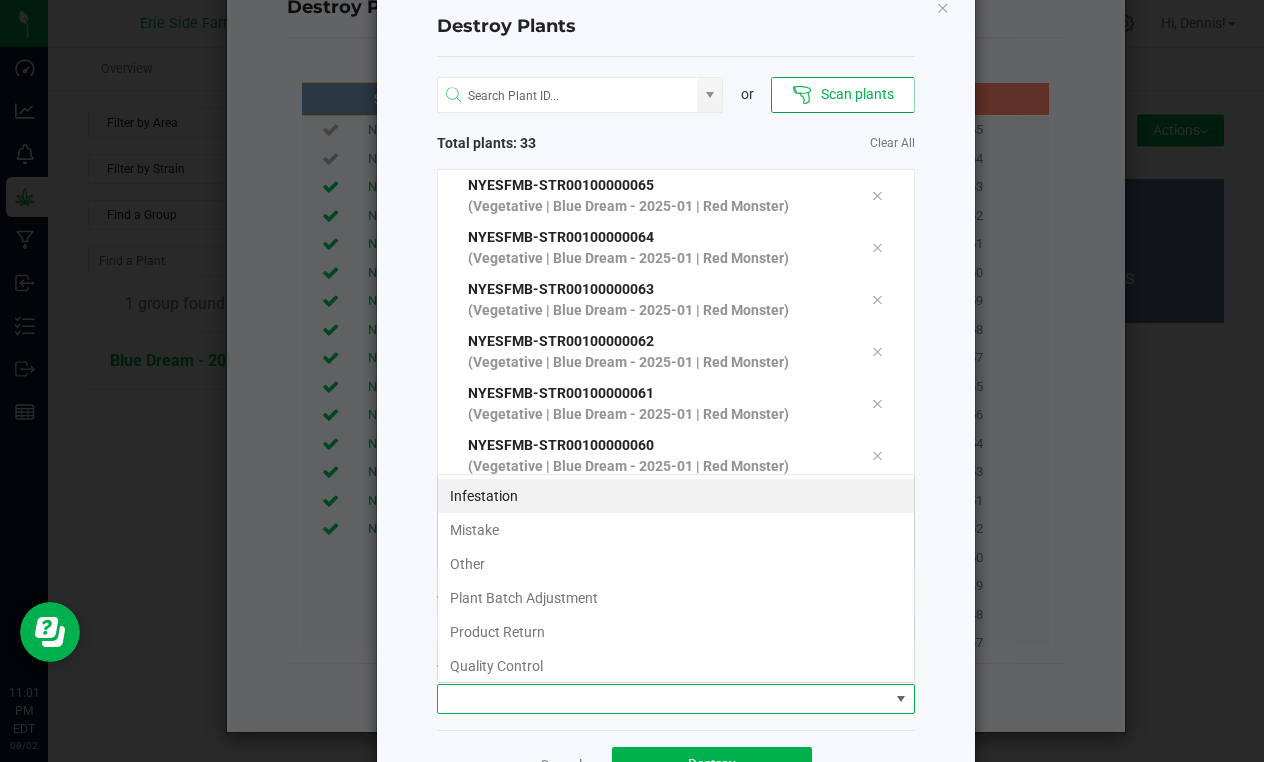 scroll, scrollTop: 99970, scrollLeft: 99522, axis: both 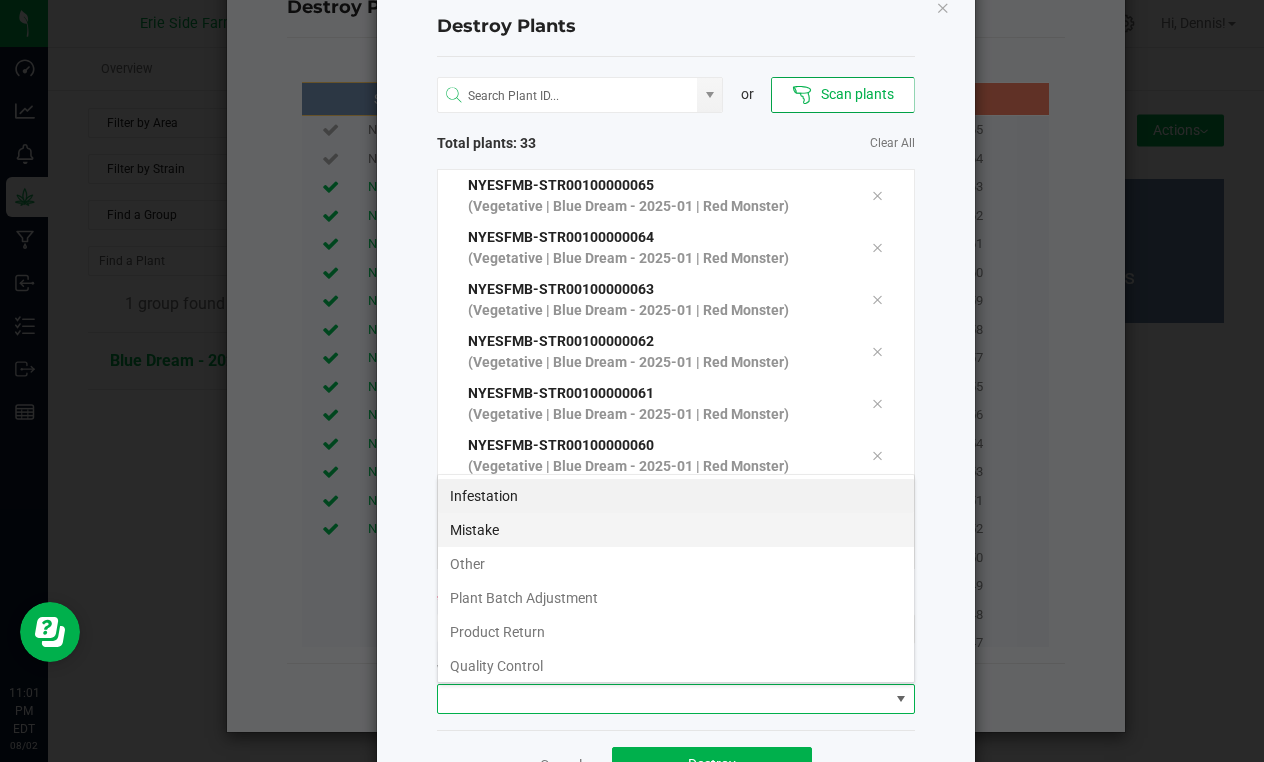 click on "Mistake" at bounding box center [676, 530] 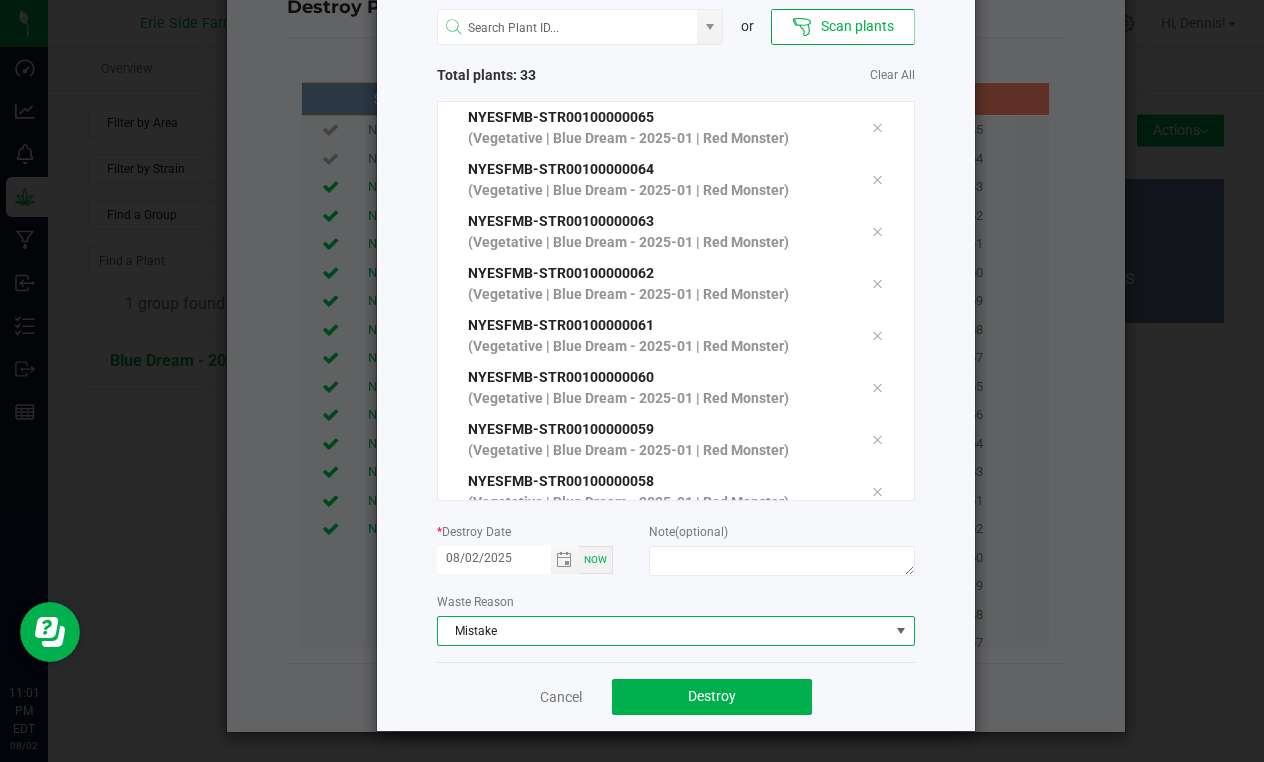 scroll, scrollTop: 116, scrollLeft: 0, axis: vertical 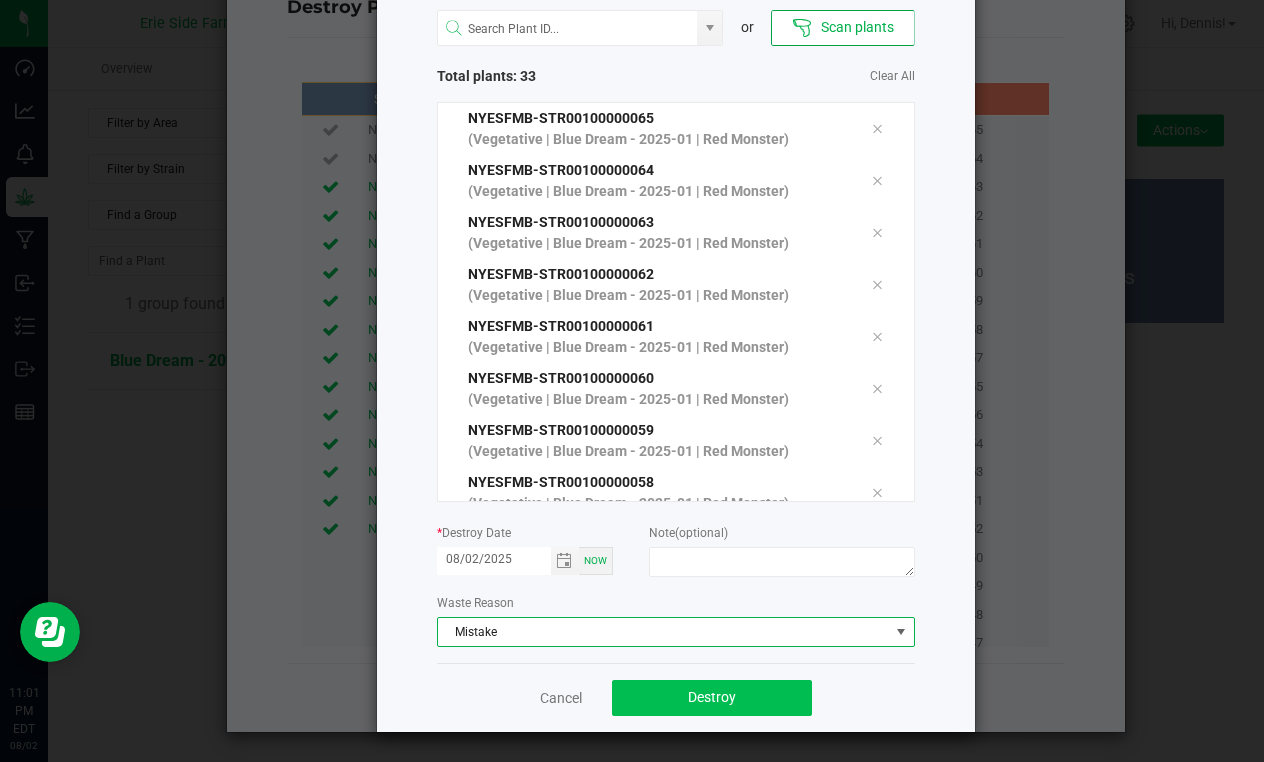 click on "Destroy" 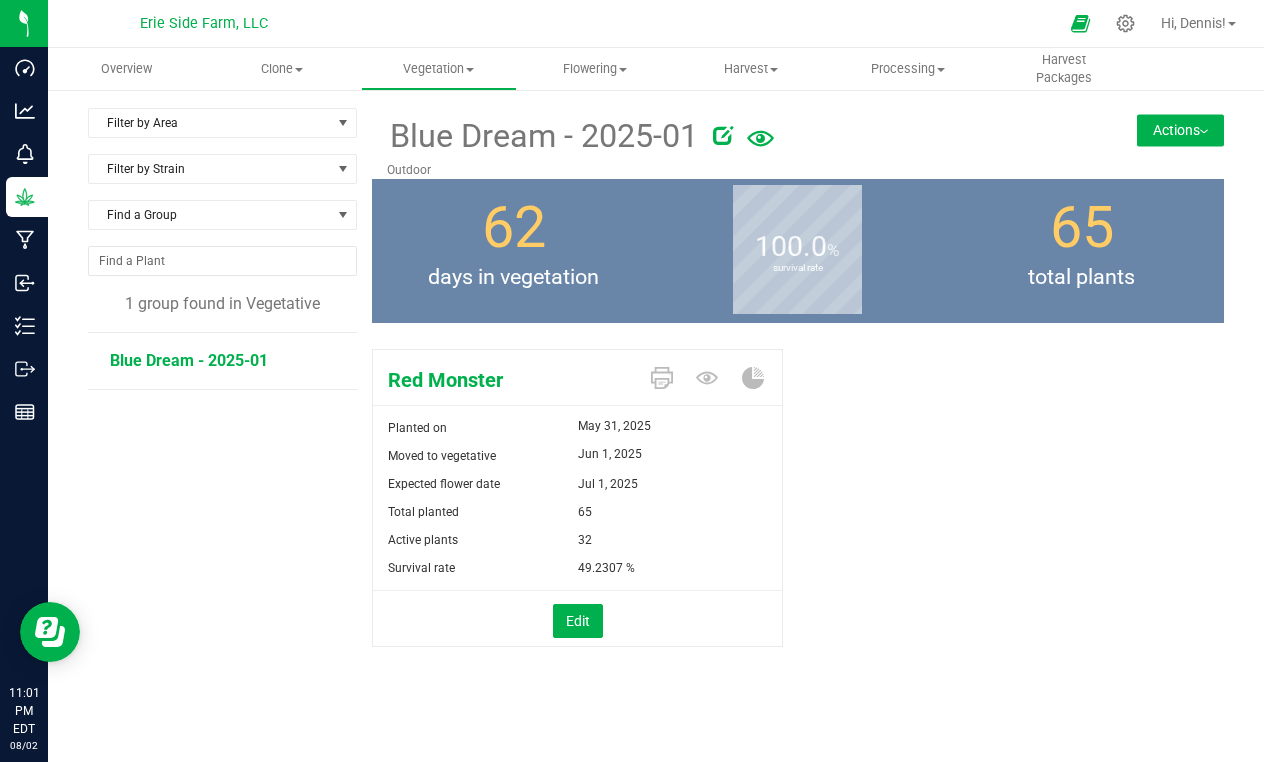click on "Red Monster" at bounding box center [504, 380] 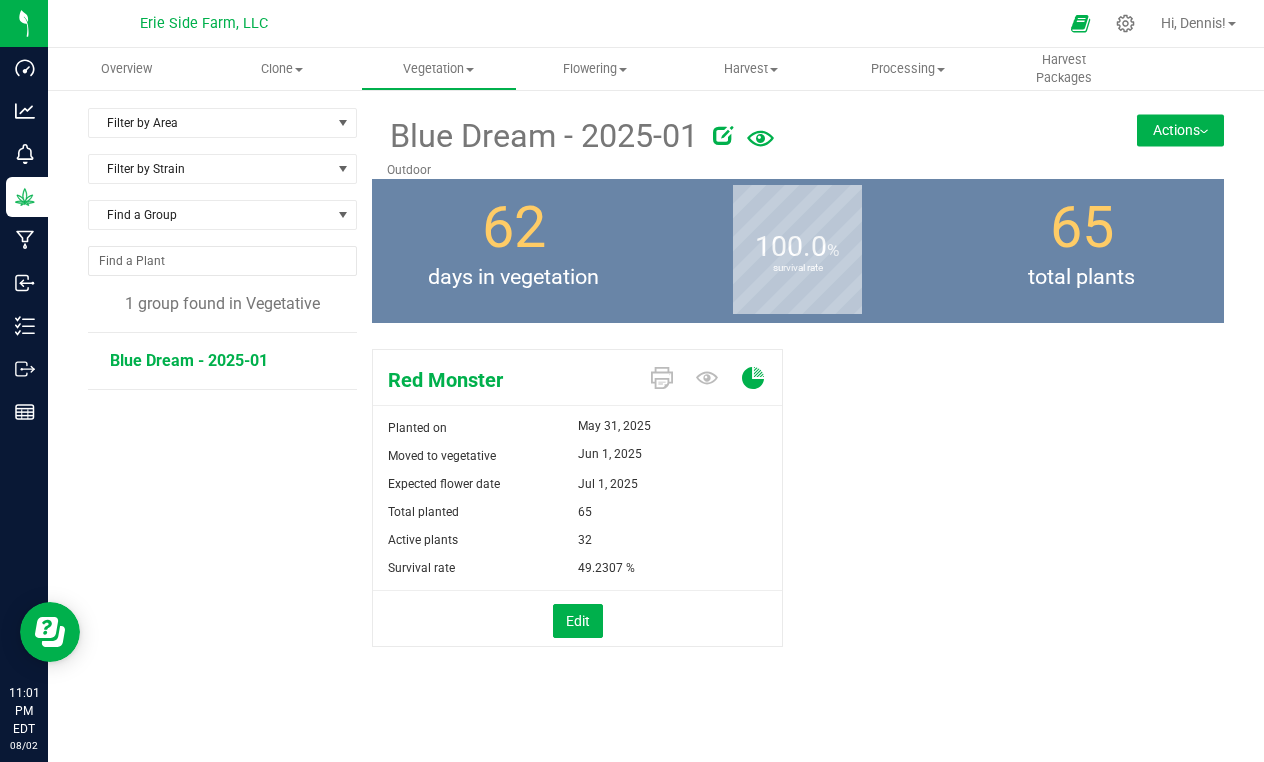 click 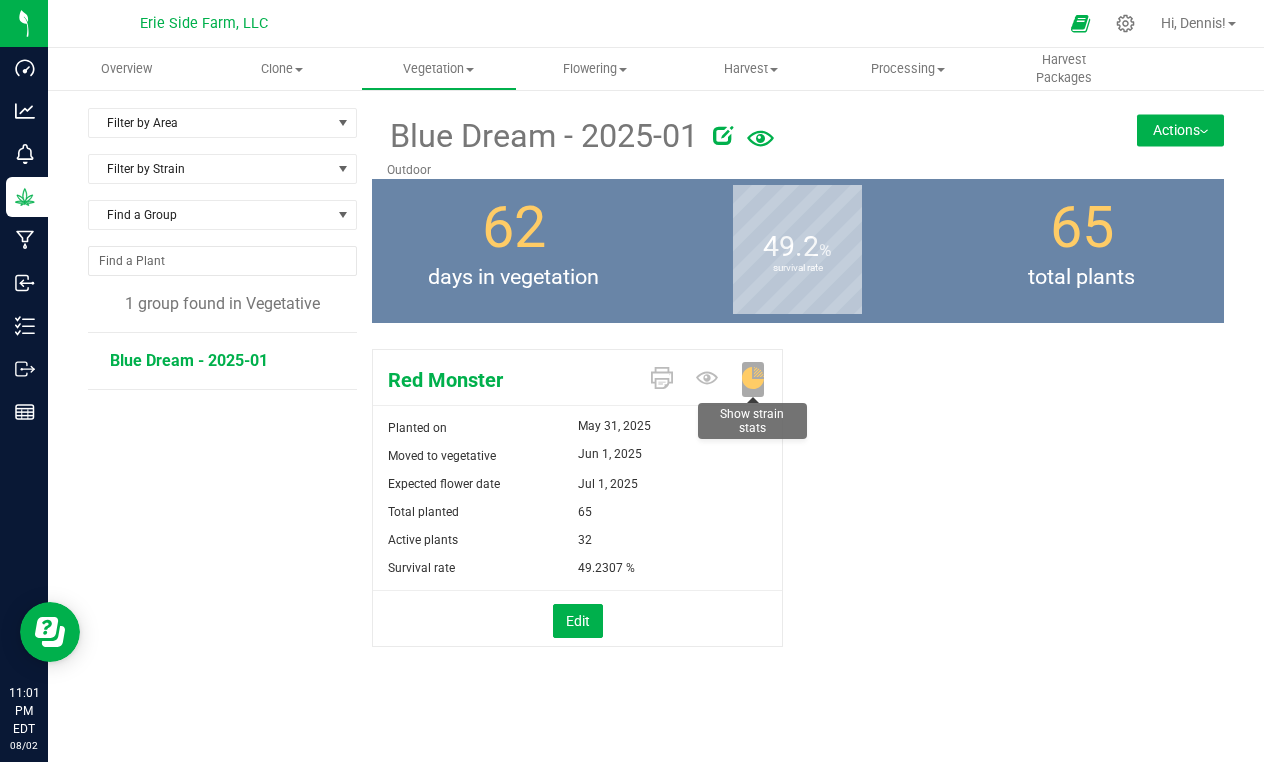 click 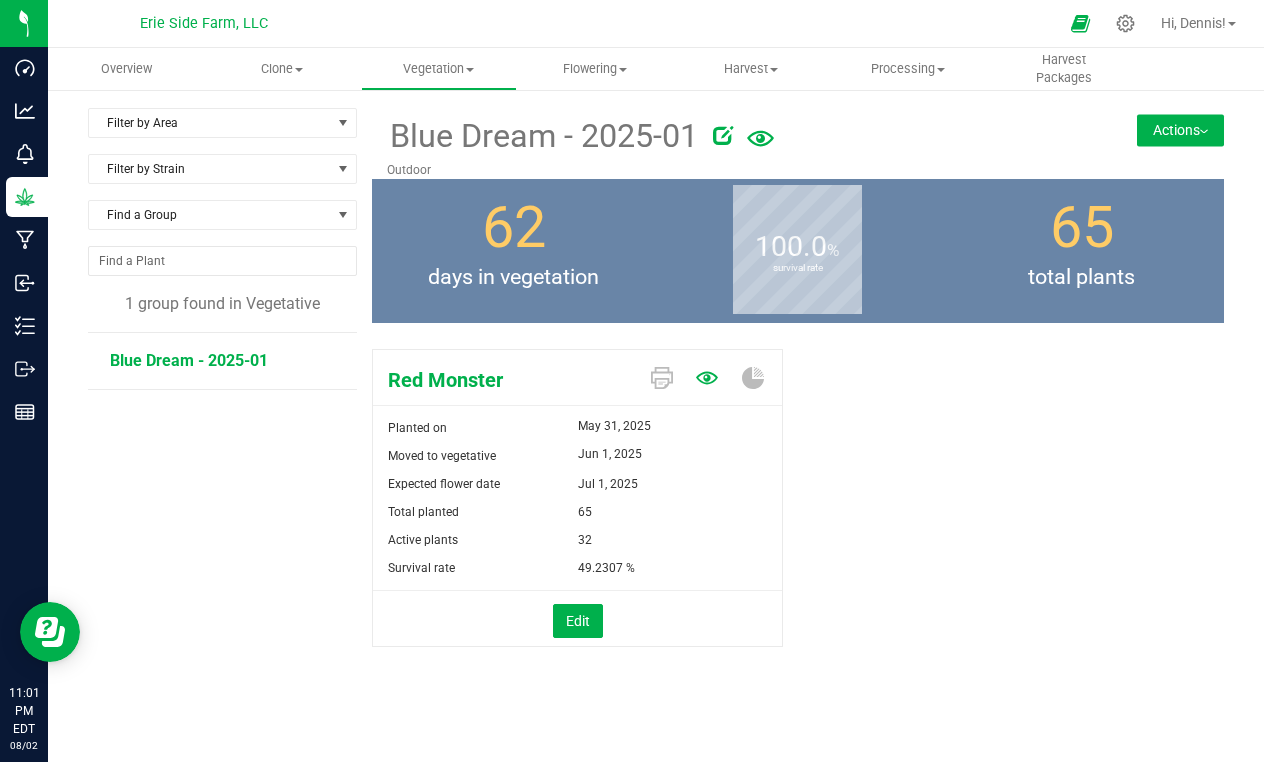 click 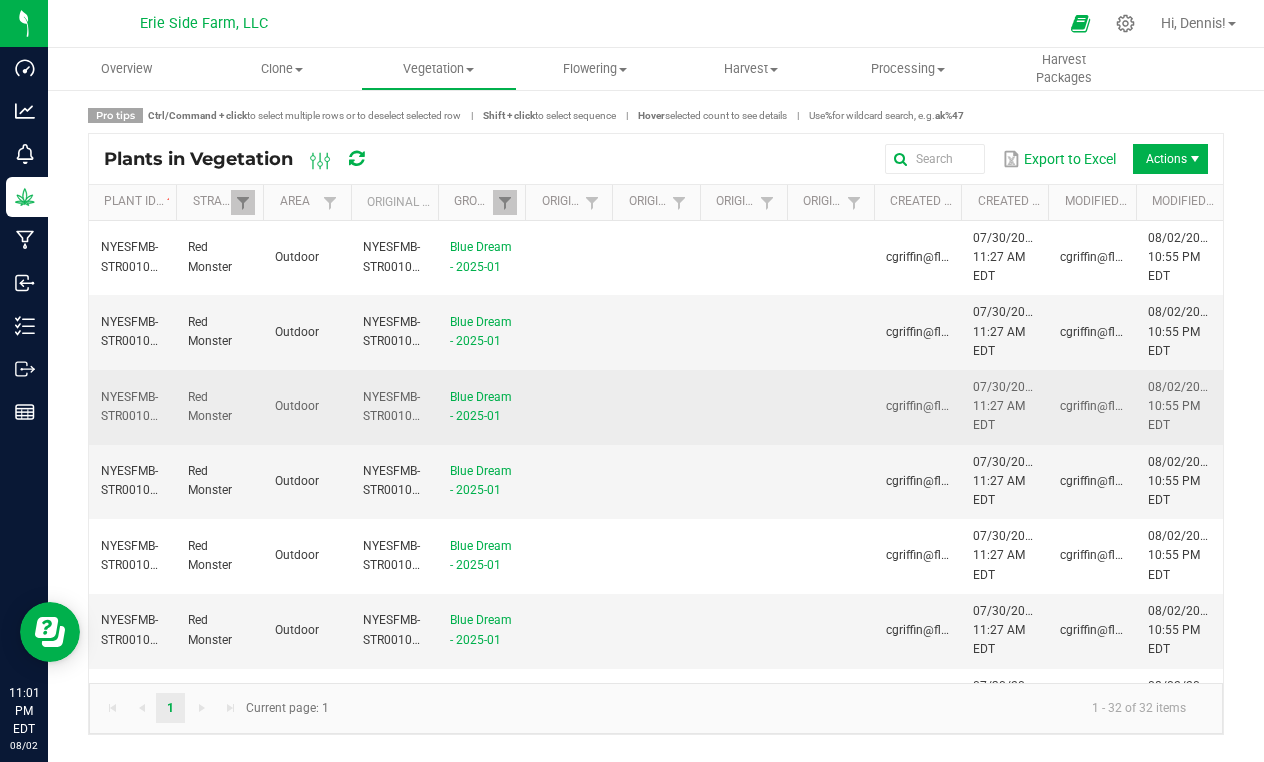 click on "Blue Dream - 2025-01" at bounding box center [481, 407] 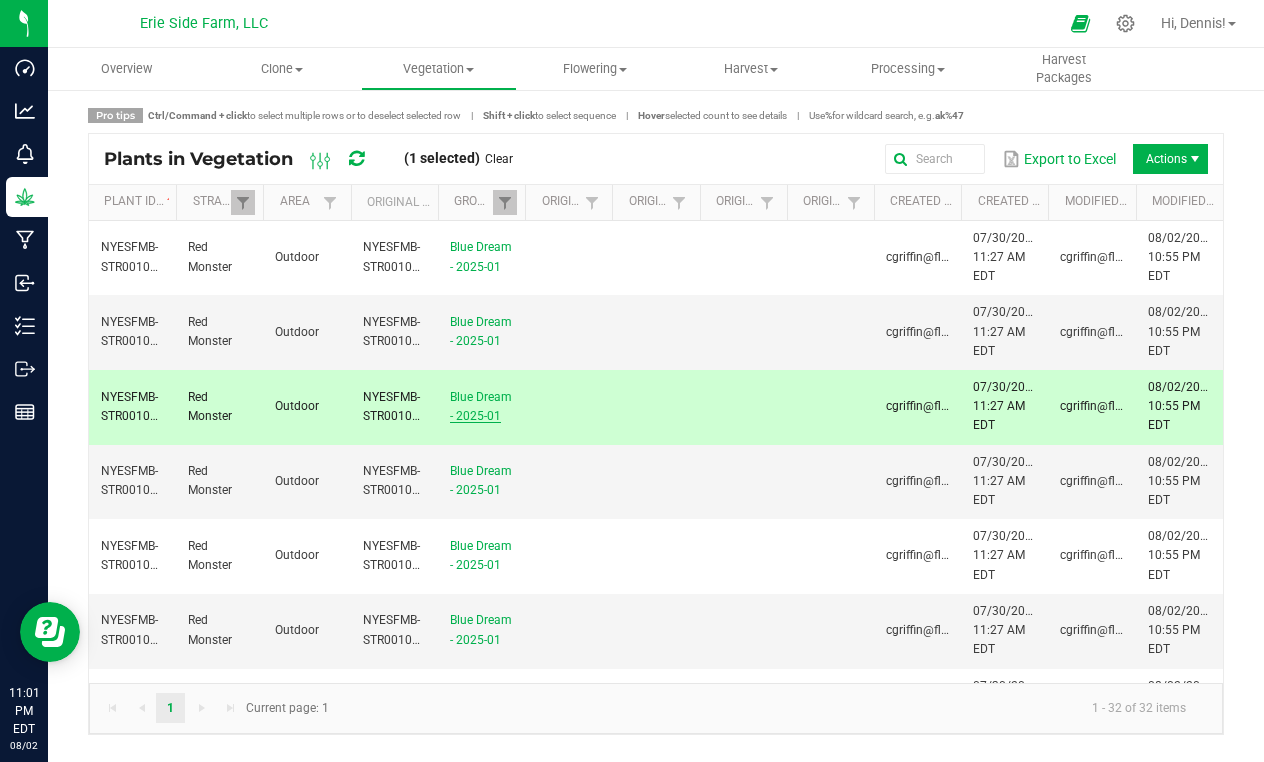 click on "Blue Dream - 2025-01" at bounding box center [481, 406] 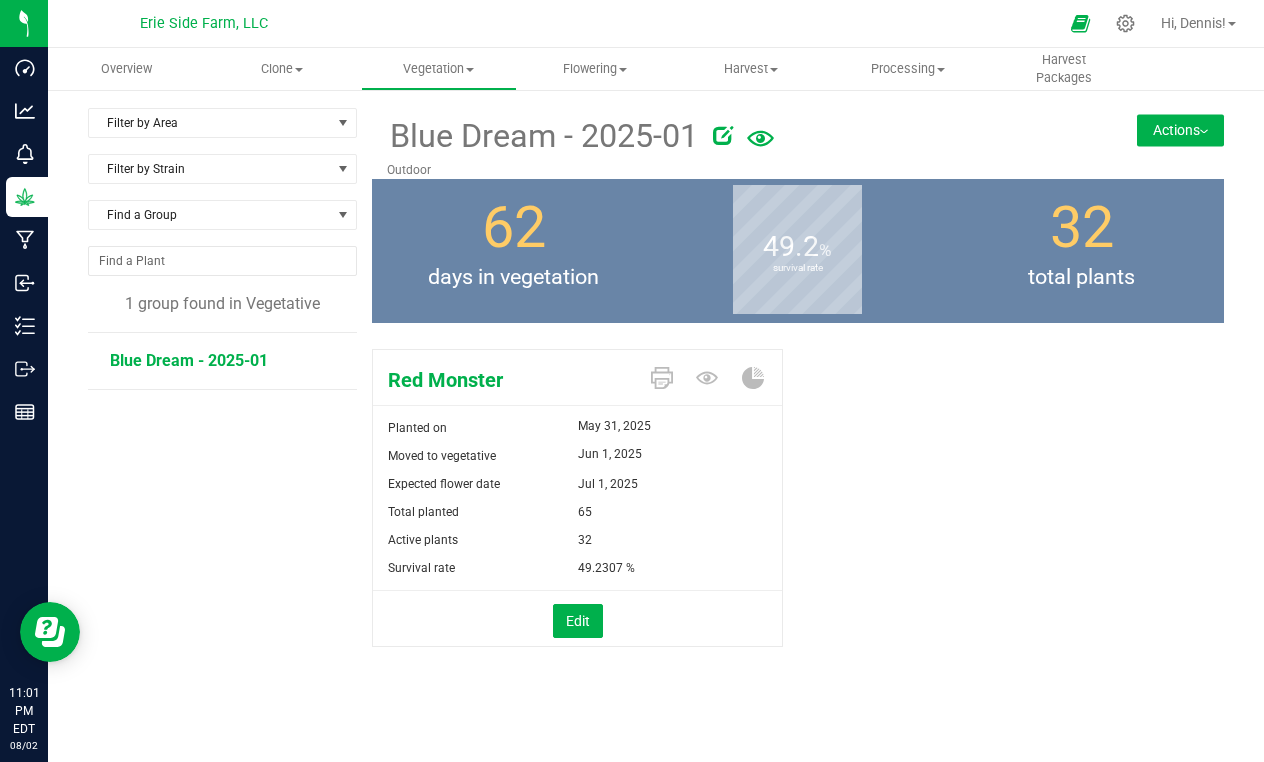 scroll, scrollTop: 0, scrollLeft: 0, axis: both 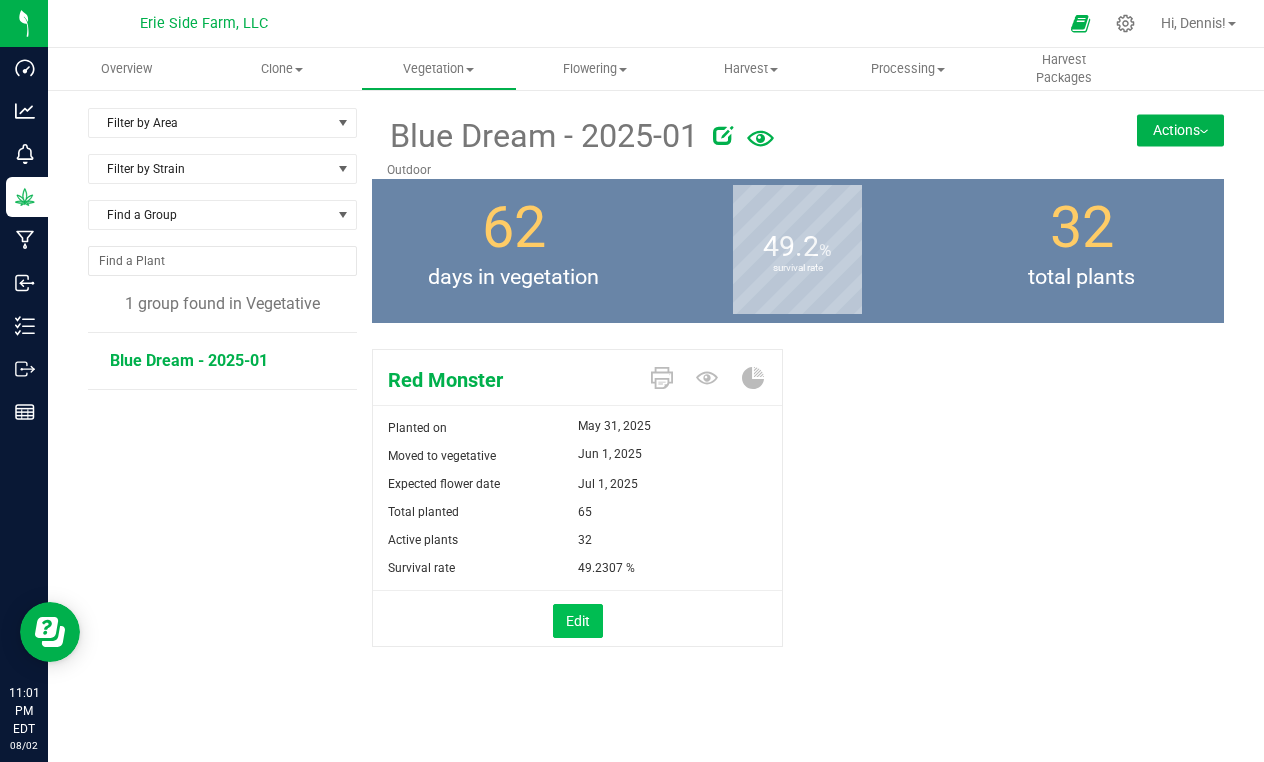 click on "Edit" at bounding box center [578, 621] 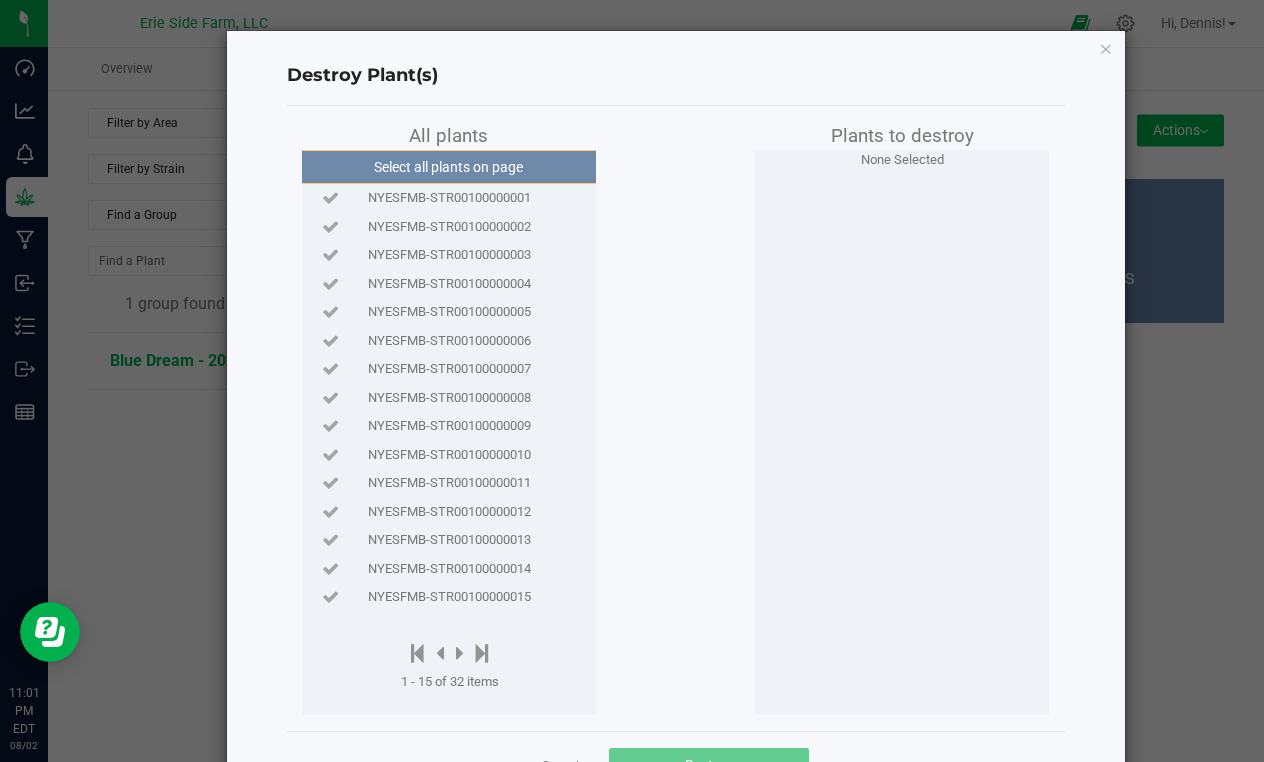 click on "Destroy Plant(s)   All plants   Select all plants on page   NYESFMB-STR00100000001   NYESFMB-STR00100000002   NYESFMB-STR00100000003   NYESFMB-STR00100000004   NYESFMB-STR00100000005   NYESFMB-STR00100000006   NYESFMB-STR00100000007   NYESFMB-STR00100000008   NYESFMB-STR00100000009   NYESFMB-STR00100000010   NYESFMB-STR00100000011   NYESFMB-STR00100000012   NYESFMB-STR00100000013   NYESFMB-STR00100000014   NYESFMB-STR00100000015                  1 - 15 of 32 items   Plants to destroy   None Selected   Cancel   Destroy" 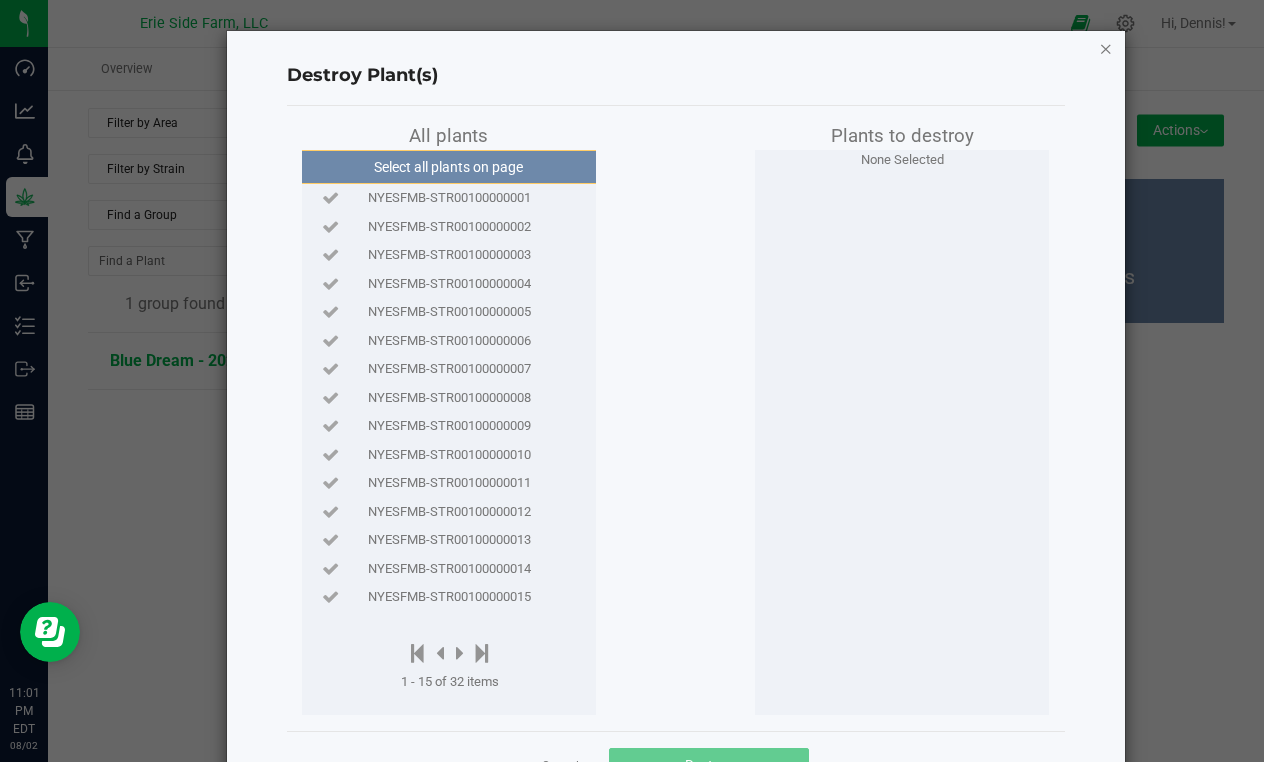 click 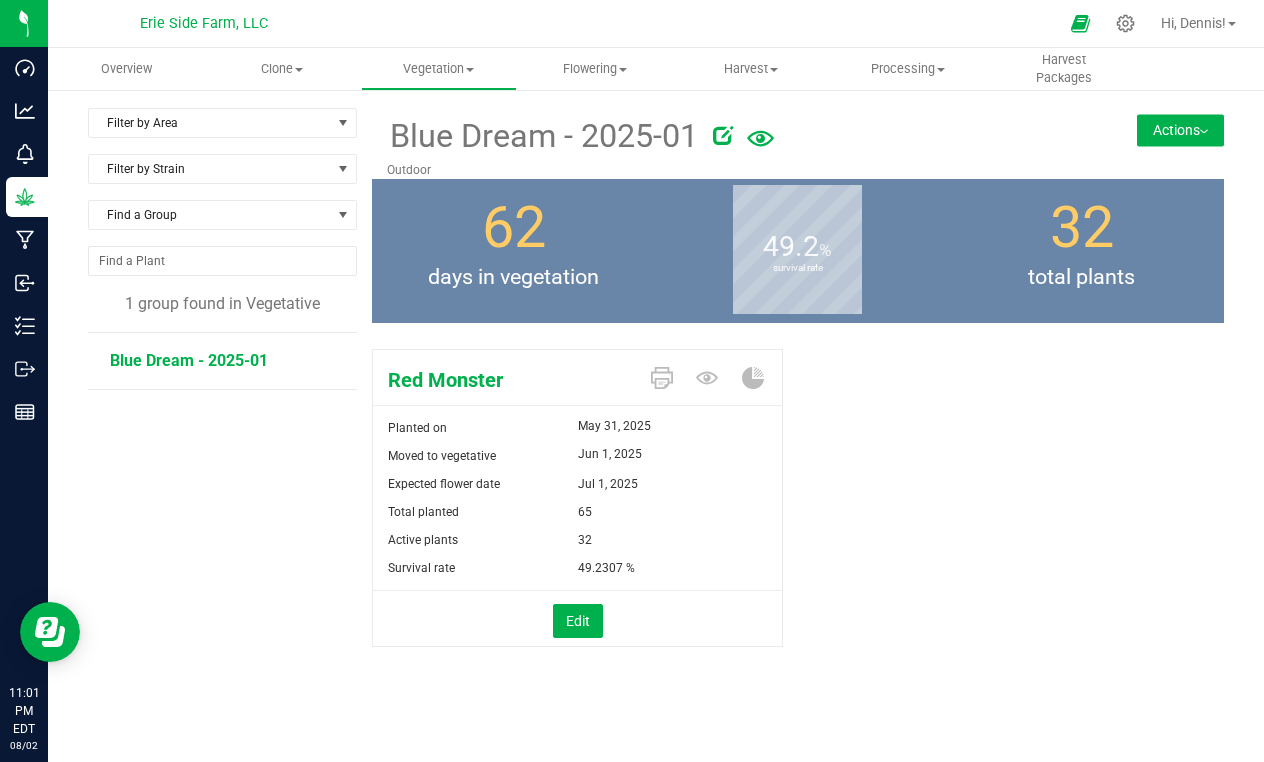 click on "1
group
found in Vegetative" at bounding box center [222, 304] 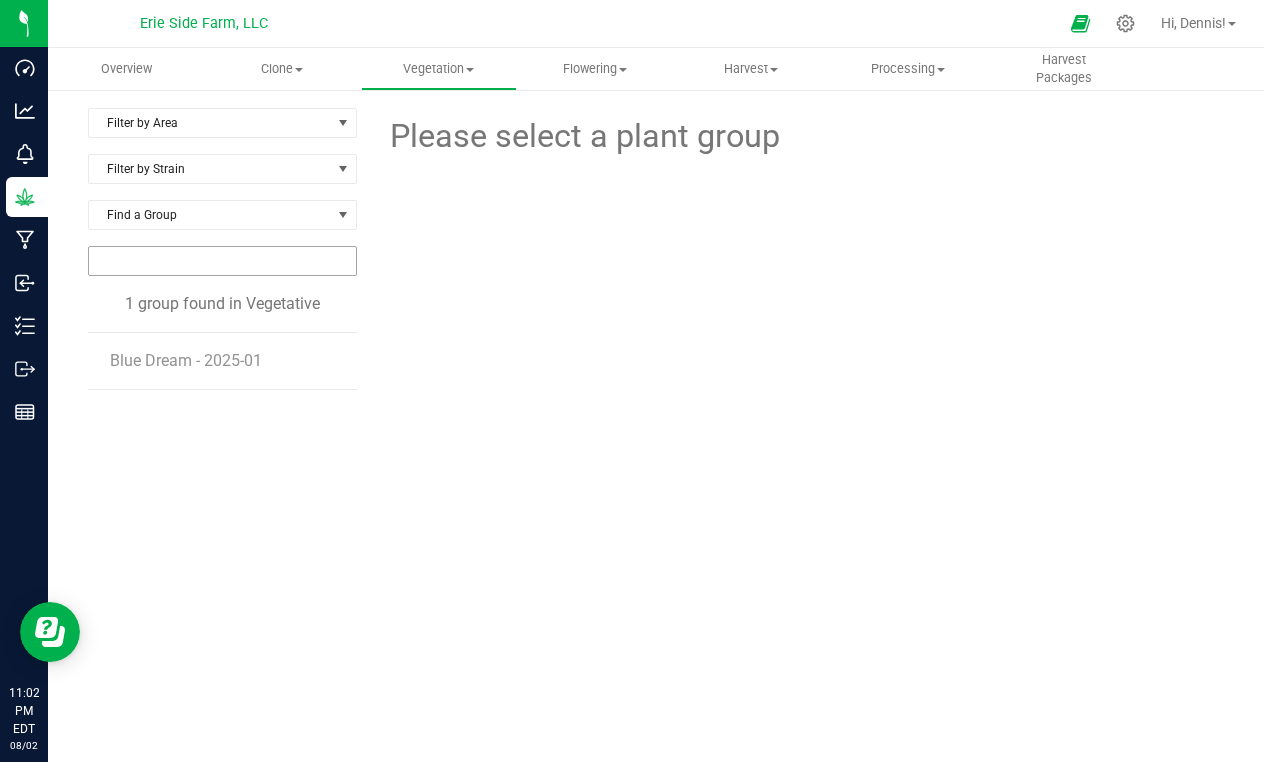 click at bounding box center [222, 261] 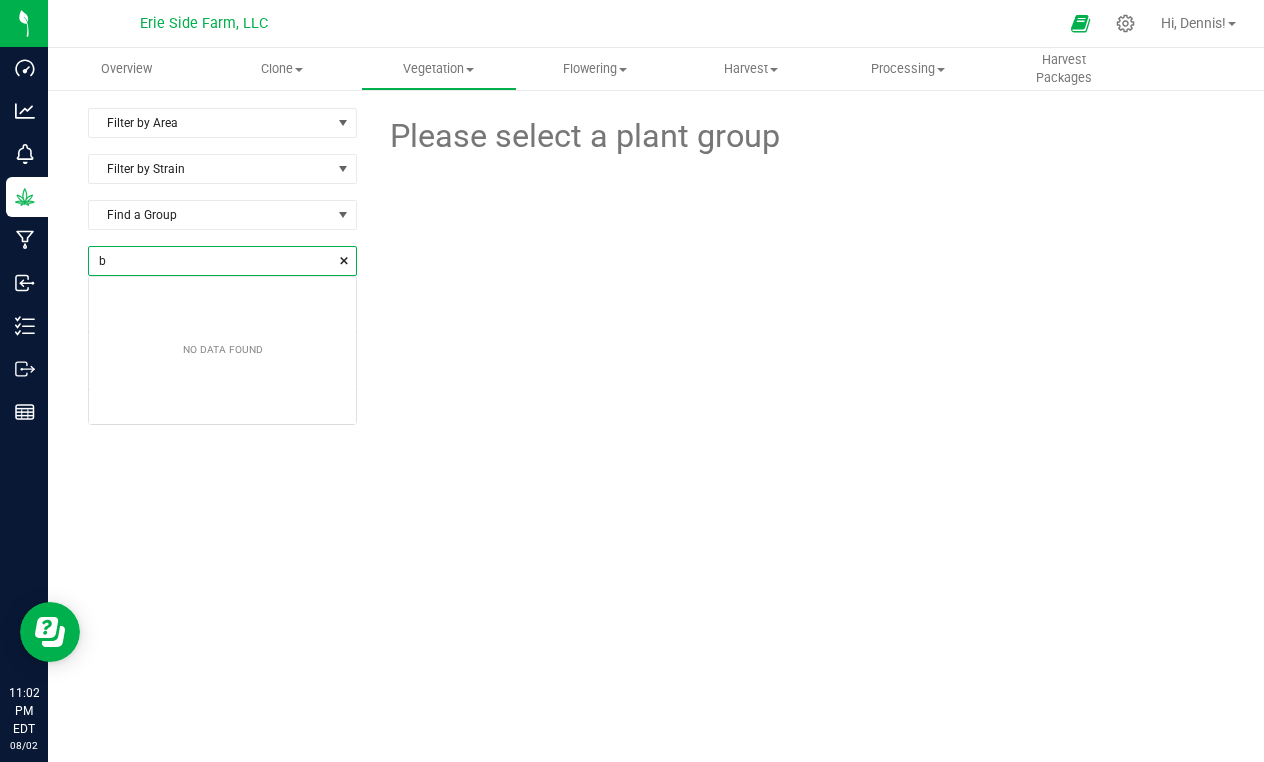 scroll, scrollTop: 99972, scrollLeft: 99733, axis: both 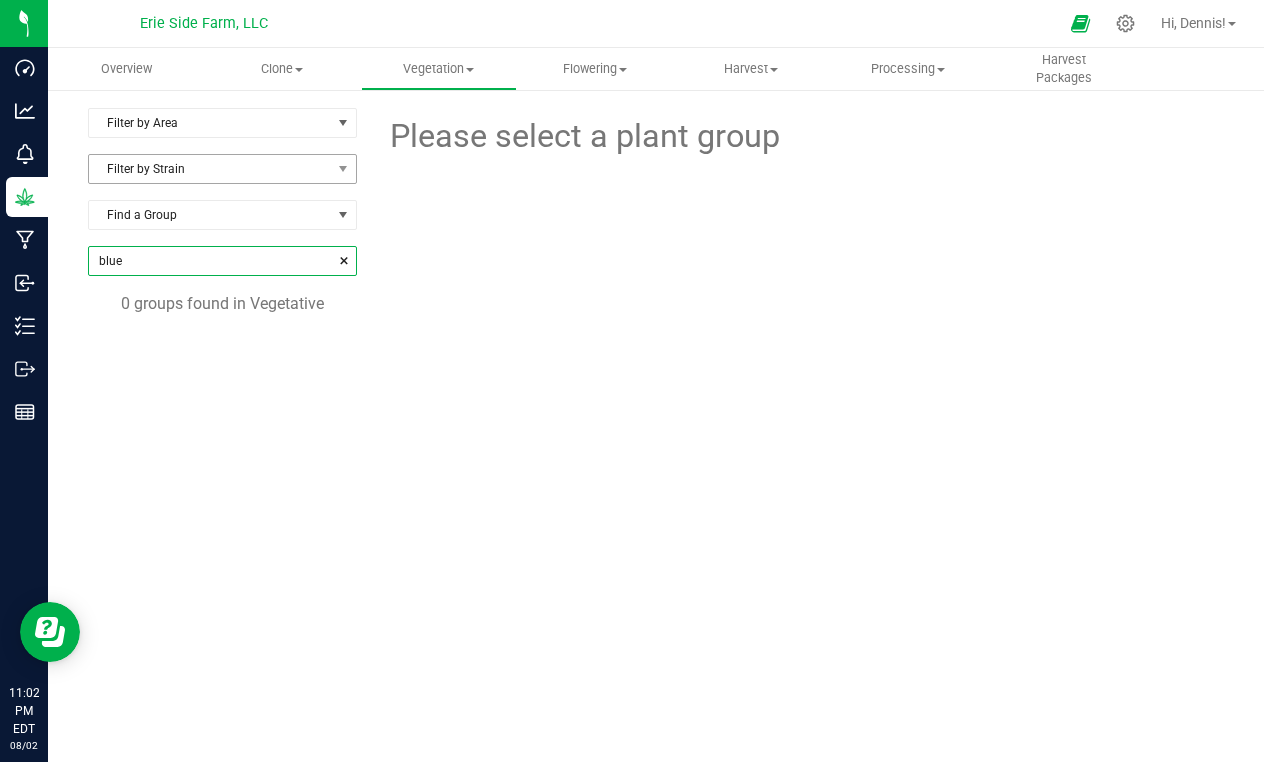 type on "blue" 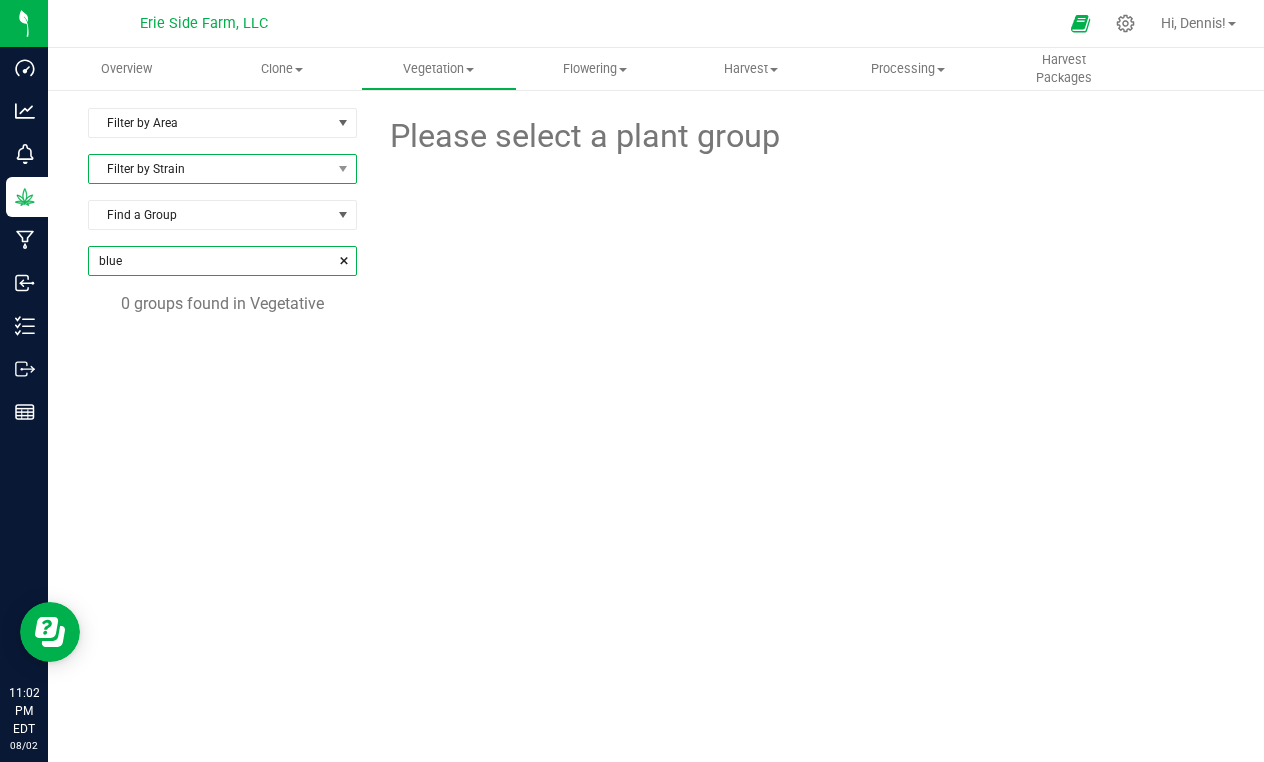 click on "Filter by Strain" at bounding box center (210, 169) 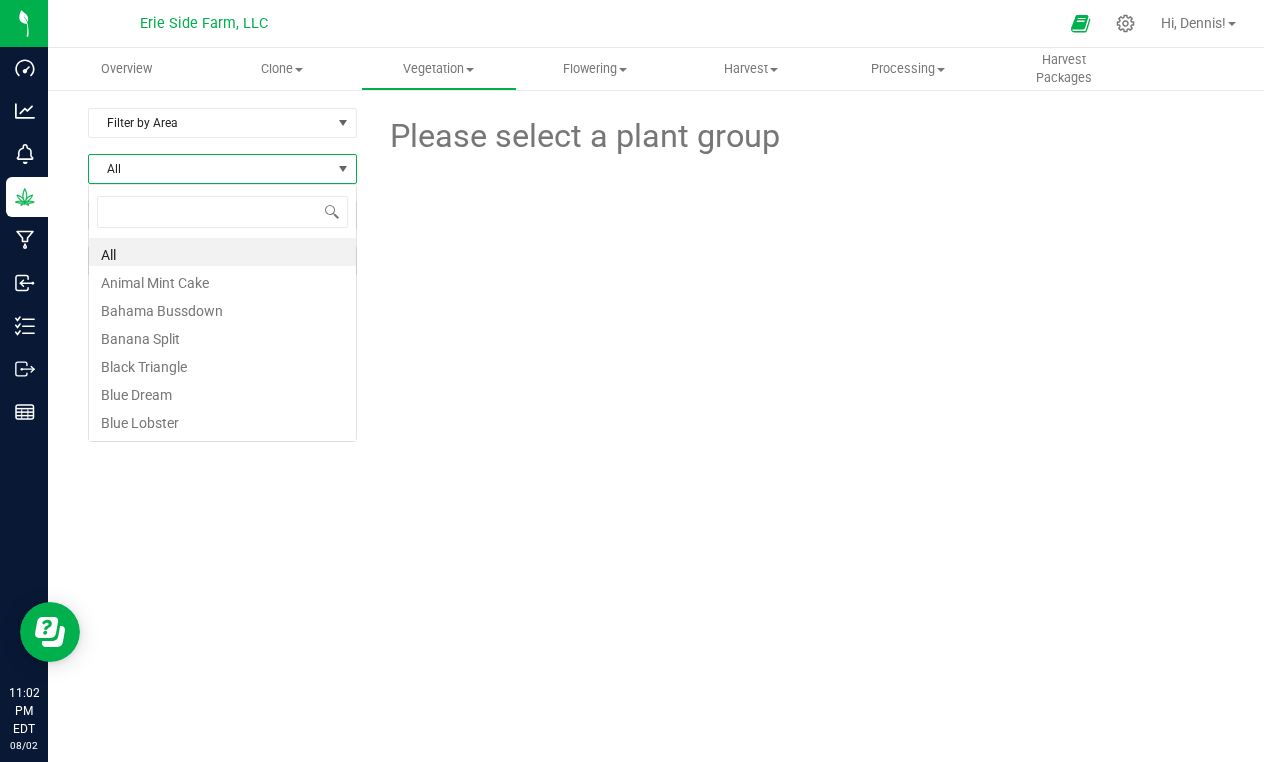 scroll, scrollTop: 99970, scrollLeft: 99731, axis: both 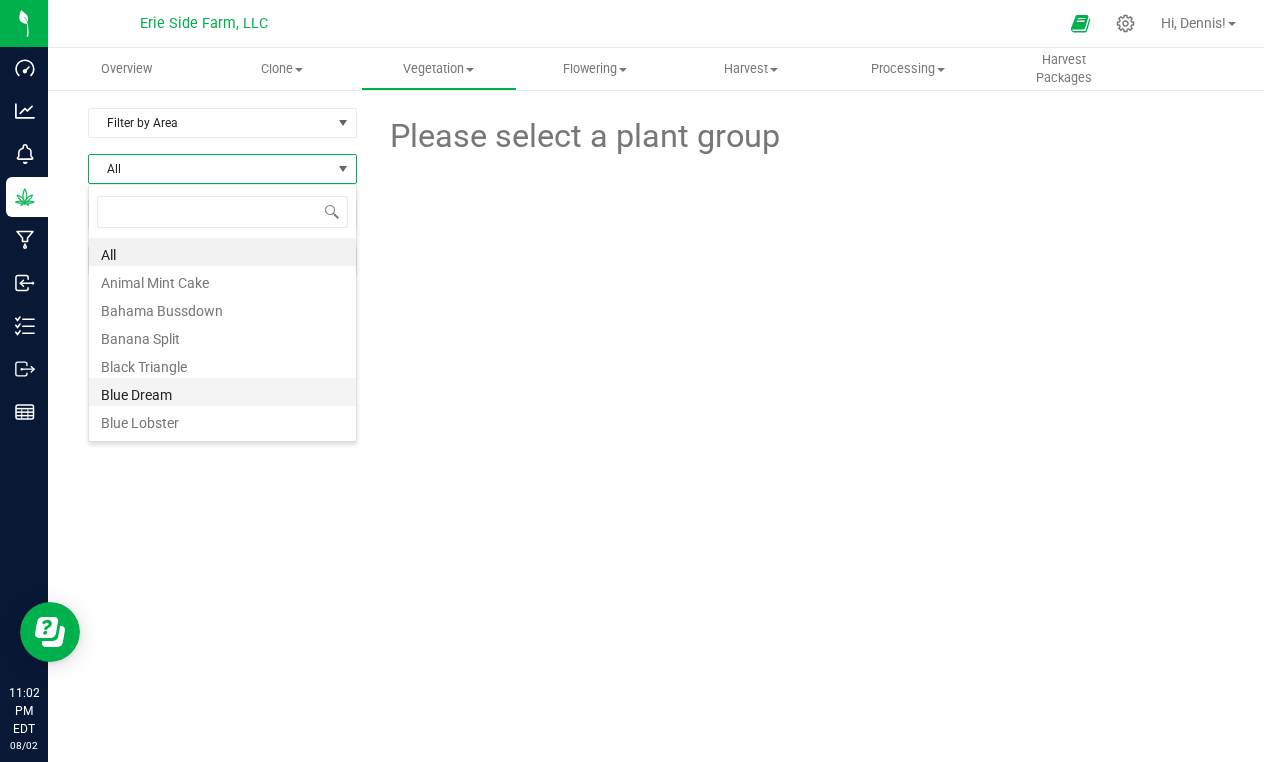 click on "Blue Dream" at bounding box center (222, 392) 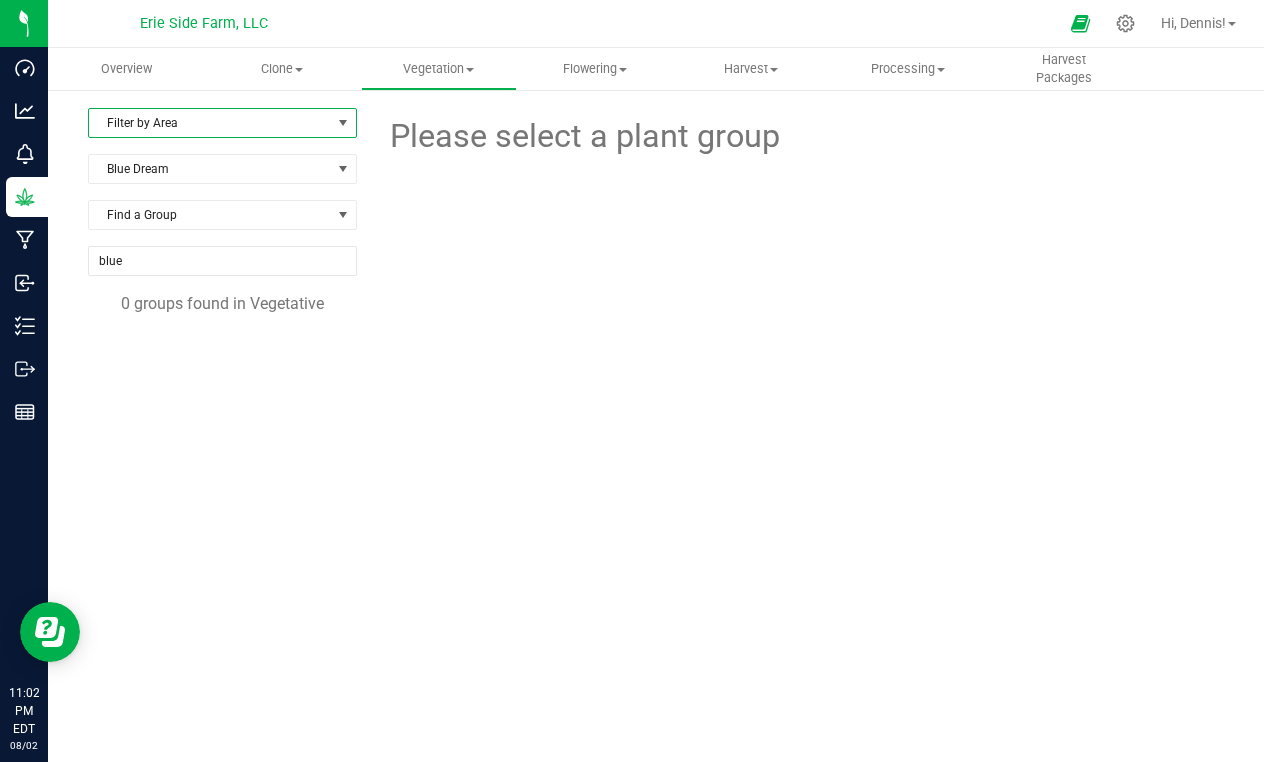 click on "Filter by Area" at bounding box center (210, 123) 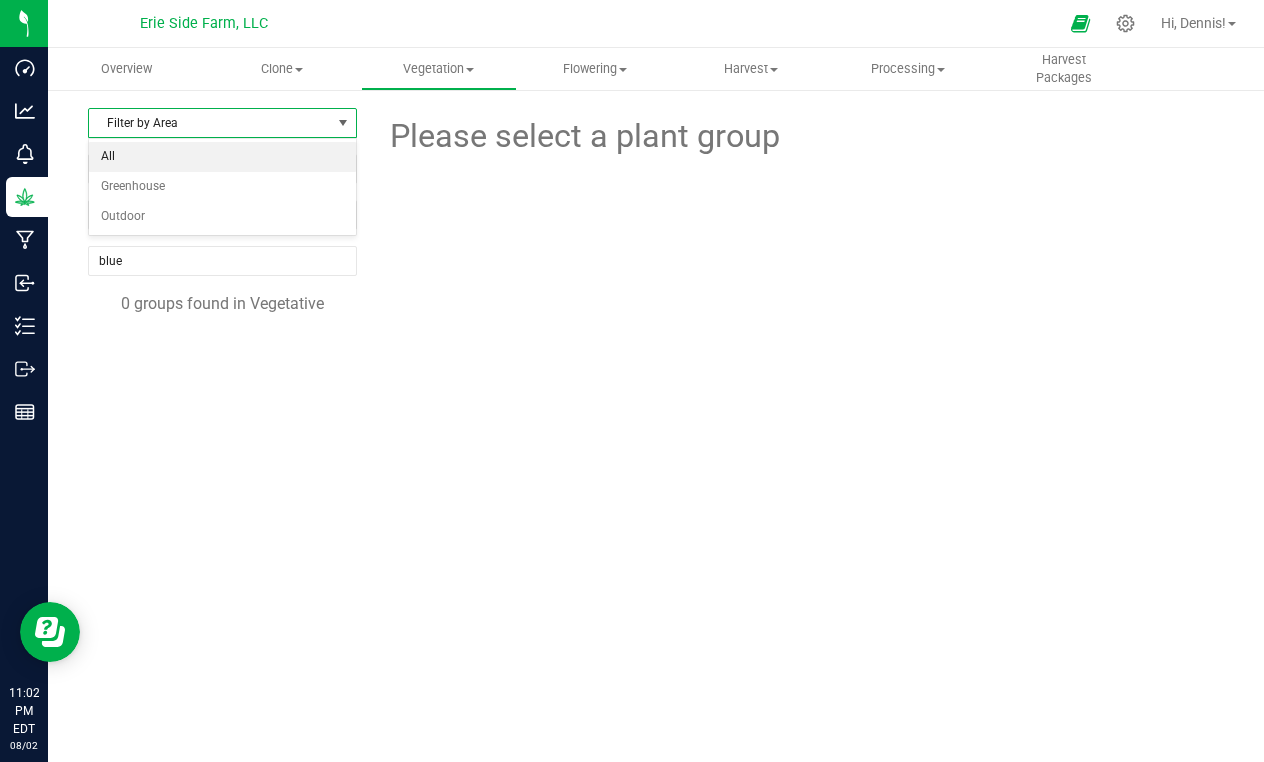 click on "All" at bounding box center [222, 157] 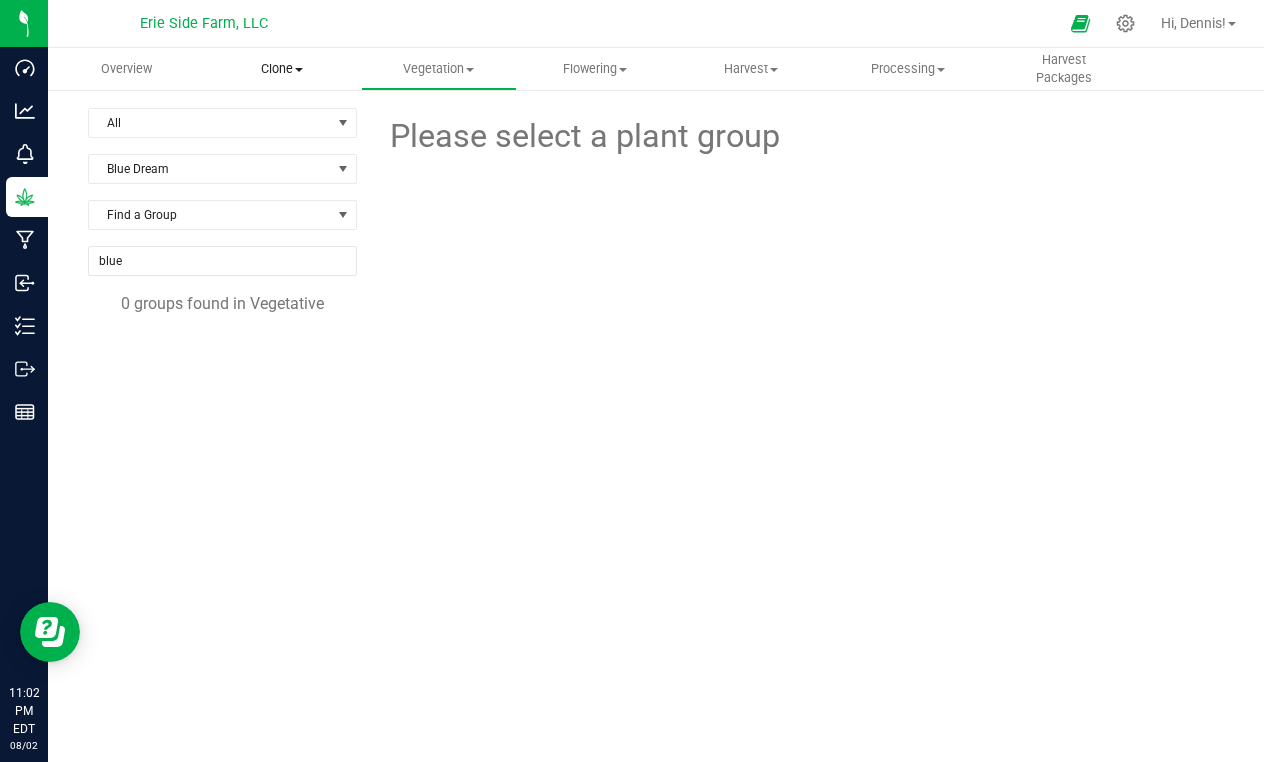 click on "Clone" at bounding box center [282, 69] 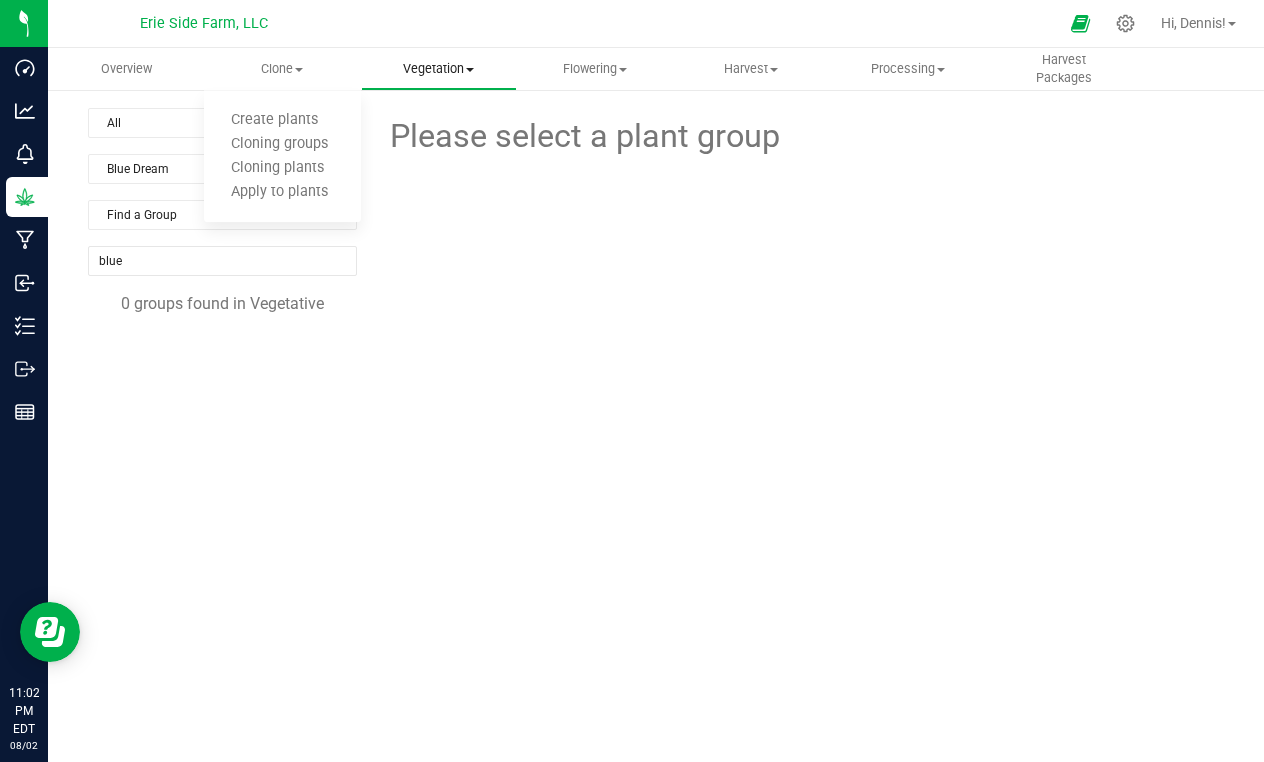 click on "Vegetation" at bounding box center [439, 69] 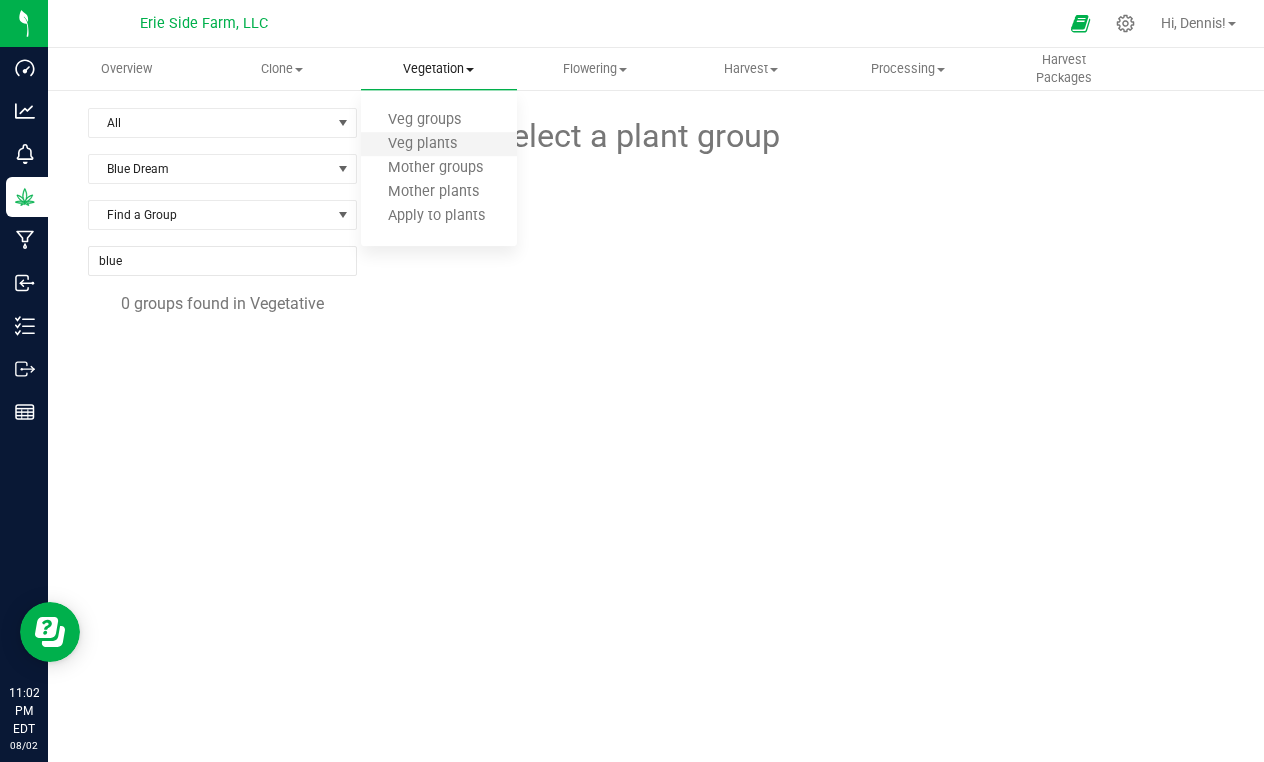 click on "Veg plants" at bounding box center (439, 145) 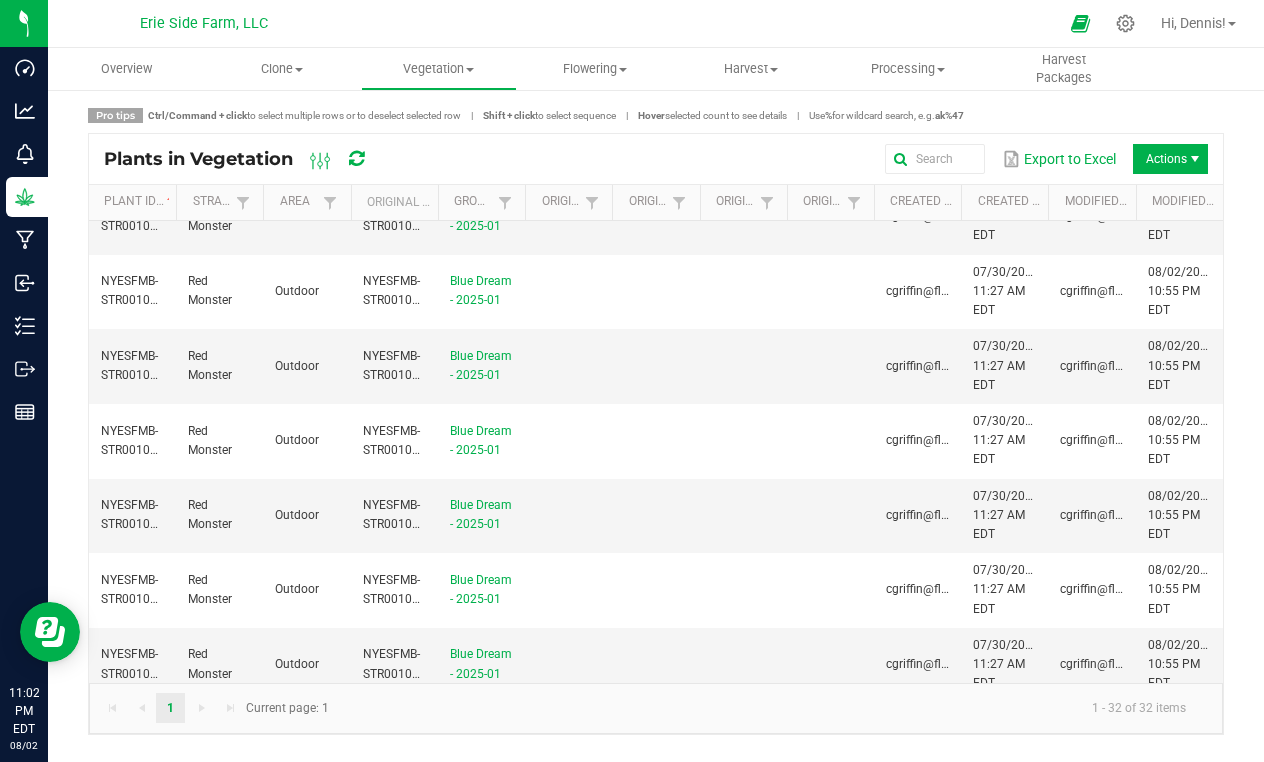 scroll, scrollTop: 1905, scrollLeft: 0, axis: vertical 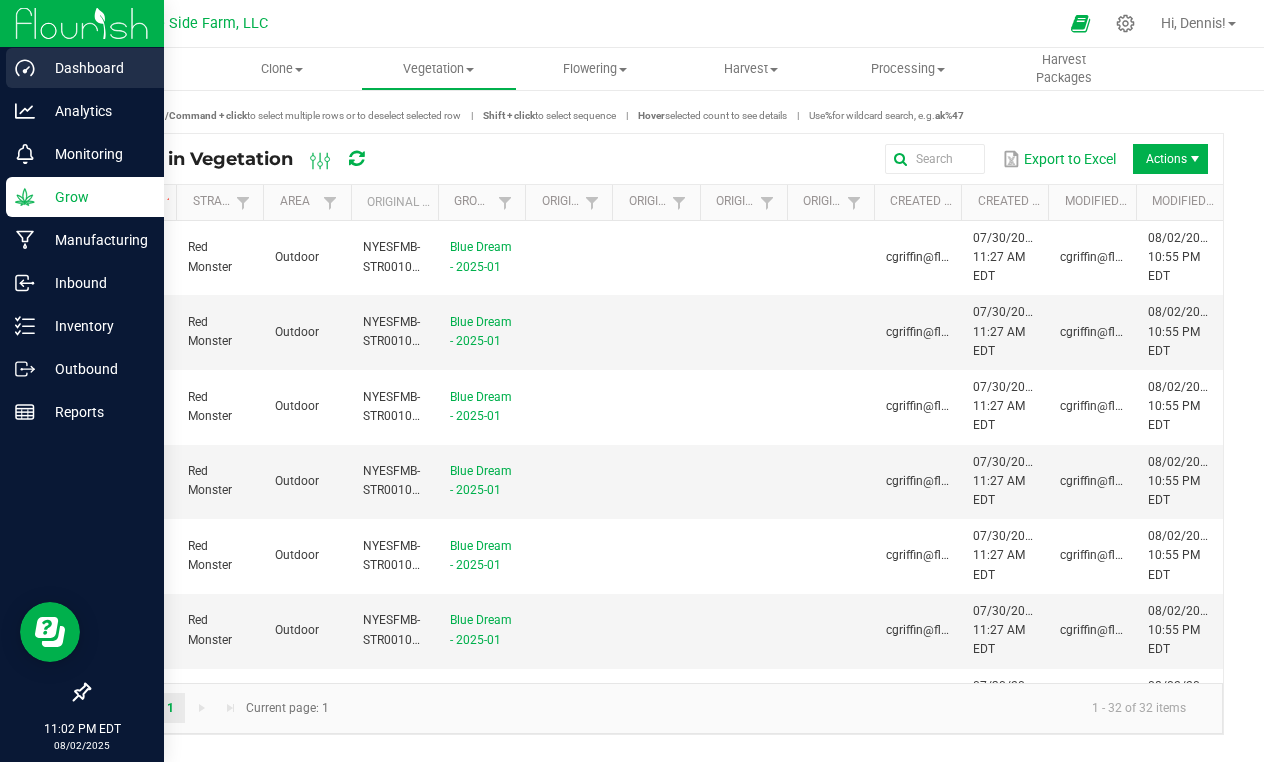 click on "Dashboard" at bounding box center [95, 68] 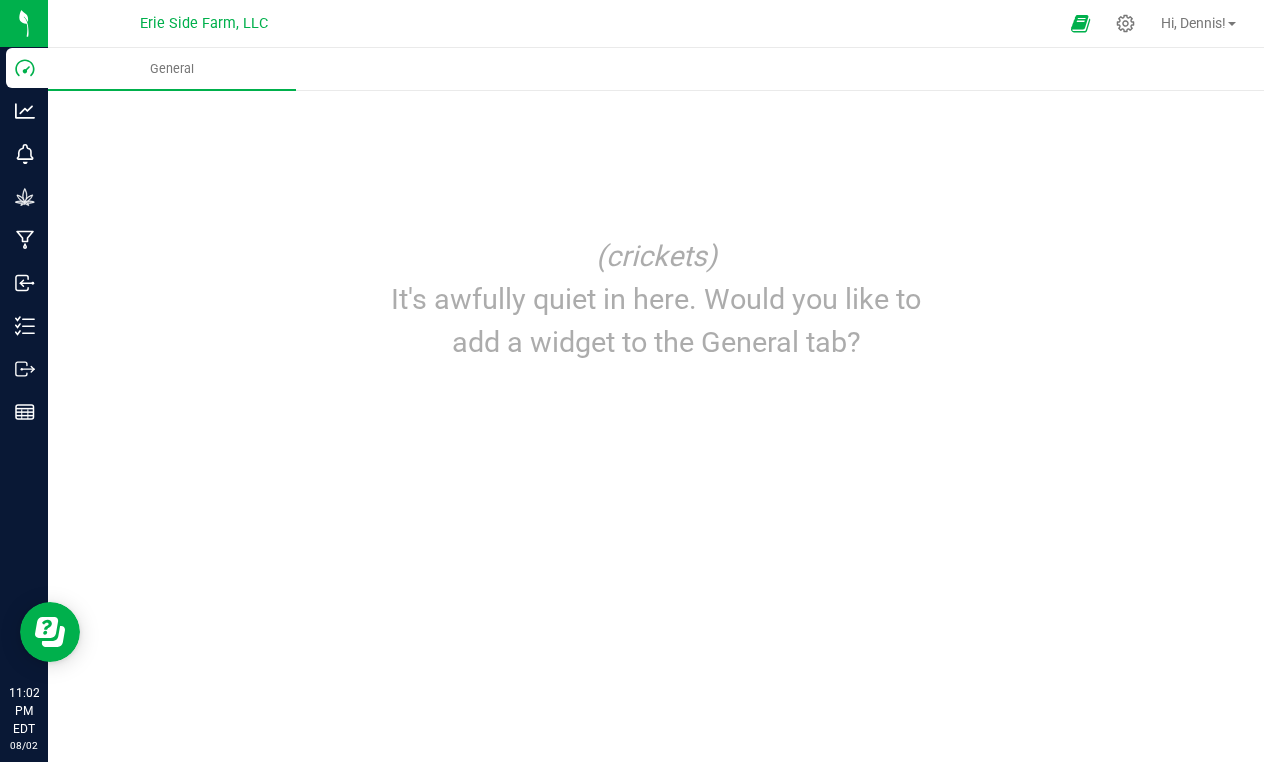 click on "Erie Side Farm, LLC   Hi, [NAME]!   Manage Settings   Print Settings   Help Docs   Support   Your Profile   Sign Out" at bounding box center [656, 24] 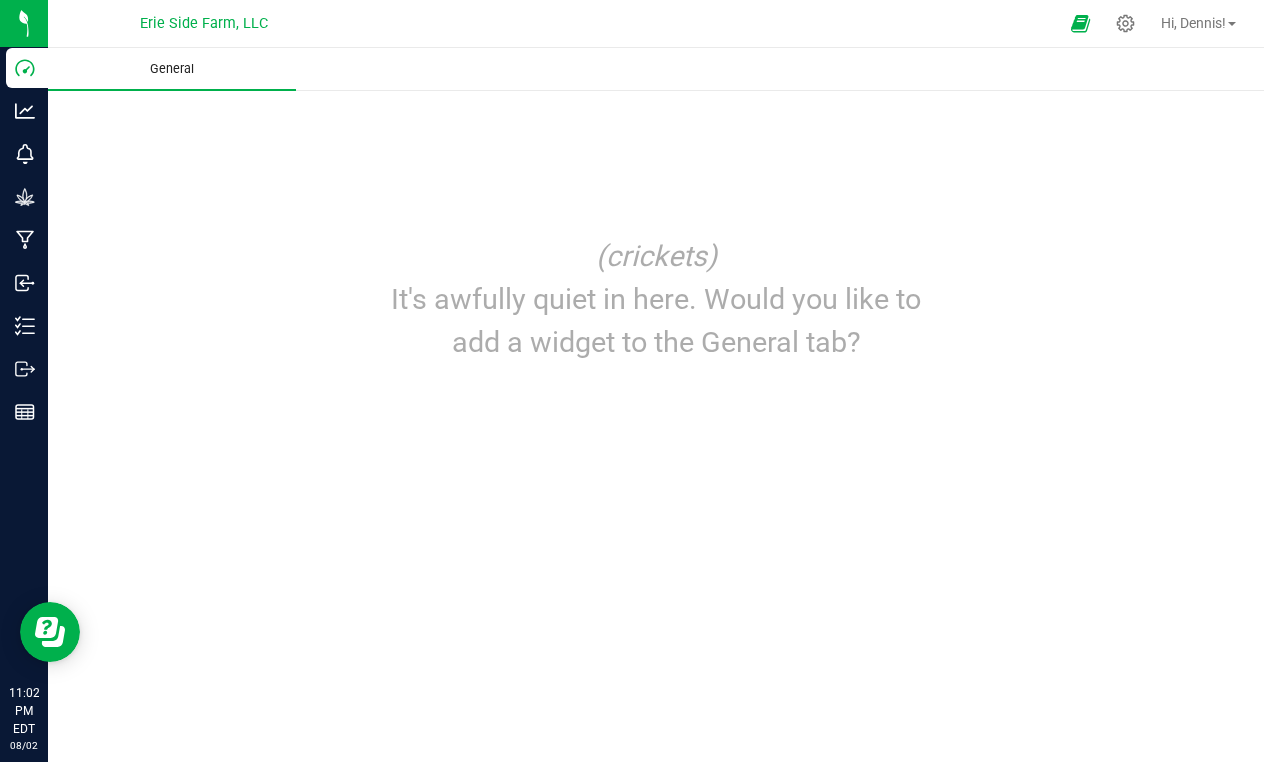 click on "General" at bounding box center [172, 69] 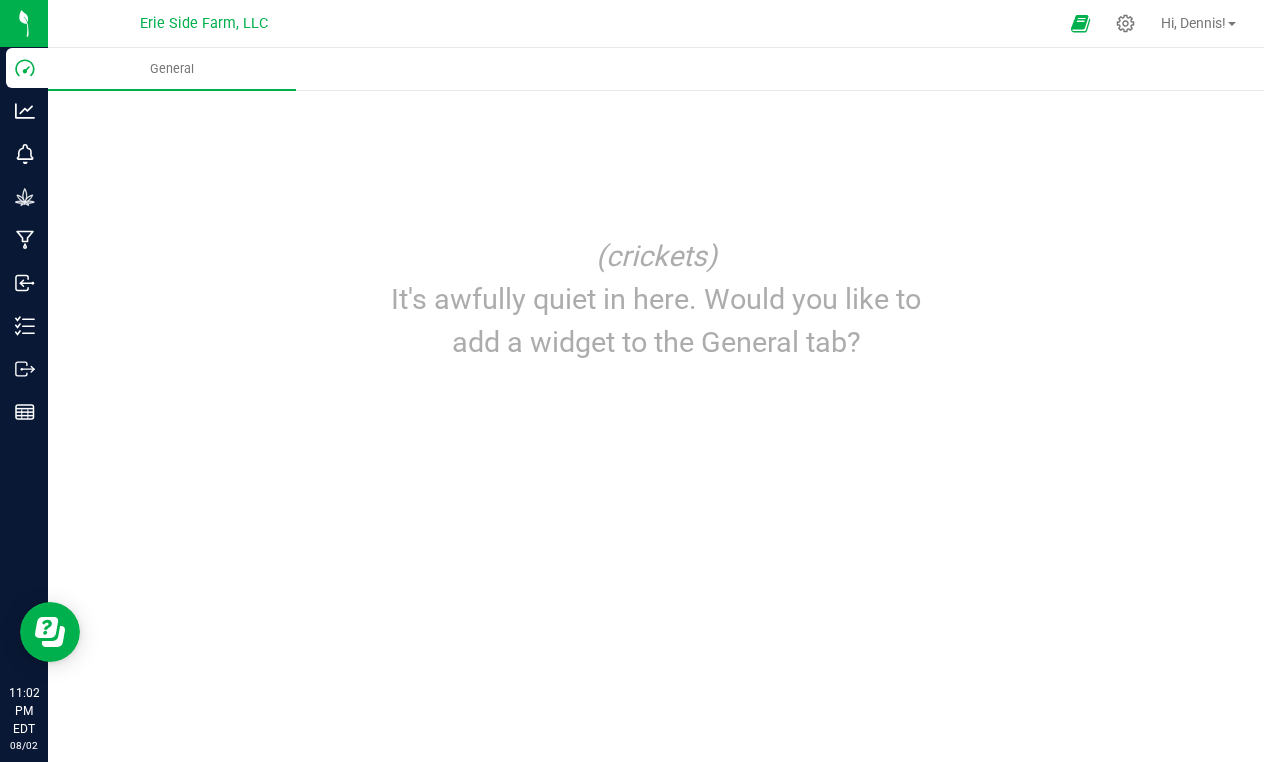 click on "Erie Side Farm, LLC" at bounding box center (204, 23) 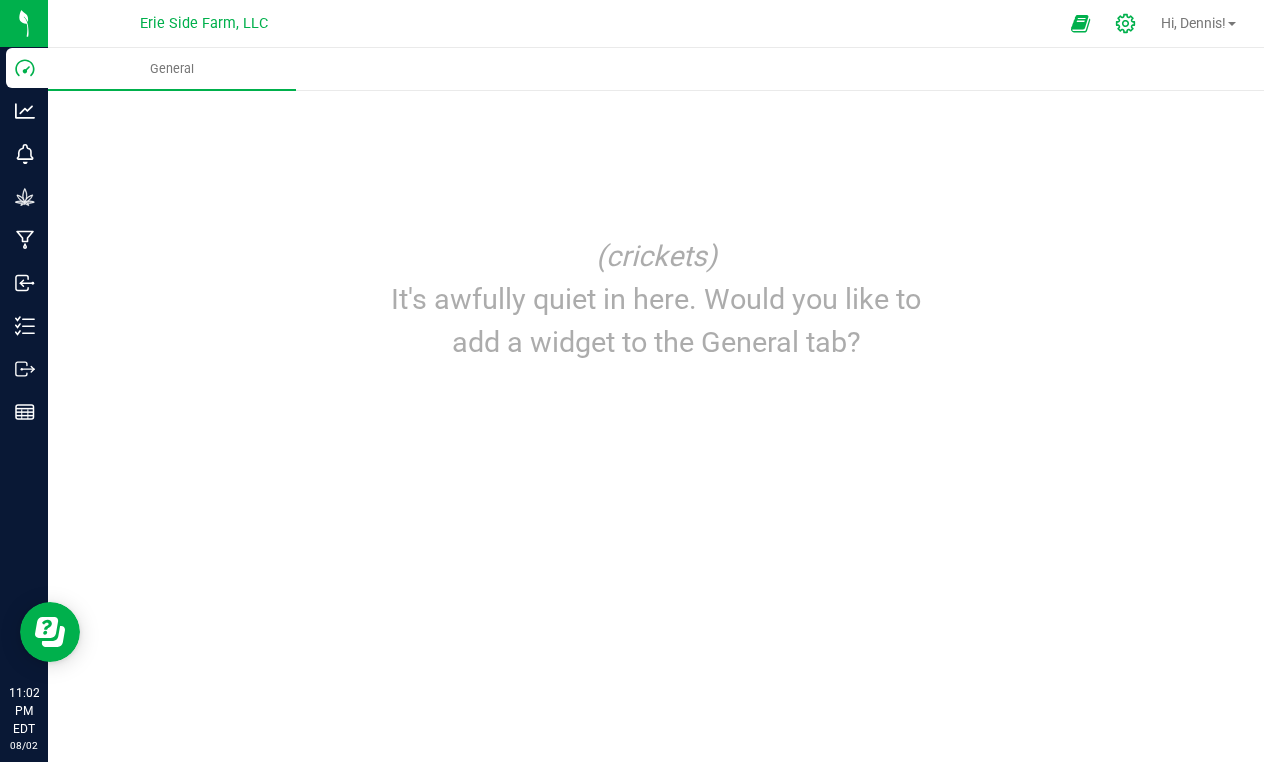 click at bounding box center [1126, 23] 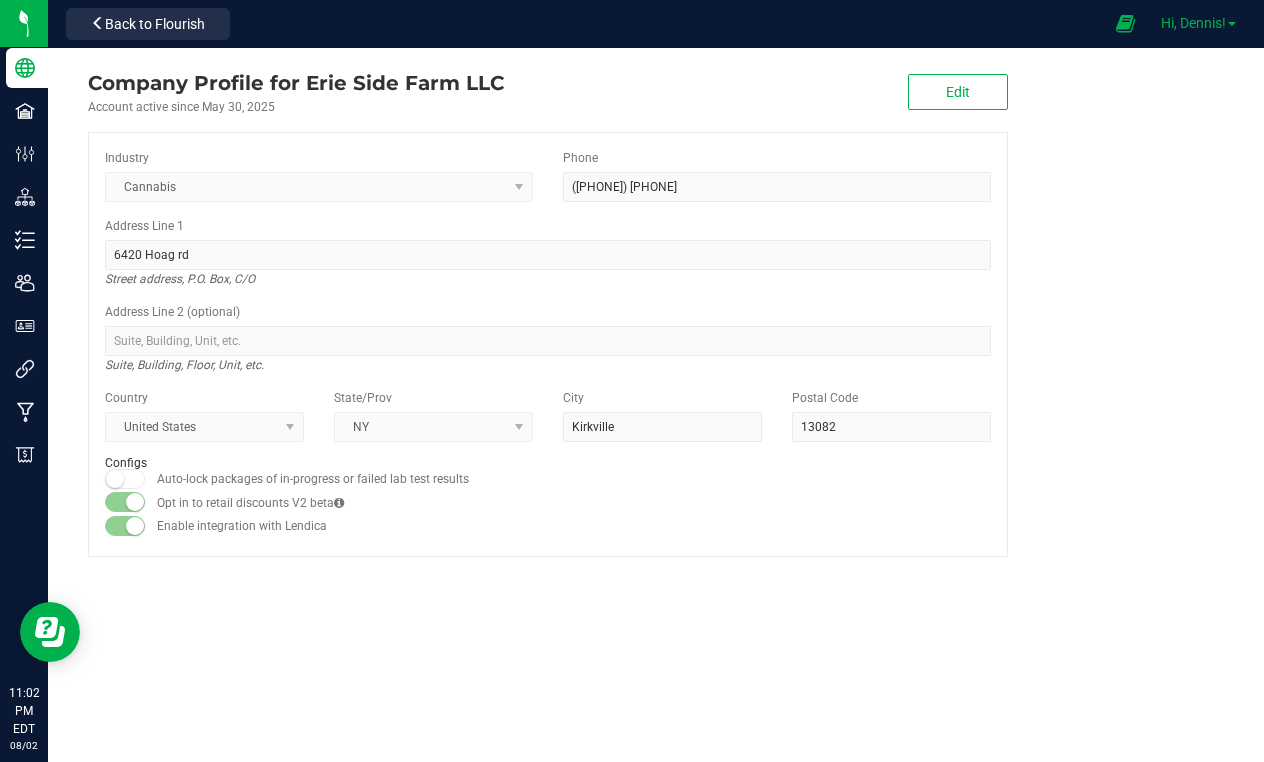 click on "Hi, Dennis!" at bounding box center (1193, 23) 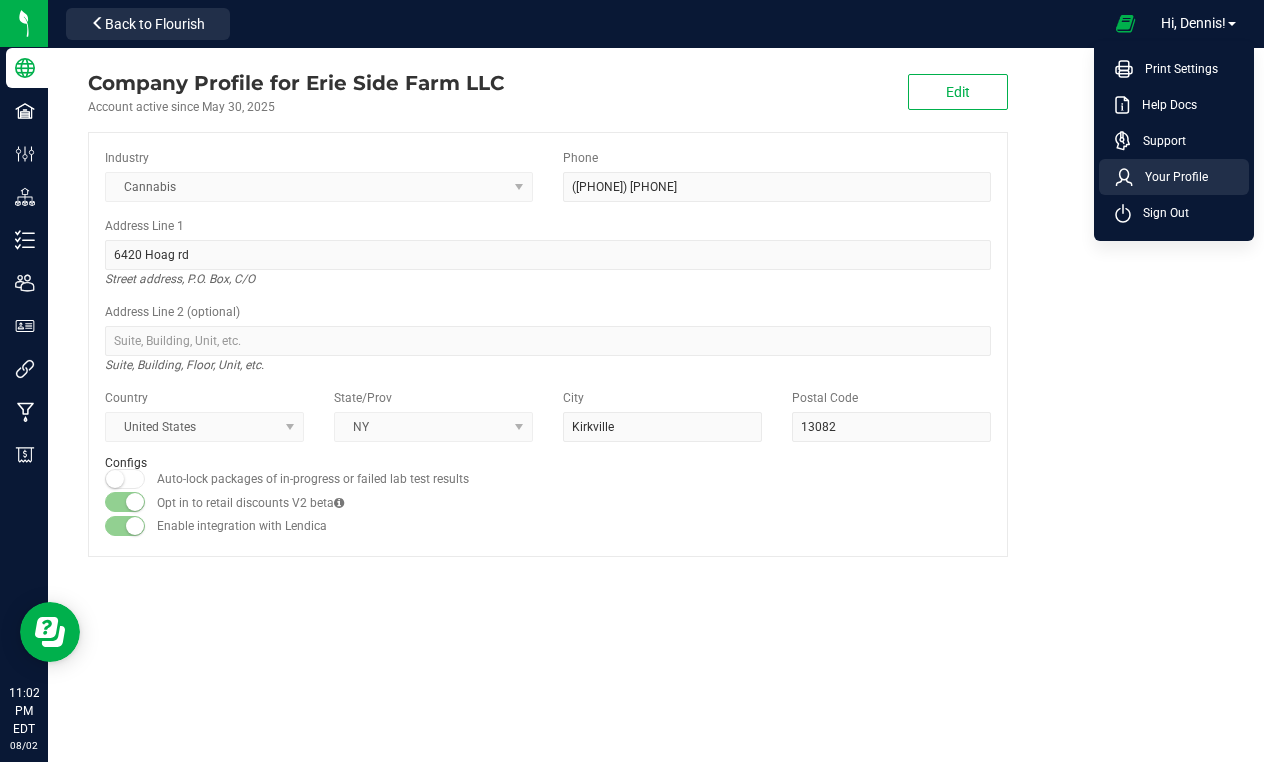 click on "Your Profile" at bounding box center (1170, 177) 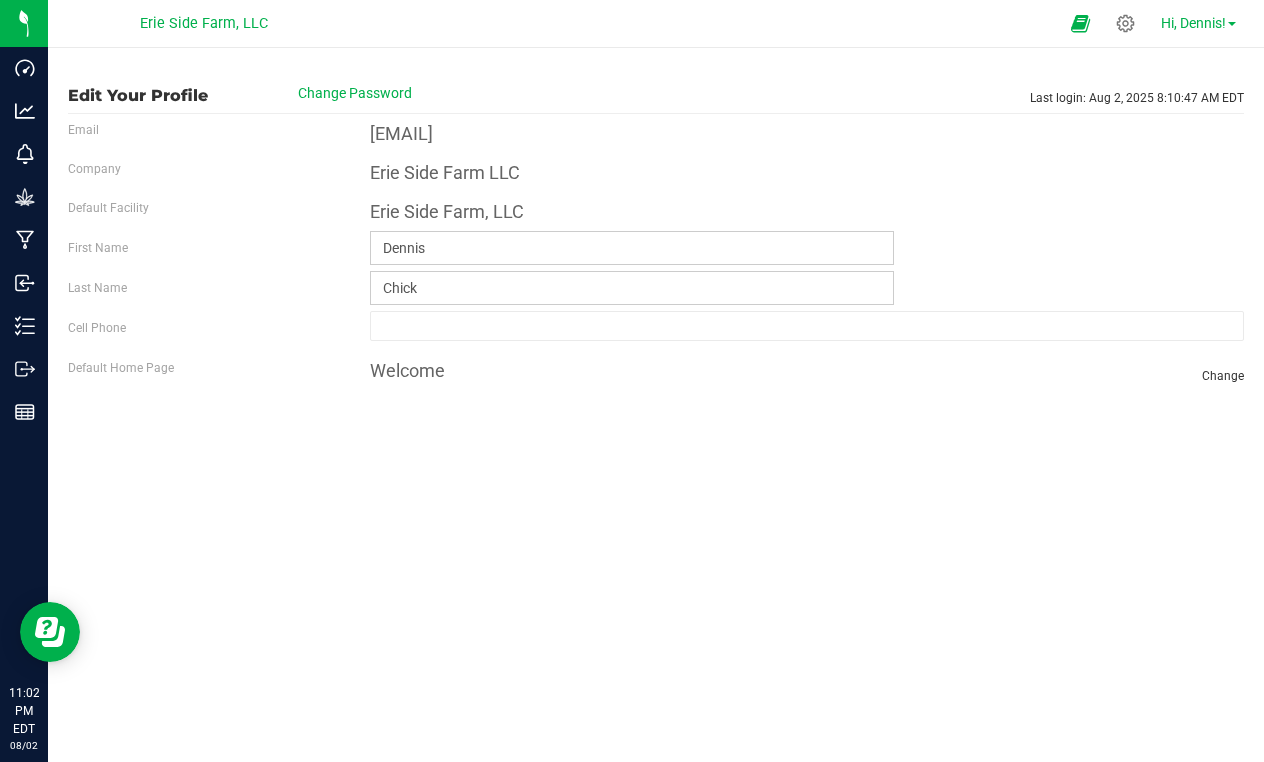 click on "Hi, Dennis!" at bounding box center (1193, 23) 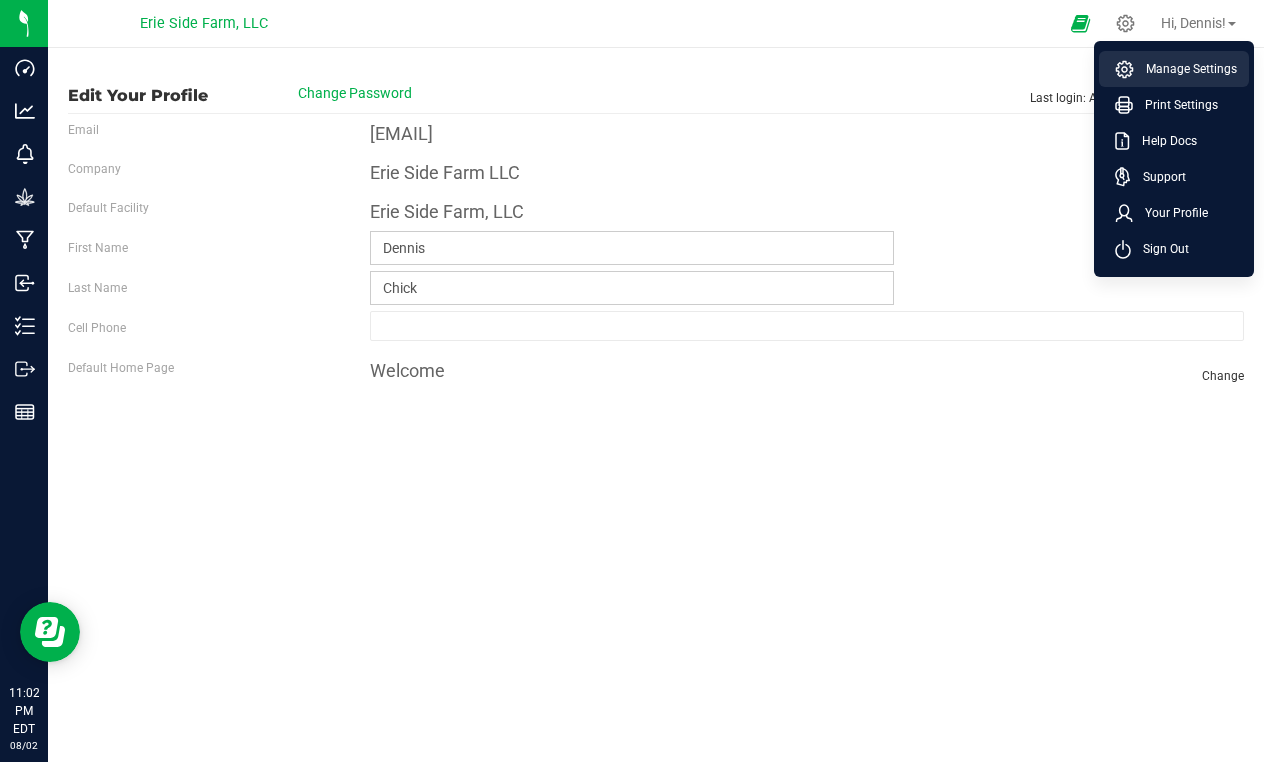 click on "Manage Settings" at bounding box center (1185, 69) 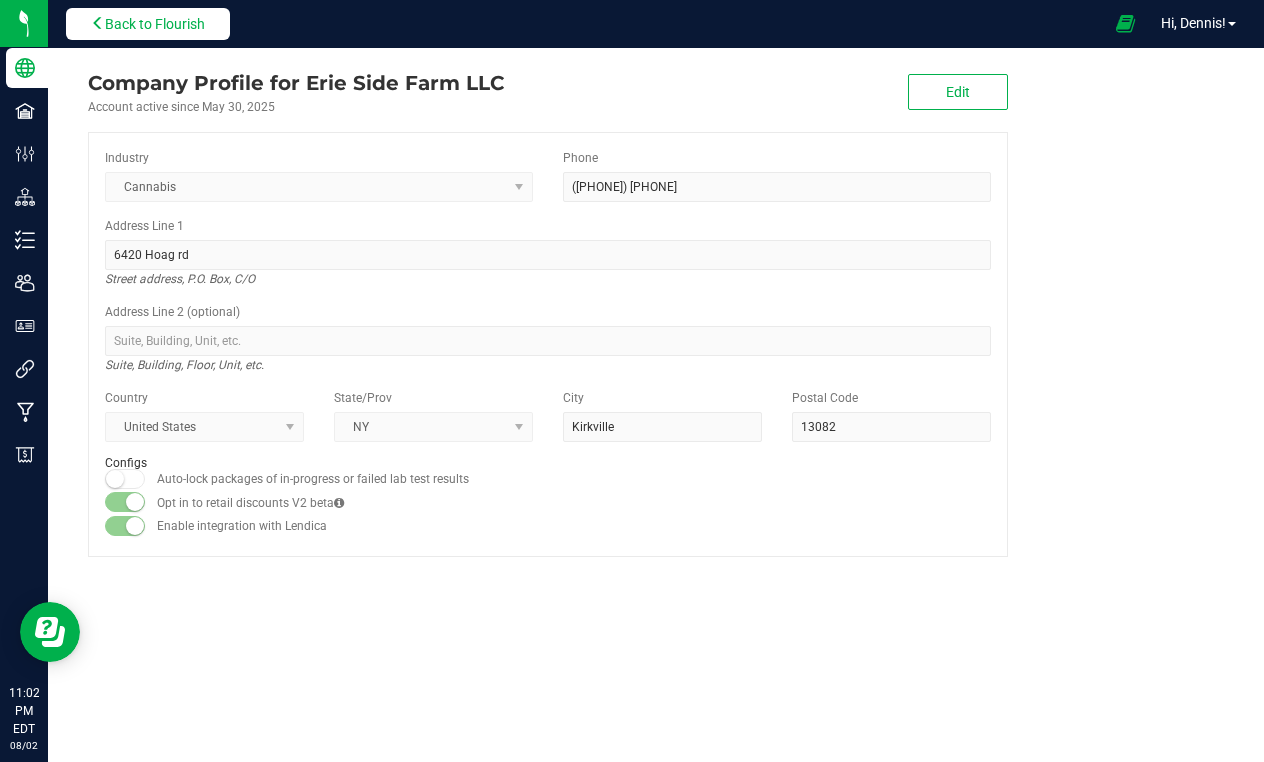 click on "Back to Flourish" at bounding box center [155, 24] 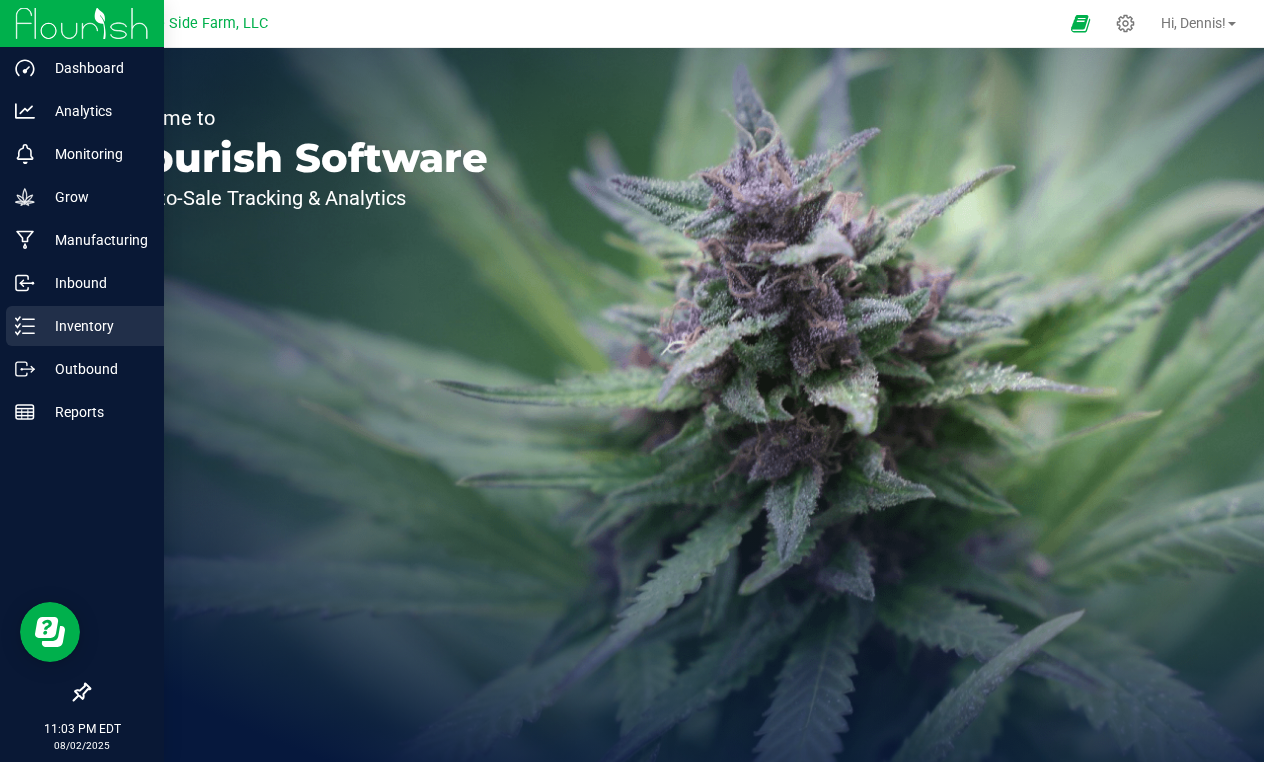 click on "Inventory" at bounding box center (95, 326) 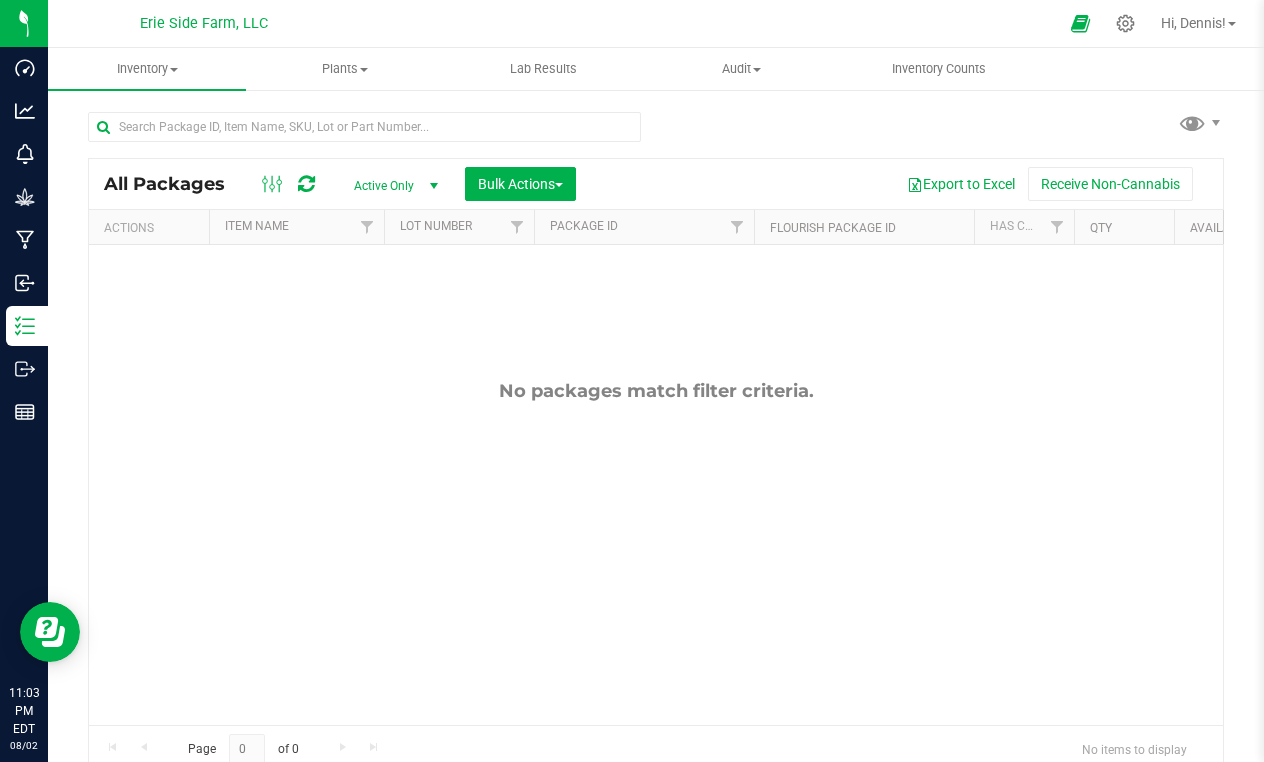click on "Active Only" at bounding box center [392, 186] 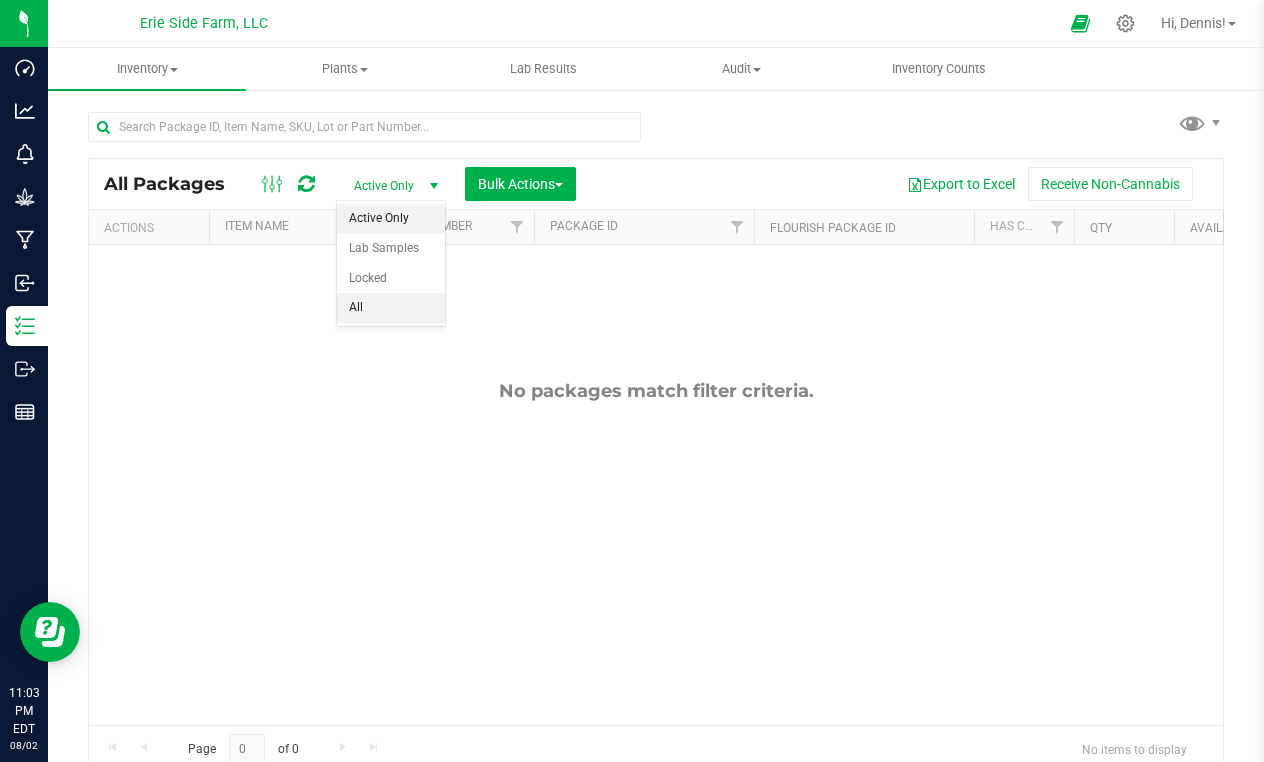 click on "All" at bounding box center [391, 308] 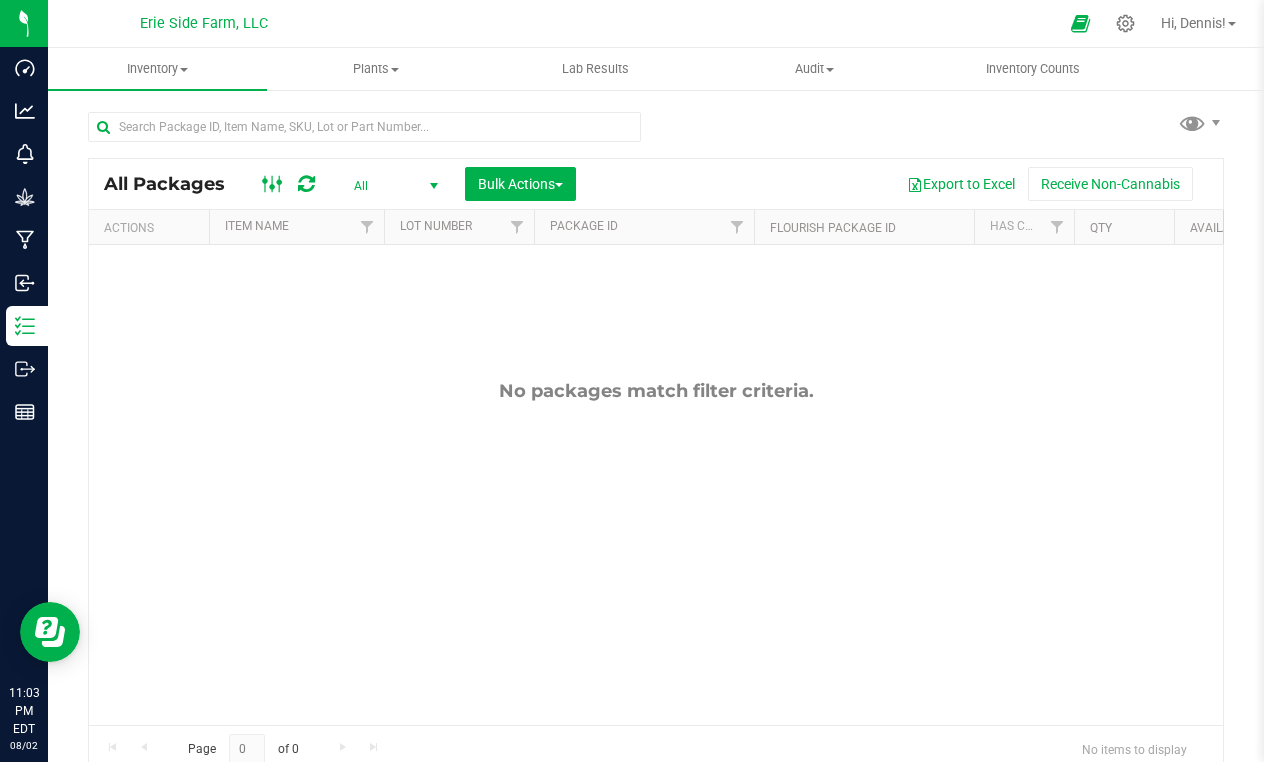 click 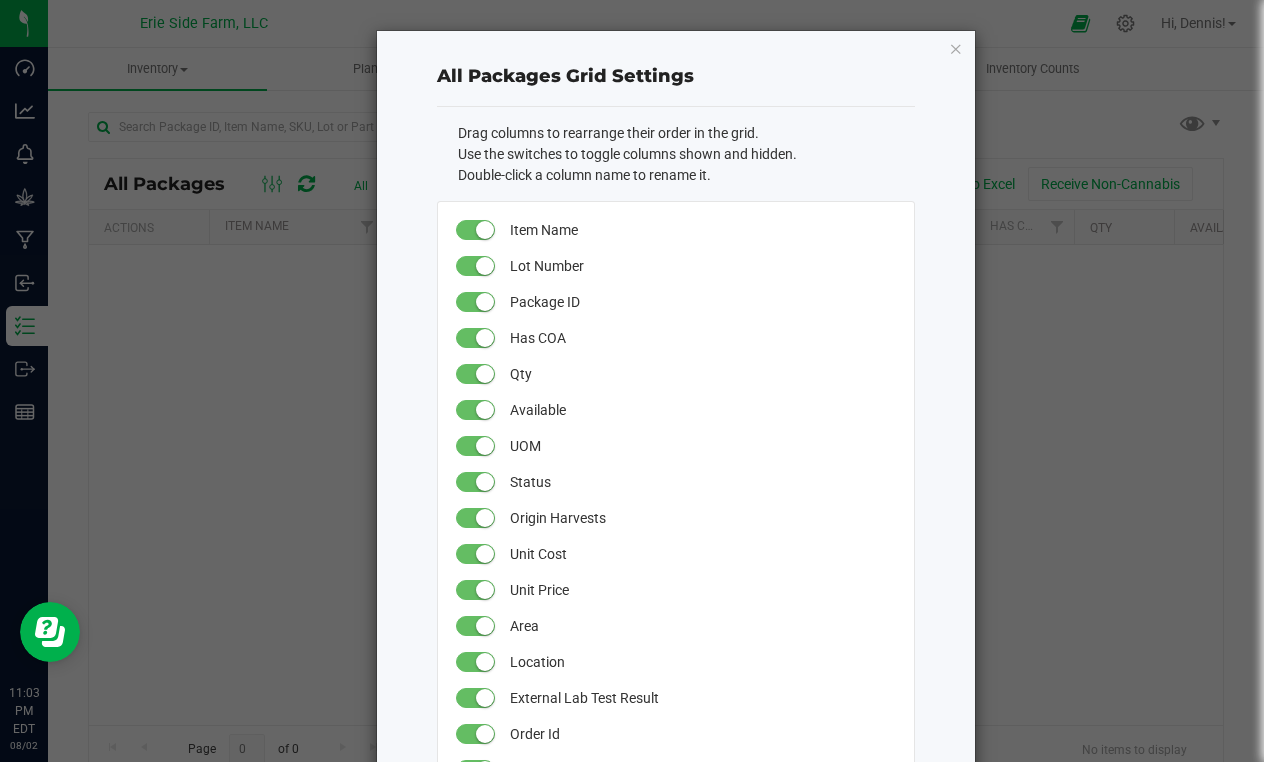 click on "All Packages Grid Settings   Drag columns to rearrange their order in the grid.   Use the switches to toggle columns shown and hidden.   Double-click a column name to rename it.   Item Name   Lot Number   Package ID   Has COA   Qty   Available   UOM   Status   Origin Harvests   Unit Cost   Unit Price   Area   Location   External Lab Test Result   Order Id   Shipment   SKU   Total Cost   Total Price   Total Available Cost   Total Non-Available Cost   Pkg Timestamp   Production Date   PO ID   Lock Code   Lab Test Result   External/Internal   Class   Category   Strain   Total THC%   Total CBD%   Src Type   SKU Name   SKU Retail Display Name   Non-Available   Source Packages   Parent Packages   Harvest Dates   Destination   Ref Field 1   Ref Field 2   Ref Field 3   Version   Season   Style   Proc Duration   Temperature   Pressure   Equipment Code   Use By   External Item Name   Part Number   Moisture %   Brand   Description   Created Date   Created By   Modified Date   Modified By   Cancel   Update" 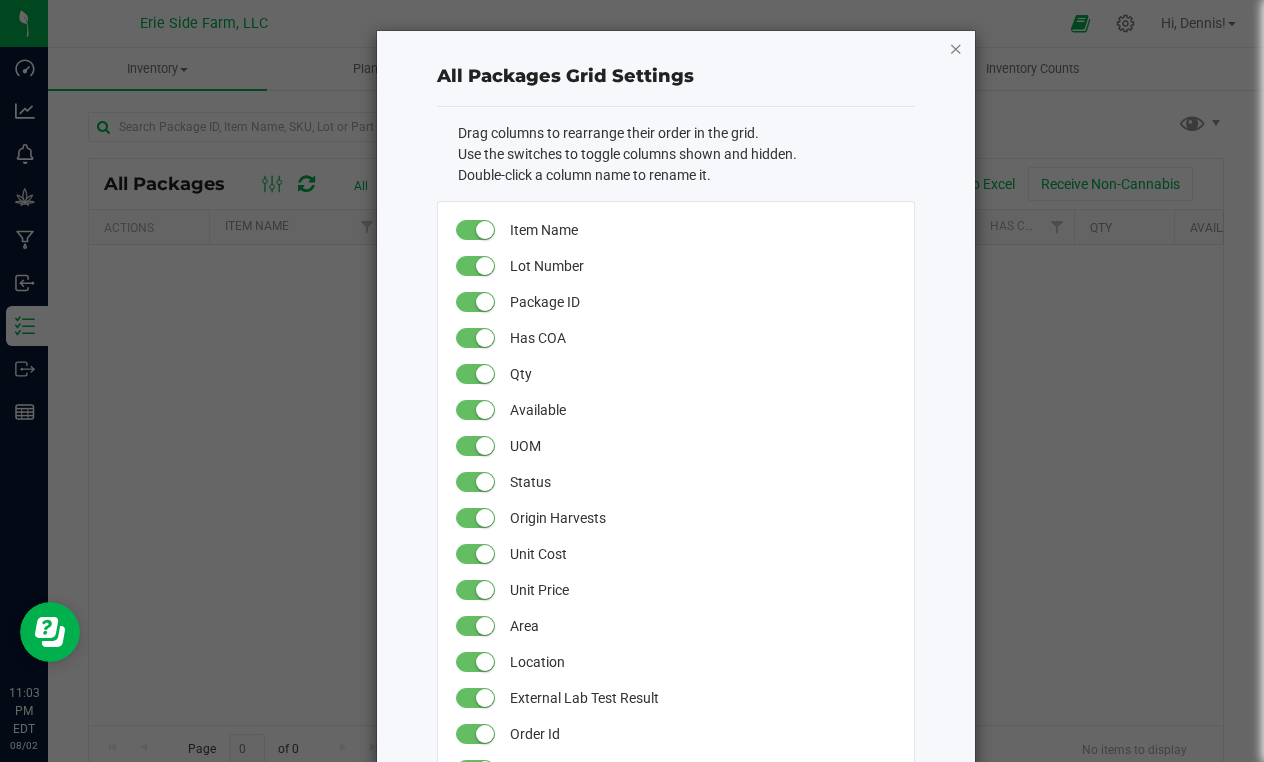 click 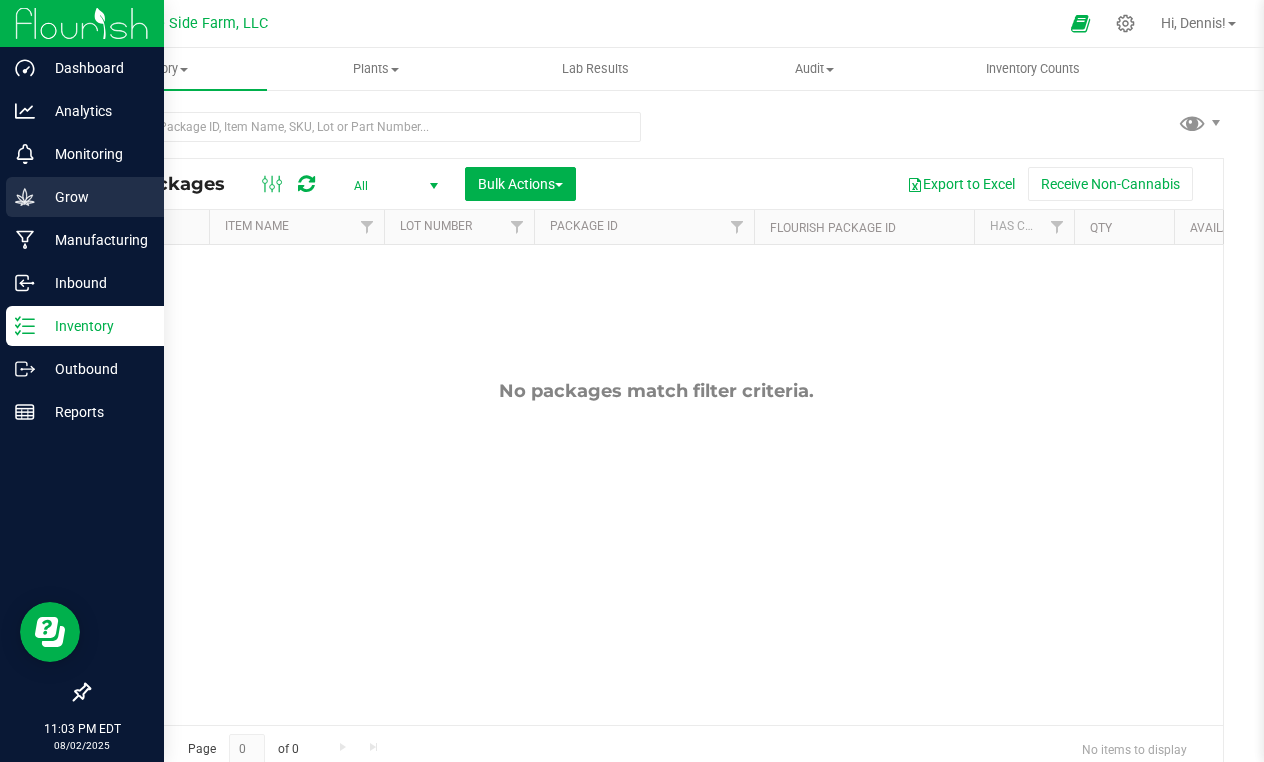 click on "Grow" at bounding box center (95, 197) 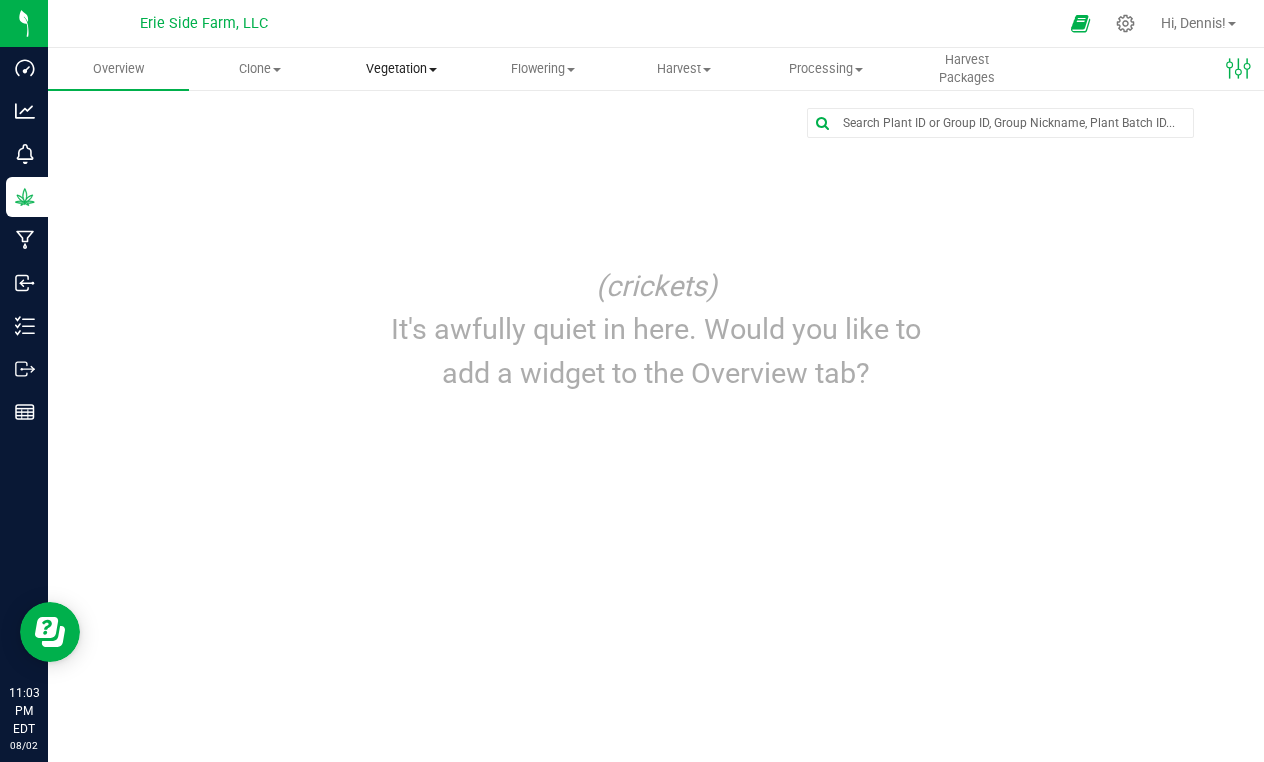 click on "Vegetation" at bounding box center (401, 69) 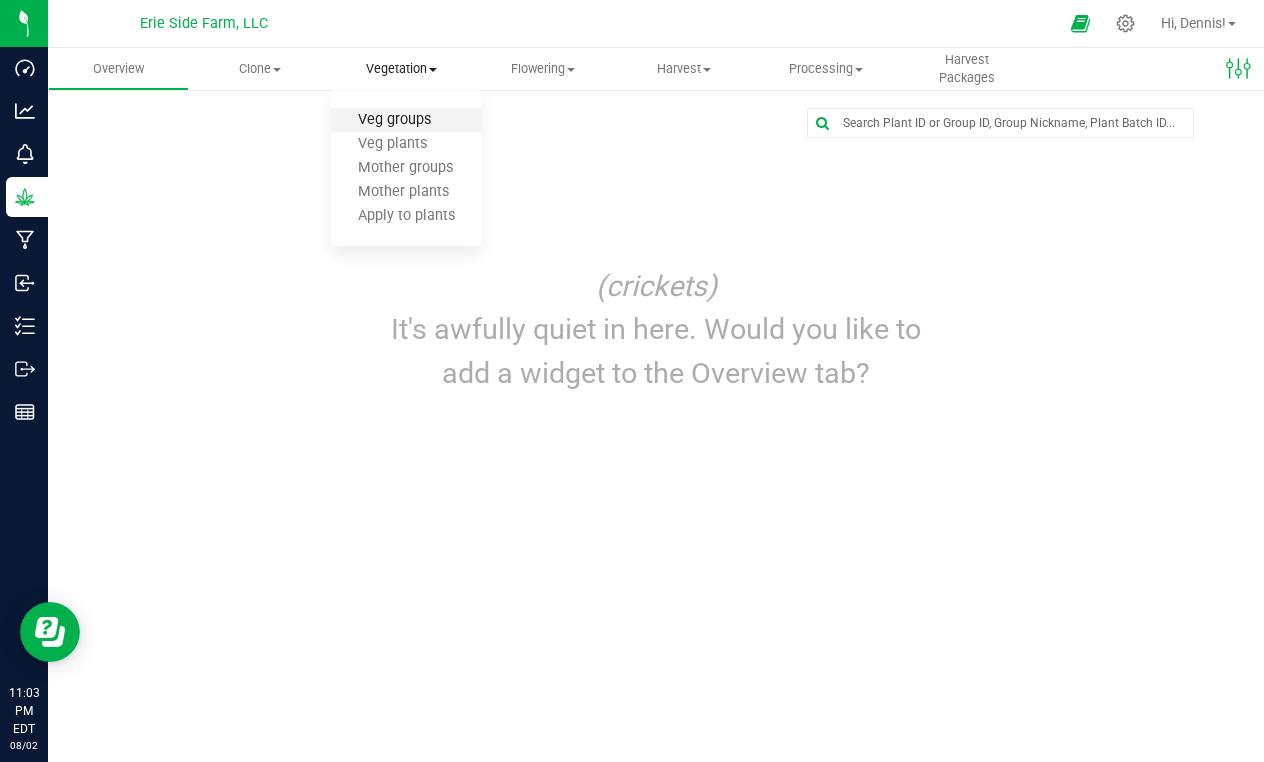click on "Veg groups" at bounding box center [394, 120] 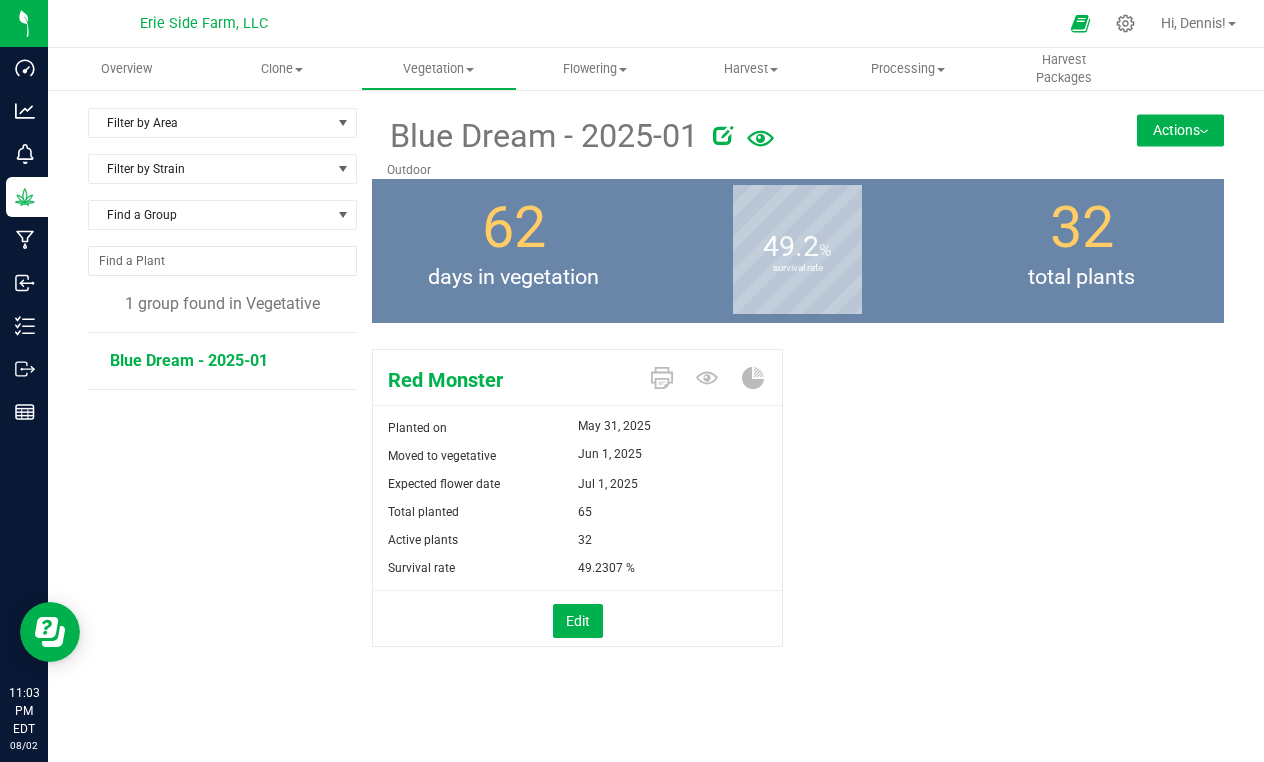 scroll, scrollTop: 0, scrollLeft: 0, axis: both 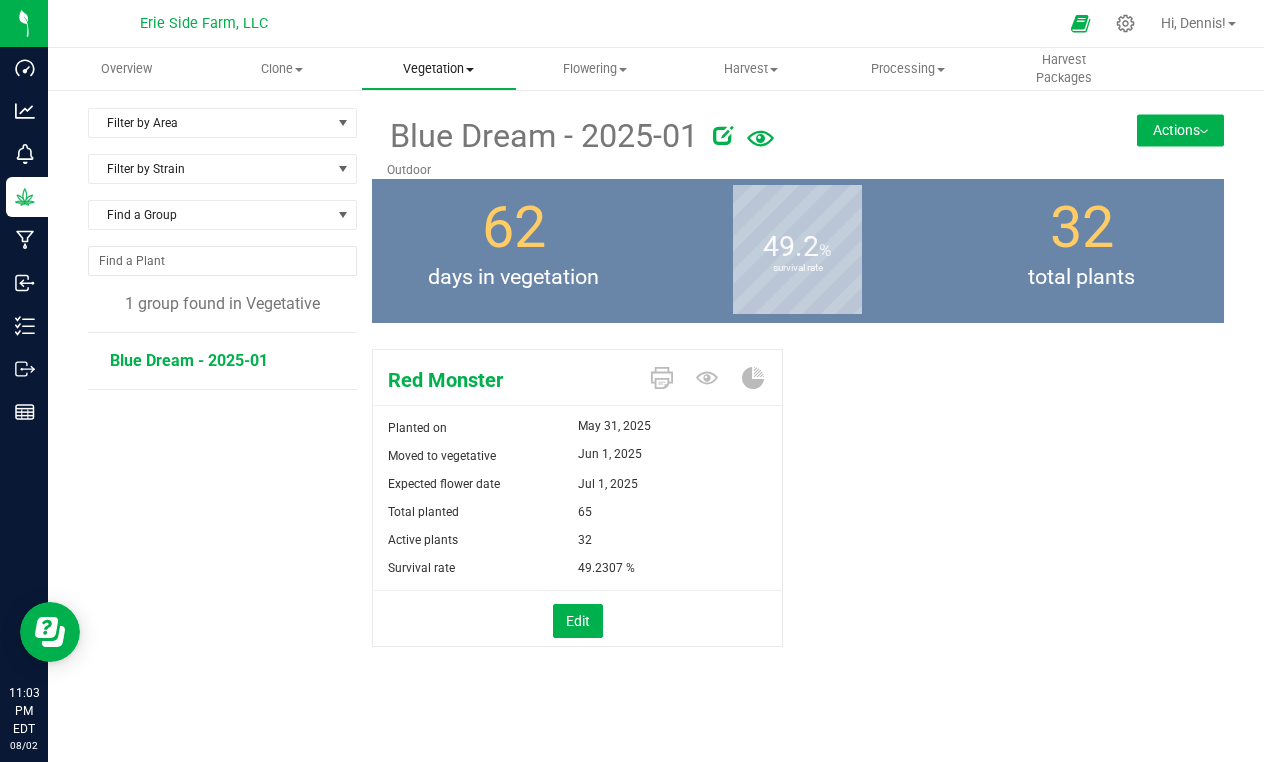 click on "Vegetation" at bounding box center [439, 69] 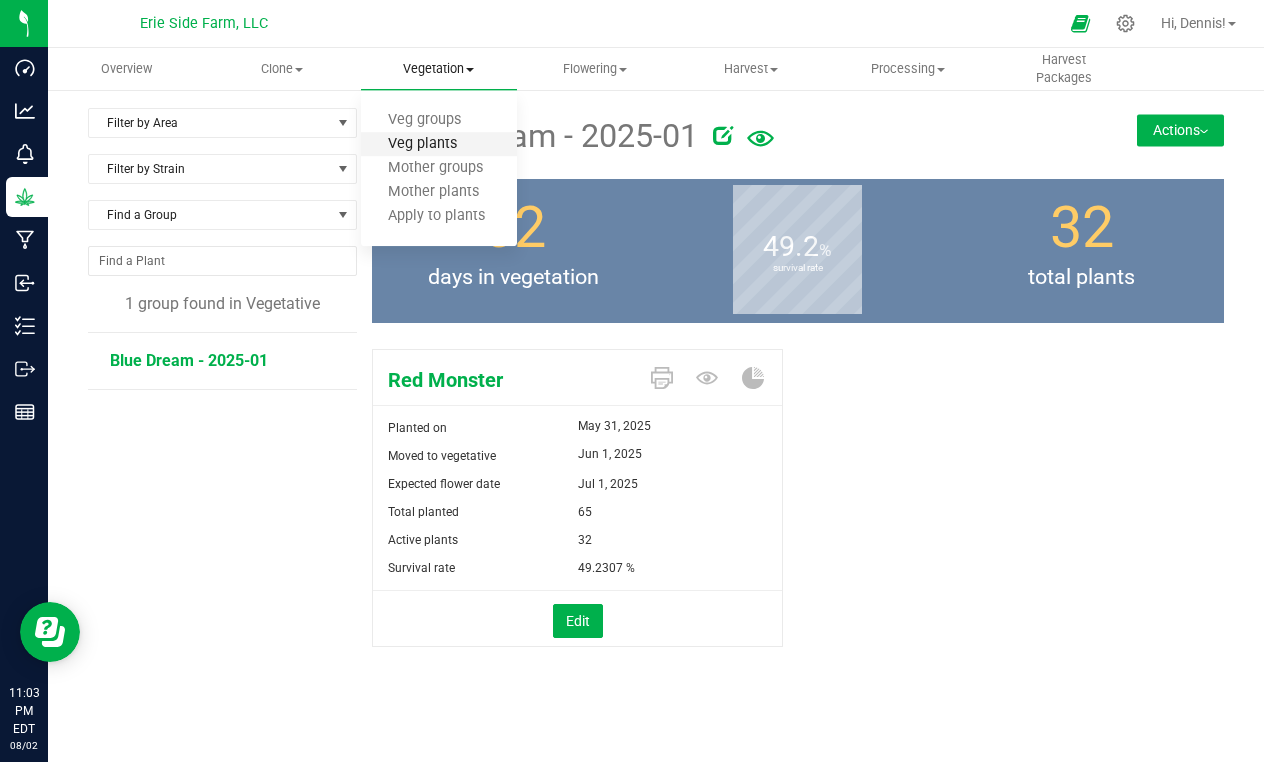 click on "Veg plants" at bounding box center (422, 144) 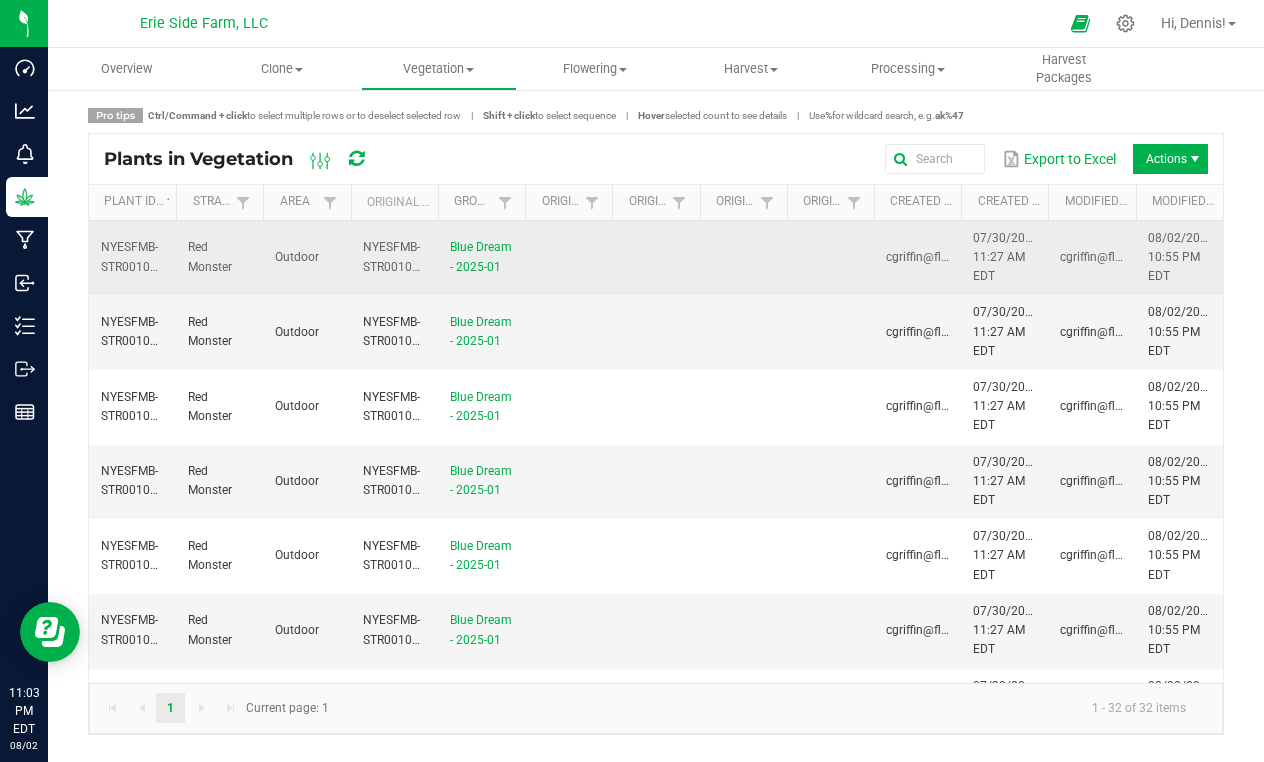 click on "NYESFMB-STR00100000001" at bounding box center [150, 256] 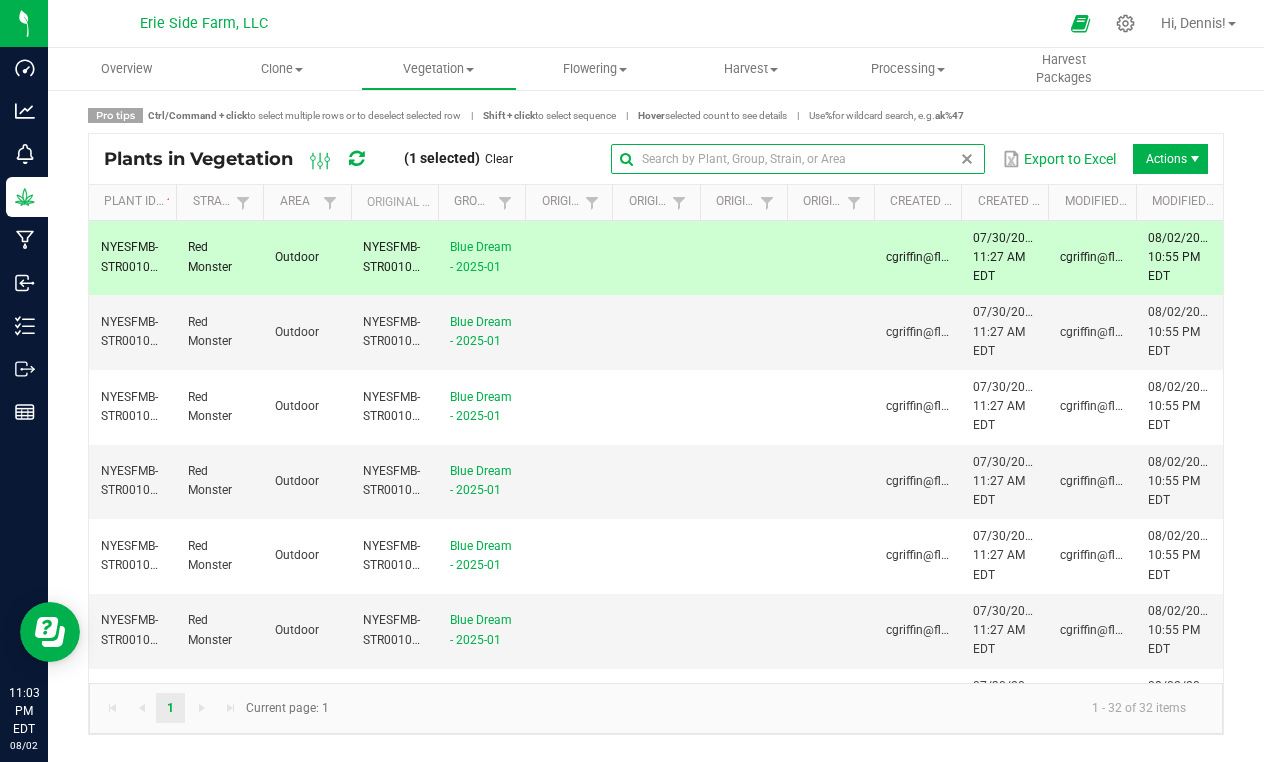 click at bounding box center [798, 159] 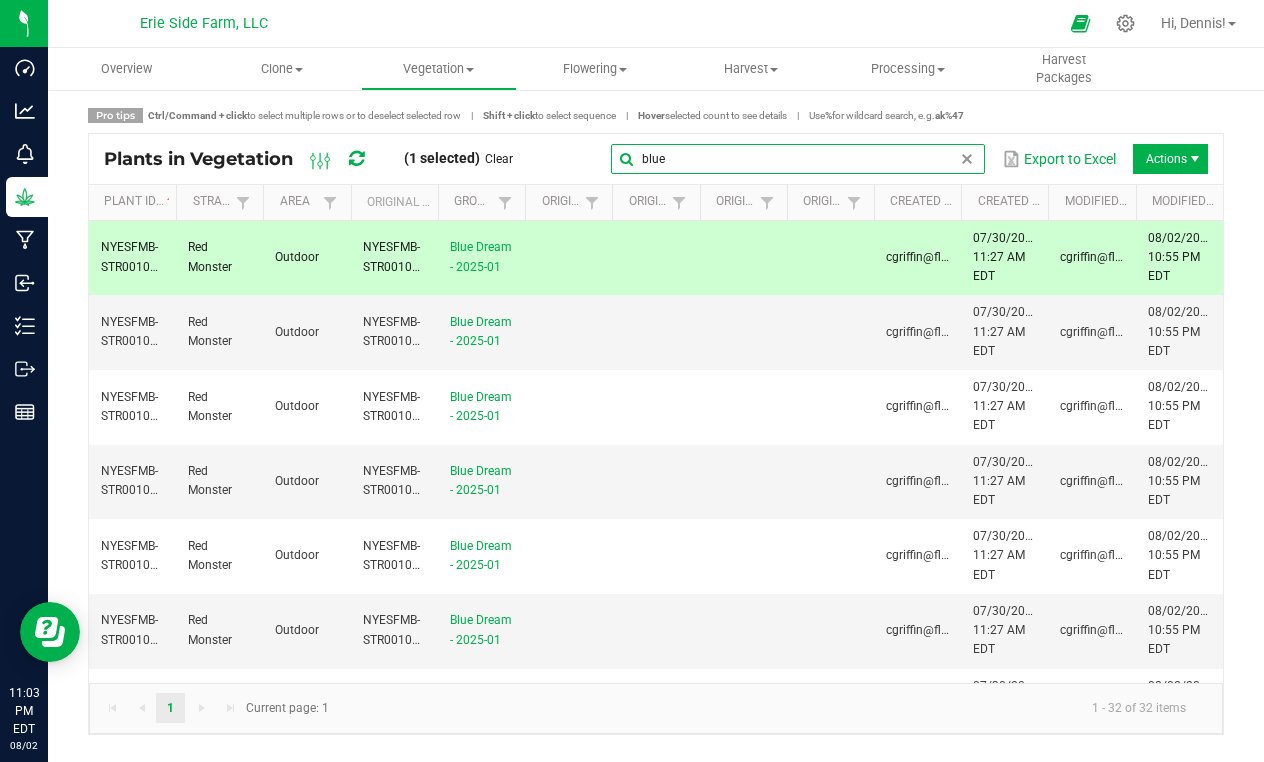 type on "blue" 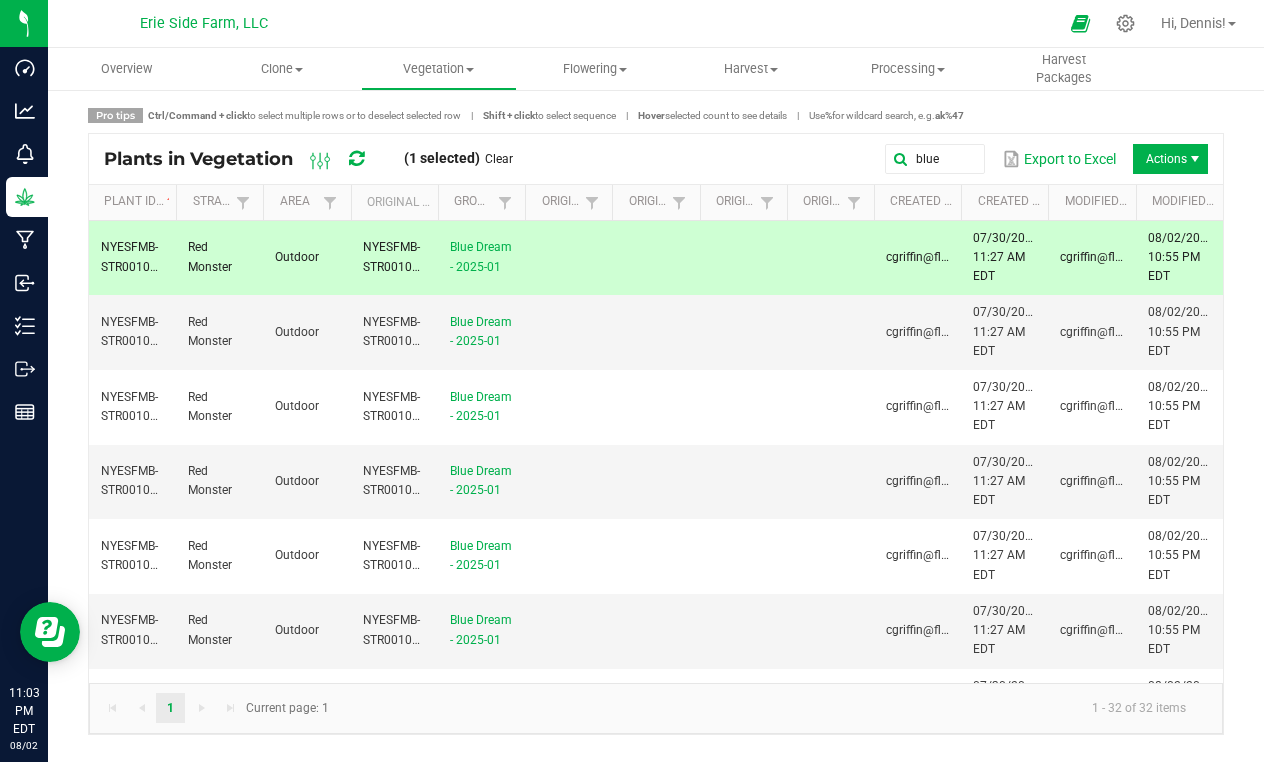 click on "cgriffin@flourishsoftware.com_as_eriebanksfar" at bounding box center [917, 258] 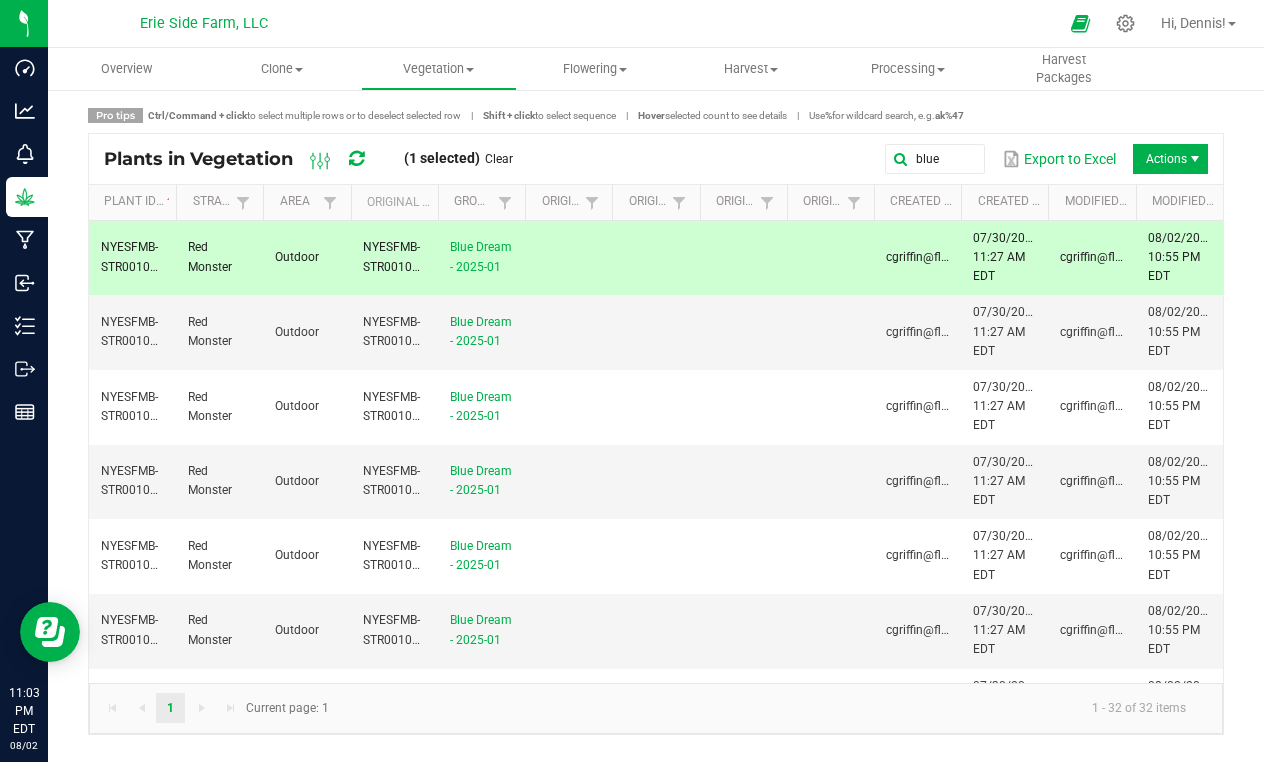 click on "cgriffin@flourishsoftware.com_as_eriebanksfar" at bounding box center (917, 258) 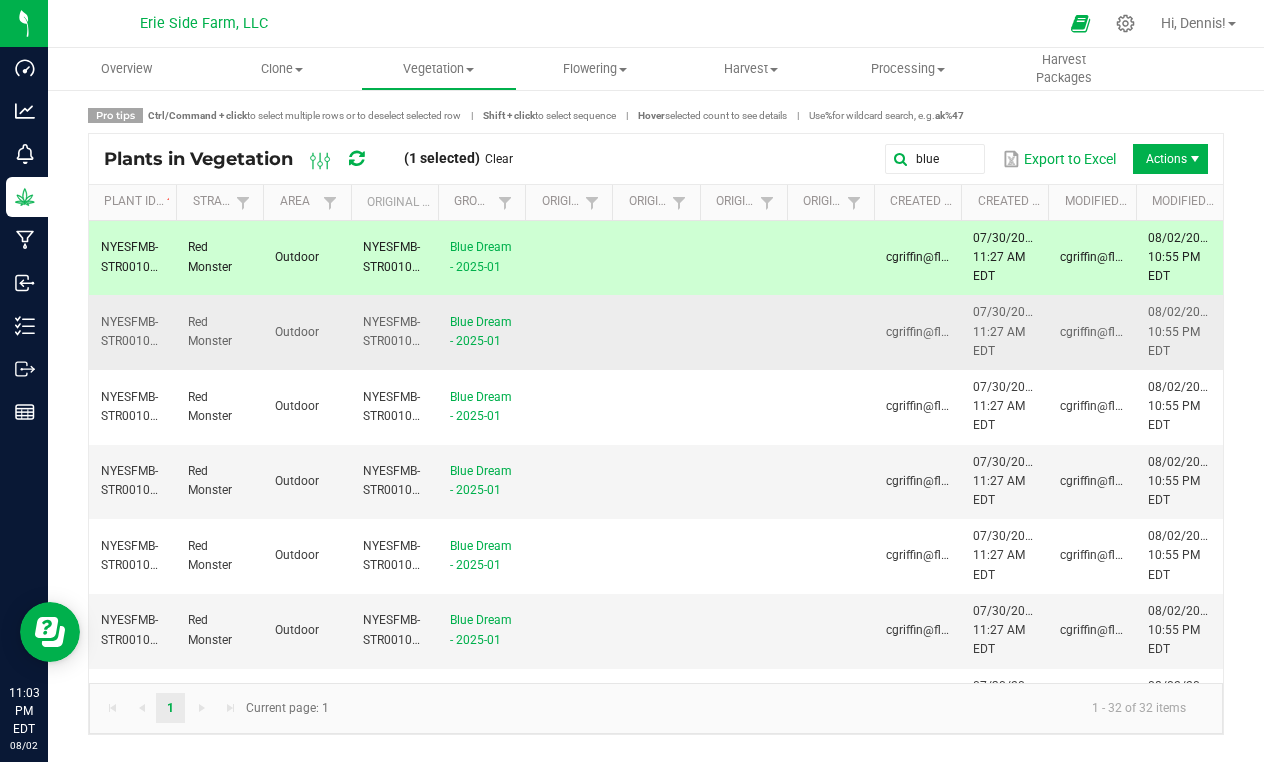 click at bounding box center (830, 332) 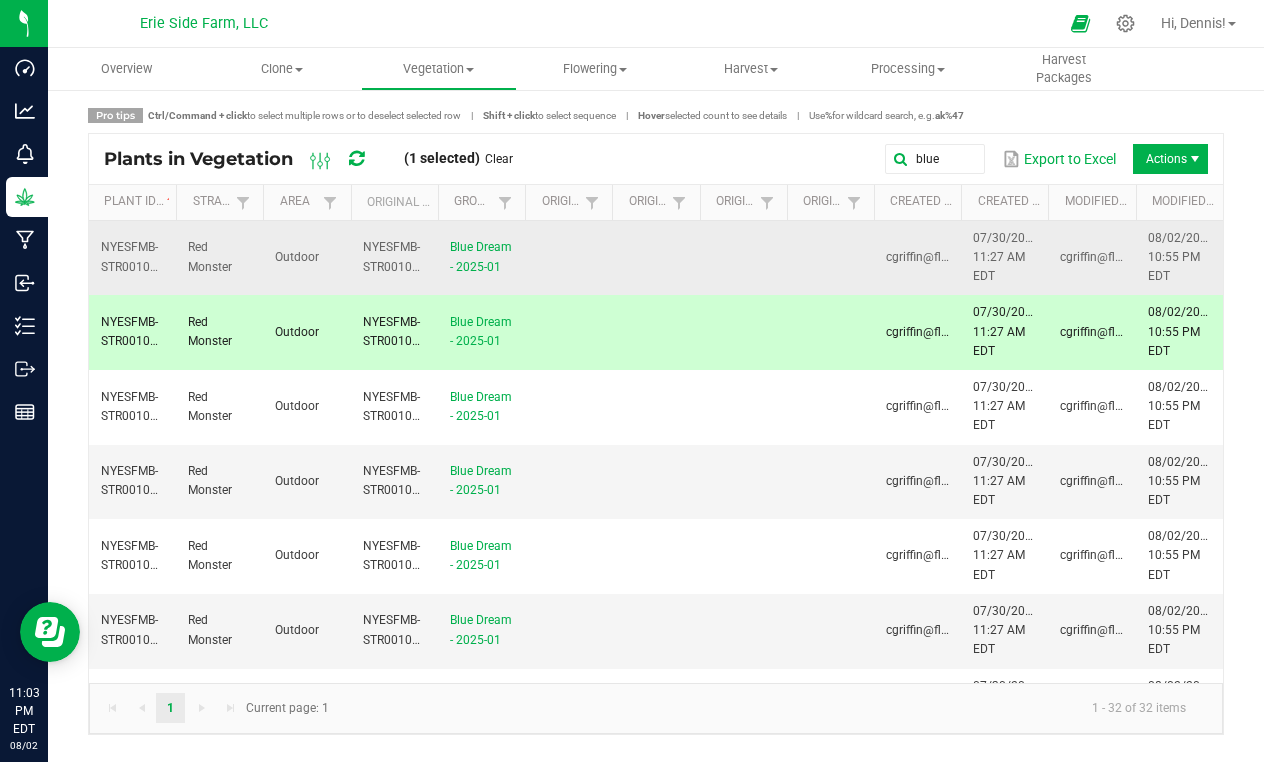click at bounding box center (830, 258) 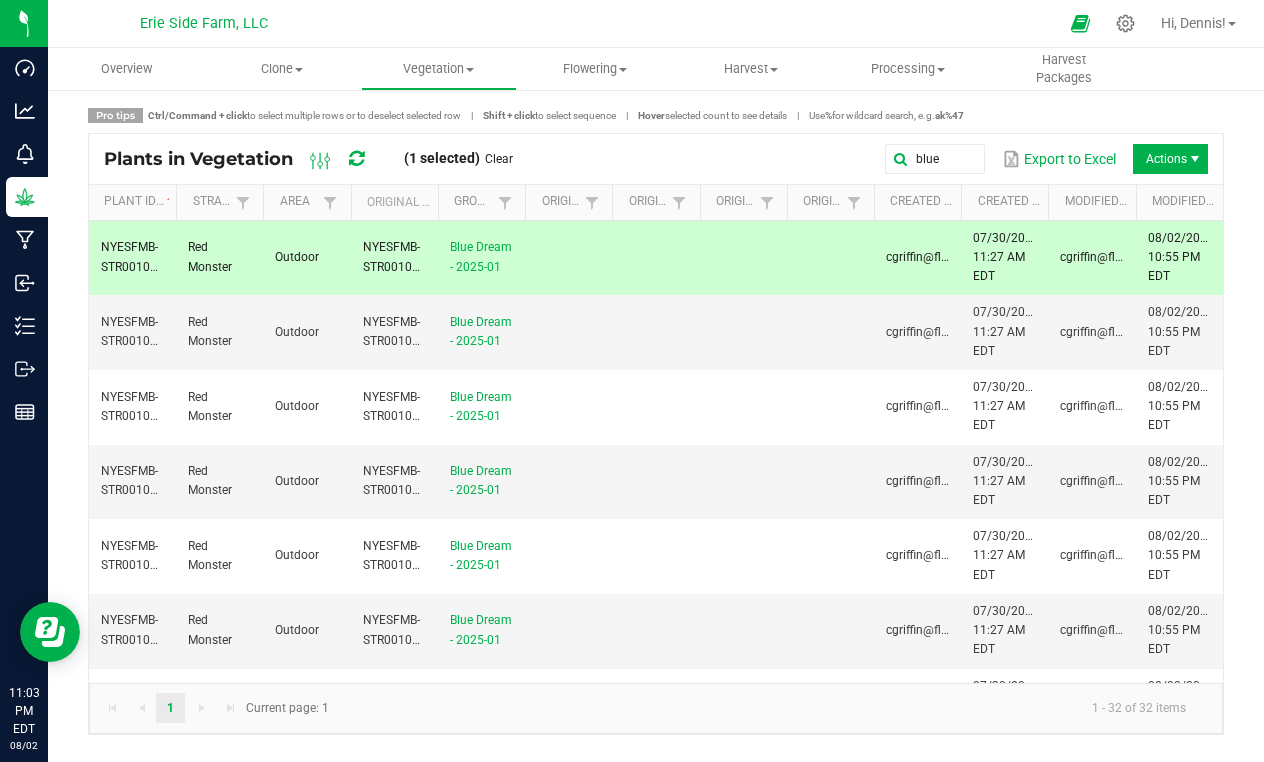 scroll, scrollTop: 0, scrollLeft: 0, axis: both 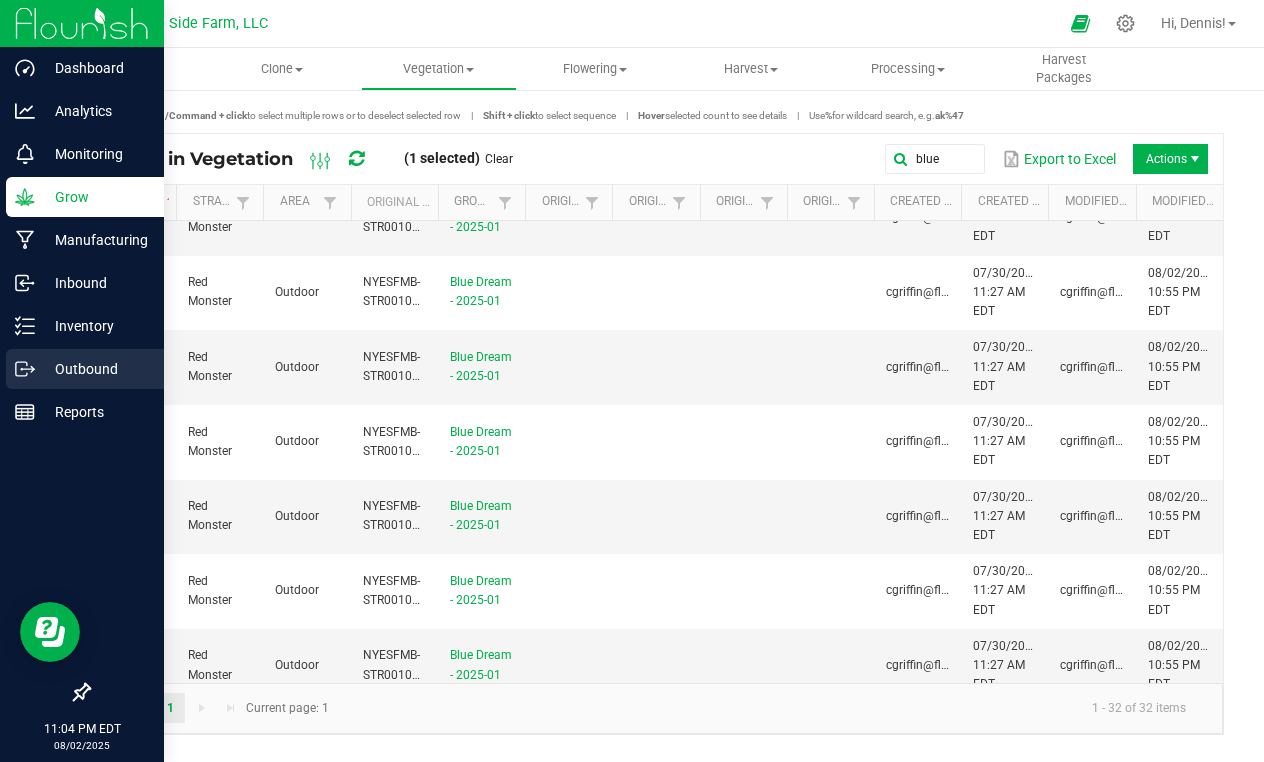 click 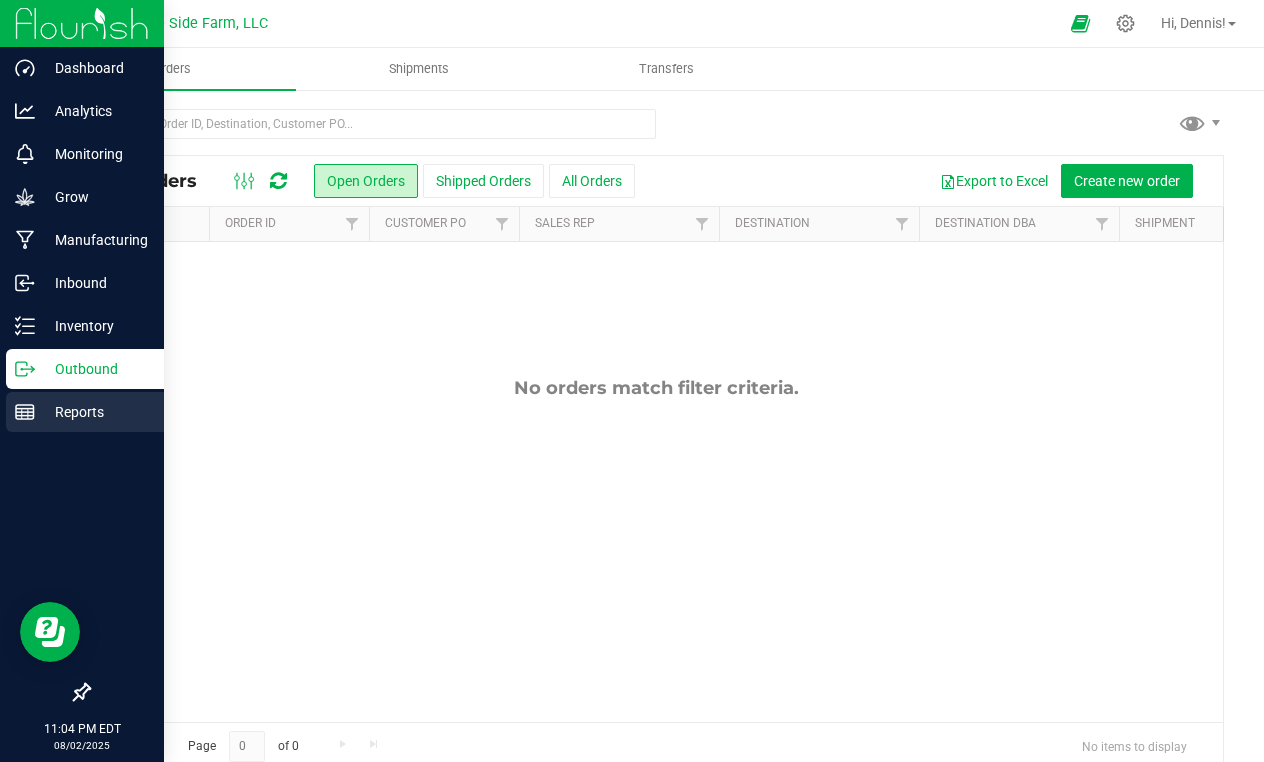 click on "Reports" at bounding box center (95, 412) 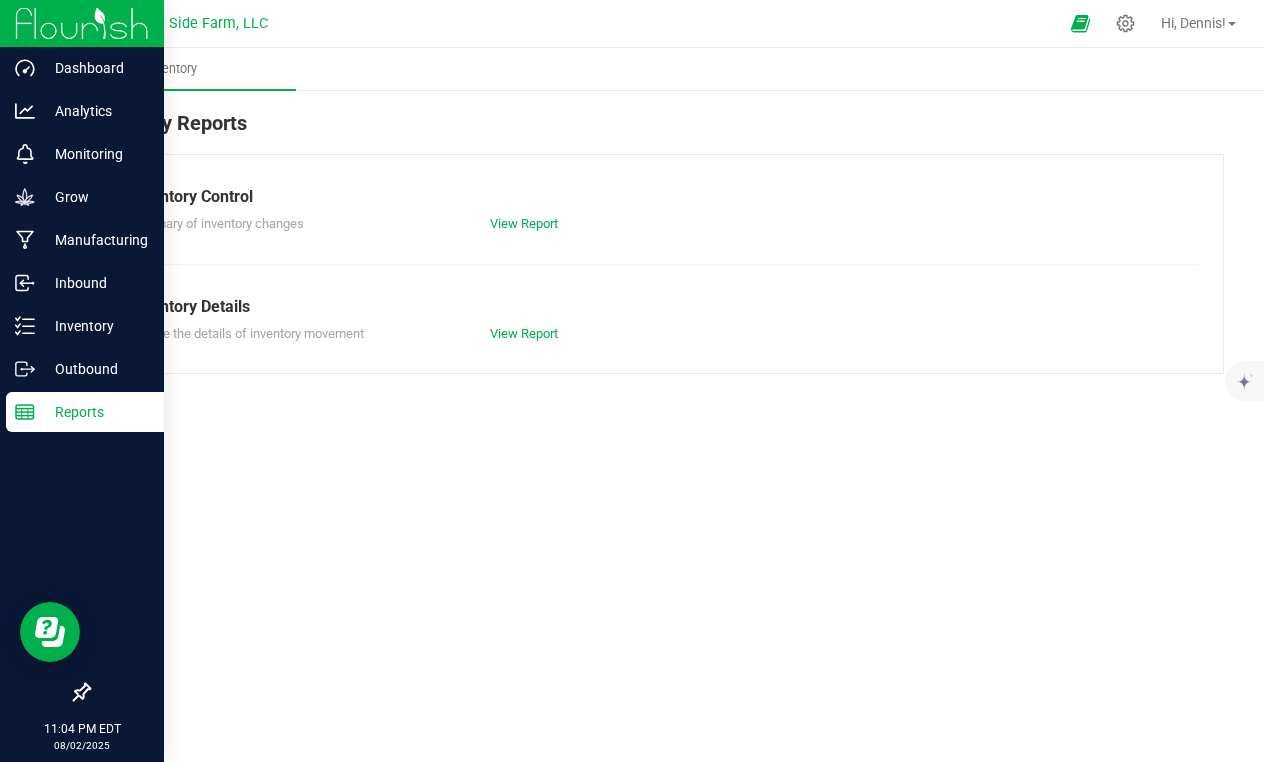 click at bounding box center [82, 23] 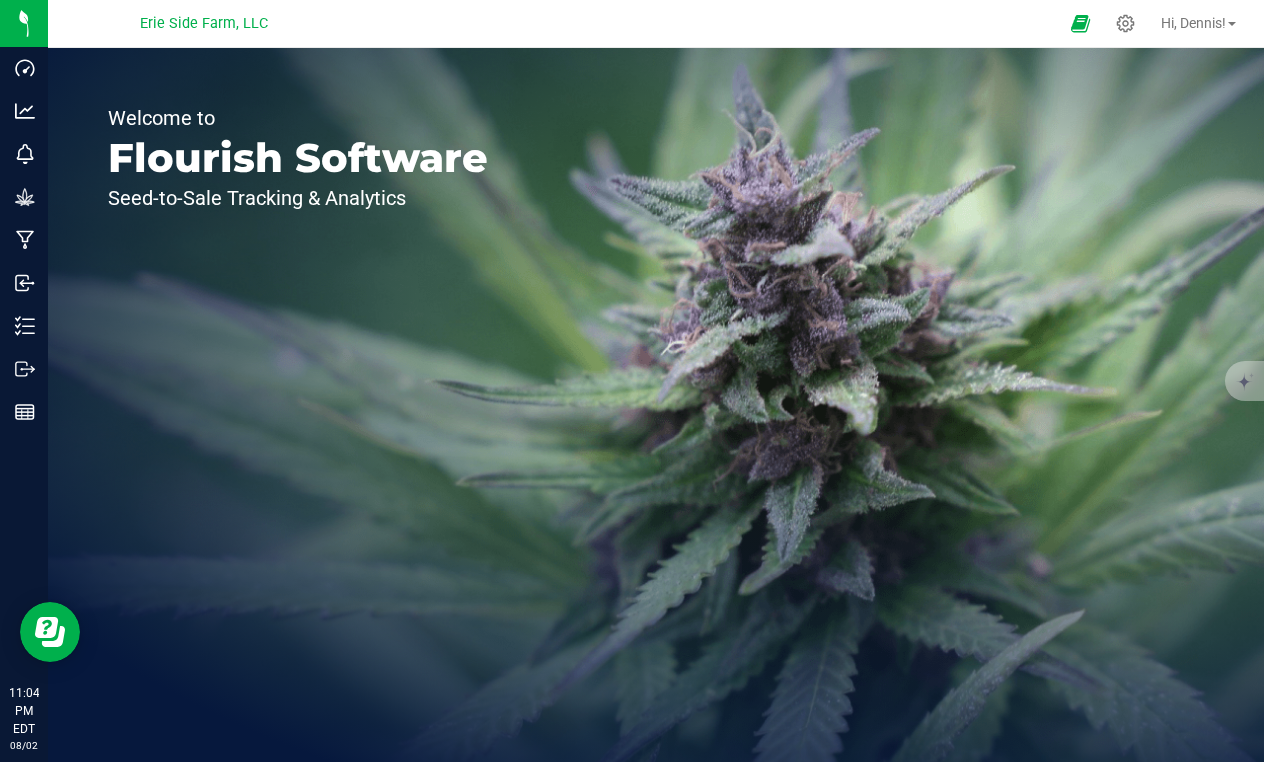 click on "Hi, [NAME]!   Manage Settings   Print Settings   Help Docs   Support   Your Profile   Sign Out" at bounding box center (1198, 23) 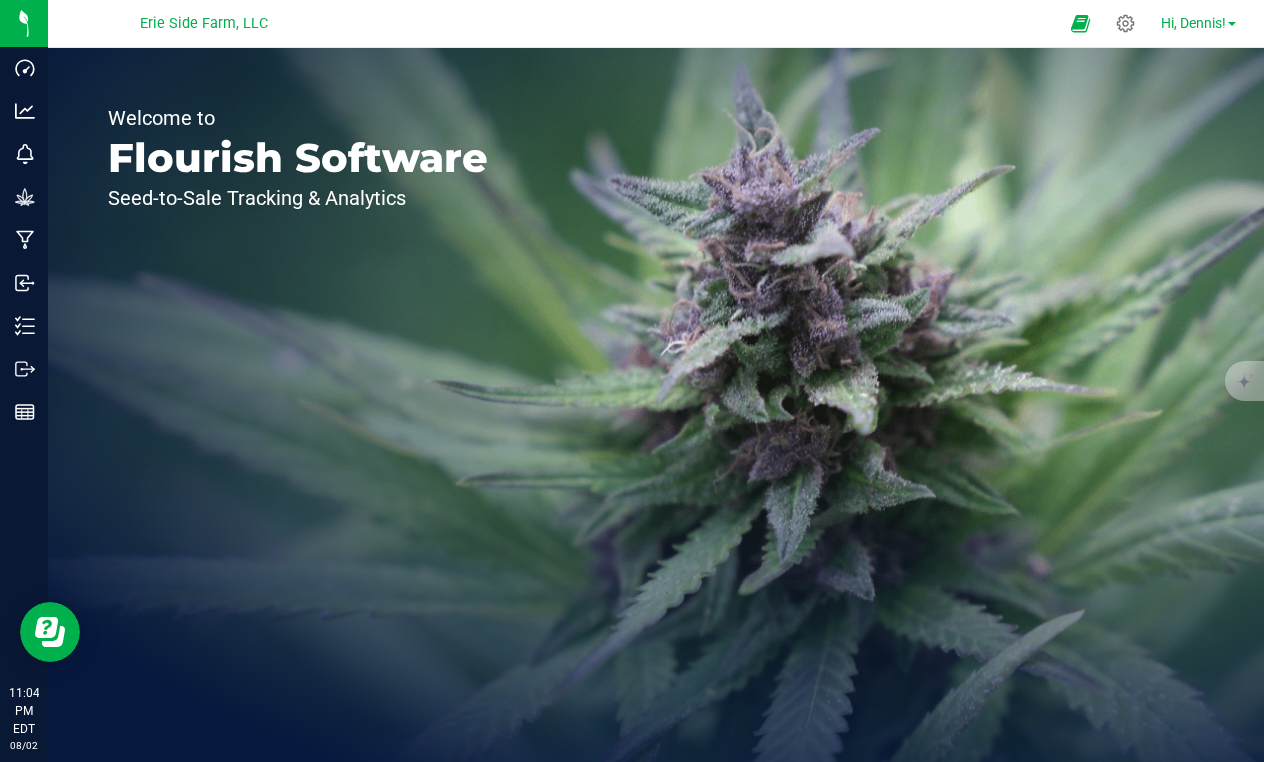 click on "Hi, Dennis!" at bounding box center [1193, 23] 